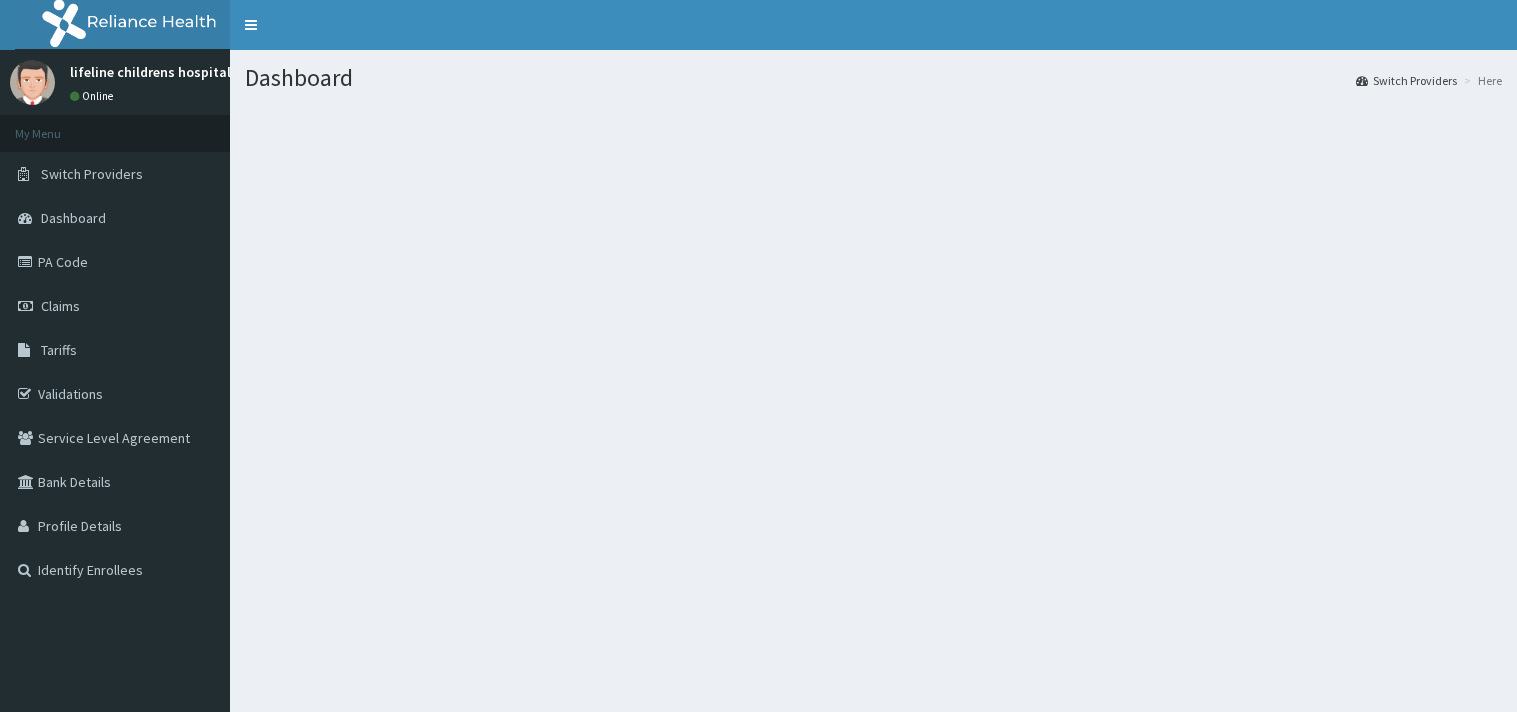 scroll, scrollTop: 0, scrollLeft: 0, axis: both 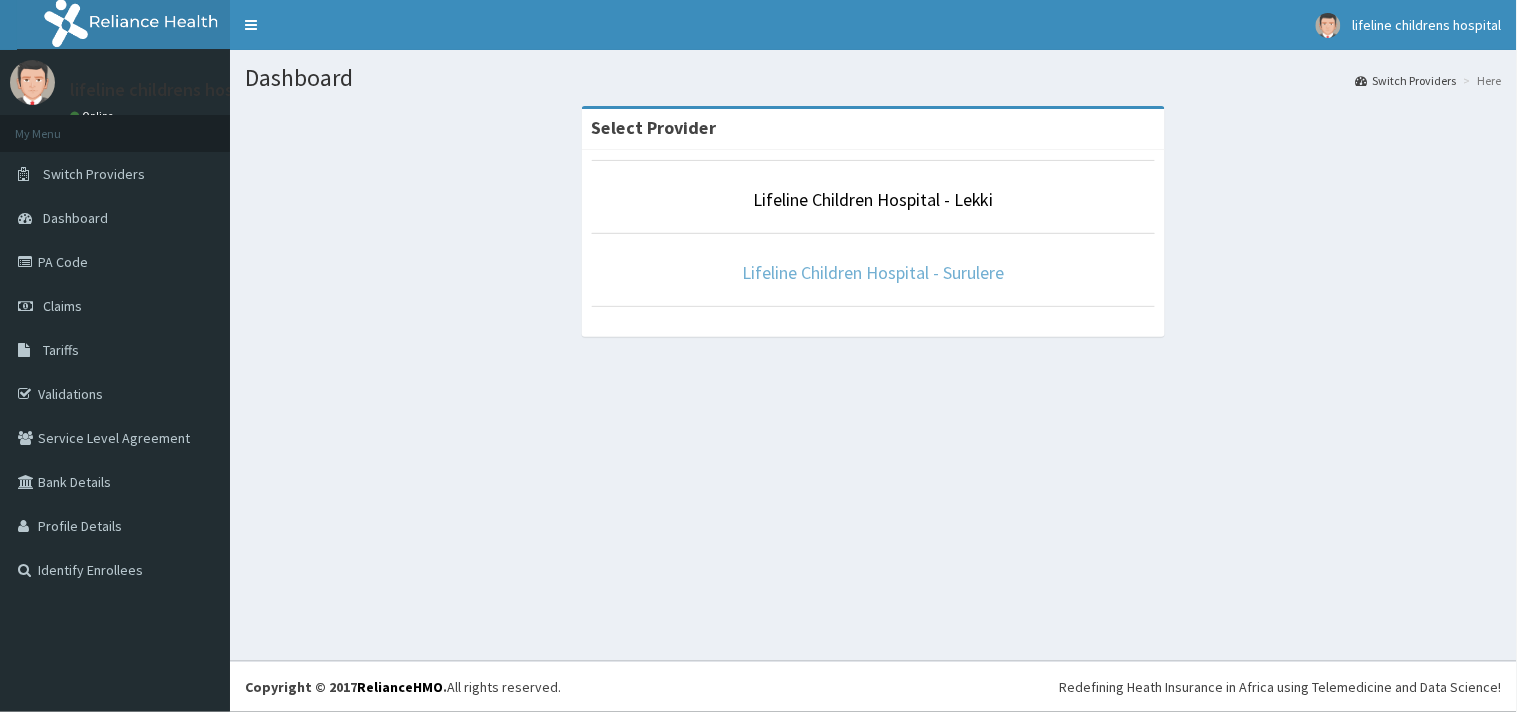 click on "Lifeline Children Hospital - Surulere" at bounding box center [874, 272] 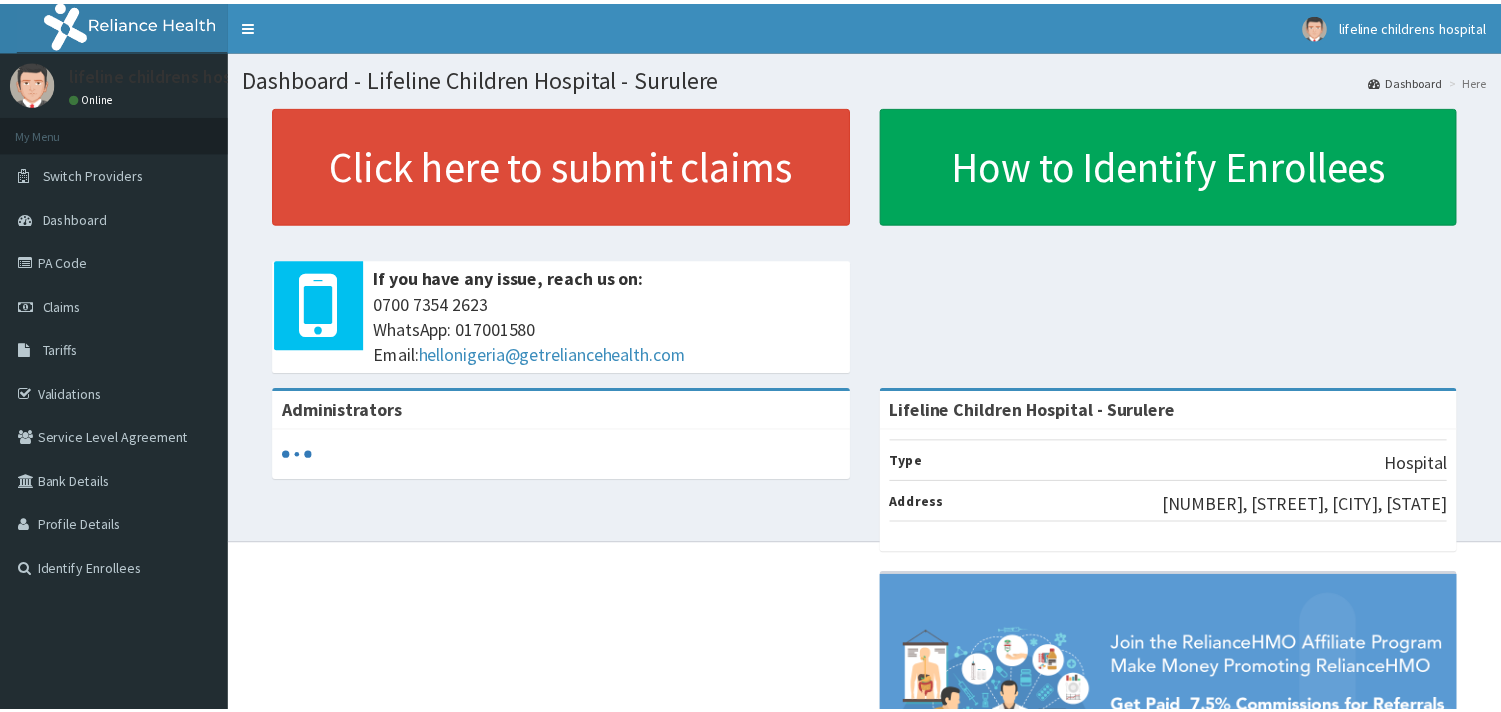 scroll, scrollTop: 0, scrollLeft: 0, axis: both 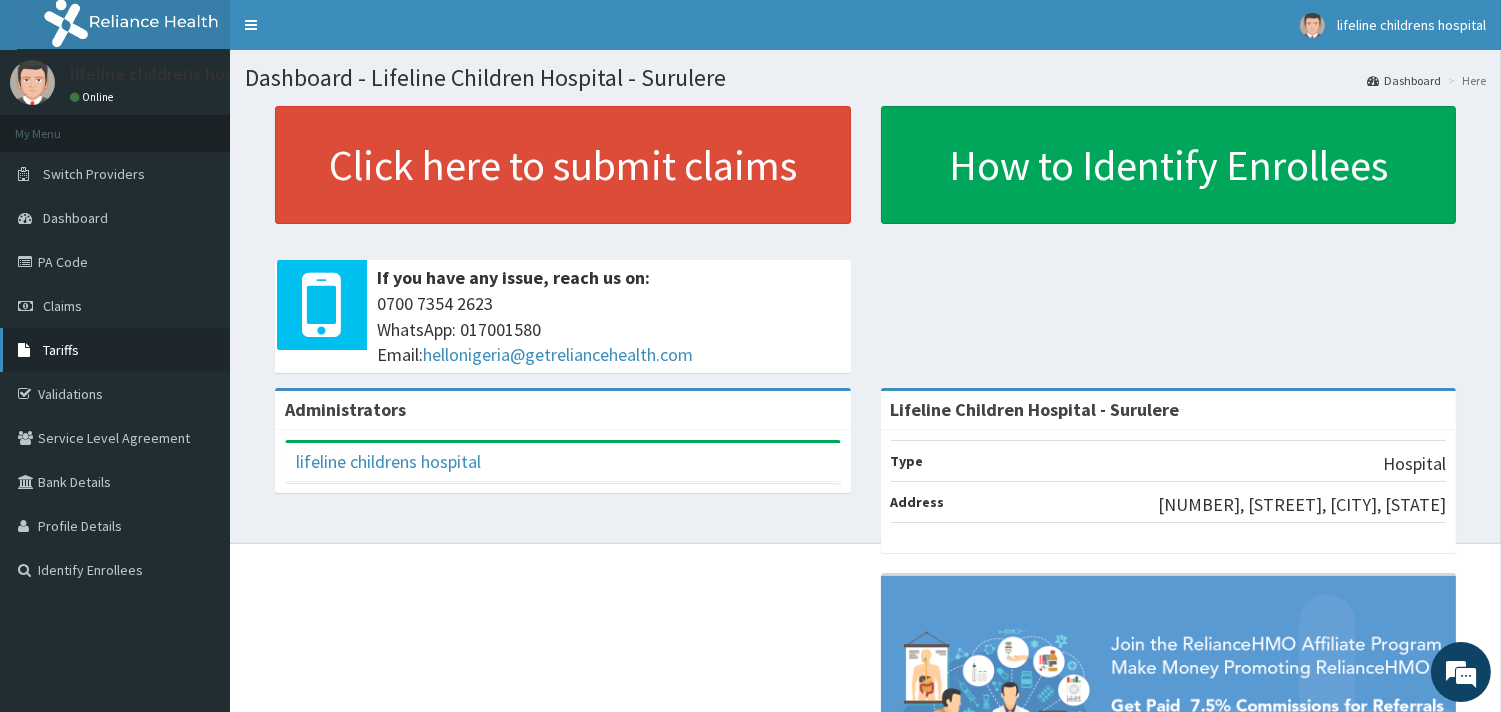 click on "Tariffs" at bounding box center [61, 350] 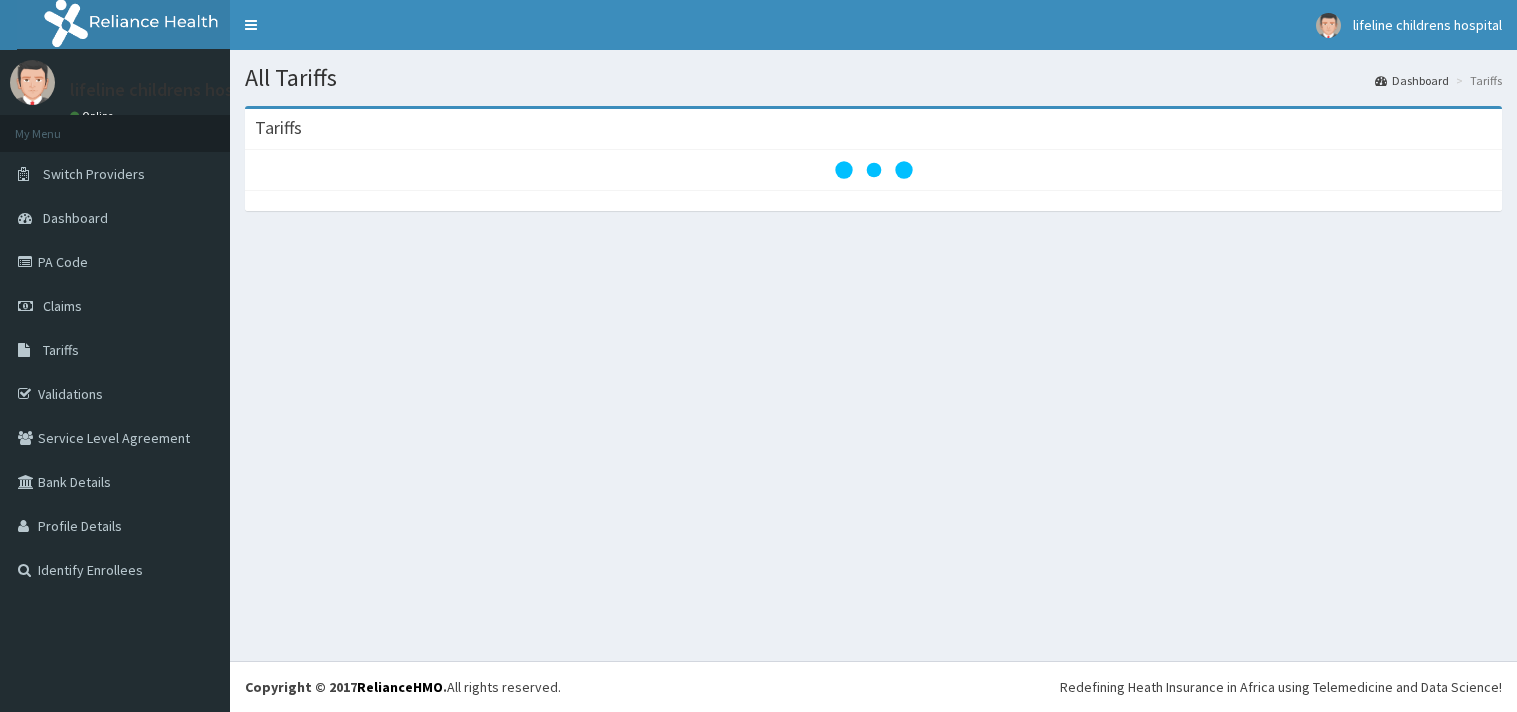 scroll, scrollTop: 0, scrollLeft: 0, axis: both 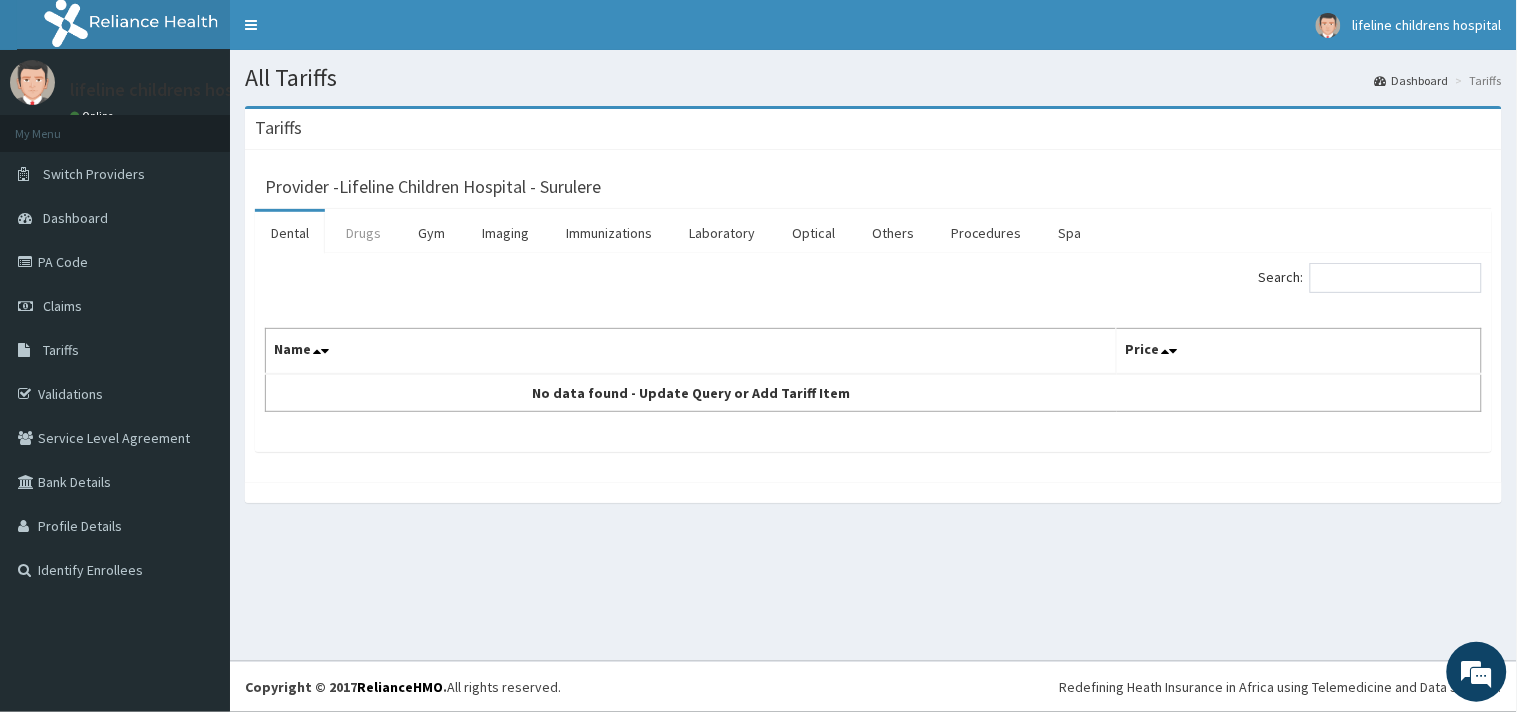 click on "Drugs" at bounding box center (363, 233) 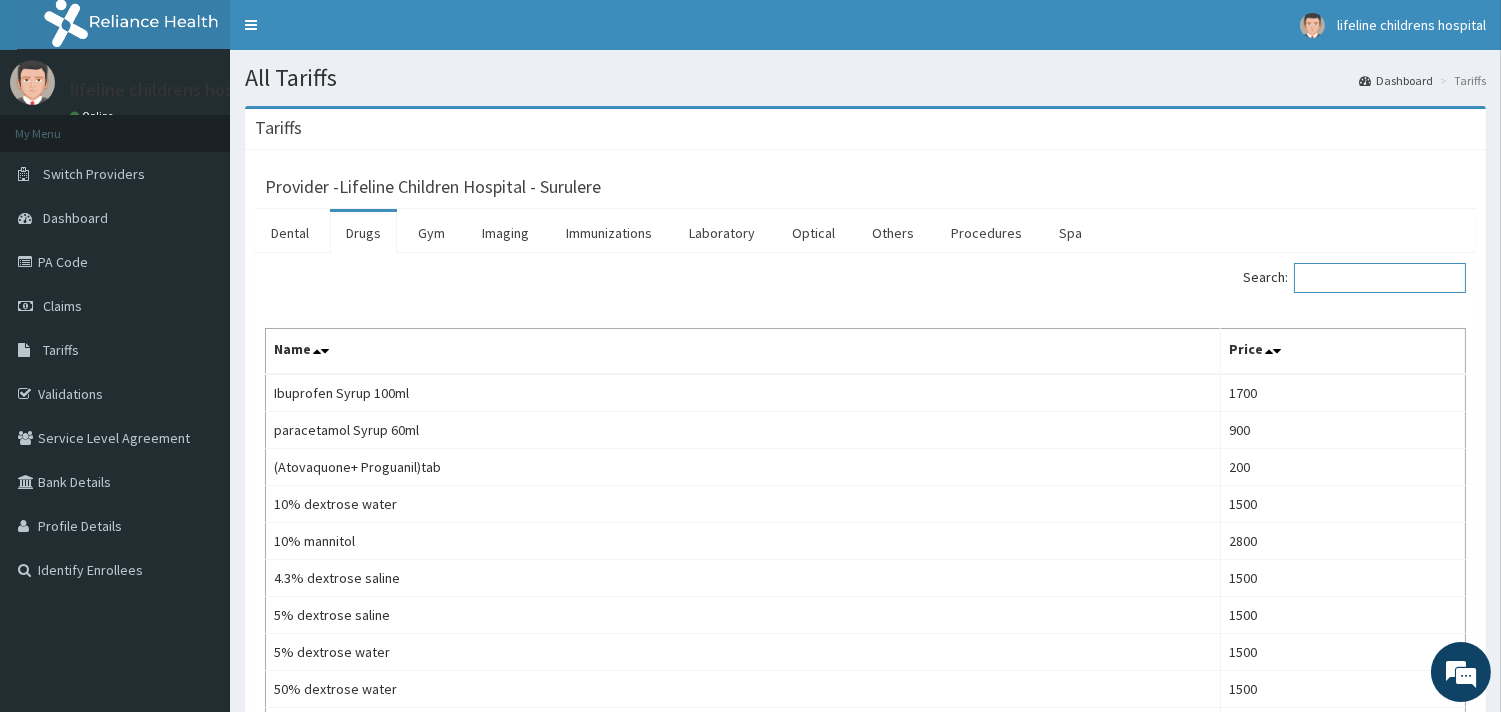 click on "Search:" at bounding box center [1380, 278] 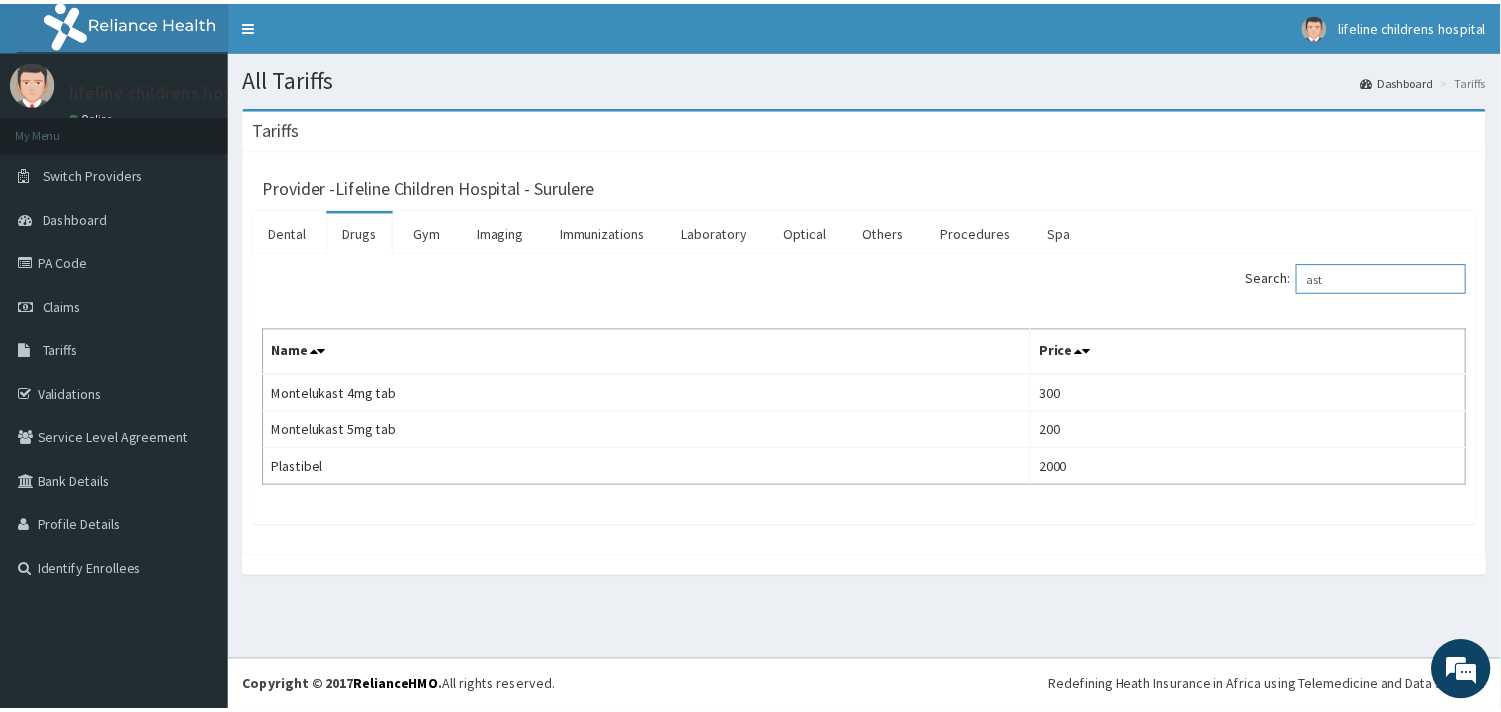 scroll, scrollTop: 0, scrollLeft: 0, axis: both 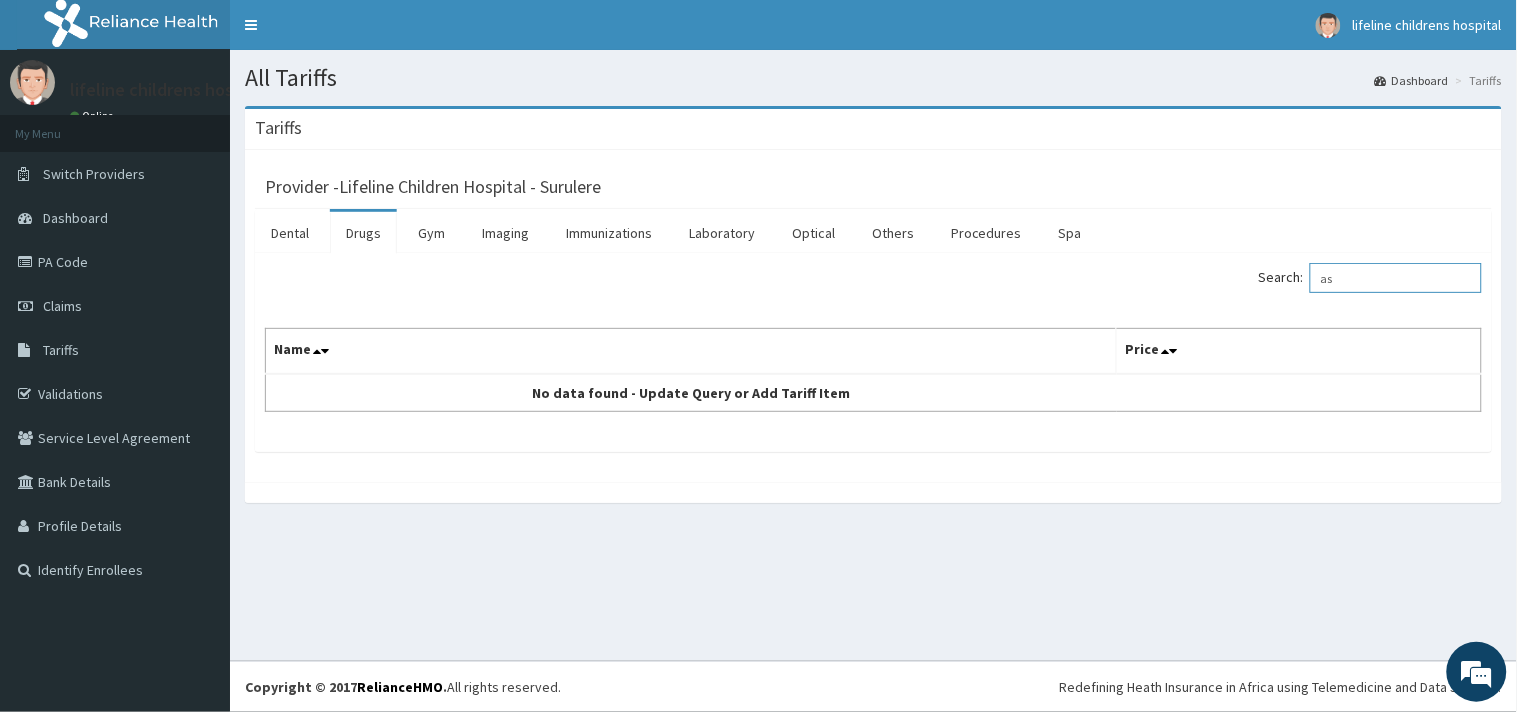 type on "a" 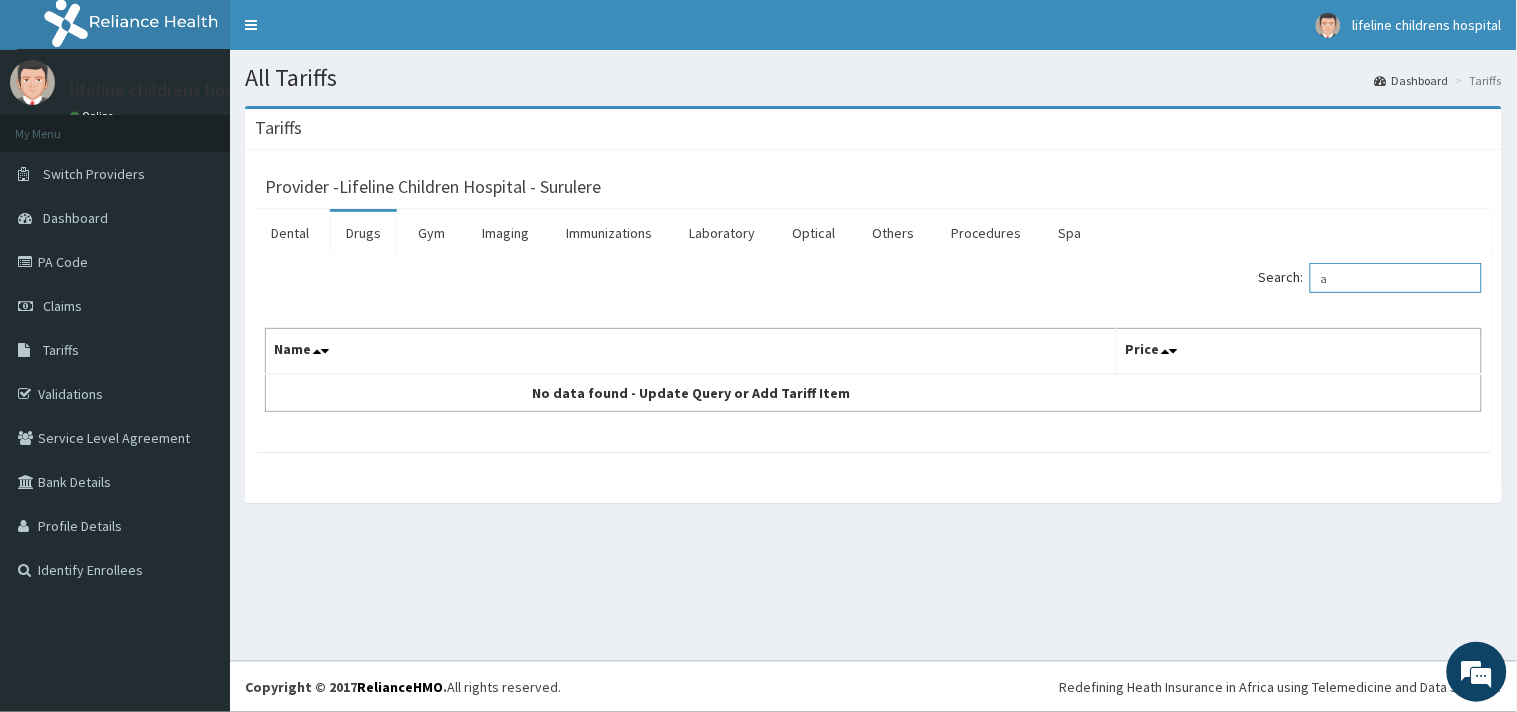 type 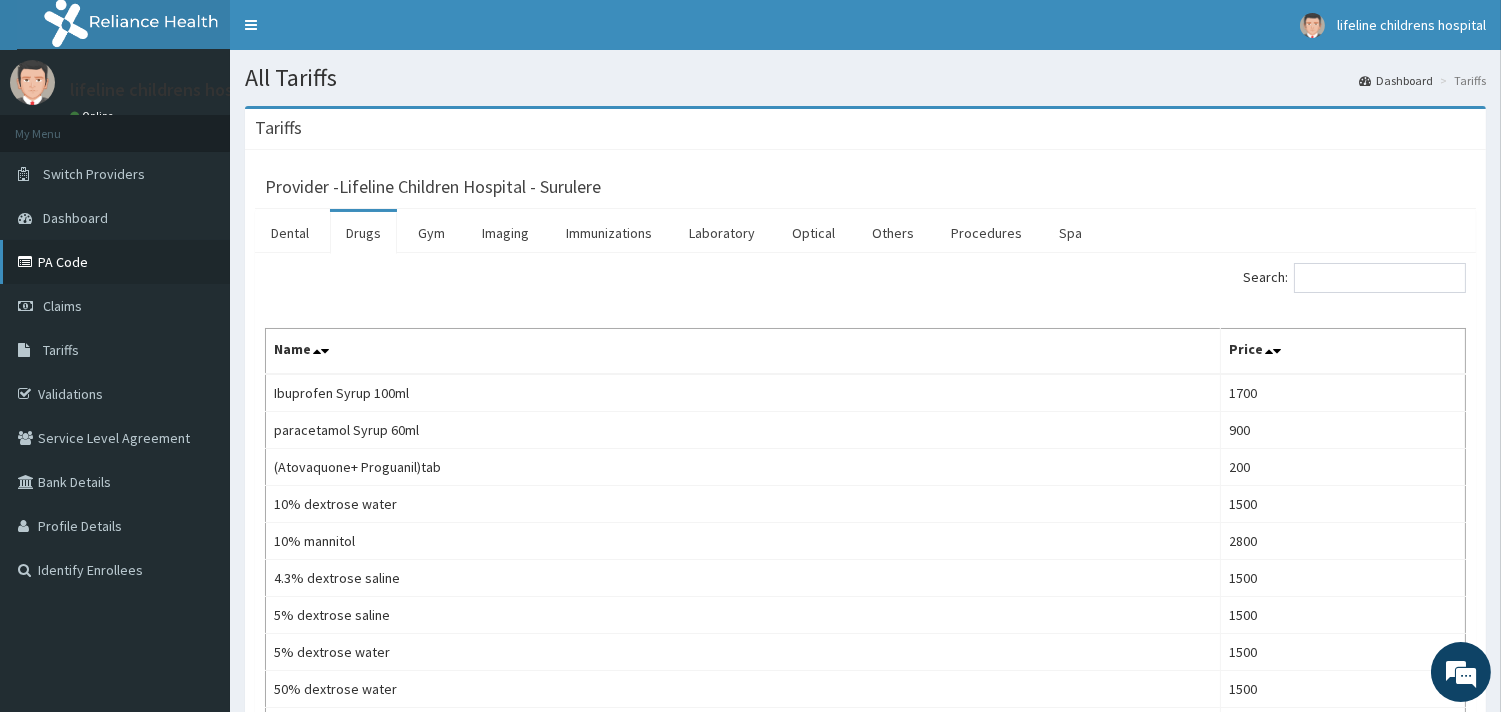 click on "PA Code" at bounding box center [115, 262] 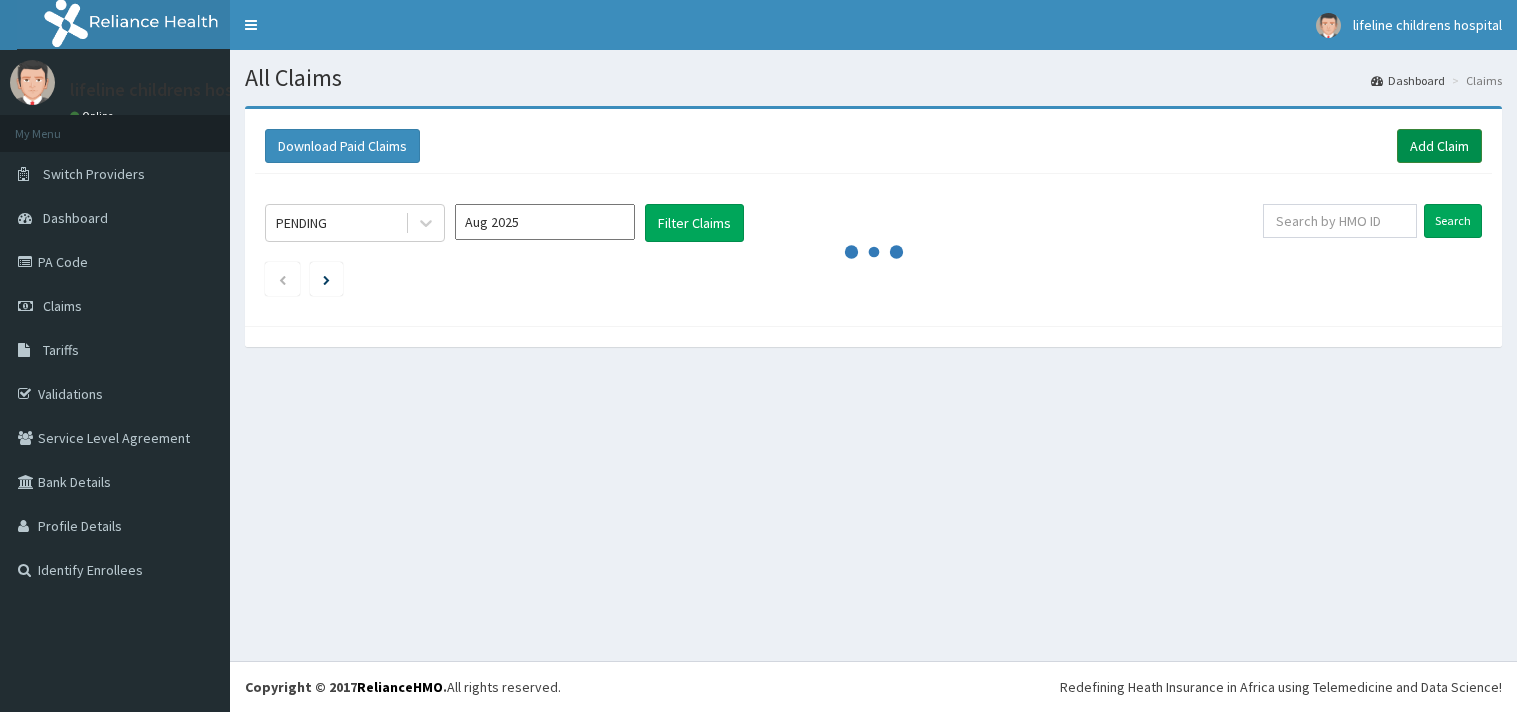 scroll, scrollTop: 0, scrollLeft: 0, axis: both 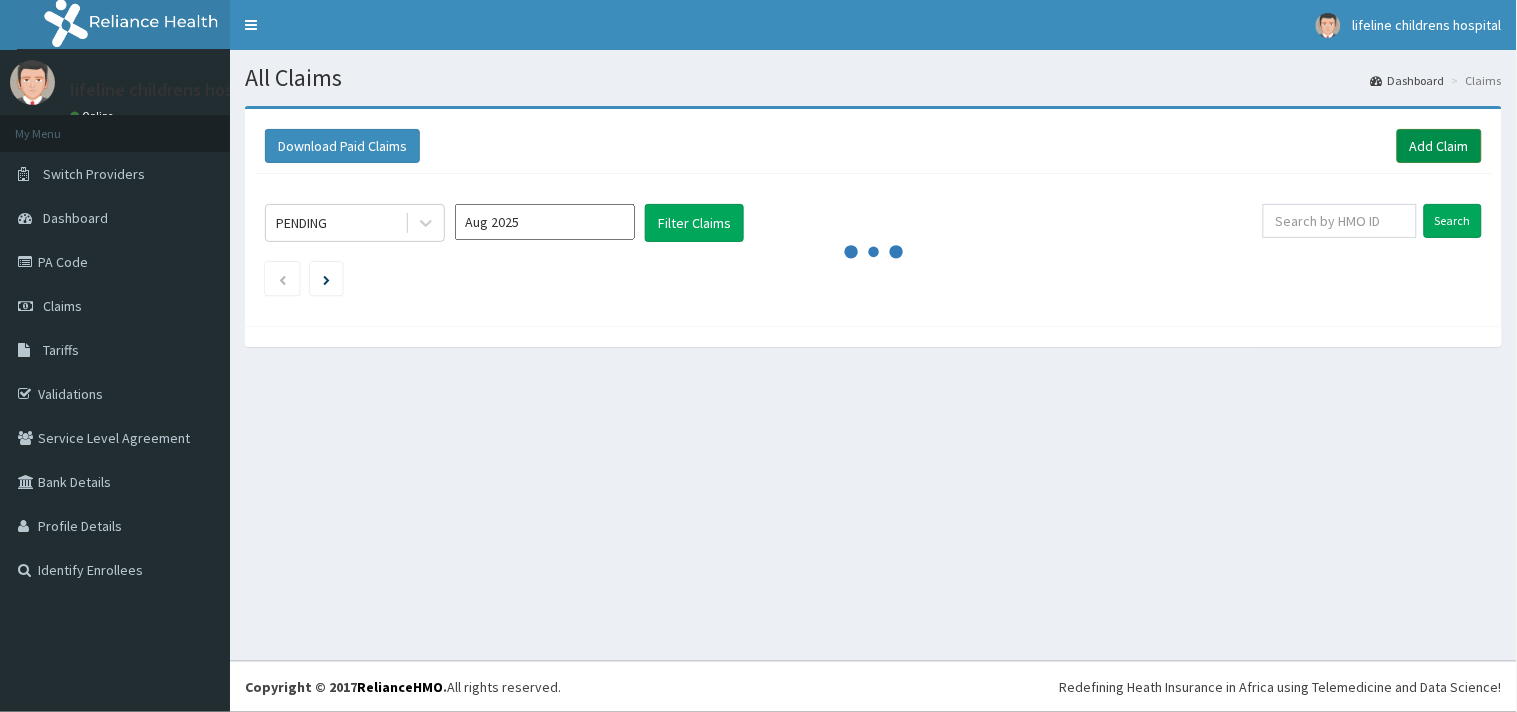 click on "Add Claim" at bounding box center [1439, 146] 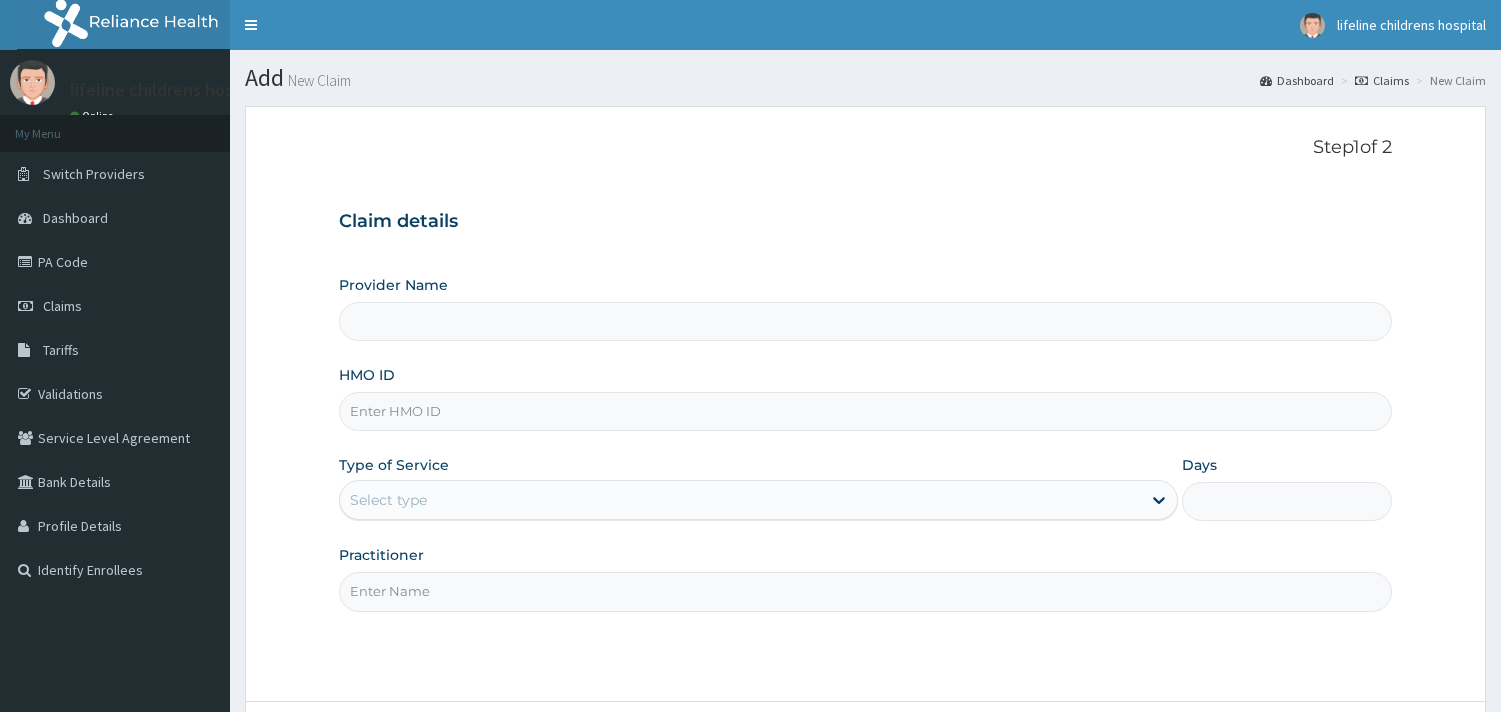 scroll, scrollTop: 0, scrollLeft: 0, axis: both 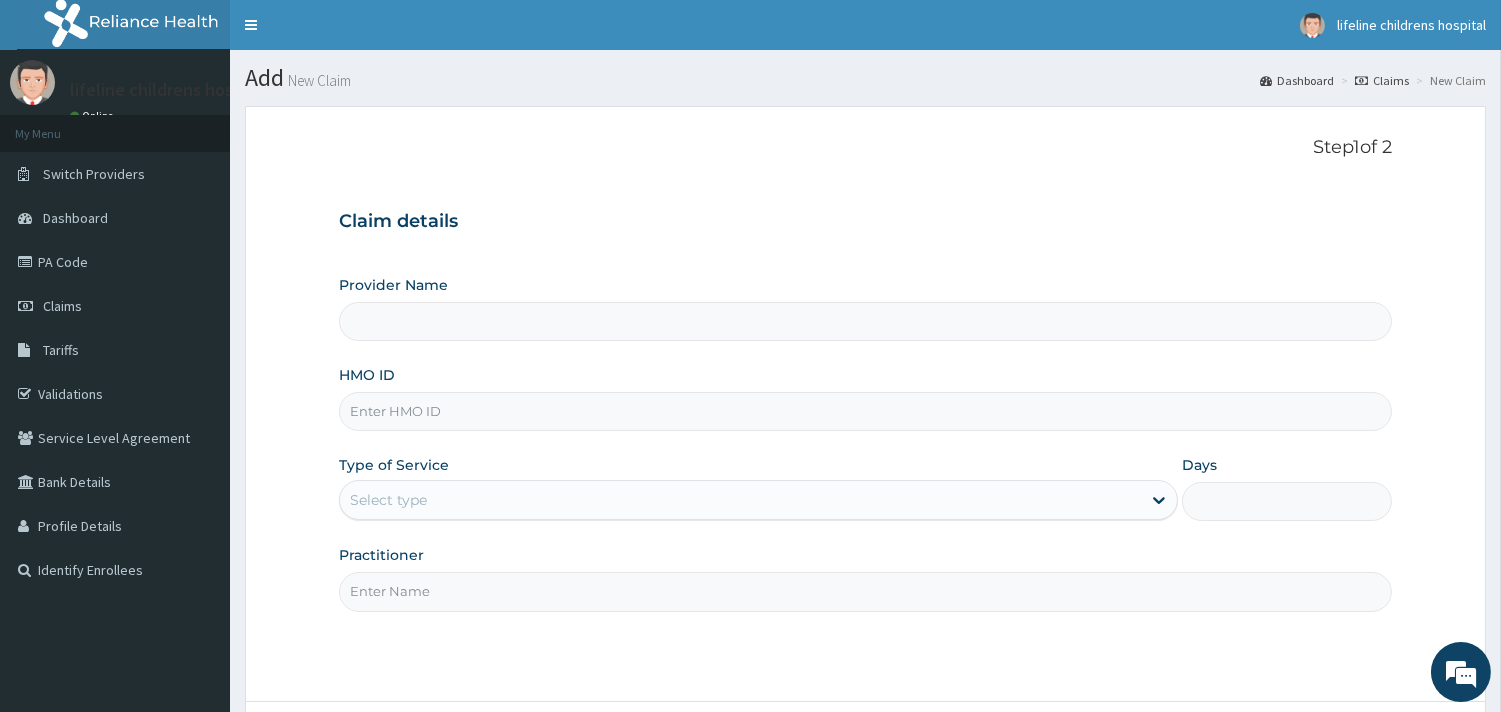 type on "Lifeline Children Hospital - Surulere" 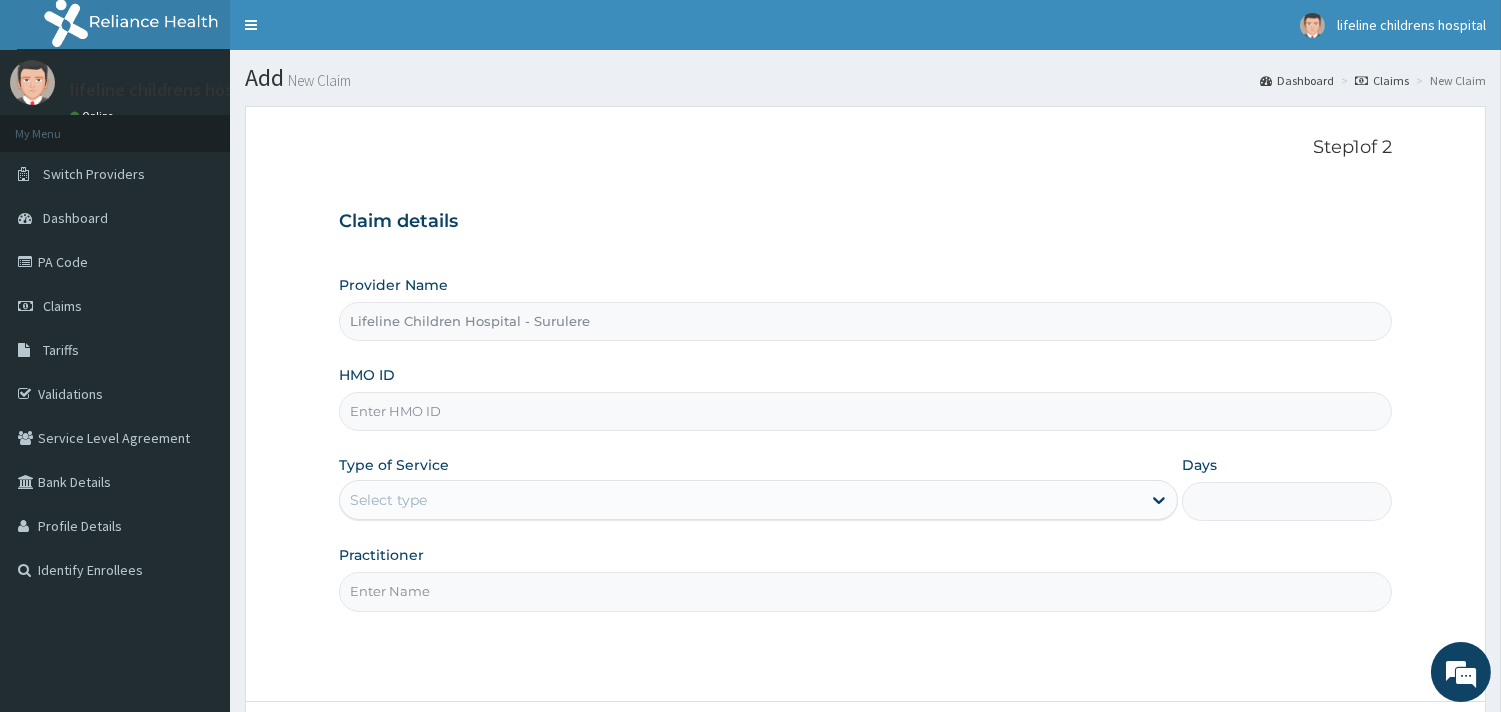 scroll, scrollTop: 0, scrollLeft: 0, axis: both 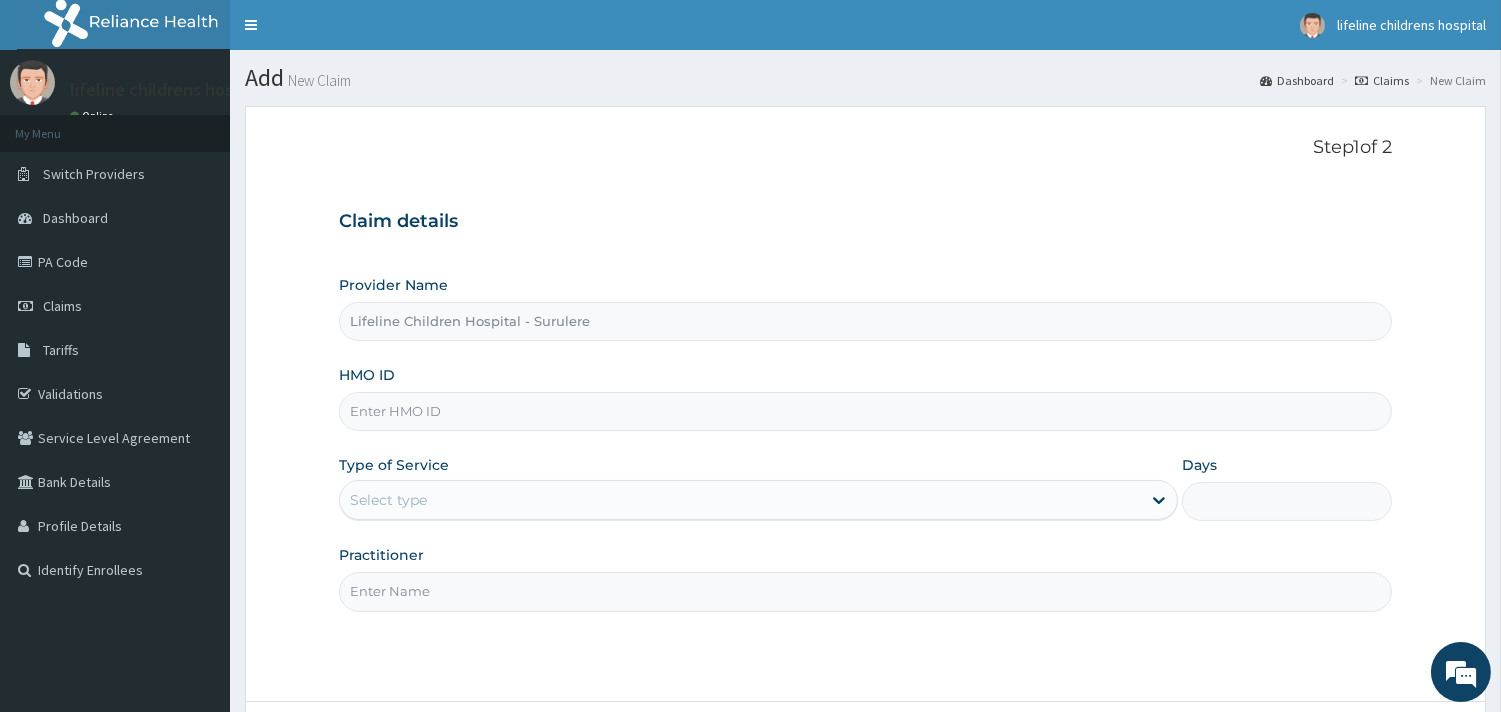 click on "HMO ID" at bounding box center [865, 411] 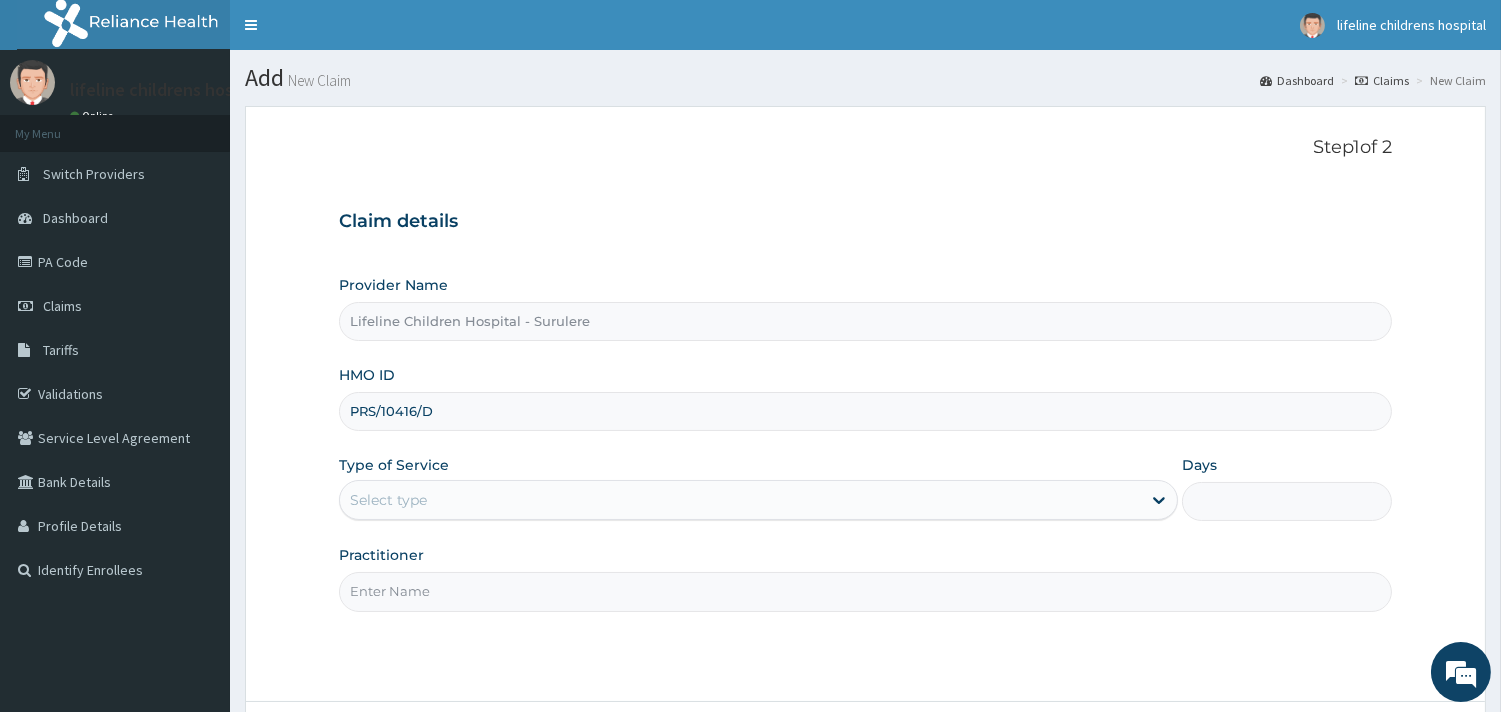 type on "PRS/10416/D" 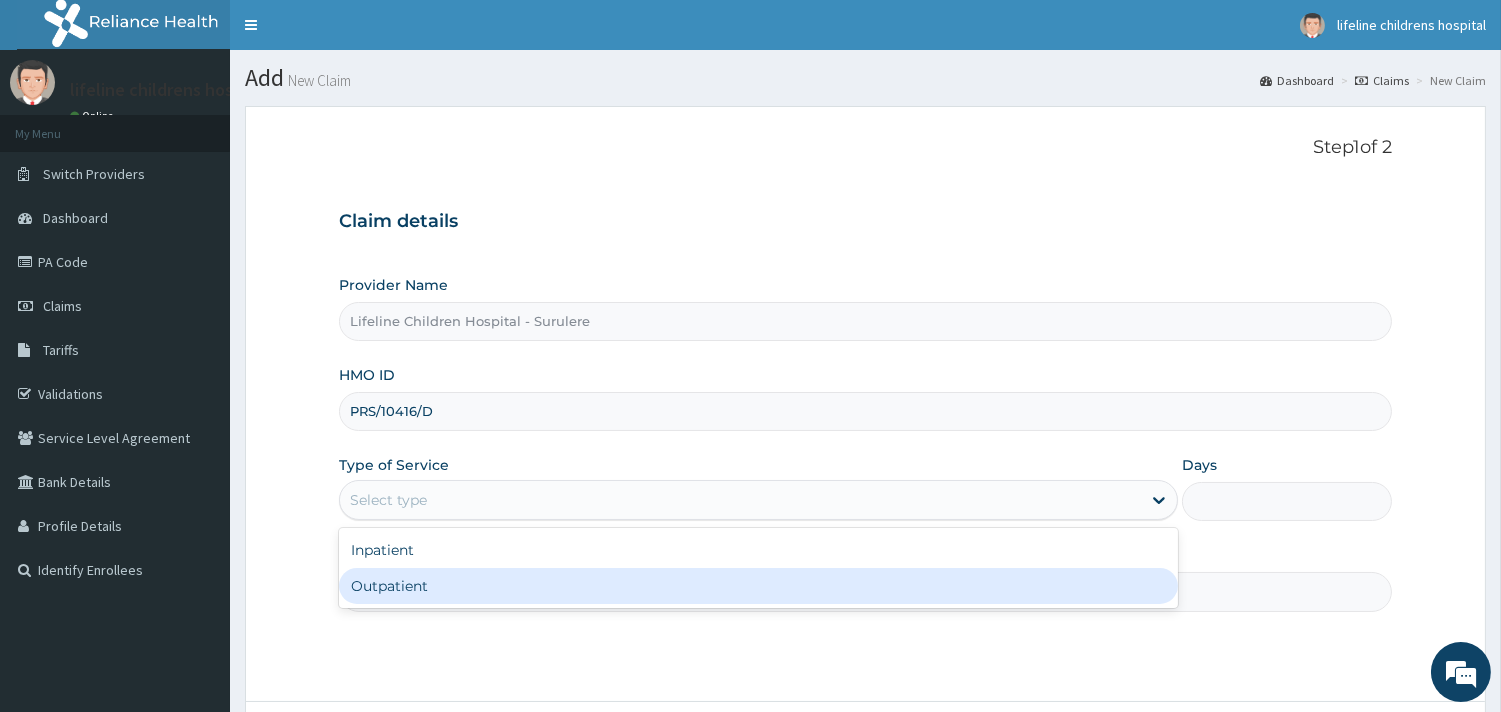 click on "Outpatient" at bounding box center [758, 586] 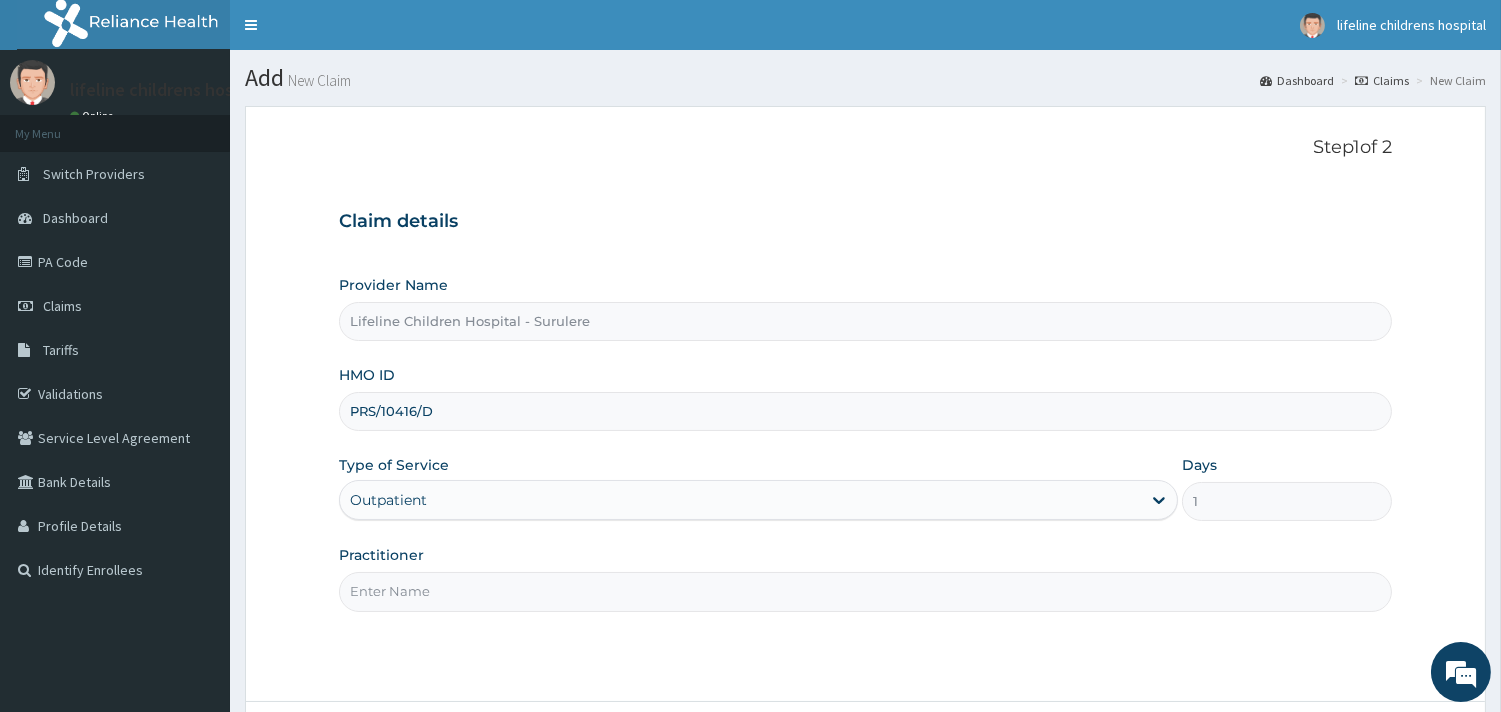 click on "Practitioner" at bounding box center (865, 591) 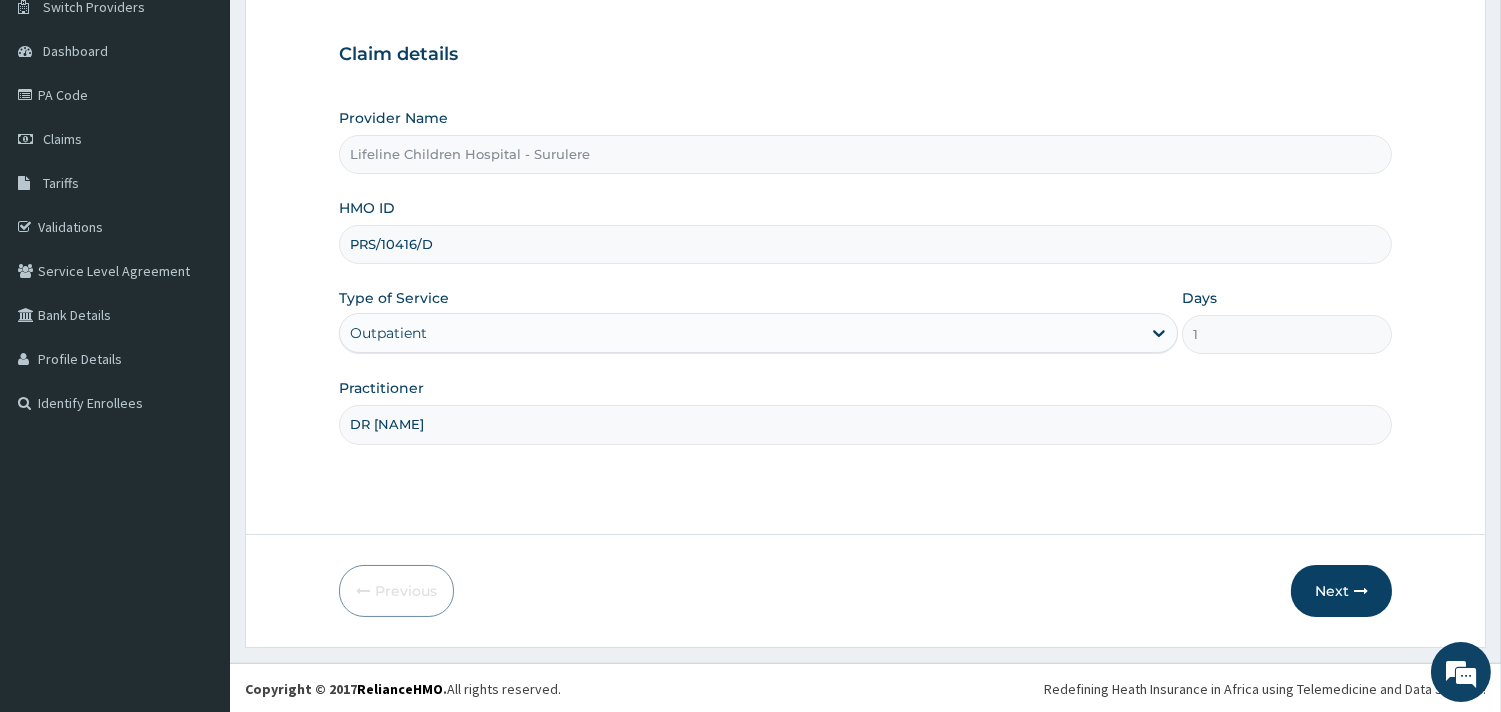 scroll, scrollTop: 170, scrollLeft: 0, axis: vertical 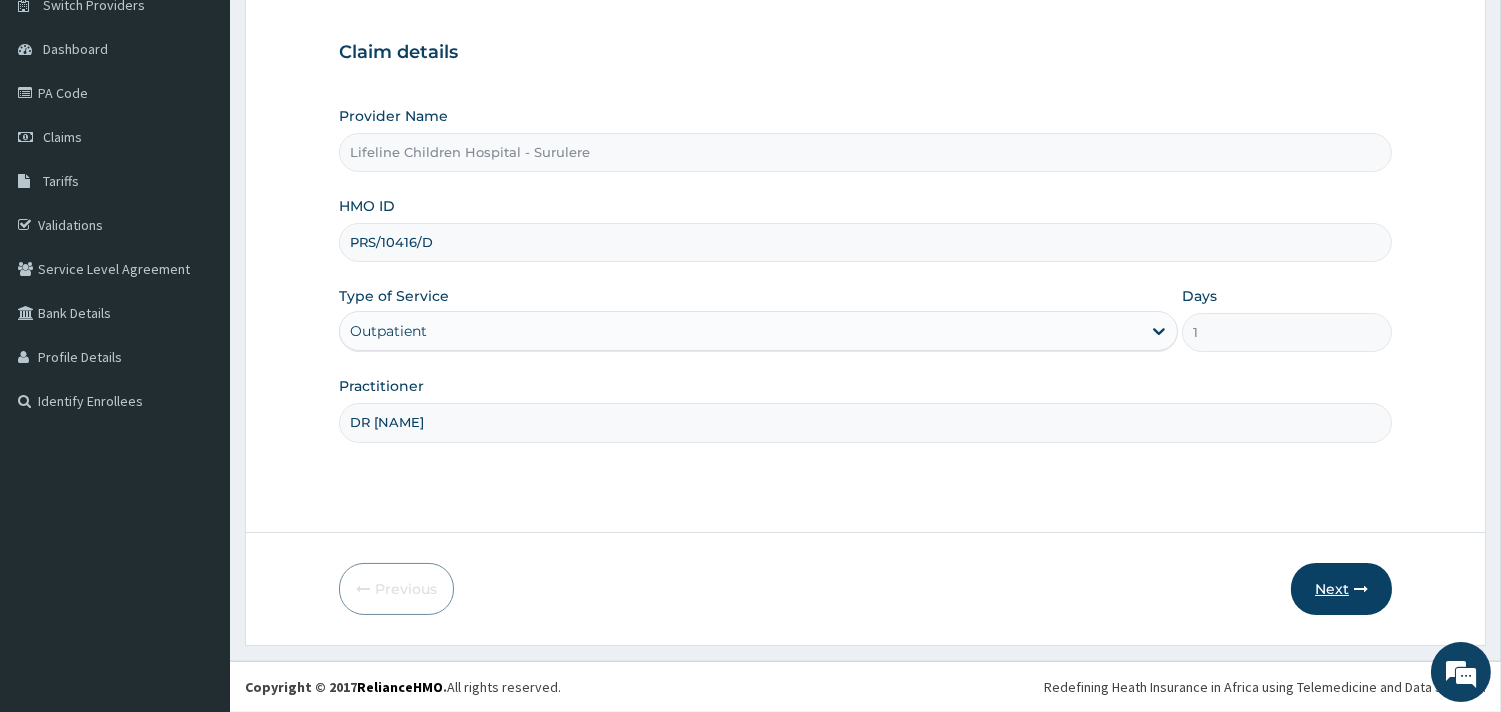 type on "DR OKOROBIE" 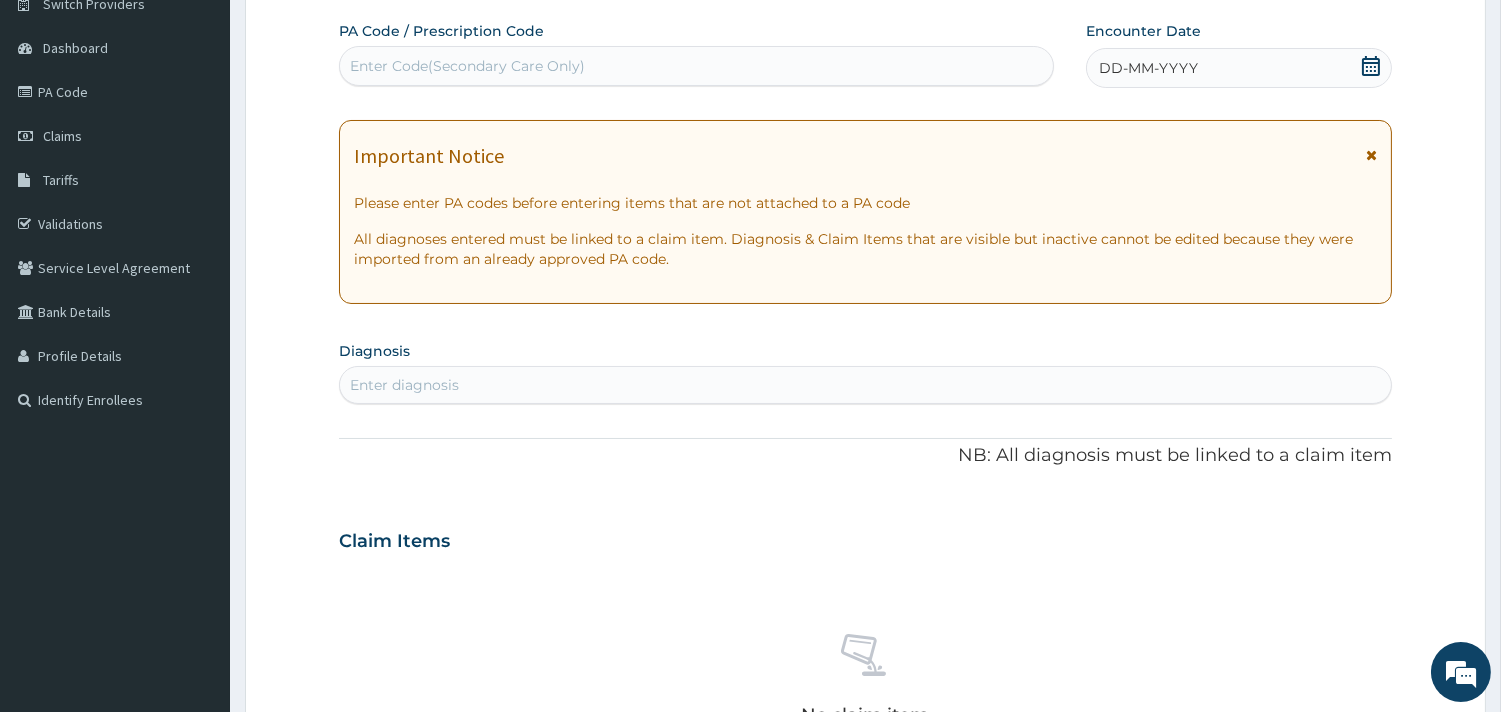 click on "DD-MM-YYYY" at bounding box center (1239, 68) 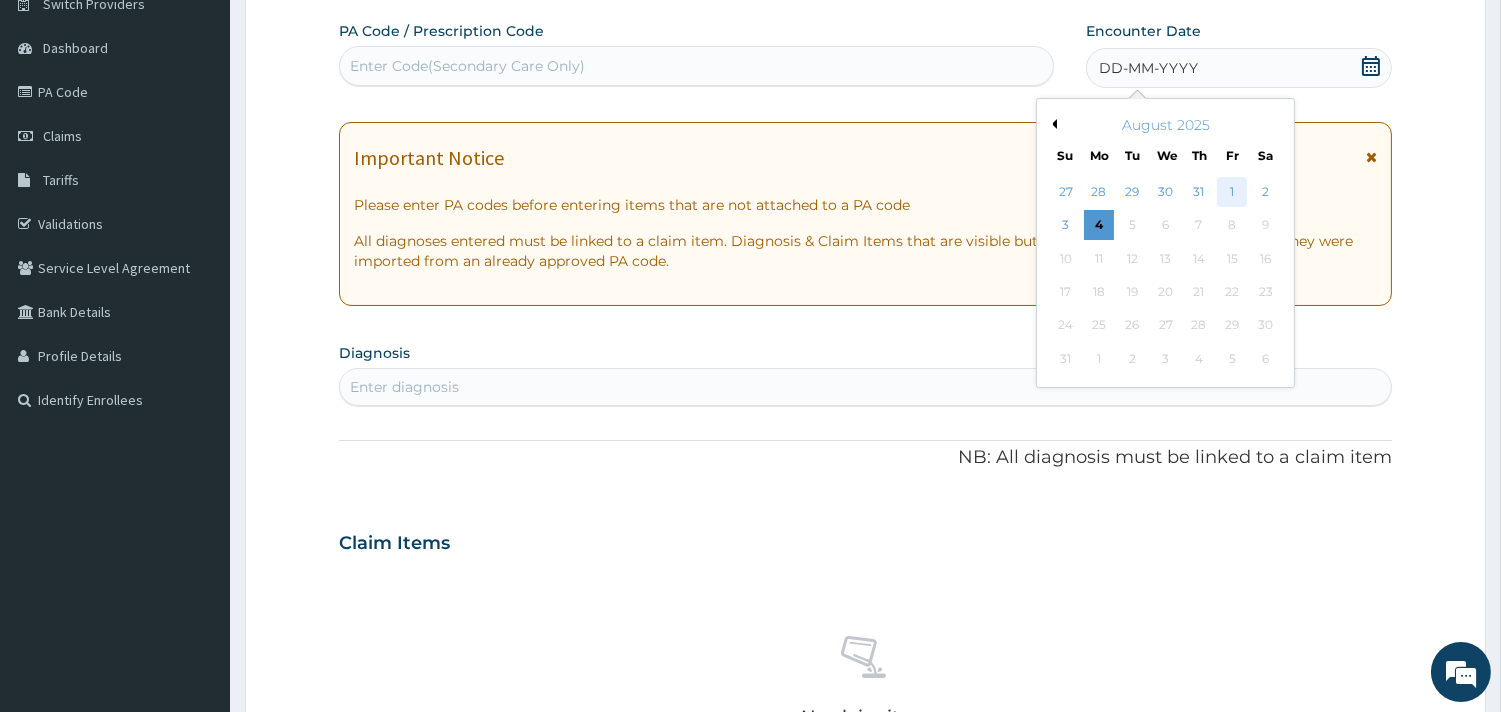 click on "1" at bounding box center (1232, 192) 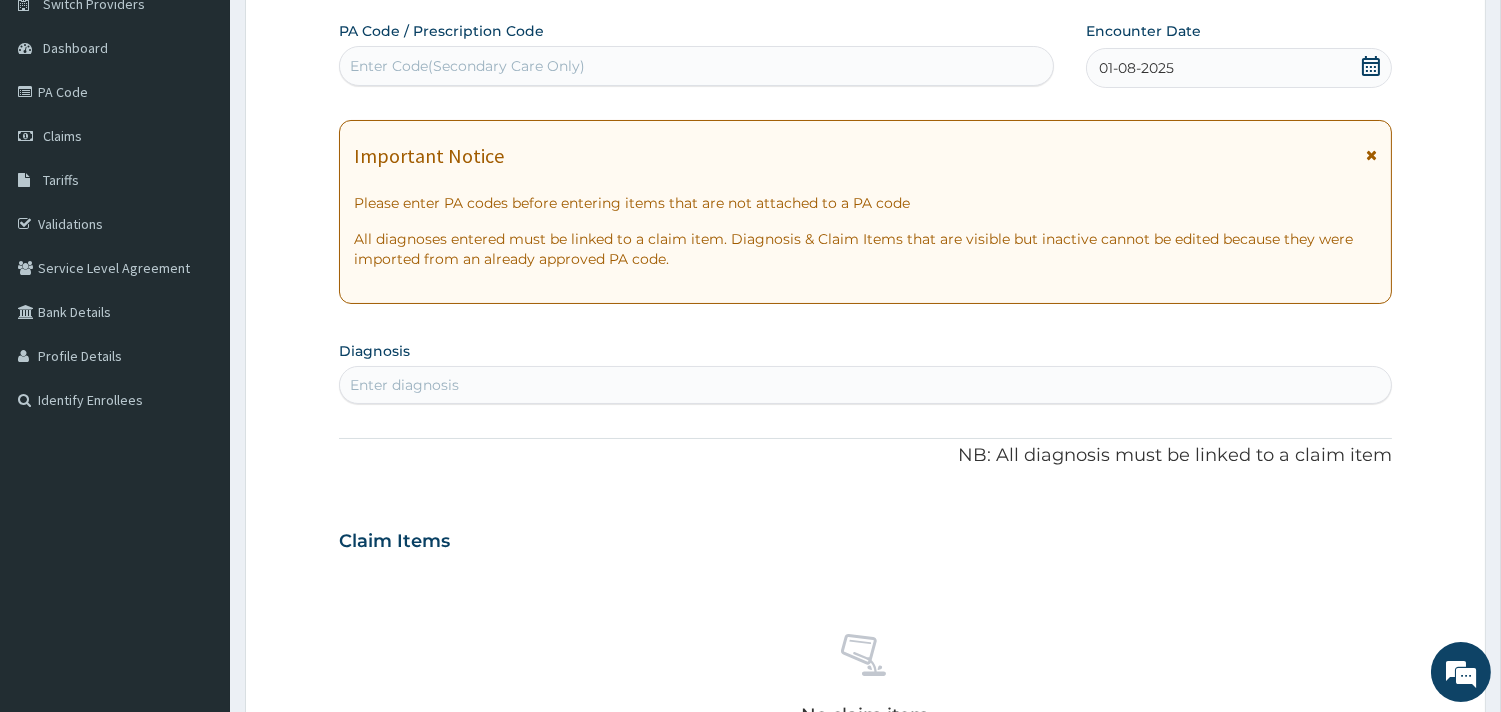 click on "Enter diagnosis" at bounding box center (404, 385) 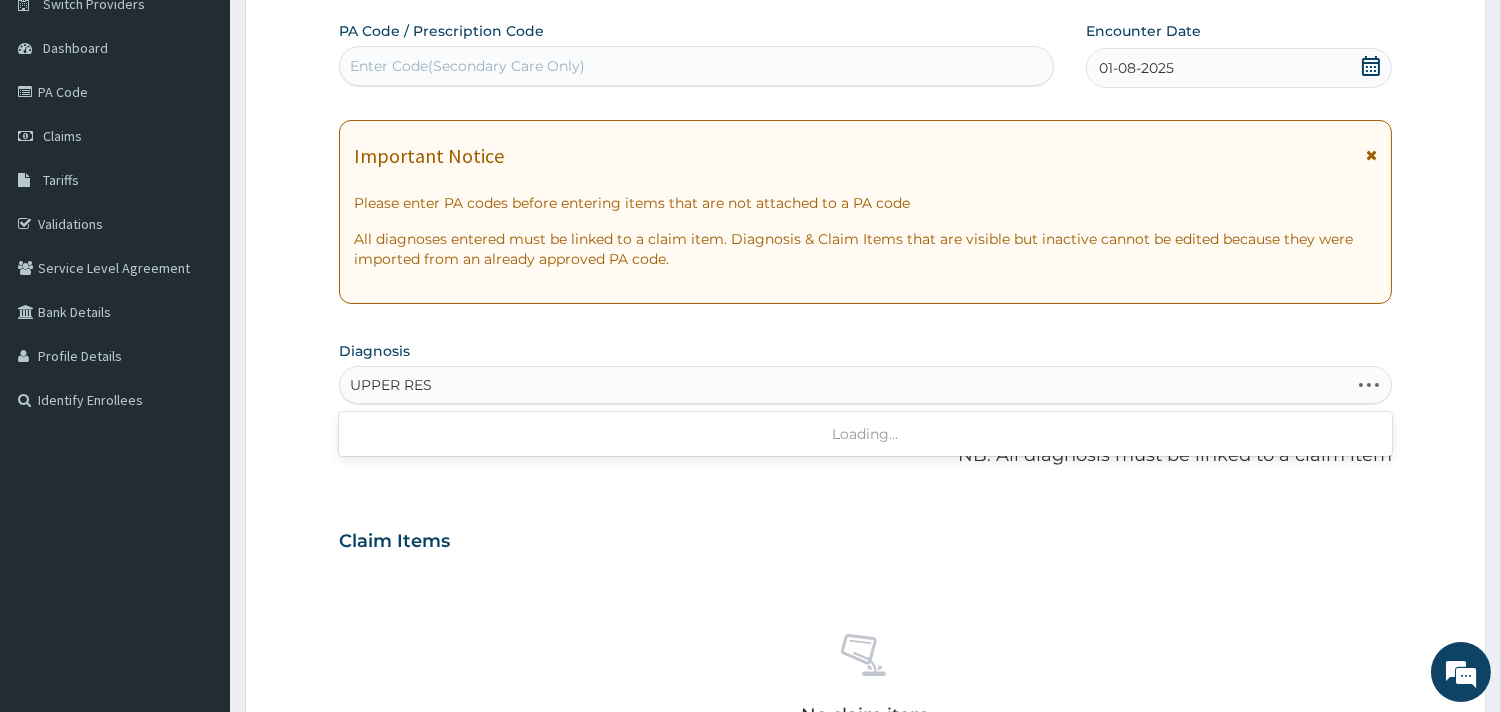 type on "UPPER RESP" 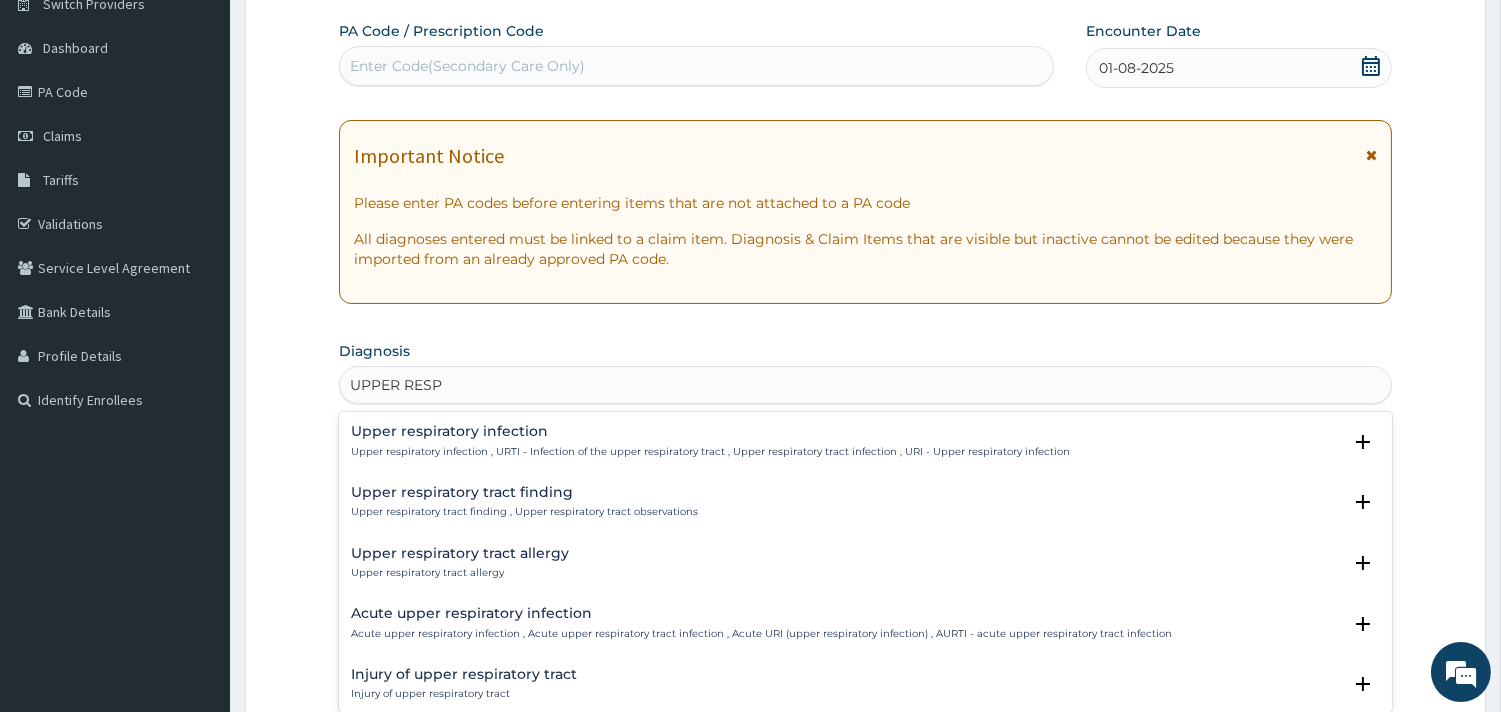 click on "Upper respiratory infection , URTI - Infection of the upper respiratory tract , Upper respiratory tract infection , URI - Upper respiratory infection" at bounding box center [710, 452] 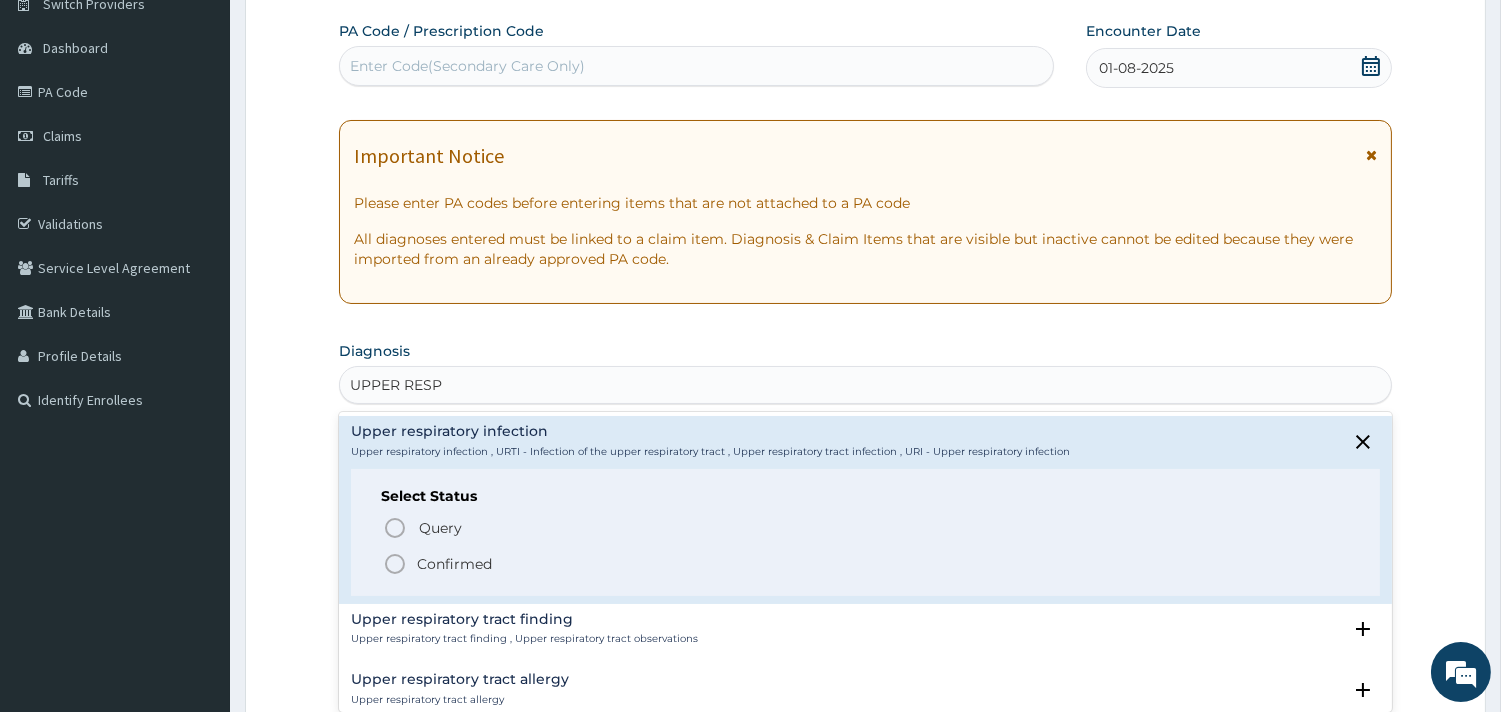 click on "Confirmed" at bounding box center [454, 564] 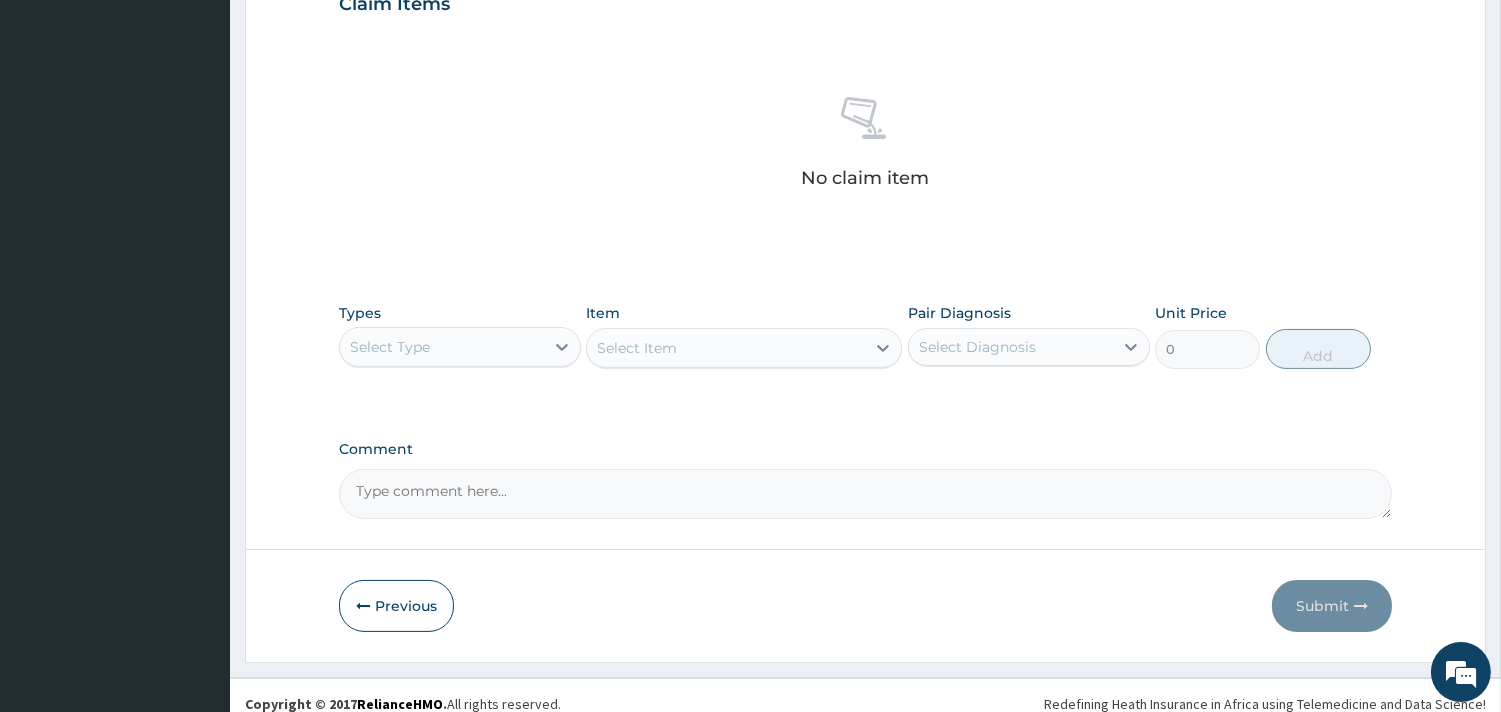 scroll, scrollTop: 730, scrollLeft: 0, axis: vertical 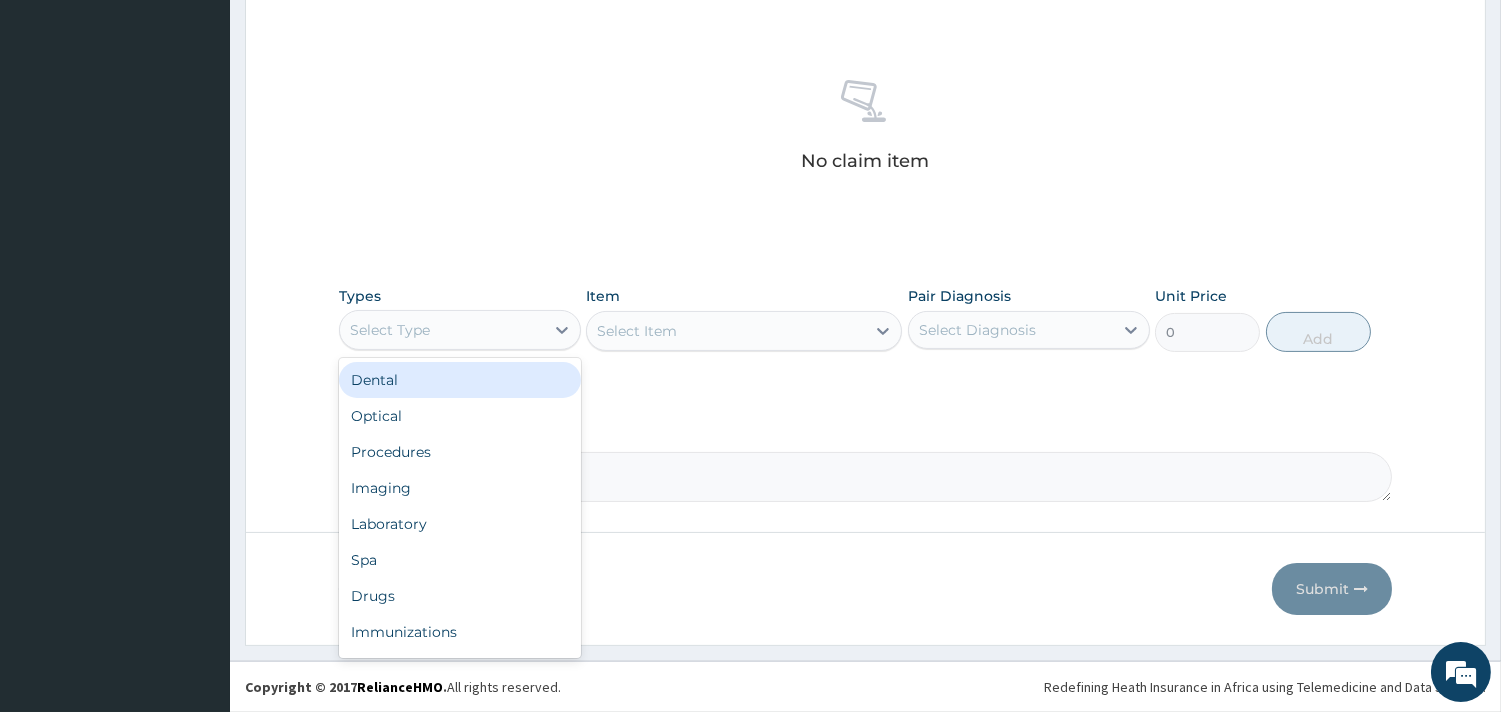click on "Select Type" at bounding box center (442, 330) 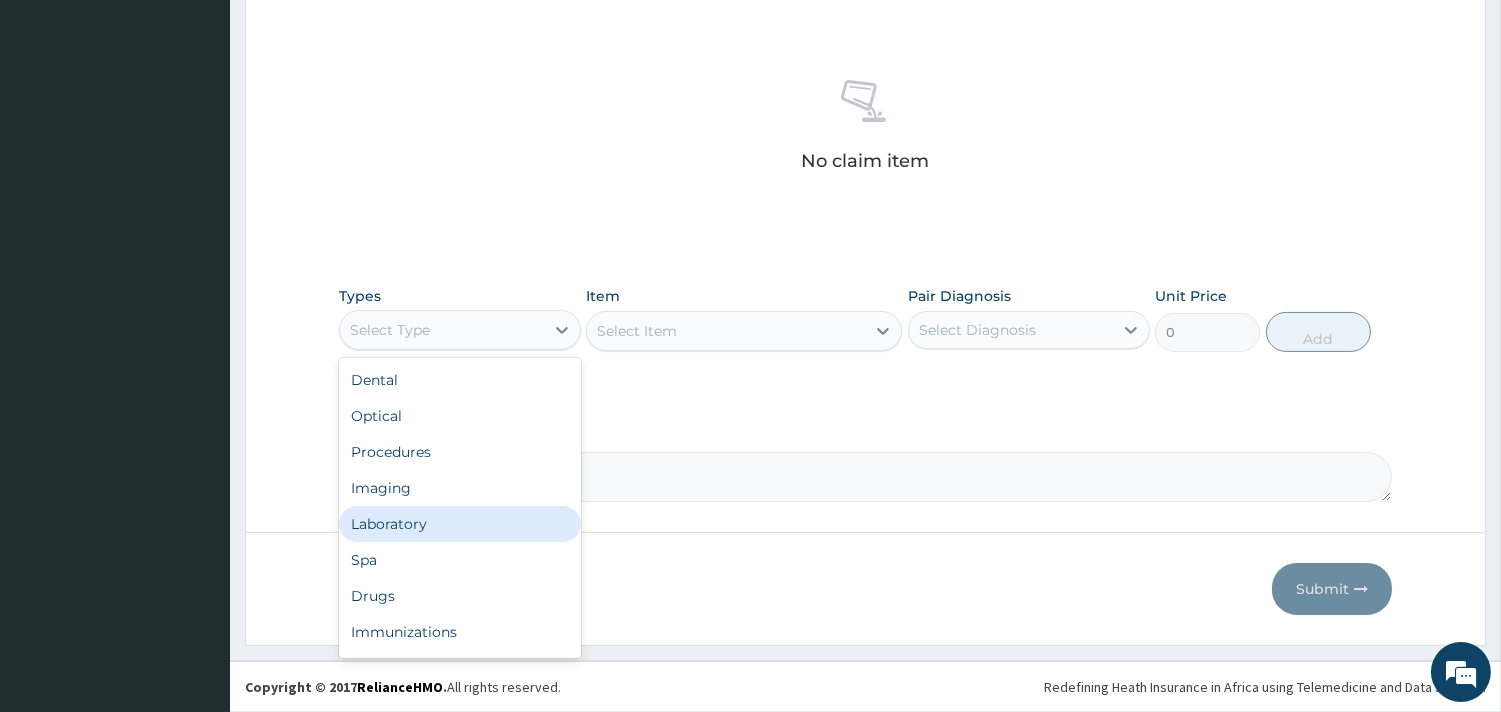 click on "Laboratory" at bounding box center (460, 524) 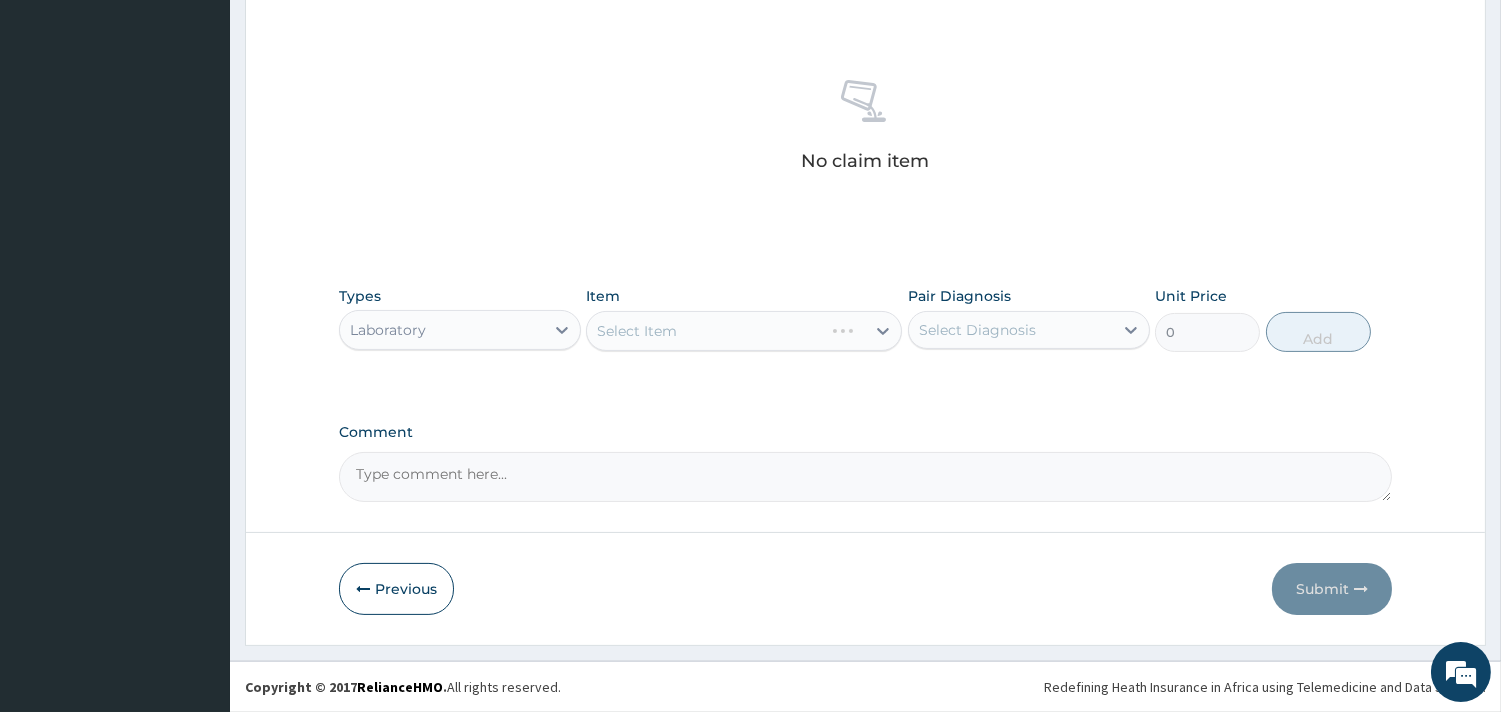 click on "Select Item" at bounding box center [744, 331] 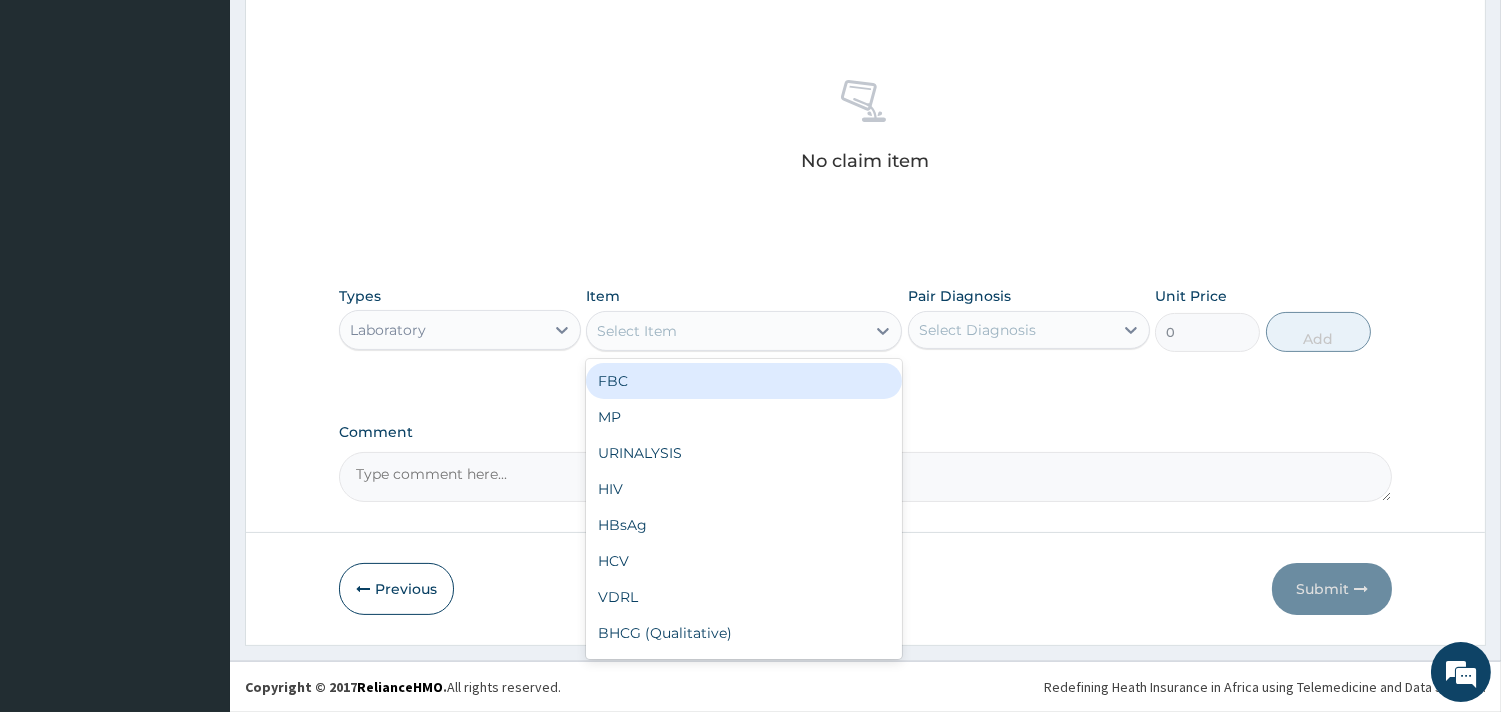 click on "Select Item" at bounding box center (726, 331) 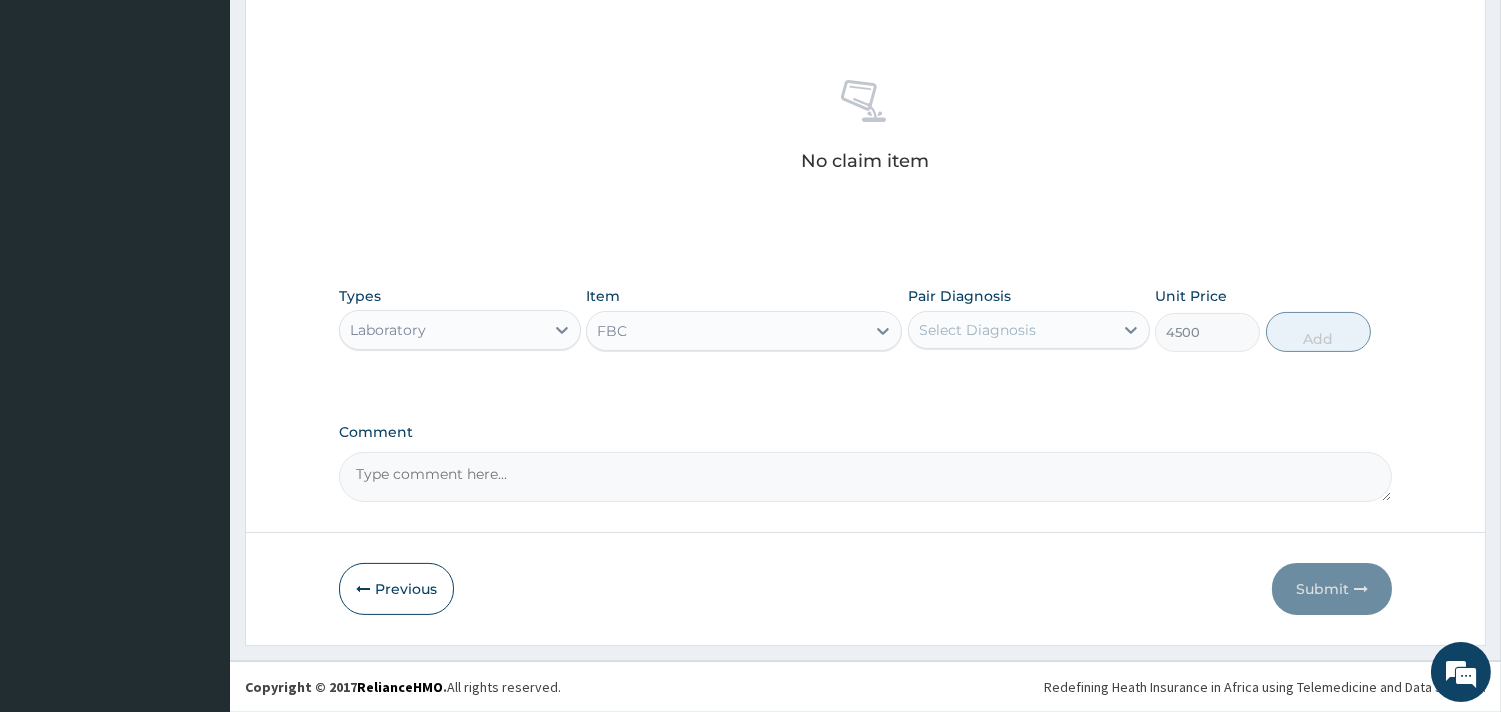 click on "Select Diagnosis" at bounding box center (977, 330) 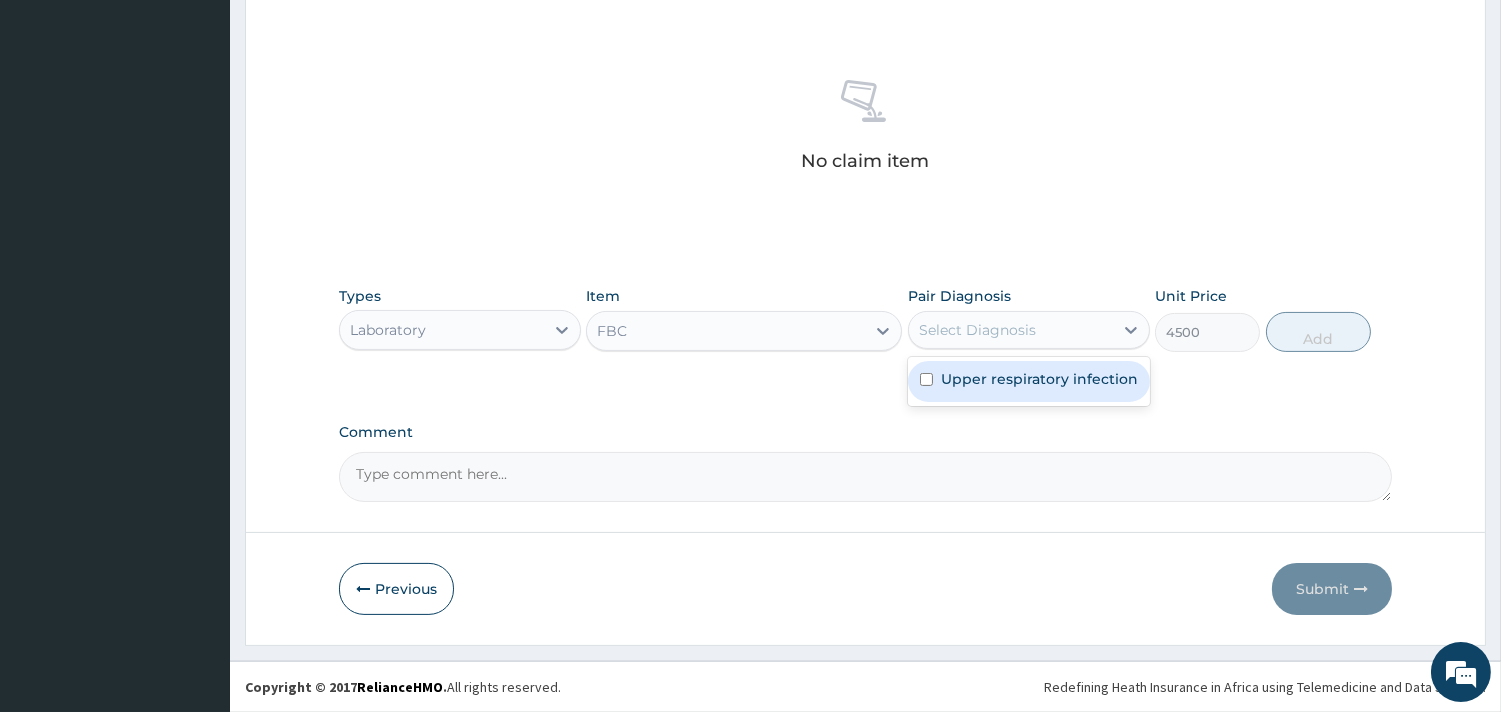 click on "Upper respiratory infection" at bounding box center [1039, 379] 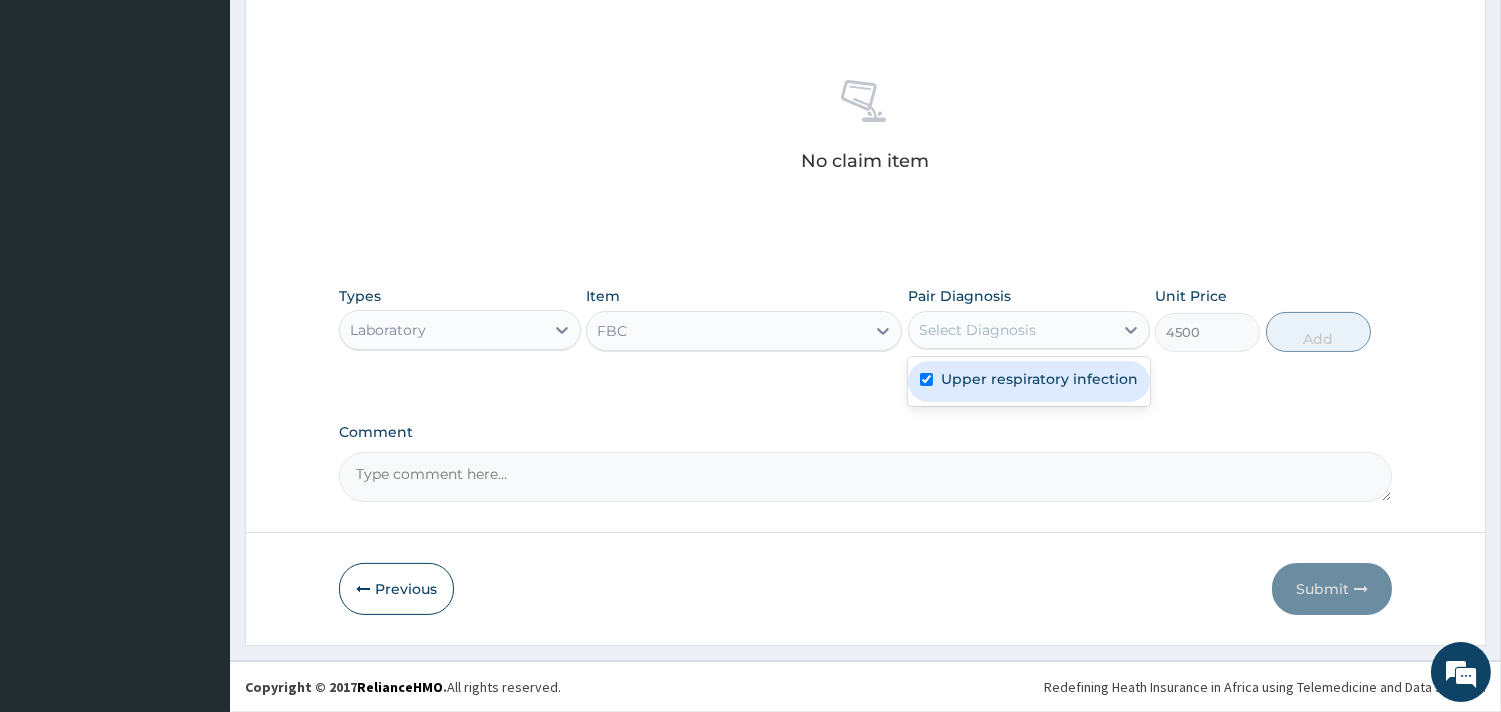 checkbox on "true" 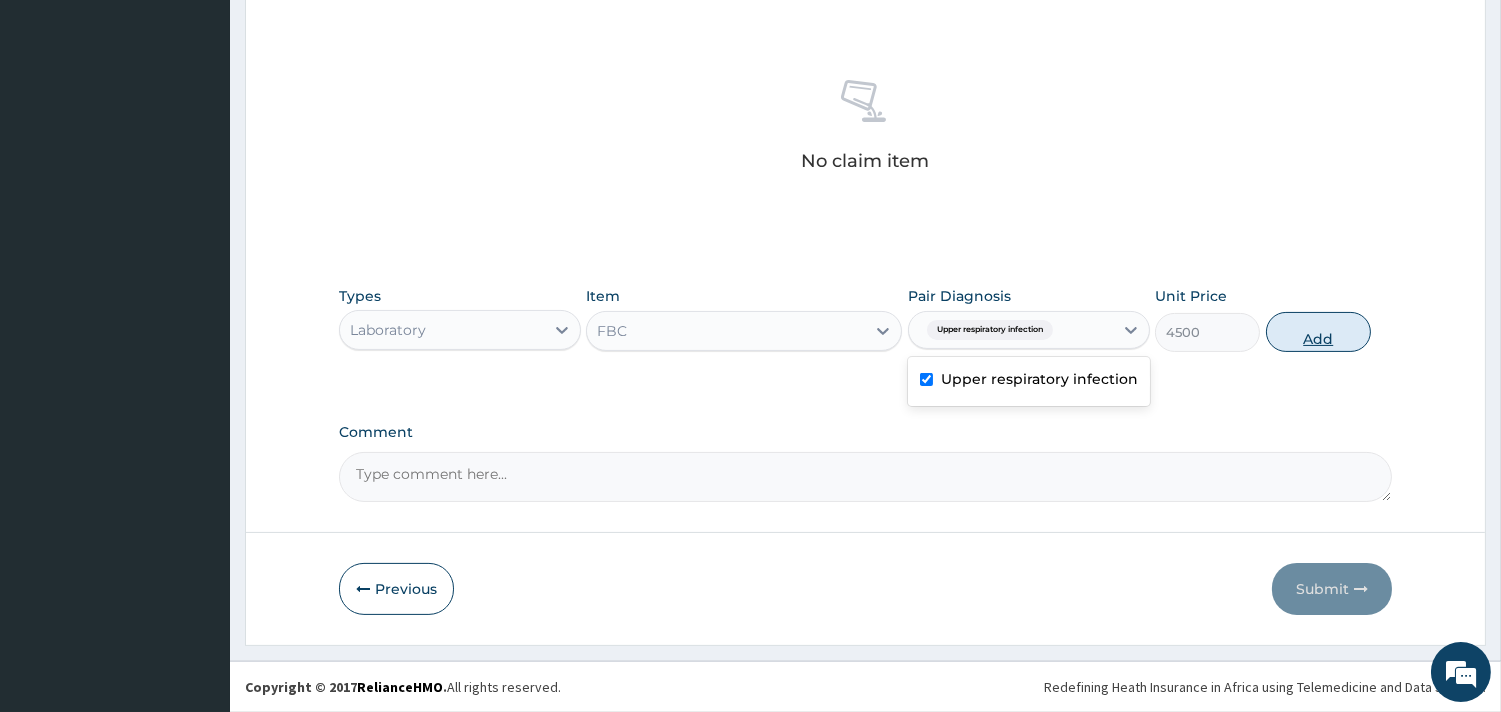 click on "Add" at bounding box center (1318, 332) 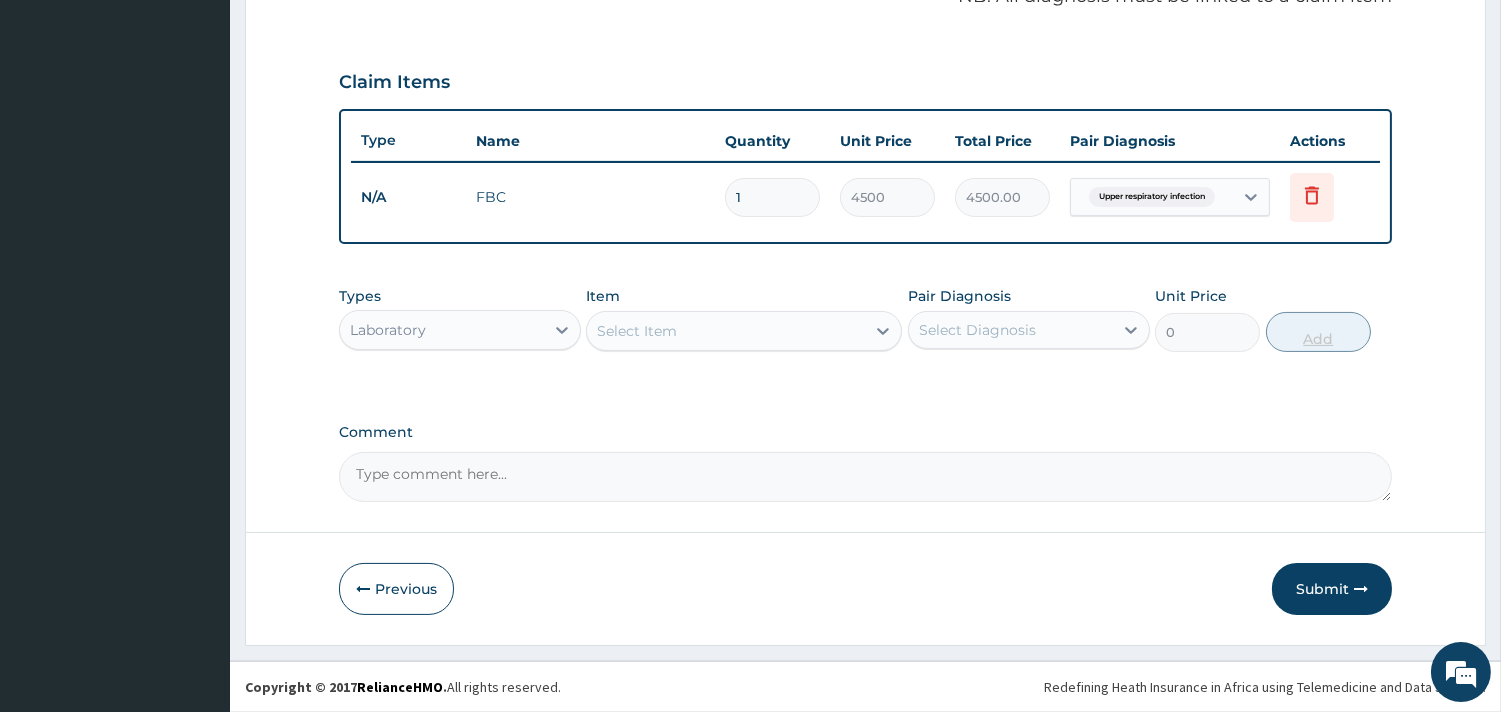 scroll, scrollTop: 633, scrollLeft: 0, axis: vertical 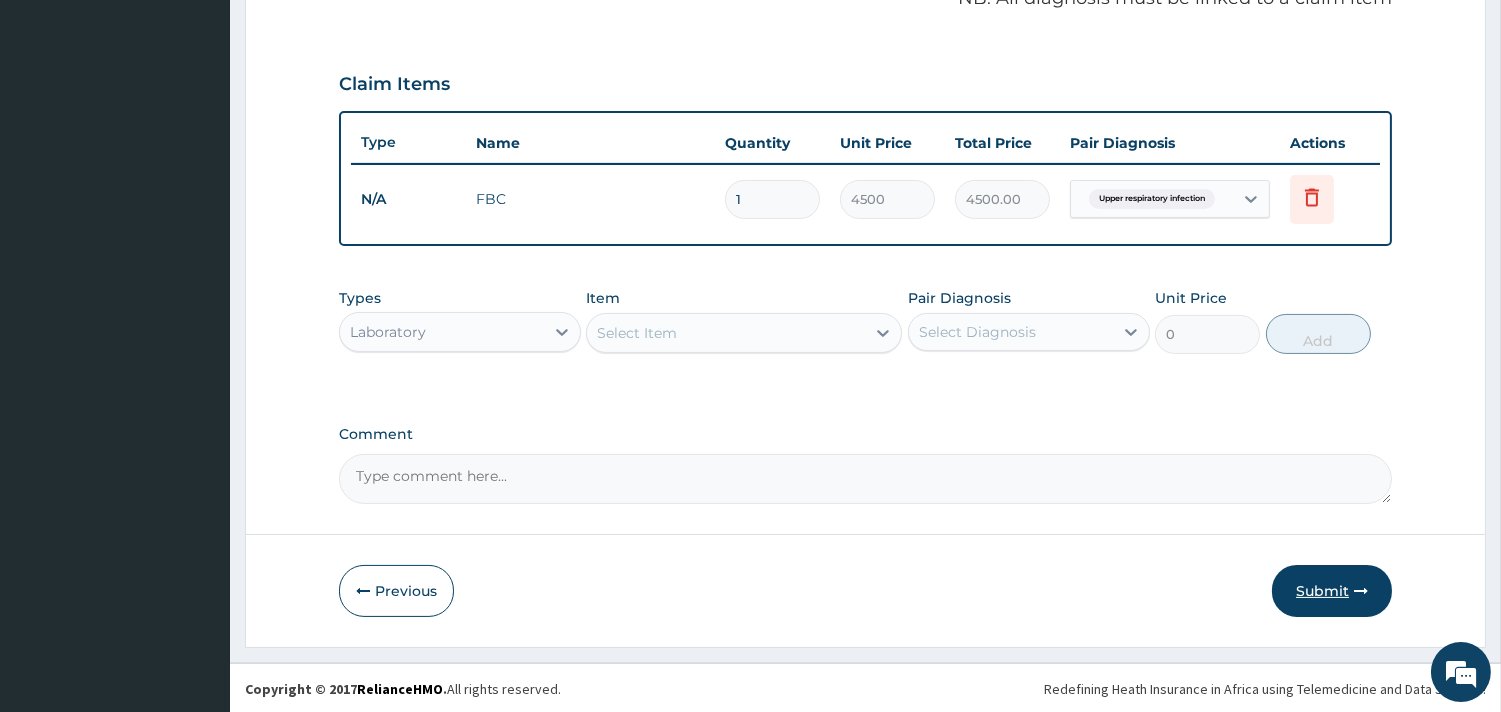 click at bounding box center (1361, 591) 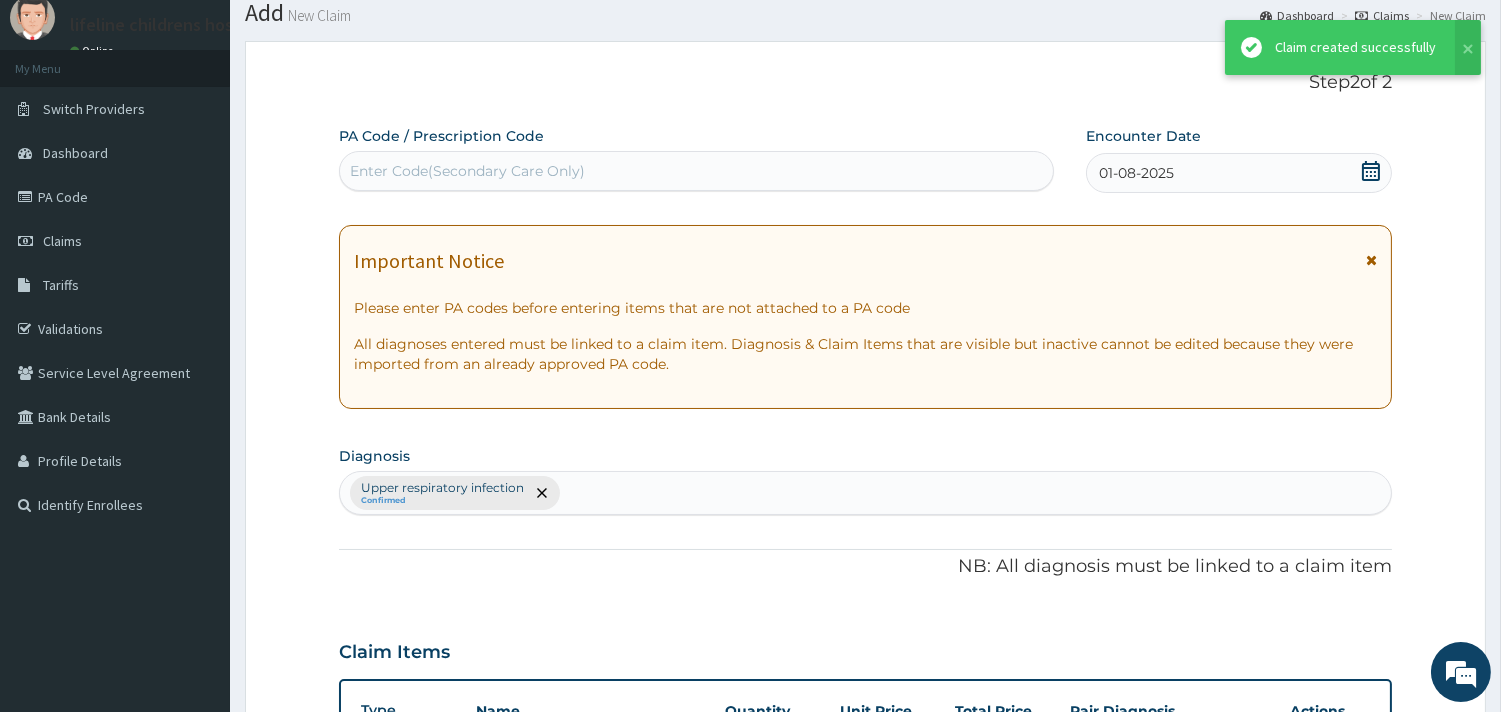 scroll, scrollTop: 633, scrollLeft: 0, axis: vertical 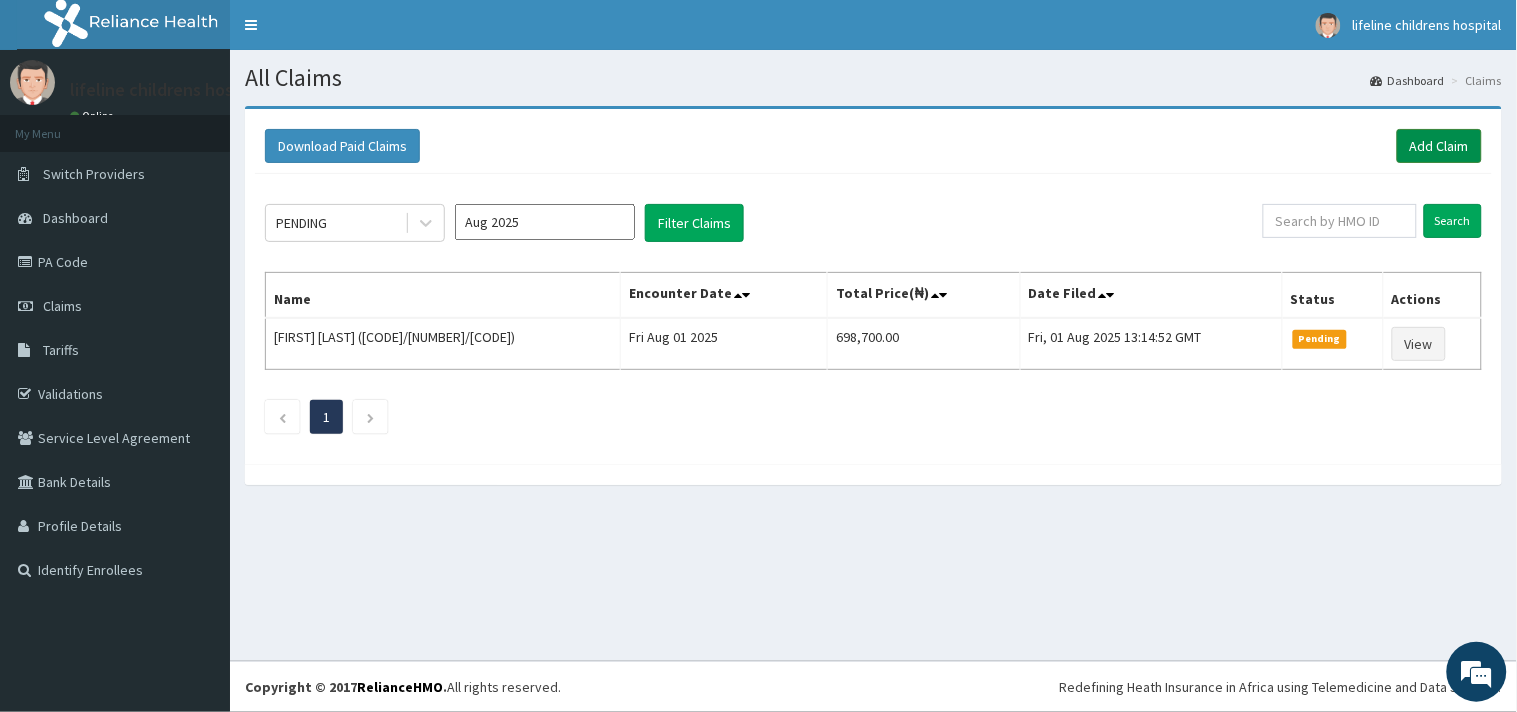 click on "Add Claim" at bounding box center [1439, 146] 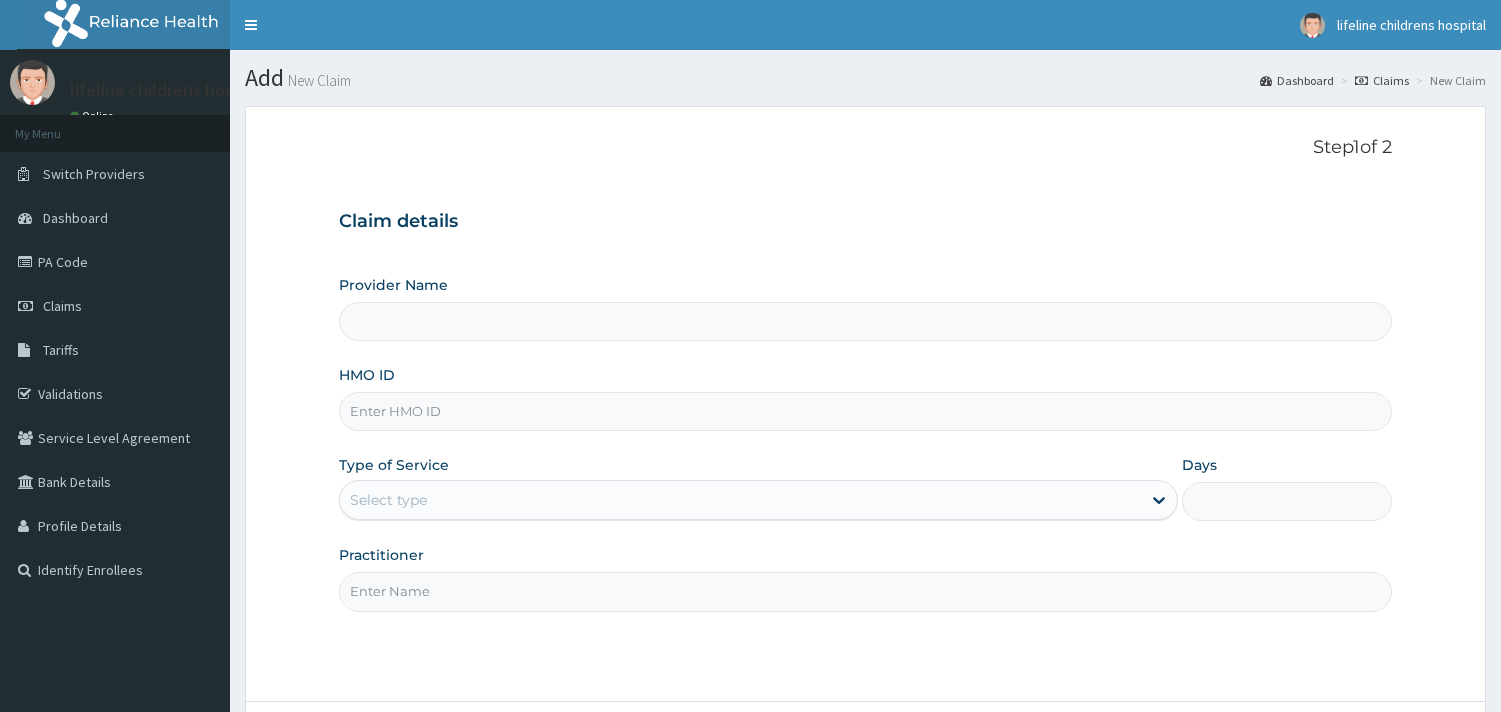 scroll, scrollTop: 0, scrollLeft: 0, axis: both 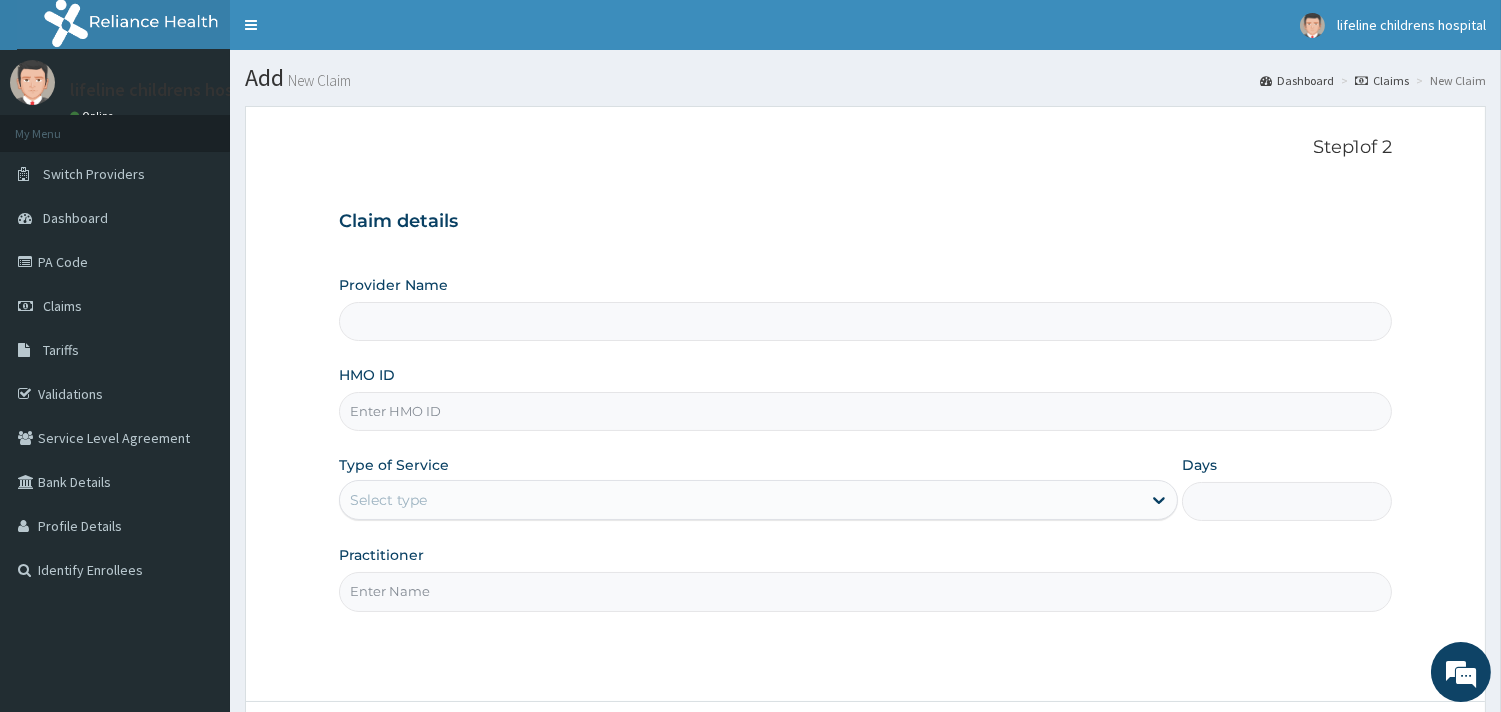 click on "HMO ID" at bounding box center (865, 411) 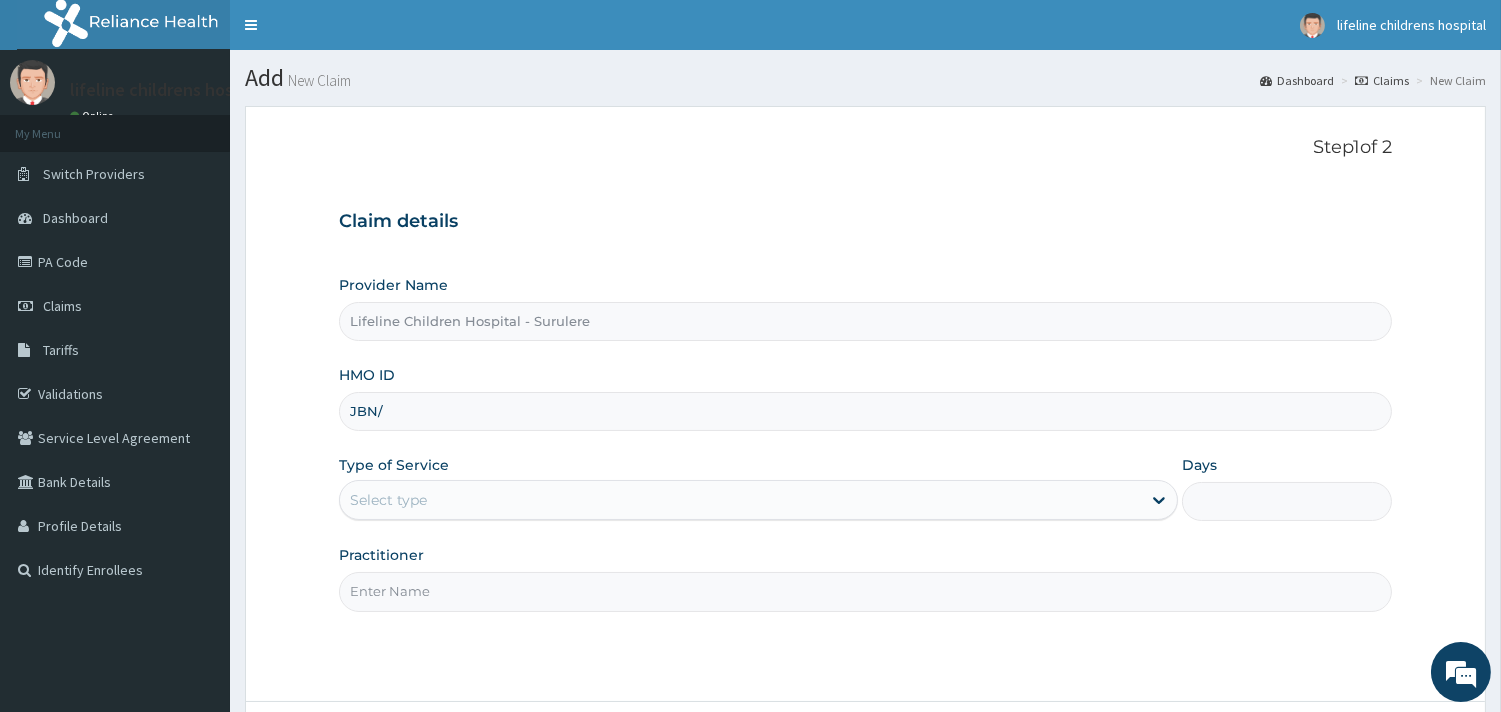 scroll, scrollTop: 0, scrollLeft: 0, axis: both 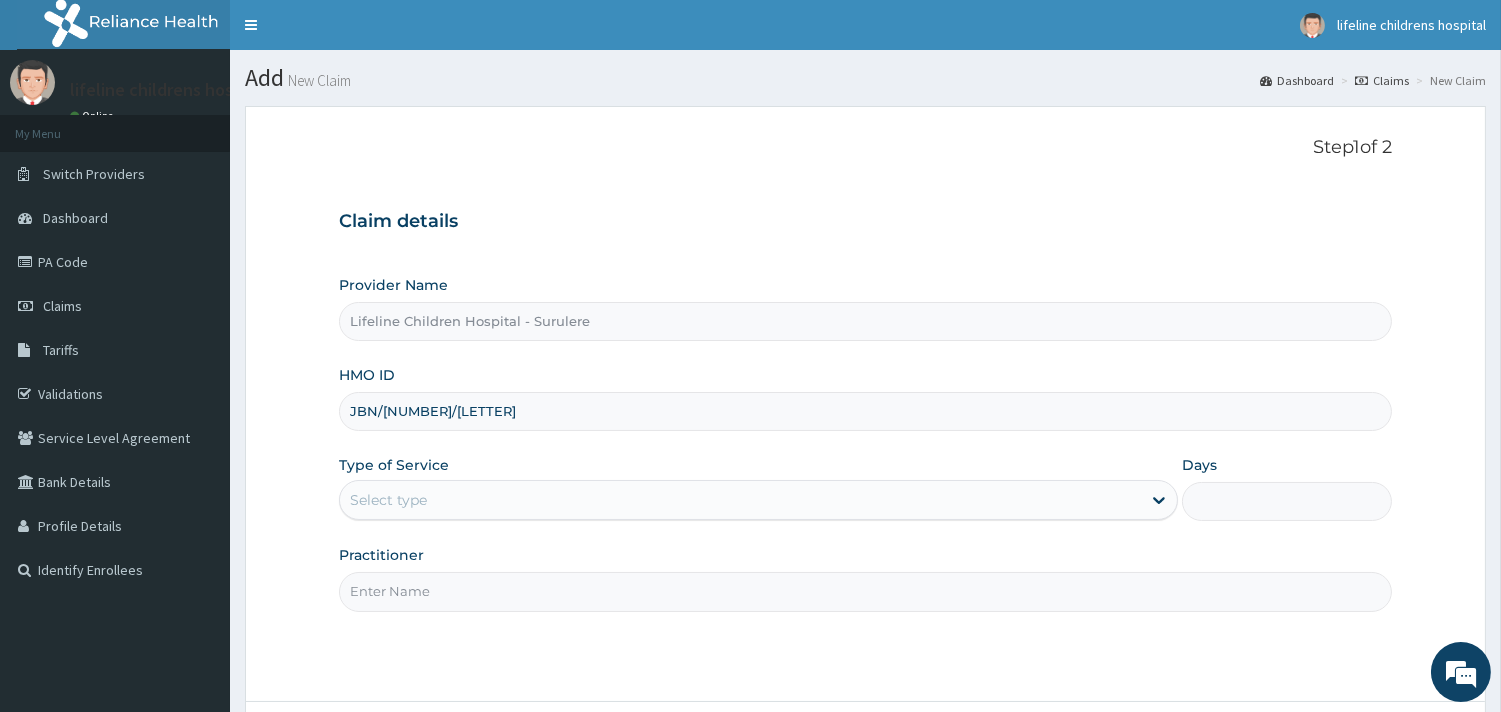 type on "JBN/10107/E" 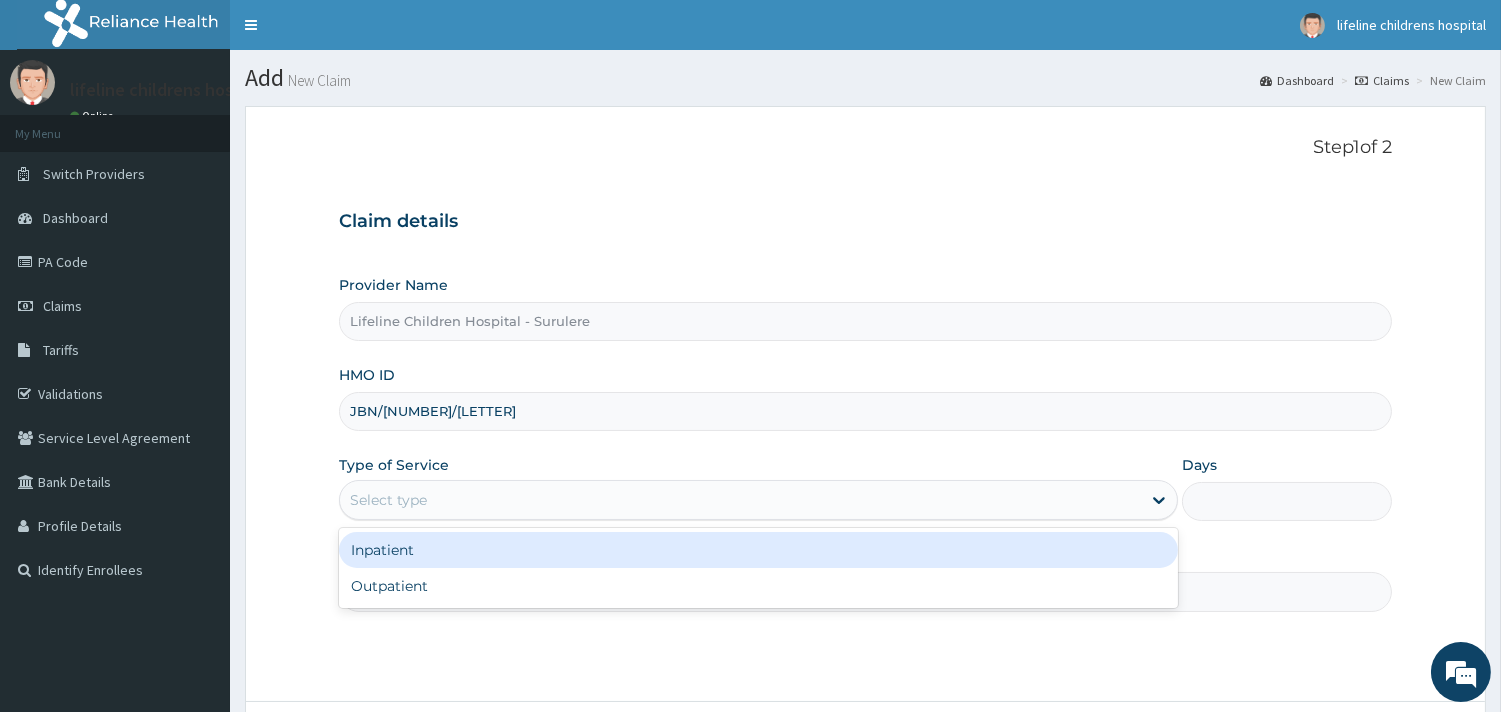 click on "Select type" at bounding box center [388, 500] 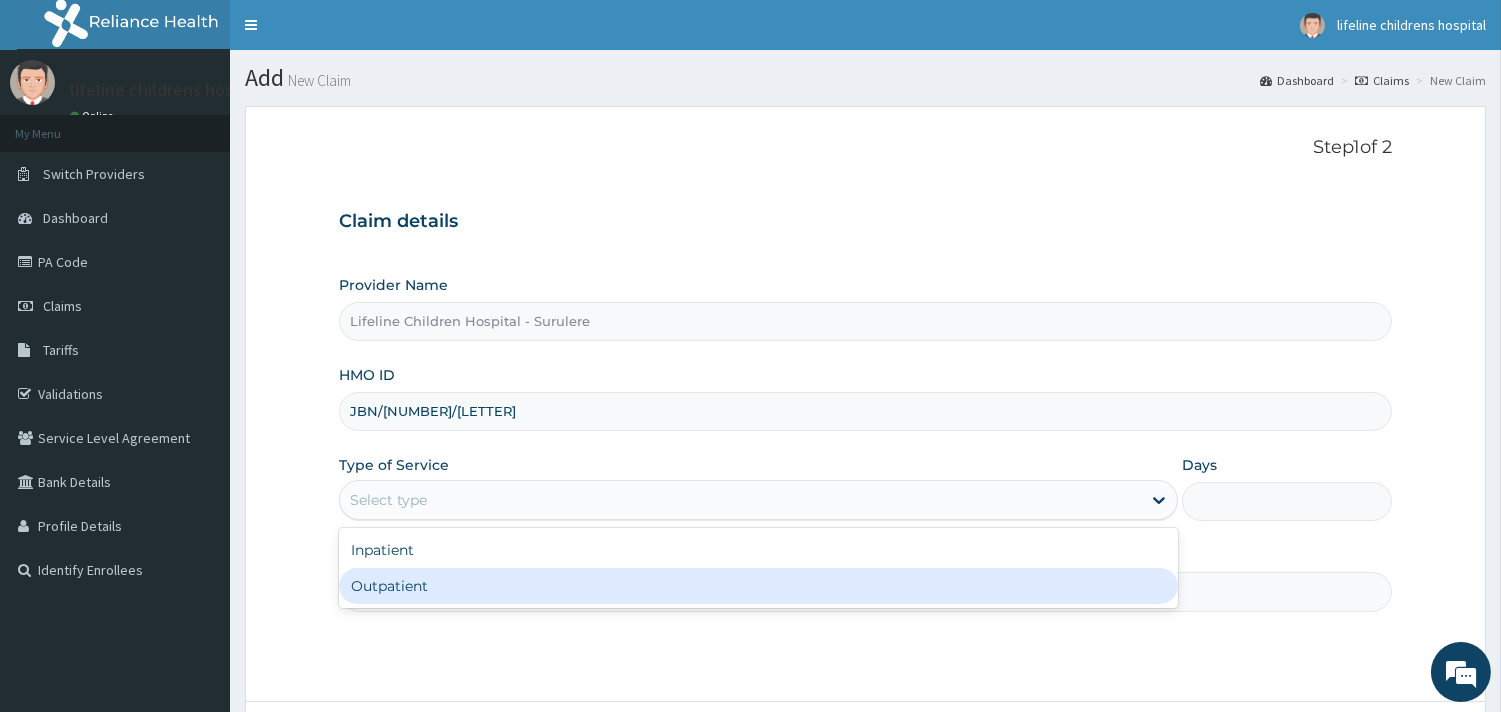 click on "Outpatient" at bounding box center [758, 586] 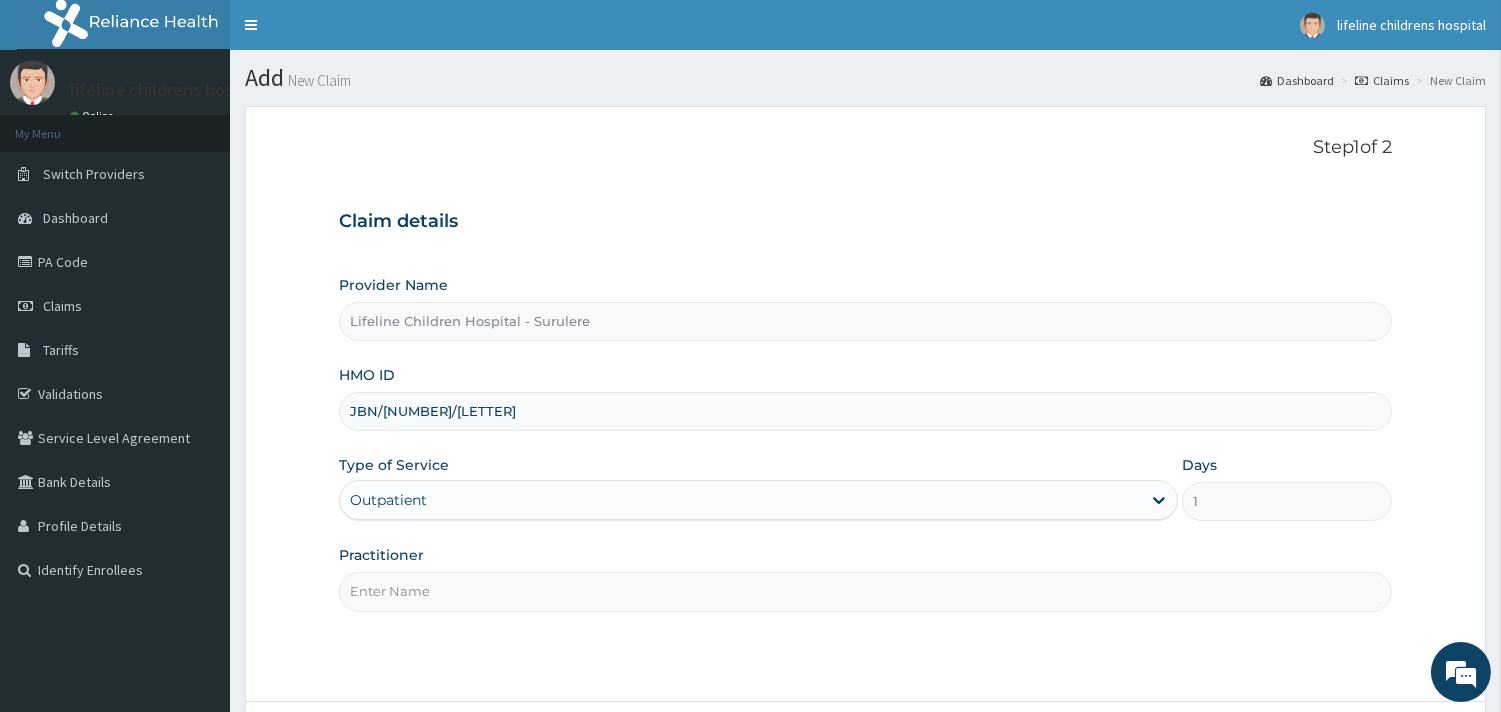 click on "Practitioner" at bounding box center [865, 591] 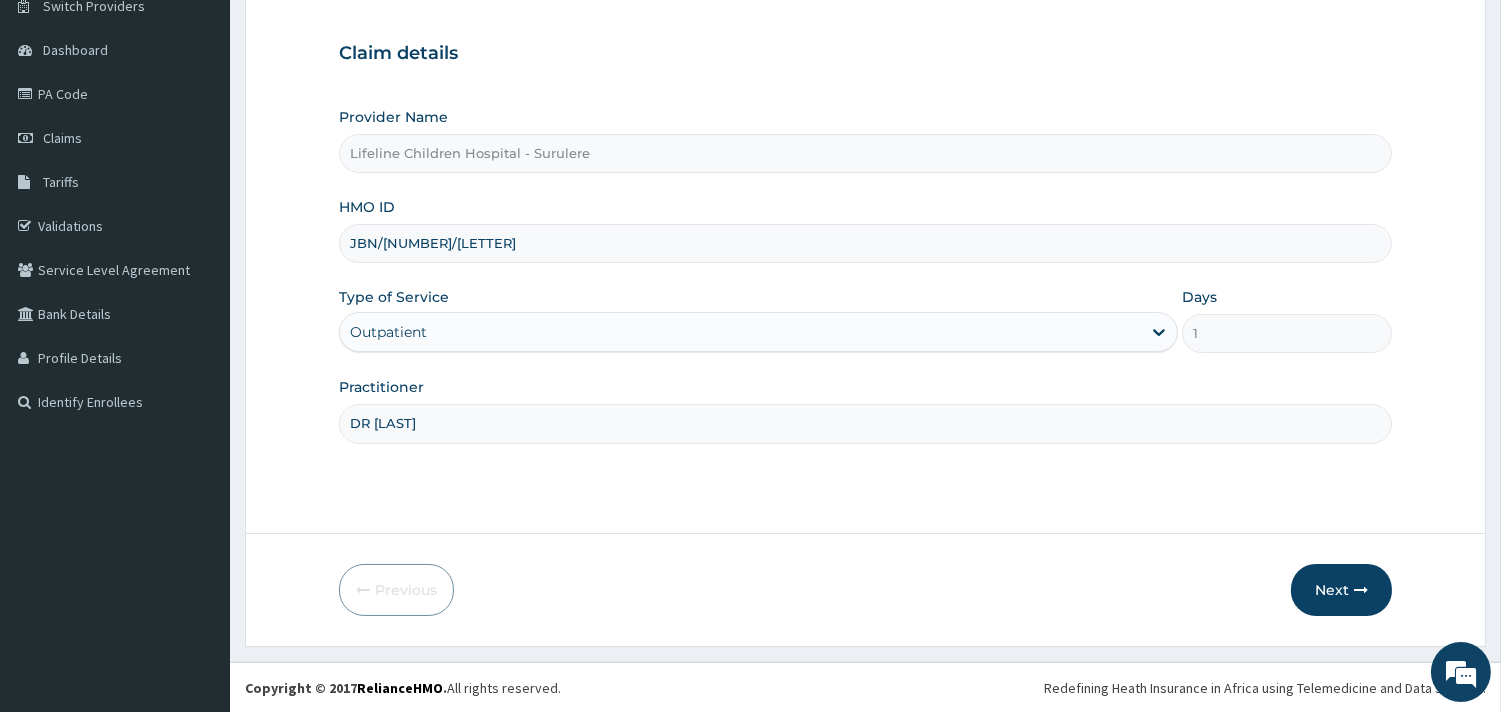 scroll, scrollTop: 170, scrollLeft: 0, axis: vertical 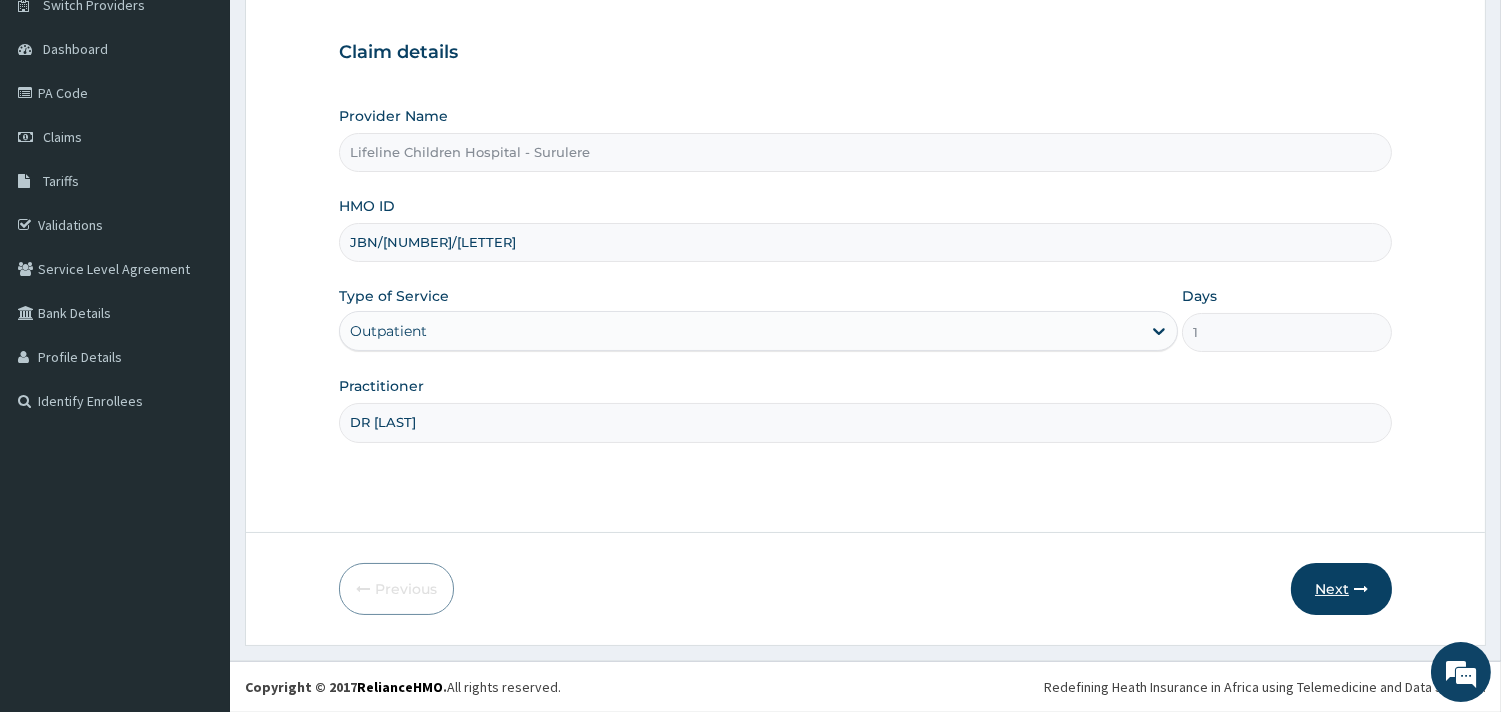 type on "DR NJOKANMA" 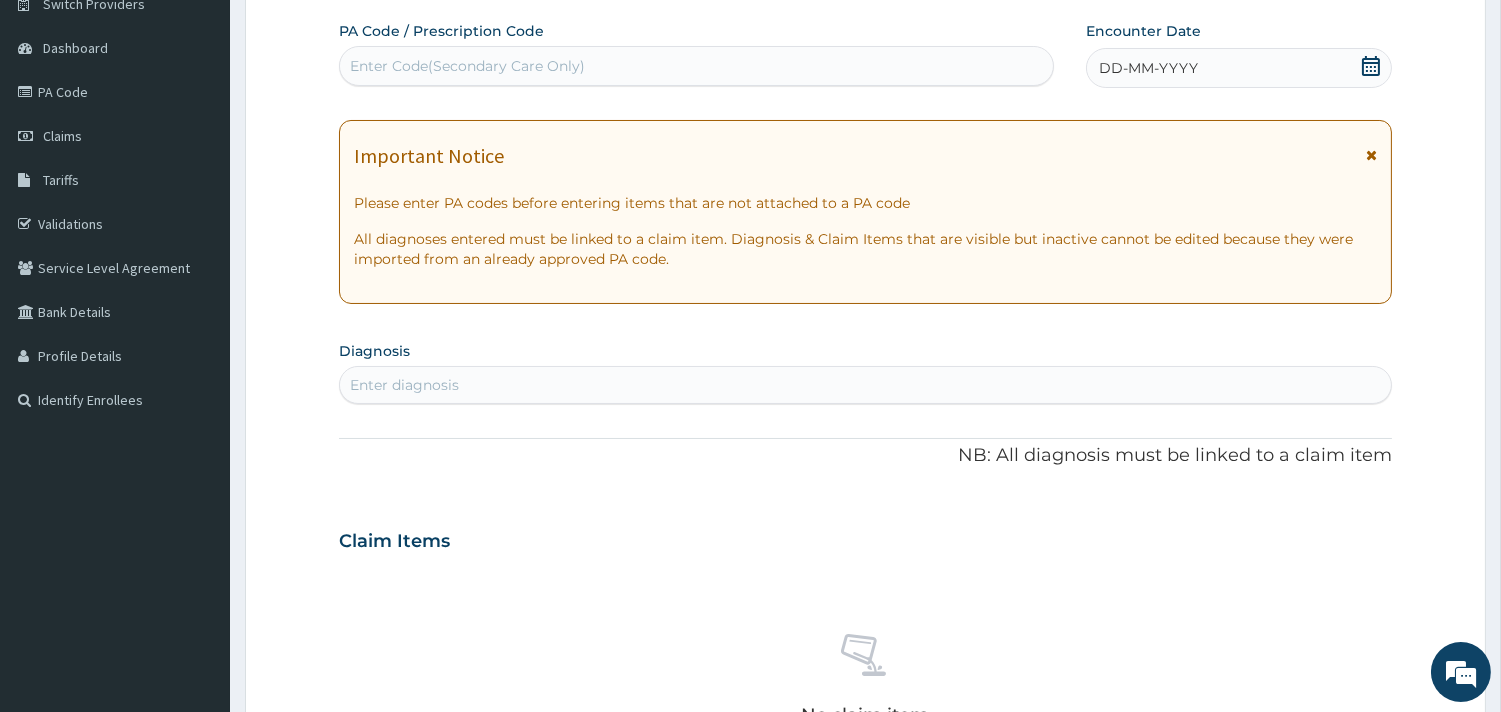 click on "DD-MM-YYYY" at bounding box center [1148, 68] 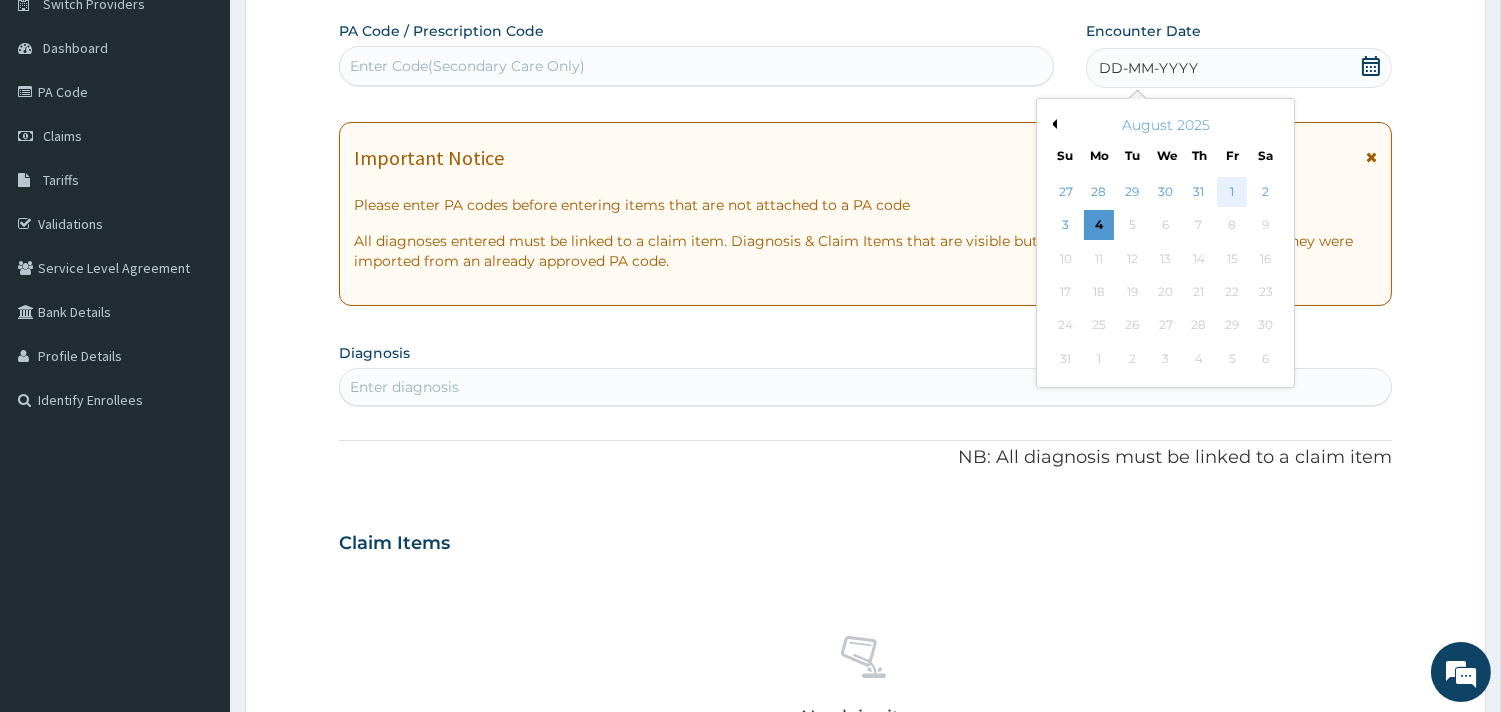 click on "1" at bounding box center [1232, 192] 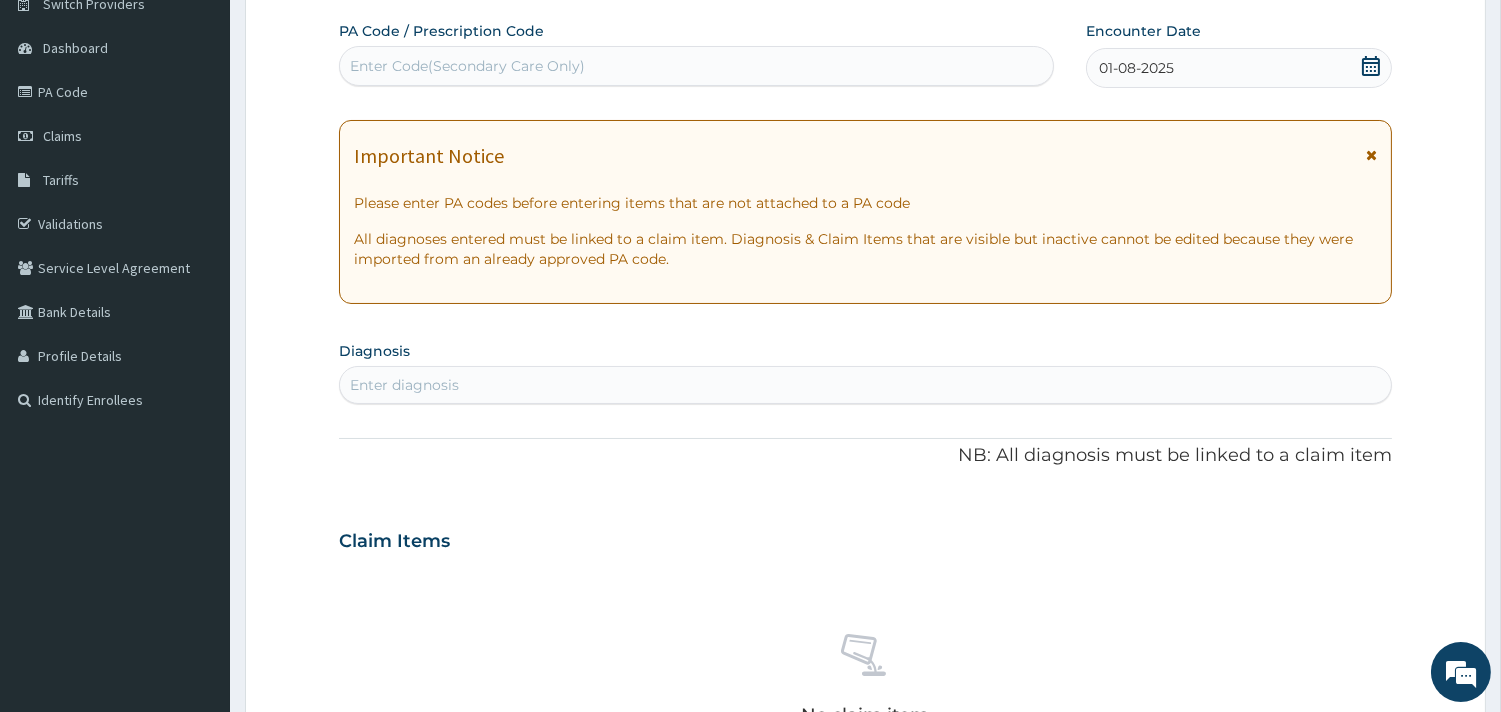 click on "Enter diagnosis" at bounding box center [404, 385] 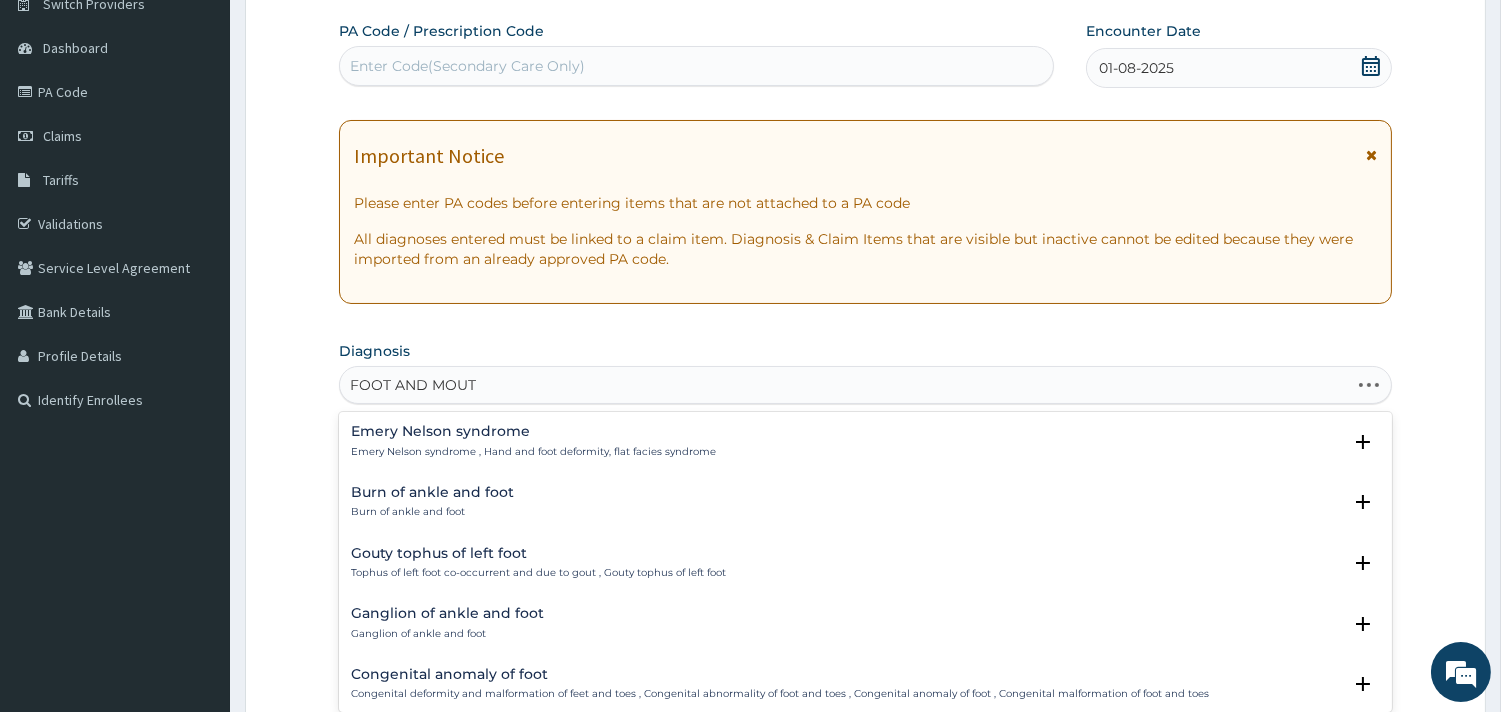type on "FOOT AND MOUTH" 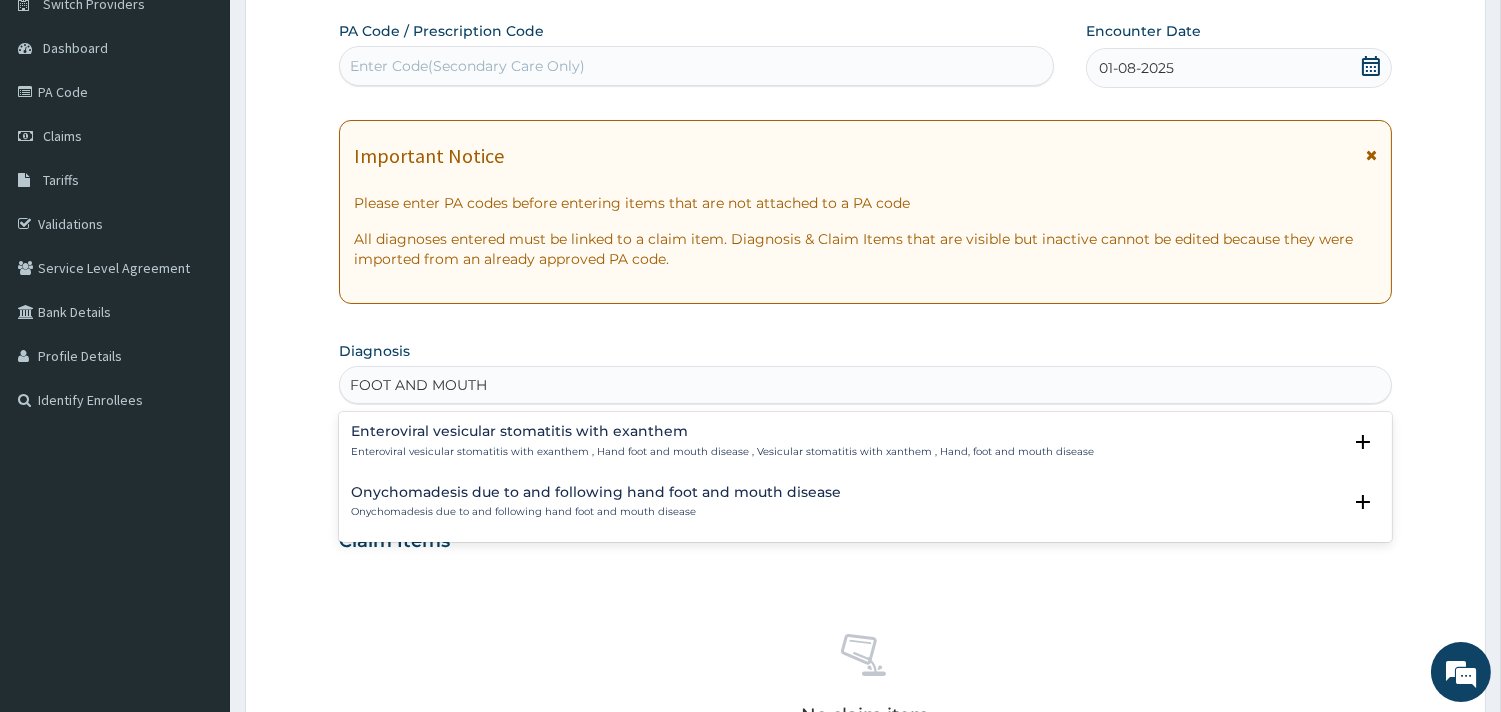 click on "Onychomadesis due to and following hand foot and mouth disease Onychomadesis due to and following hand foot and mouth disease" at bounding box center [596, 502] 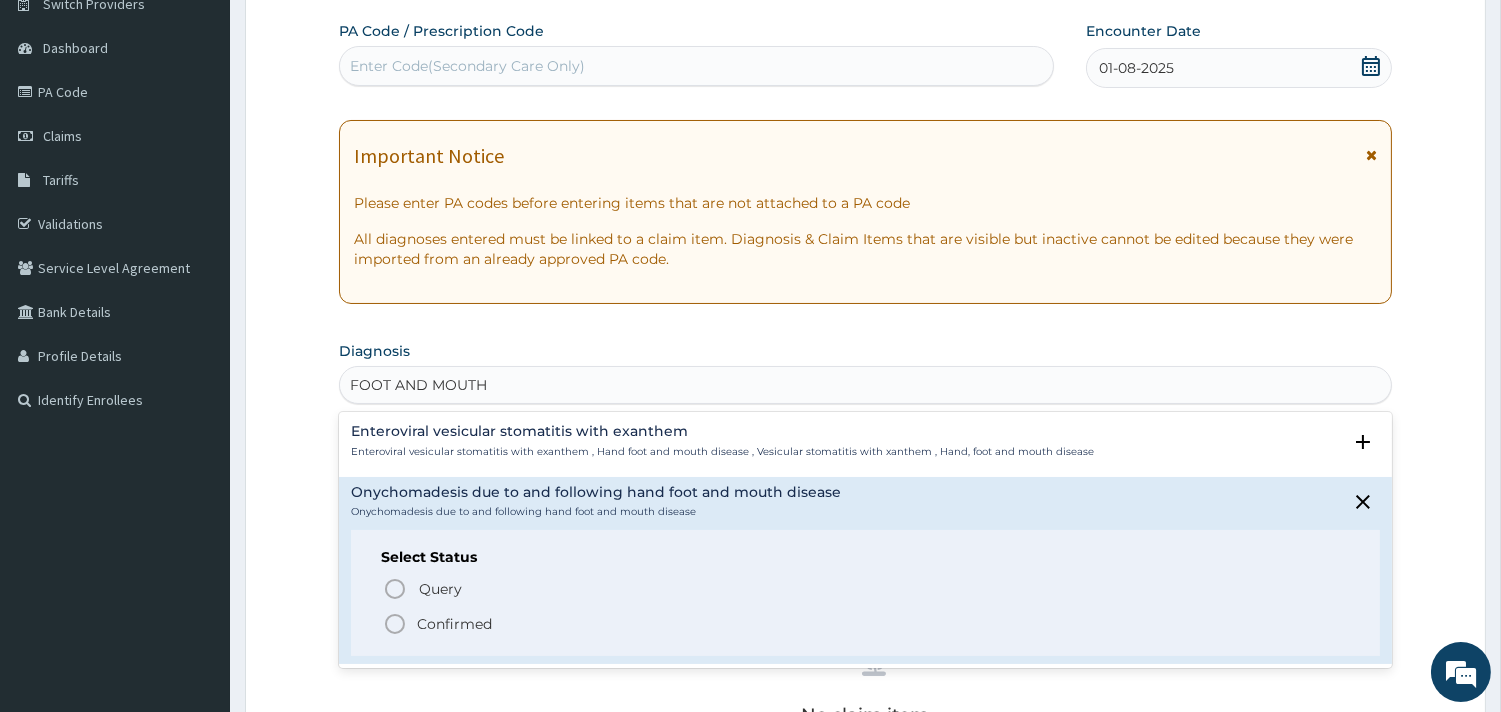 click on "Confirmed" at bounding box center [454, 624] 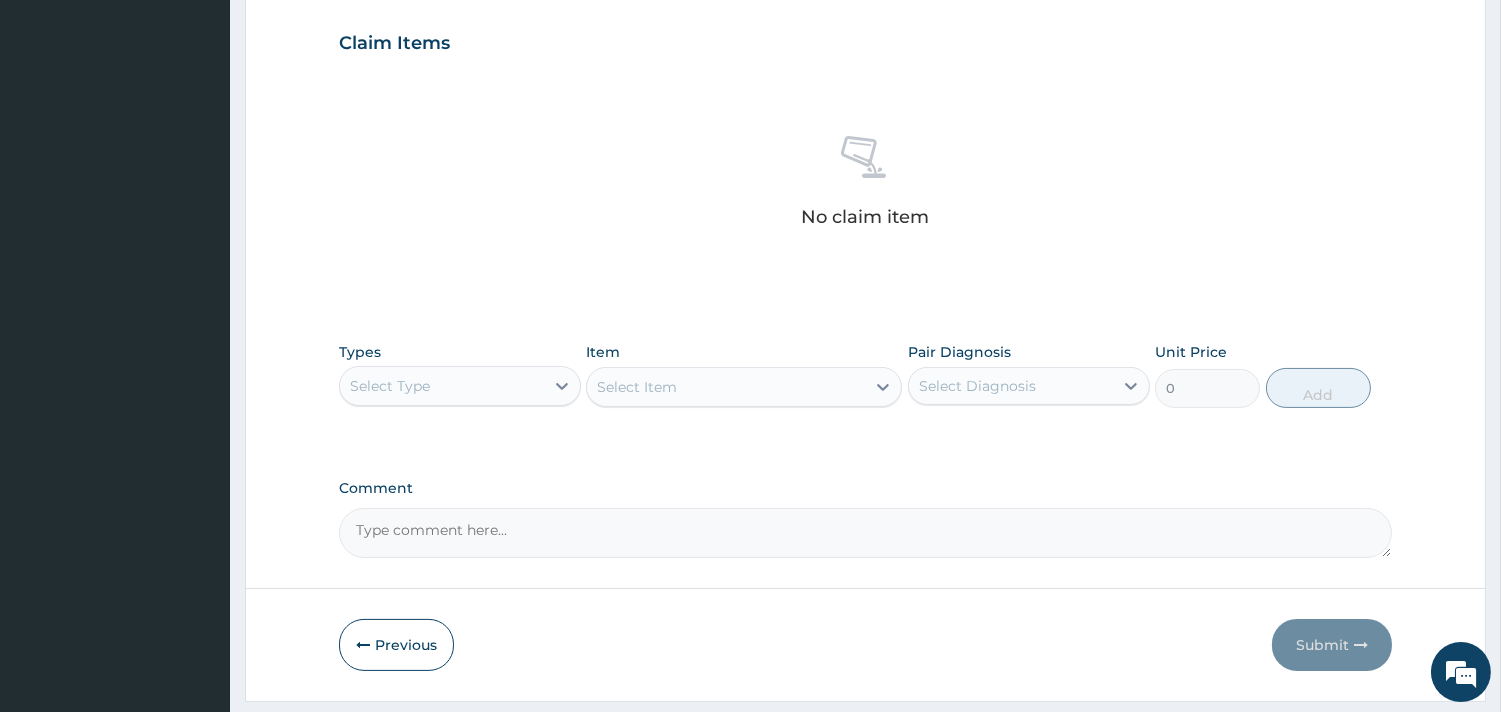 scroll, scrollTop: 725, scrollLeft: 0, axis: vertical 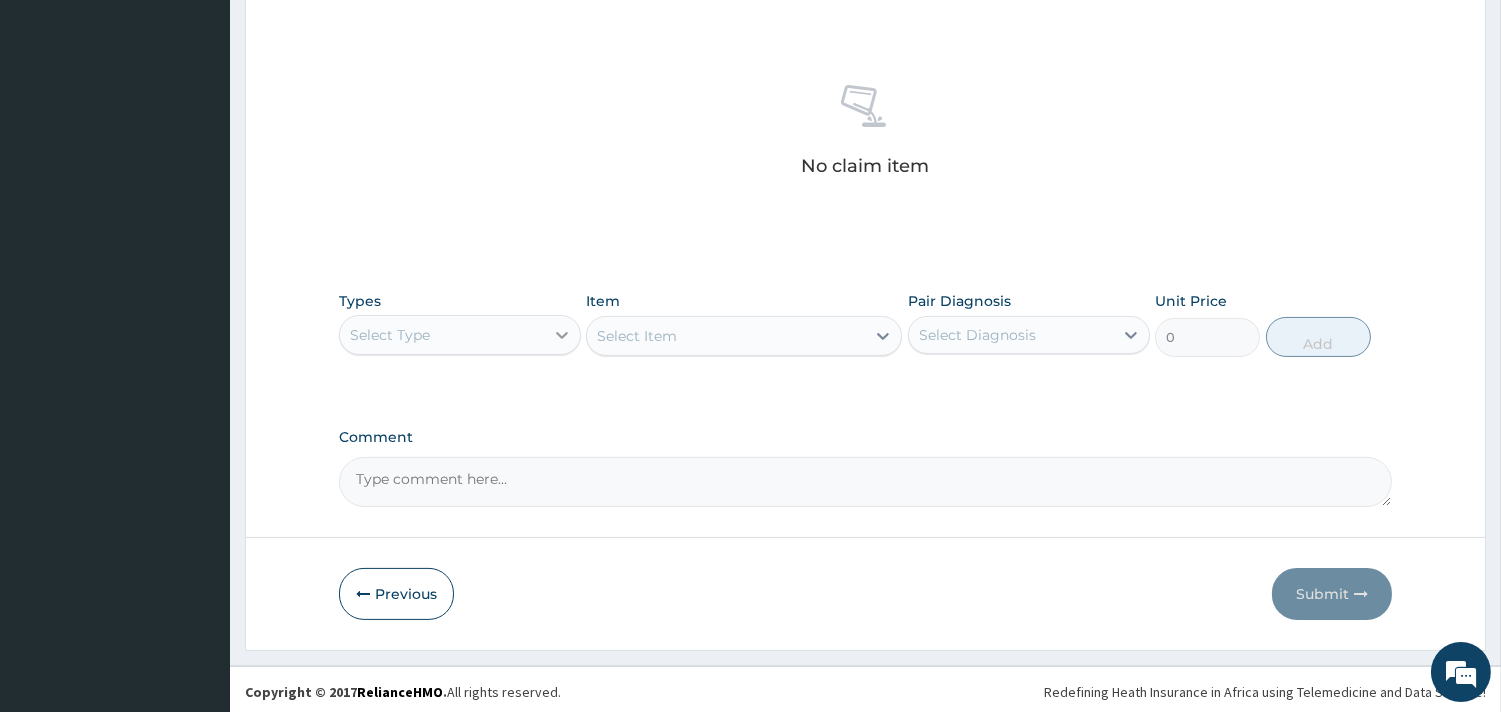 click 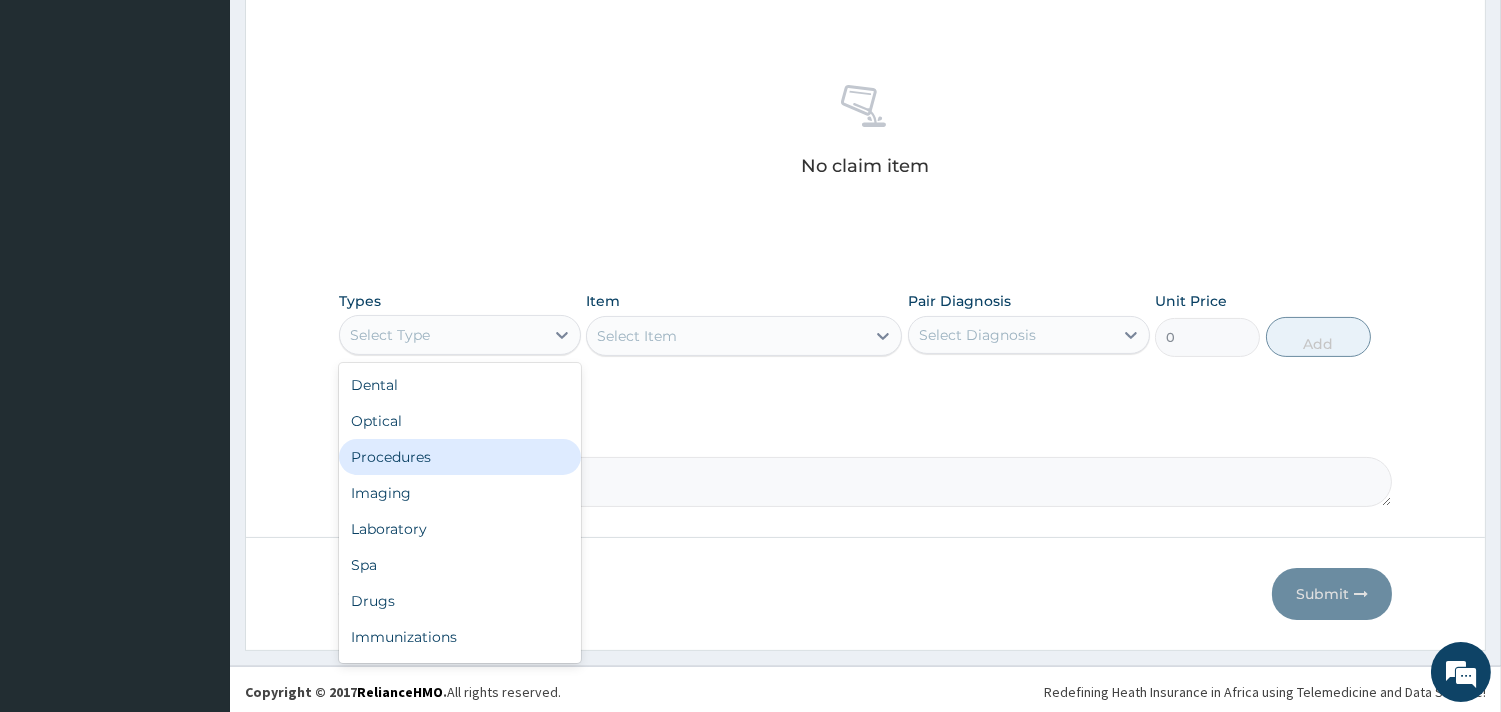 click on "Procedures" at bounding box center [460, 457] 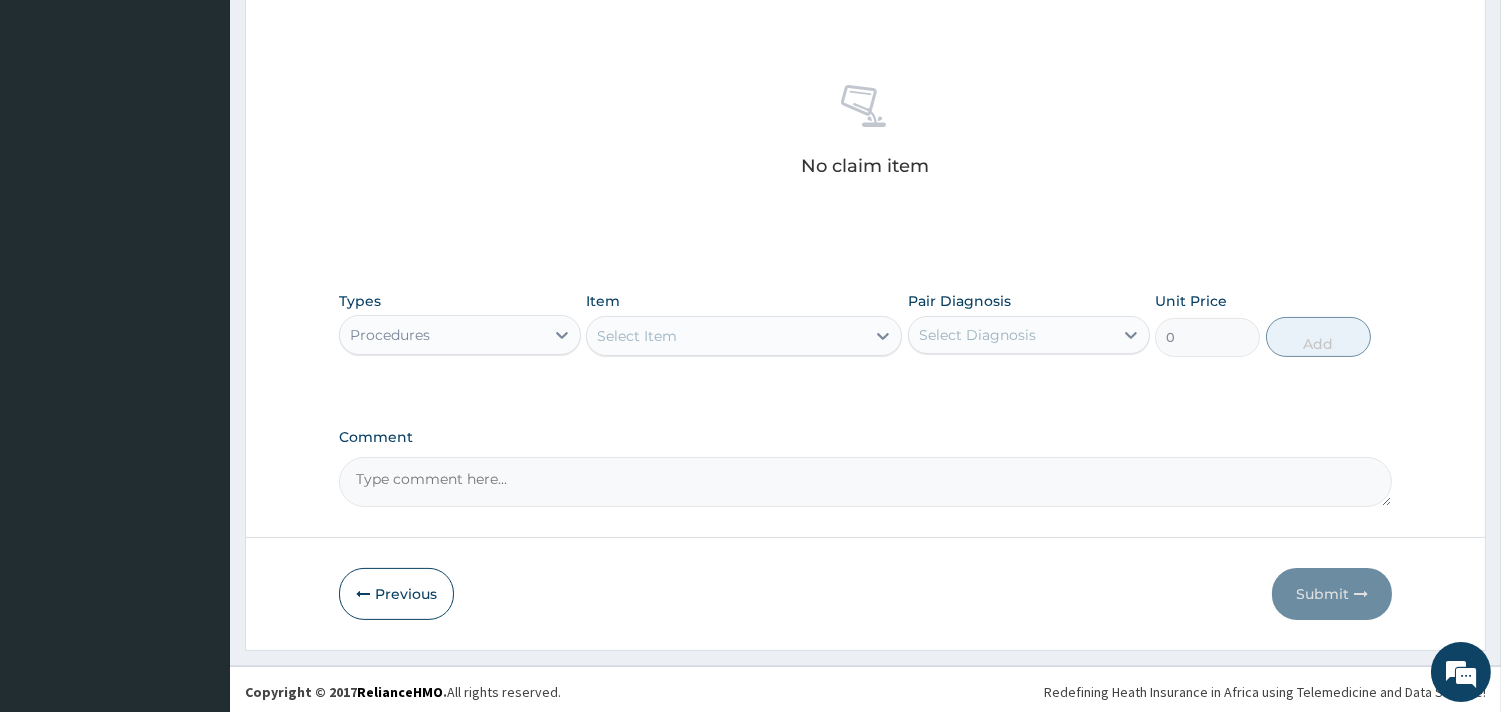click on "Select Item" at bounding box center (744, 336) 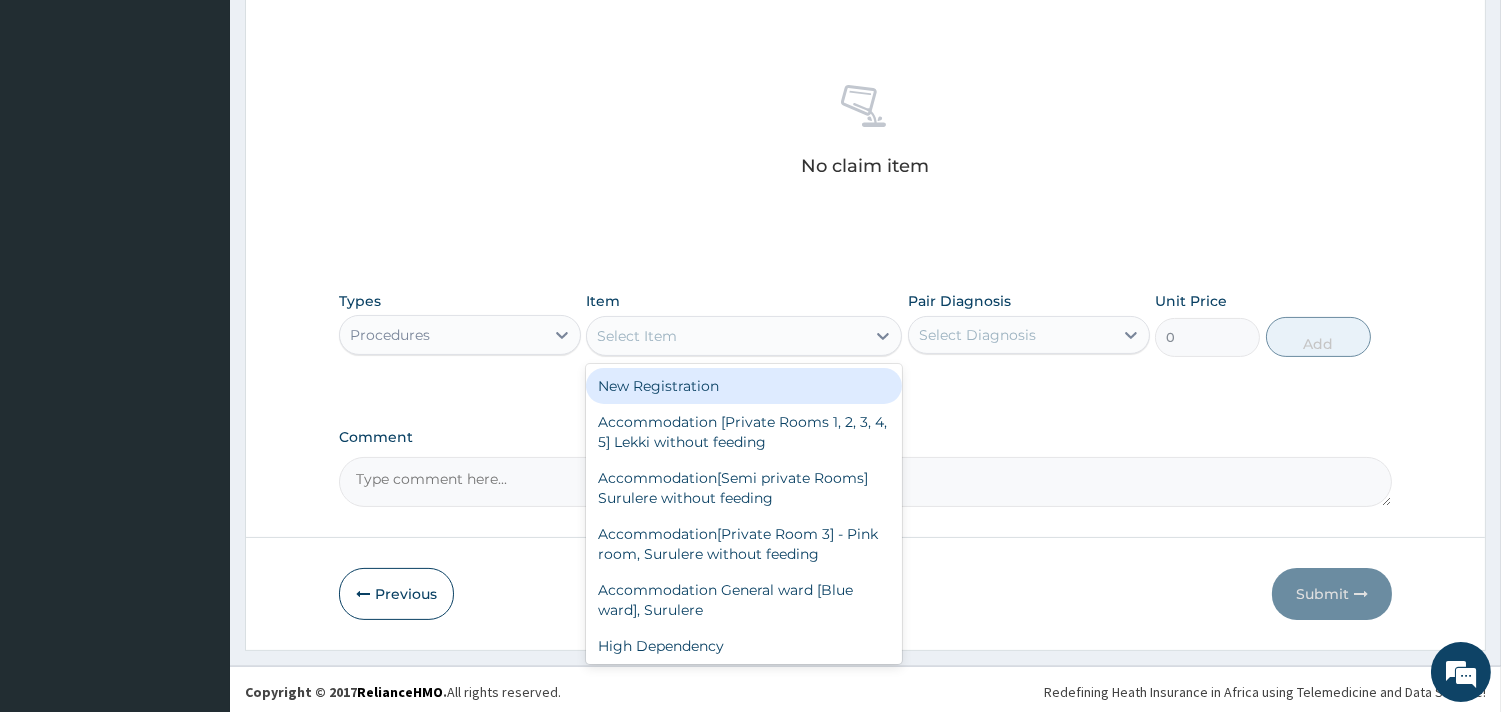 click on "Select Item" at bounding box center [726, 336] 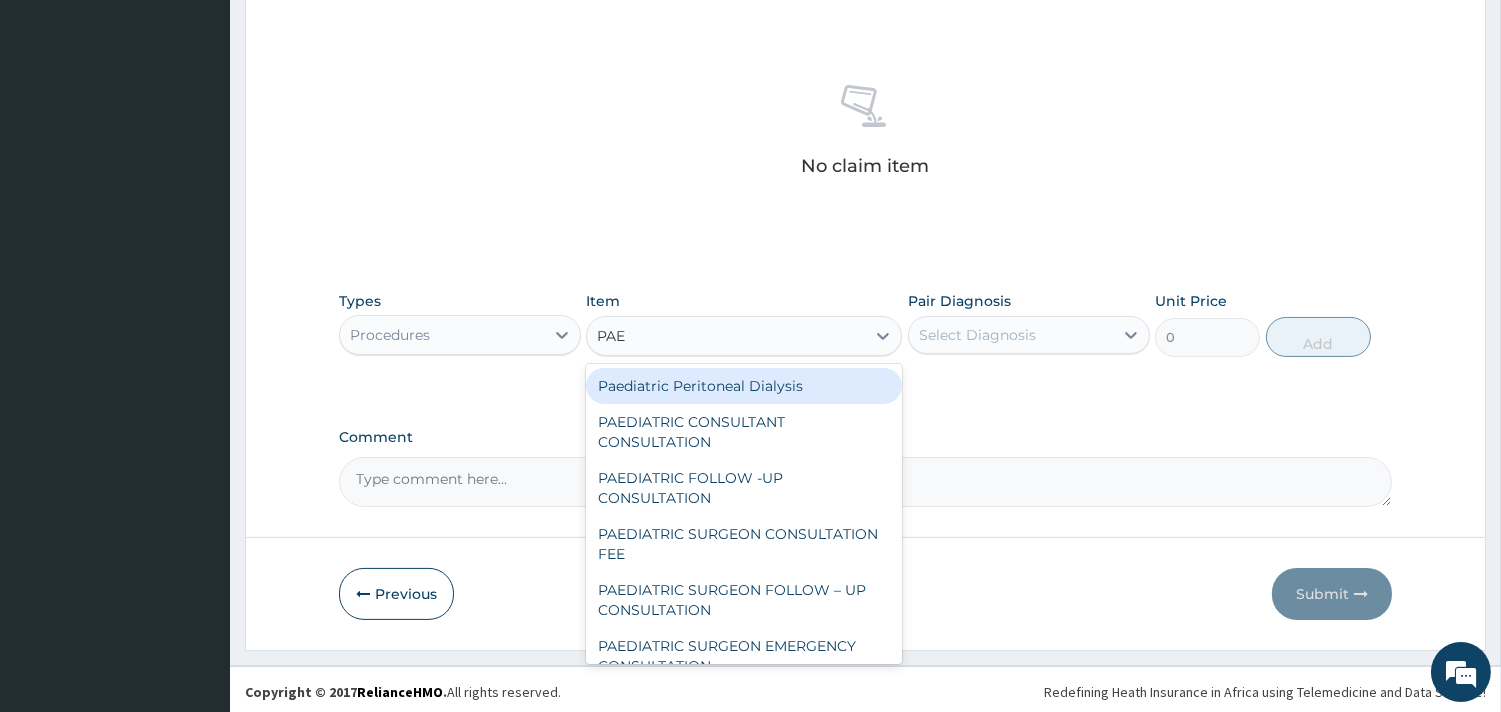 type on "PAED" 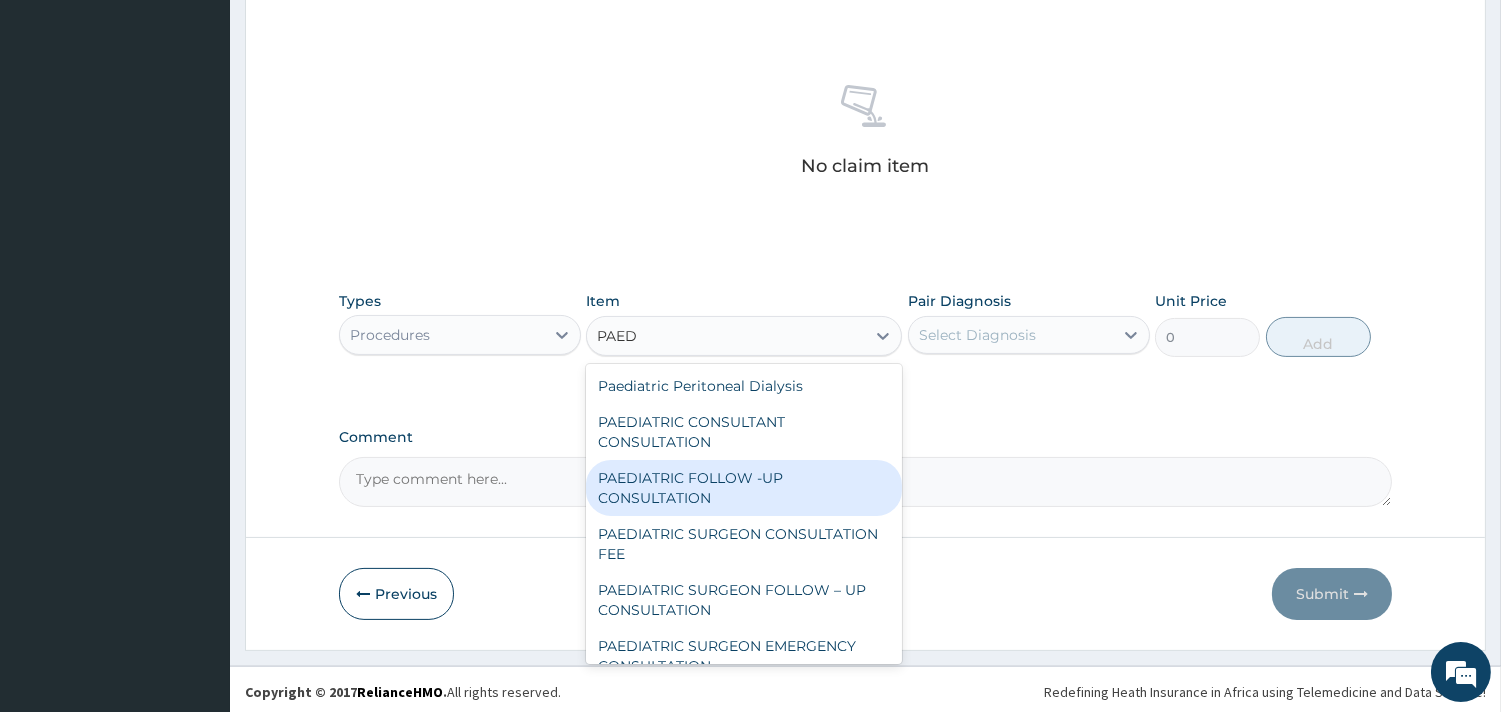 click on "PAEDIATRIC FOLLOW -UP CONSULTATION" at bounding box center (744, 488) 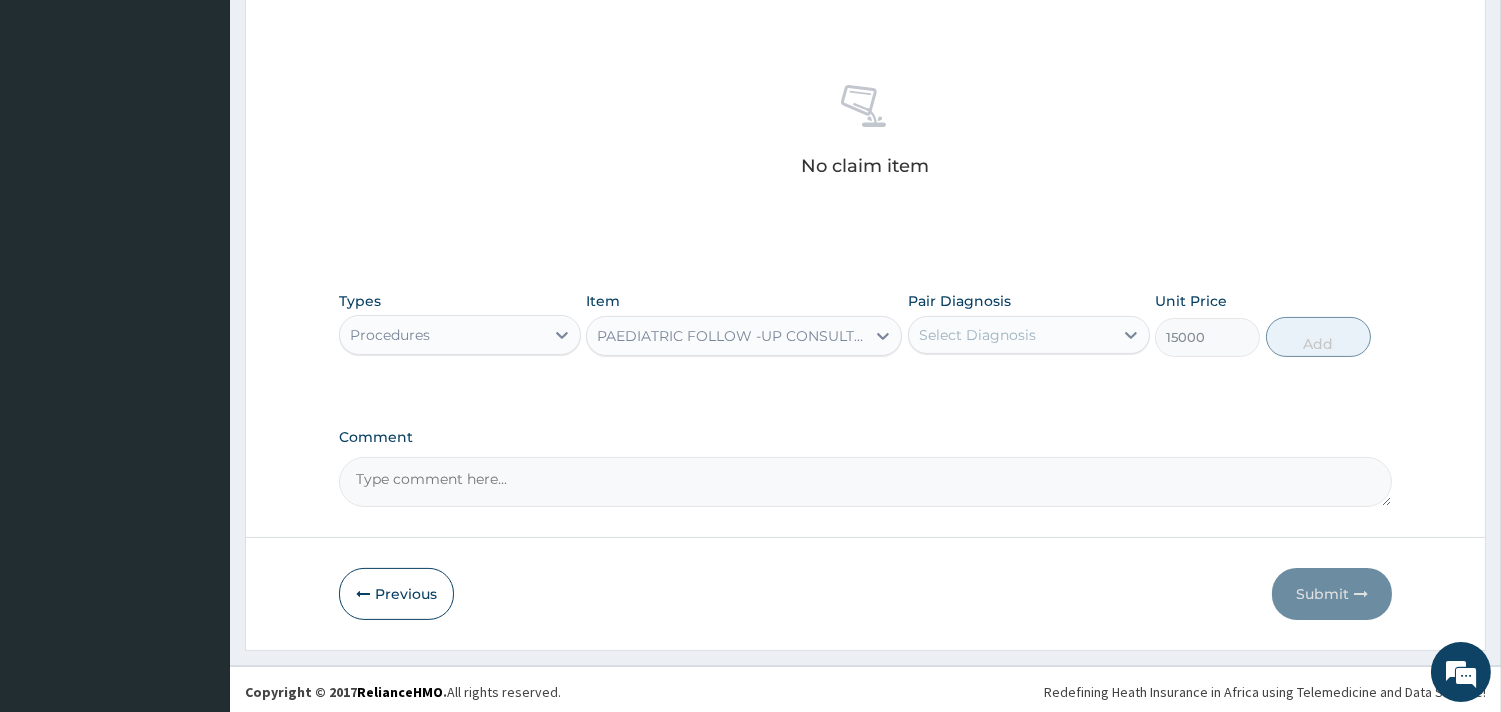 click on "Select Diagnosis" at bounding box center [1011, 335] 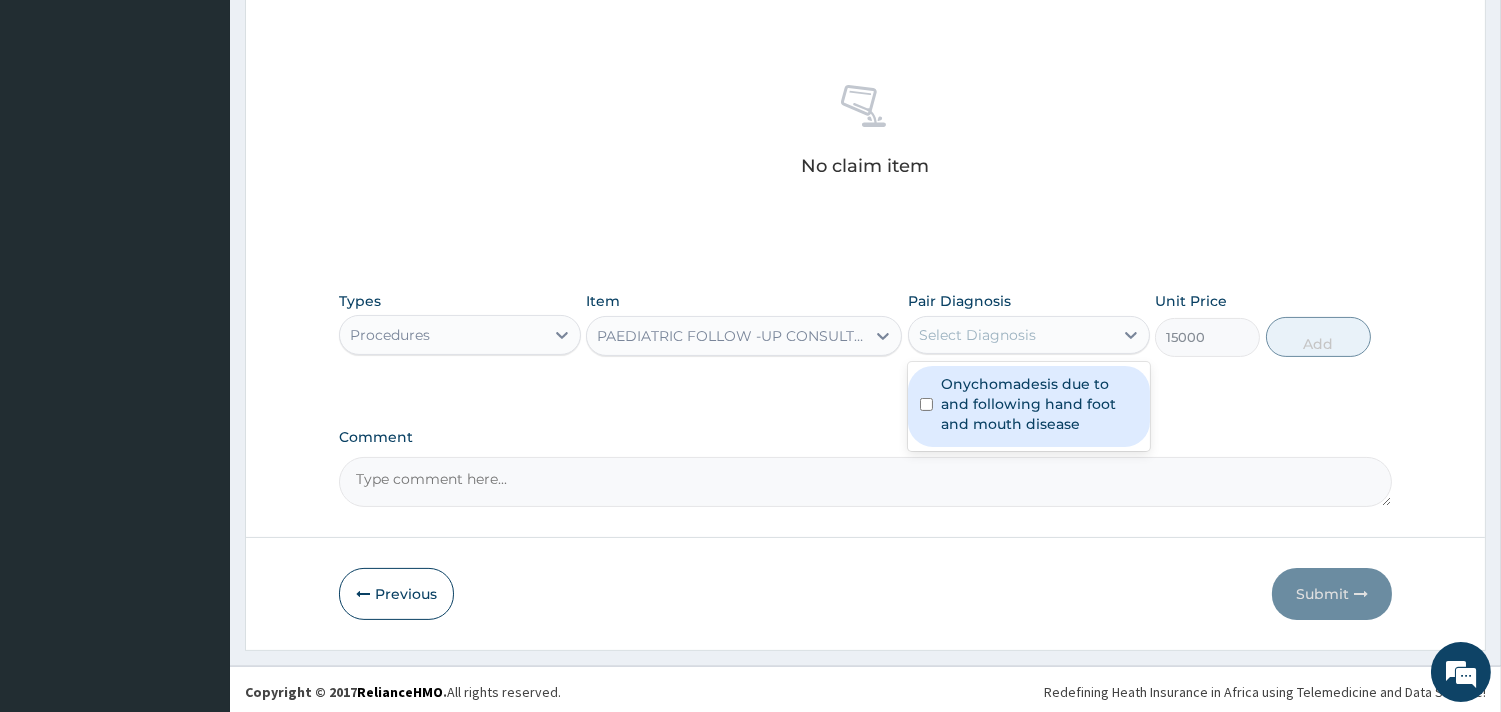 click on "Onychomadesis due to and following hand foot and mouth disease" at bounding box center [1039, 404] 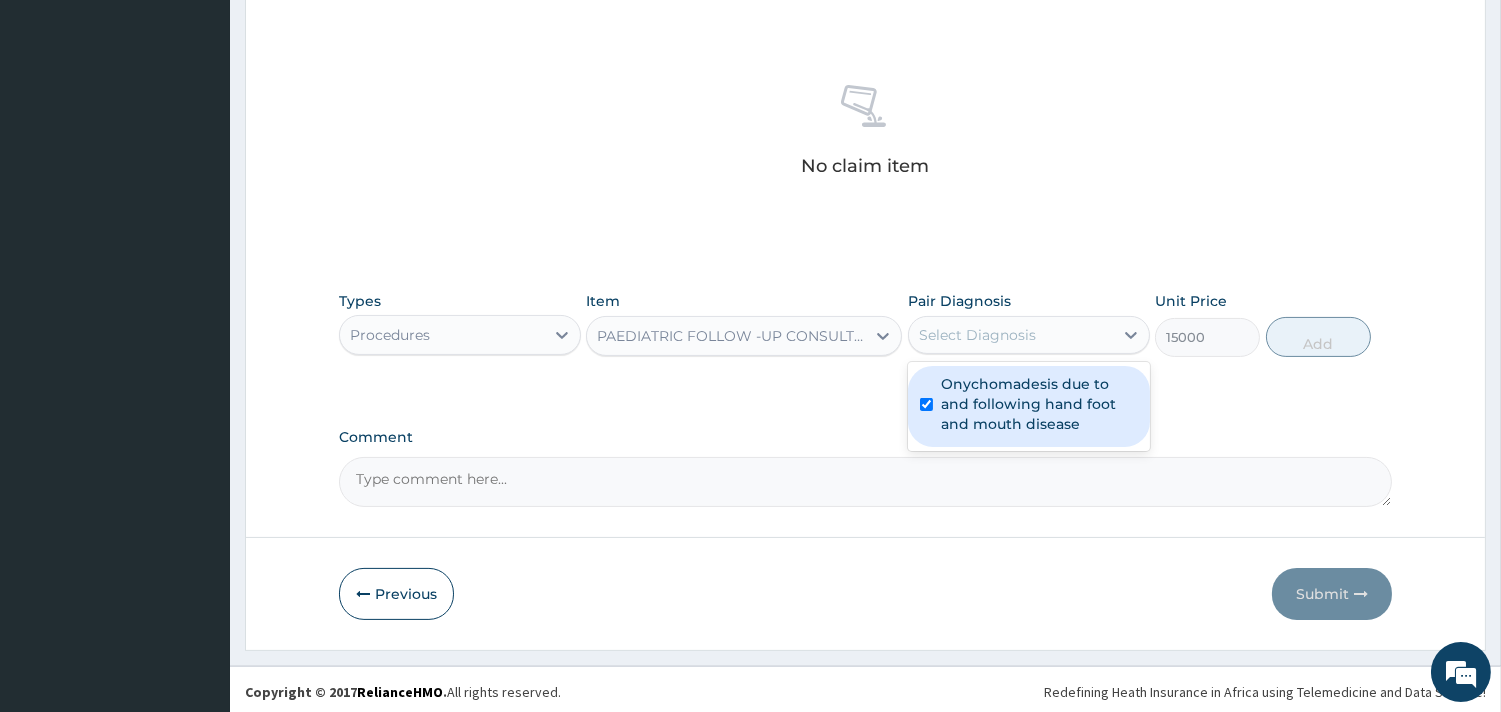 checkbox on "true" 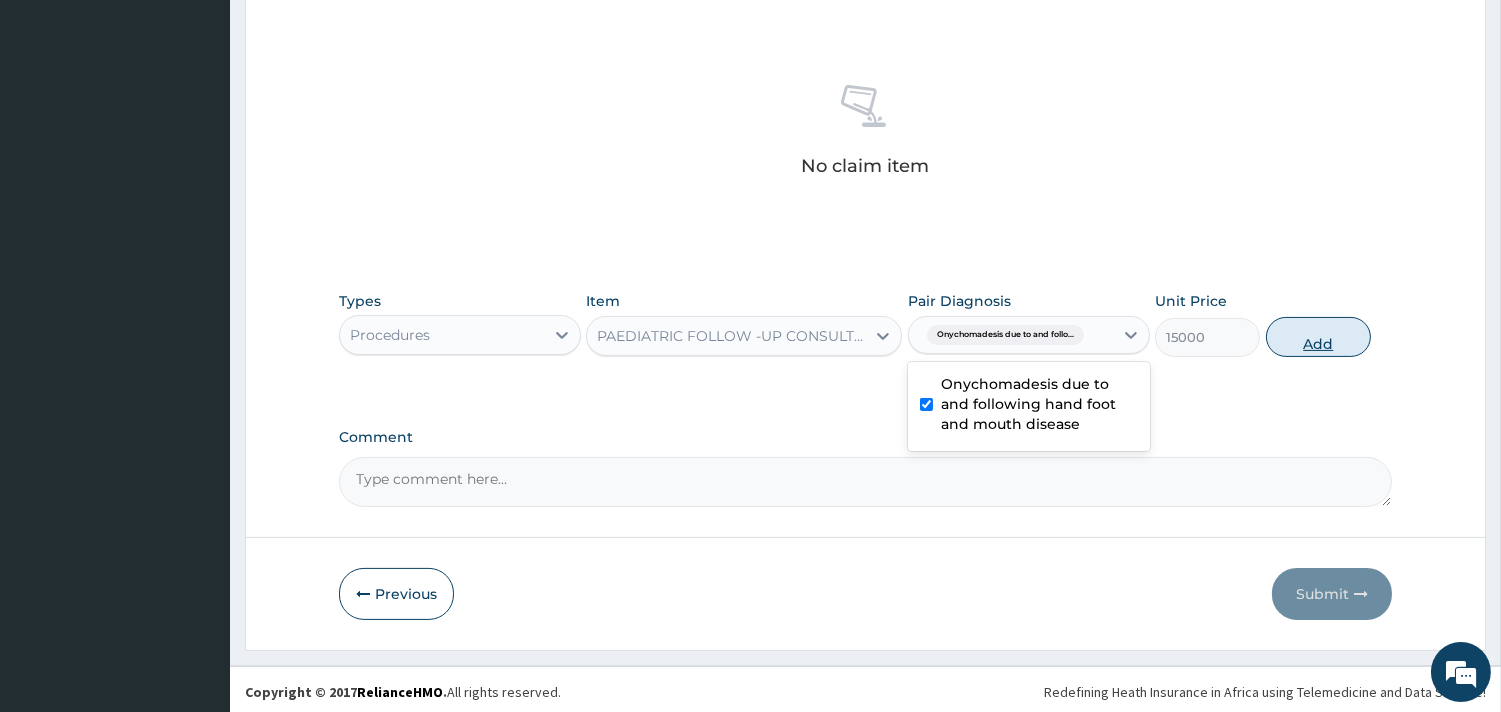 click on "Add" at bounding box center [1318, 337] 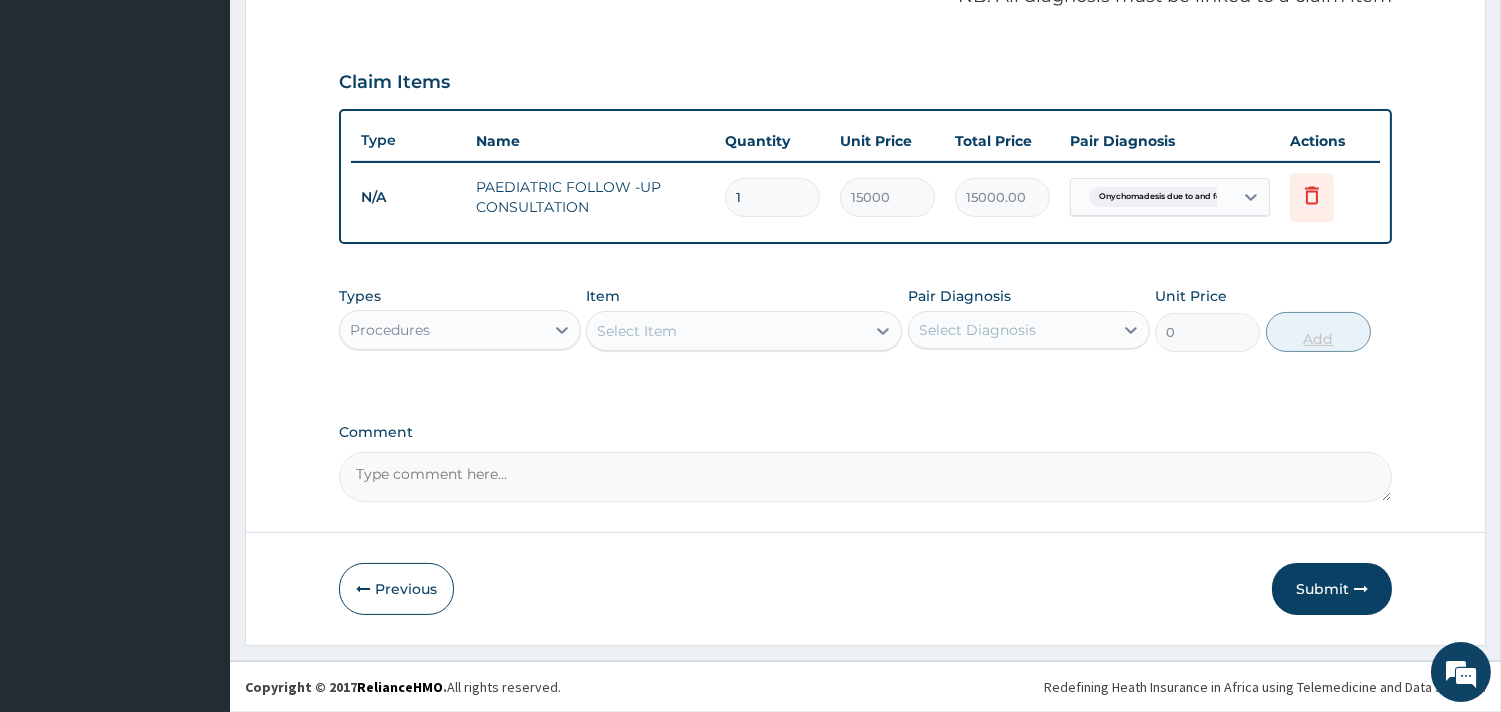 scroll, scrollTop: 633, scrollLeft: 0, axis: vertical 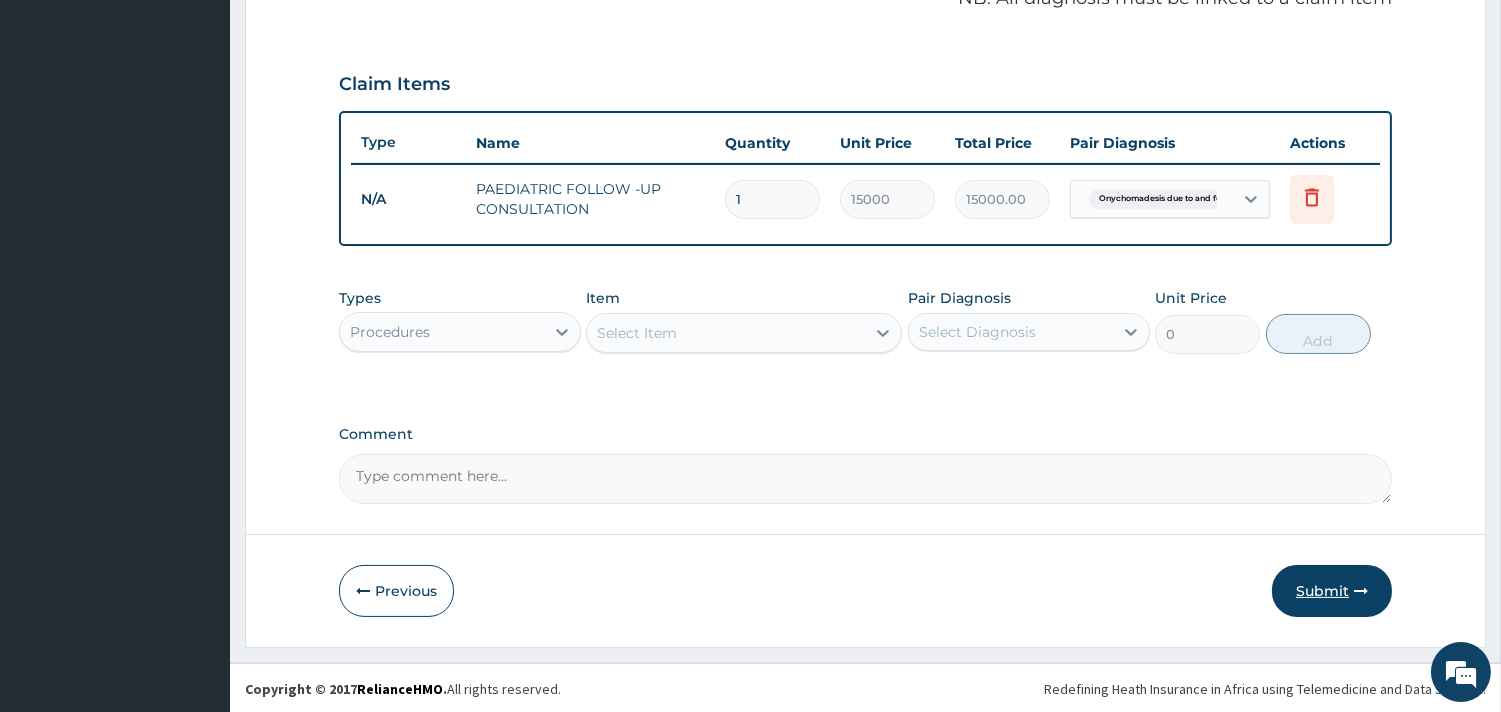 click on "Submit" at bounding box center [1332, 591] 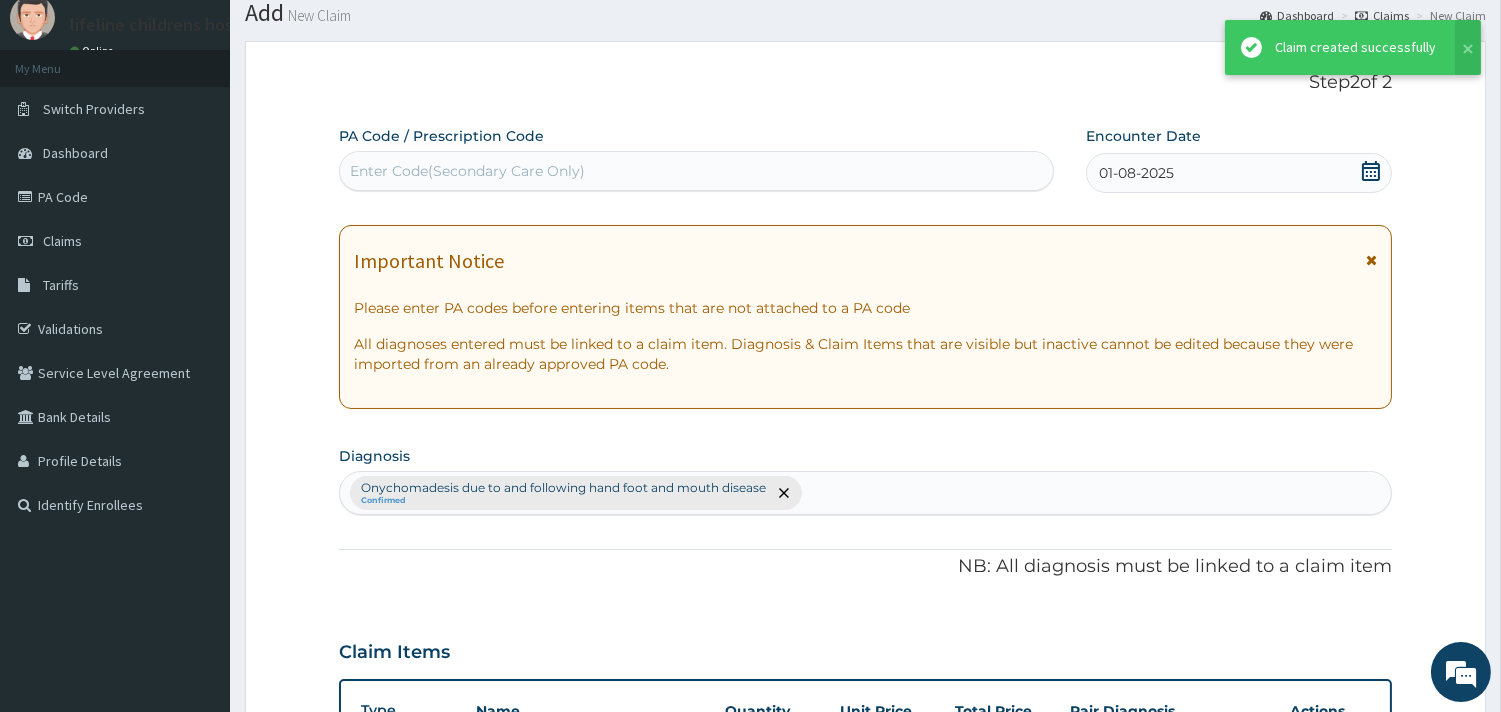 scroll, scrollTop: 633, scrollLeft: 0, axis: vertical 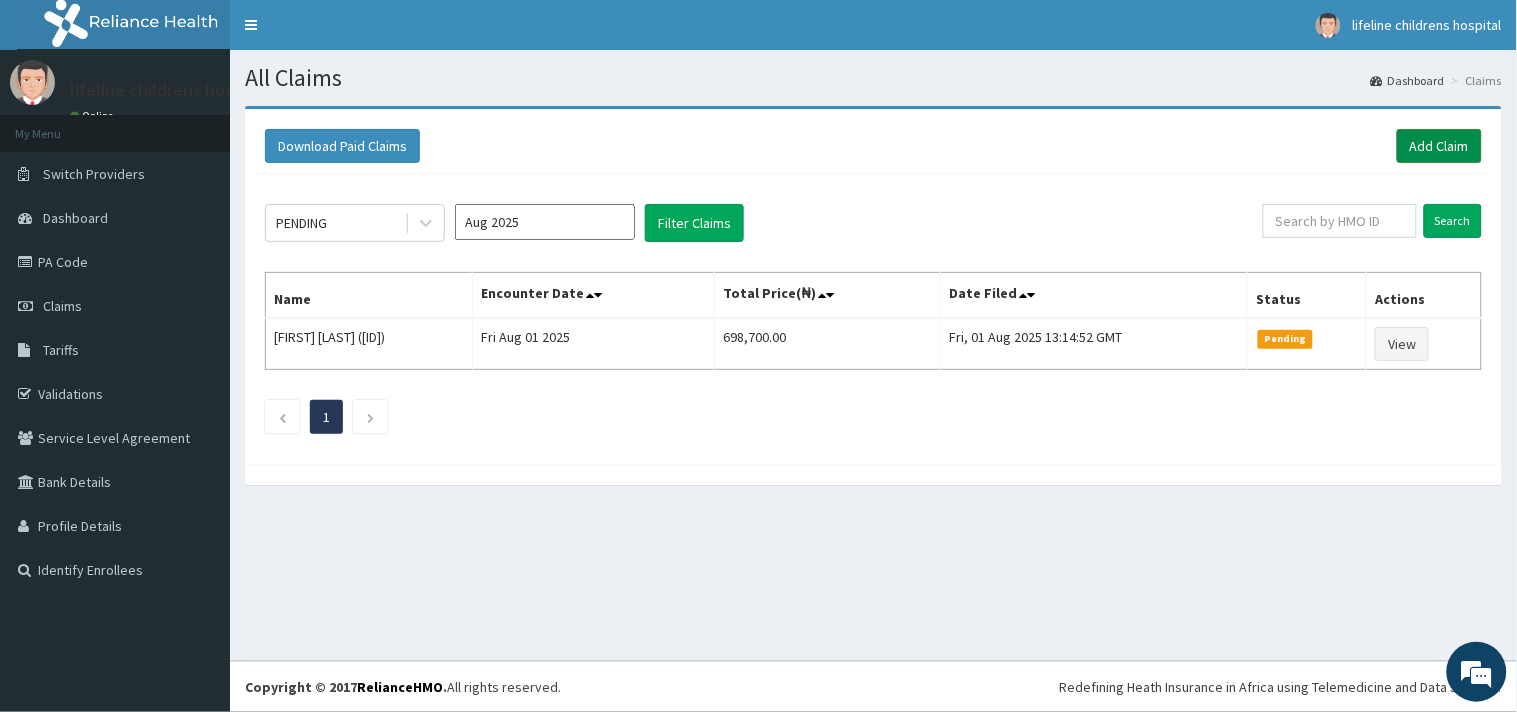 click on "Add Claim" at bounding box center (1439, 146) 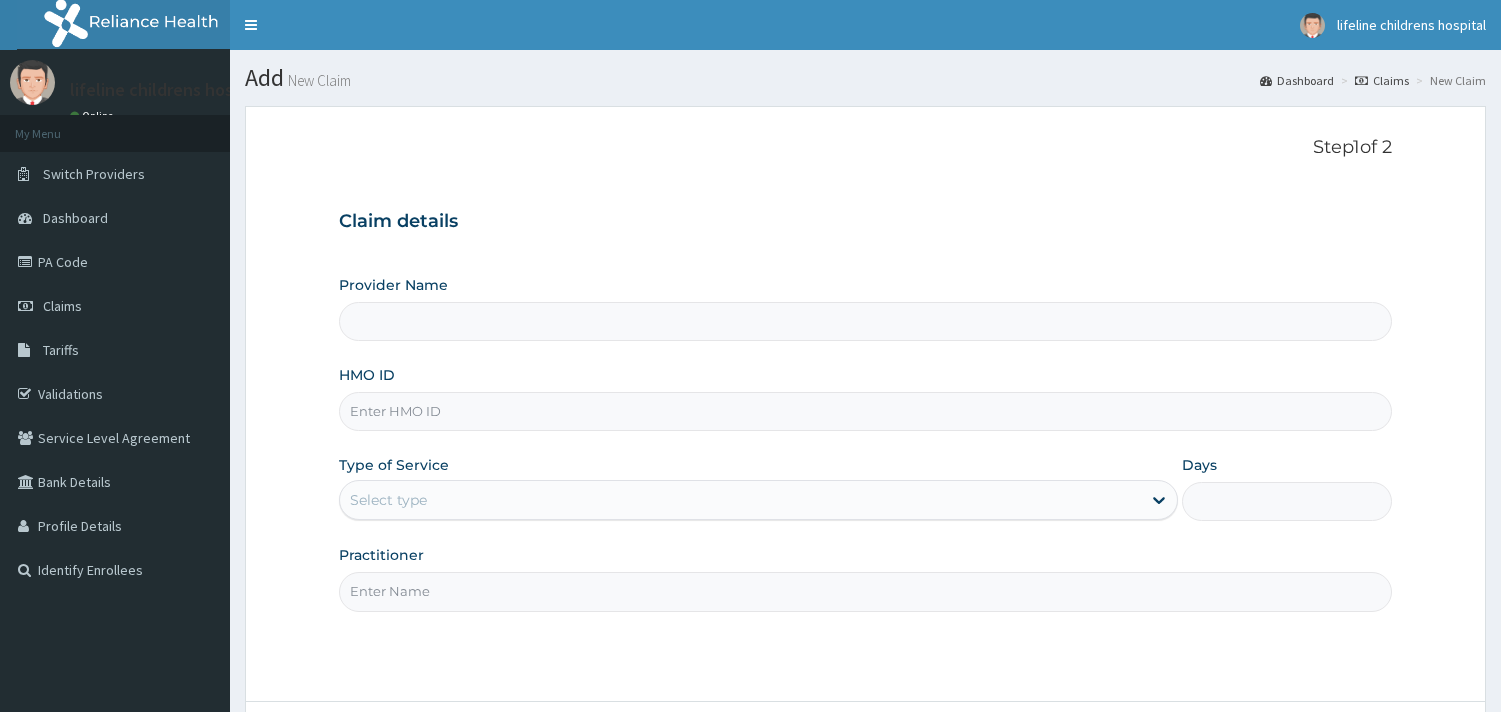 scroll, scrollTop: 0, scrollLeft: 0, axis: both 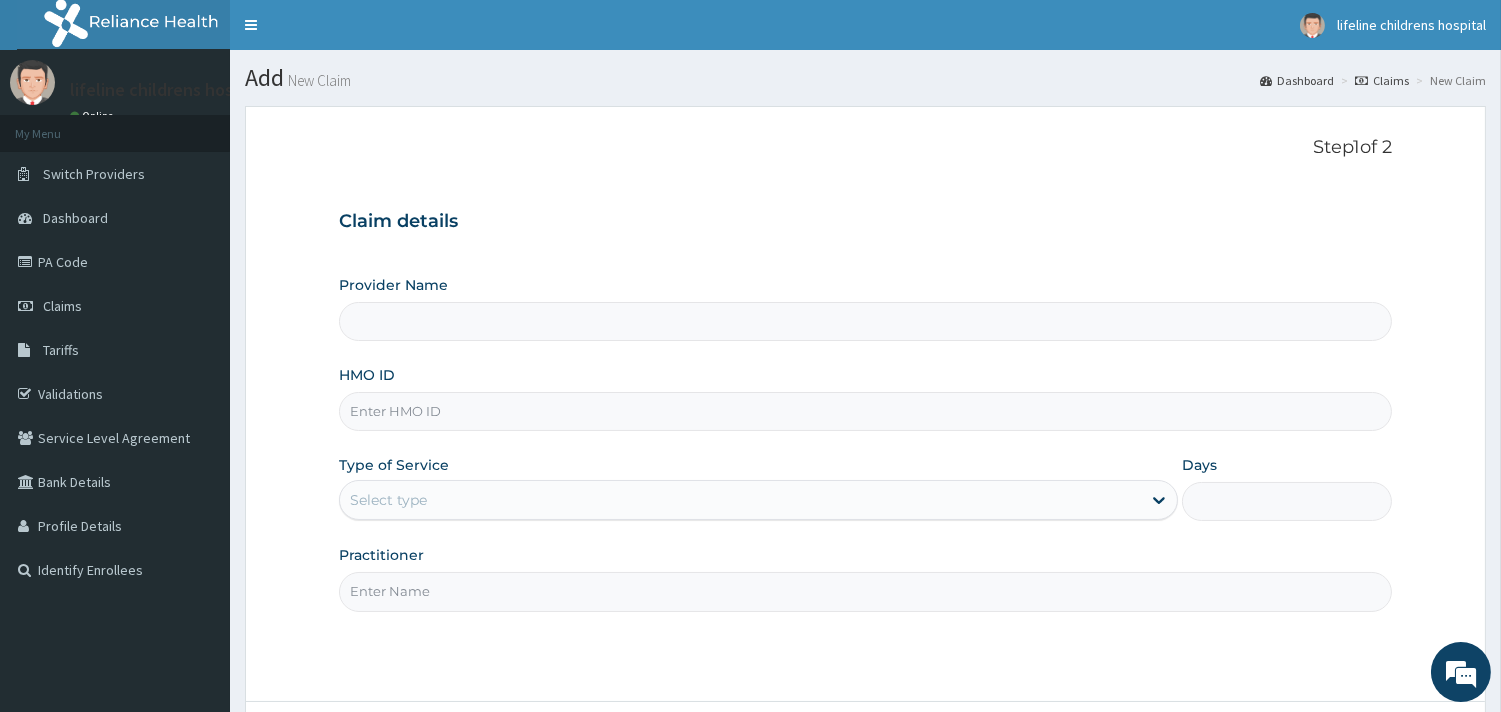 type on "Lifeline Children Hospital - Surulere" 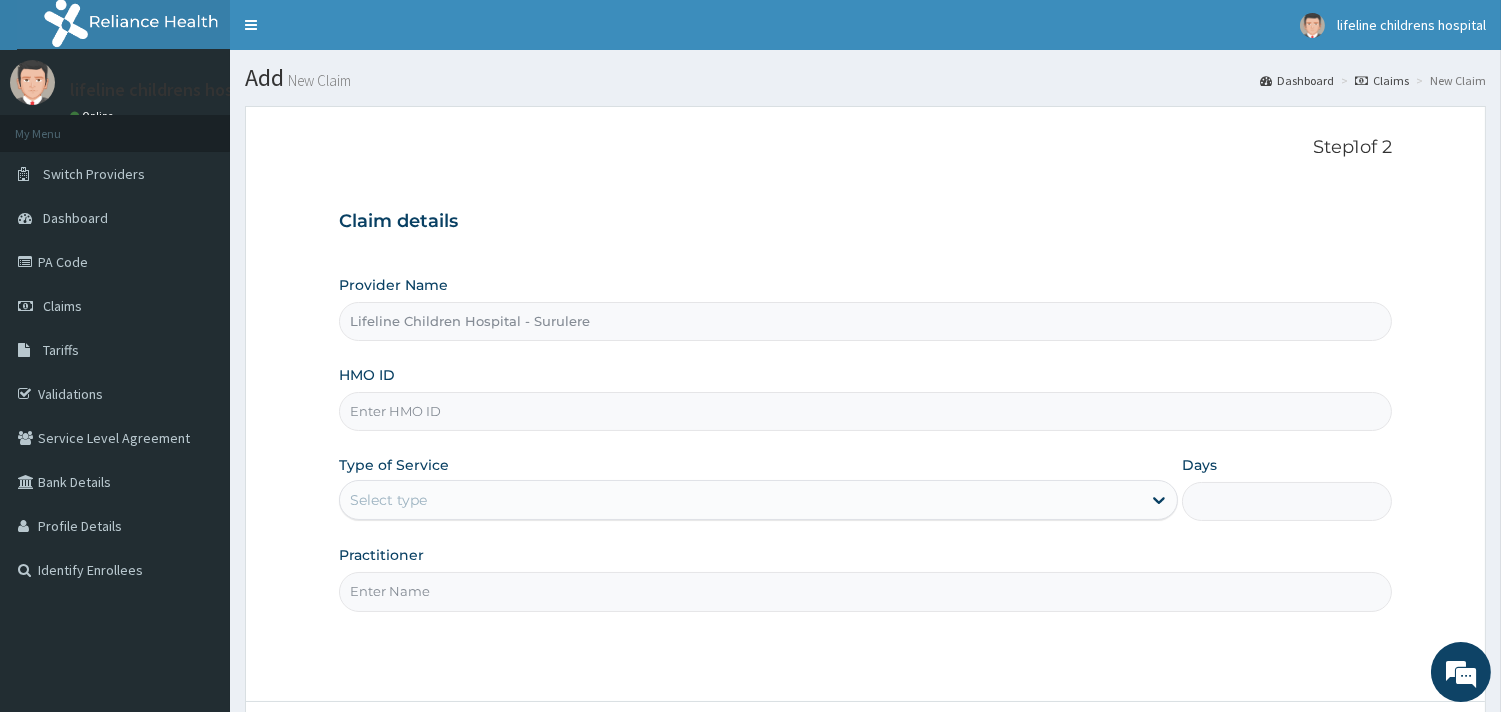 click on "HMO ID" at bounding box center [865, 411] 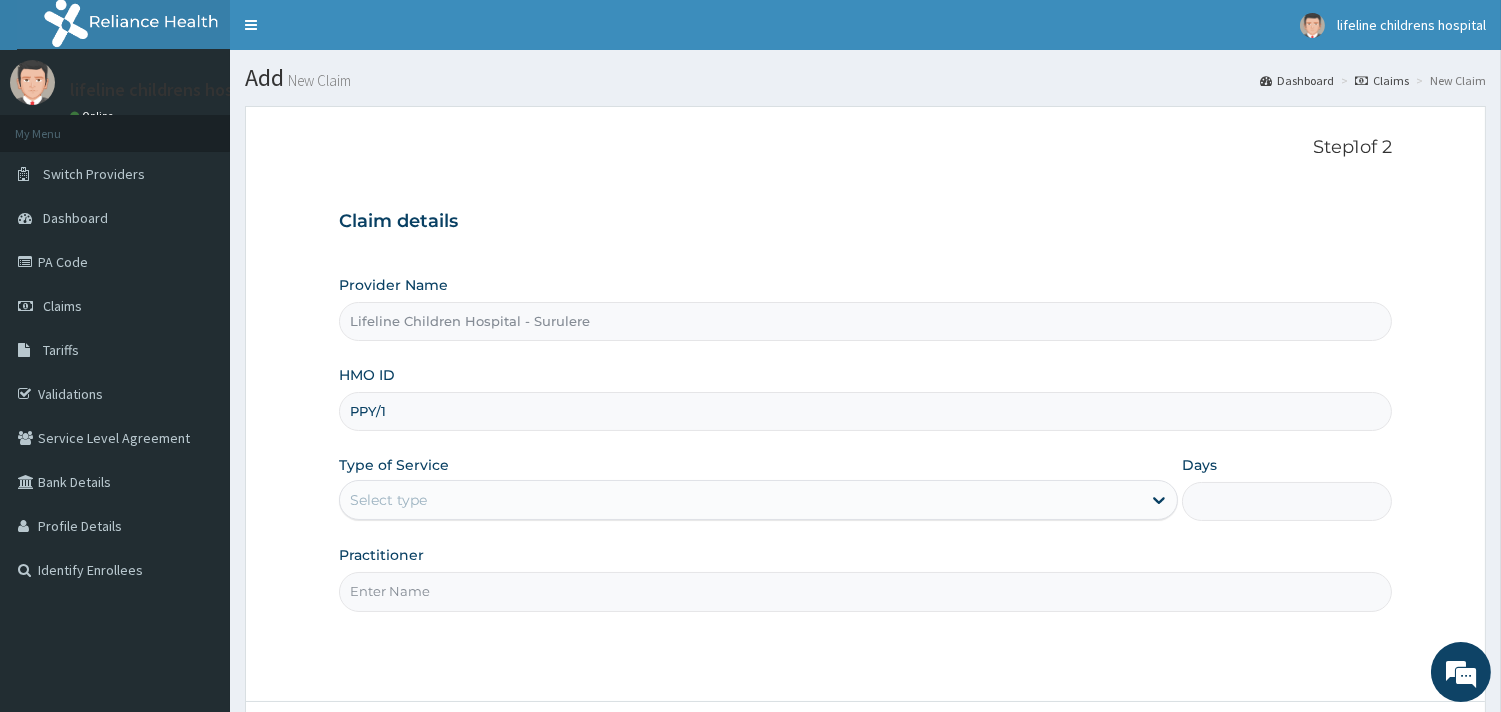 scroll, scrollTop: 0, scrollLeft: 0, axis: both 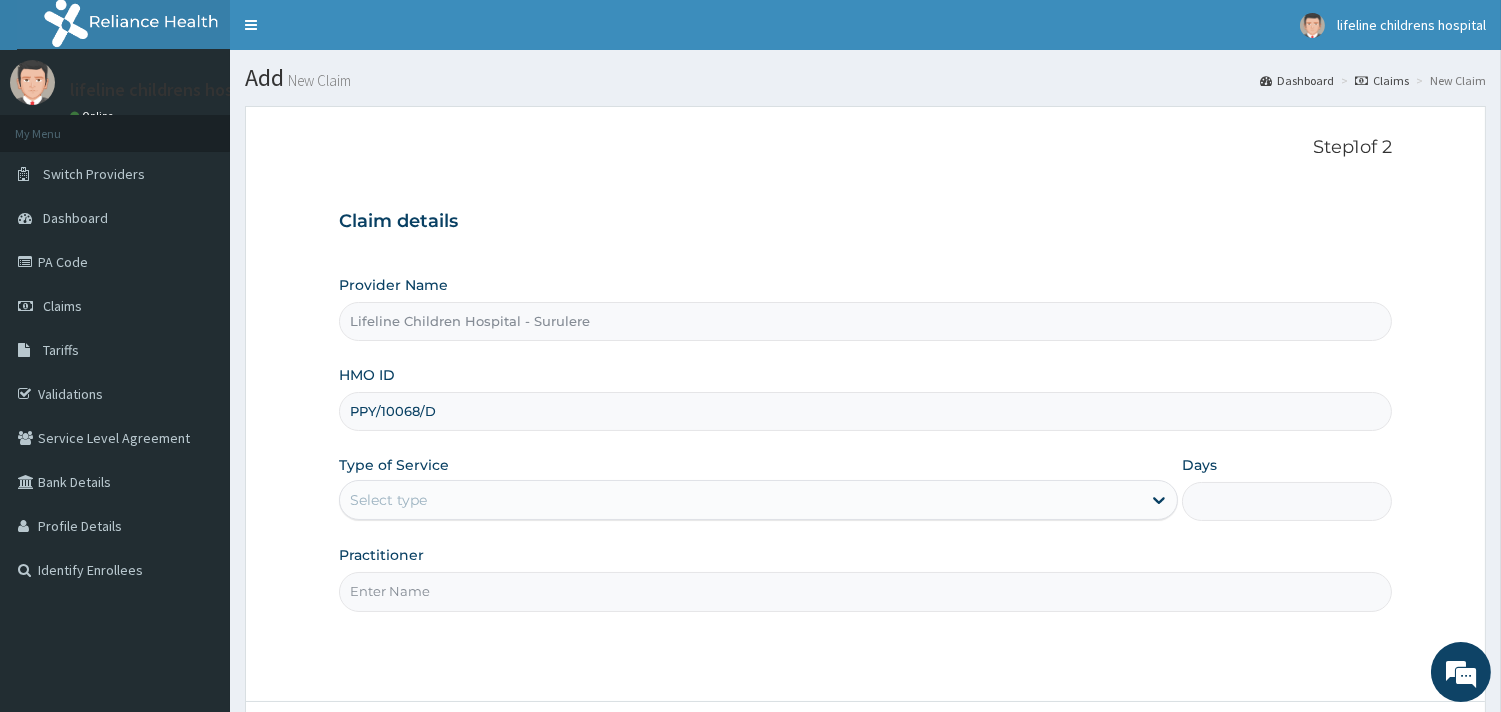type on "PPY/10068/D" 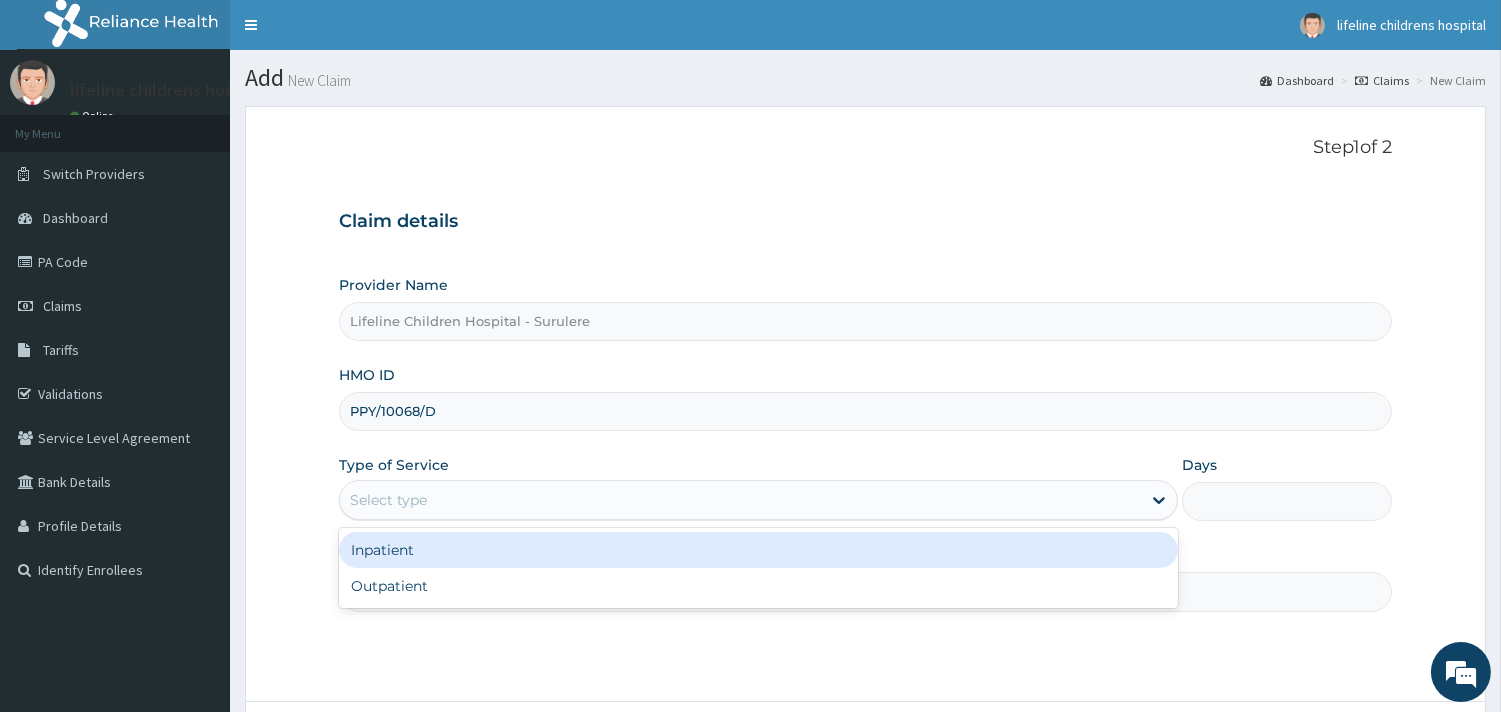 click on "Select type" at bounding box center [740, 500] 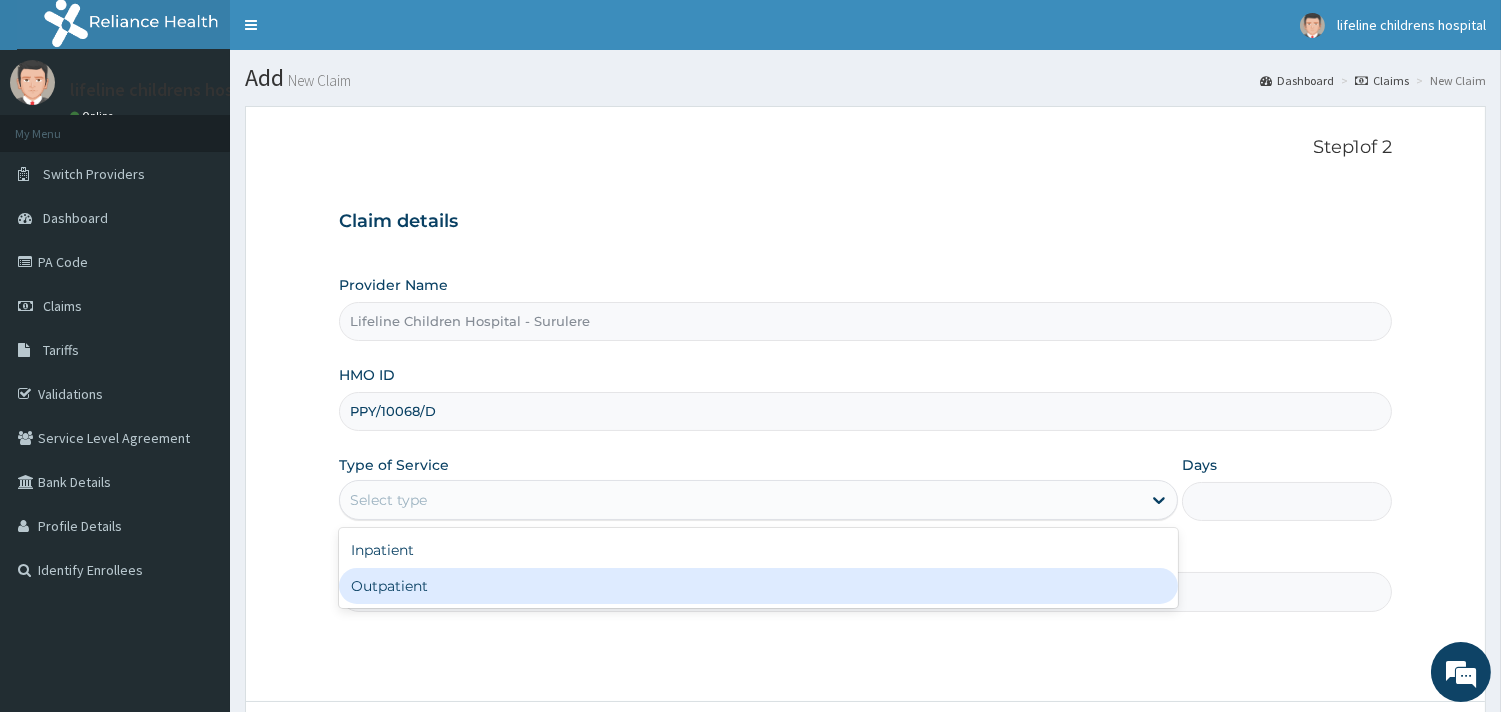 click on "Outpatient" at bounding box center [758, 586] 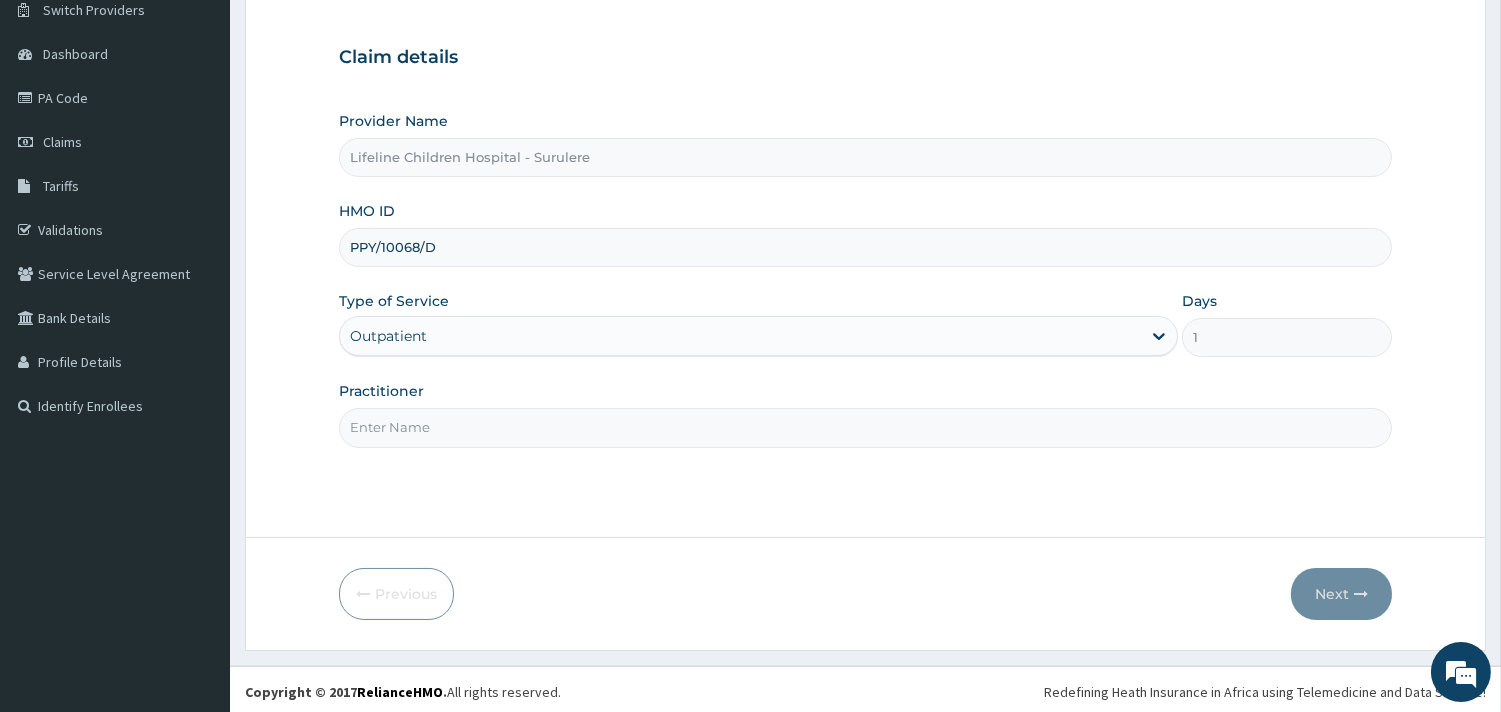 scroll, scrollTop: 170, scrollLeft: 0, axis: vertical 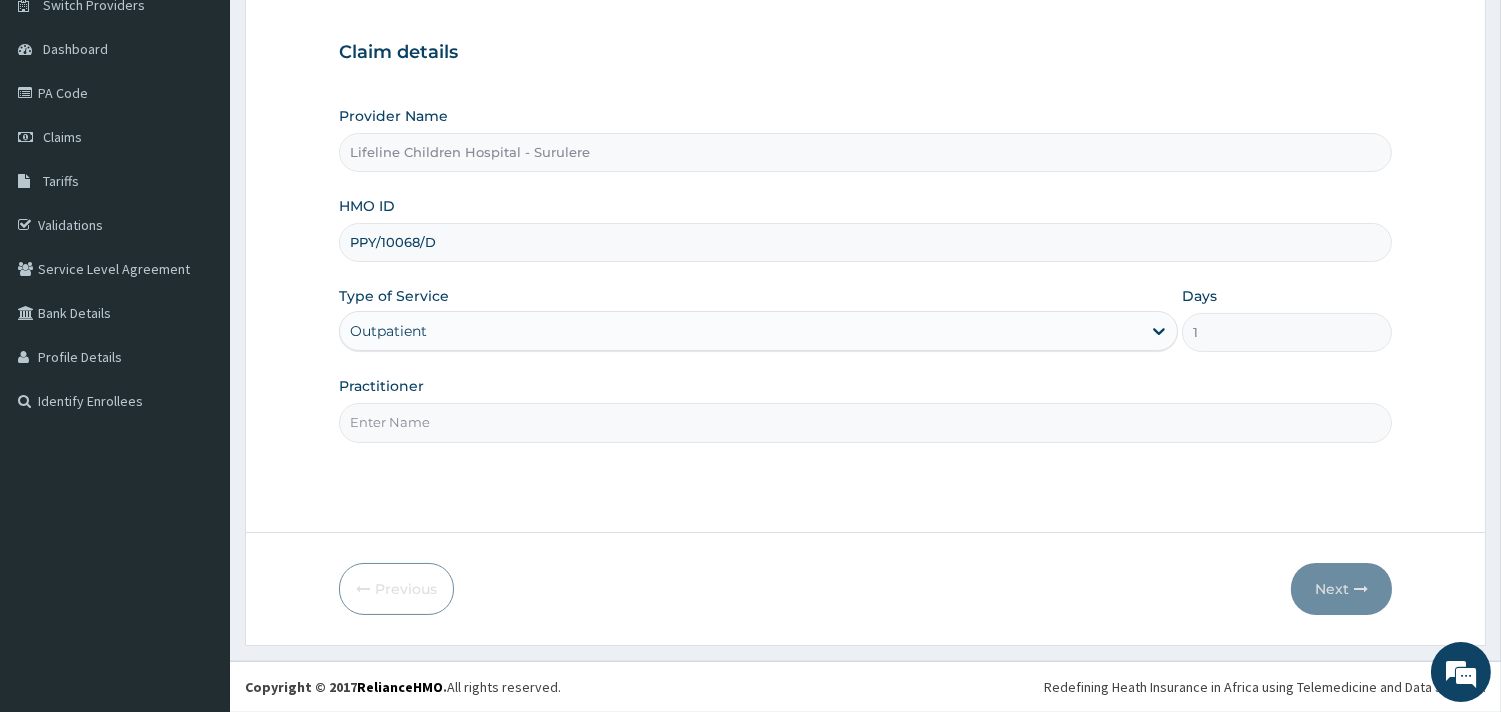 click on "Practitioner" at bounding box center (865, 422) 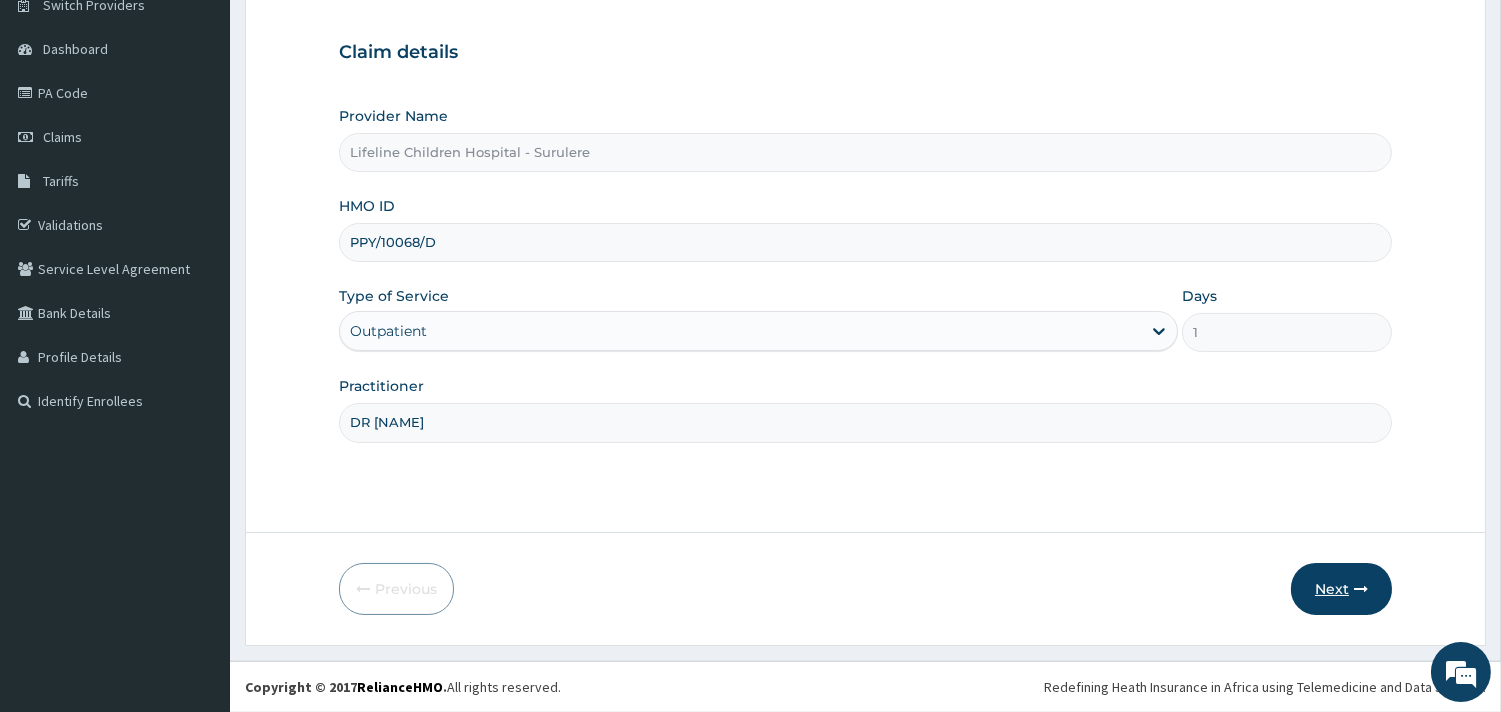 type on "DR JOY" 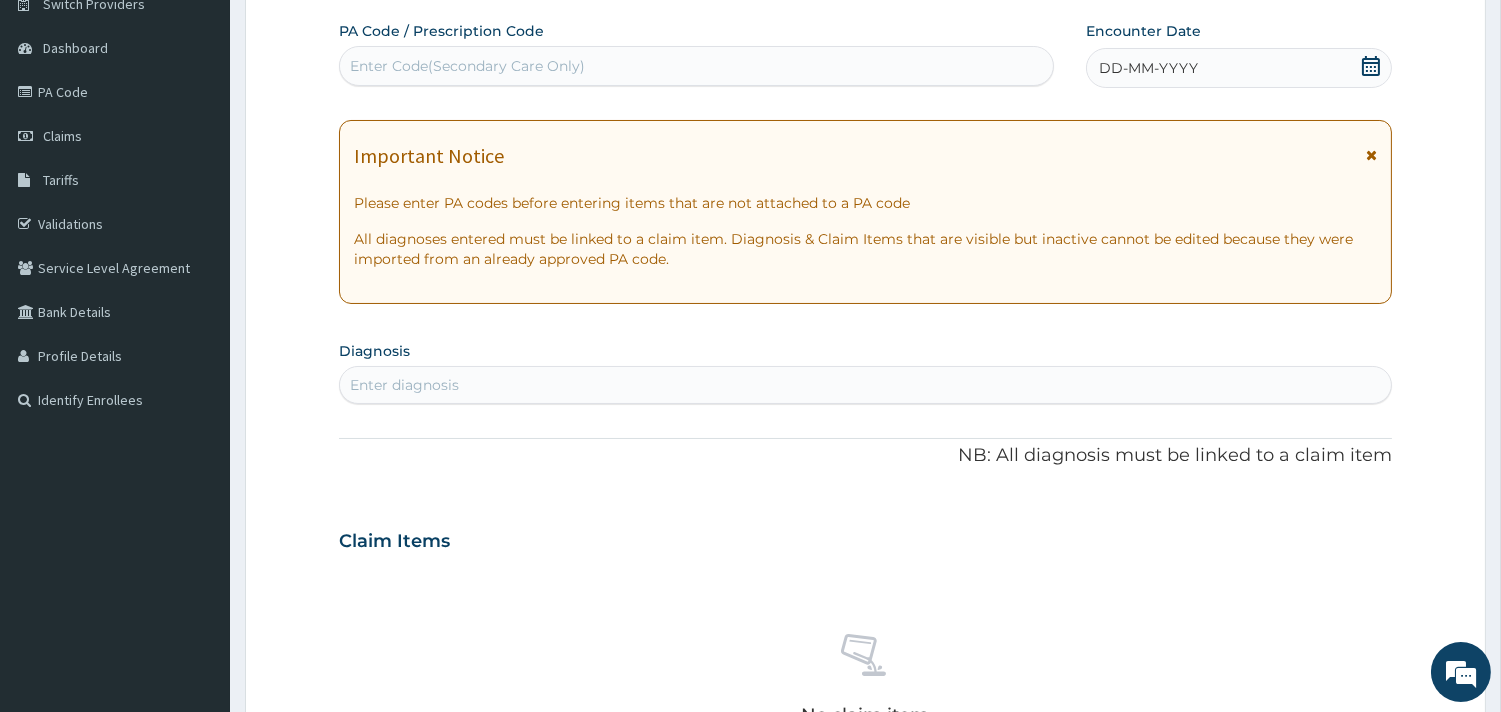 click on "DD-MM-YYYY" at bounding box center (1239, 68) 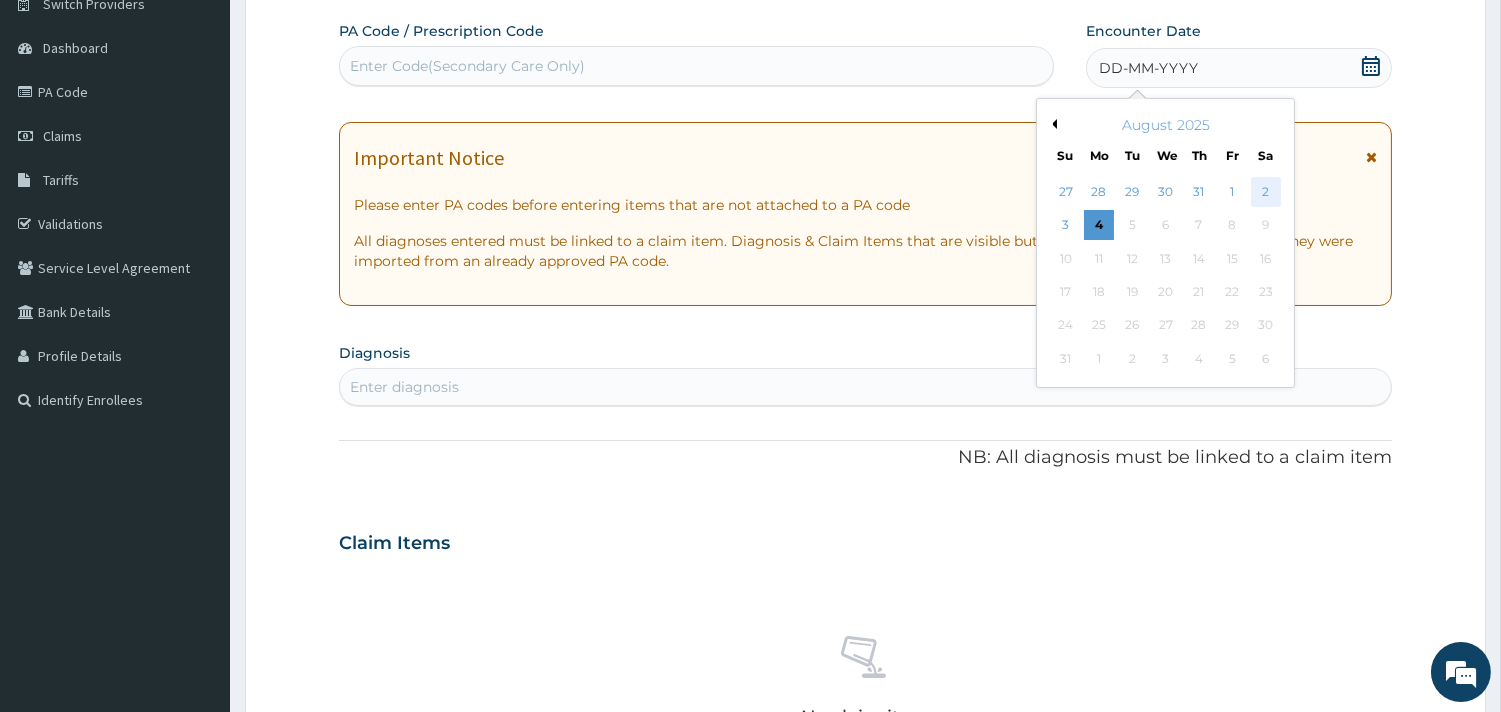 click on "2" at bounding box center [1265, 192] 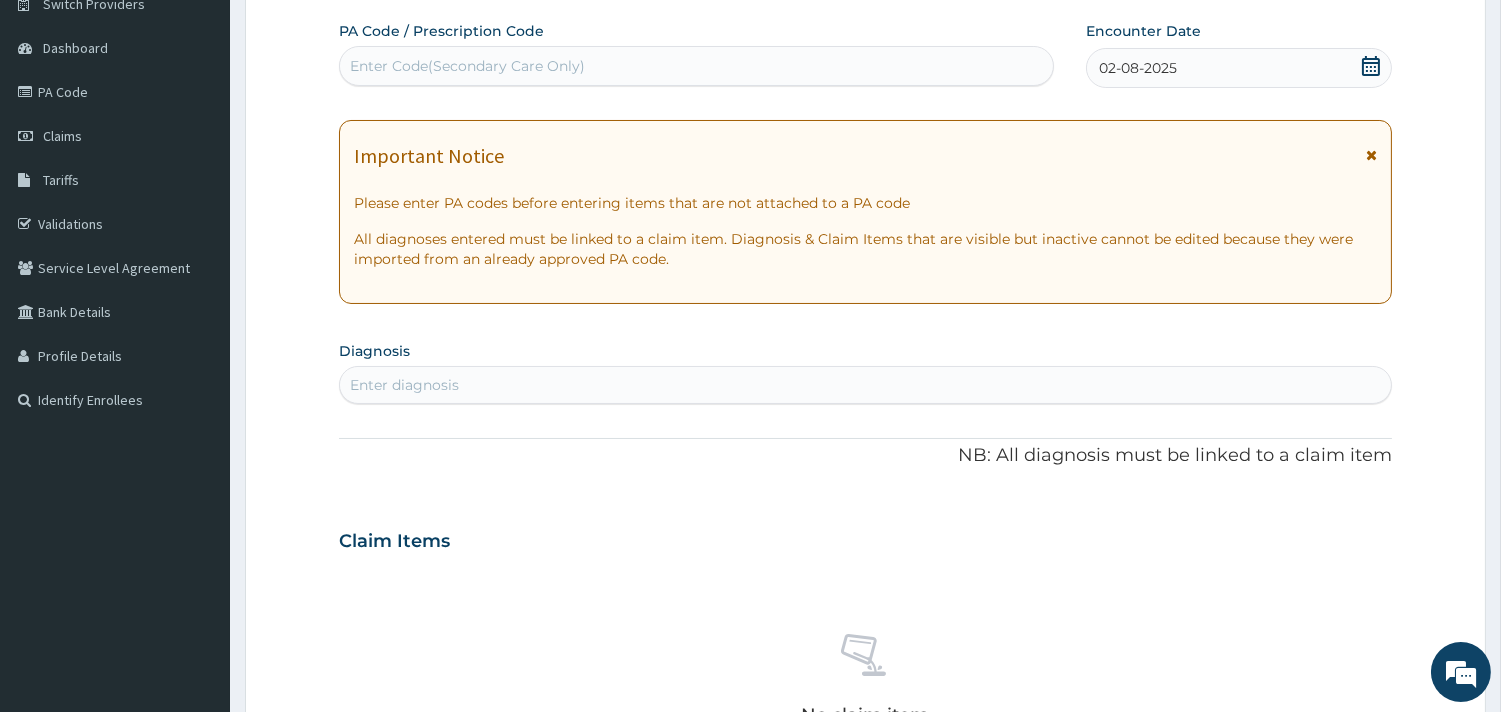 click on "Enter diagnosis" at bounding box center (404, 385) 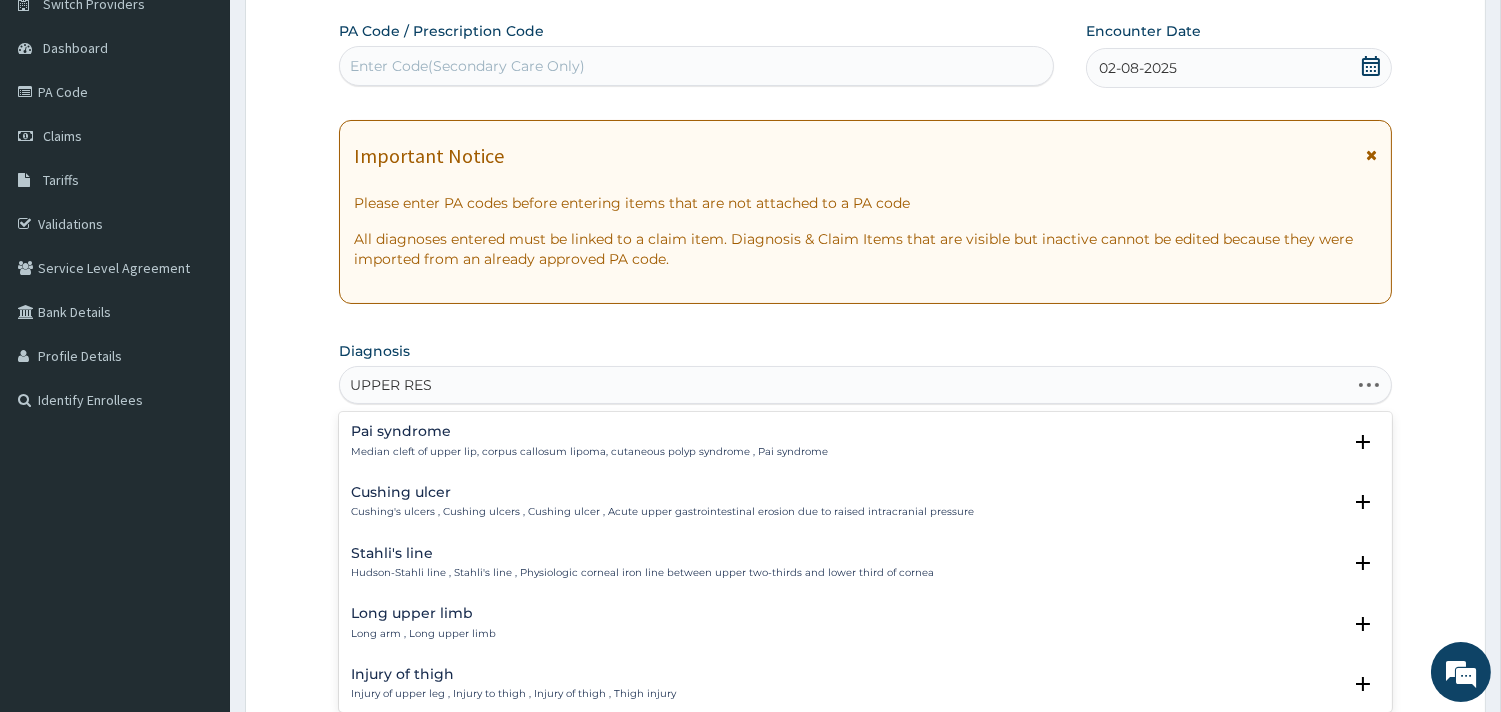 type on "UPPER RESP" 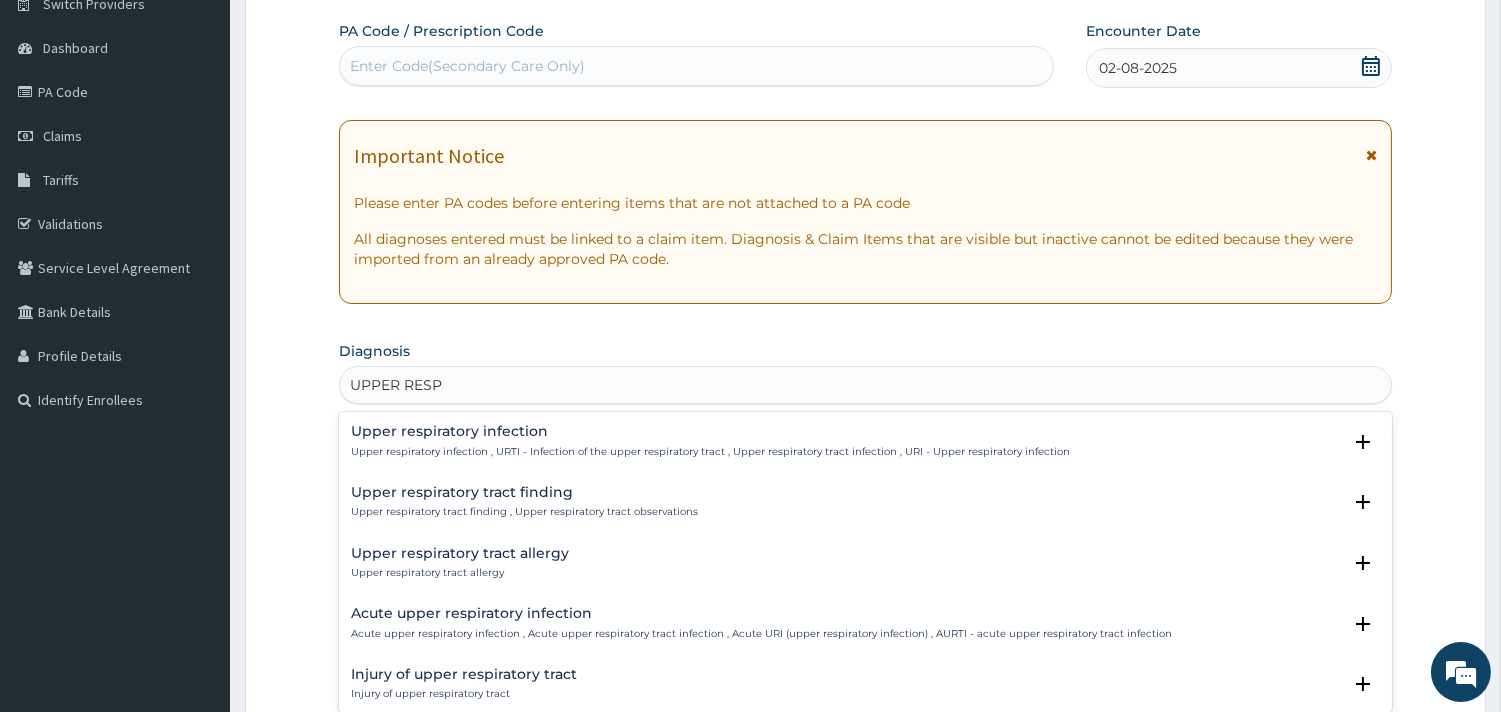 click on "Upper respiratory infection Upper respiratory infection , URTI - Infection of the upper respiratory tract , Upper respiratory tract infection , URI - Upper respiratory infection Select Status Query Query covers suspected (?), Keep in view (kiv), Ruled out (r/o) Confirmed" at bounding box center (865, 446) 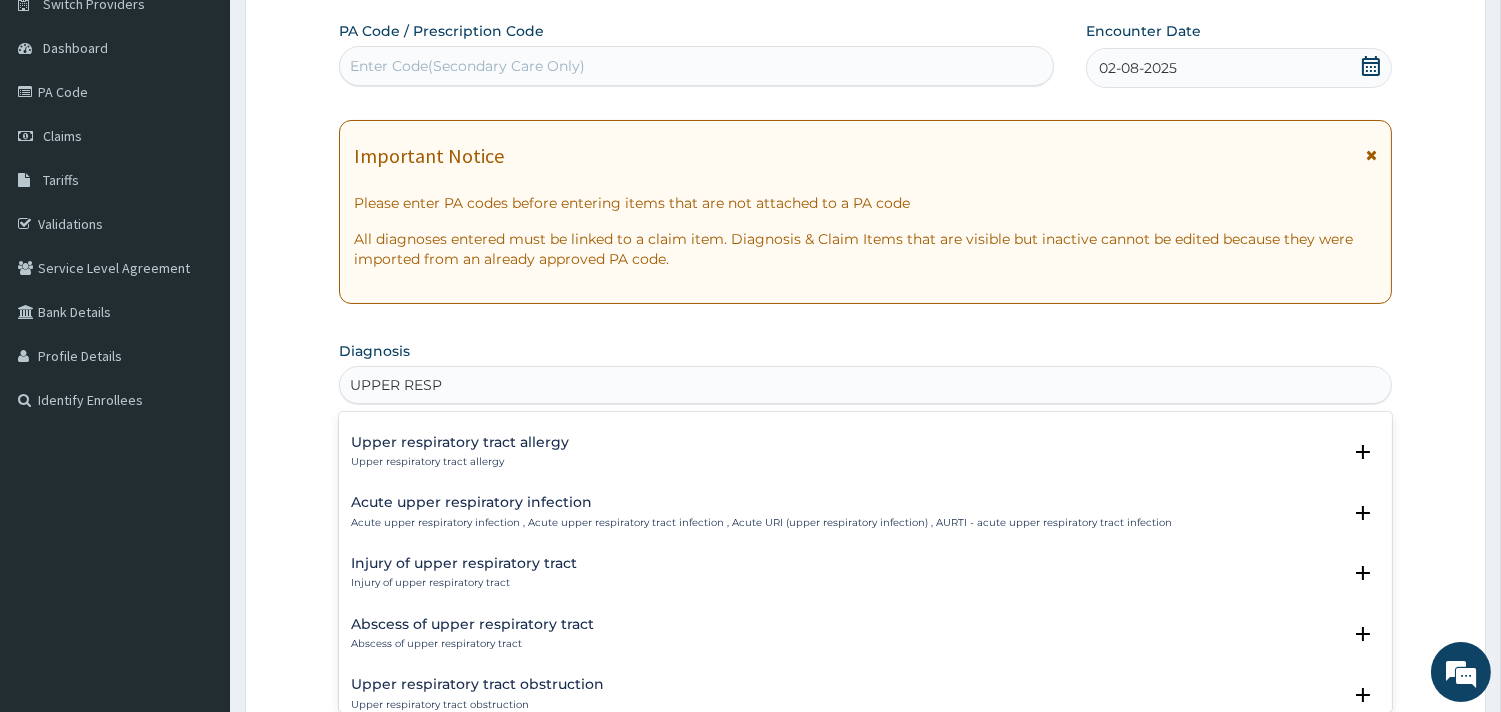 scroll, scrollTop: 0, scrollLeft: 0, axis: both 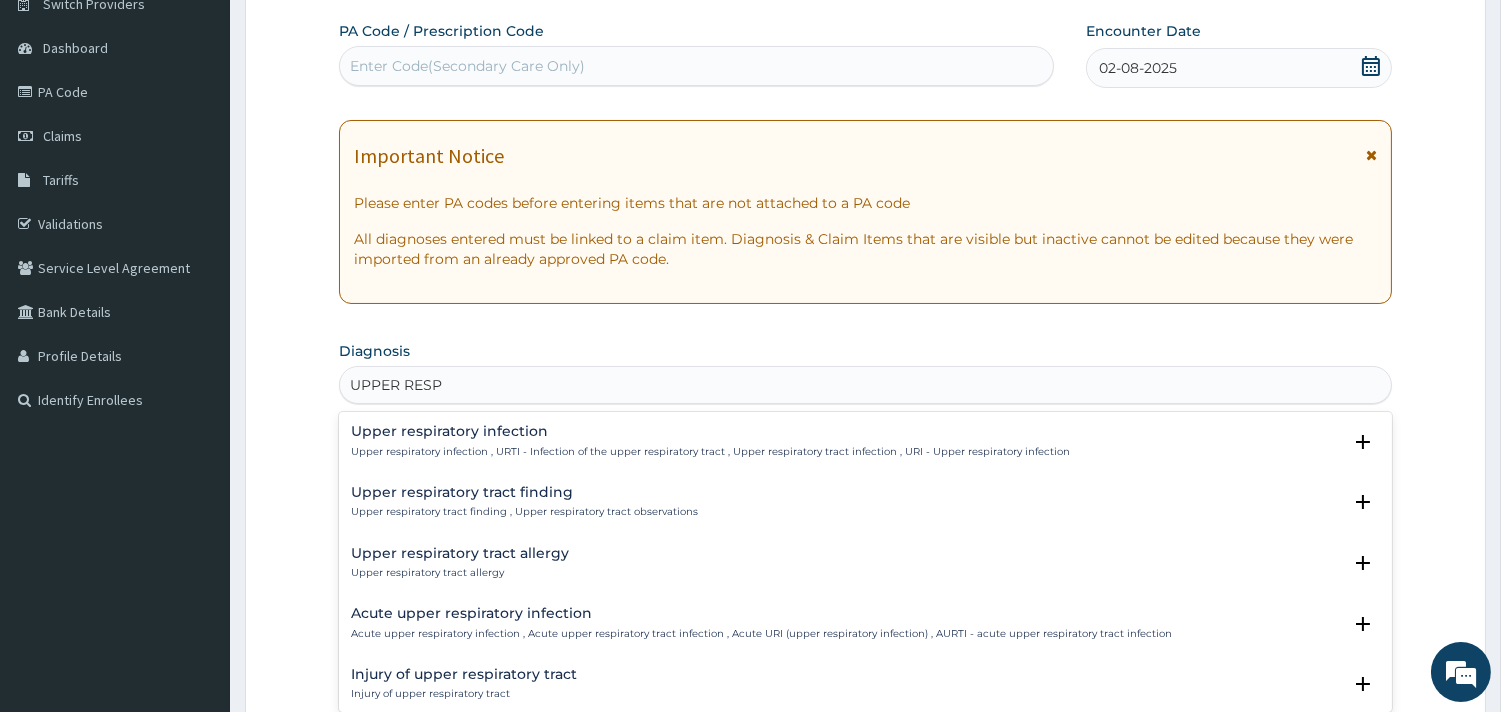 click on "Upper respiratory infection Upper respiratory infection , URTI - Infection of the upper respiratory tract , Upper respiratory tract infection , URI - Upper respiratory infection" at bounding box center [710, 441] 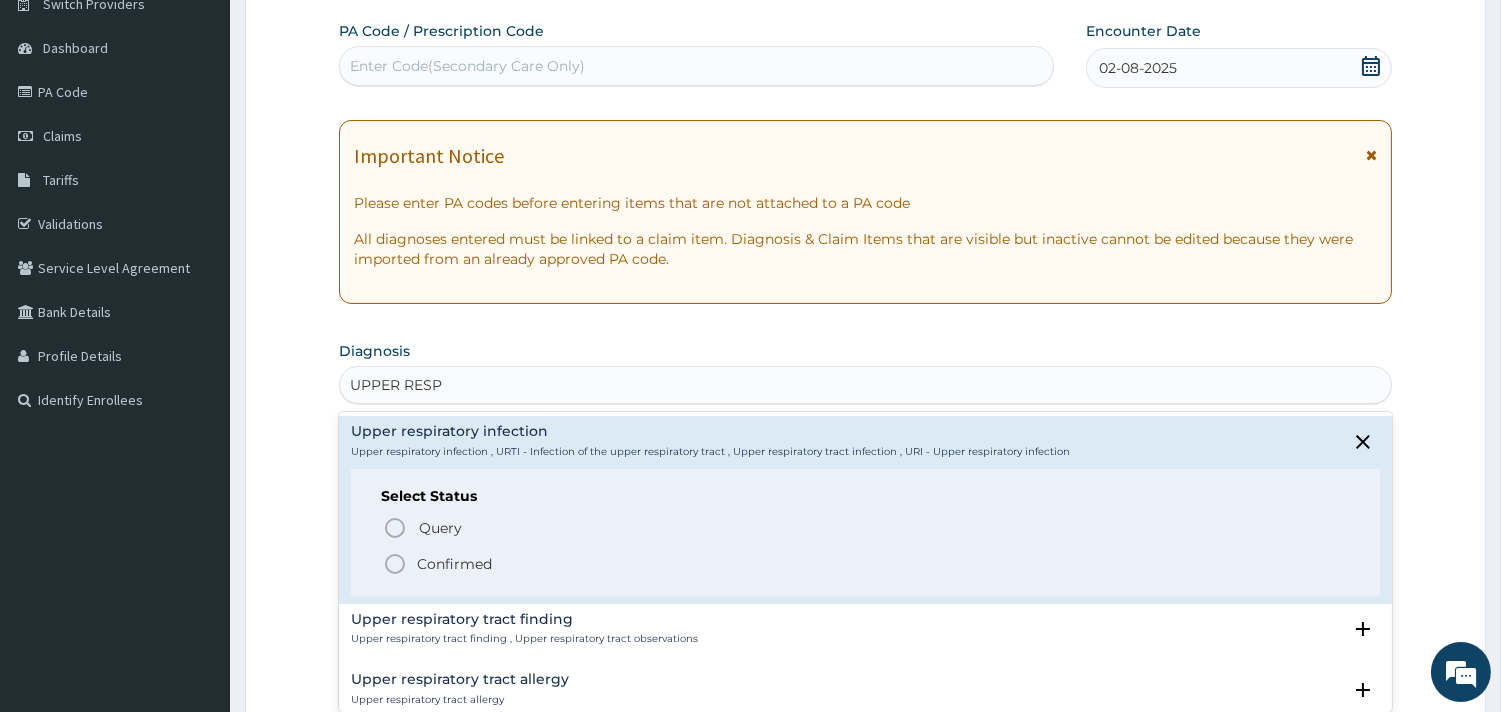 click on "Confirmed" at bounding box center (454, 564) 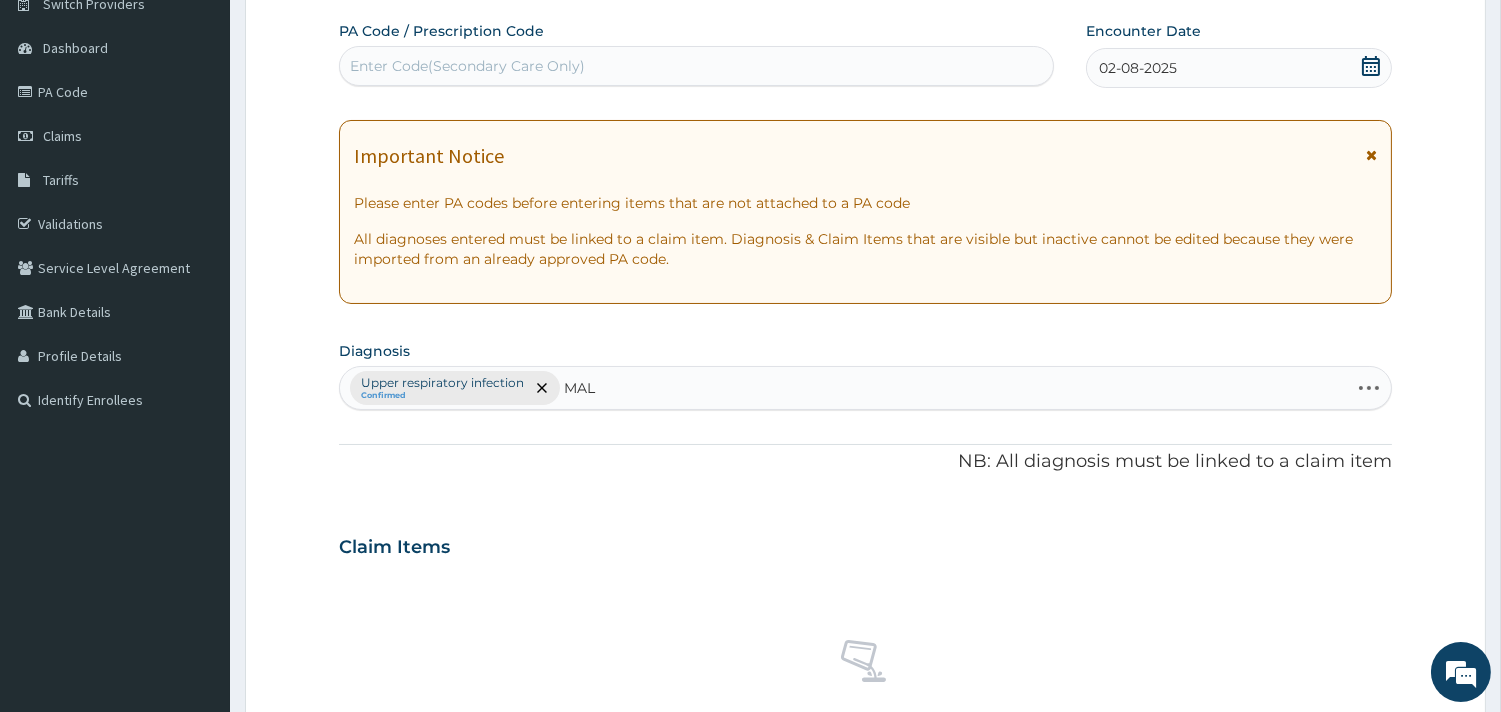 type on "MALA" 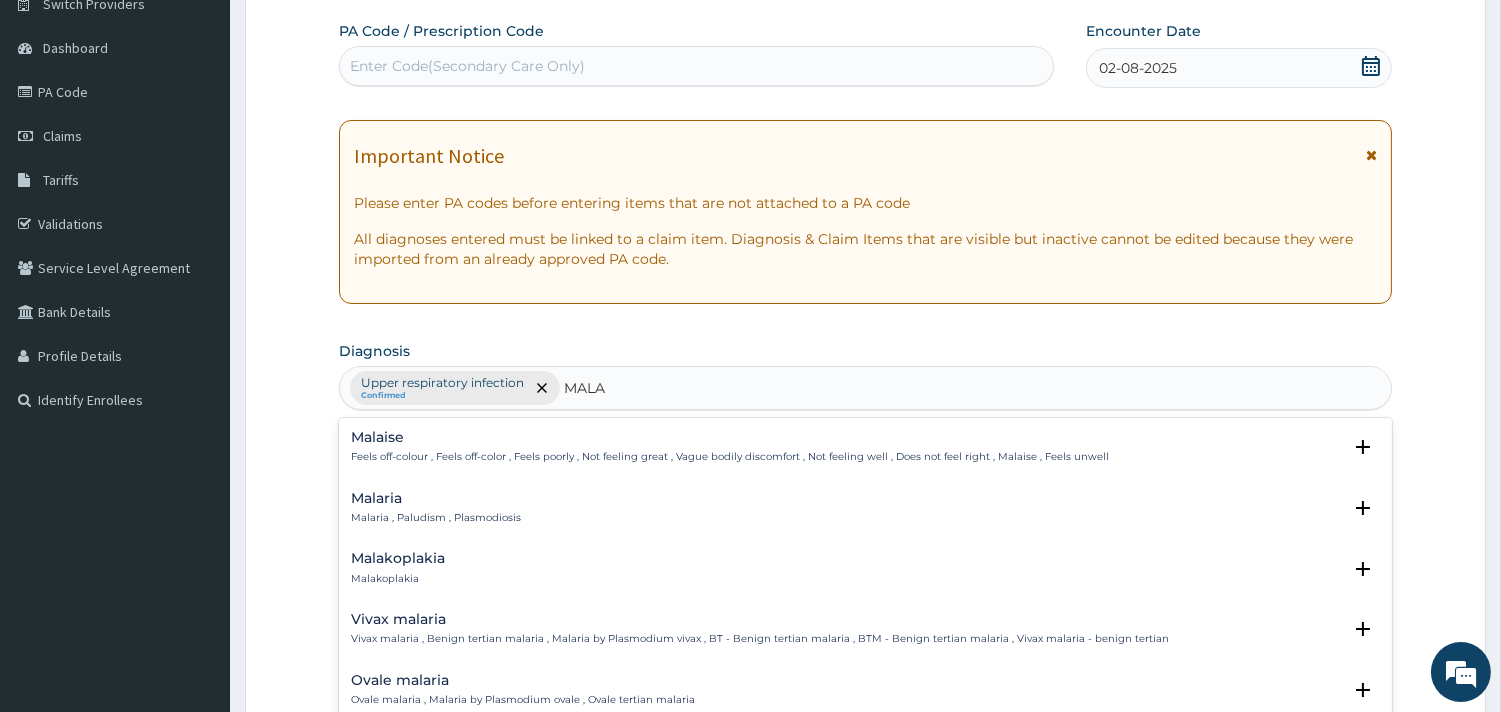 click on "Malaria Malaria , Paludism , Plasmodiosis" at bounding box center (436, 508) 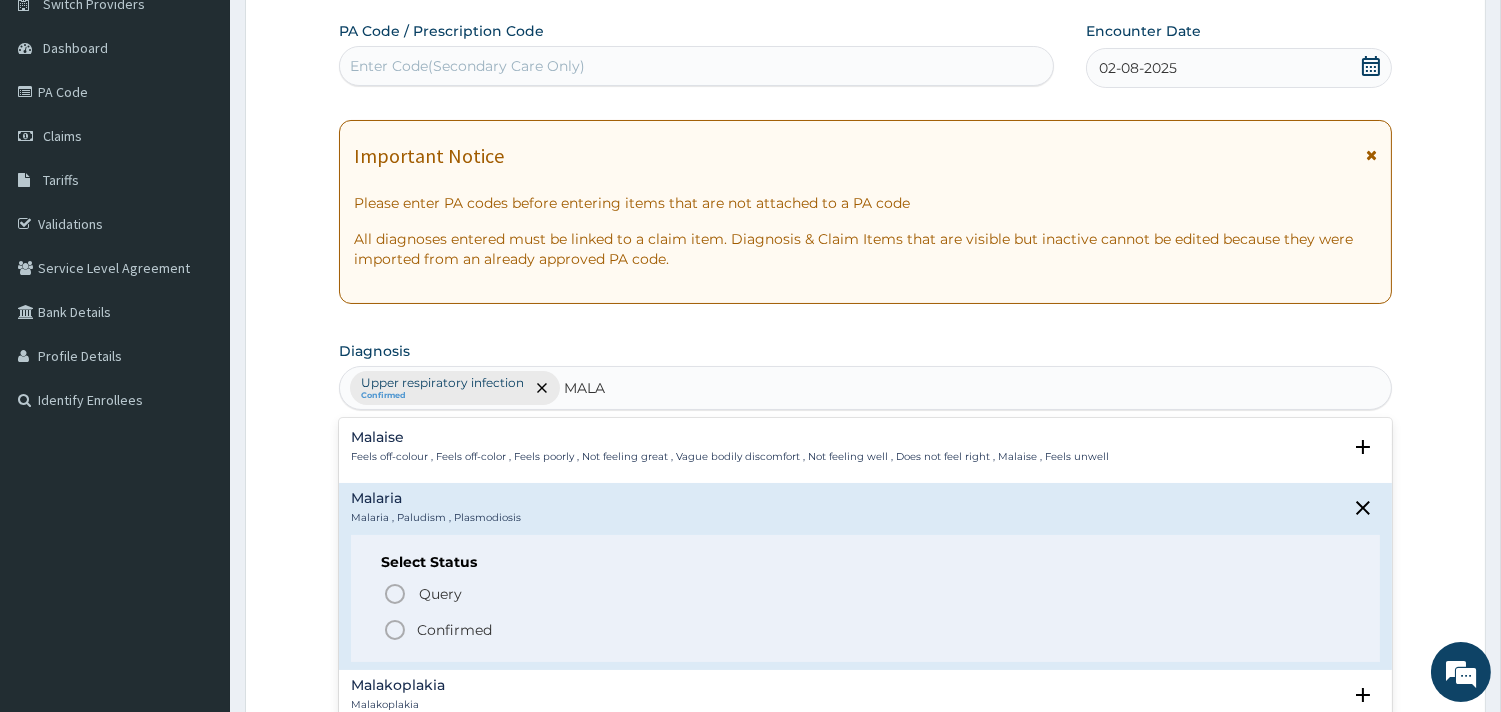 click on "Confirmed" at bounding box center [454, 630] 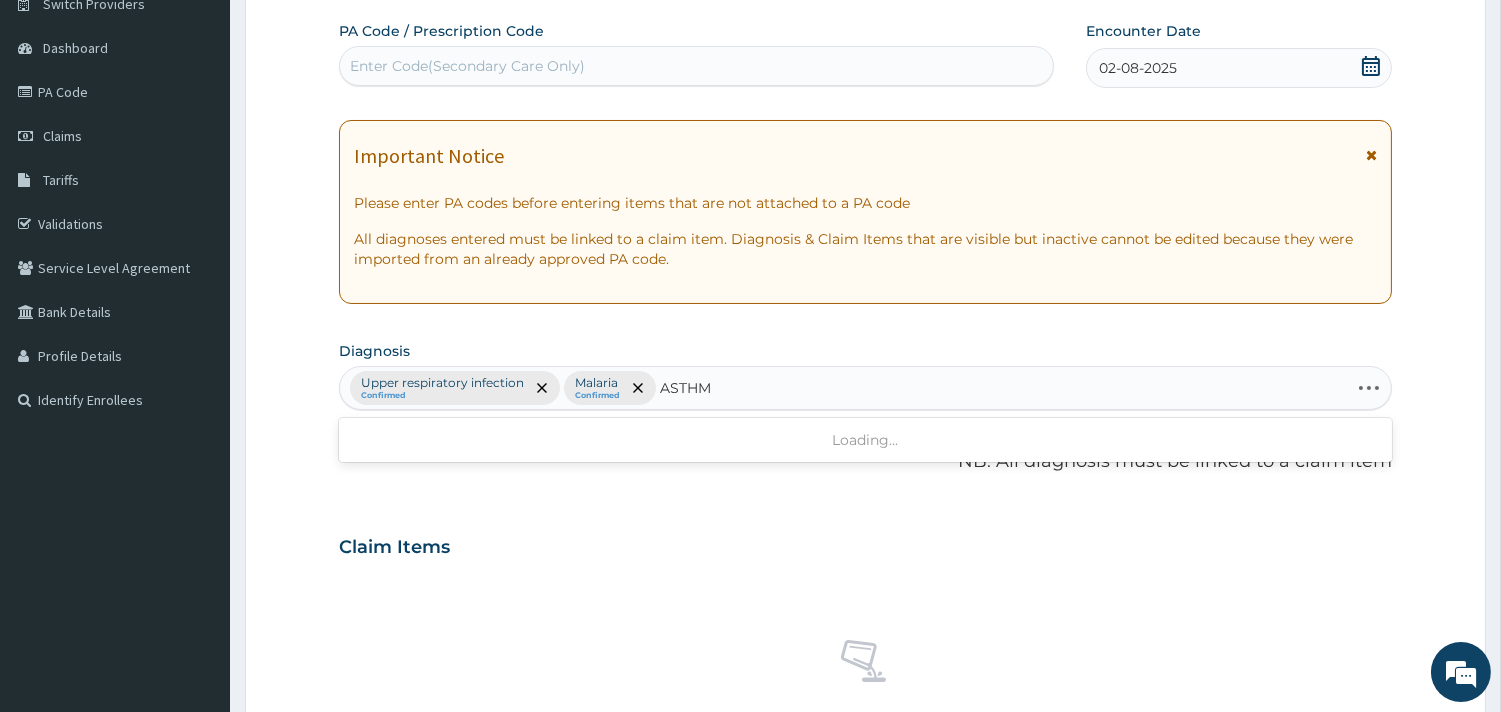 type on "ASTHMA" 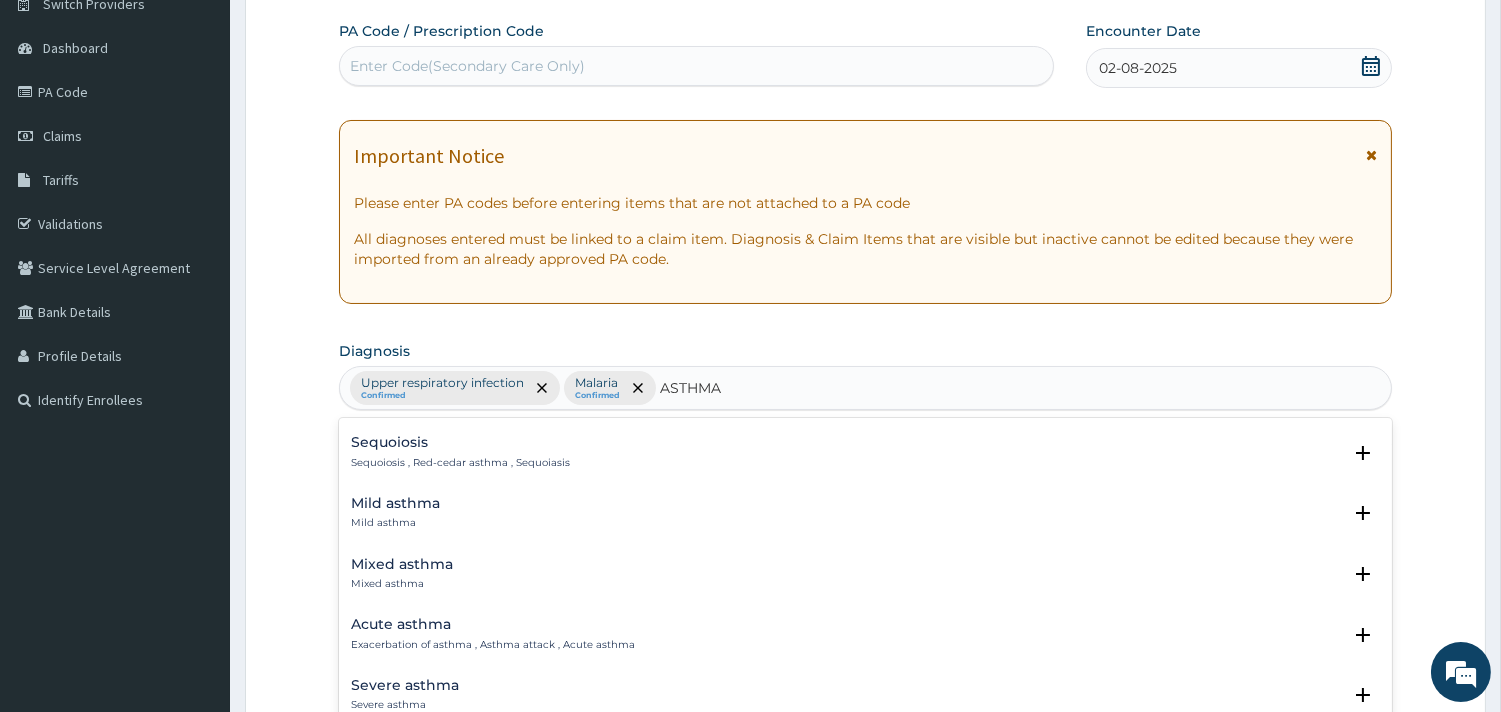 scroll, scrollTop: 222, scrollLeft: 0, axis: vertical 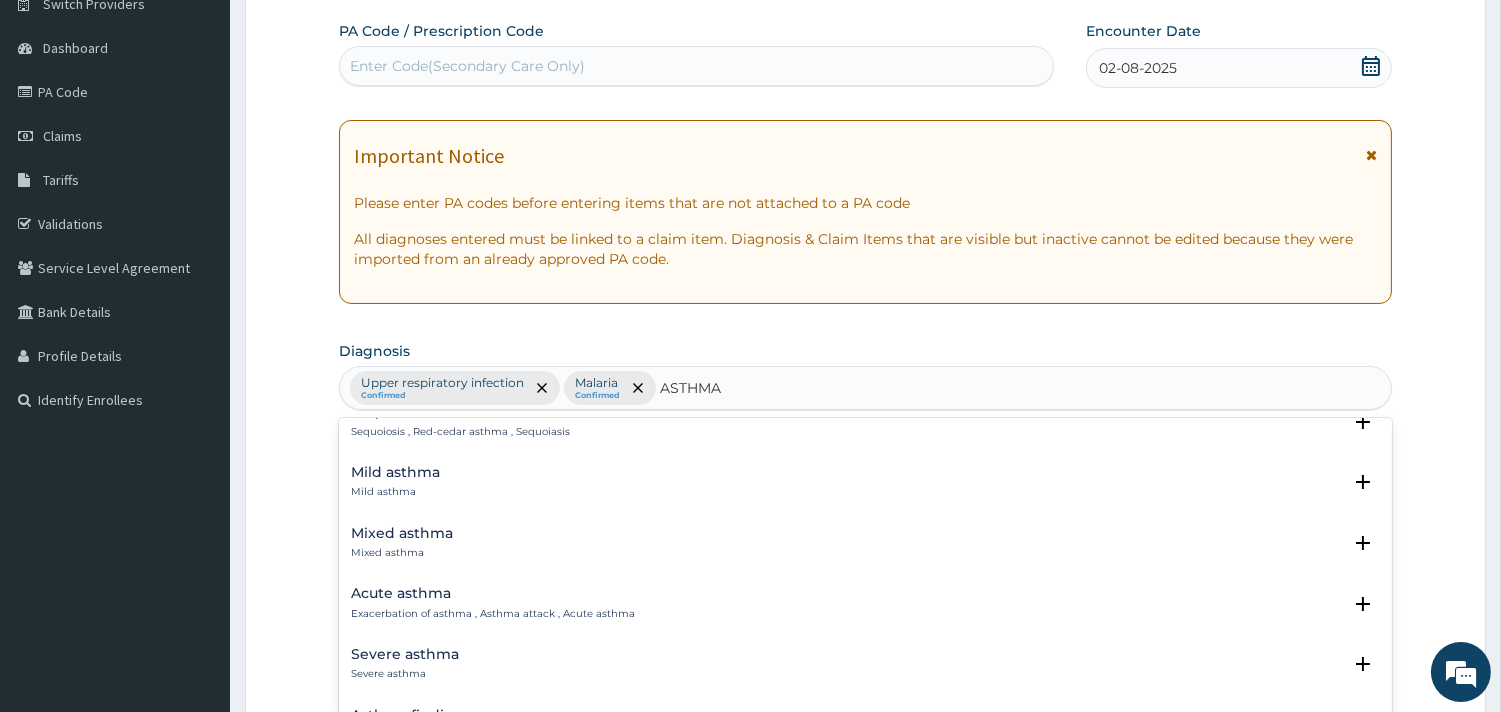 click on "Mild asthma" at bounding box center [395, 472] 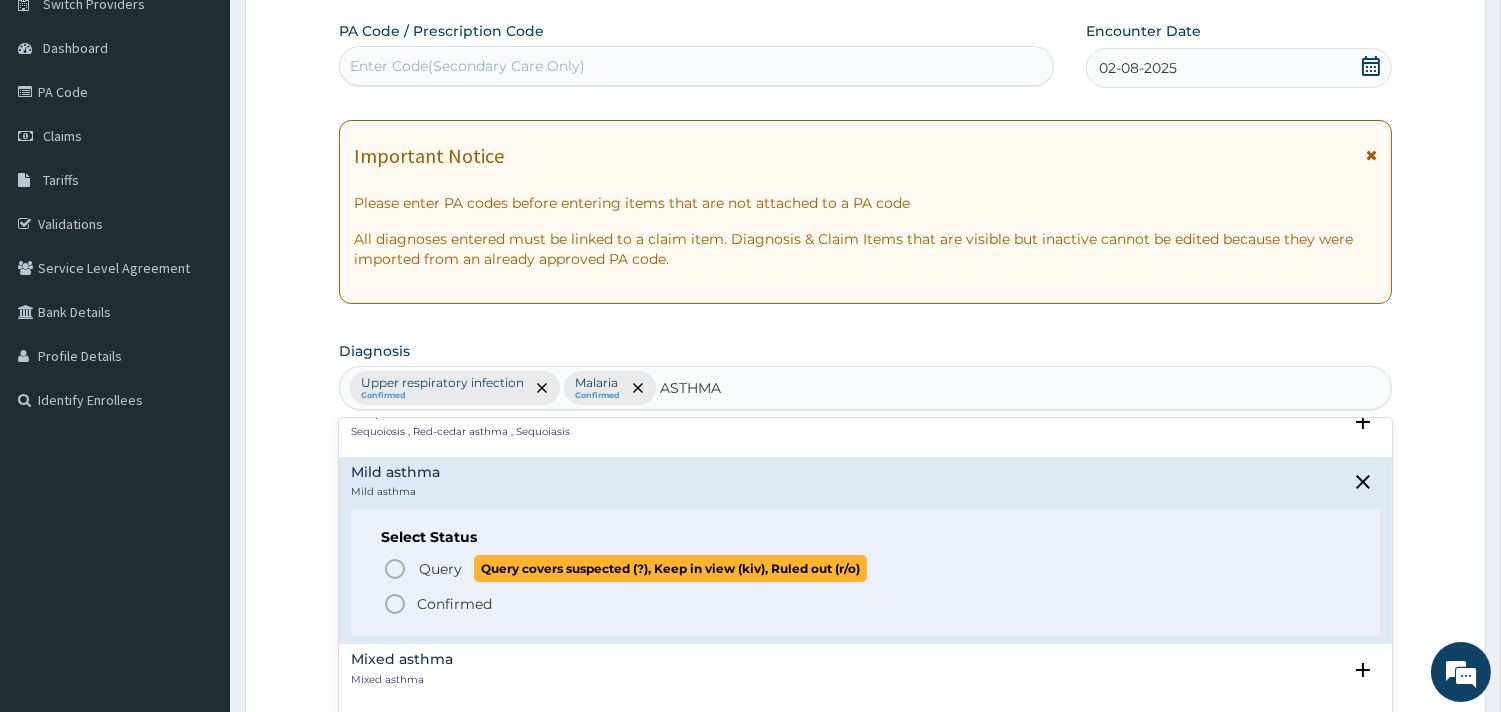 click on "Query" at bounding box center (440, 569) 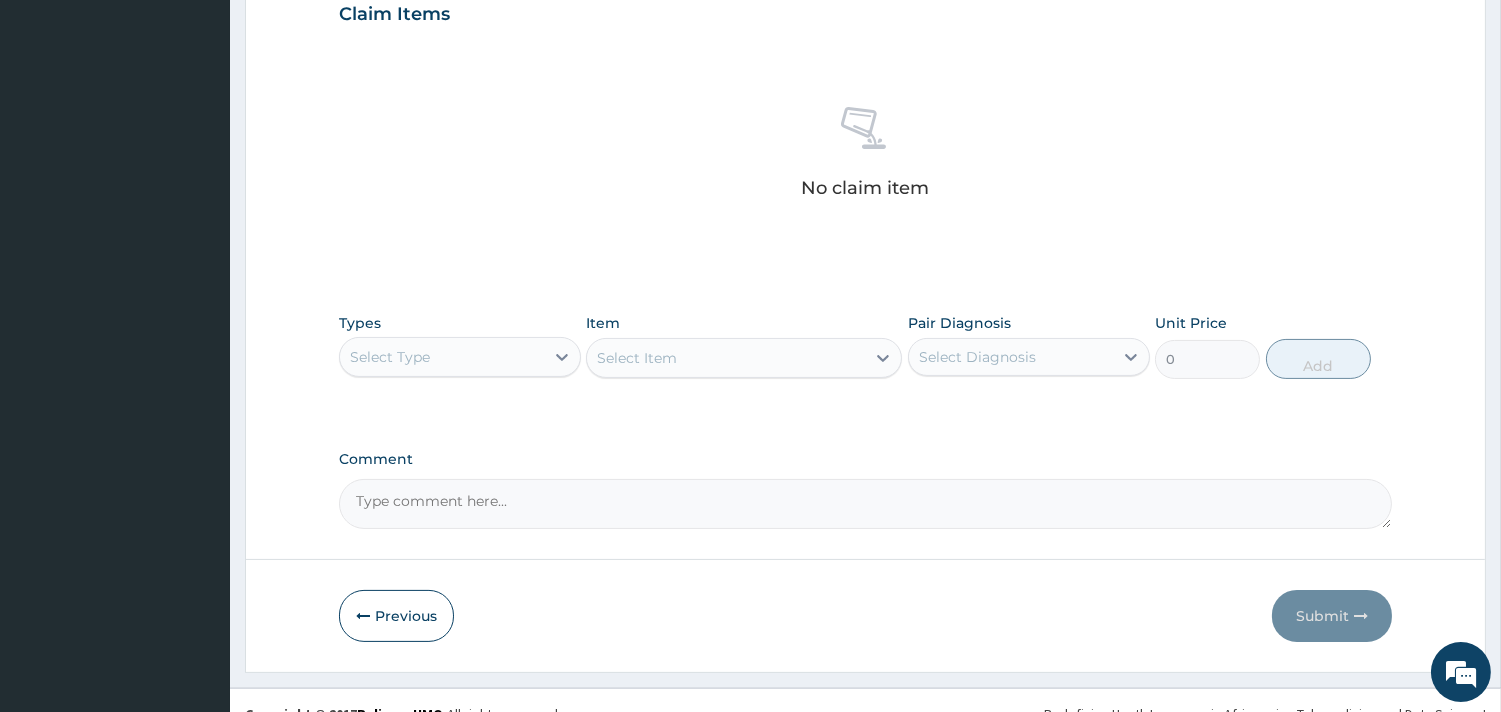 scroll, scrollTop: 725, scrollLeft: 0, axis: vertical 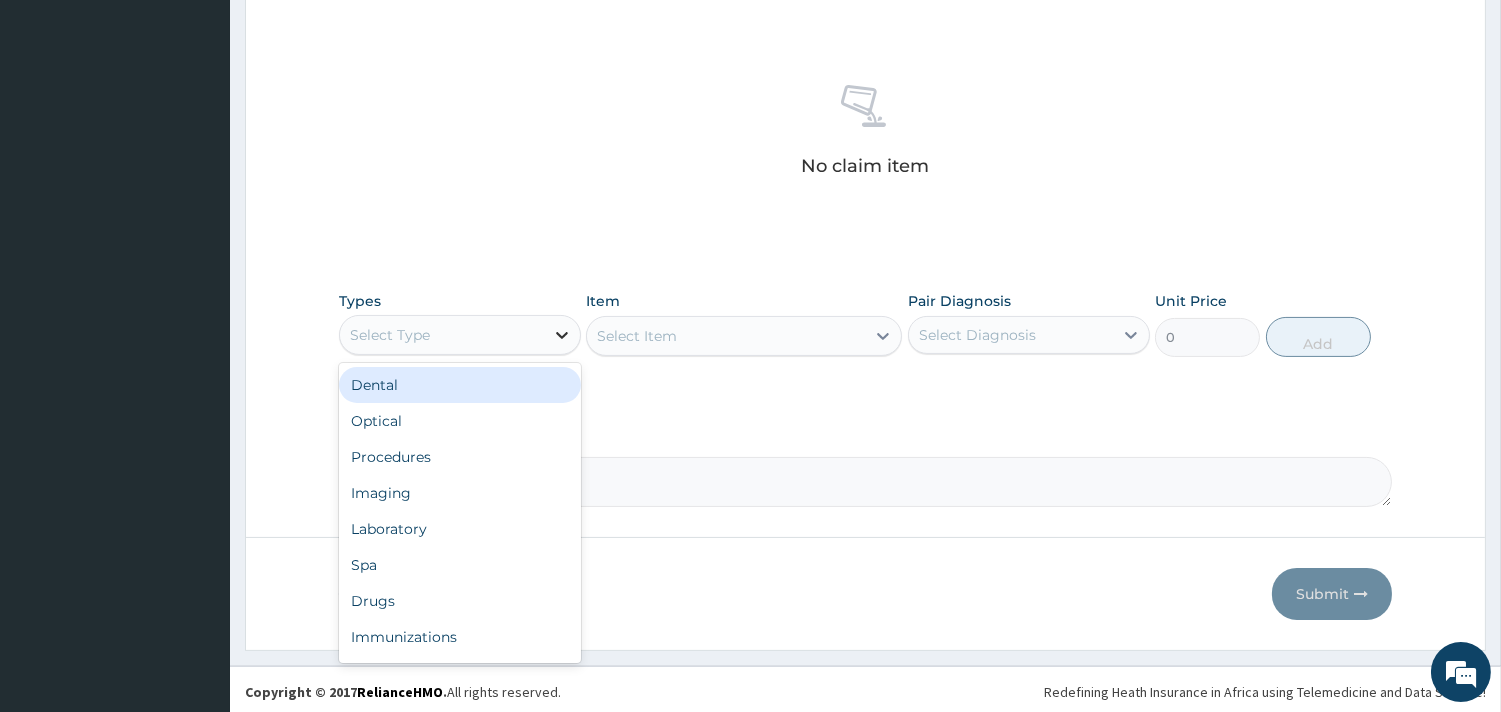 click at bounding box center (562, 335) 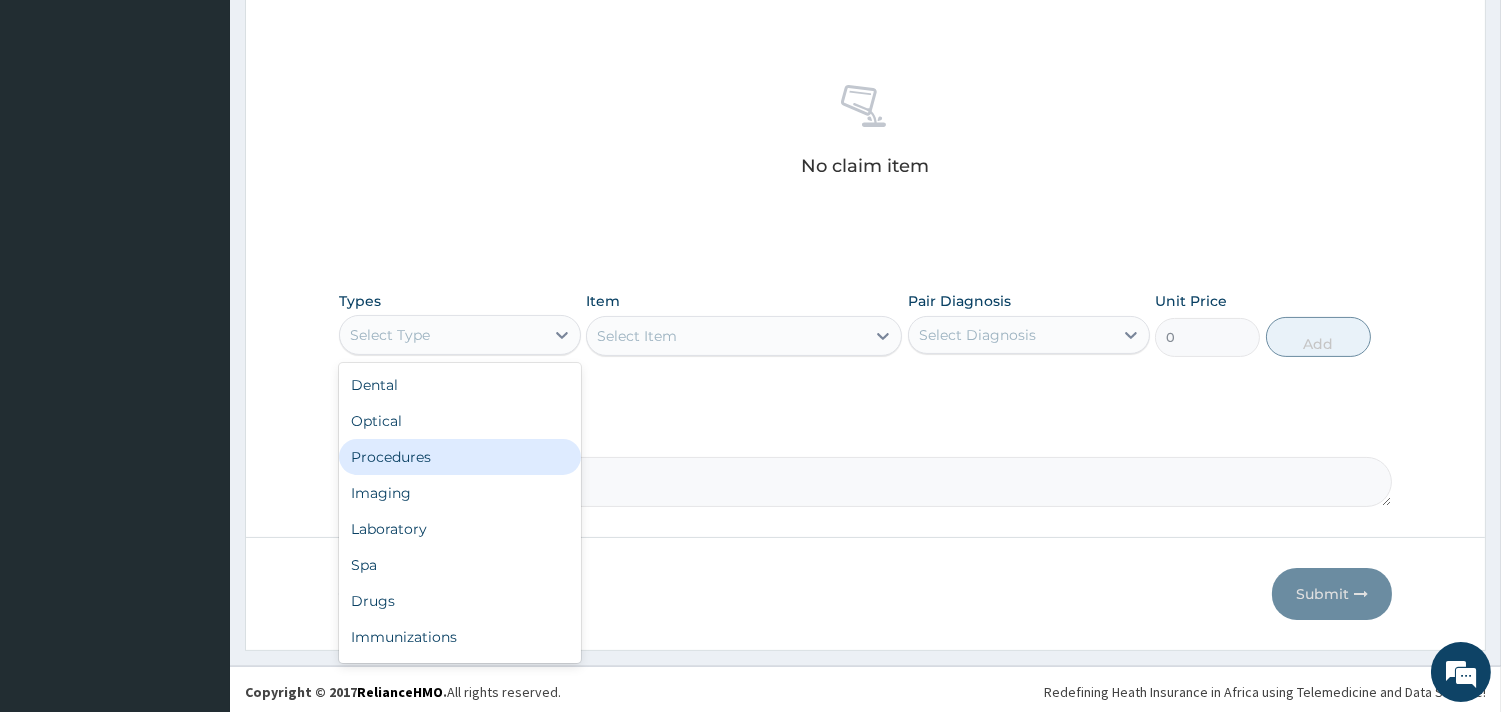 click on "Procedures" at bounding box center [460, 457] 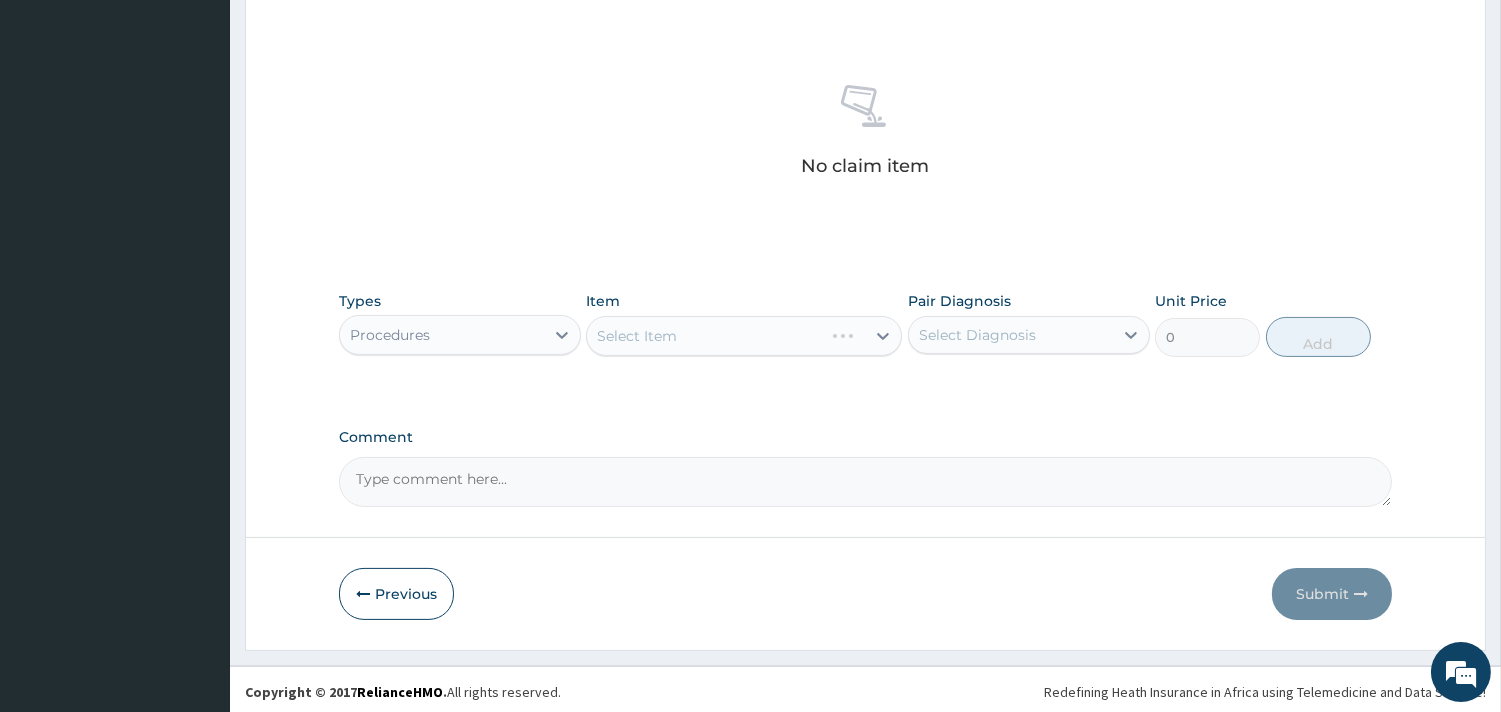 click on "Select Item" at bounding box center (744, 336) 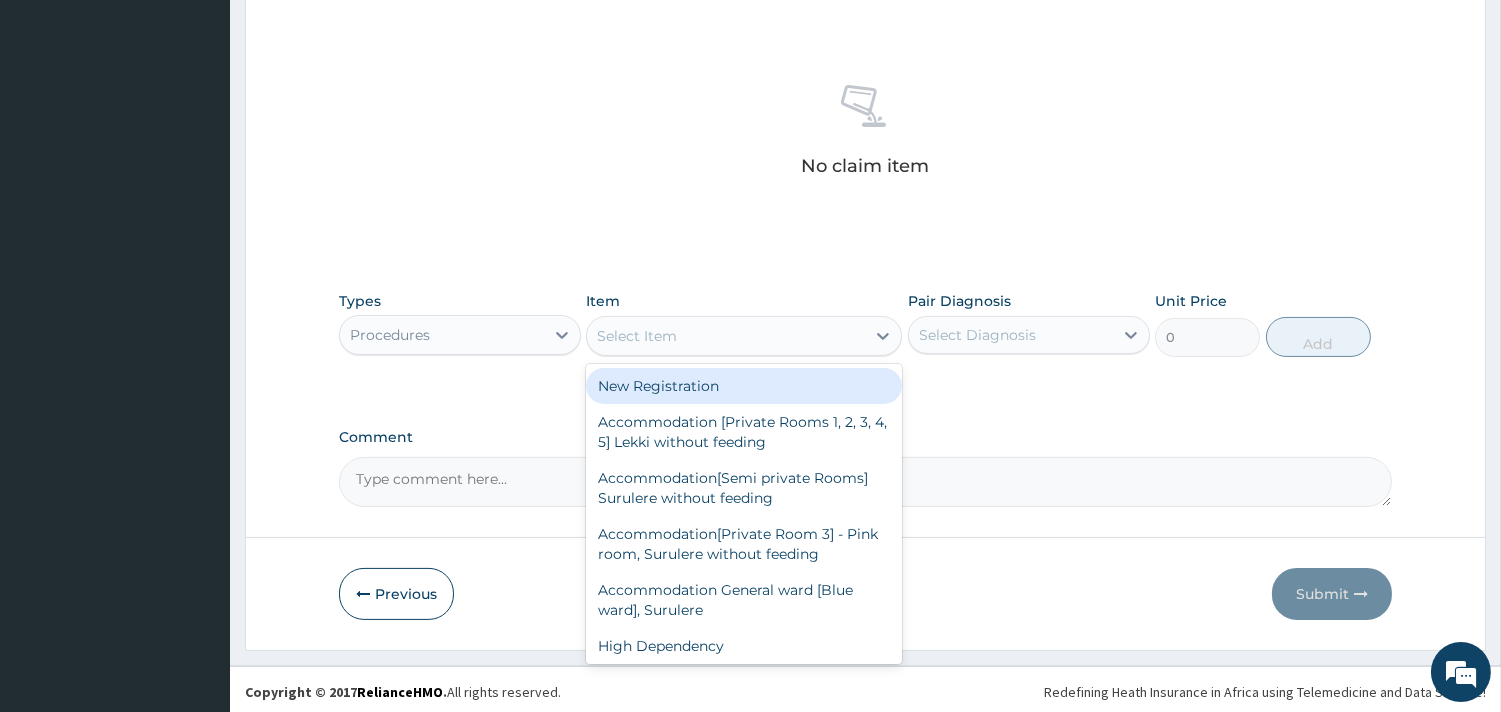 click on "Select Item" at bounding box center (726, 336) 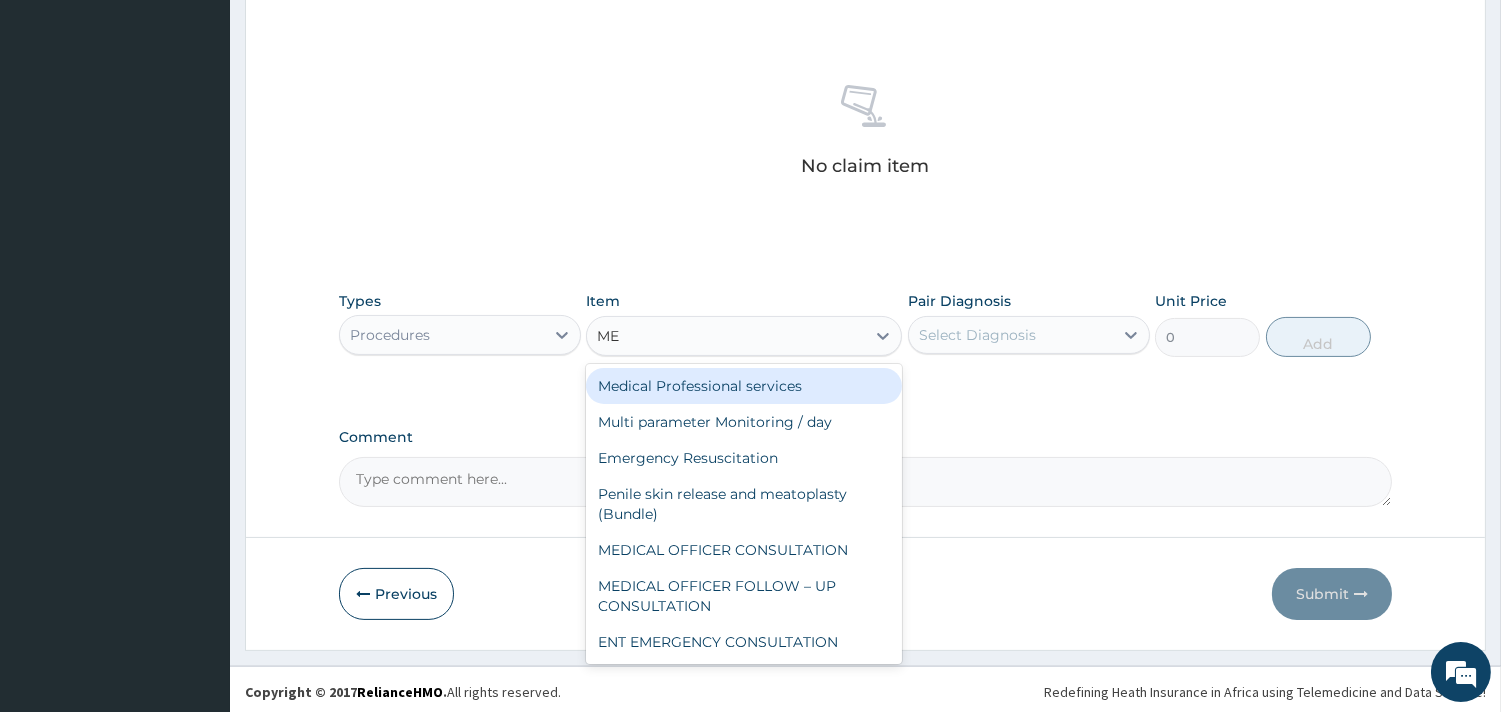 type on "MED" 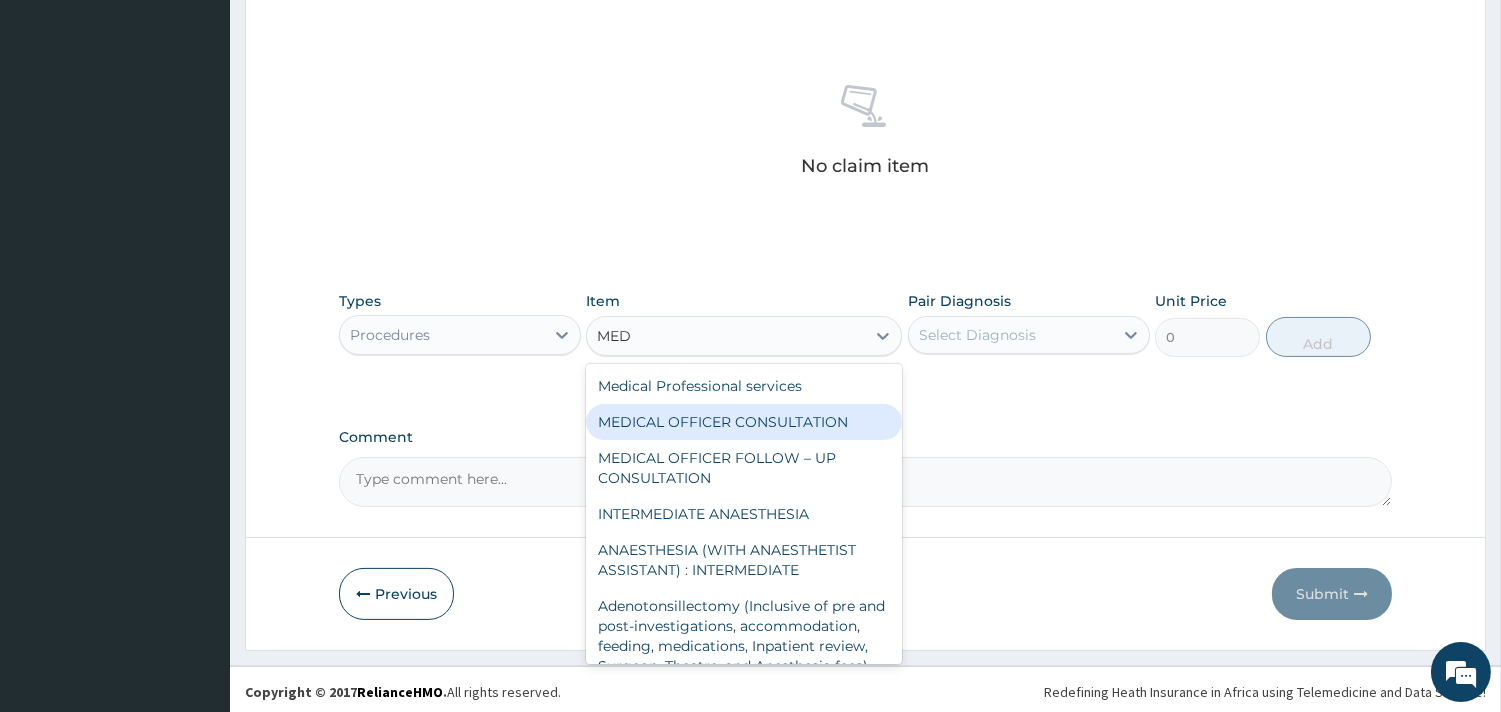 click on "MEDICAL OFFICER CONSULTATION" at bounding box center [744, 422] 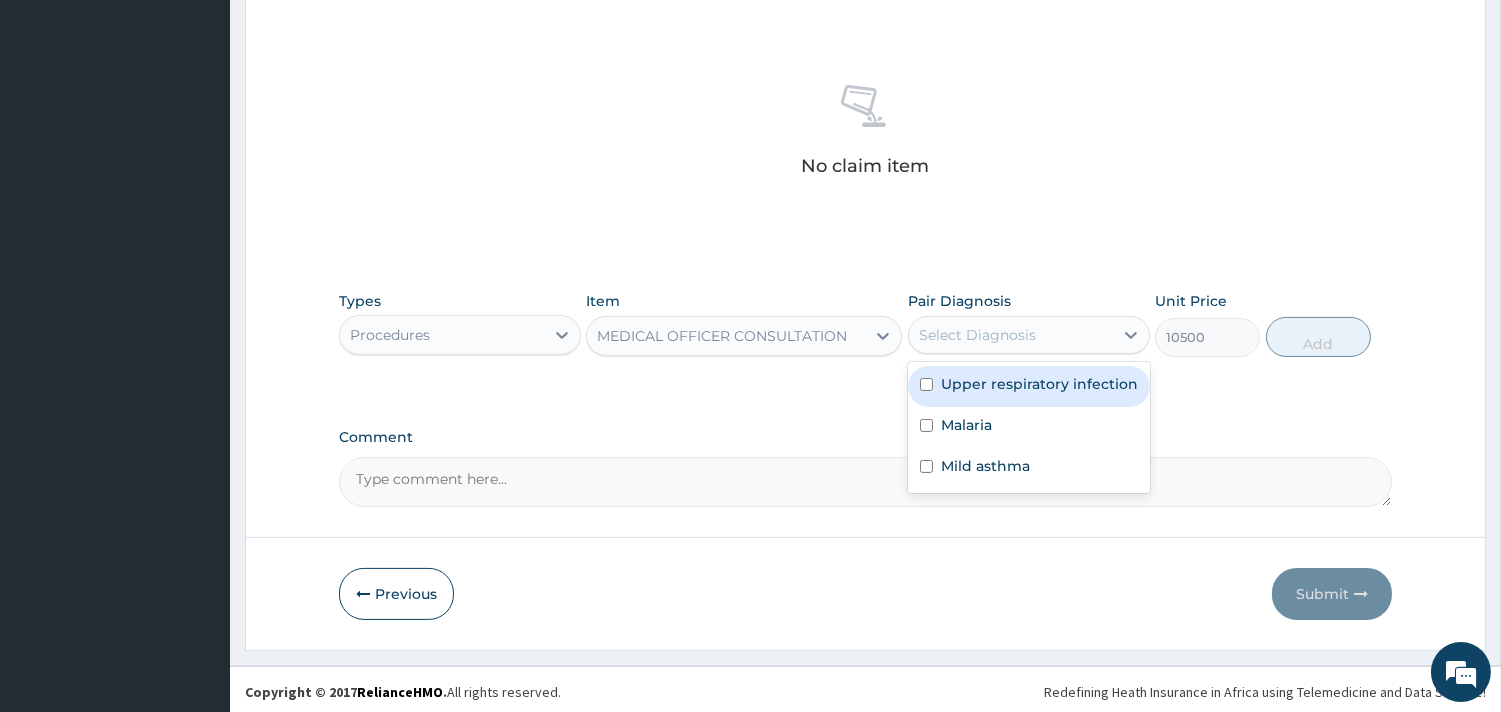 click on "Select Diagnosis" at bounding box center [1011, 335] 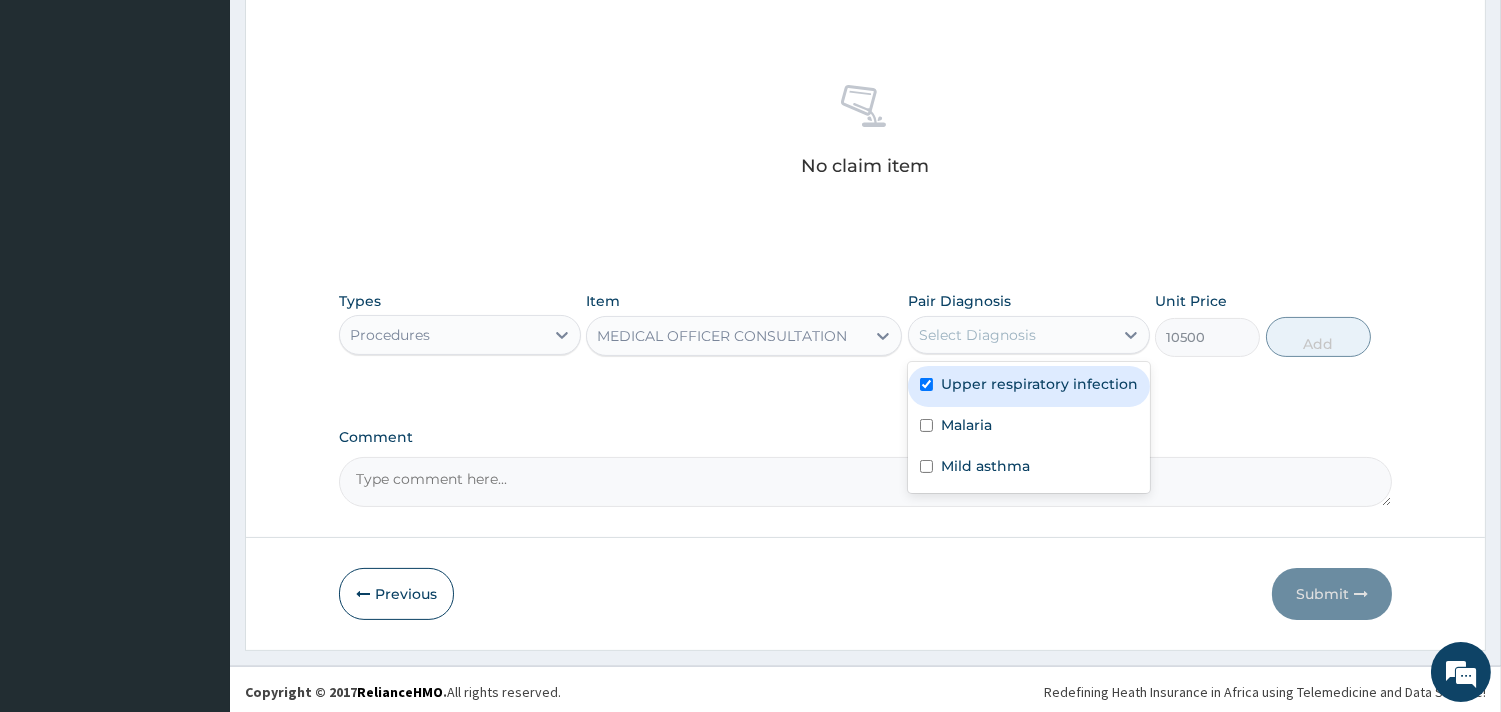 checkbox on "true" 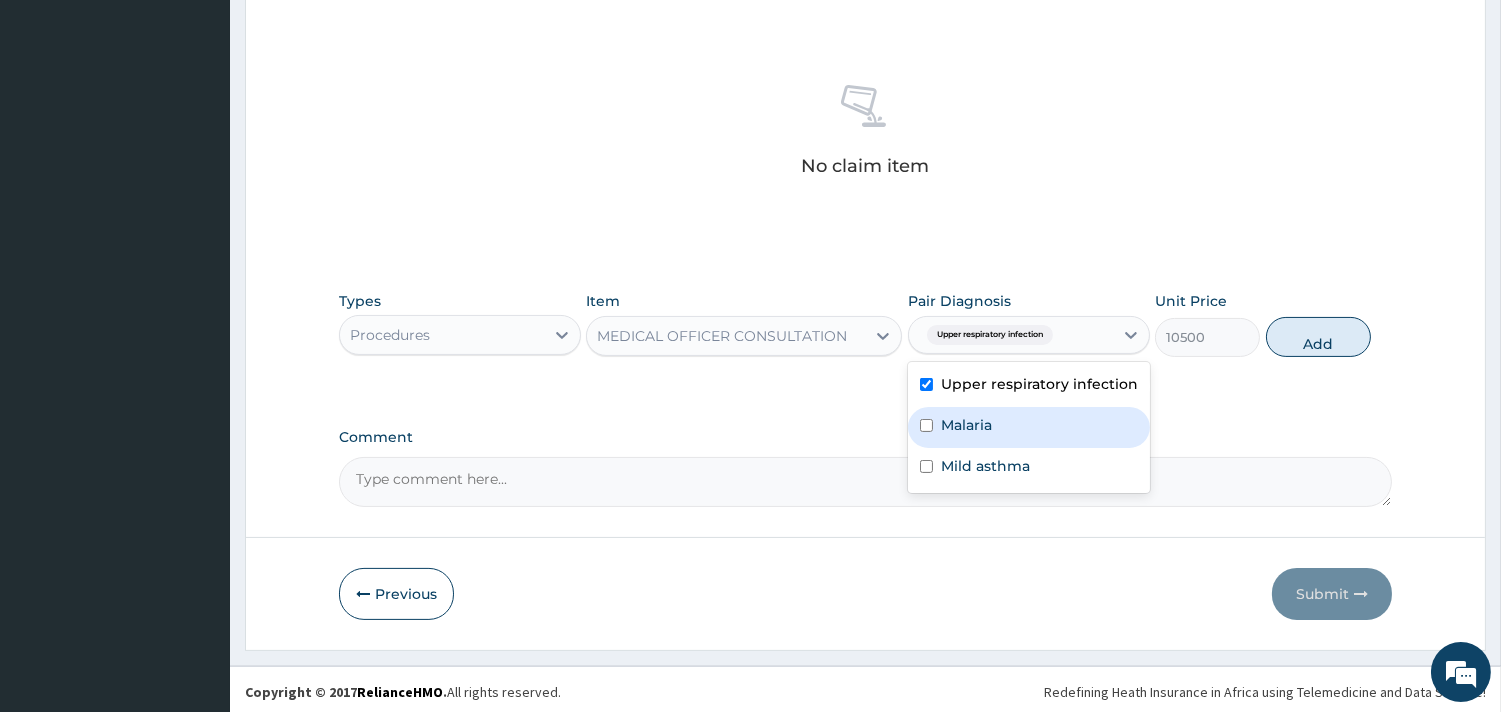 click on "Malaria" at bounding box center (1029, 427) 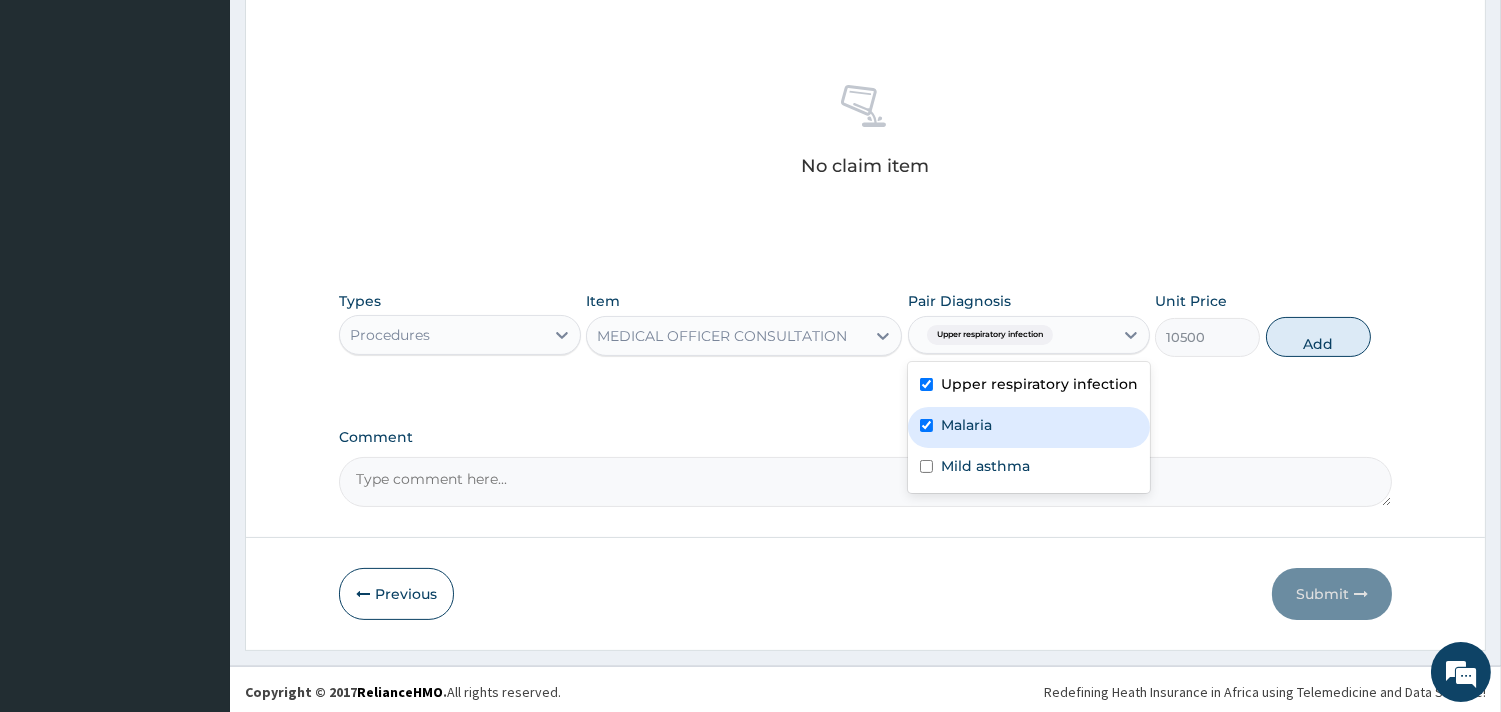 checkbox on "true" 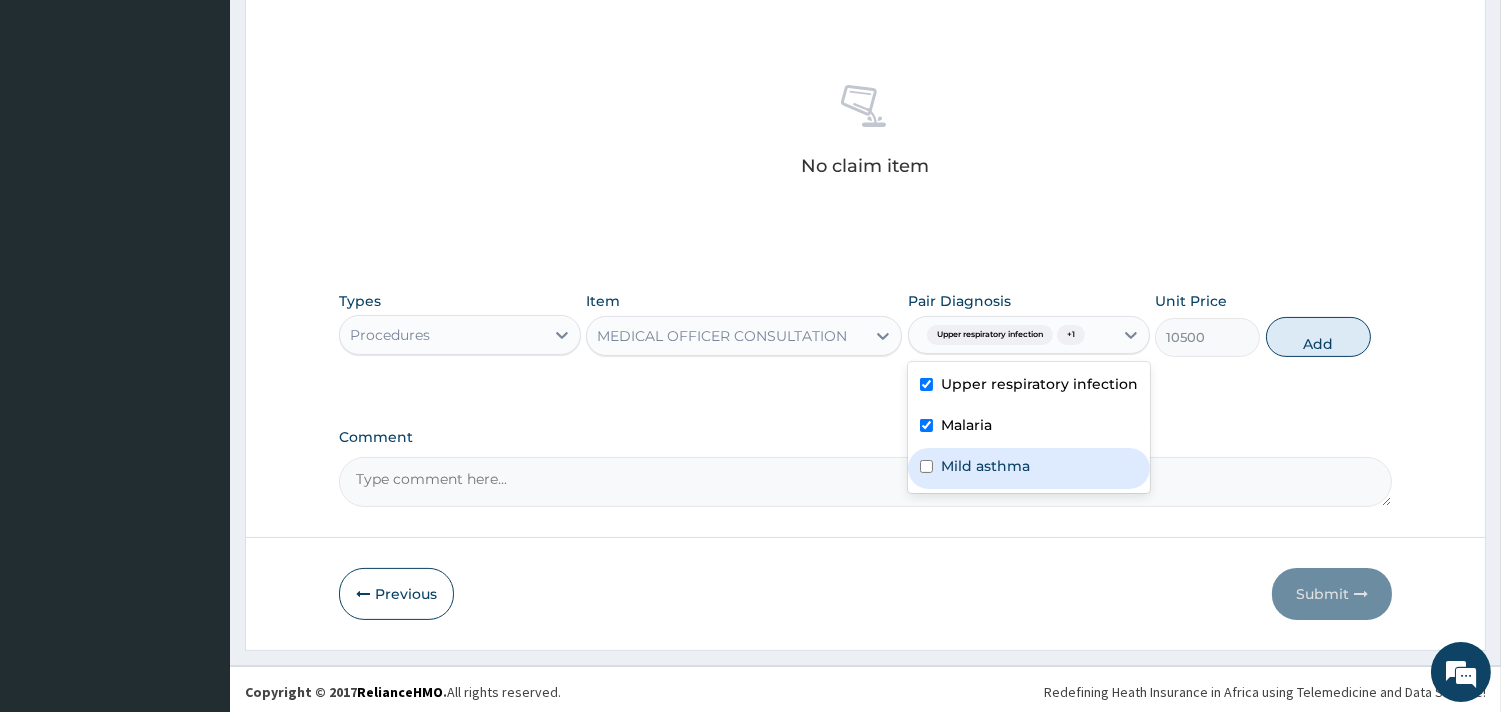 drag, startPoint x: 1004, startPoint y: 456, endPoint x: 1036, endPoint y: 442, distance: 34.928497 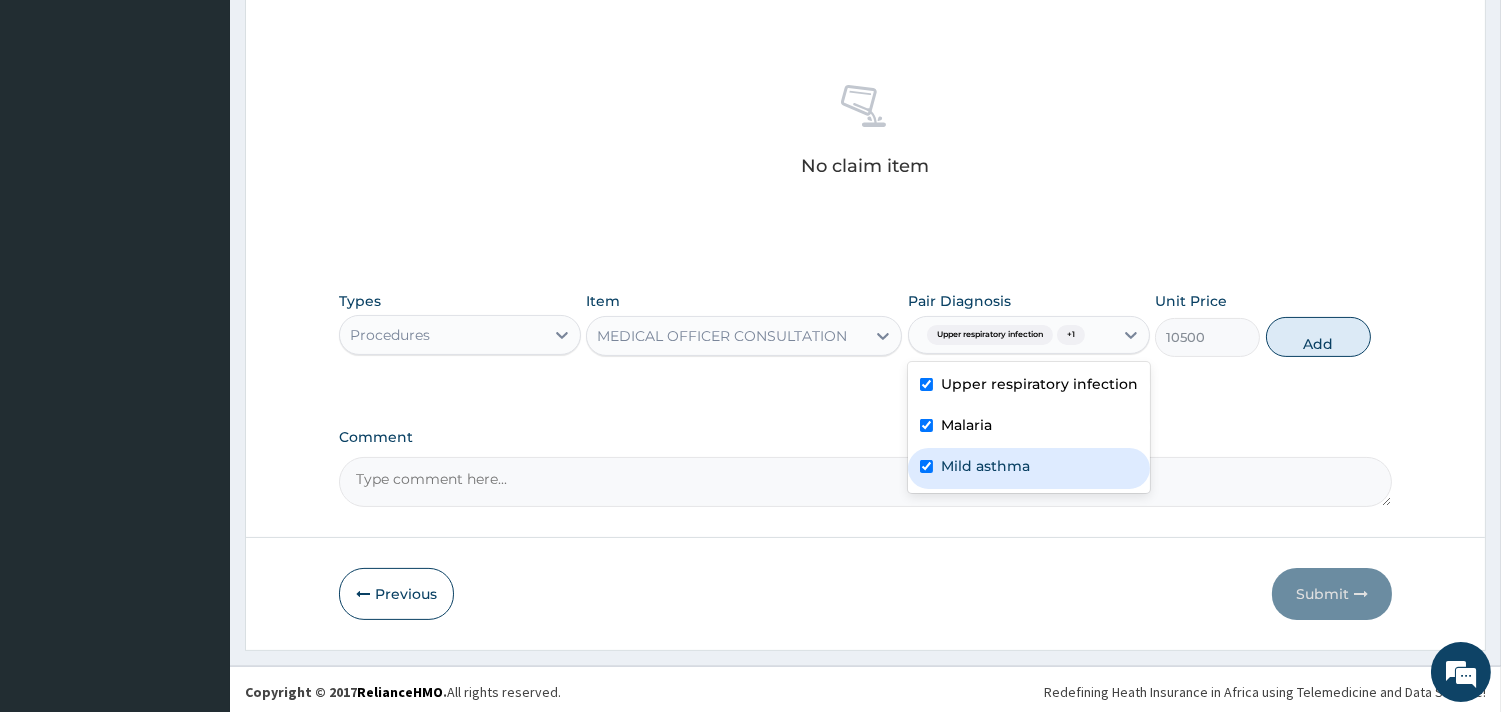 checkbox on "true" 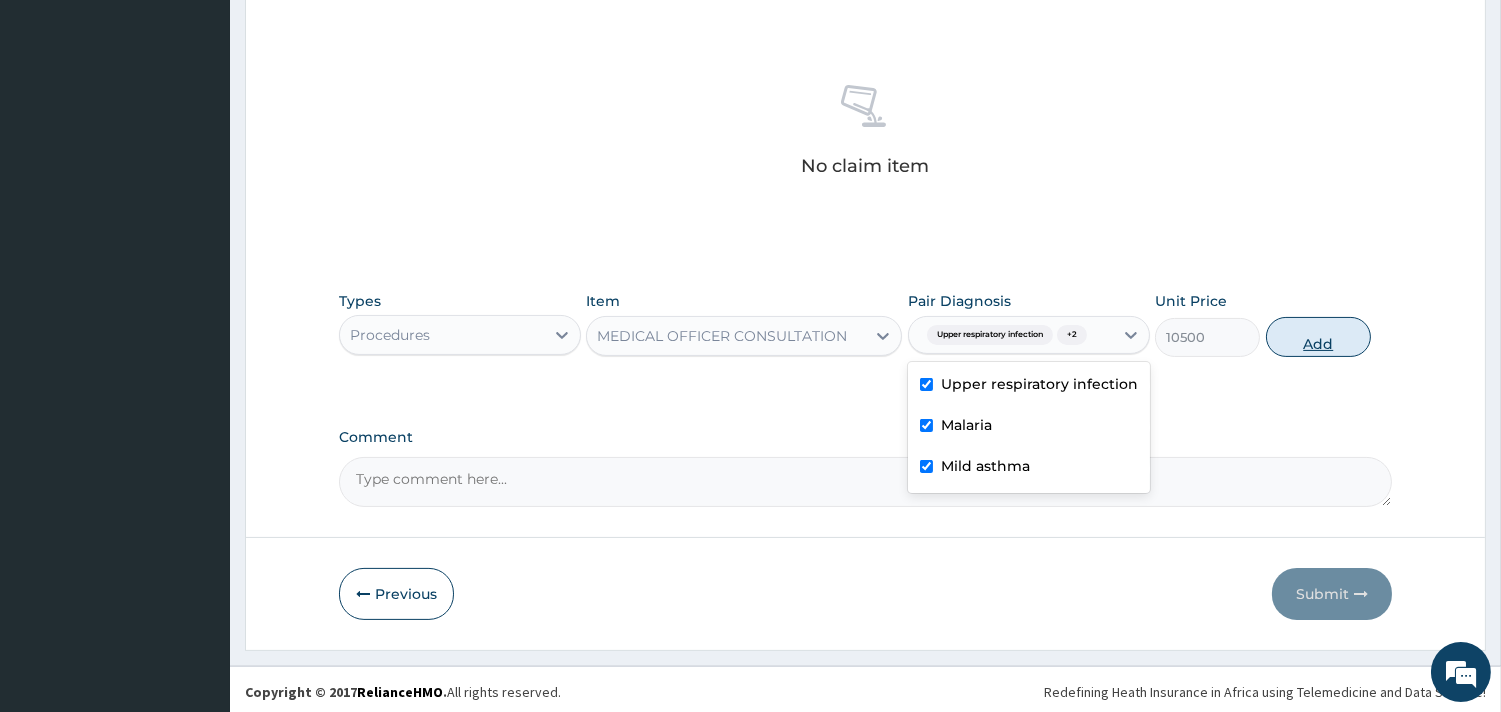 click on "Add" at bounding box center (1318, 337) 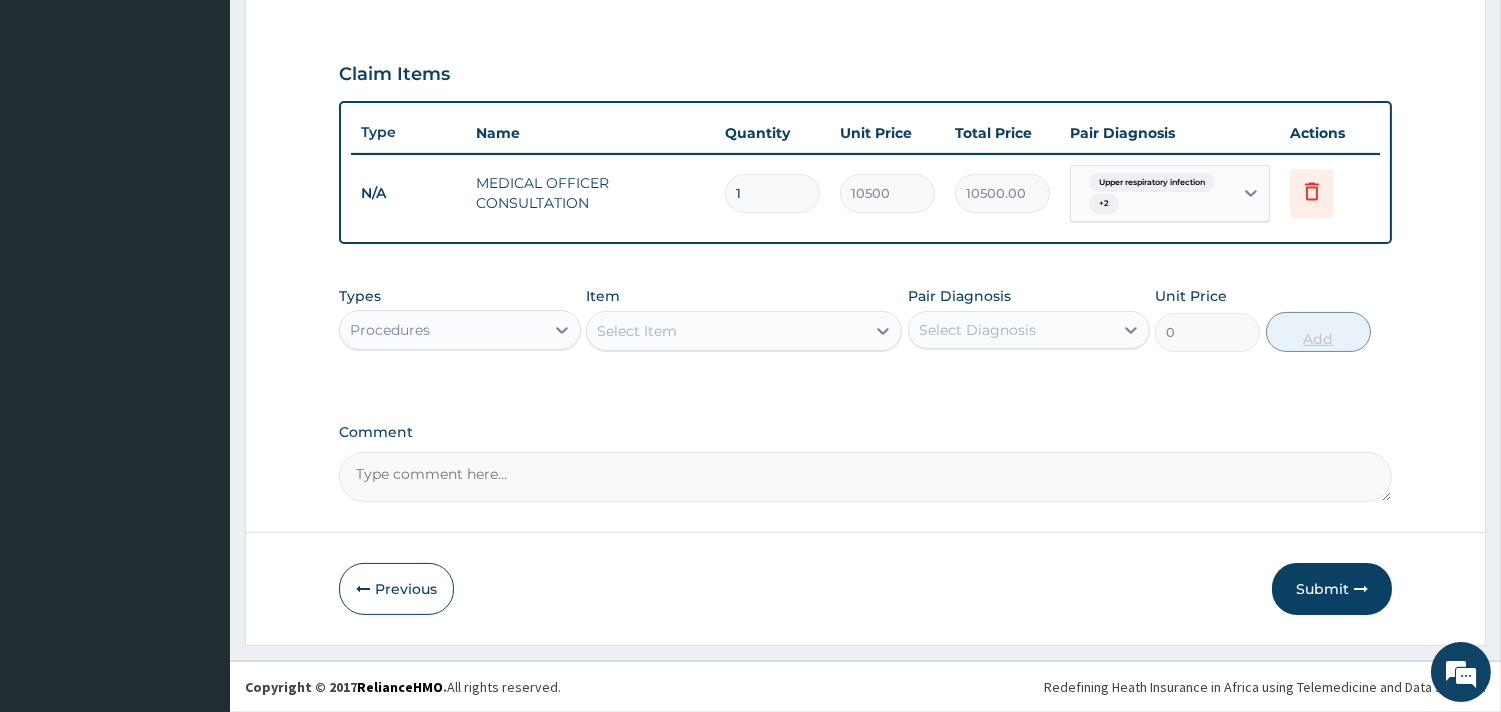 scroll, scrollTop: 641, scrollLeft: 0, axis: vertical 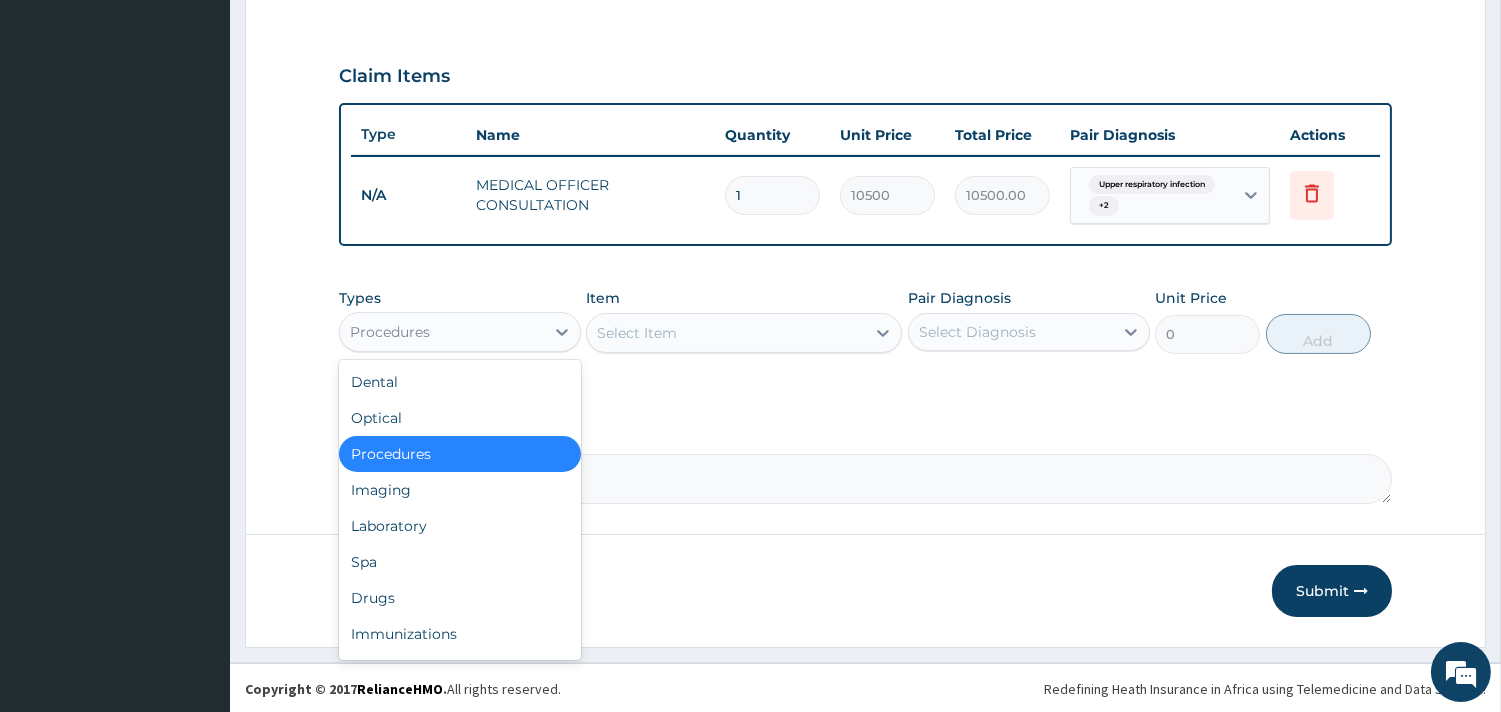 click on "Procedures" at bounding box center (442, 332) 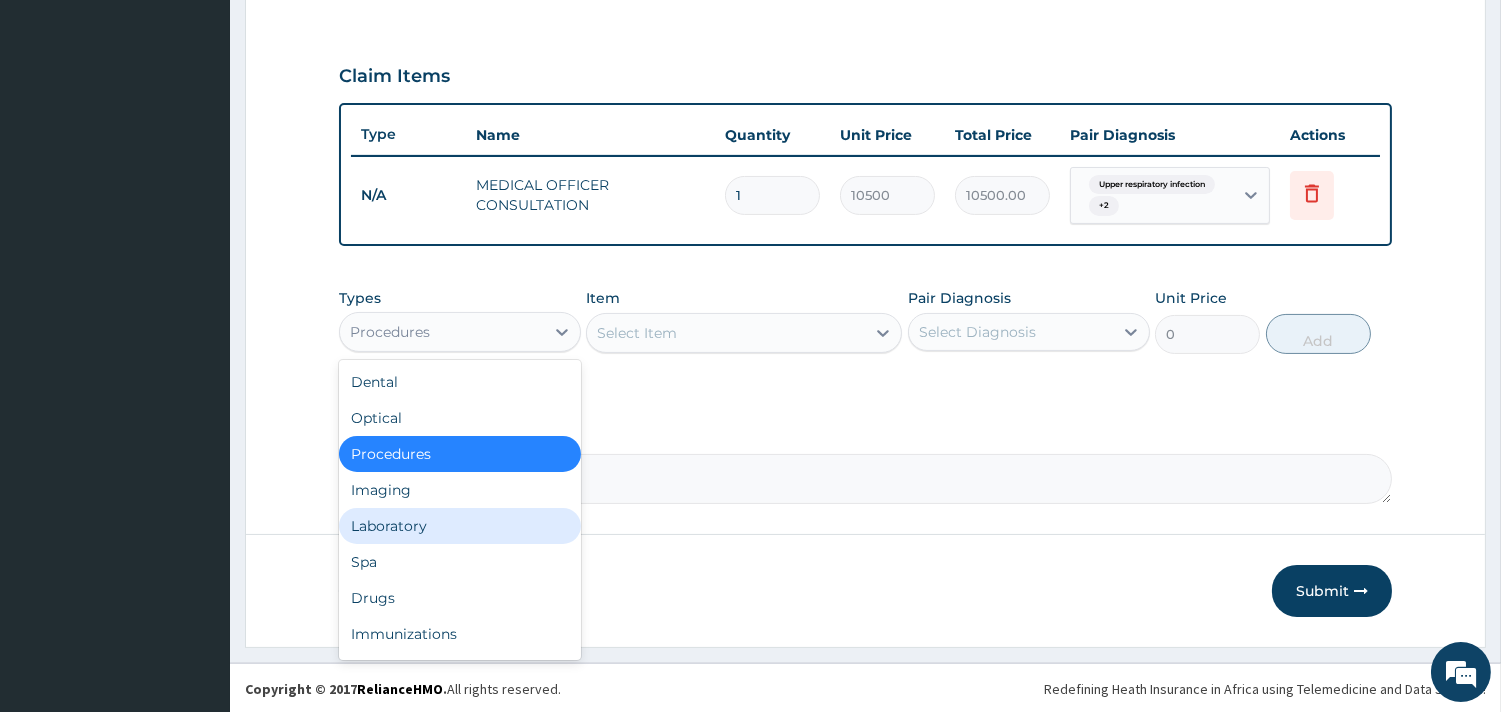 click on "Laboratory" at bounding box center [460, 526] 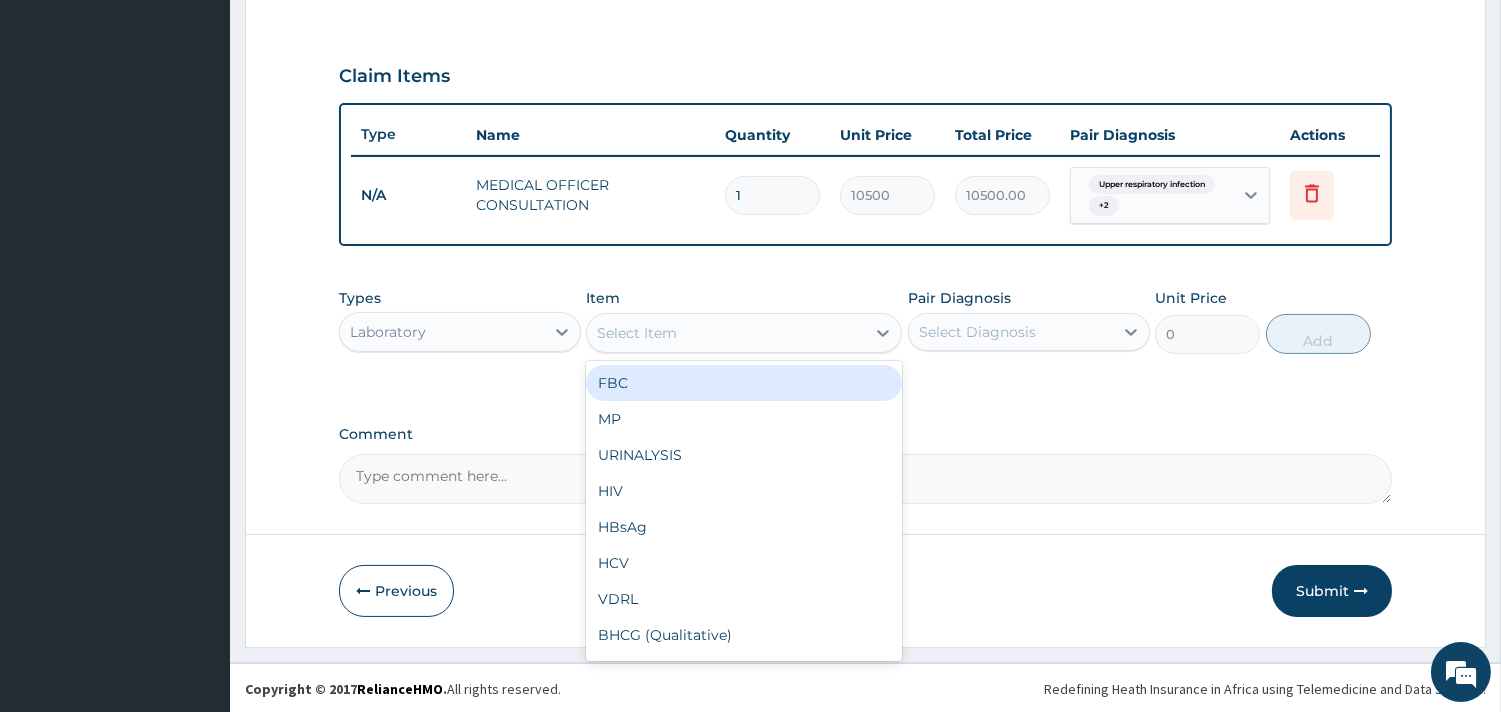 click on "Select Item" at bounding box center [726, 333] 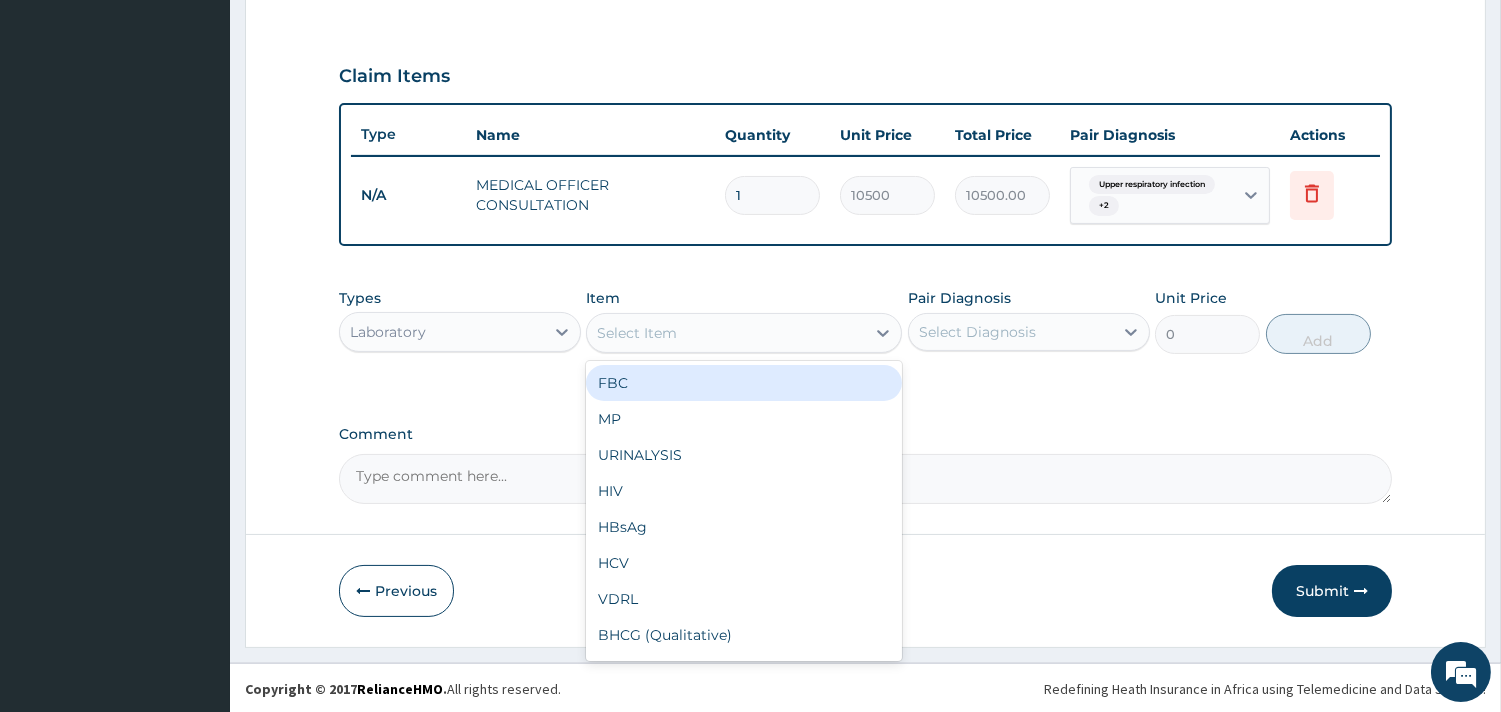 click on "FBC" at bounding box center [744, 383] 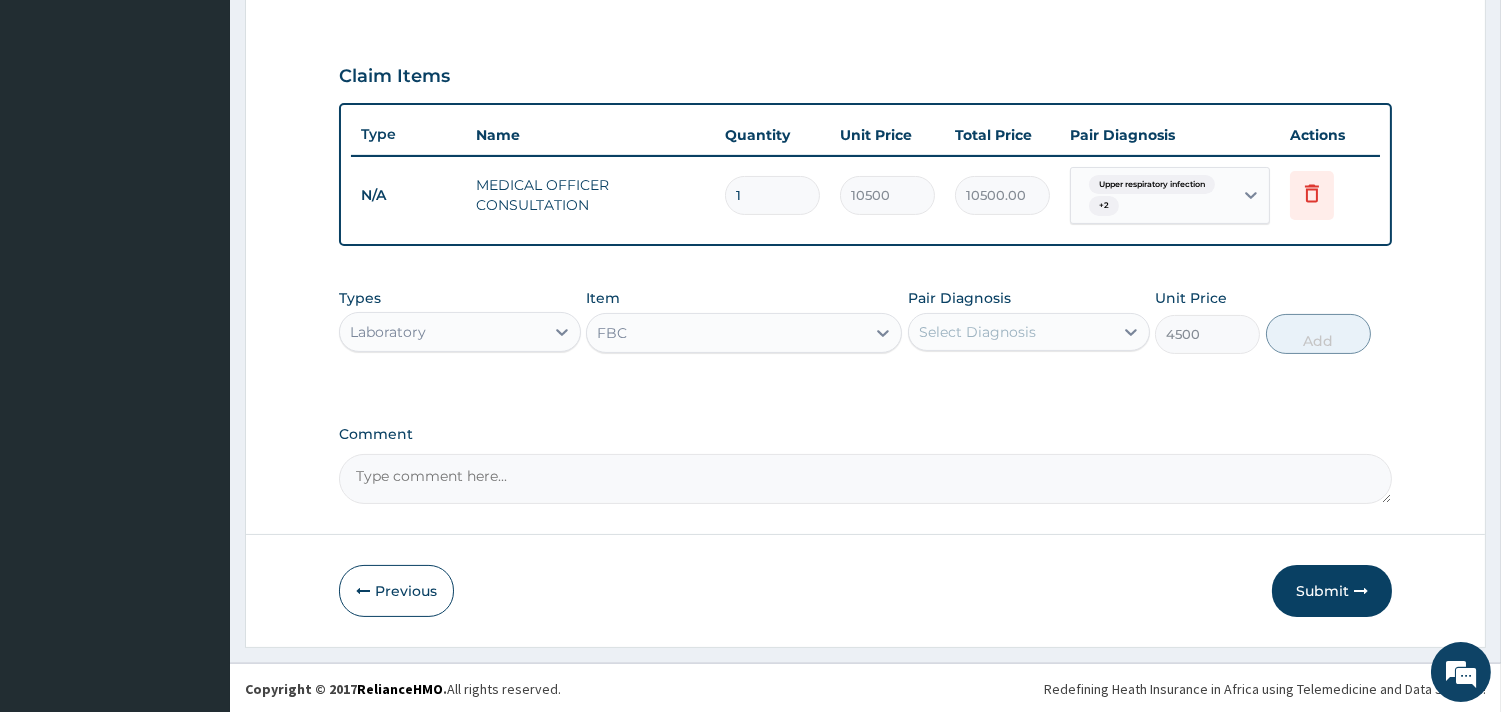 click on "Select Diagnosis" at bounding box center (977, 332) 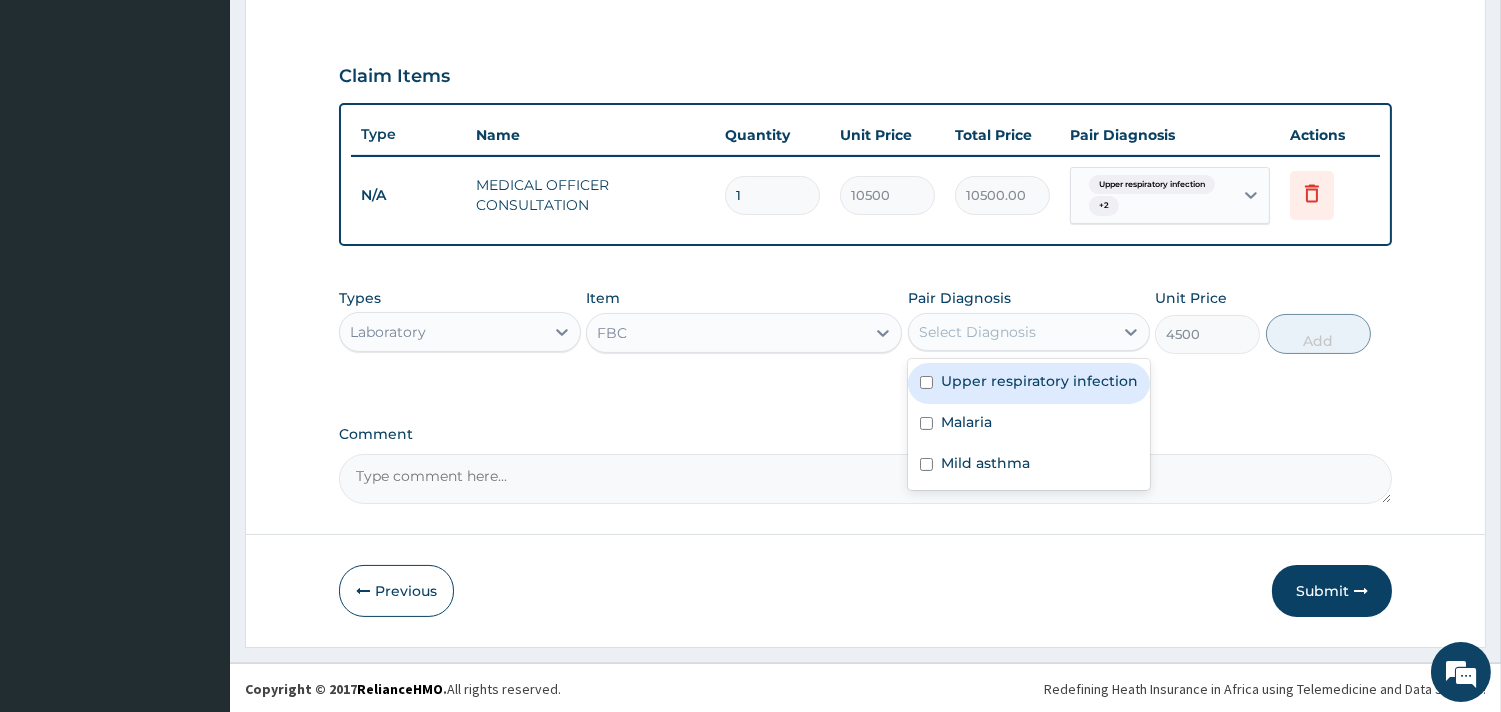 drag, startPoint x: 967, startPoint y: 388, endPoint x: 1136, endPoint y: 377, distance: 169.3576 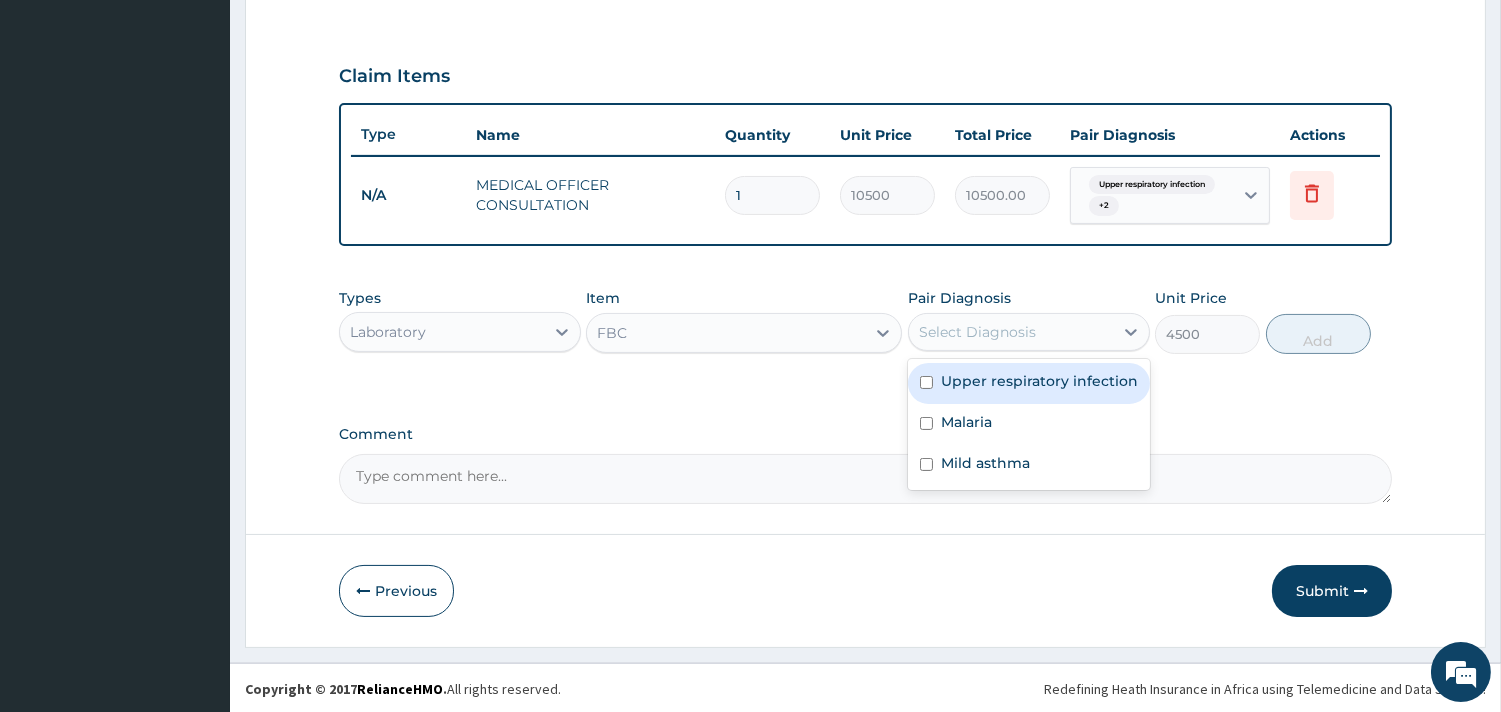 click on "Upper respiratory infection" at bounding box center (1039, 381) 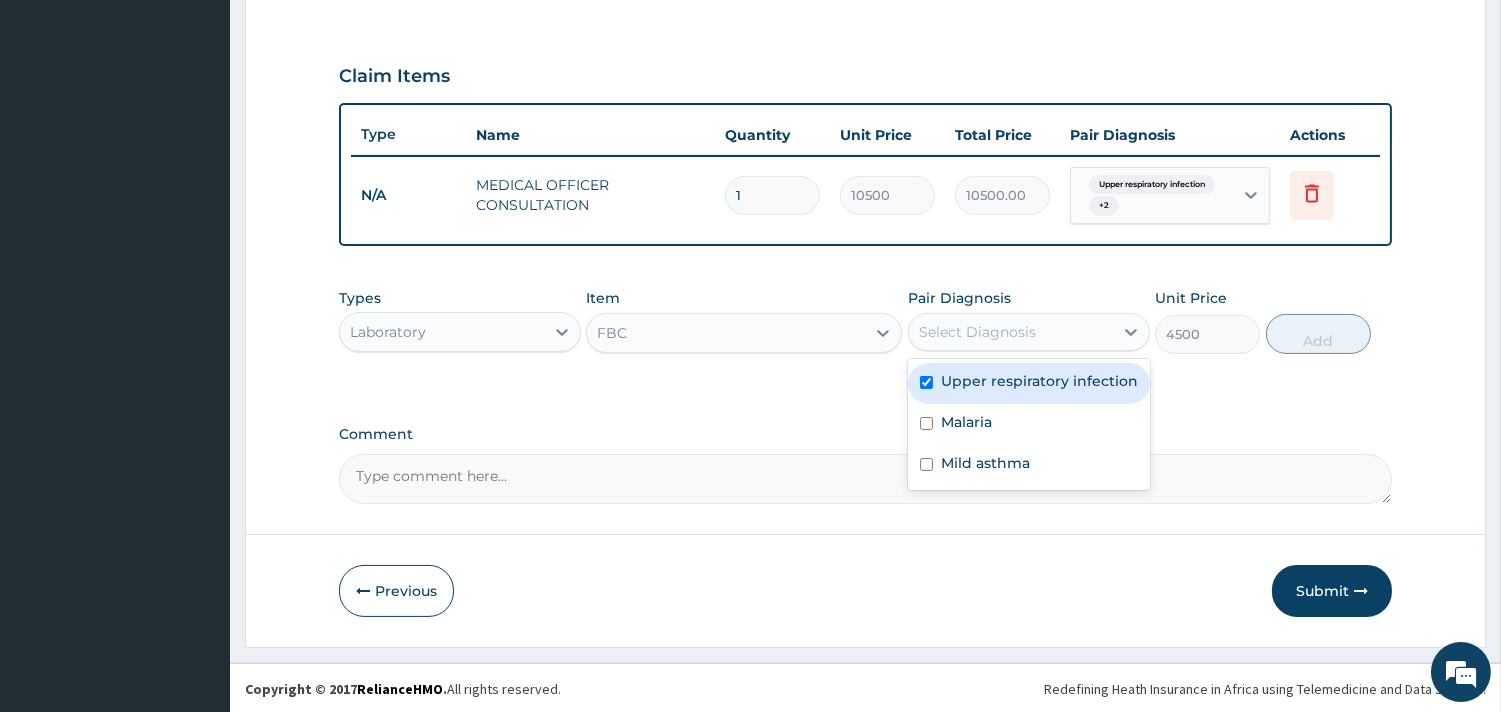 checkbox on "true" 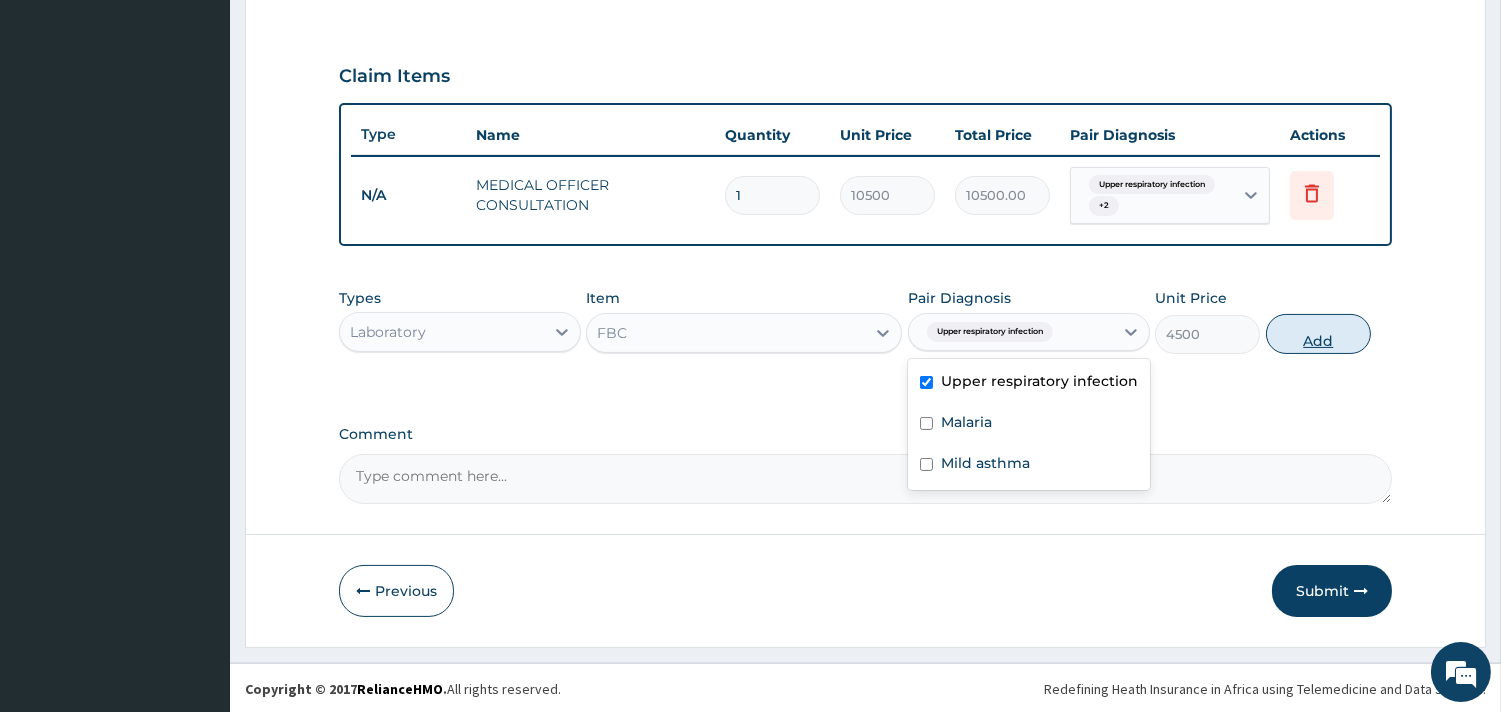 click on "Add" at bounding box center (1318, 334) 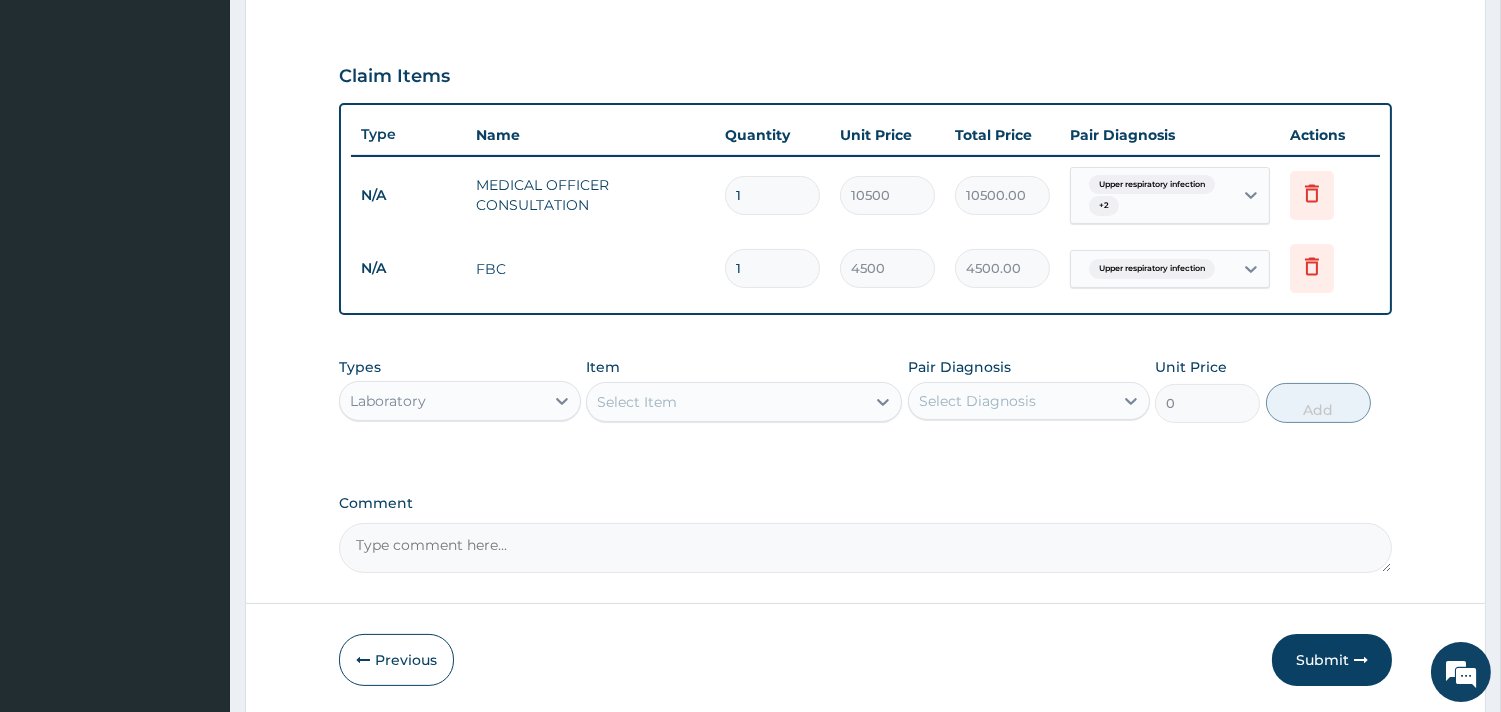 click on "Select Item" at bounding box center [726, 402] 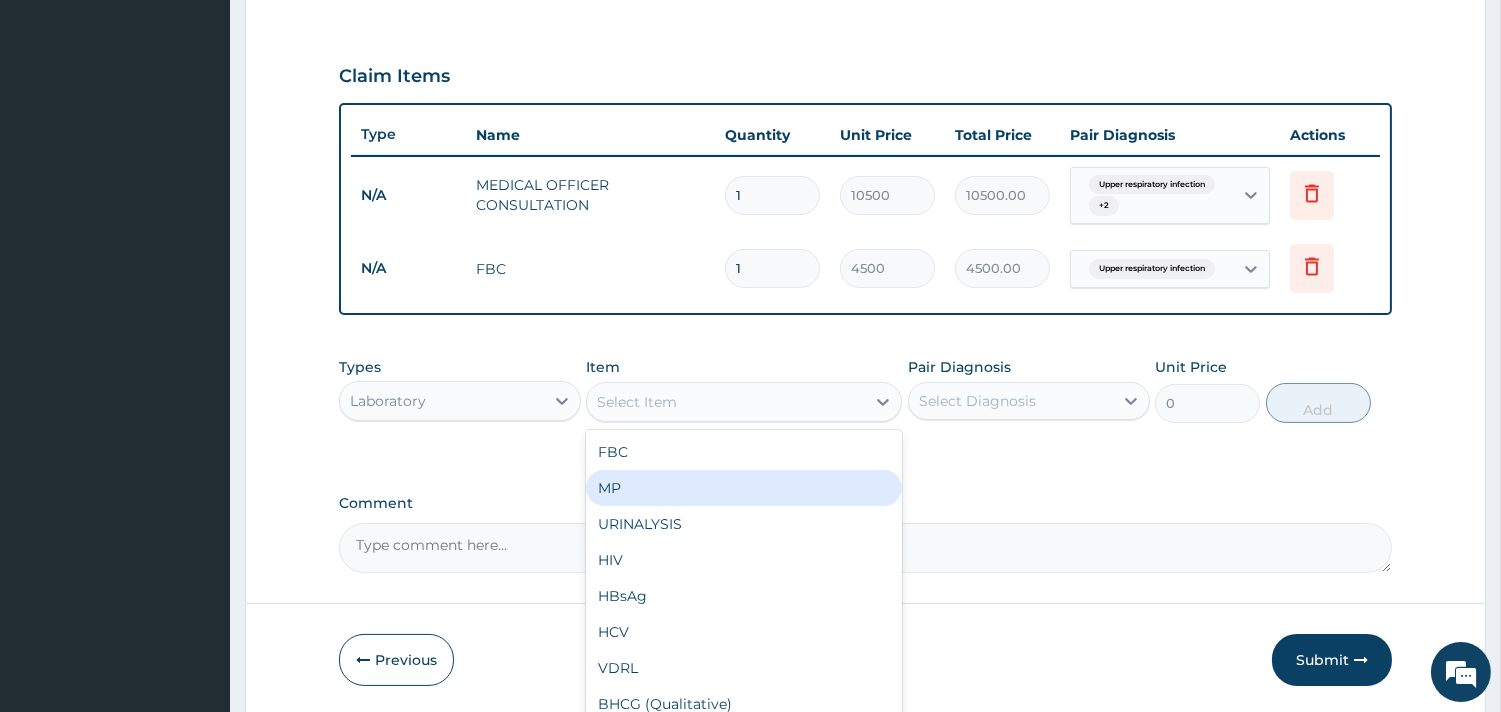 drag, startPoint x: 713, startPoint y: 474, endPoint x: 987, endPoint y: 437, distance: 276.48688 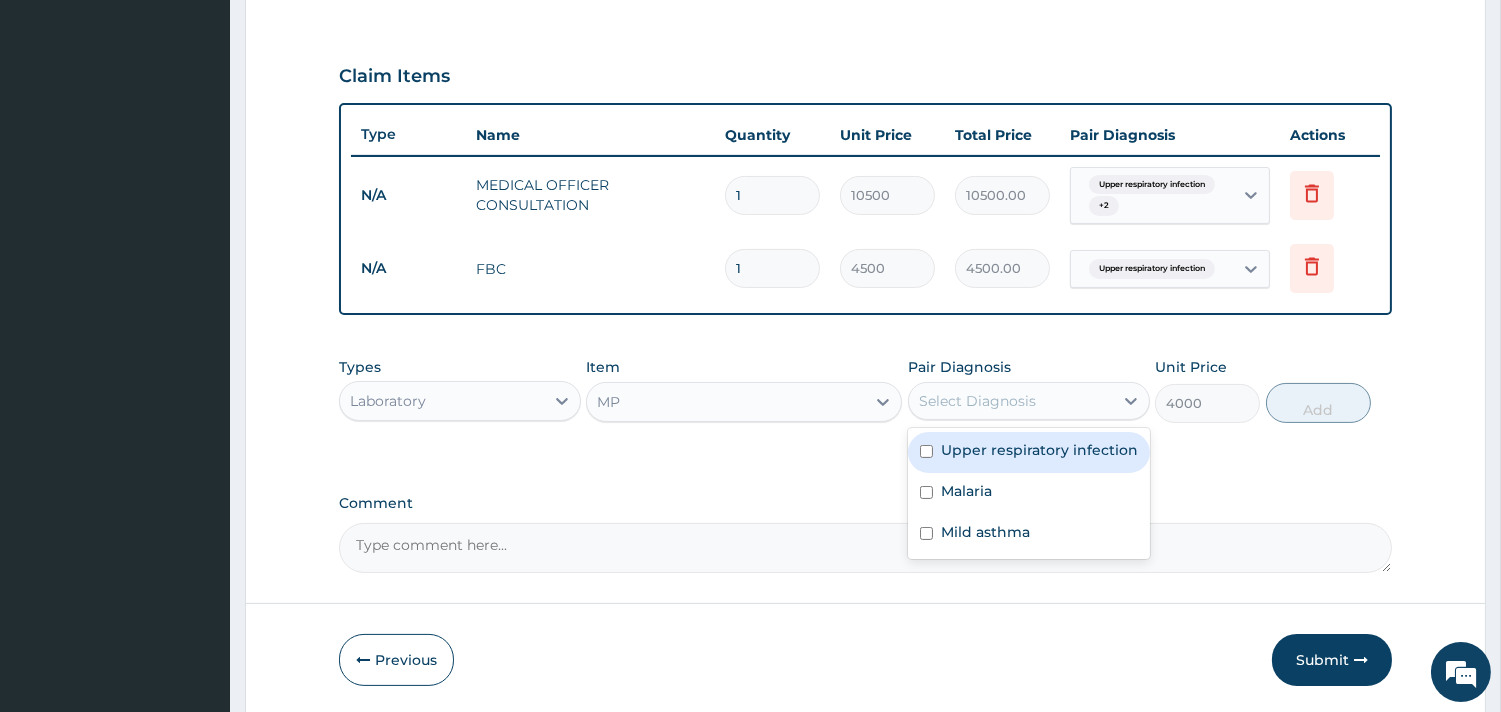 click on "Select Diagnosis" at bounding box center [977, 401] 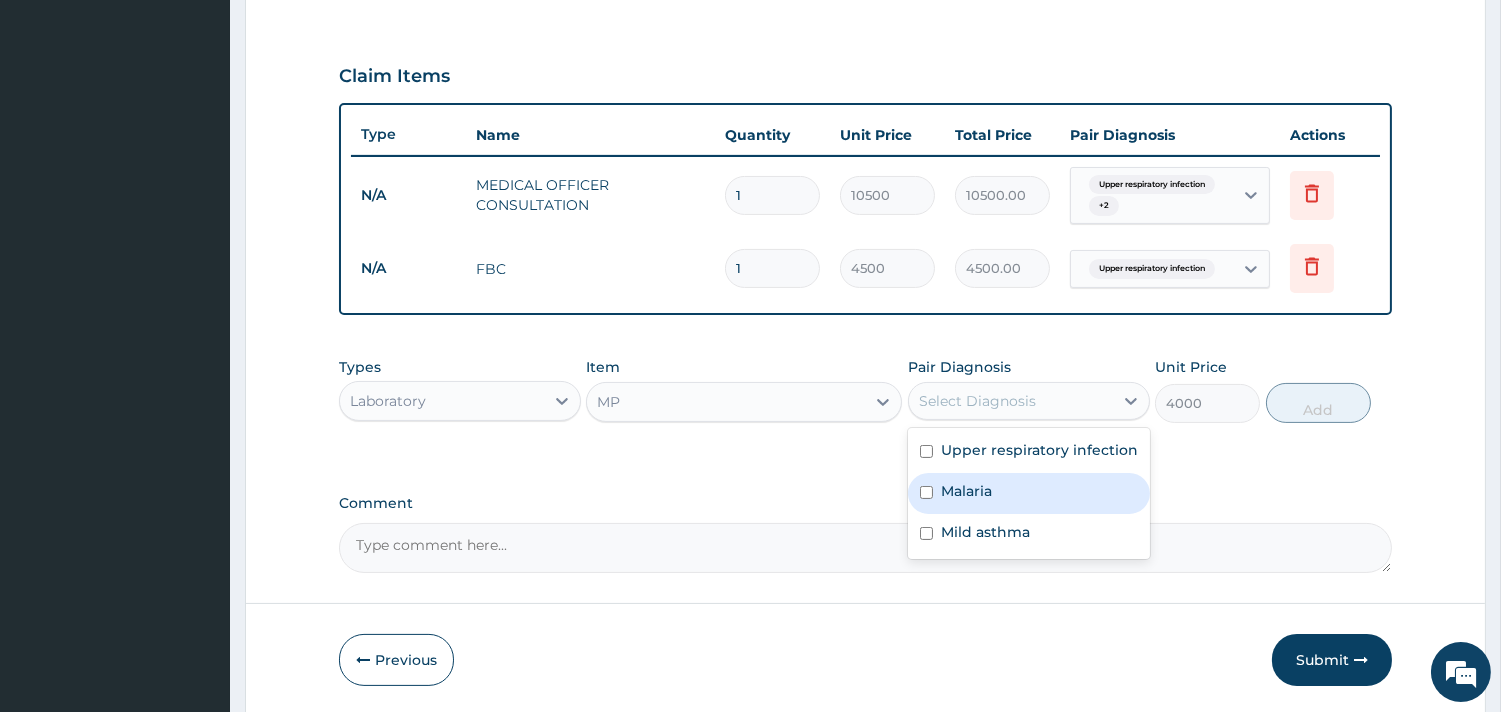 drag, startPoint x: 995, startPoint y: 492, endPoint x: 1101, endPoint y: 448, distance: 114.76933 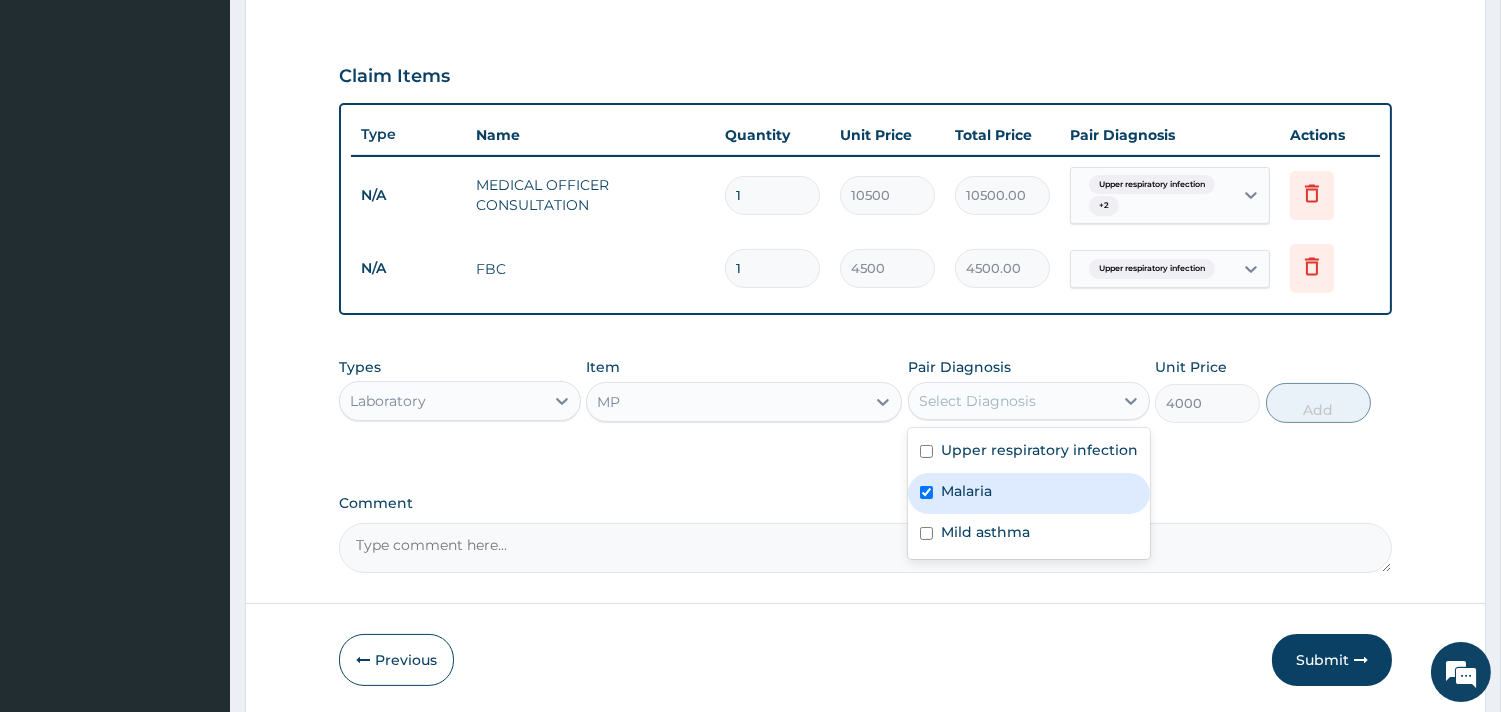 checkbox on "true" 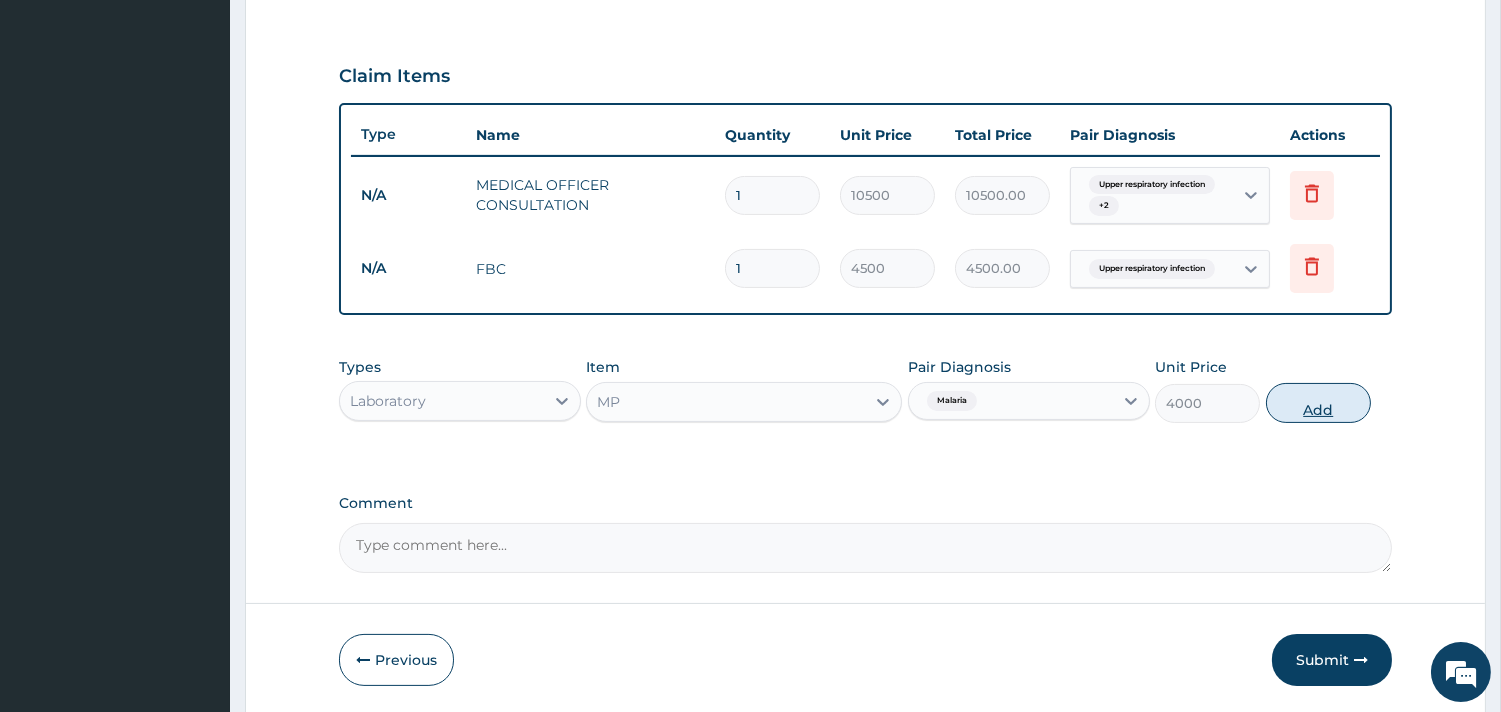 click on "Add" at bounding box center (1318, 403) 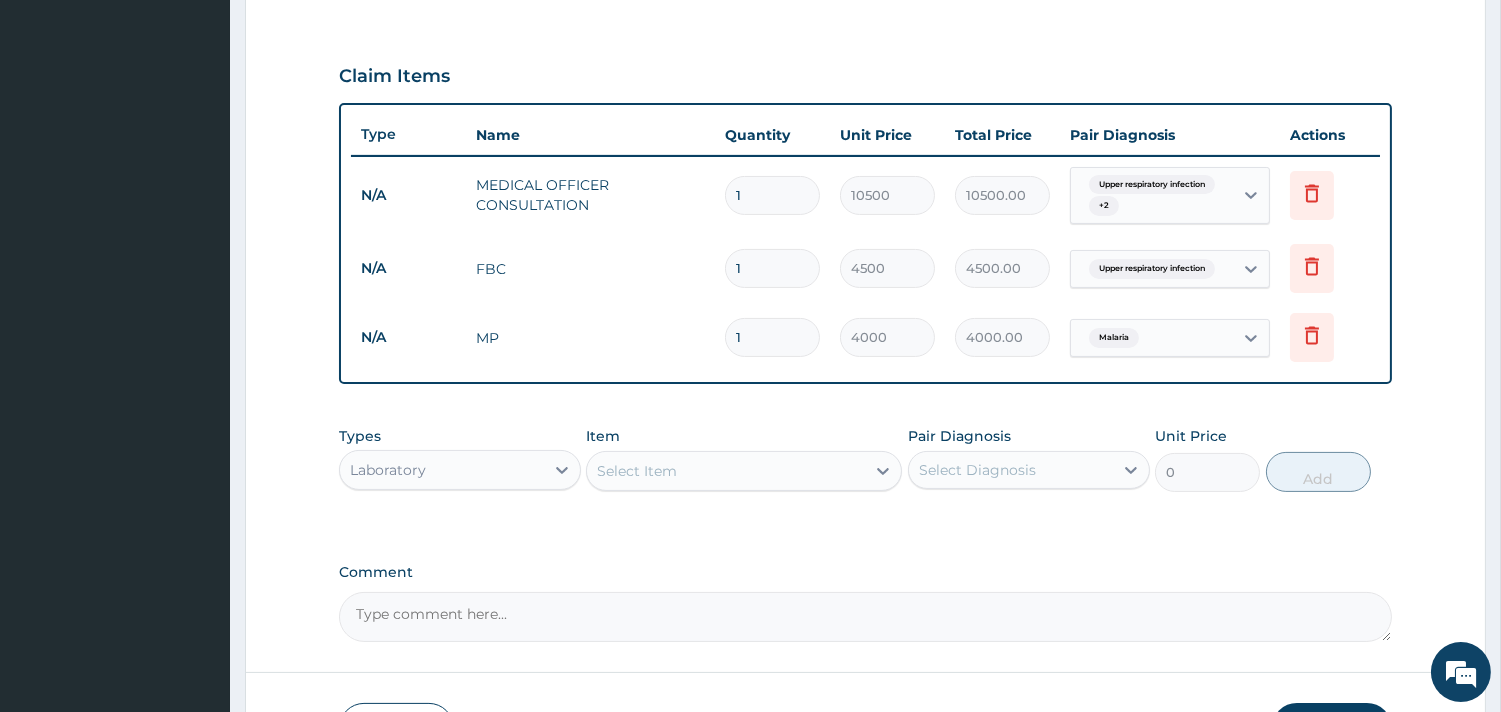 scroll, scrollTop: 752, scrollLeft: 0, axis: vertical 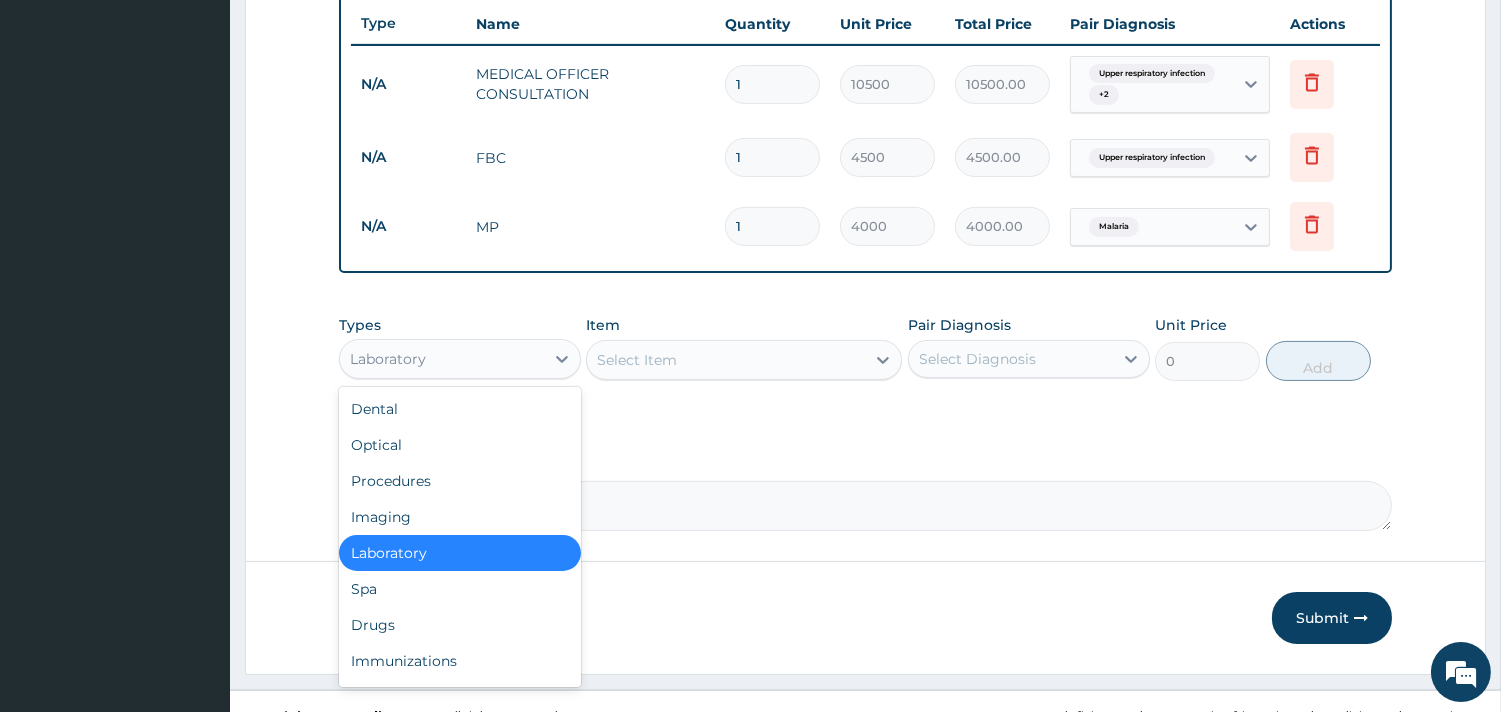 click on "Laboratory" at bounding box center (442, 359) 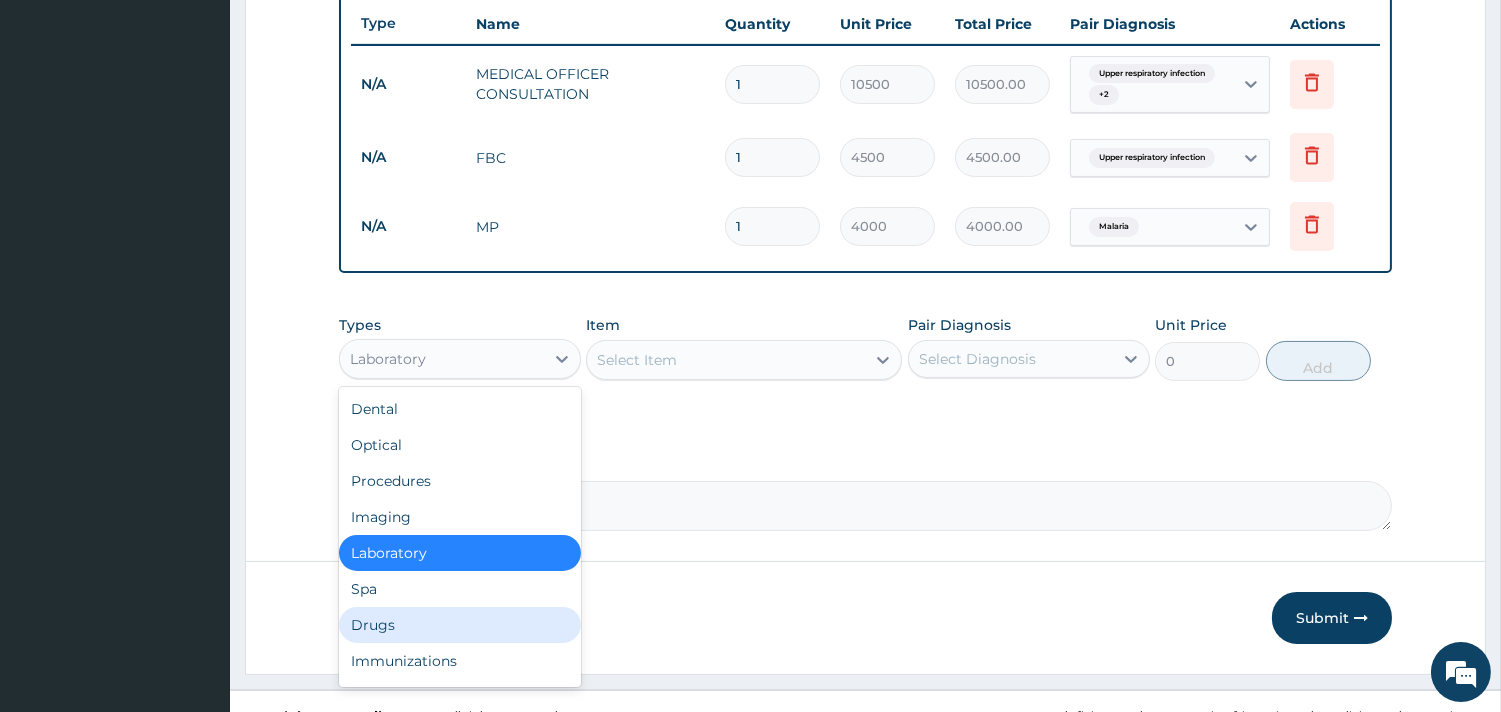 click on "Drugs" at bounding box center (460, 625) 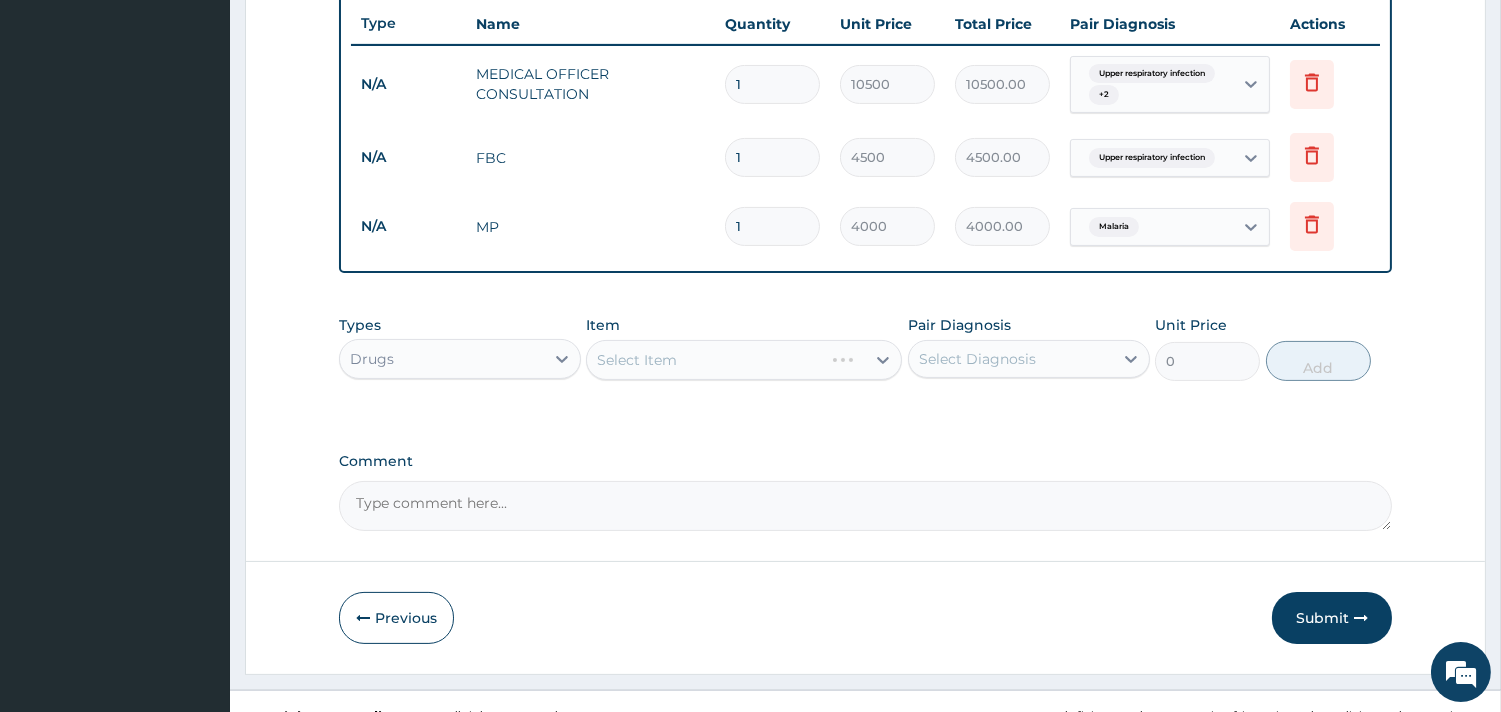 click on "Select Item" at bounding box center [744, 360] 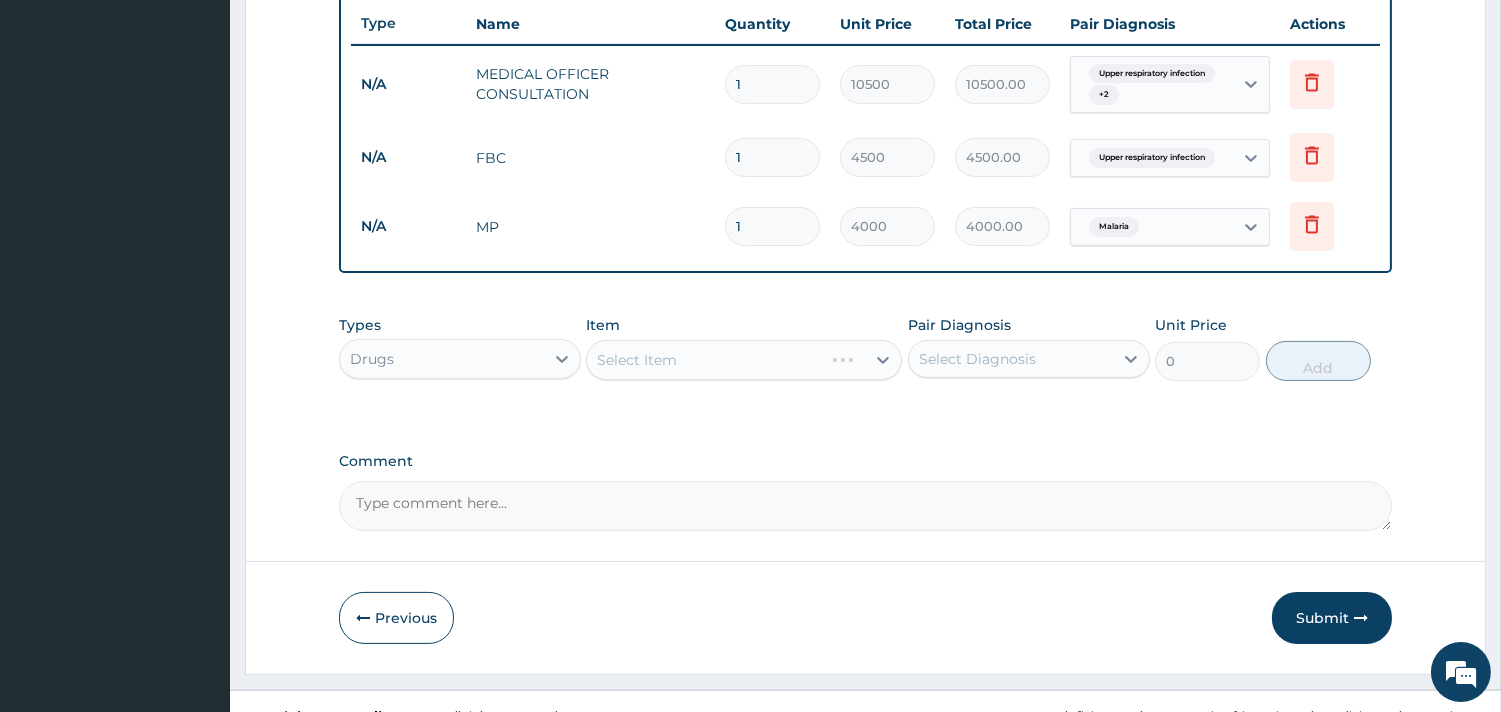 click on "Select Item" at bounding box center [744, 360] 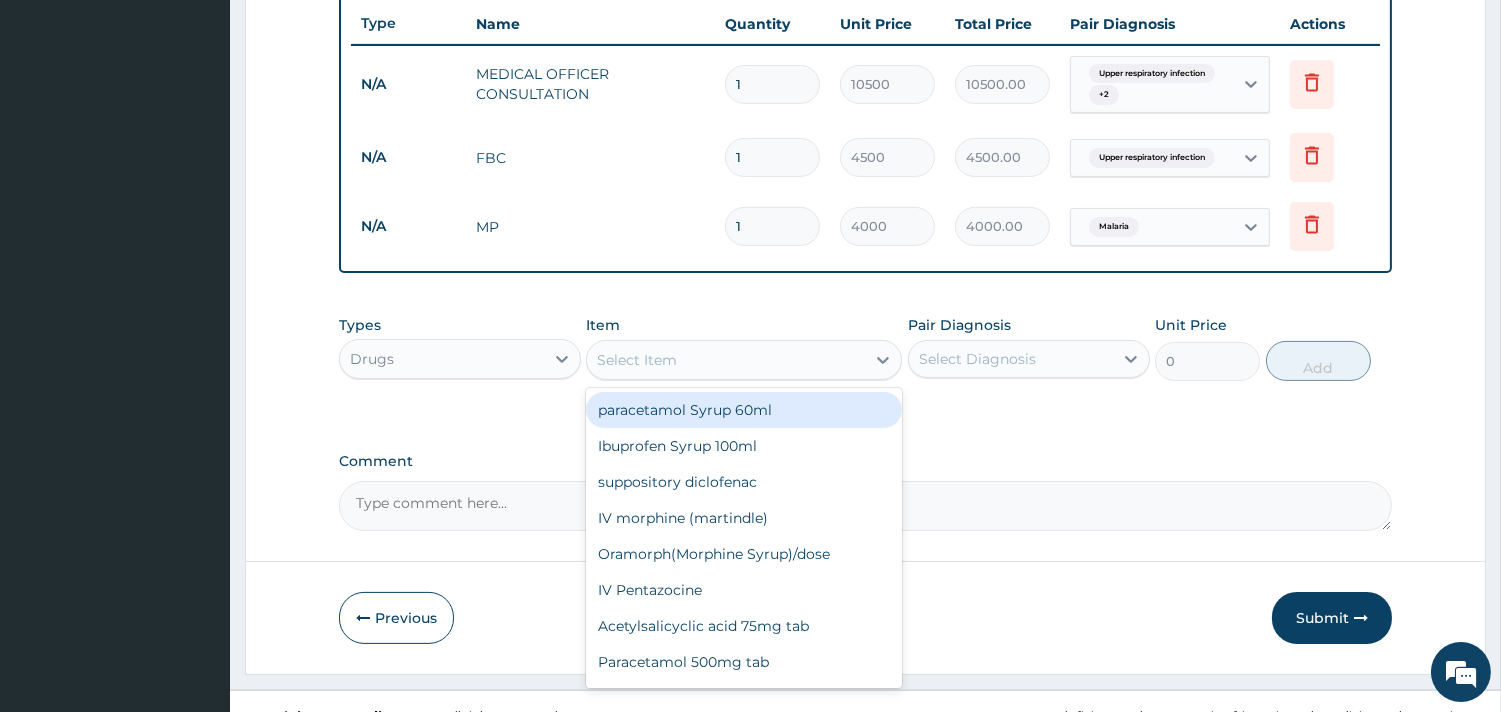 click on "Select Item" at bounding box center [726, 360] 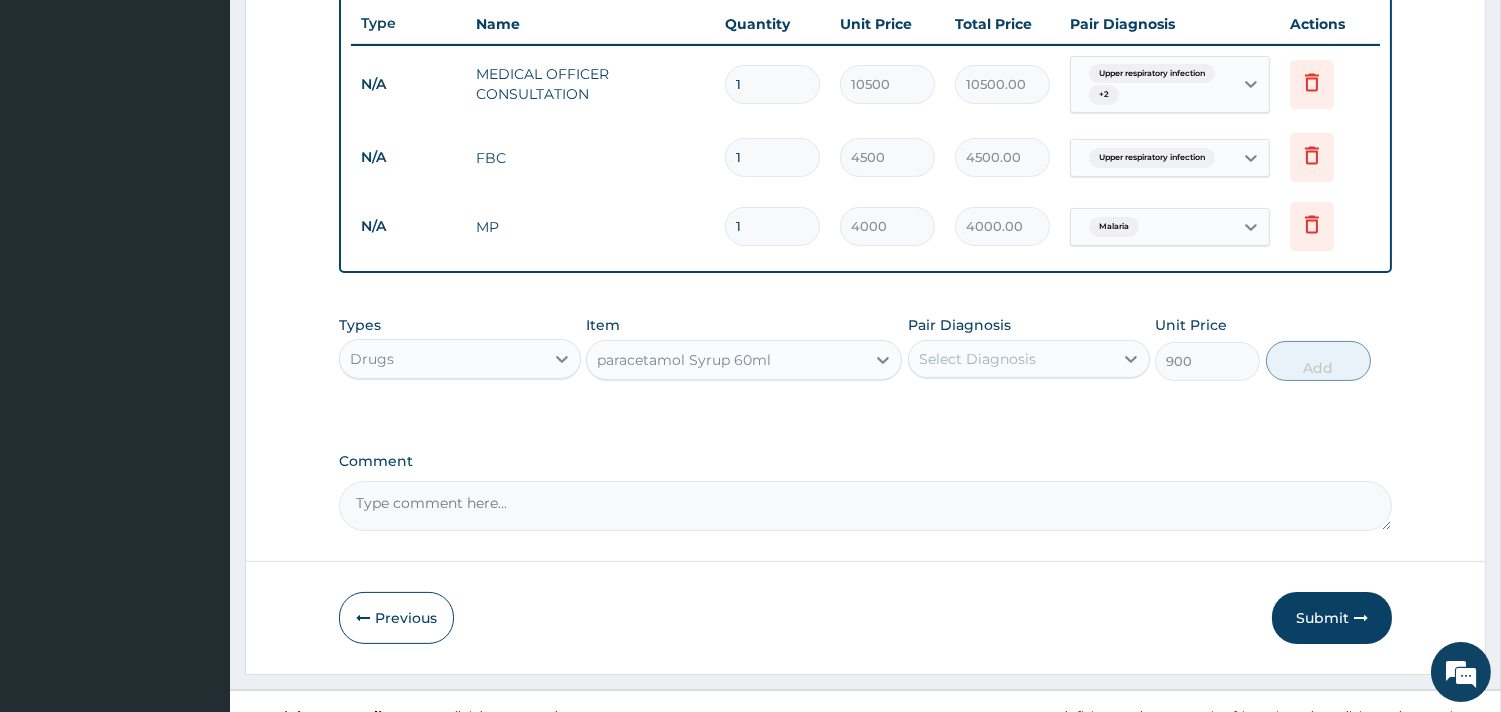 click on "Select Diagnosis" at bounding box center [977, 359] 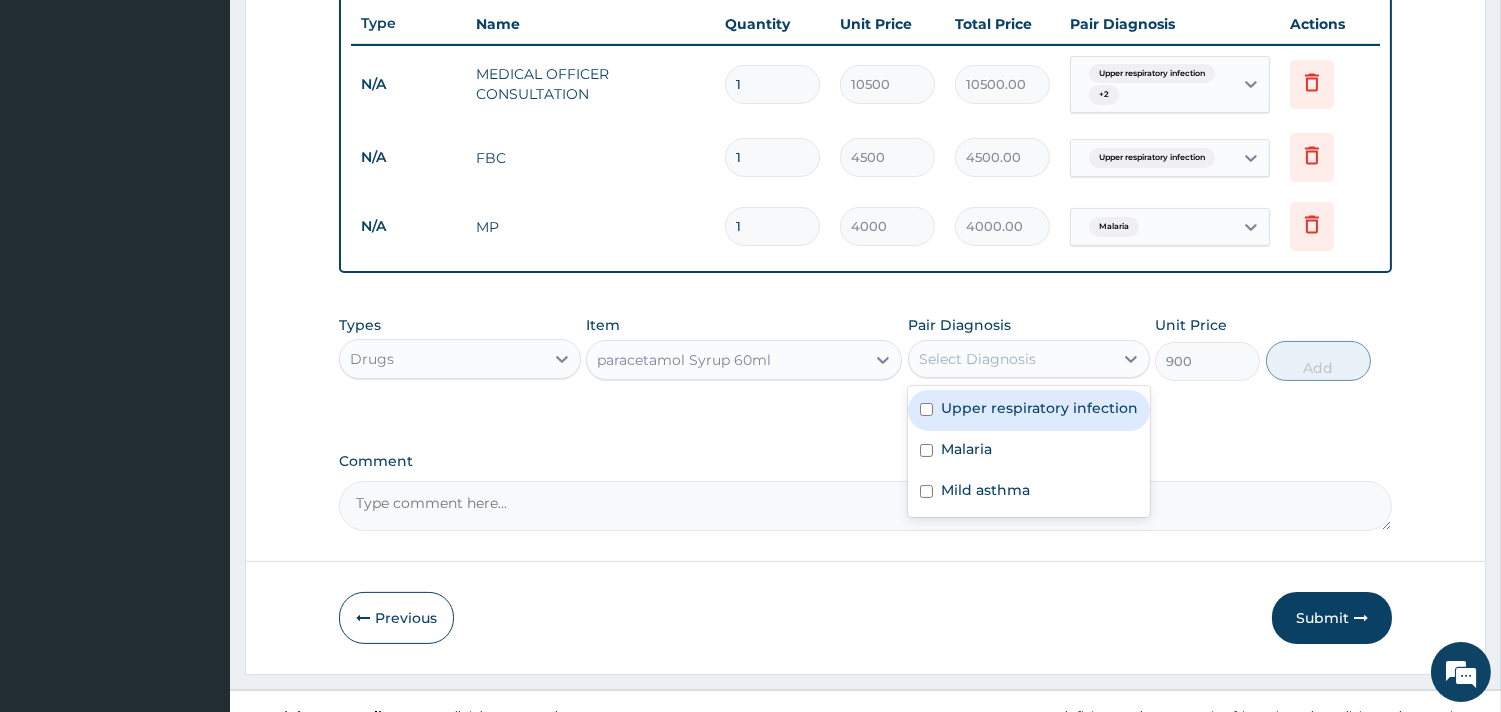 click on "Upper respiratory infection" at bounding box center [1039, 408] 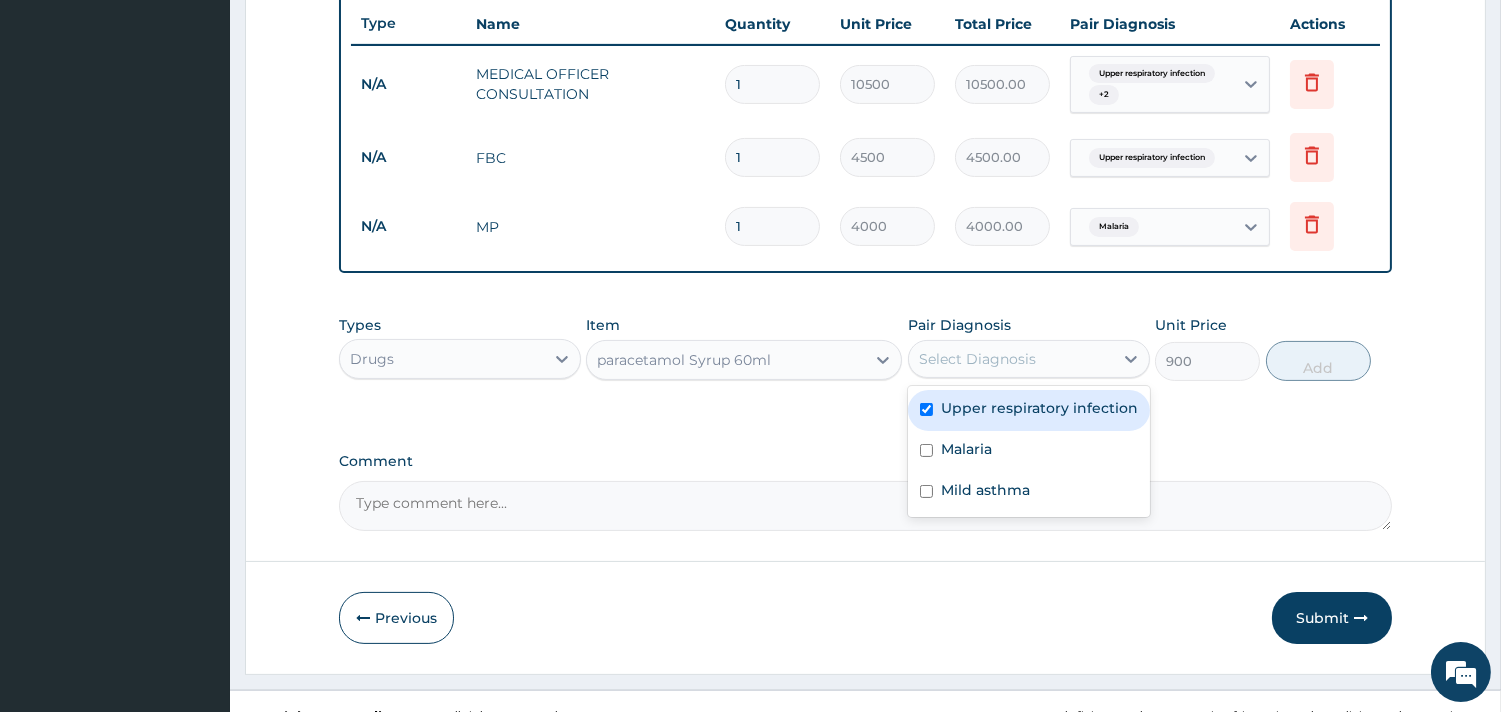 checkbox on "true" 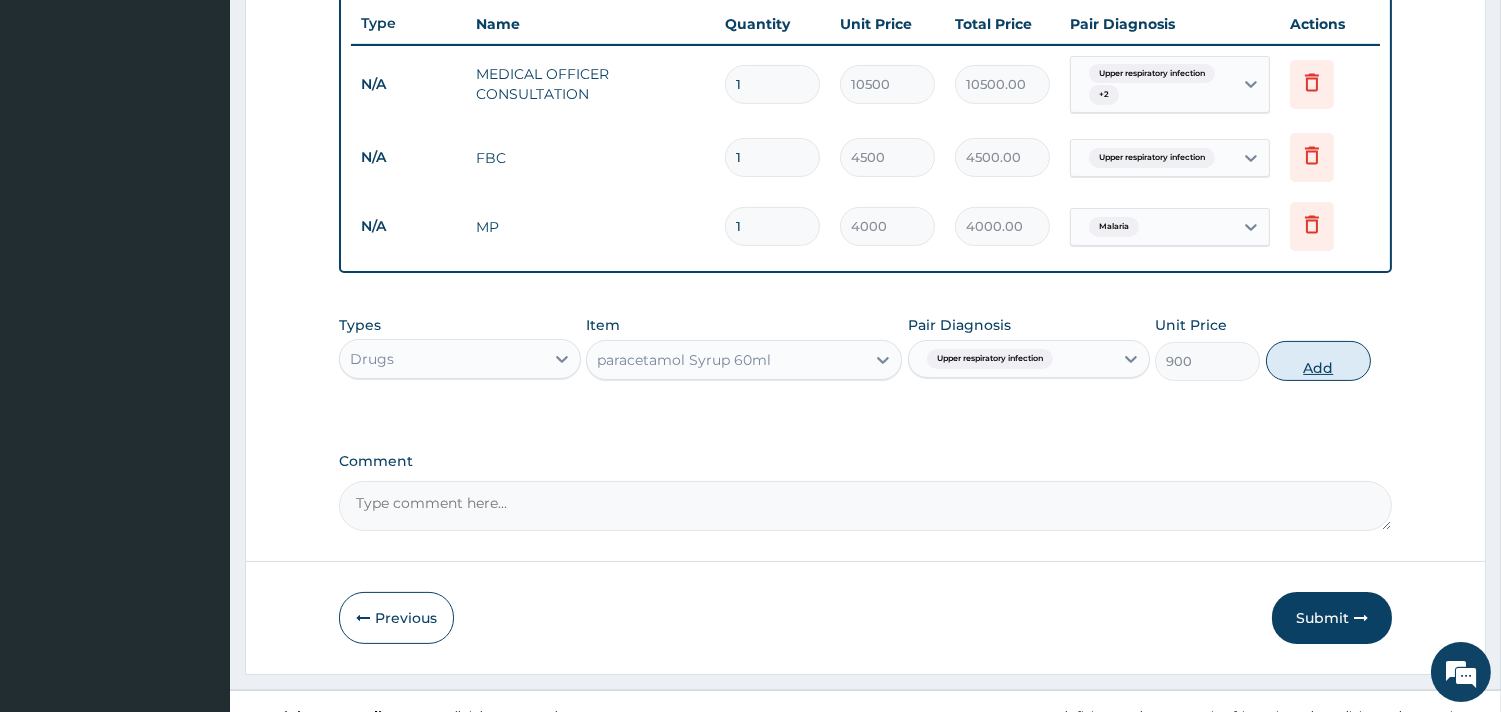 click on "Add" at bounding box center (1318, 361) 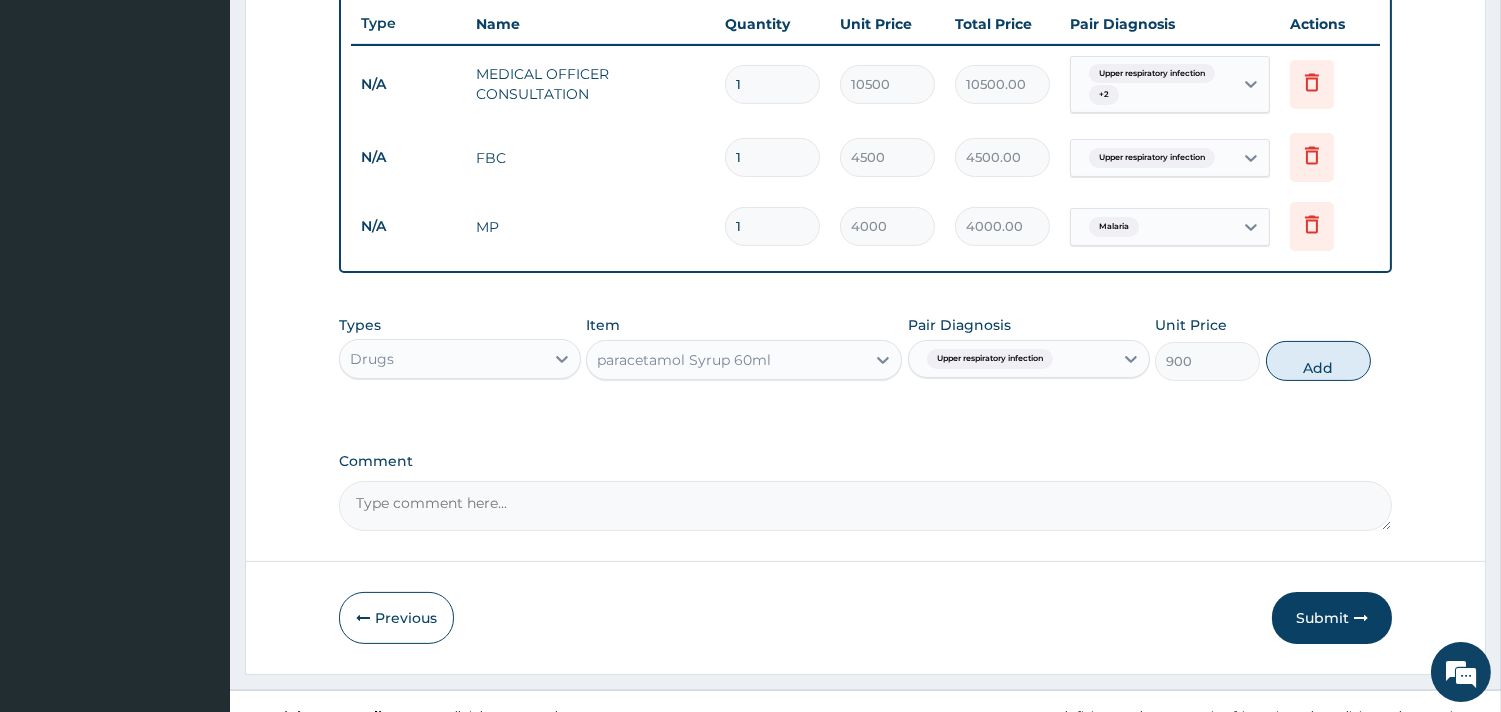 type on "0" 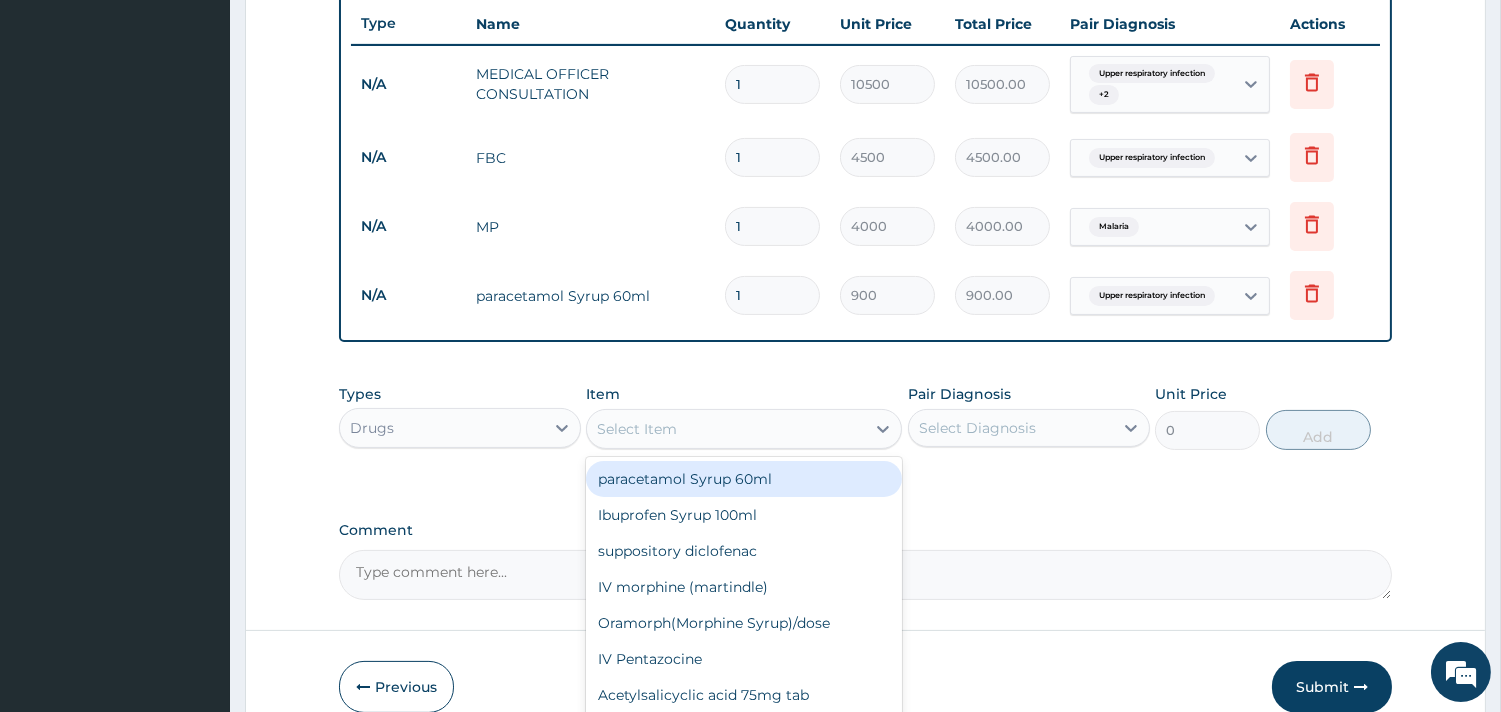 click on "Select Item" at bounding box center [726, 429] 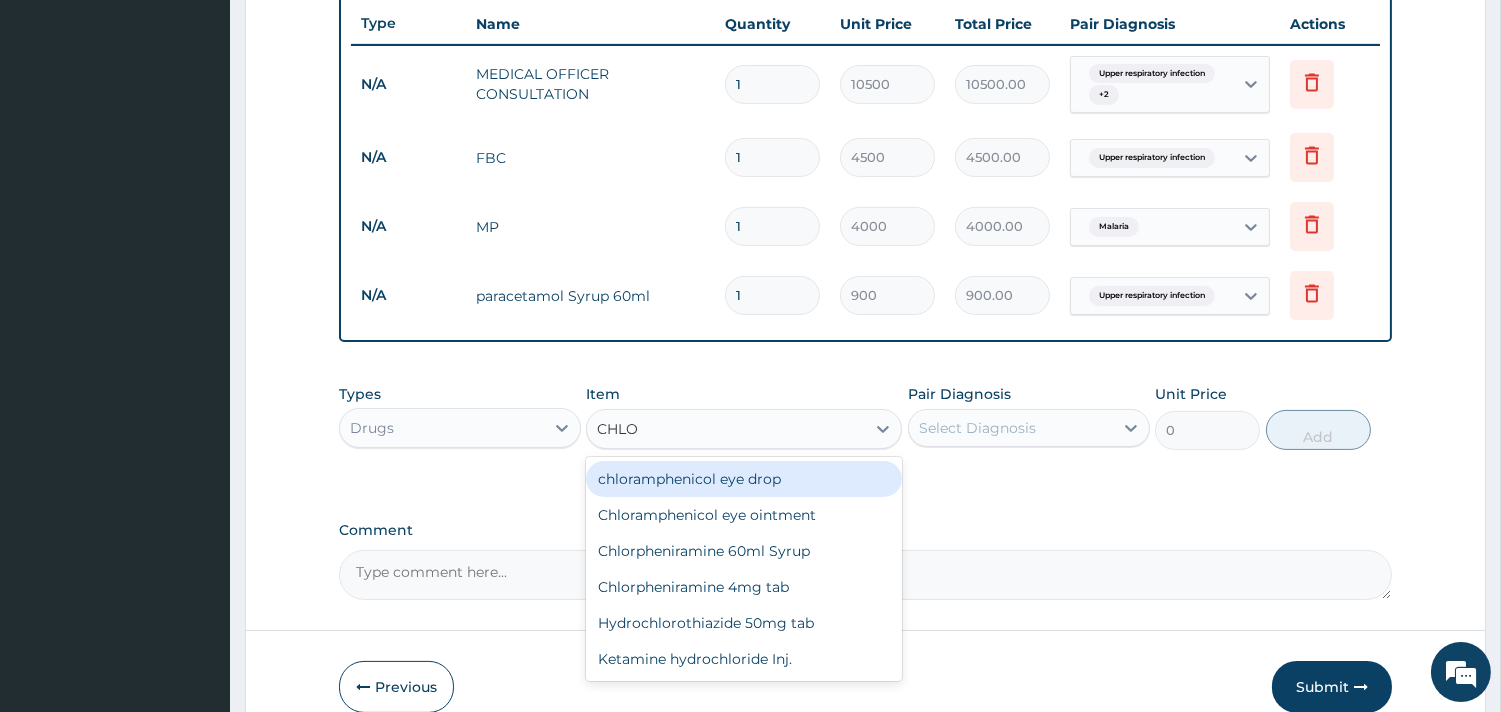 type on "CHLOR" 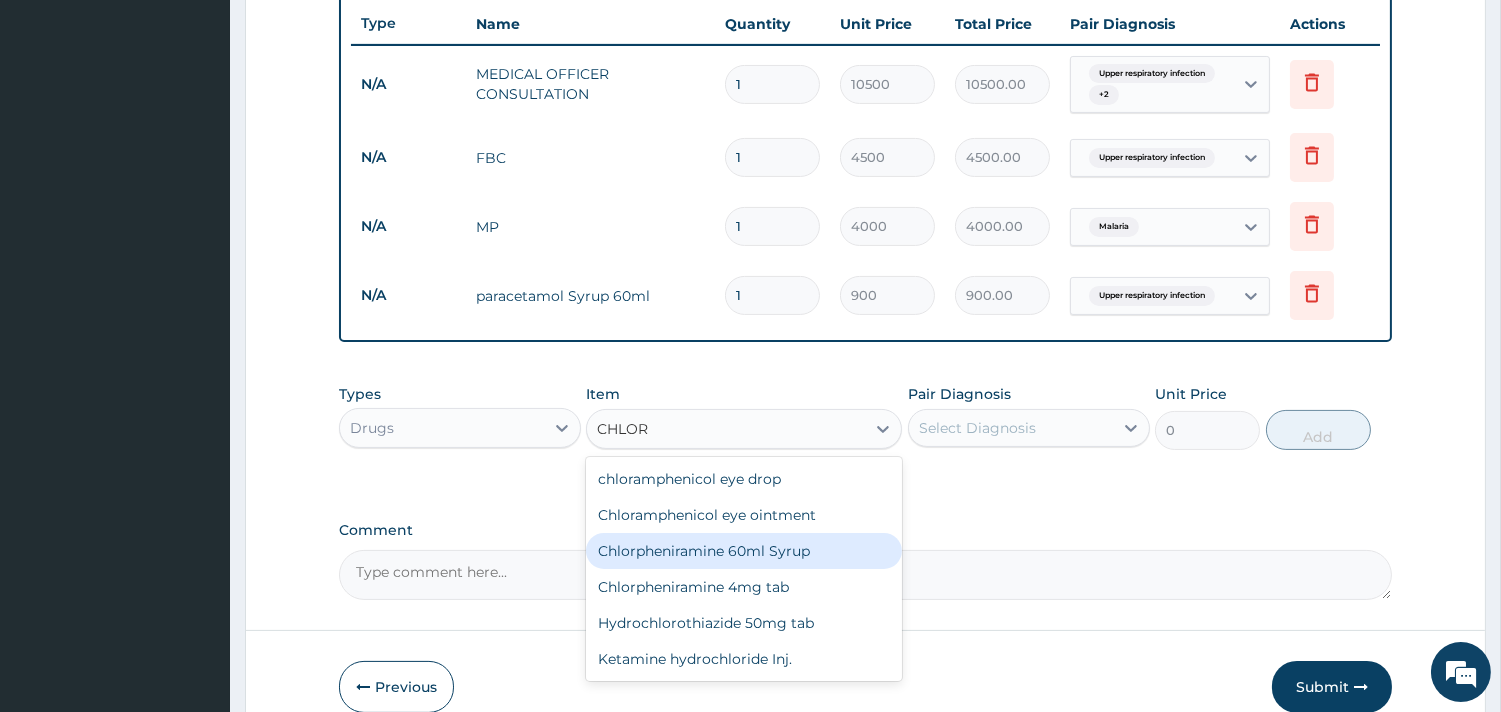 click on "Chlorpheniramine 60ml Syrup" at bounding box center (744, 551) 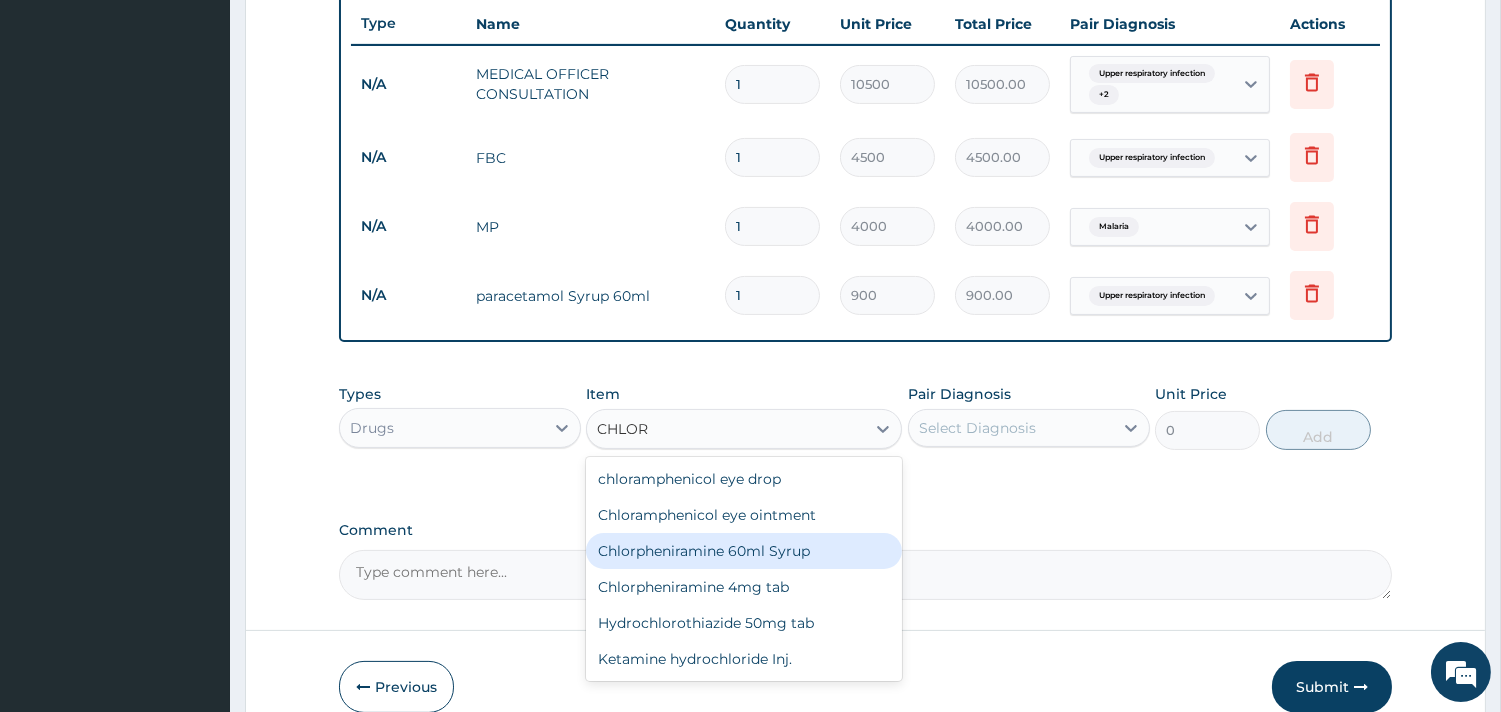type 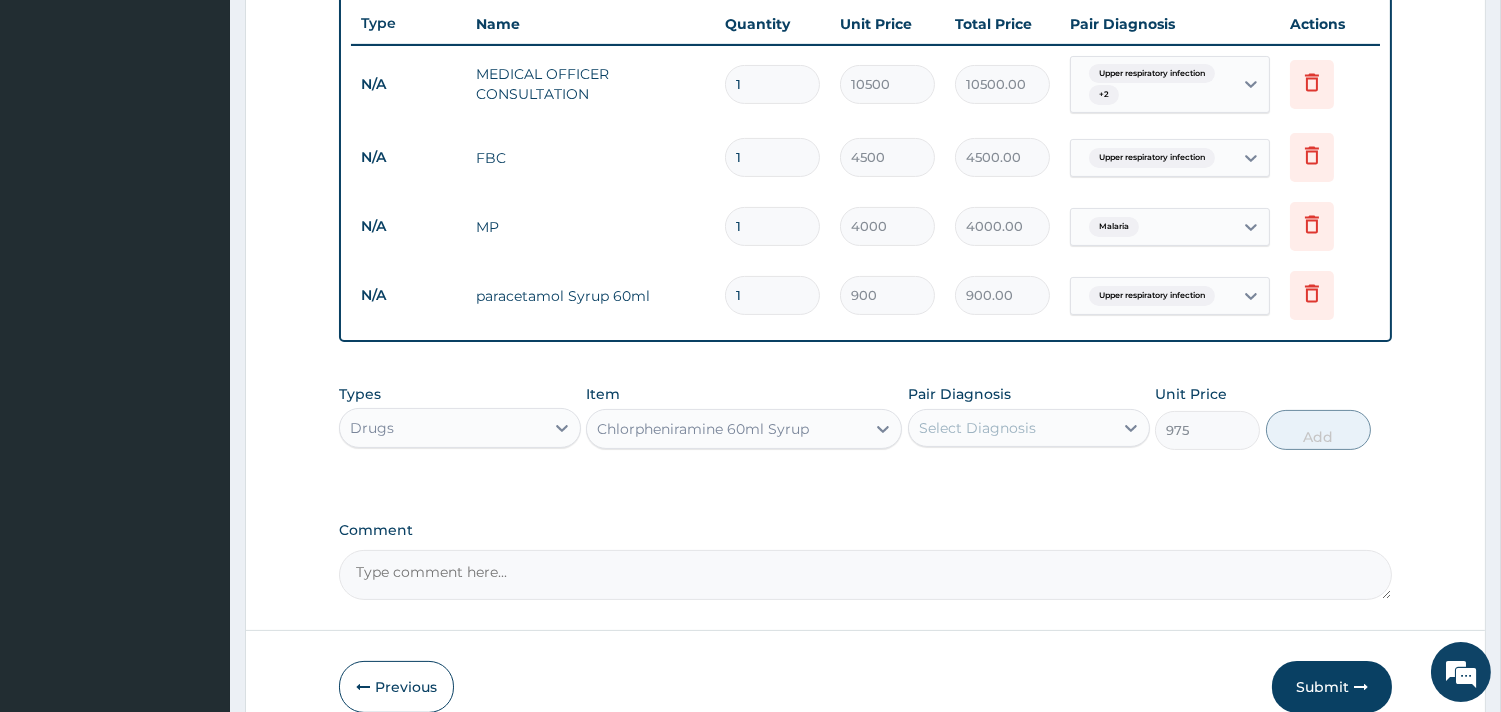 click on "Select Diagnosis" at bounding box center (1011, 428) 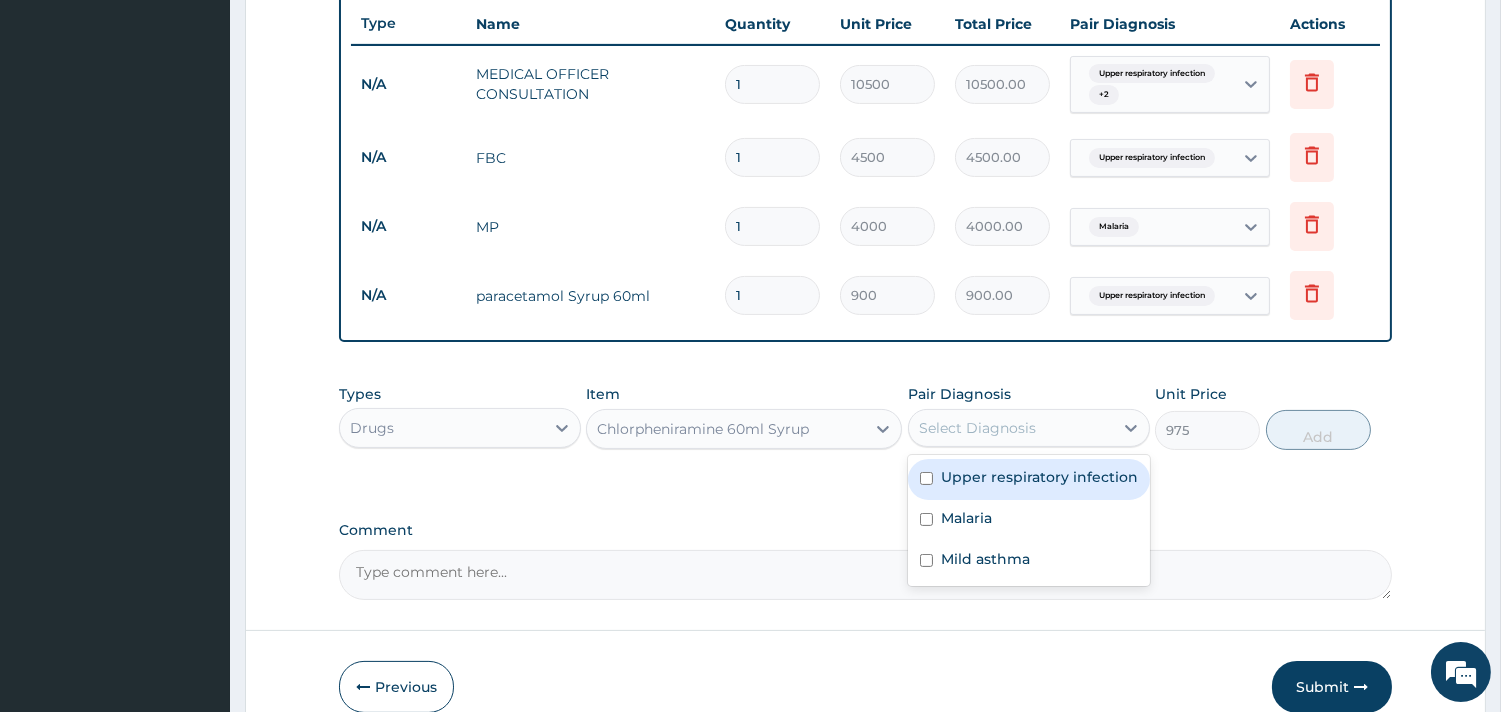 click on "Upper respiratory infection" at bounding box center [1039, 477] 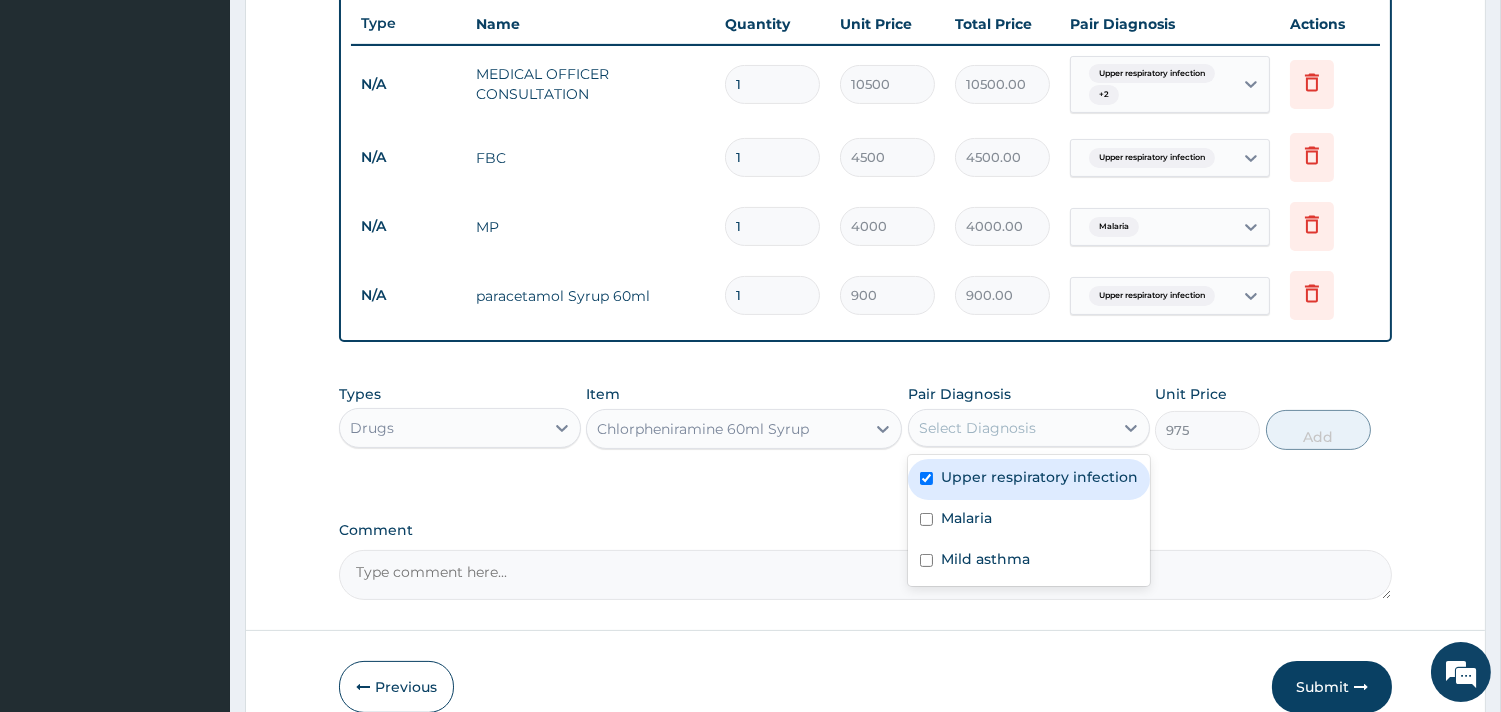 checkbox on "true" 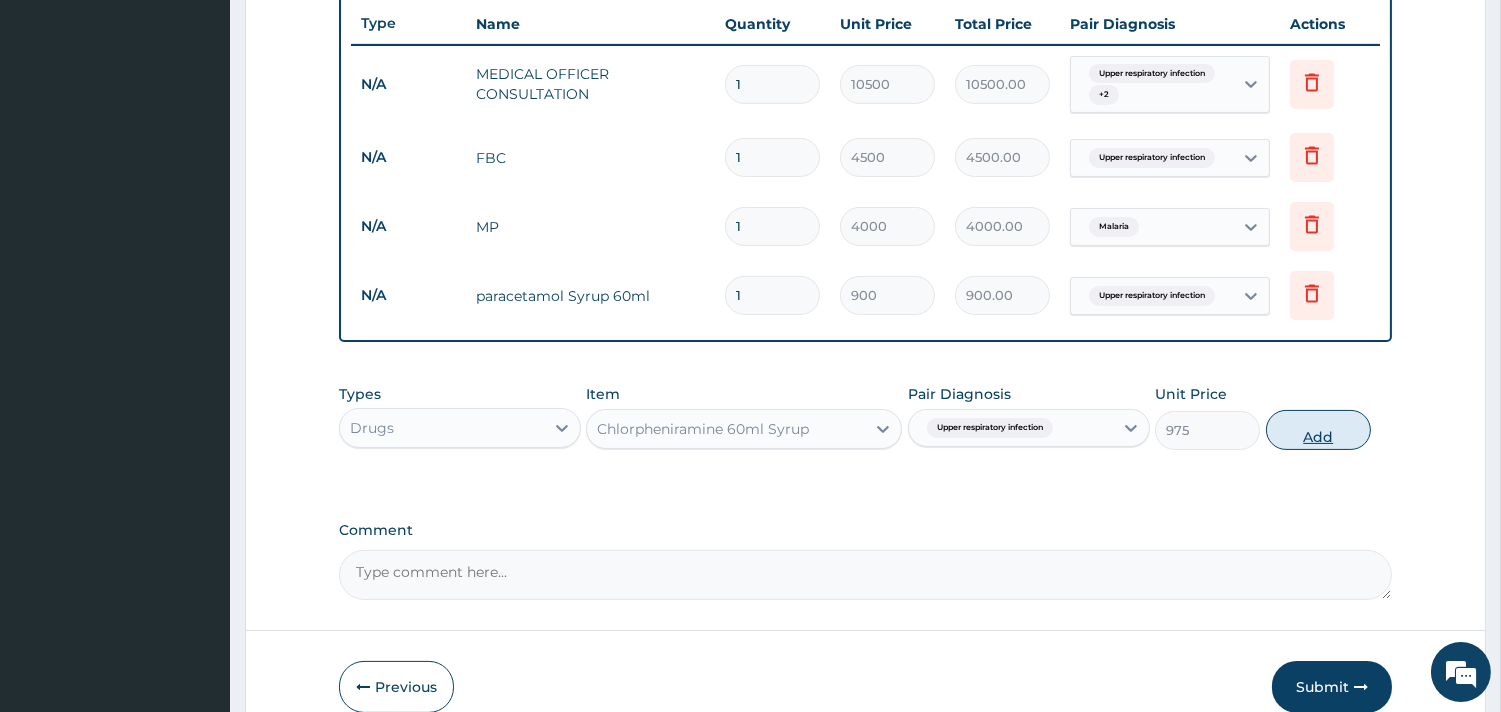 click on "Add" at bounding box center [1318, 430] 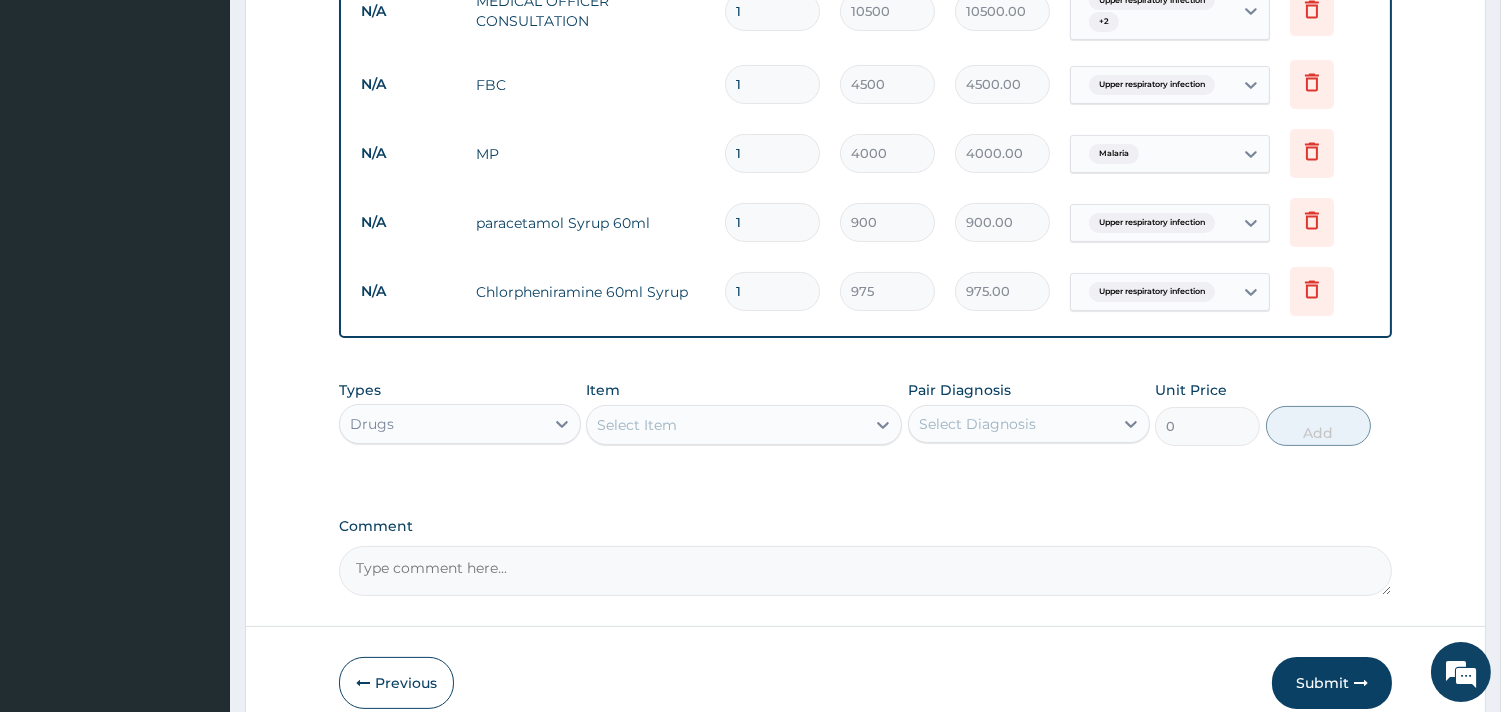 scroll, scrollTop: 863, scrollLeft: 0, axis: vertical 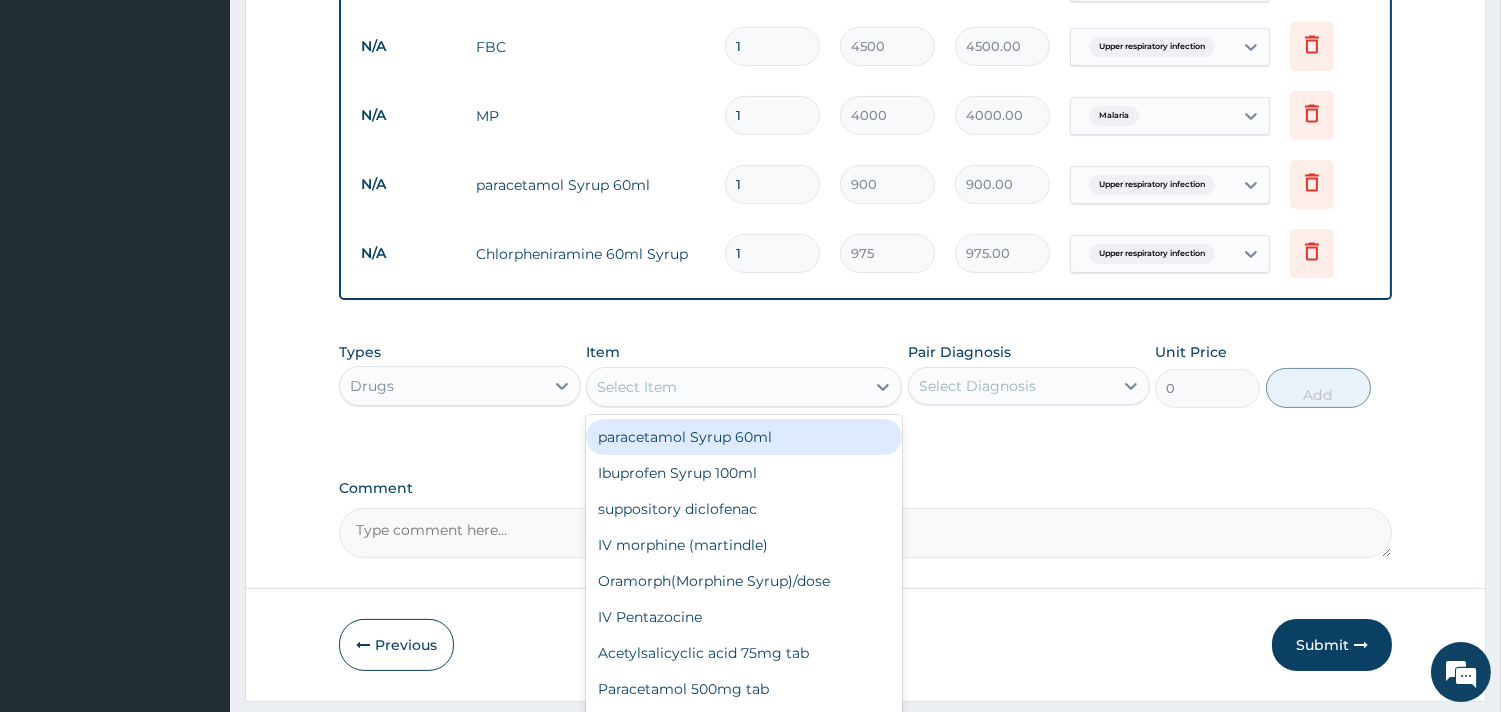 click on "Select Item" at bounding box center (726, 387) 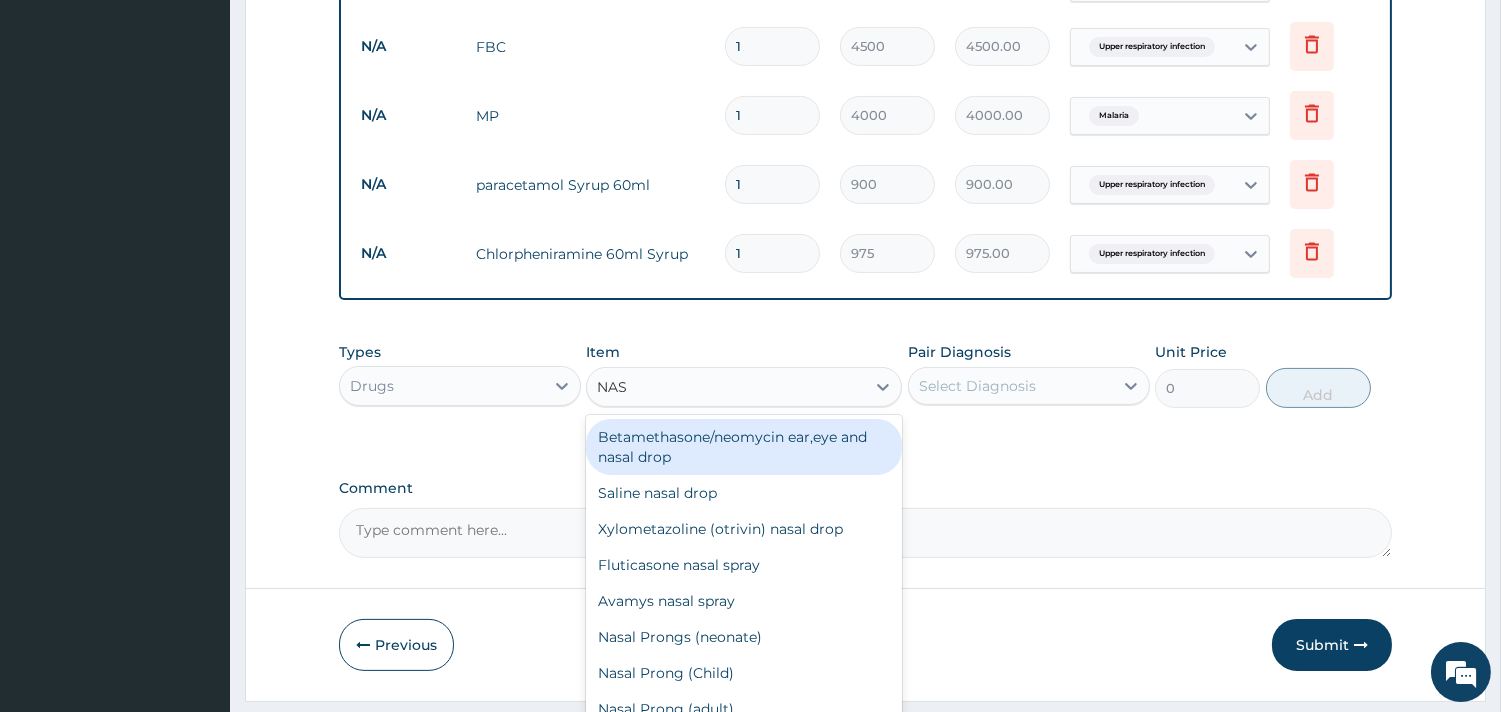 type on "NASA" 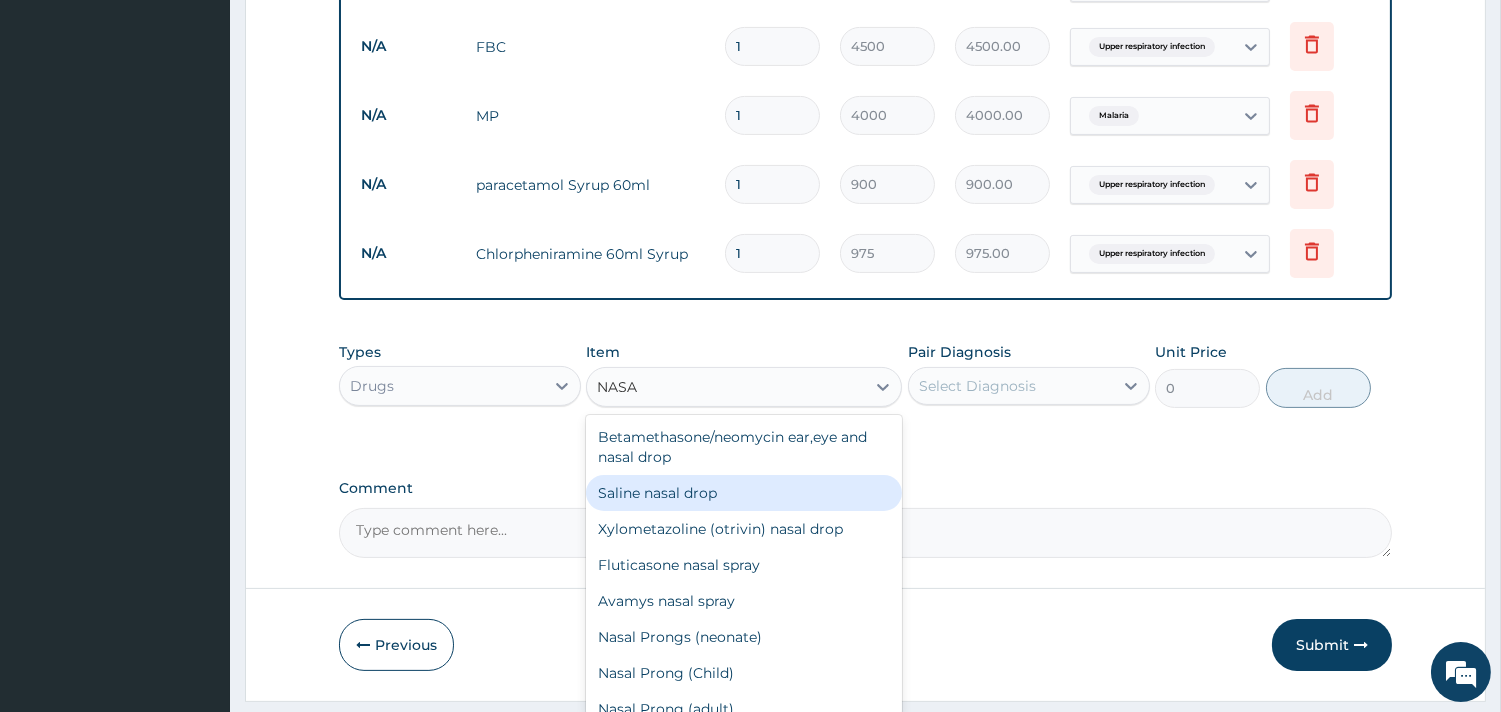click on "Saline nasal drop" at bounding box center [744, 493] 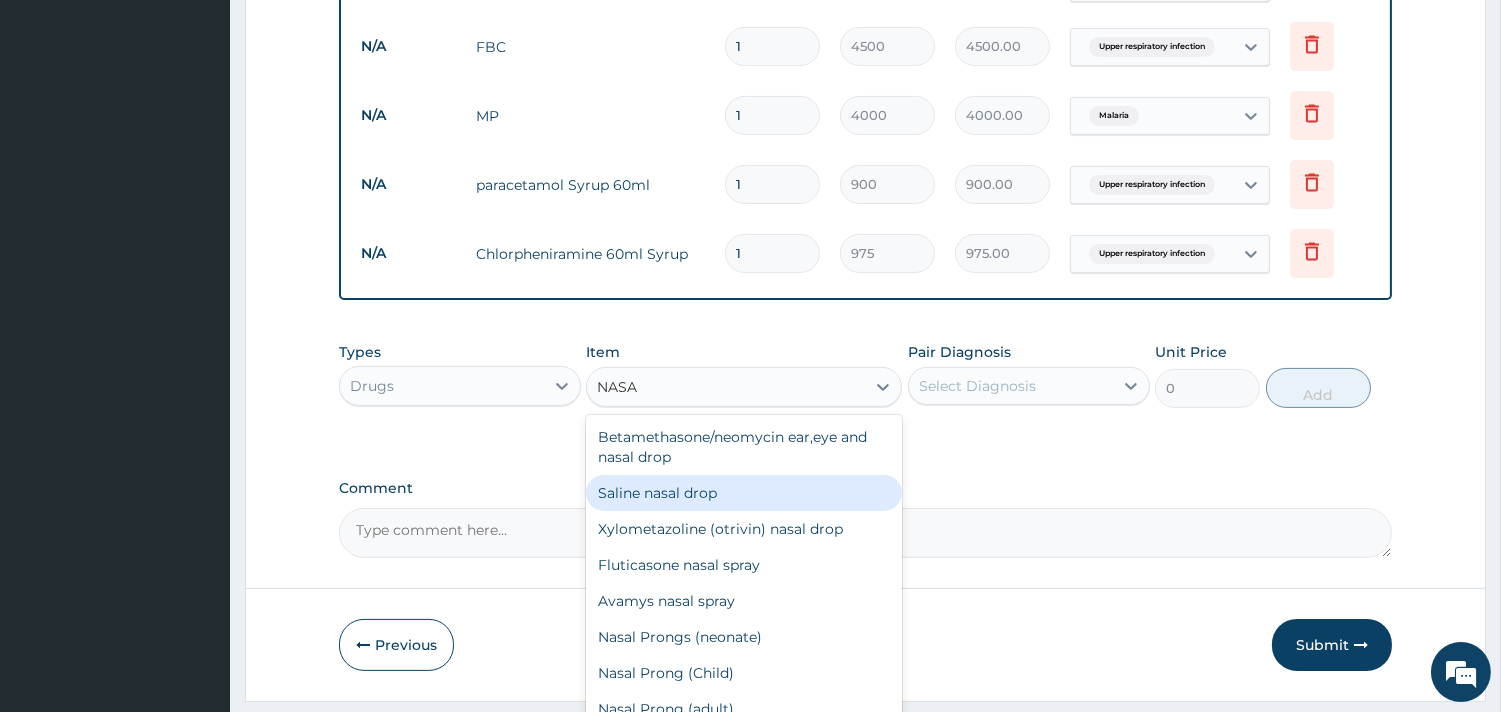 type 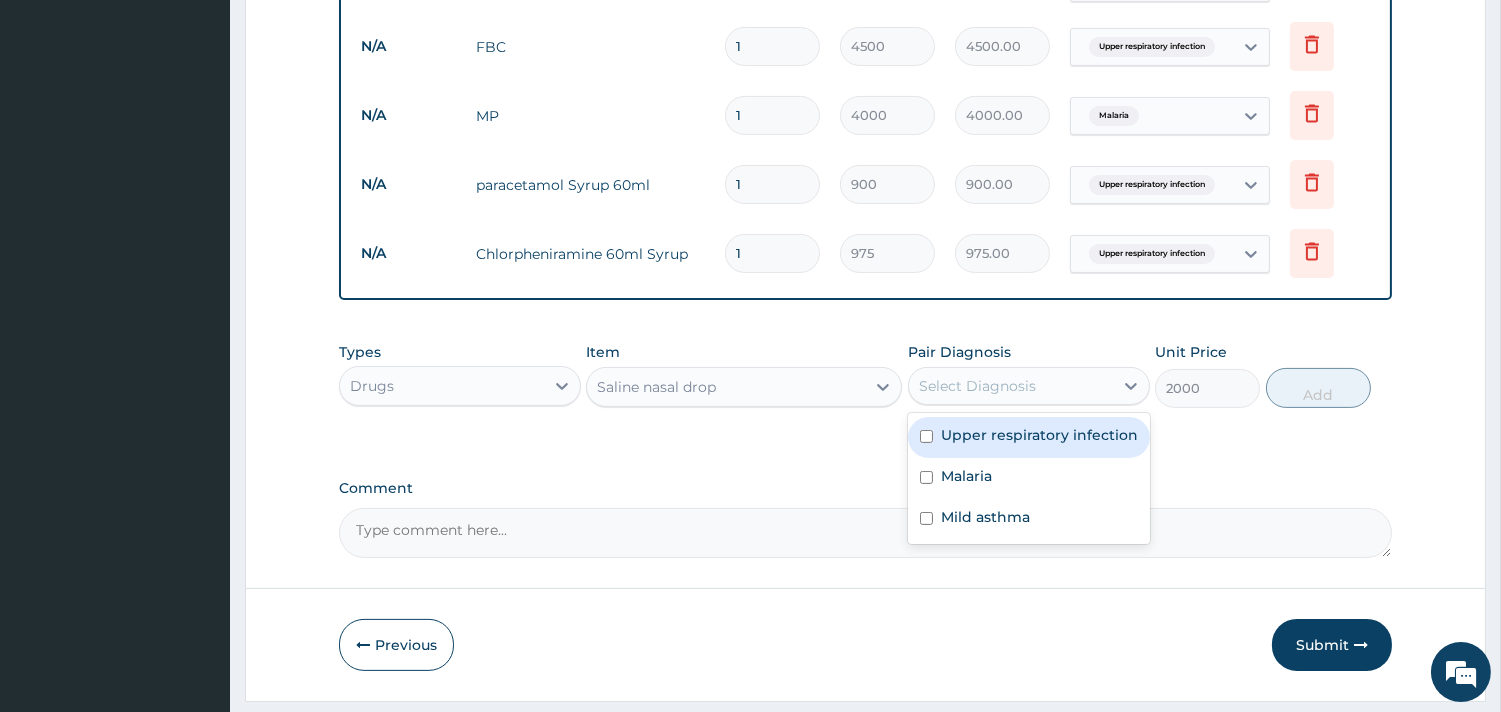 click on "Select Diagnosis" at bounding box center [1011, 386] 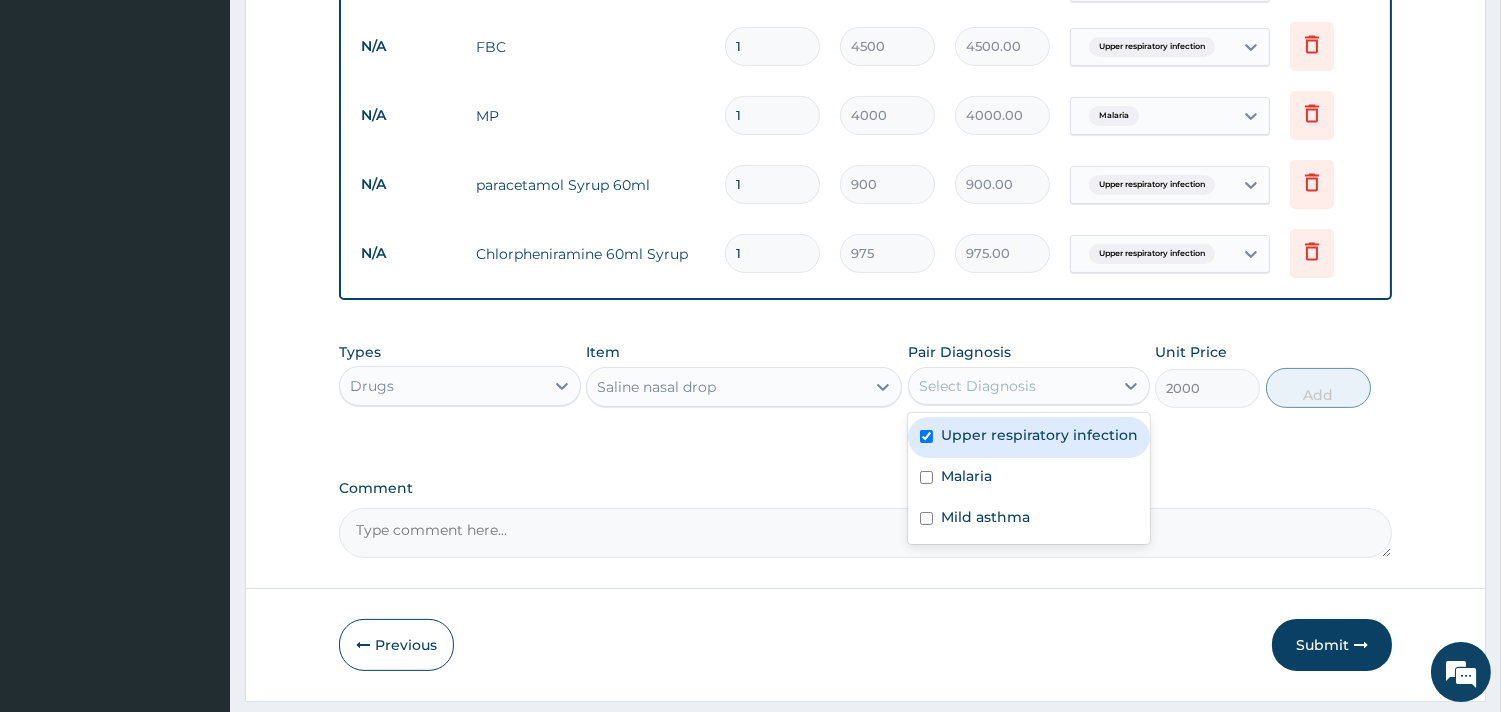 checkbox on "true" 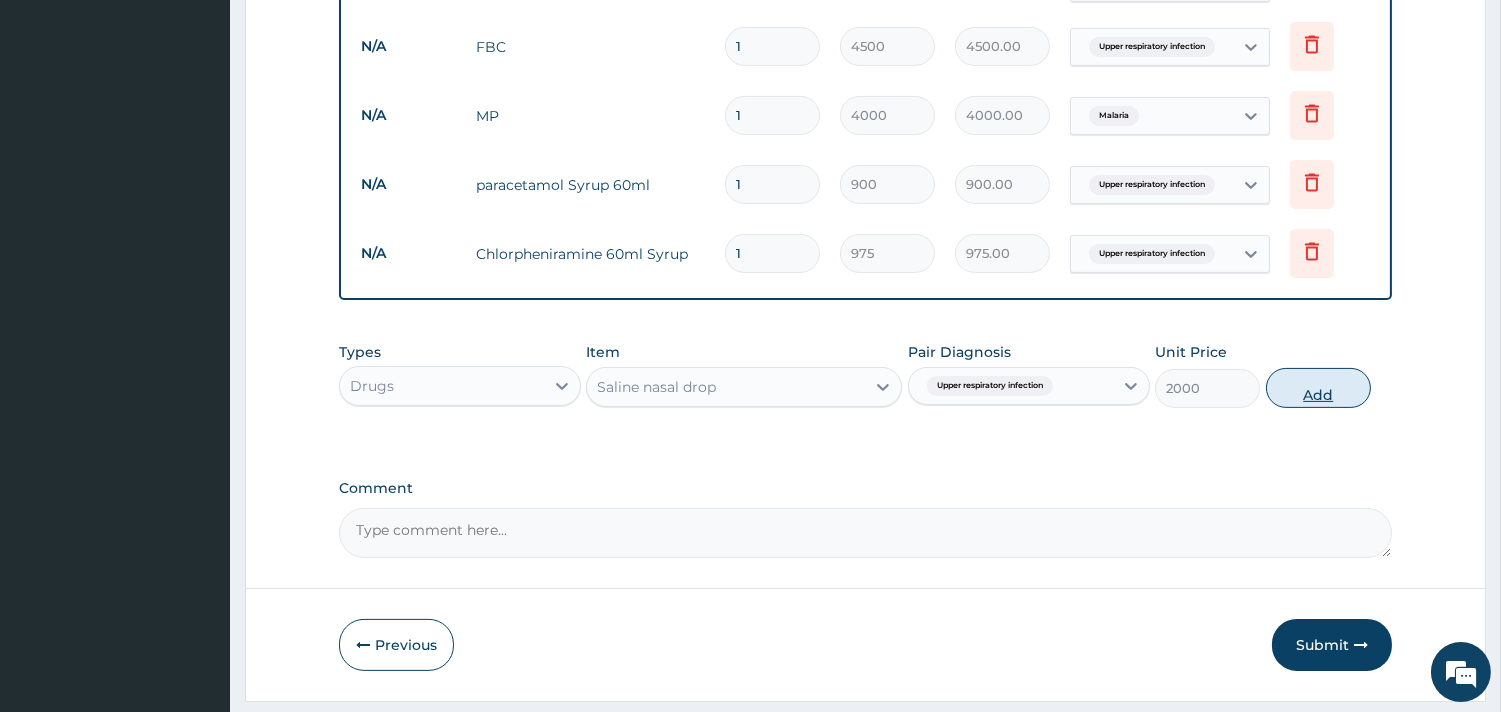 click on "Add" at bounding box center (1318, 388) 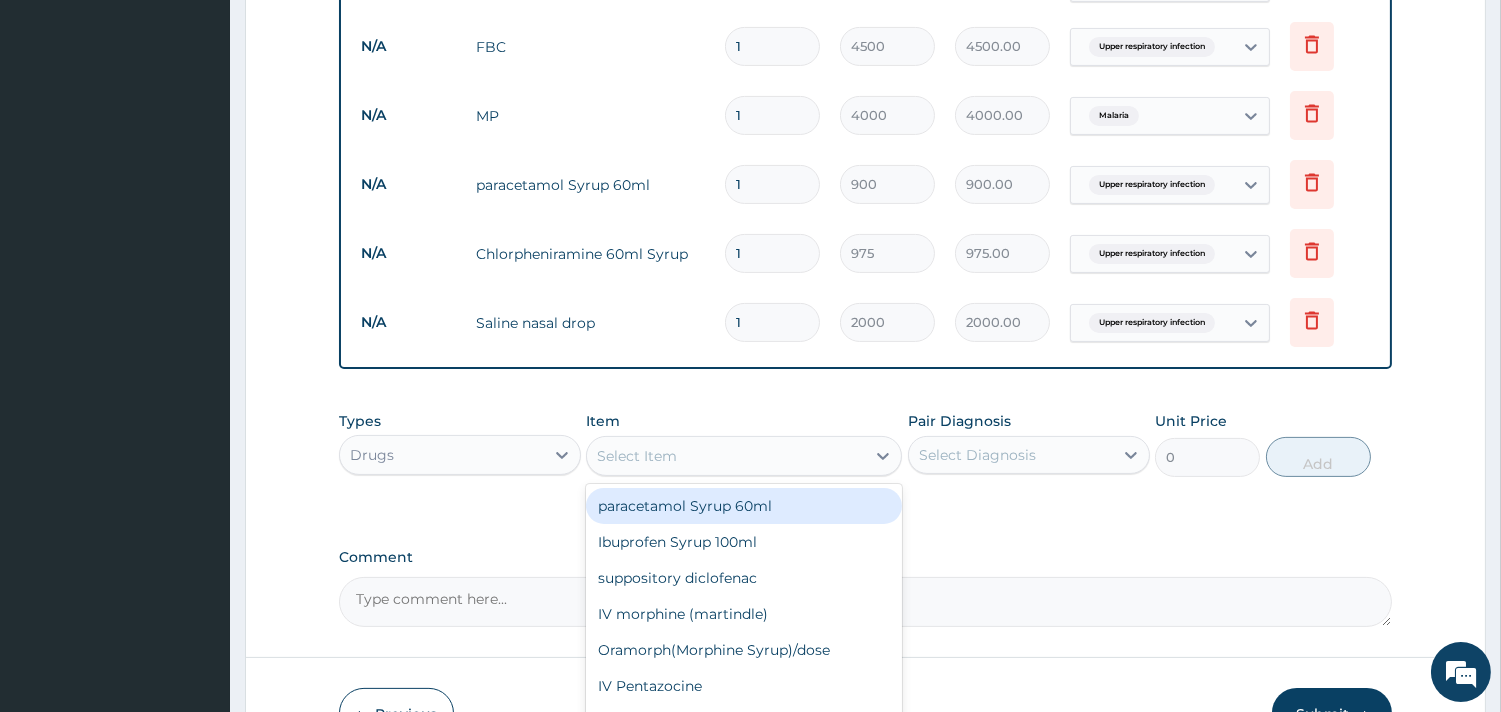 click on "Select Item" at bounding box center [726, 456] 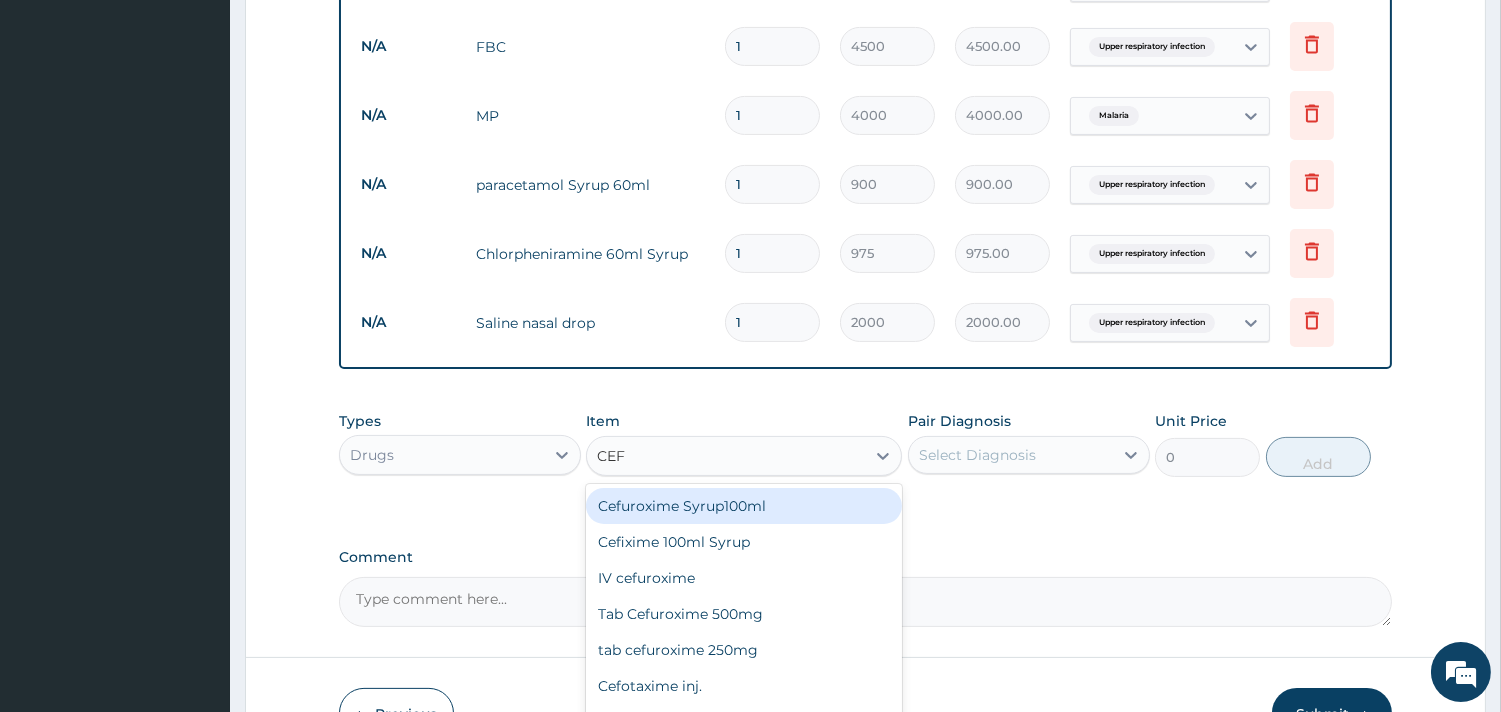 type on "CEFT" 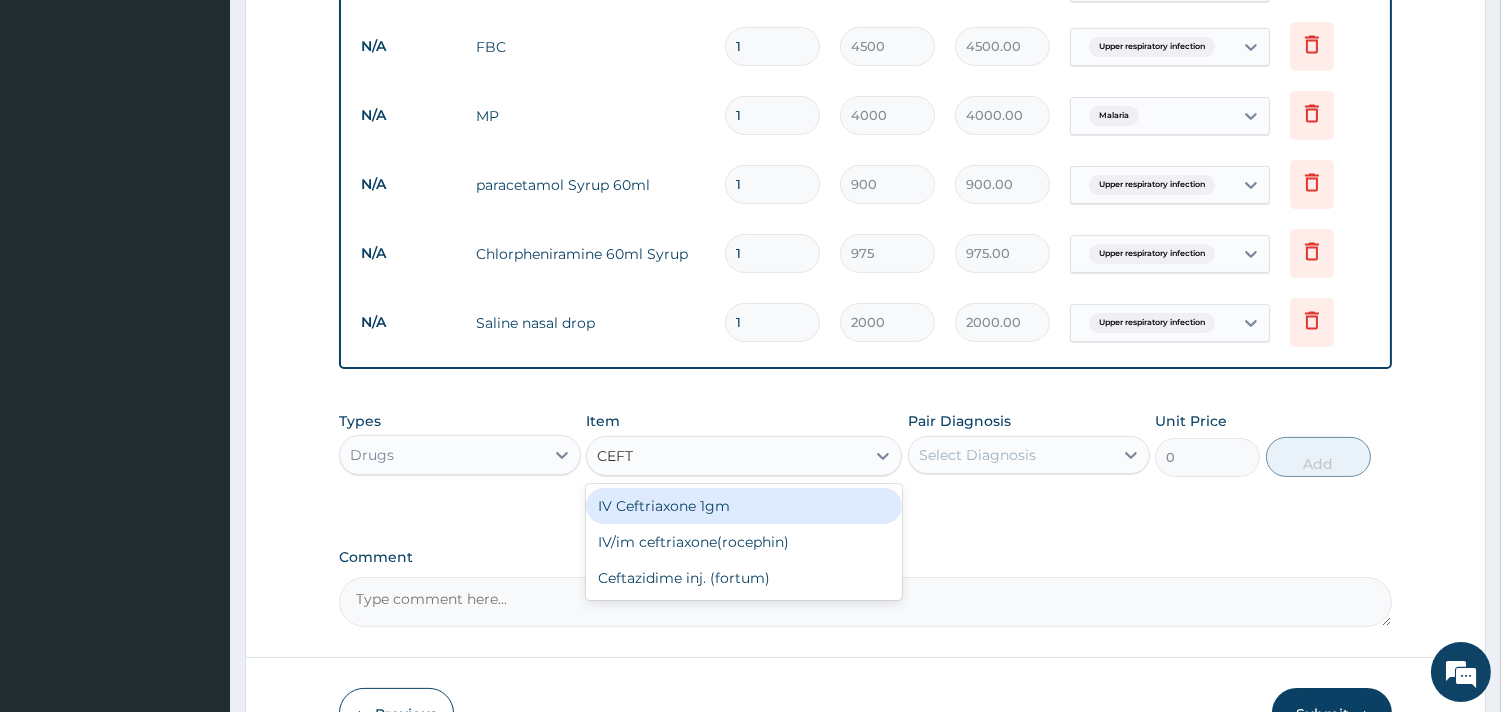 click on "IV Ceftriaxone 1gm" at bounding box center [744, 506] 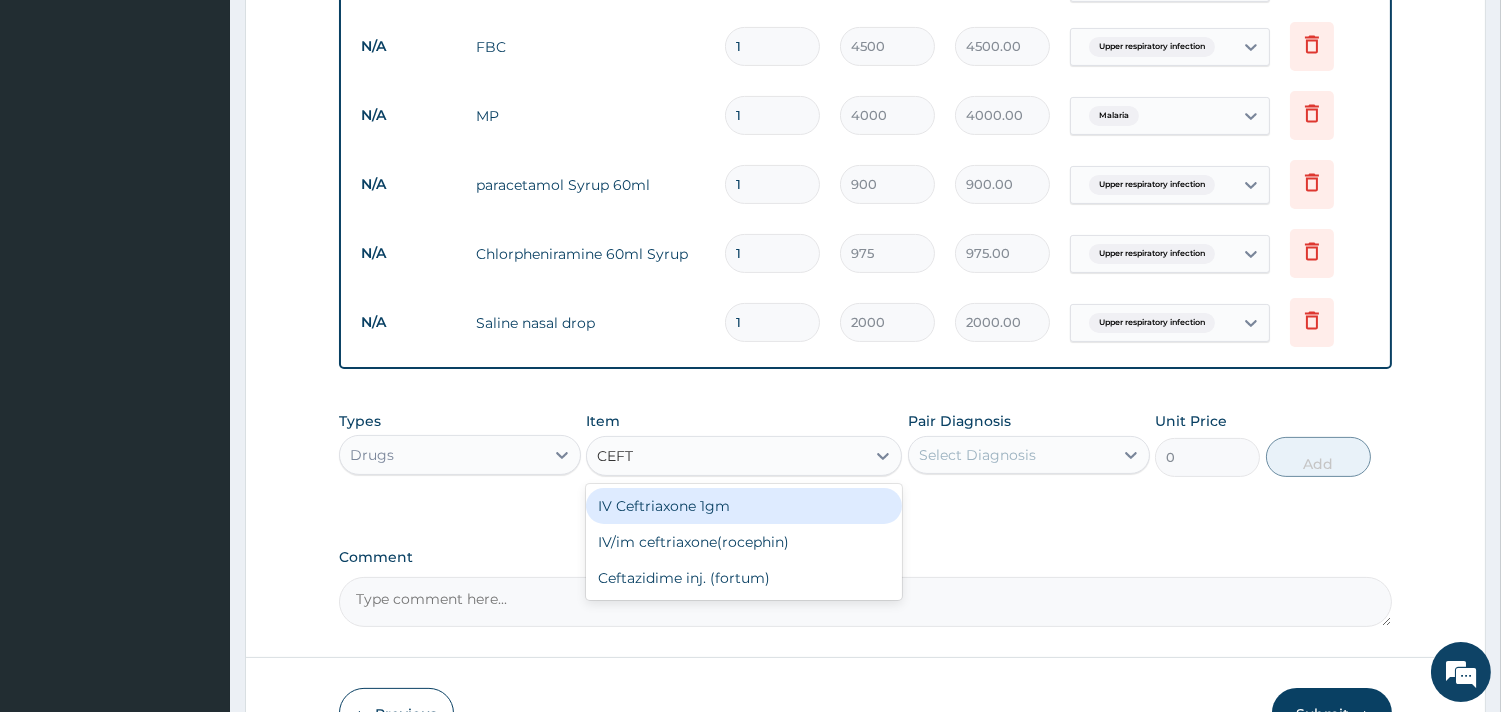 type 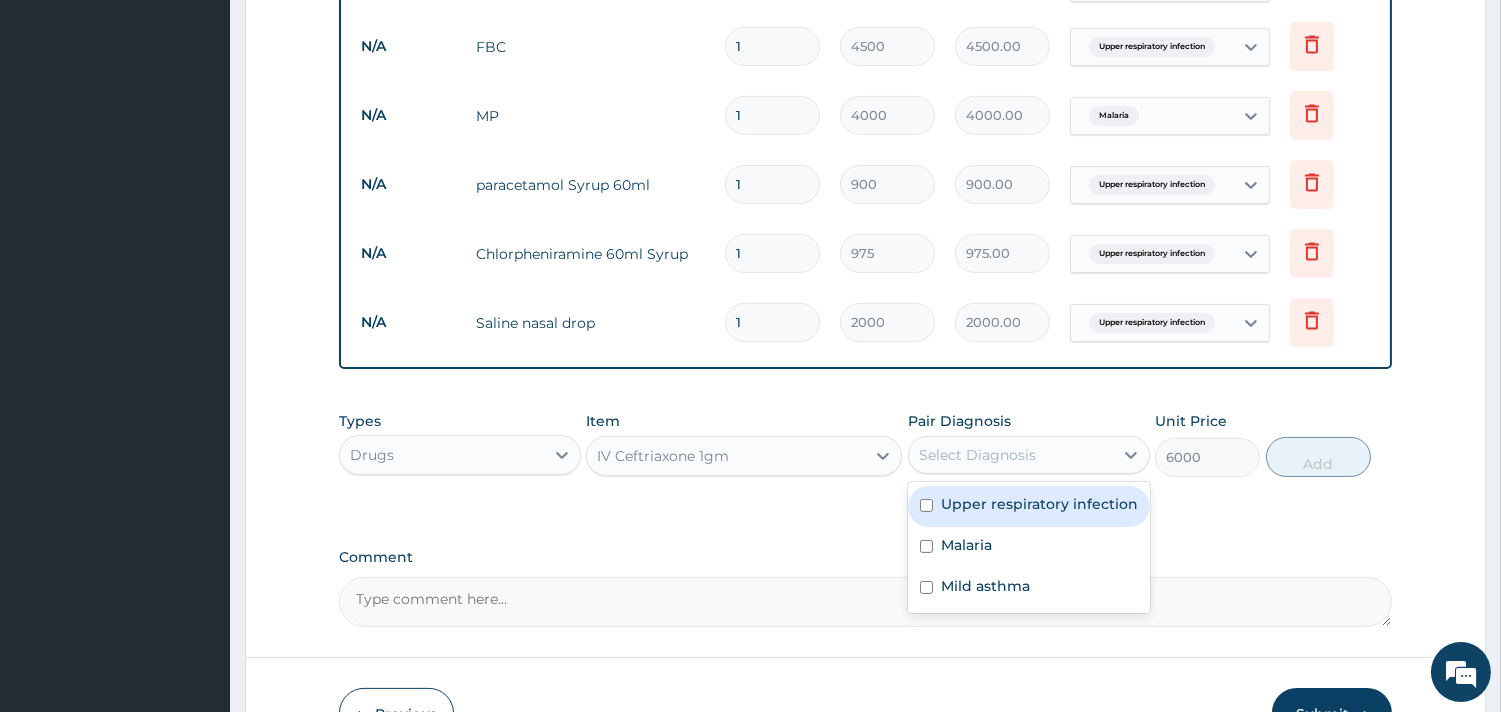 click on "Select Diagnosis" at bounding box center [977, 455] 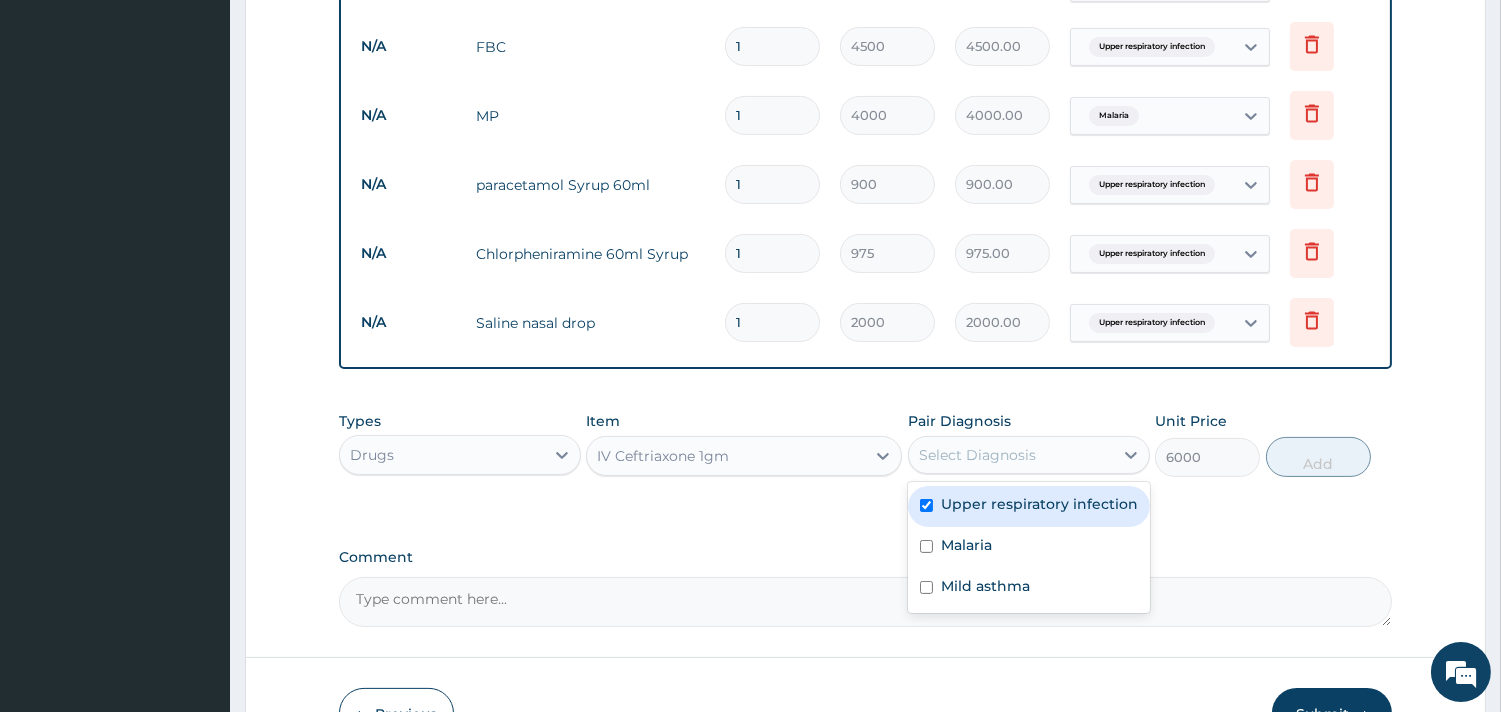checkbox on "true" 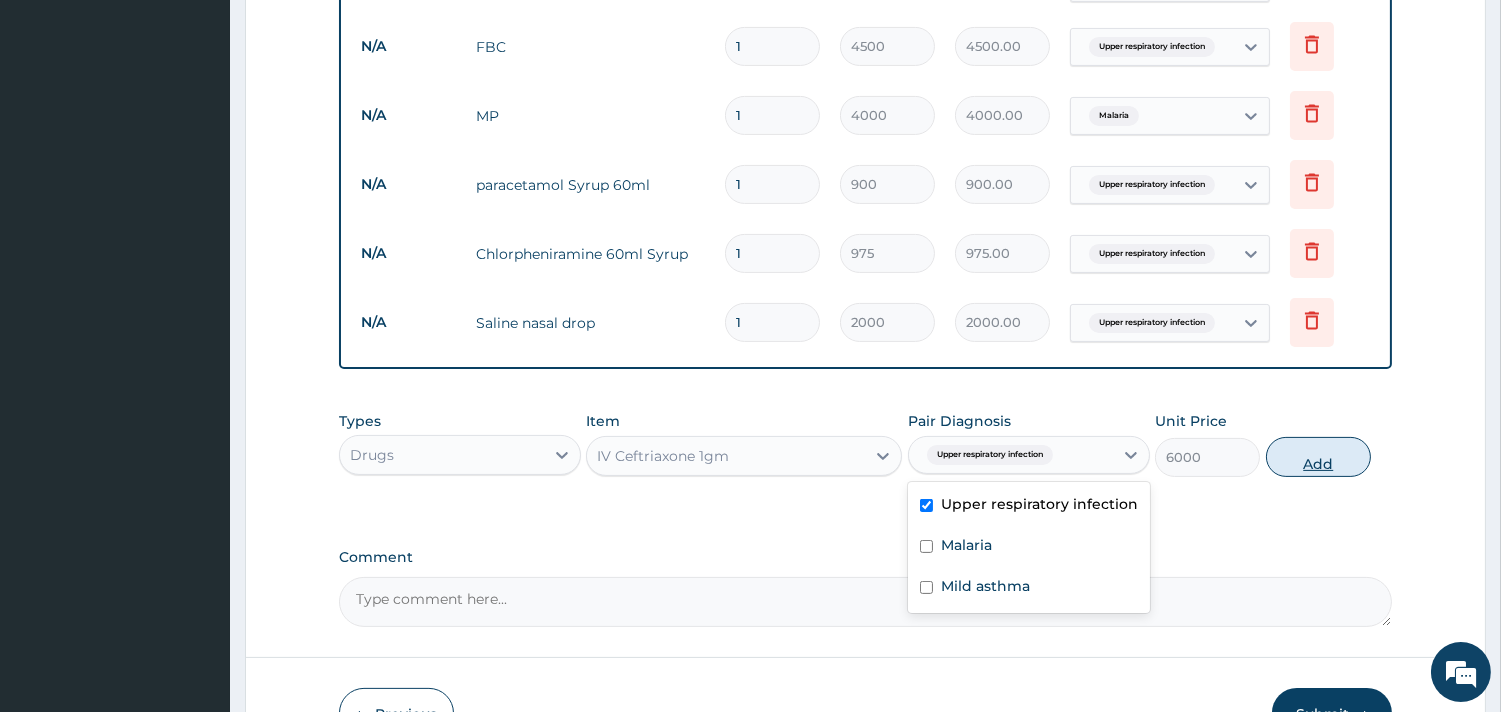 click on "Add" at bounding box center (1318, 457) 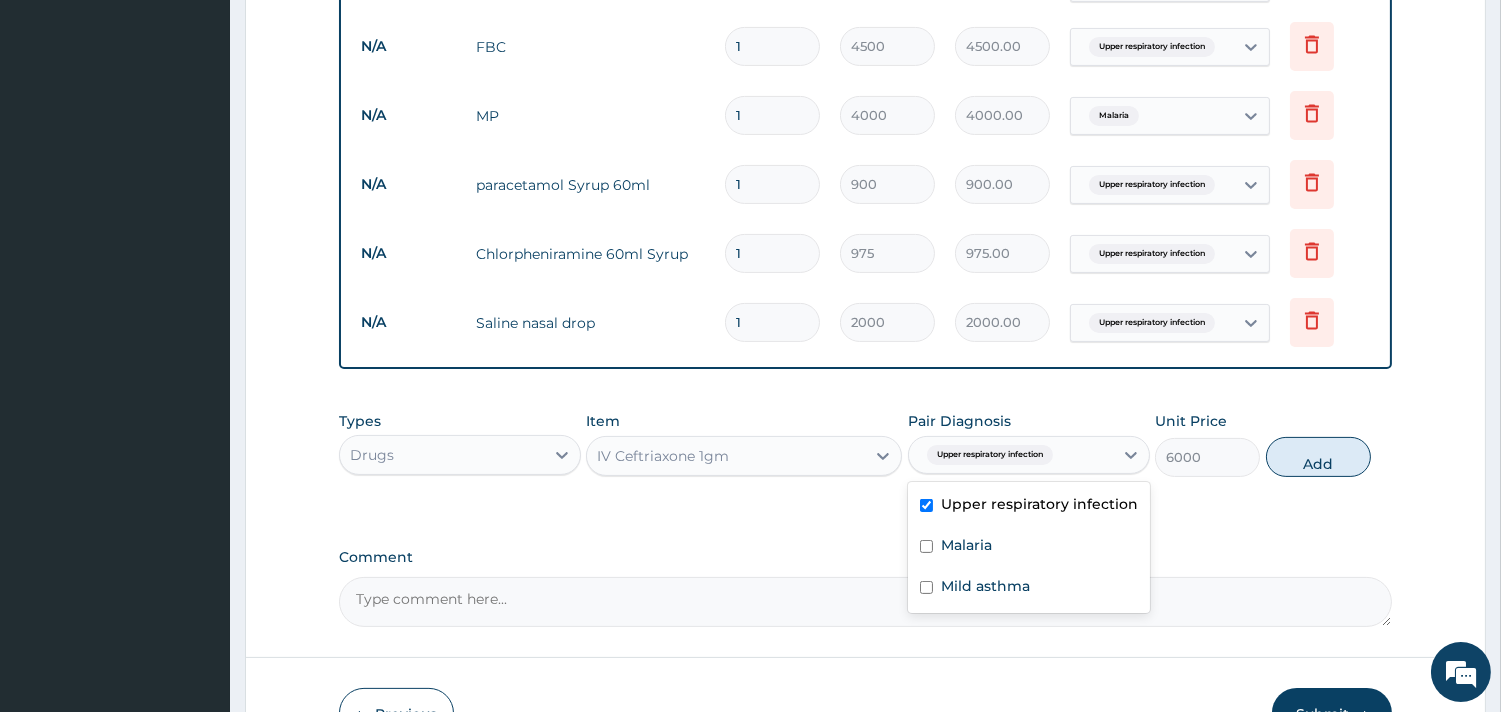 type on "0" 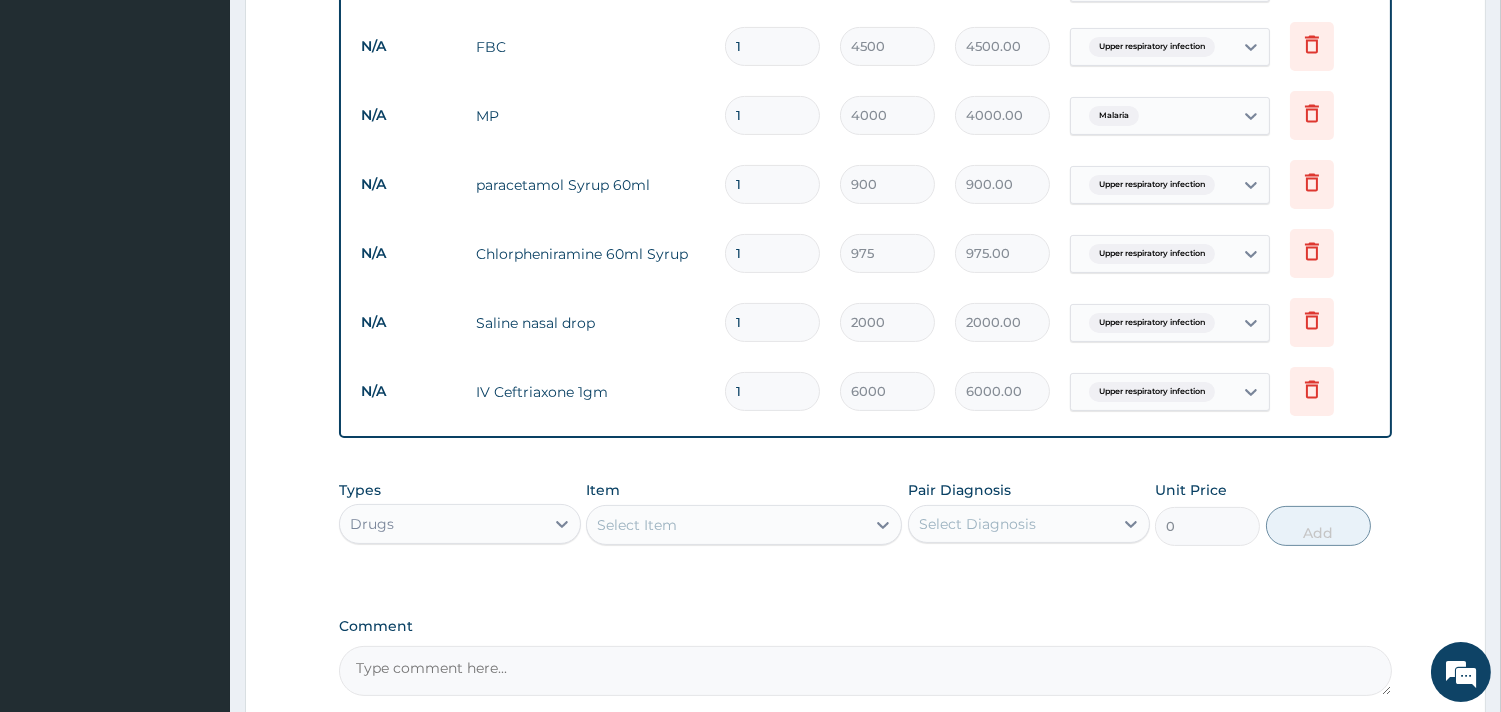 type 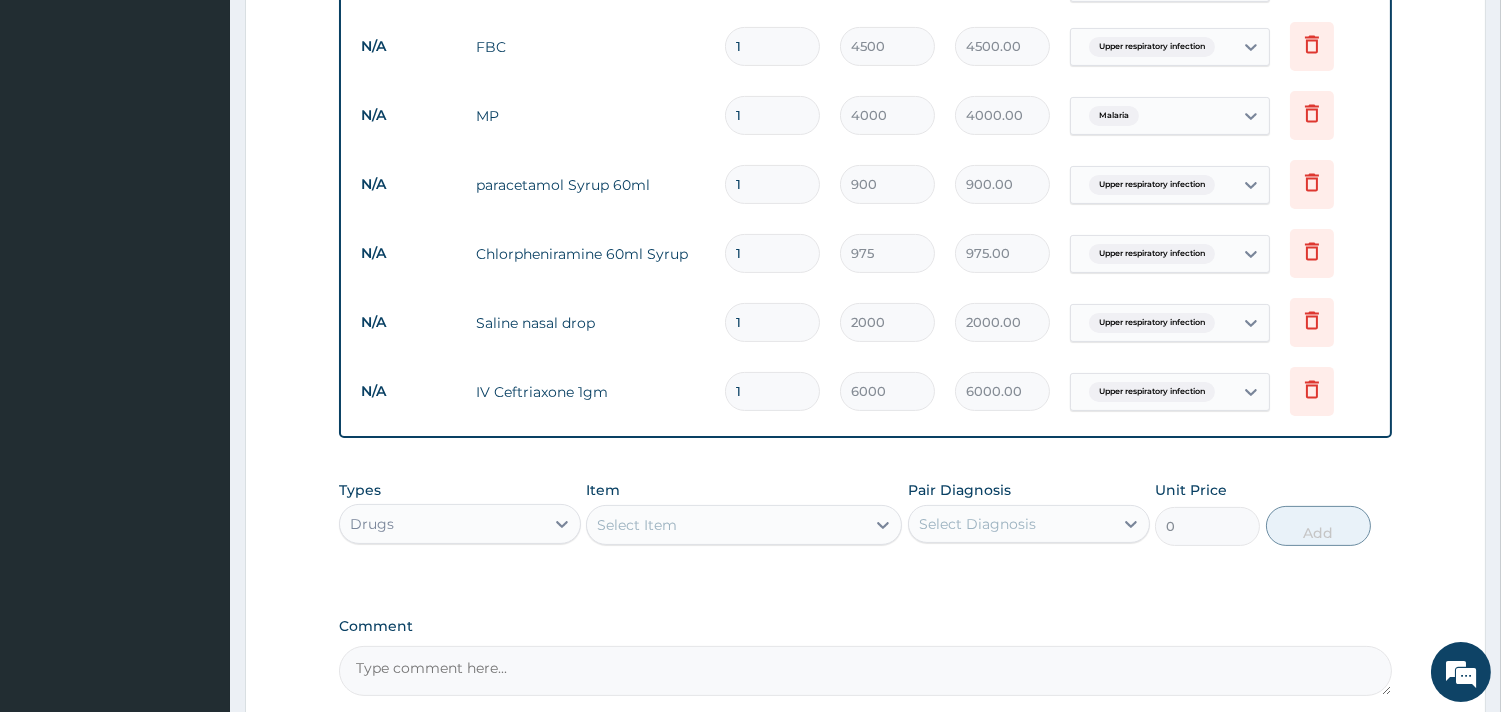 type on "0.00" 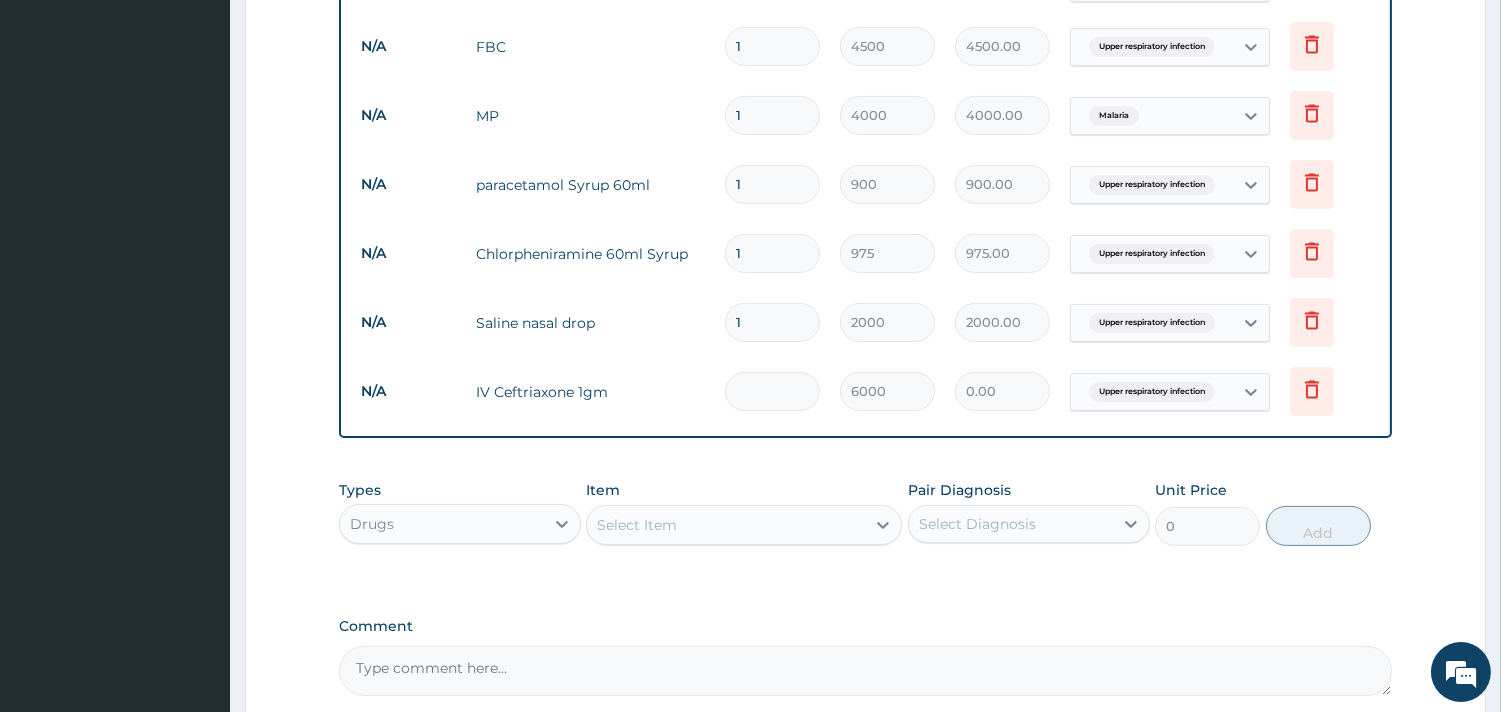 type on "3" 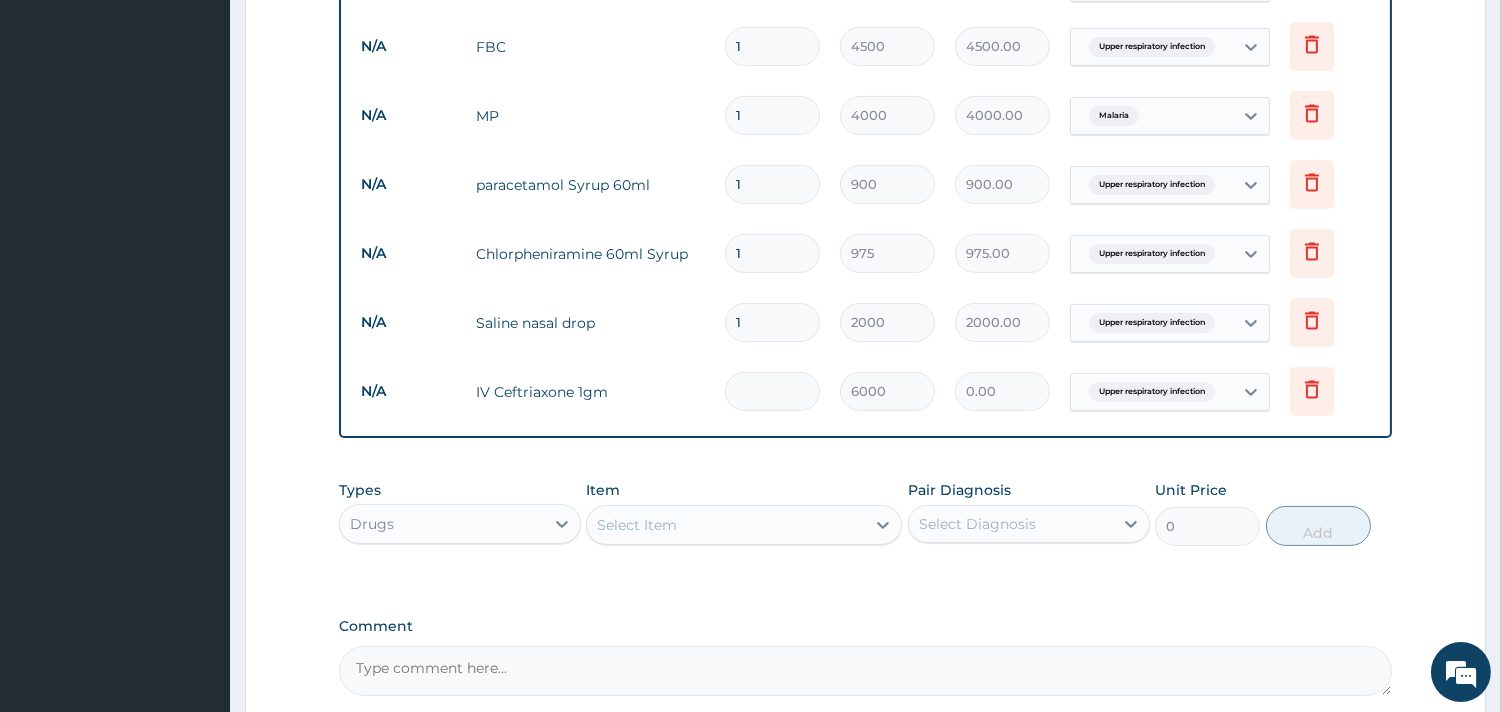 type on "18000.00" 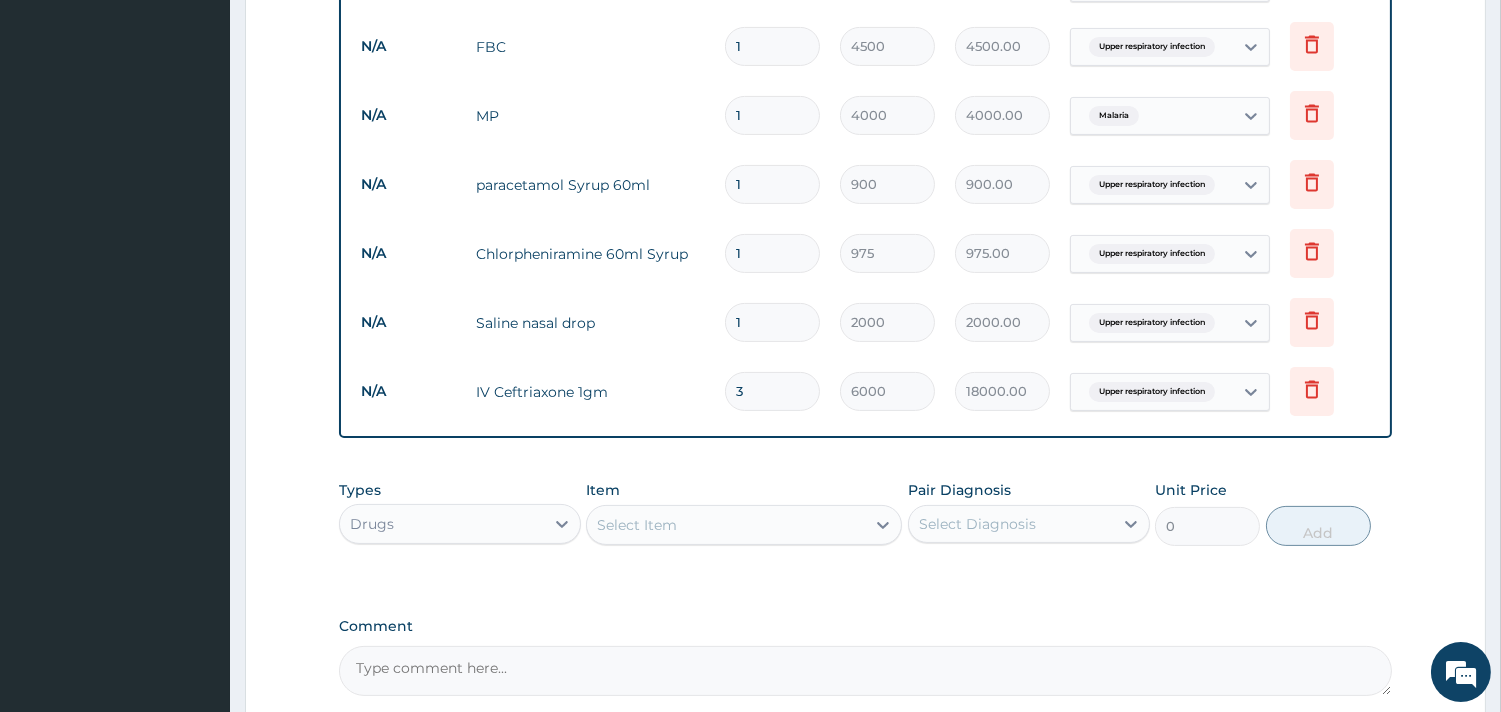 type on "3" 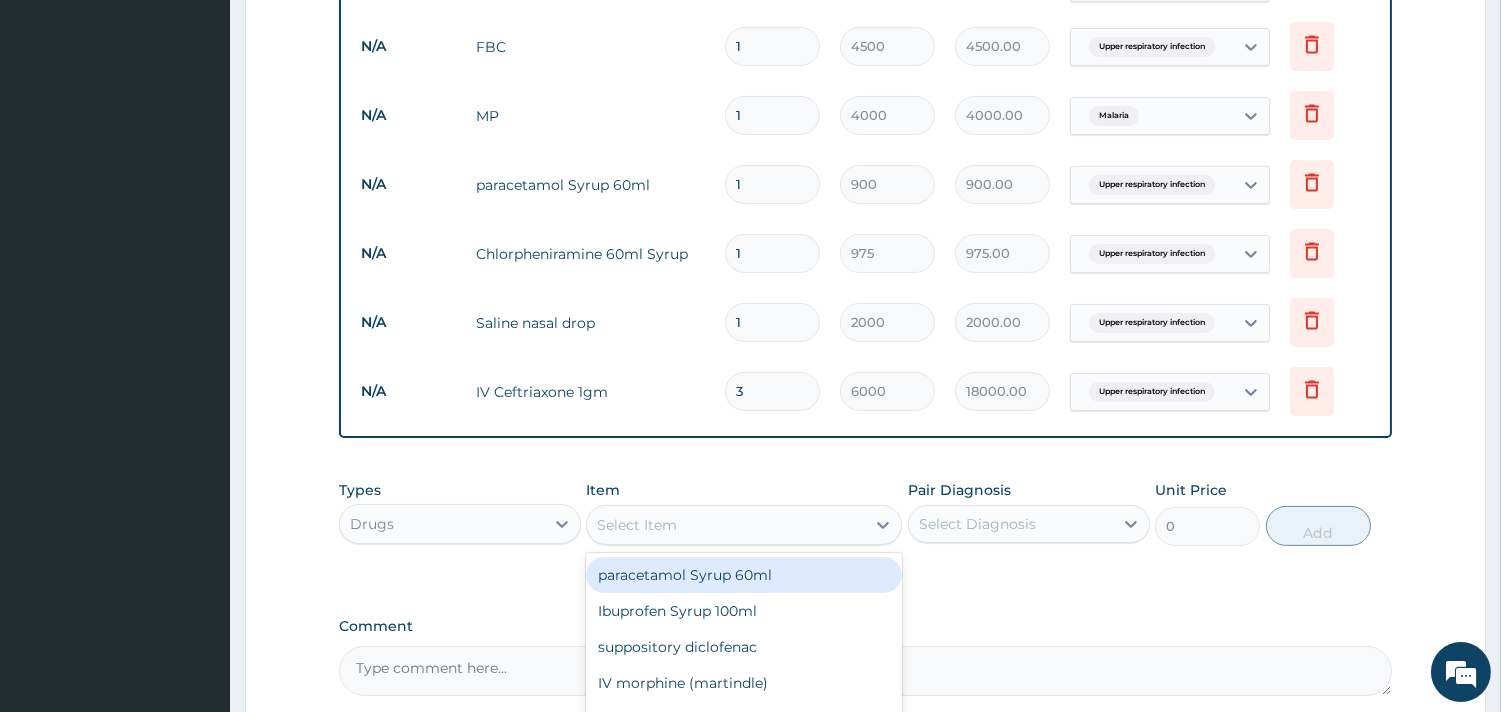 click on "Select Item" at bounding box center [726, 525] 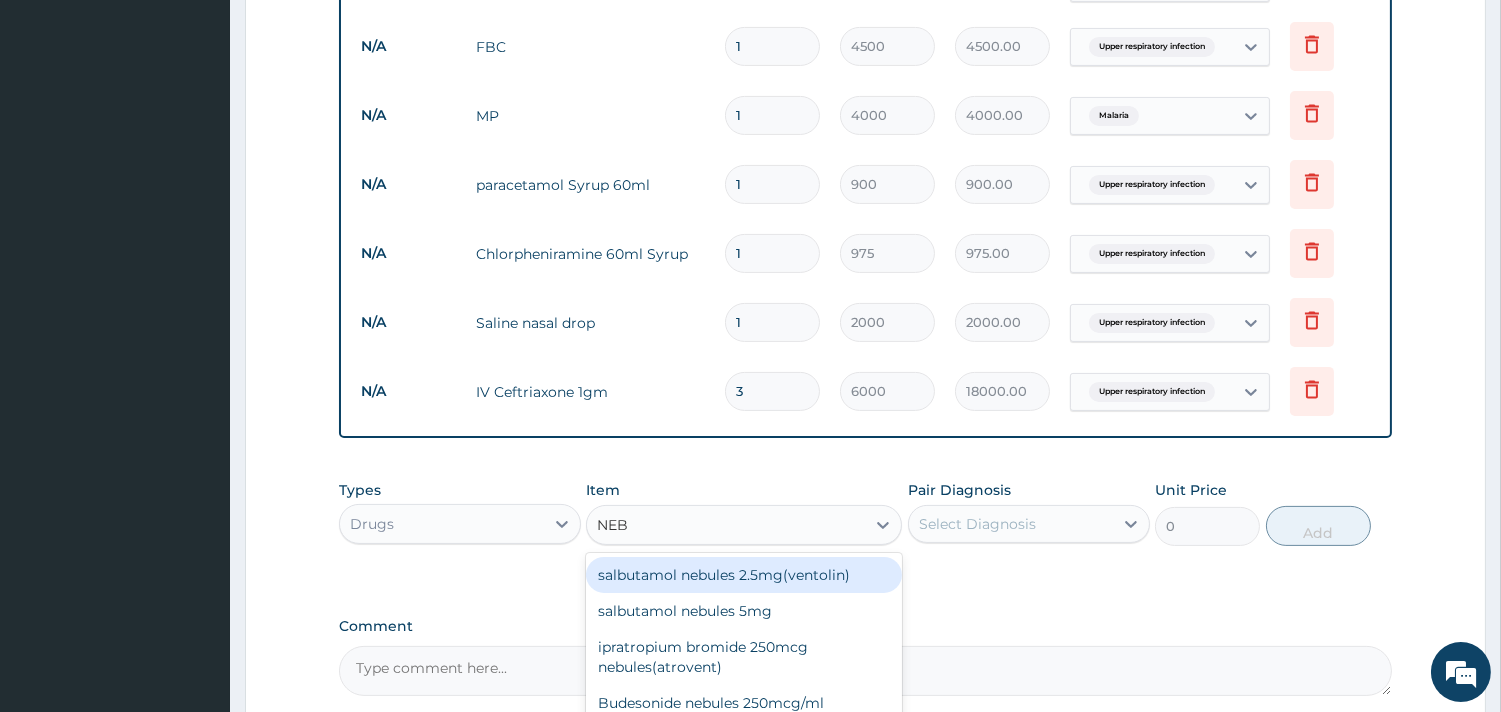 type on "NEBU" 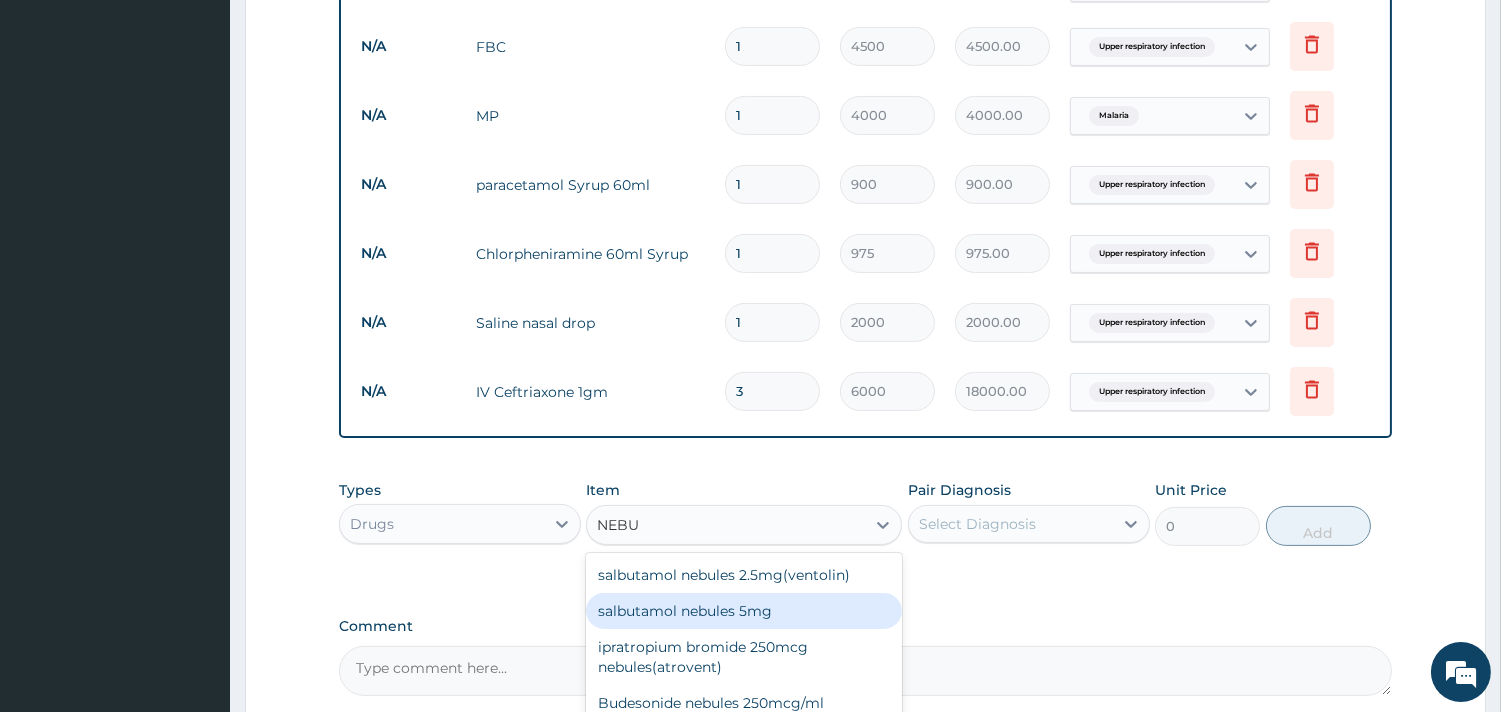 click on "salbutamol nebules 5mg" at bounding box center (744, 611) 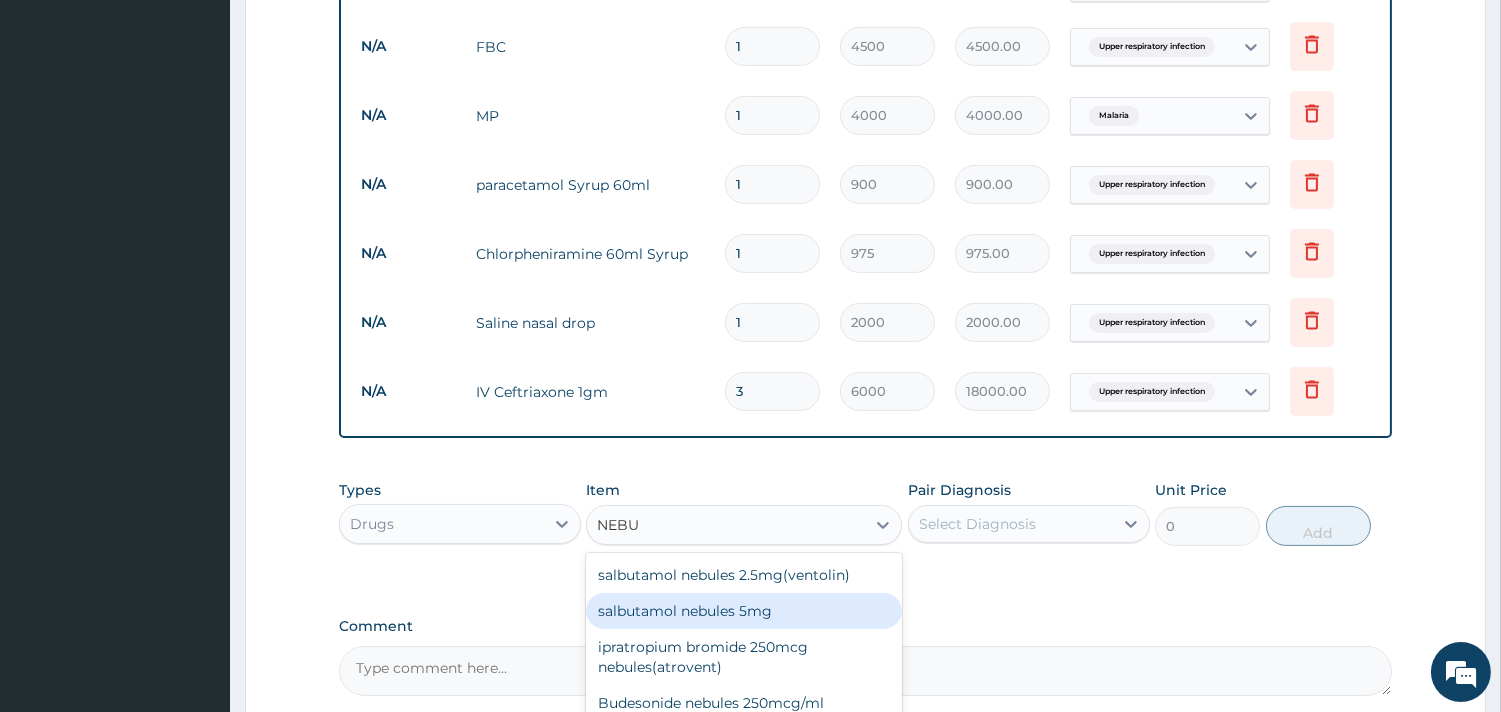 type 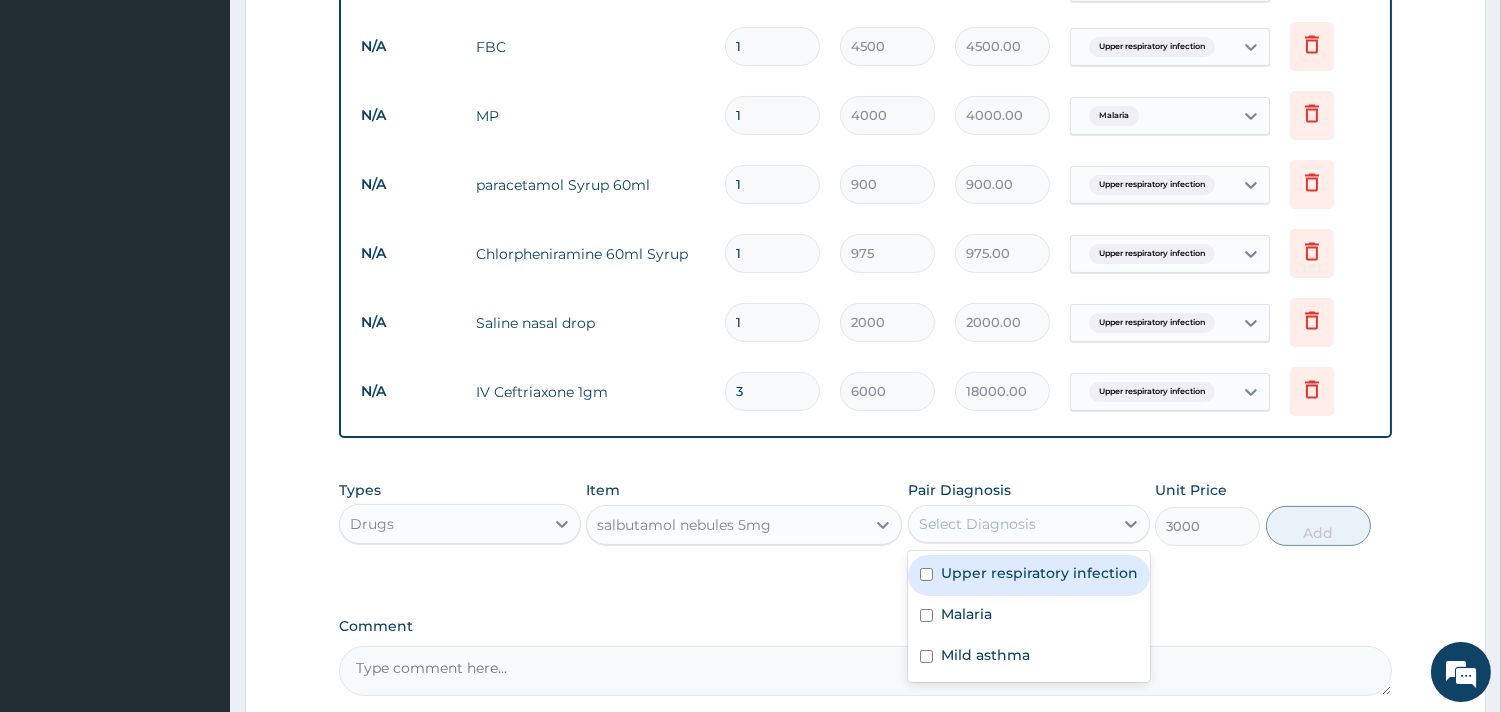 click on "Select Diagnosis" at bounding box center (977, 524) 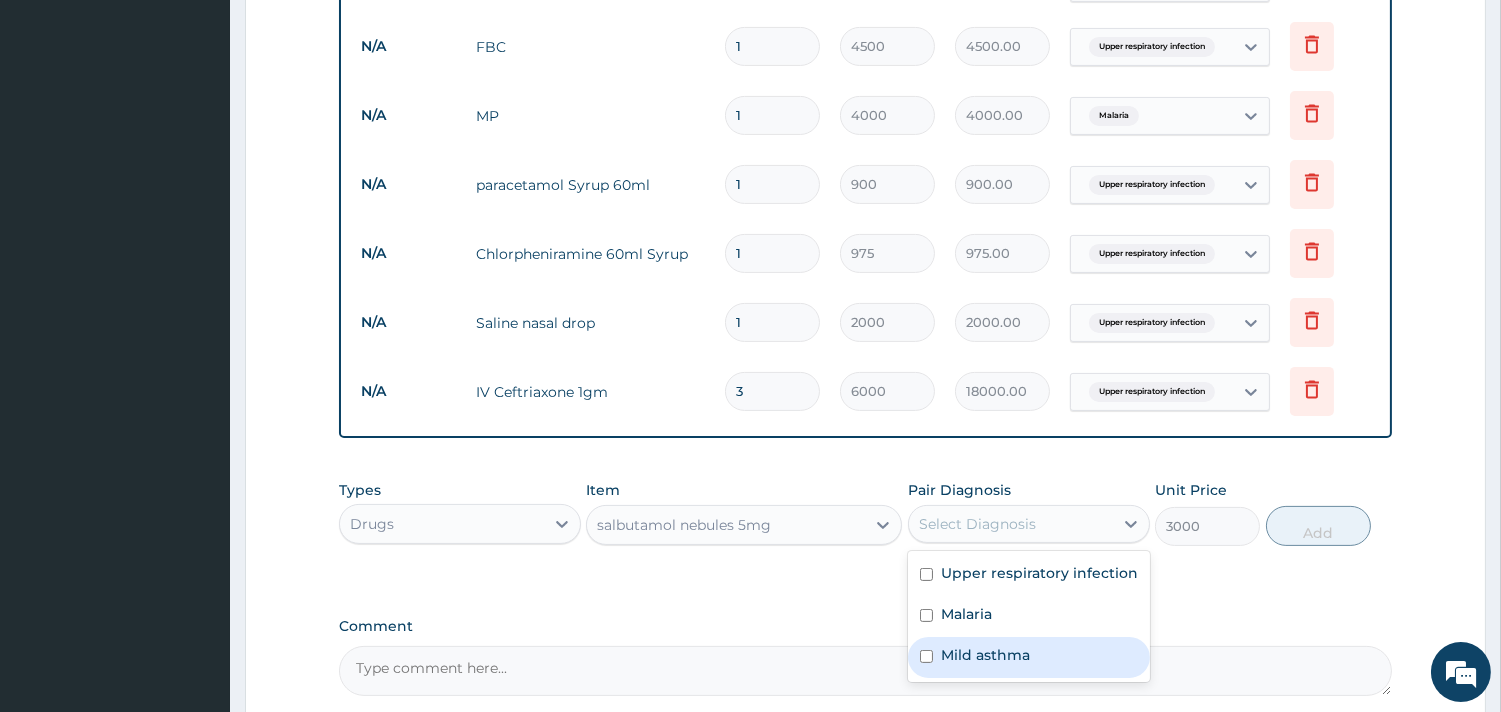 click on "Mild asthma" at bounding box center (1029, 657) 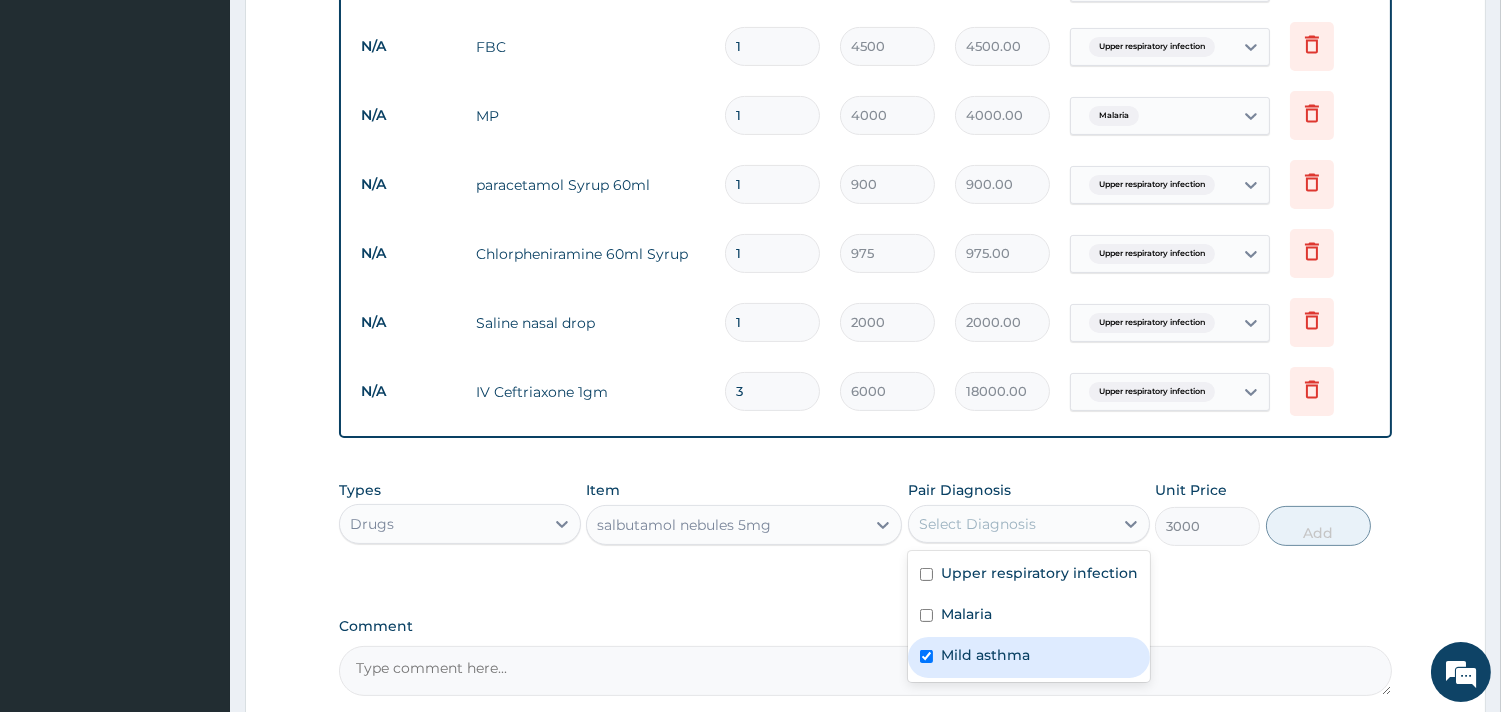 checkbox on "true" 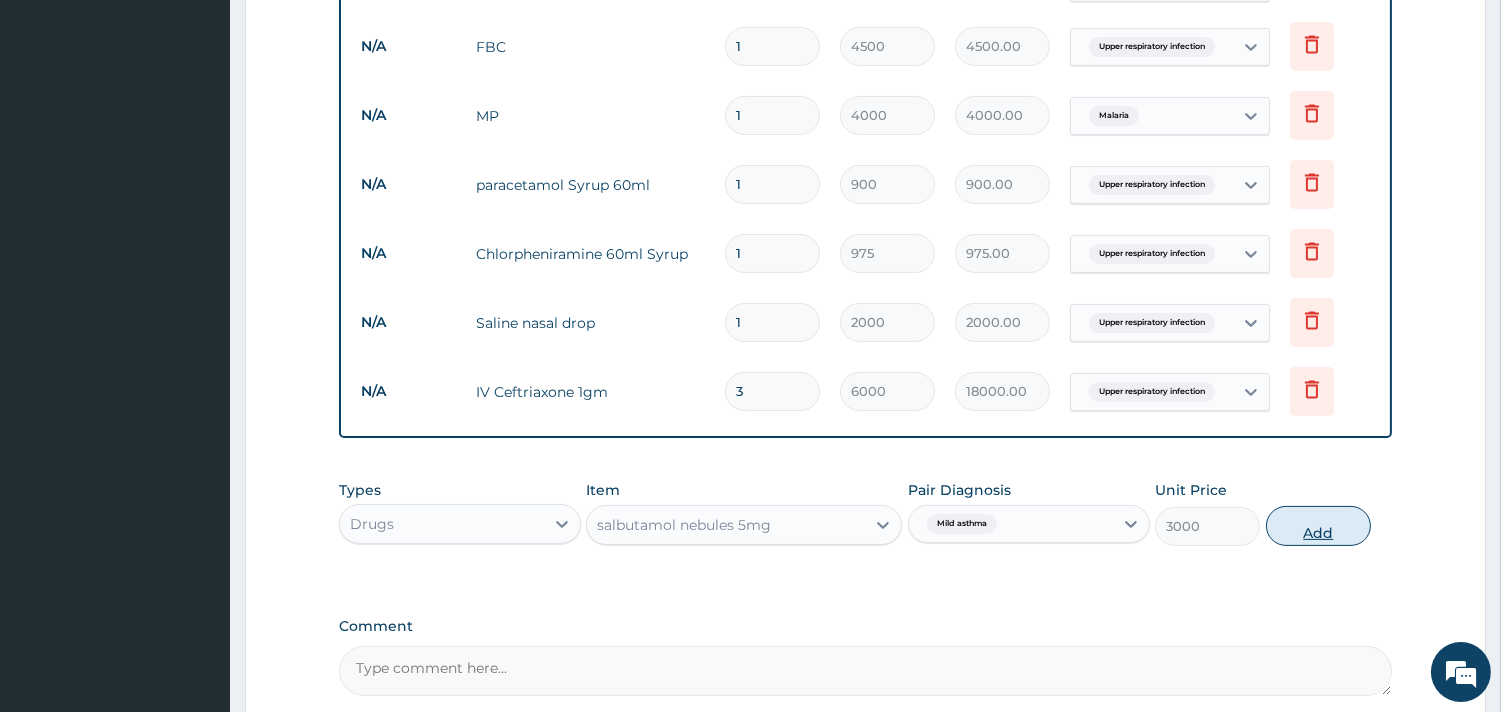 click on "Add" at bounding box center (1318, 526) 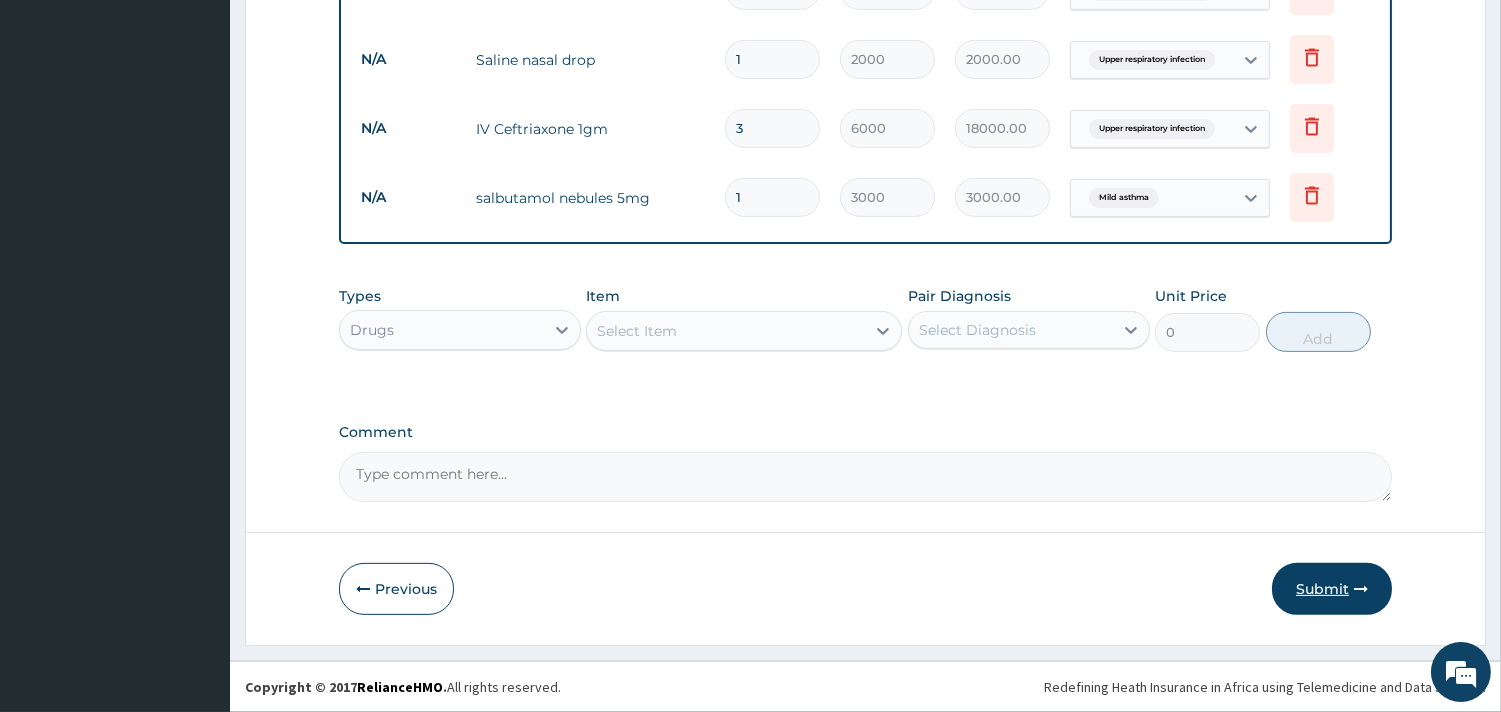click on "Submit" at bounding box center [1332, 589] 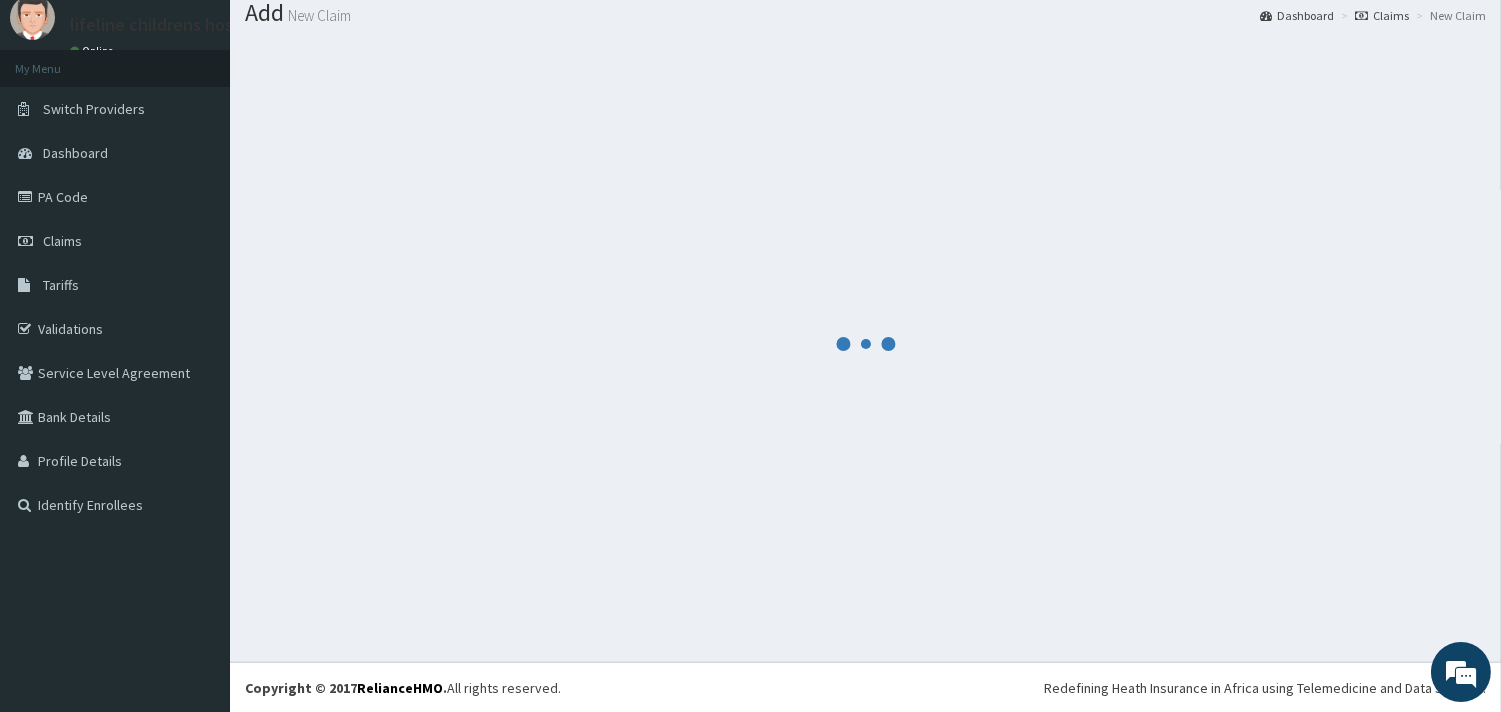 scroll, scrollTop: 1127, scrollLeft: 0, axis: vertical 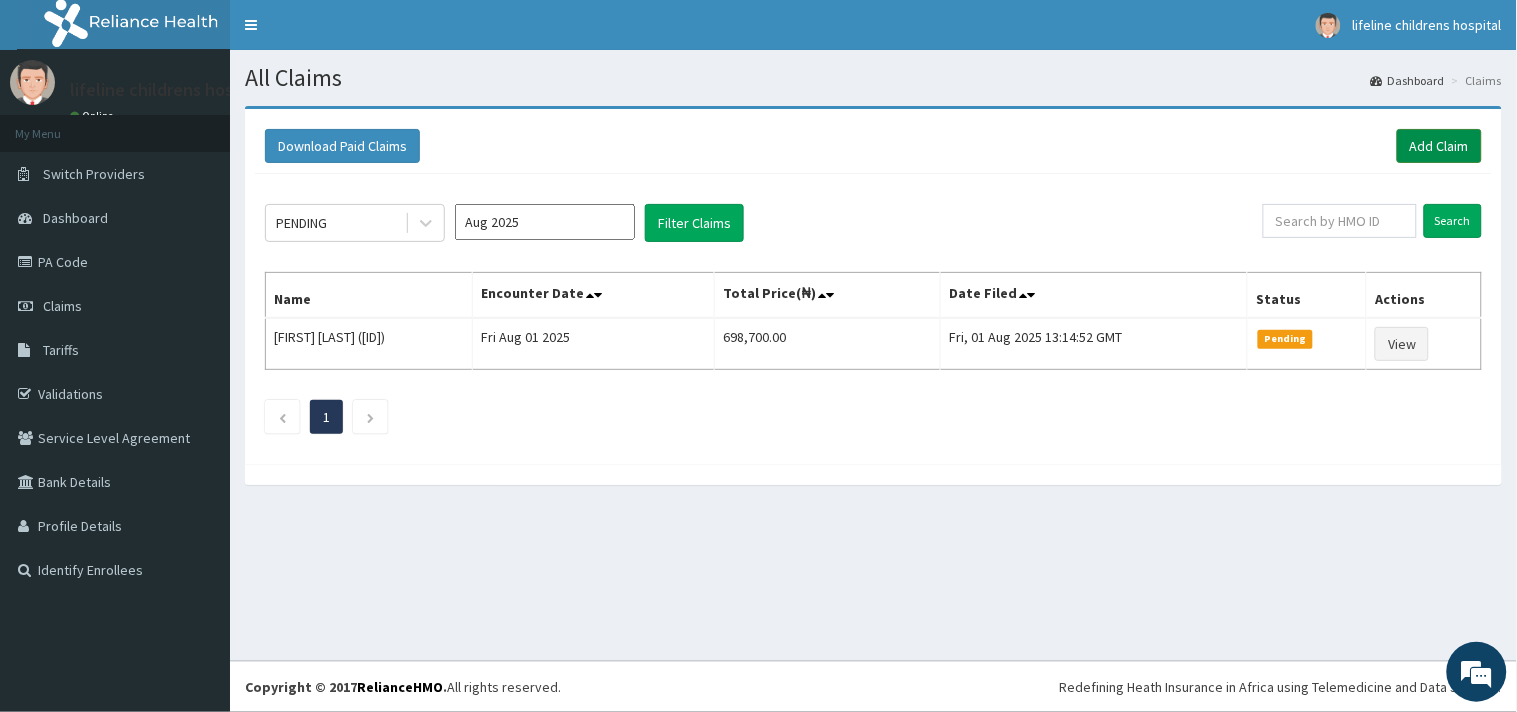 click on "Add Claim" at bounding box center (1439, 146) 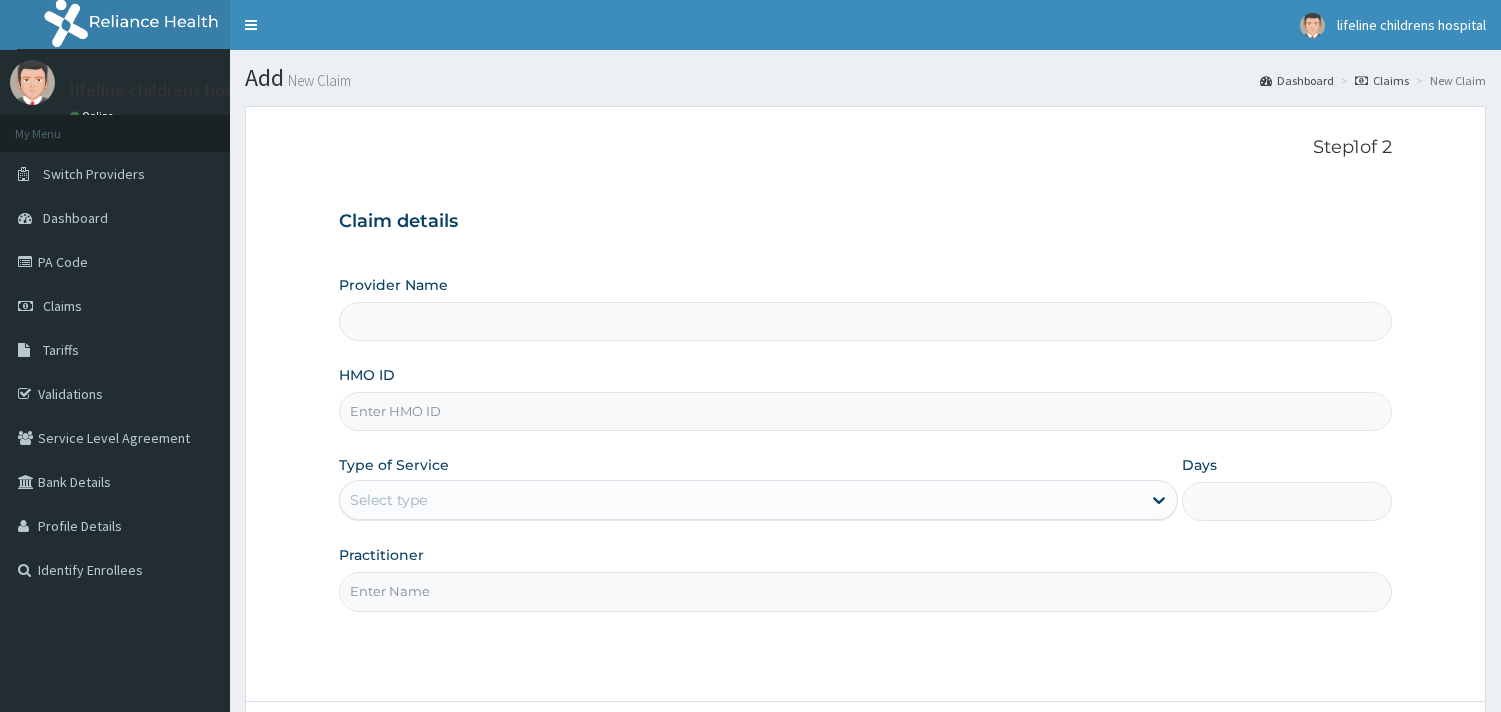 scroll, scrollTop: 0, scrollLeft: 0, axis: both 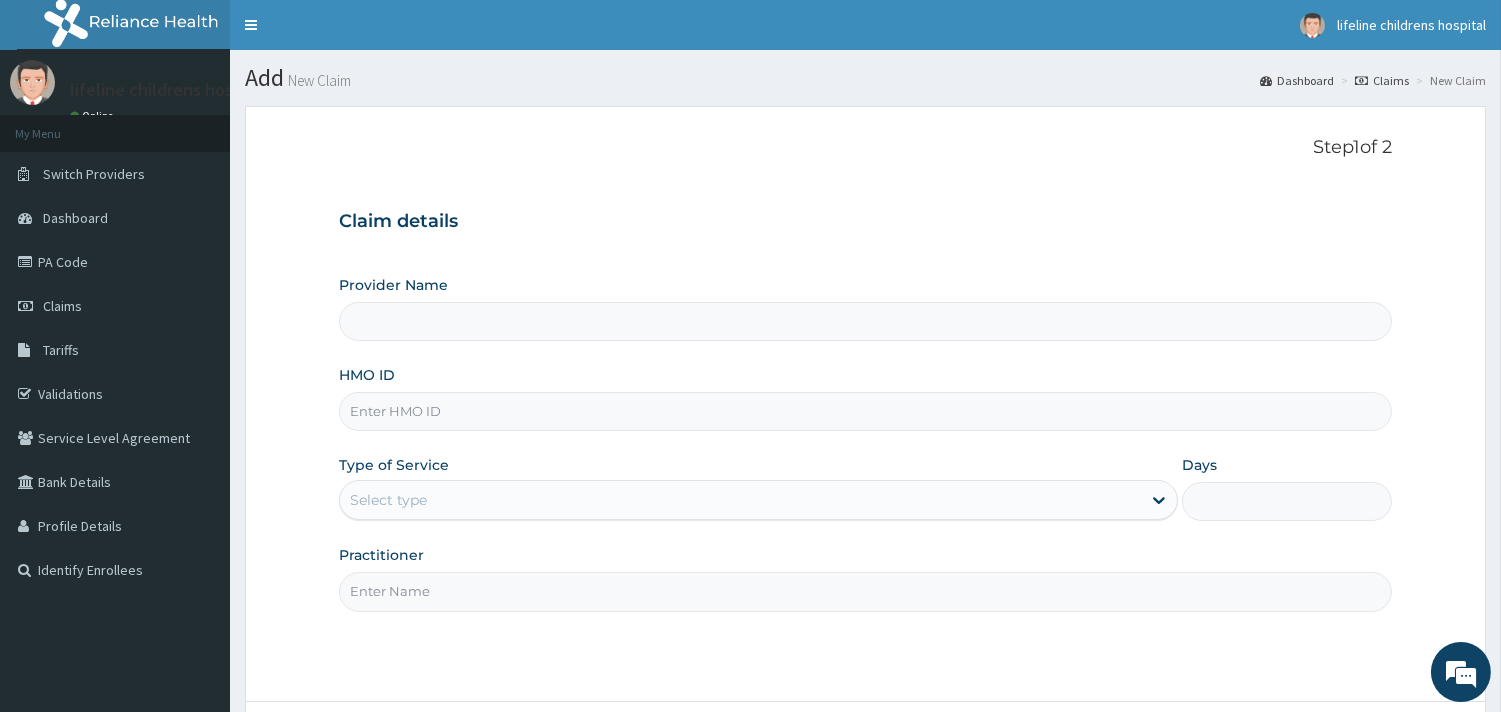 type on "Lifeline Children Hospital - Surulere" 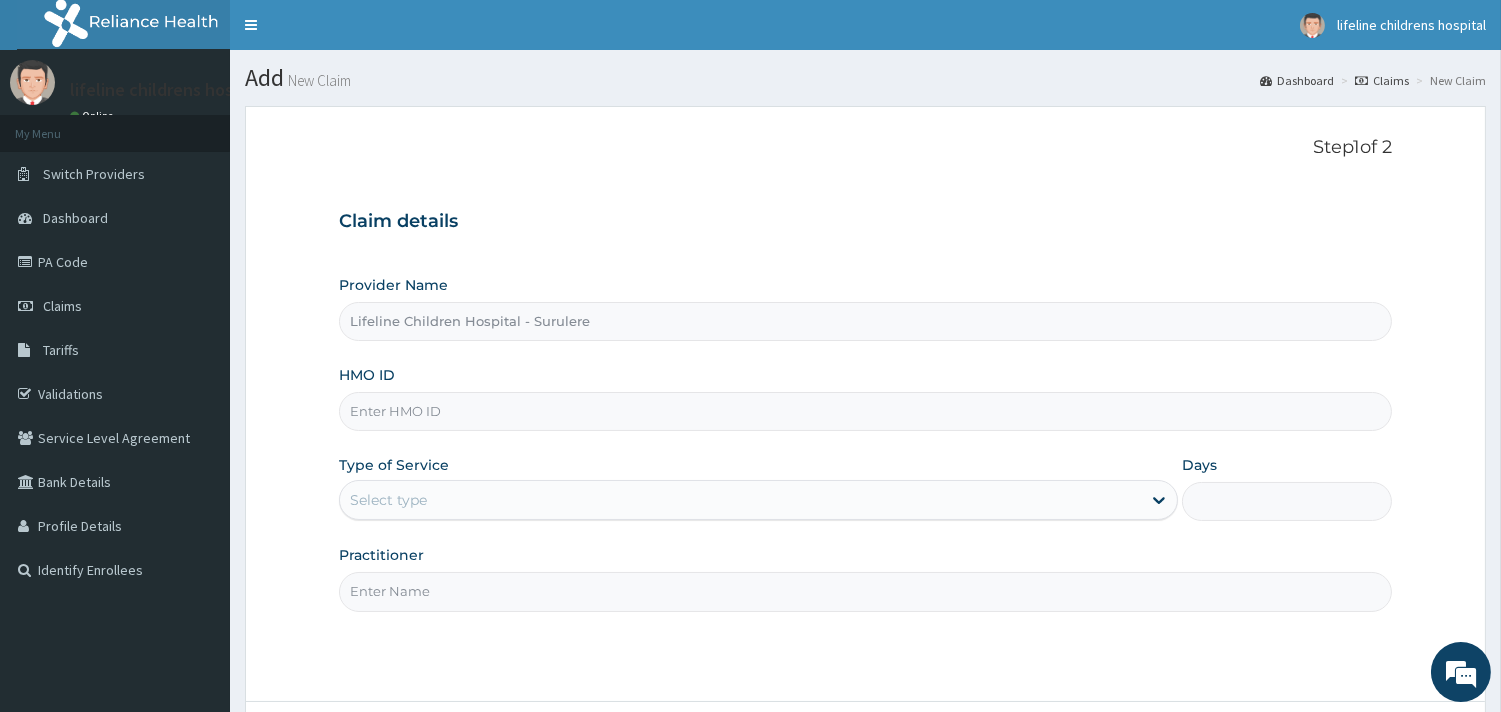 click on "HMO ID" at bounding box center [865, 411] 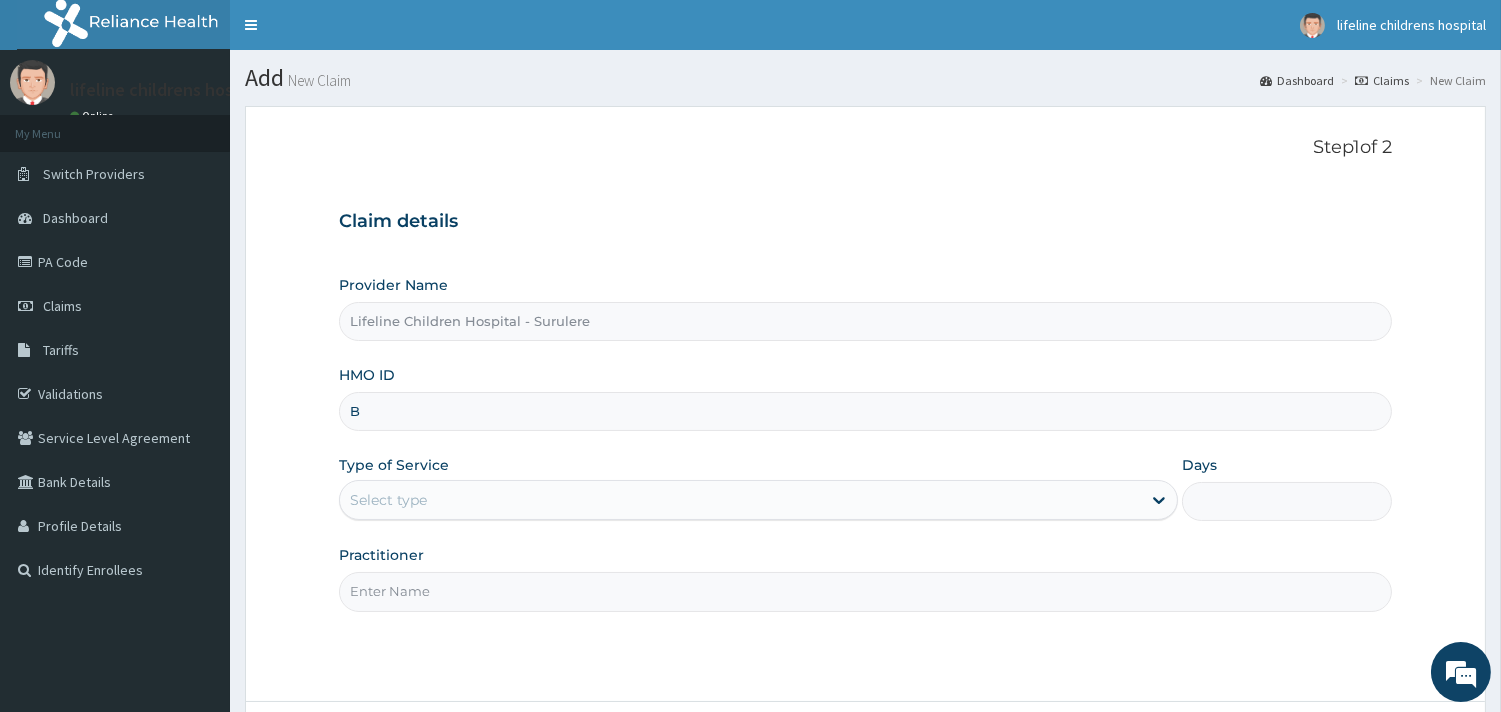 scroll, scrollTop: 0, scrollLeft: 0, axis: both 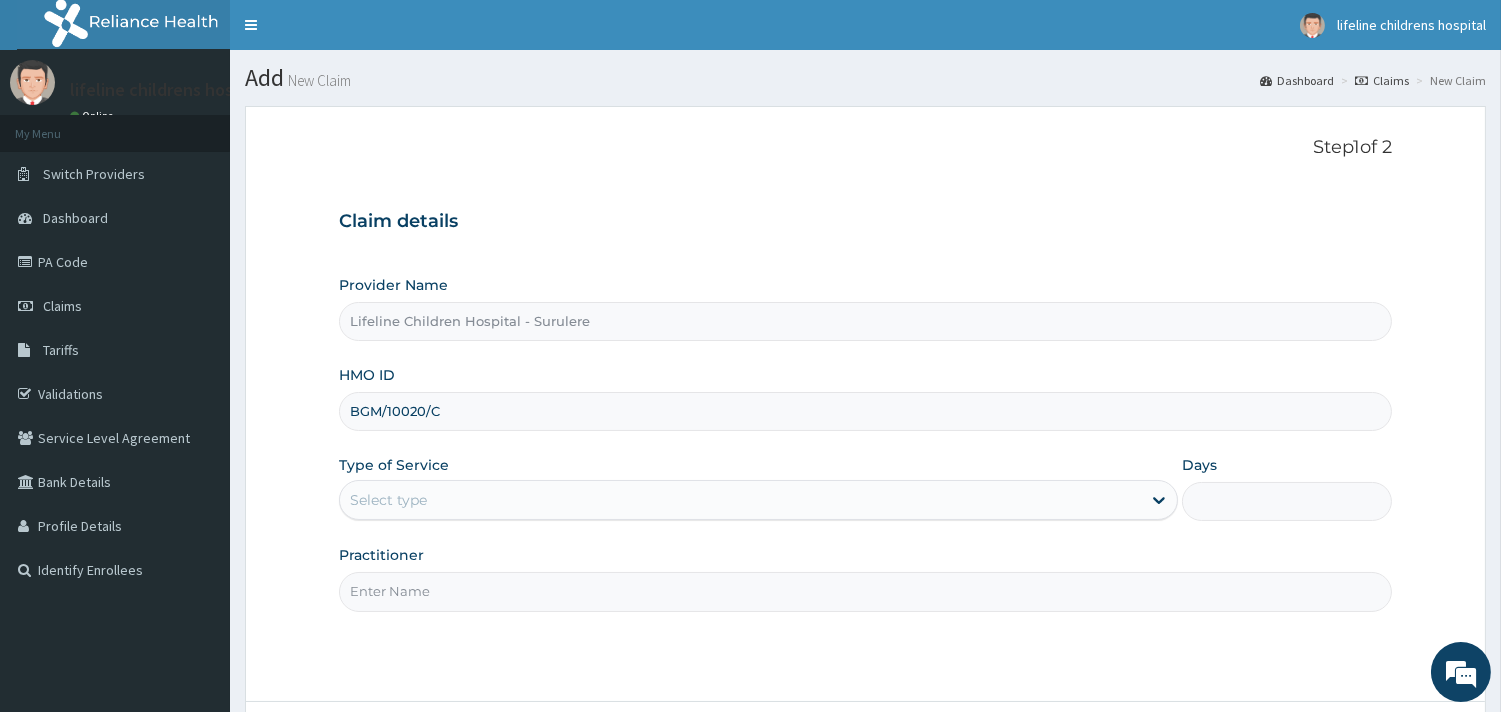 type on "BGM/10020/C" 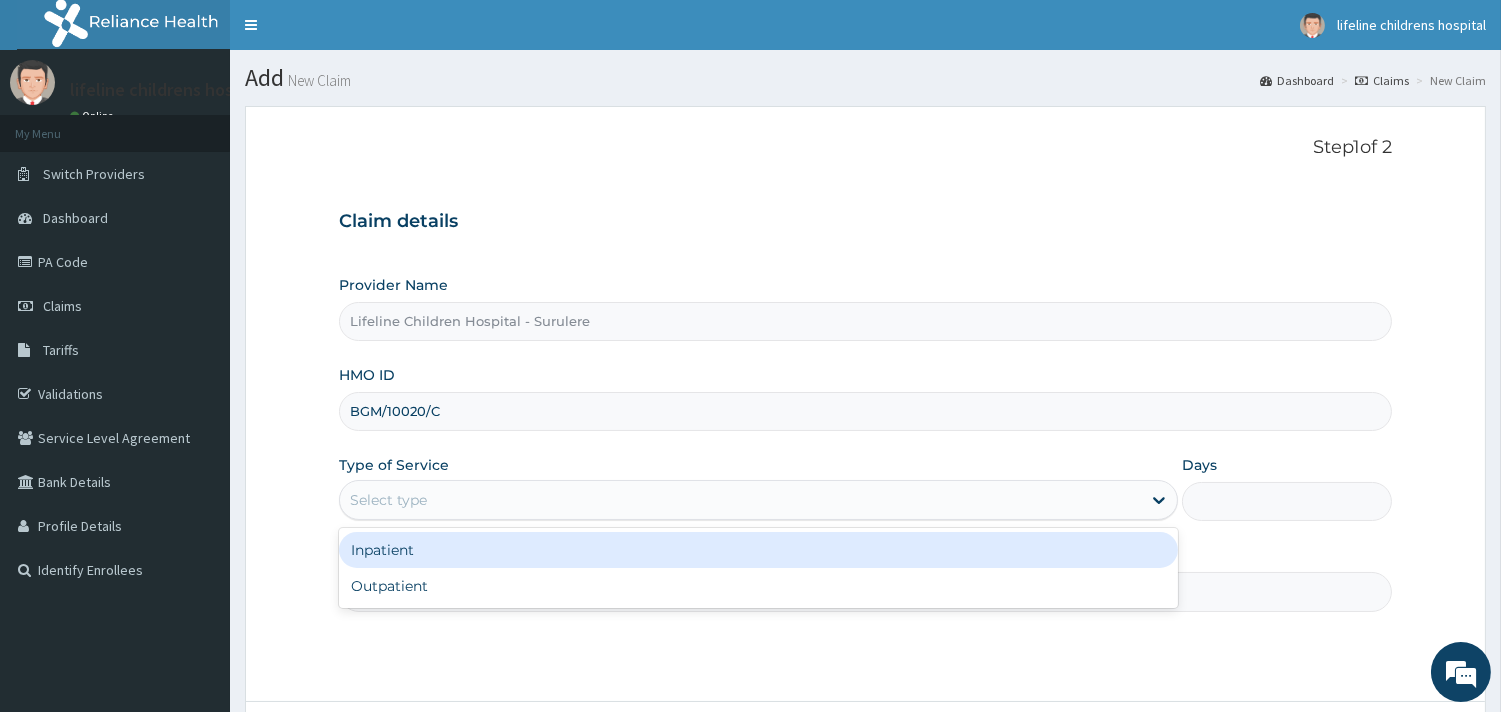 click on "Select type" at bounding box center (388, 500) 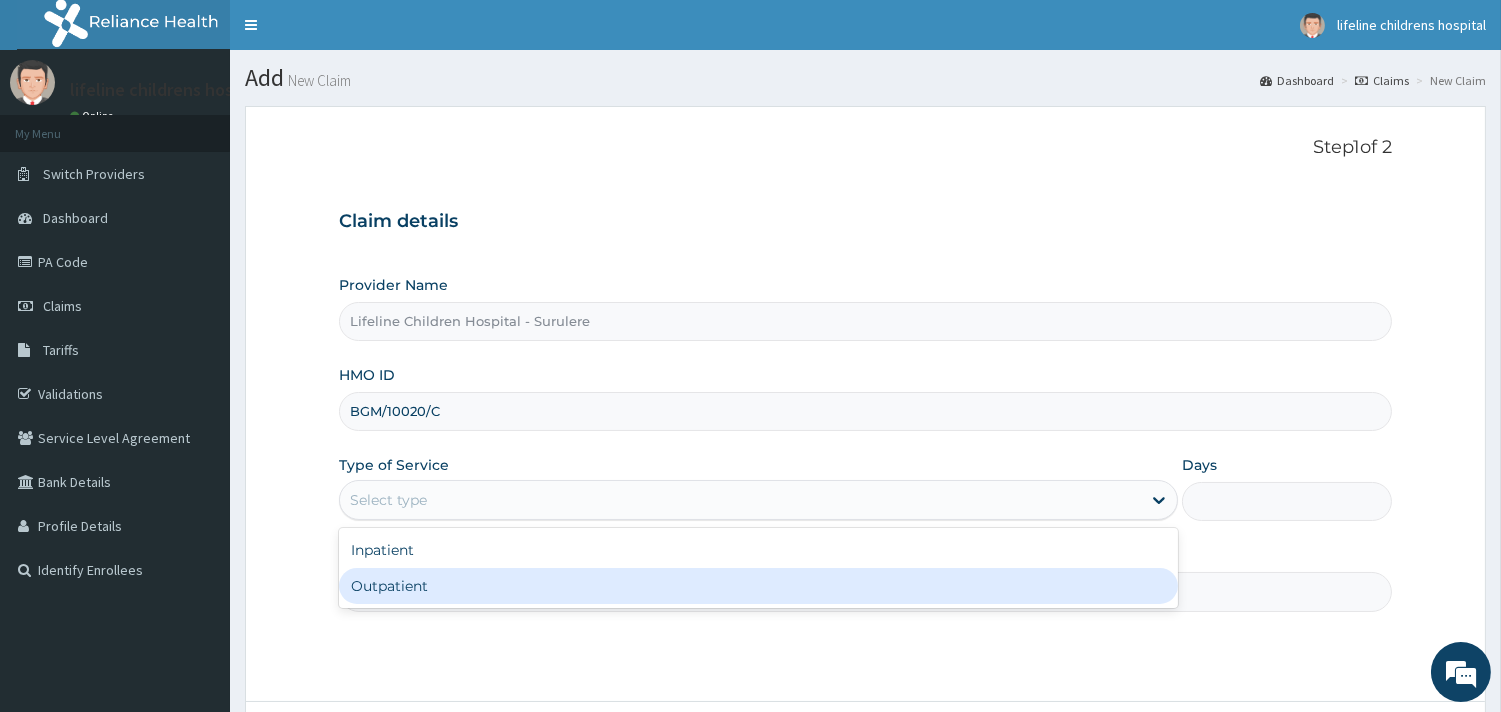 click on "Outpatient" at bounding box center (758, 586) 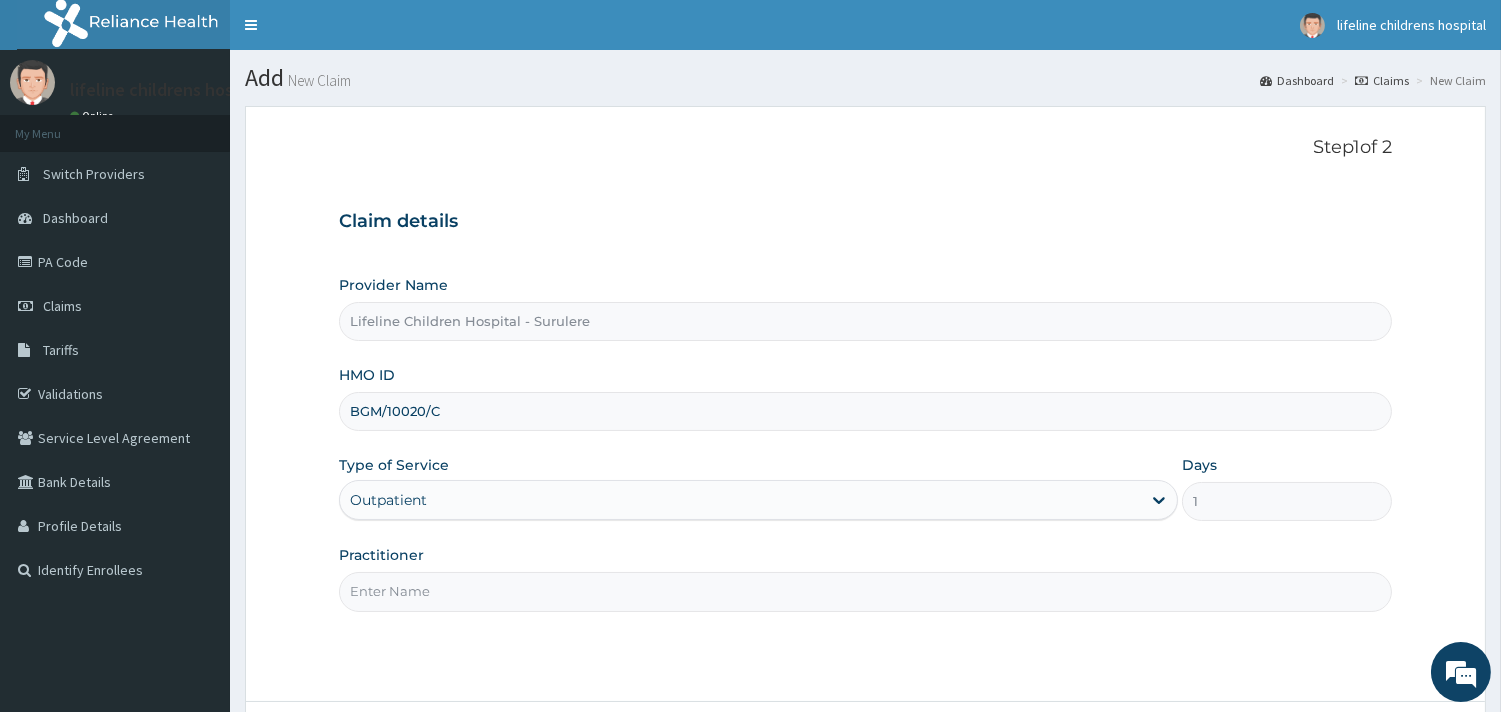 click on "Practitioner" at bounding box center (865, 591) 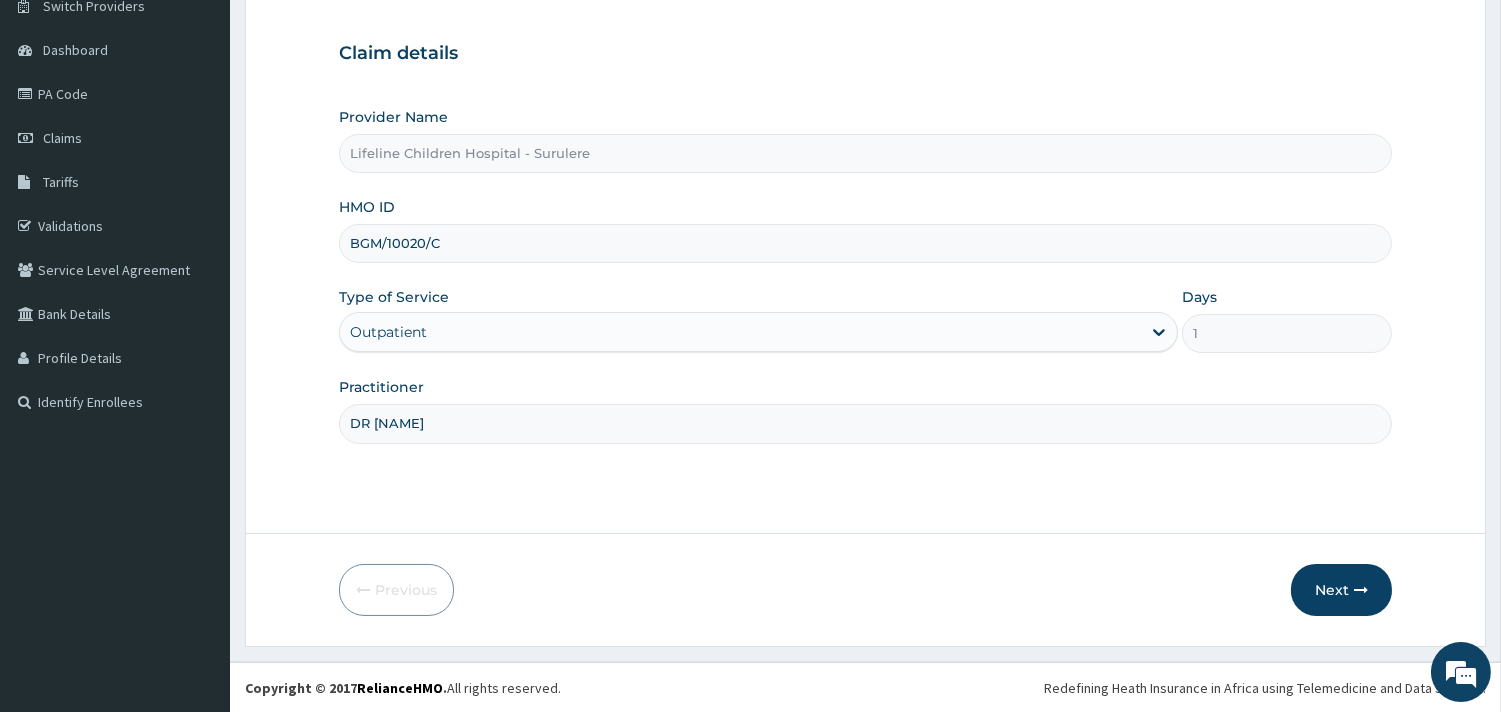 scroll, scrollTop: 170, scrollLeft: 0, axis: vertical 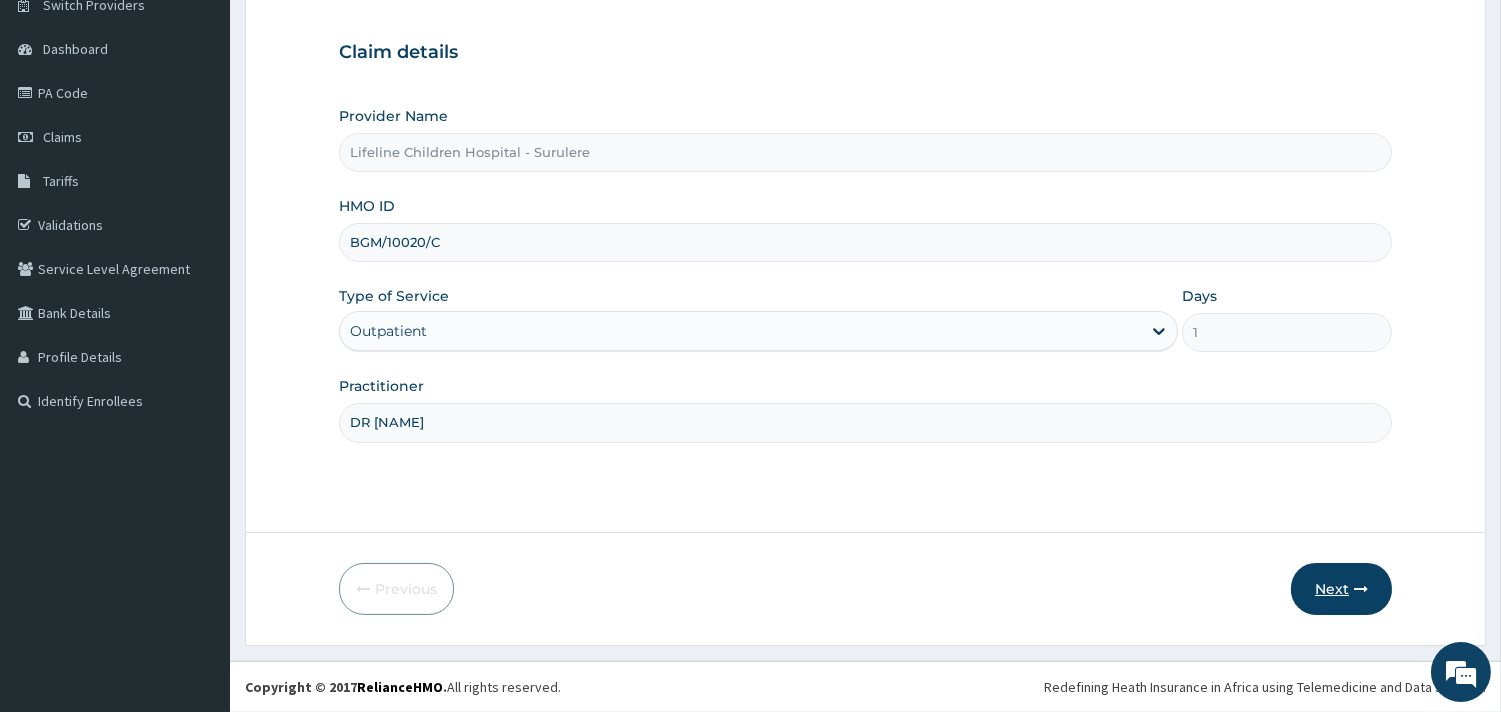 type on "DR NNAMDI" 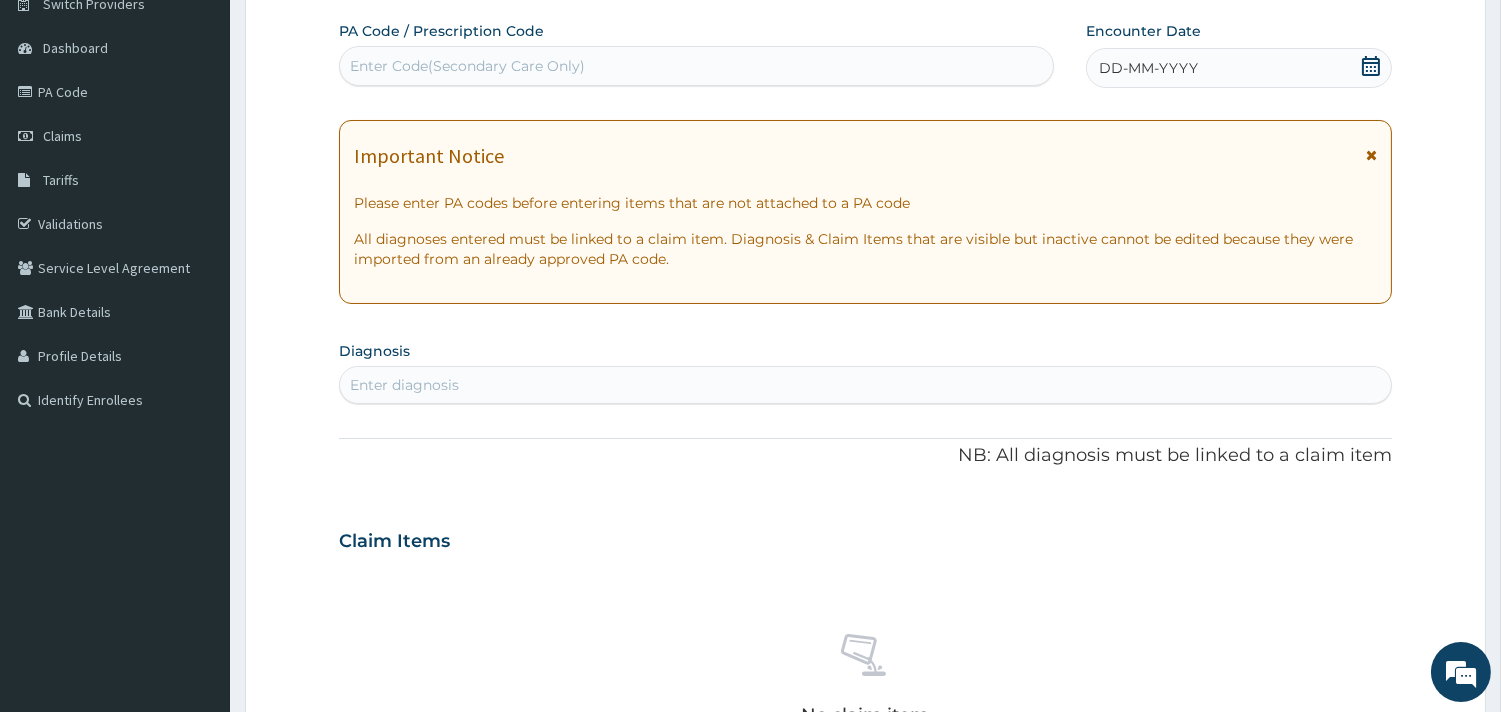 click on "DD-MM-YYYY" at bounding box center (1239, 68) 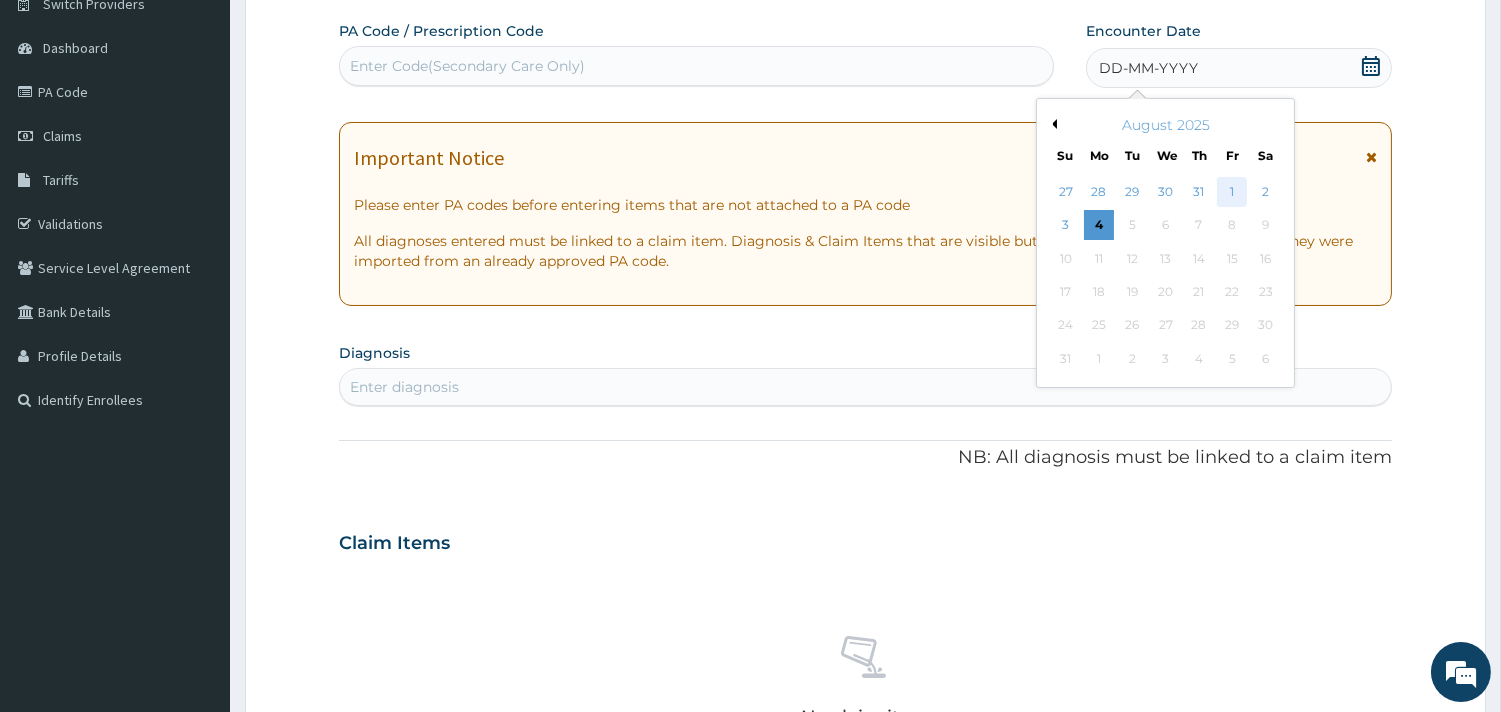 click on "1" at bounding box center (1232, 192) 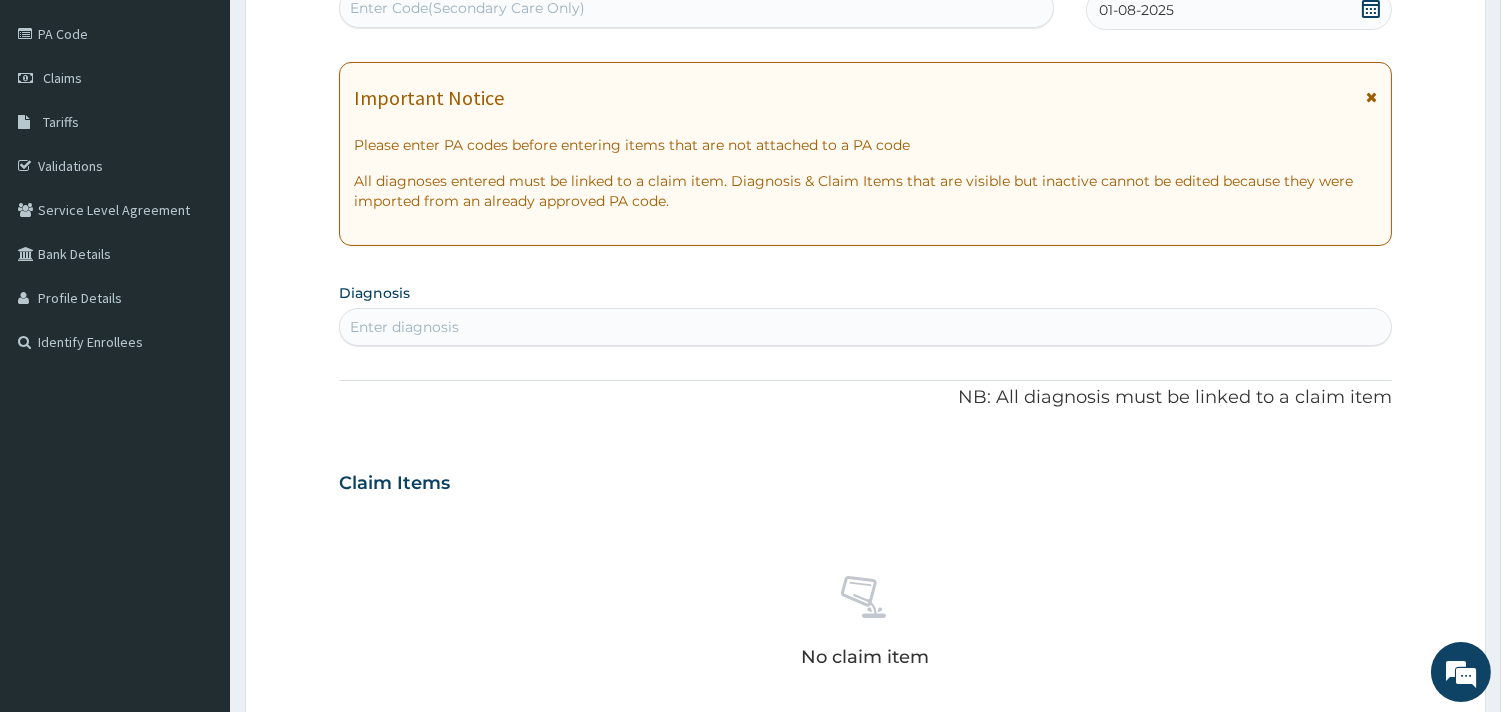 scroll, scrollTop: 281, scrollLeft: 0, axis: vertical 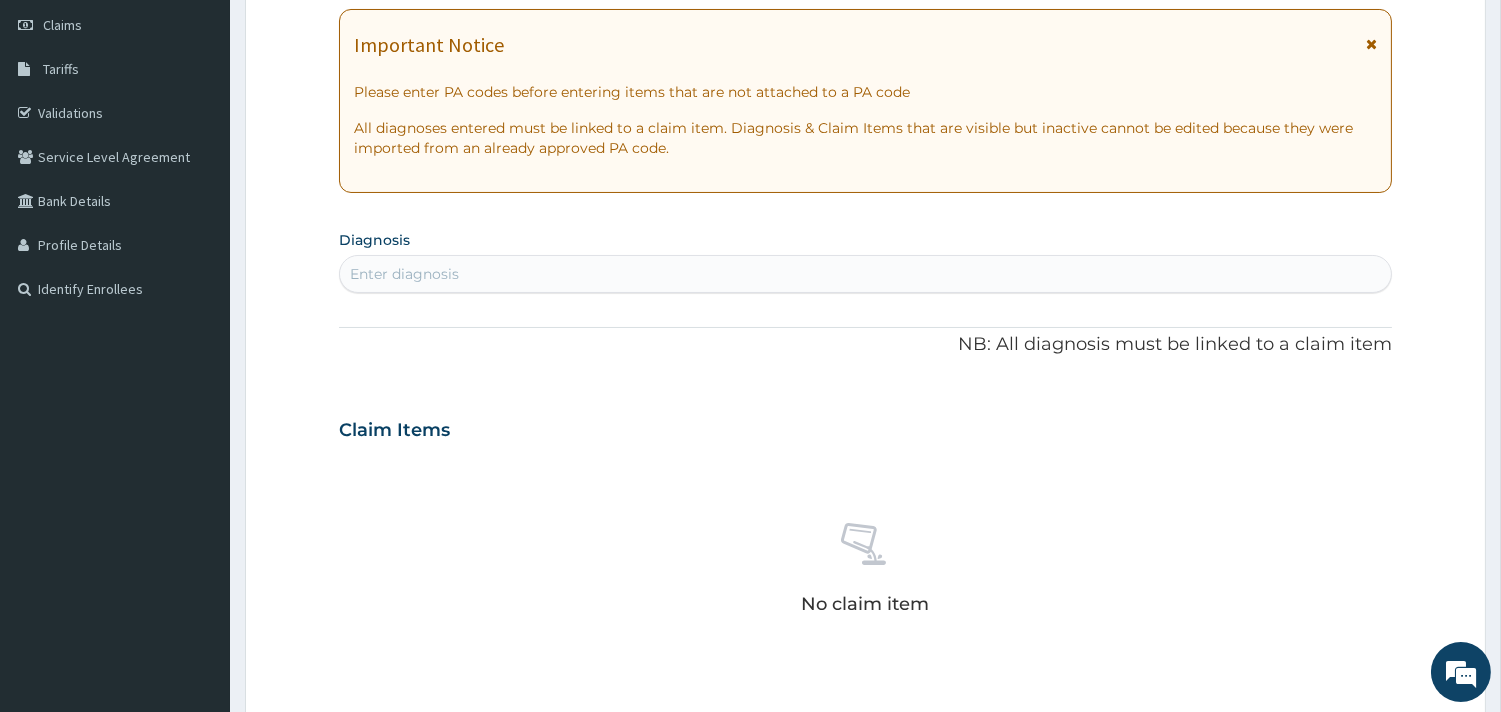 click on "Enter diagnosis" at bounding box center (404, 274) 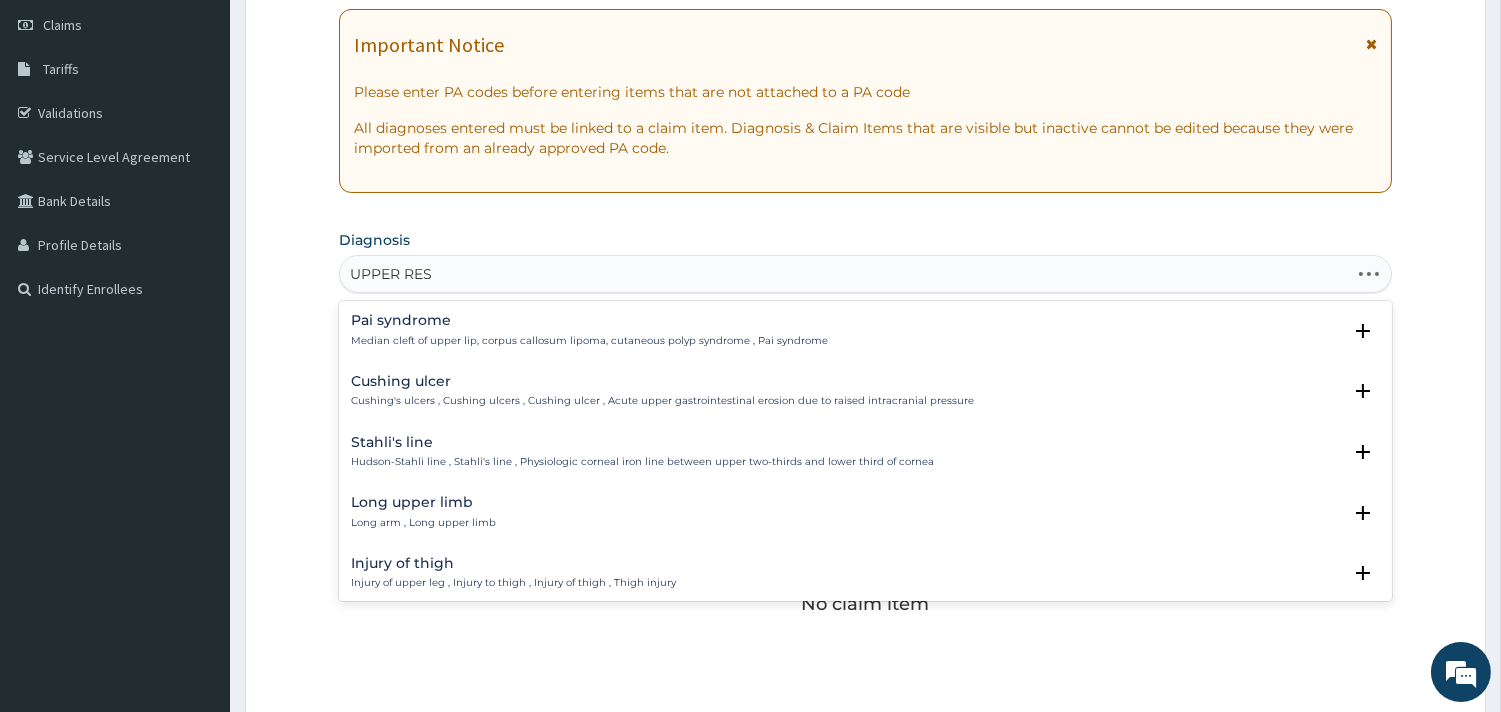 type on "UPPER RESP" 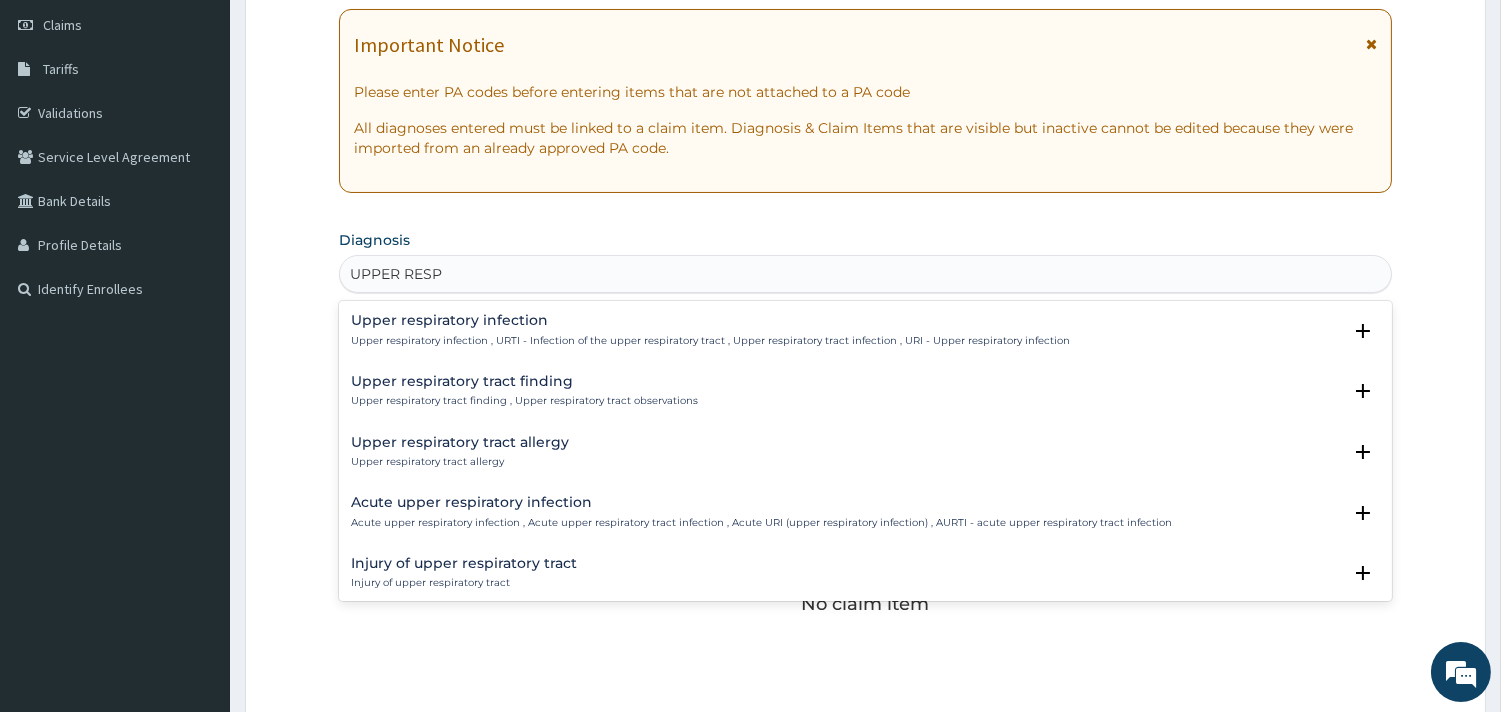 click on "Upper respiratory infection , URTI - Infection of the upper respiratory tract , Upper respiratory tract infection , URI - Upper respiratory infection" at bounding box center [710, 341] 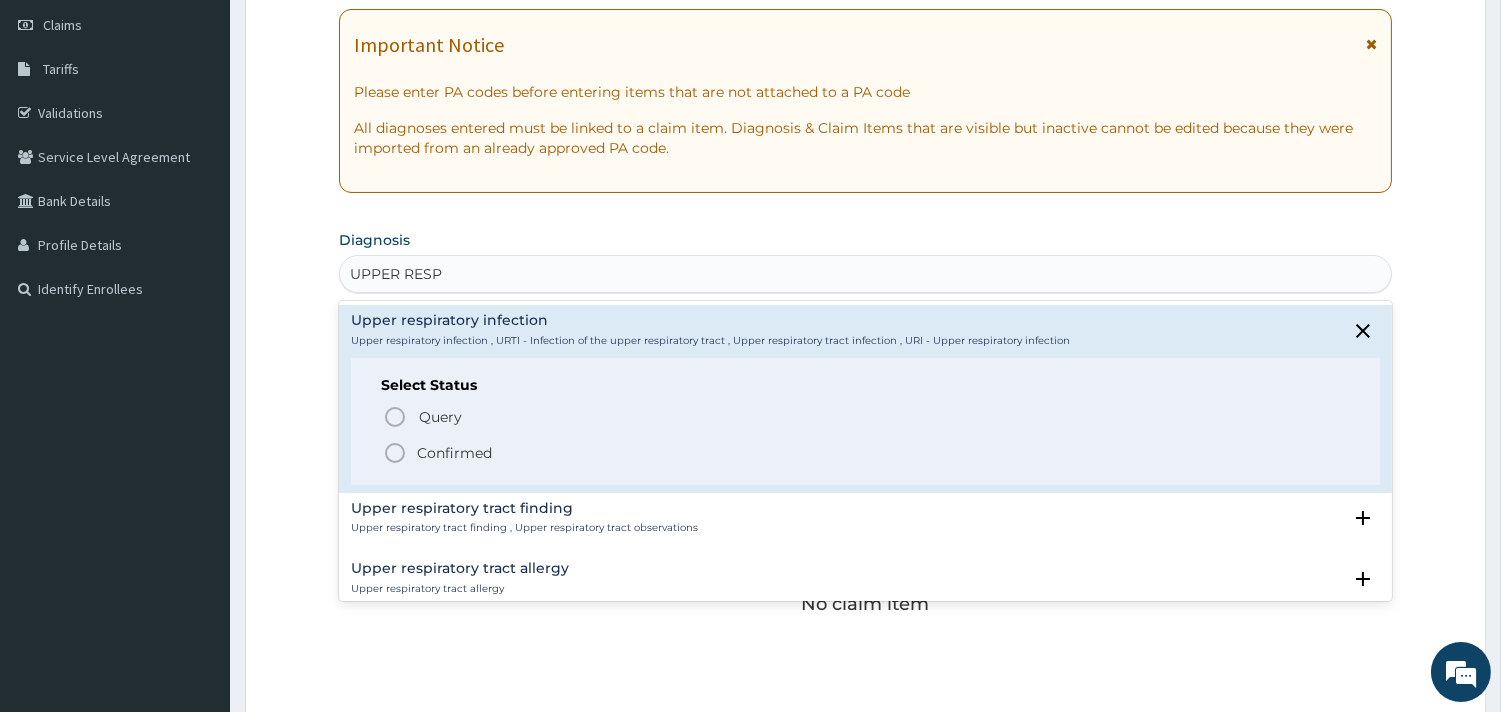click on "Confirmed" at bounding box center [454, 453] 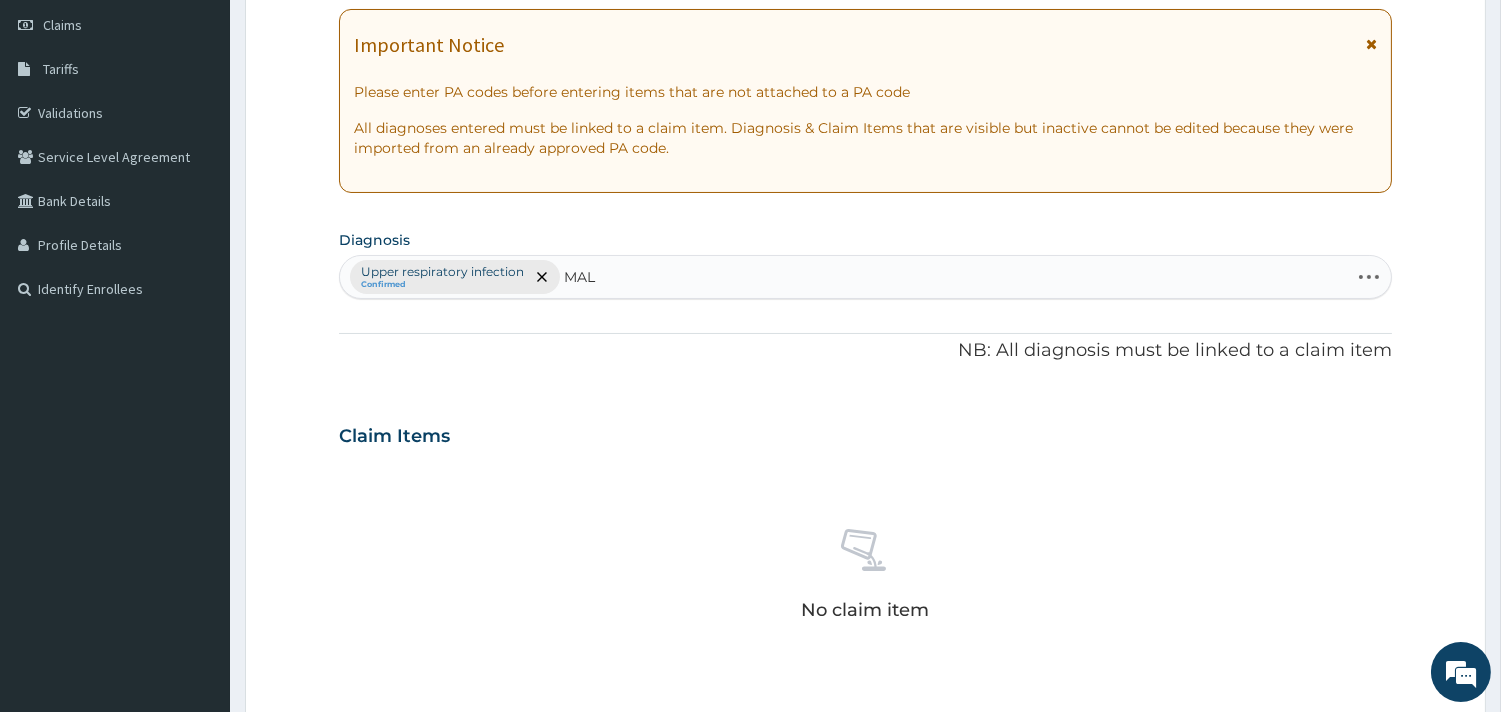 type on "MALA" 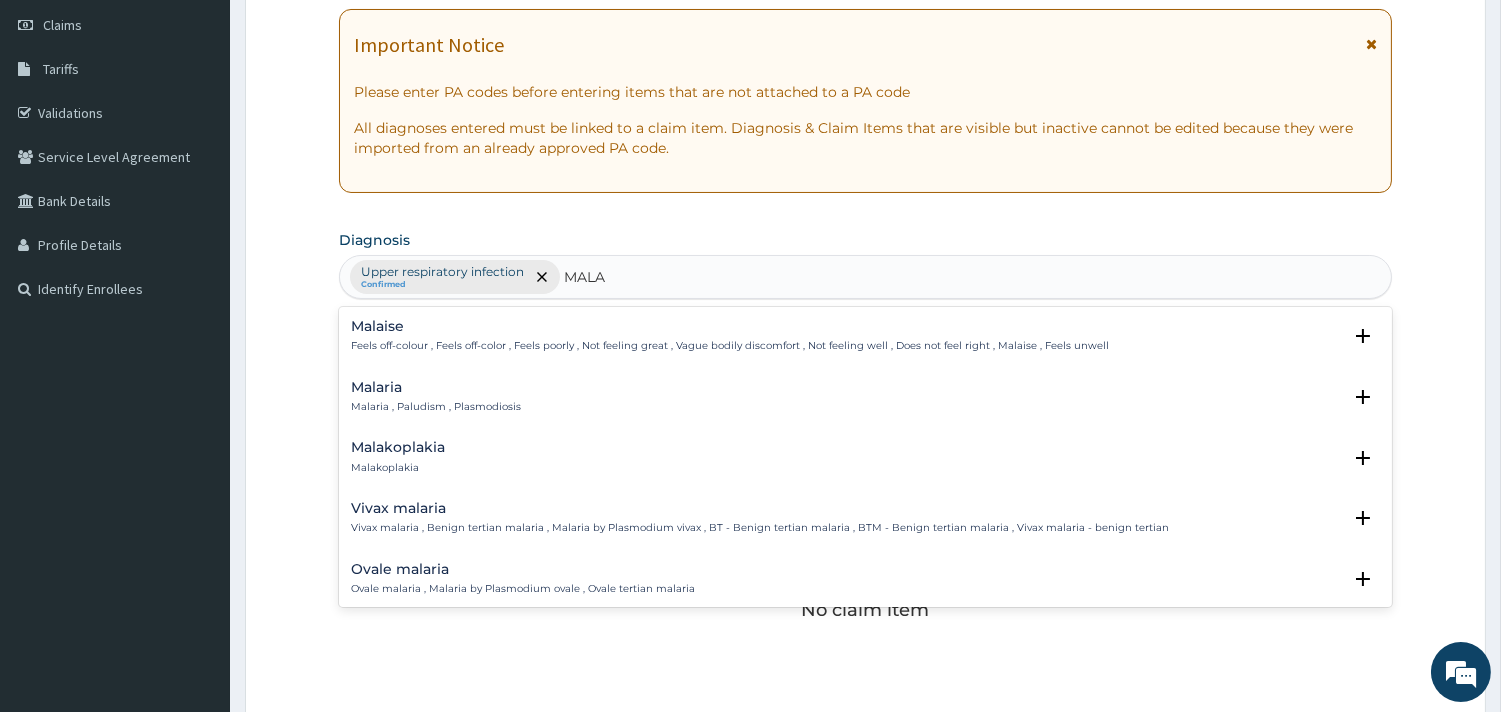 click on "Malaria Malaria , Paludism , Plasmodiosis" at bounding box center (436, 397) 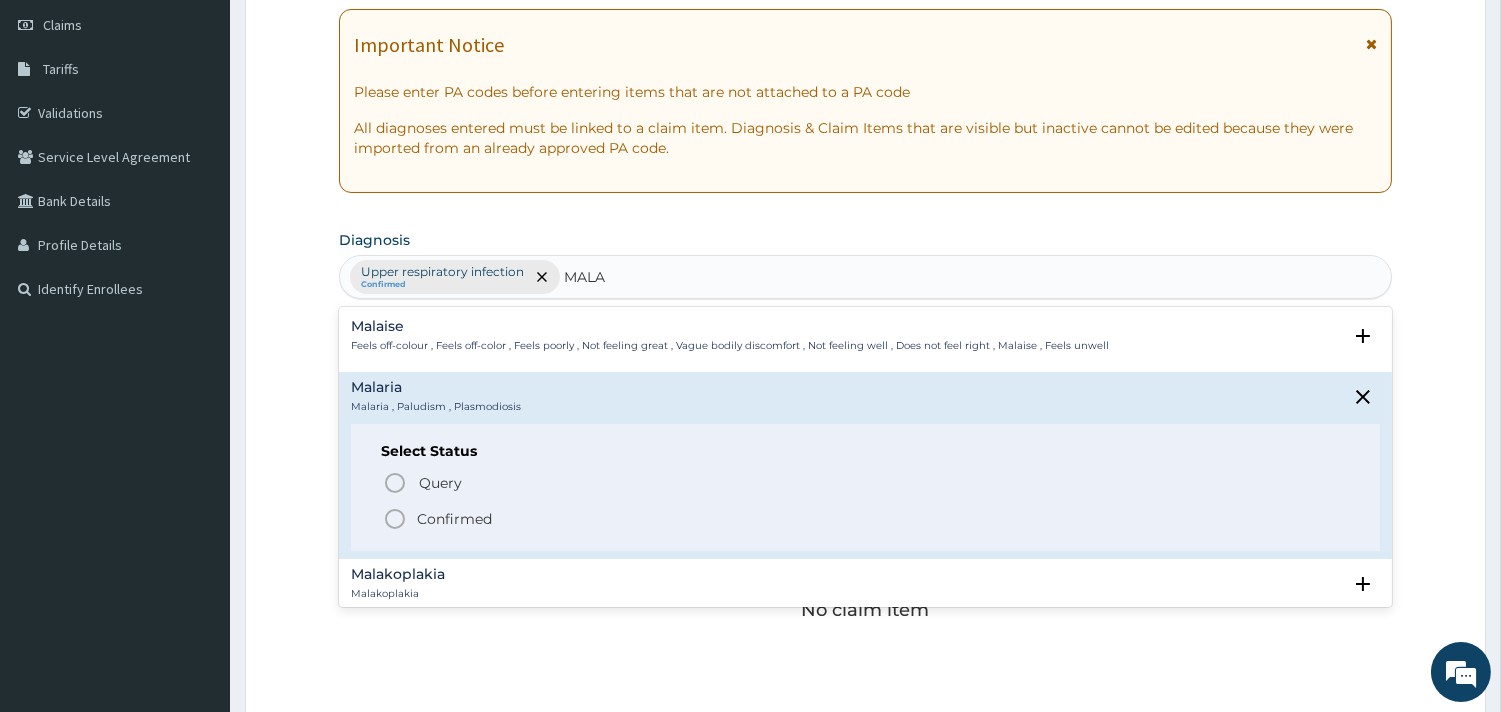 click on "Confirmed" at bounding box center [454, 519] 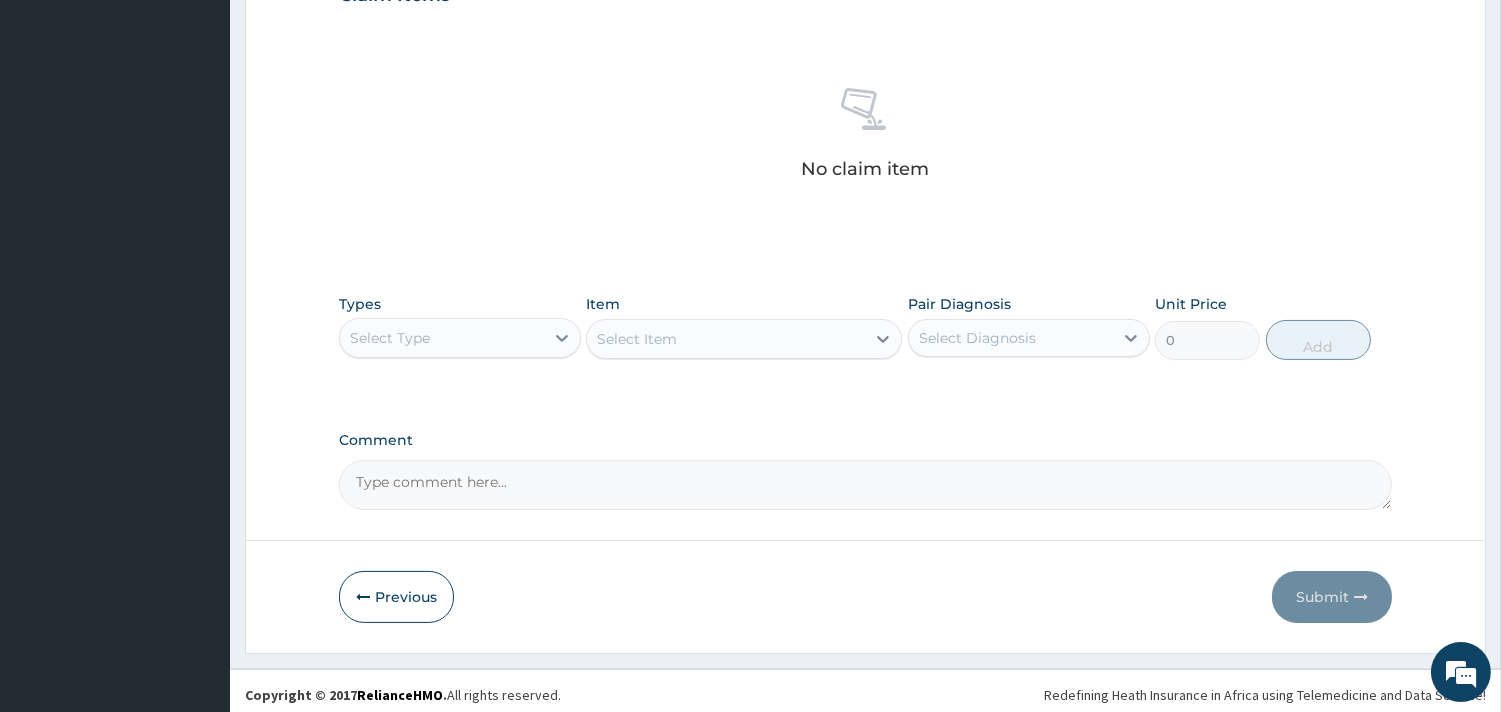 scroll, scrollTop: 725, scrollLeft: 0, axis: vertical 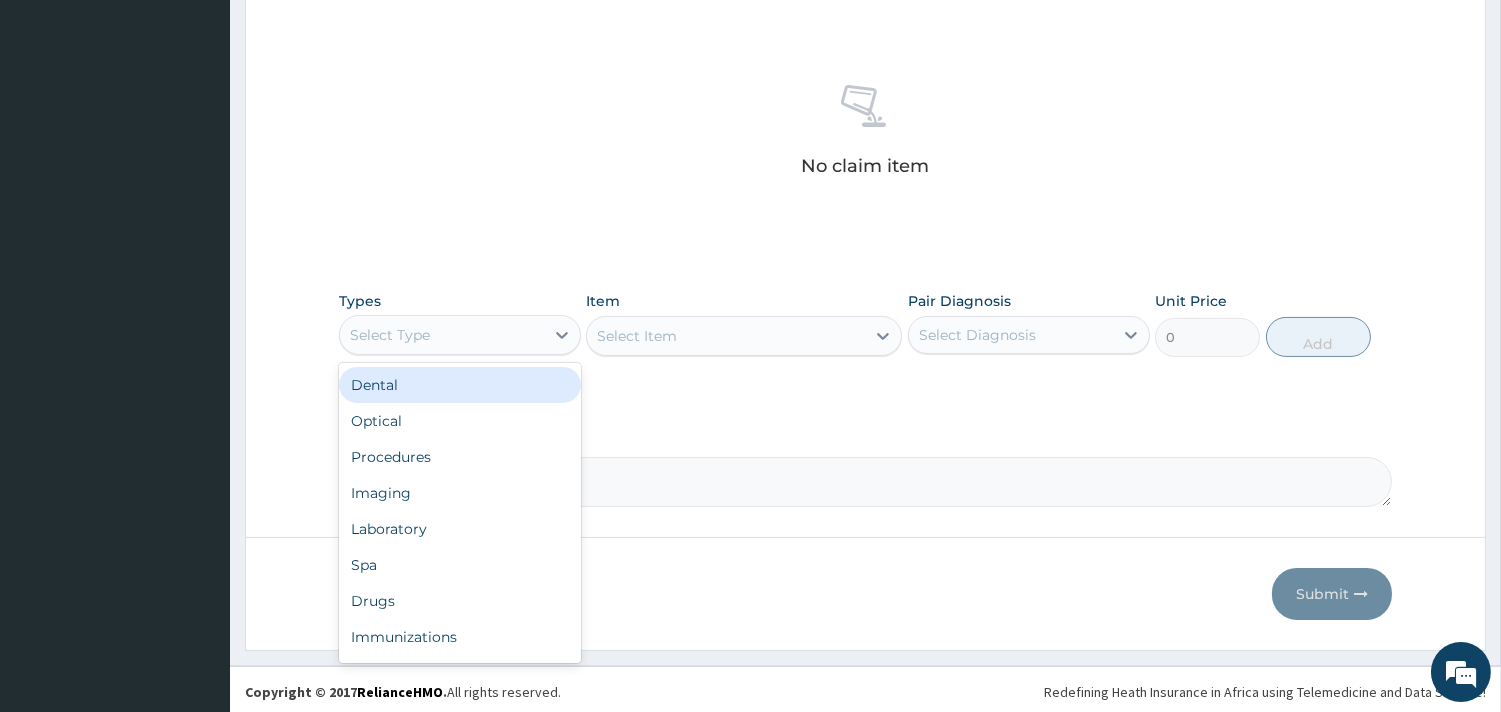 click on "Select Type" at bounding box center [442, 335] 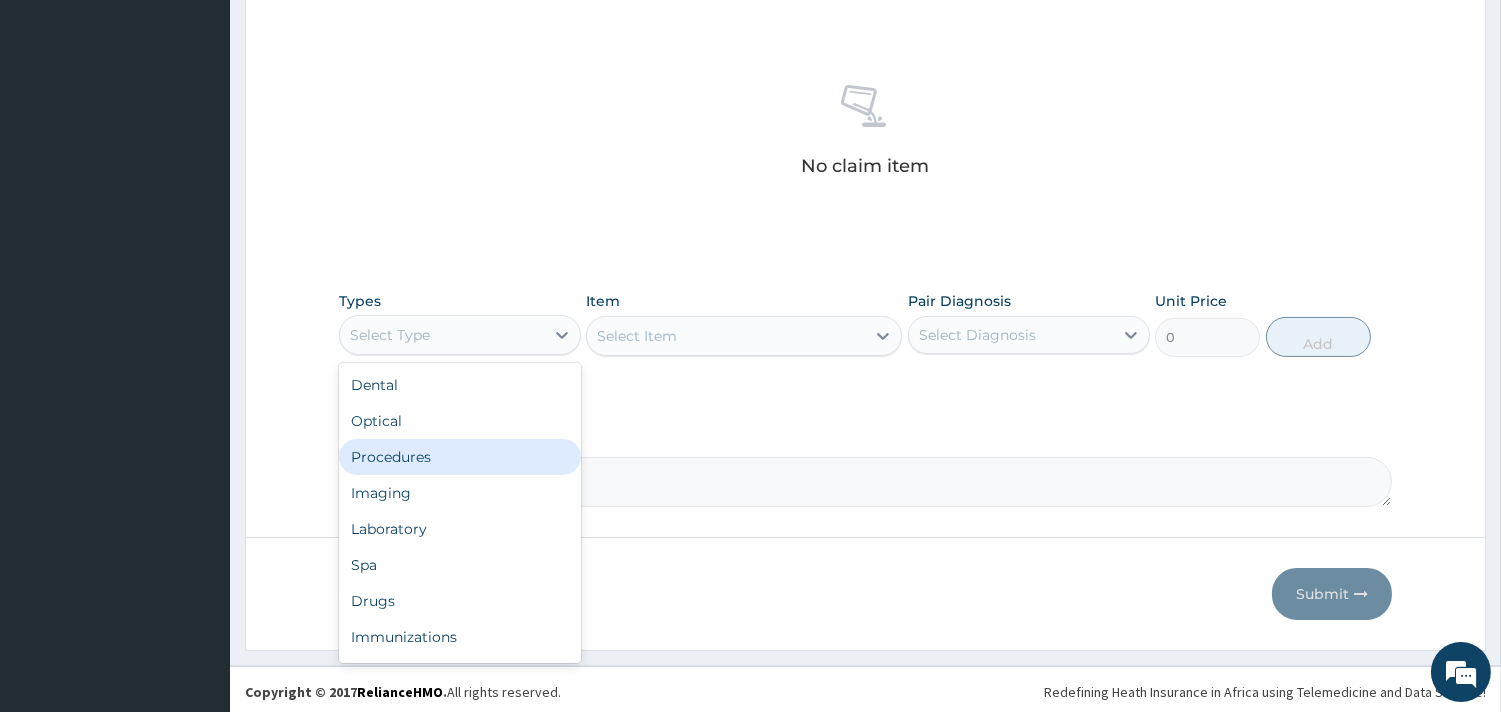 click on "Procedures" at bounding box center (460, 457) 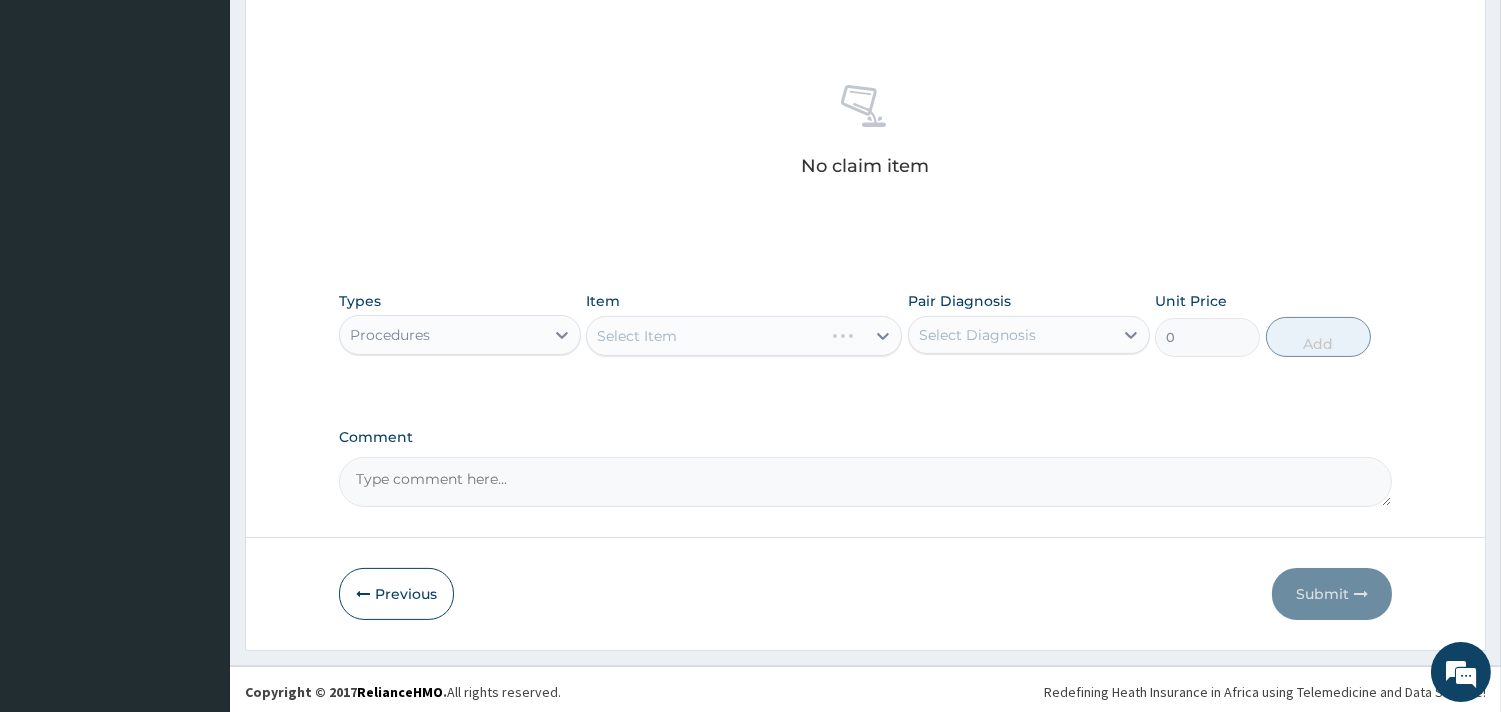 click on "Select Item" at bounding box center [744, 336] 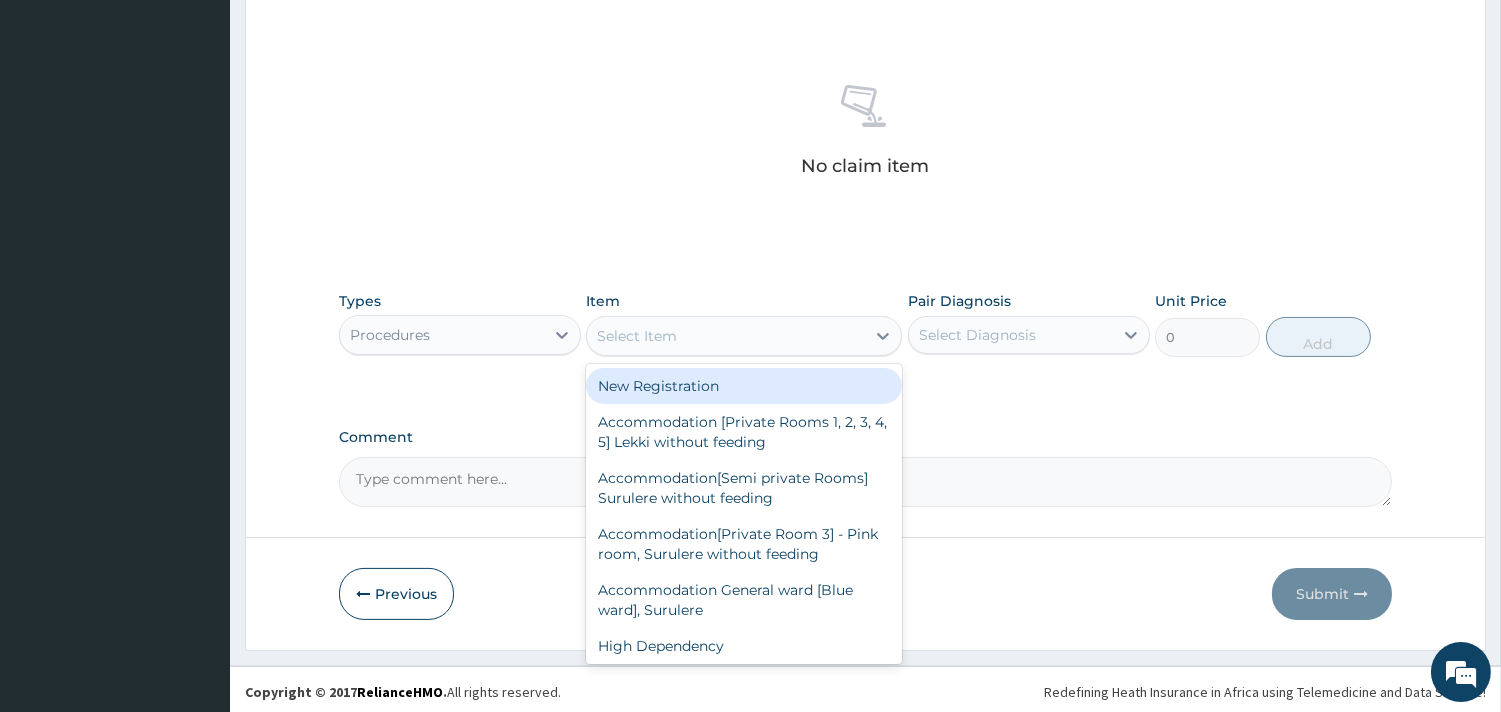 click on "Select Item" at bounding box center (726, 336) 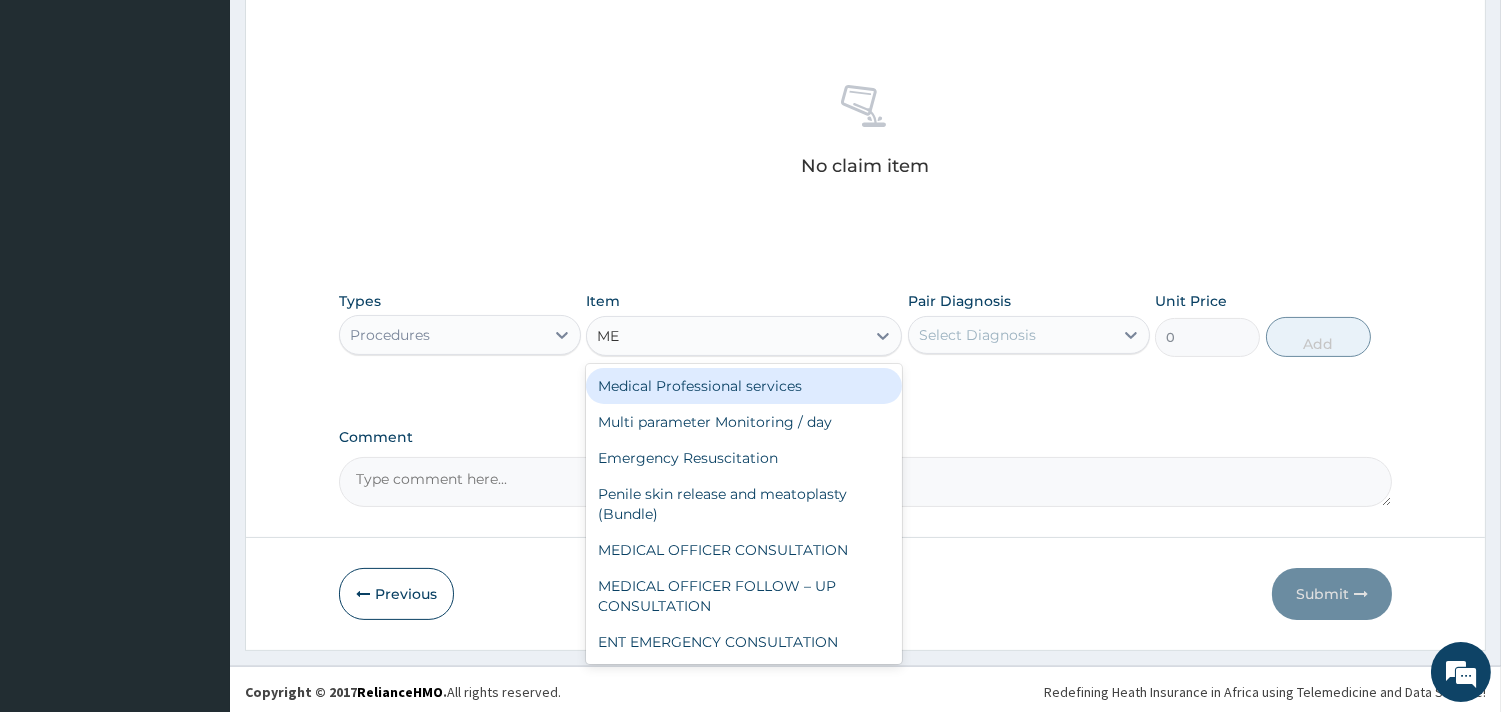 type on "MED" 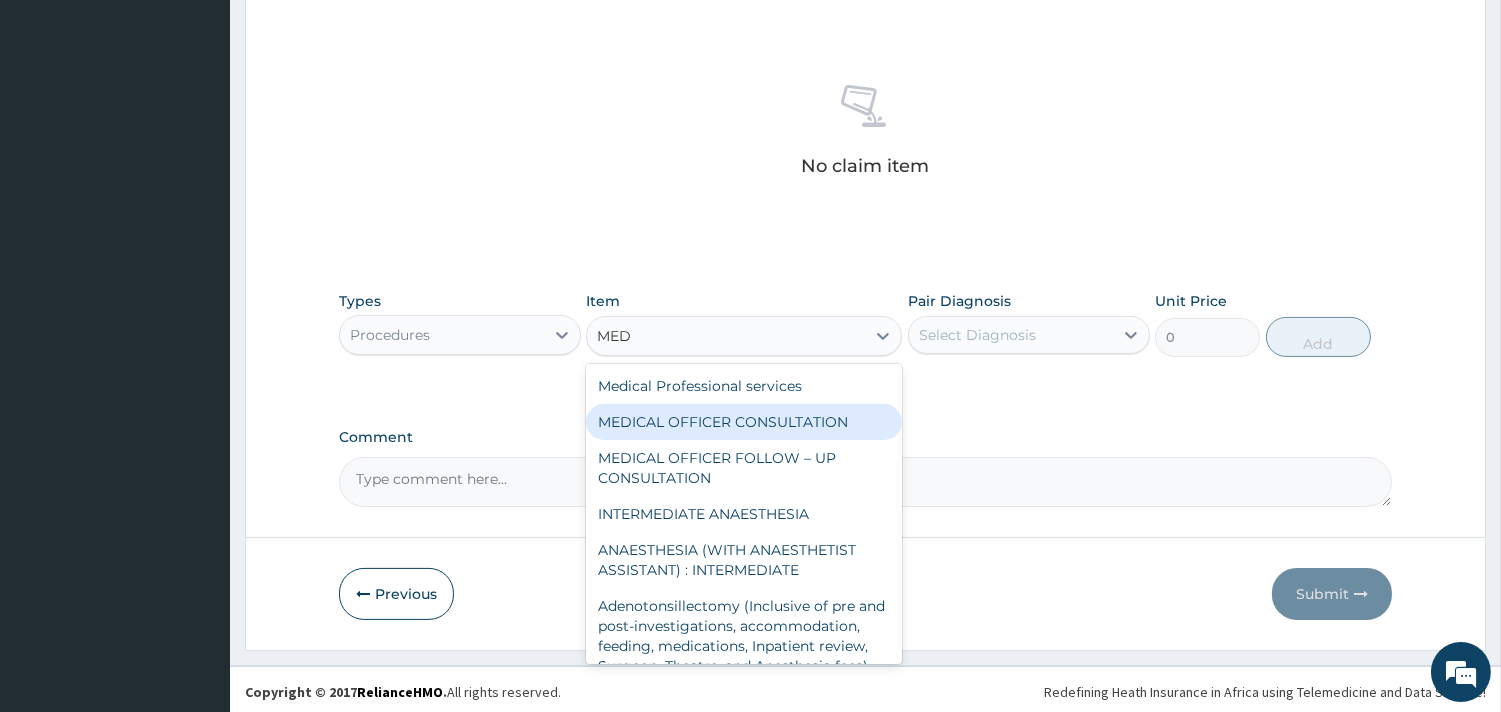 click on "MEDICAL OFFICER CONSULTATION" at bounding box center (744, 422) 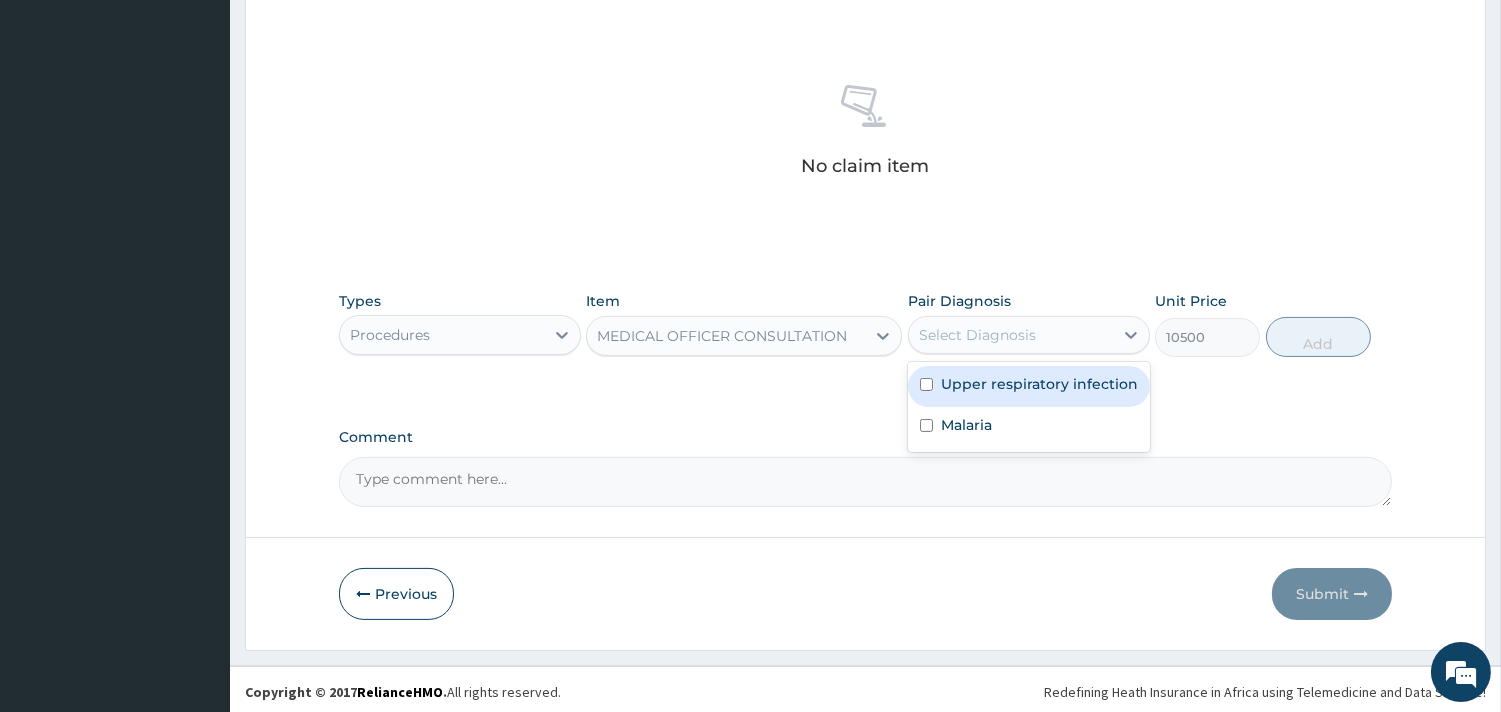 click on "Select Diagnosis" at bounding box center (977, 335) 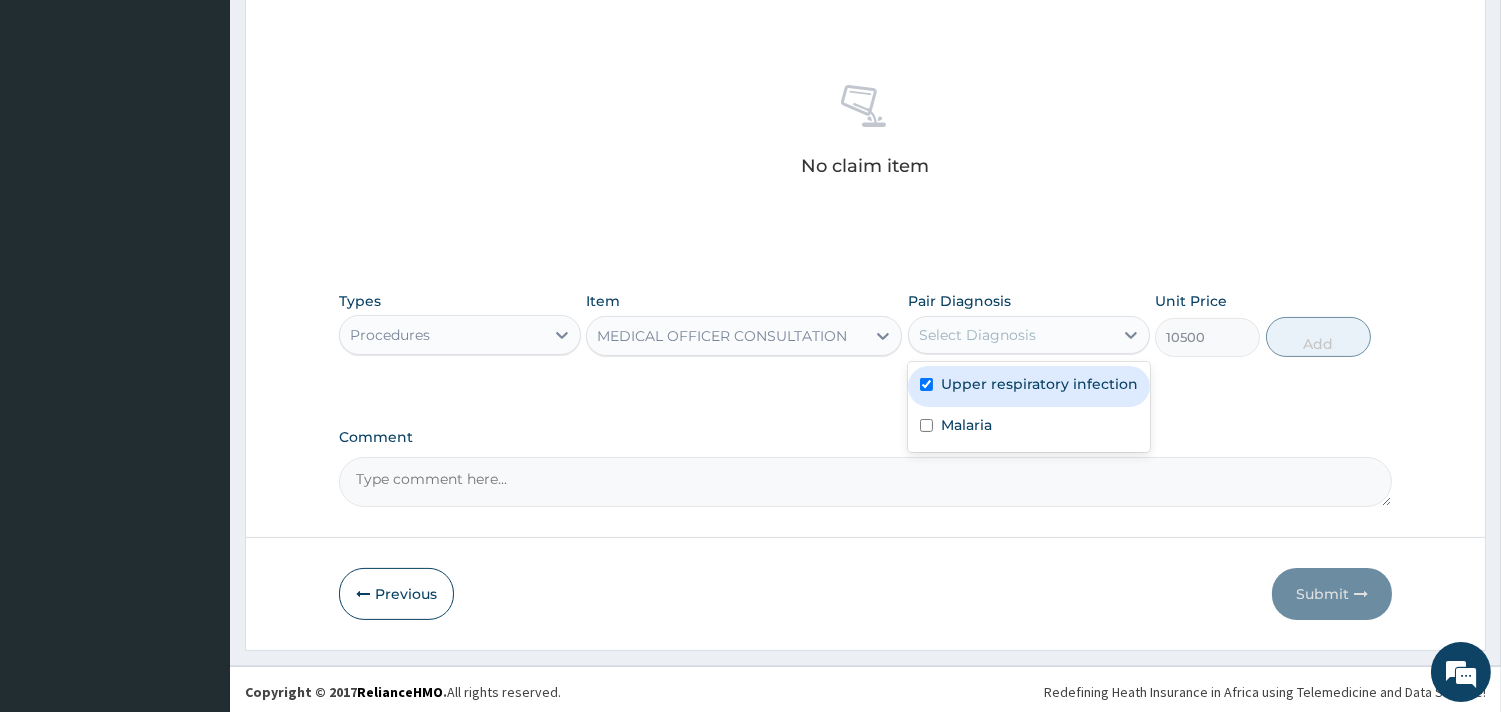 checkbox on "true" 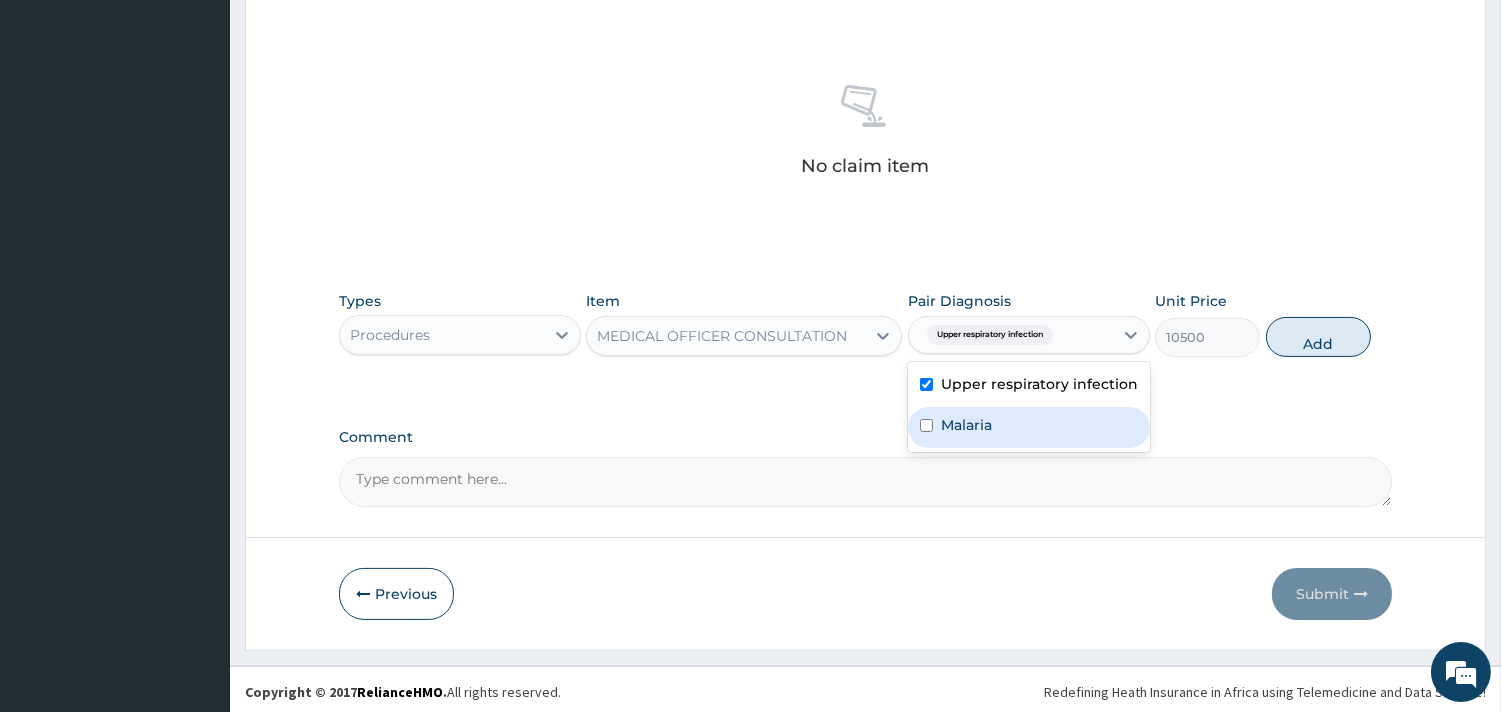 click on "Malaria" at bounding box center [966, 425] 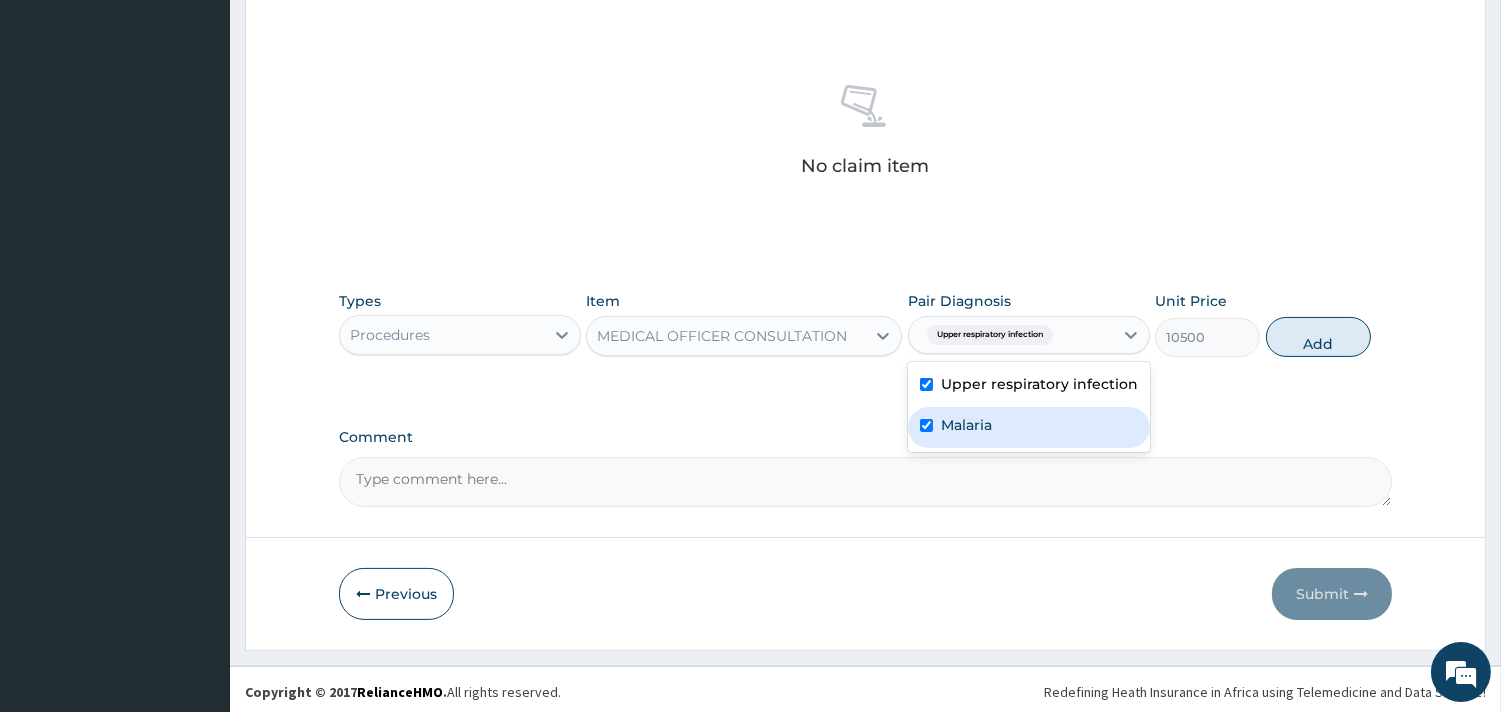 checkbox on "true" 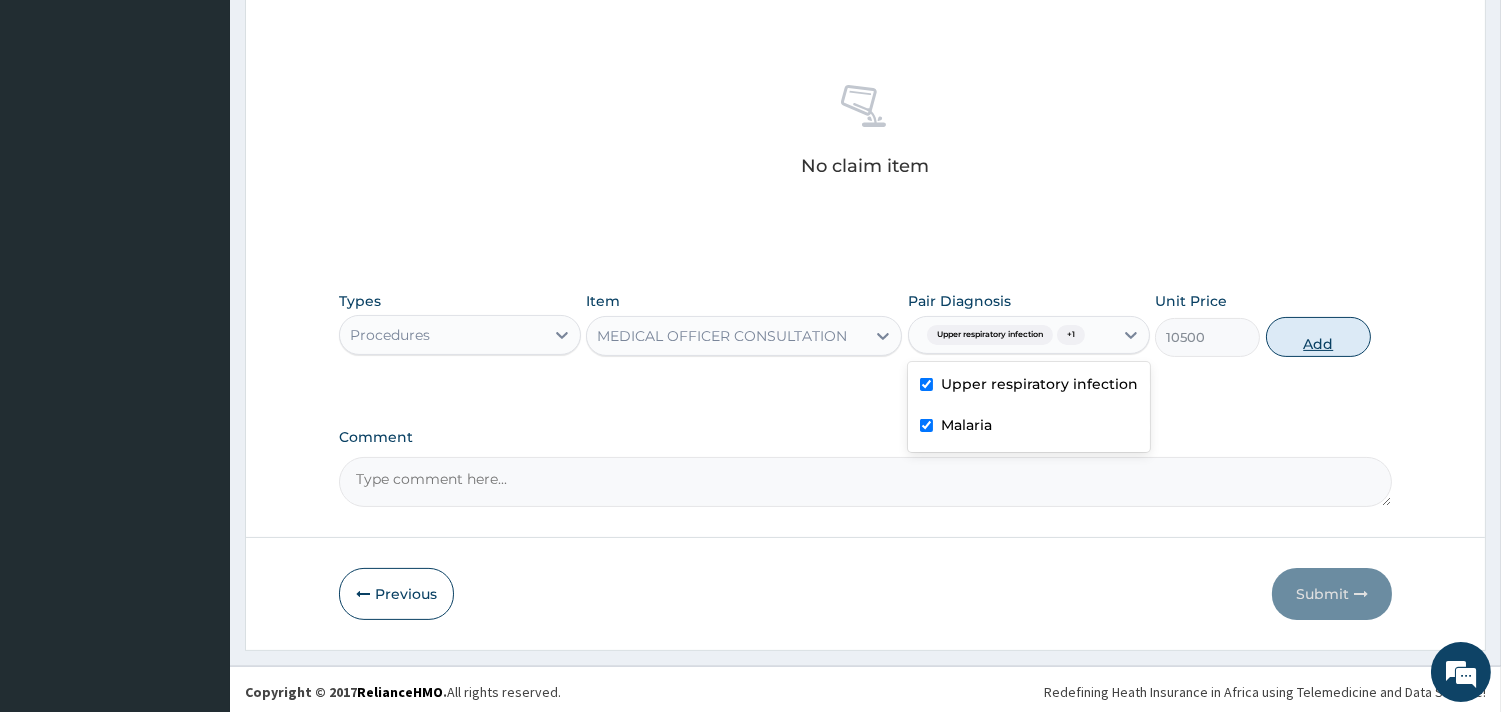 click on "Add" at bounding box center [1318, 337] 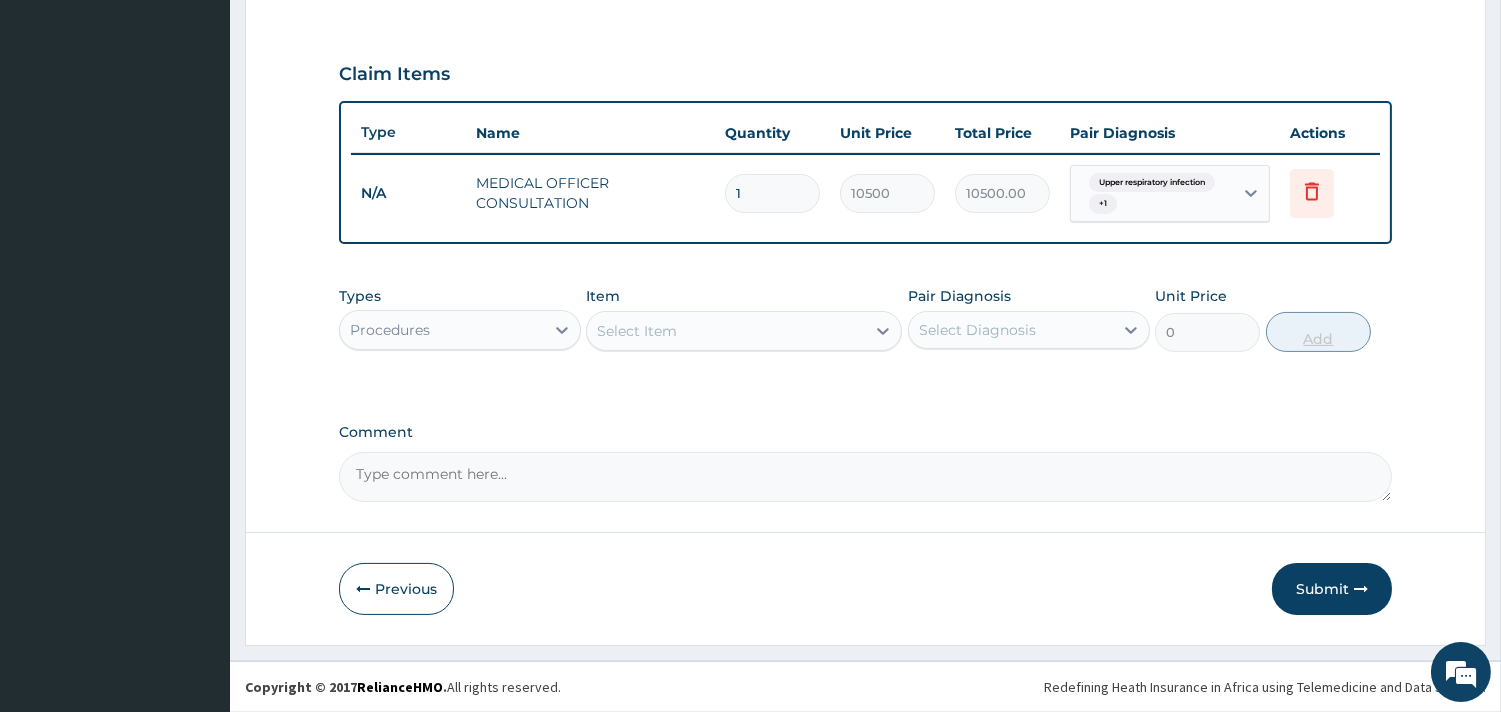 scroll, scrollTop: 641, scrollLeft: 0, axis: vertical 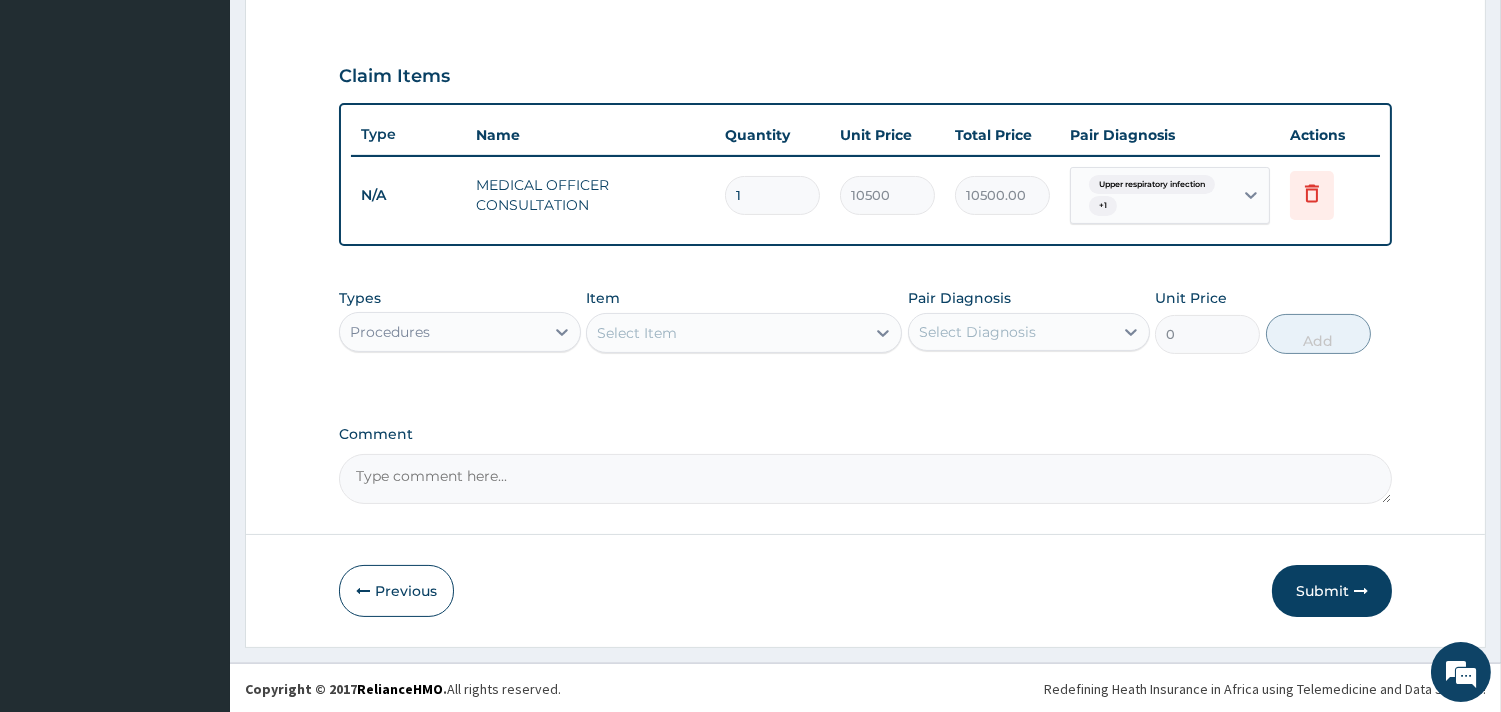 click on "Procedures" at bounding box center (442, 332) 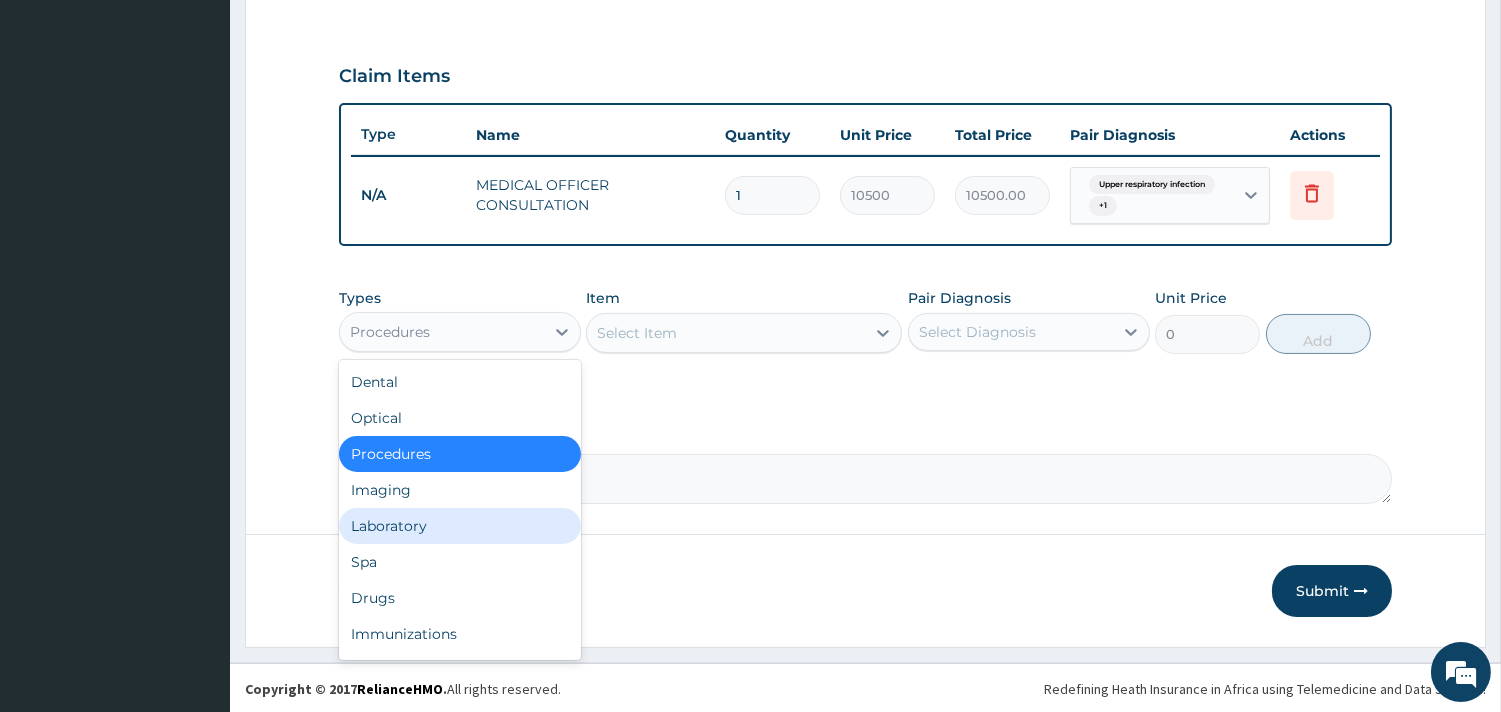 click on "Laboratory" at bounding box center (460, 526) 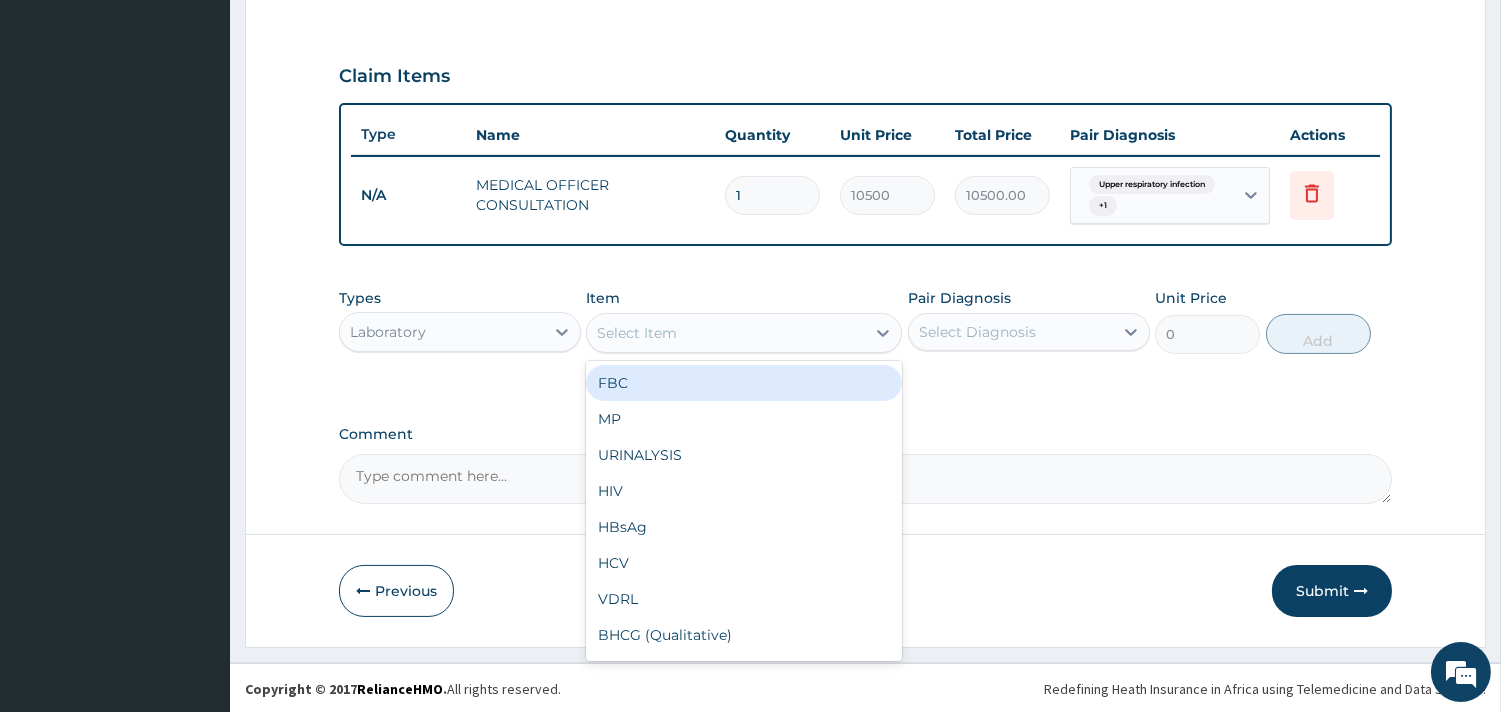click on "Select Item" at bounding box center (726, 333) 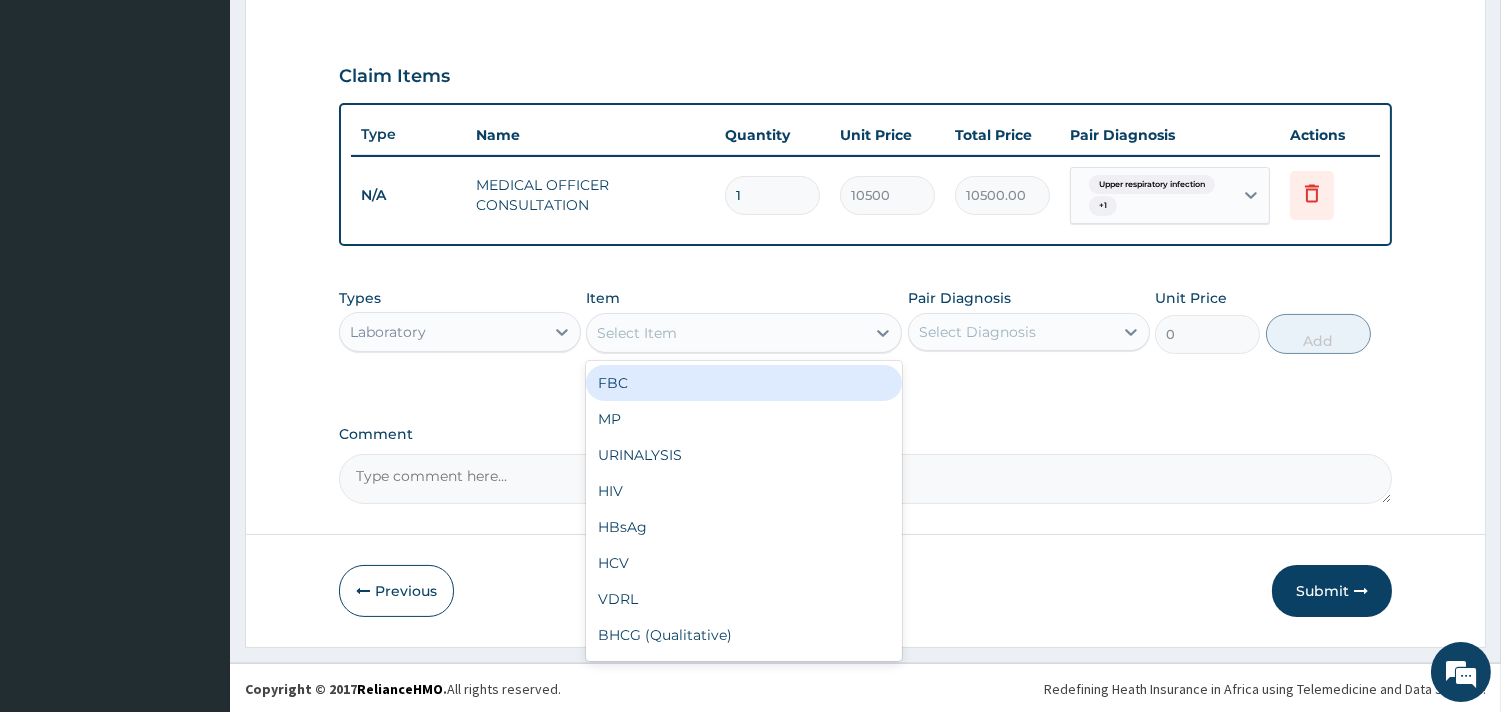click on "FBC" at bounding box center (744, 383) 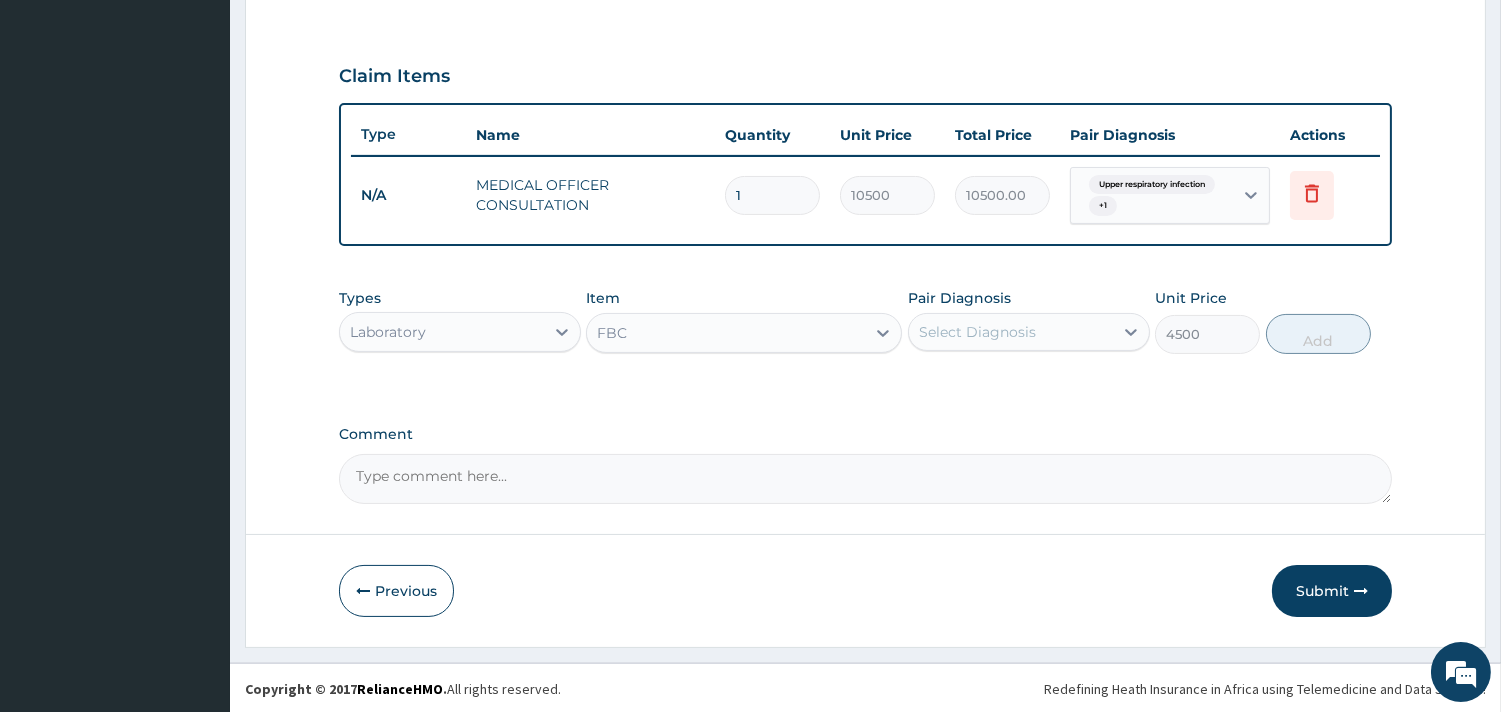 click on "Select Diagnosis" at bounding box center [1011, 332] 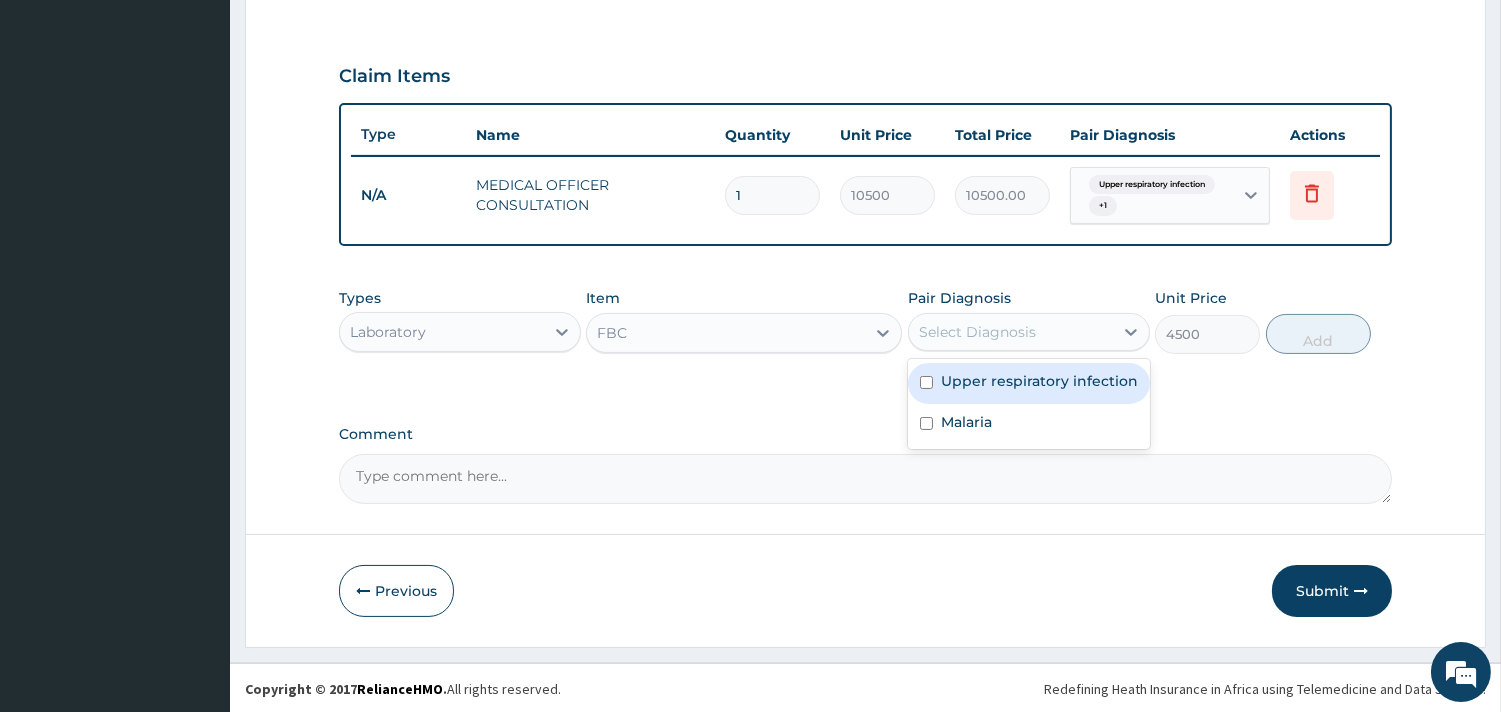 click on "Upper respiratory infection" at bounding box center (1039, 381) 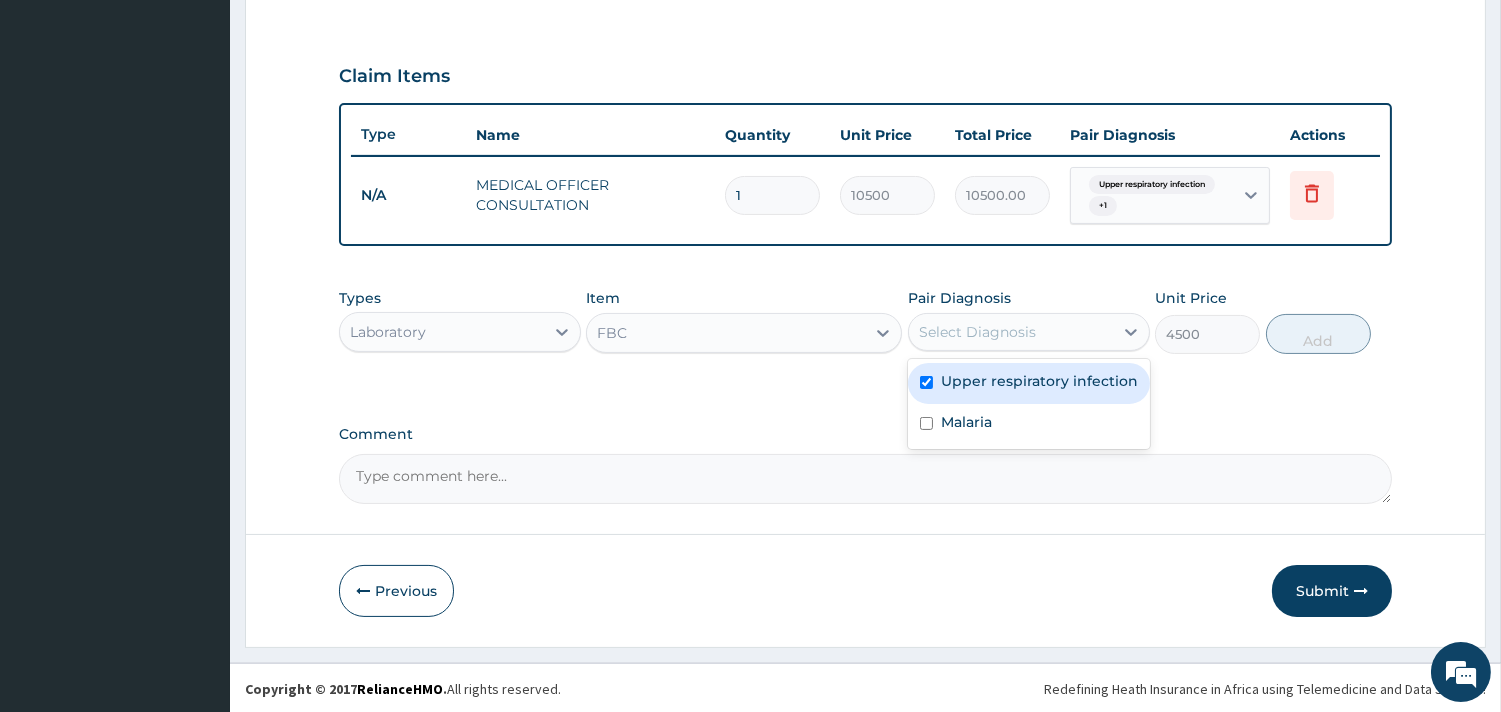 checkbox on "true" 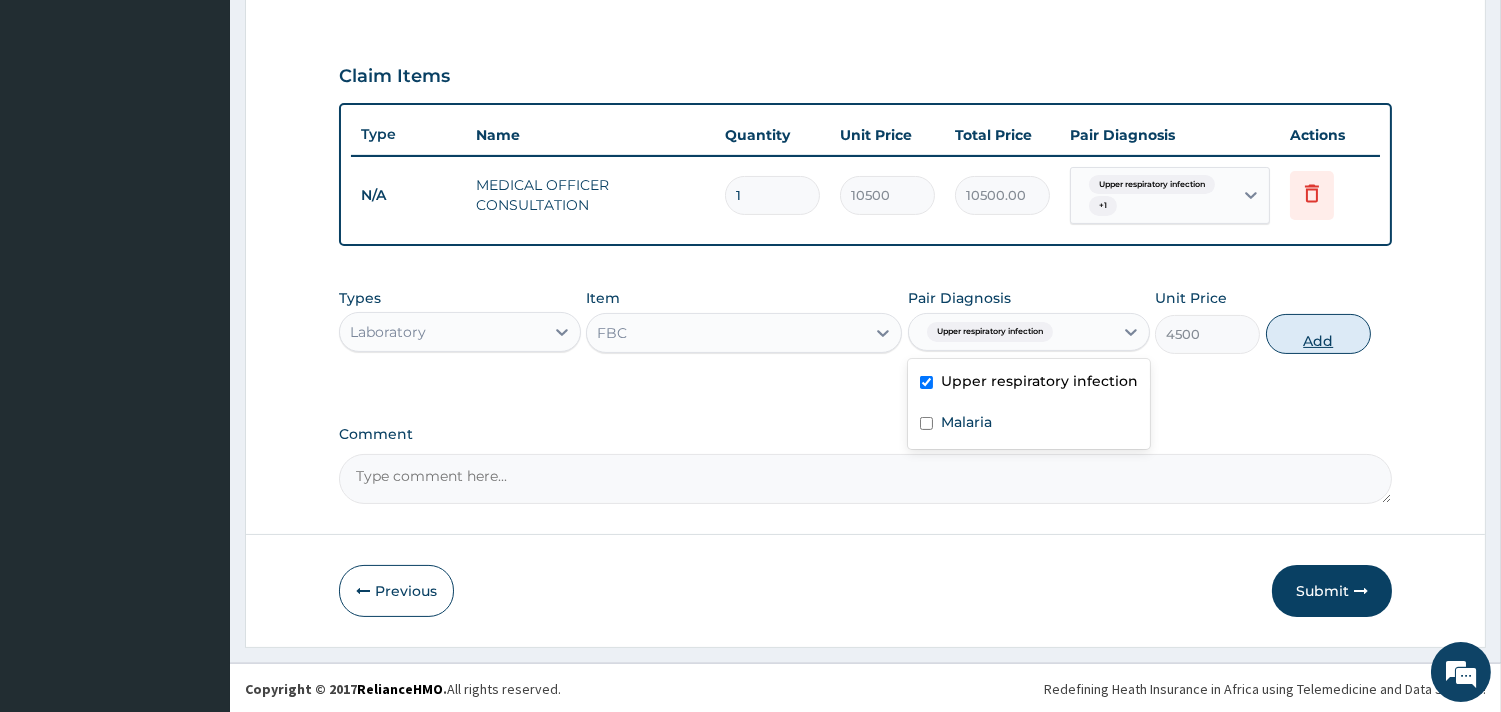 click on "Add" at bounding box center [1318, 334] 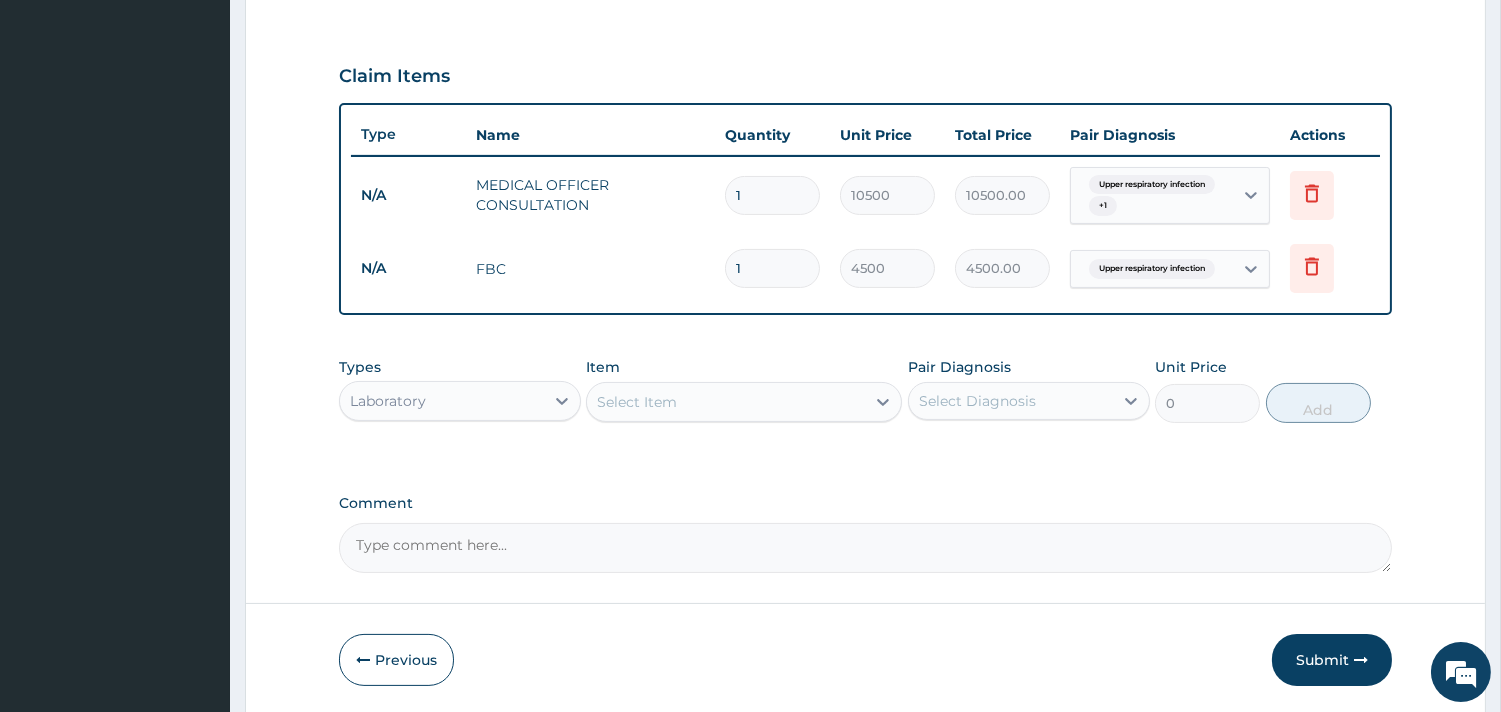 click on "Select Item" at bounding box center (726, 402) 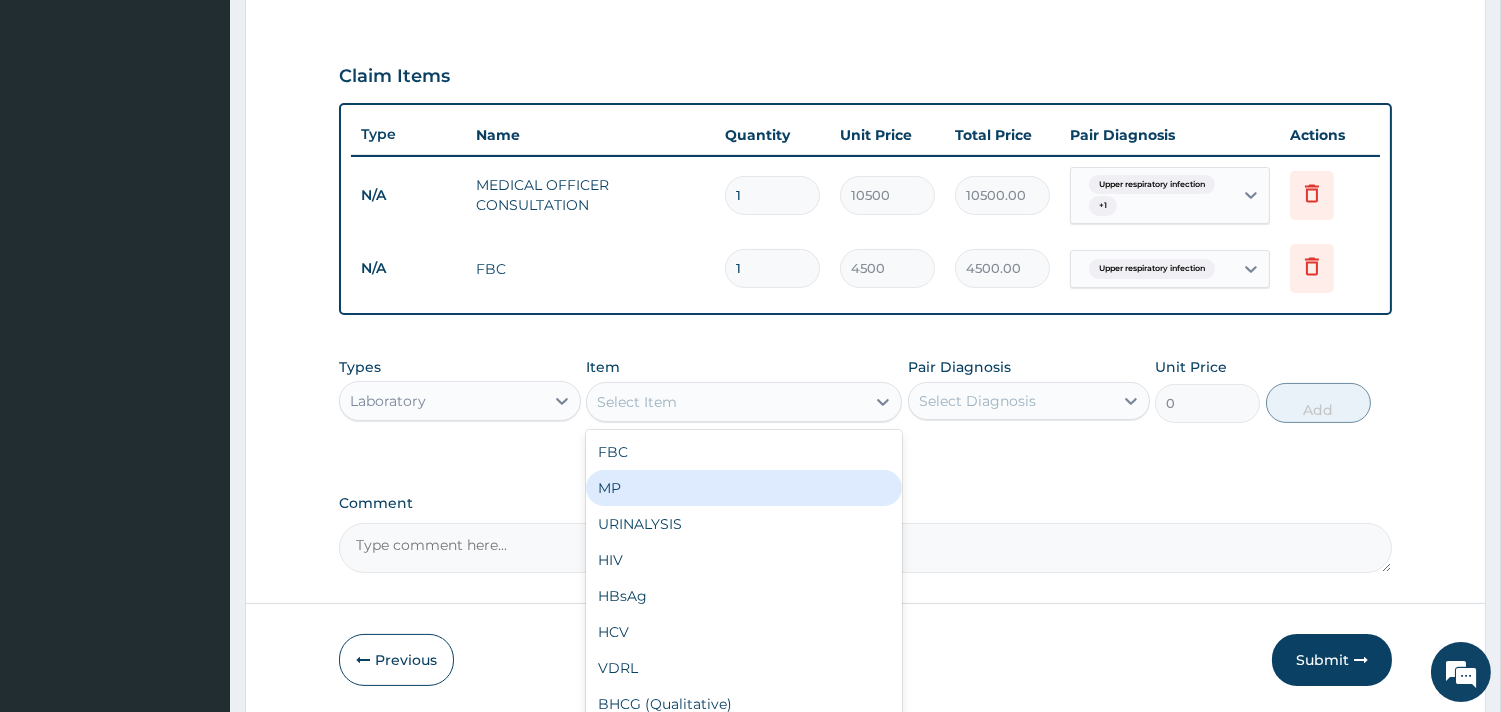 click on "MP" at bounding box center (744, 488) 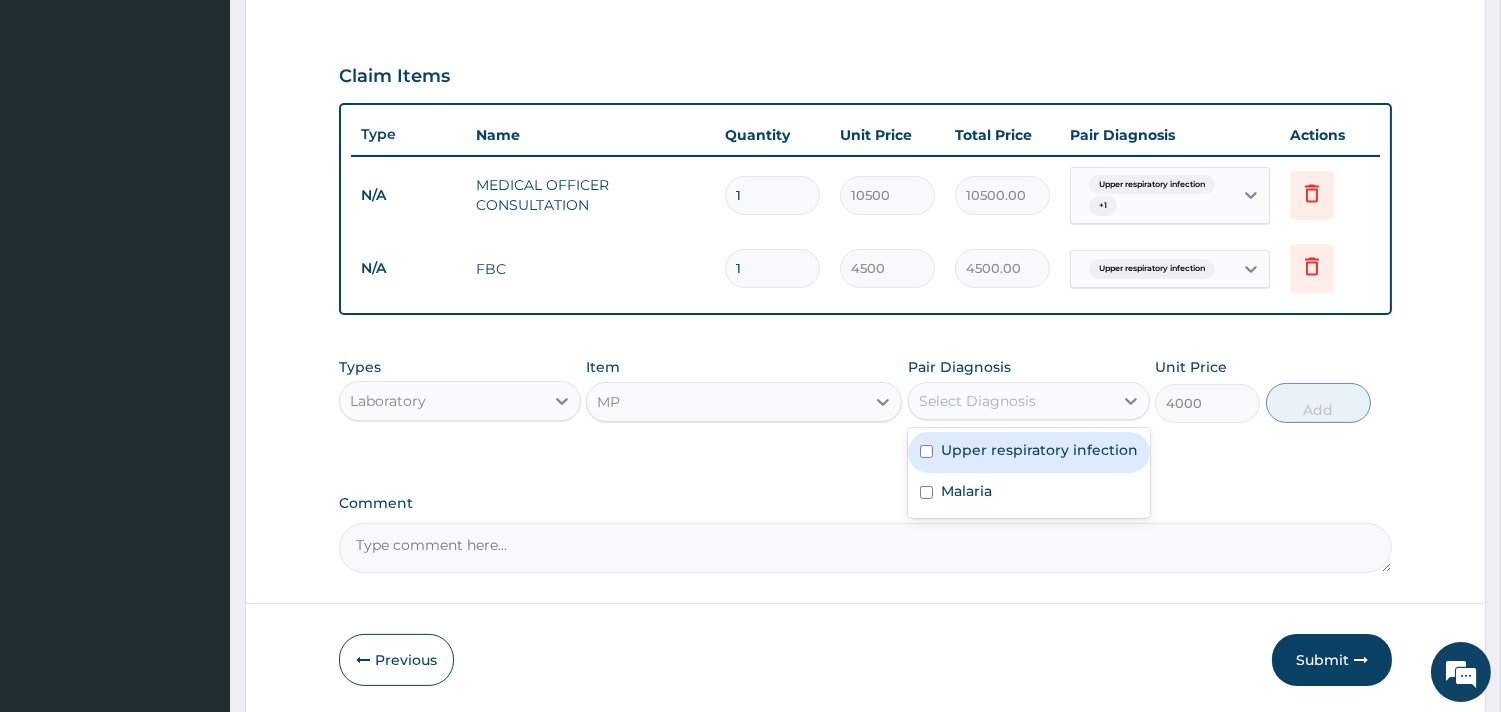 click on "Select Diagnosis" at bounding box center [1011, 401] 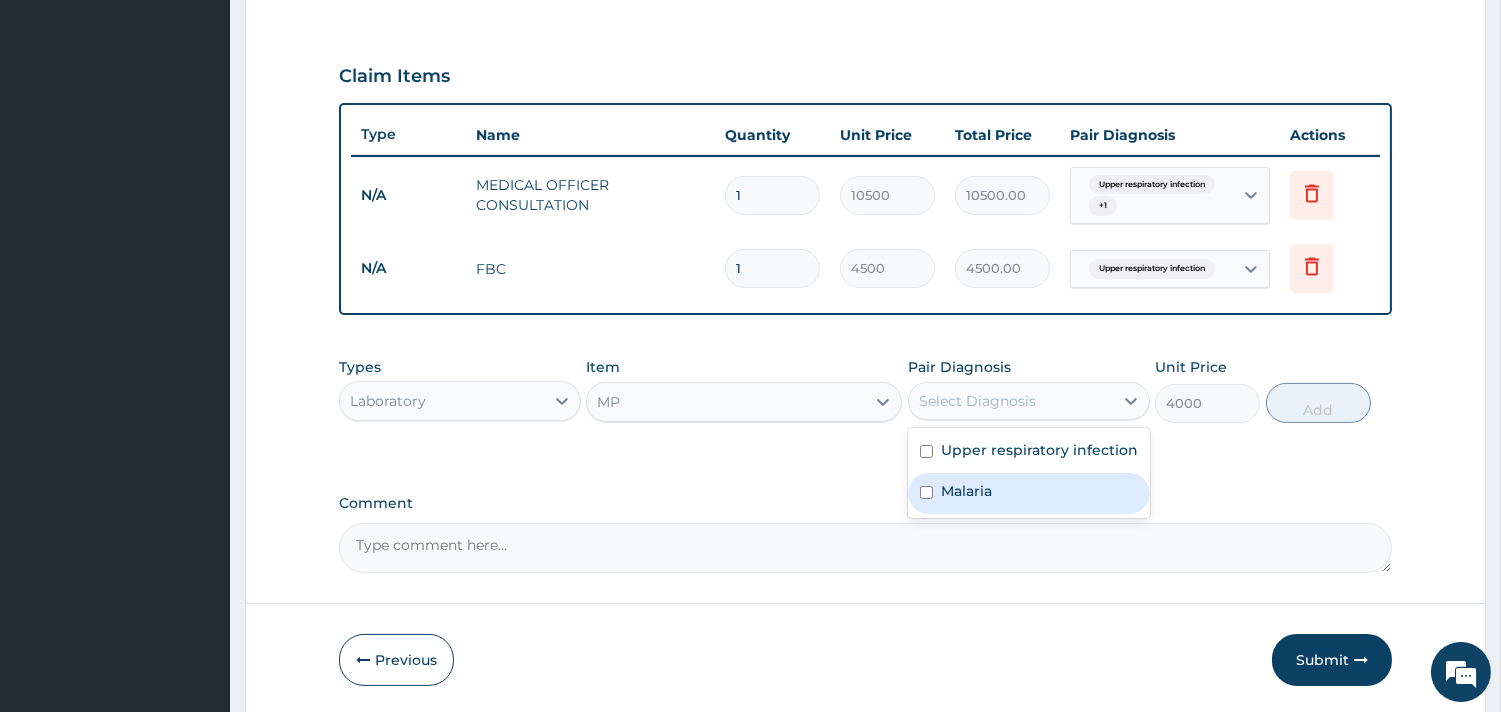click on "Malaria" at bounding box center [1029, 493] 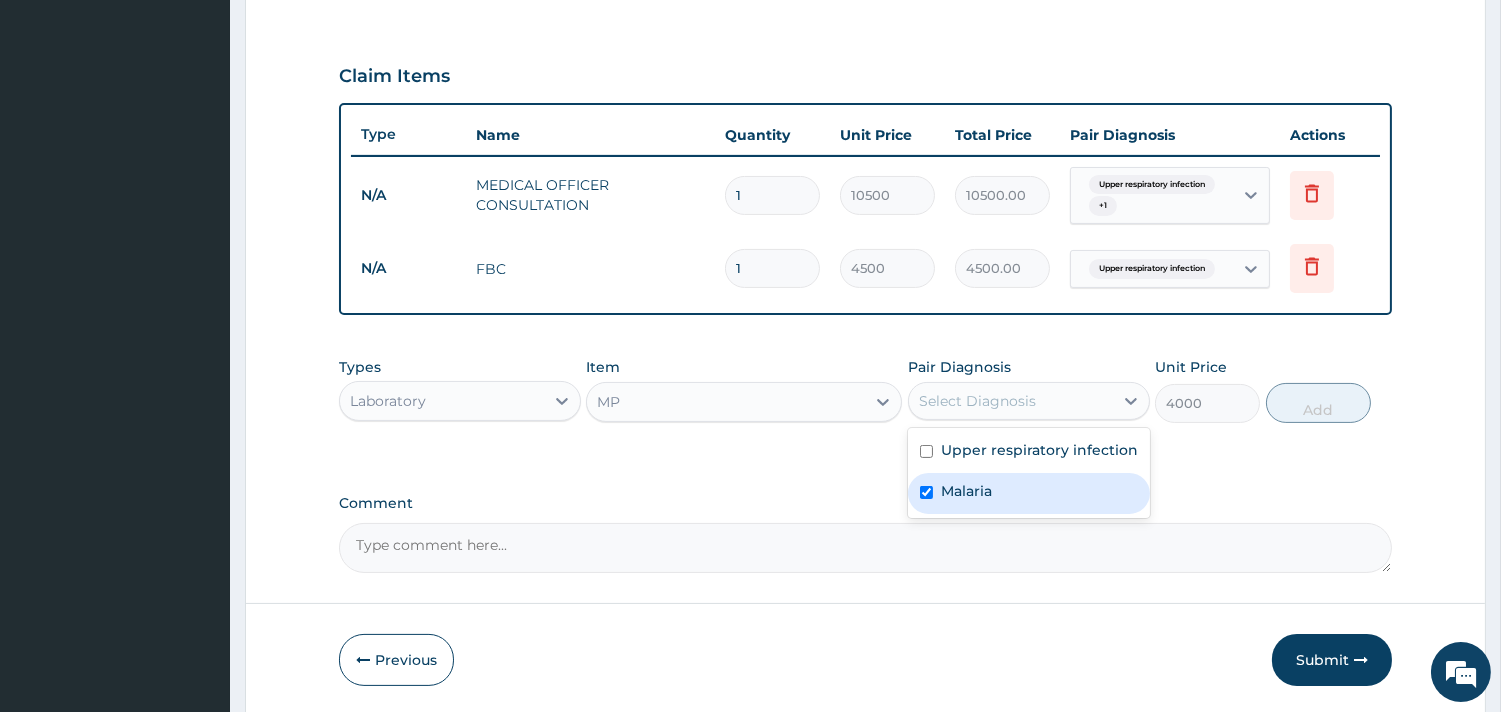 checkbox on "true" 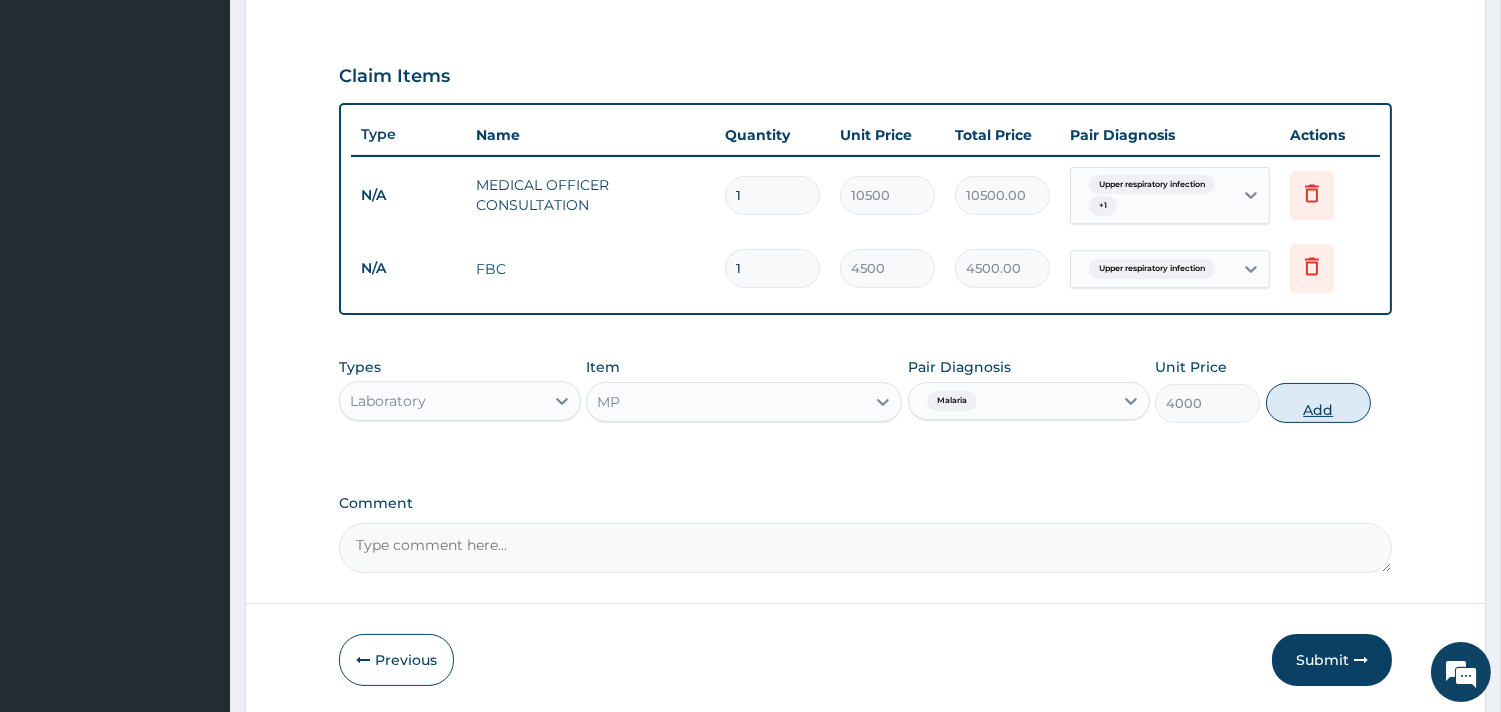 click on "Add" at bounding box center [1318, 403] 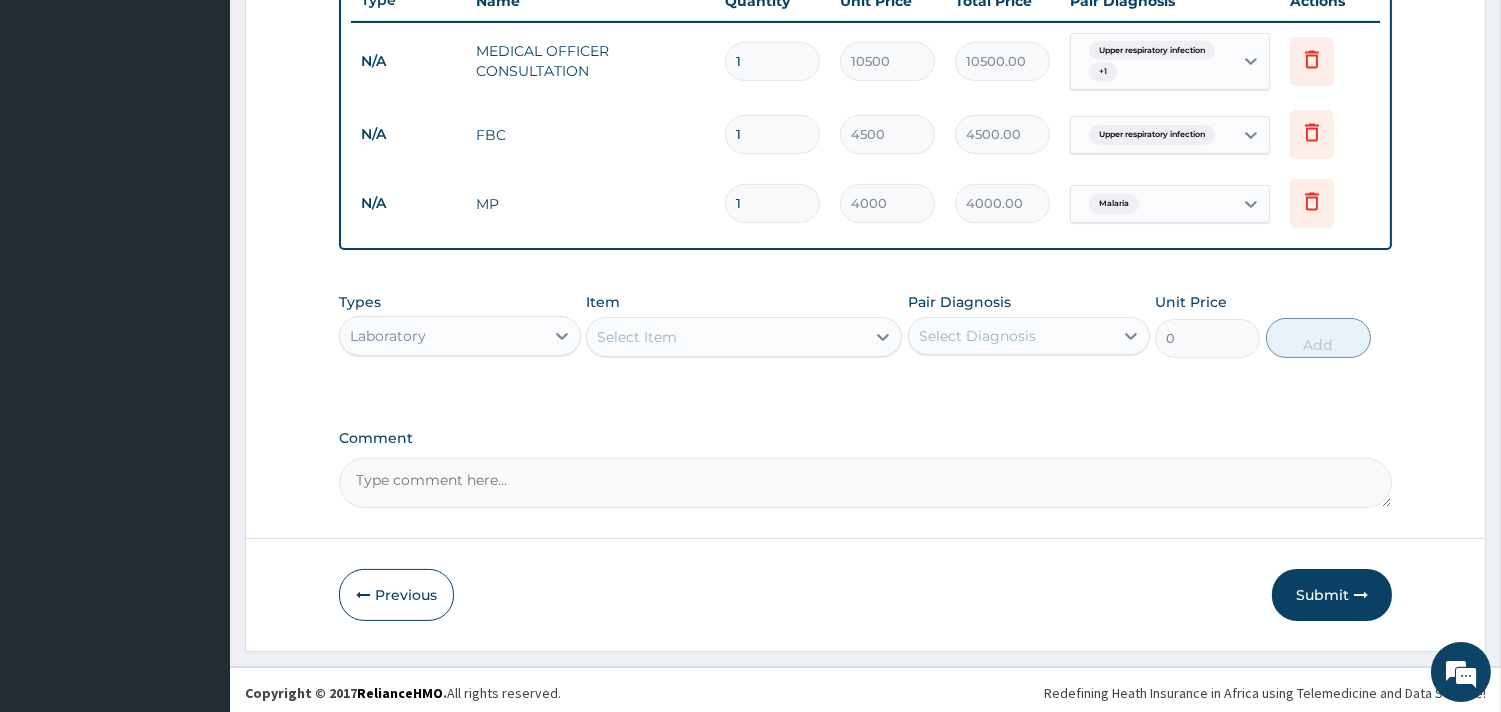 scroll, scrollTop: 780, scrollLeft: 0, axis: vertical 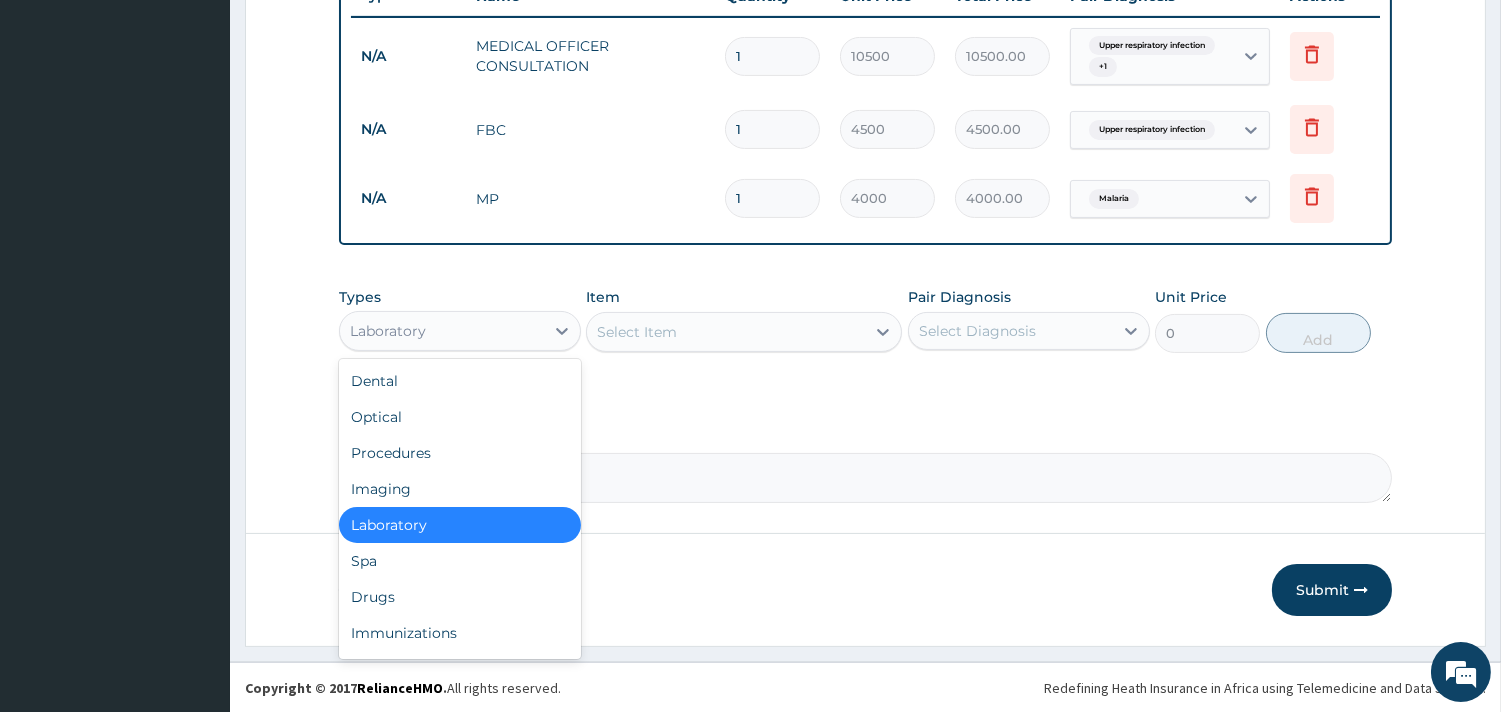 click on "Laboratory" at bounding box center (442, 331) 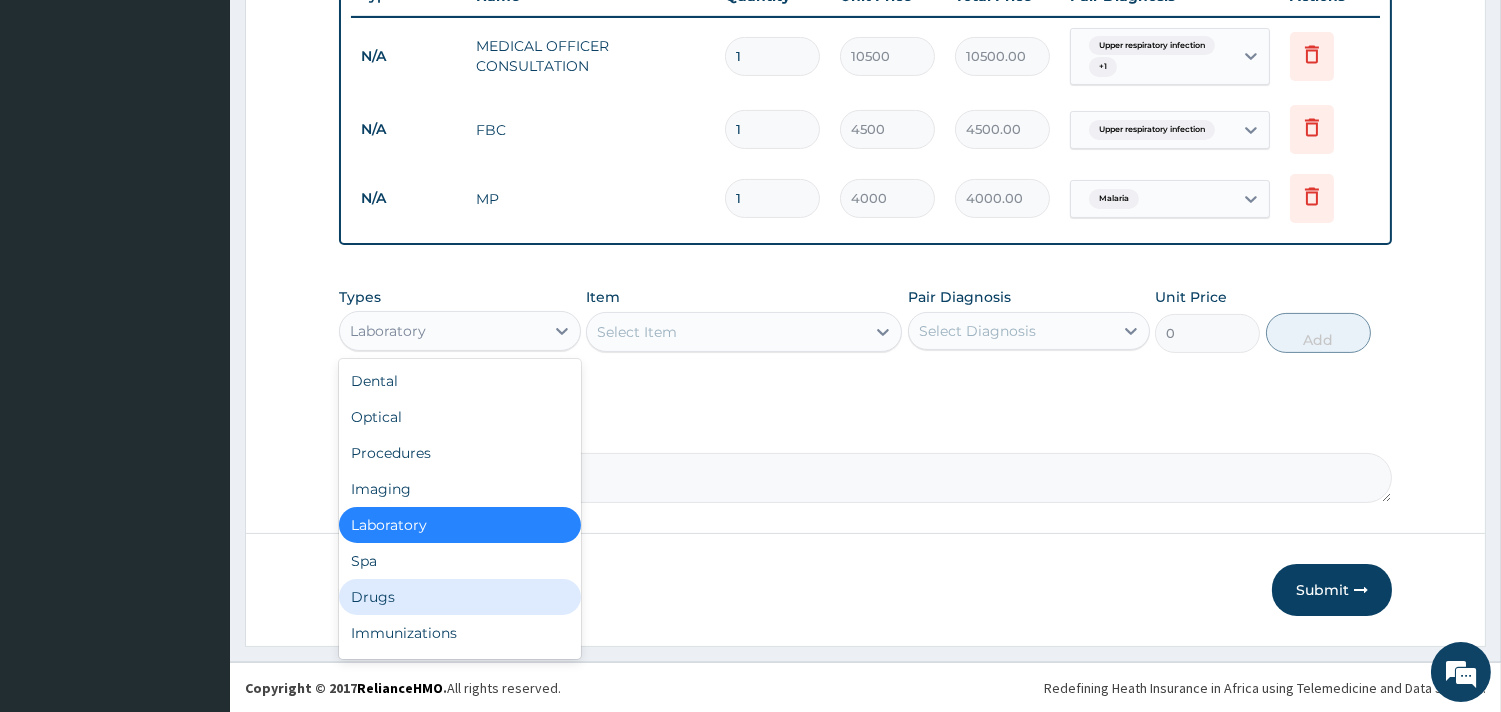 click on "Drugs" at bounding box center (460, 597) 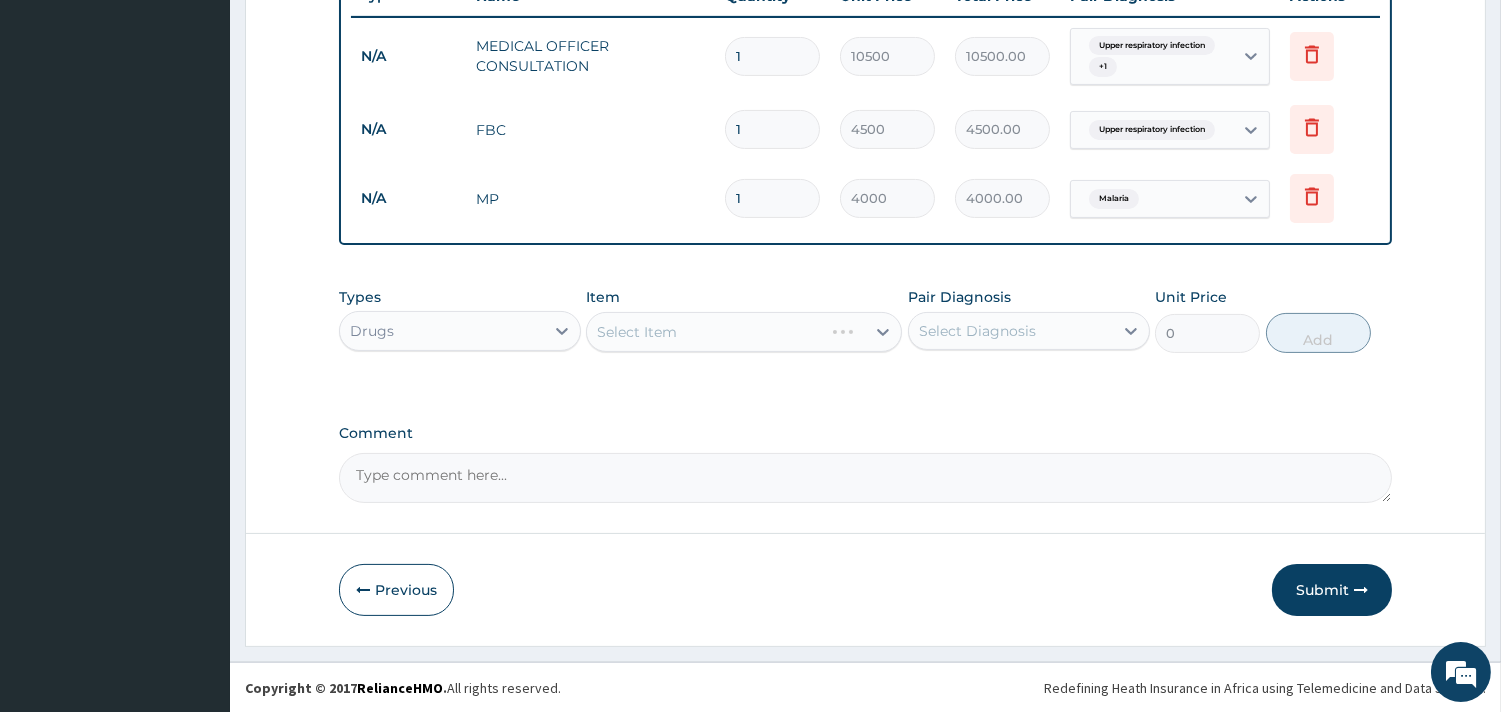 click on "Select Item" at bounding box center [744, 332] 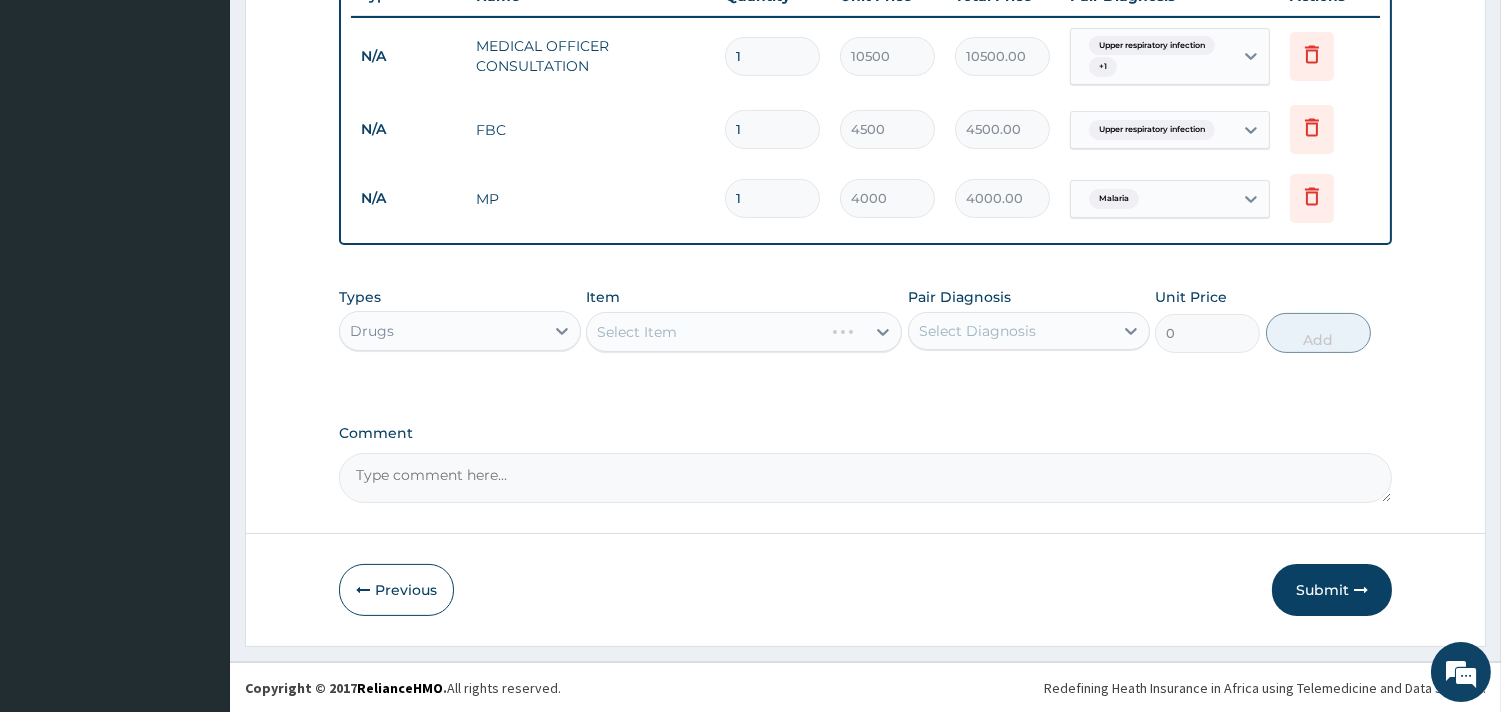 click on "Select Item" at bounding box center [744, 332] 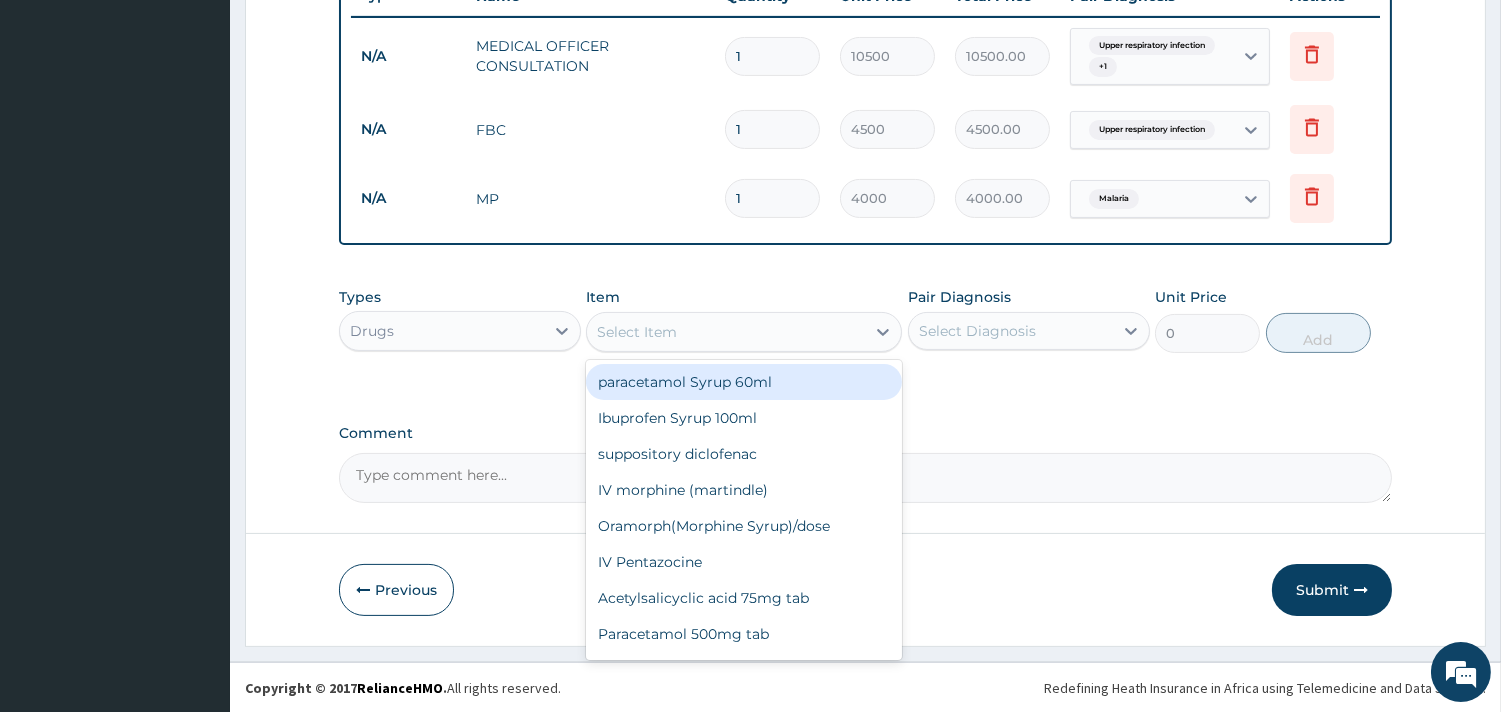 click on "Select Item" at bounding box center (726, 332) 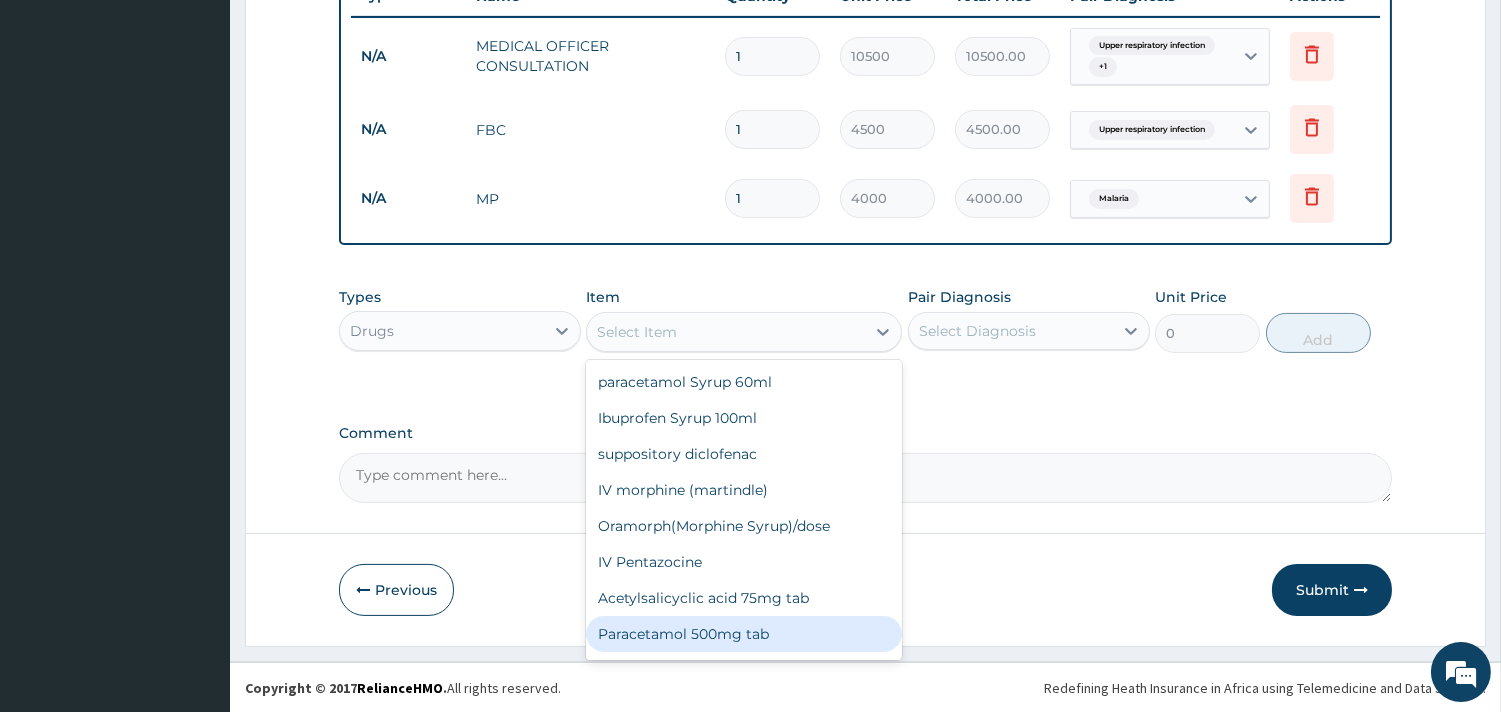 click on "Paracetamol 500mg tab" at bounding box center (744, 634) 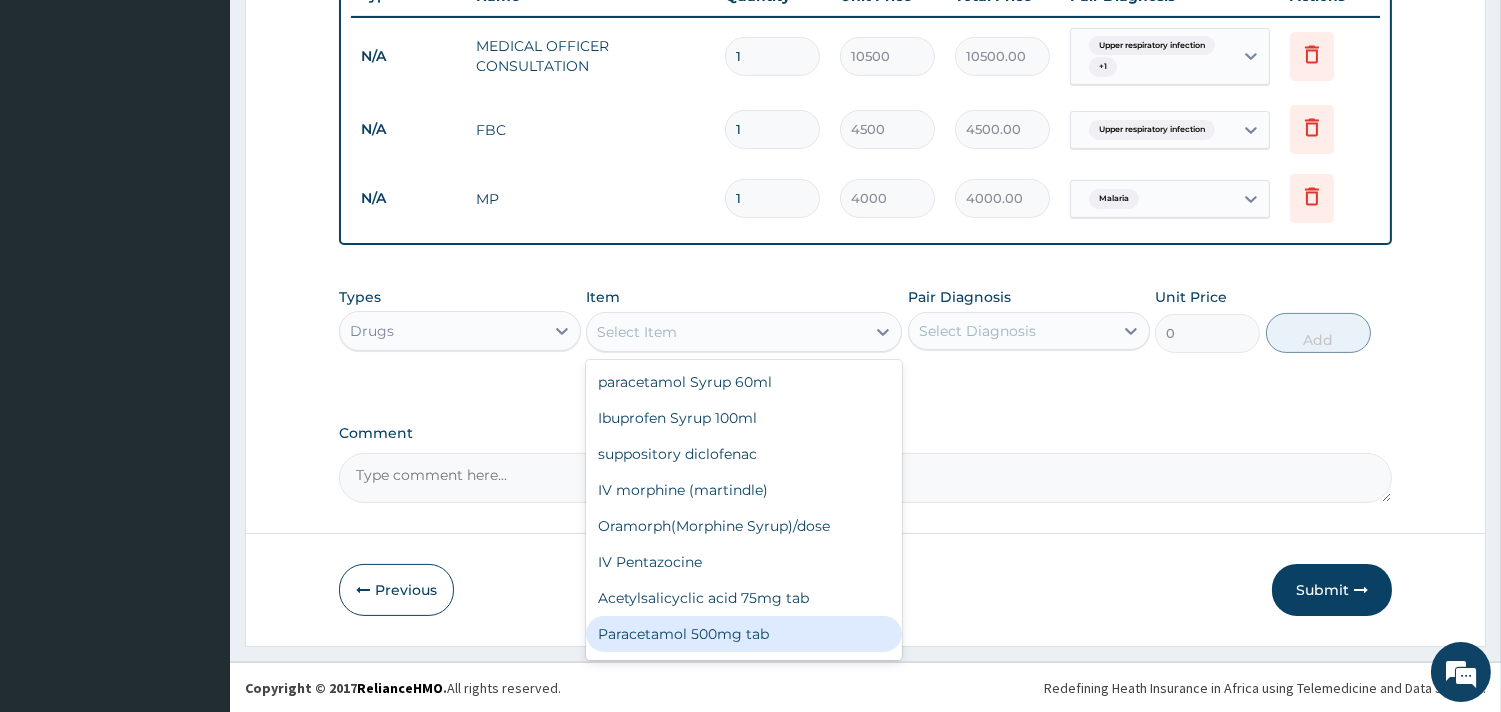 type on "50" 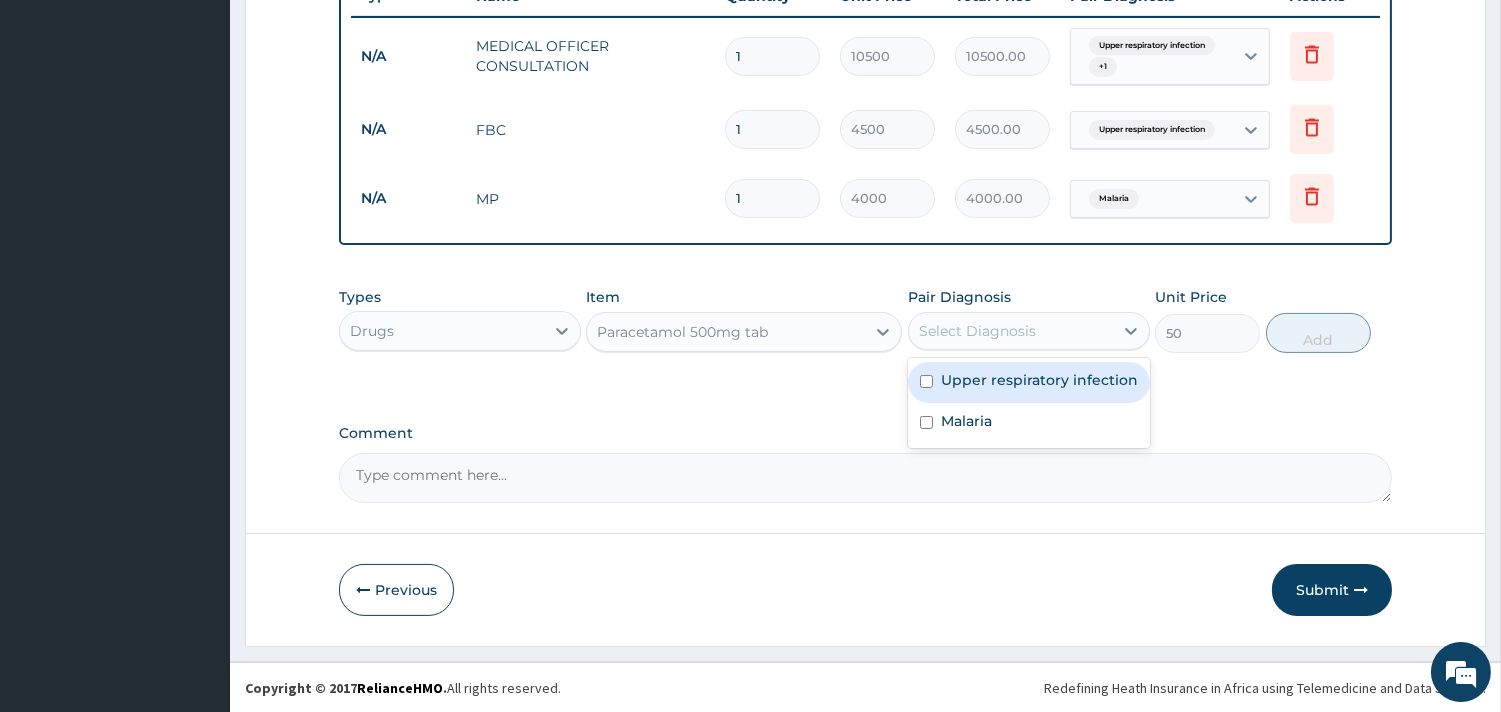 click on "Select Diagnosis" at bounding box center (977, 331) 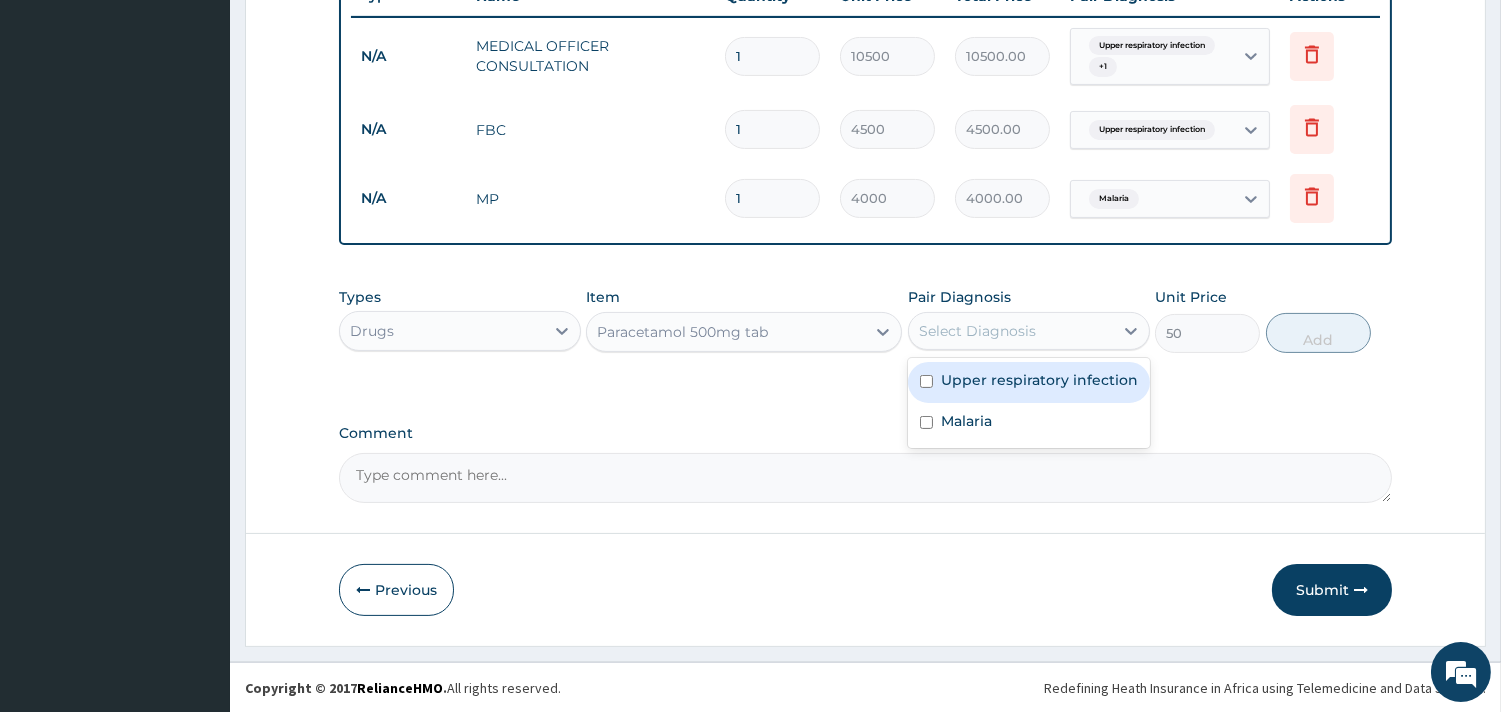 click on "Upper respiratory infection" at bounding box center (1039, 380) 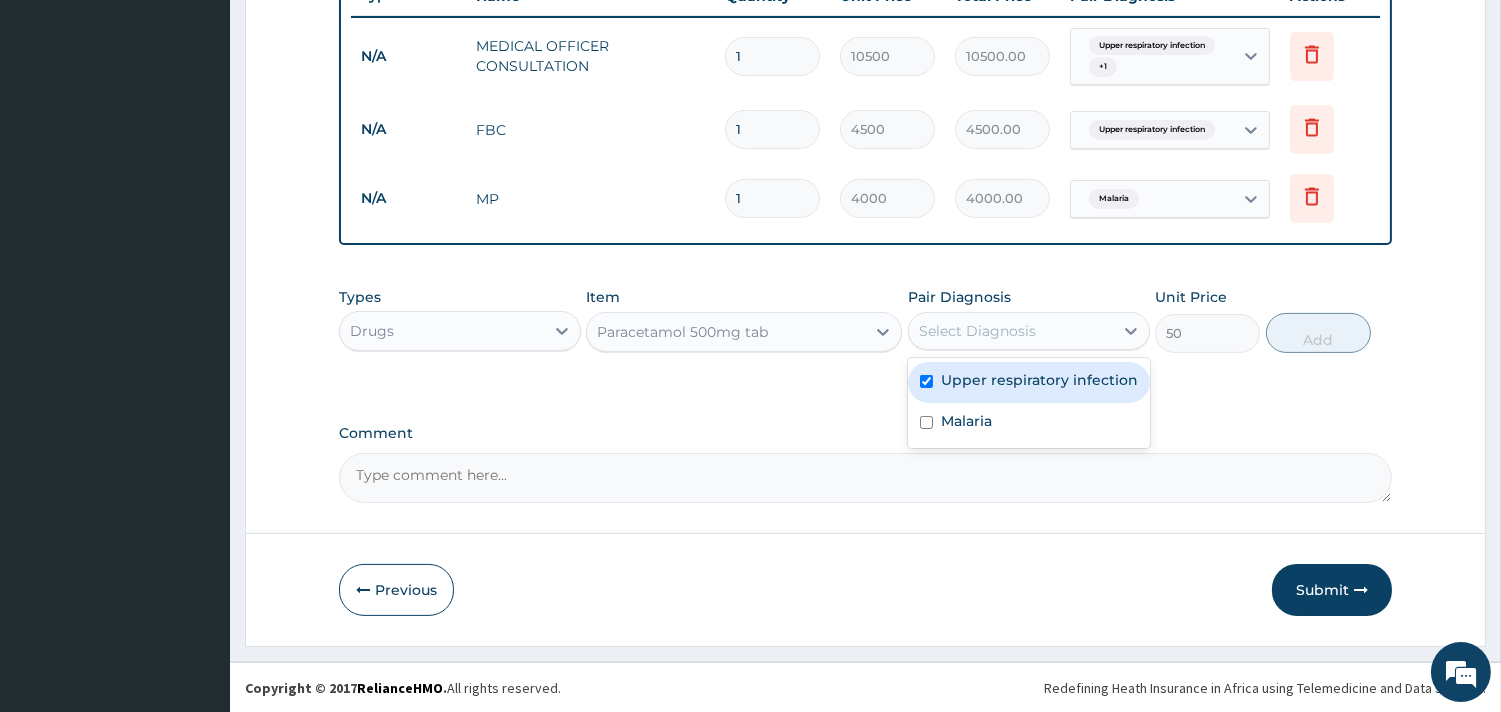 checkbox on "true" 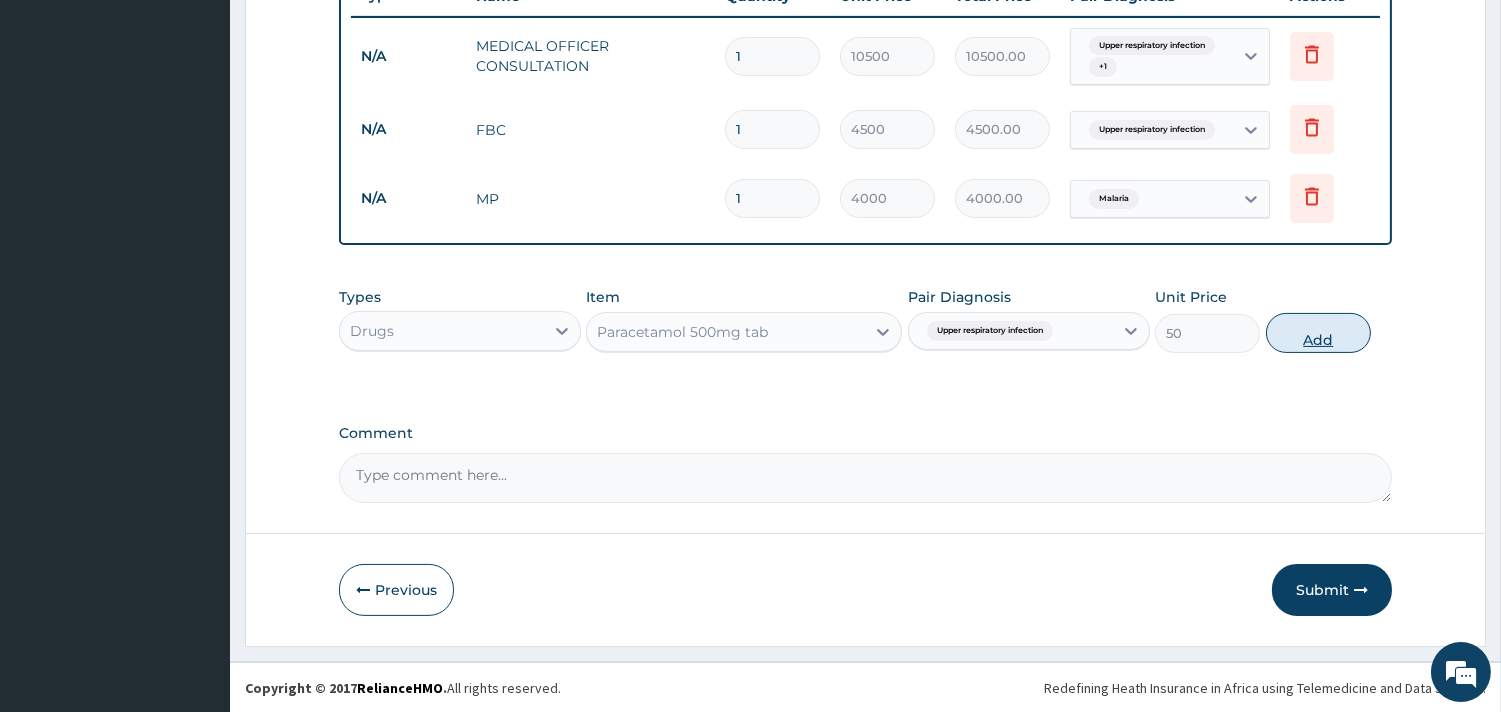 click on "Add" at bounding box center [1318, 333] 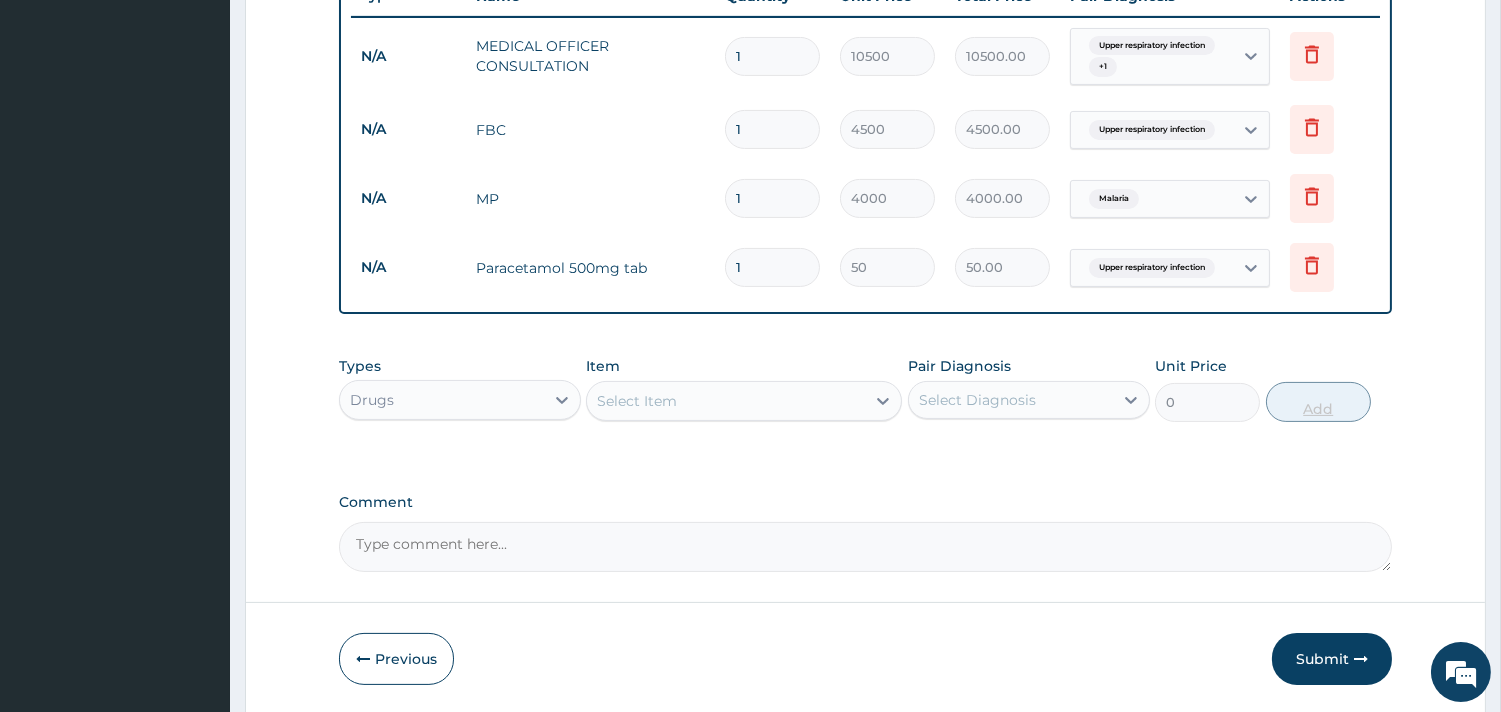 type on "12" 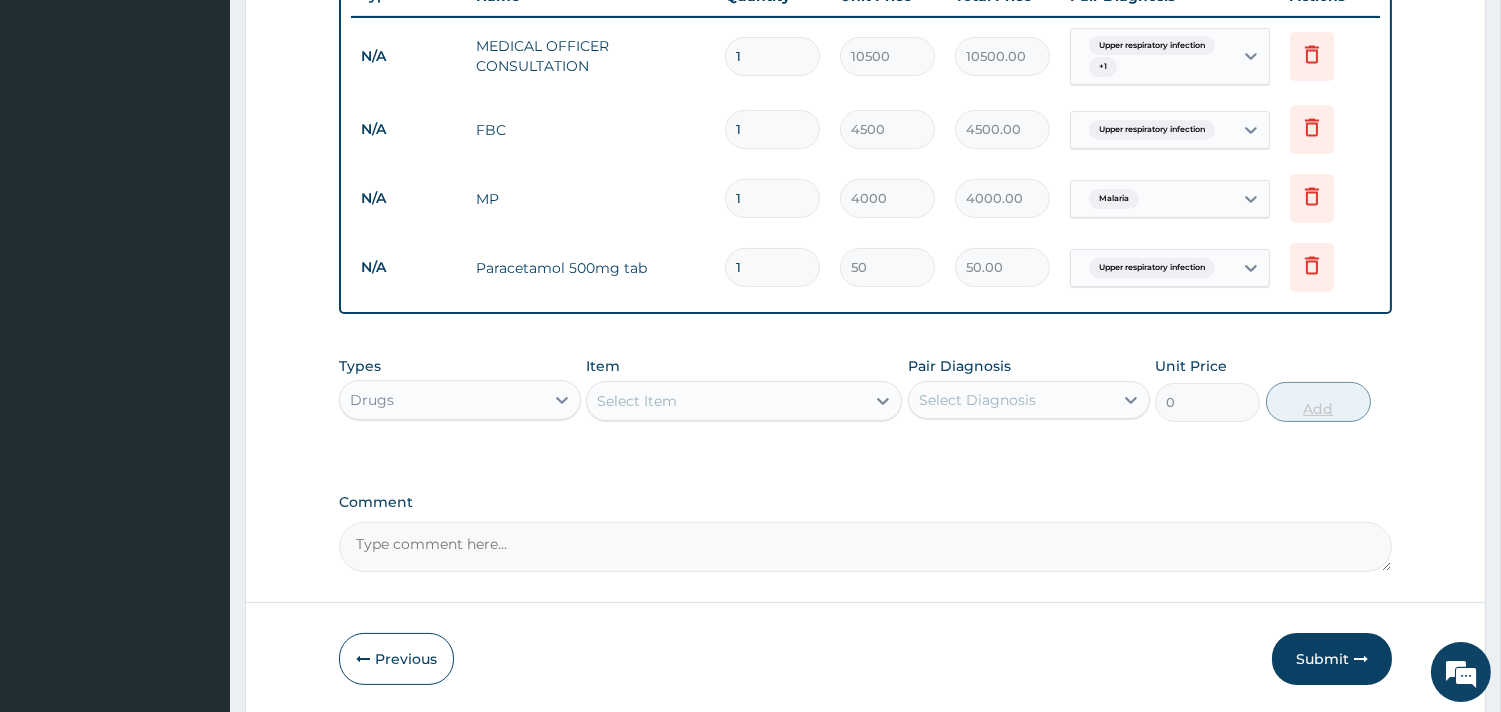 type on "600.00" 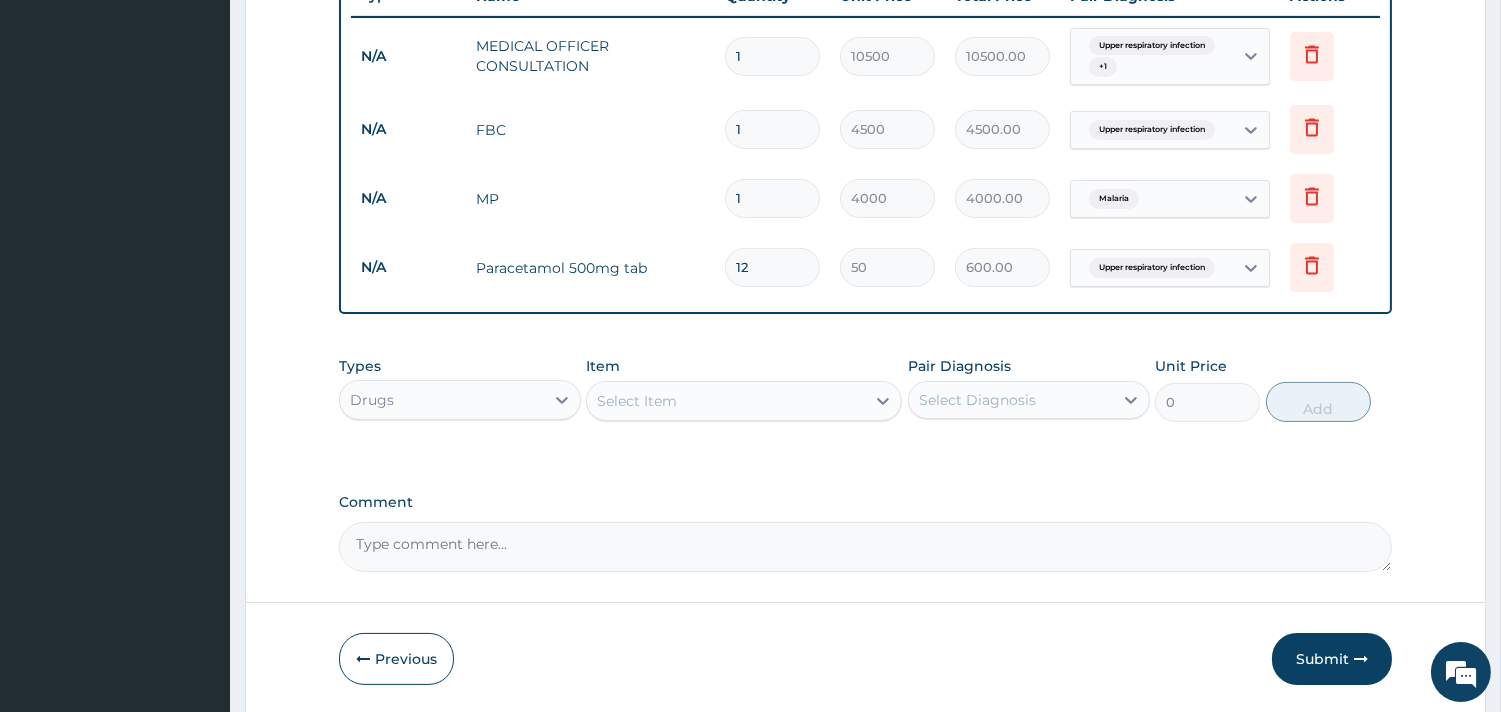 scroll, scrollTop: 850, scrollLeft: 0, axis: vertical 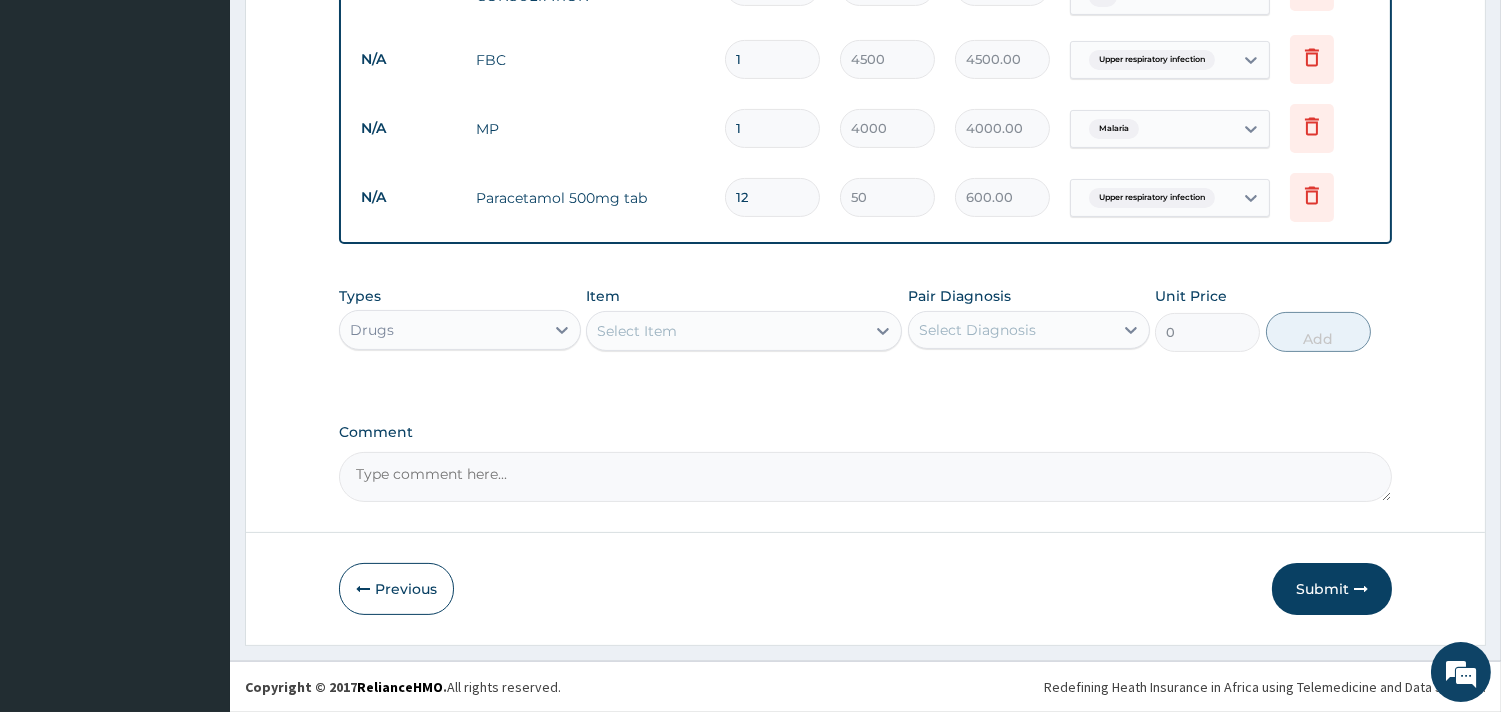 type on "12" 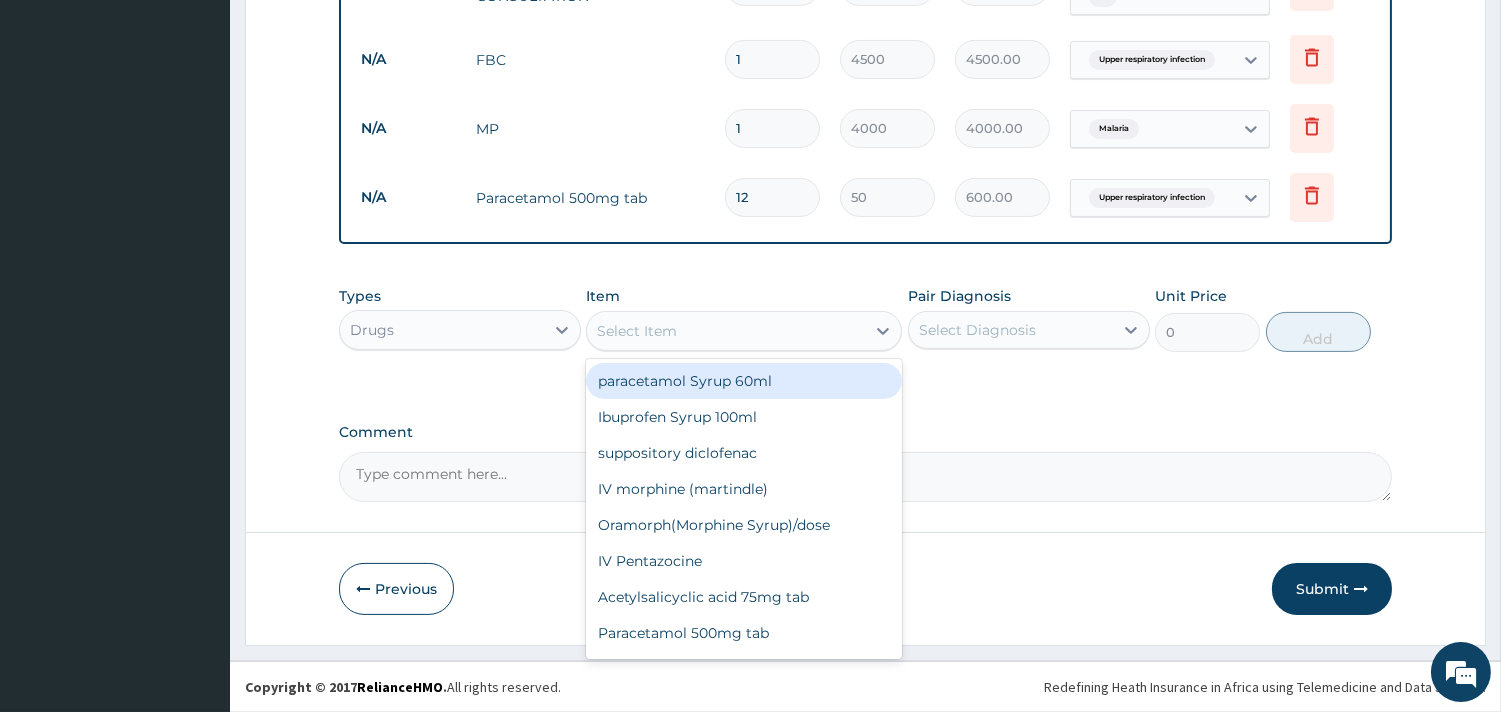 click on "Select Item" at bounding box center (637, 331) 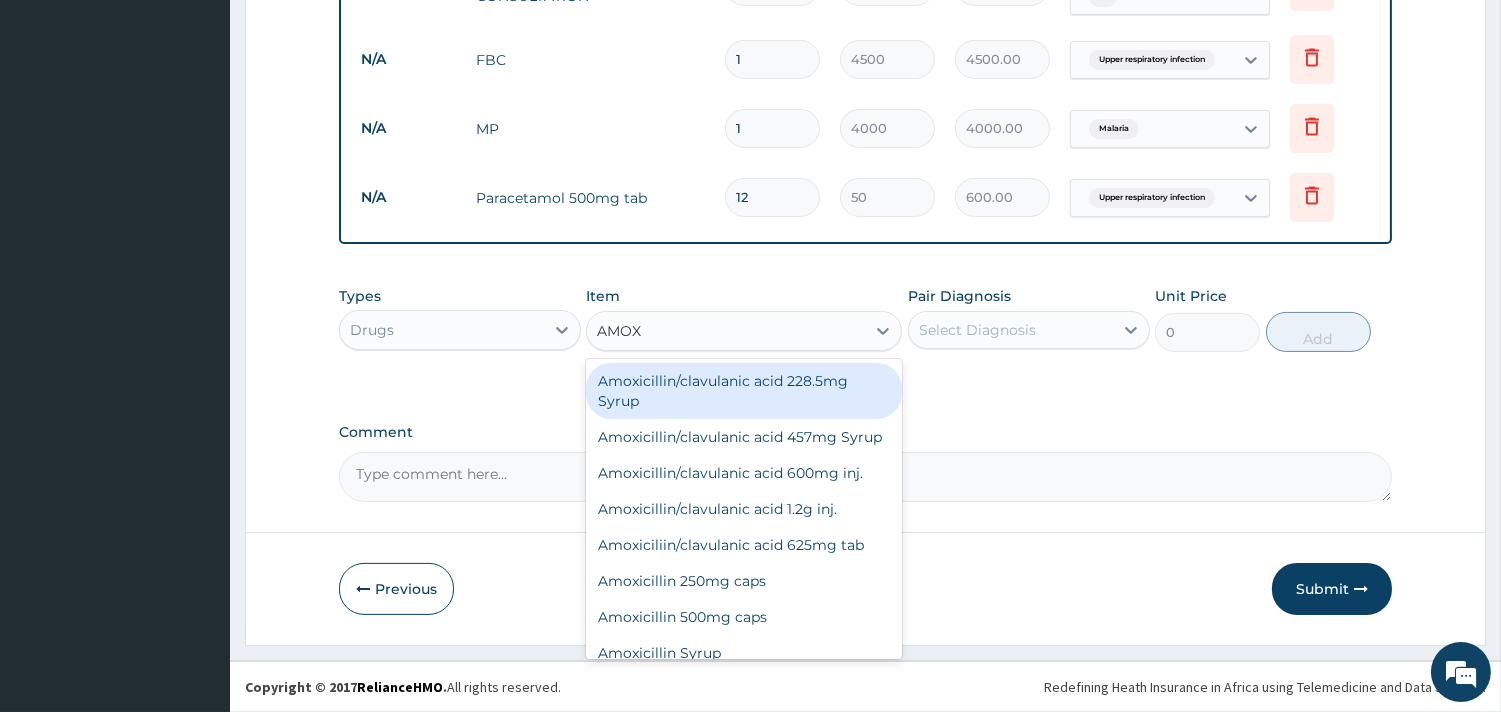 type on "AMOXI" 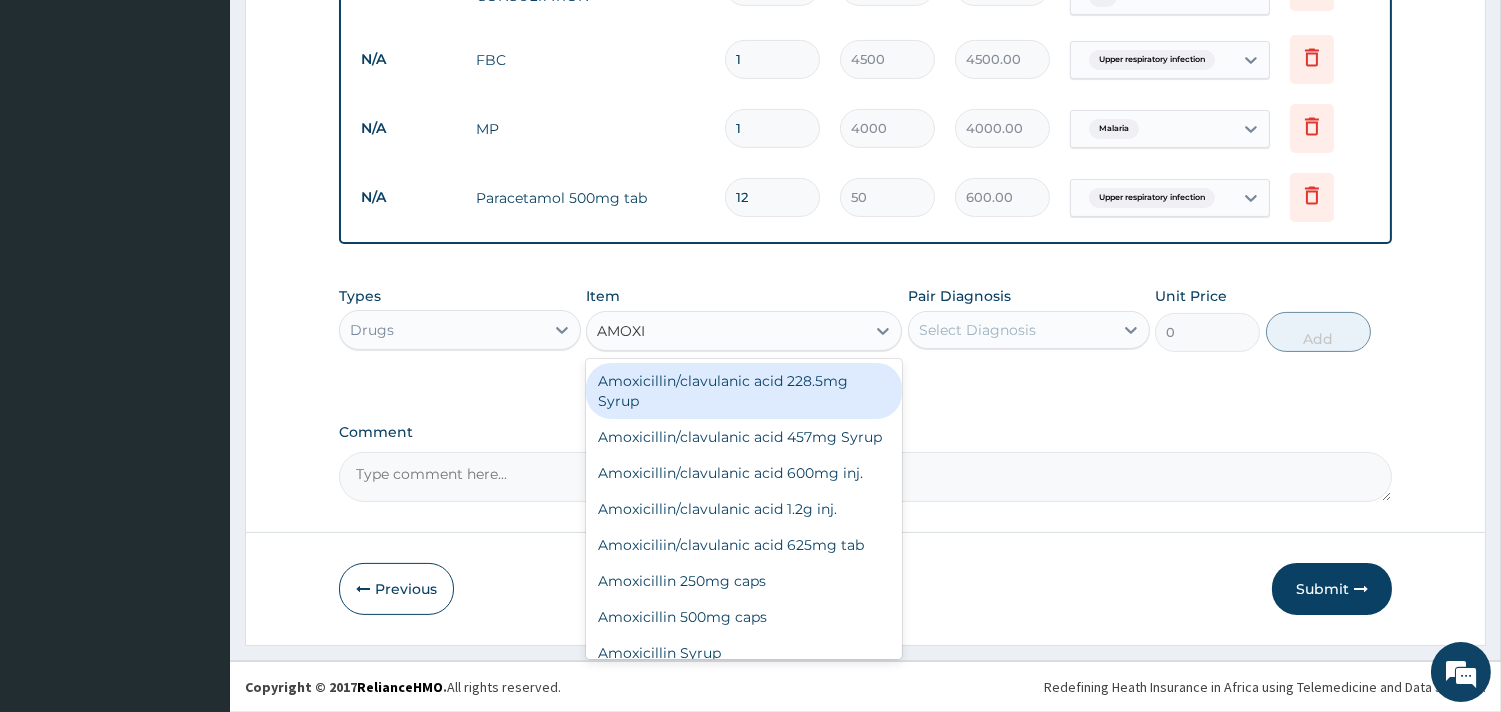 click on "Amoxicillin/clavulanic acid 228.5mg Syrup" at bounding box center [744, 391] 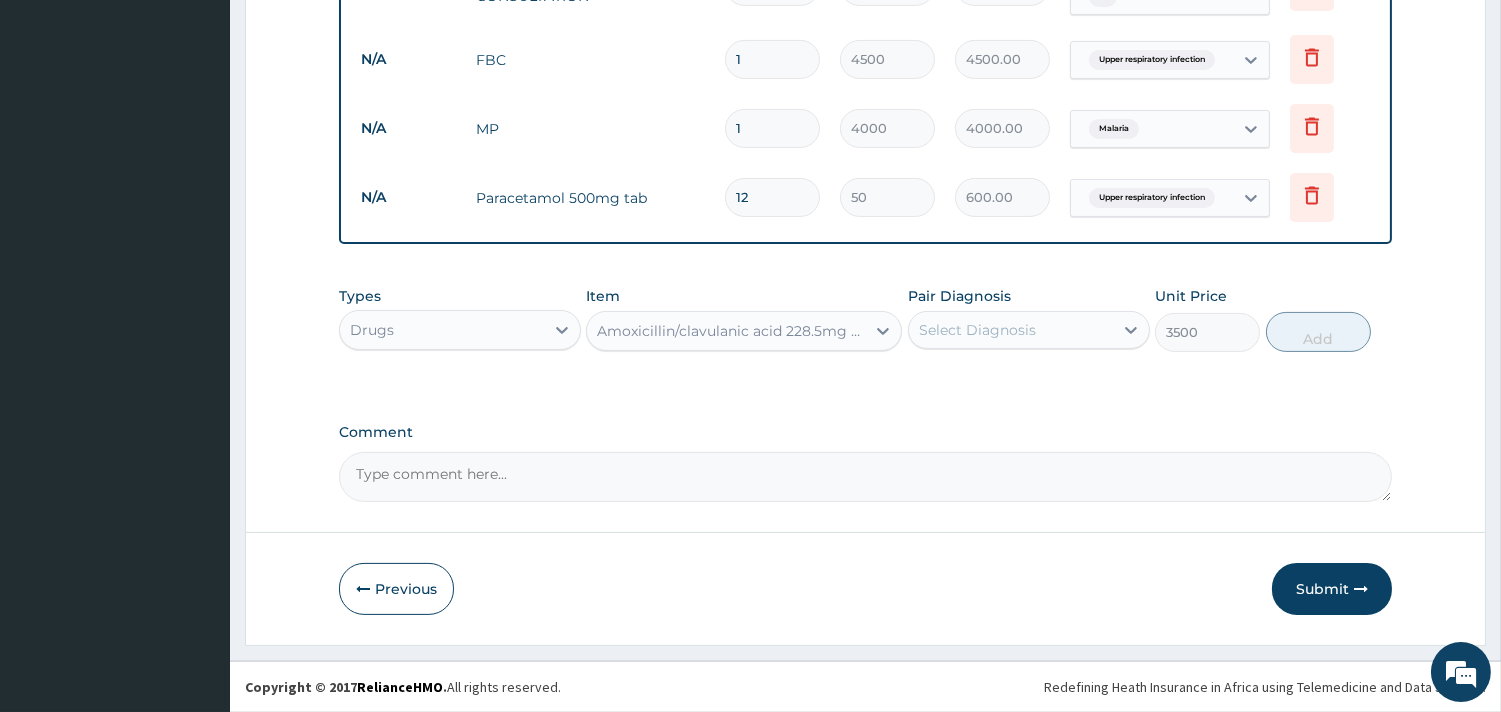 click on "Select Diagnosis" at bounding box center [1011, 330] 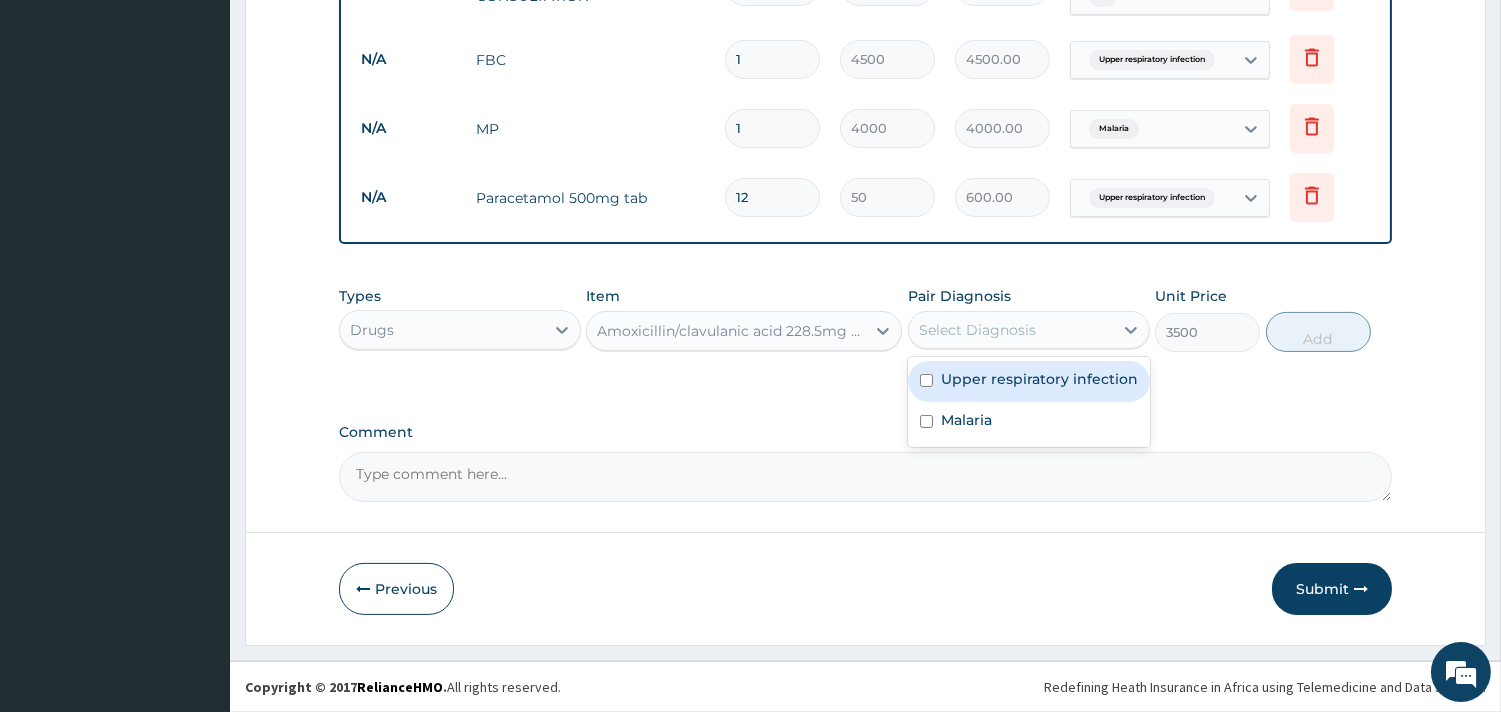 click on "Upper respiratory infection" at bounding box center (1039, 379) 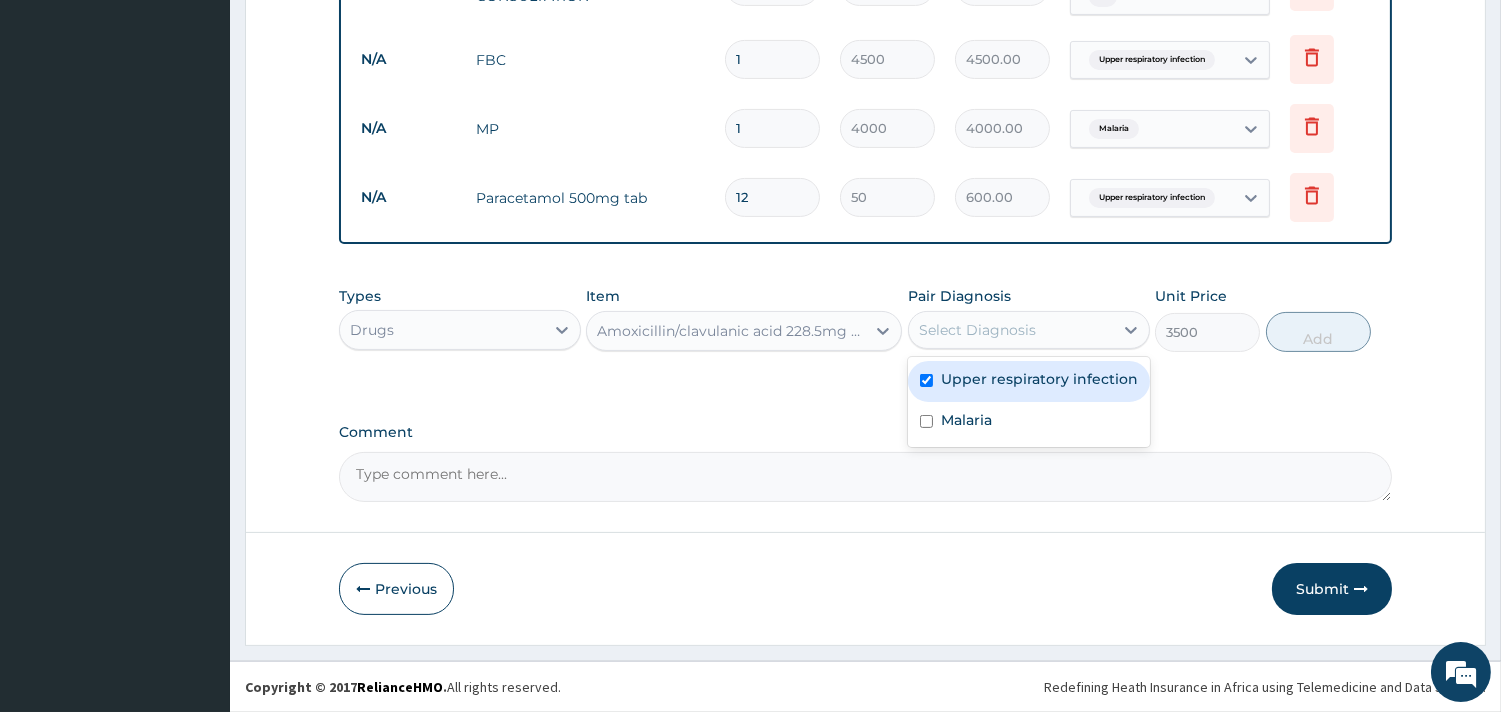 checkbox on "true" 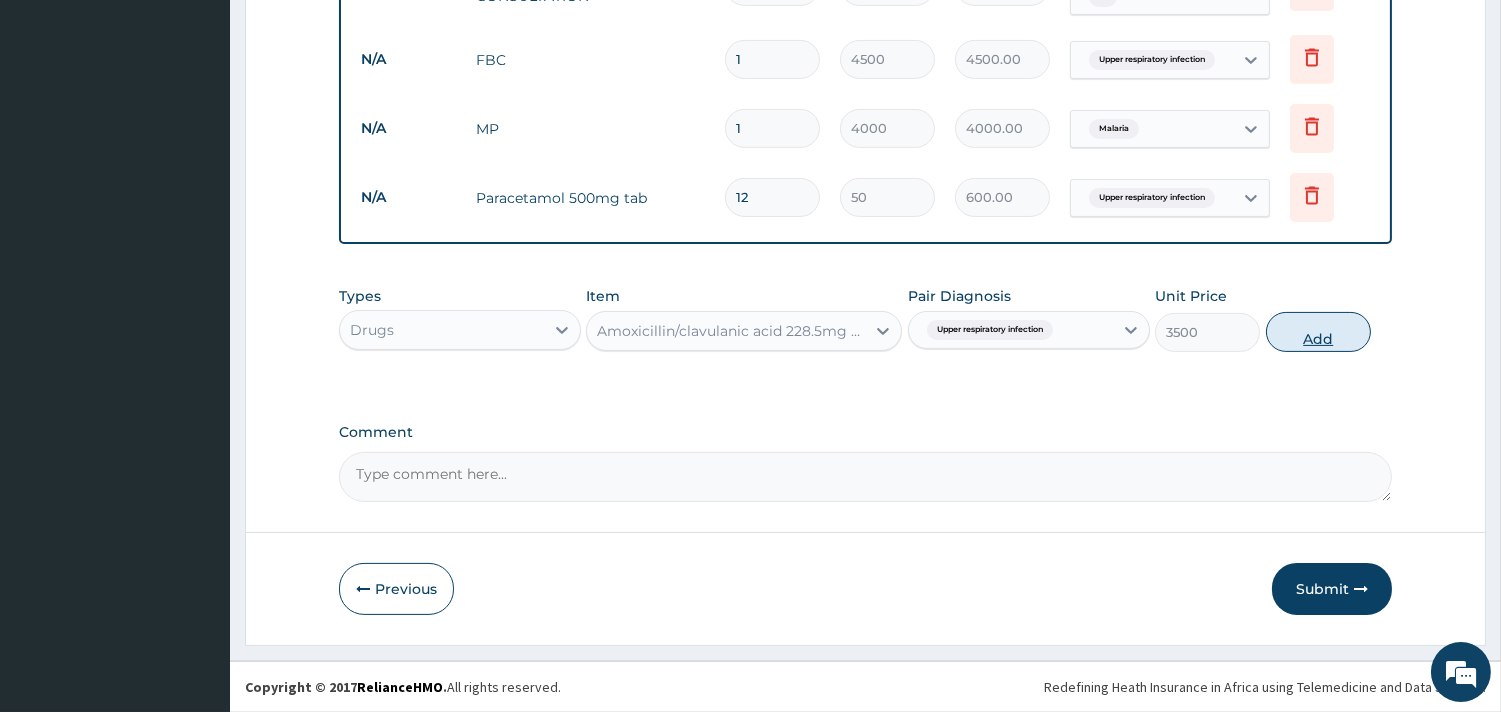 click on "Add" at bounding box center (1318, 332) 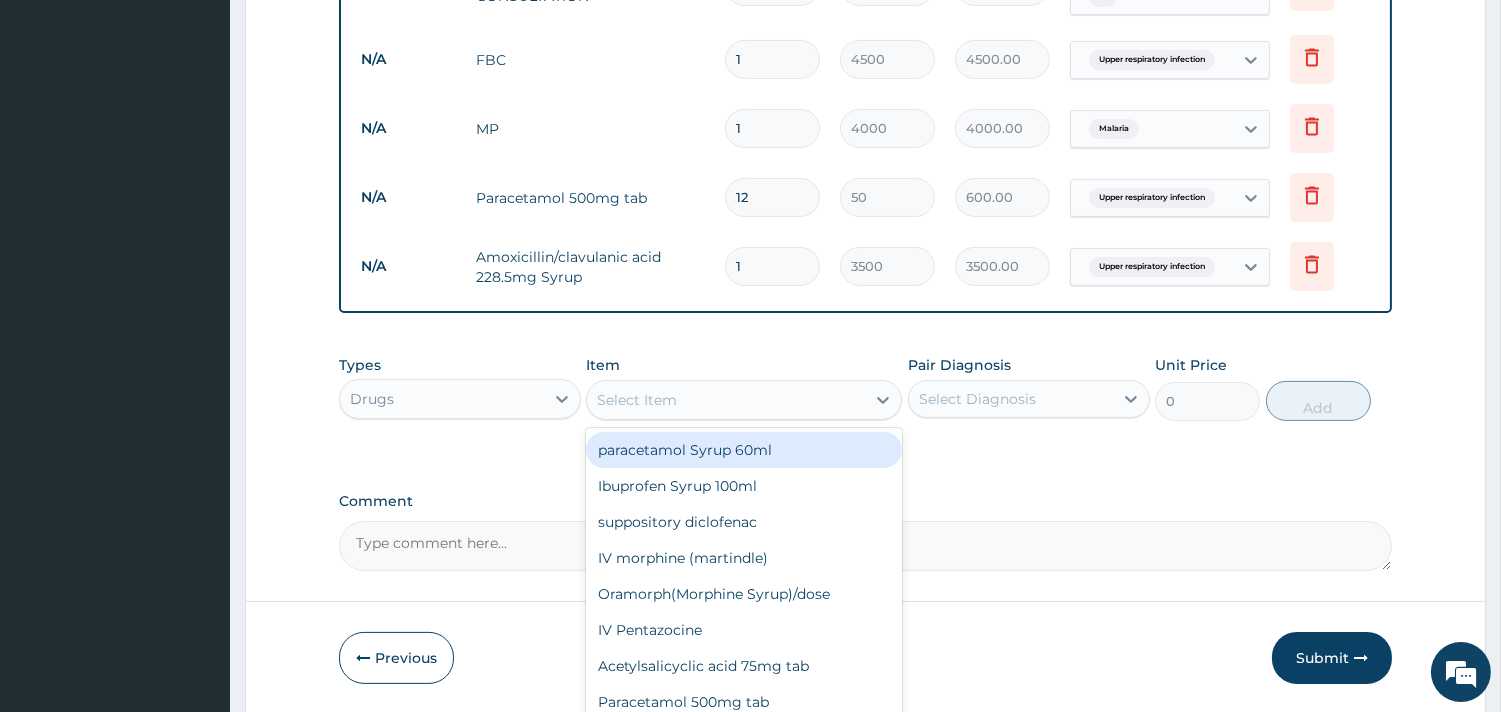 click on "Select Item" at bounding box center [726, 400] 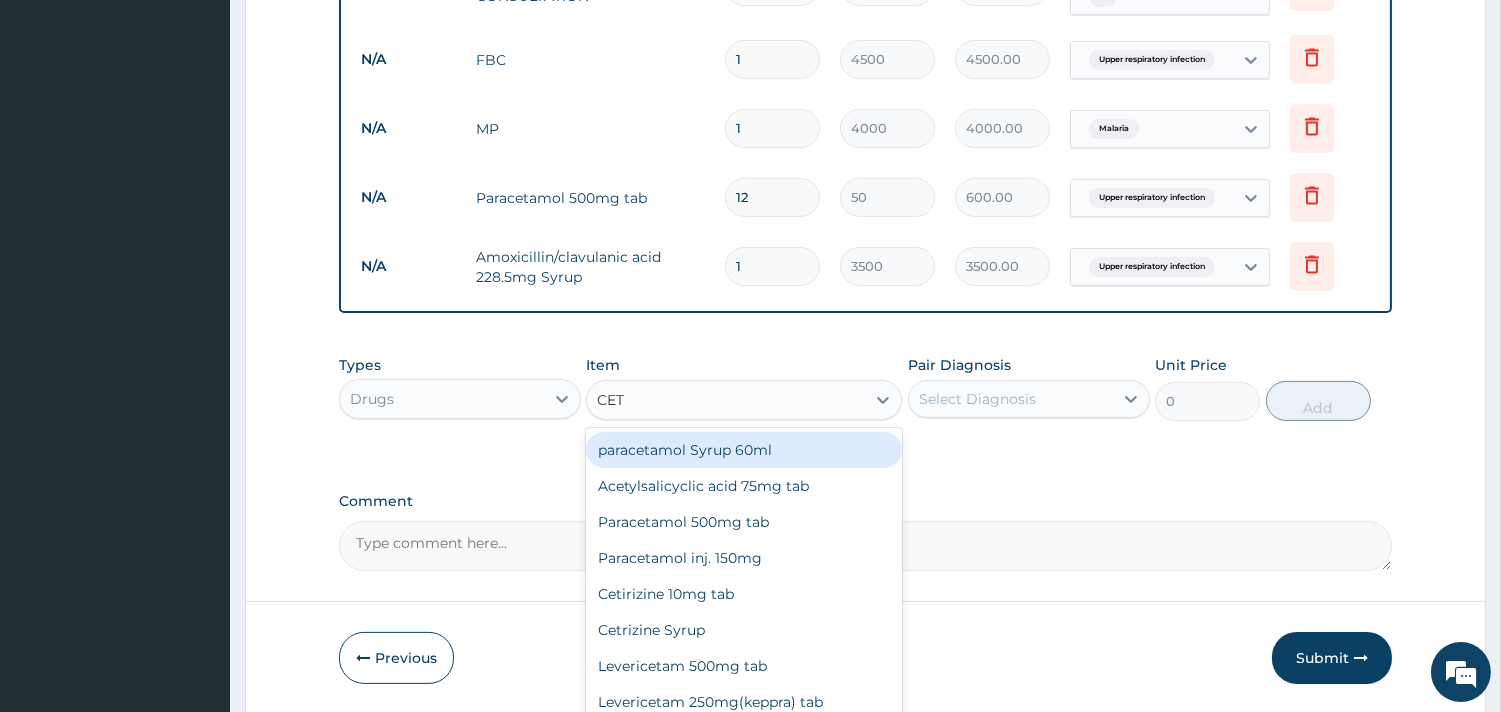 type on "CETI" 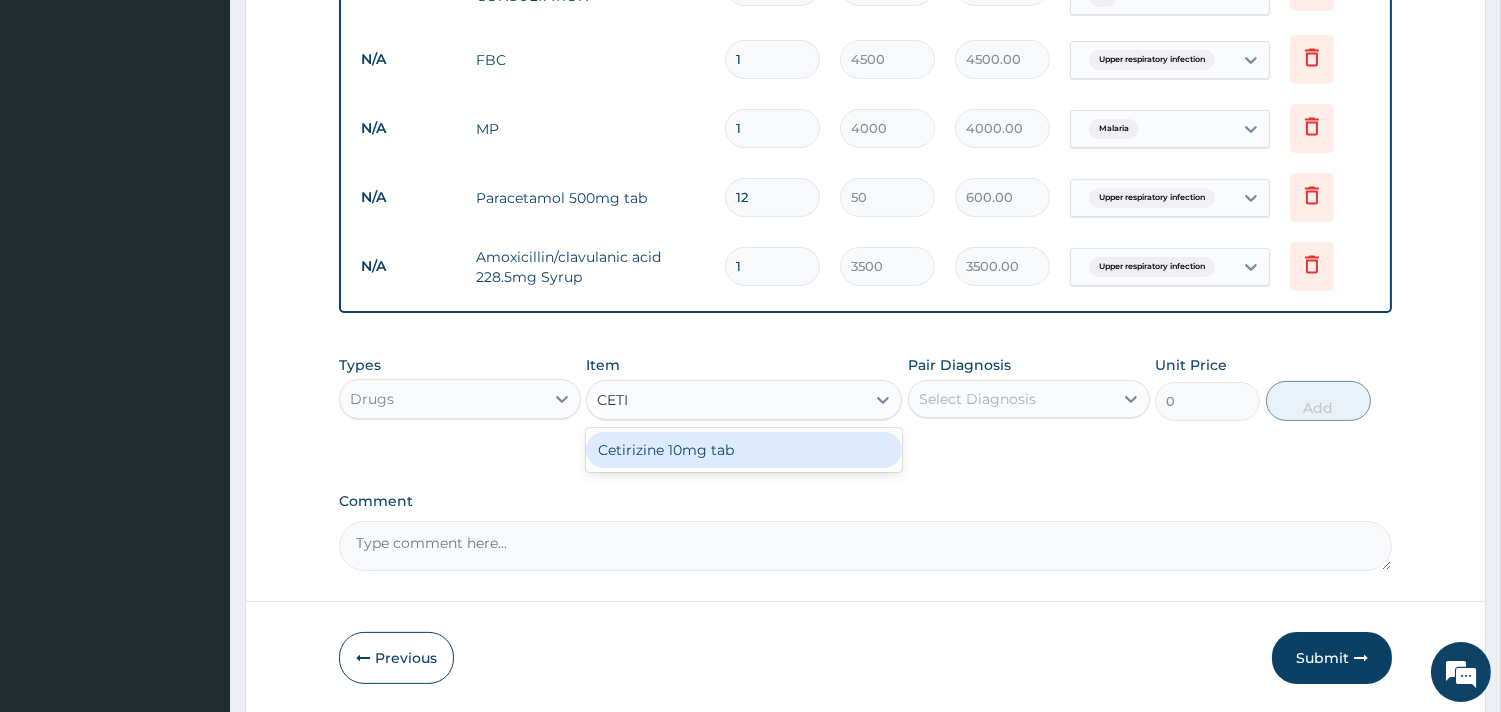 drag, startPoint x: 805, startPoint y: 437, endPoint x: 872, endPoint y: 418, distance: 69.641945 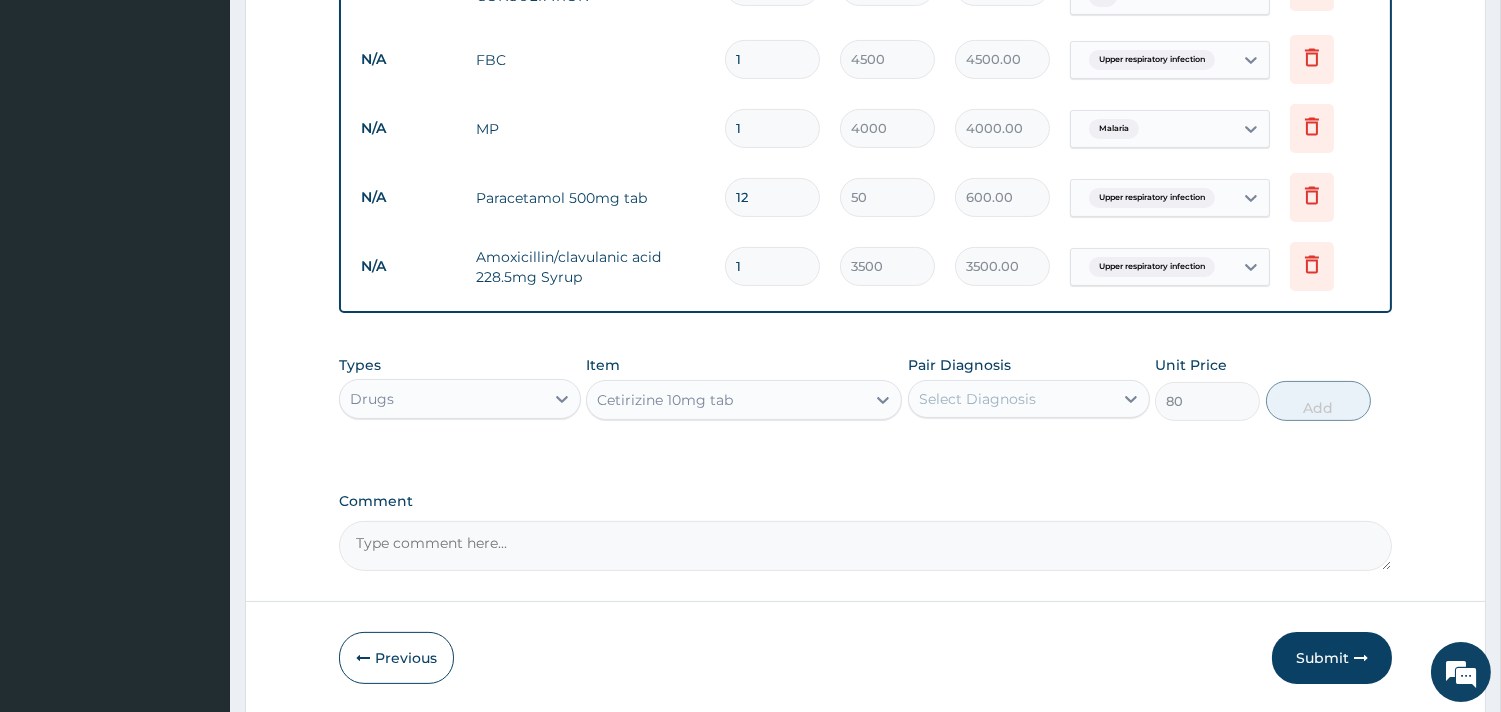 click on "Select Diagnosis" at bounding box center [977, 399] 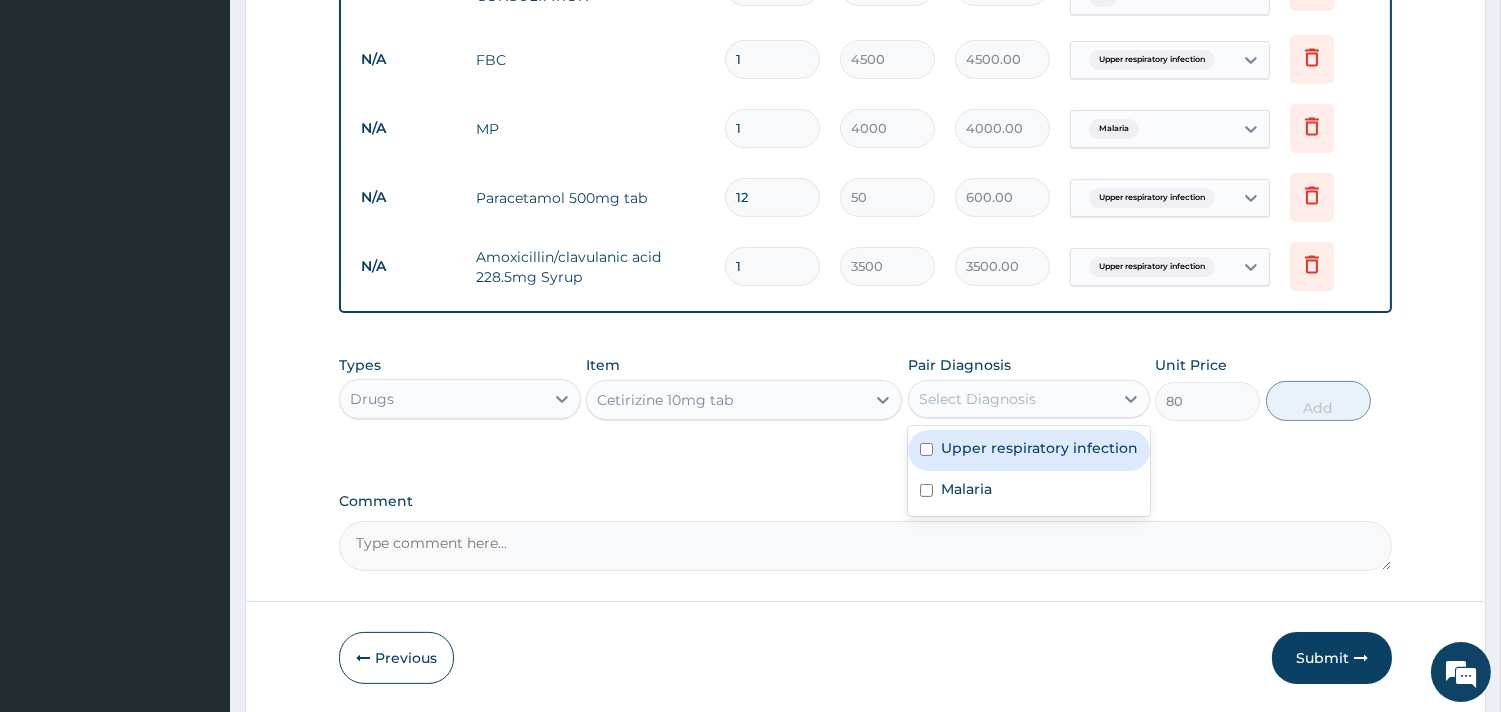 click on "Upper respiratory infection" at bounding box center (1029, 450) 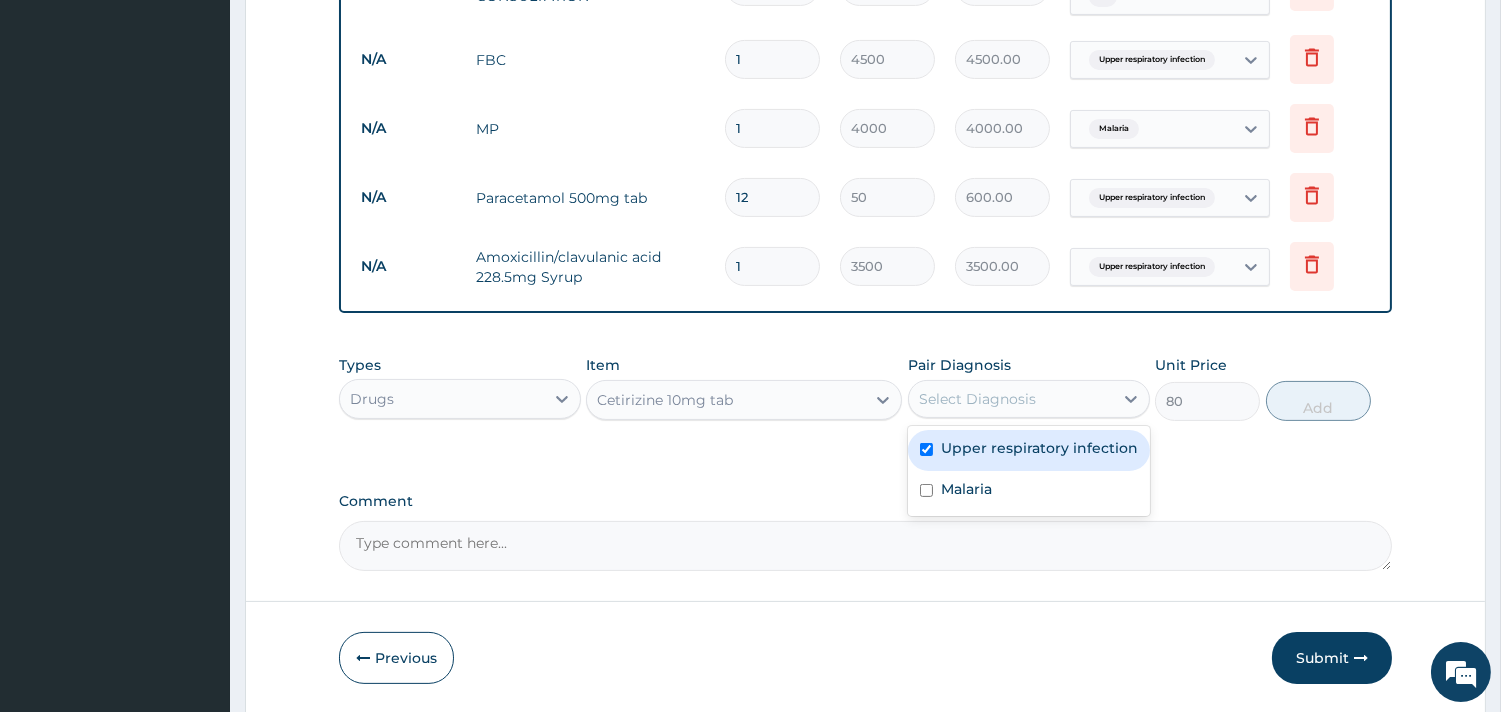 checkbox on "true" 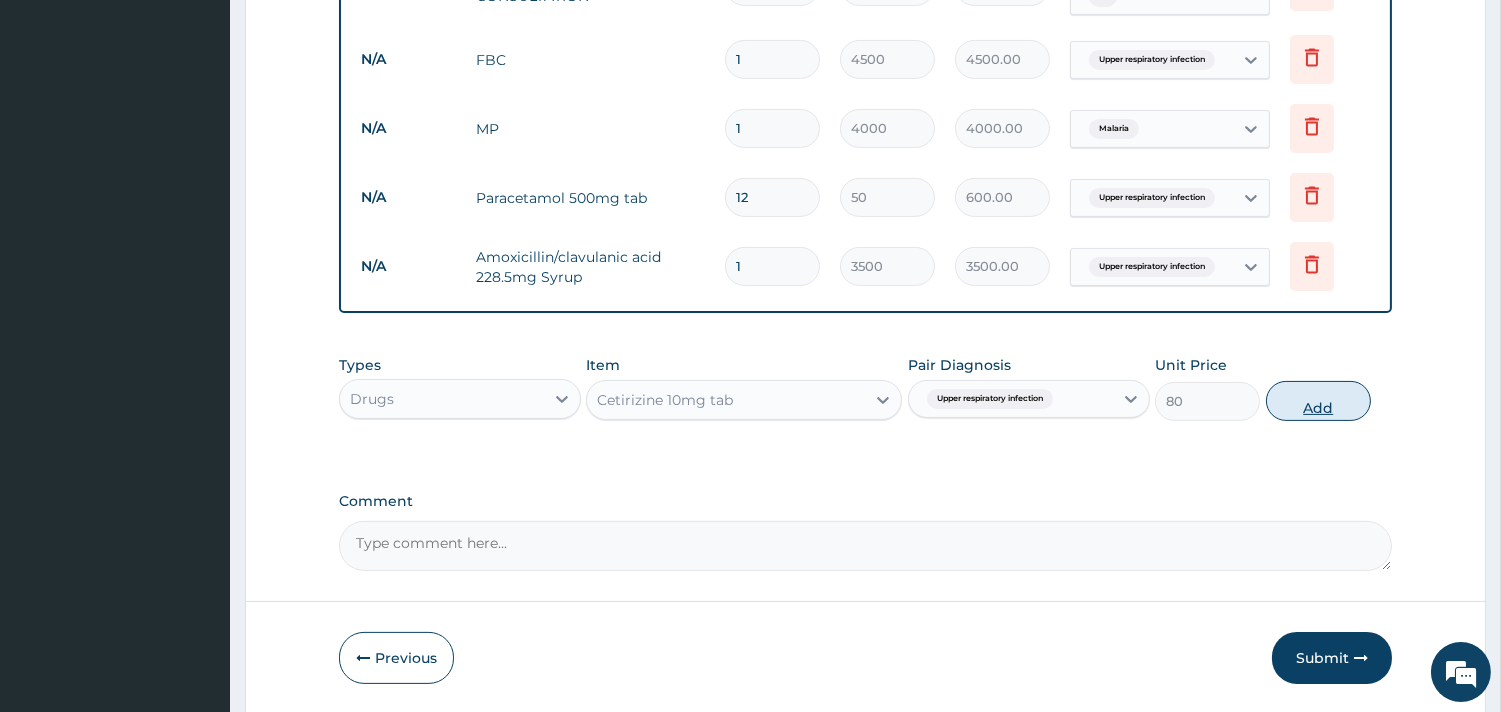 click on "Add" at bounding box center [1318, 401] 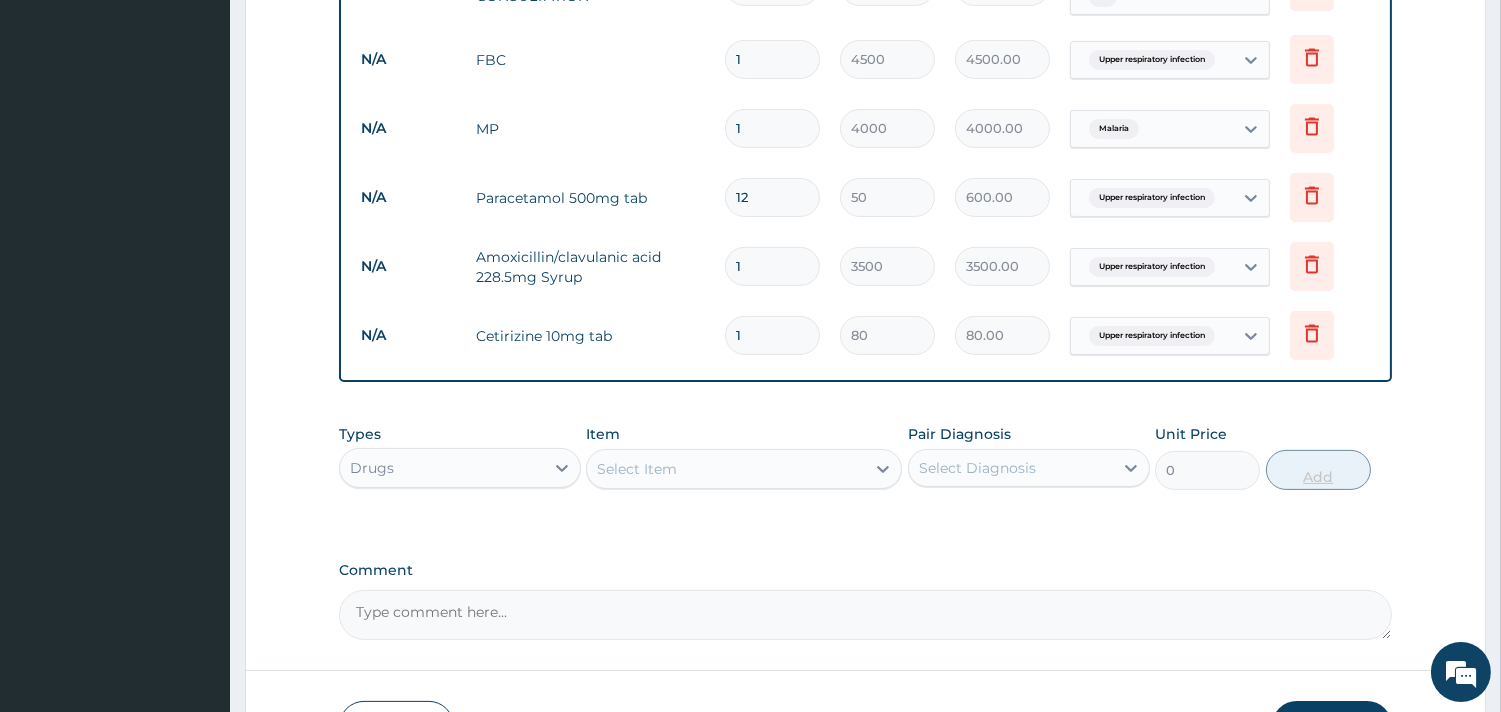 type 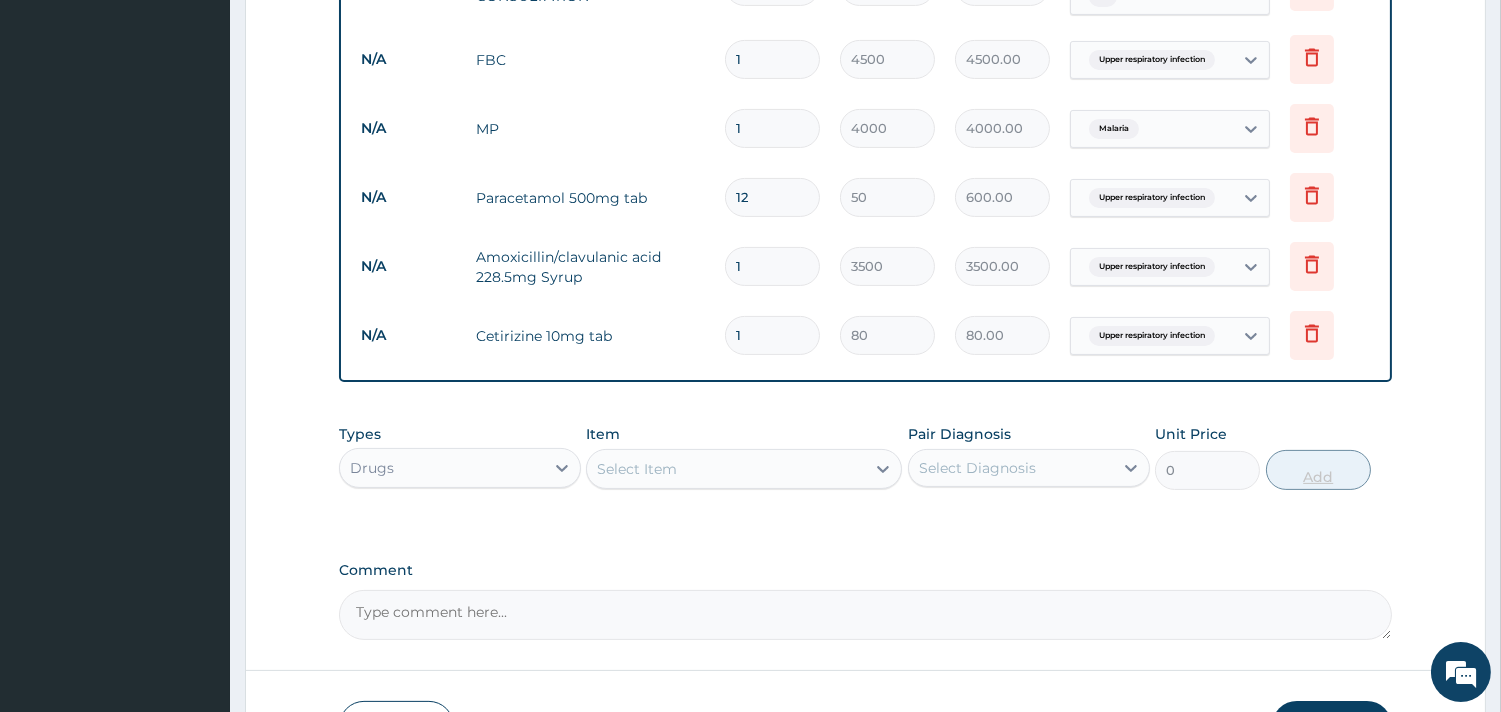 type on "0.00" 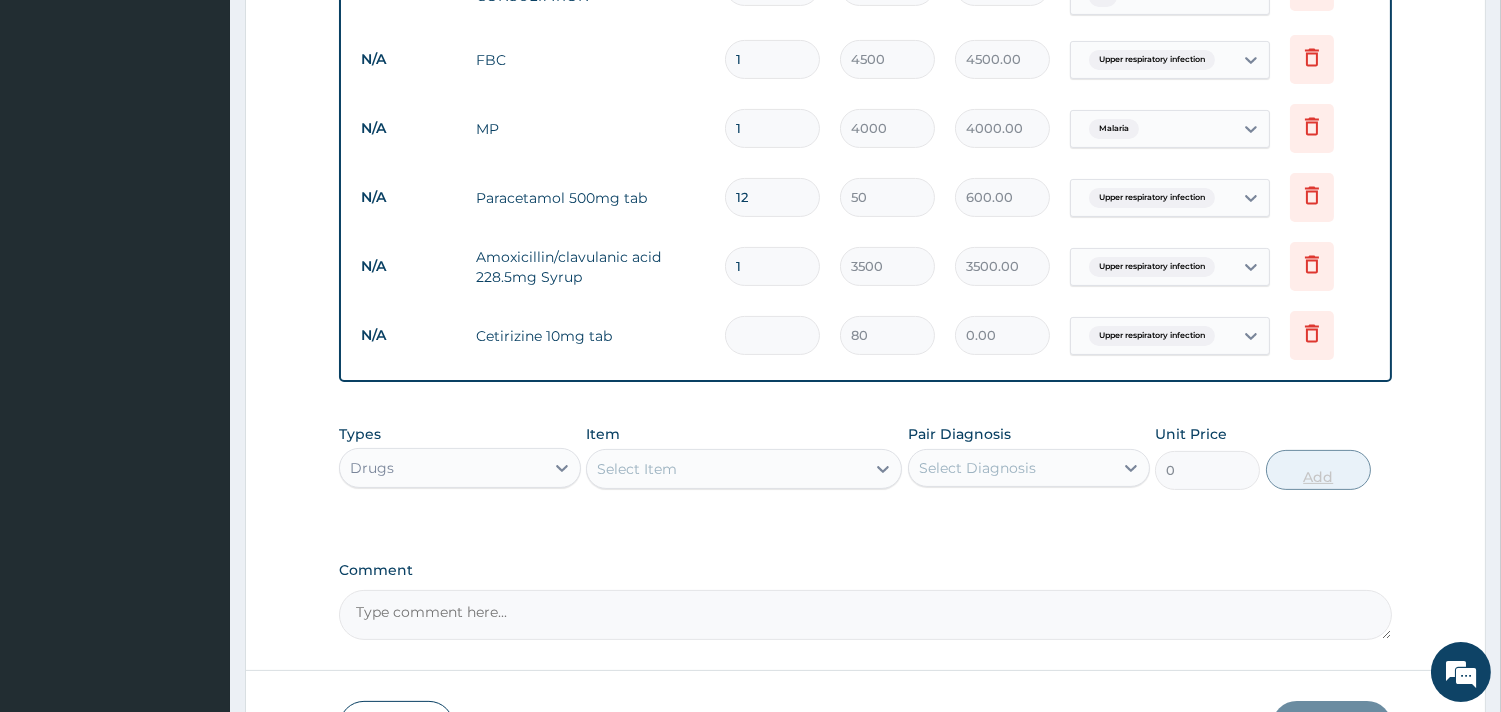 type on "5" 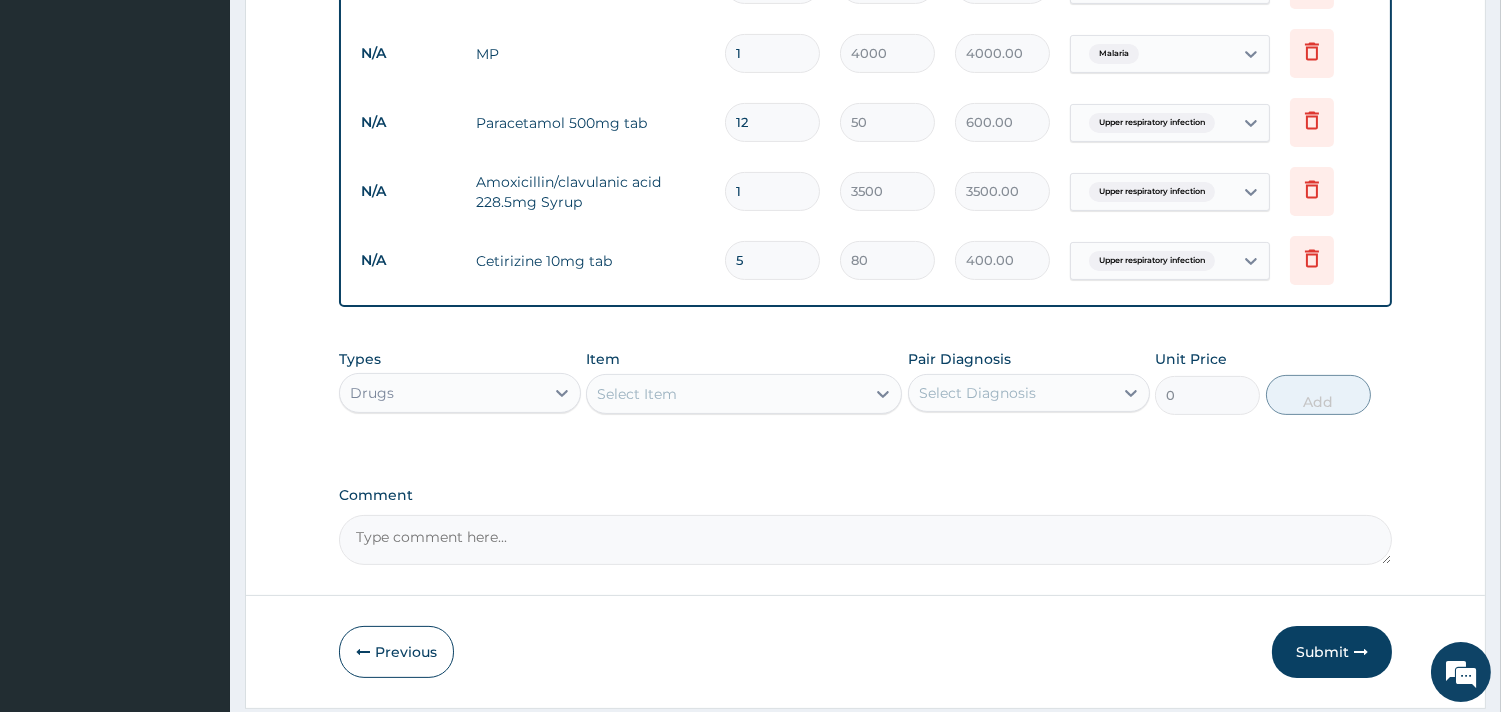 scroll, scrollTop: 988, scrollLeft: 0, axis: vertical 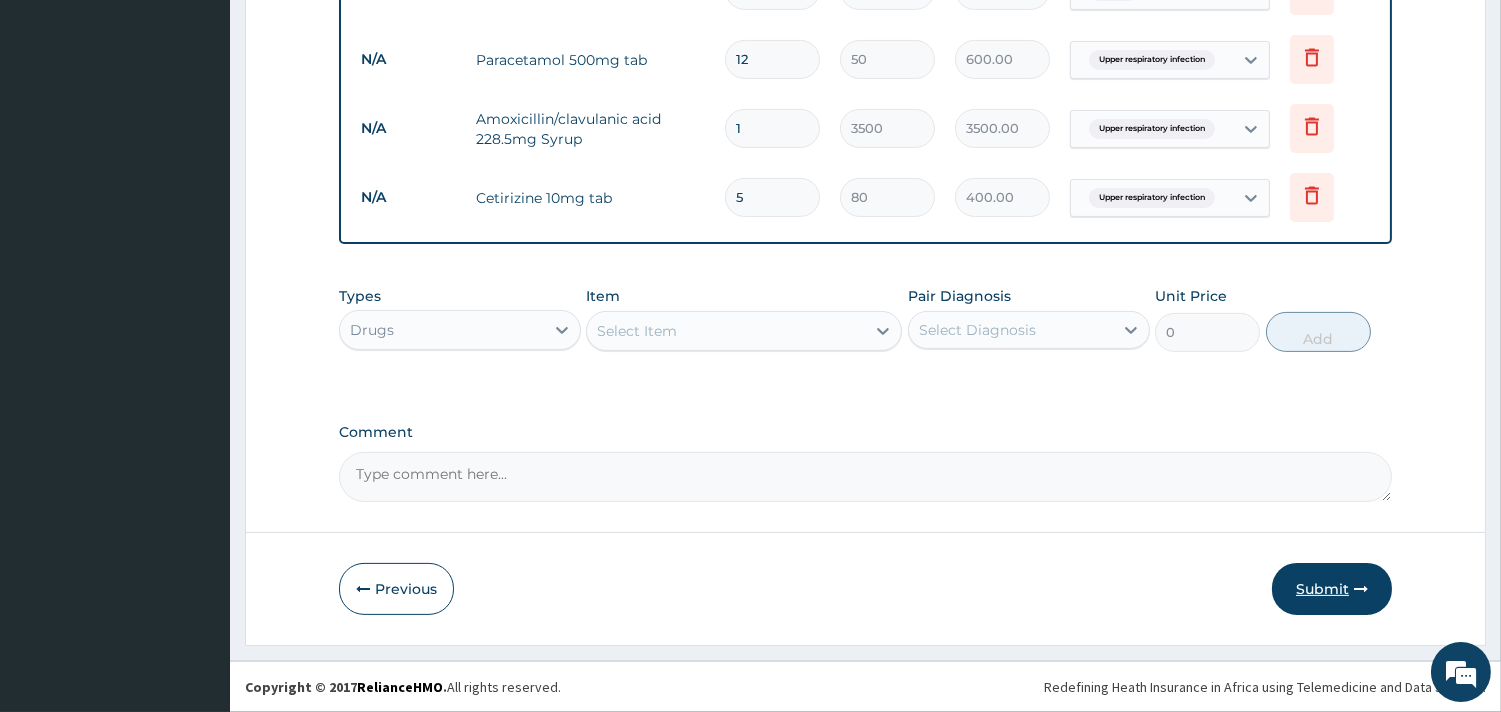 type on "5" 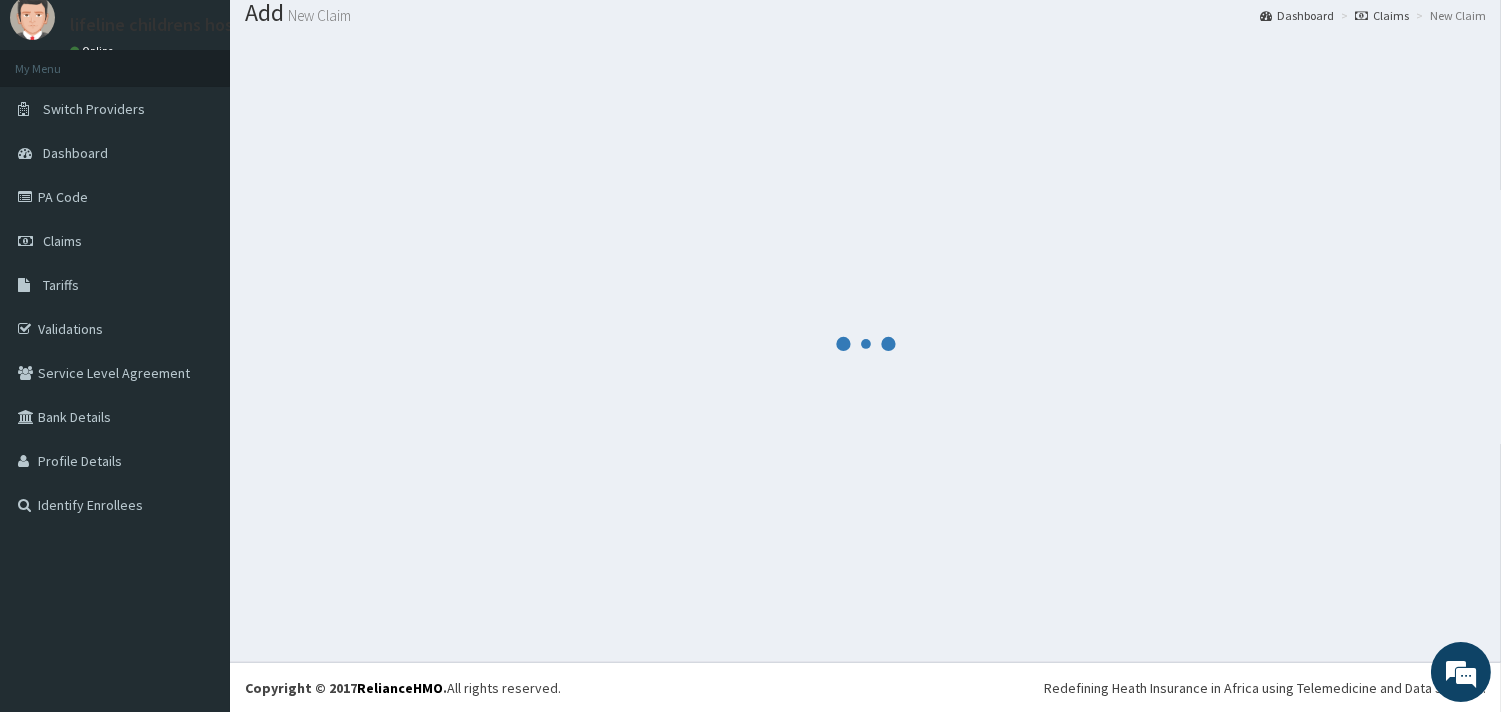 scroll, scrollTop: 988, scrollLeft: 0, axis: vertical 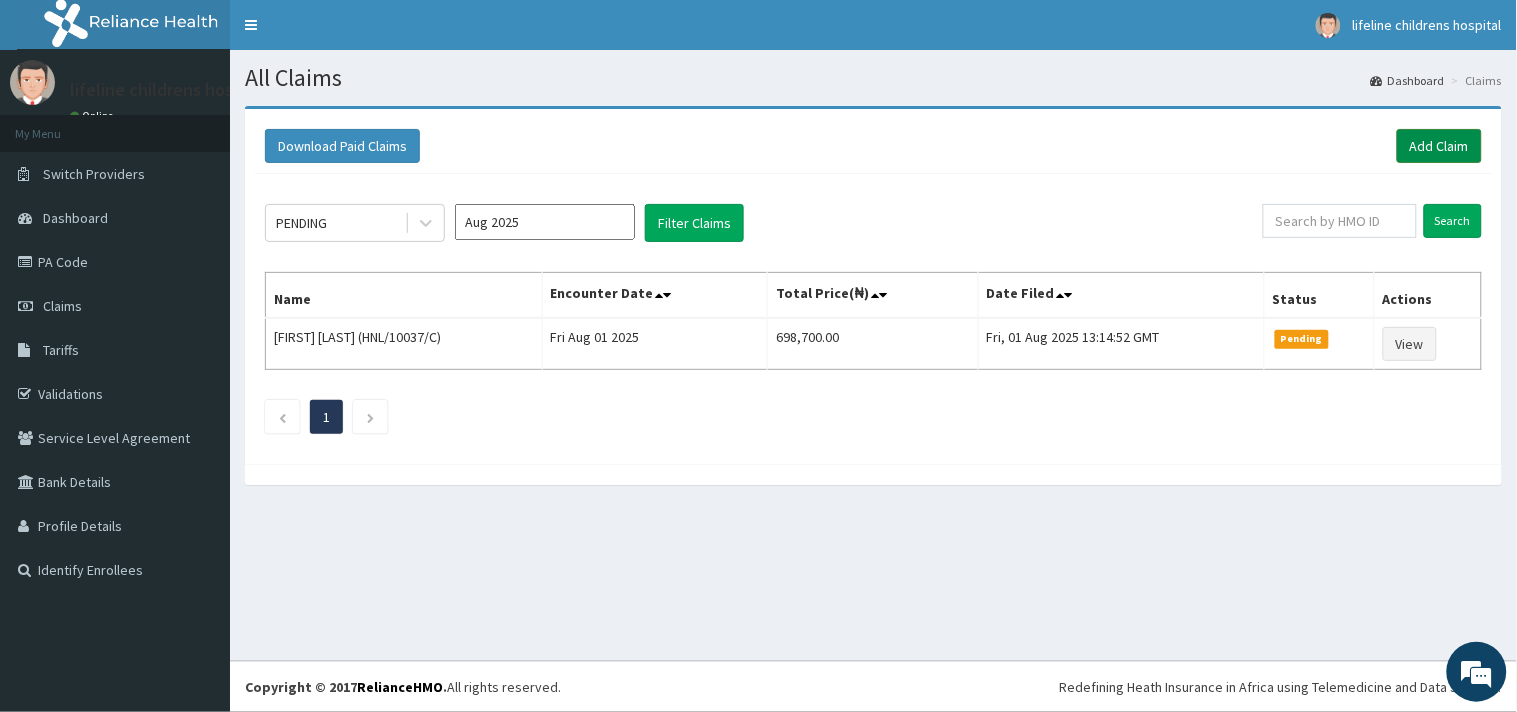 click on "Add Claim" at bounding box center (1439, 146) 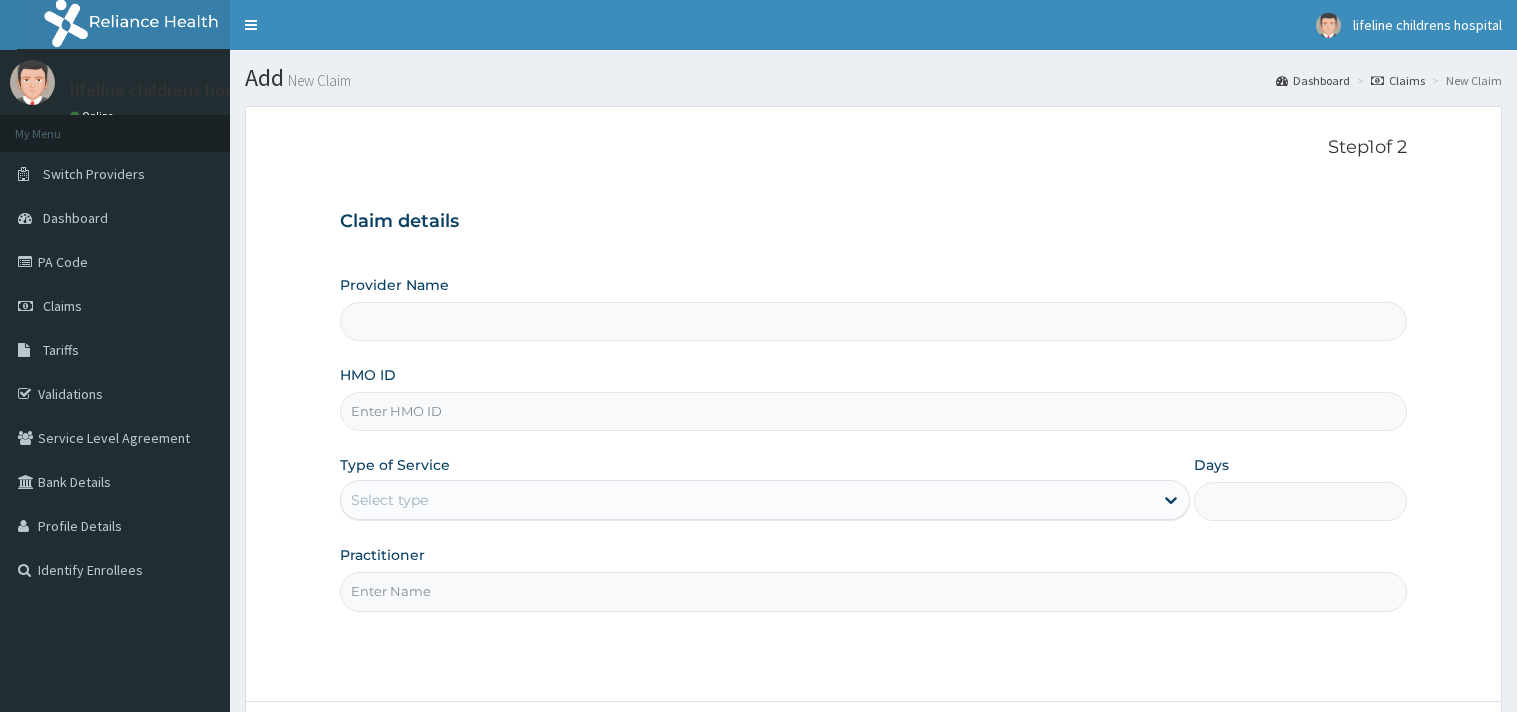 scroll, scrollTop: 0, scrollLeft: 0, axis: both 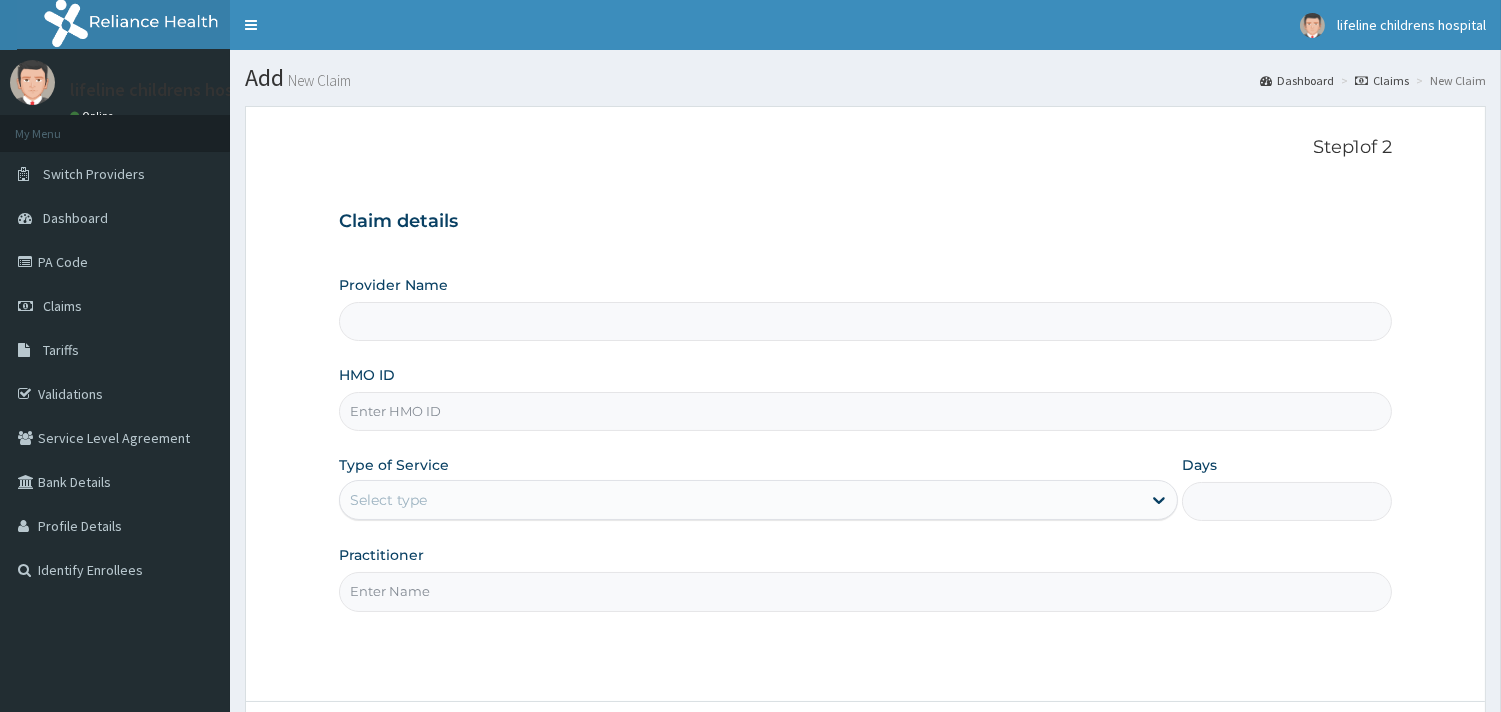 click on "HMO ID" at bounding box center [865, 411] 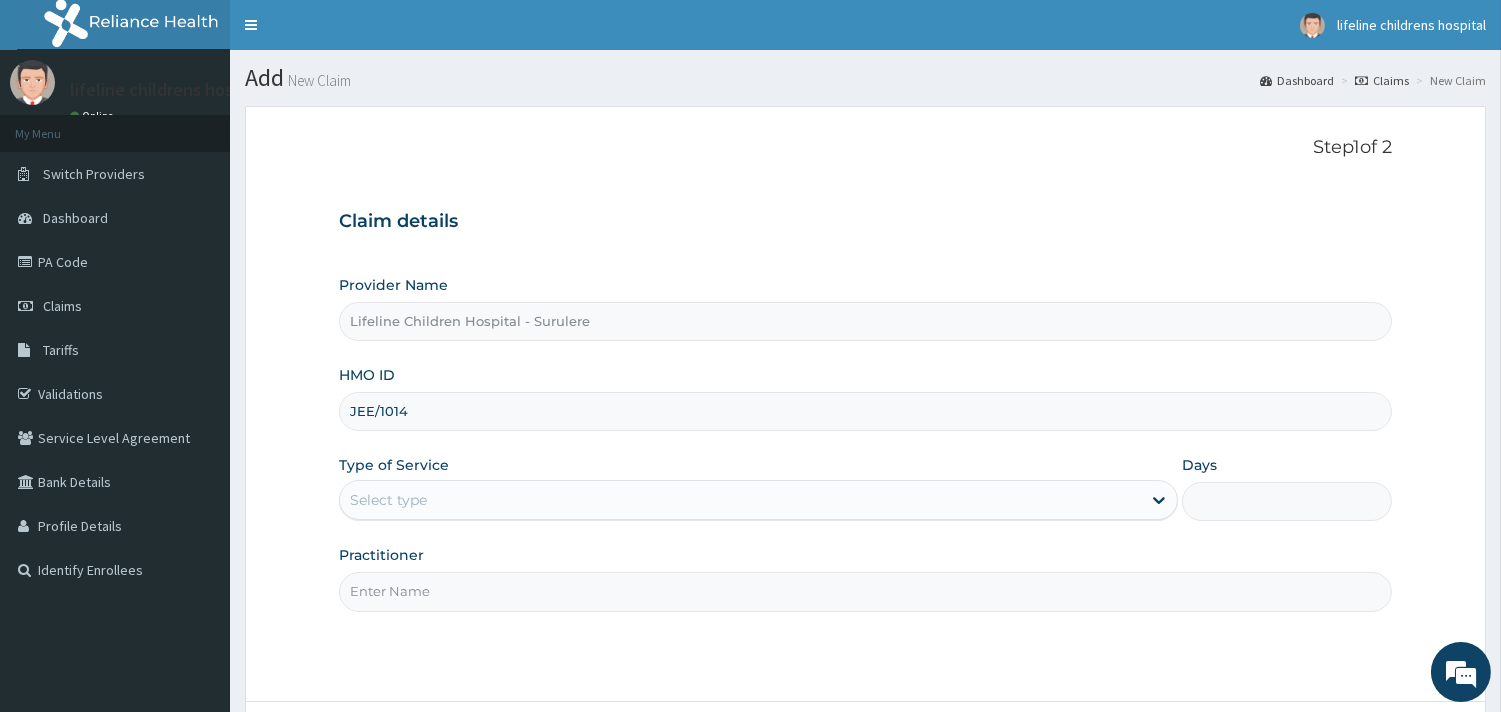 scroll, scrollTop: 0, scrollLeft: 0, axis: both 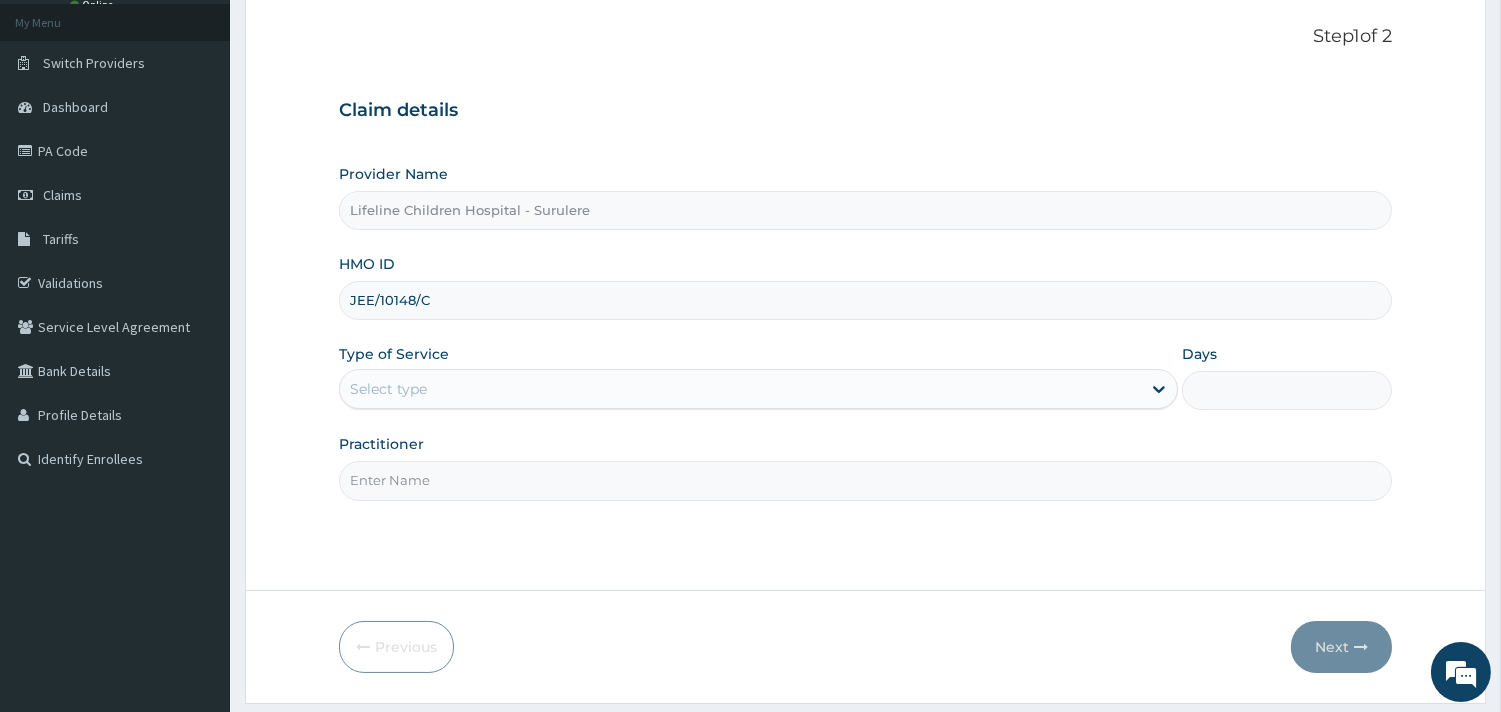 type on "JEE/10148/C" 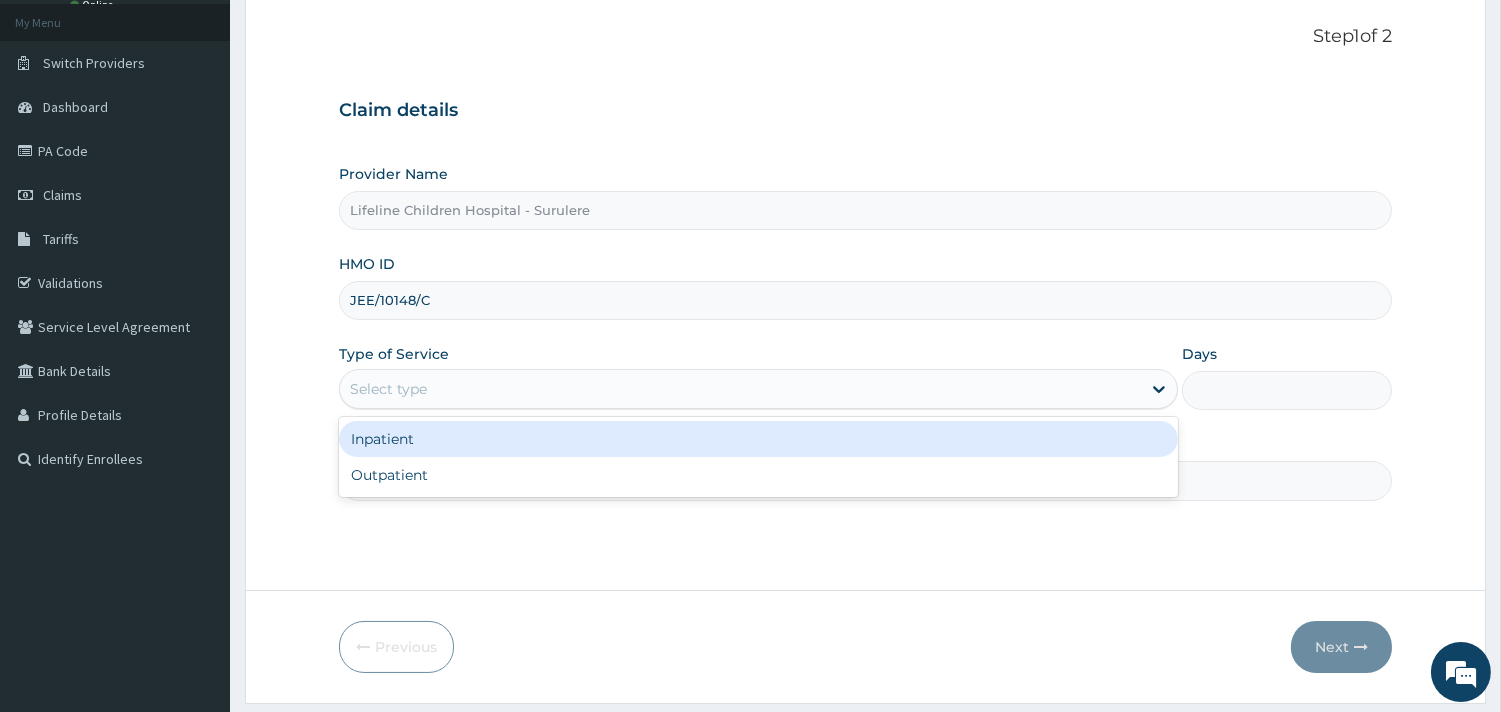 click on "Select type" at bounding box center (388, 389) 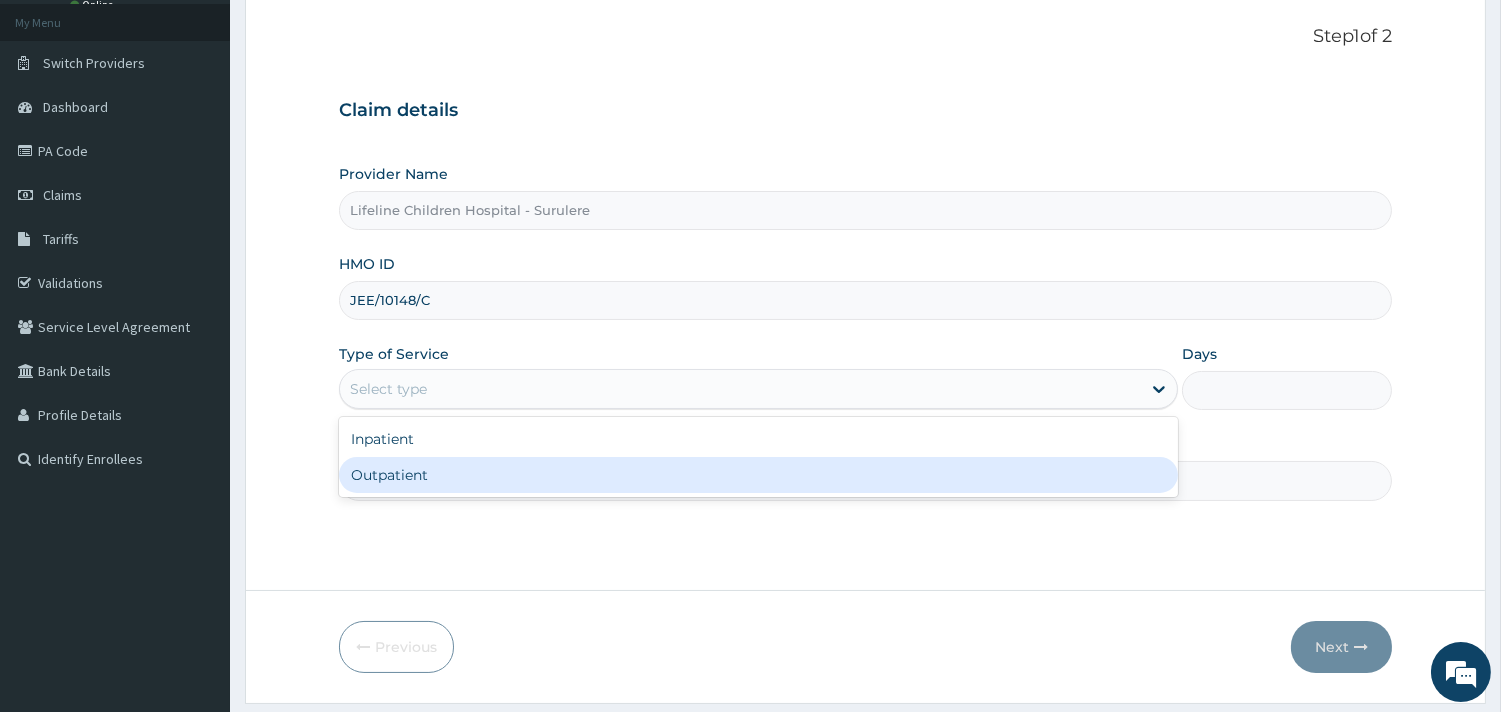 click on "Outpatient" at bounding box center [758, 475] 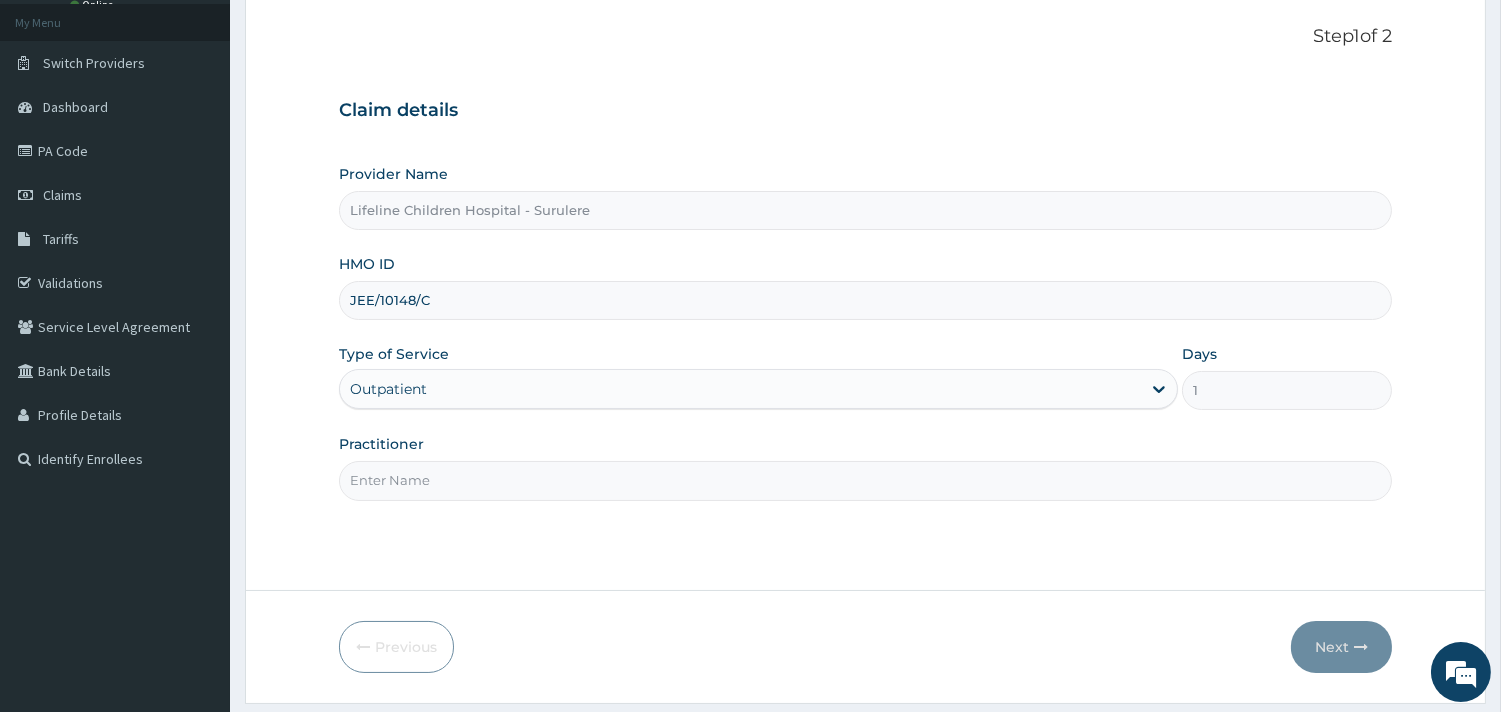 click on "Practitioner" at bounding box center (865, 480) 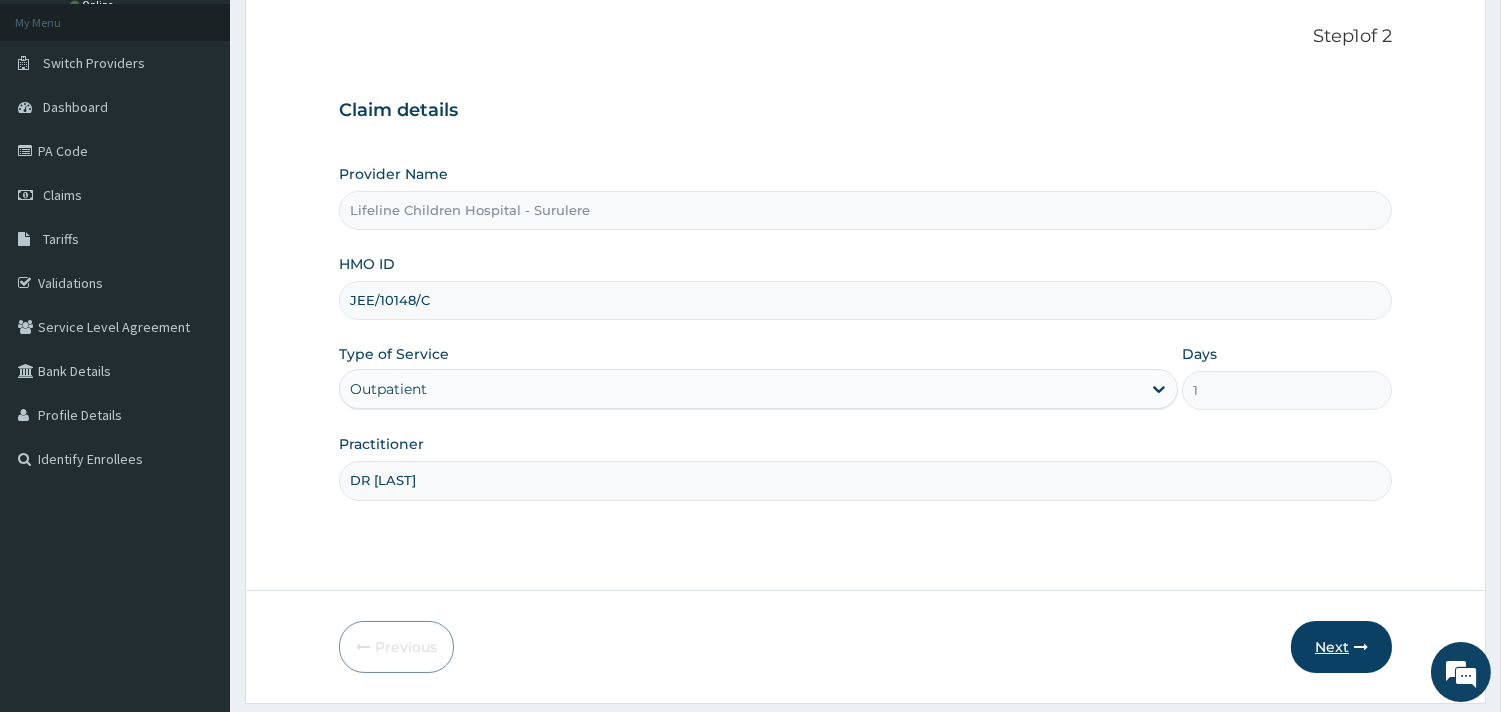 type on "DR OKOROBIE" 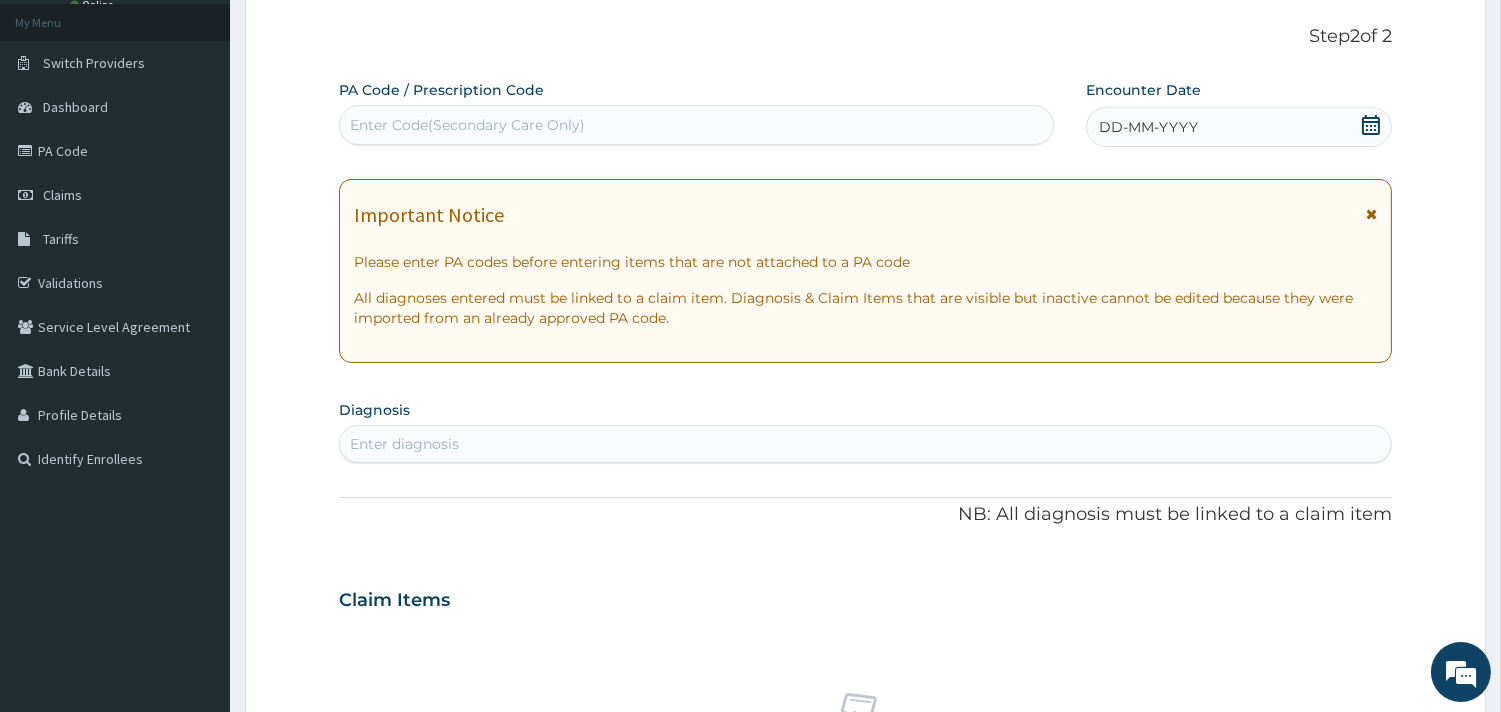 click on "DD-MM-YYYY" at bounding box center [1148, 127] 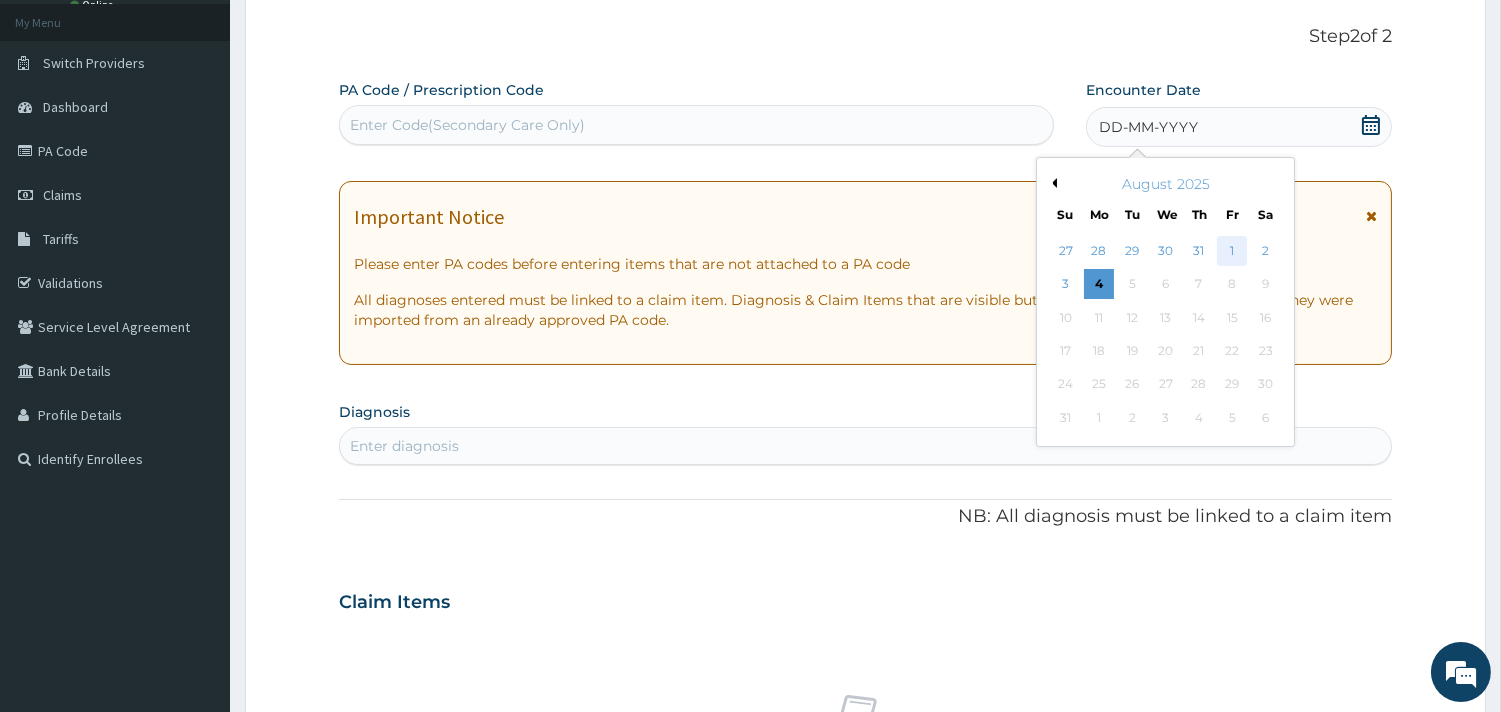 click on "1" at bounding box center [1232, 251] 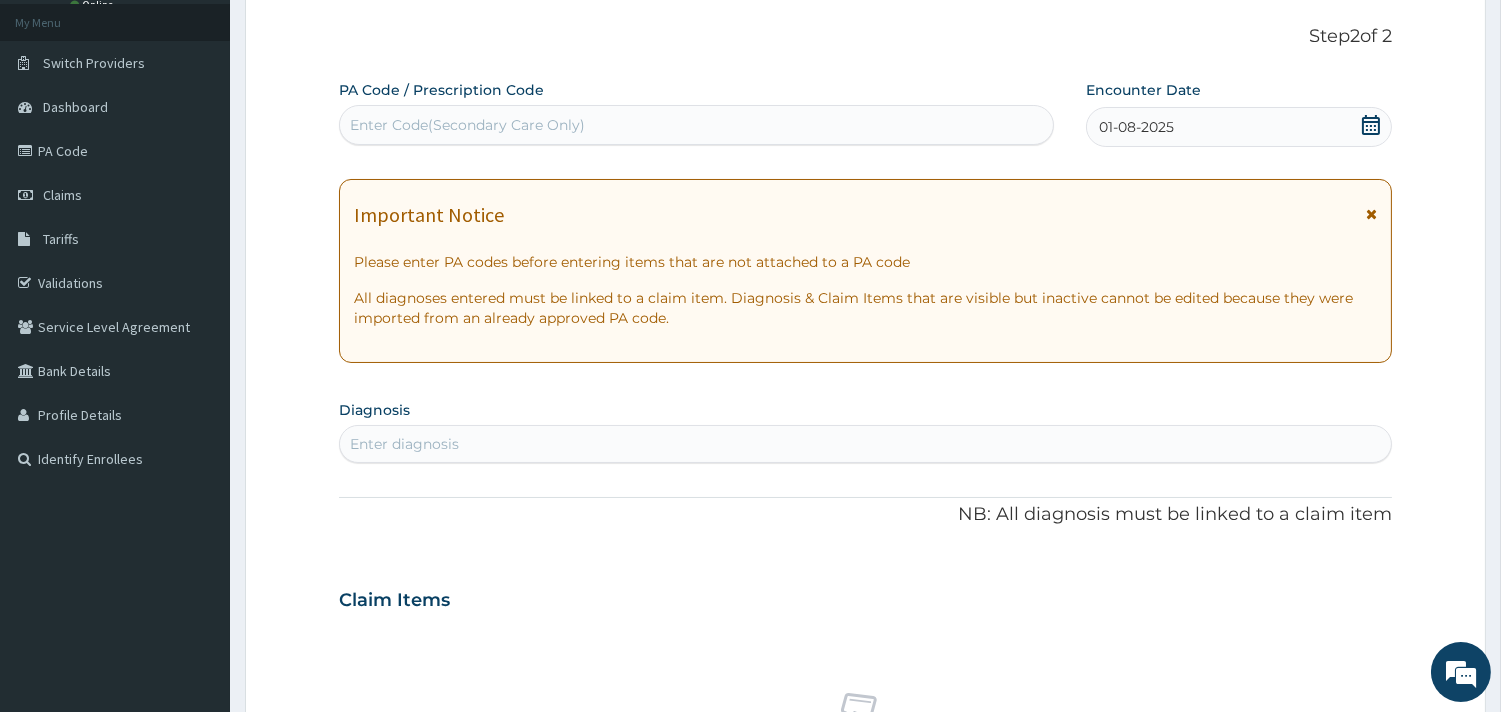 click on "Enter diagnosis" at bounding box center (865, 444) 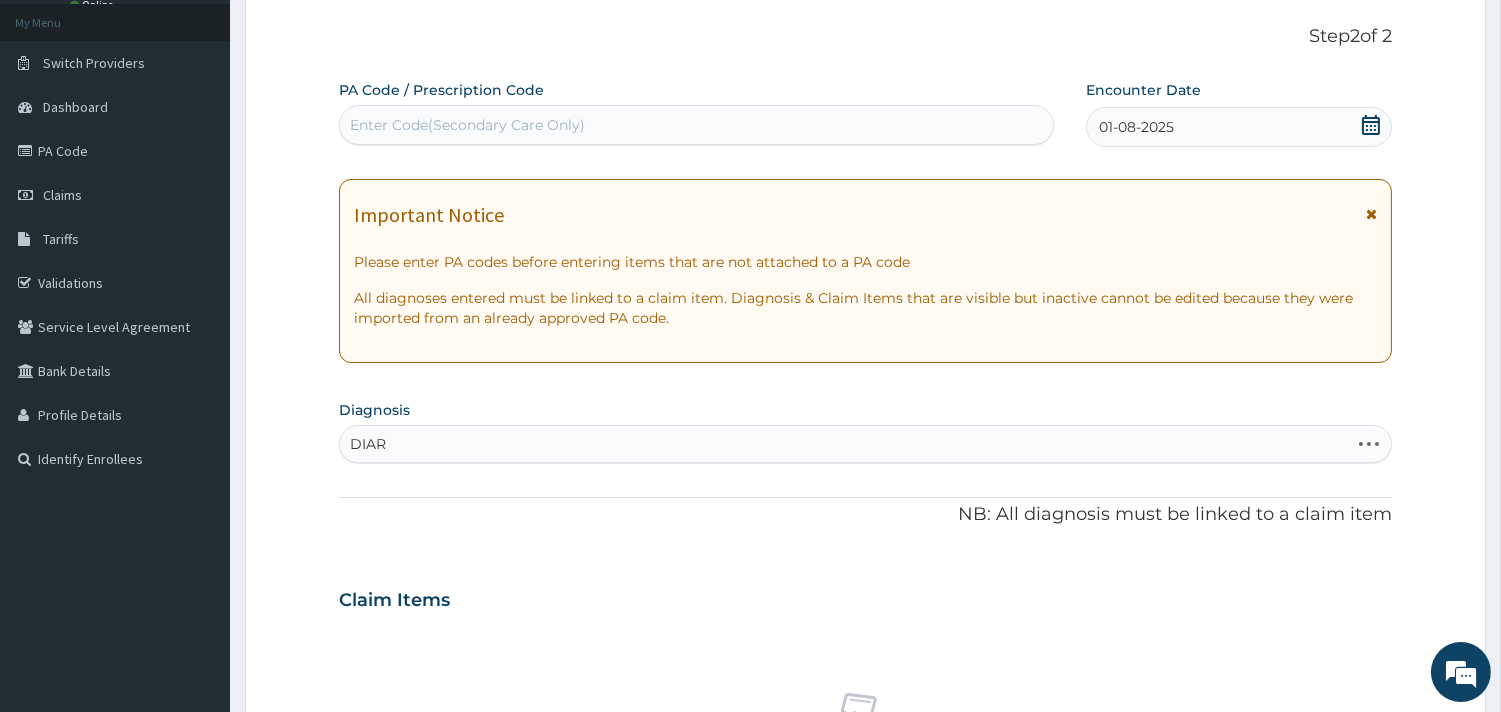 type on "DIARR" 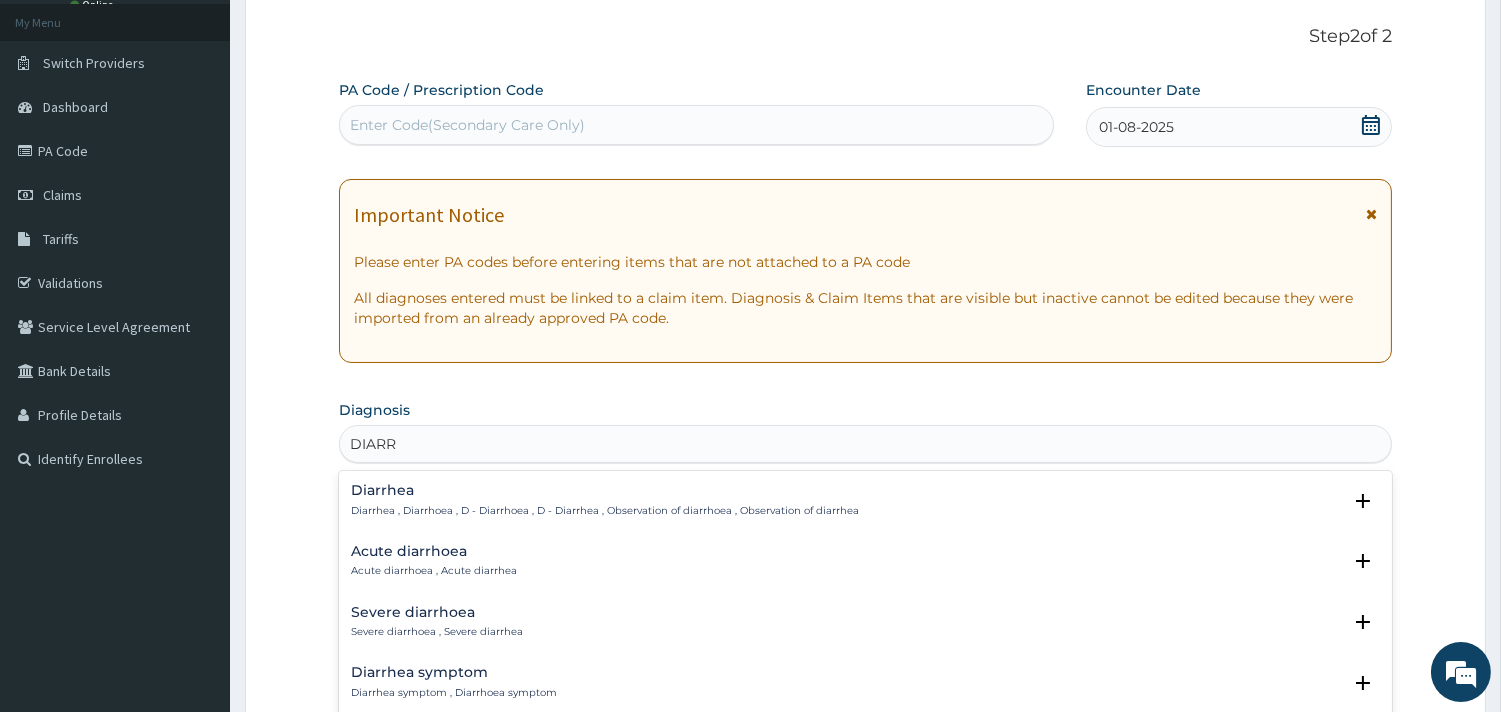 click on "Acute diarrhoea" at bounding box center [434, 551] 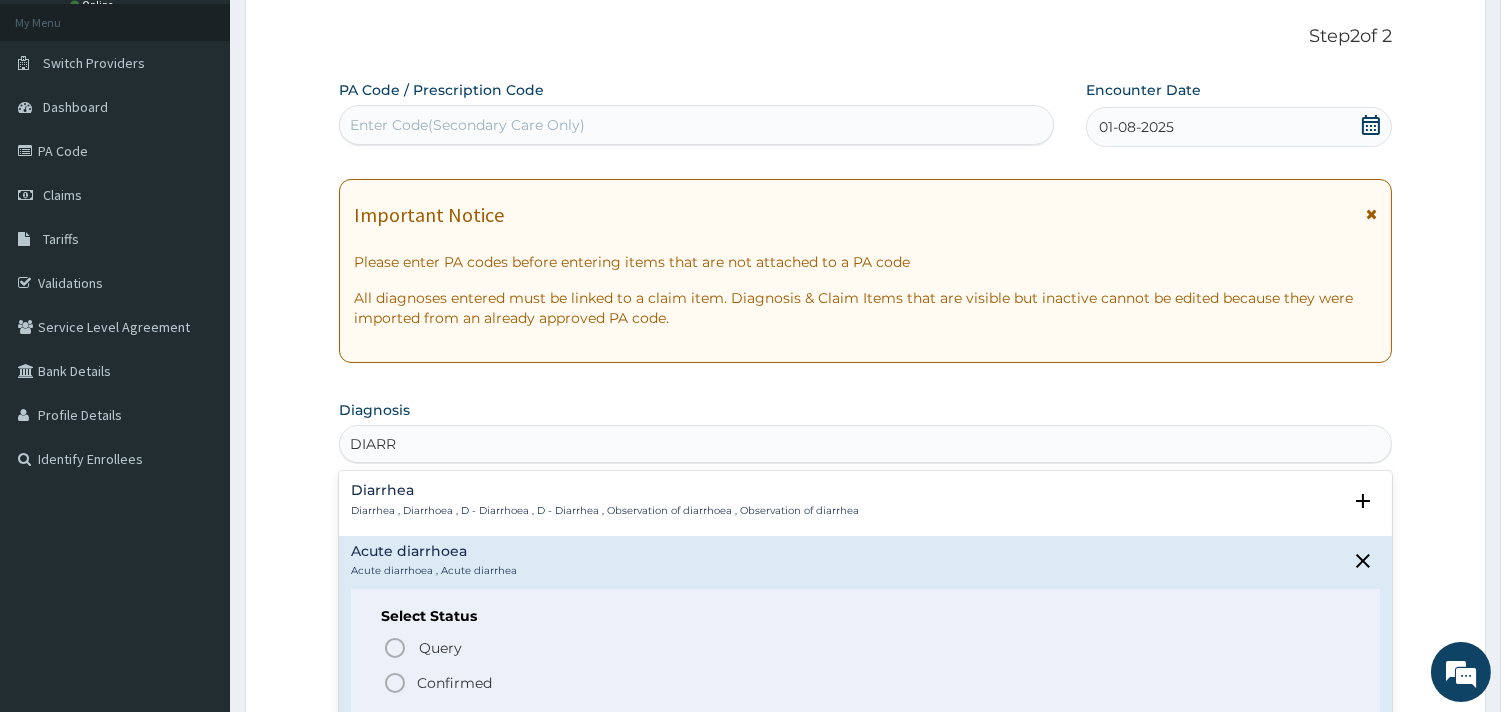 click on "Confirmed" at bounding box center [454, 683] 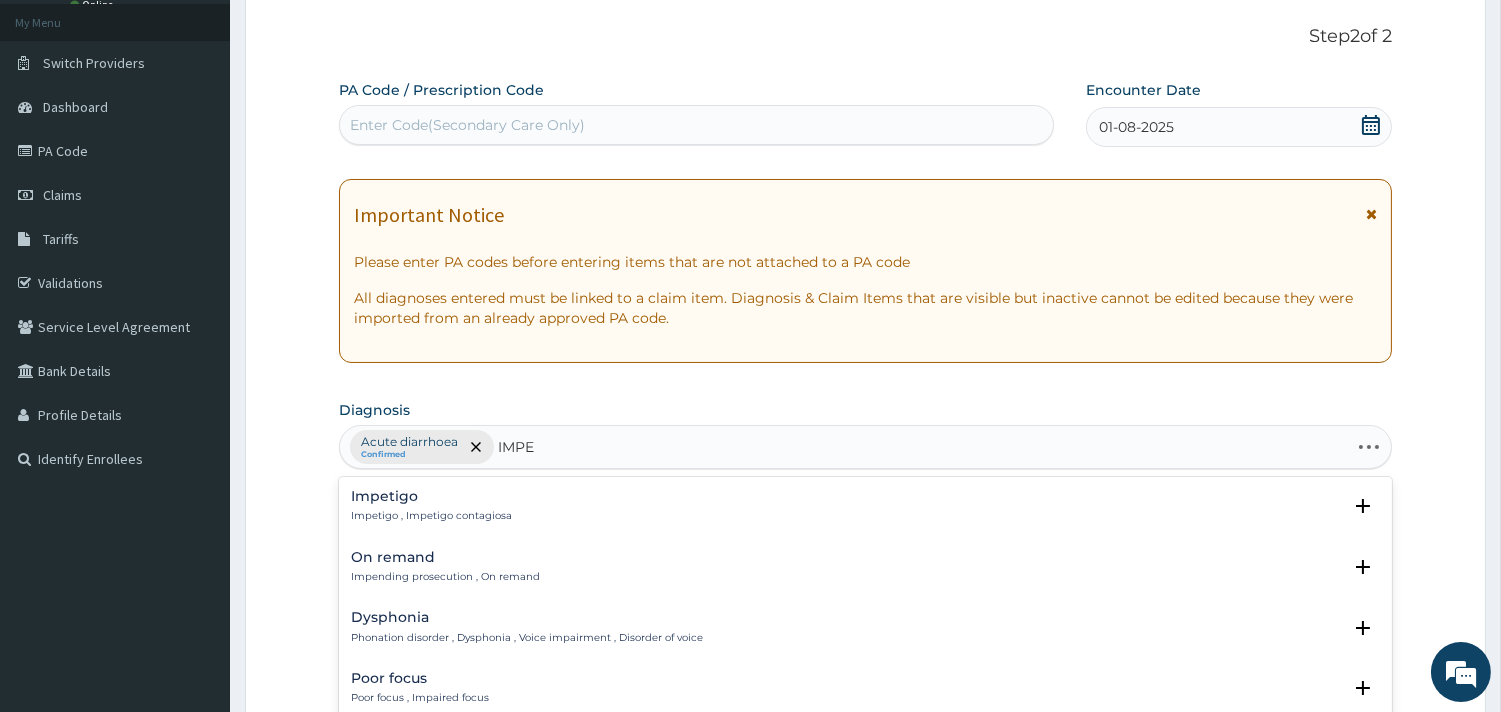 type on "IMPET" 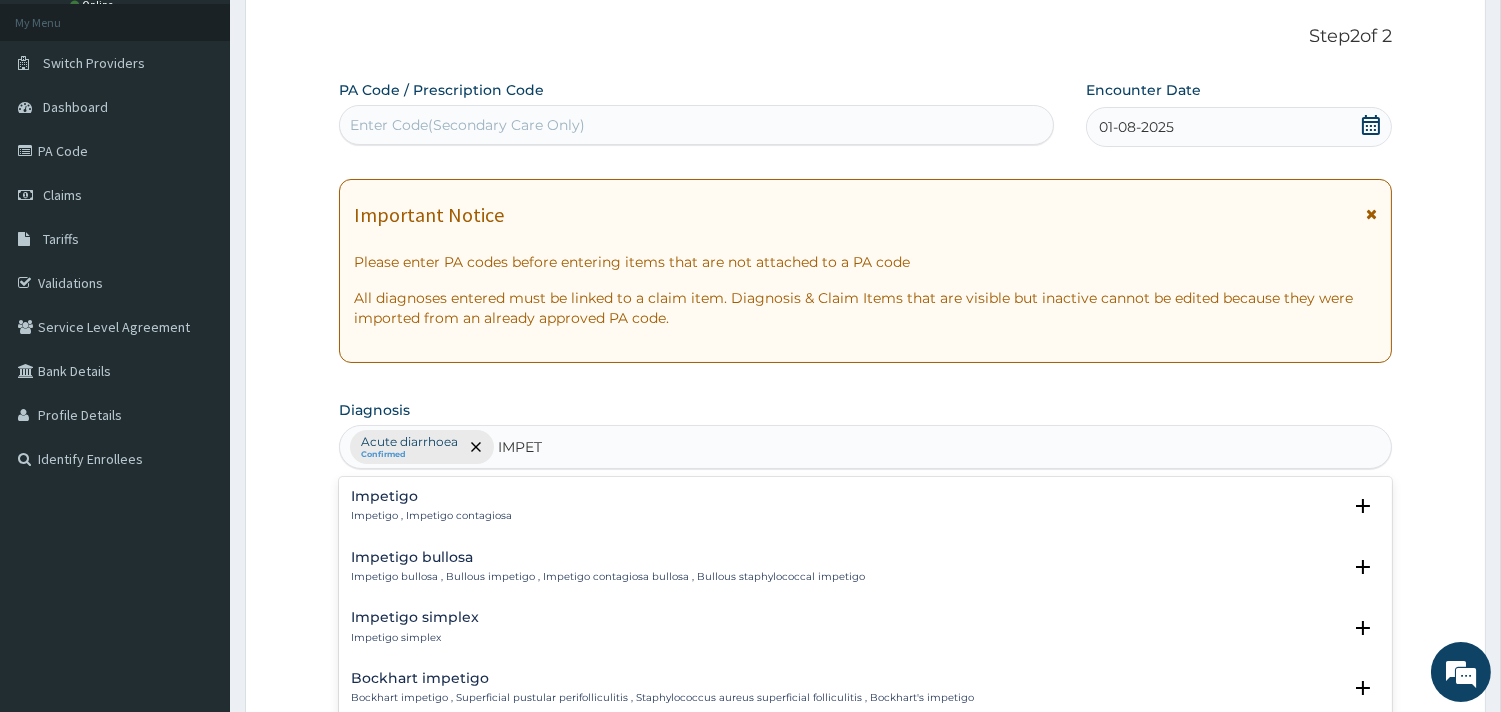 click on "Impetigo" at bounding box center (431, 496) 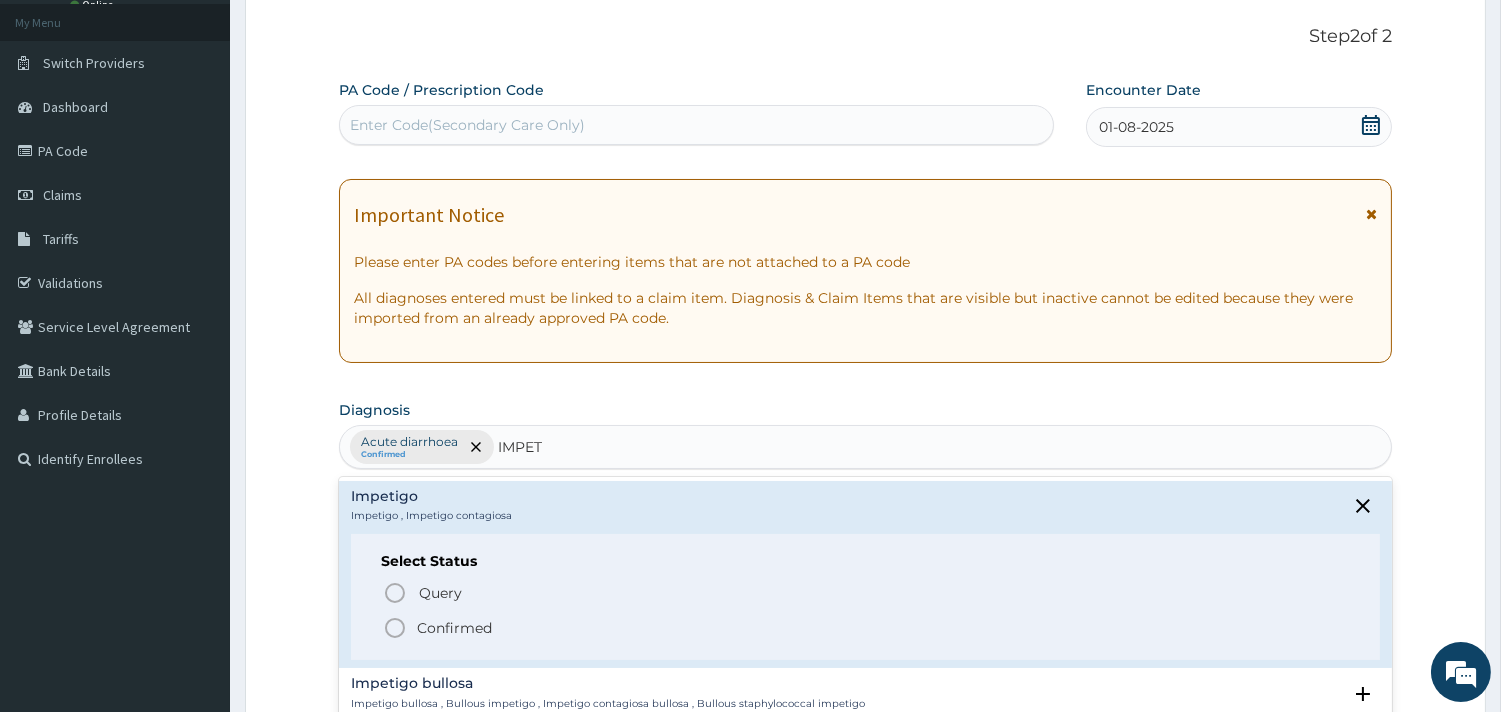 click on "Confirmed" at bounding box center (454, 628) 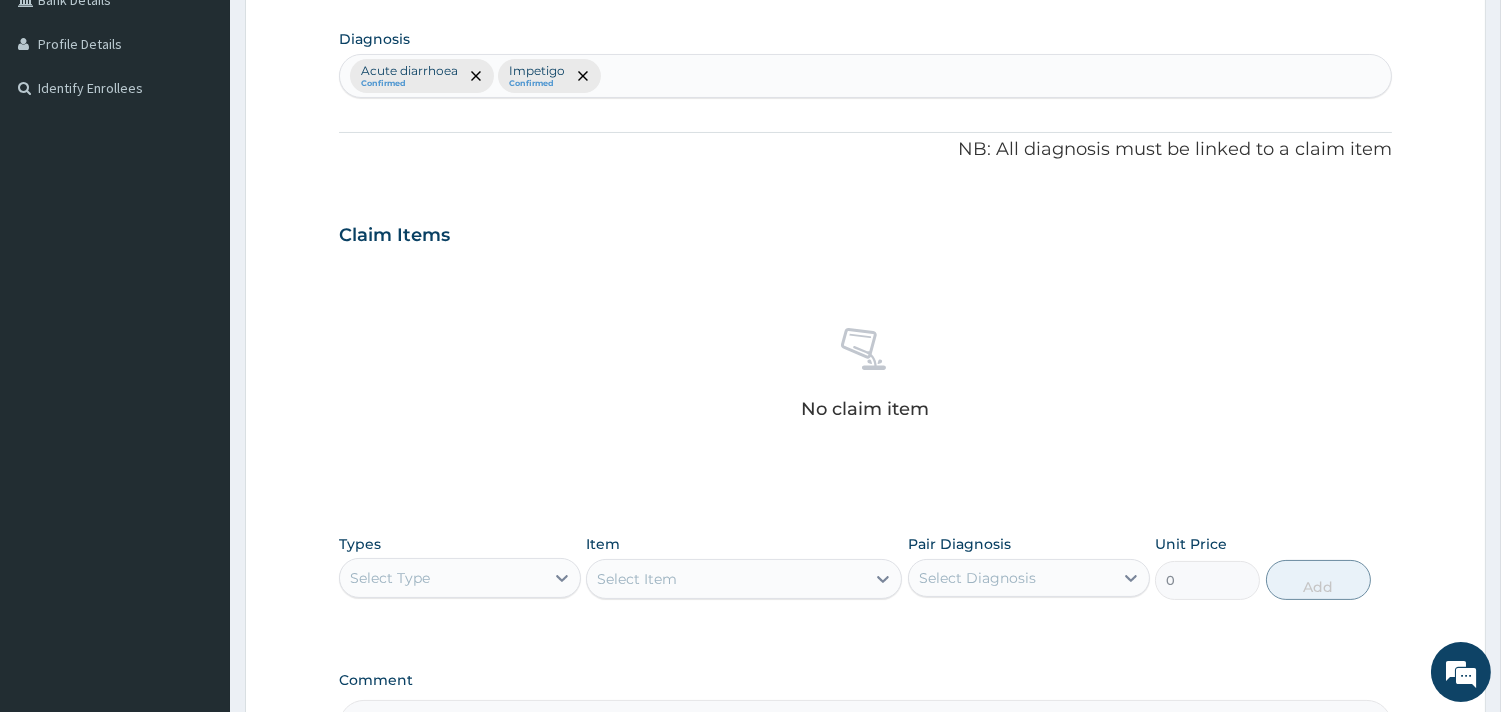scroll, scrollTop: 555, scrollLeft: 0, axis: vertical 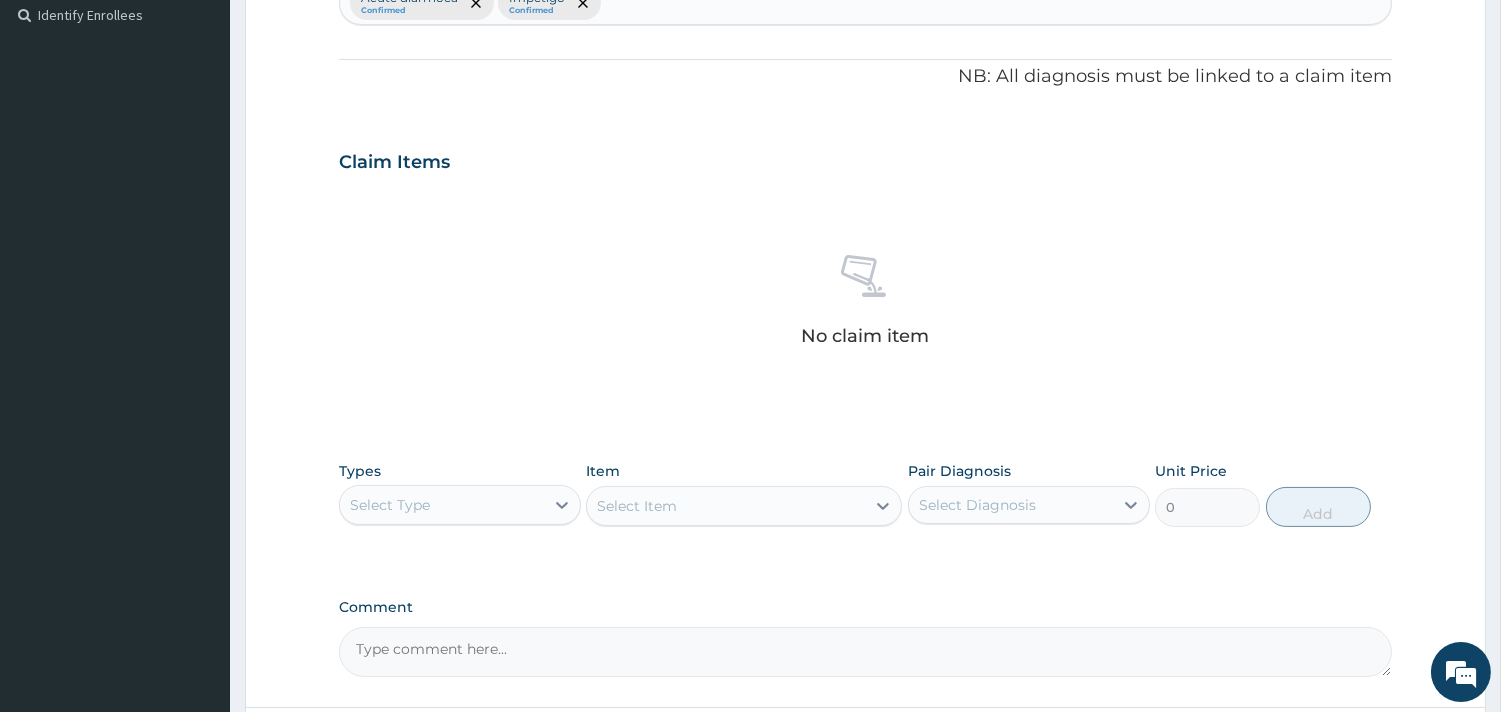 click on "Select Type" at bounding box center [442, 505] 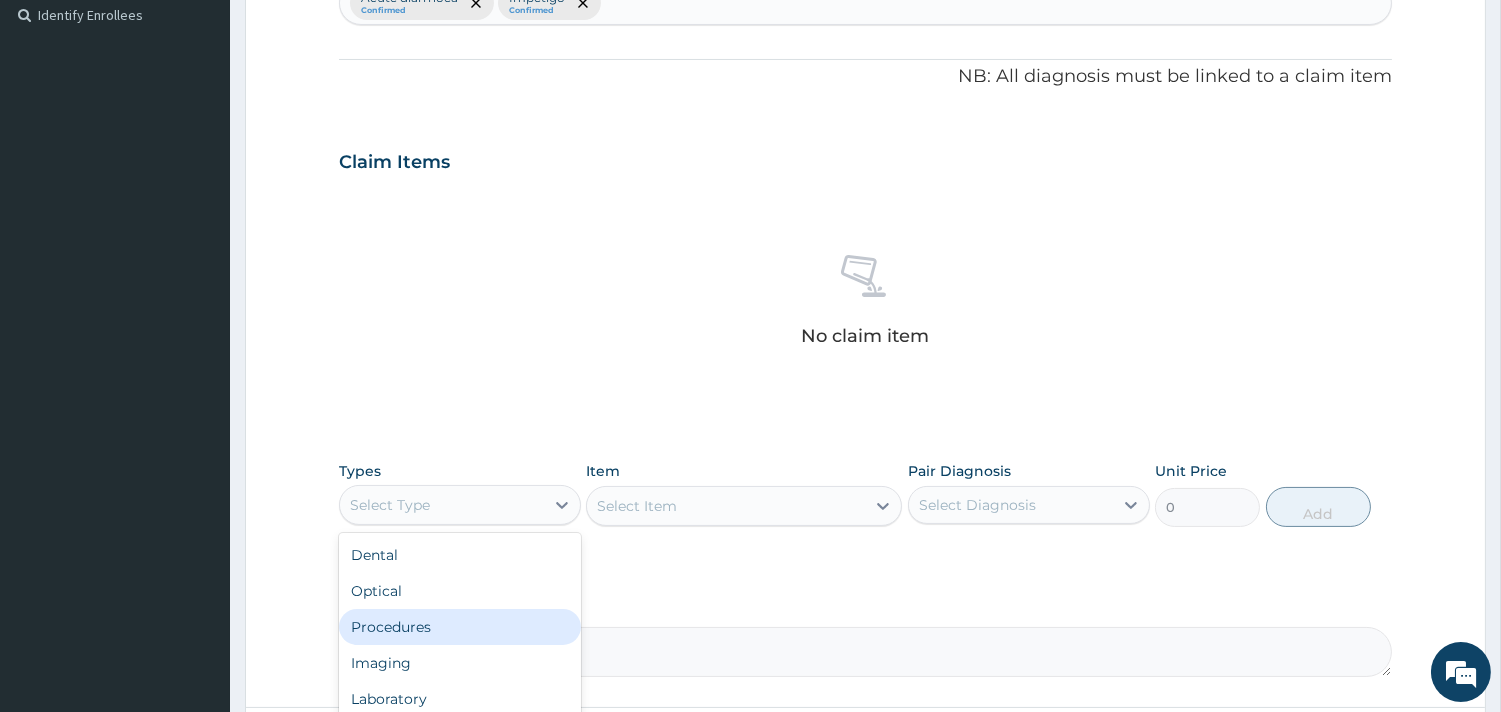 click on "Procedures" at bounding box center (460, 627) 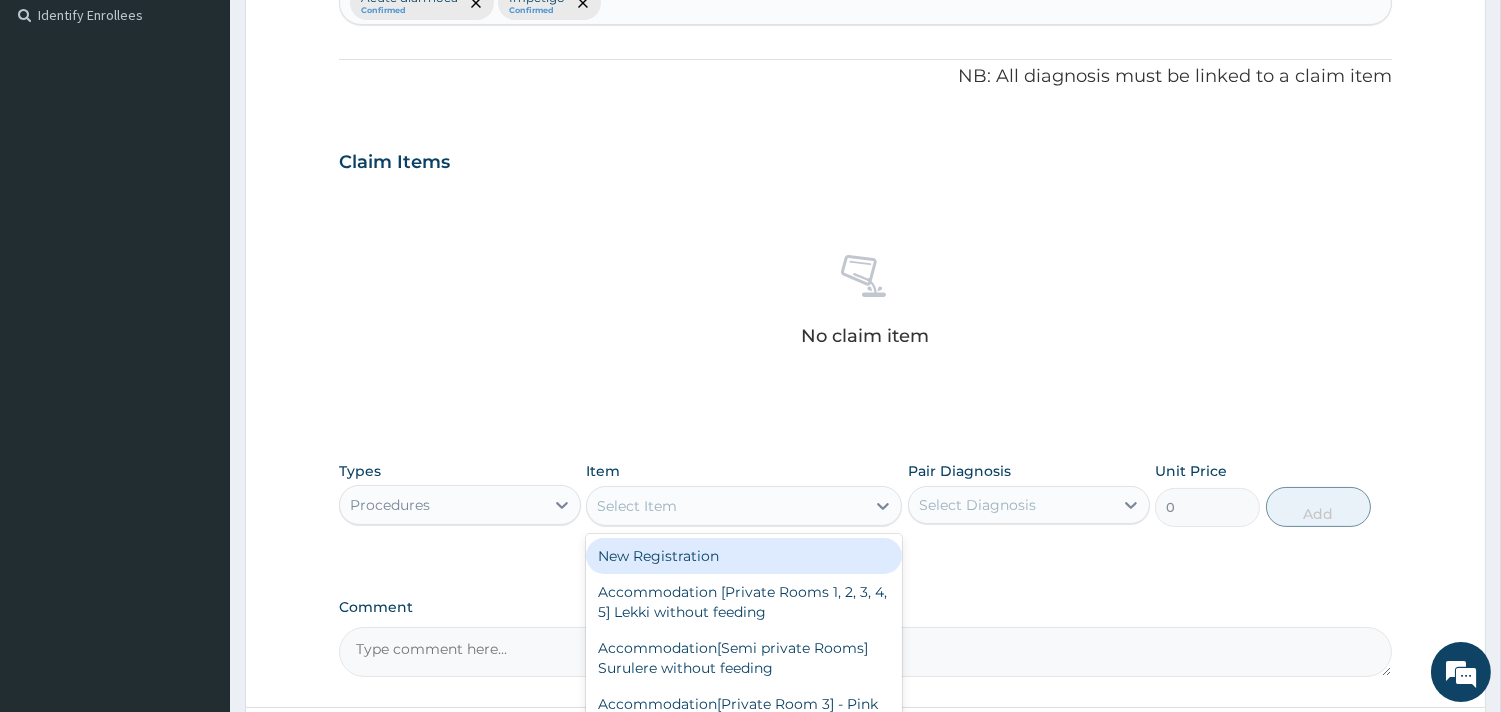 click on "Select Item" at bounding box center (726, 506) 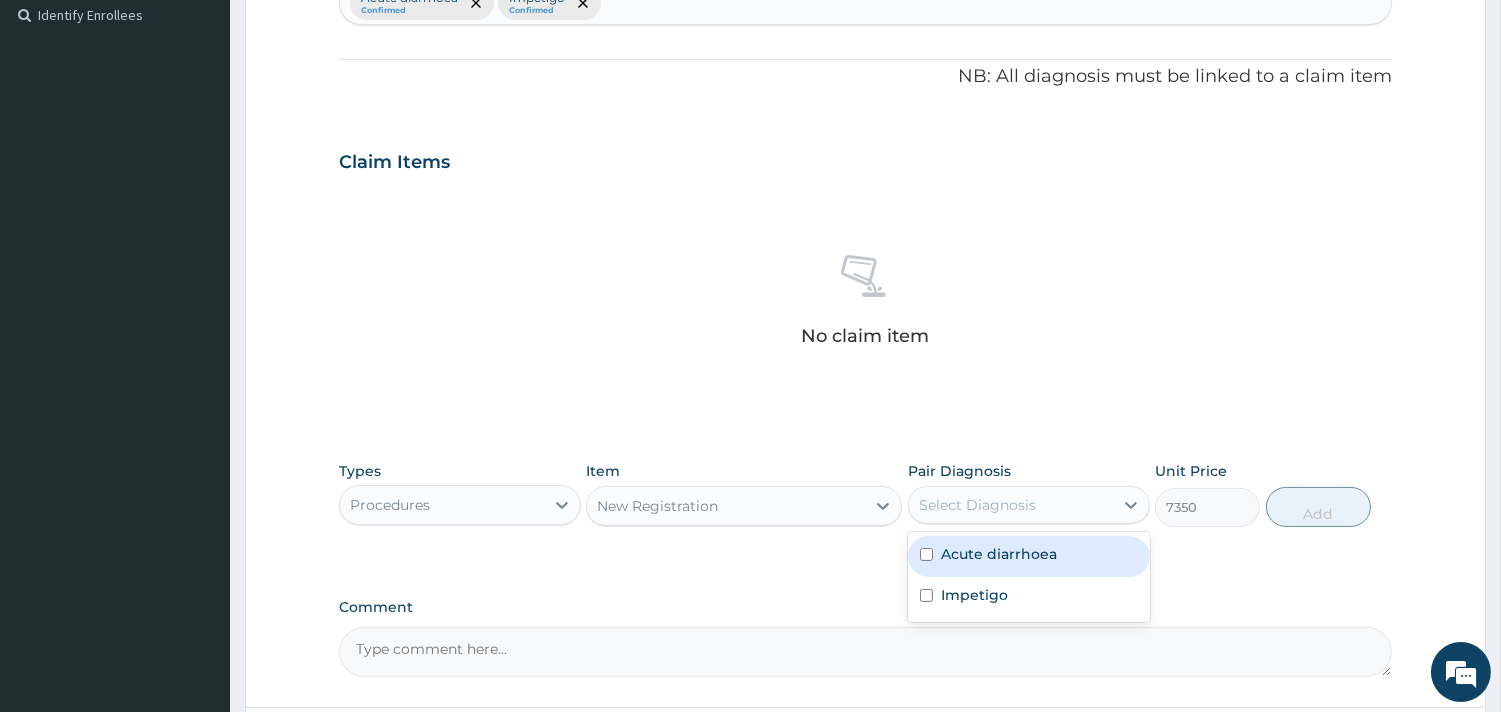 click on "Select Diagnosis" at bounding box center [977, 505] 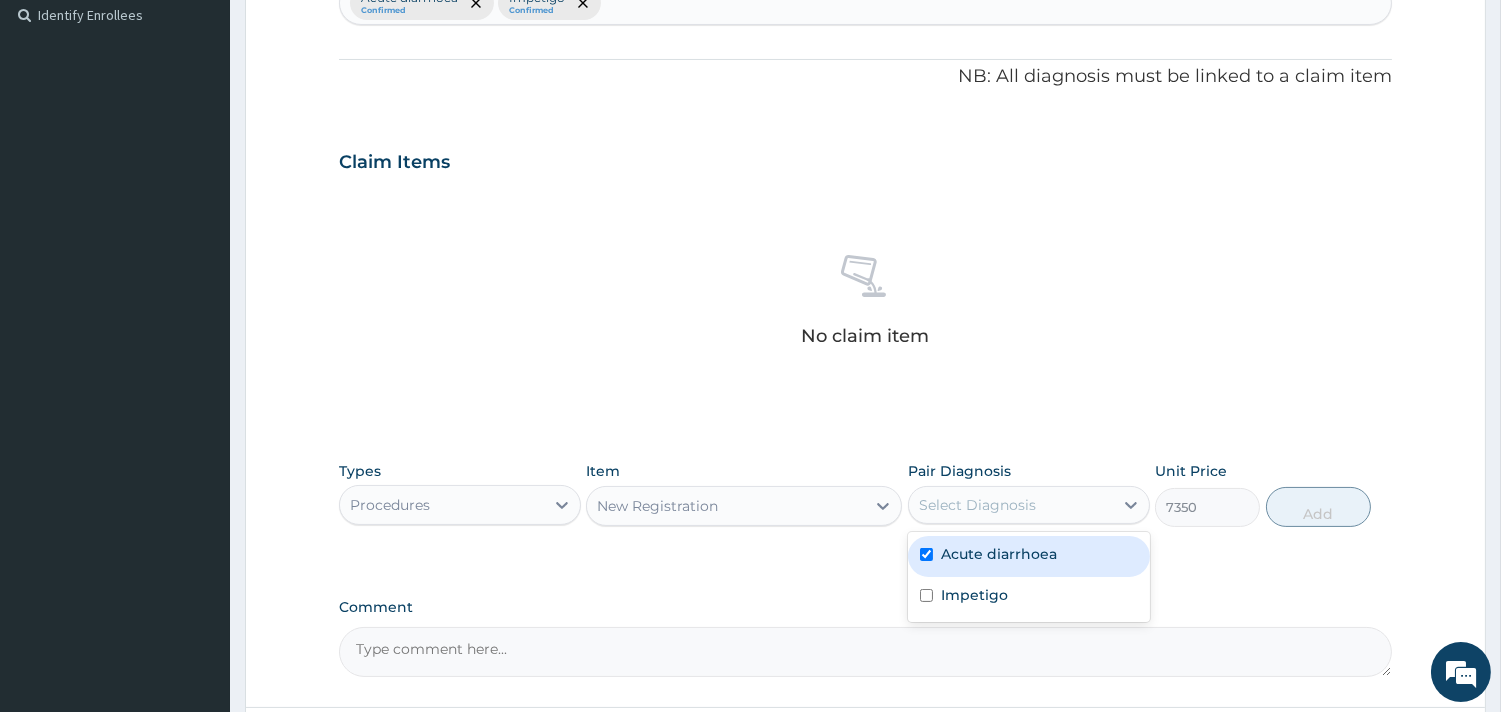 checkbox on "true" 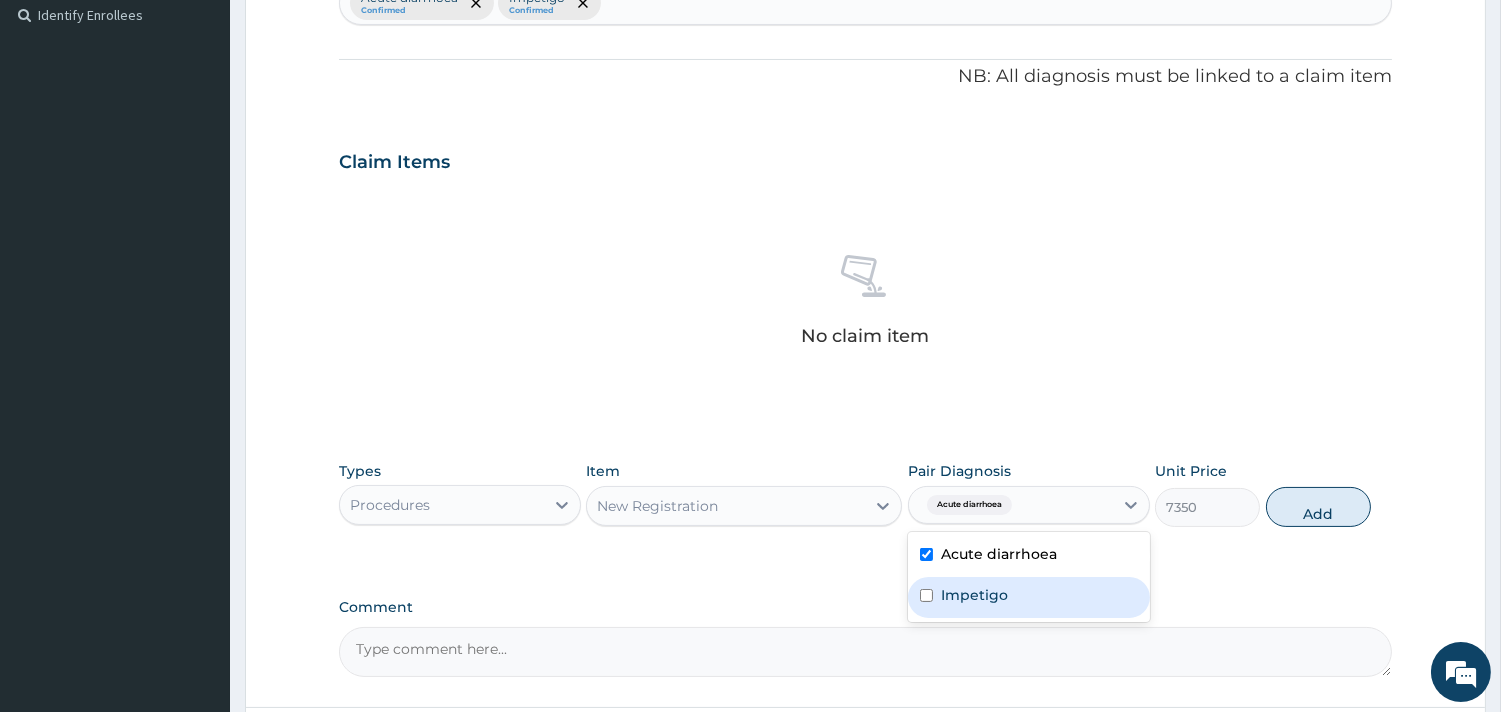 click on "Impetigo" at bounding box center (1029, 597) 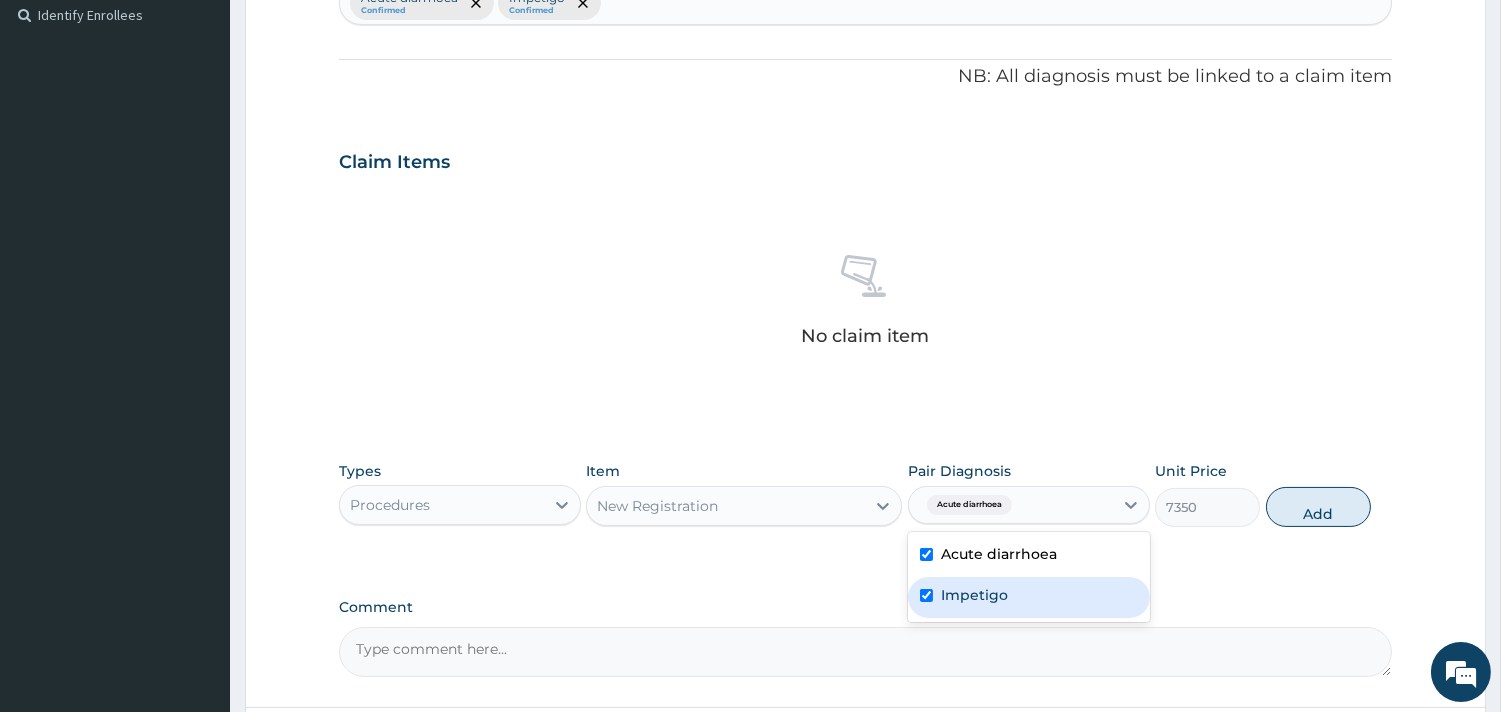 checkbox on "true" 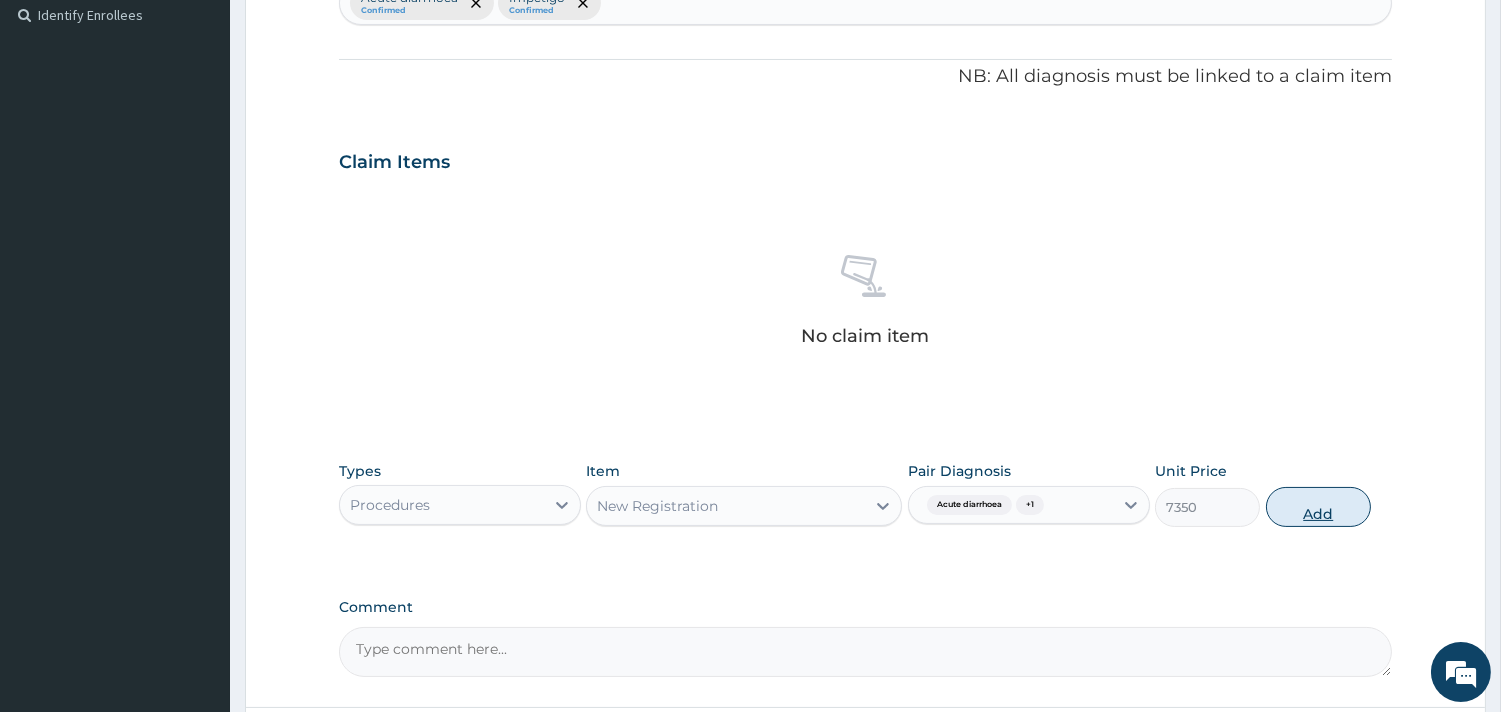 click on "Add" at bounding box center [1318, 507] 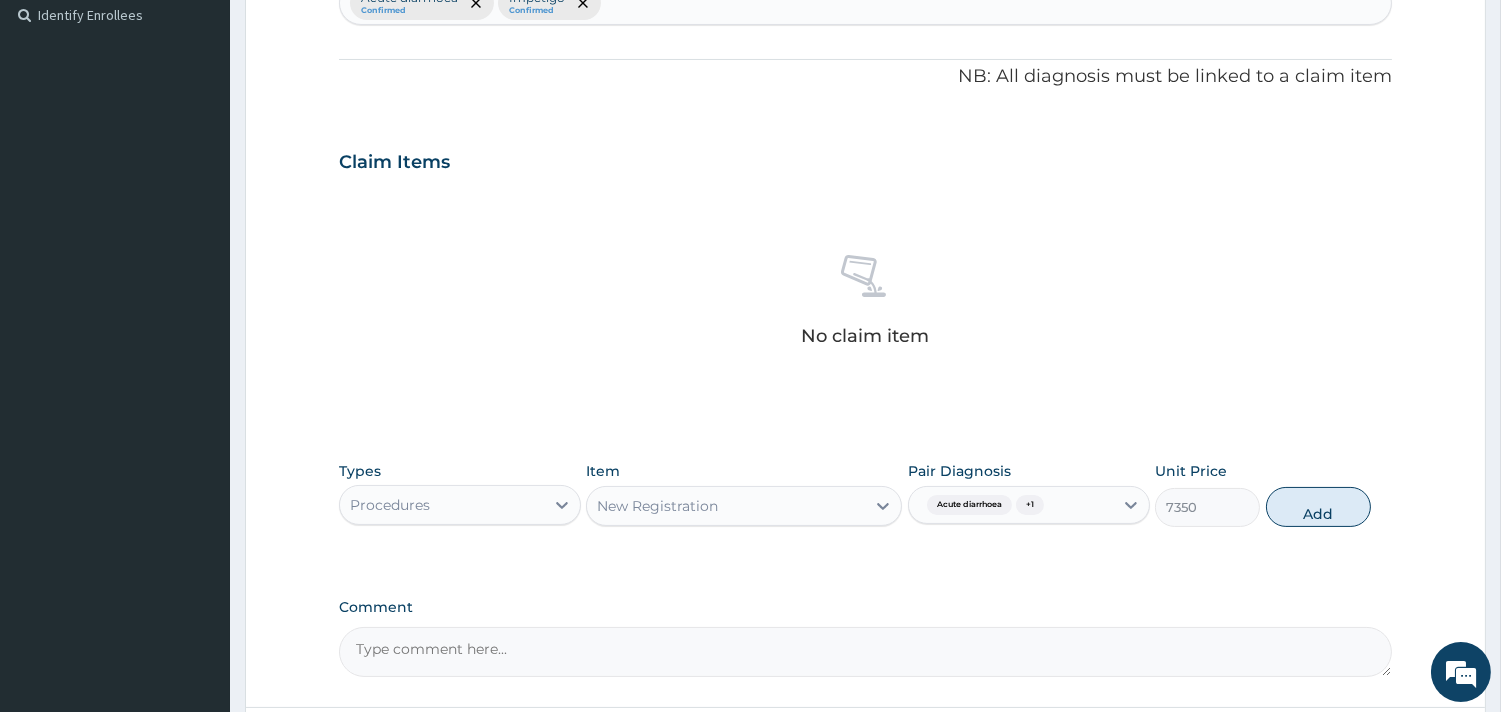 type on "0" 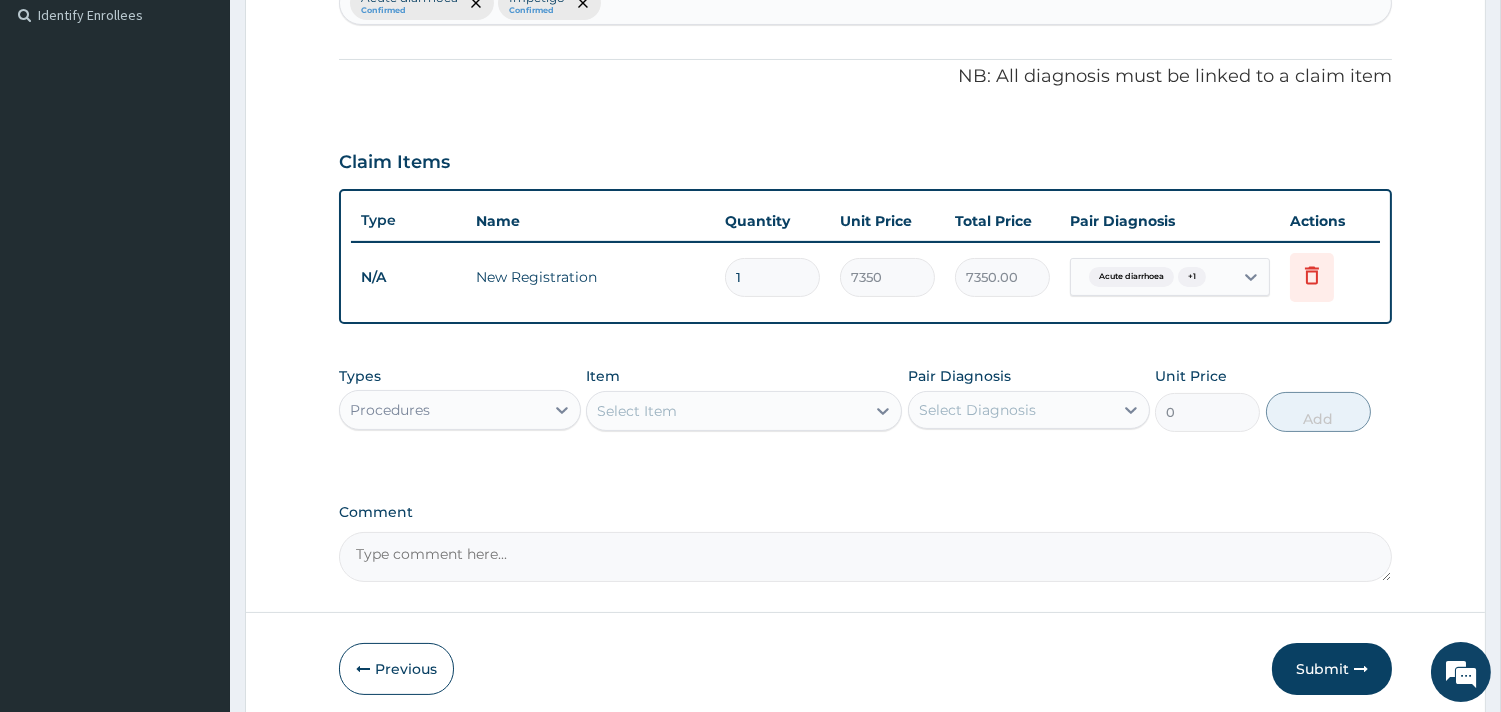 click on "Select Item" at bounding box center [637, 411] 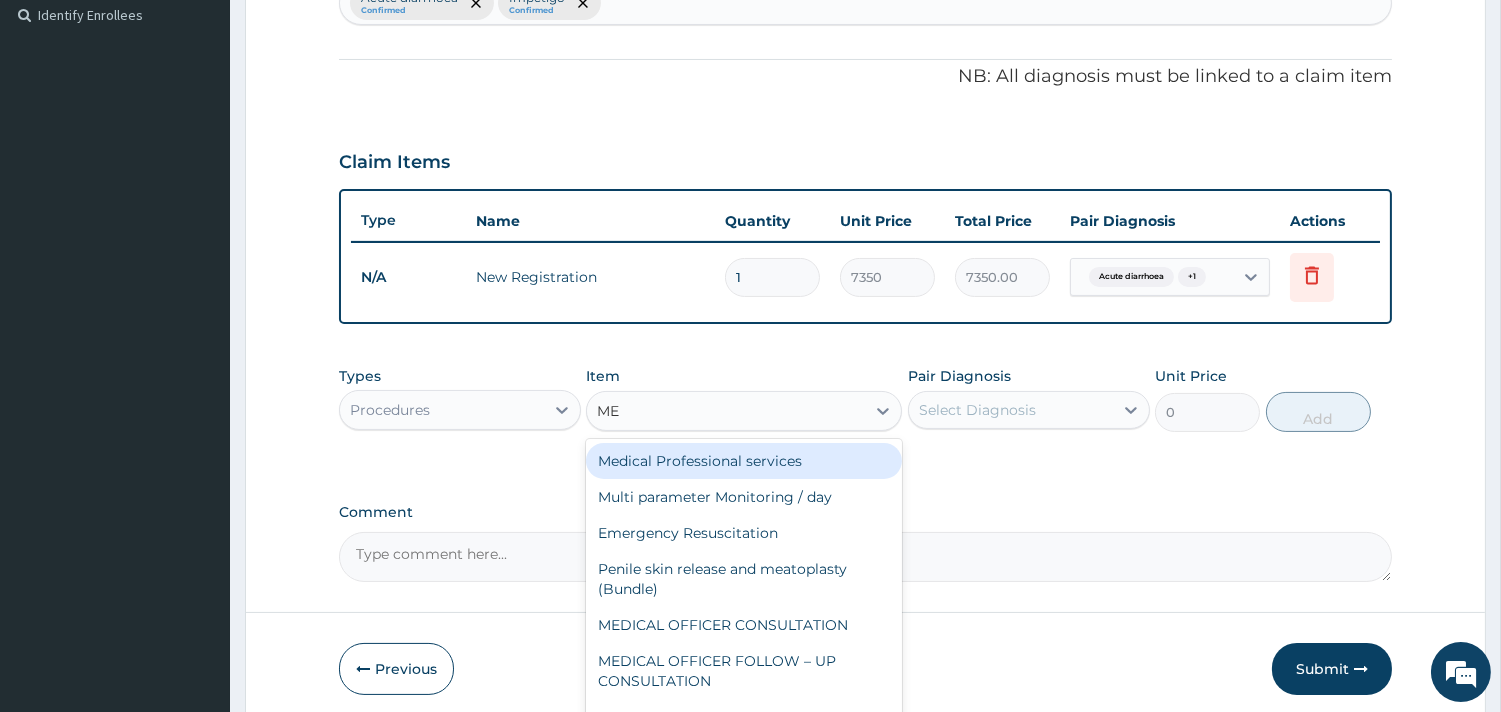 type on "MED" 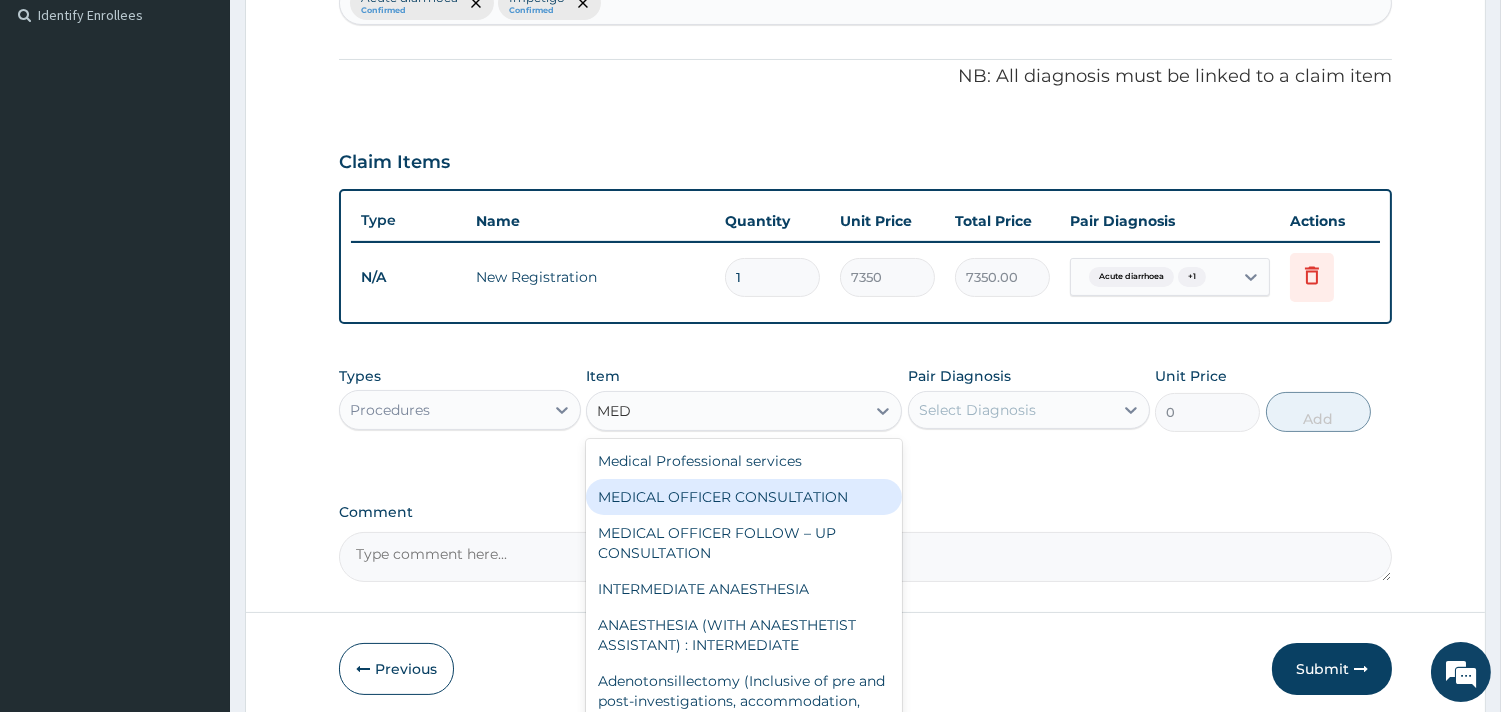 click on "MEDICAL OFFICER CONSULTATION" at bounding box center (744, 497) 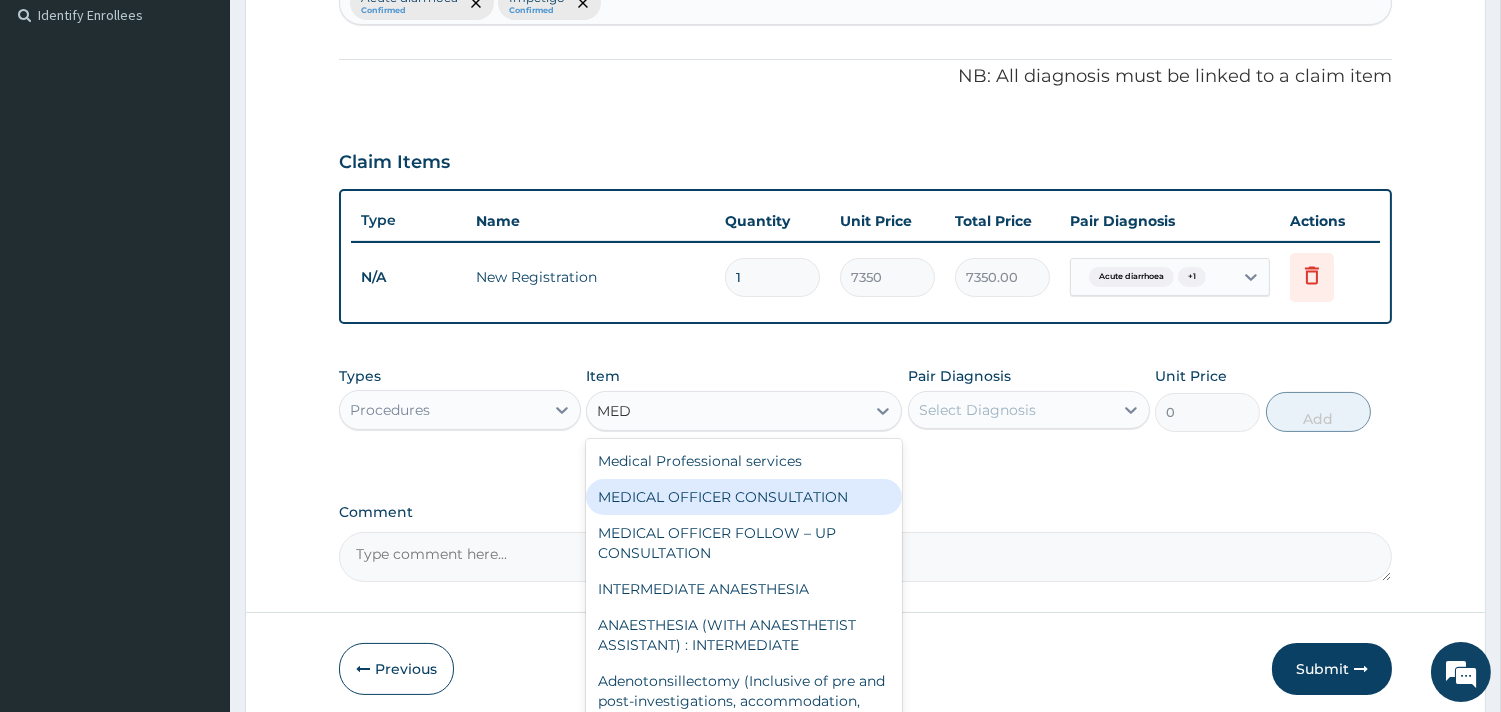 type 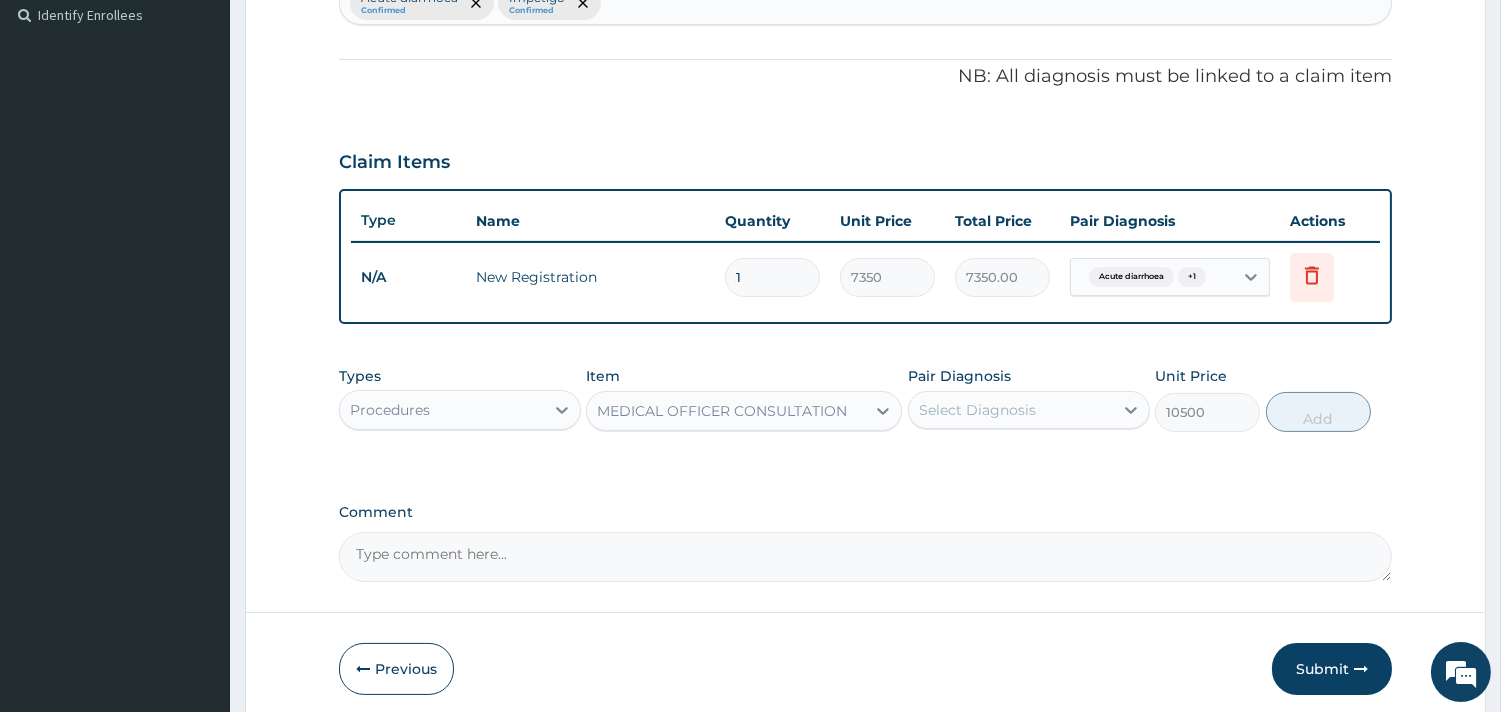 click on "Select Diagnosis" at bounding box center (977, 410) 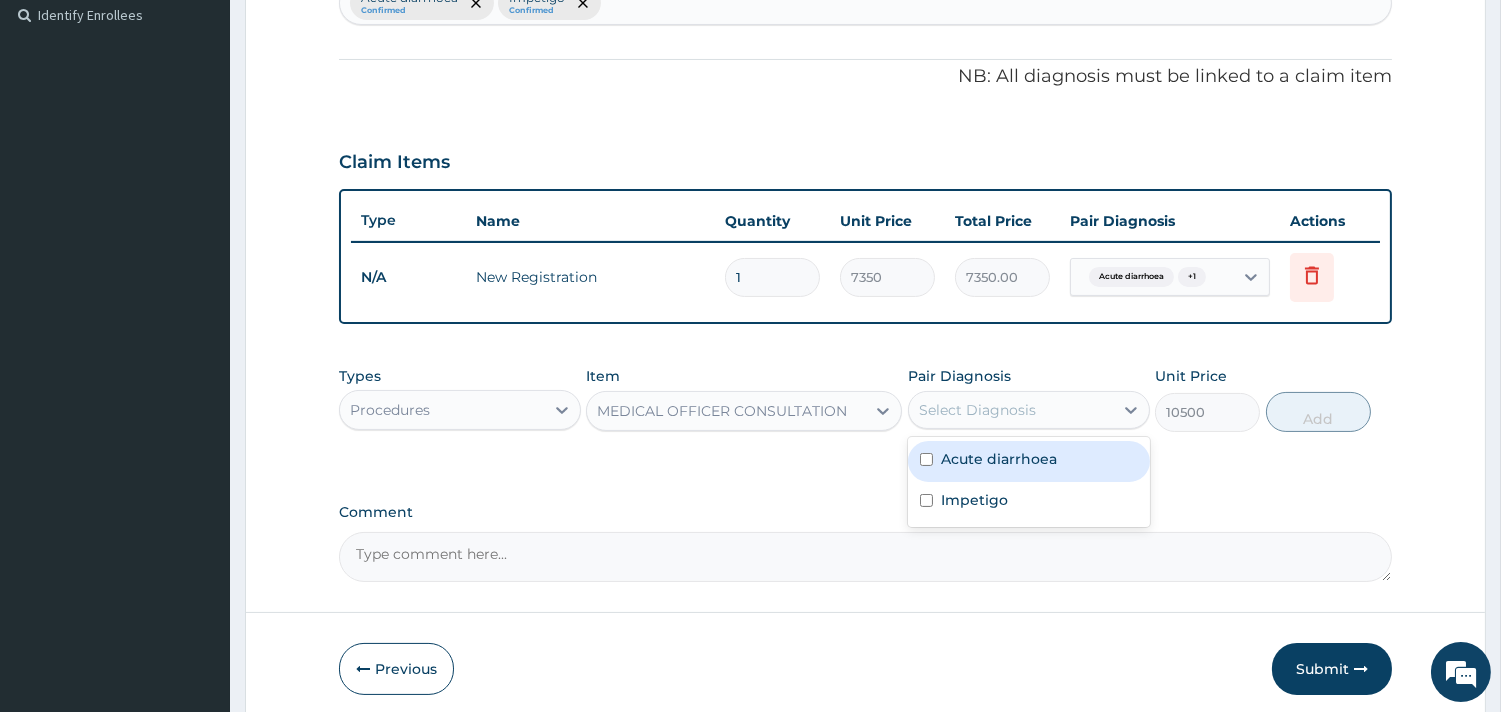 drag, startPoint x: 1014, startPoint y: 445, endPoint x: 1003, endPoint y: 496, distance: 52.17279 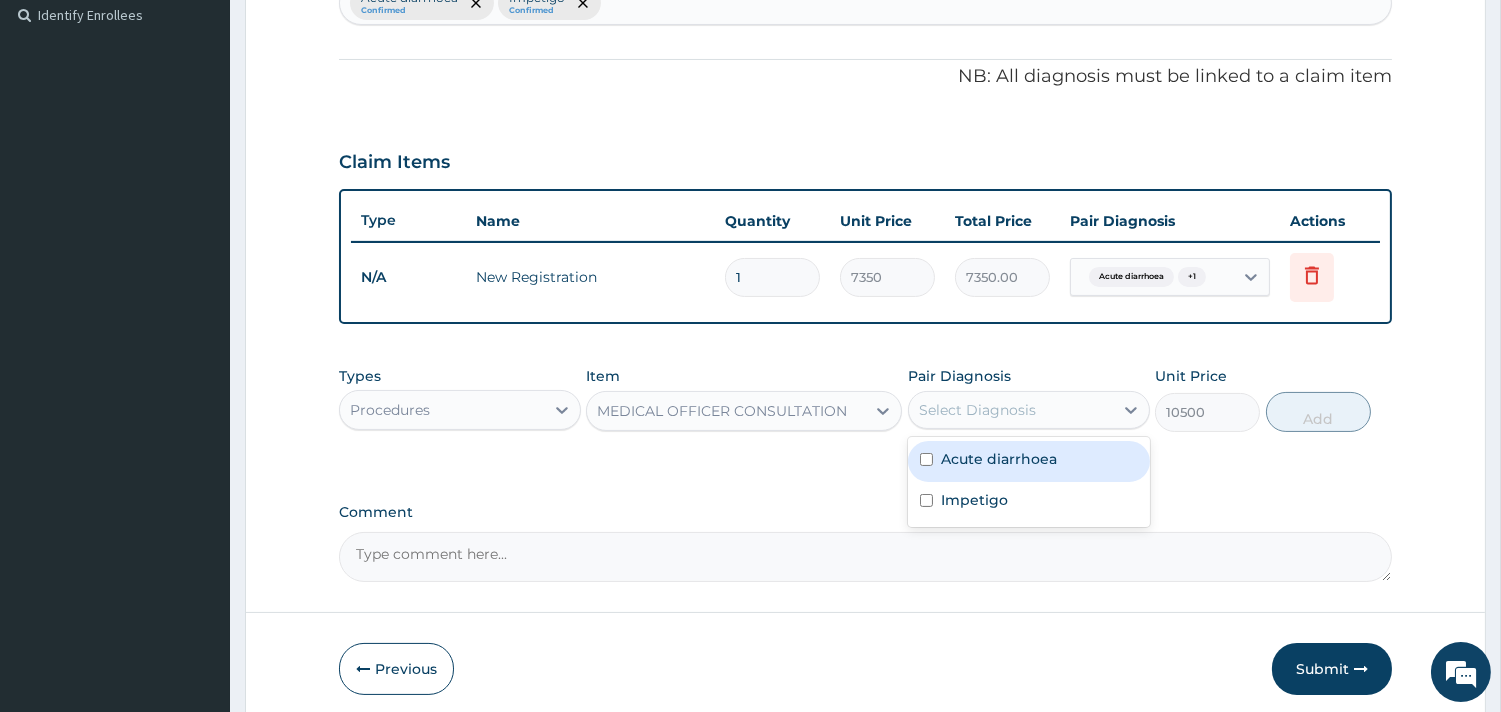 click on "Acute diarrhoea" at bounding box center (999, 459) 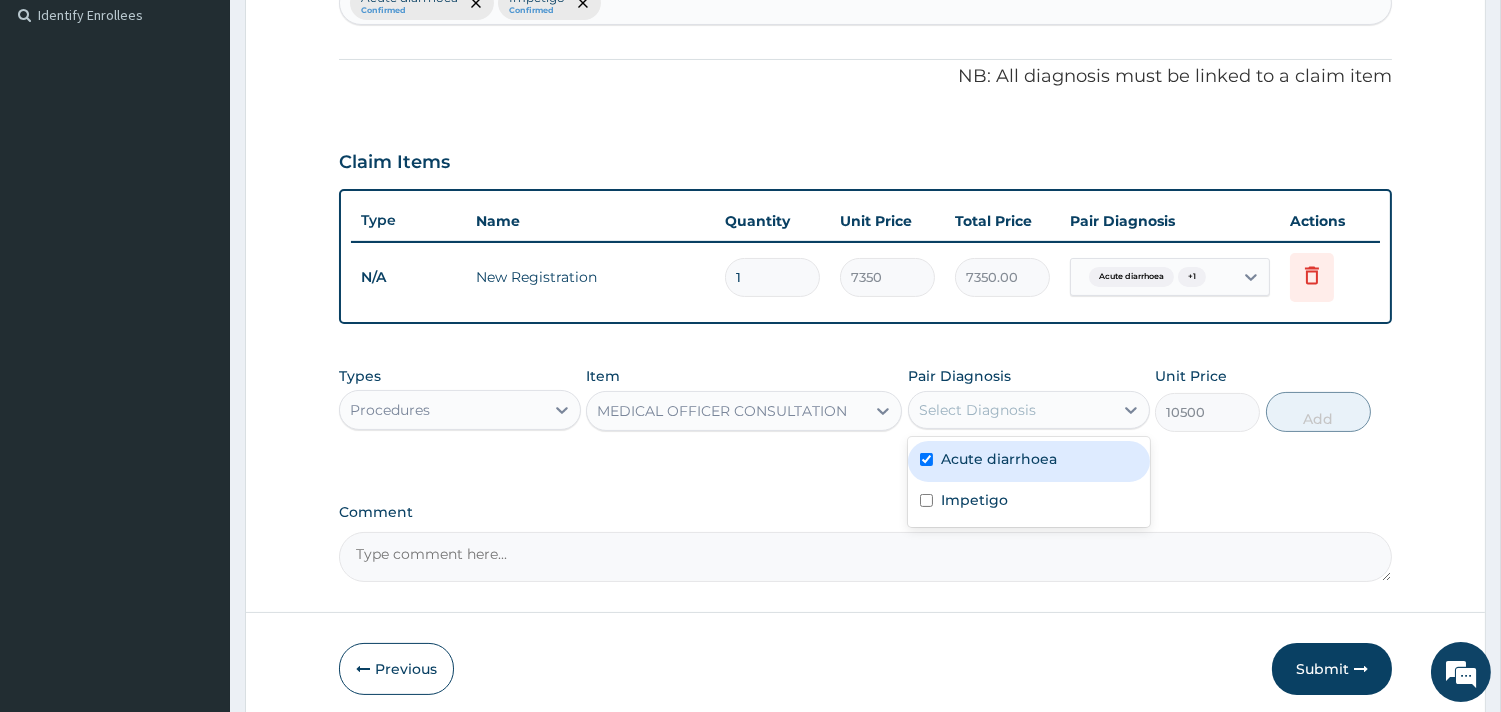 checkbox on "true" 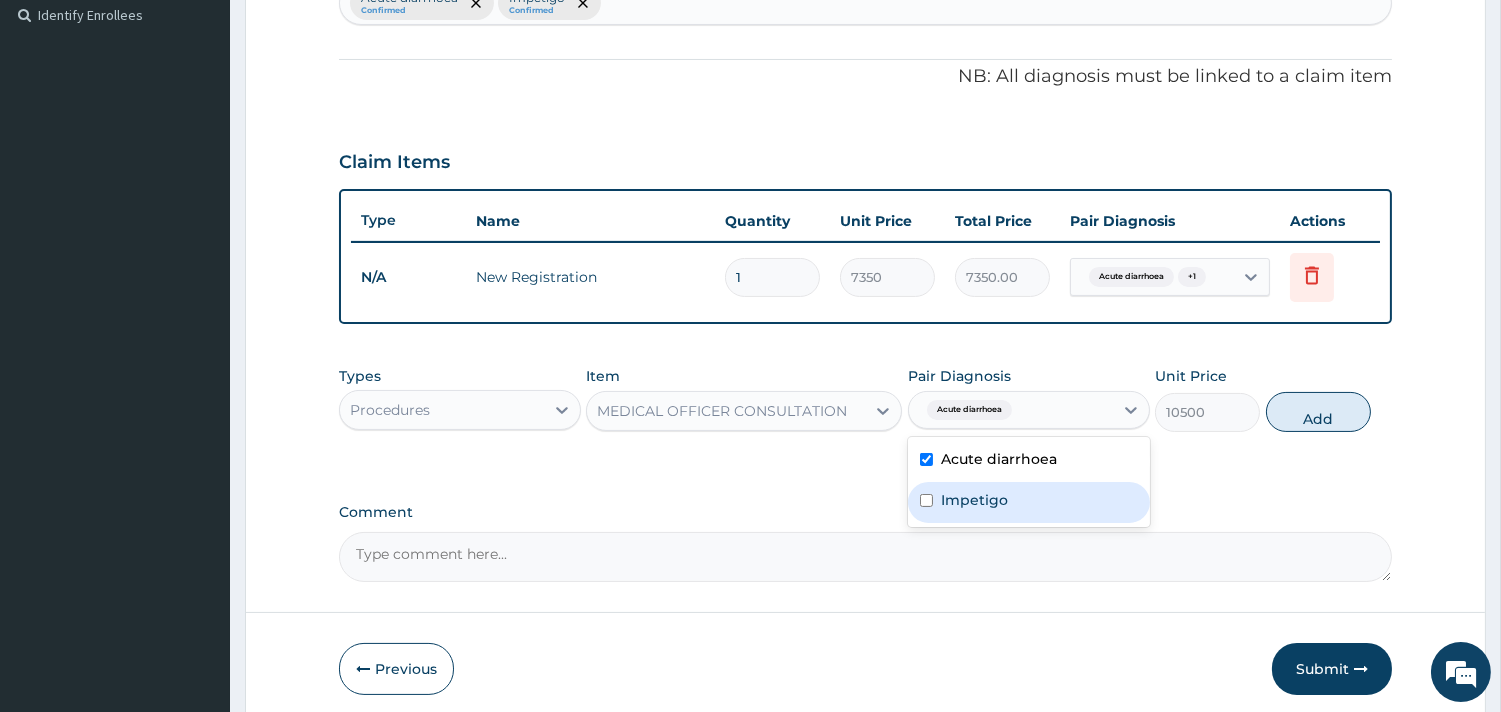 click on "Impetigo" at bounding box center (974, 500) 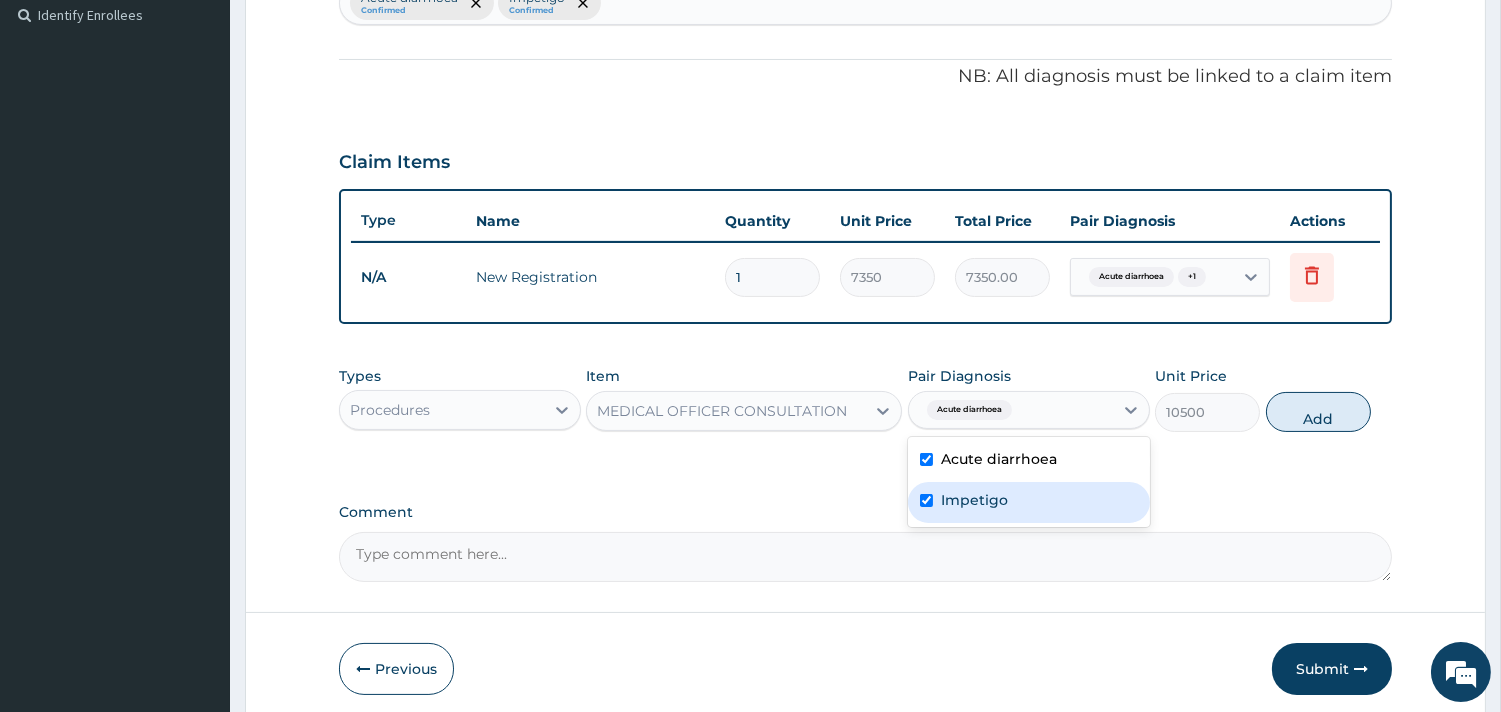 checkbox on "true" 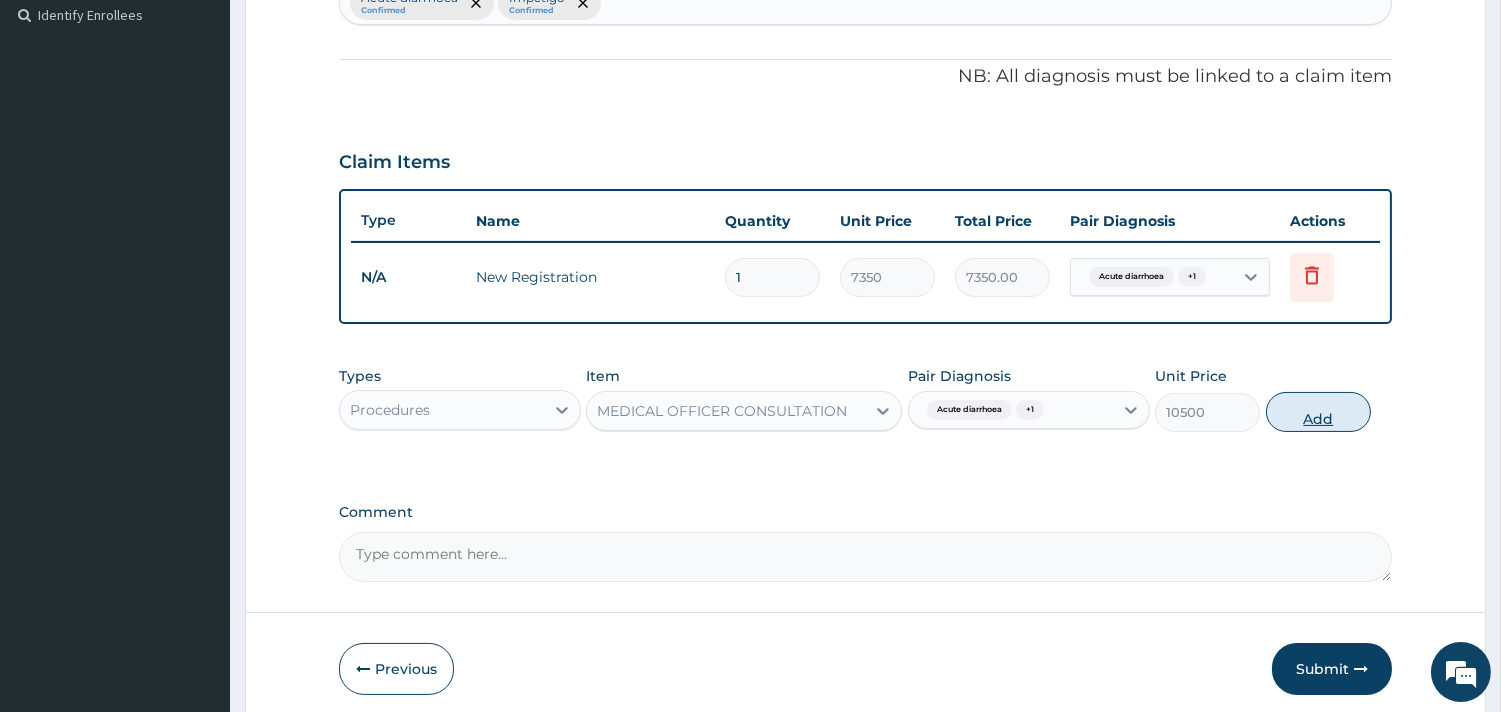 click on "Add" at bounding box center (1318, 412) 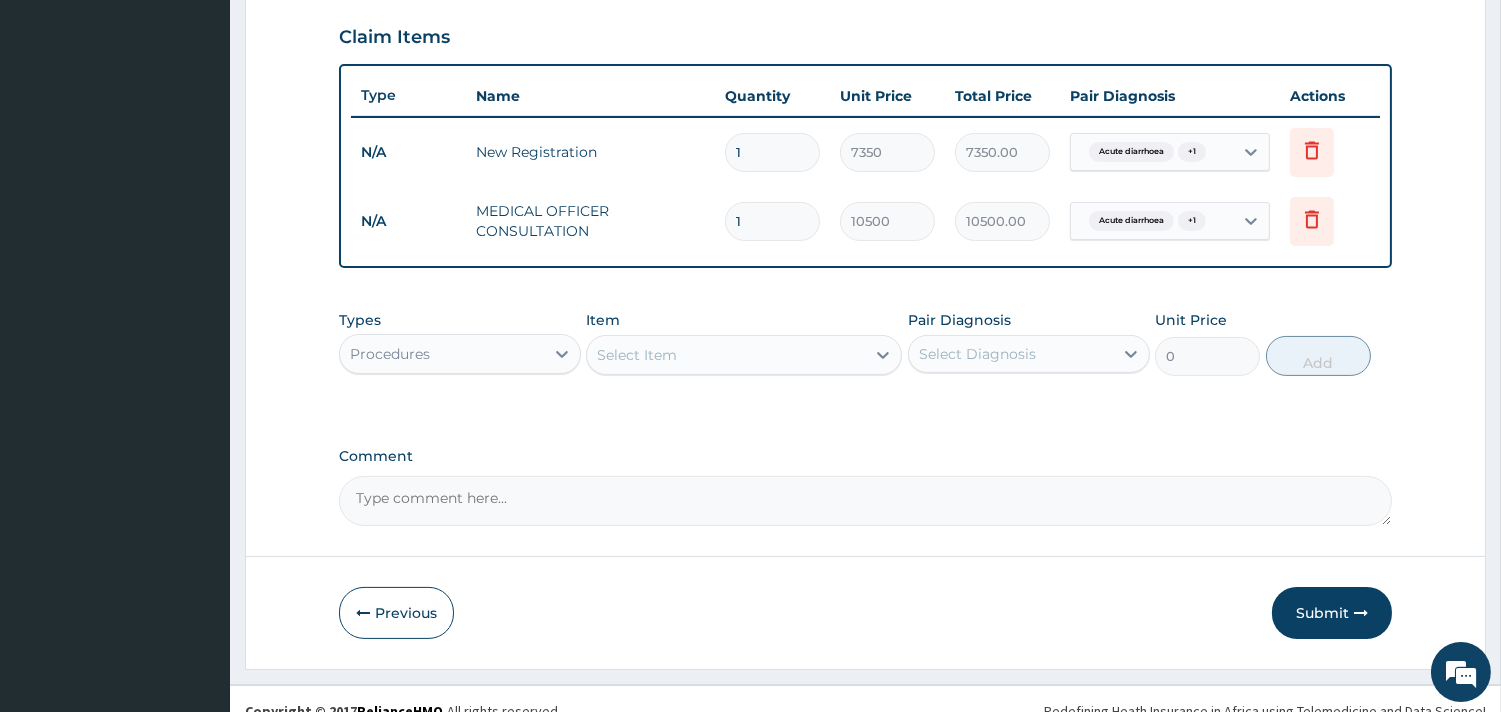 scroll, scrollTop: 702, scrollLeft: 0, axis: vertical 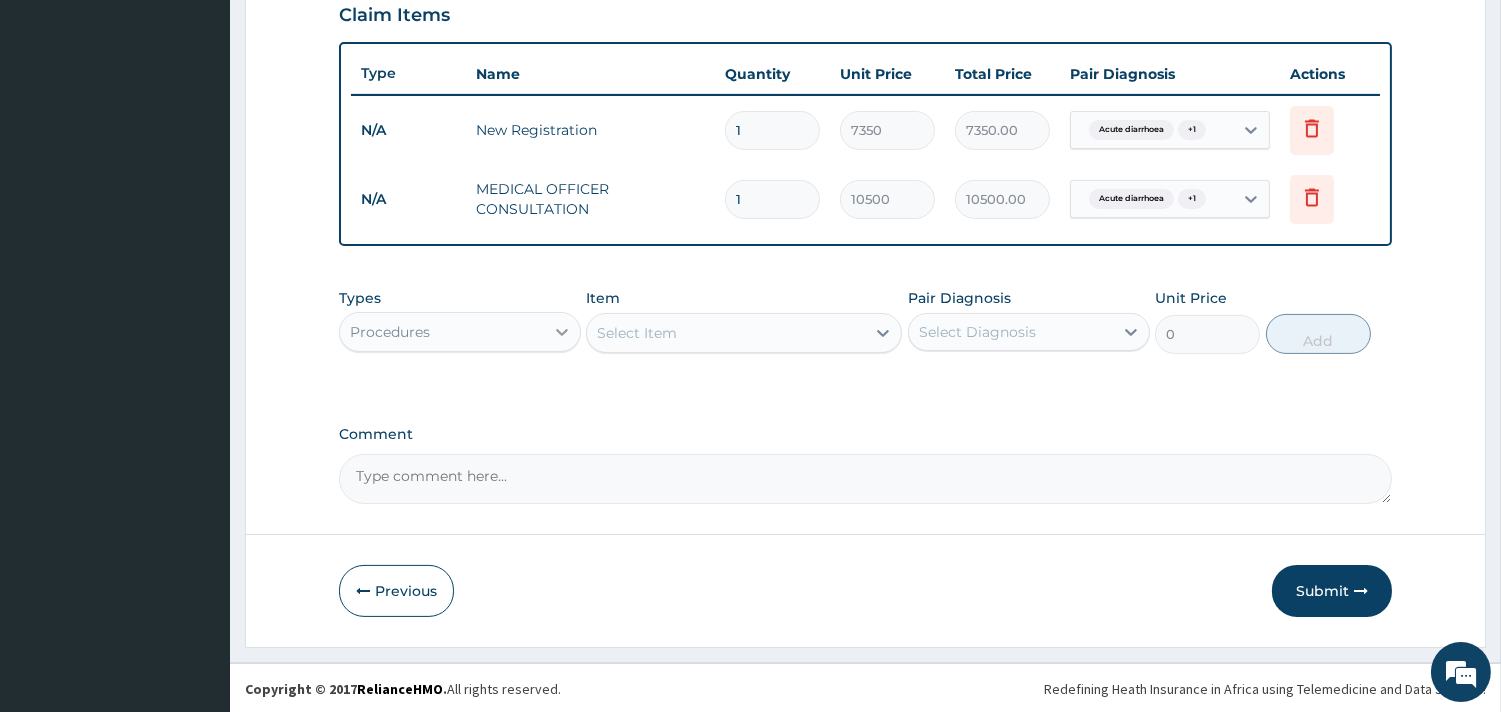 click 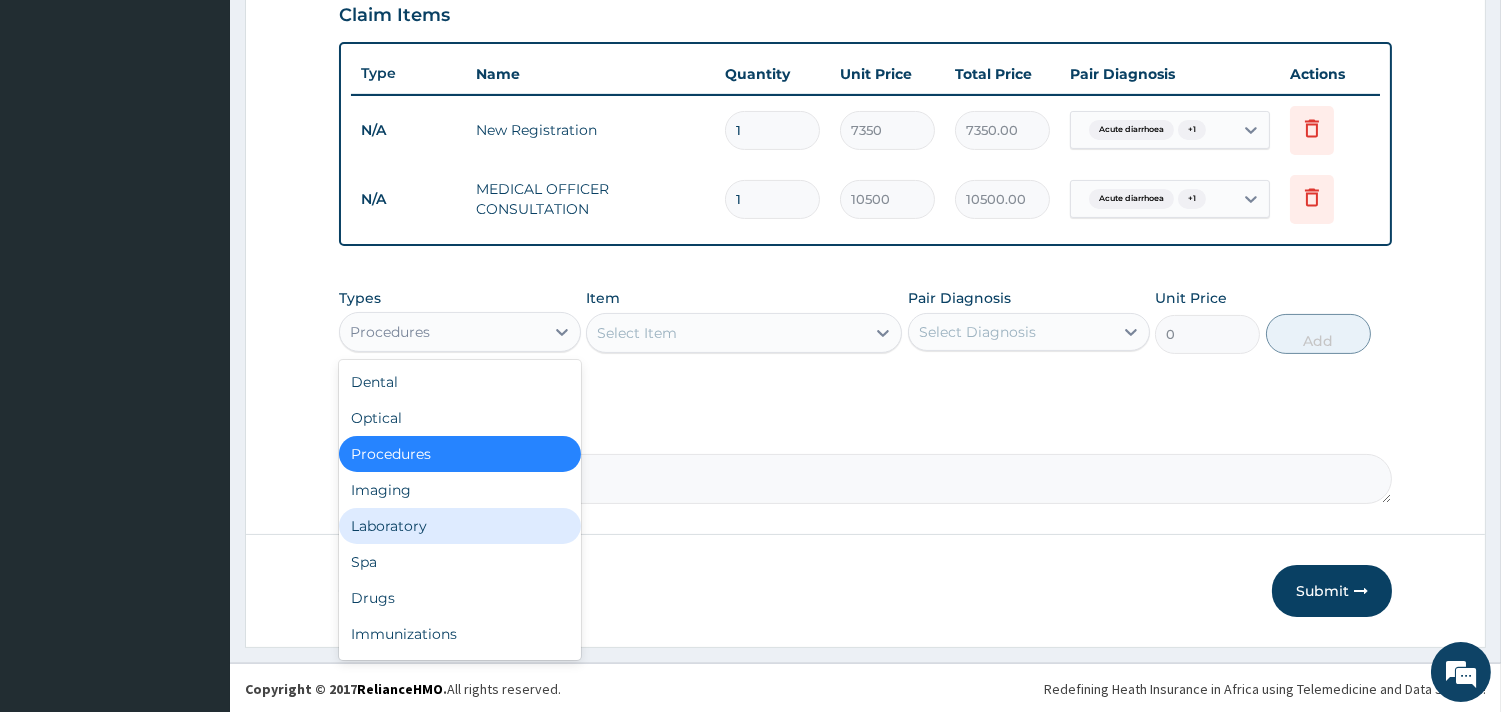click on "Laboratory" at bounding box center [460, 526] 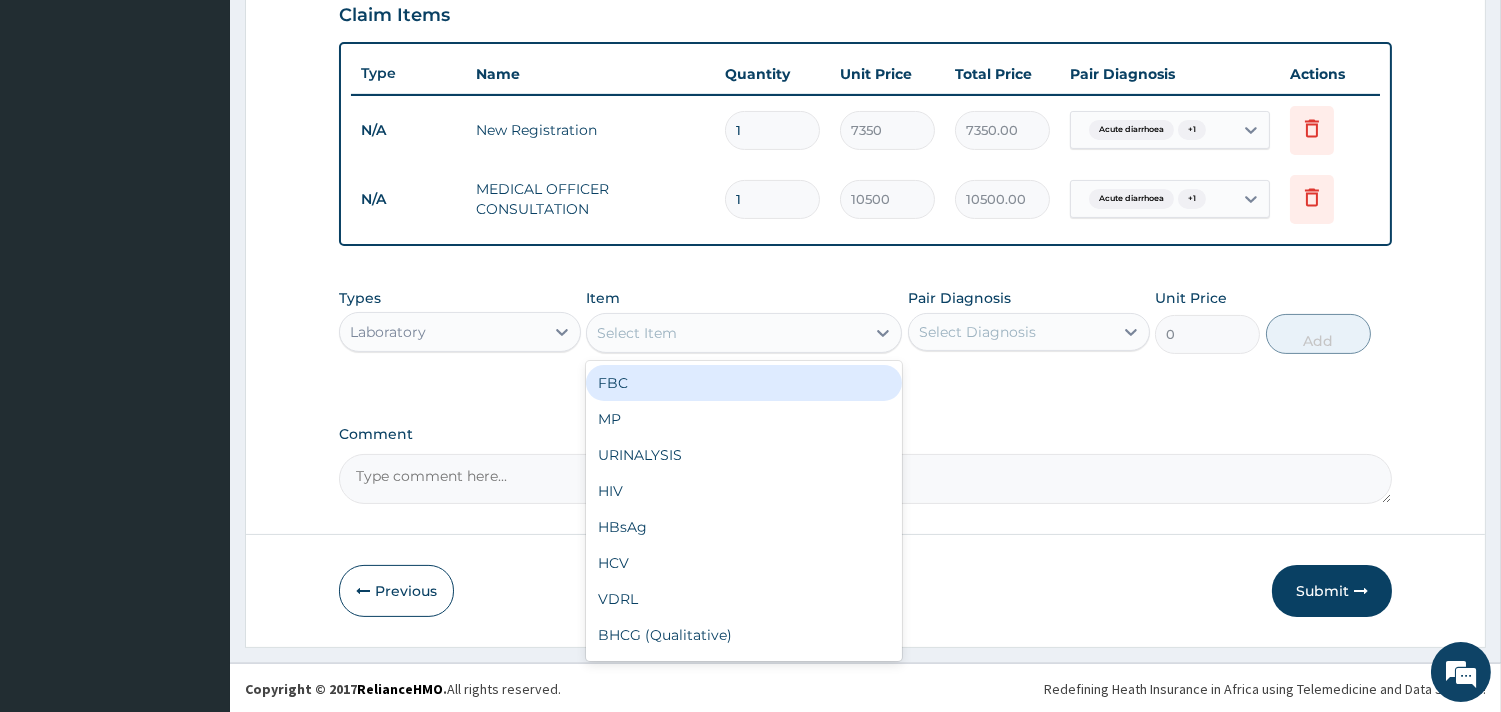 click on "Select Item" at bounding box center [726, 333] 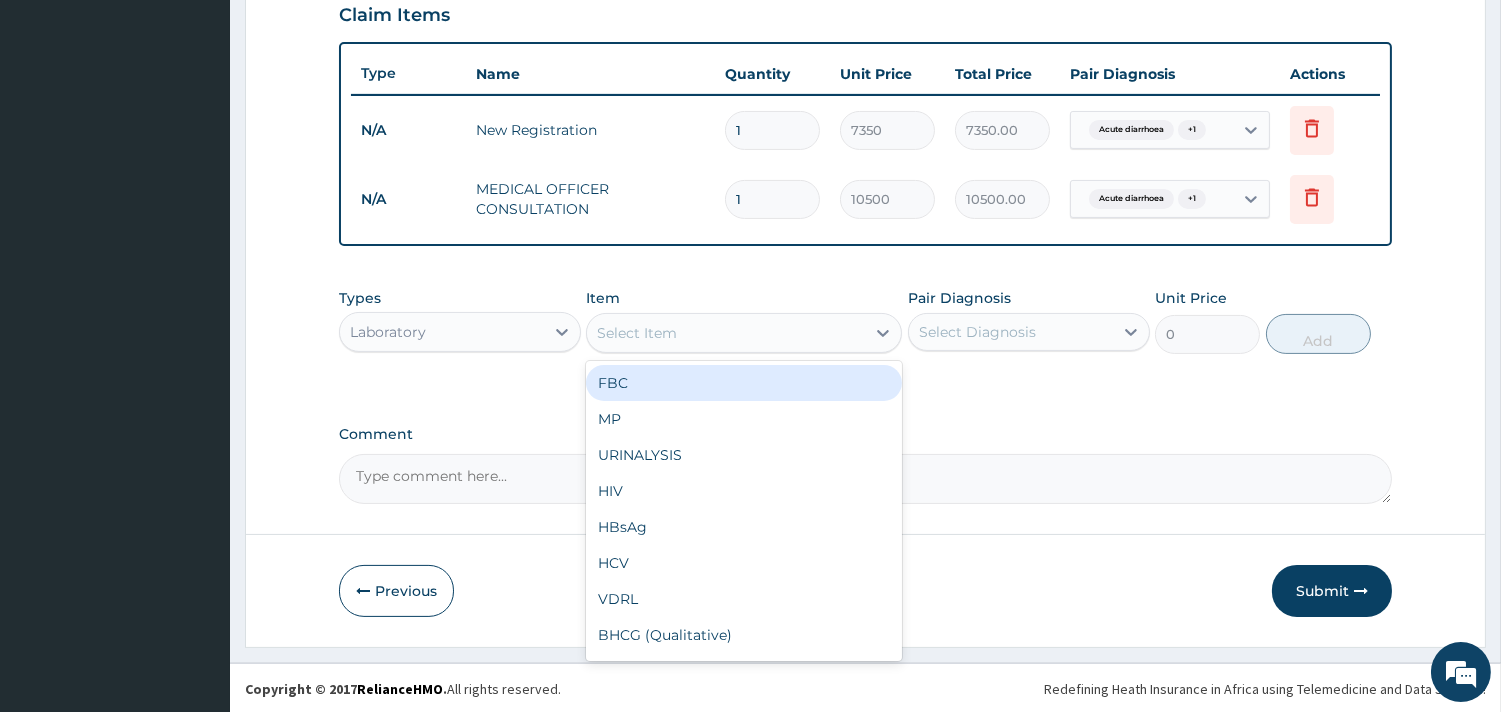click on "FBC" at bounding box center (744, 383) 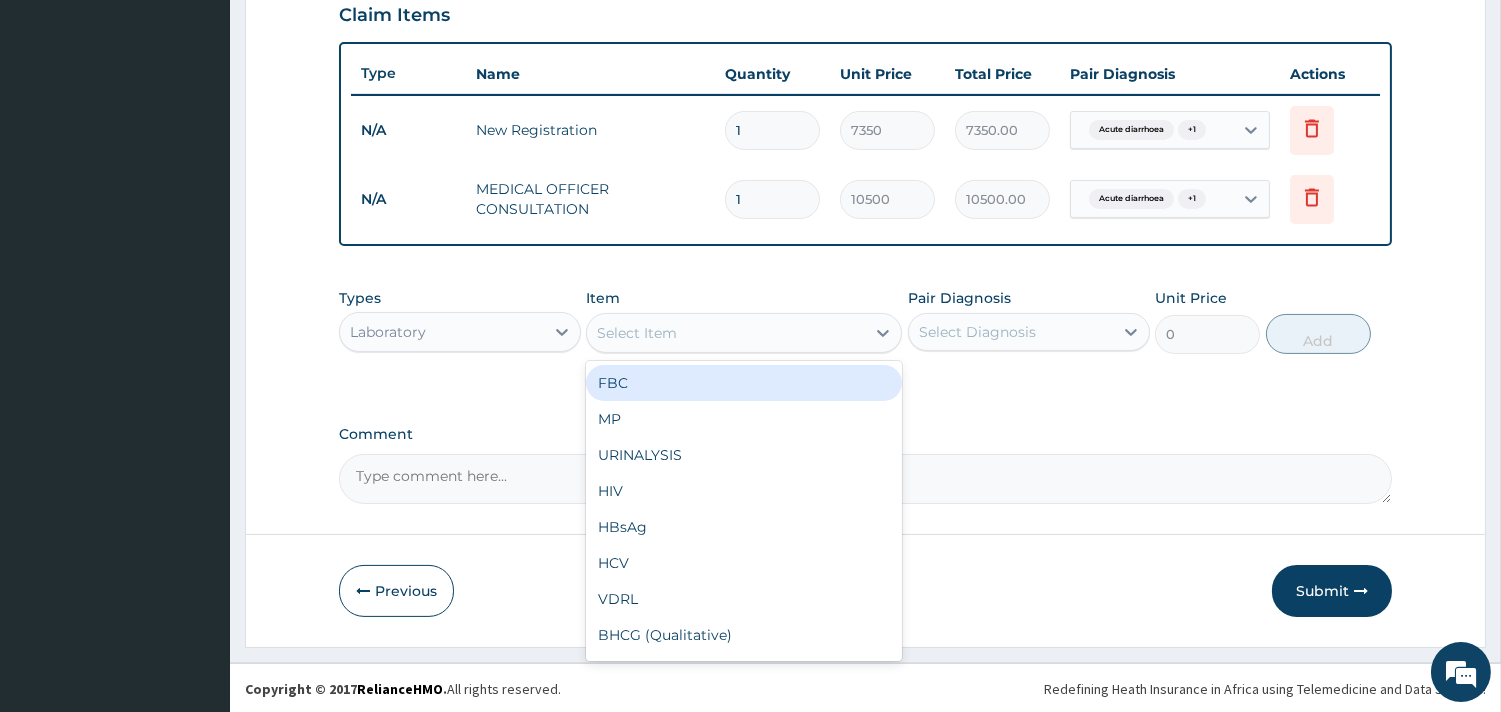 type on "4500" 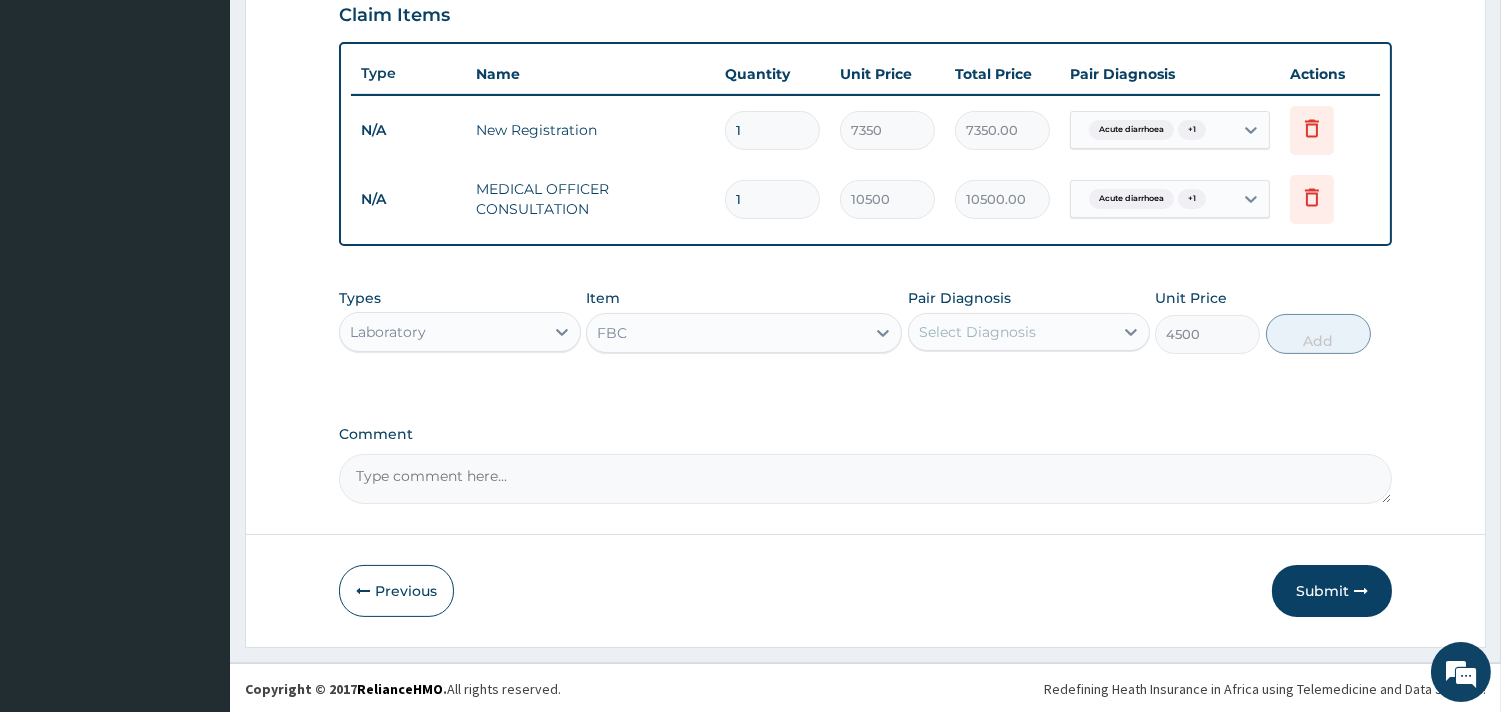click on "Select Diagnosis" at bounding box center (1011, 332) 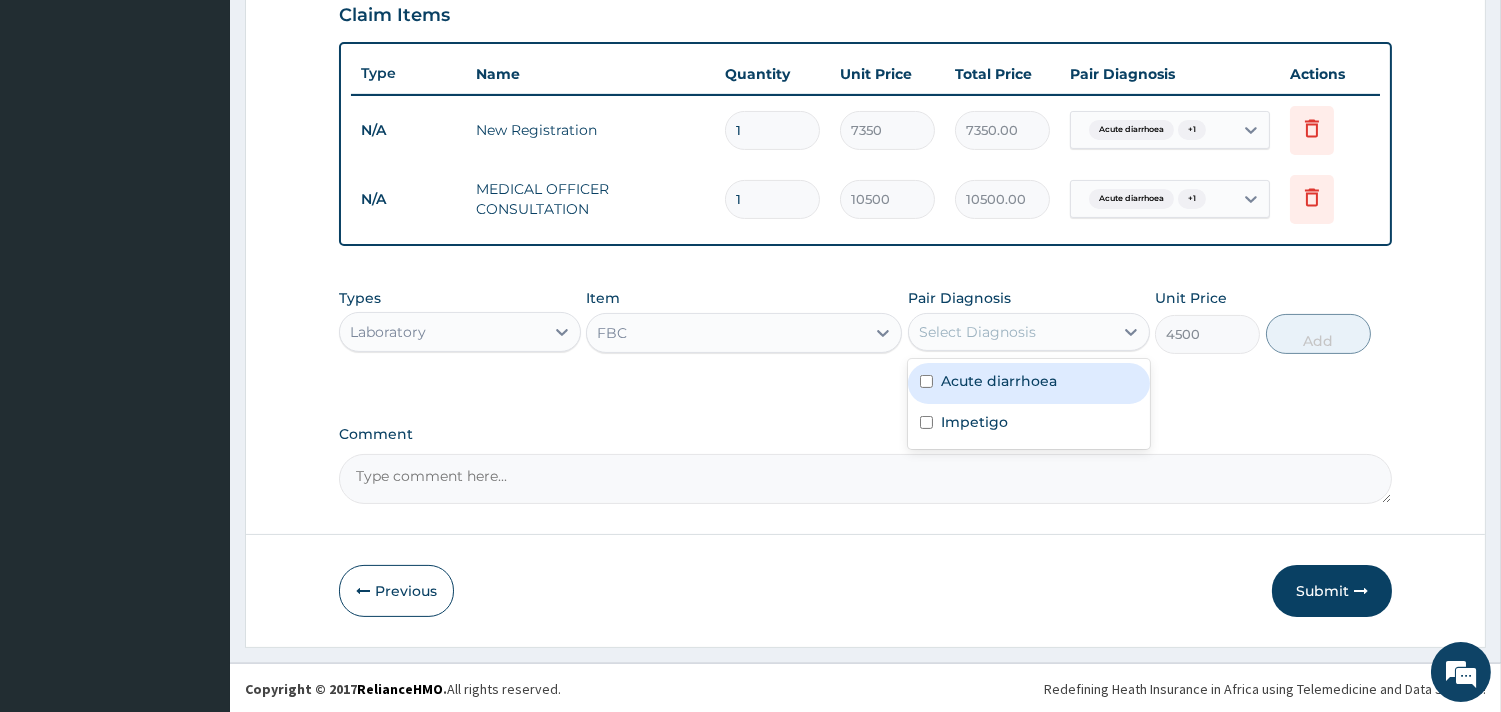 click on "Acute diarrhoea" at bounding box center [999, 381] 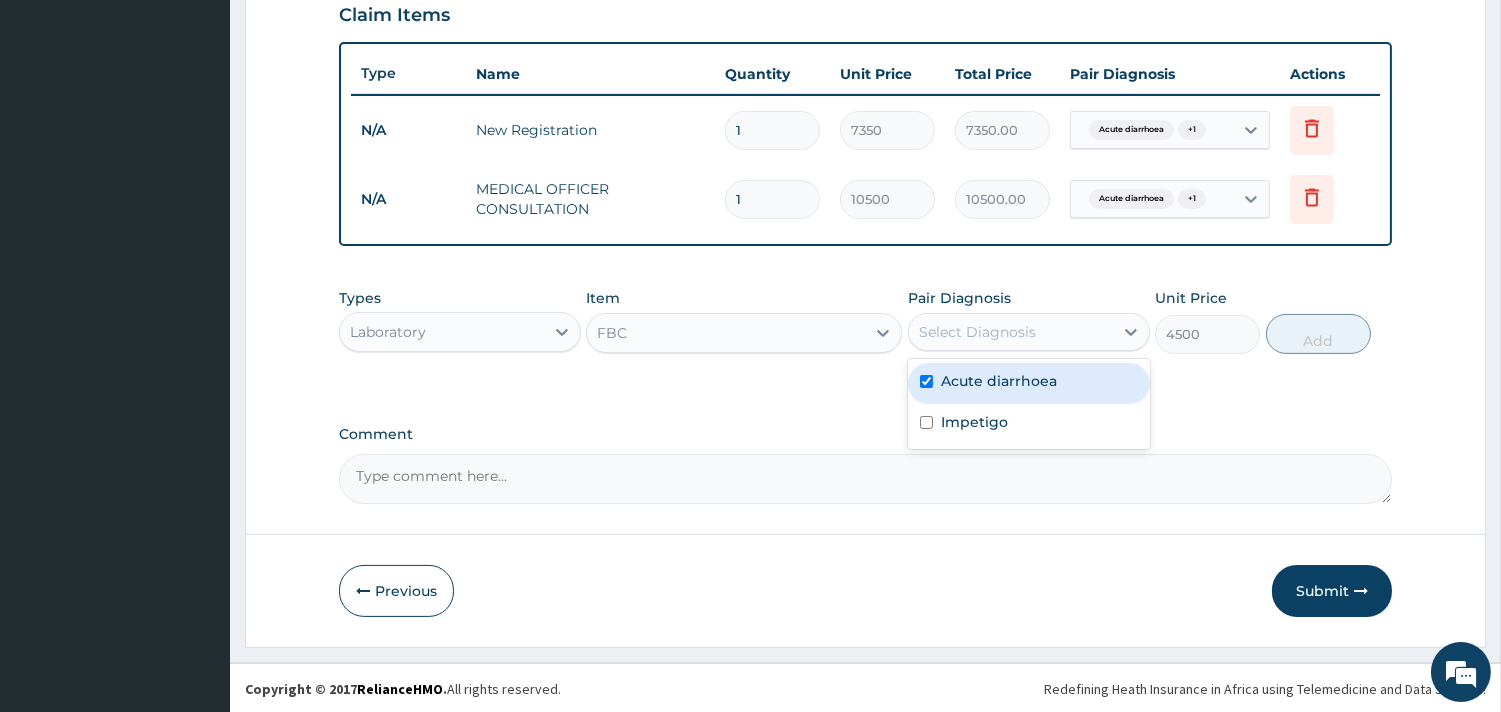 checkbox on "true" 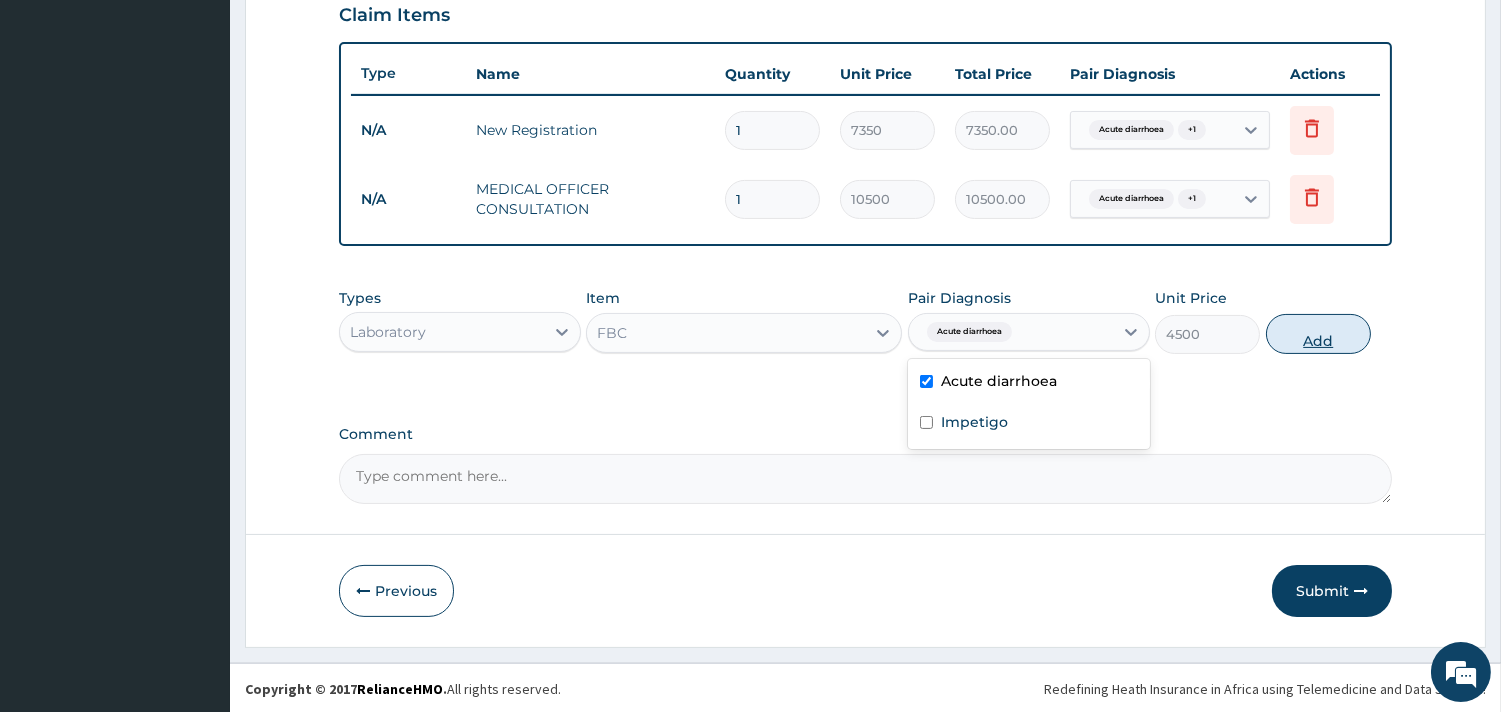 click on "Add" at bounding box center [1318, 334] 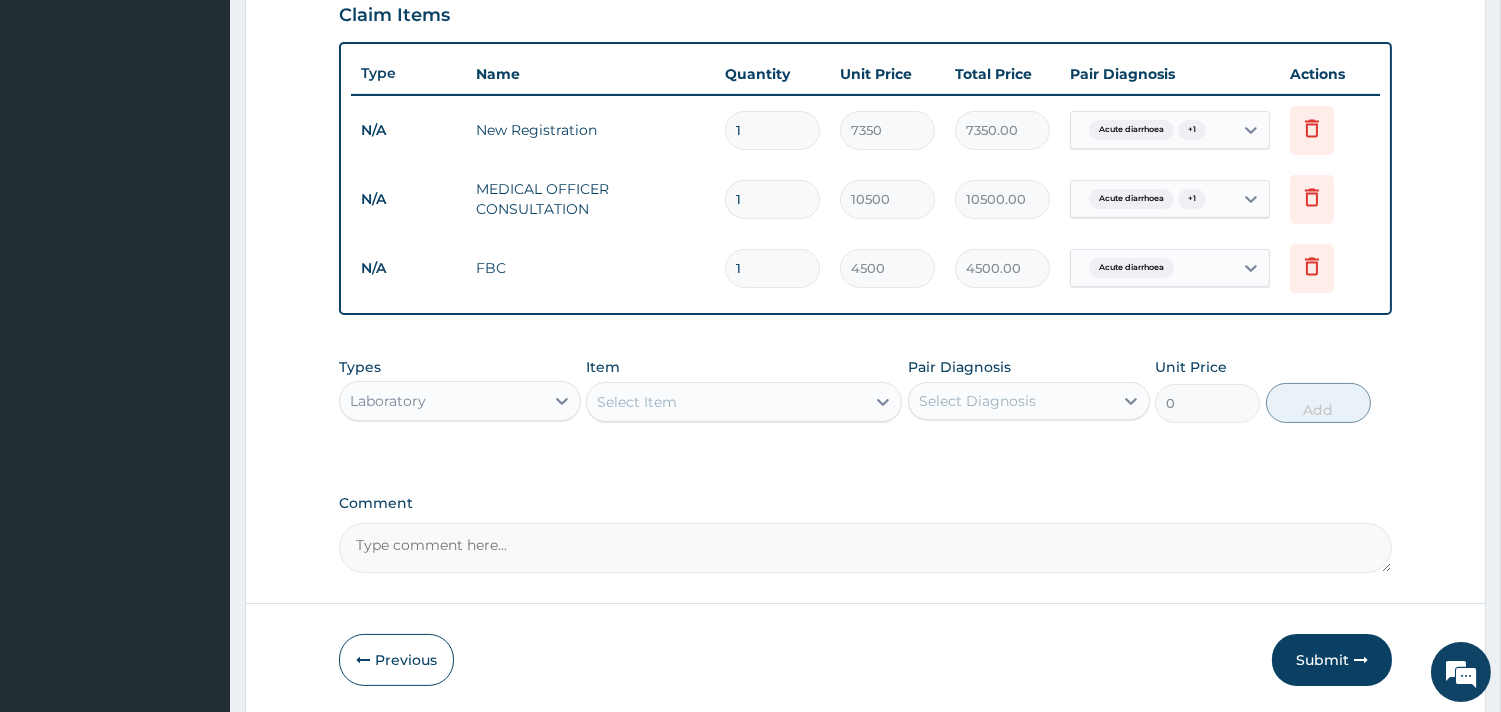 scroll, scrollTop: 772, scrollLeft: 0, axis: vertical 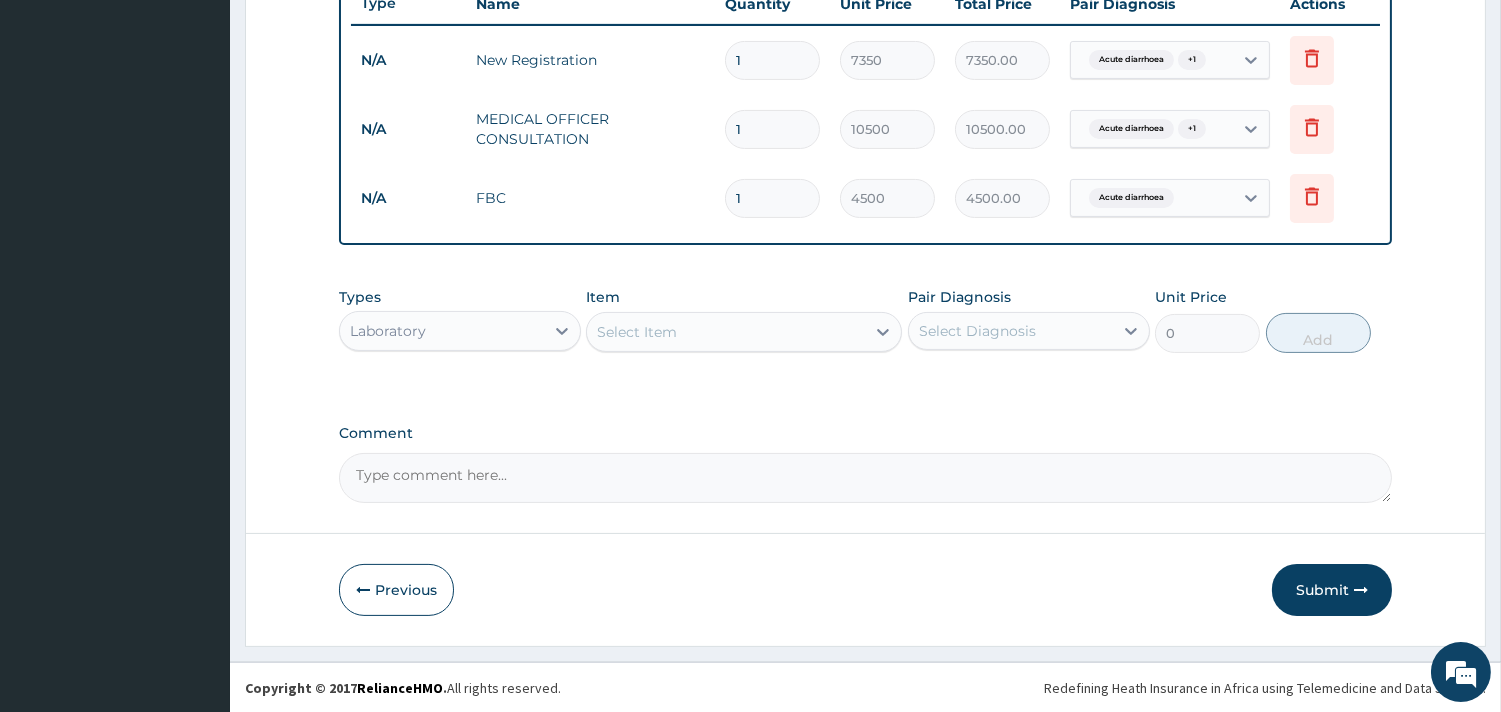 click on "Laboratory" at bounding box center (442, 331) 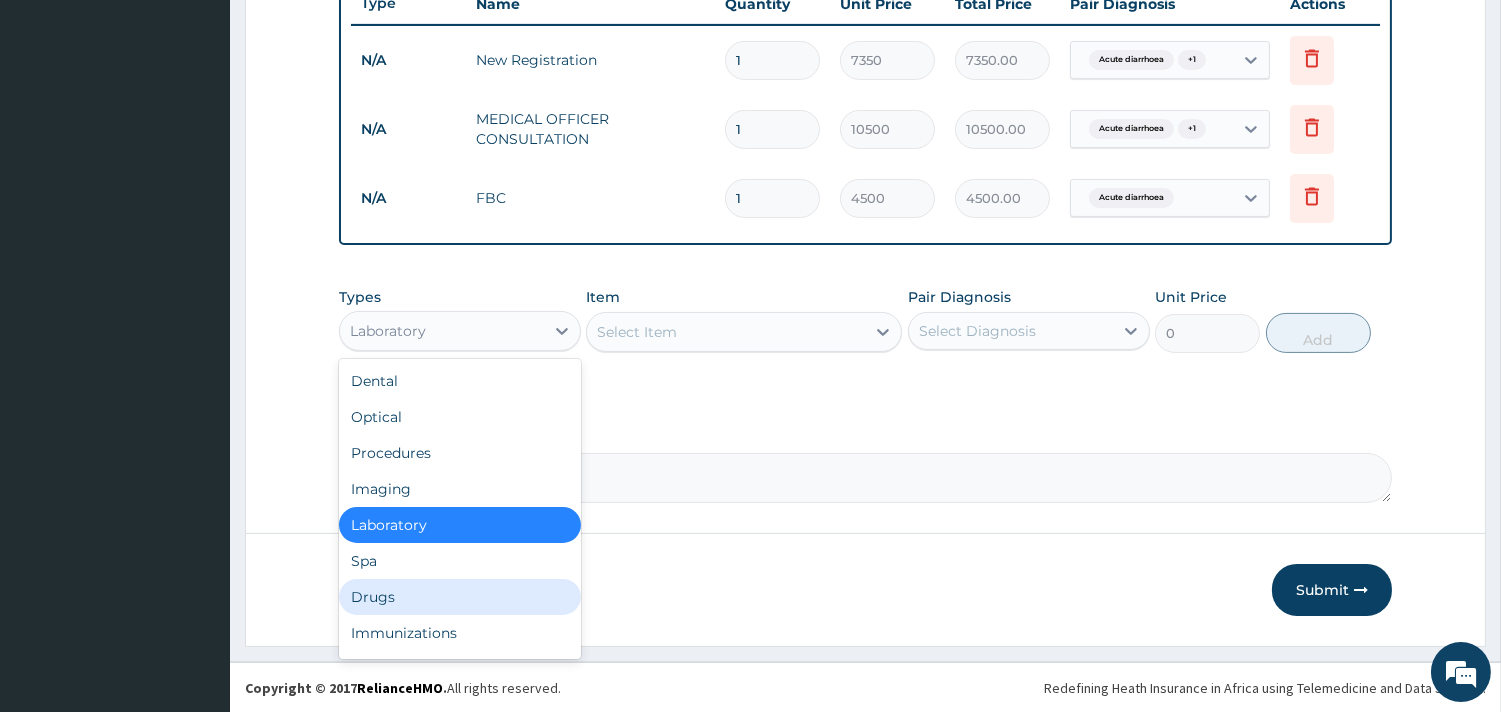 click on "Drugs" at bounding box center [460, 597] 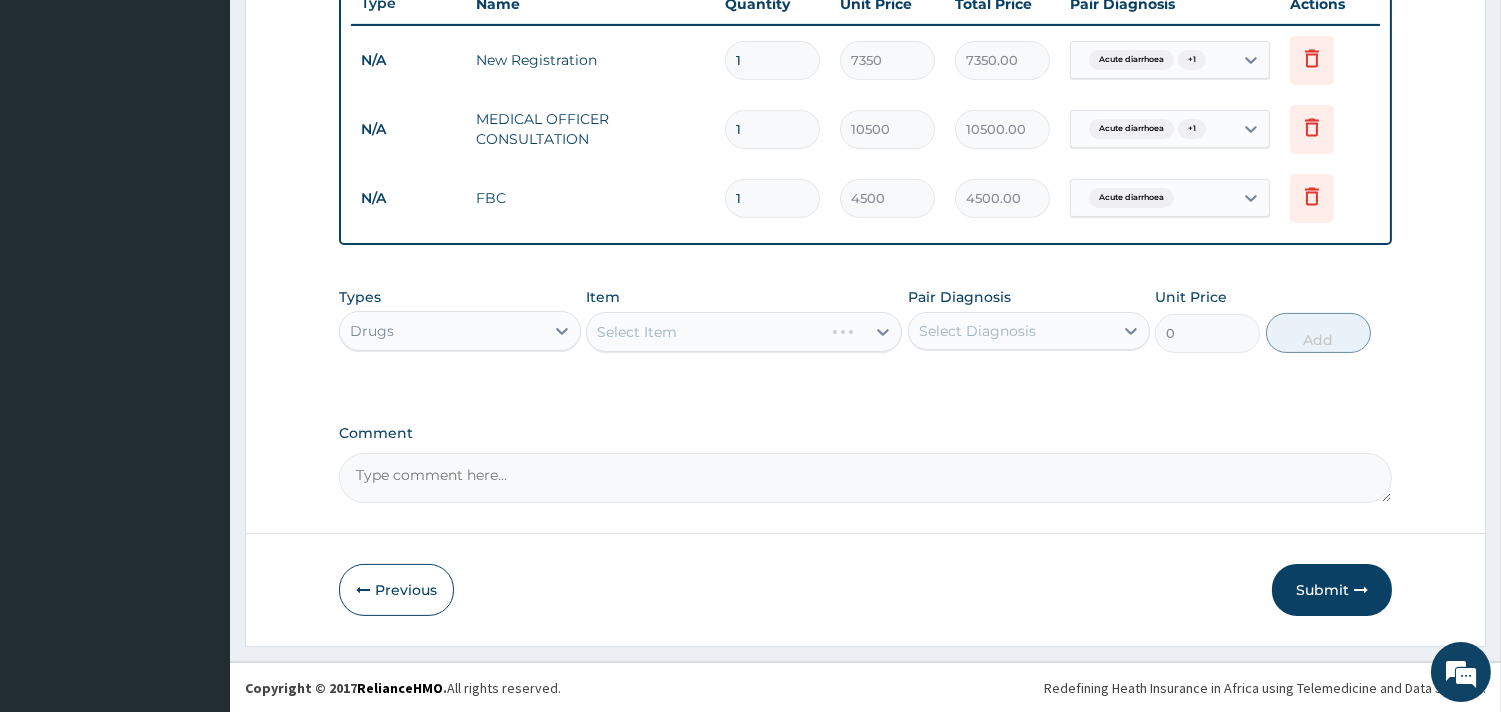 click on "Select Item" at bounding box center (744, 332) 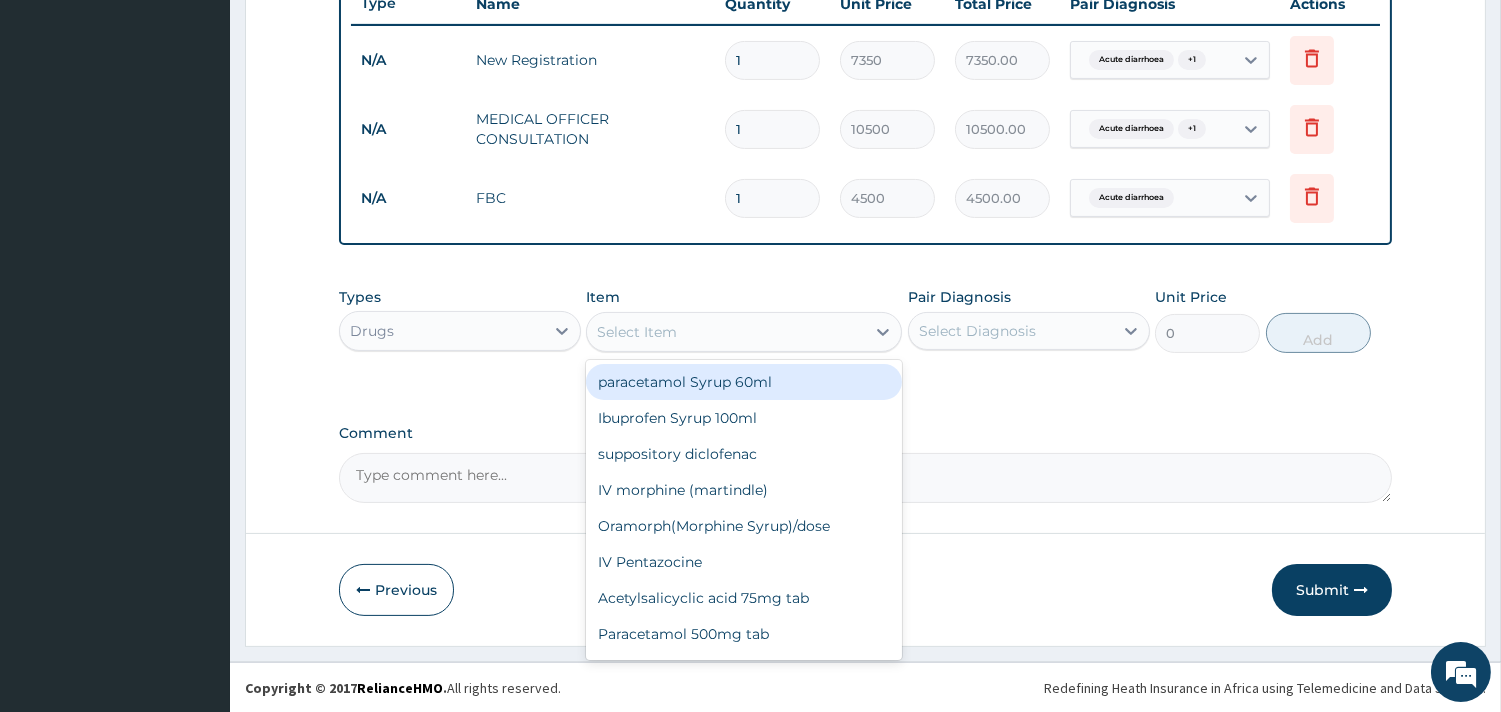 click on "Select Item" at bounding box center (726, 332) 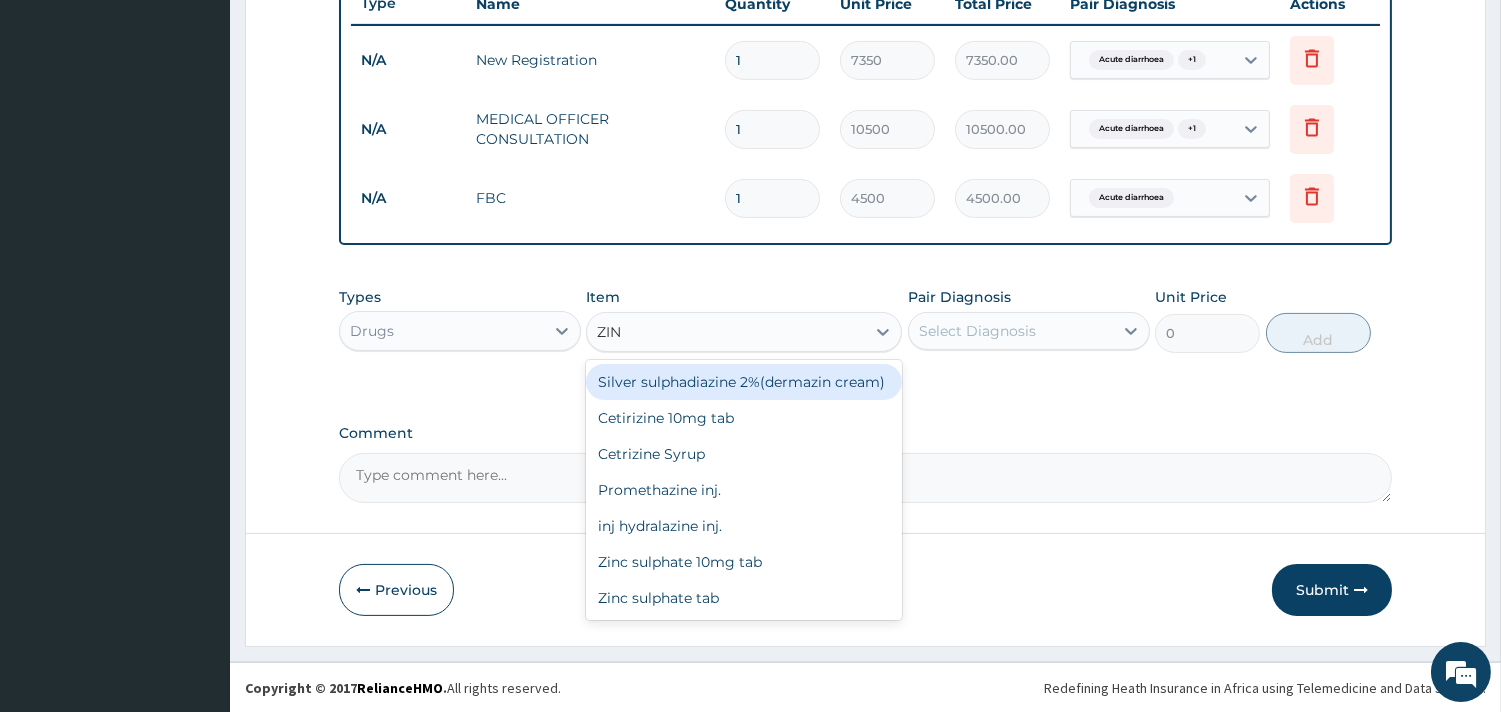type on "ZINC" 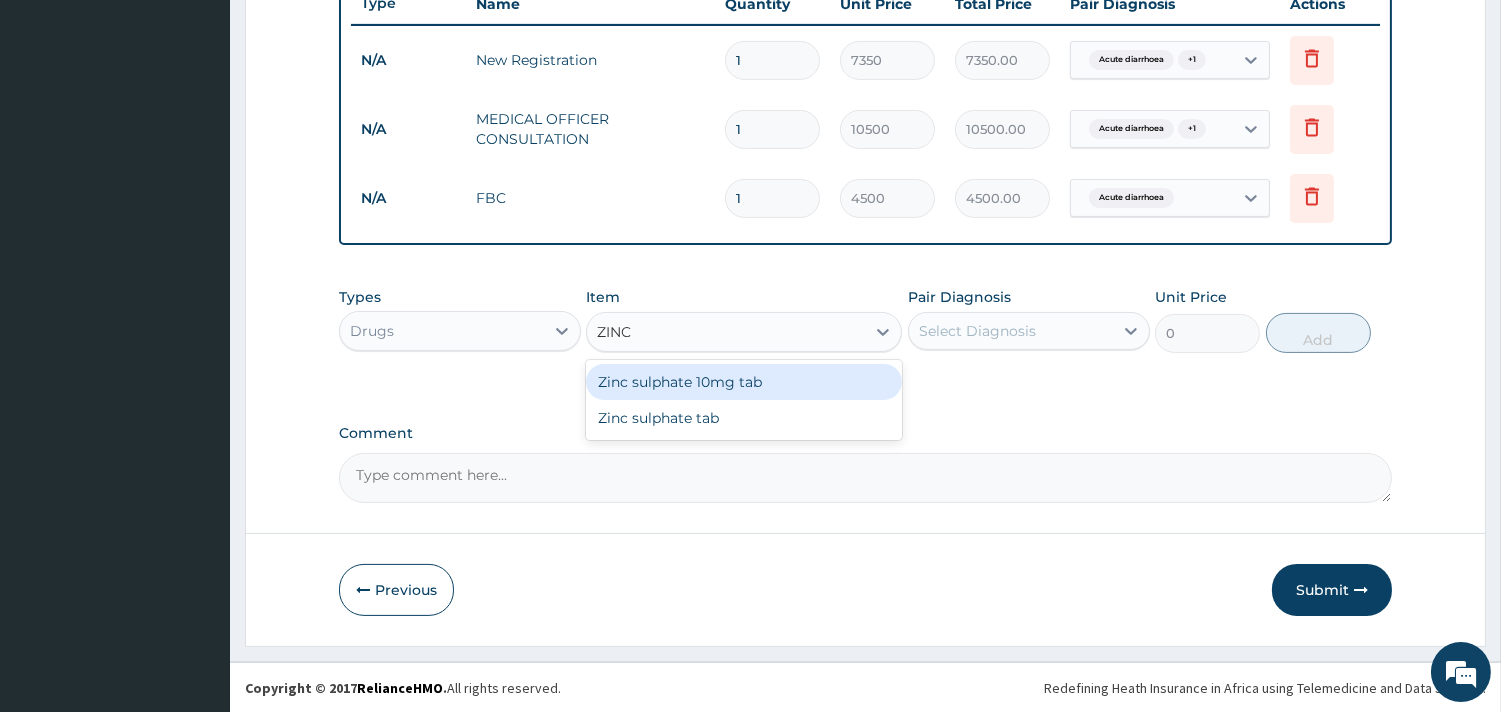 click on "Zinc sulphate 10mg tab" at bounding box center (744, 382) 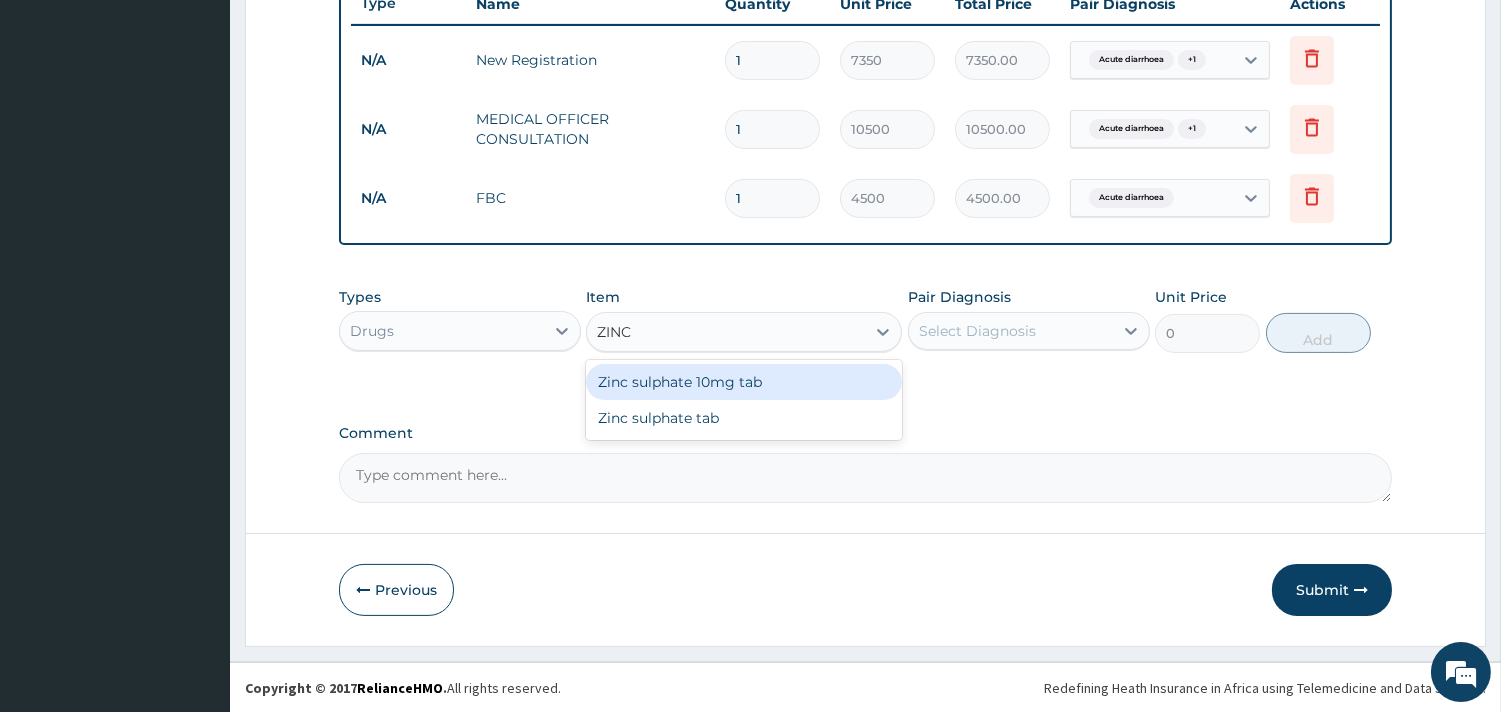 type 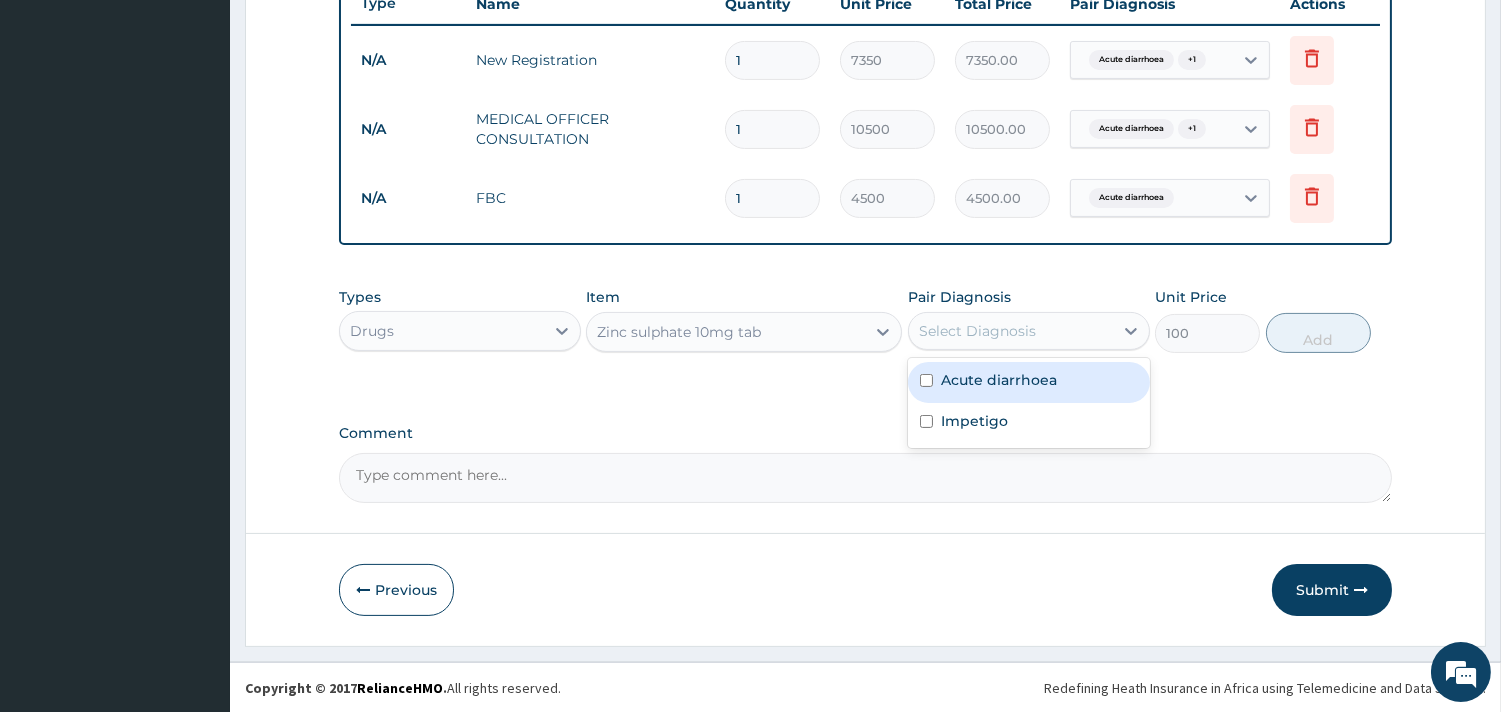 click on "Select Diagnosis" at bounding box center [1011, 331] 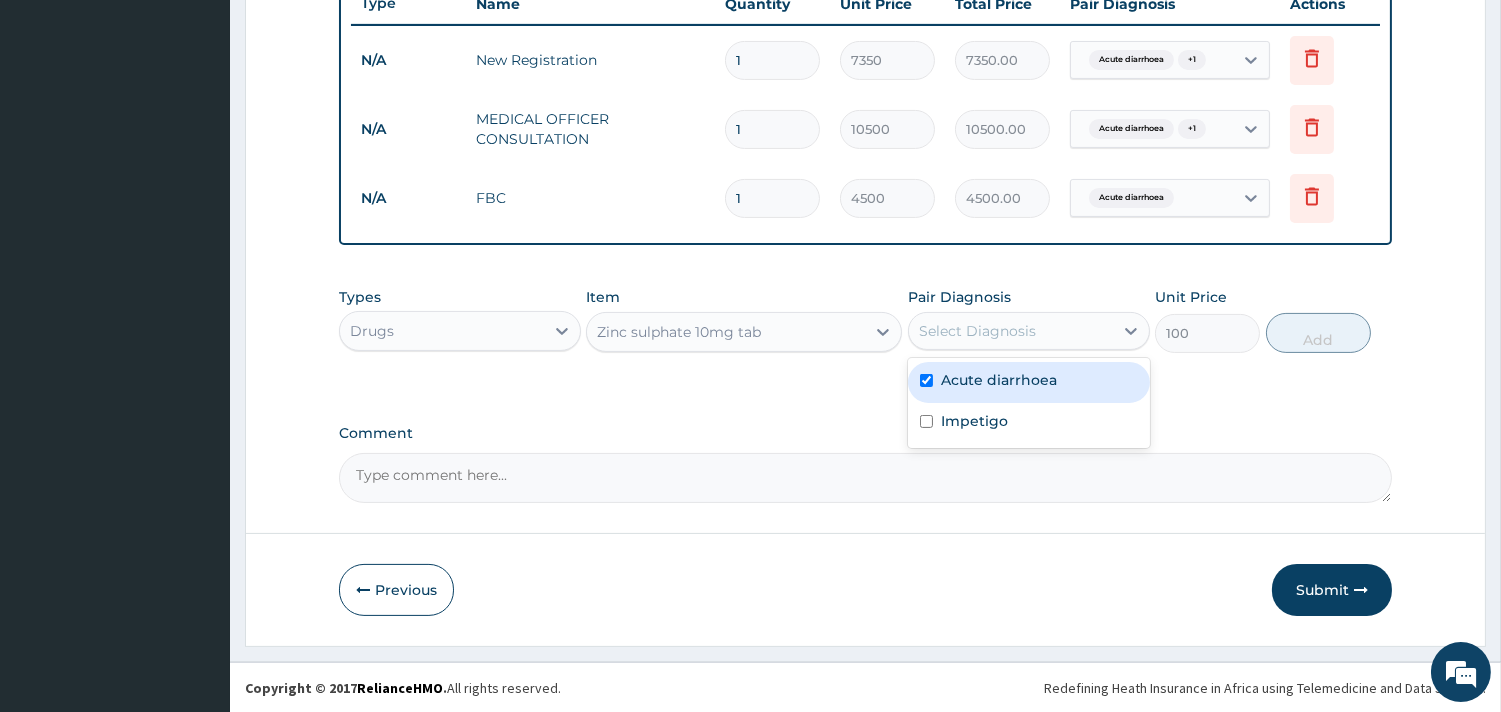checkbox on "true" 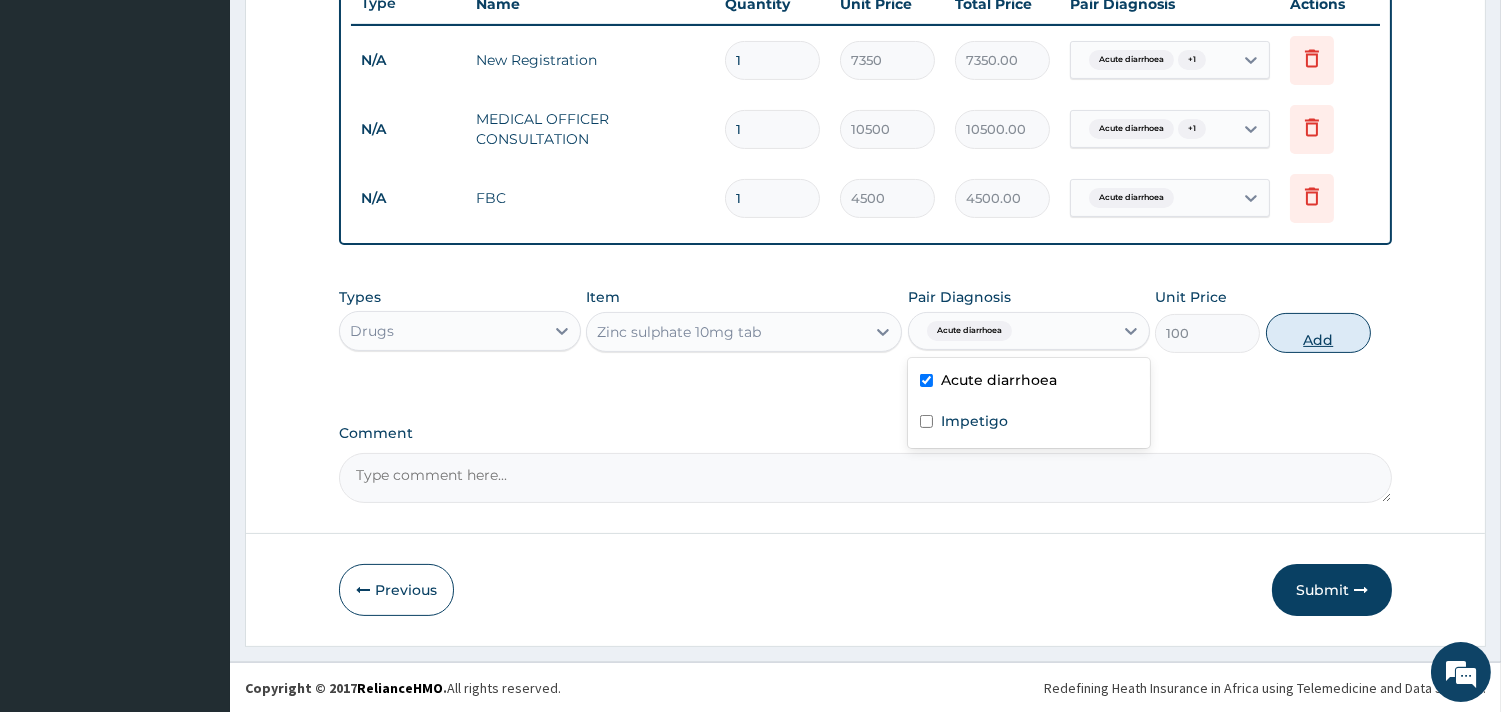 click on "Add" at bounding box center (1318, 333) 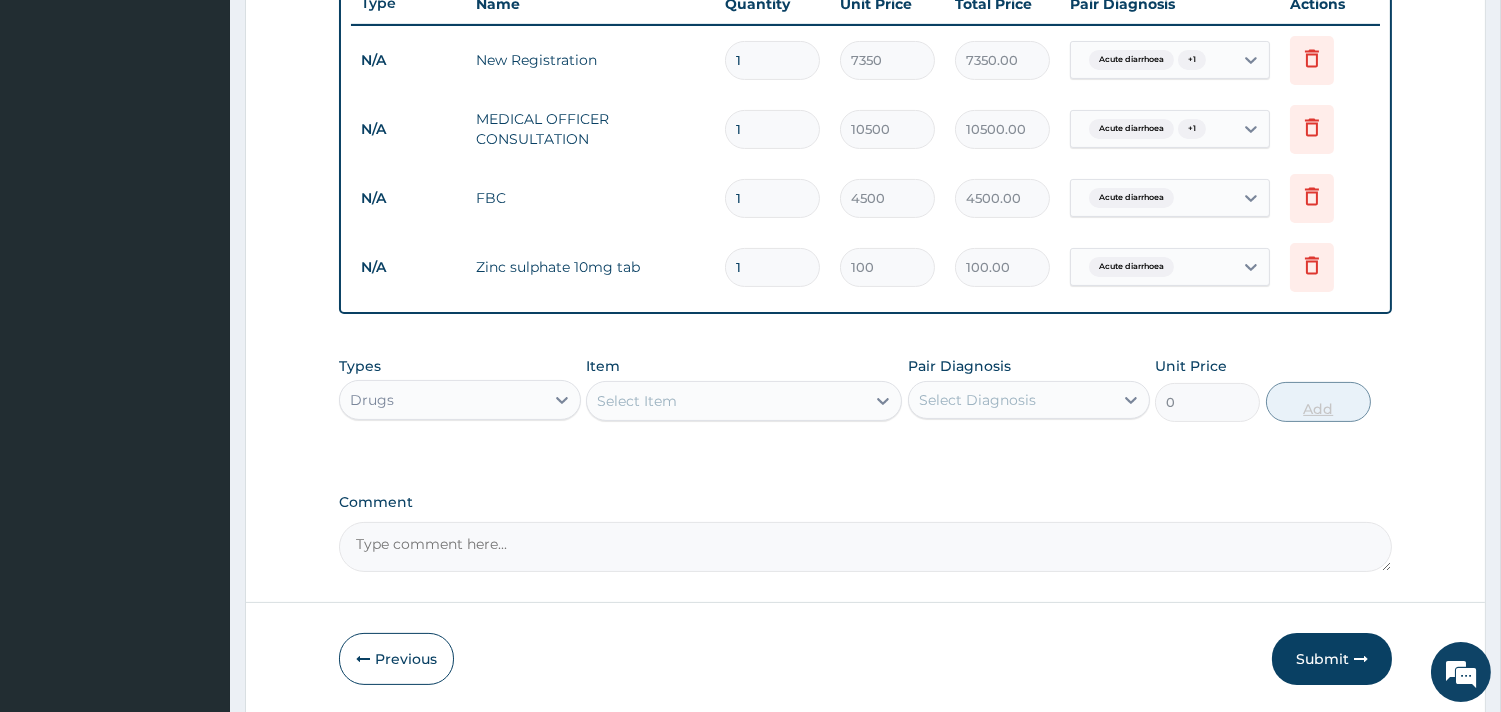 type on "10" 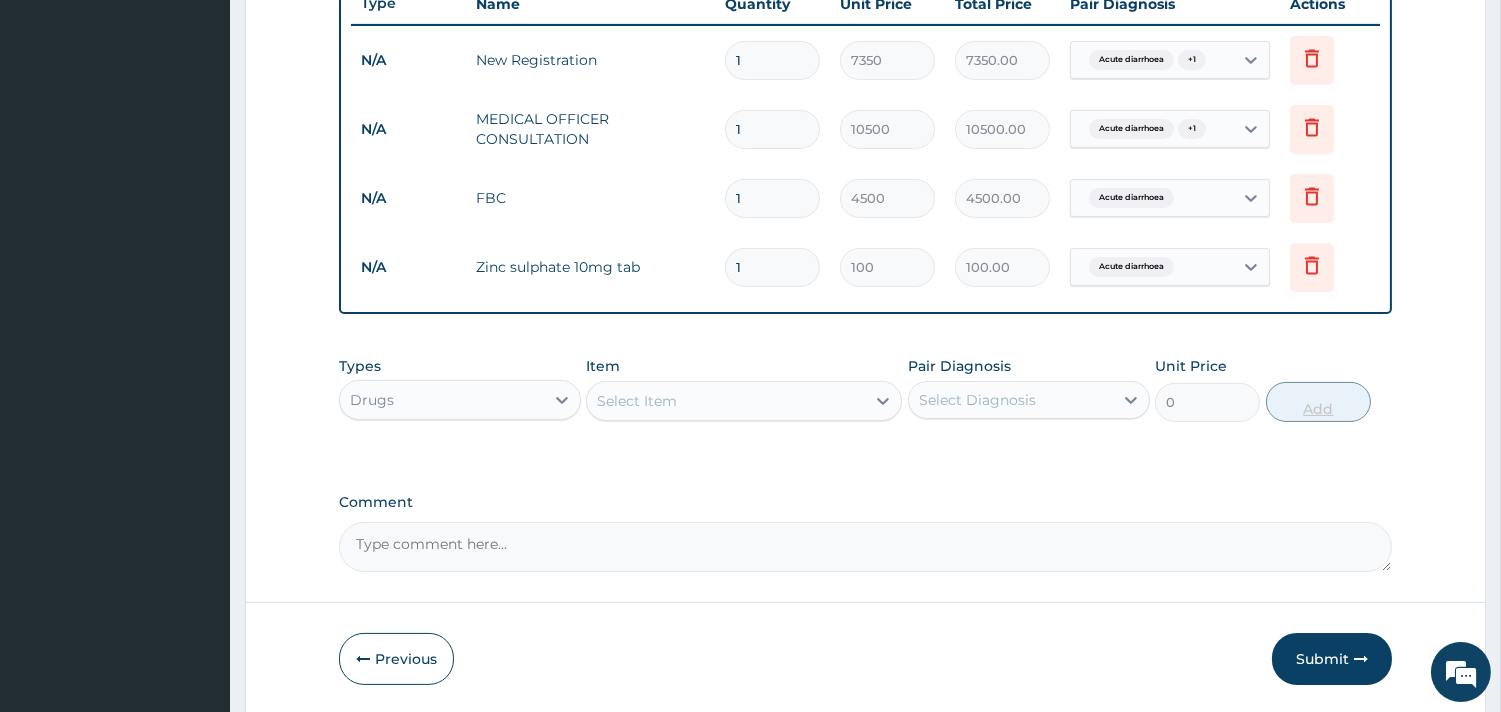 type on "1000.00" 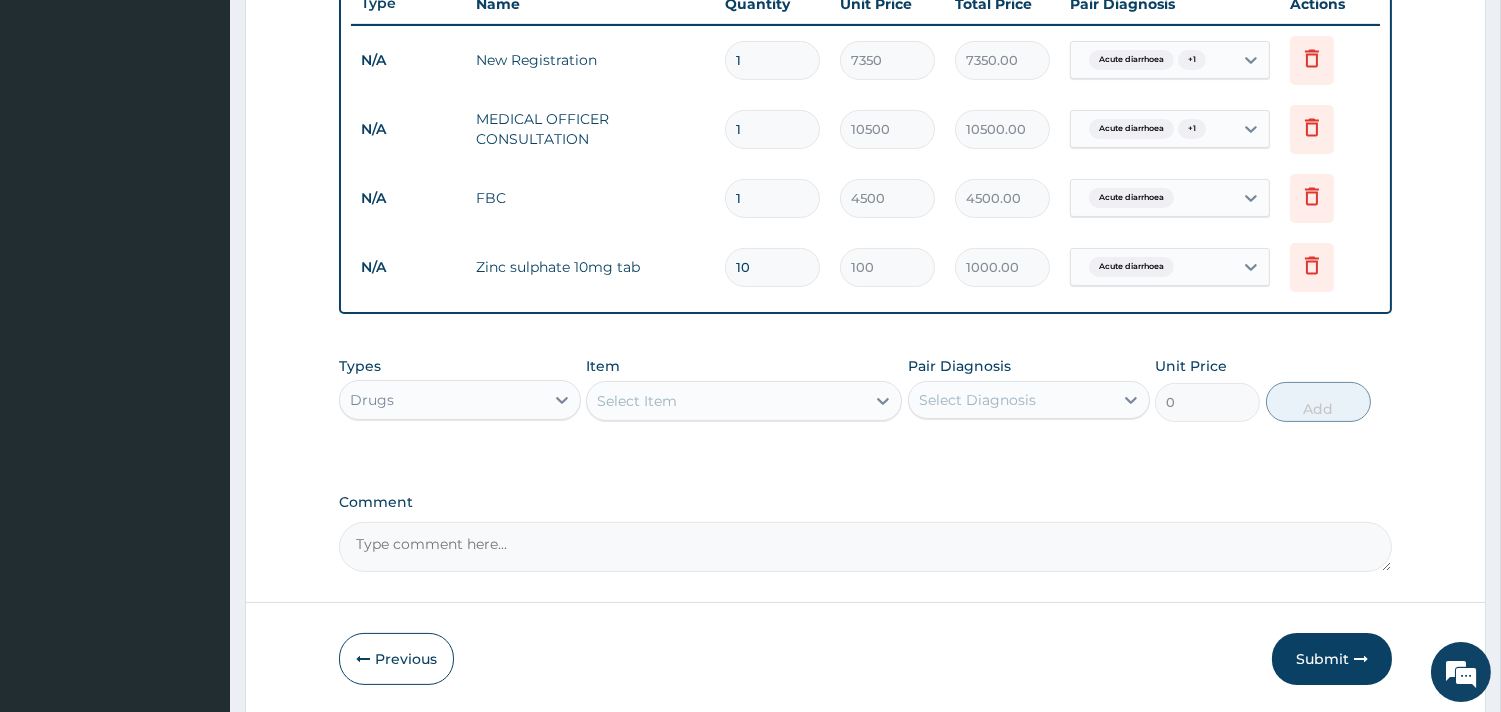 type on "10" 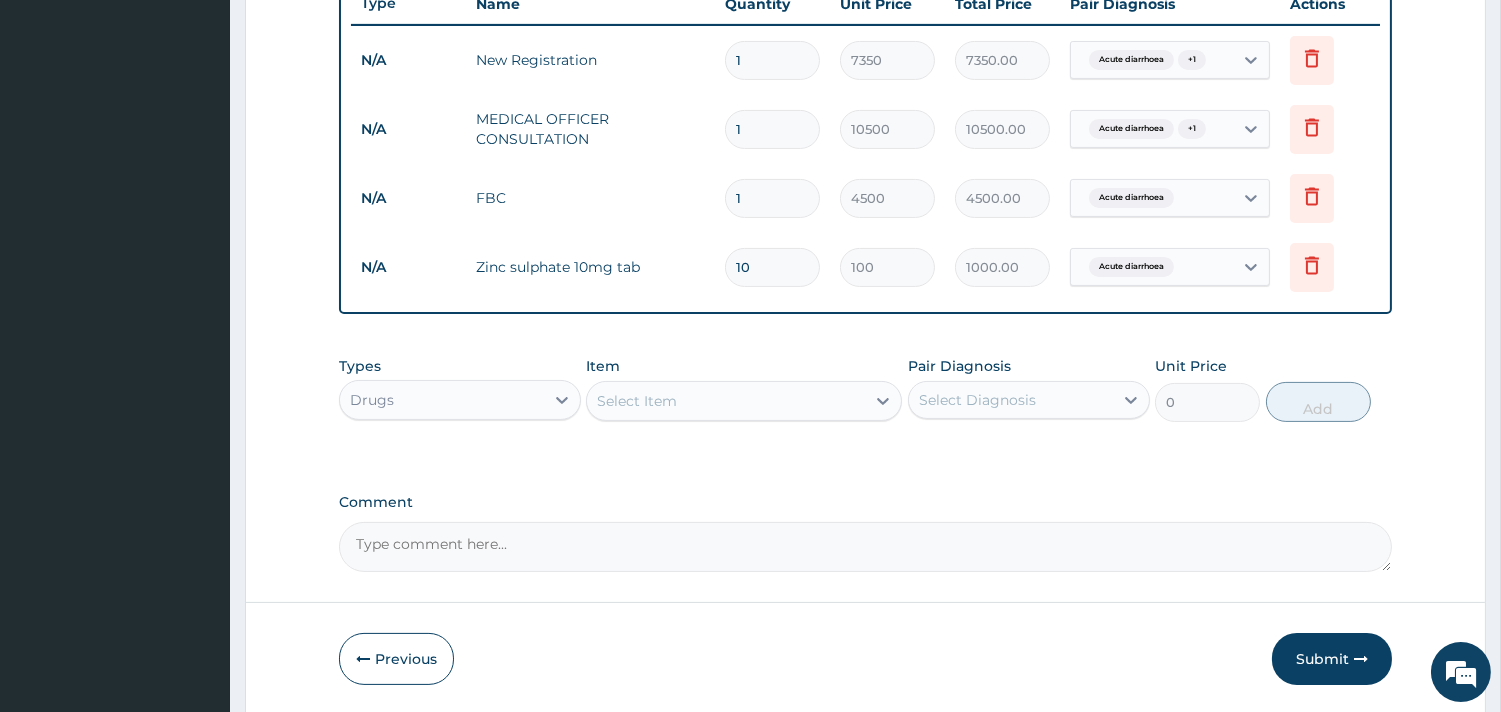 click on "Select Item" at bounding box center (726, 401) 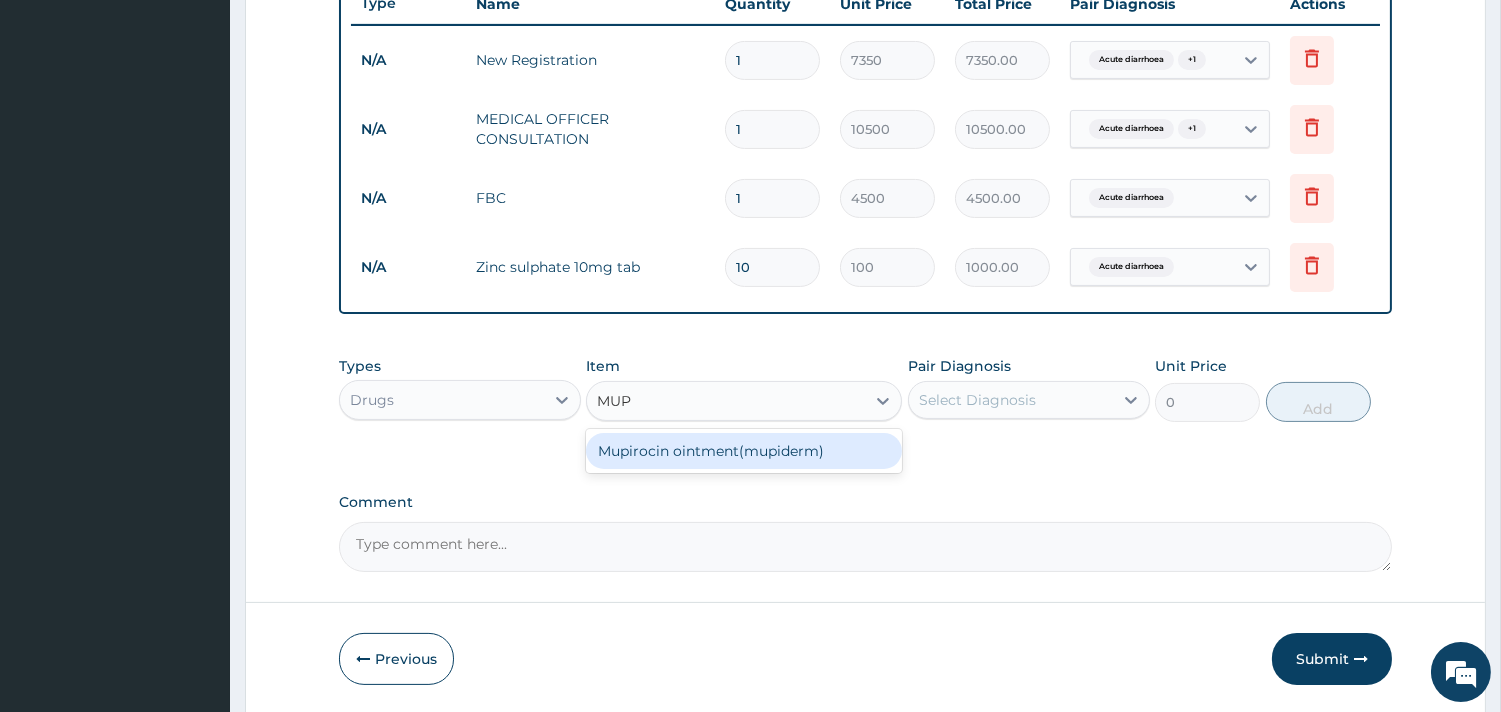 type on "MUPI" 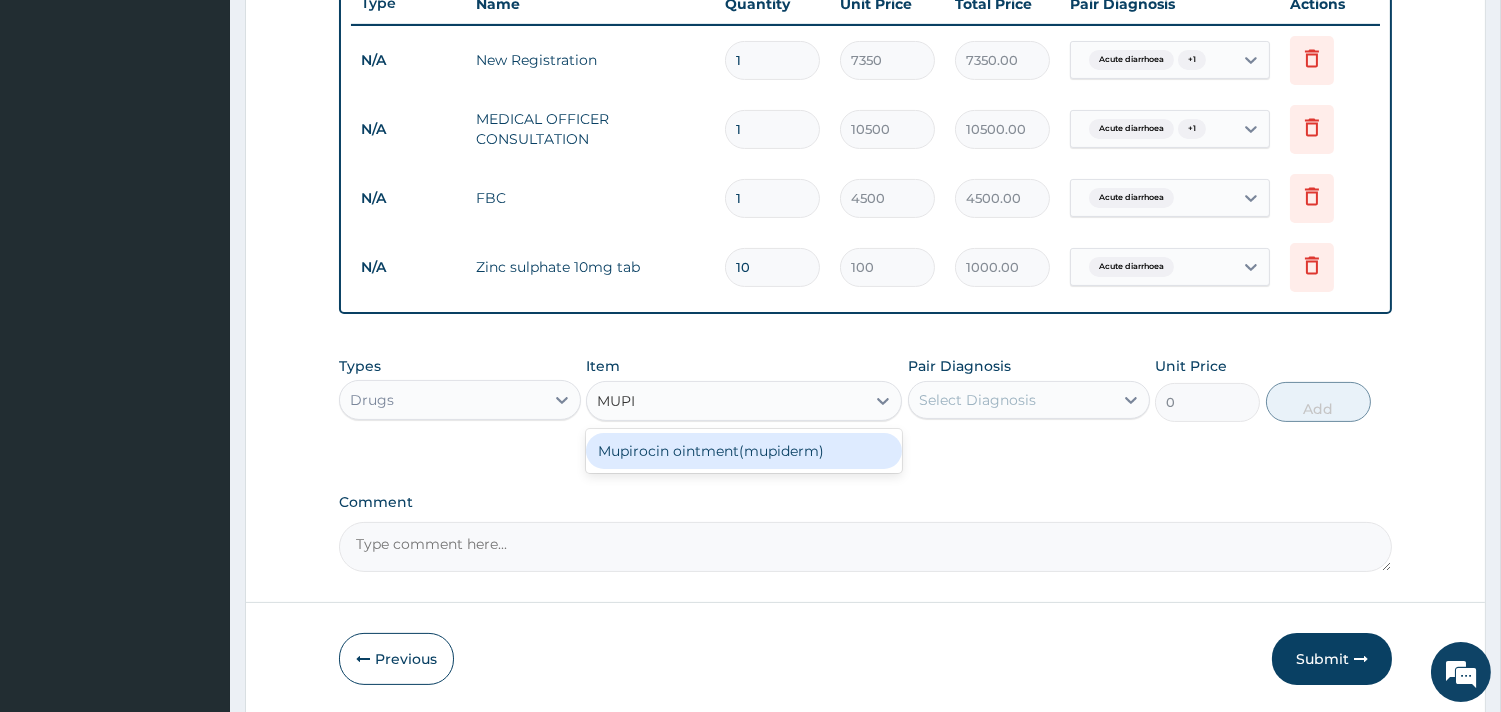 click on "Mupirocin ointment(mupiderm)" at bounding box center [744, 451] 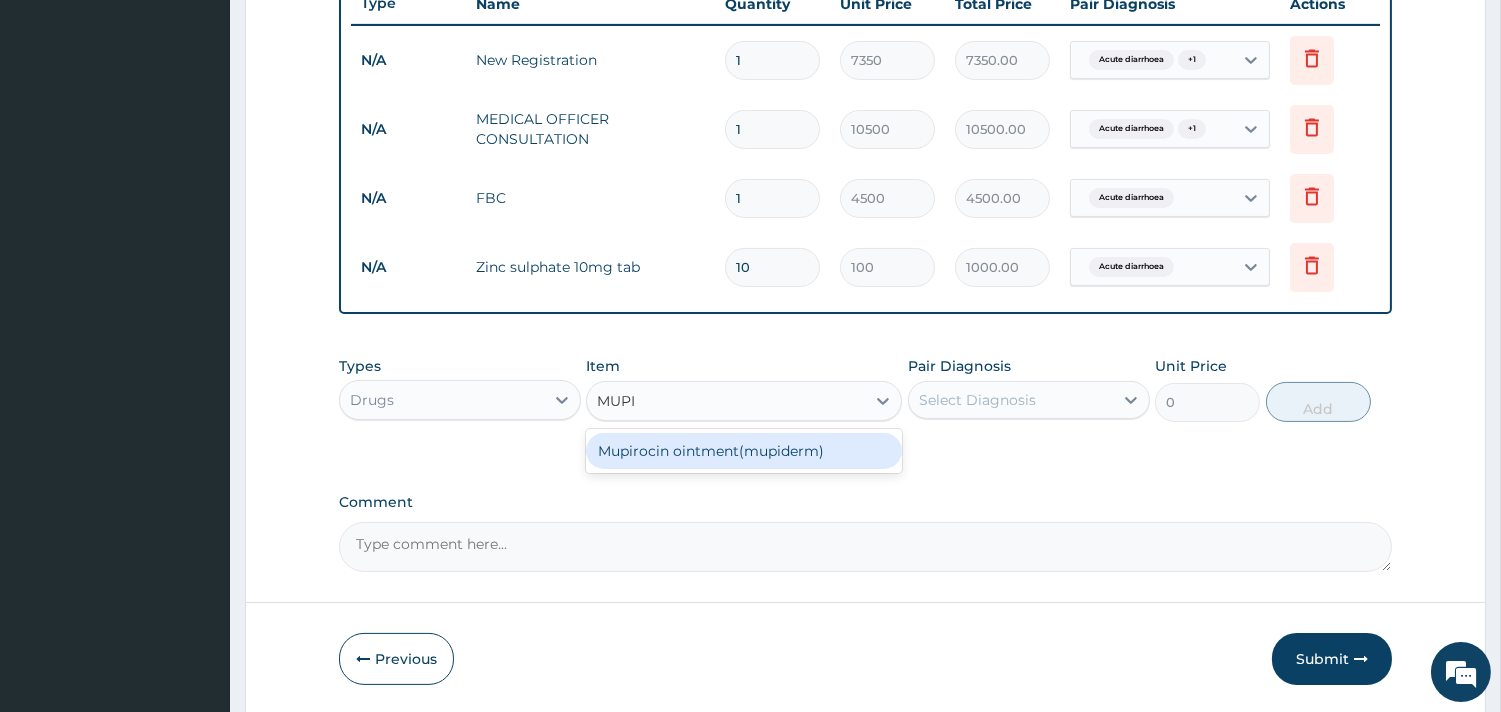 type 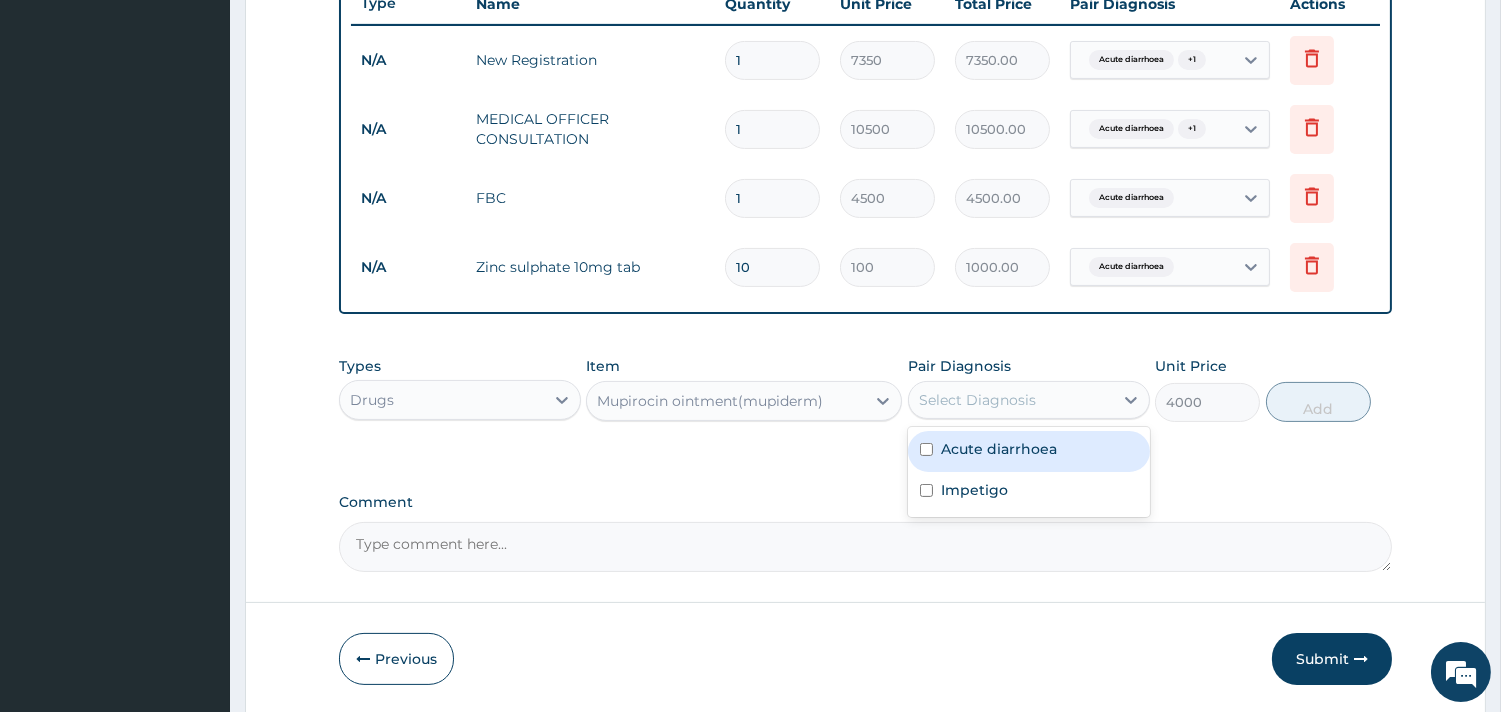 click on "Select Diagnosis" at bounding box center [977, 400] 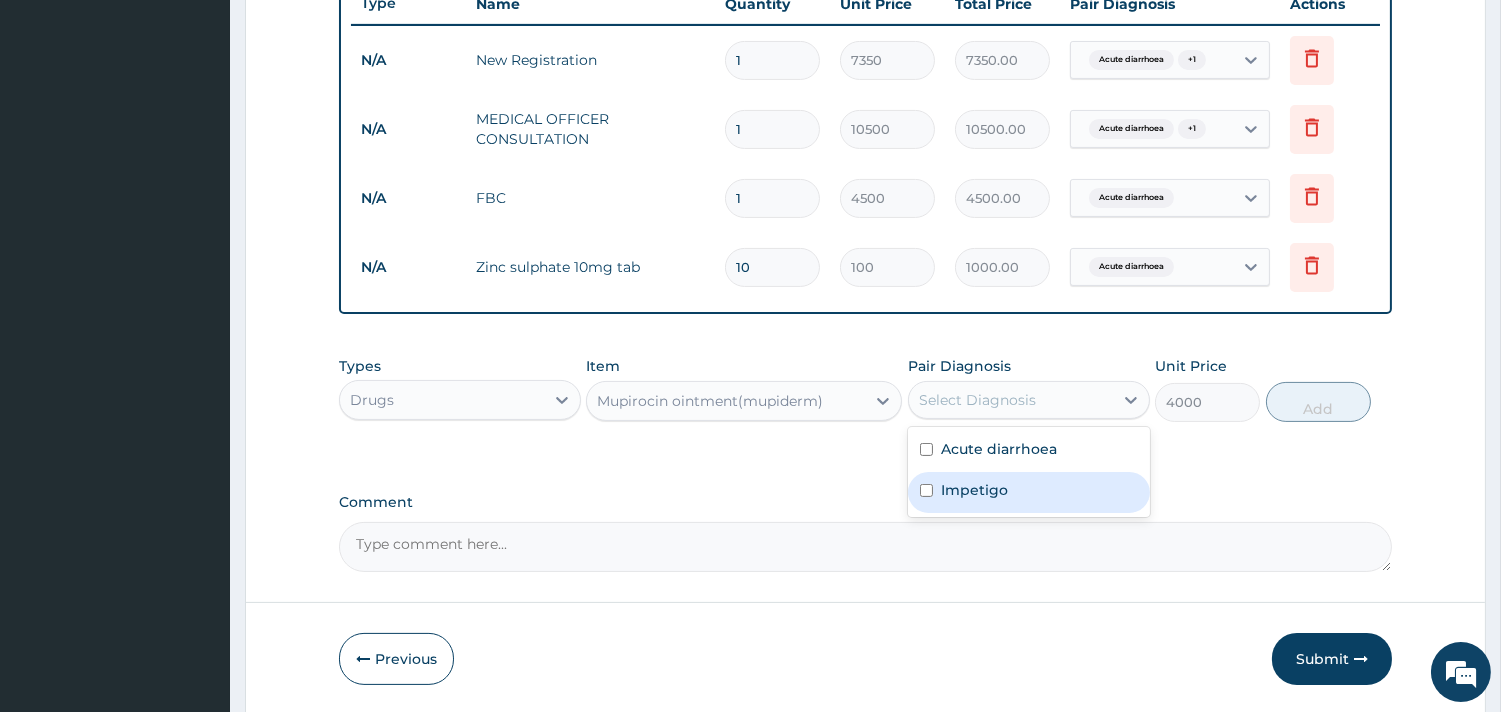 click on "Impetigo" at bounding box center [974, 490] 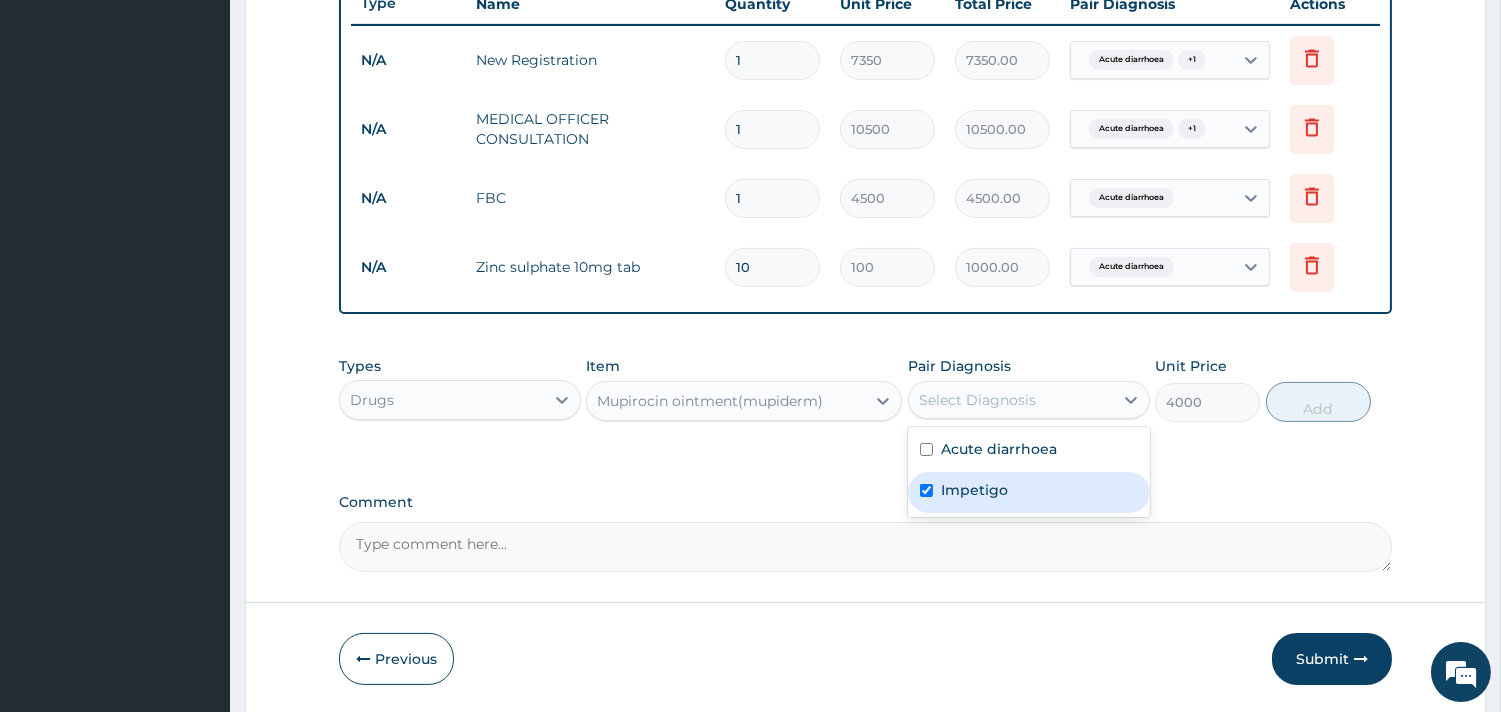 checkbox on "true" 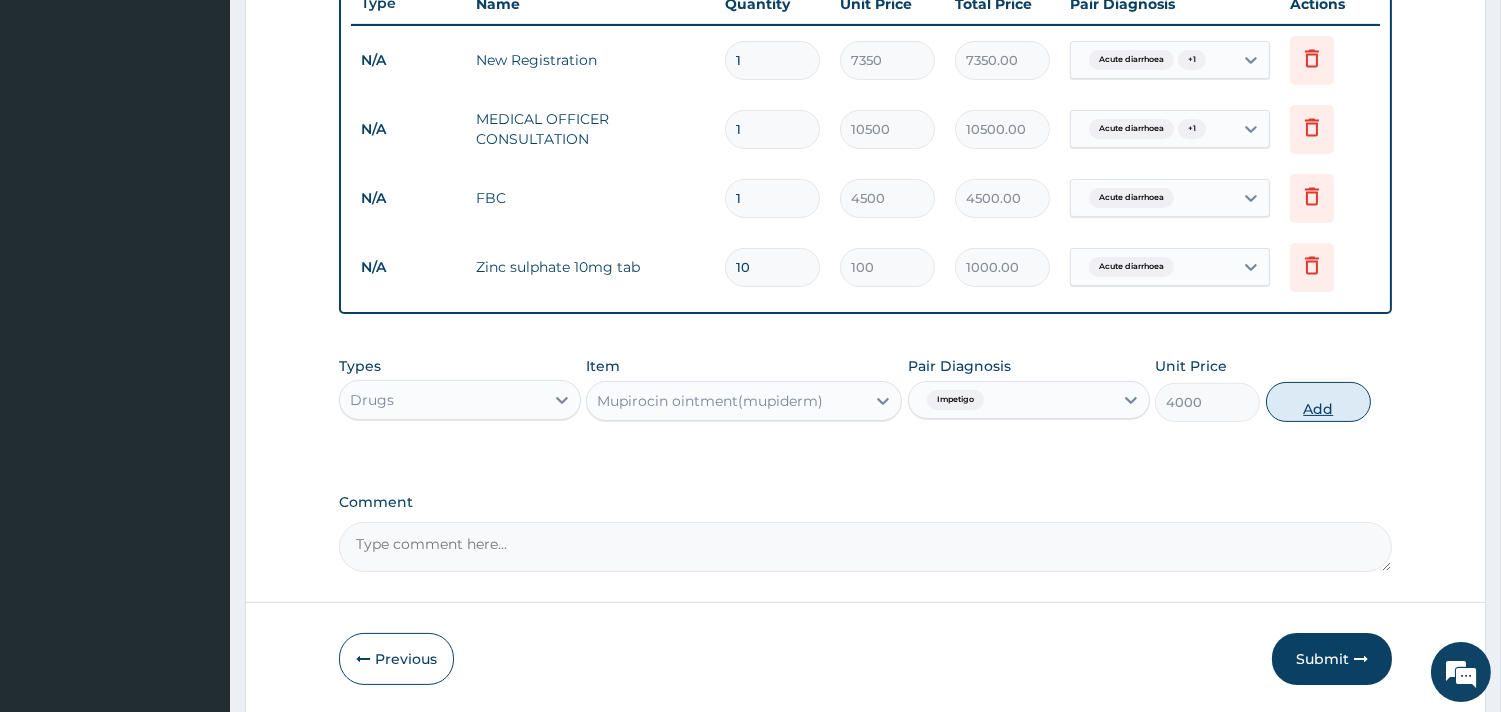 click on "Add" at bounding box center [1318, 402] 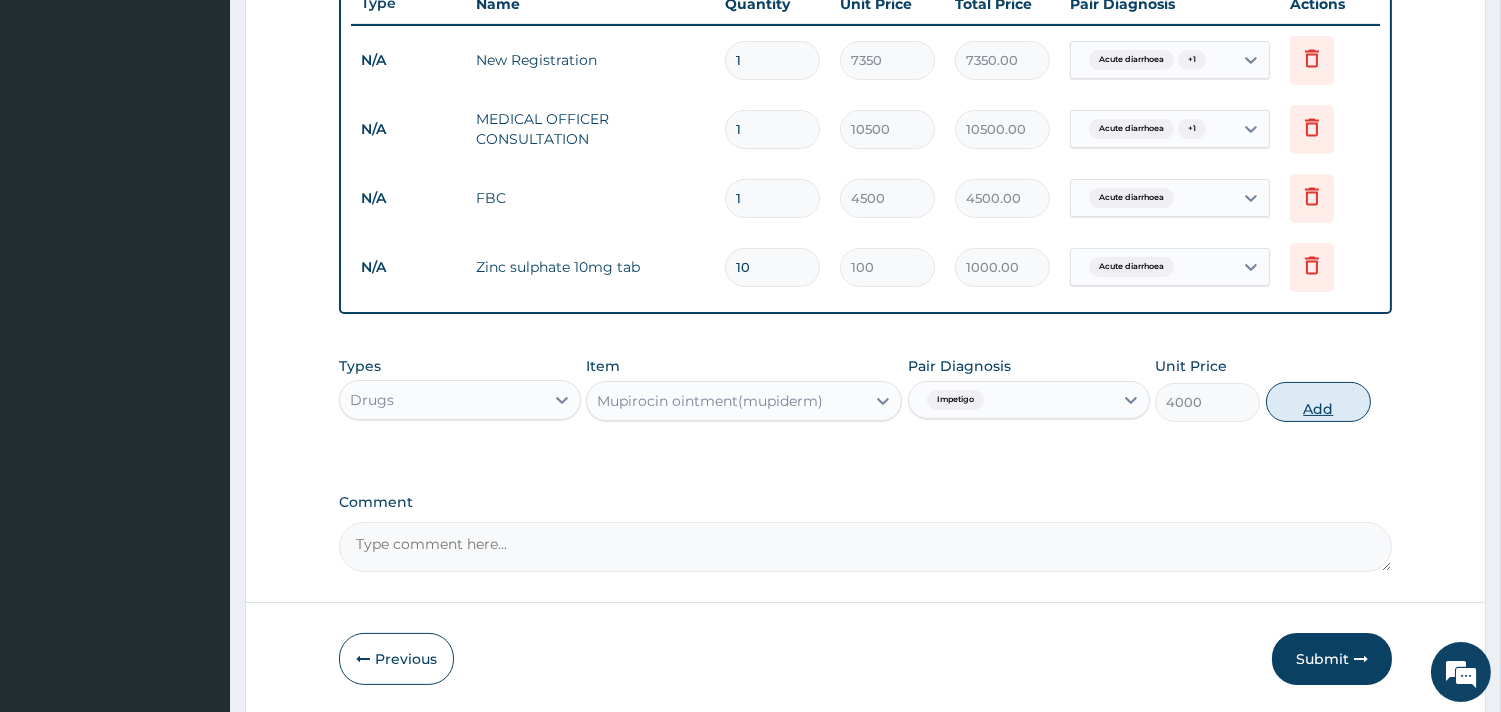 type on "0" 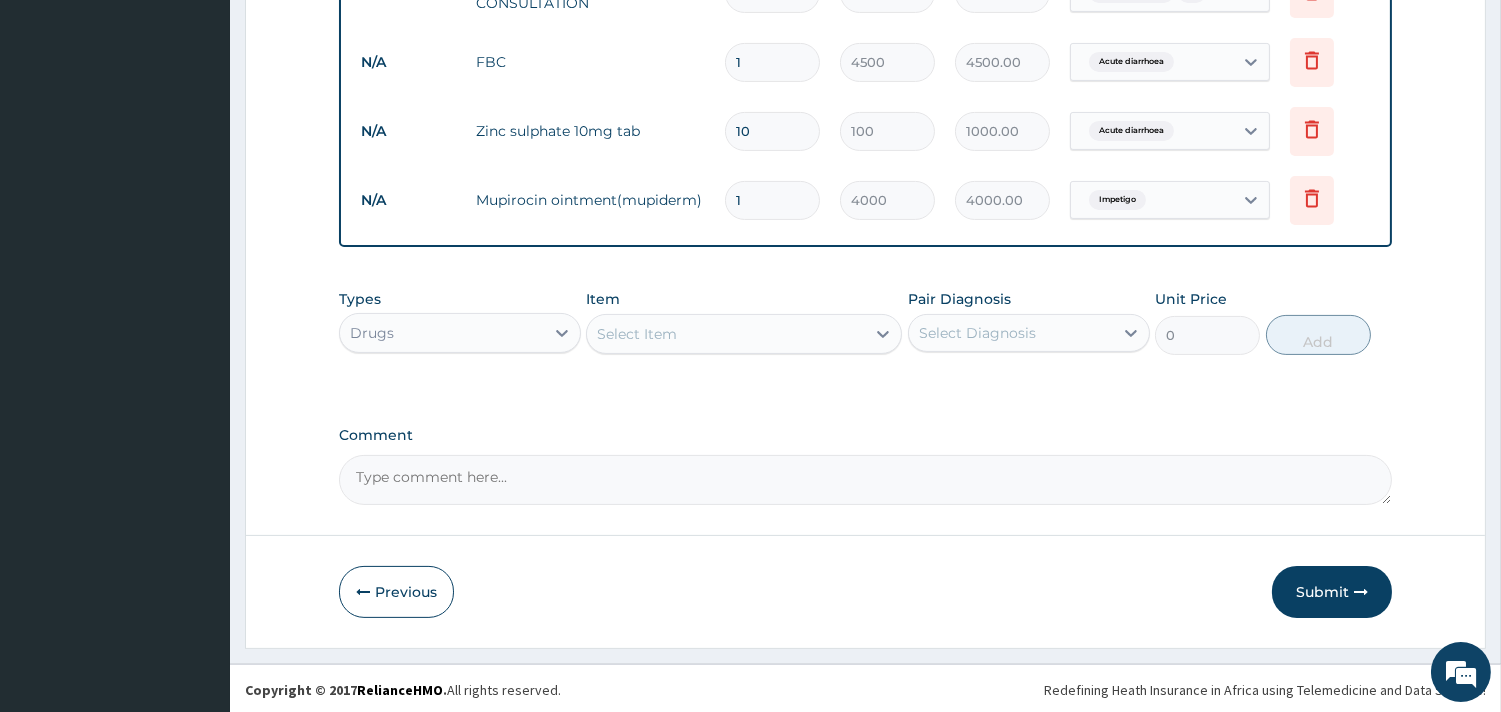 scroll, scrollTop: 911, scrollLeft: 0, axis: vertical 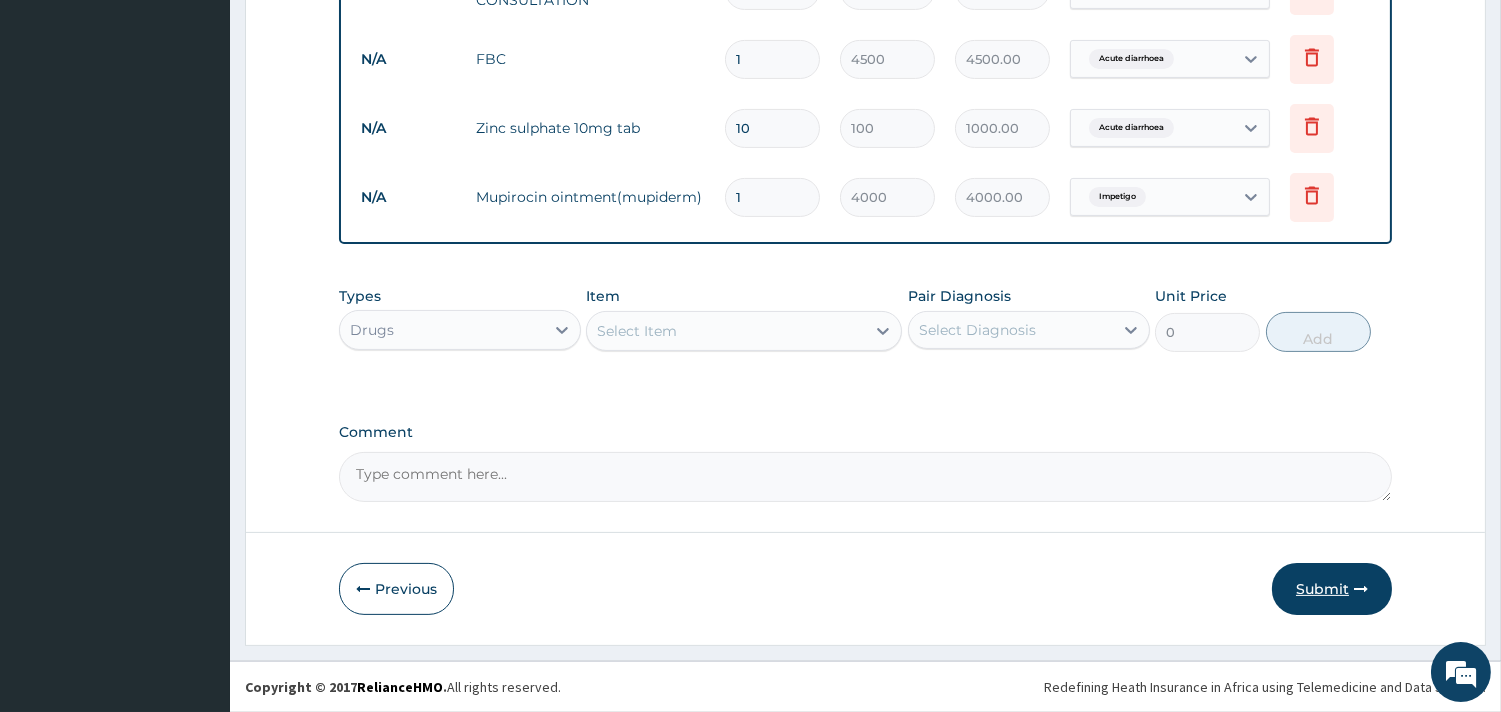 click on "Submit" at bounding box center [1332, 589] 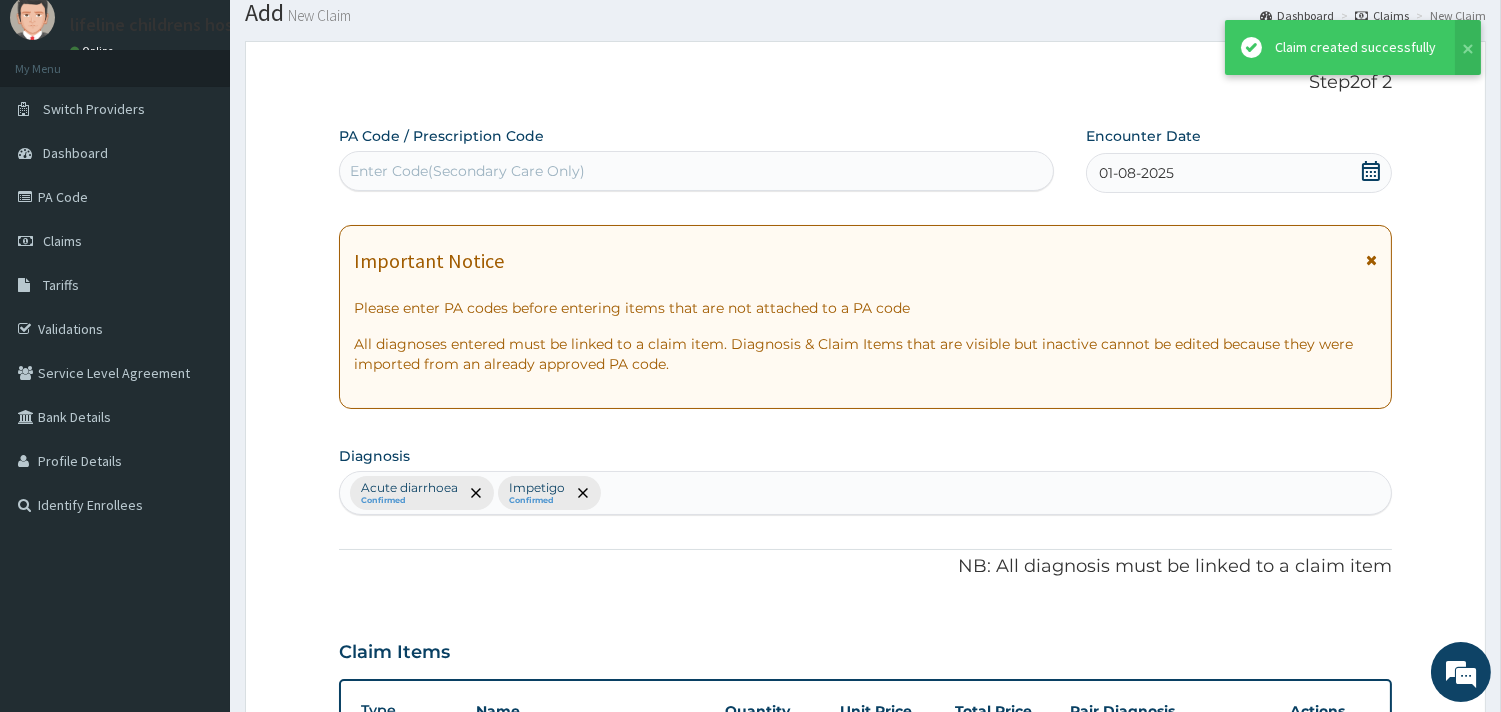 scroll, scrollTop: 911, scrollLeft: 0, axis: vertical 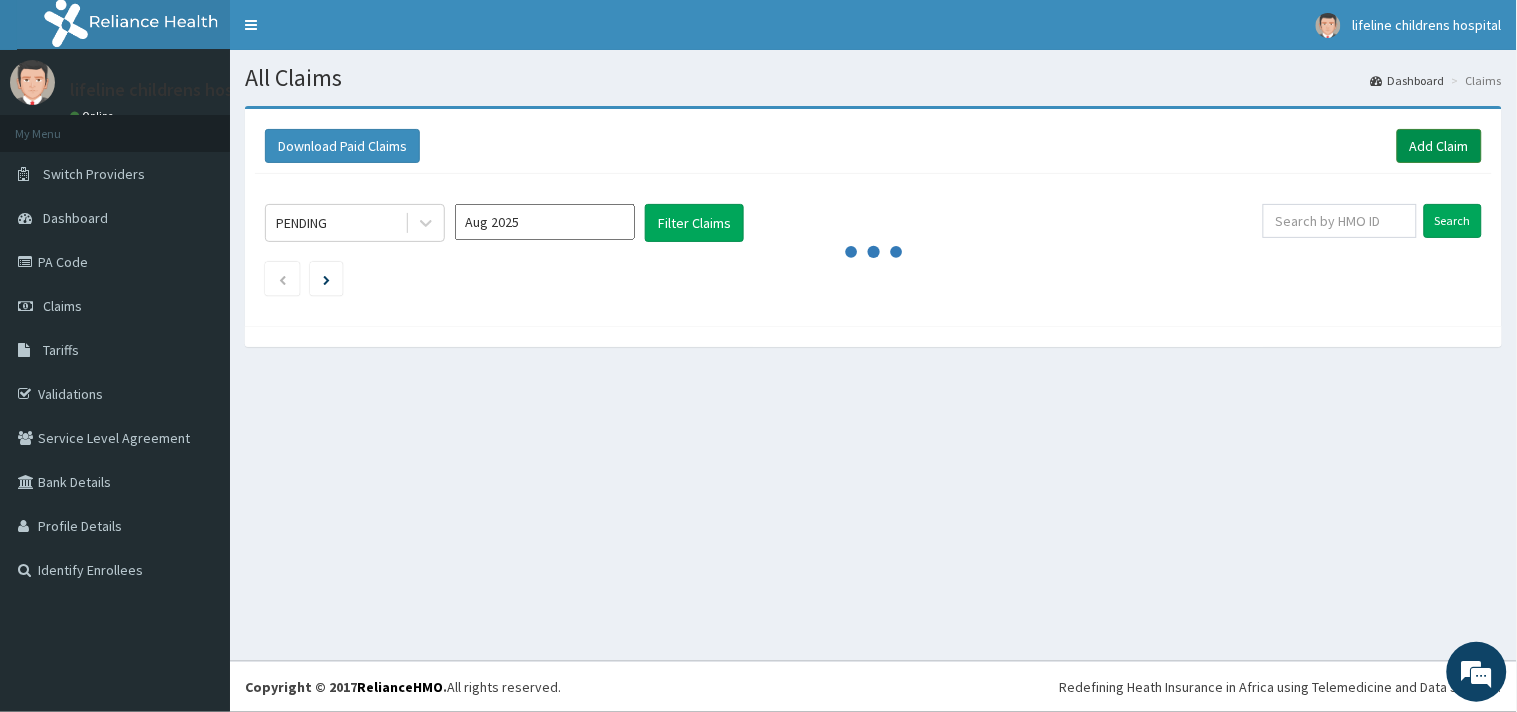 click on "Add Claim" at bounding box center [1439, 146] 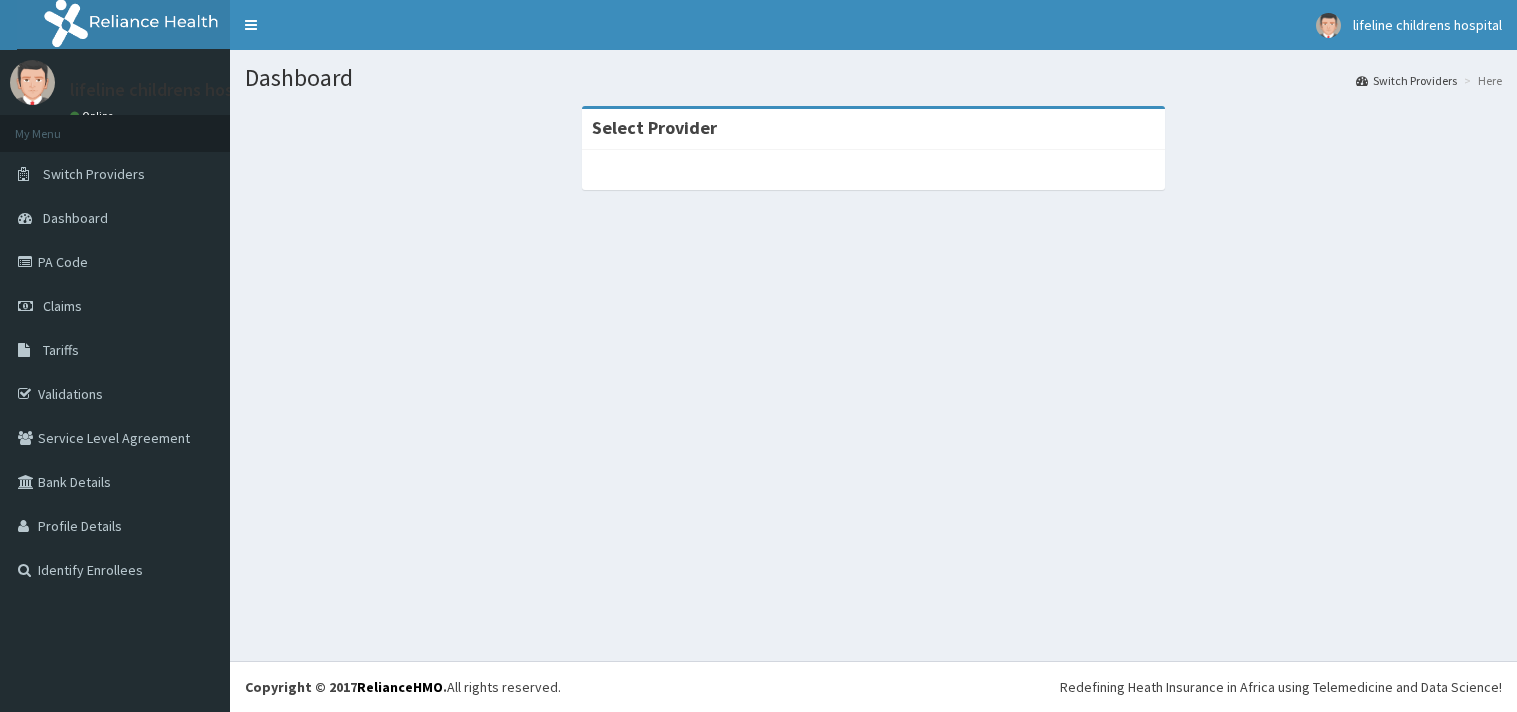scroll, scrollTop: 0, scrollLeft: 0, axis: both 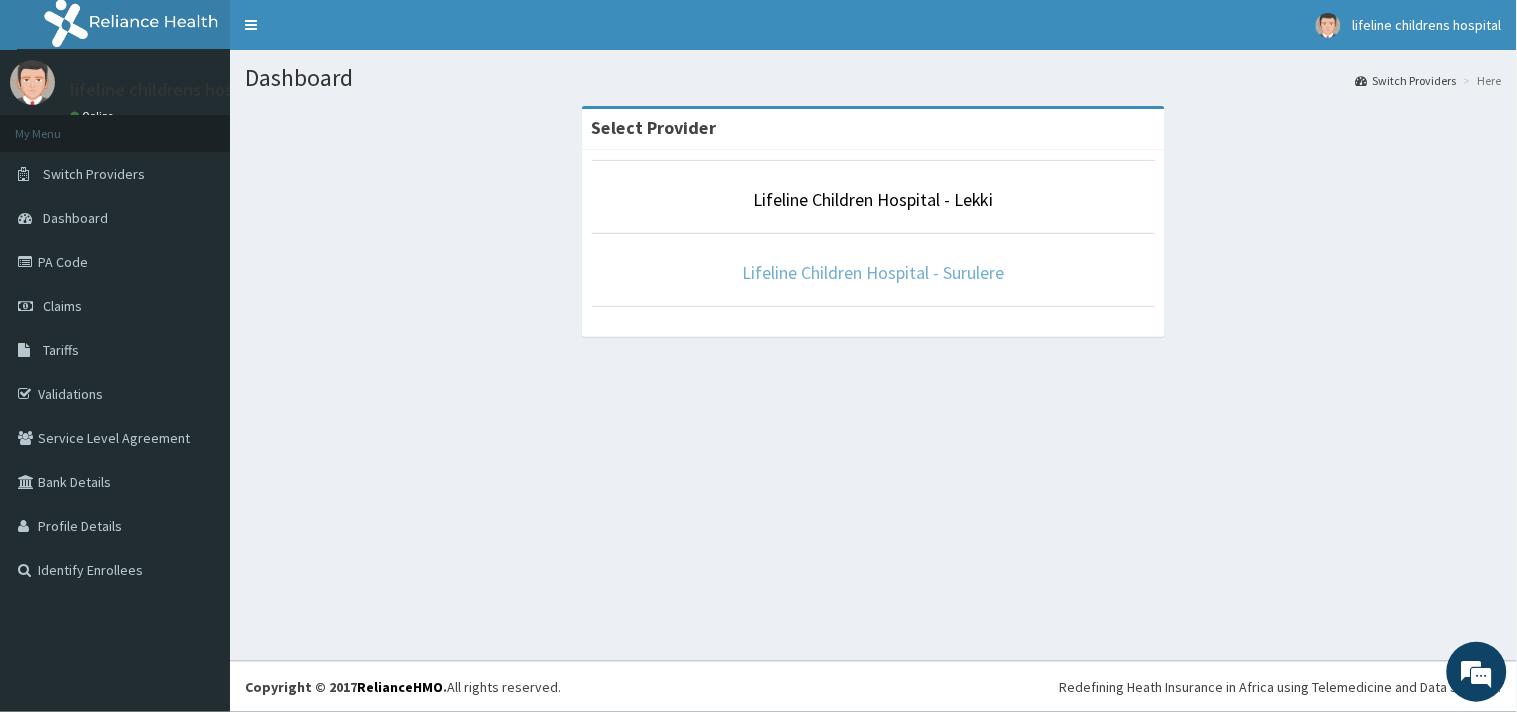 click on "Lifeline Children Hospital - Surulere" at bounding box center (874, 272) 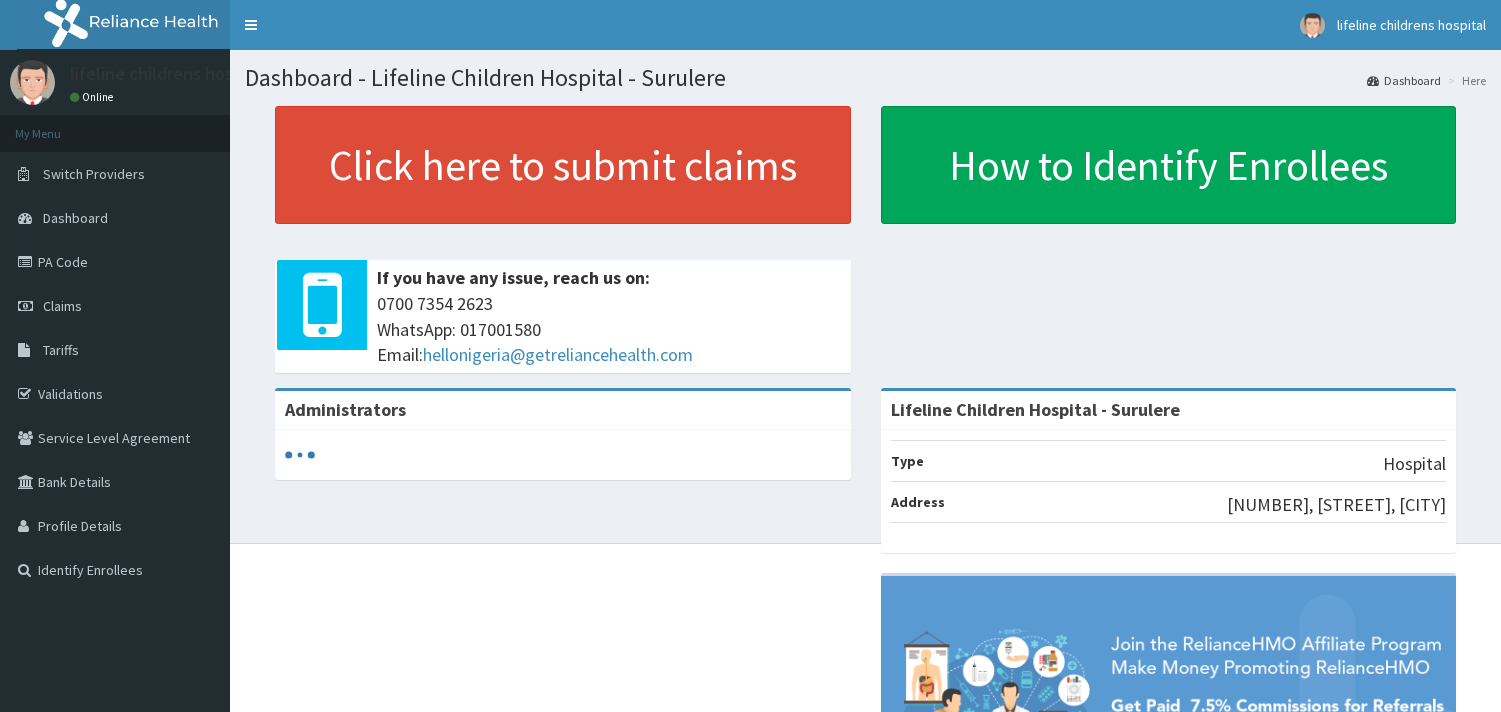 scroll, scrollTop: 0, scrollLeft: 0, axis: both 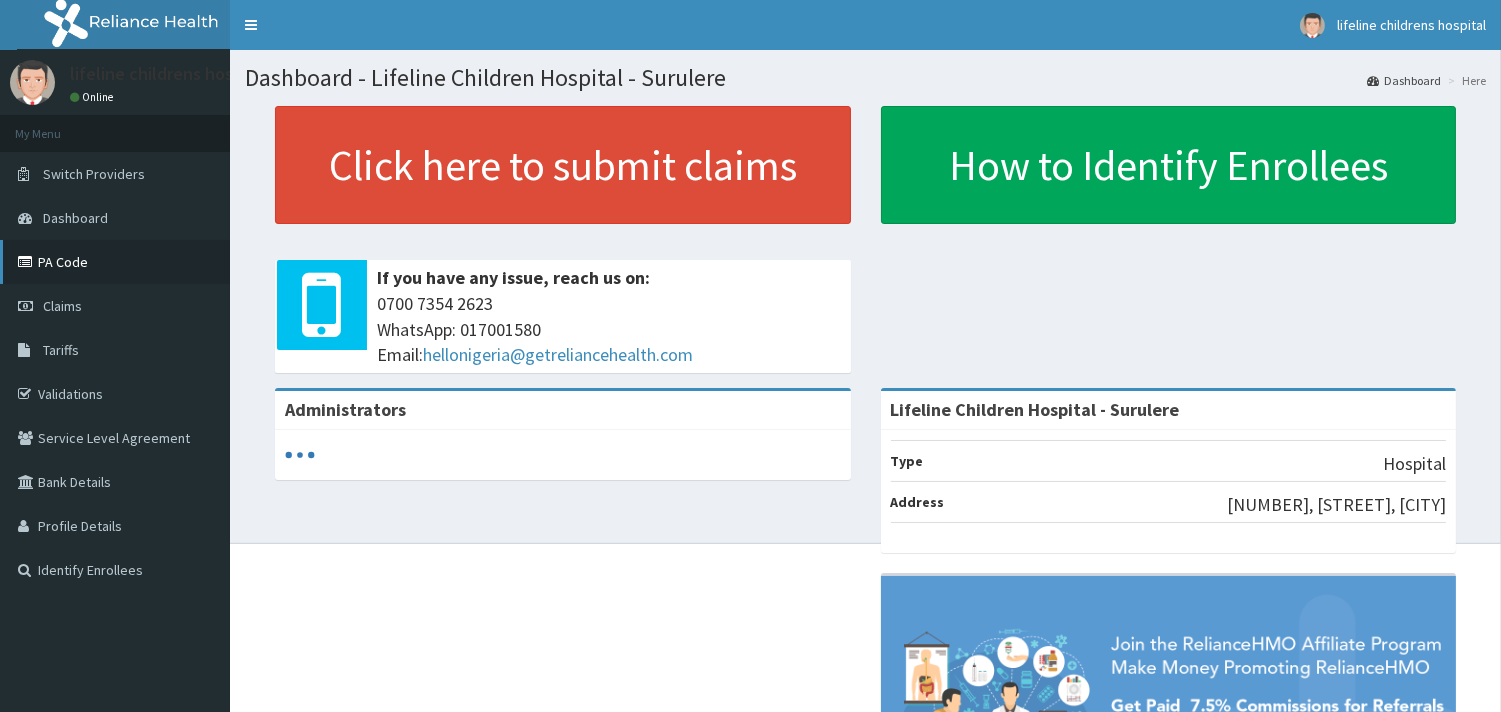 click on "PA Code" at bounding box center (115, 262) 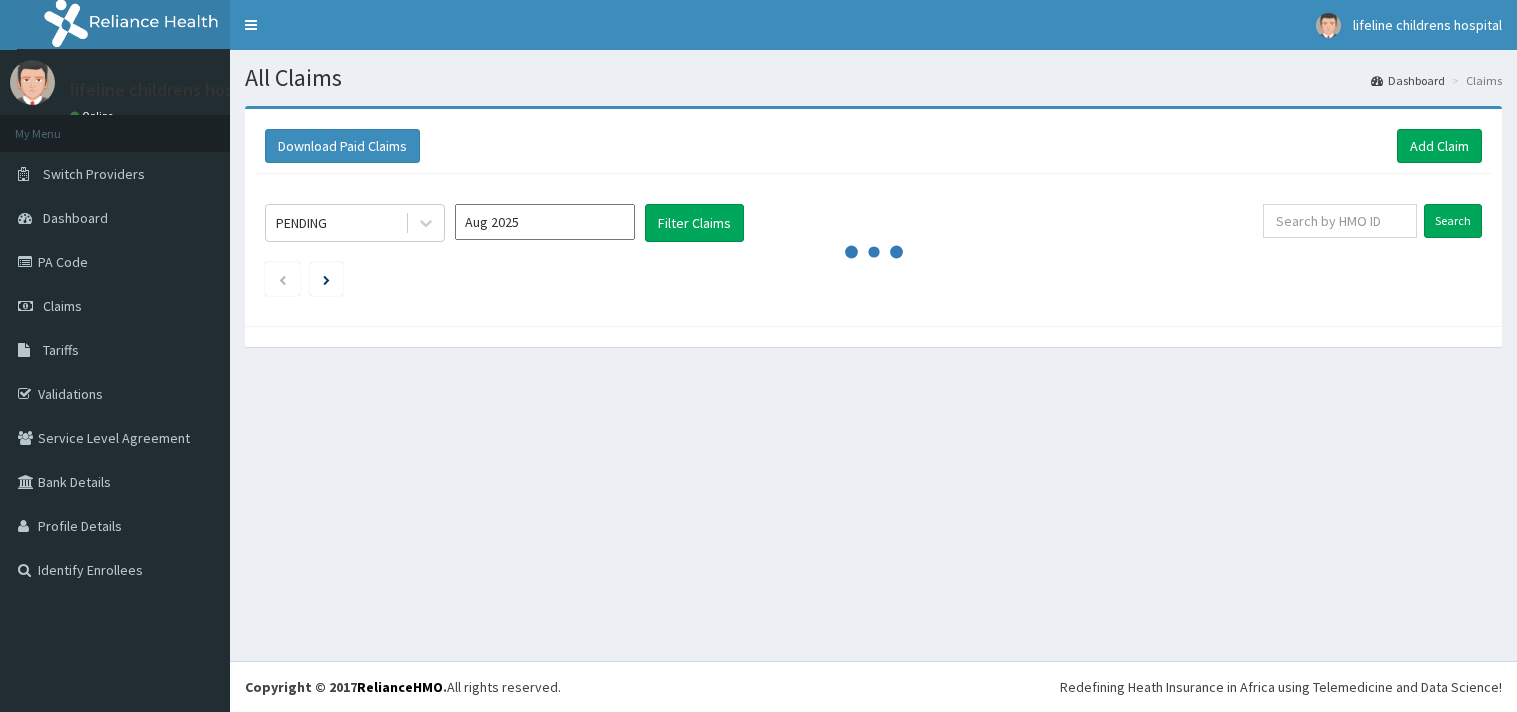 scroll, scrollTop: 0, scrollLeft: 0, axis: both 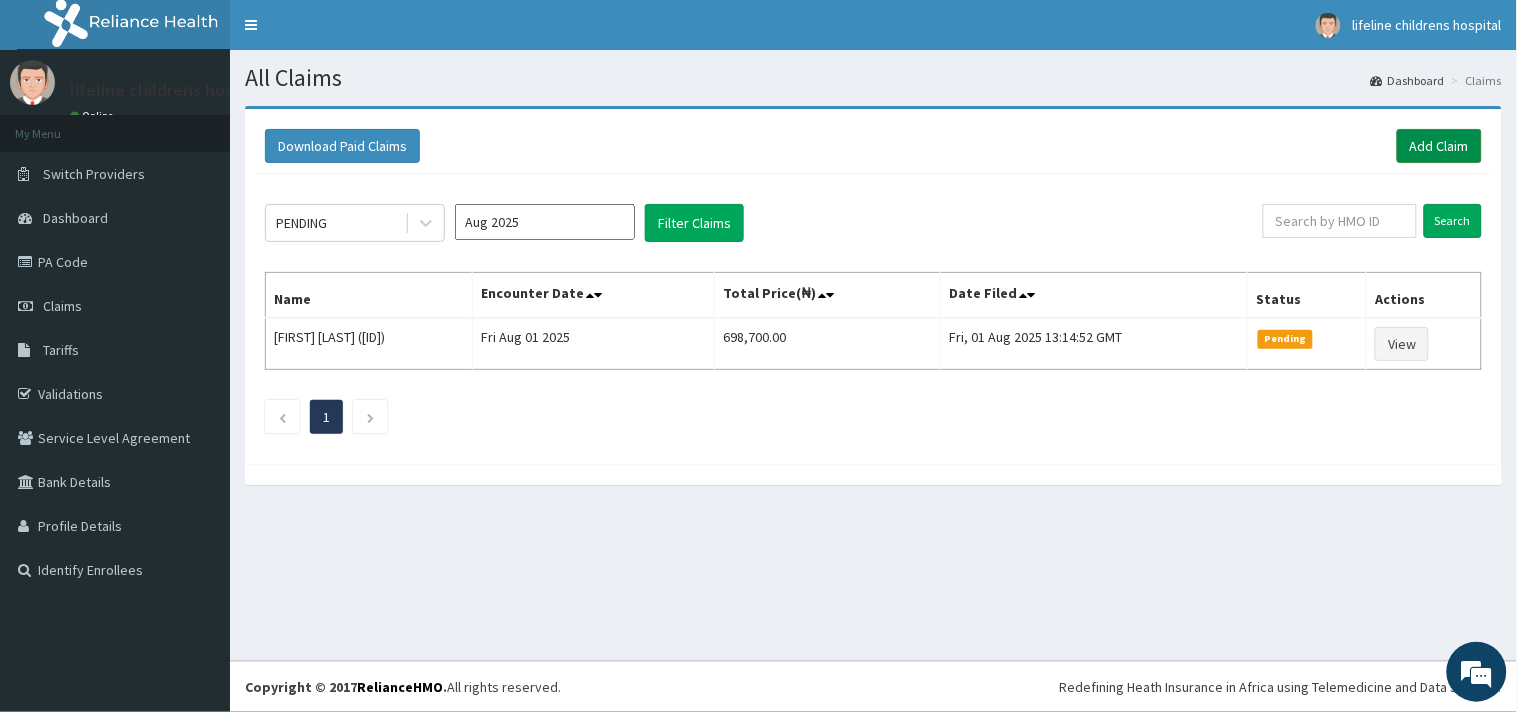 click on "Add Claim" at bounding box center (1439, 146) 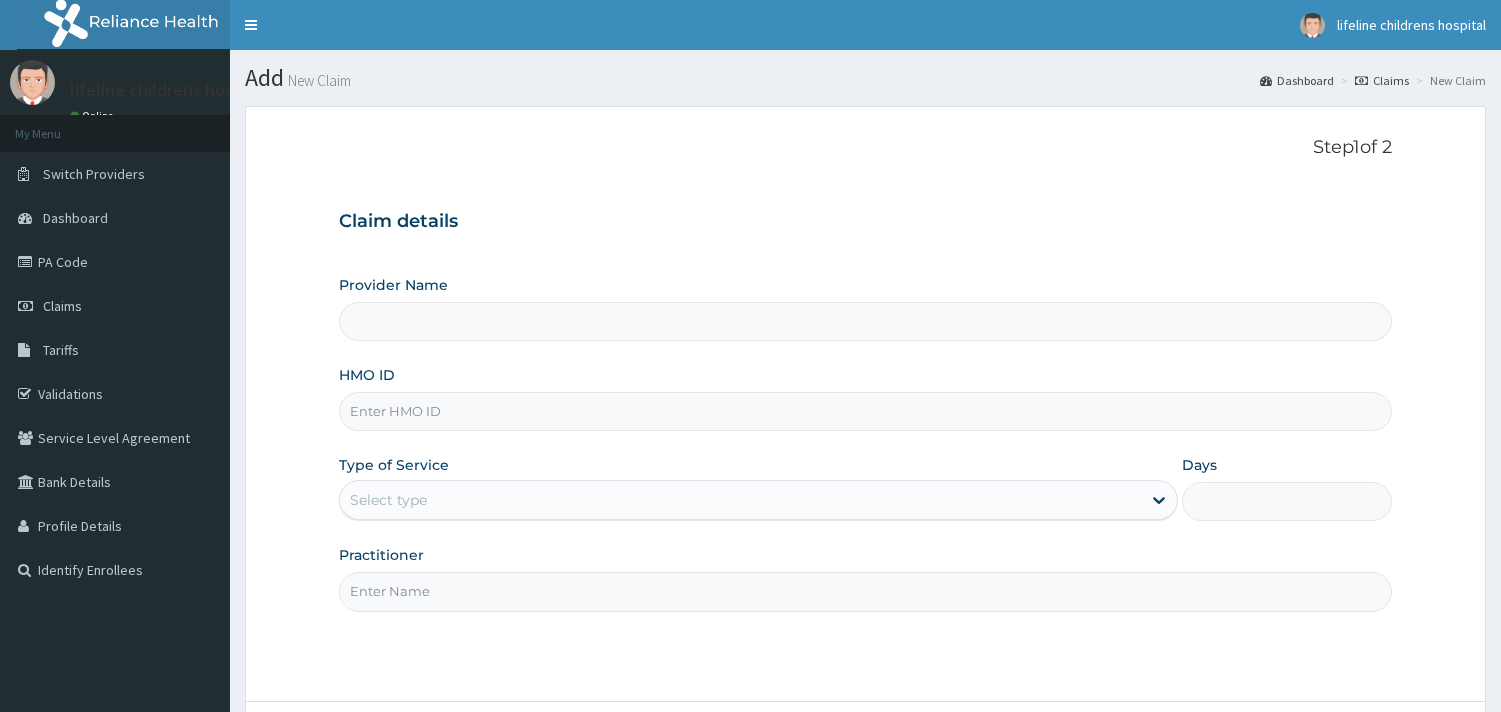 scroll, scrollTop: 0, scrollLeft: 0, axis: both 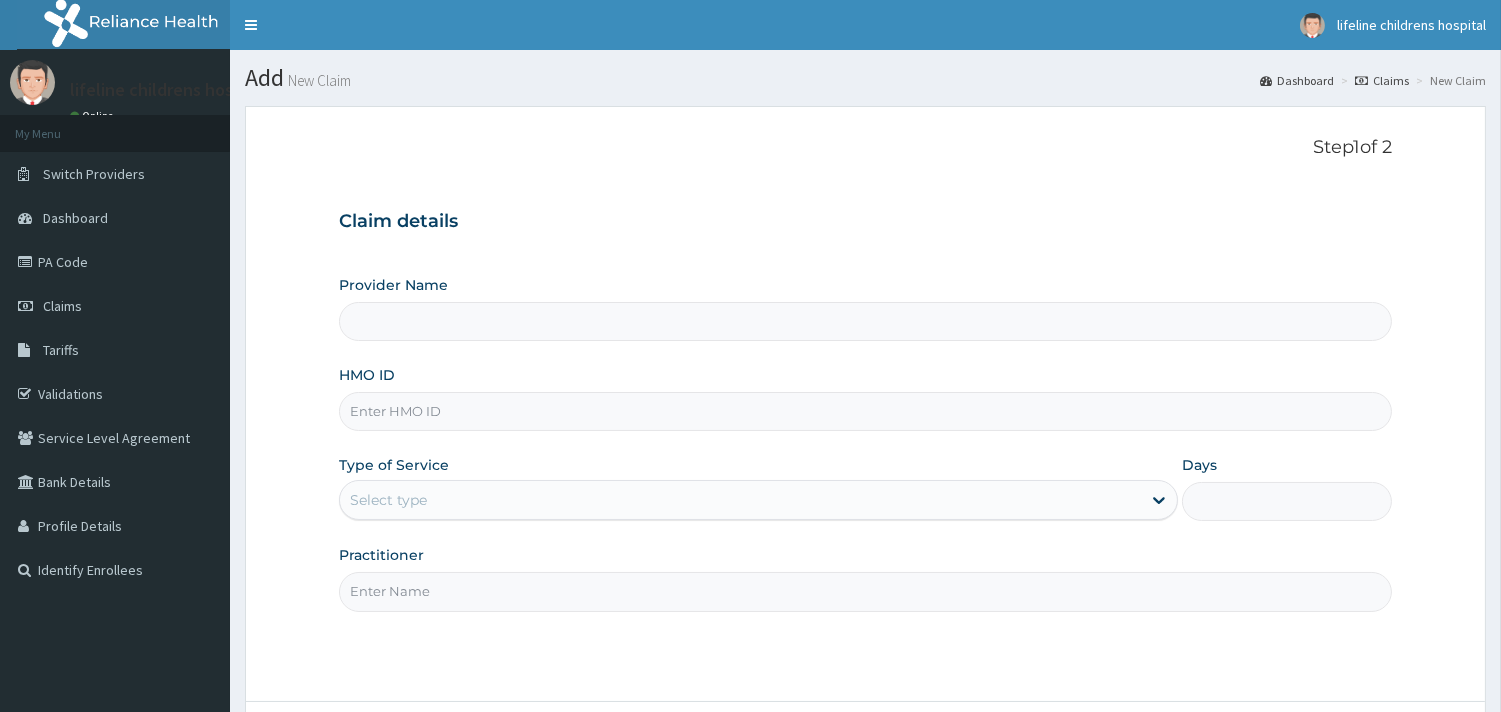 type on "Lifeline Children Hospital - Surulere" 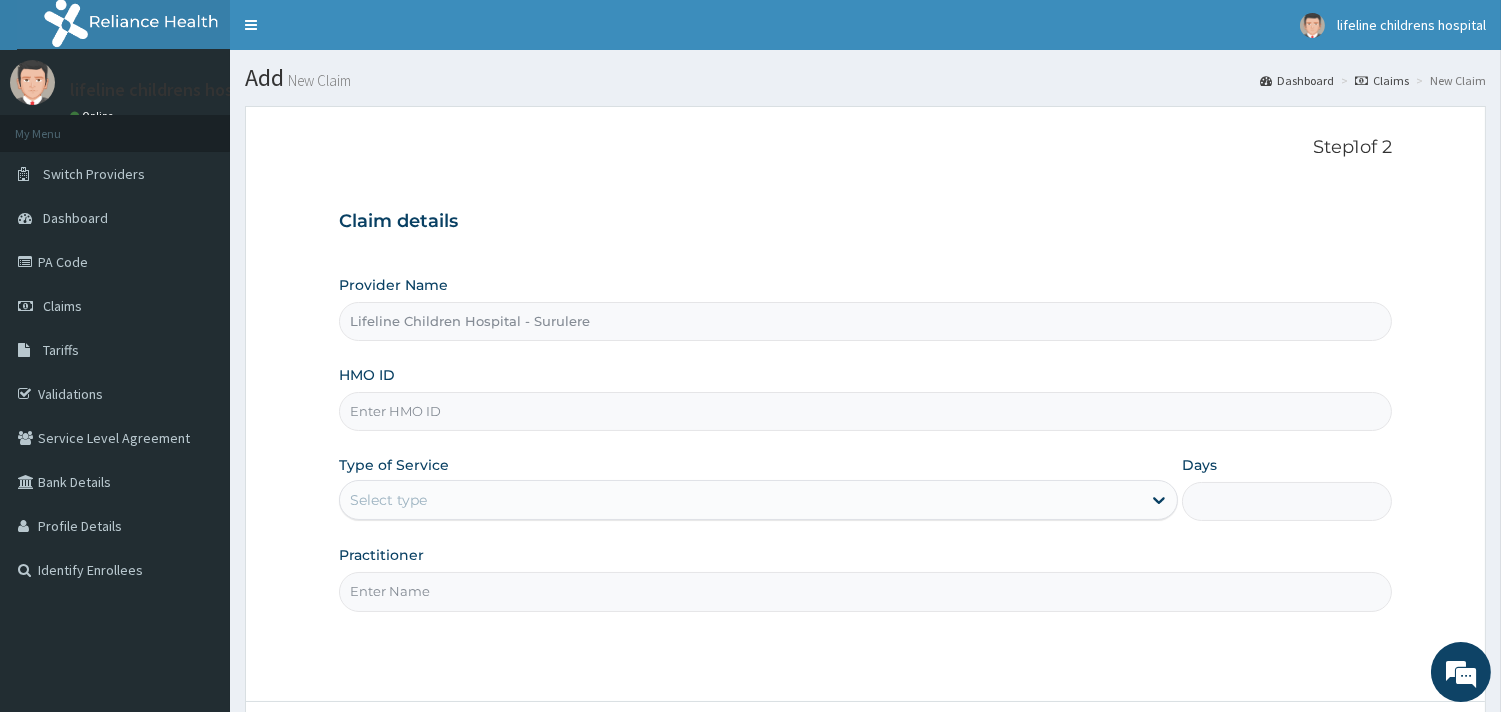 click on "HMO ID" at bounding box center [865, 411] 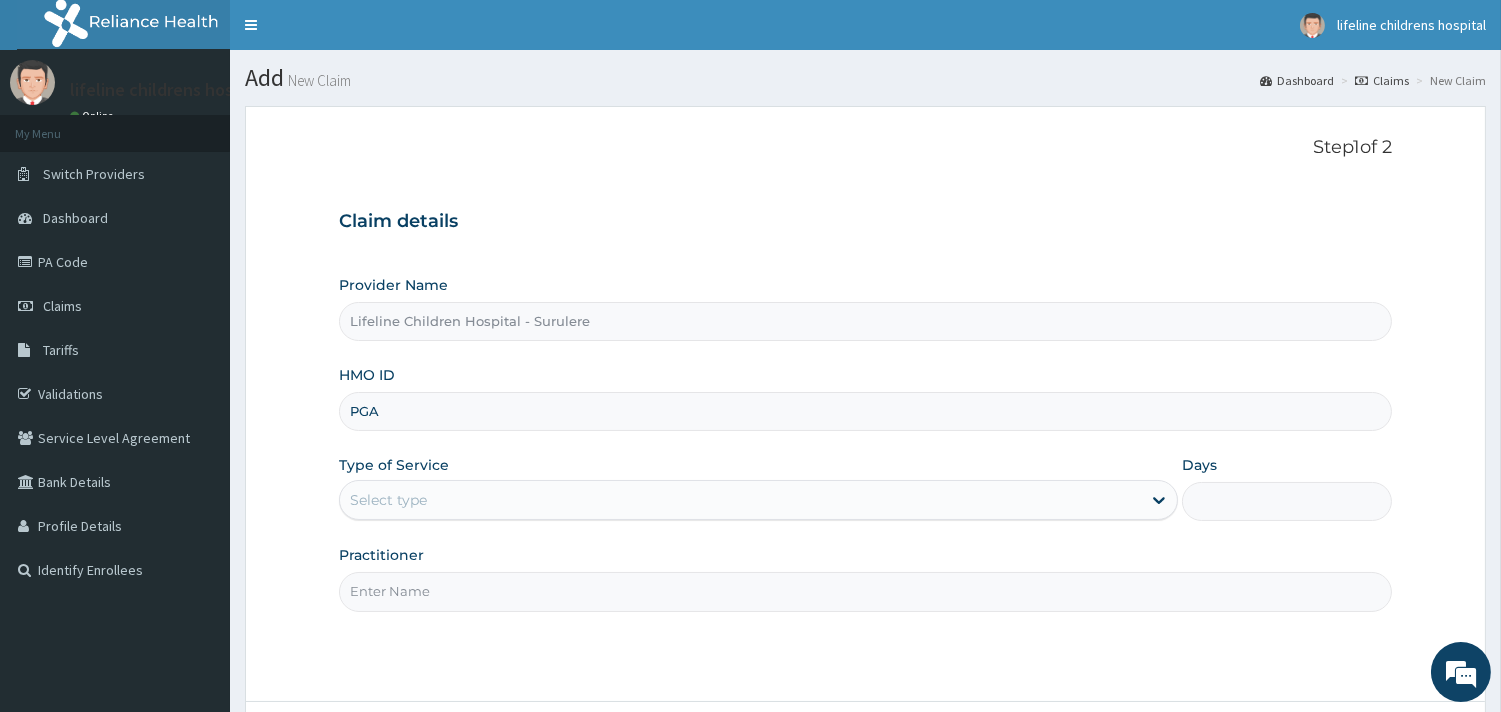scroll, scrollTop: 0, scrollLeft: 0, axis: both 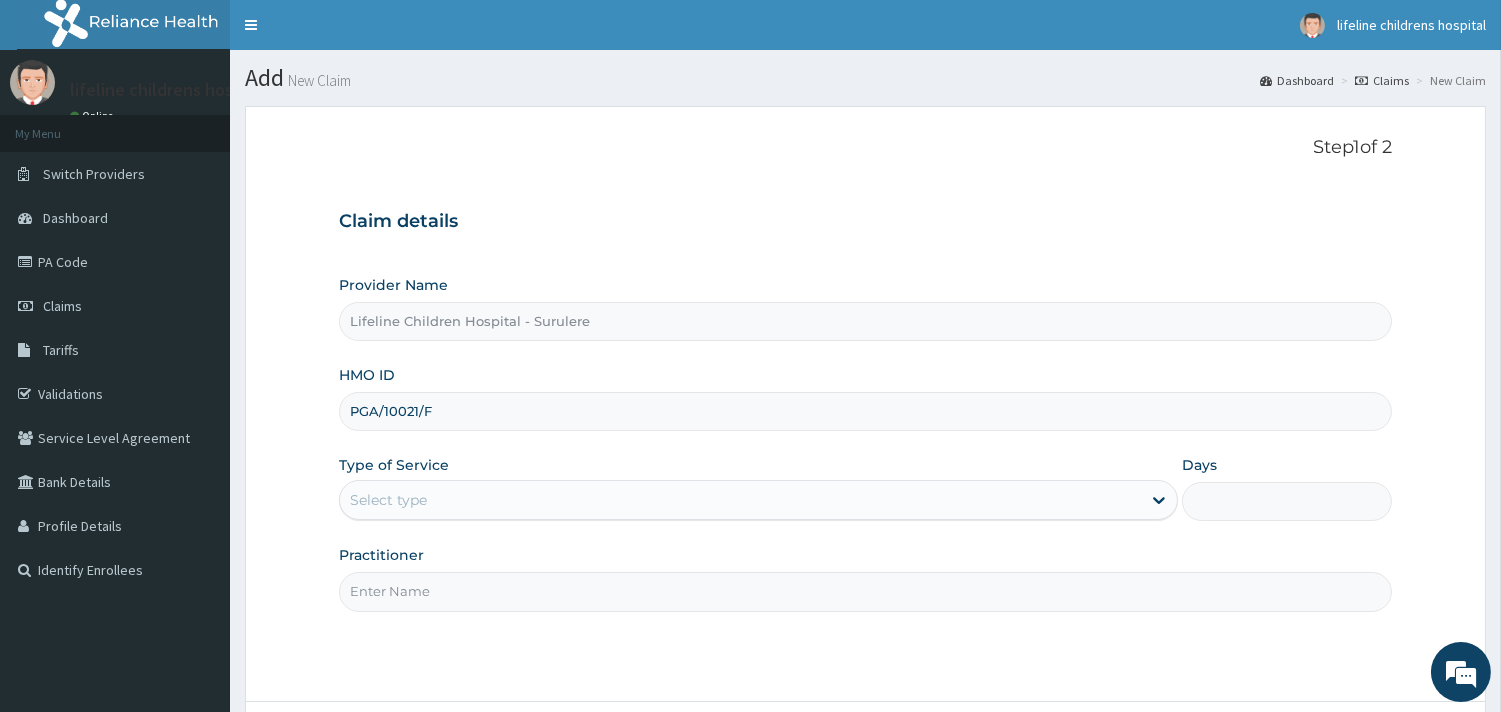 type on "PGA/10021/F" 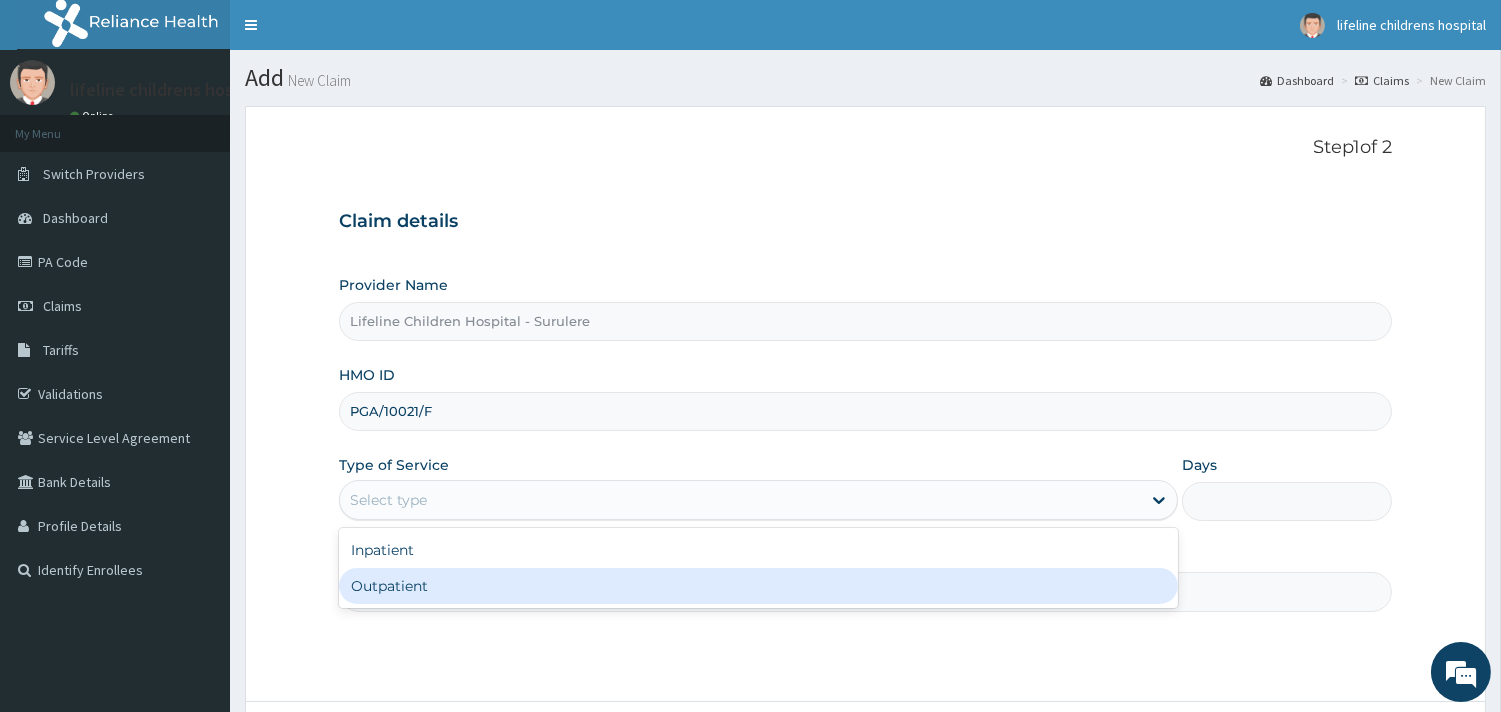 click on "Outpatient" at bounding box center [758, 586] 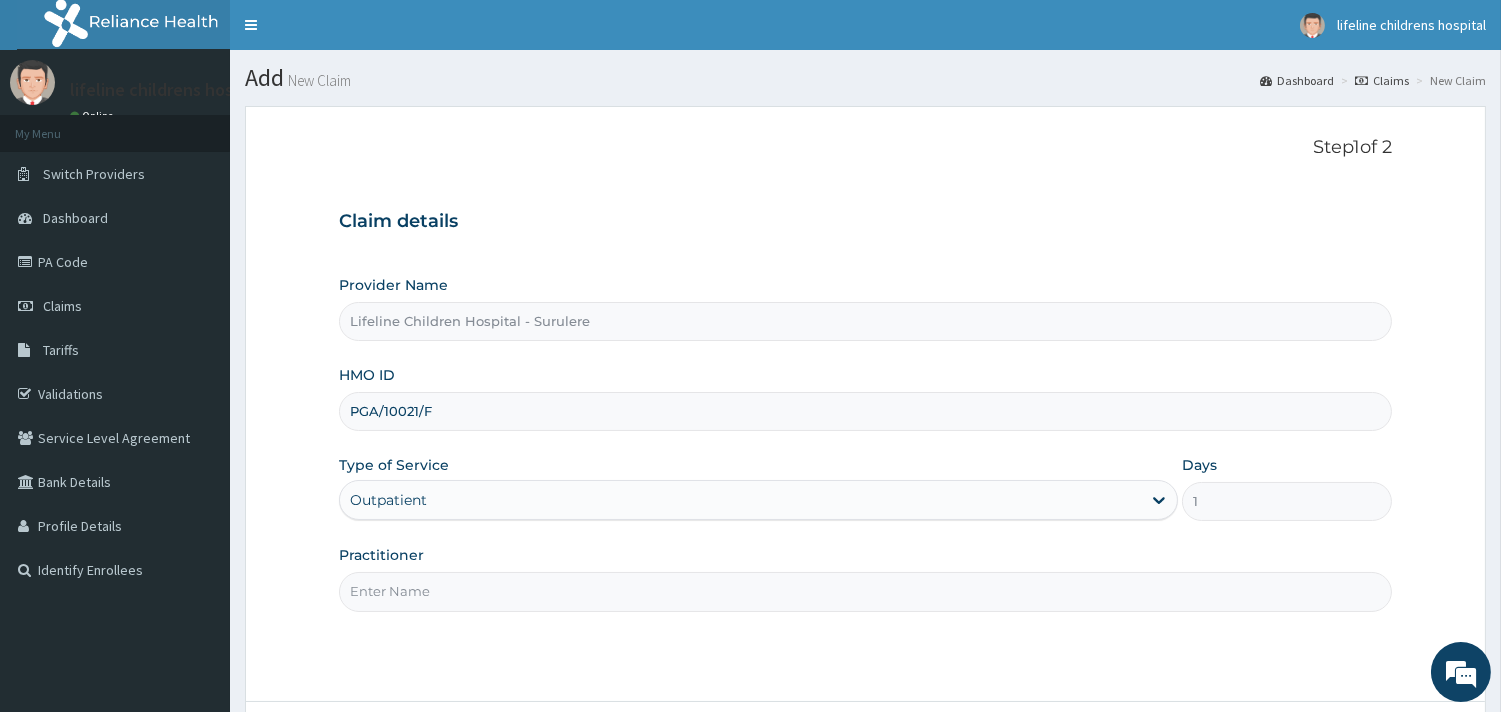 click on "Practitioner" at bounding box center [865, 591] 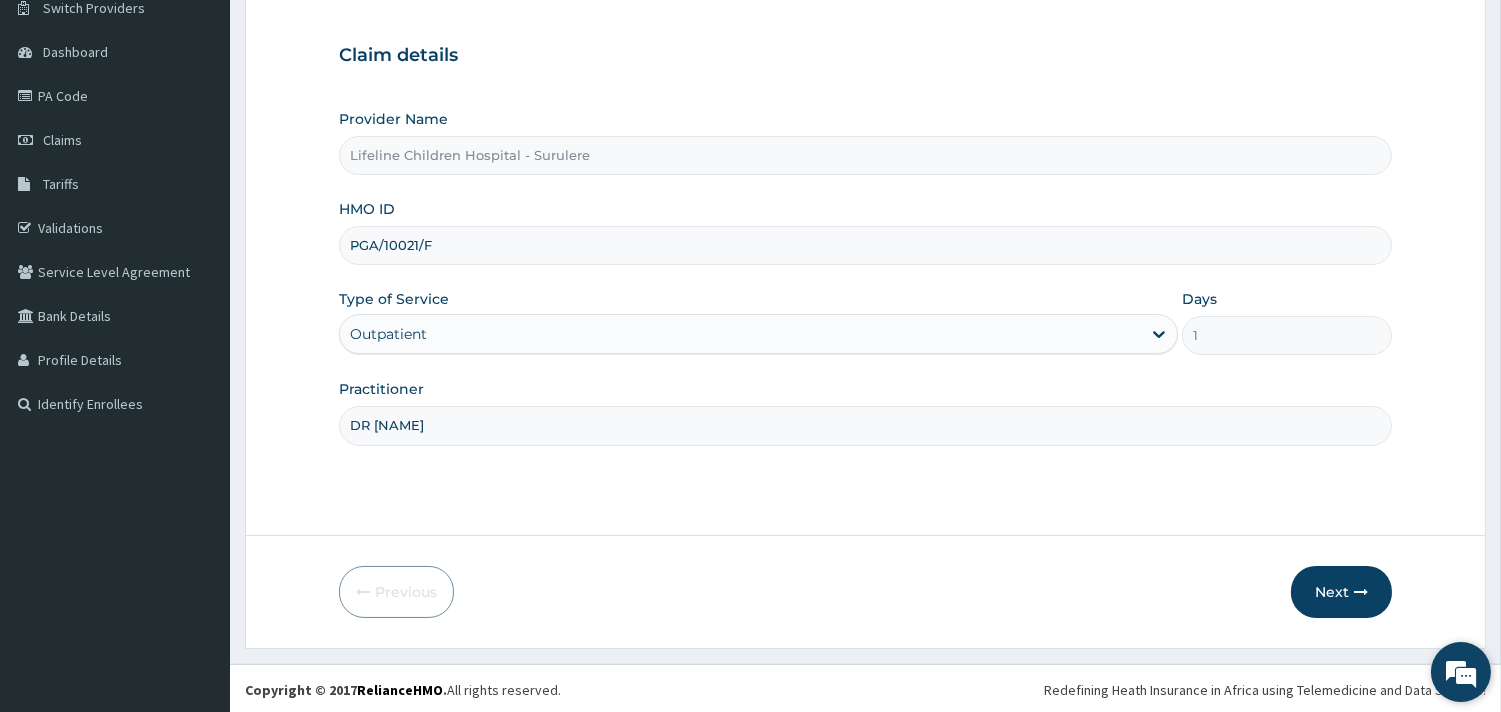 scroll, scrollTop: 170, scrollLeft: 0, axis: vertical 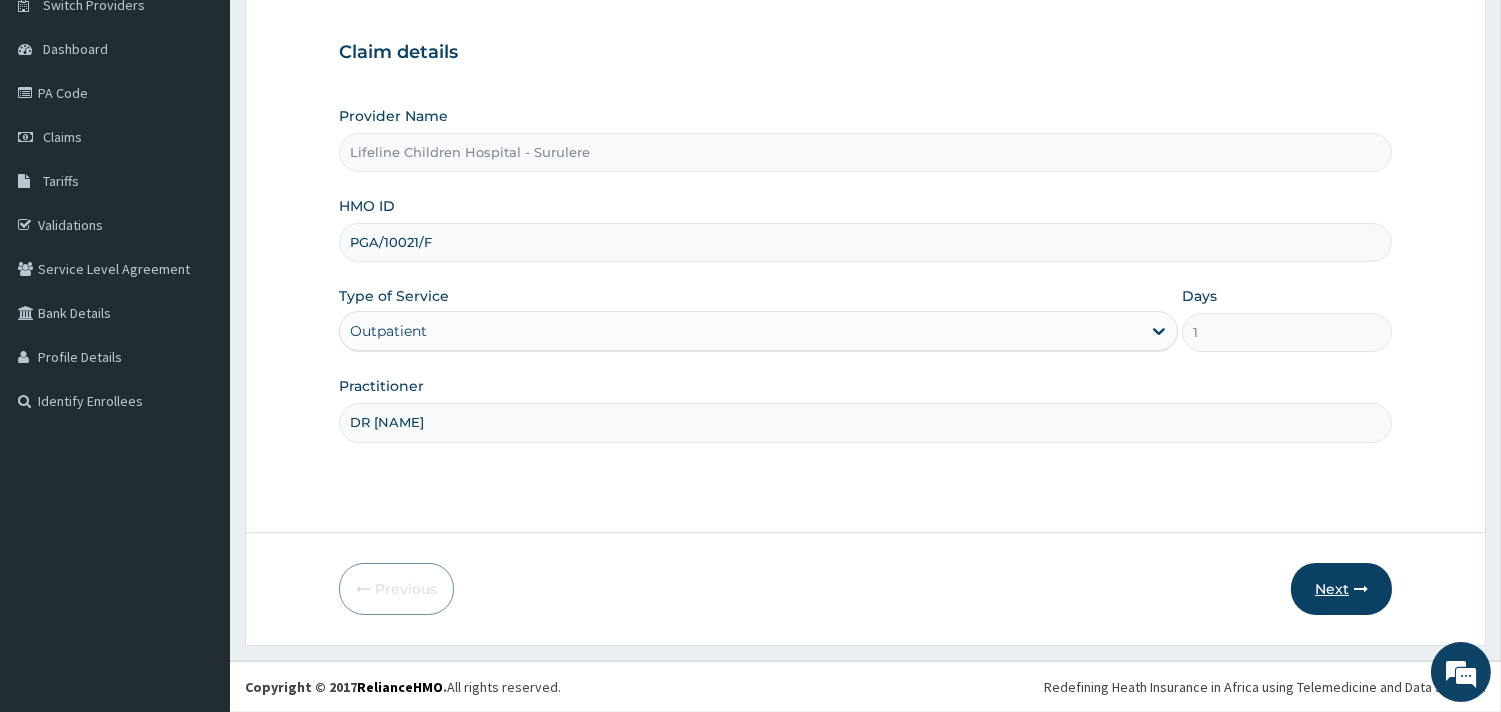 type on "DR [NAME]" 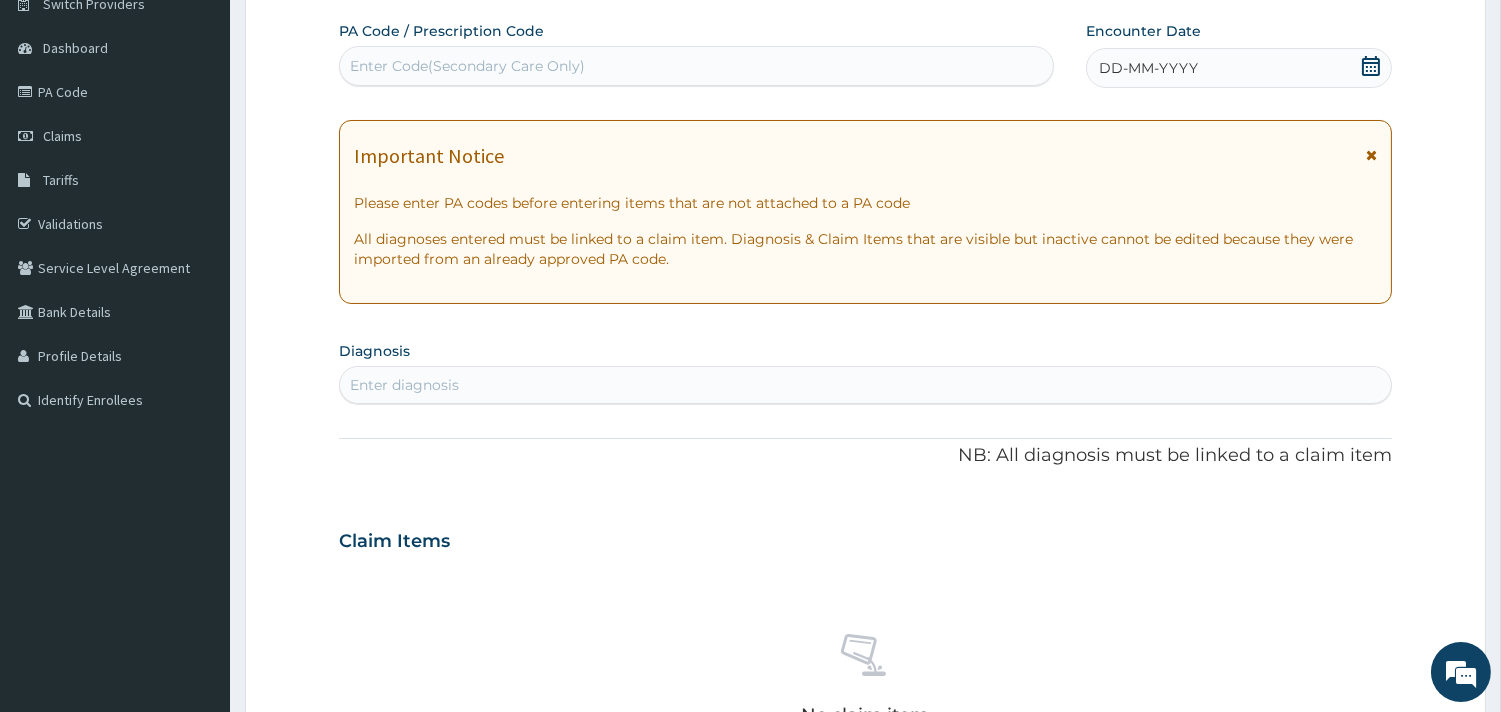 click on "DD-MM-YYYY" at bounding box center (1239, 68) 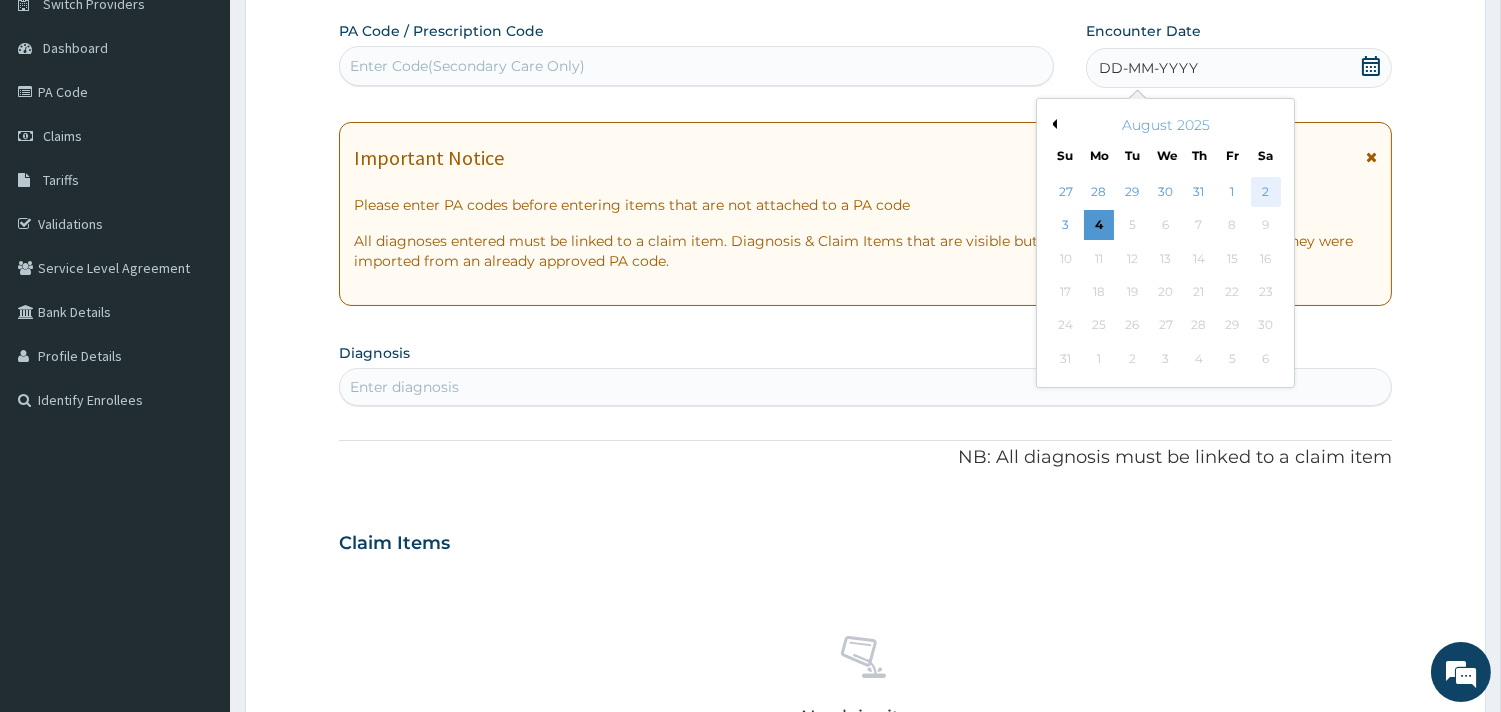 click on "2" at bounding box center [1265, 192] 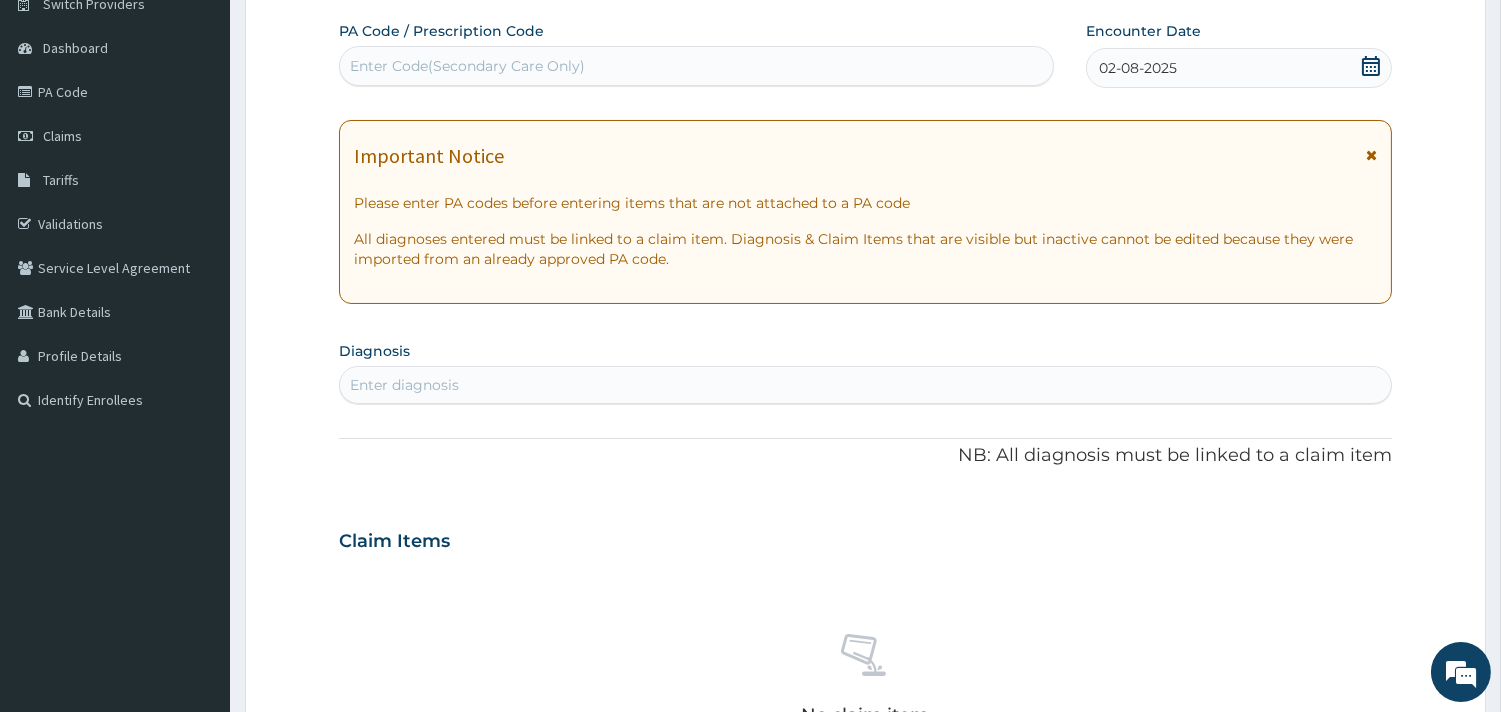 click on "Enter diagnosis" at bounding box center (865, 385) 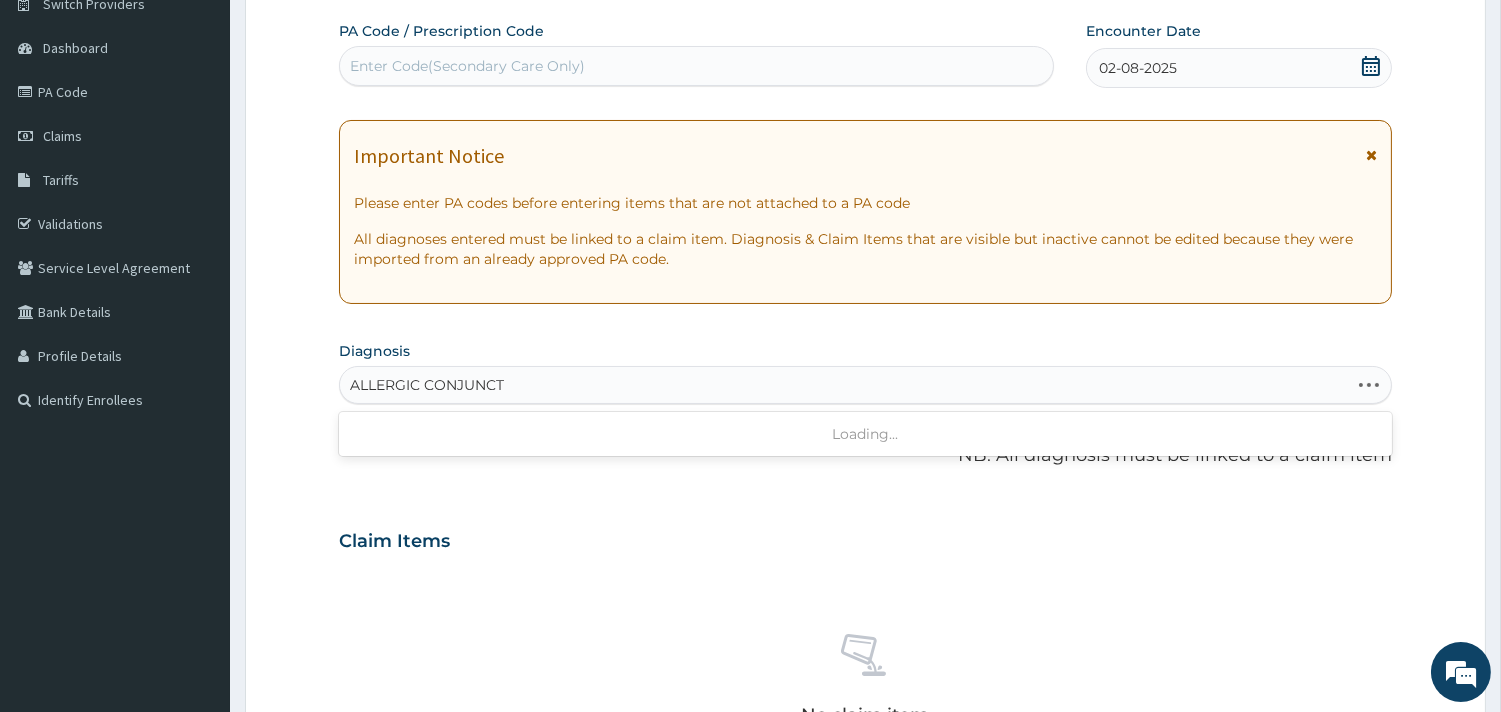 type on "ALLERGIC CONJUNCTI" 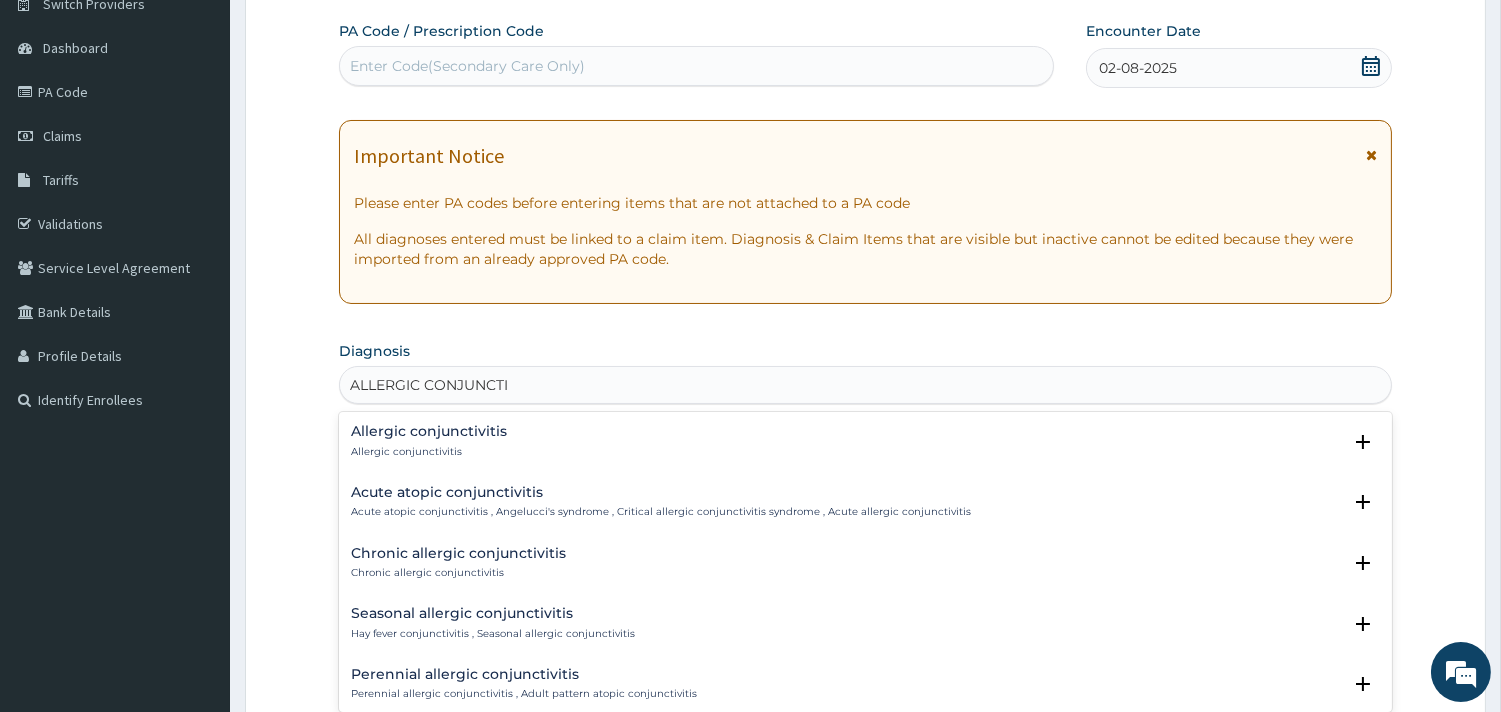 click on "Allergic conjunctivitis Allergic conjunctivitis" at bounding box center (429, 441) 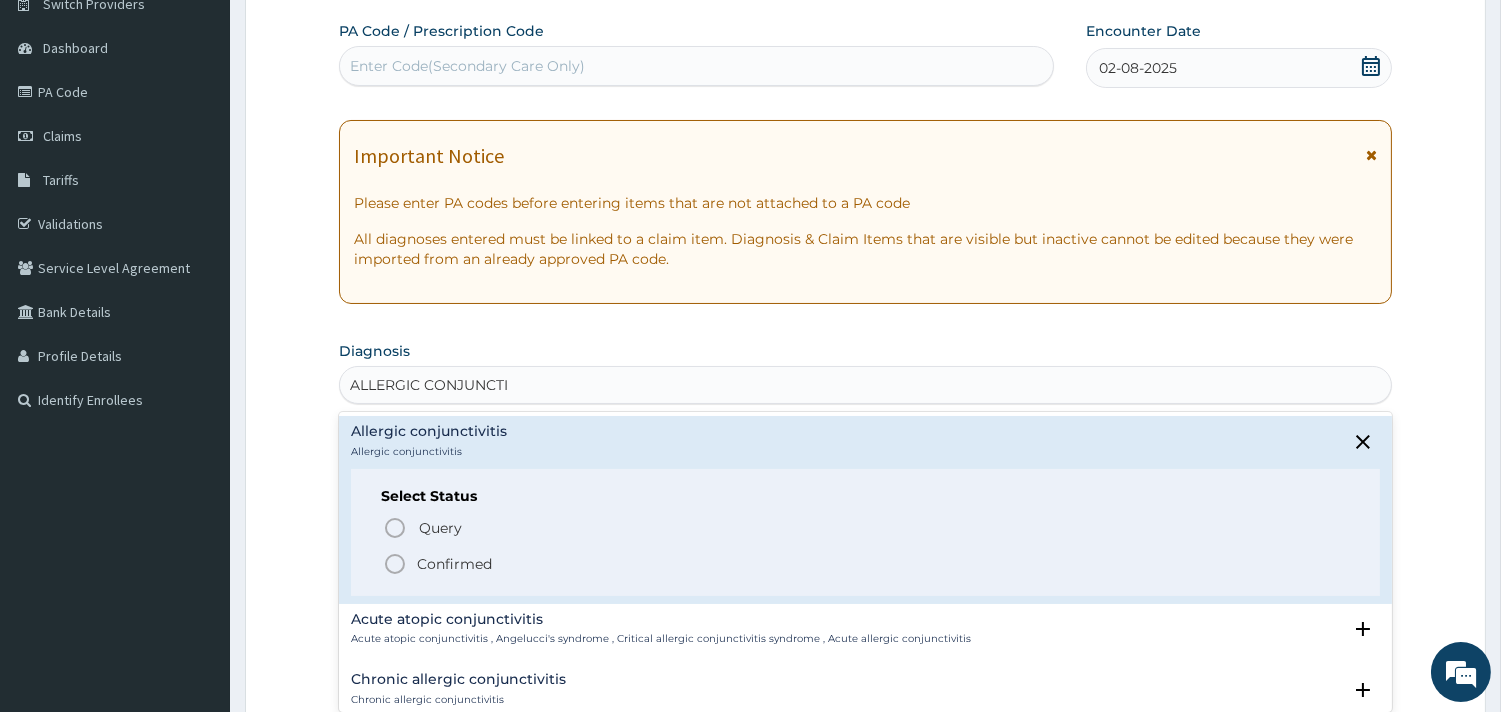 click on "Confirmed" at bounding box center [866, 564] 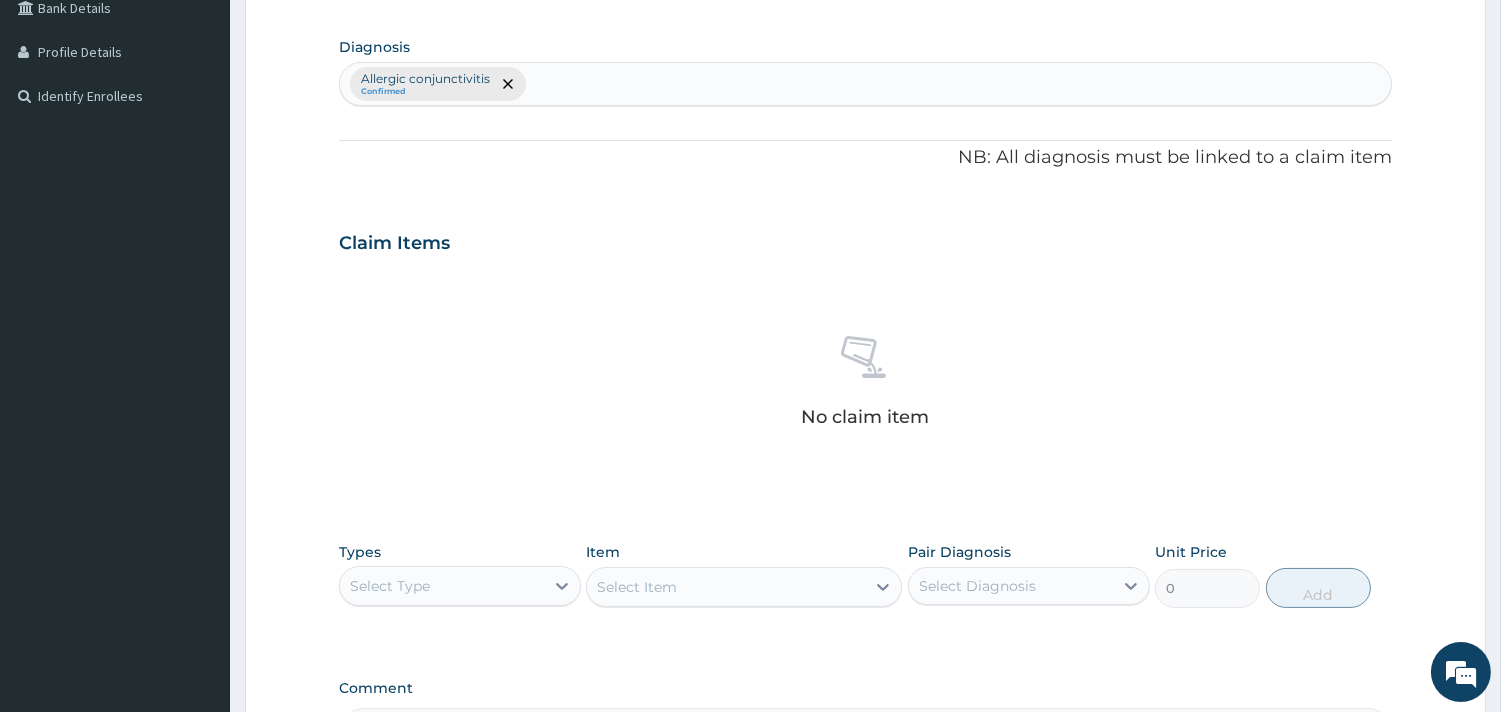 scroll, scrollTop: 503, scrollLeft: 0, axis: vertical 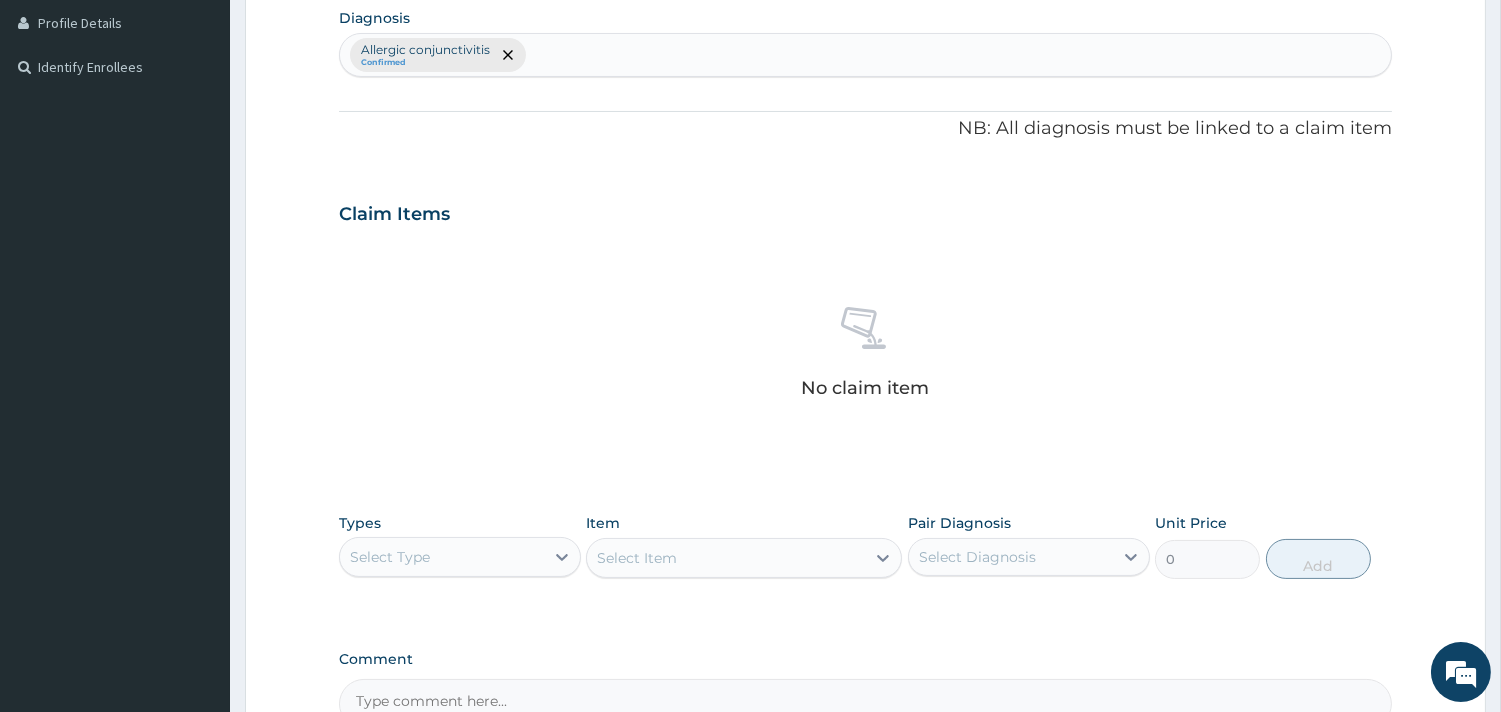 click on "Types Select Type" at bounding box center (460, 546) 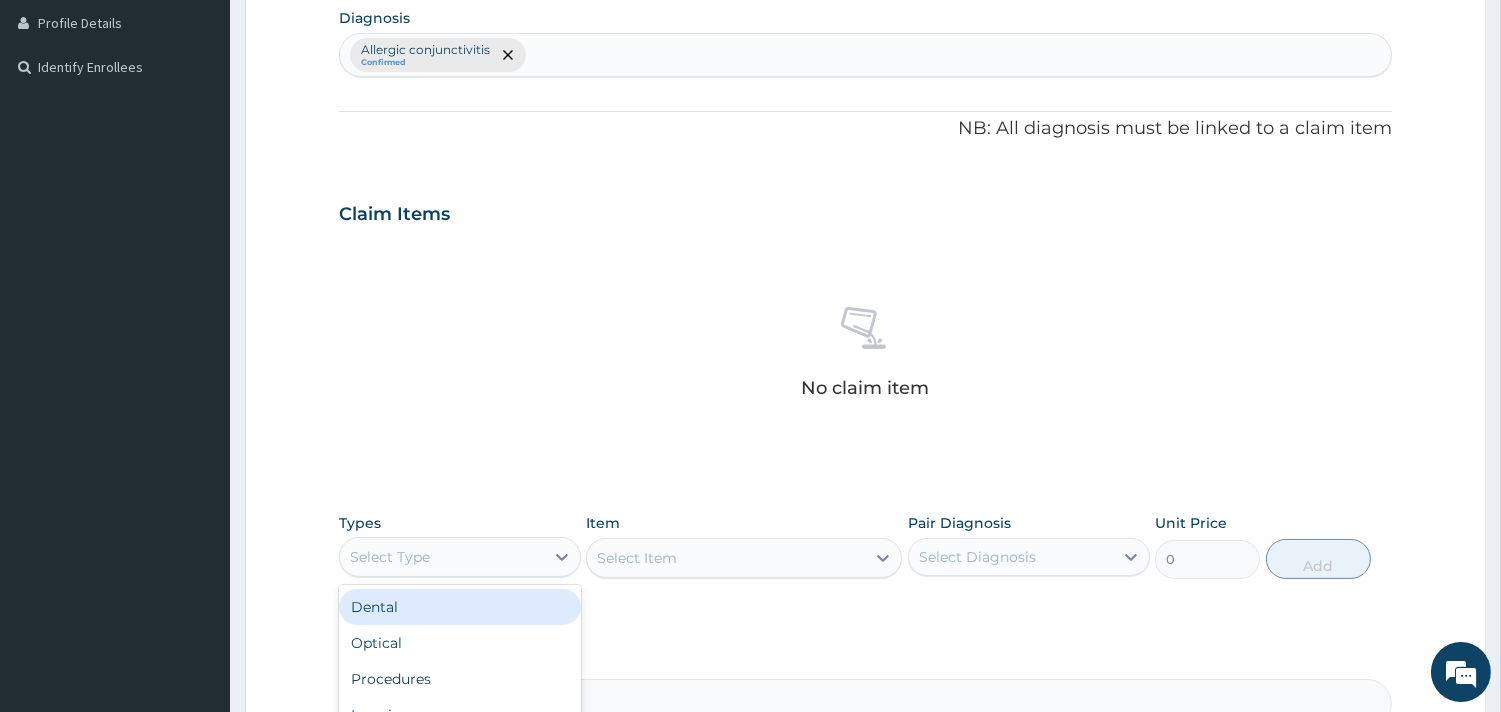 click on "Select Type" at bounding box center (442, 557) 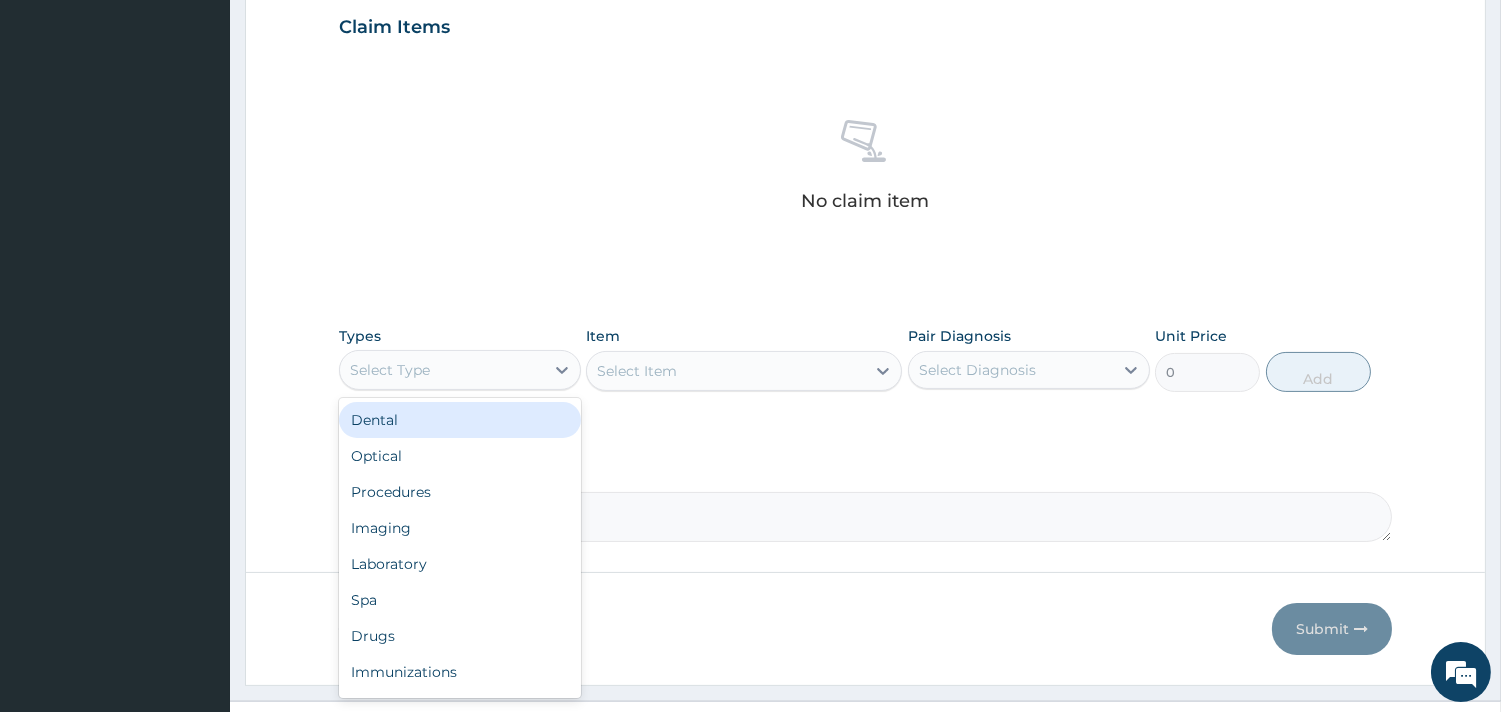 scroll, scrollTop: 730, scrollLeft: 0, axis: vertical 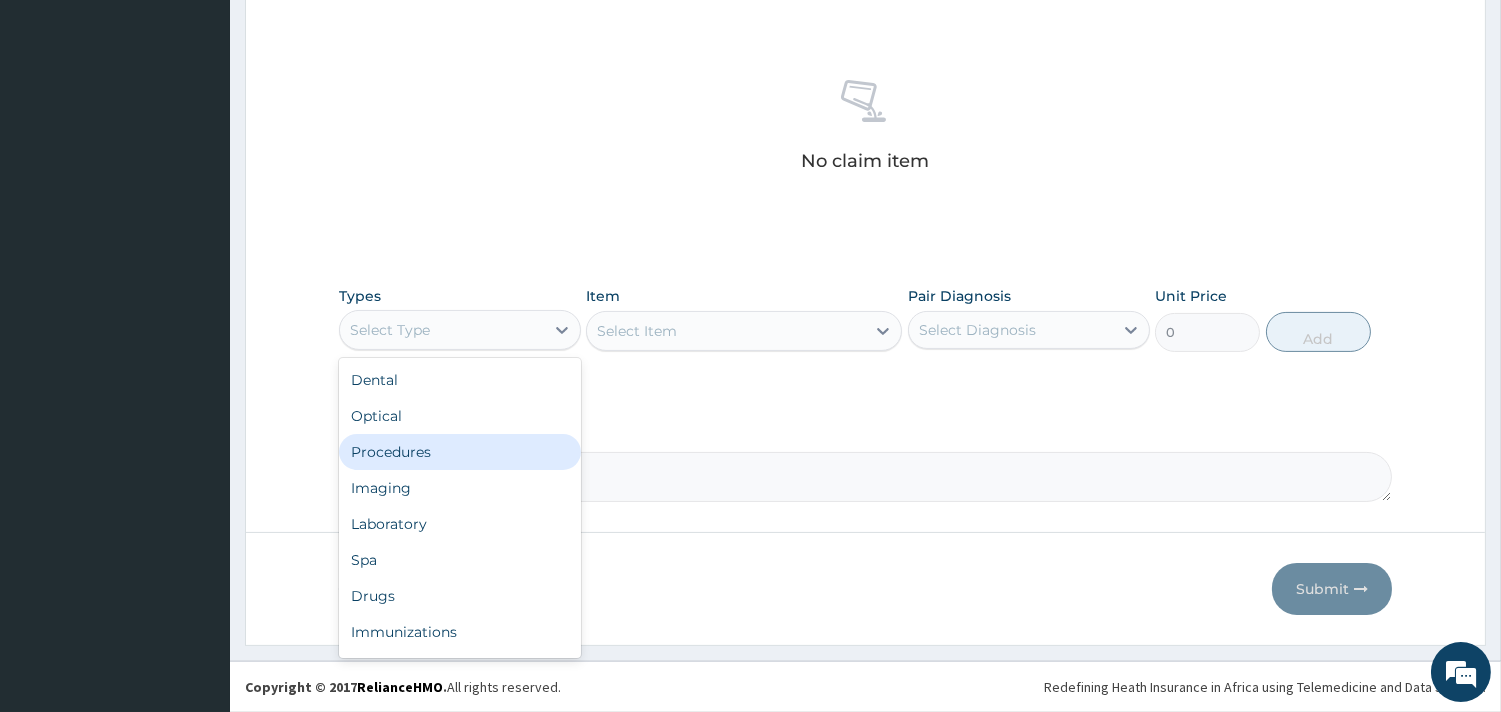 click on "Procedures" at bounding box center [460, 452] 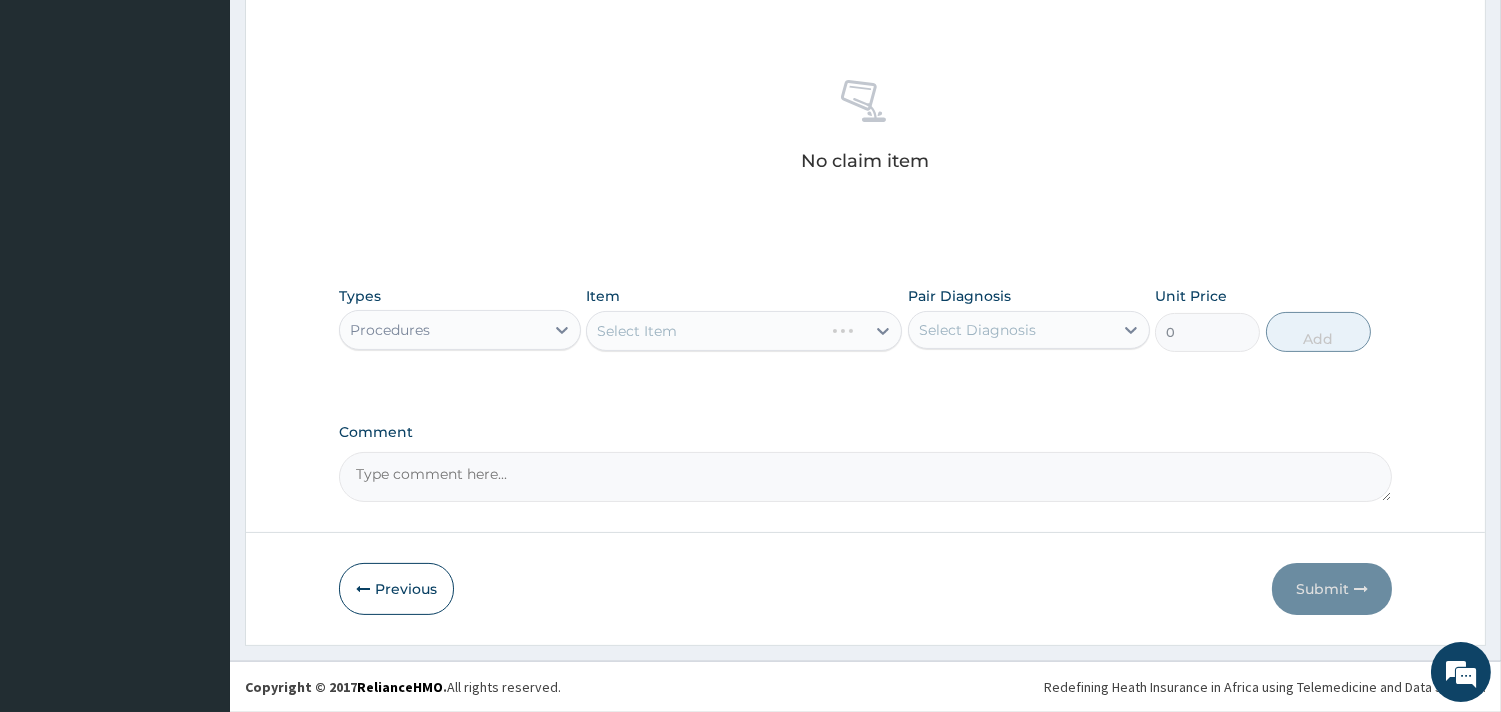 click on "Select Item" at bounding box center (744, 331) 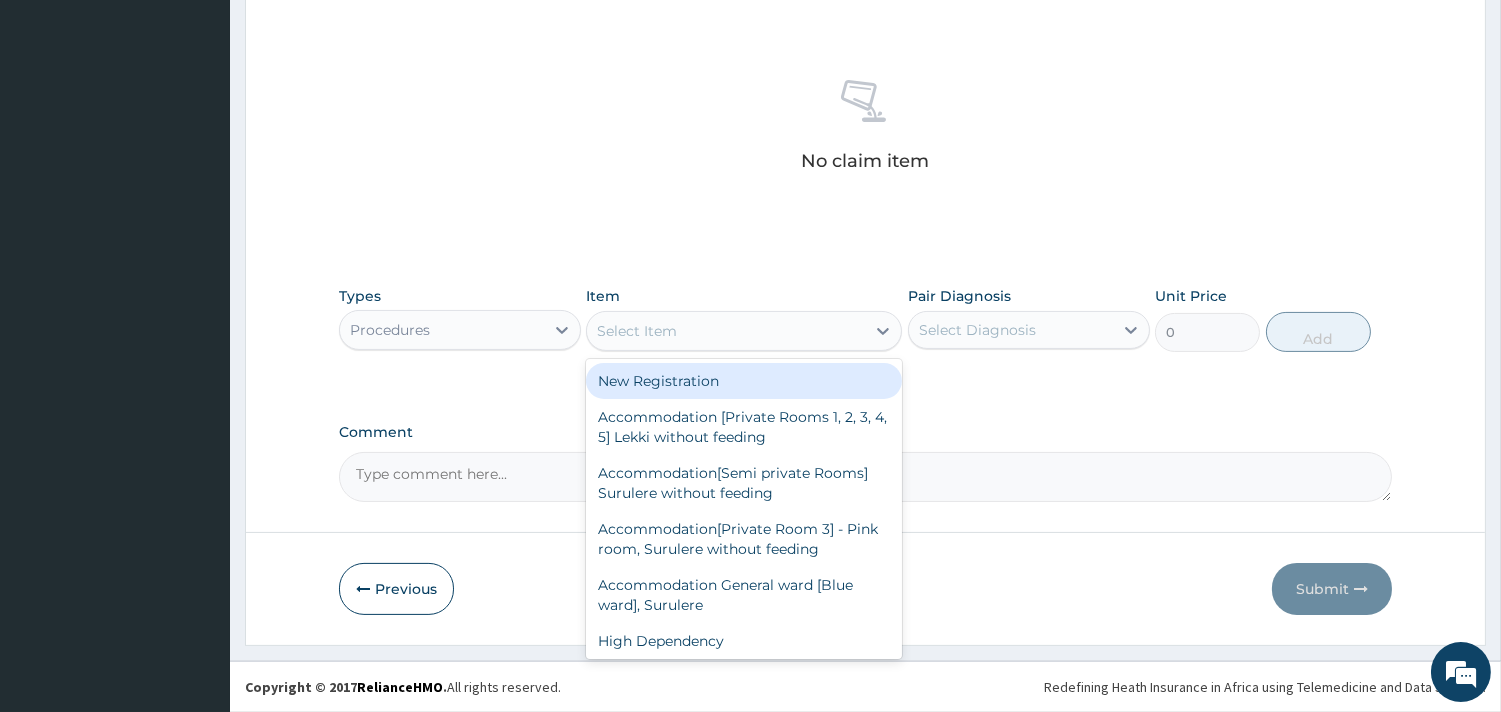 click on "Select Item" at bounding box center (726, 331) 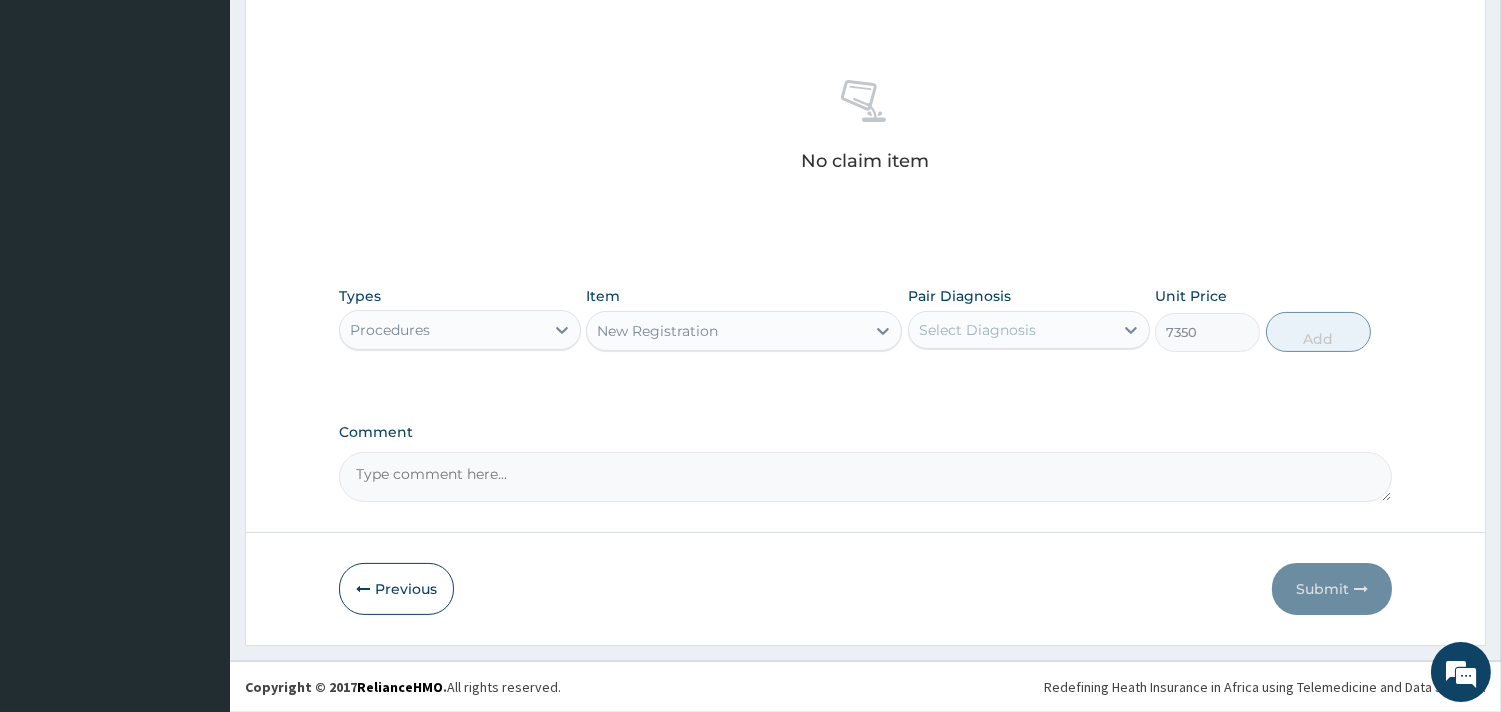 click on "Select Diagnosis" at bounding box center [977, 330] 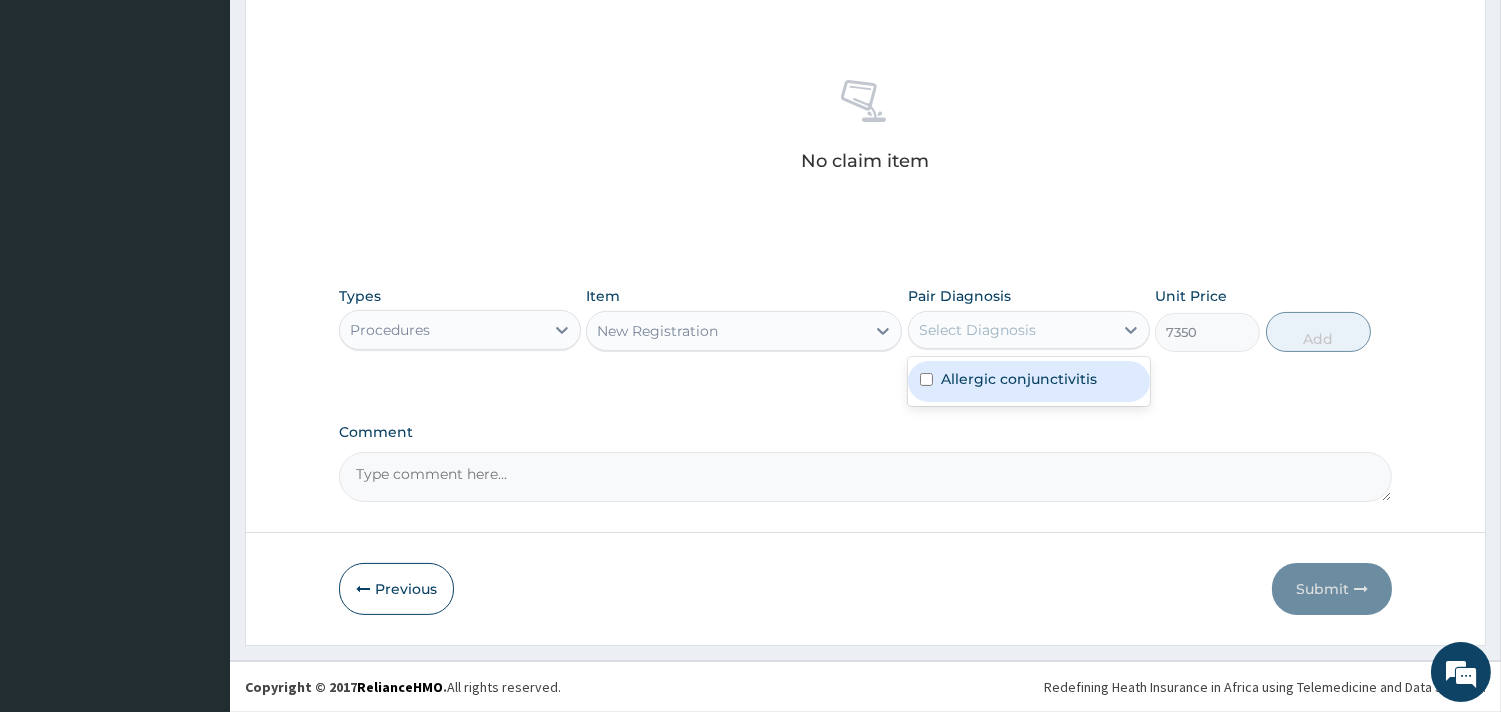 click on "Allergic conjunctivitis" at bounding box center (1019, 379) 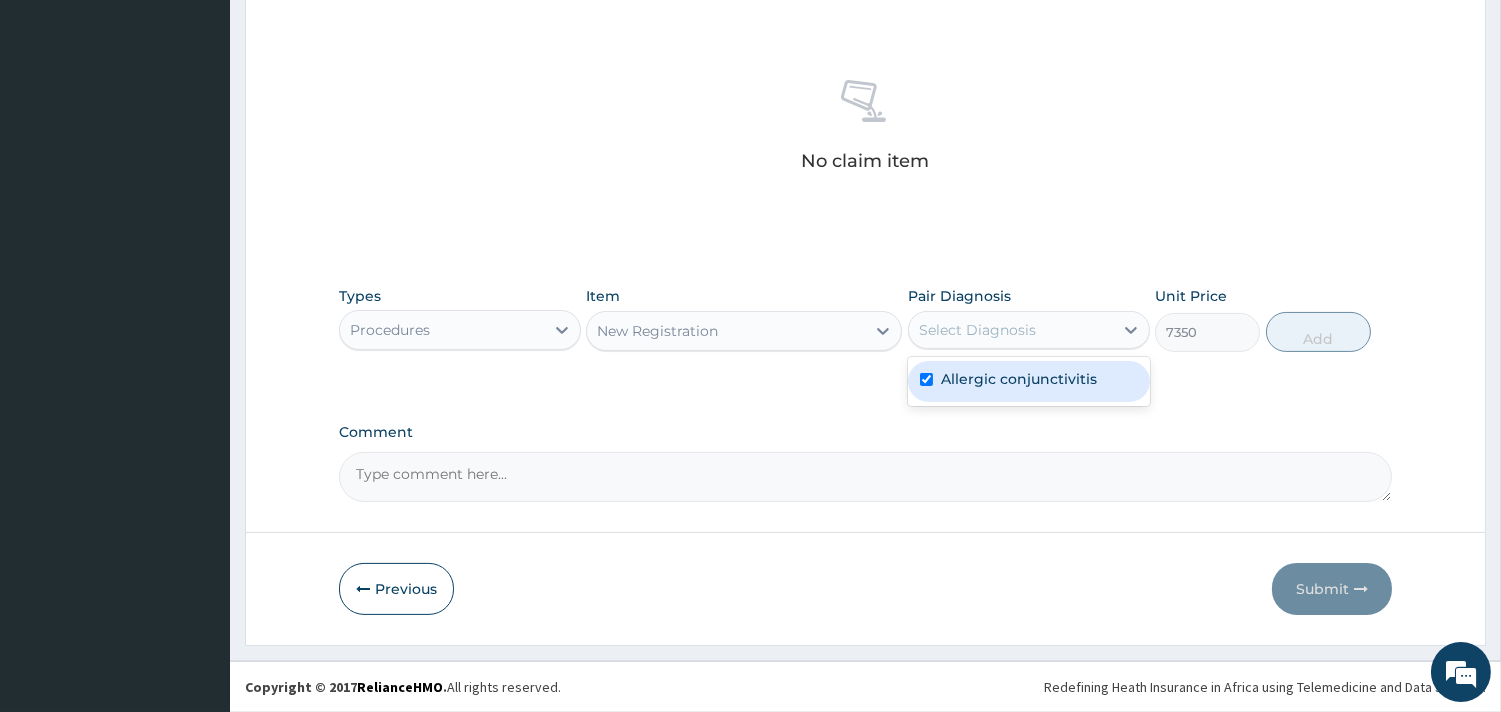 checkbox on "true" 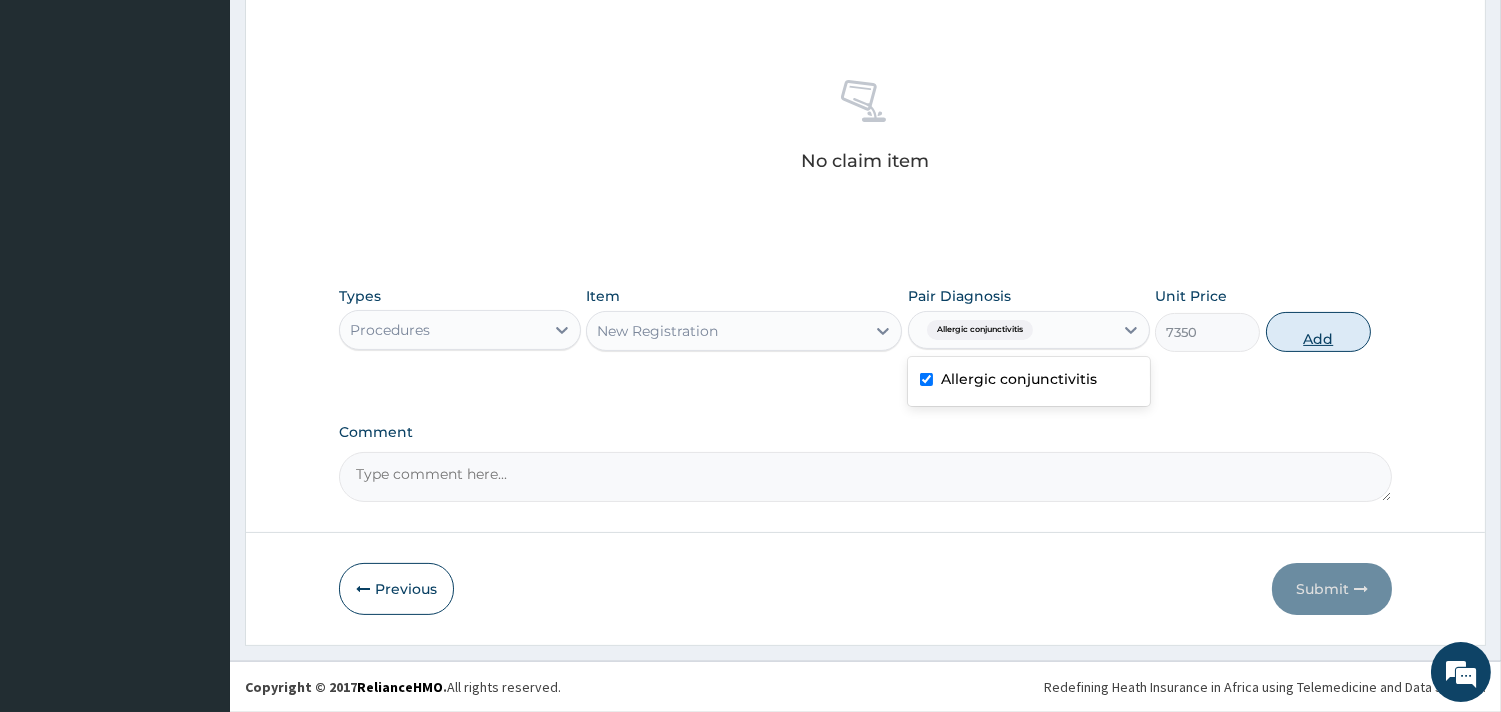 click on "Add" at bounding box center [1318, 332] 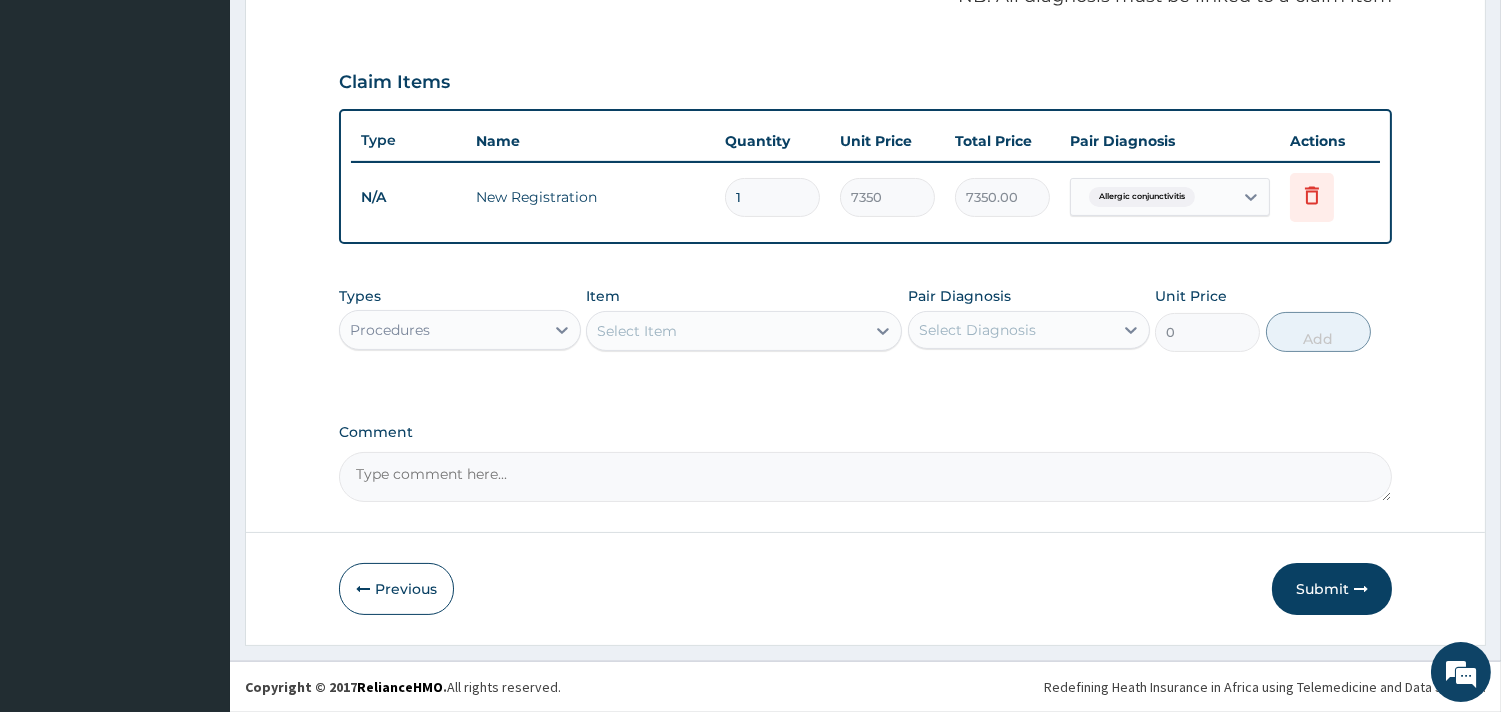 scroll, scrollTop: 633, scrollLeft: 0, axis: vertical 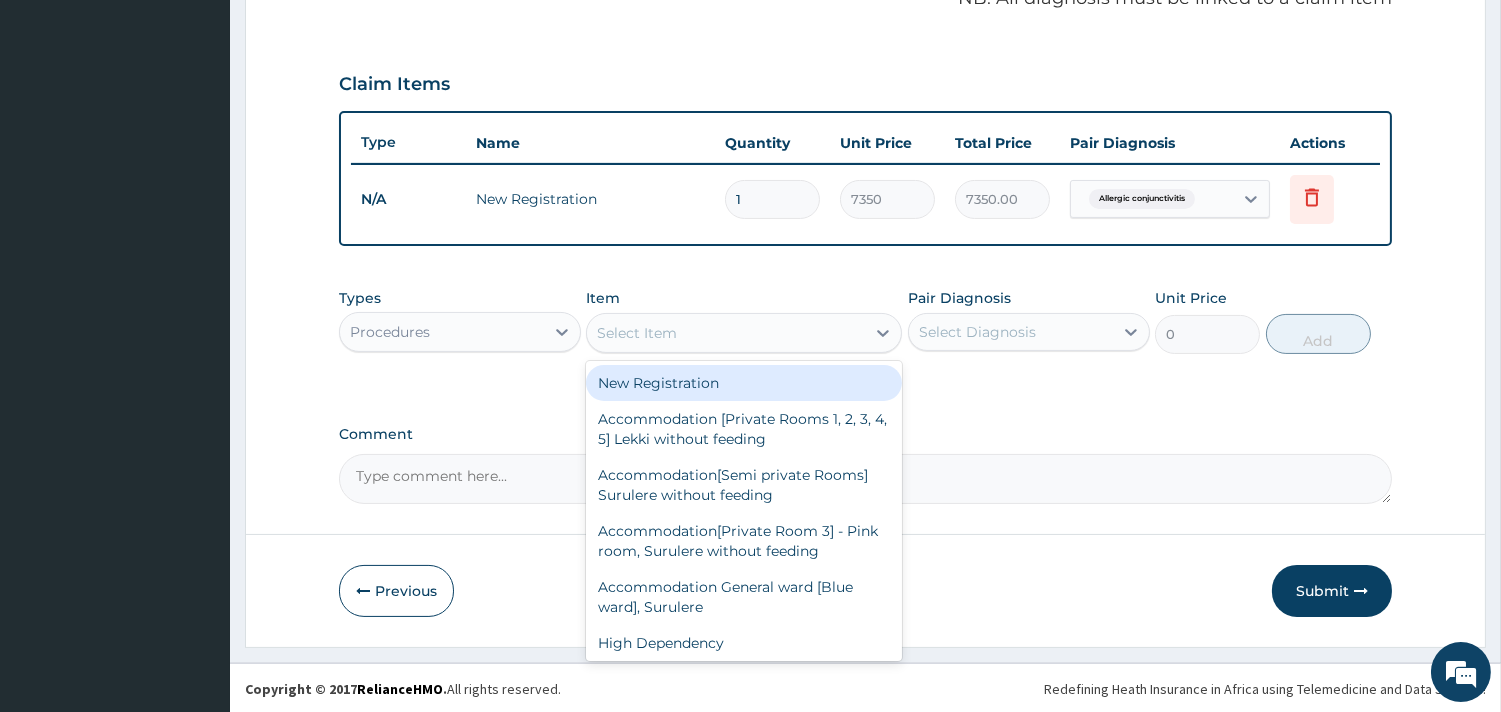 click on "Select Item" at bounding box center [726, 333] 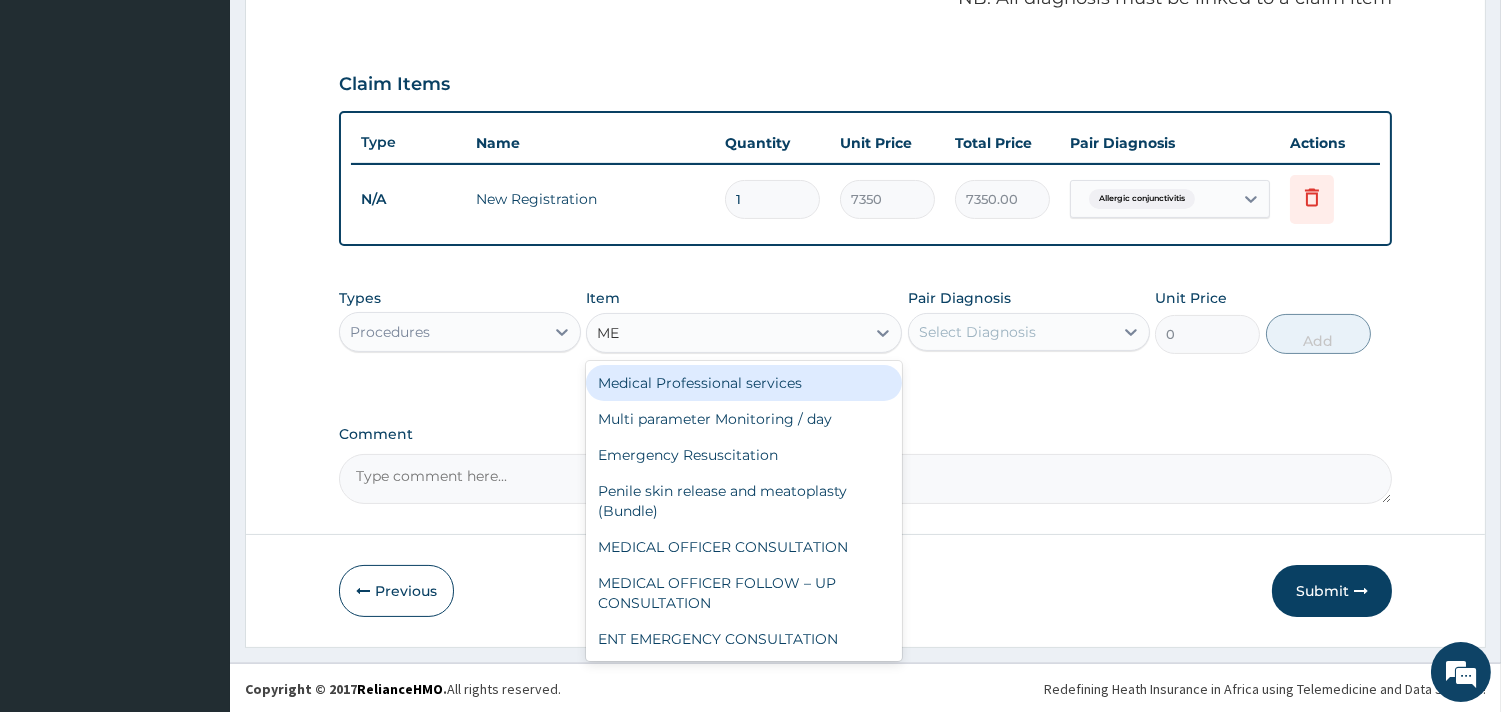 type on "MED" 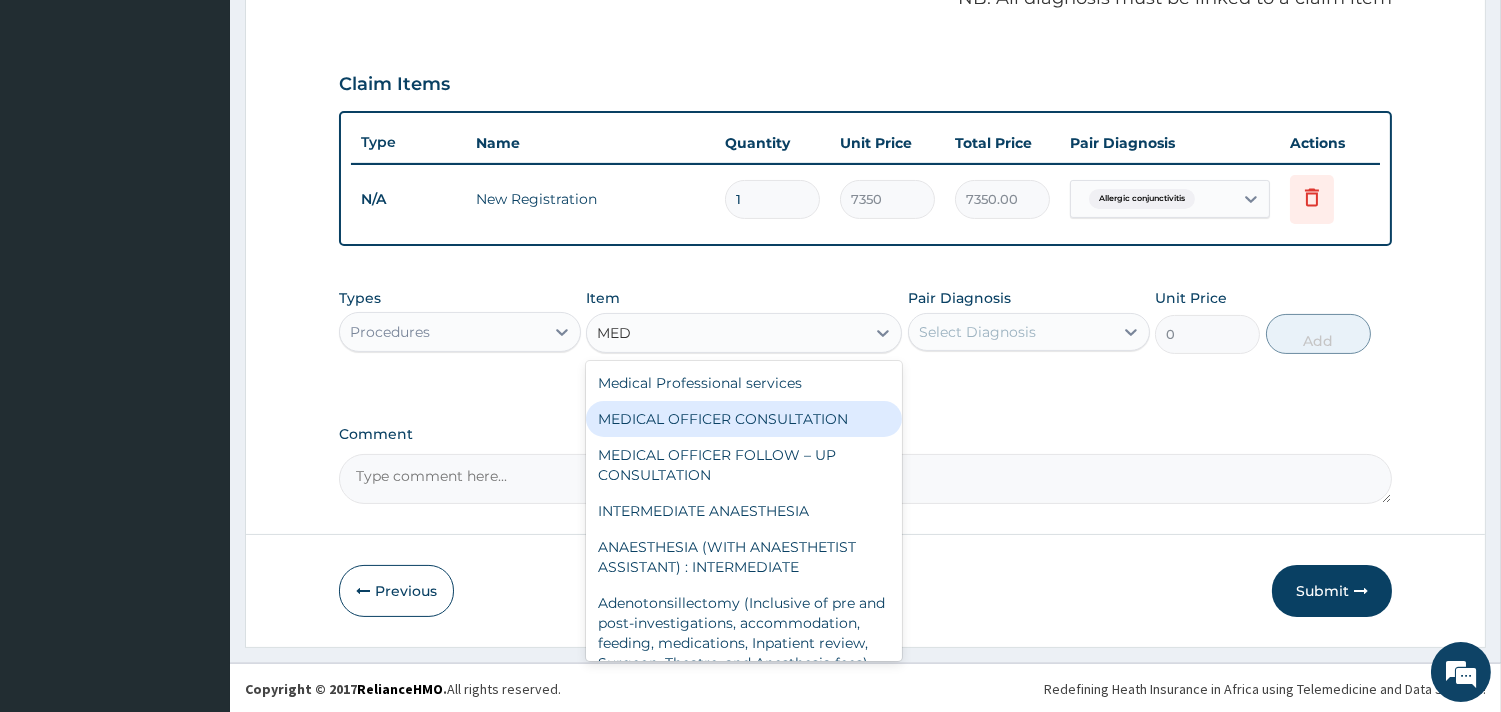 click on "MEDICAL OFFICER CONSULTATION" at bounding box center (744, 419) 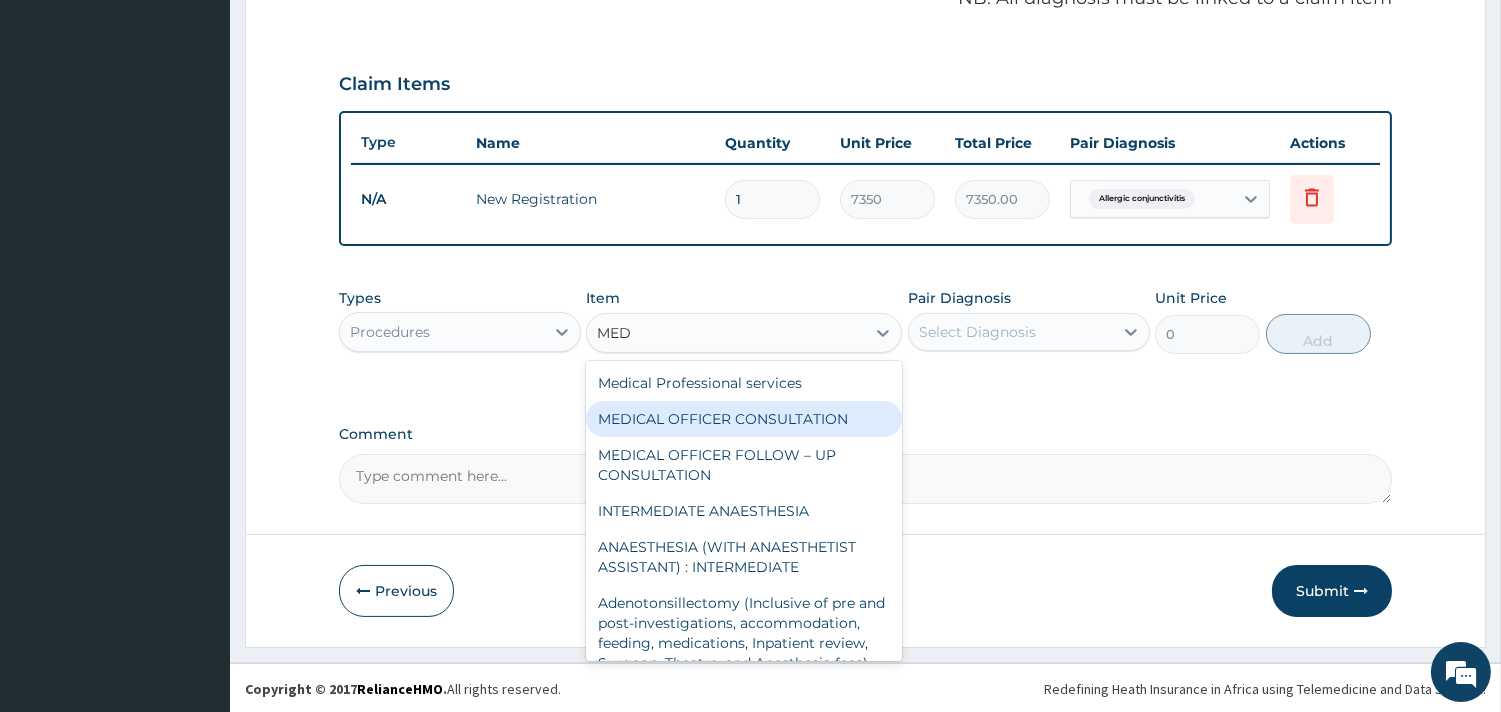 type 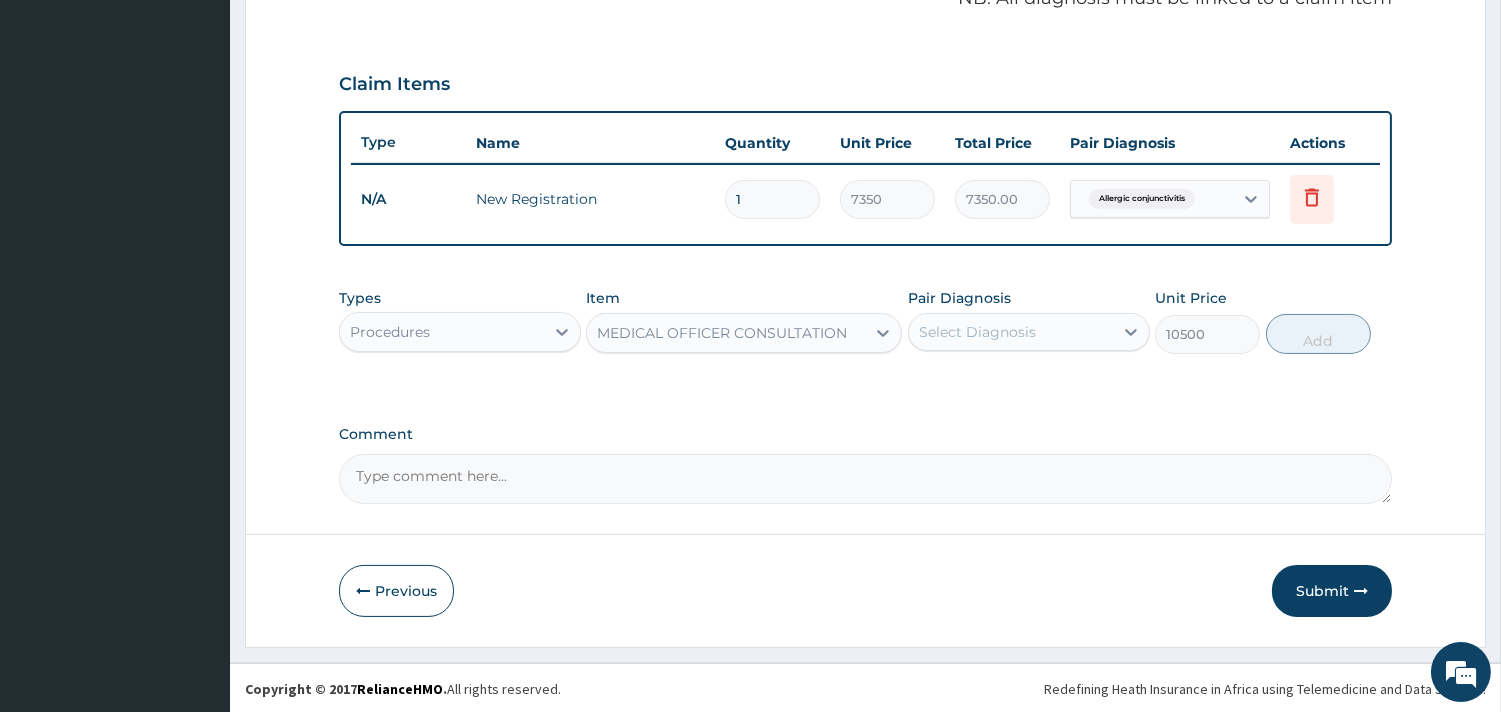 click on "Select Diagnosis" at bounding box center (977, 332) 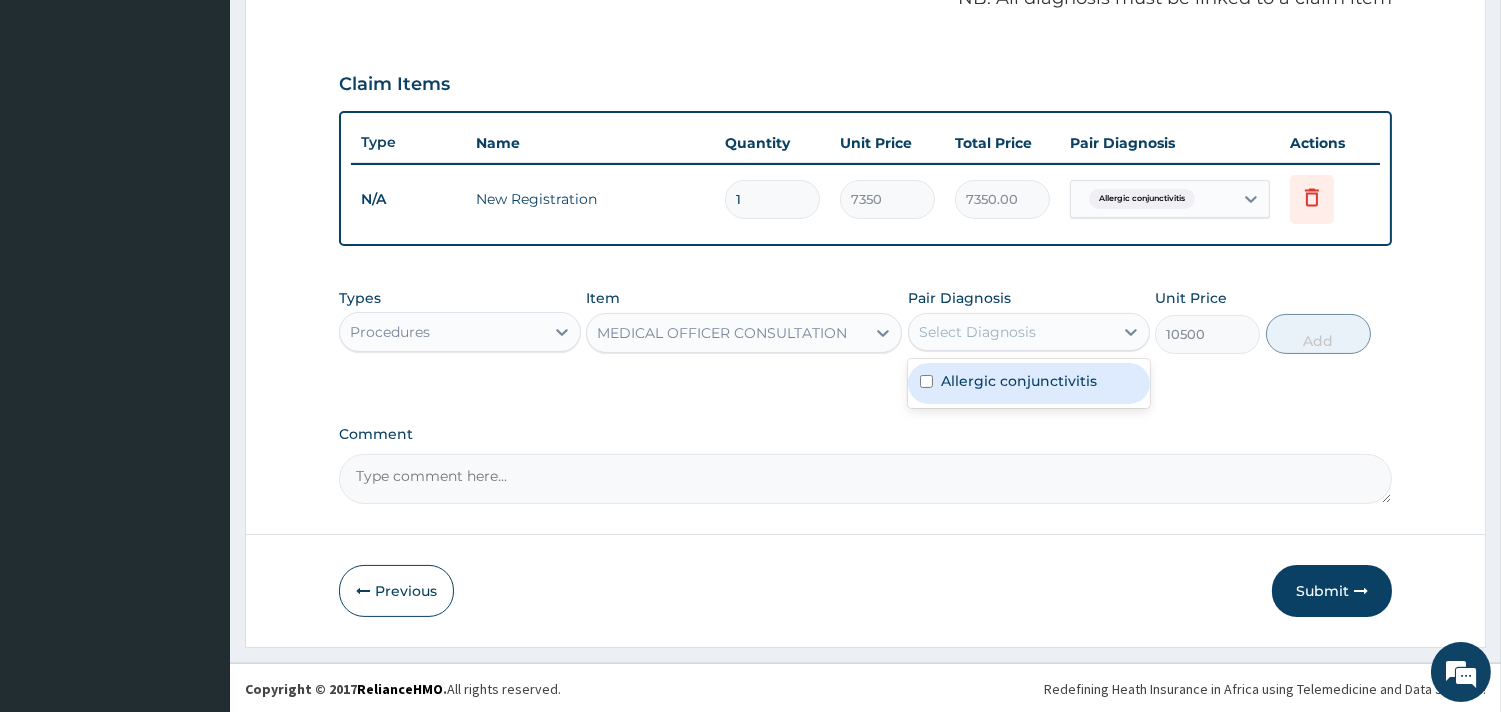 click on "Allergic conjunctivitis" at bounding box center [1029, 383] 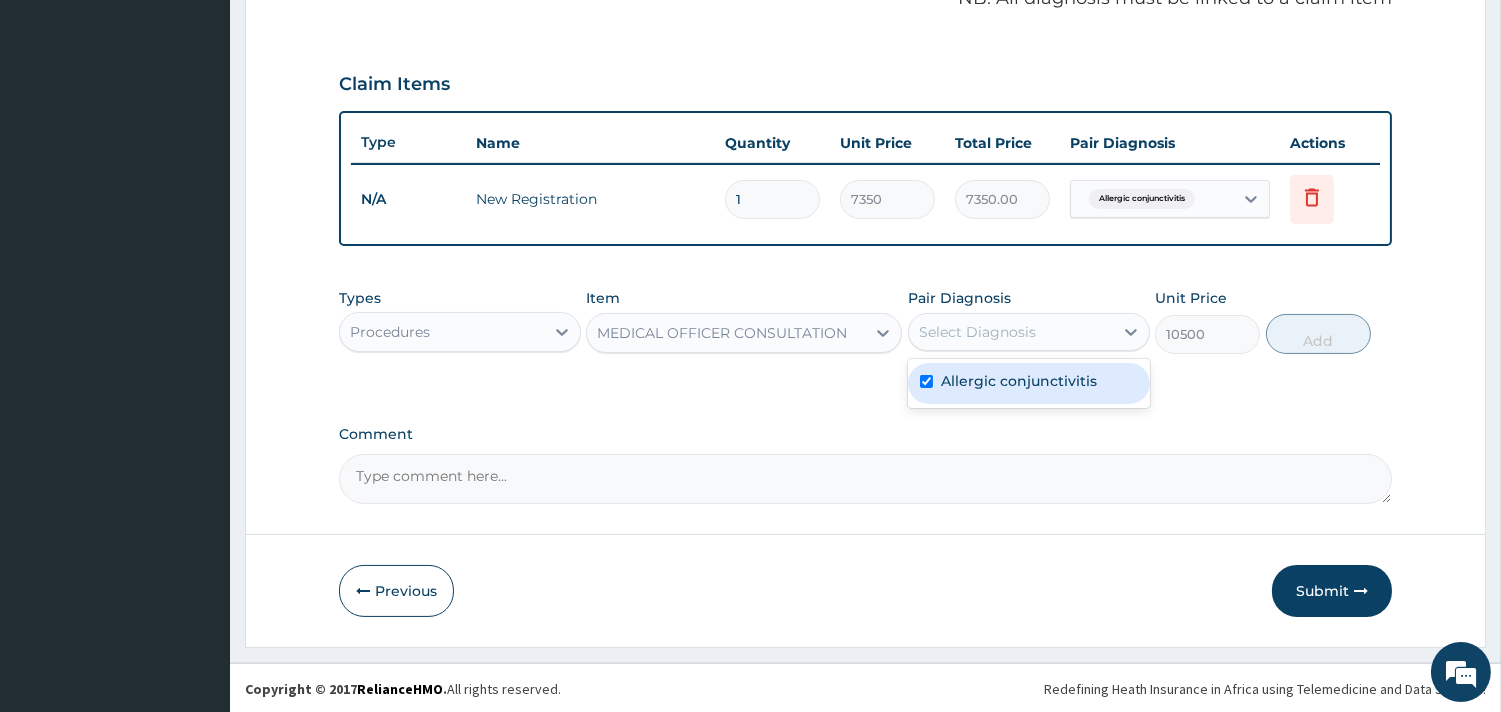 checkbox on "true" 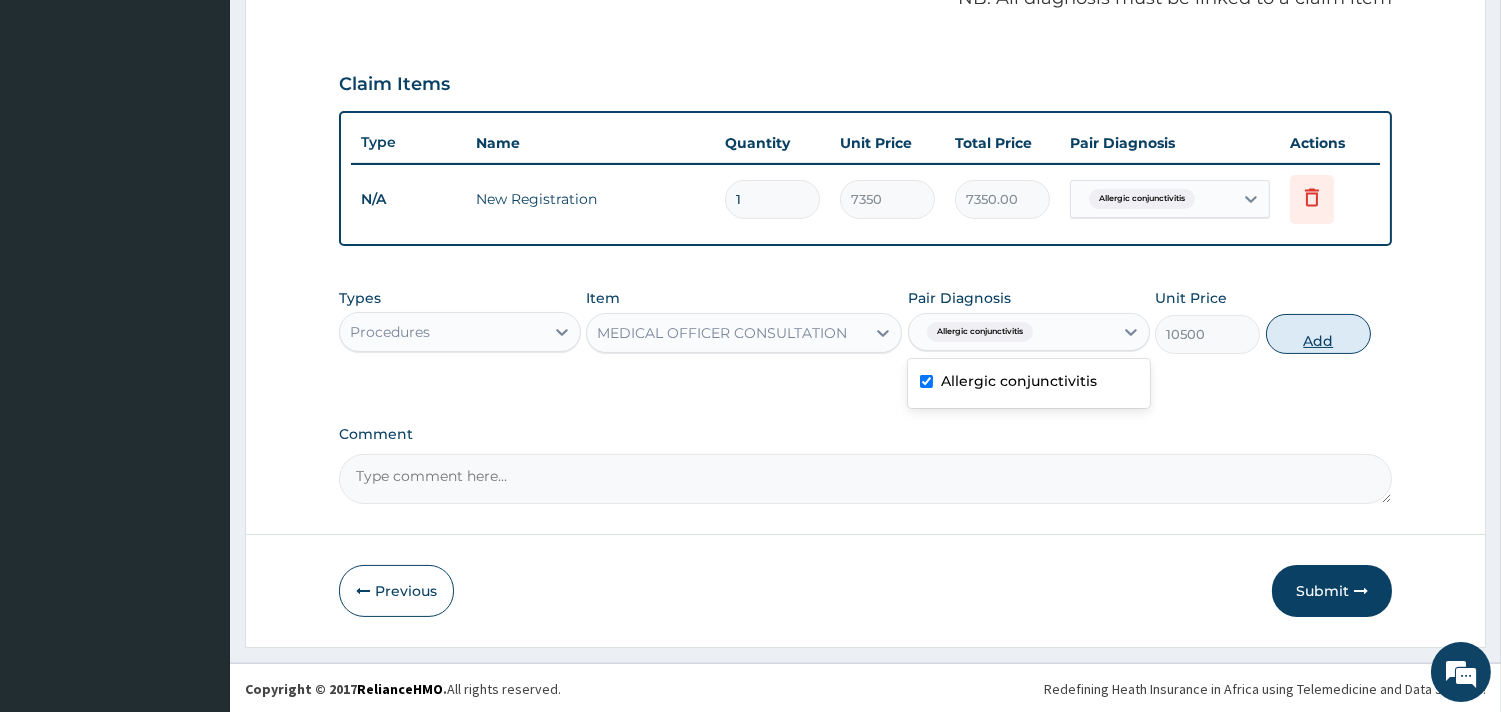 click on "Add" at bounding box center [1318, 334] 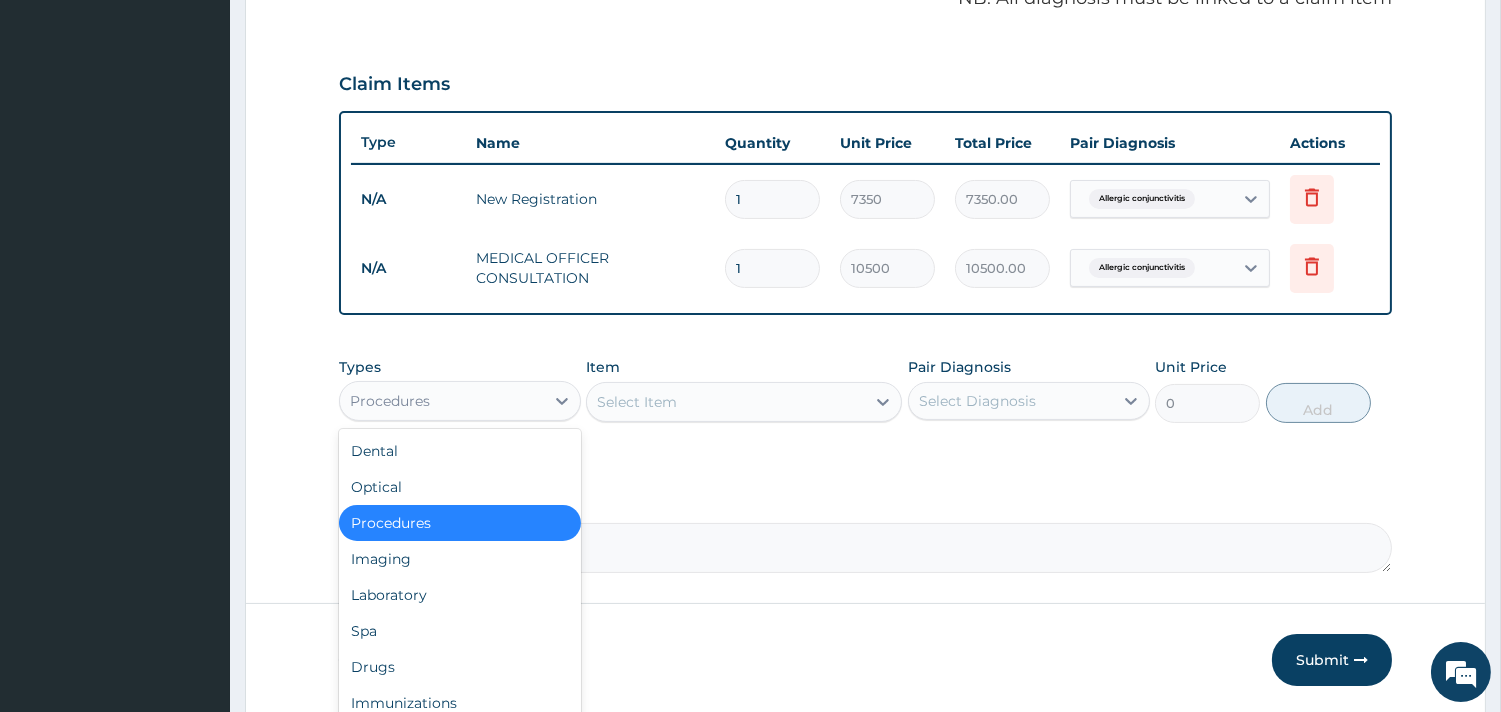 click on "Procedures" at bounding box center (442, 401) 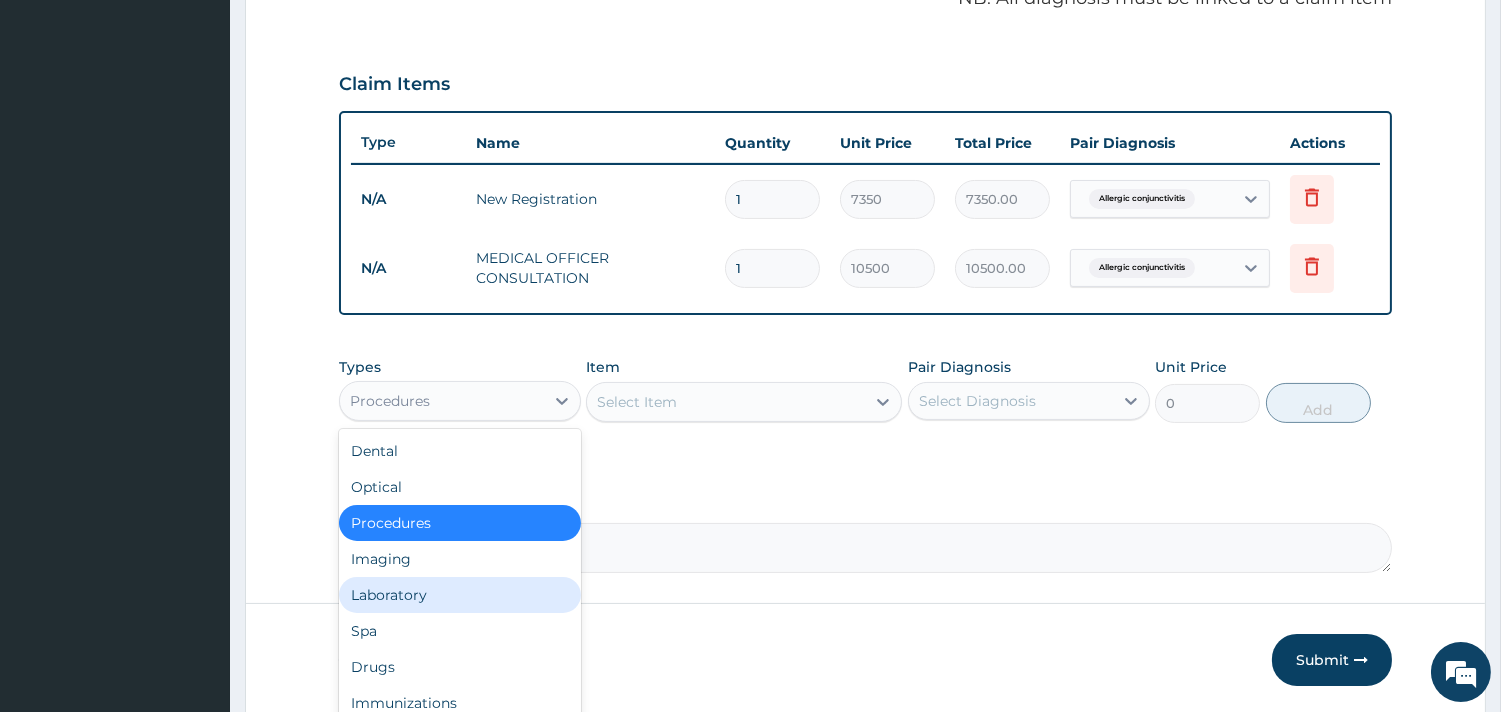 click on "Laboratory" at bounding box center [460, 595] 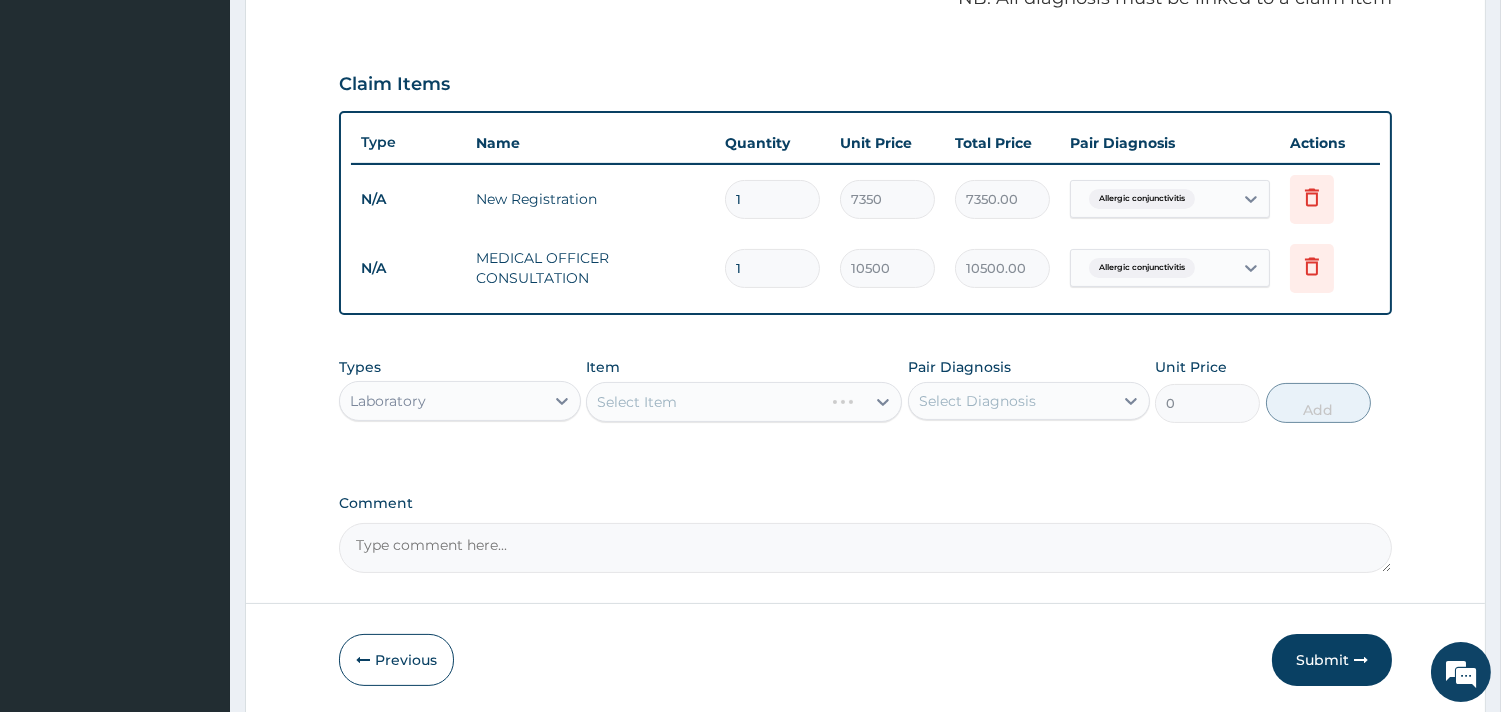 click on "Select Item" at bounding box center (744, 402) 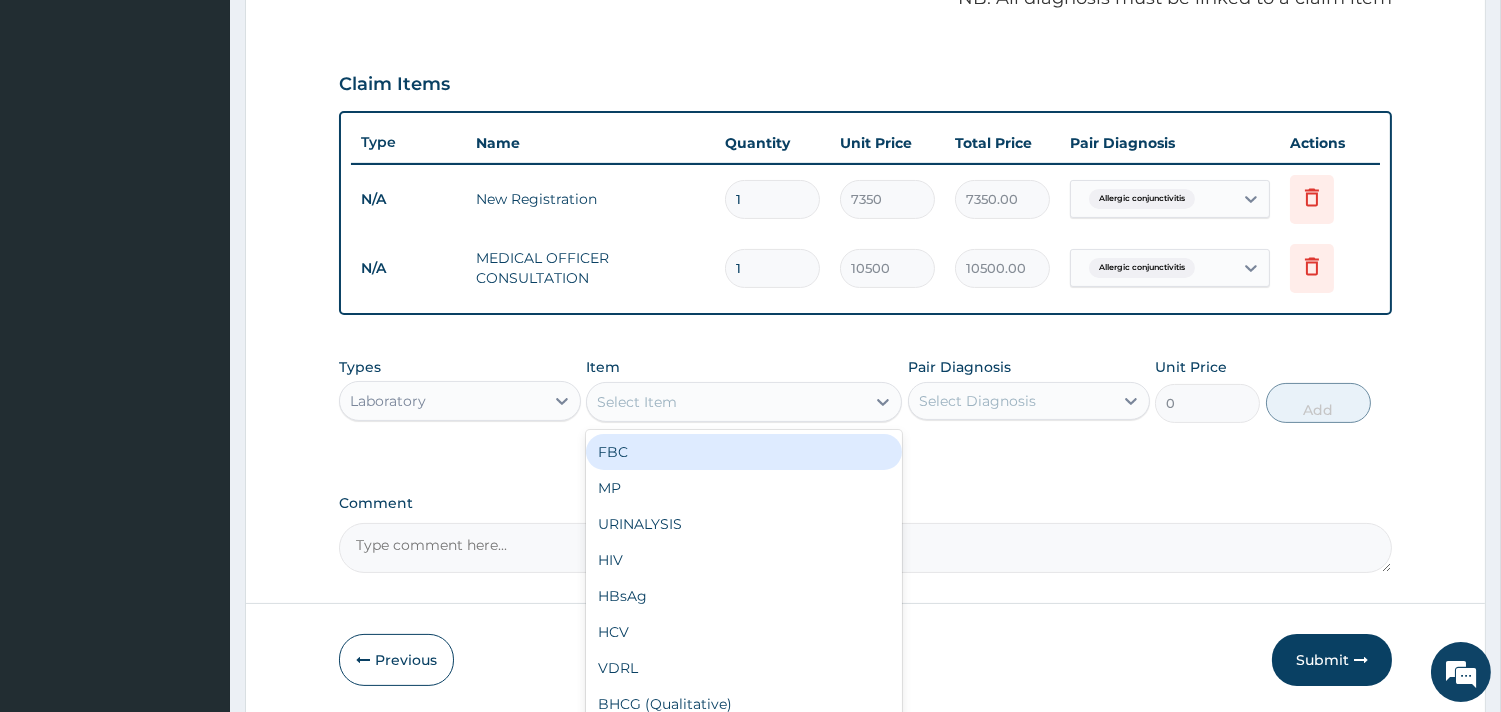 click on "Select Item" at bounding box center [726, 402] 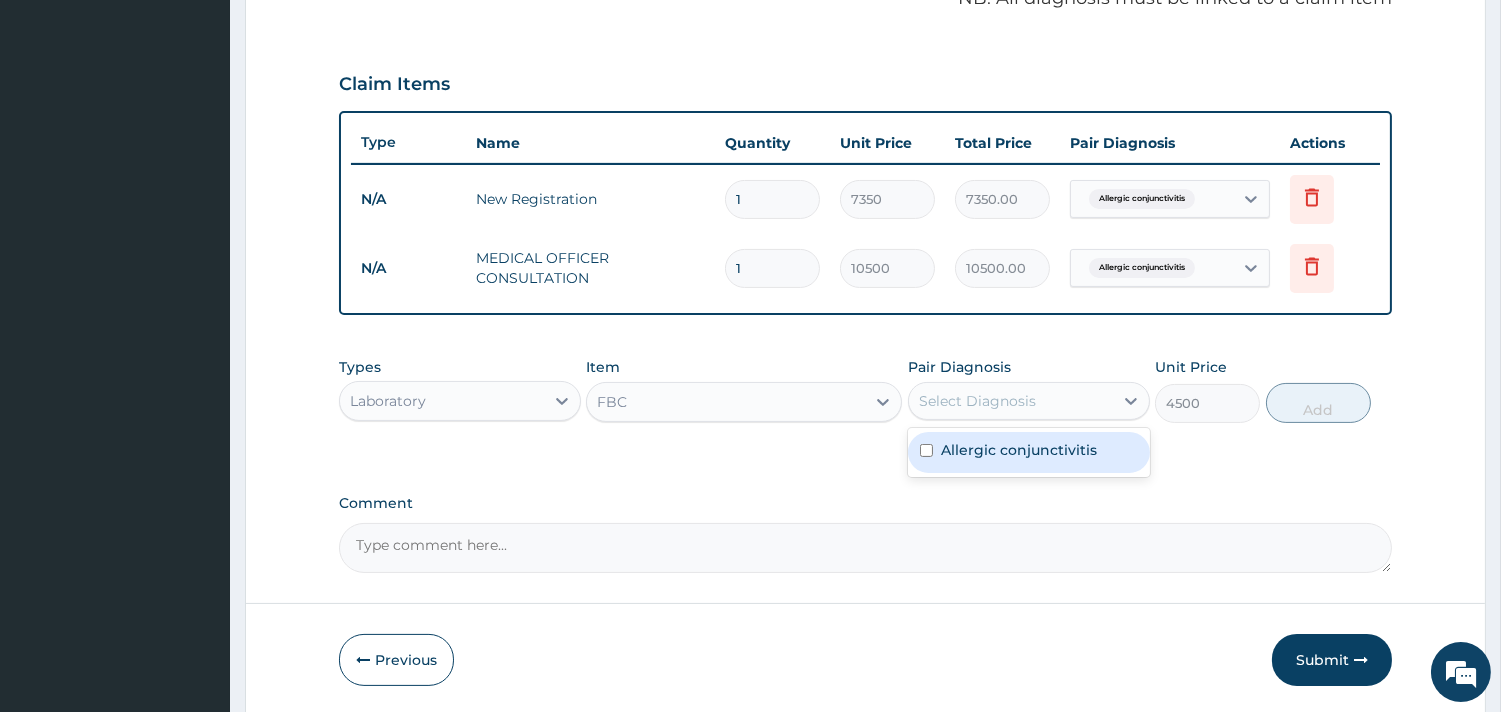 click on "Select Diagnosis" at bounding box center [977, 401] 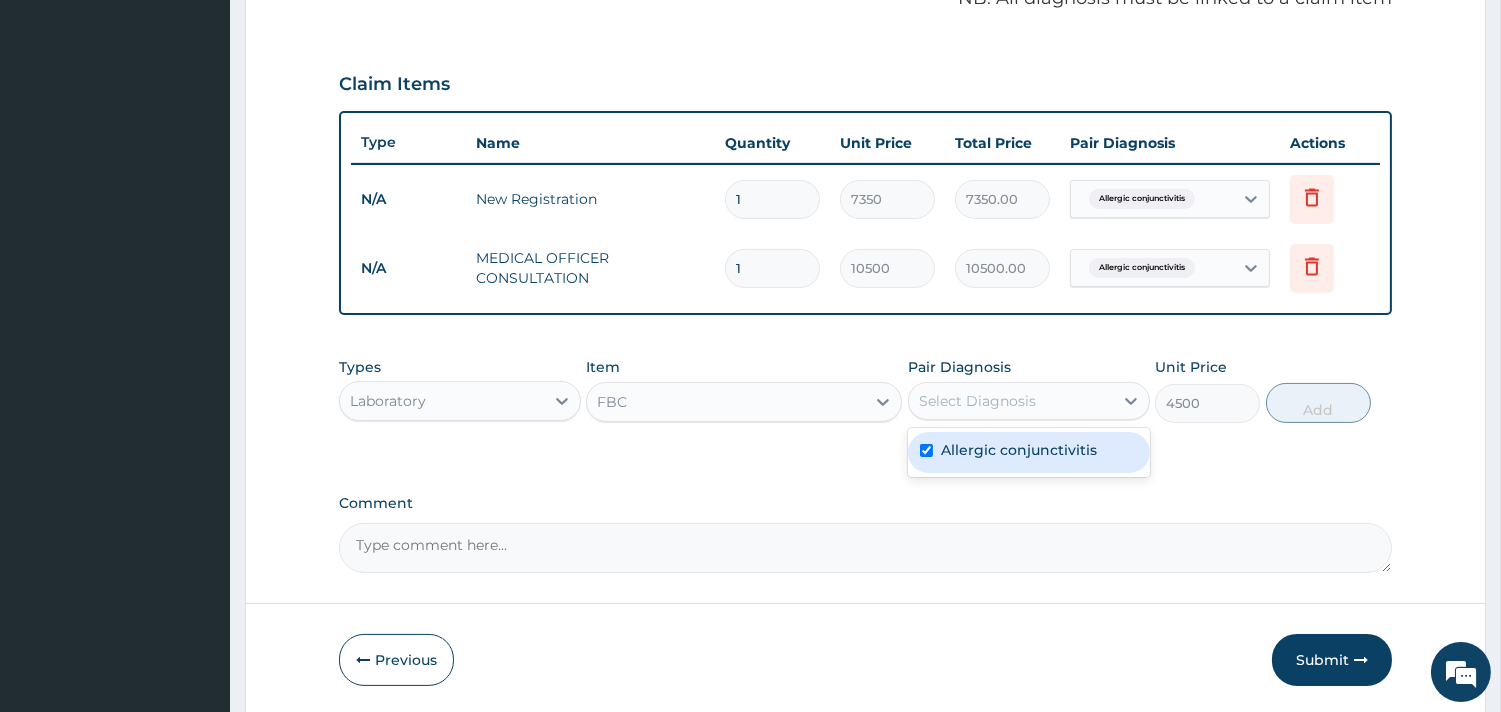 checkbox on "true" 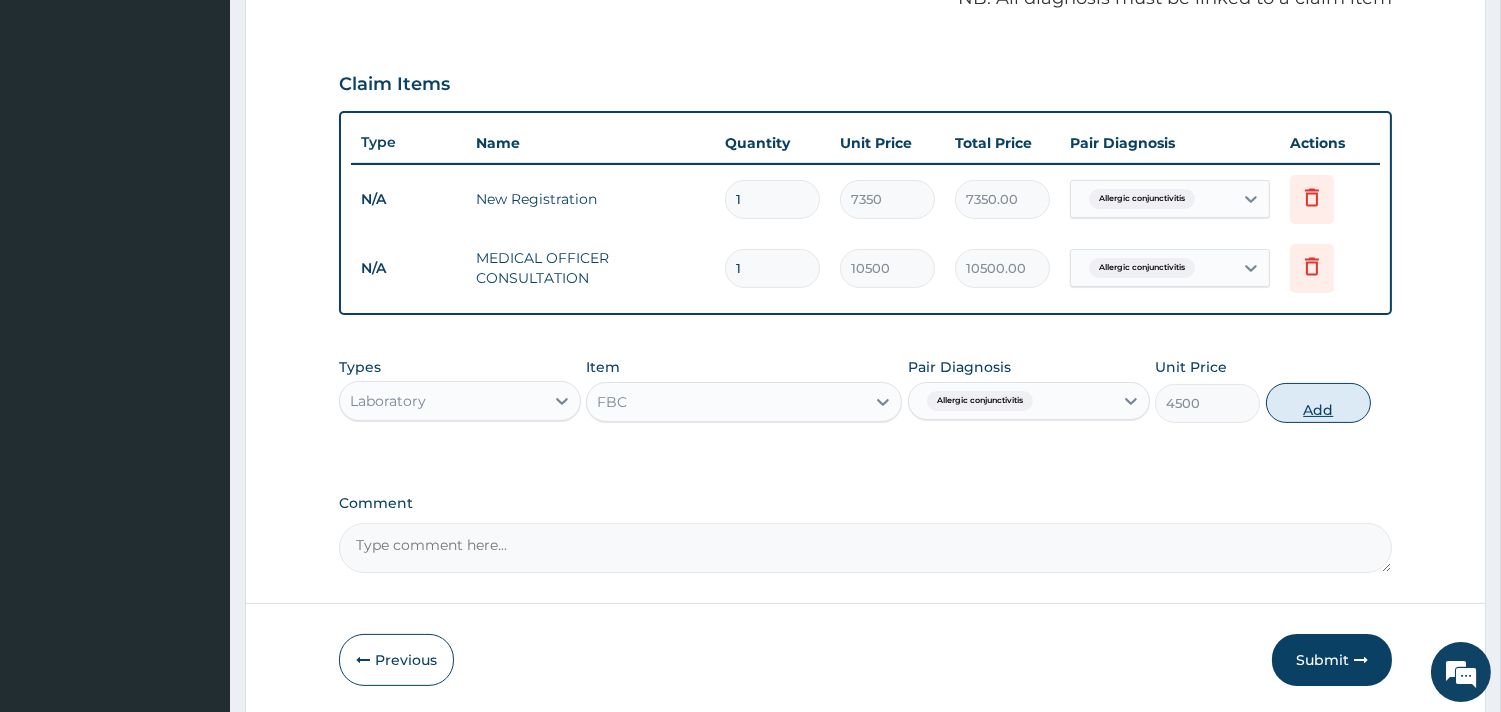 click on "Add" at bounding box center (1318, 403) 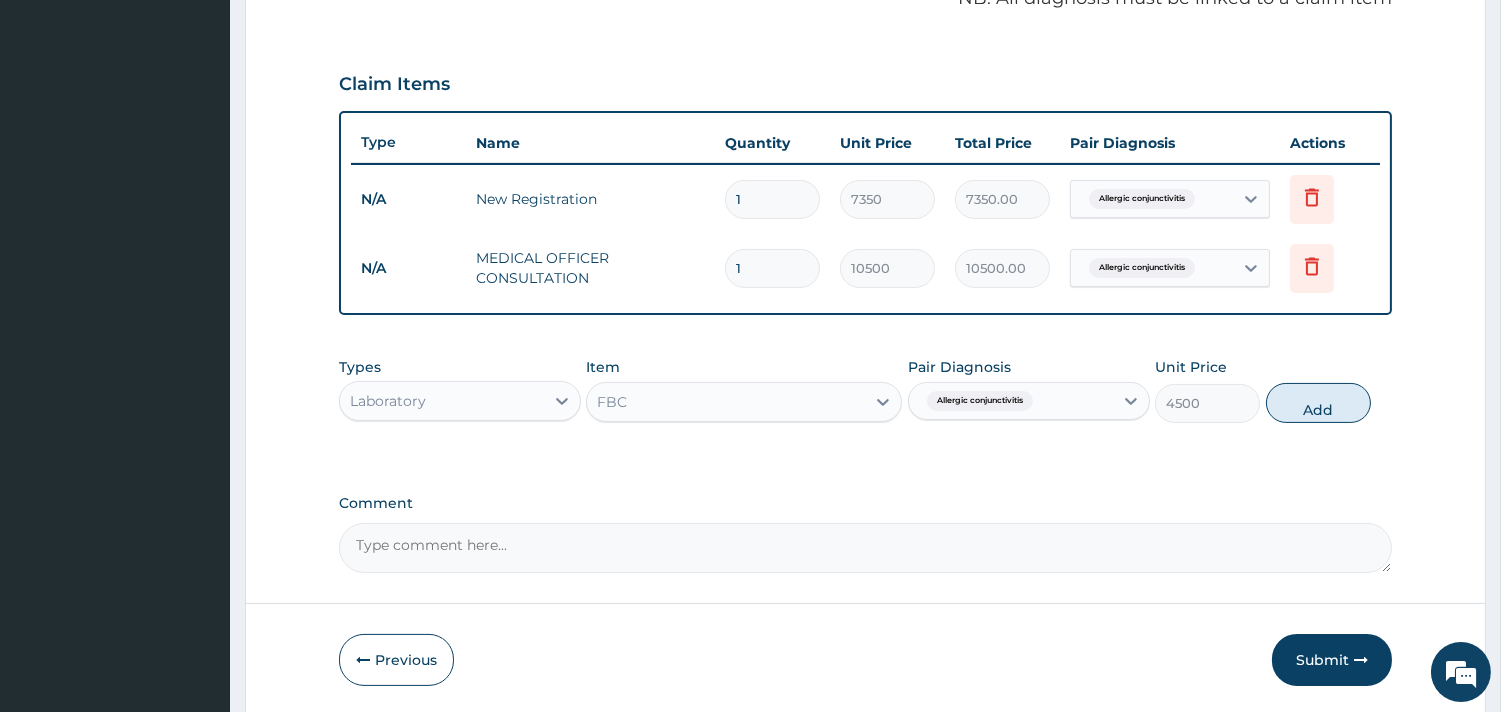 type on "0" 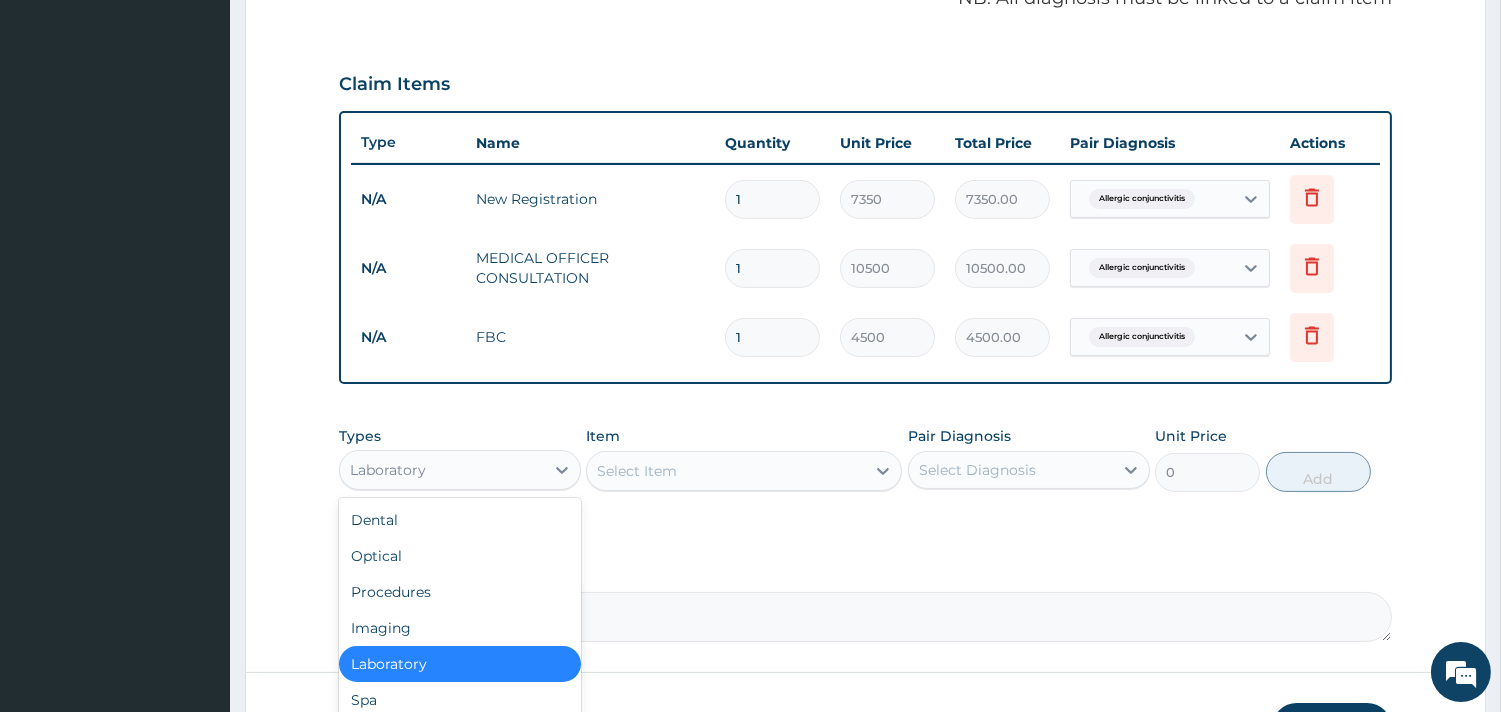 click on "Laboratory" at bounding box center (442, 470) 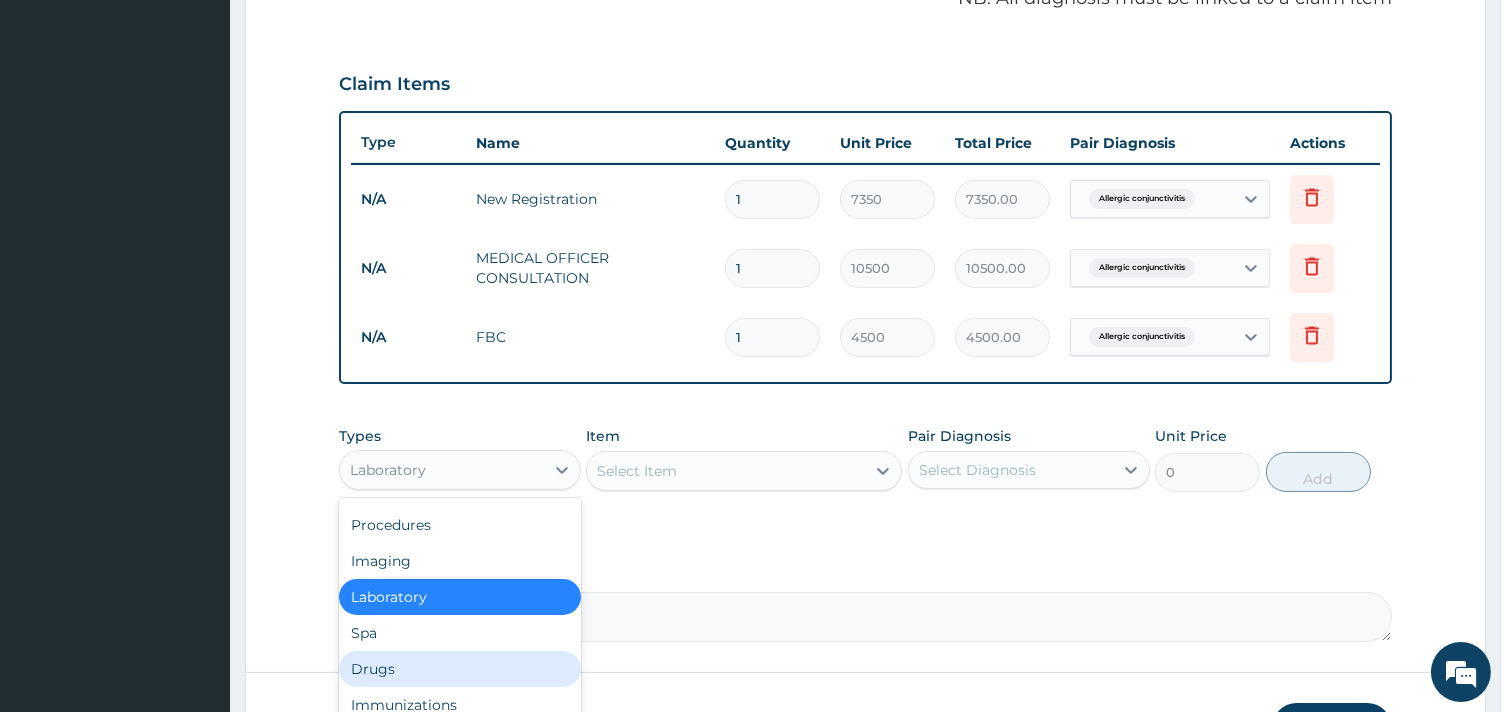 click on "Drugs" at bounding box center (460, 669) 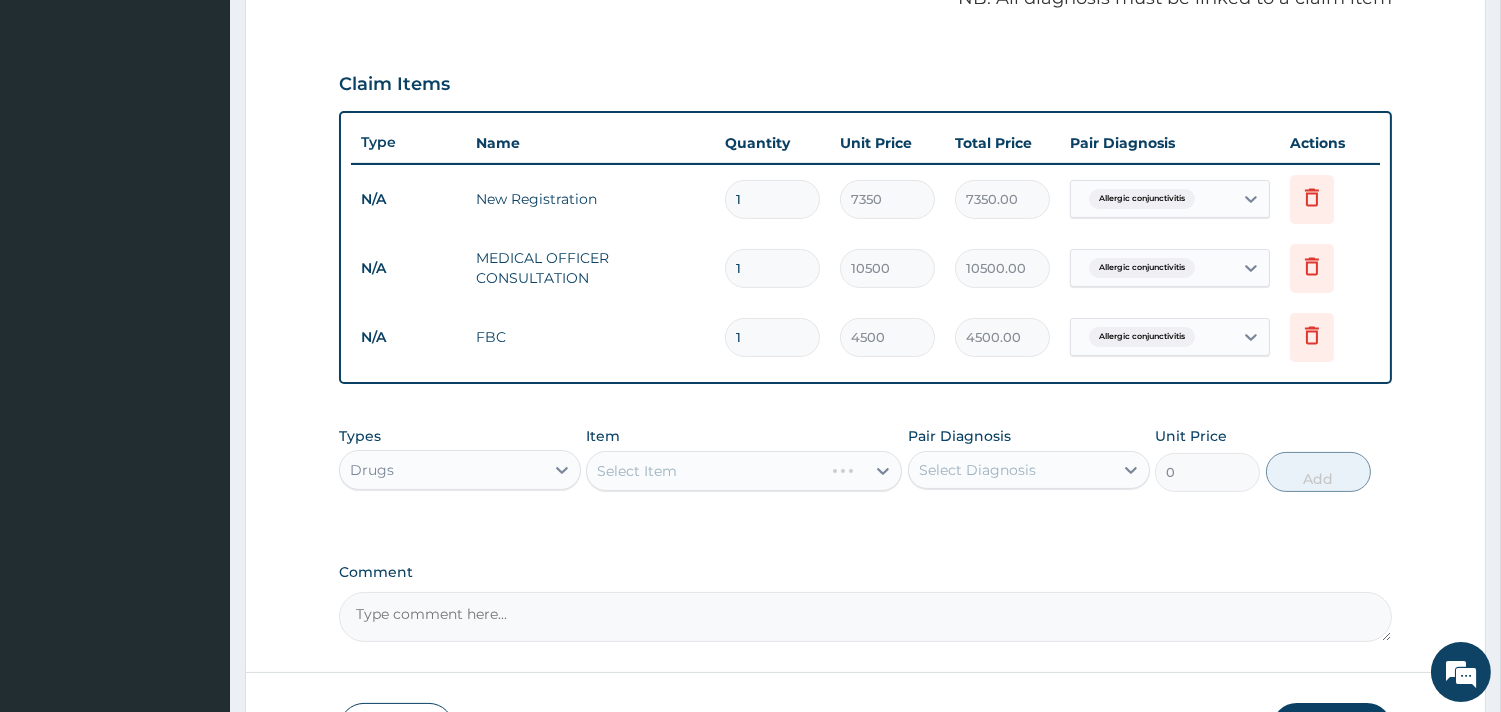 click on "Select Item" at bounding box center [744, 471] 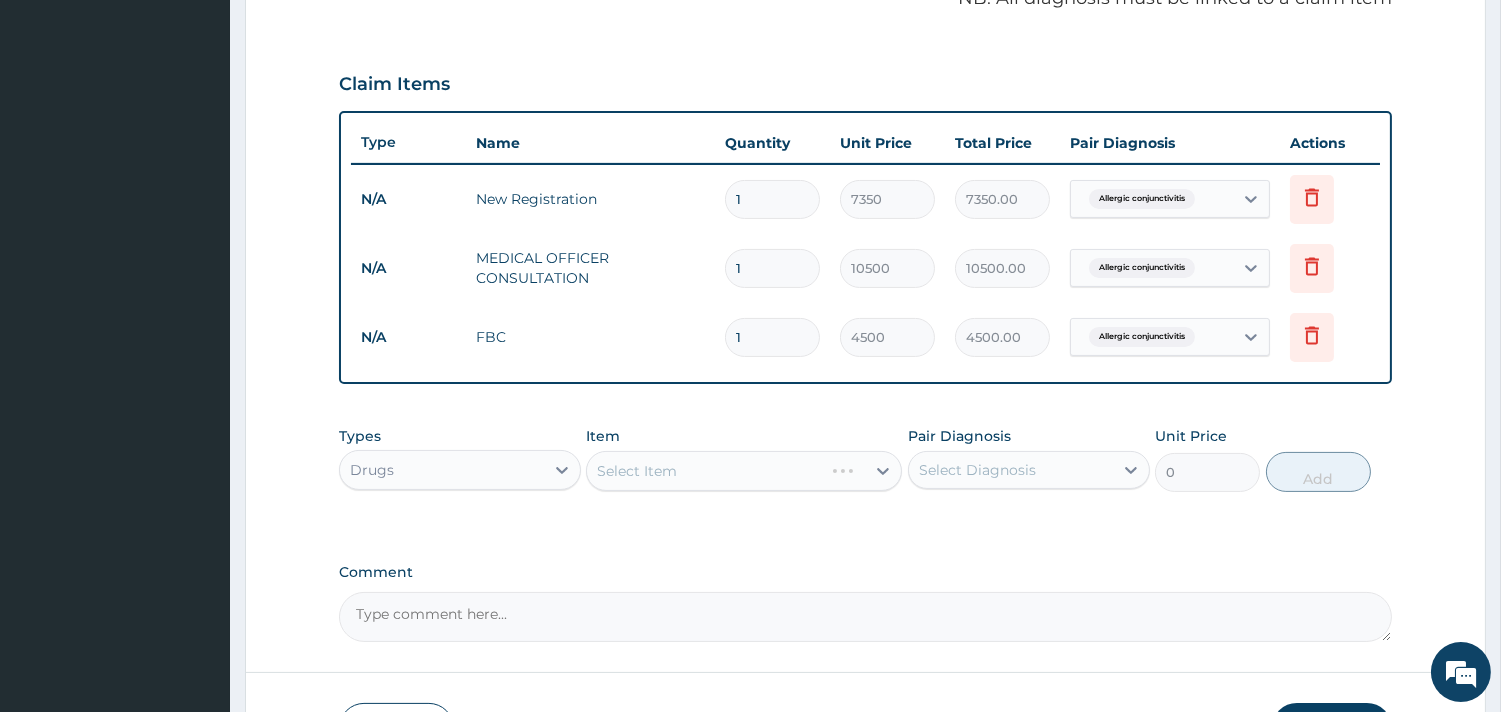 click on "Select Item" at bounding box center [744, 471] 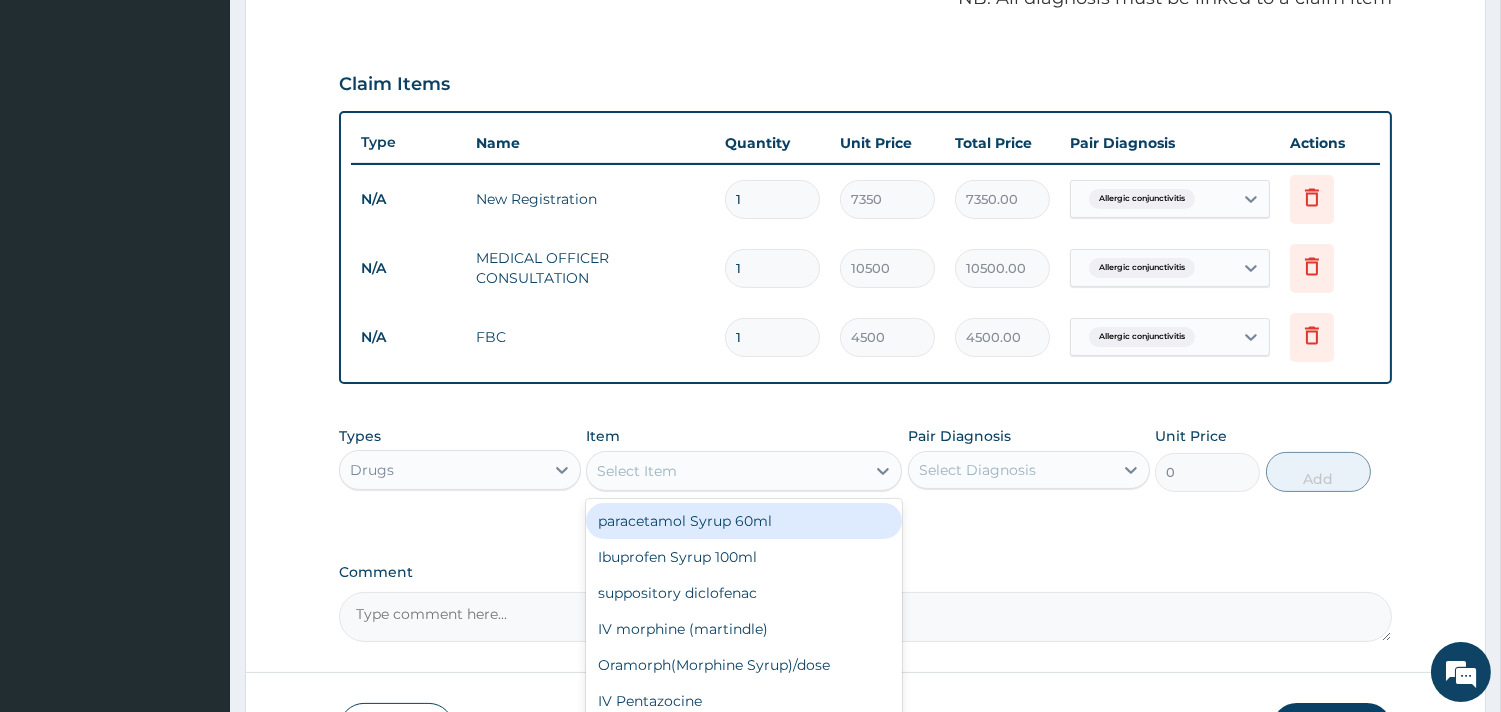 click on "Select Item" at bounding box center [726, 471] 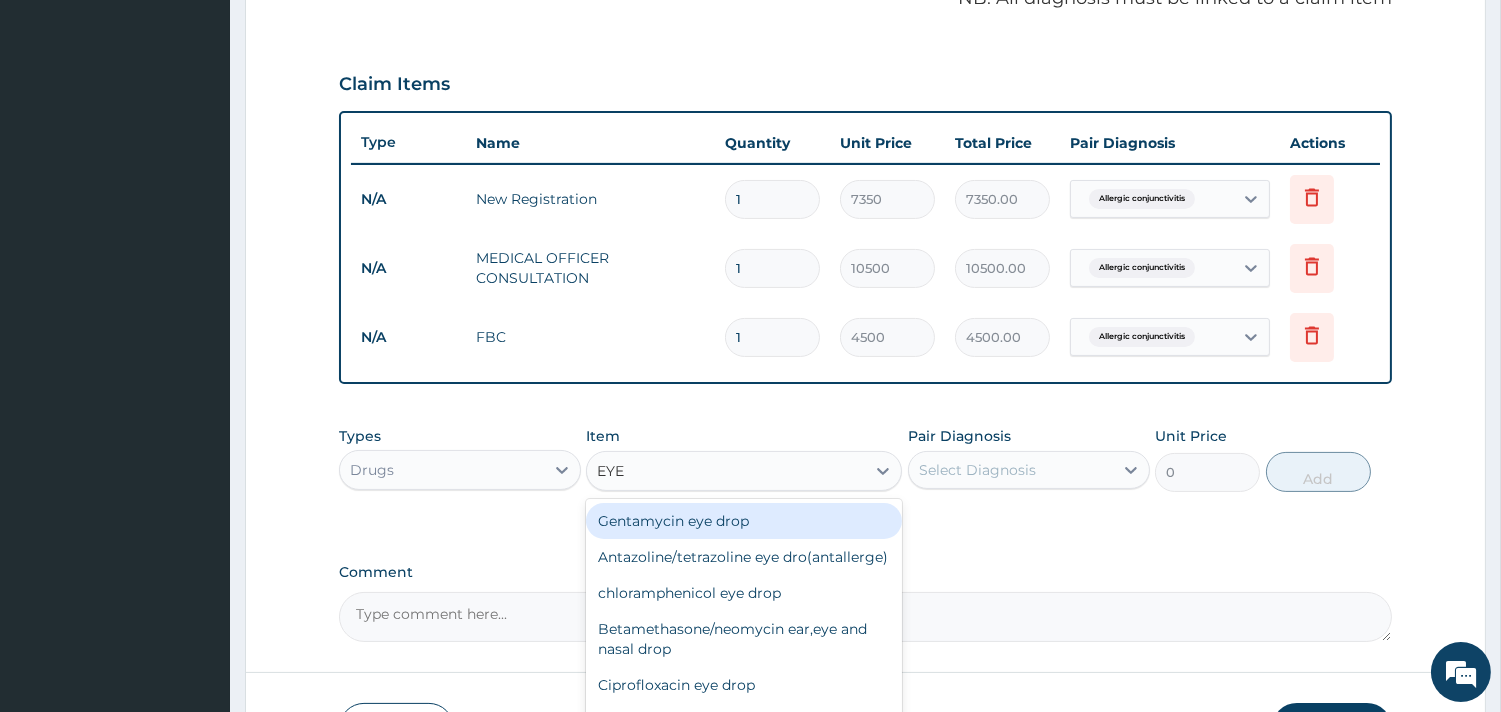 type on "EYE D" 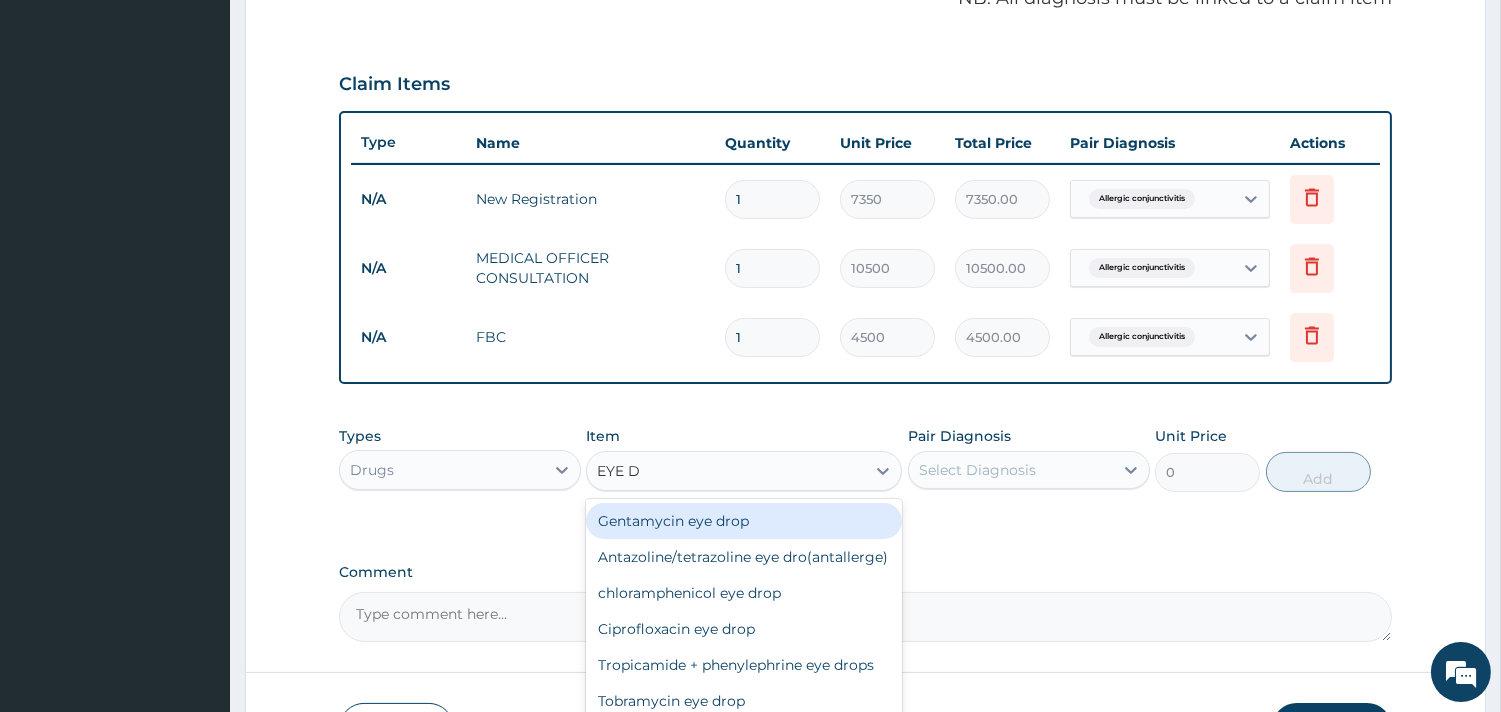 click on "Gentamycin eye drop" at bounding box center (744, 521) 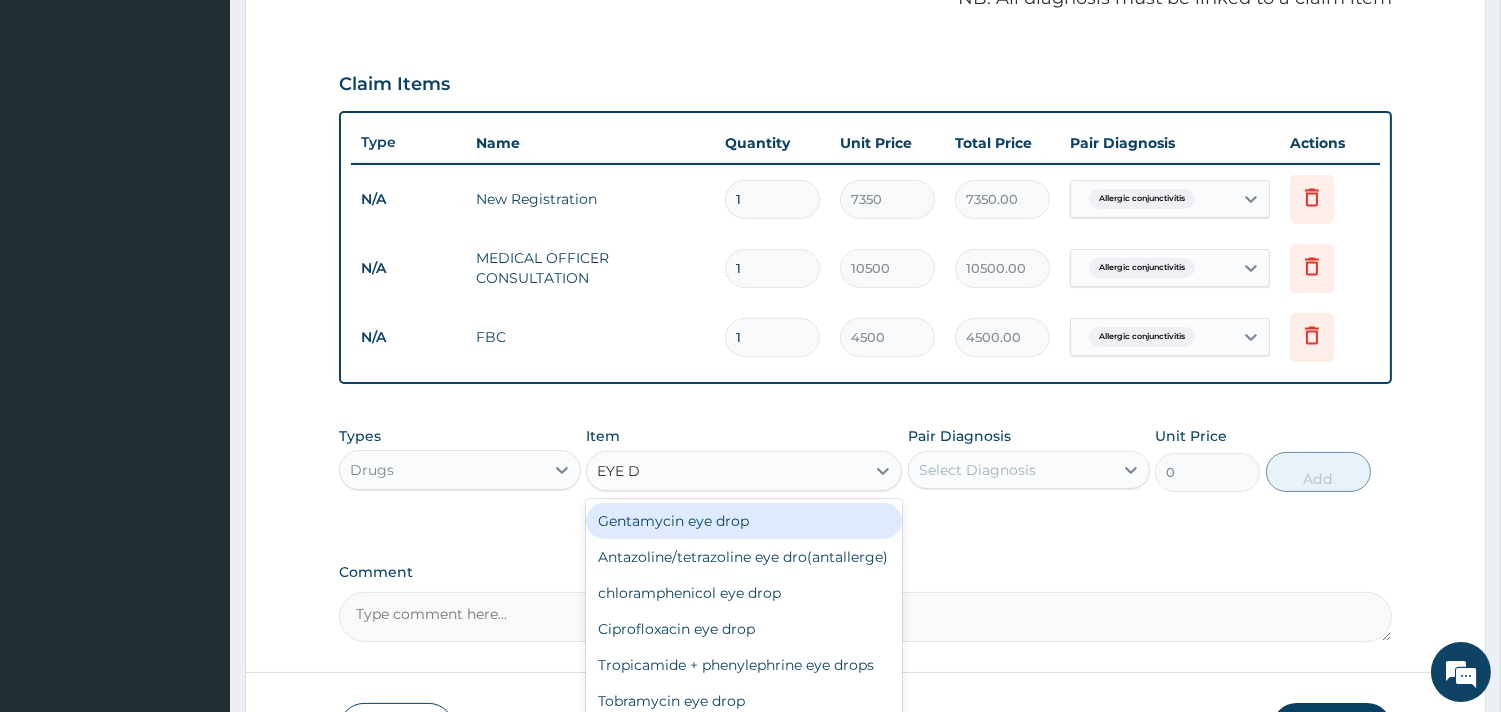 type 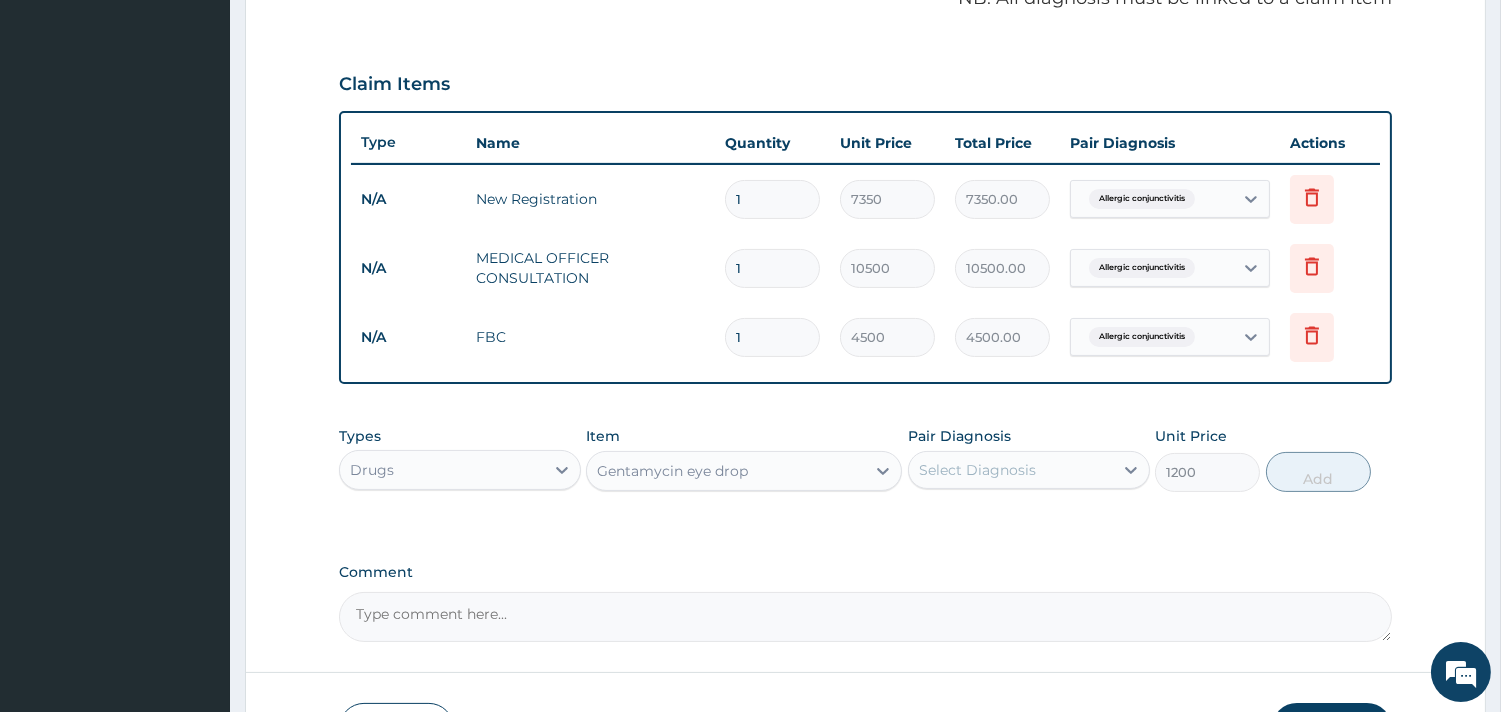 click on "Select Diagnosis" at bounding box center [977, 470] 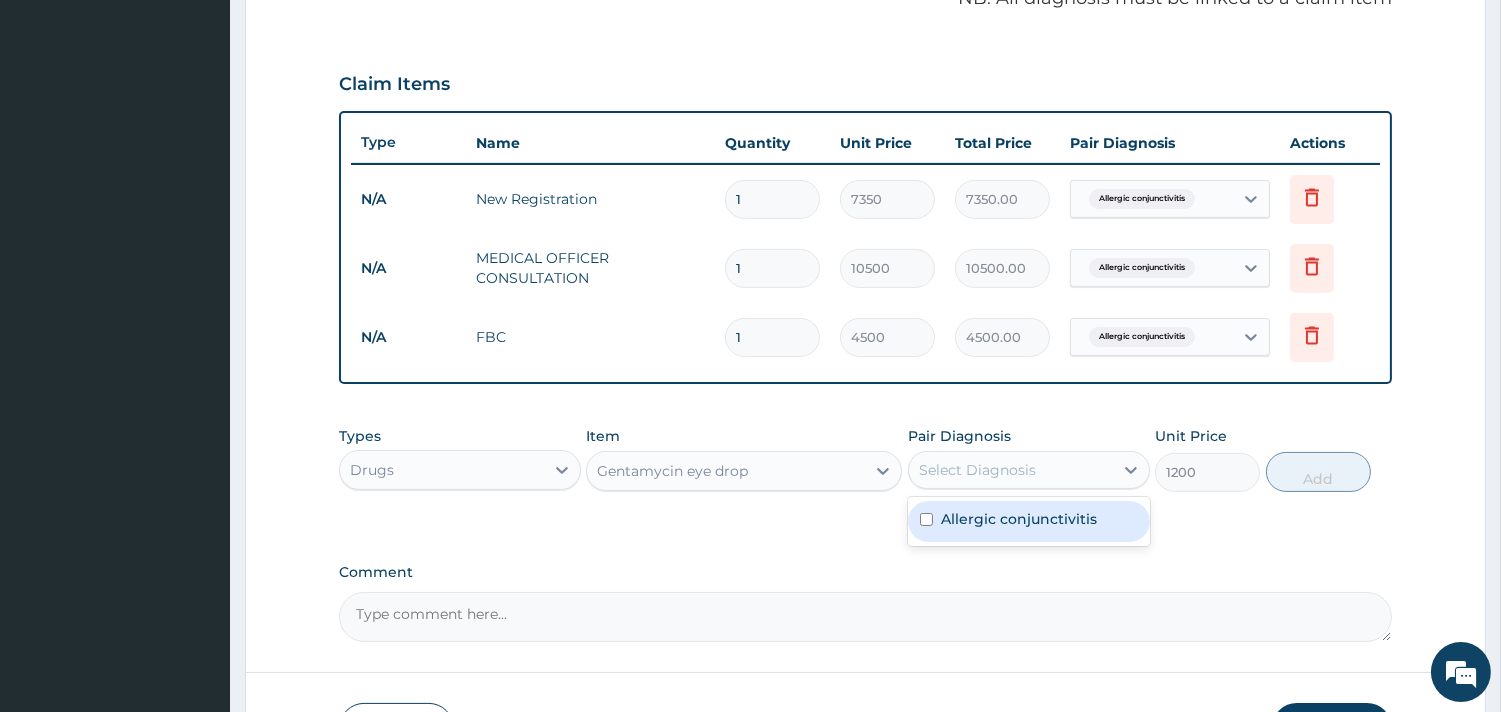 click on "Allergic conjunctivitis" at bounding box center [1019, 519] 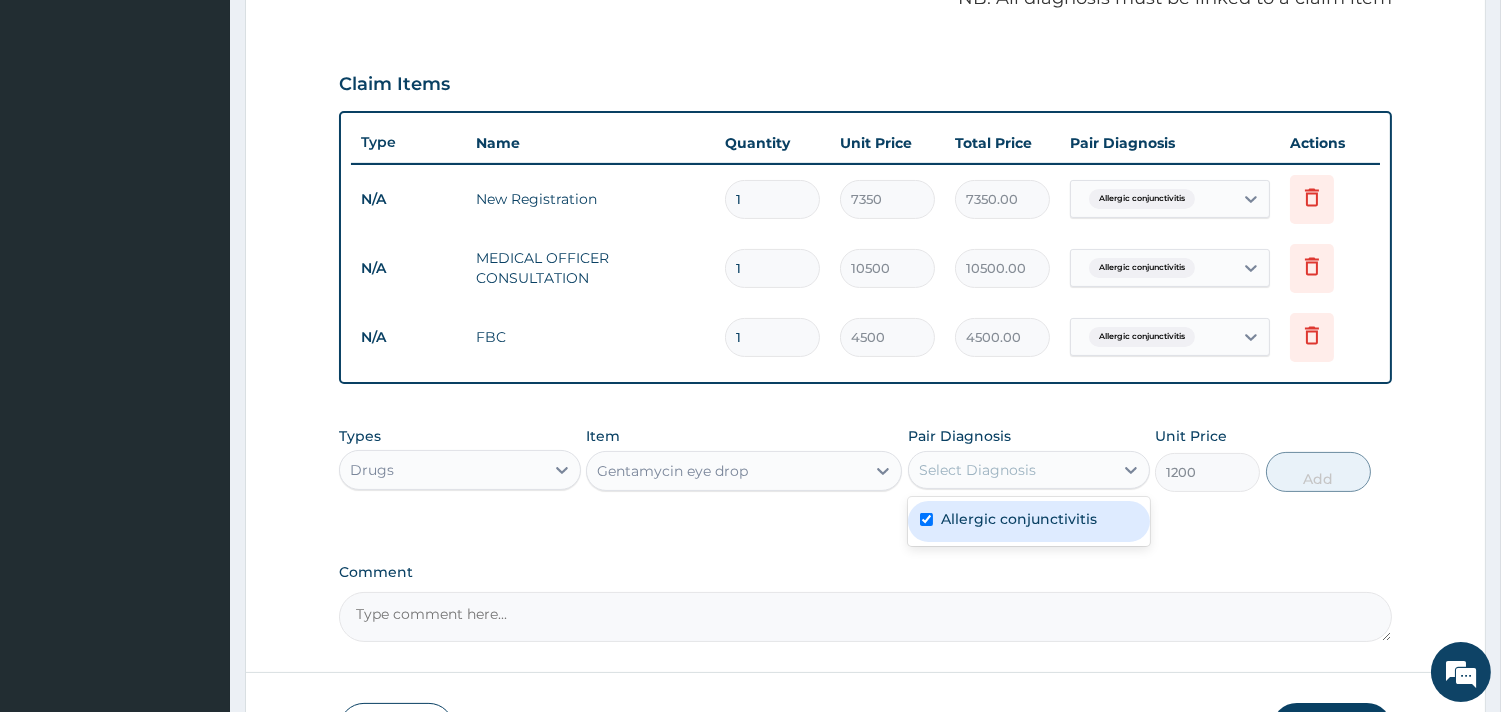 checkbox on "true" 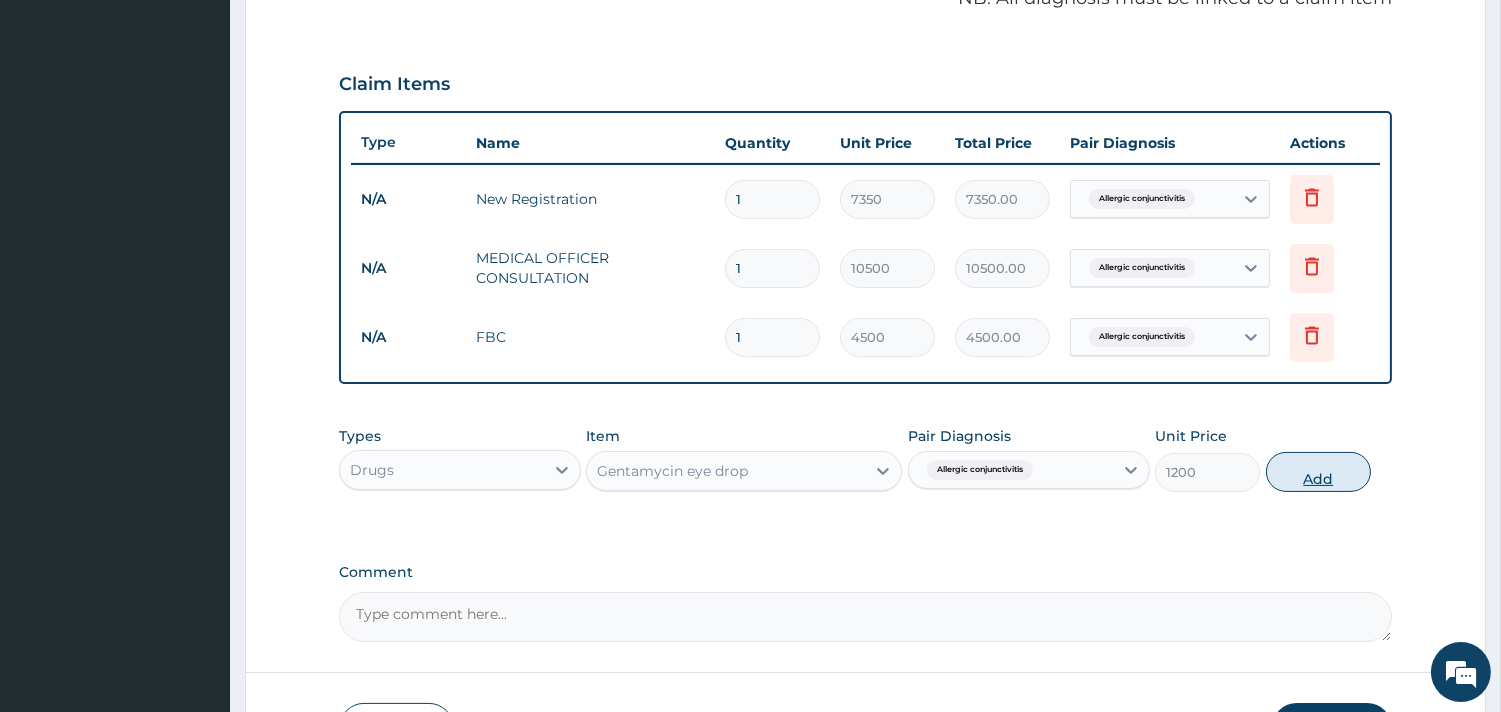 click on "Add" at bounding box center (1318, 472) 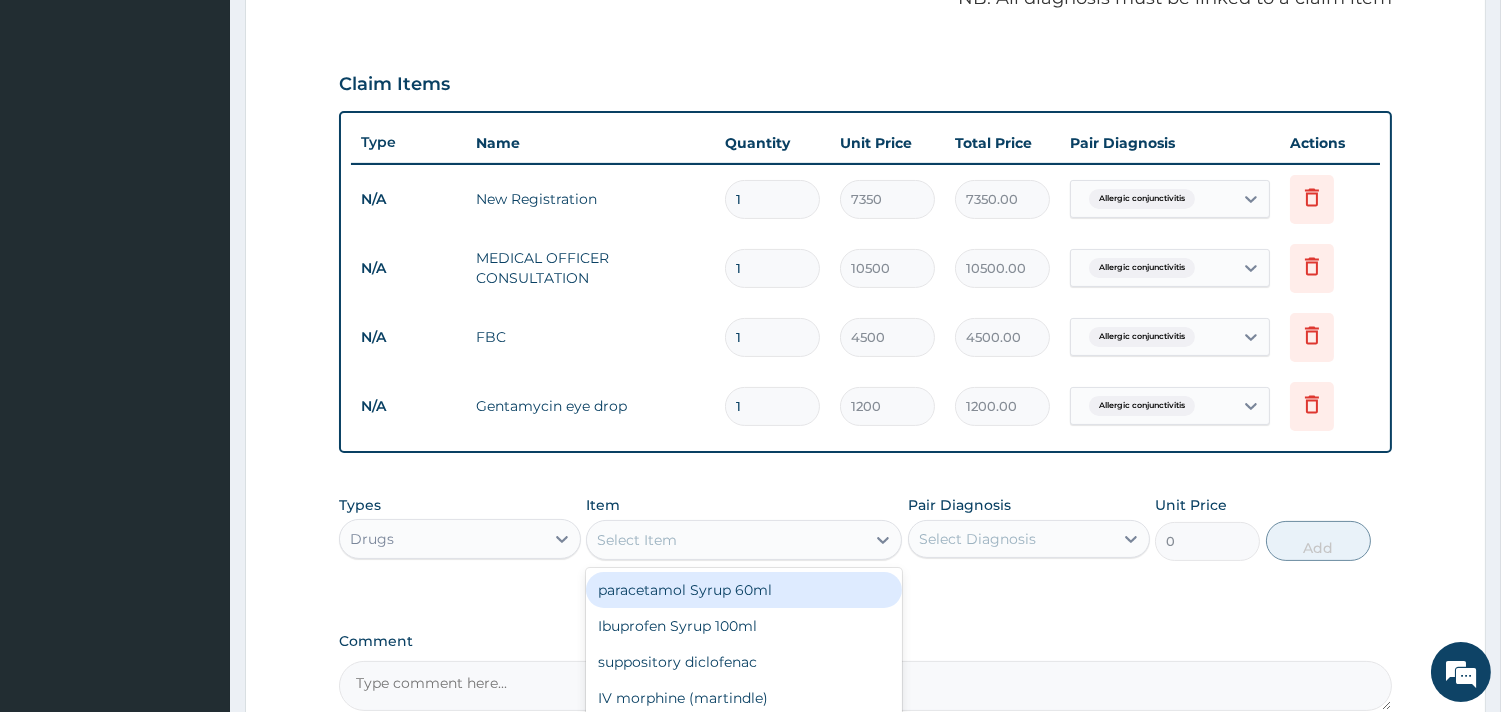 click on "Select Item" at bounding box center [726, 540] 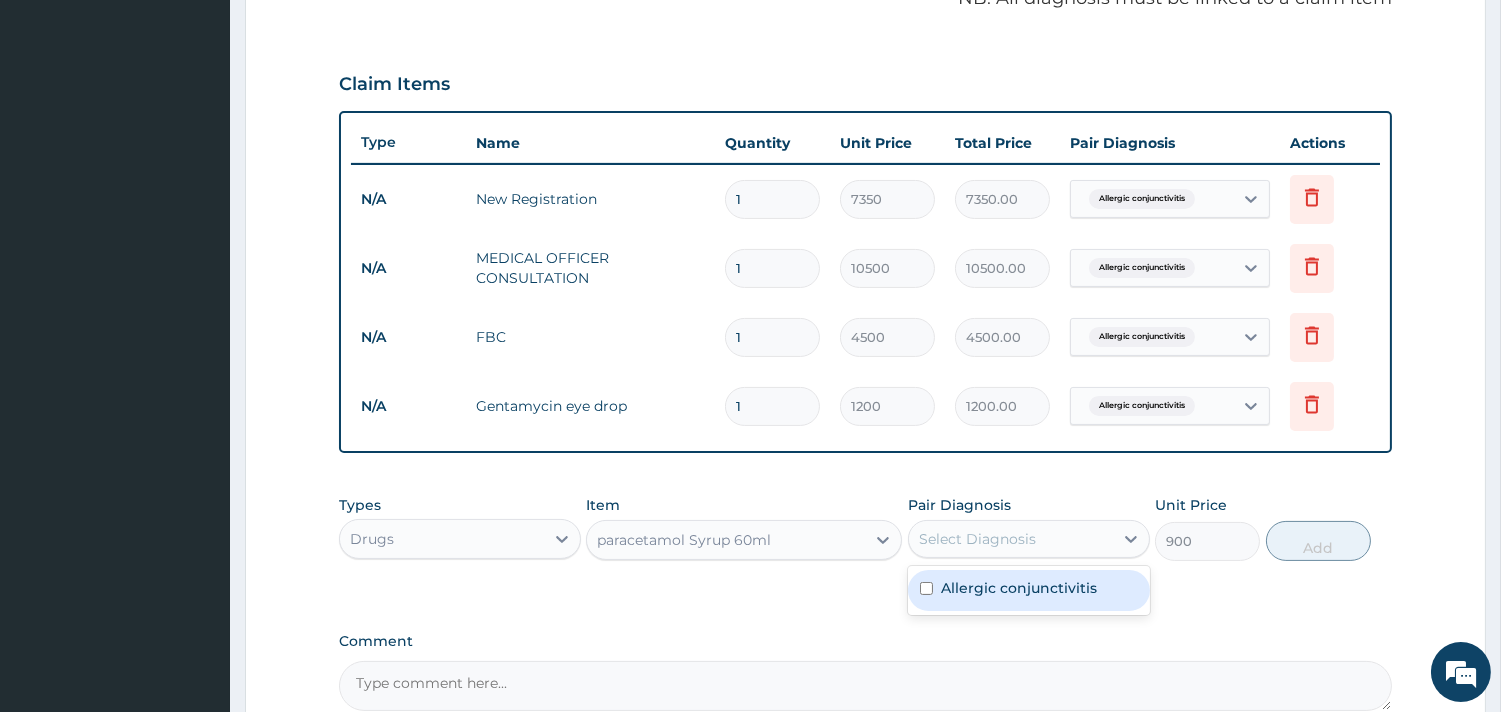 click on "Select Diagnosis" at bounding box center [977, 539] 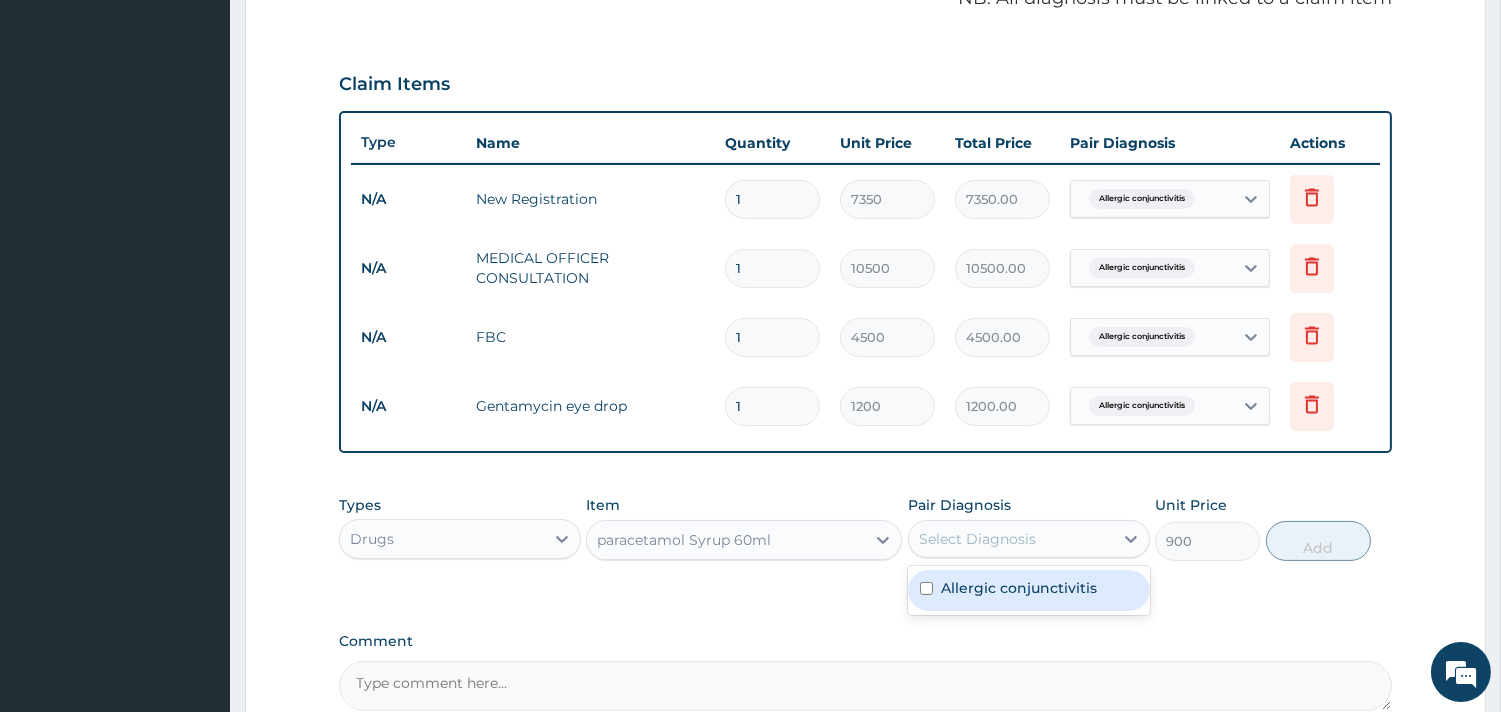 click on "Allergic conjunctivitis" at bounding box center (1019, 588) 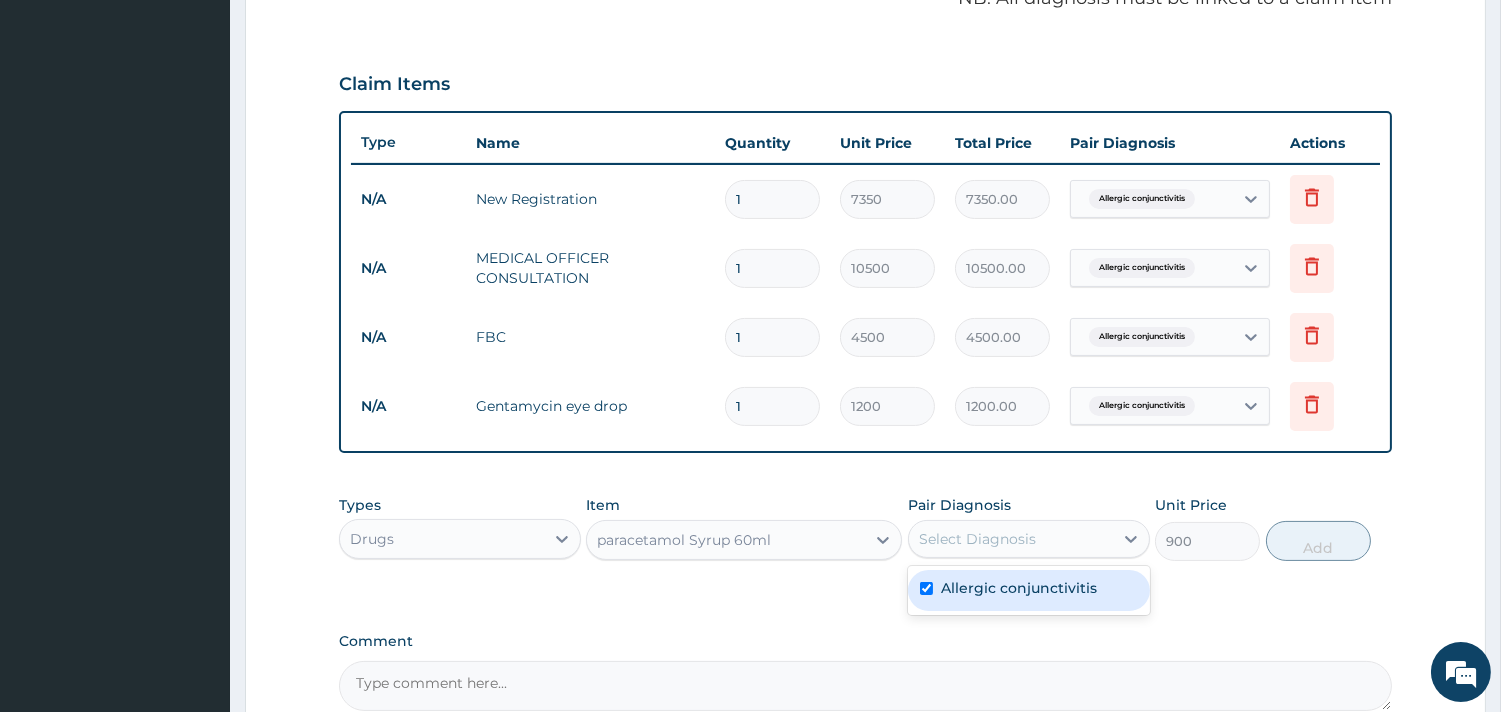 checkbox on "true" 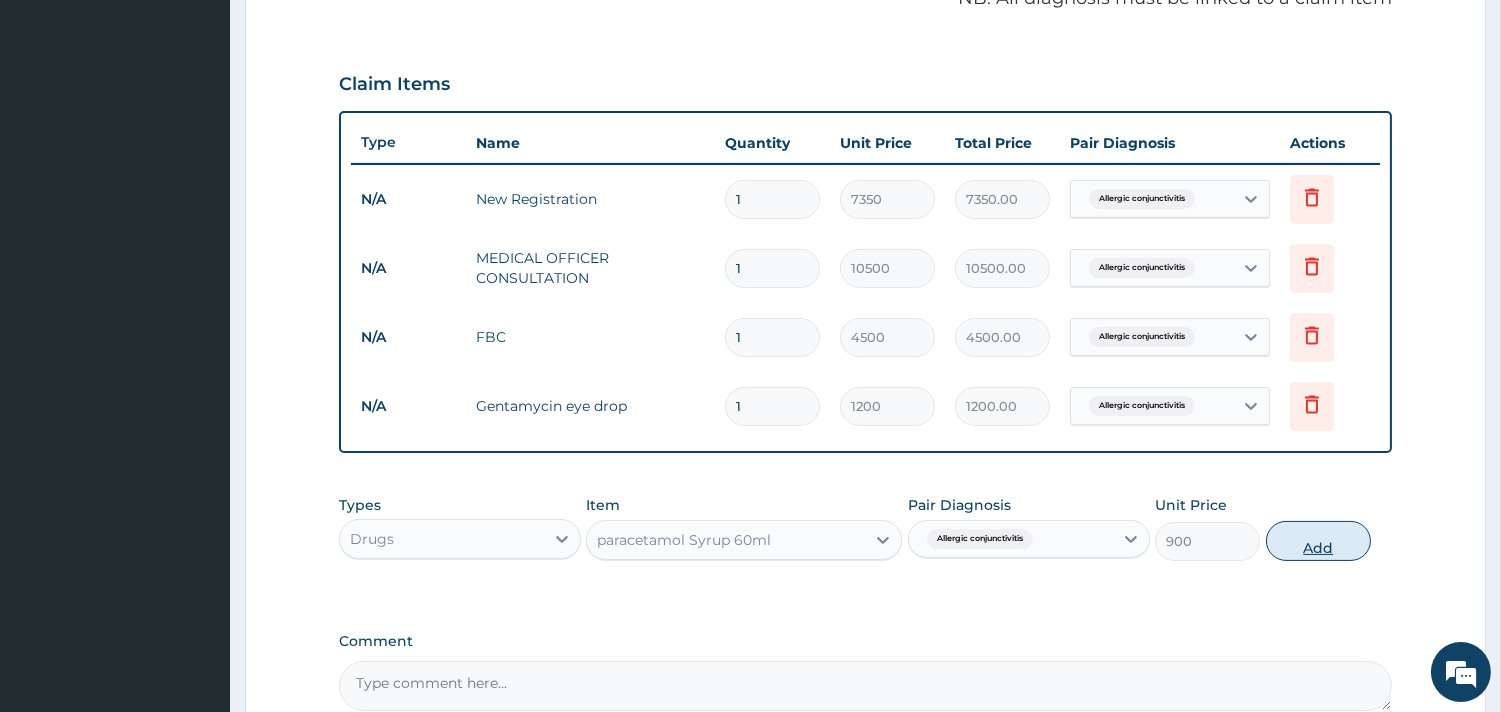 click on "Add" at bounding box center [1318, 541] 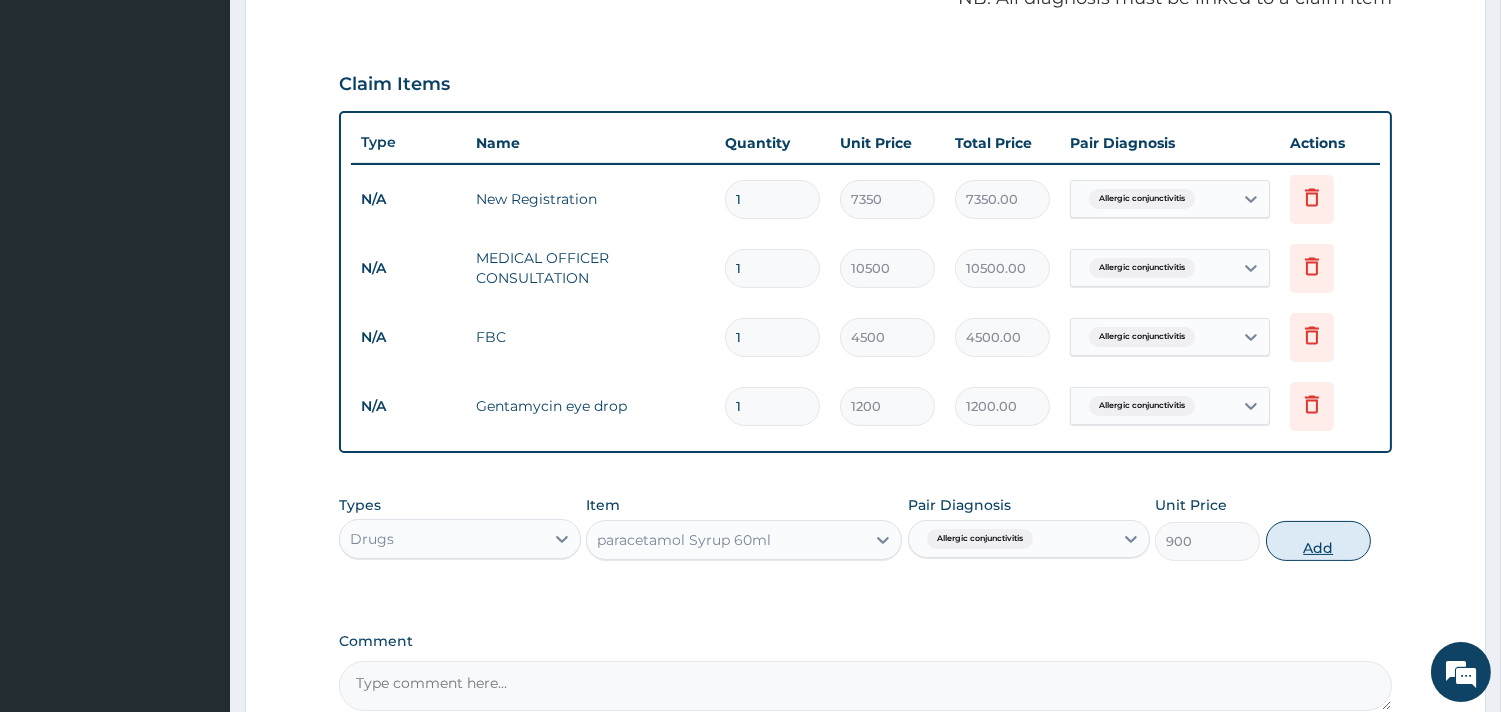 type on "0" 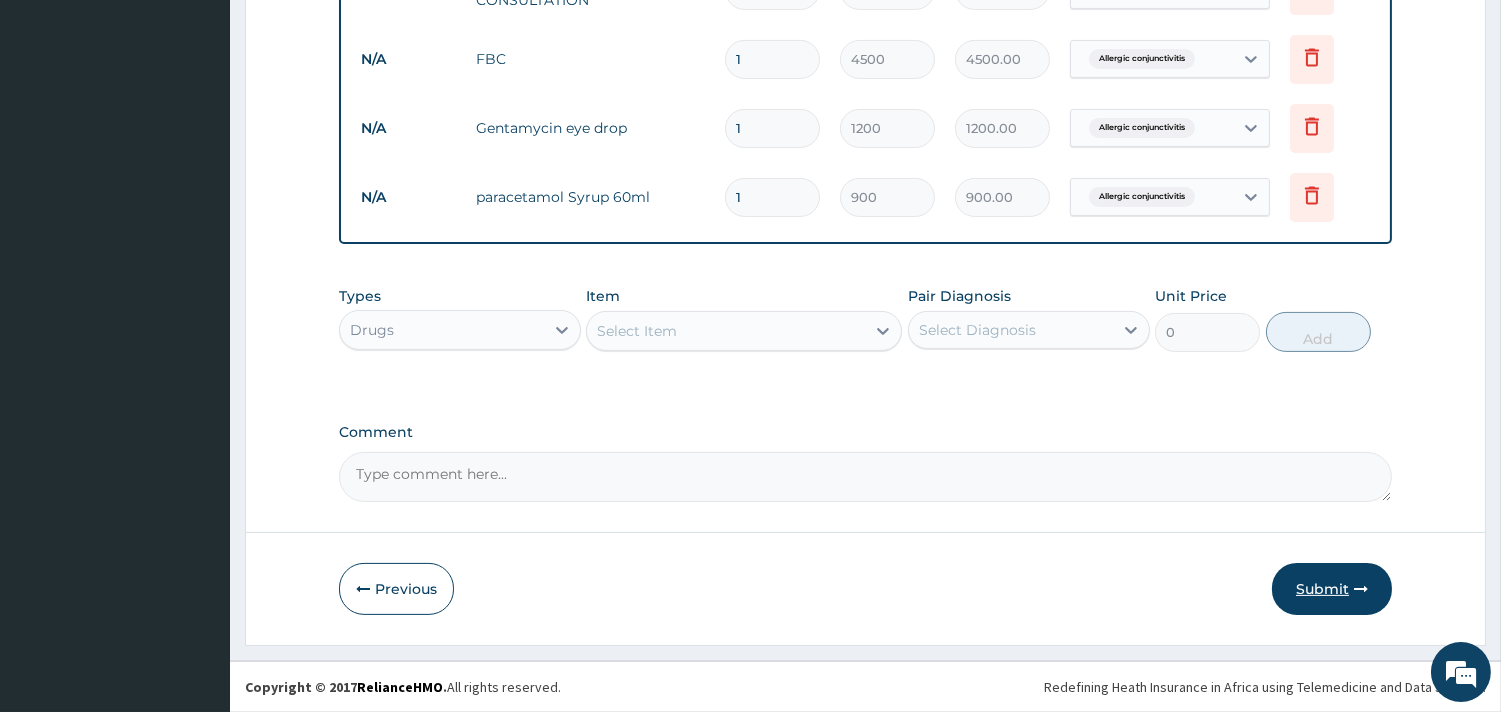 click on "Submit" at bounding box center [1332, 589] 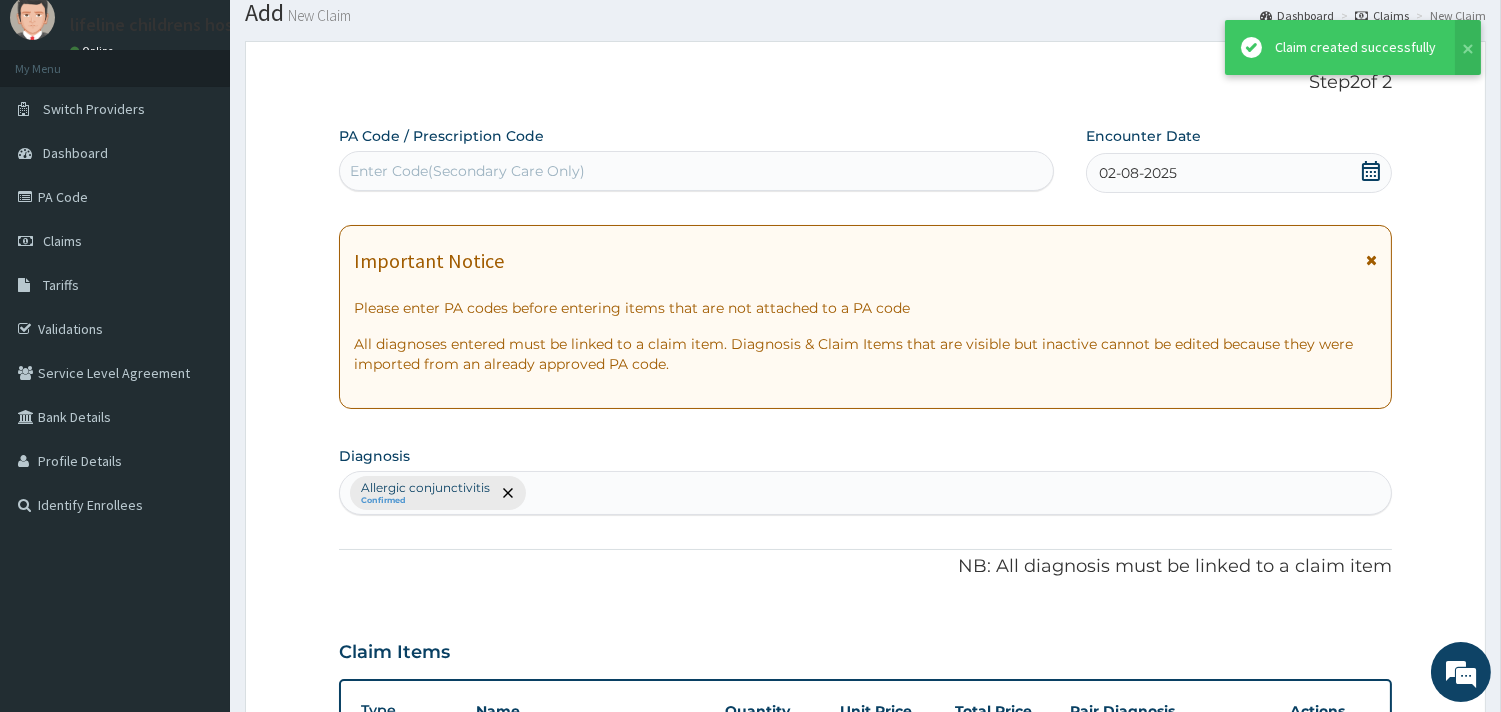 scroll, scrollTop: 911, scrollLeft: 0, axis: vertical 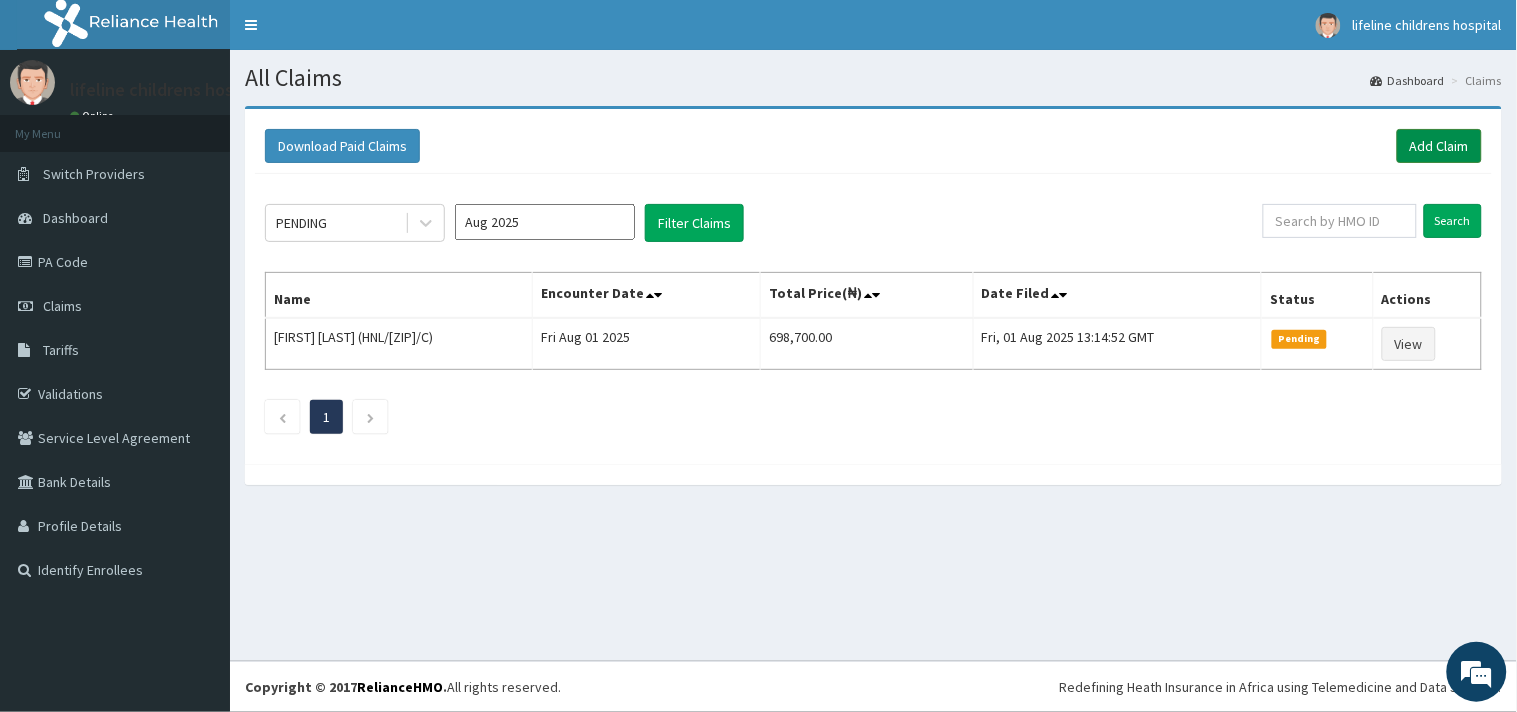 click on "Add Claim" at bounding box center (1439, 146) 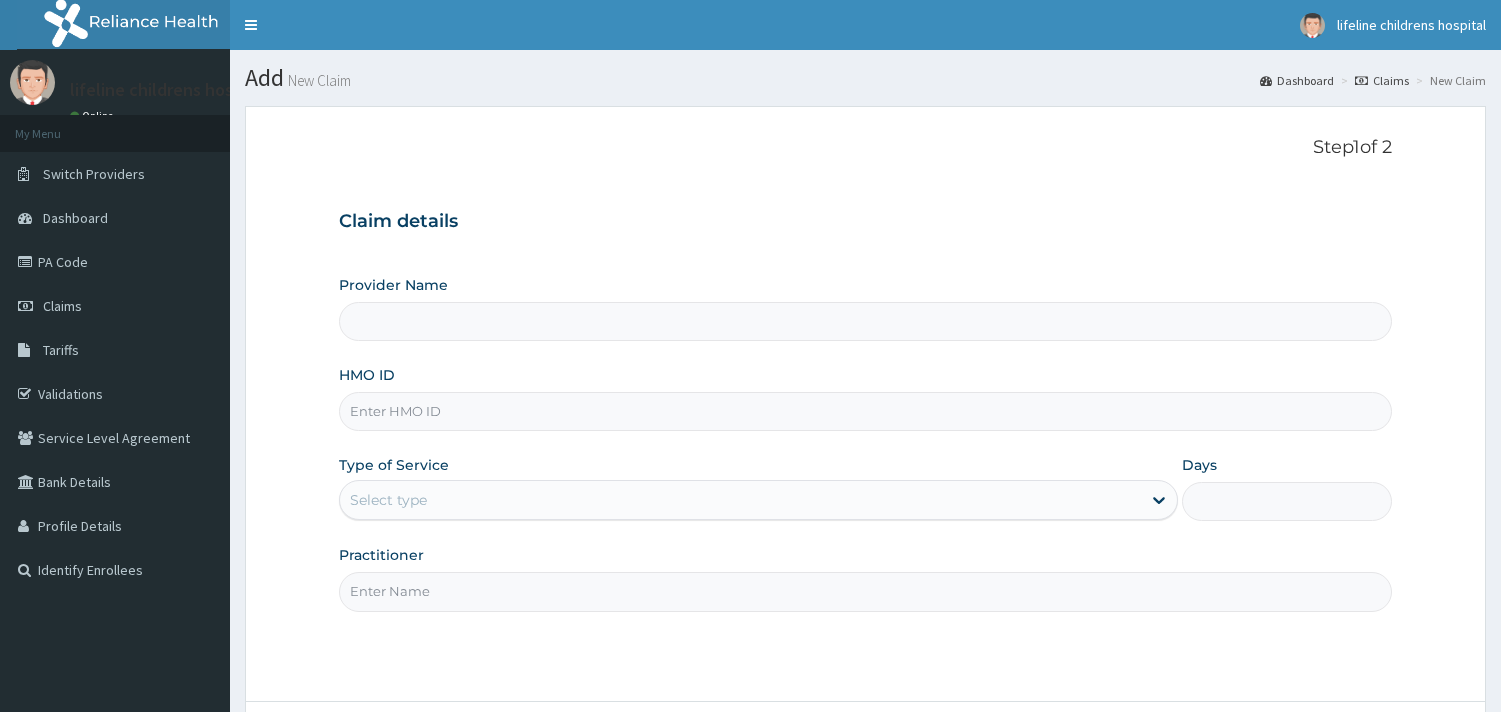 scroll, scrollTop: 0, scrollLeft: 0, axis: both 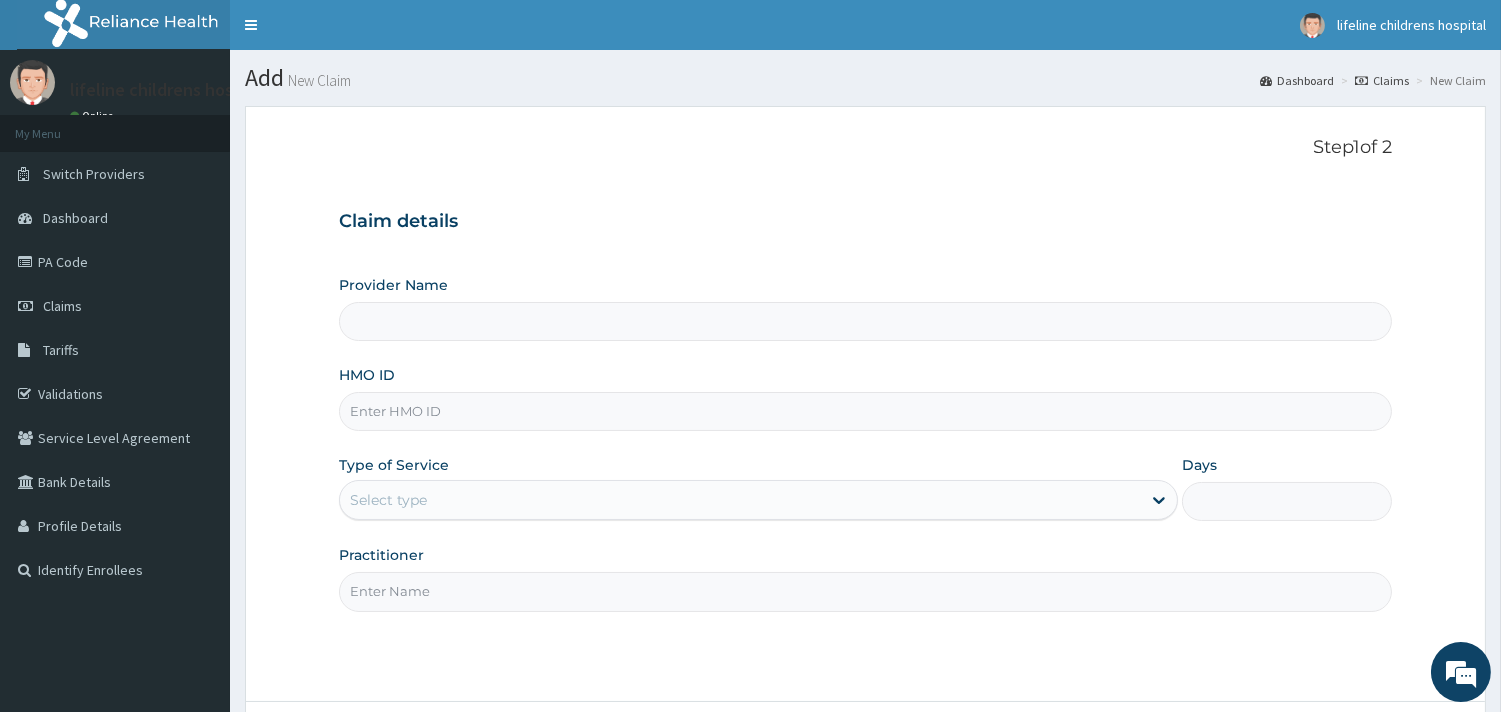type on "Lifeline Children Hospital - Surulere" 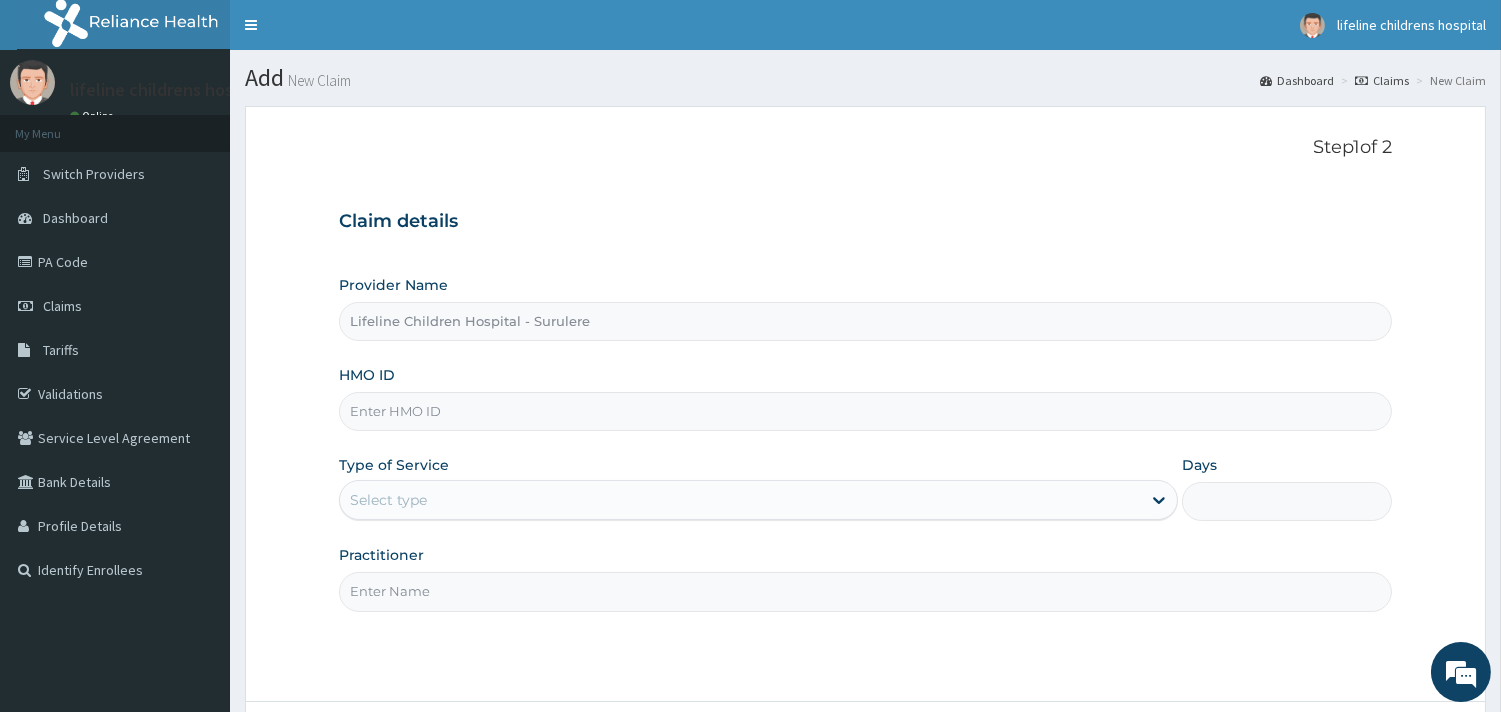 click on "HMO ID" at bounding box center (865, 411) 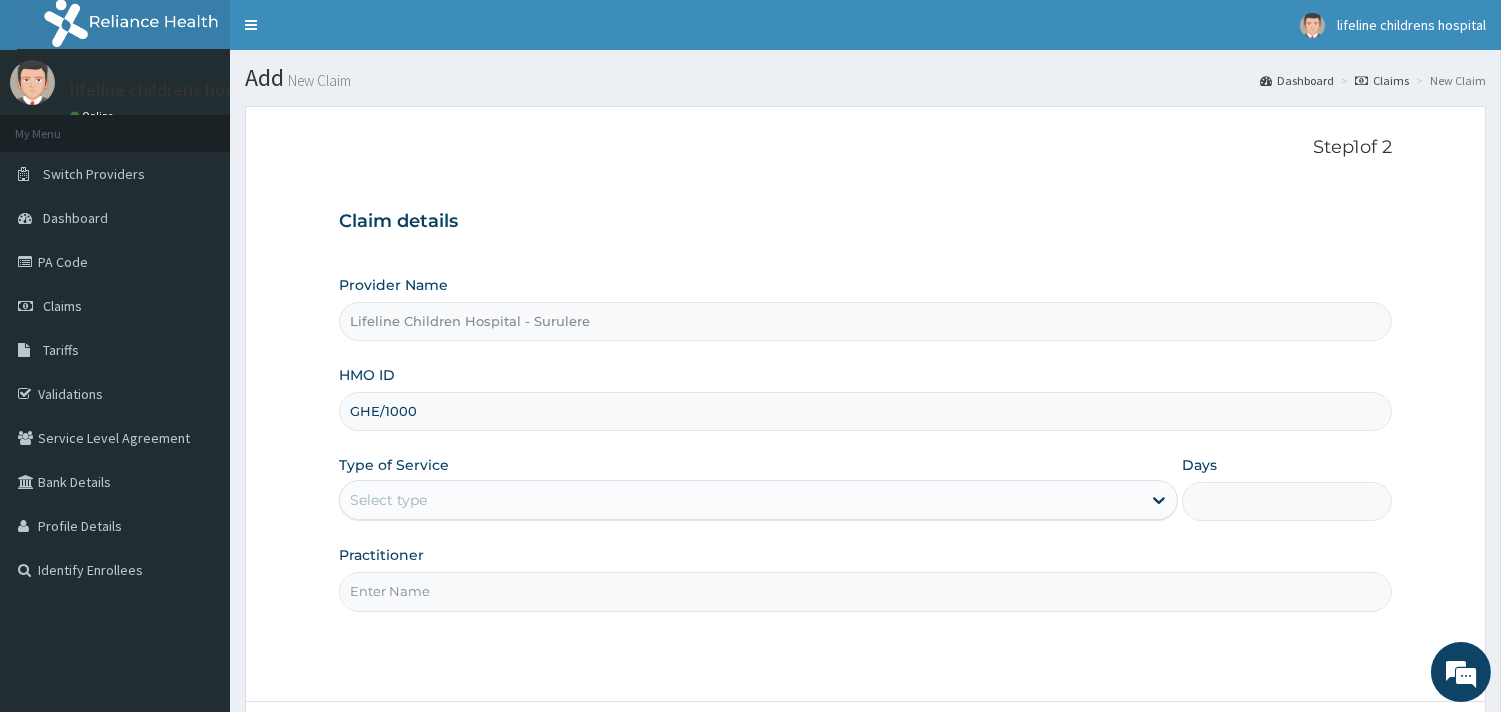 scroll, scrollTop: 0, scrollLeft: 0, axis: both 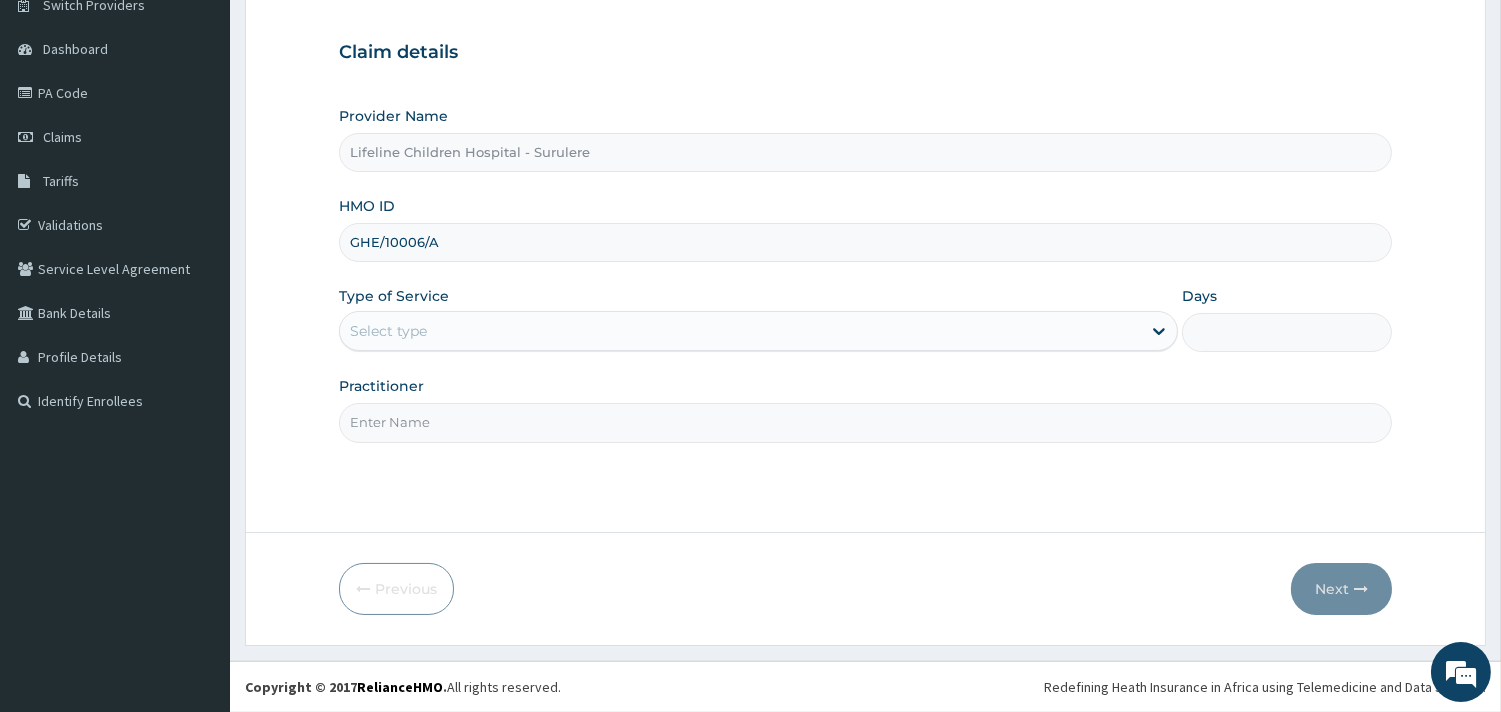 type on "GHE/10006/A" 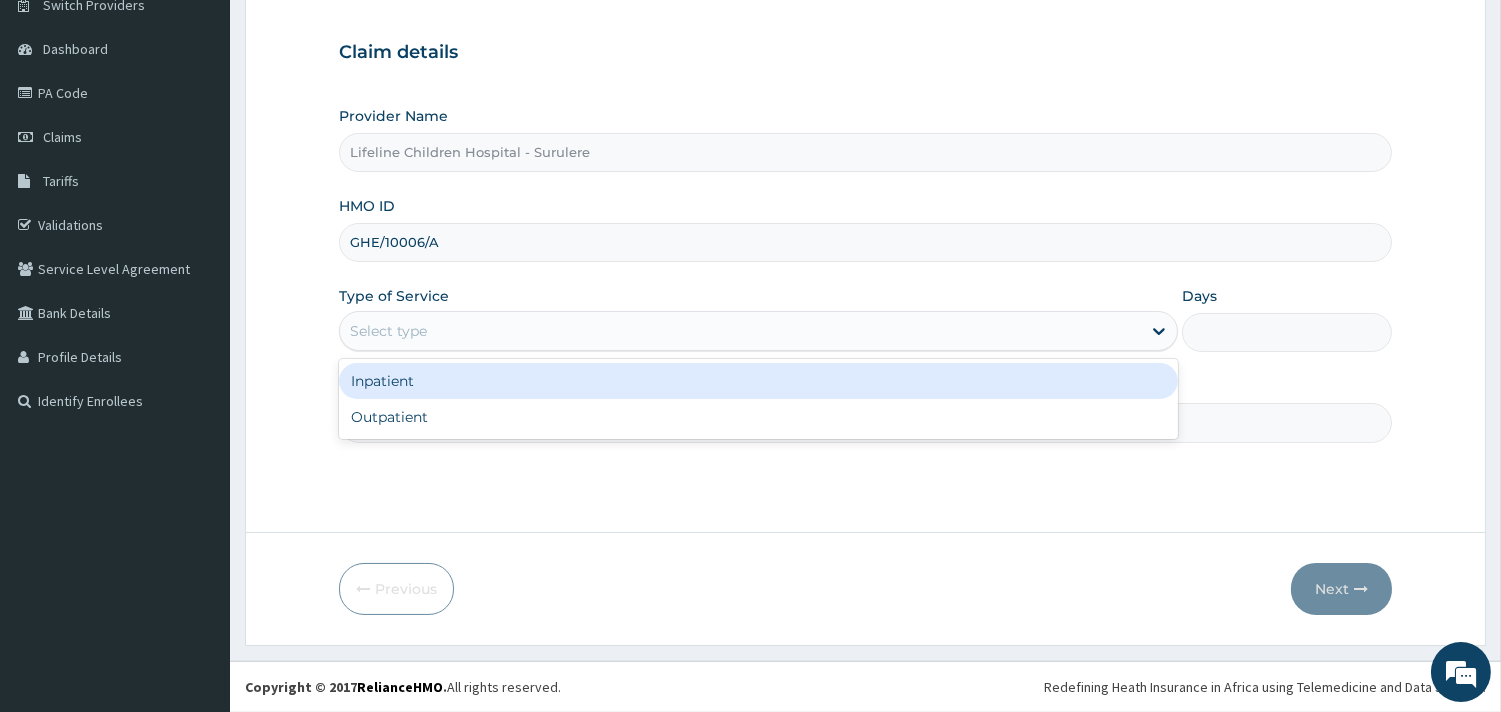 click on "Select type" at bounding box center [740, 331] 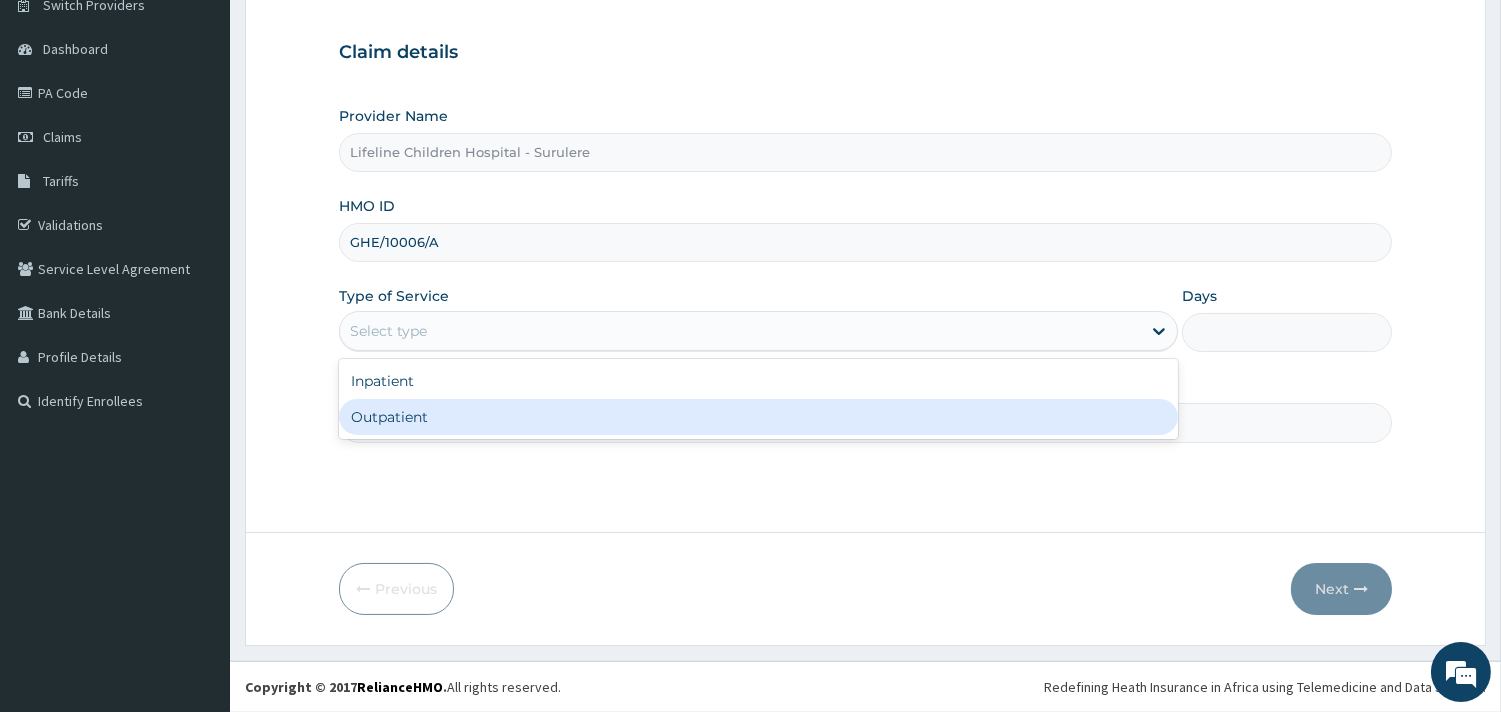 click on "Outpatient" at bounding box center [758, 417] 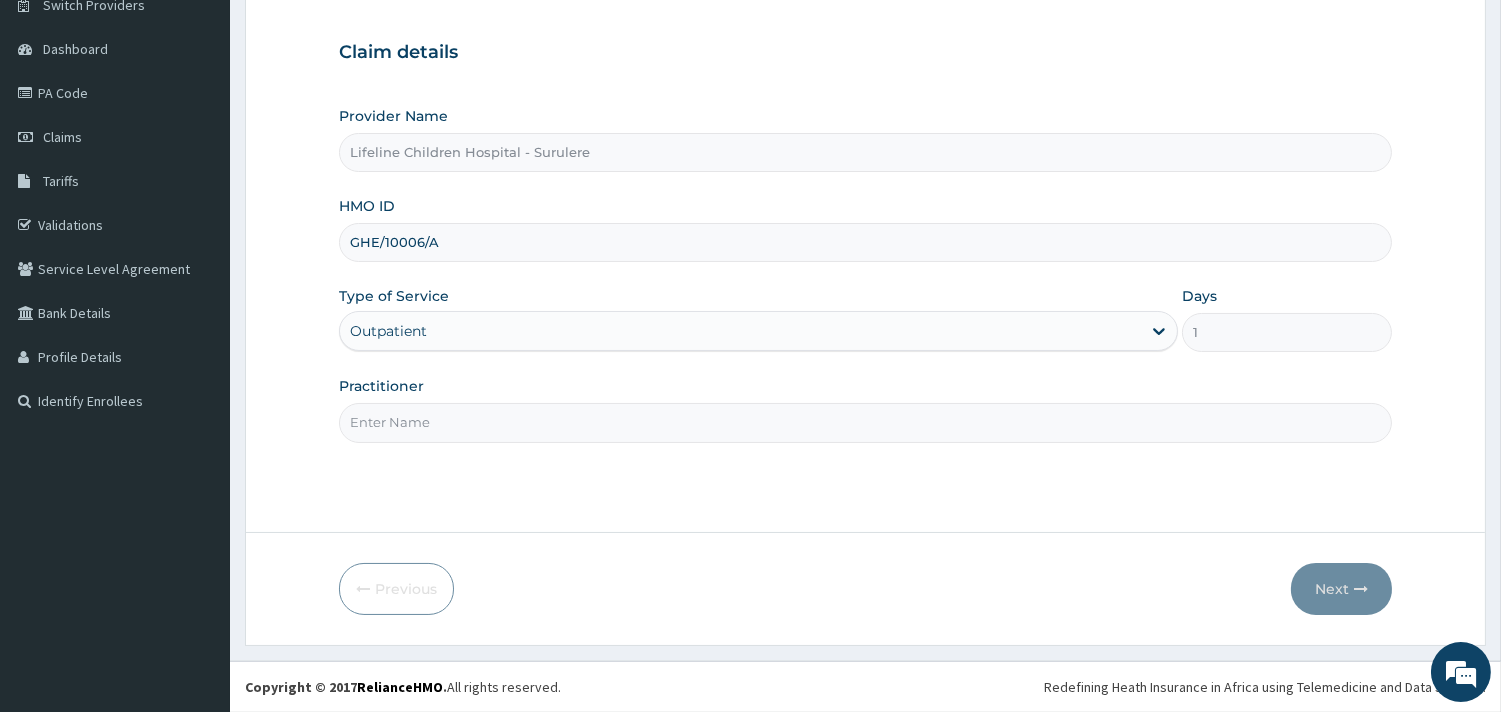 click on "Practitioner" at bounding box center [865, 422] 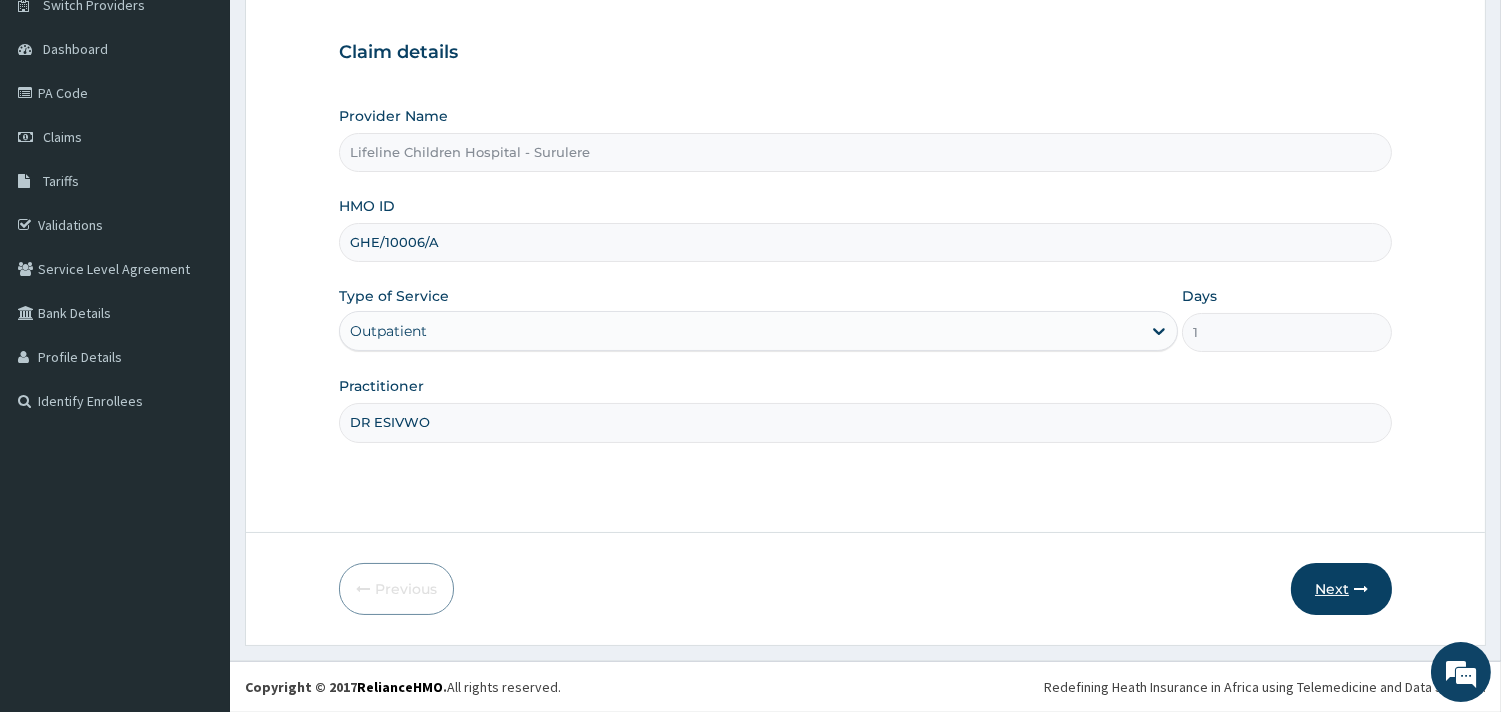 type on "DR ESIVWO" 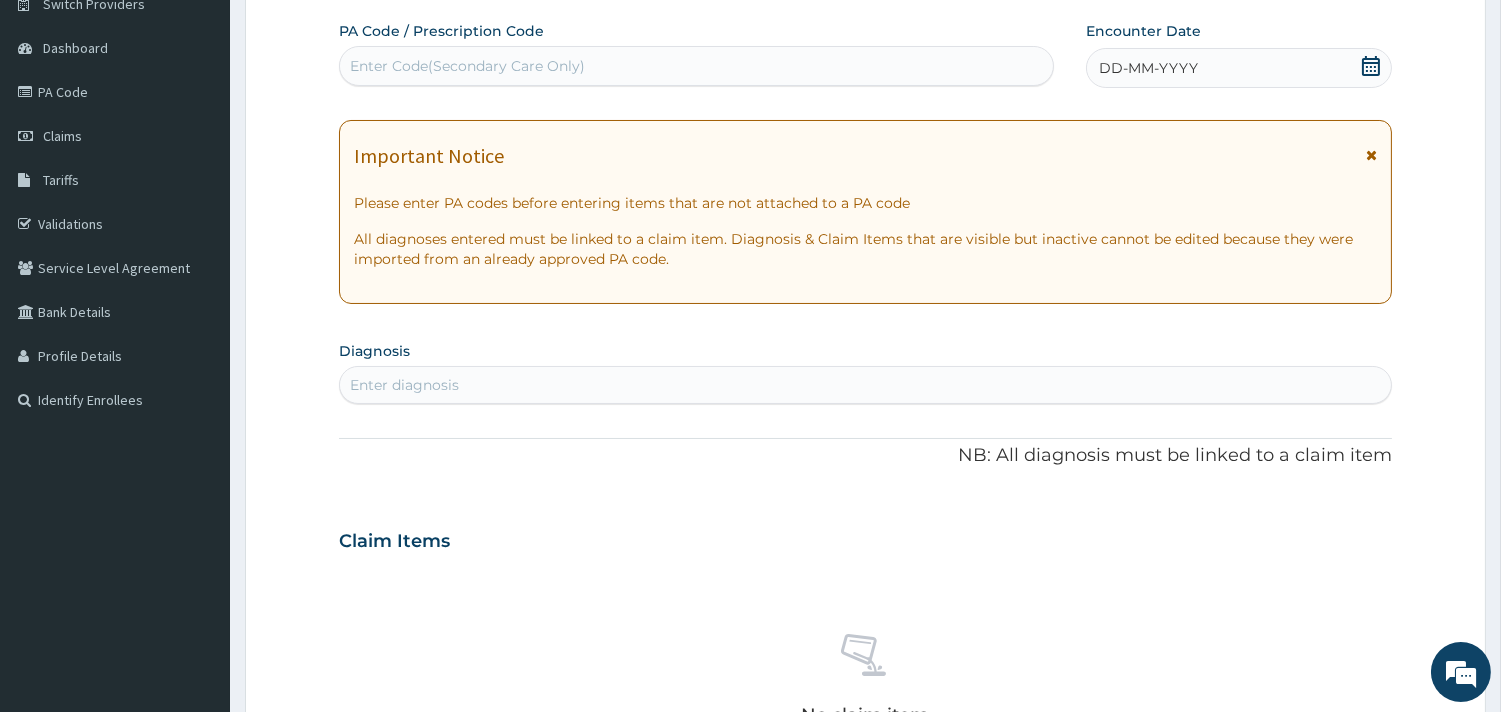 click on "DD-MM-YYYY" at bounding box center [1148, 68] 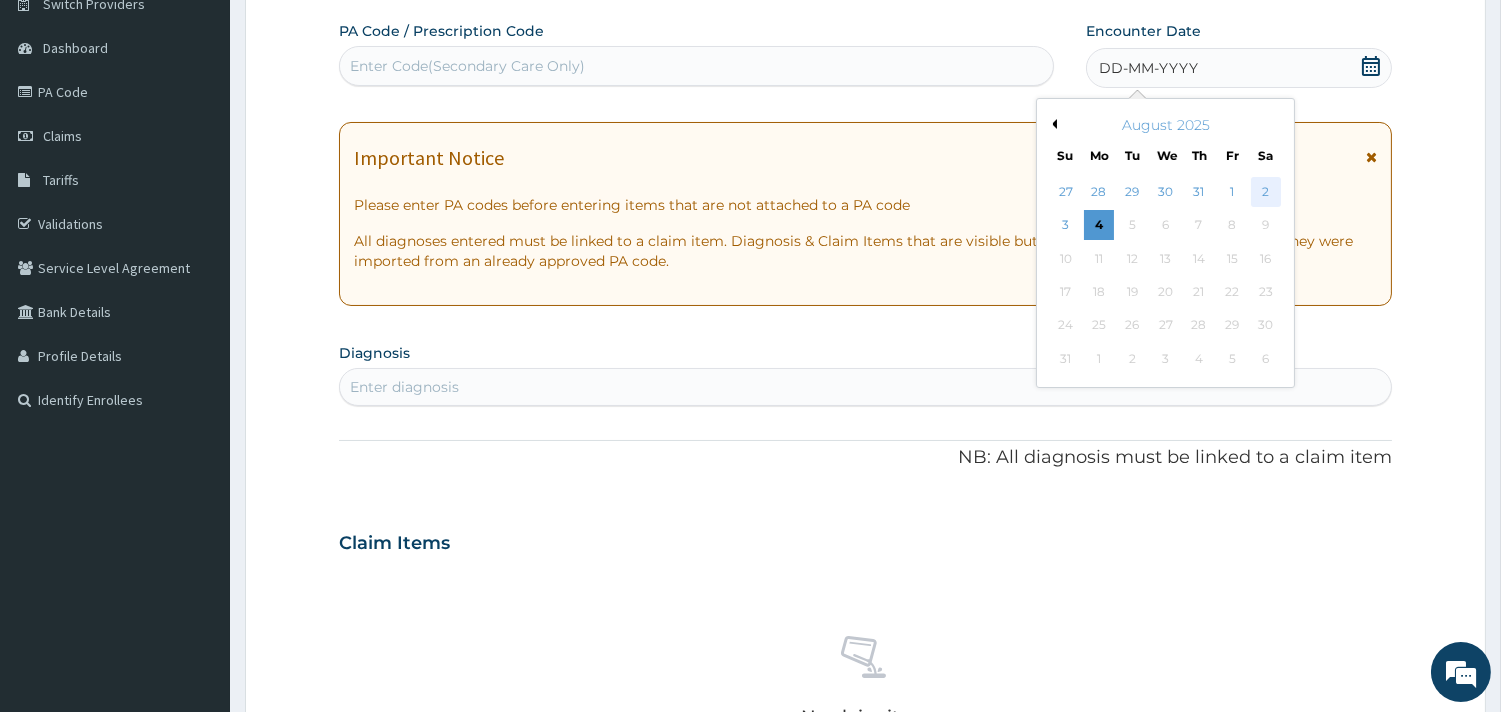 click on "2" at bounding box center [1265, 192] 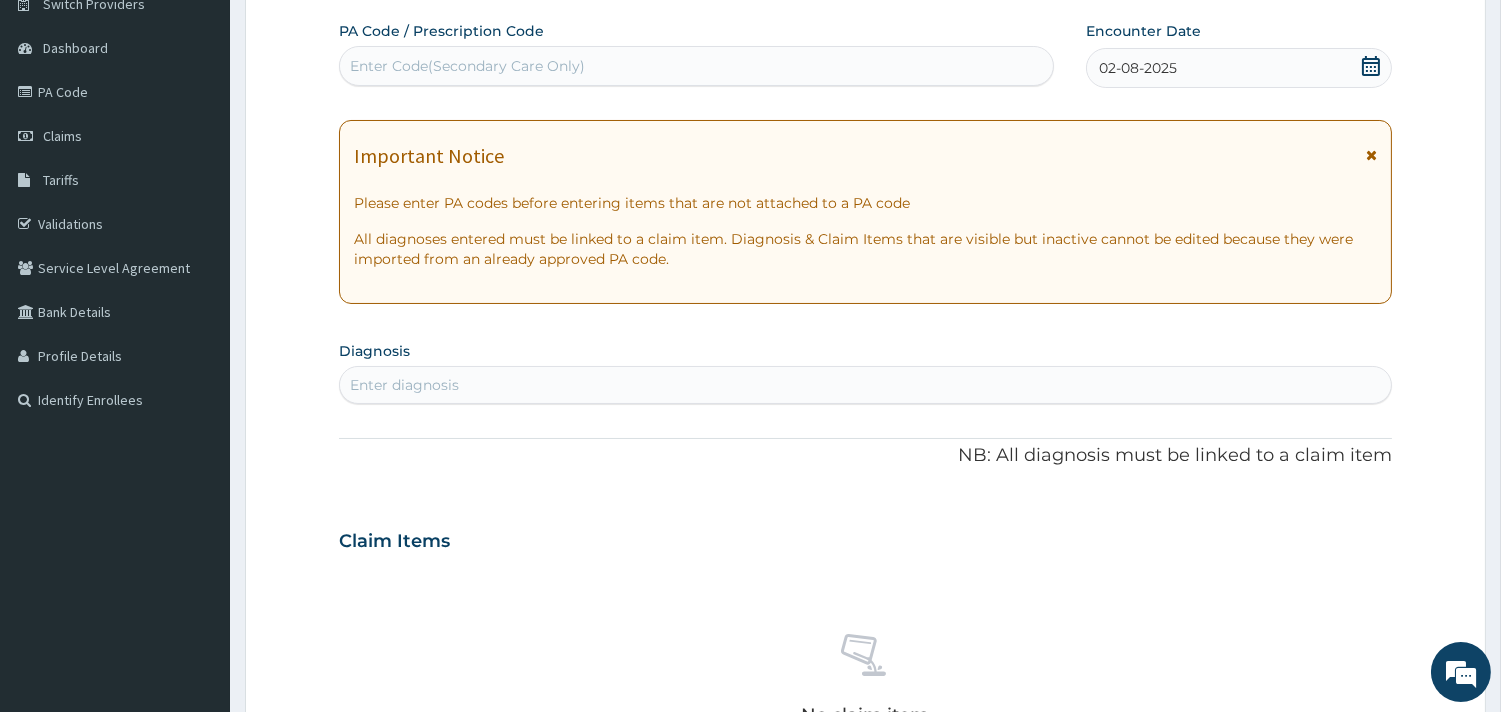 click on "Enter diagnosis" at bounding box center (865, 385) 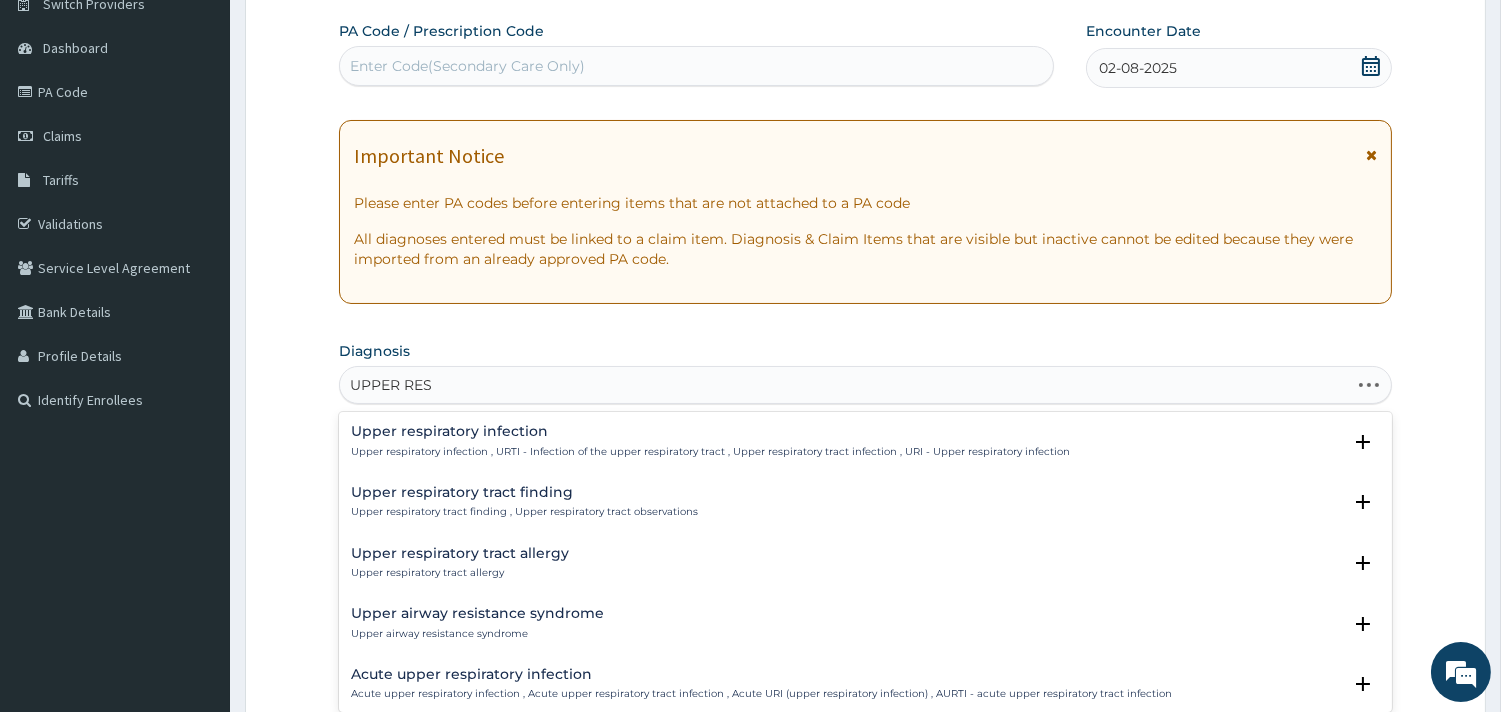 type on "UPPER RESP" 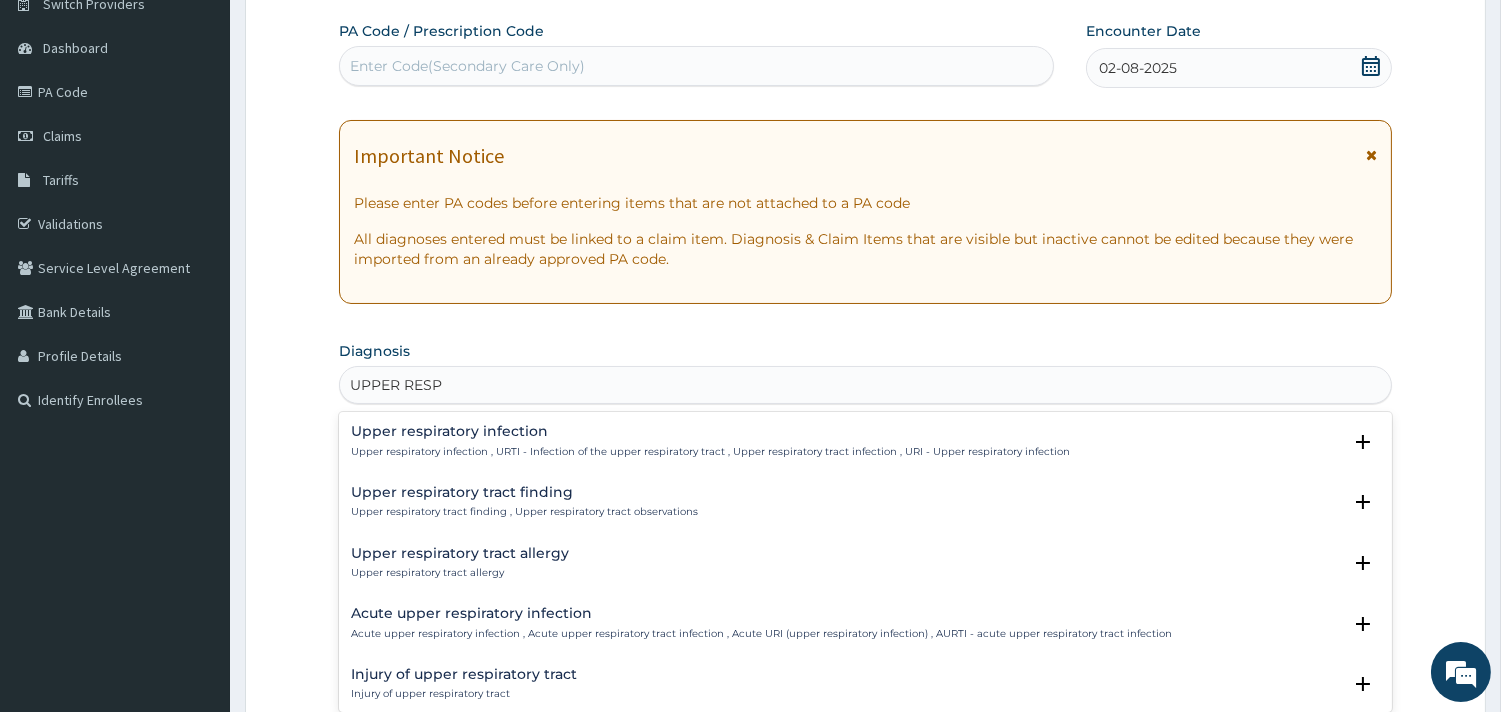 click on "Upper respiratory infection , URTI - Infection of the upper respiratory tract , Upper respiratory tract infection , URI - Upper respiratory infection" at bounding box center [710, 452] 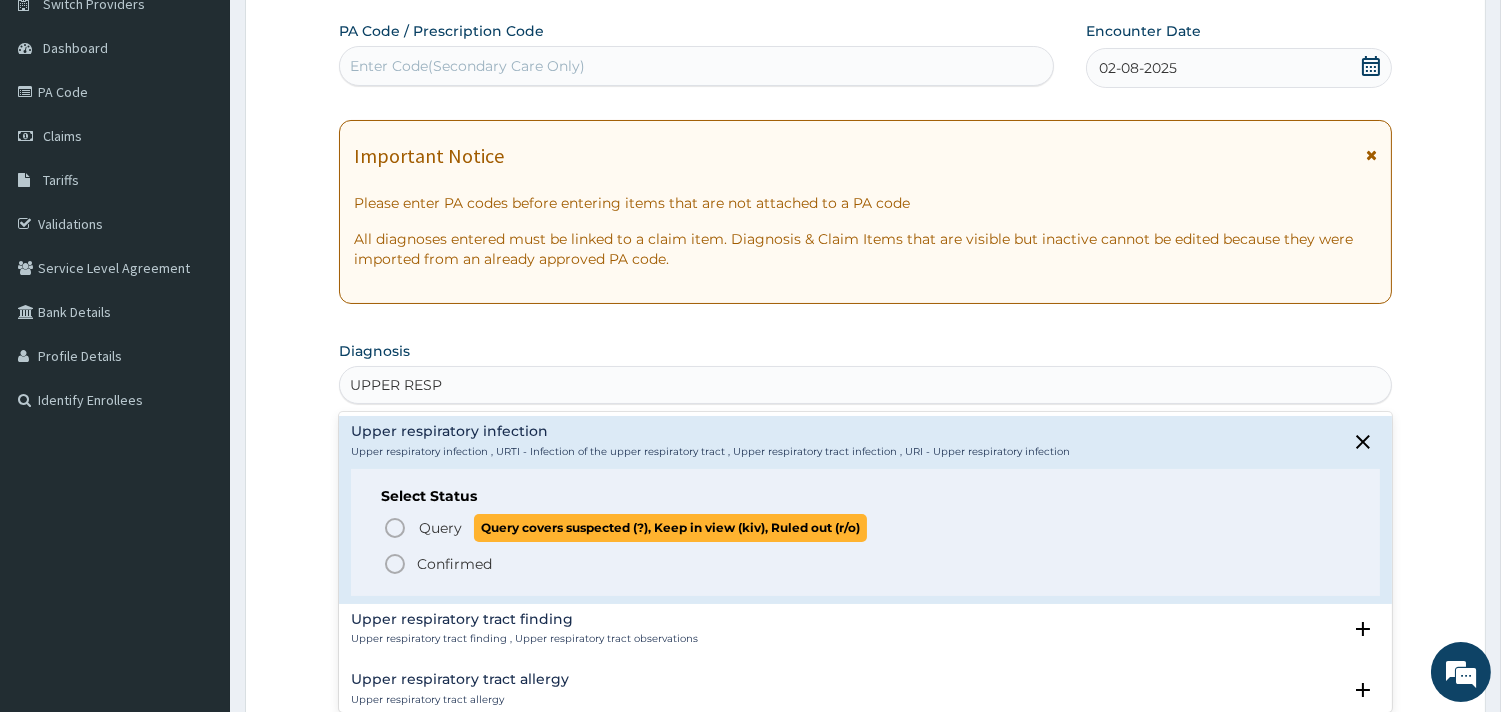 click on "Query Query covers suspected (?), Keep in view (kiv), Ruled out (r/o)" at bounding box center (642, 527) 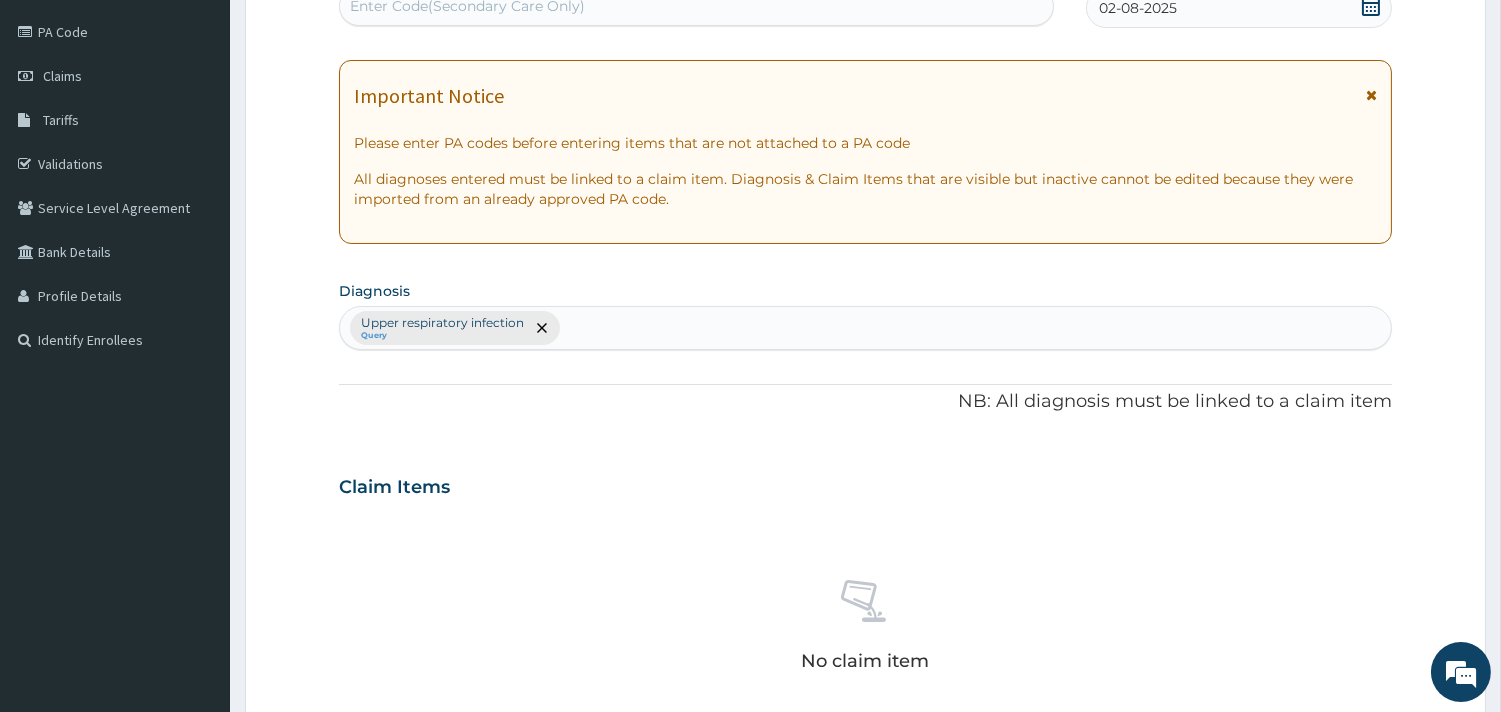 scroll, scrollTop: 281, scrollLeft: 0, axis: vertical 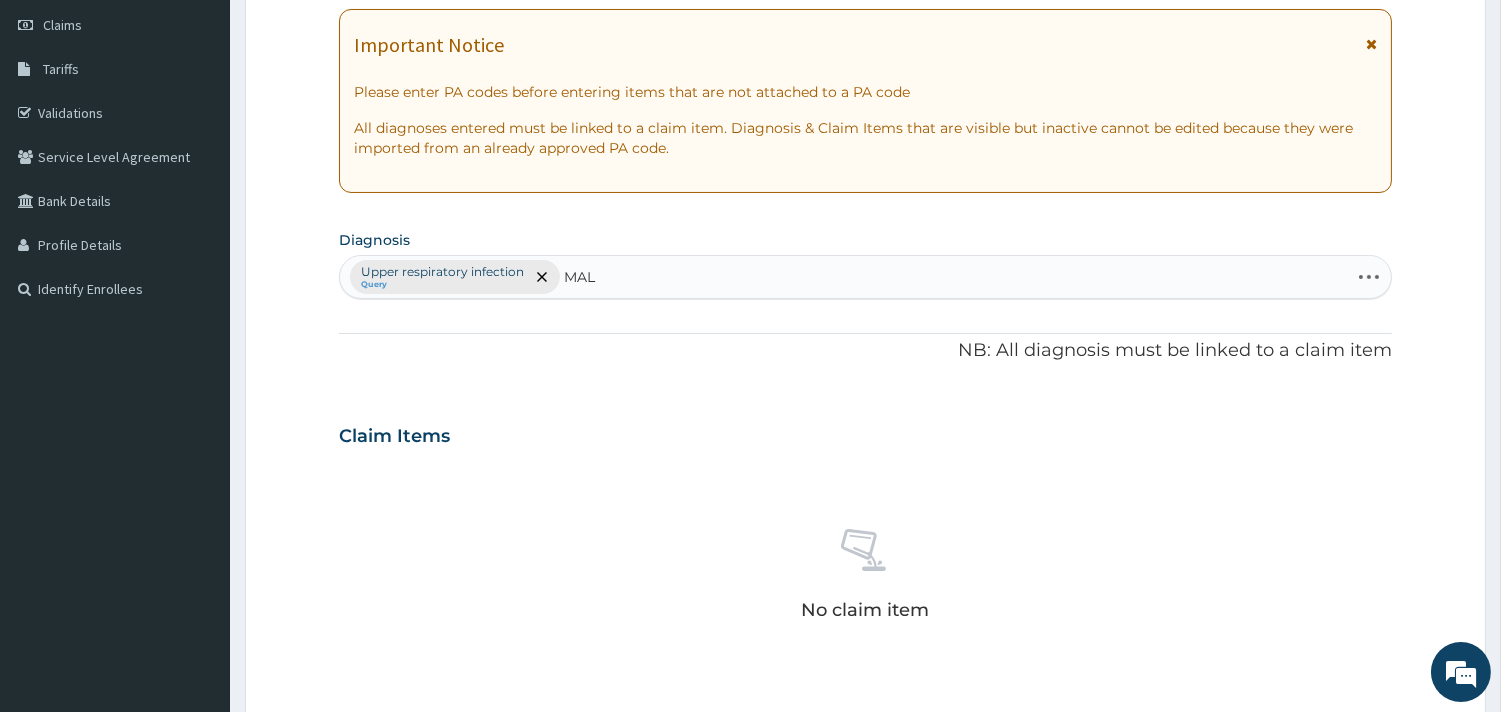 type on "MALA" 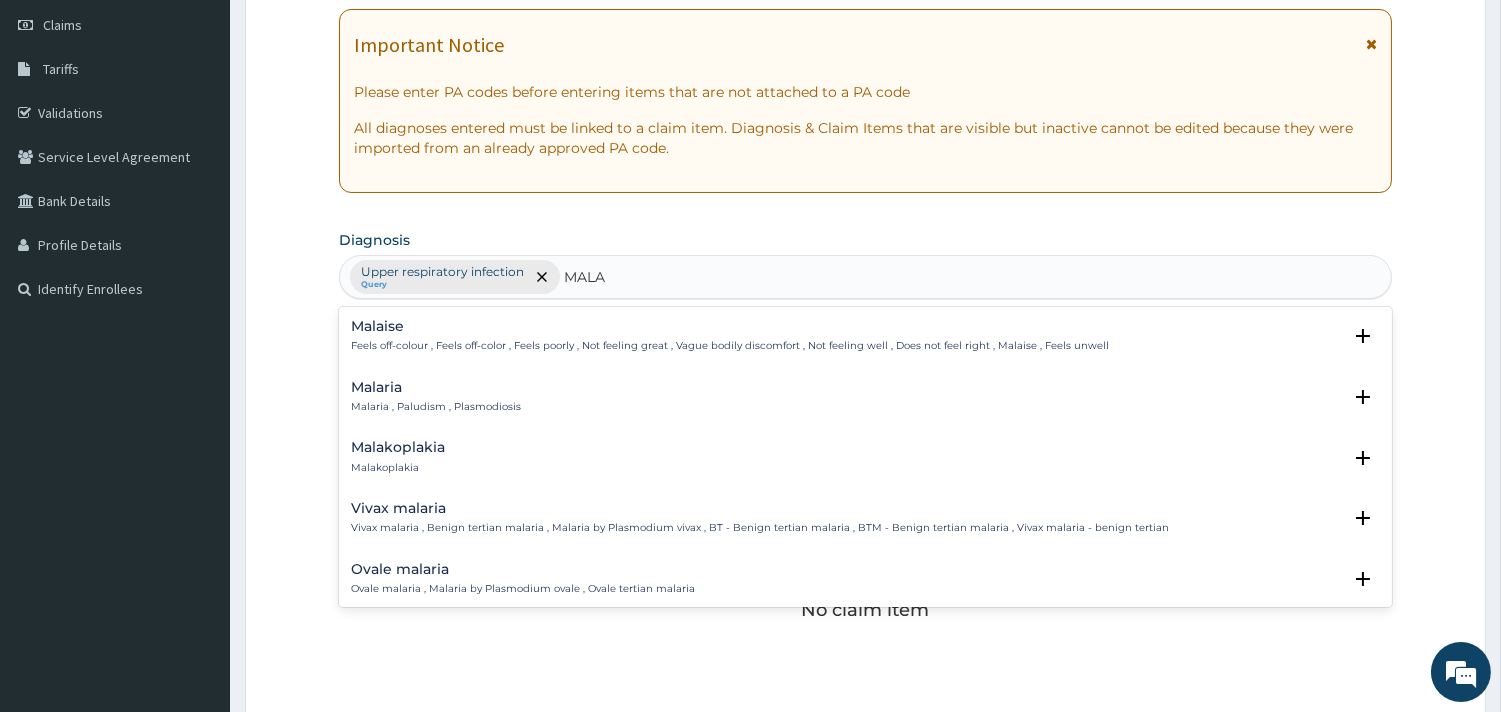 click on "Malaria , Paludism , Plasmodiosis" at bounding box center (436, 407) 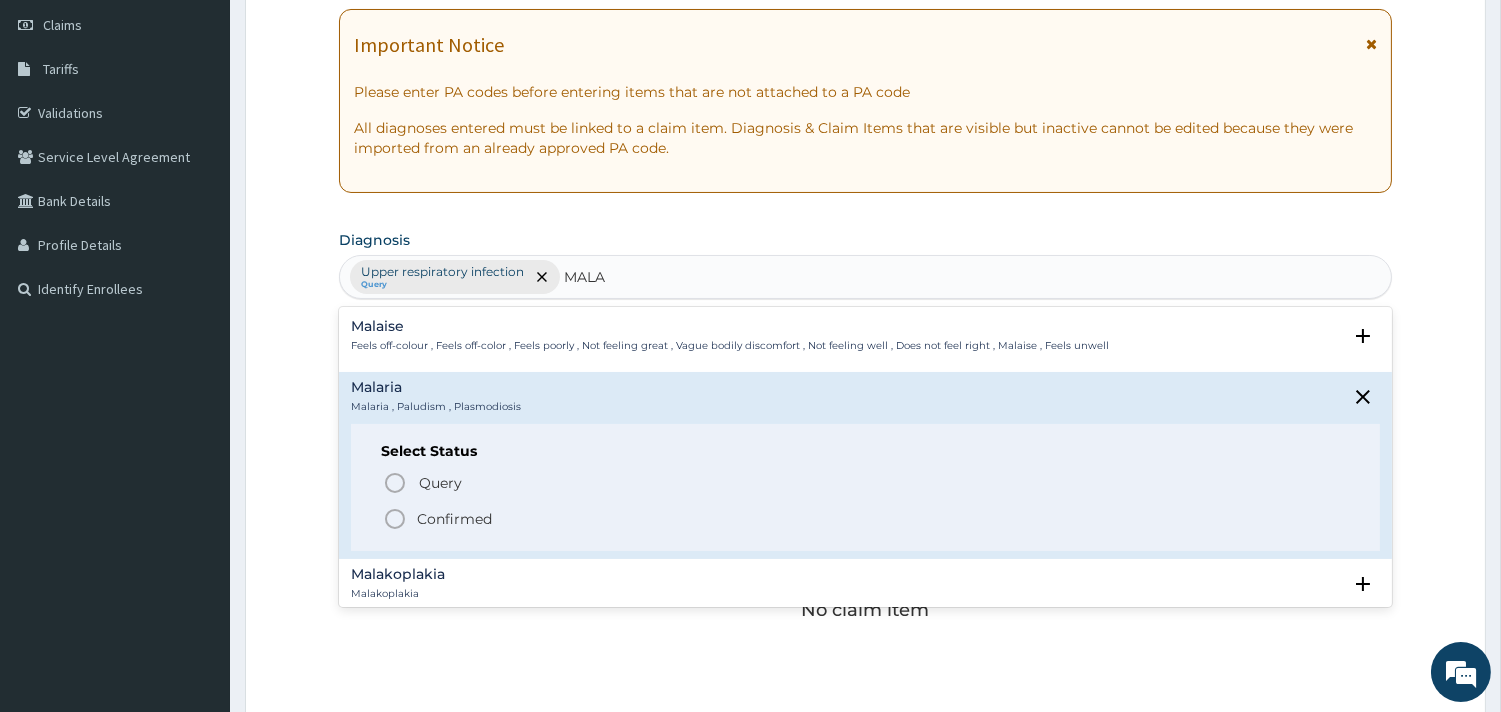 click on "Confirmed" at bounding box center [454, 519] 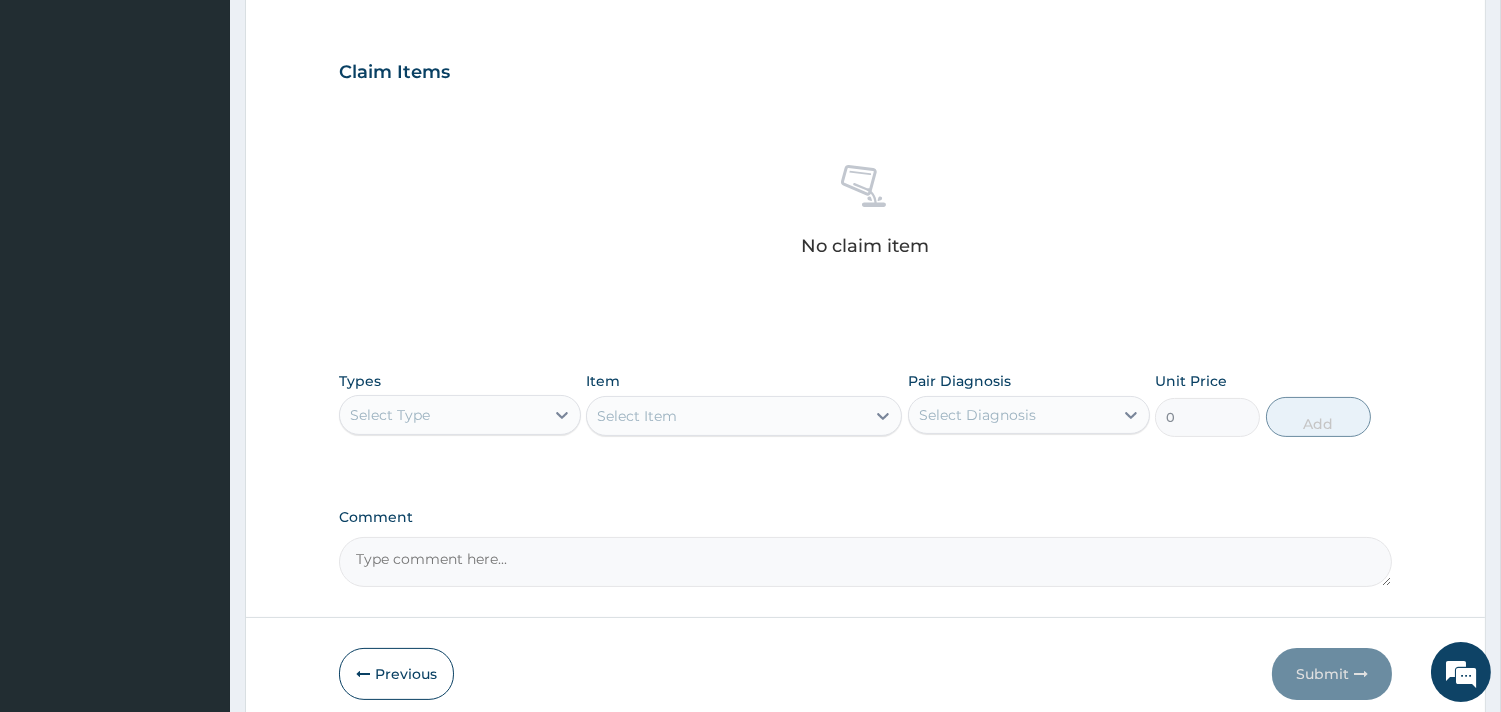 scroll, scrollTop: 725, scrollLeft: 0, axis: vertical 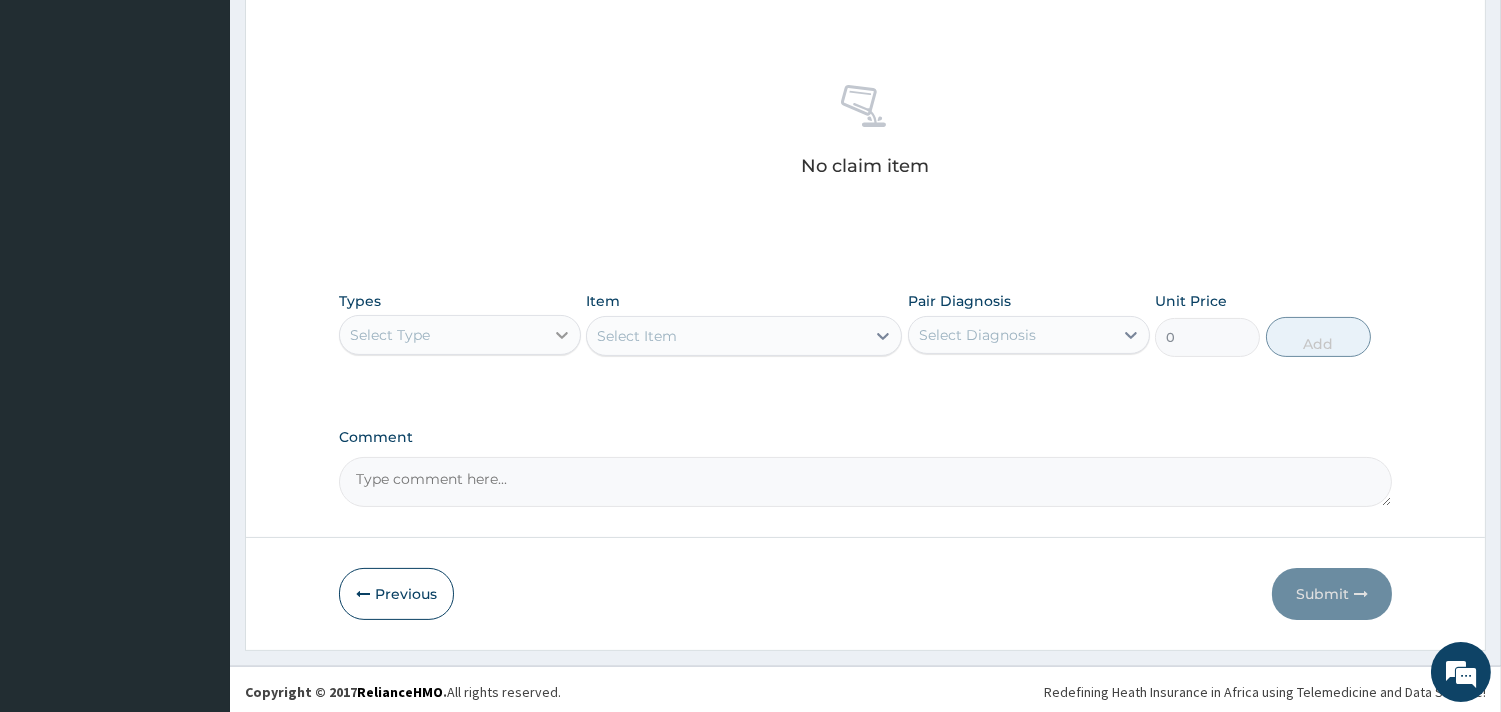click at bounding box center (562, 335) 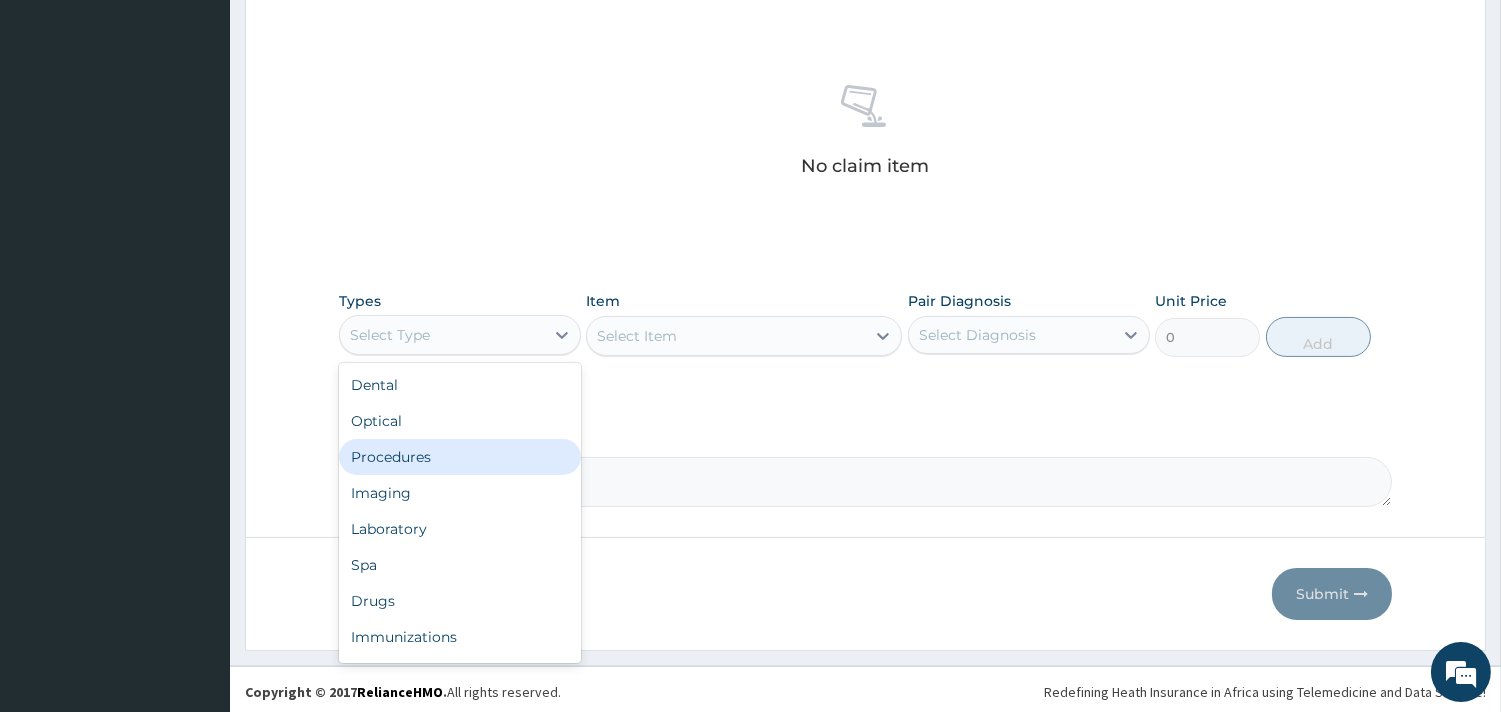 click on "Procedures" at bounding box center (460, 457) 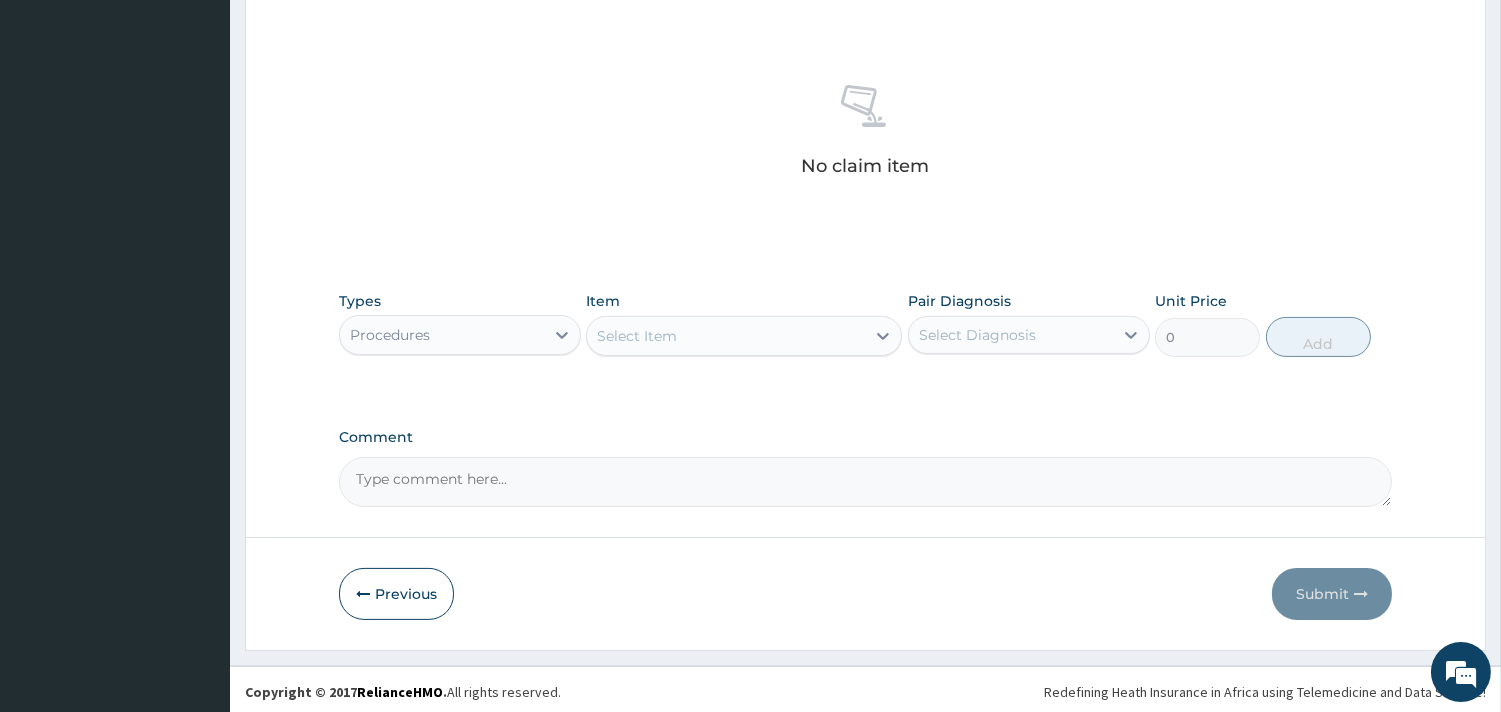 click on "Select Item" at bounding box center (744, 336) 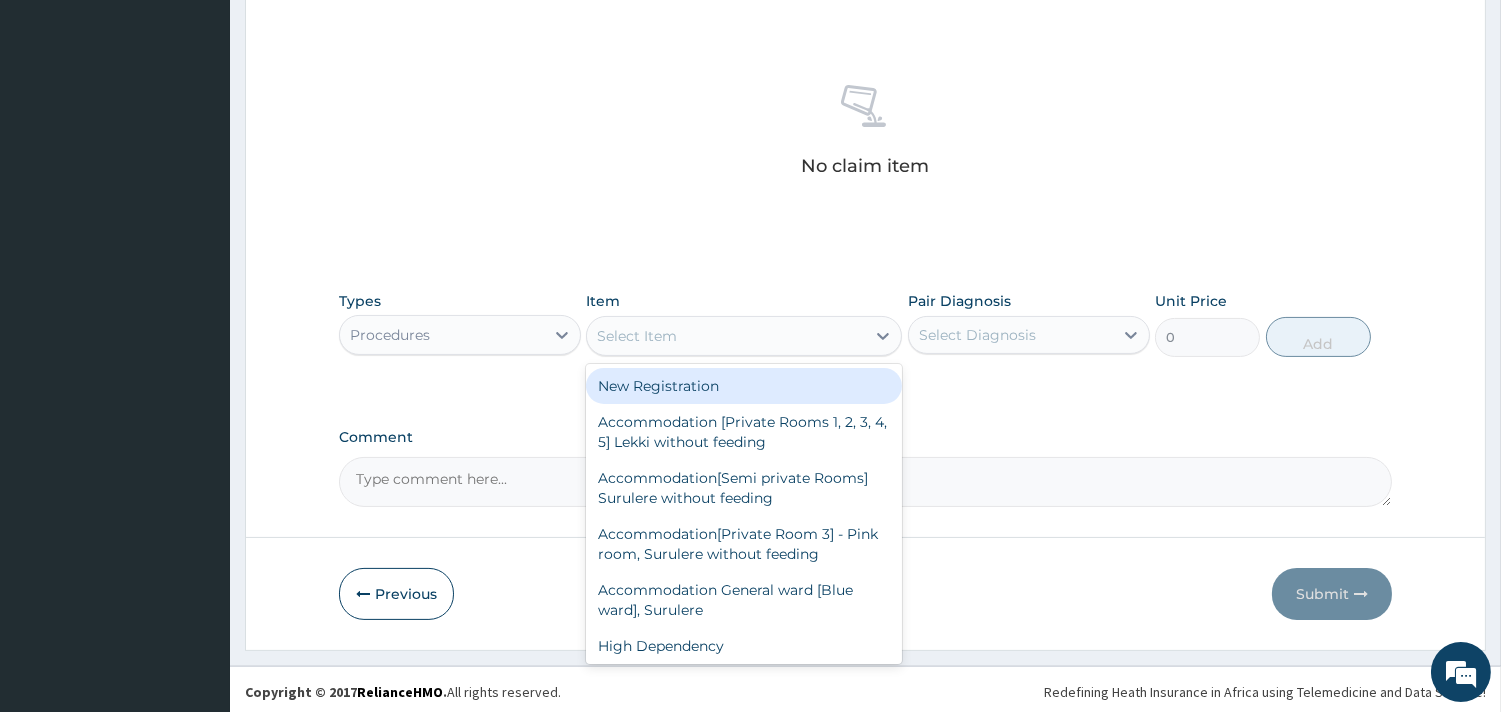 click on "Select Item" at bounding box center (726, 336) 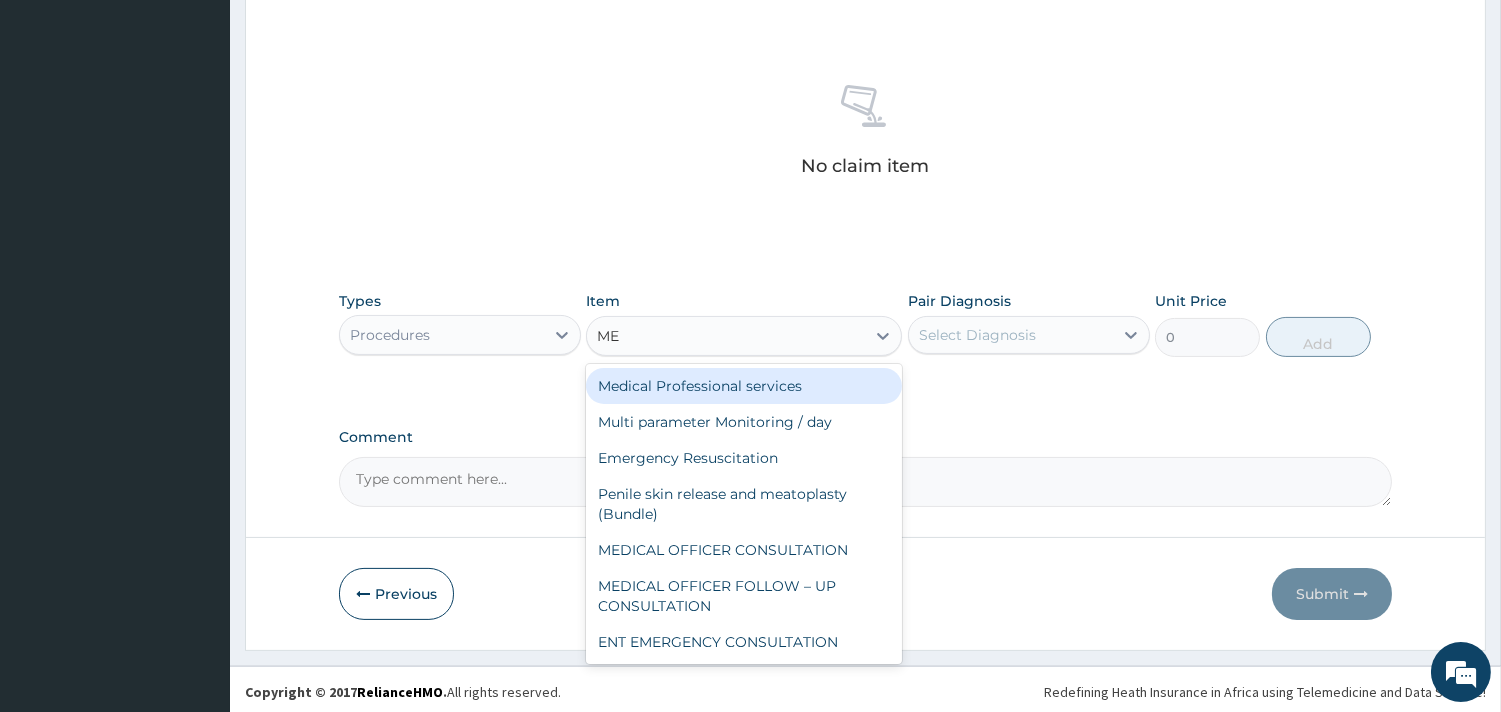 type on "MED" 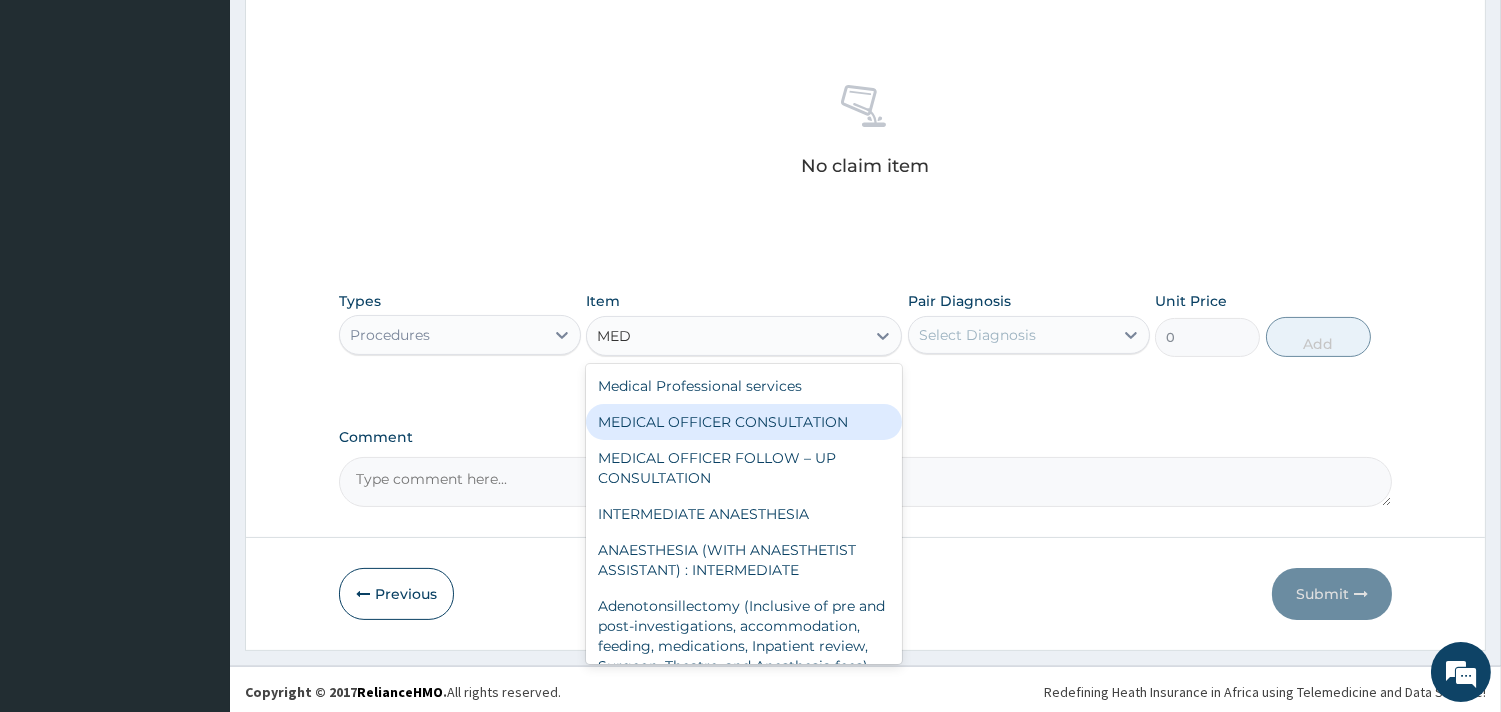 click on "MEDICAL OFFICER CONSULTATION" at bounding box center [744, 422] 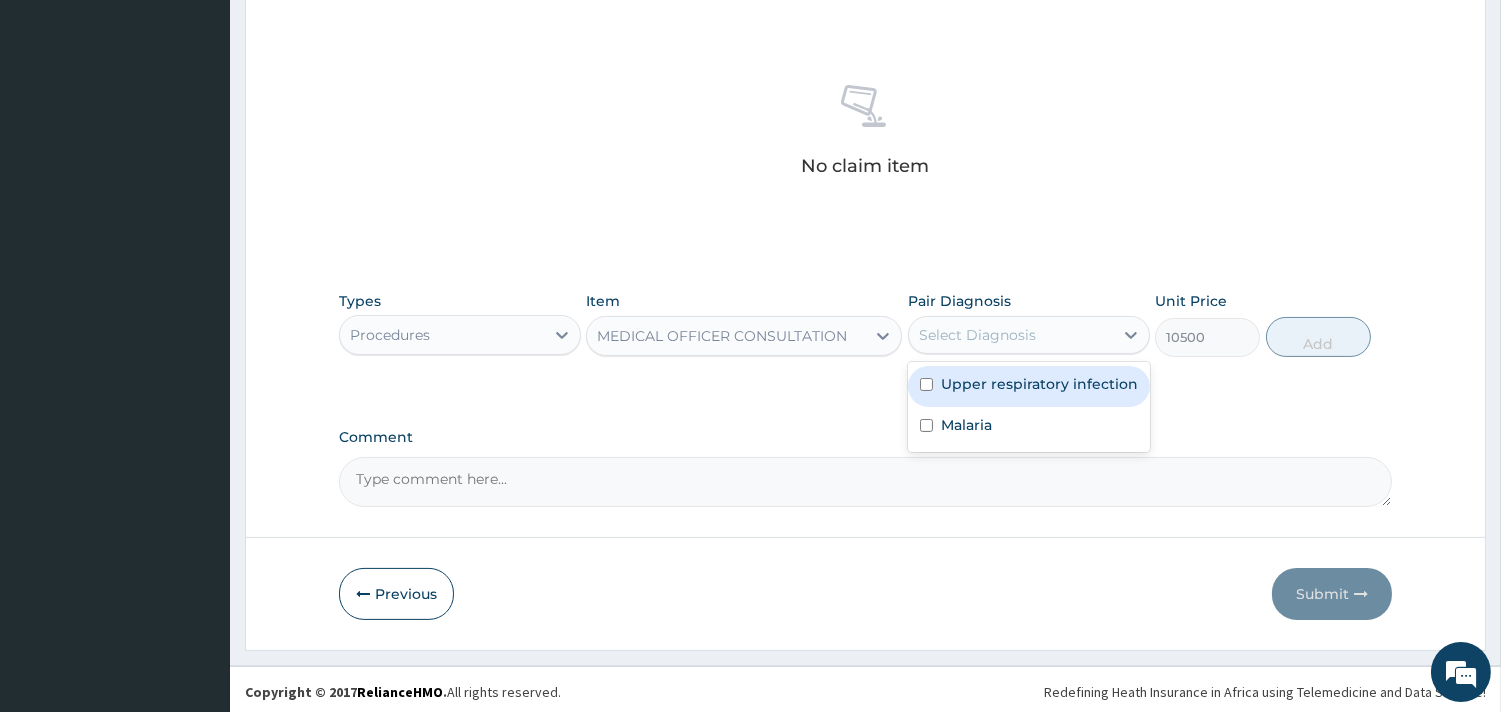 click on "Select Diagnosis" at bounding box center (977, 335) 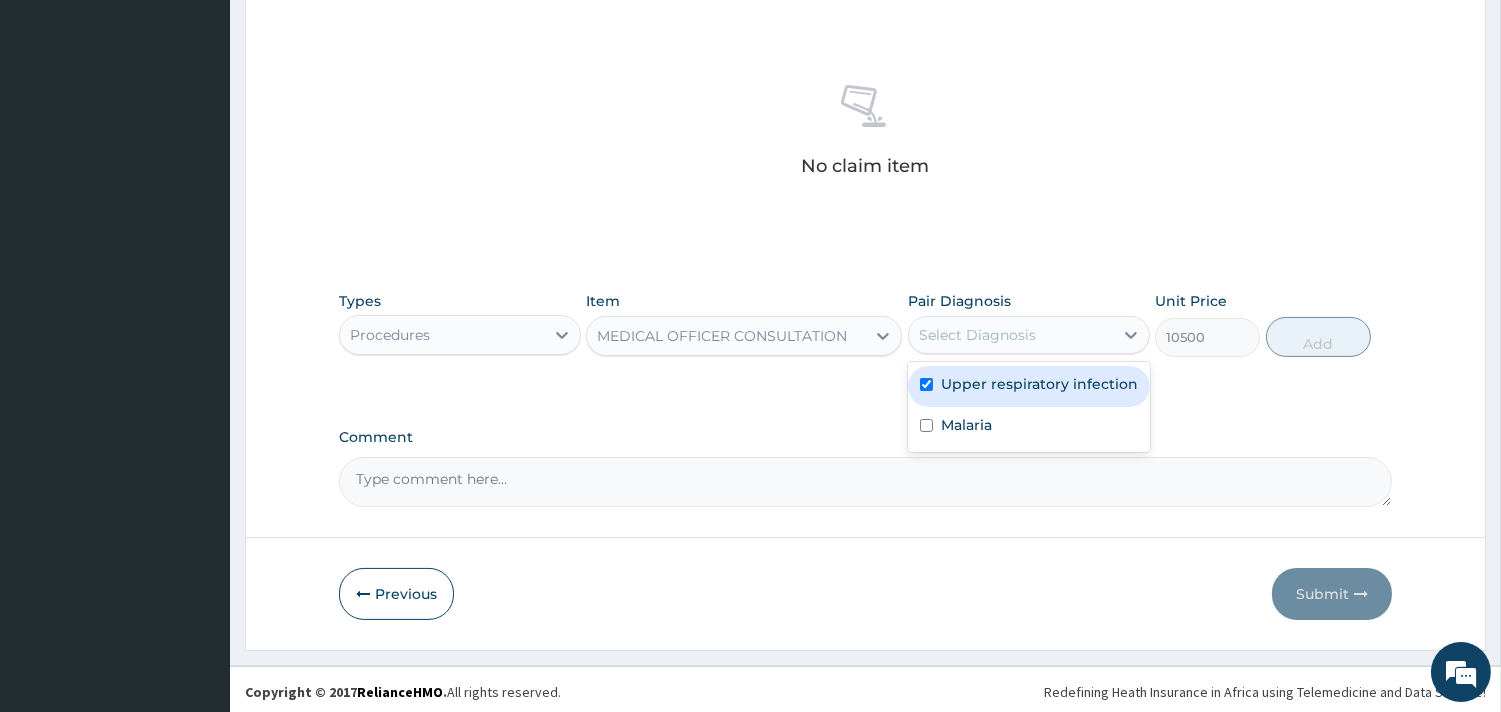 checkbox on "true" 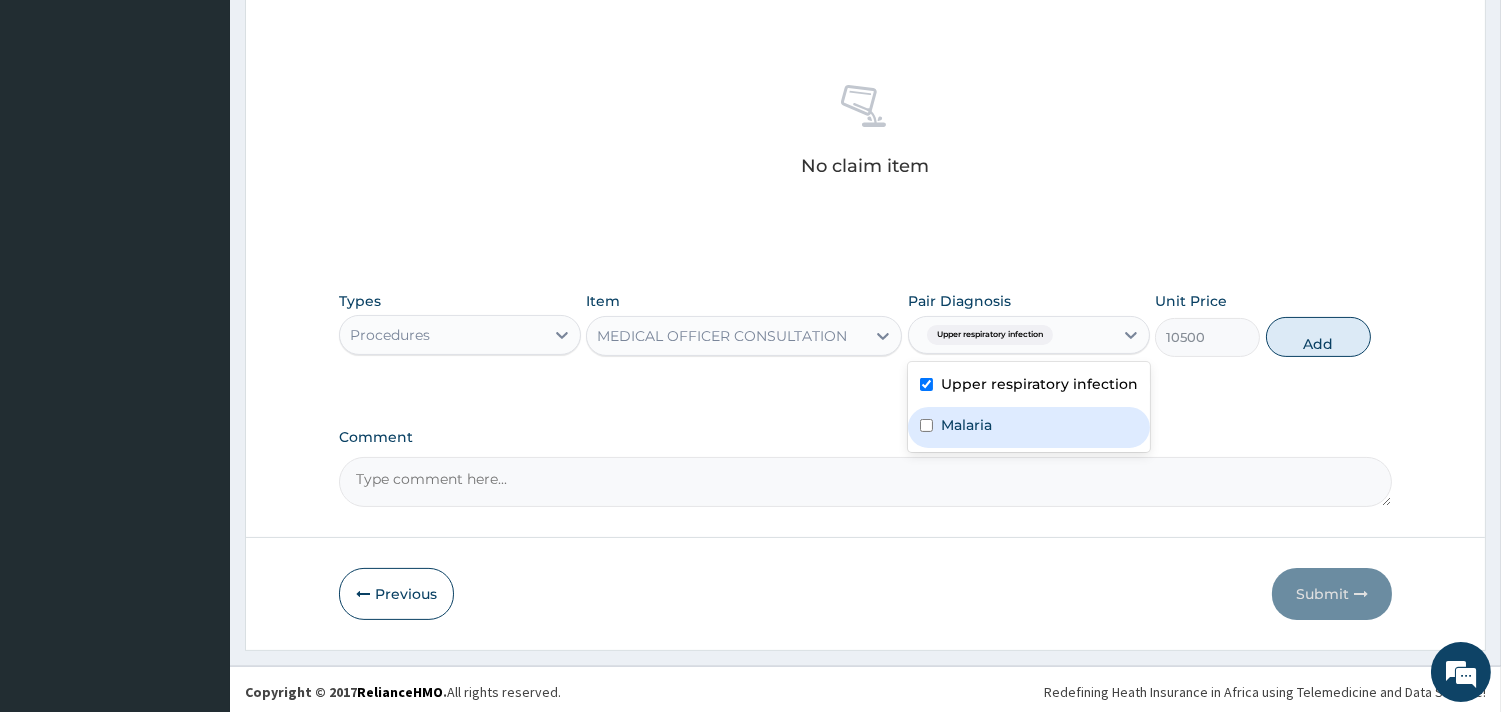 click on "Malaria" at bounding box center [1029, 427] 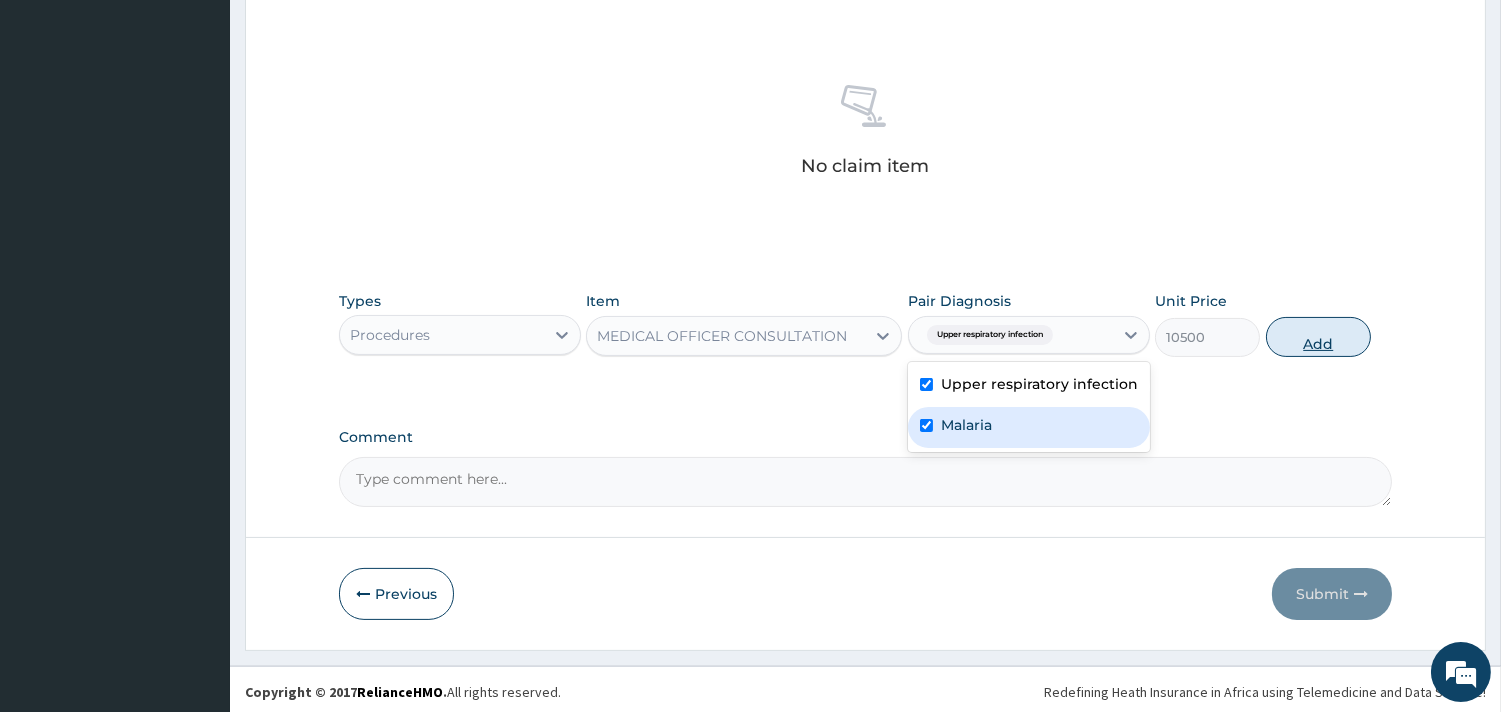 checkbox on "true" 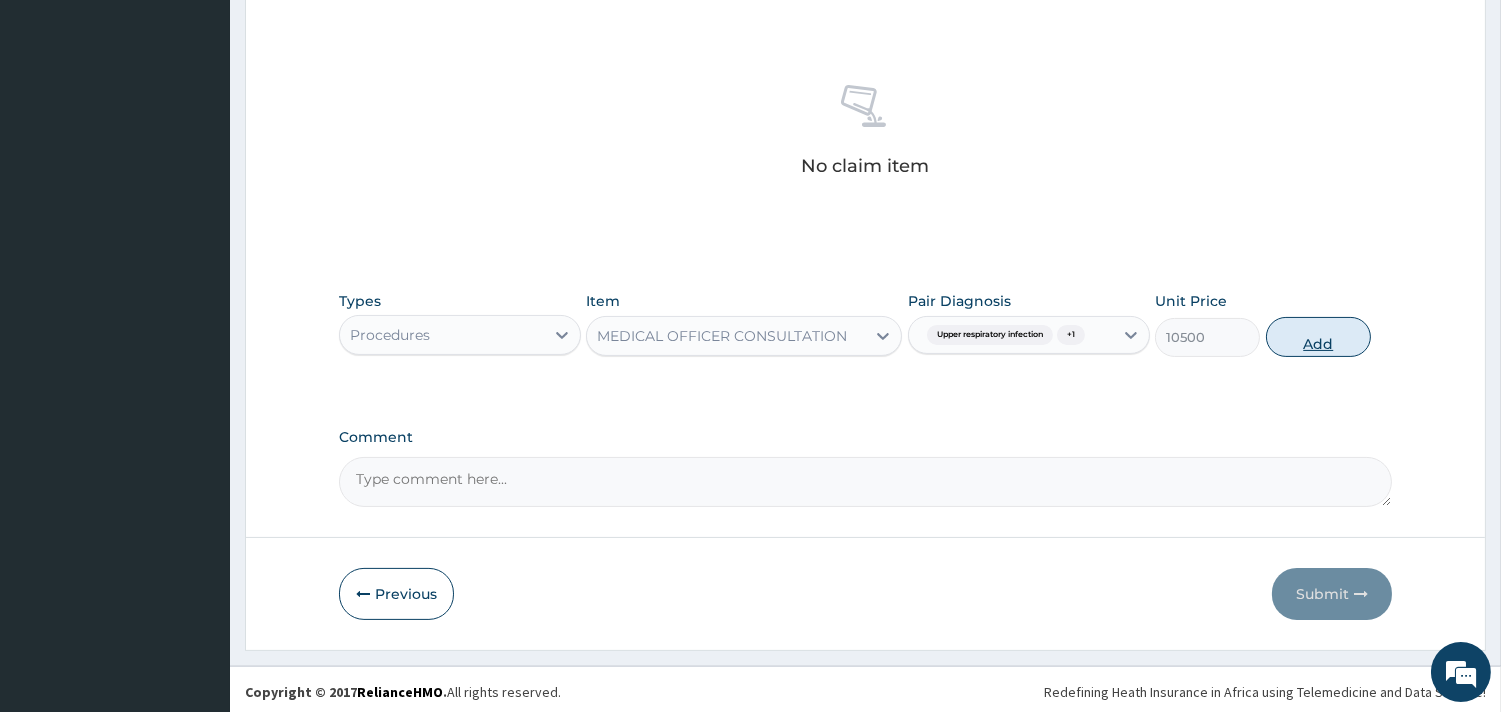 click on "Add" at bounding box center [1318, 337] 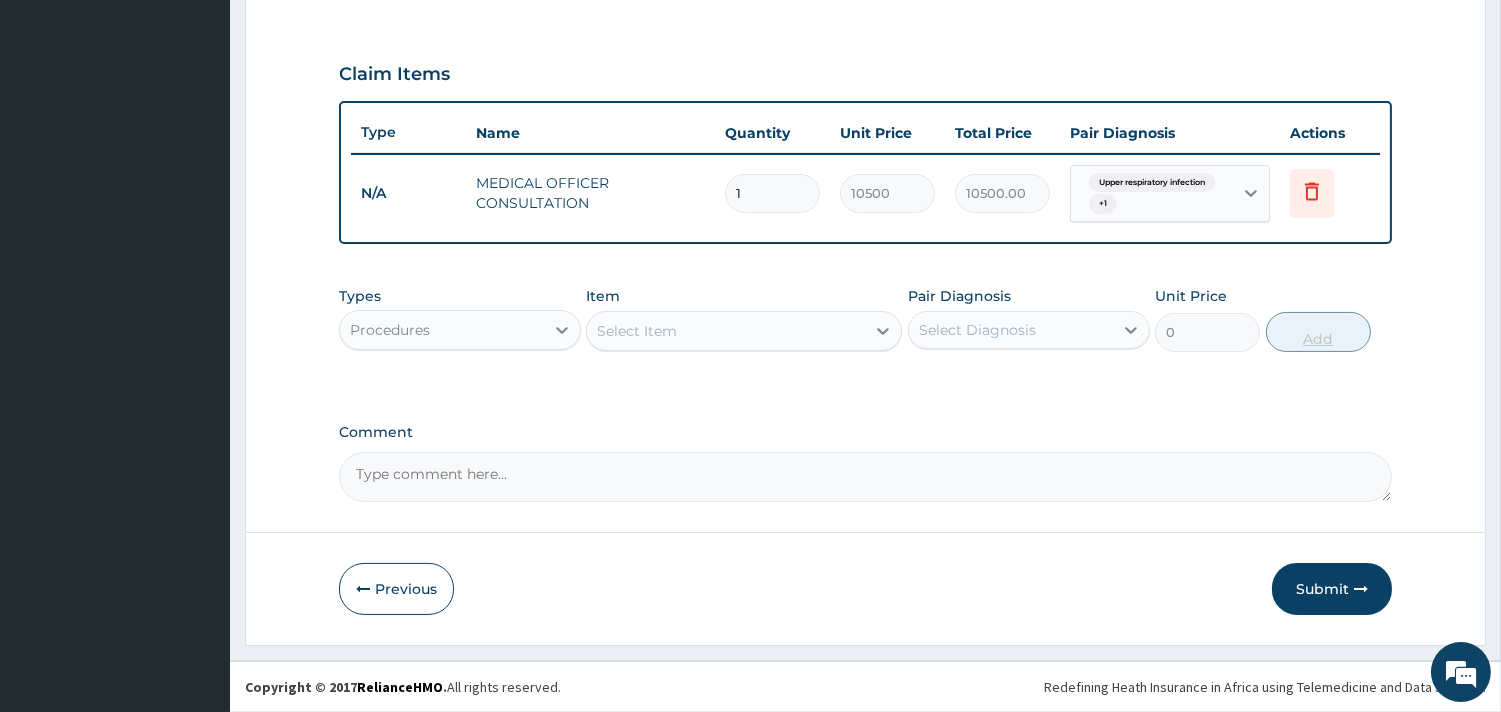 scroll, scrollTop: 641, scrollLeft: 0, axis: vertical 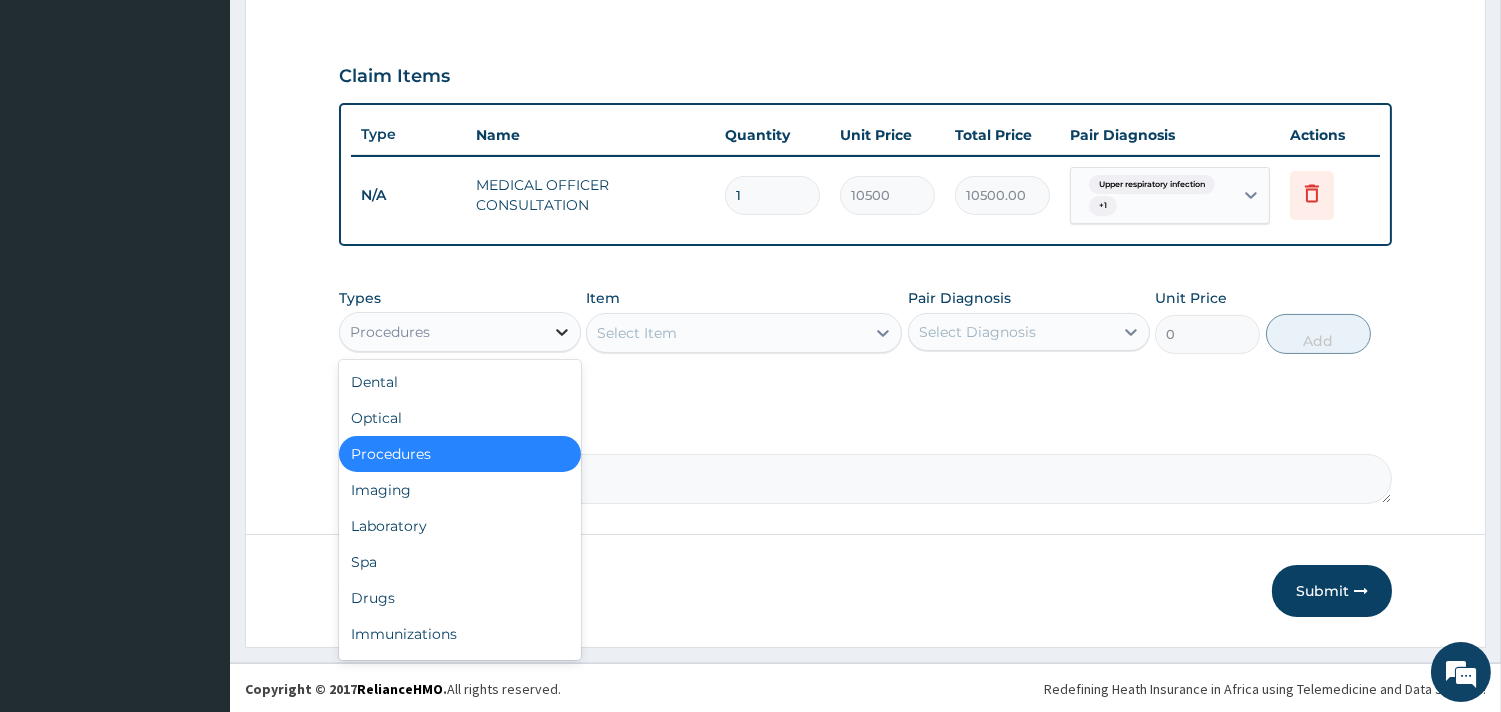 click at bounding box center [562, 332] 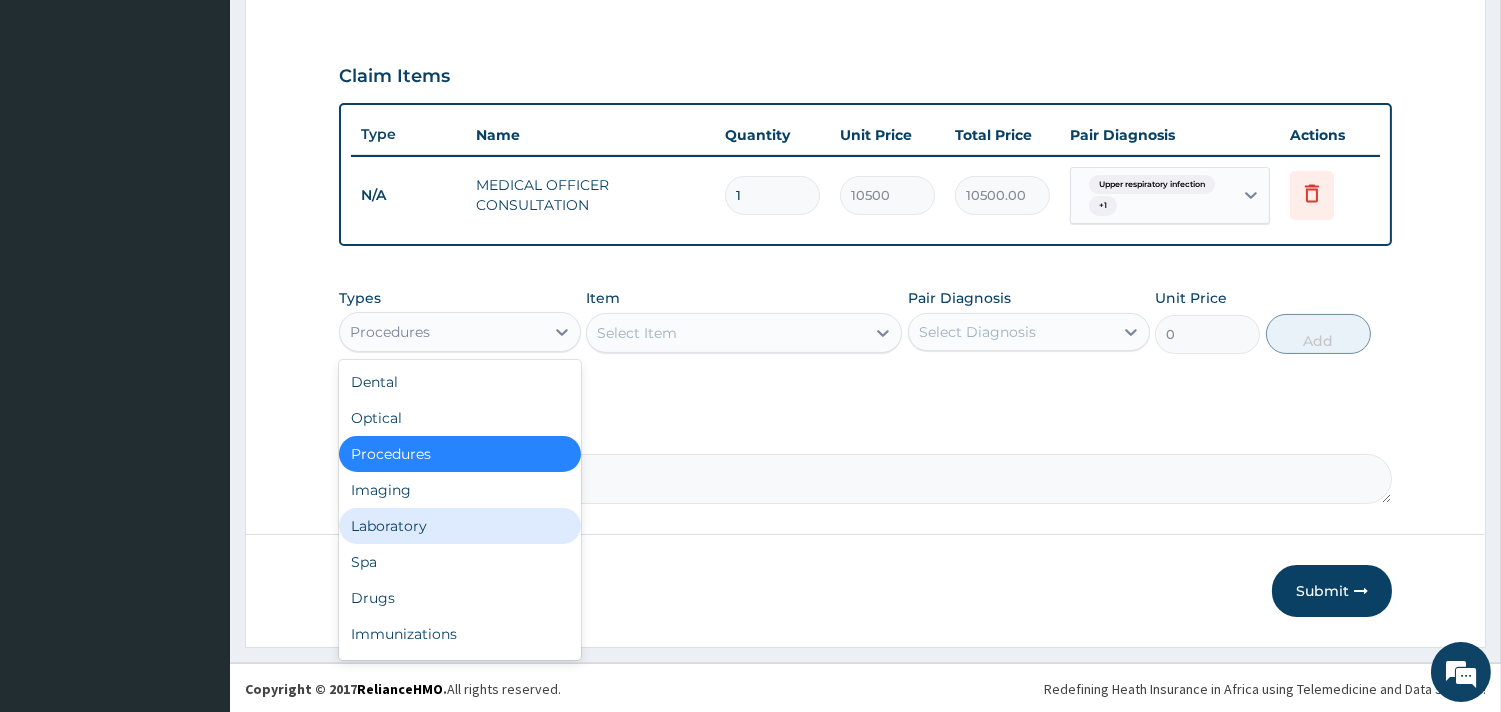 click on "Laboratory" at bounding box center (460, 526) 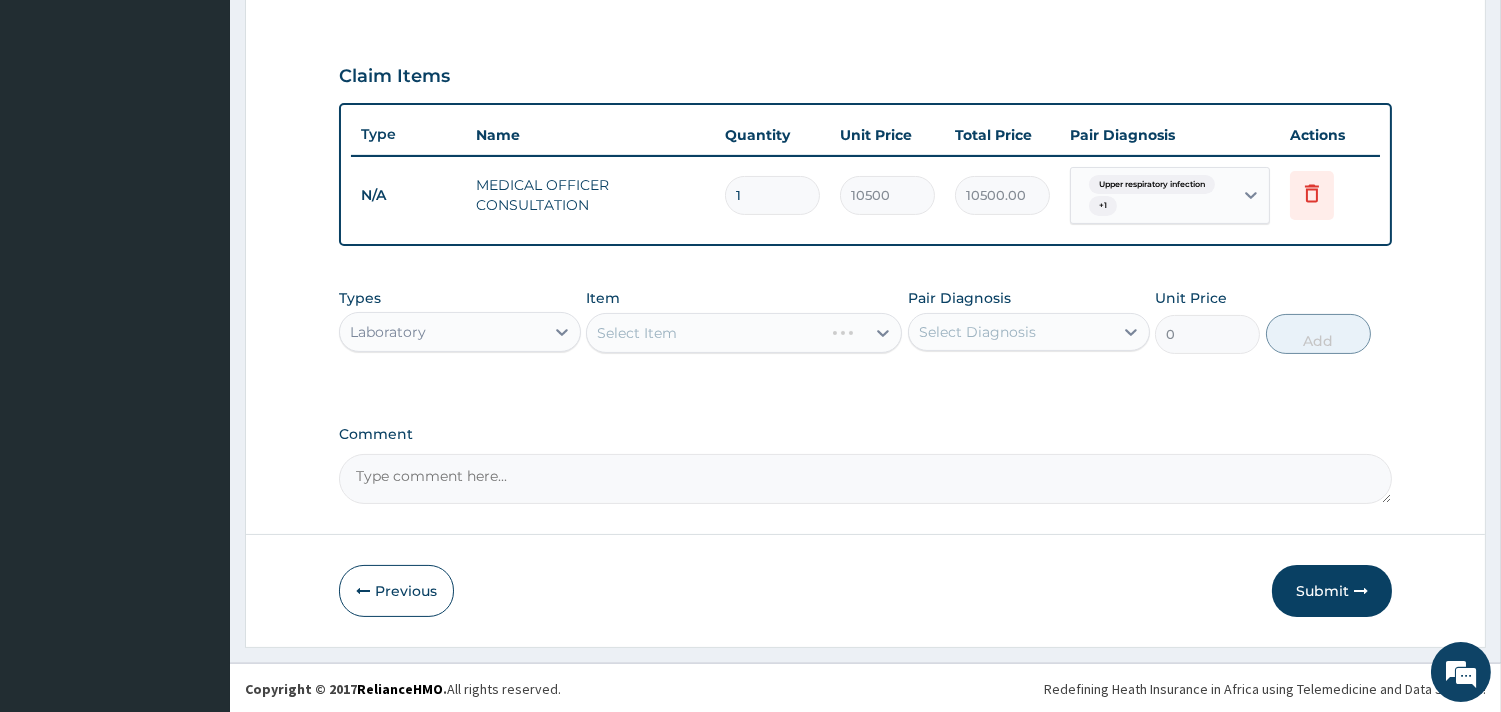 click on "Select Item" at bounding box center [744, 333] 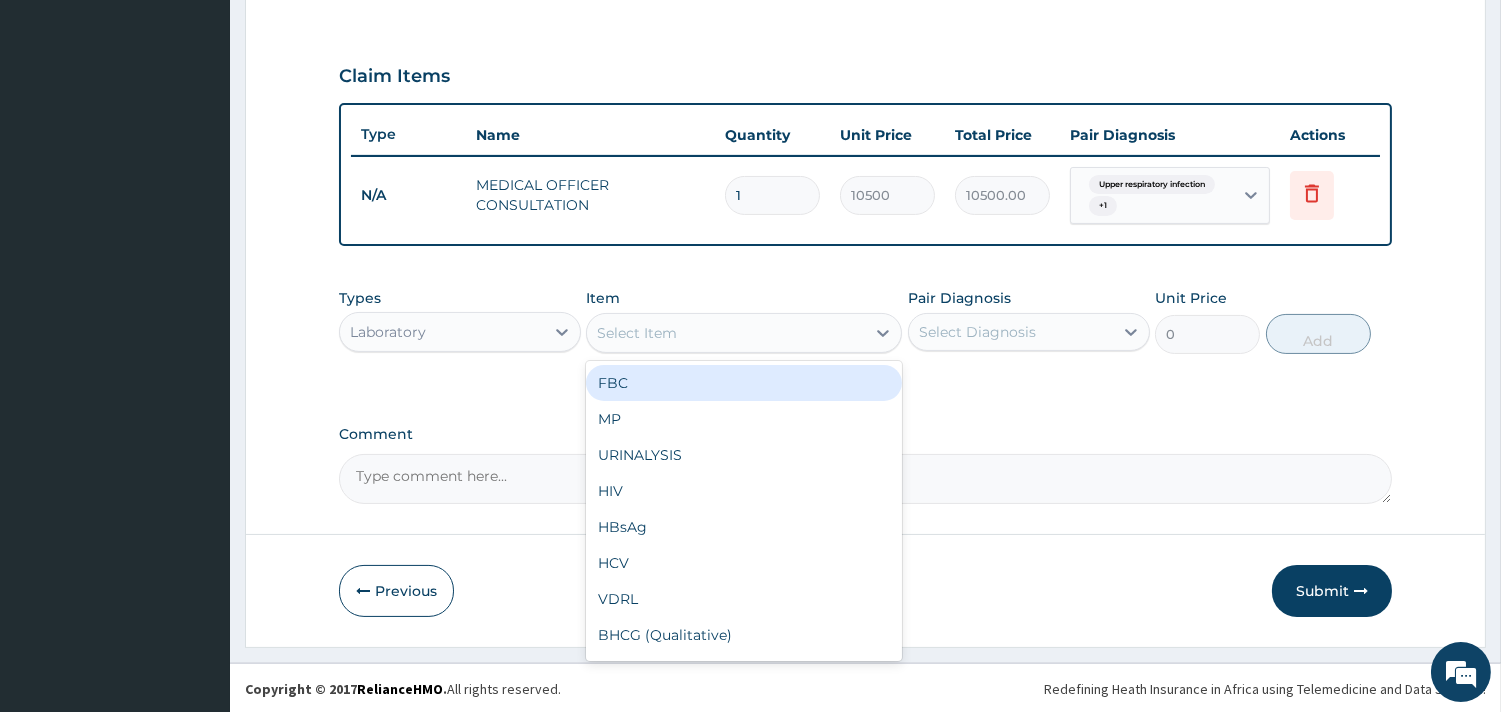 click on "Select Item" at bounding box center (726, 333) 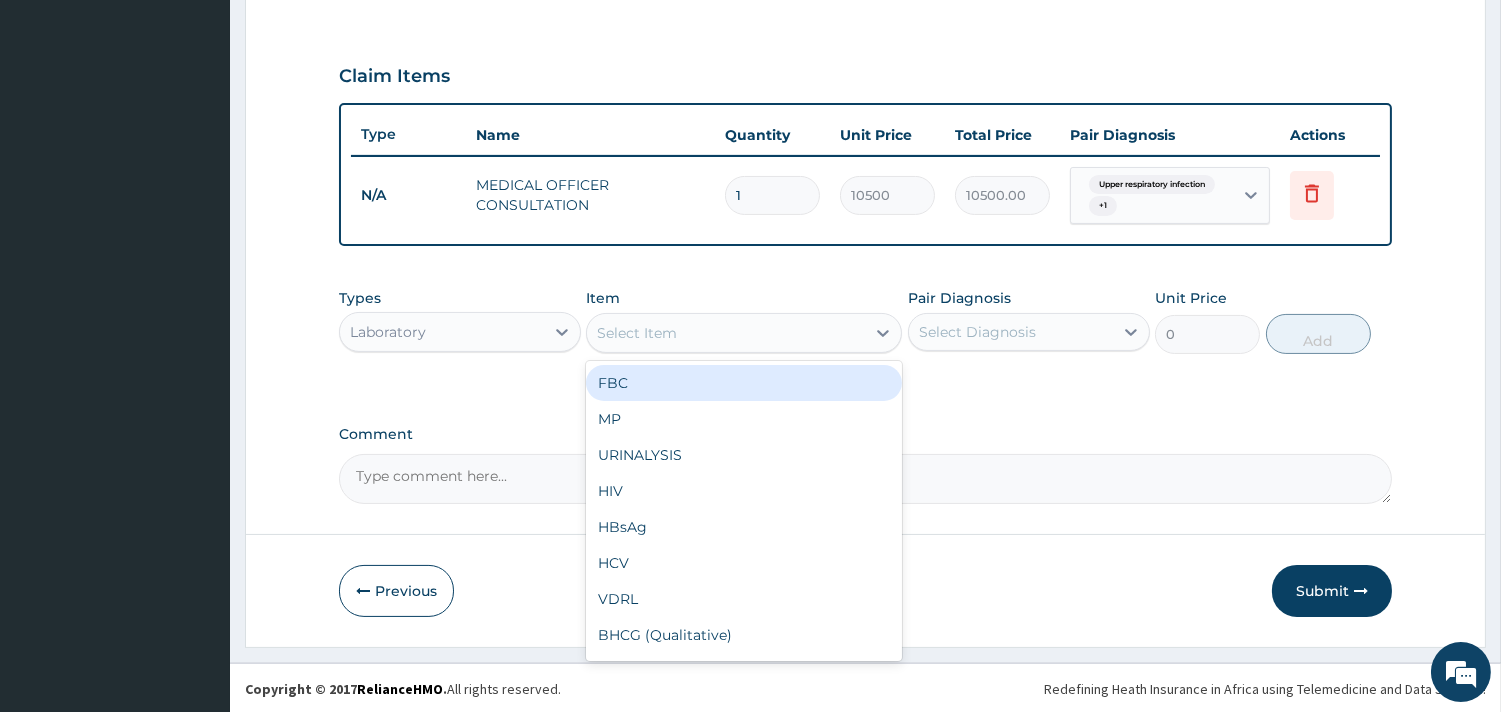 click on "FBC" at bounding box center [744, 383] 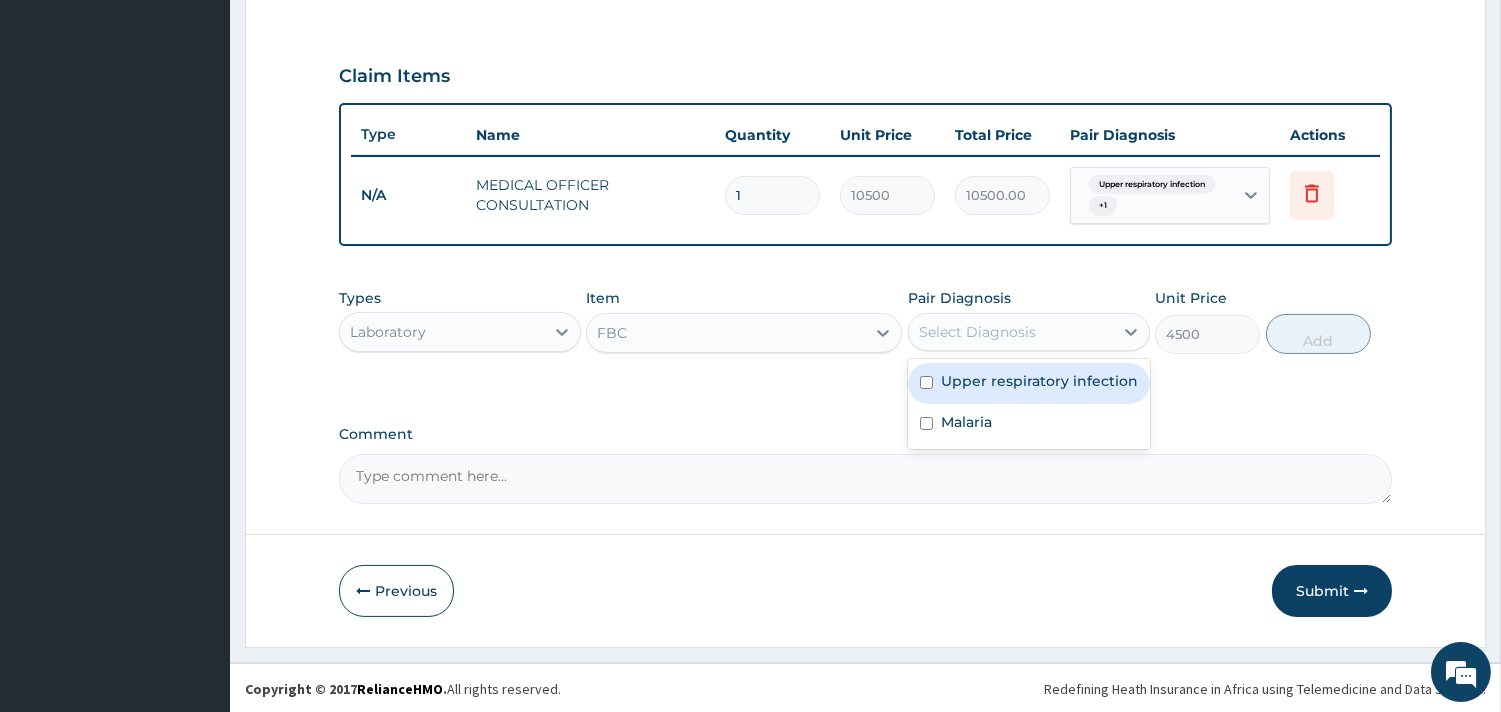 click on "Select Diagnosis" at bounding box center [1011, 332] 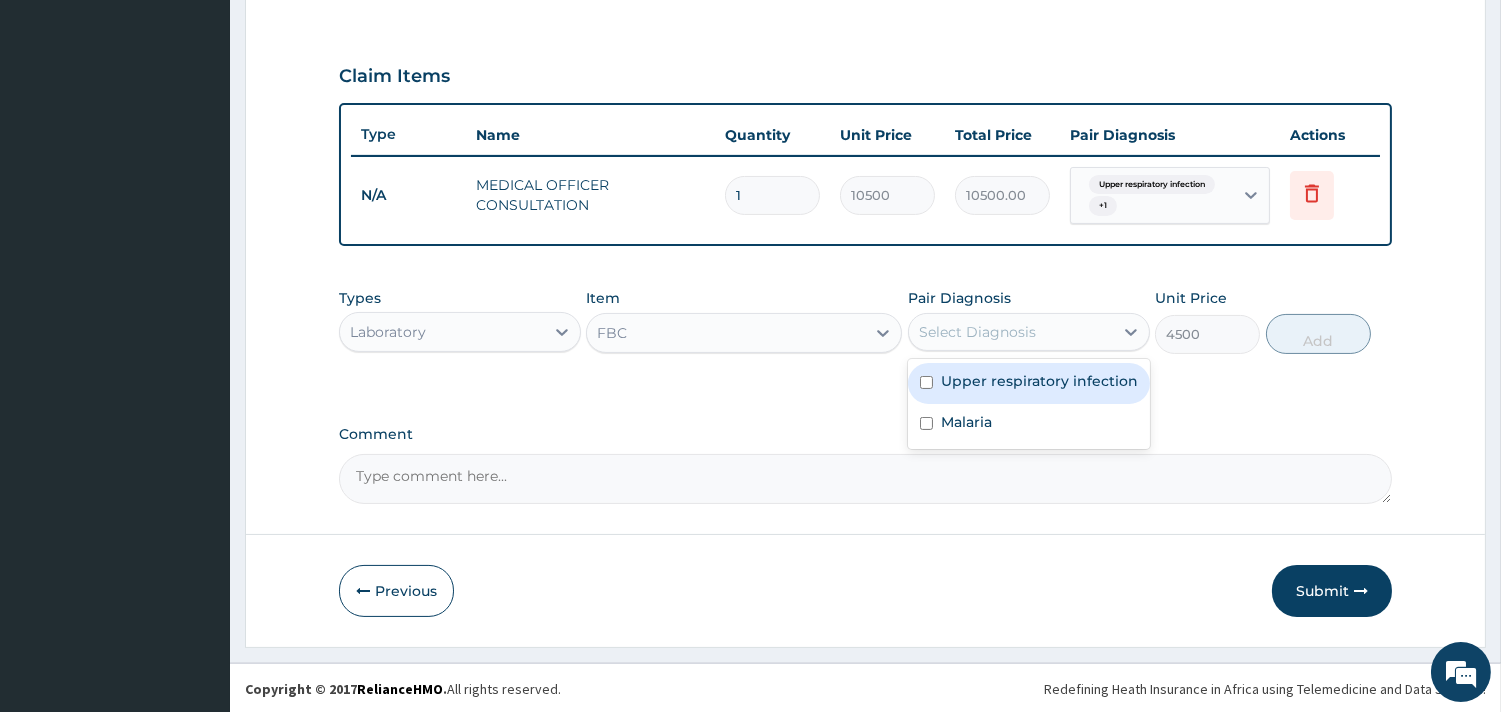 click on "Upper respiratory infection" at bounding box center (1039, 381) 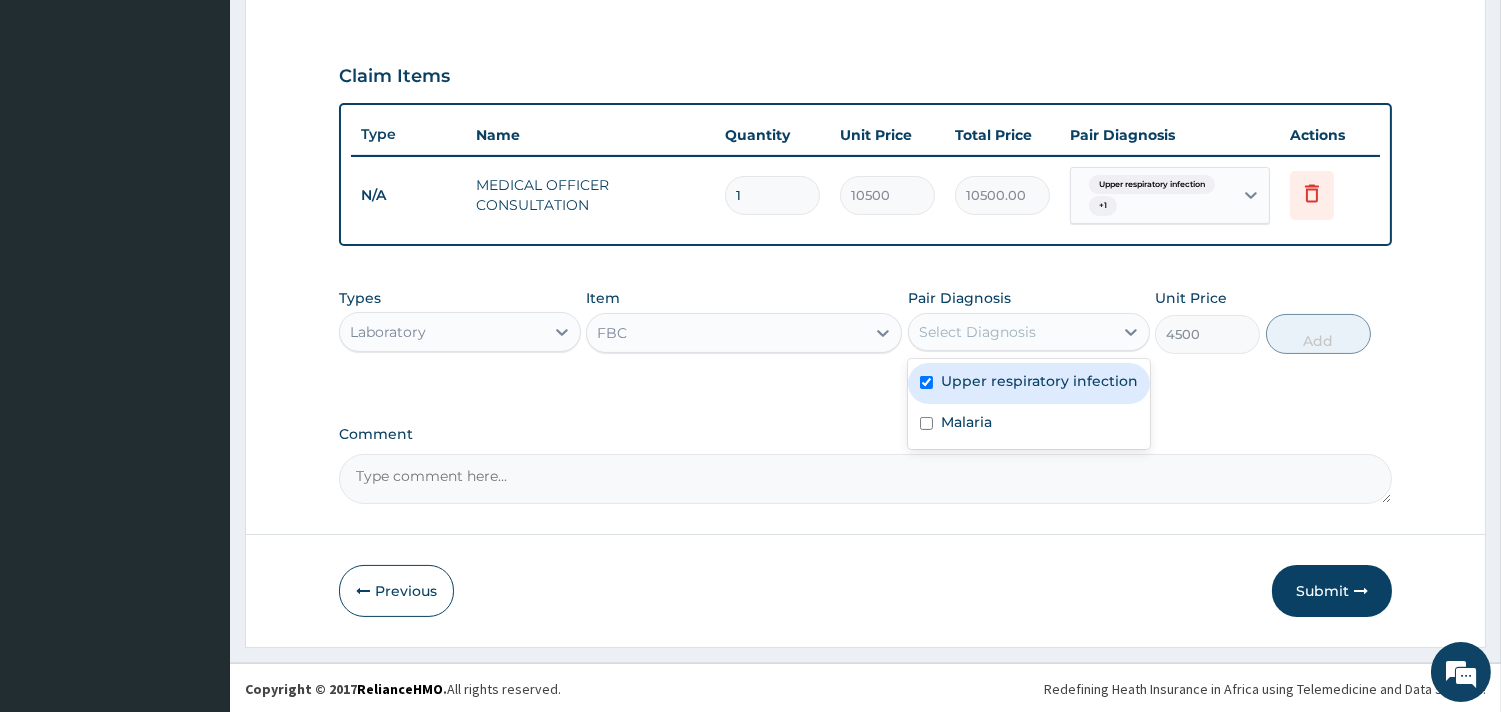 checkbox on "true" 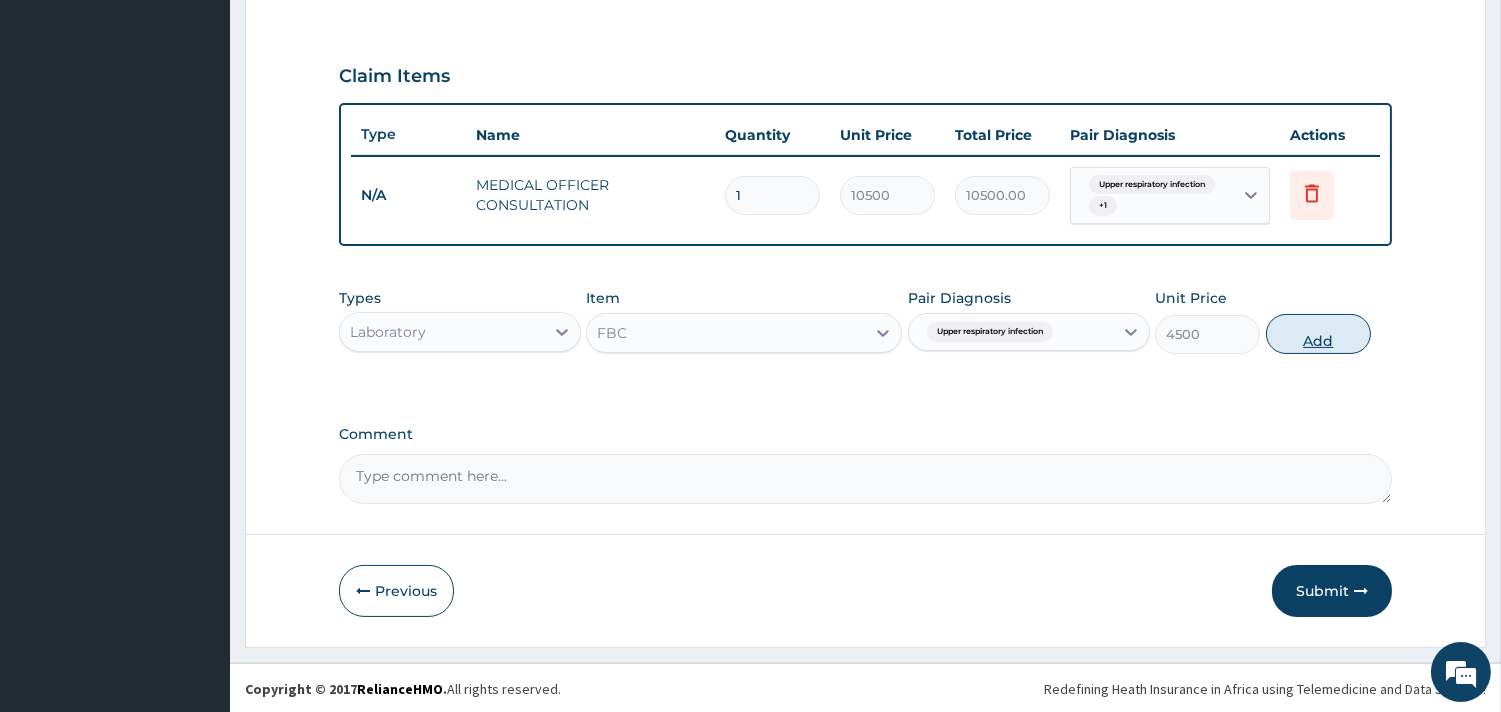 click on "Add" at bounding box center (1318, 334) 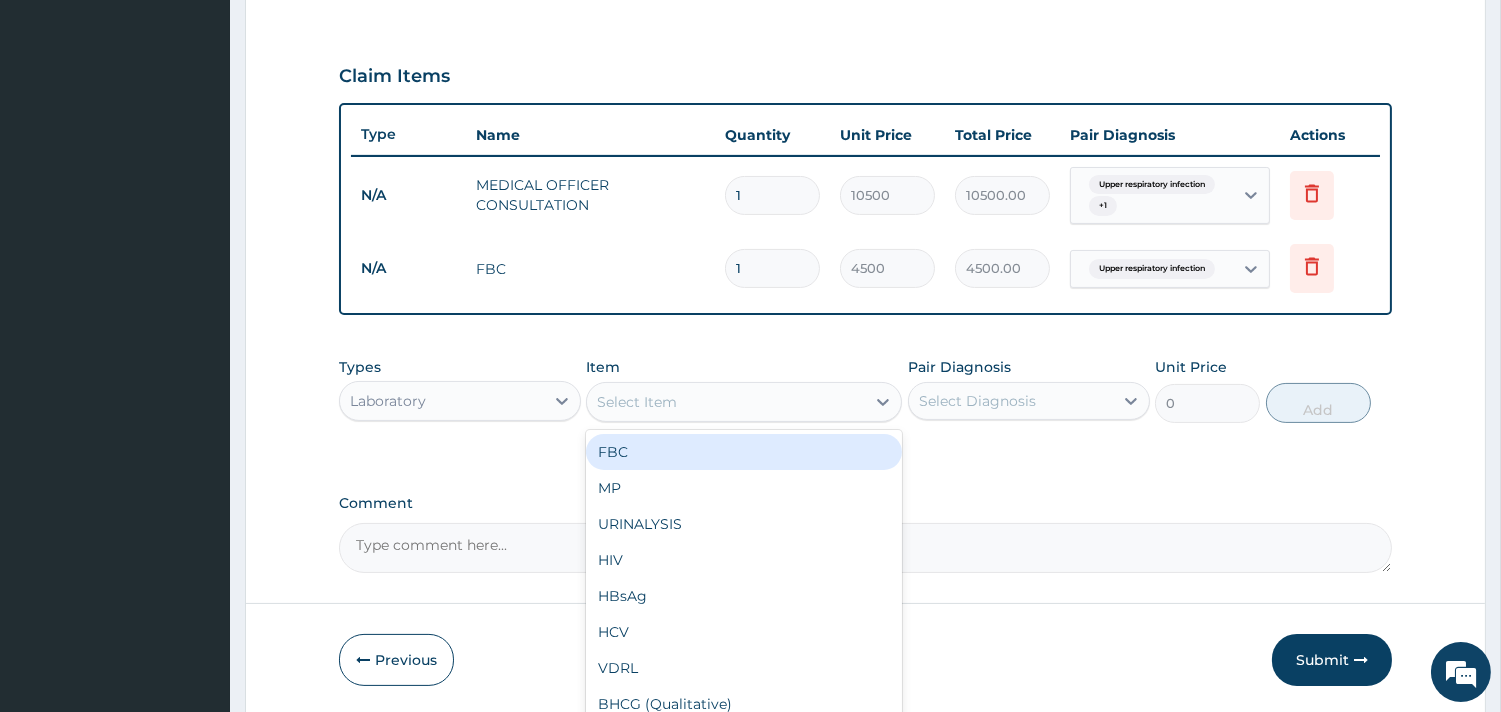 click on "Select Item" at bounding box center (726, 402) 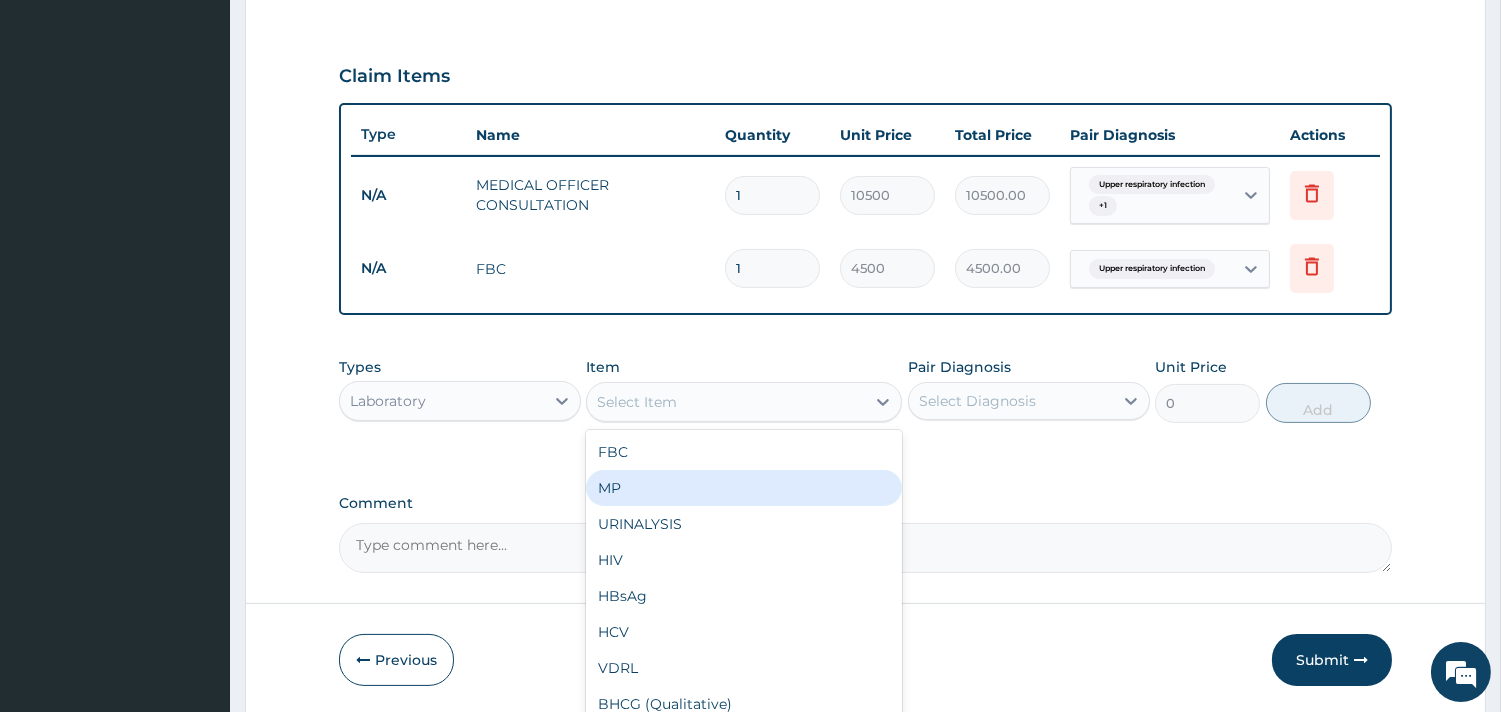 click on "MP" at bounding box center (744, 488) 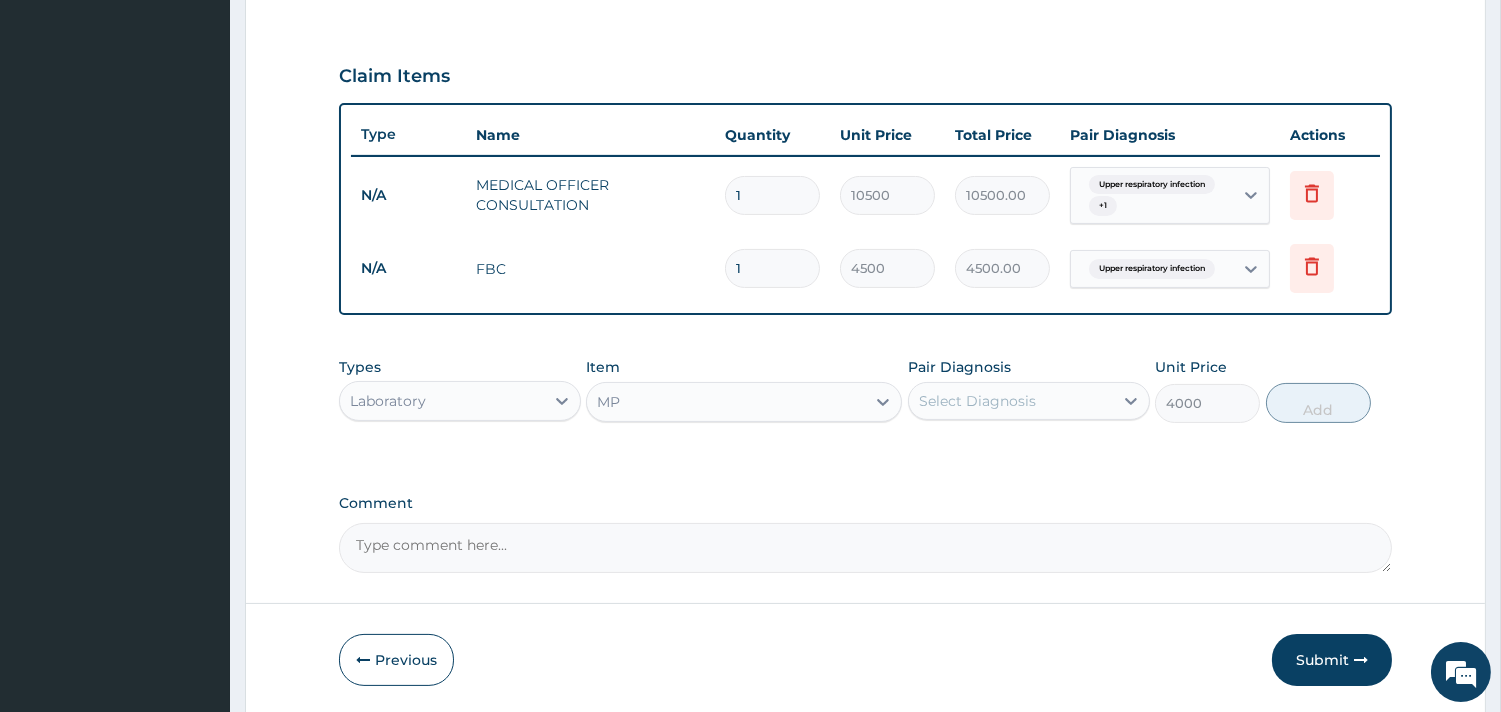 click on "Select Diagnosis" at bounding box center (977, 401) 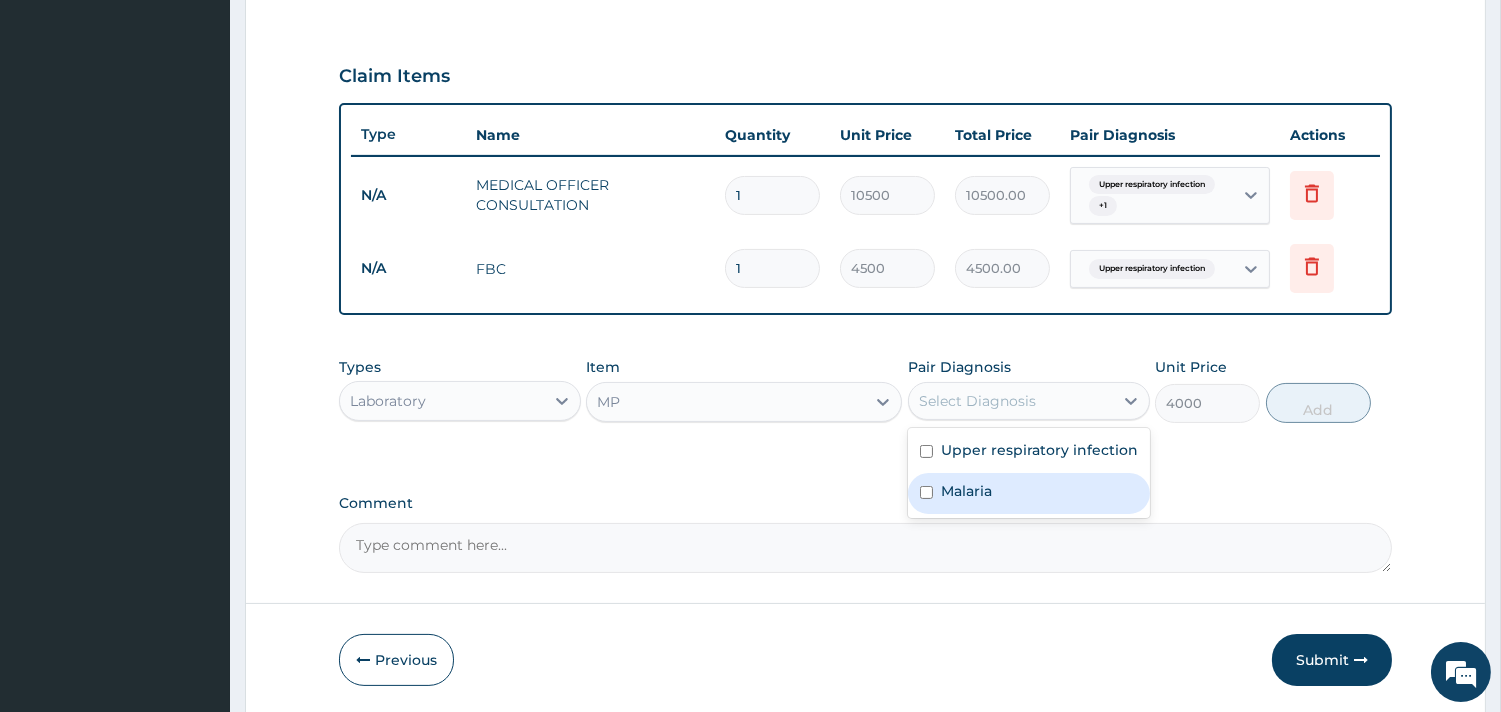 click on "Malaria" at bounding box center (966, 491) 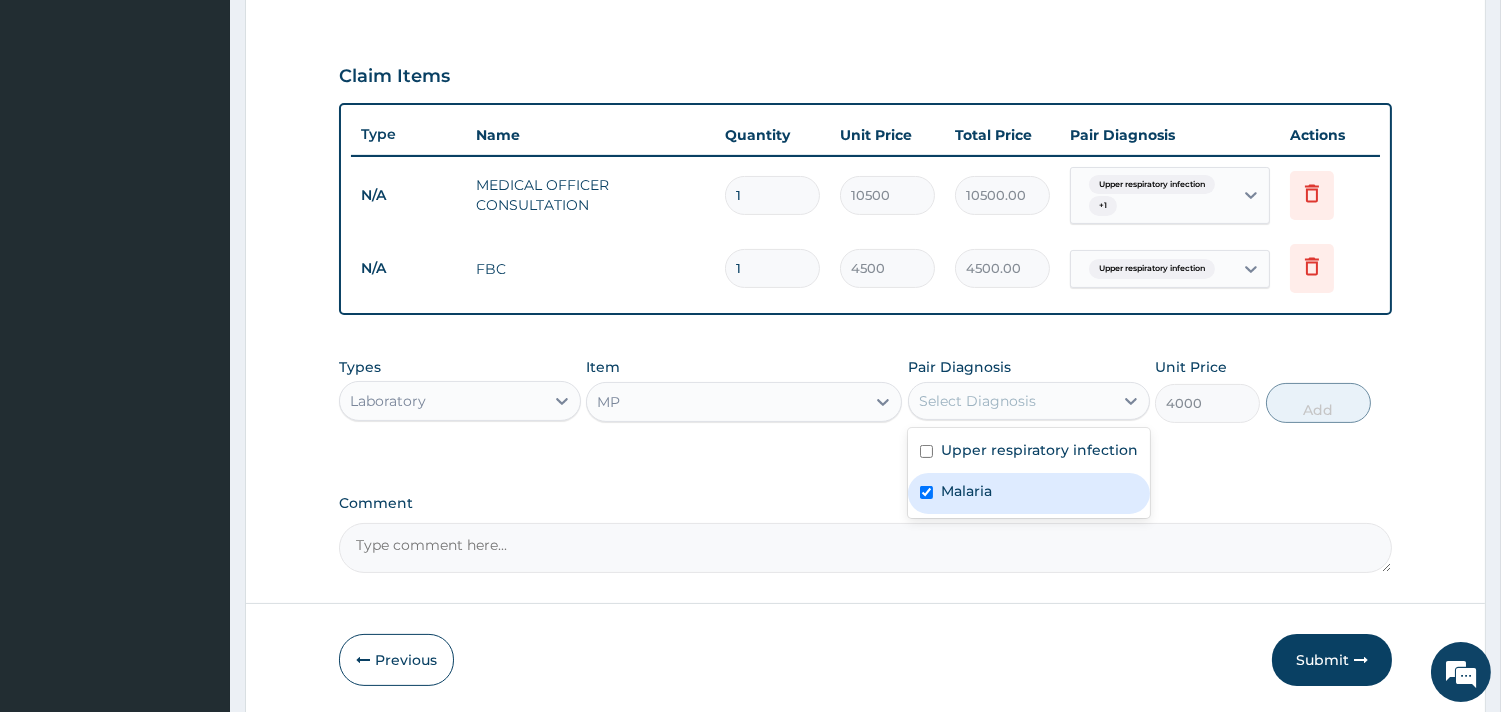 checkbox on "true" 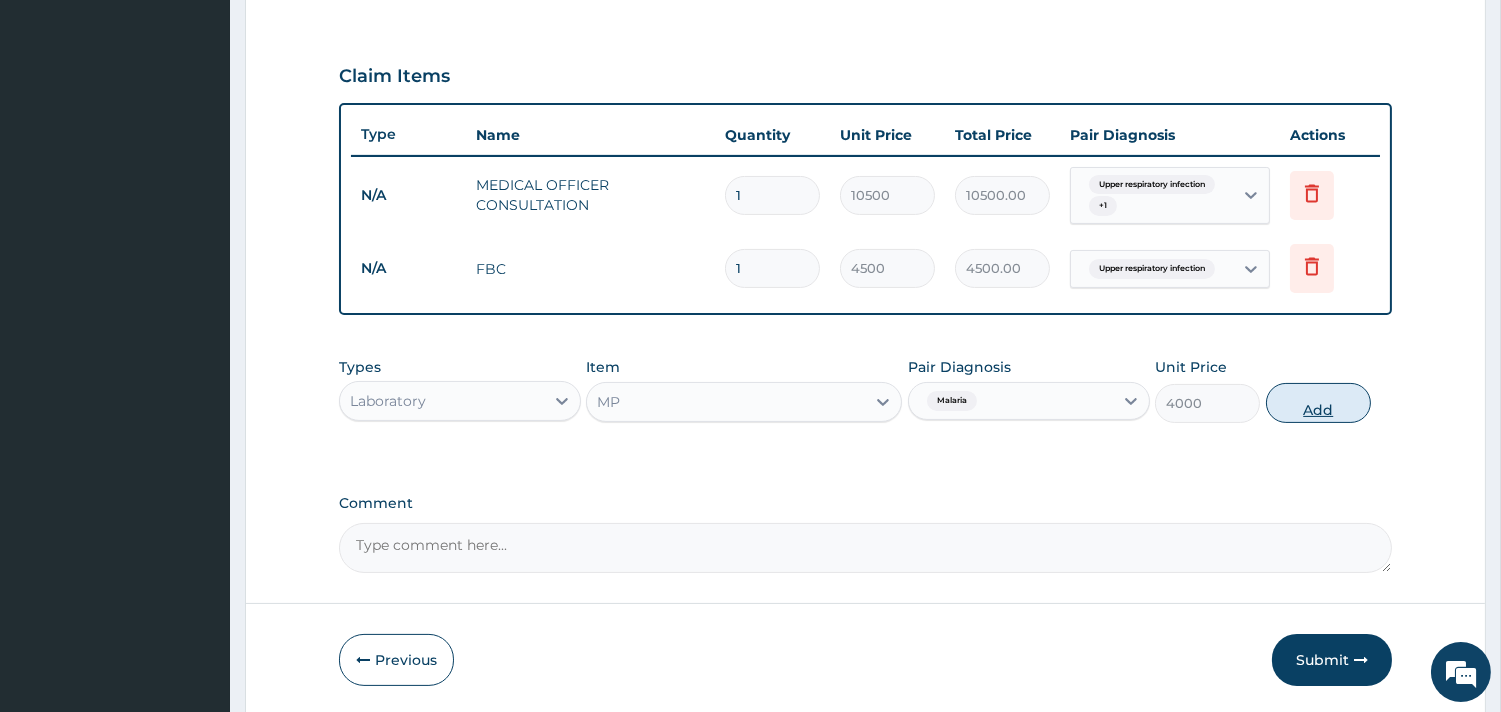 click on "Add" at bounding box center (1318, 403) 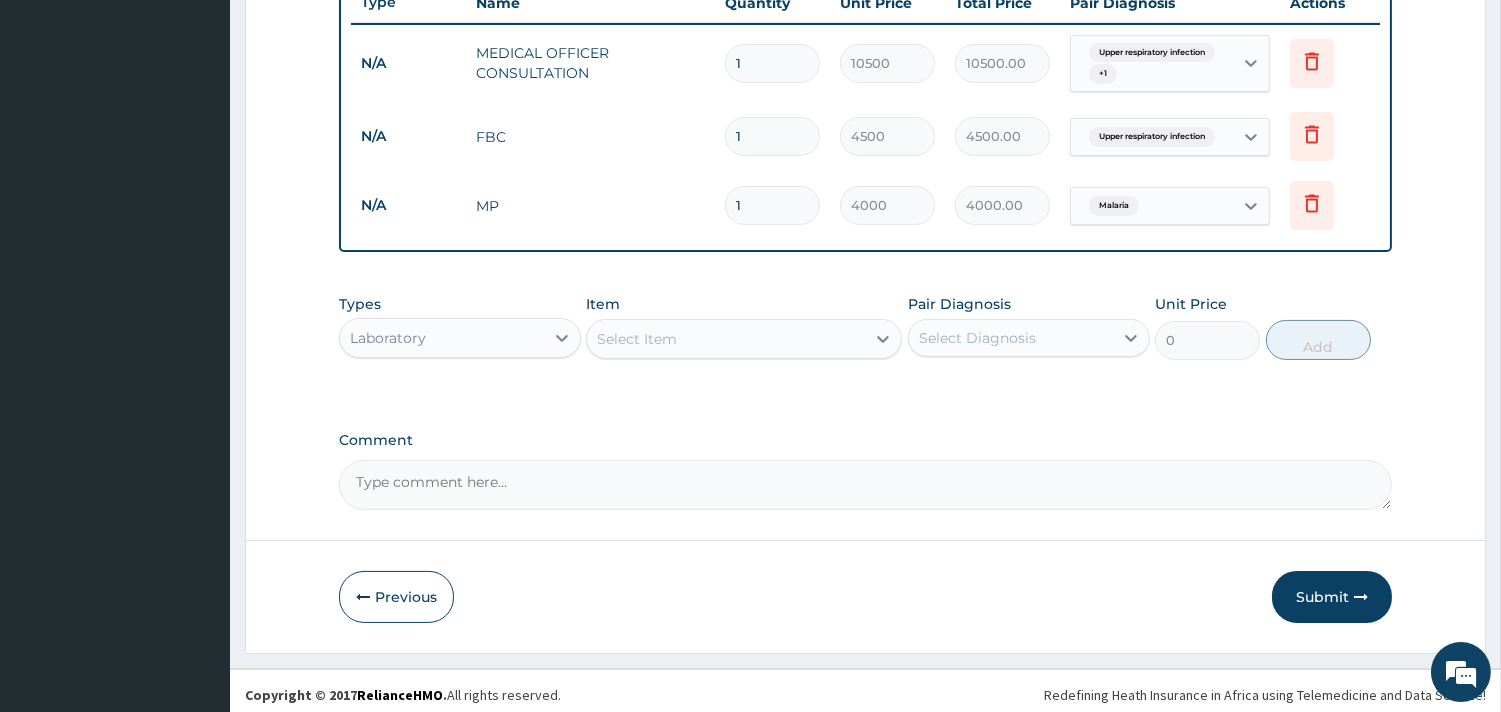 scroll, scrollTop: 780, scrollLeft: 0, axis: vertical 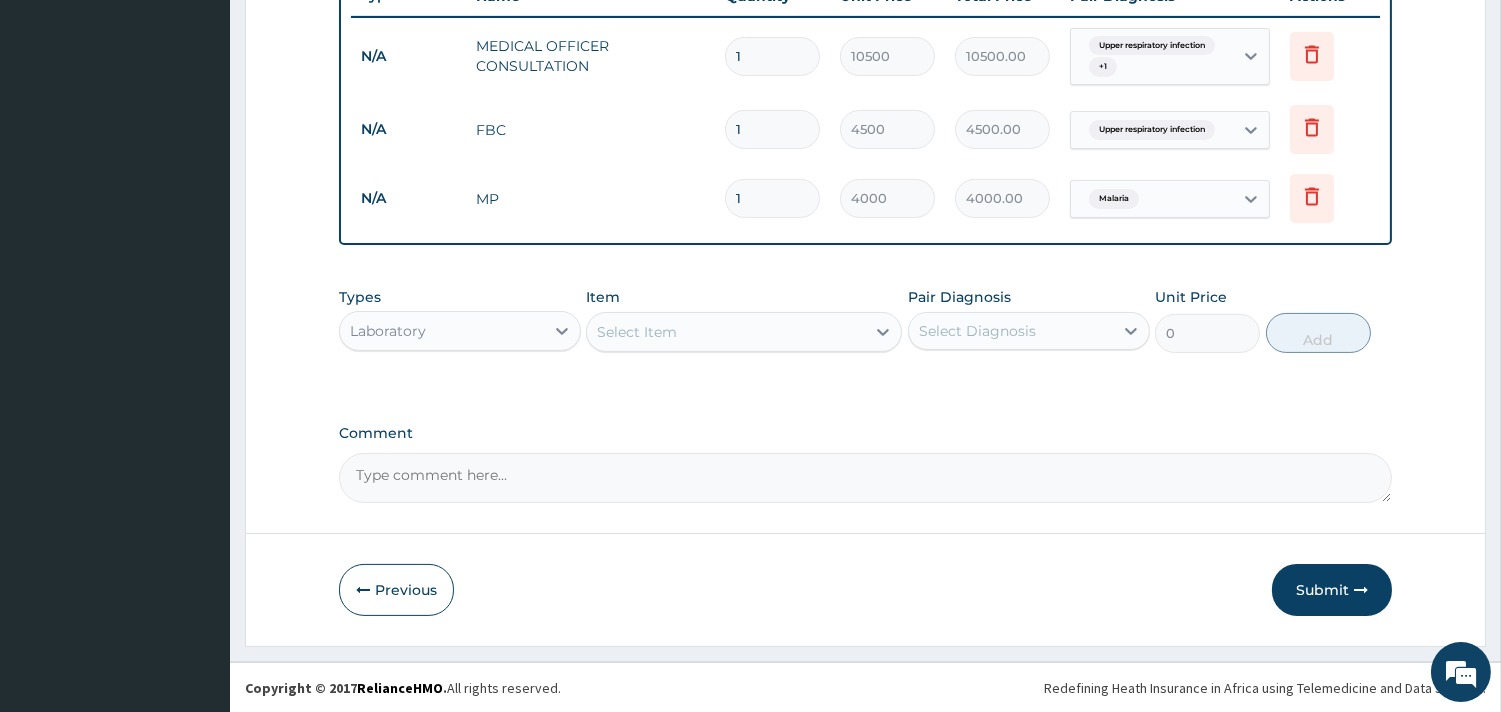 click on "Laboratory" at bounding box center (442, 331) 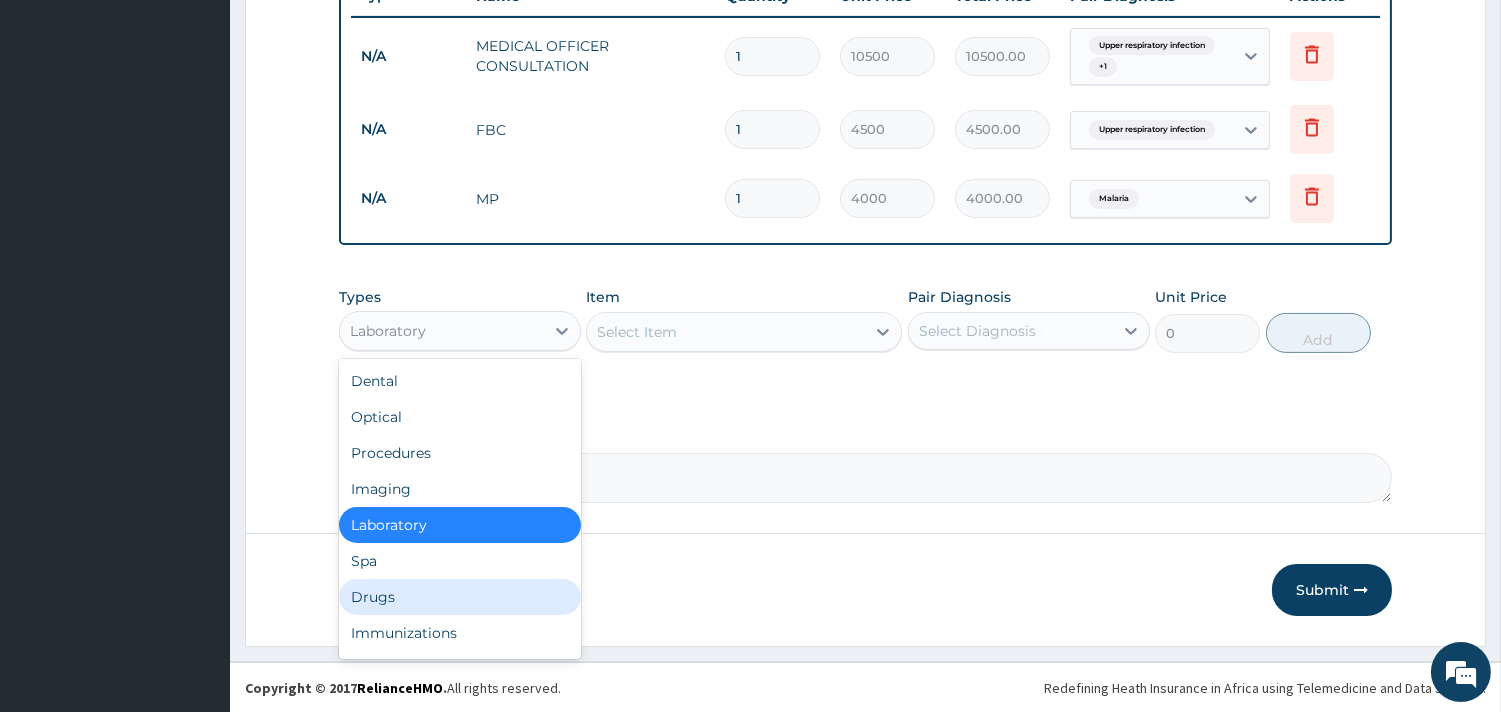 click on "Drugs" at bounding box center (460, 597) 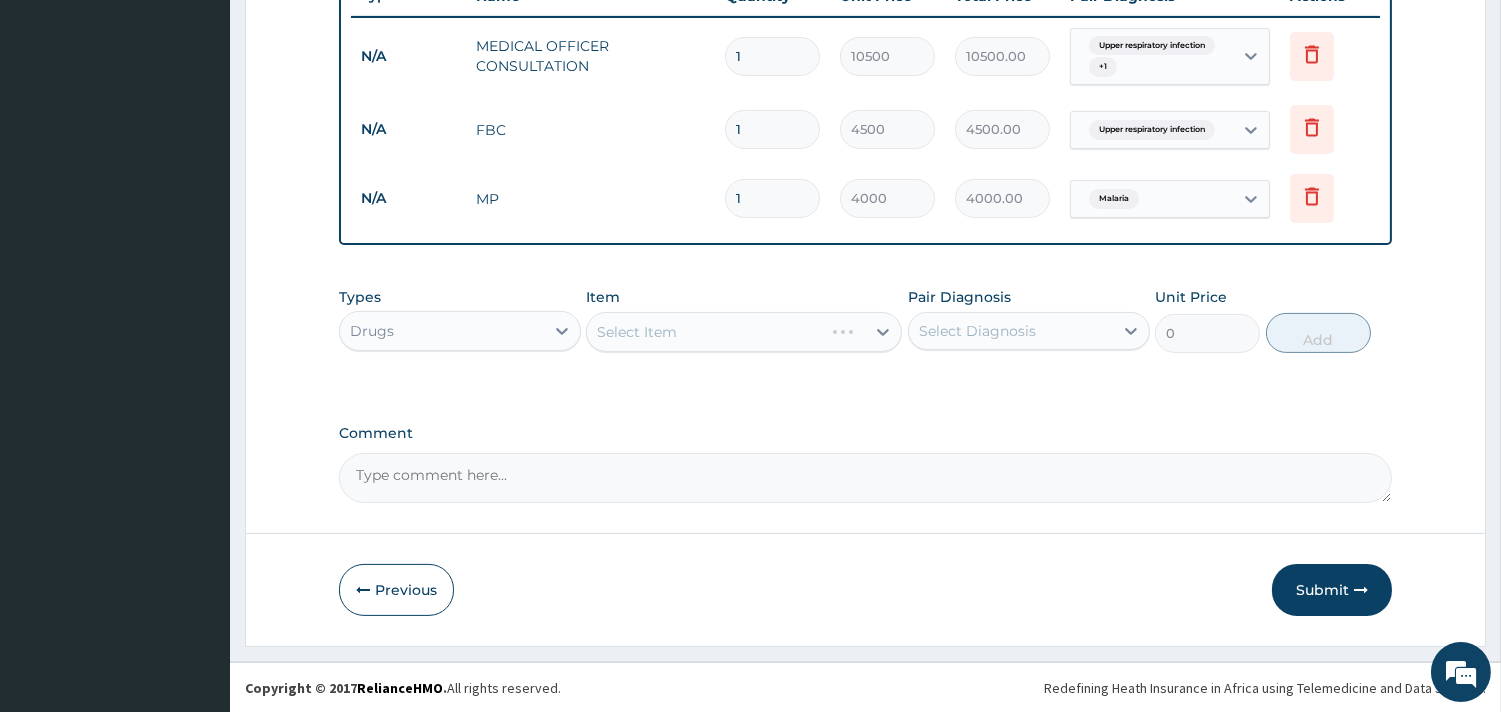 click on "Select Item" at bounding box center (744, 332) 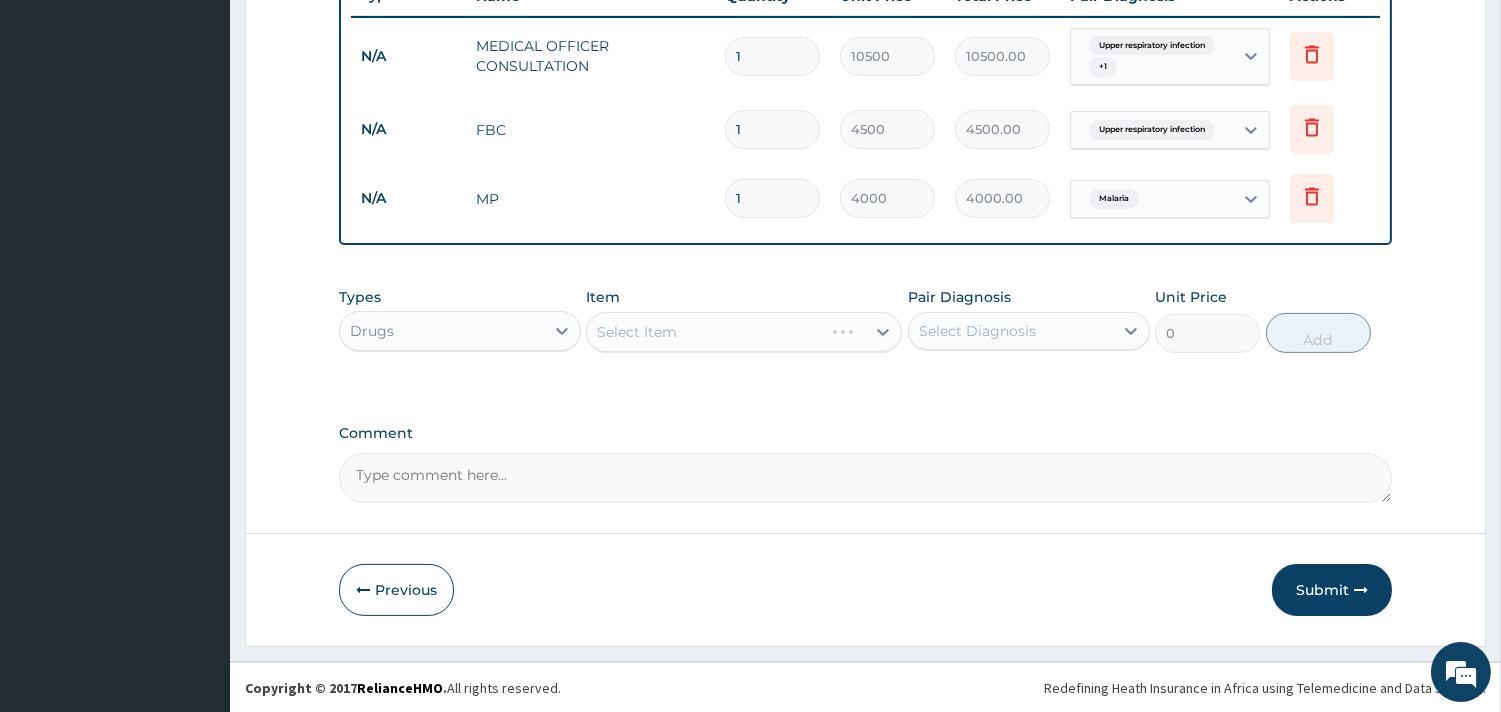 click on "Select Item" at bounding box center [744, 332] 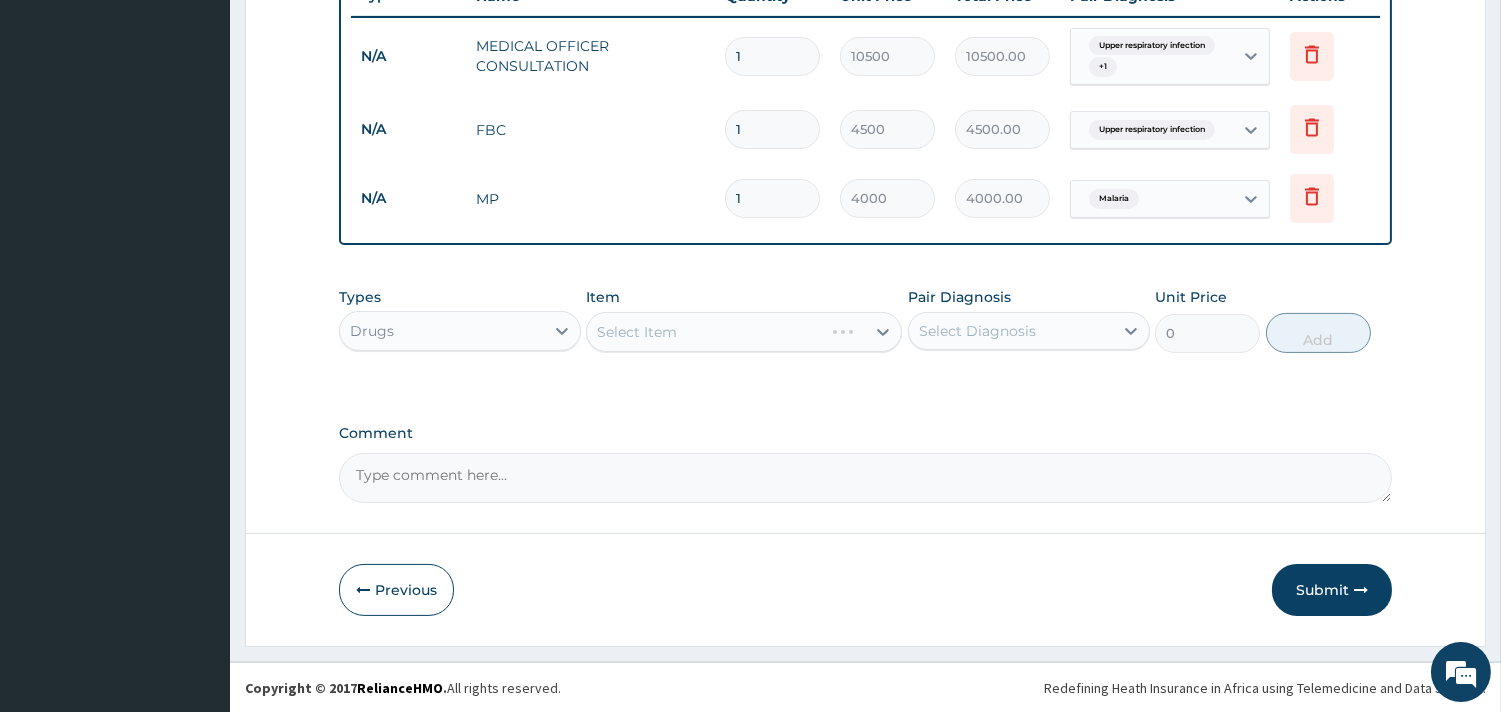 click on "Select Item" at bounding box center [744, 332] 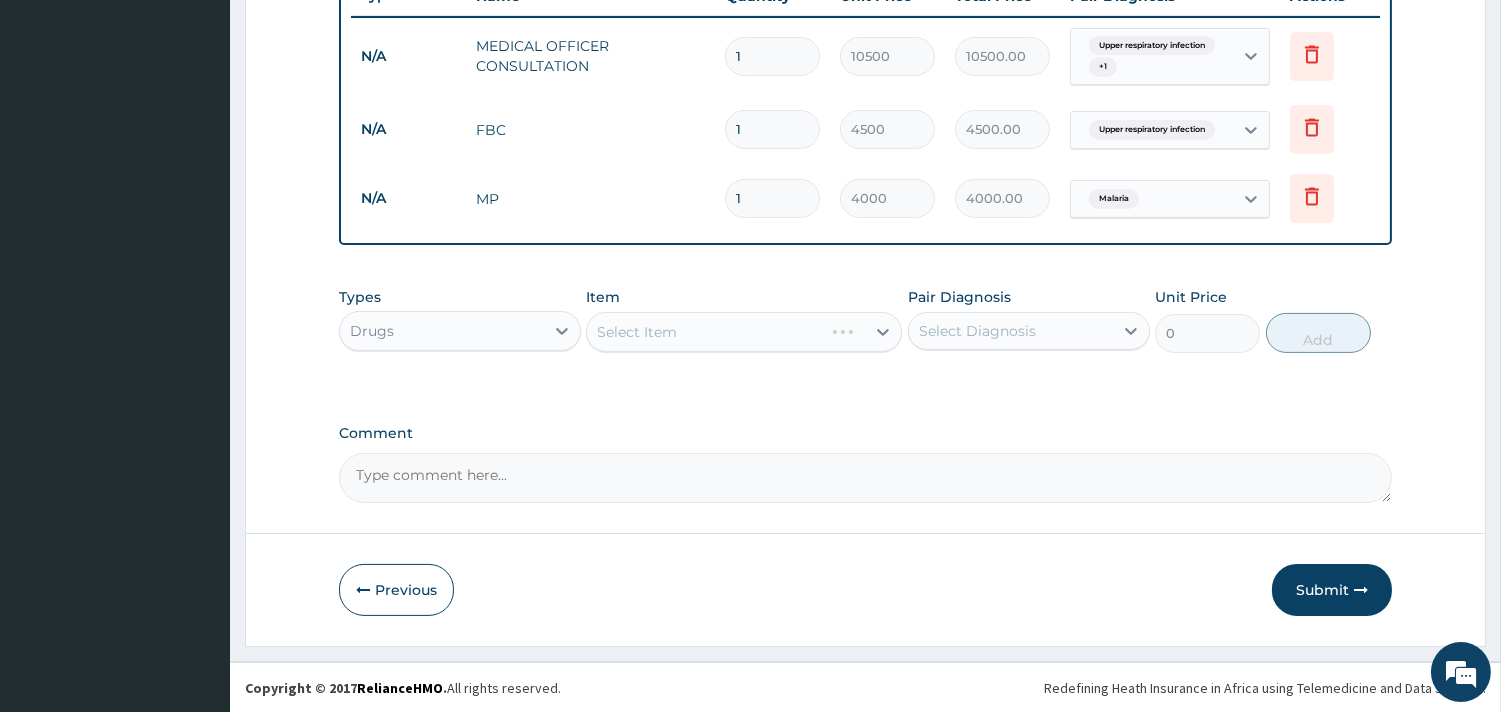 click on "Select Item" at bounding box center (744, 332) 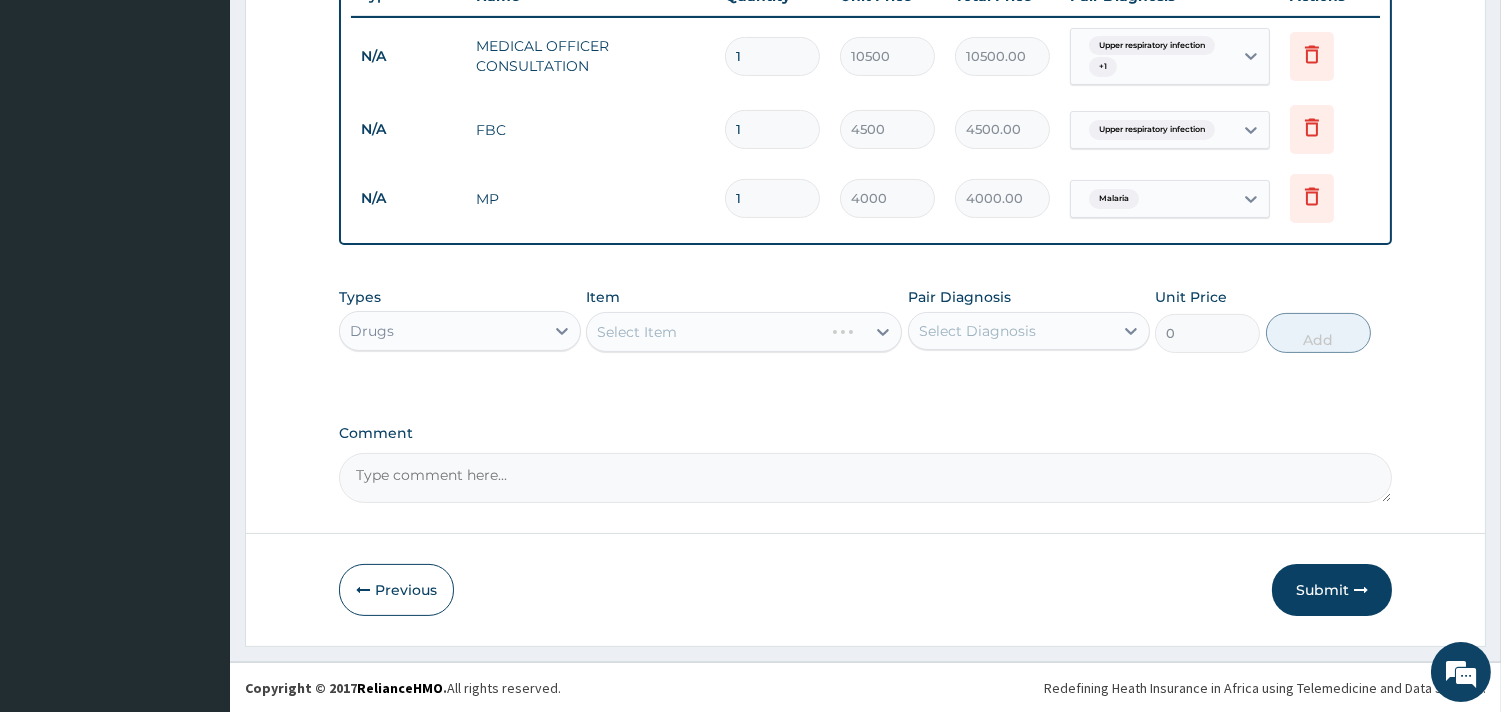 click on "Select Item" at bounding box center (744, 332) 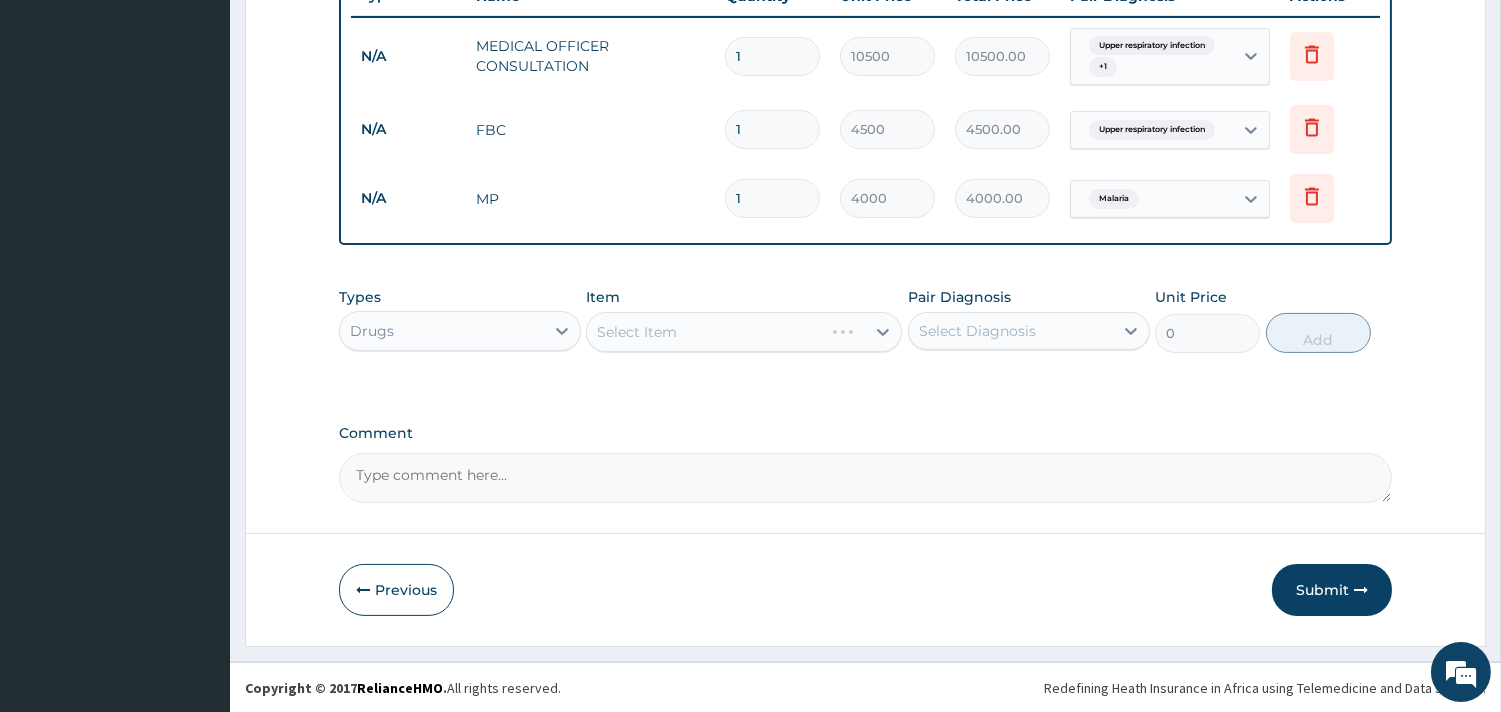 click on "Select Item" at bounding box center [744, 332] 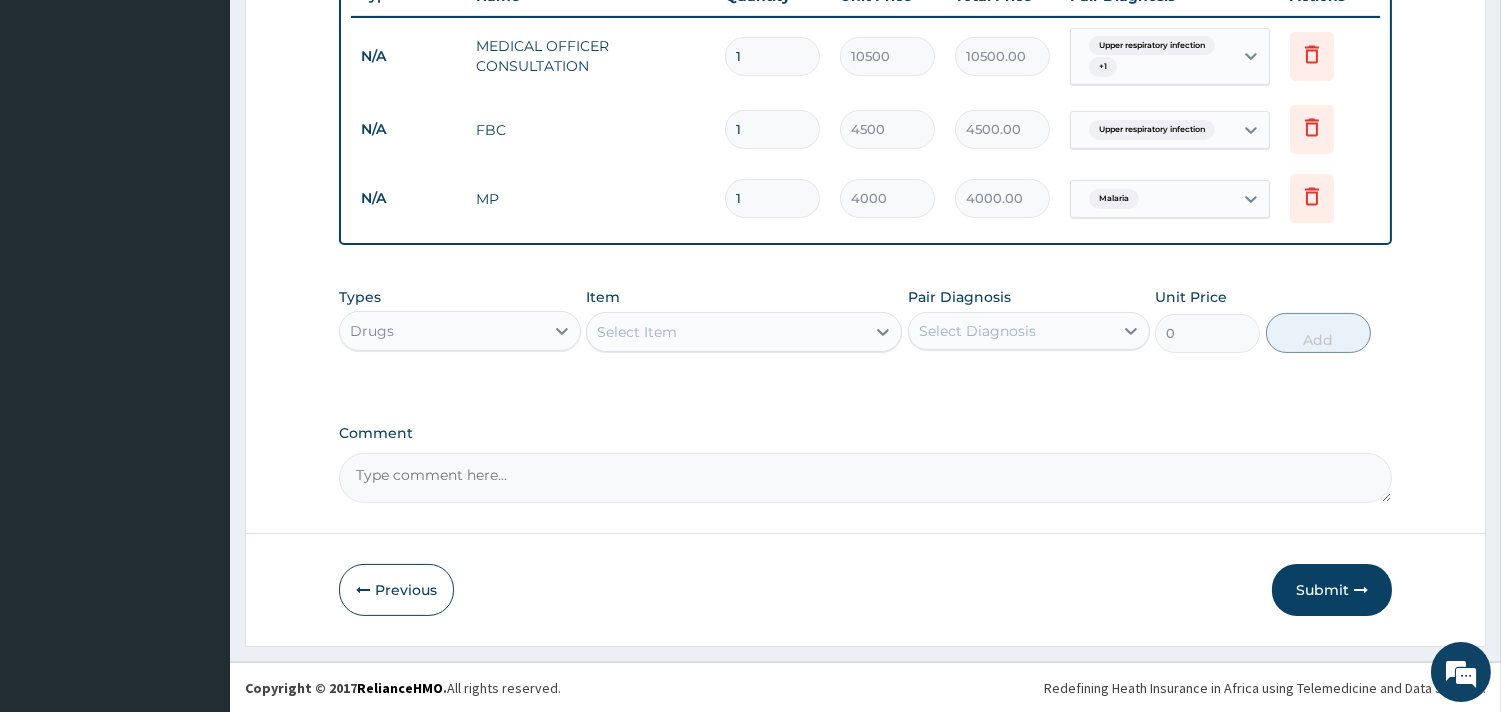 click on "Select Item" at bounding box center (744, 332) 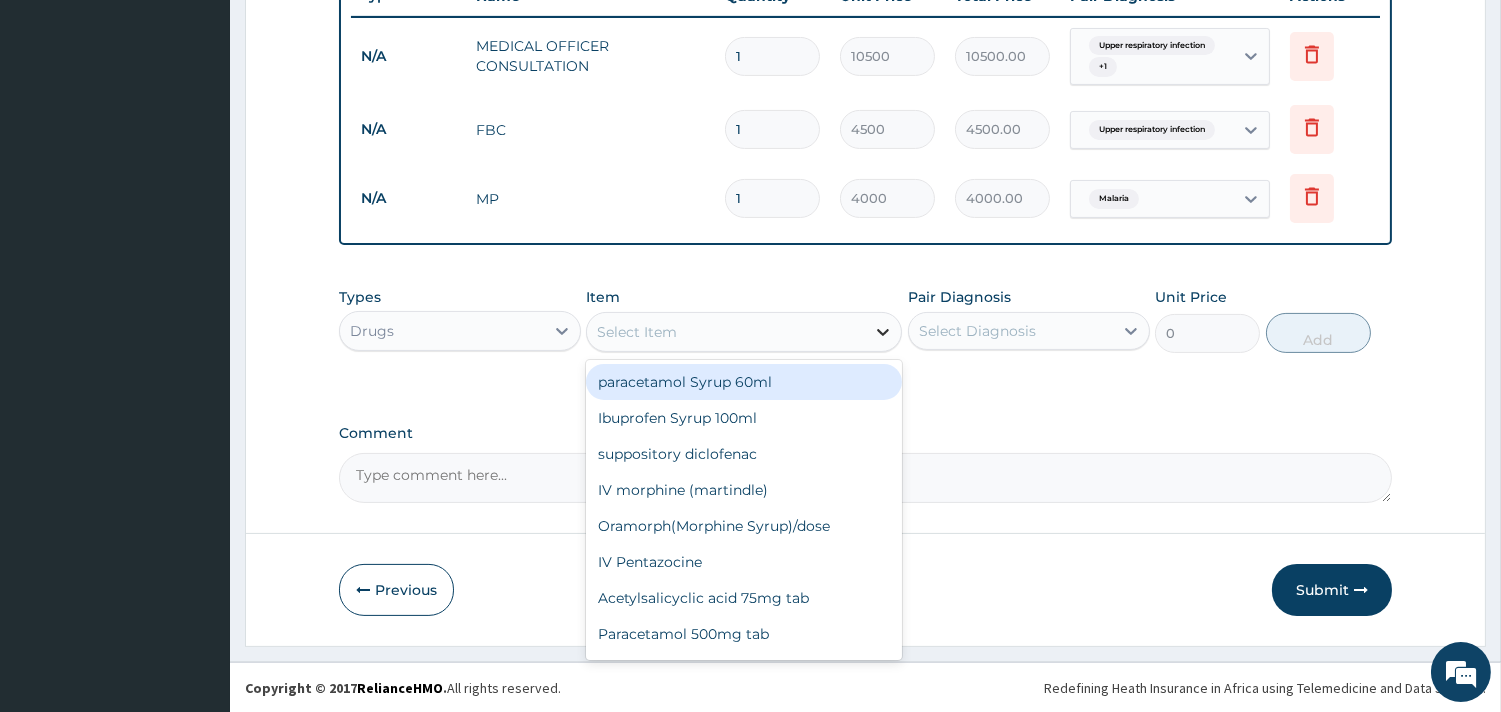 click 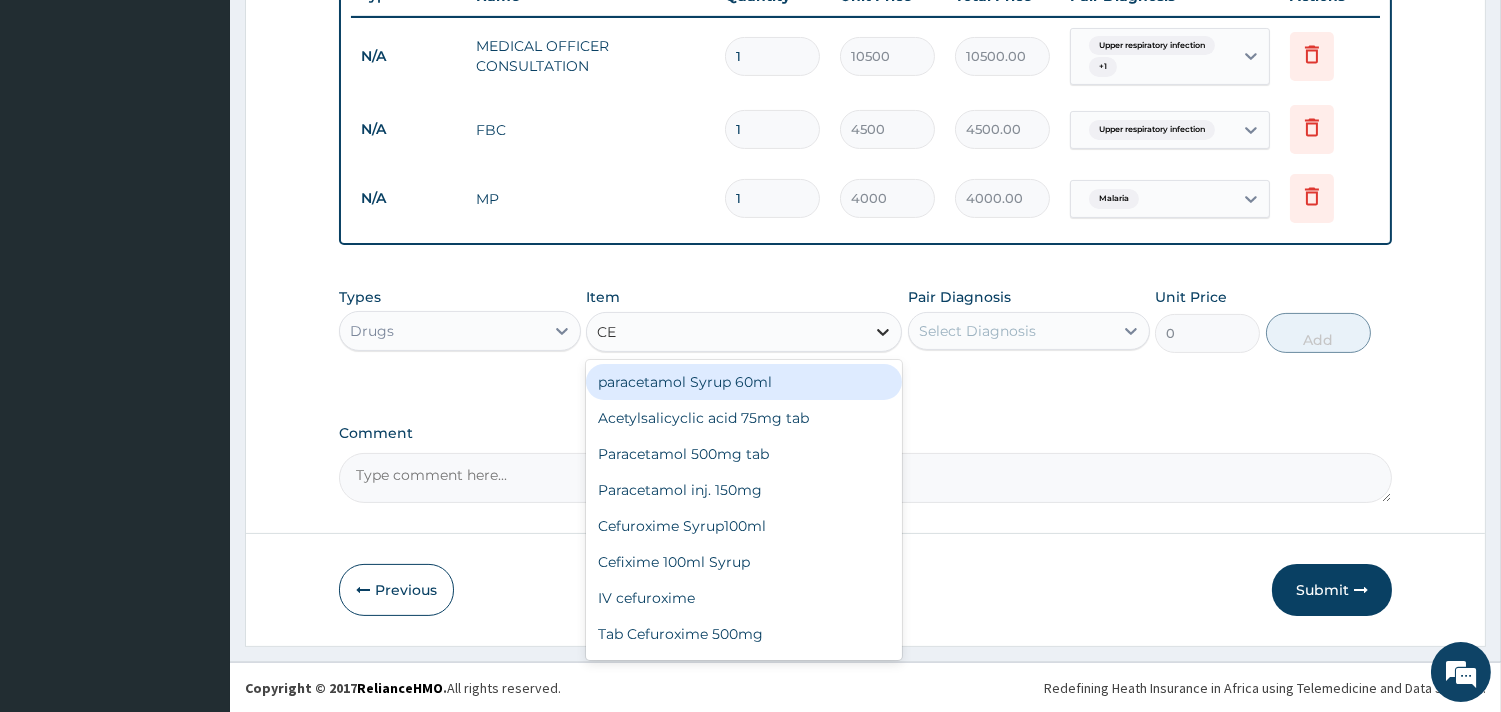 type on "CET" 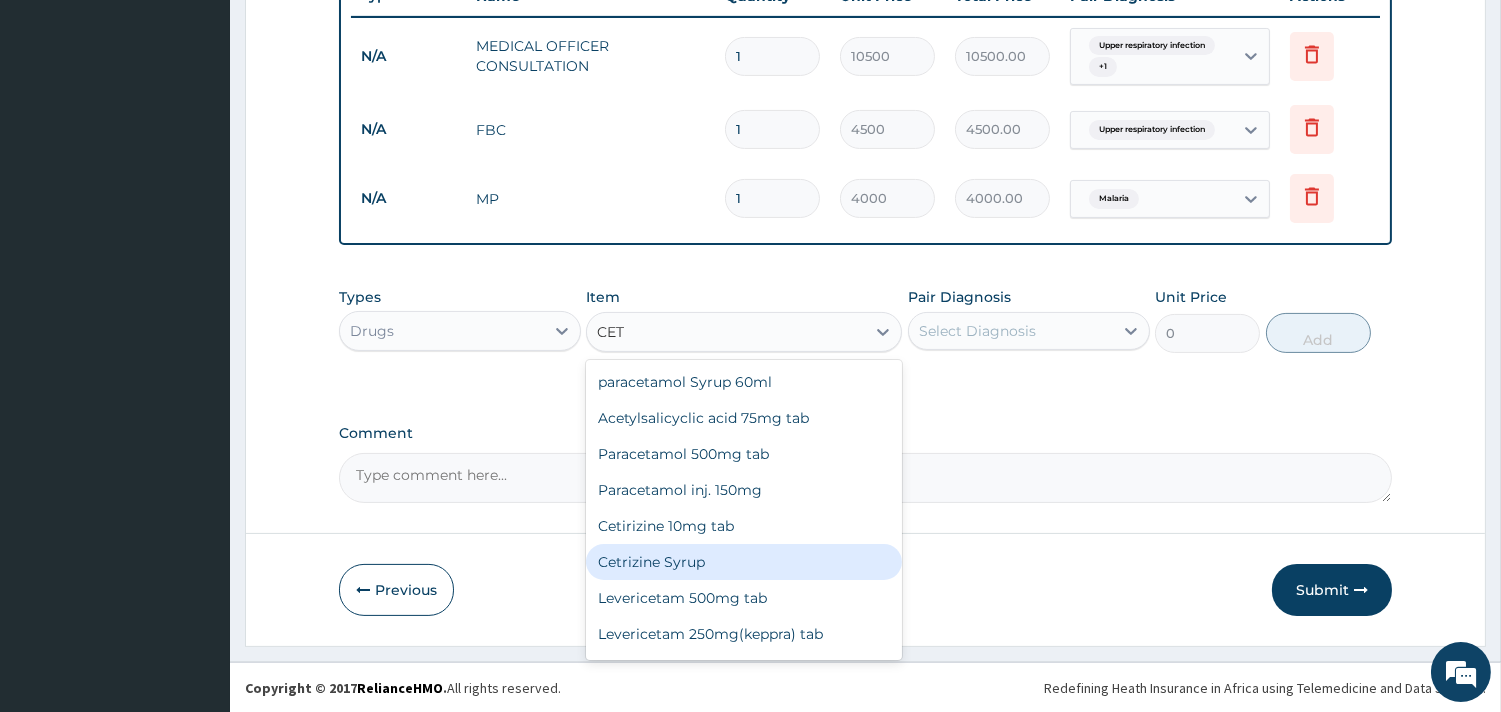 click on "Cetrizine Syrup" at bounding box center (744, 562) 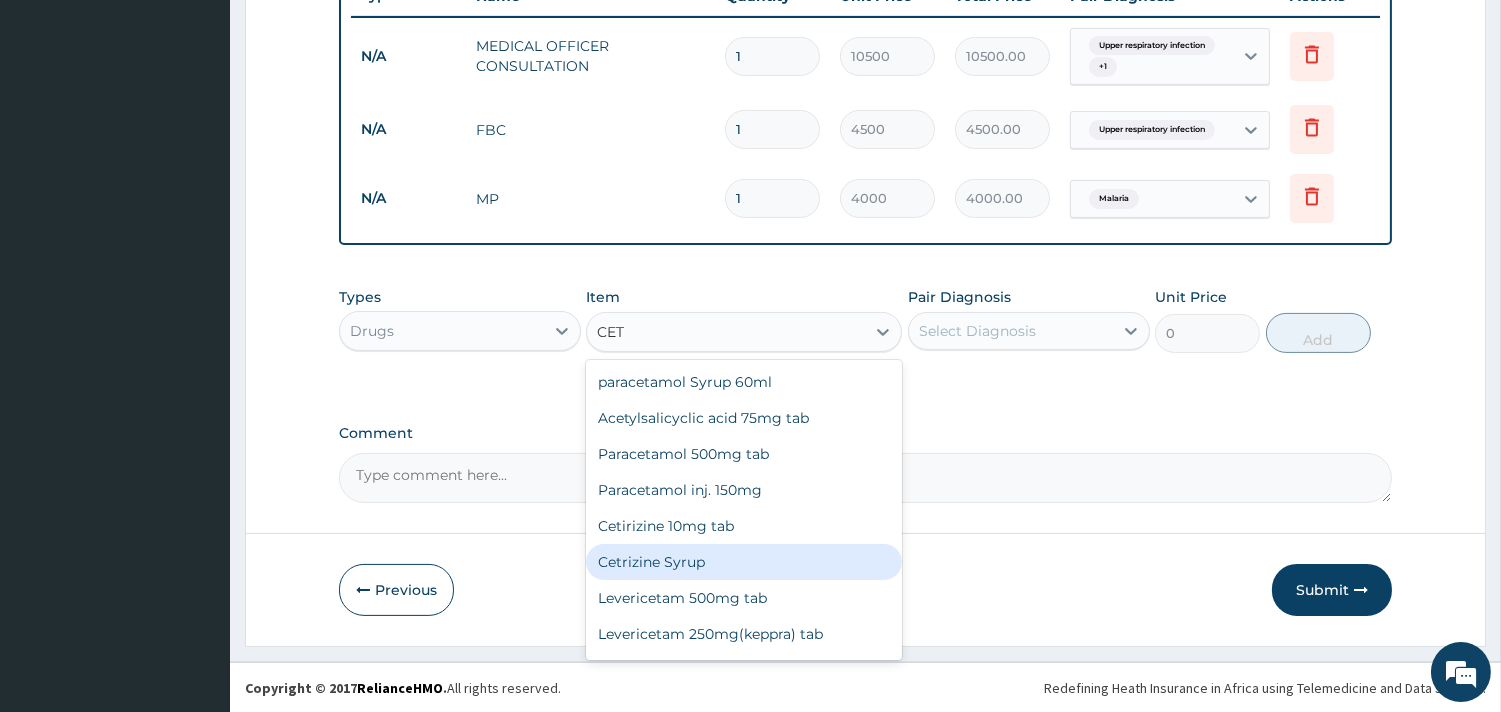 type 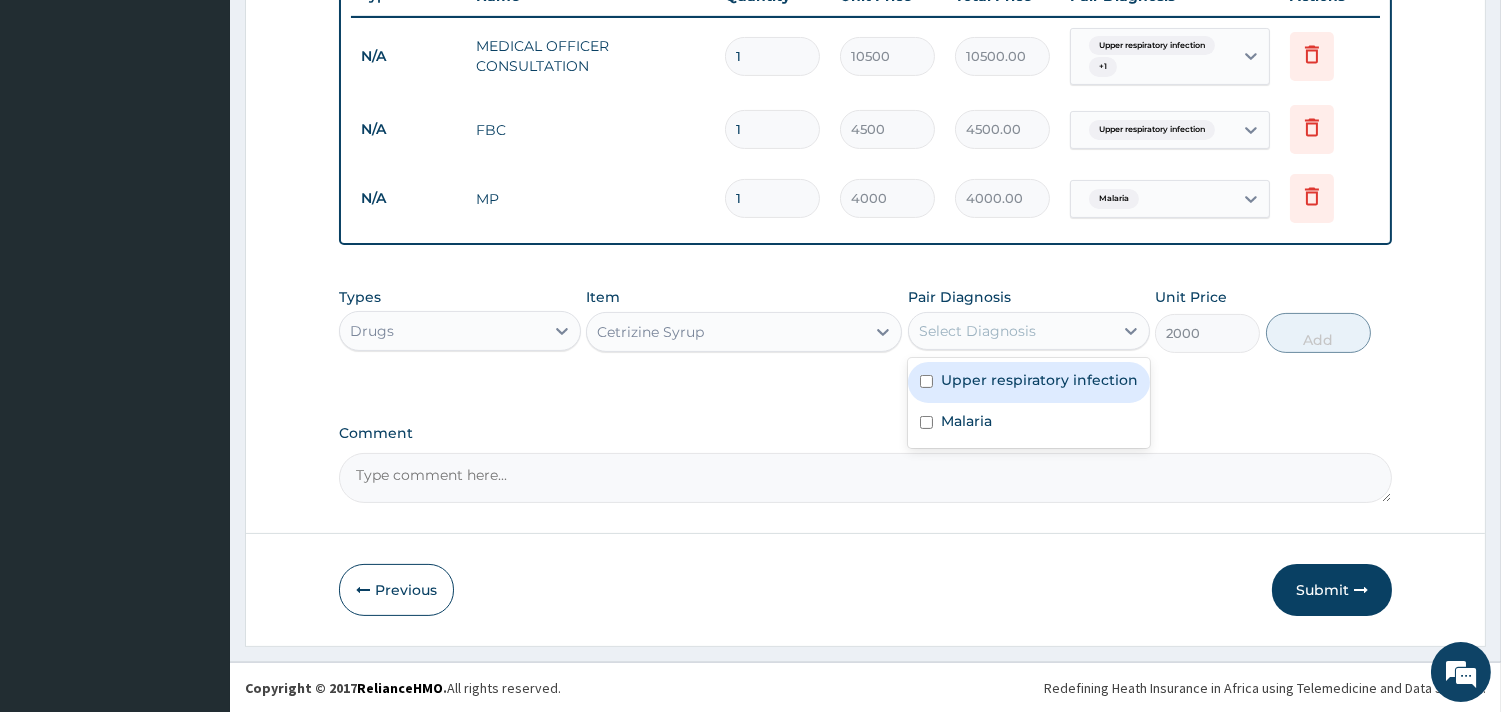 click on "Select Diagnosis" at bounding box center [1011, 331] 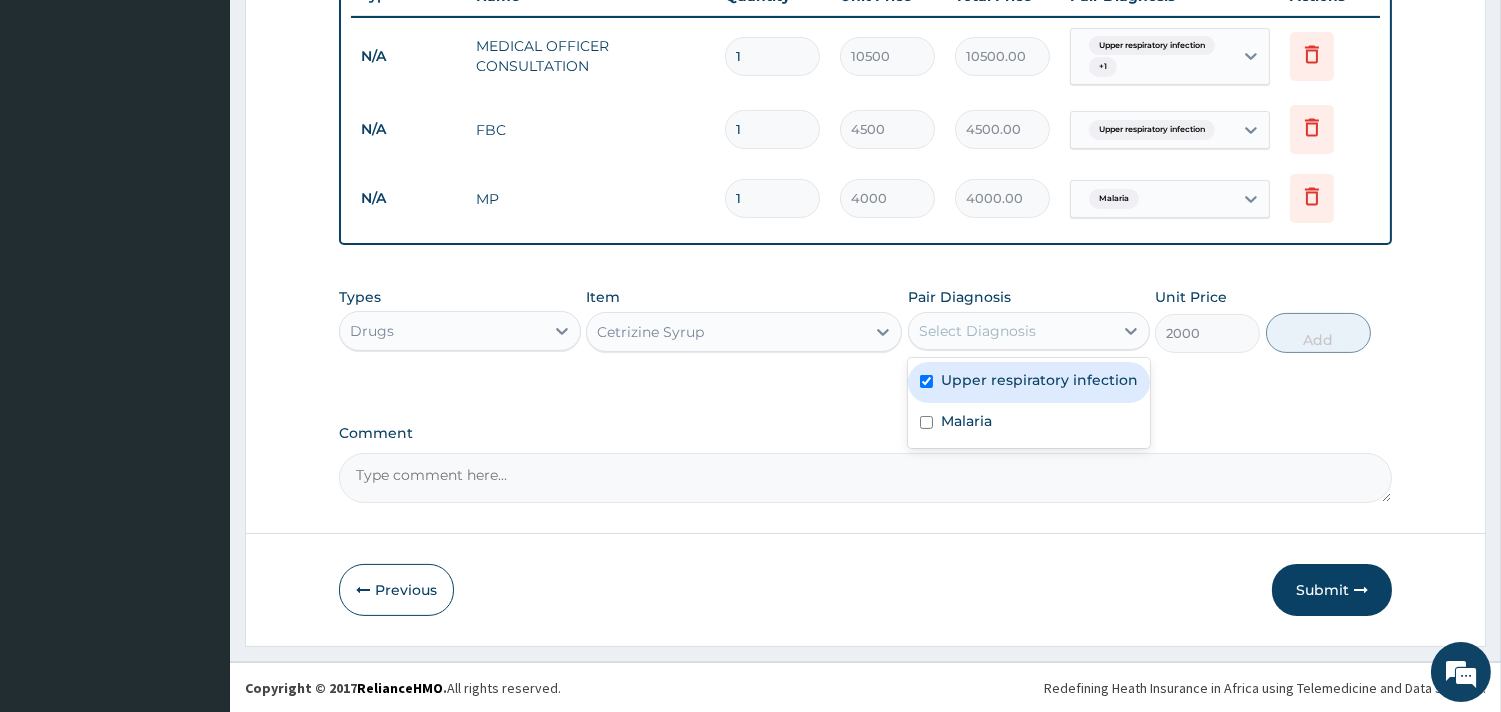 checkbox on "true" 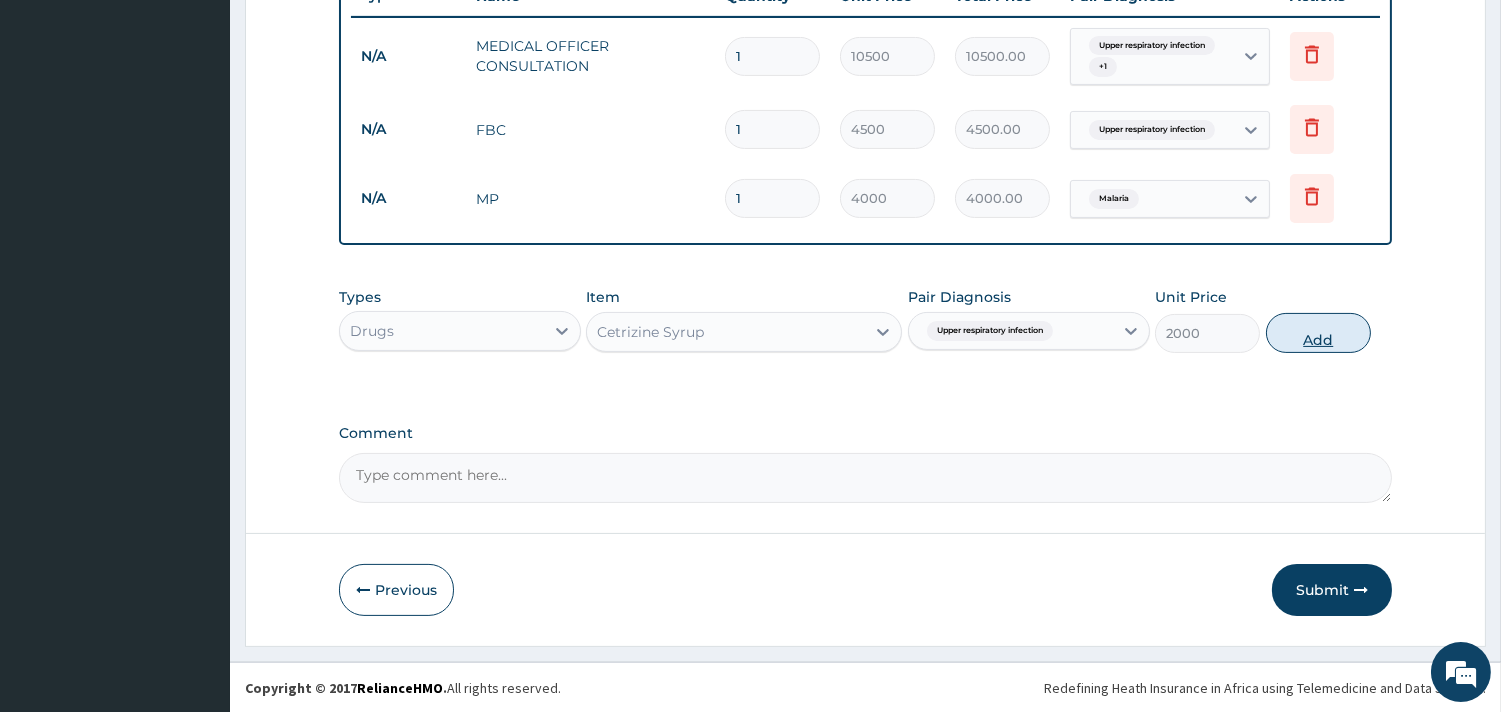 click on "Add" at bounding box center [1318, 333] 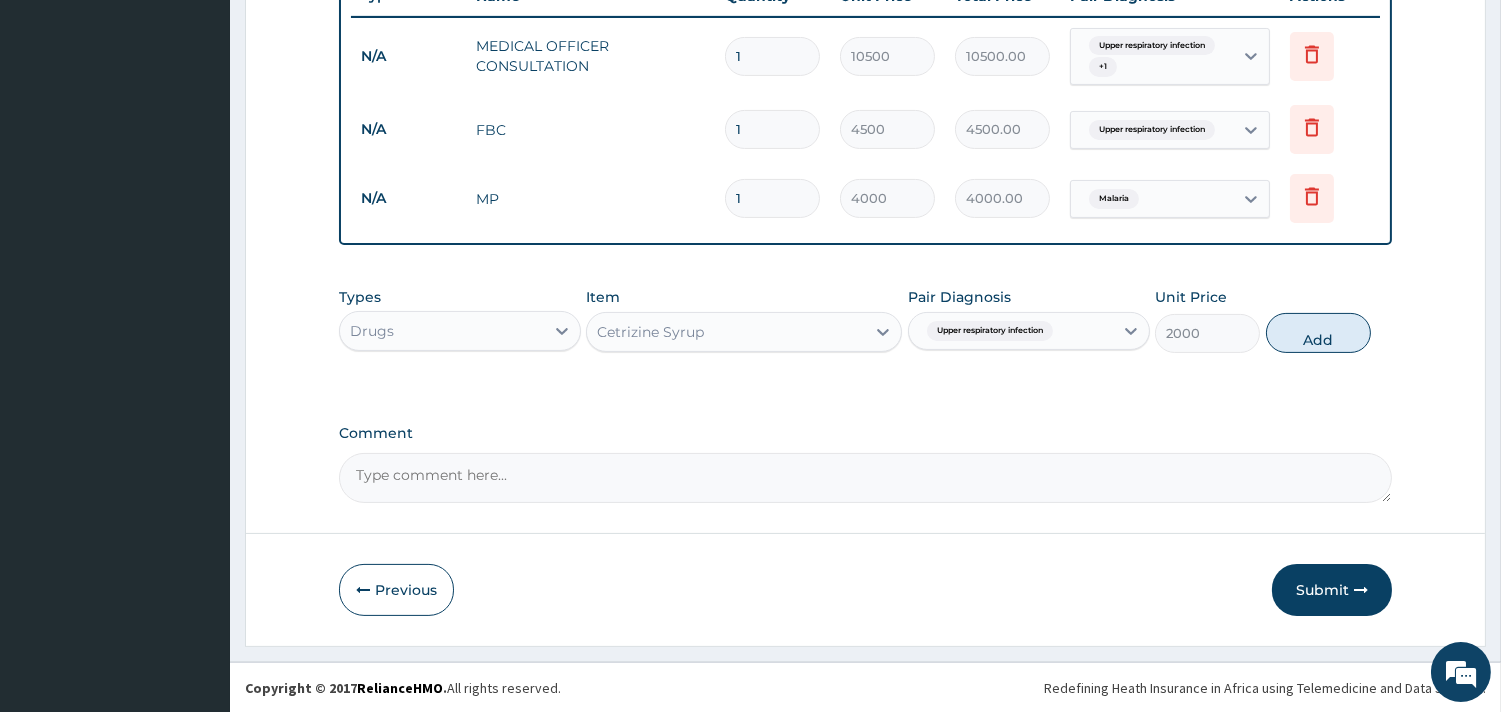 type on "0" 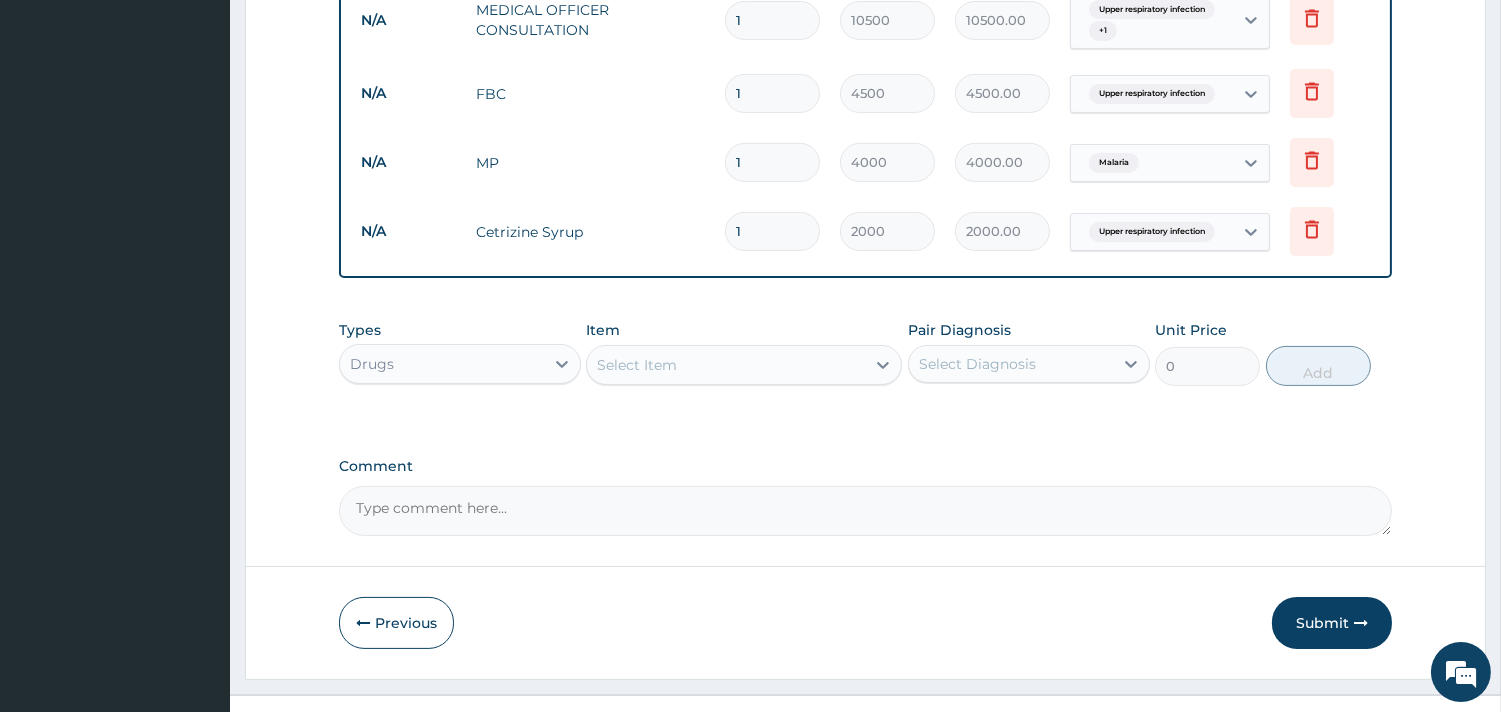 scroll, scrollTop: 850, scrollLeft: 0, axis: vertical 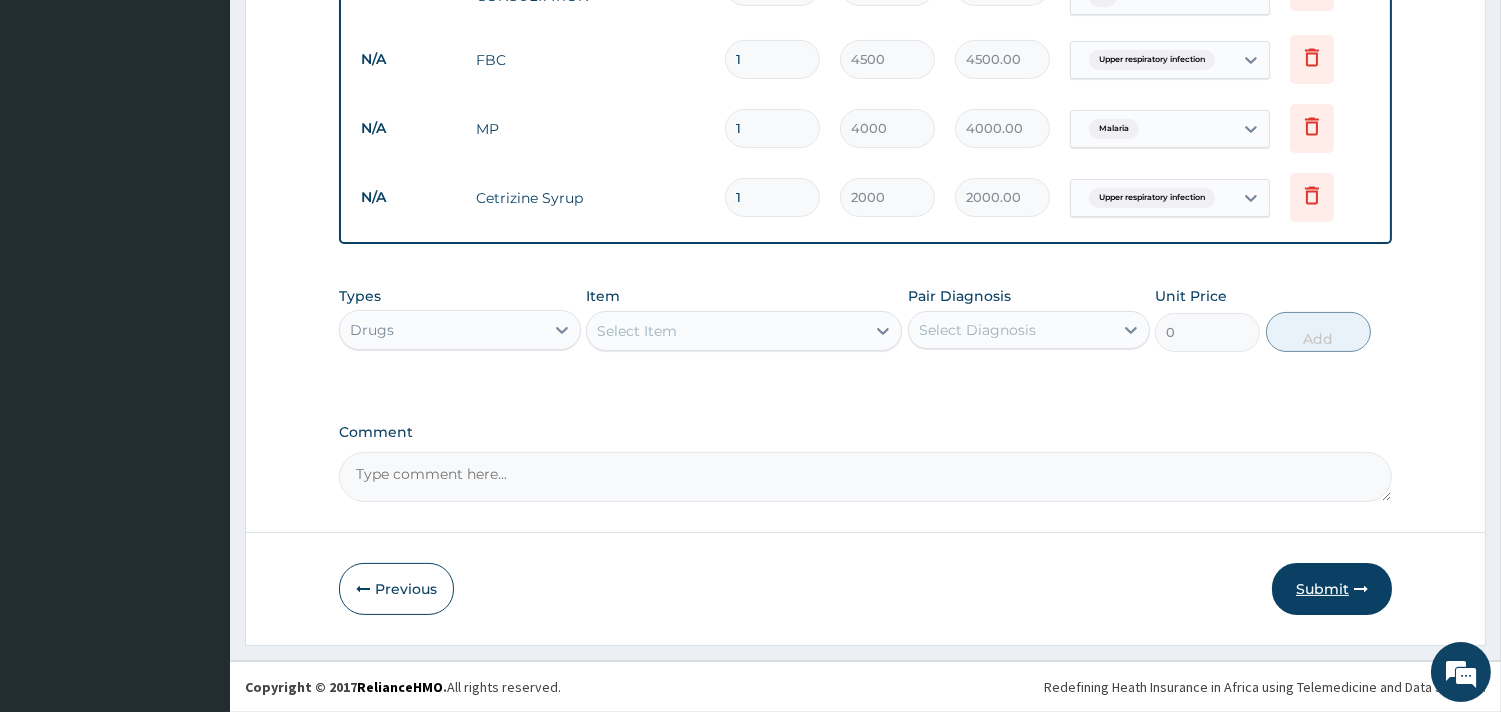 click on "Submit" at bounding box center (1332, 589) 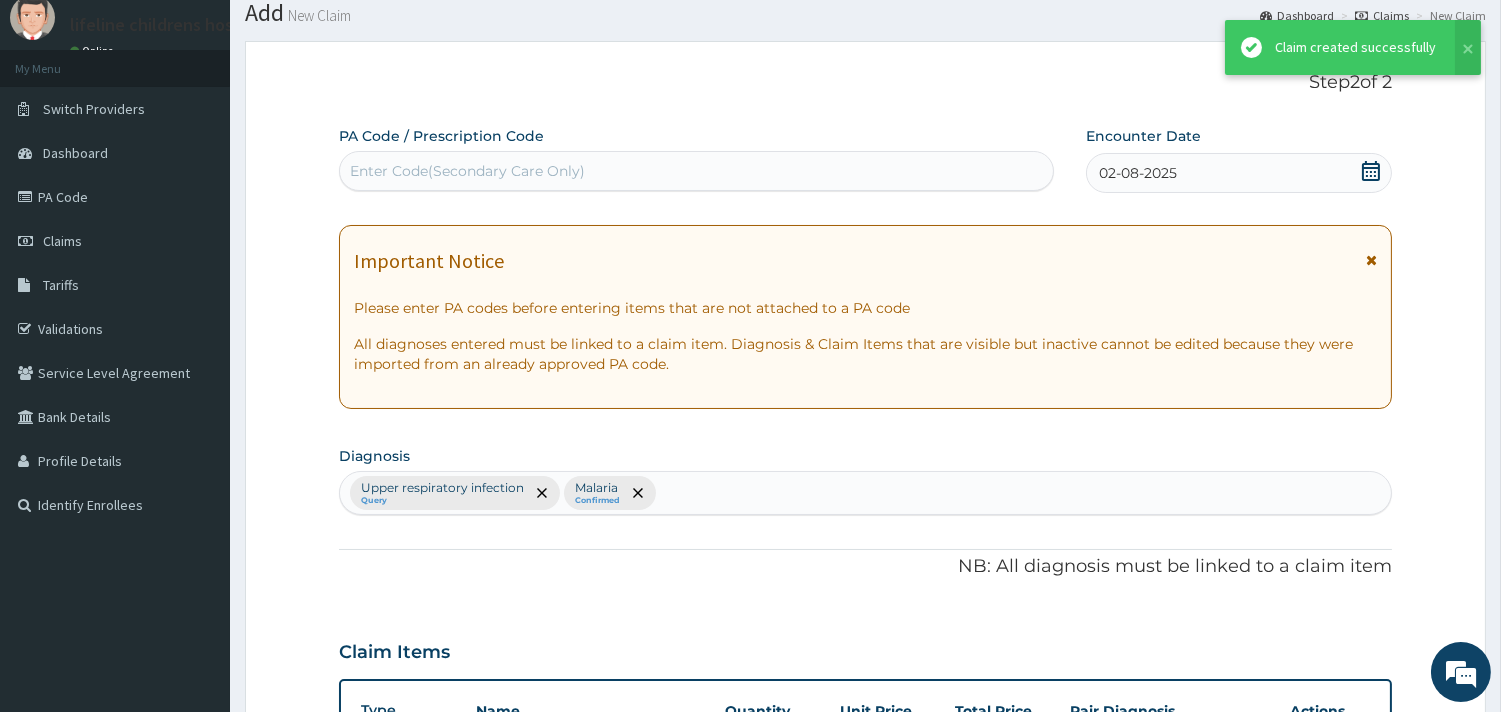 scroll, scrollTop: 850, scrollLeft: 0, axis: vertical 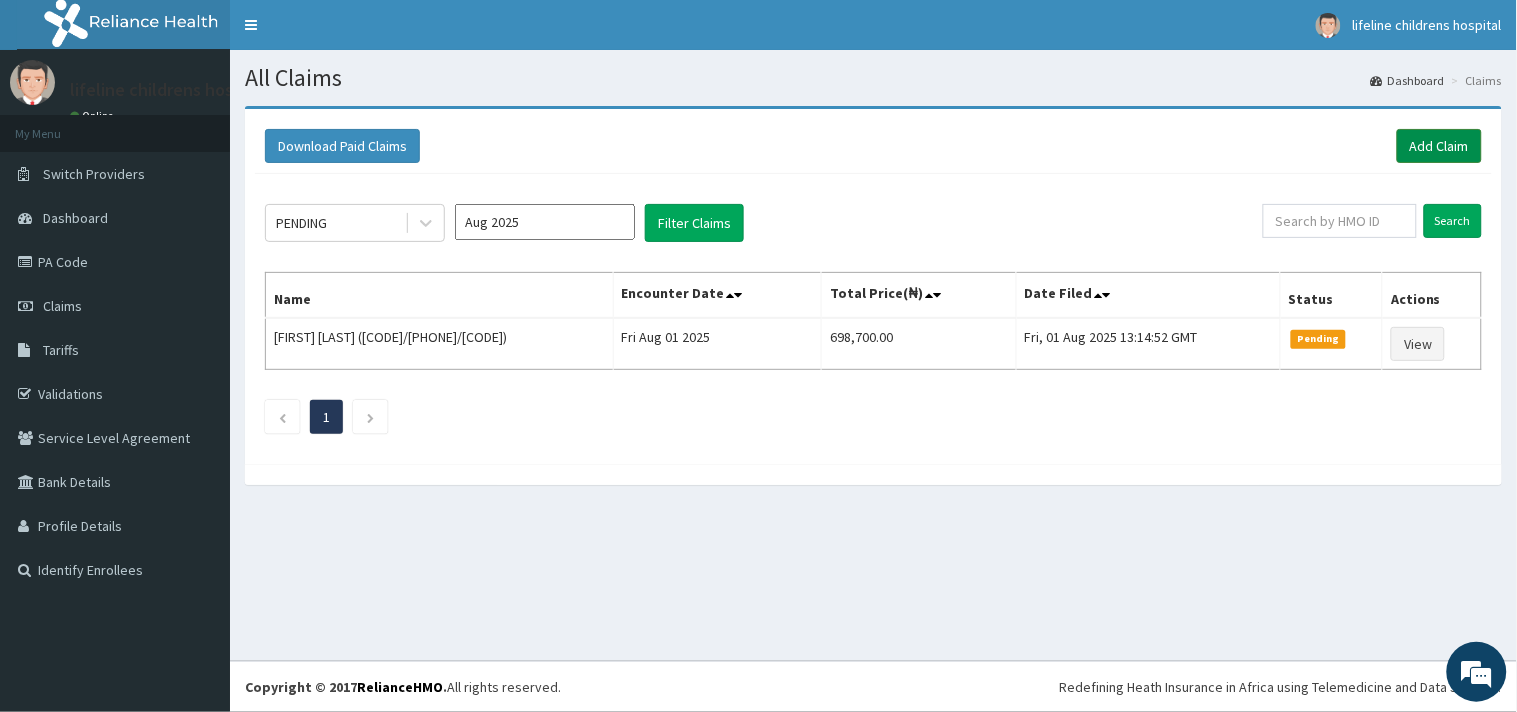 click on "Add Claim" at bounding box center (1439, 146) 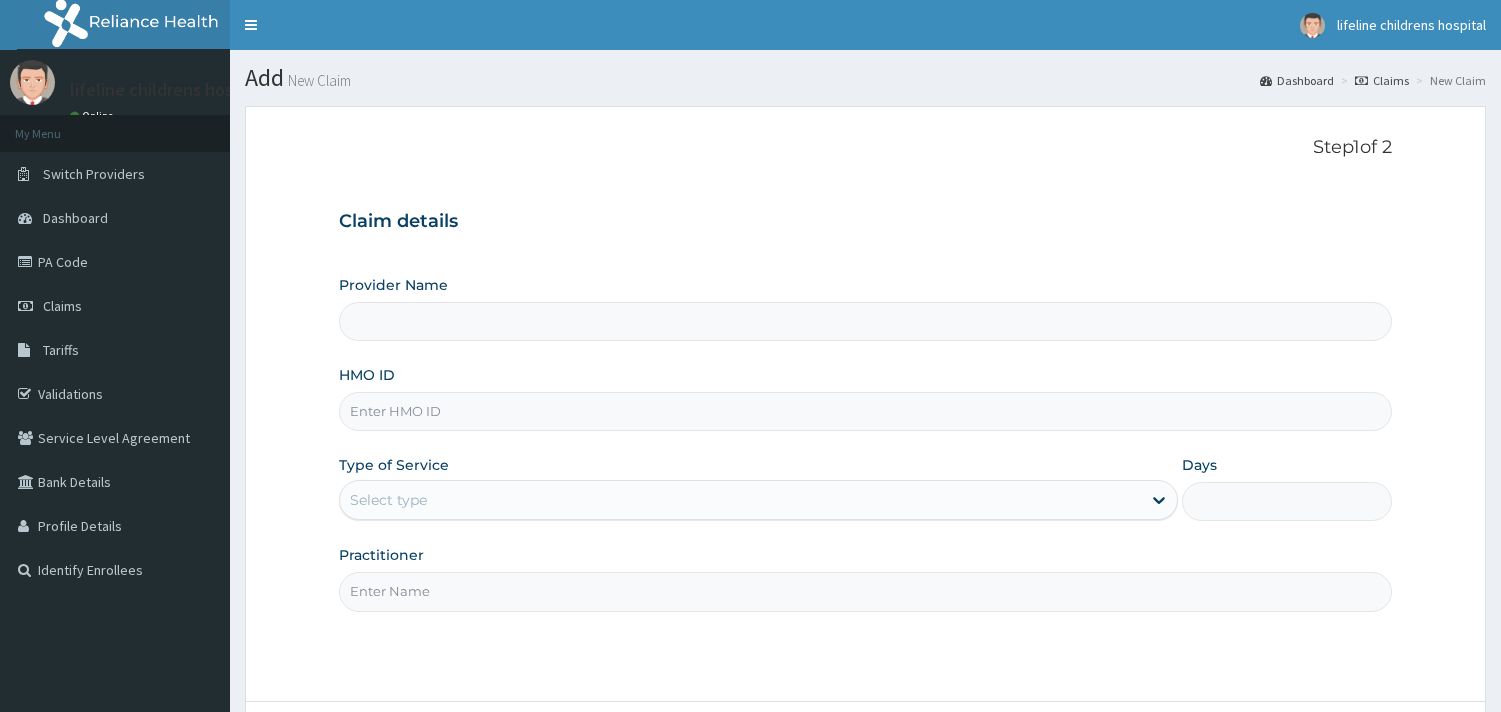 scroll, scrollTop: 0, scrollLeft: 0, axis: both 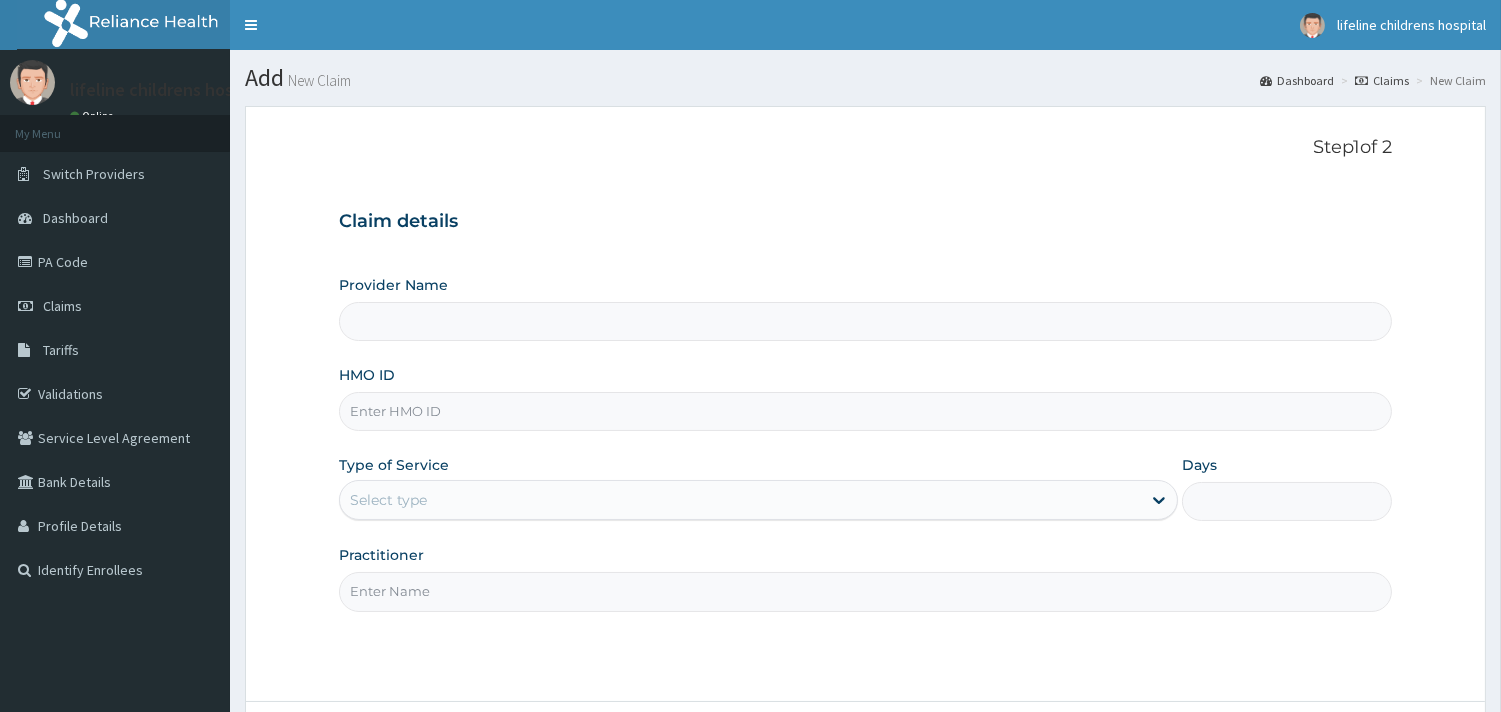 click on "HMO ID" at bounding box center (865, 411) 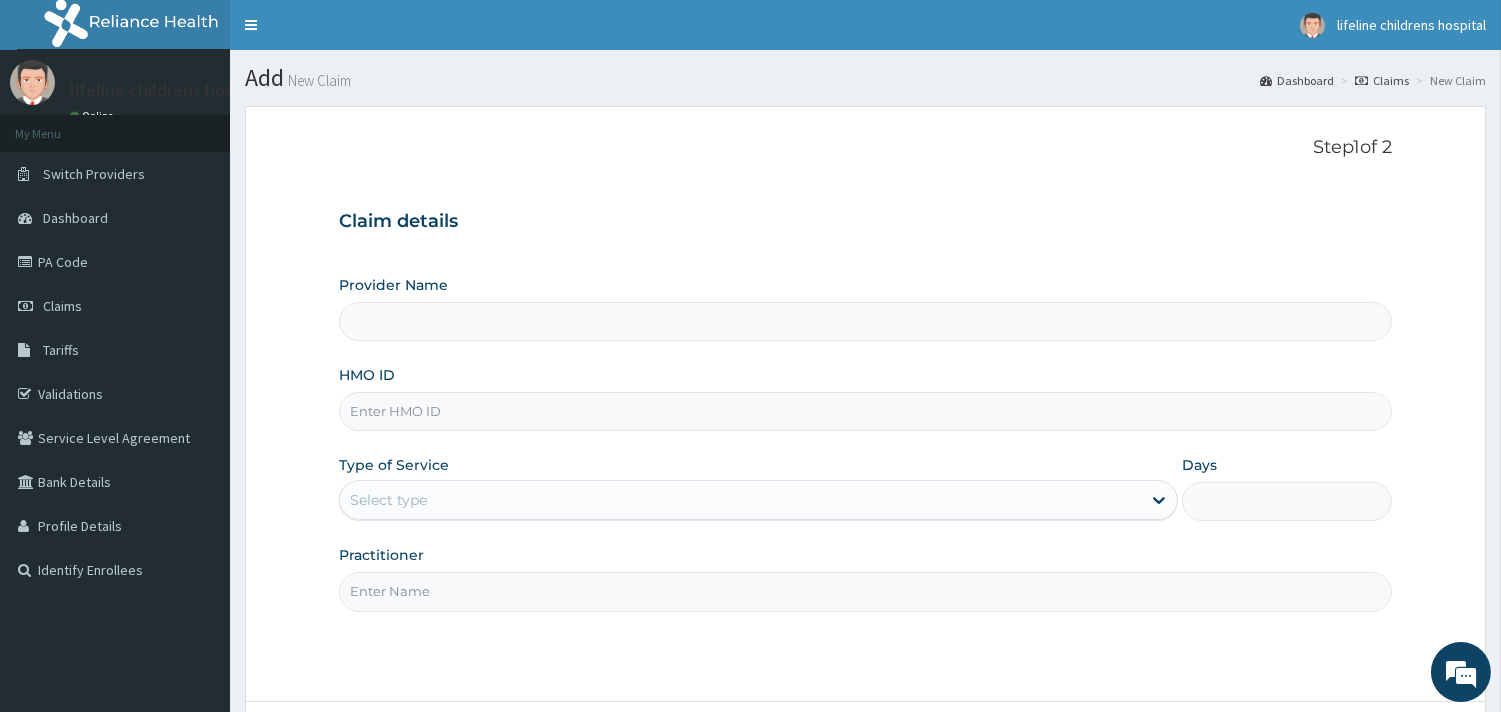 type on "Lifeline Children Hospital - Surulere" 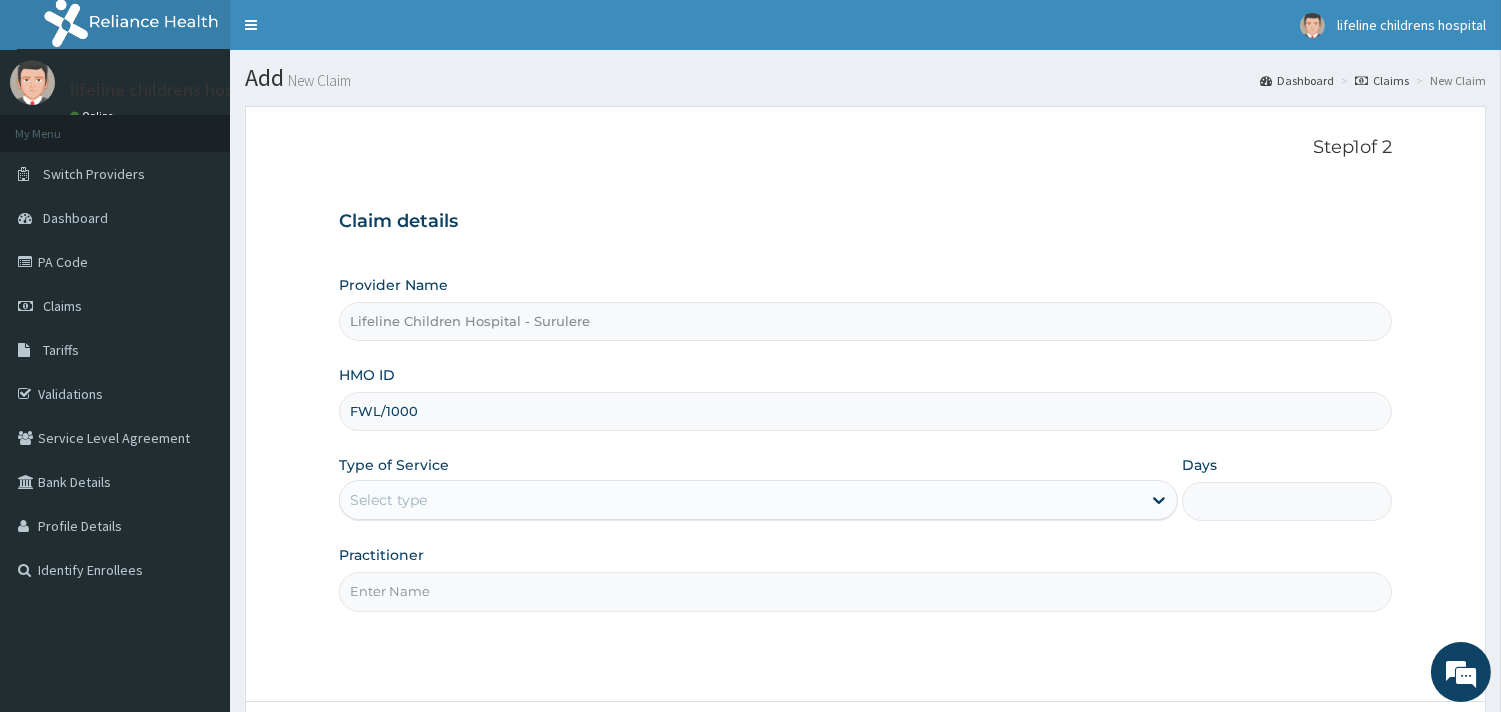 scroll, scrollTop: 0, scrollLeft: 0, axis: both 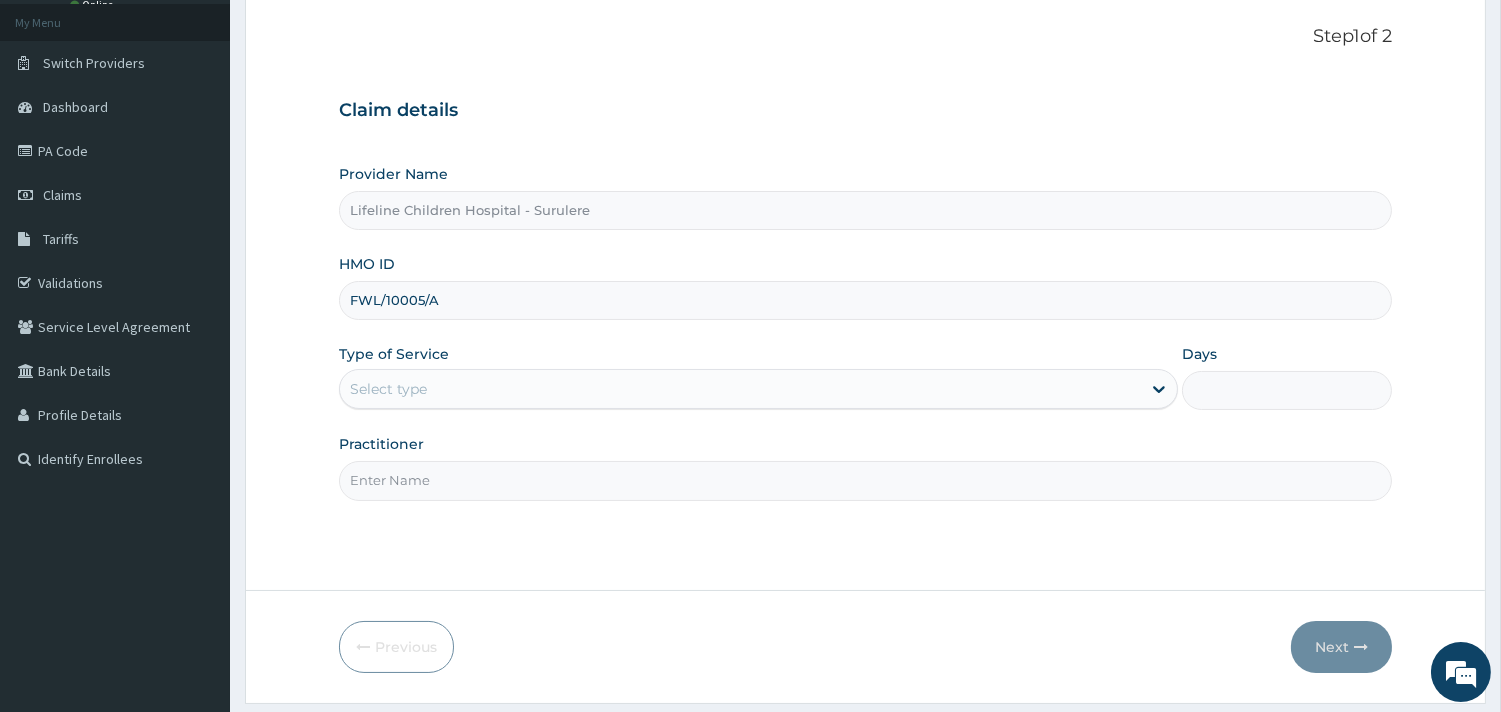 type on "FWL/10005/A" 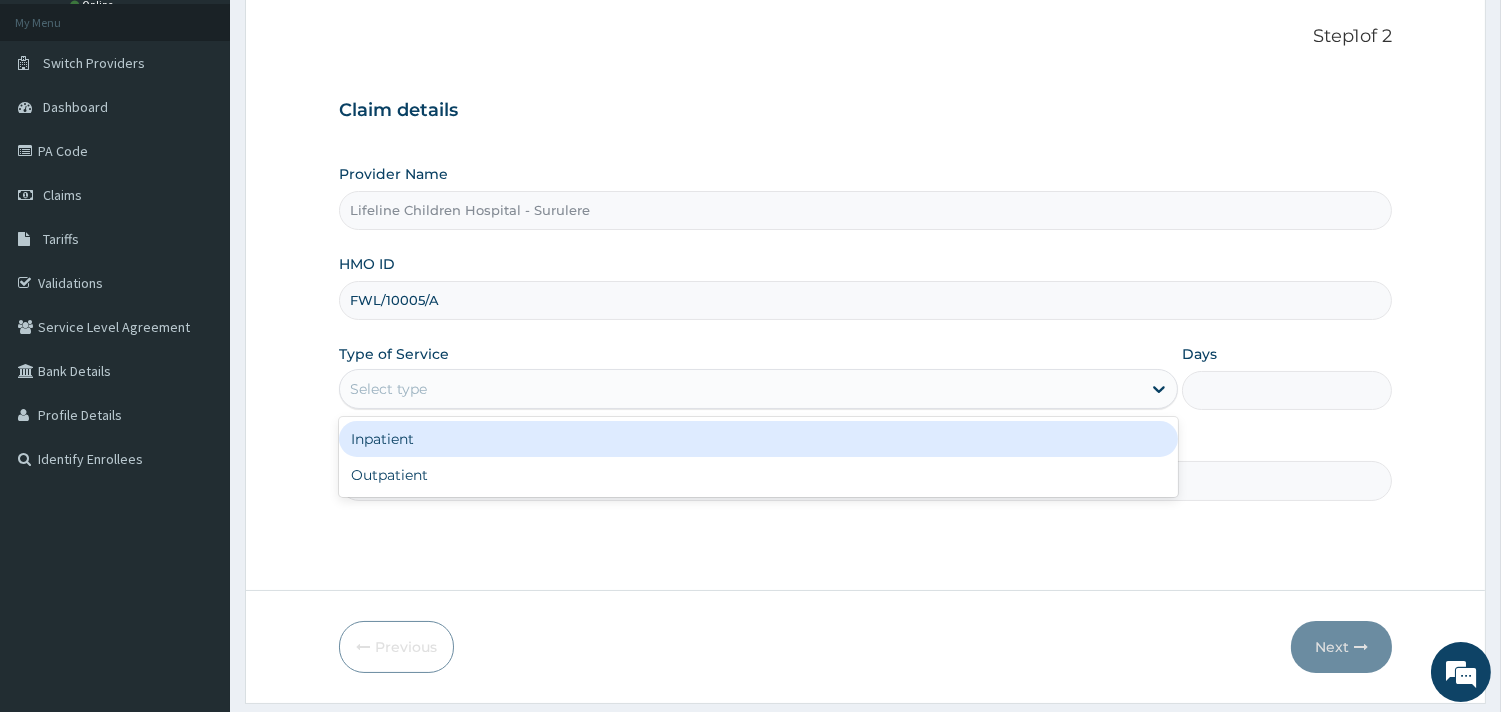 click on "Select type" at bounding box center [740, 389] 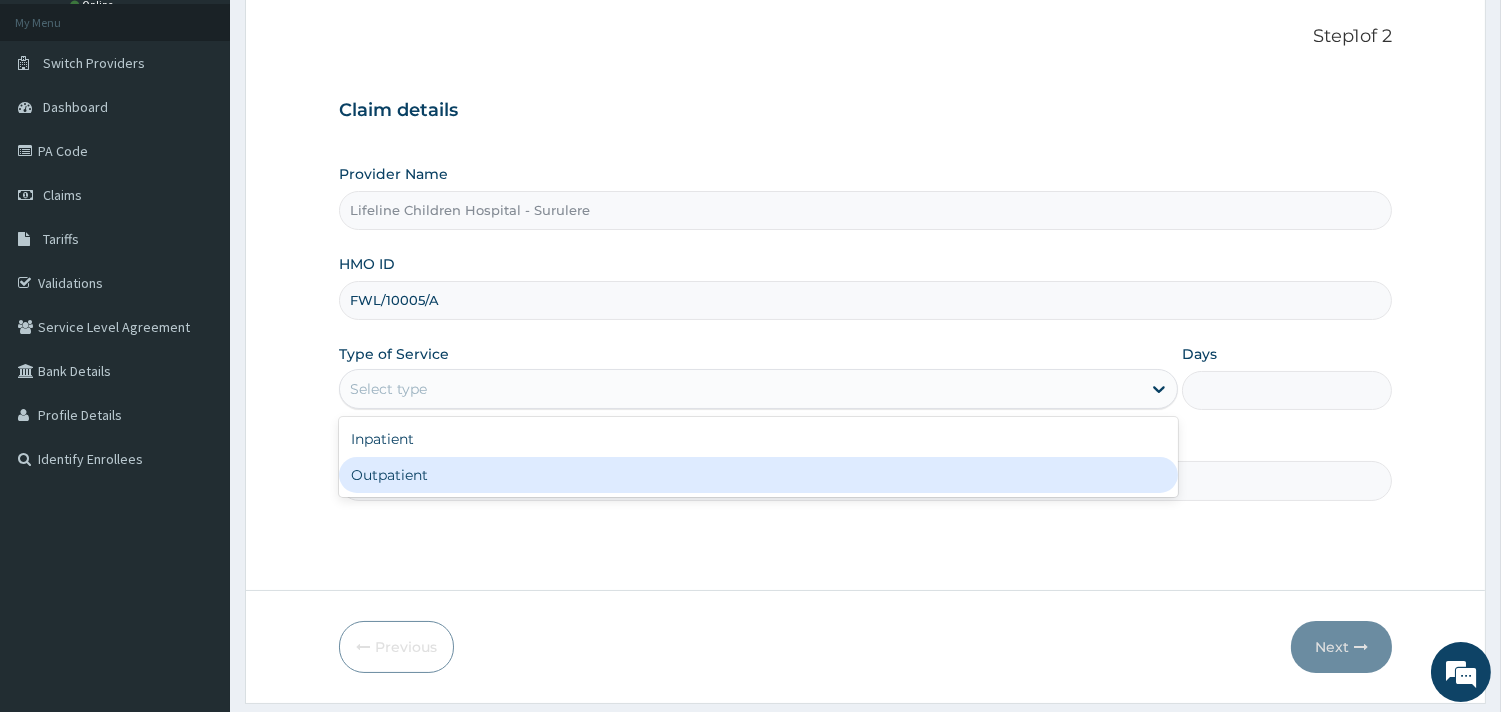 click on "Outpatient" at bounding box center [758, 475] 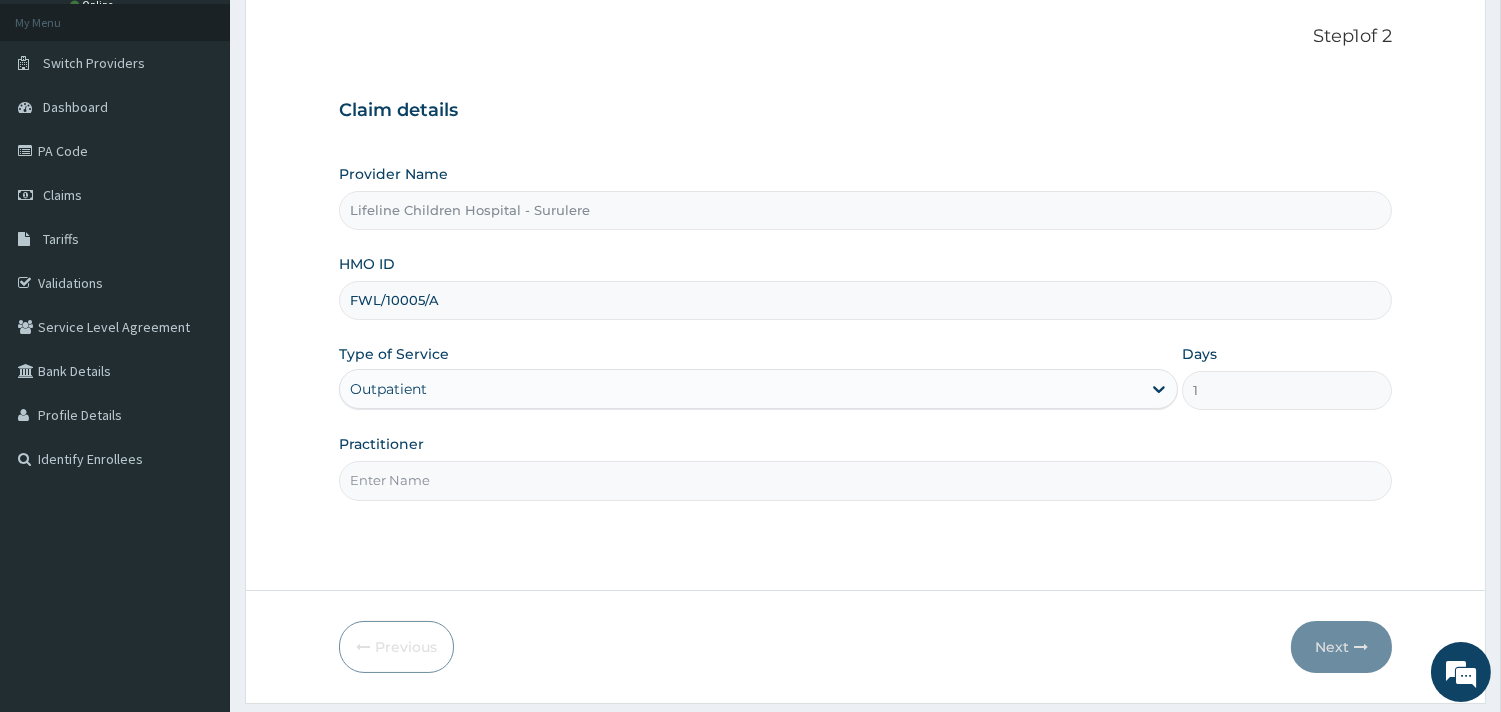 click on "Practitioner" at bounding box center (865, 480) 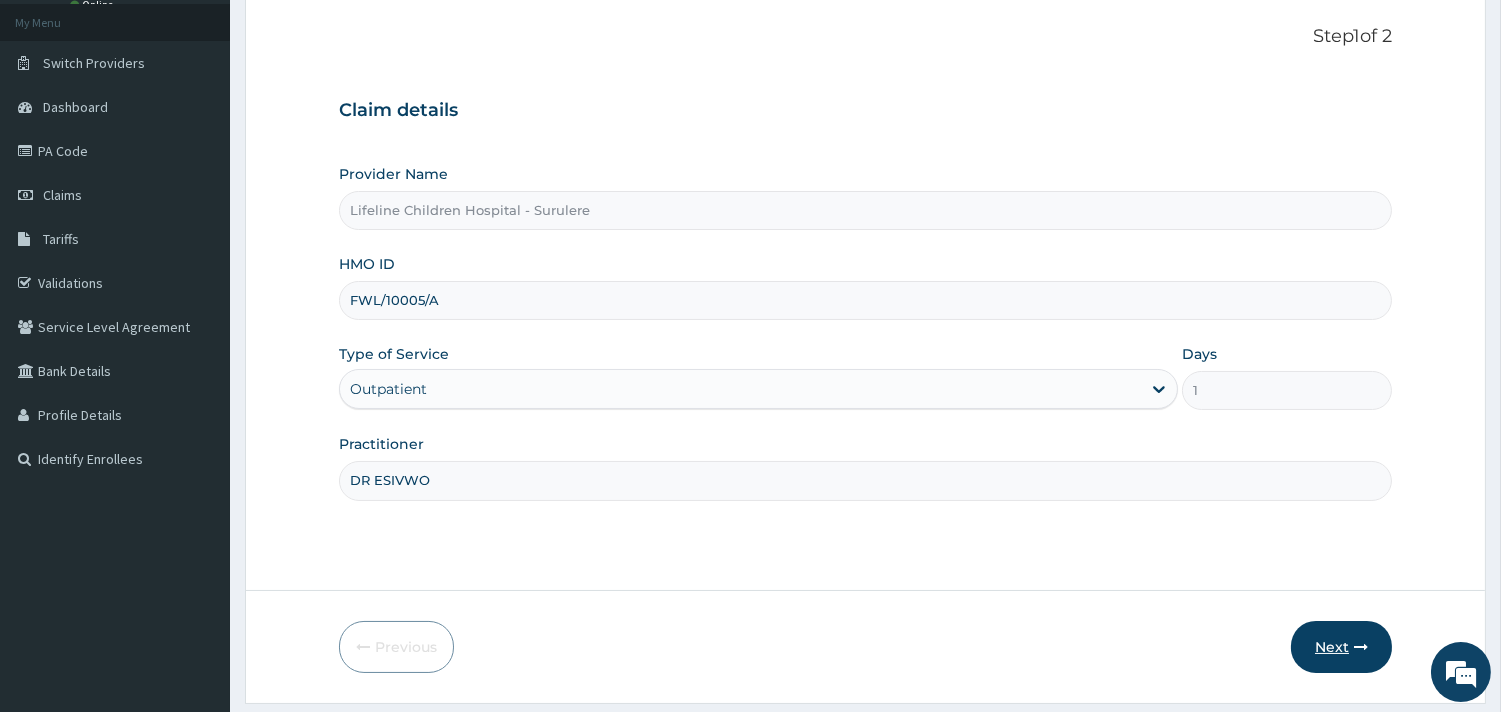 type on "DR ESIVWO" 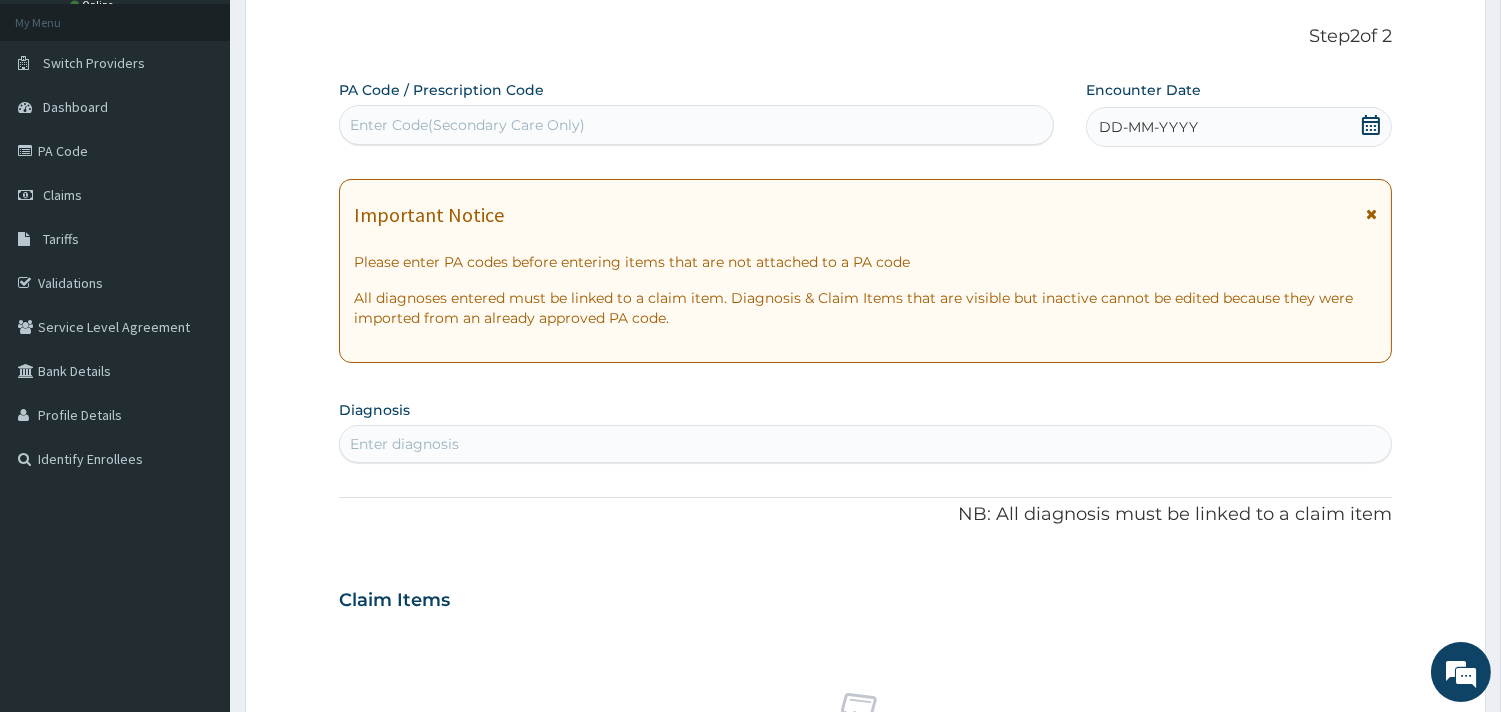 click on "DD-MM-YYYY" at bounding box center (1239, 127) 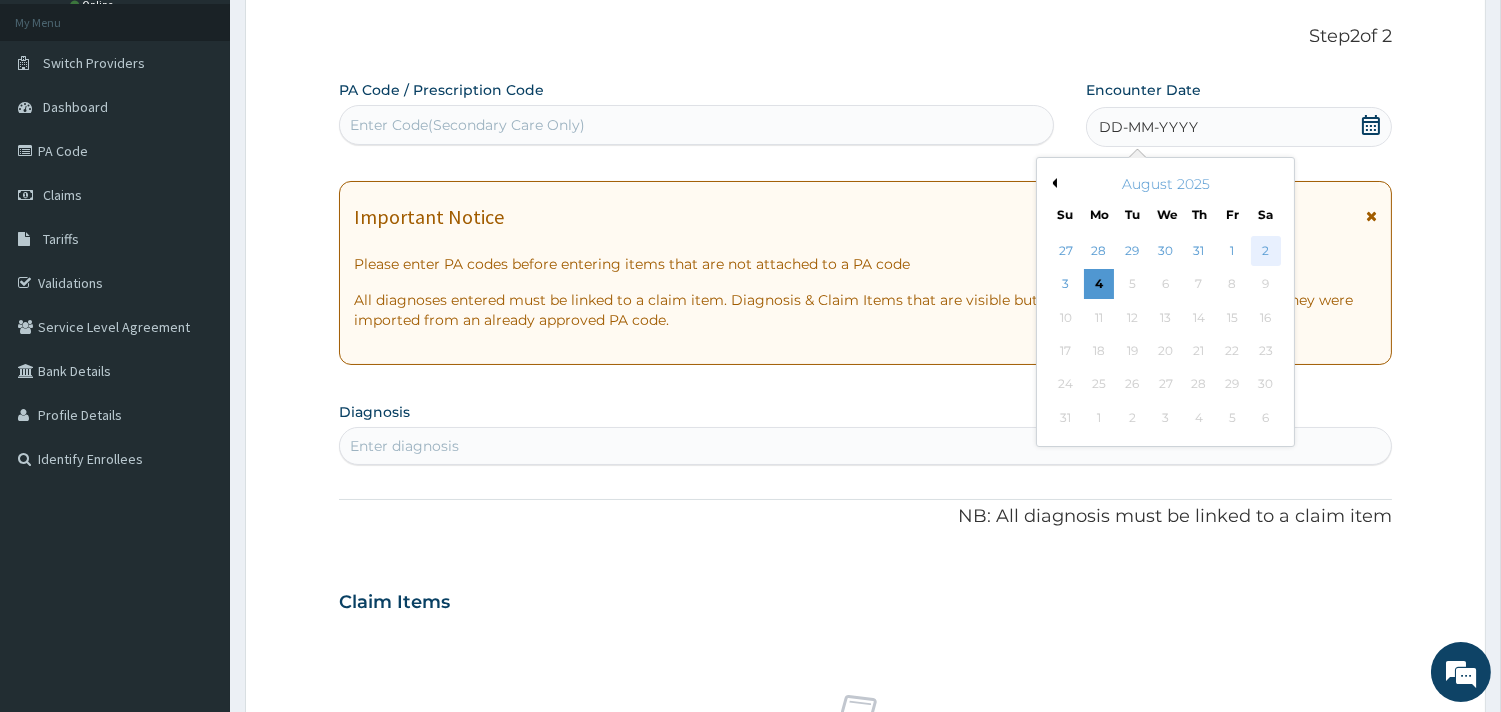 click on "2" at bounding box center (1265, 251) 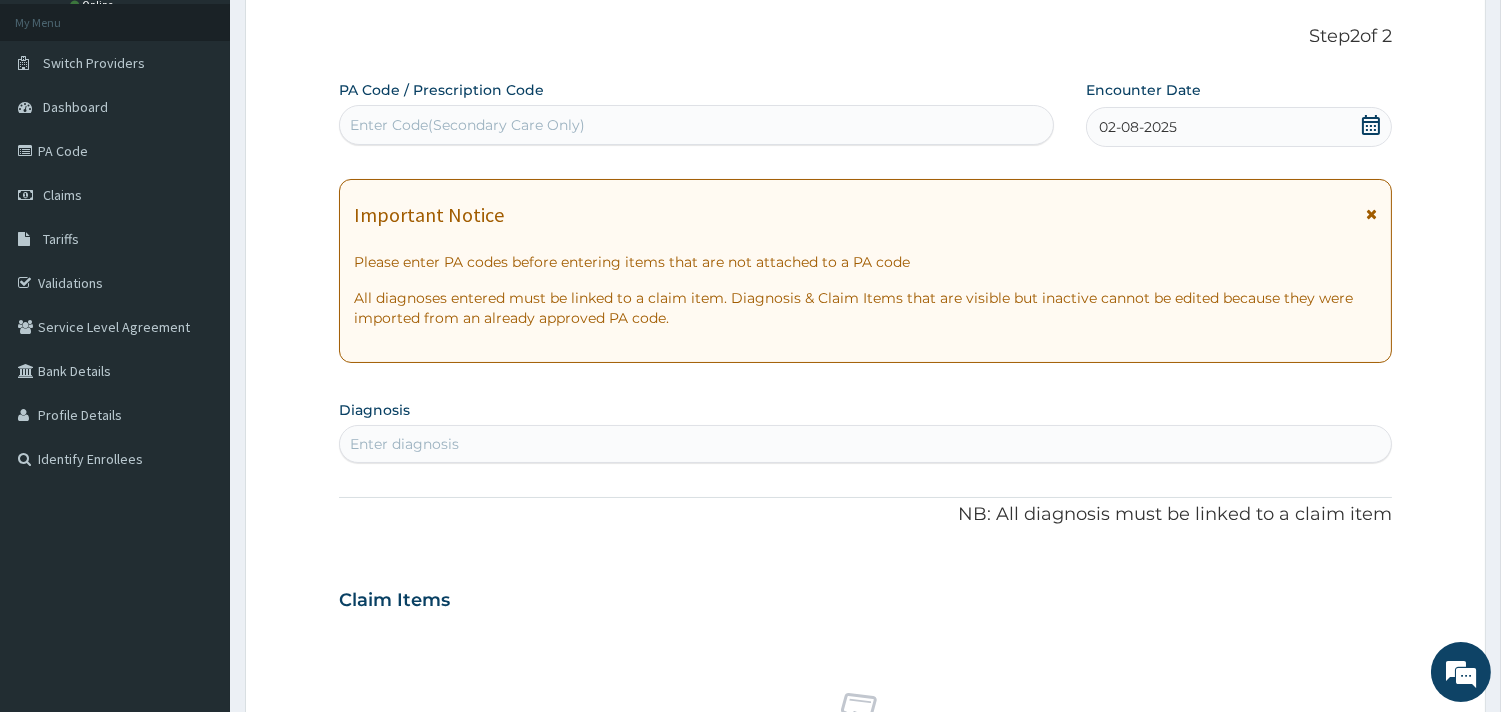 click on "Enter diagnosis" at bounding box center [404, 444] 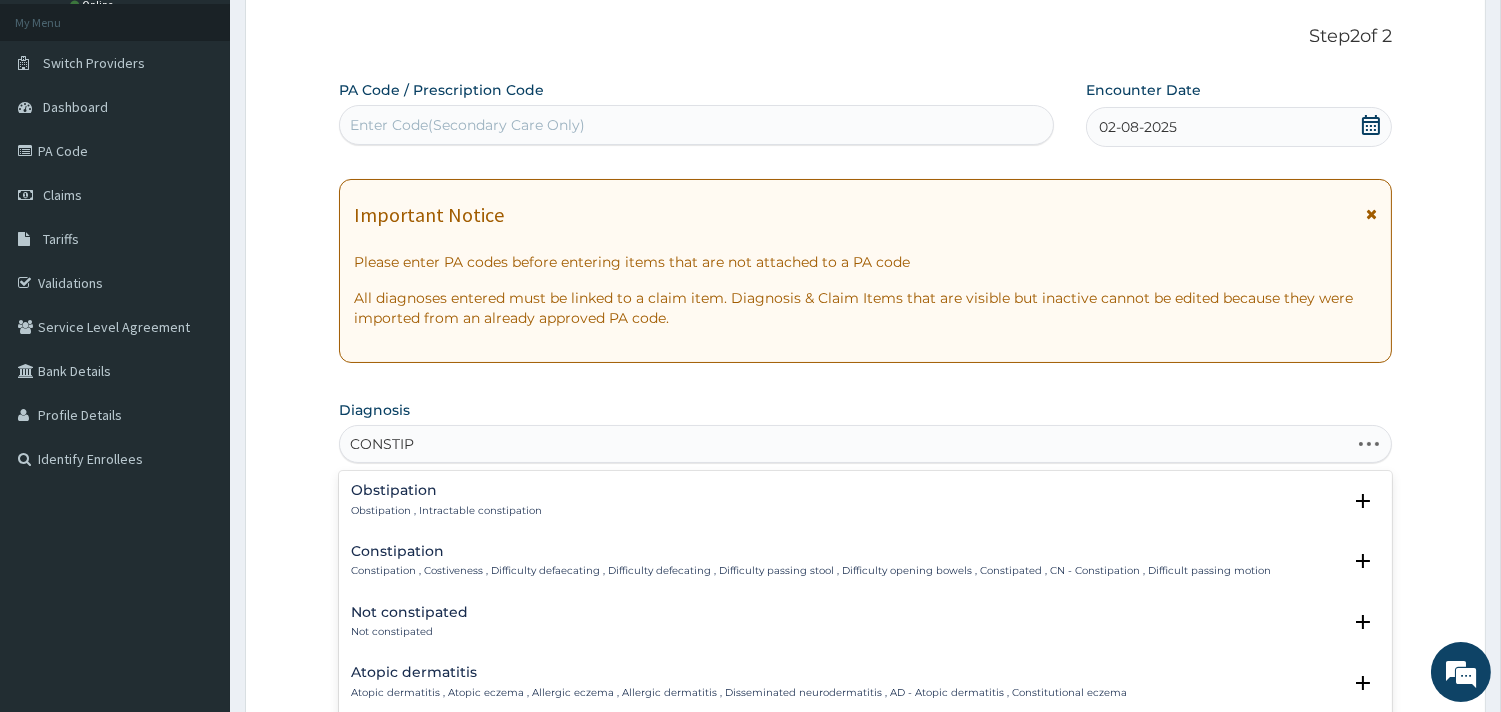type on "CONSTIPA" 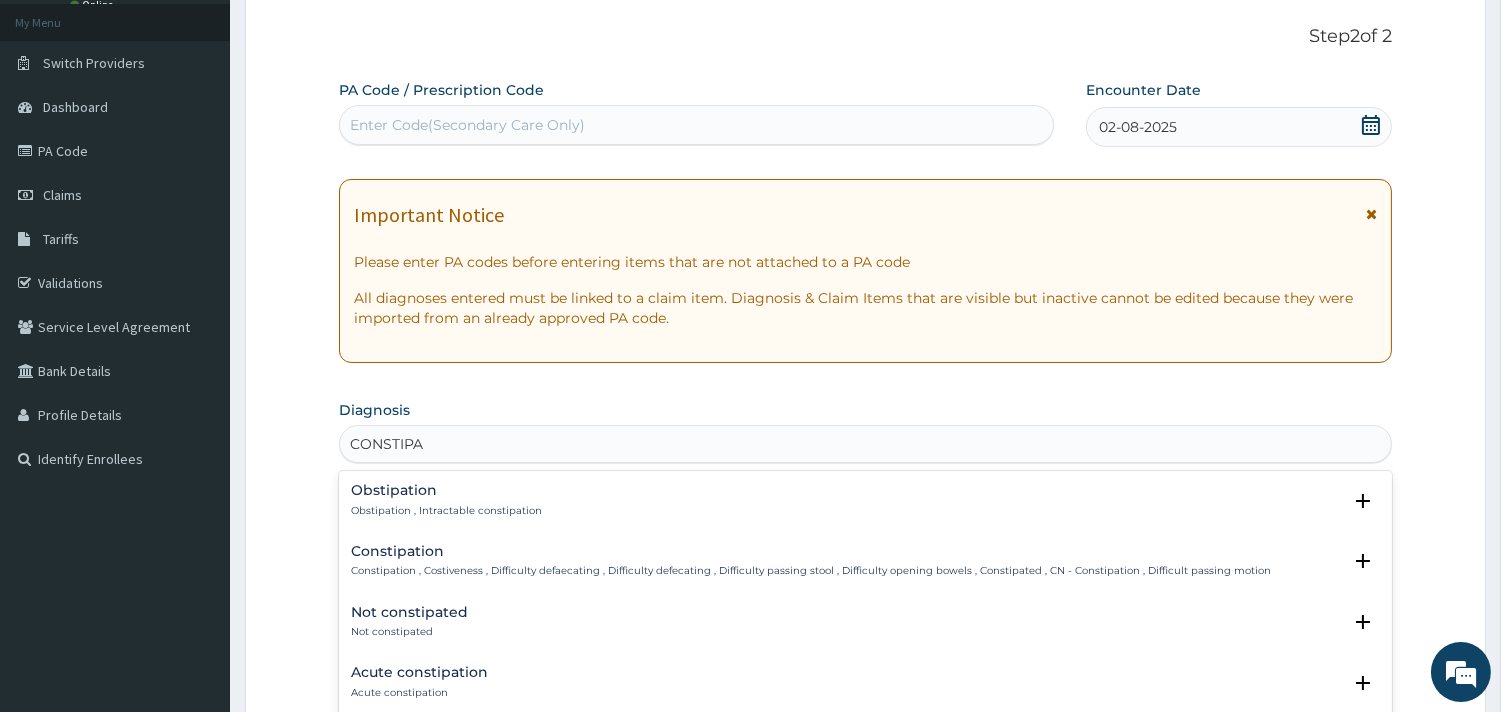 click on "Constipation Constipation , Costiveness , Difficulty defaecating , Difficulty defecating , Difficulty passing stool , Difficulty opening bowels , Constipated , CN - Constipation , Difficult passing motion" at bounding box center [811, 561] 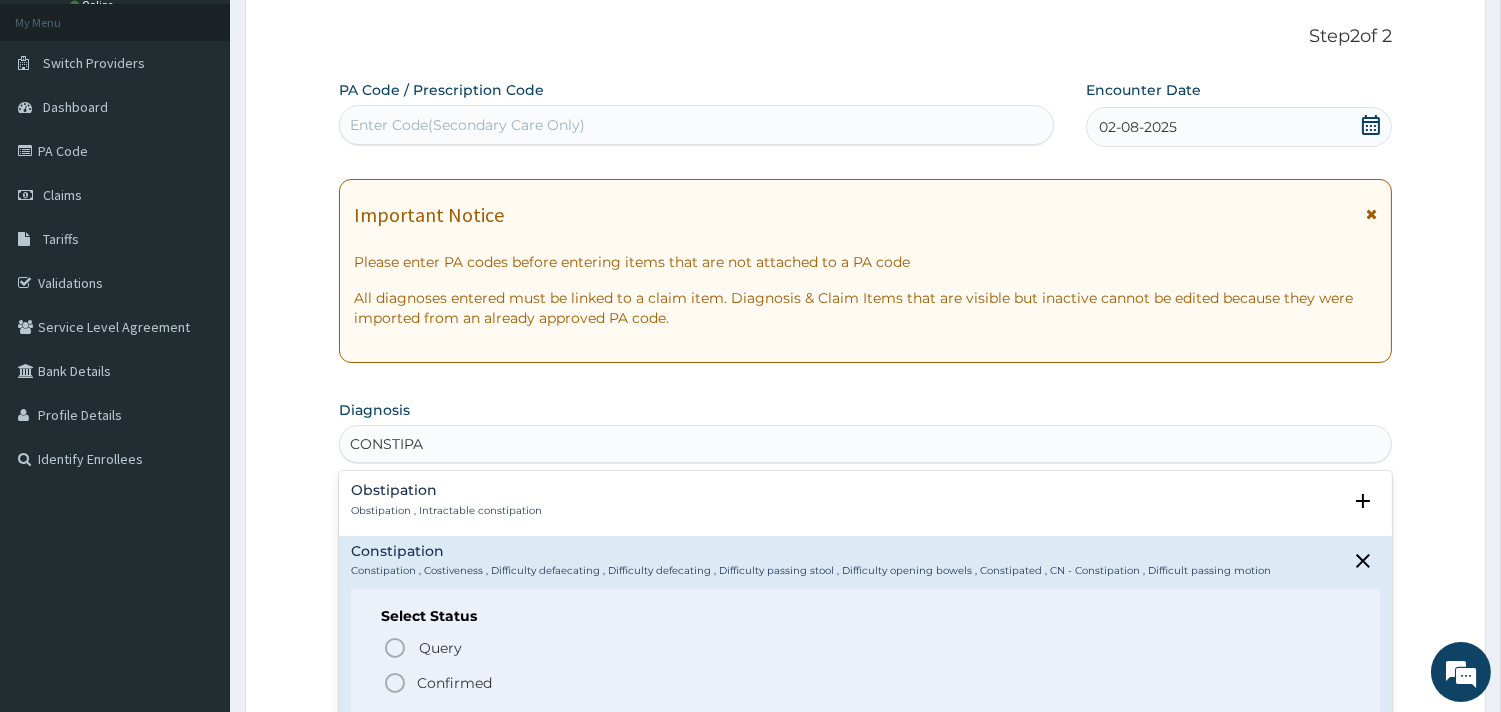 click on "Confirmed" at bounding box center [454, 683] 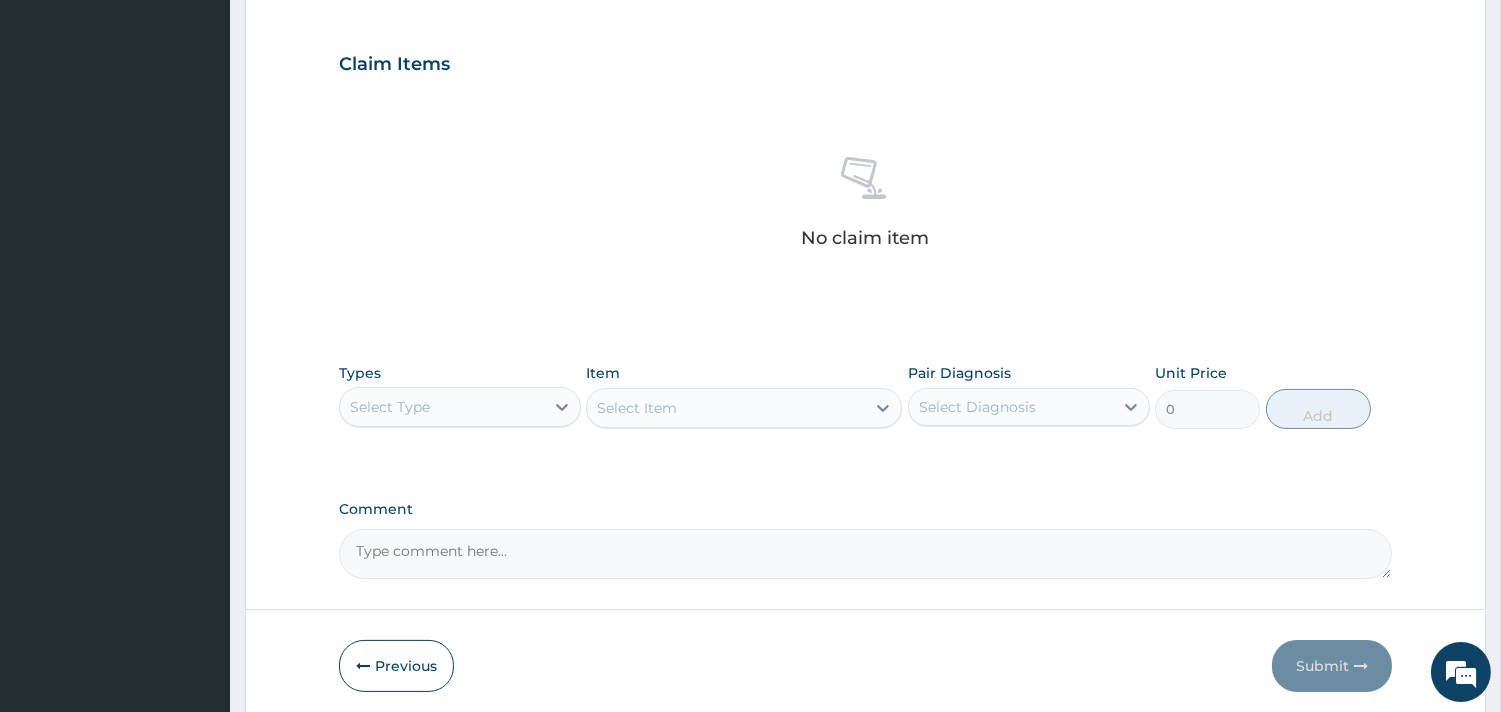 scroll, scrollTop: 730, scrollLeft: 0, axis: vertical 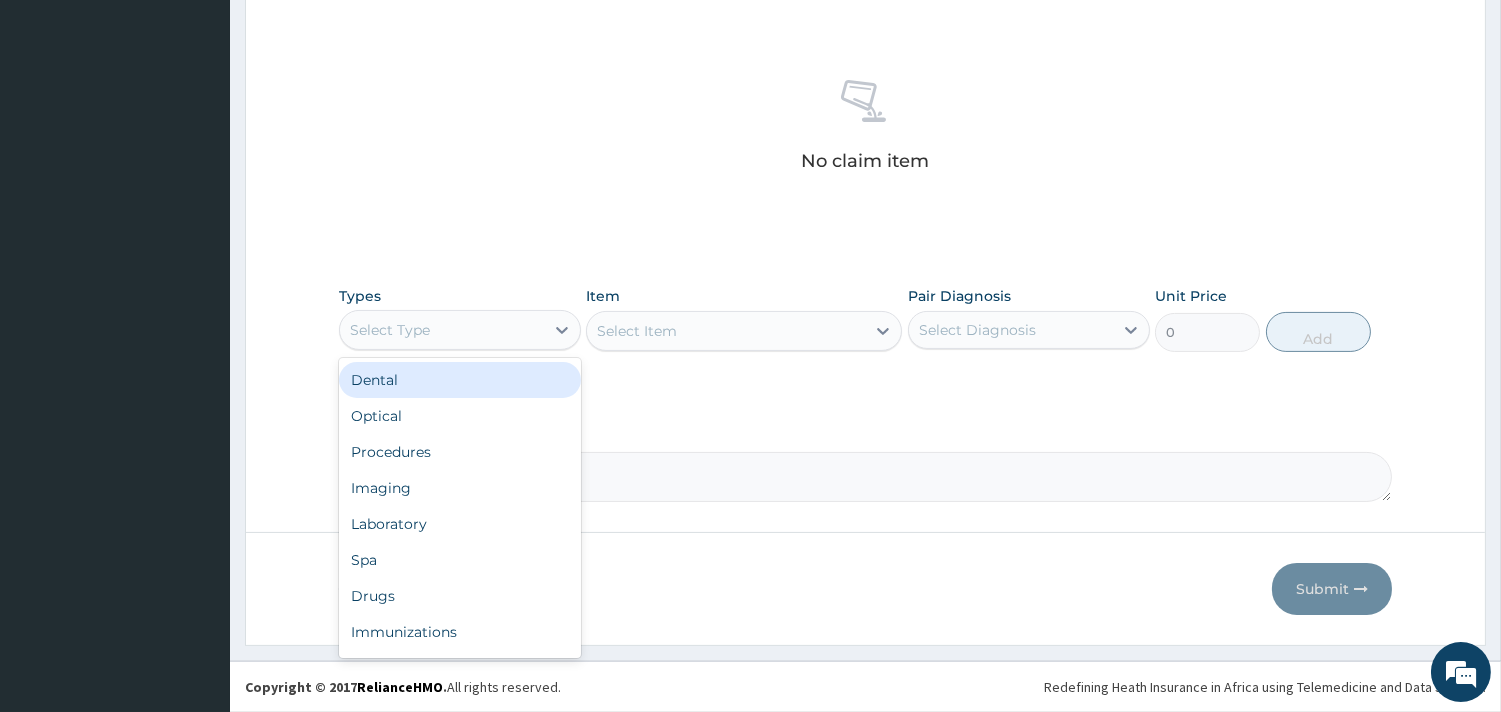 click on "Select Type" at bounding box center (442, 330) 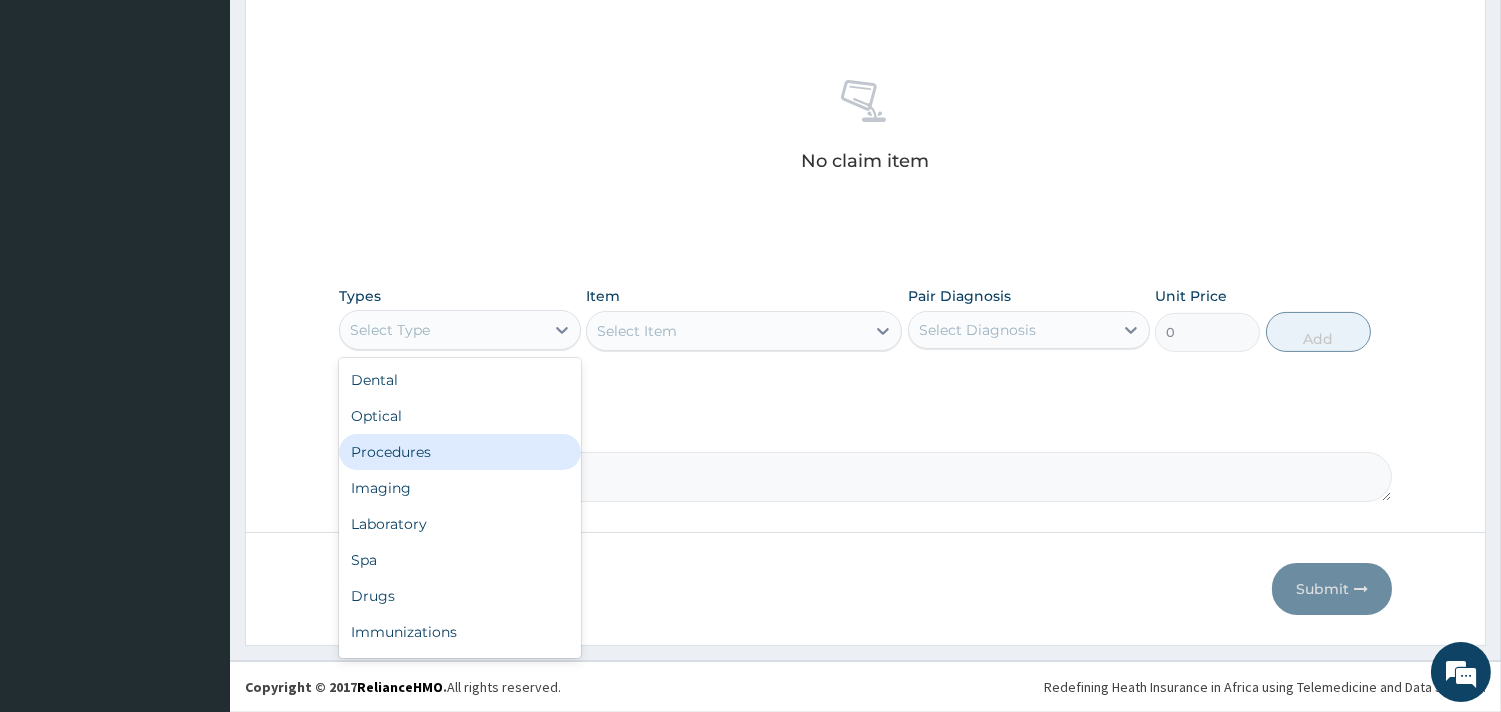 click on "Procedures" at bounding box center (460, 452) 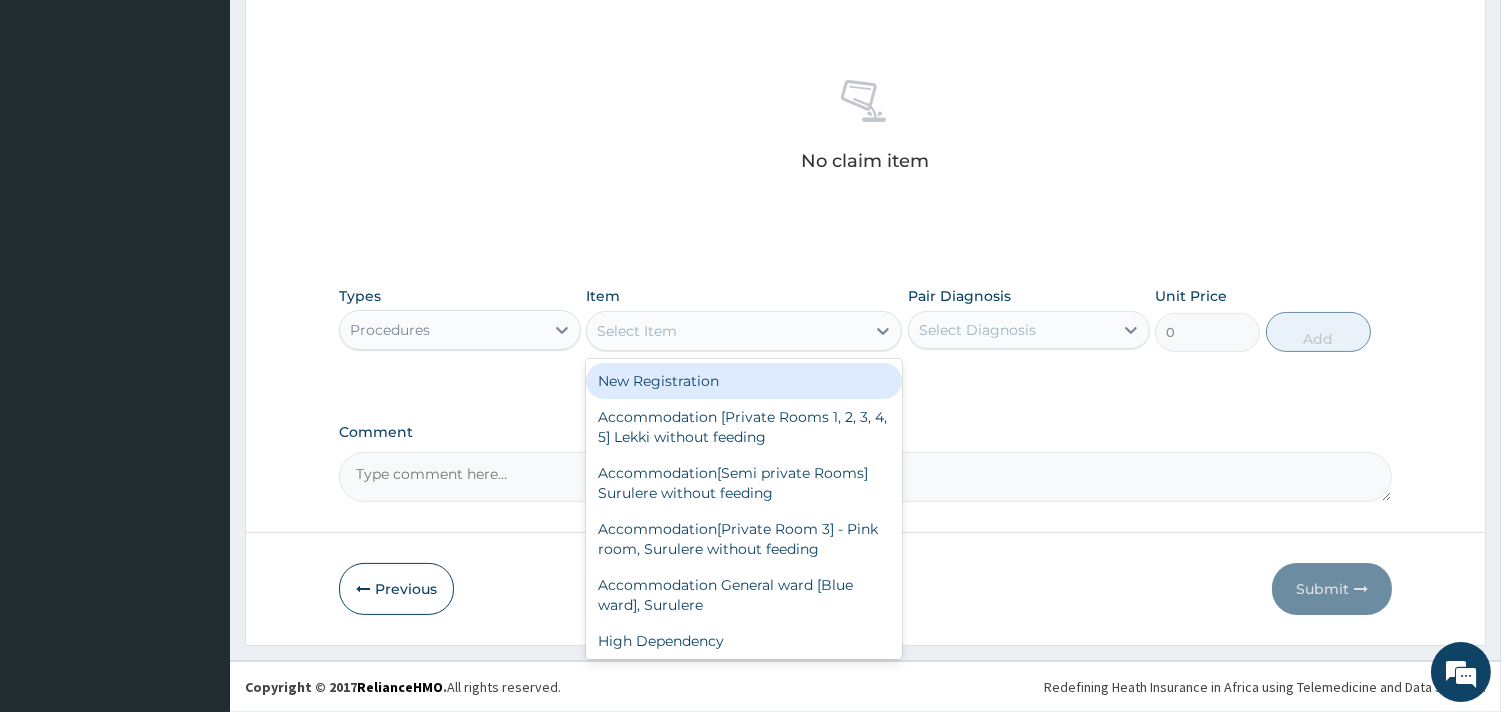 click on "Select Item" at bounding box center (726, 331) 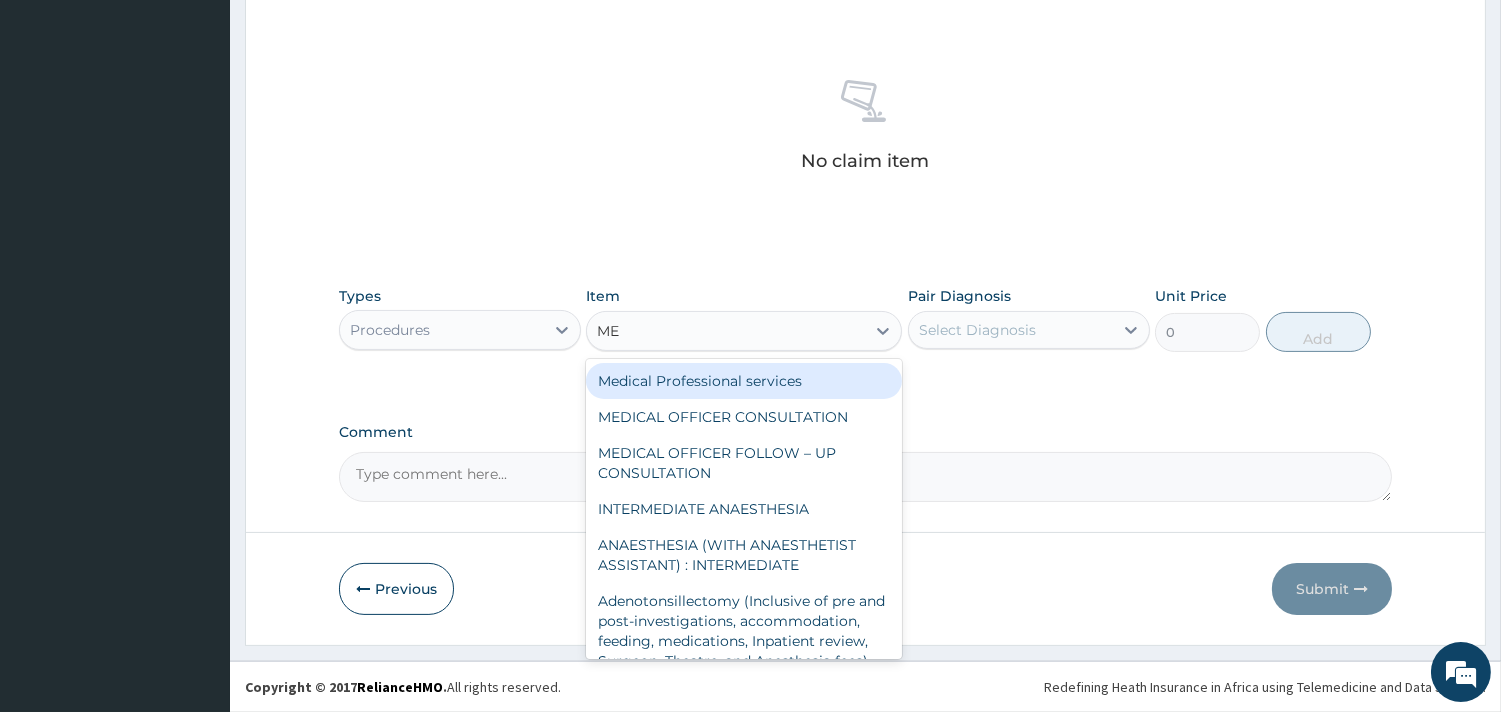 type on "MED" 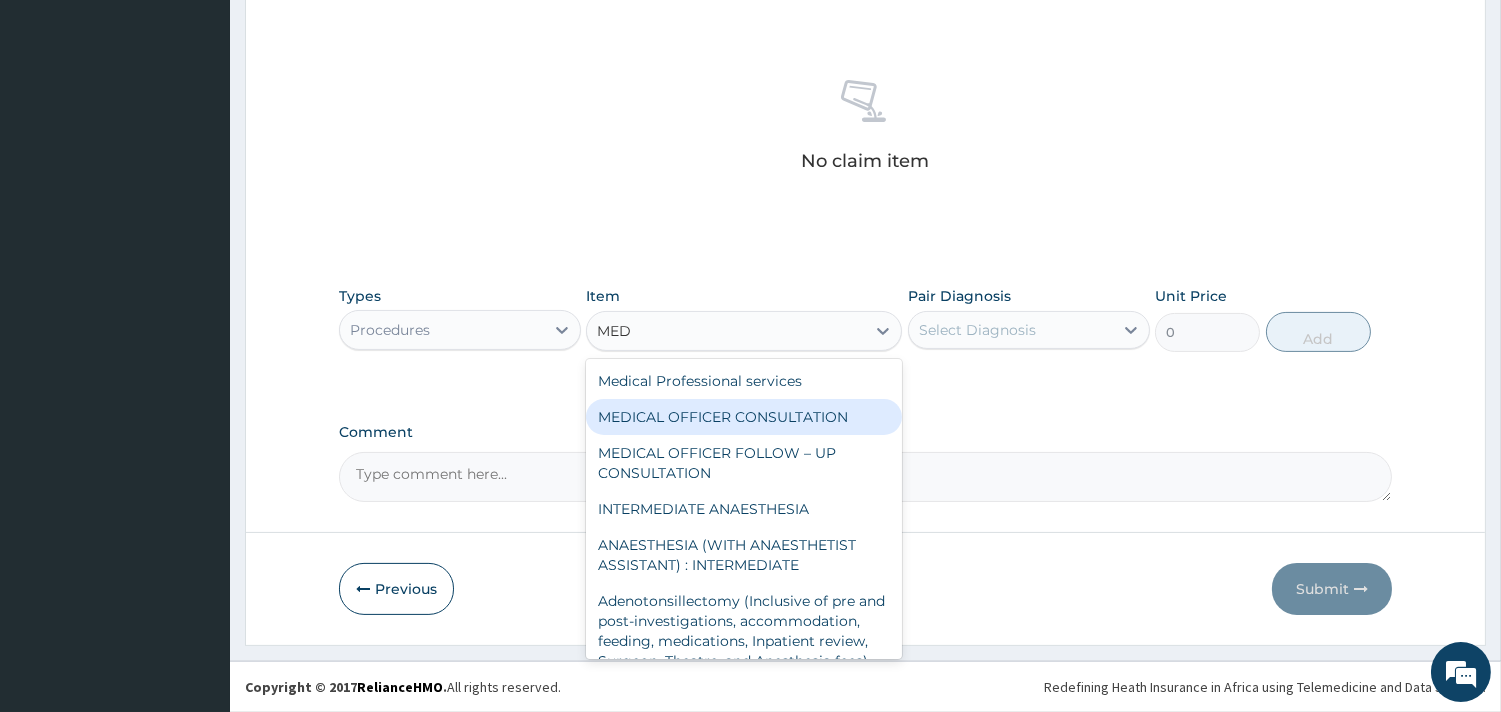 click on "MEDICAL OFFICER CONSULTATION" at bounding box center [744, 417] 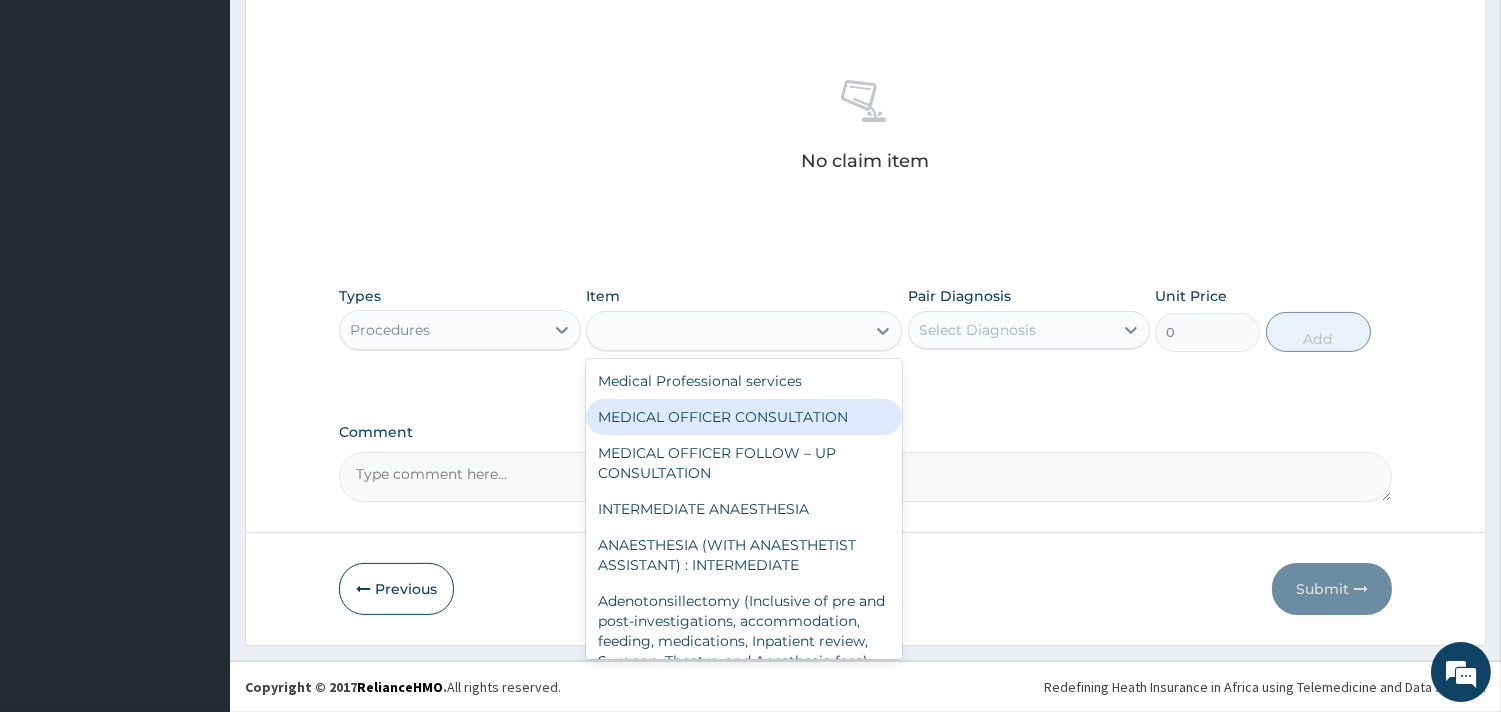 type on "10500" 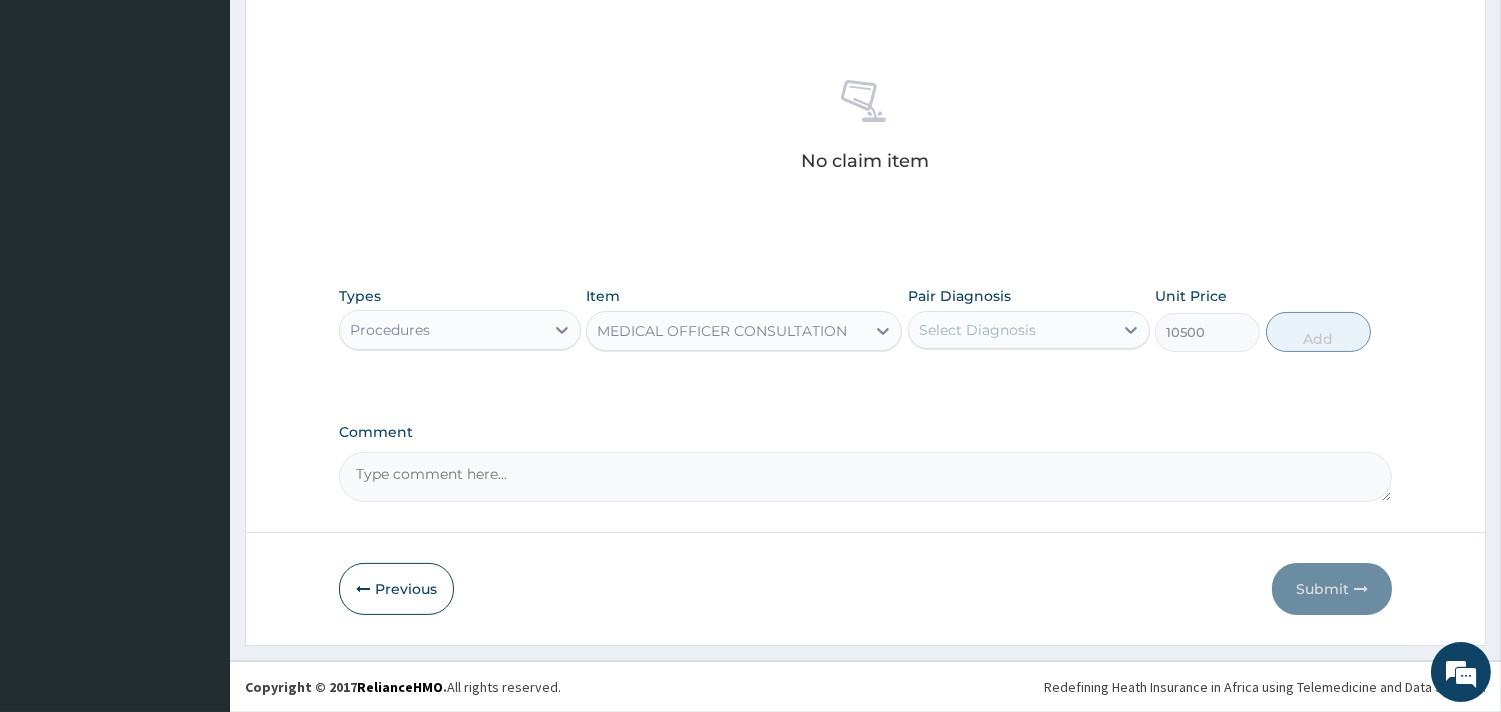 click on "Select Diagnosis" at bounding box center [1011, 330] 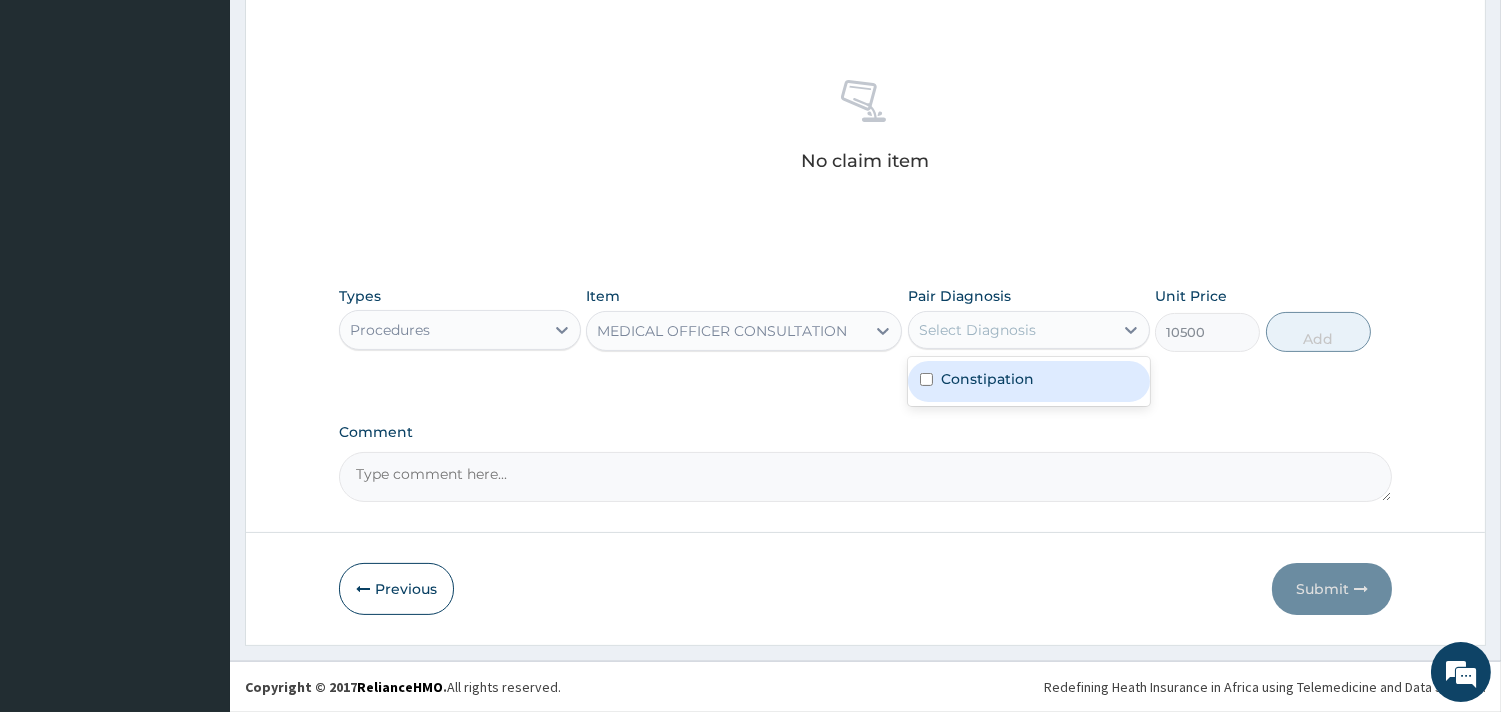 click on "Constipation" at bounding box center (987, 379) 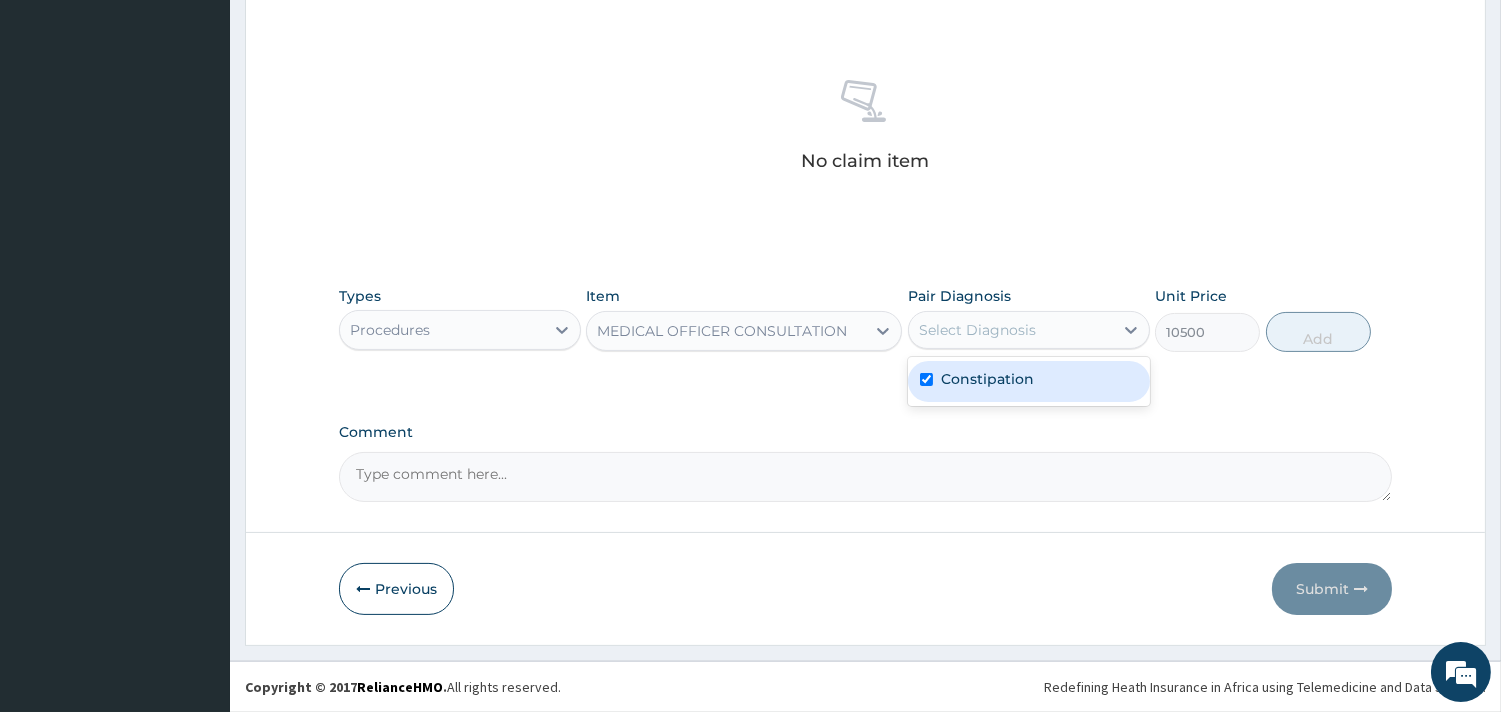 checkbox on "true" 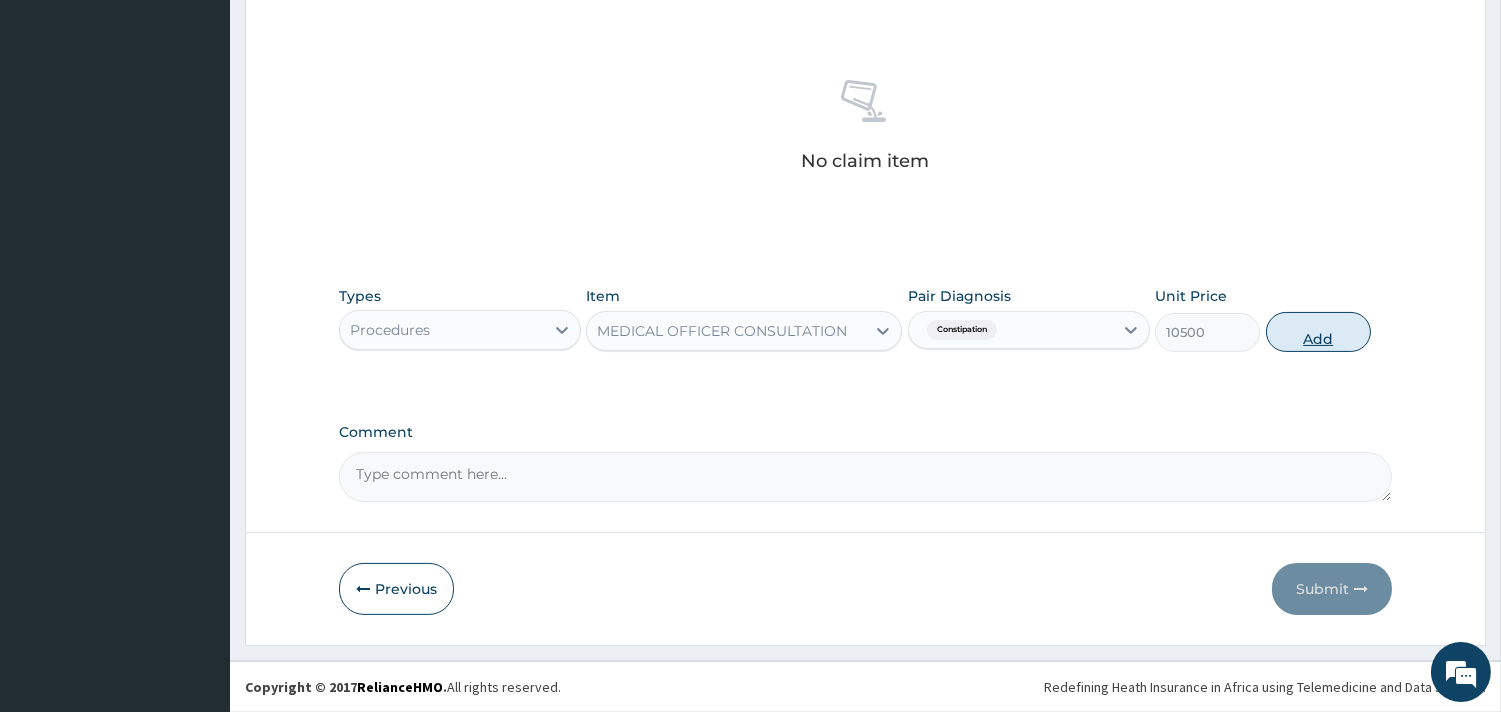 click on "Add" at bounding box center (1318, 332) 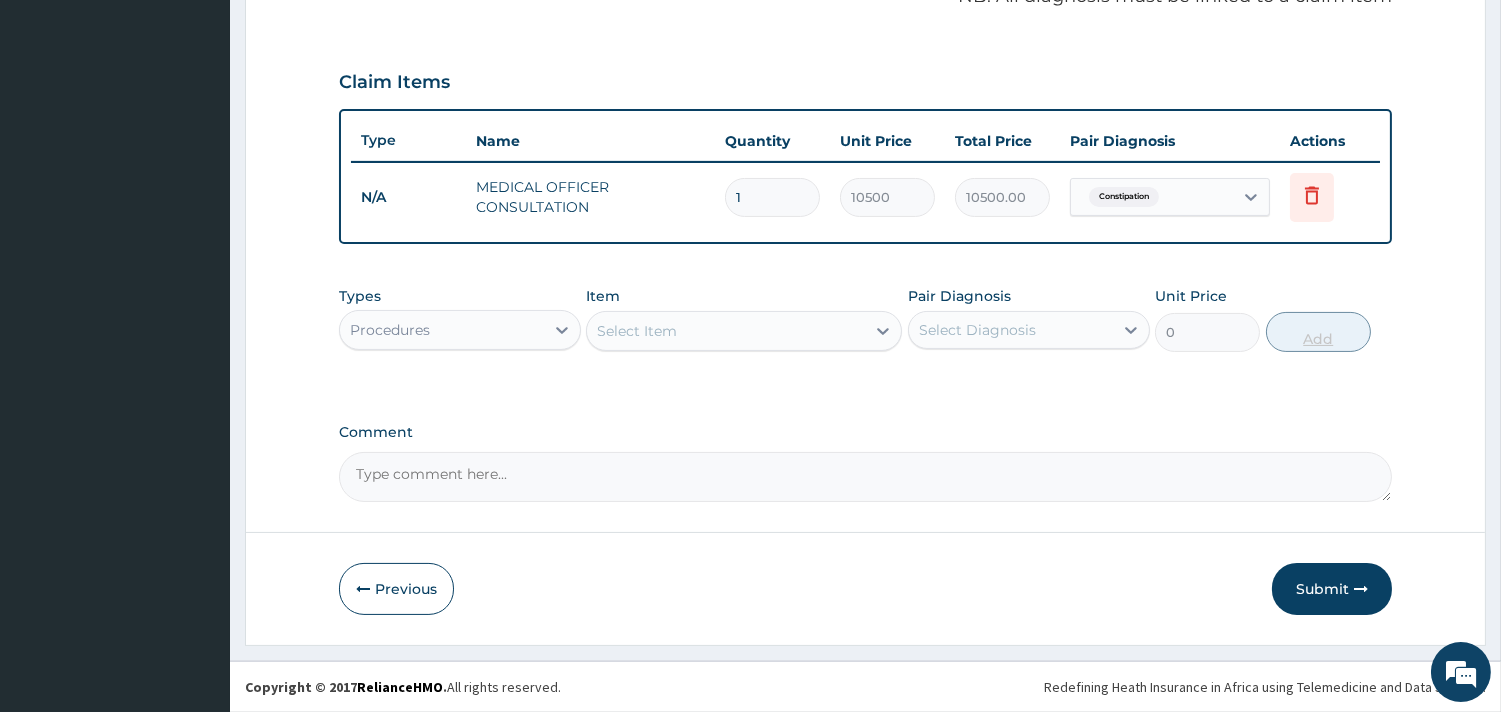 scroll, scrollTop: 633, scrollLeft: 0, axis: vertical 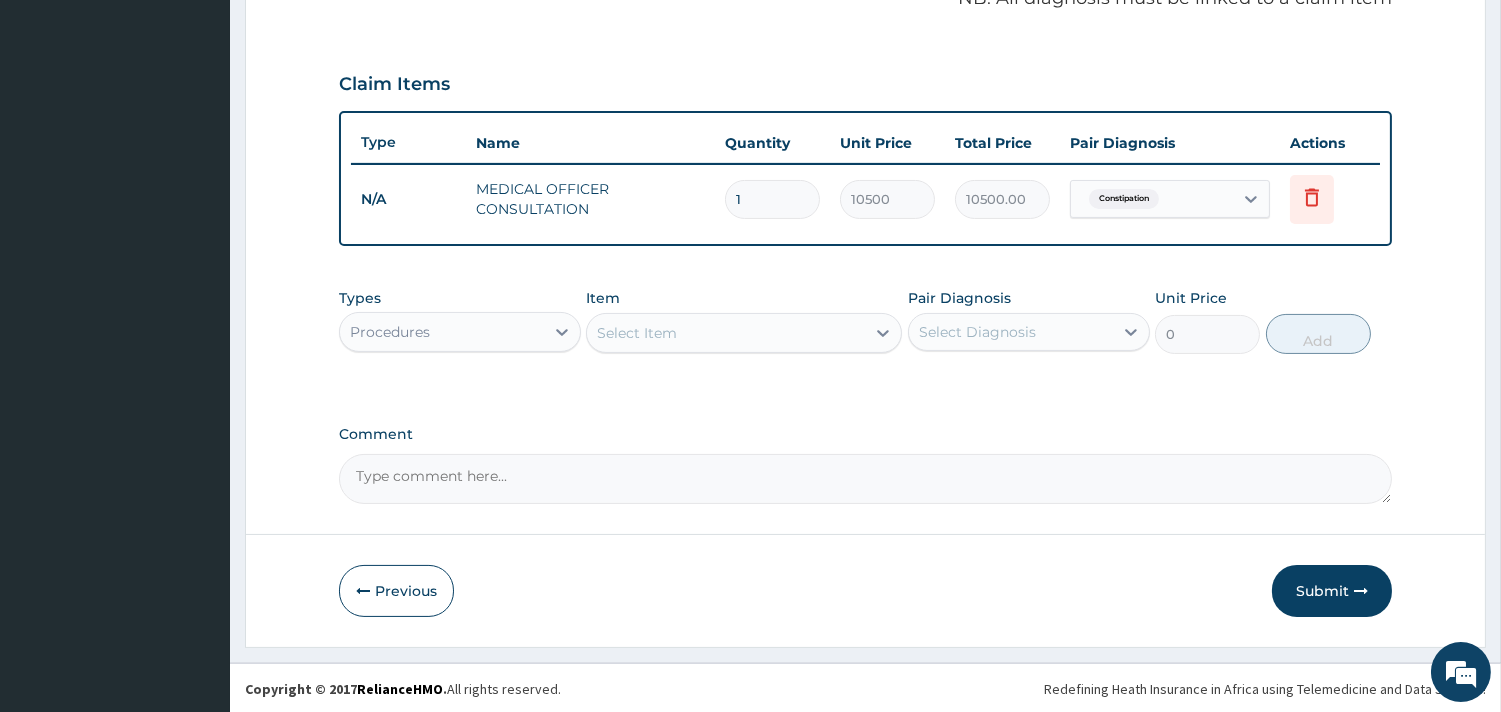 click on "Procedures" at bounding box center (442, 332) 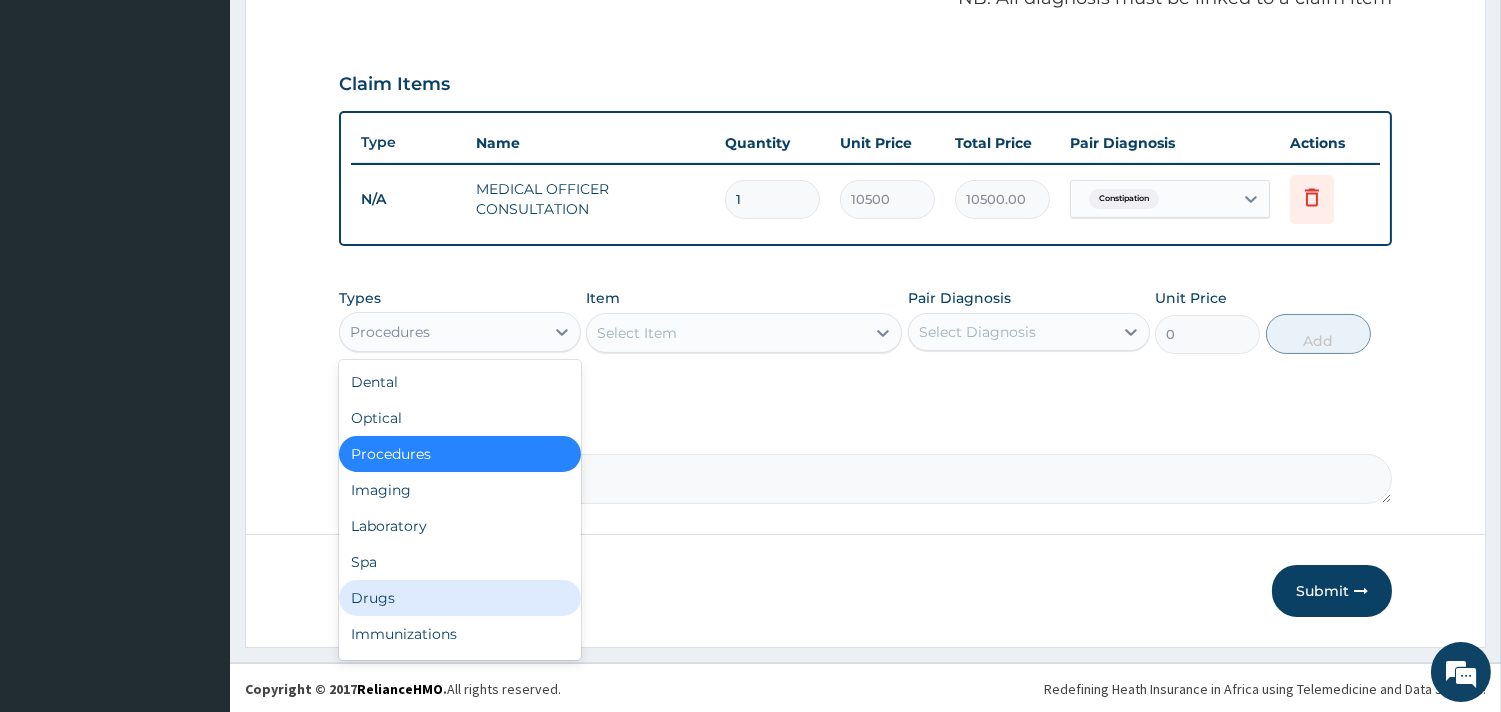 click on "Drugs" at bounding box center [460, 598] 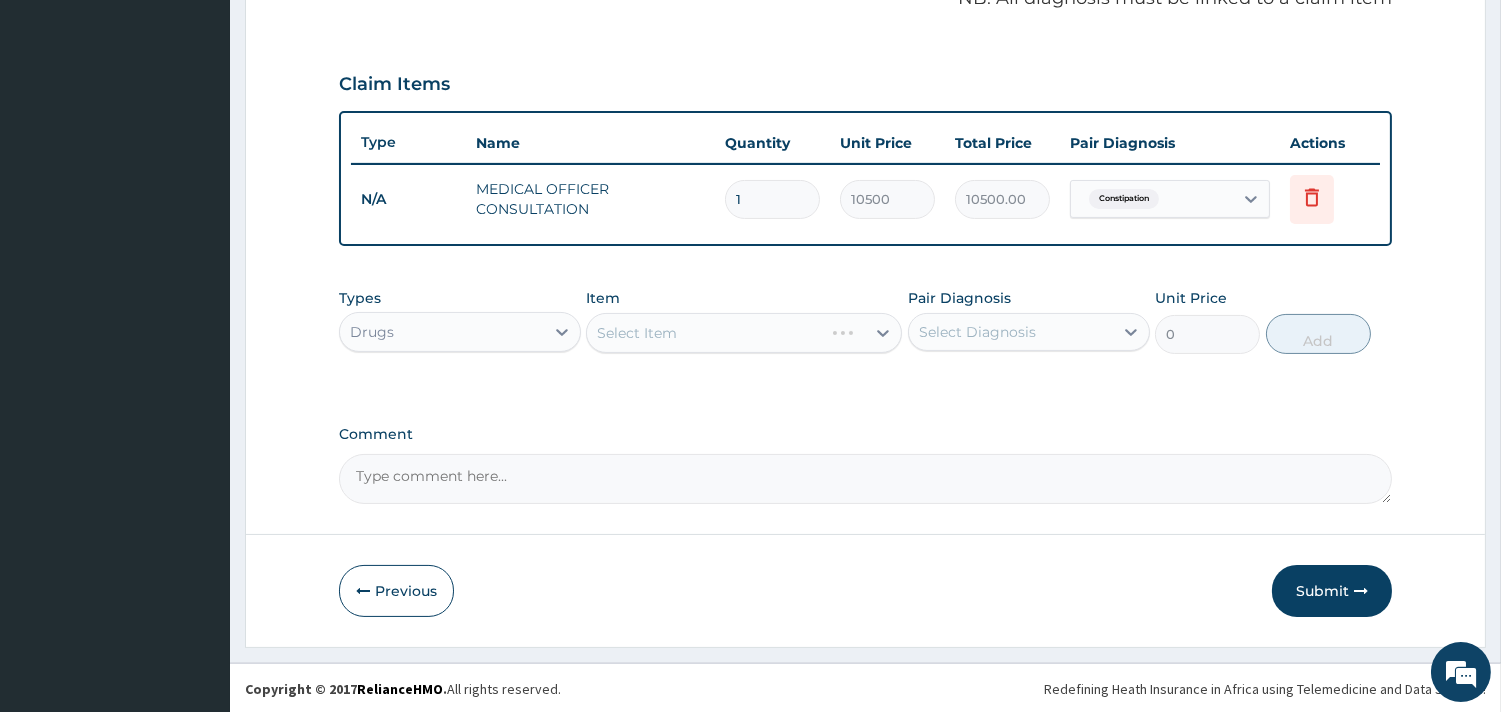click on "Select Item" at bounding box center (744, 333) 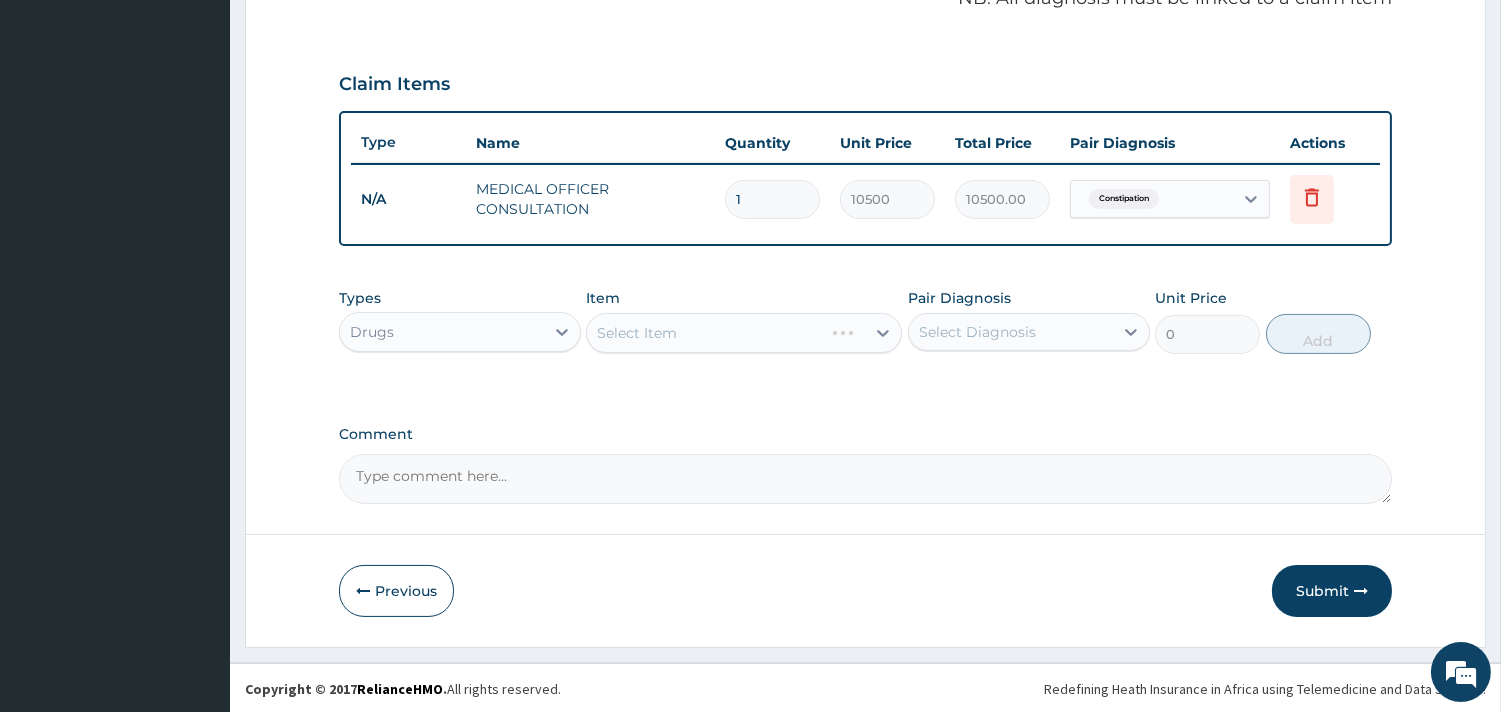 click on "Select Item" at bounding box center (744, 333) 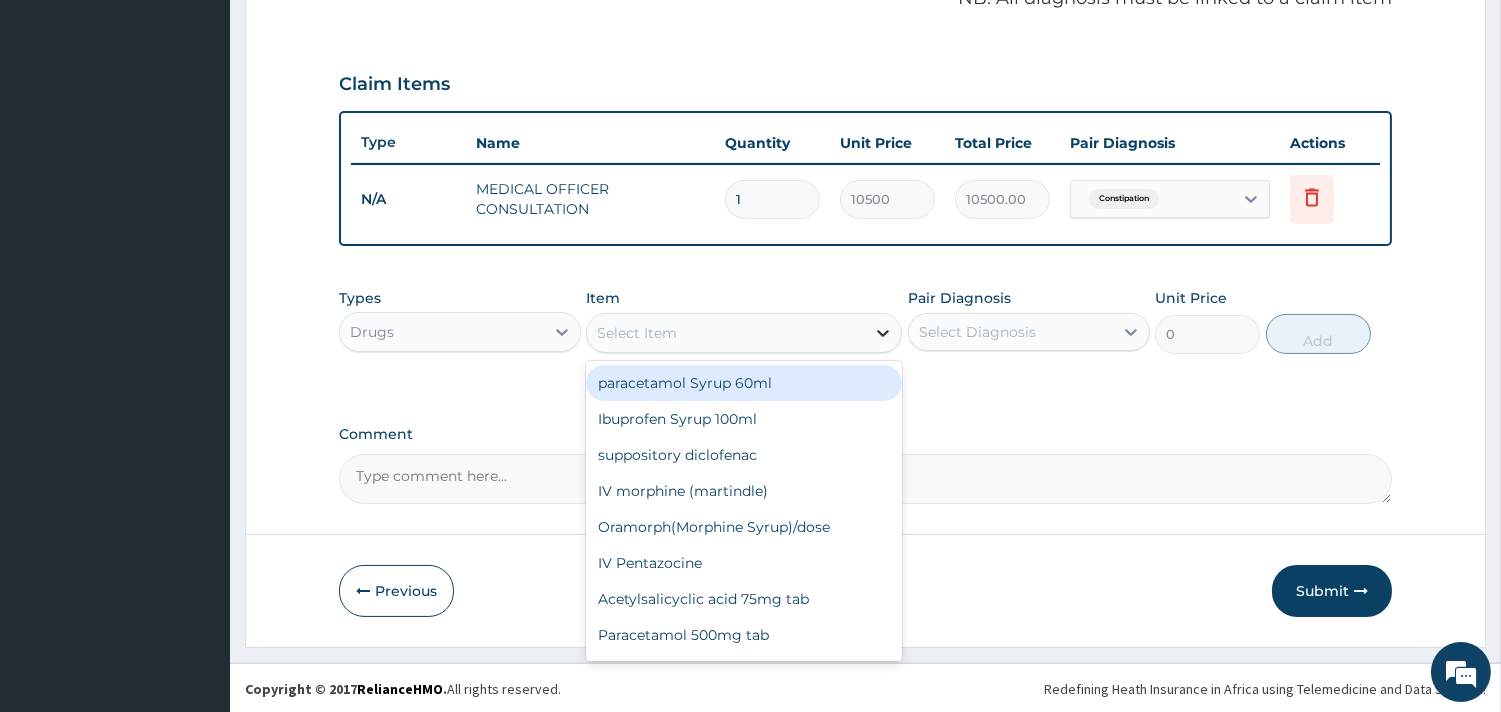 click 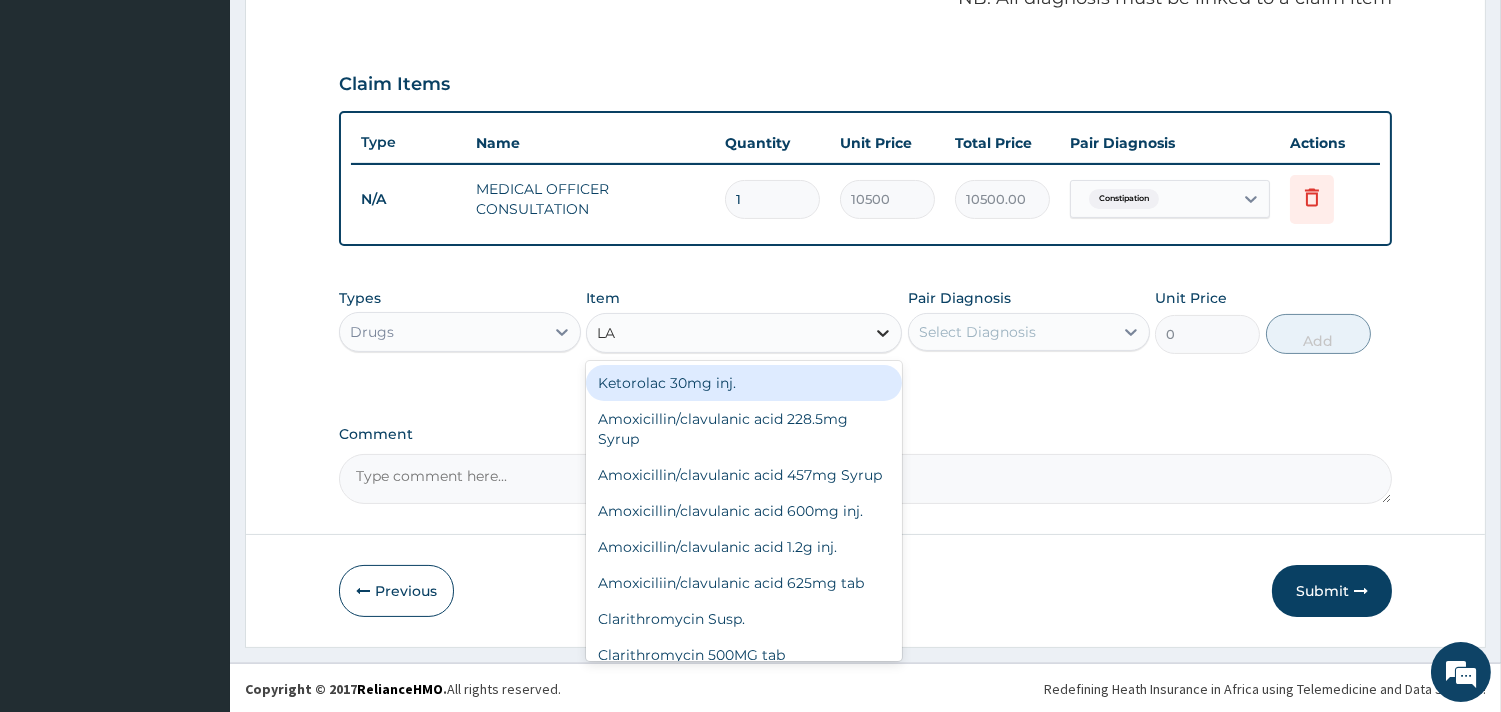 type on "LAC" 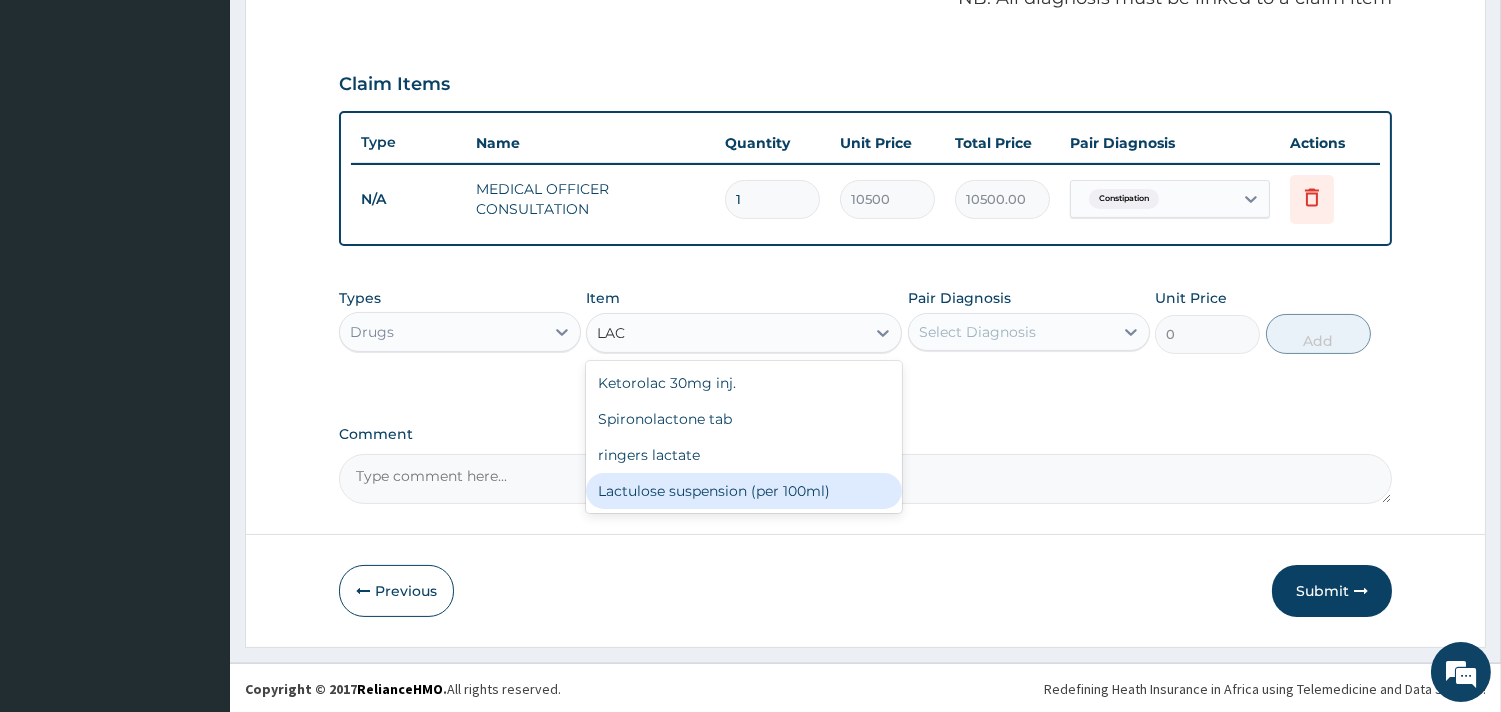 click on "Lactulose suspension (per 100ml)" at bounding box center [744, 491] 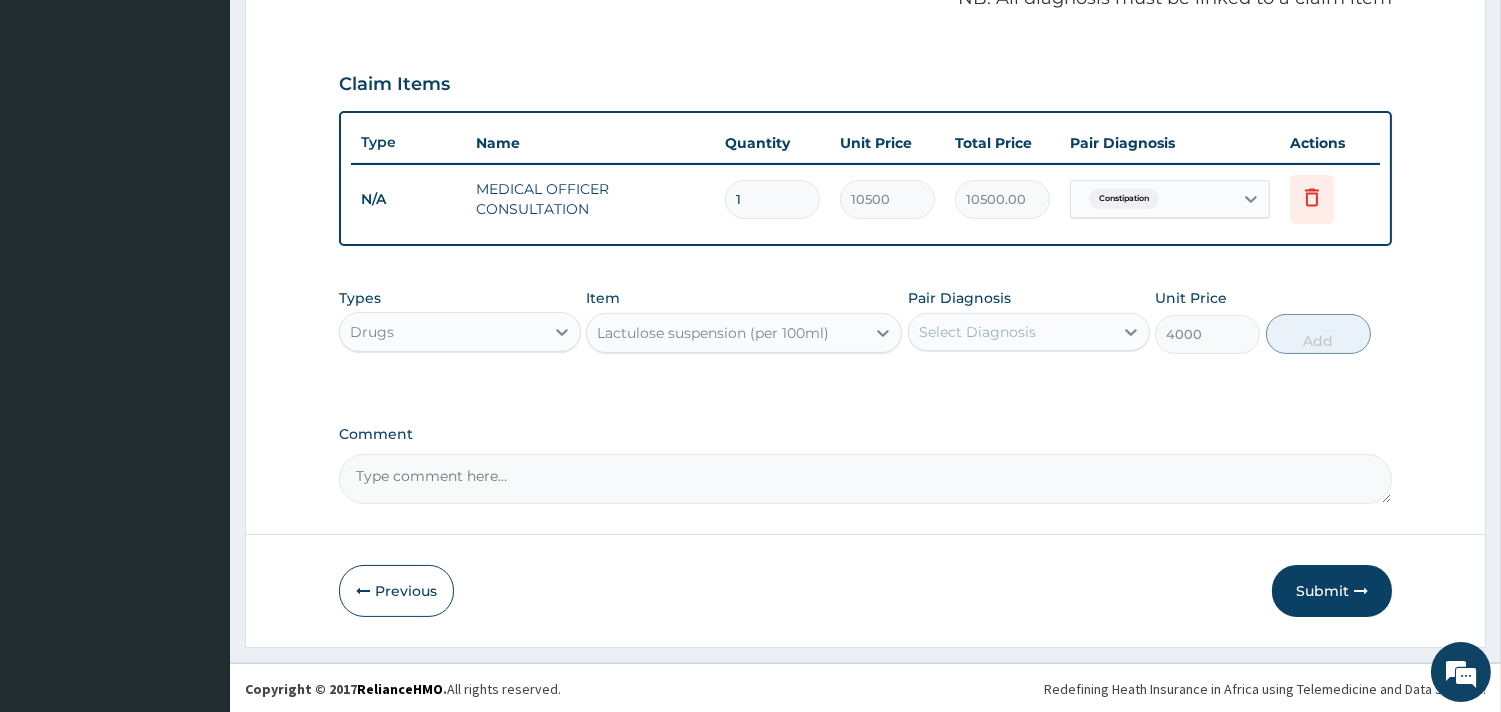 click on "Select Diagnosis" at bounding box center (1011, 332) 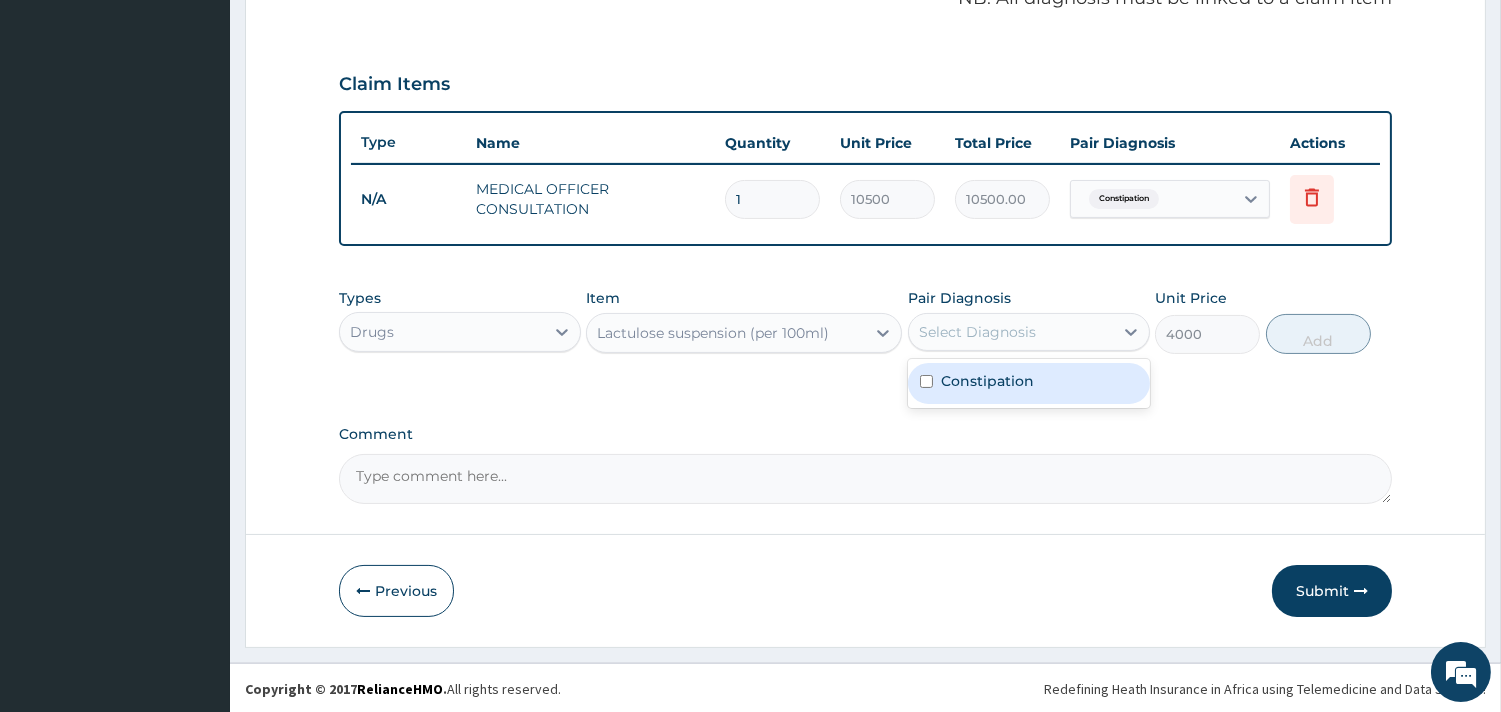 click on "Constipation" at bounding box center (1029, 383) 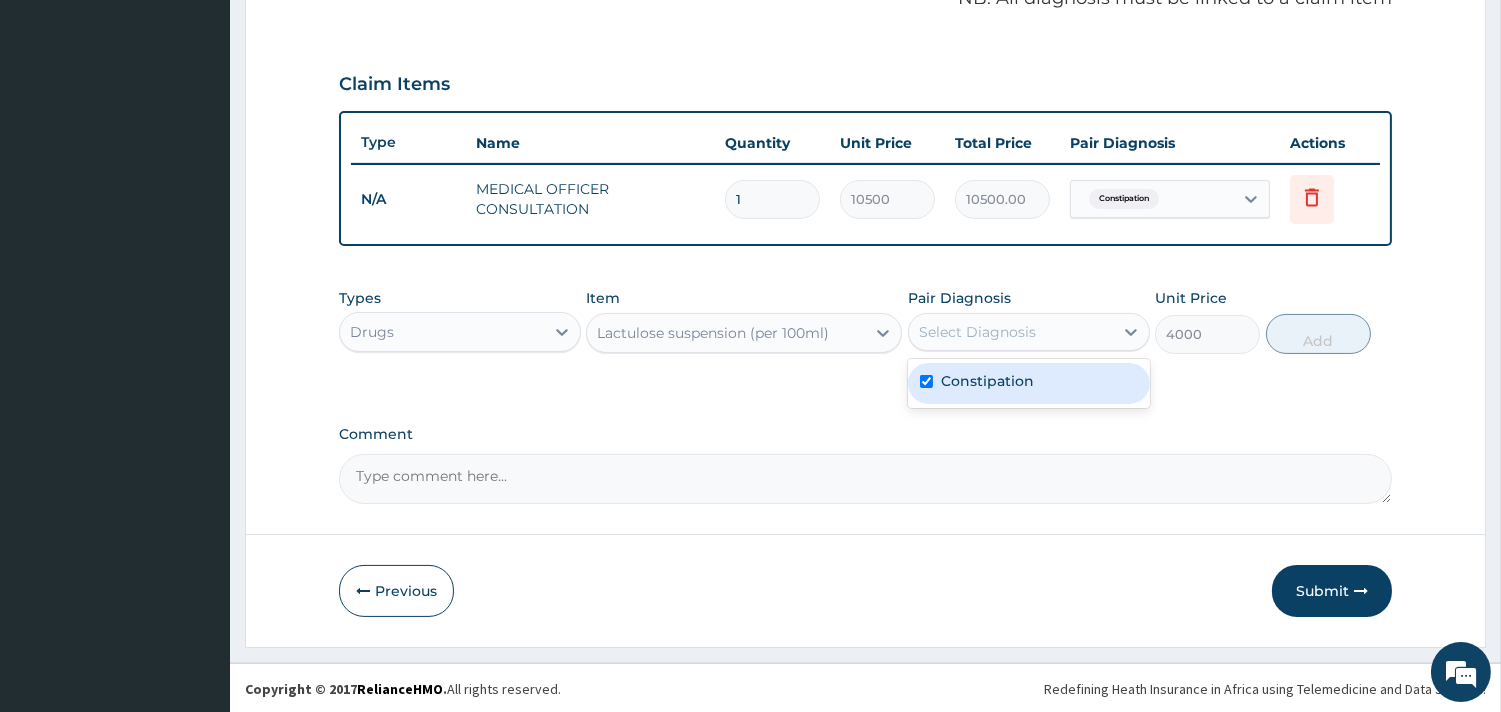 checkbox on "true" 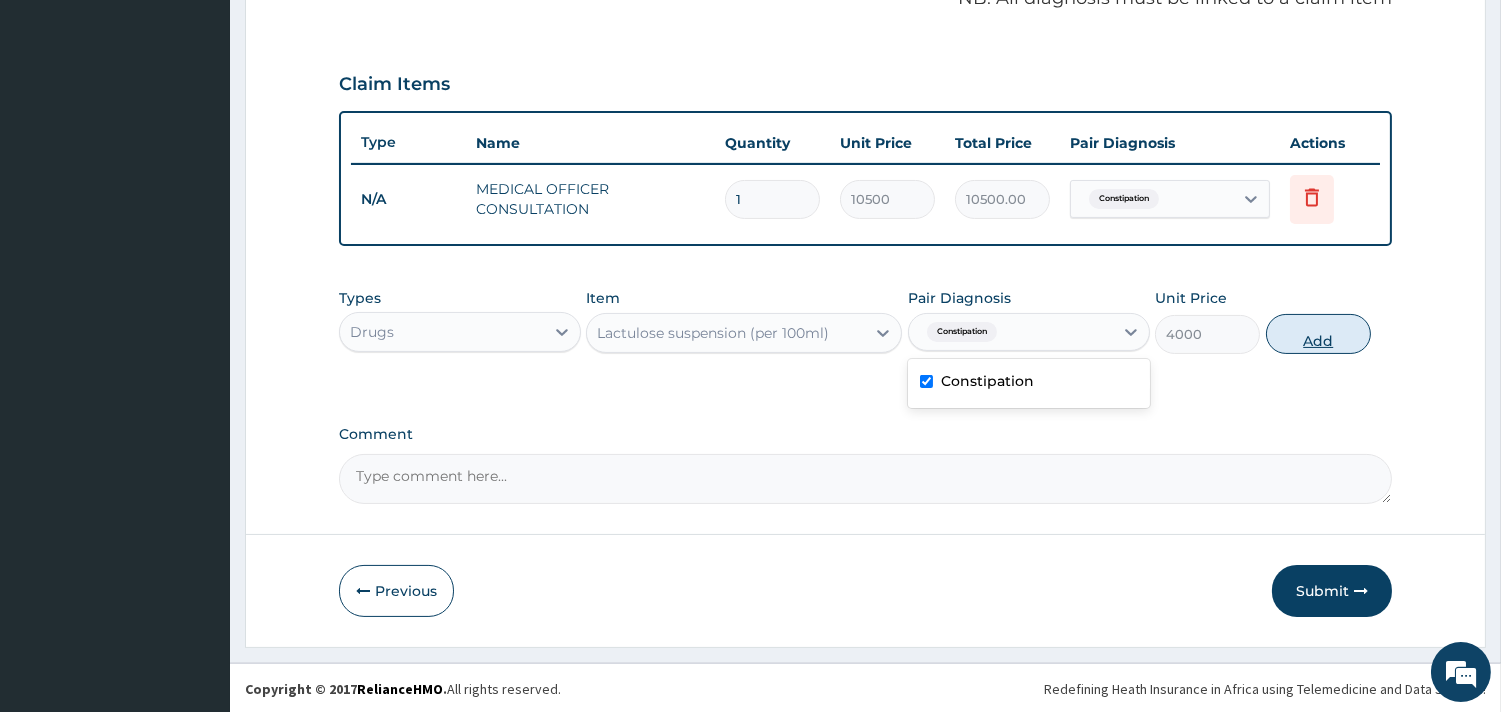click on "Add" at bounding box center [1318, 334] 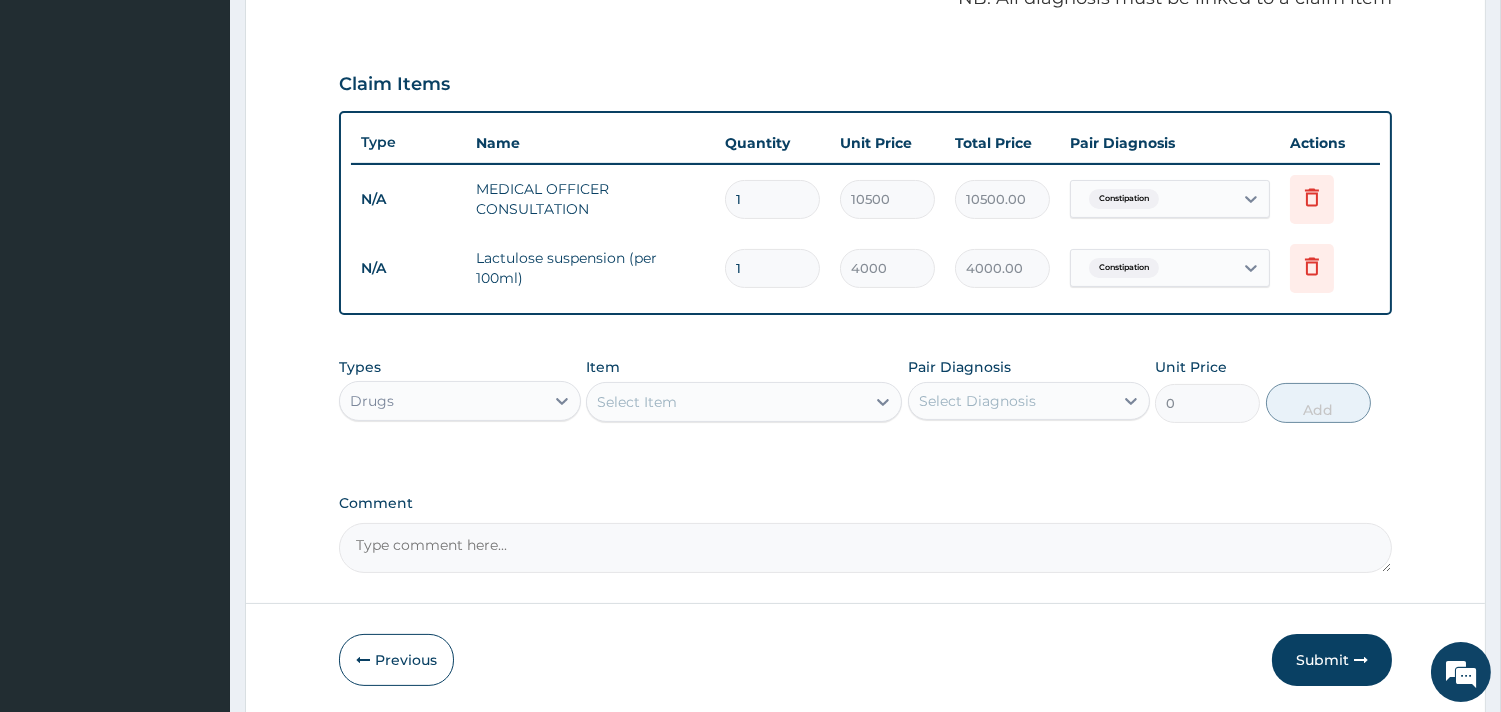 scroll, scrollTop: 702, scrollLeft: 0, axis: vertical 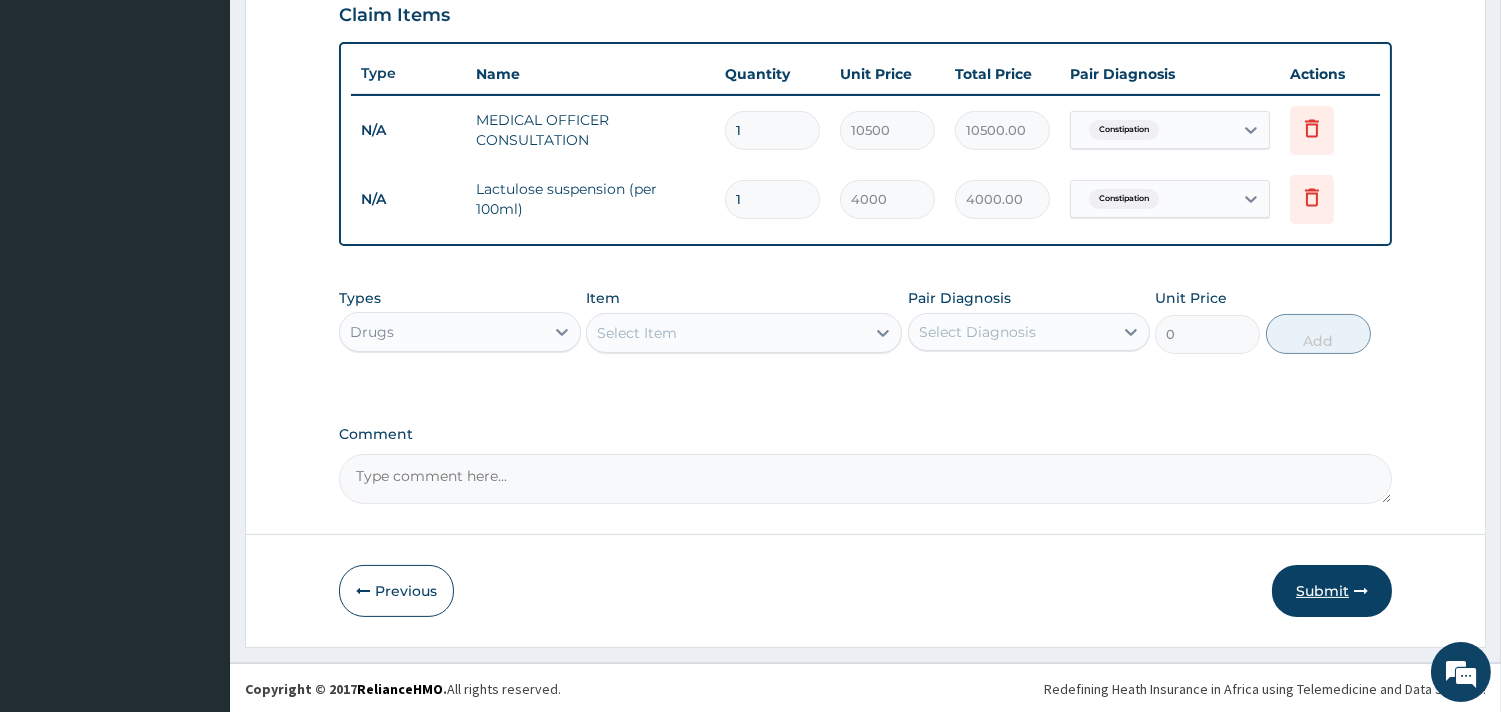 click on "Submit" at bounding box center (1332, 591) 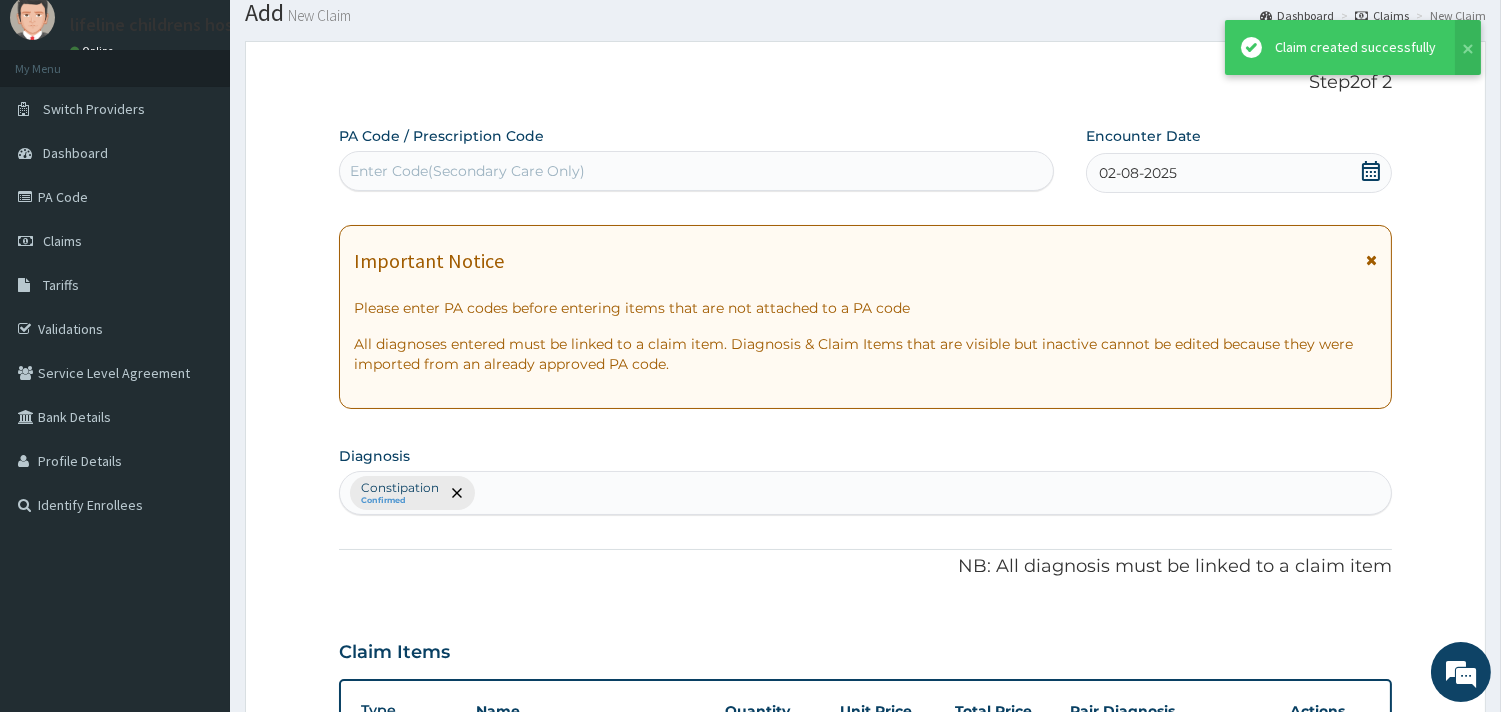 scroll, scrollTop: 702, scrollLeft: 0, axis: vertical 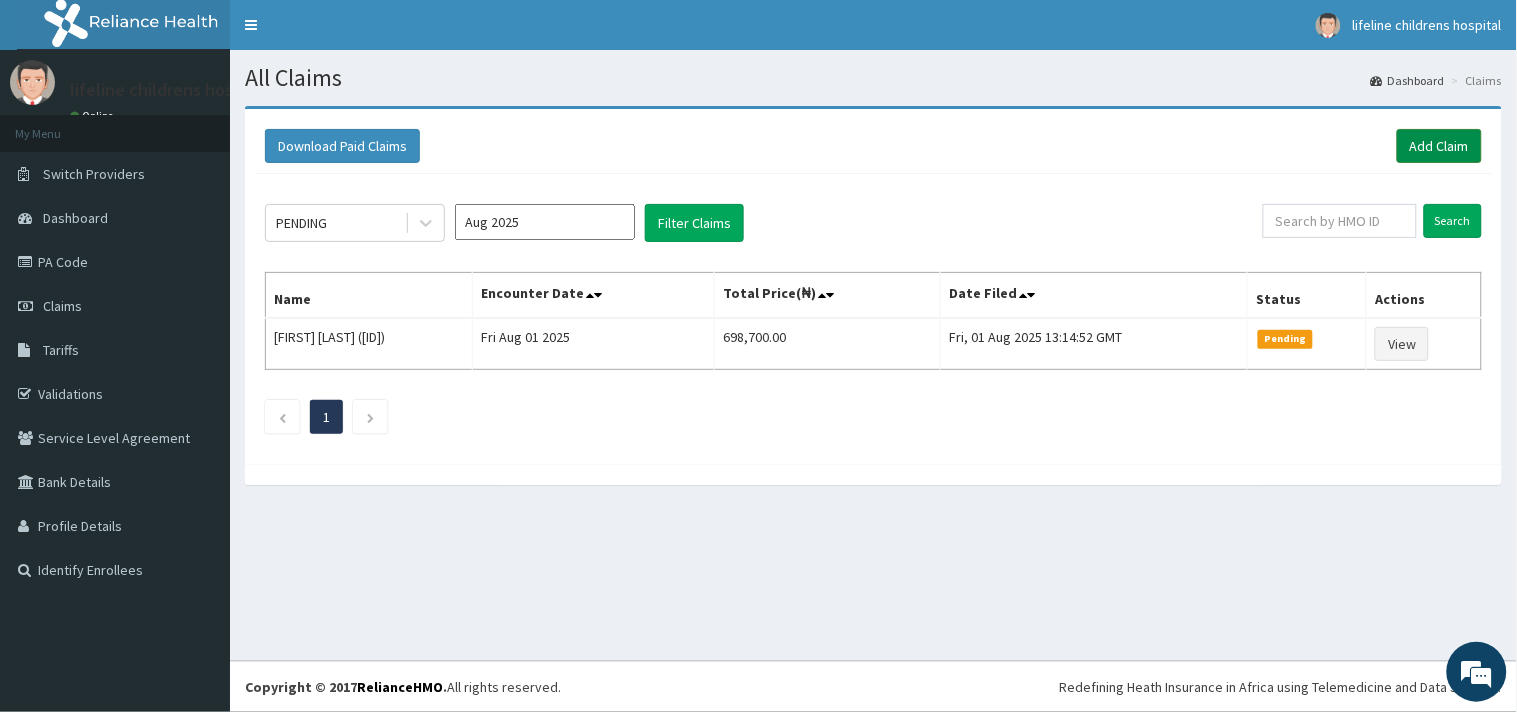 click on "Add Claim" at bounding box center (1439, 146) 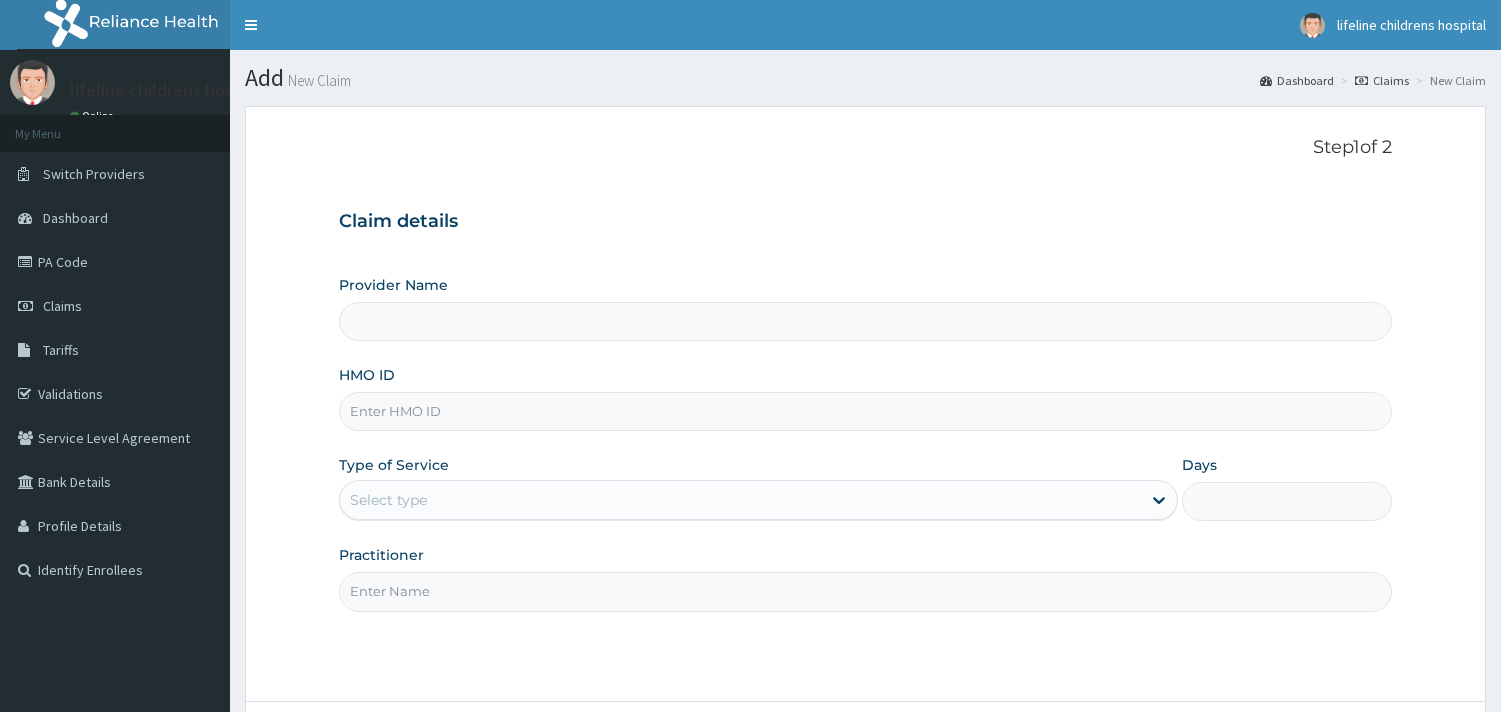 scroll, scrollTop: 0, scrollLeft: 0, axis: both 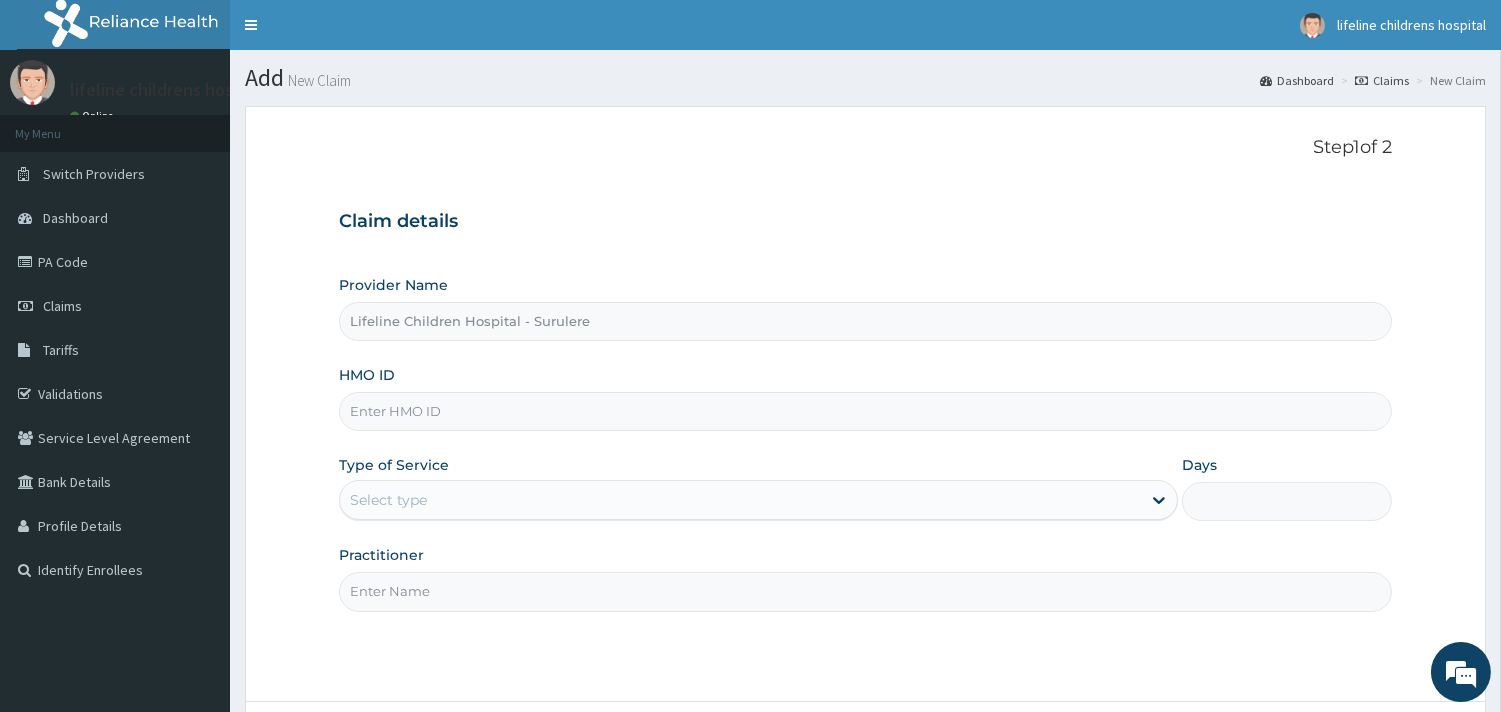 type on "Lifeline Children Hospital - Surulere" 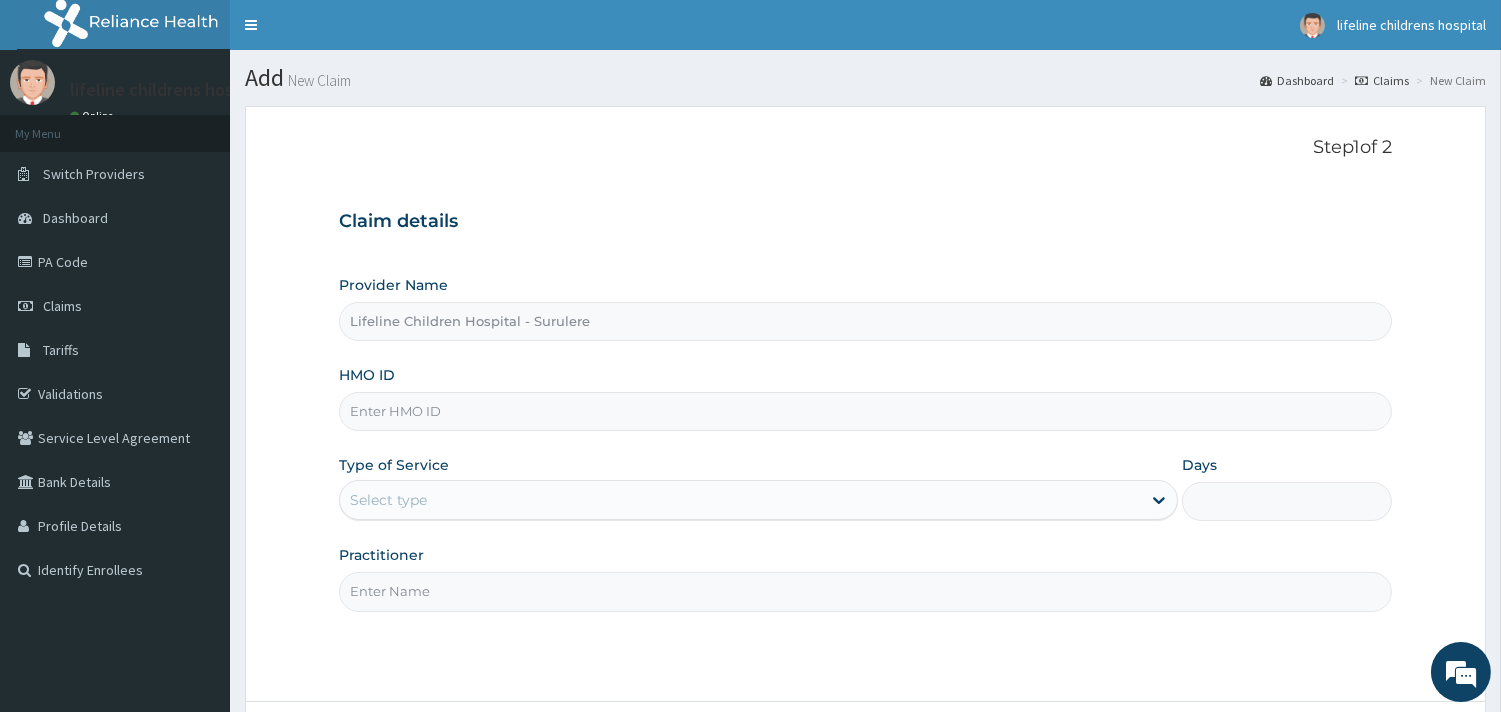 click on "HMO ID" at bounding box center (865, 411) 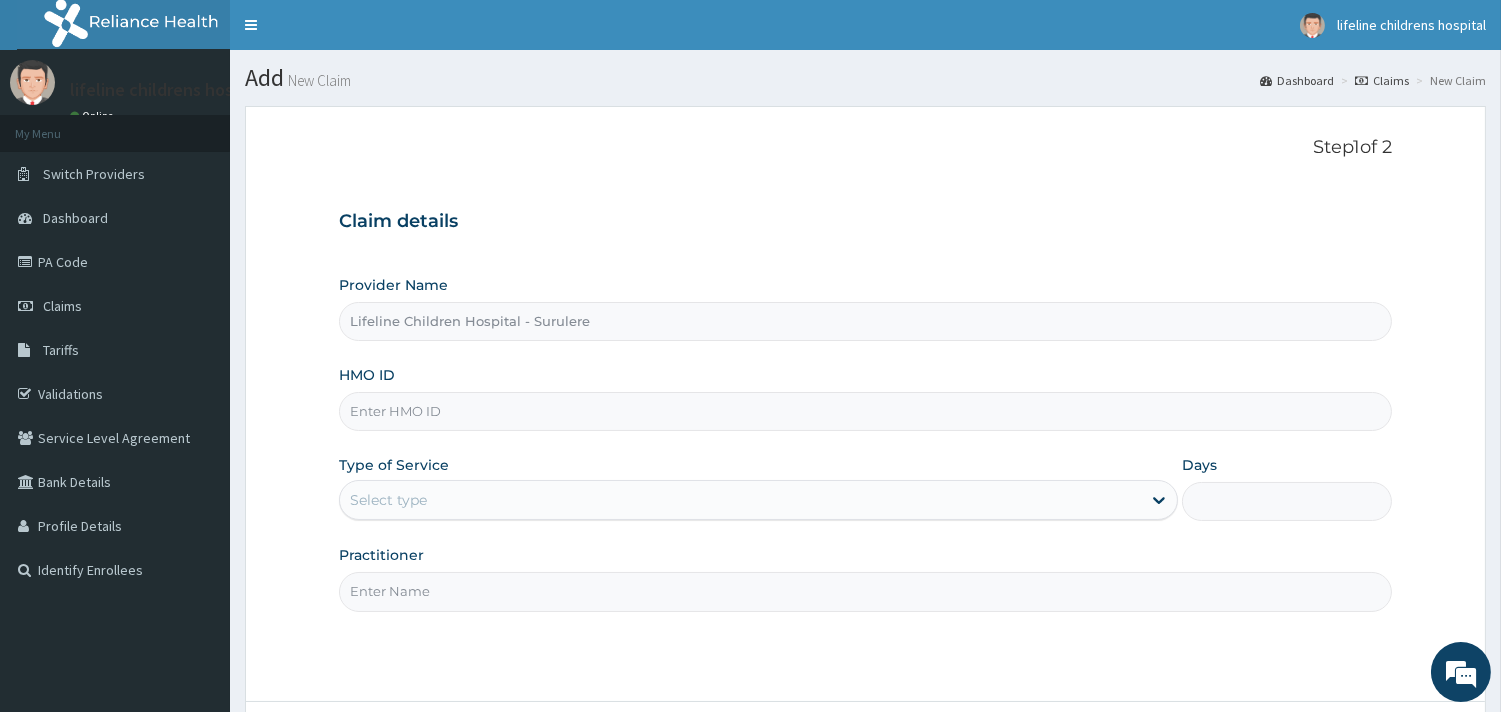 scroll, scrollTop: 0, scrollLeft: 0, axis: both 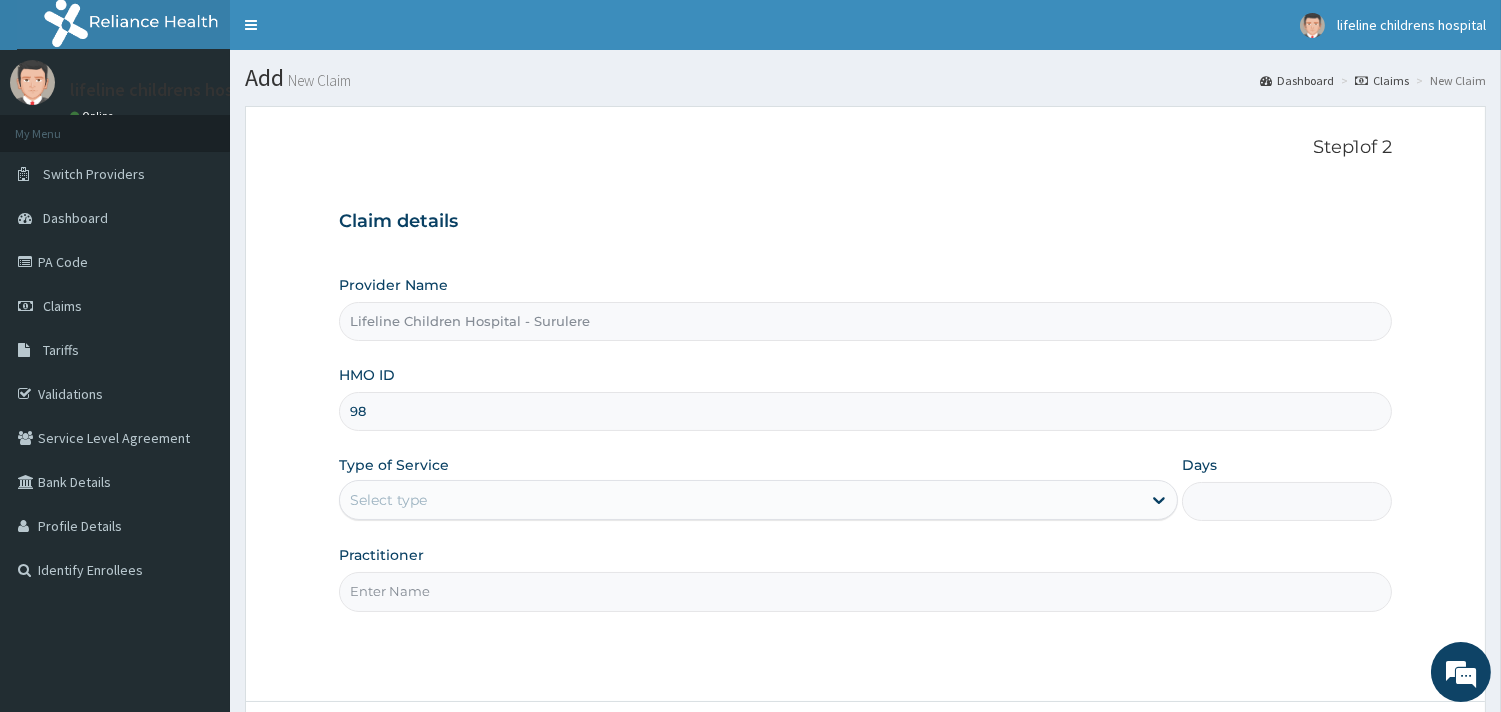 type on "9" 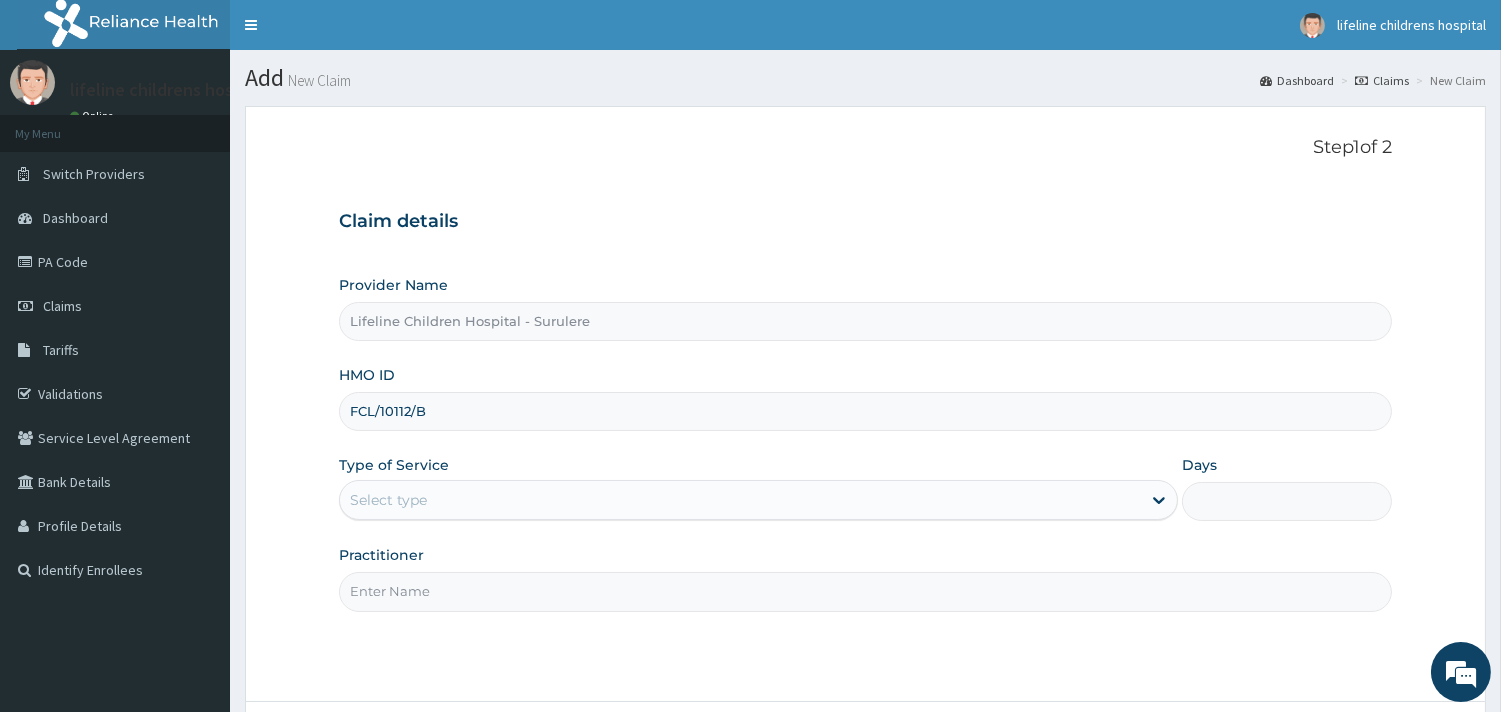 type on "FCL/10112/B" 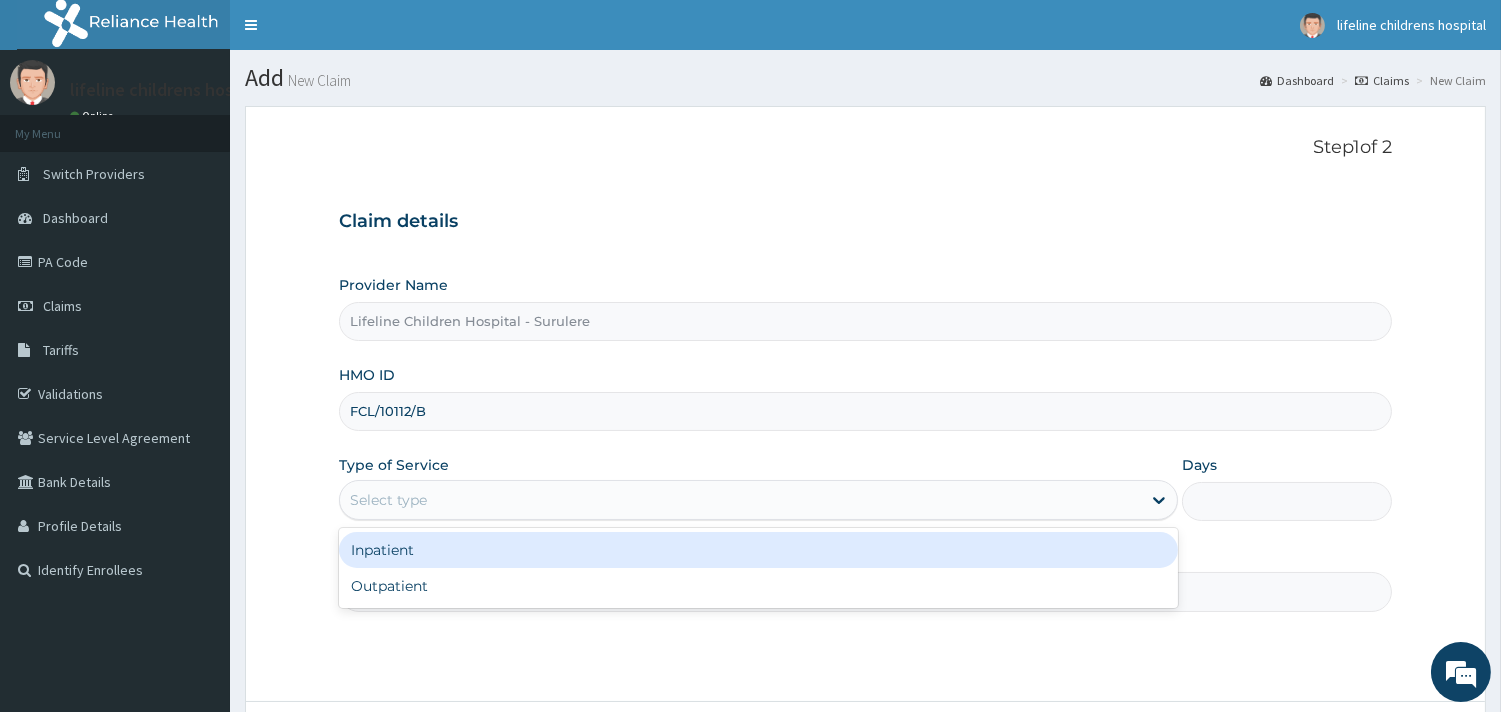 click on "Select type" at bounding box center (740, 500) 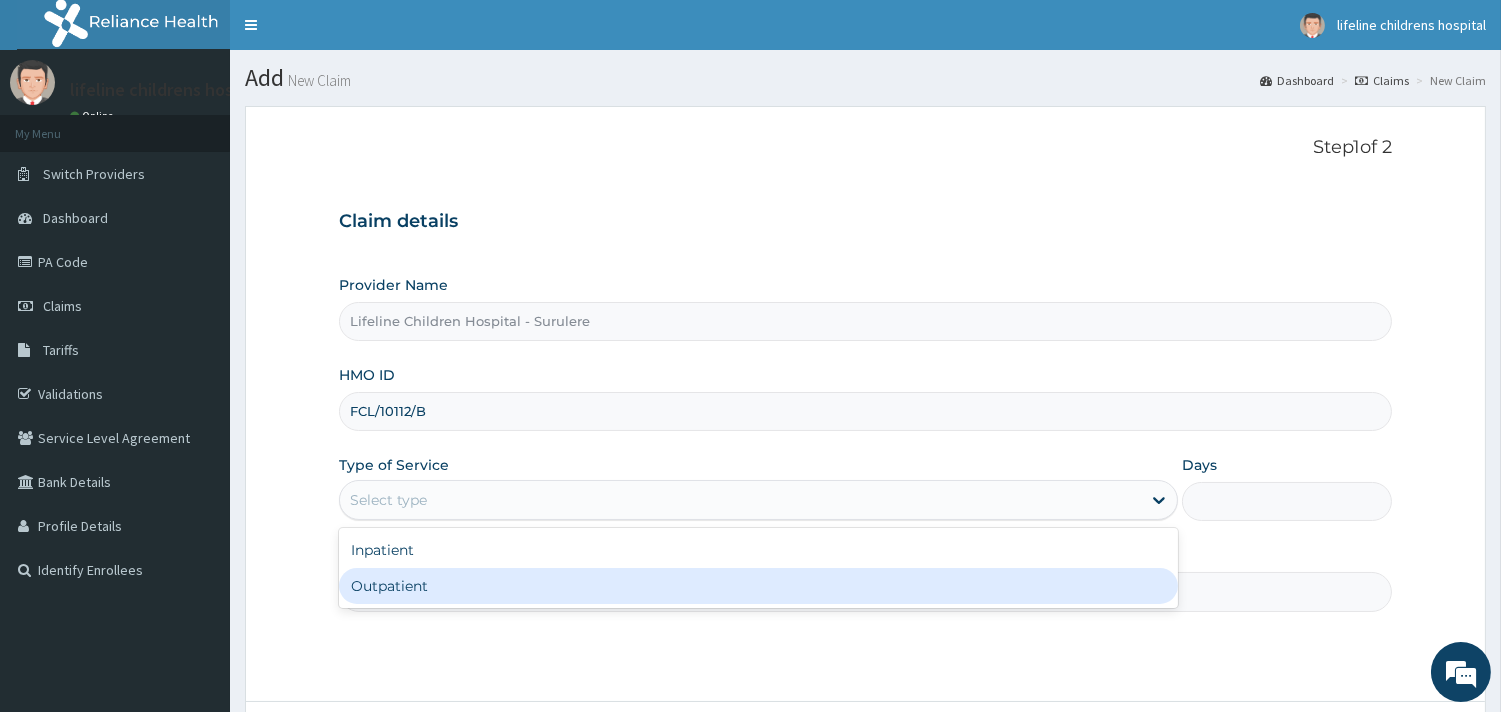 click on "Outpatient" at bounding box center (758, 586) 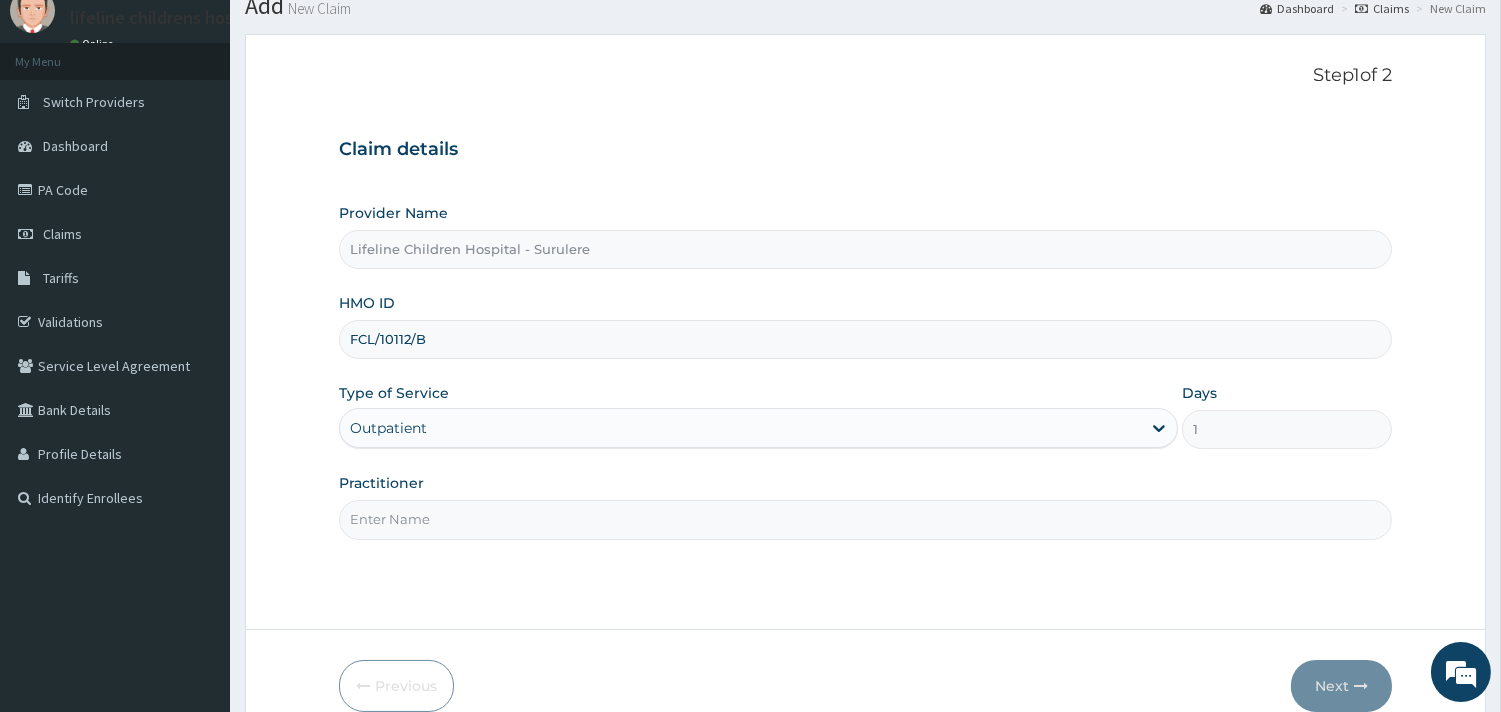 scroll, scrollTop: 111, scrollLeft: 0, axis: vertical 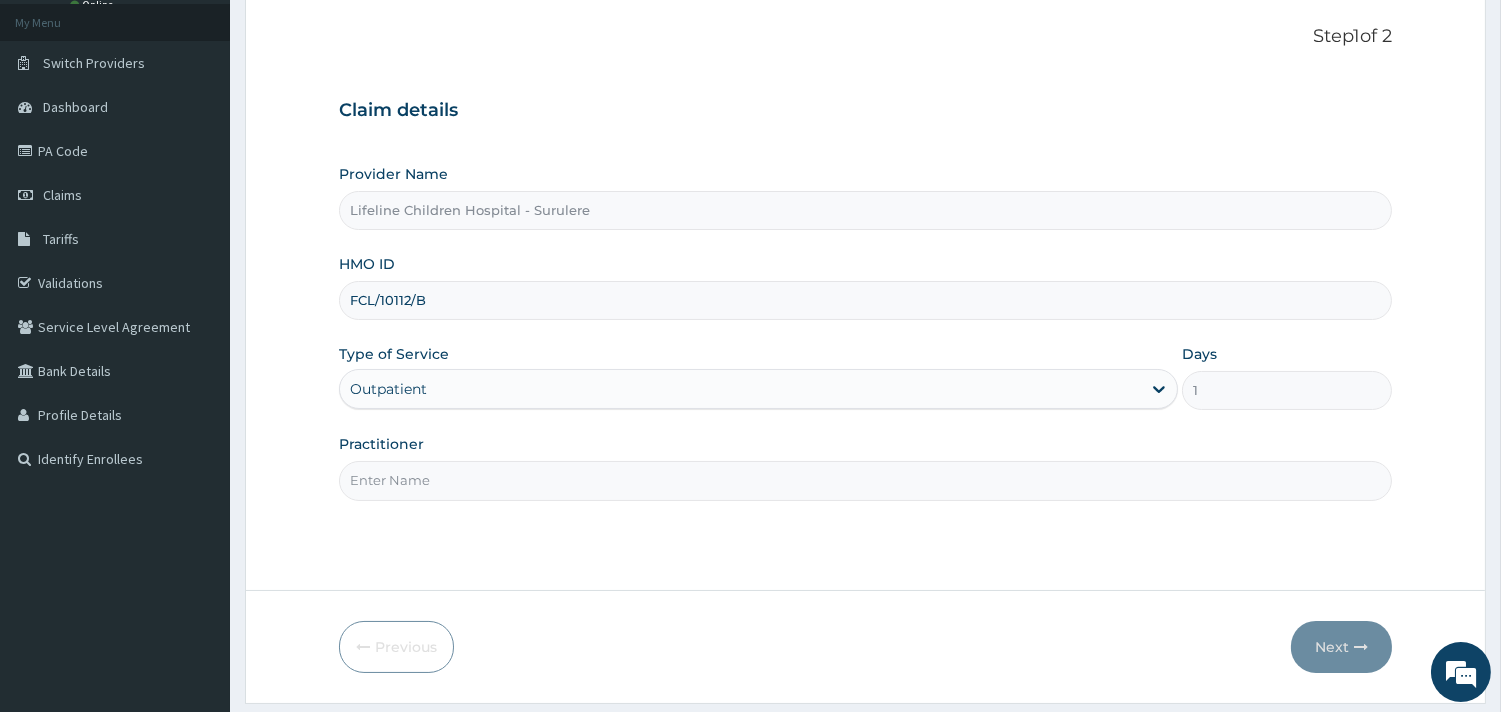 click on "Practitioner" at bounding box center (865, 480) 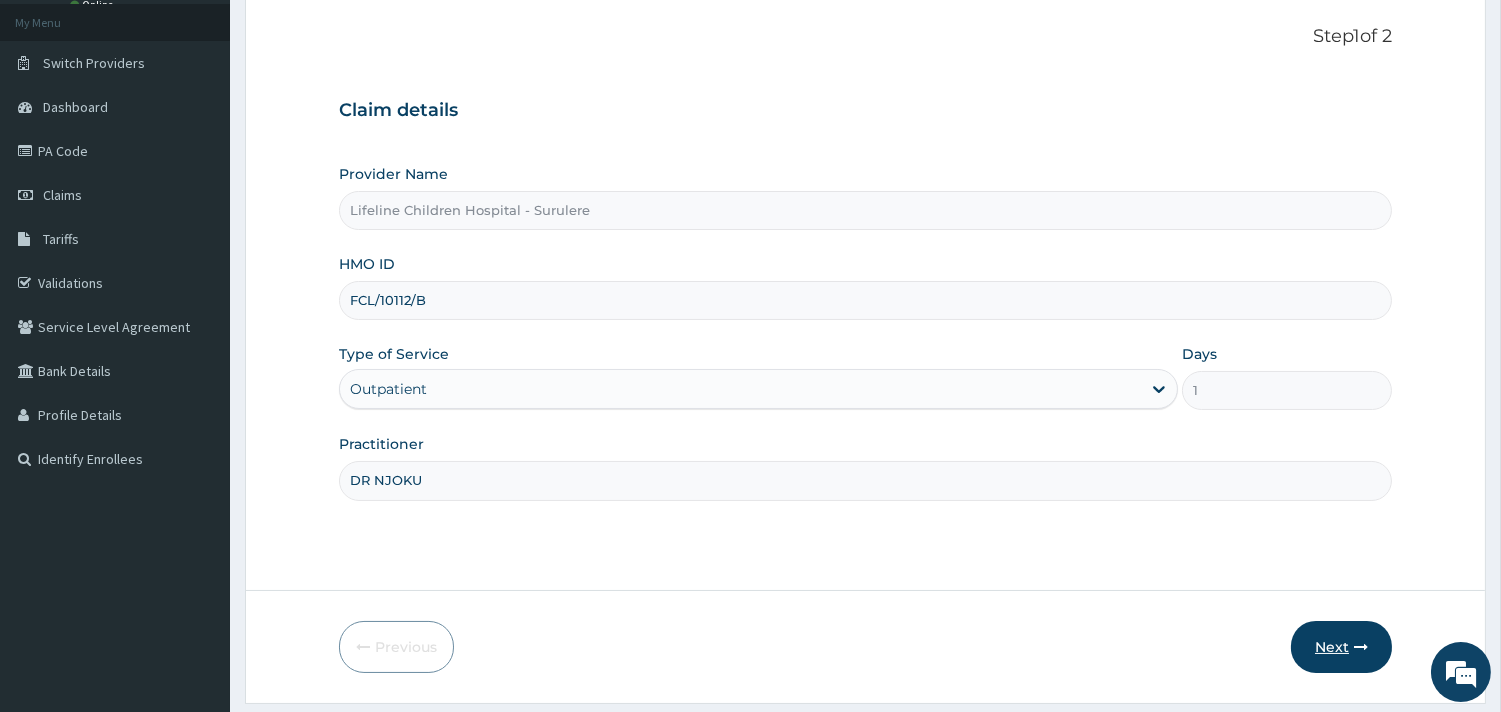 type on "DR NJOKU" 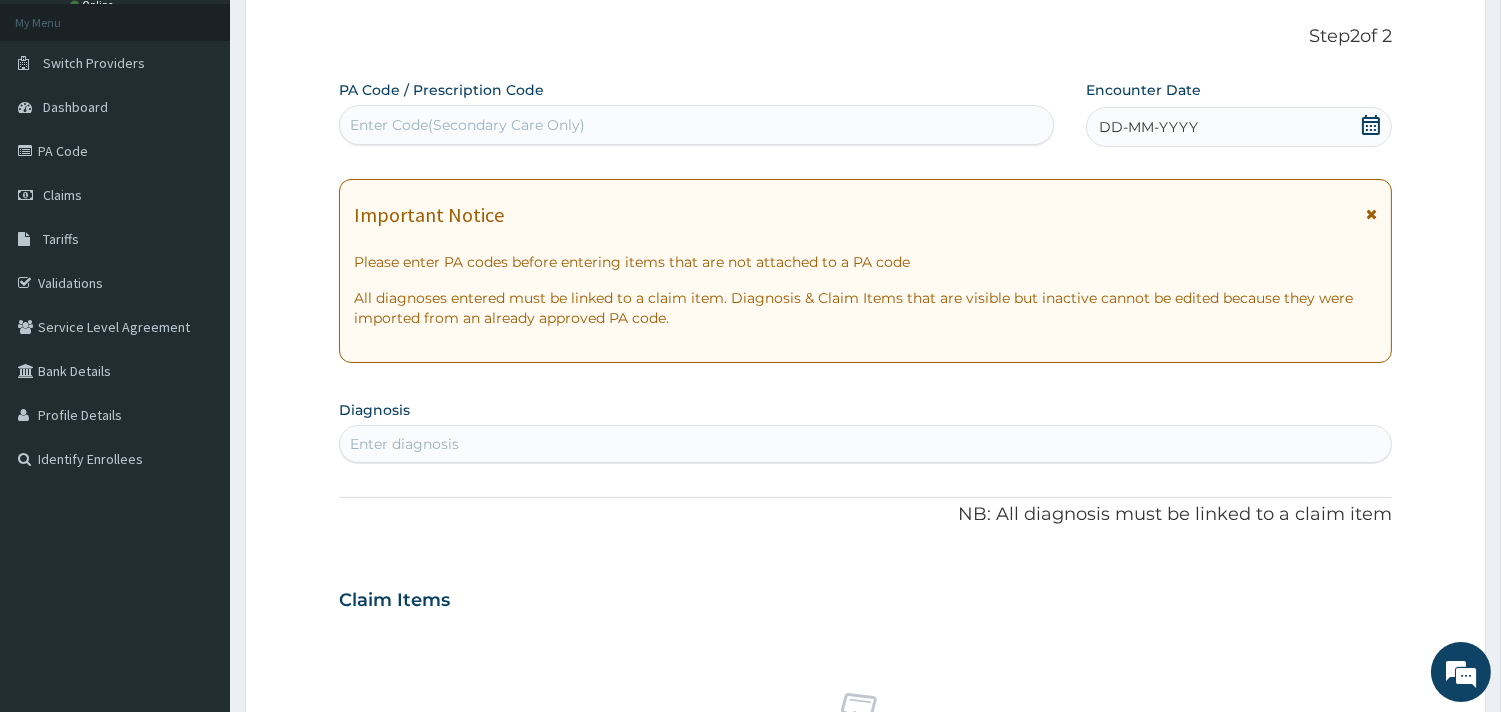 click on "DD-MM-YYYY" at bounding box center (1239, 127) 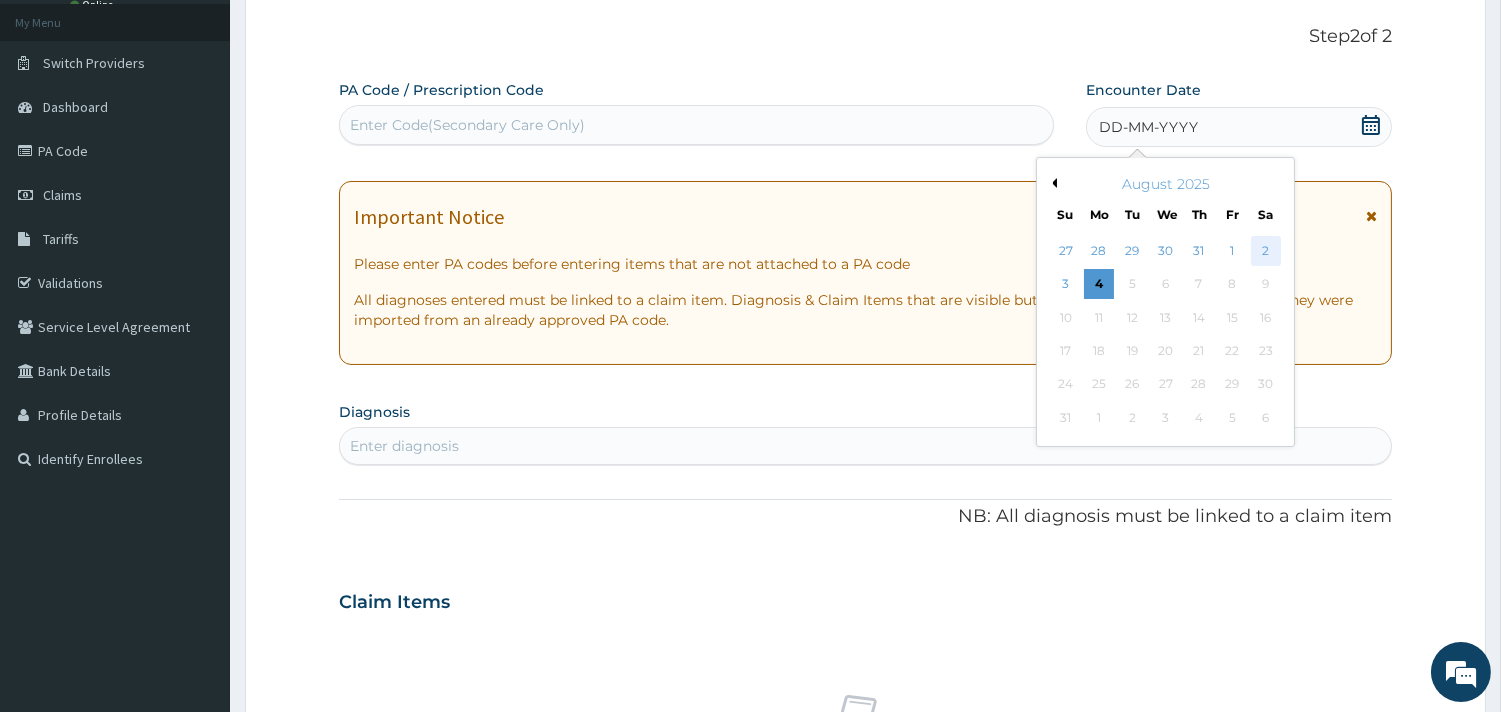 click on "2" at bounding box center (1265, 251) 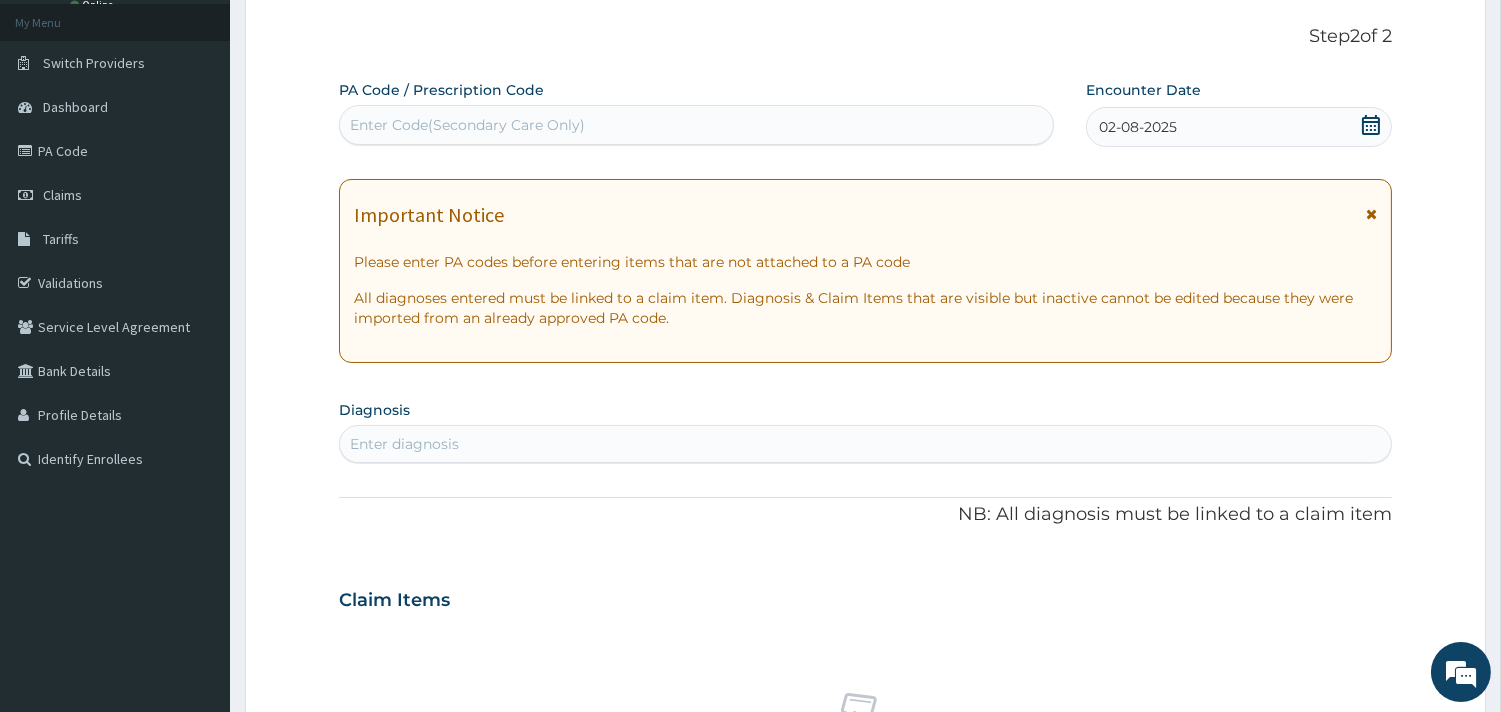 scroll, scrollTop: 222, scrollLeft: 0, axis: vertical 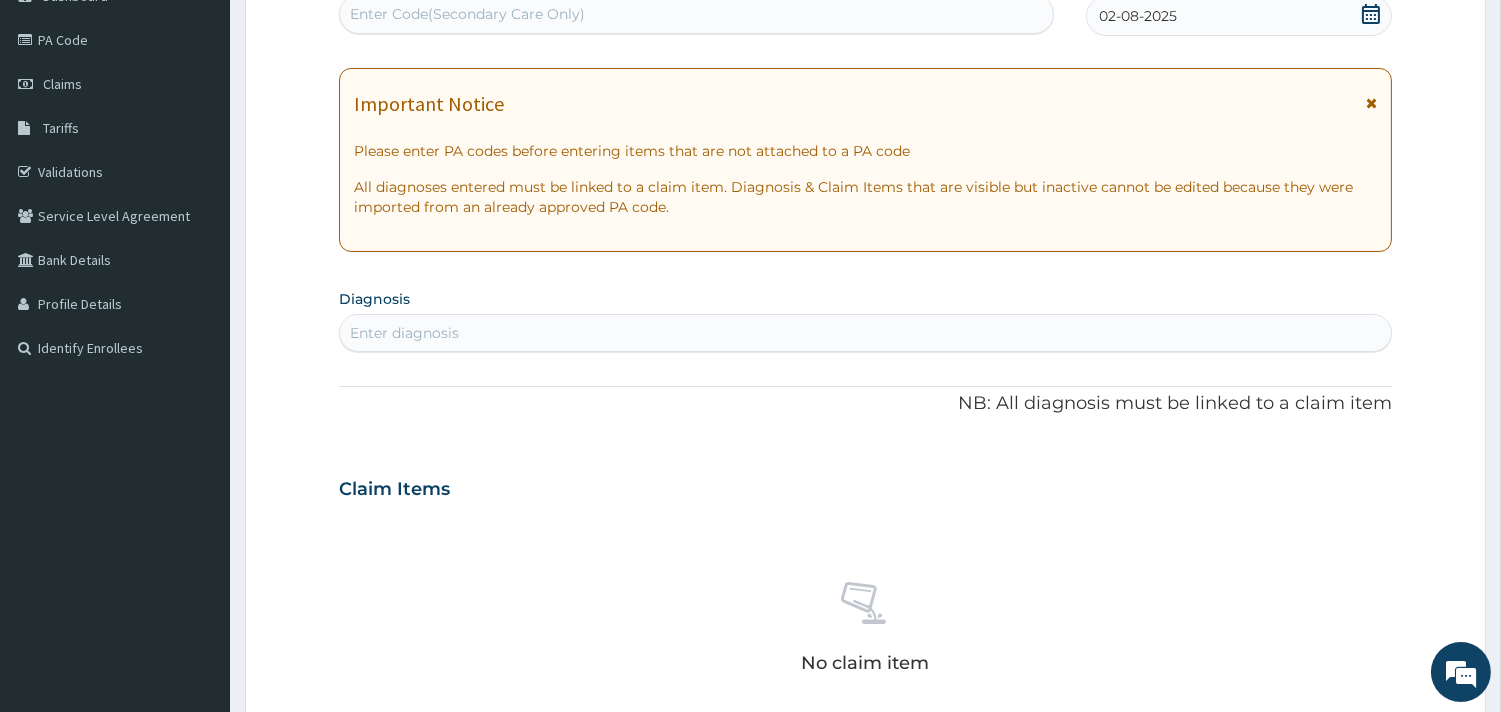 click on "Enter diagnosis" at bounding box center [865, 333] 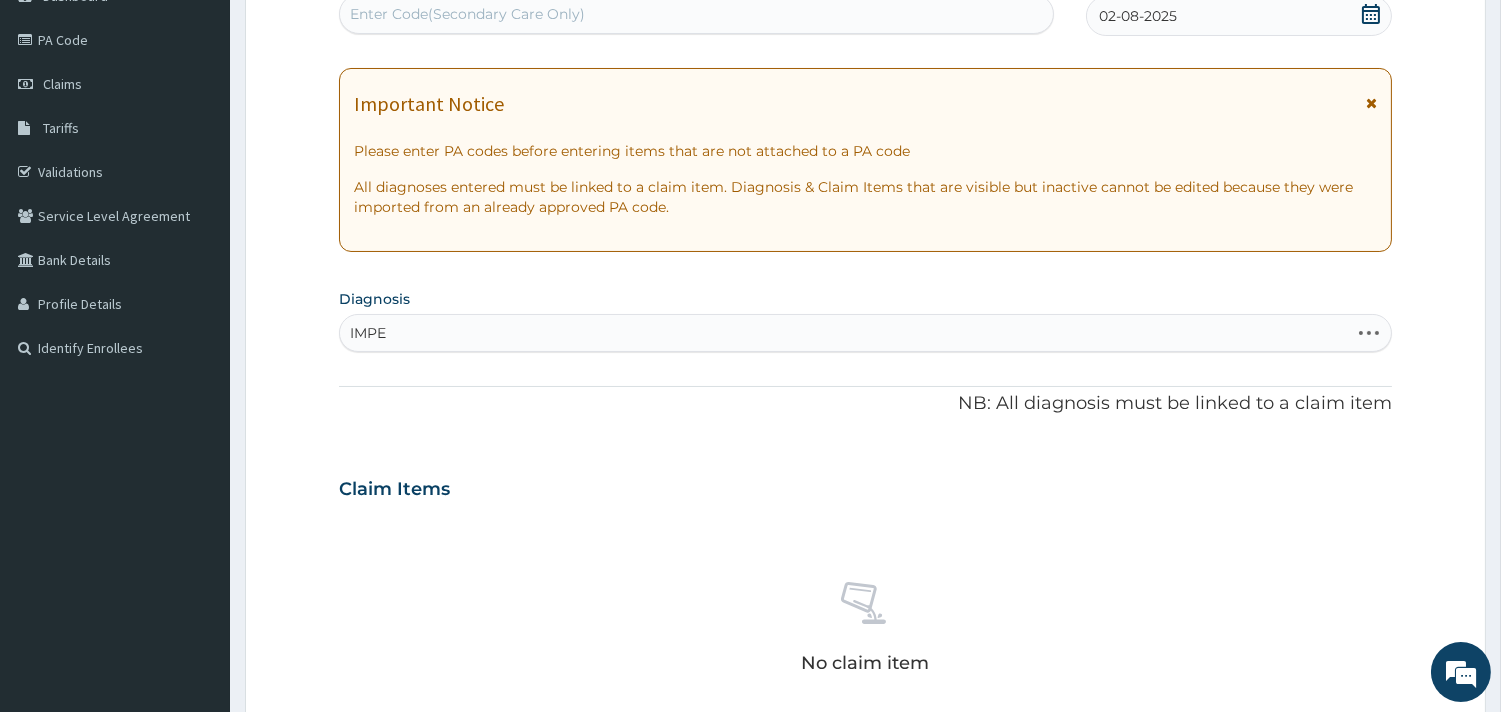 type on "IMPET" 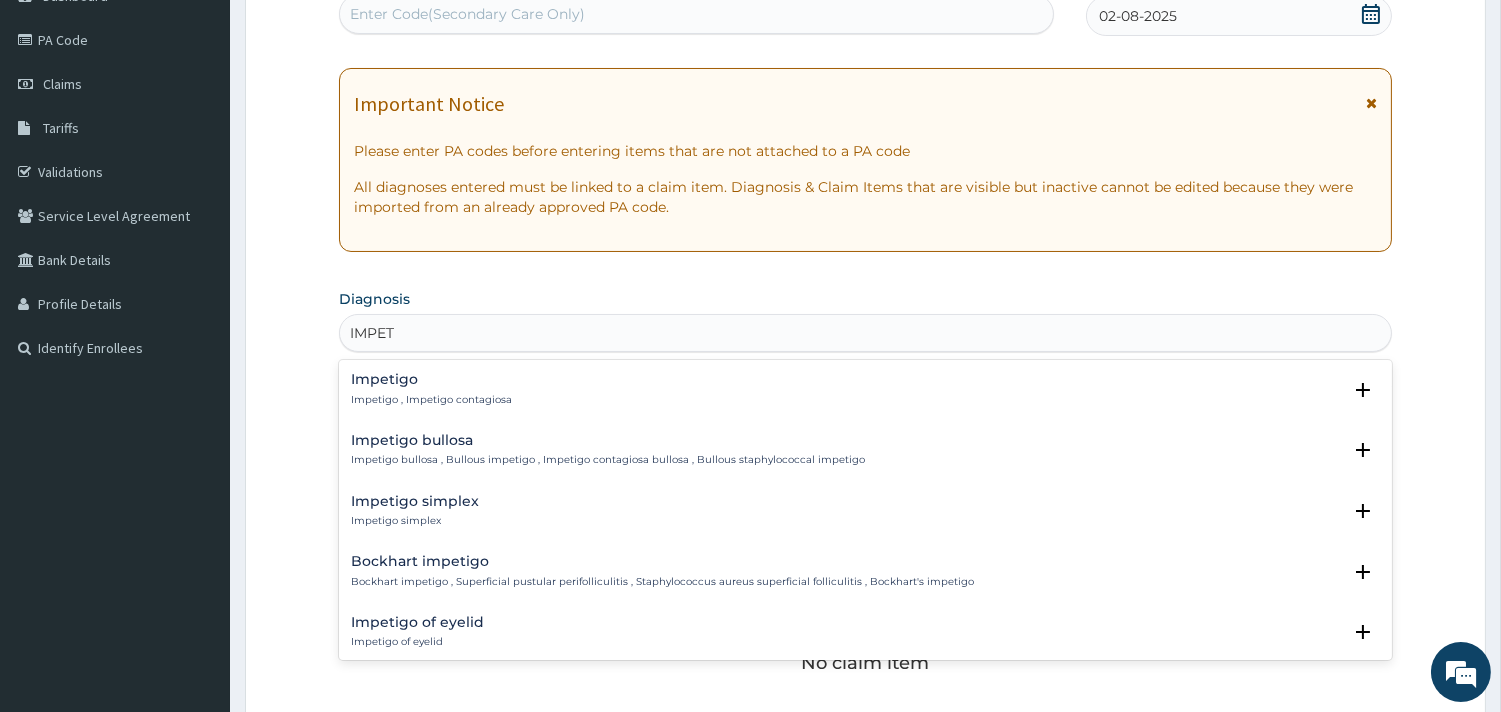 click on "Impetigo Impetigo , Impetigo contagiosa" at bounding box center (431, 389) 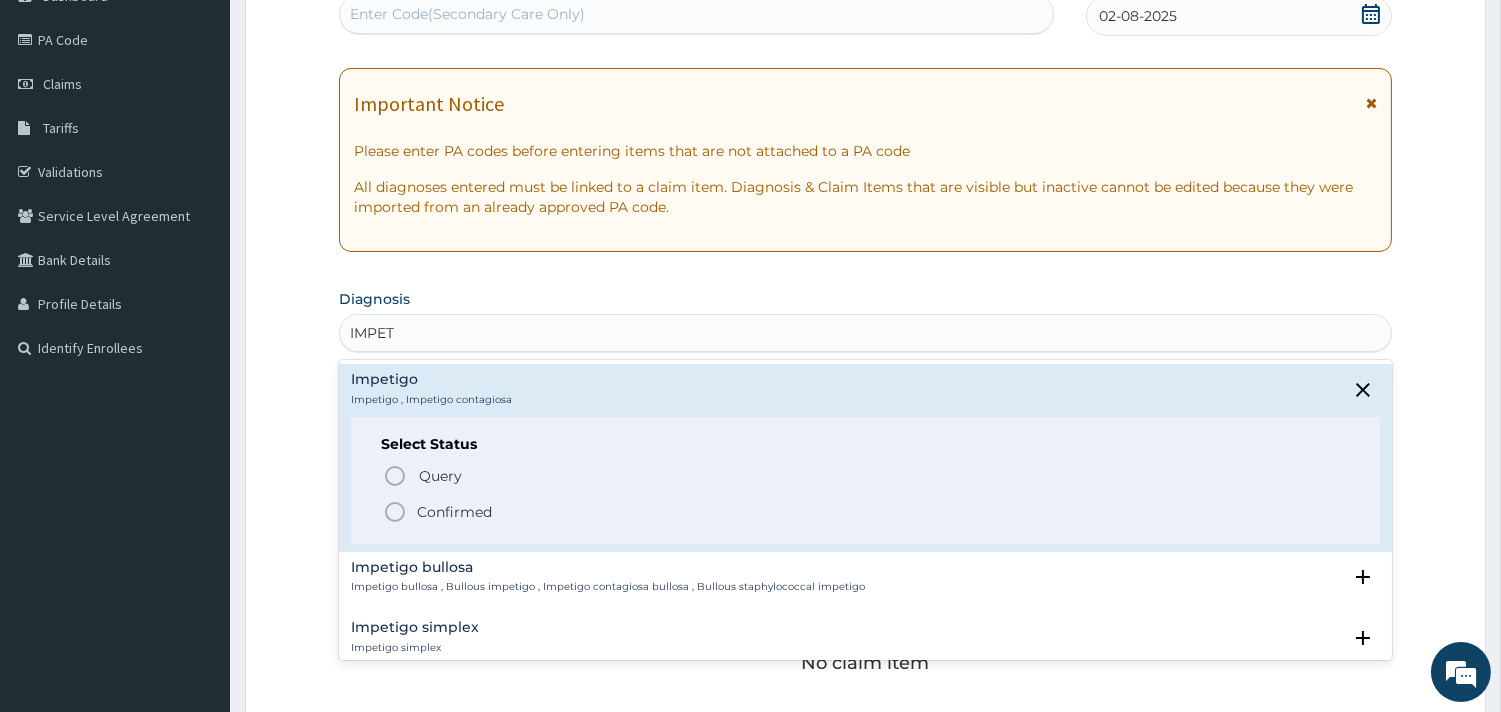 click on "Confirmed" at bounding box center [454, 512] 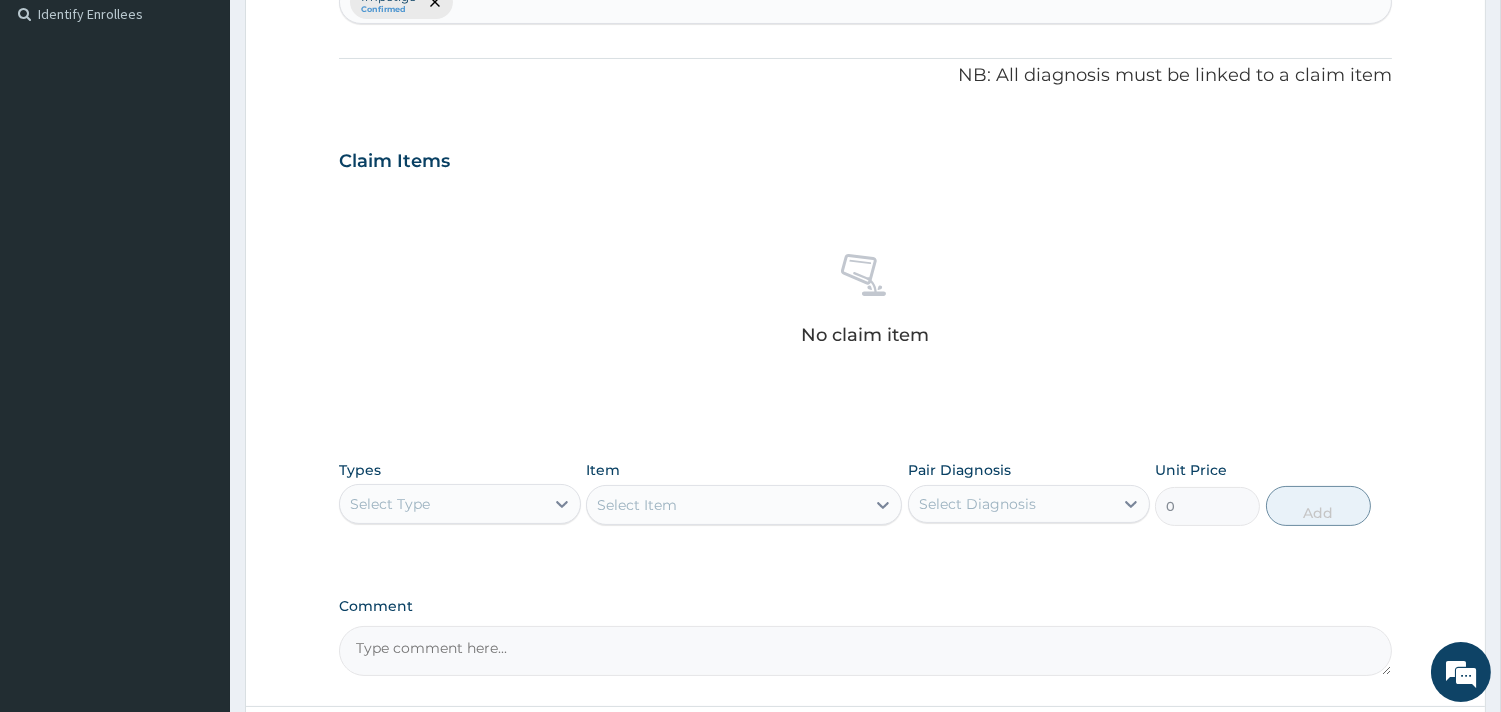 scroll, scrollTop: 666, scrollLeft: 0, axis: vertical 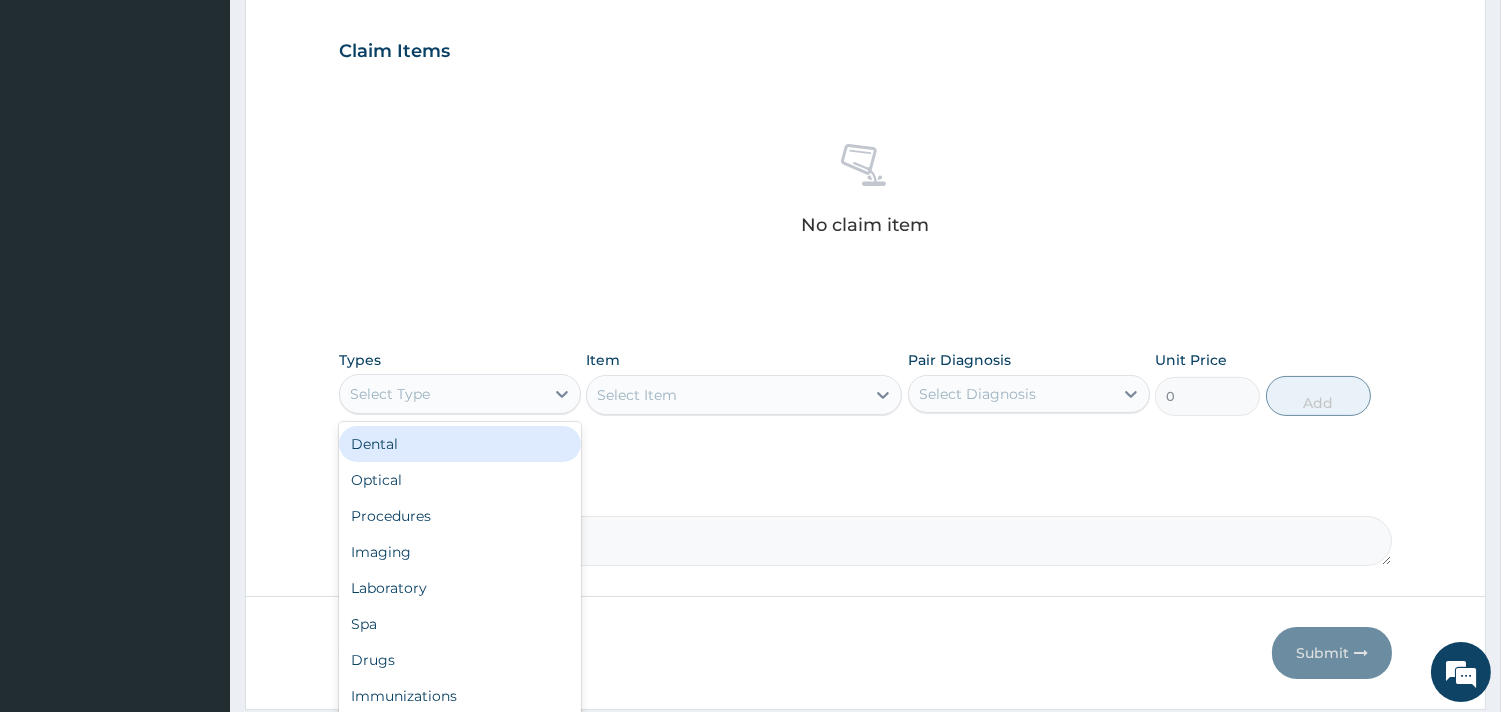 click on "Select Type" at bounding box center (442, 394) 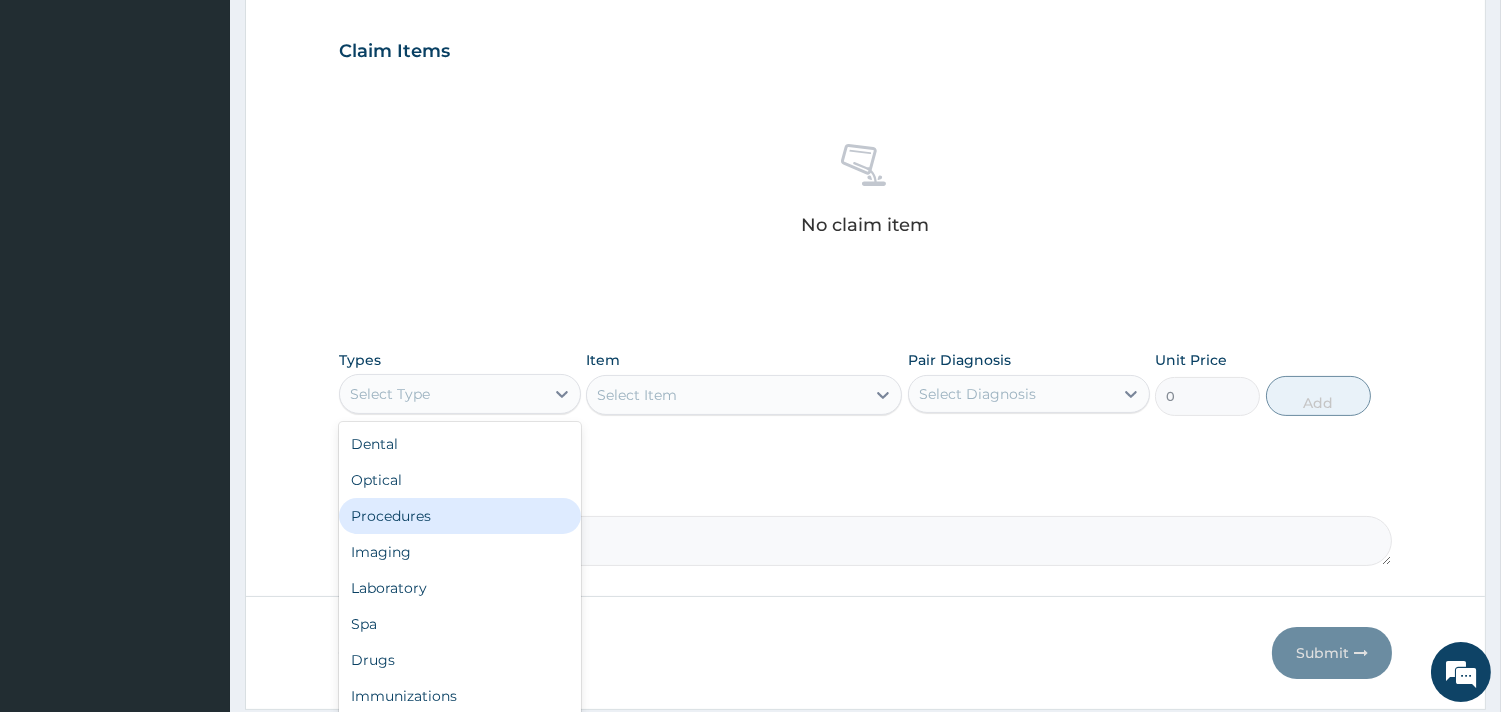 click on "Procedures" at bounding box center [460, 516] 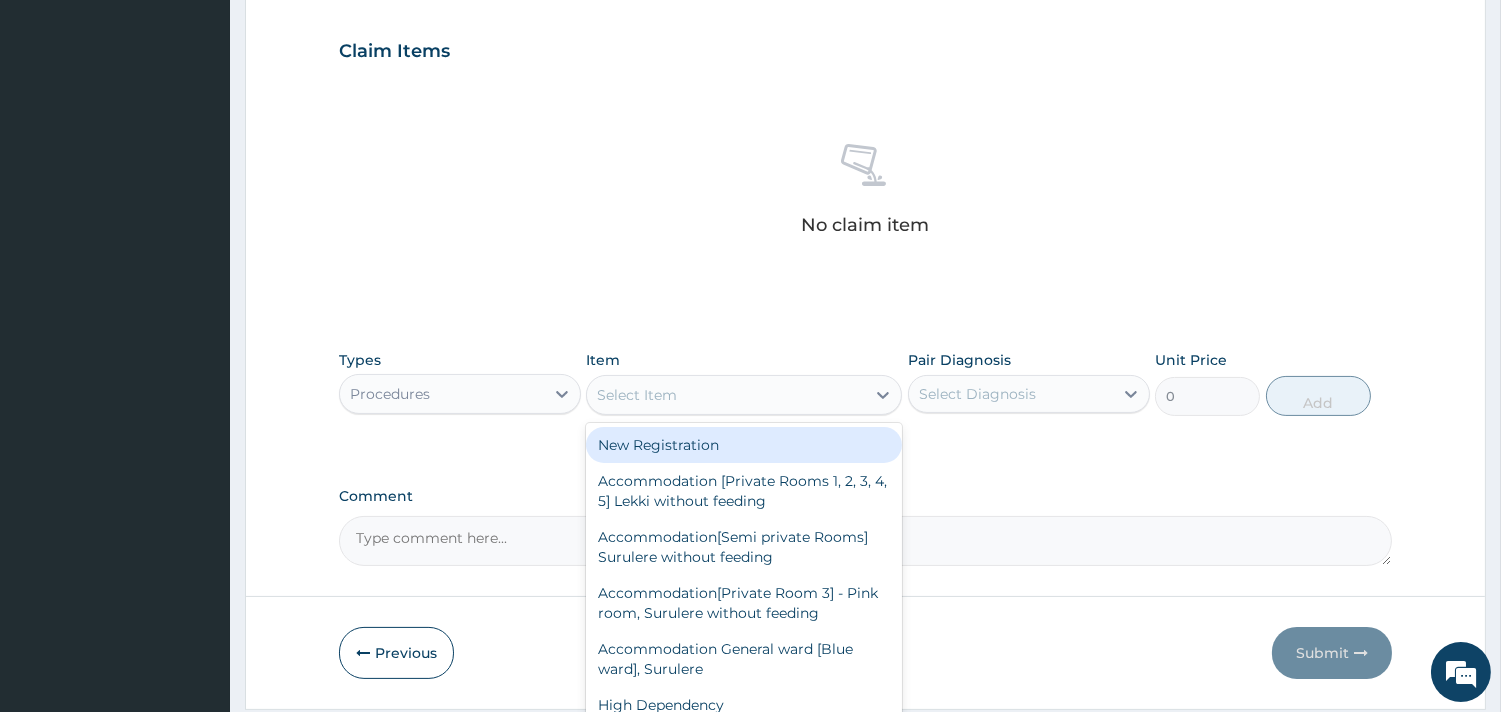 click on "Select Item" at bounding box center (726, 395) 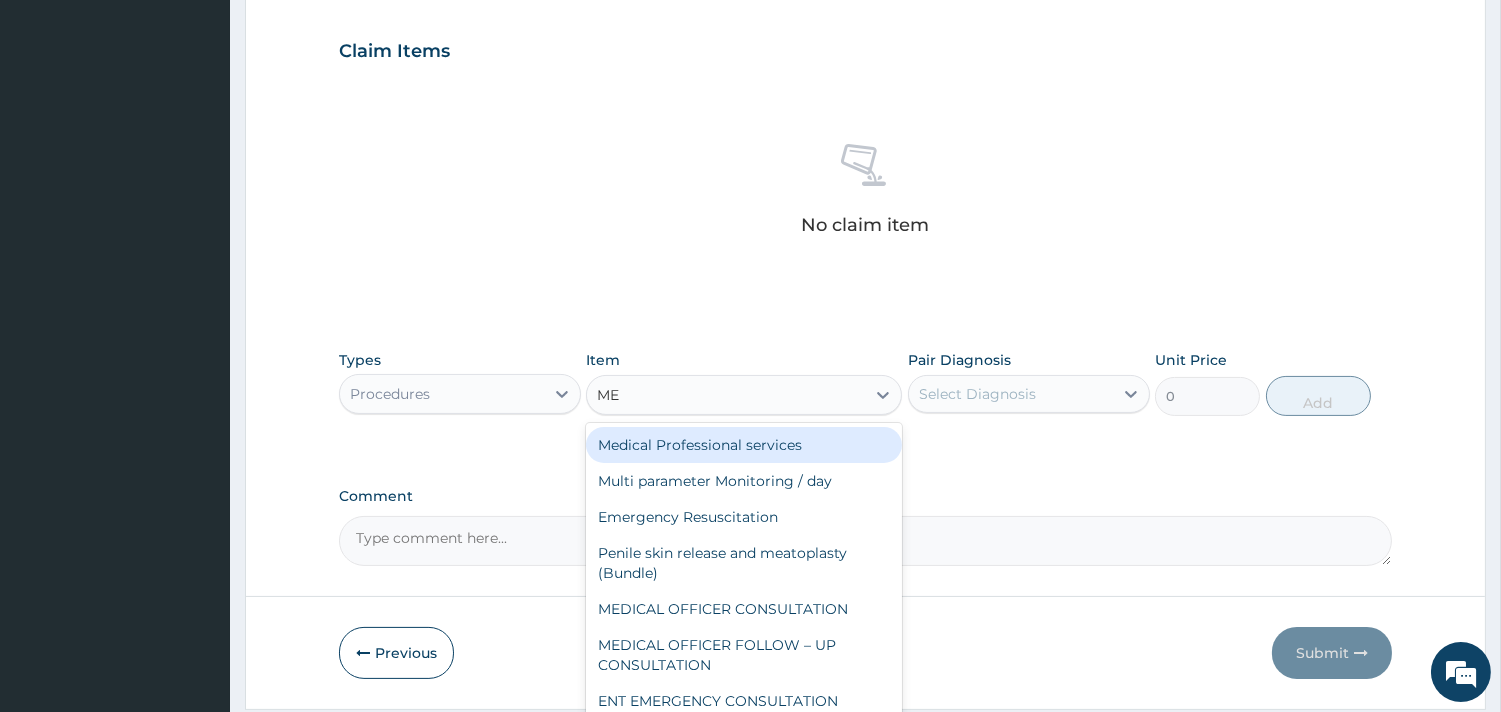 type on "MED" 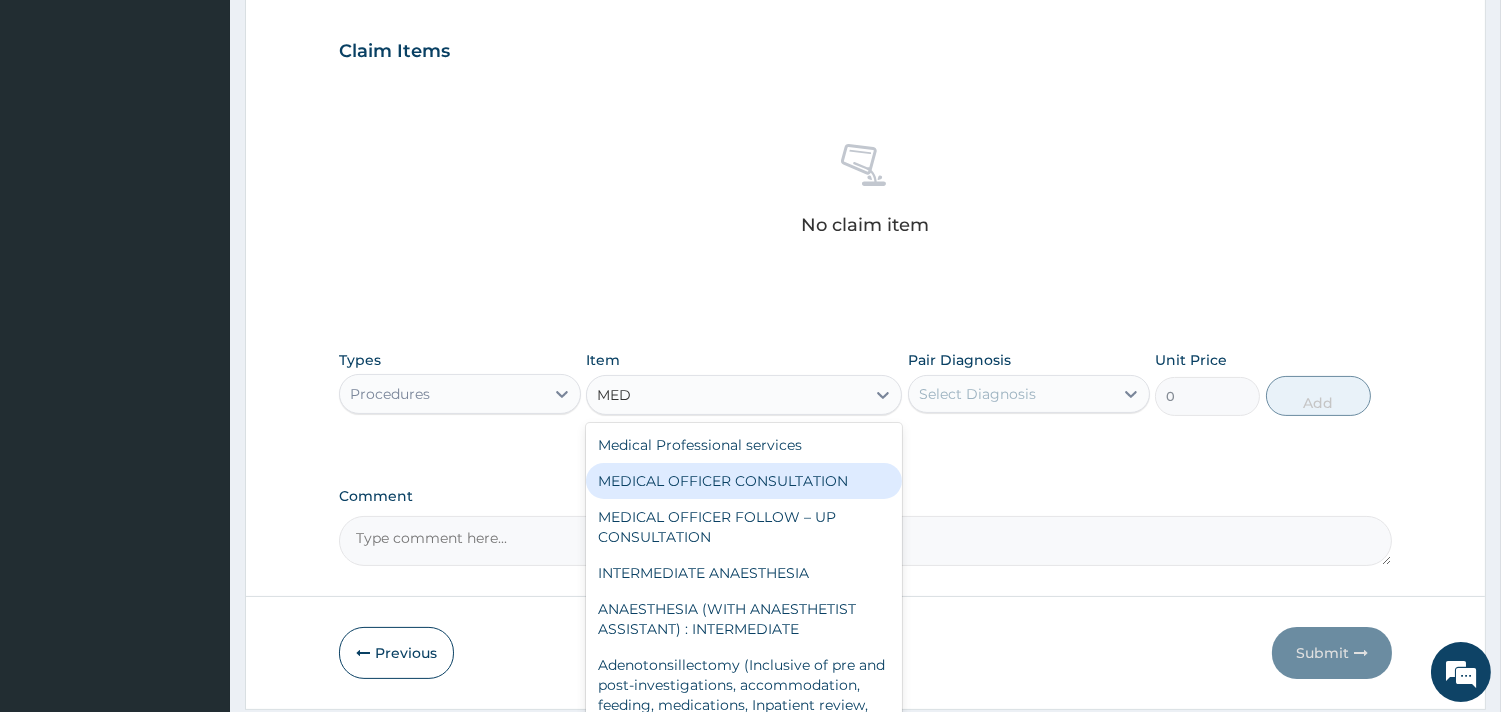 click on "MEDICAL OFFICER CONSULTATION" at bounding box center [744, 481] 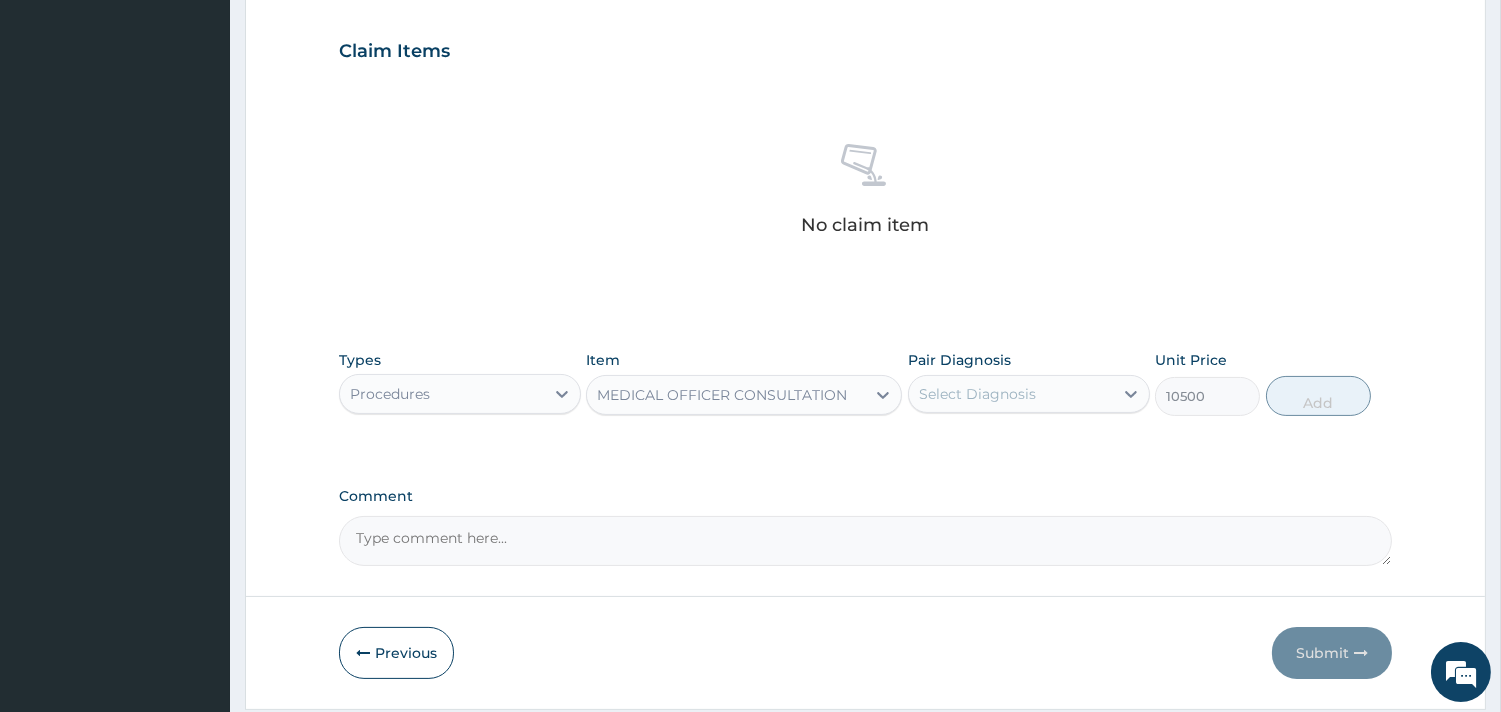 click on "Select Diagnosis" at bounding box center (977, 394) 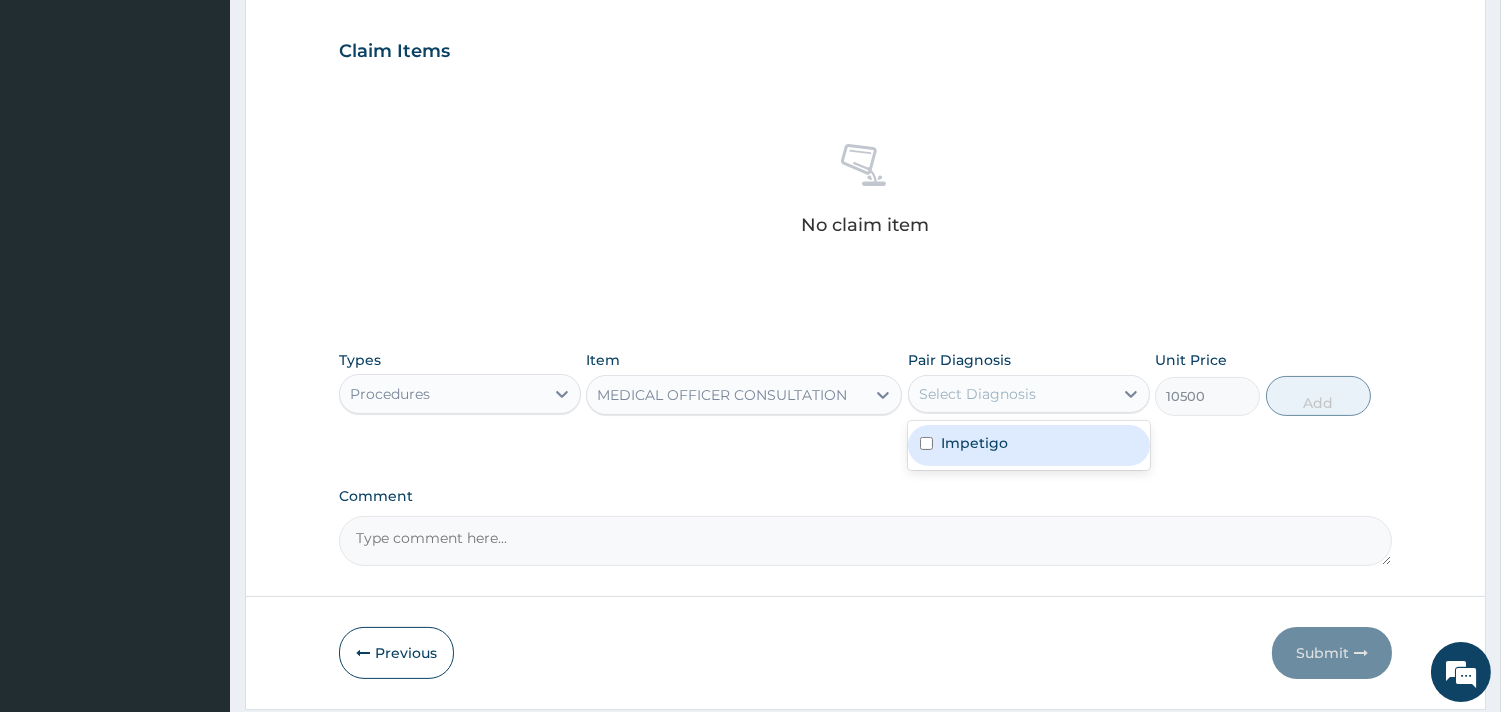 click on "Impetigo" at bounding box center (1029, 445) 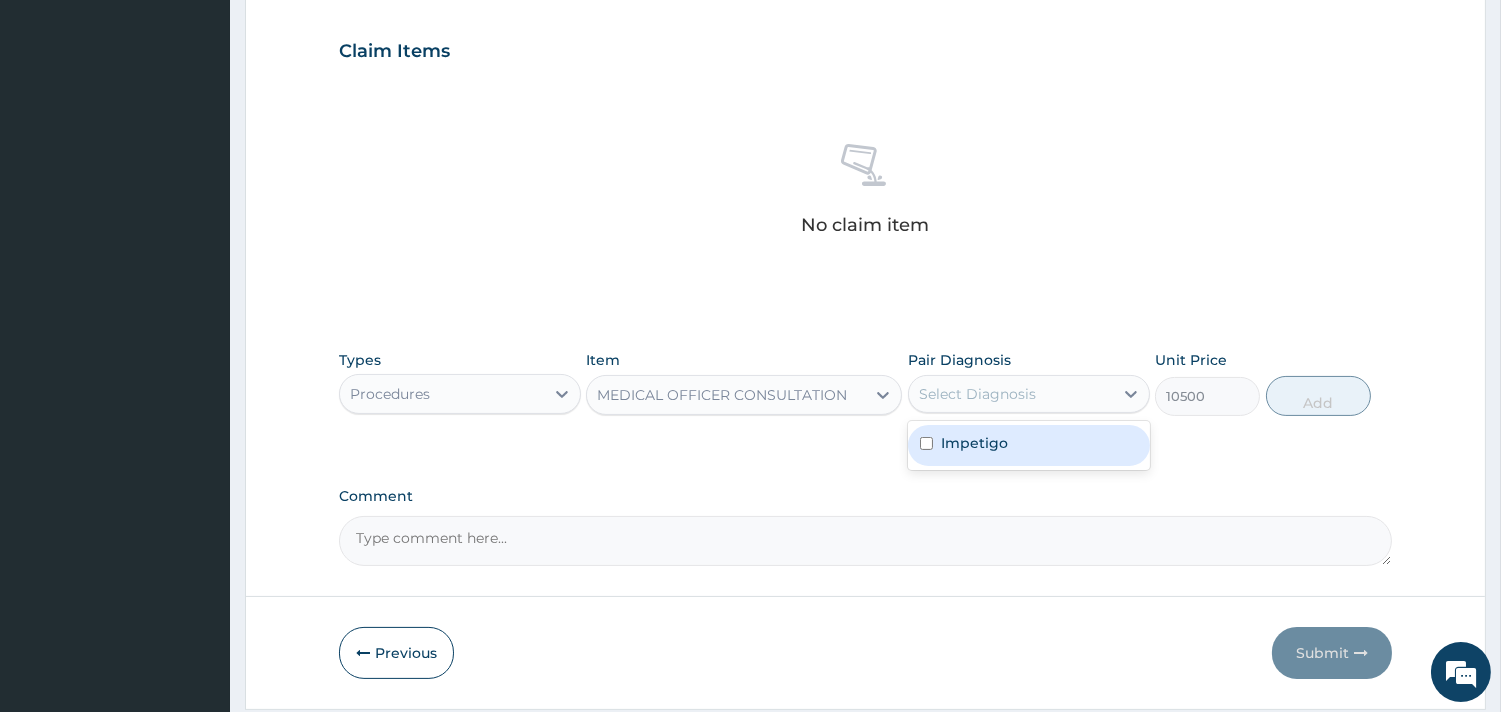click on "Impetigo" at bounding box center [974, 443] 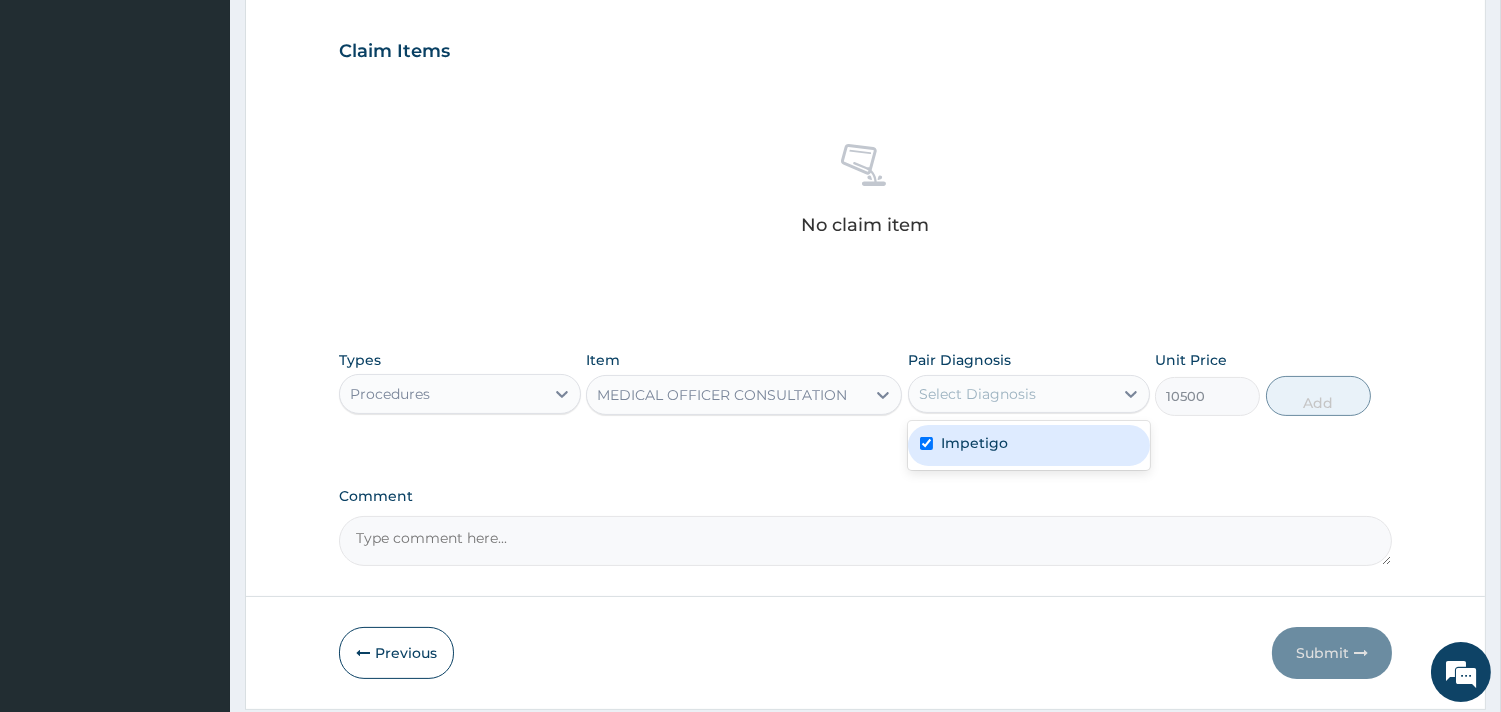 checkbox on "true" 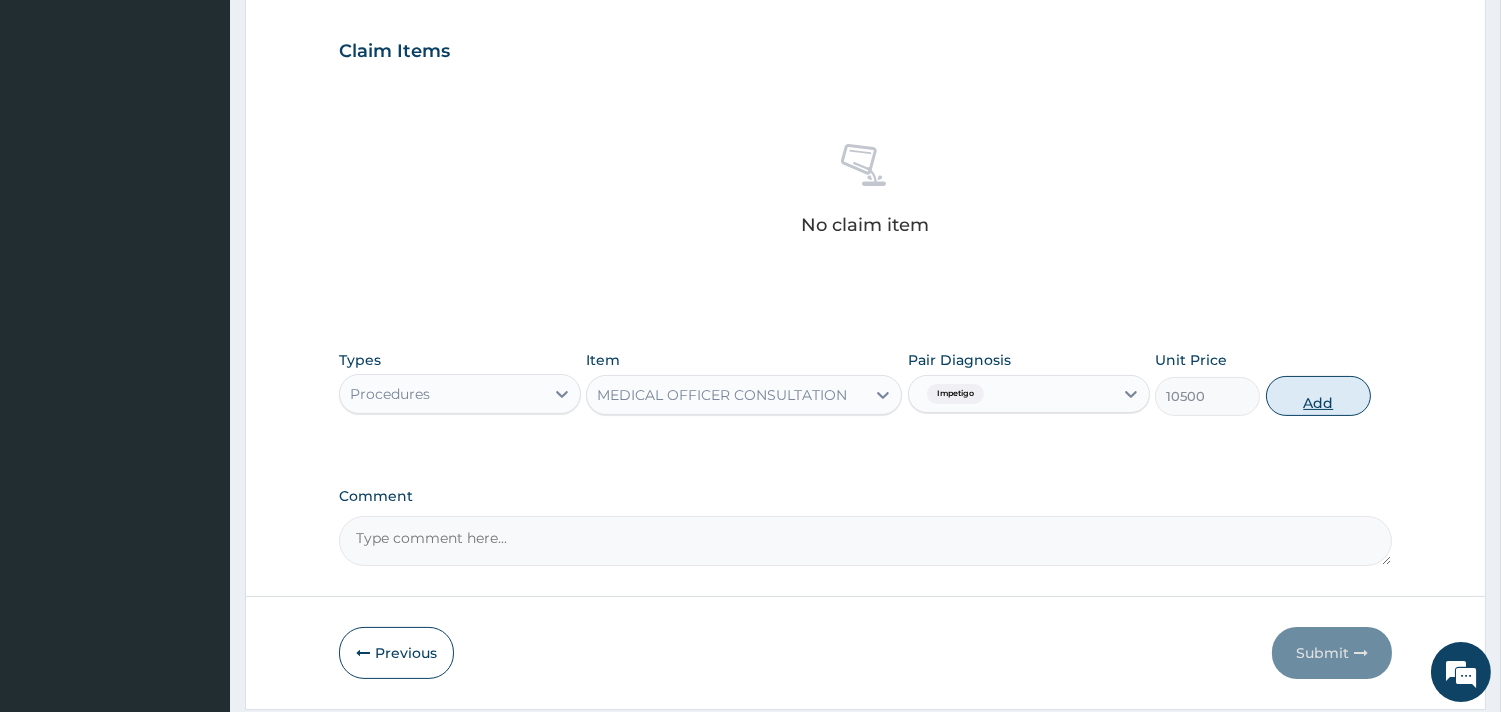 click on "Add" at bounding box center (1318, 396) 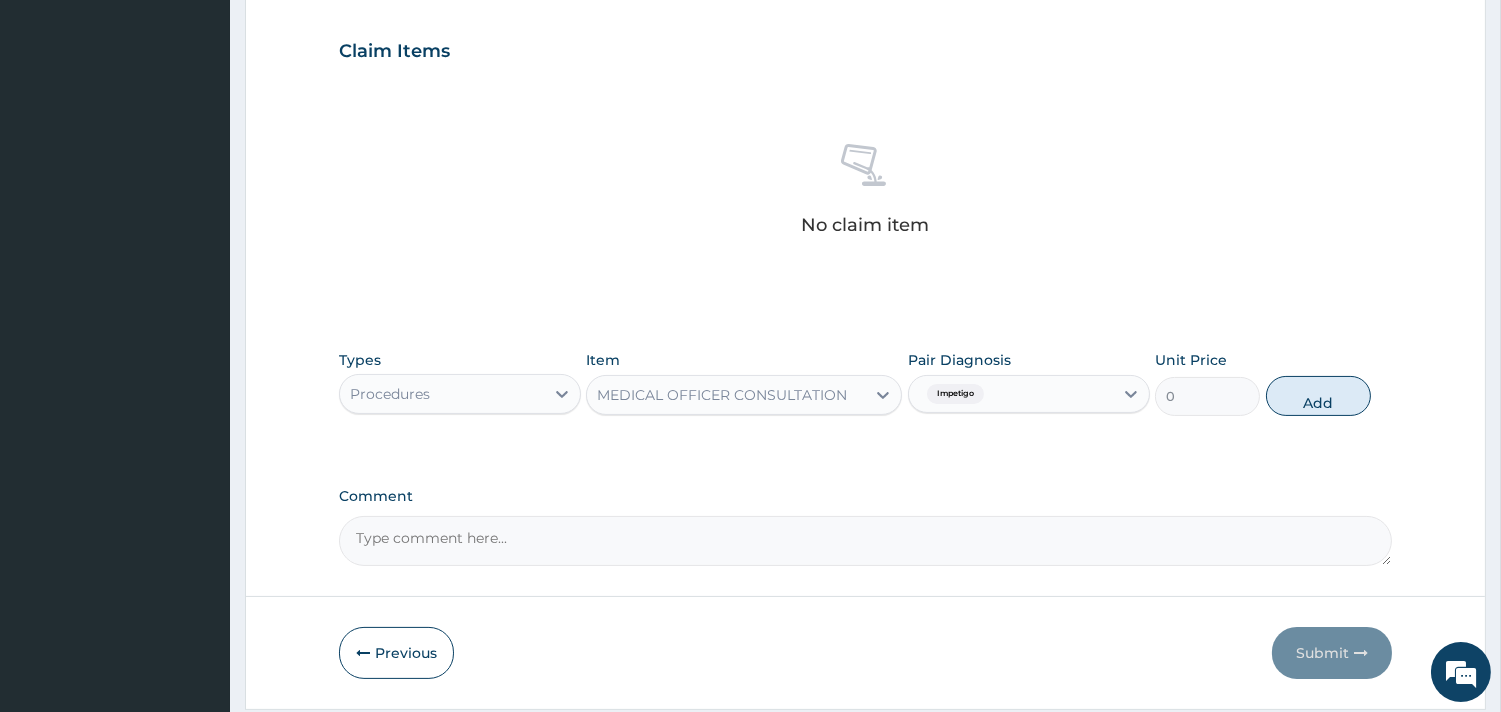 scroll, scrollTop: 633, scrollLeft: 0, axis: vertical 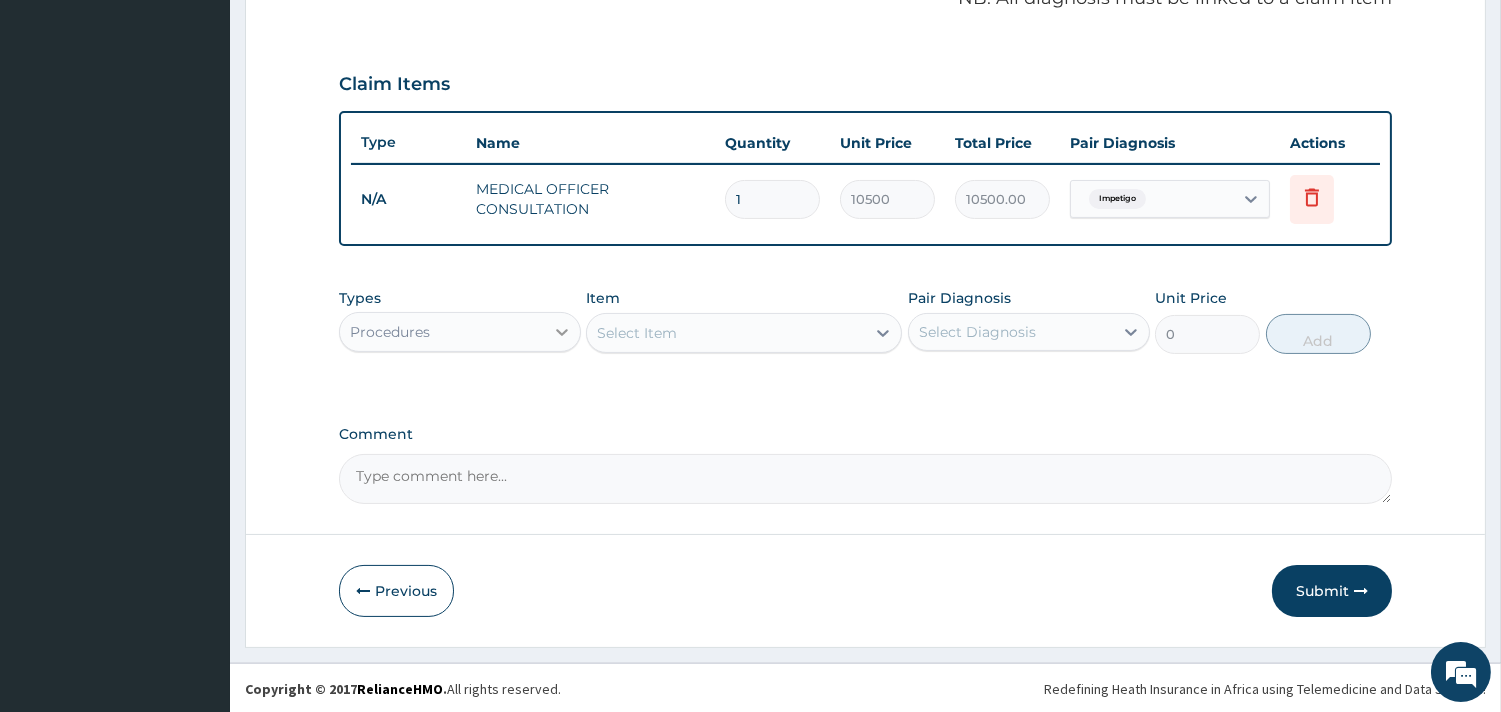 click at bounding box center (562, 332) 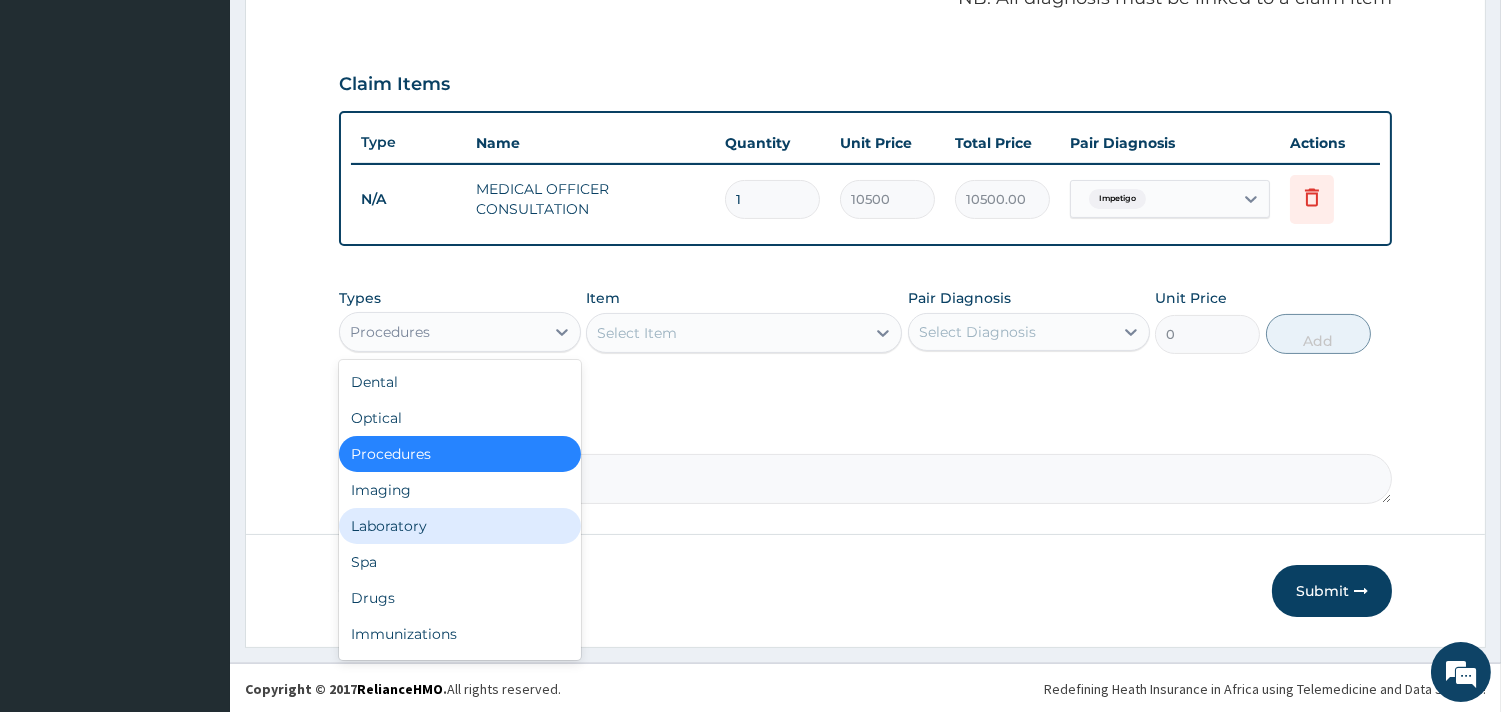 click on "Laboratory" at bounding box center [460, 526] 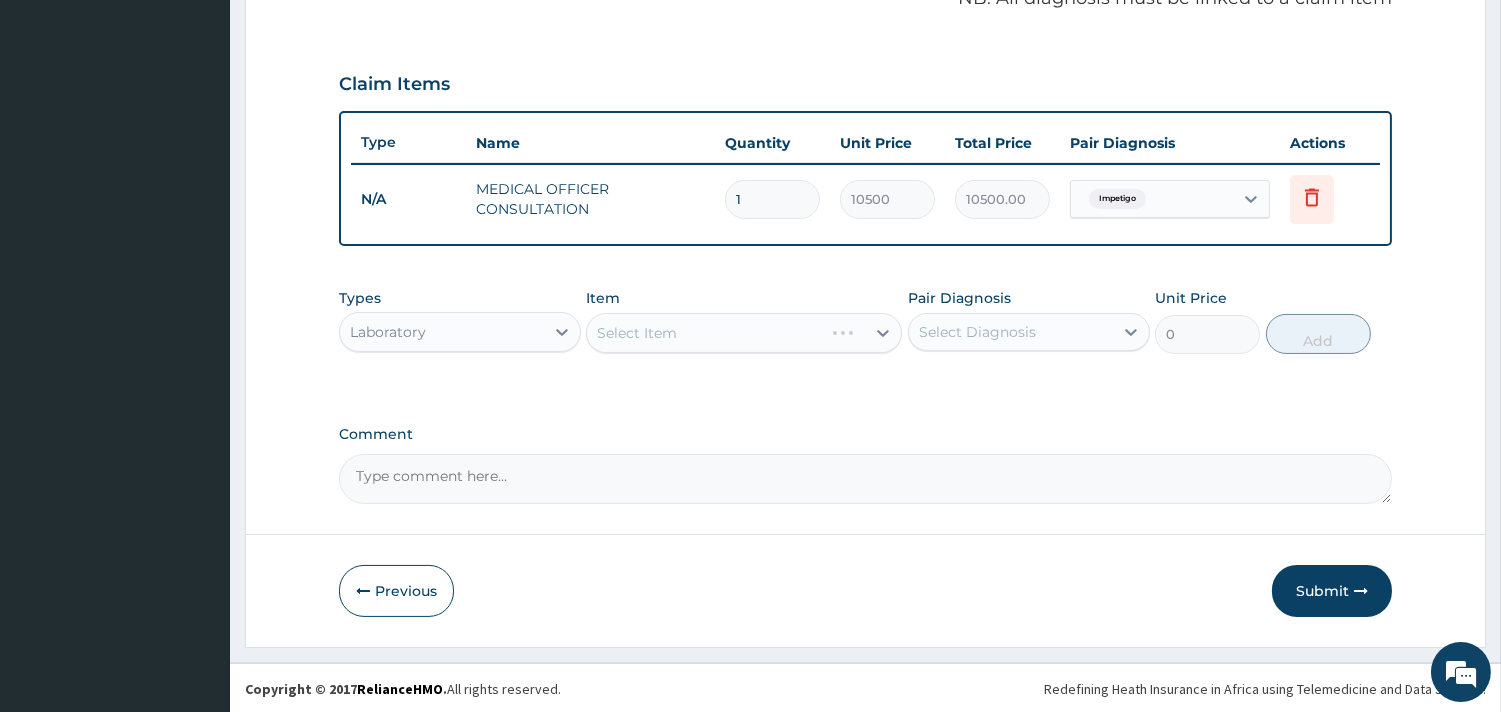 click on "Select Item" at bounding box center [744, 333] 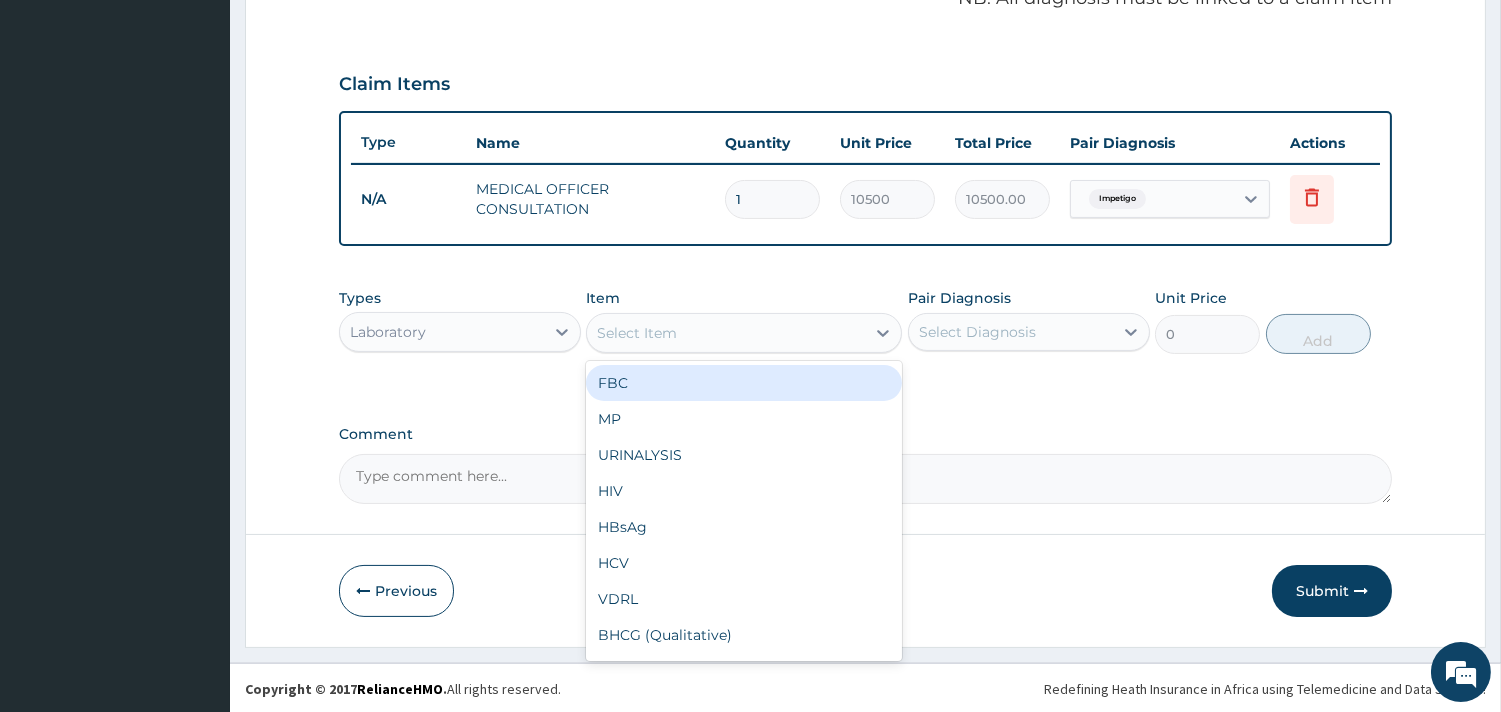 click on "Select Item" at bounding box center [726, 333] 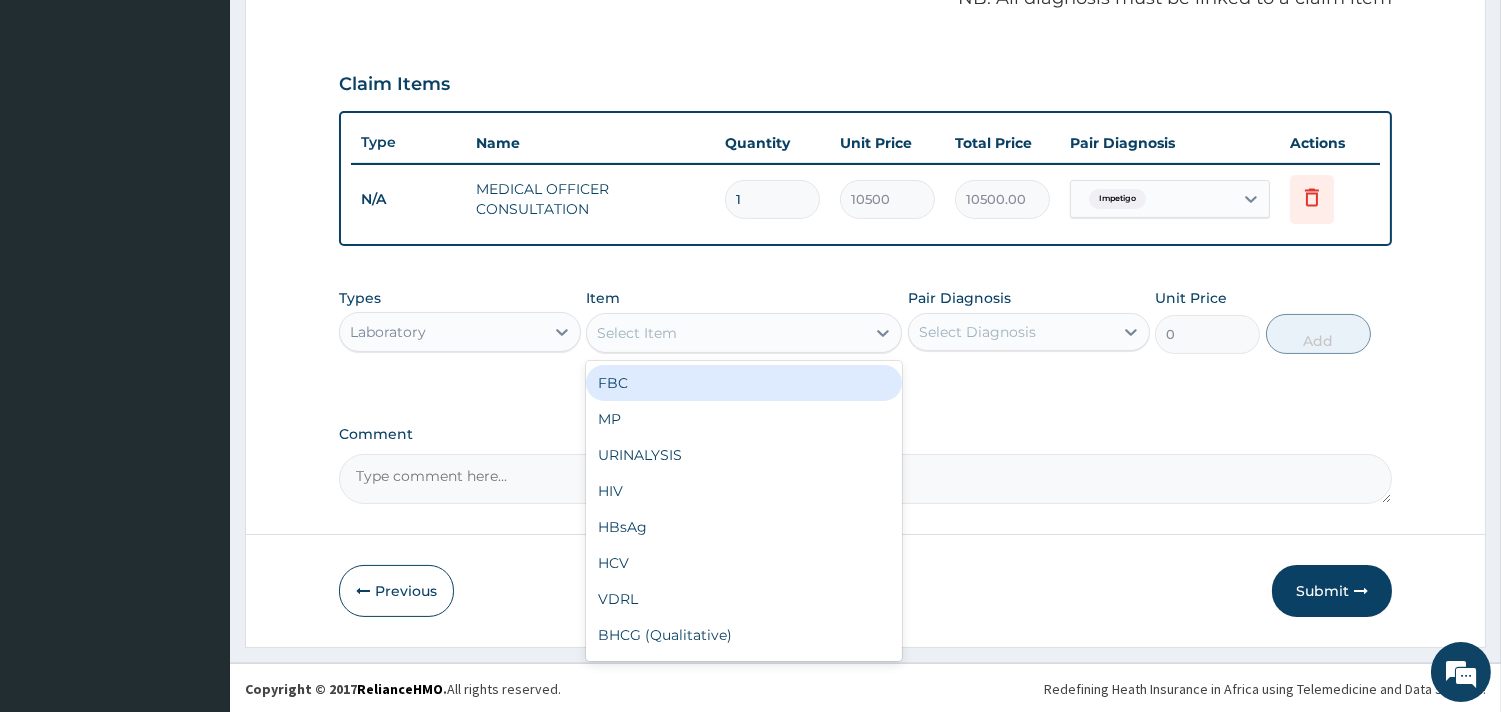 click on "Laboratory" at bounding box center [442, 332] 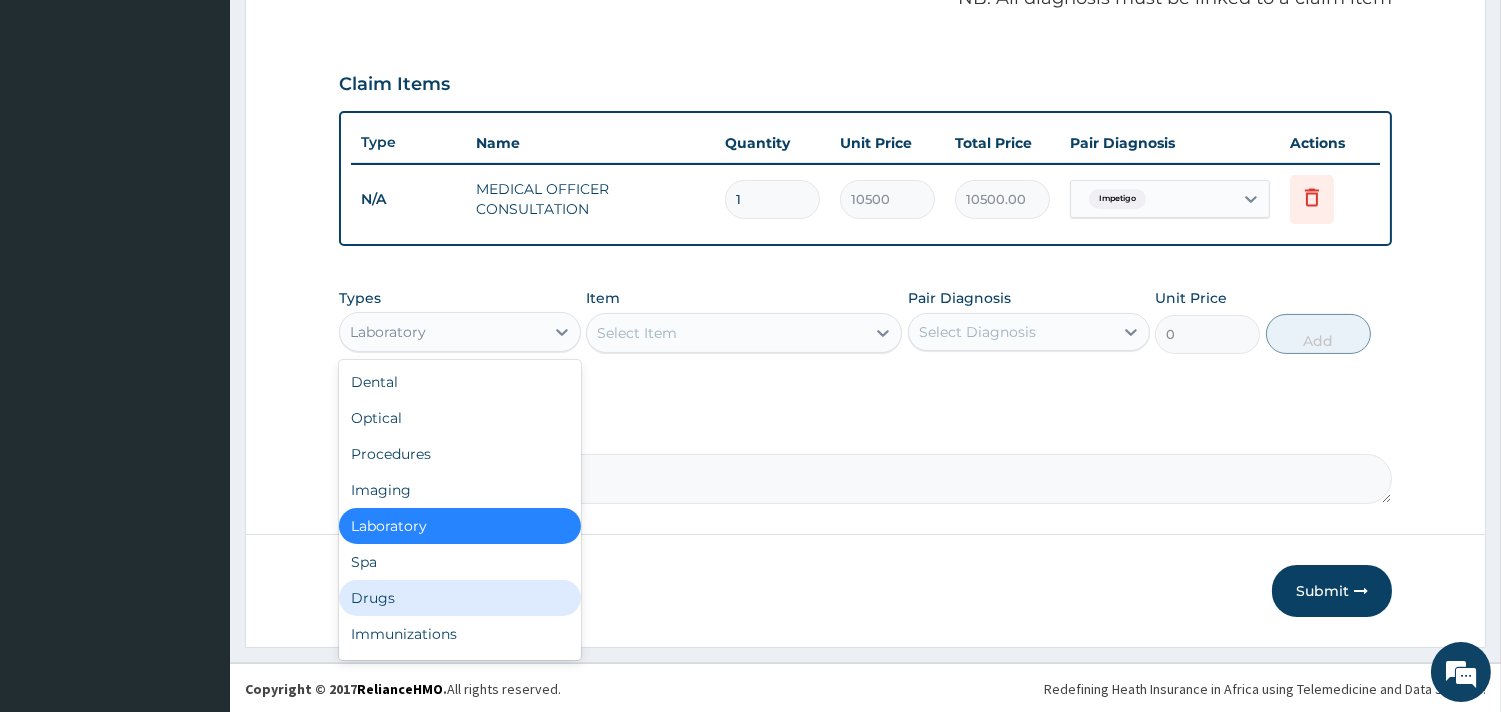 click on "Drugs" at bounding box center [460, 598] 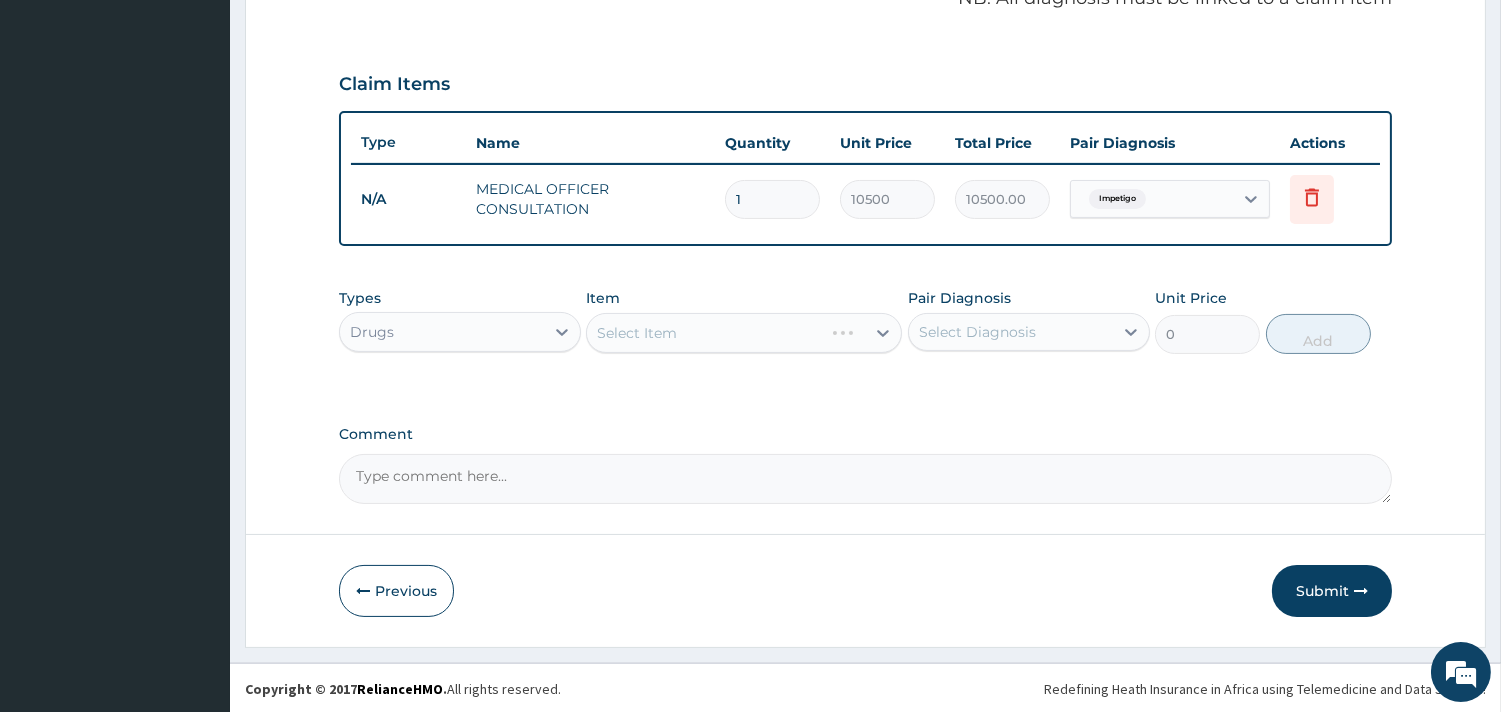 click on "Select Item" at bounding box center [744, 333] 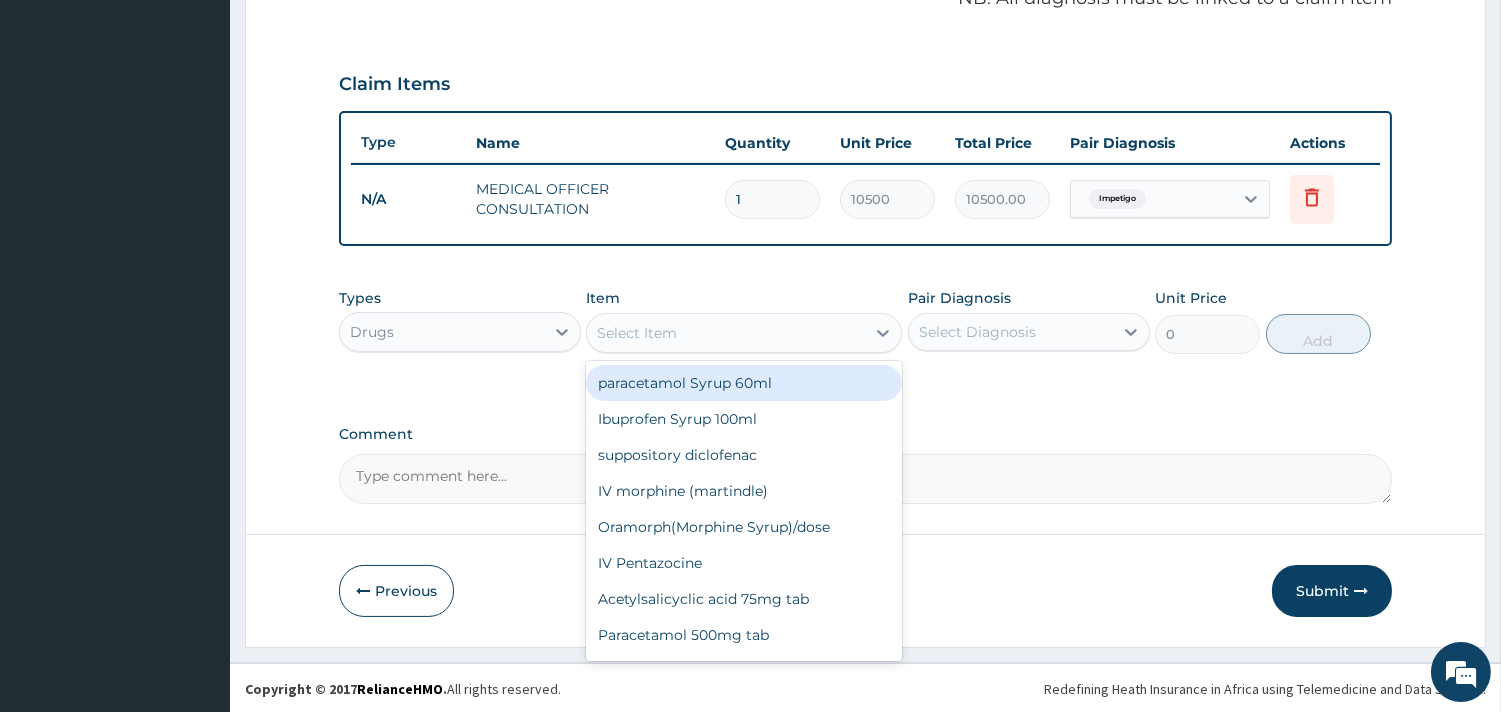 click on "Select Item" at bounding box center [726, 333] 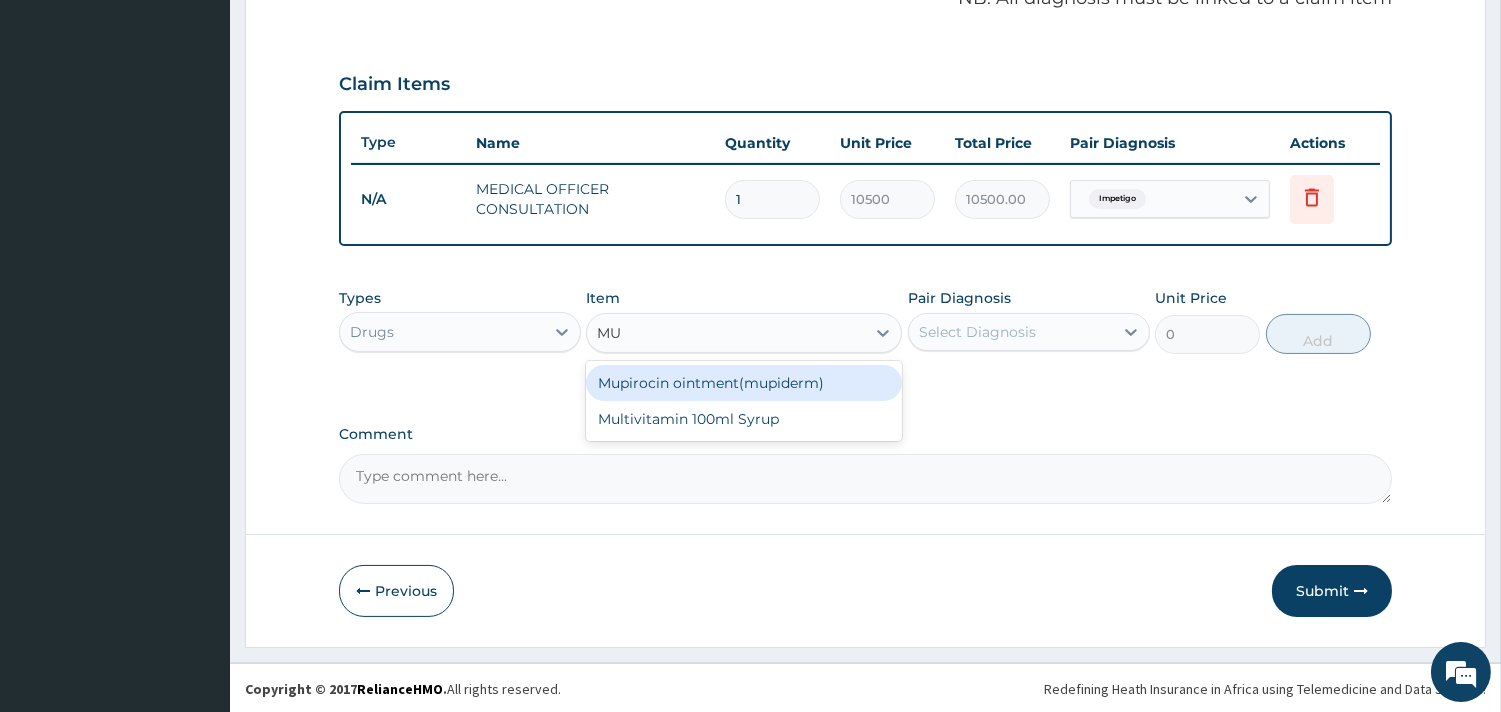 type on "MUP" 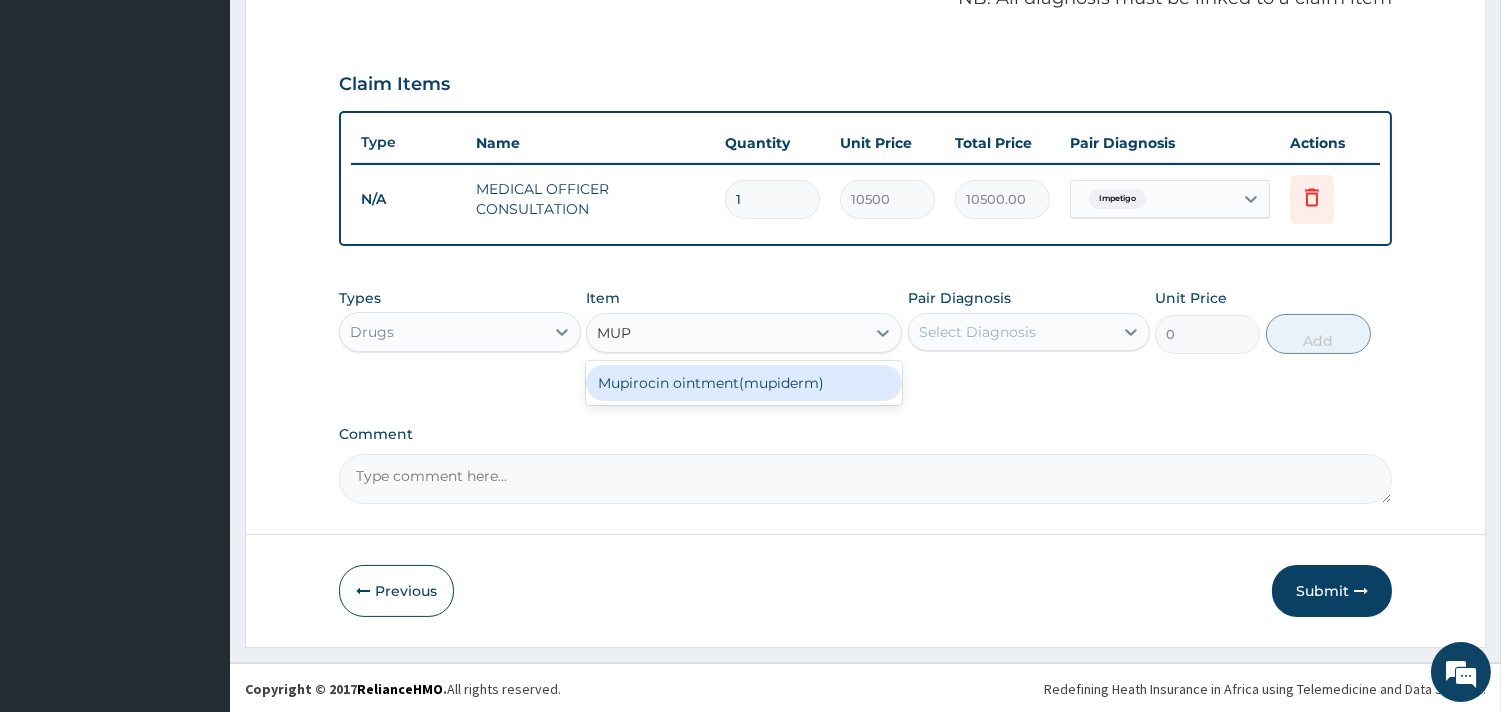 click on "Mupirocin ointment(mupiderm)" at bounding box center (744, 383) 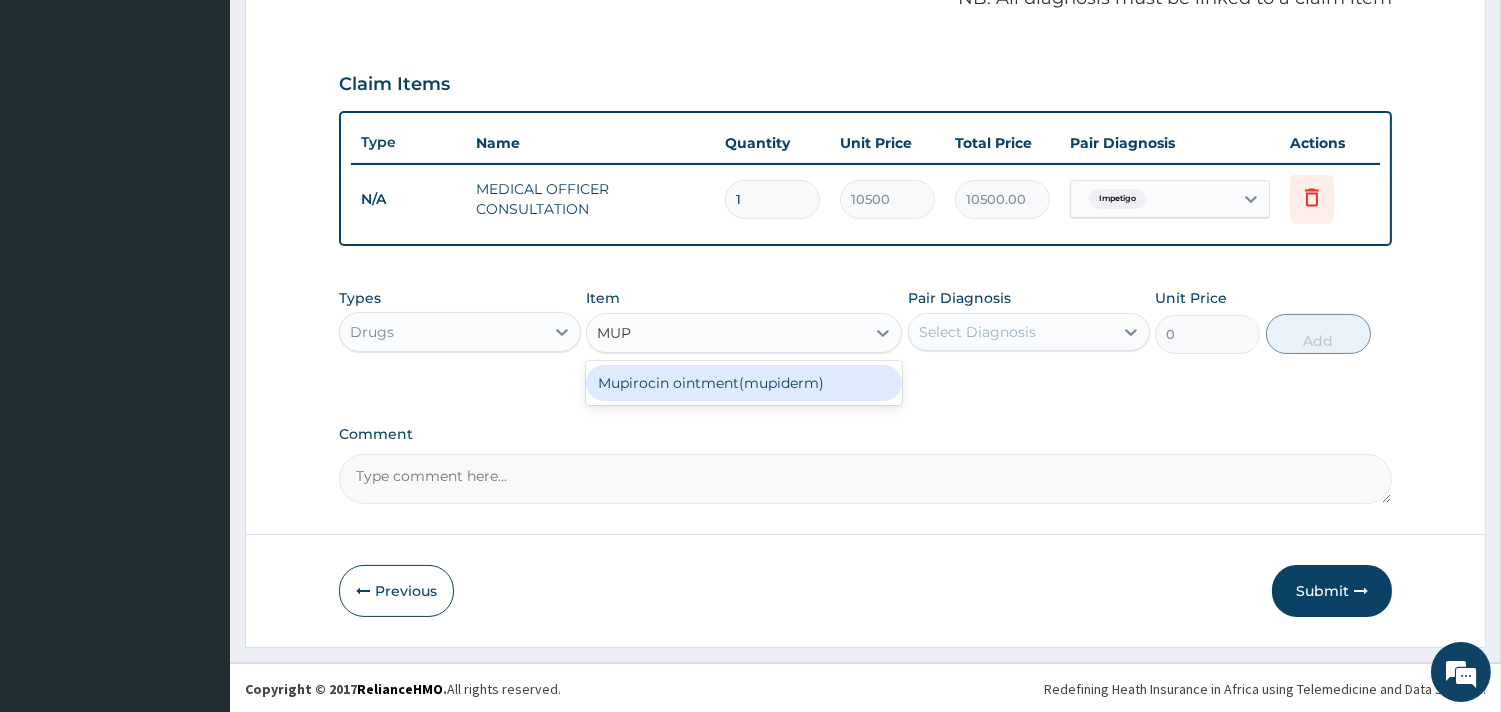 type 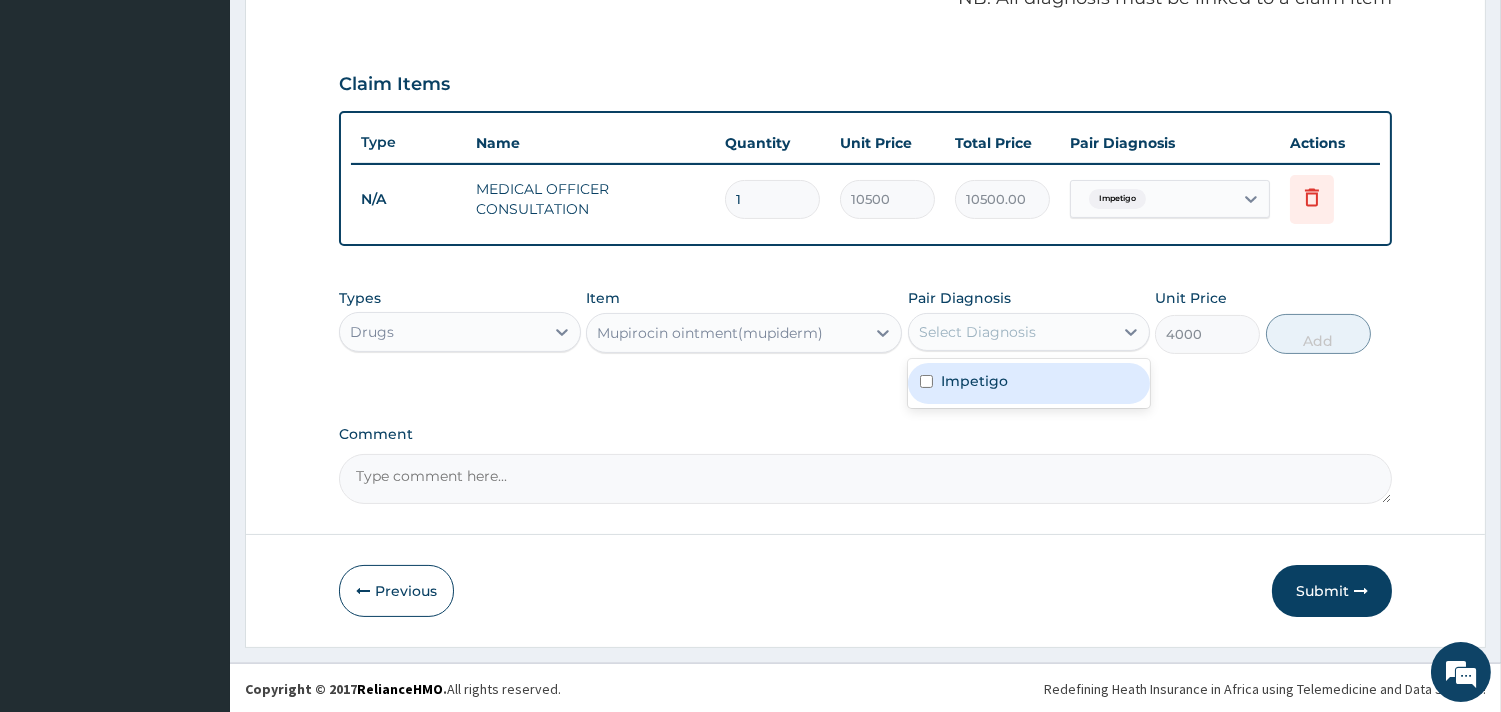 click on "Select Diagnosis" at bounding box center (977, 332) 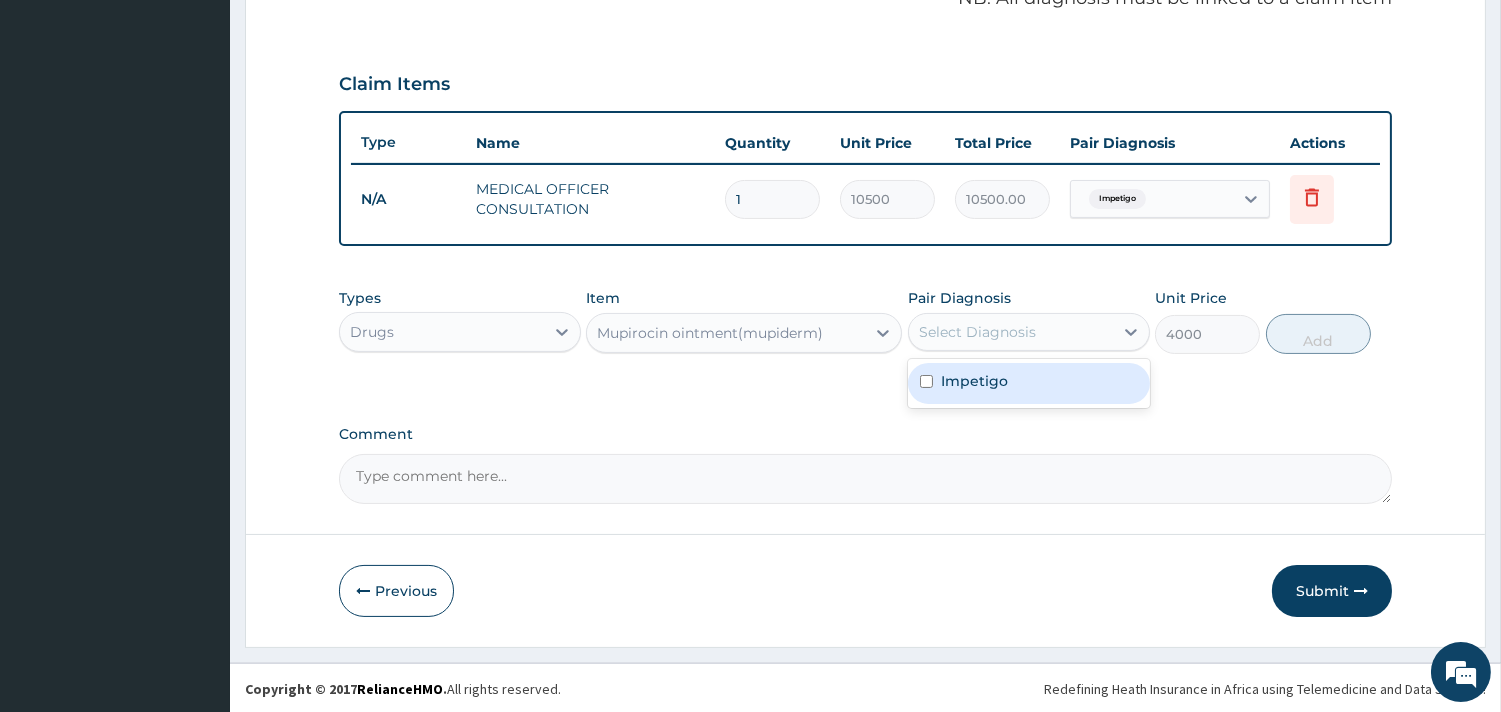 click on "Impetigo" at bounding box center (974, 381) 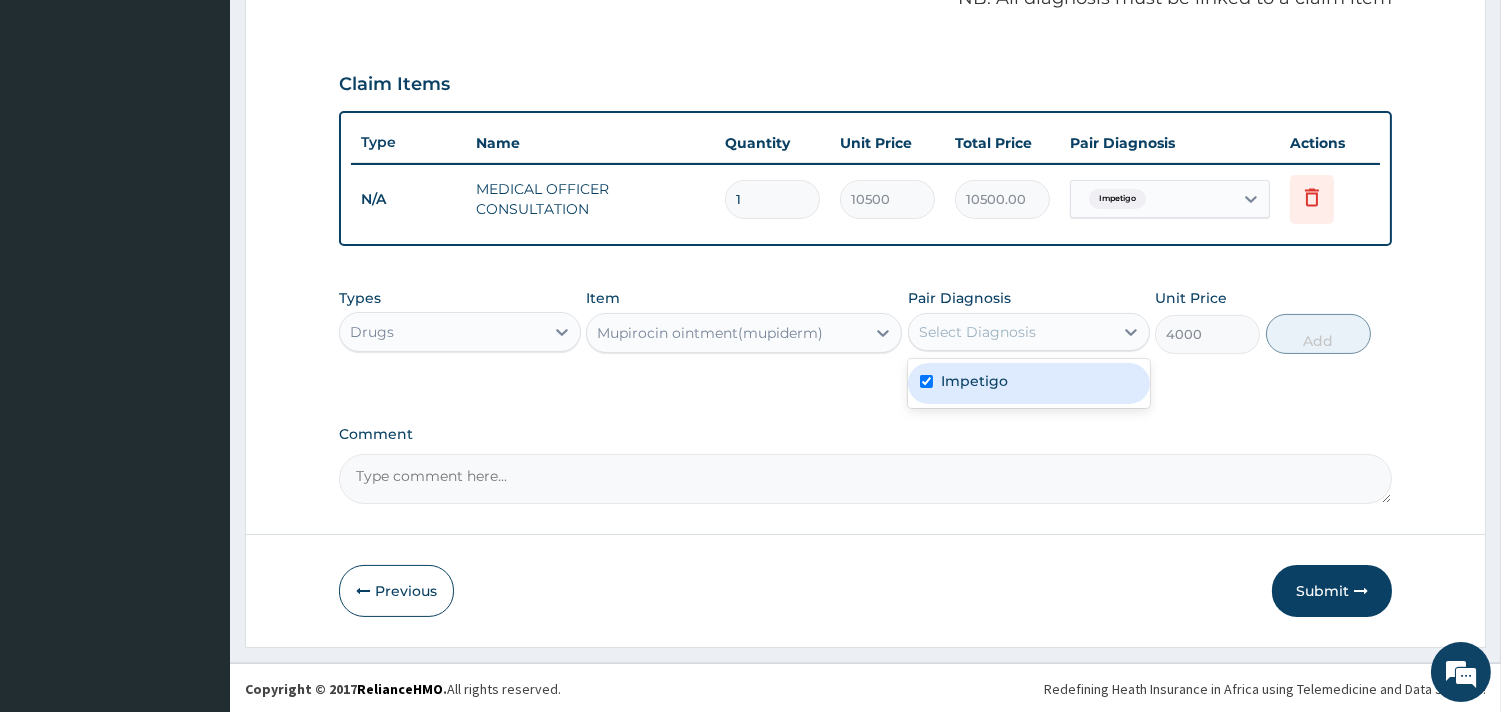 checkbox on "true" 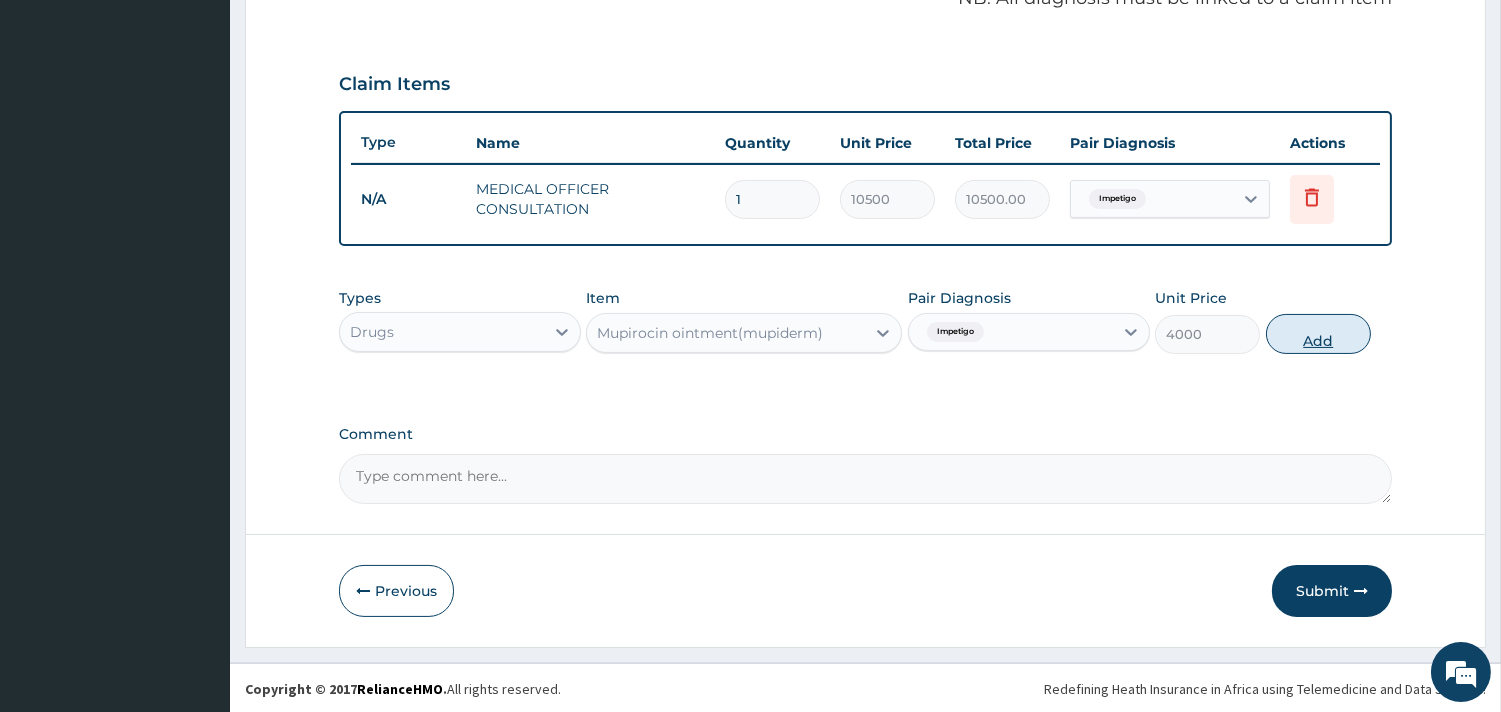 click on "Add" at bounding box center (1318, 334) 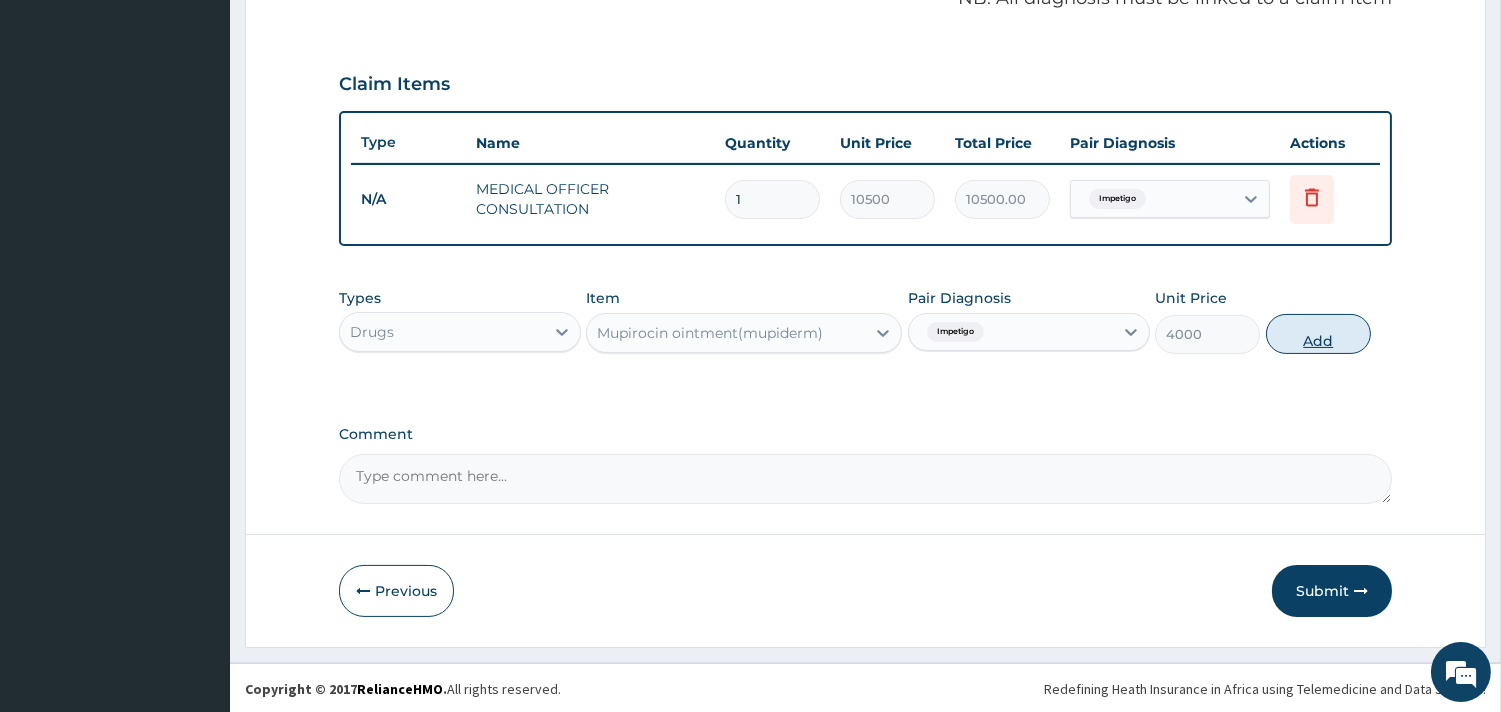 type on "0" 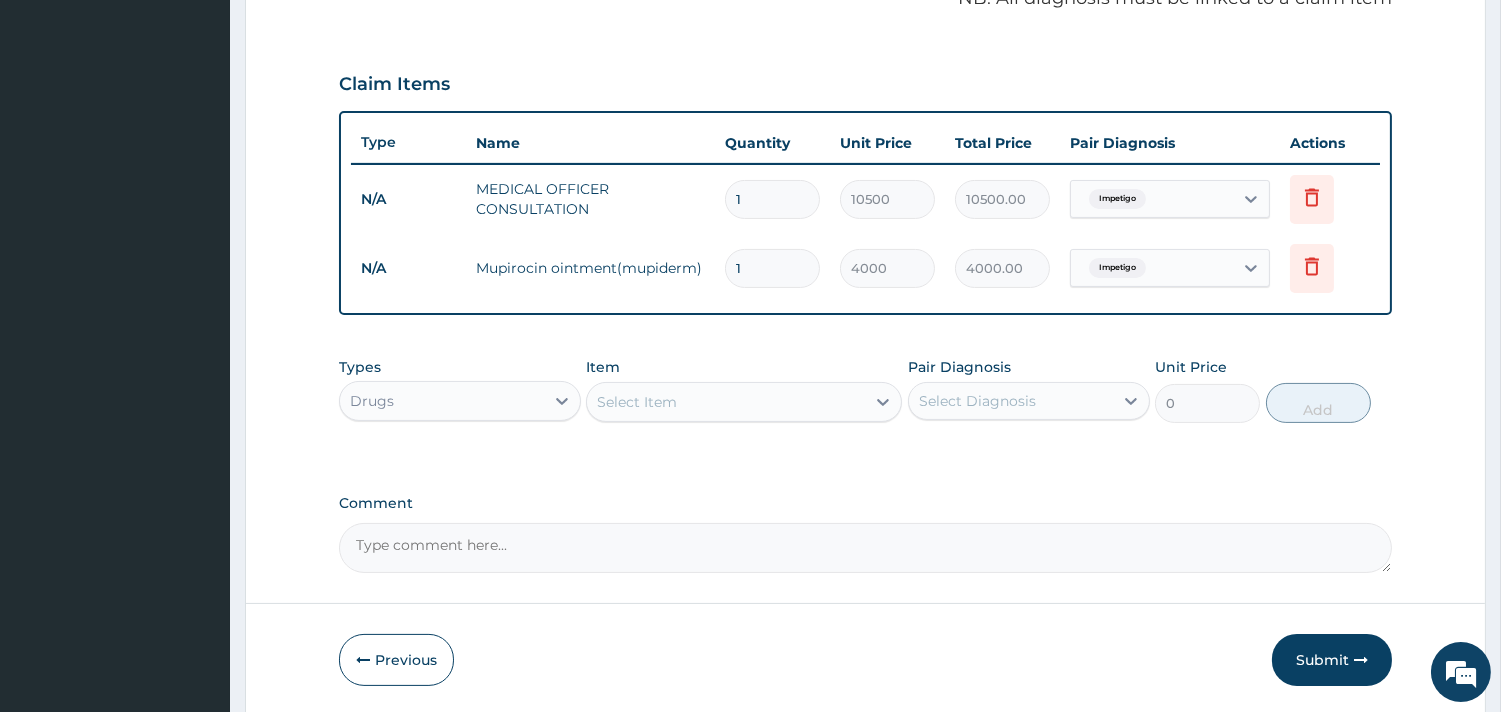 scroll, scrollTop: 702, scrollLeft: 0, axis: vertical 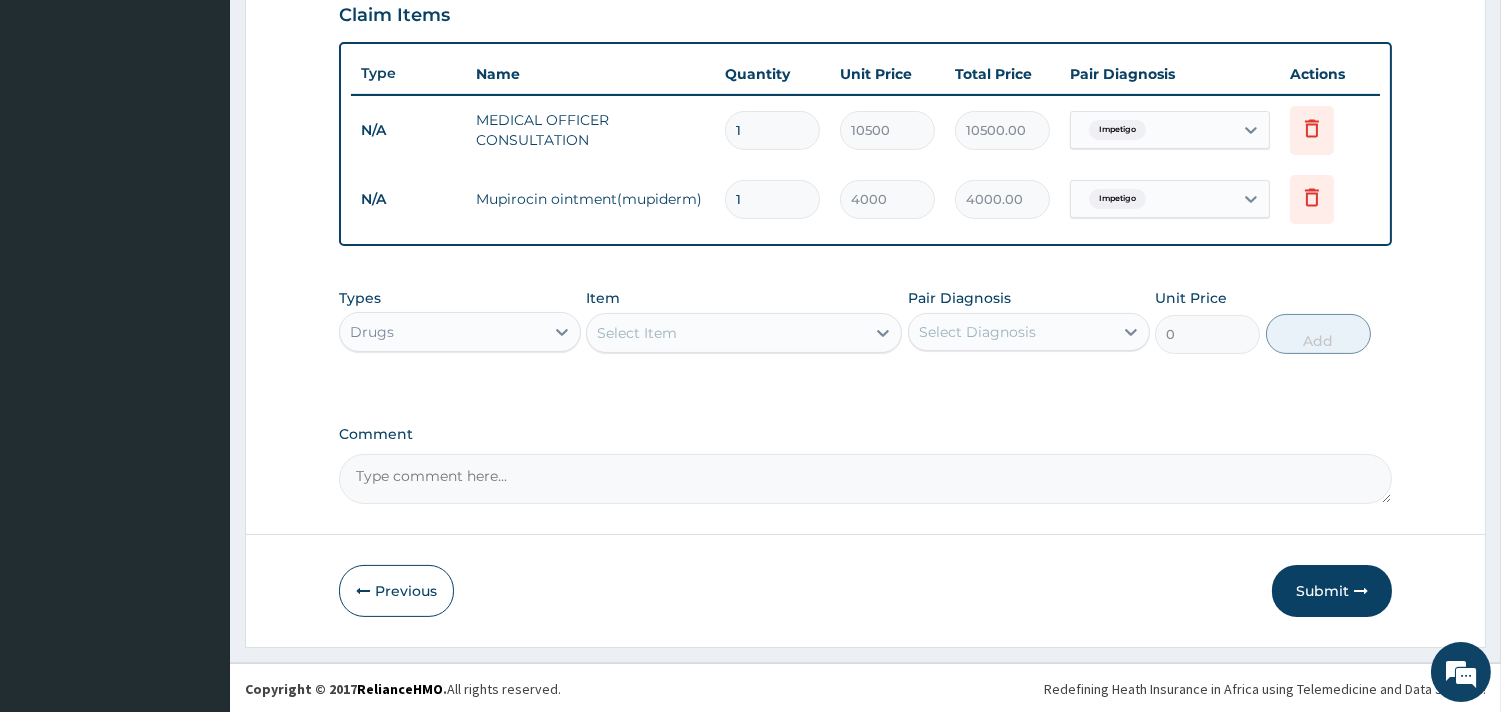 click on "Drugs" at bounding box center [442, 332] 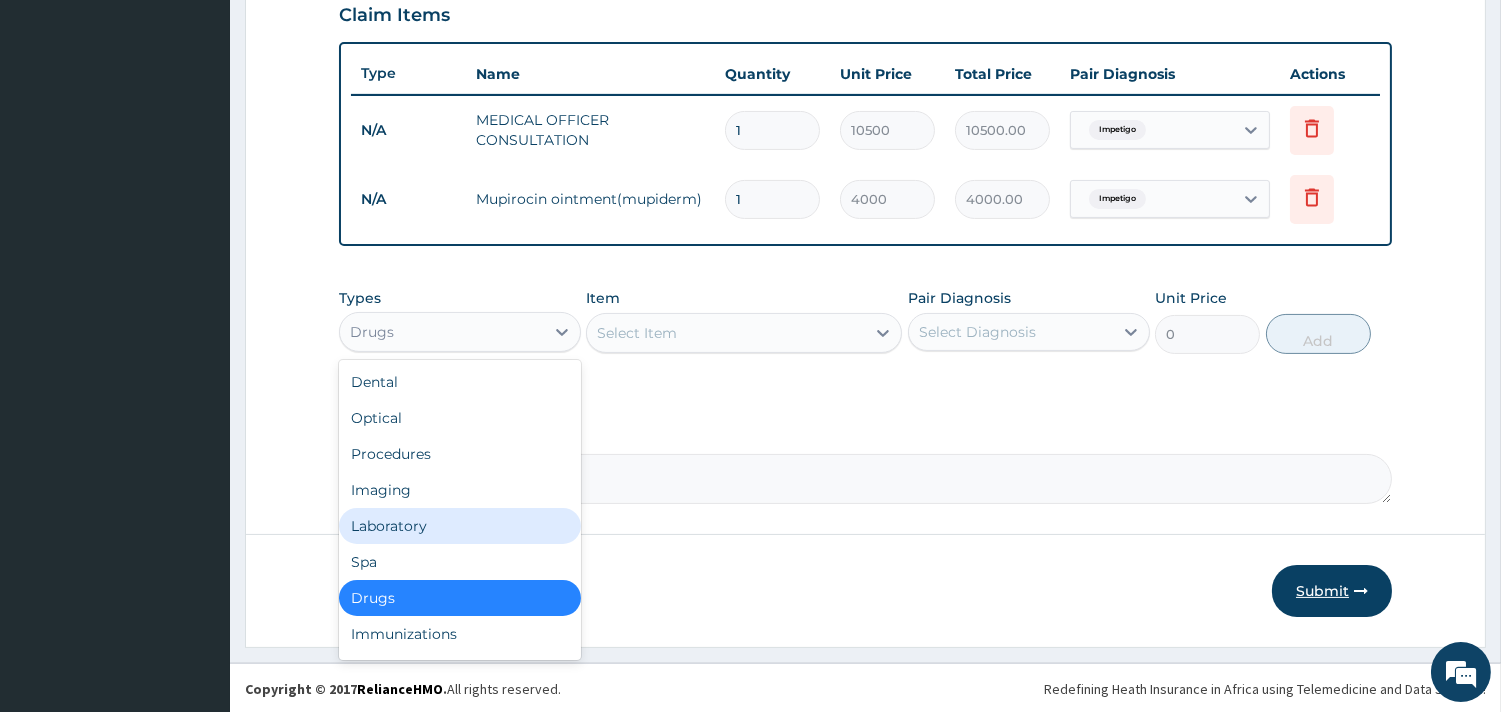 click at bounding box center (1361, 591) 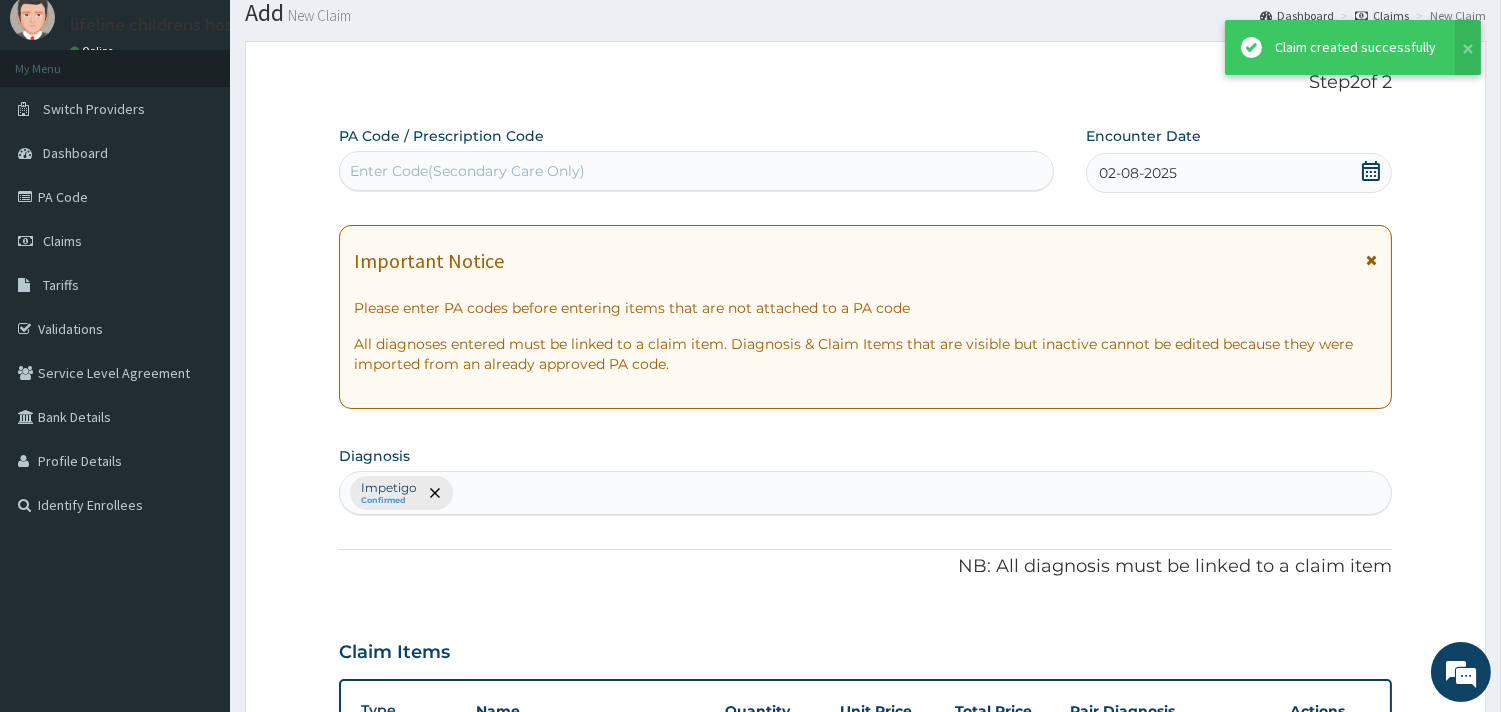 scroll, scrollTop: 702, scrollLeft: 0, axis: vertical 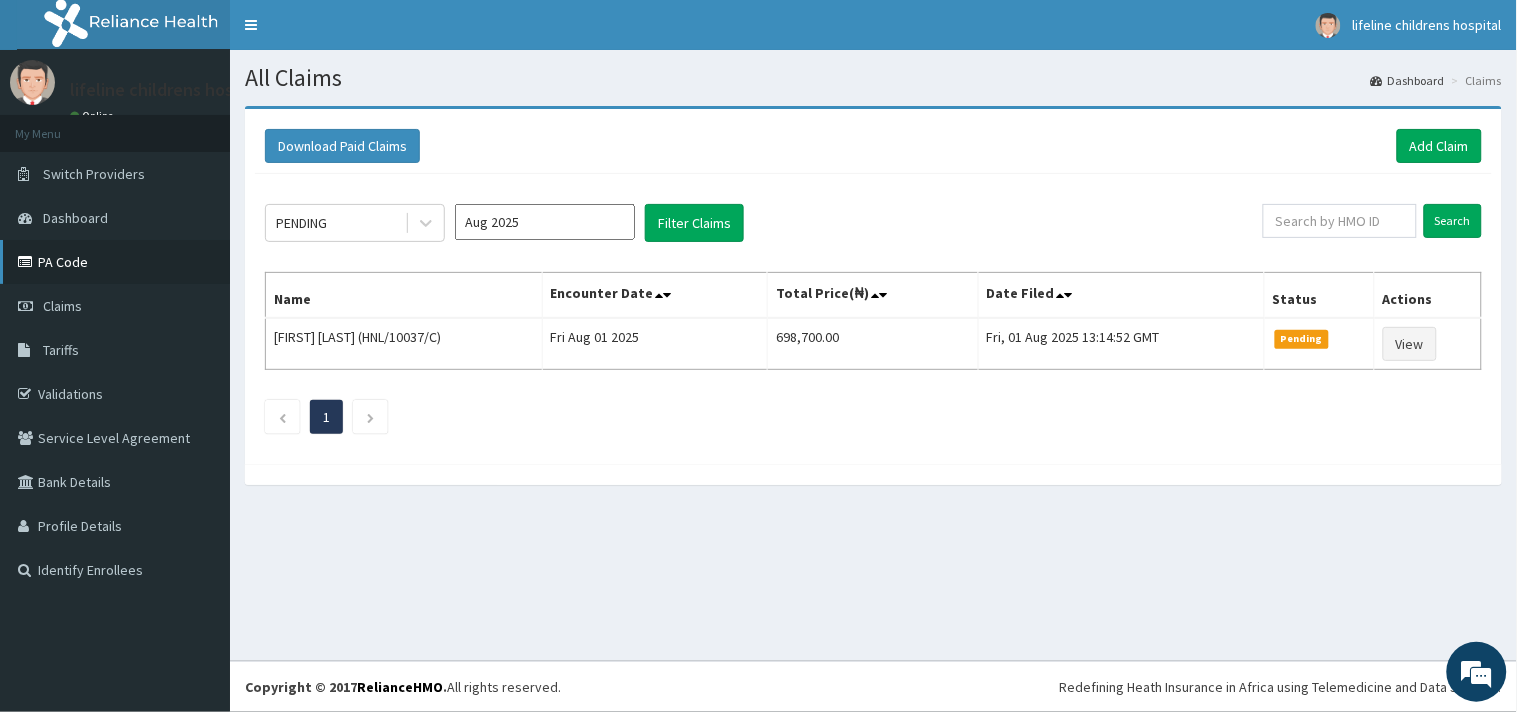 click on "PA Code" at bounding box center (115, 262) 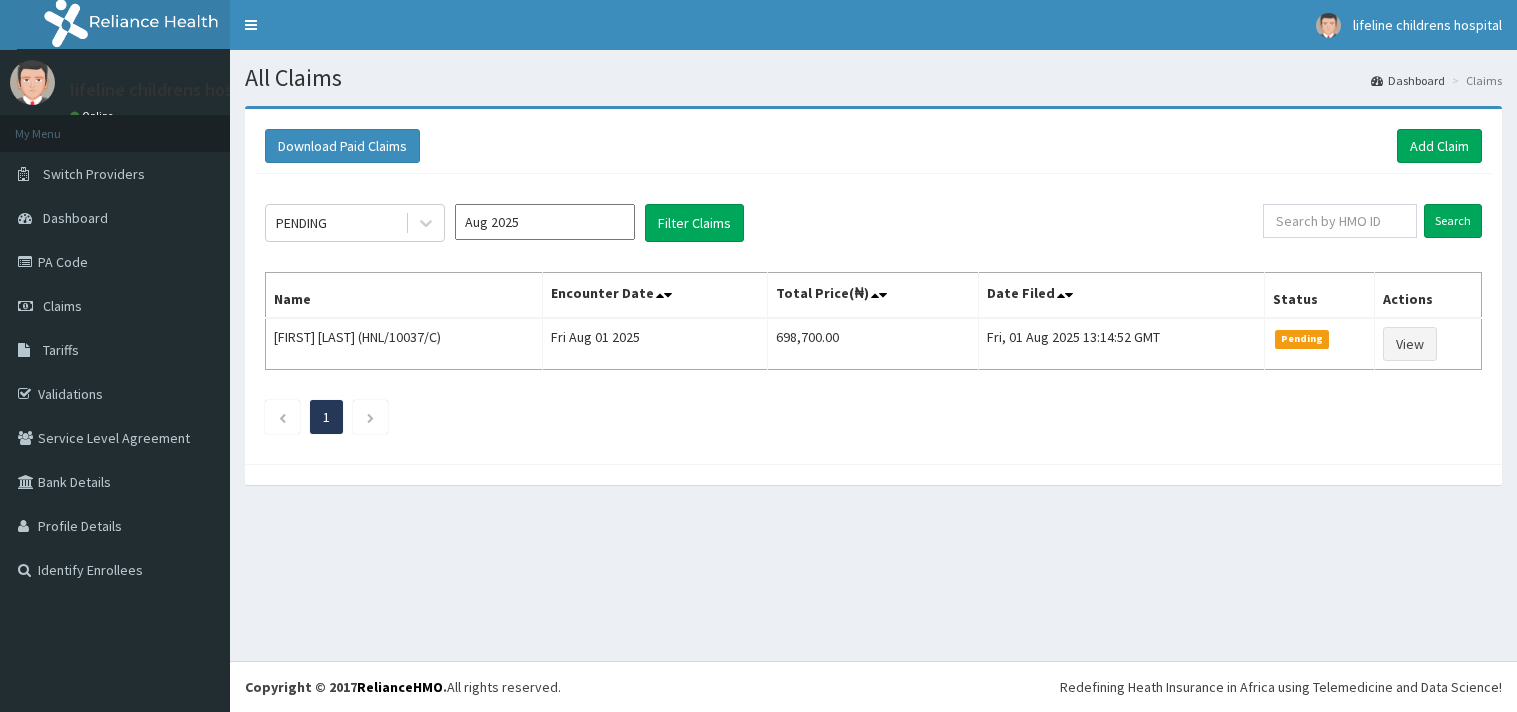 scroll, scrollTop: 0, scrollLeft: 0, axis: both 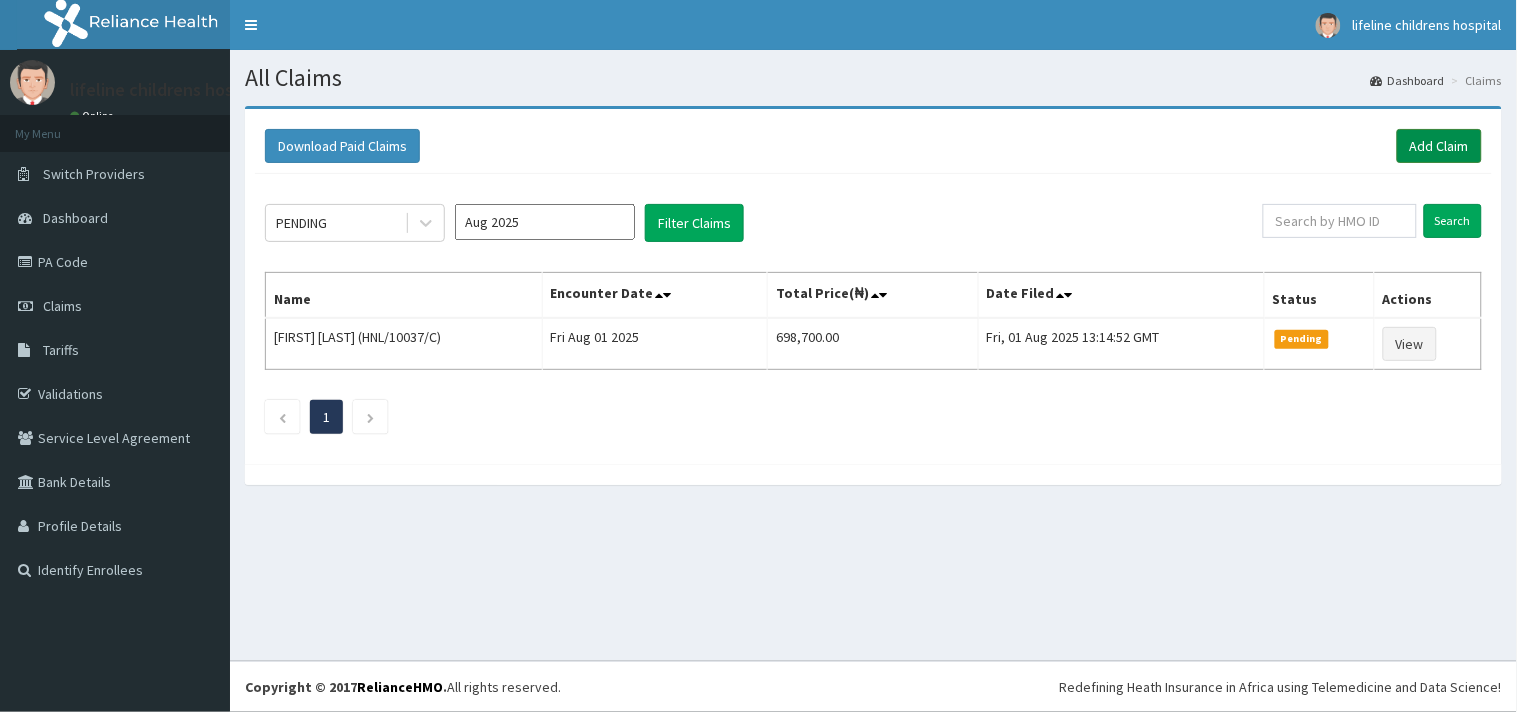 click on "Add Claim" at bounding box center [1439, 146] 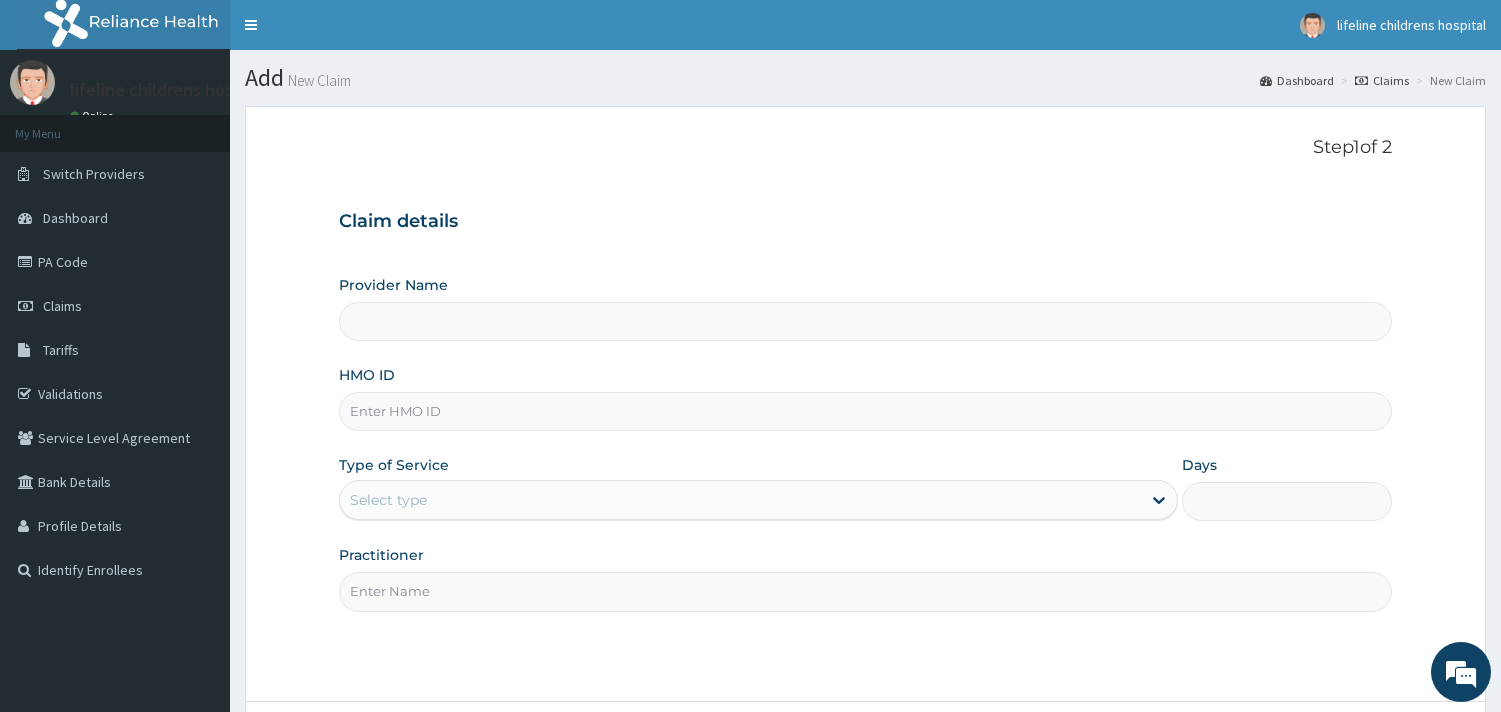 scroll, scrollTop: 0, scrollLeft: 0, axis: both 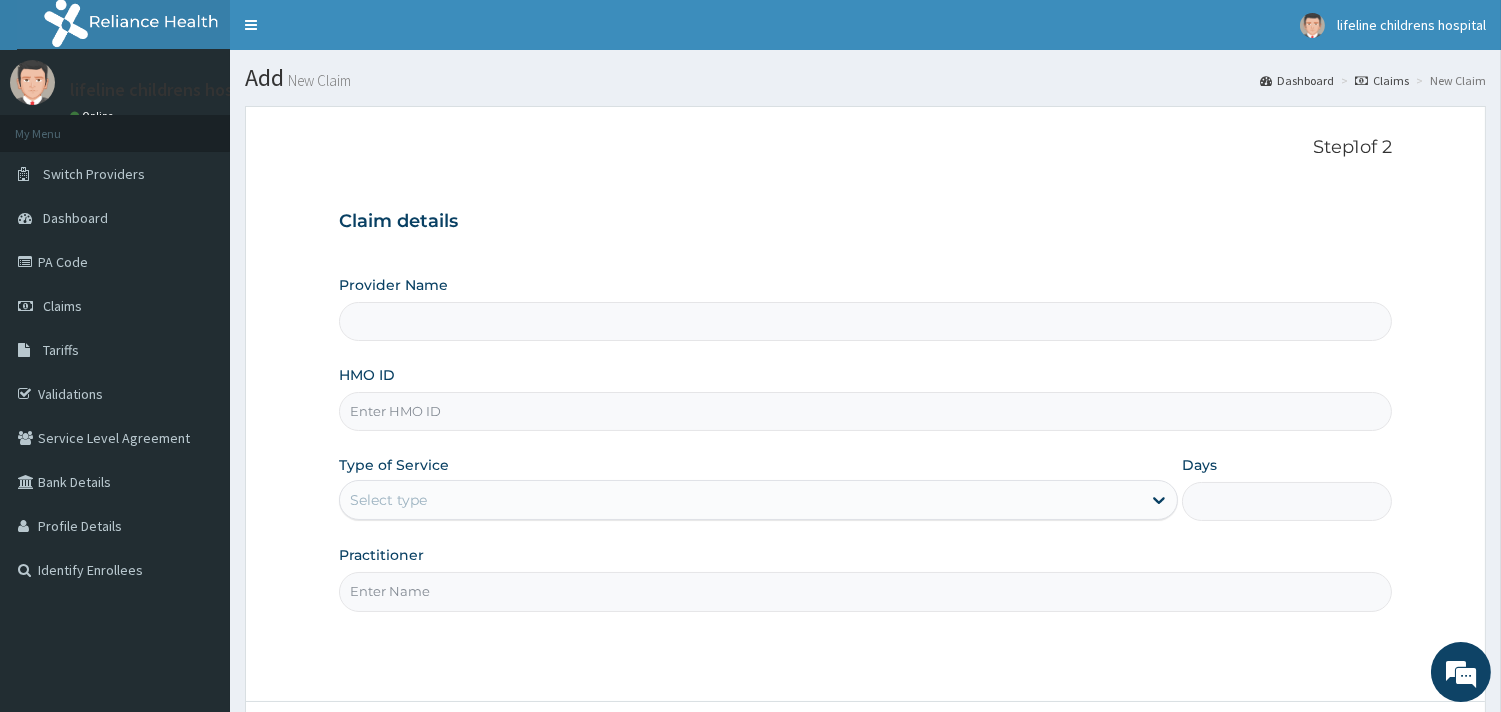 type on "Lifeline Children Hospital - Surulere" 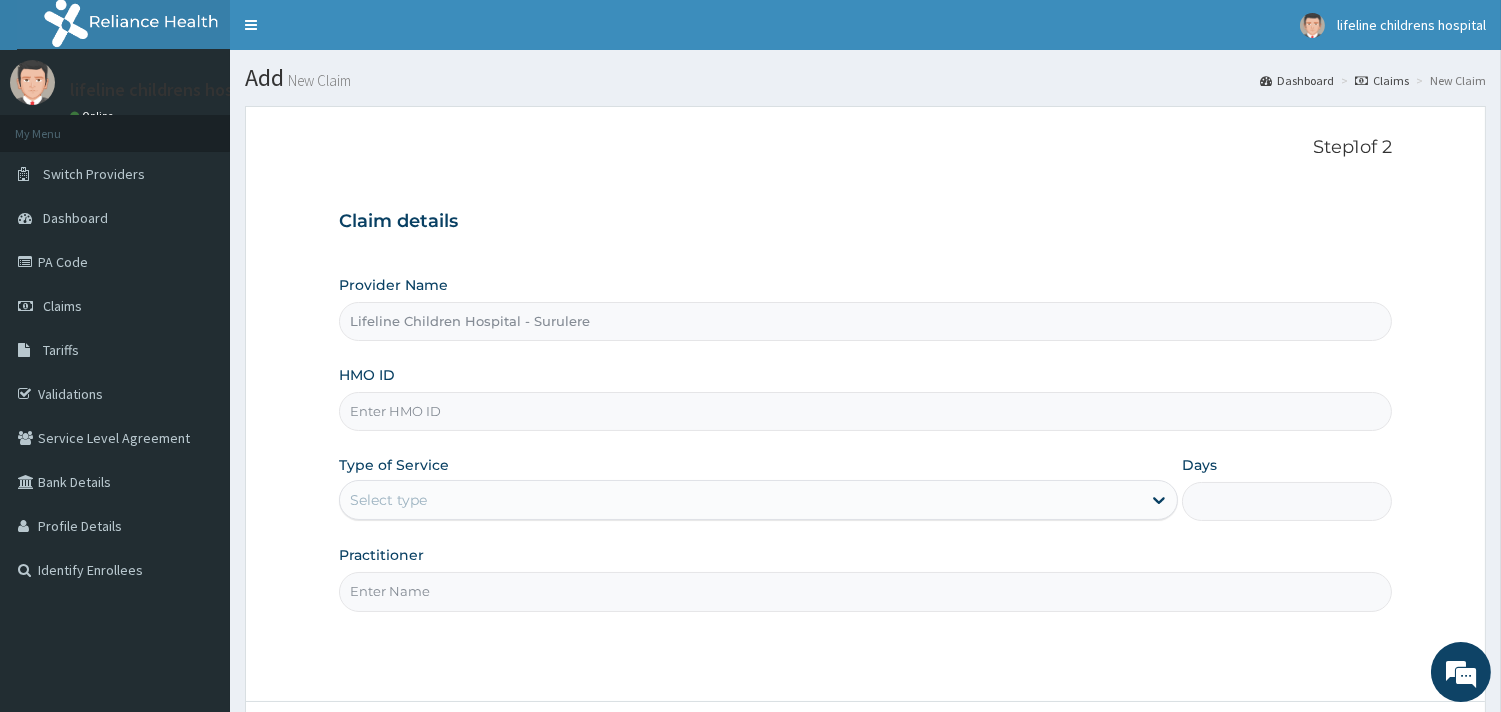click on "HMO ID" at bounding box center (865, 411) 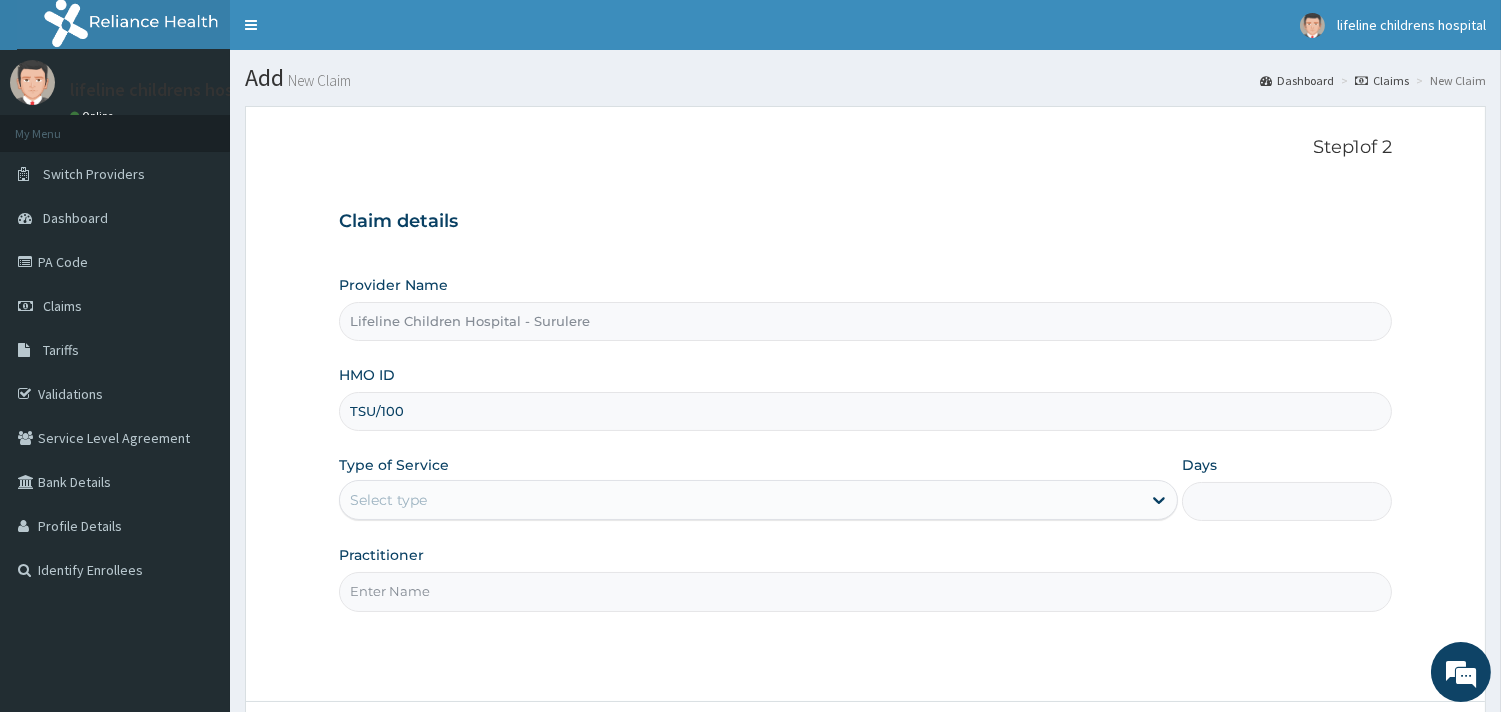 scroll, scrollTop: 0, scrollLeft: 0, axis: both 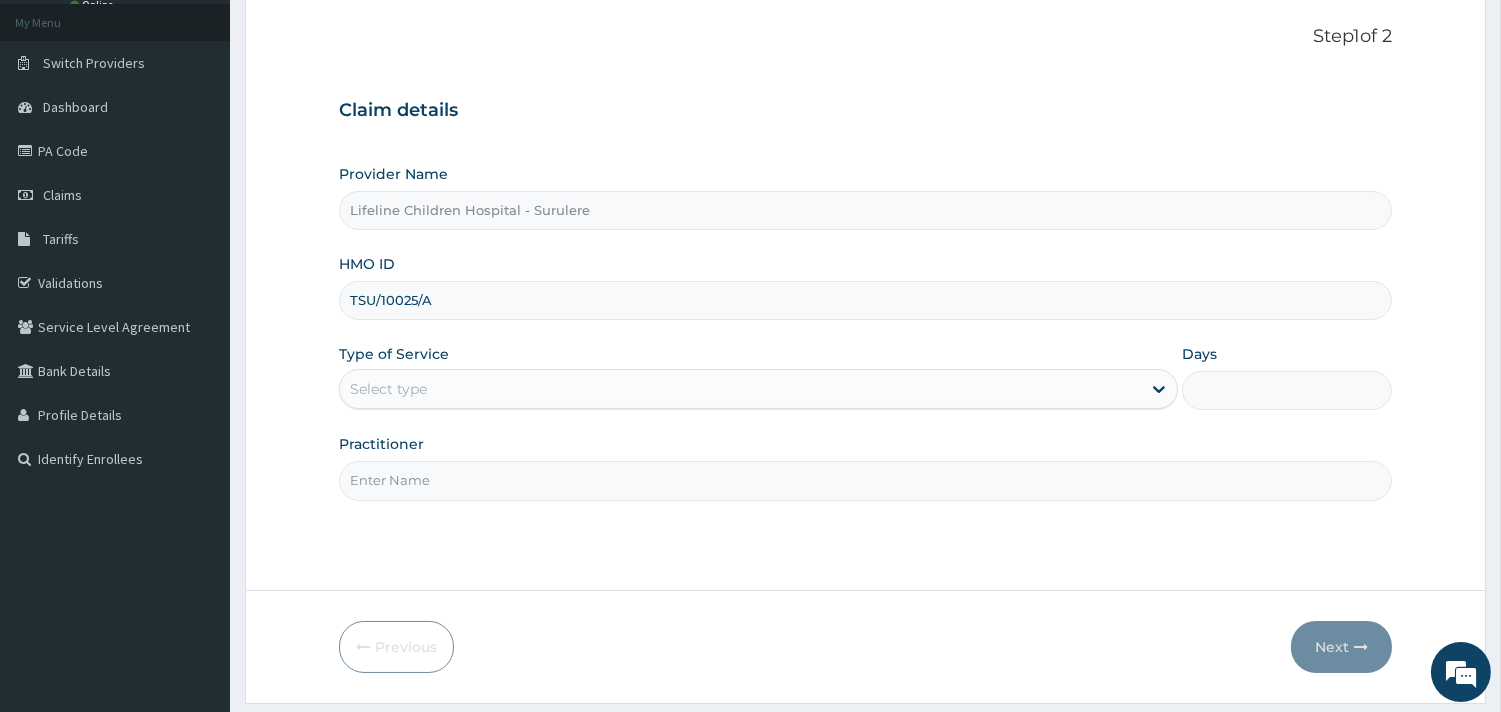 type on "TSU/10025/A" 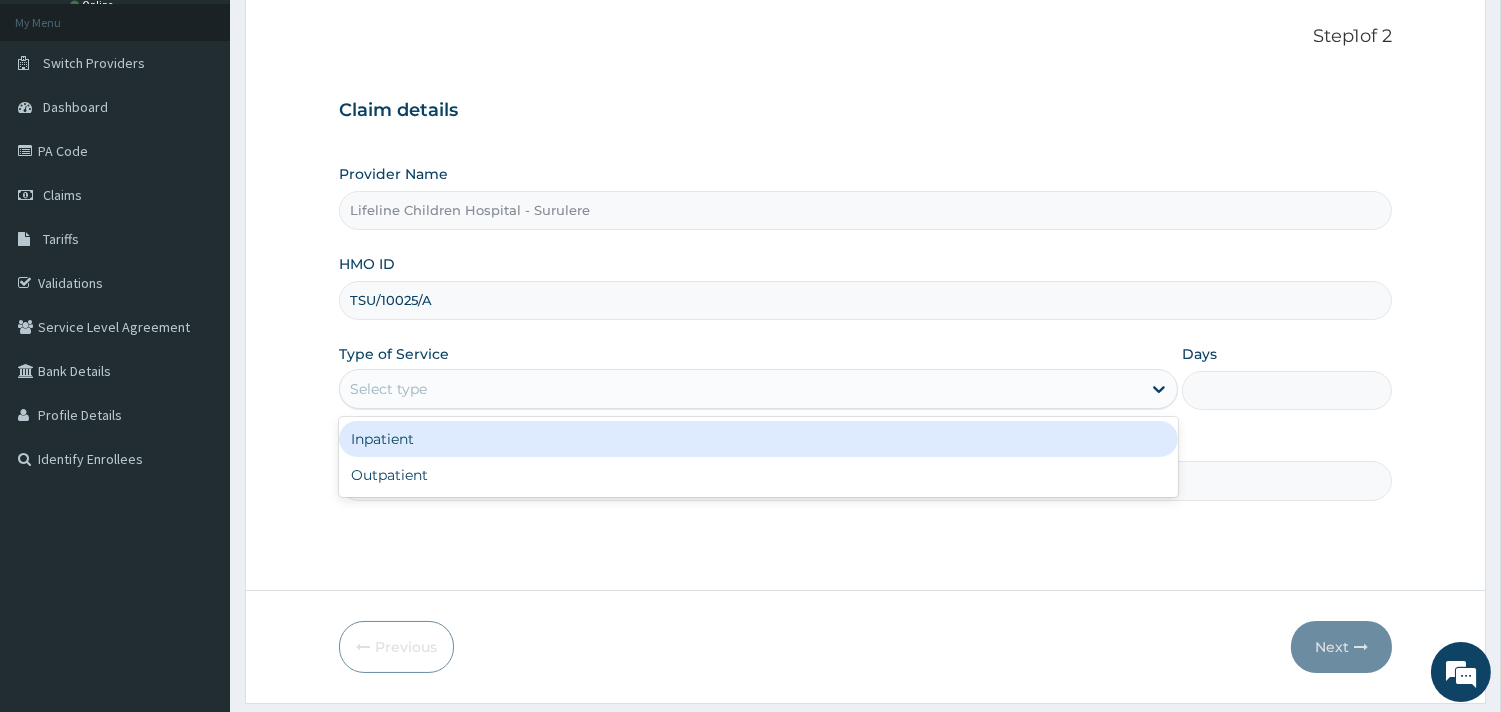 click on "Select type" at bounding box center (388, 389) 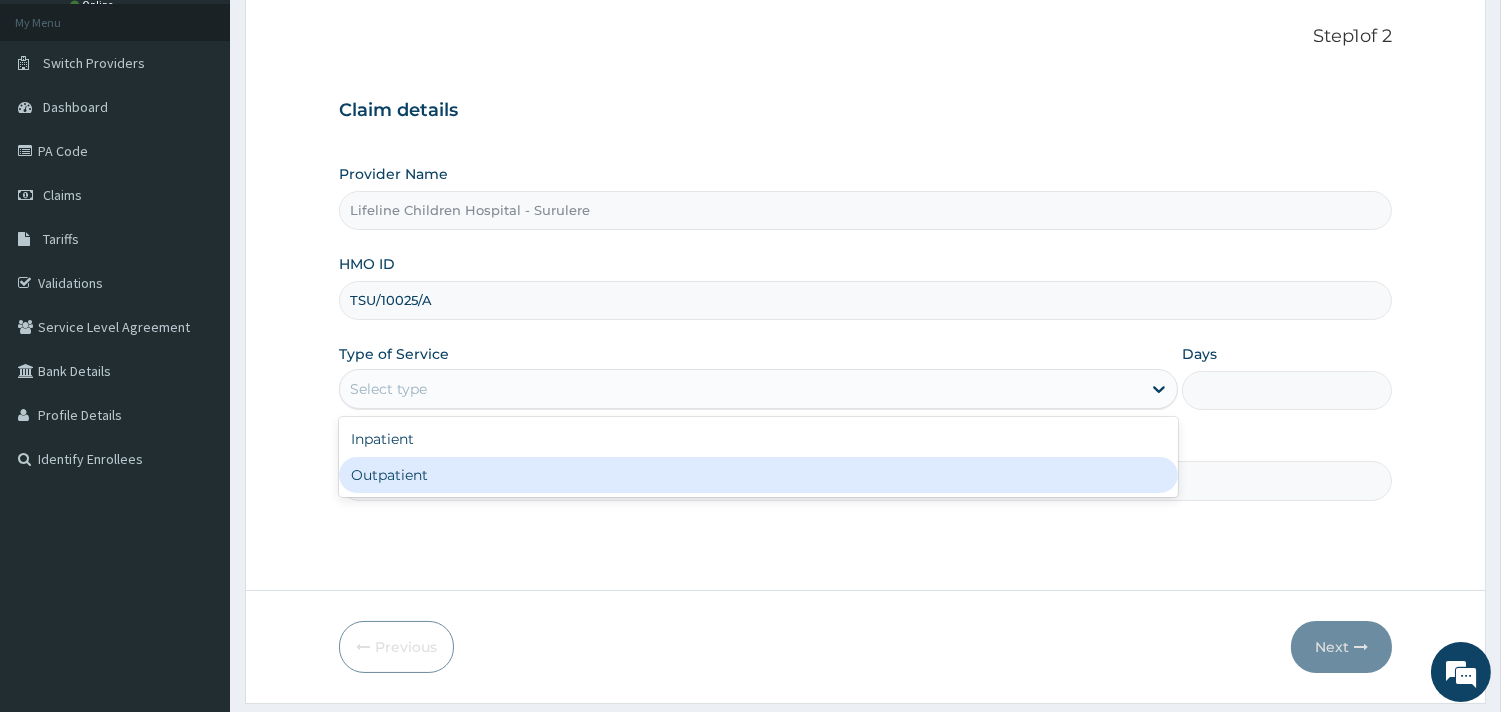 click on "Outpatient" at bounding box center [758, 475] 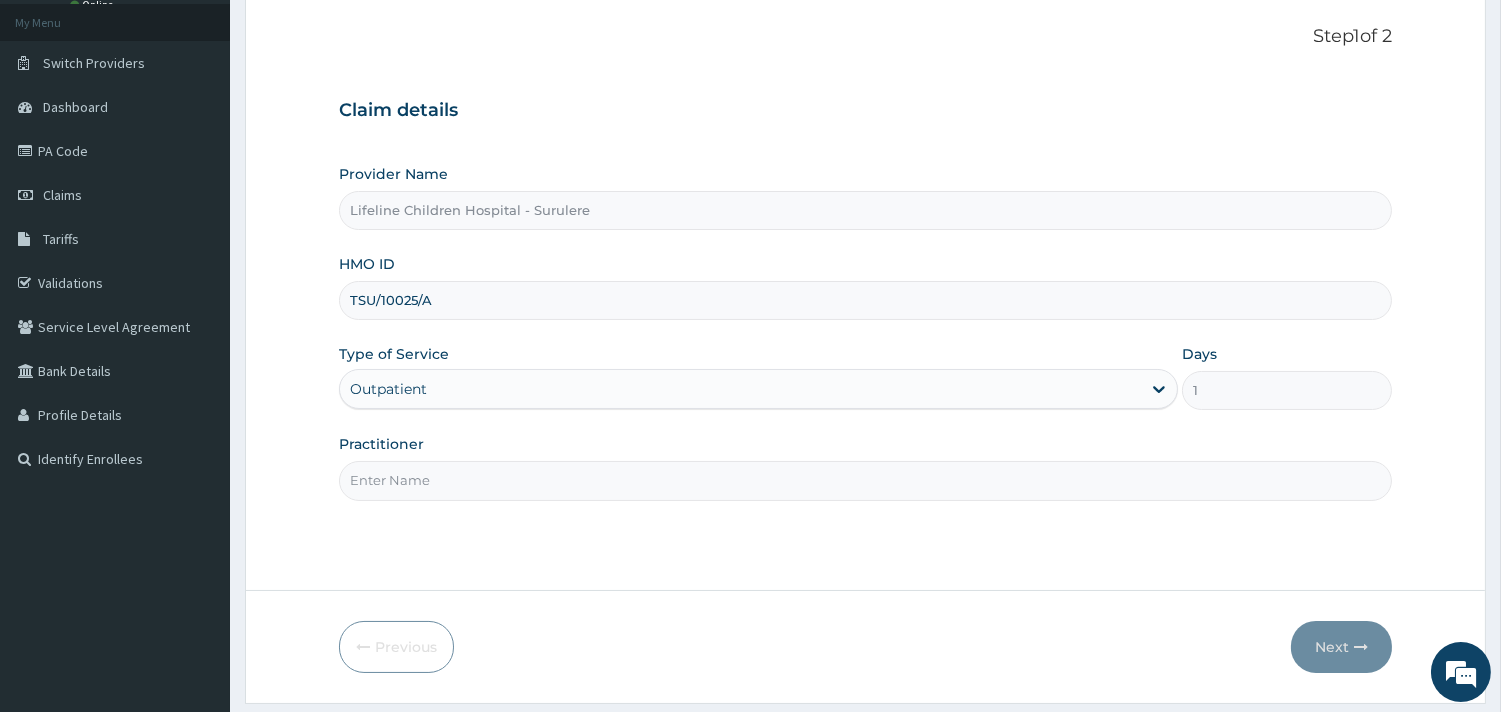 click on "Practitioner" at bounding box center [865, 480] 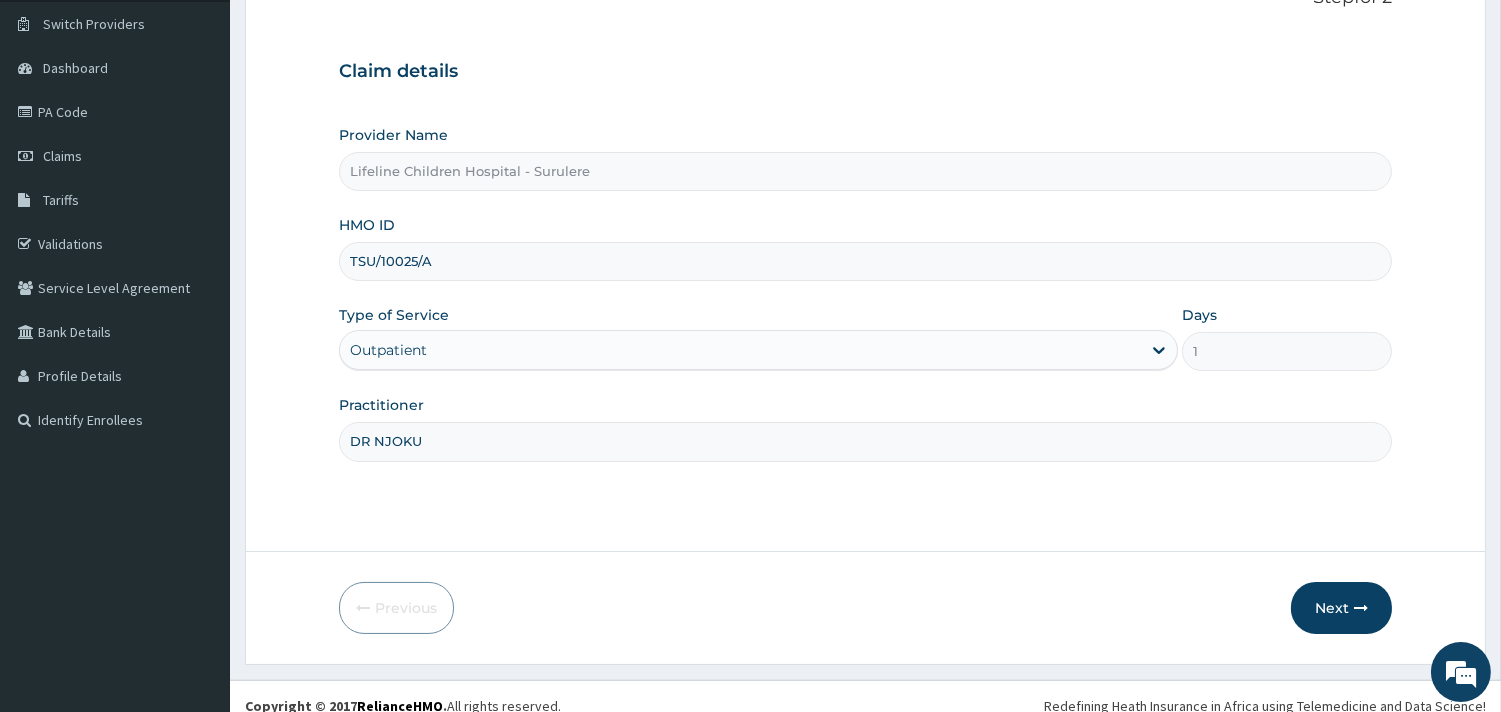 scroll, scrollTop: 170, scrollLeft: 0, axis: vertical 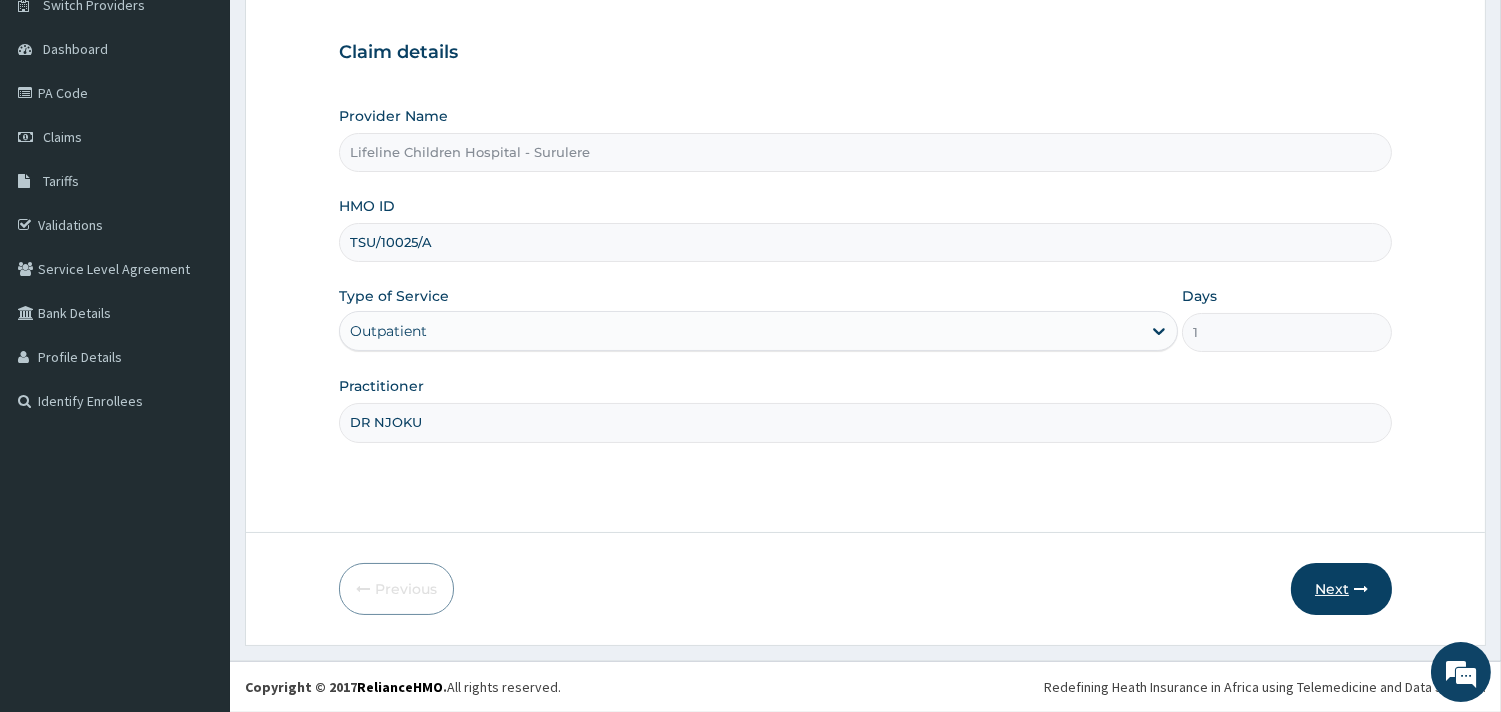 type on "DR NJOKU" 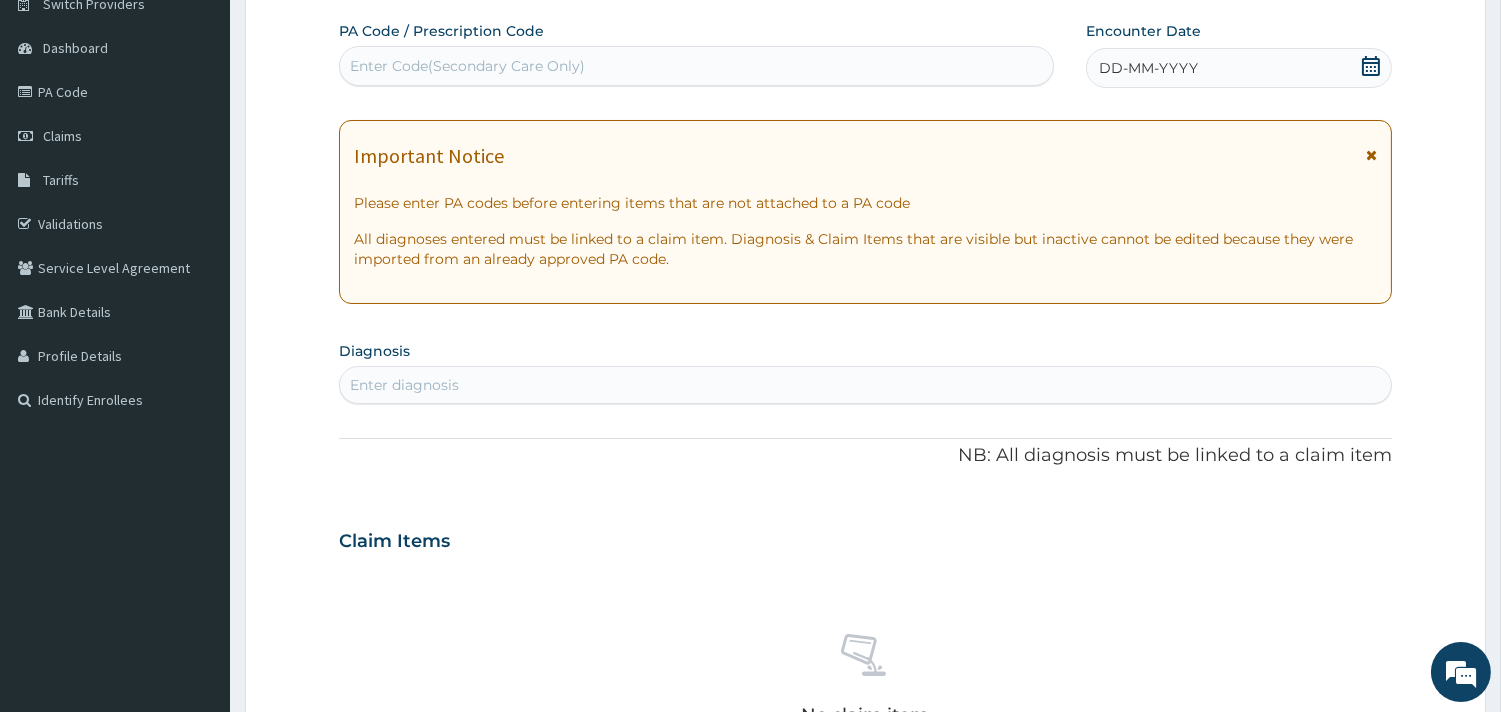 click on "DD-MM-YYYY" at bounding box center (1148, 68) 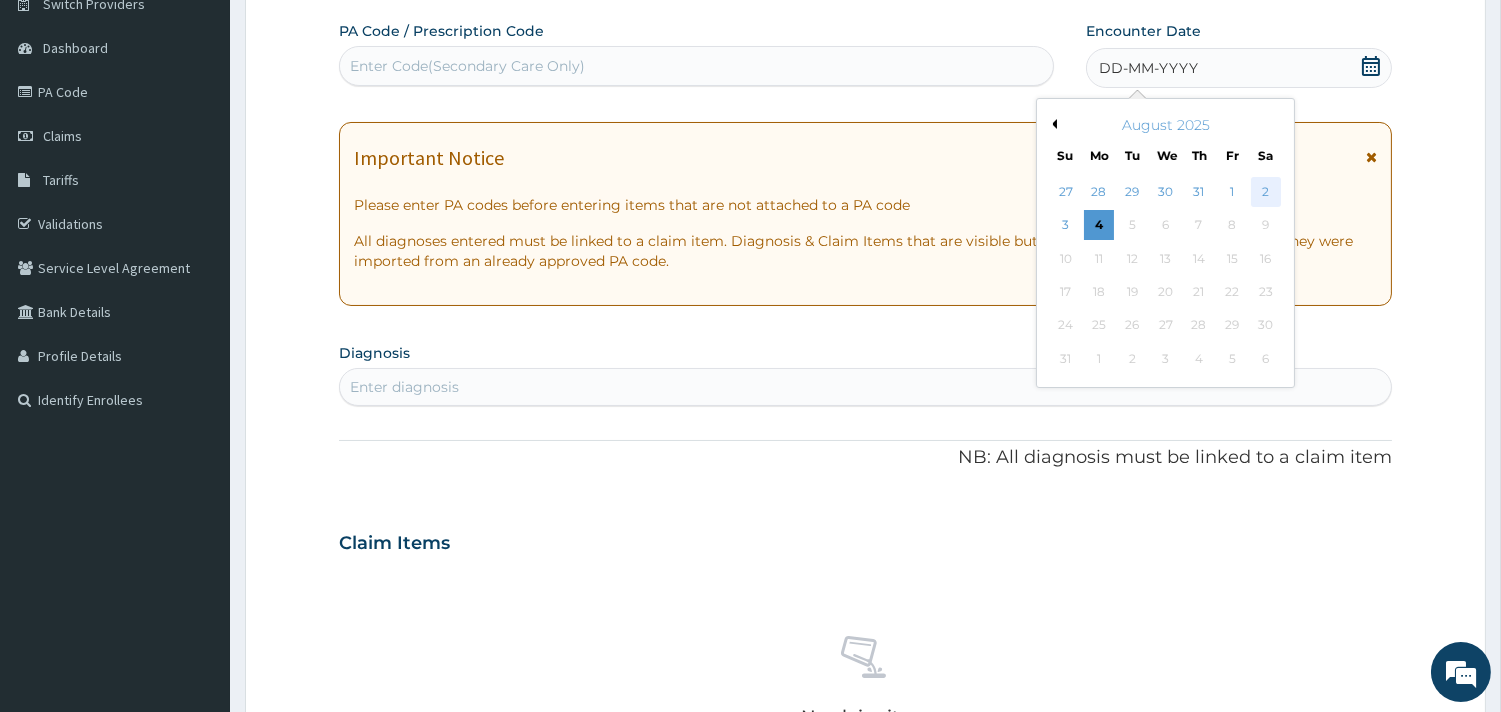 click on "2" at bounding box center (1265, 192) 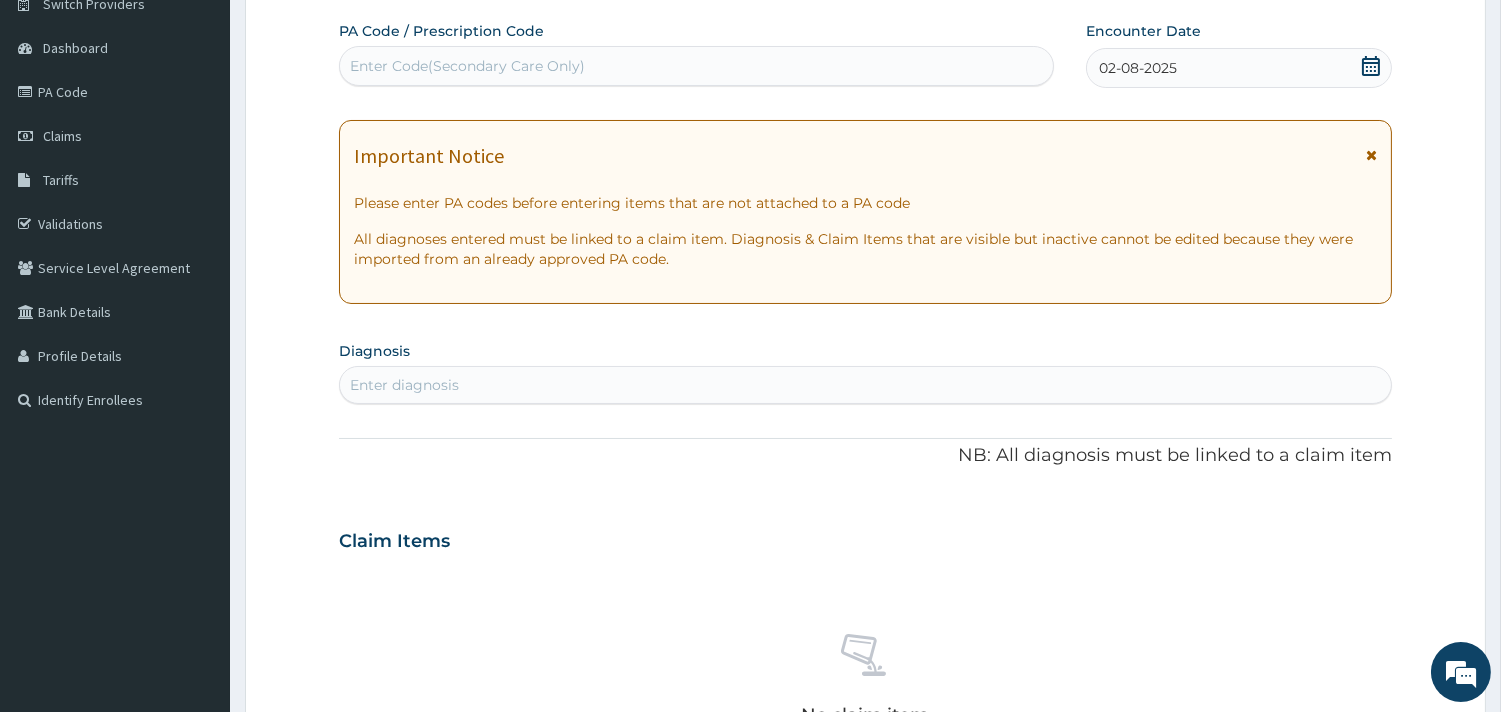 click on "Enter diagnosis" at bounding box center (865, 385) 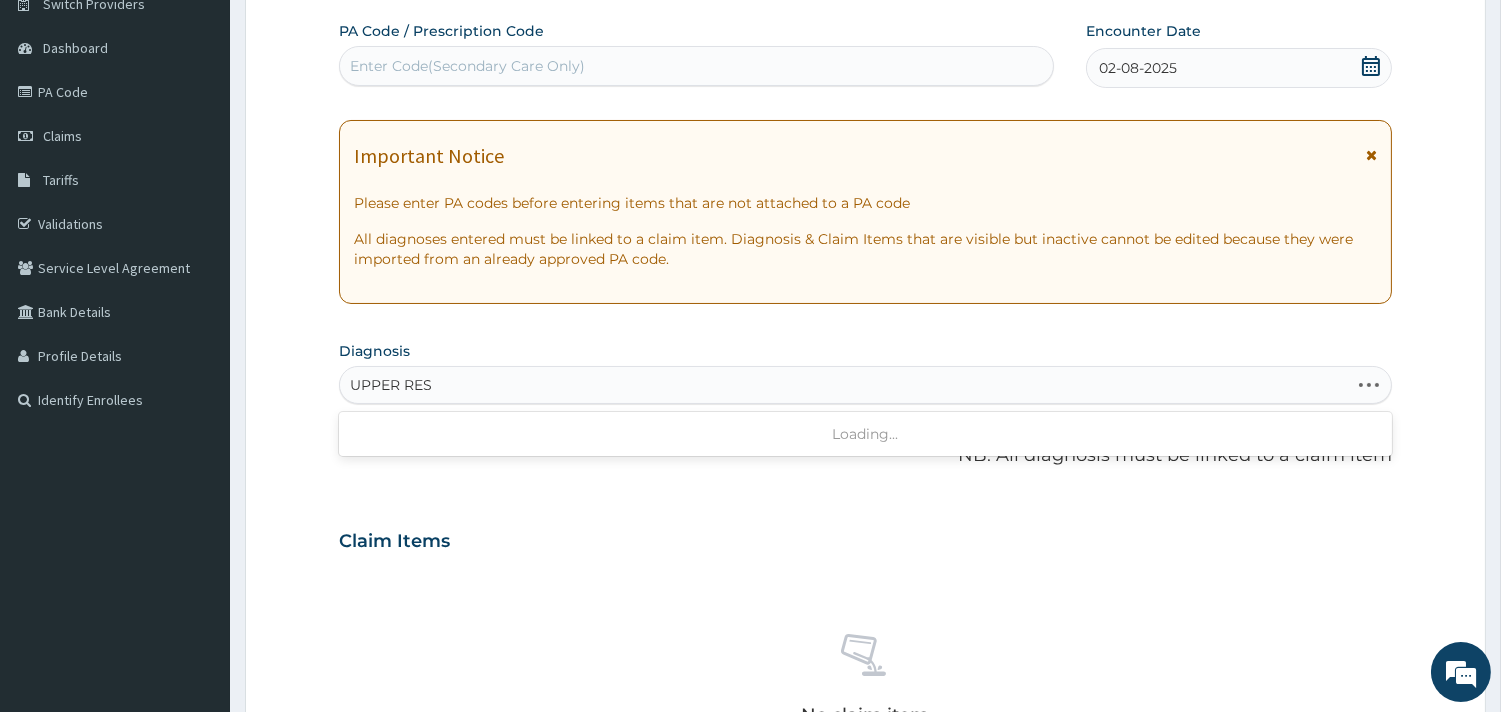 type on "UPPER RESP" 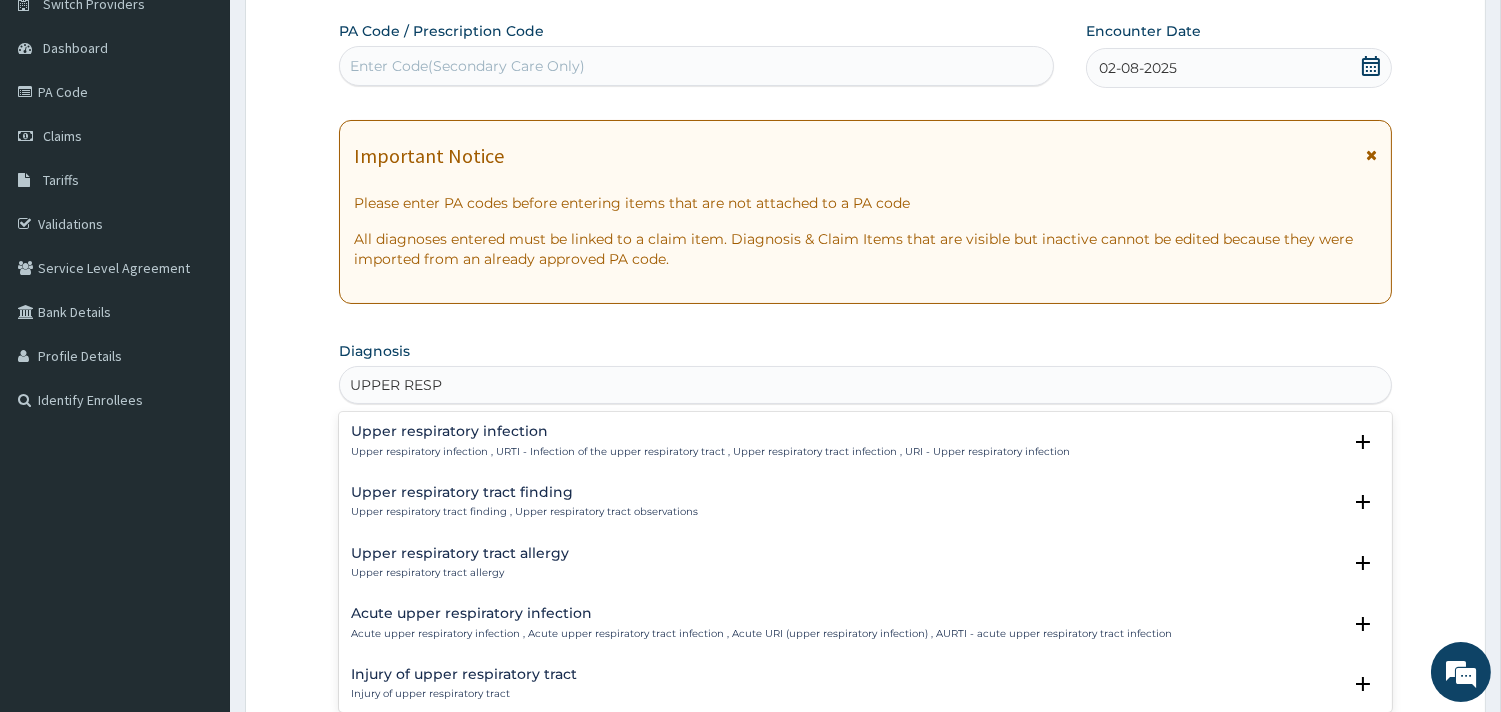 click on "Upper respiratory infection" at bounding box center (710, 431) 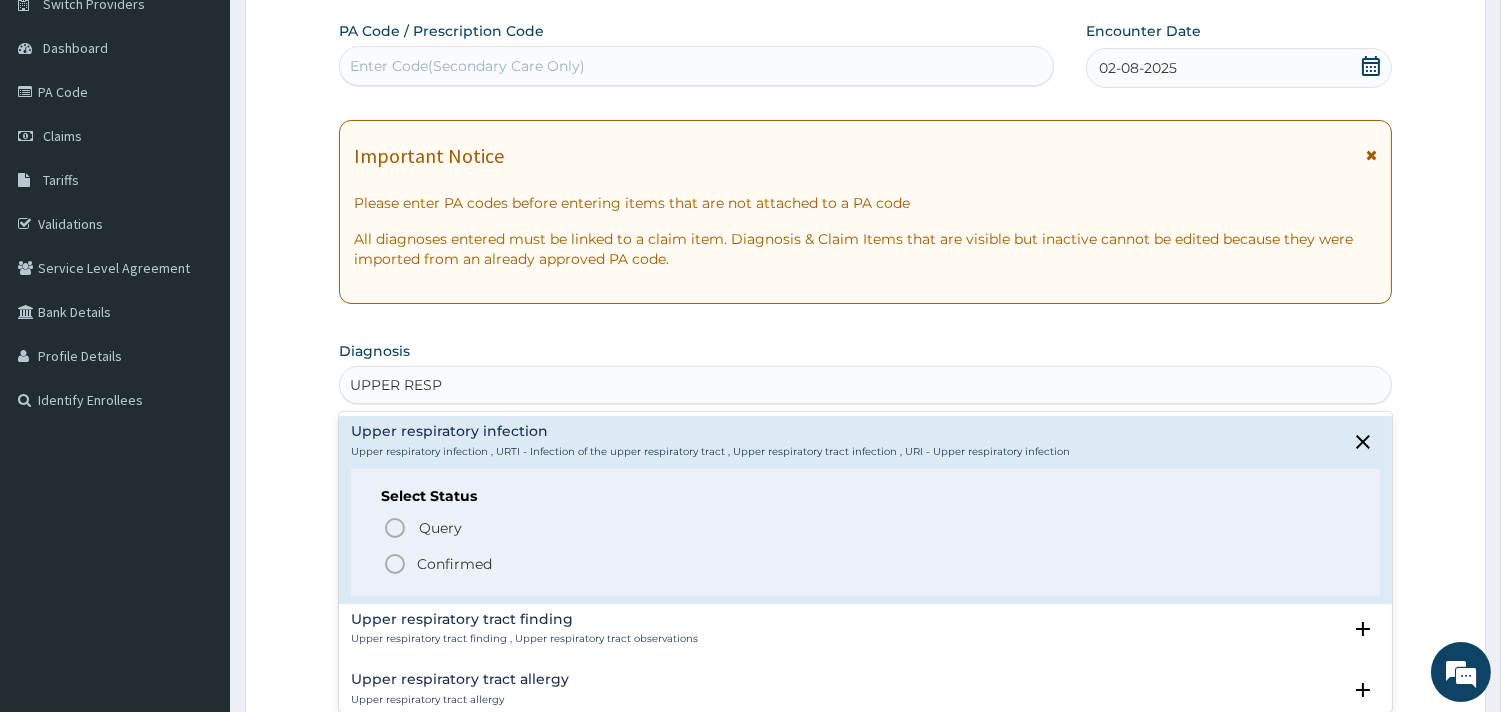 click on "Confirmed" at bounding box center (454, 564) 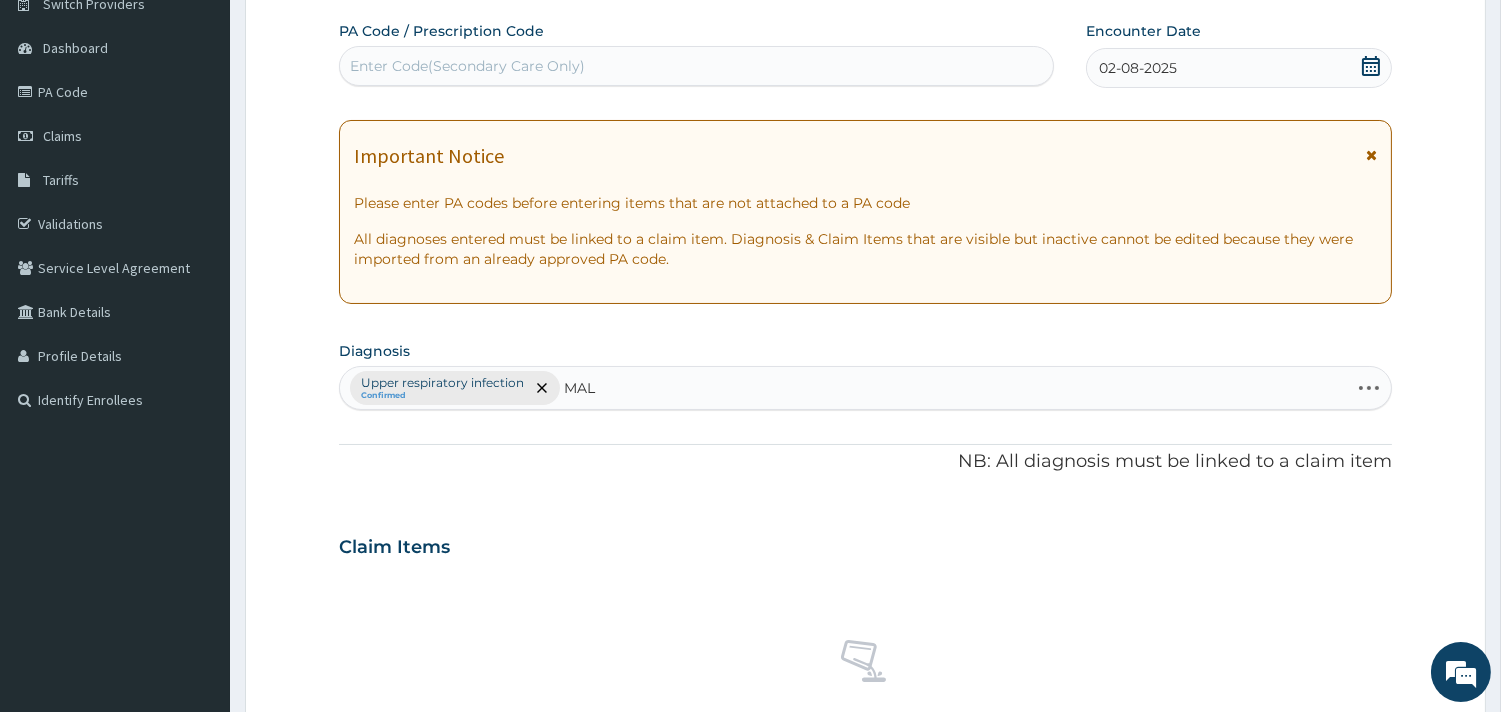 type on "MALA" 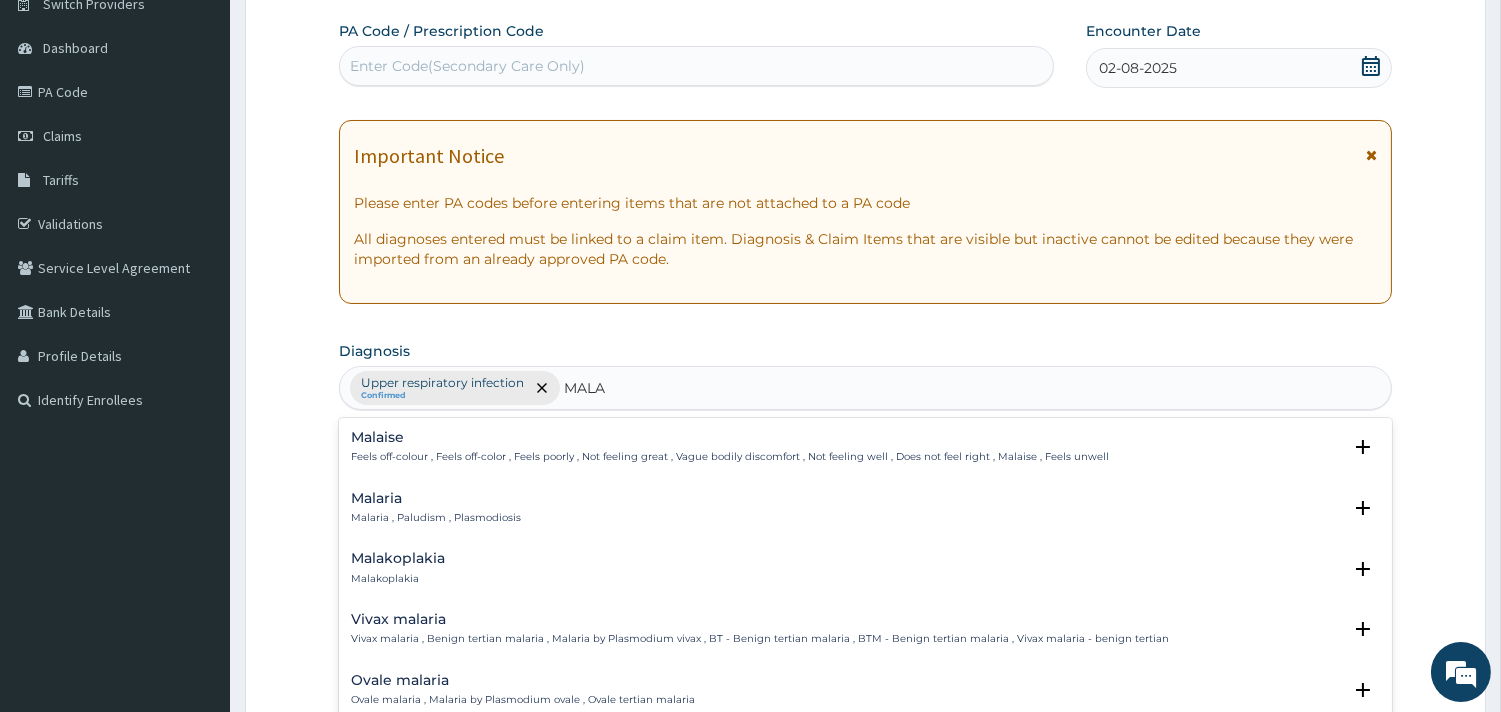click on "Malaria Malaria , Paludism , Plasmodiosis" at bounding box center [436, 508] 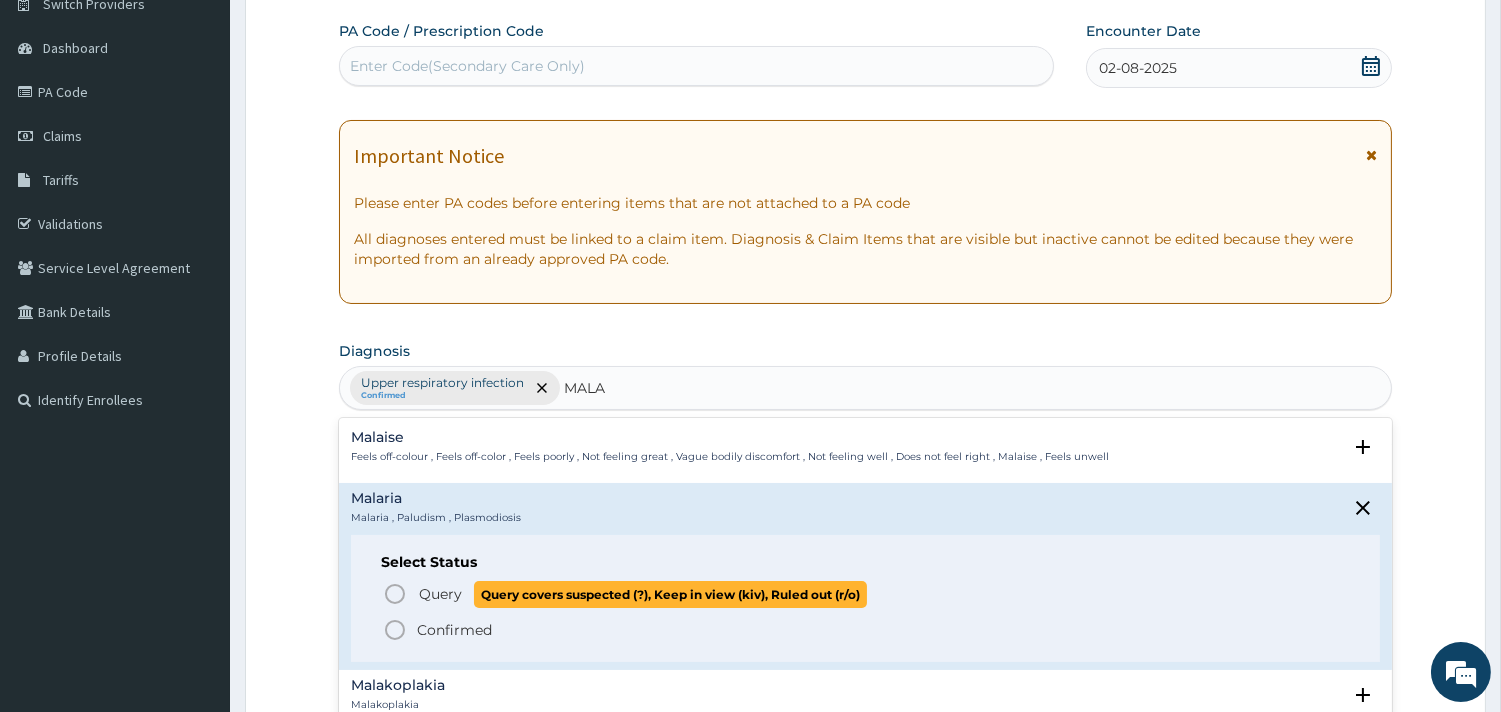 click on "Query" at bounding box center [440, 594] 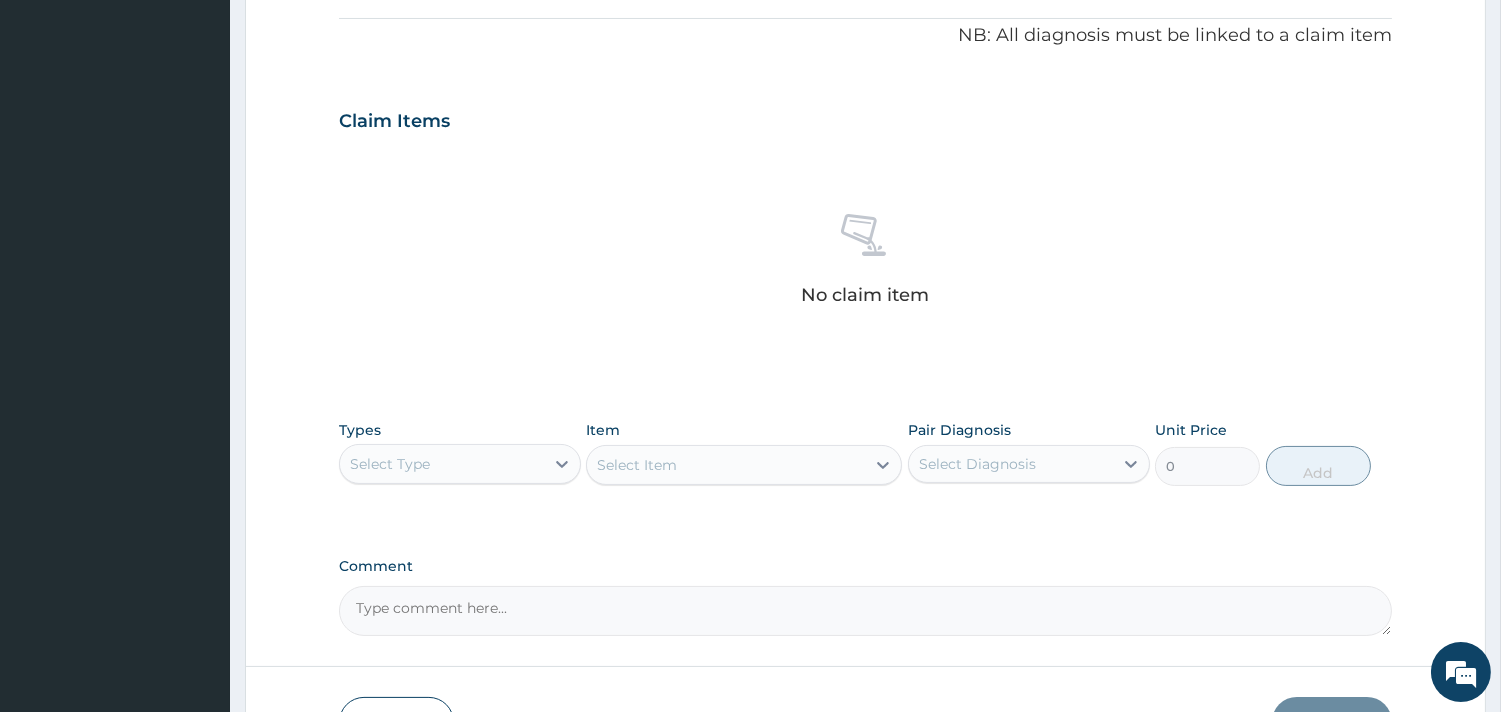 scroll, scrollTop: 730, scrollLeft: 0, axis: vertical 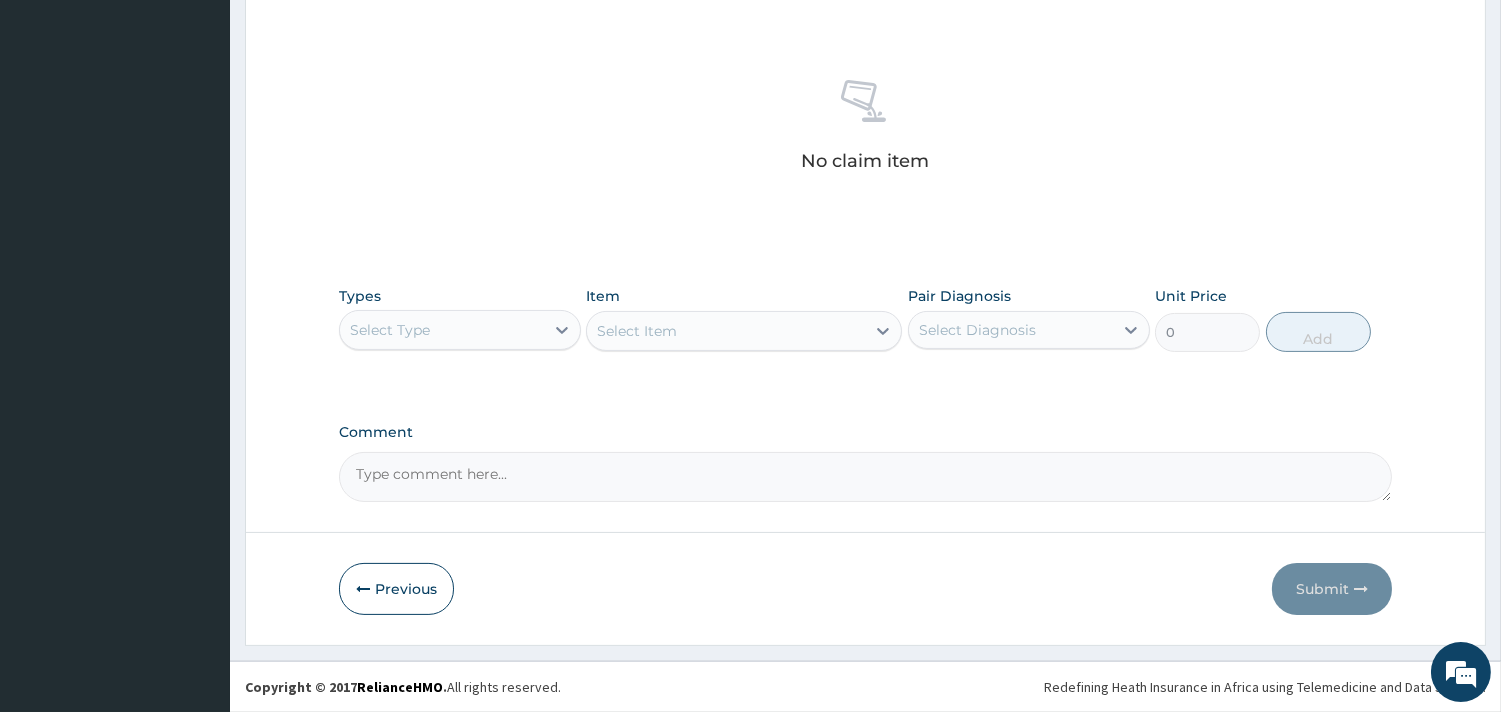 click on "Select Type" at bounding box center [442, 330] 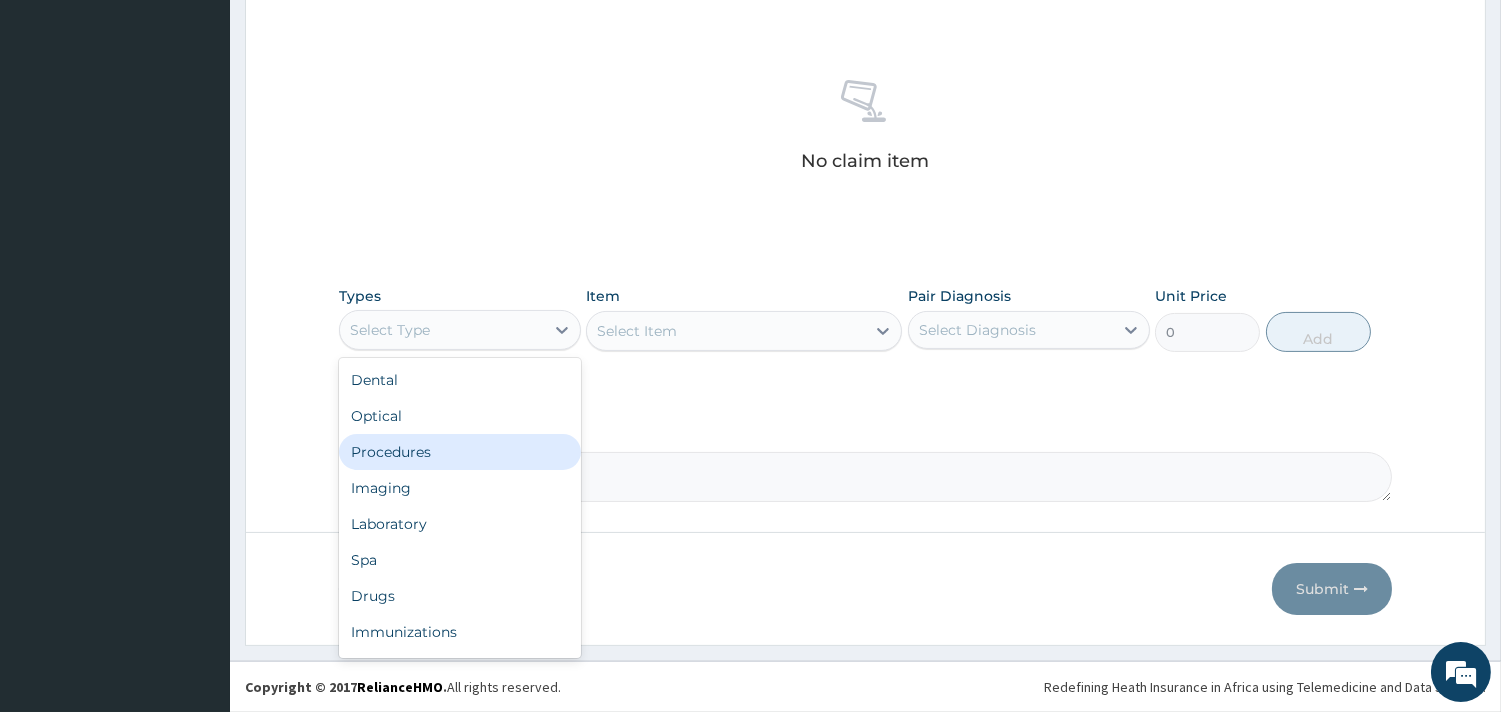 click on "Procedures" at bounding box center [460, 452] 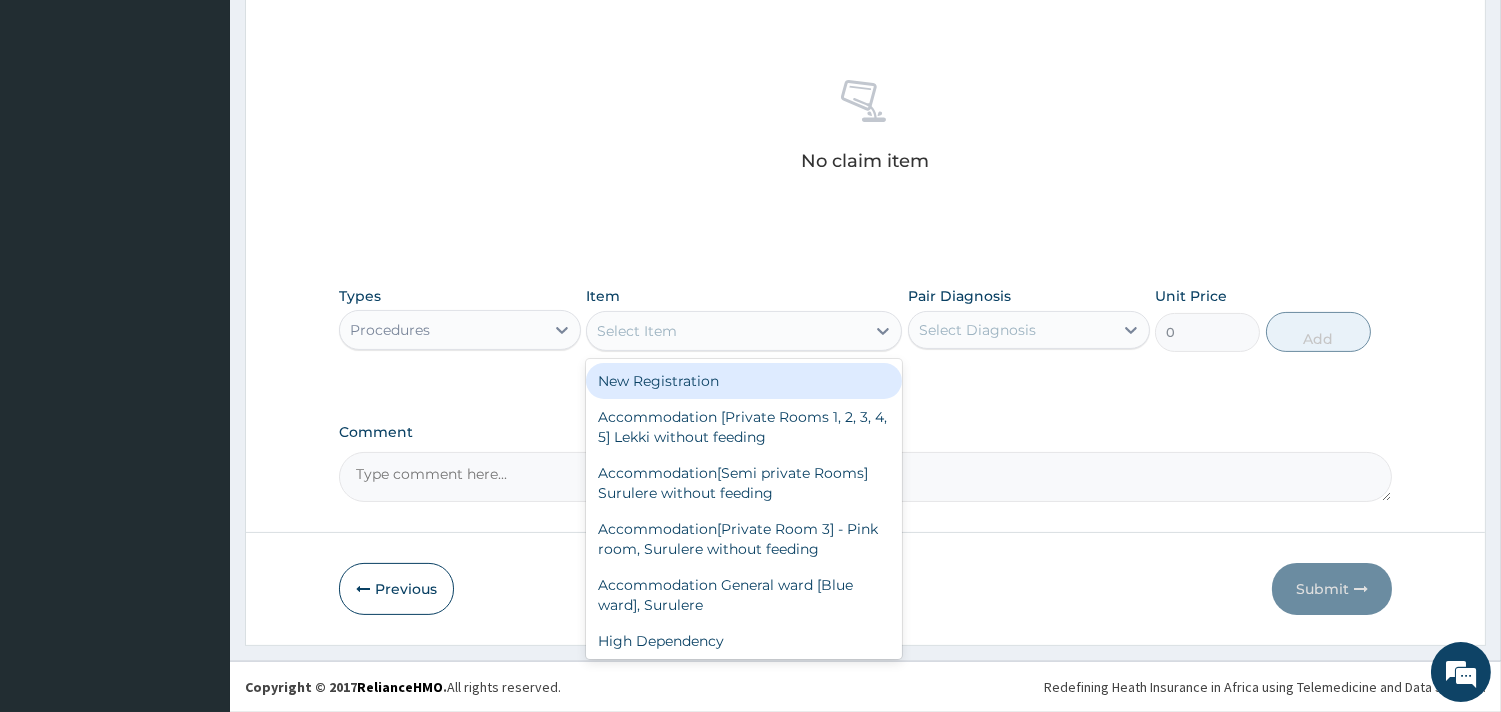click on "Select Item" at bounding box center (726, 331) 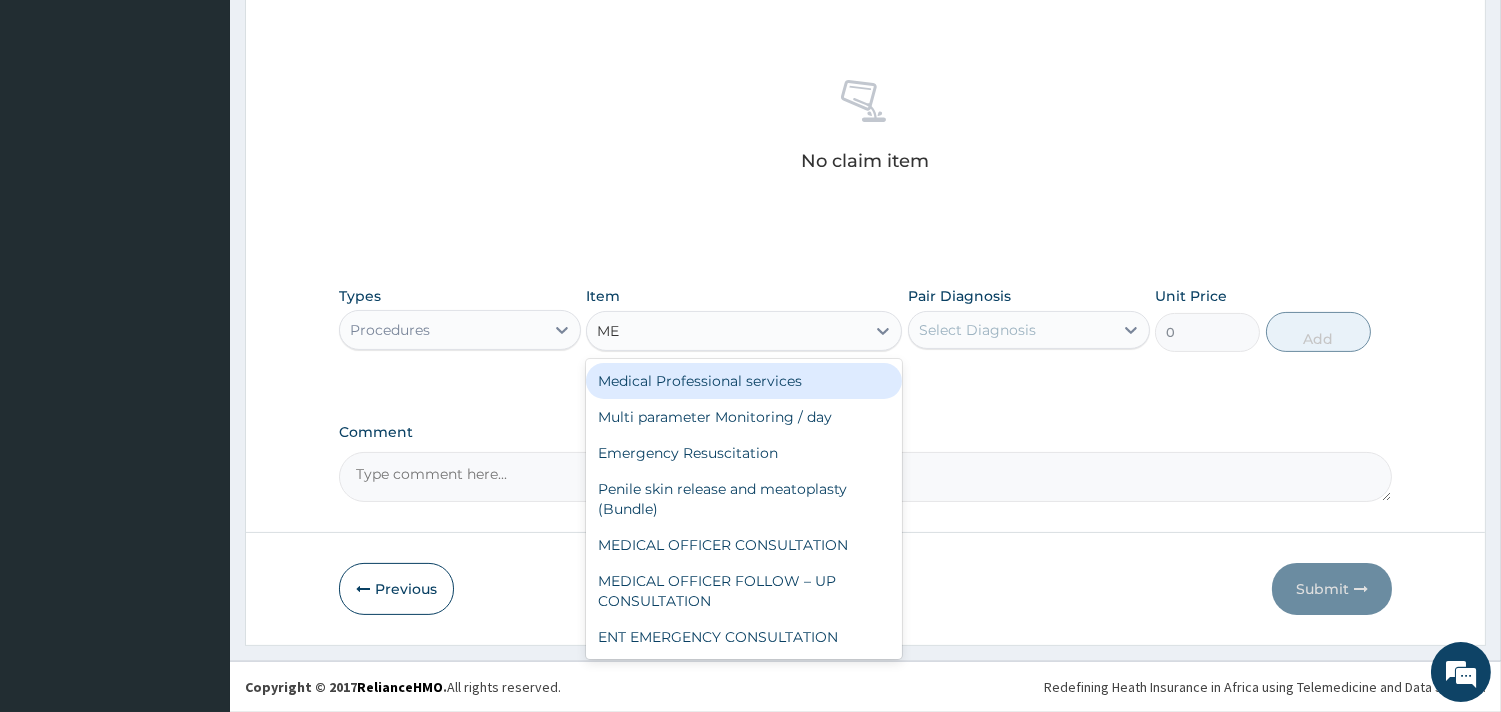 type on "MED" 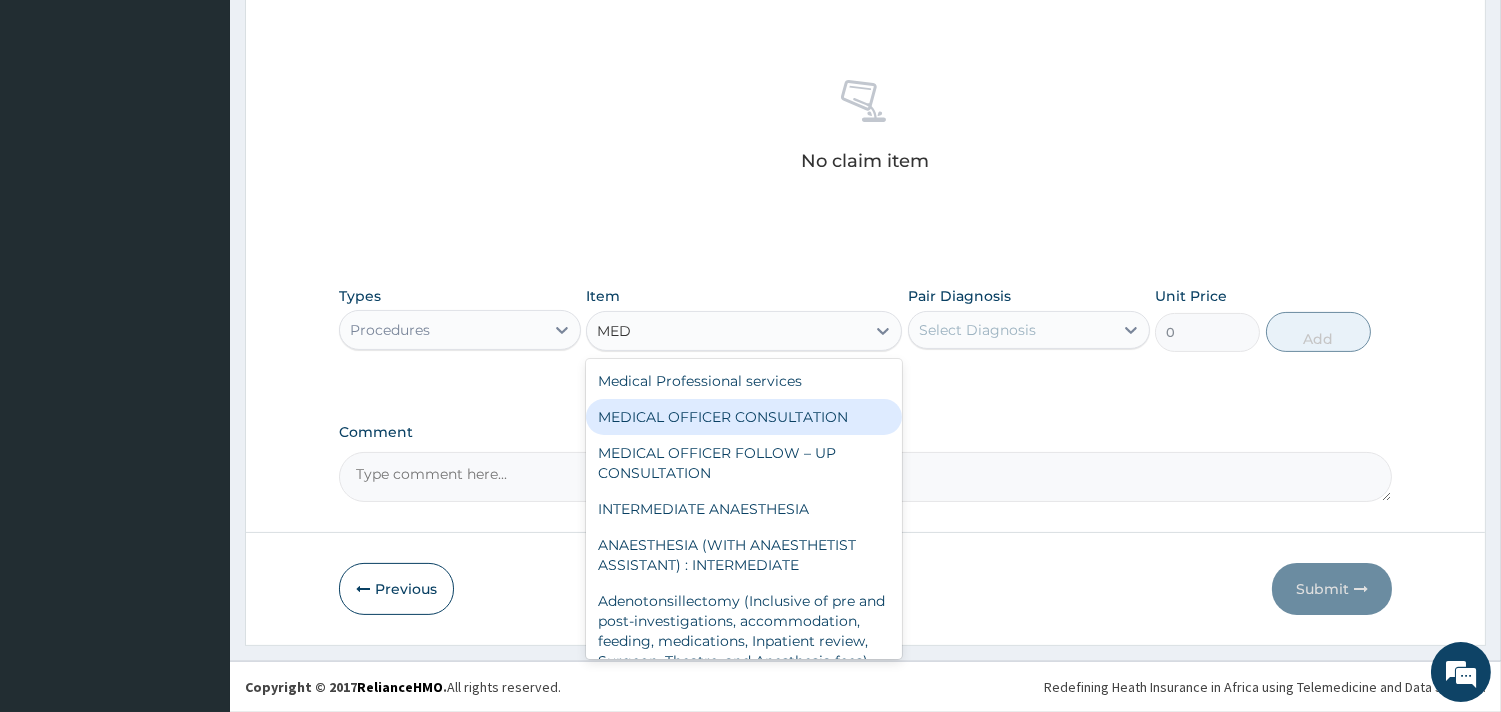 click on "MEDICAL OFFICER CONSULTATION" at bounding box center [744, 417] 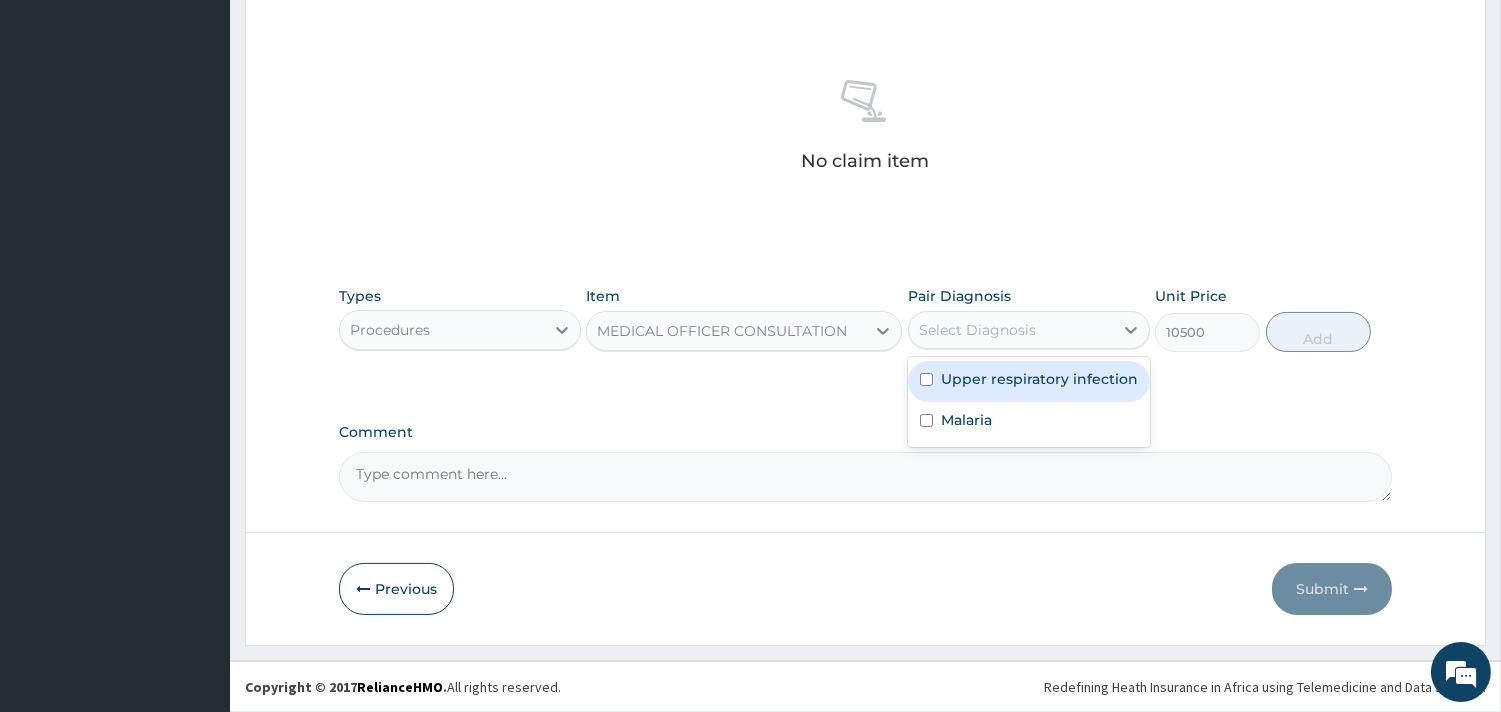 click on "Select Diagnosis" at bounding box center [977, 330] 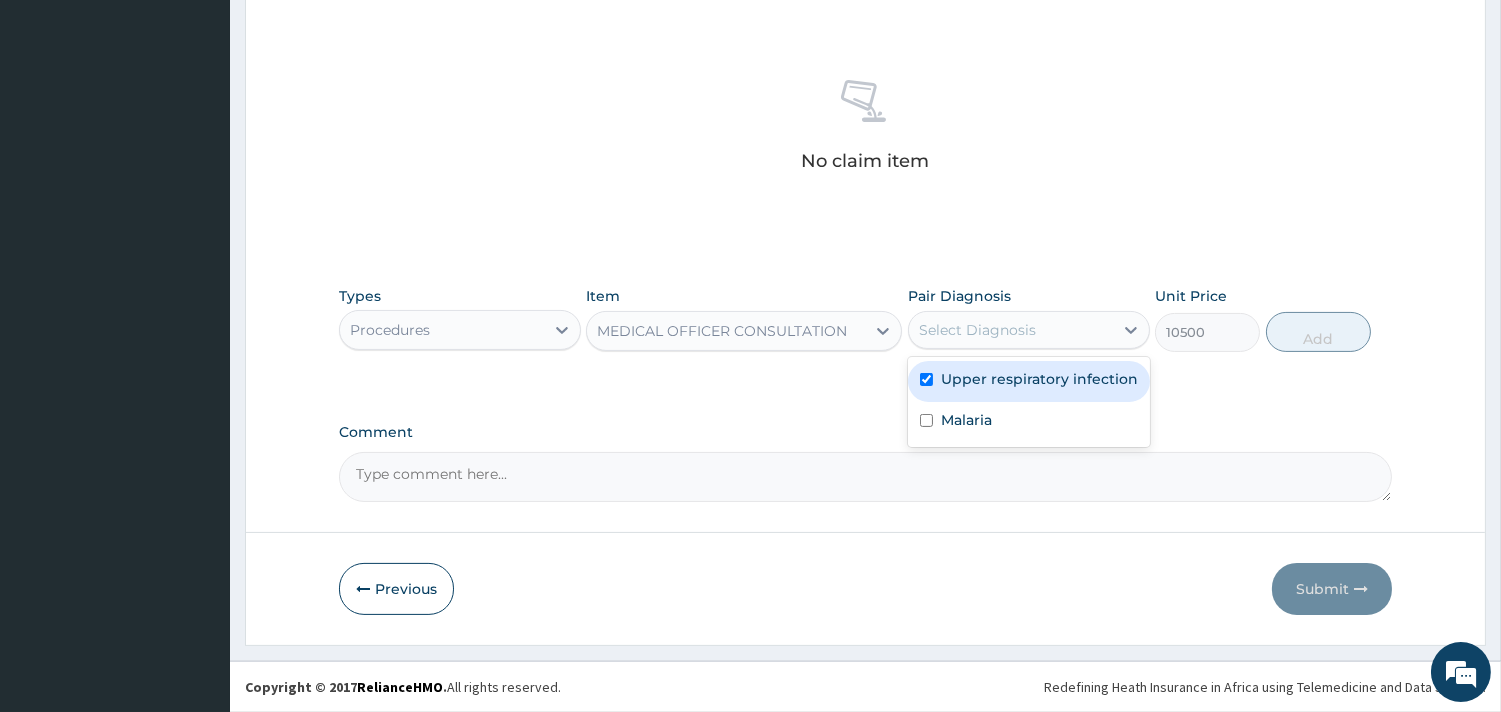 checkbox on "true" 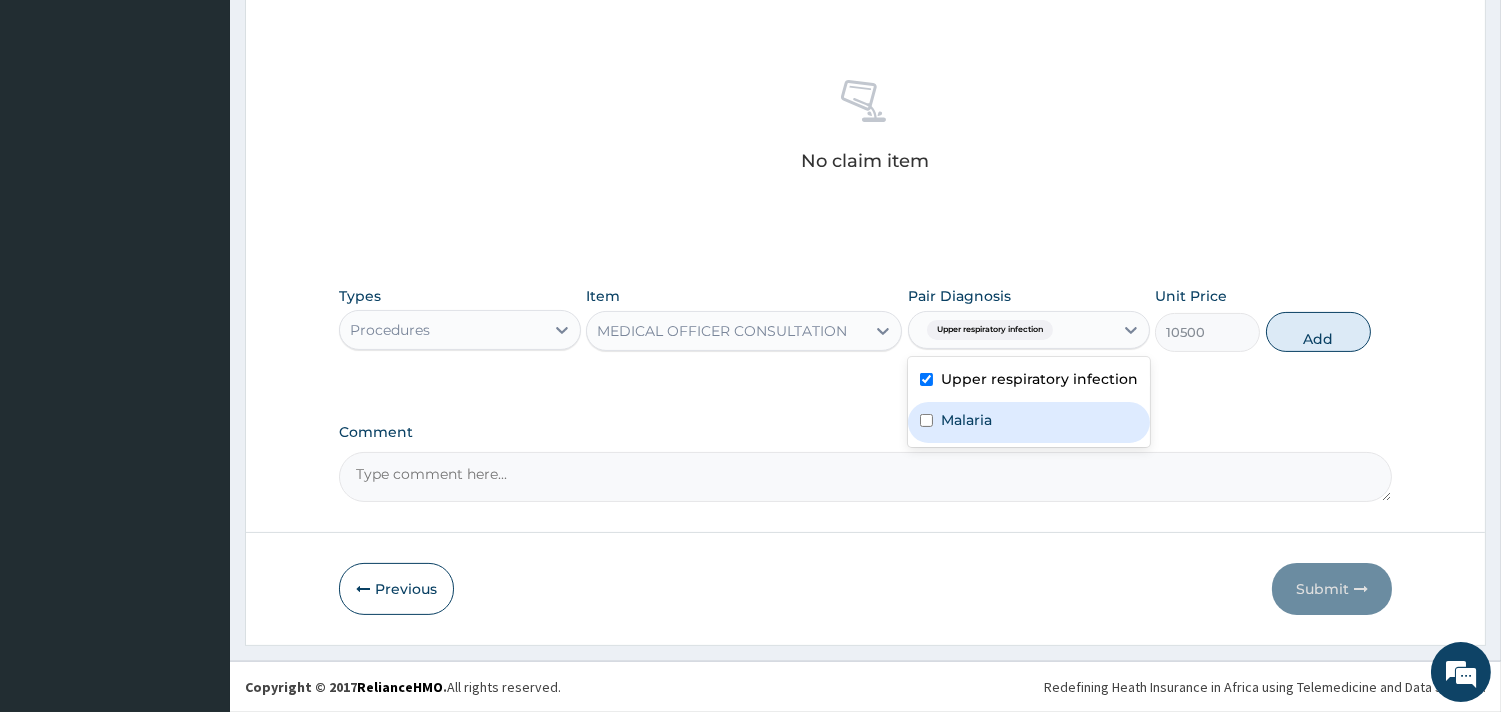 click on "Malaria" at bounding box center [966, 420] 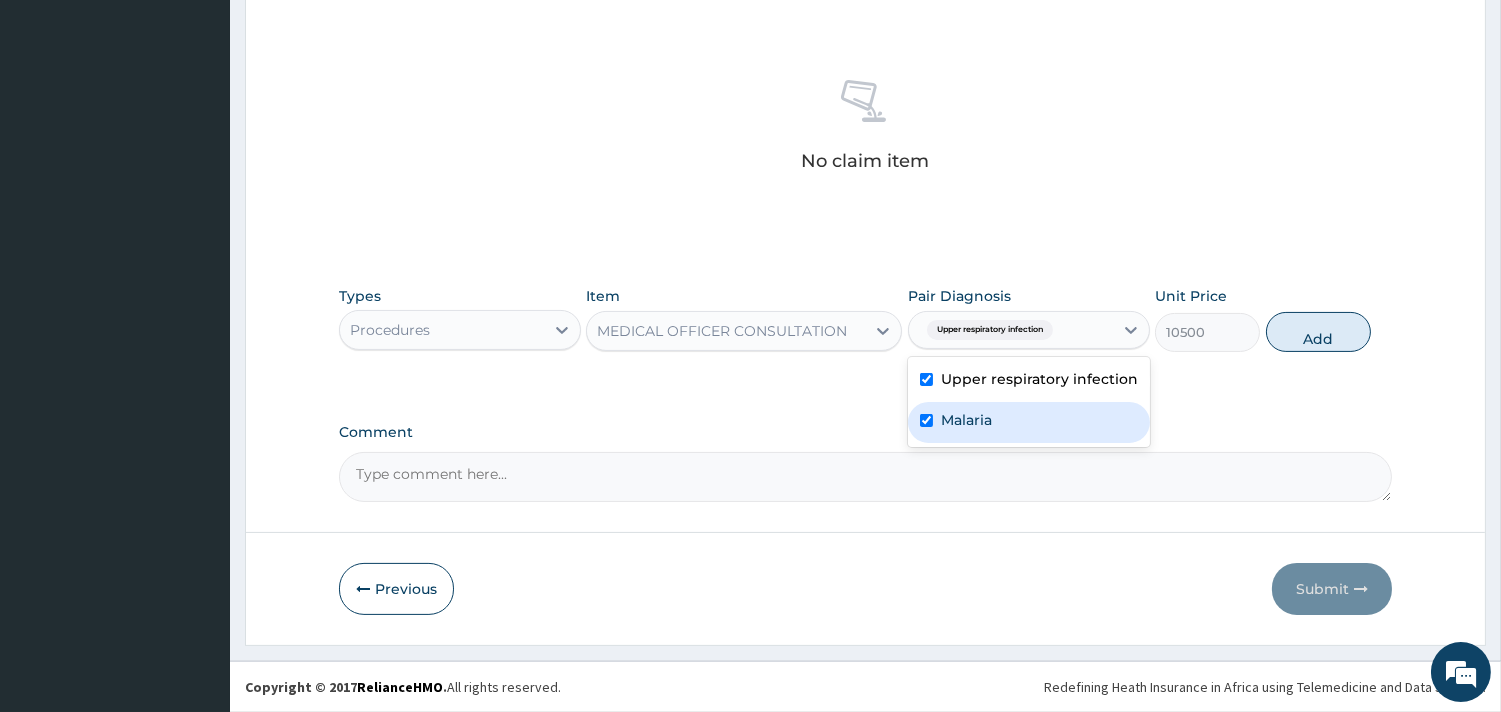 checkbox on "true" 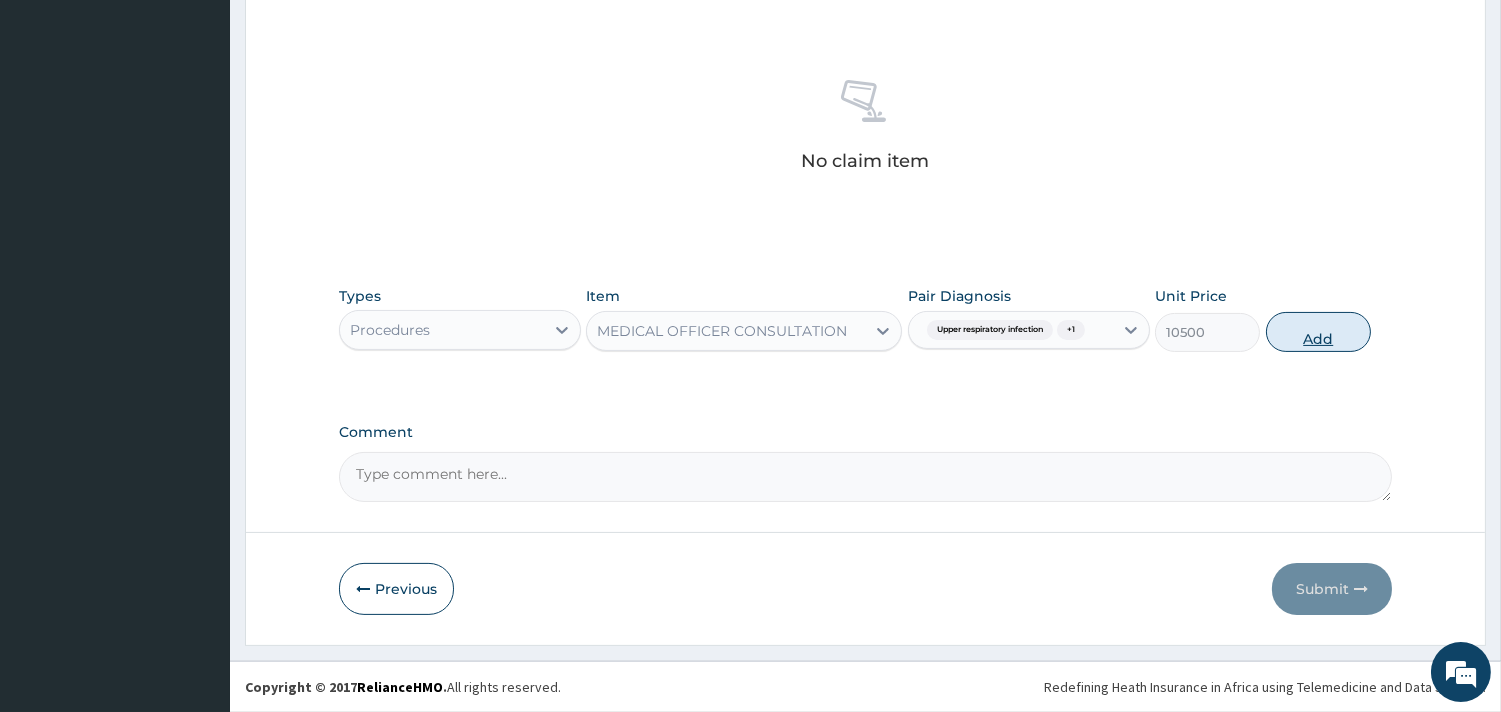 click on "Add" at bounding box center (1318, 332) 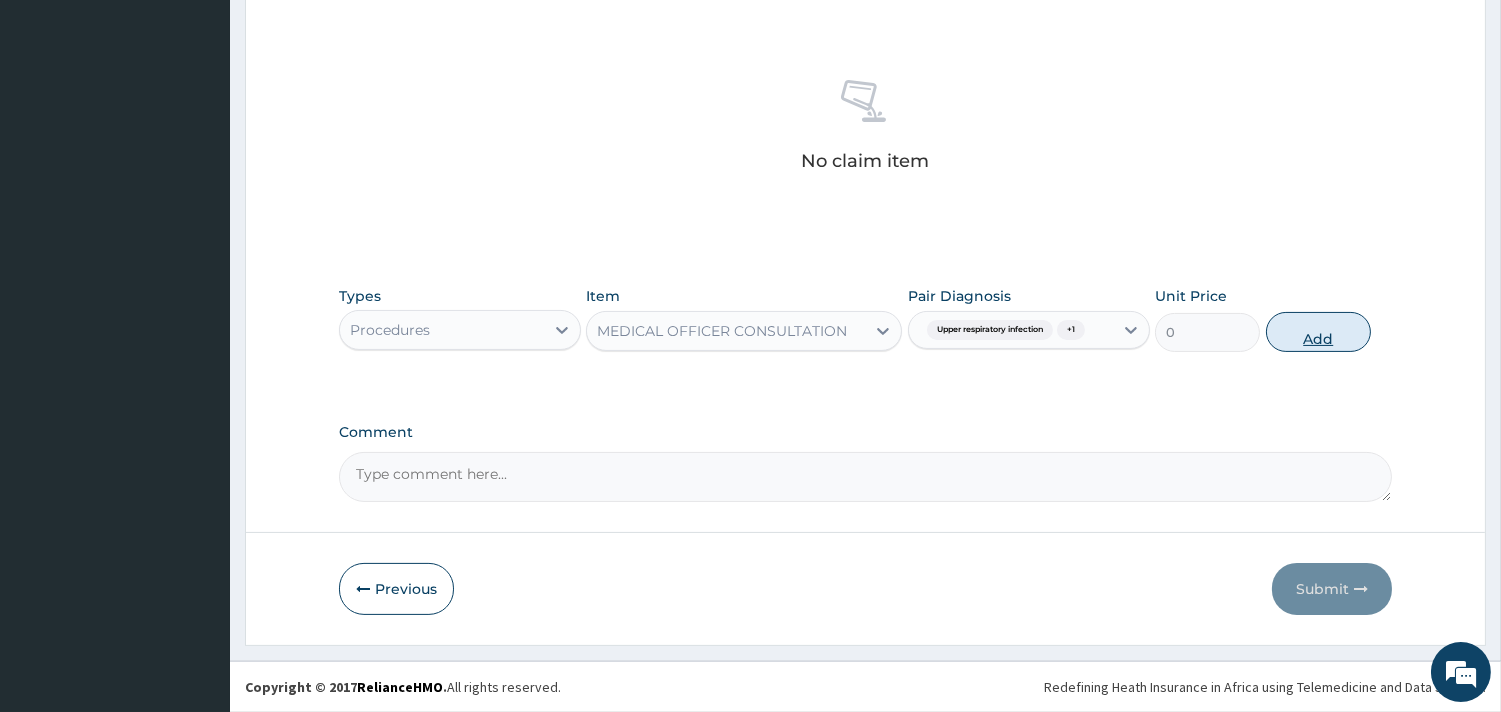 scroll, scrollTop: 641, scrollLeft: 0, axis: vertical 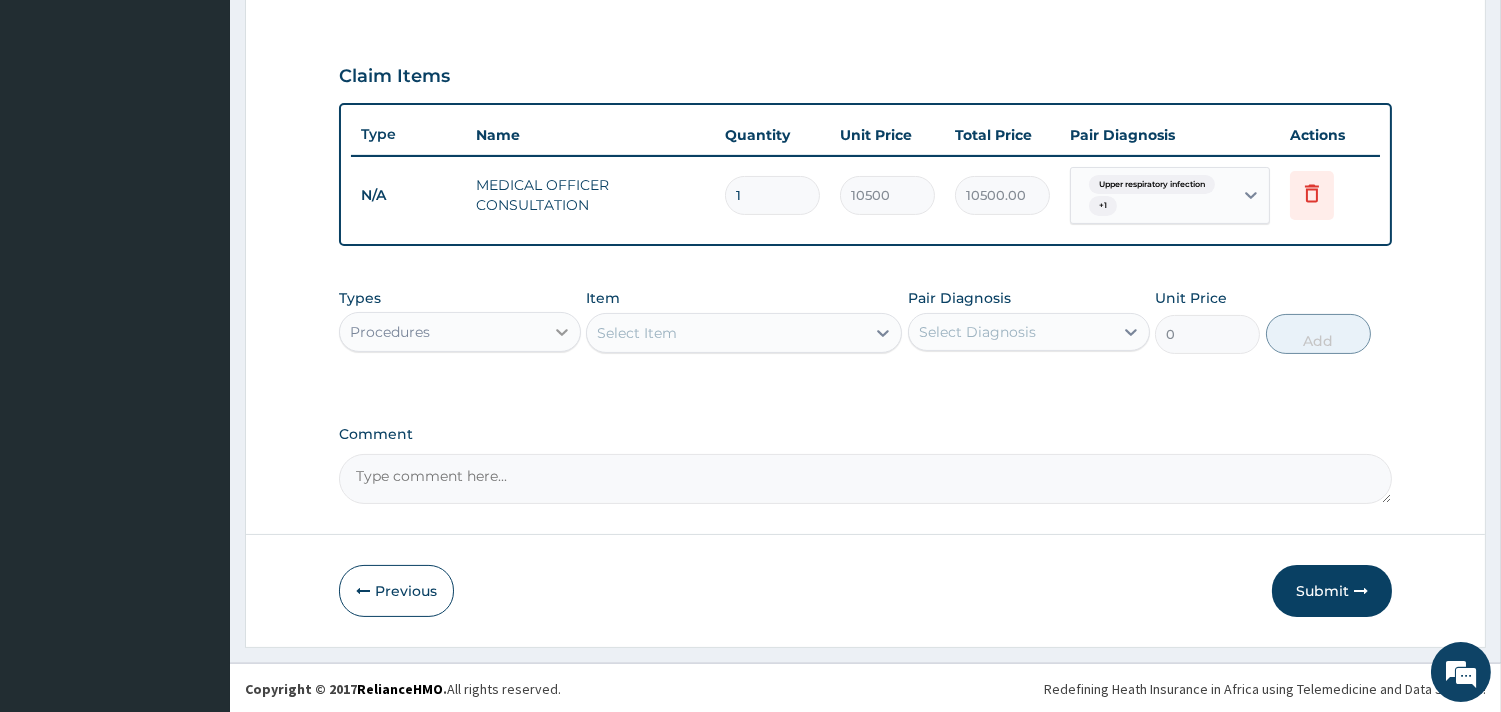 click 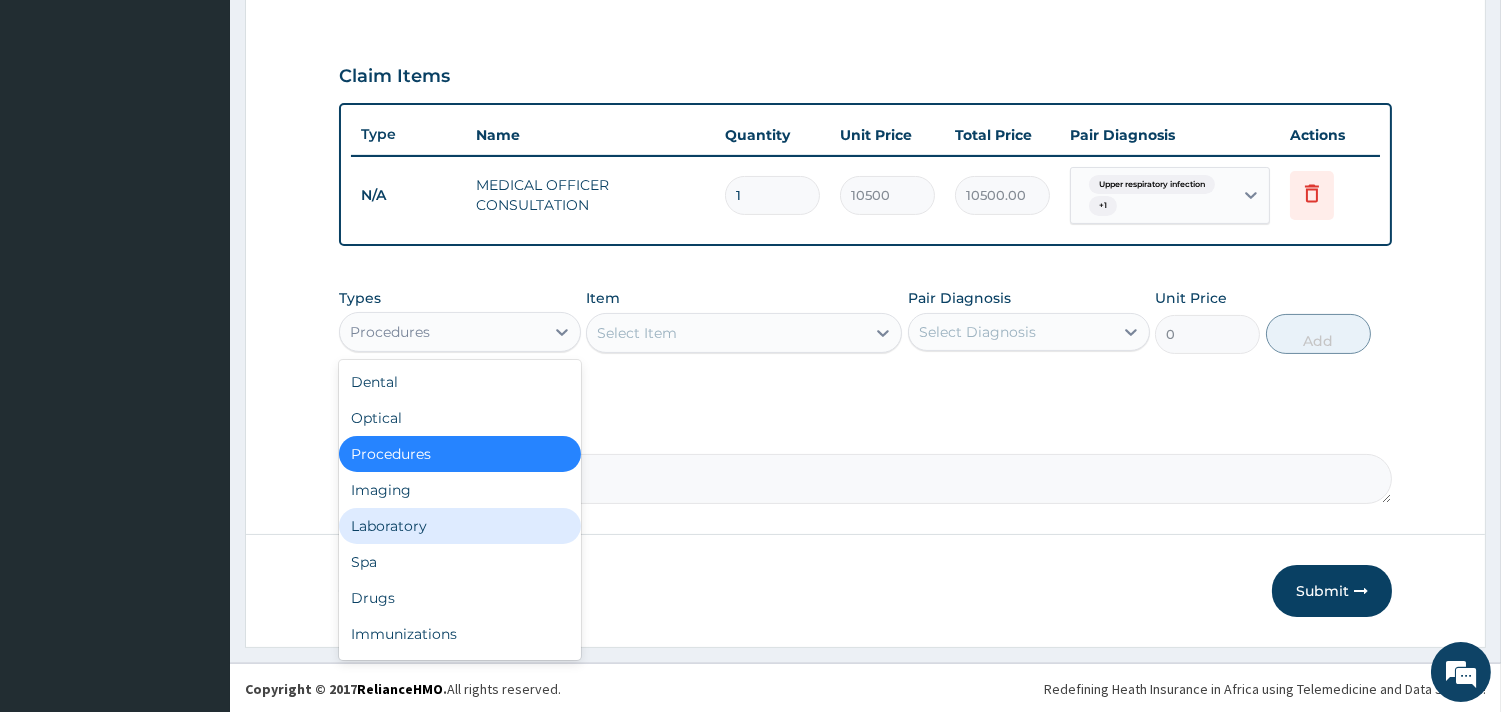click on "Laboratory" at bounding box center [460, 526] 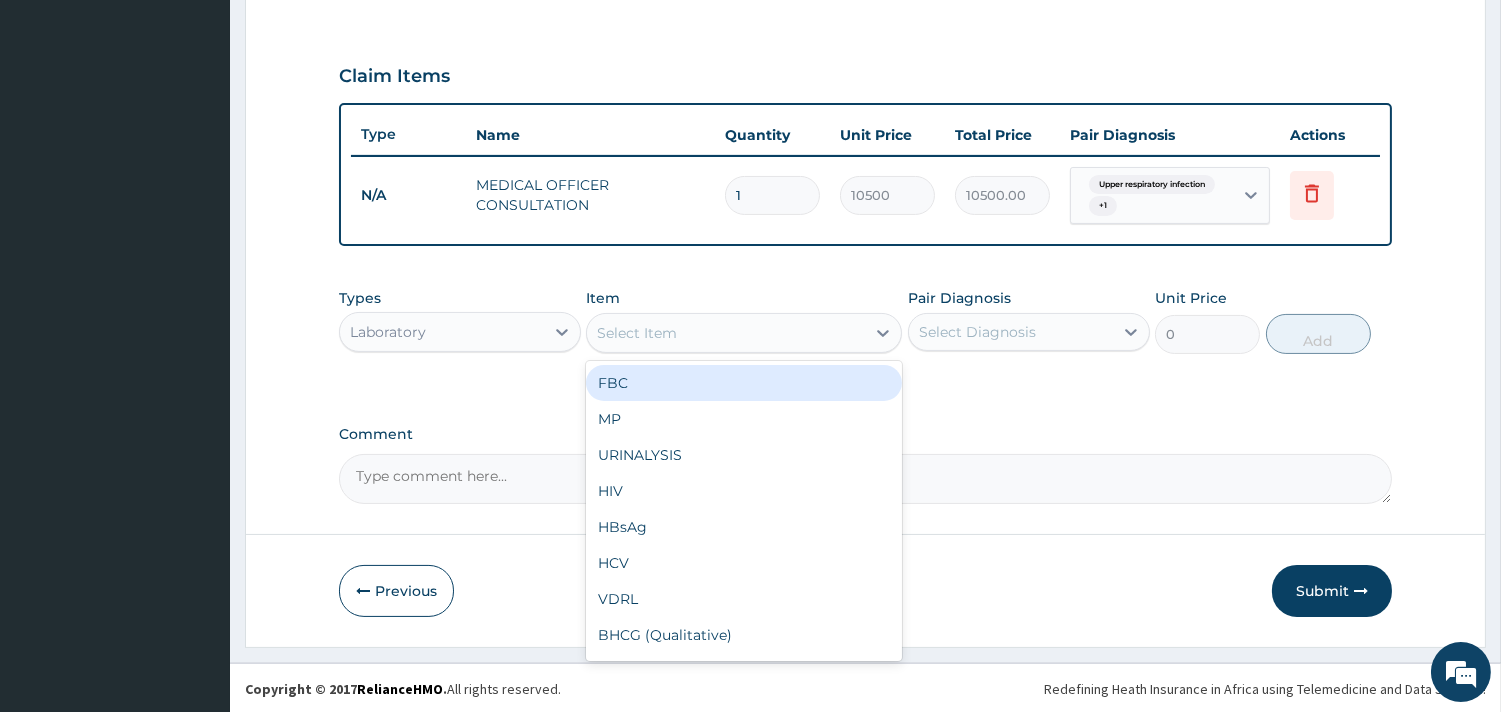 click on "Select Item" at bounding box center [726, 333] 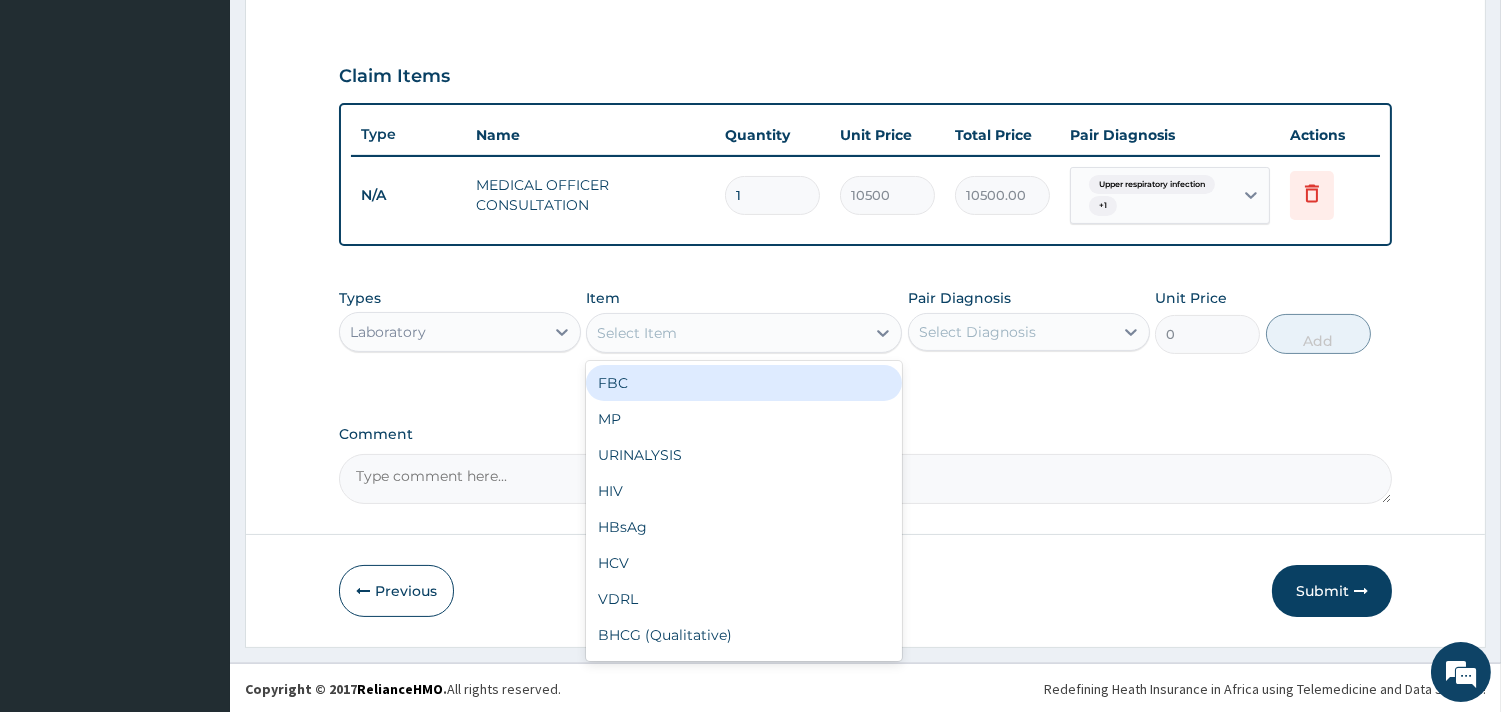 click on "FBC" at bounding box center (744, 383) 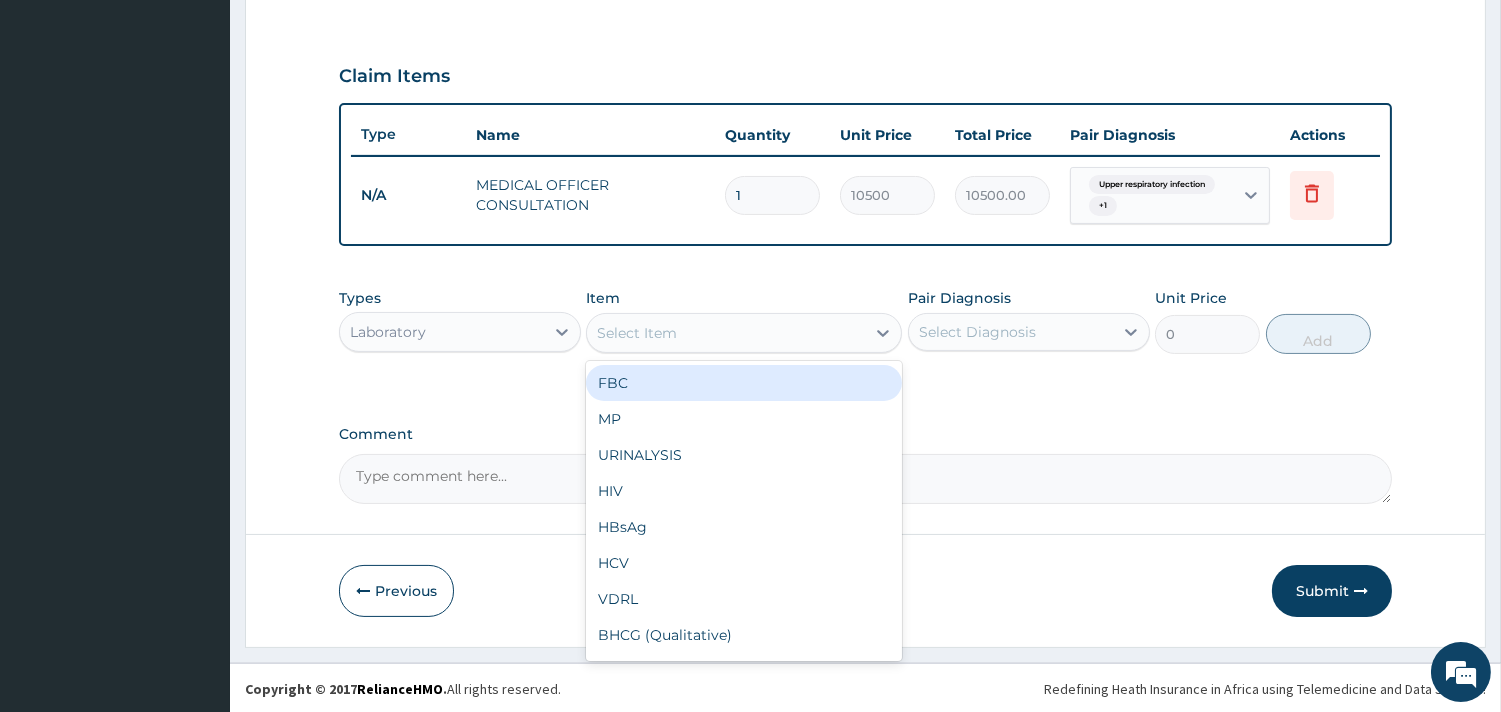 type on "4500" 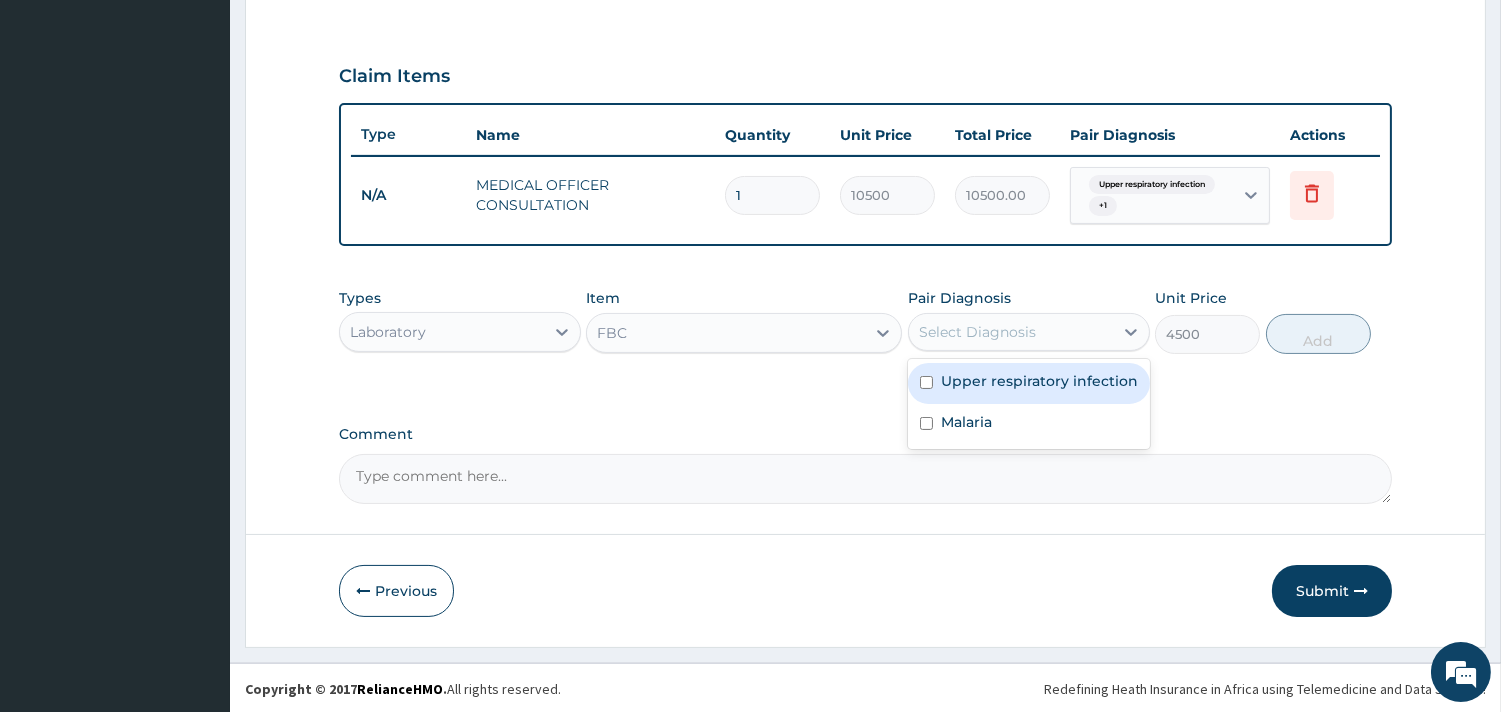 click on "Select Diagnosis" at bounding box center (977, 332) 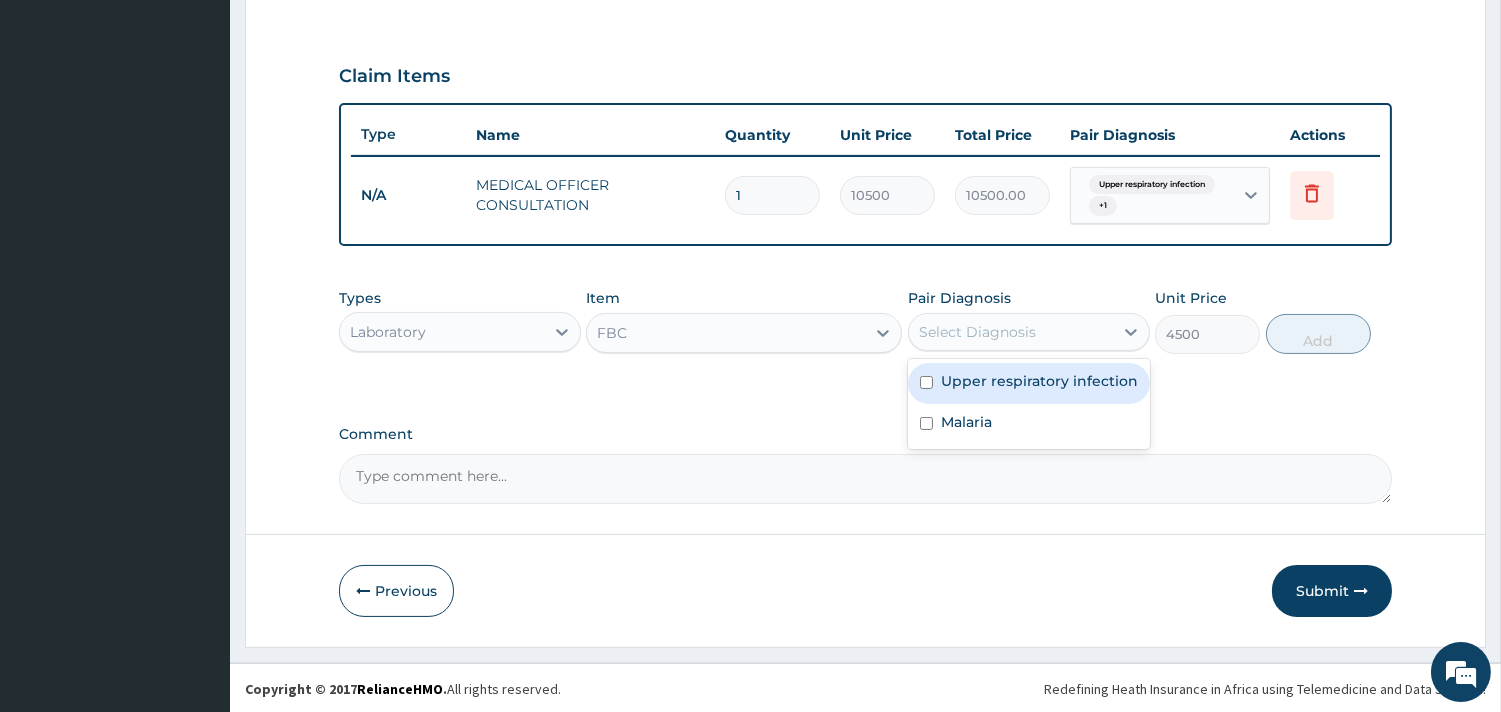 click on "Upper respiratory infection" at bounding box center (1039, 381) 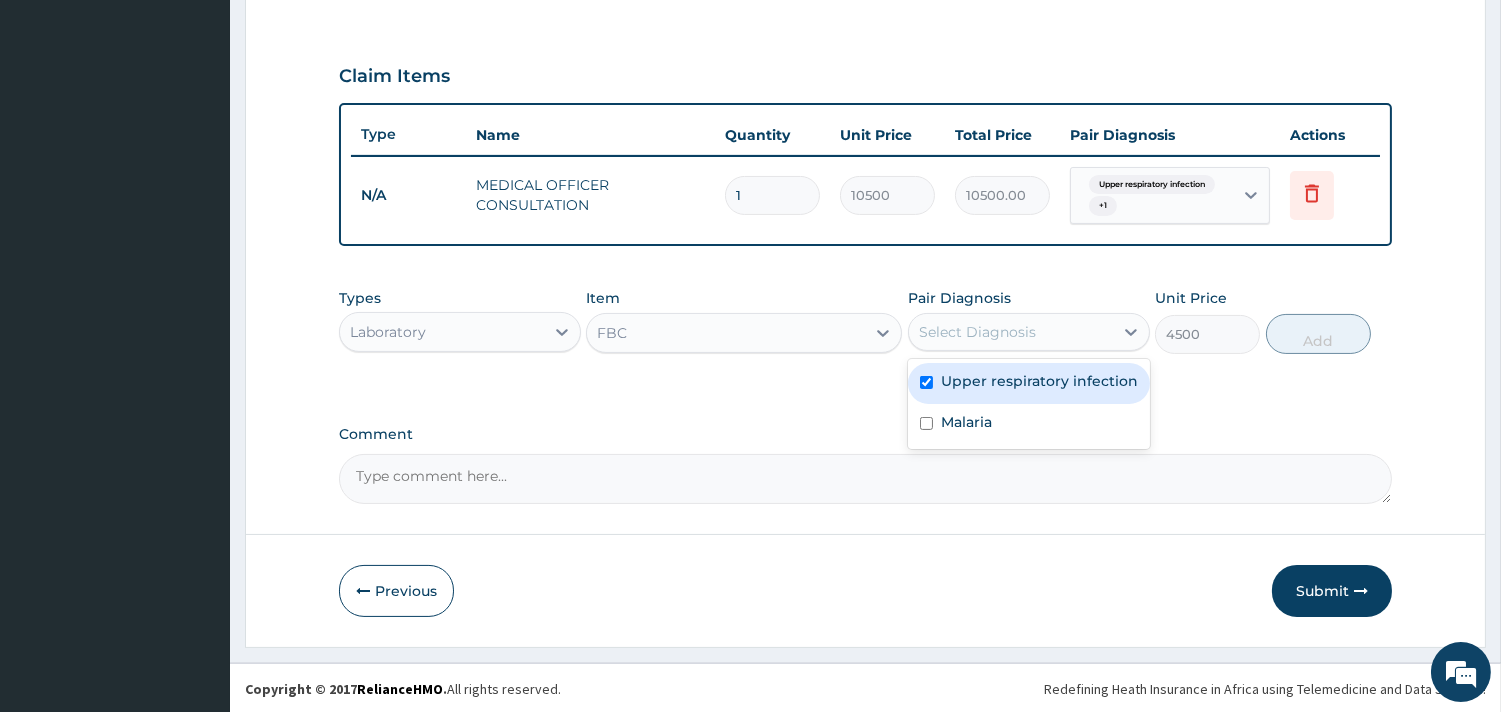 checkbox on "true" 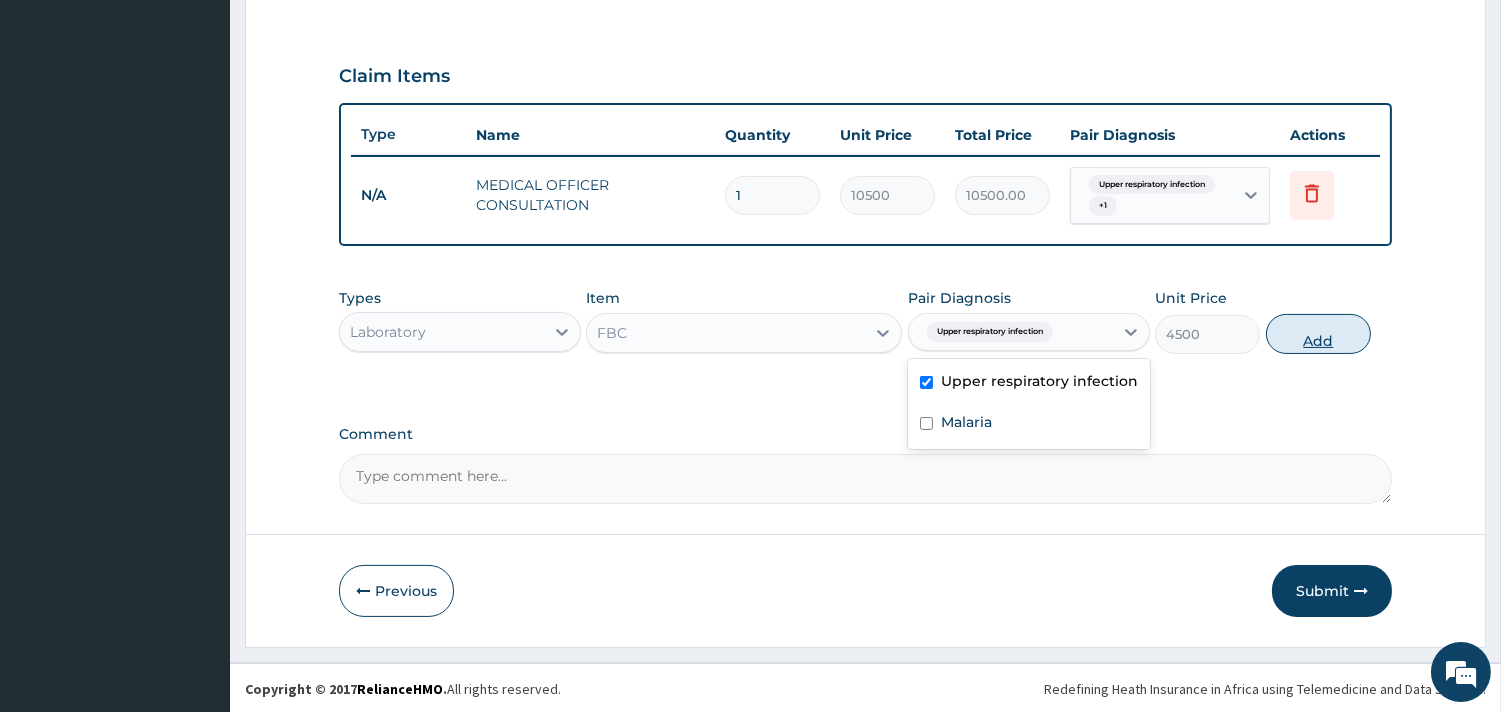 click on "Add" at bounding box center [1318, 334] 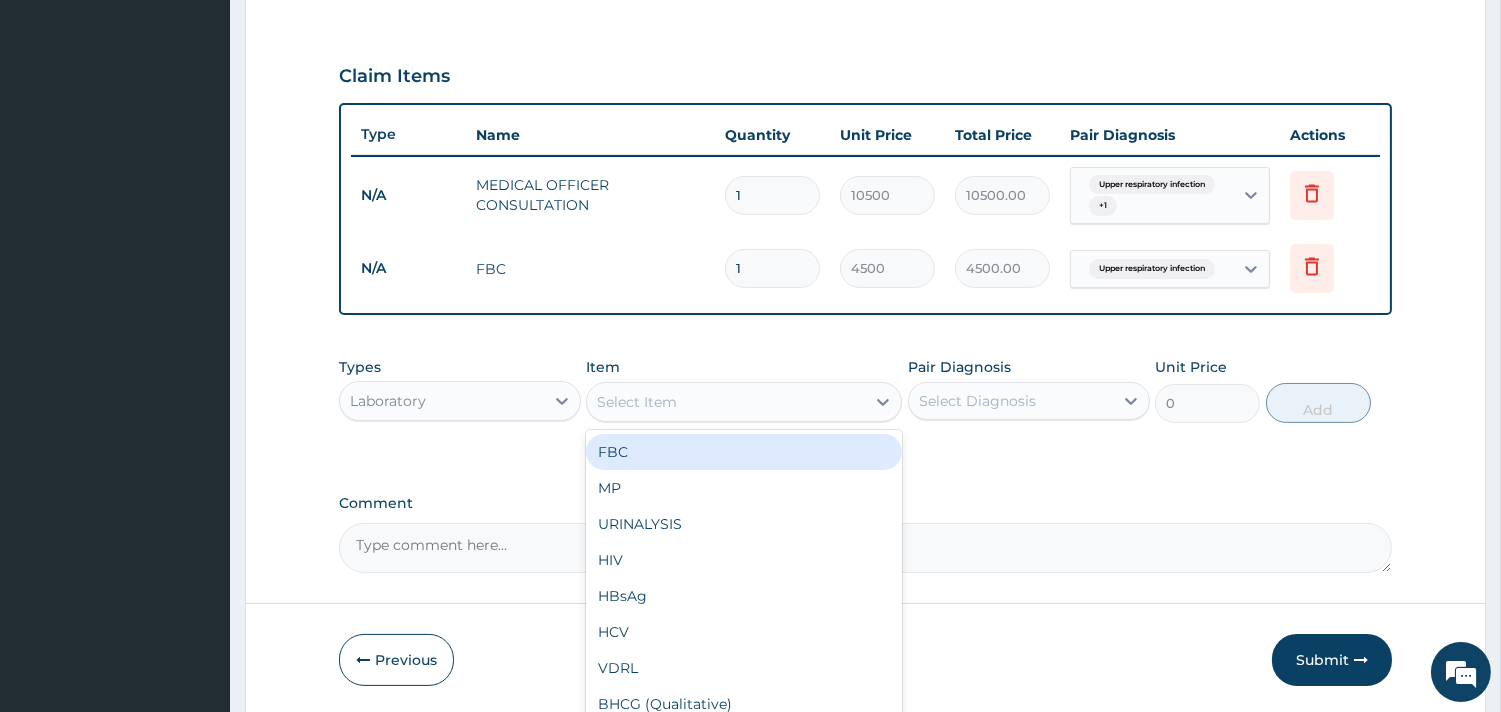 click on "Select Item" at bounding box center (726, 402) 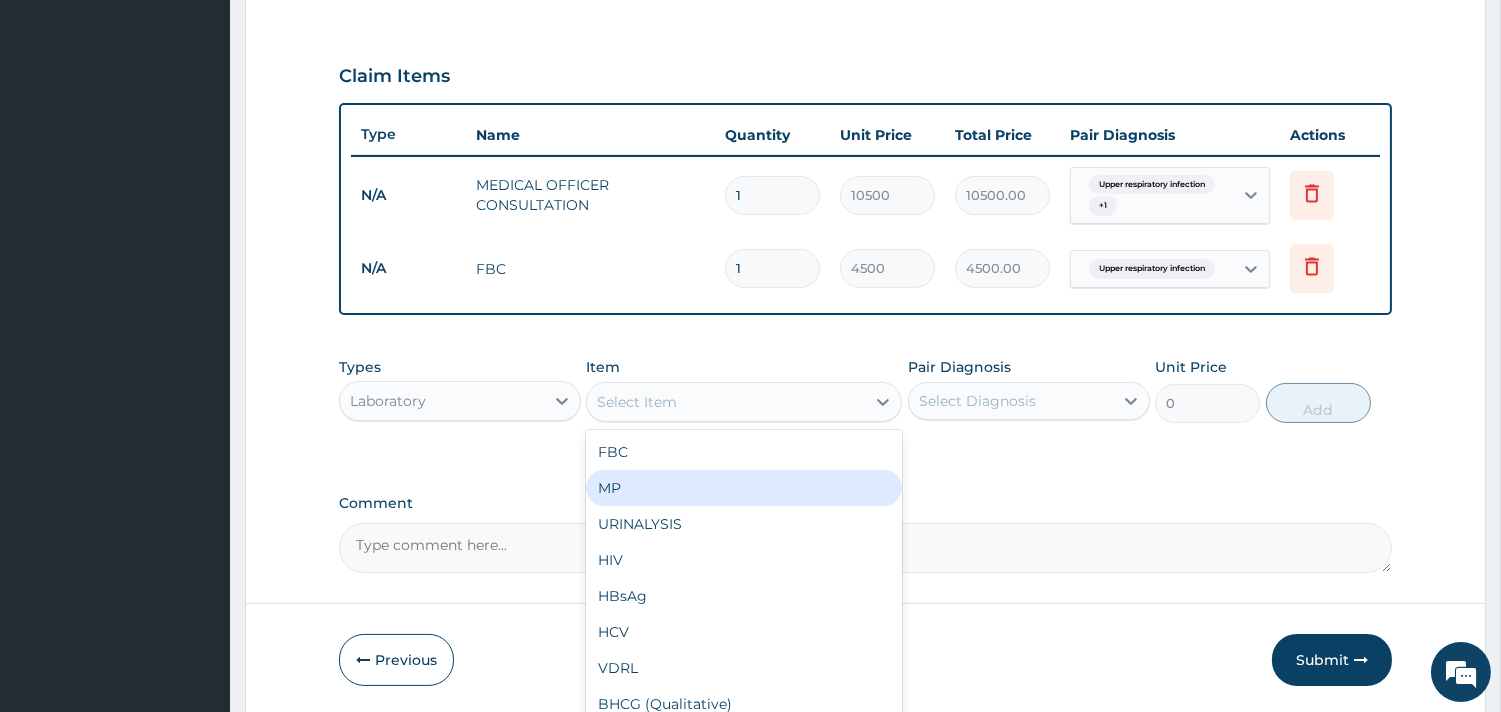 click on "MP" at bounding box center [744, 488] 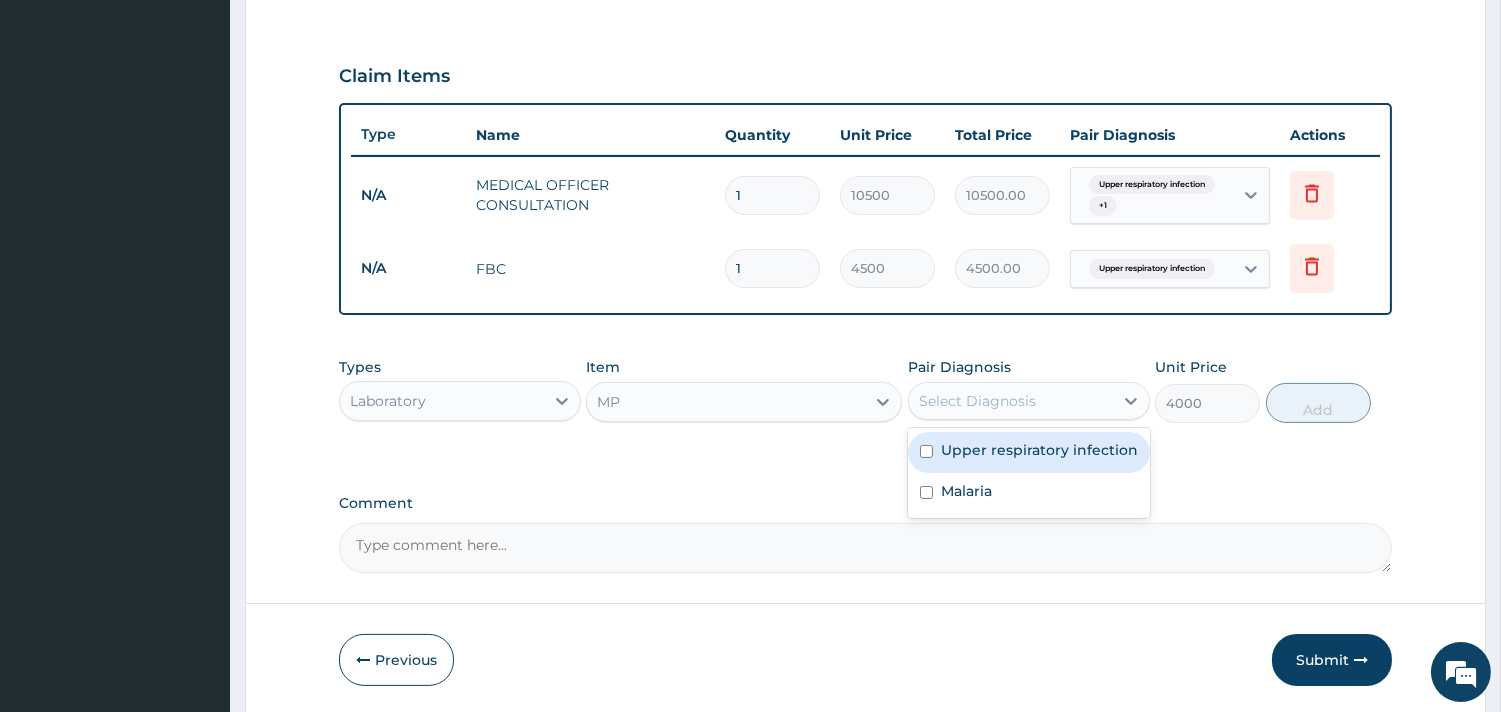 click on "Select Diagnosis" at bounding box center (1011, 401) 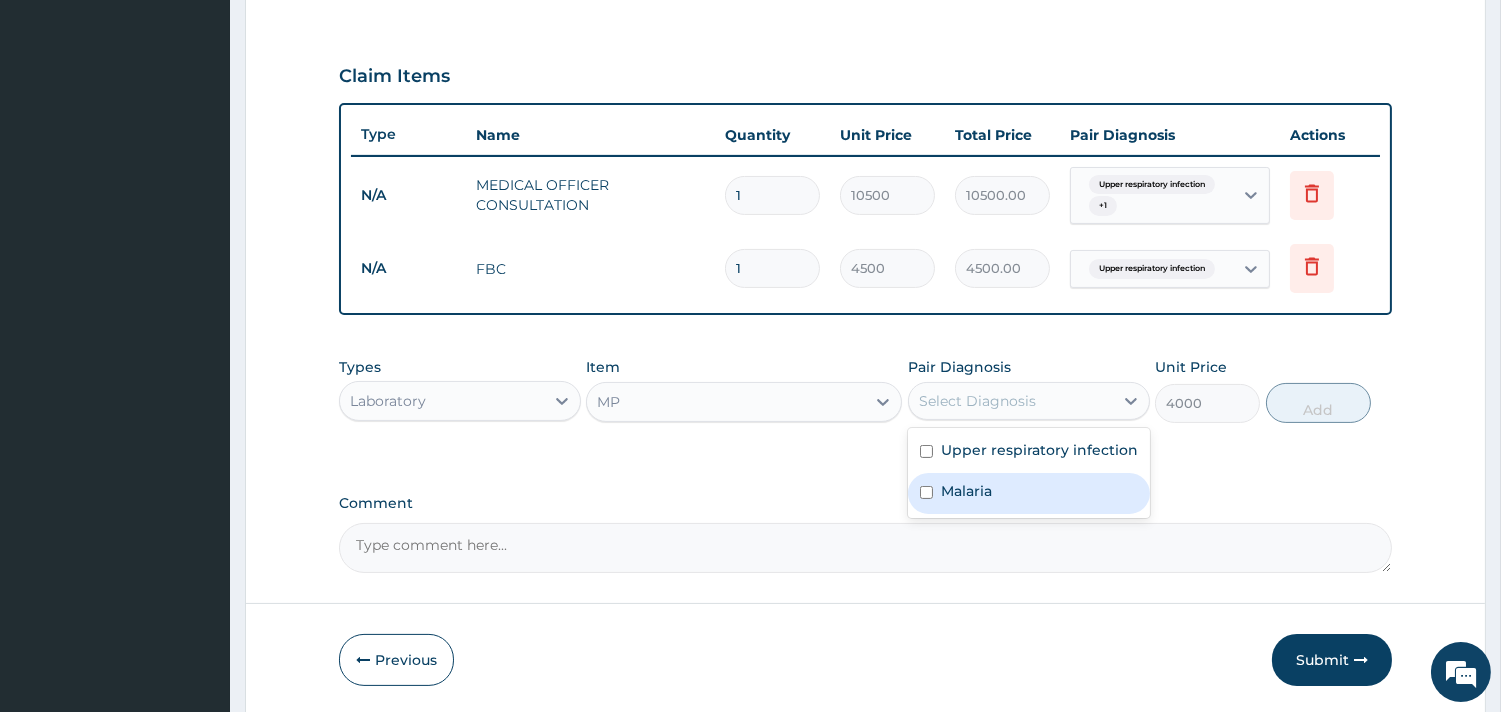 click on "Malaria" at bounding box center (966, 491) 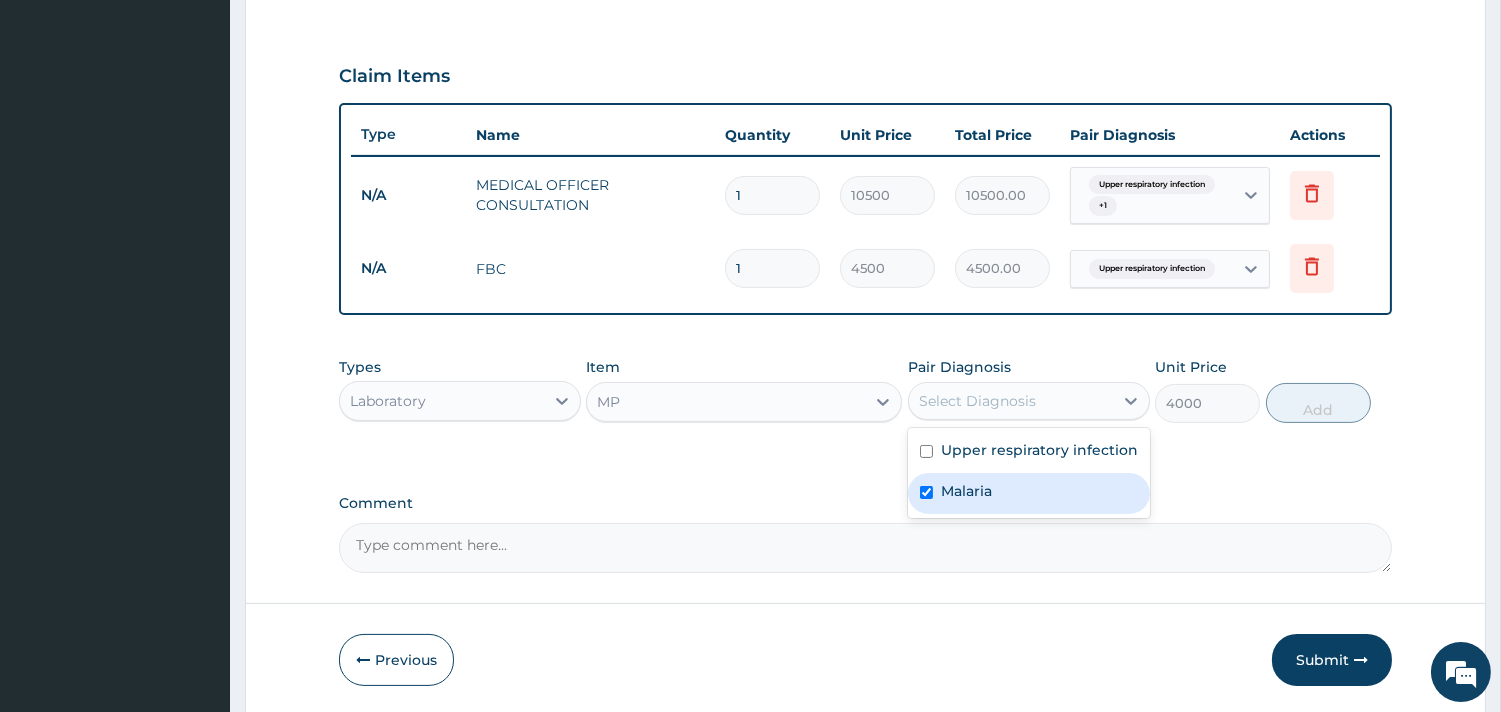 checkbox on "true" 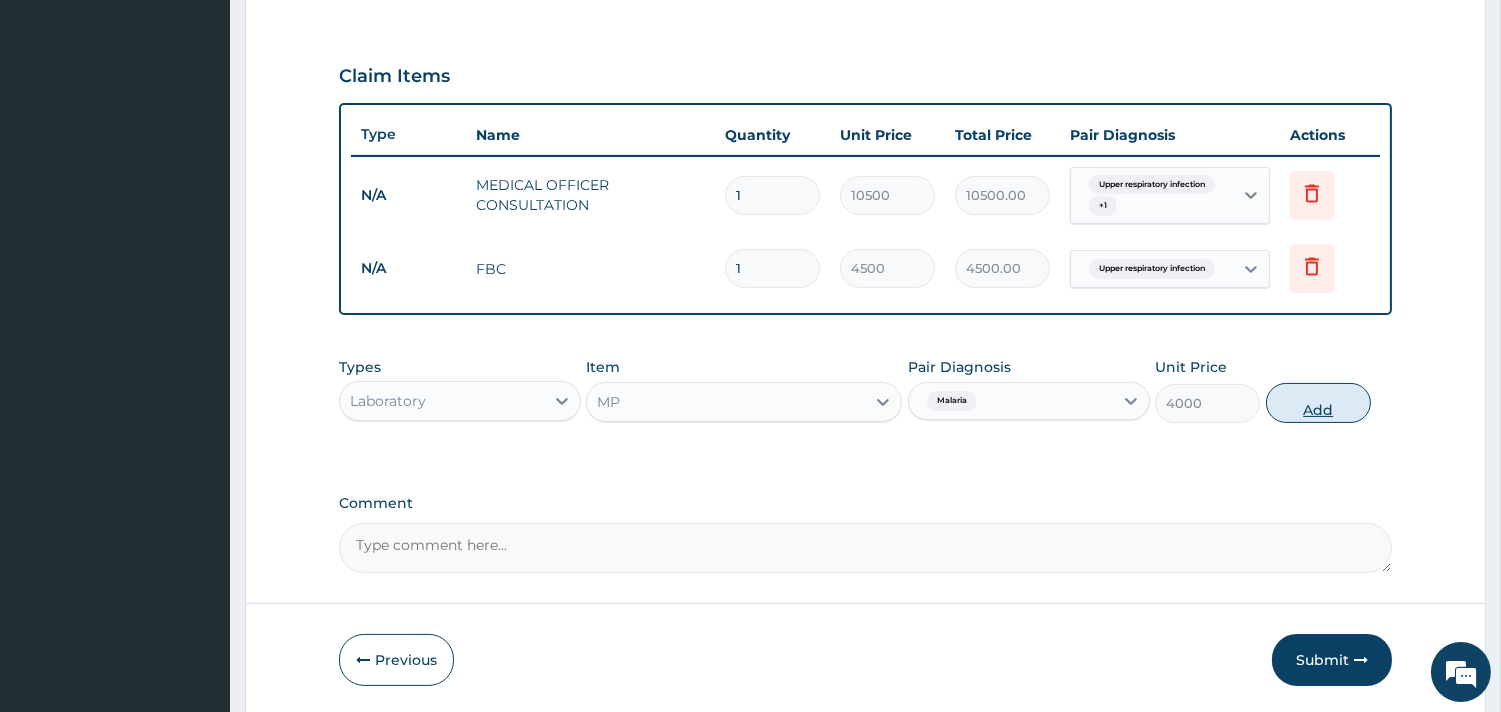 click on "Add" at bounding box center (1318, 403) 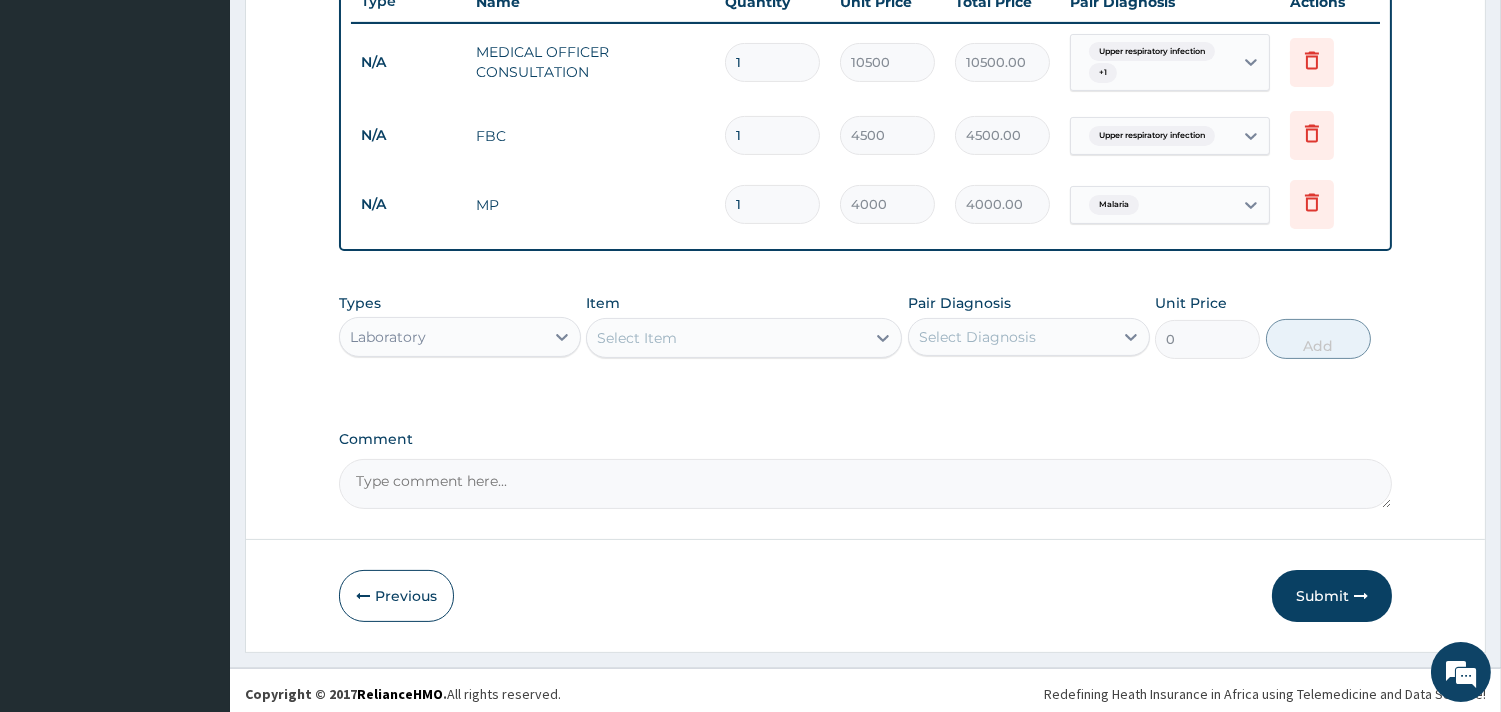 scroll, scrollTop: 780, scrollLeft: 0, axis: vertical 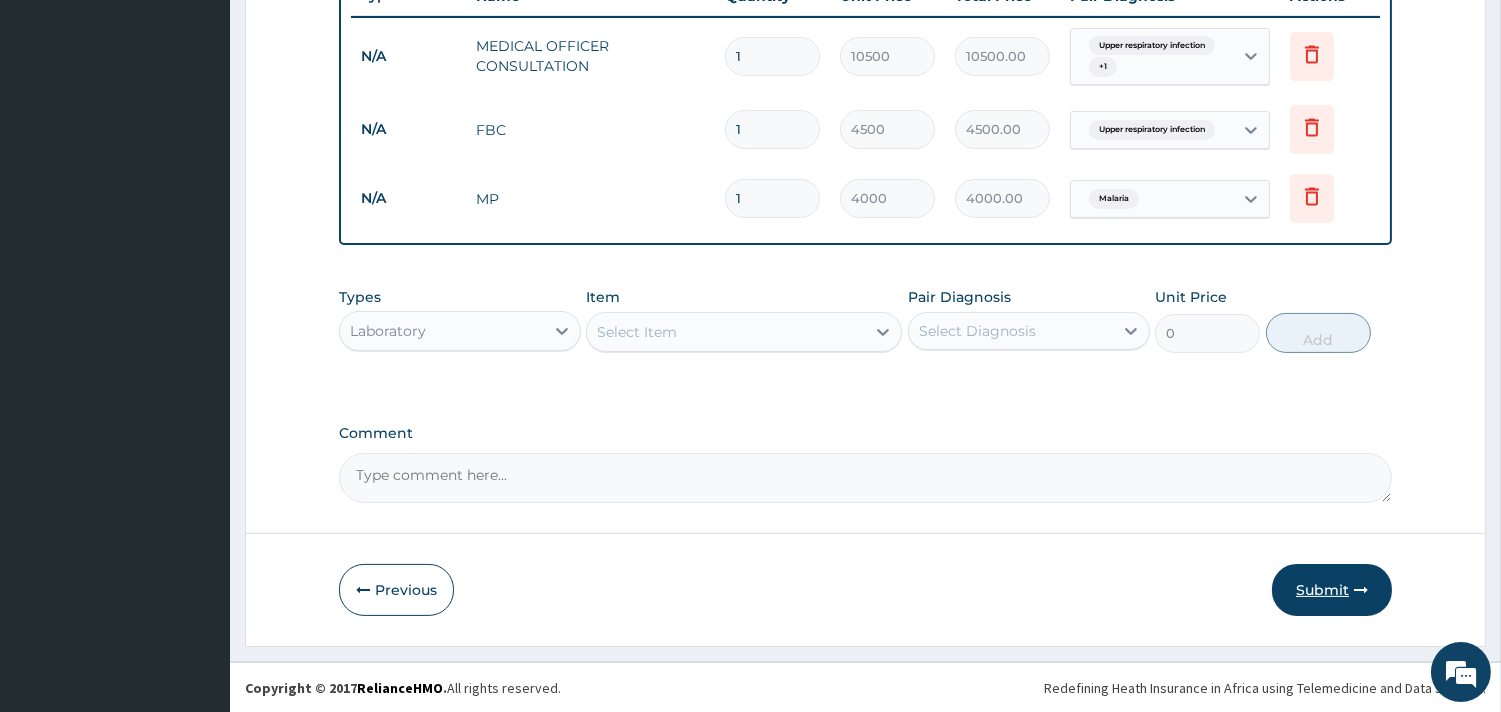 click on "Submit" at bounding box center (1332, 590) 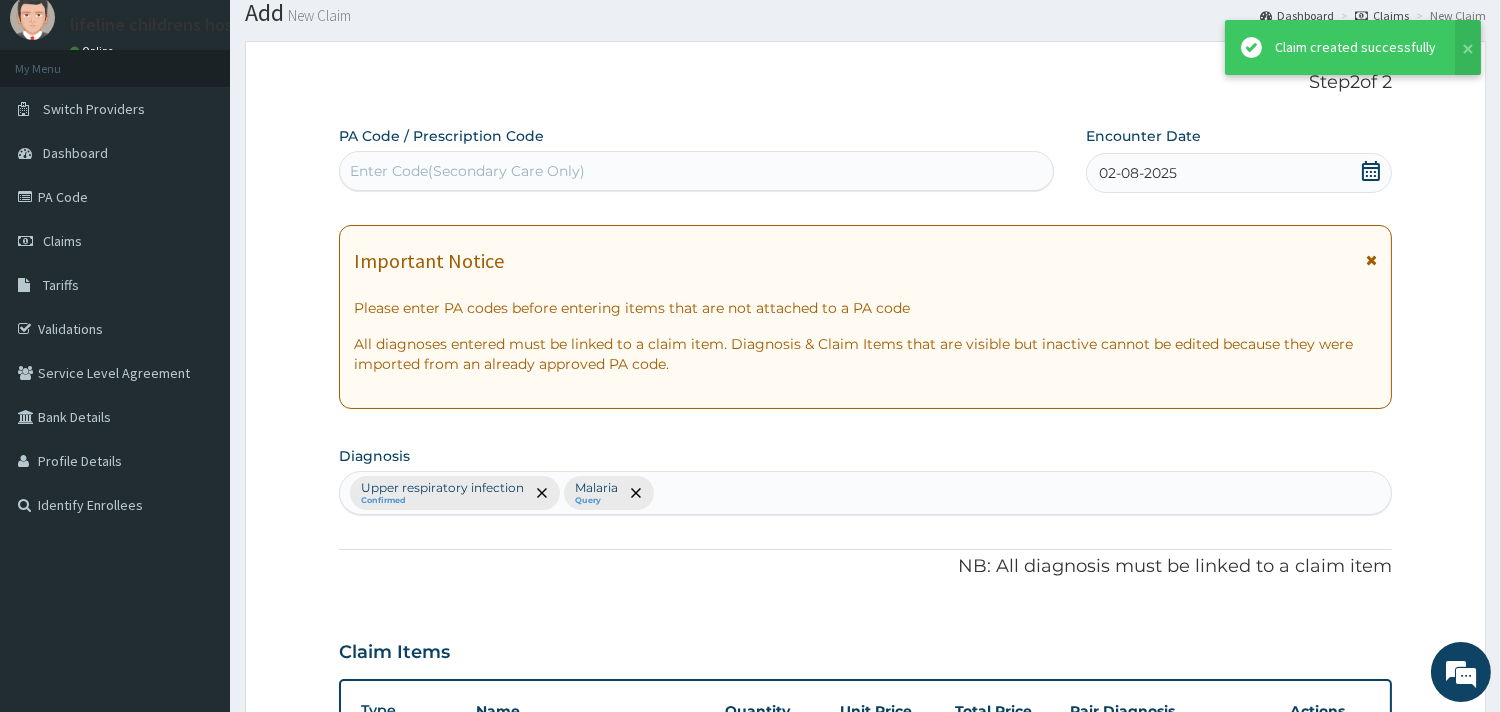 scroll, scrollTop: 780, scrollLeft: 0, axis: vertical 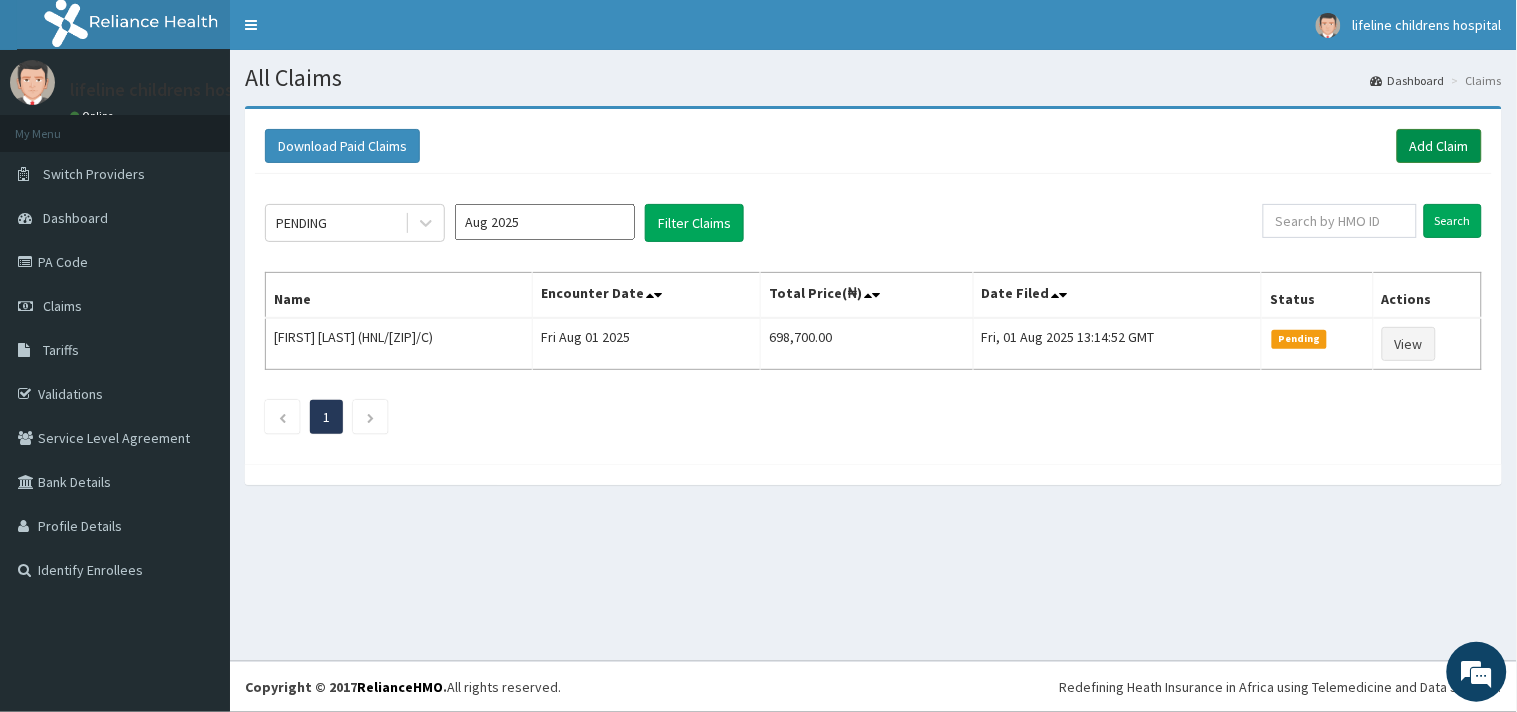 click on "Add Claim" at bounding box center [1439, 146] 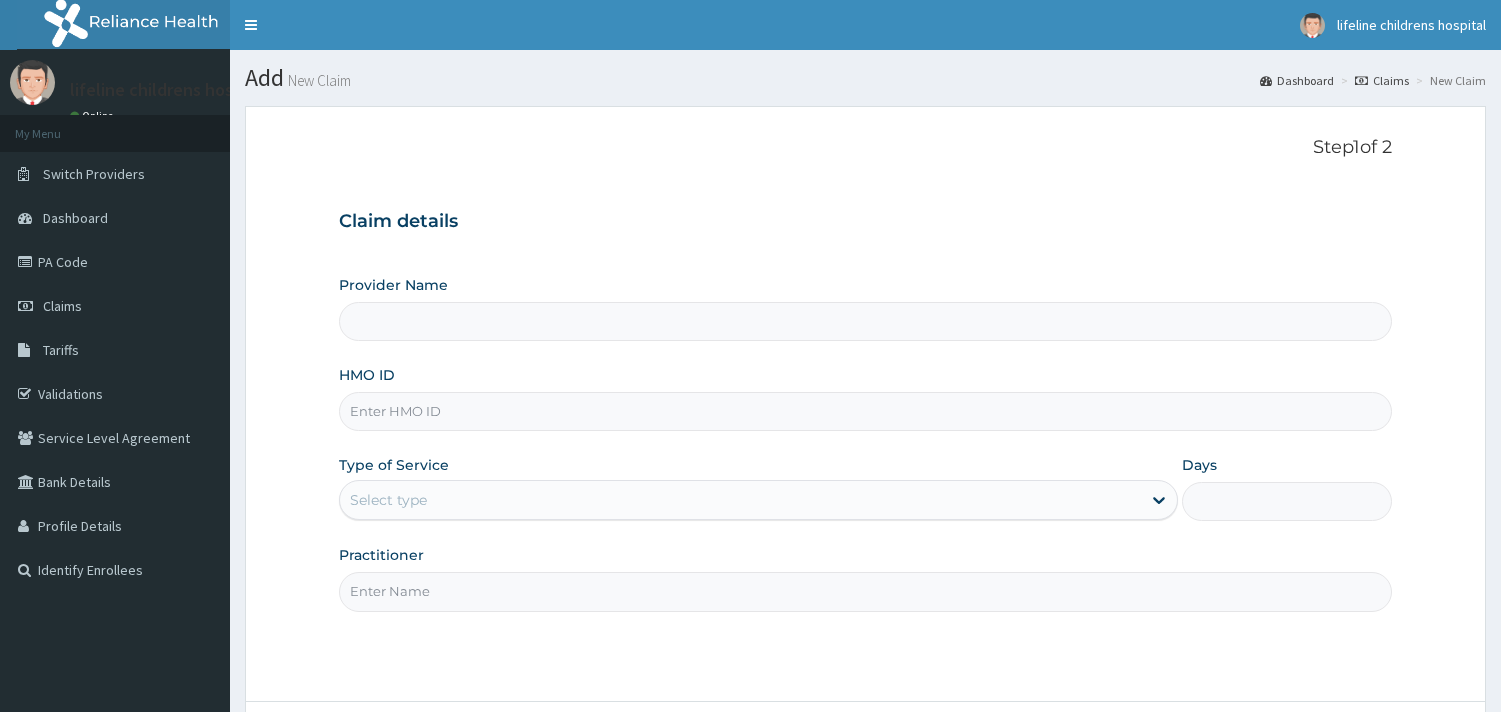 scroll, scrollTop: 0, scrollLeft: 0, axis: both 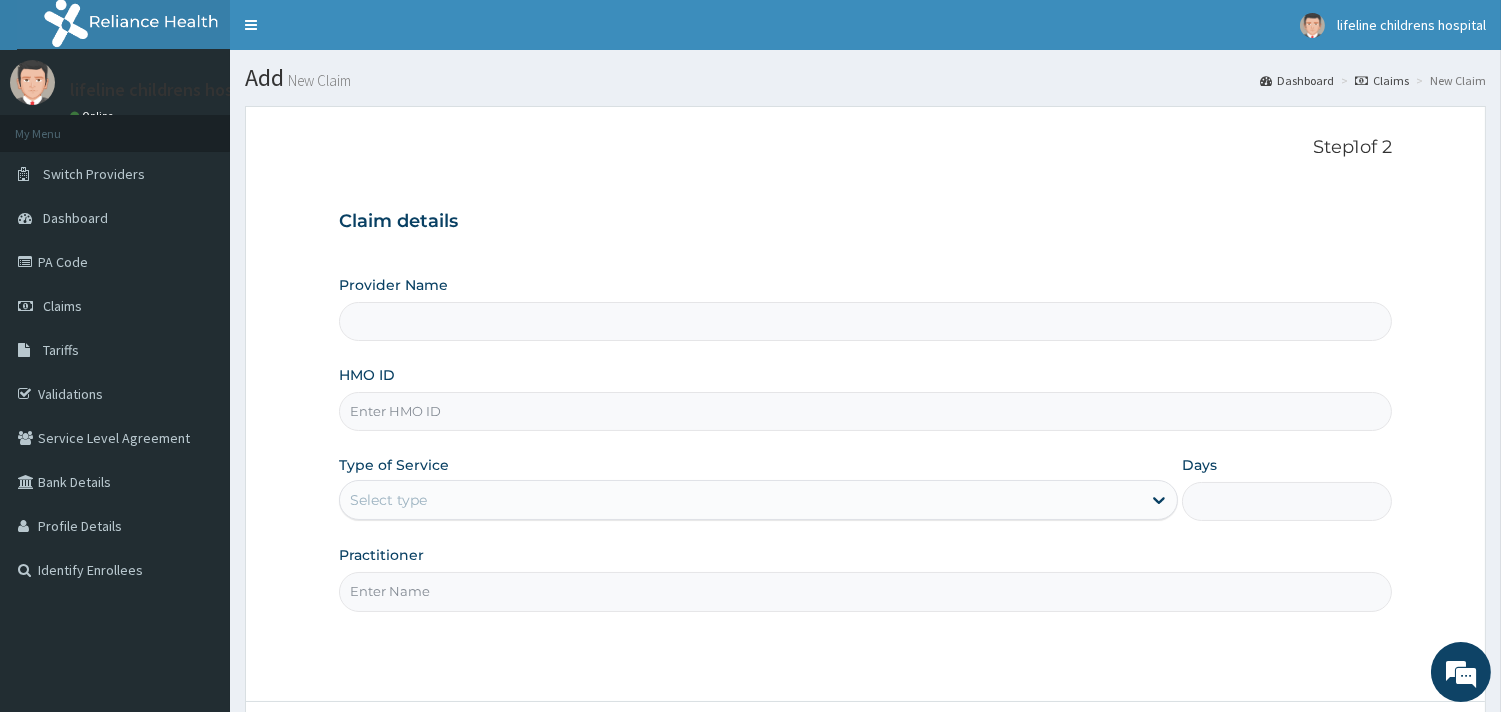 click on "HMO ID" at bounding box center [865, 411] 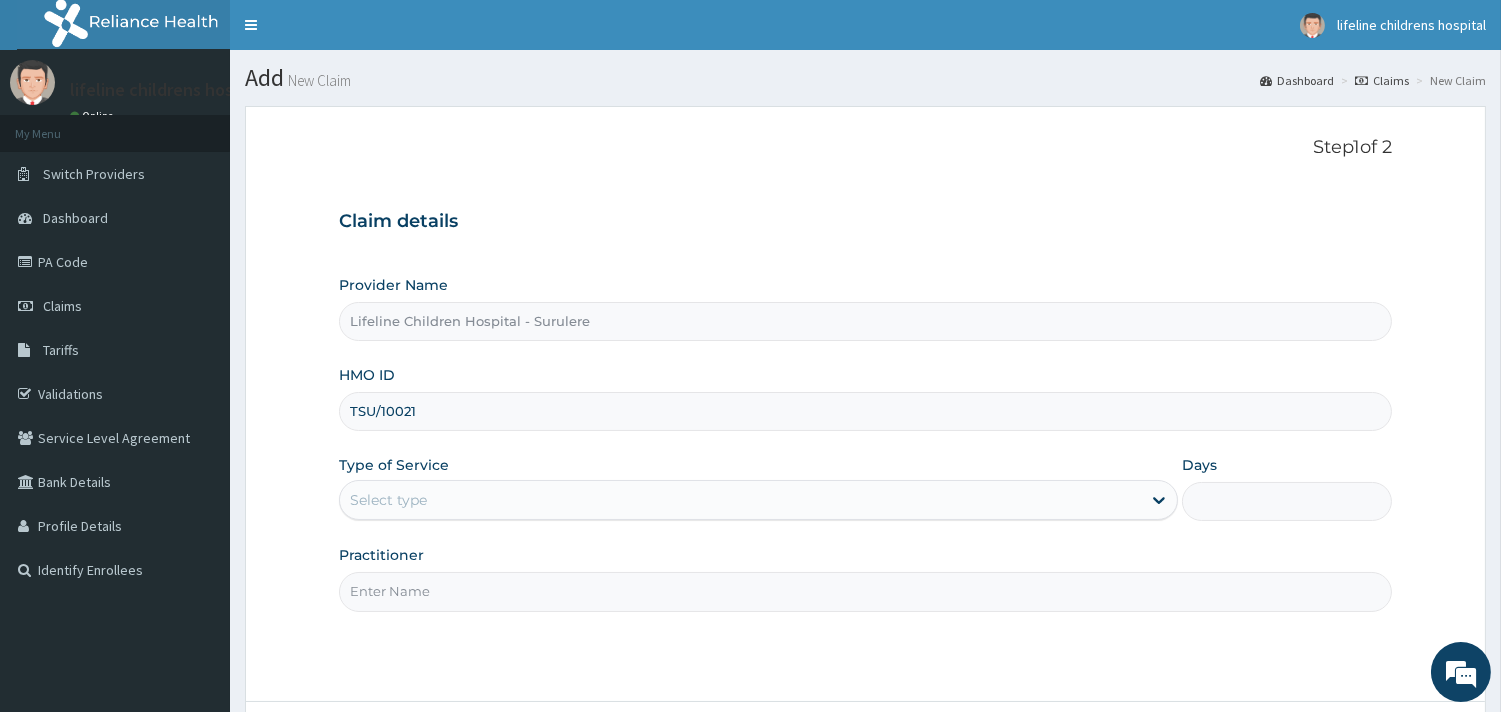 scroll, scrollTop: 0, scrollLeft: 0, axis: both 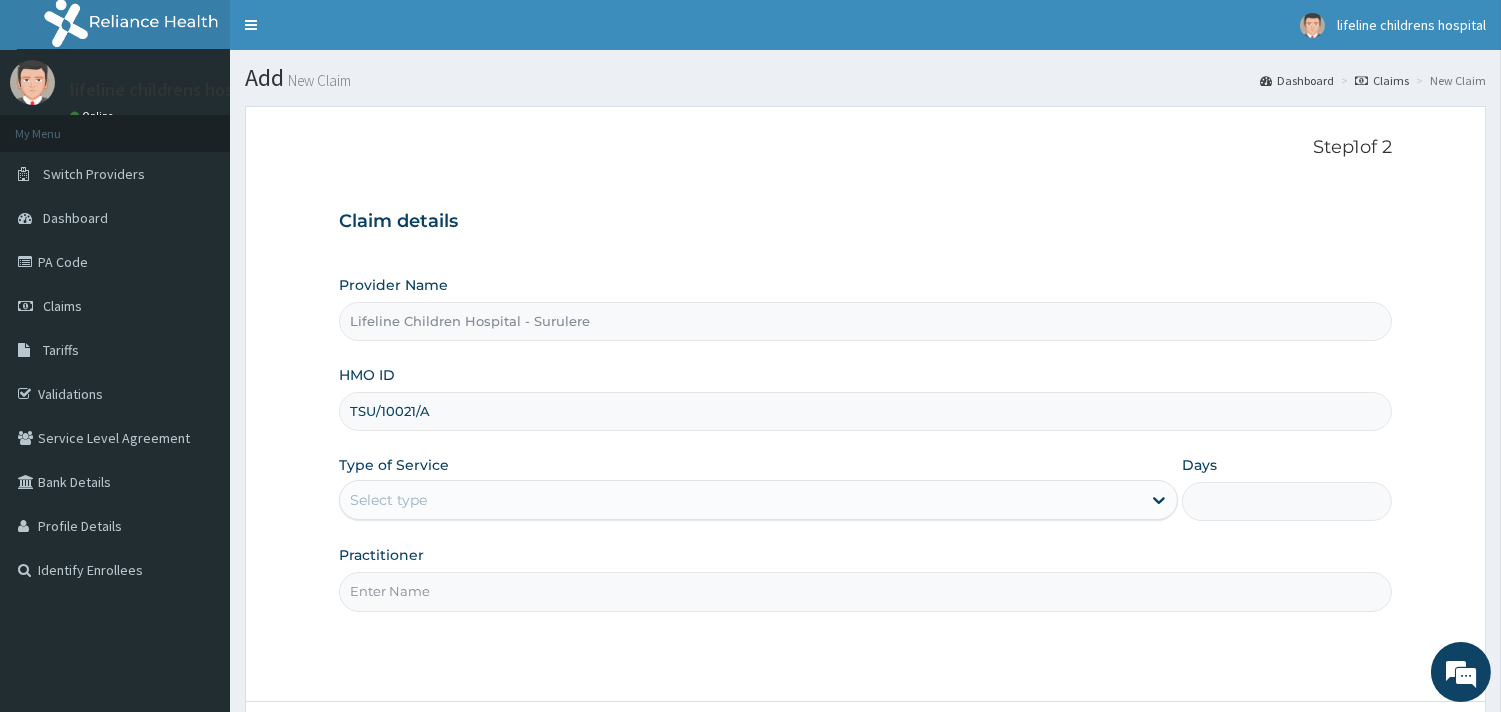 type on "TSU/10021/A" 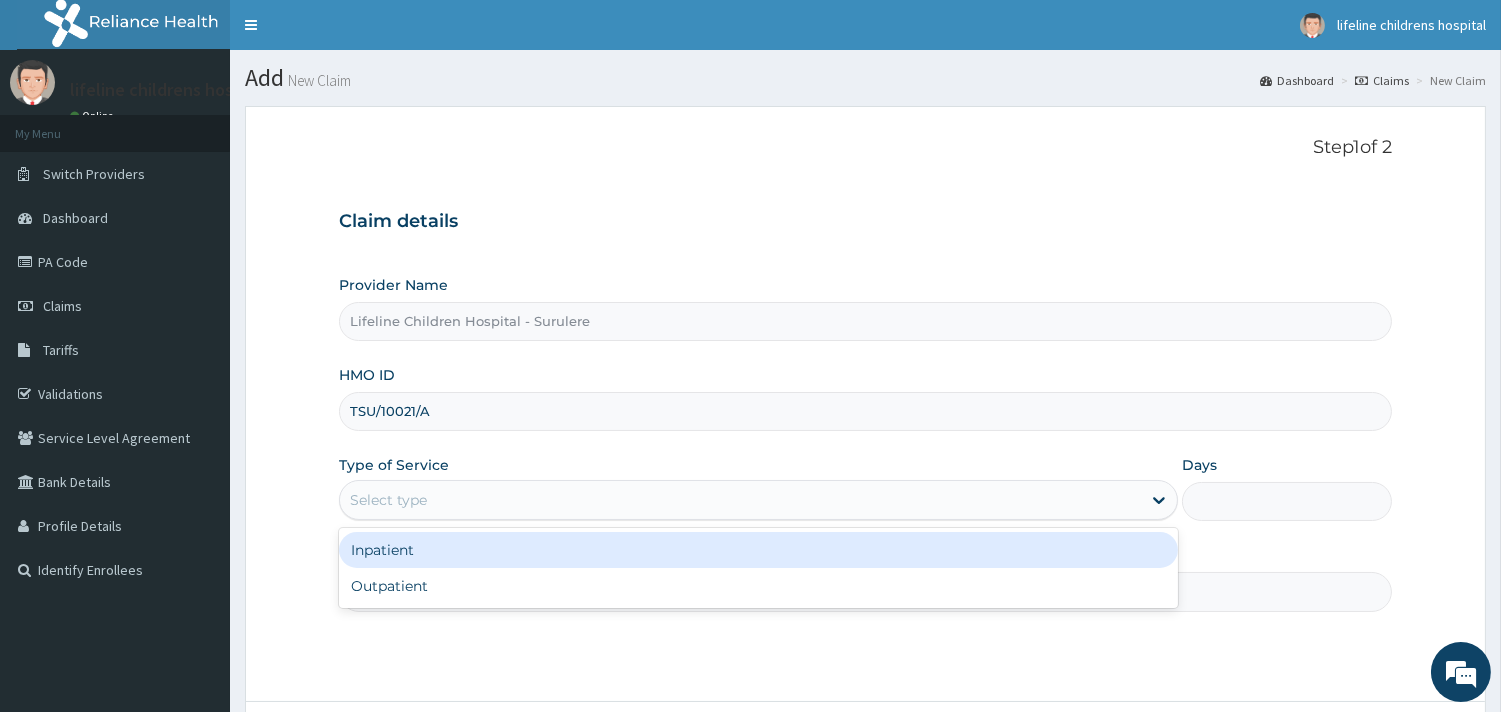click on "Select type" at bounding box center [740, 500] 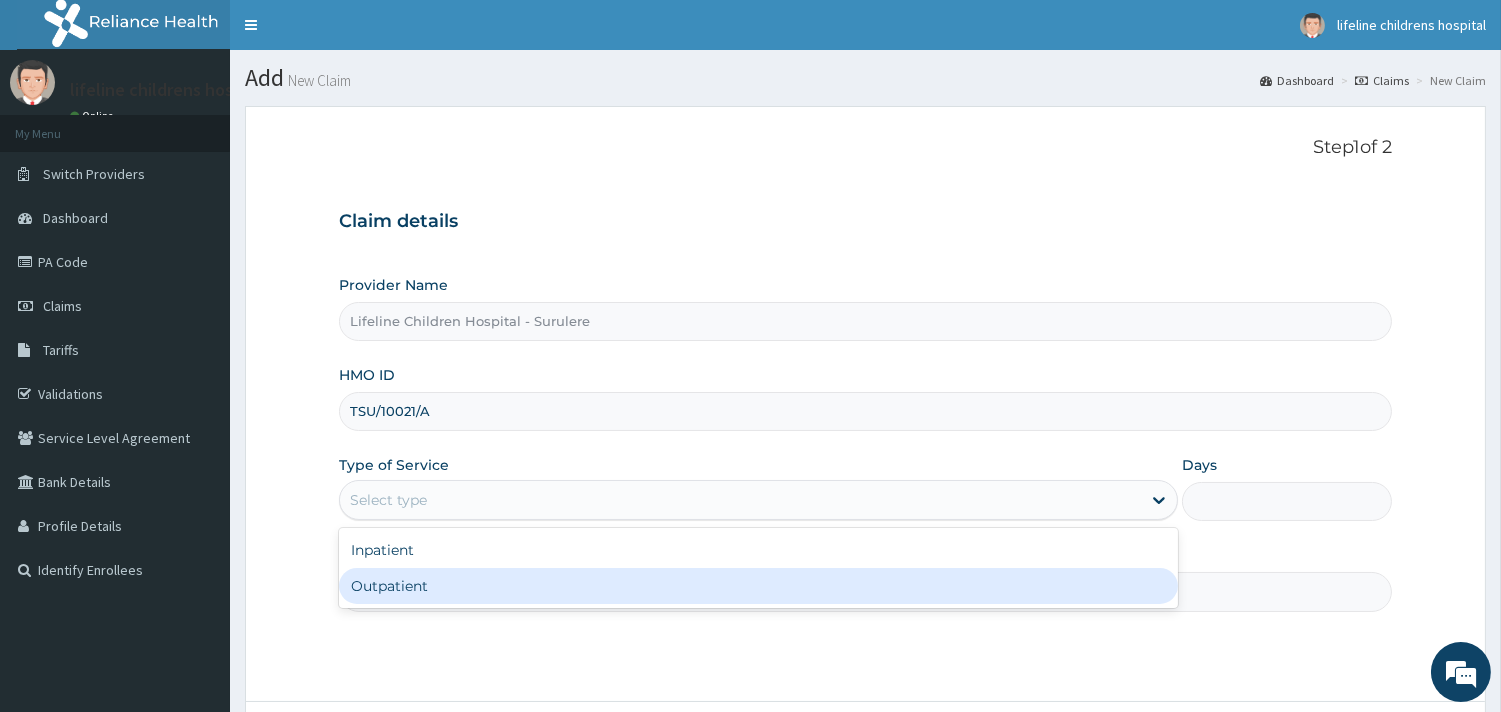 click on "Outpatient" at bounding box center (758, 586) 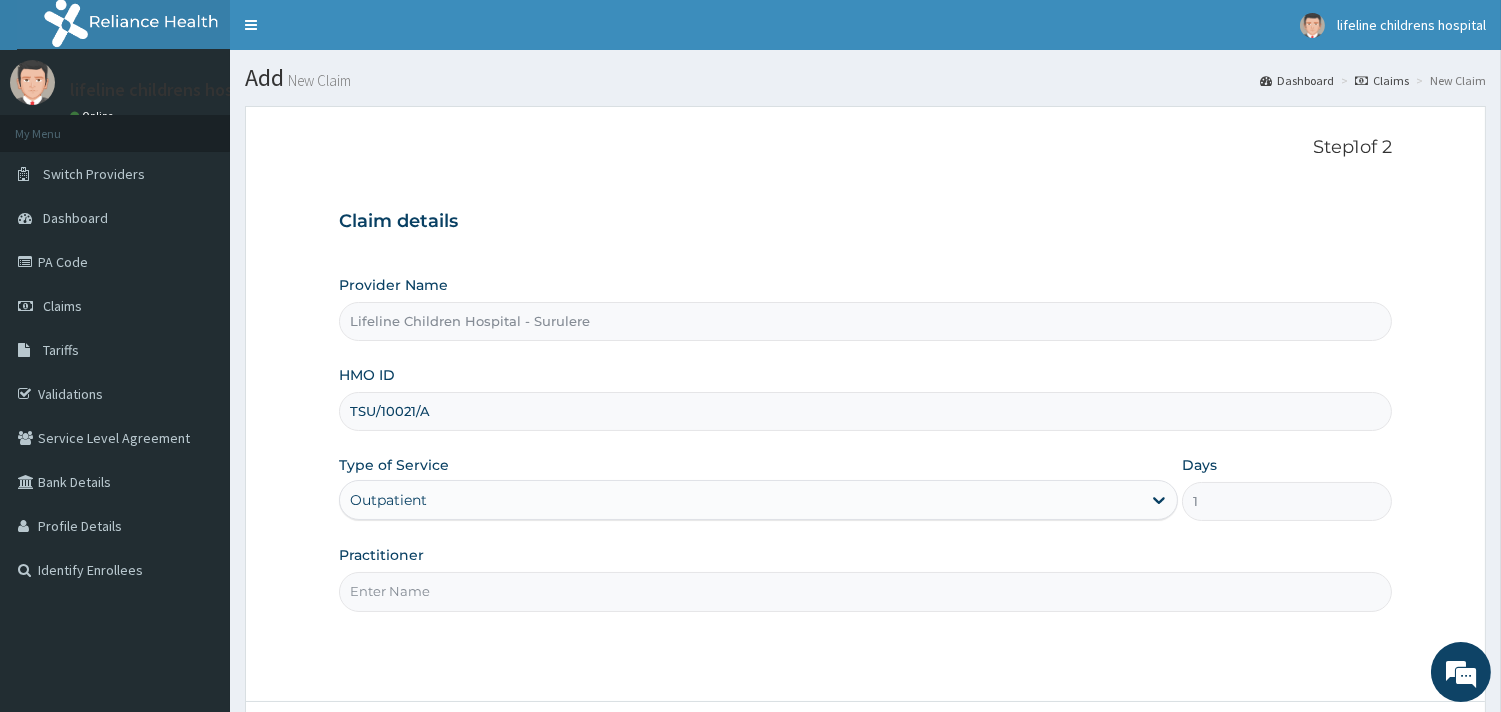 click on "Practitioner" at bounding box center (865, 591) 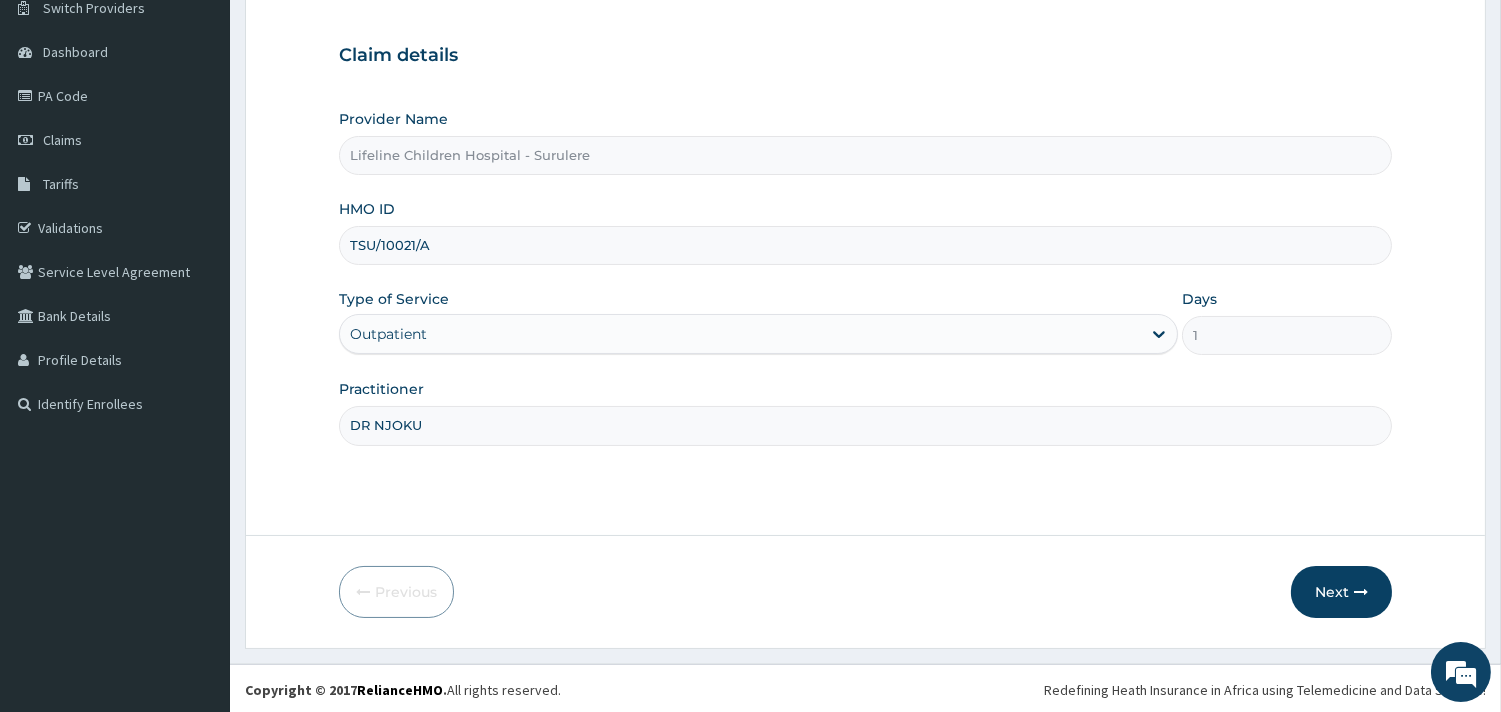 scroll, scrollTop: 170, scrollLeft: 0, axis: vertical 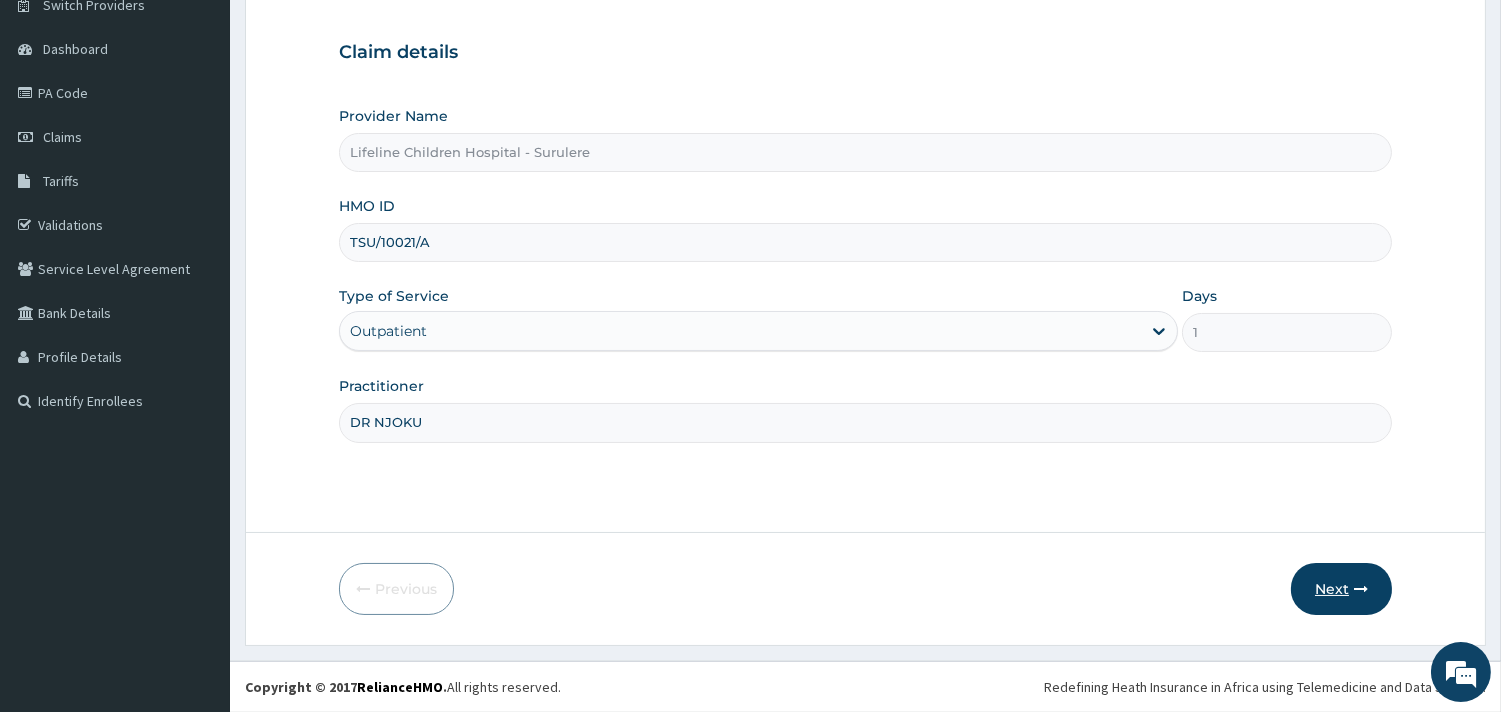 type on "DR NJOKU" 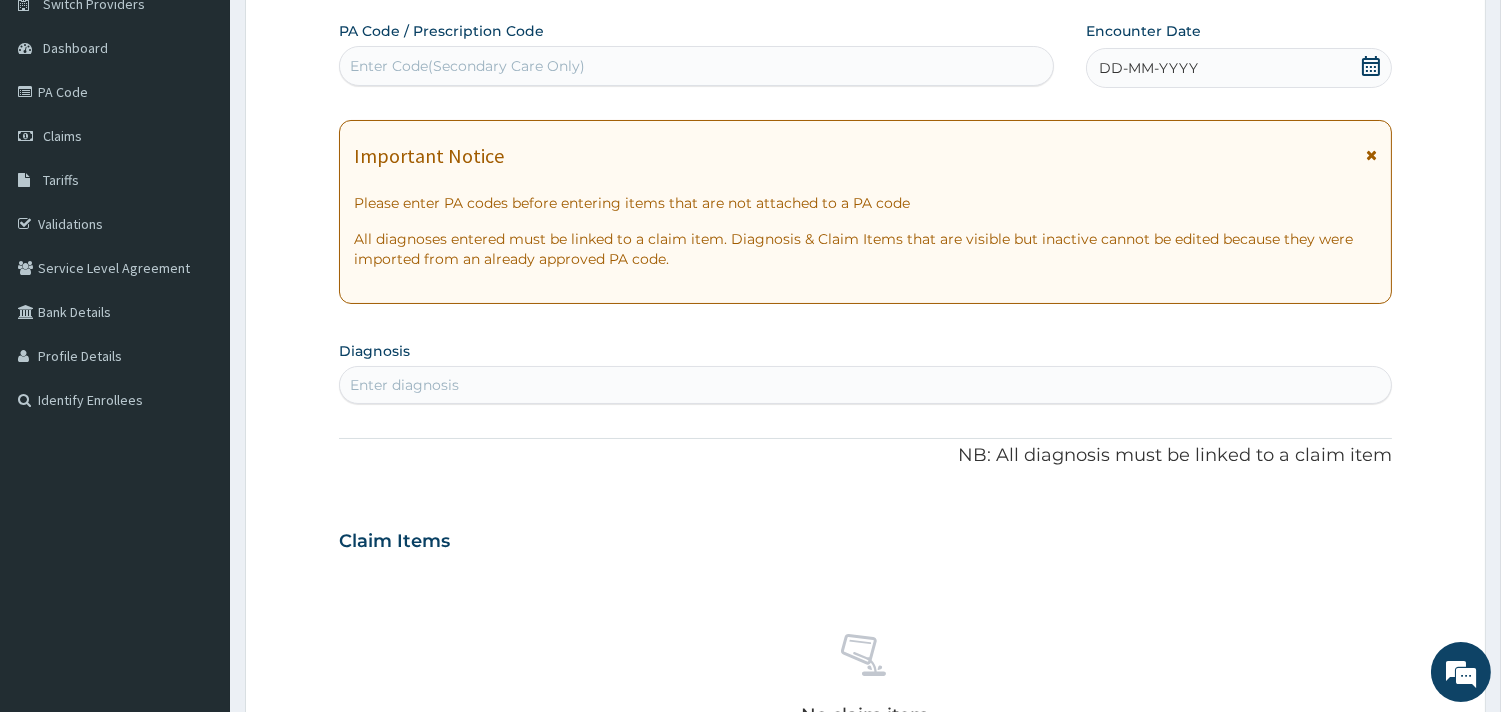 click on "DD-MM-YYYY" at bounding box center [1239, 68] 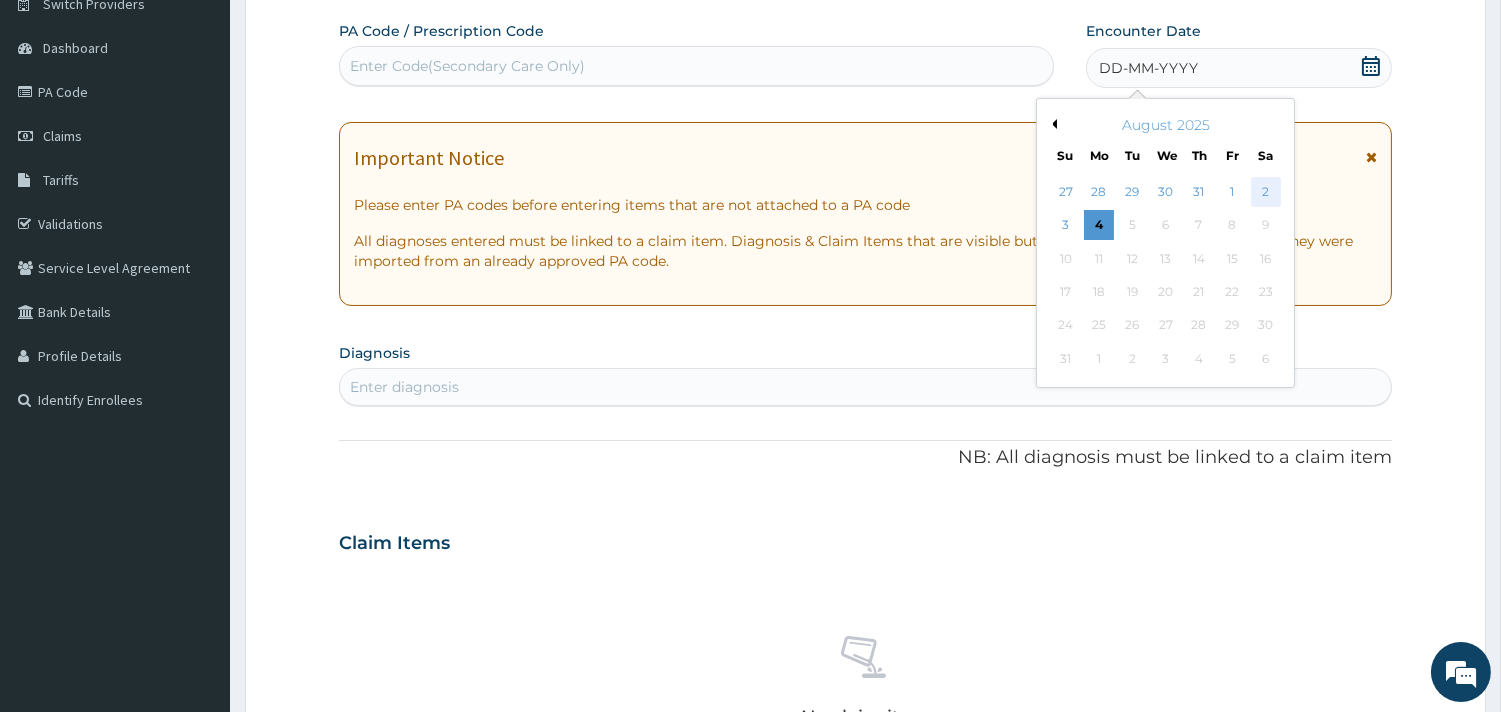 click on "2" at bounding box center (1265, 192) 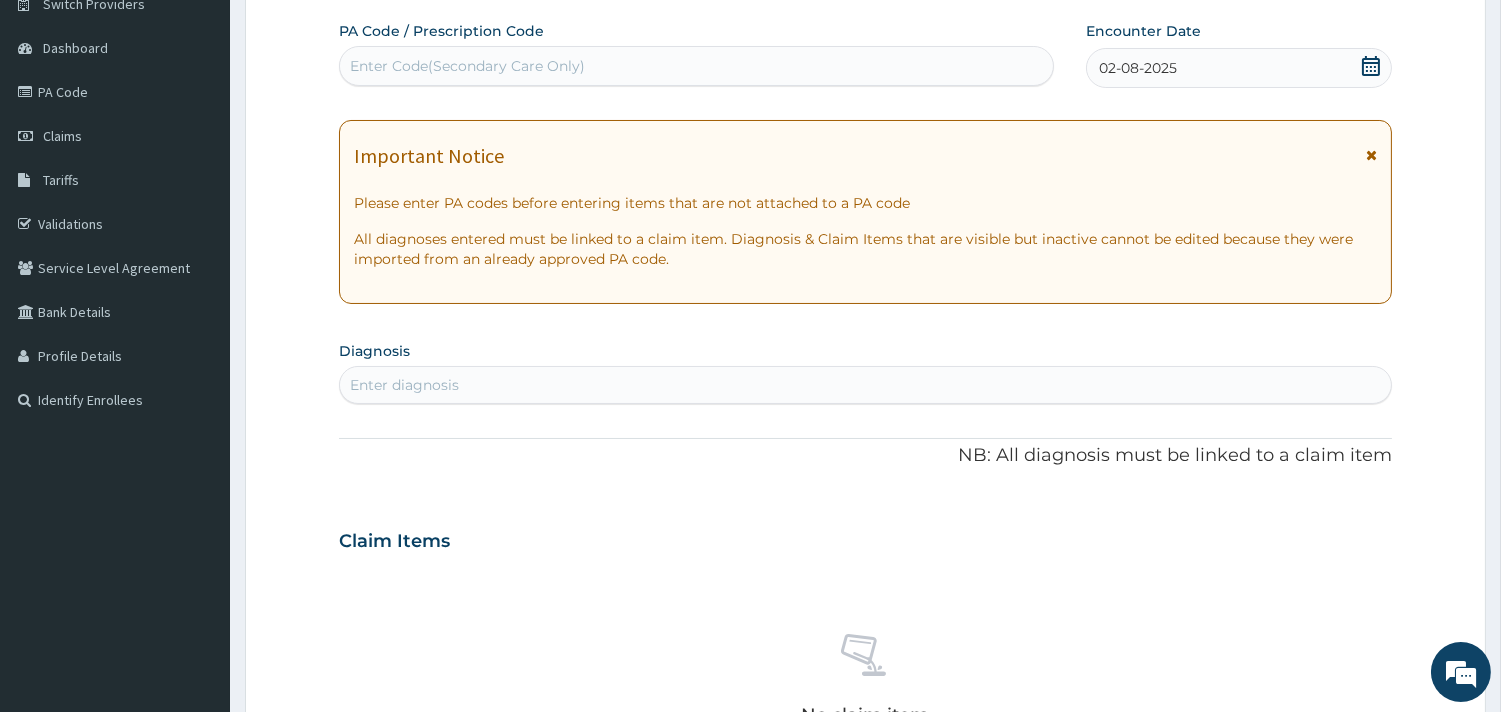 click on "Enter diagnosis" at bounding box center [404, 385] 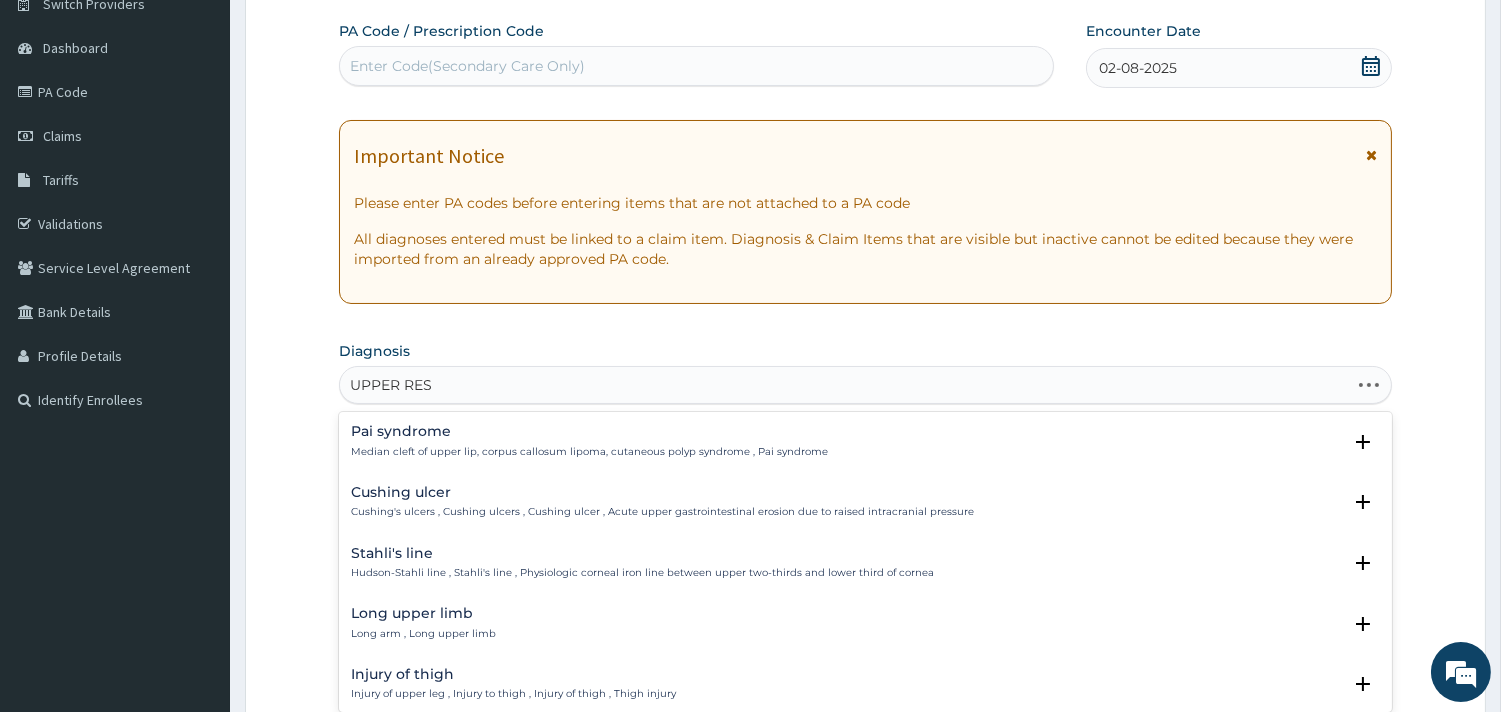 type on "UPPER RESP" 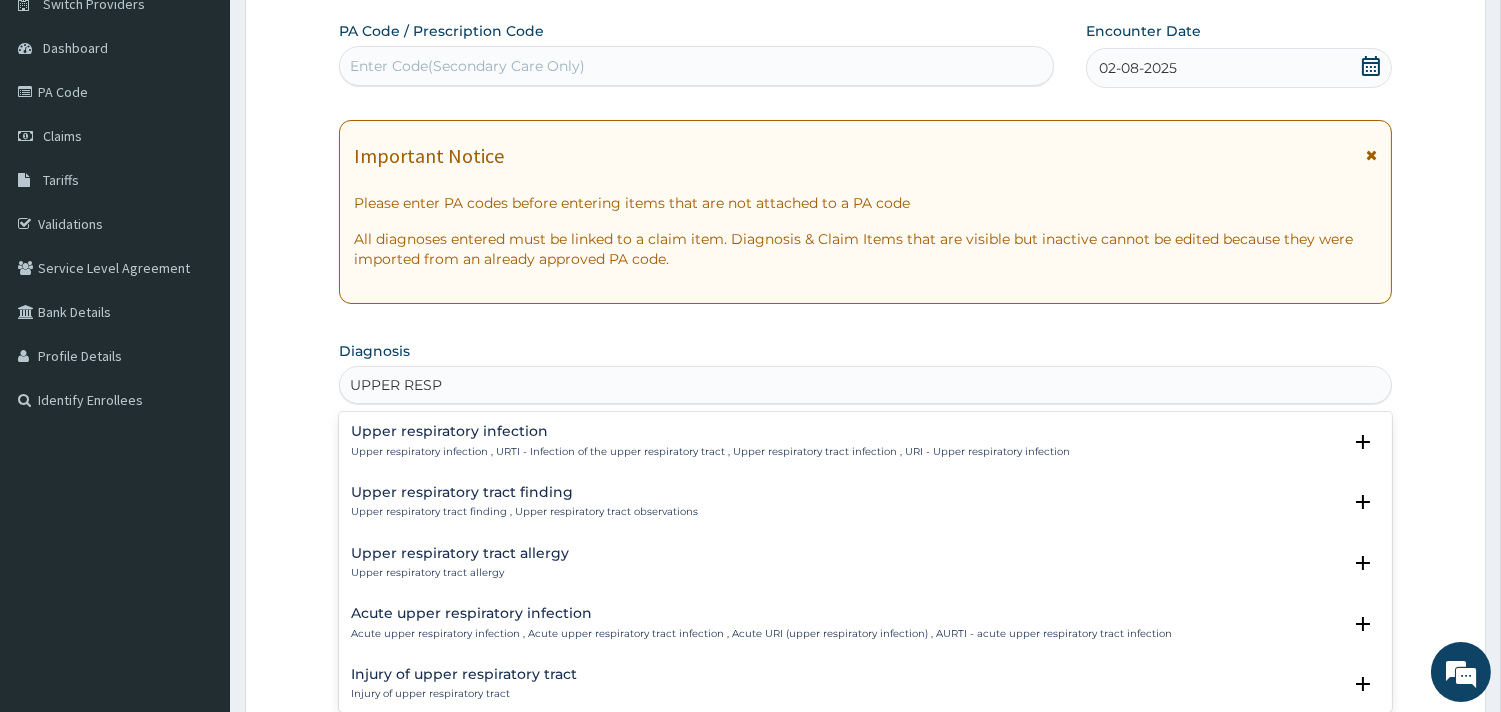 click on "Upper respiratory infection , URTI - Infection of the upper respiratory tract , Upper respiratory tract infection , URI - Upper respiratory infection" at bounding box center (710, 452) 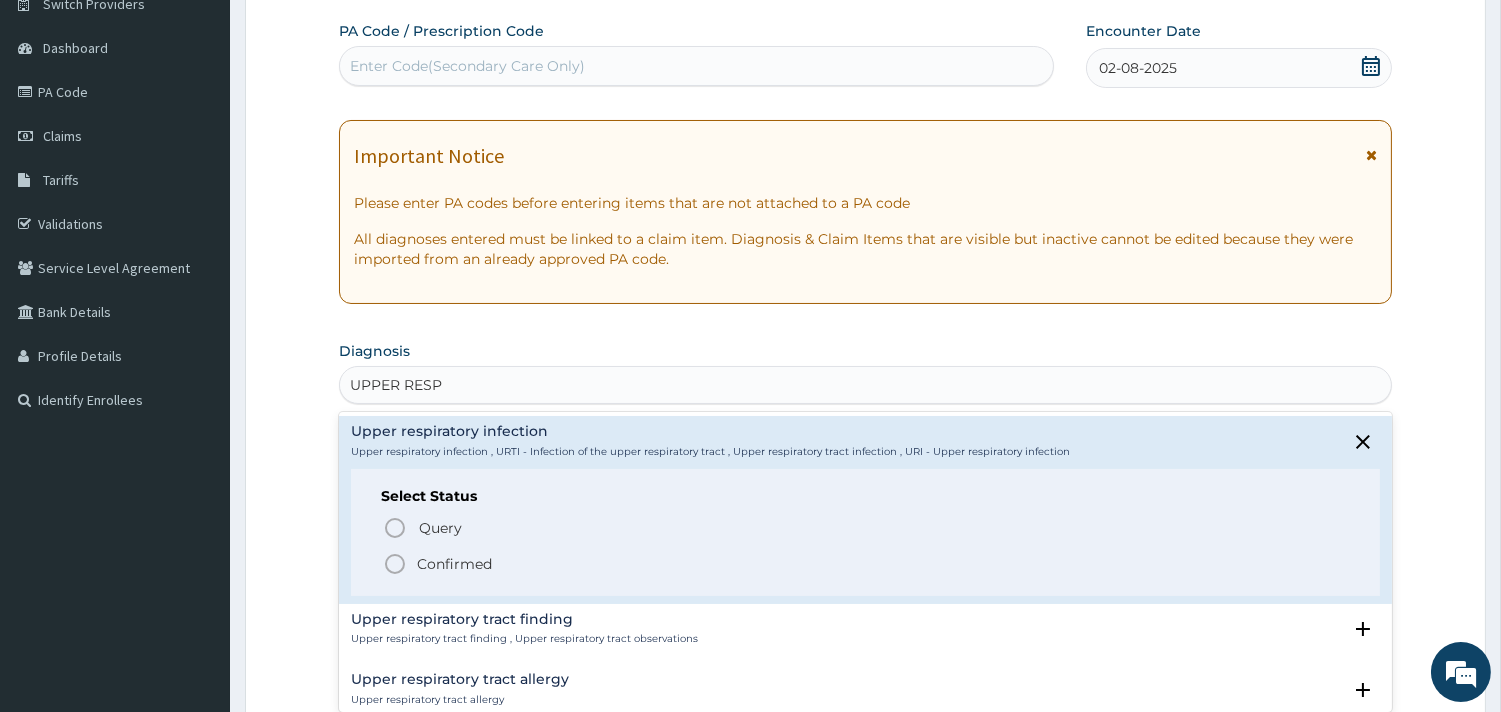 click on "Confirmed" at bounding box center [454, 564] 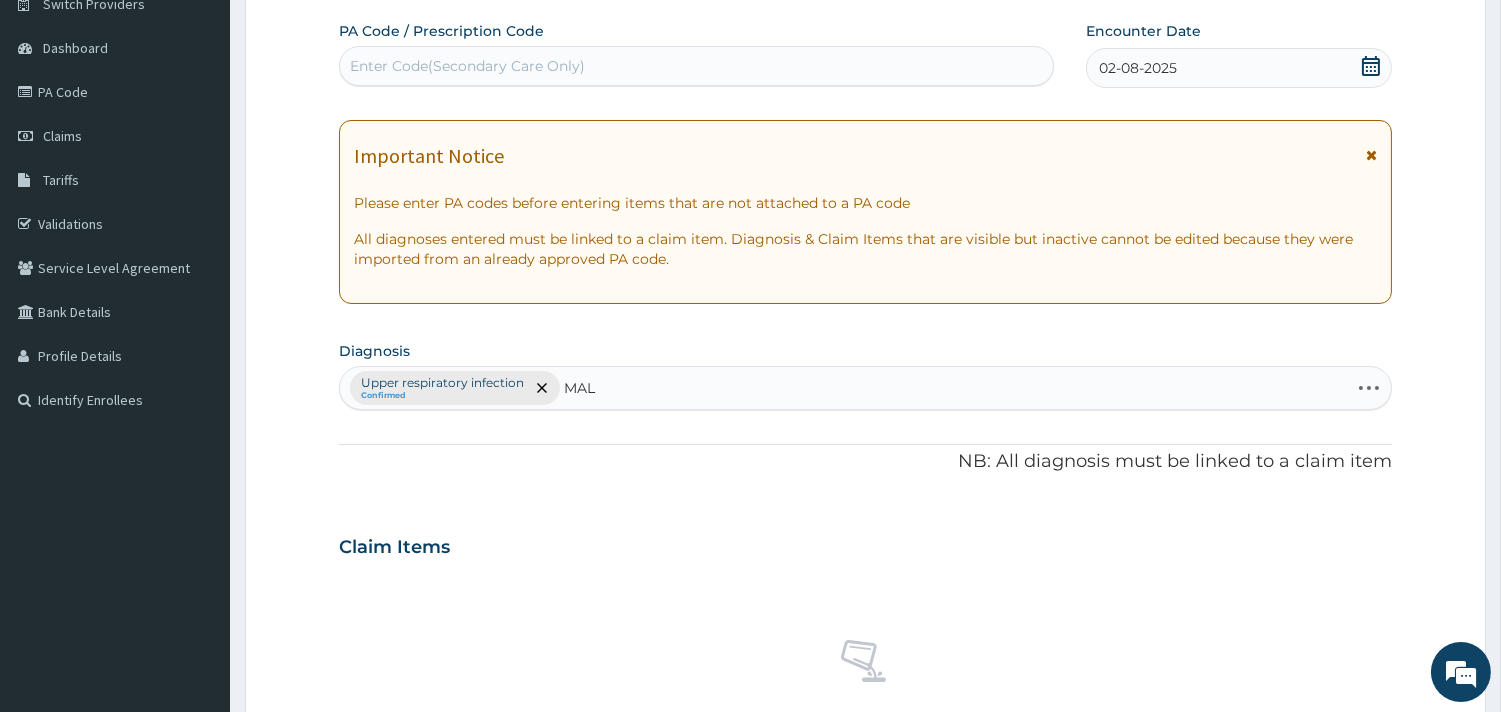 type on "MALA" 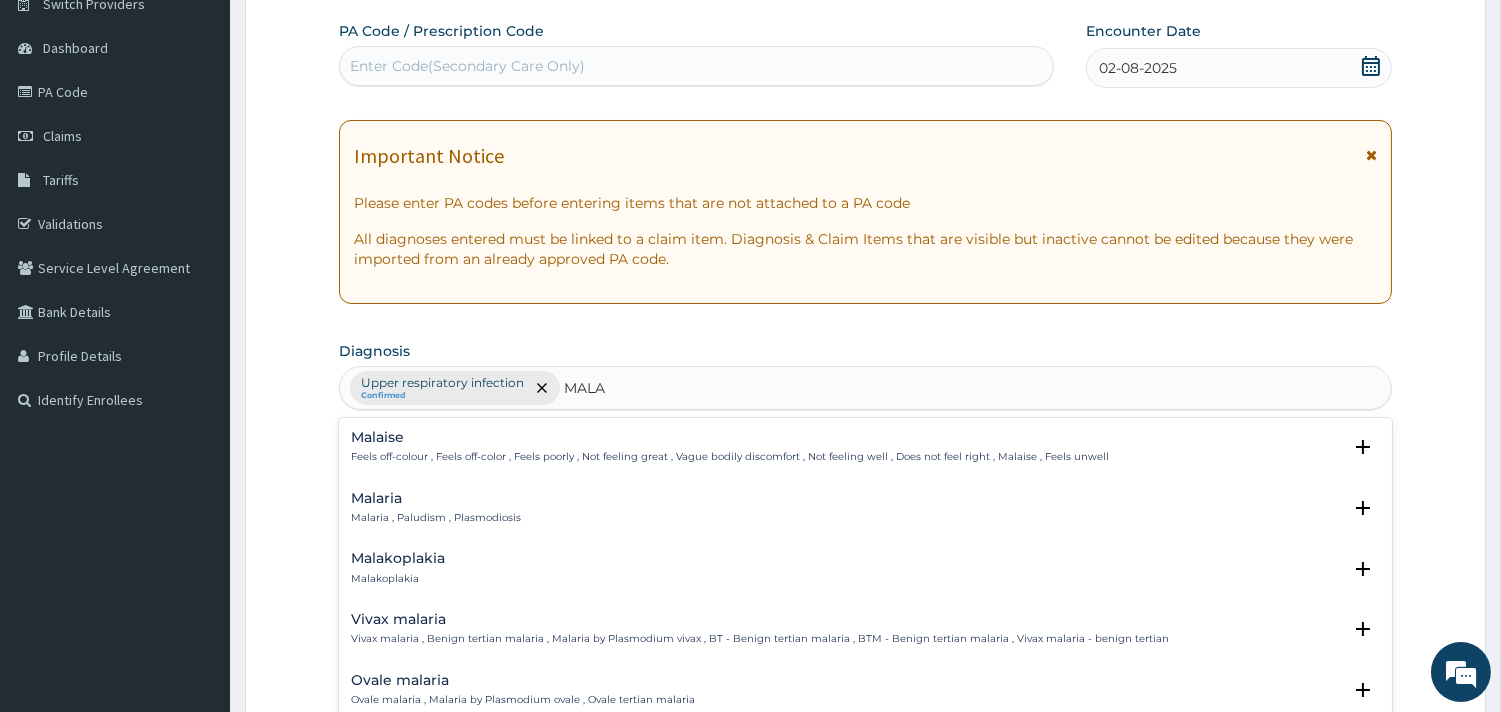 click on "Malaria" at bounding box center [436, 498] 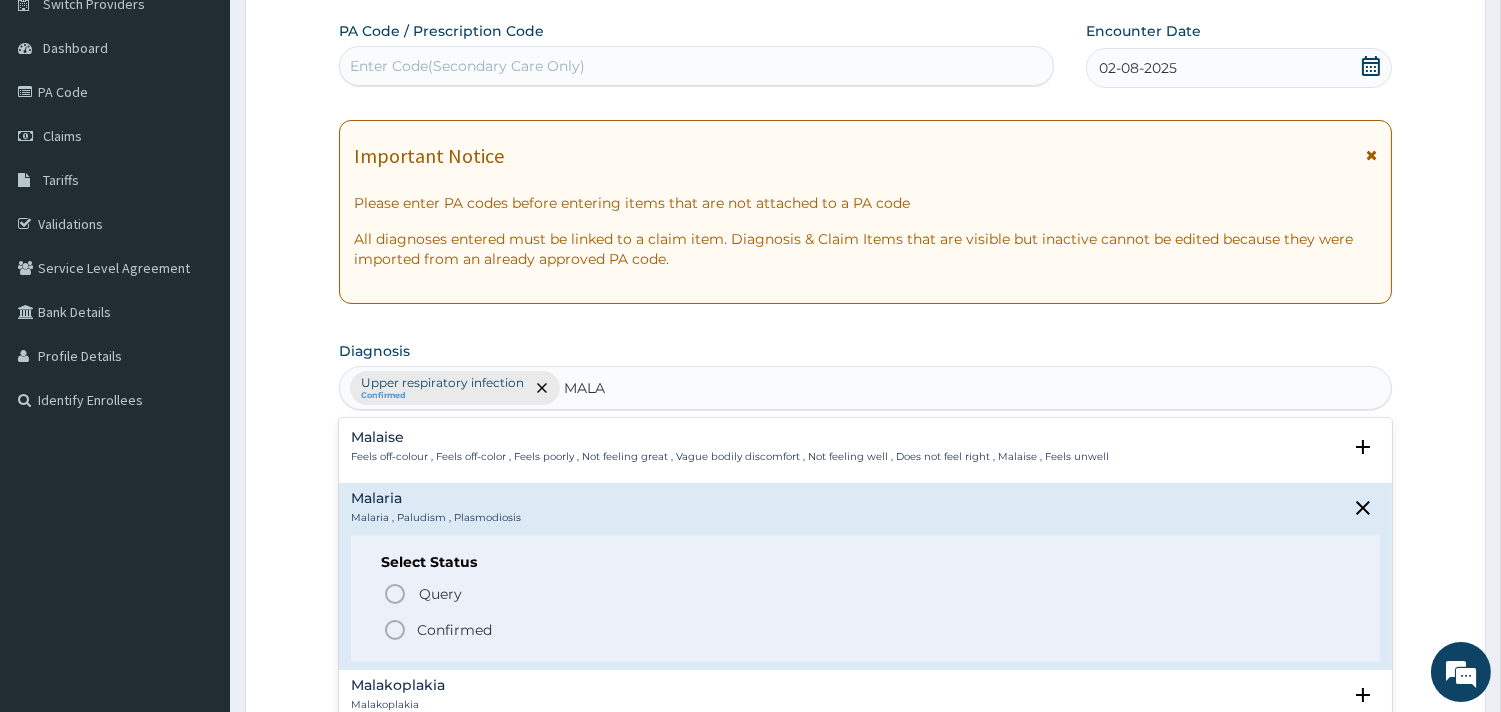 click on "Confirmed" at bounding box center (454, 630) 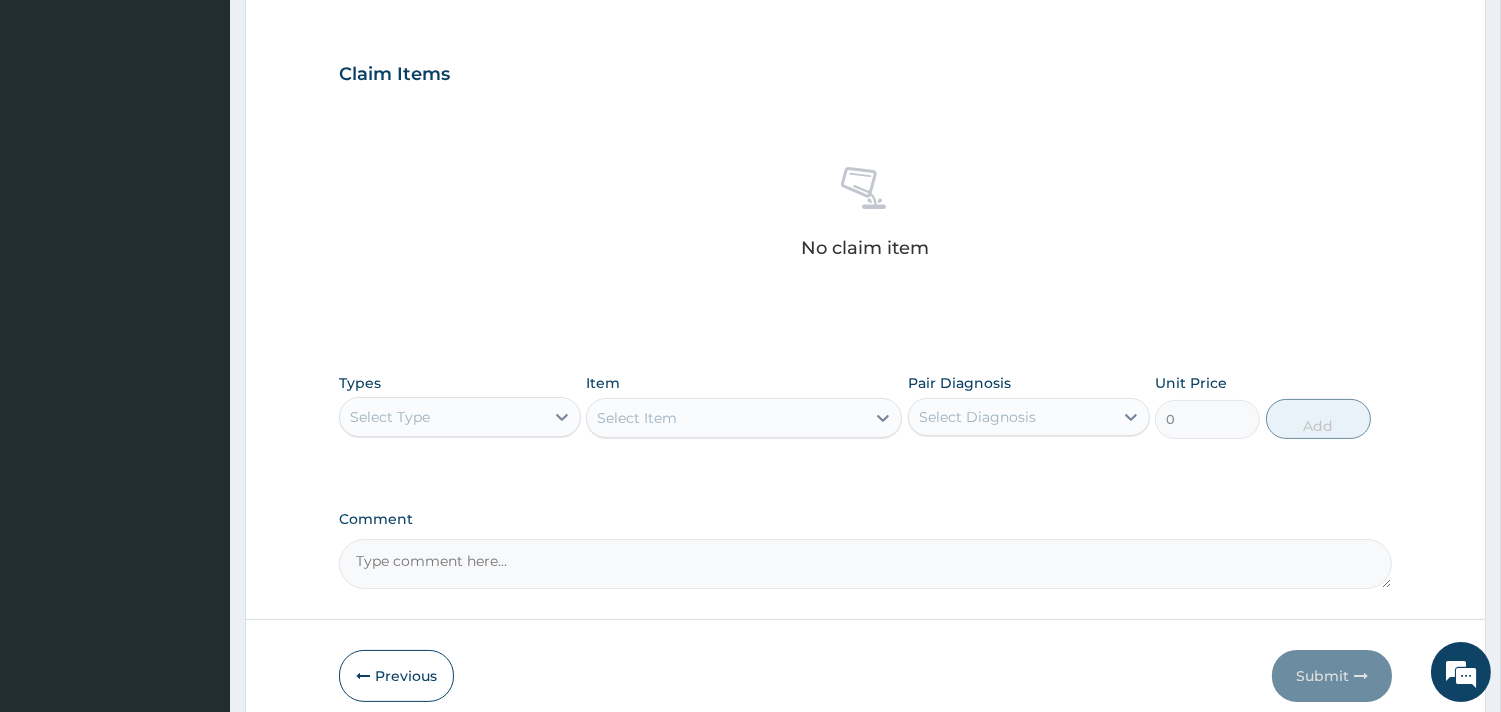 scroll, scrollTop: 725, scrollLeft: 0, axis: vertical 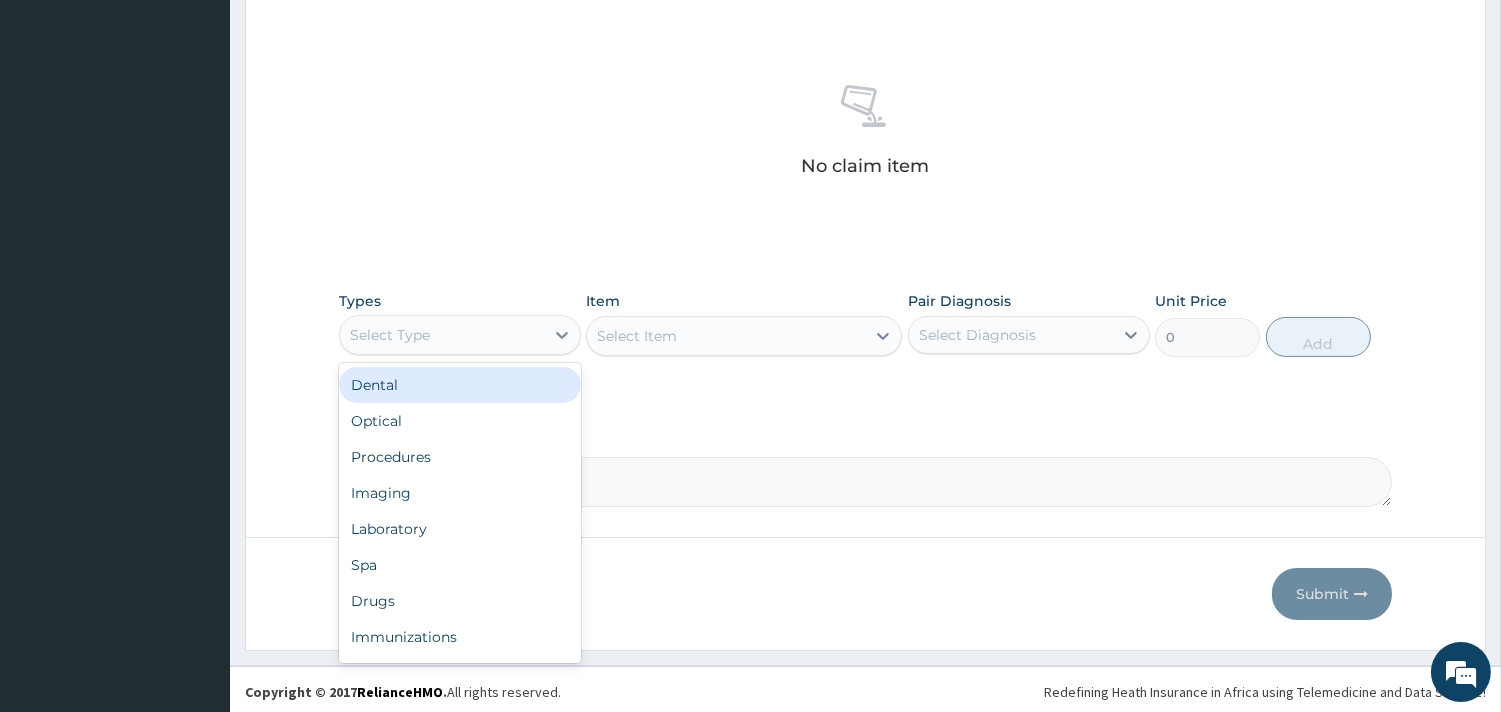 click on "Select Type" at bounding box center [442, 335] 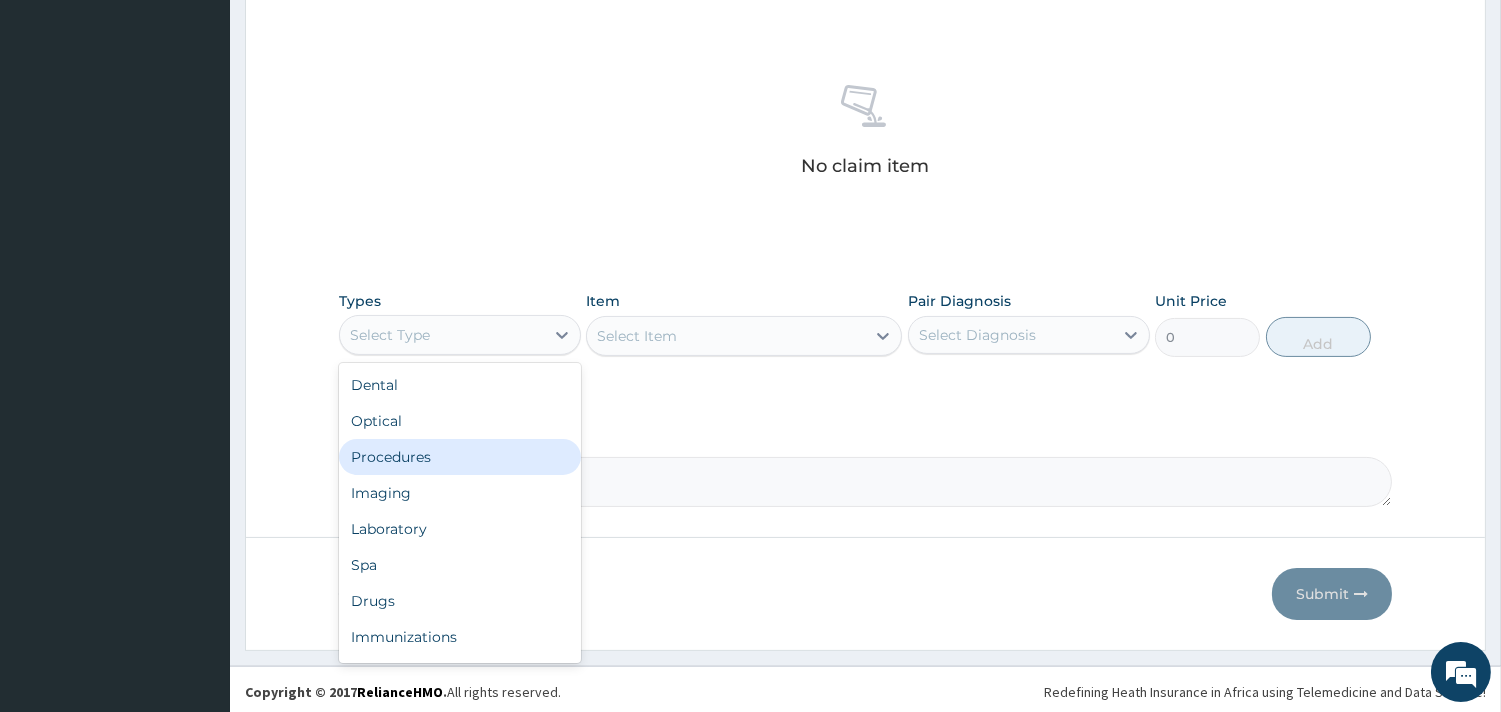 click on "Procedures" at bounding box center [460, 457] 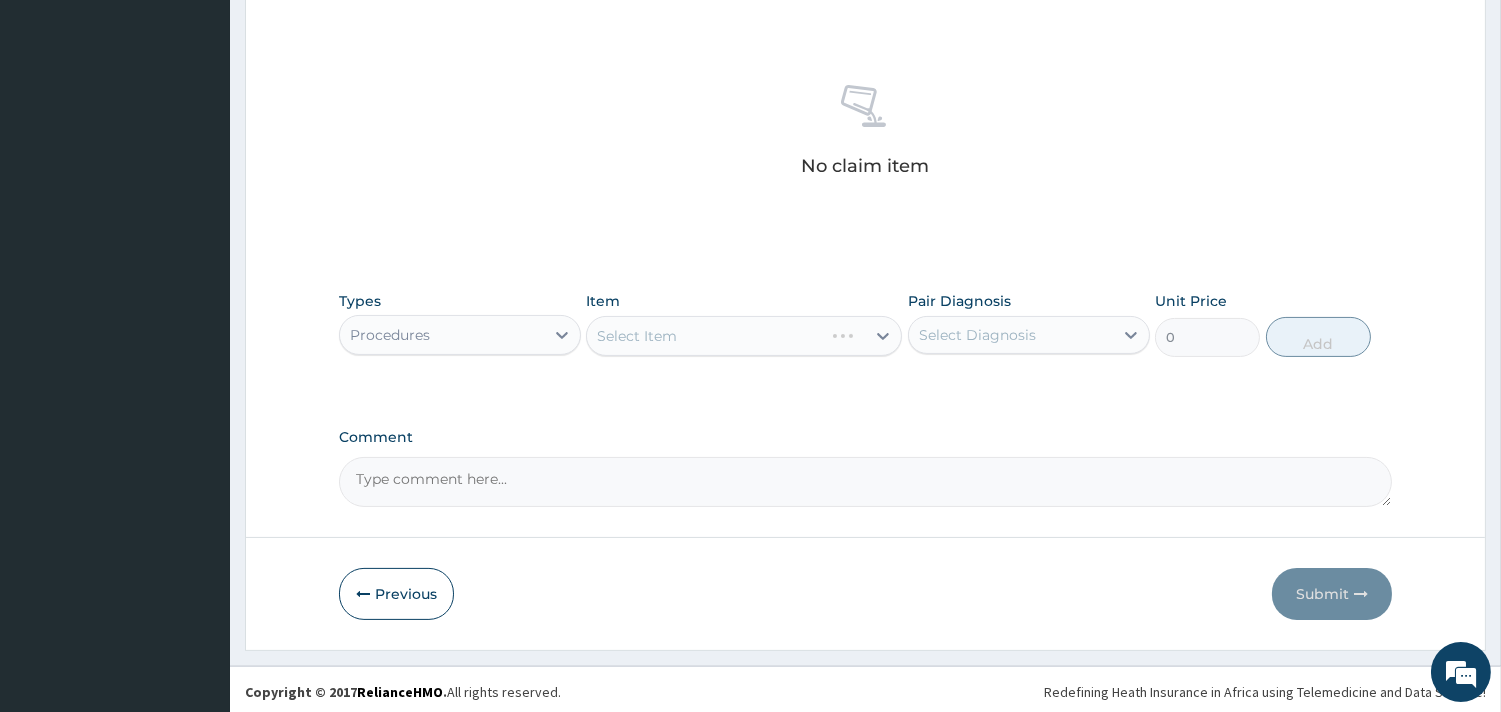 click on "Select Item" at bounding box center [744, 336] 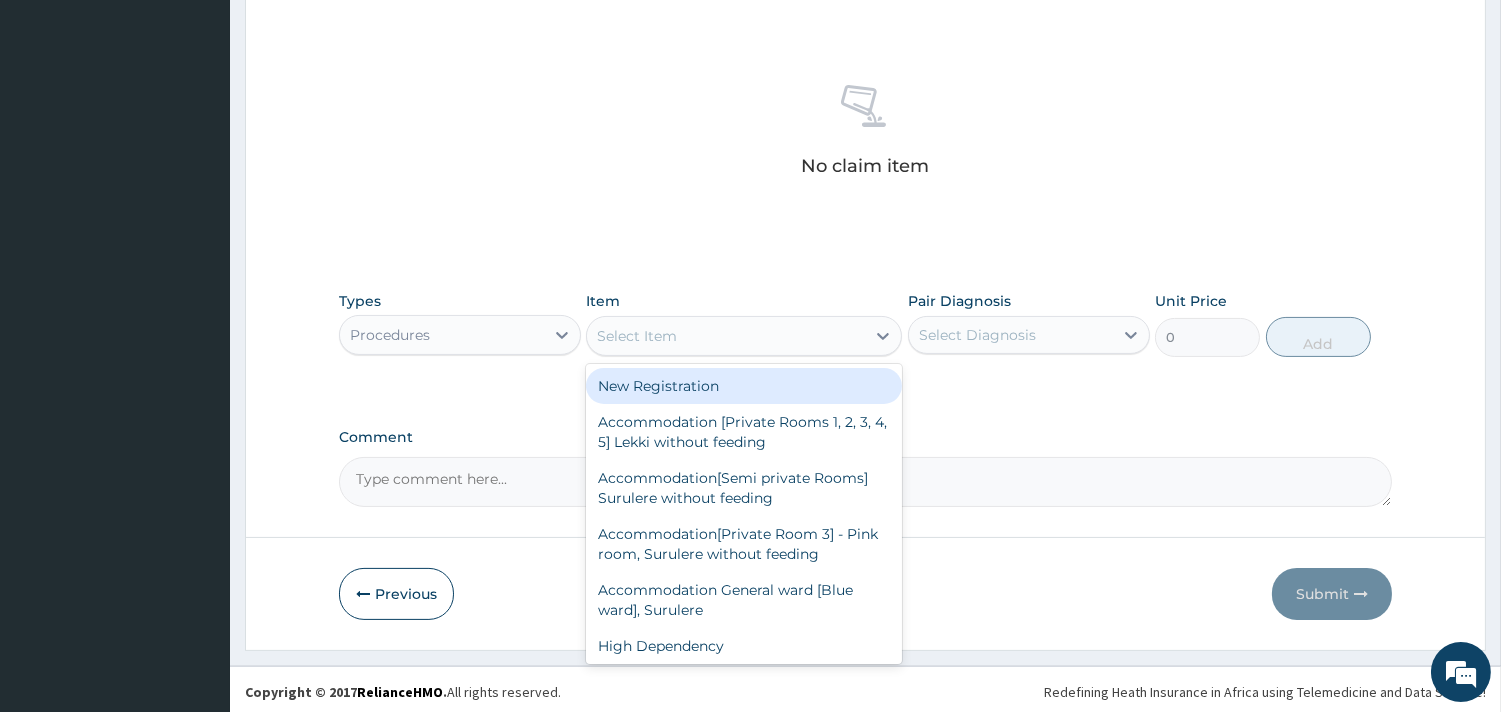 click on "Select Item" at bounding box center (726, 336) 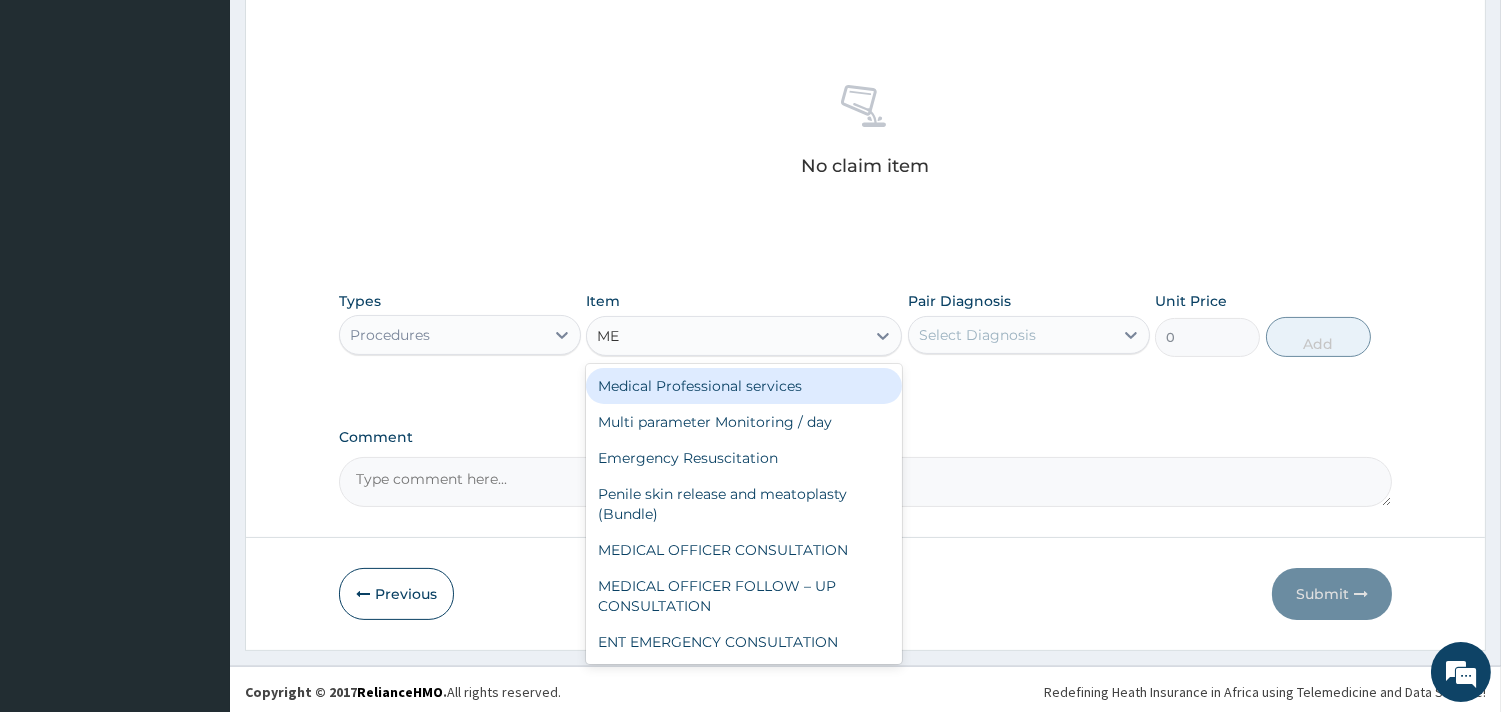 type on "MED" 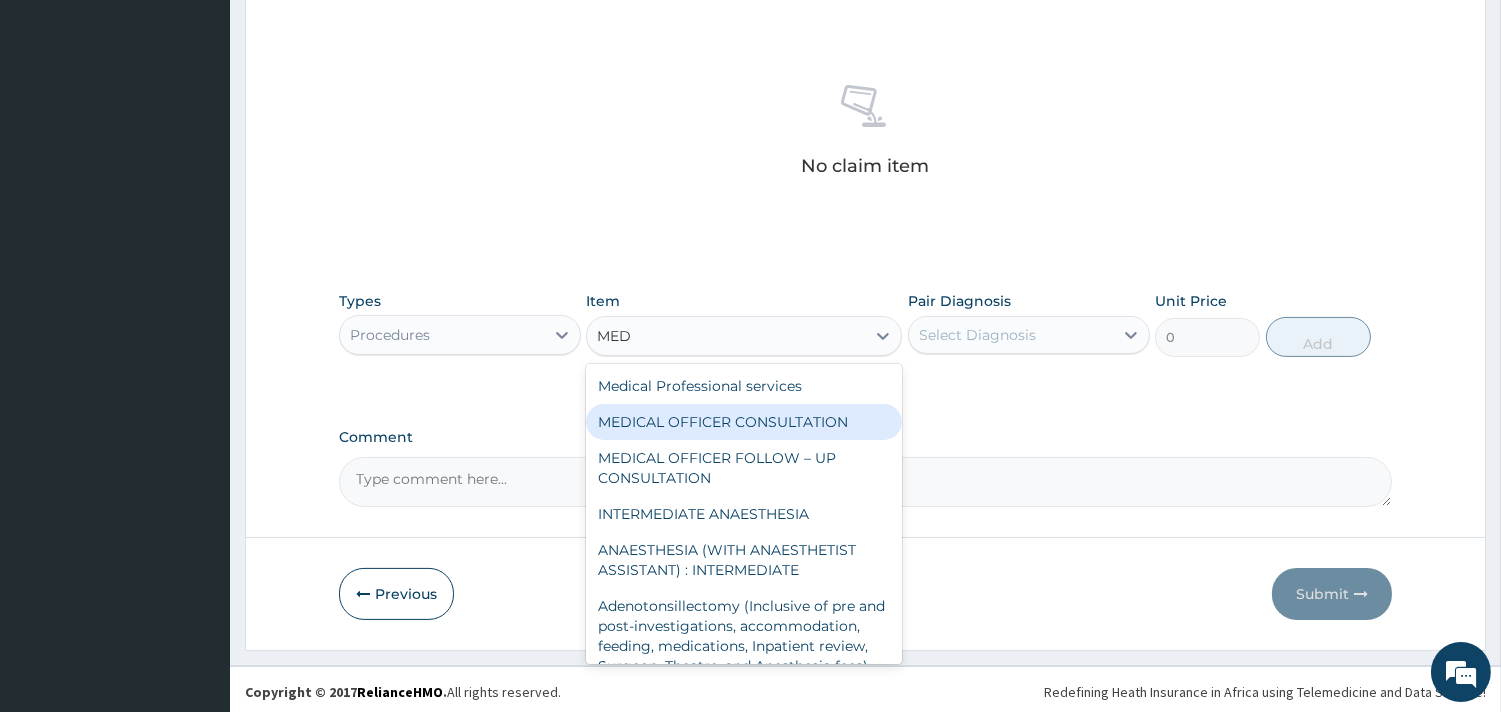 click on "MEDICAL OFFICER CONSULTATION" at bounding box center [744, 422] 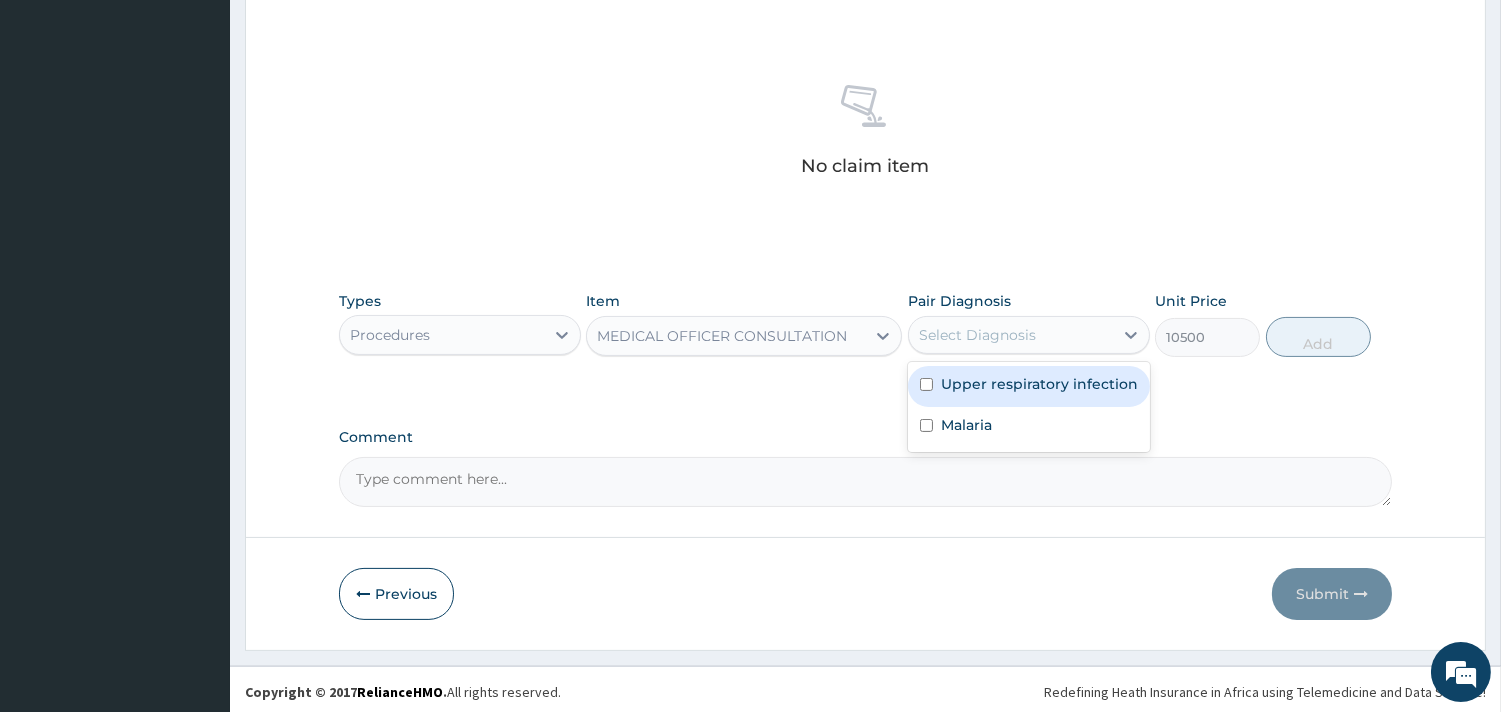 click on "Select Diagnosis" at bounding box center [977, 335] 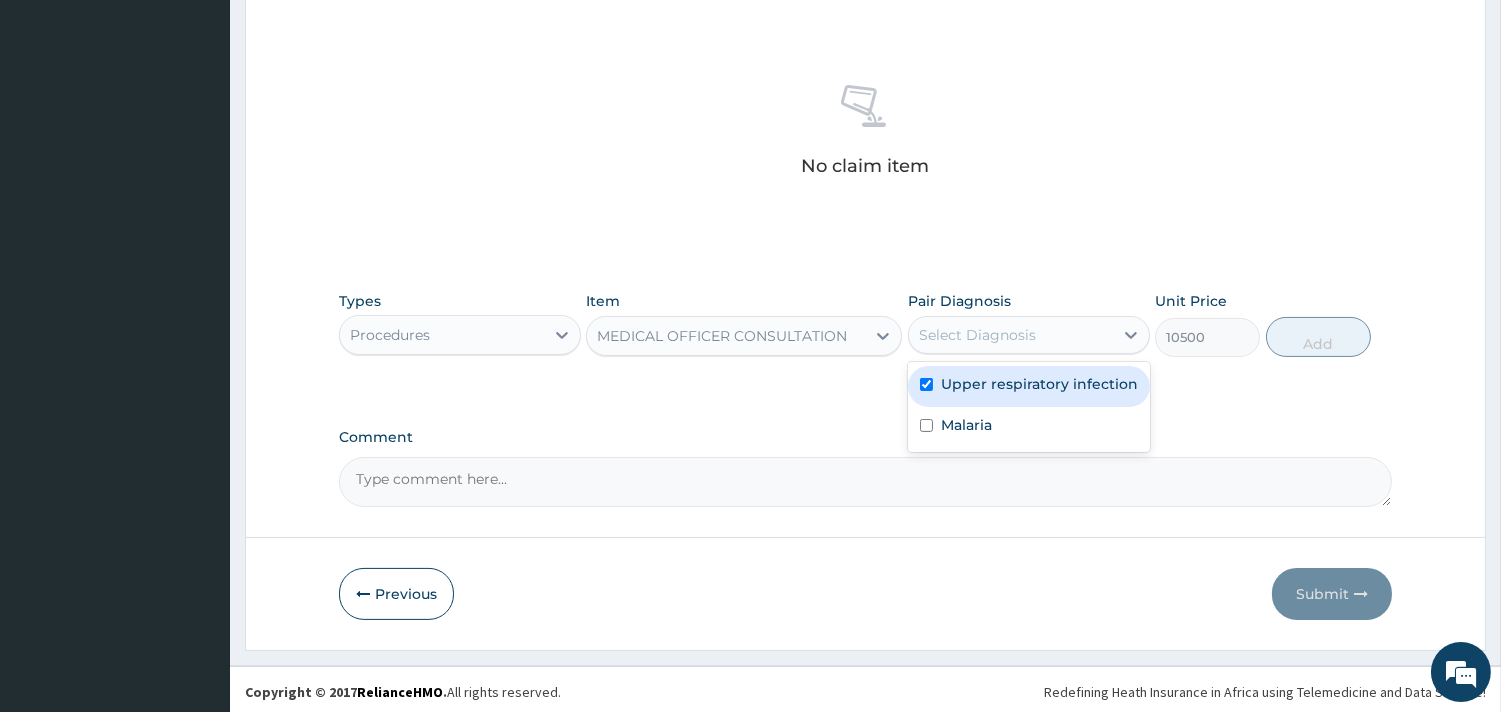 checkbox on "true" 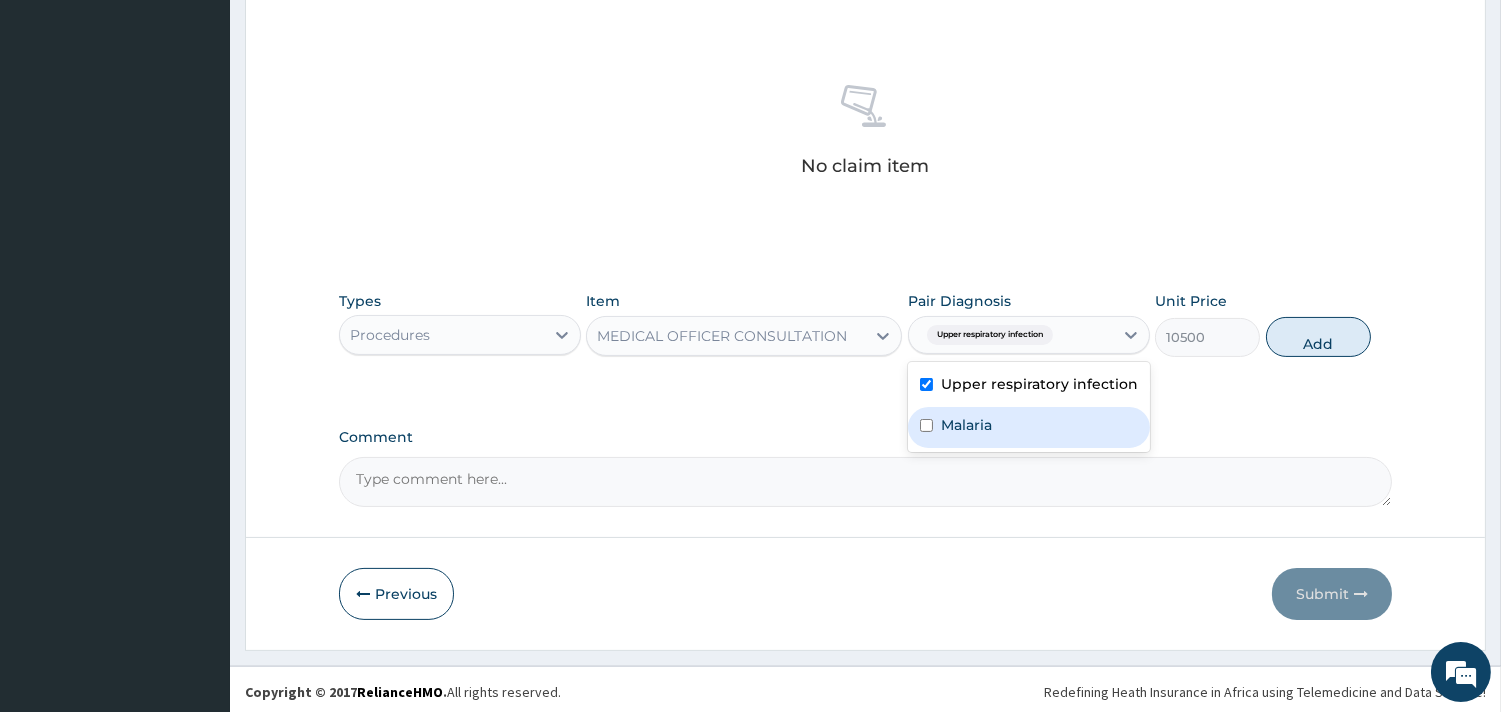 click on "Malaria" at bounding box center [966, 425] 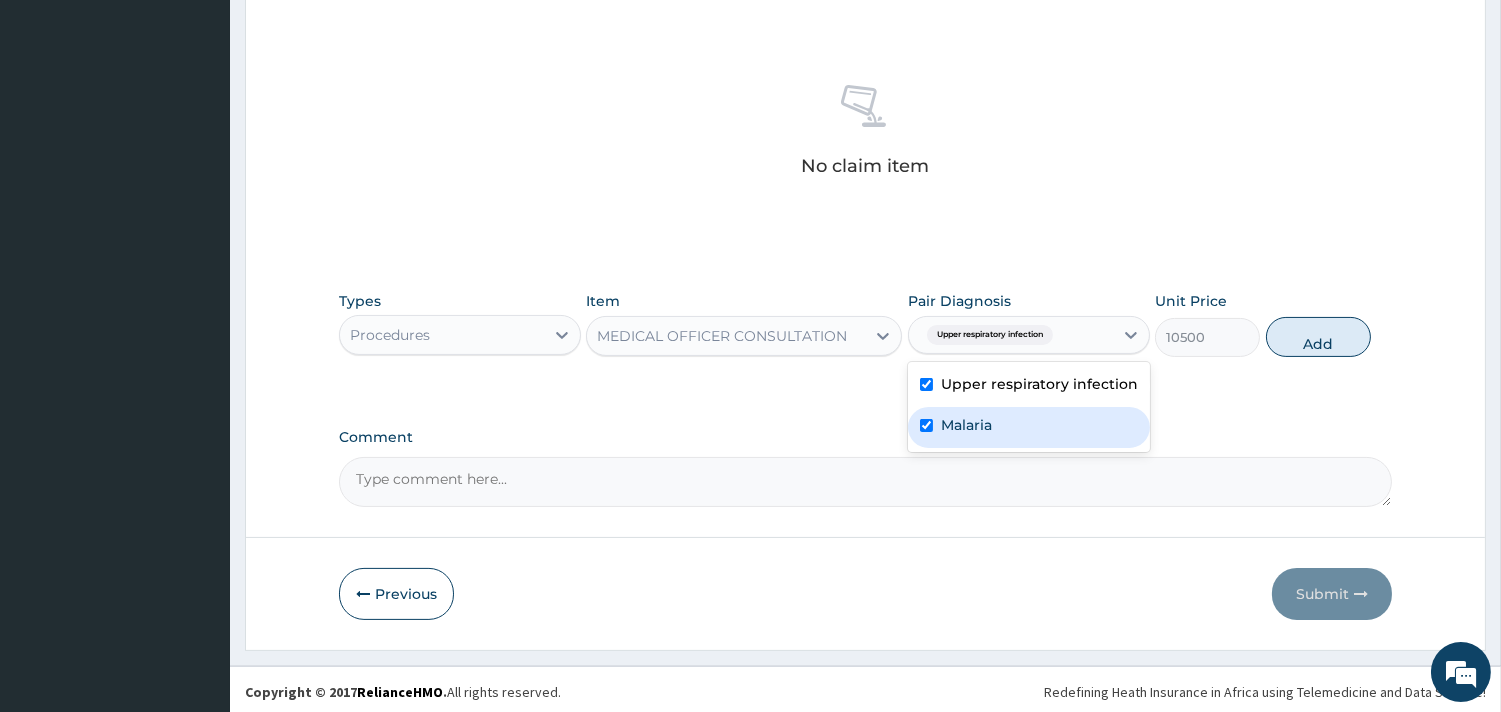 checkbox on "true" 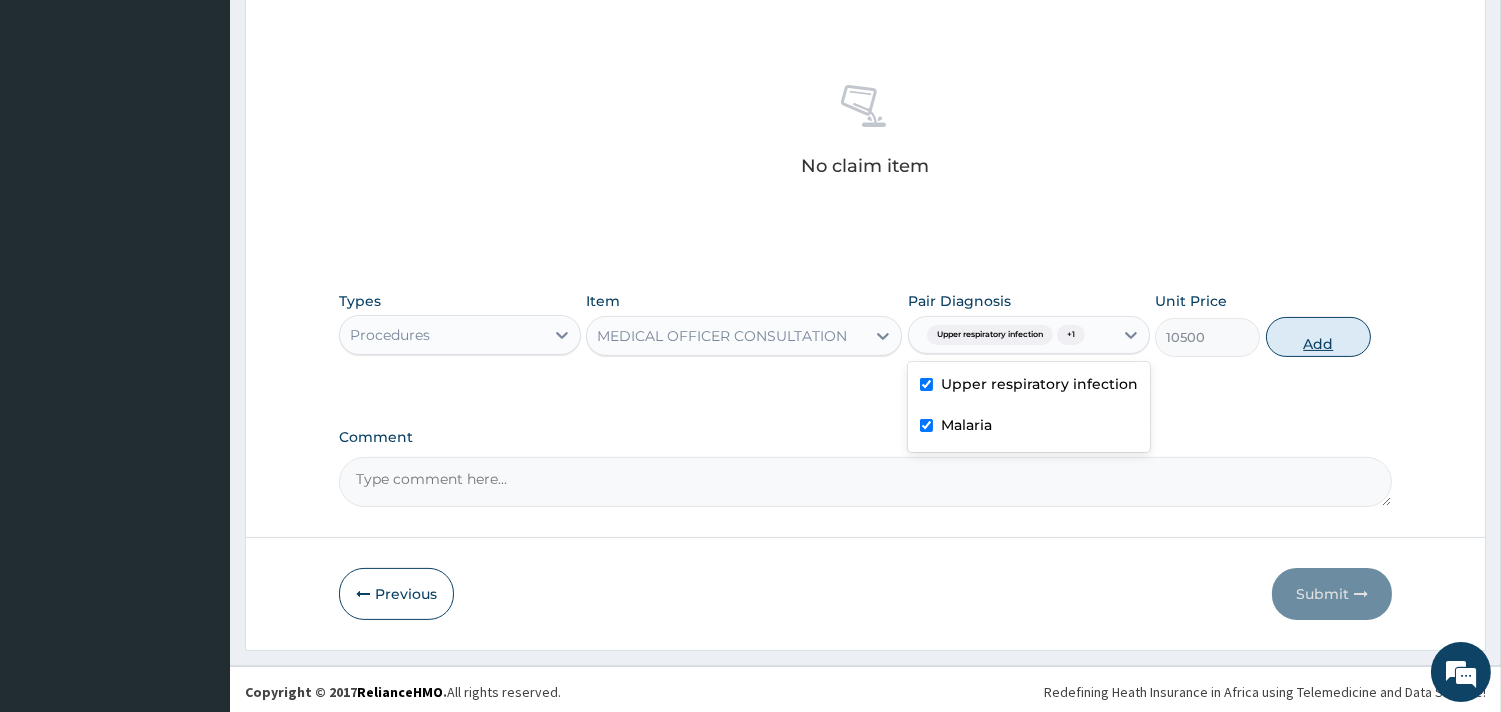 click on "Add" at bounding box center (1318, 337) 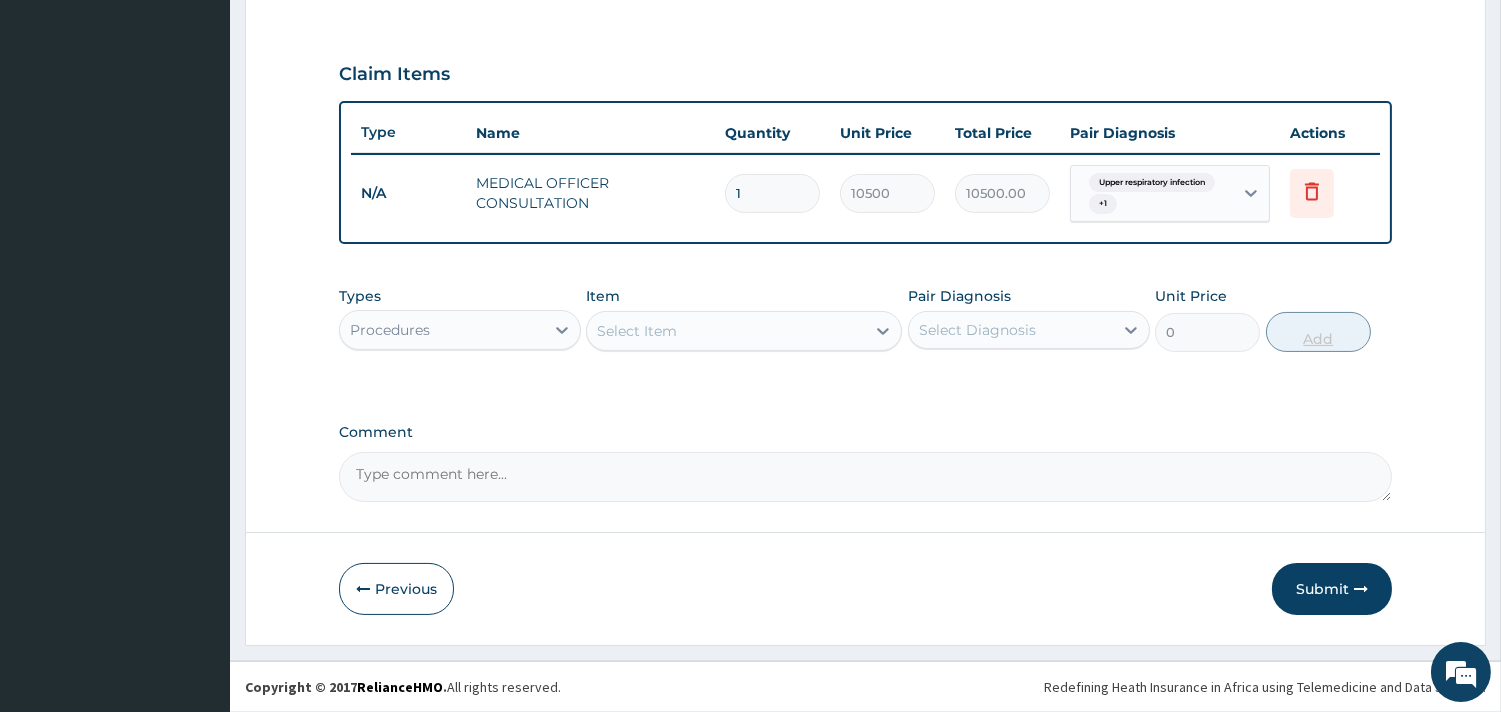scroll, scrollTop: 641, scrollLeft: 0, axis: vertical 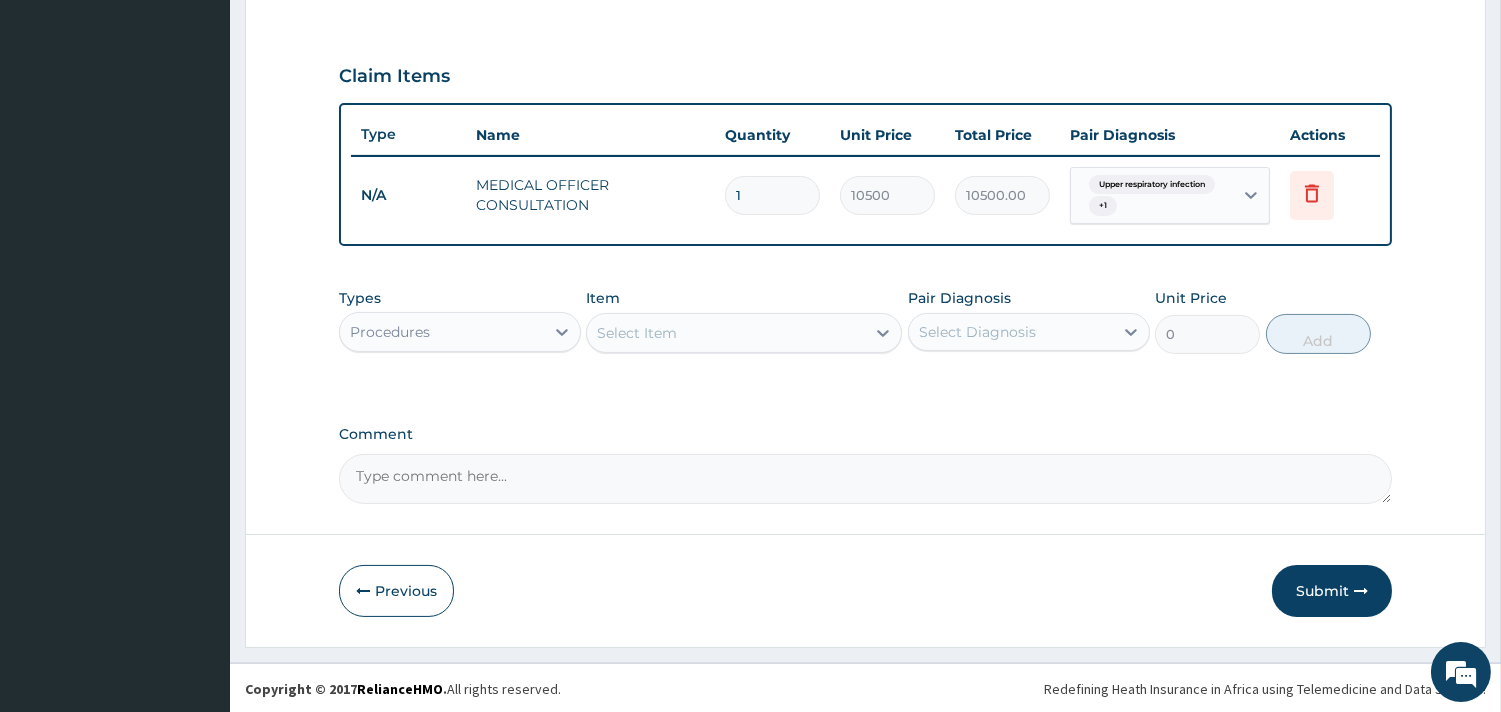 click on "Procedures" at bounding box center [442, 332] 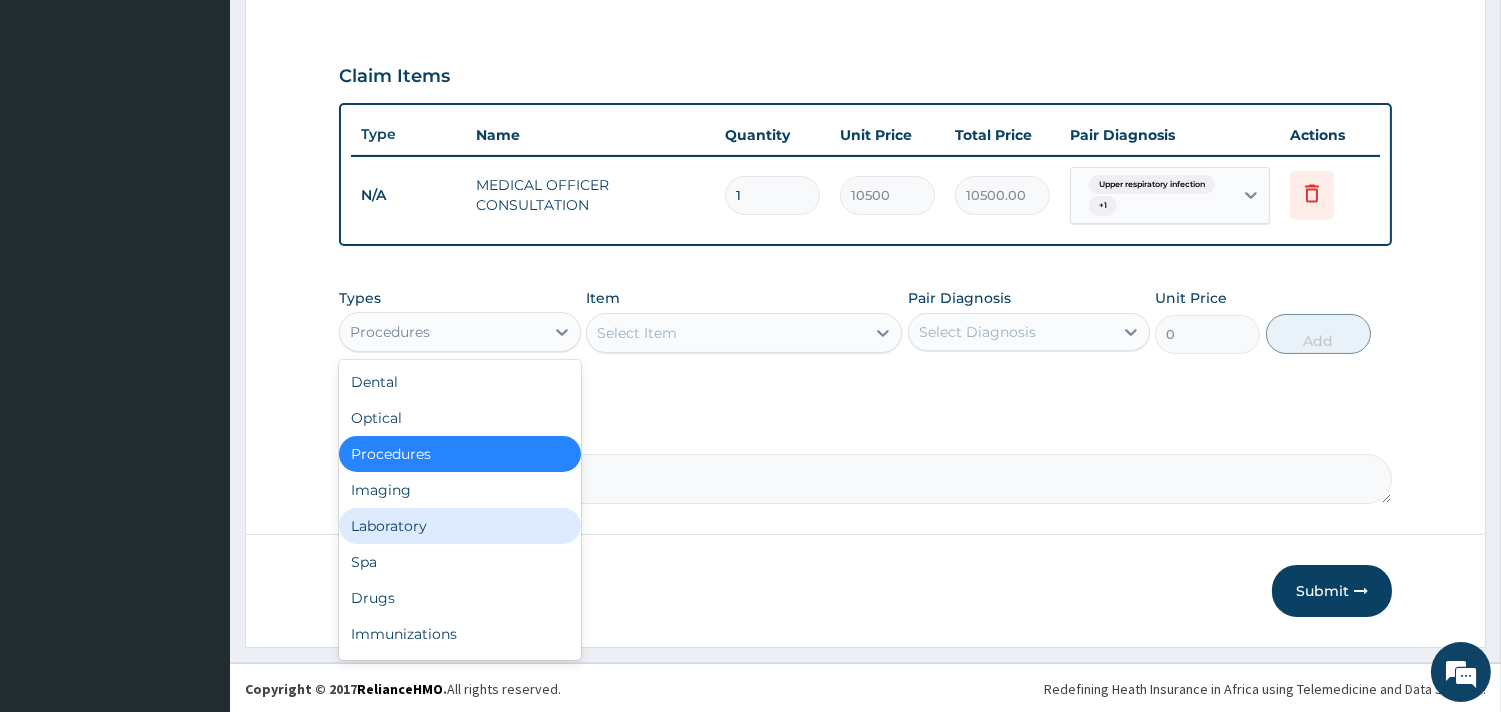 click on "Laboratory" at bounding box center [460, 526] 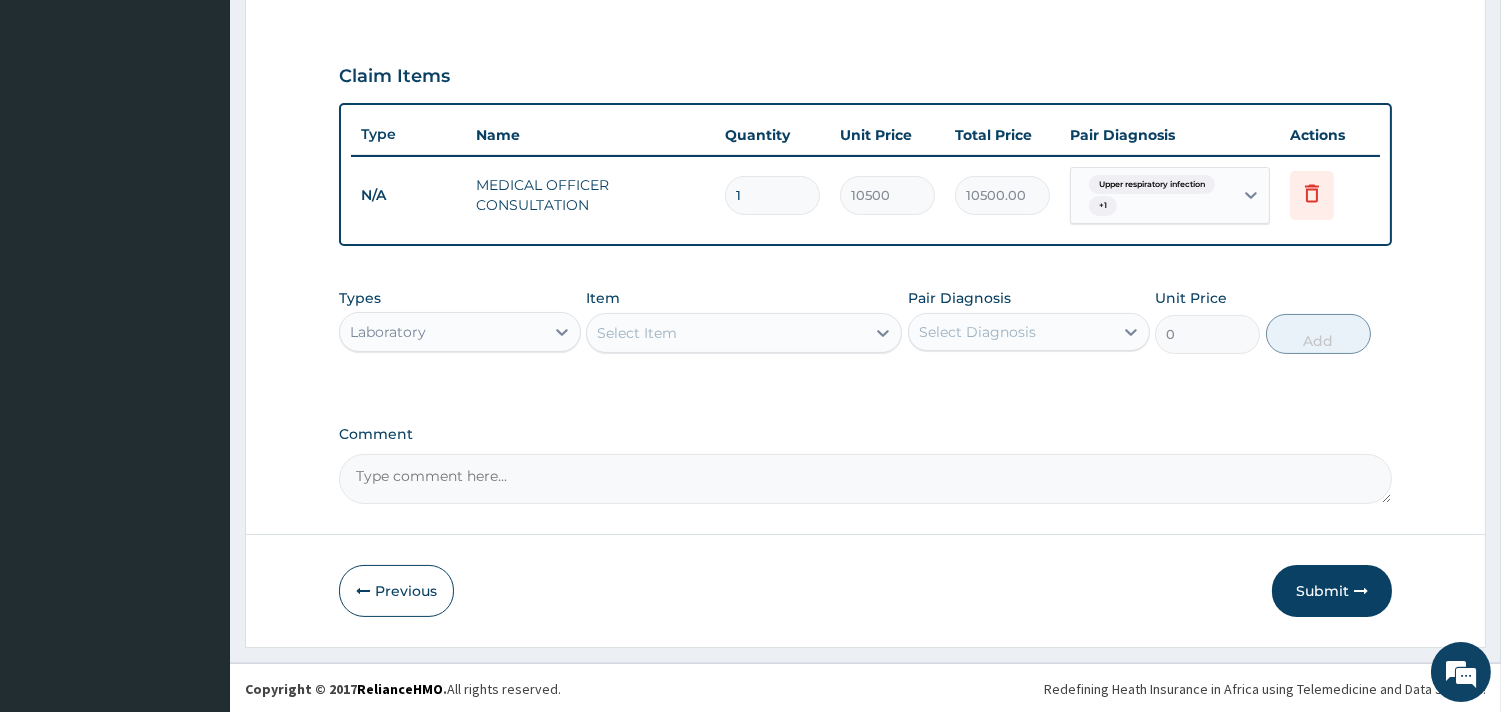 click on "Select Item" at bounding box center (744, 333) 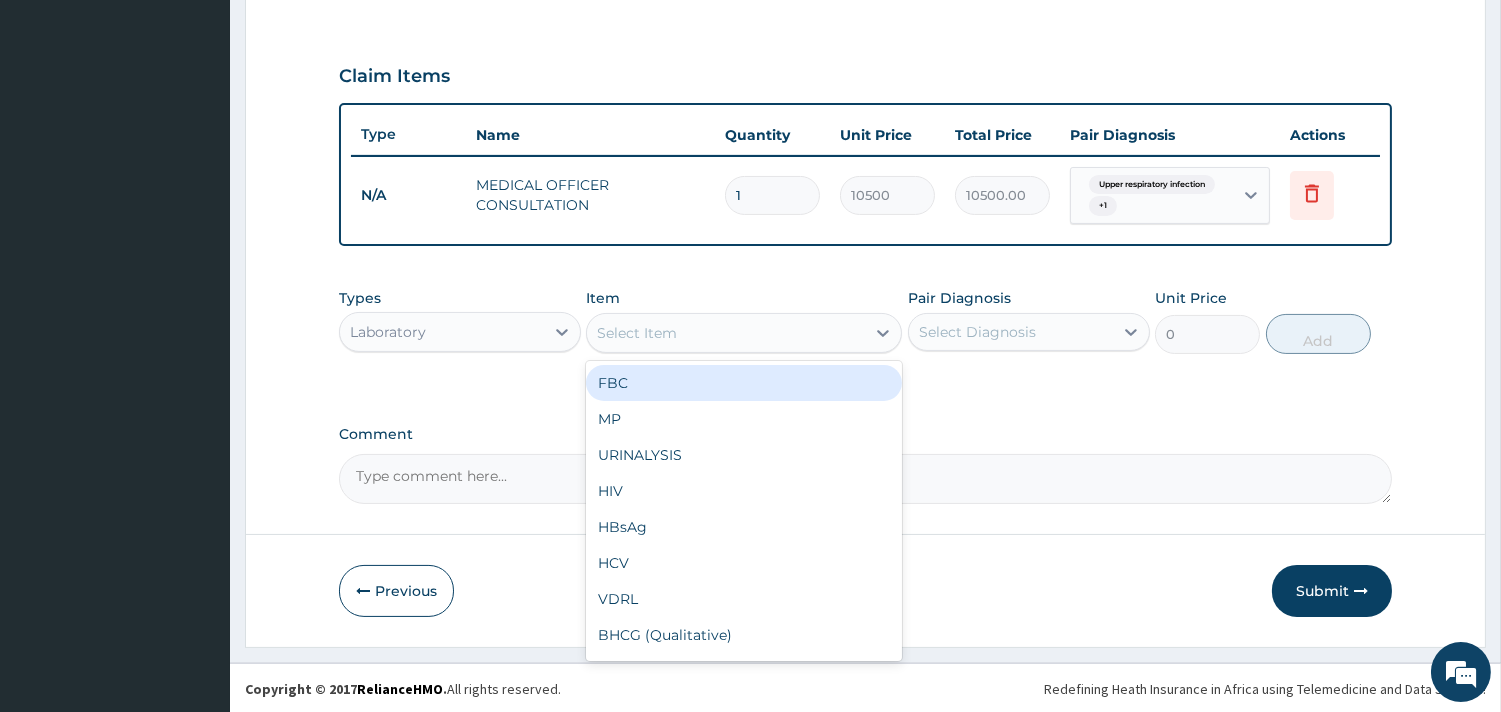 click on "Select Item" at bounding box center [726, 333] 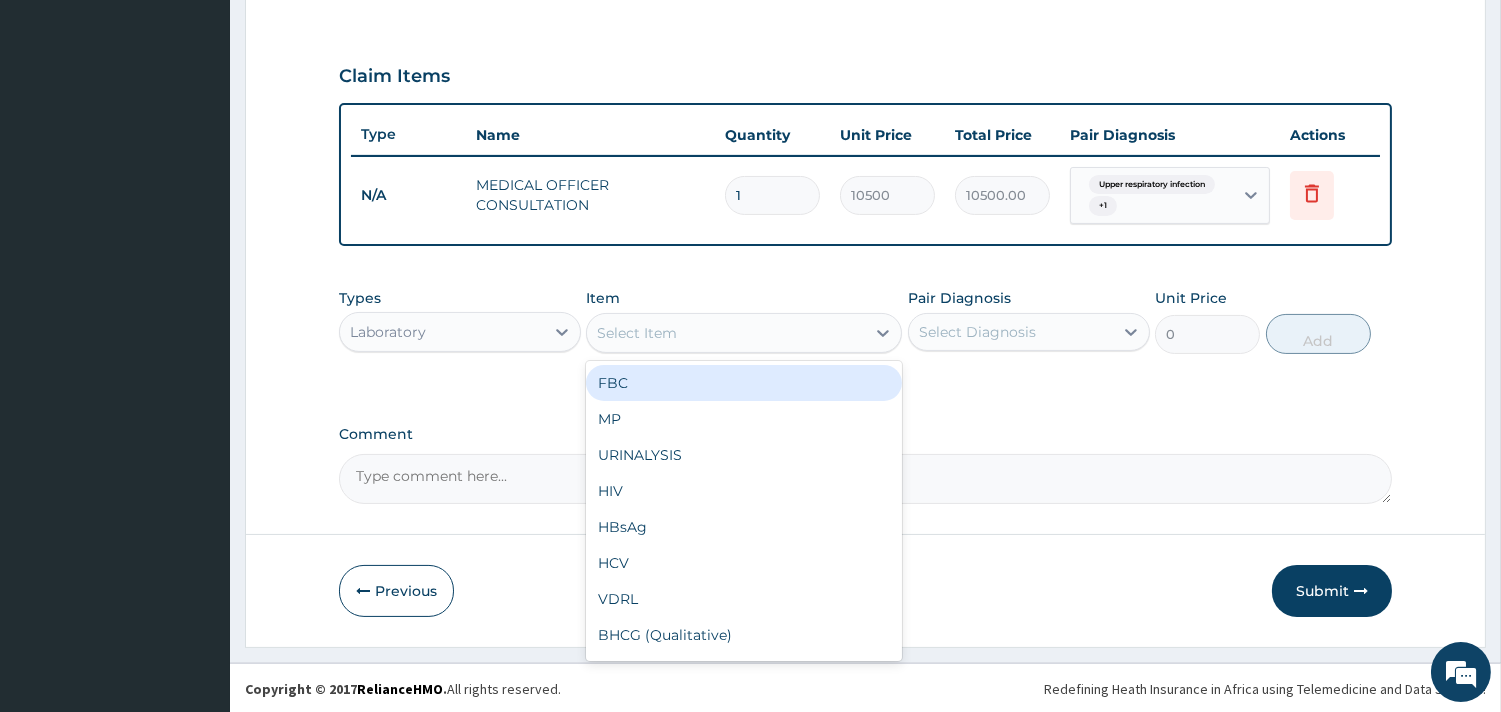 drag, startPoint x: 754, startPoint y: 396, endPoint x: 763, endPoint y: 381, distance: 17.492855 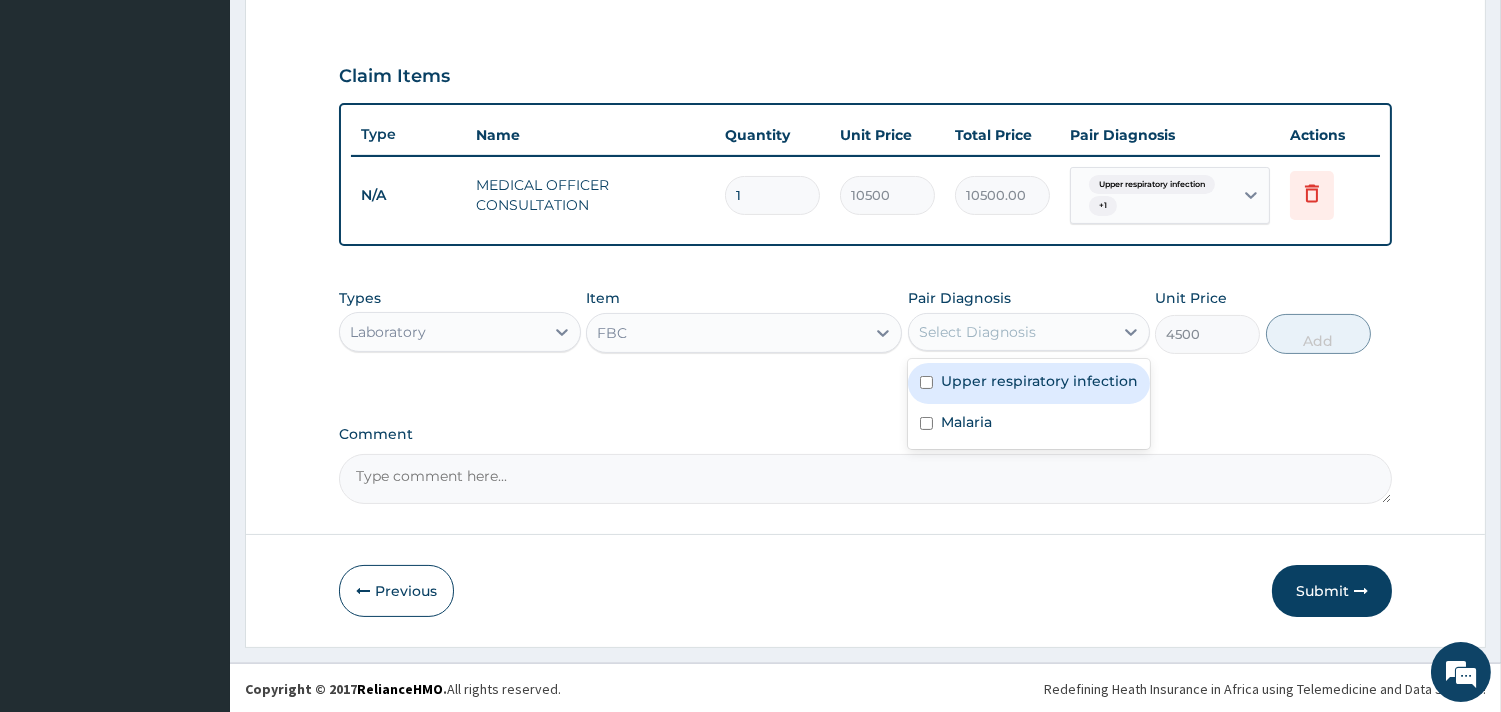 click on "Select Diagnosis" at bounding box center (1011, 332) 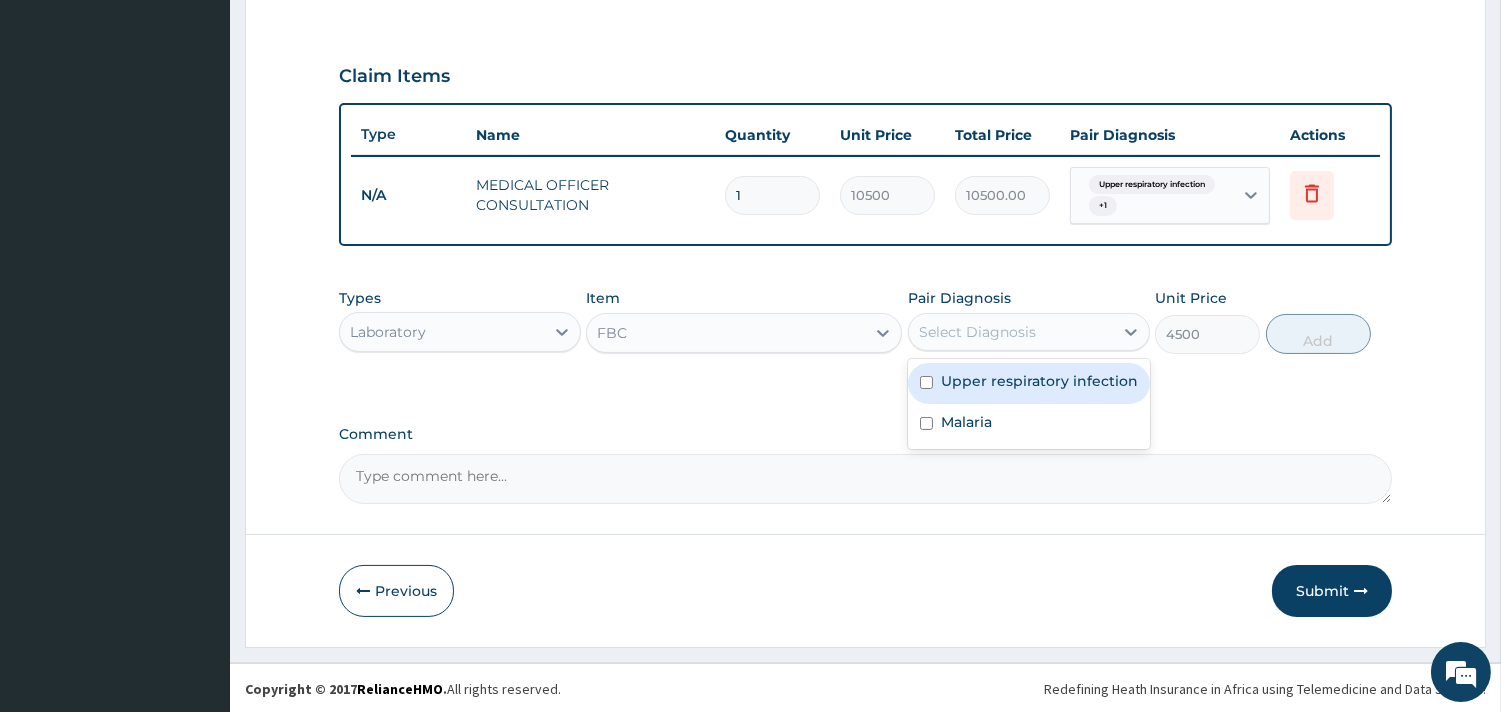 click on "Upper respiratory infection" at bounding box center (1039, 381) 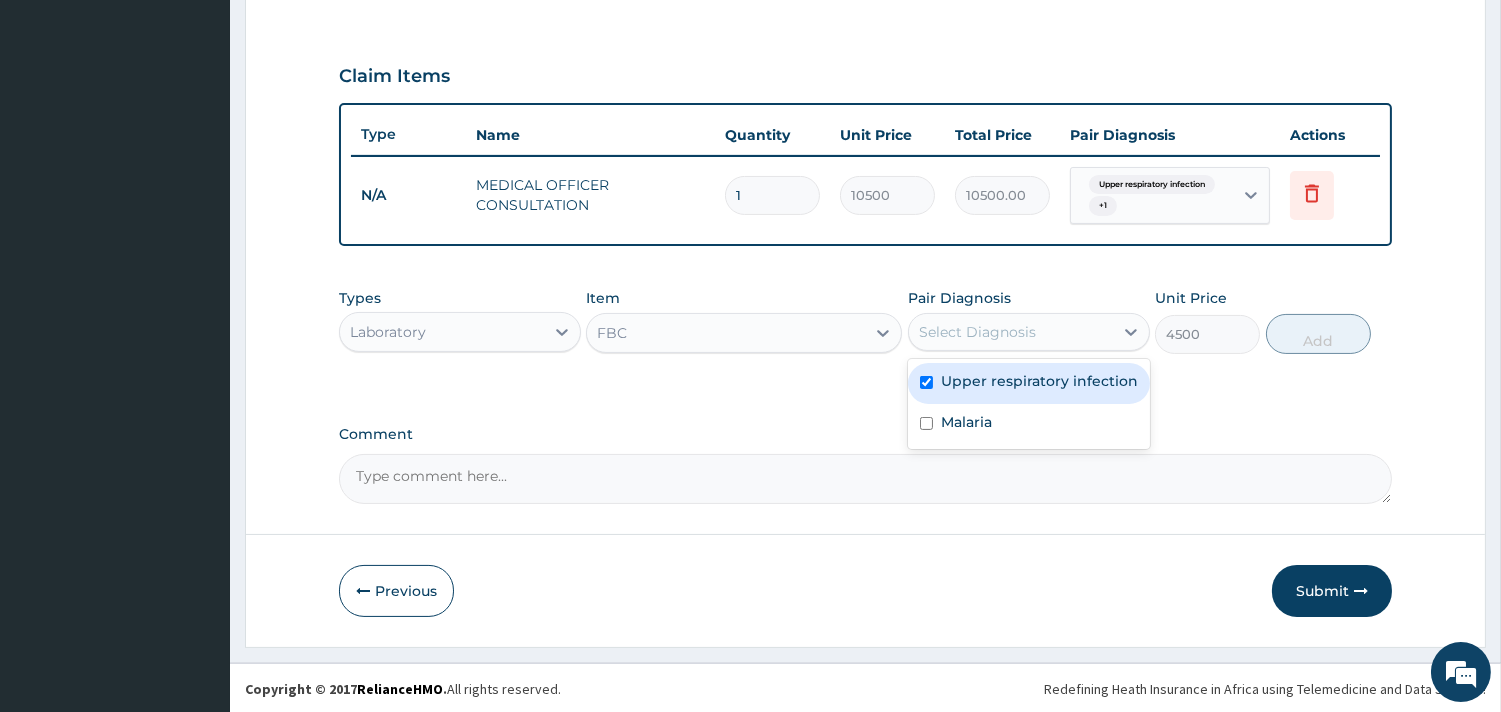 checkbox on "true" 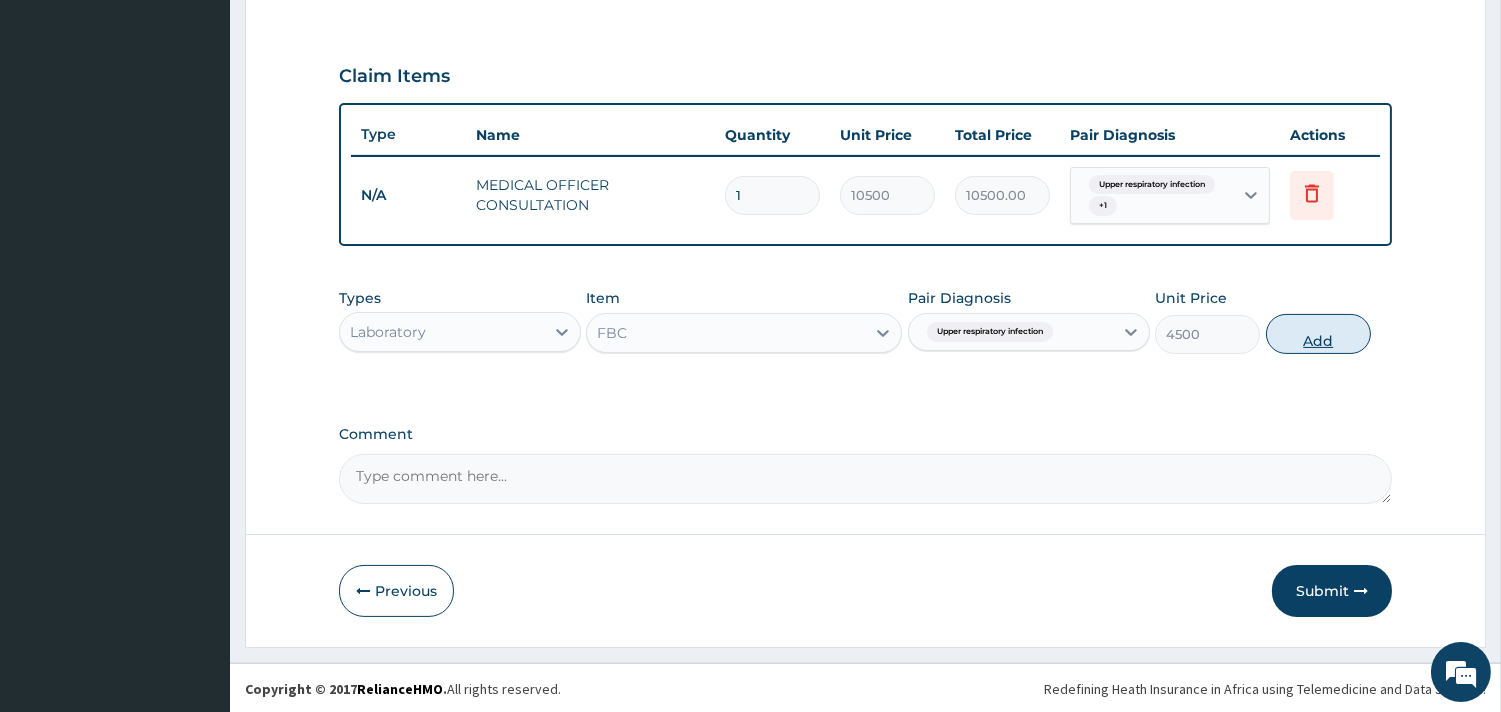 click on "Add" at bounding box center [1318, 334] 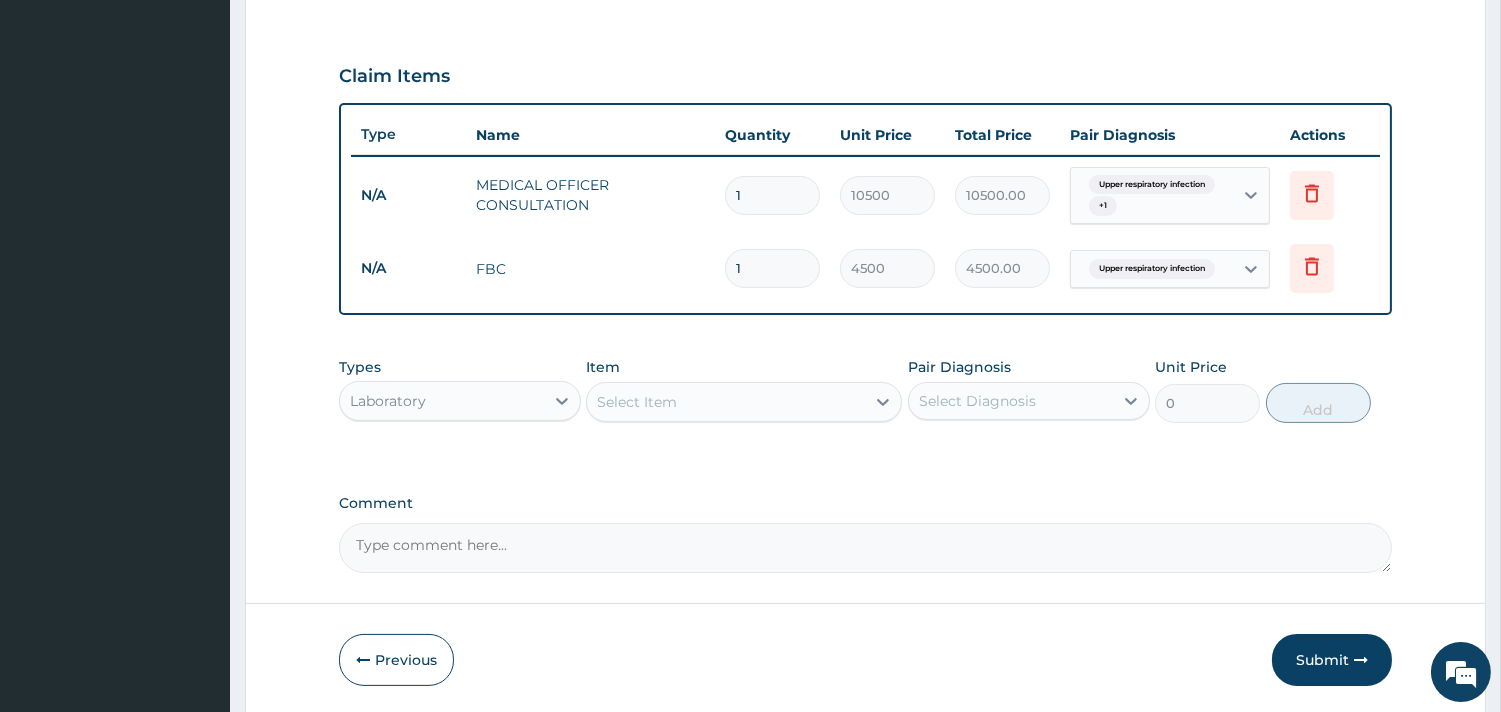 drag, startPoint x: 754, startPoint y: 386, endPoint x: 746, endPoint y: 406, distance: 21.540659 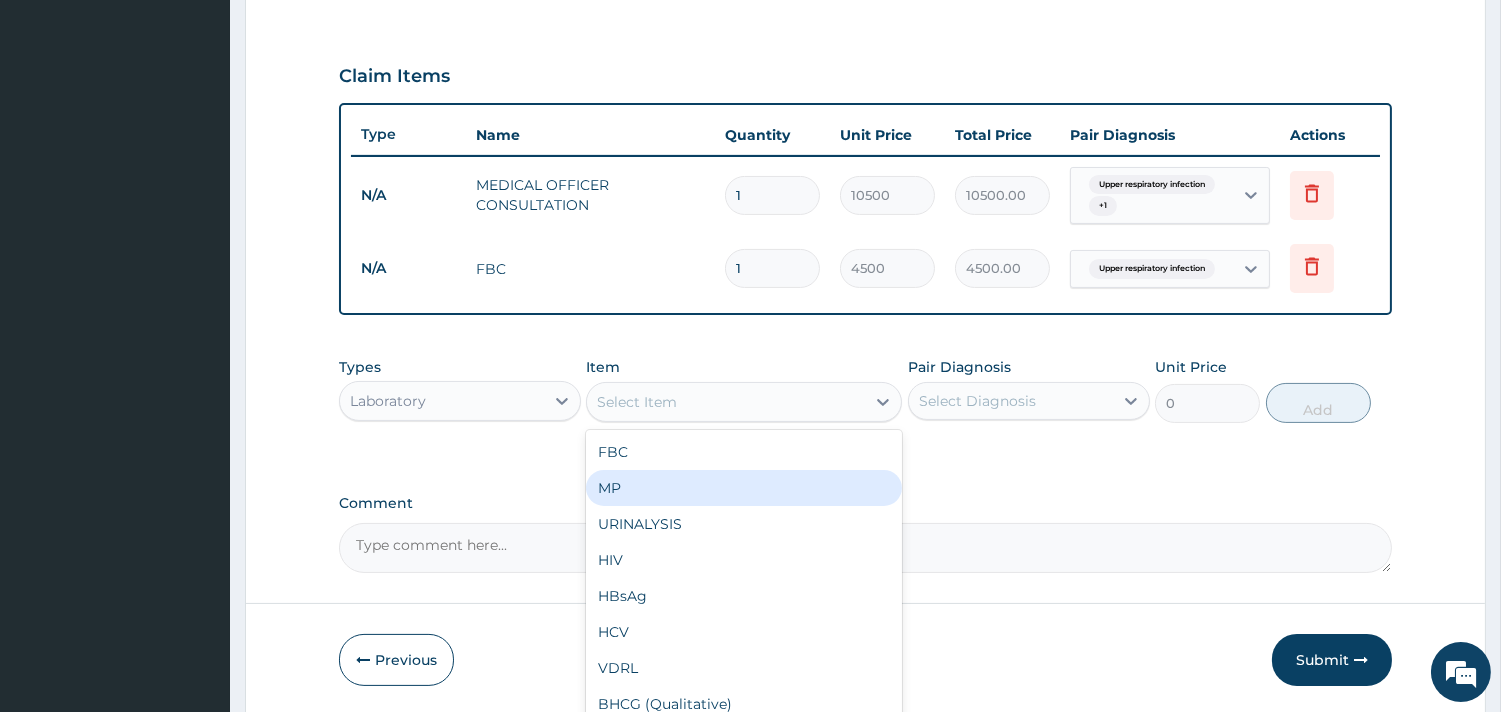 click on "MP" at bounding box center (744, 488) 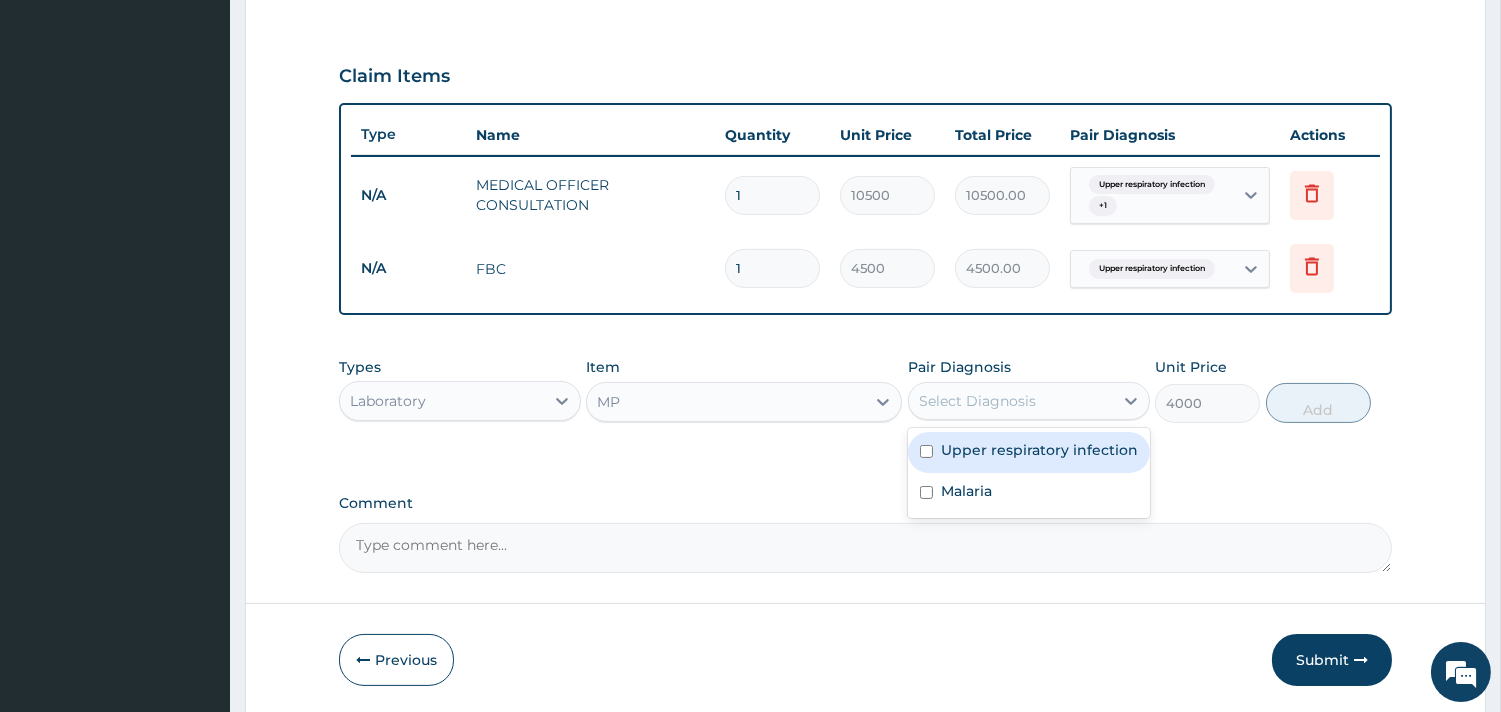 click on "Select Diagnosis" at bounding box center (977, 401) 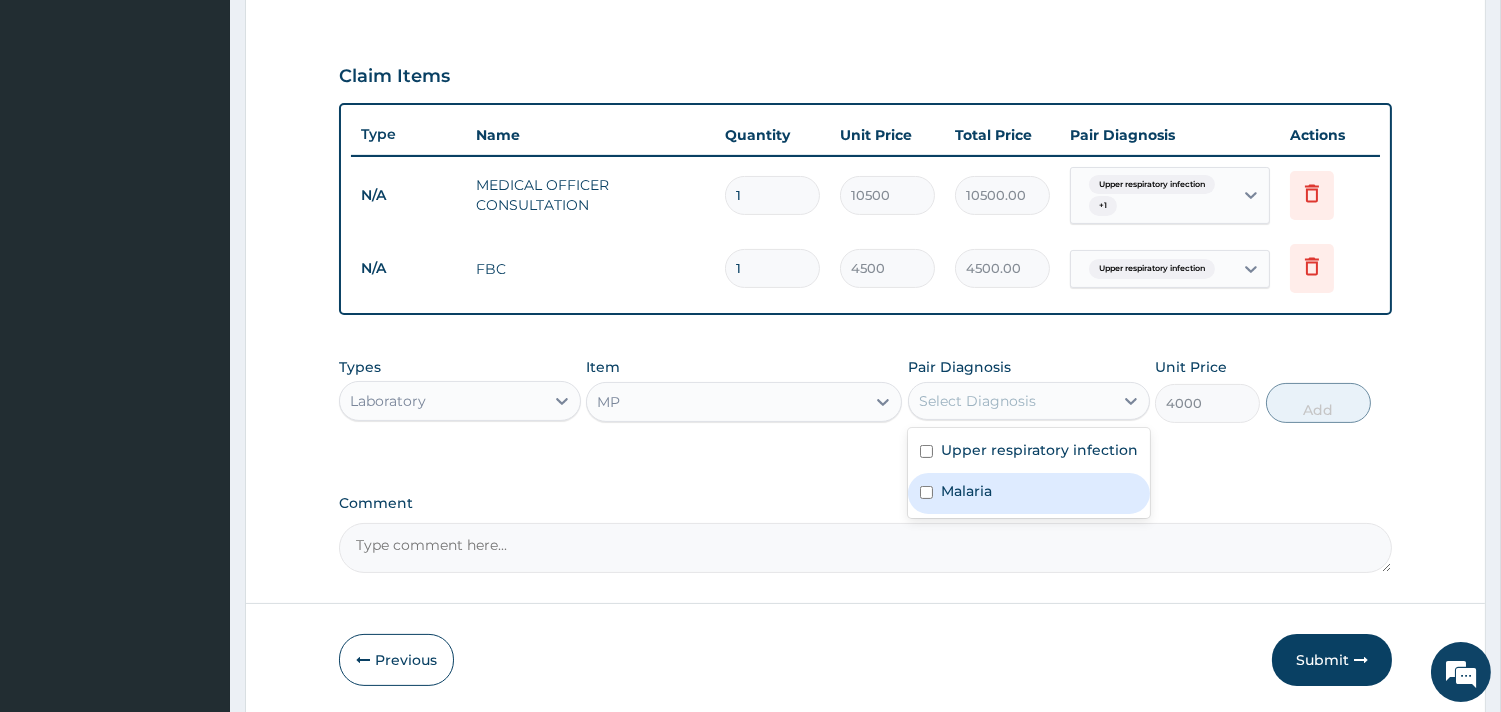 click on "Malaria" at bounding box center (966, 491) 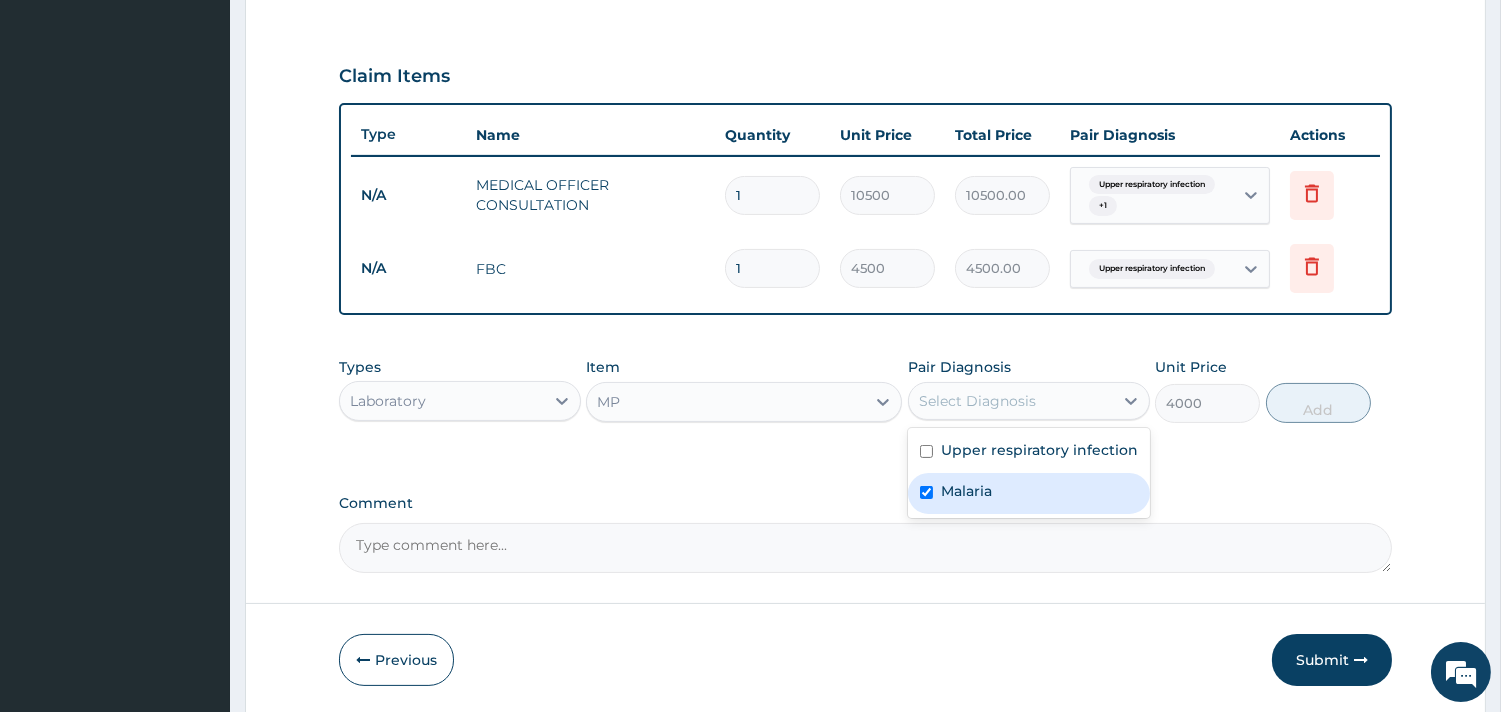 checkbox on "true" 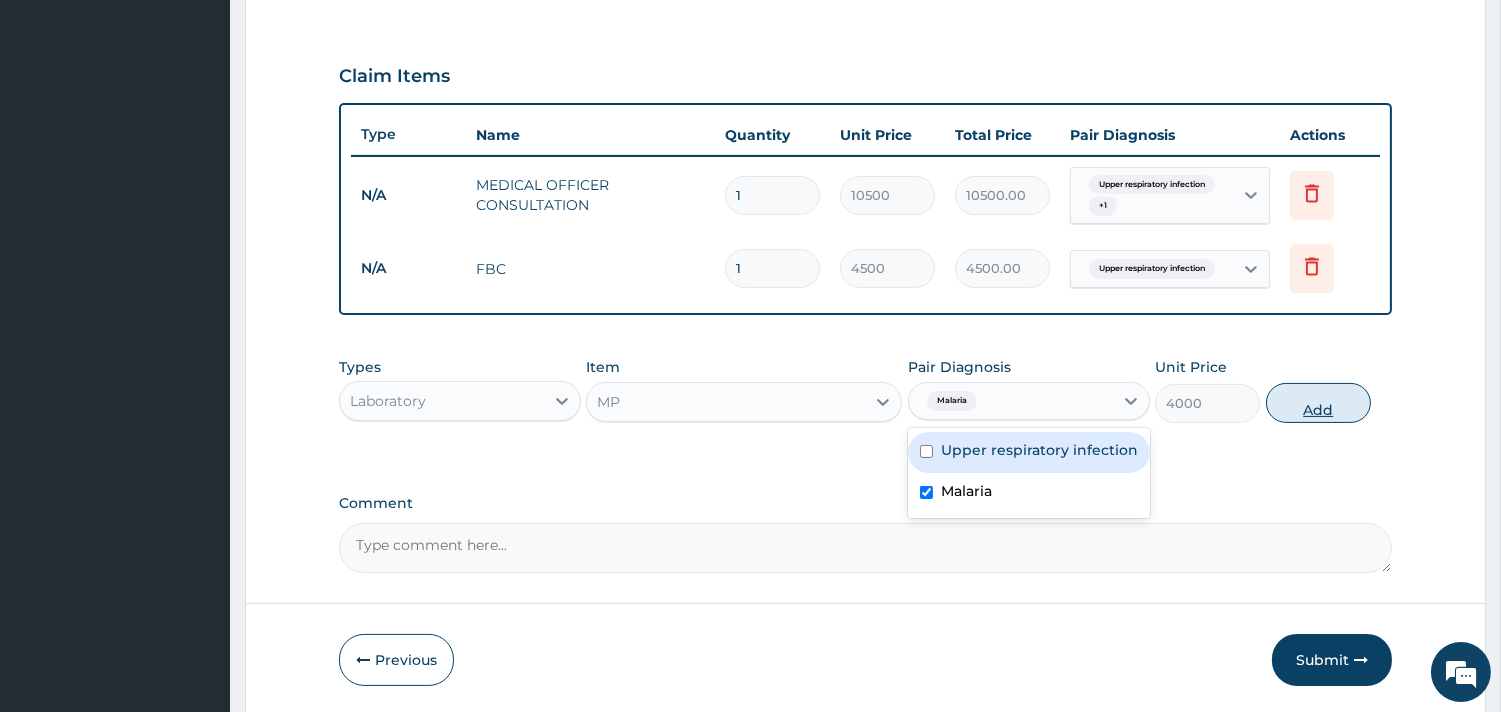 click on "Add" at bounding box center [1318, 403] 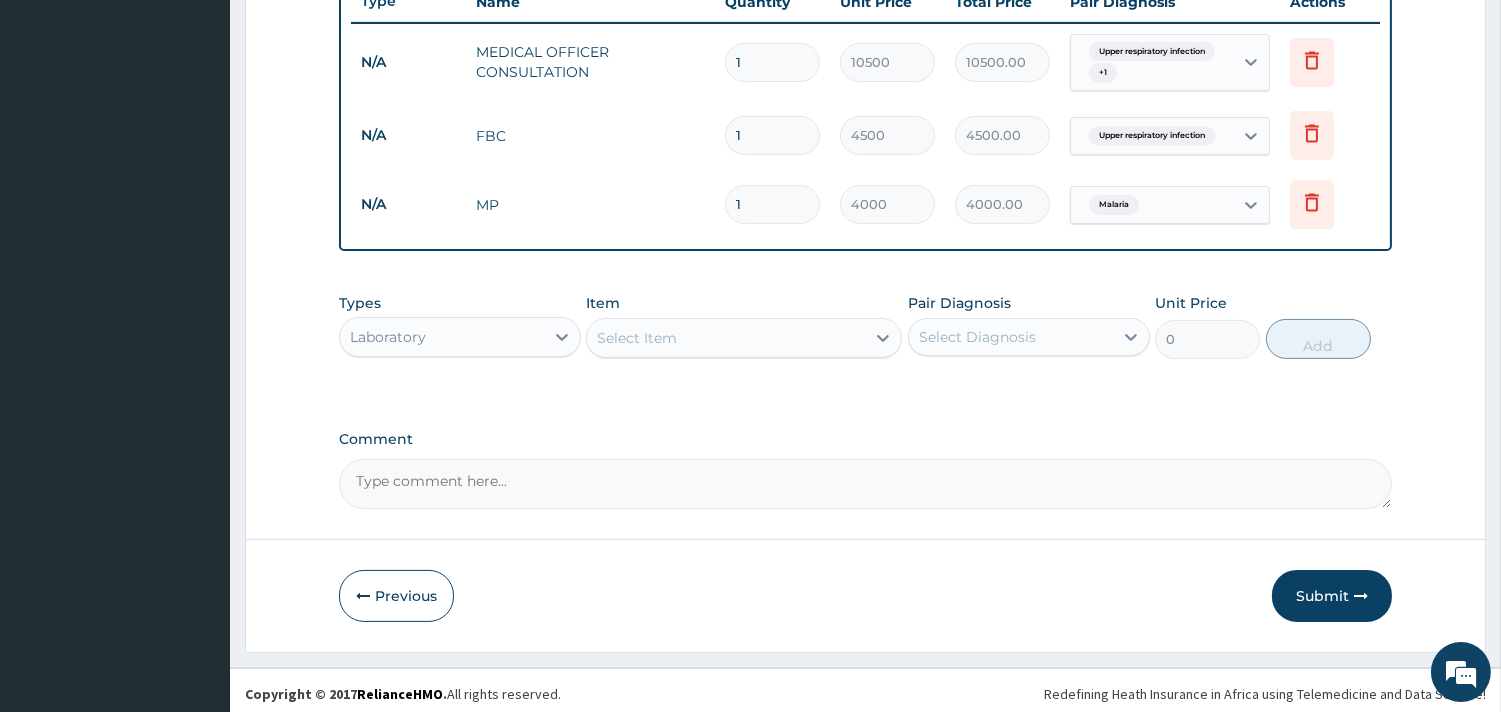 scroll, scrollTop: 780, scrollLeft: 0, axis: vertical 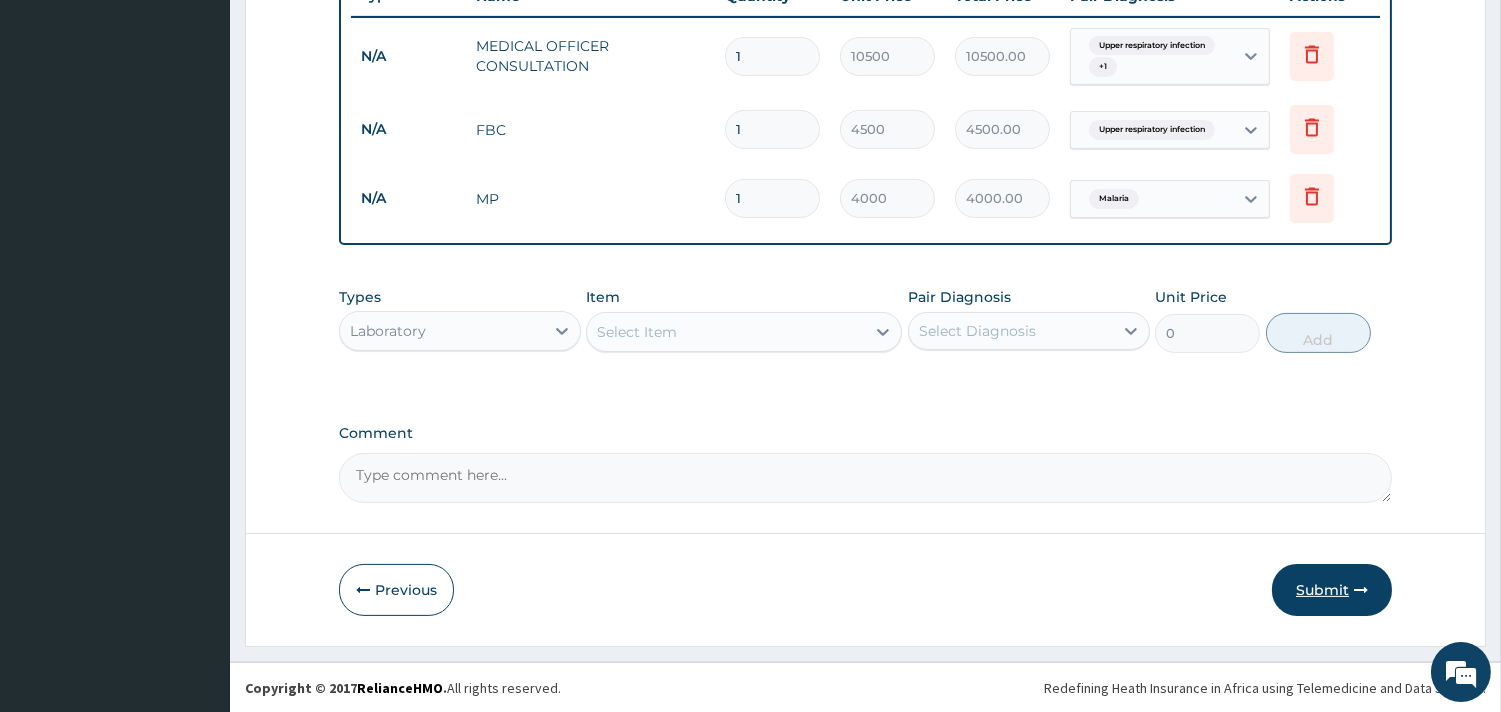 click on "Submit" at bounding box center [1332, 590] 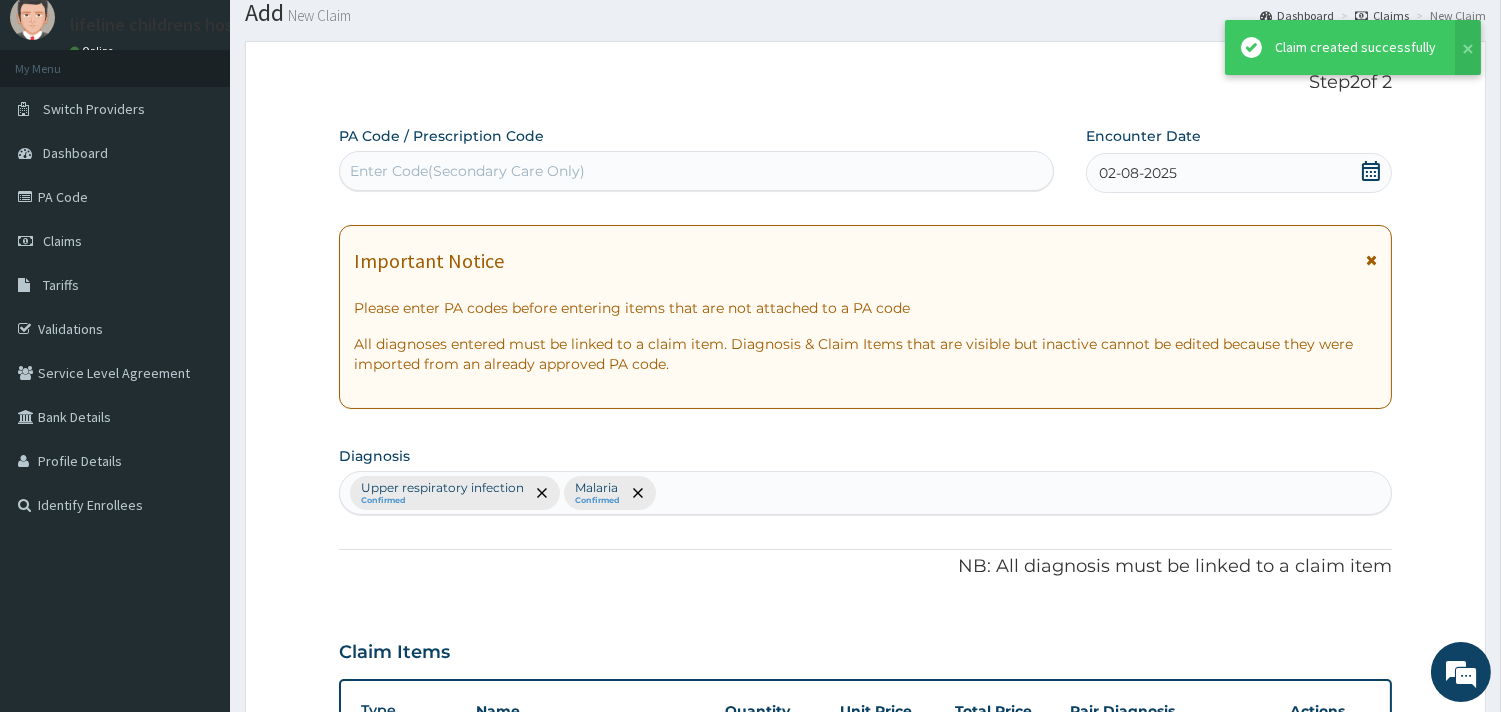 scroll, scrollTop: 780, scrollLeft: 0, axis: vertical 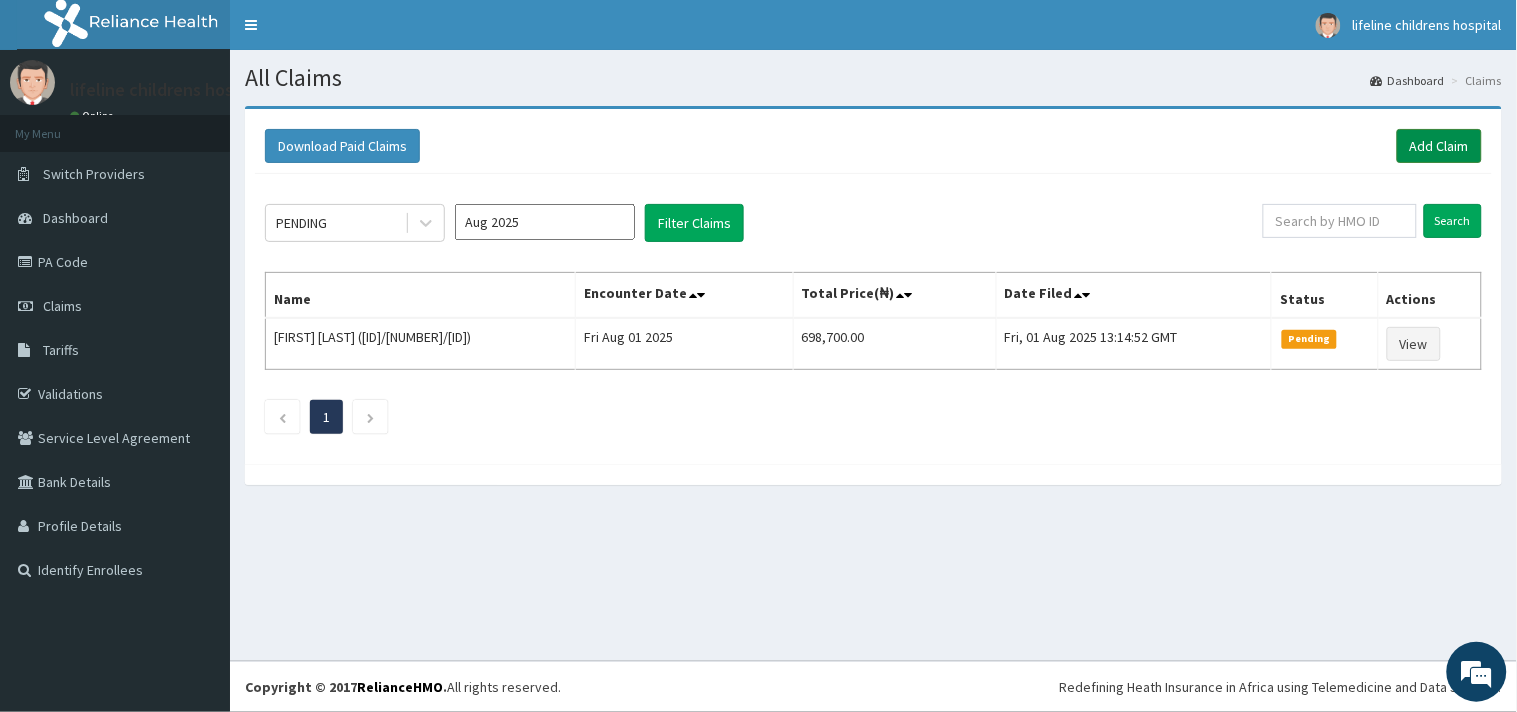 click on "Add Claim" at bounding box center [1439, 146] 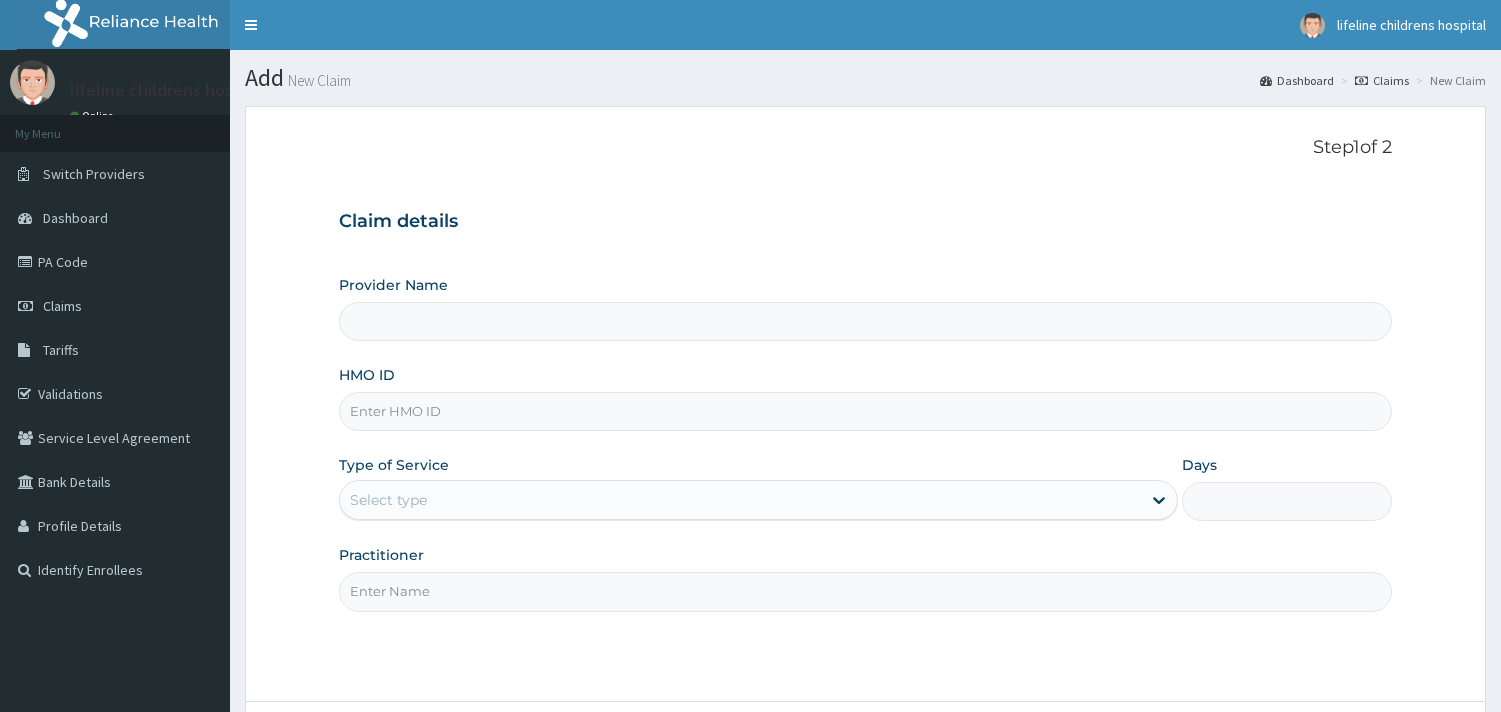 scroll, scrollTop: 0, scrollLeft: 0, axis: both 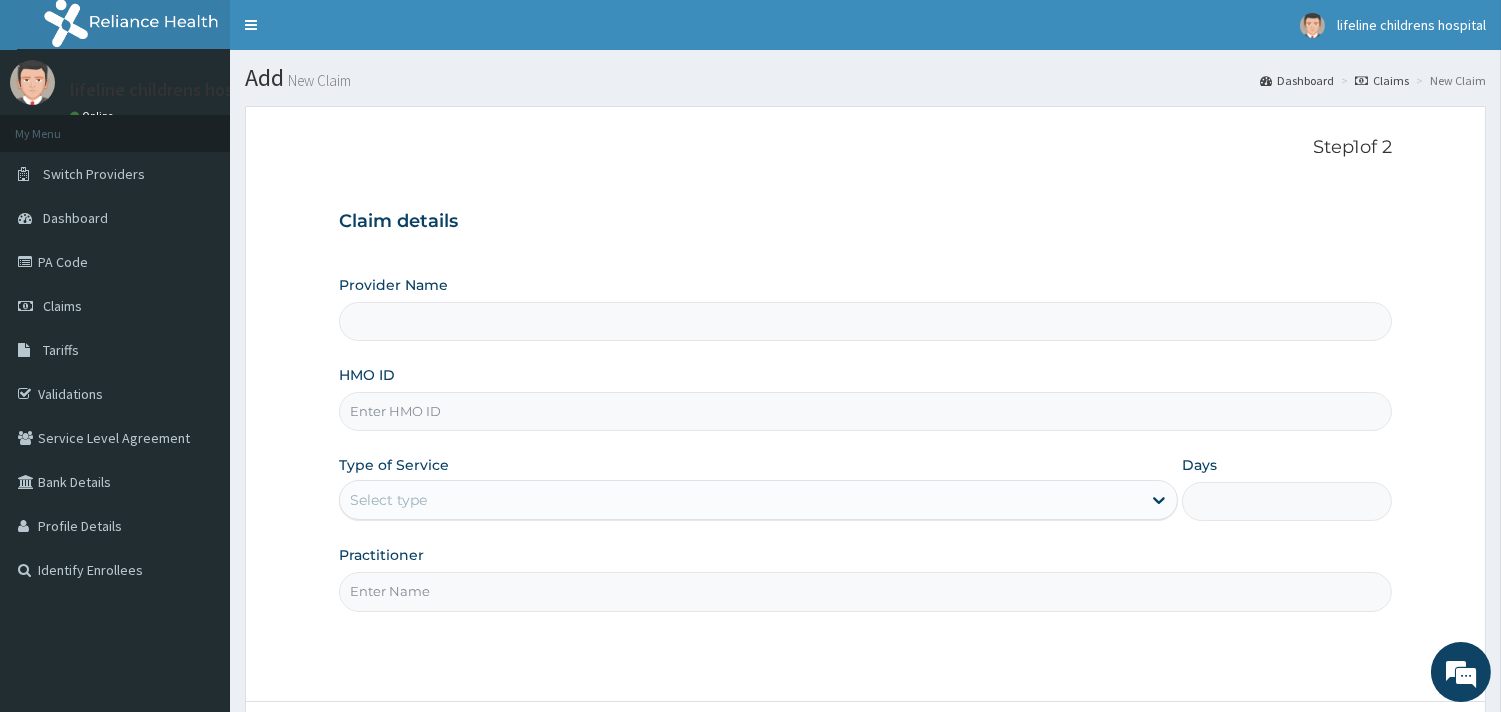 type on "Lifeline Children Hospital - Surulere" 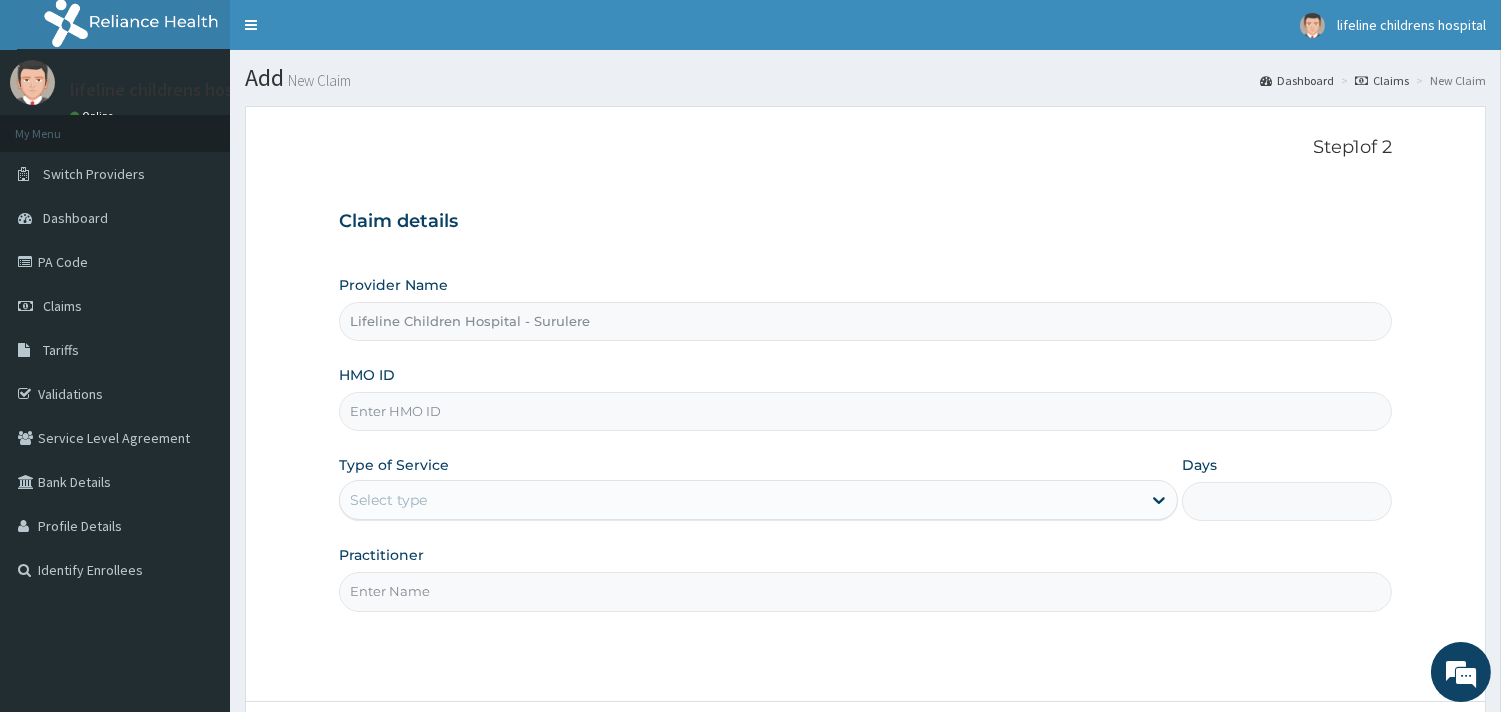 click on "HMO ID" at bounding box center (865, 411) 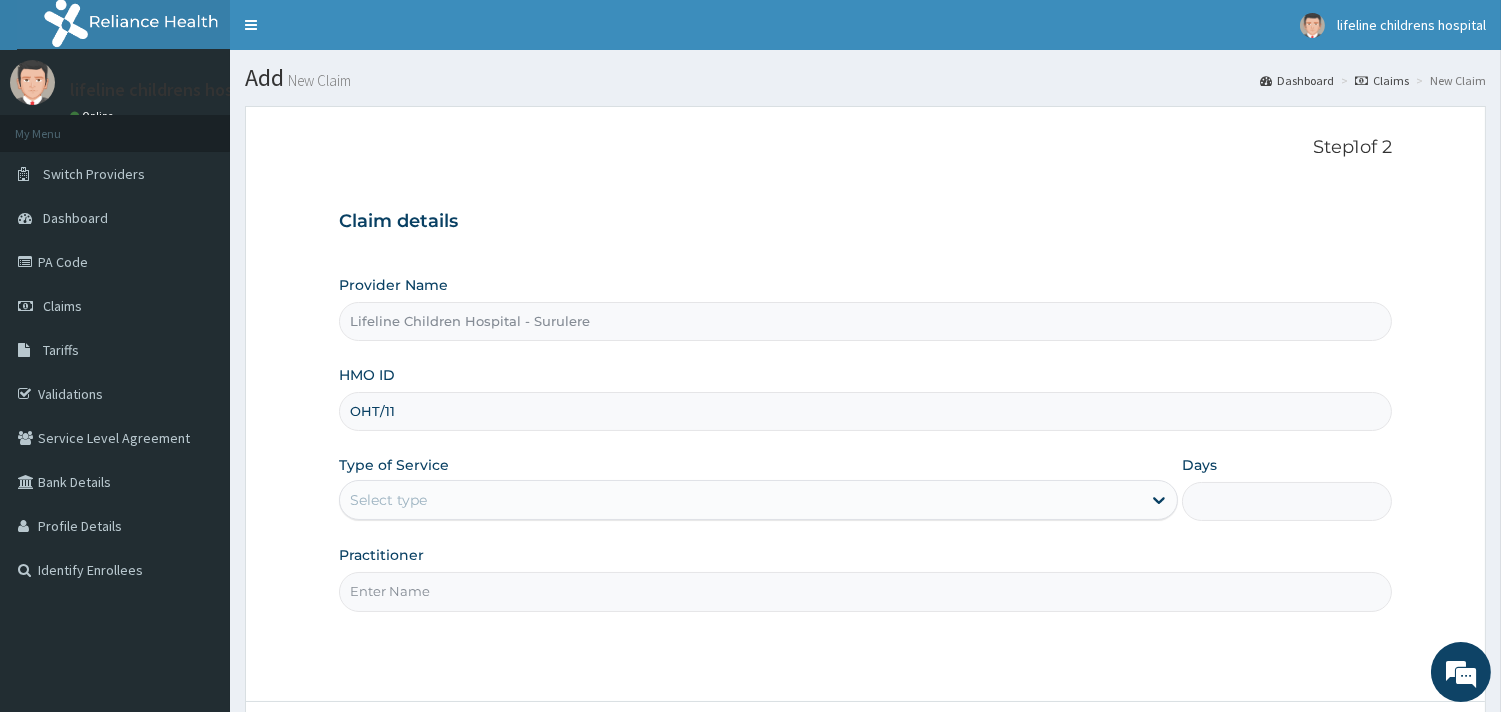 scroll, scrollTop: 0, scrollLeft: 0, axis: both 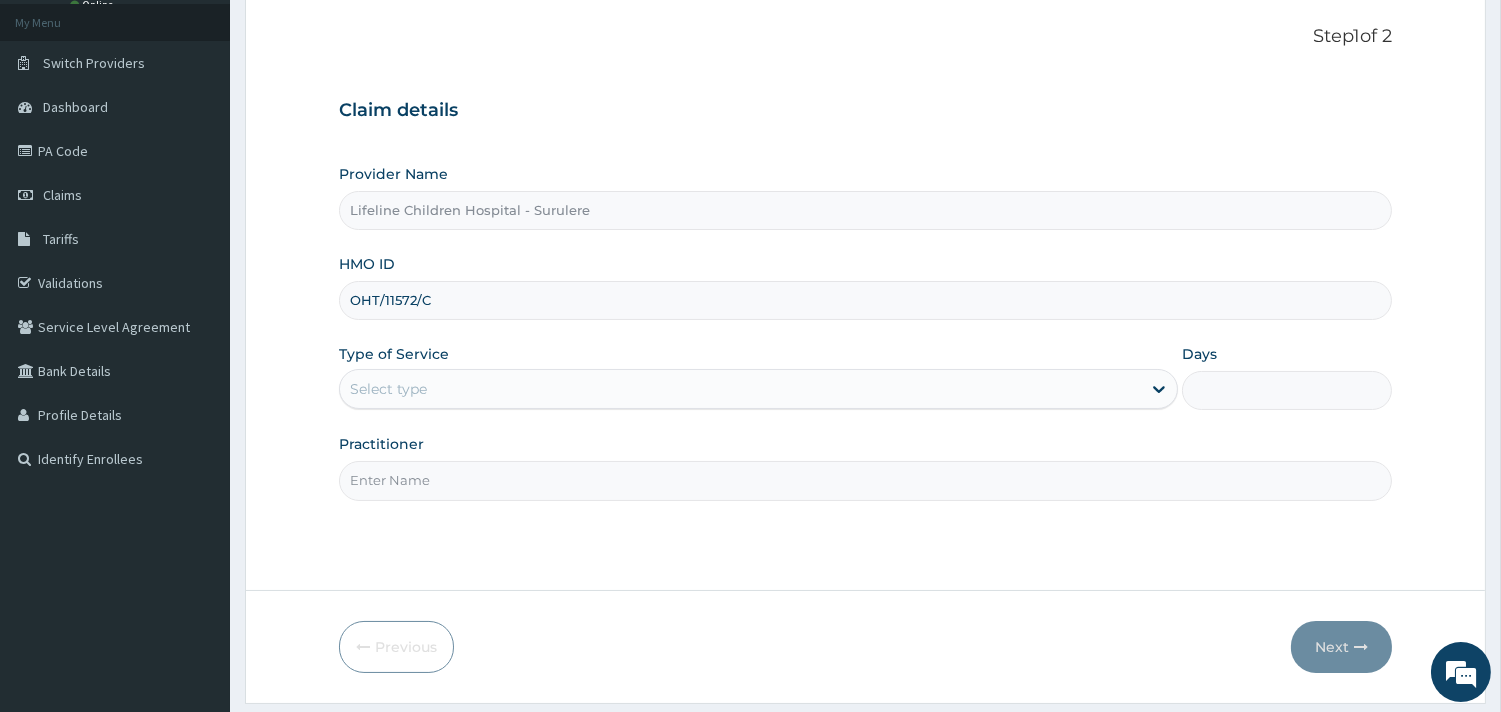 type on "OHT/11572/C" 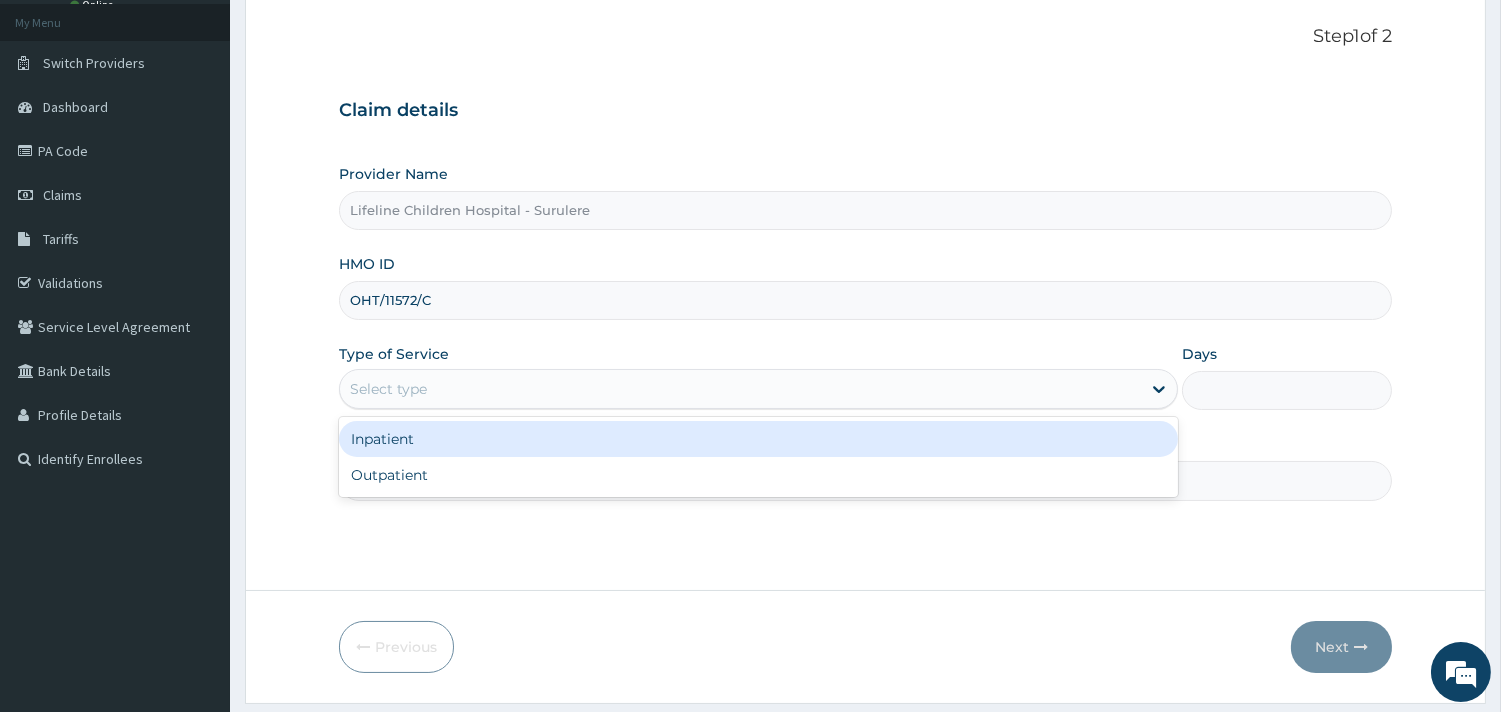 click on "Select type" at bounding box center [740, 389] 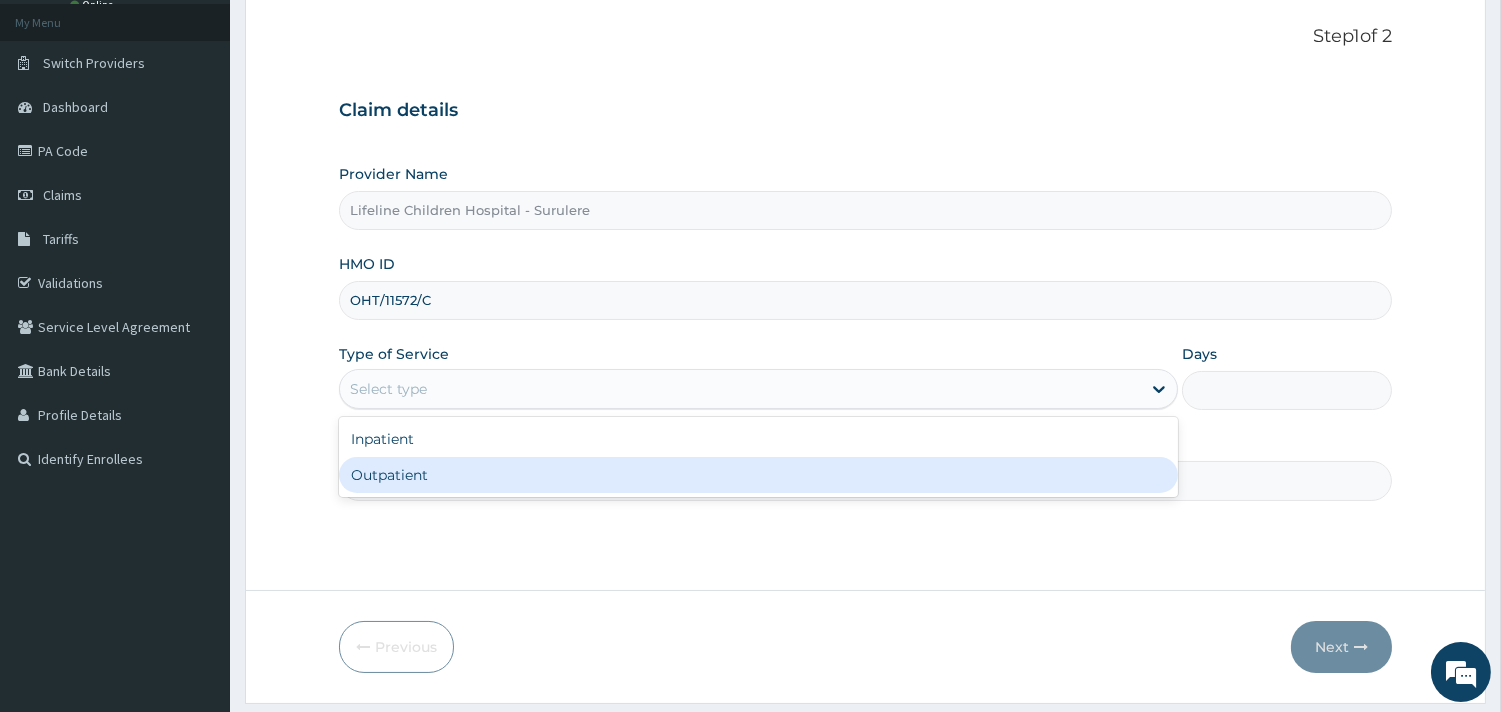 click on "Outpatient" at bounding box center [758, 475] 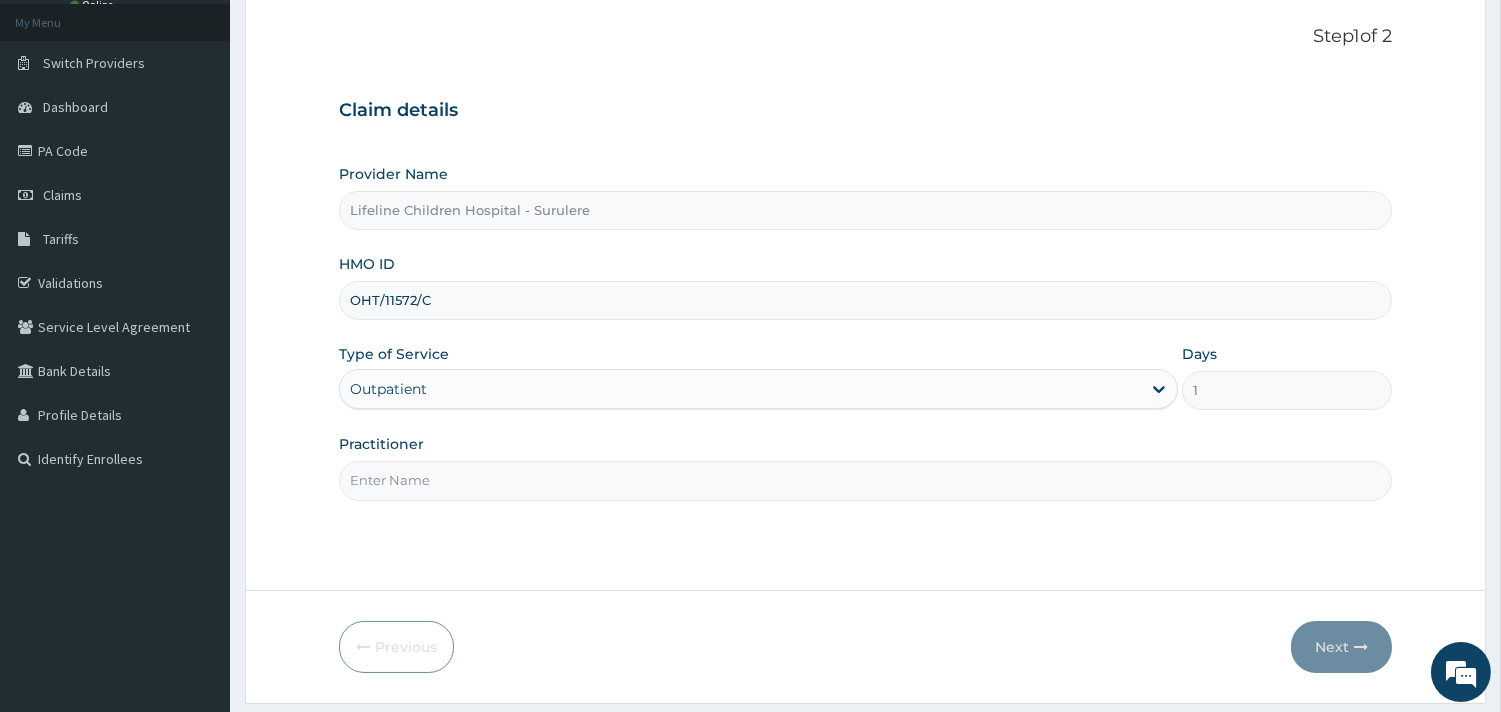 click on "Practitioner" at bounding box center (865, 480) 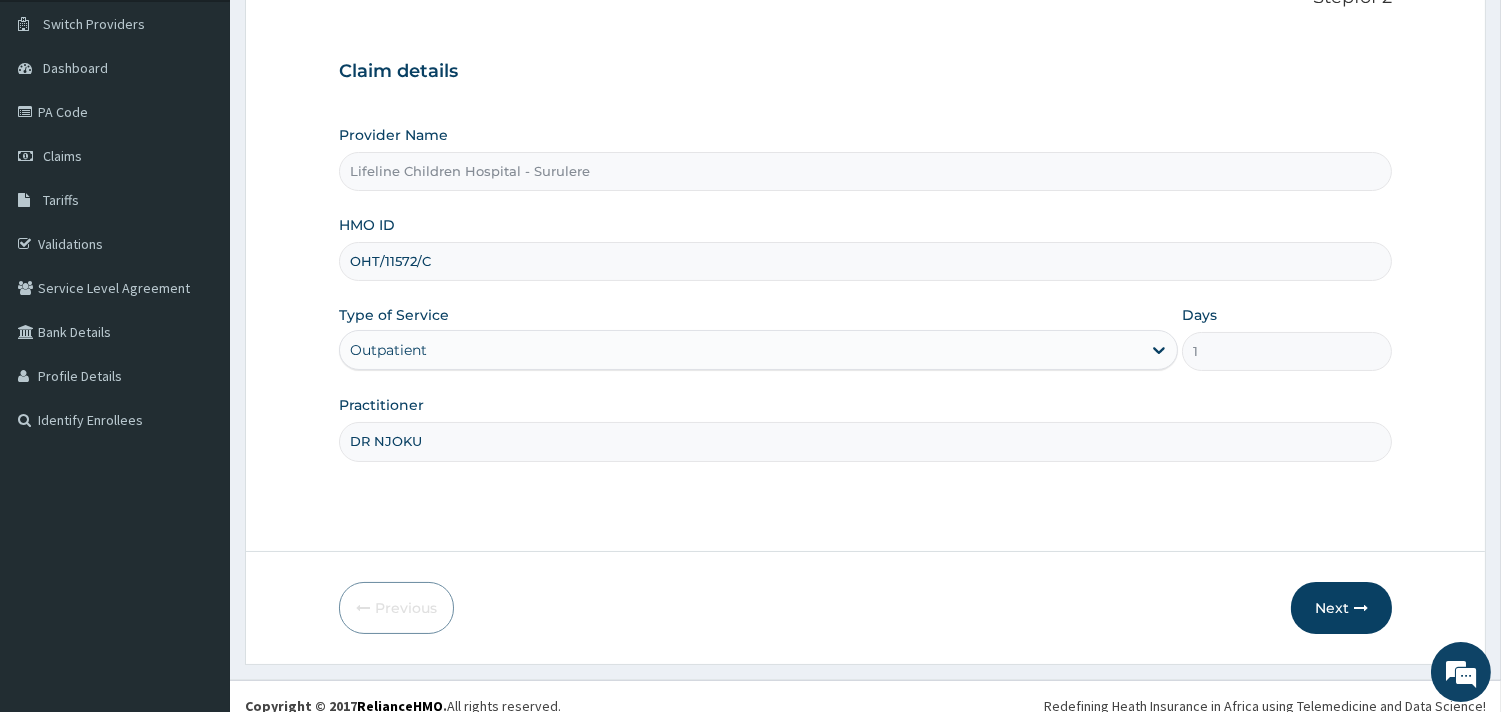 scroll, scrollTop: 170, scrollLeft: 0, axis: vertical 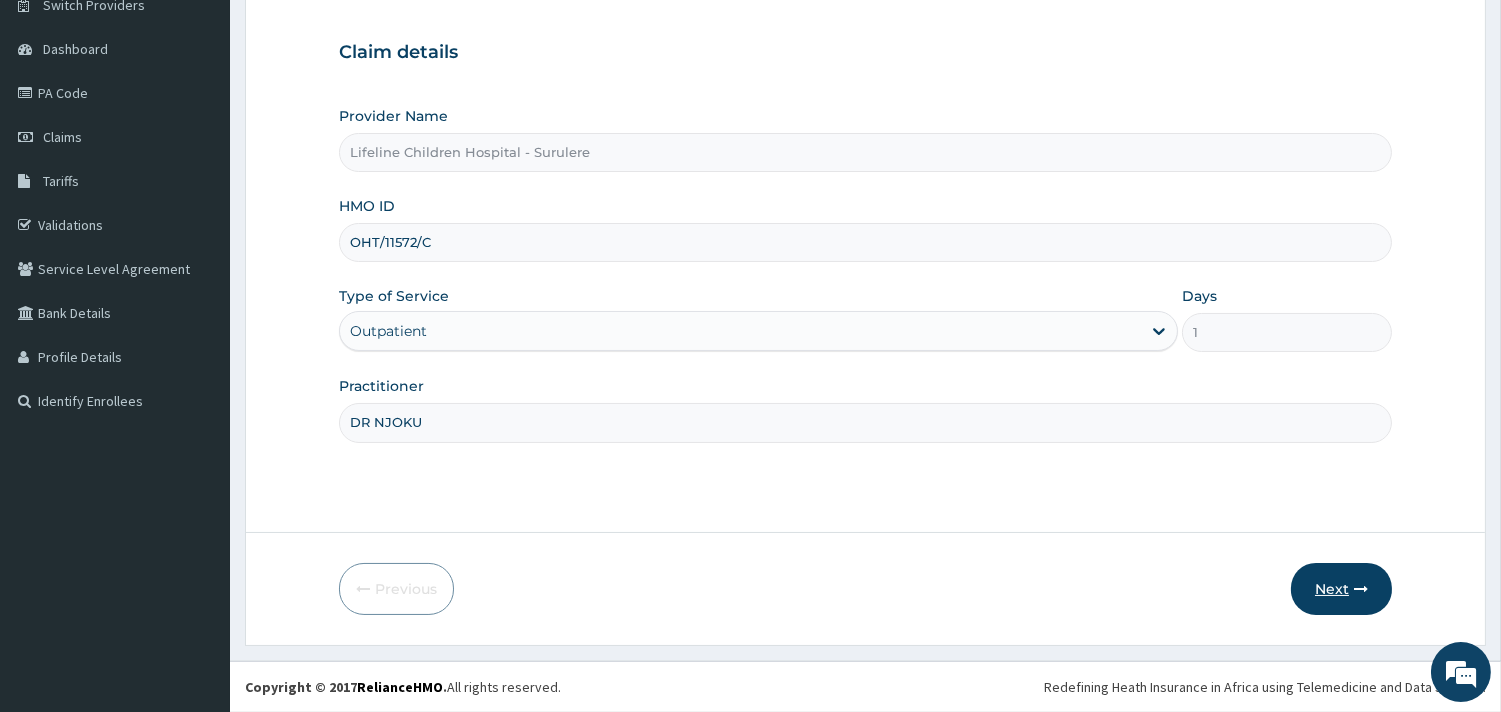 type on "DR NJOKU" 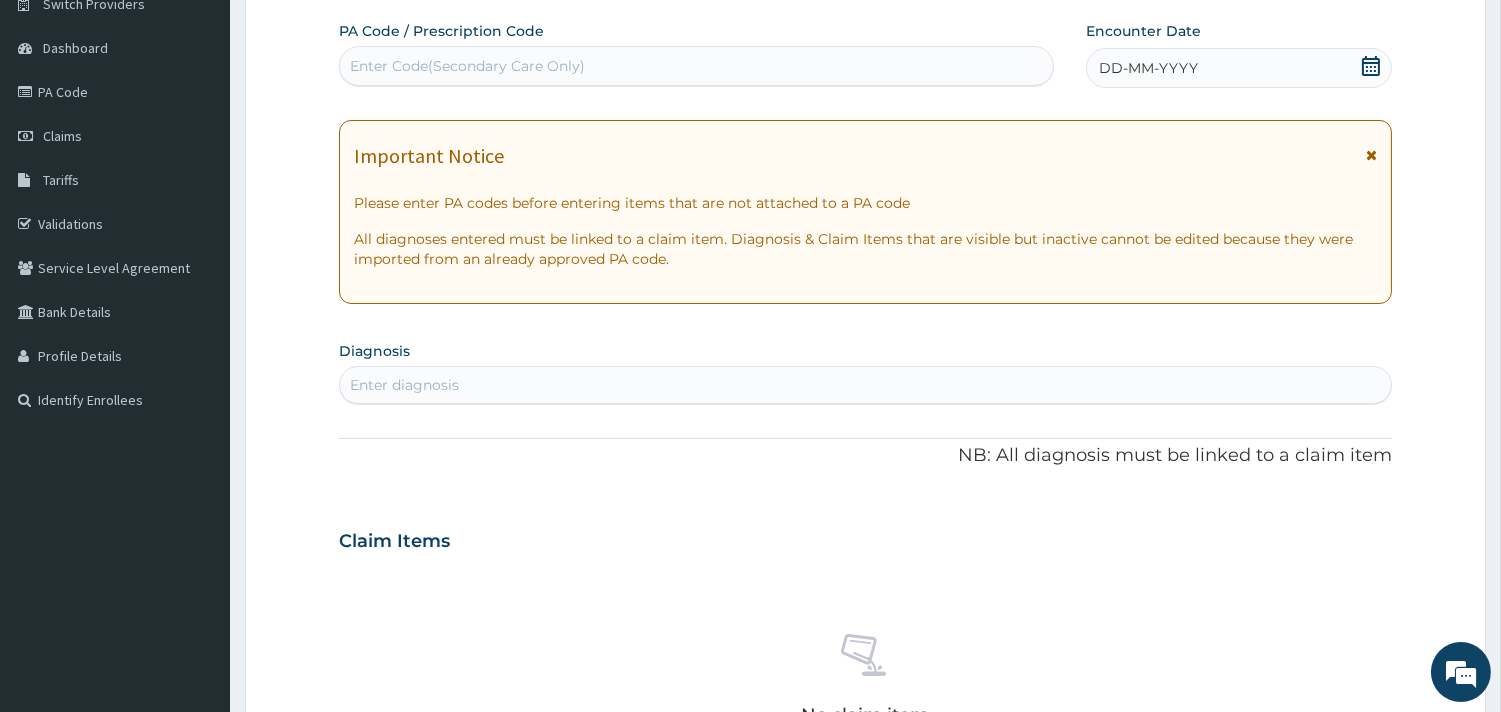 click on "DD-MM-YYYY" at bounding box center (1239, 68) 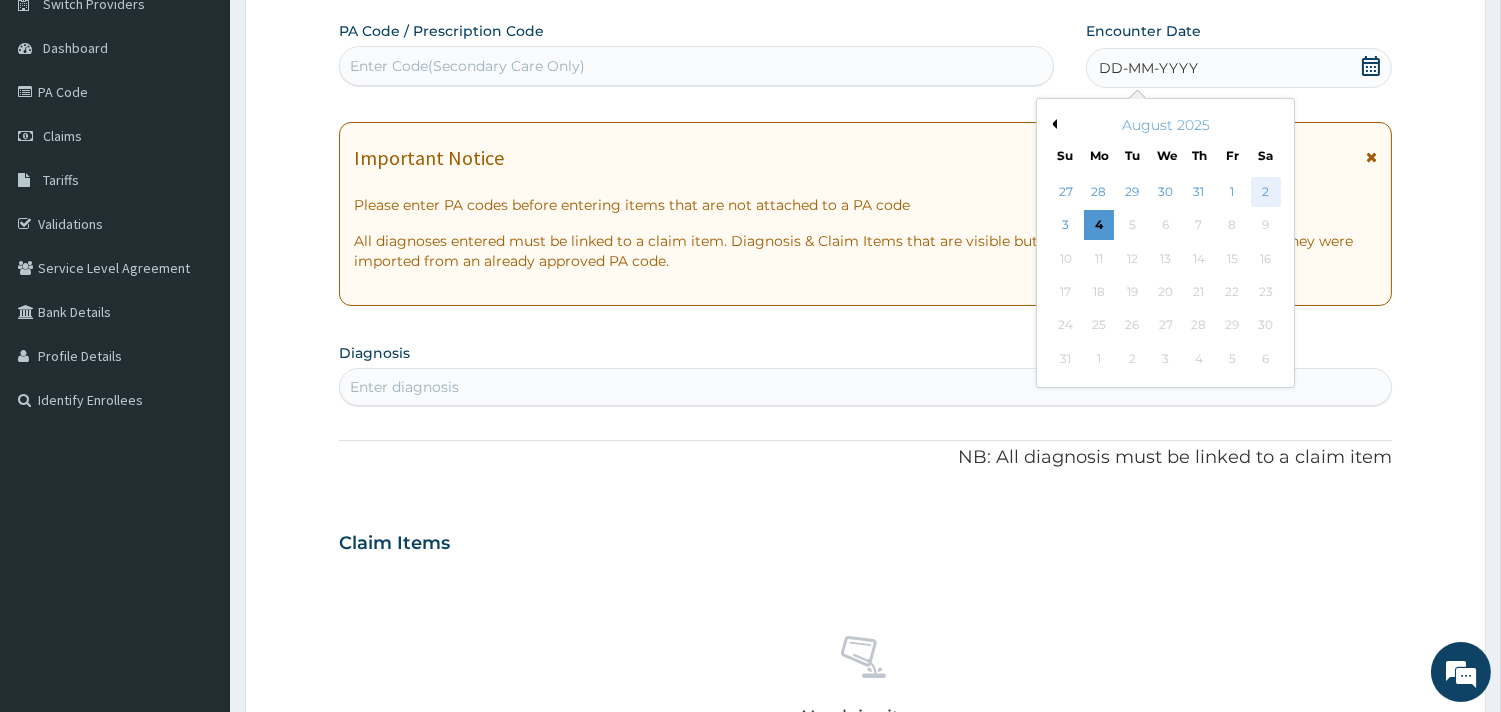 click on "2" at bounding box center [1265, 192] 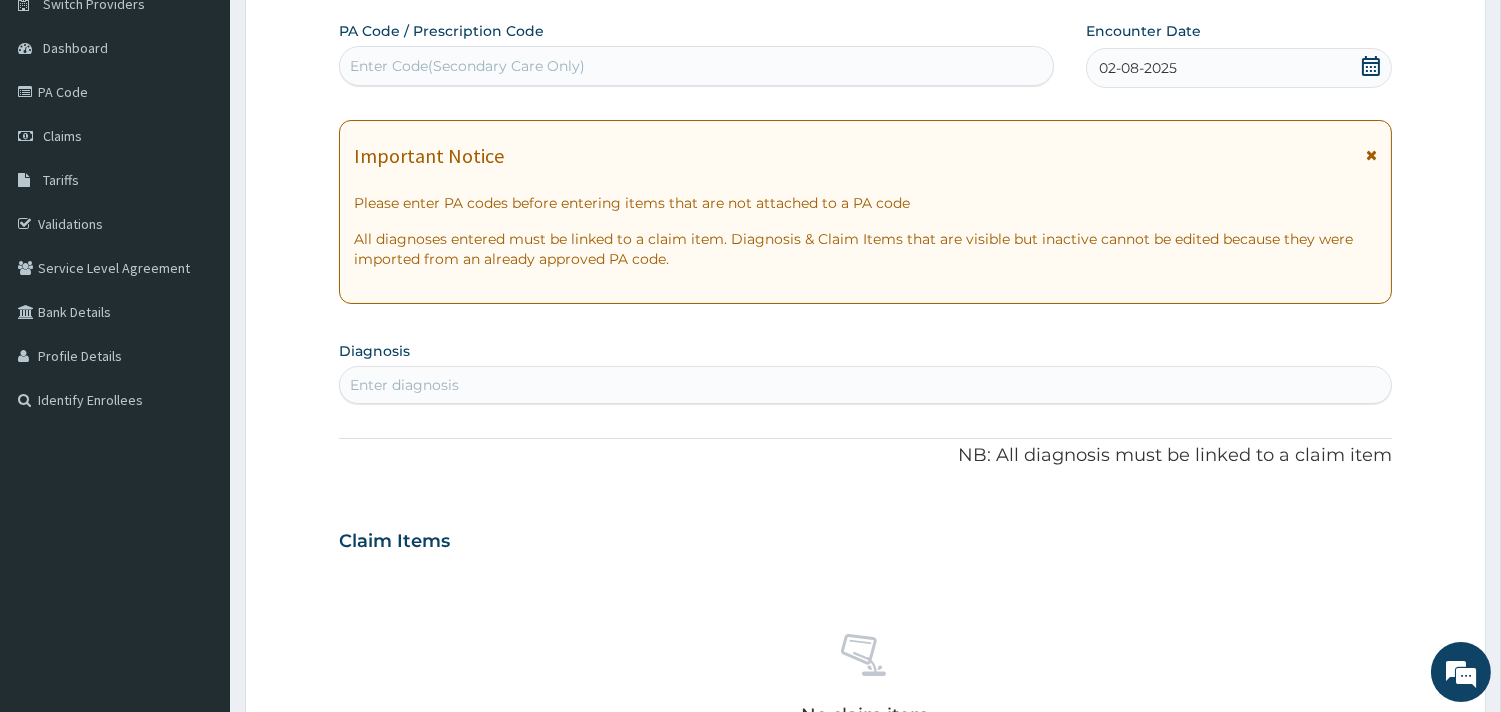 click on "Enter diagnosis" at bounding box center (865, 385) 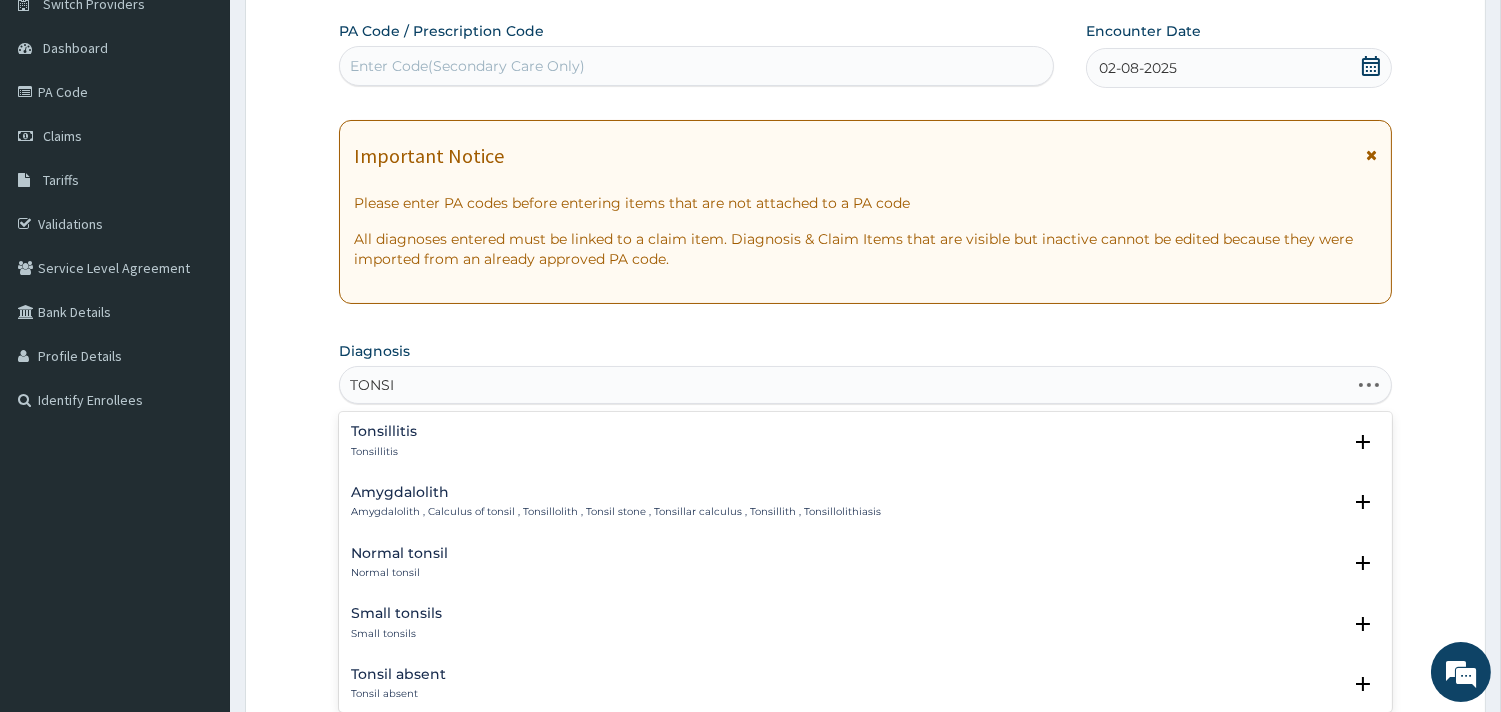 type on "TONSIL" 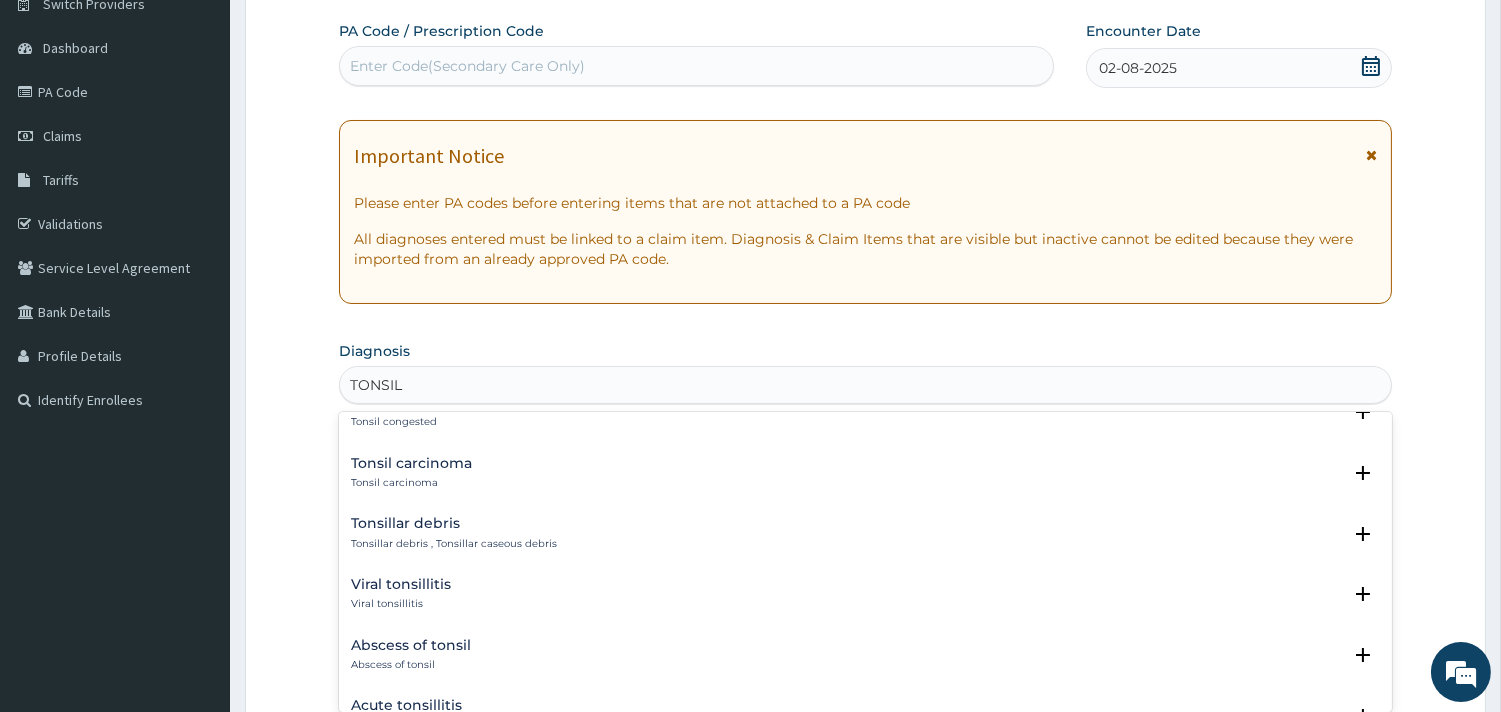 scroll, scrollTop: 1111, scrollLeft: 0, axis: vertical 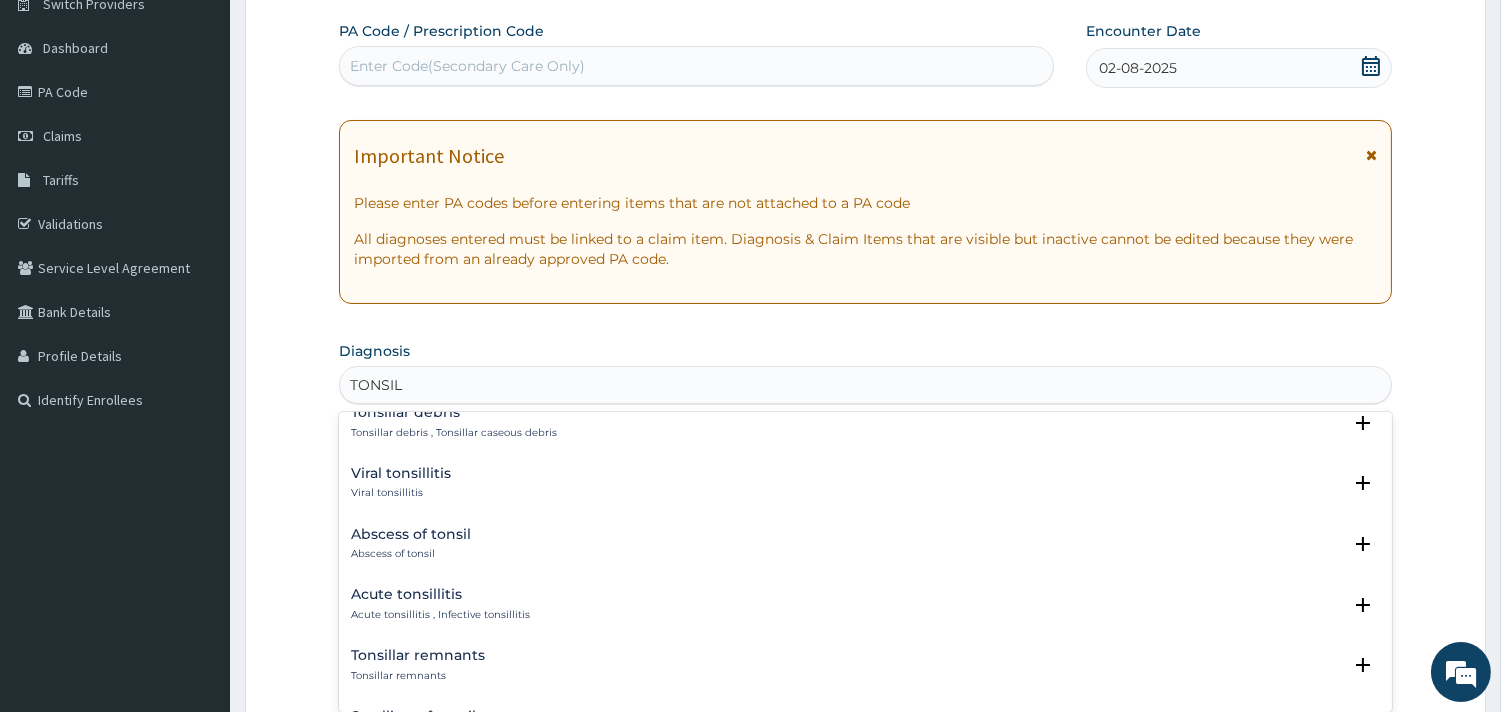 click on "Acute tonsillitis" at bounding box center [440, 594] 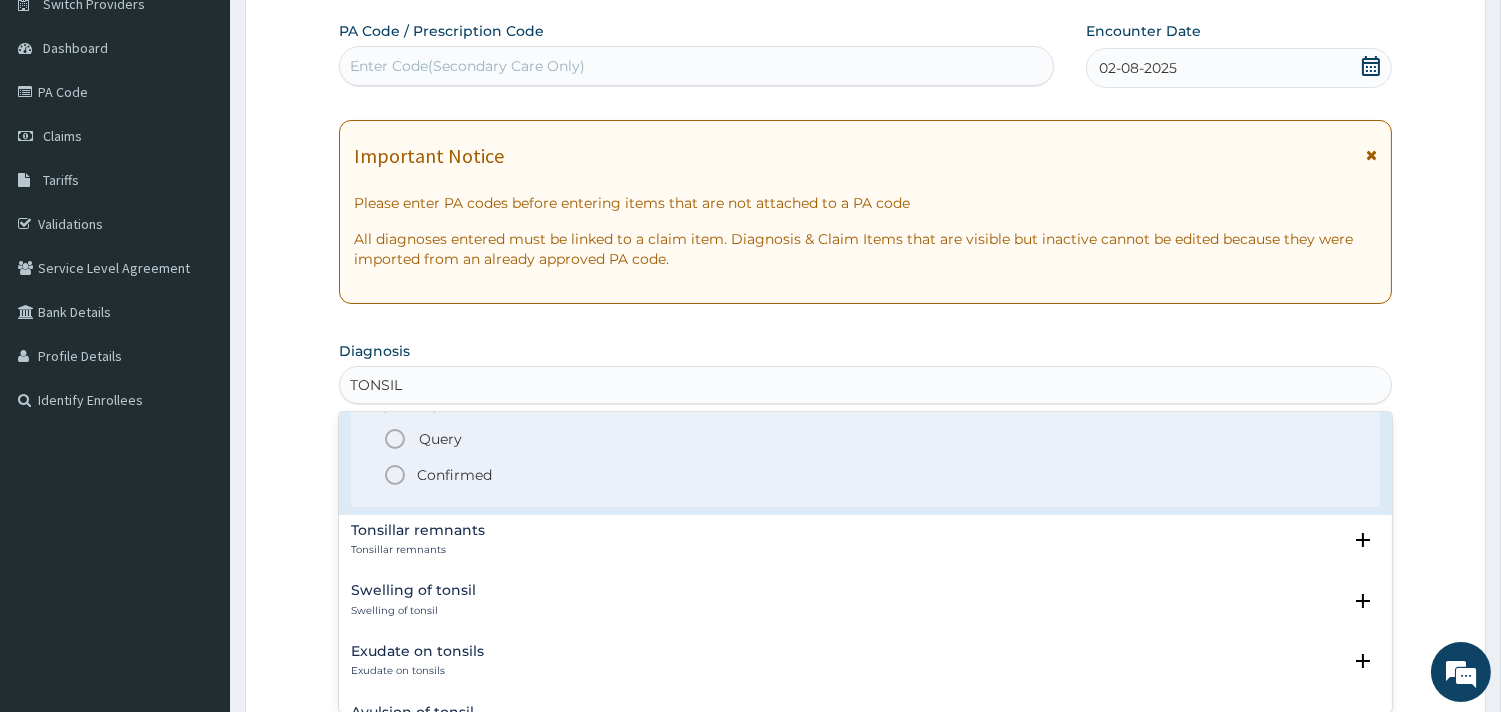 scroll, scrollTop: 1333, scrollLeft: 0, axis: vertical 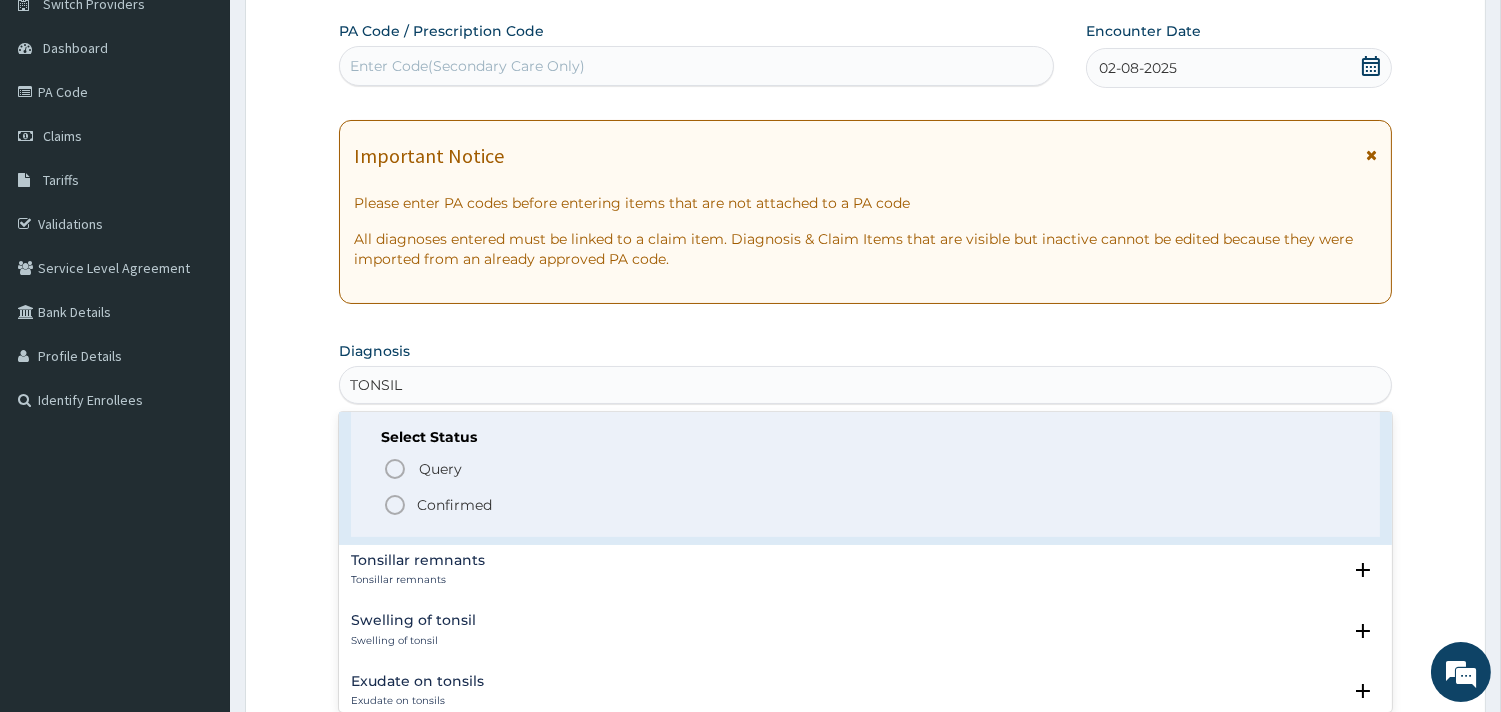 click on "Confirmed" at bounding box center [454, 505] 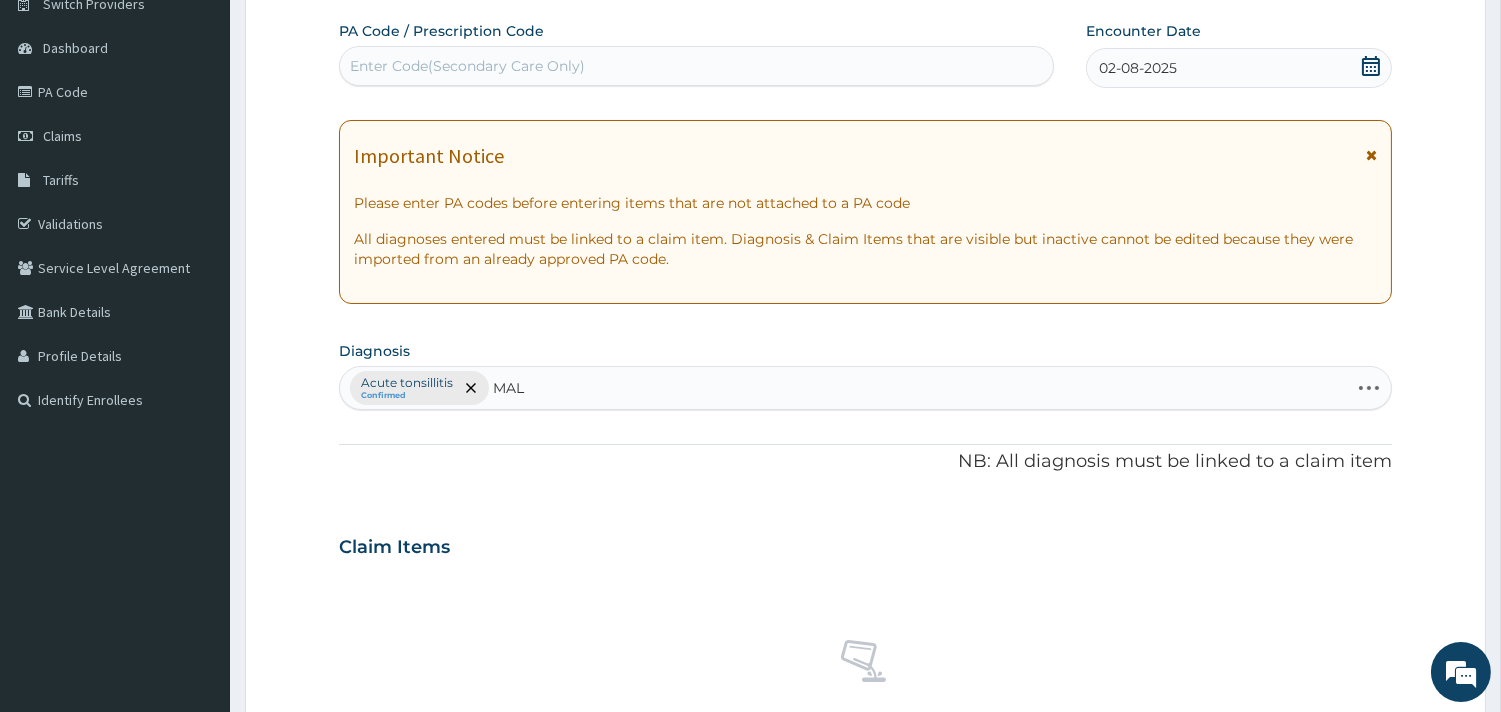 type on "MALA" 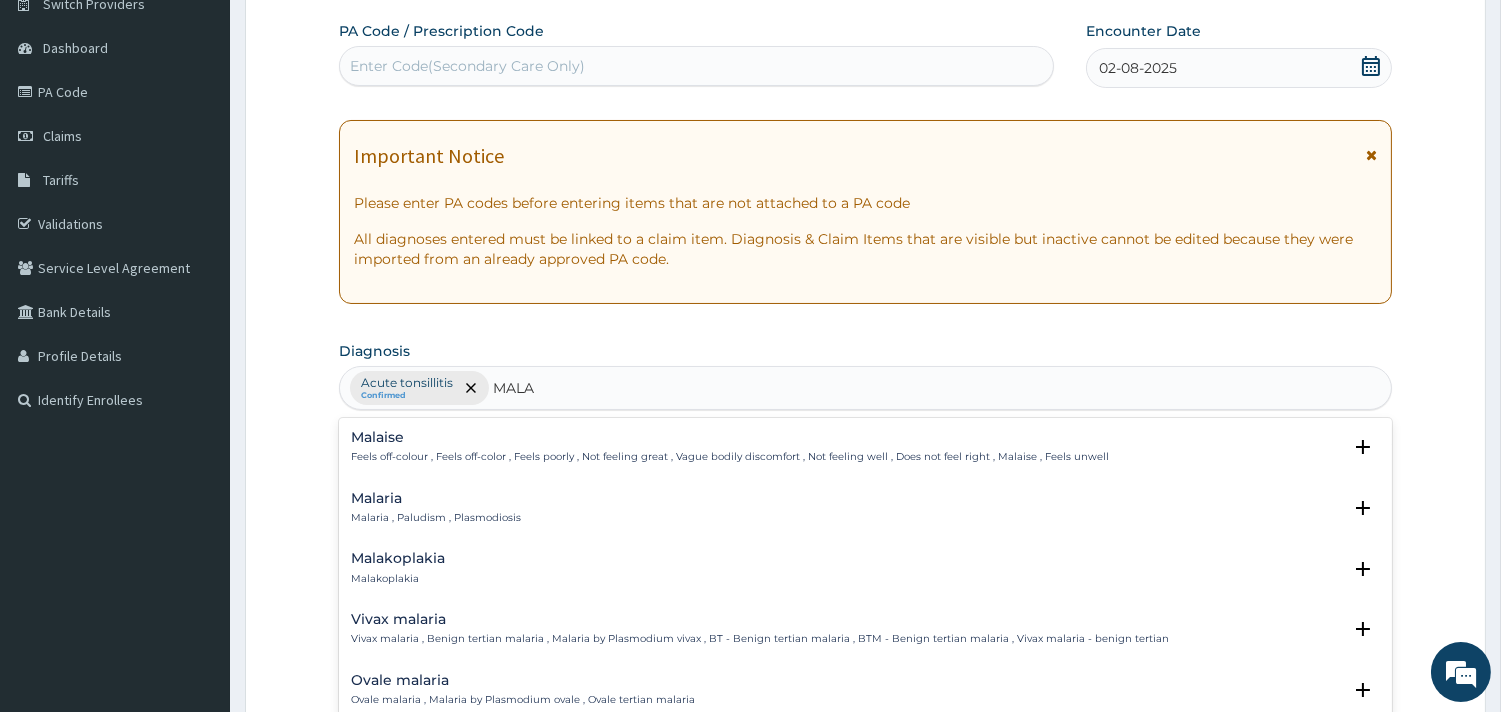 click on "Malaria" at bounding box center [436, 498] 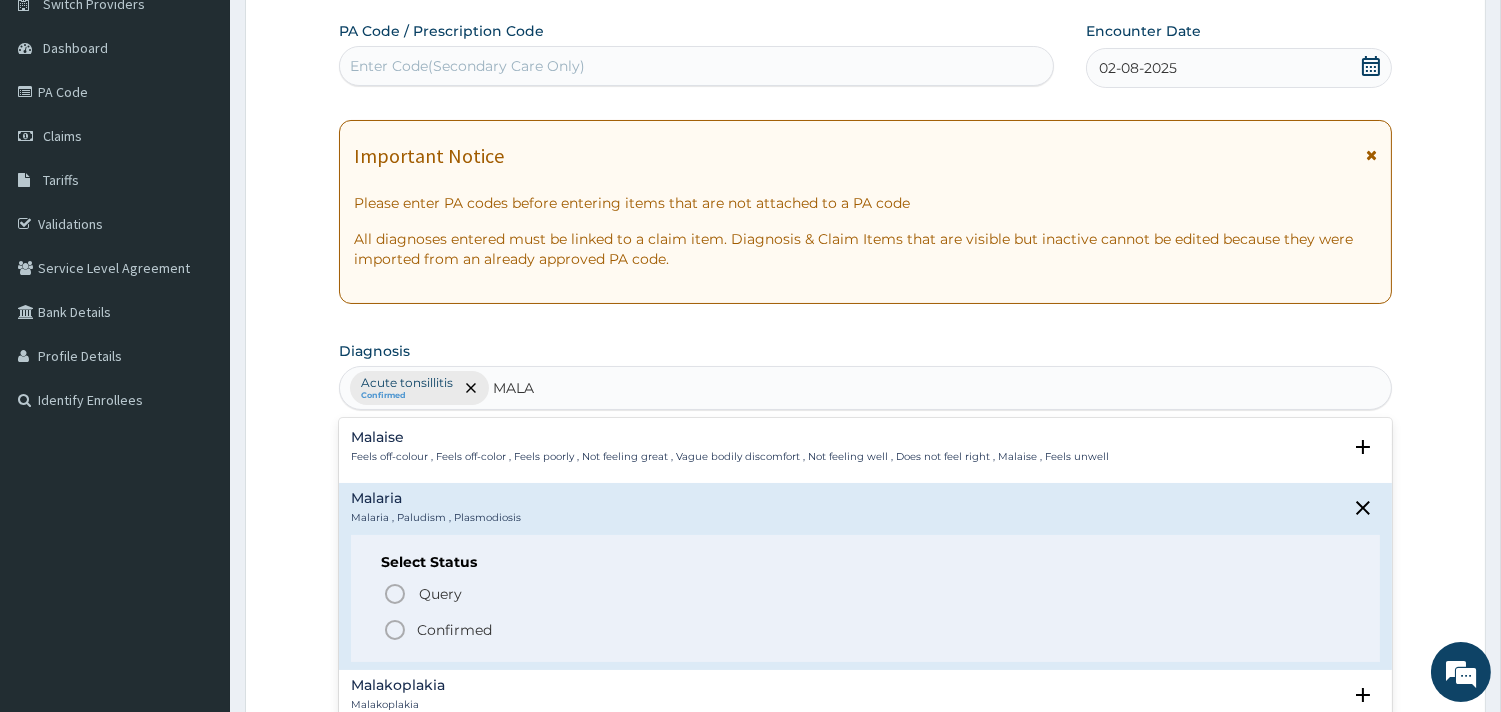 click on "Confirmed" at bounding box center [454, 630] 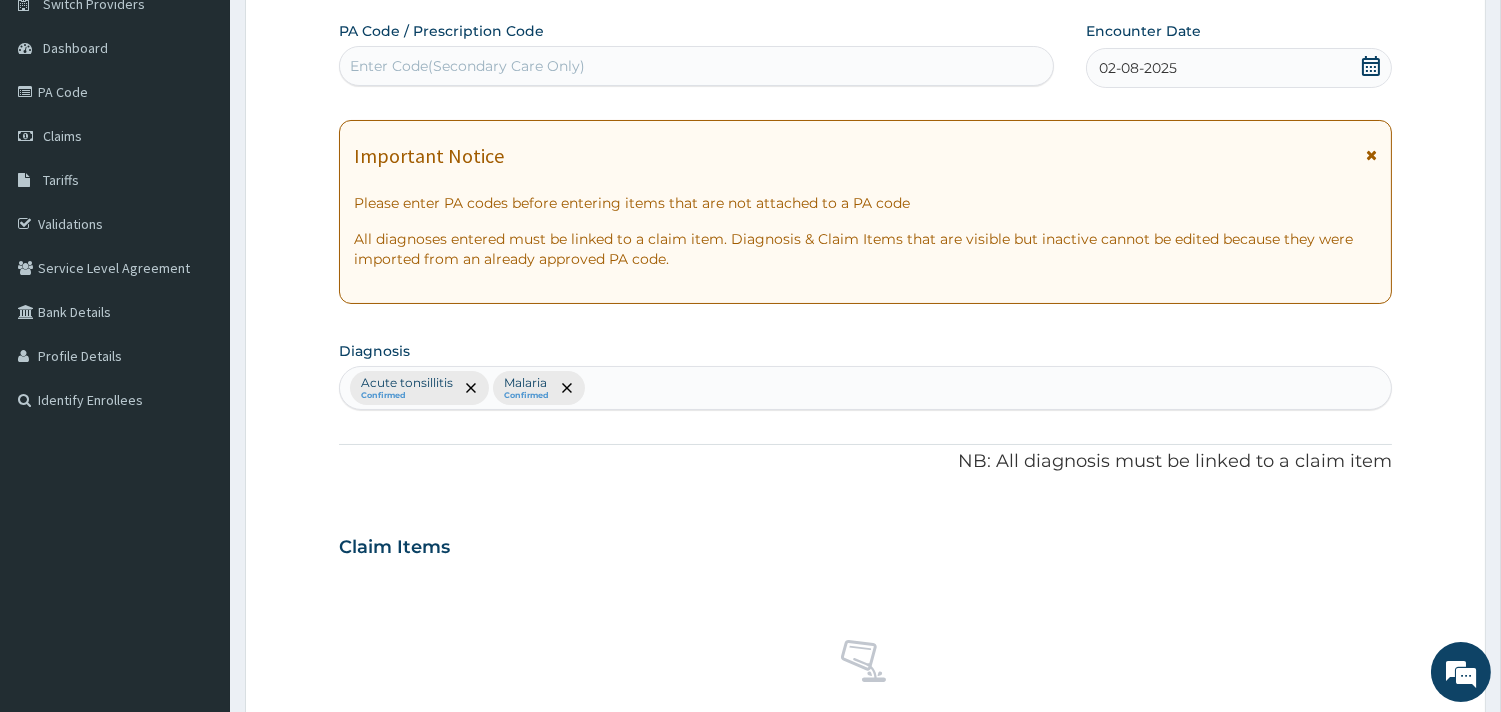 type on "S" 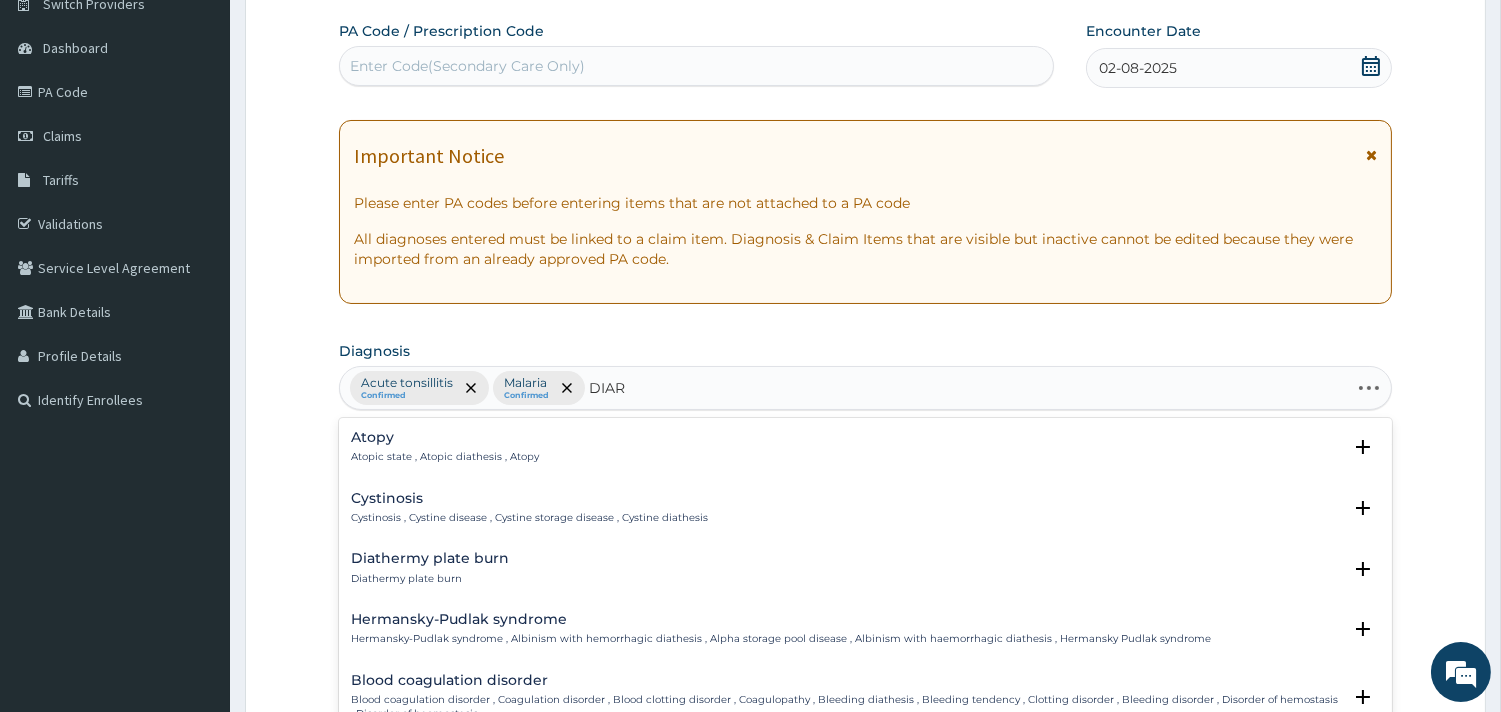 type on "DIARR" 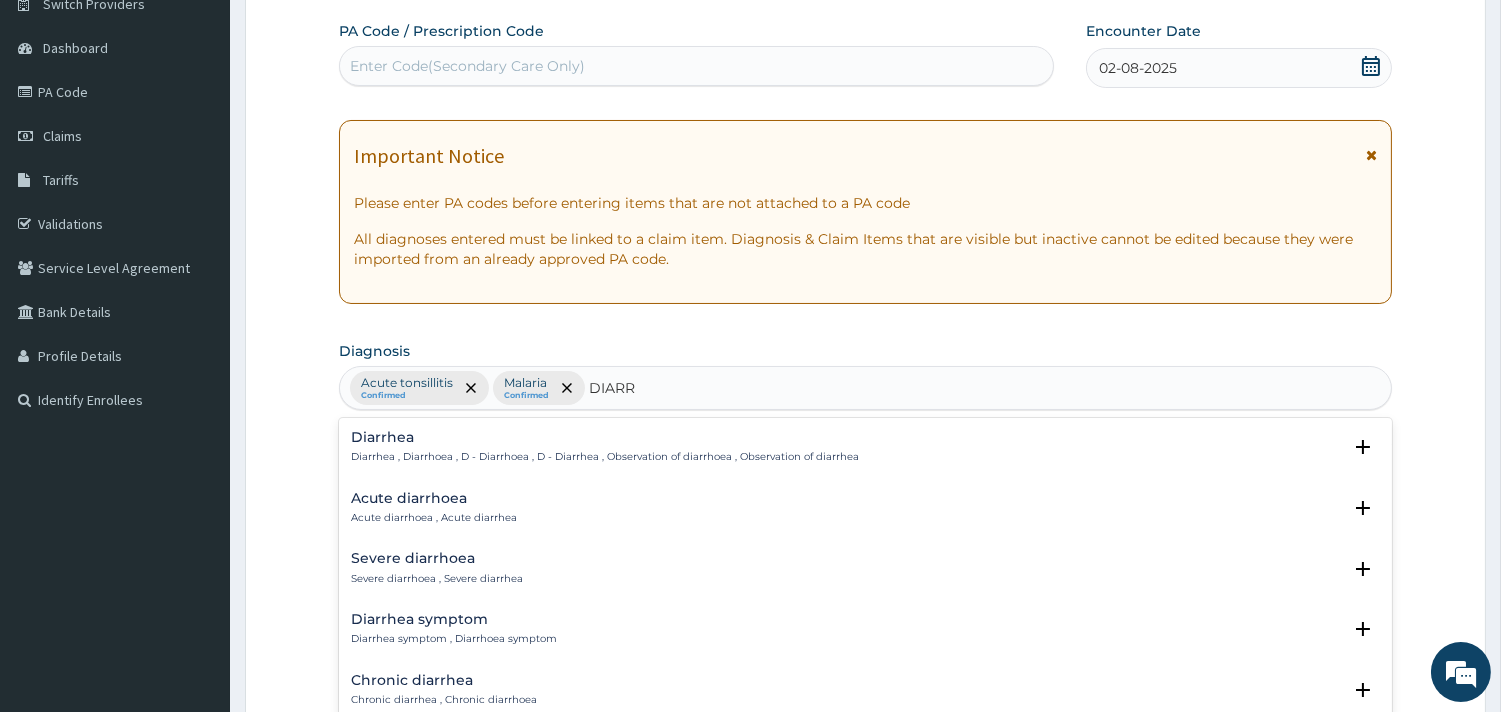 click on "Acute diarrhoea Acute diarrhoea , Acute diarrhea" at bounding box center (434, 508) 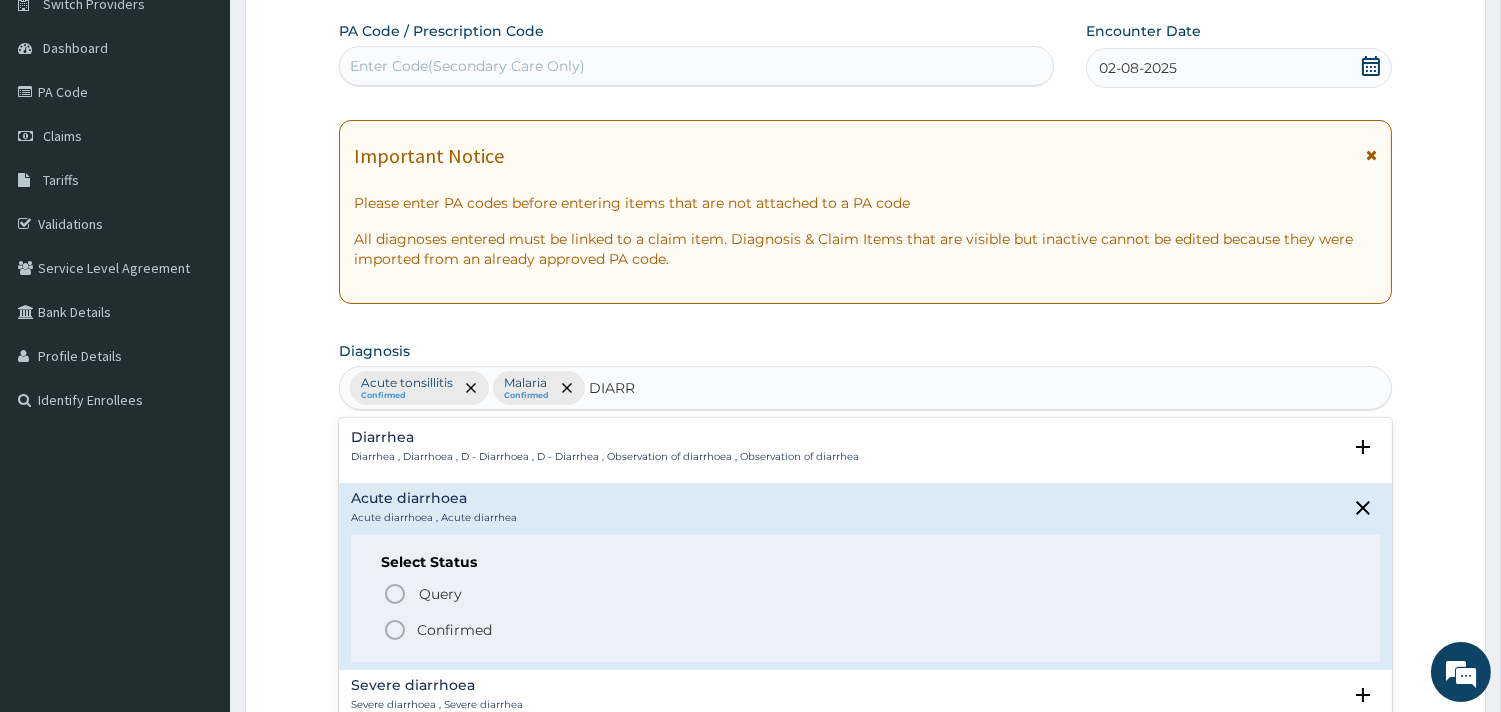 click on "Confirmed" at bounding box center (454, 630) 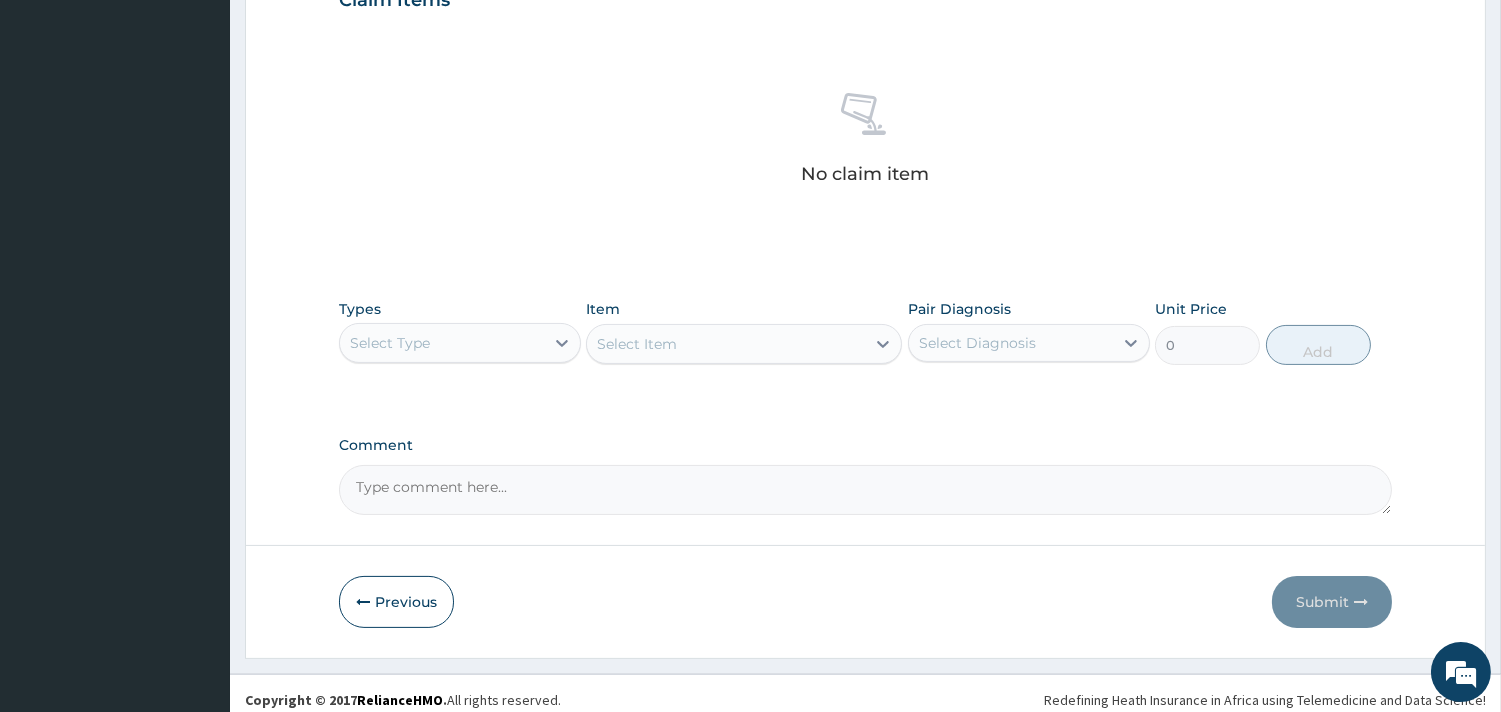 scroll, scrollTop: 730, scrollLeft: 0, axis: vertical 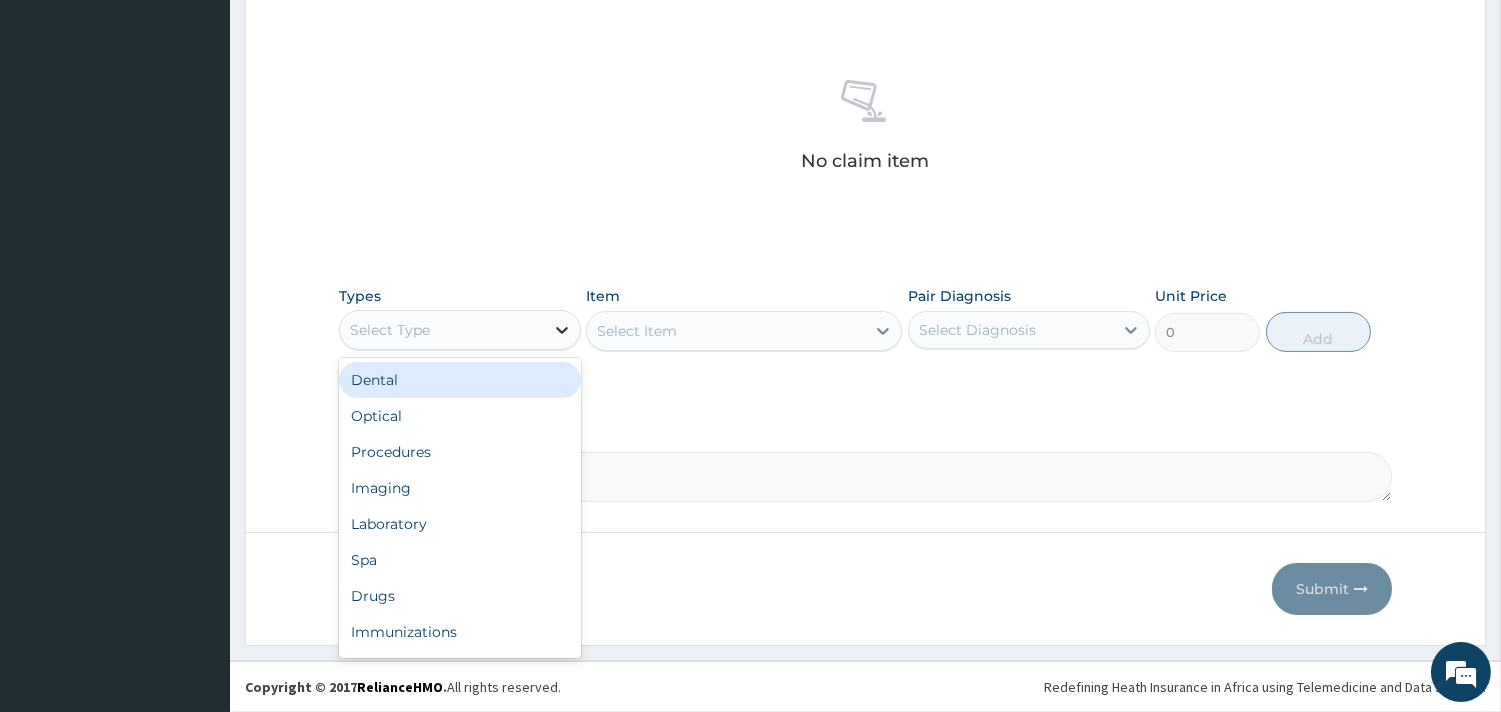 click at bounding box center [562, 330] 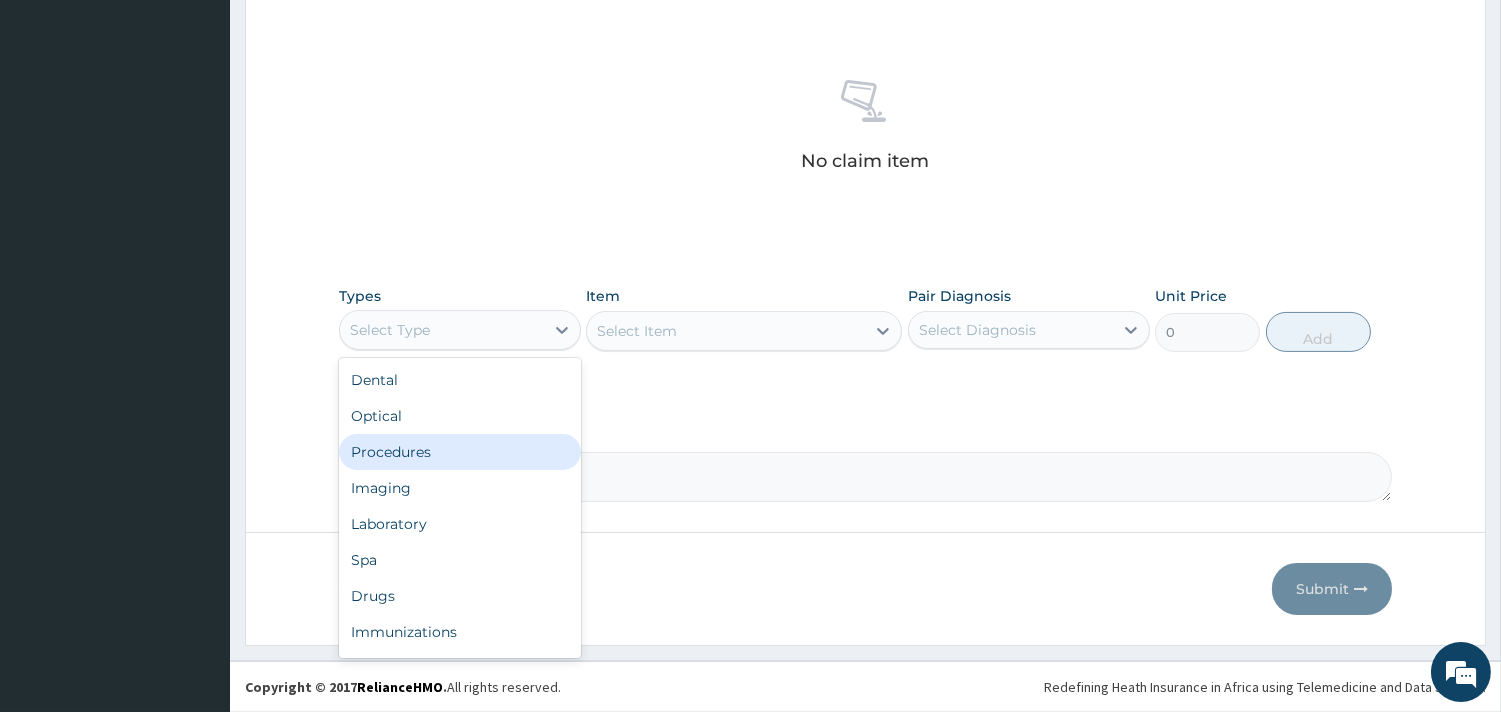 click on "Procedures" at bounding box center (460, 452) 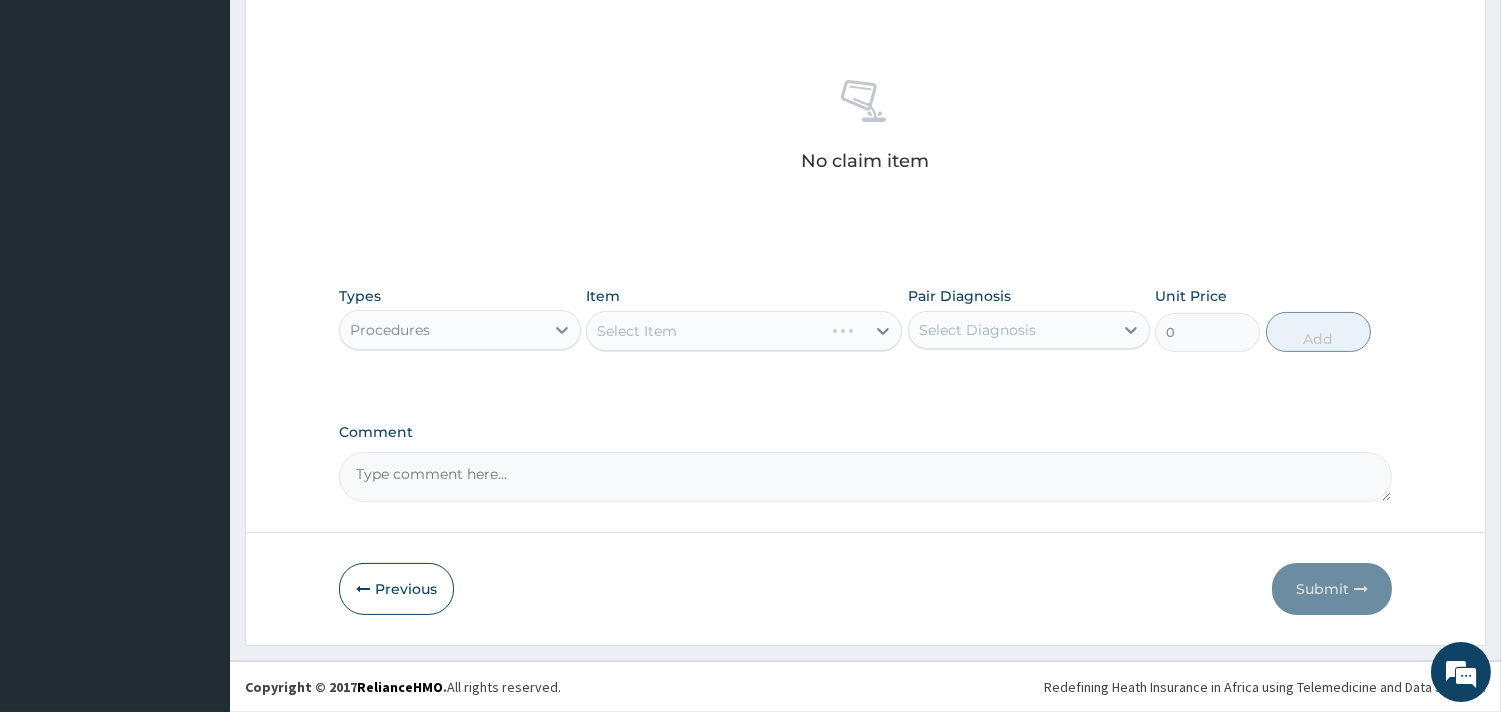 click on "Select Item" at bounding box center (744, 331) 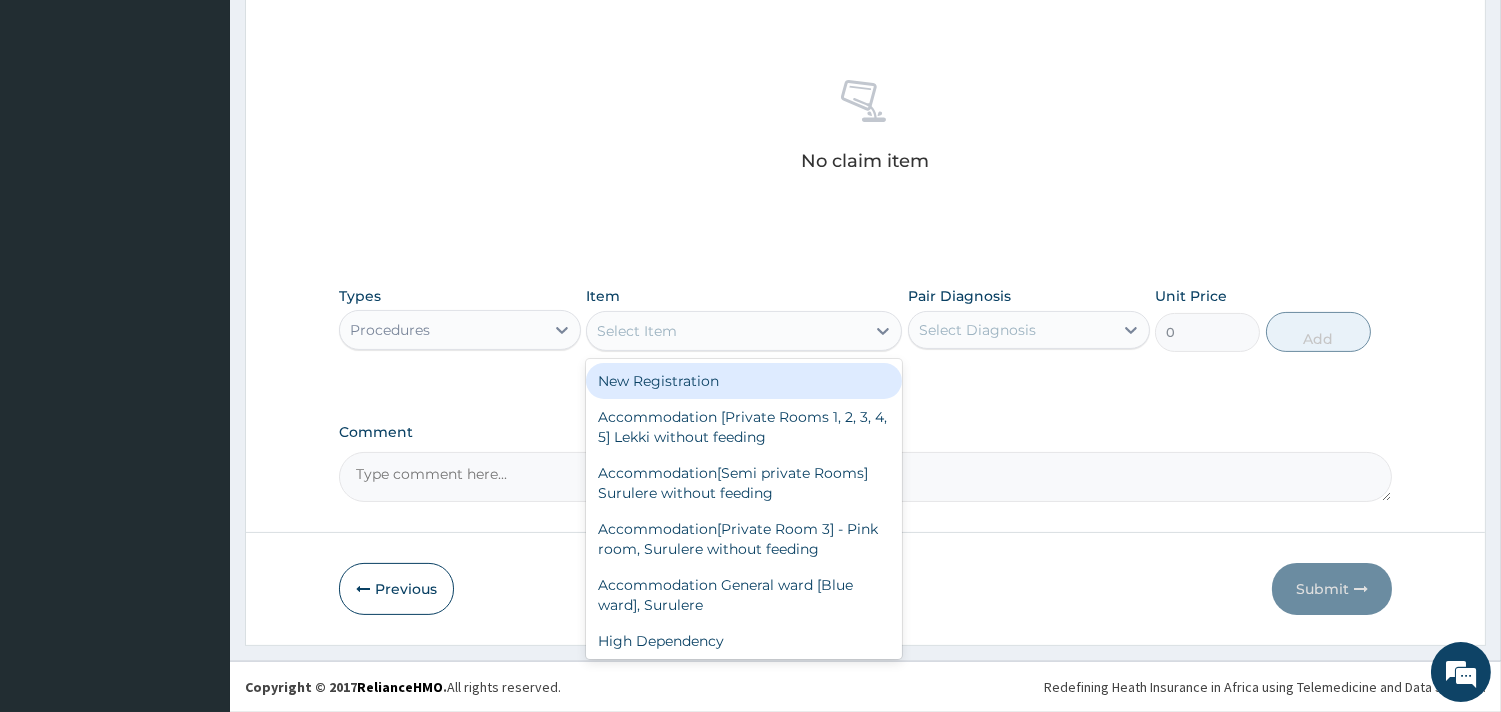 click on "Select Item" at bounding box center [726, 331] 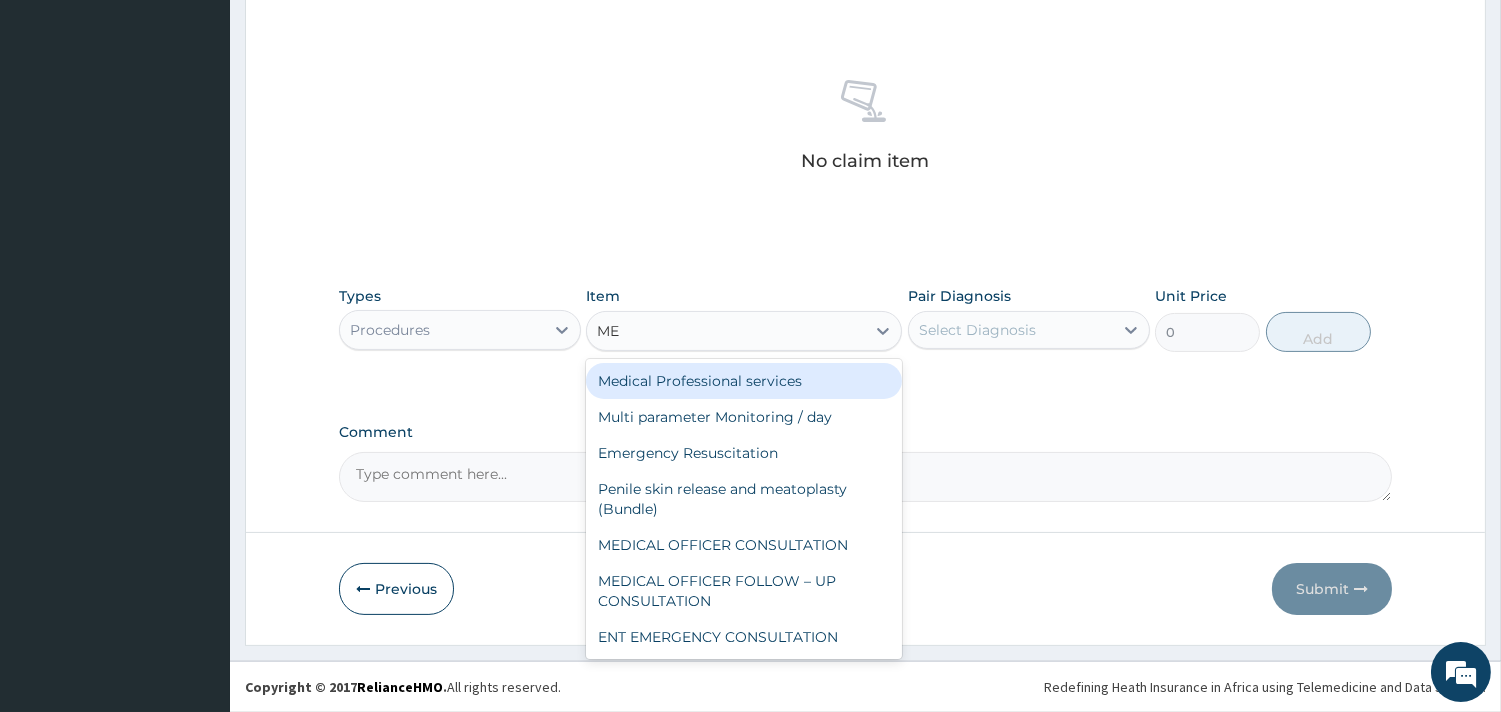 type on "MED" 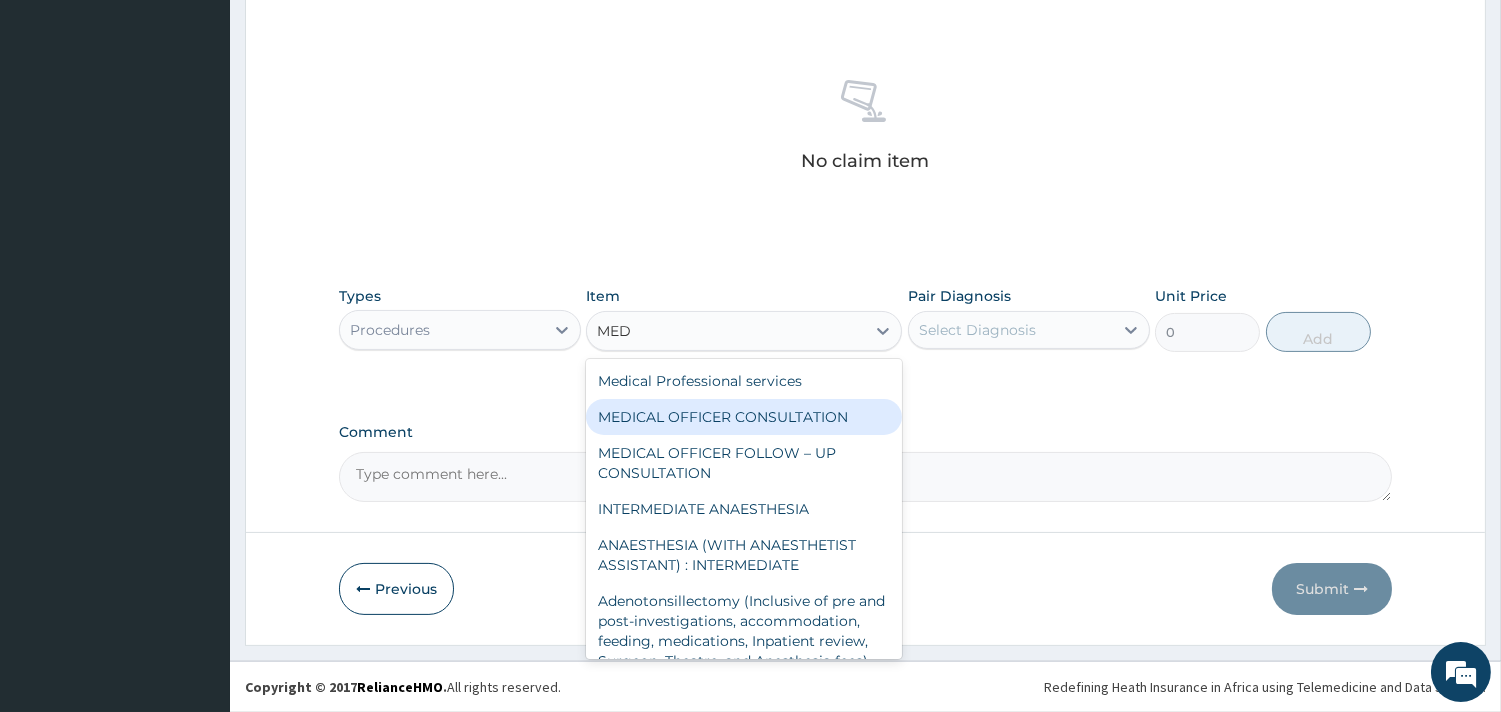 click on "MEDICAL OFFICER CONSULTATION" at bounding box center (744, 417) 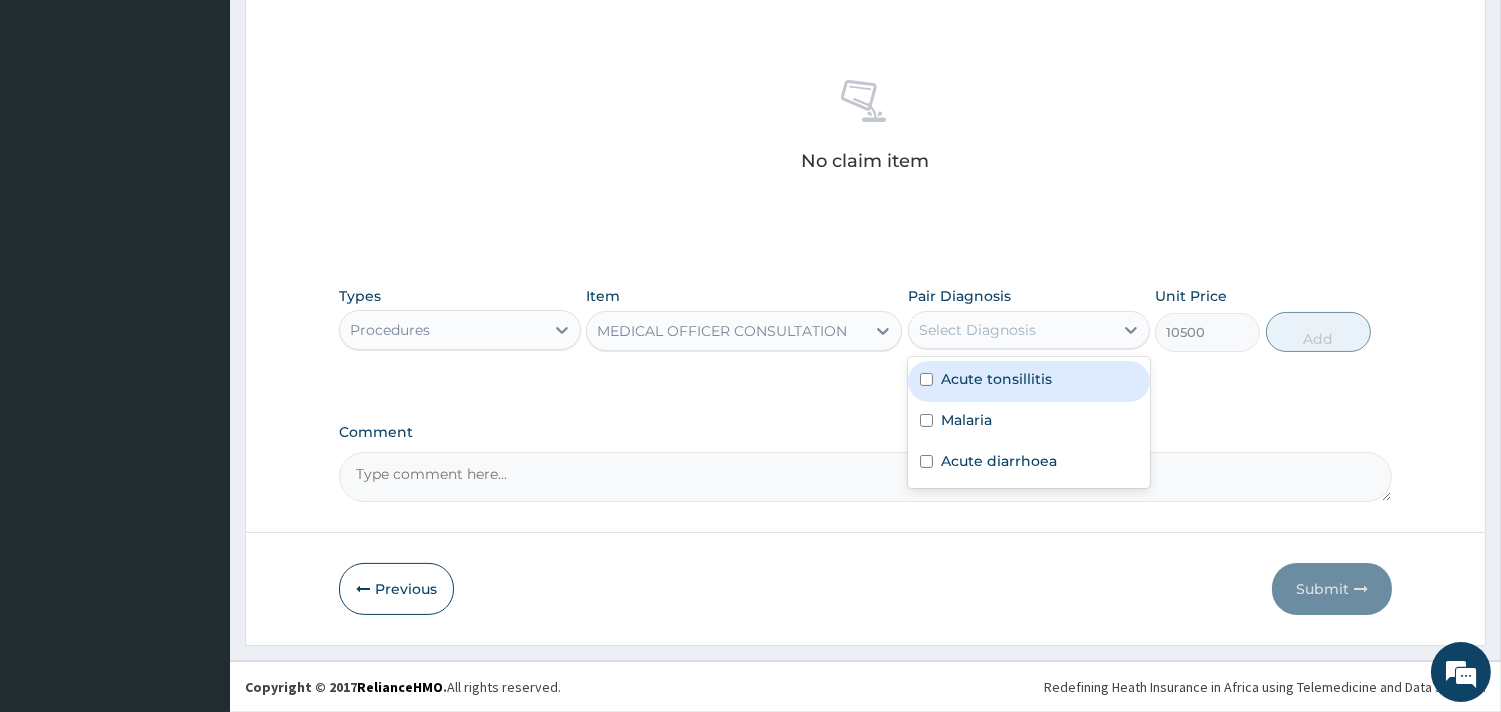 click on "Select Diagnosis" at bounding box center (977, 330) 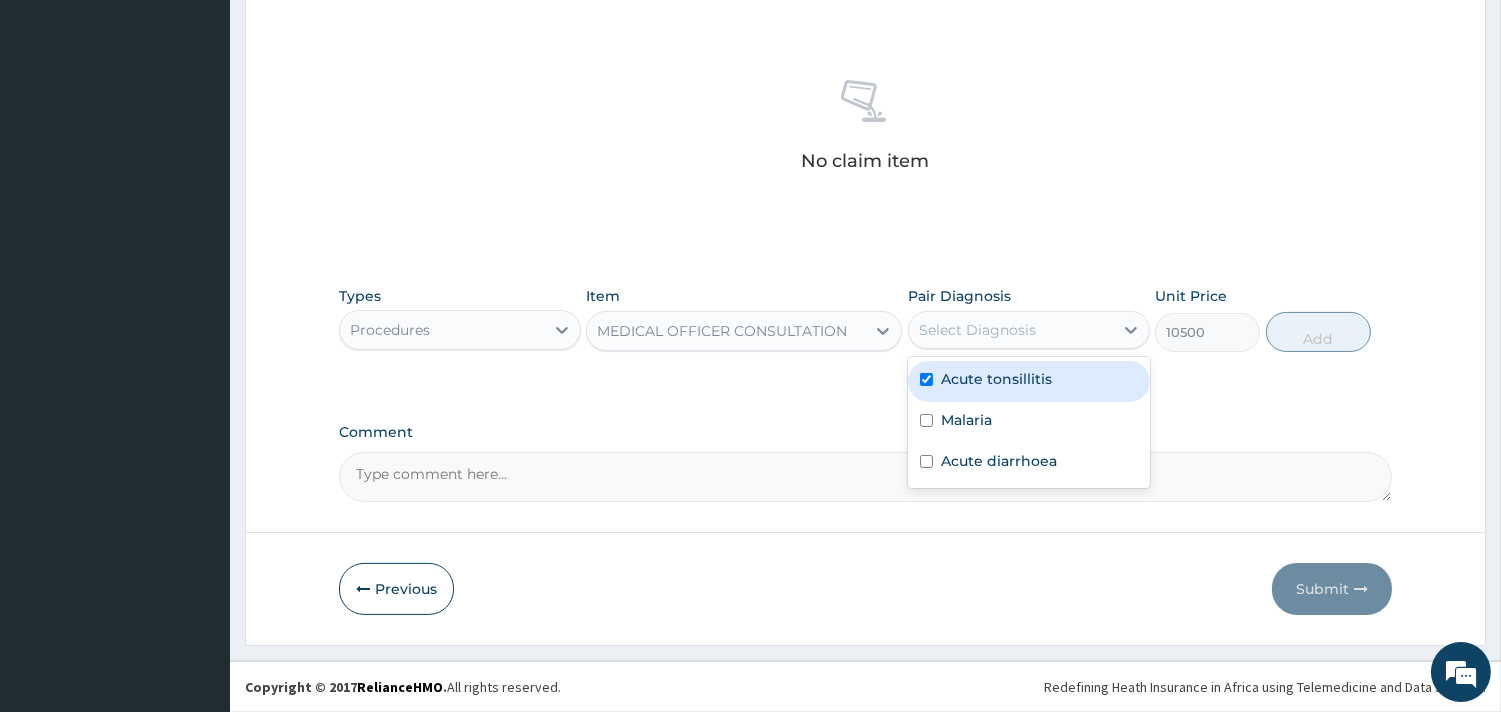 checkbox on "true" 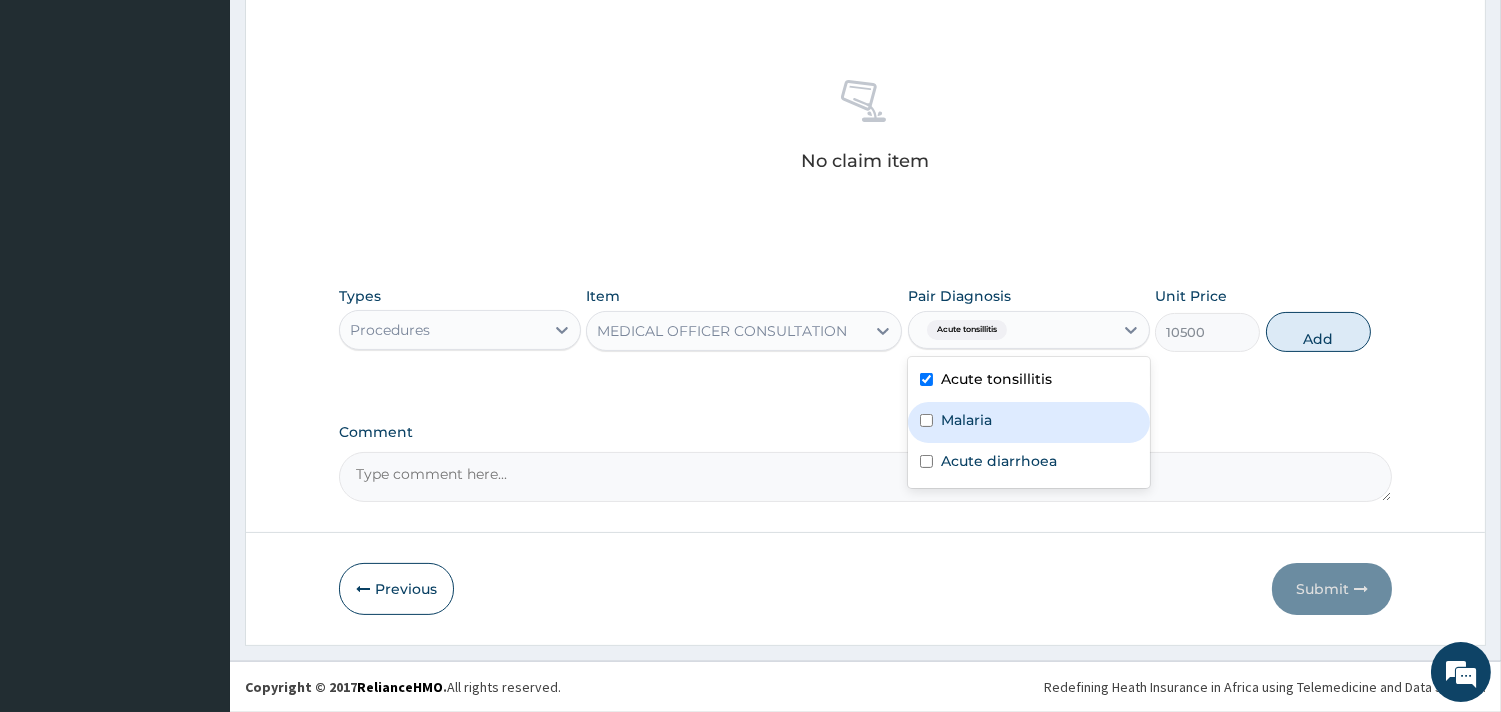 drag, startPoint x: 985, startPoint y: 405, endPoint x: 983, endPoint y: 460, distance: 55.03635 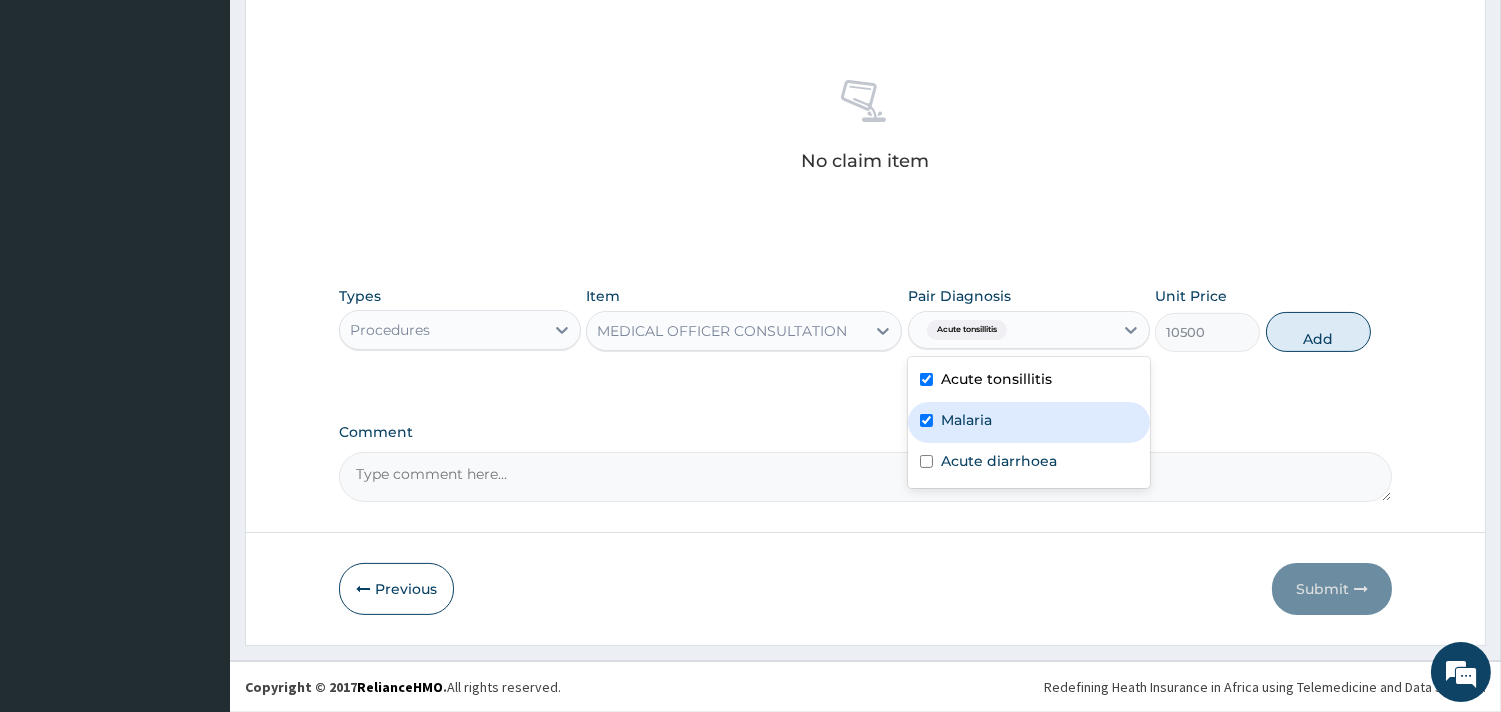 checkbox on "true" 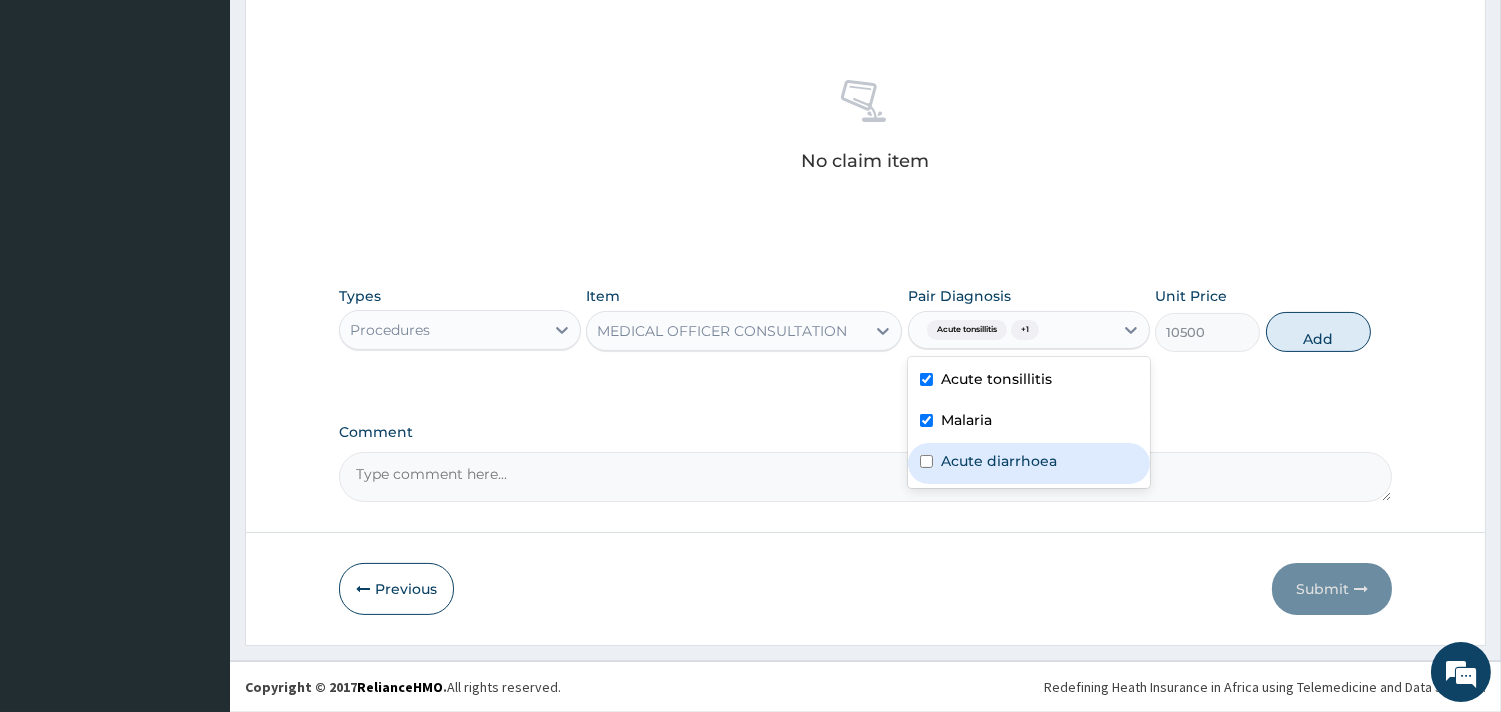 drag, startPoint x: 984, startPoint y: 466, endPoint x: 1004, endPoint y: 461, distance: 20.615528 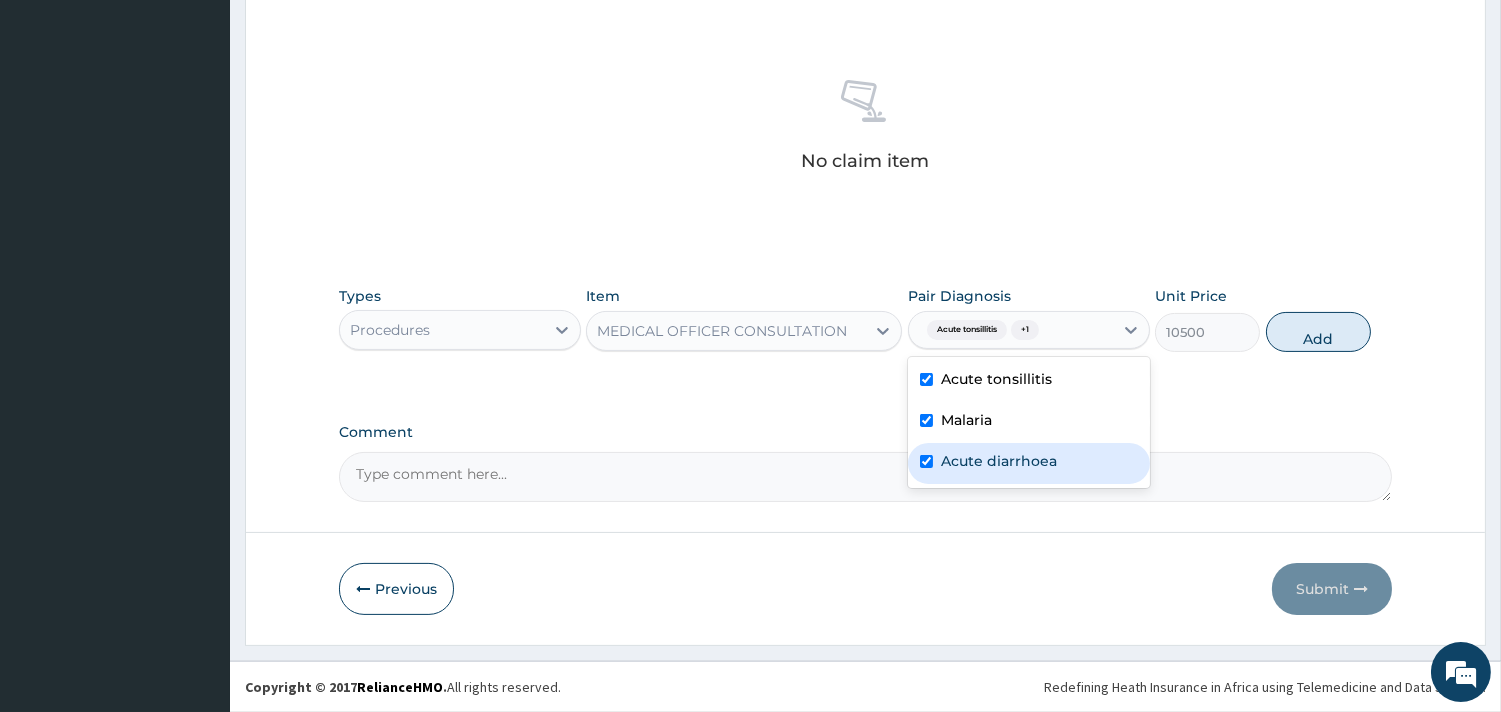 checkbox on "true" 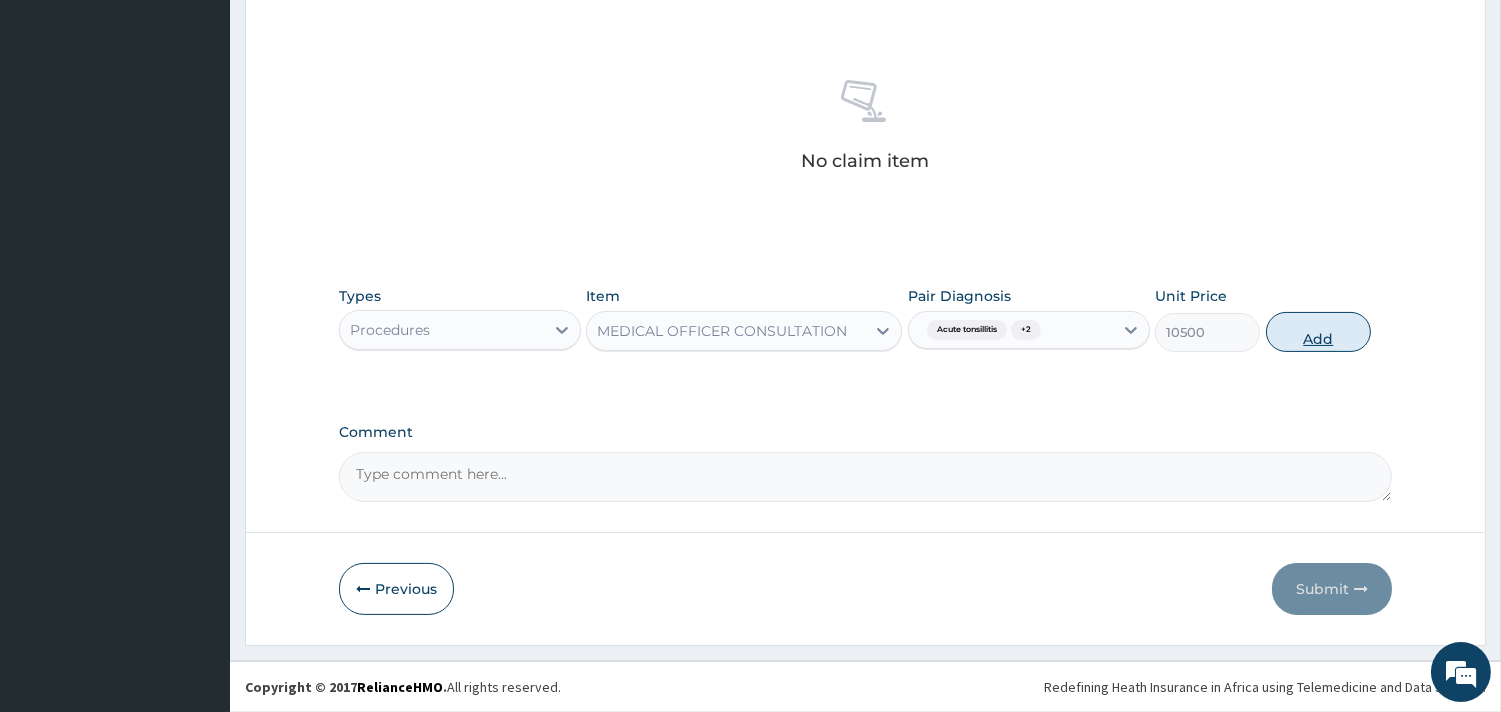 click on "Add" at bounding box center (1318, 332) 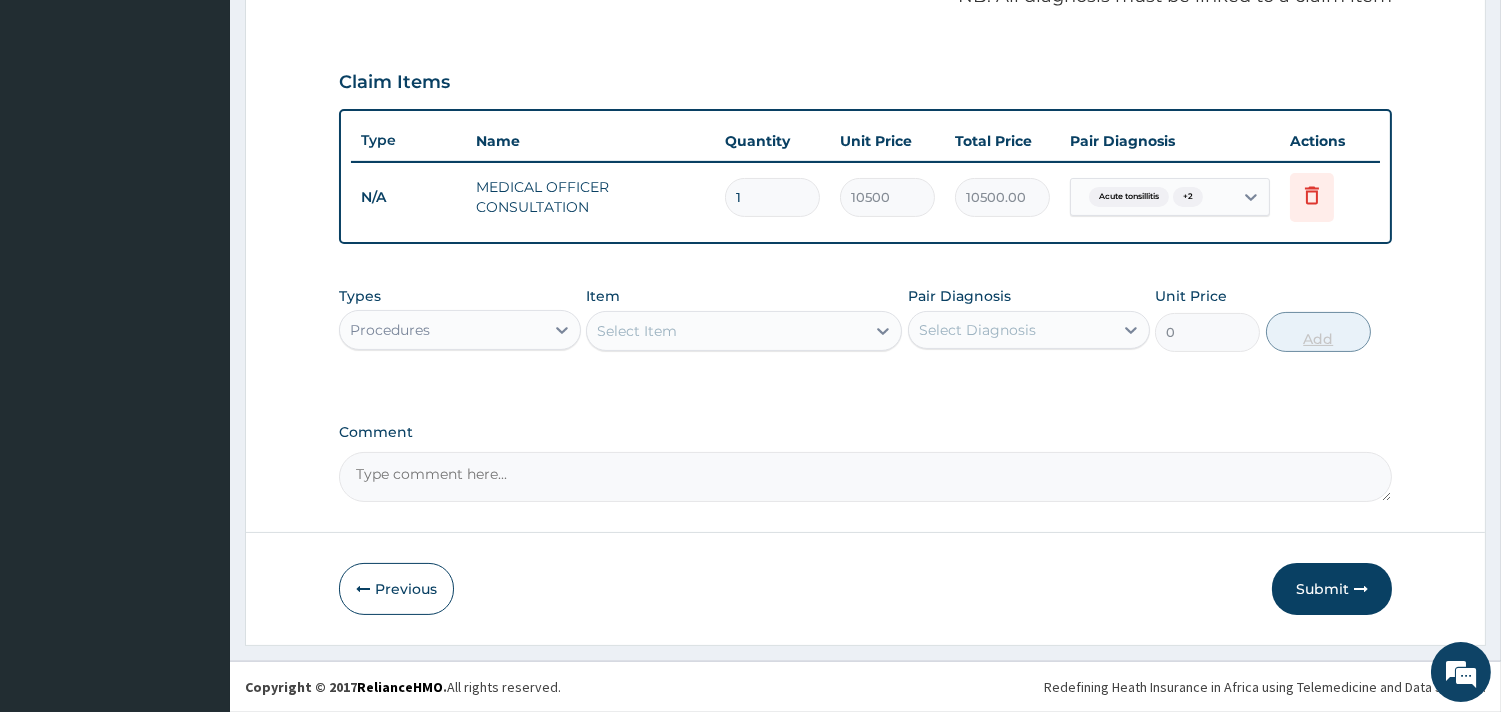 scroll, scrollTop: 633, scrollLeft: 0, axis: vertical 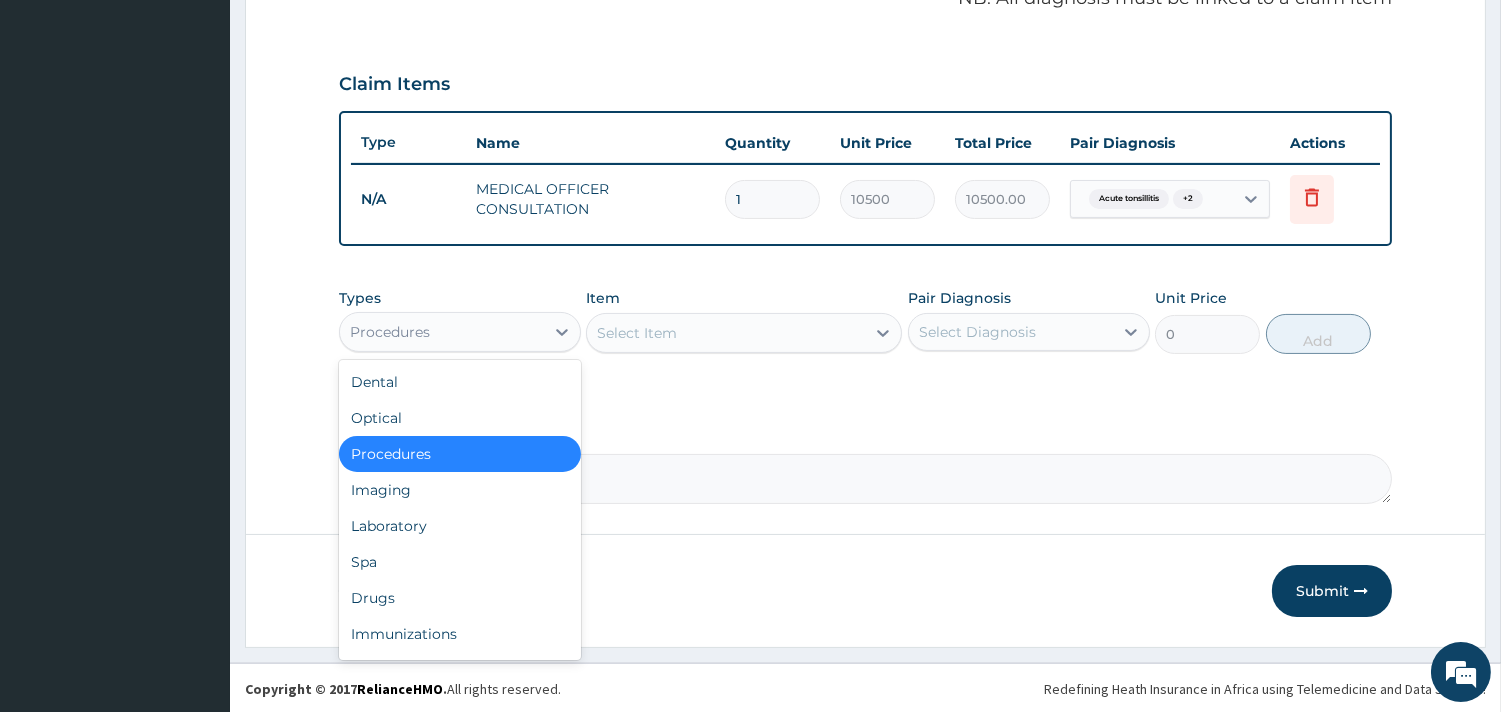 click on "Procedures" at bounding box center (442, 332) 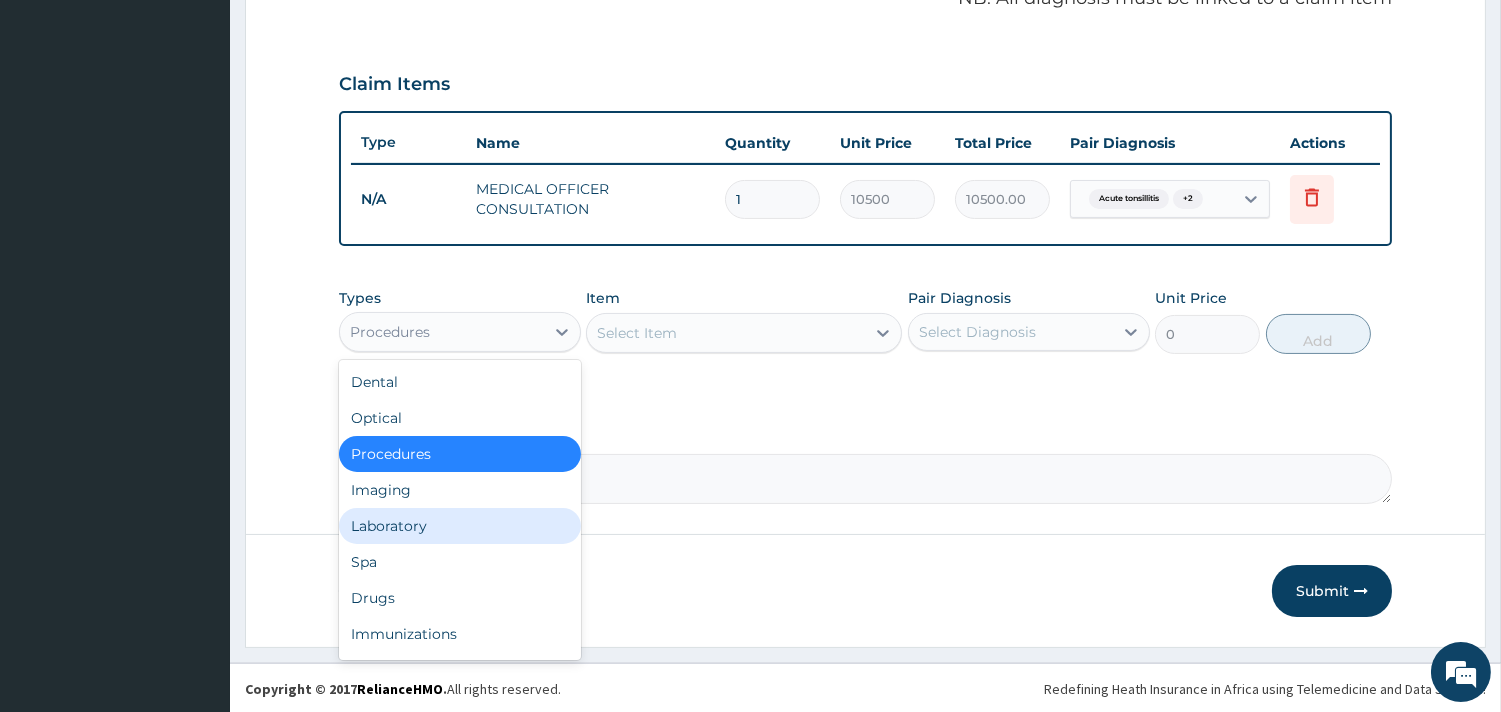 click on "Laboratory" at bounding box center [460, 526] 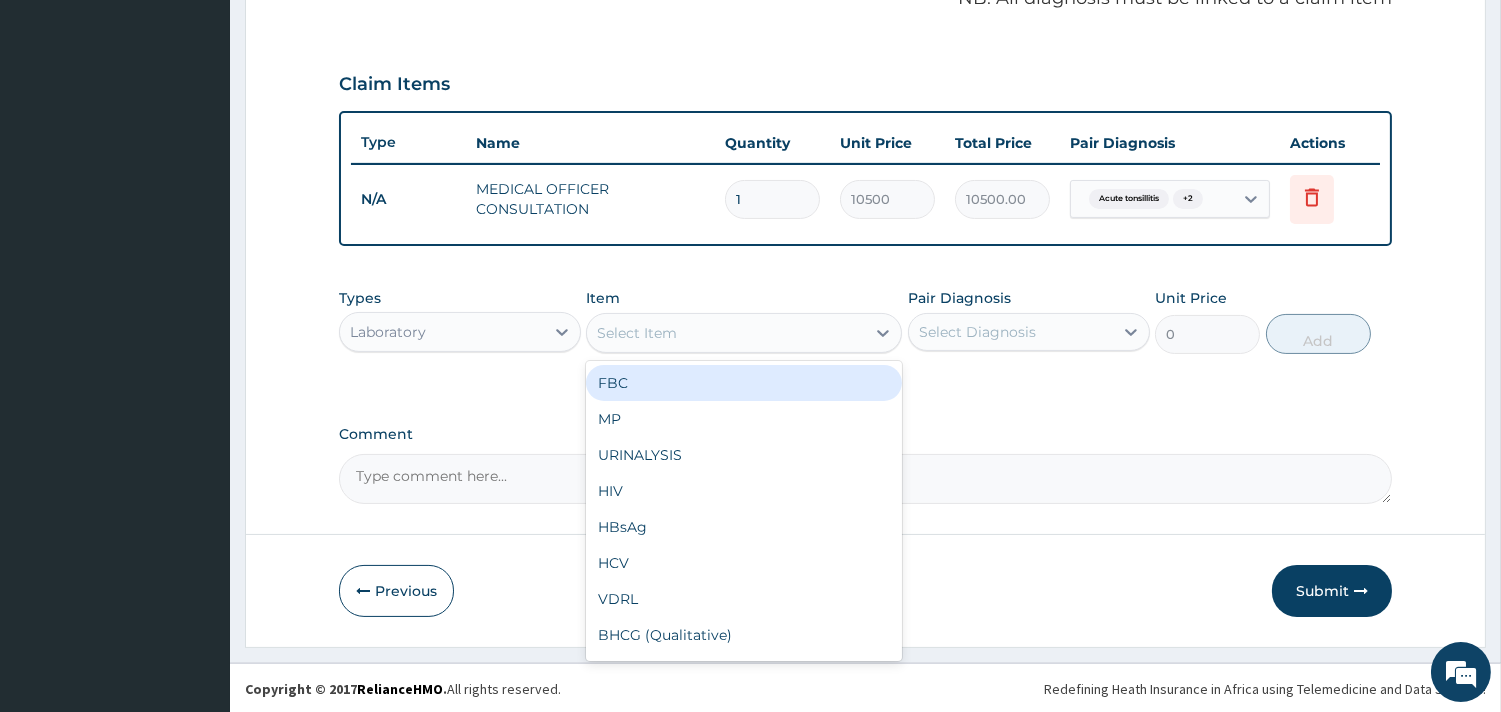 click on "Select Item" at bounding box center (726, 333) 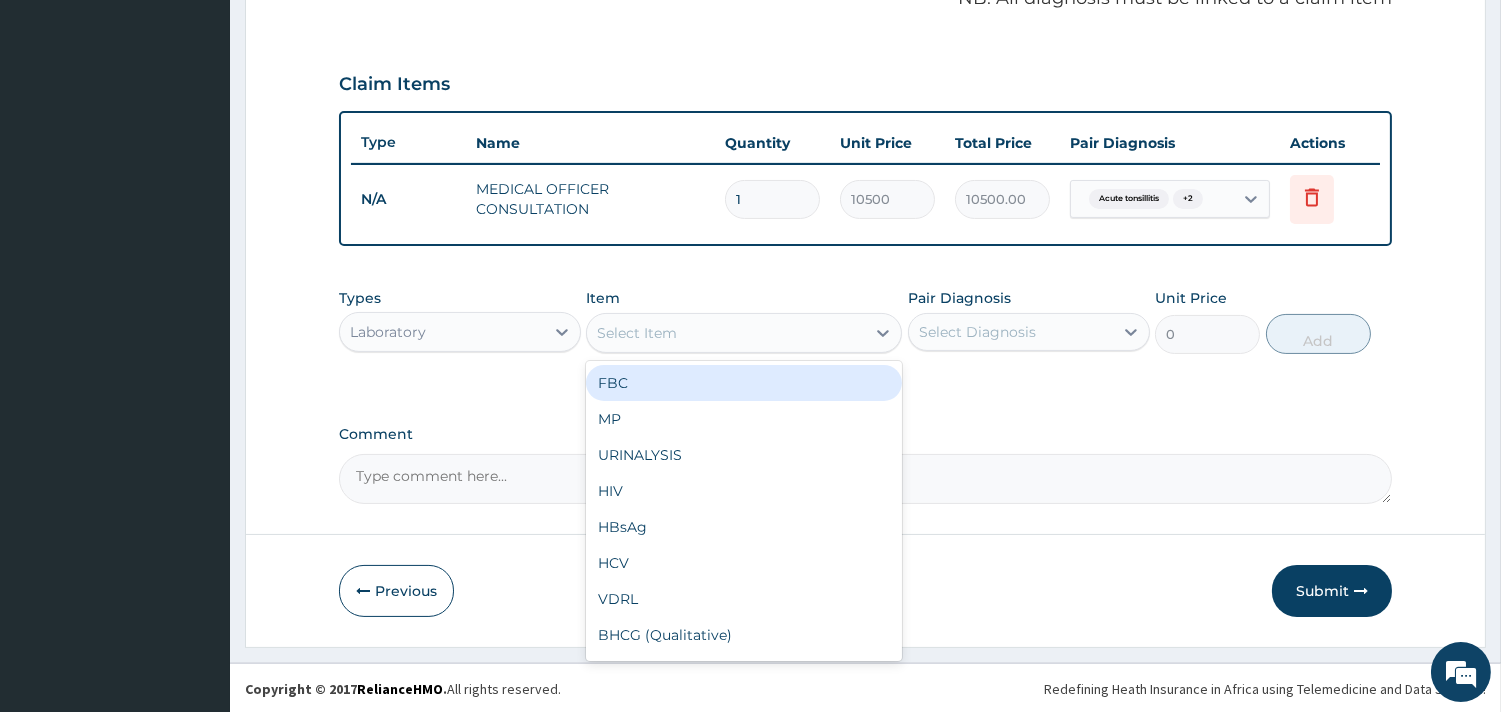 click on "FBC" at bounding box center (744, 383) 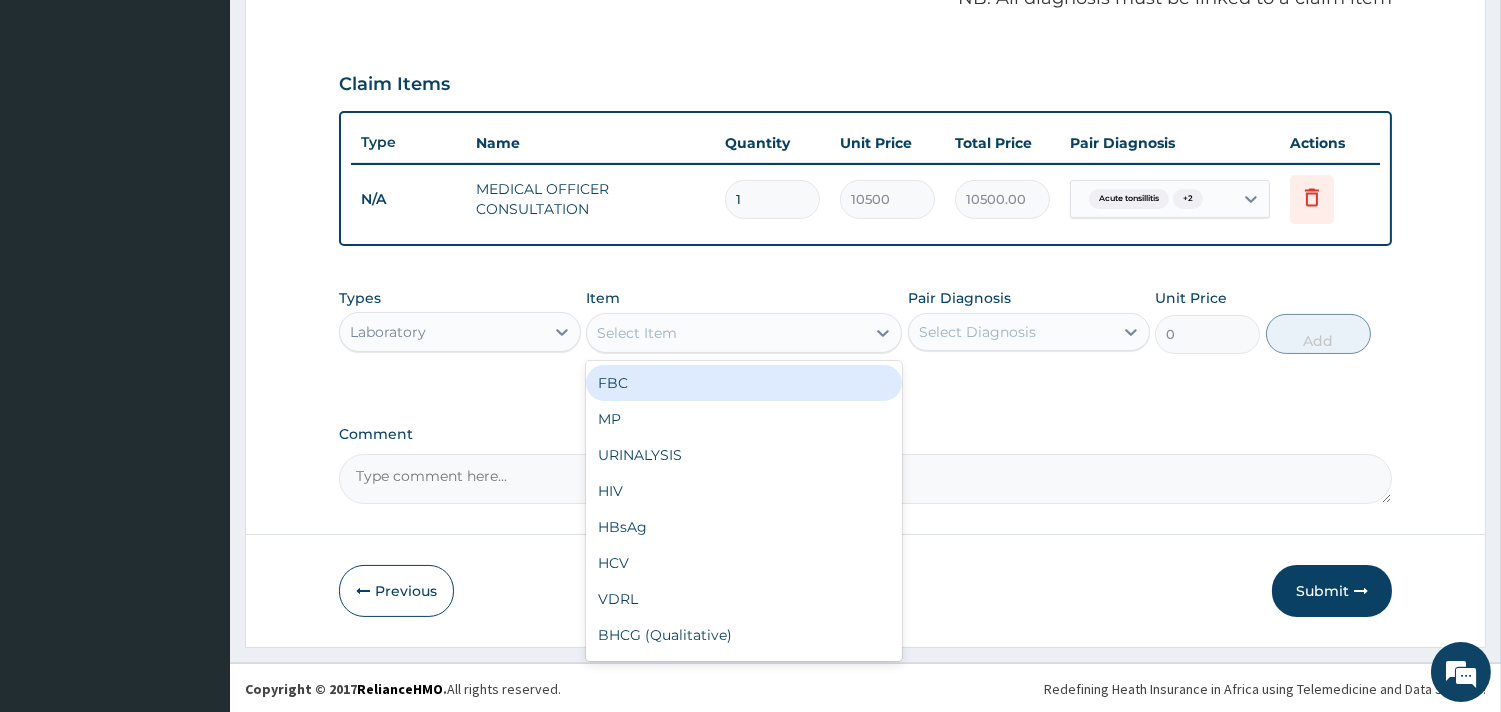type on "4500" 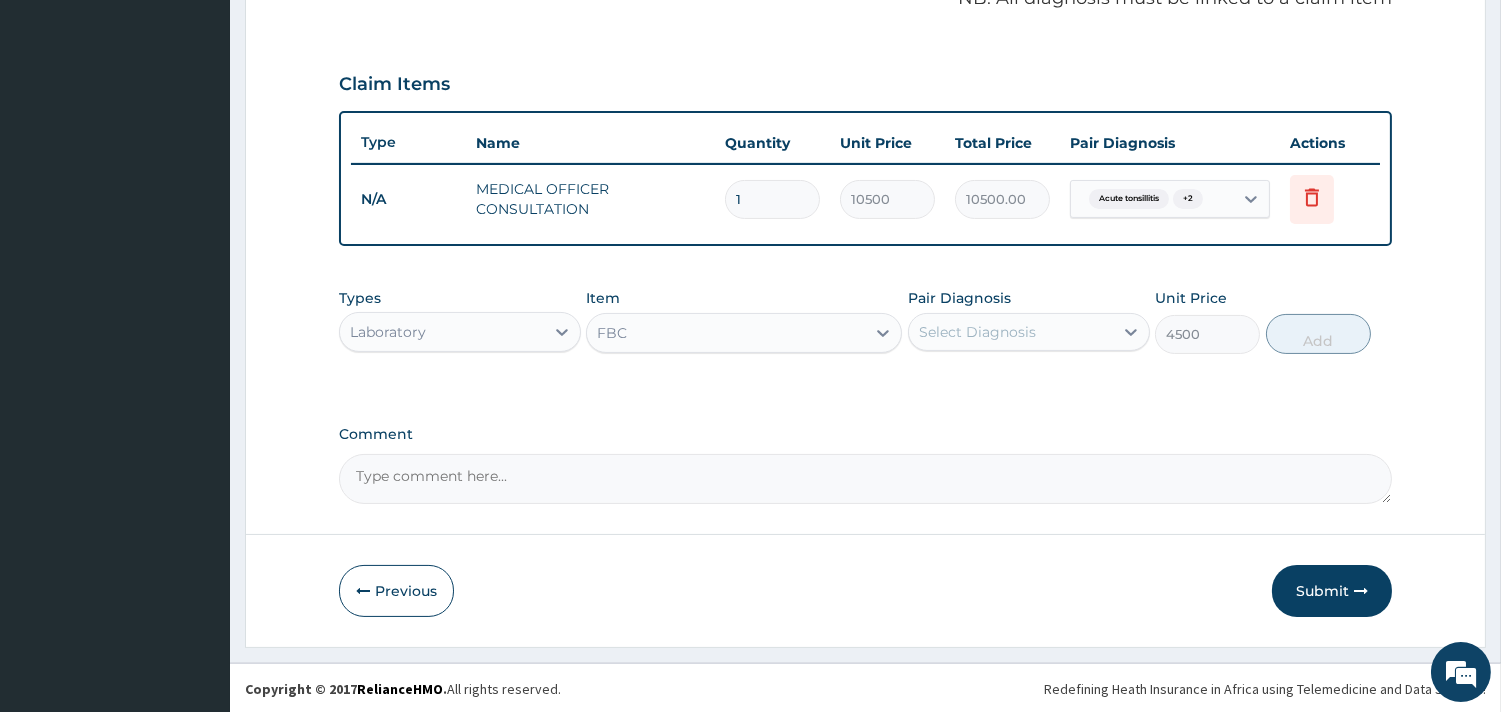 click on "Select Diagnosis" at bounding box center (977, 332) 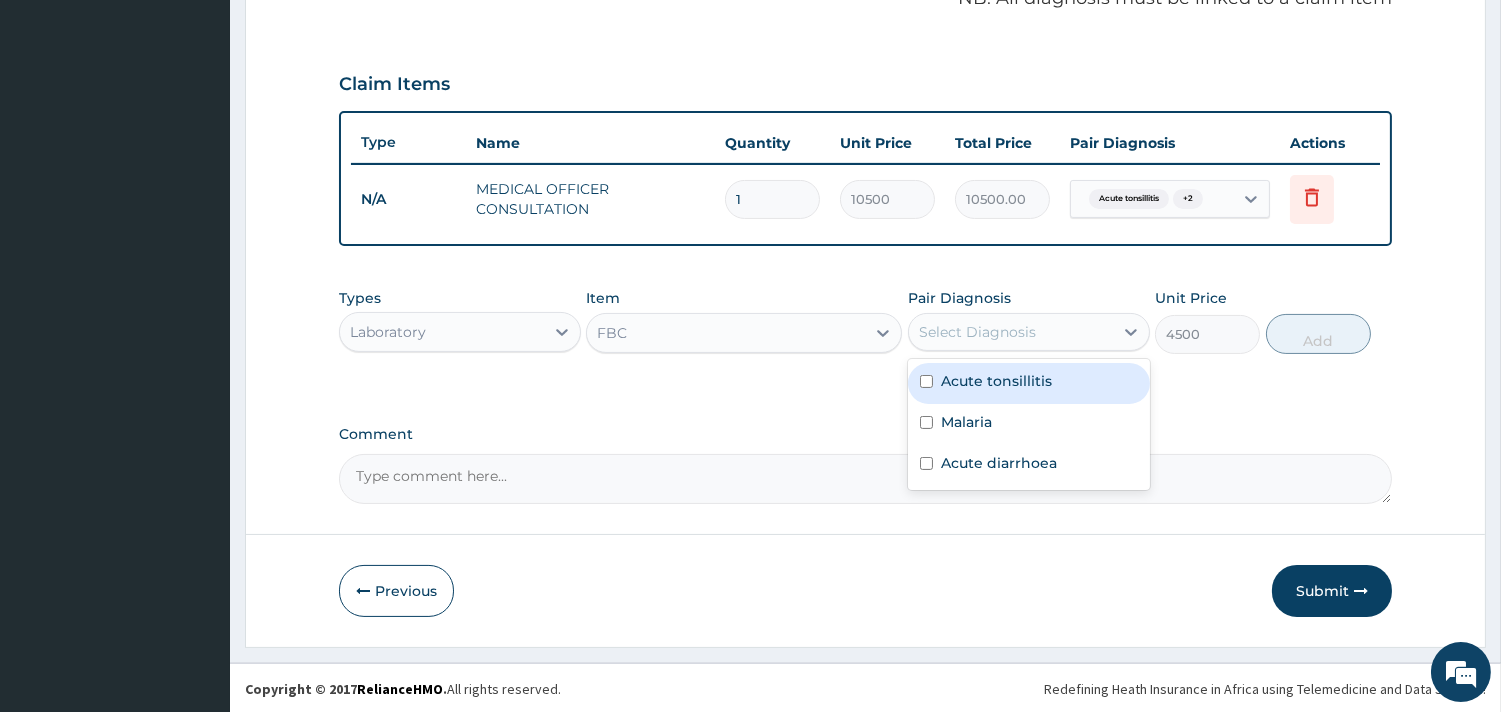 click on "Acute tonsillitis" at bounding box center (996, 381) 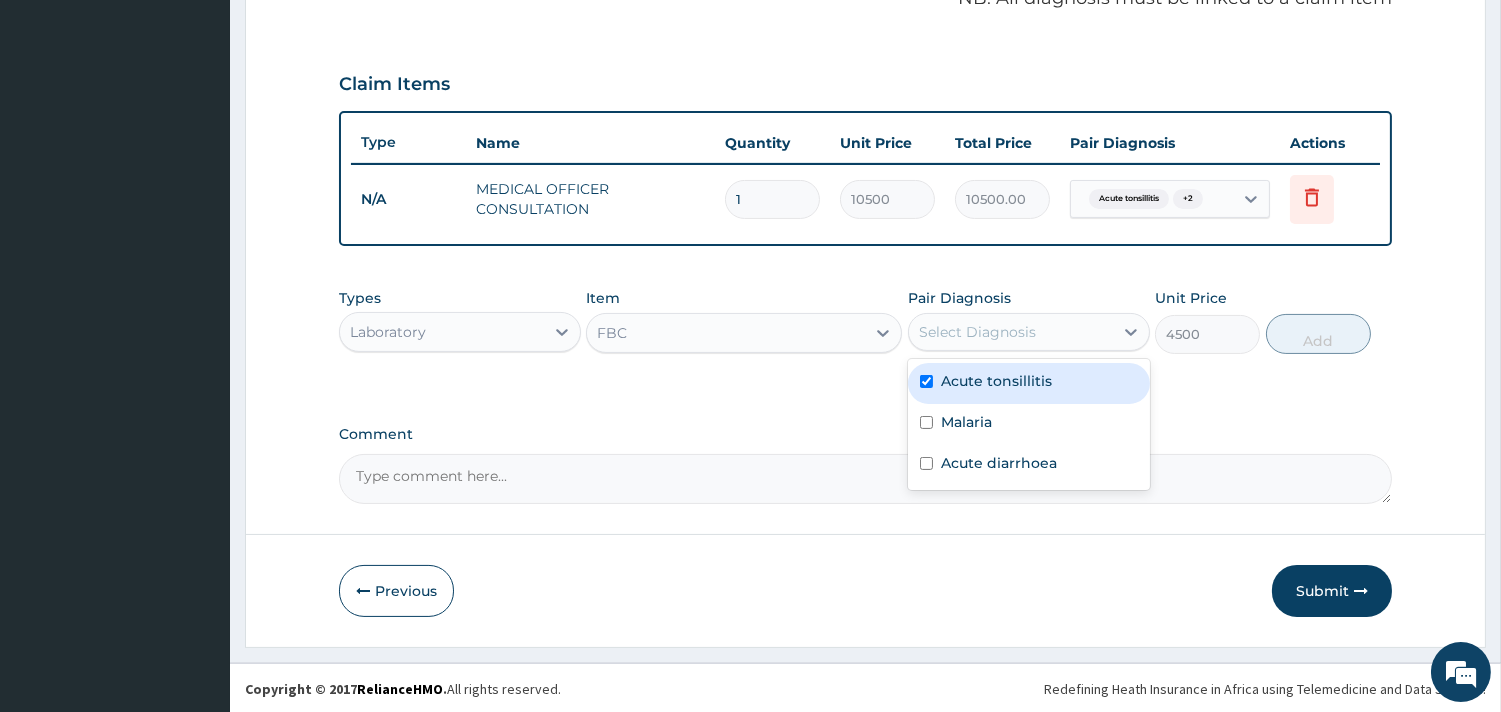checkbox on "true" 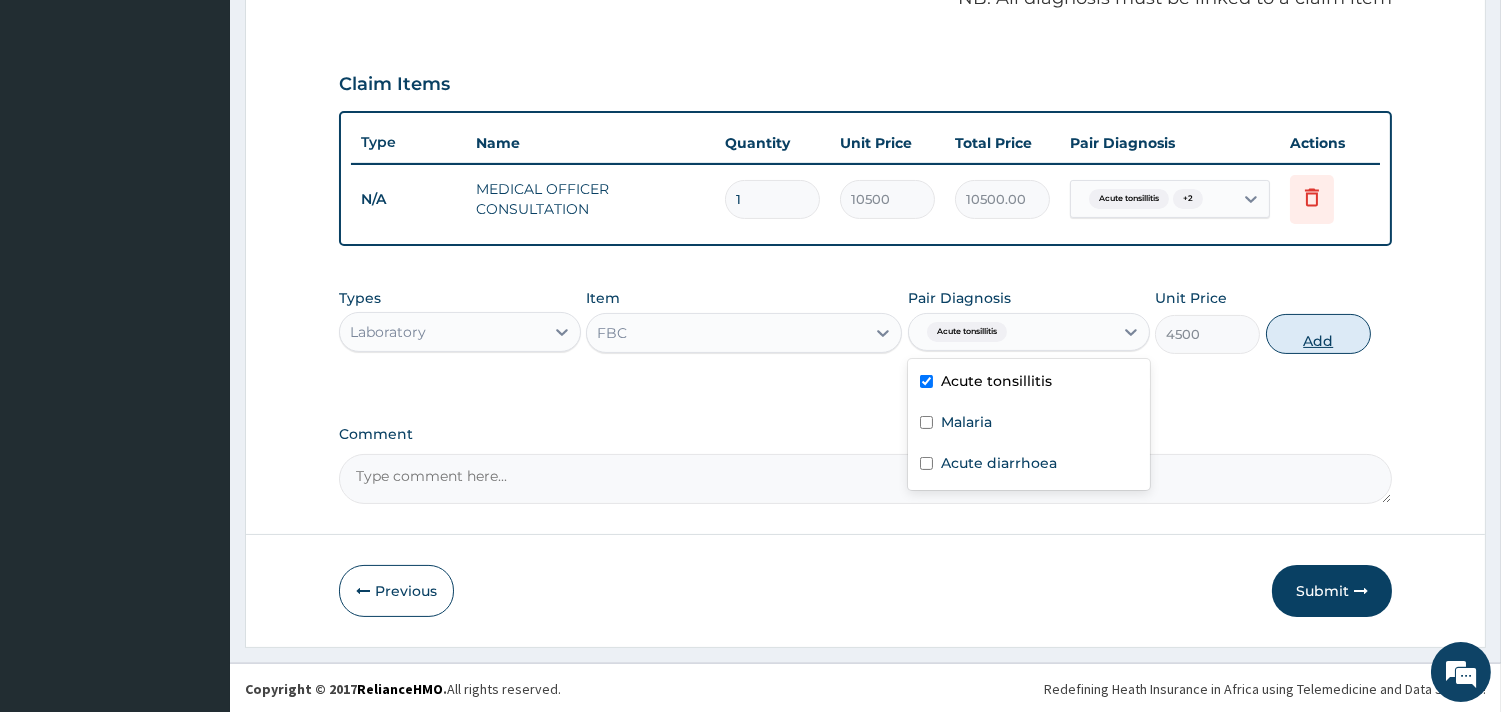 drag, startPoint x: 1337, startPoint y: 337, endPoint x: 1263, endPoint y: 355, distance: 76.15773 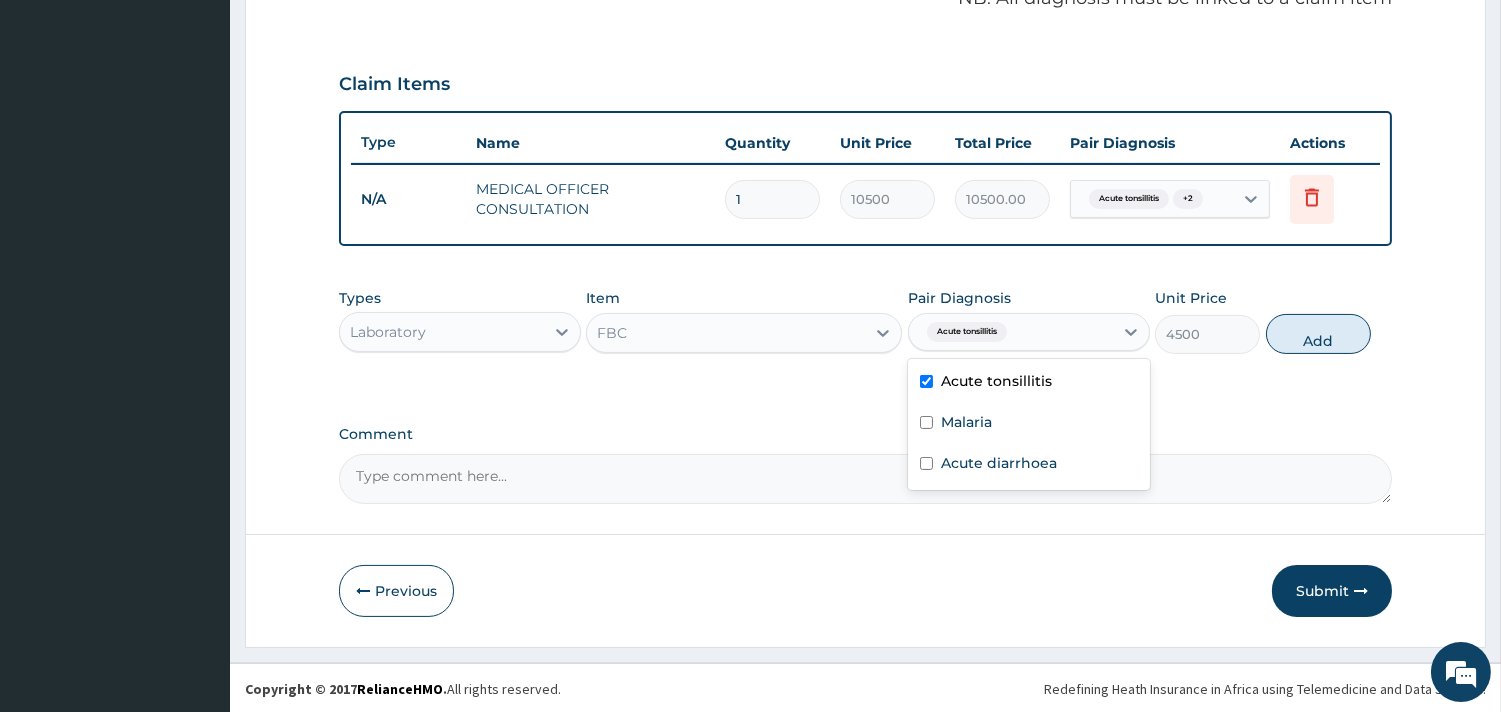 click on "Add" at bounding box center [1318, 334] 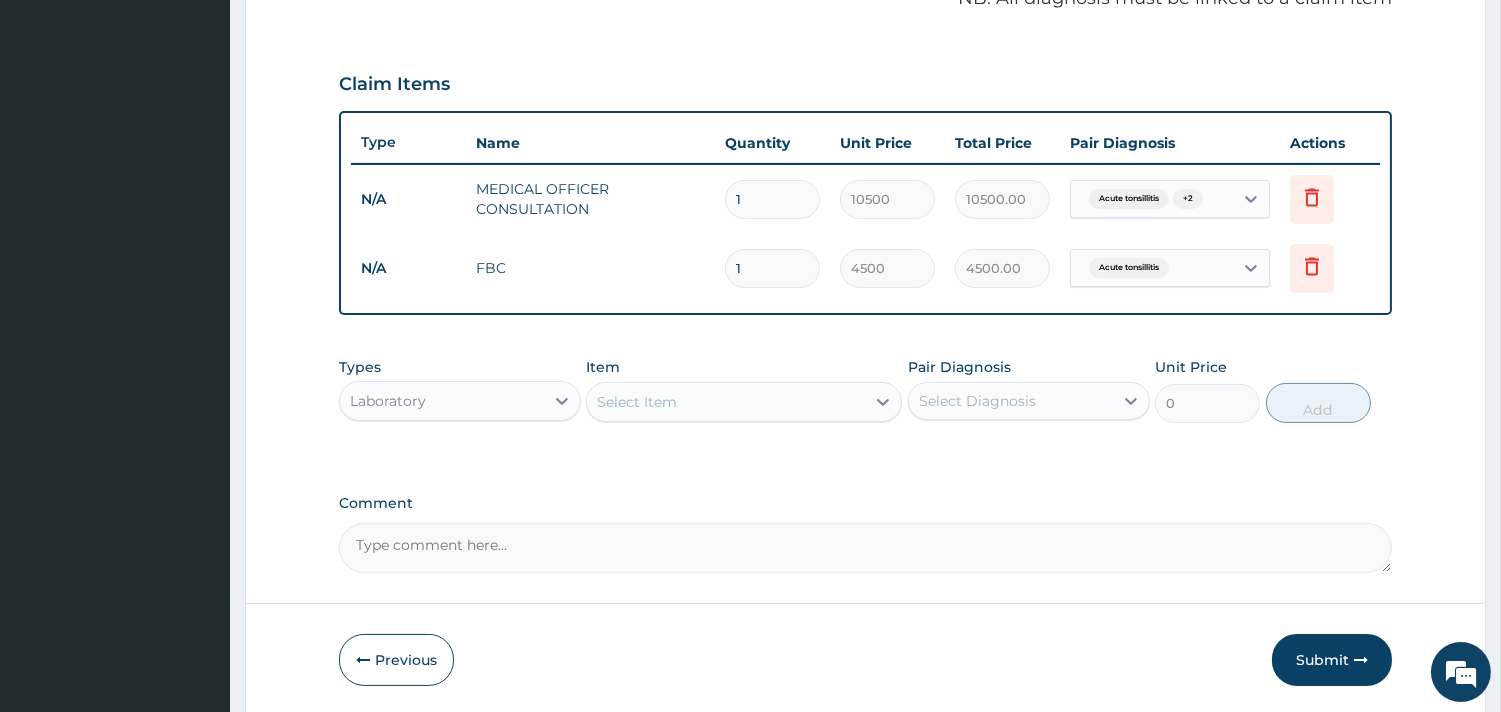 click on "Select Item" at bounding box center (726, 402) 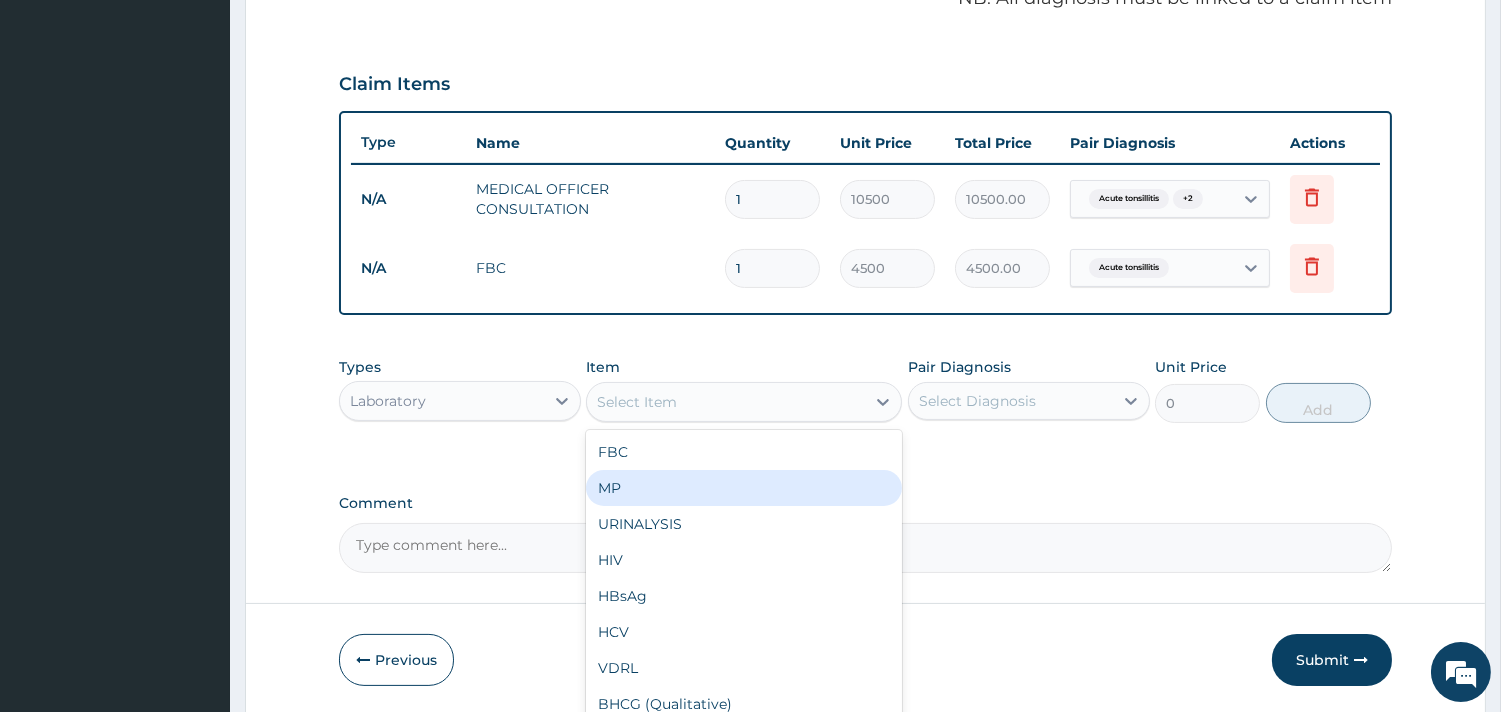 click on "MP" at bounding box center (744, 488) 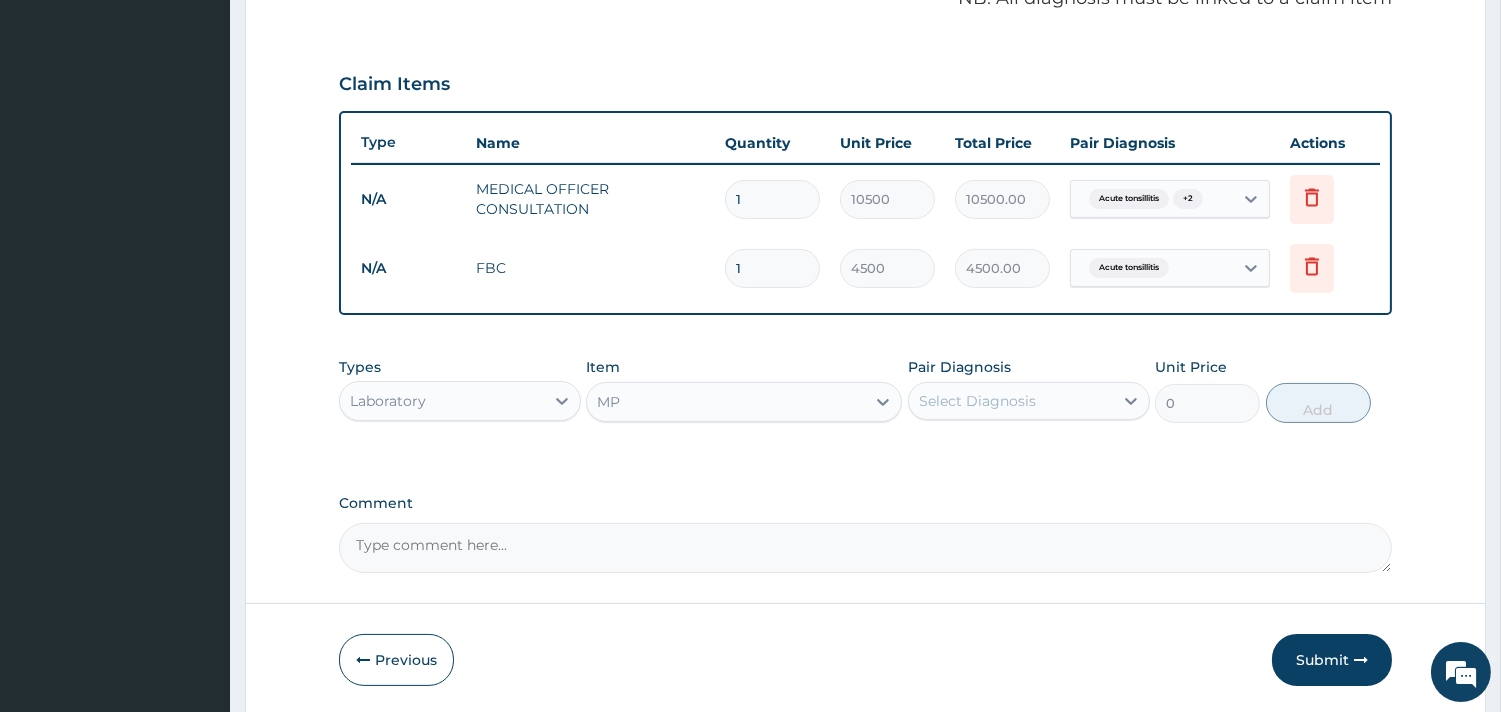 type on "4000" 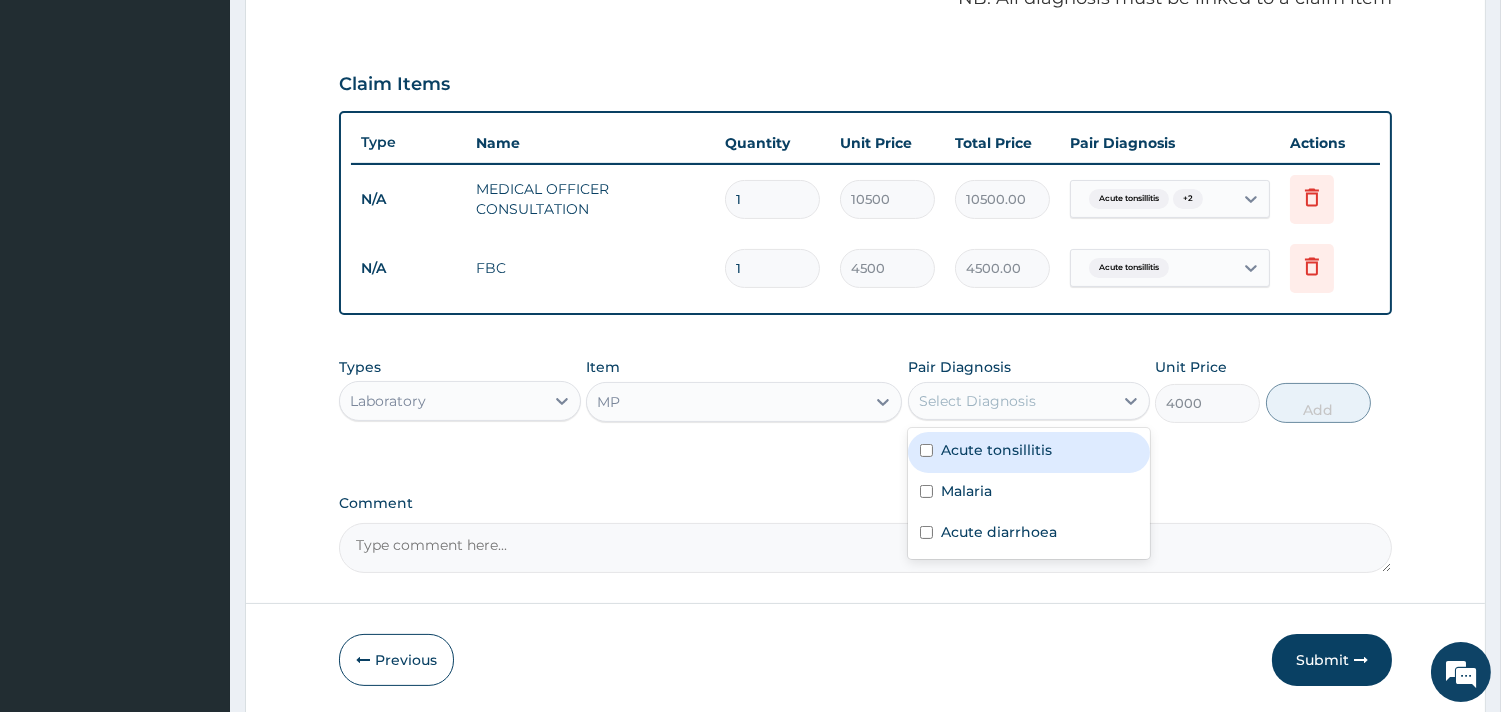 click on "Select Diagnosis" at bounding box center [1011, 401] 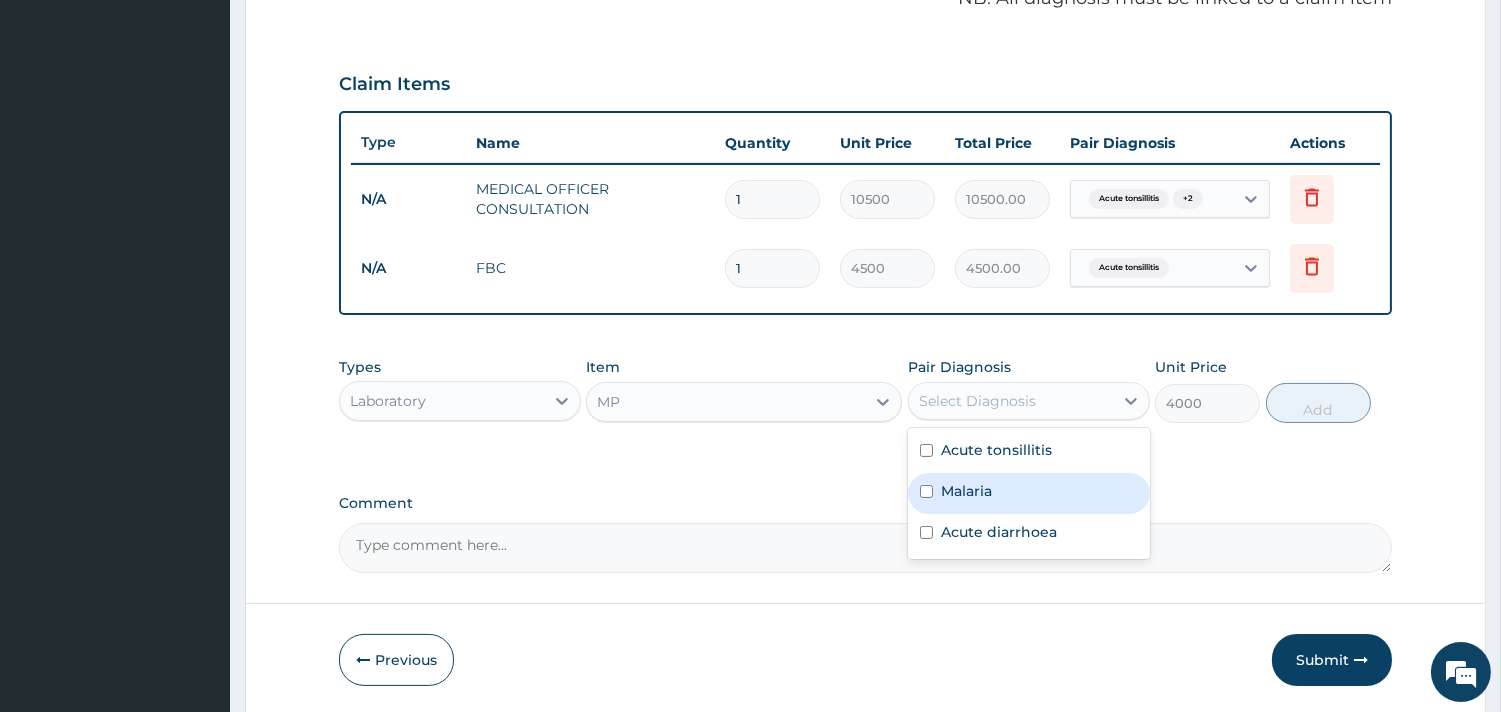 click on "Malaria" at bounding box center [966, 491] 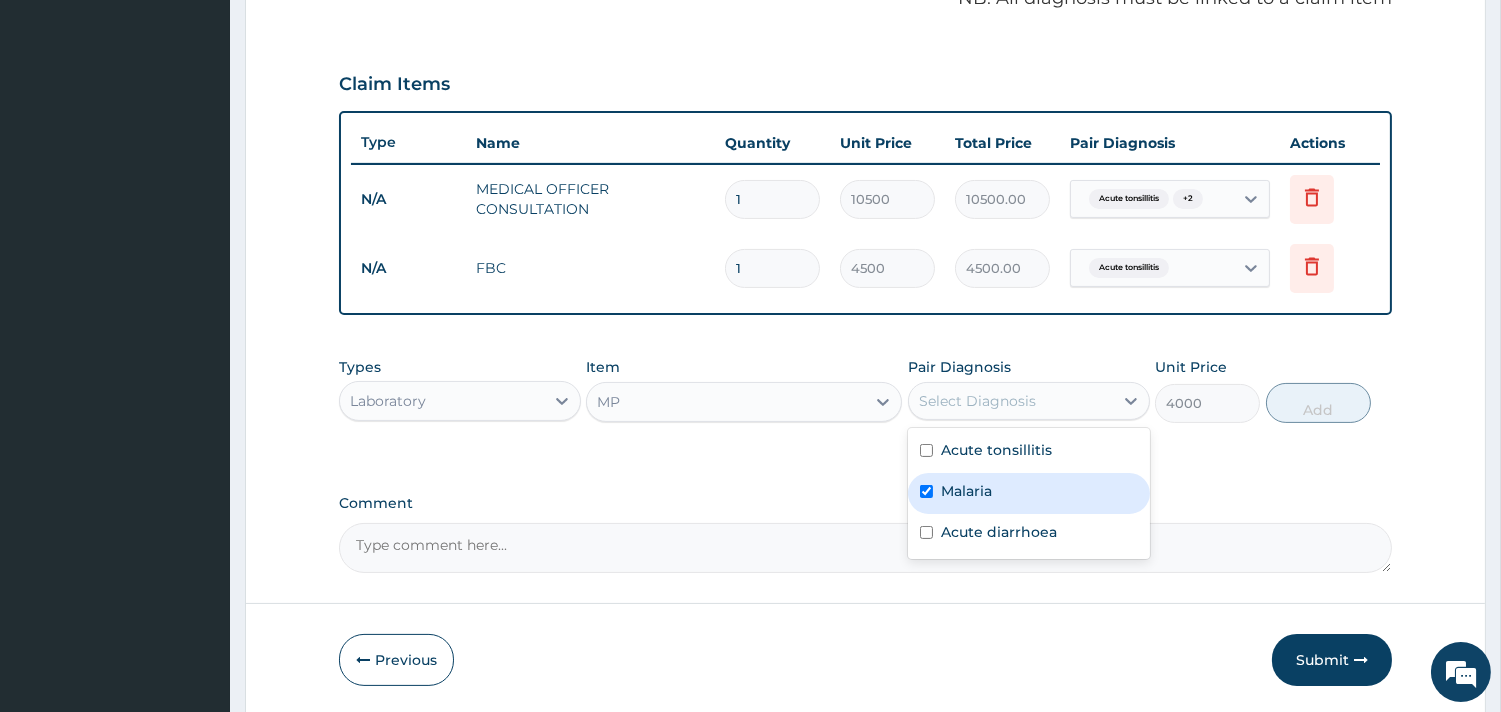 checkbox on "true" 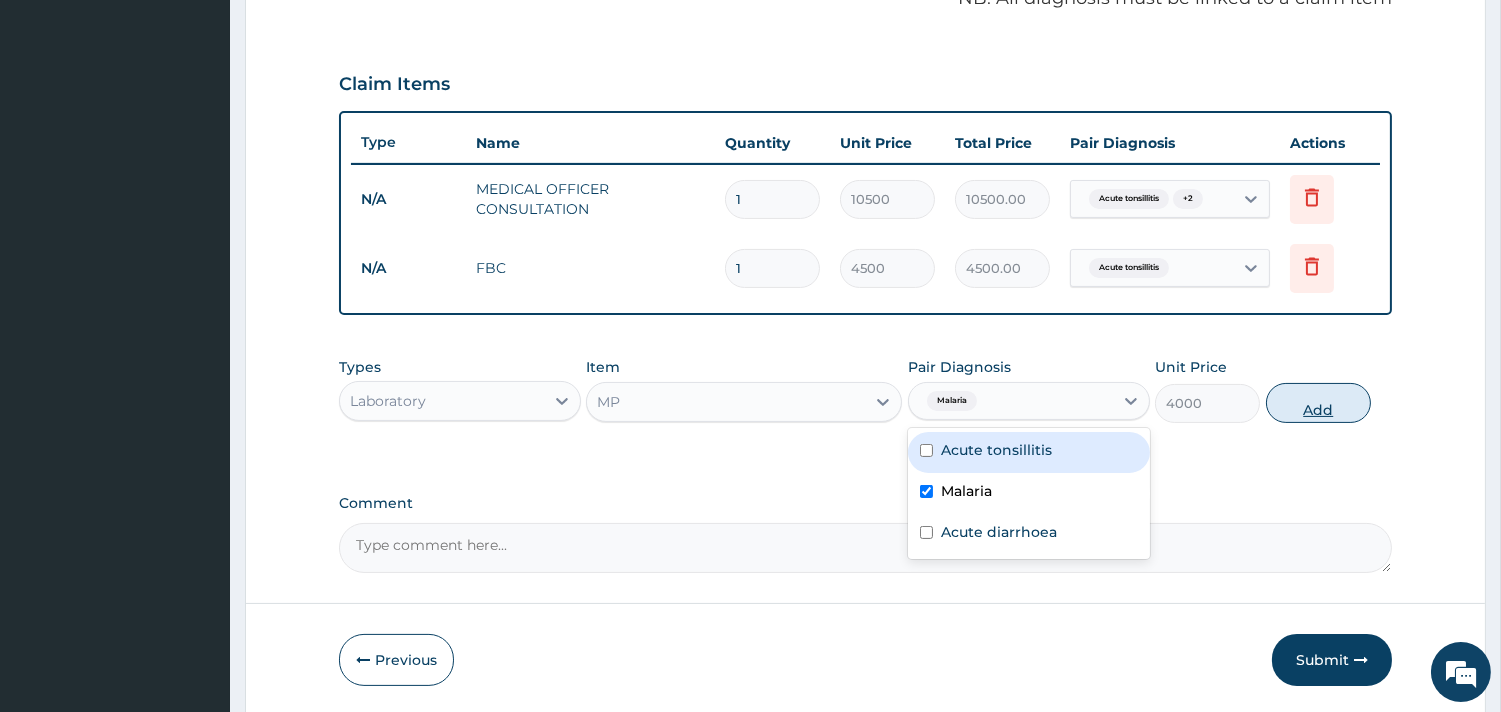 click on "Add" at bounding box center [1318, 403] 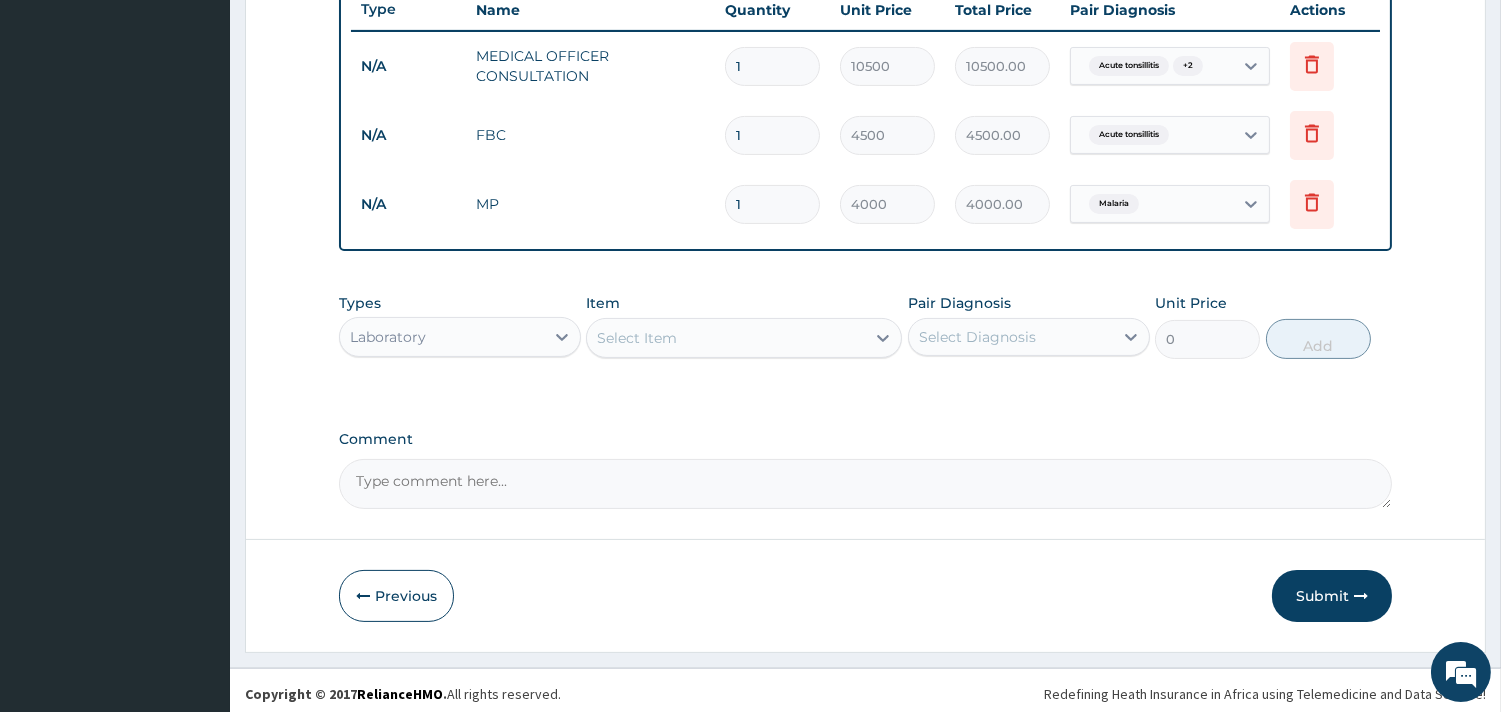 scroll, scrollTop: 772, scrollLeft: 0, axis: vertical 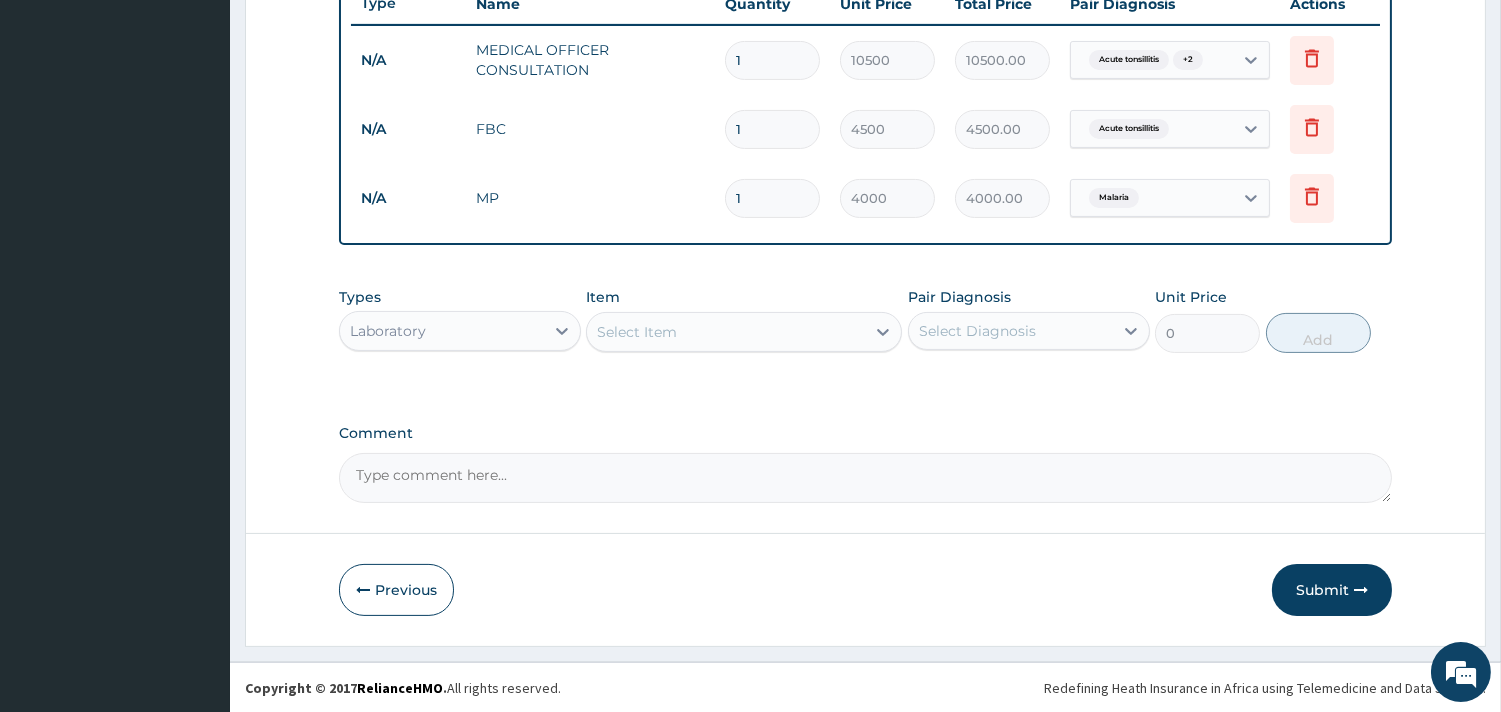 click on "Laboratory" at bounding box center (442, 331) 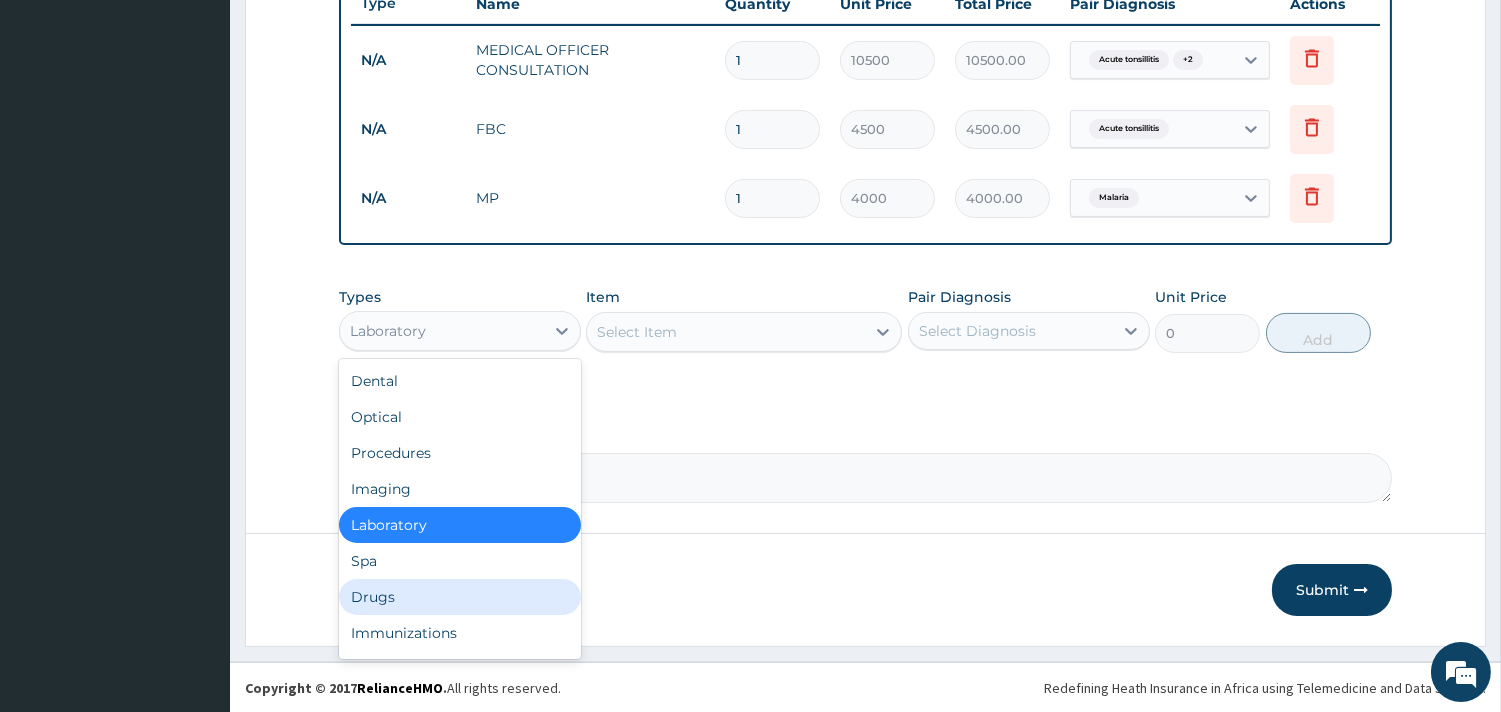 click on "Drugs" at bounding box center [460, 597] 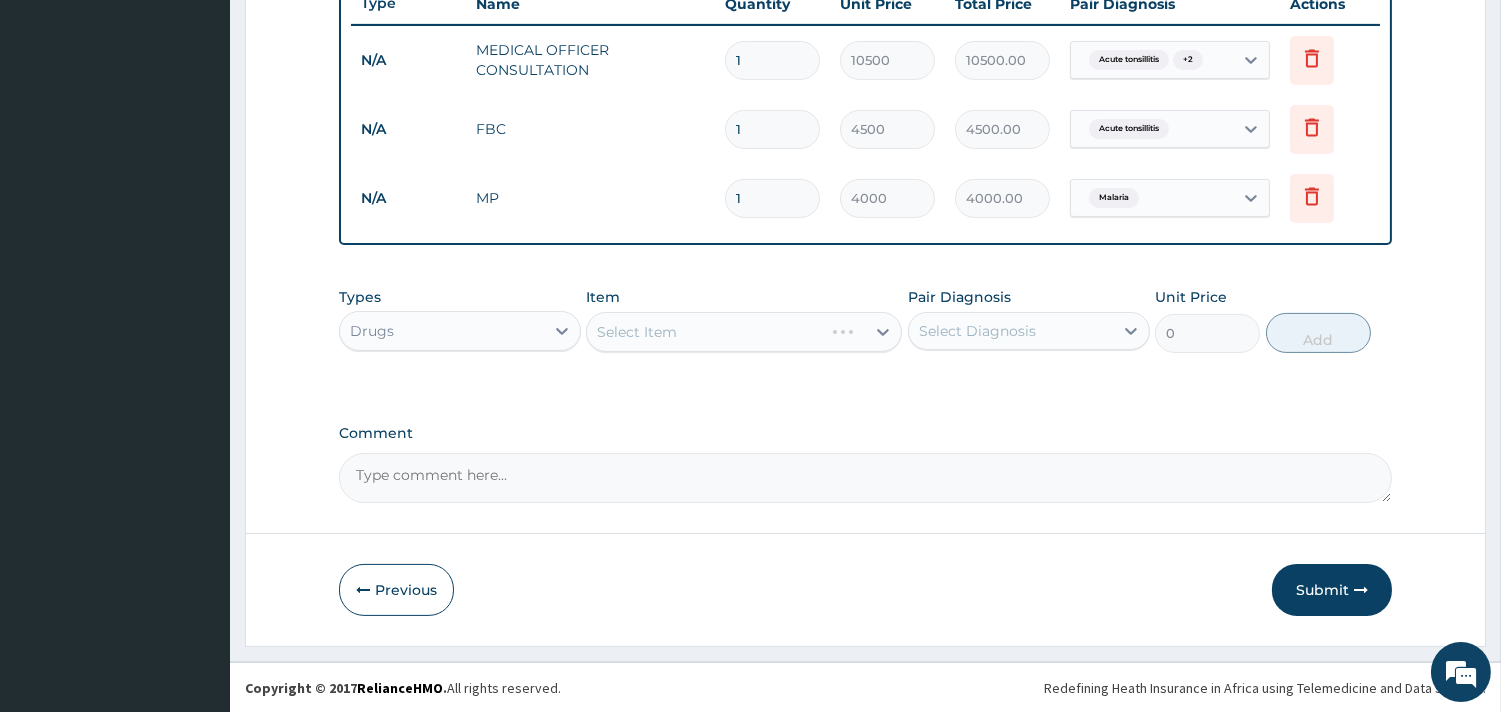 click on "Select Item" at bounding box center [744, 332] 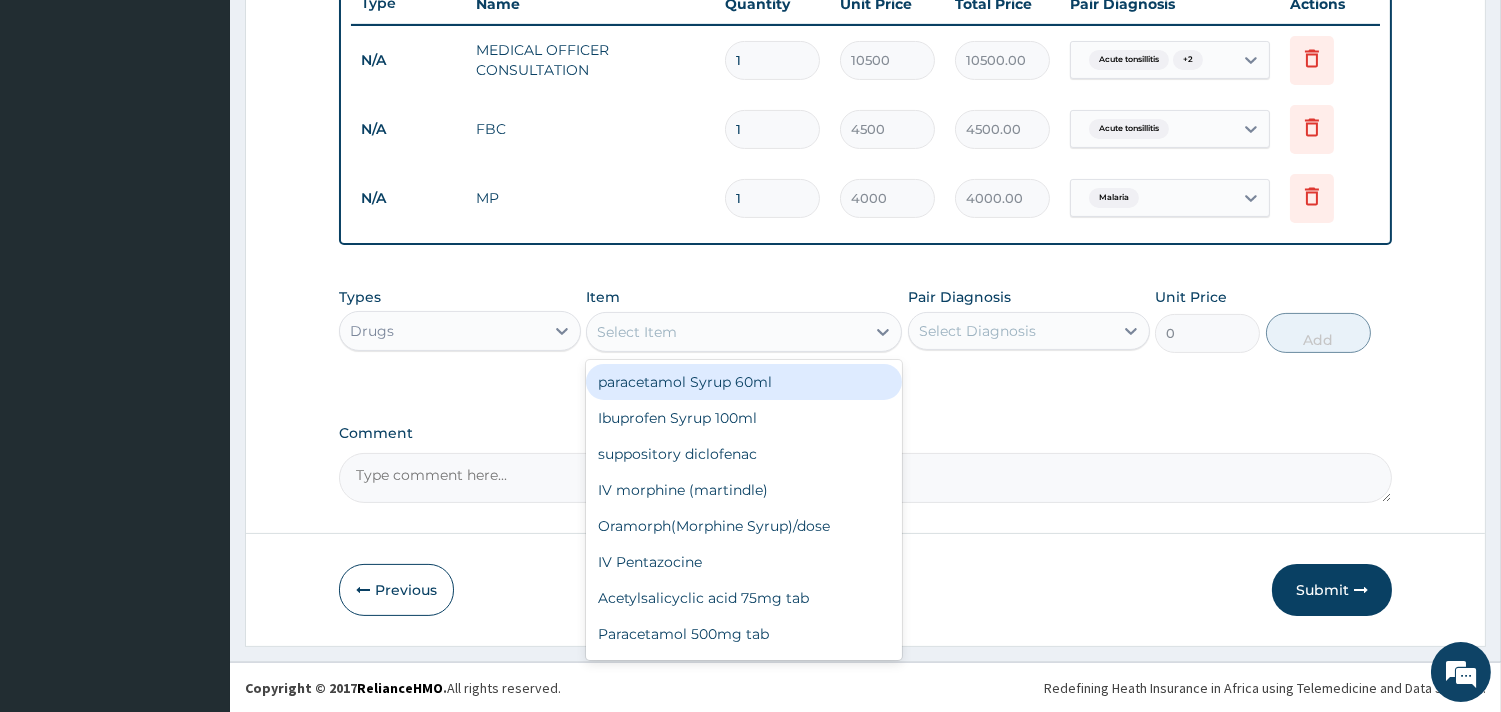 click on "Select Item" at bounding box center (726, 332) 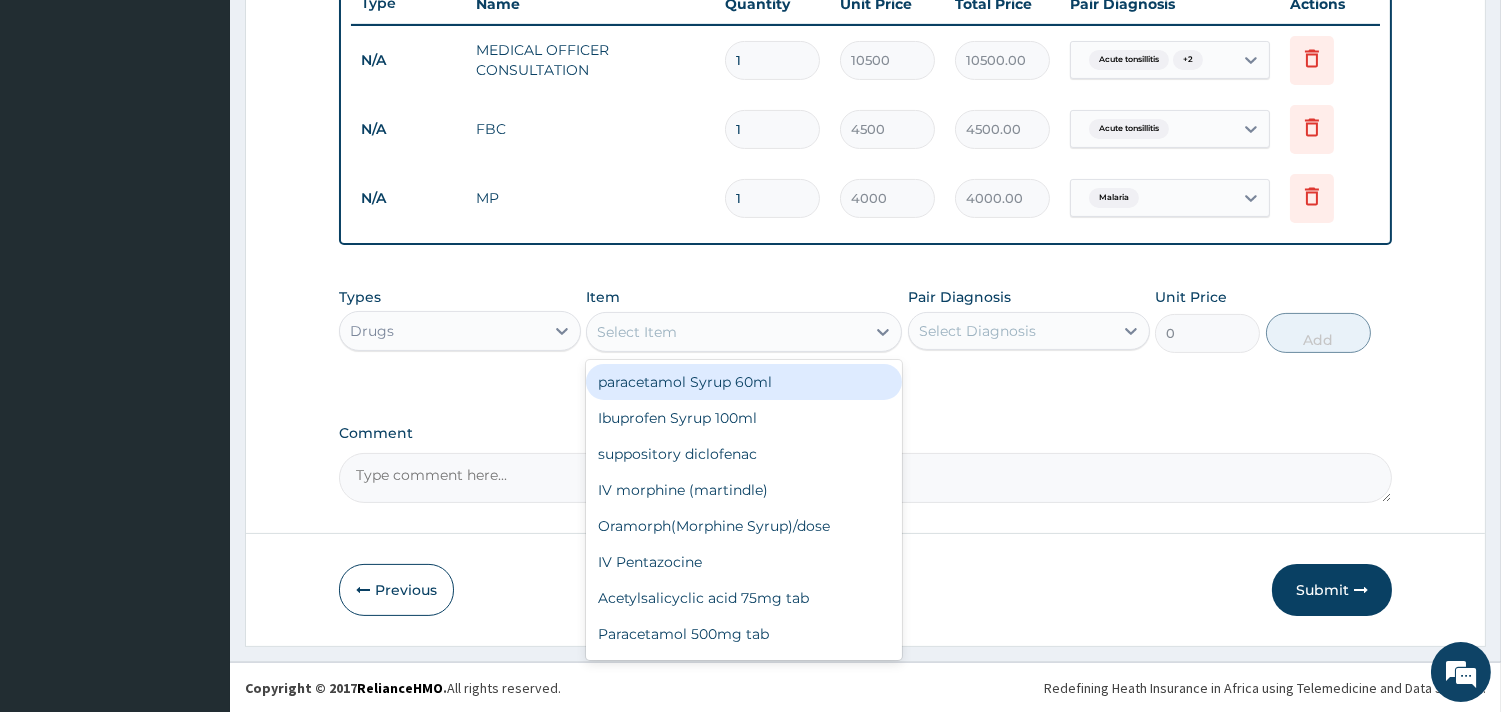 click on "paracetamol Syrup 60ml" at bounding box center (744, 382) 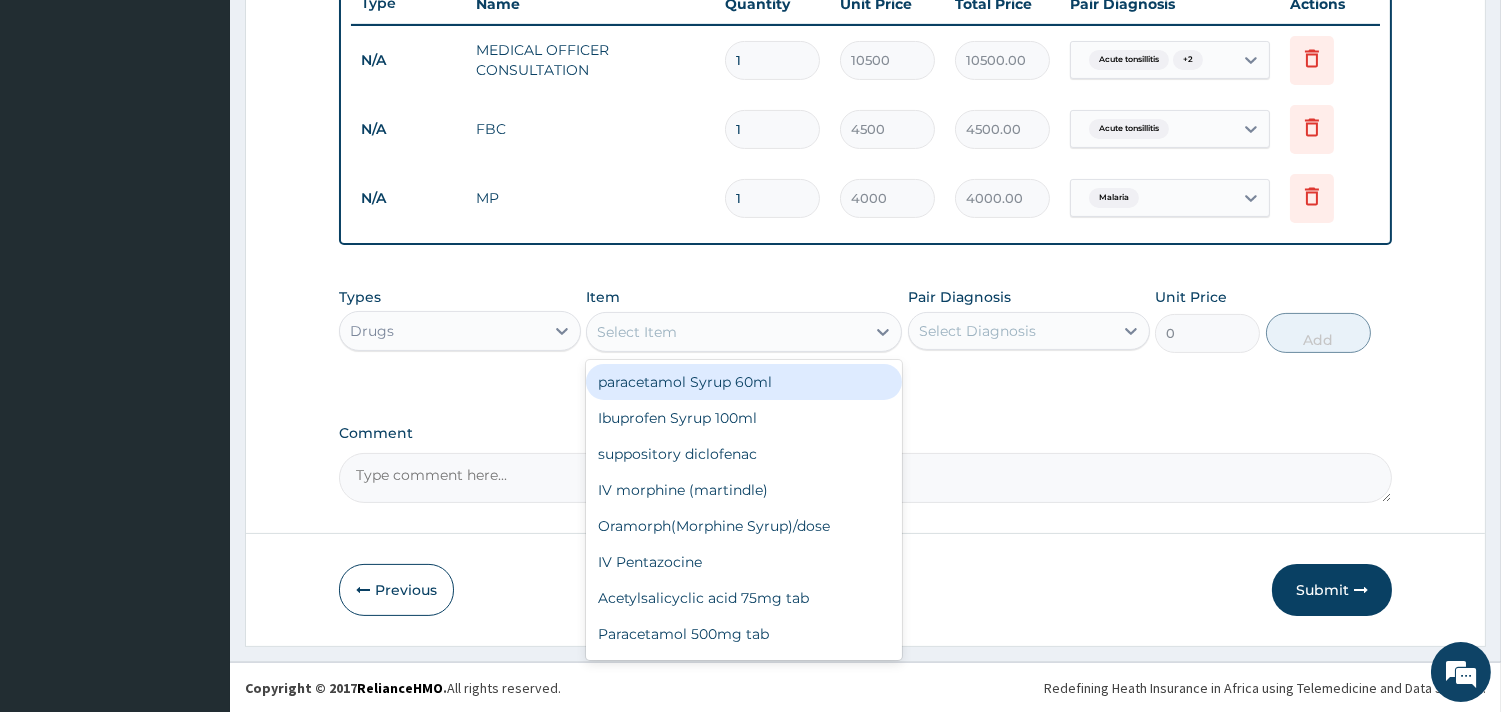 type on "900" 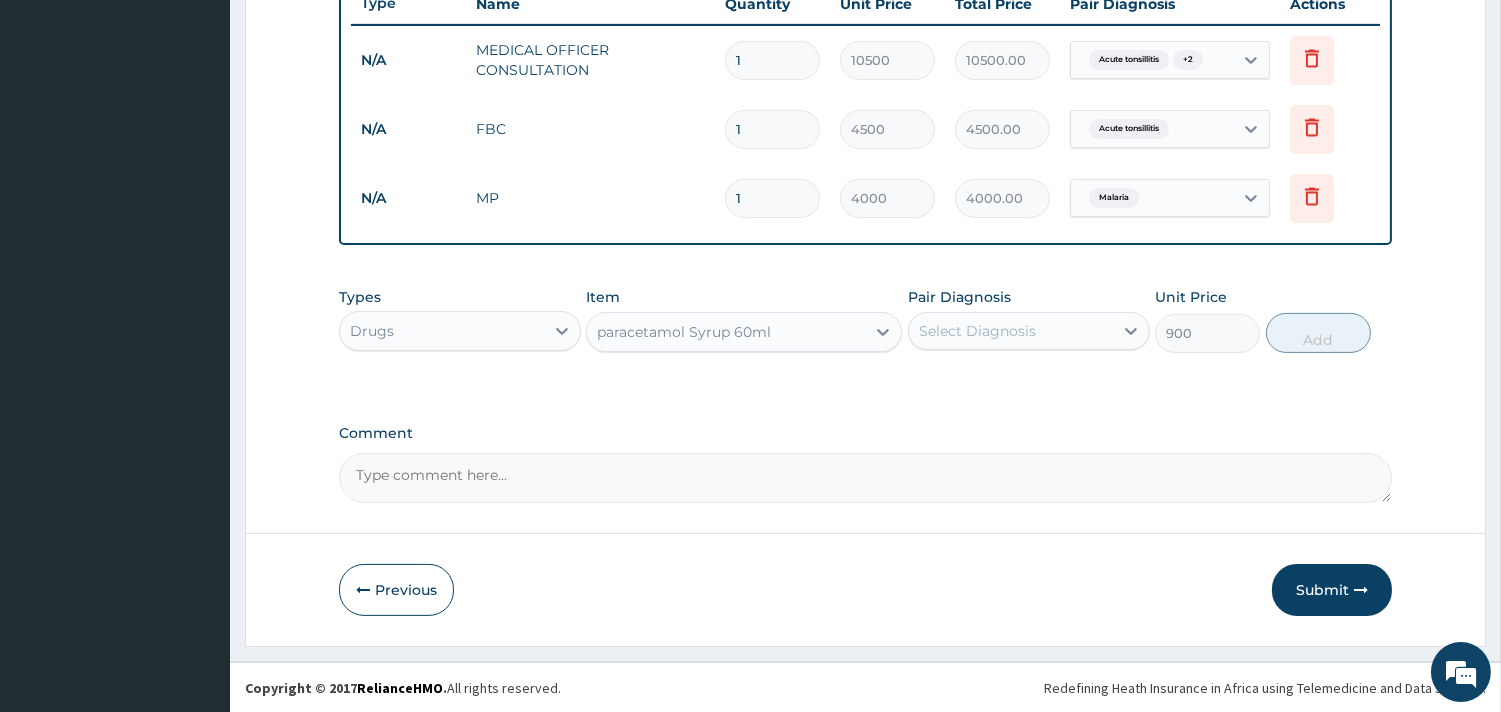 click on "Select Diagnosis" at bounding box center (1011, 331) 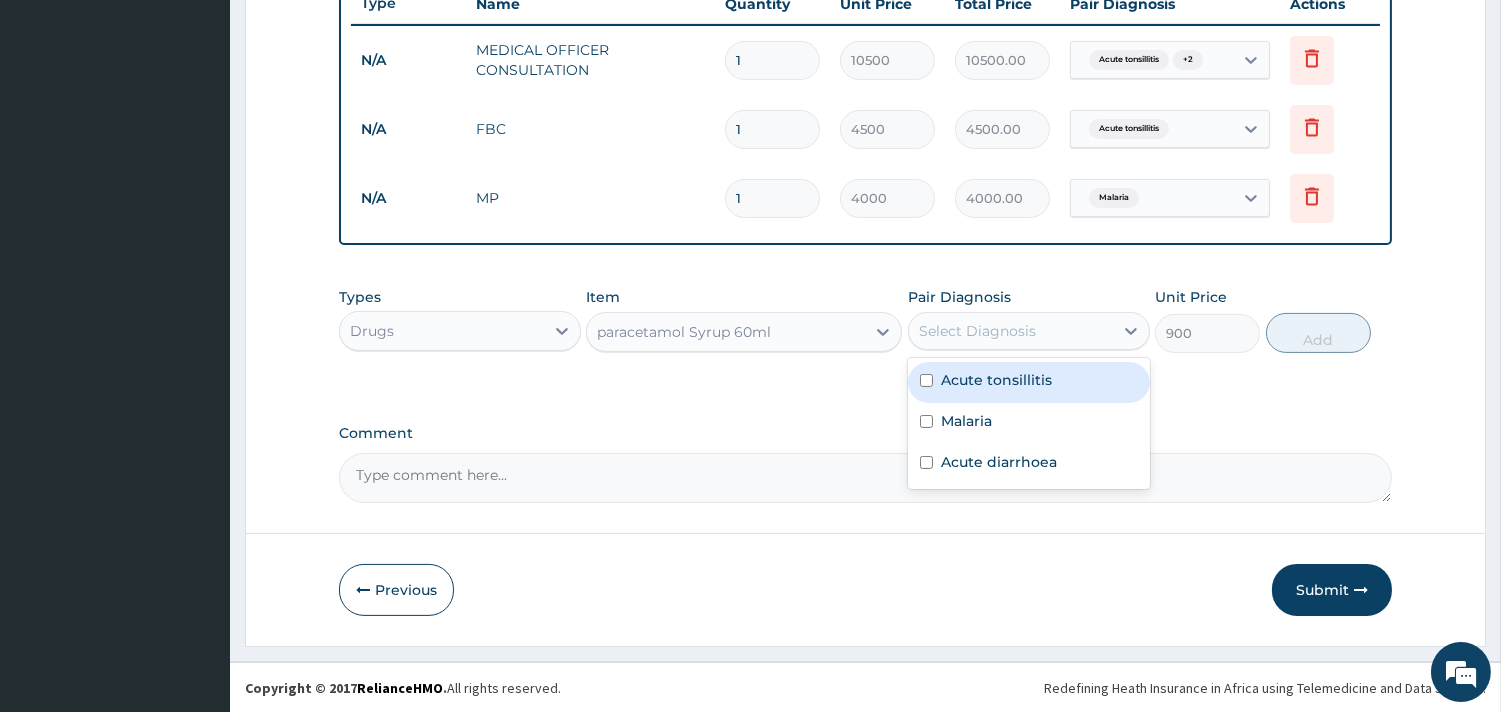 click on "Acute tonsillitis" at bounding box center [996, 380] 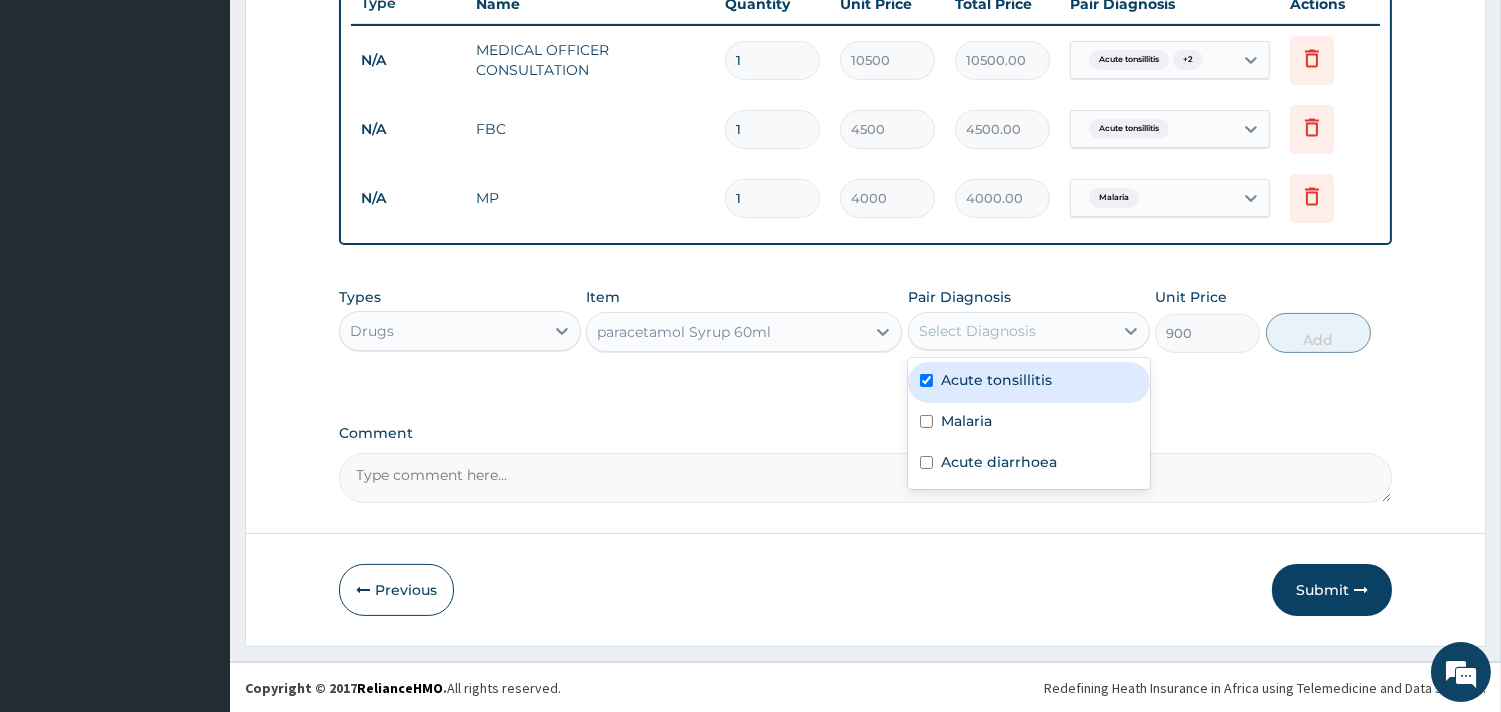 checkbox on "true" 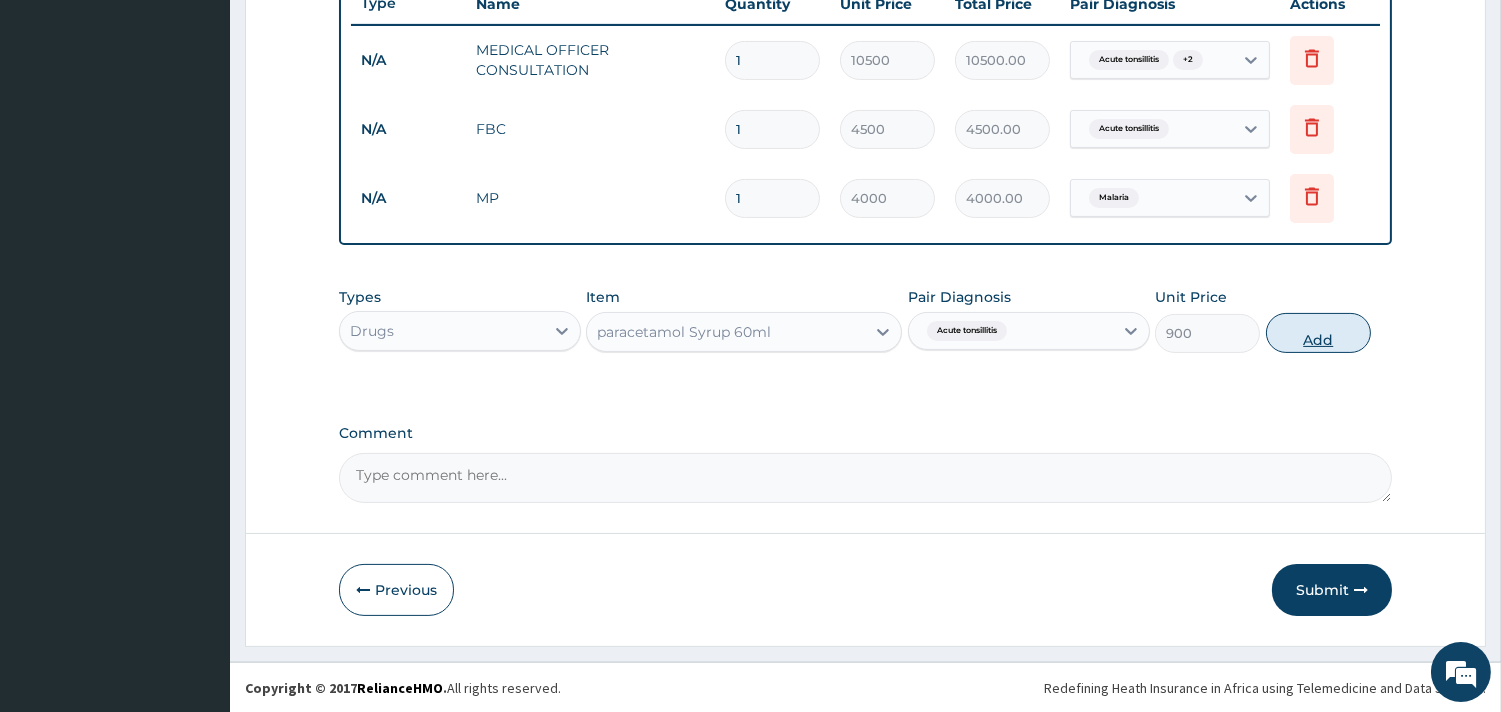click on "Add" at bounding box center (1318, 333) 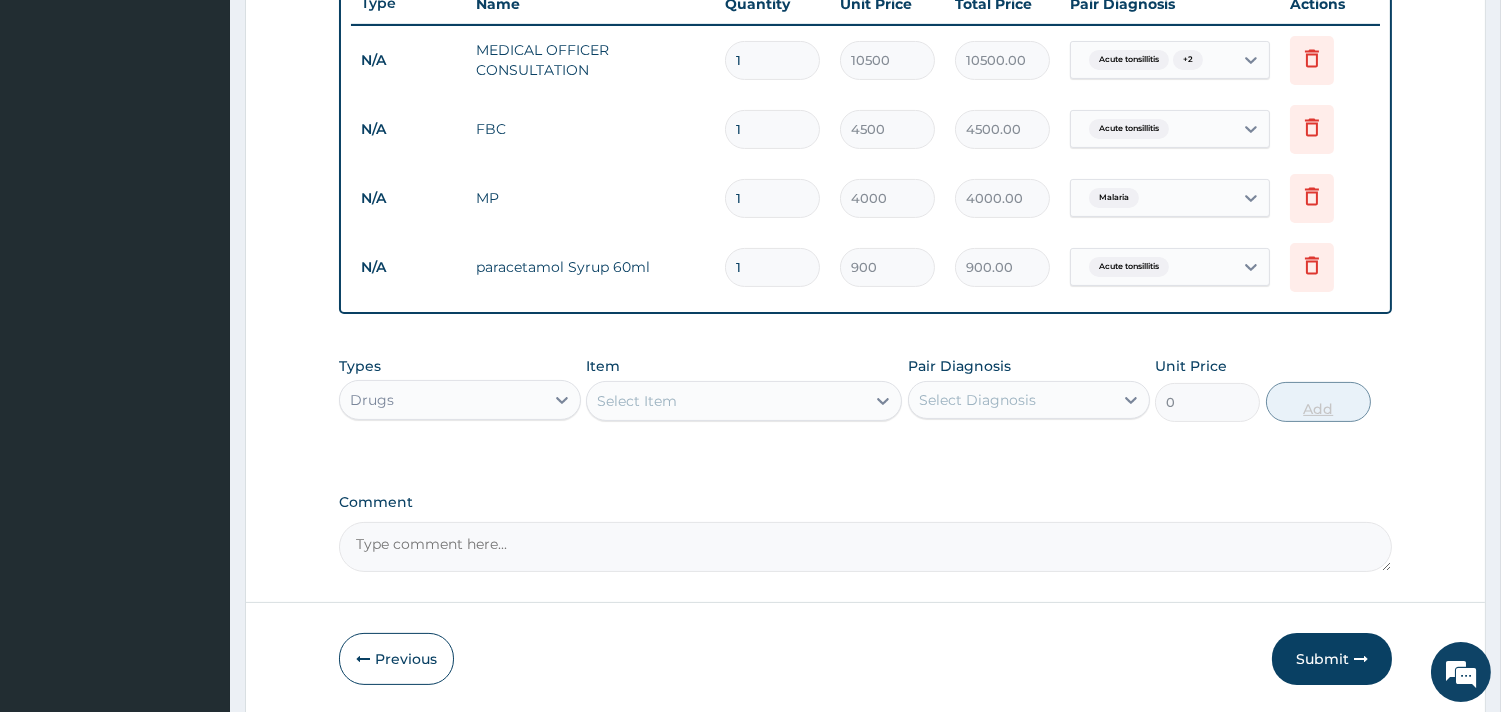 type 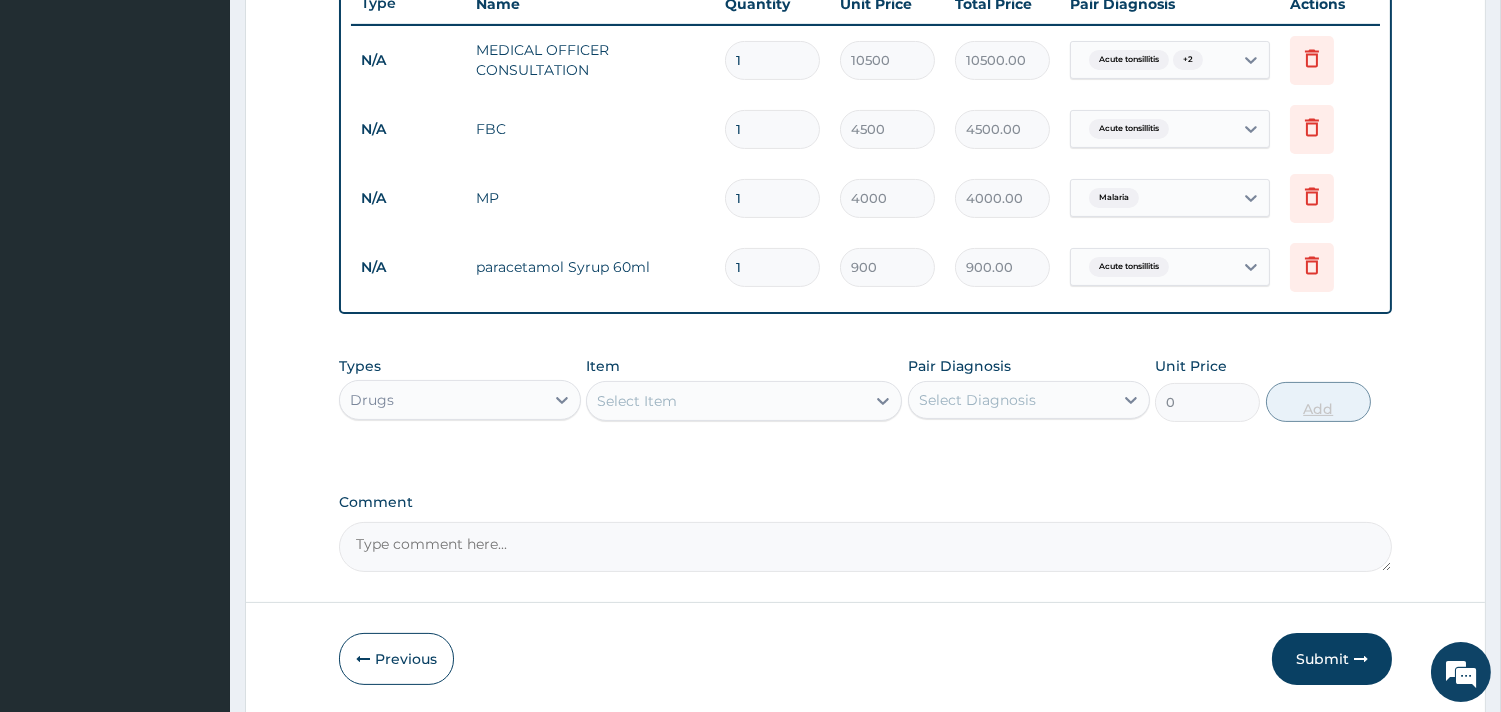 type on "0.00" 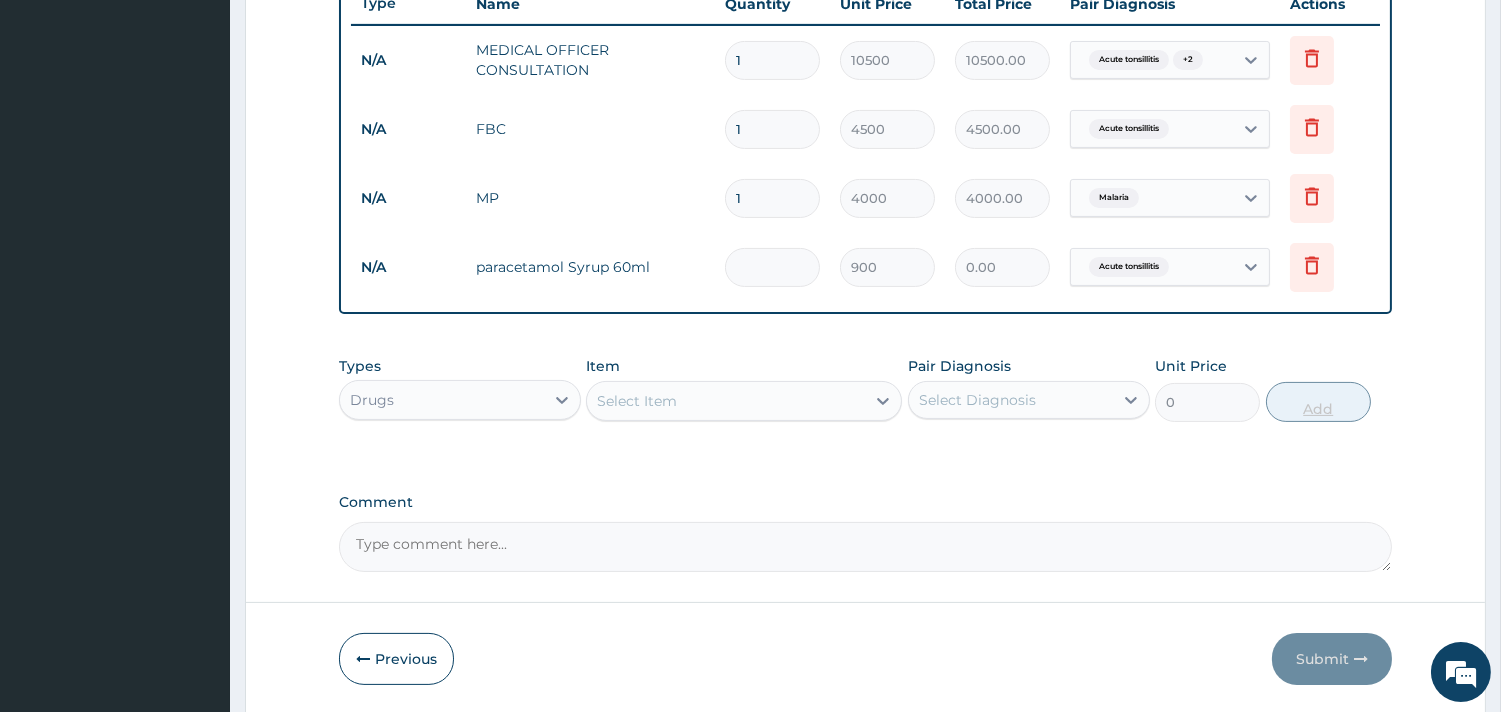 type on "2" 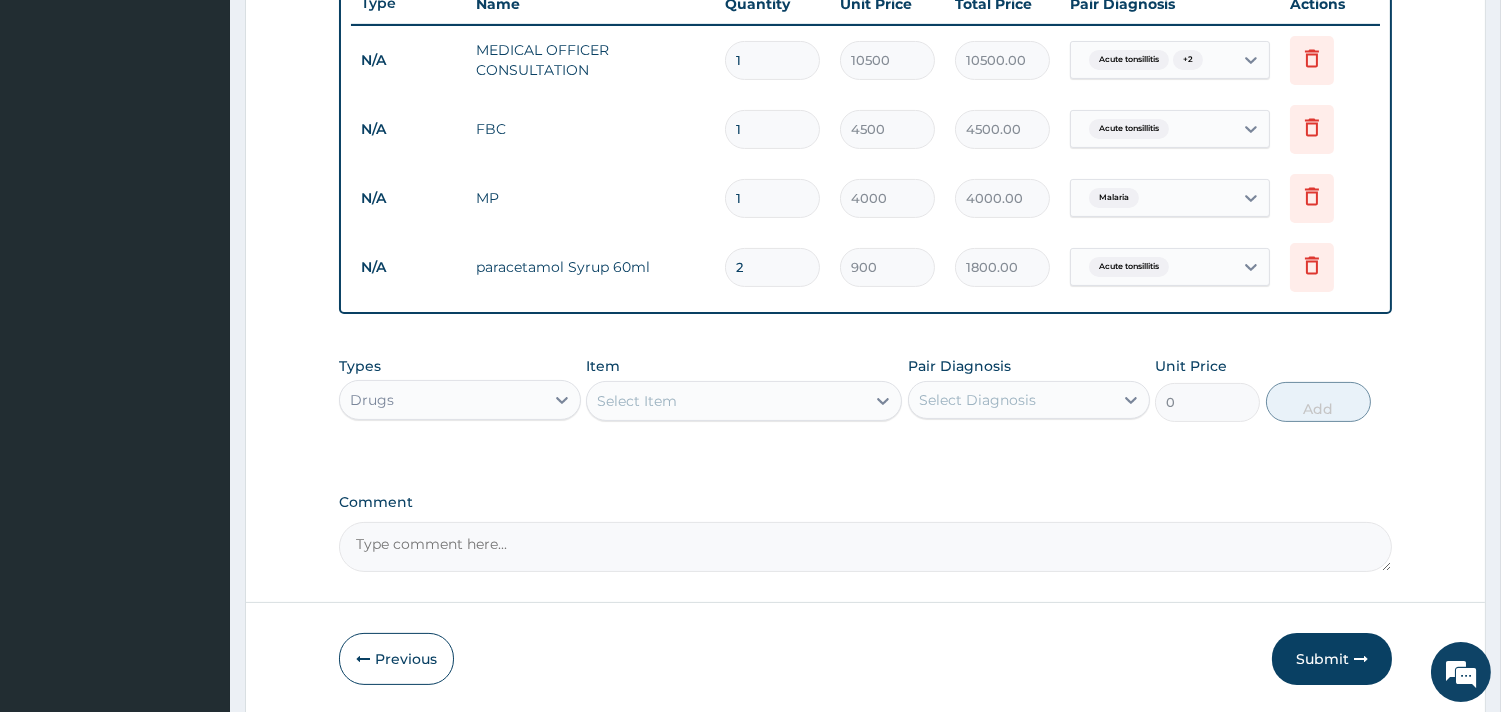 scroll, scrollTop: 842, scrollLeft: 0, axis: vertical 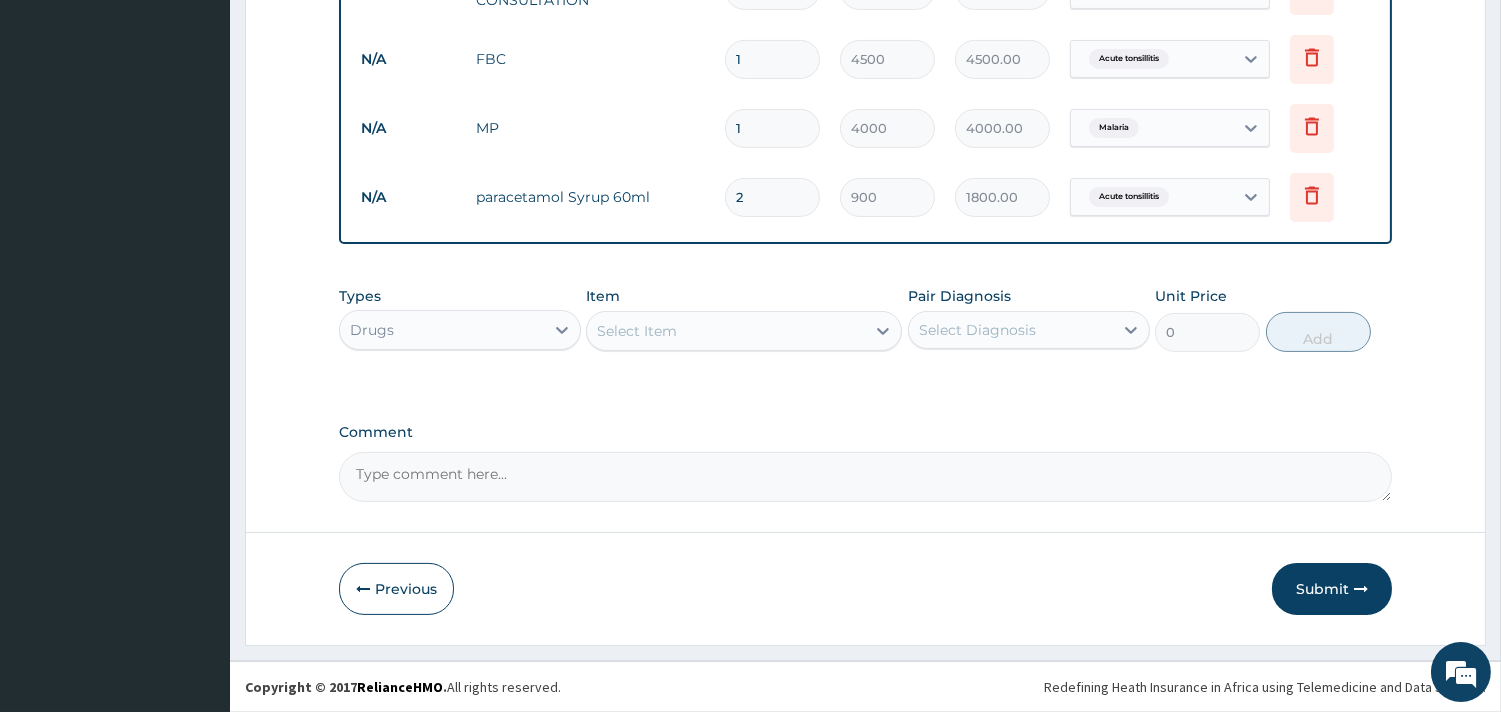 type on "2" 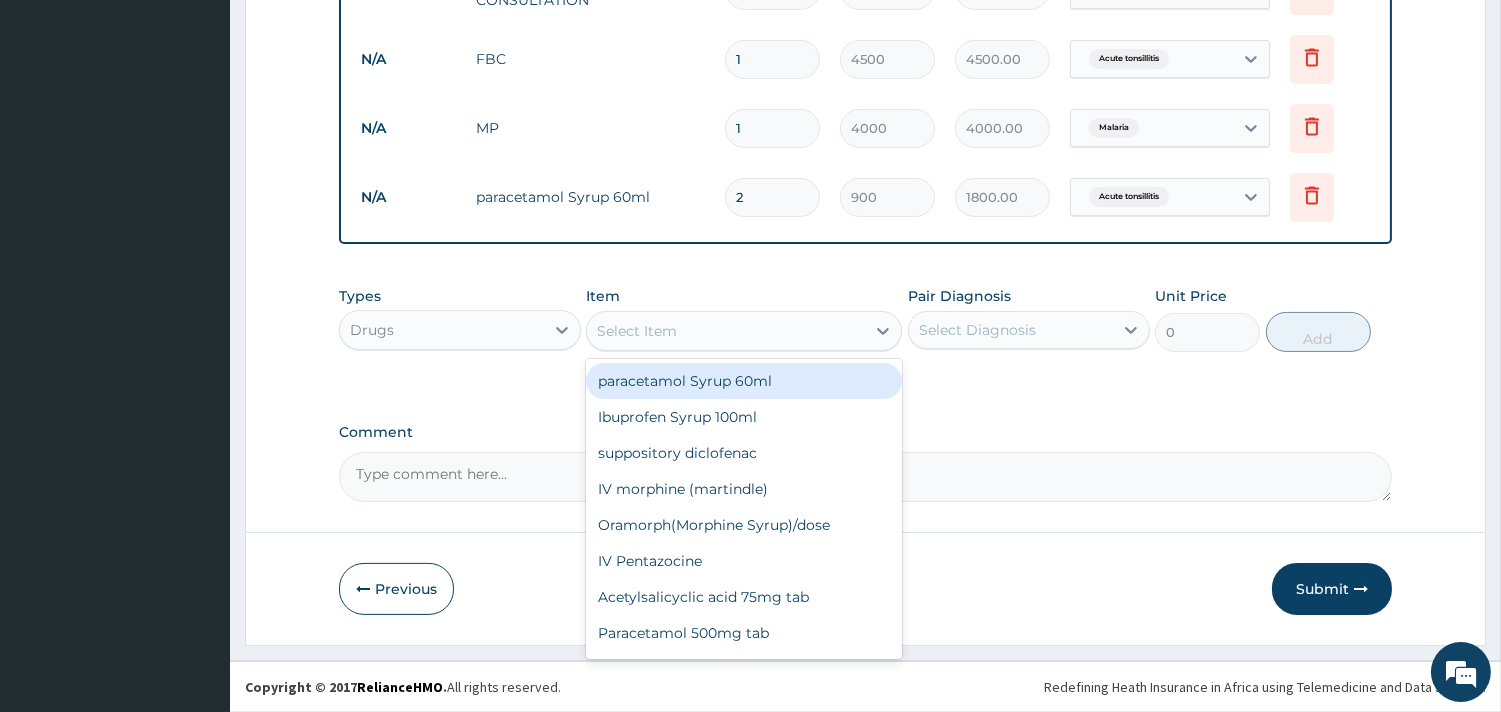 click on "Select Item" at bounding box center [726, 331] 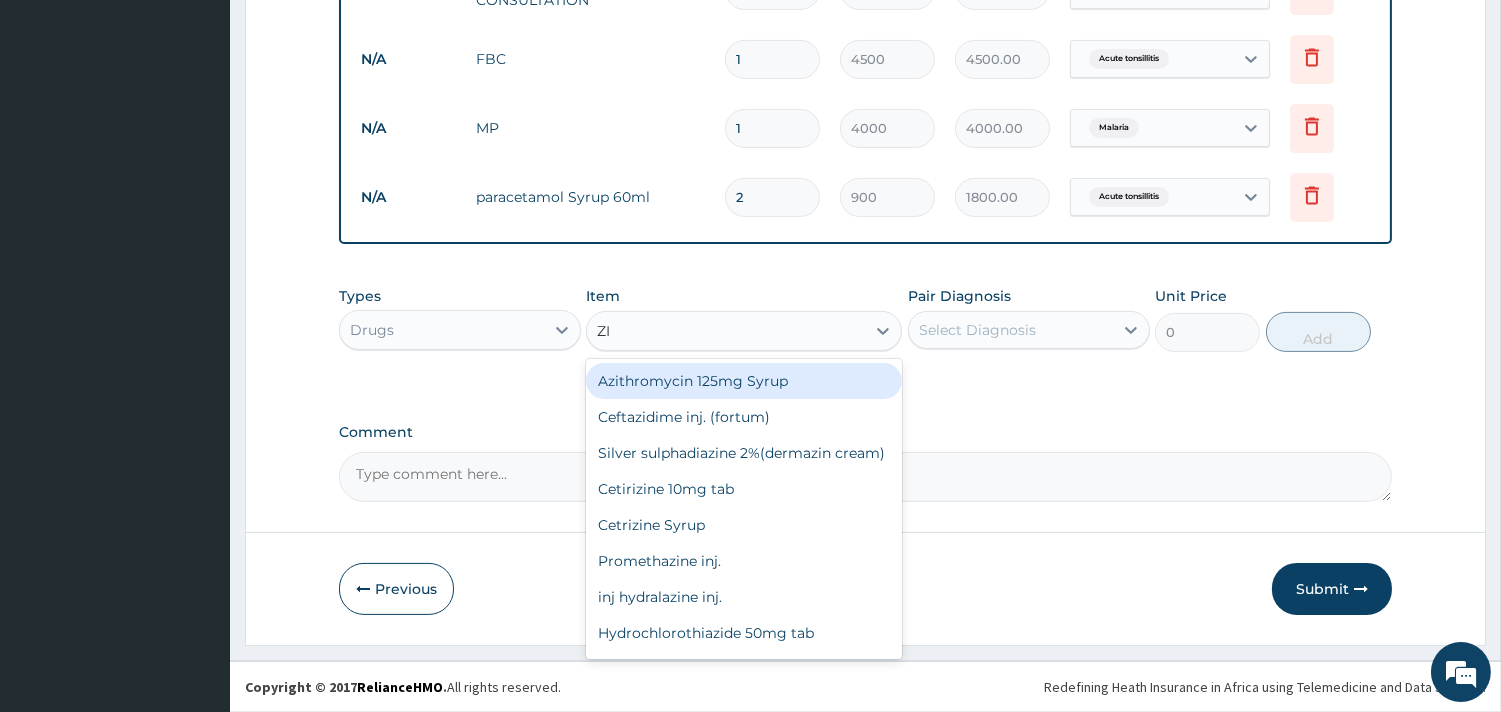 type on "ZIN" 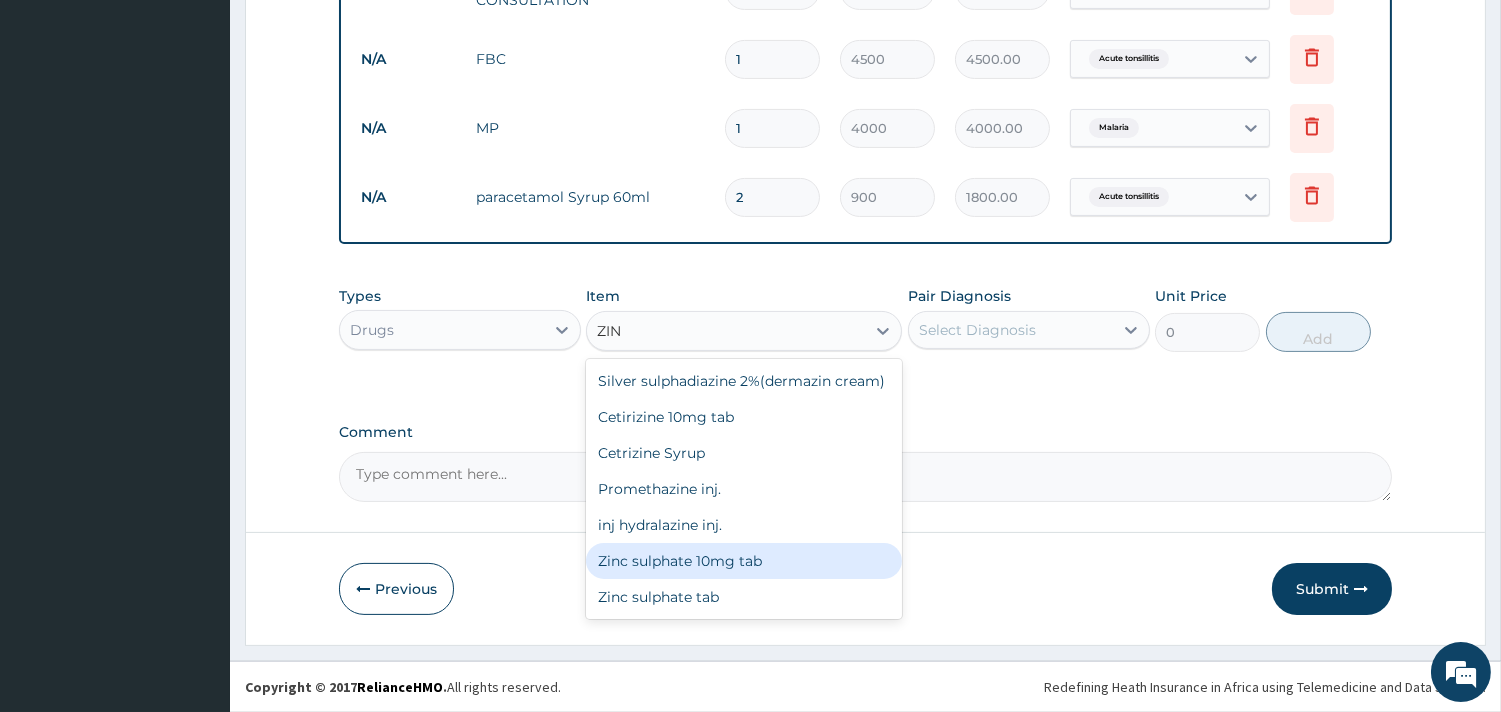 click on "Zinc sulphate 10mg tab" at bounding box center [744, 561] 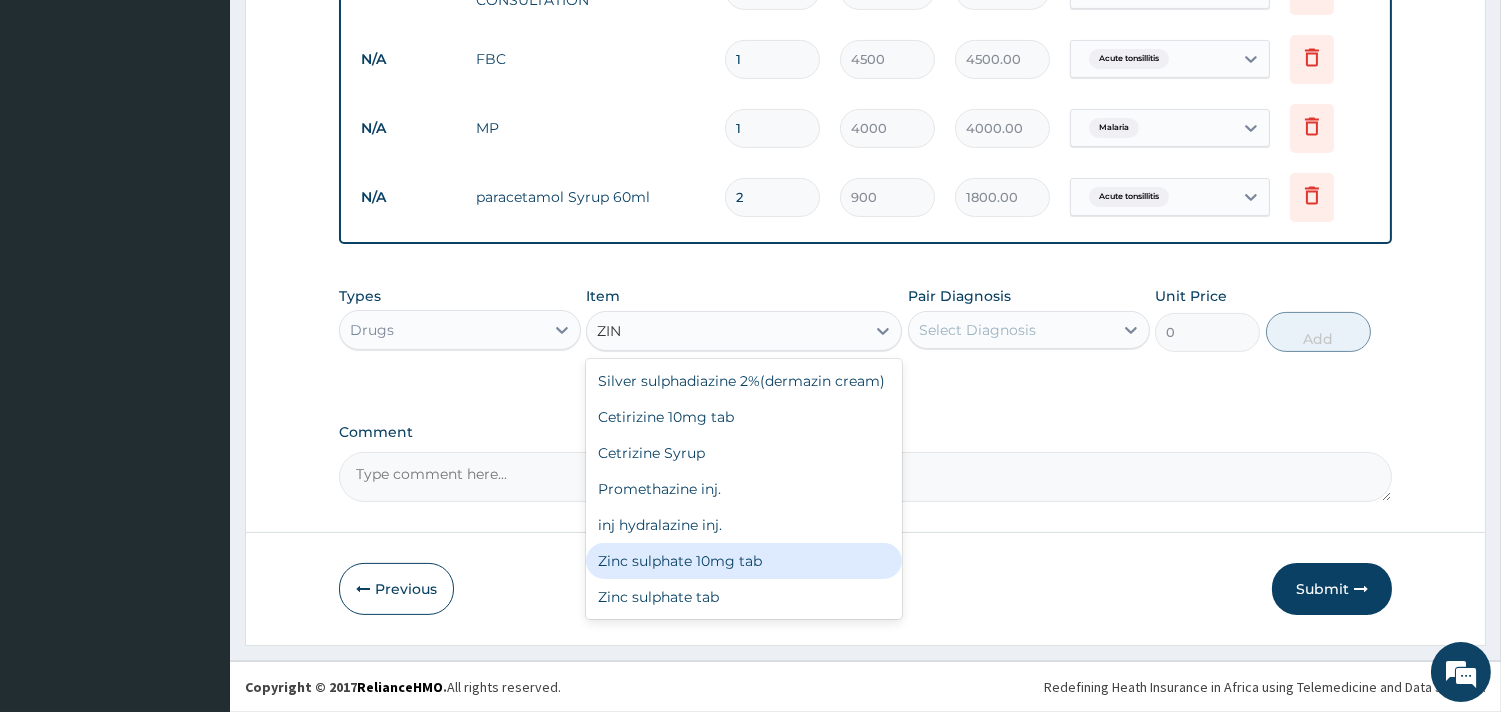 type 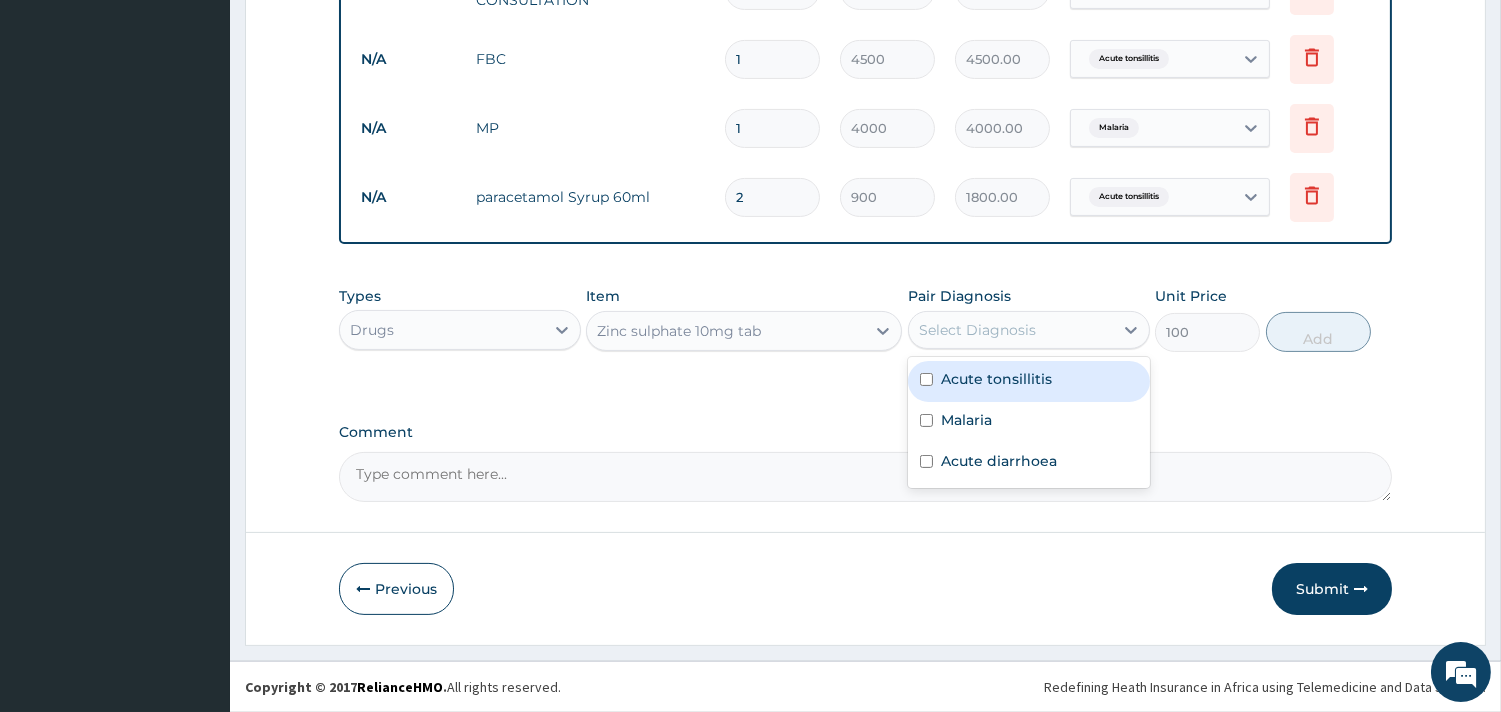 click on "Select Diagnosis" at bounding box center (1011, 330) 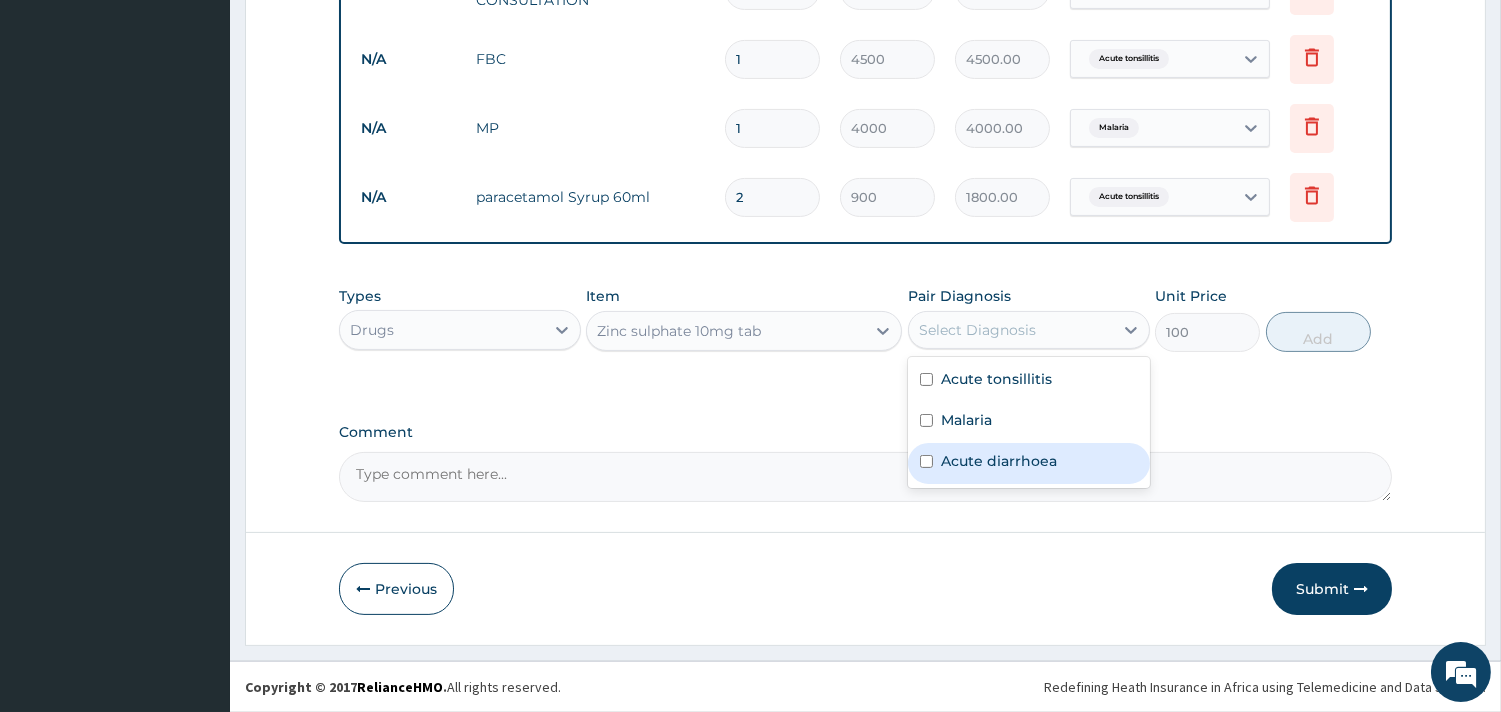 click on "Acute diarrhoea" at bounding box center [999, 461] 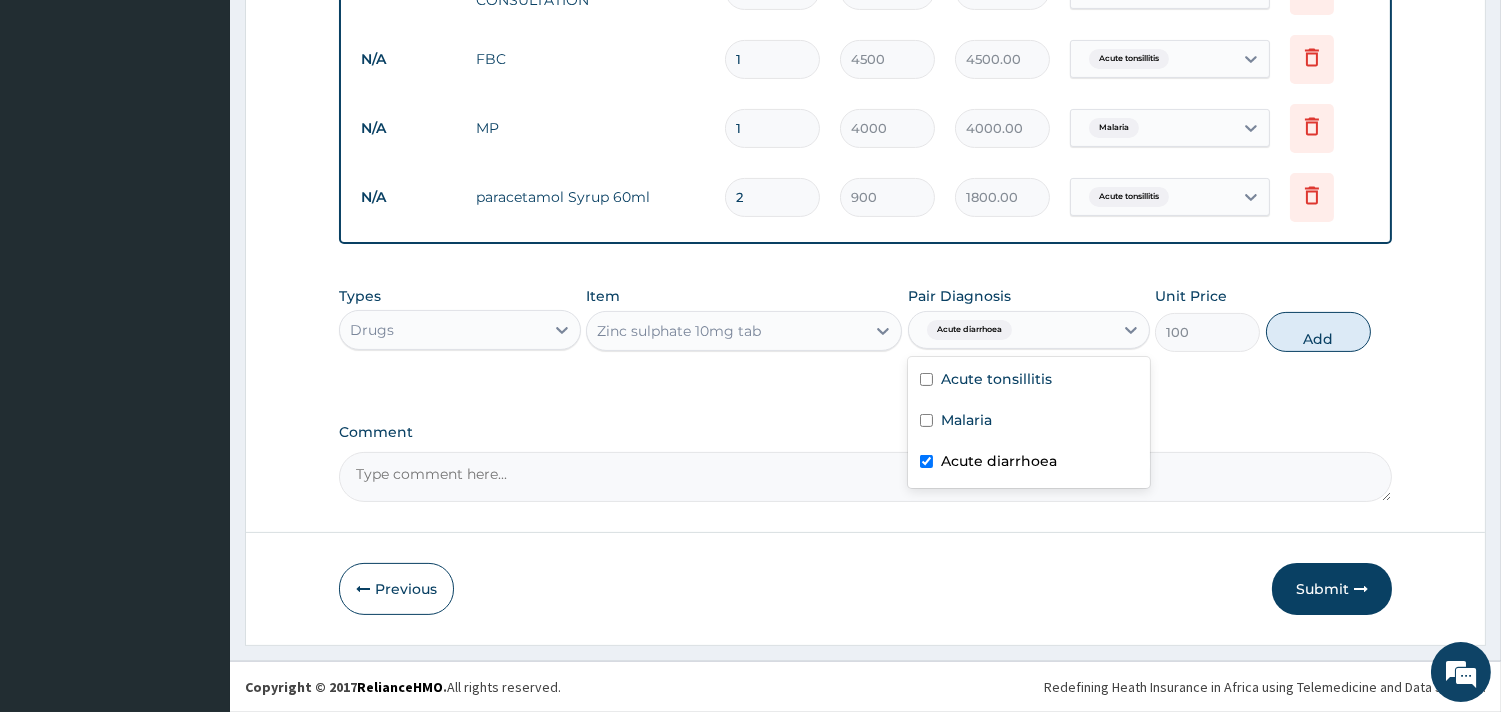 checkbox on "true" 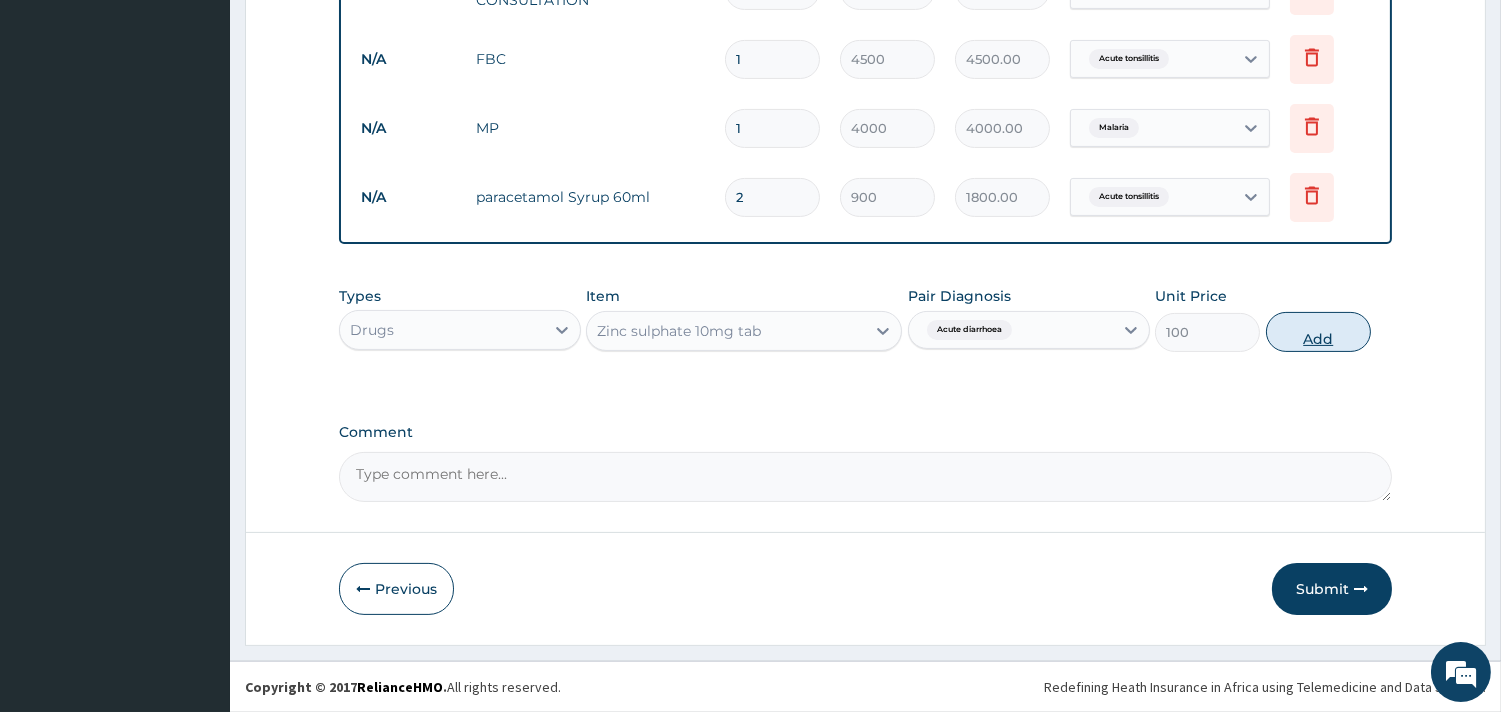click on "Add" at bounding box center (1318, 332) 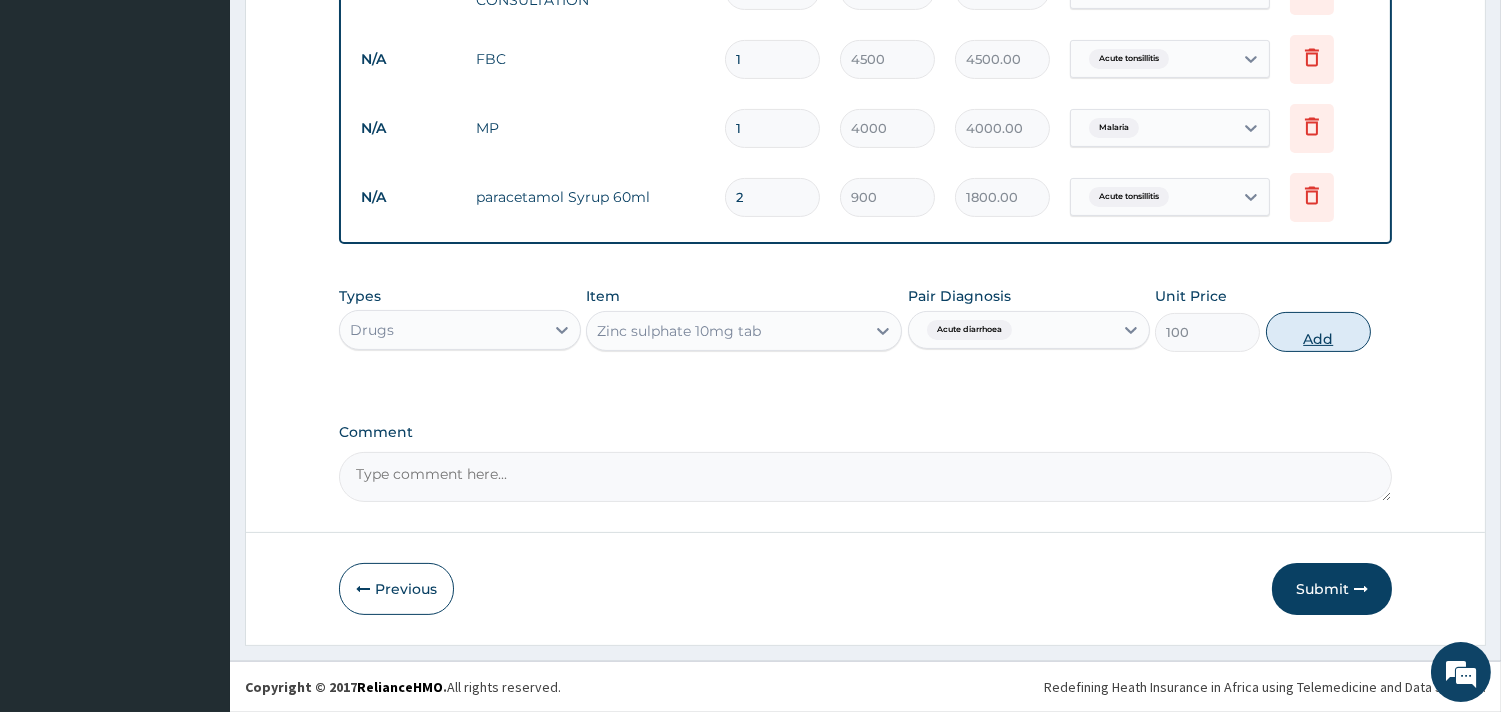 type on "0" 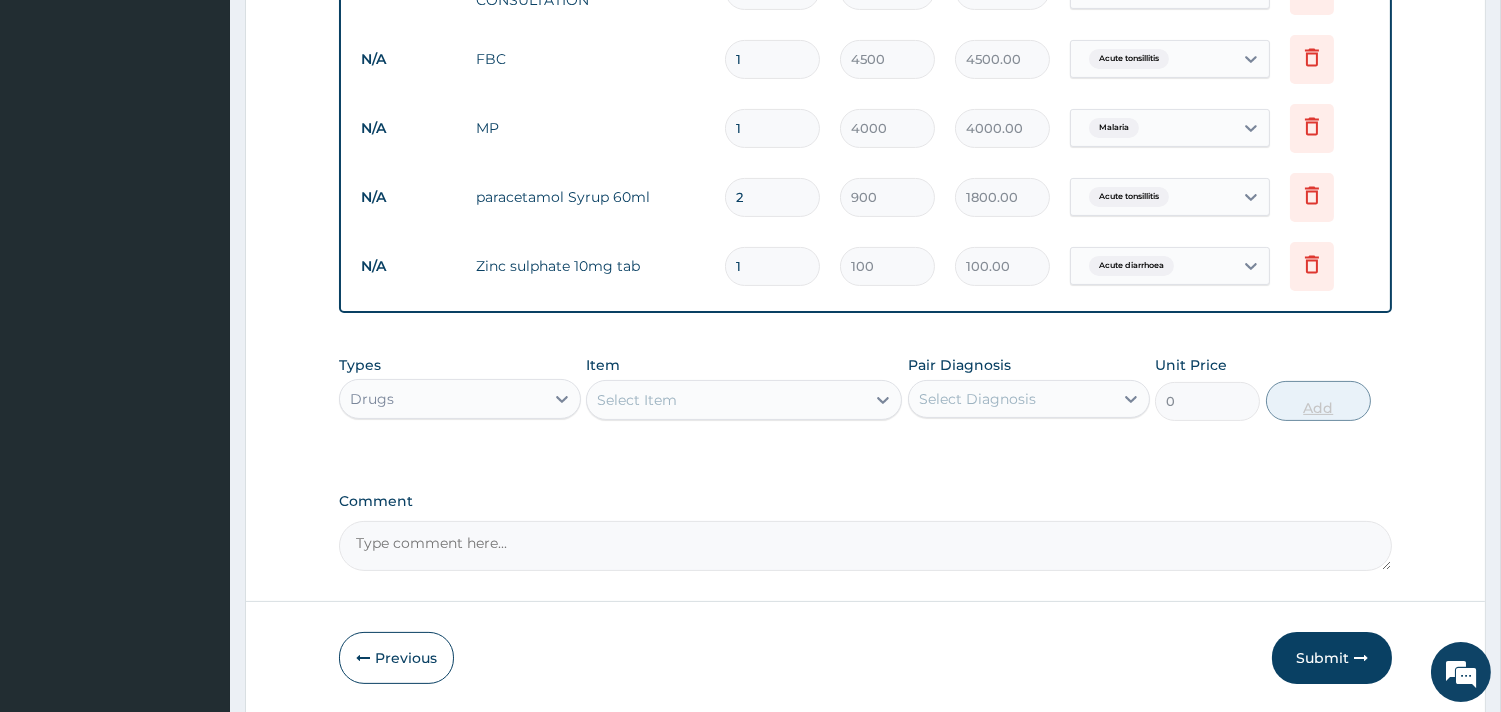 type on "10" 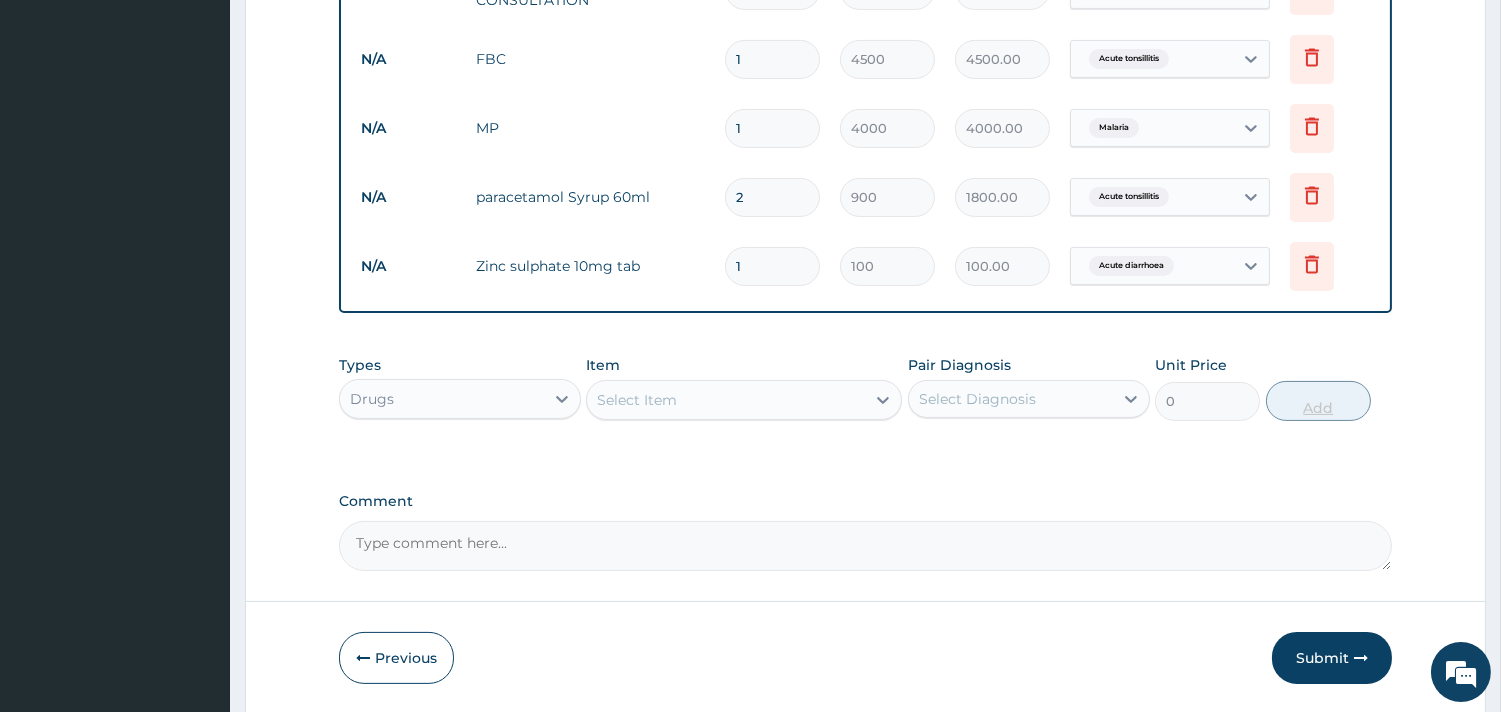 type on "1000.00" 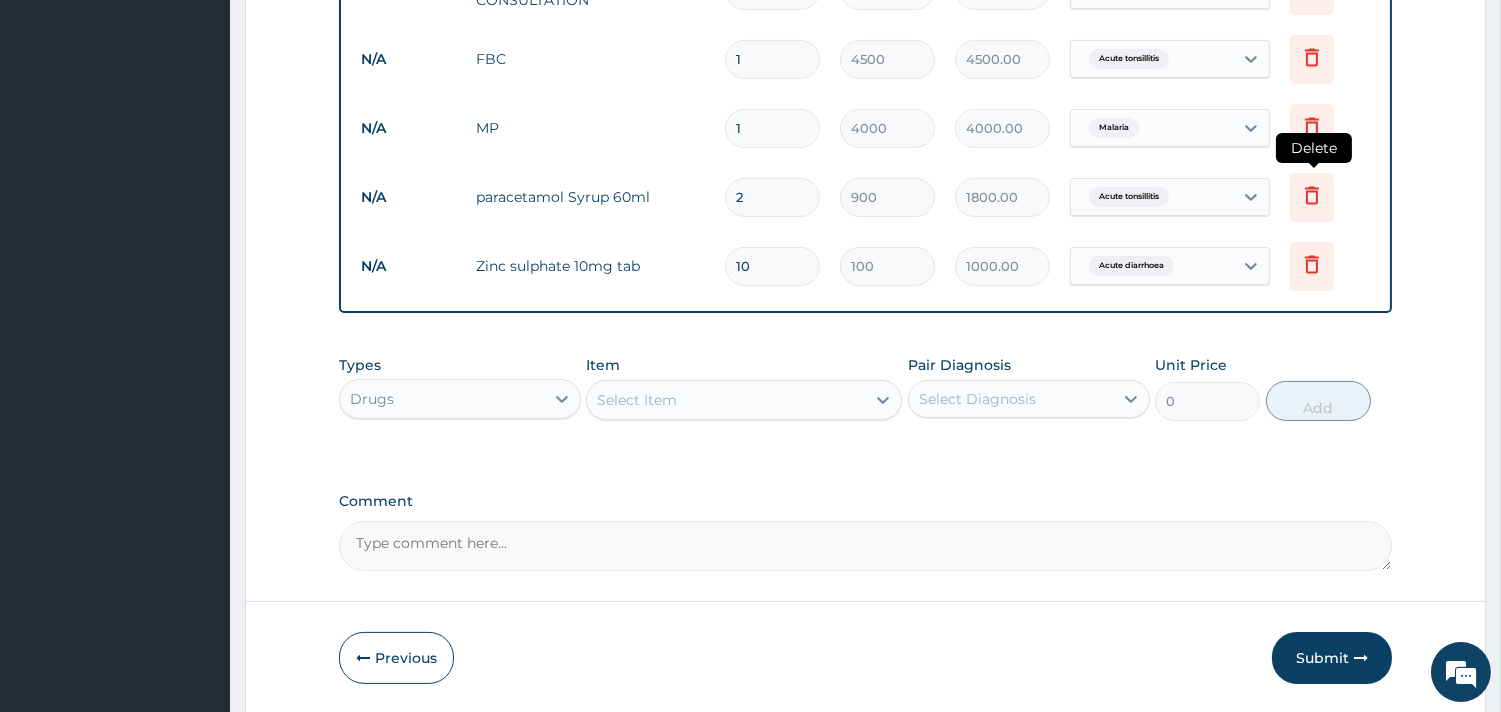 type on "10" 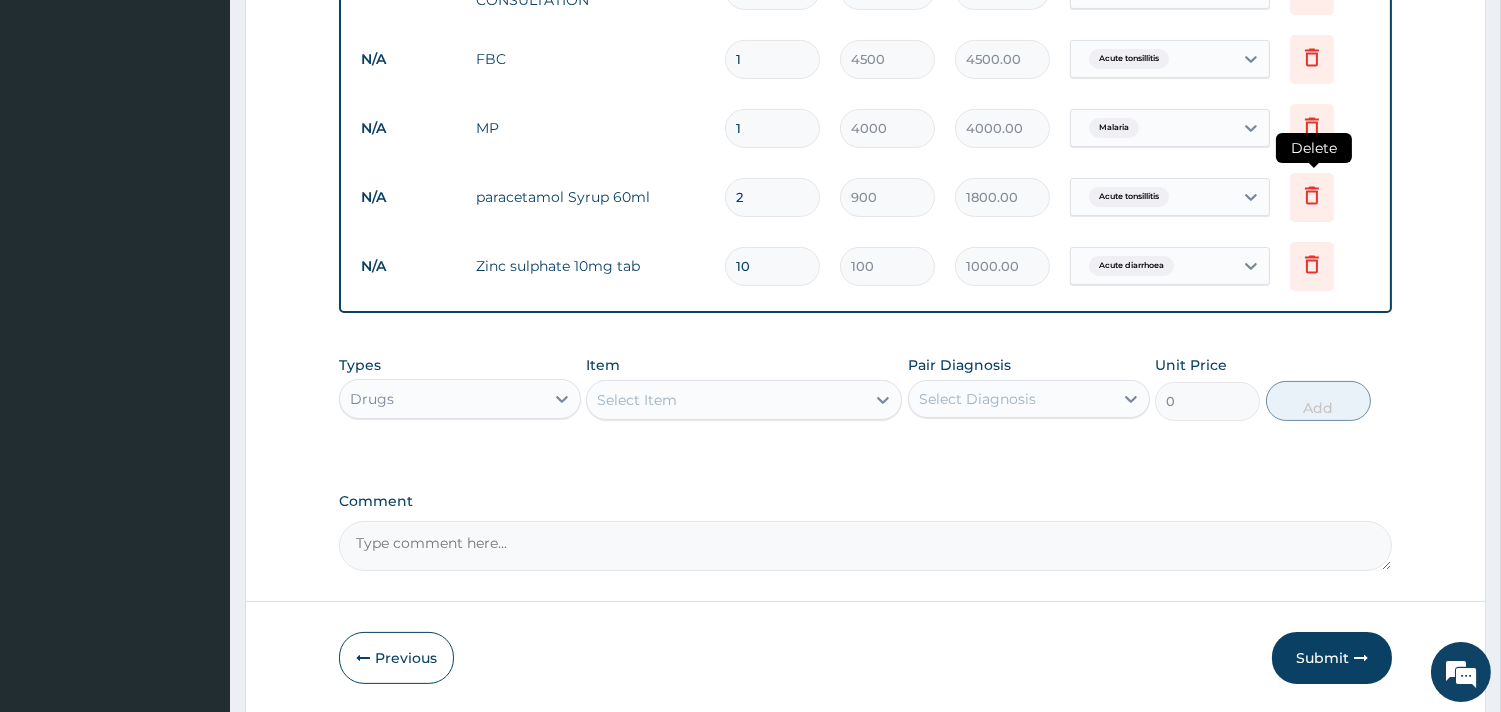 click 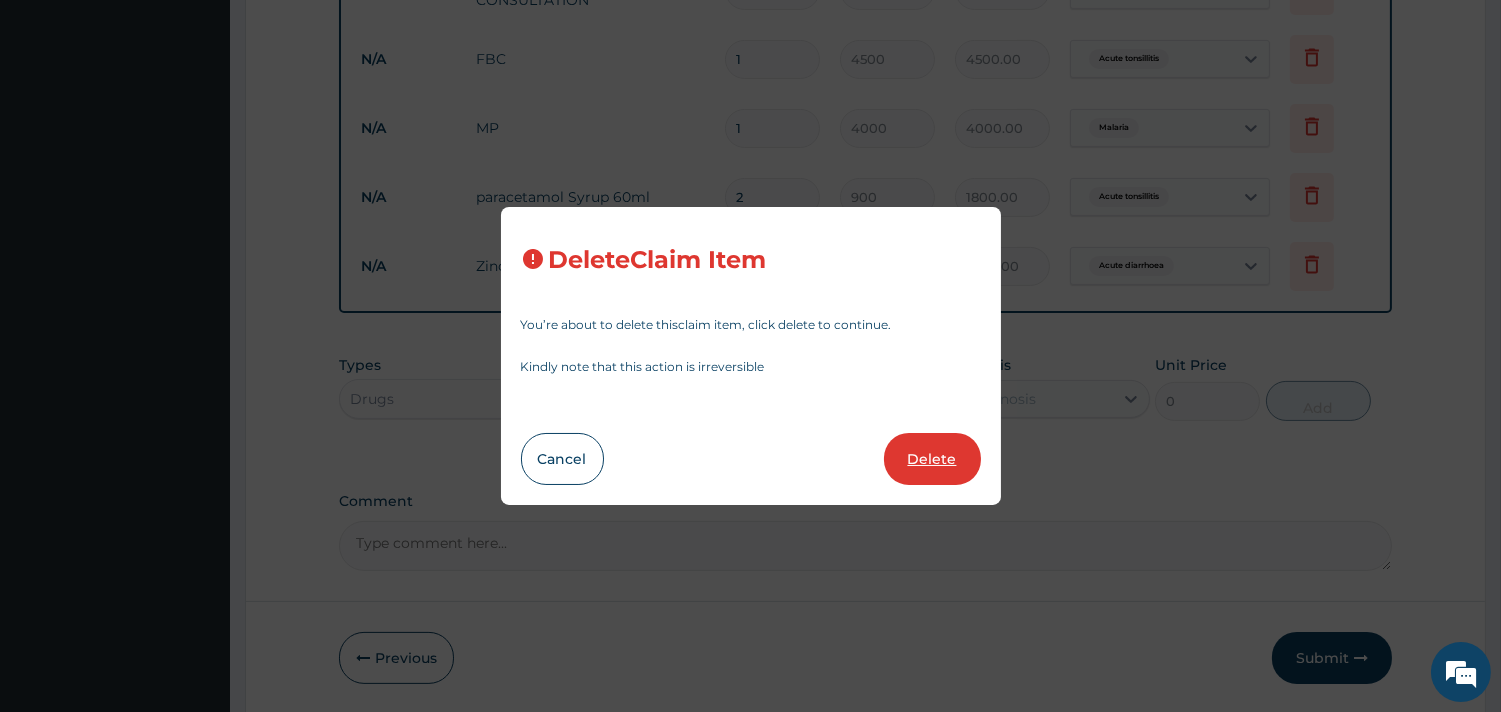 click on "Delete" at bounding box center (932, 459) 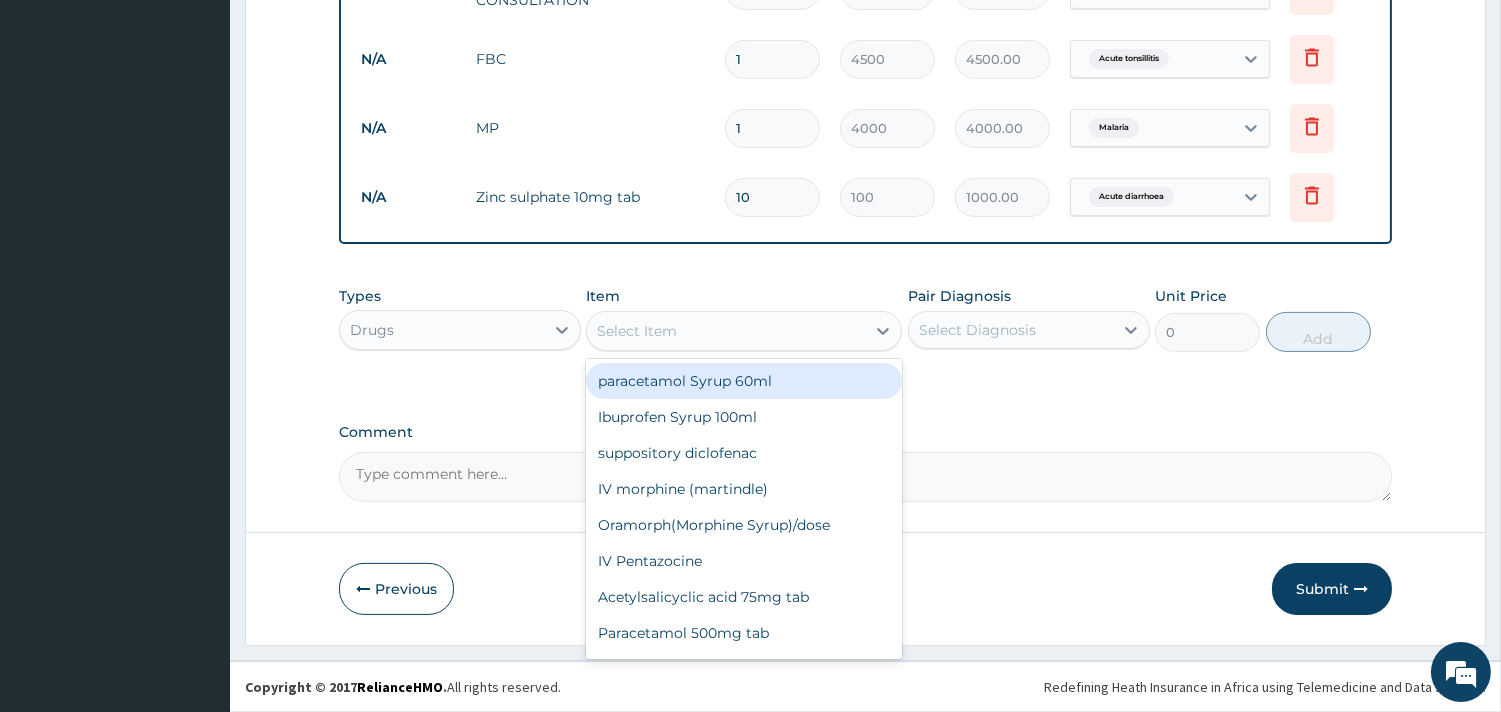 click on "Select Item" at bounding box center [637, 331] 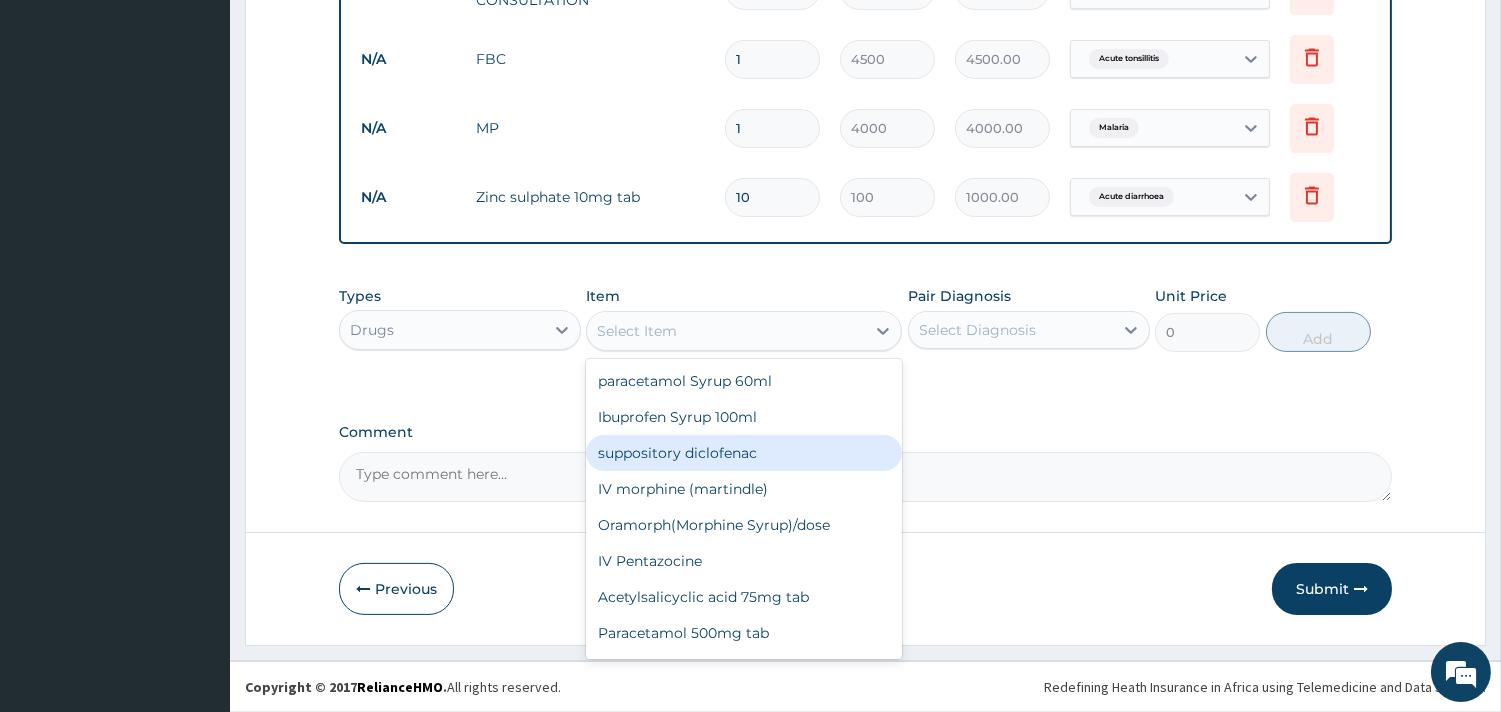 click on "suppository diclofenac" at bounding box center (744, 453) 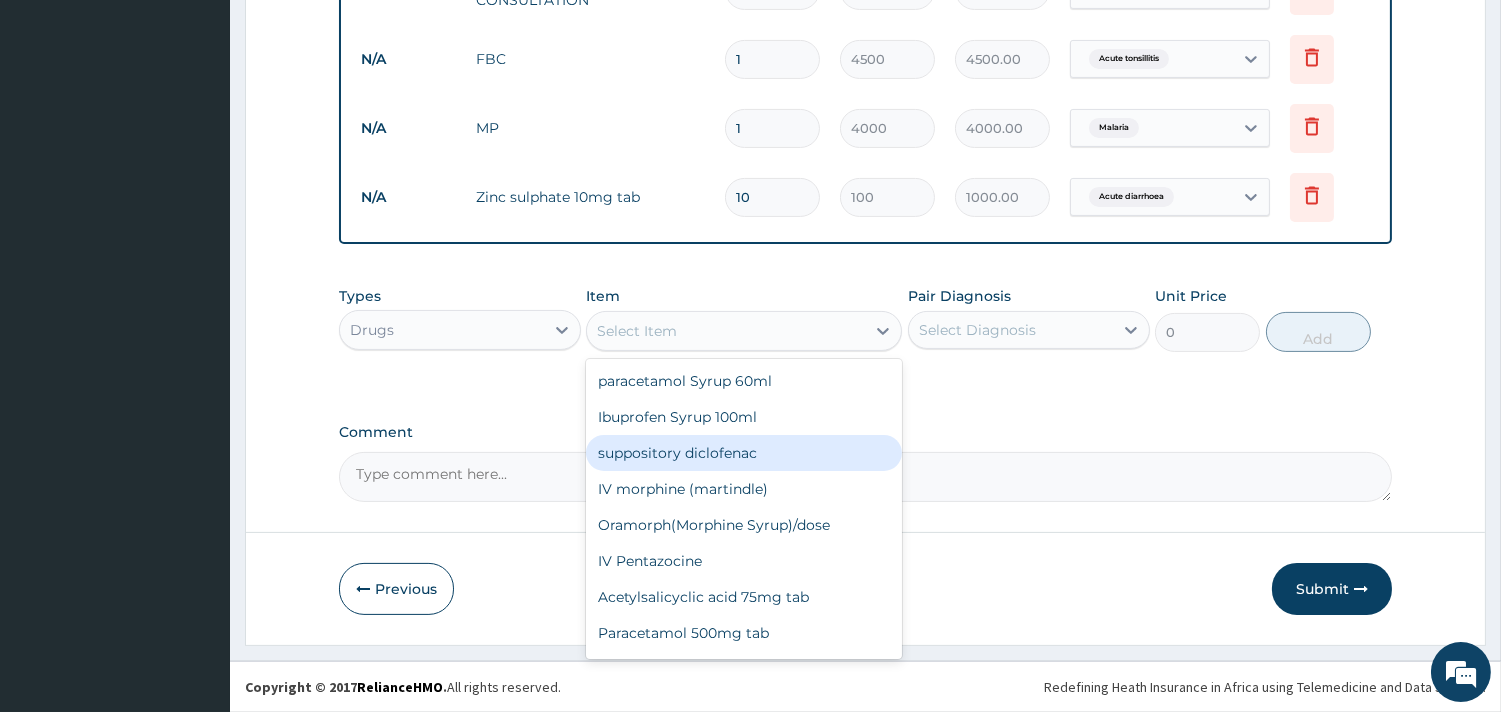 type on "1700" 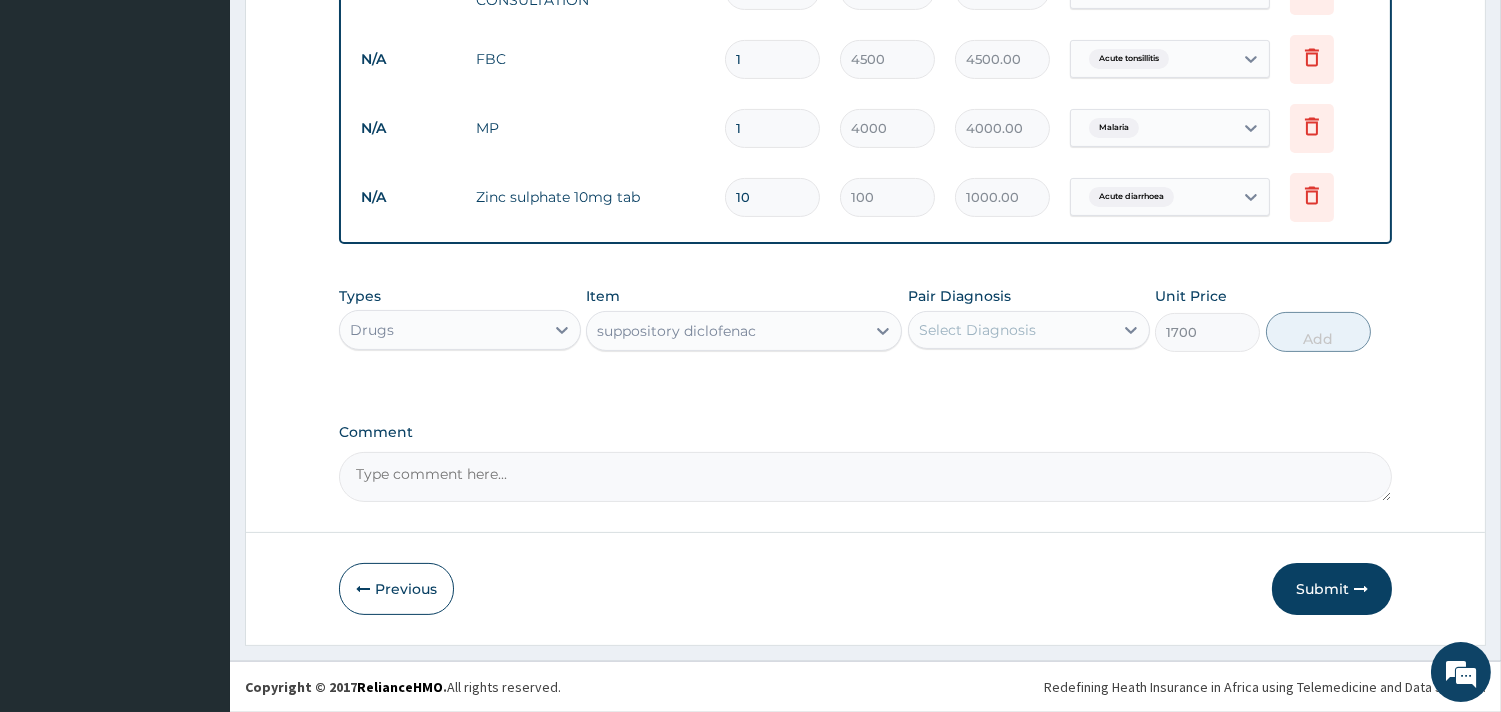 click on "Select Diagnosis" at bounding box center (1011, 330) 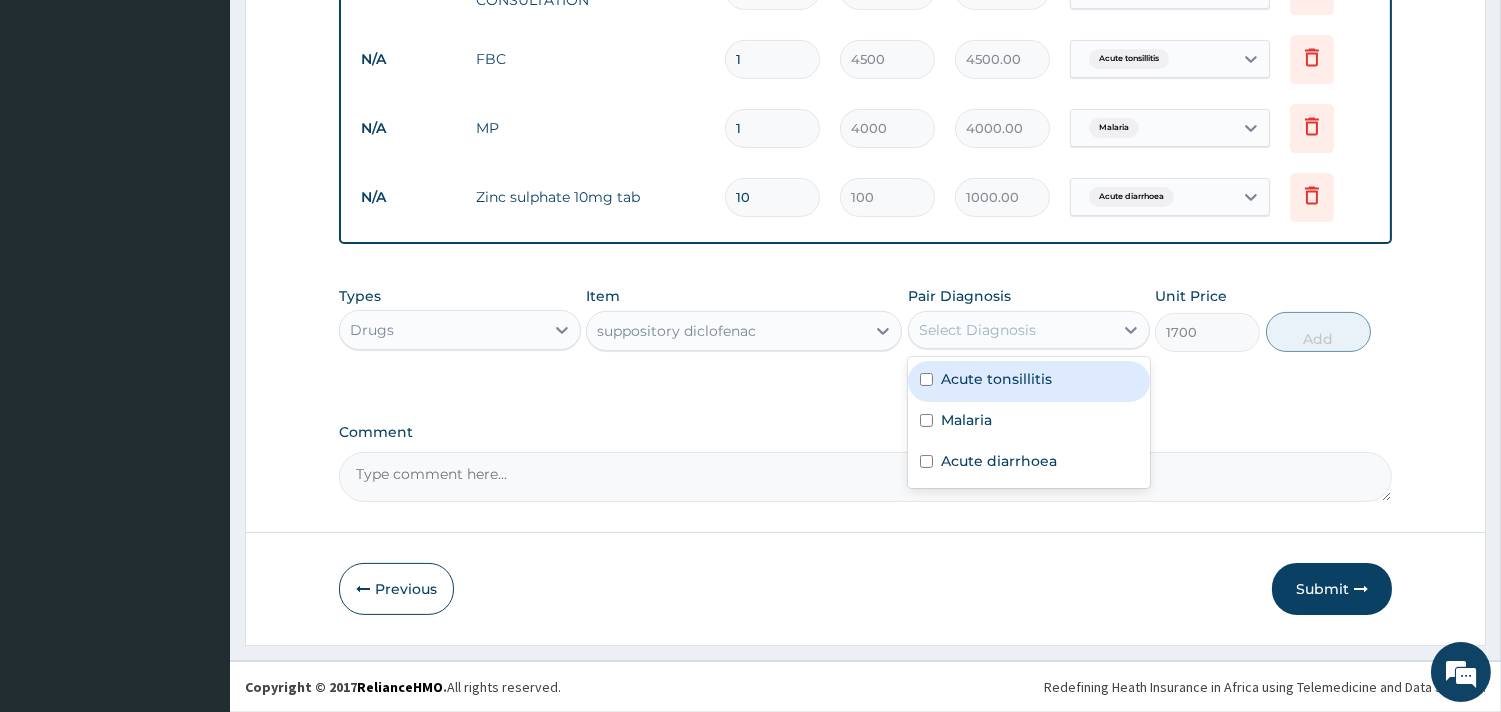 click on "Acute tonsillitis" at bounding box center [996, 379] 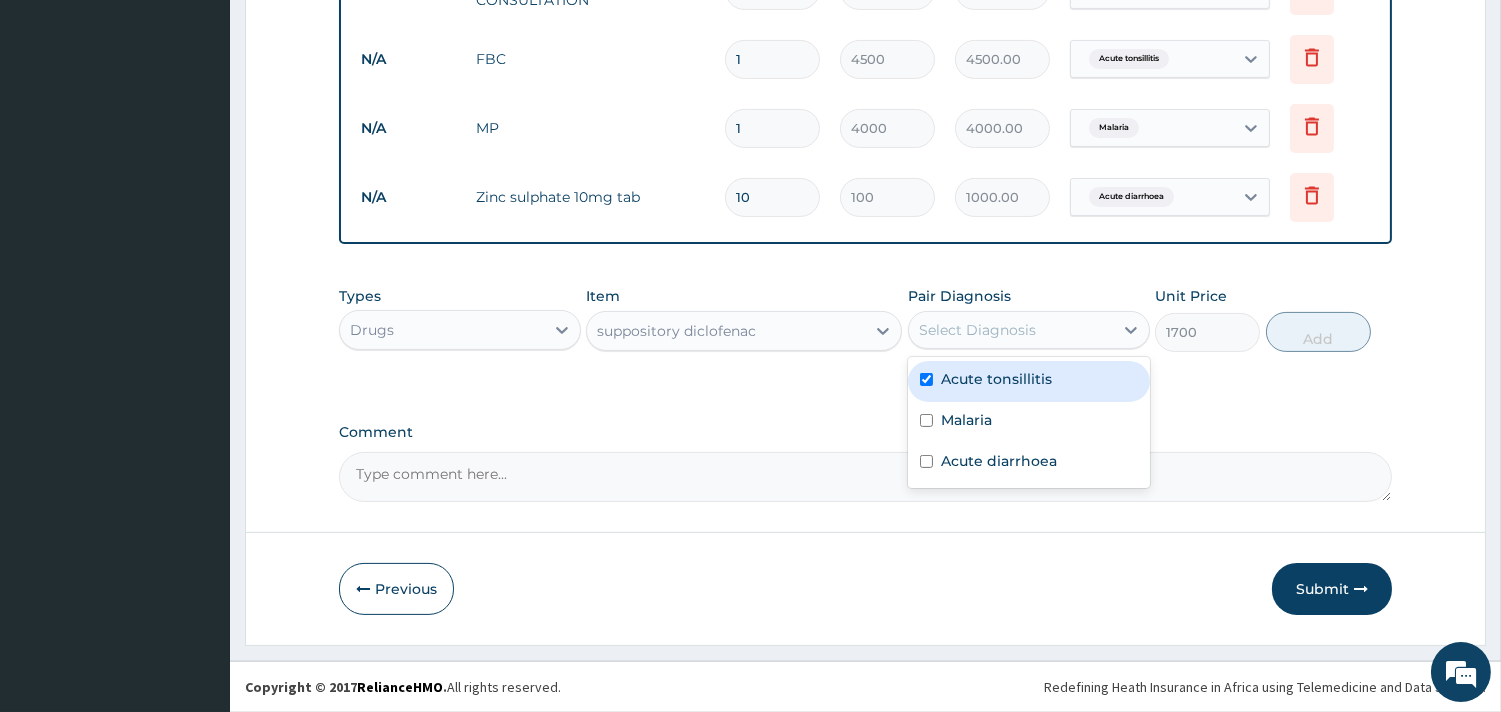 checkbox on "true" 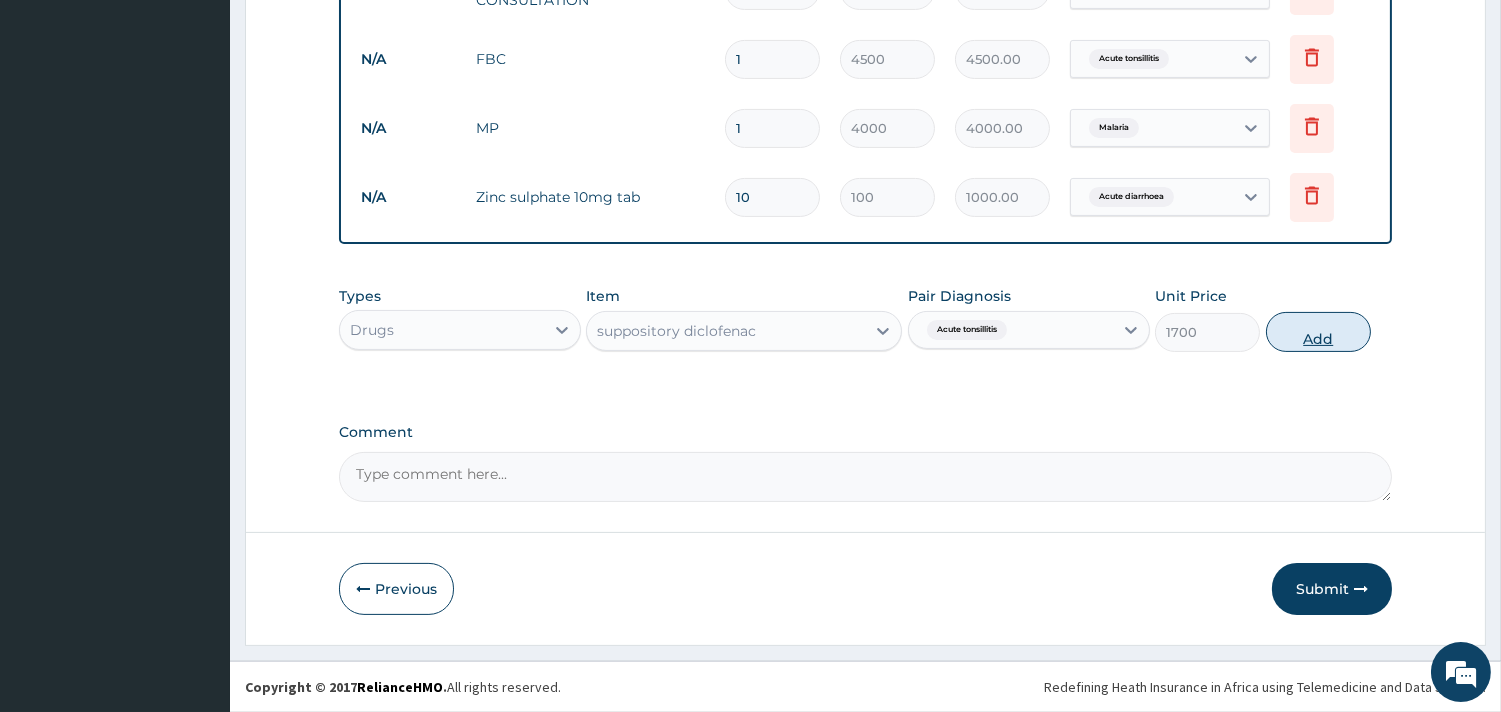 click on "Add" at bounding box center [1318, 332] 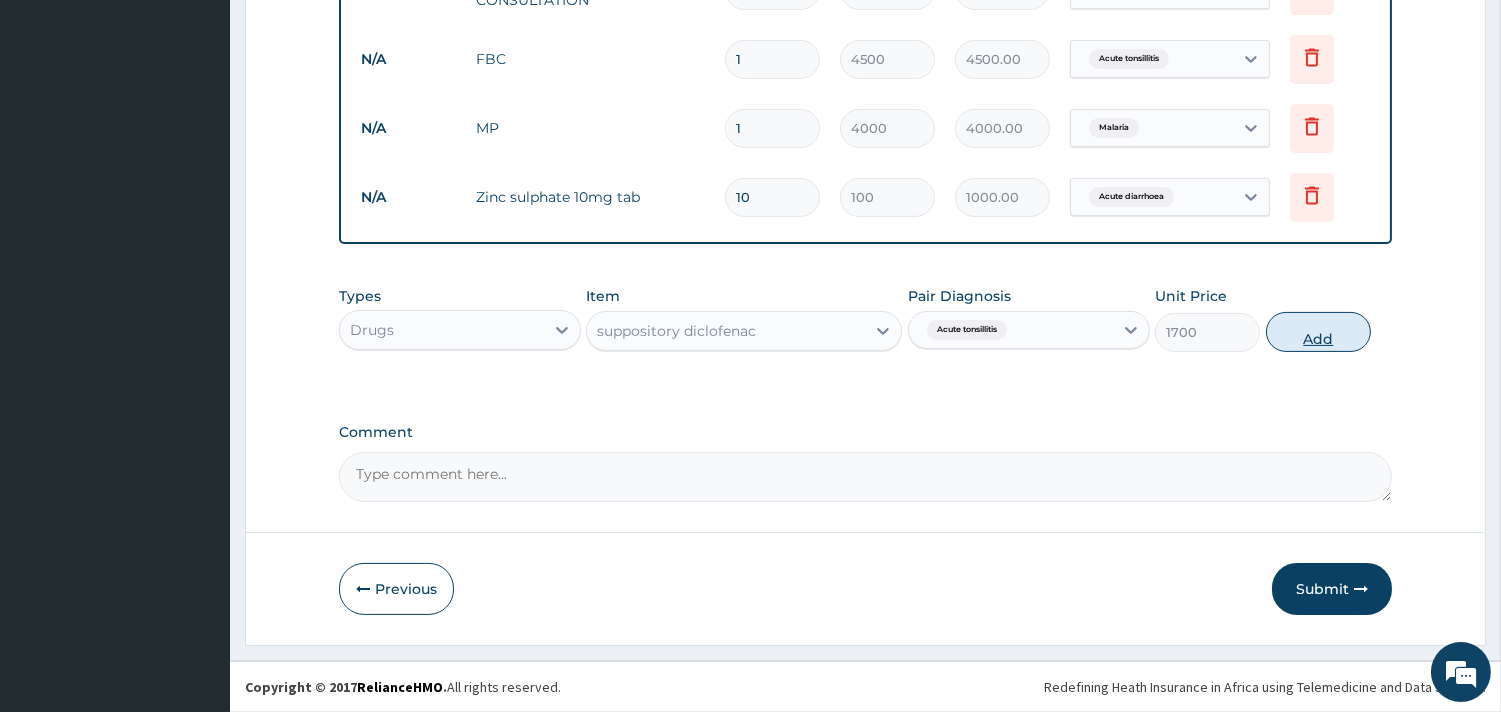 type on "0" 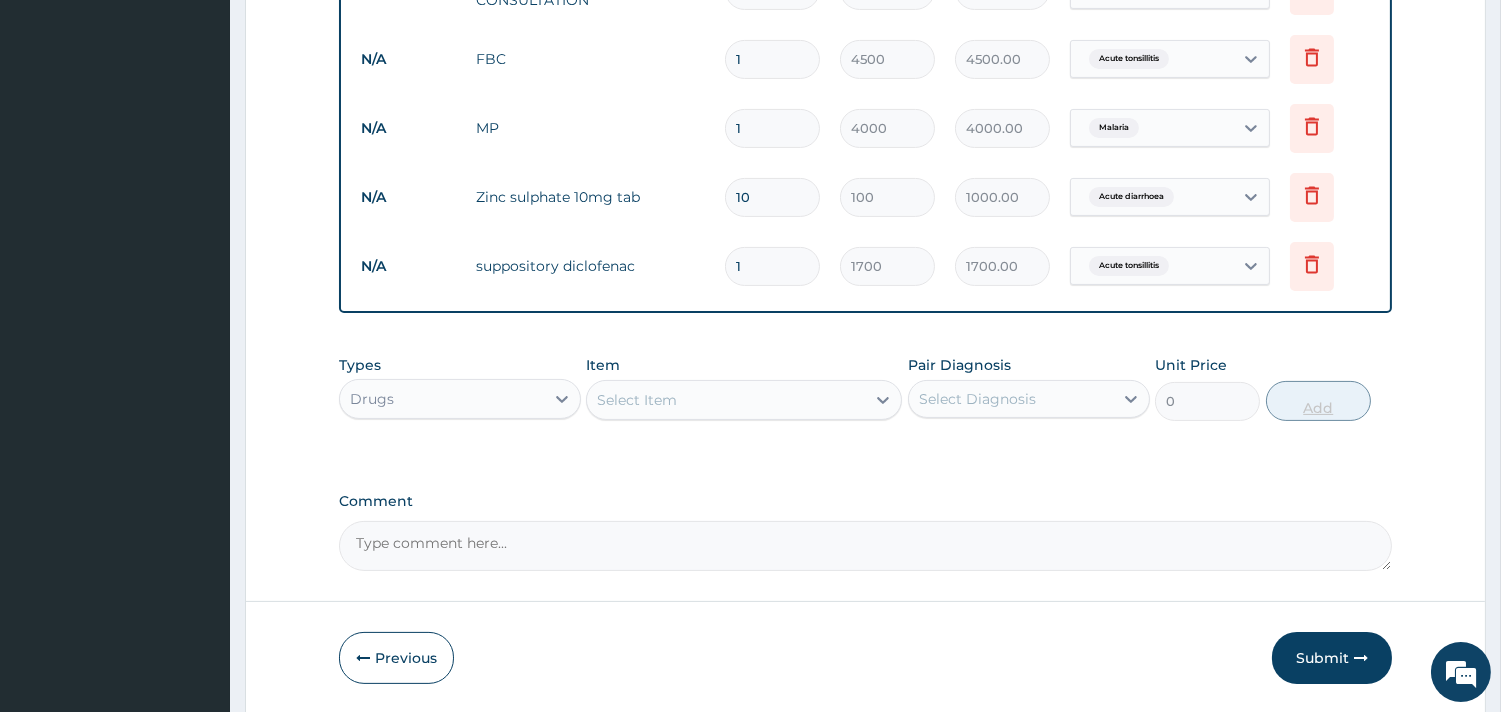 type 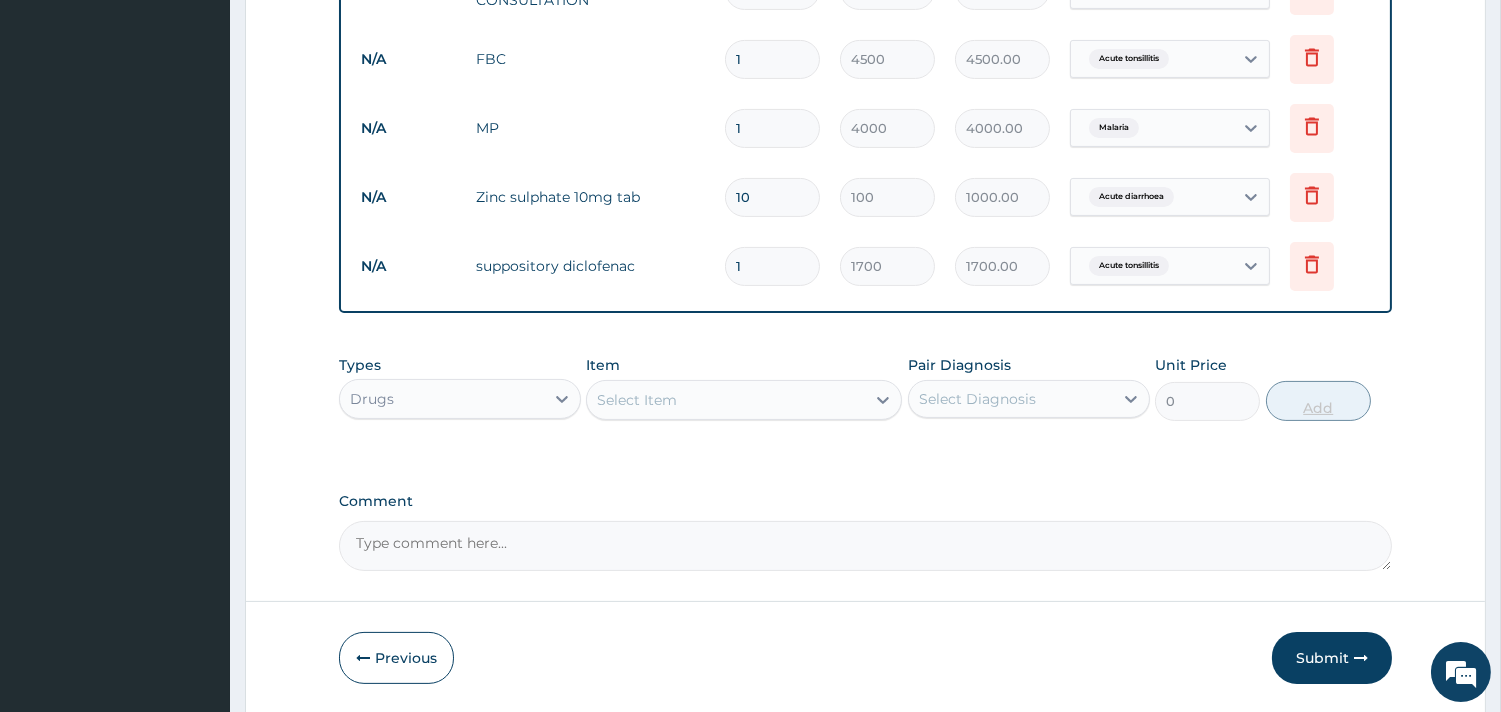 type on "0.00" 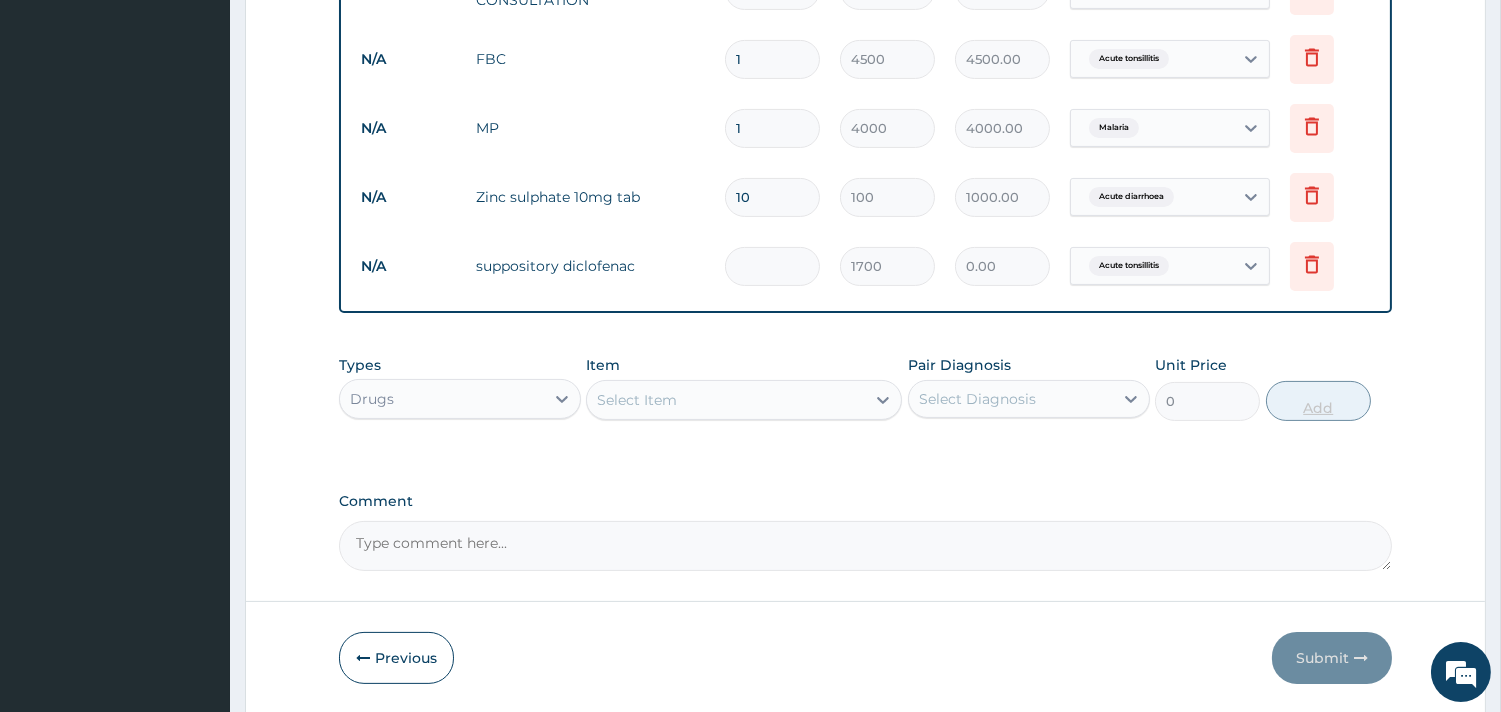 type on "2" 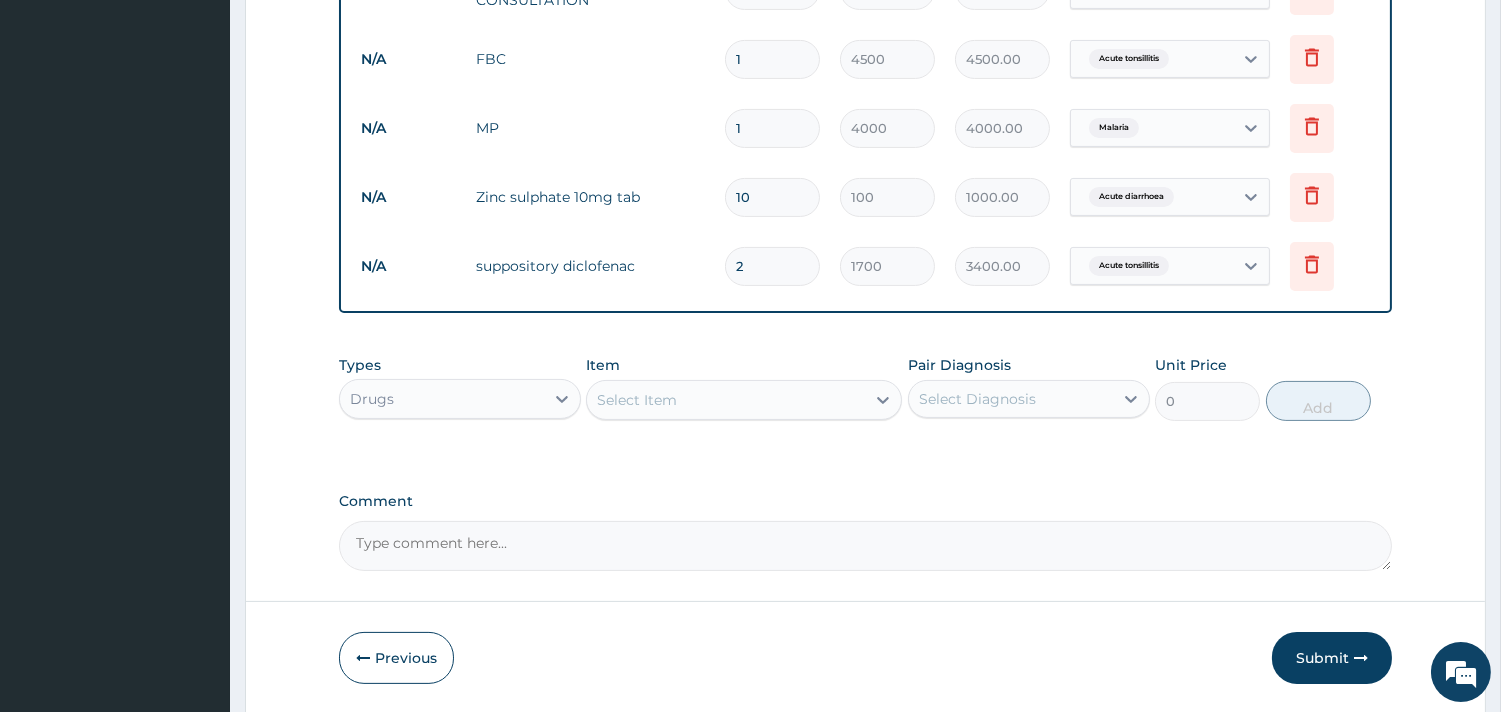 type on "2" 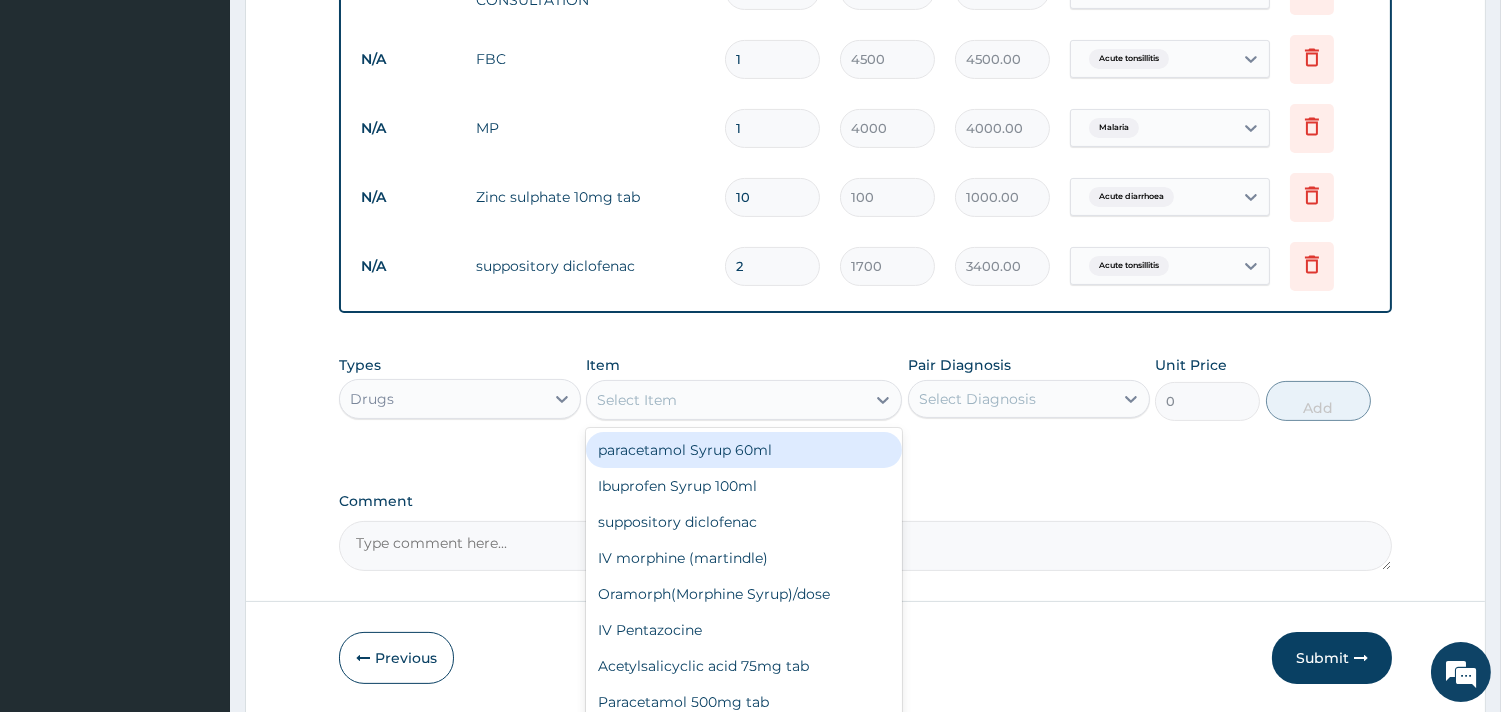 click on "Select Item" at bounding box center (726, 400) 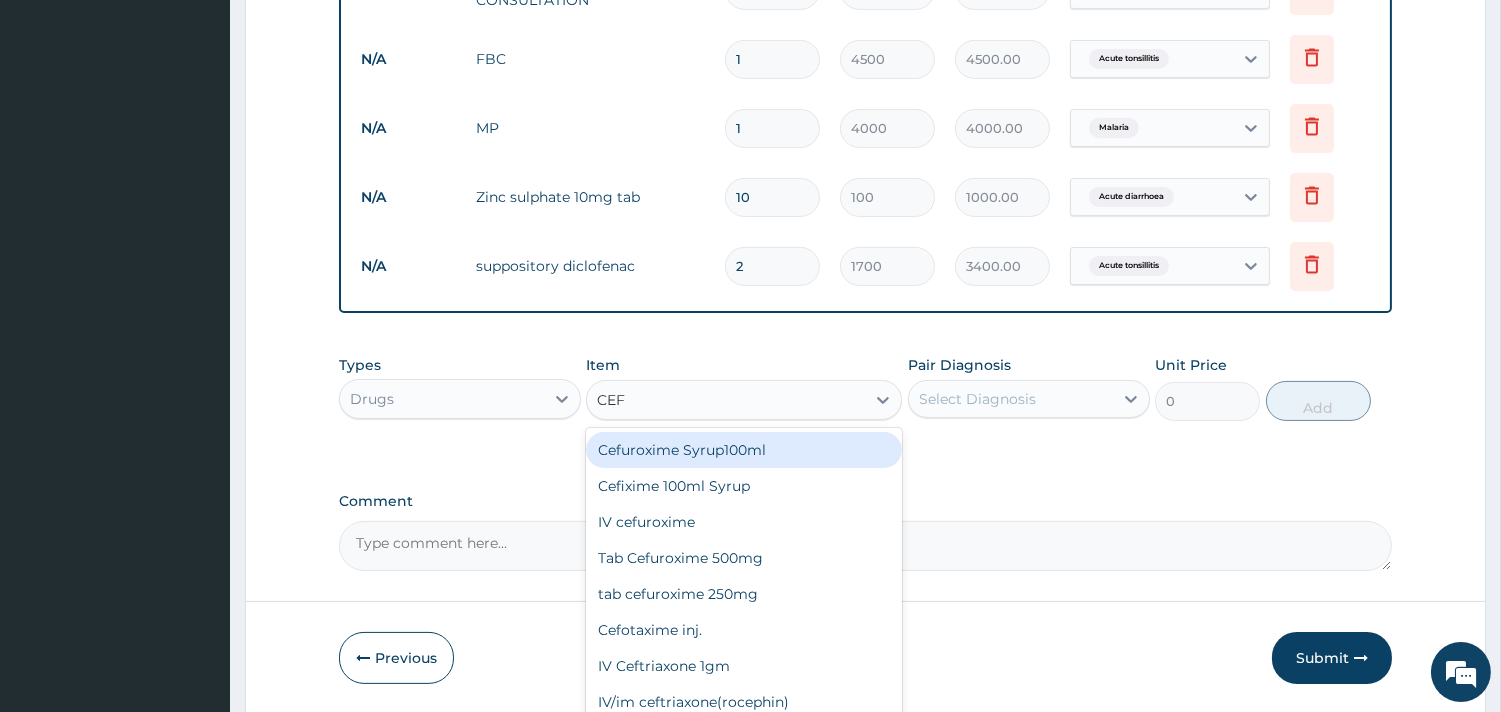 type on "CEFU" 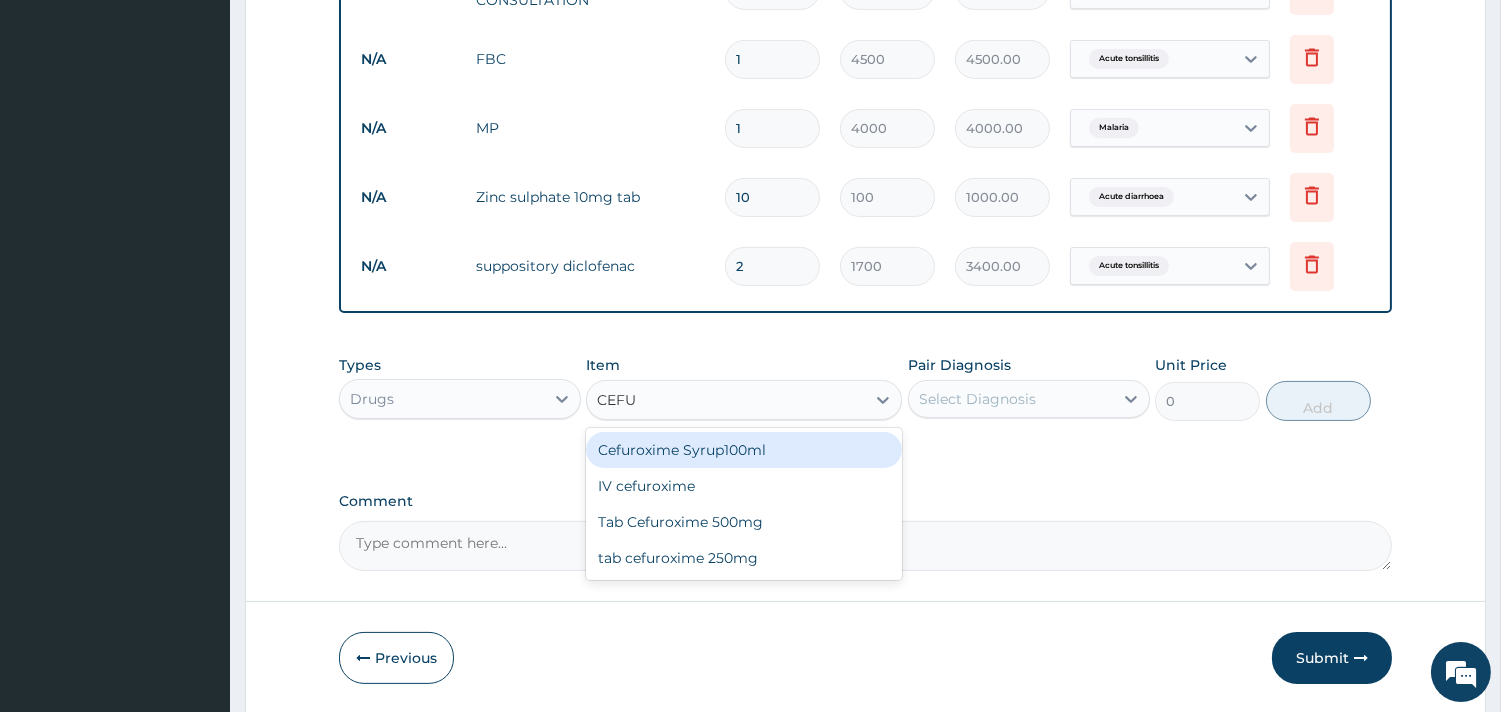 click on "Cefuroxime Syrup100ml" at bounding box center [744, 450] 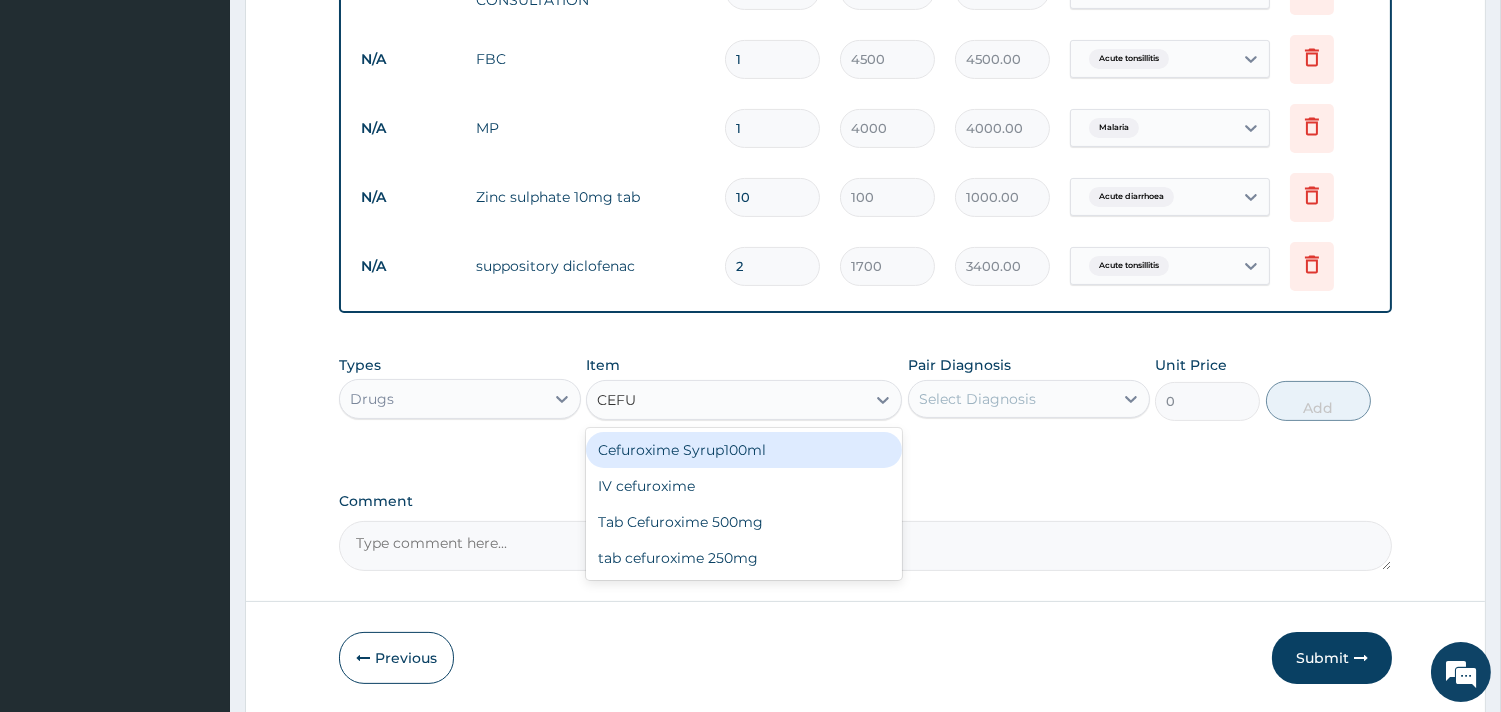 type 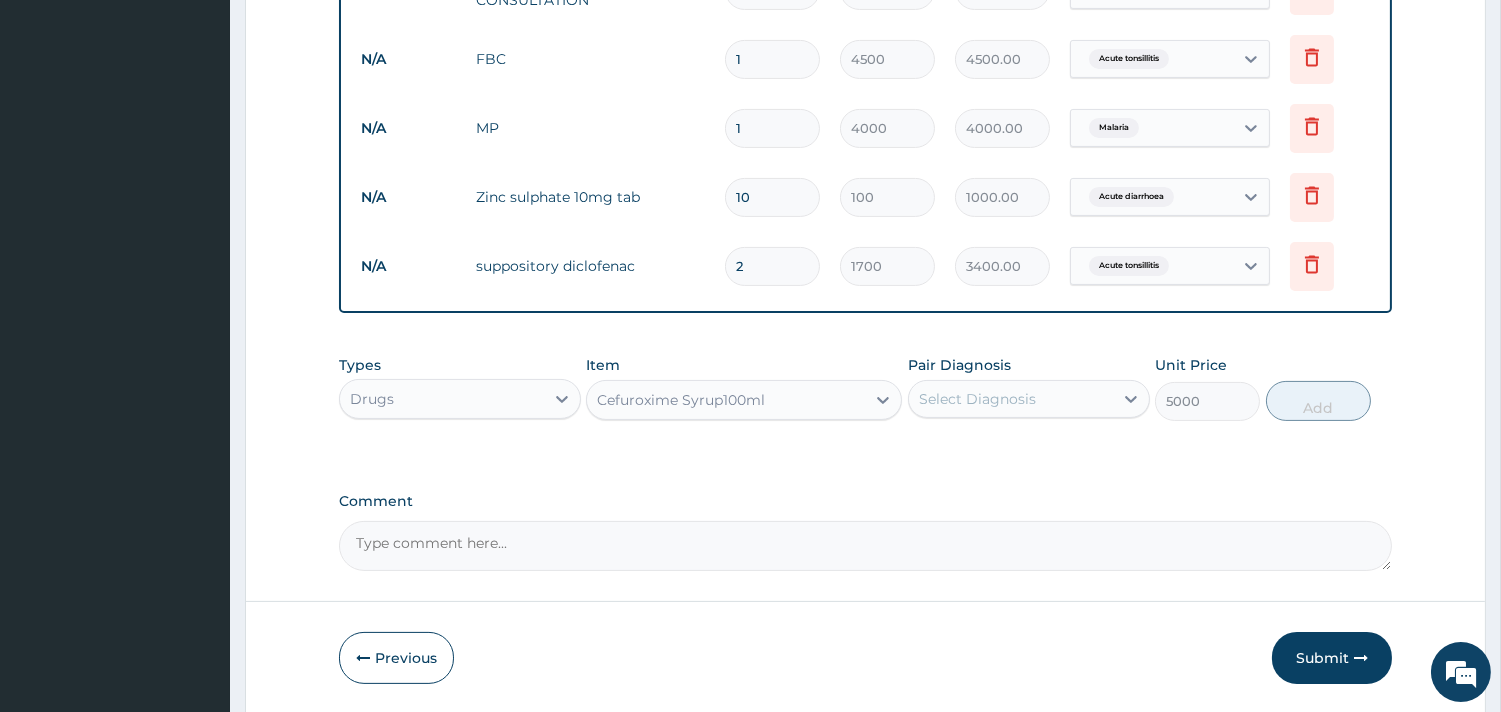 click on "Select Diagnosis" at bounding box center (977, 399) 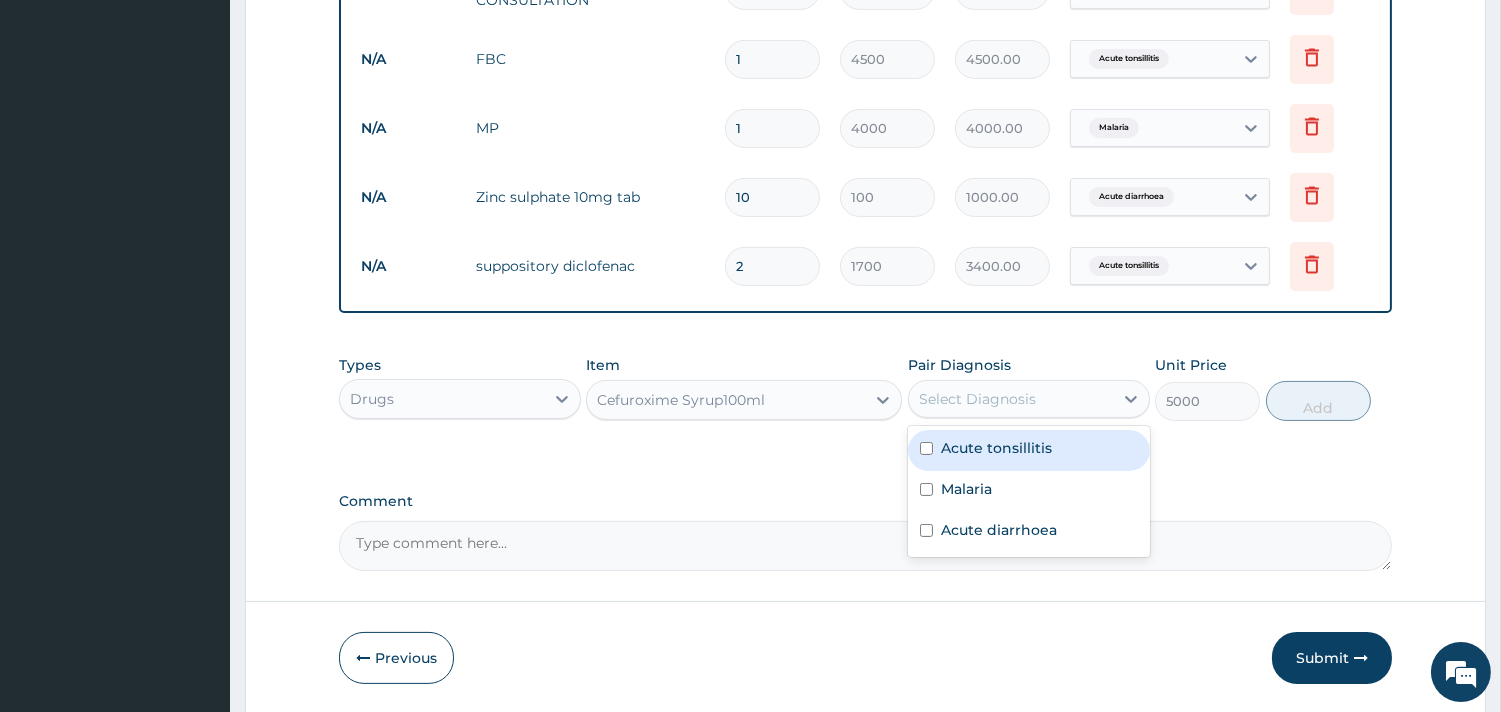 click on "Acute tonsillitis" at bounding box center (1029, 450) 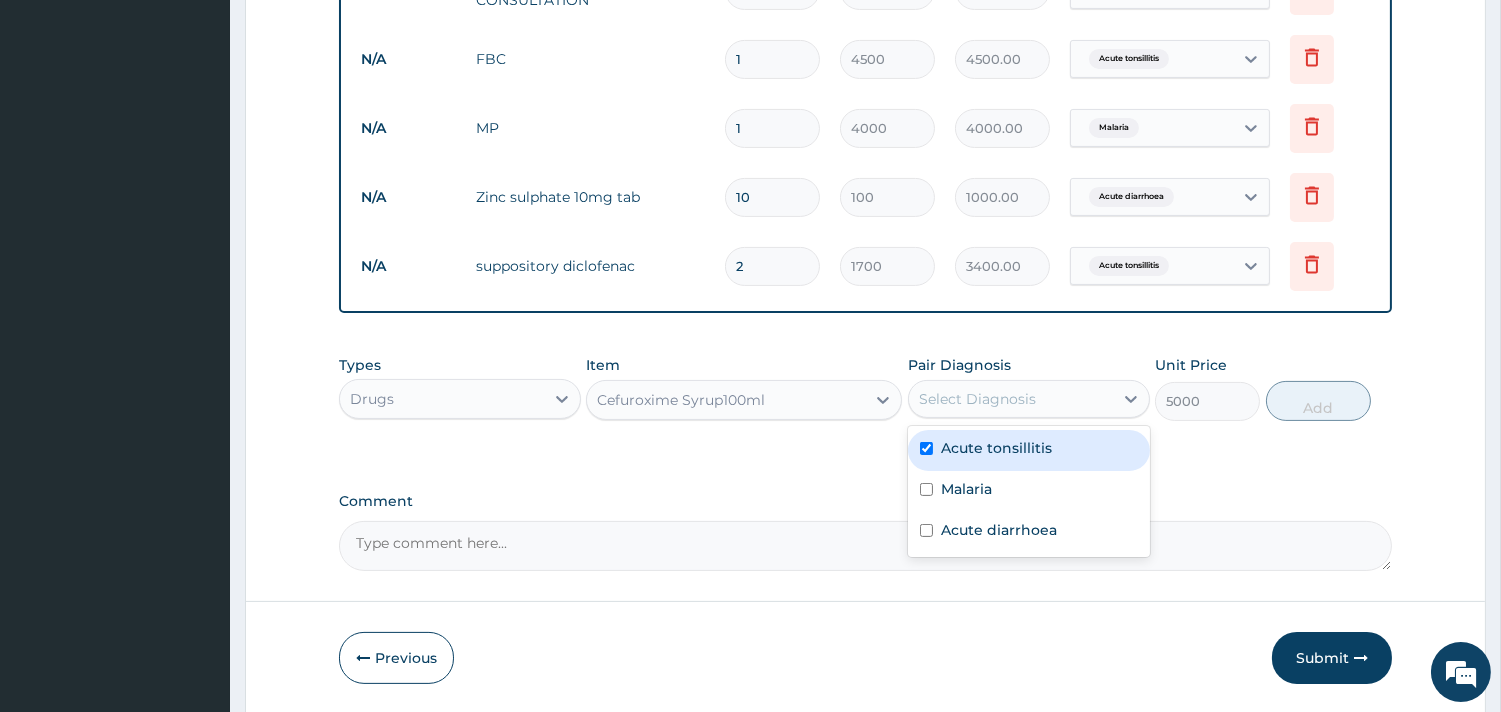 checkbox on "true" 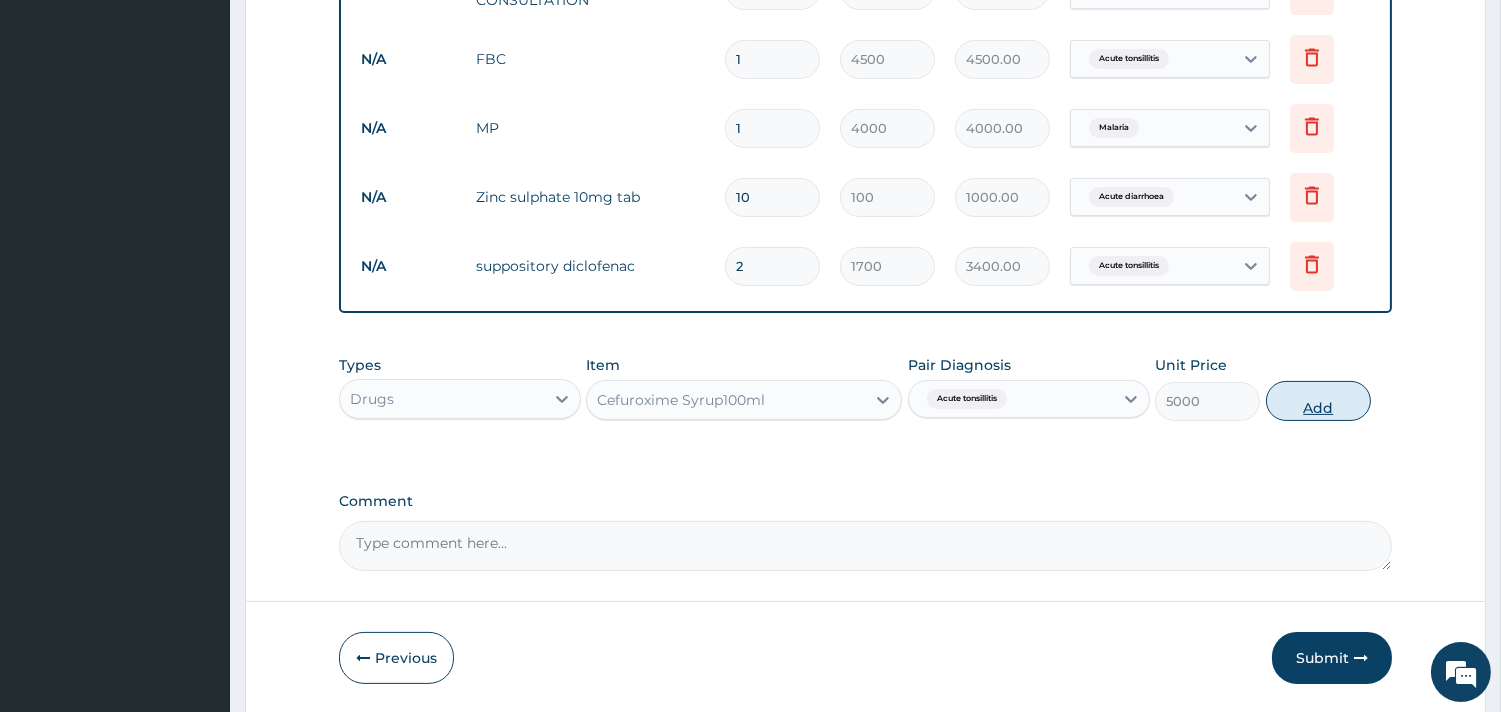 click on "Add" at bounding box center [1318, 401] 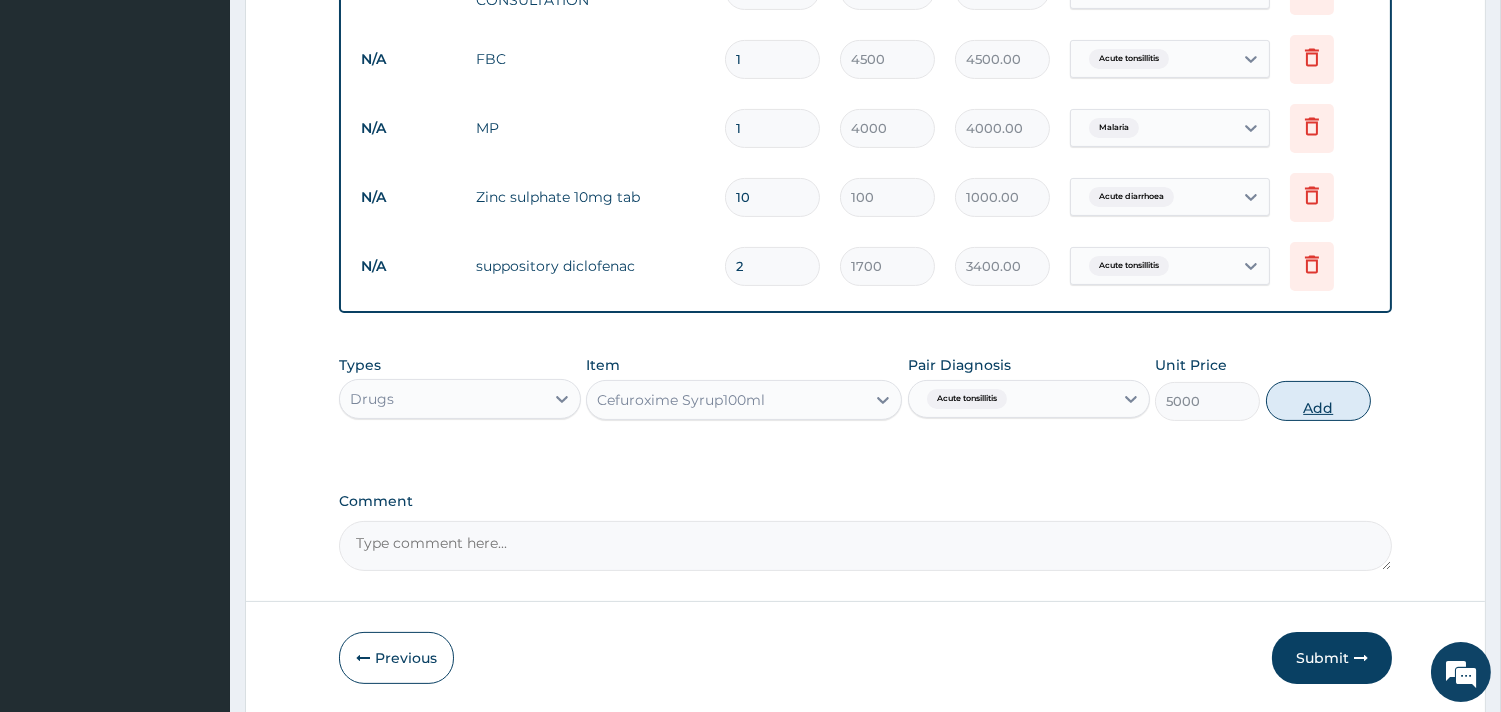 type on "0" 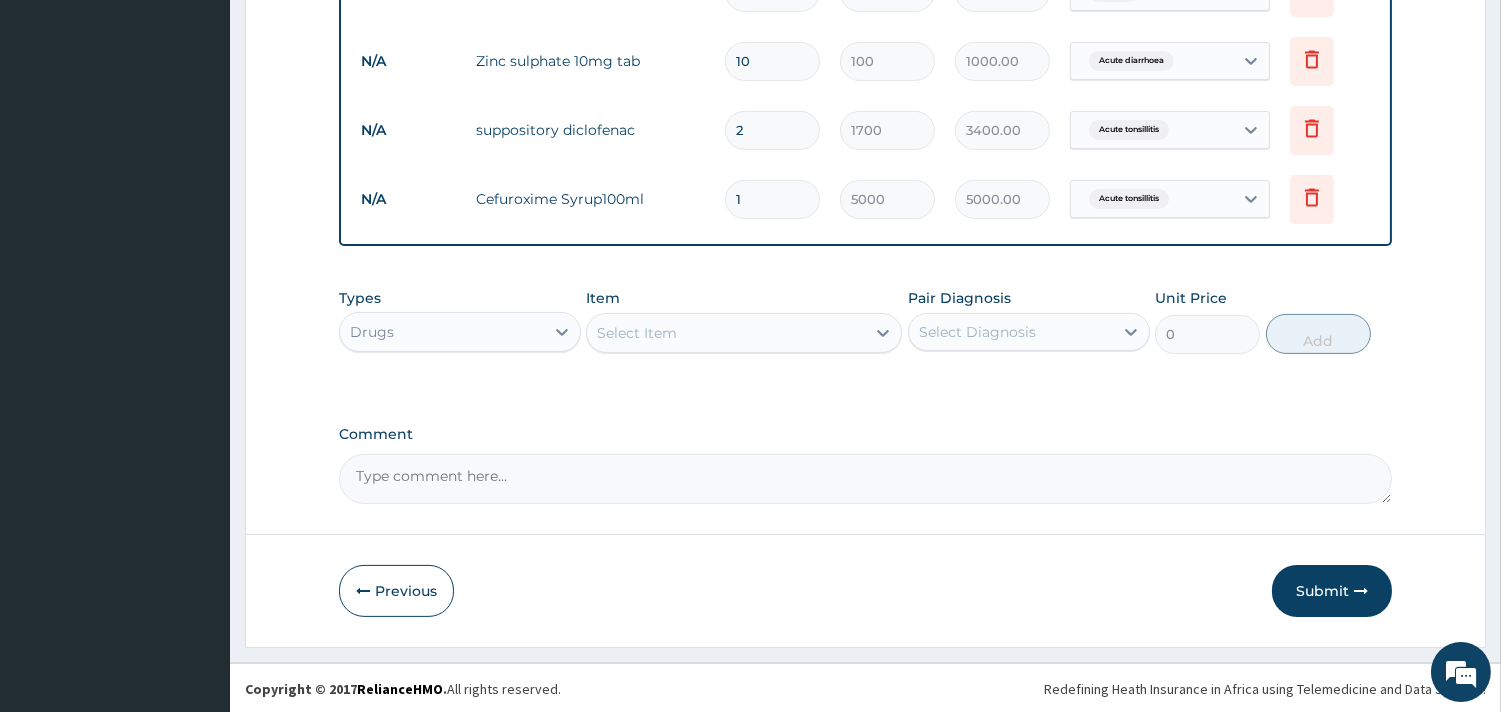 scroll, scrollTop: 981, scrollLeft: 0, axis: vertical 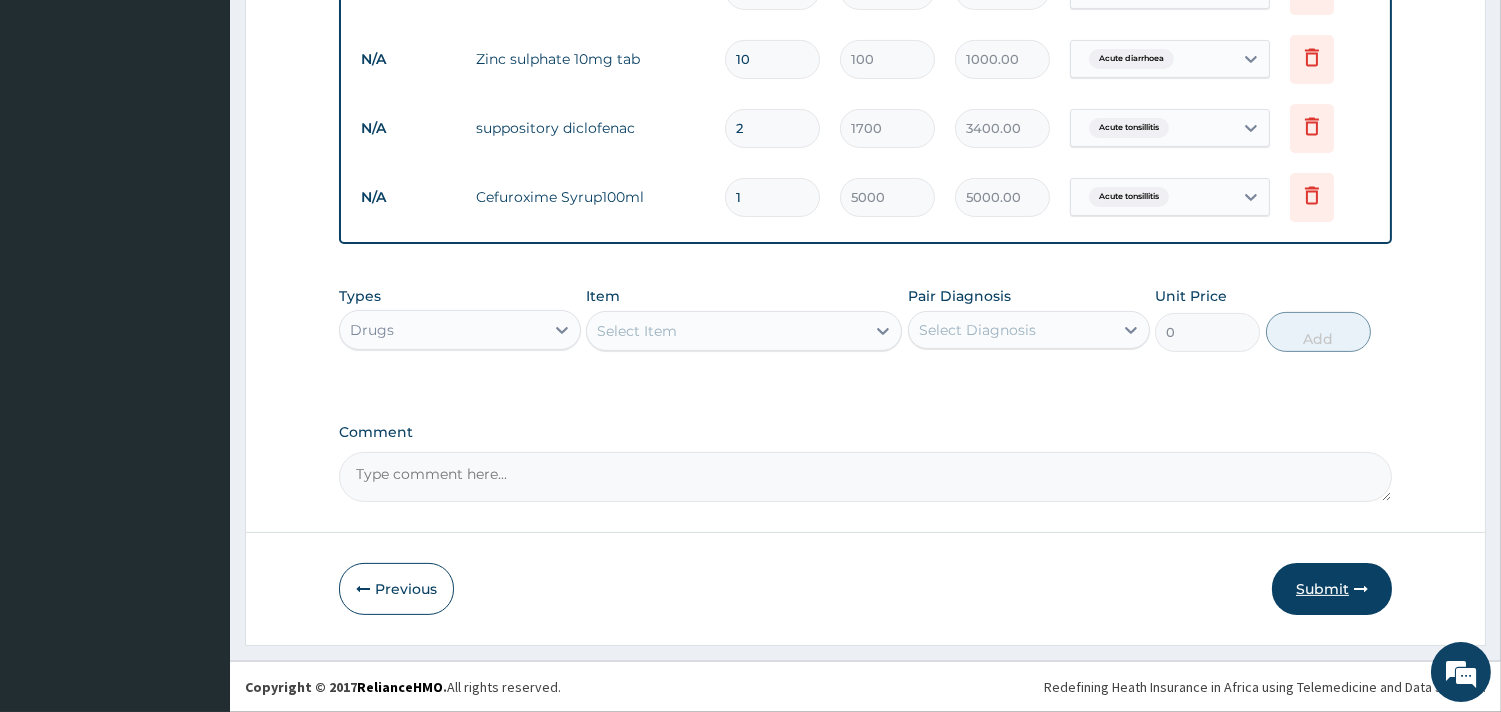 click on "Submit" at bounding box center [1332, 589] 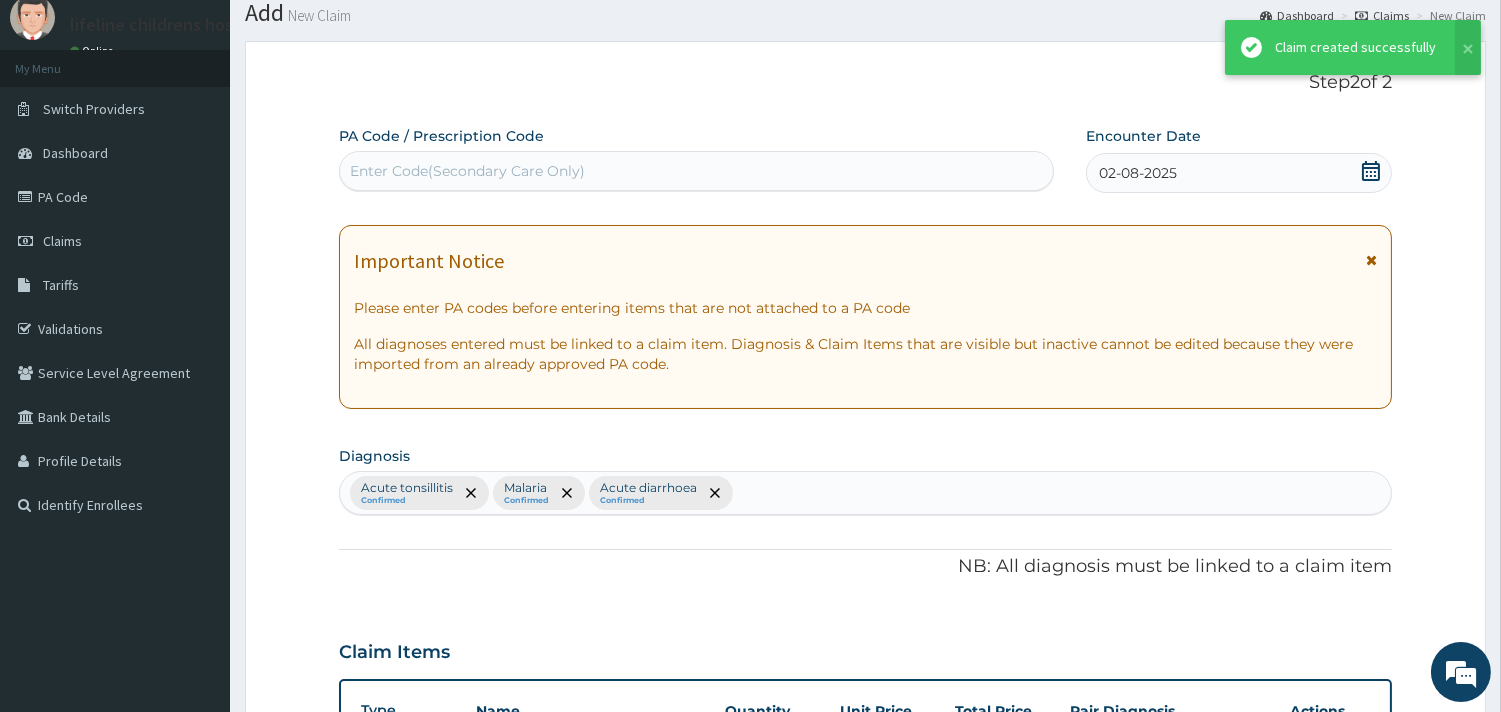scroll, scrollTop: 981, scrollLeft: 0, axis: vertical 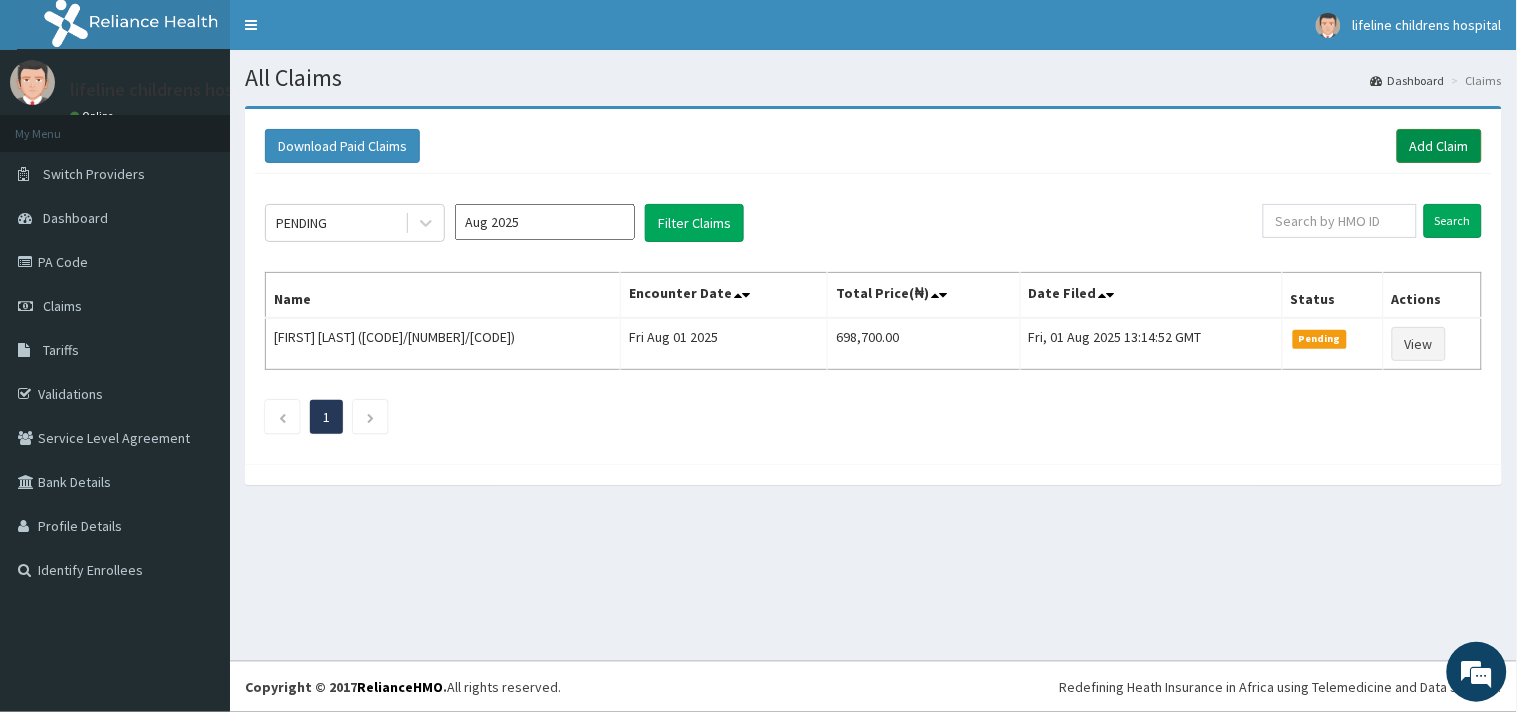 click on "Add Claim" at bounding box center [1439, 146] 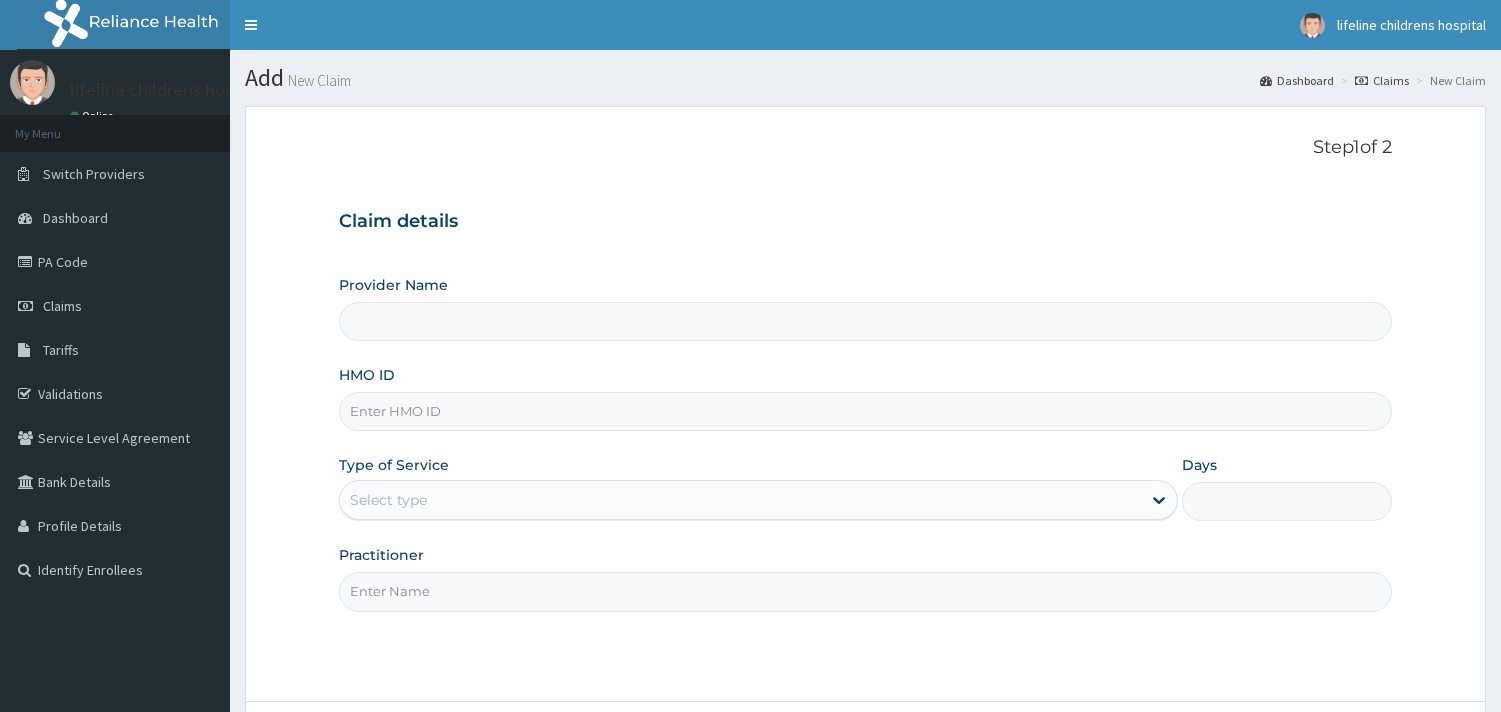 scroll, scrollTop: 0, scrollLeft: 0, axis: both 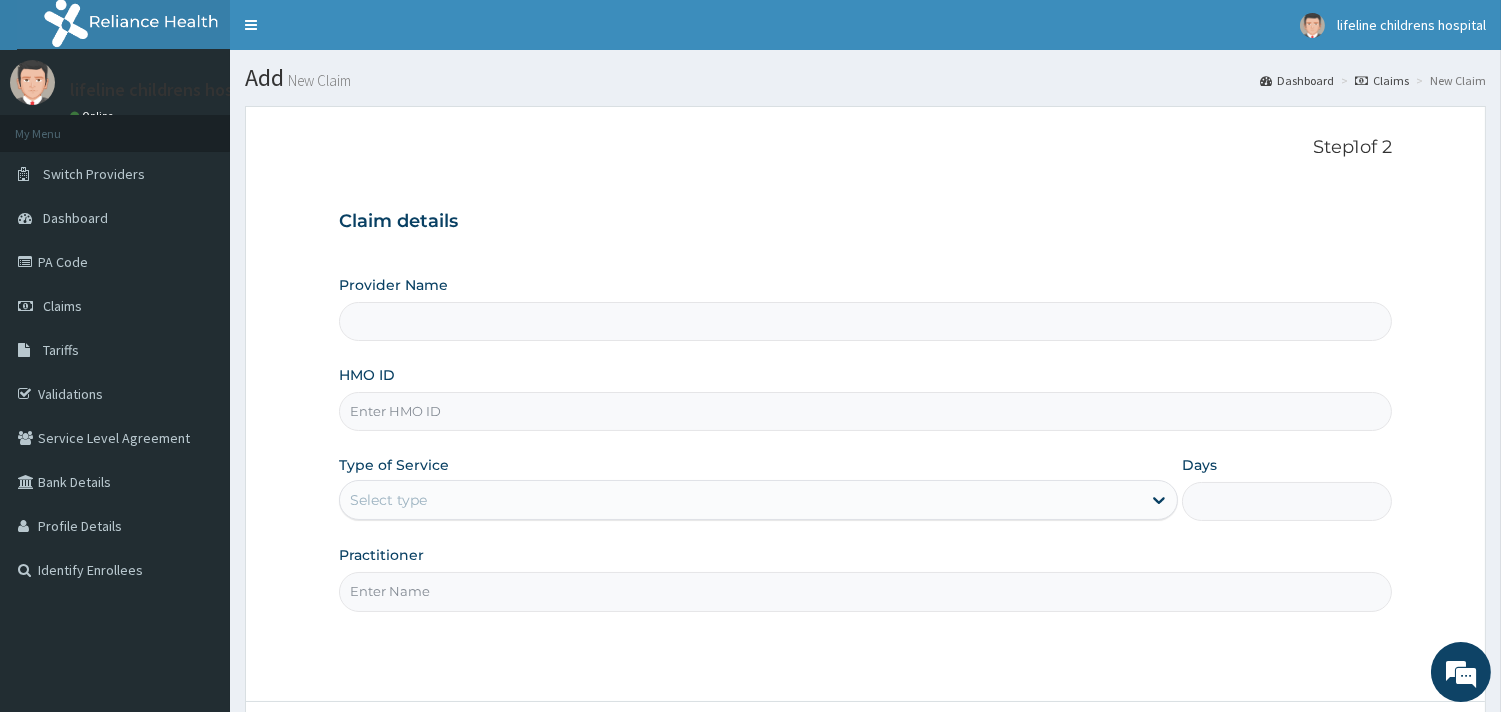 type on "Lifeline Children Hospital - Surulere" 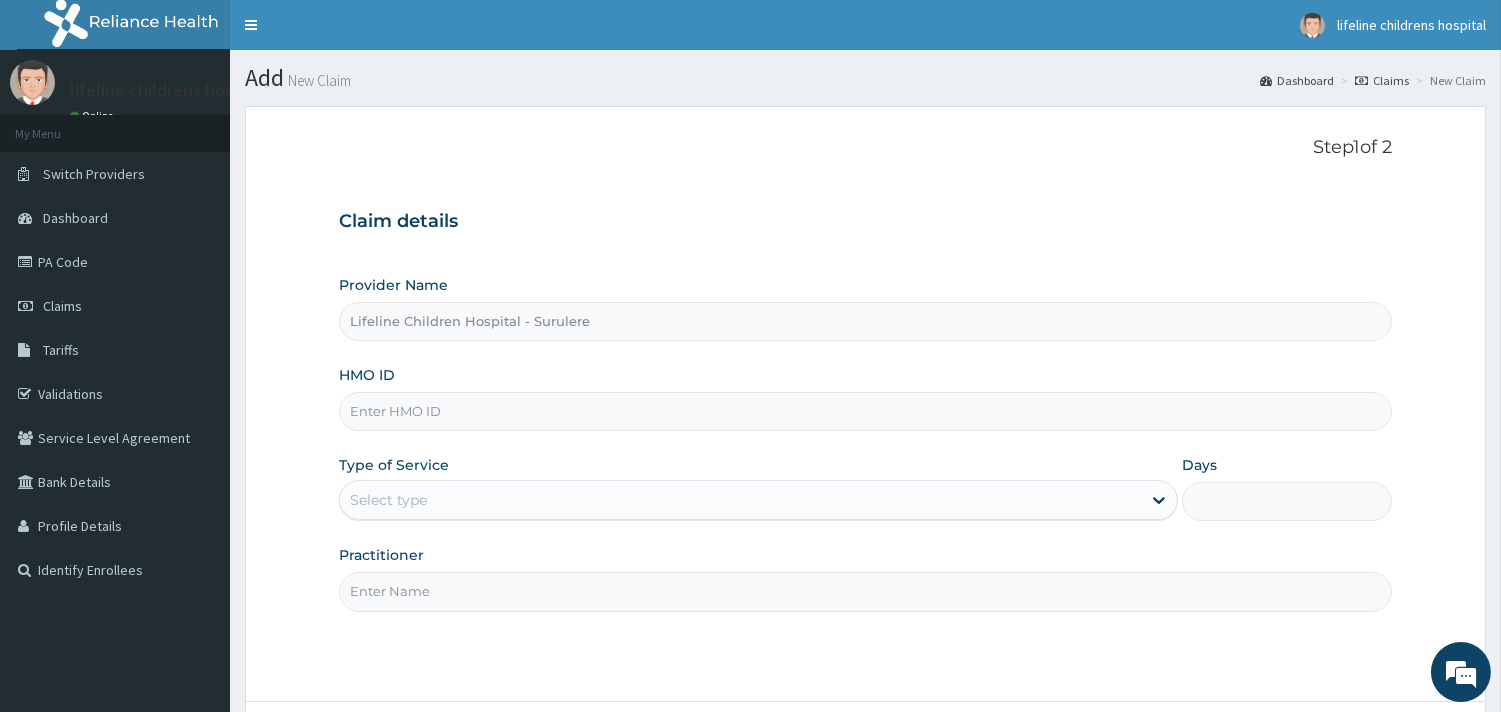 click on "HMO ID" at bounding box center [865, 411] 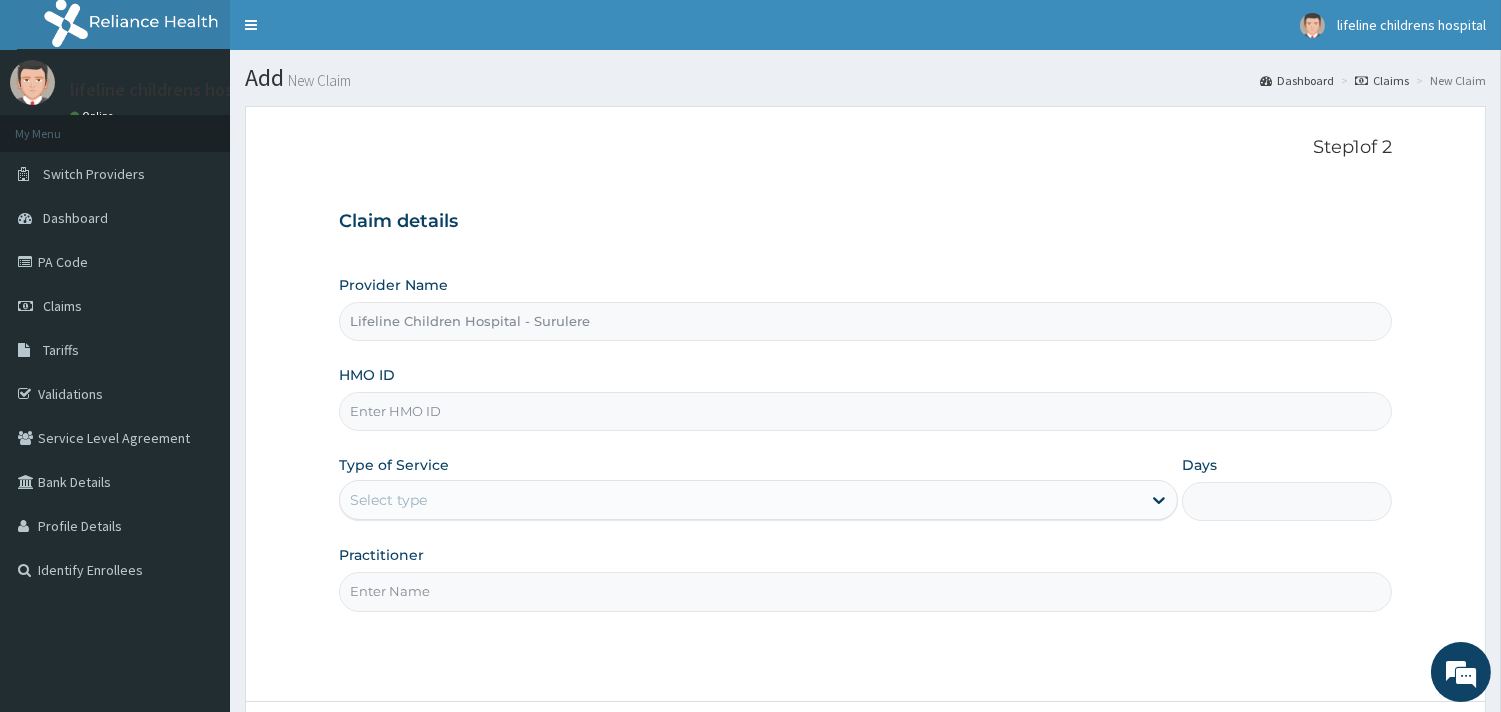 scroll, scrollTop: 0, scrollLeft: 0, axis: both 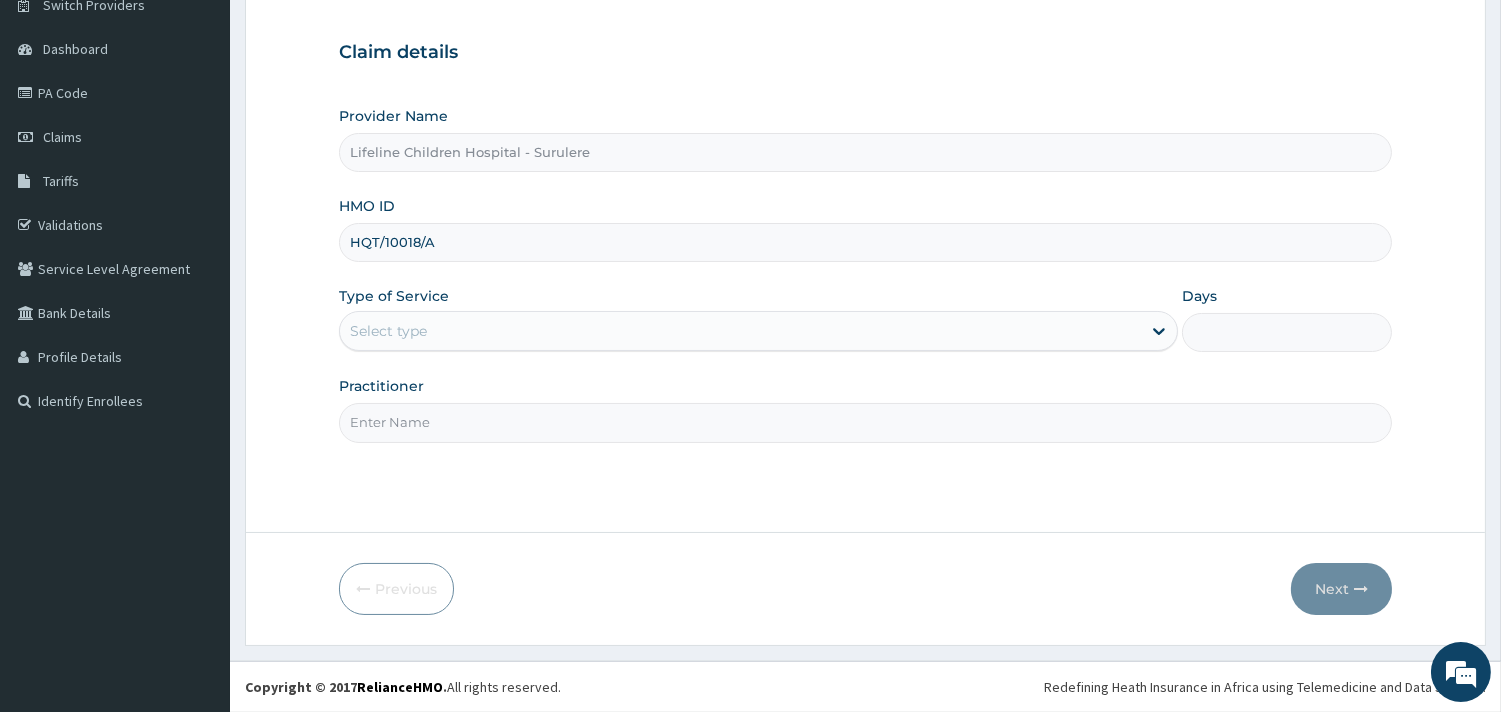 type on "HQT/10018/A" 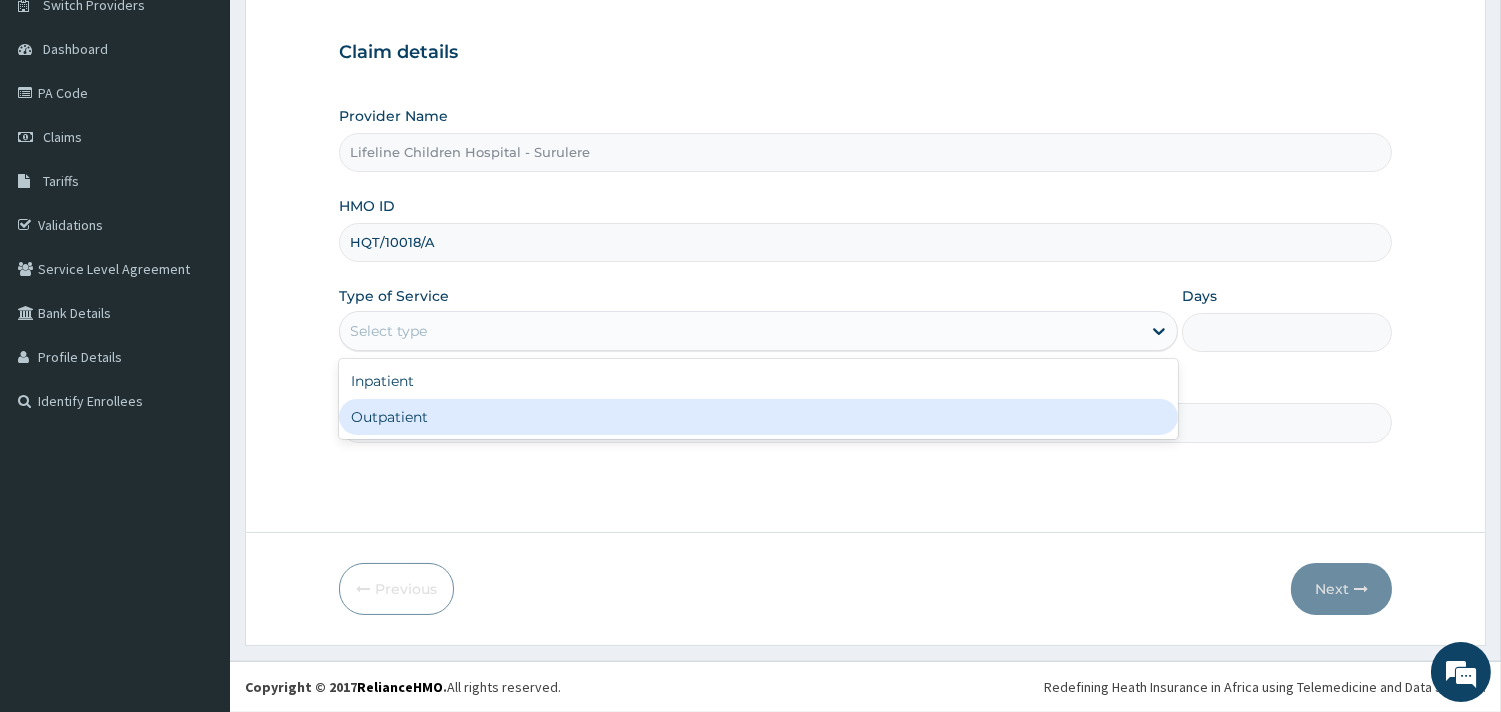 click on "Outpatient" at bounding box center [758, 417] 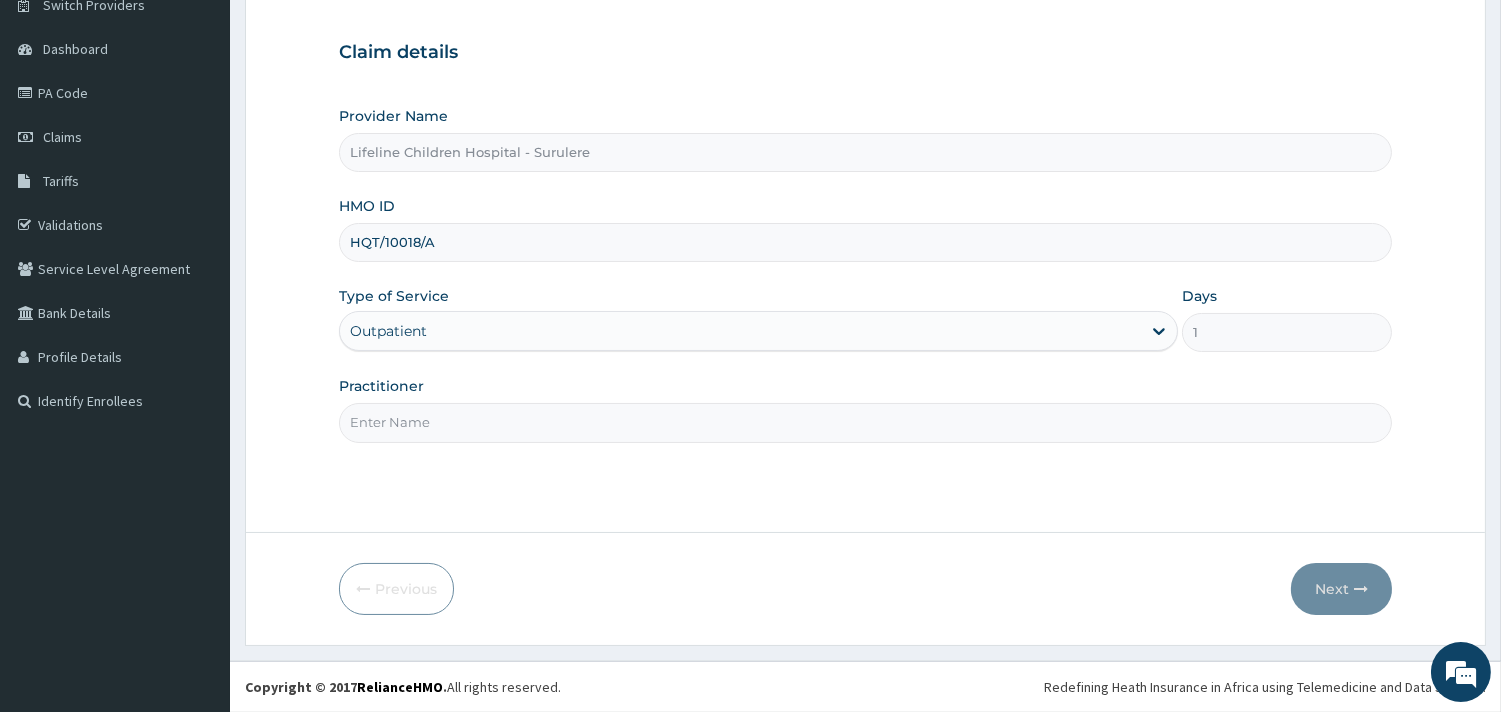 click on "Practitioner" at bounding box center (865, 422) 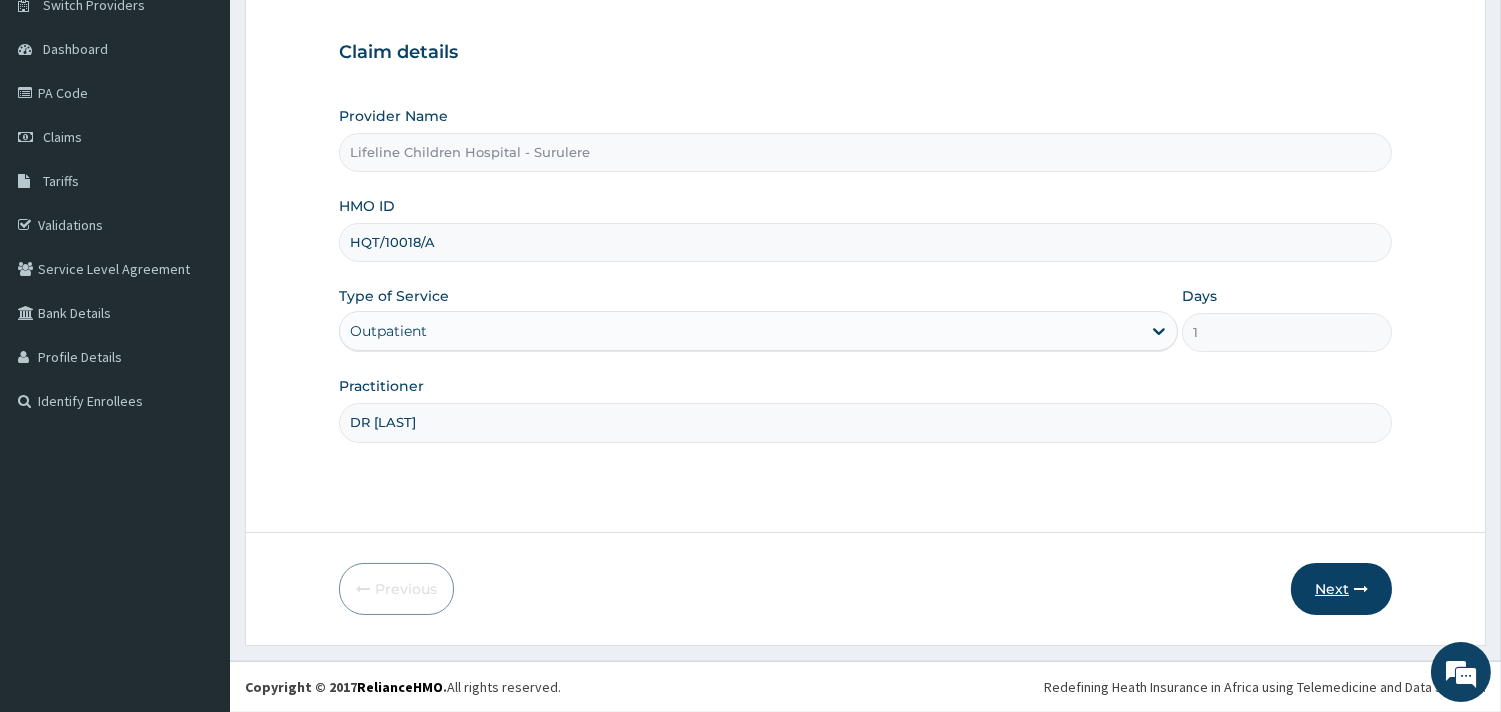 type on "DR NNAMDI" 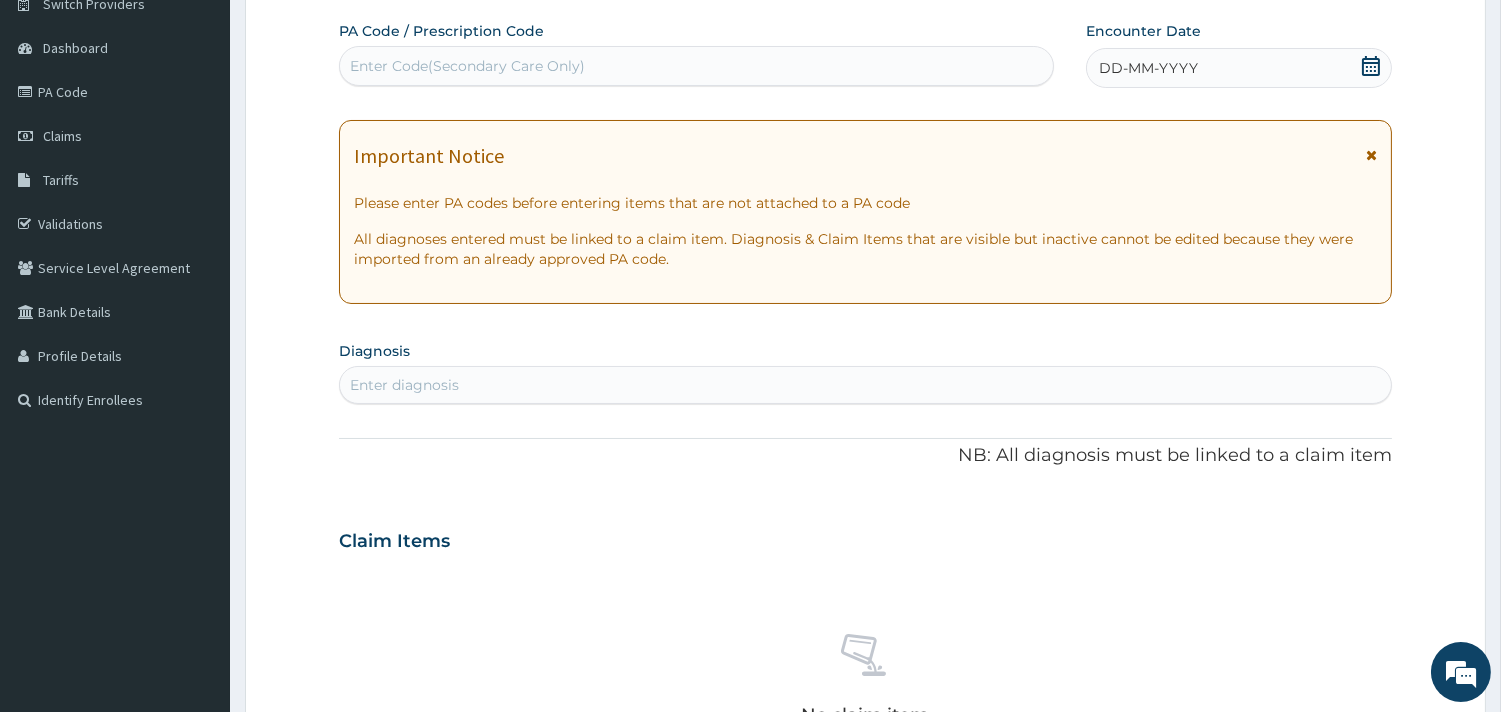 click on "DD-MM-YYYY" at bounding box center [1148, 68] 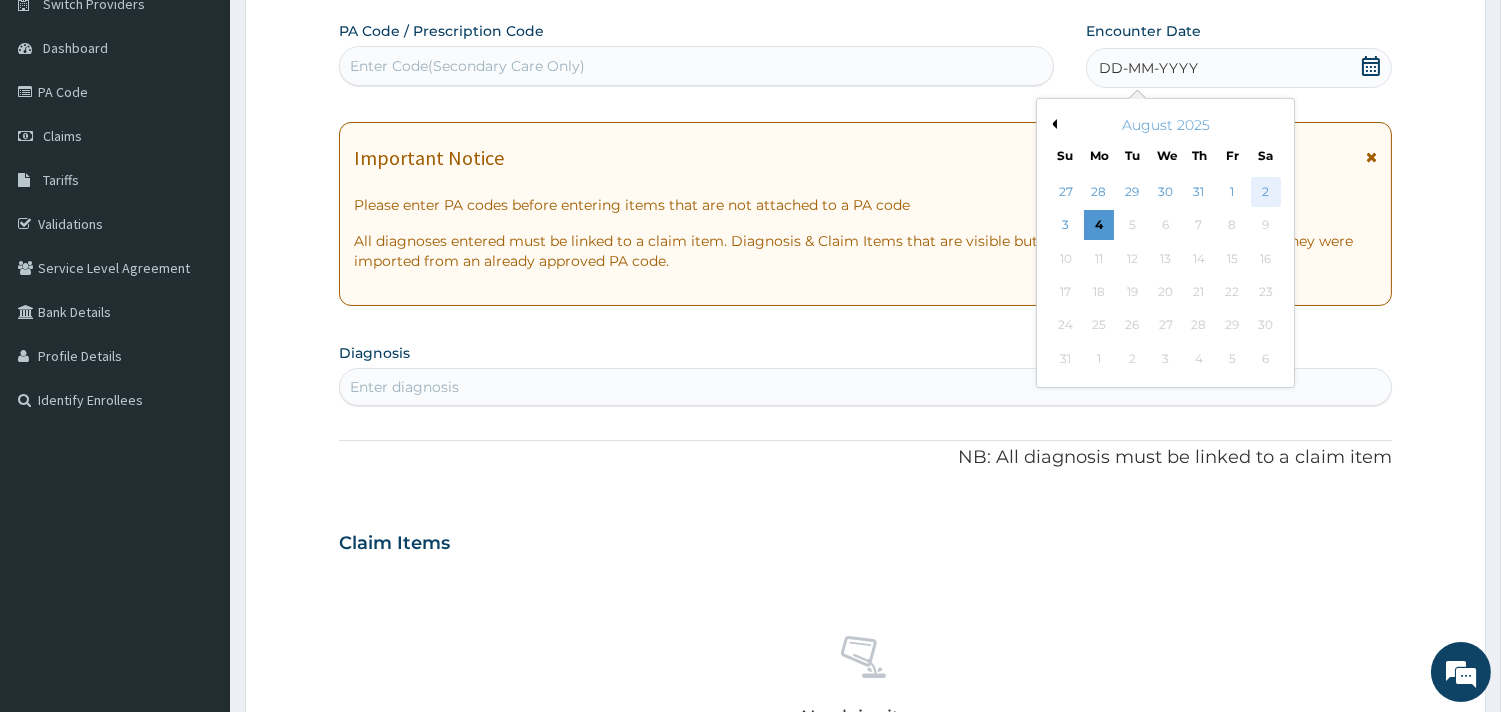 click on "2" at bounding box center [1265, 192] 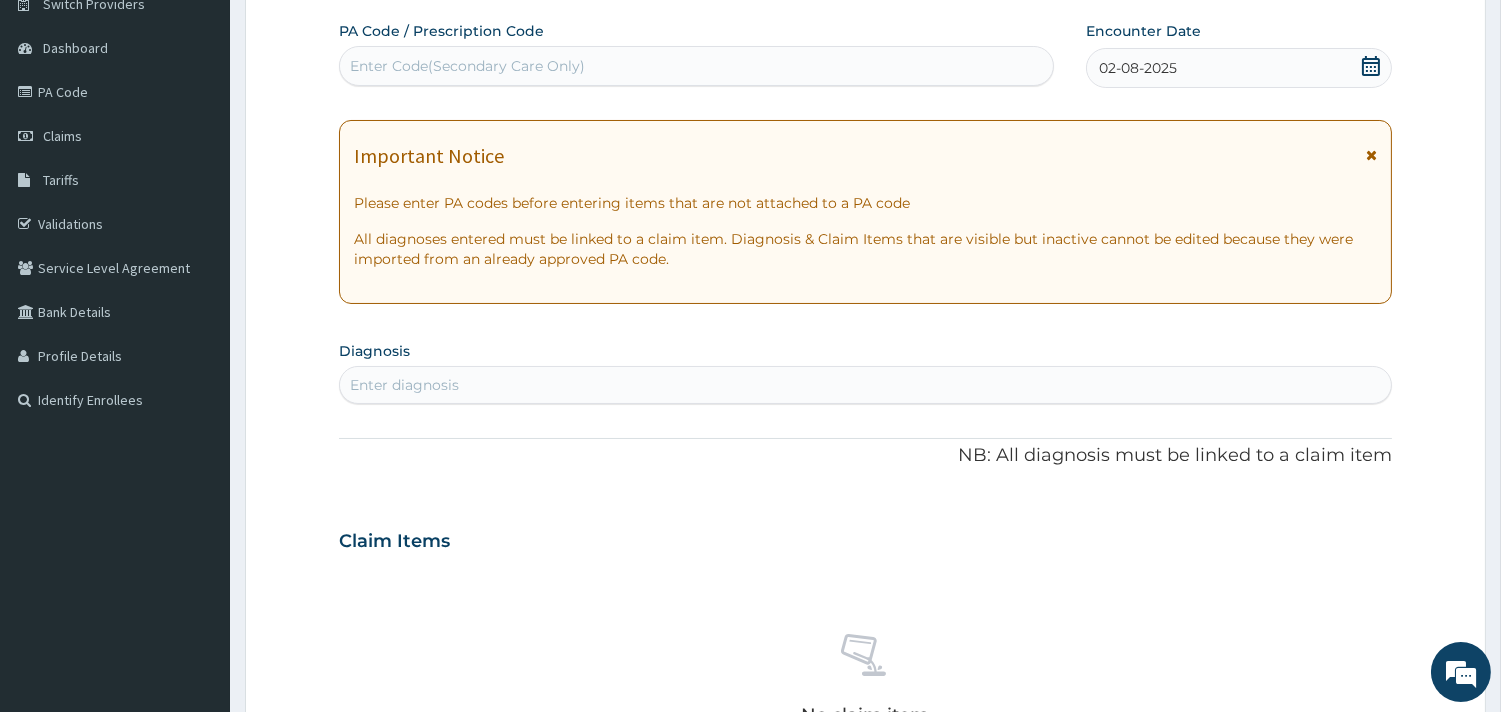 click on "Enter diagnosis" at bounding box center (404, 385) 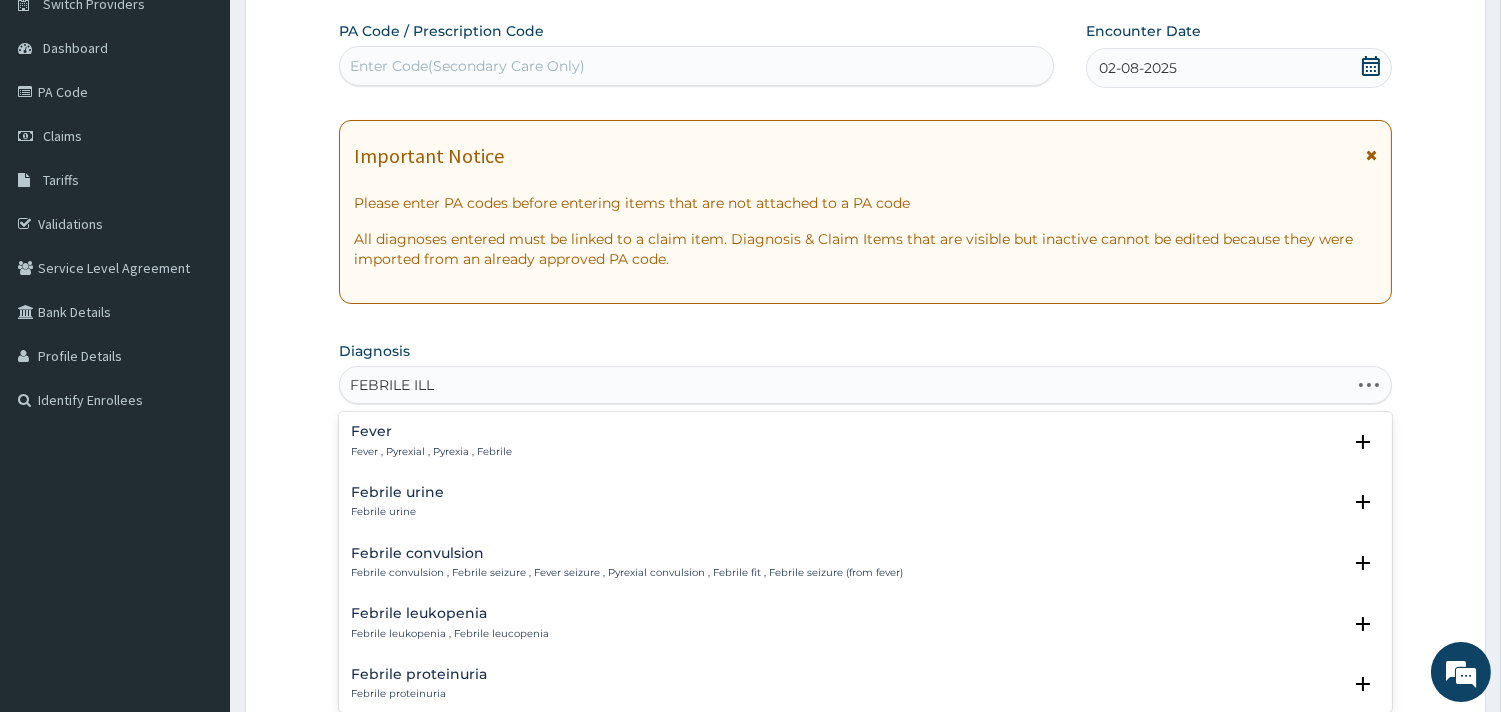 type on "FEBRILE ILLN" 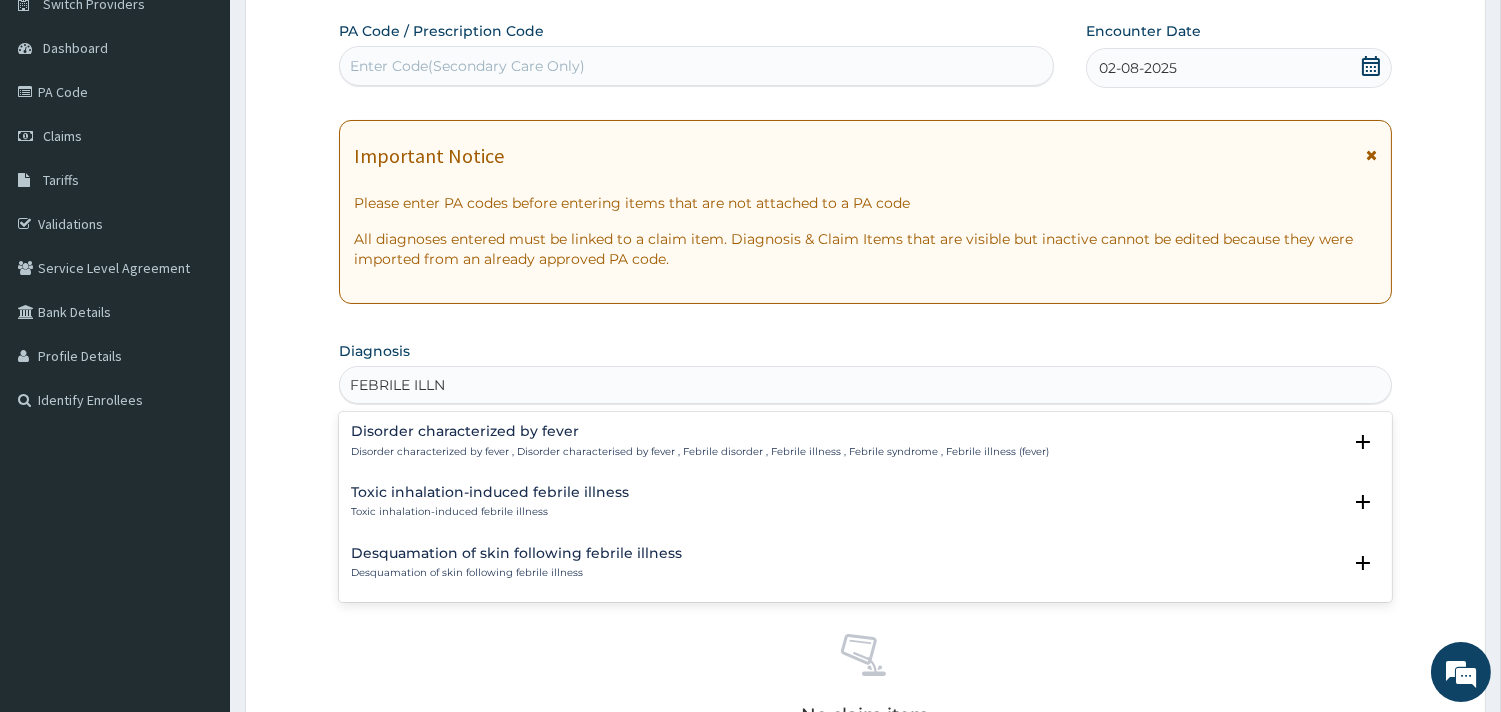 click on "Disorder characterized by fever" at bounding box center (700, 431) 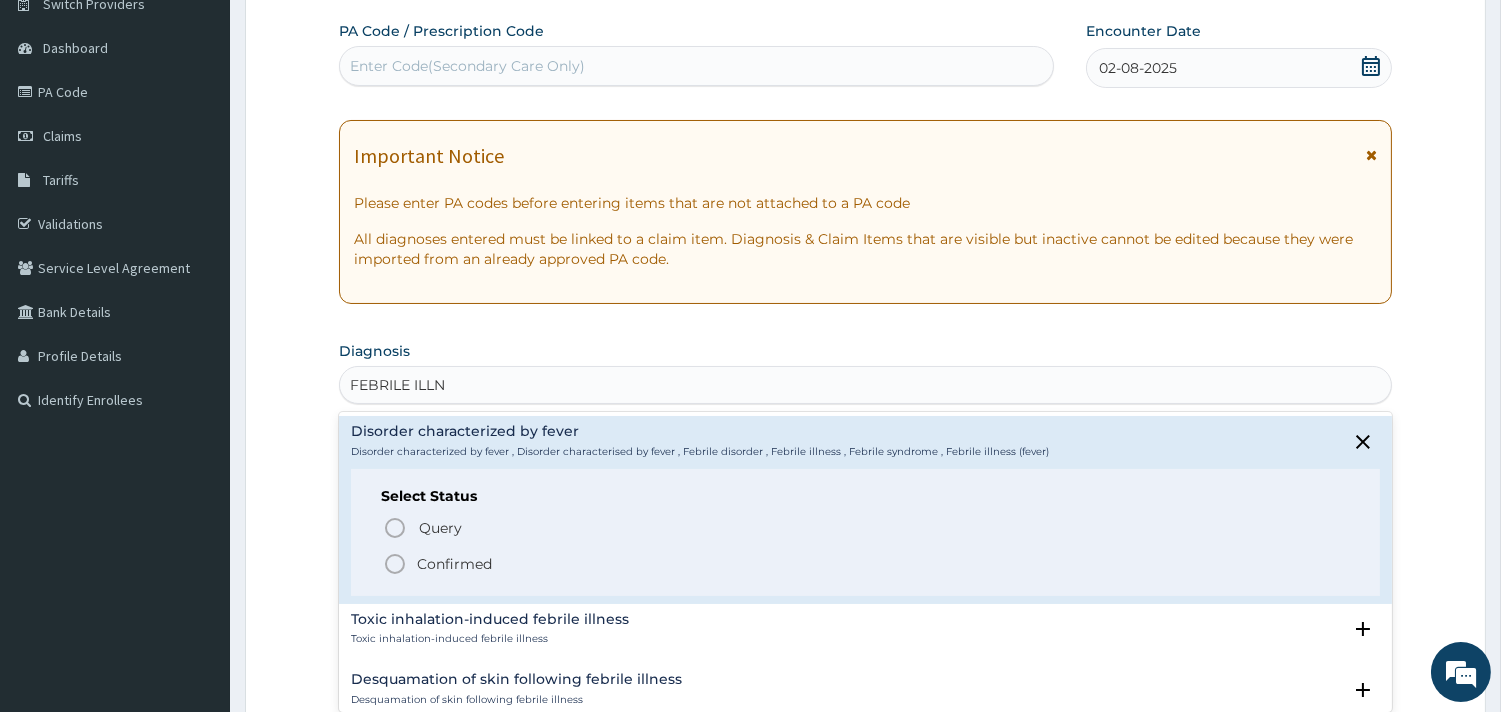 click on "Confirmed" at bounding box center (454, 564) 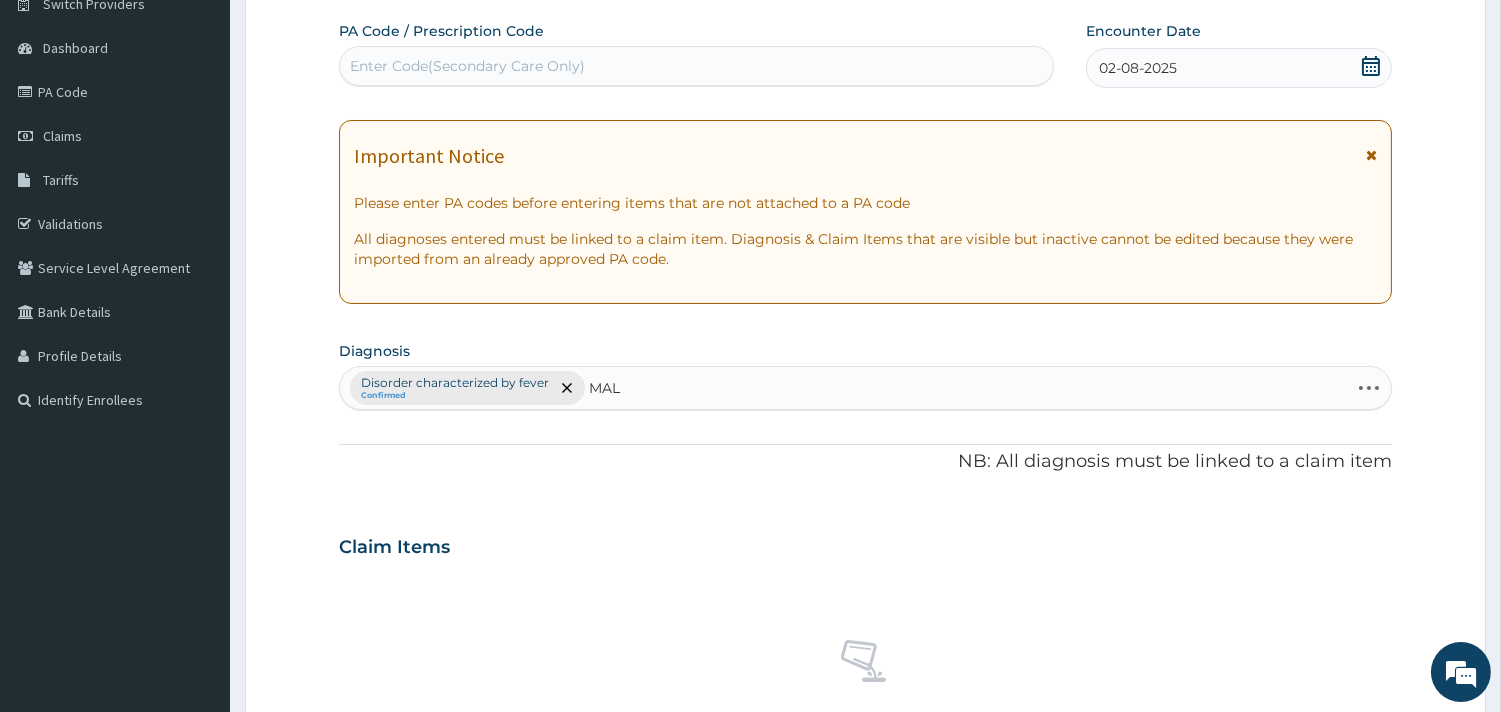 type on "MALA" 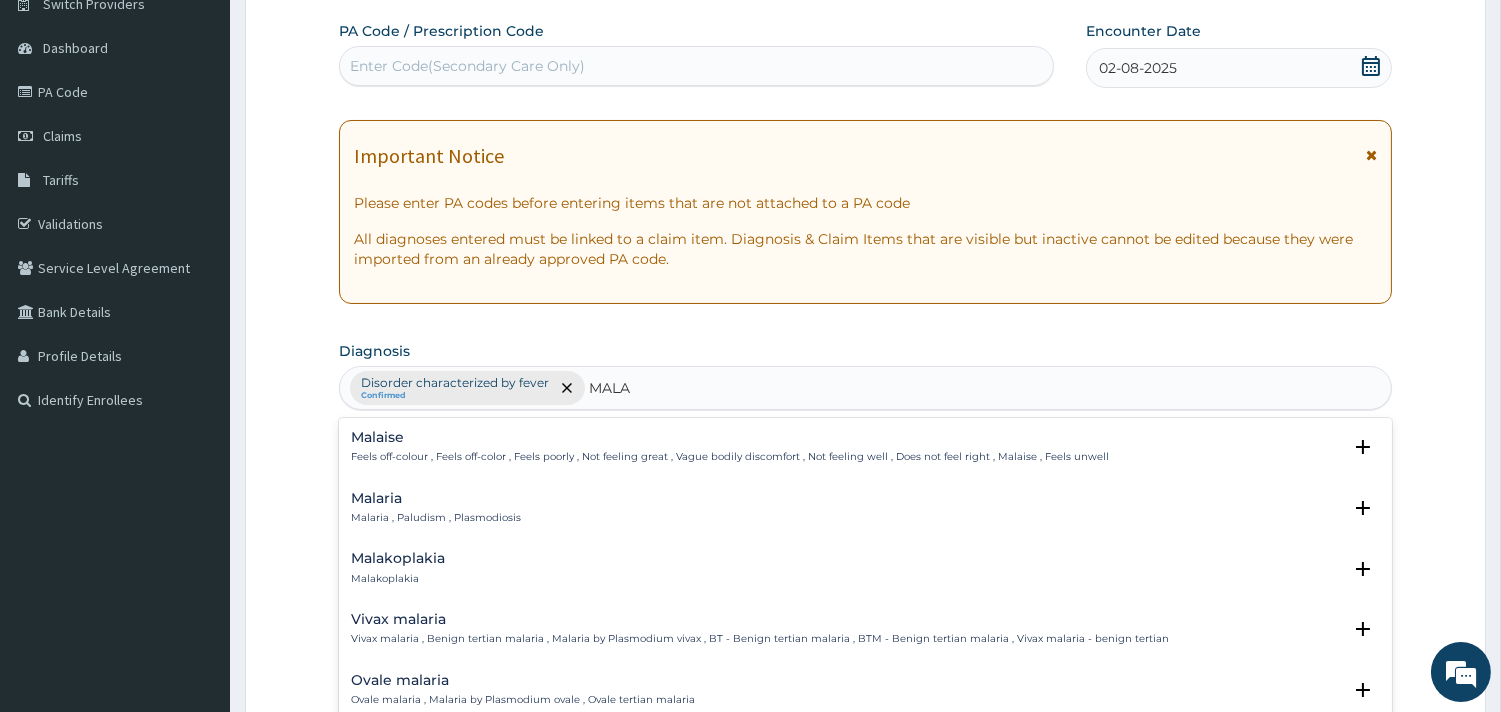 click on "Malaria , Paludism , Plasmodiosis" at bounding box center (436, 518) 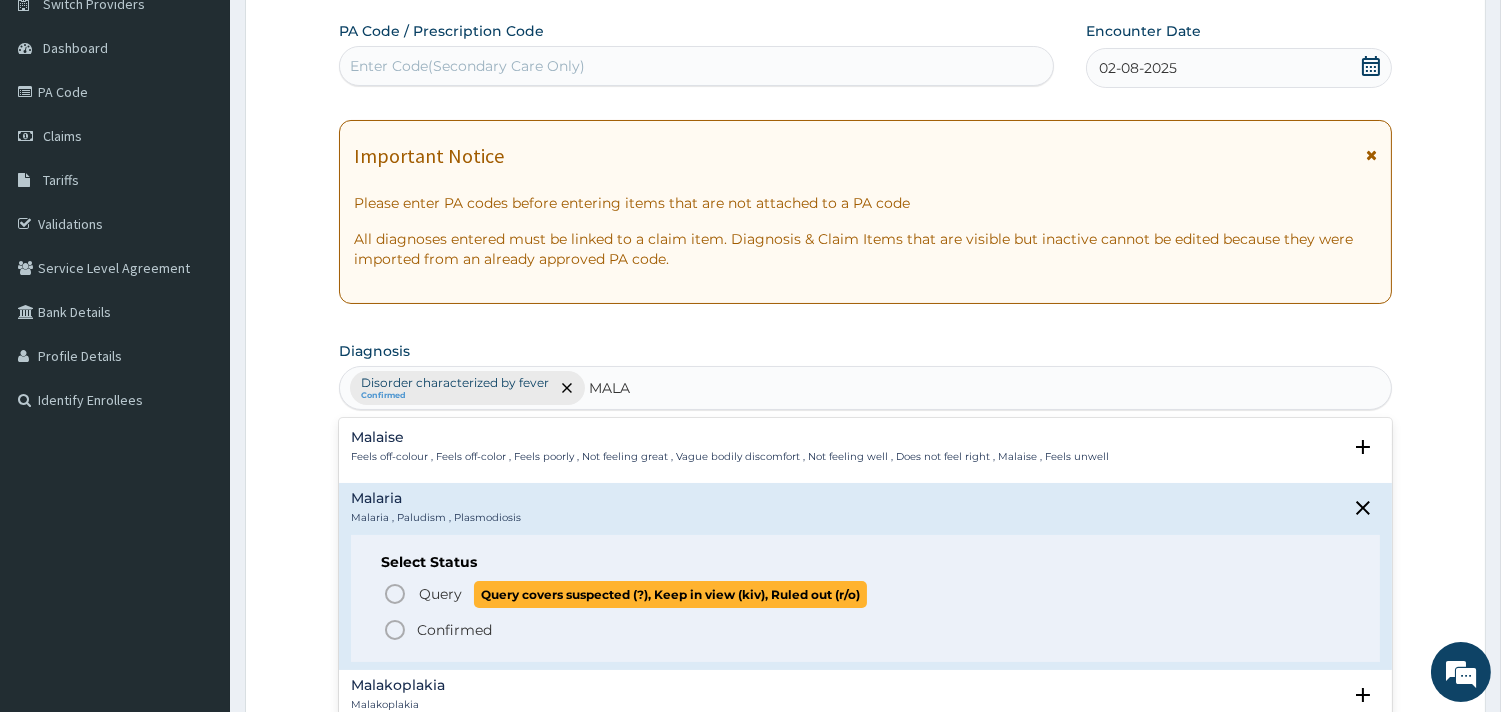 click on "Query" at bounding box center [440, 594] 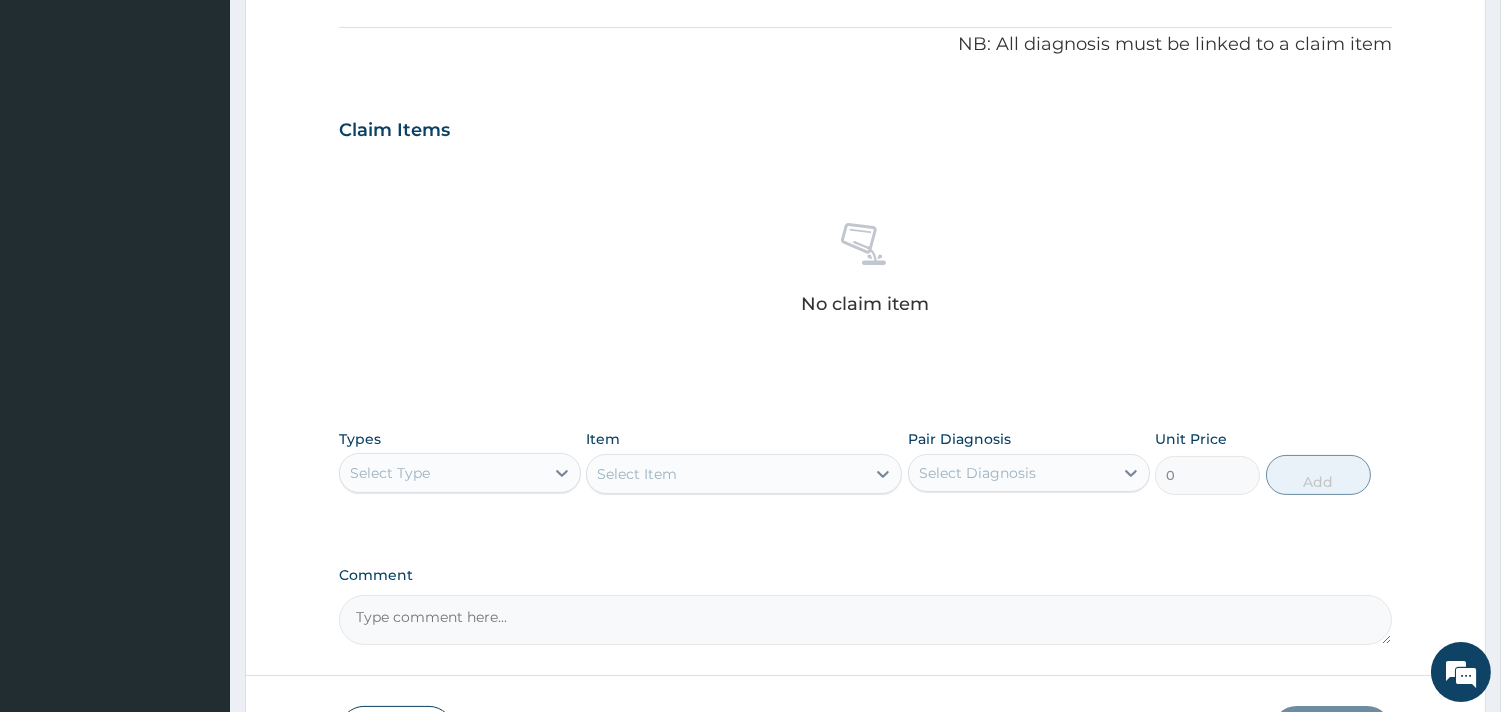 scroll, scrollTop: 614, scrollLeft: 0, axis: vertical 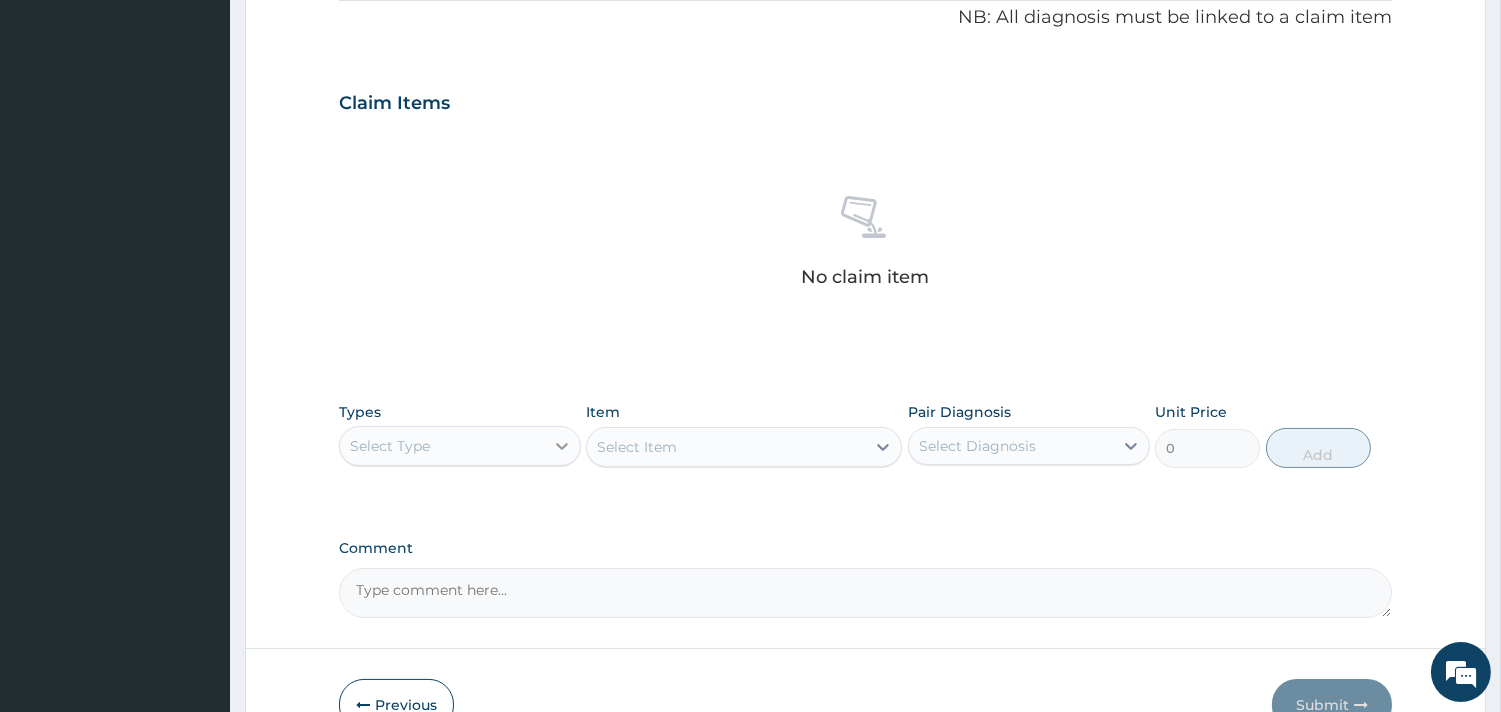 click 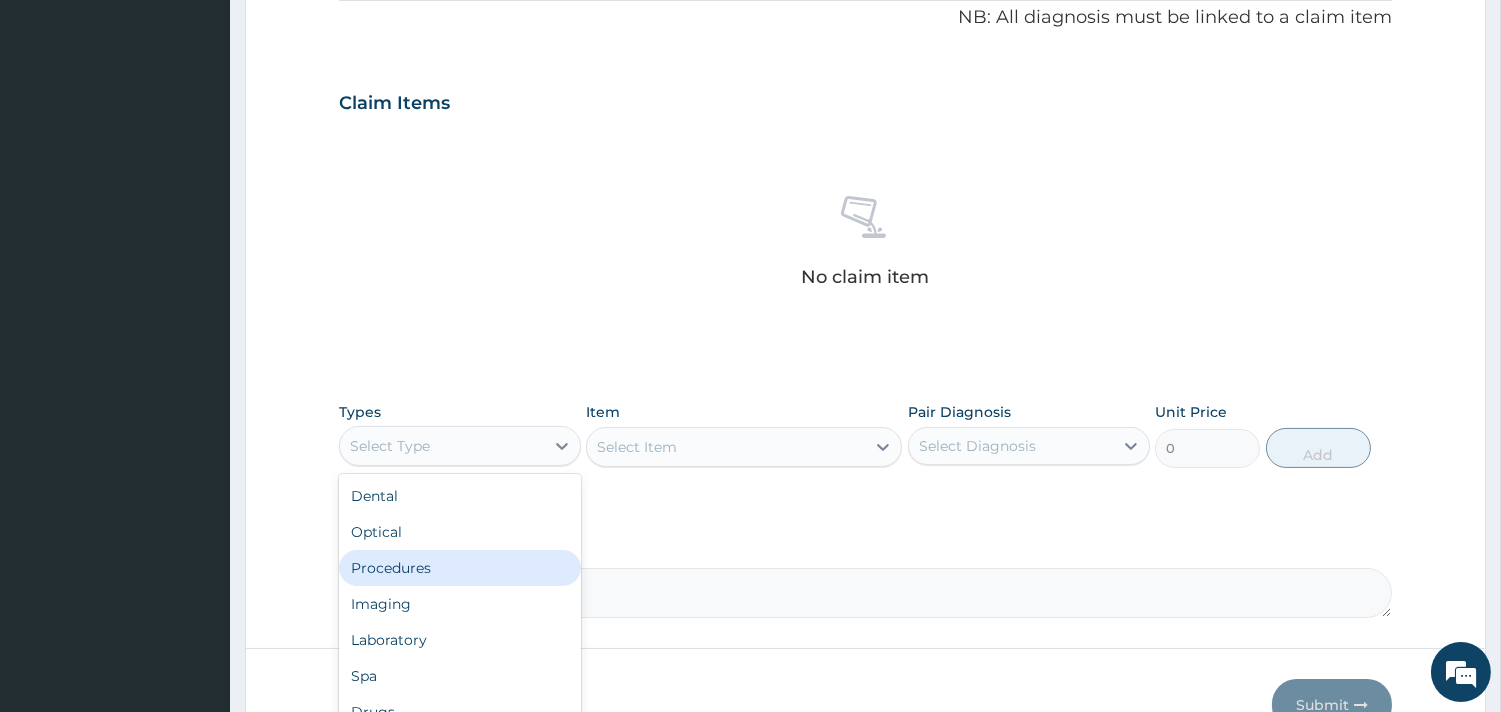 click on "Procedures" at bounding box center [460, 568] 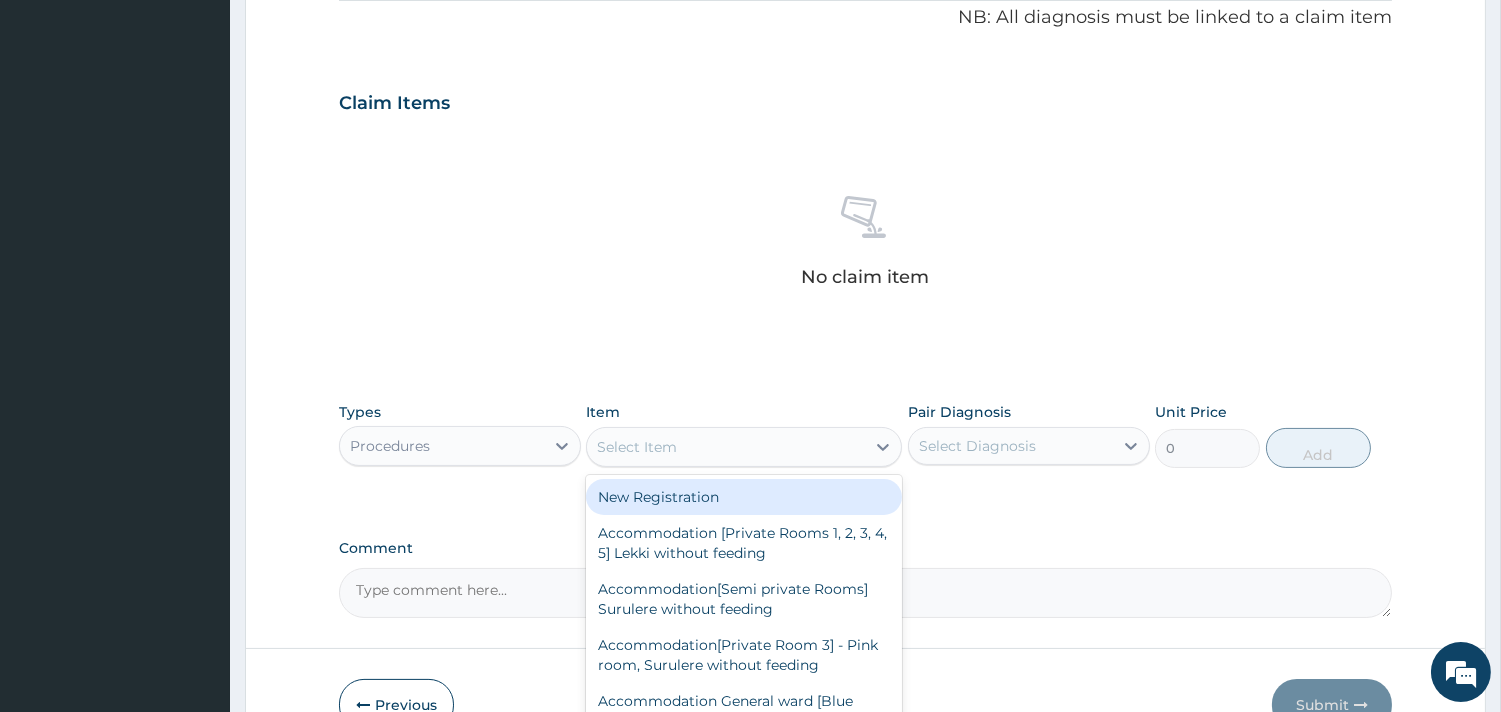 click on "Select Item" at bounding box center (726, 447) 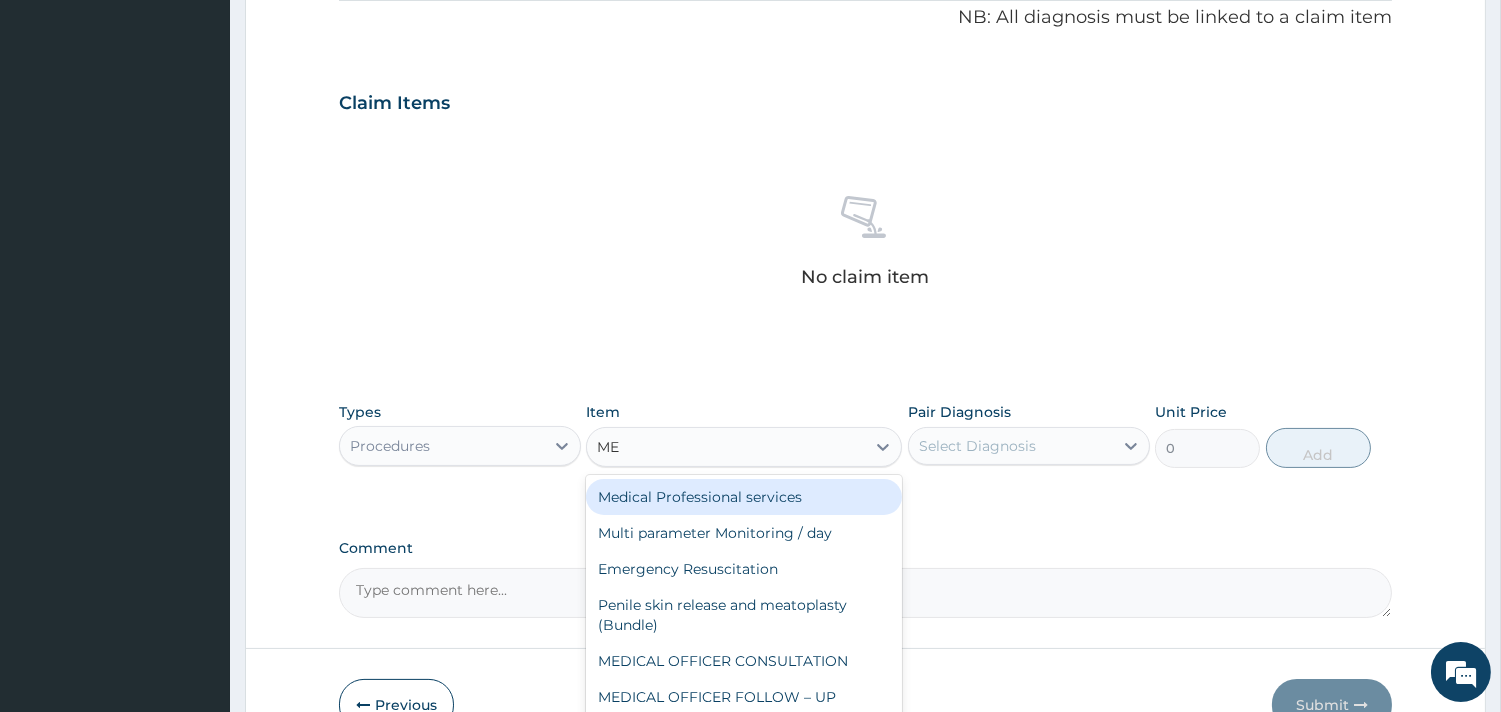 type on "MED" 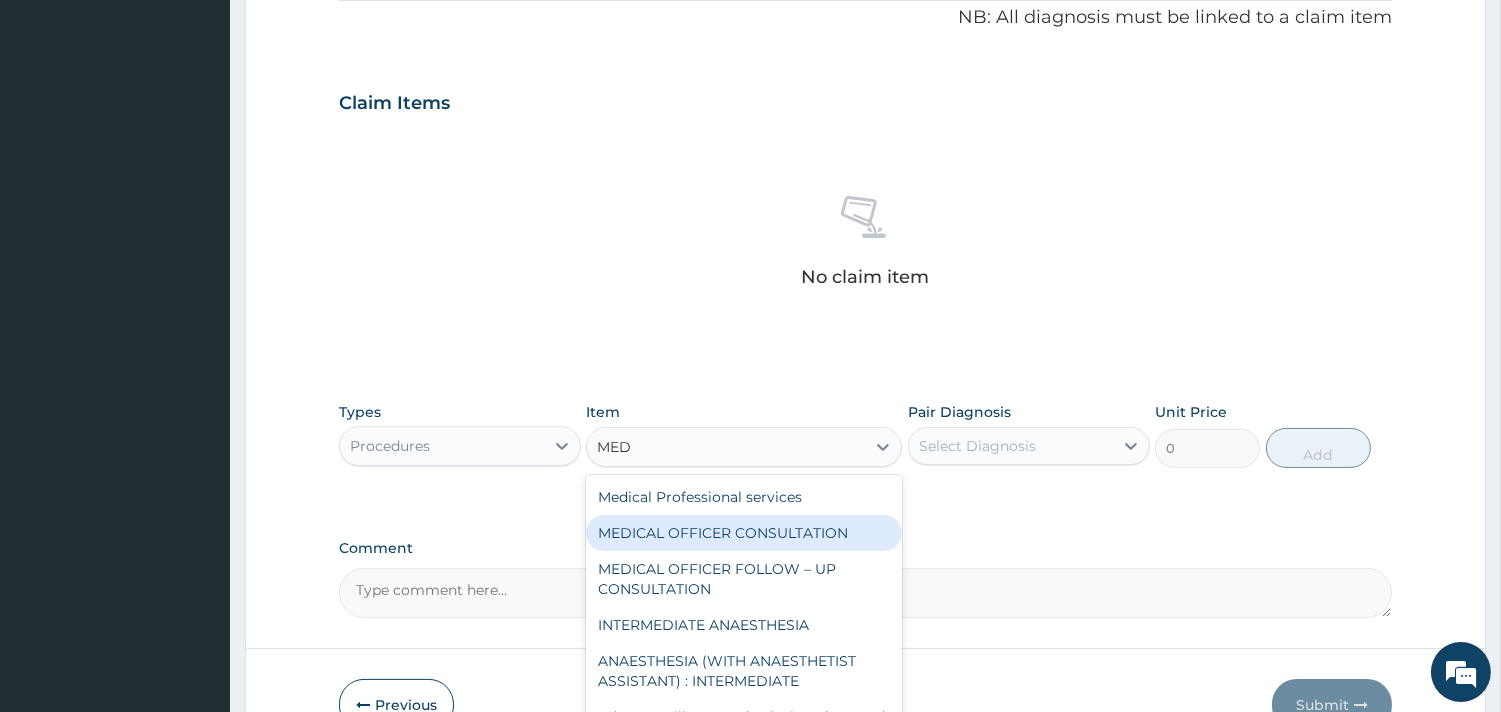 click on "MEDICAL OFFICER CONSULTATION" at bounding box center [744, 533] 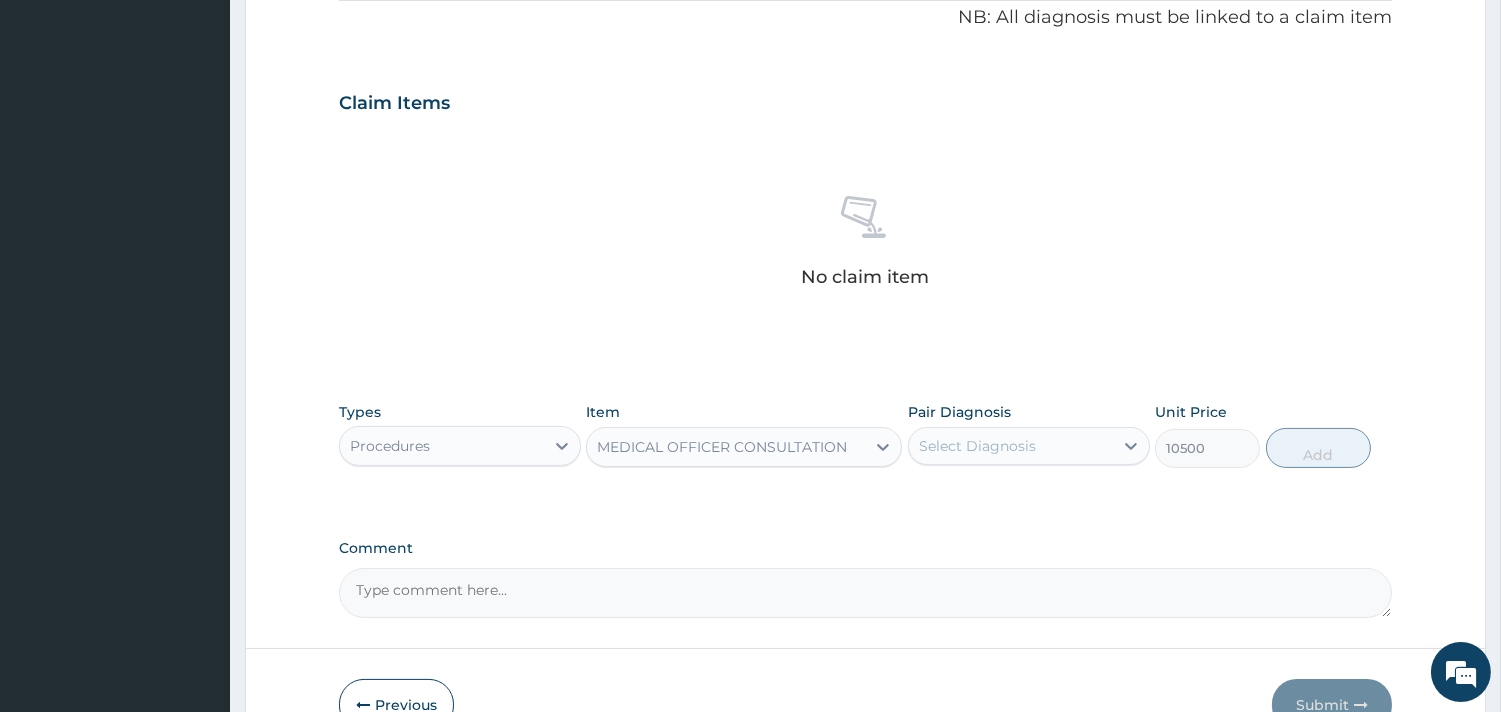 click on "Select Diagnosis" at bounding box center (1011, 446) 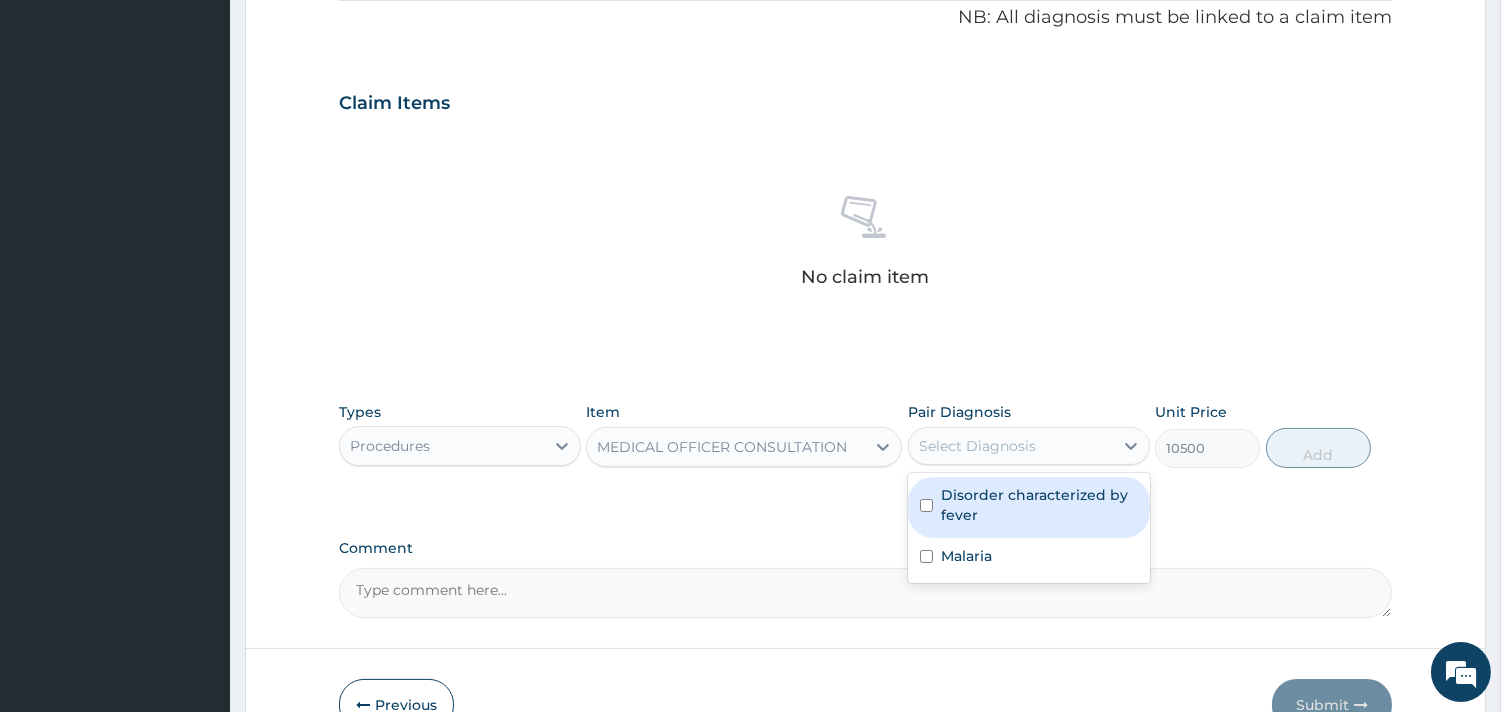click on "Disorder characterized by fever" at bounding box center [1039, 505] 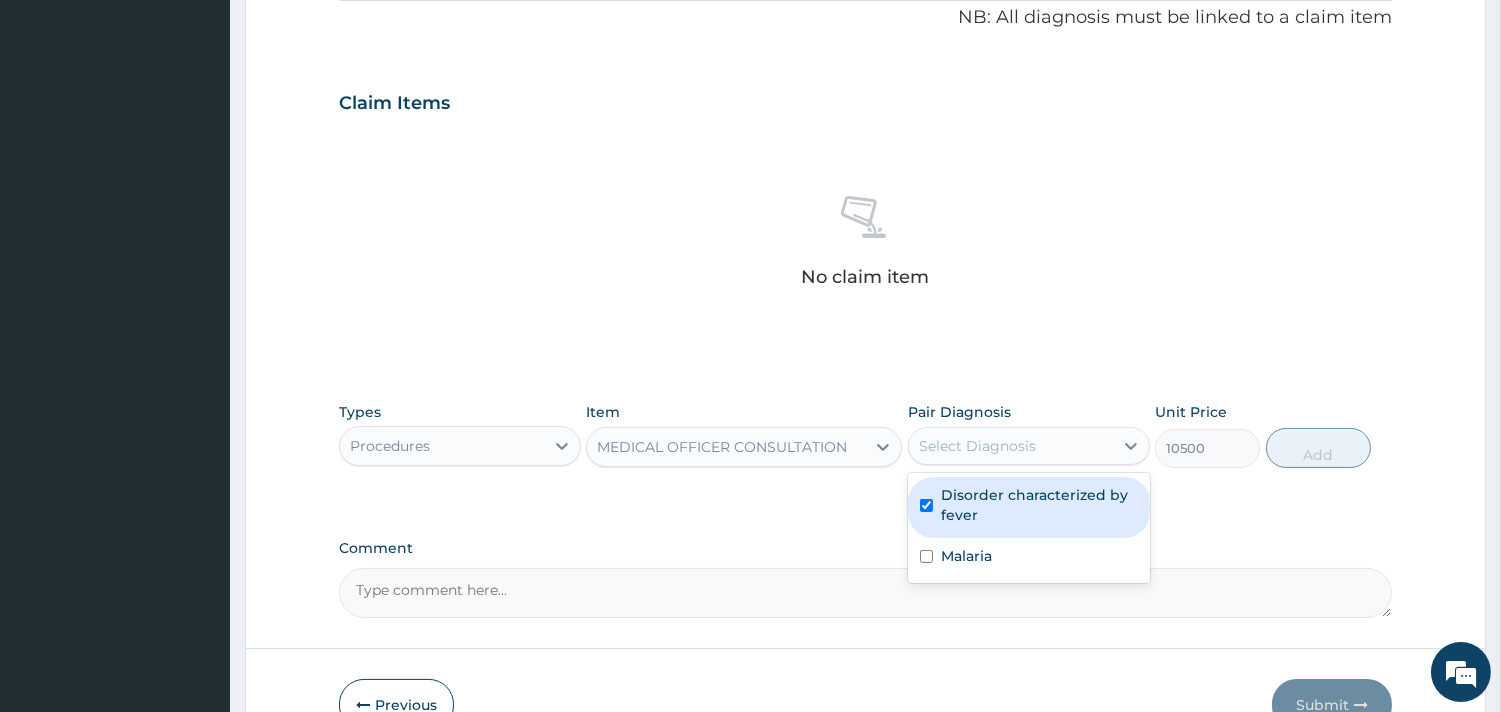 checkbox on "true" 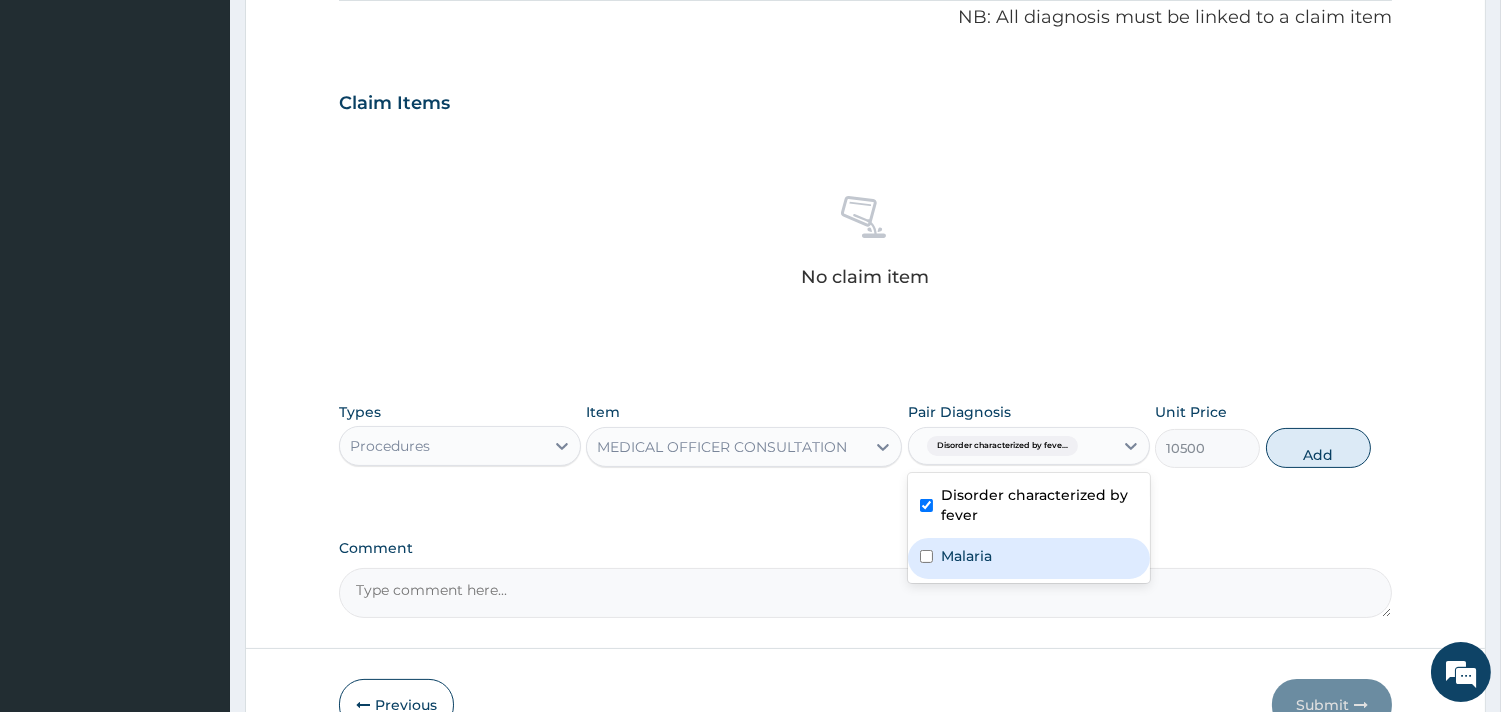 click on "Malaria" at bounding box center [1029, 558] 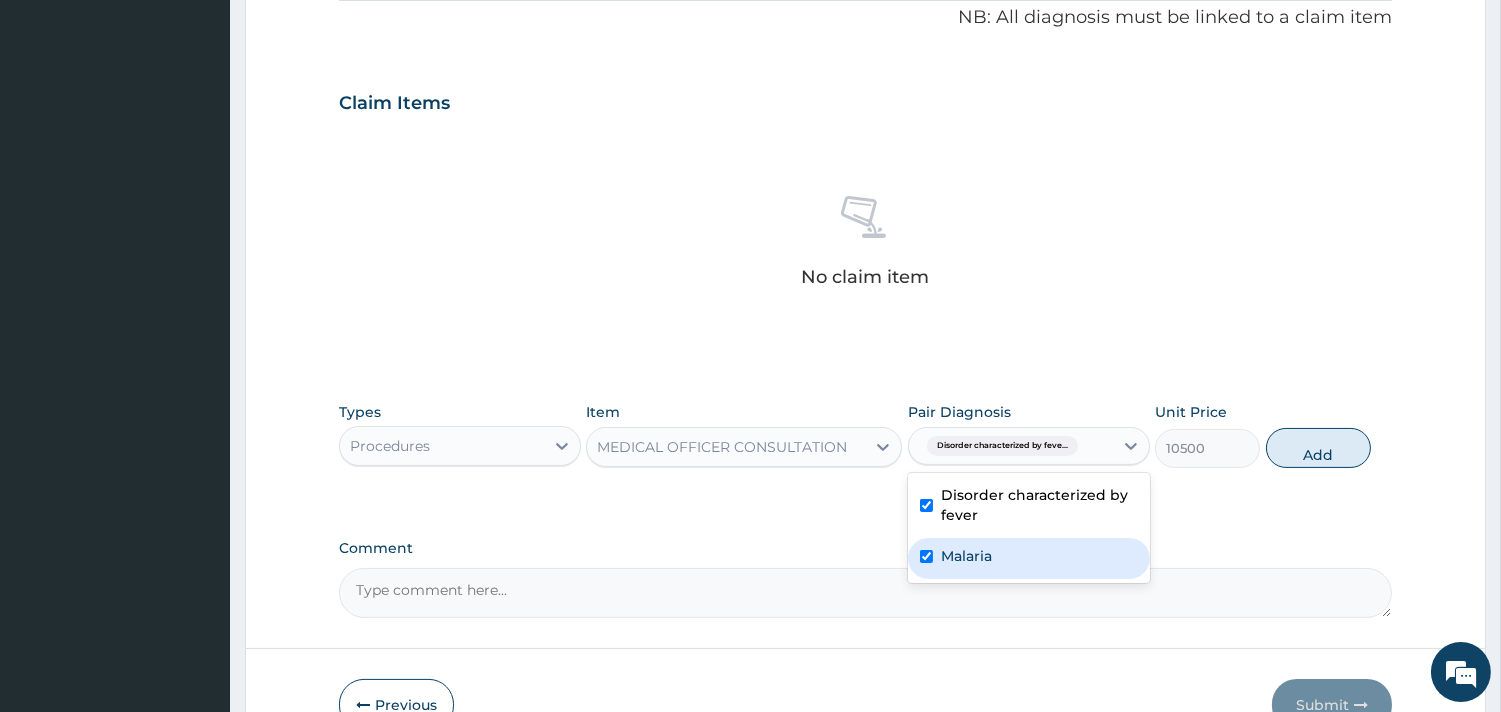 checkbox on "true" 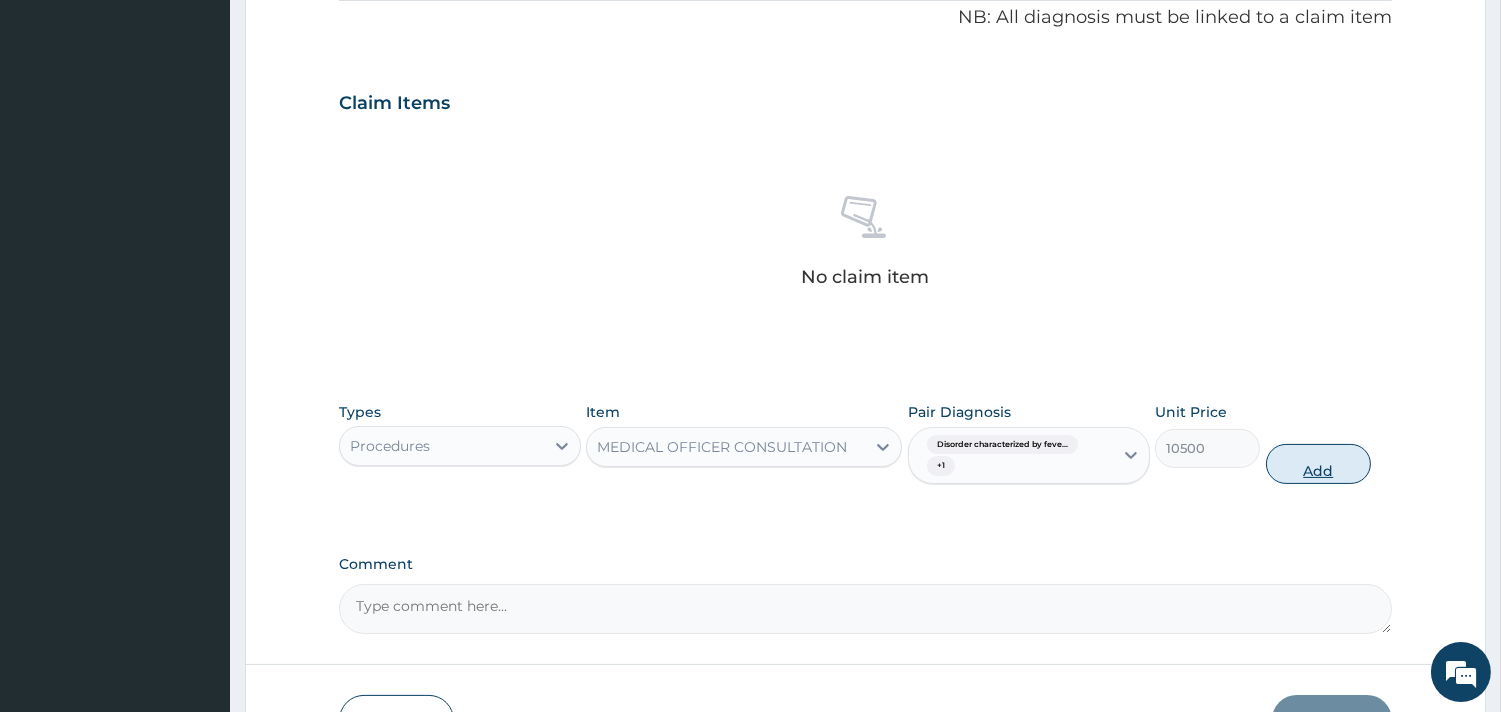 click on "Add" at bounding box center [1318, 464] 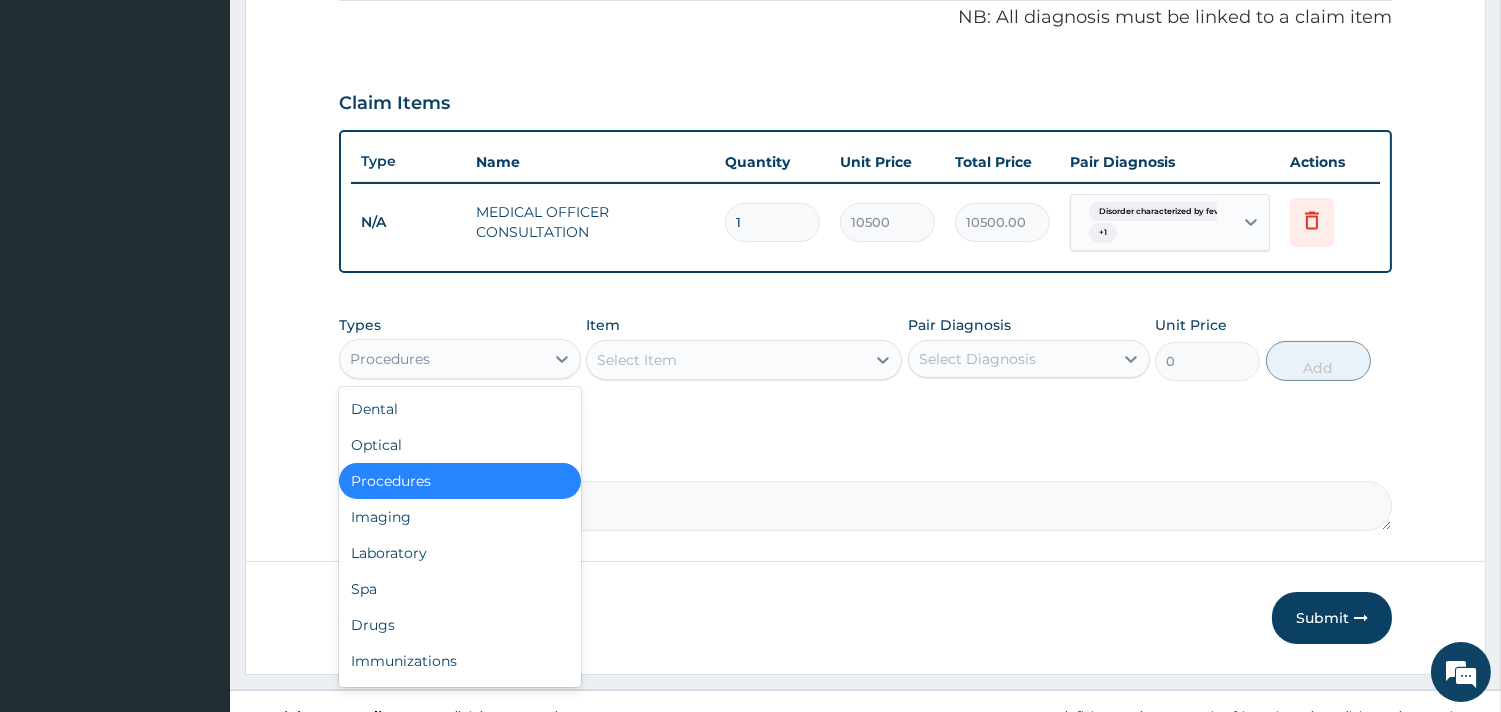 click on "Procedures" at bounding box center [442, 359] 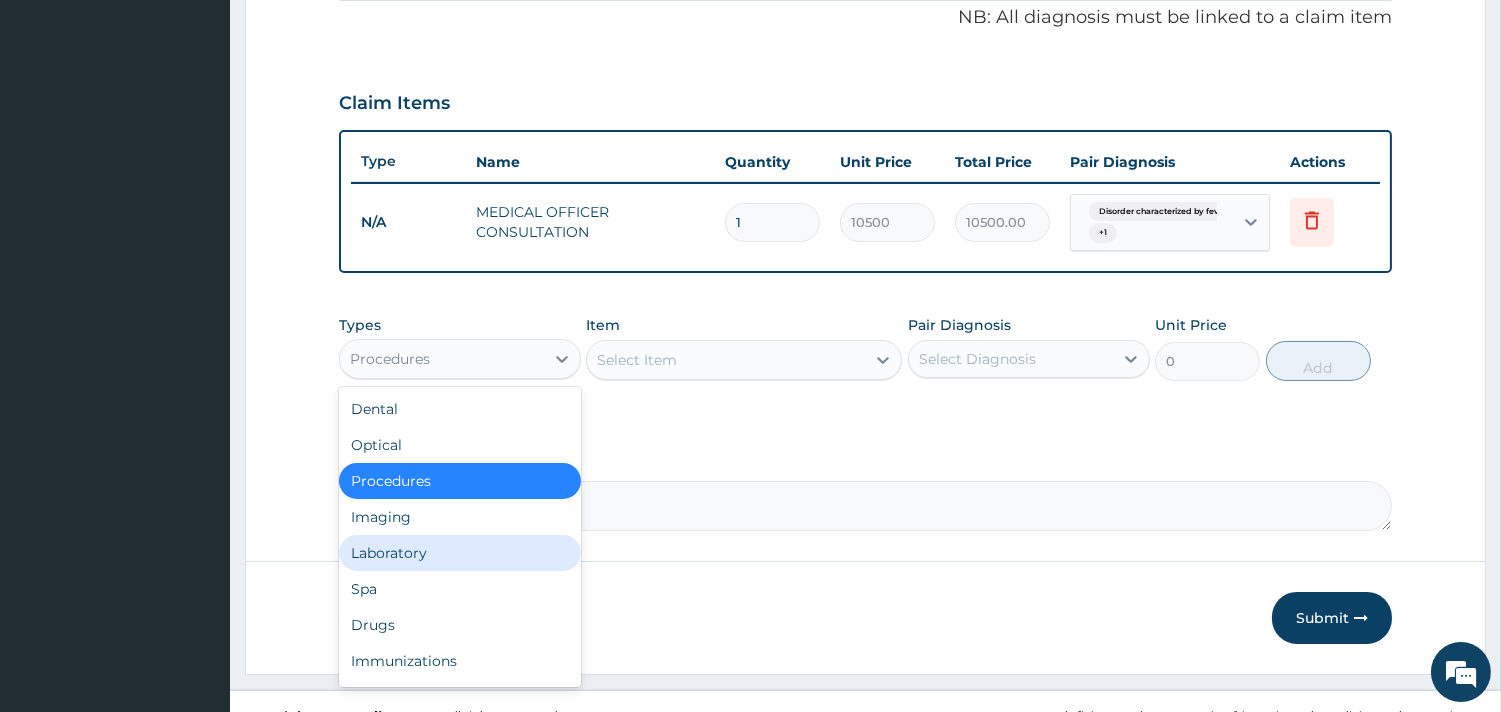 click on "Laboratory" at bounding box center (460, 553) 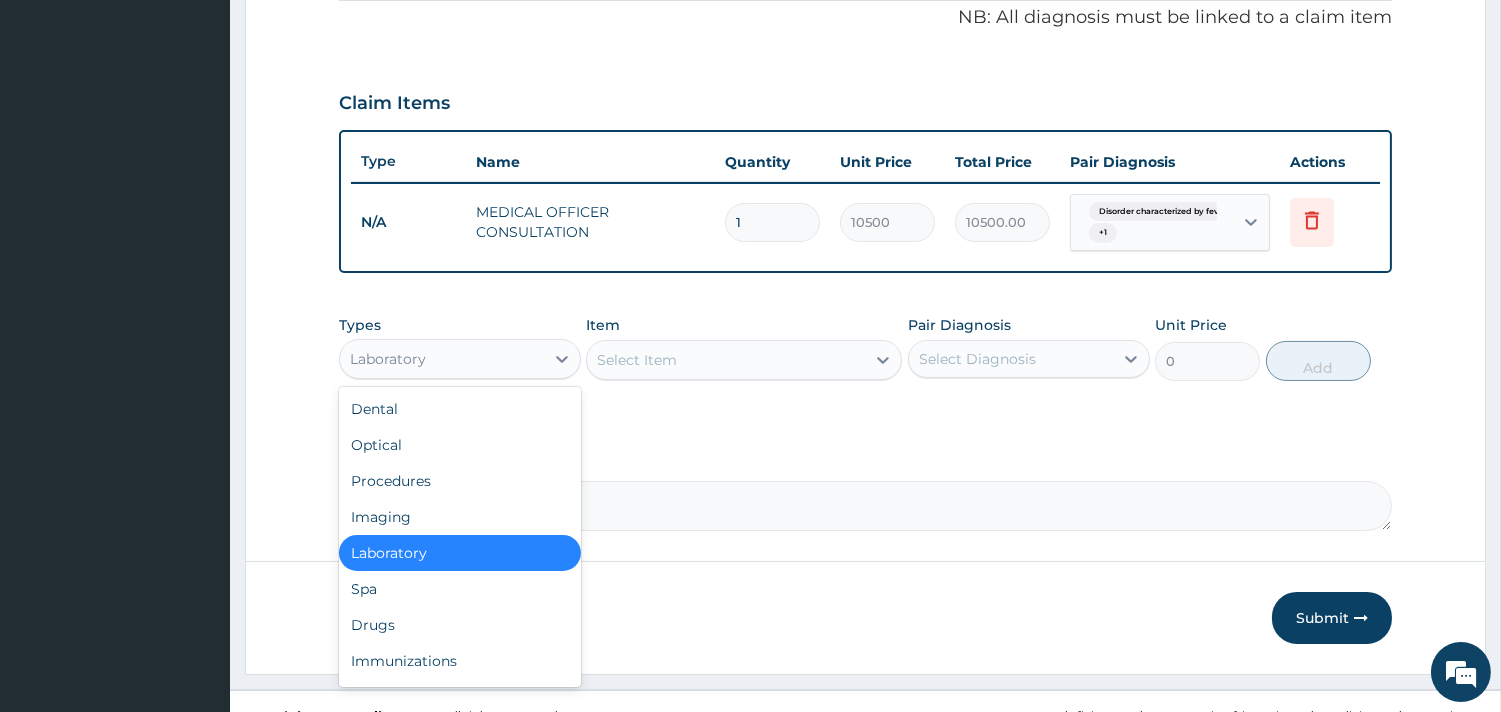click on "Laboratory" at bounding box center [442, 359] 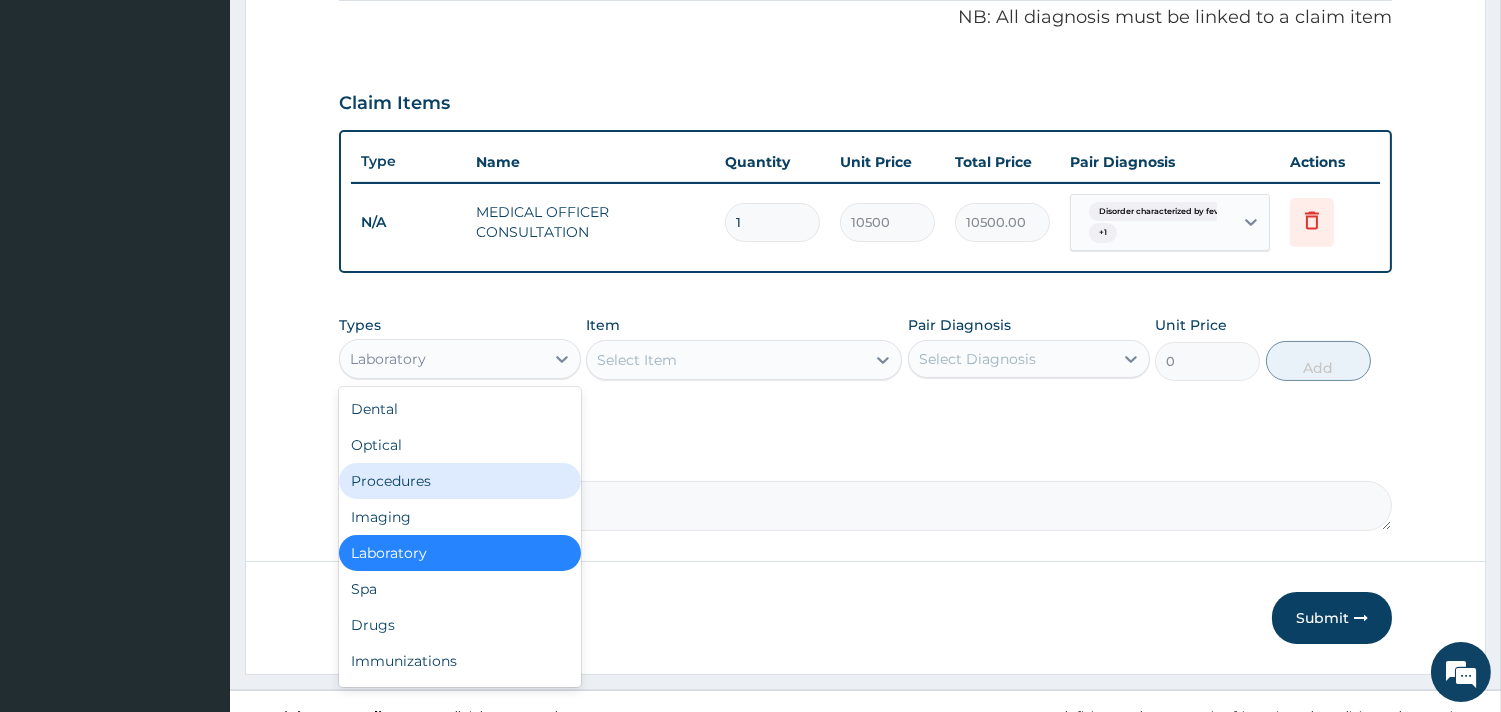 click on "Procedures" at bounding box center (460, 481) 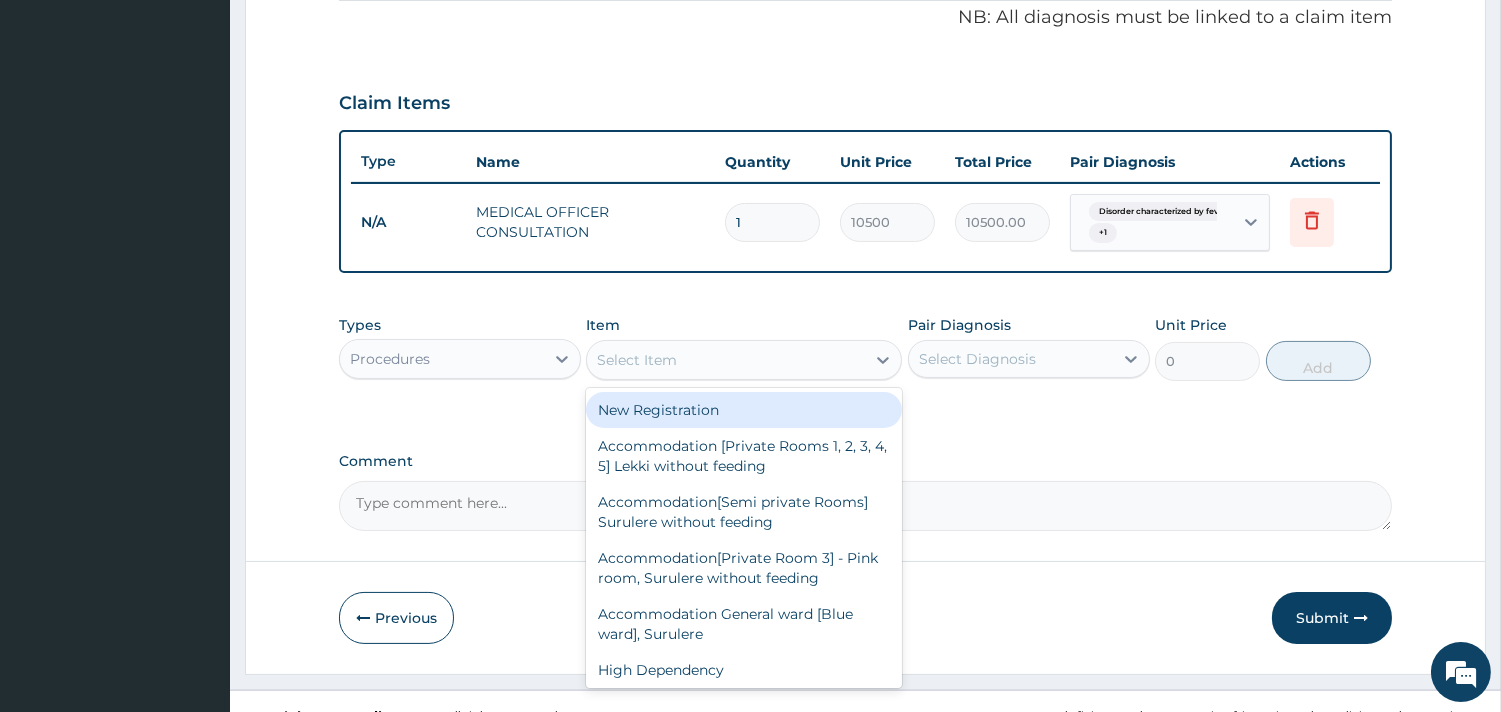 click on "Select Item" at bounding box center [726, 360] 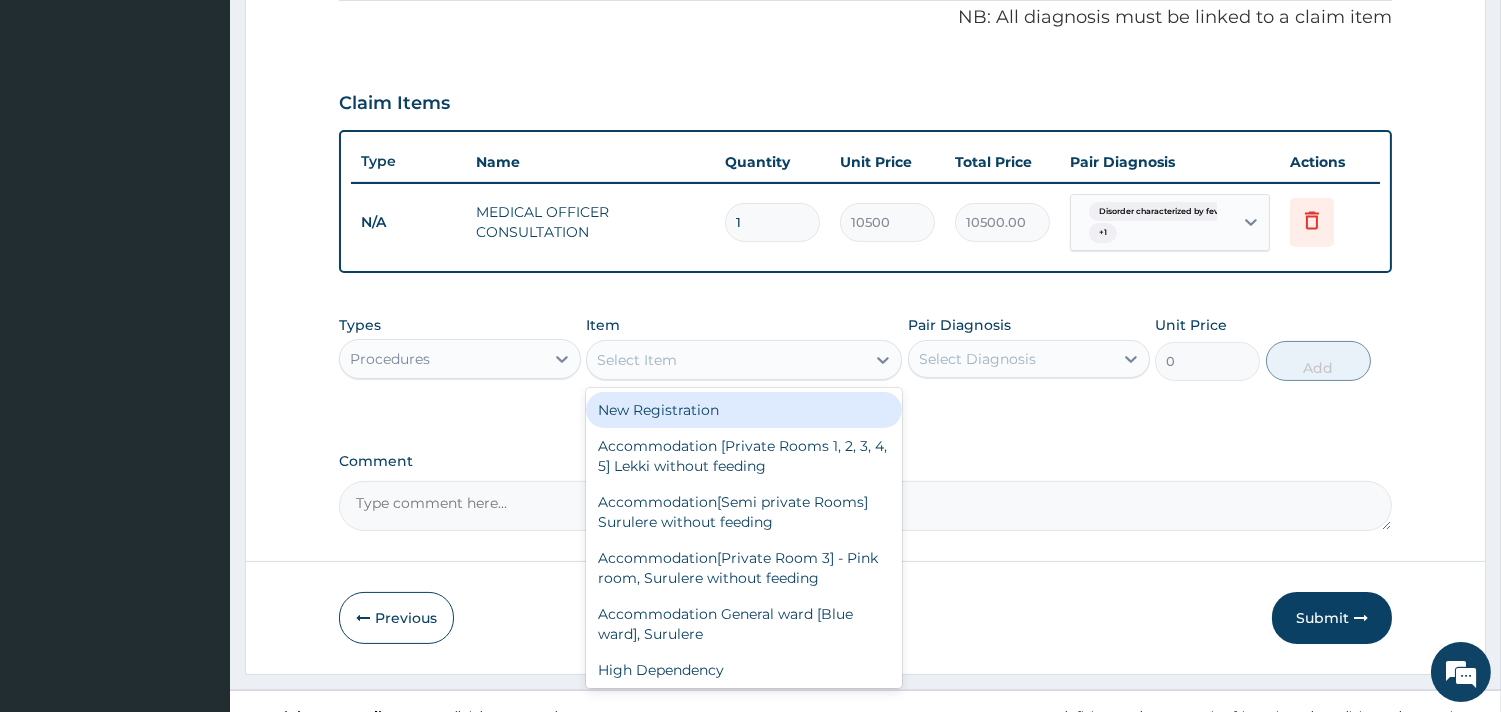 click on "New Registration" at bounding box center (744, 410) 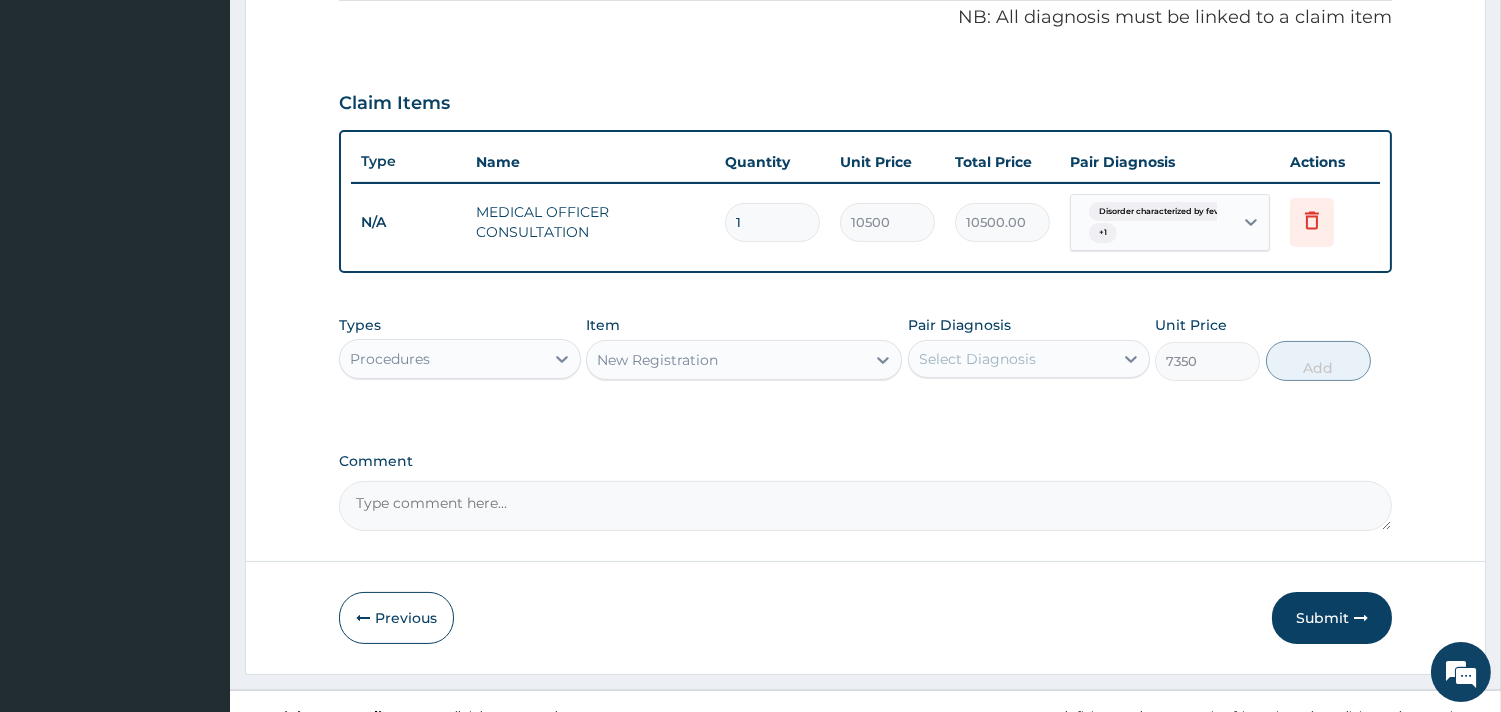 click on "Select Diagnosis" at bounding box center [977, 359] 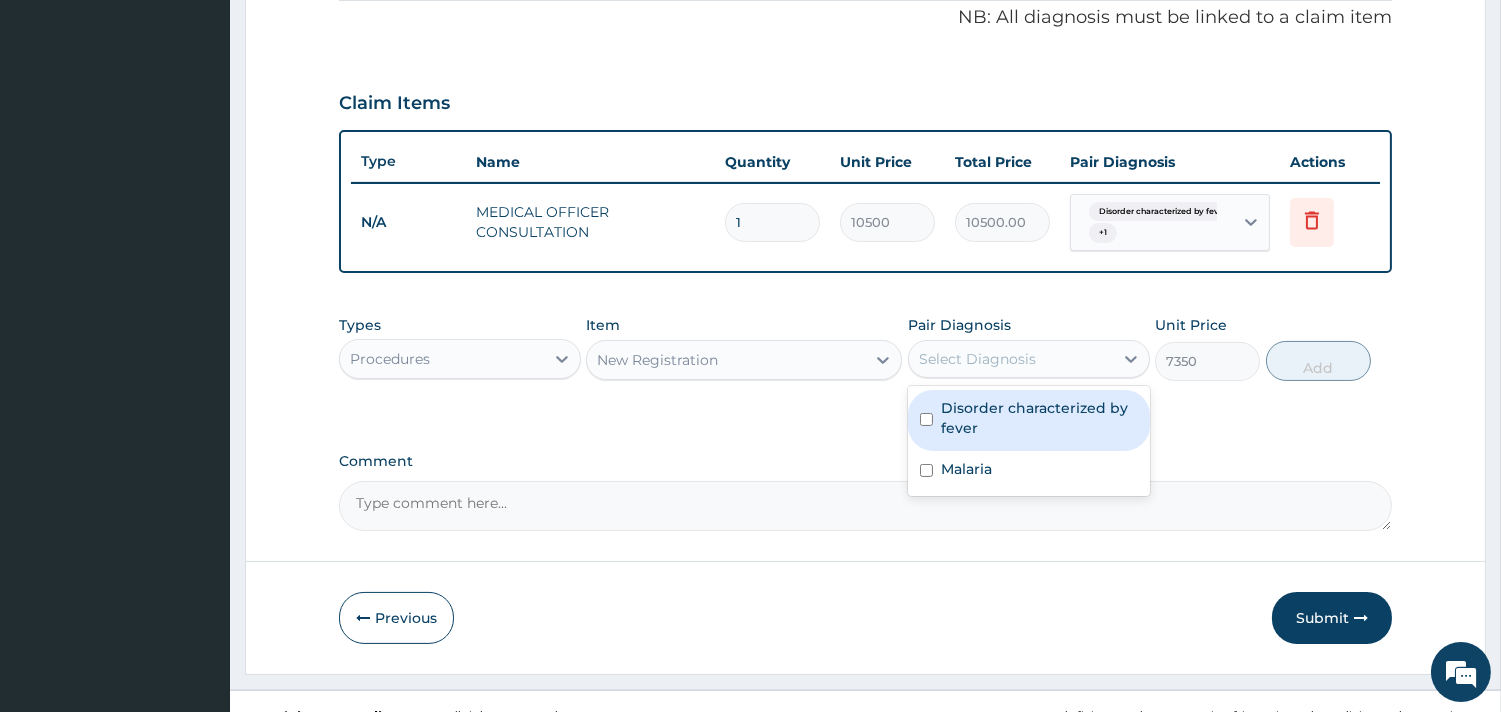 click on "Disorder characterized by fever" at bounding box center (1039, 418) 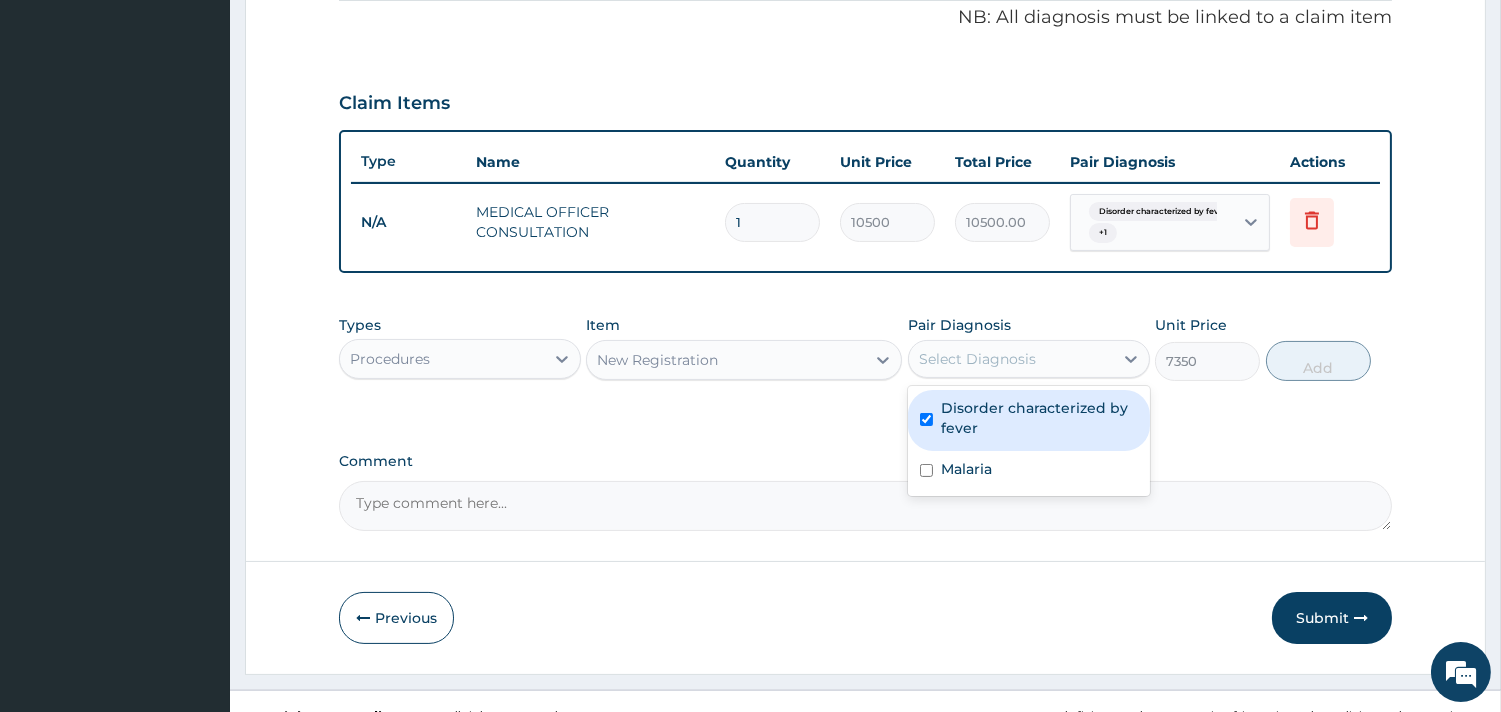 checkbox on "true" 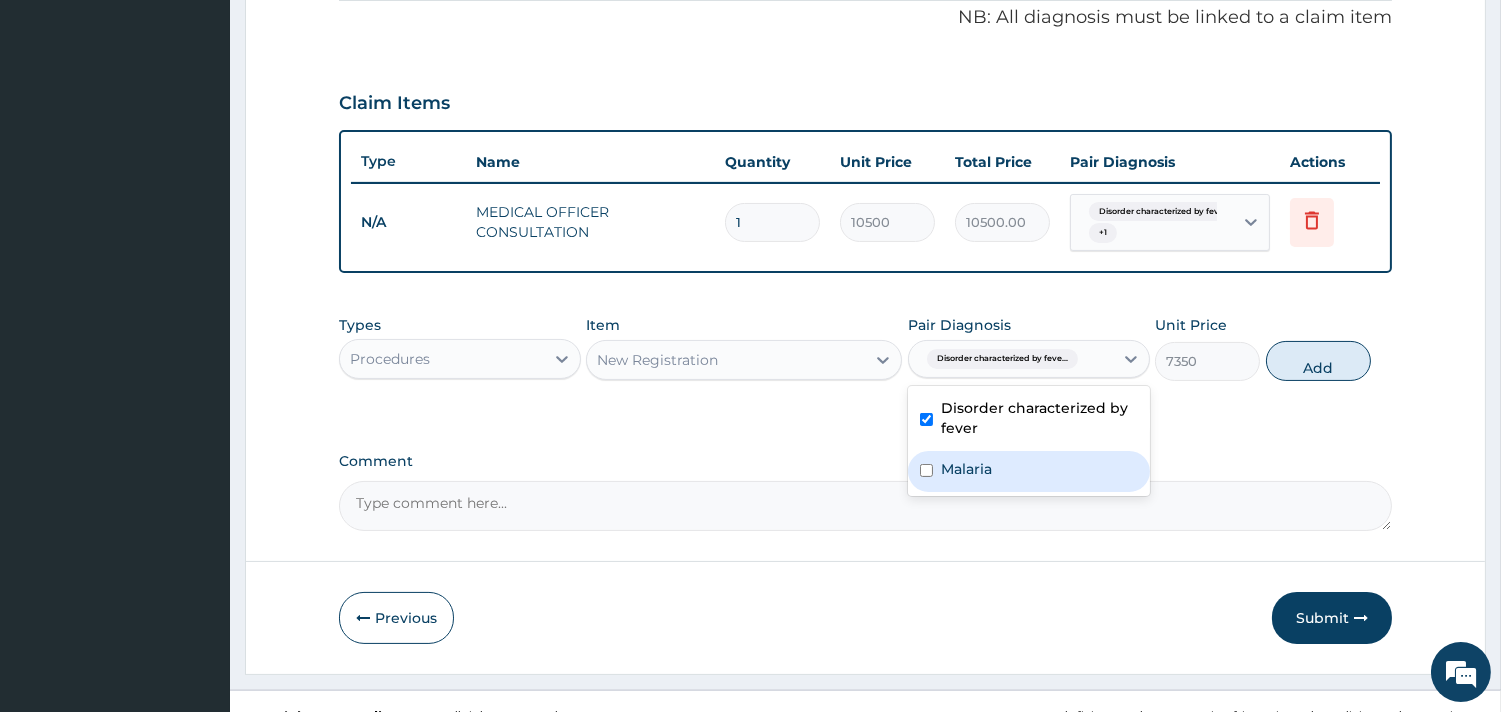 click on "Malaria" at bounding box center (966, 469) 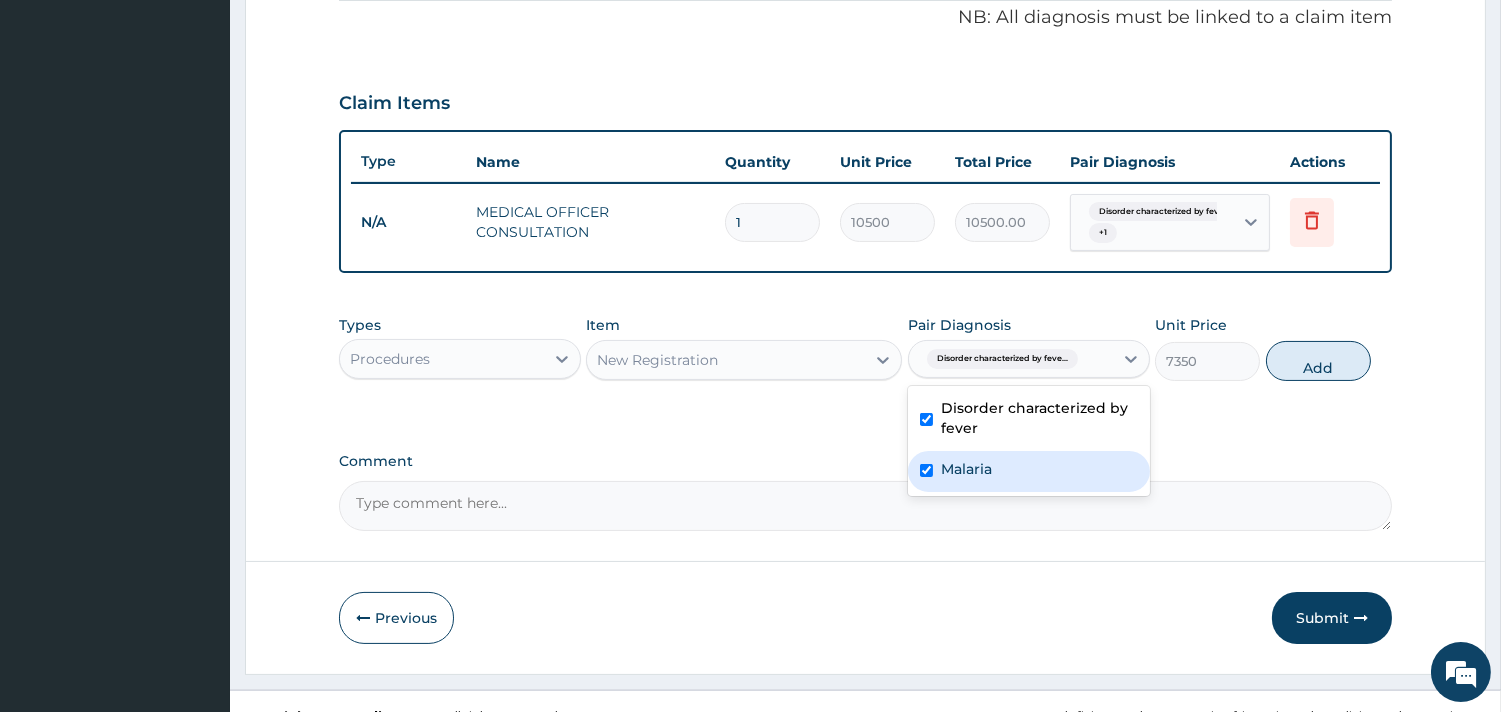 checkbox on "true" 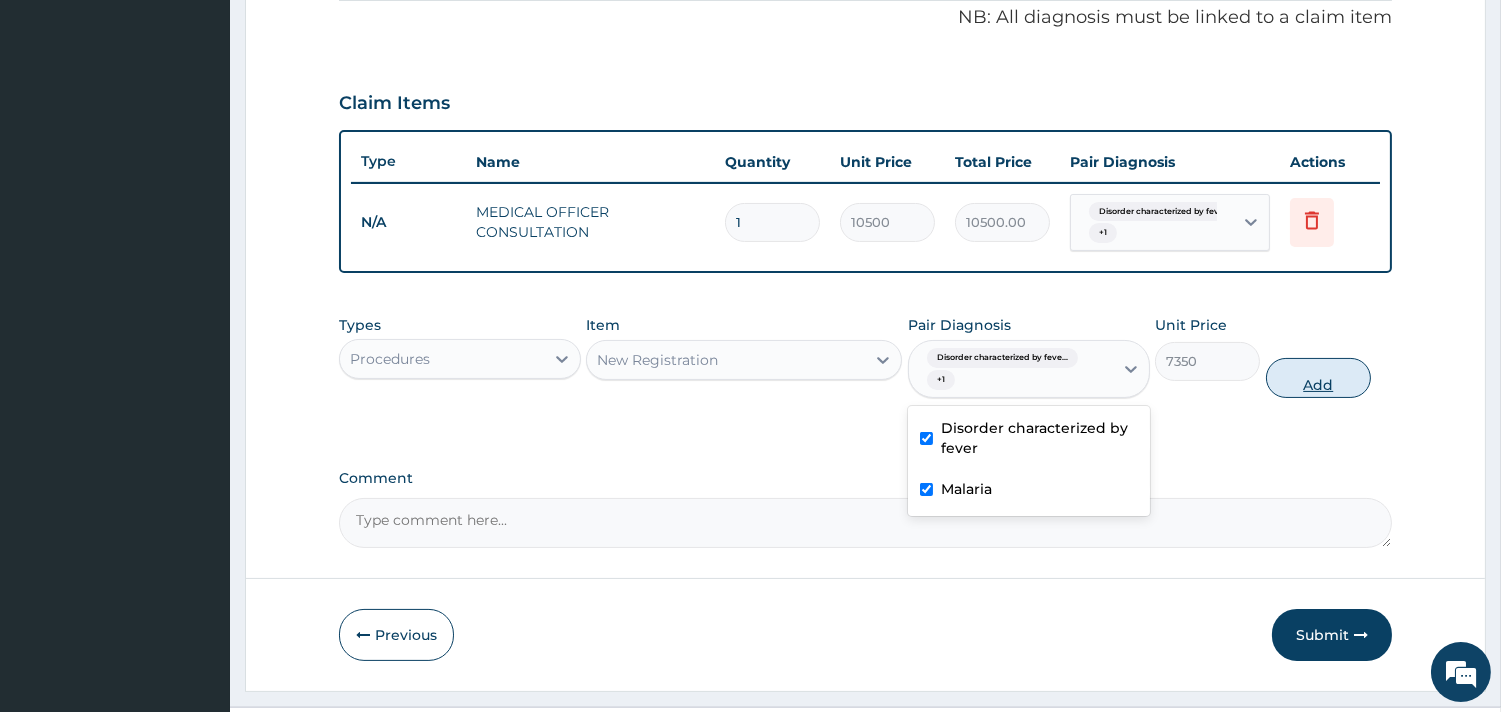 click on "Add" at bounding box center [1318, 378] 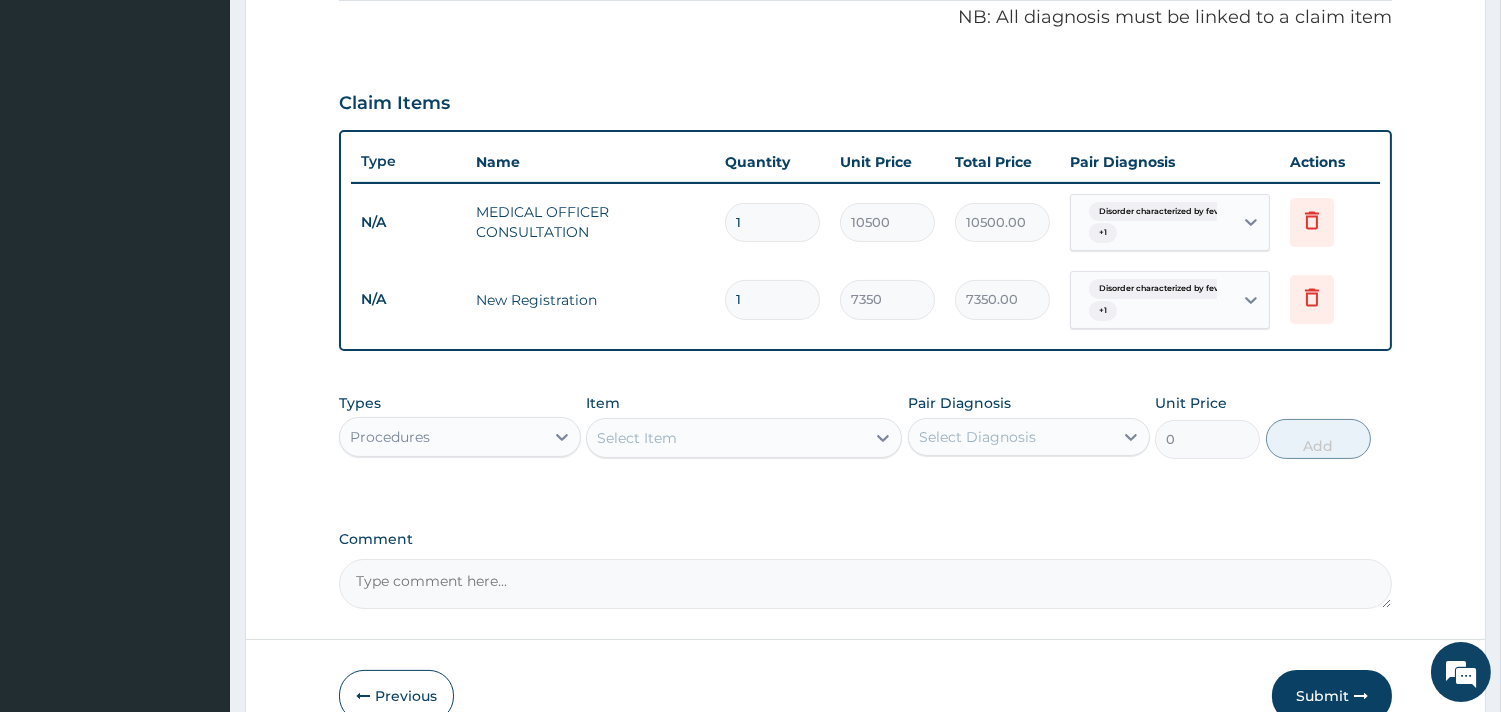 click on "Procedures" at bounding box center [442, 437] 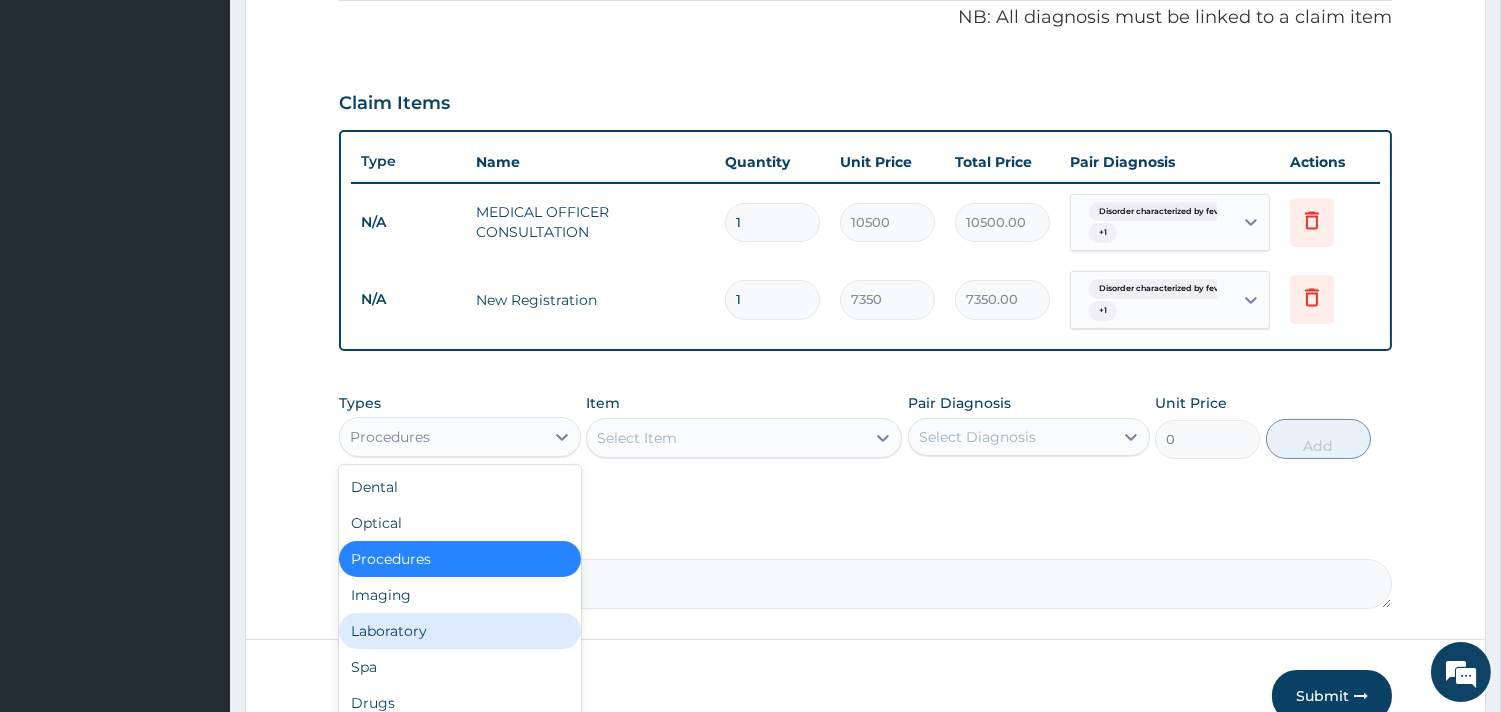 click on "Laboratory" at bounding box center (460, 631) 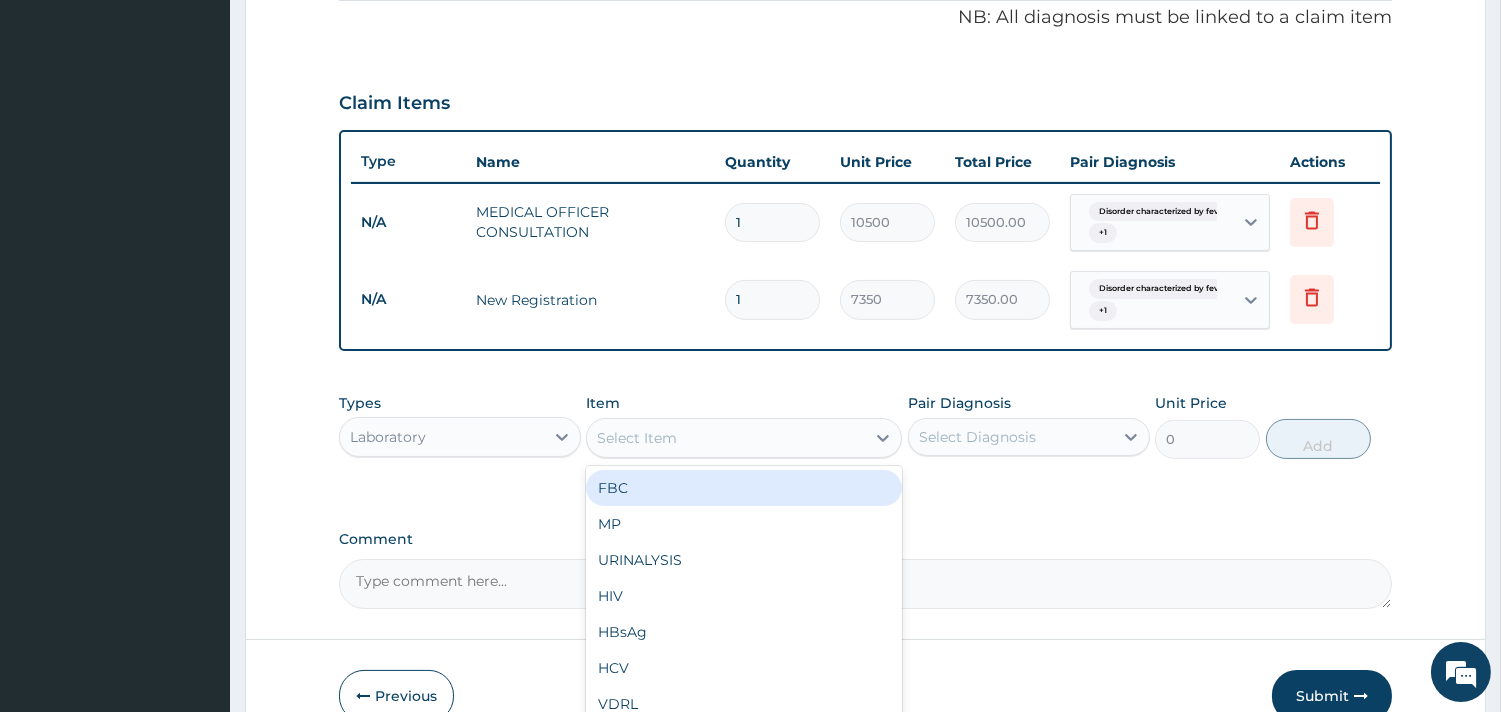 click on "Select Item" at bounding box center [726, 438] 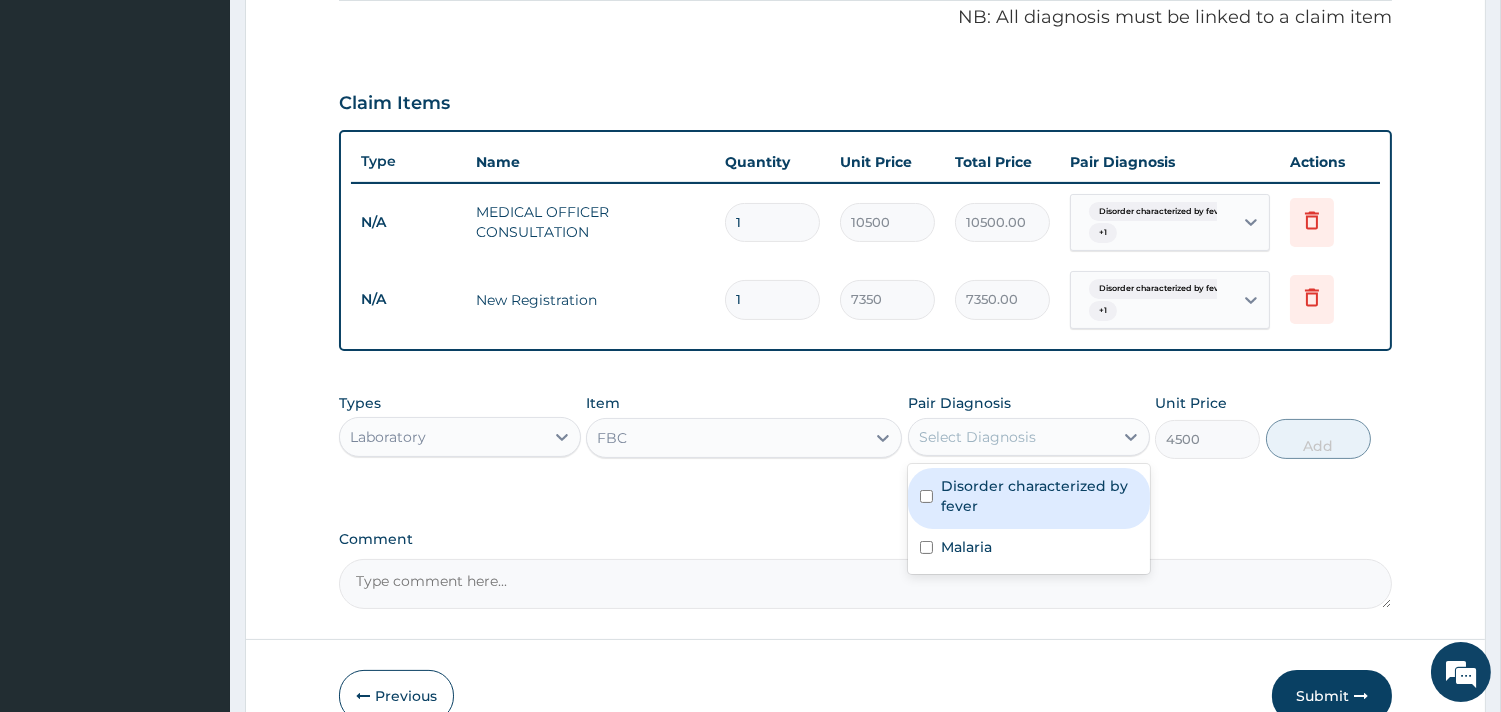 click on "Select Diagnosis" at bounding box center (977, 437) 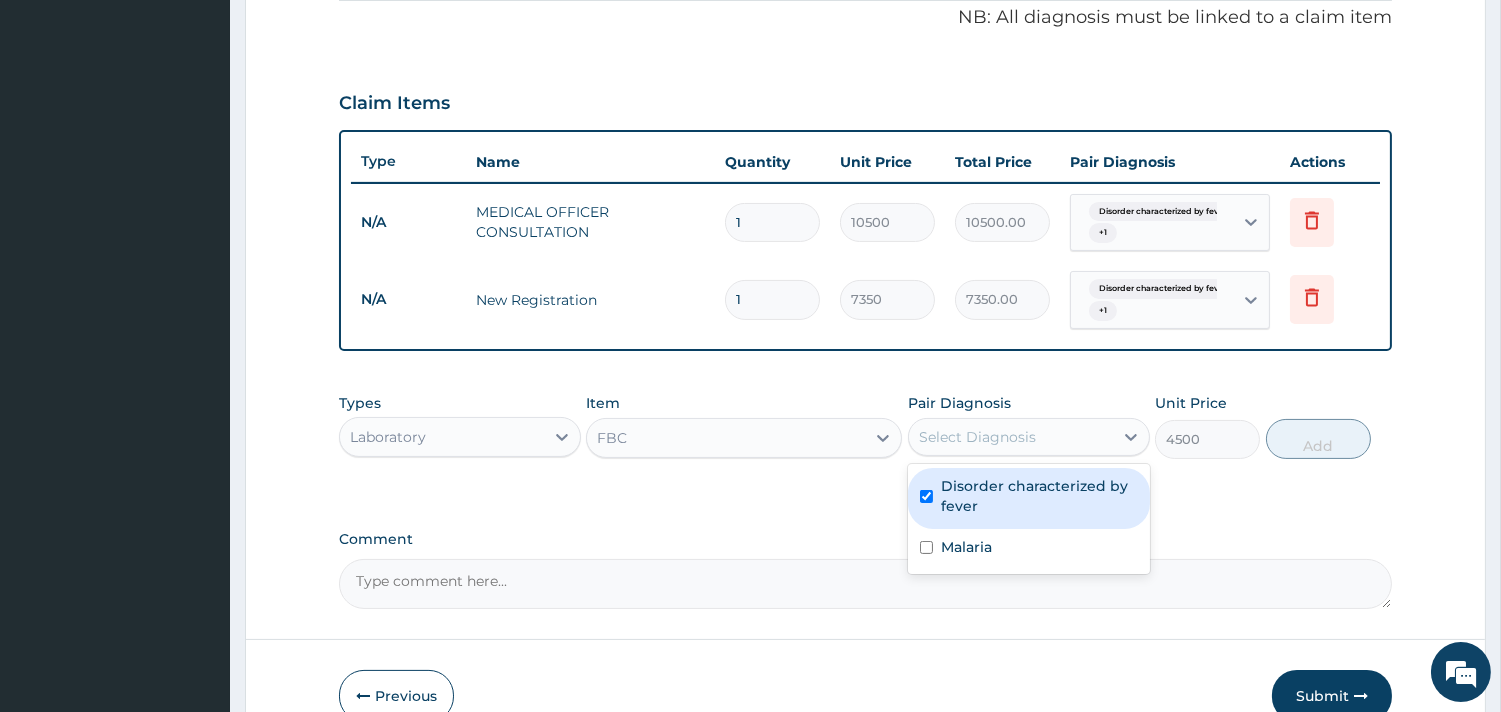 checkbox on "true" 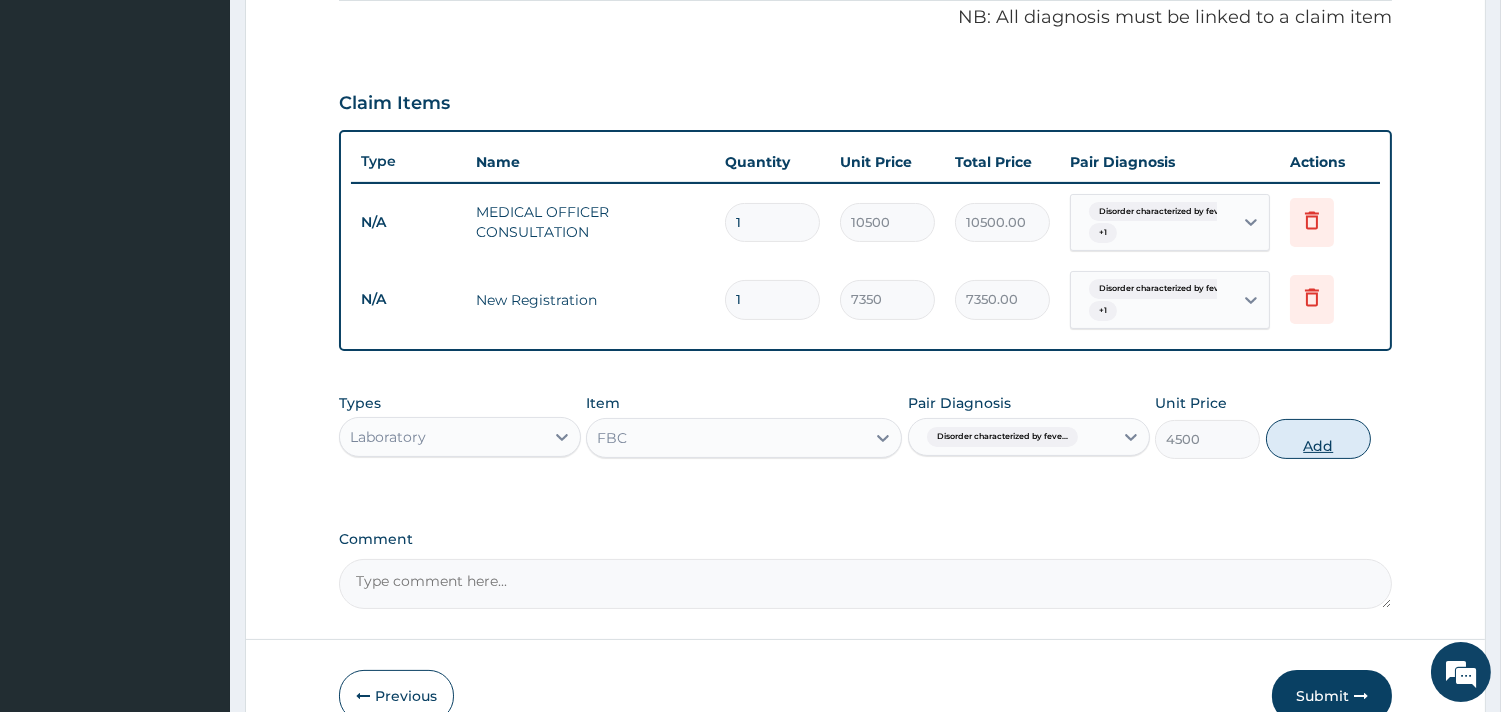 click on "Add" at bounding box center [1318, 439] 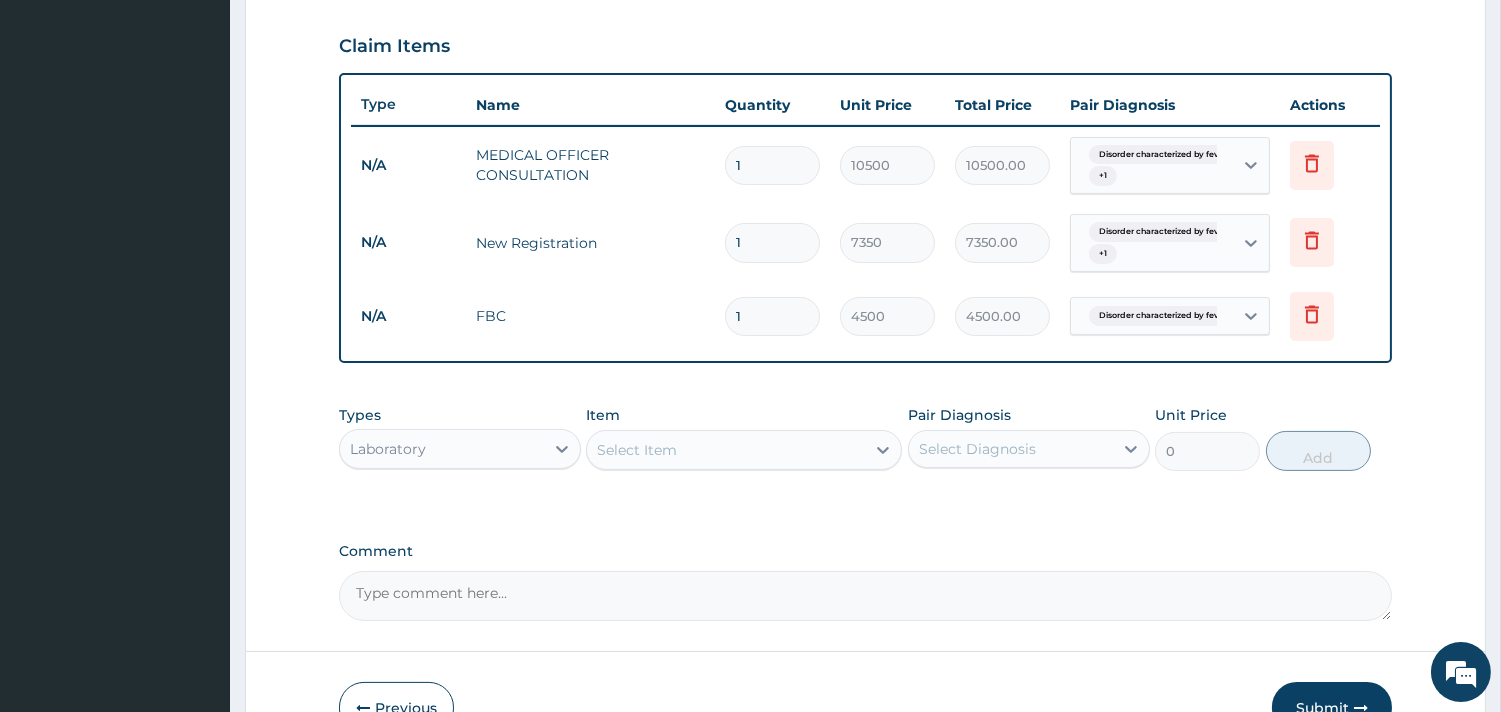 scroll, scrollTop: 725, scrollLeft: 0, axis: vertical 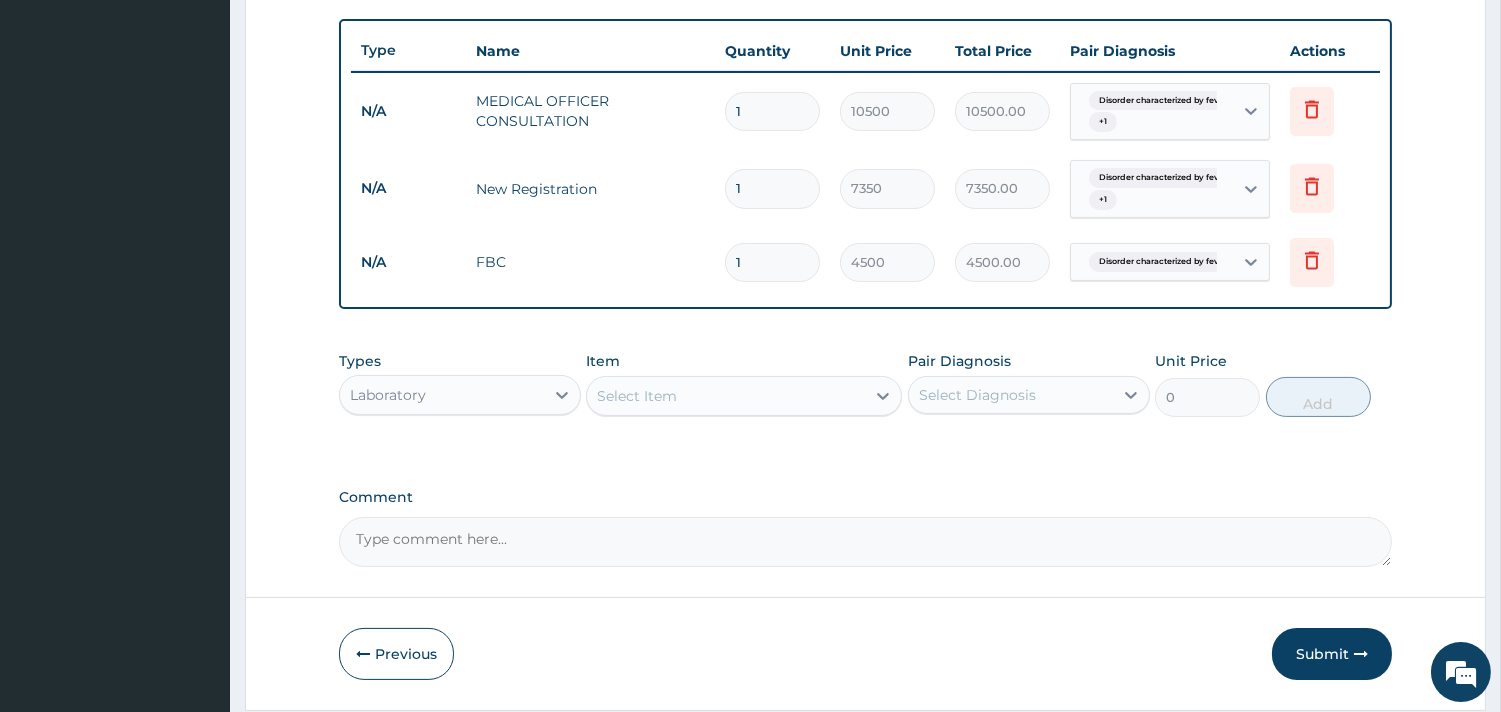 click on "Select Item" at bounding box center [726, 396] 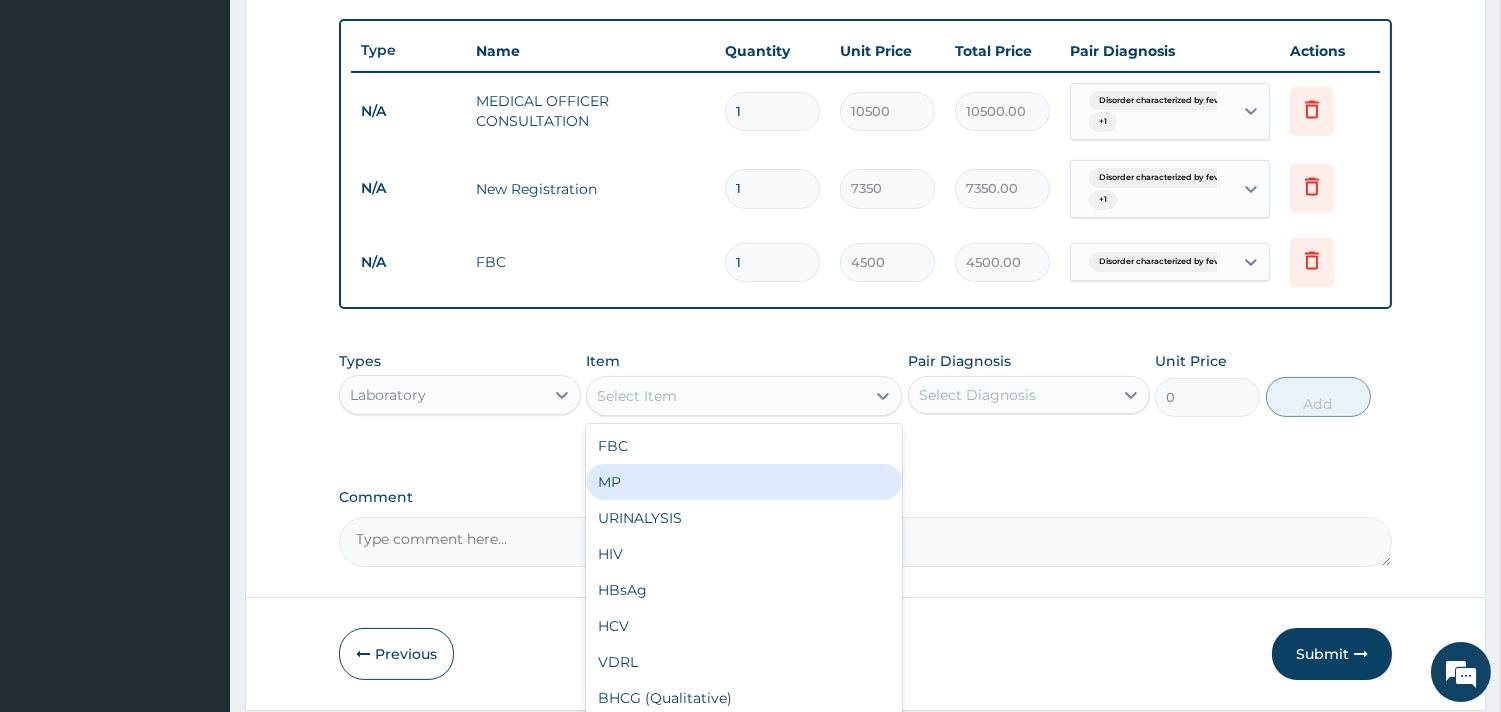 click on "MP" at bounding box center (744, 482) 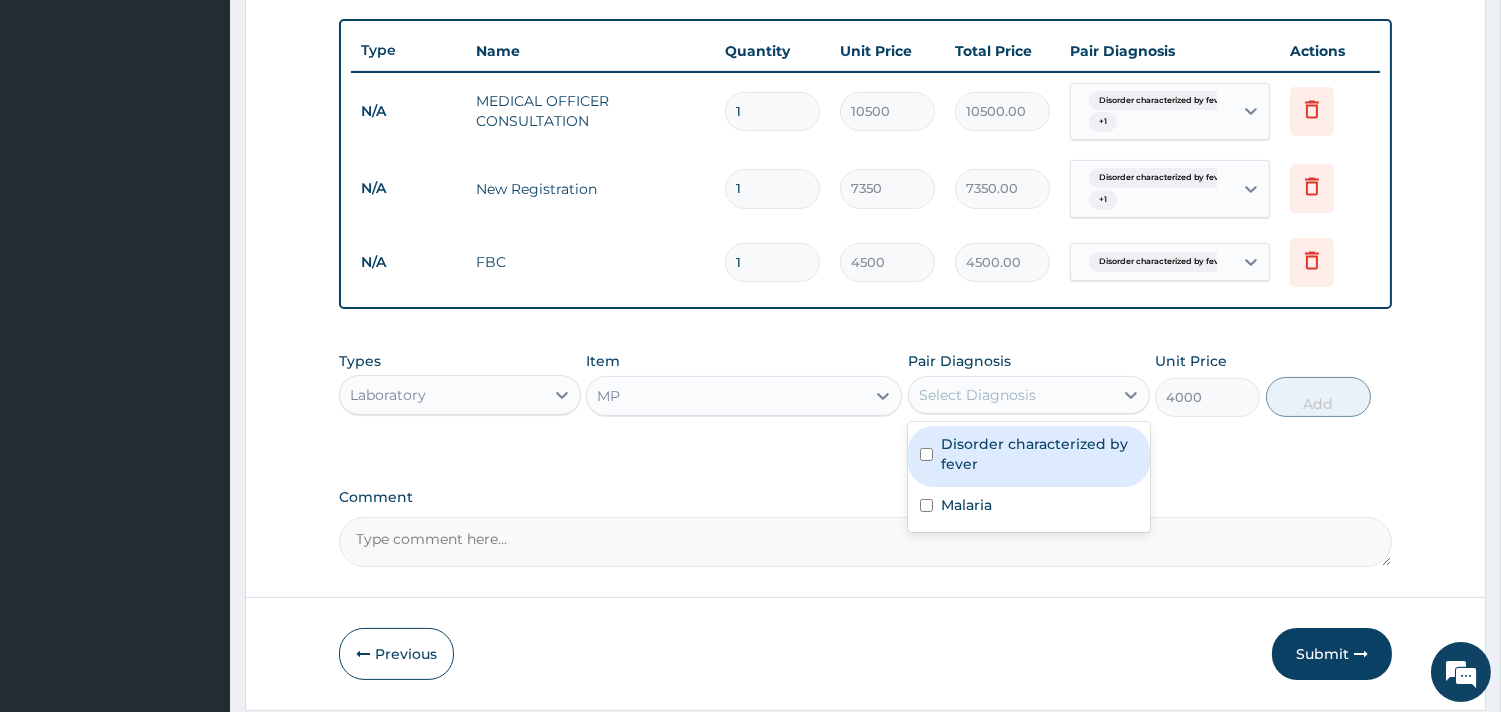 click on "Select Diagnosis" at bounding box center (977, 395) 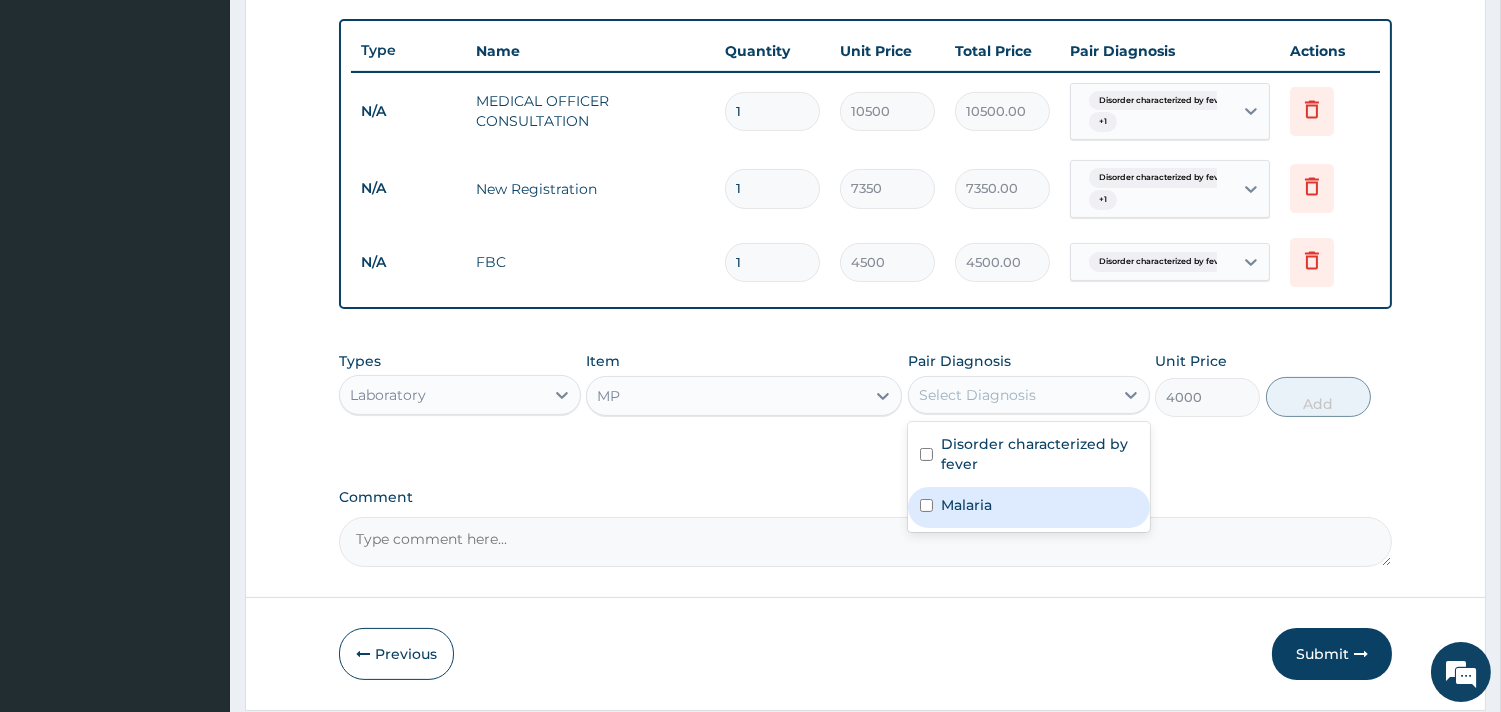 click on "Malaria" at bounding box center (966, 505) 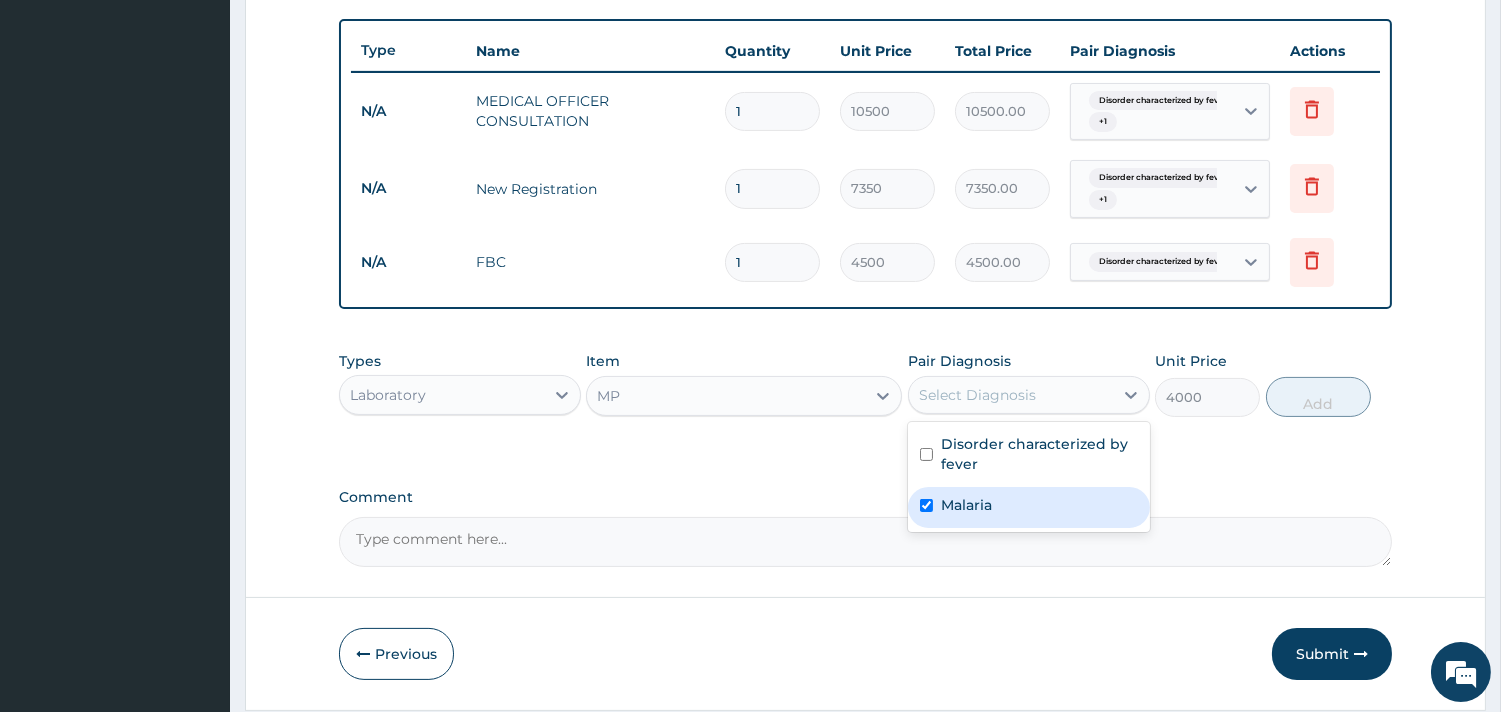 checkbox on "true" 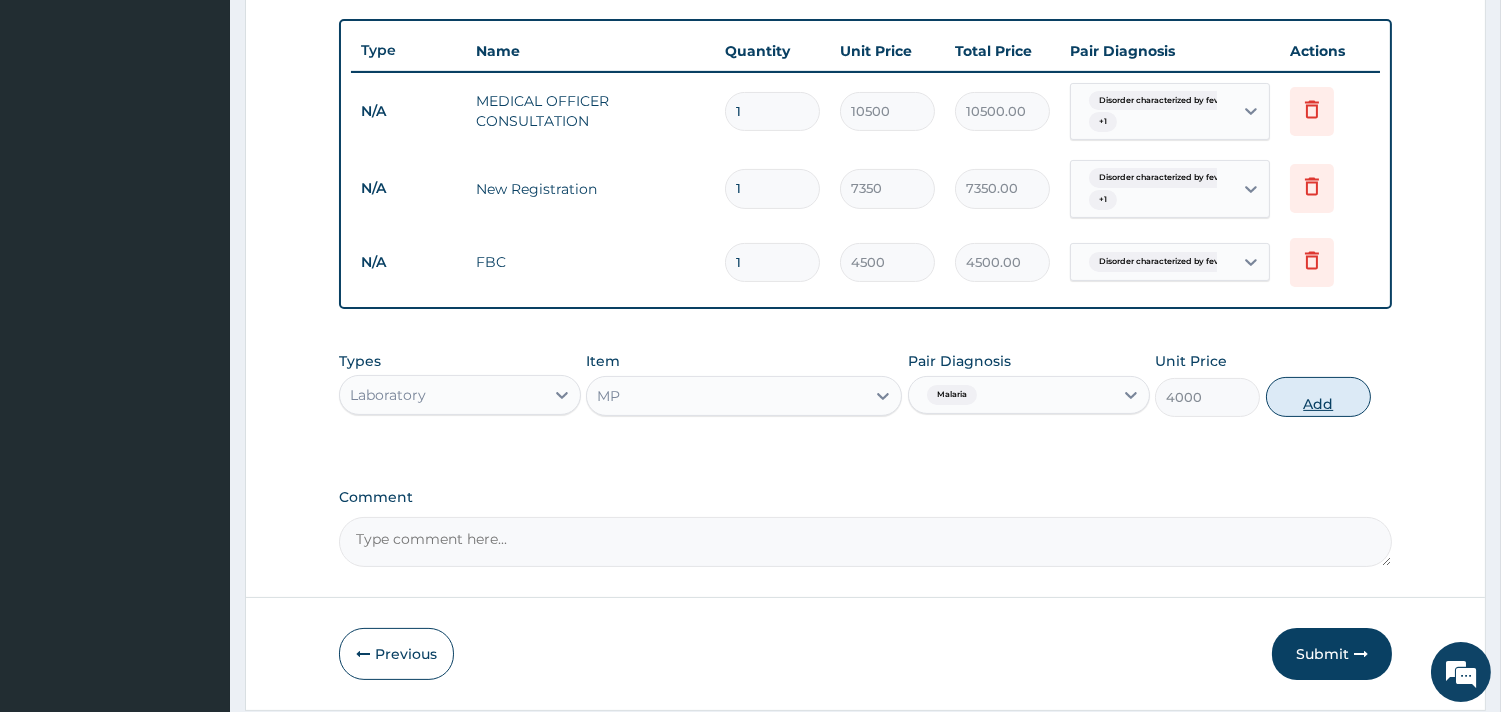 click on "Add" at bounding box center [1318, 397] 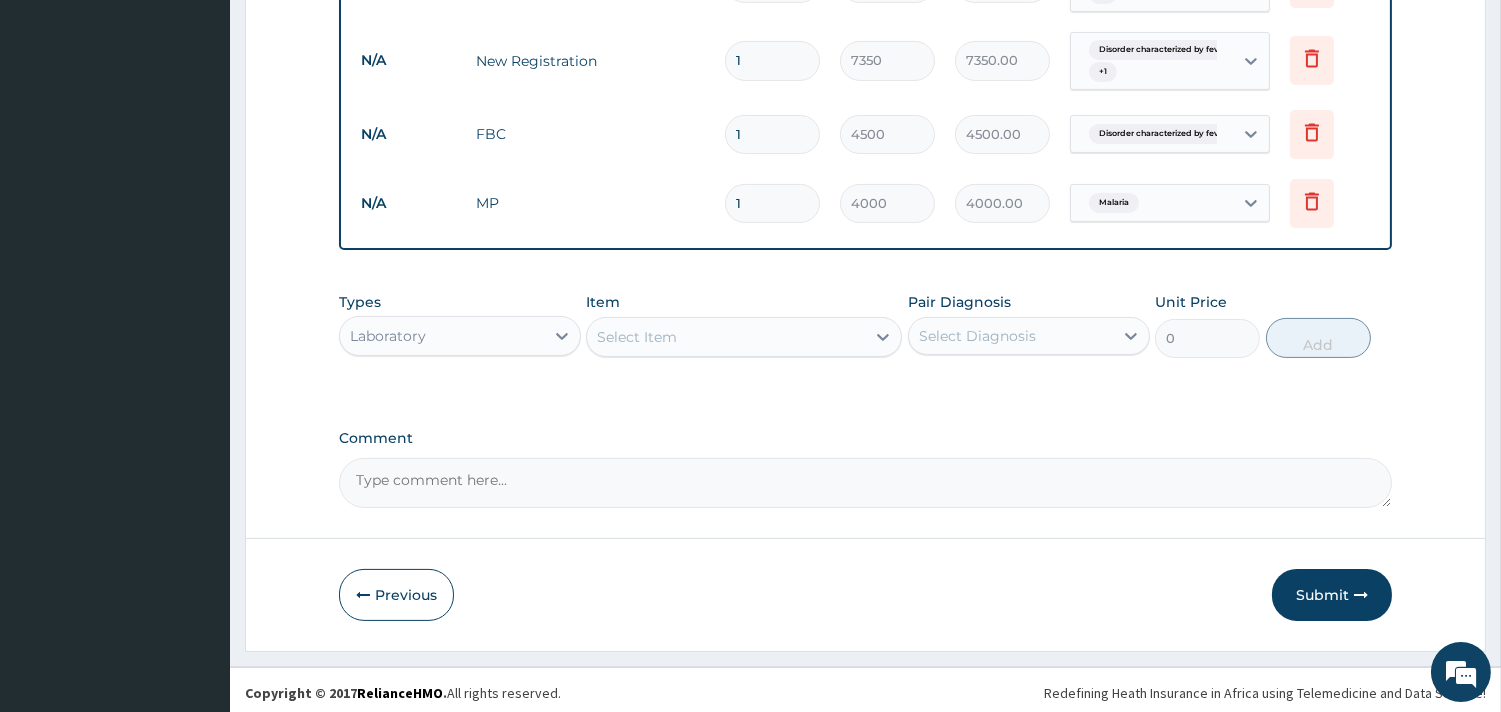 scroll, scrollTop: 857, scrollLeft: 0, axis: vertical 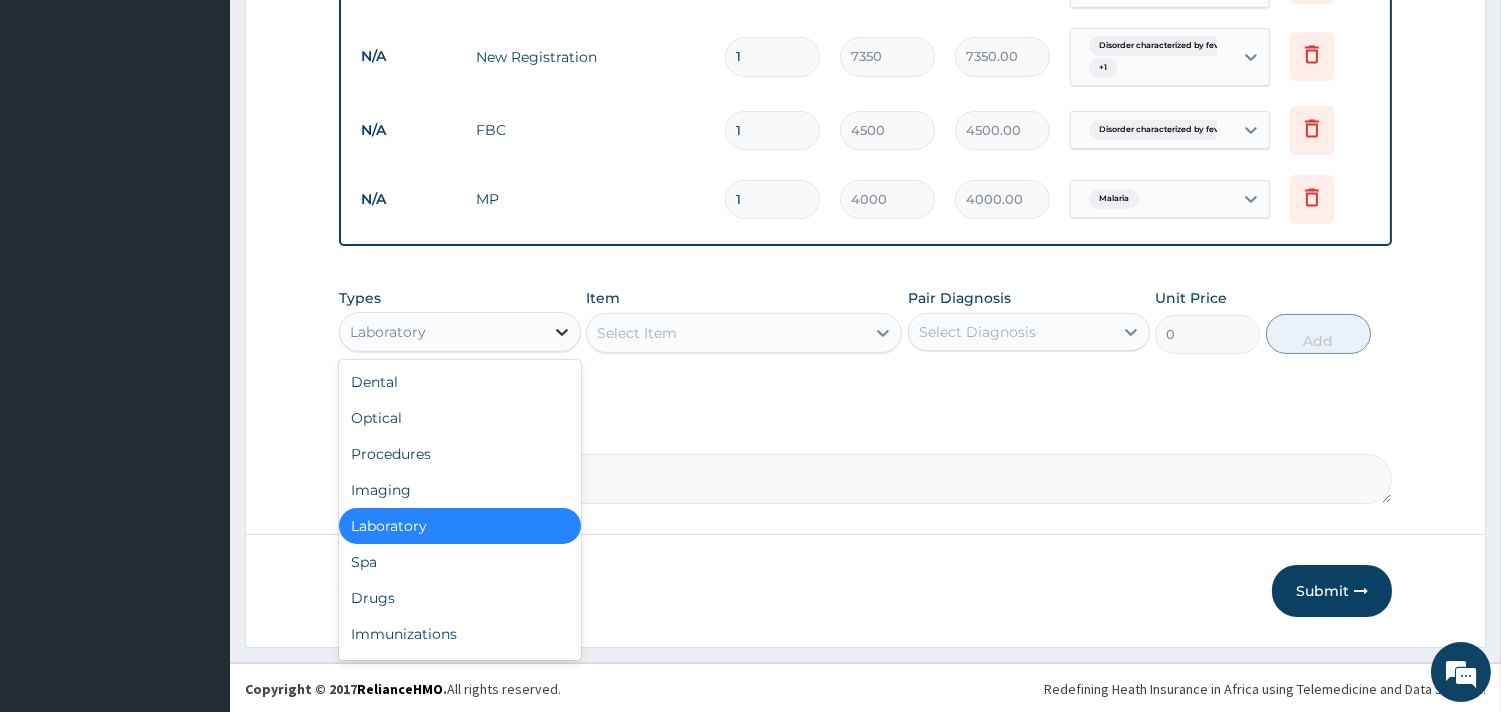 click at bounding box center [562, 332] 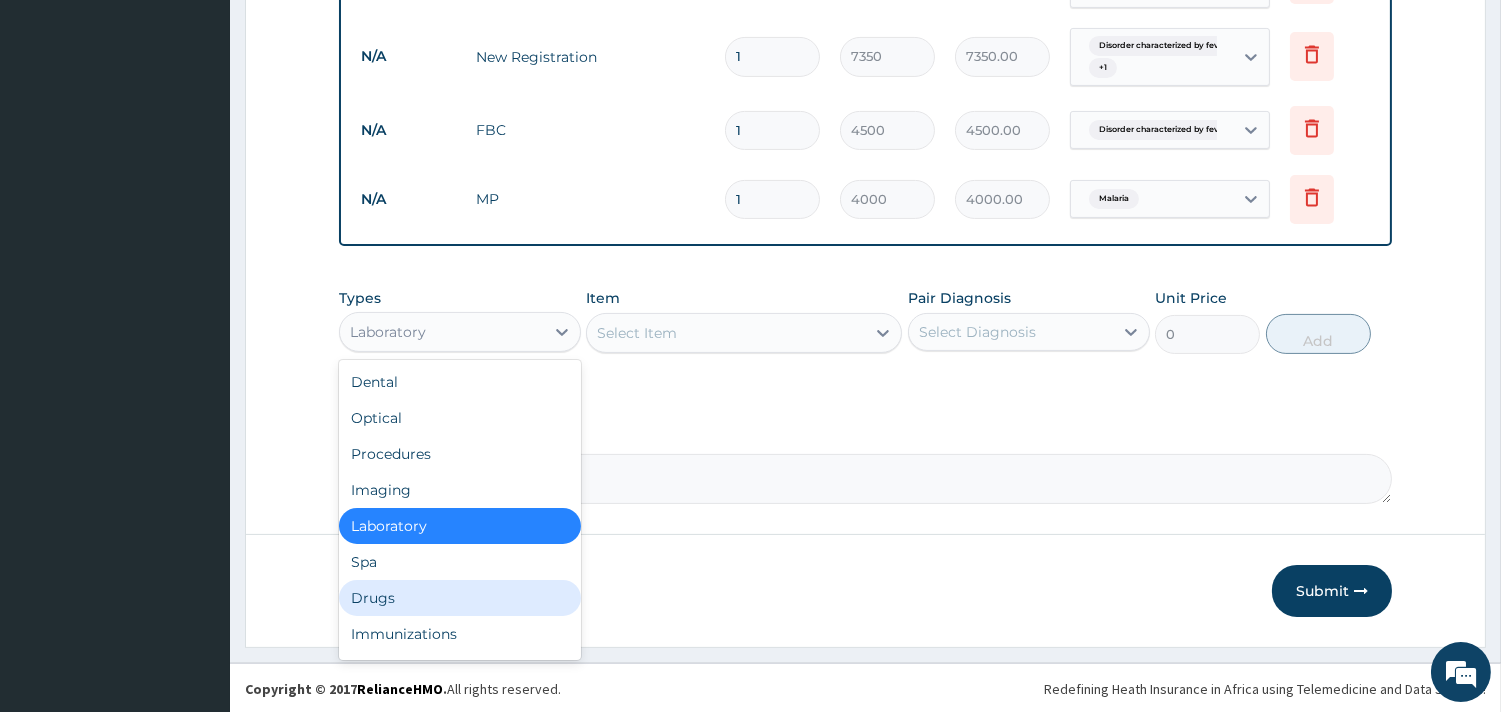 click on "Drugs" at bounding box center (460, 598) 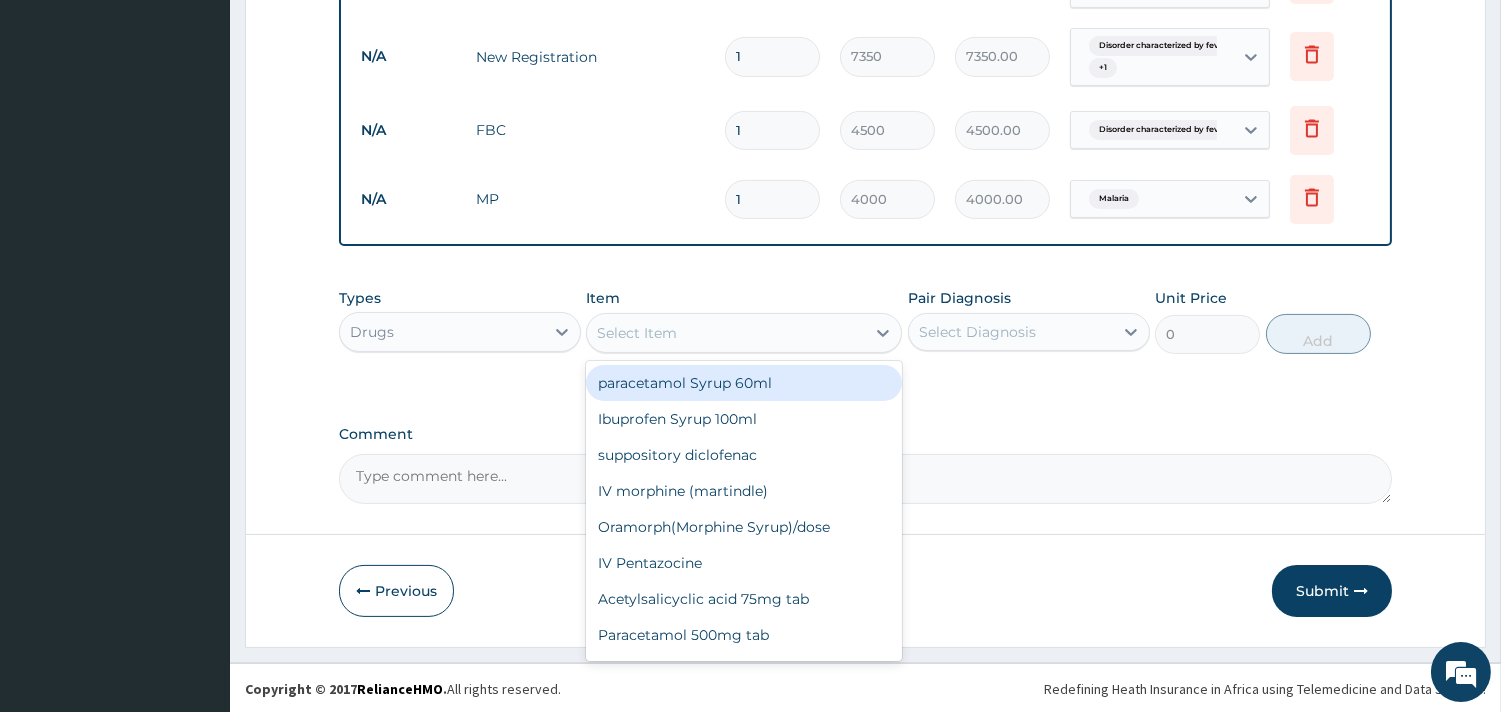 click on "Select Item" at bounding box center [726, 333] 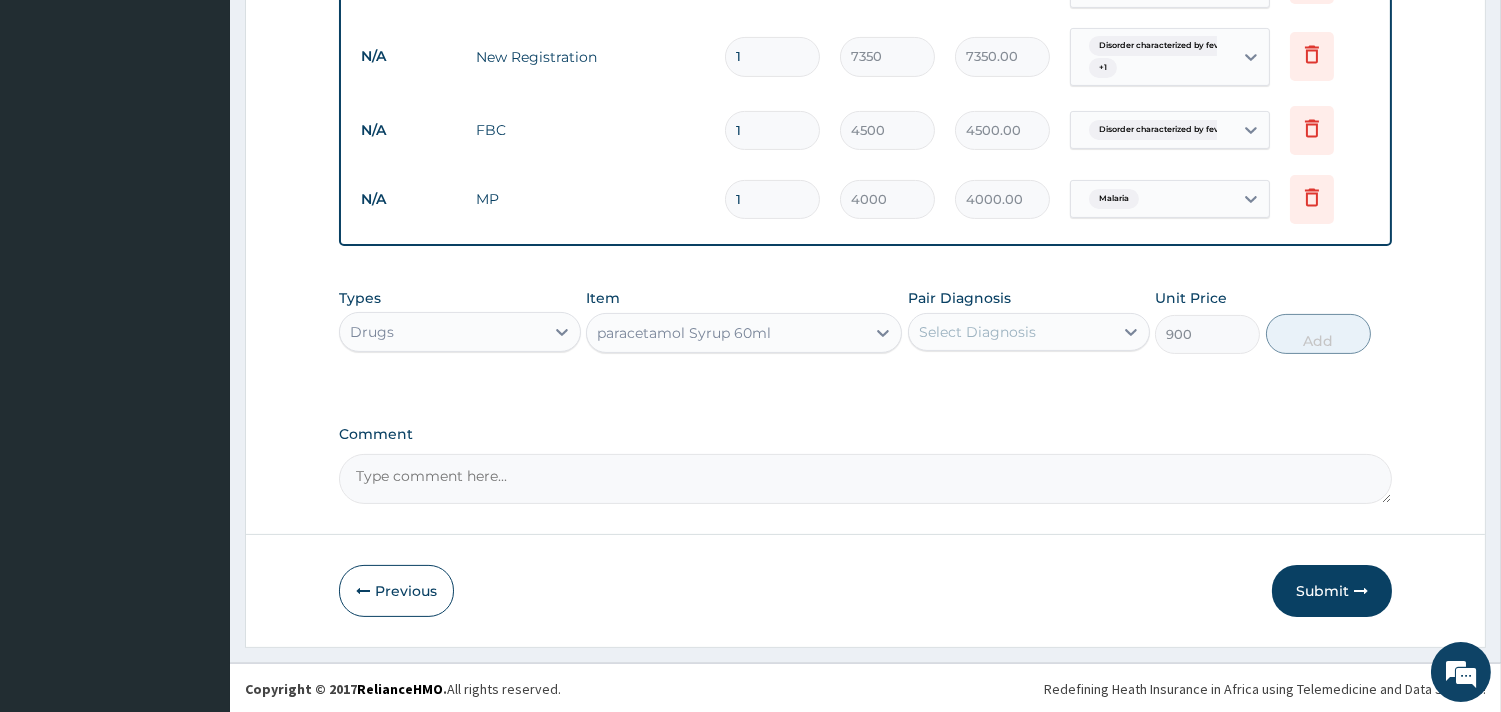 click on "Select Diagnosis" at bounding box center [1011, 332] 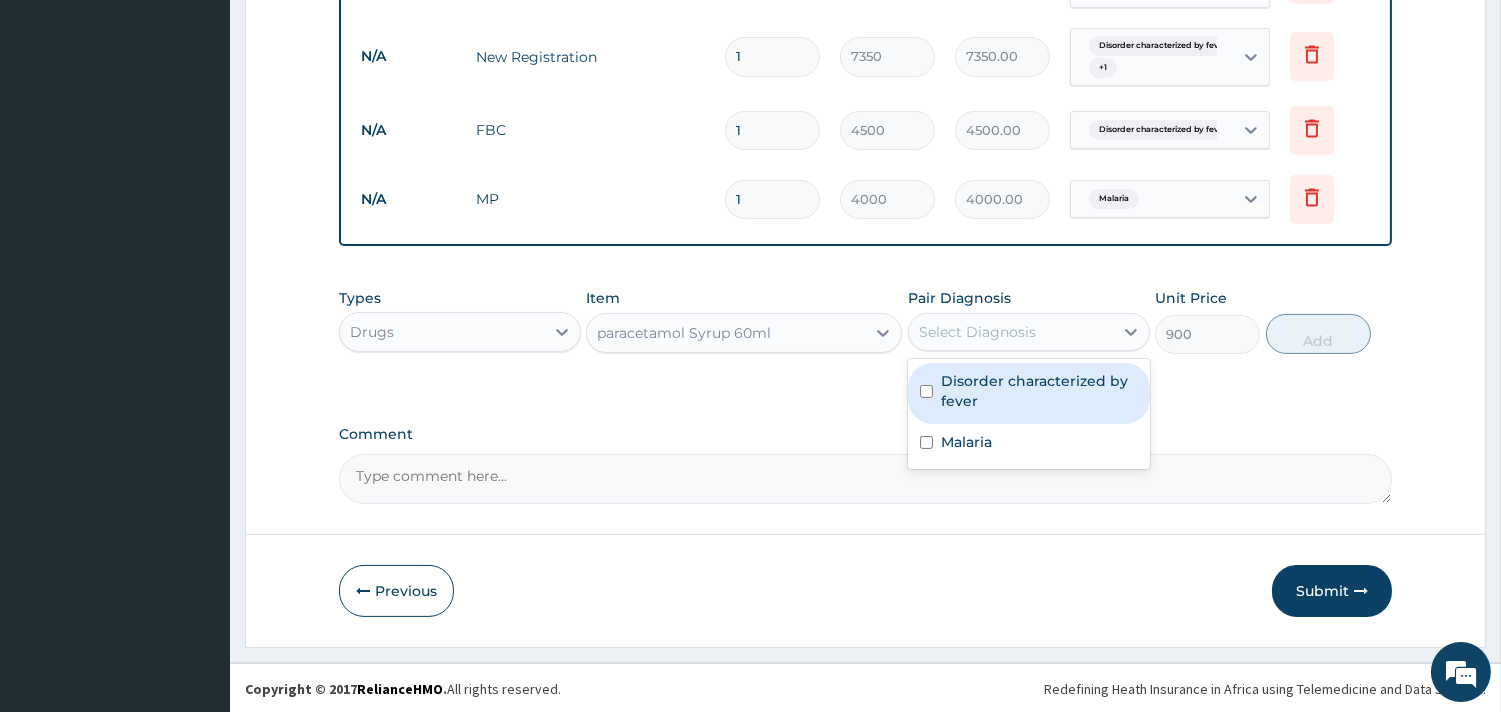 click on "Disorder characterized by fever" at bounding box center [1039, 391] 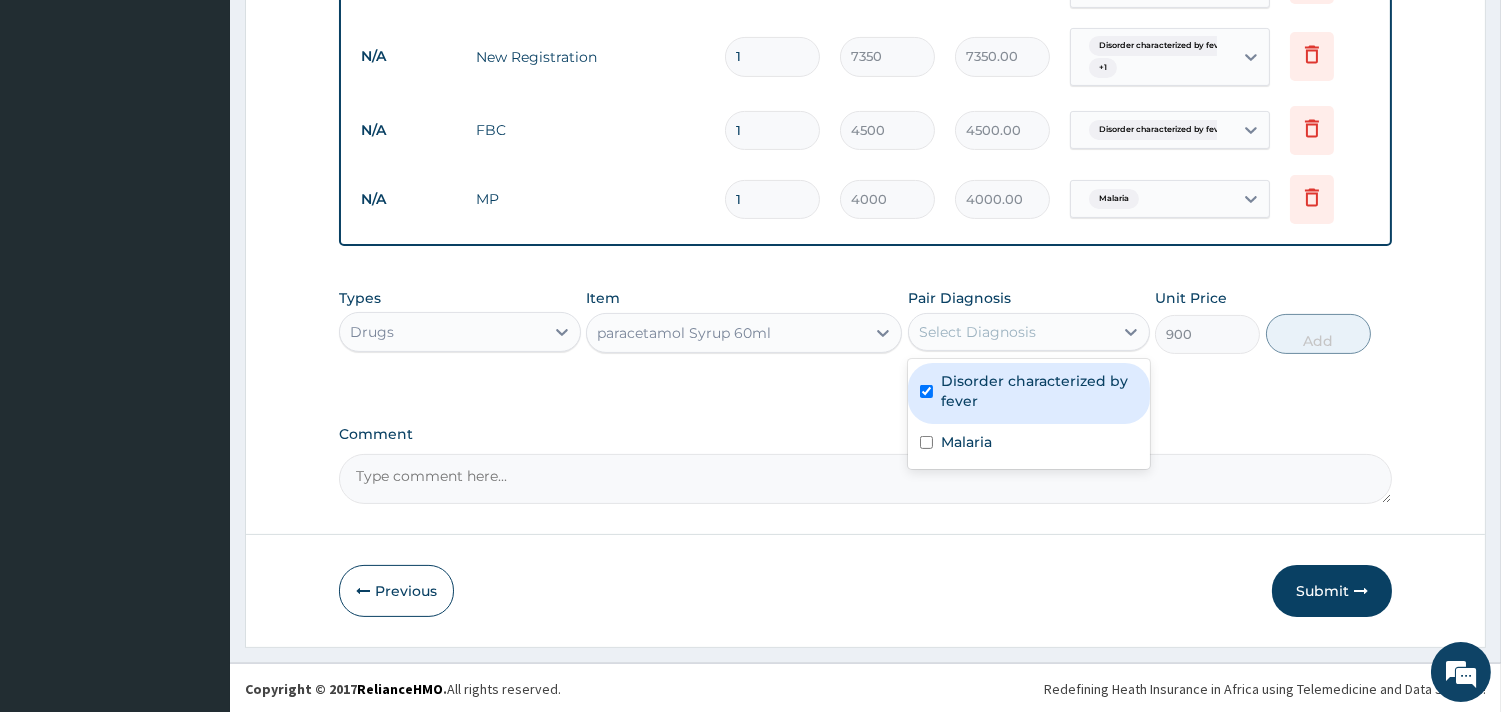 checkbox on "true" 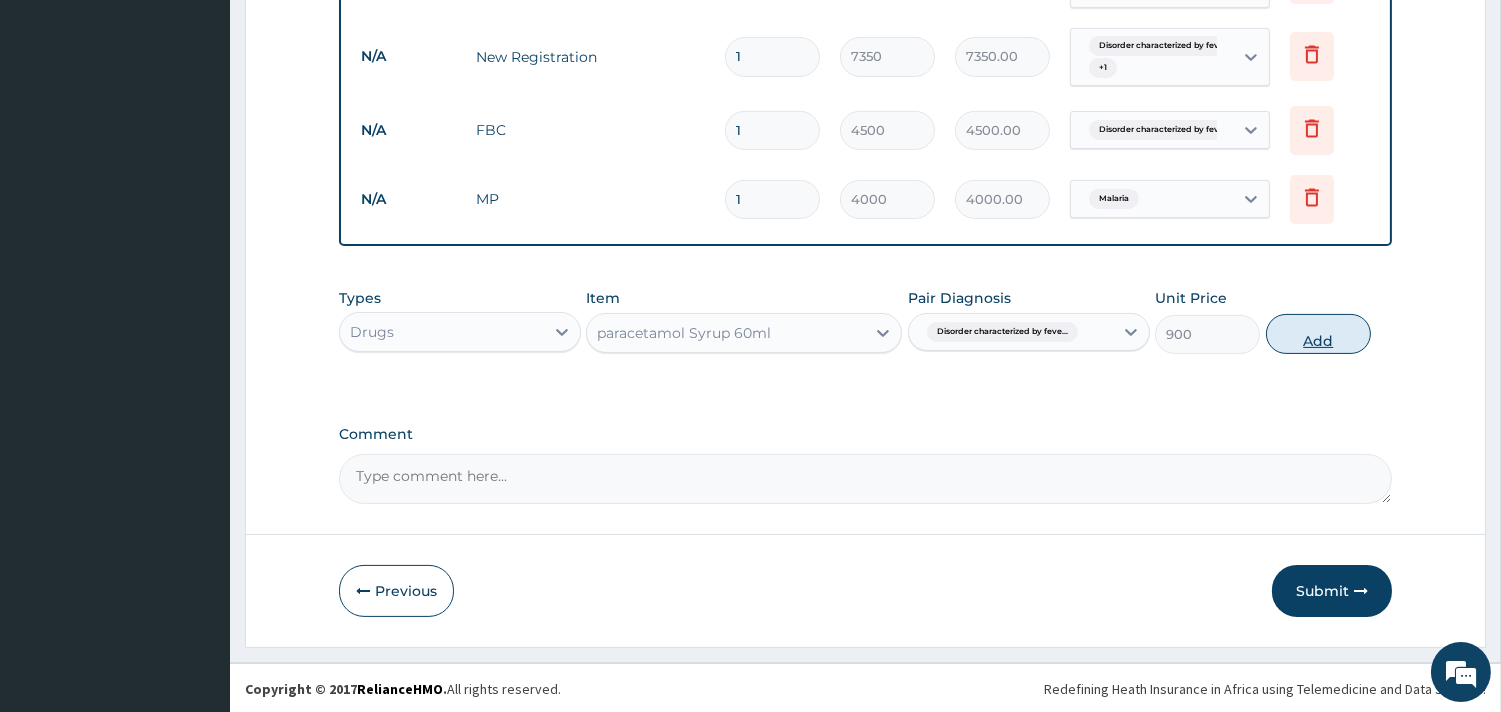 click on "Add" at bounding box center [1318, 334] 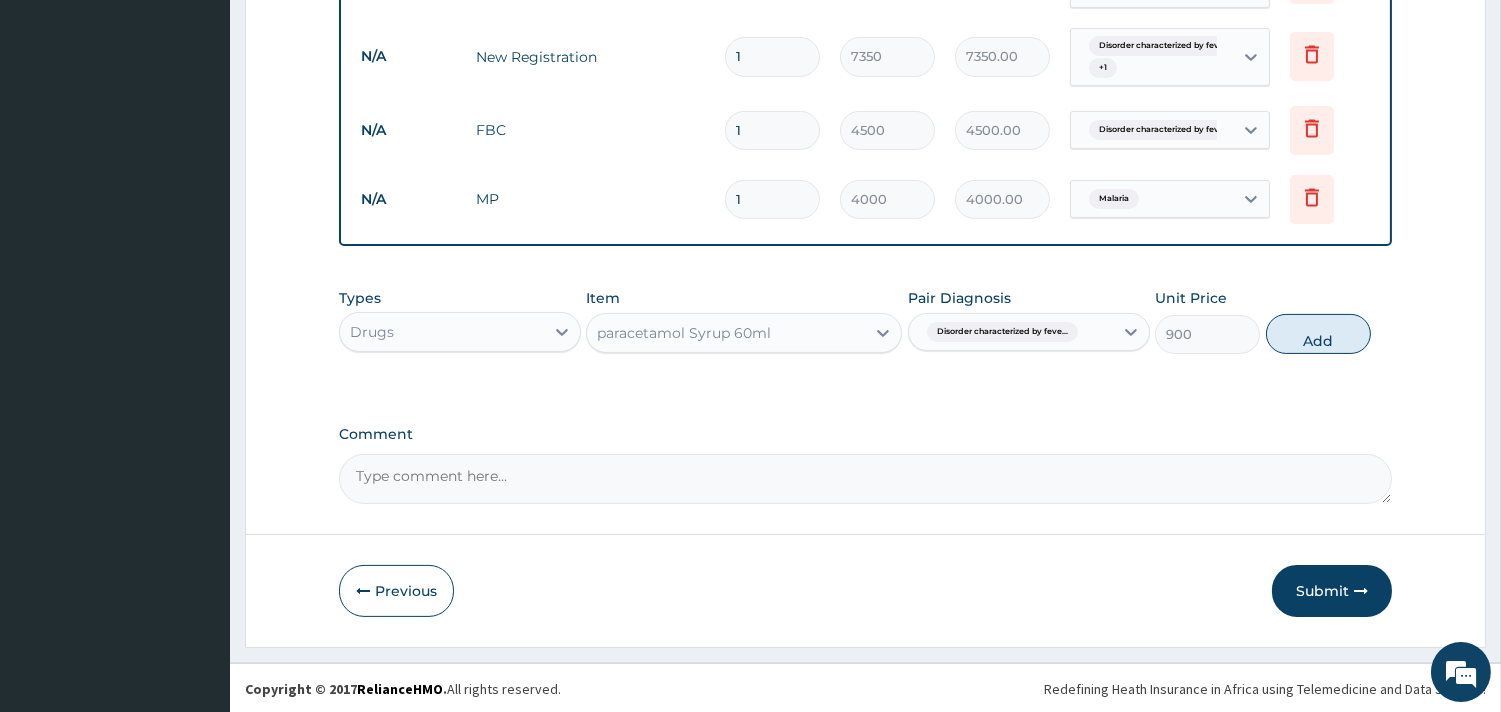 type on "0" 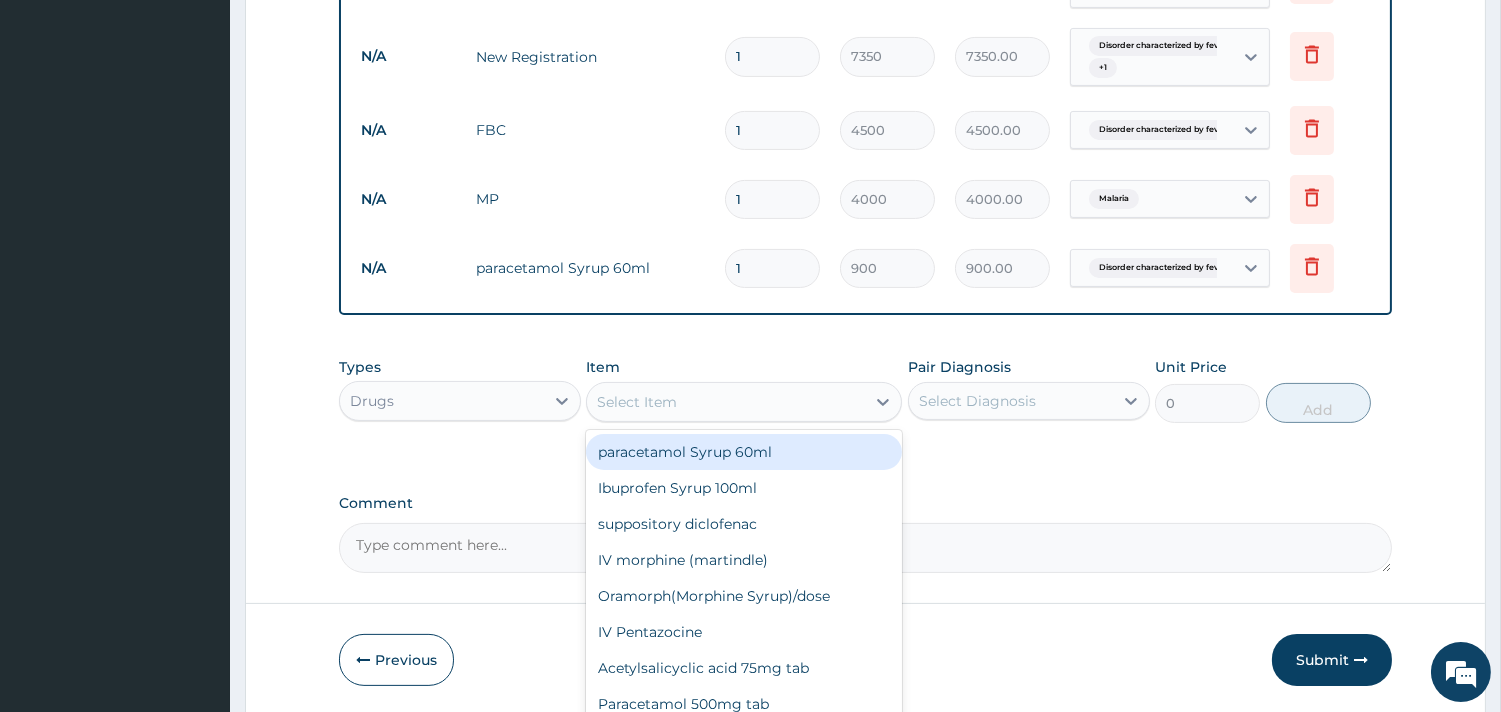 click on "Select Item" at bounding box center (726, 402) 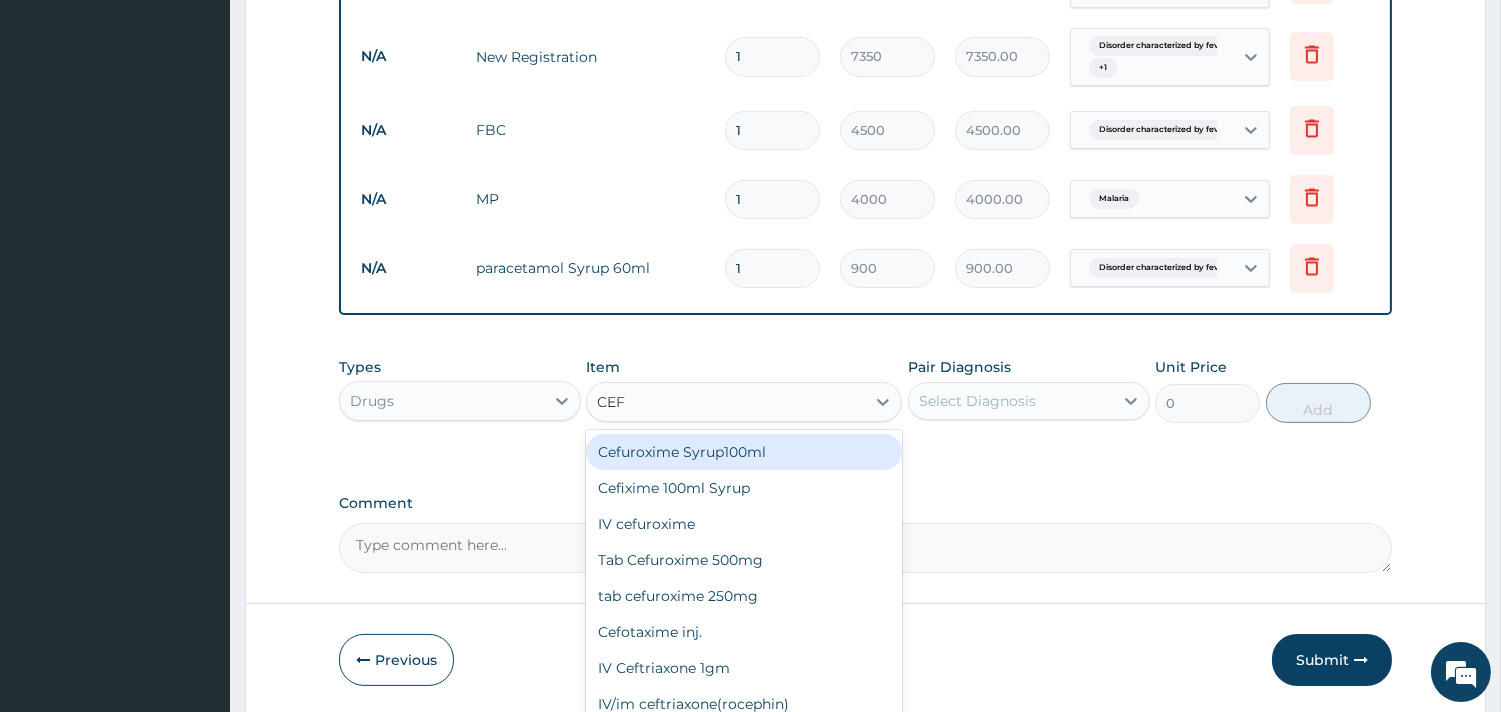 type on "CEFU" 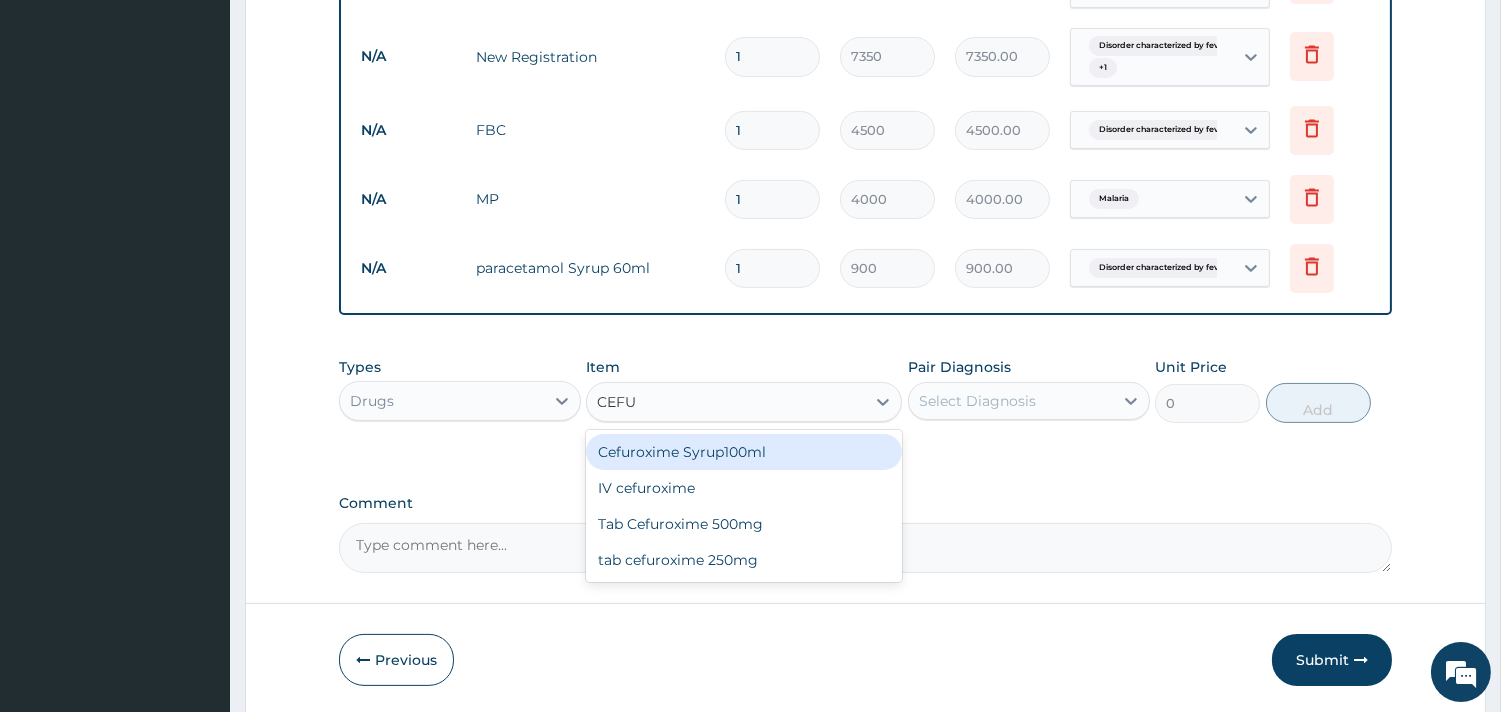 click on "Cefuroxime Syrup100ml" at bounding box center [744, 452] 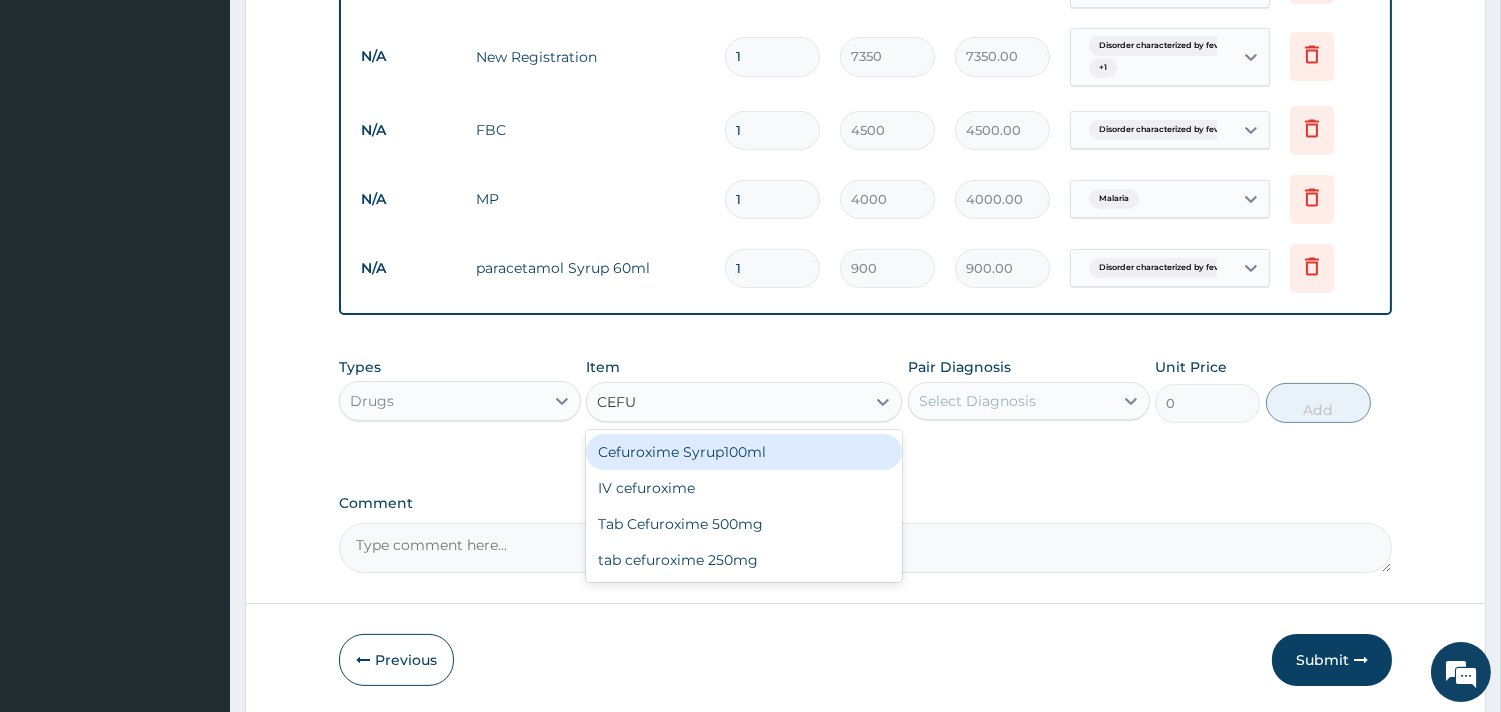 type 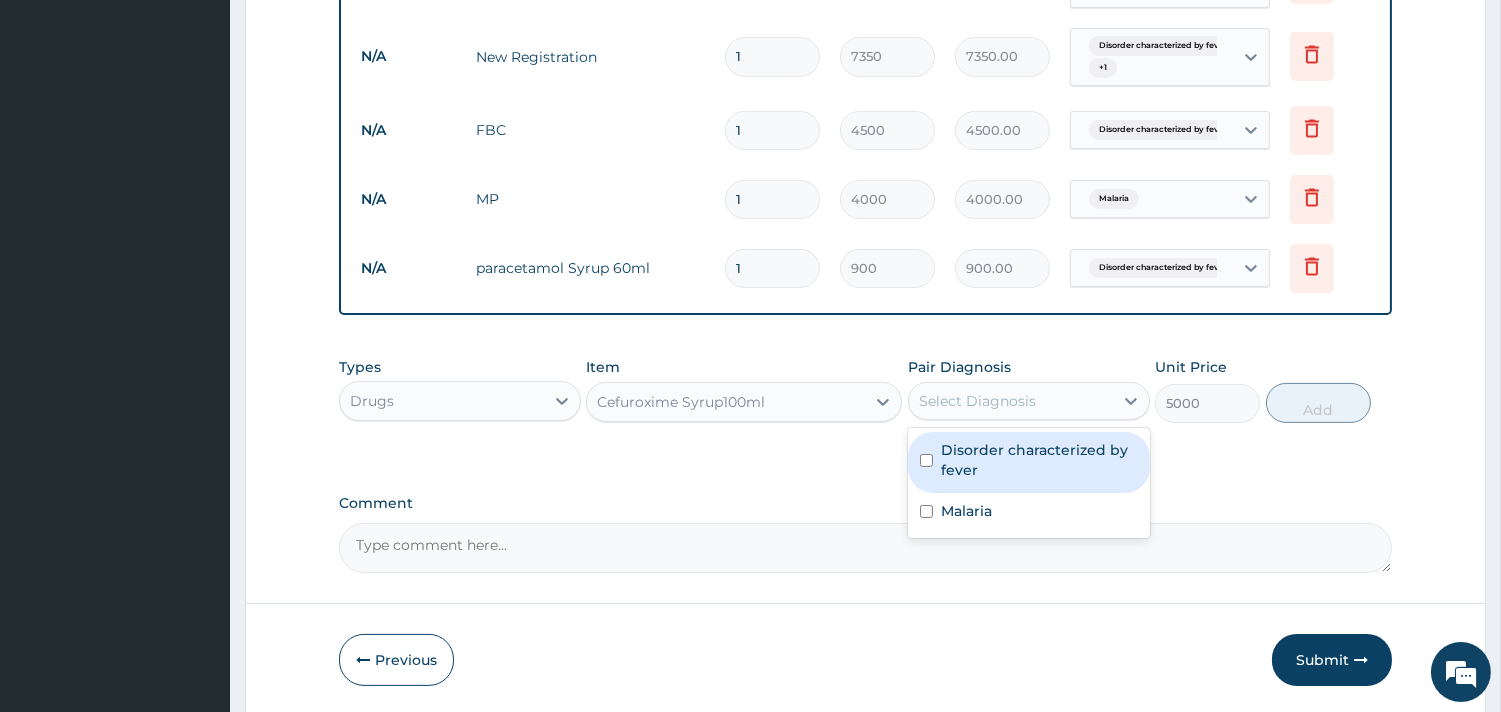 click on "Select Diagnosis" at bounding box center [977, 401] 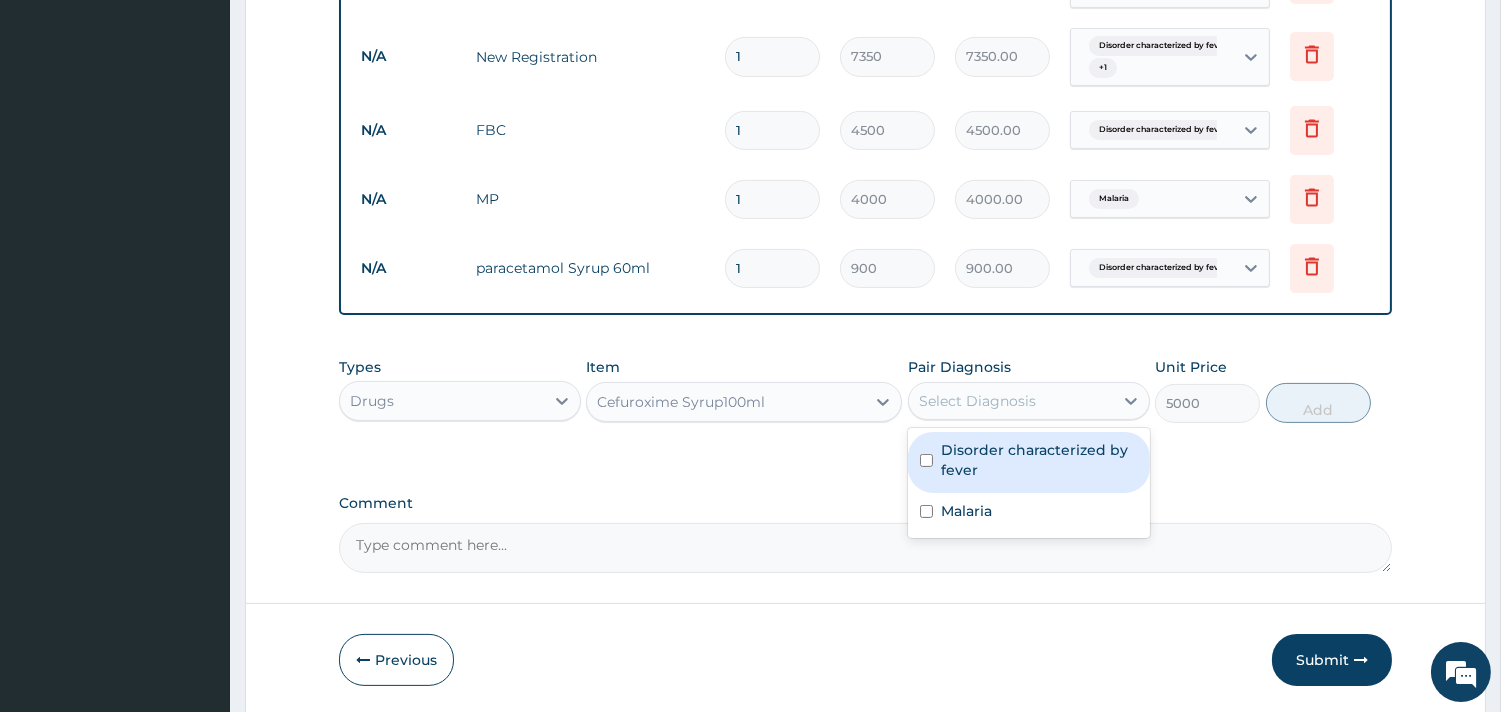 click on "Disorder characterized by fever" at bounding box center (1039, 460) 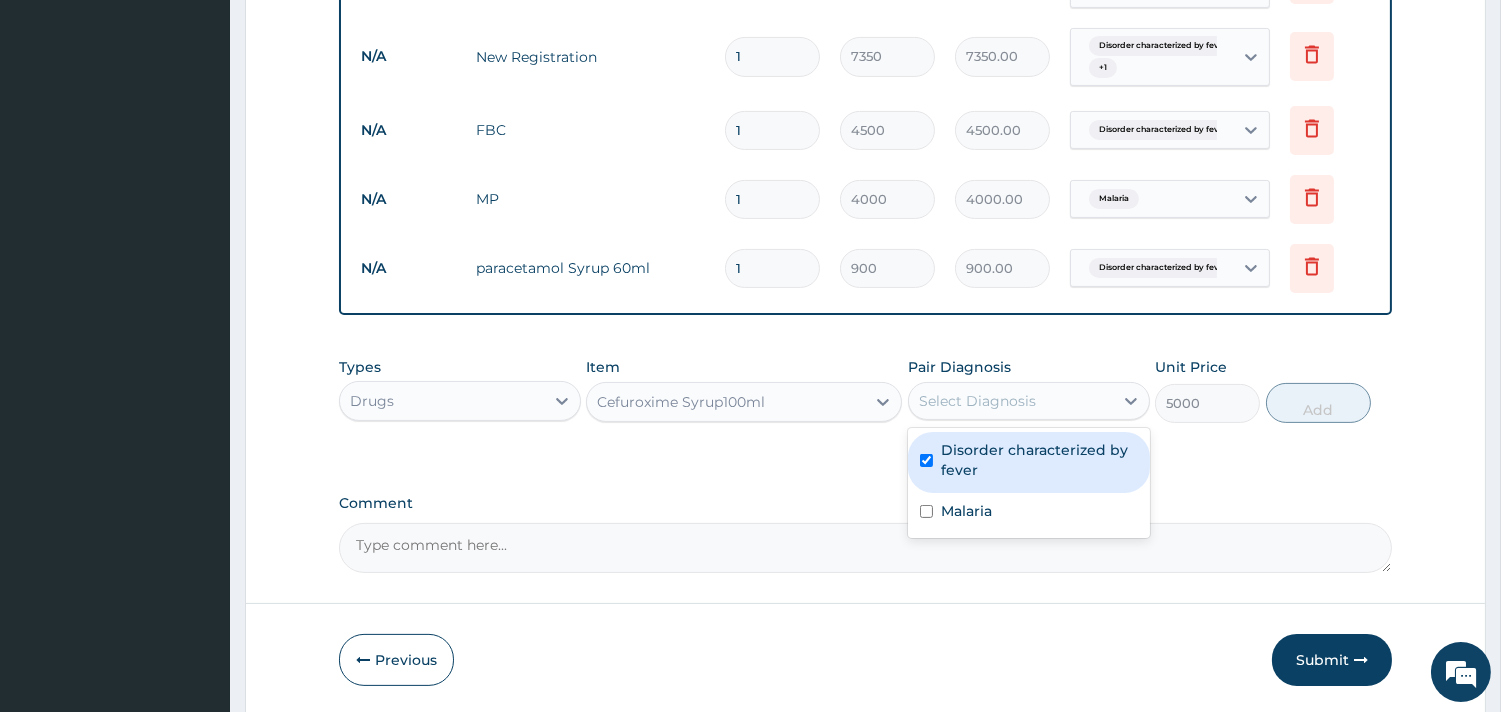 checkbox on "true" 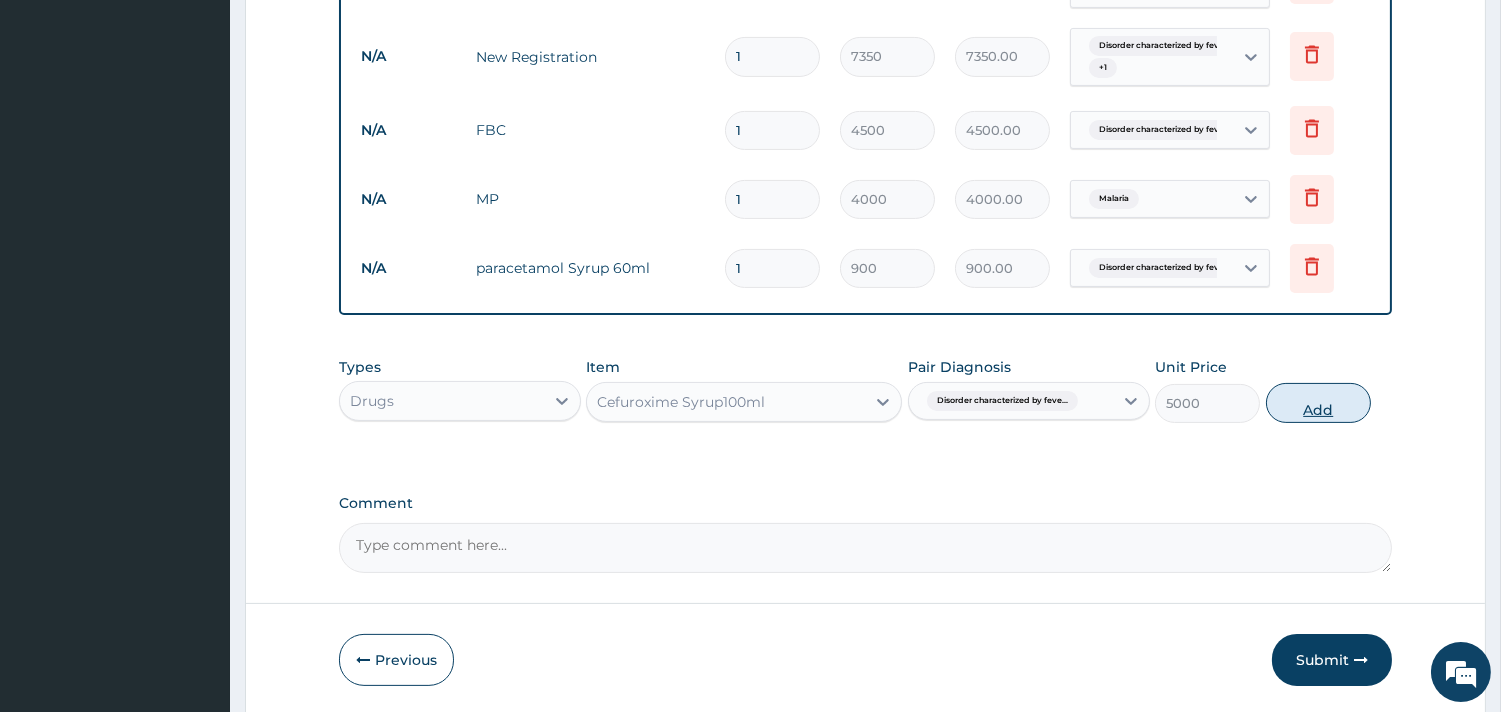 click on "Add" at bounding box center (1318, 403) 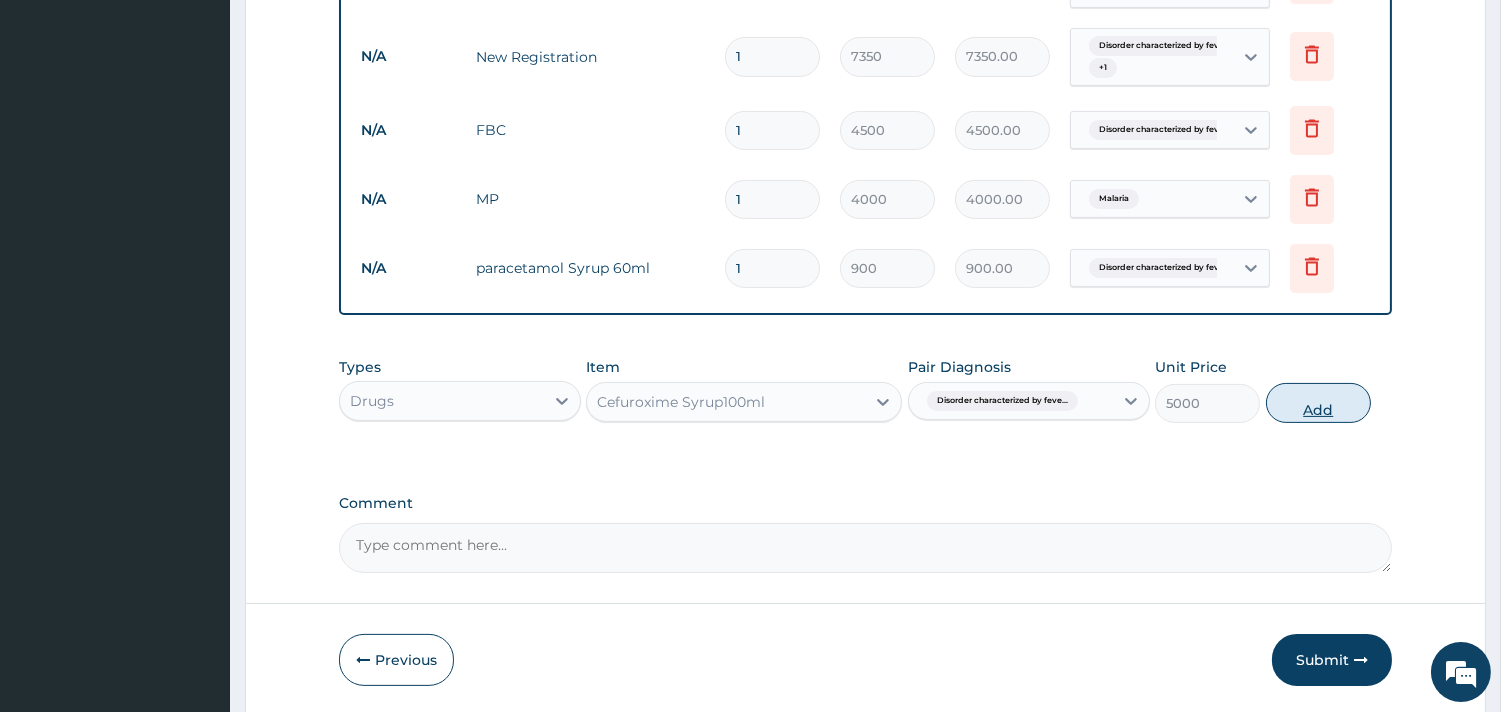 type on "0" 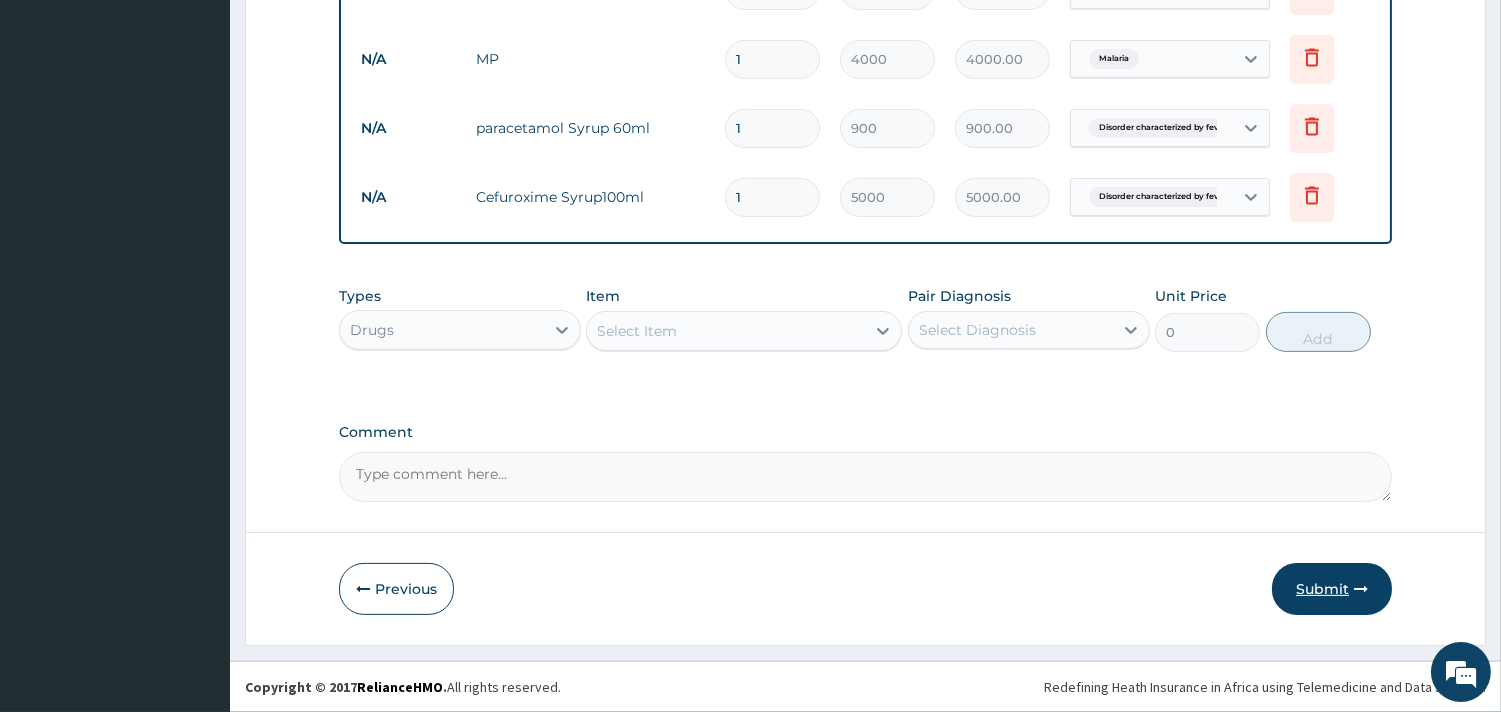click on "Submit" at bounding box center (1332, 589) 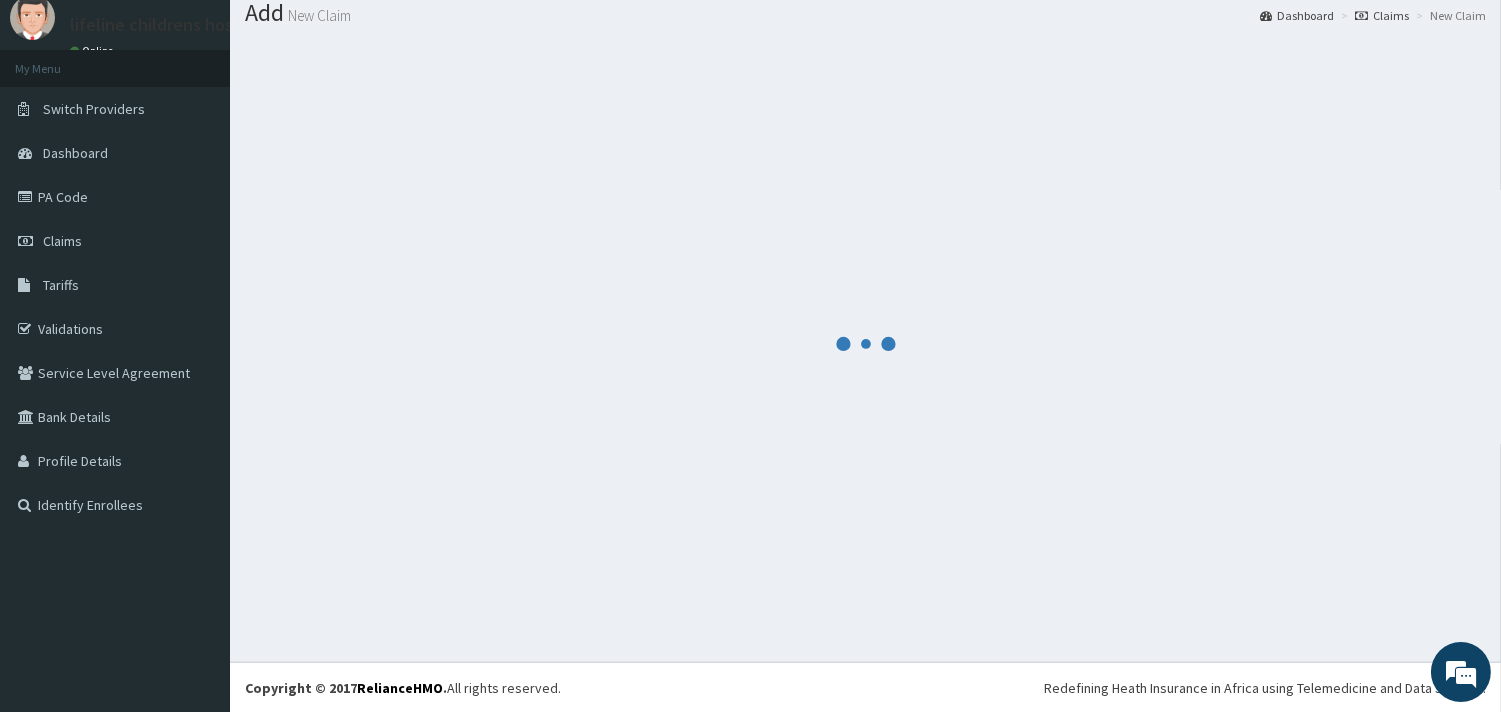 scroll, scrollTop: 997, scrollLeft: 0, axis: vertical 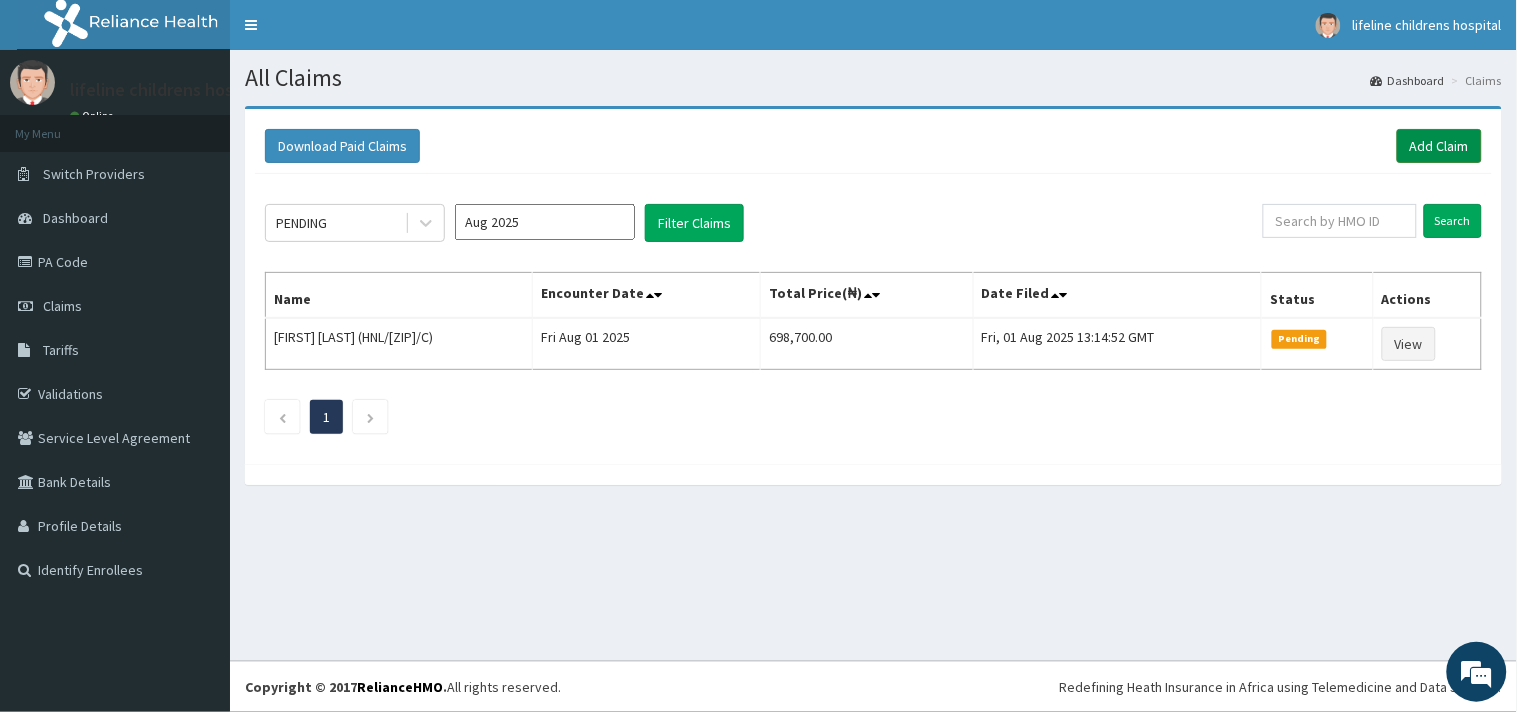 click on "Add Claim" at bounding box center (1439, 146) 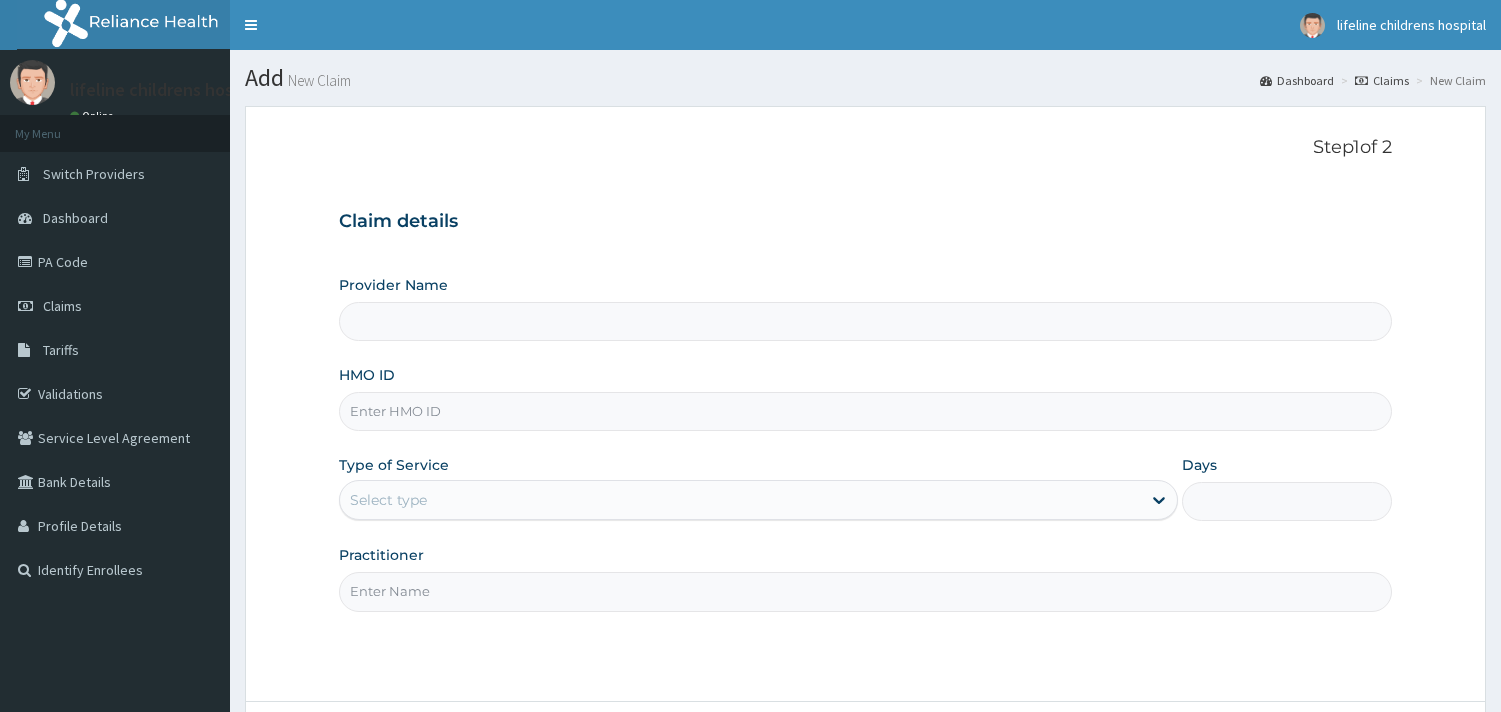 scroll, scrollTop: 0, scrollLeft: 0, axis: both 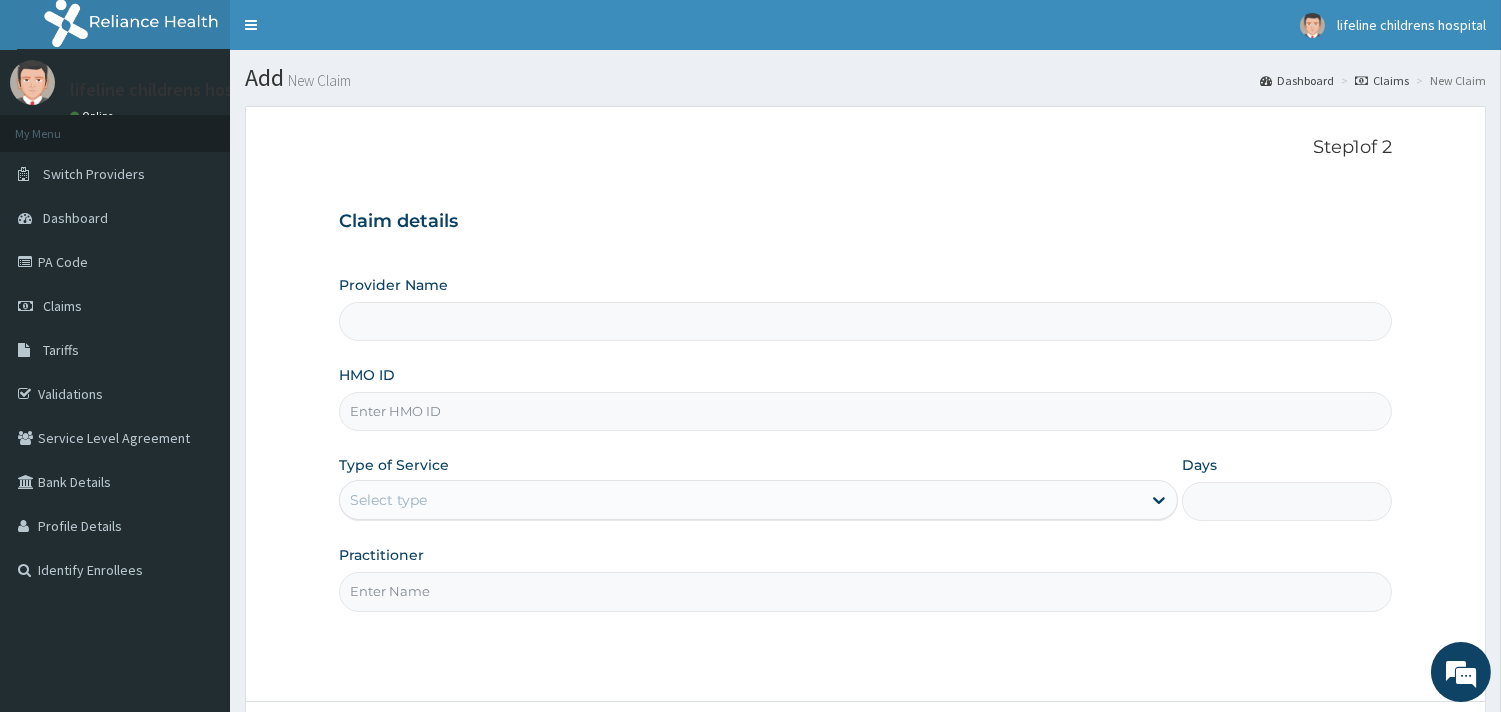 click on "HMO ID" at bounding box center (865, 411) 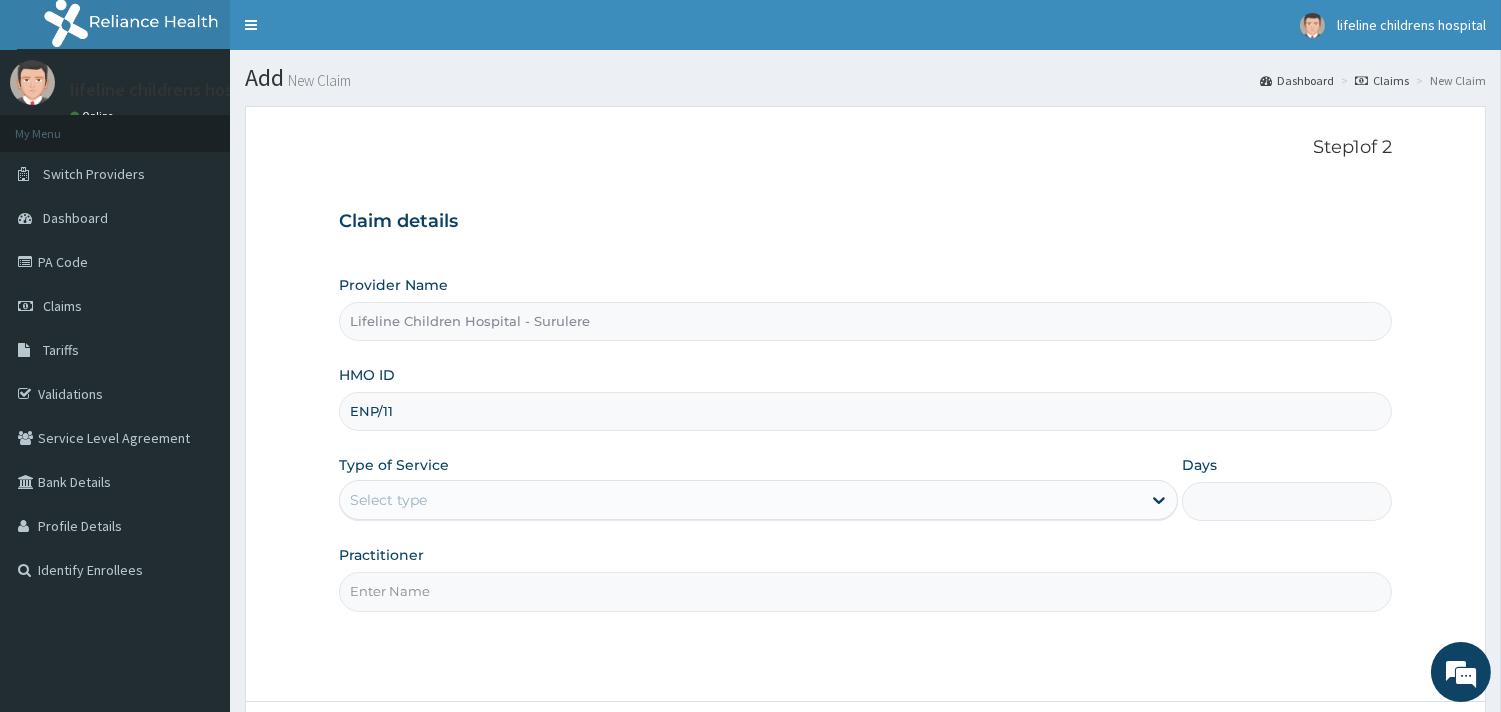 scroll, scrollTop: 0, scrollLeft: 0, axis: both 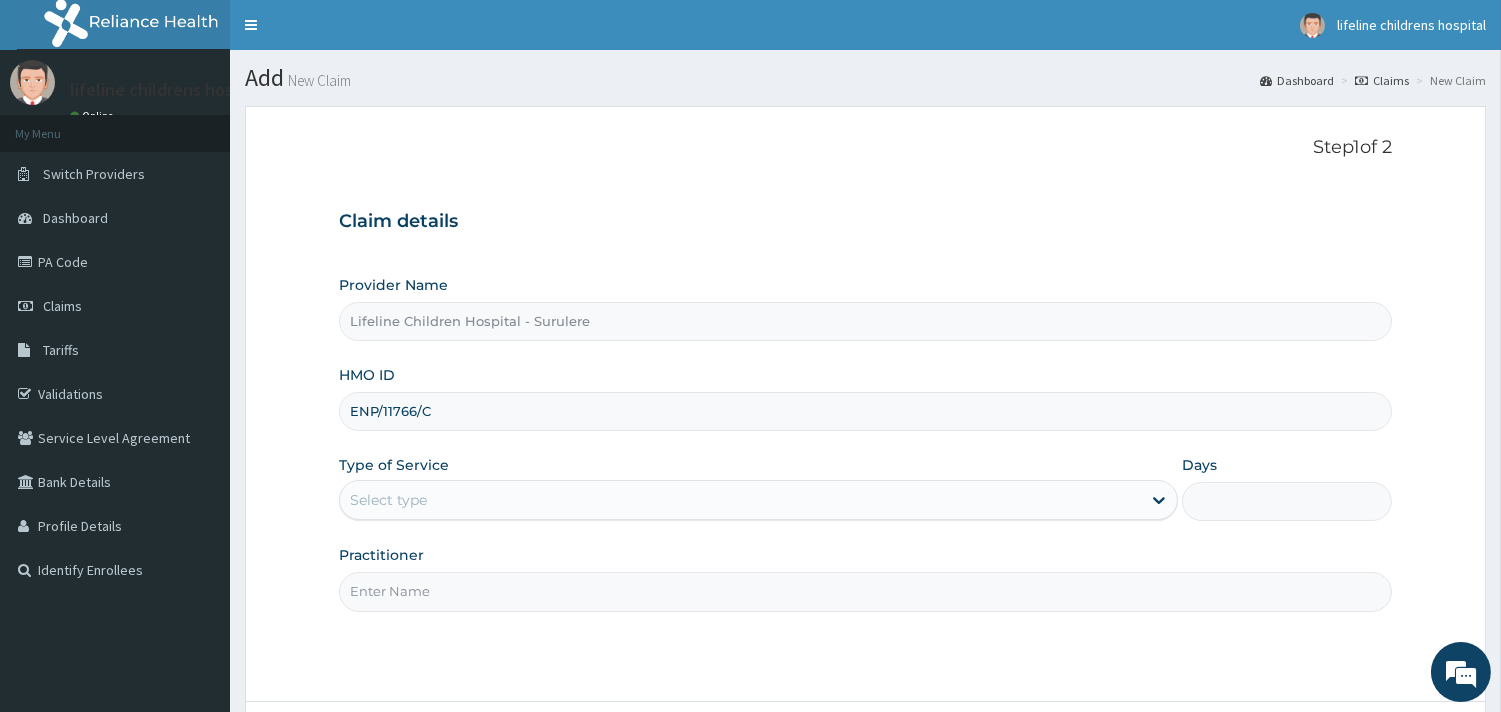 type on "ENP/11766/C" 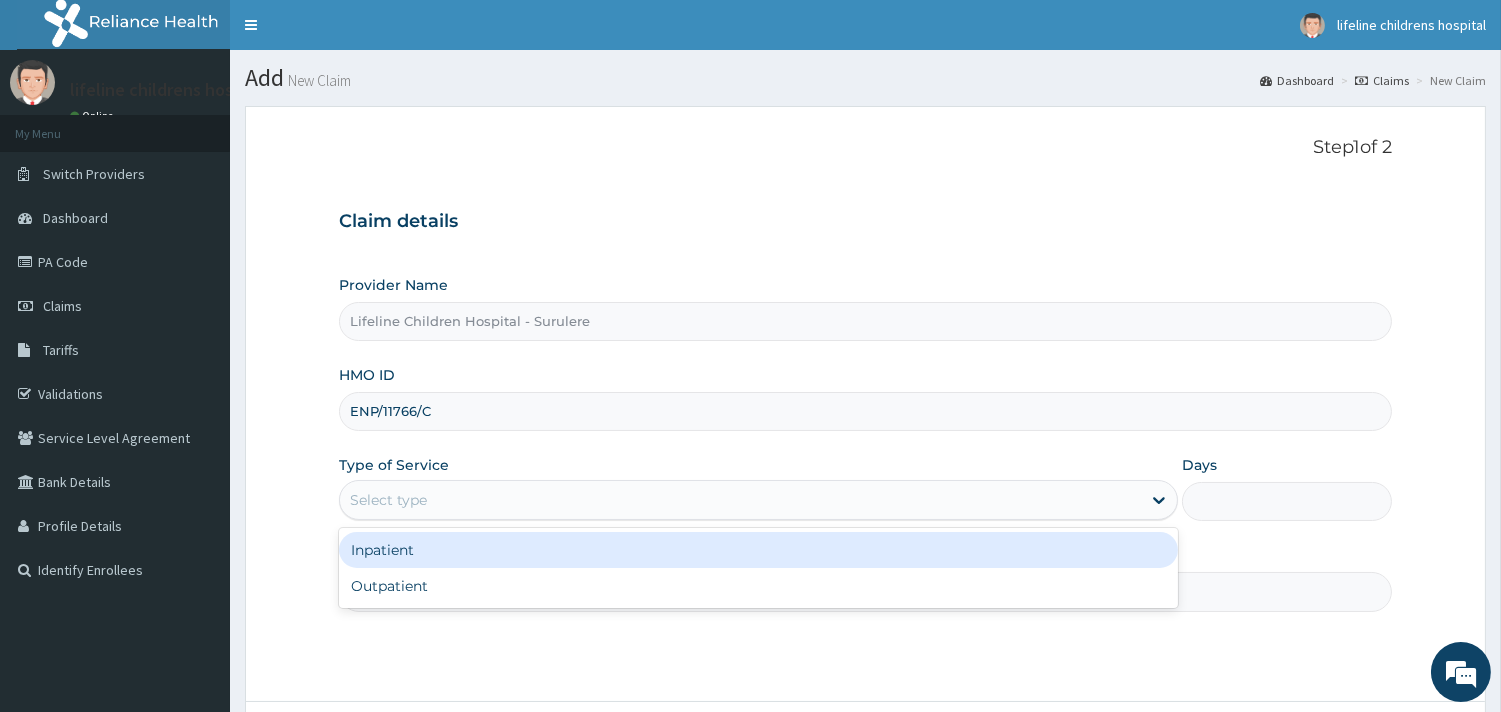 click on "Select type" at bounding box center [388, 500] 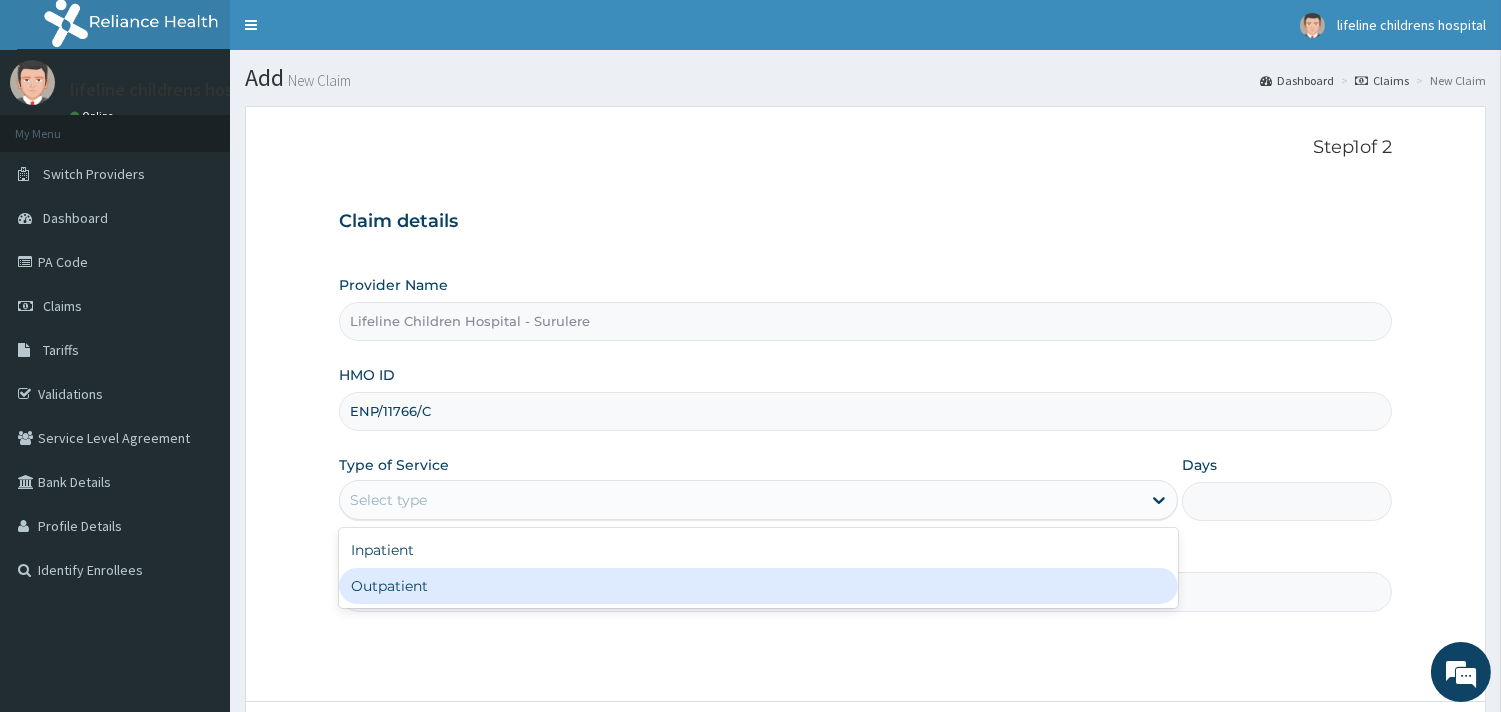 click on "Outpatient" at bounding box center [758, 586] 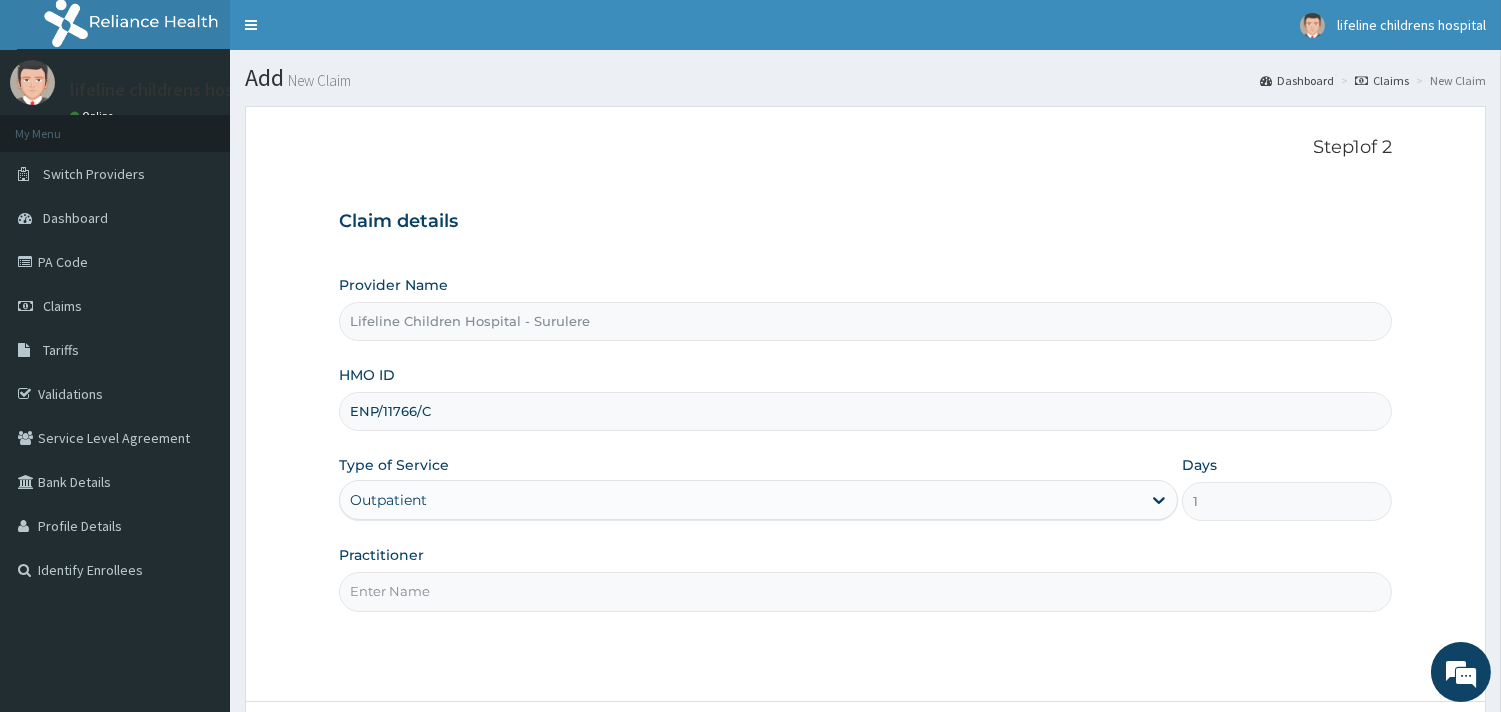 click on "Practitioner" at bounding box center [865, 591] 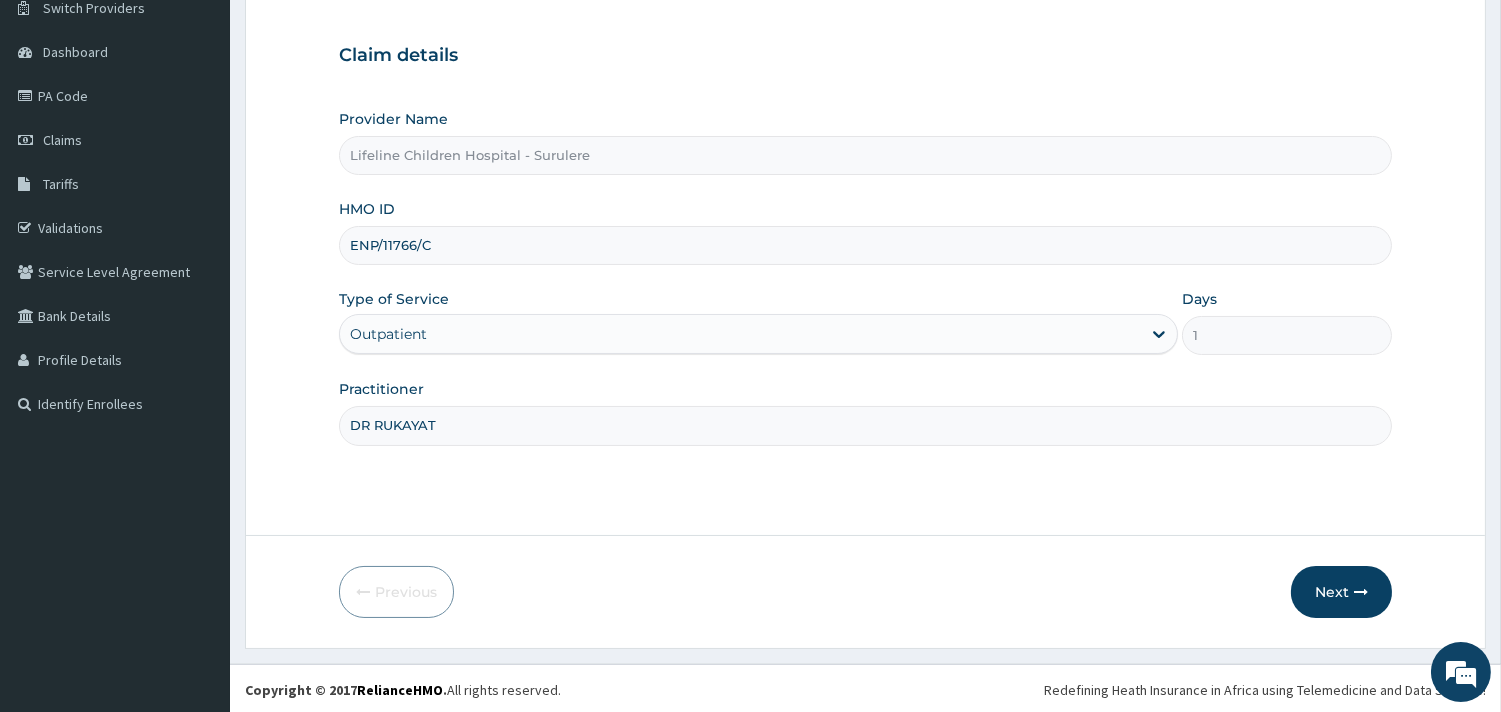 scroll, scrollTop: 170, scrollLeft: 0, axis: vertical 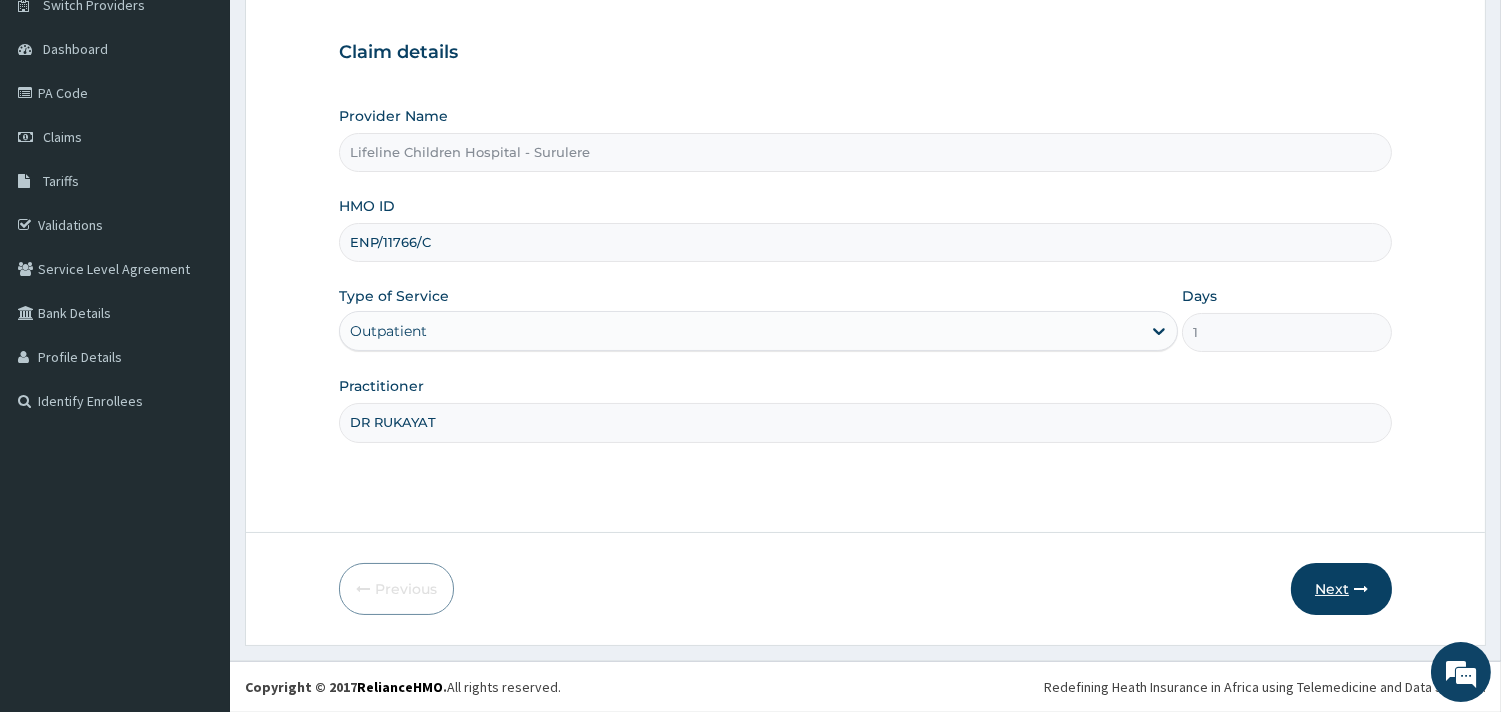 type on "DR RUKAYAT" 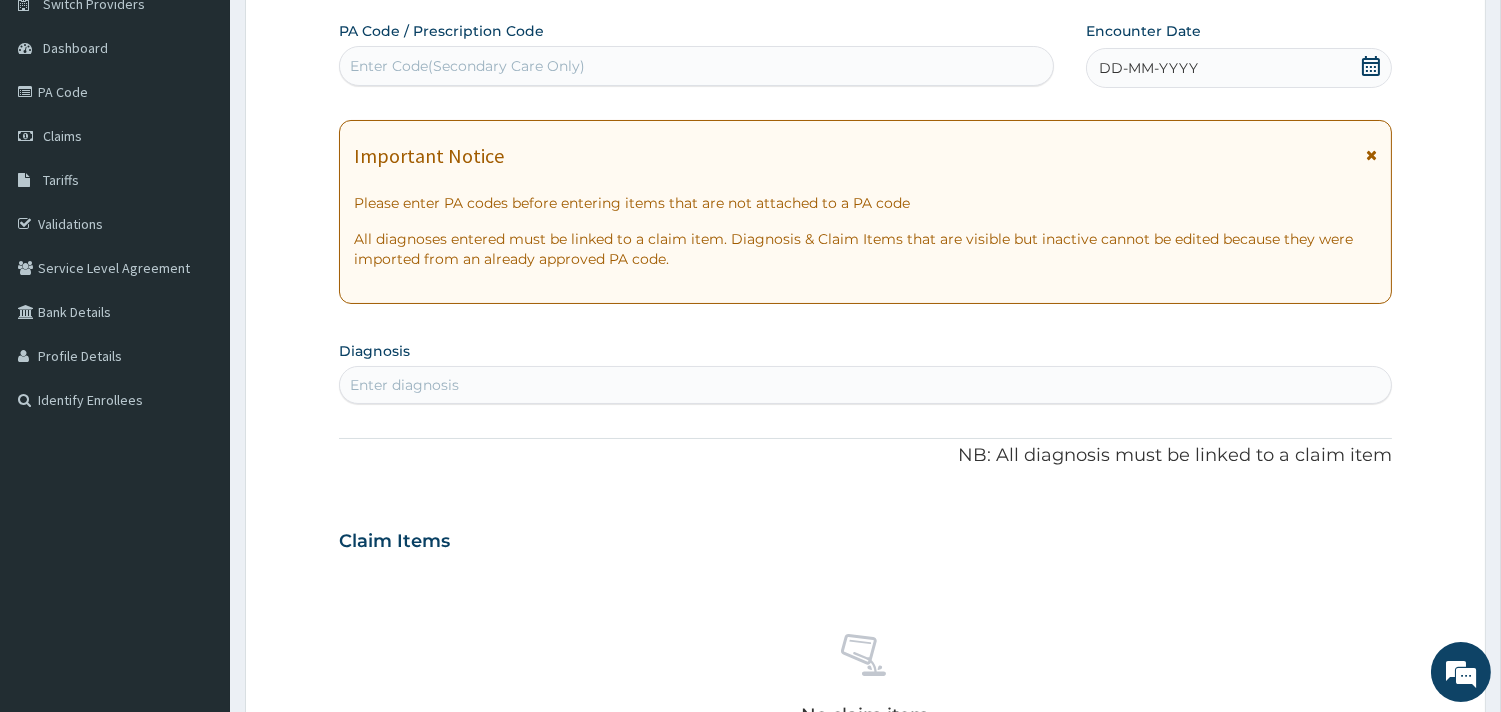 click on "DD-MM-YYYY" at bounding box center [1148, 68] 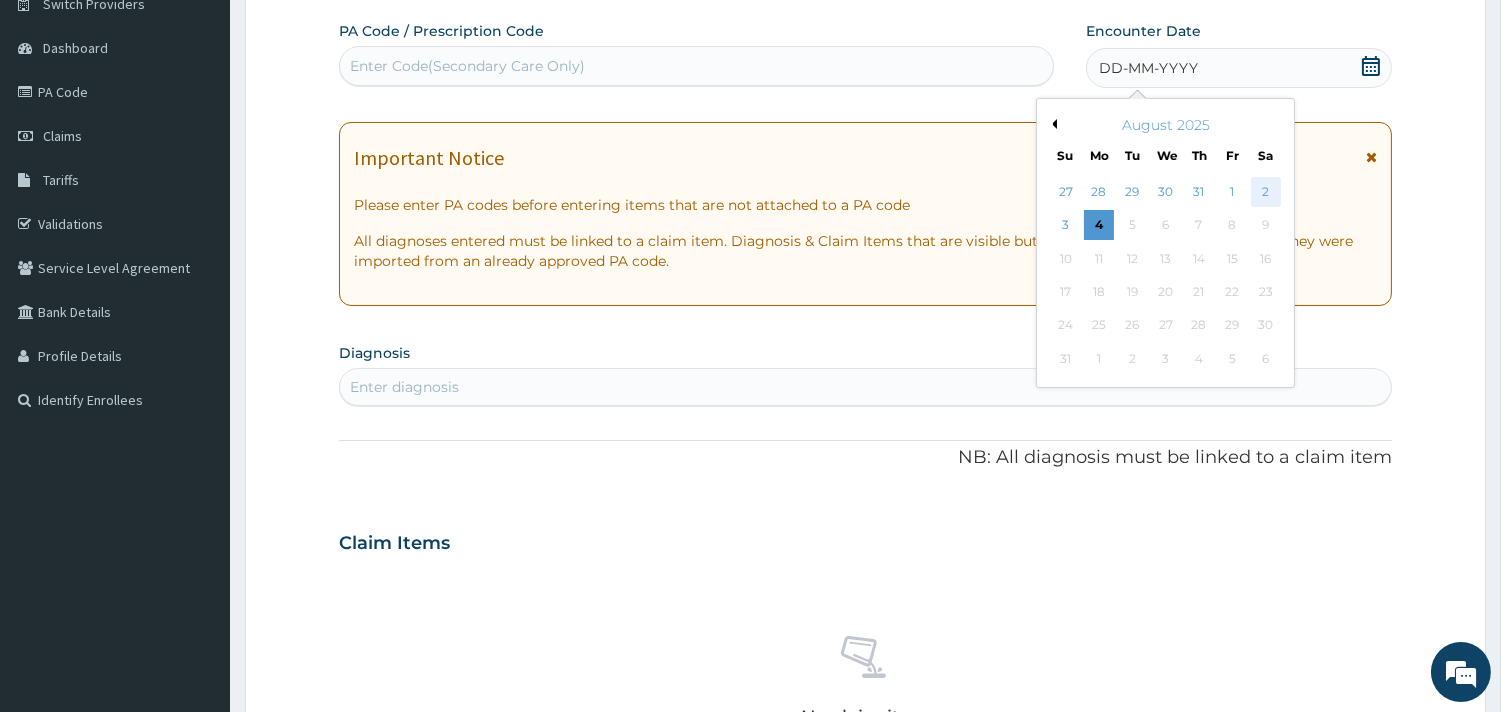 click on "2" at bounding box center [1265, 192] 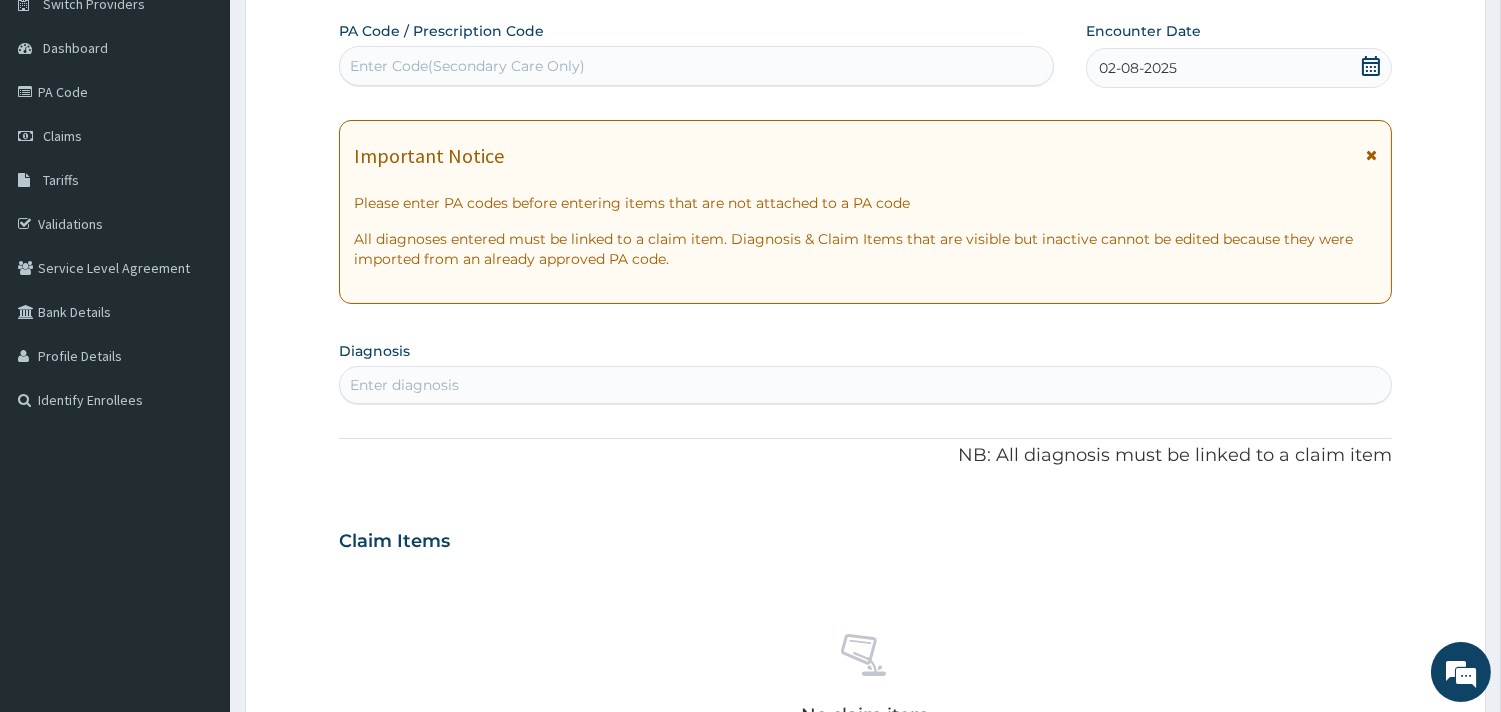 click on "Enter diagnosis" at bounding box center (404, 385) 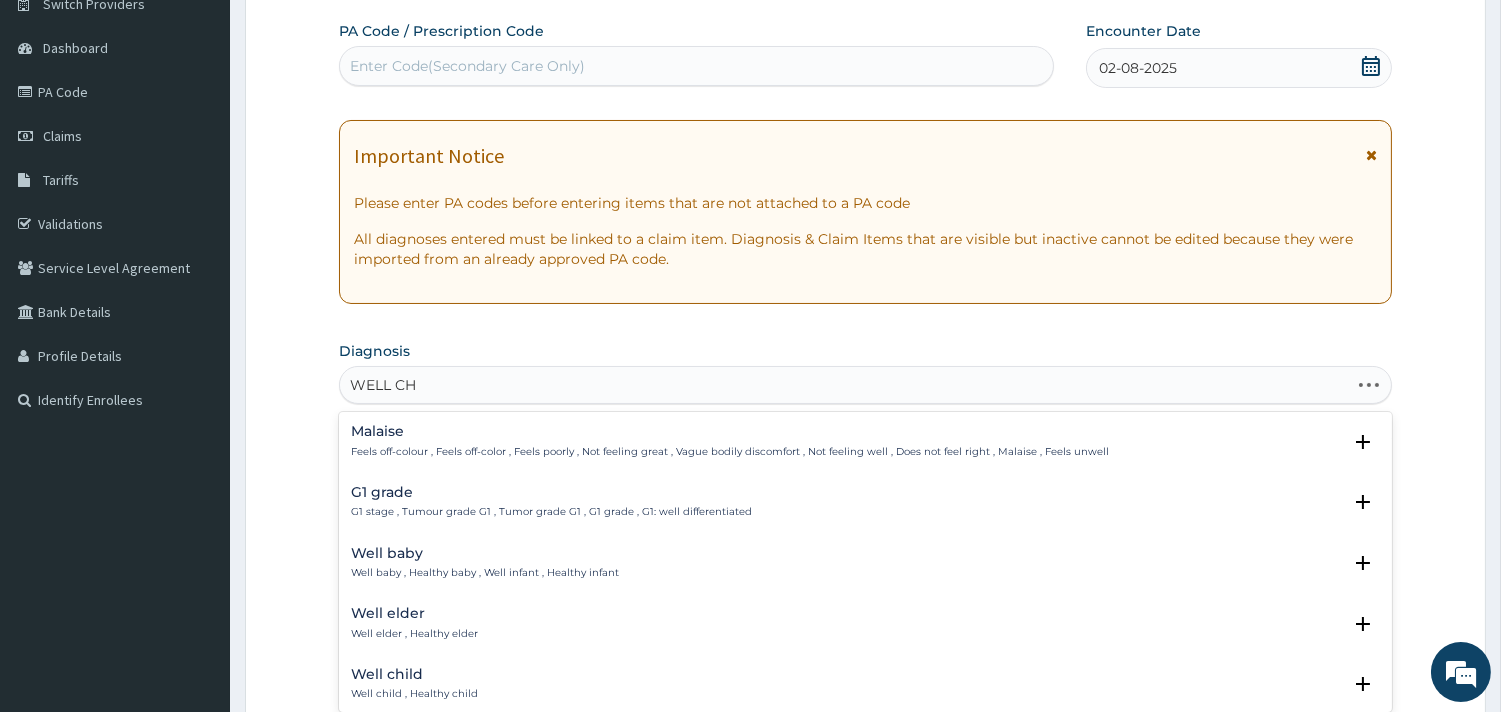 type on "WELL CHI" 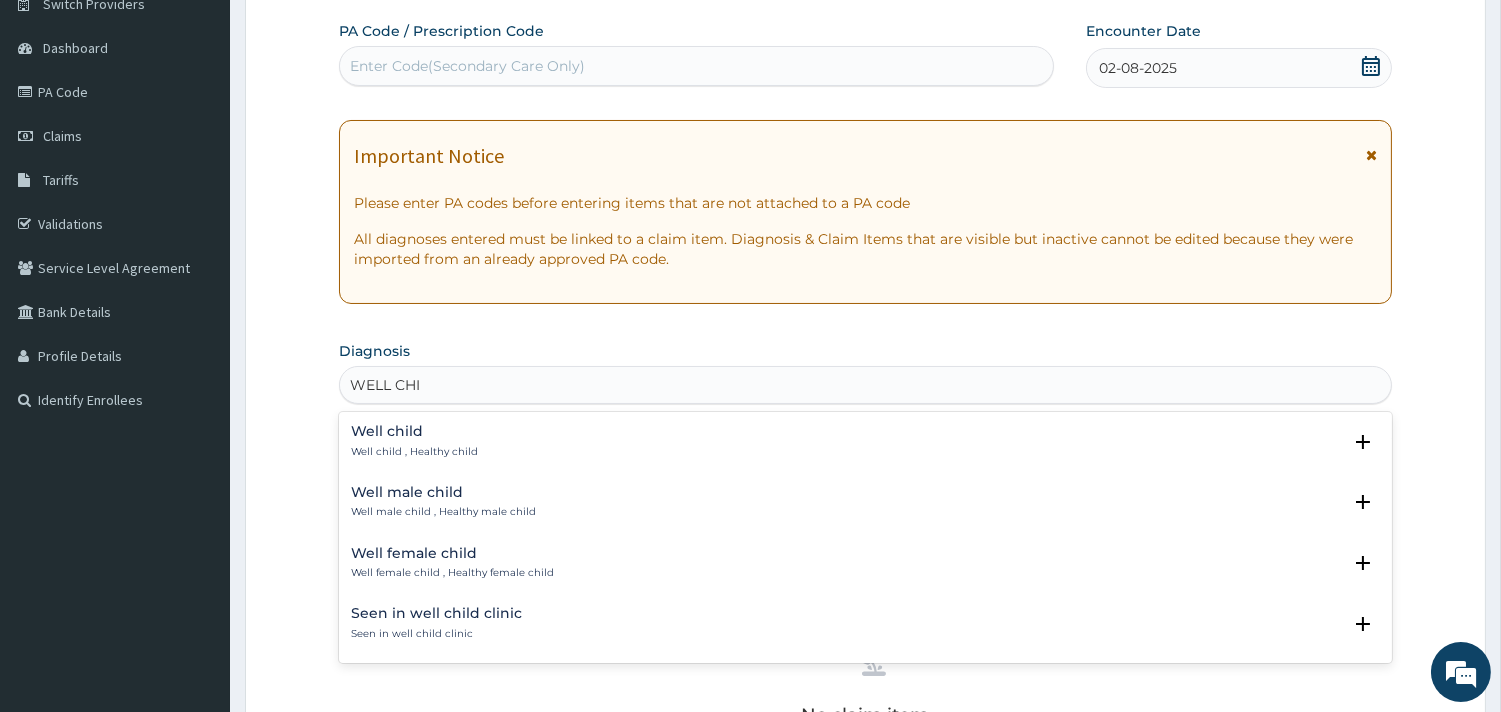 click on "Well child , Healthy child" at bounding box center [414, 452] 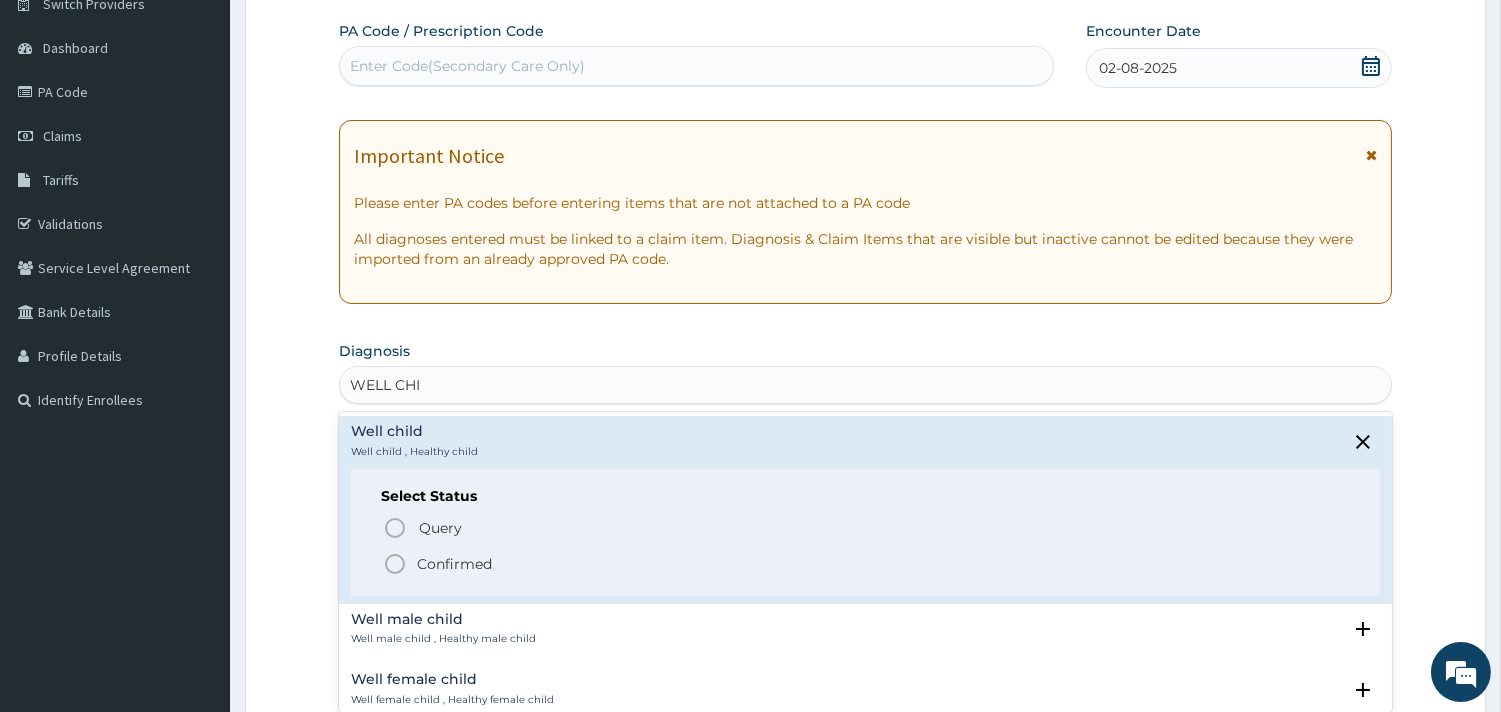 click on "Confirmed" at bounding box center (454, 564) 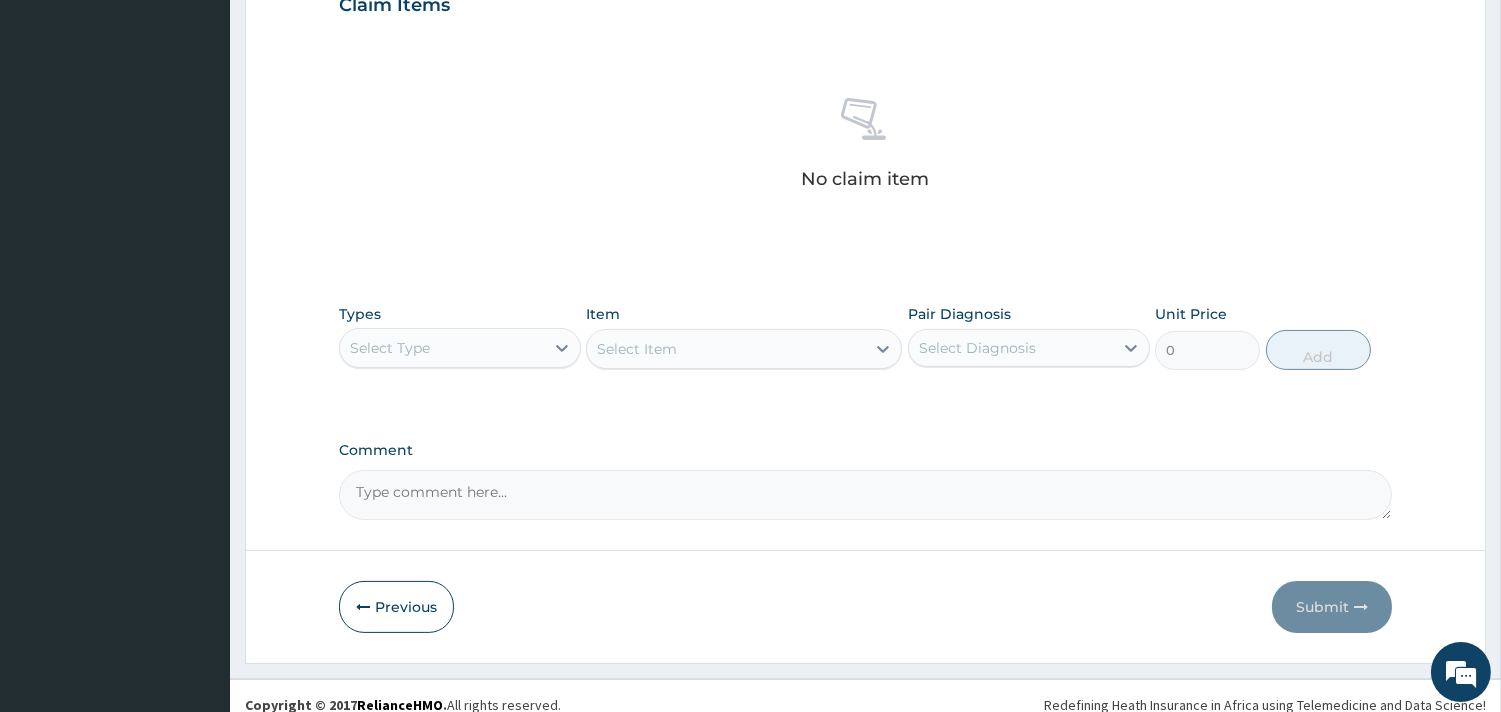 scroll, scrollTop: 725, scrollLeft: 0, axis: vertical 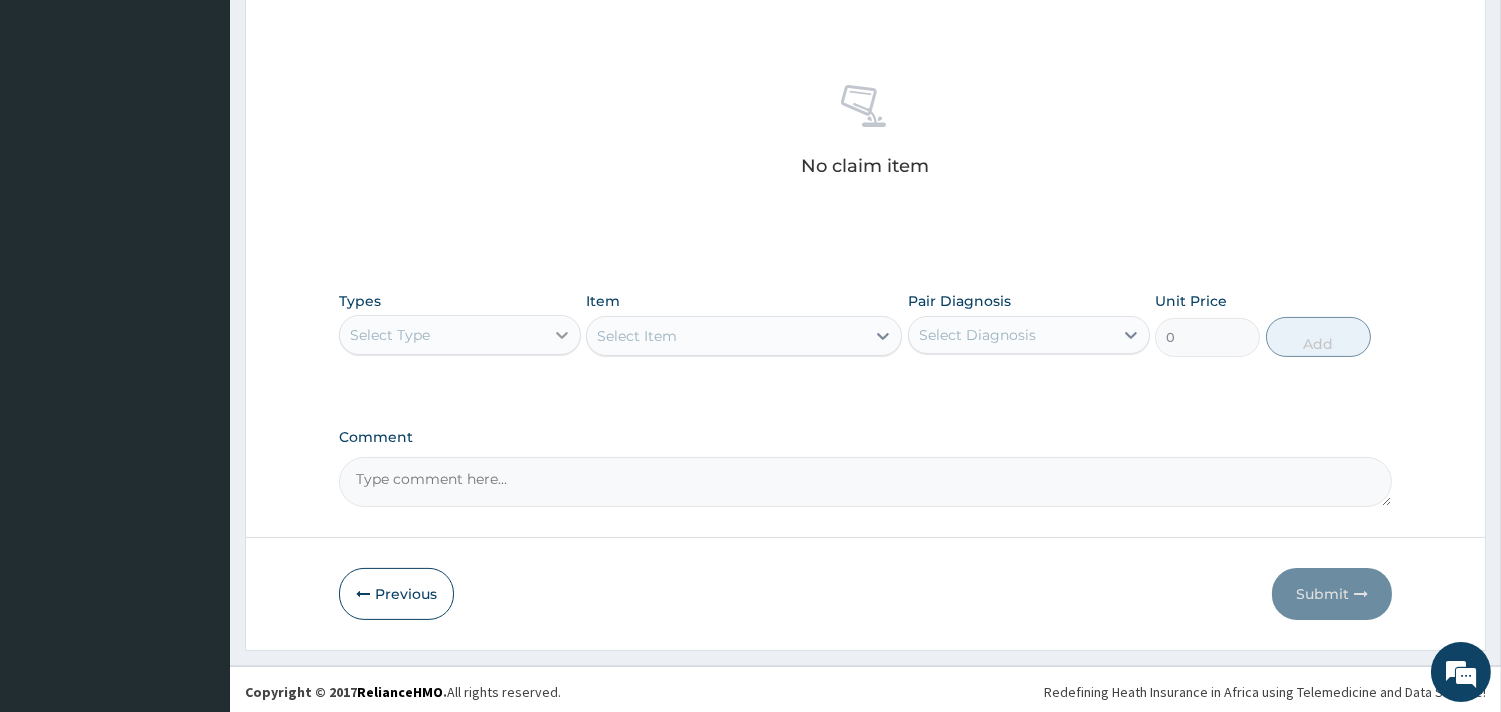 click 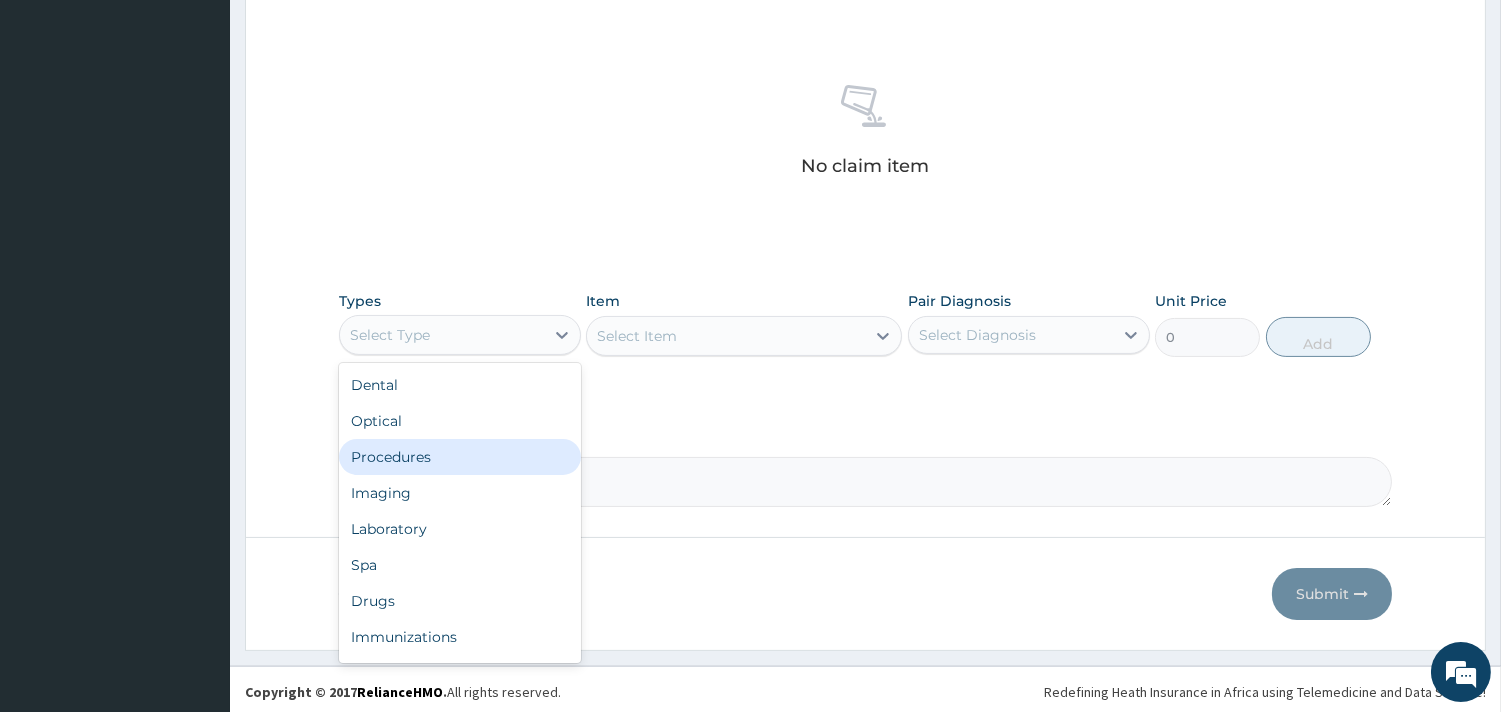 click on "Procedures" at bounding box center (460, 457) 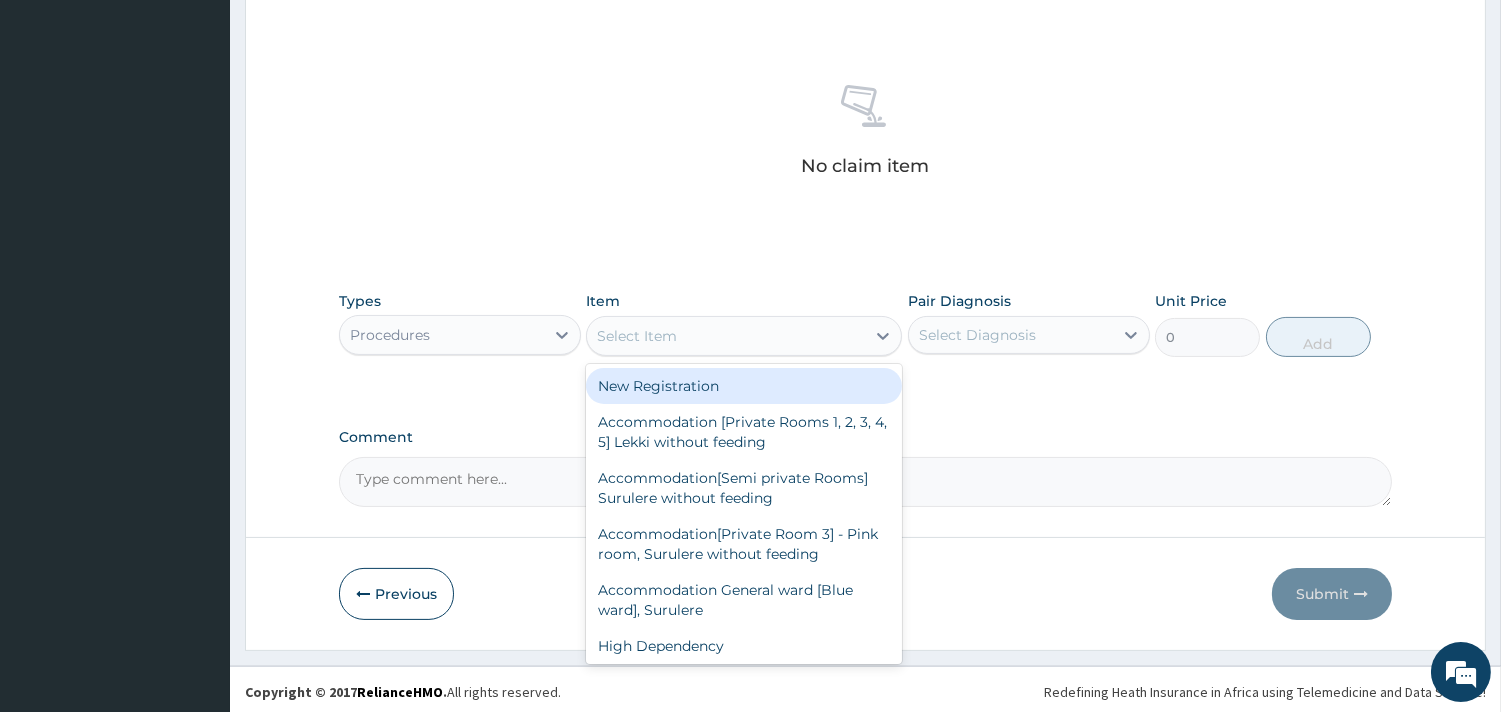click on "Select Item" at bounding box center [726, 336] 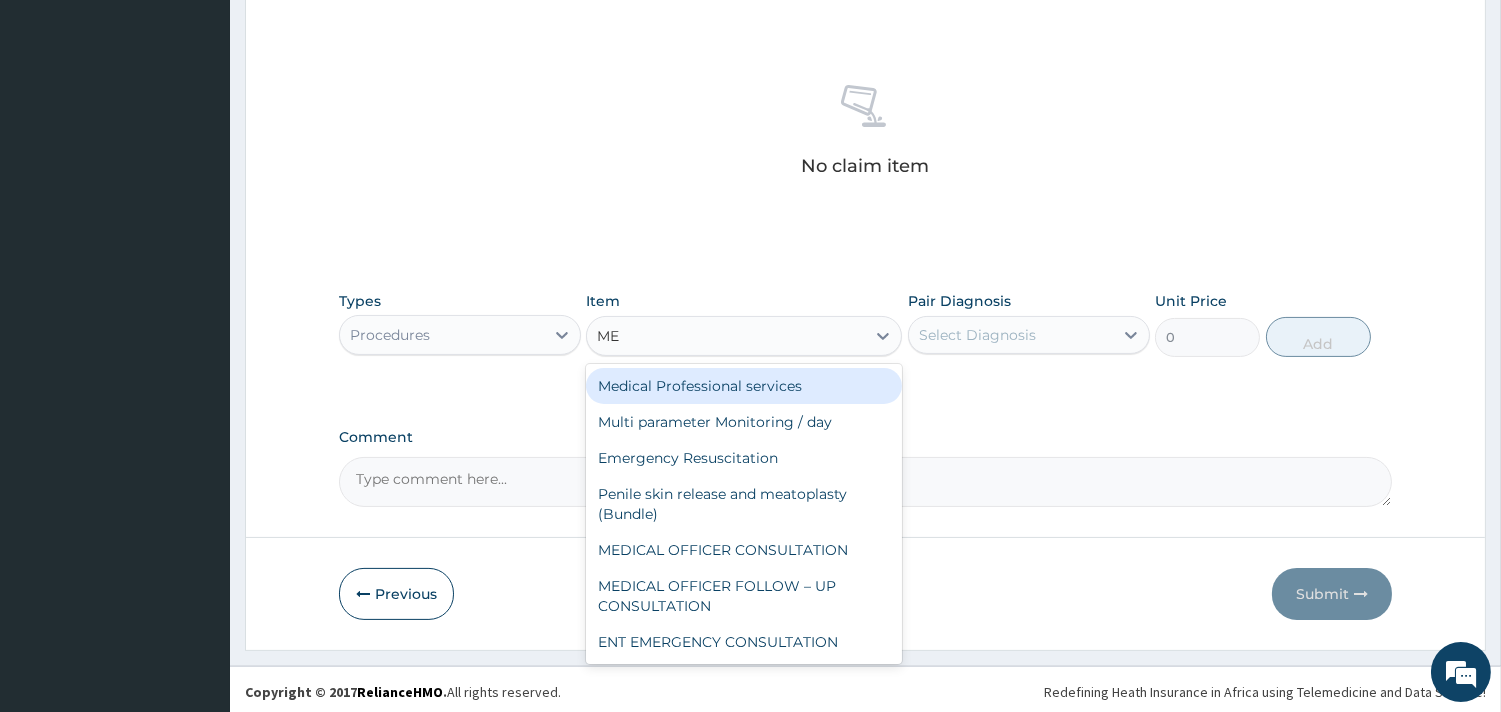 type on "MED" 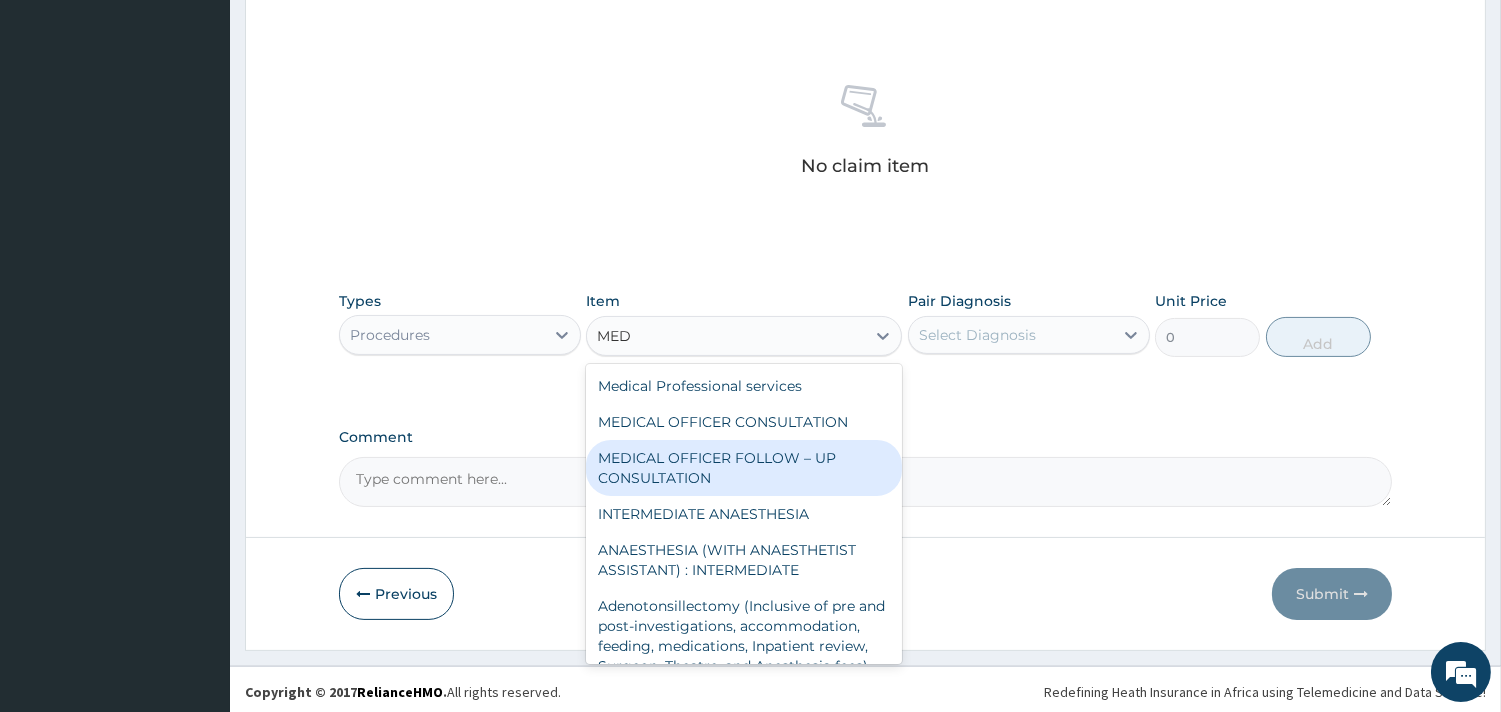 click on "MEDICAL OFFICER FOLLOW – UP CONSULTATION" at bounding box center [744, 468] 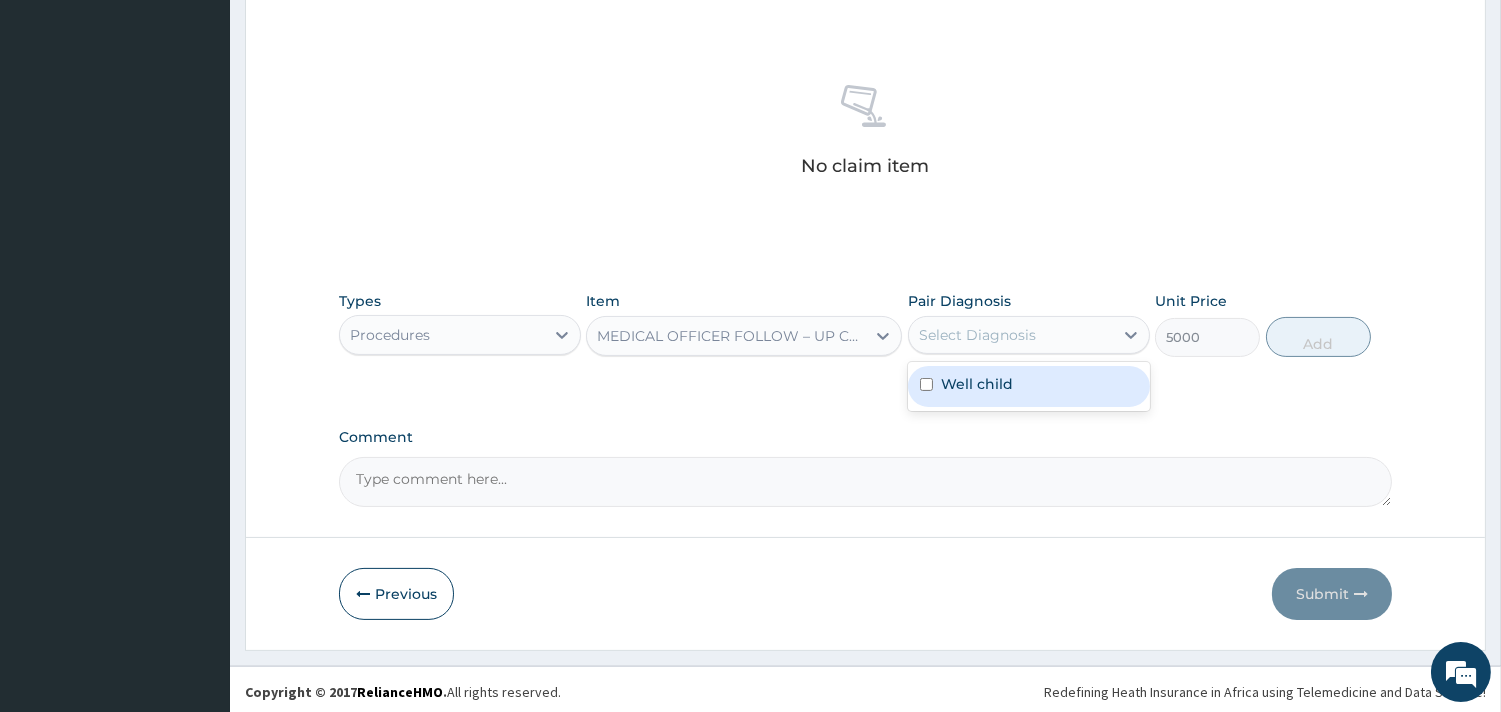 click on "Select Diagnosis" at bounding box center [1011, 335] 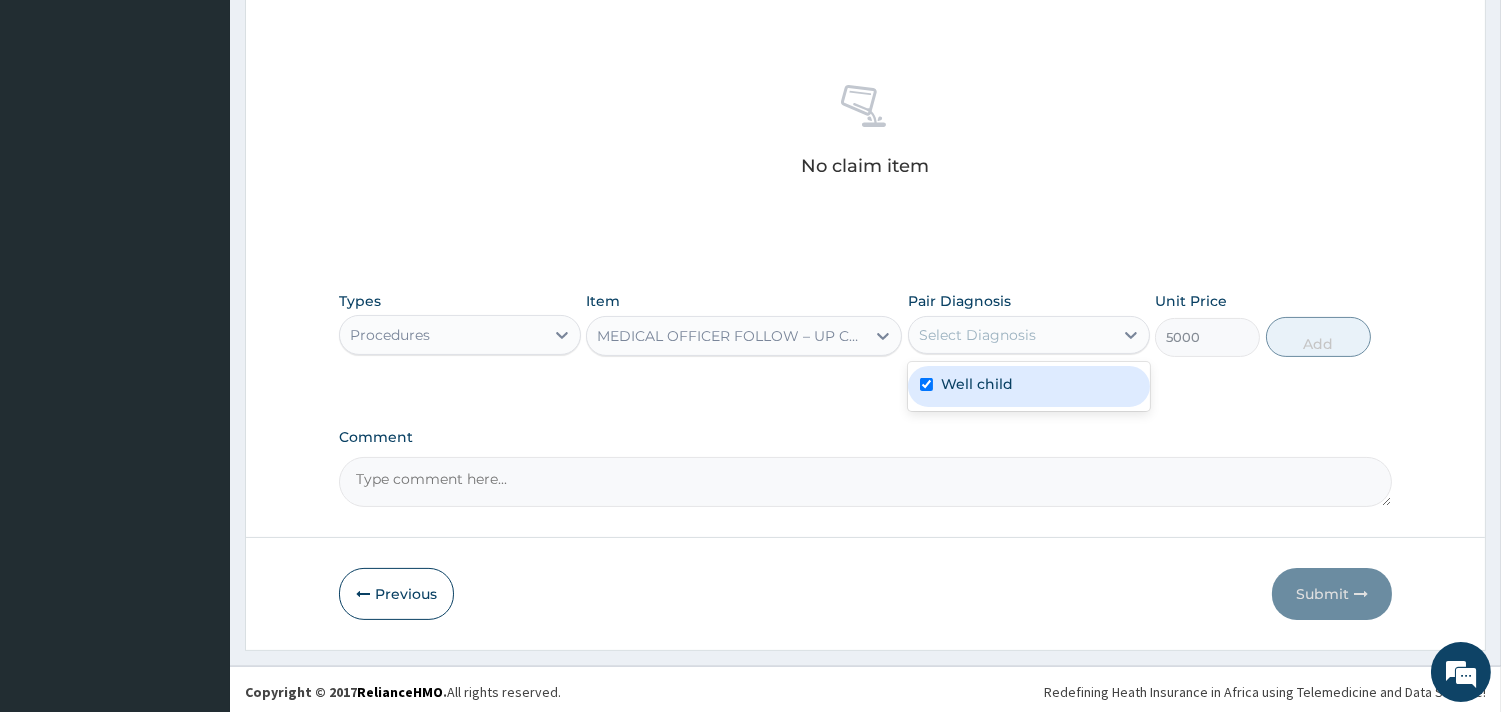 checkbox on "true" 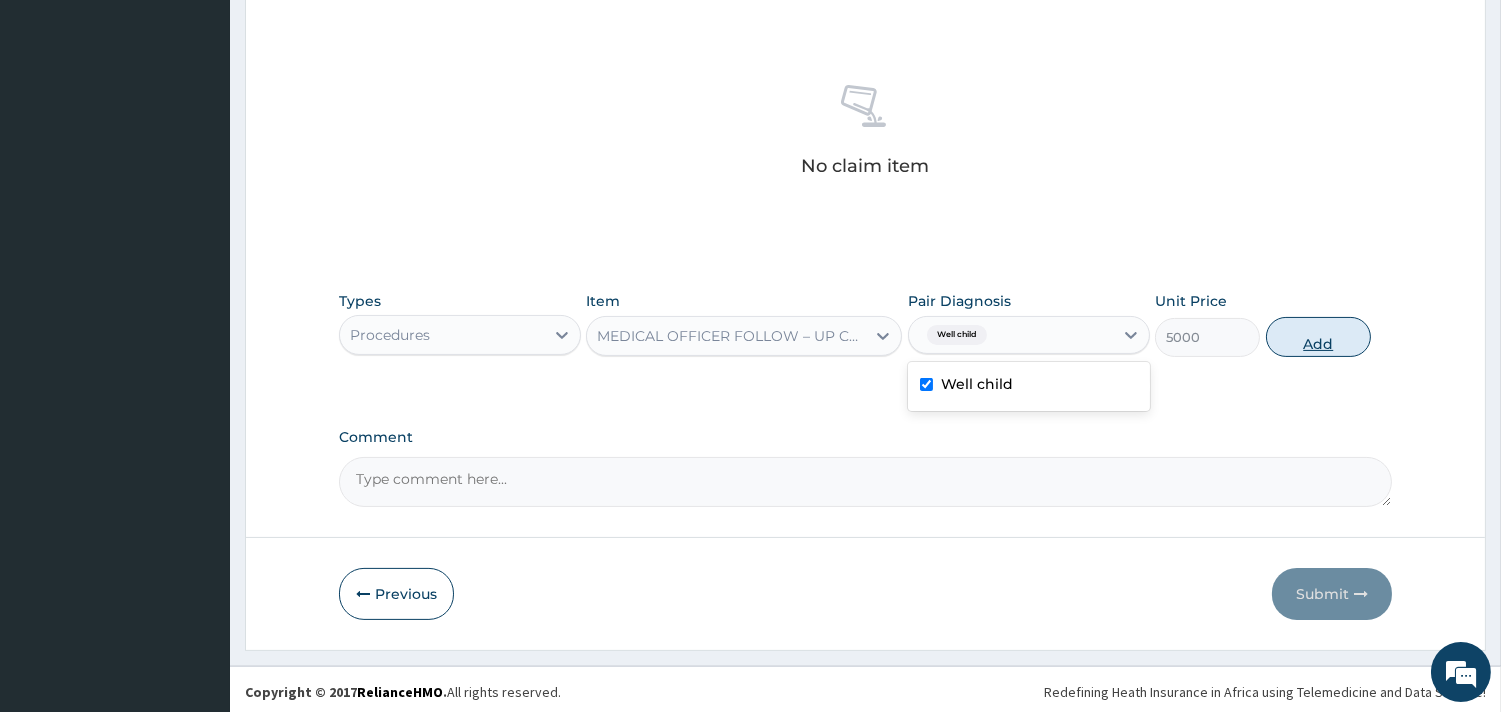 click on "Add" at bounding box center (1318, 337) 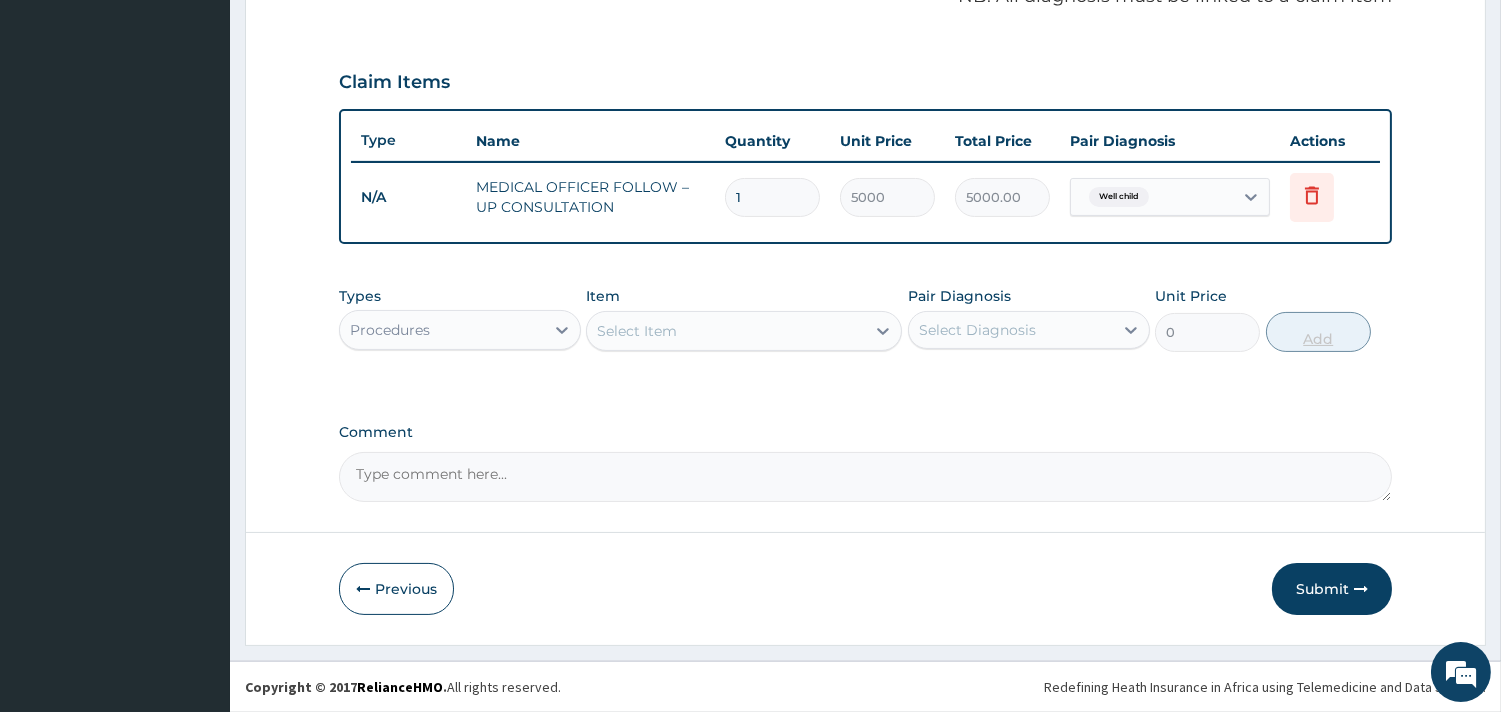 scroll, scrollTop: 633, scrollLeft: 0, axis: vertical 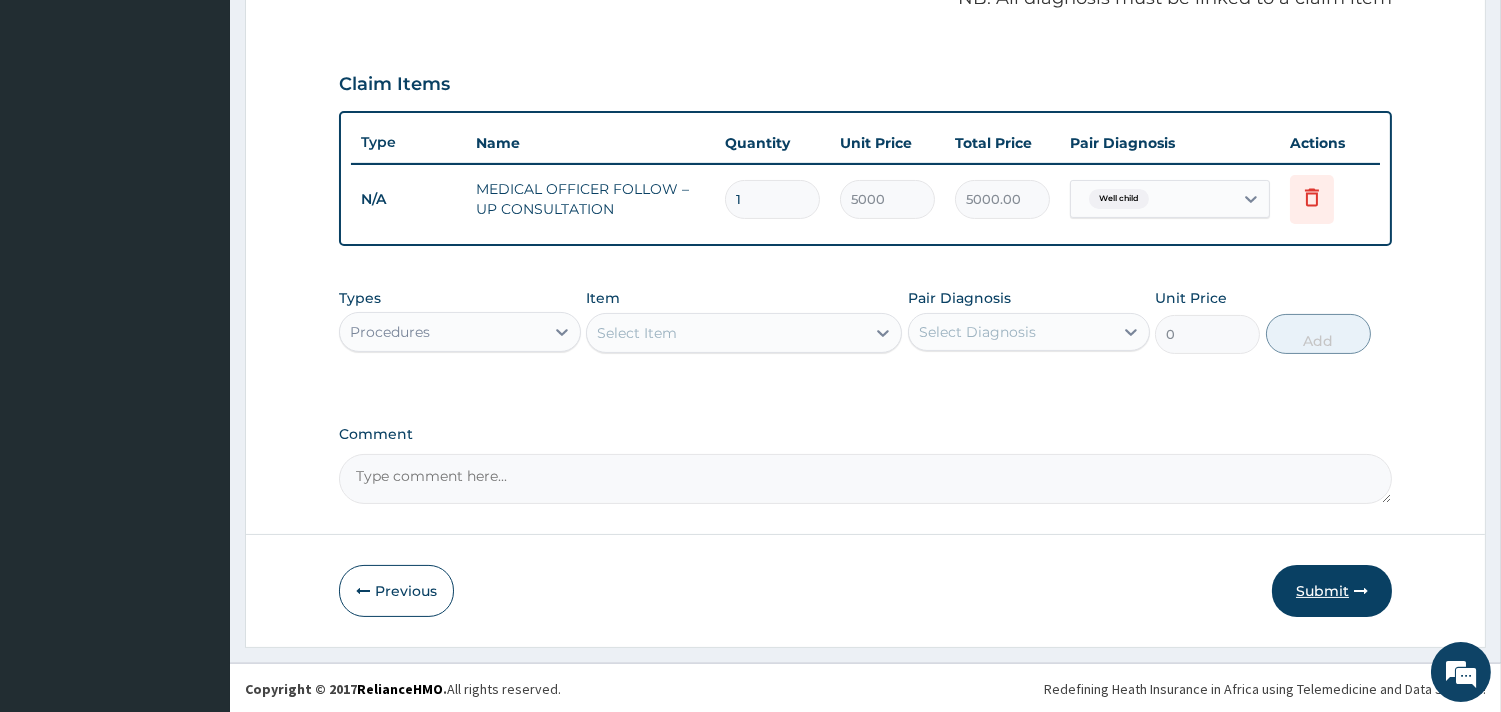 click on "Submit" at bounding box center (1332, 591) 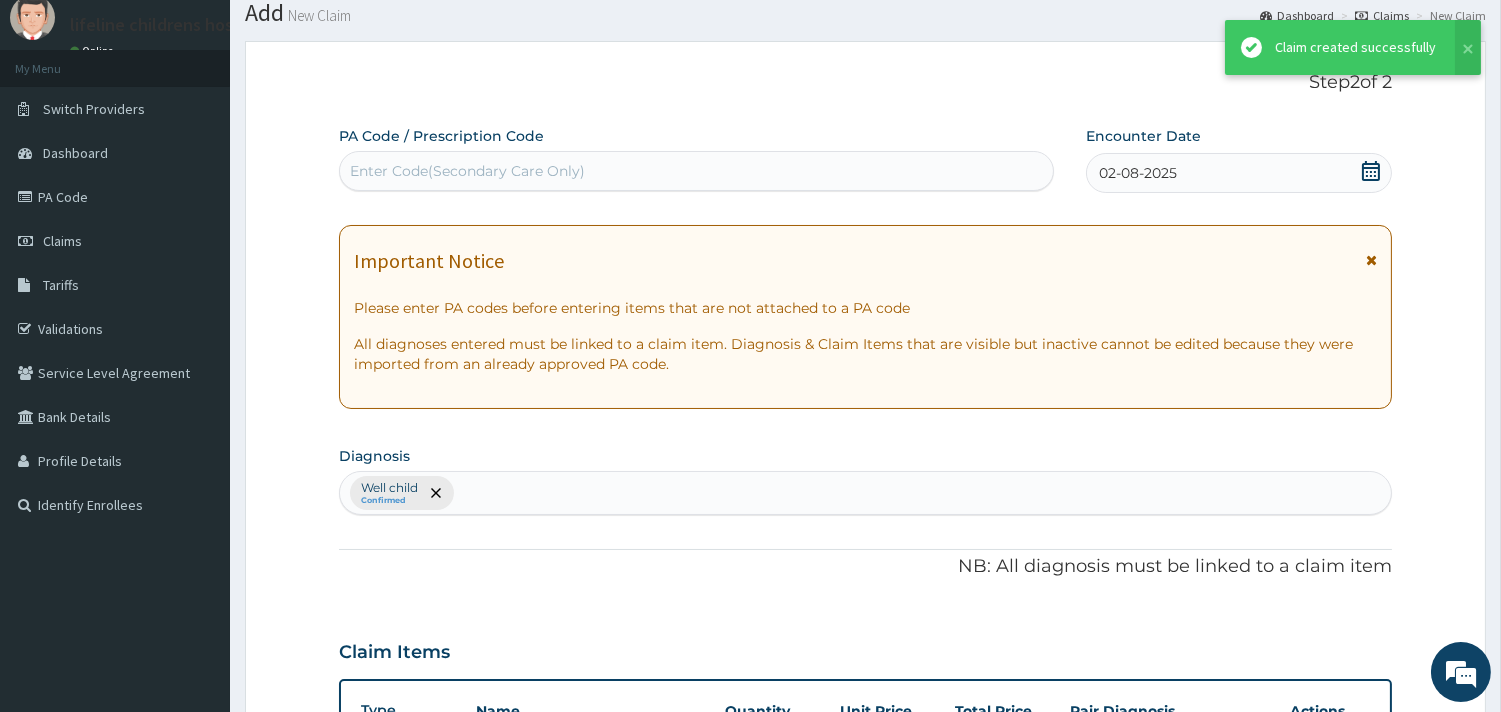 scroll, scrollTop: 633, scrollLeft: 0, axis: vertical 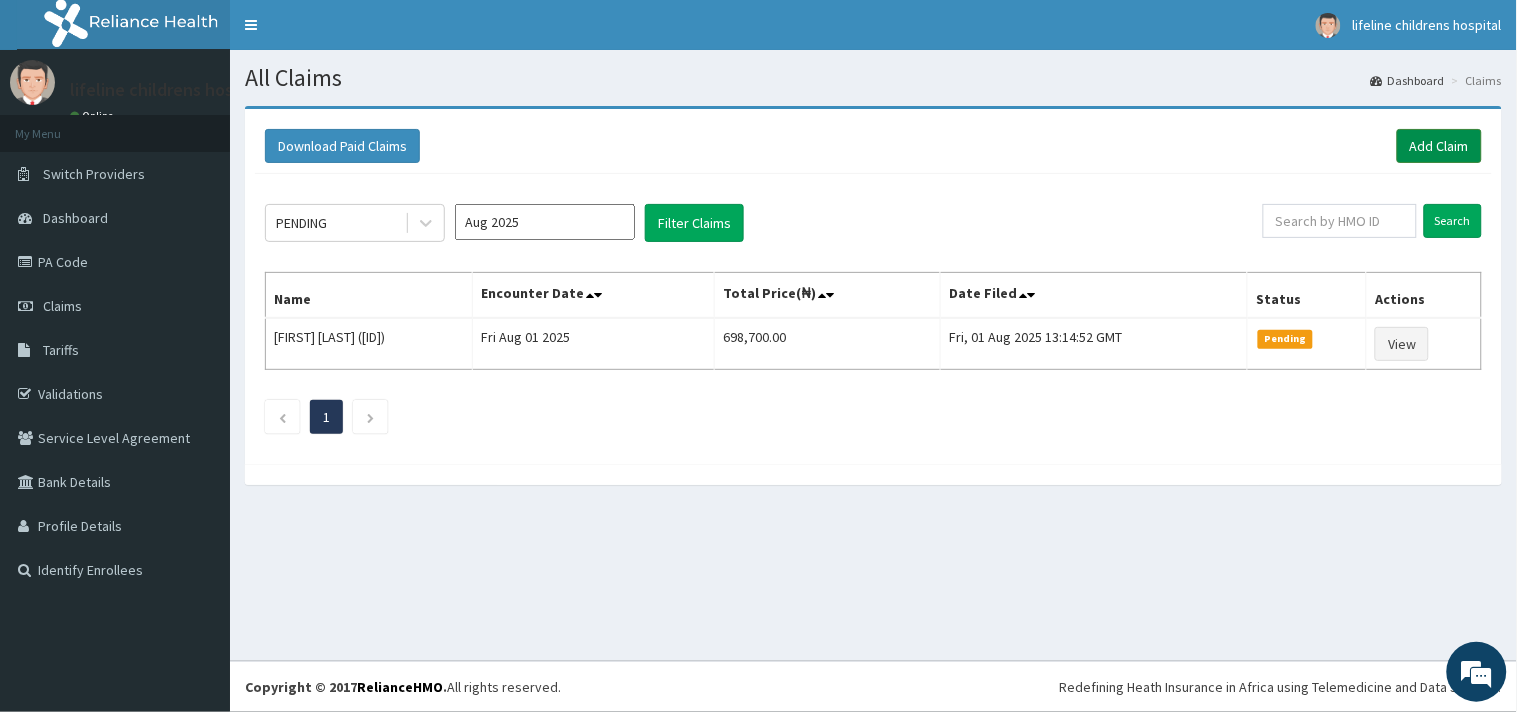 click on "Add Claim" at bounding box center [1439, 146] 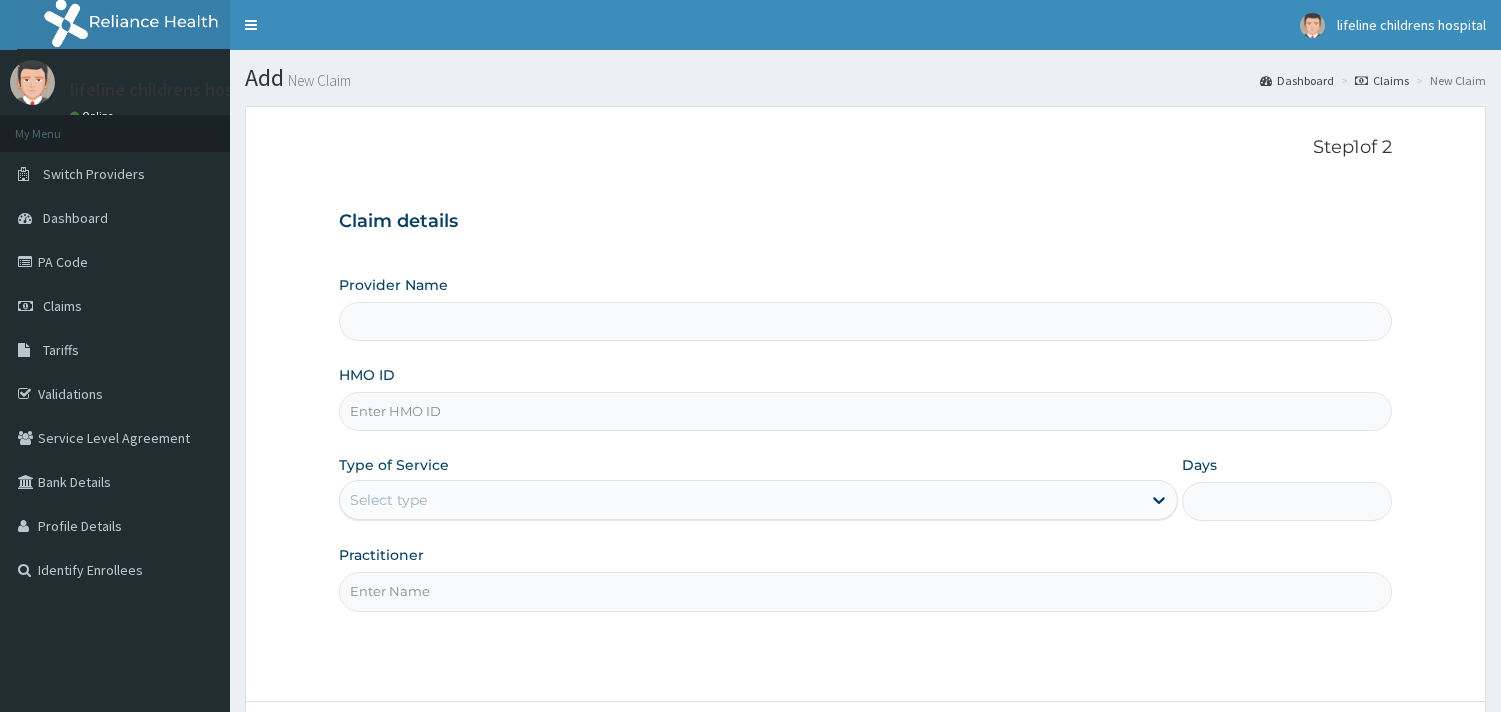 scroll, scrollTop: 0, scrollLeft: 0, axis: both 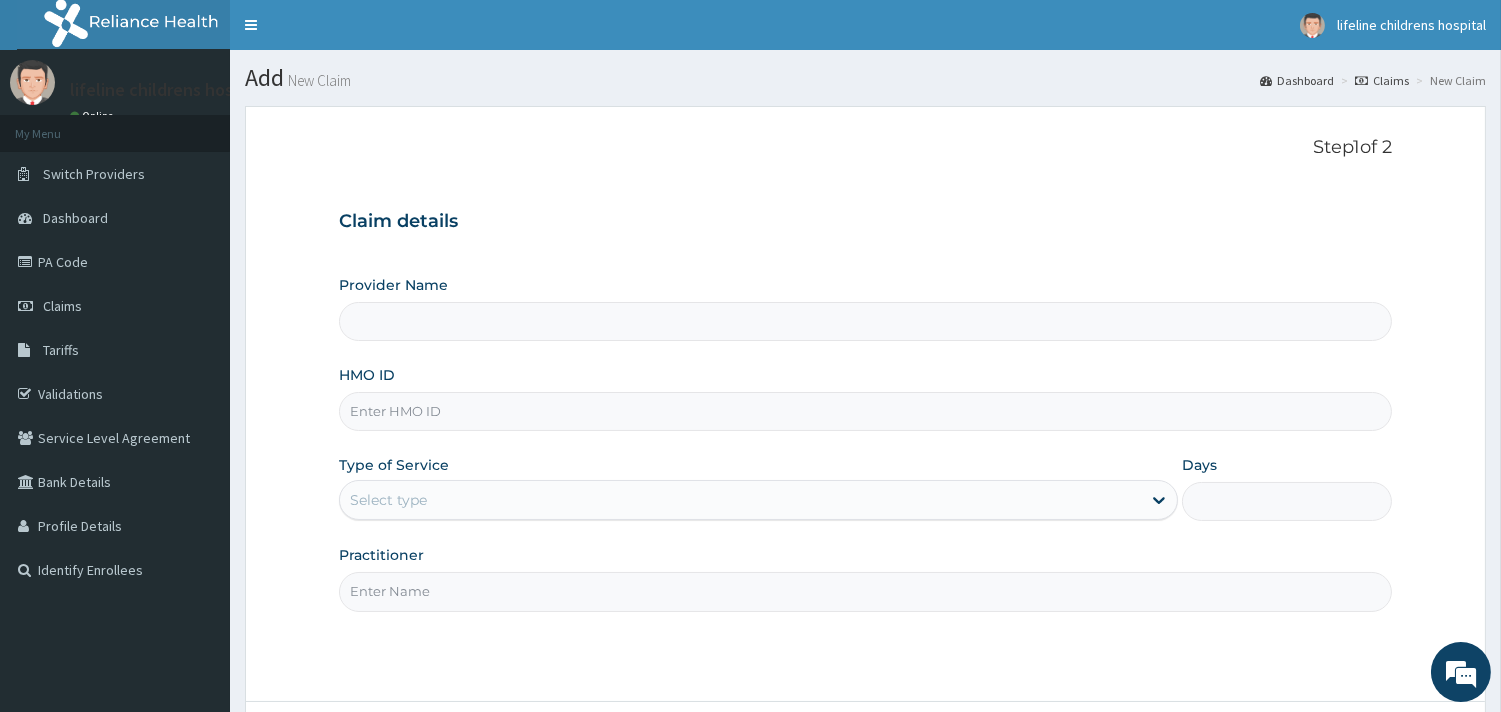 click on "HMO ID" at bounding box center (865, 411) 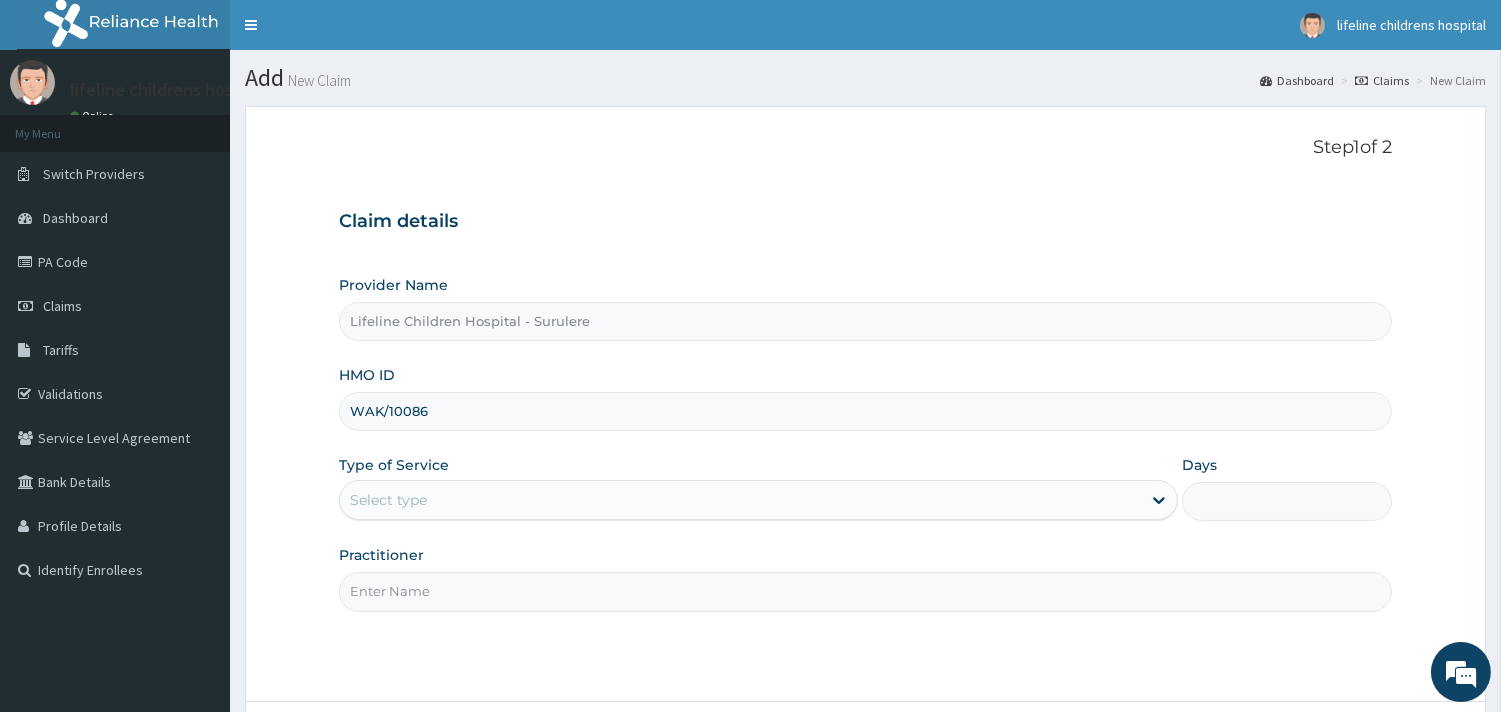 scroll, scrollTop: 0, scrollLeft: 0, axis: both 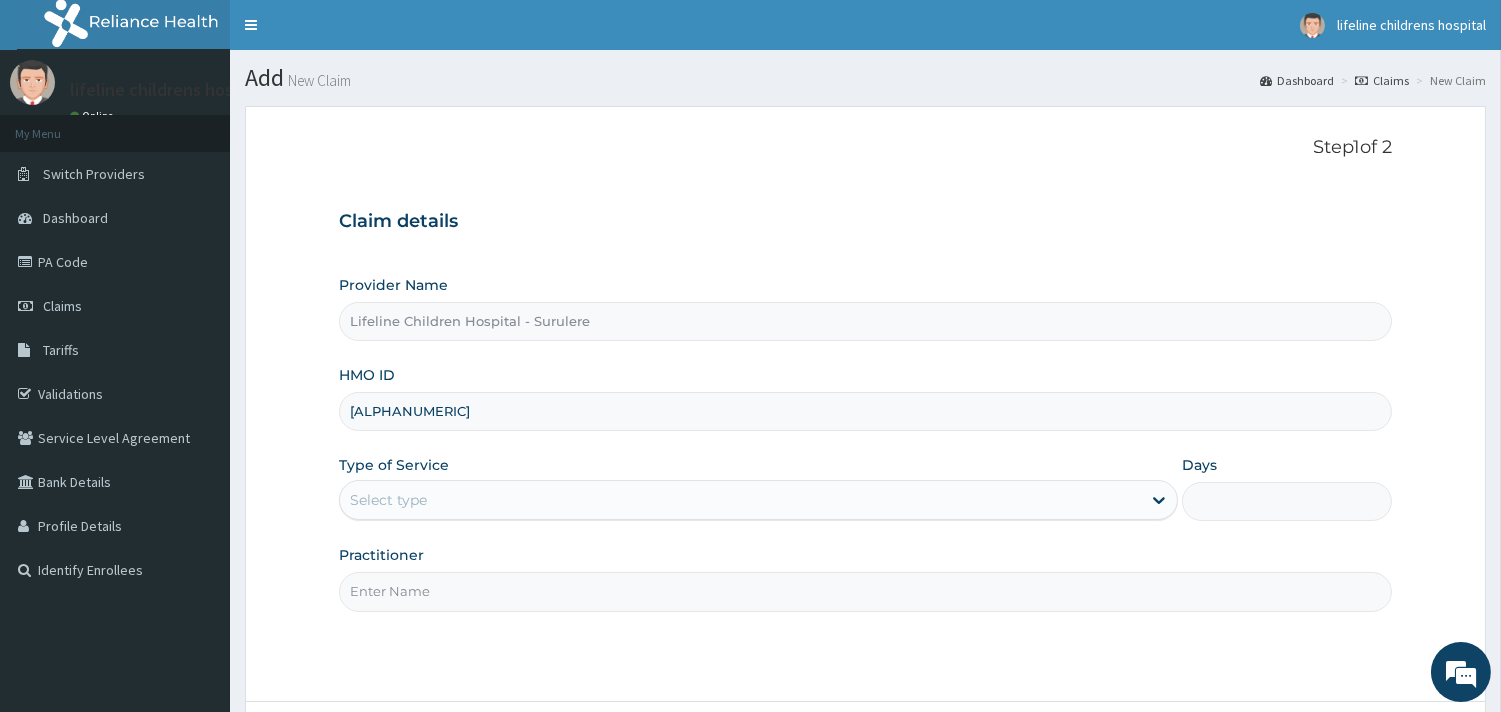 type on "[ALPHANUMERIC]" 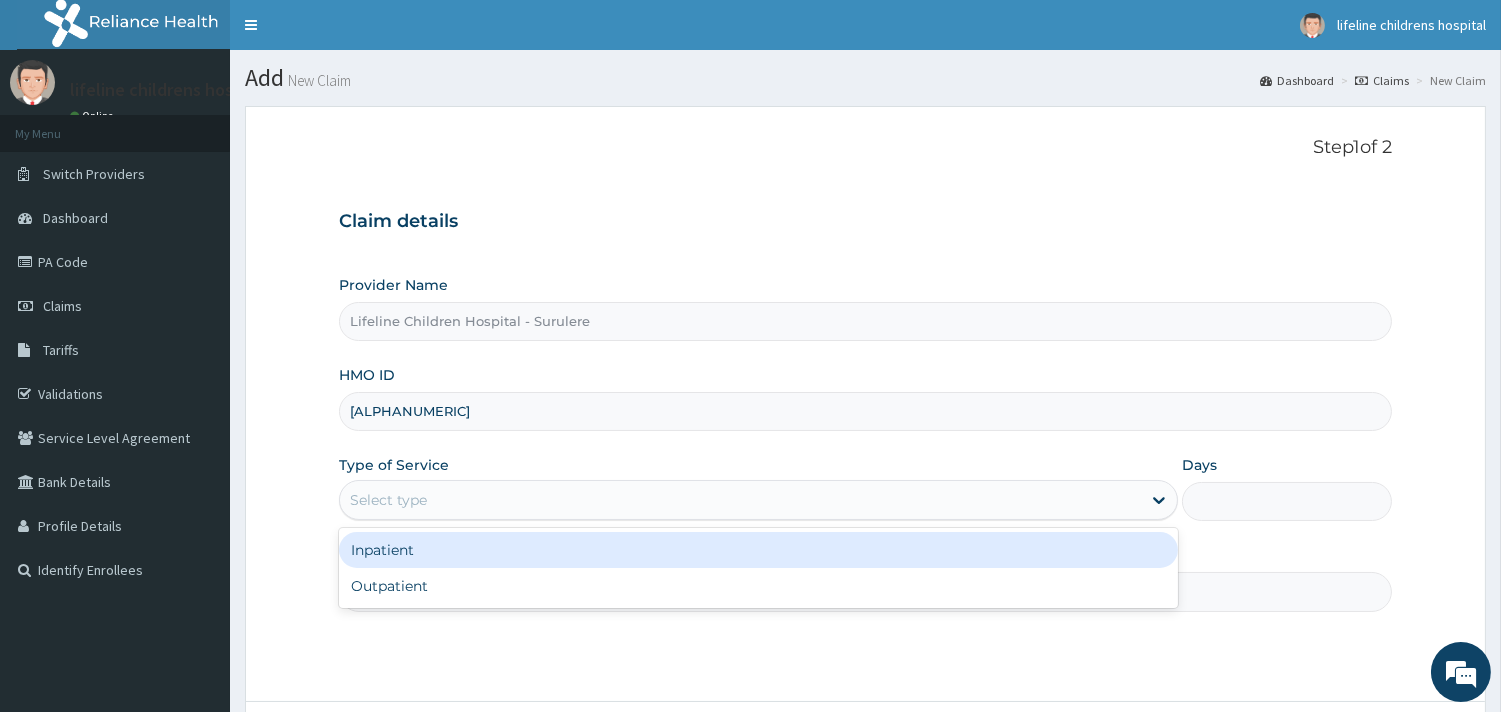 click on "Select type" at bounding box center [388, 500] 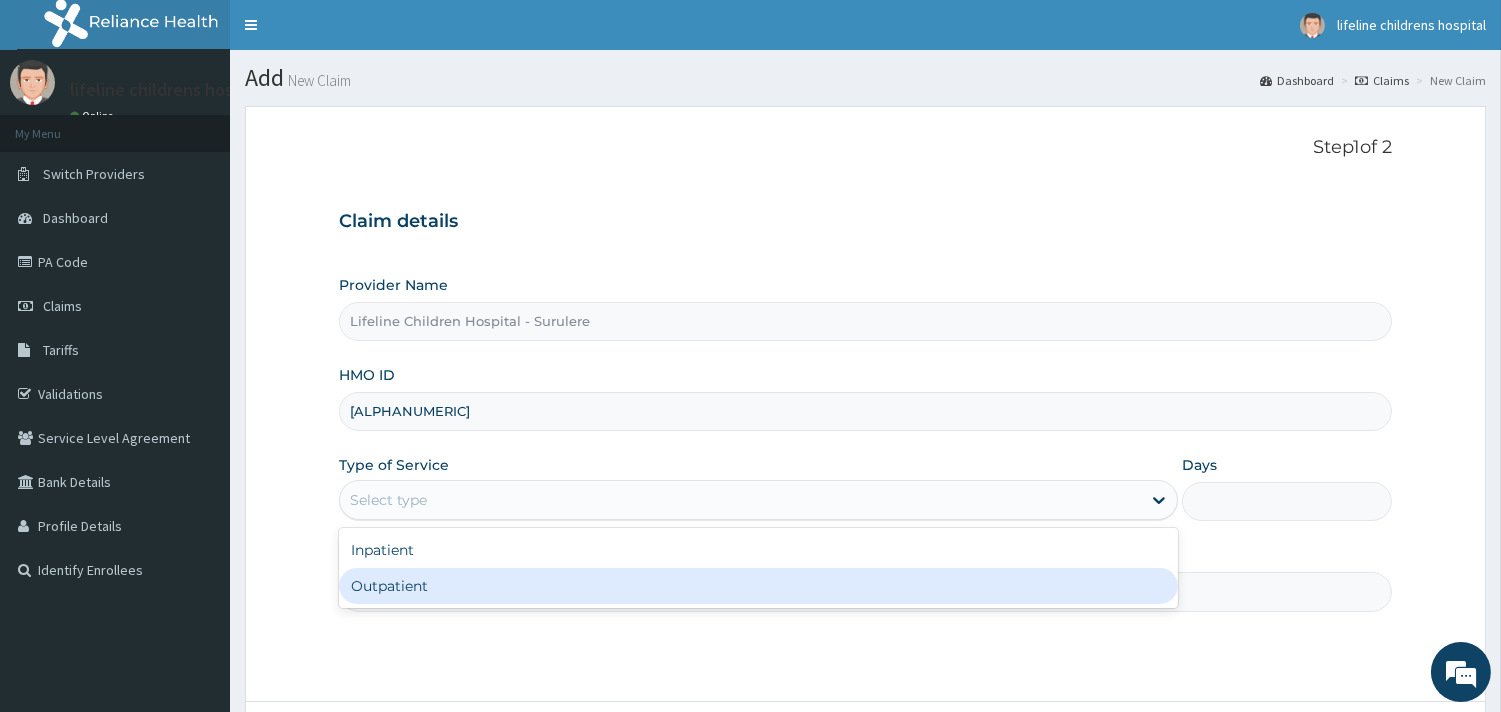 click on "Outpatient" at bounding box center [758, 586] 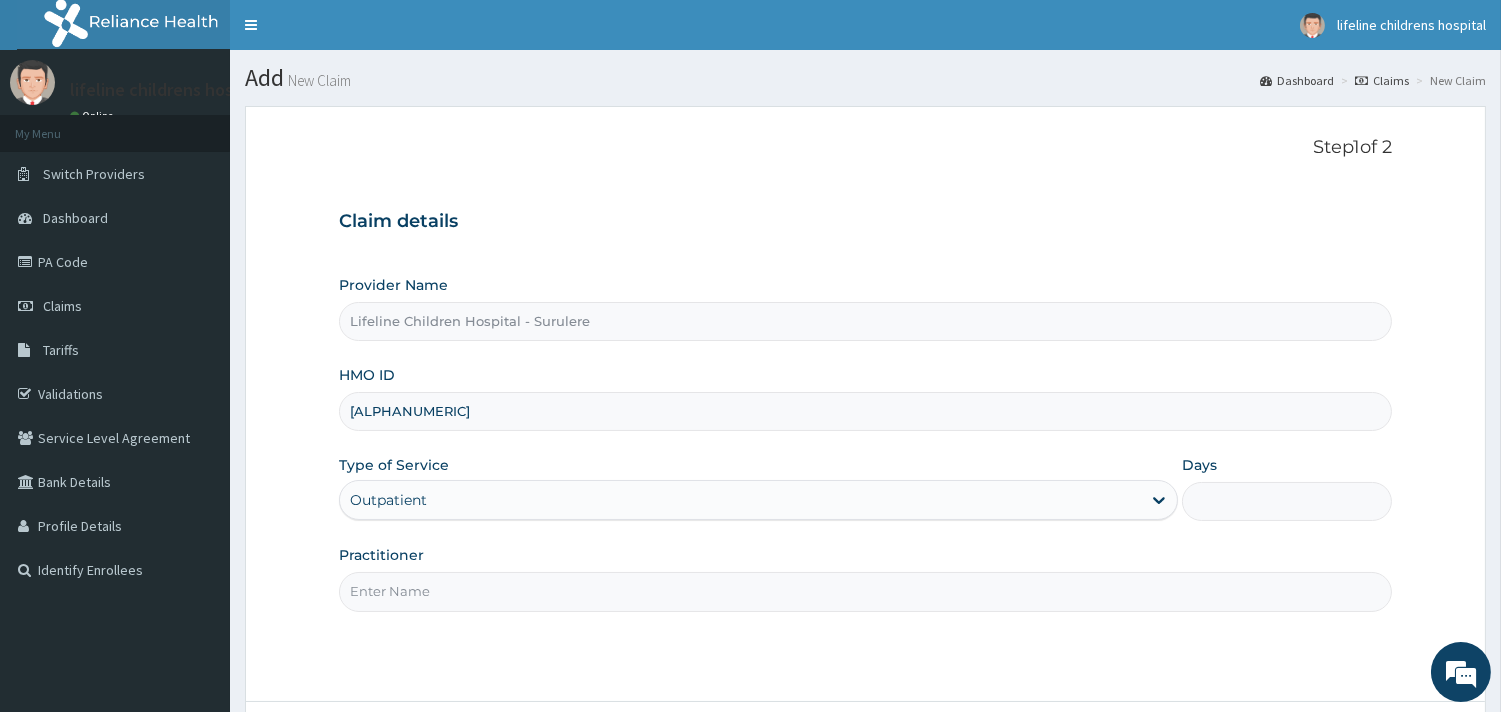 type on "1" 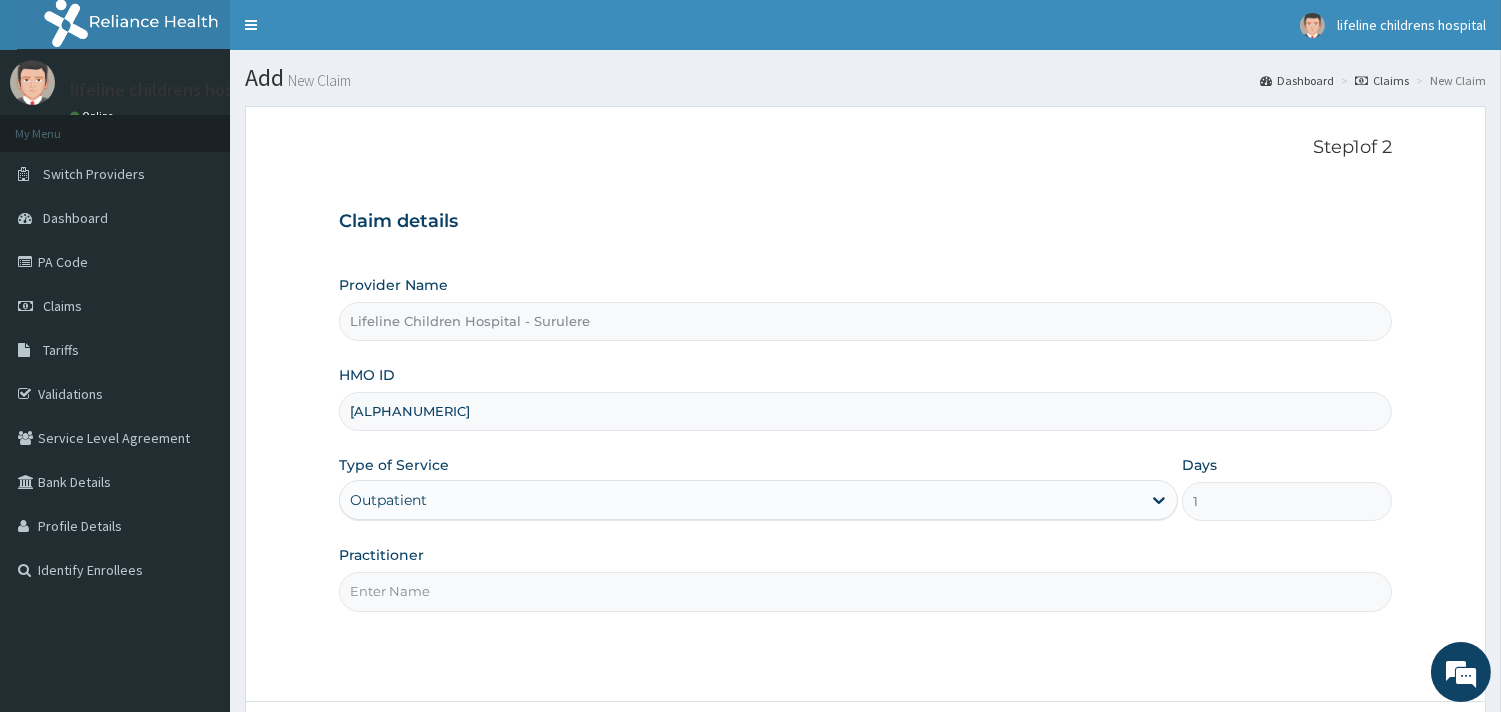 click on "Practitioner" at bounding box center [865, 591] 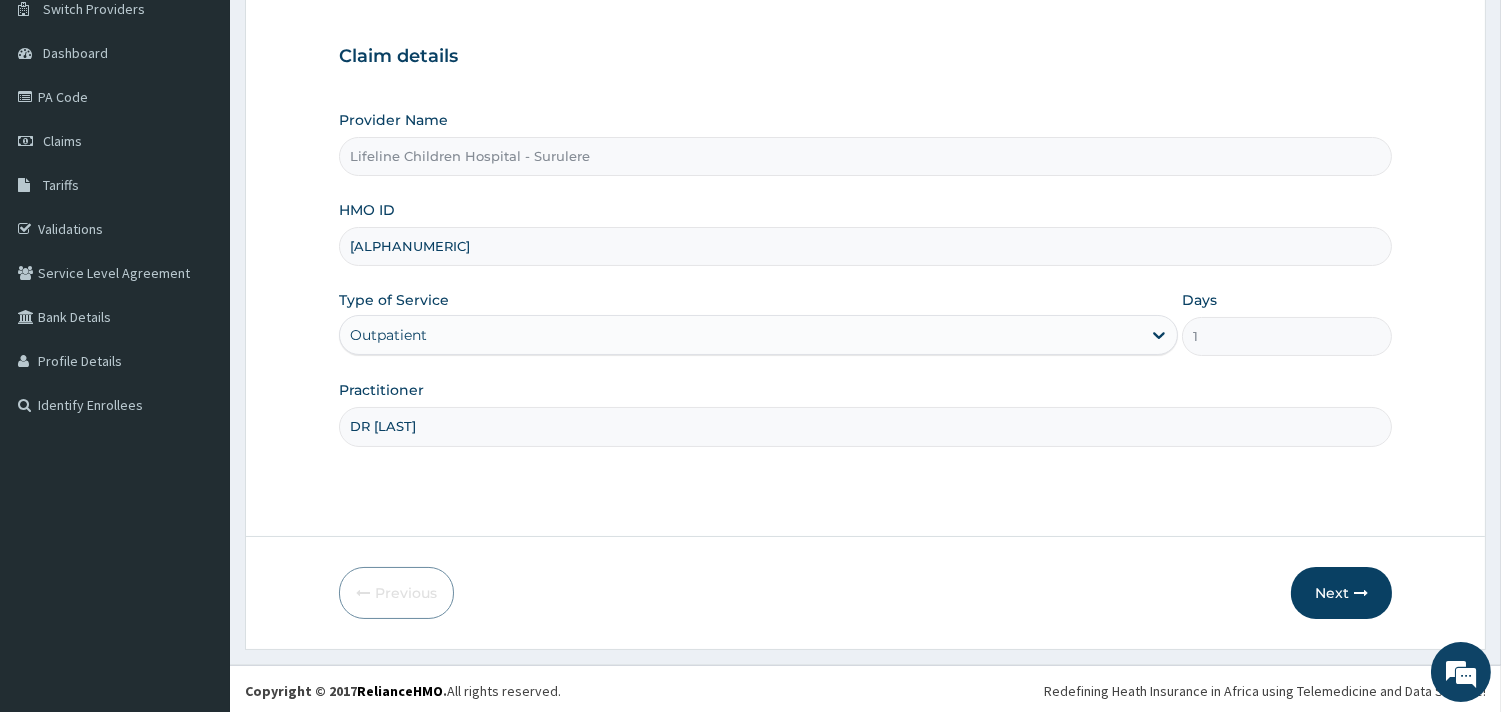 scroll, scrollTop: 170, scrollLeft: 0, axis: vertical 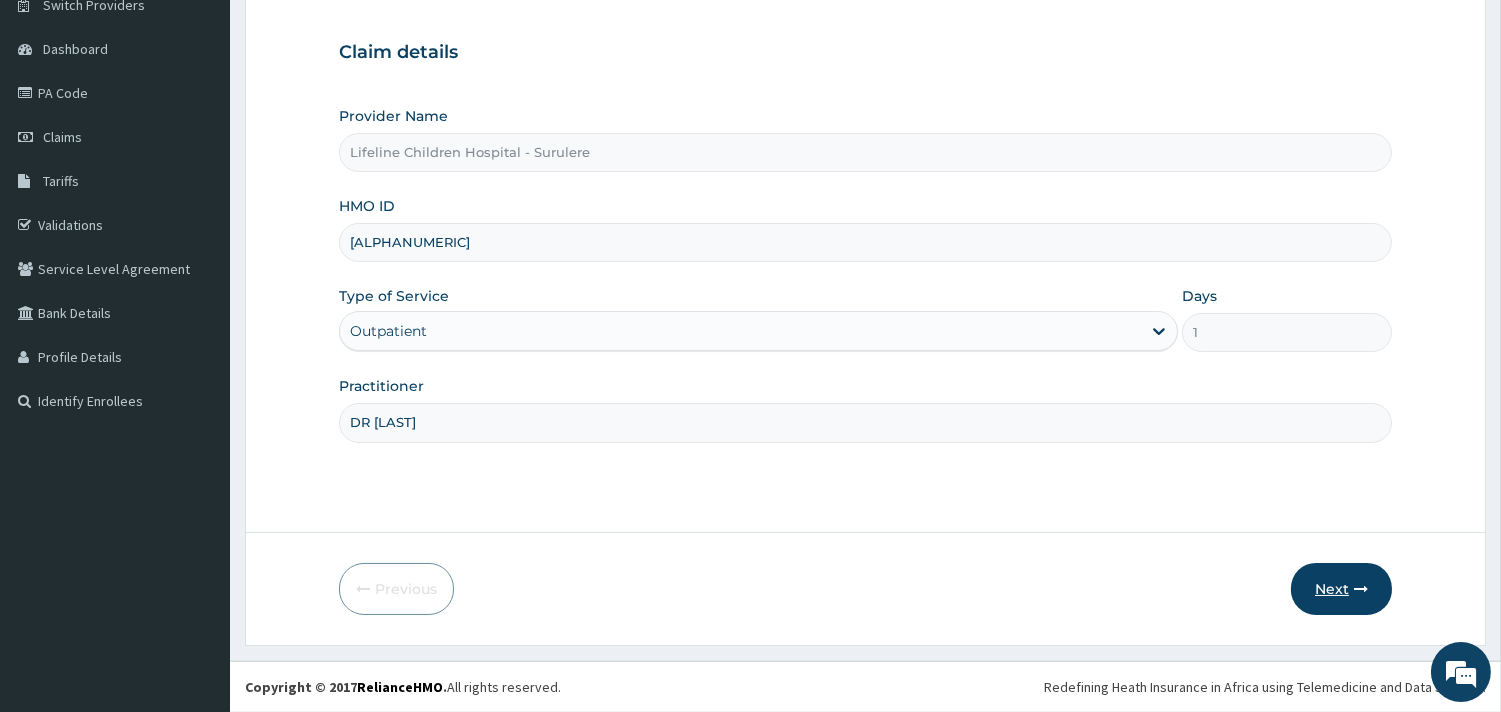 type on "DR [LAST]" 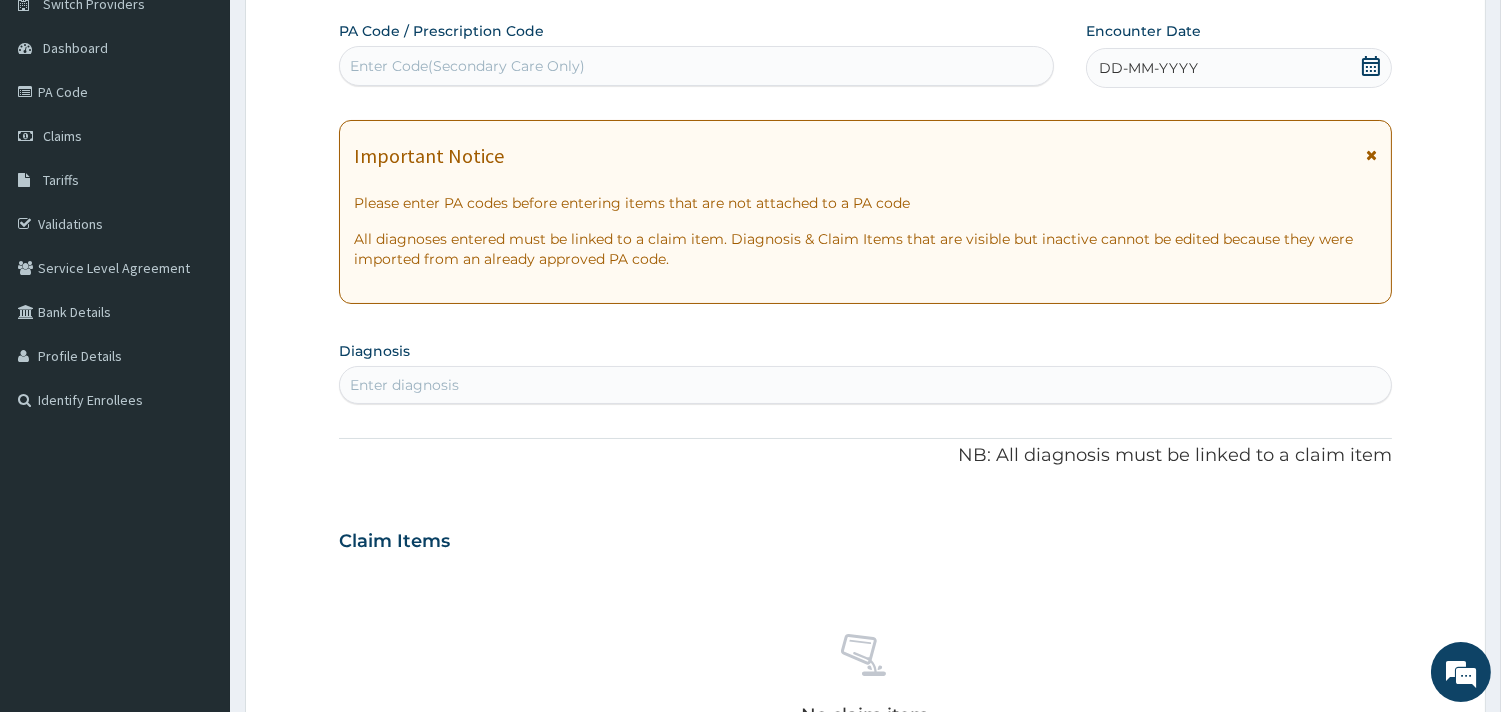 click on "DD-MM-YYYY" at bounding box center (1148, 68) 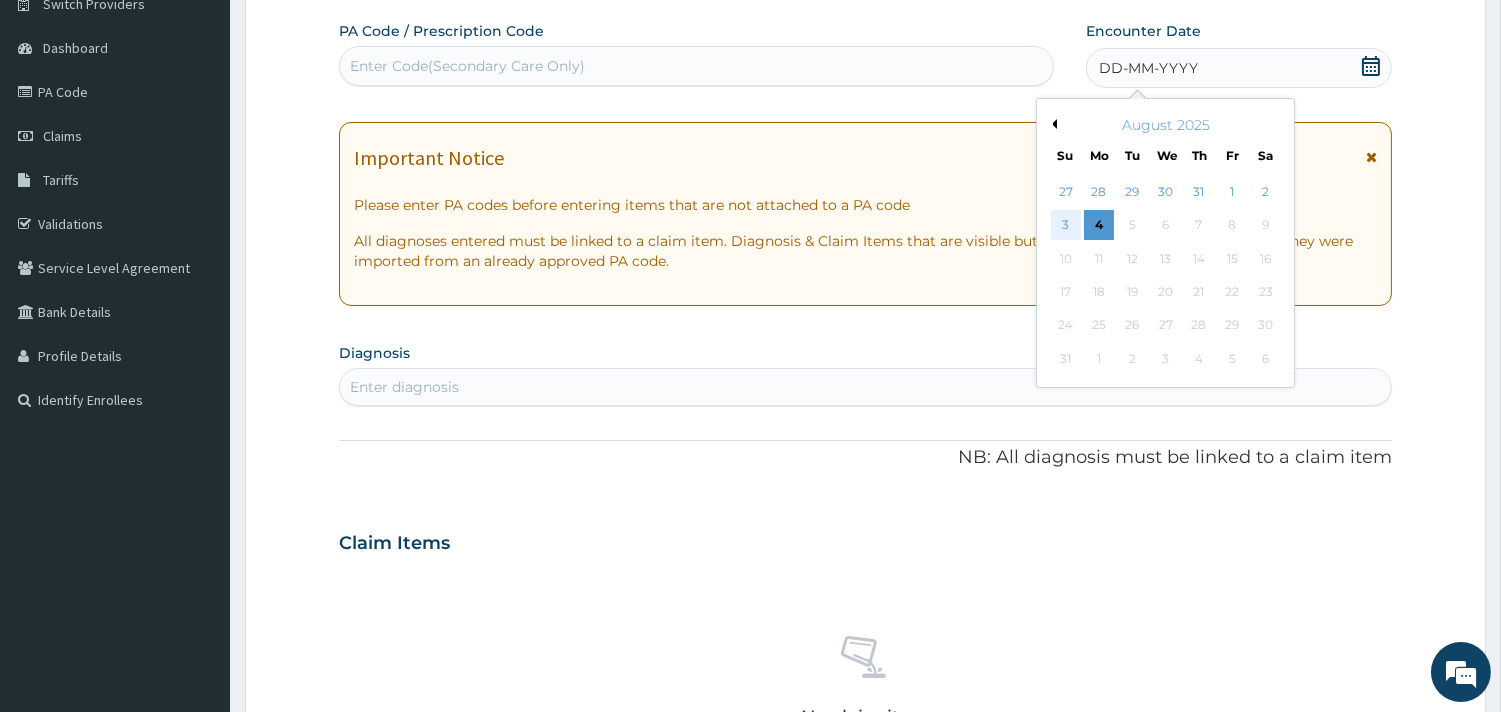 click on "3" at bounding box center [1065, 226] 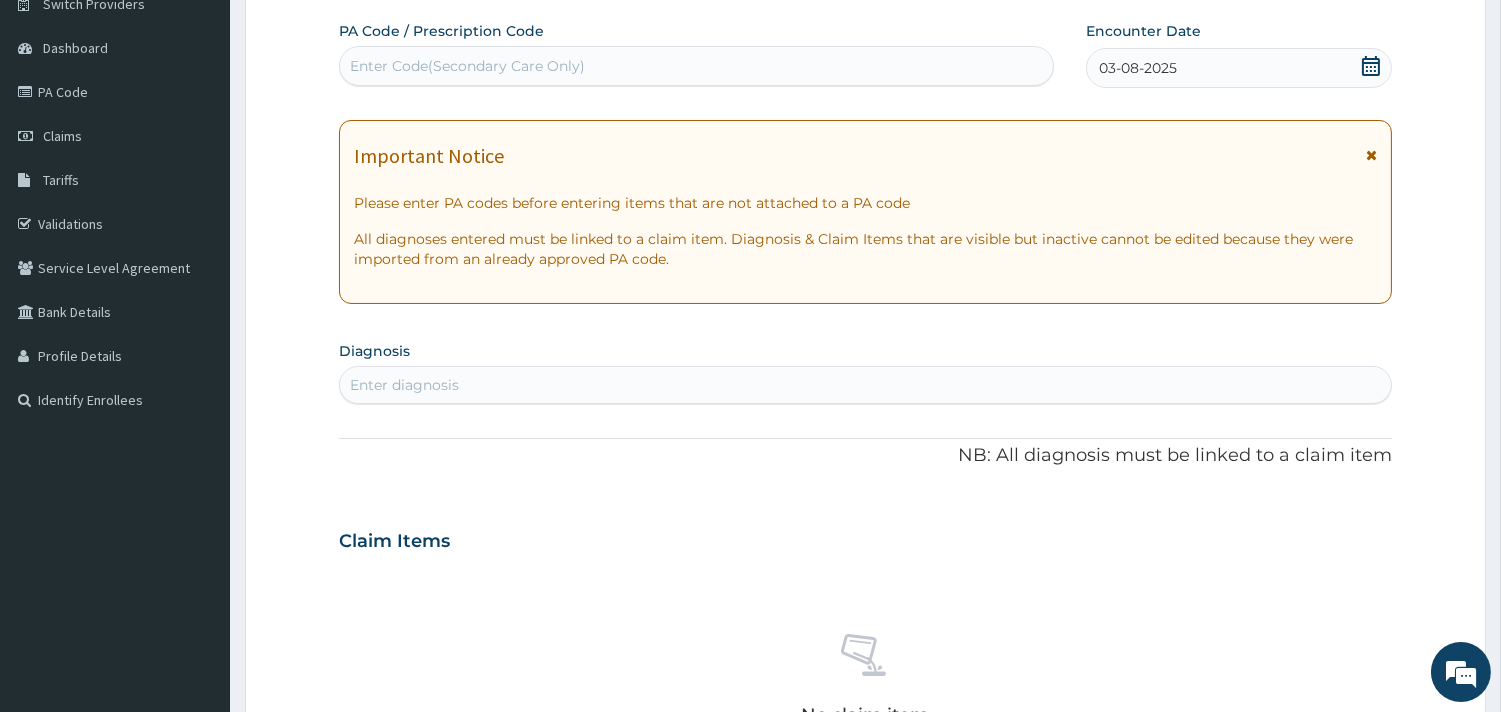 click on "Enter diagnosis" at bounding box center [865, 385] 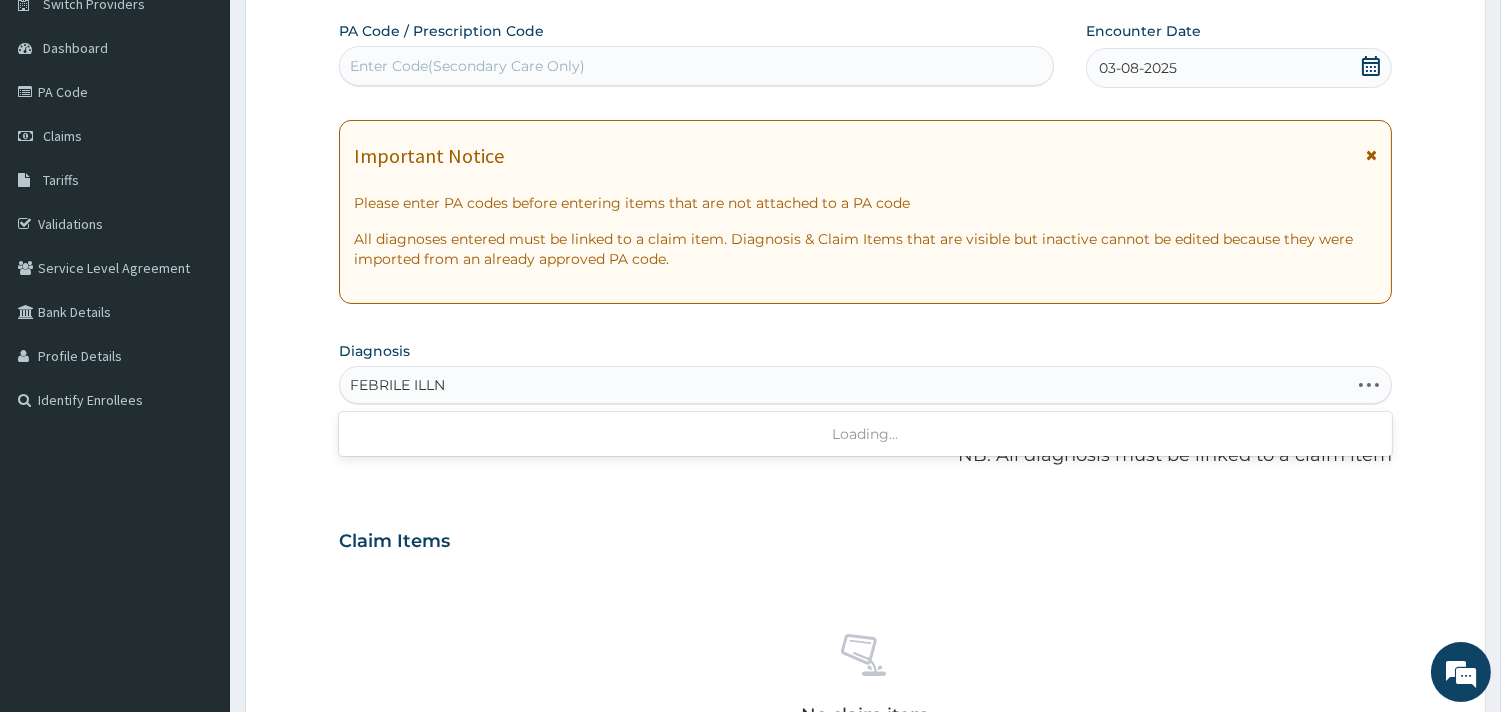 type on "FEBRILE ILLNE" 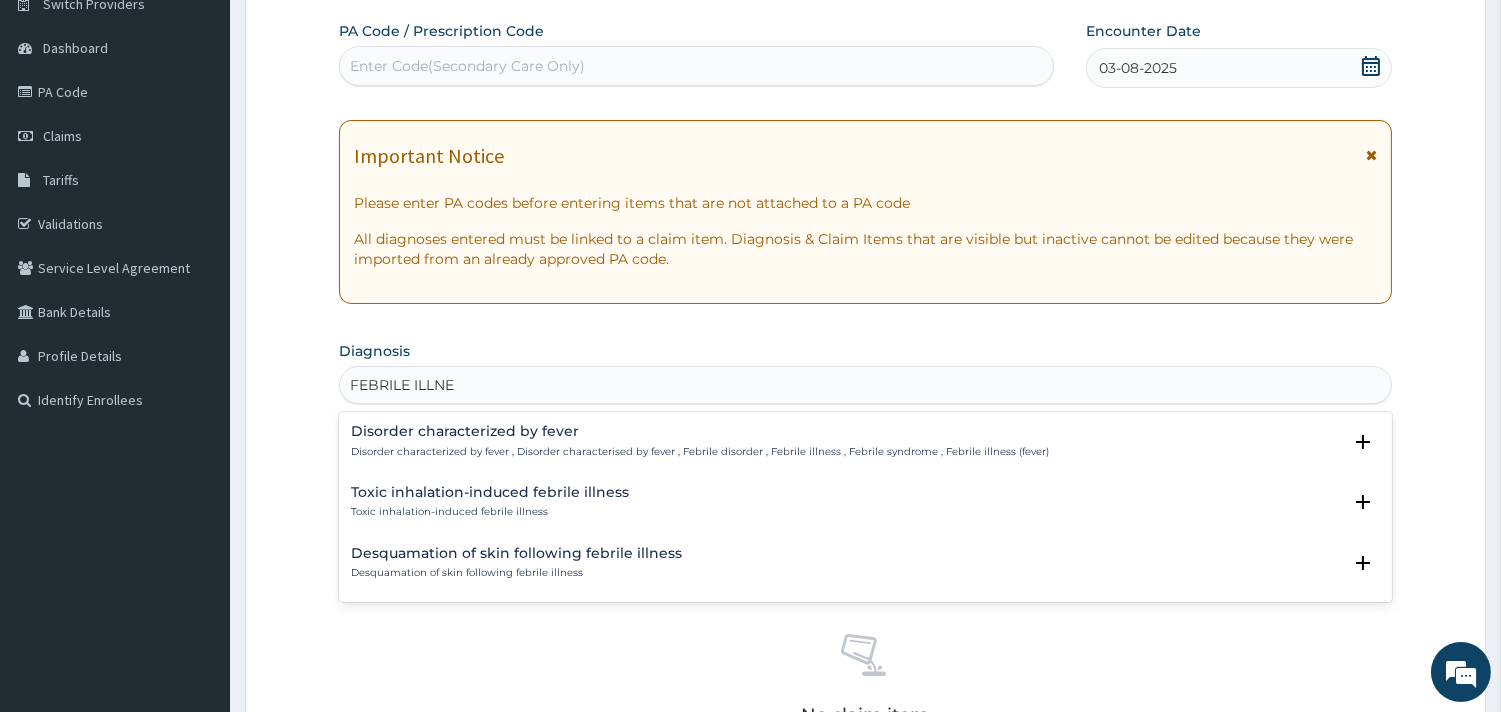 click on "Disorder characterized by fever" at bounding box center (700, 431) 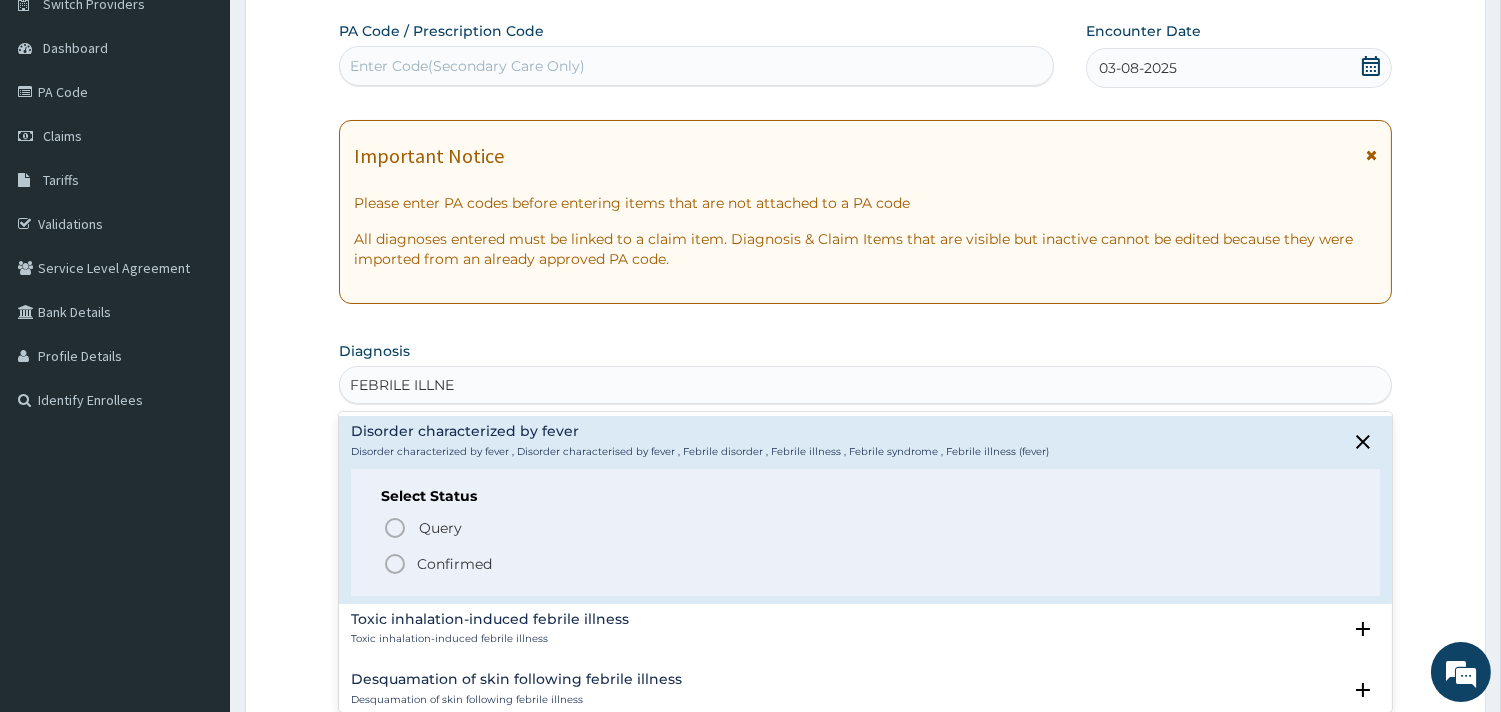 click on "Confirmed" at bounding box center (454, 564) 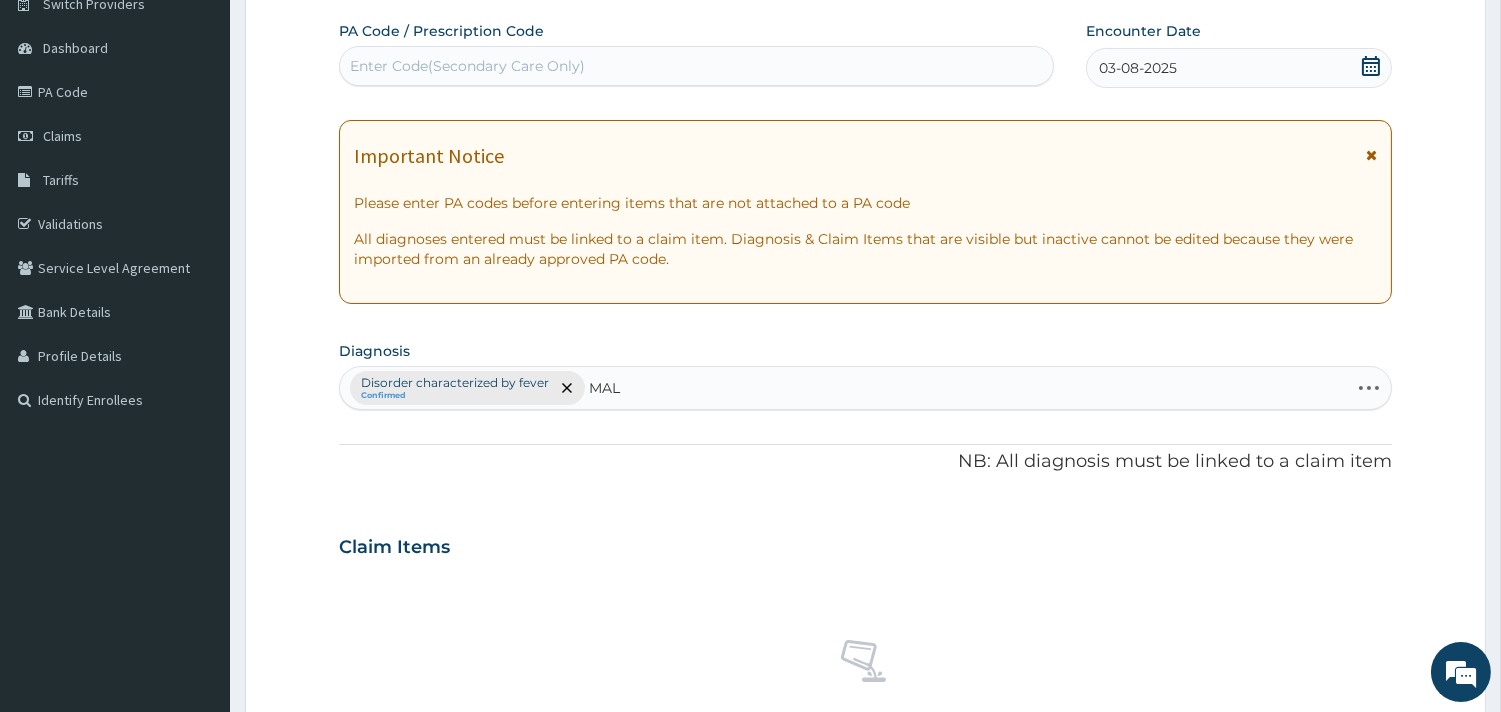 type on "MALA" 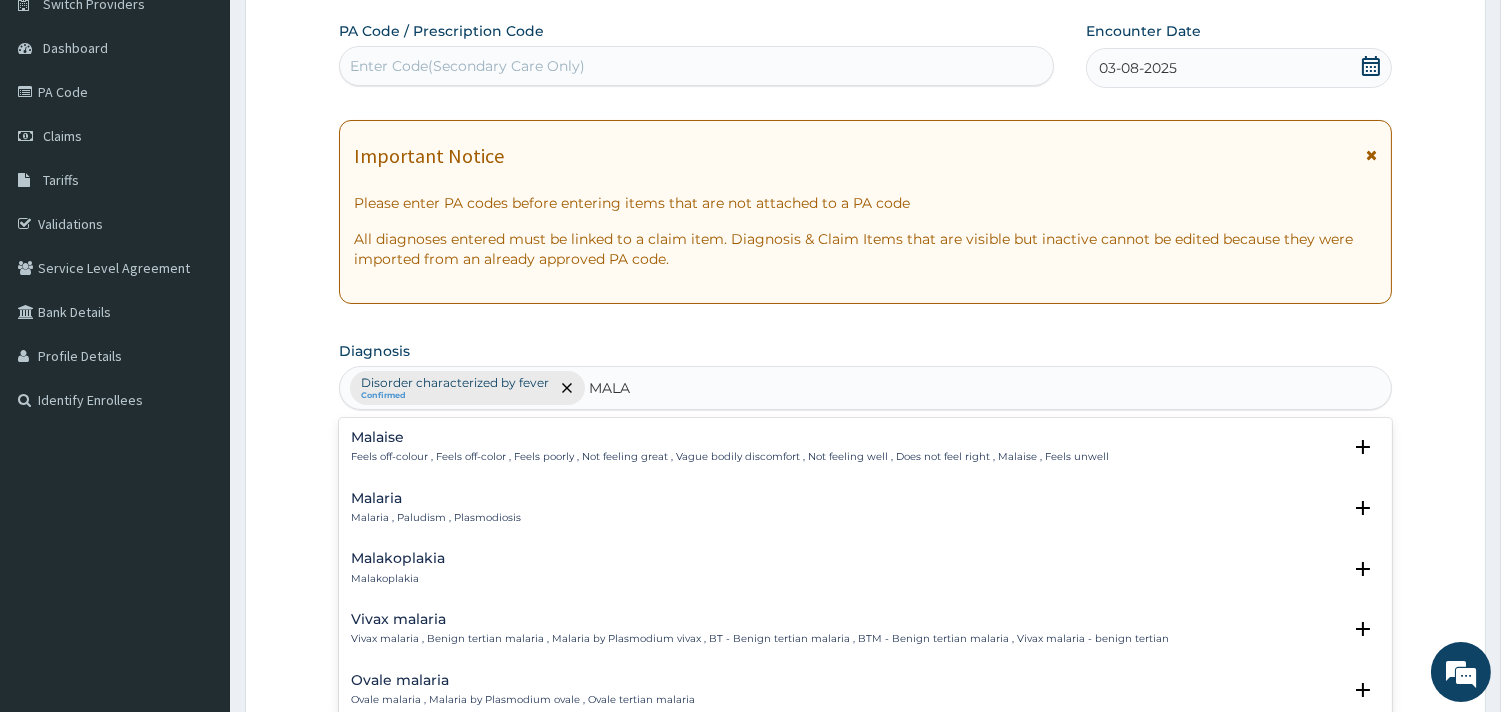 click on "Malaria , Paludism , Plasmodiosis" at bounding box center (436, 518) 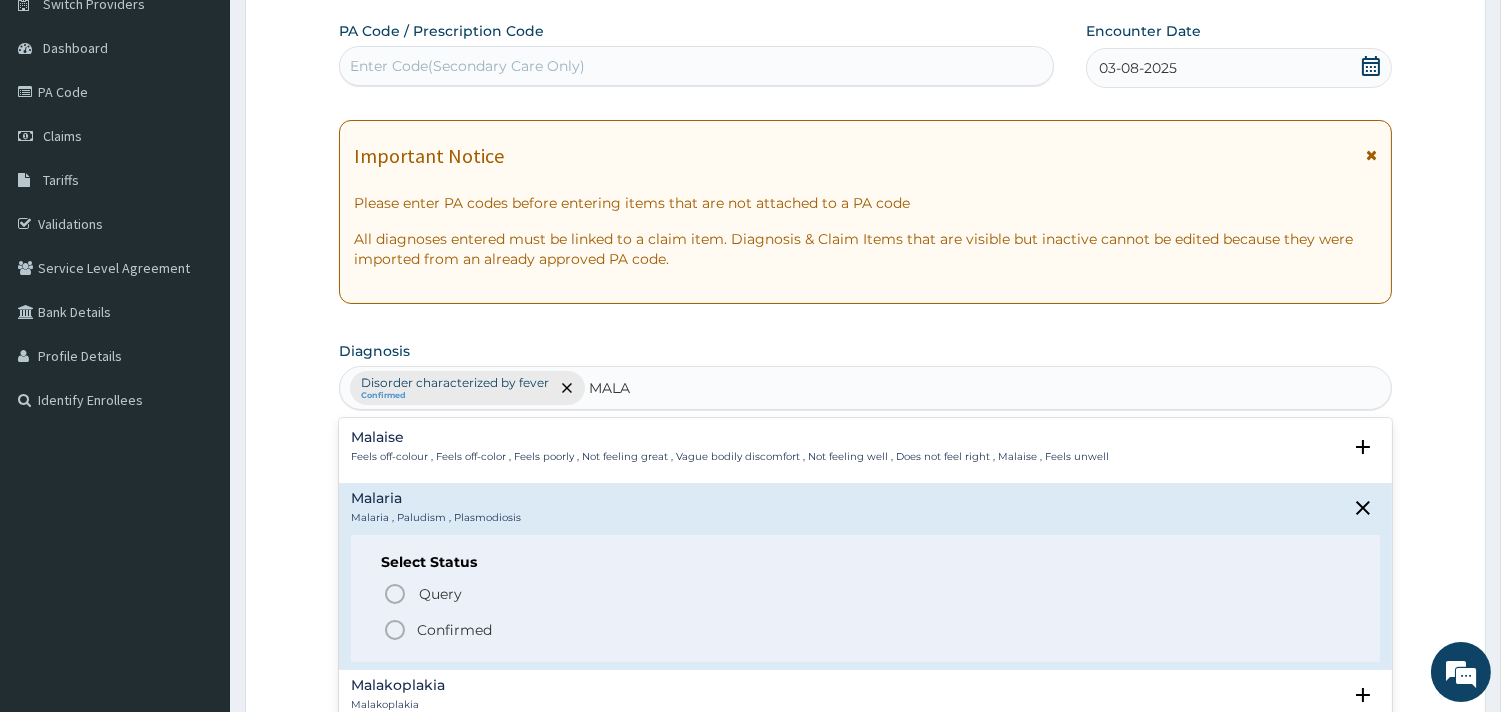 click on "Confirmed" at bounding box center (454, 630) 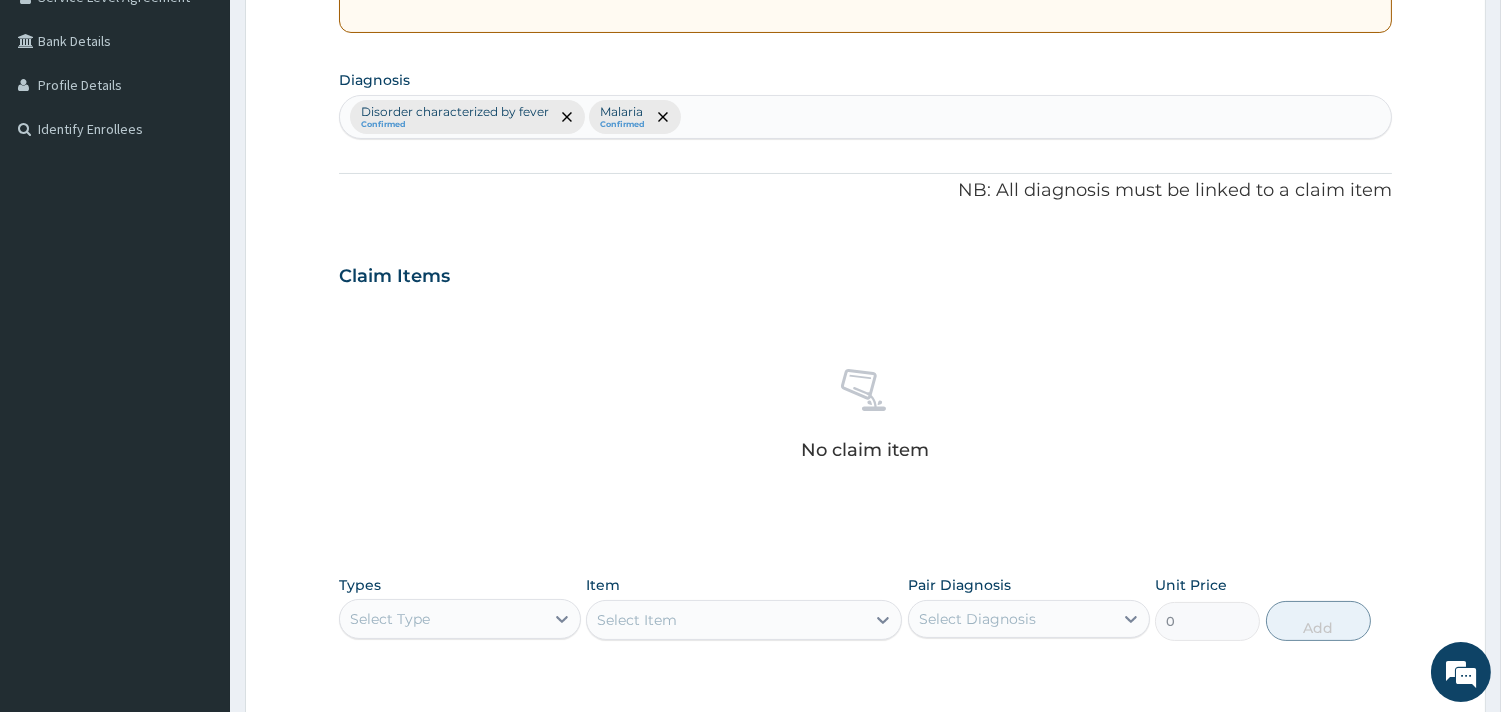 scroll, scrollTop: 614, scrollLeft: 0, axis: vertical 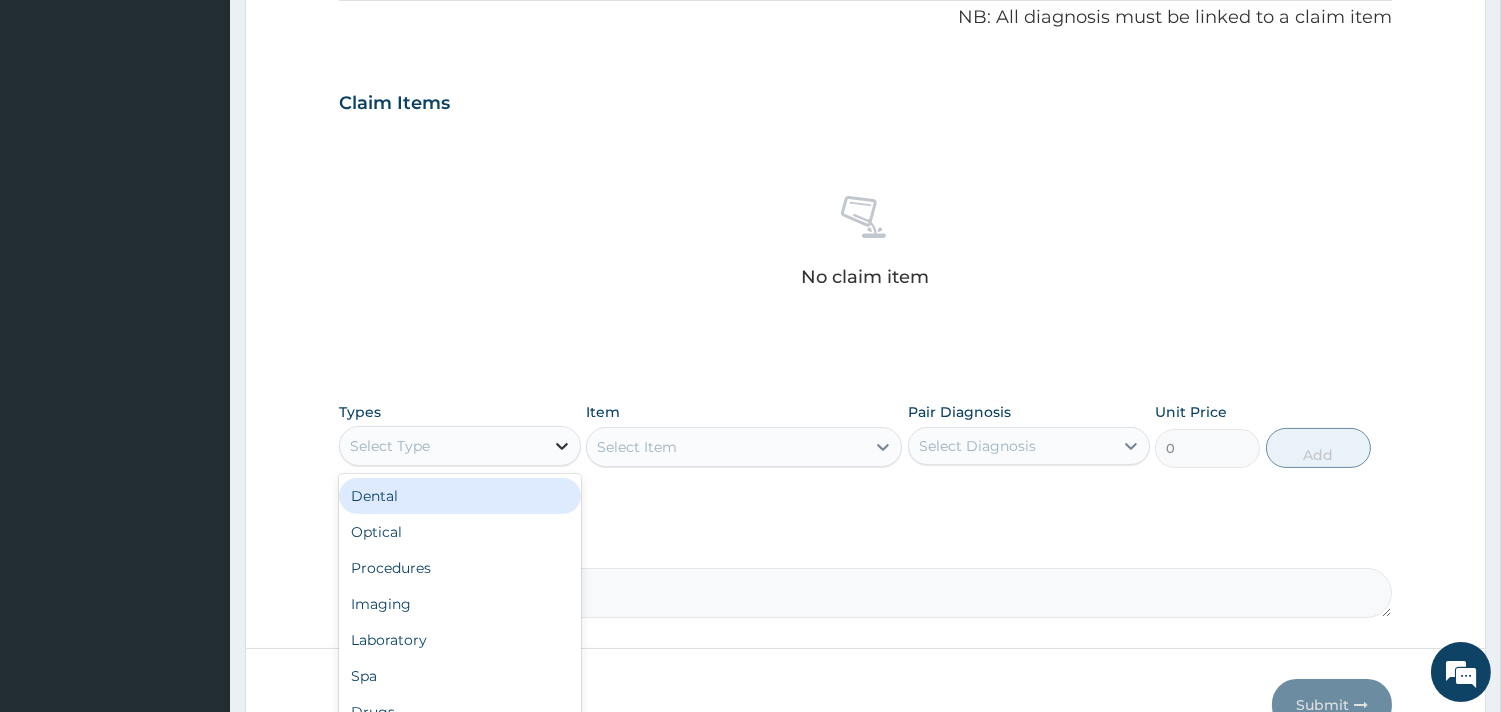 click at bounding box center [562, 446] 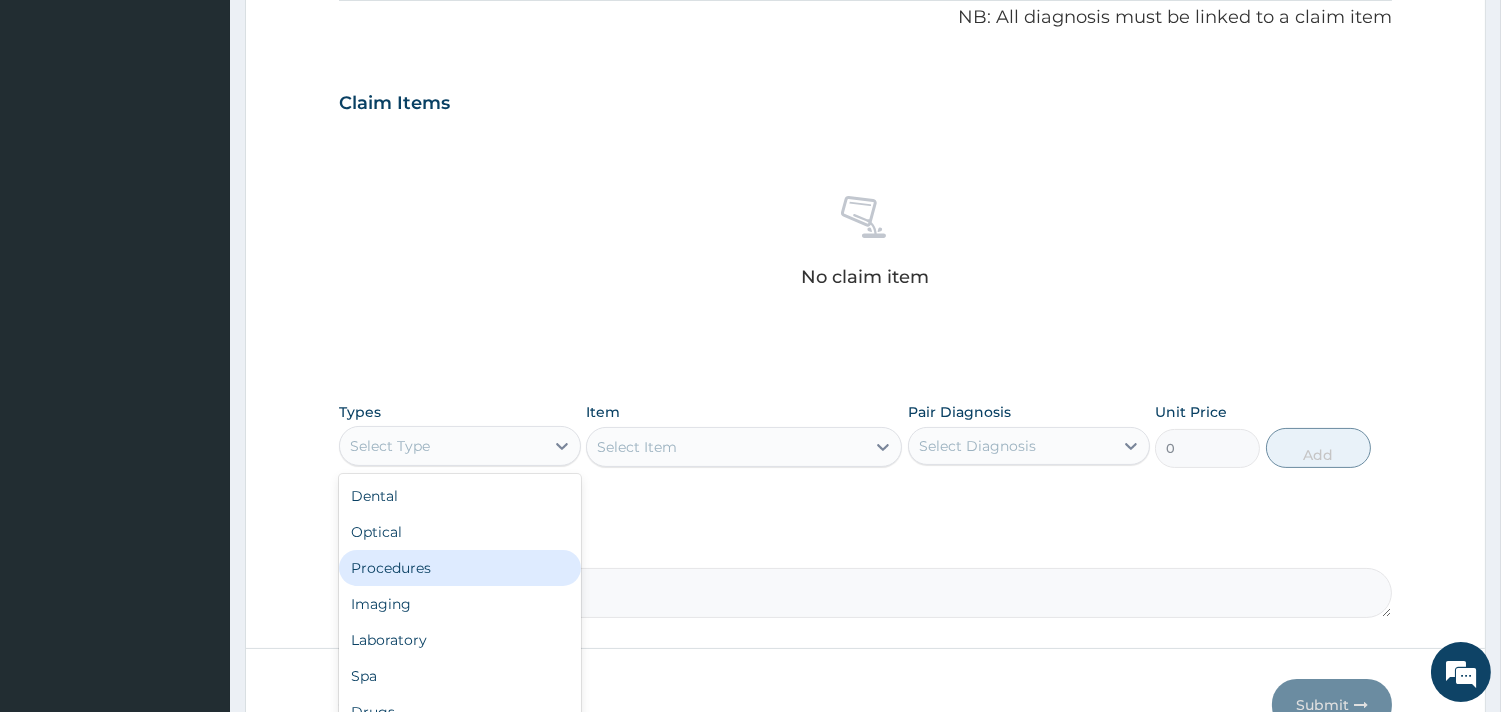 click on "Procedures" at bounding box center [460, 568] 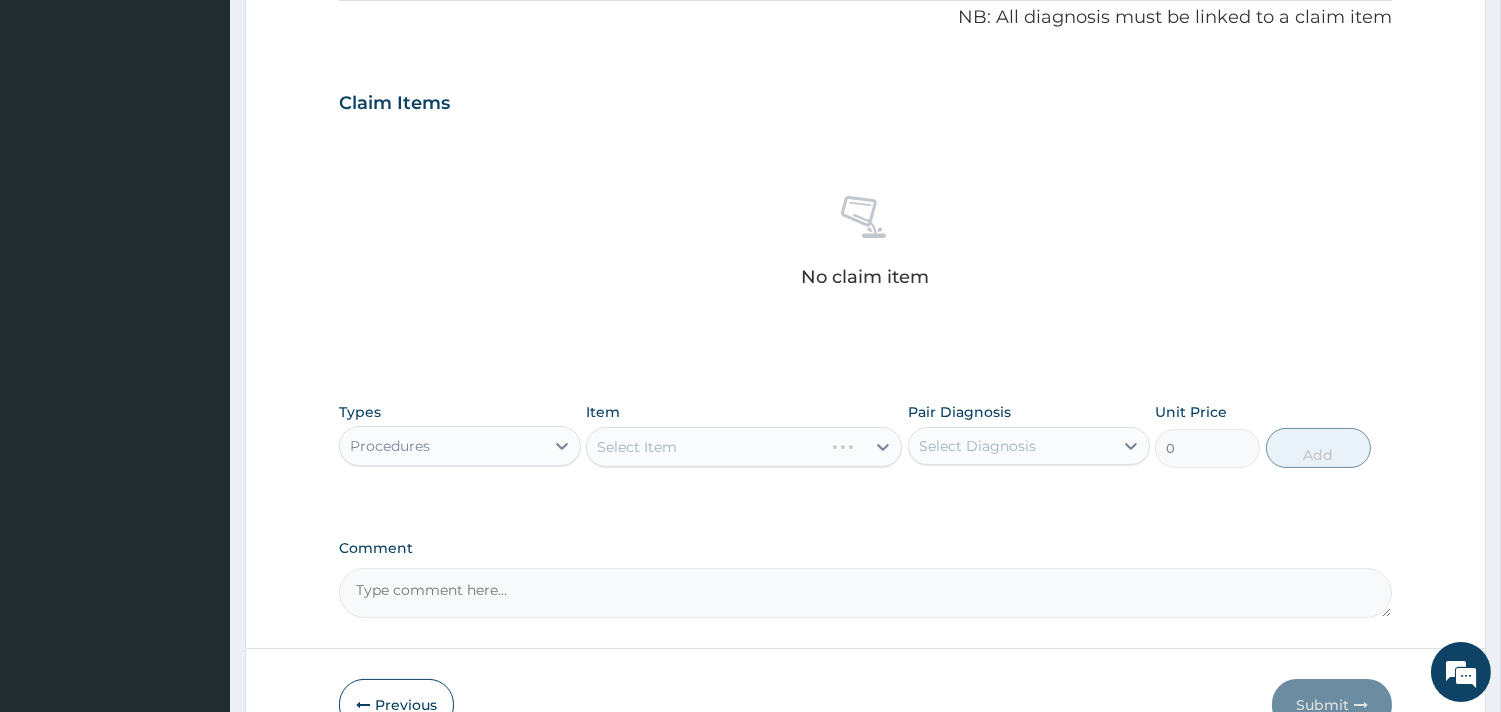 click on "Select Item" at bounding box center (744, 447) 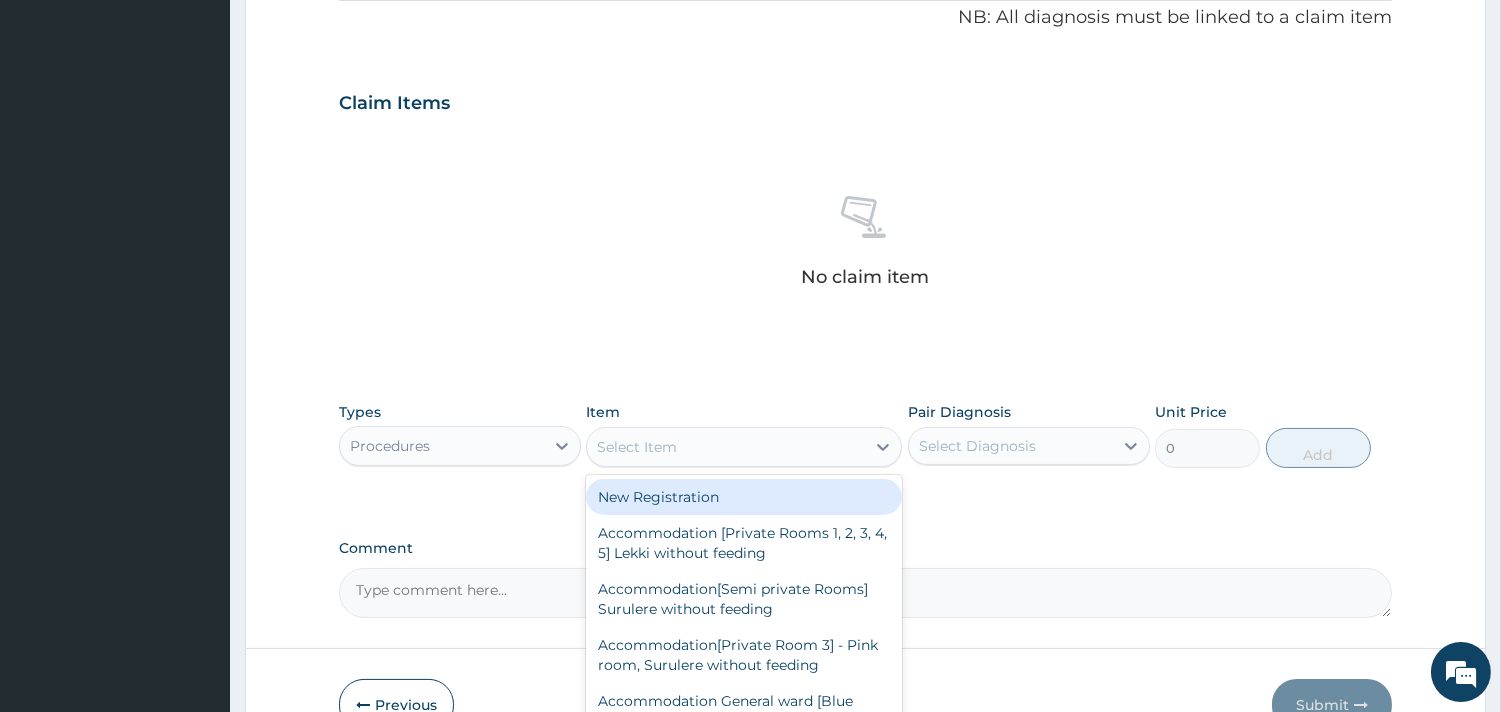 click on "Select Item" at bounding box center [726, 447] 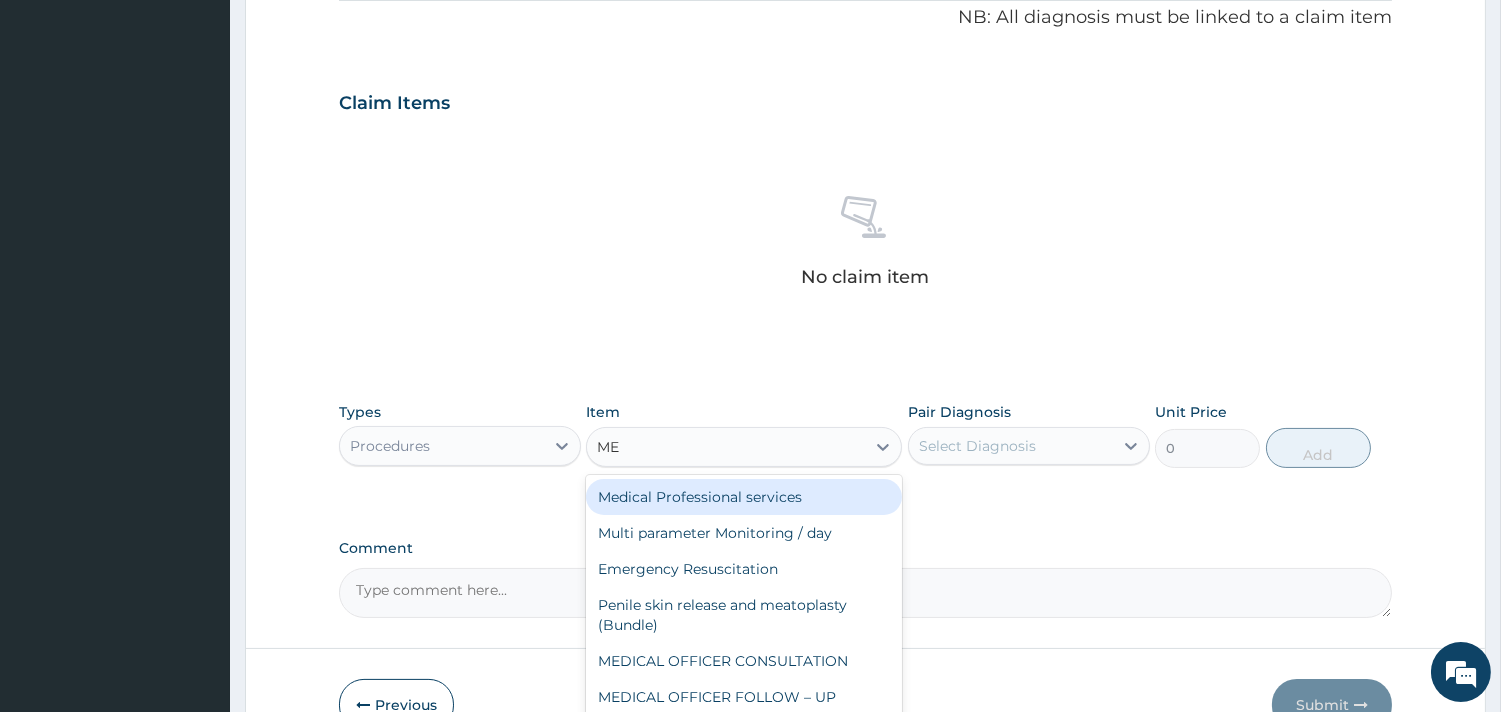 type on "MED" 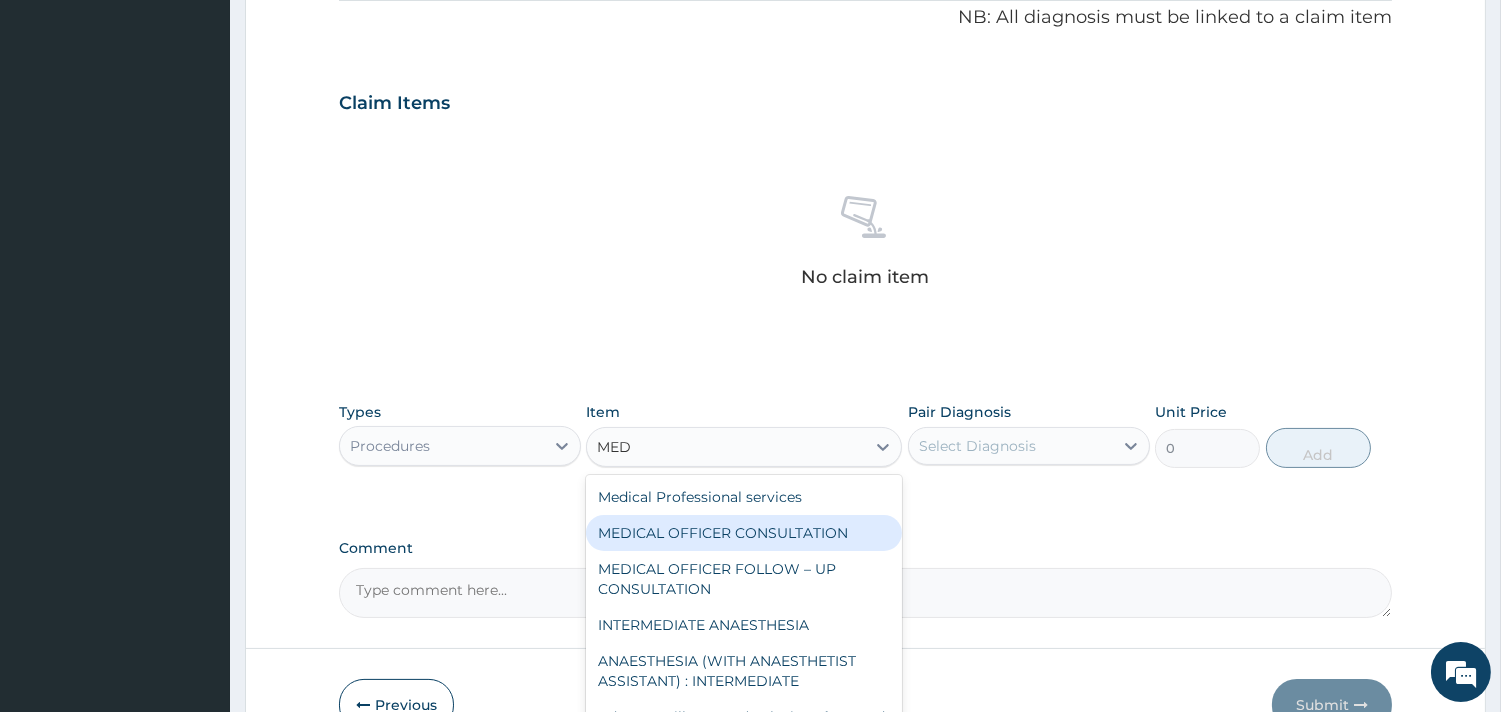 click on "MEDICAL OFFICER CONSULTATION" at bounding box center (744, 533) 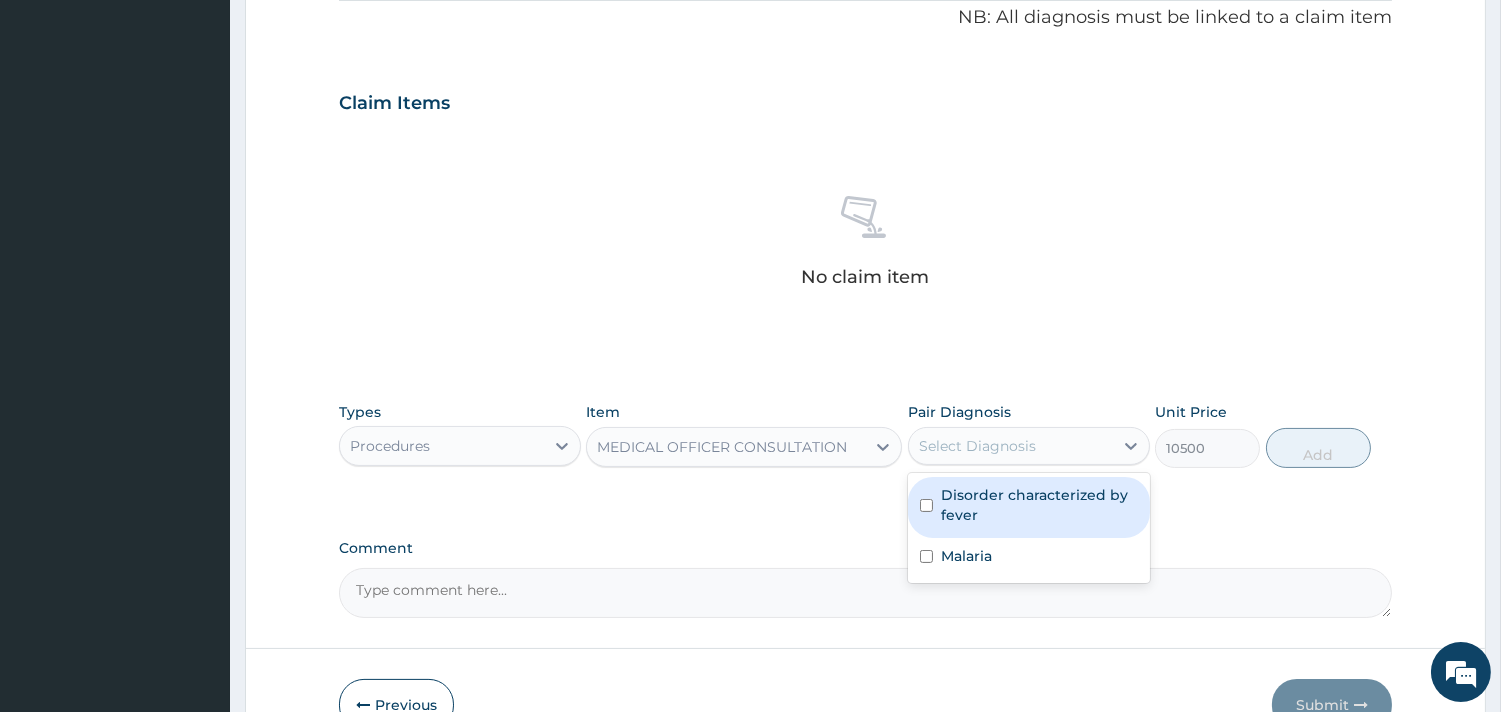 click on "Select Diagnosis" at bounding box center [1011, 446] 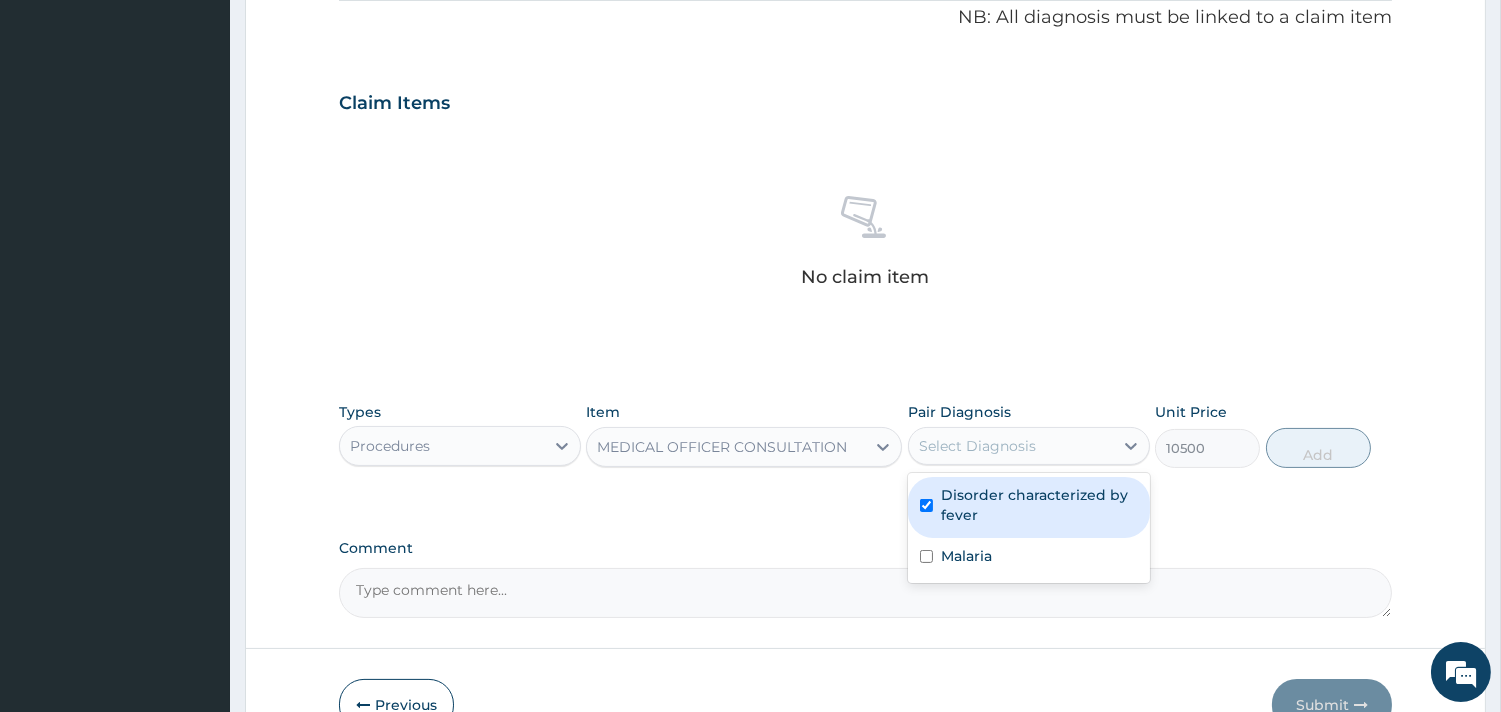 checkbox on "true" 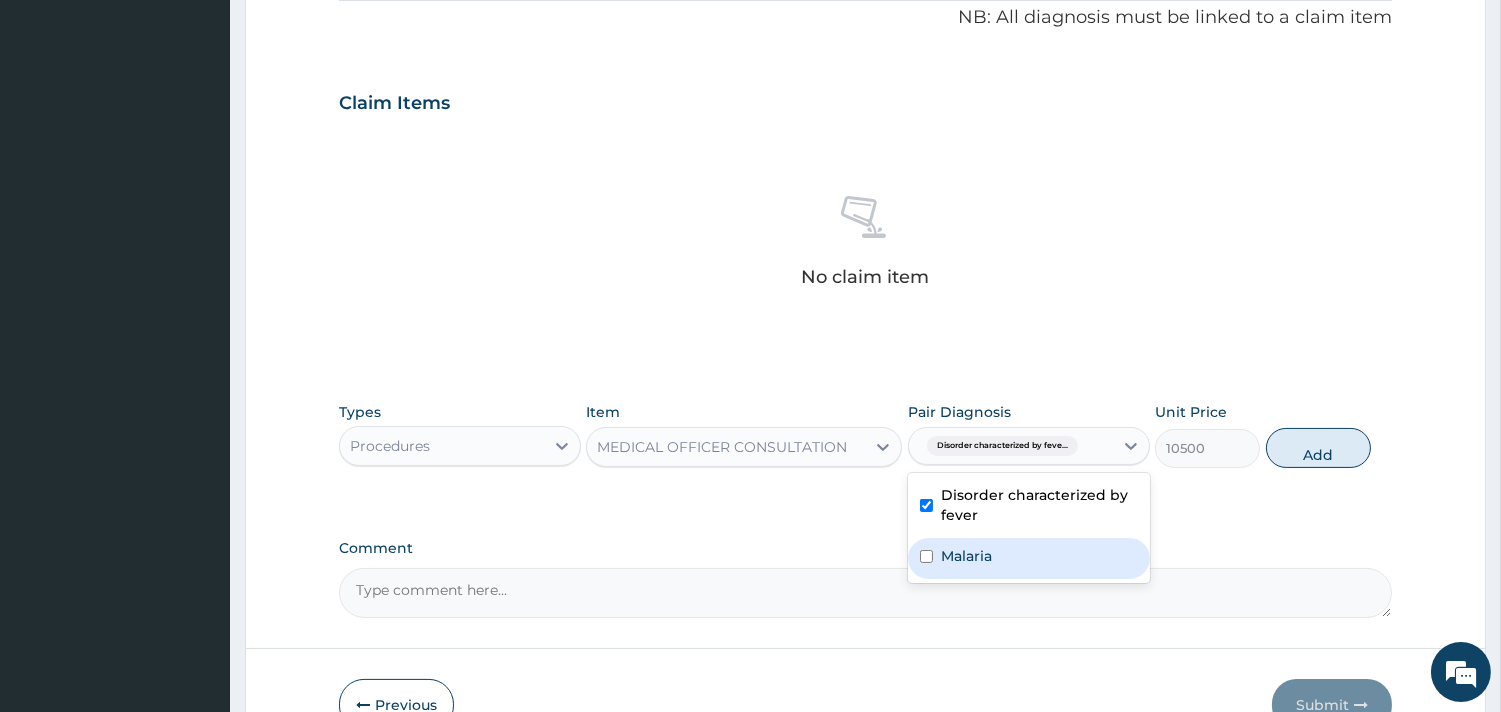 click on "Malaria" at bounding box center (966, 556) 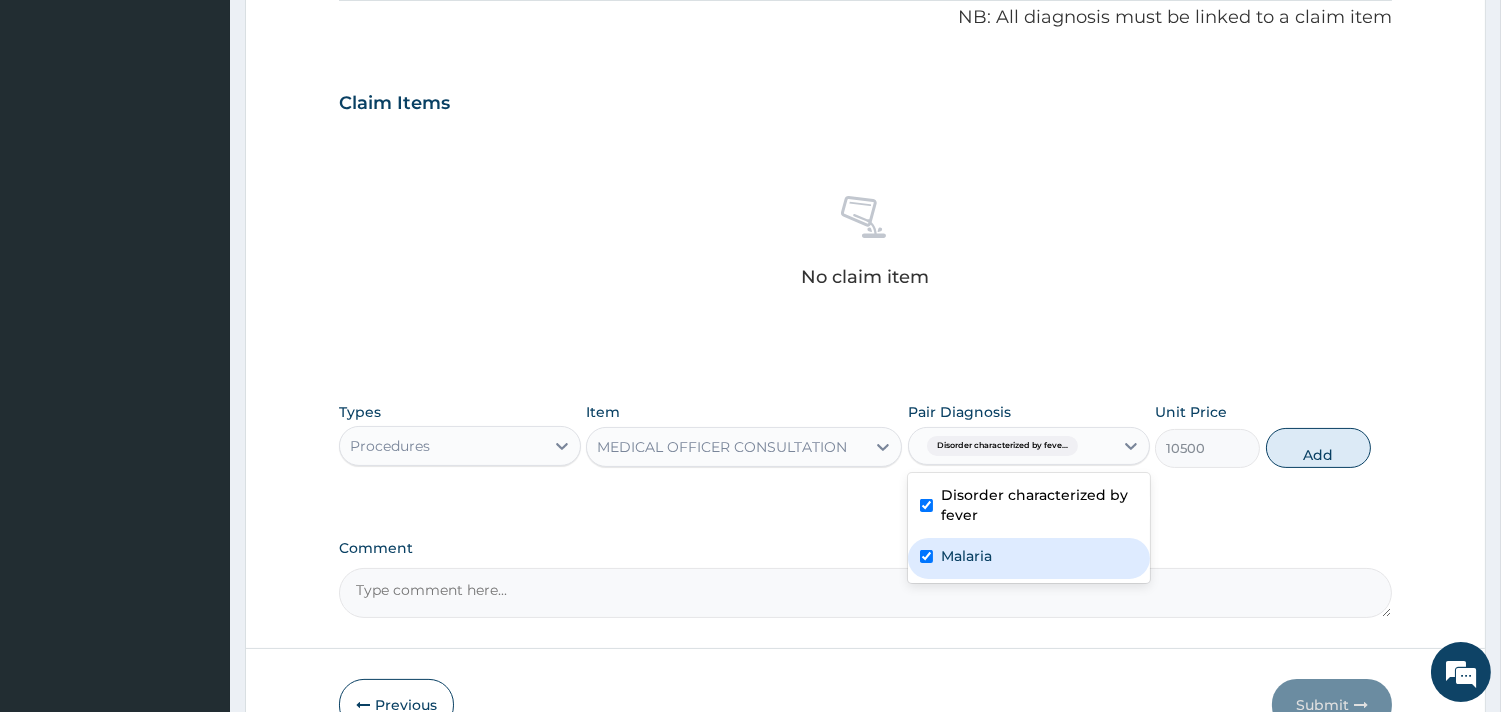 checkbox on "true" 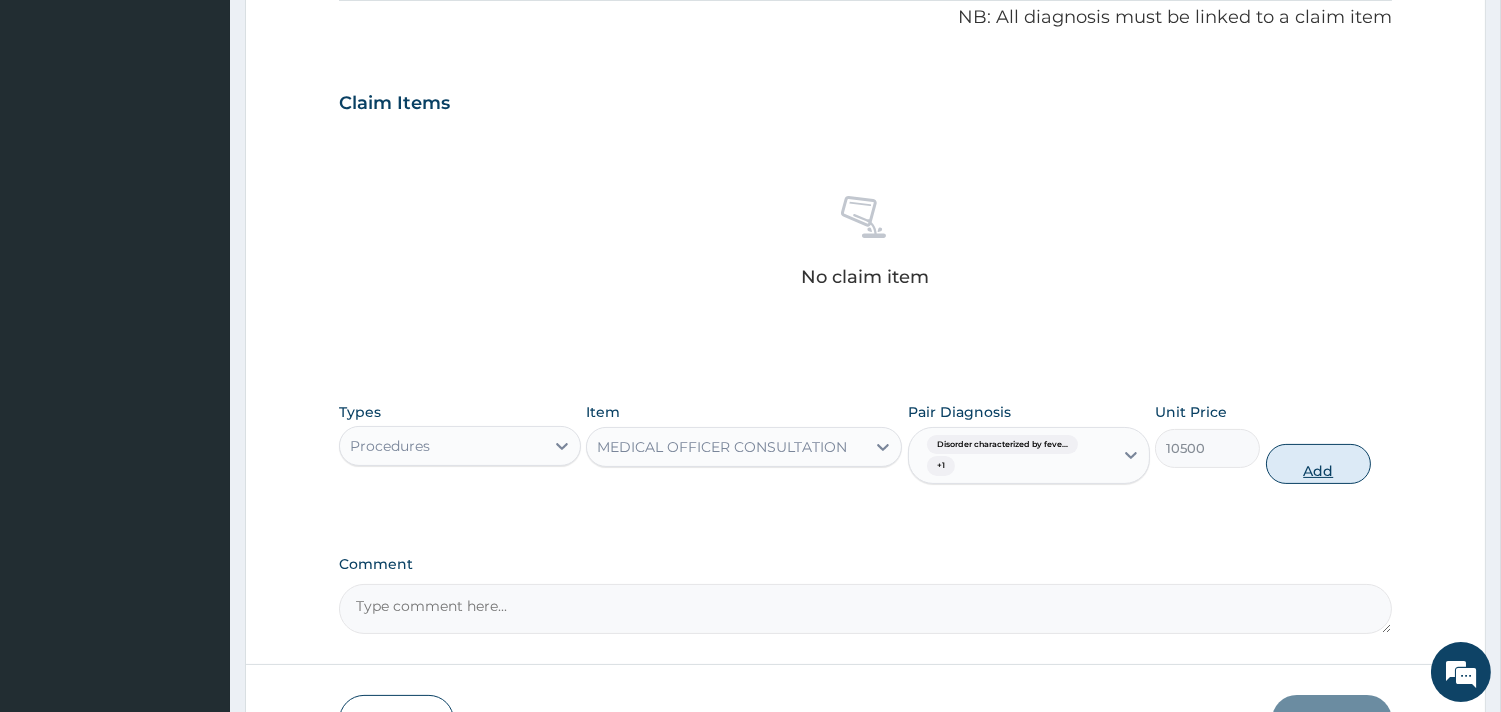 click on "Add" at bounding box center [1318, 464] 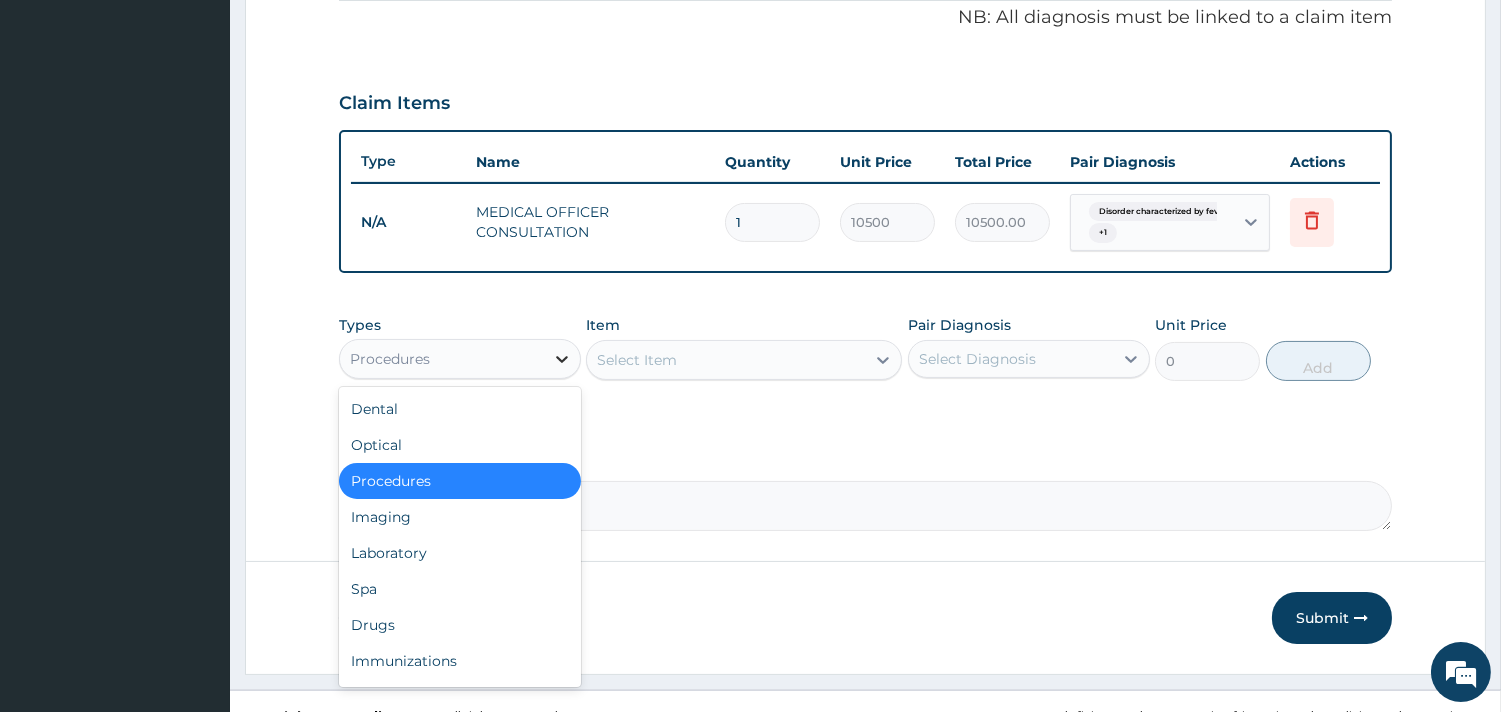 click at bounding box center (562, 359) 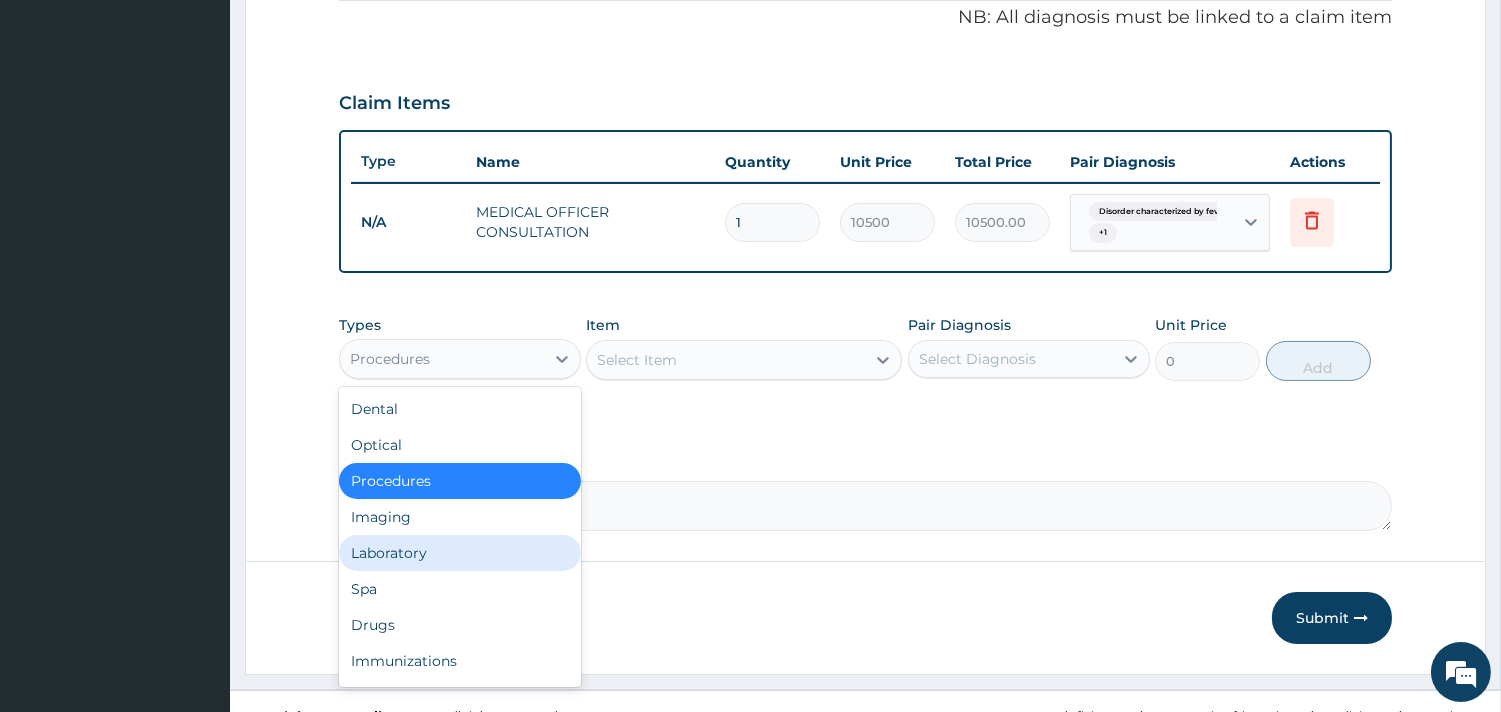 click on "Laboratory" at bounding box center [460, 553] 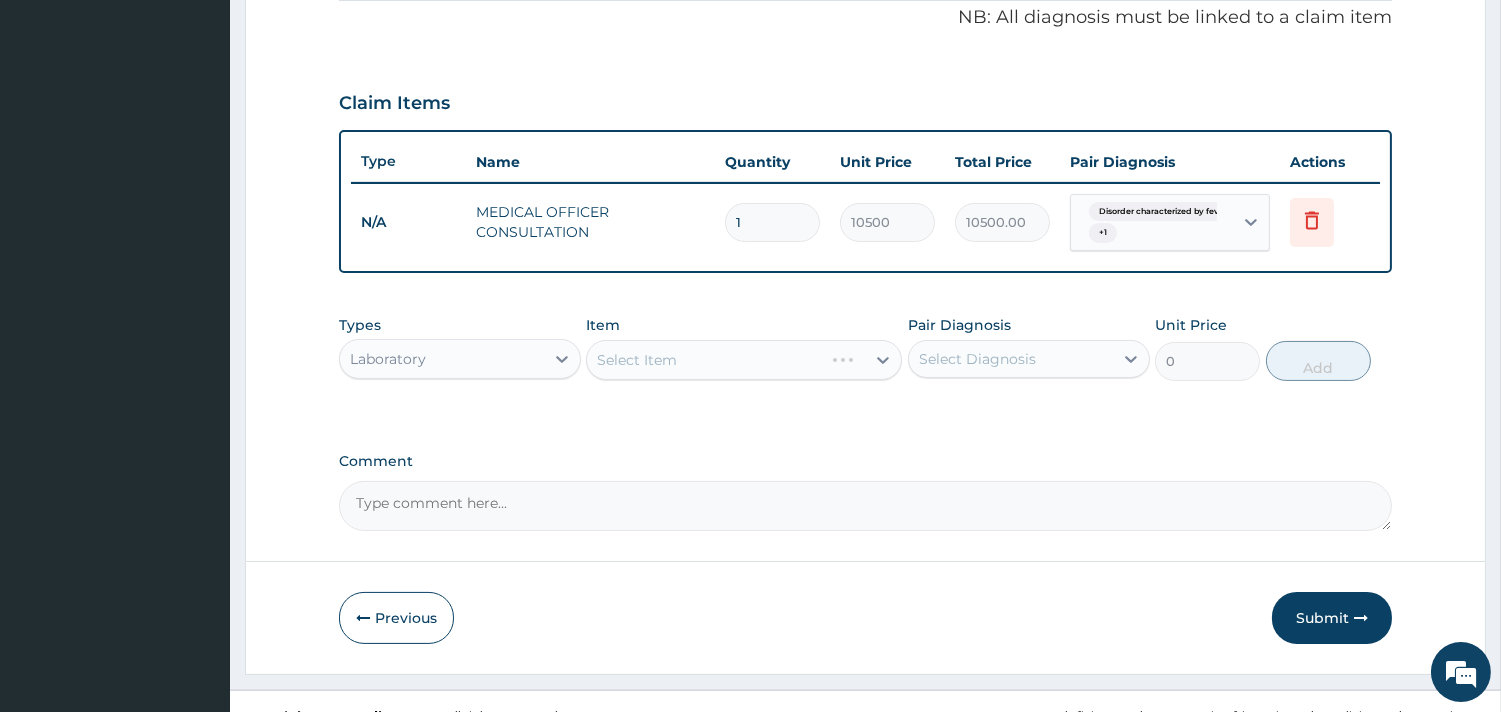 click on "Select Item" at bounding box center [744, 360] 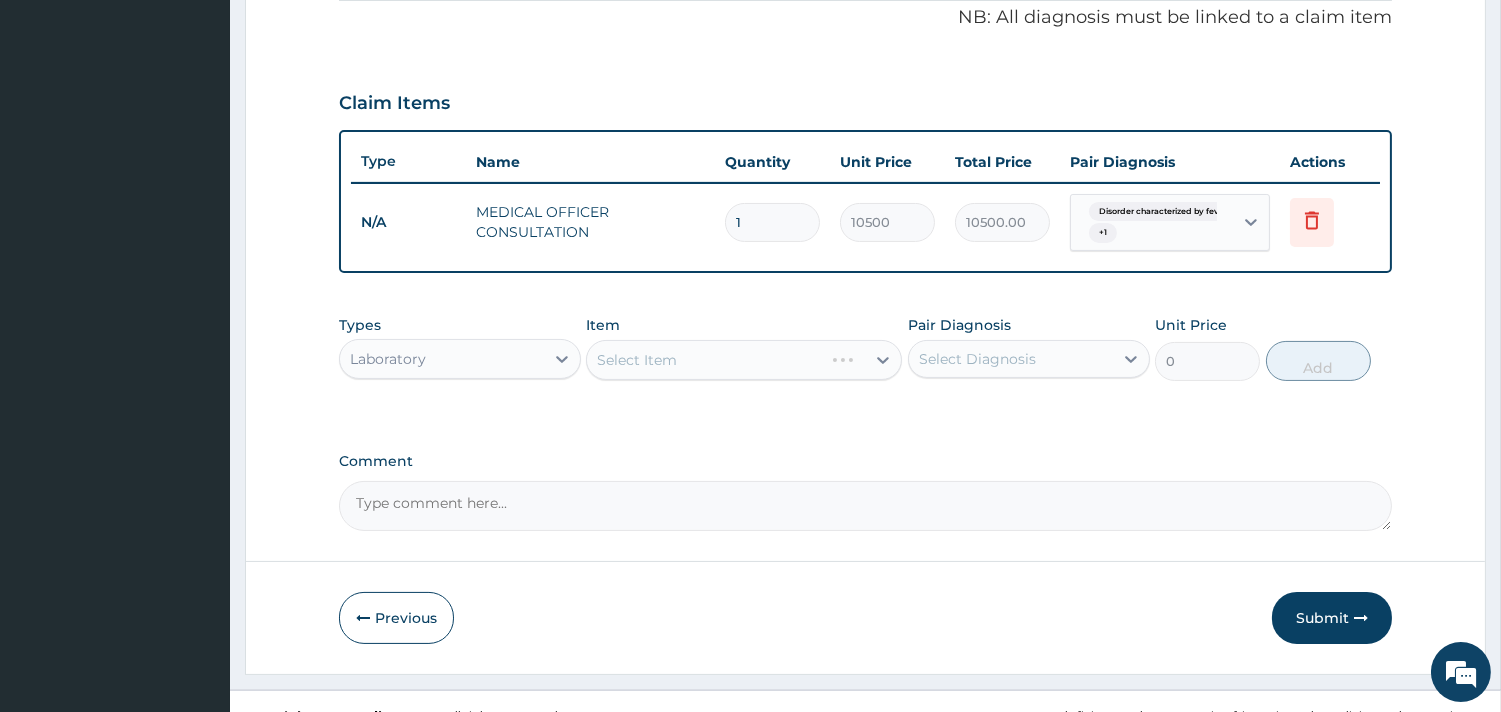 click on "Select Item" at bounding box center (744, 360) 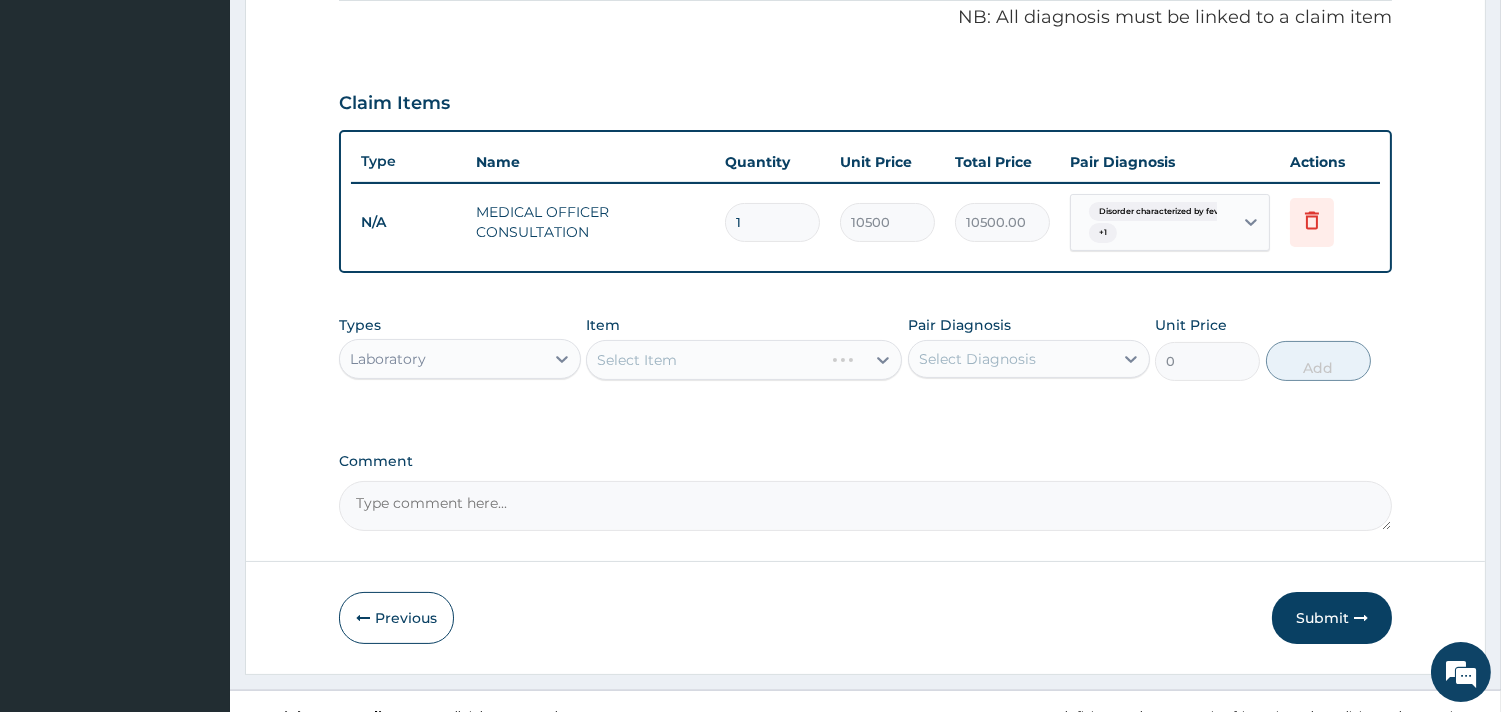 click on "Select Item" at bounding box center (744, 360) 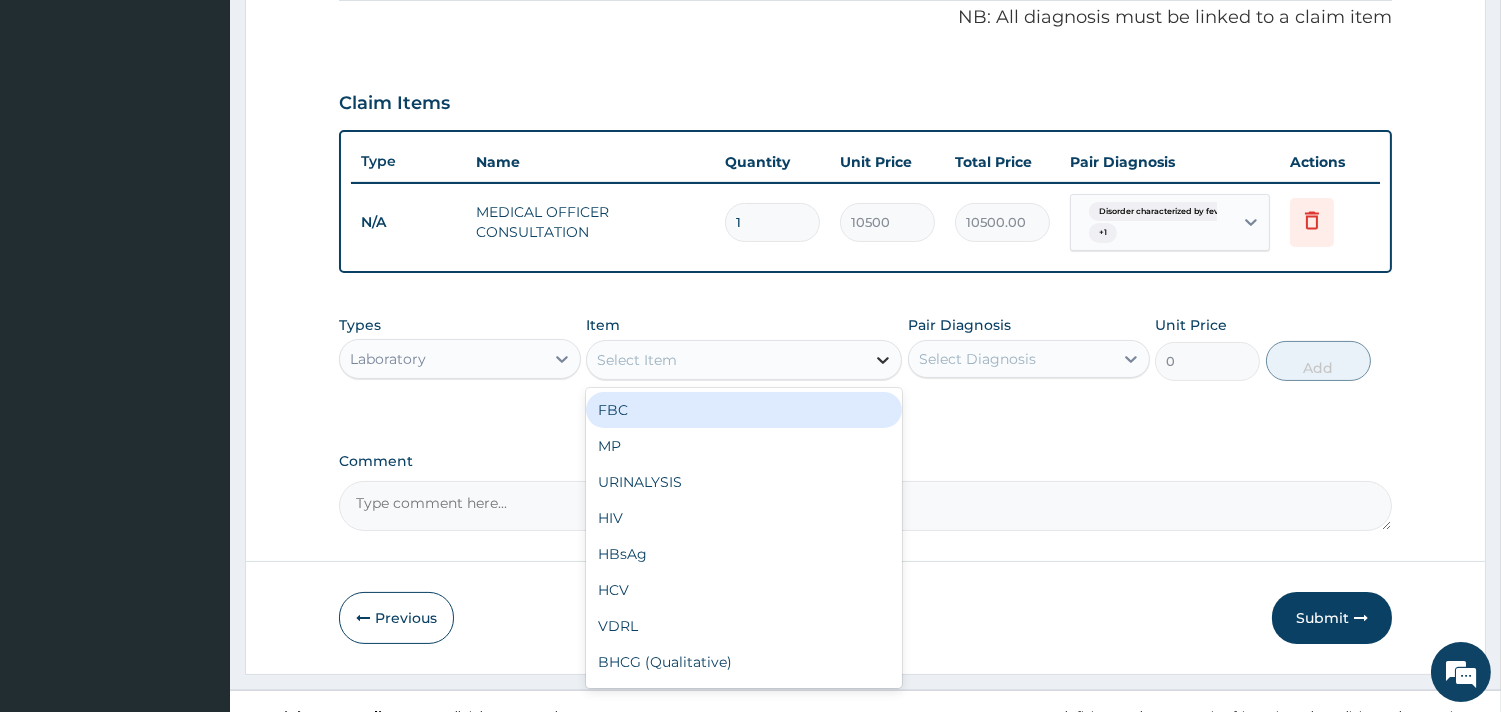 click 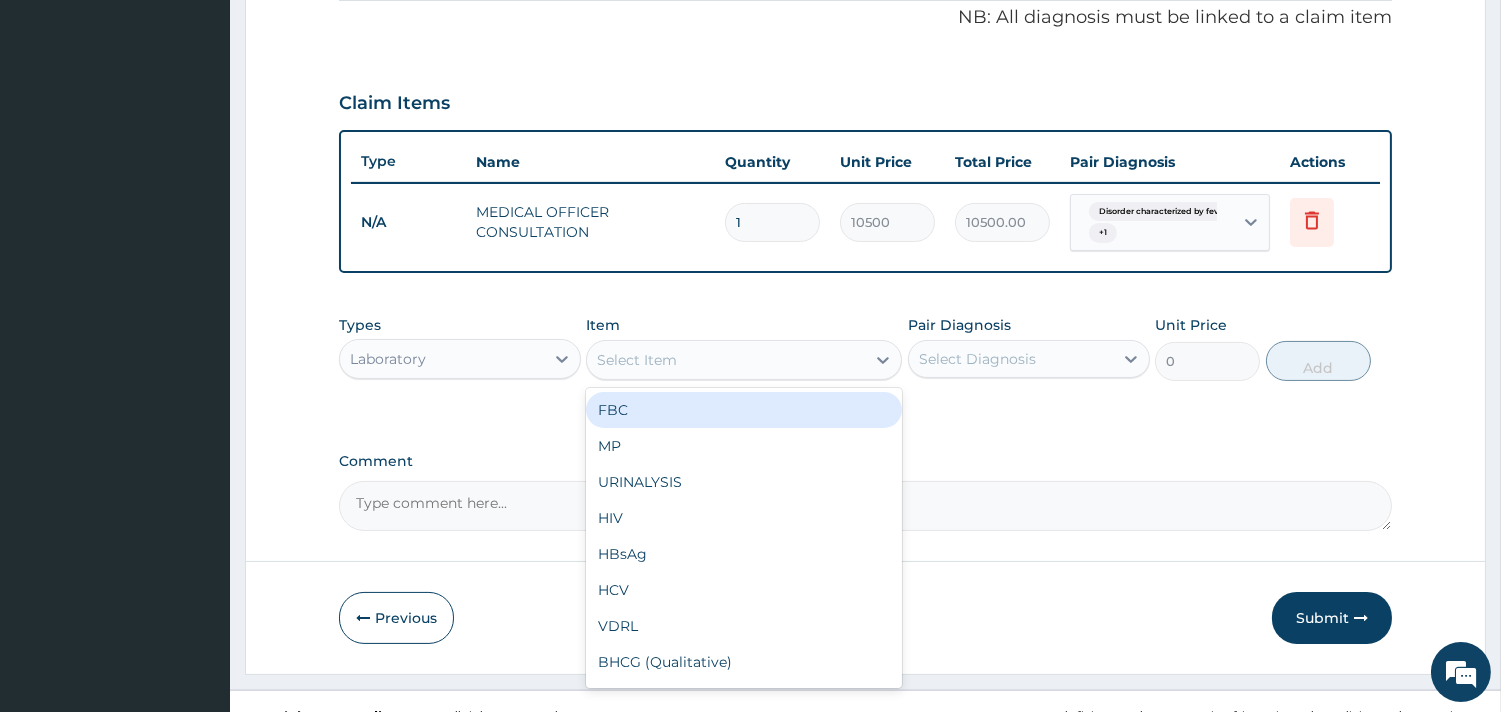 click on "FBC" at bounding box center (744, 410) 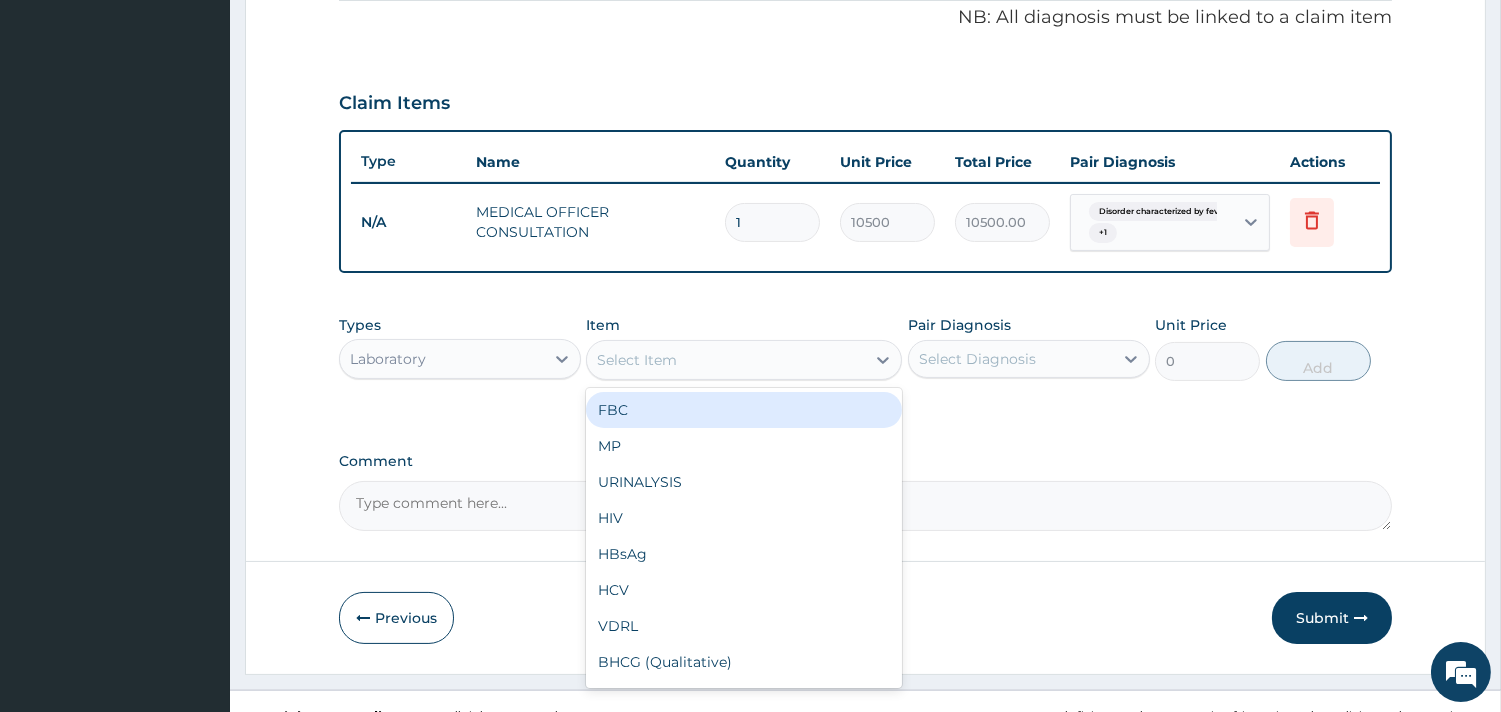 type on "4500" 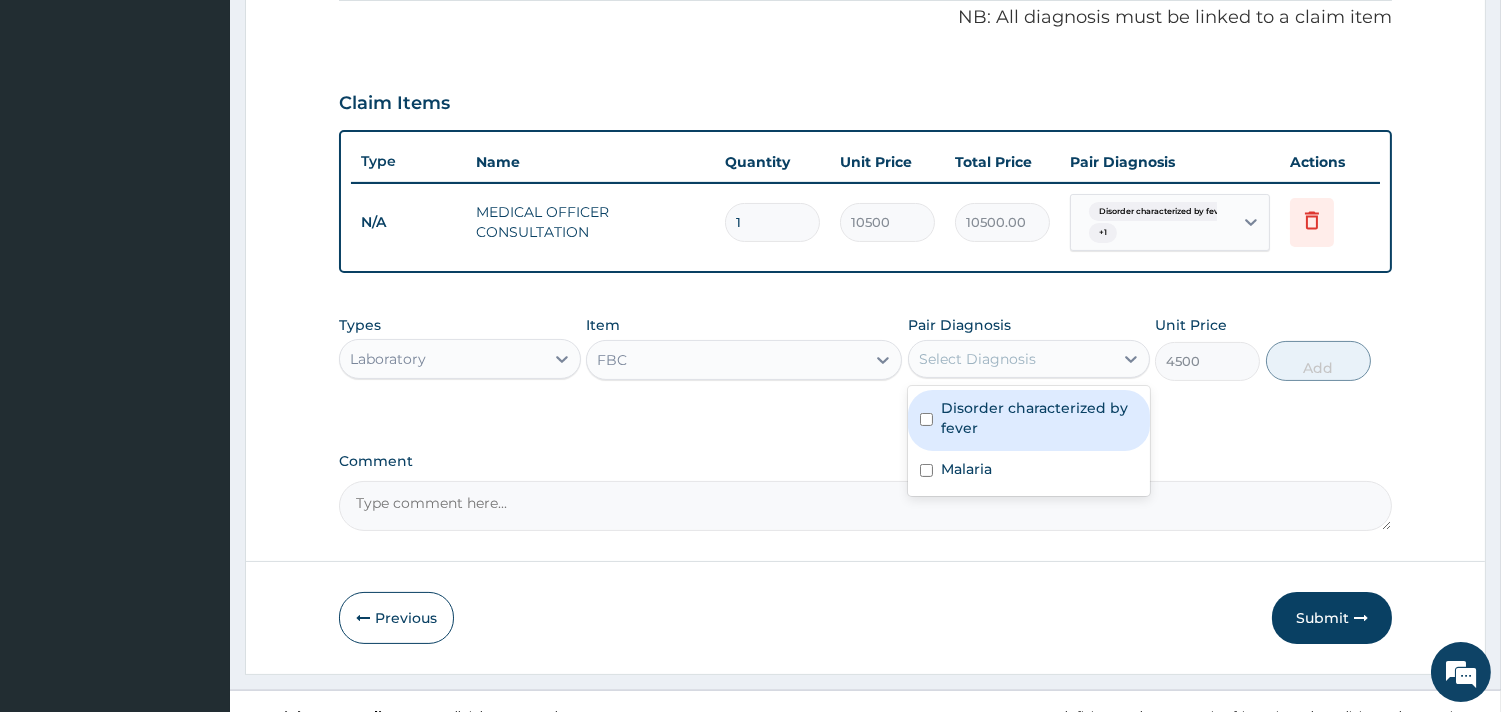 click on "Select Diagnosis" at bounding box center [1011, 359] 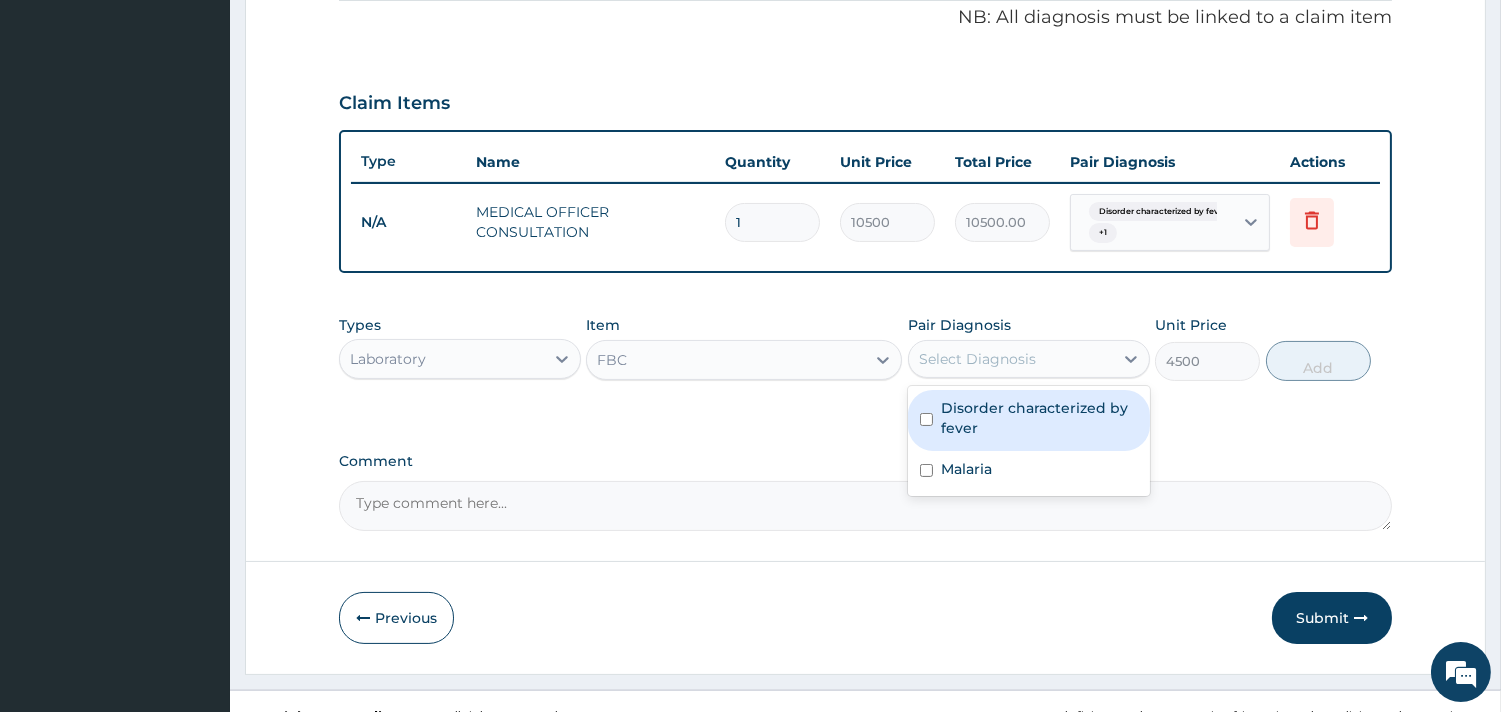 click on "Disorder characterized by fever" at bounding box center [1039, 418] 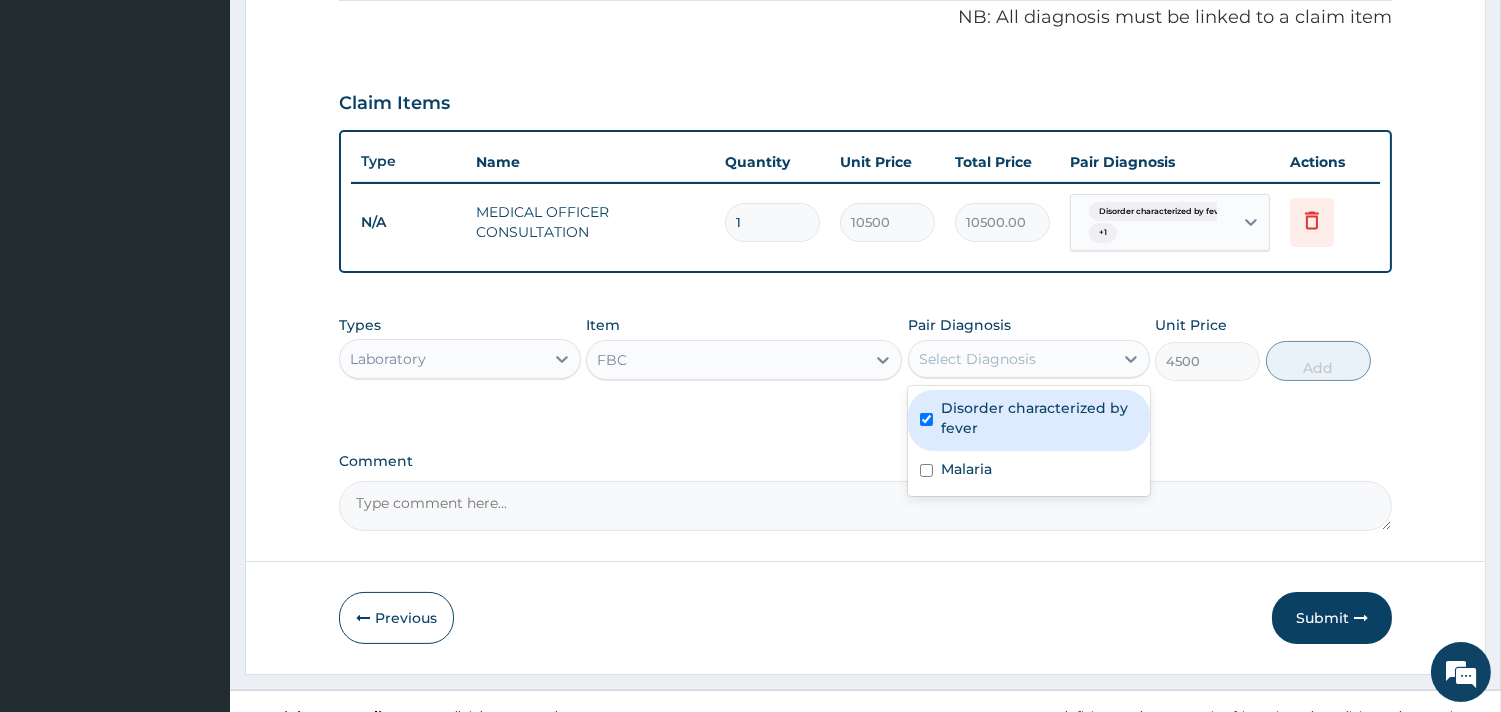 checkbox on "true" 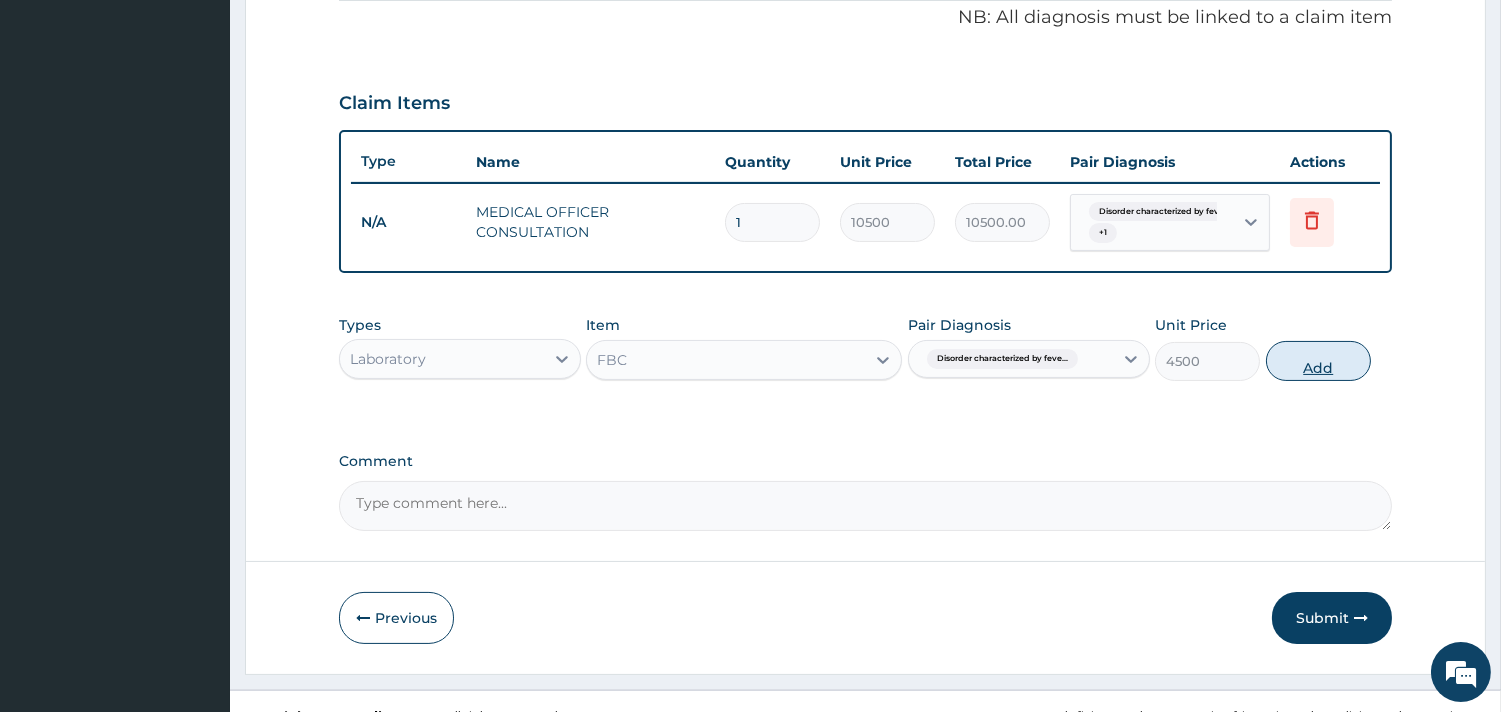click on "Add" at bounding box center (1318, 361) 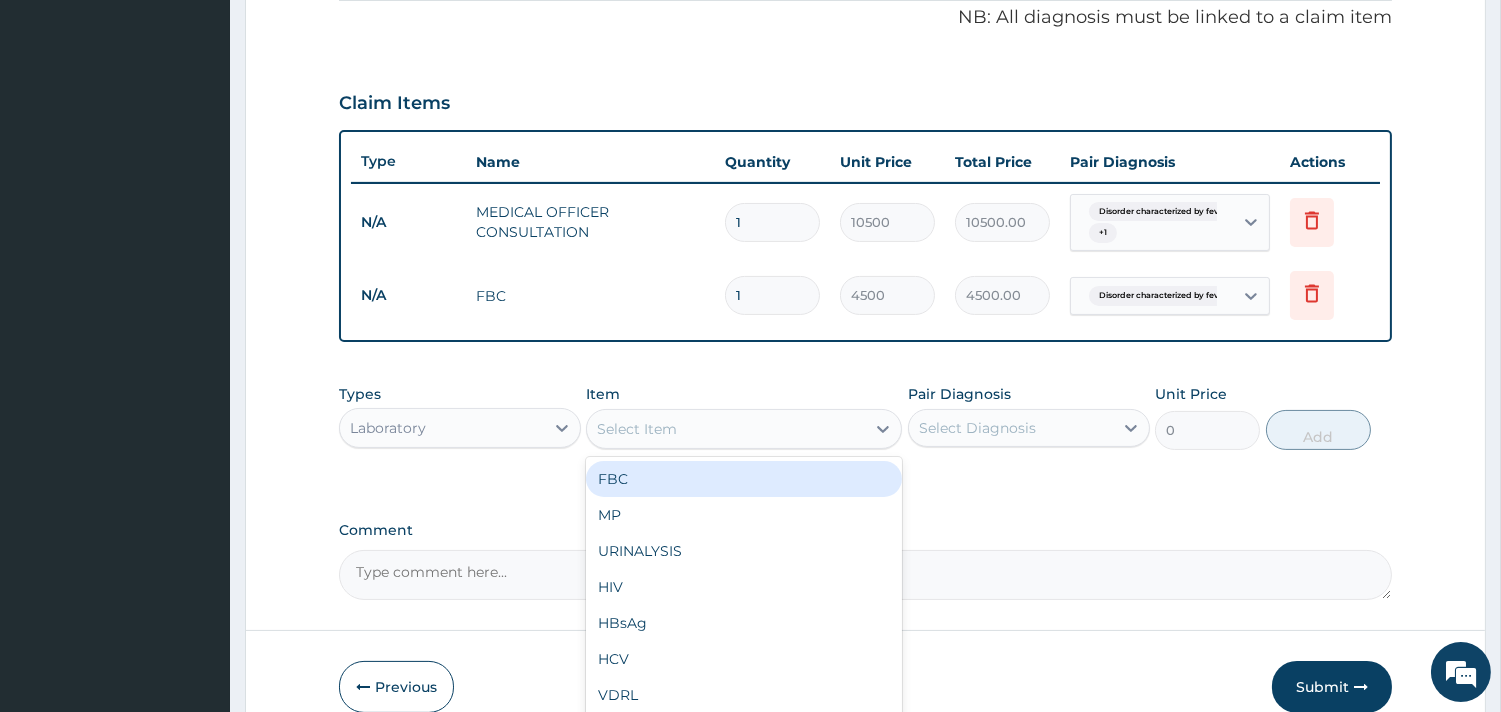 click on "Select Item" at bounding box center [726, 429] 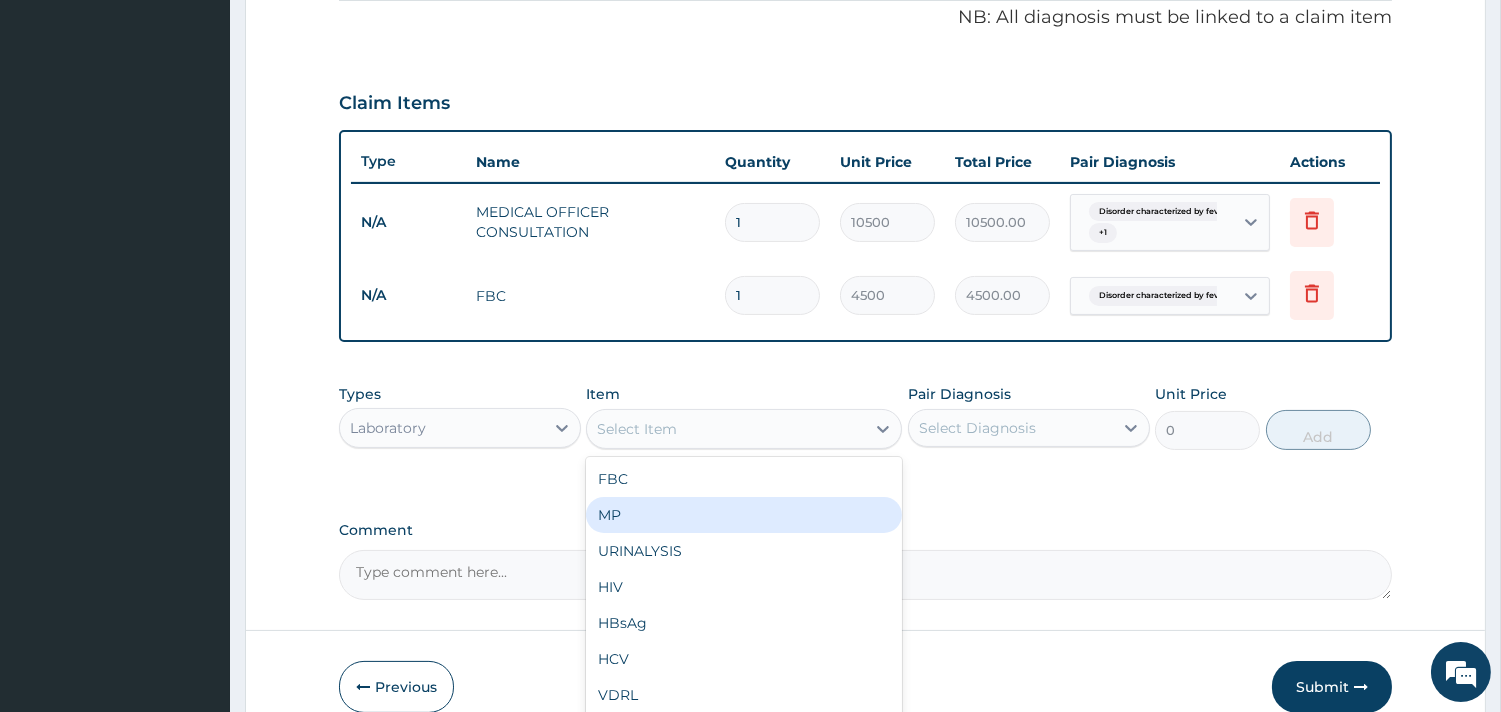 click on "MP" at bounding box center [744, 515] 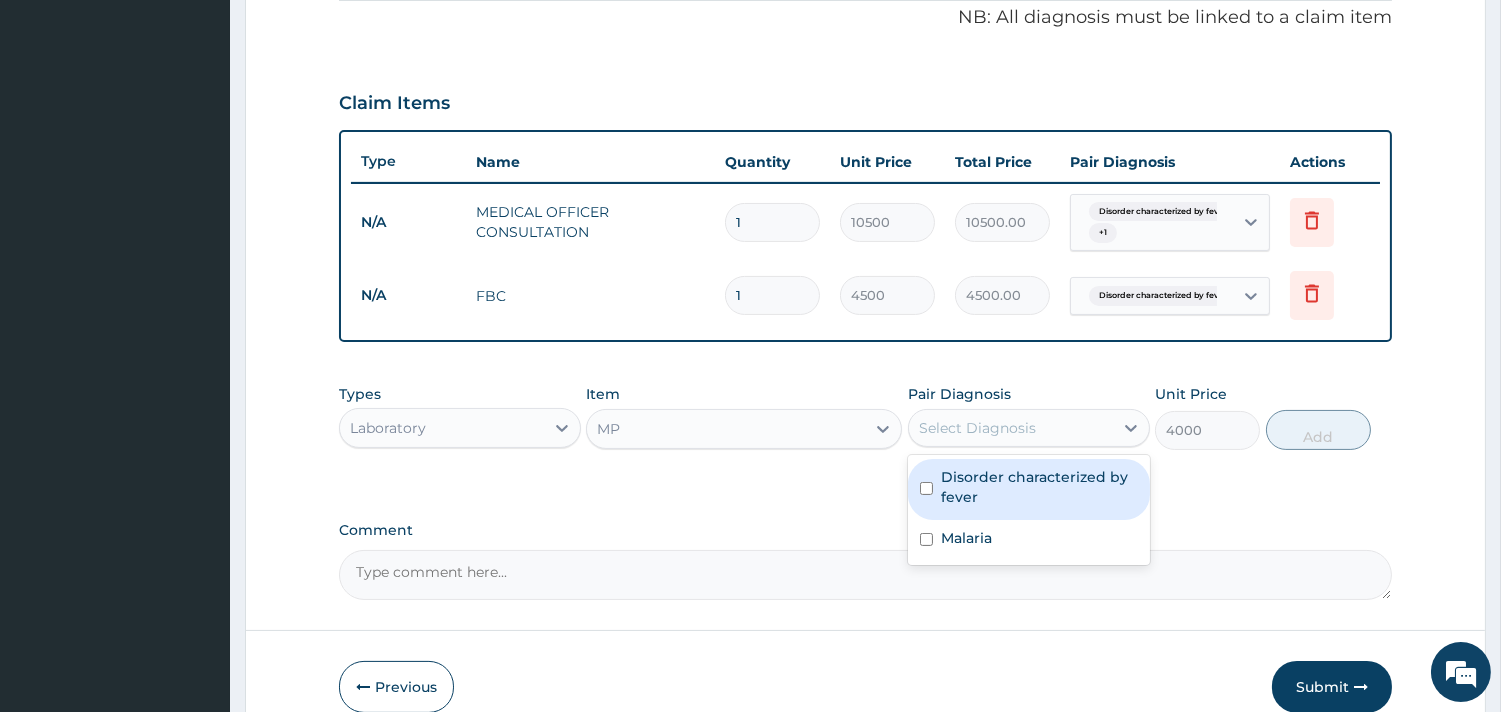 click on "Select Diagnosis" at bounding box center (1011, 428) 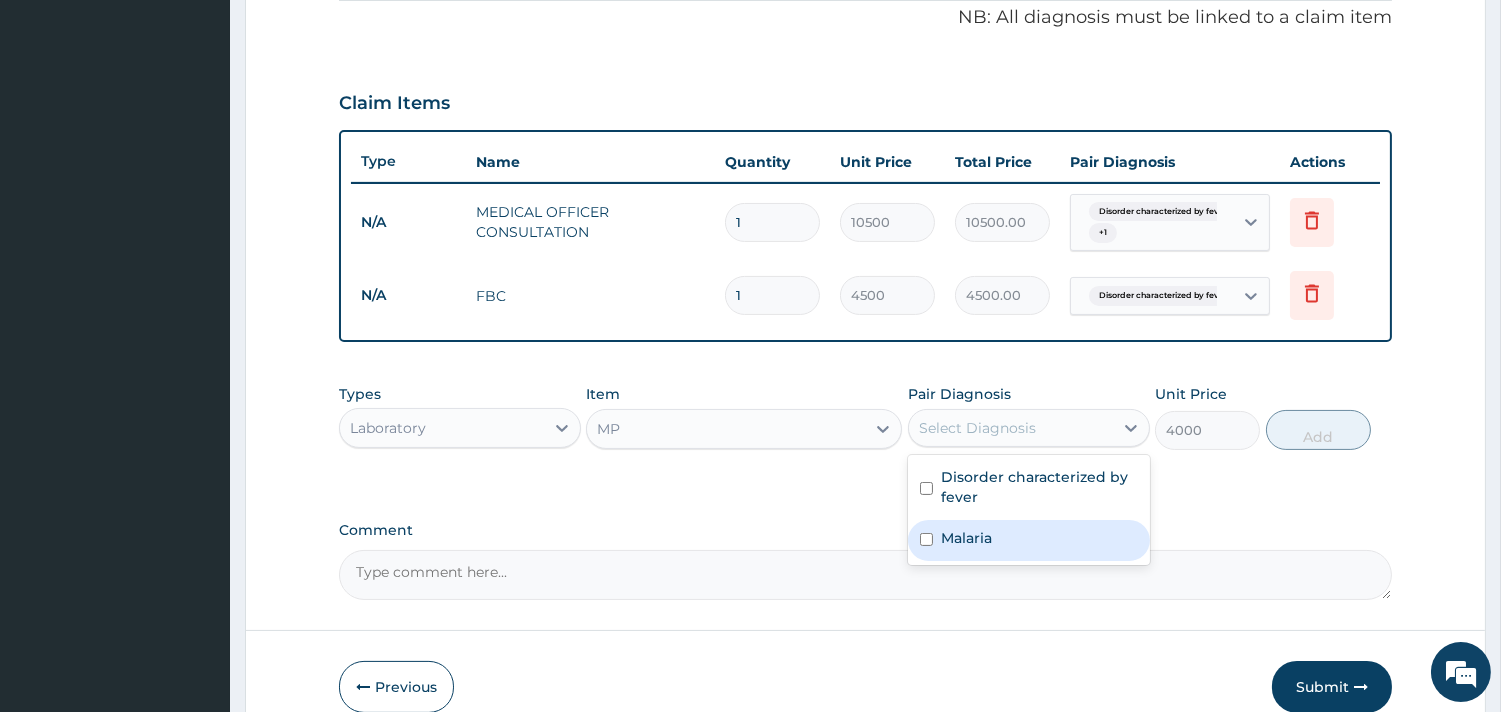 click on "Malaria" at bounding box center [966, 538] 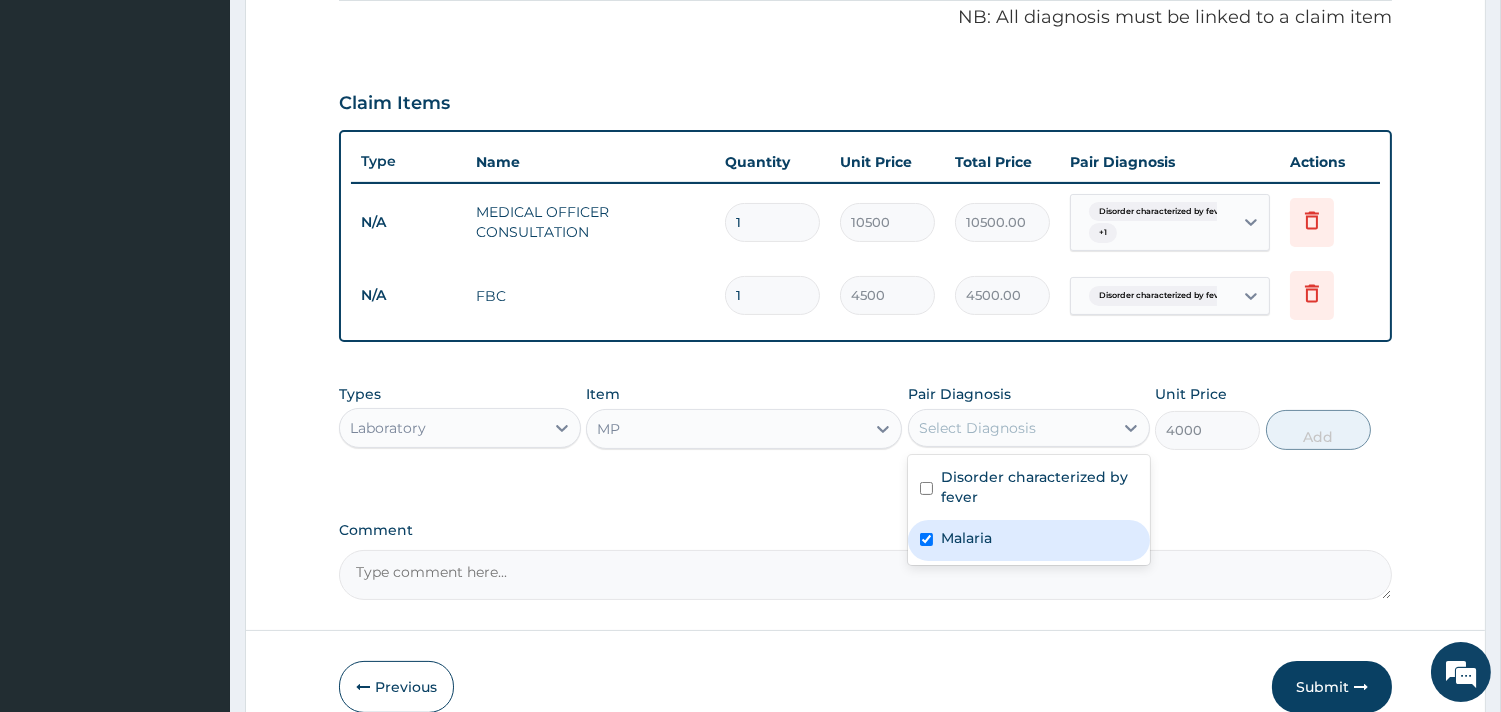 checkbox on "true" 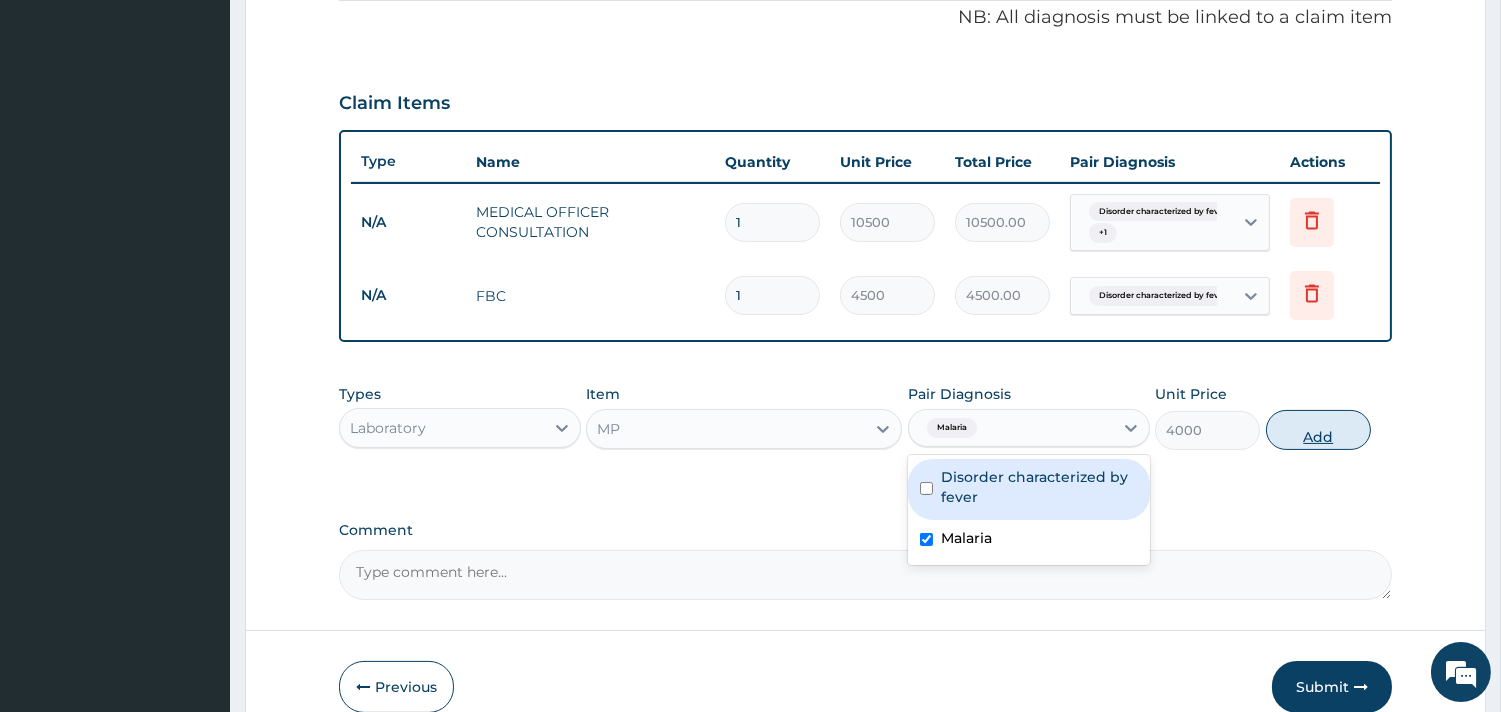 click on "Add" at bounding box center (1318, 430) 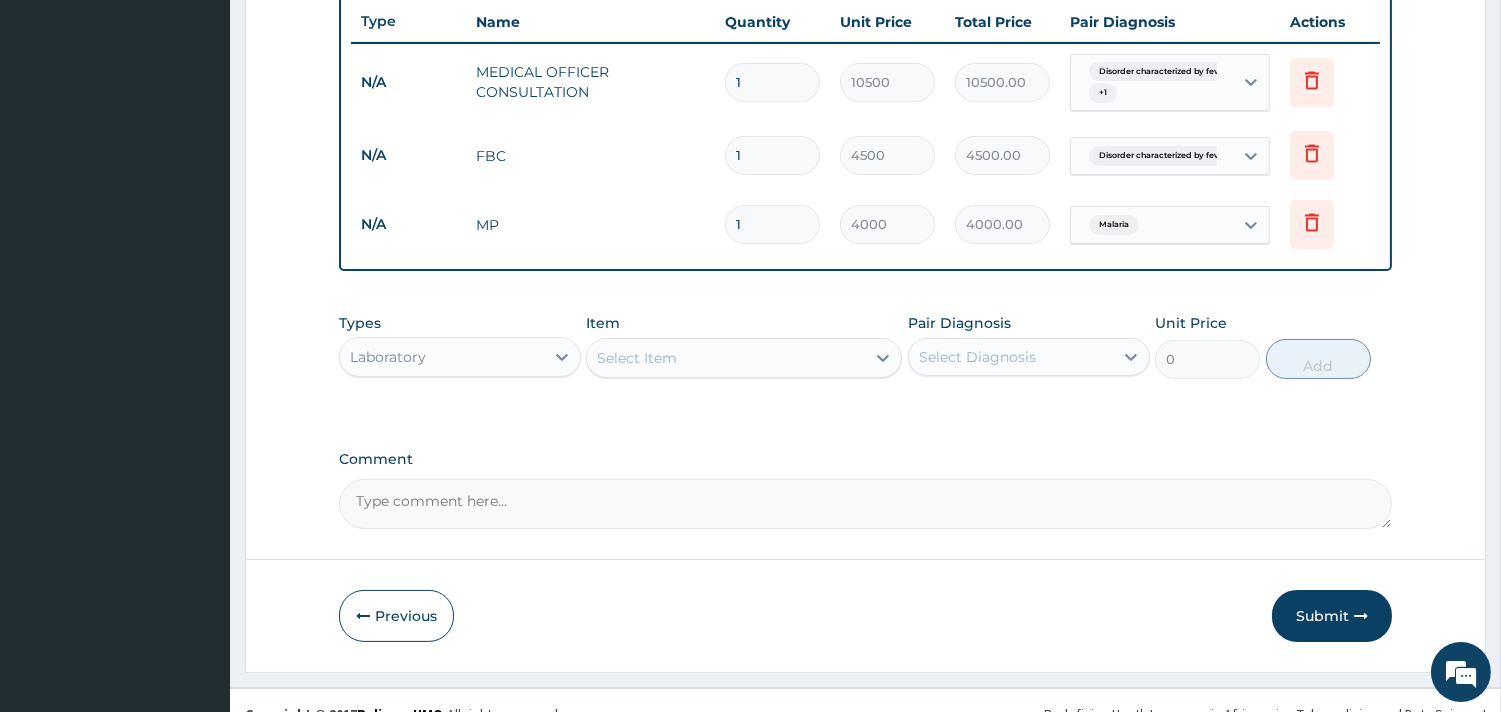 scroll, scrollTop: 780, scrollLeft: 0, axis: vertical 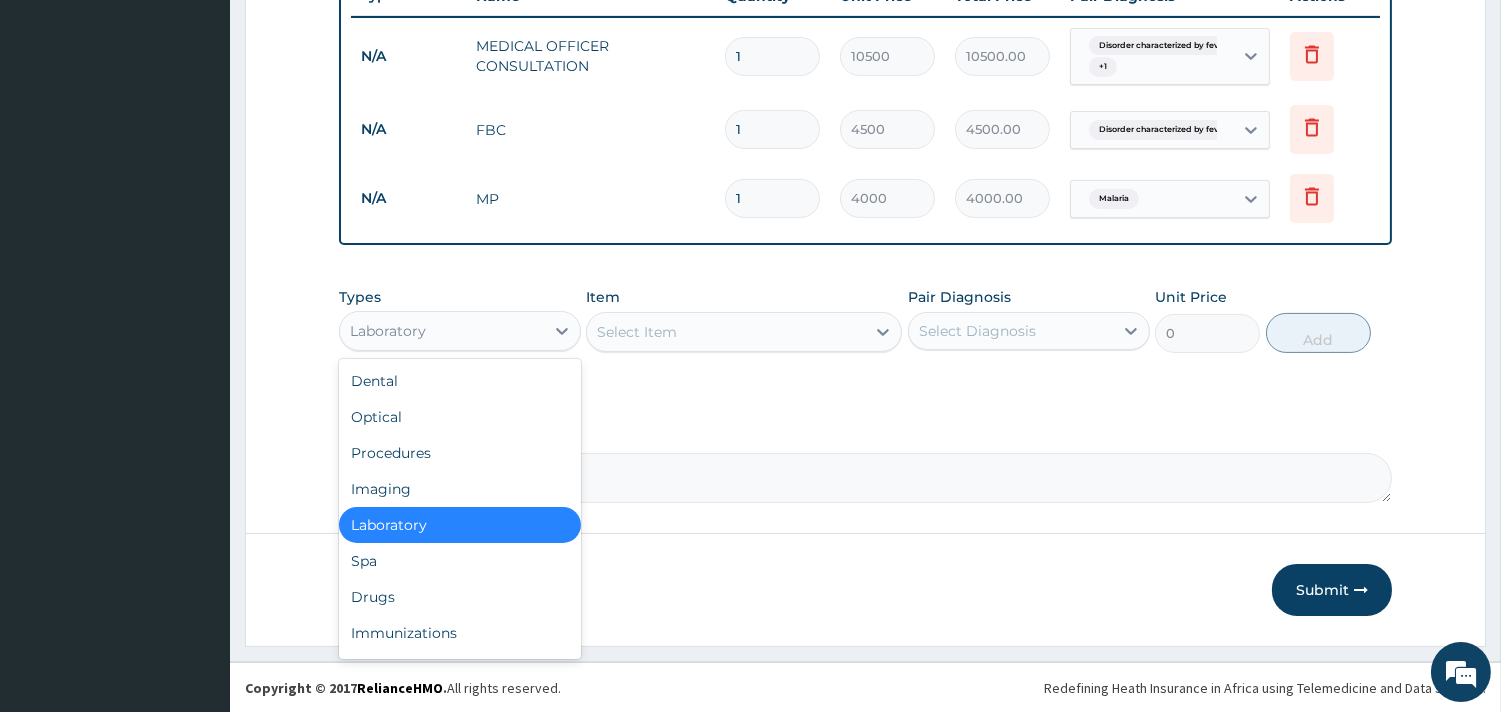 click on "Laboratory" at bounding box center [442, 331] 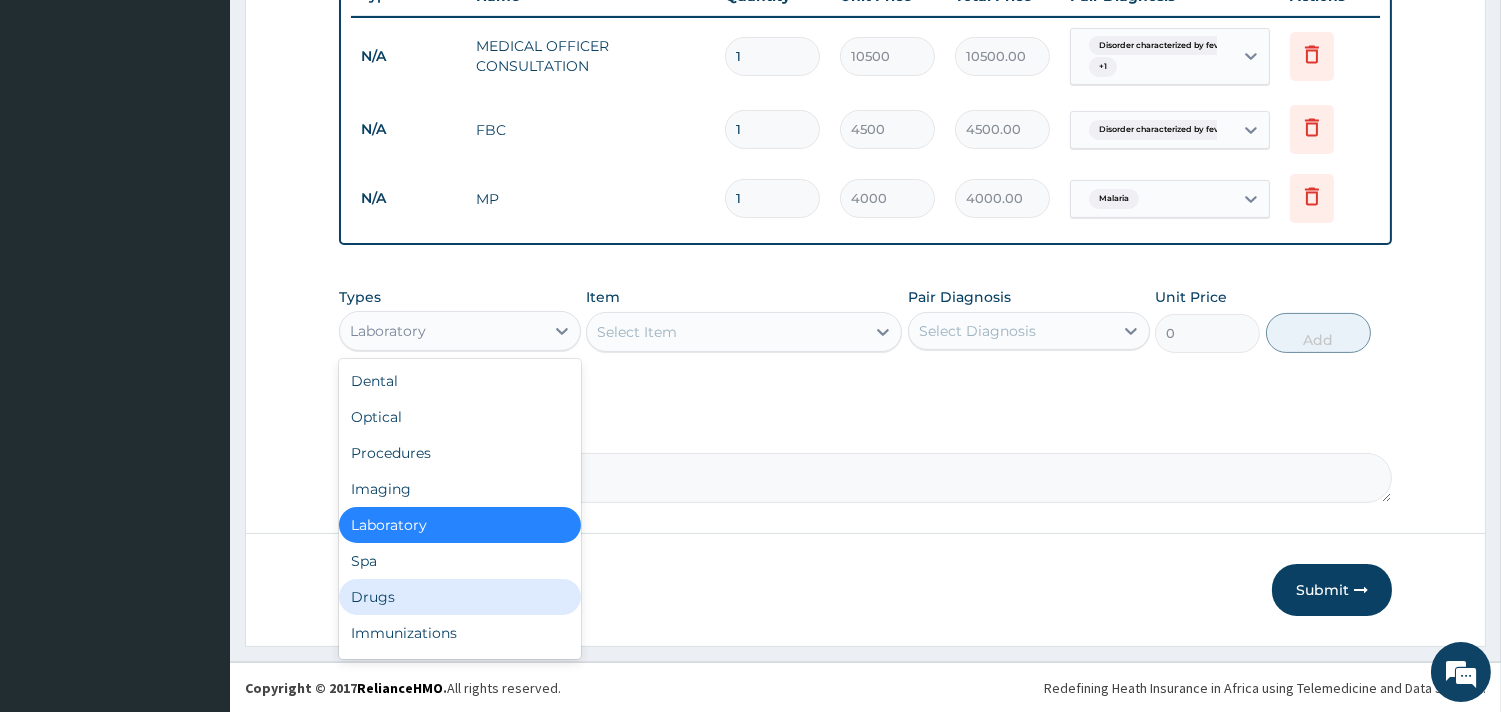 click on "Drugs" at bounding box center (460, 597) 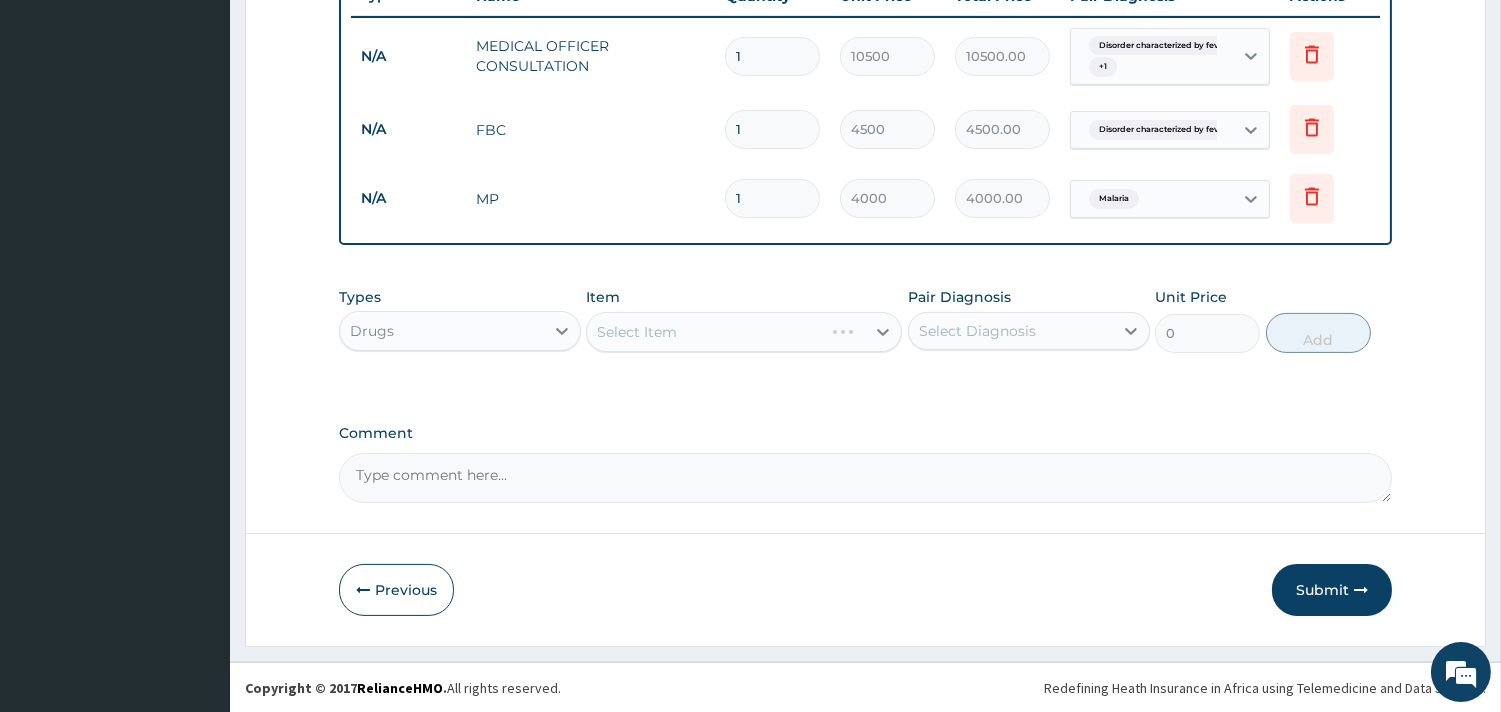 click on "Select Item" at bounding box center [744, 332] 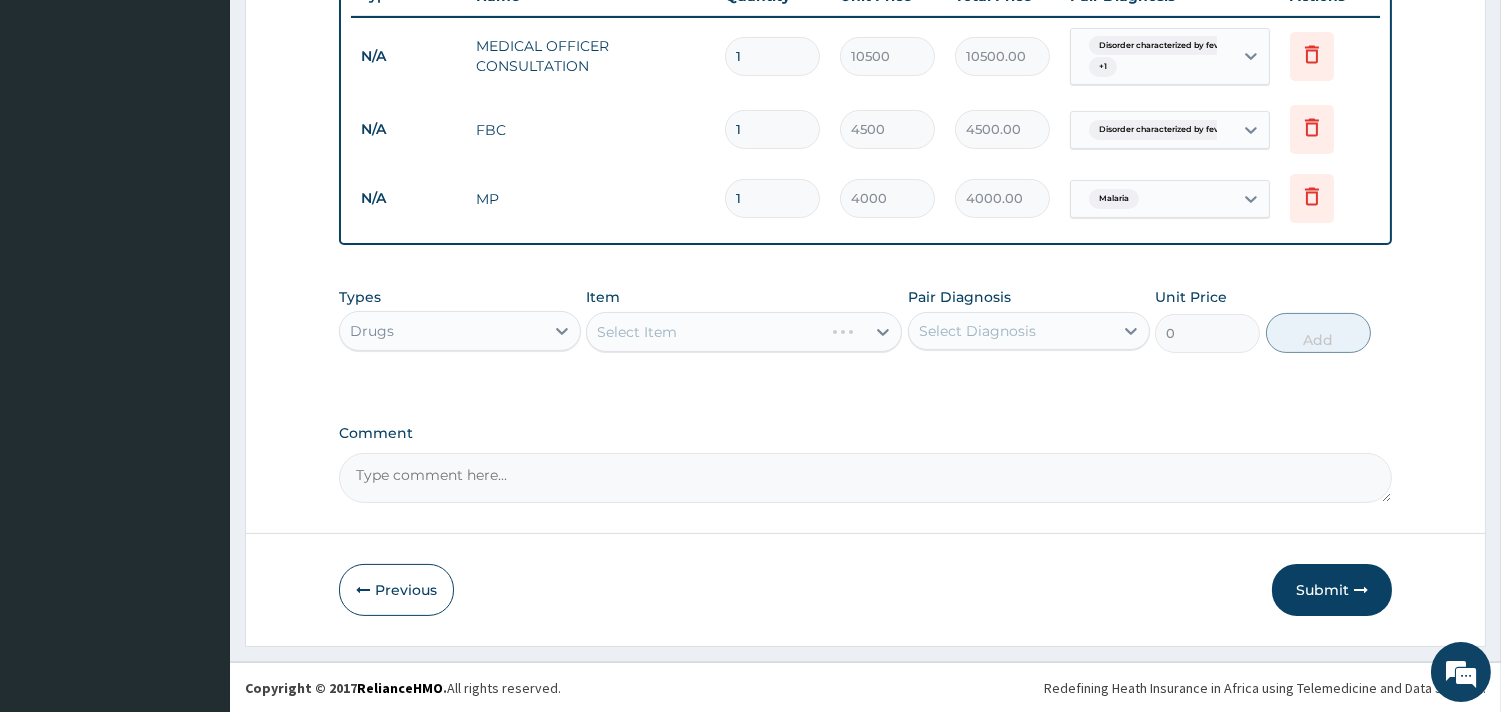 click on "Select Item" at bounding box center (744, 332) 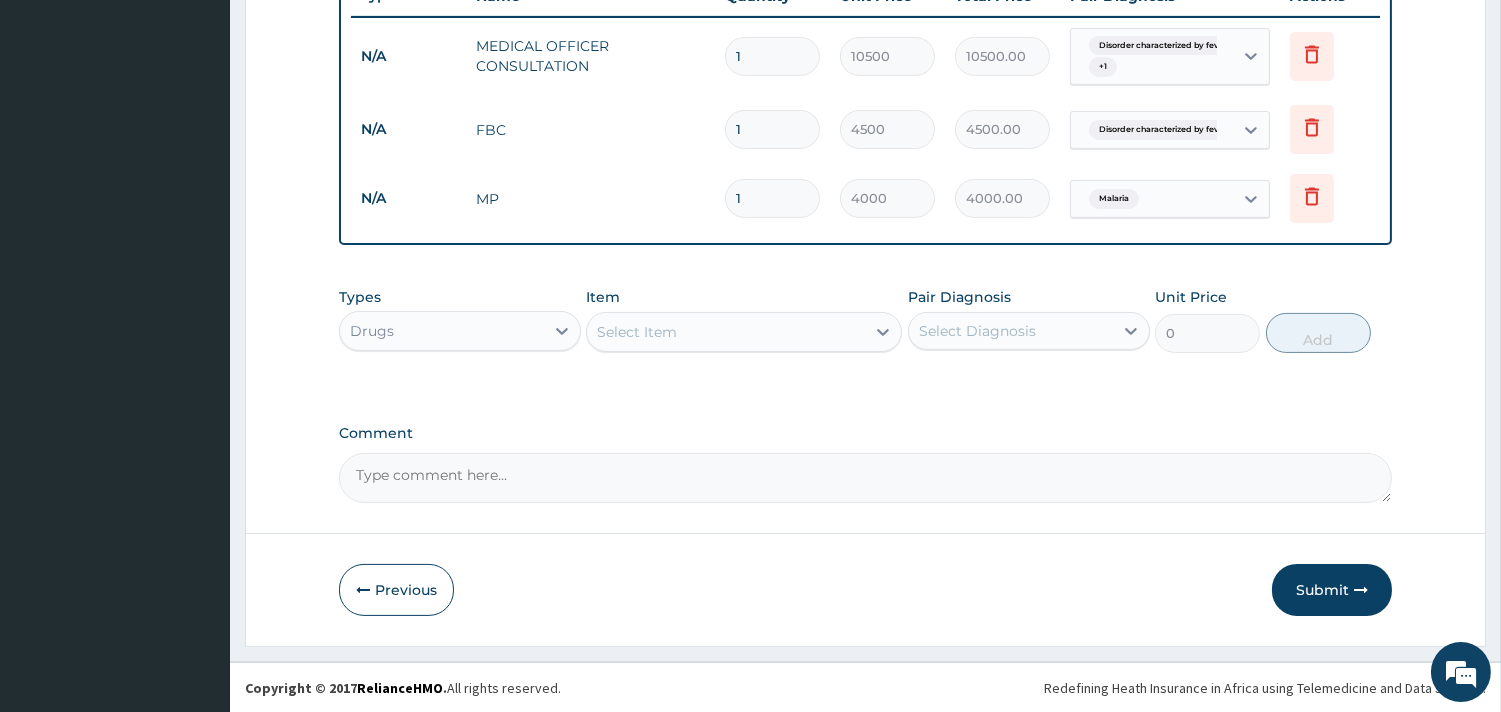 click on "Select Item" at bounding box center (744, 332) 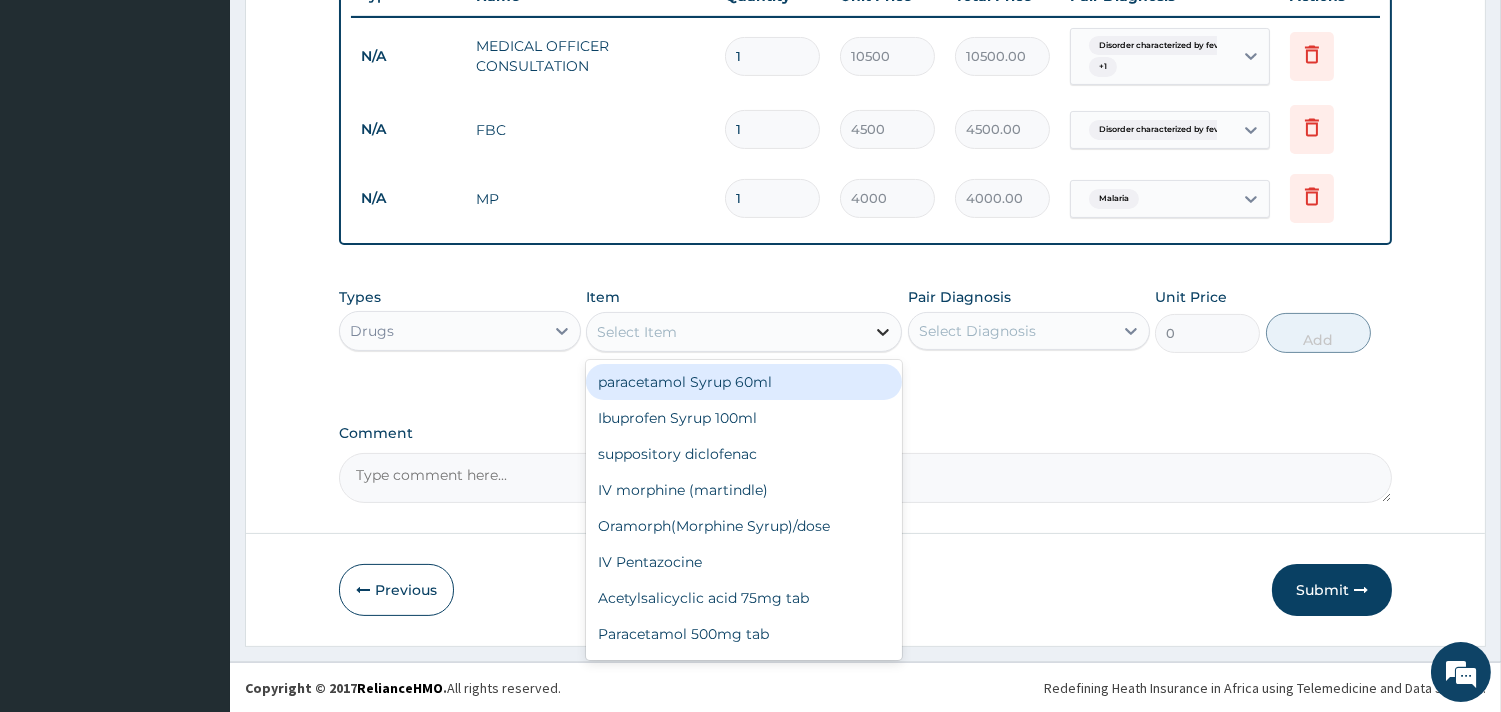 click 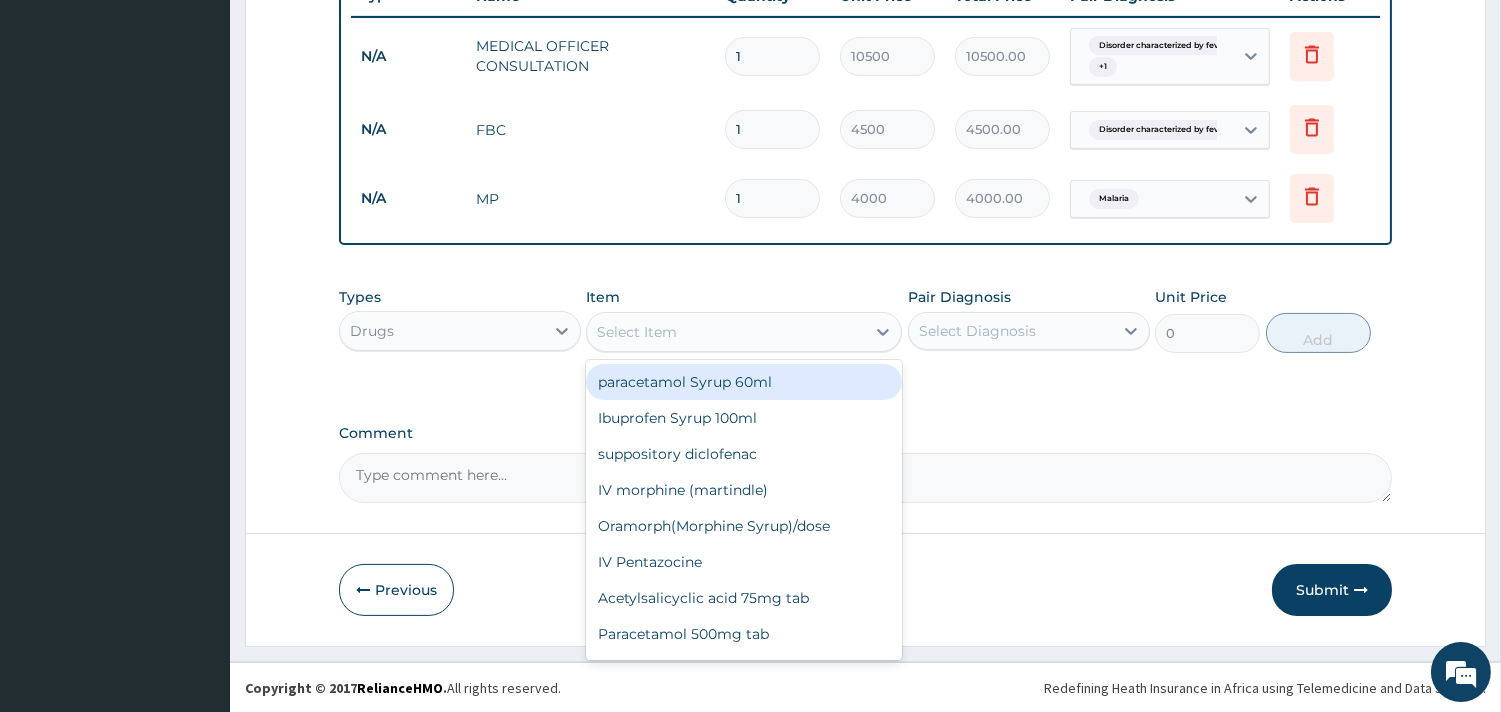 click on "paracetamol Syrup 60ml" at bounding box center (744, 382) 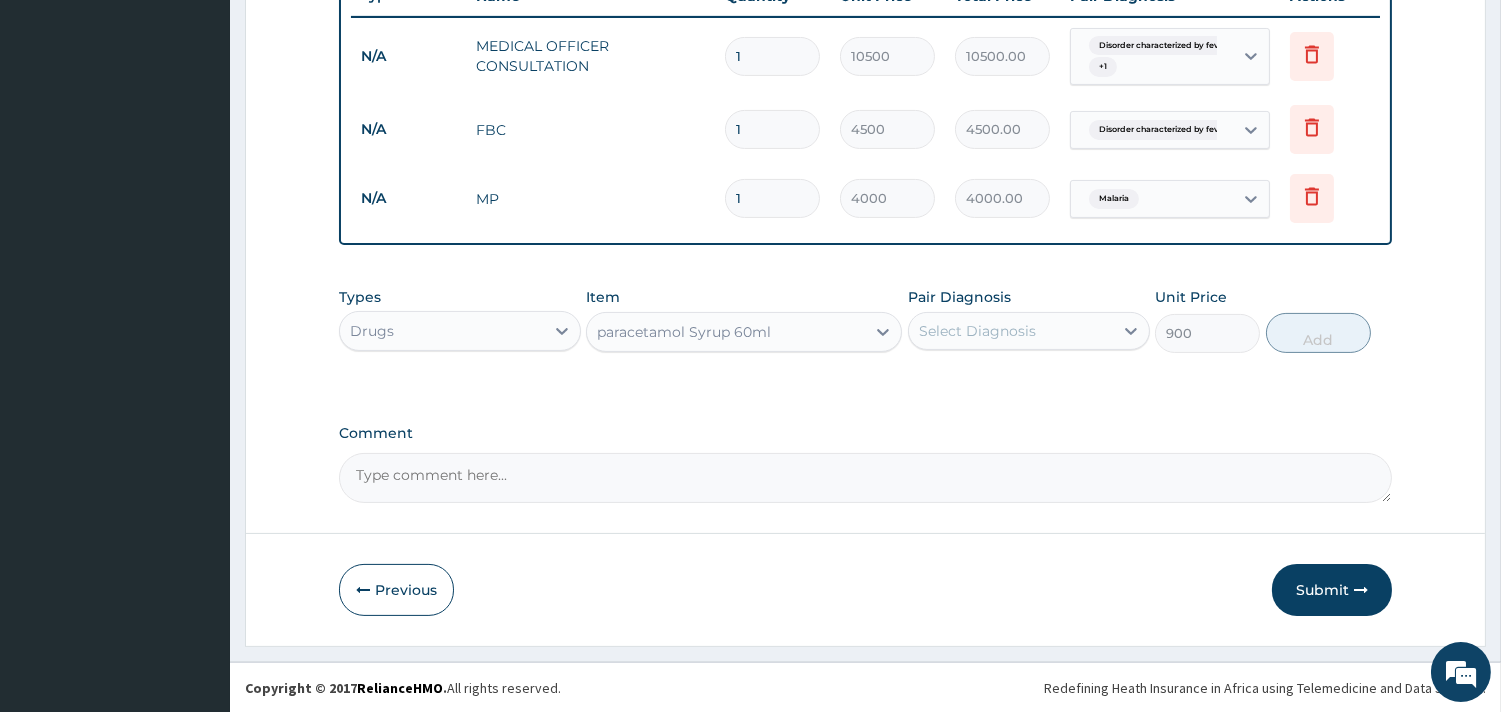 click on "Select Diagnosis" at bounding box center [1011, 331] 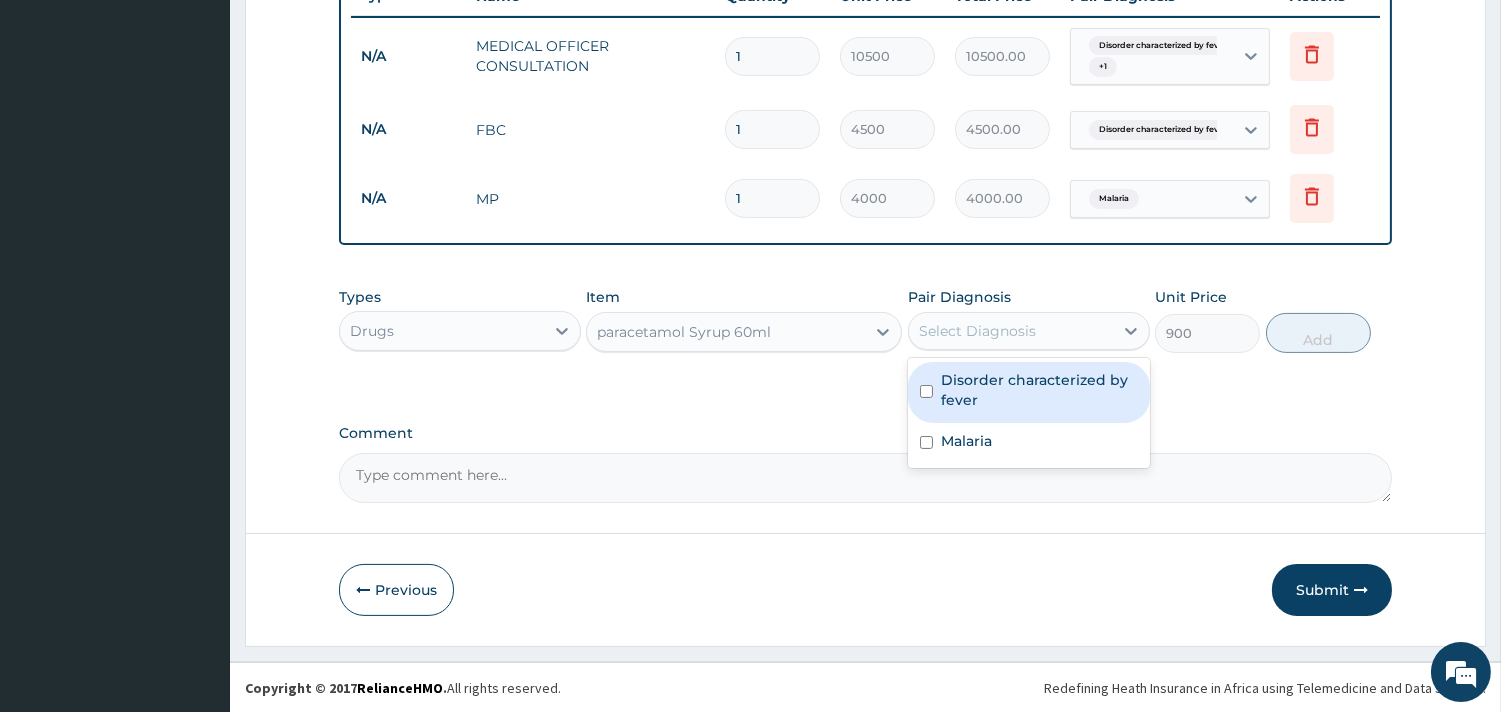 click on "Disorder characterized by fever" at bounding box center (1039, 390) 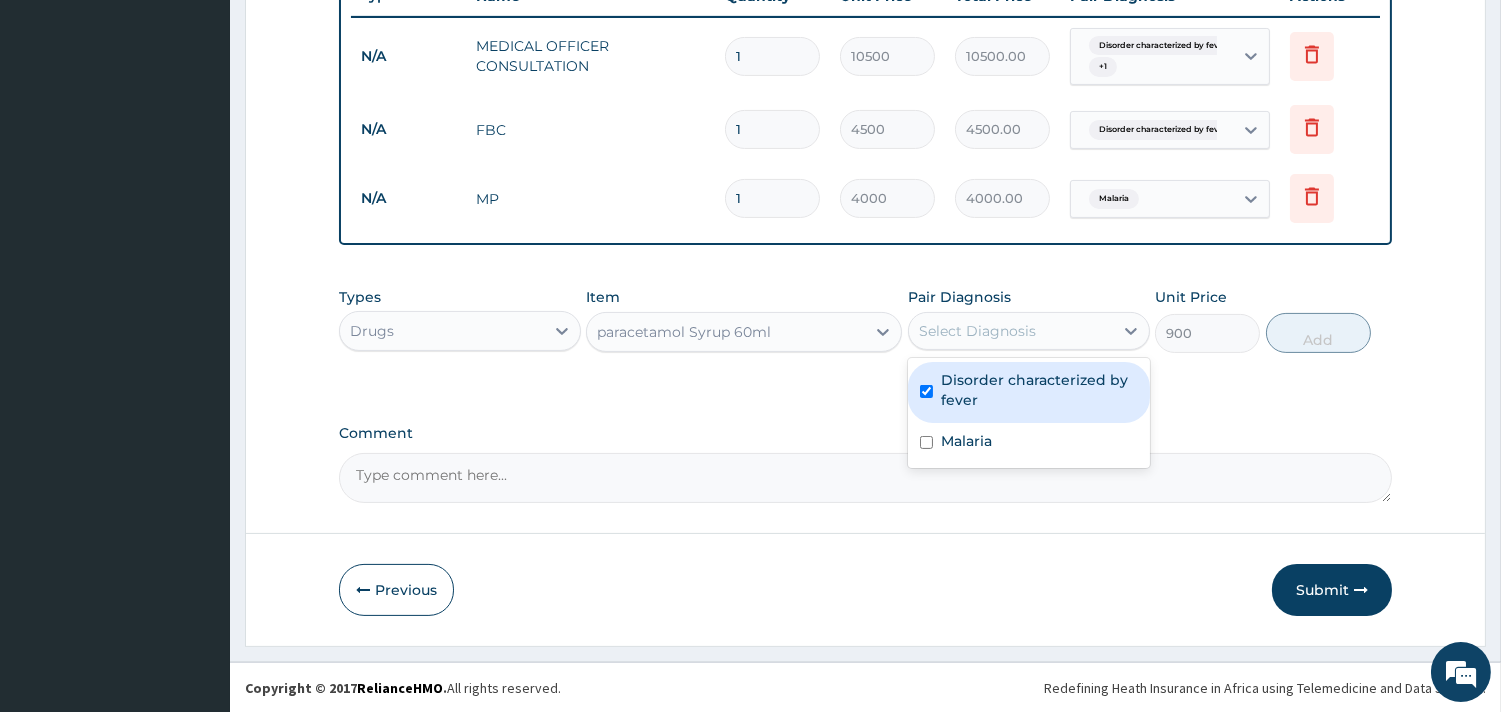 checkbox on "true" 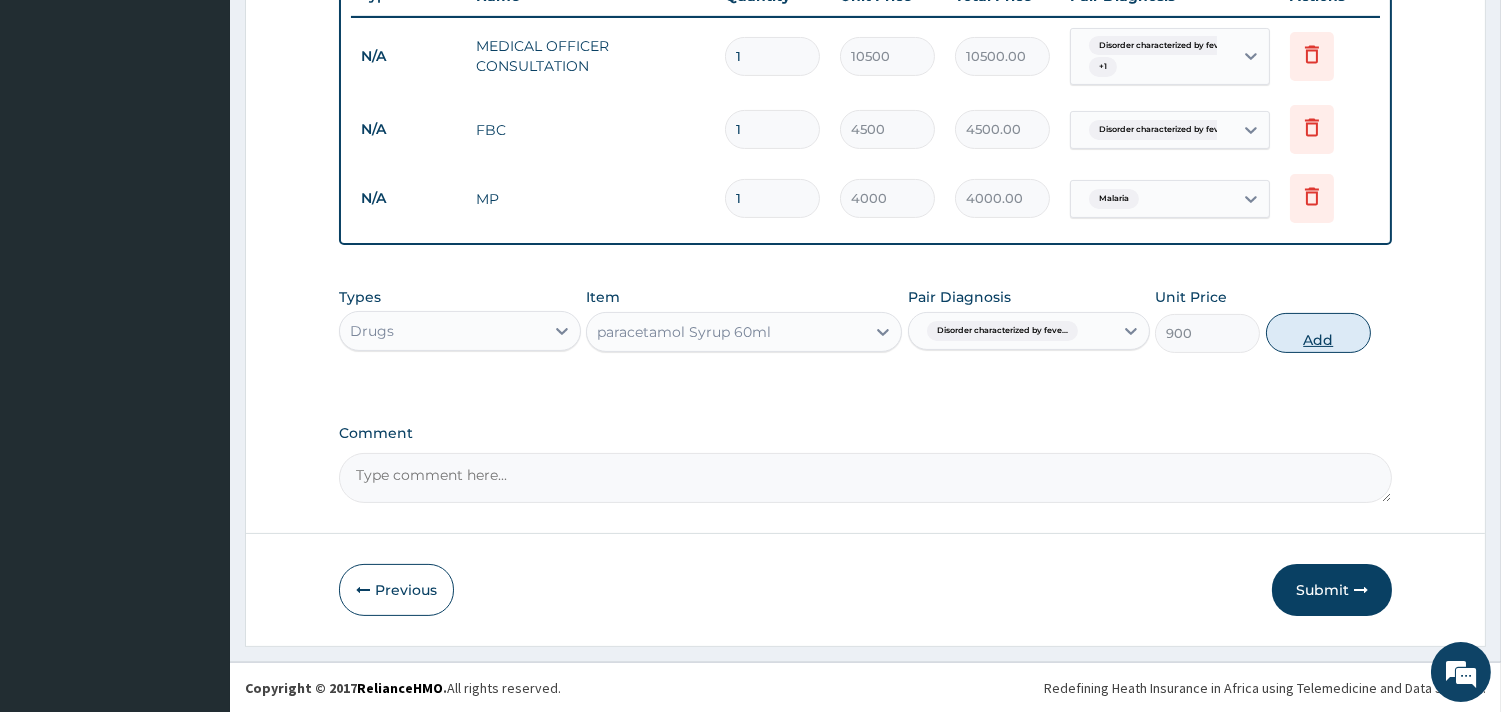 click on "Add" at bounding box center [1318, 333] 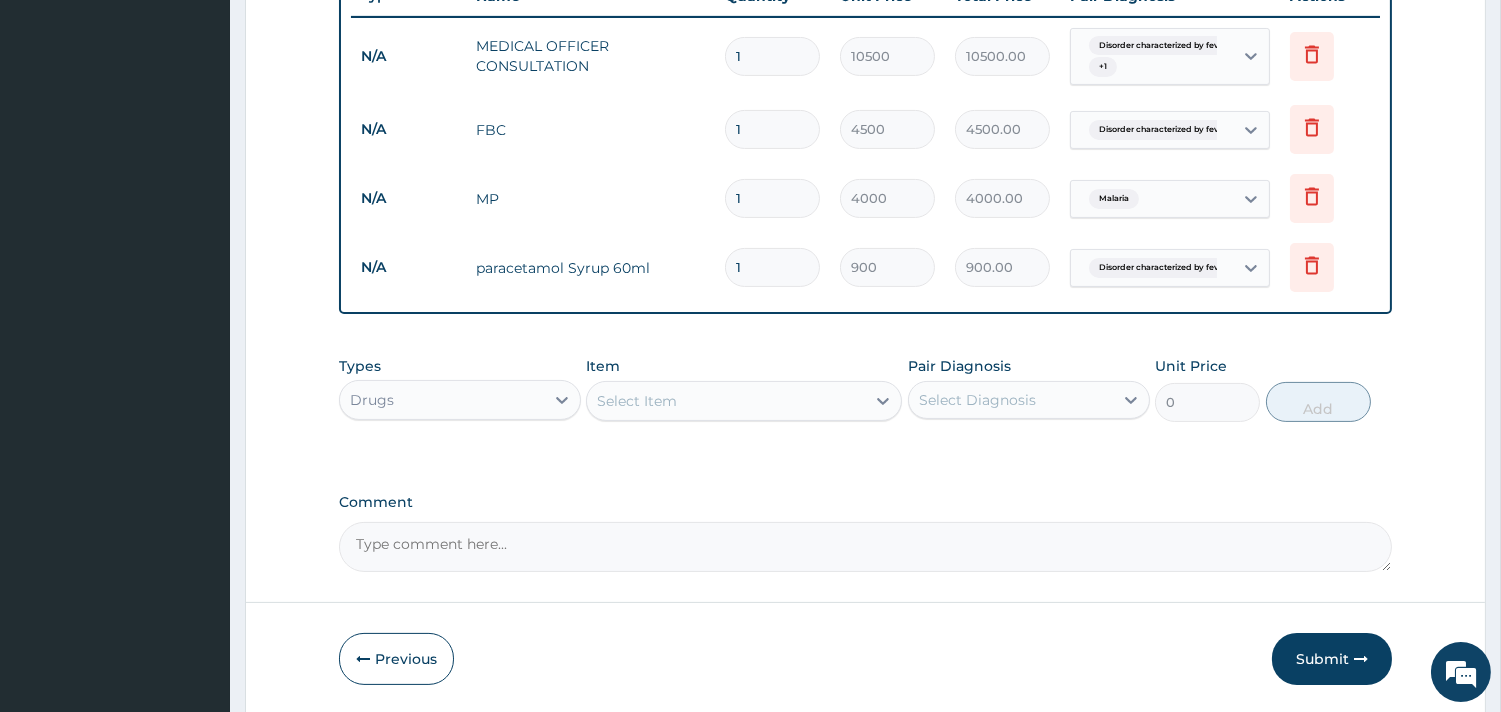click on "Select Item" at bounding box center (726, 401) 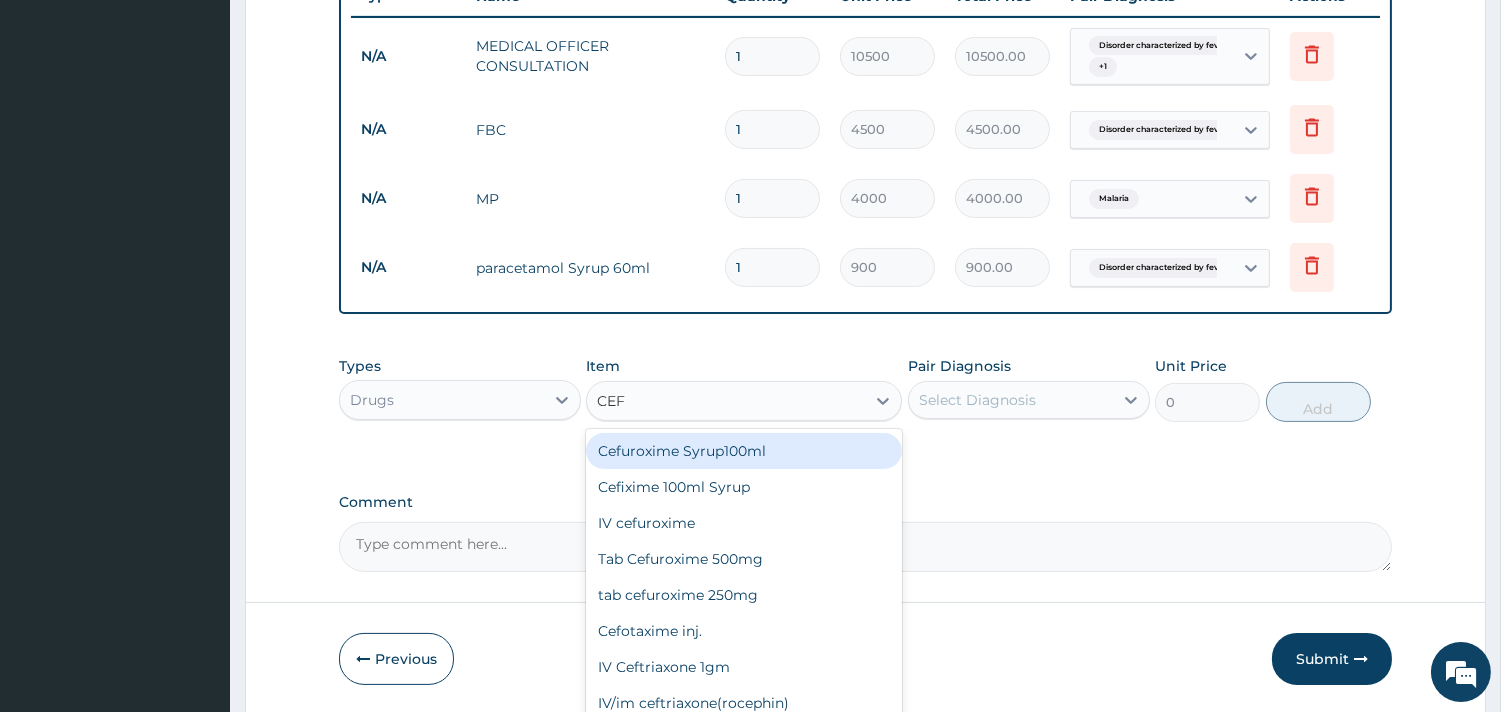 type on "CEFU" 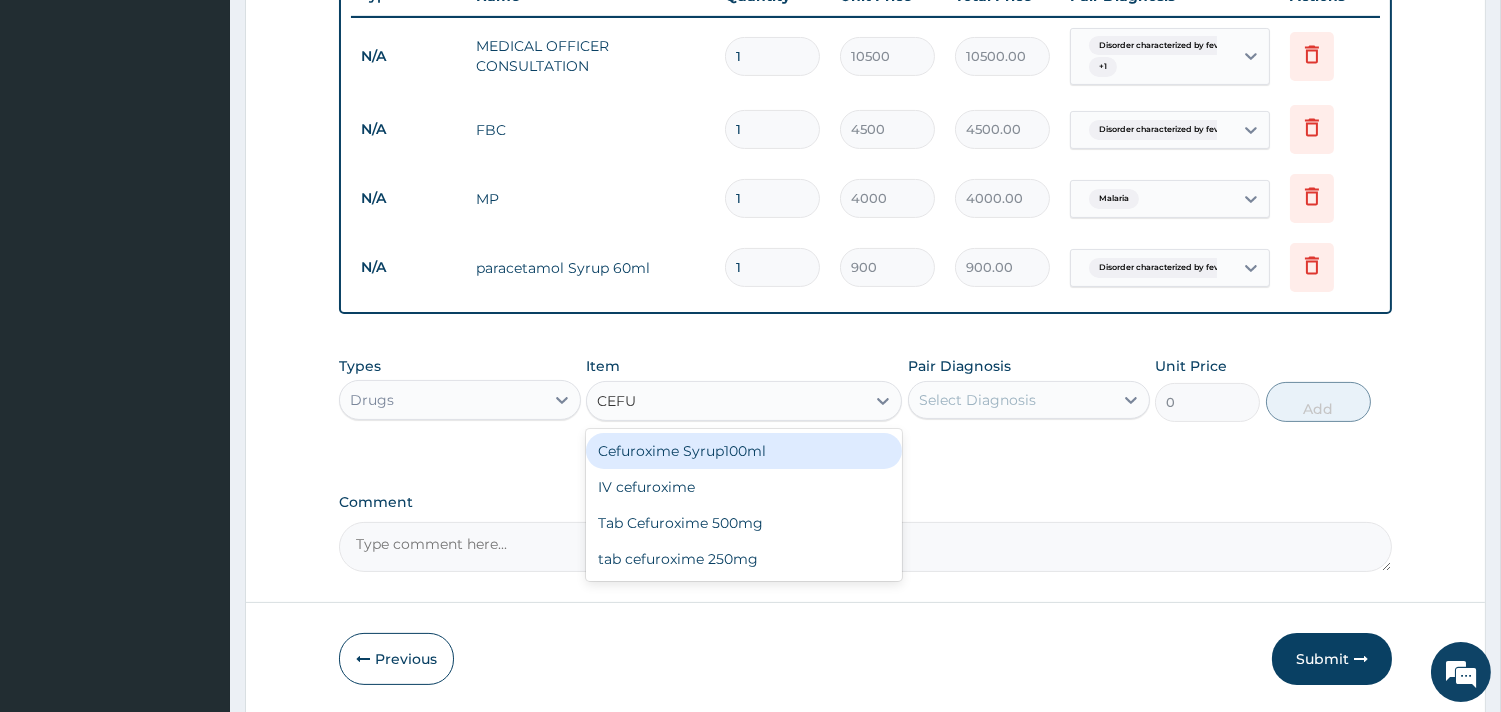 click on "Cefuroxime Syrup100ml" at bounding box center [744, 451] 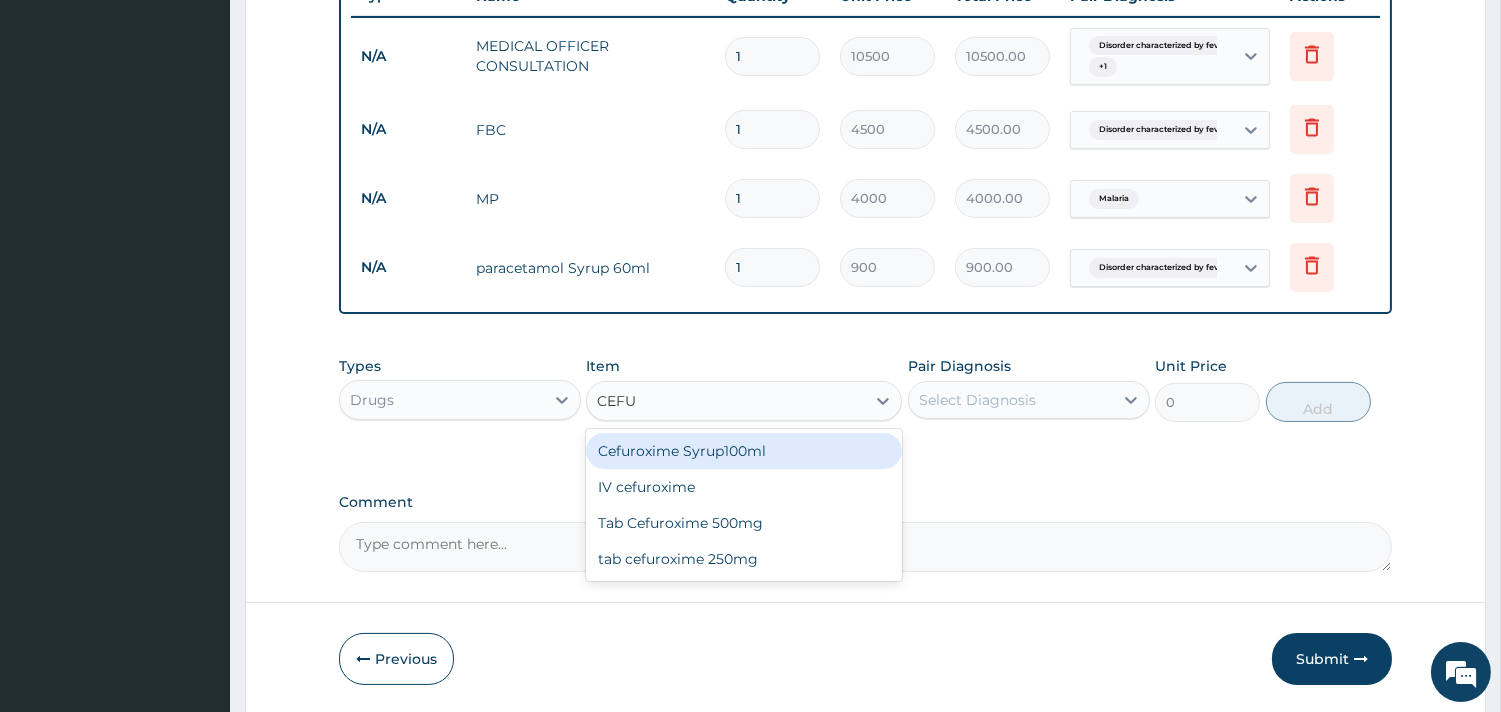 type 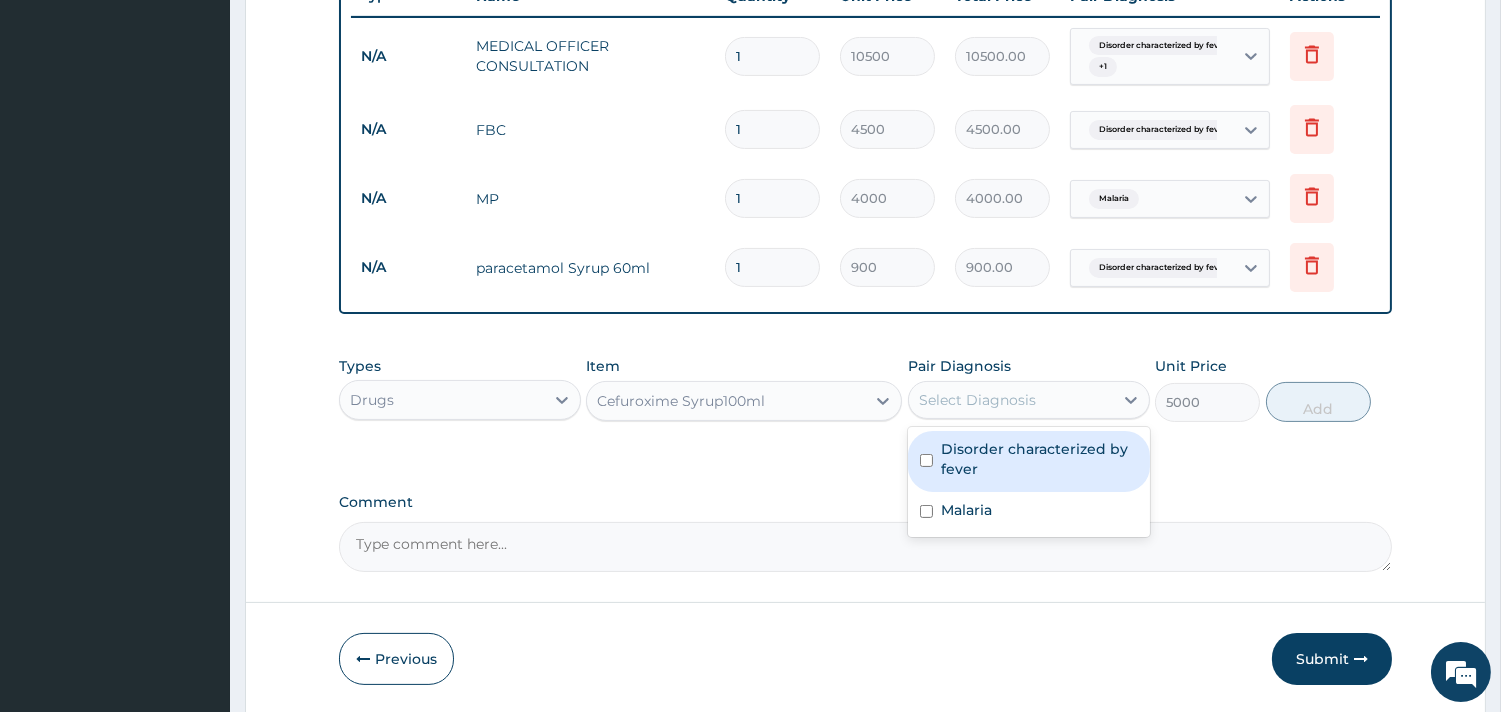 click on "Select Diagnosis" at bounding box center (977, 400) 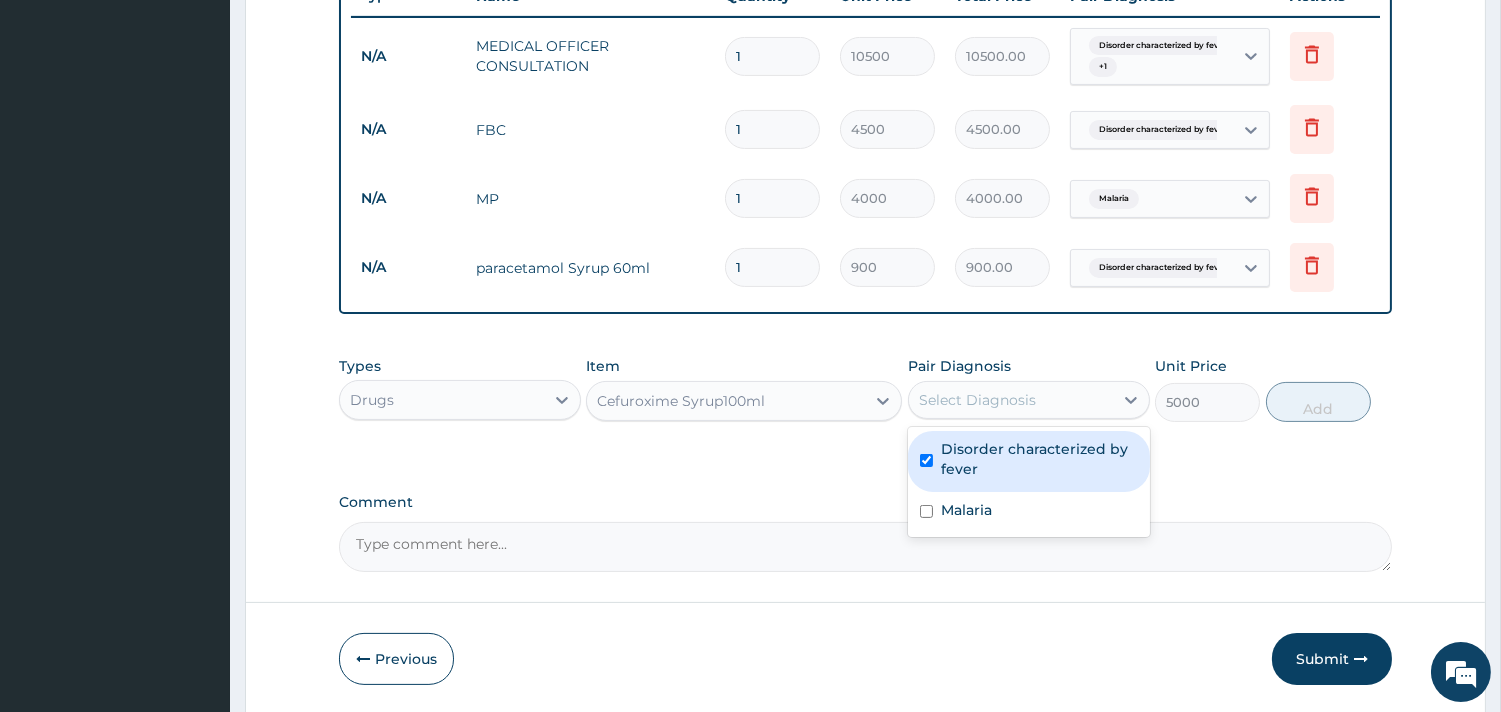 checkbox on "true" 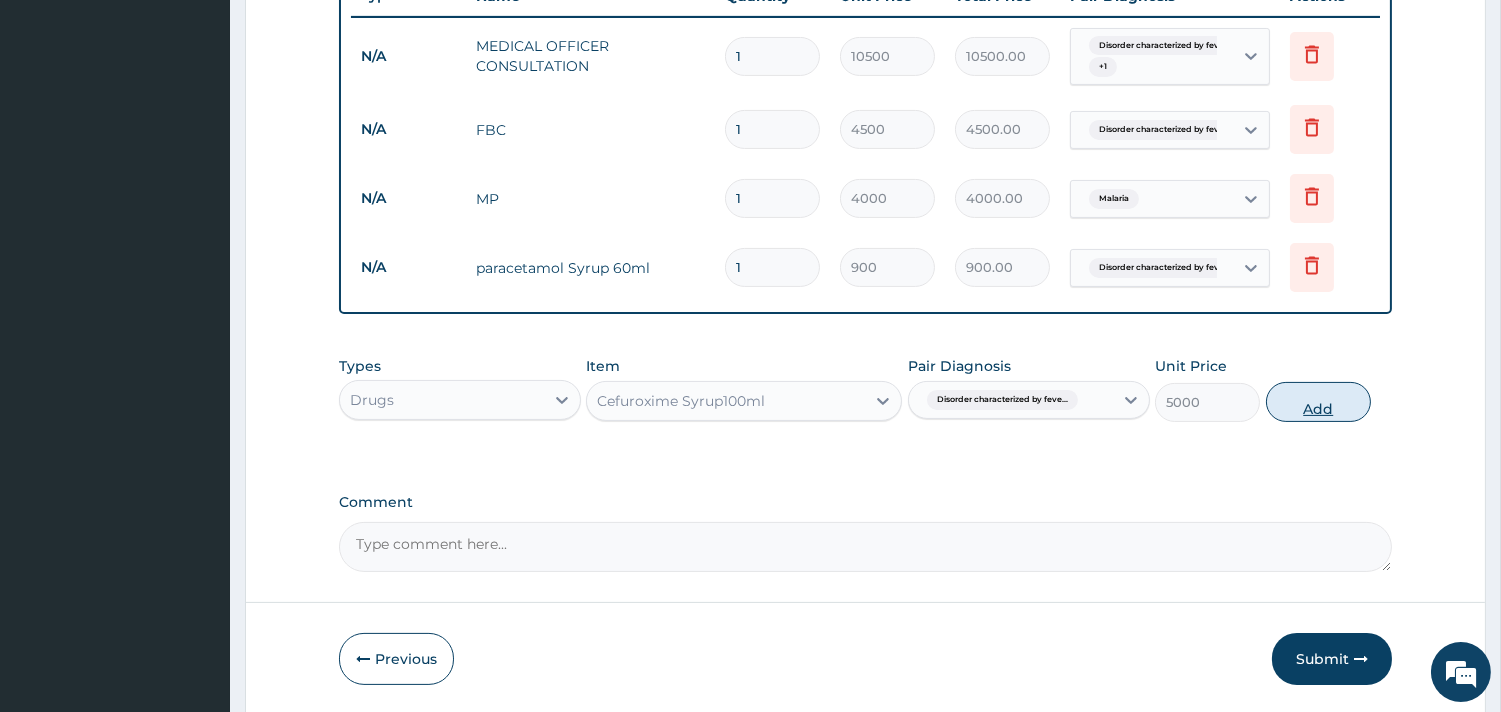 click on "Add" at bounding box center [1318, 402] 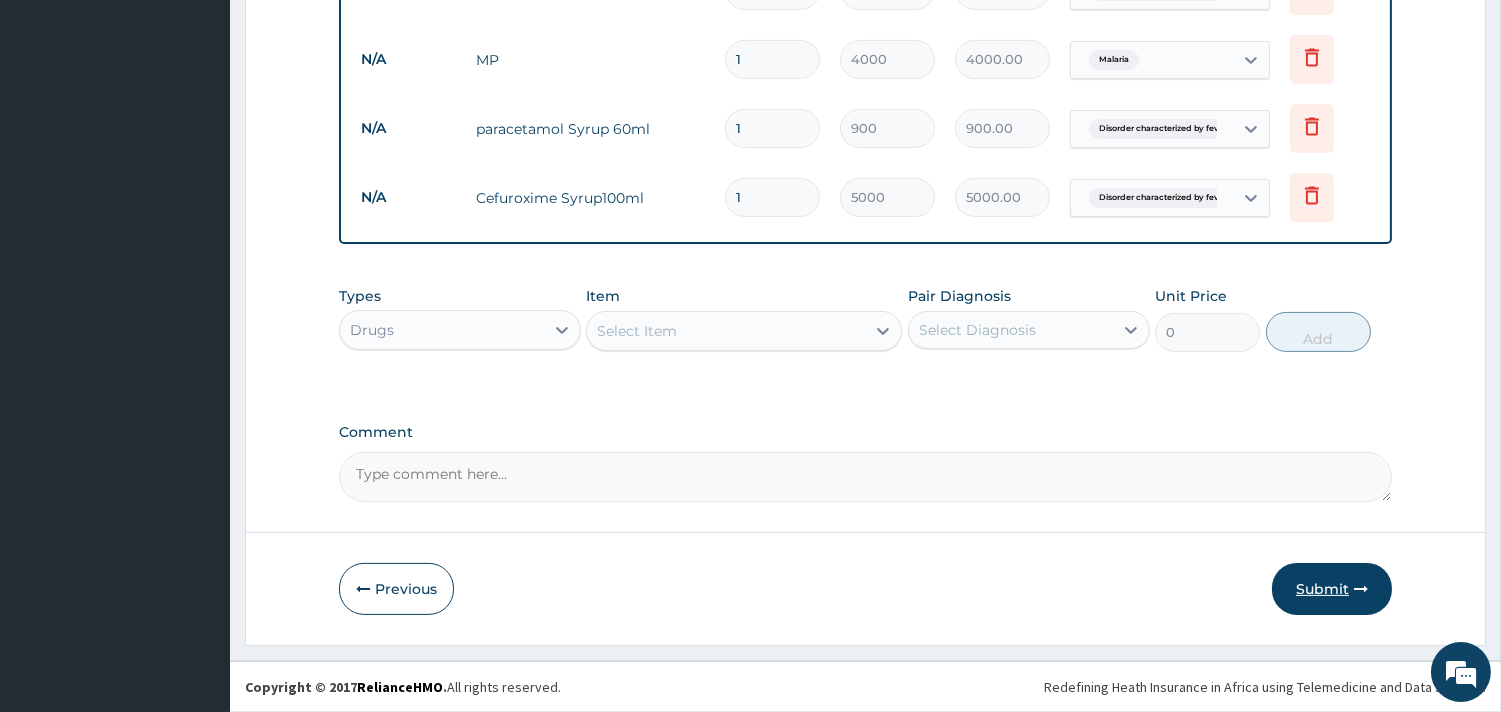 click on "Submit" at bounding box center (1332, 589) 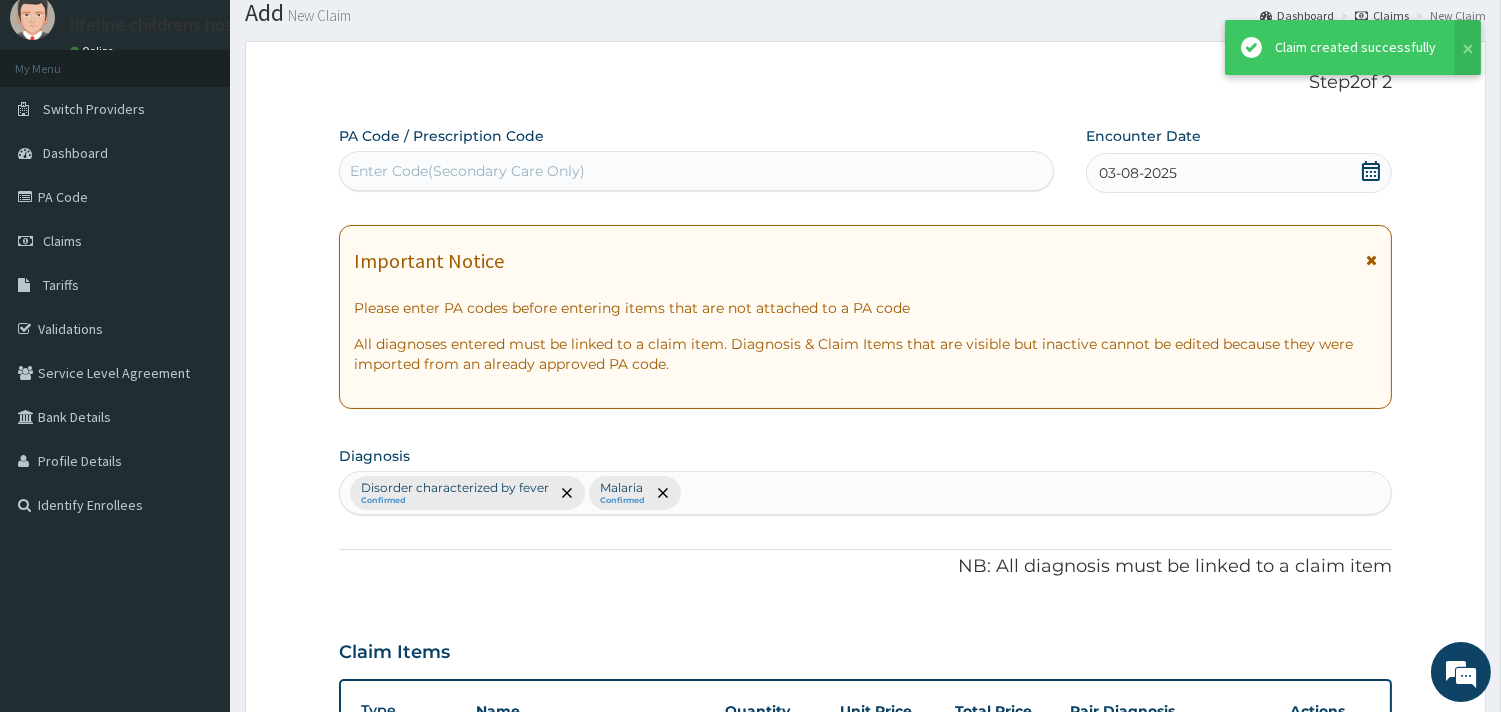 scroll, scrollTop: 920, scrollLeft: 0, axis: vertical 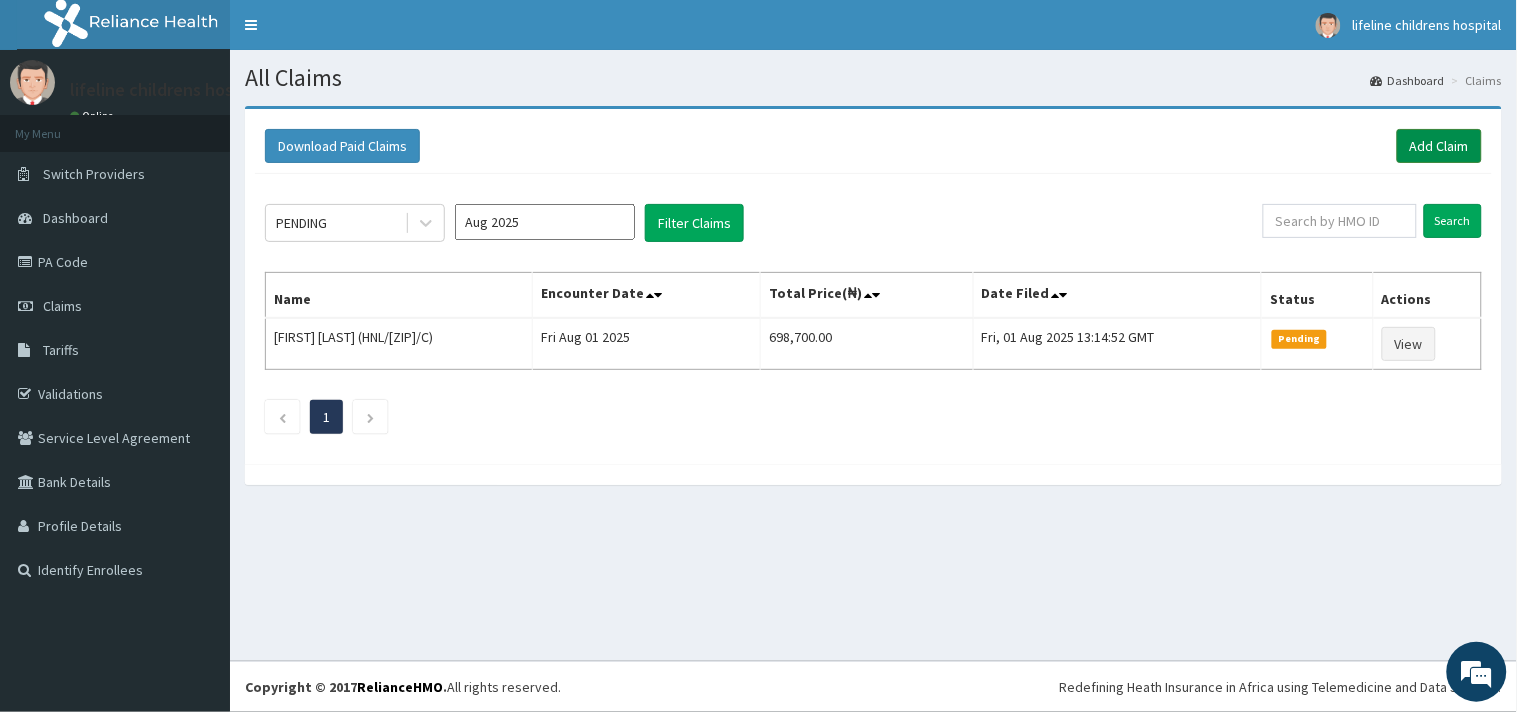 click on "Add Claim" at bounding box center (1439, 146) 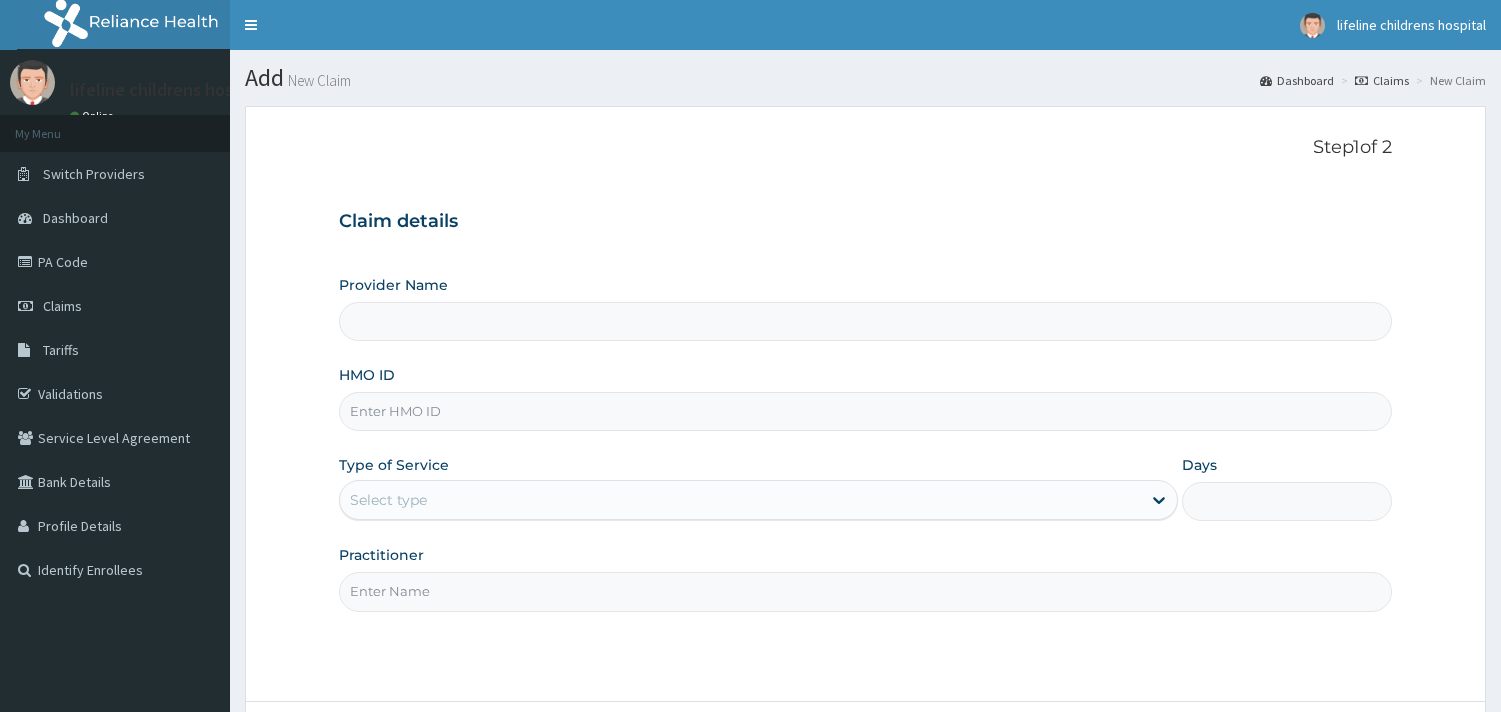 scroll, scrollTop: 0, scrollLeft: 0, axis: both 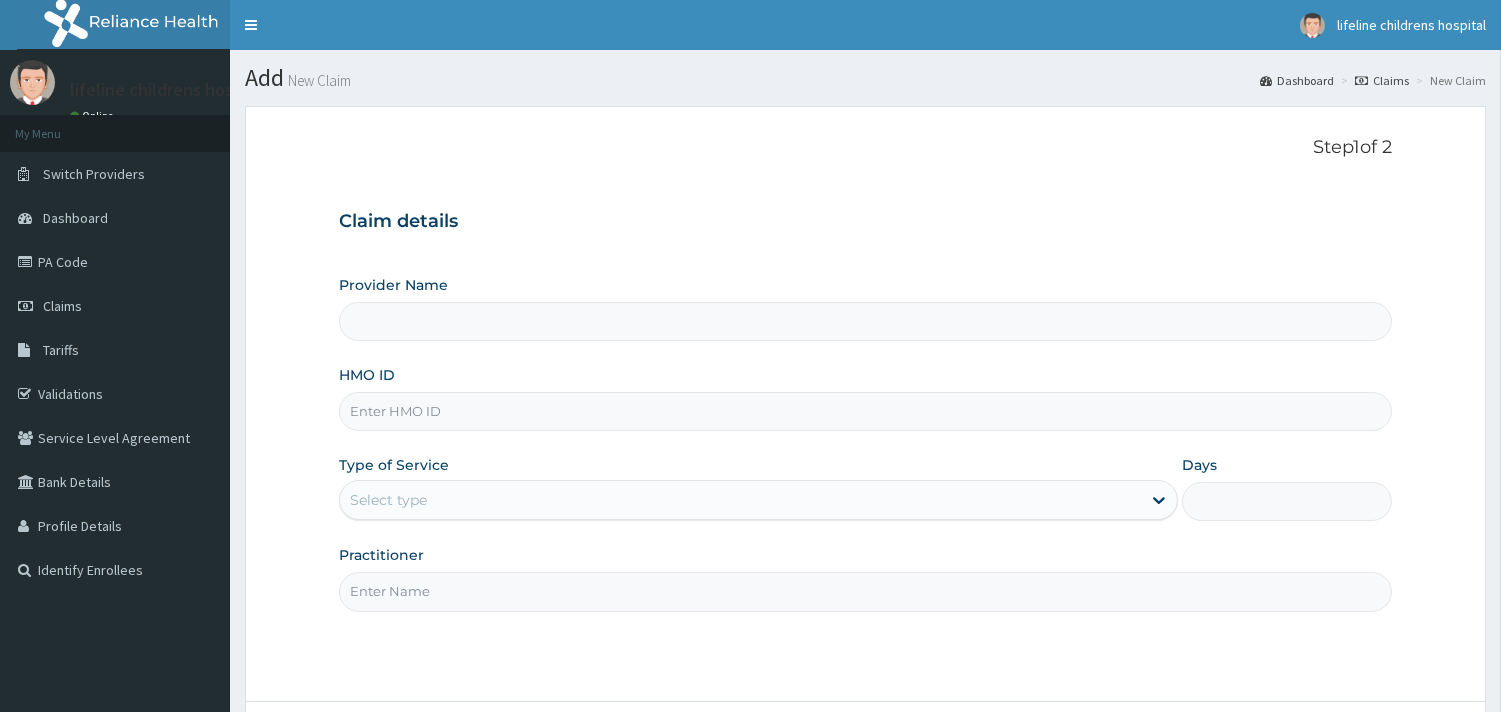 click on "HMO ID" at bounding box center (865, 411) 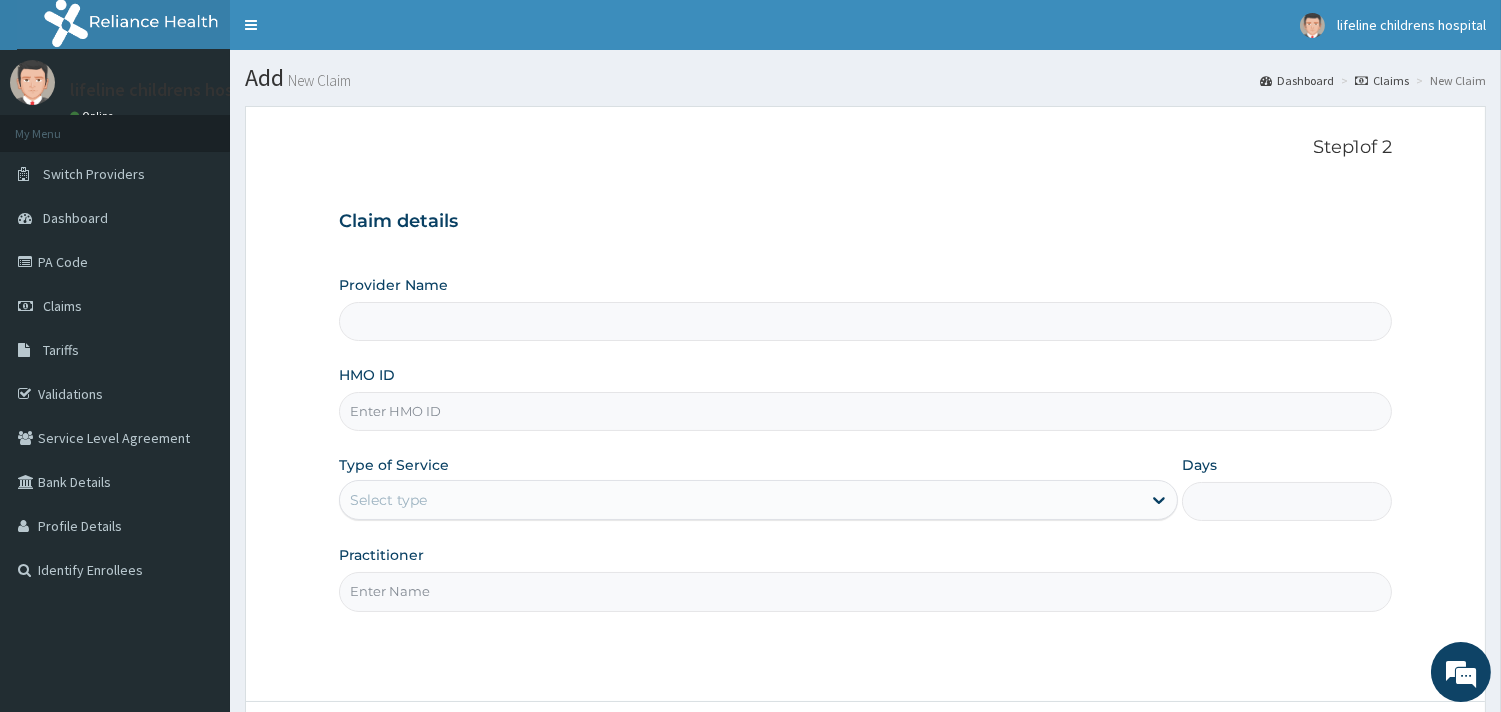 type on "Lifeline Children Hospital - Surulere" 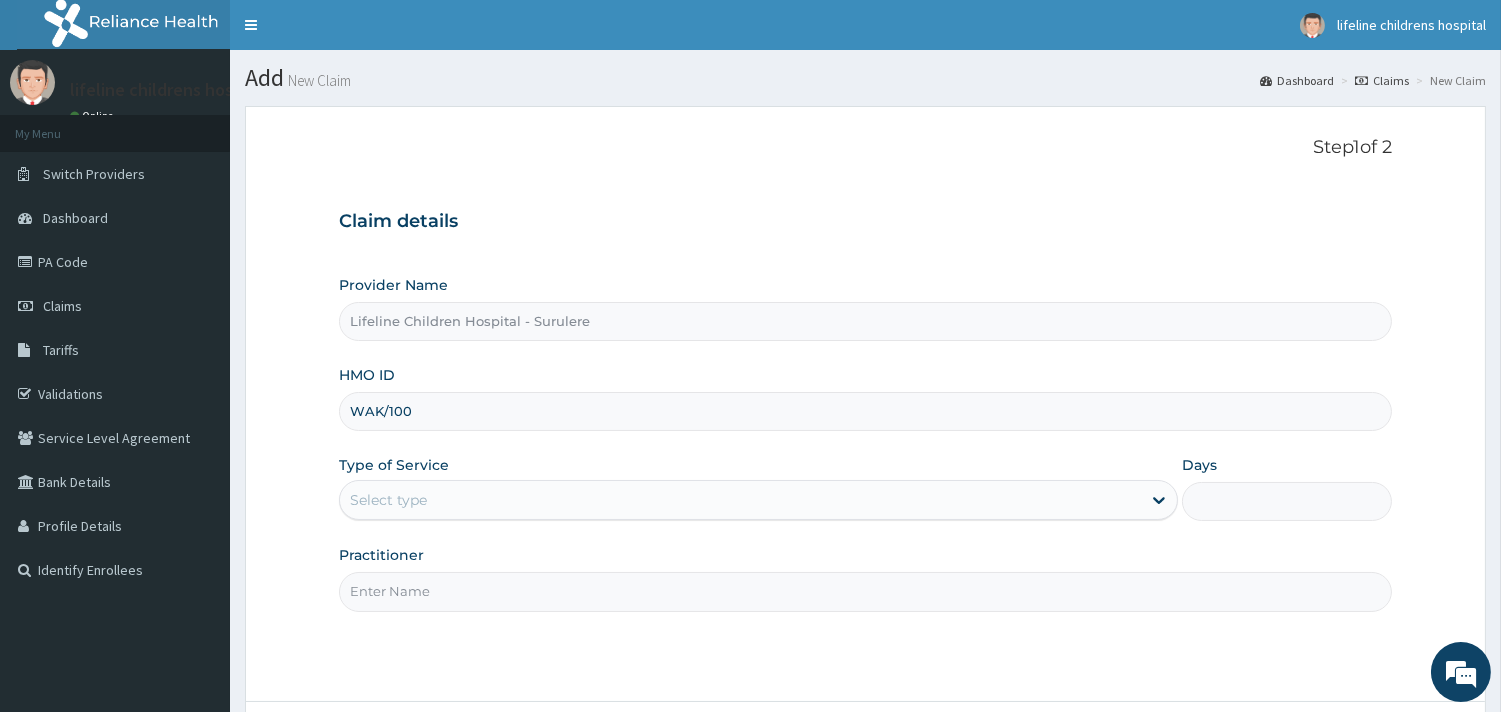 scroll, scrollTop: 0, scrollLeft: 0, axis: both 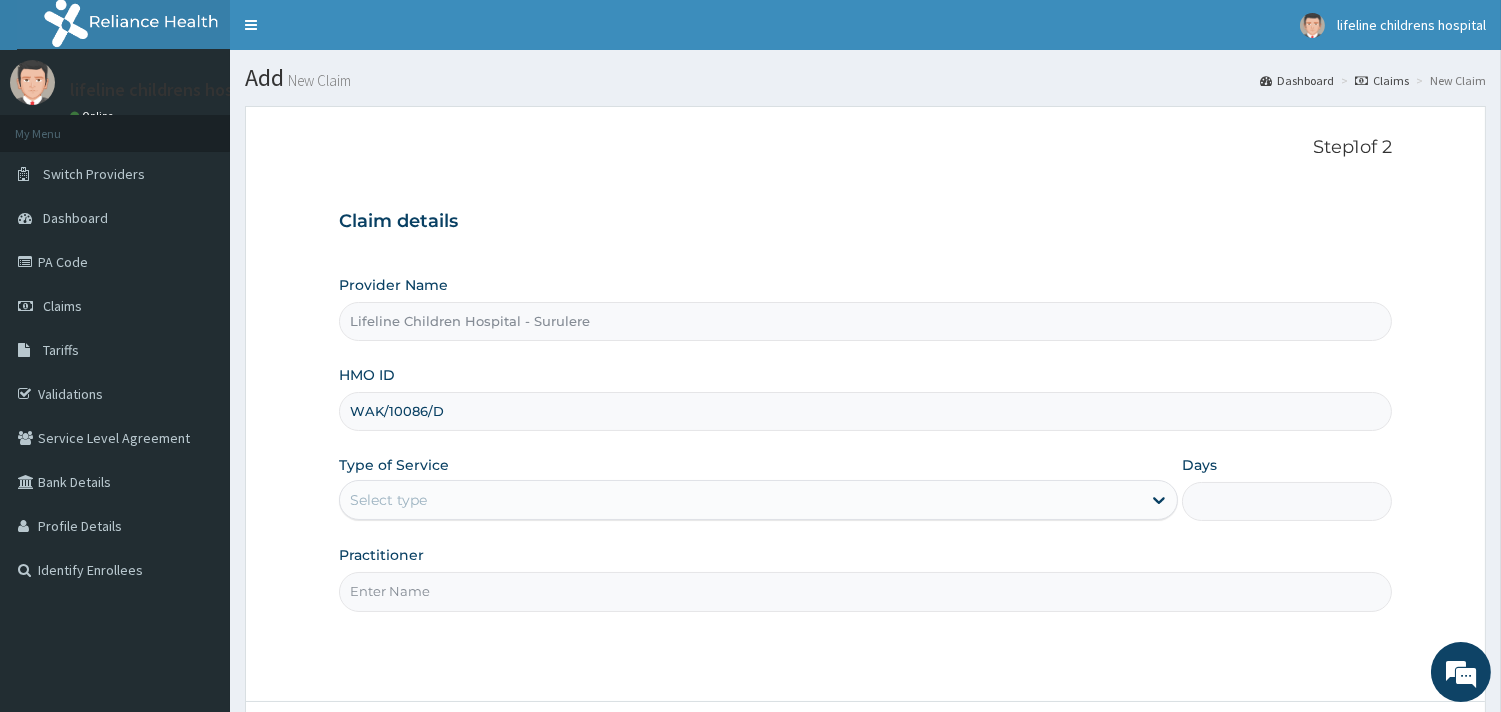 type on "WAK/10086/D" 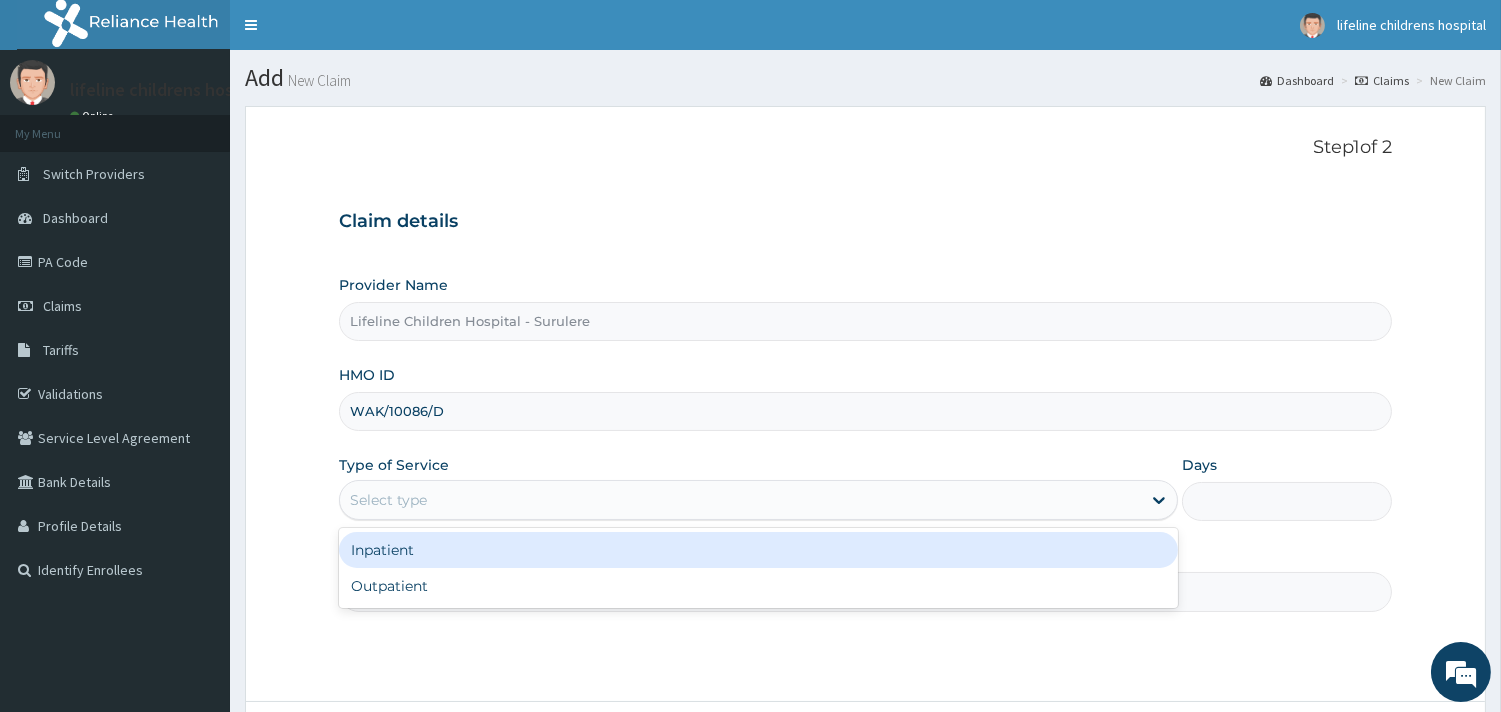 click on "Select type" at bounding box center (740, 500) 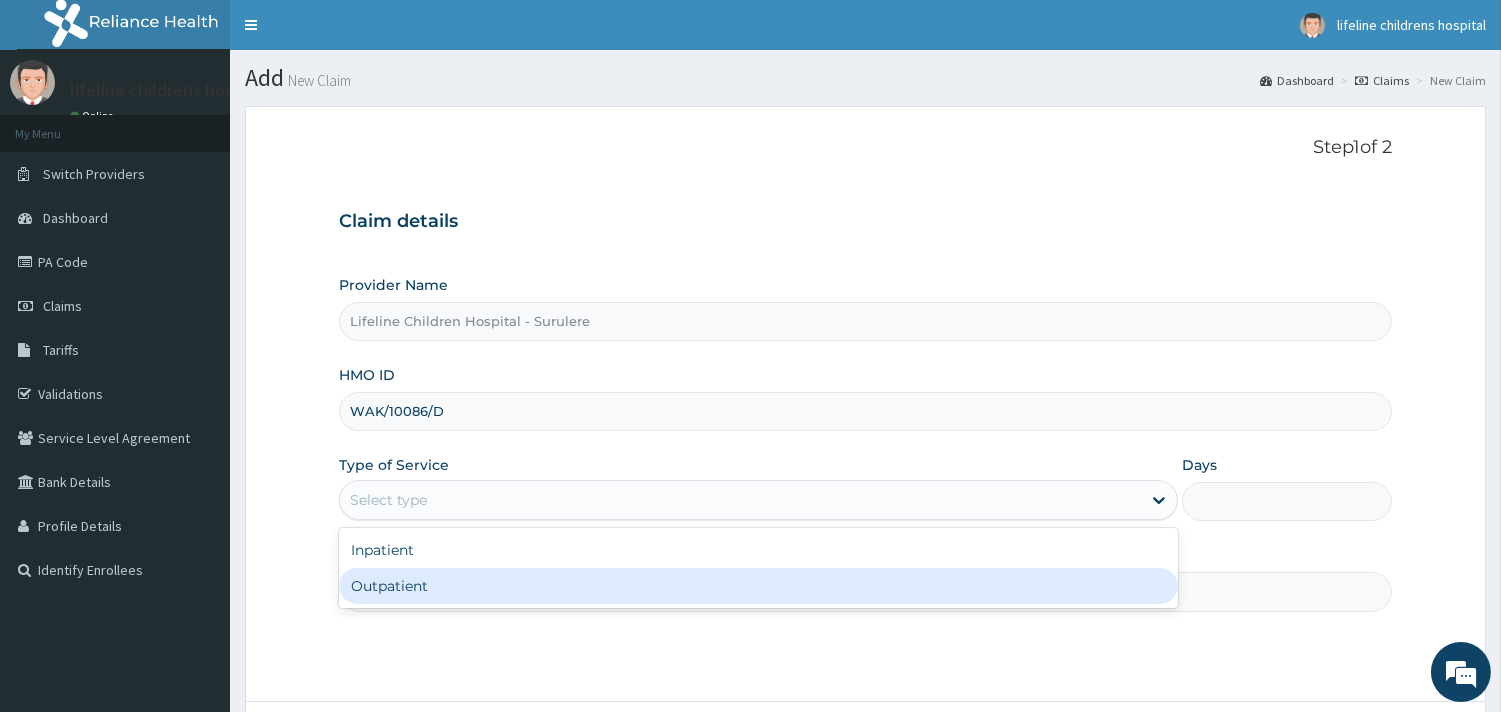 click on "Outpatient" at bounding box center [758, 586] 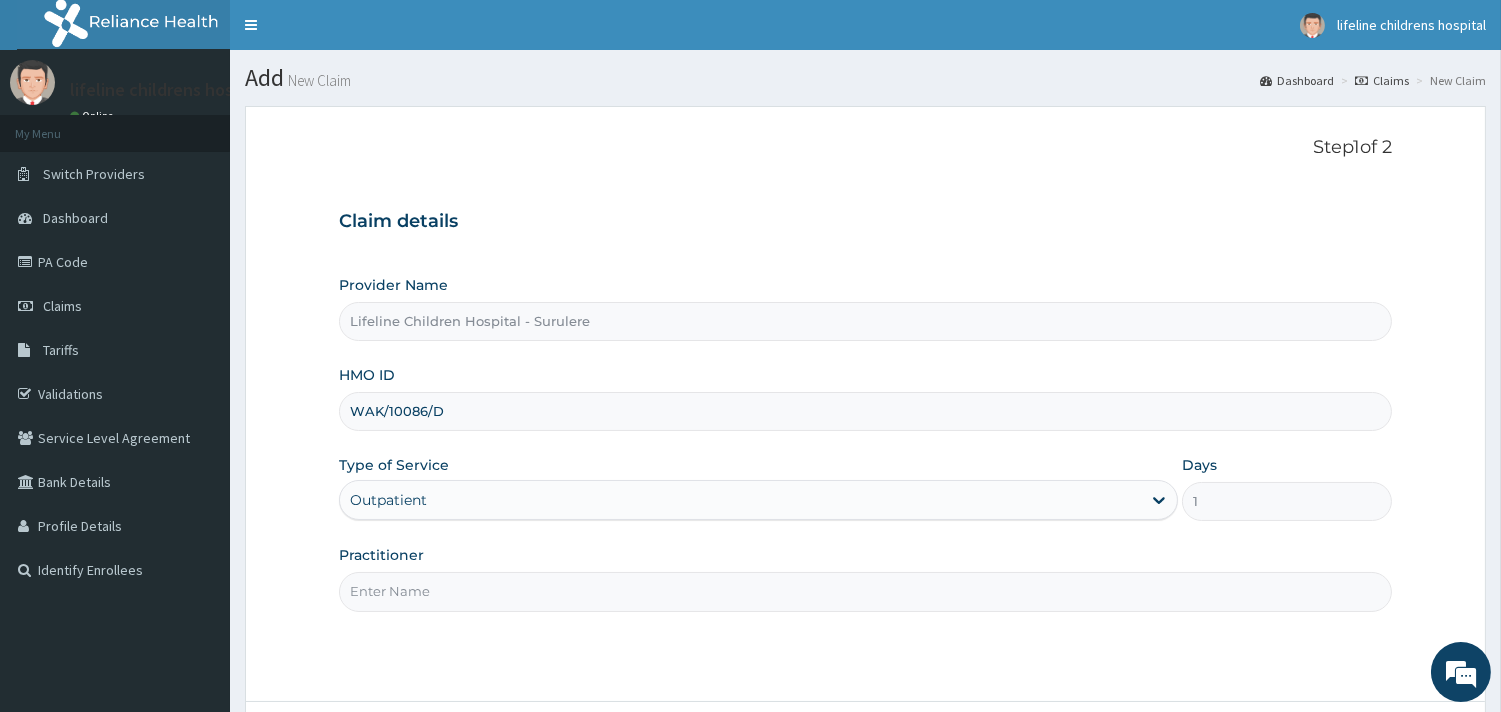 click on "Practitioner" at bounding box center (865, 591) 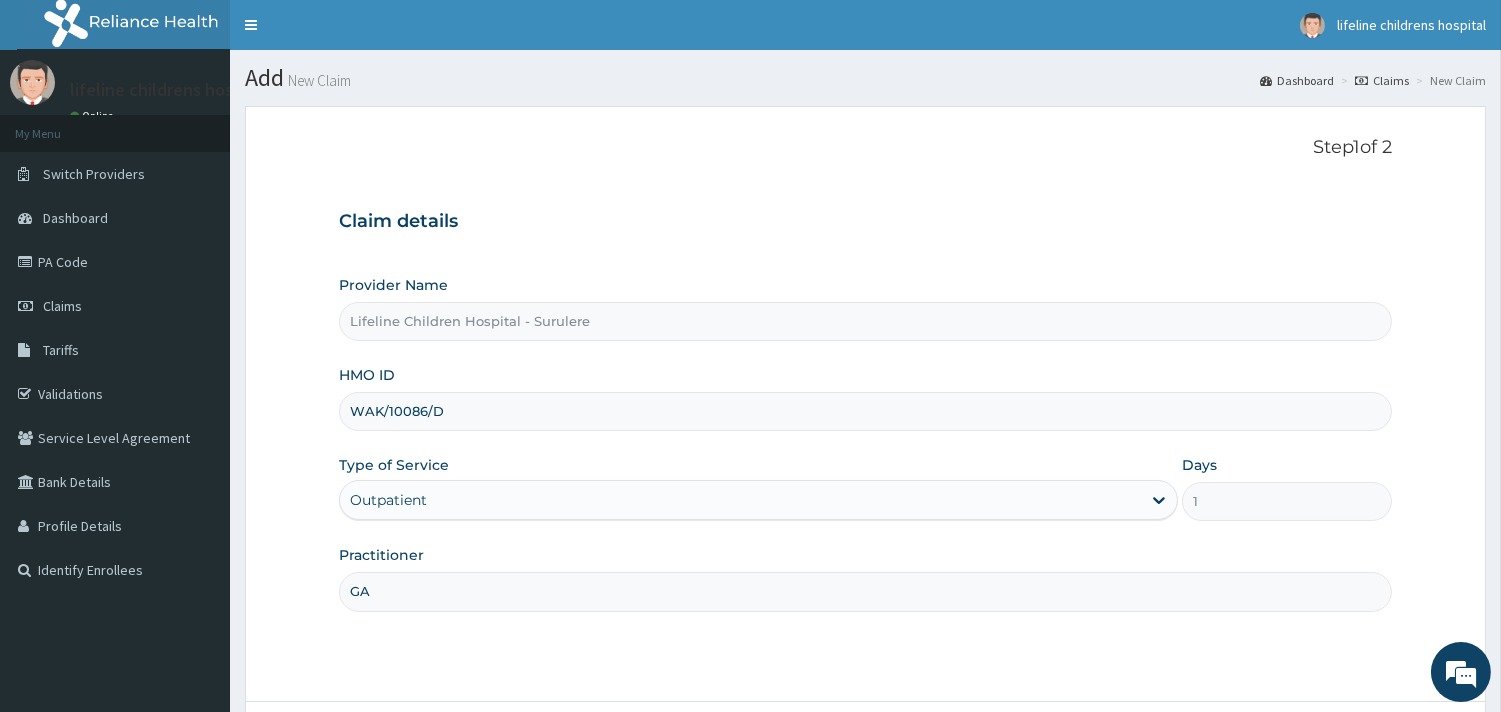 type on "G" 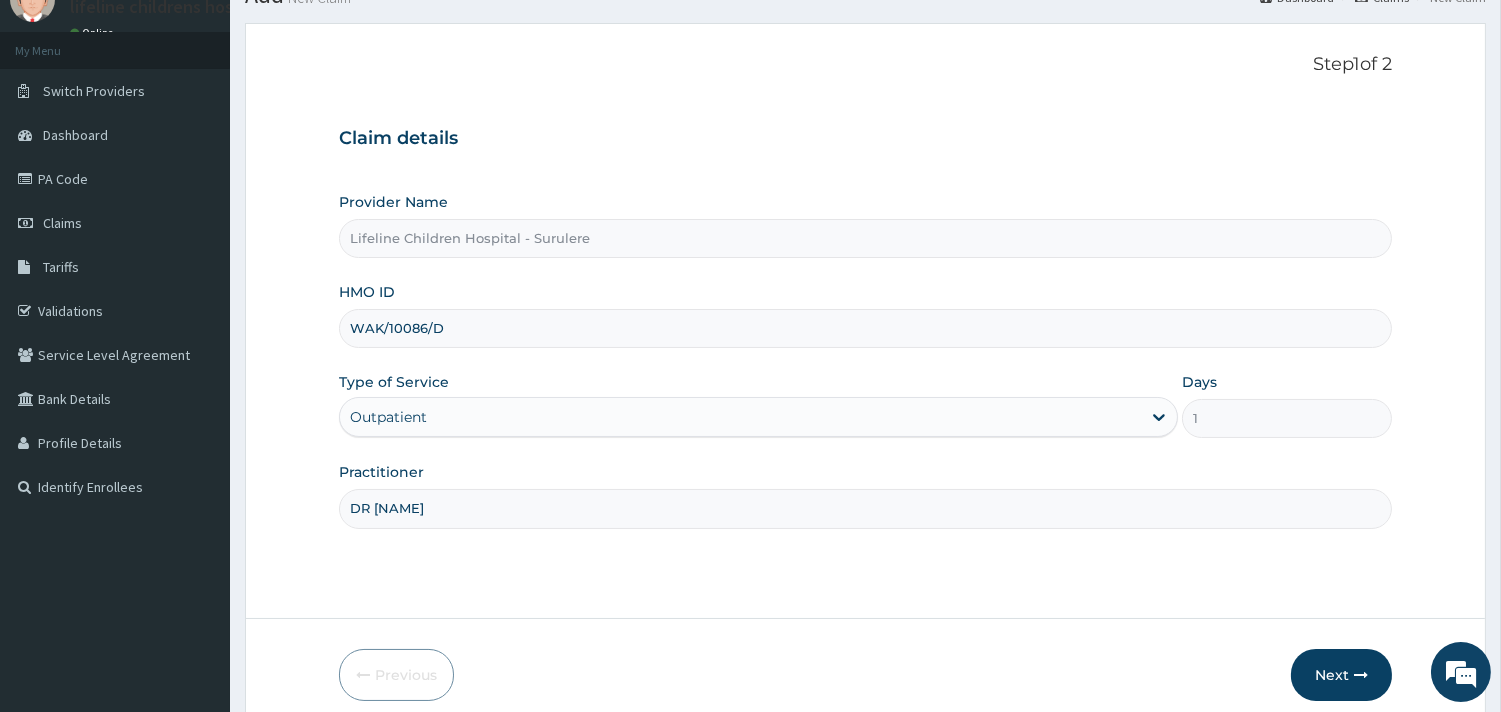 scroll, scrollTop: 170, scrollLeft: 0, axis: vertical 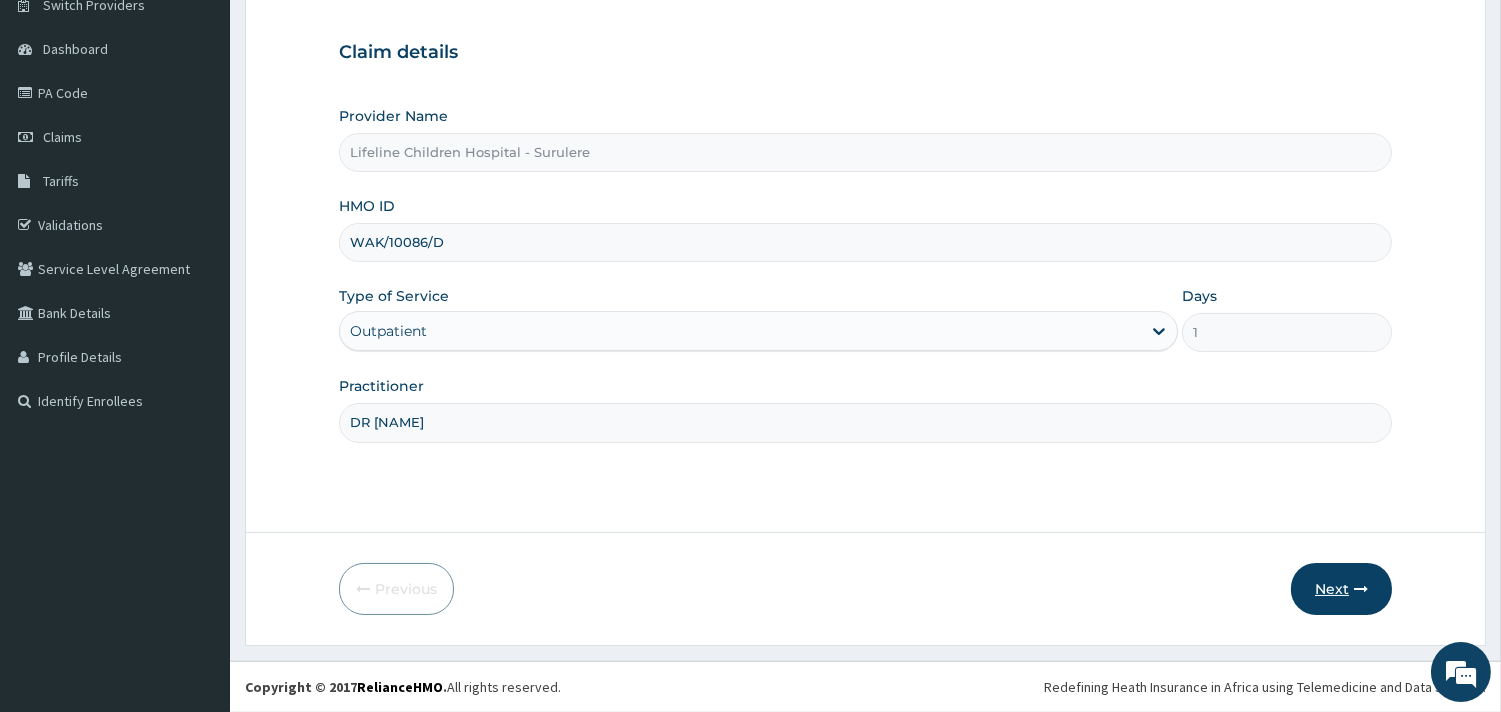 type on "DR OKOROBIE" 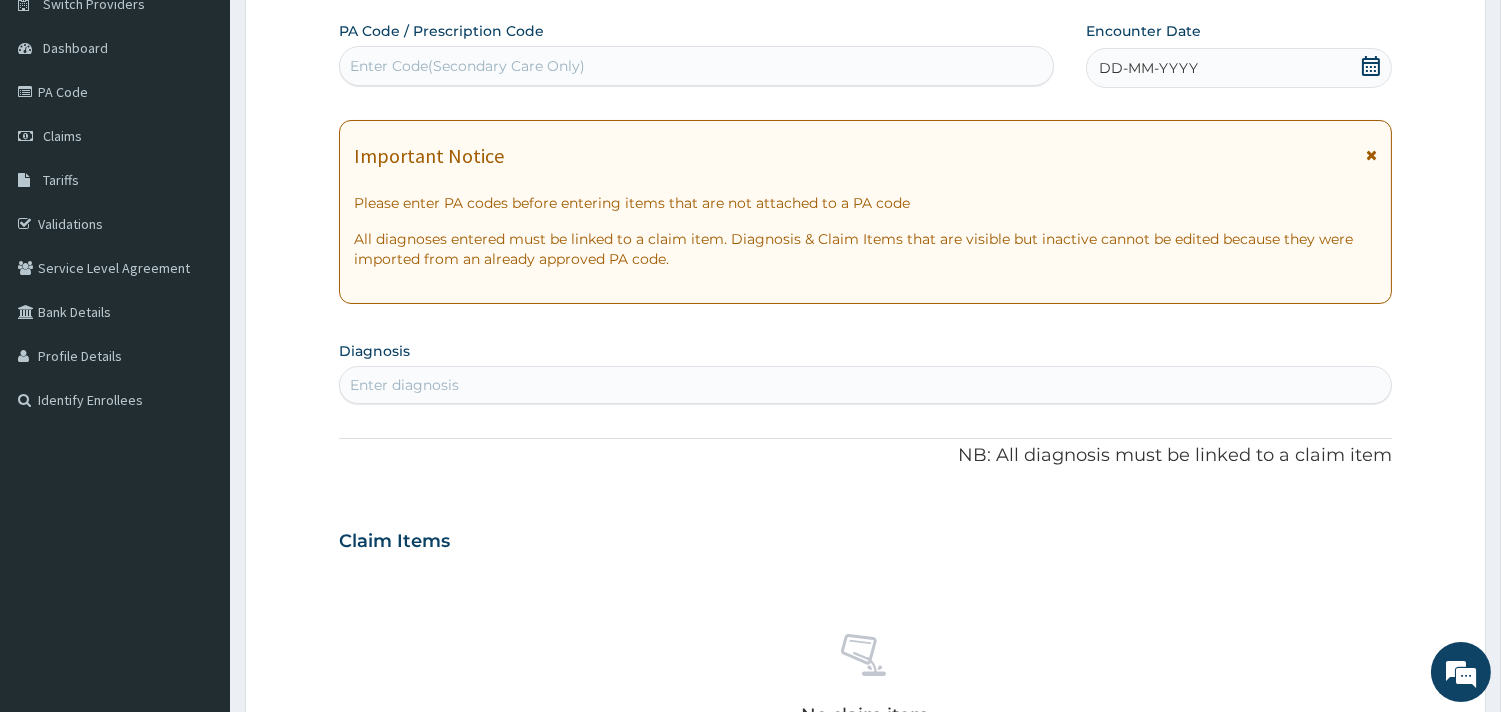 click on "DD-MM-YYYY" at bounding box center [1148, 68] 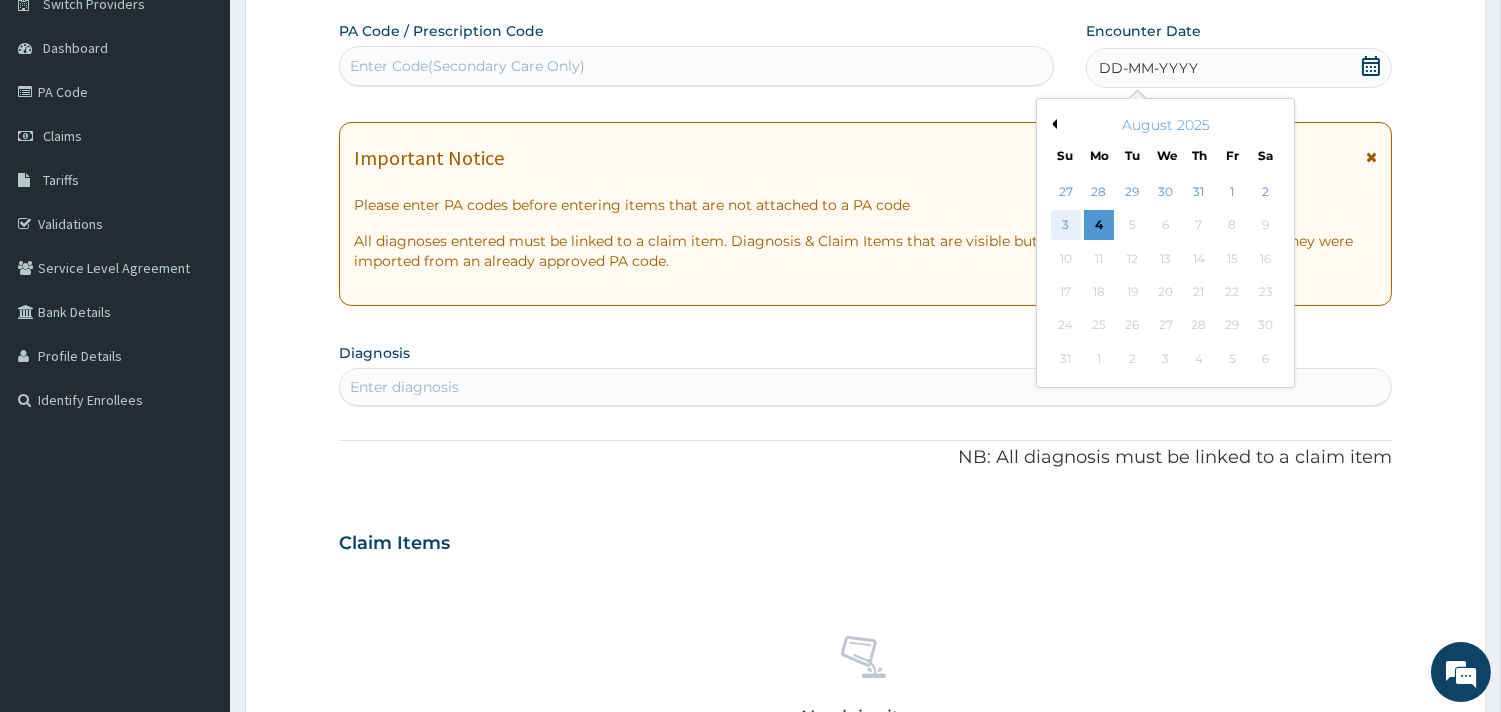 click on "3" at bounding box center [1065, 226] 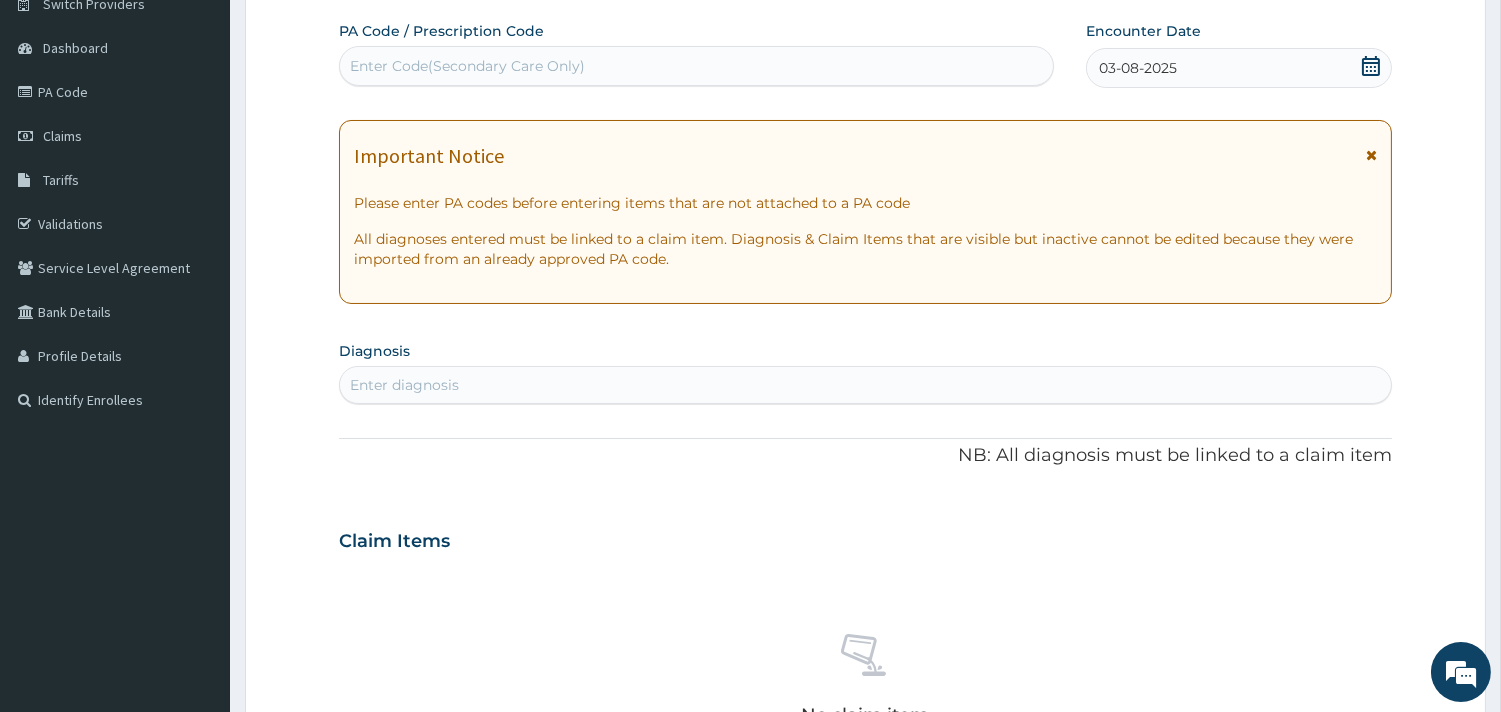 click on "Enter diagnosis" at bounding box center (865, 385) 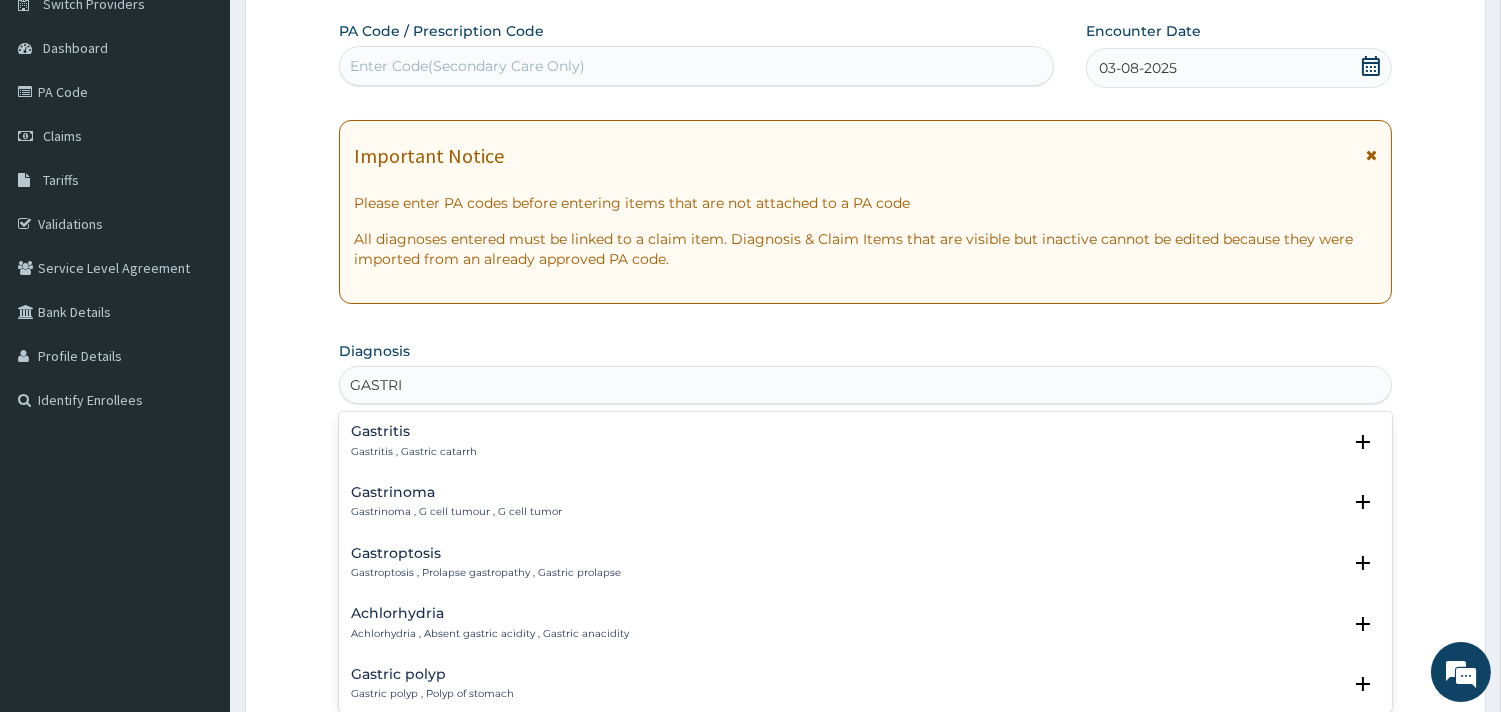type on "GASTRIT" 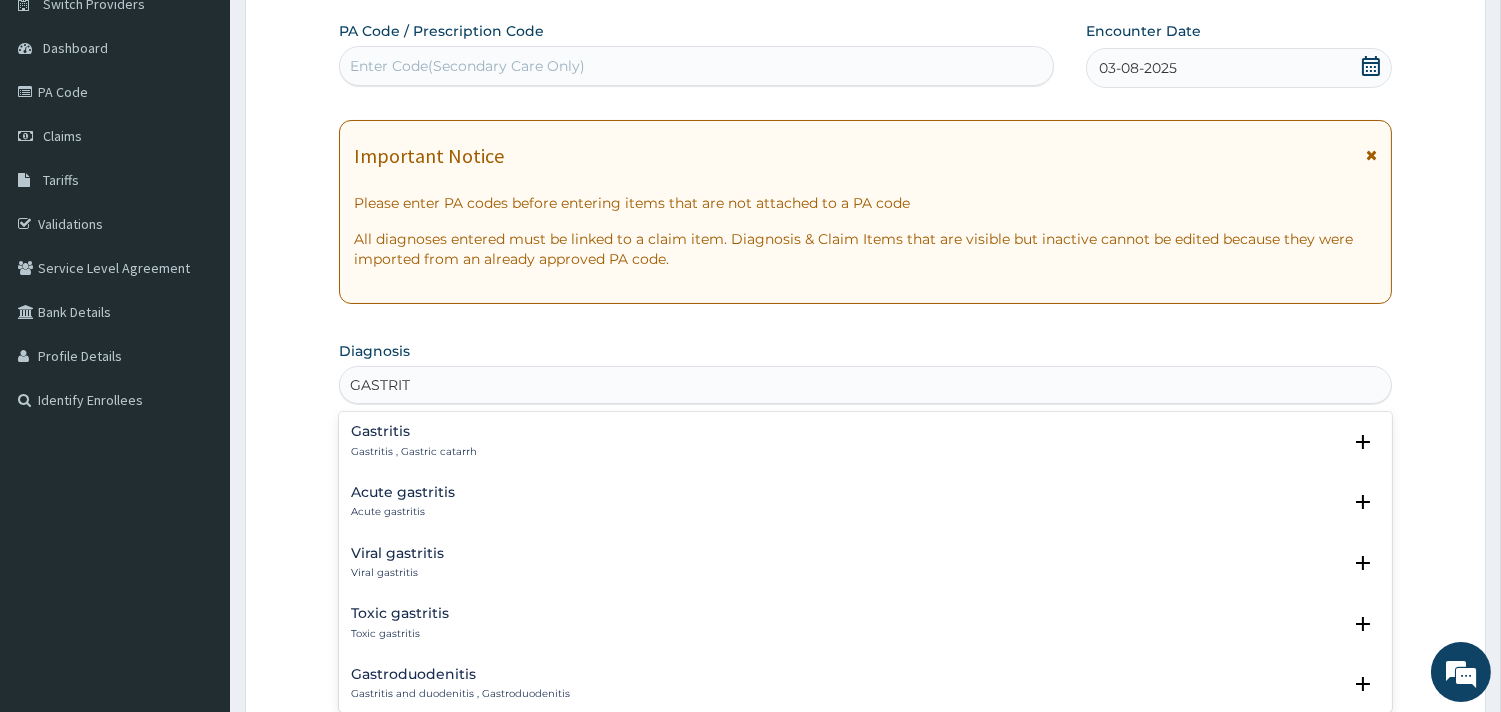 click on "Acute gastritis" at bounding box center (403, 492) 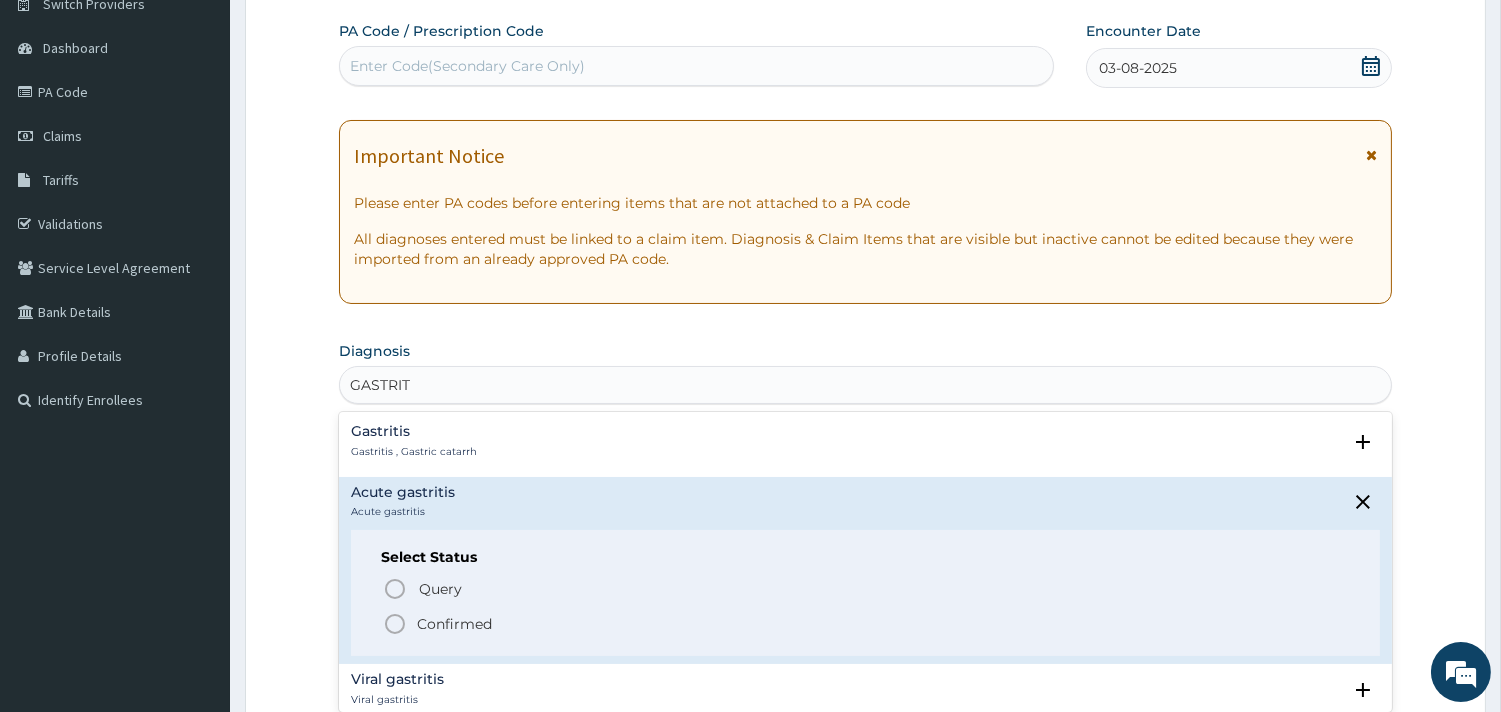 click on "Confirmed" at bounding box center [454, 624] 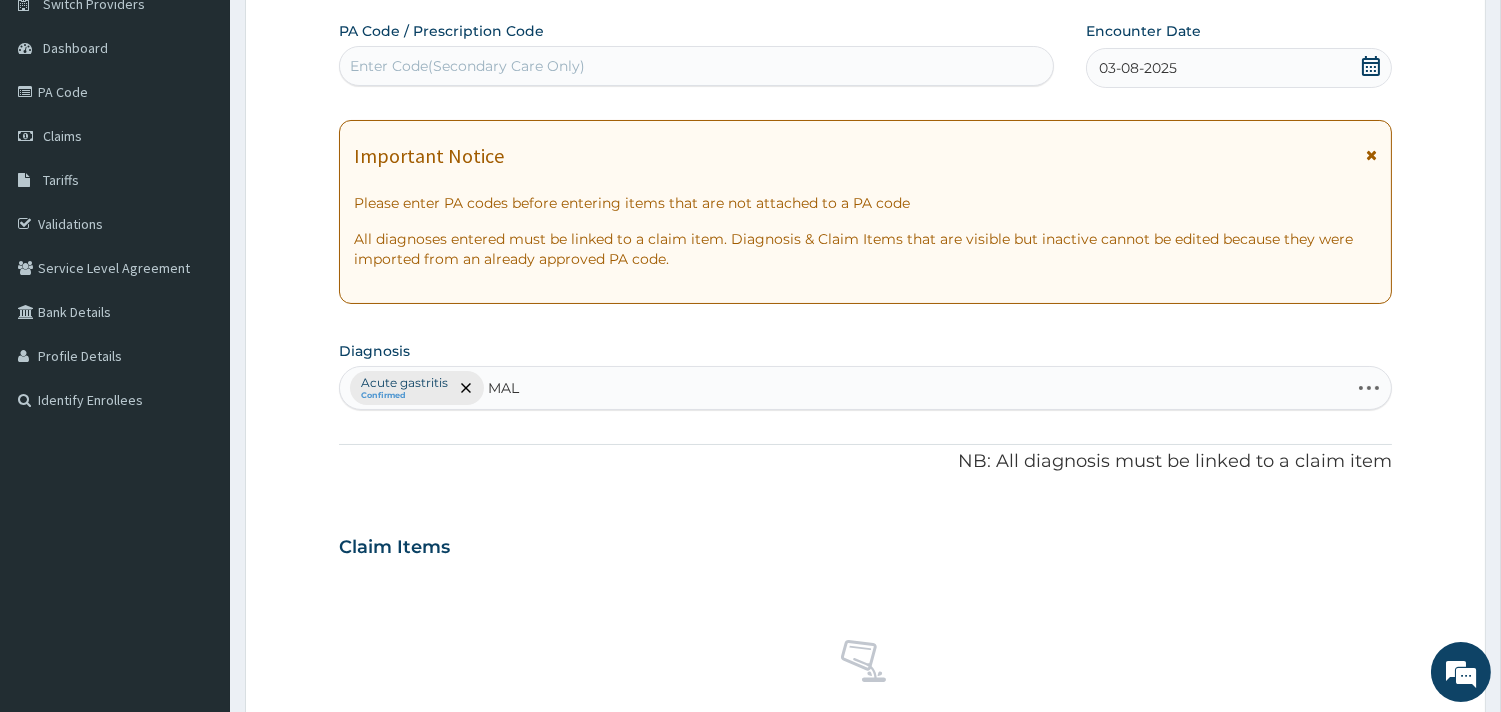 type on "MALA" 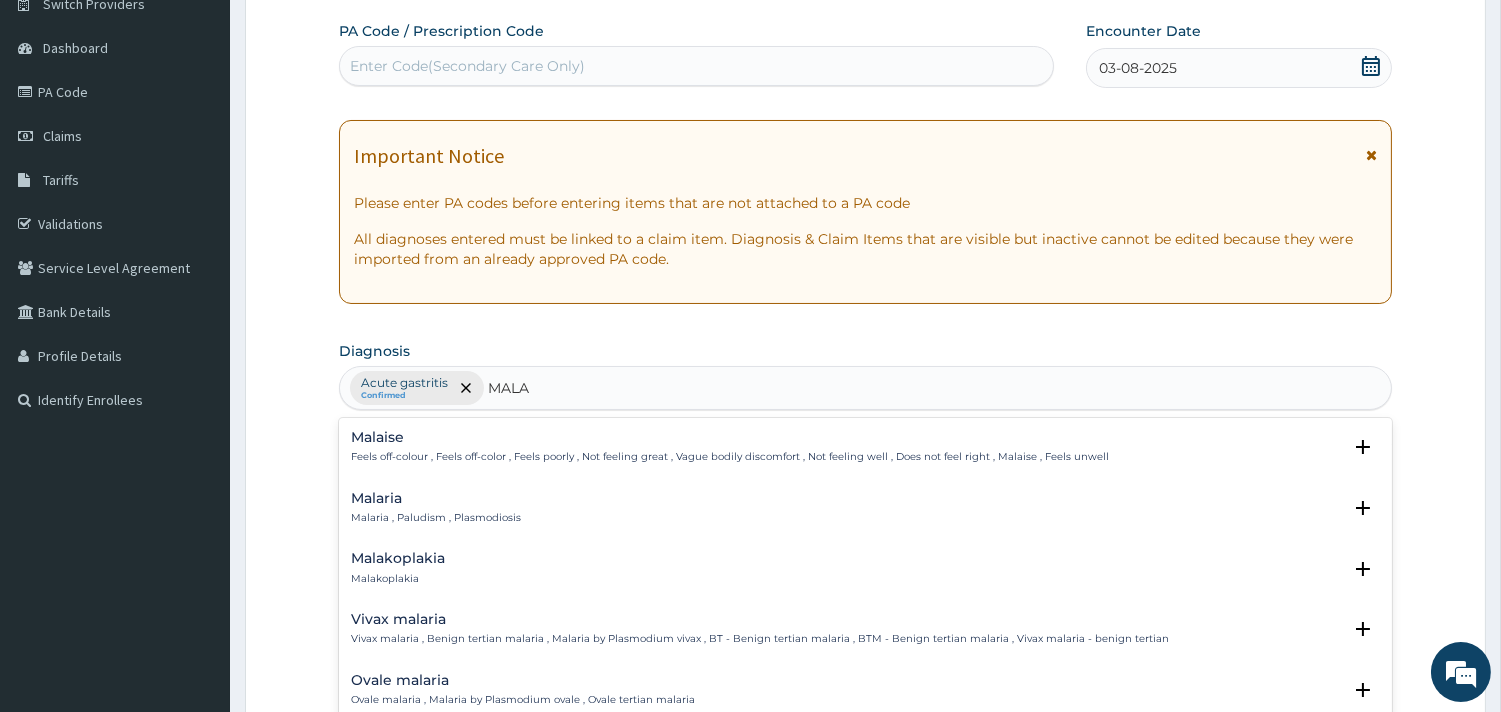 click on "Malaria" at bounding box center (436, 498) 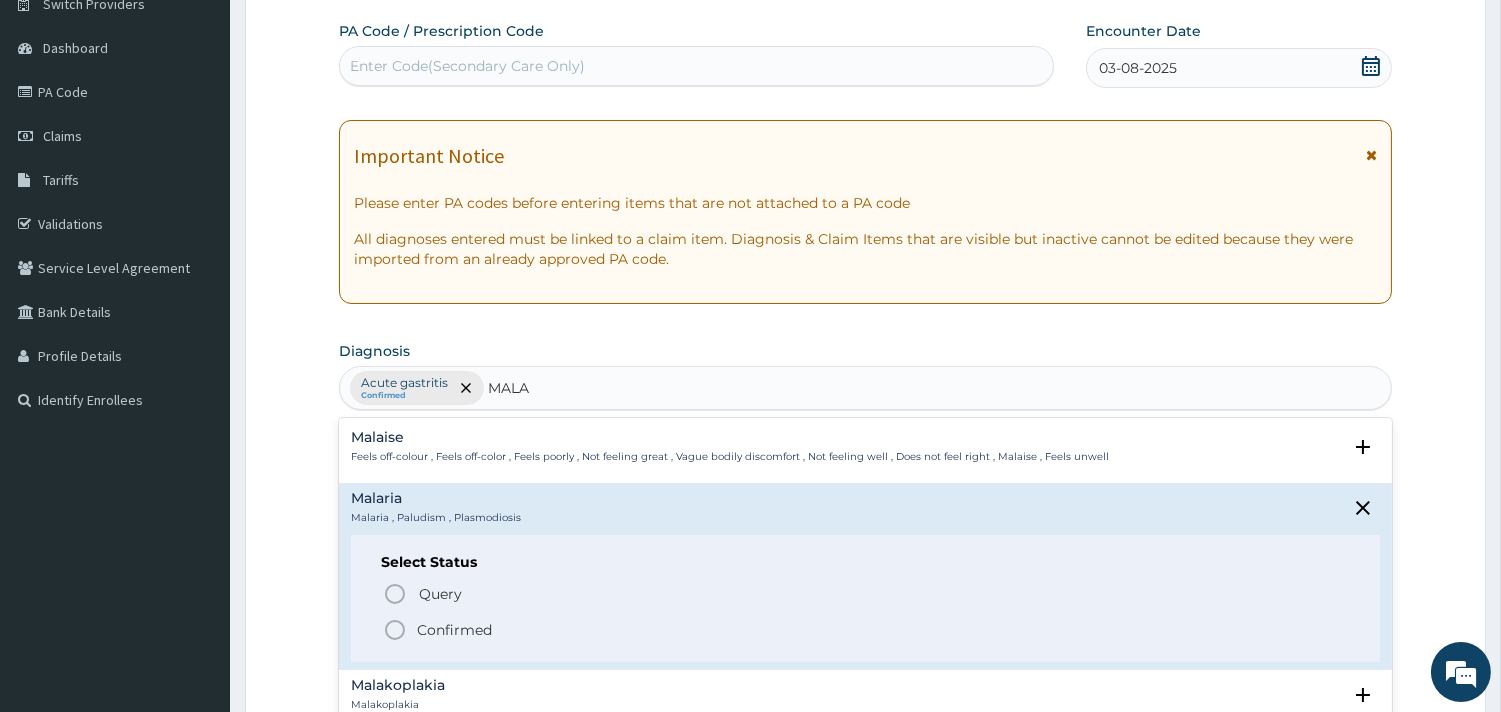 click on "Confirmed" at bounding box center (454, 630) 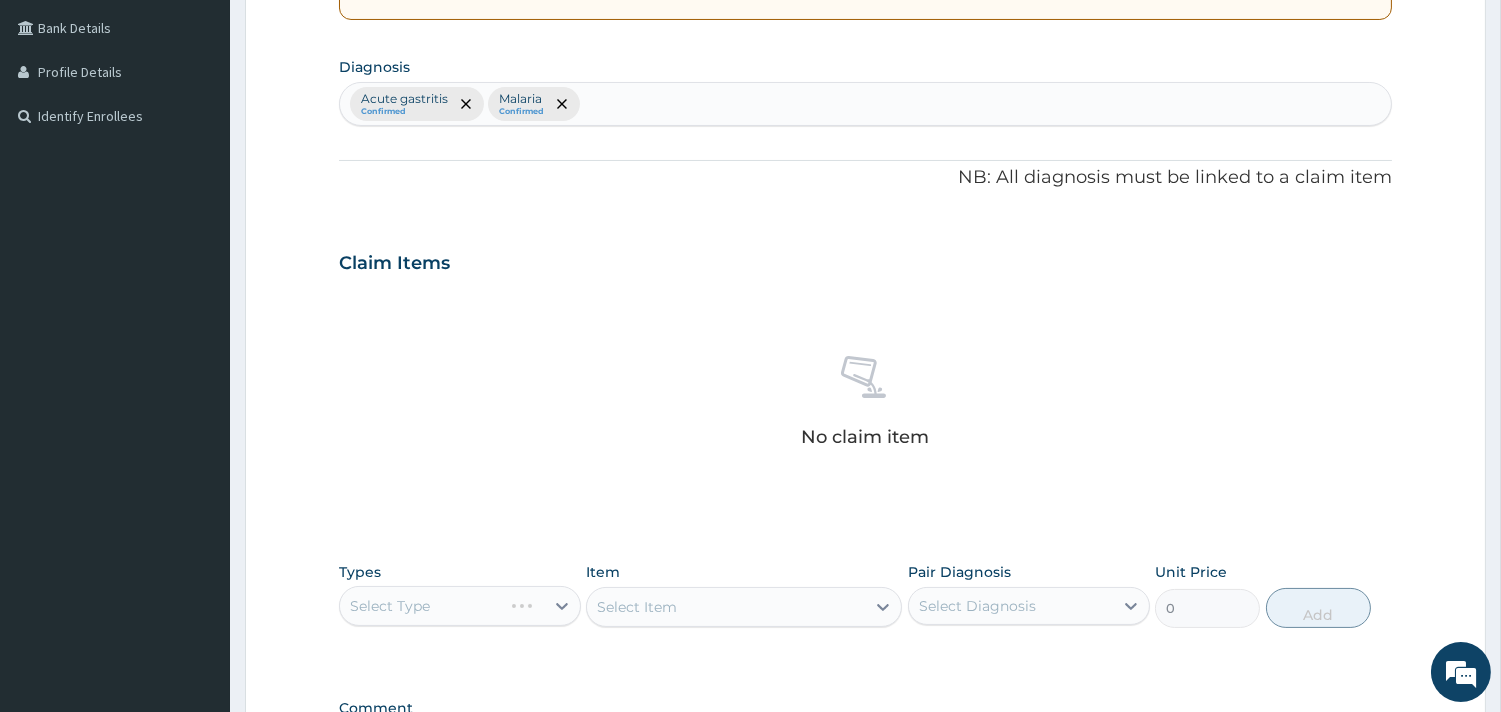 scroll, scrollTop: 614, scrollLeft: 0, axis: vertical 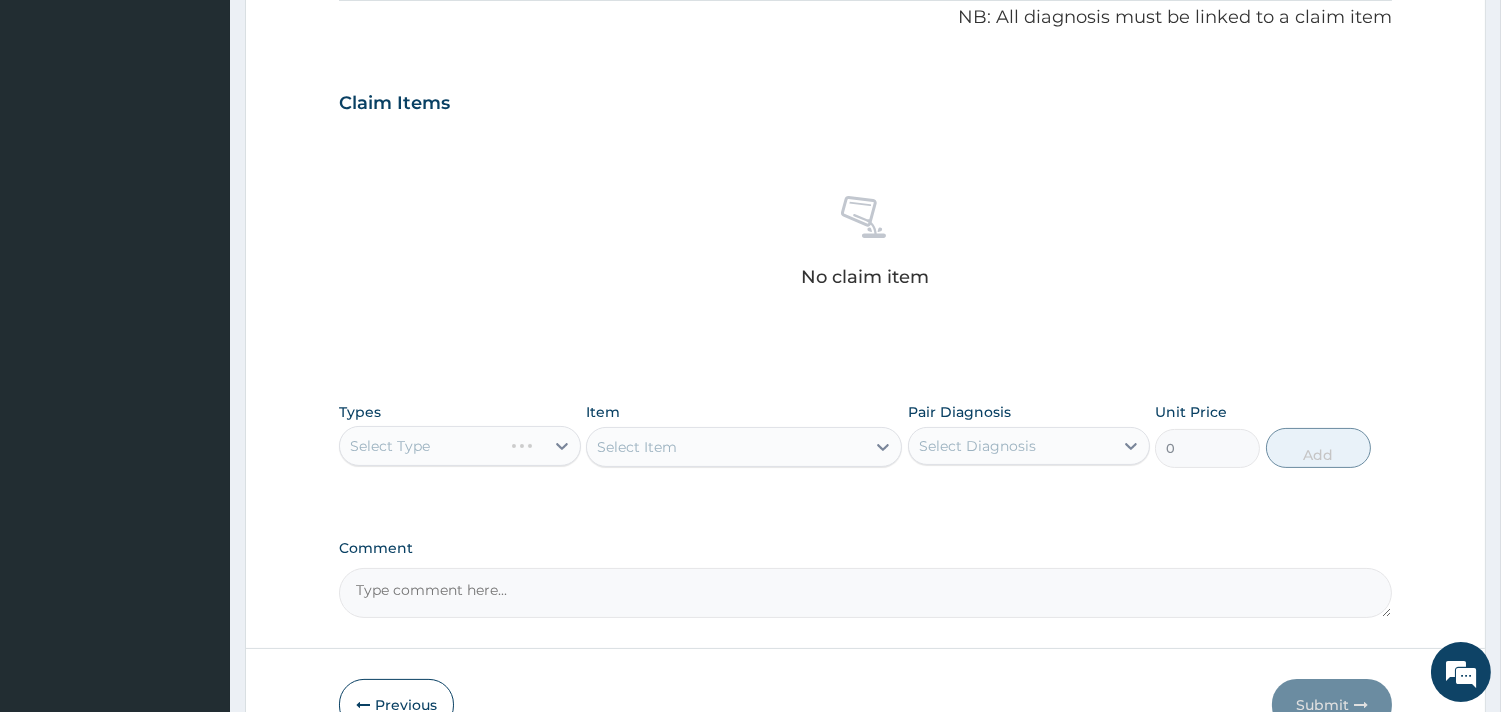 click on "Select Type" at bounding box center (460, 446) 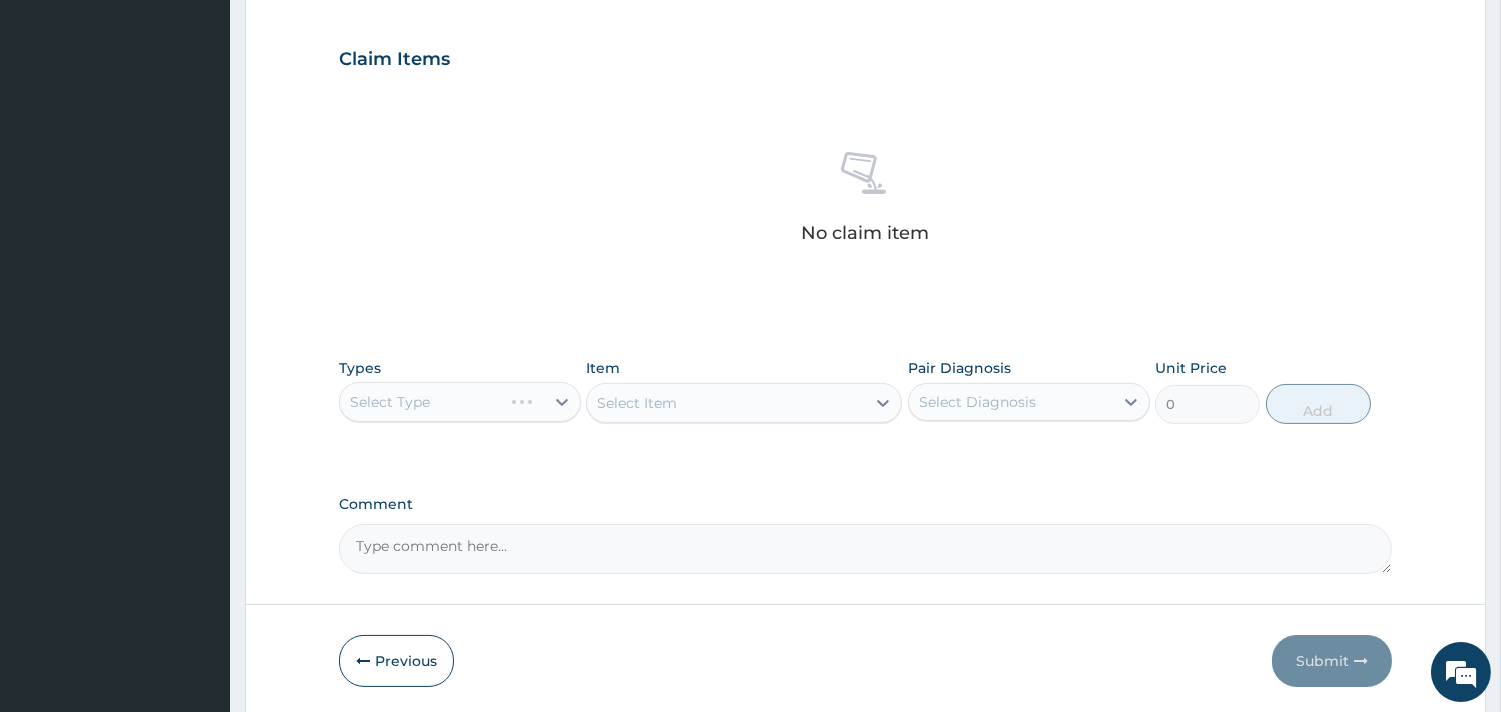 scroll, scrollTop: 730, scrollLeft: 0, axis: vertical 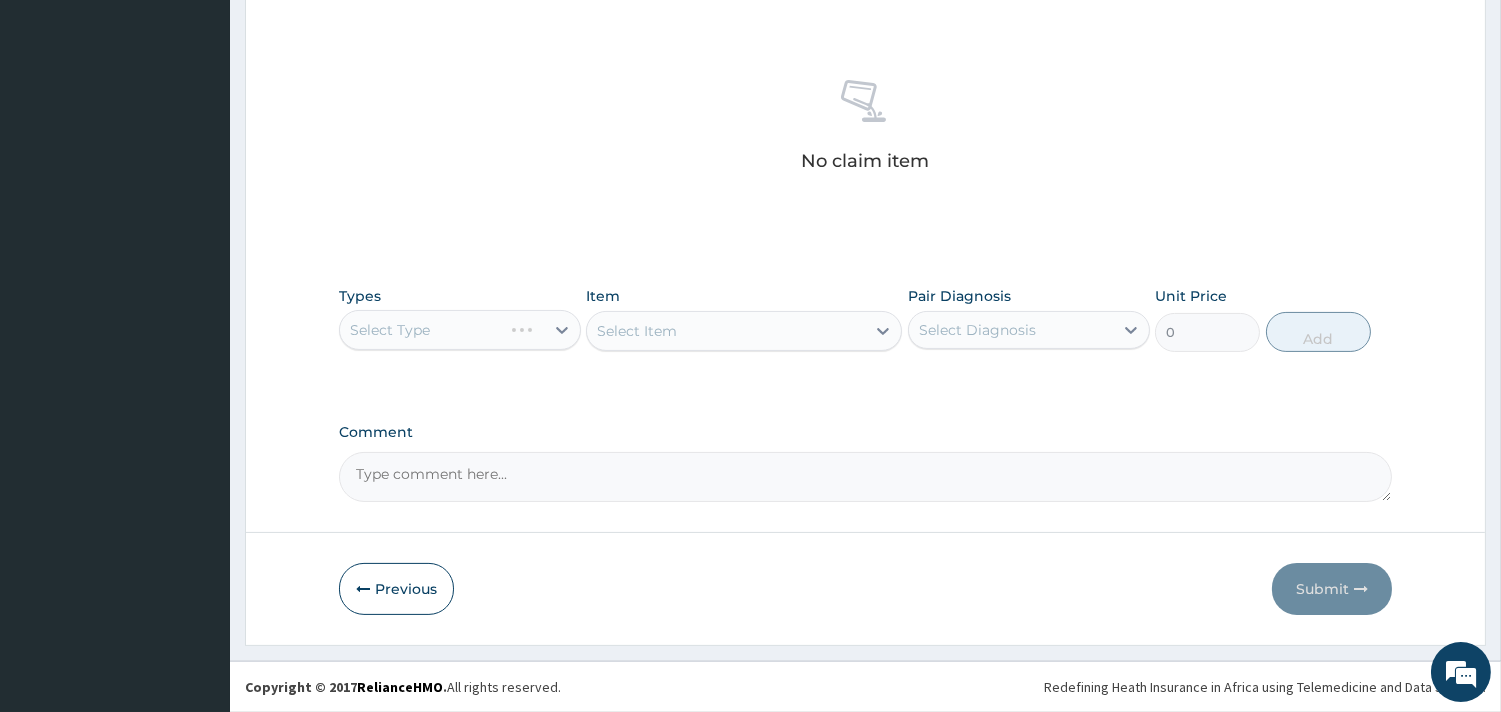 click on "Select Type" at bounding box center (460, 330) 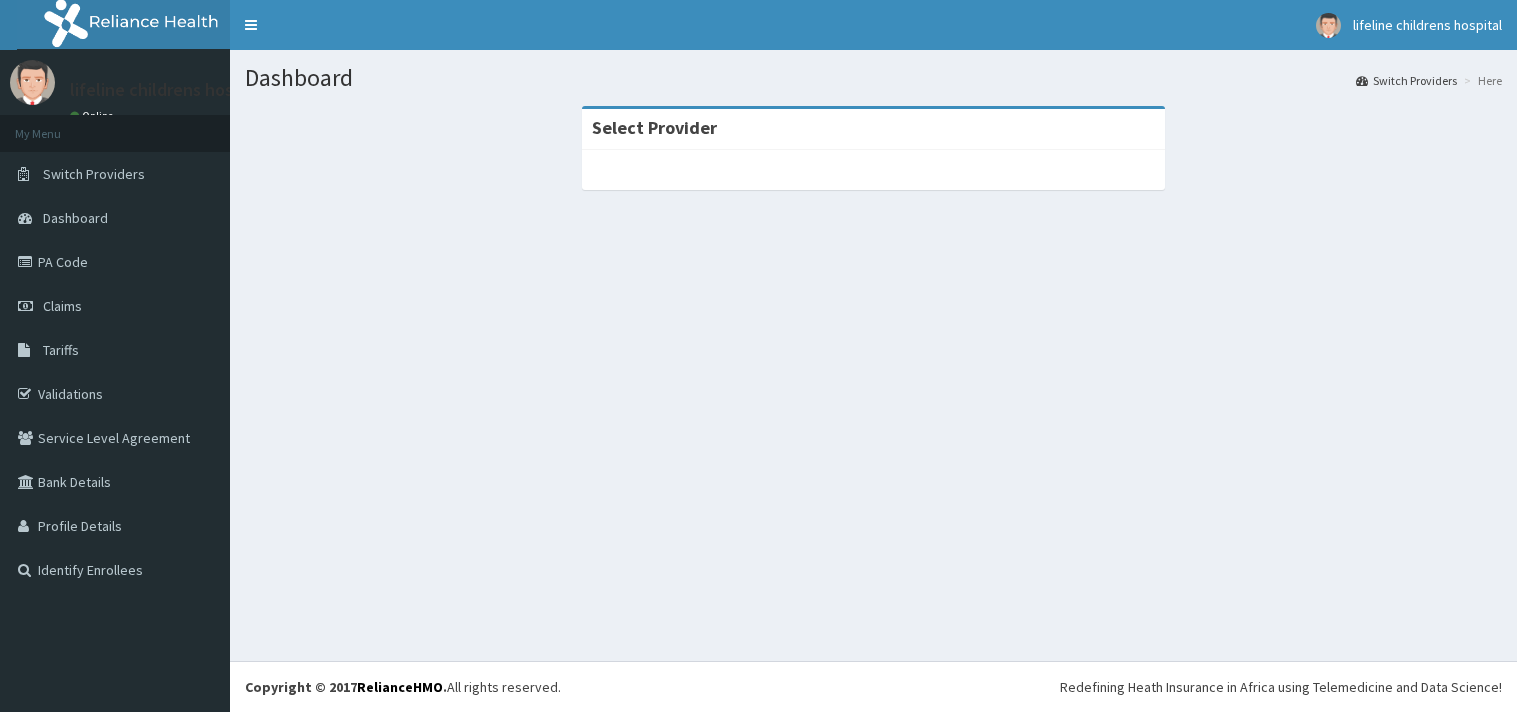 scroll, scrollTop: 0, scrollLeft: 0, axis: both 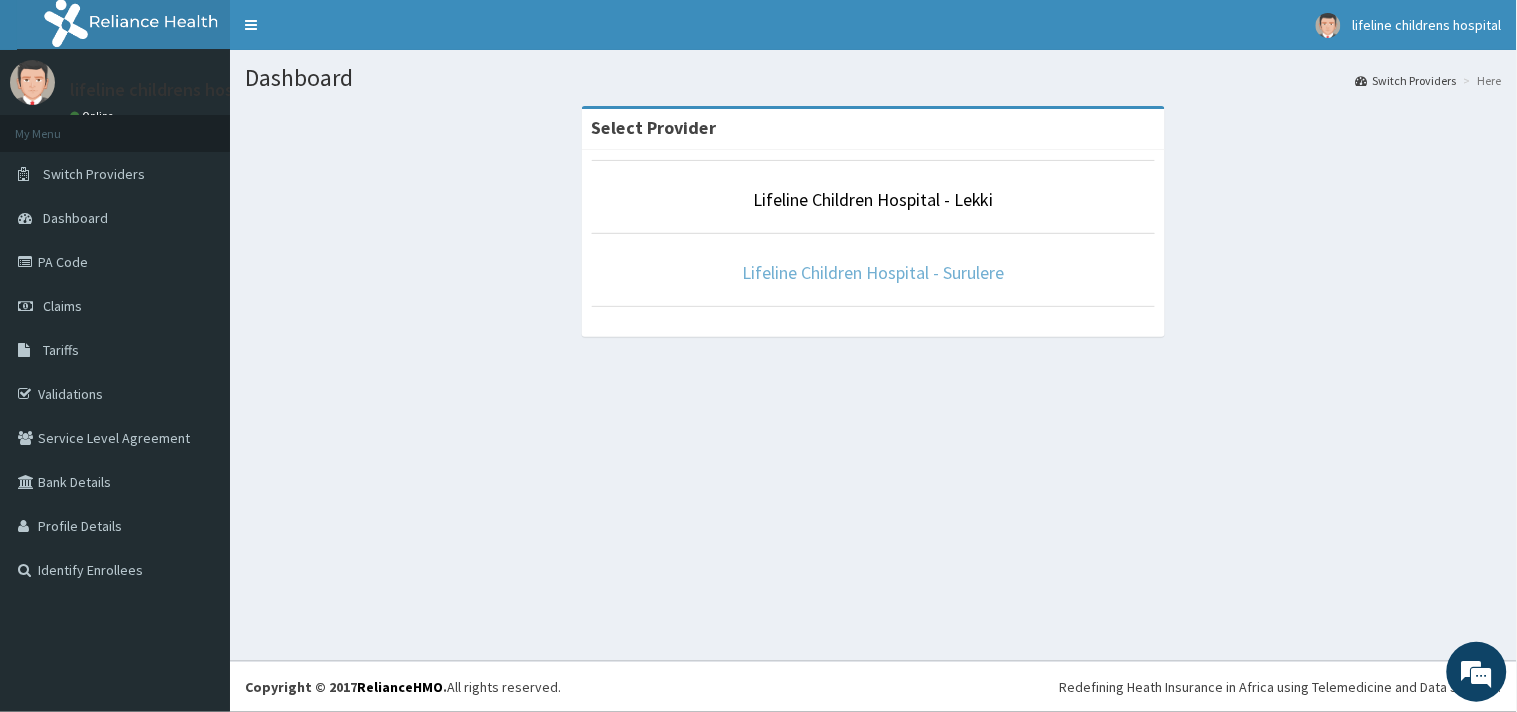 click on "Lifeline Children Hospital - Surulere" at bounding box center [874, 272] 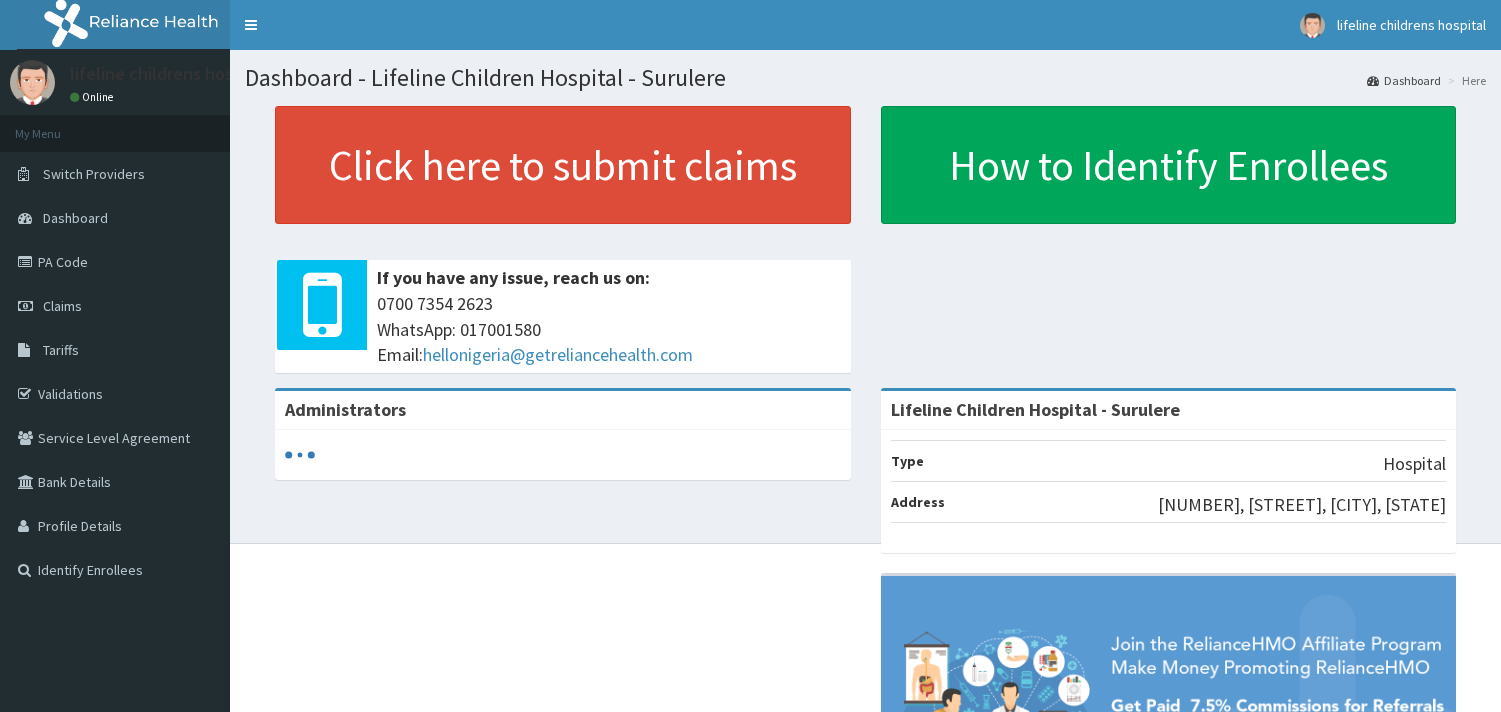 scroll, scrollTop: 0, scrollLeft: 0, axis: both 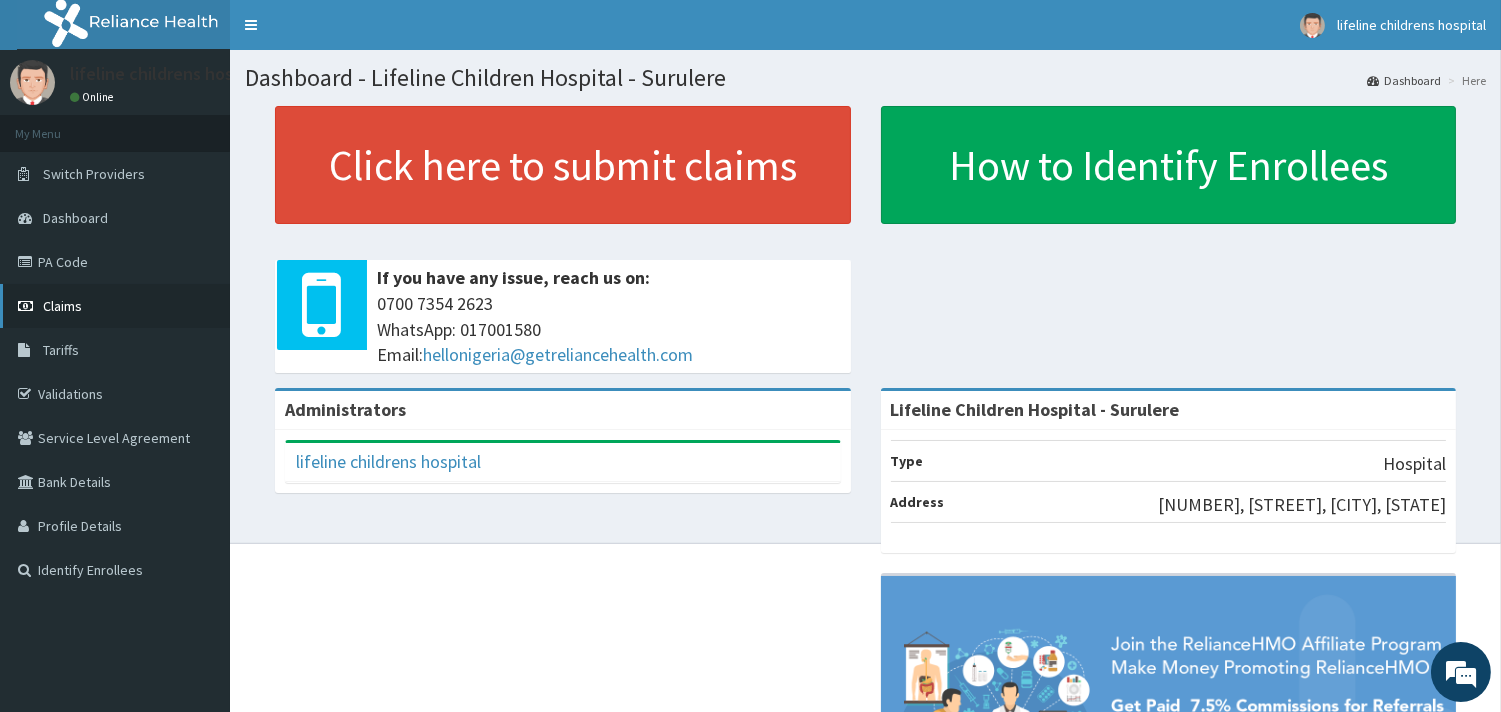click on "Claims" at bounding box center [62, 306] 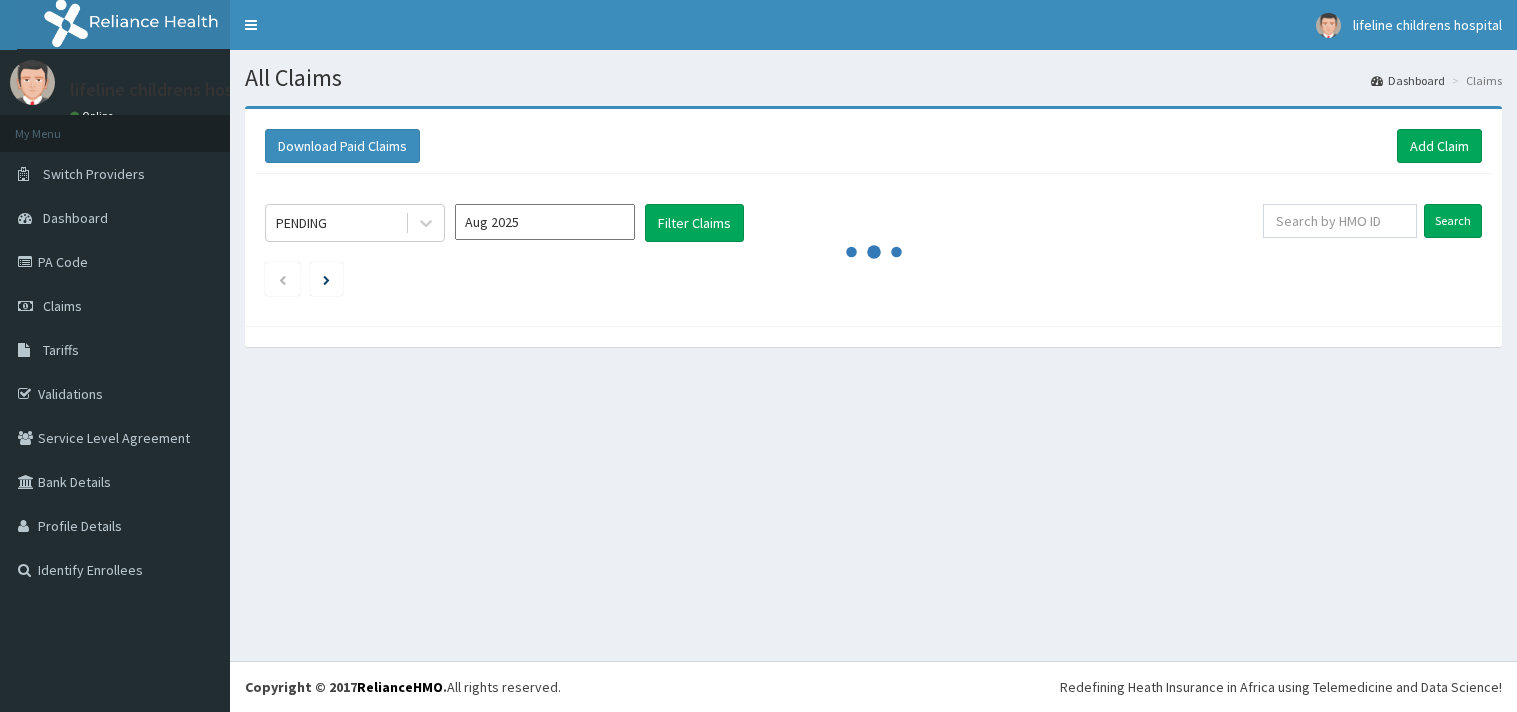 scroll, scrollTop: 0, scrollLeft: 0, axis: both 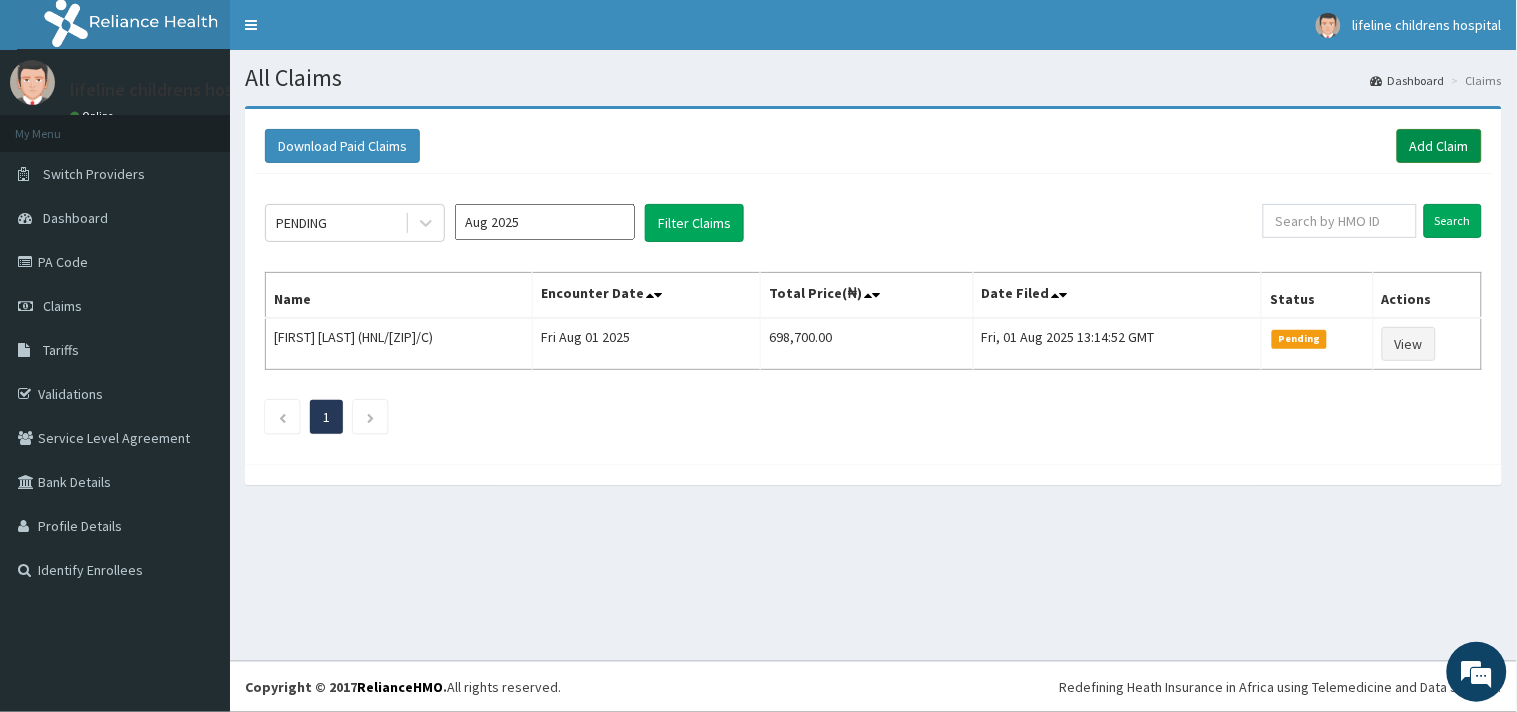 click on "Add Claim" at bounding box center (1439, 146) 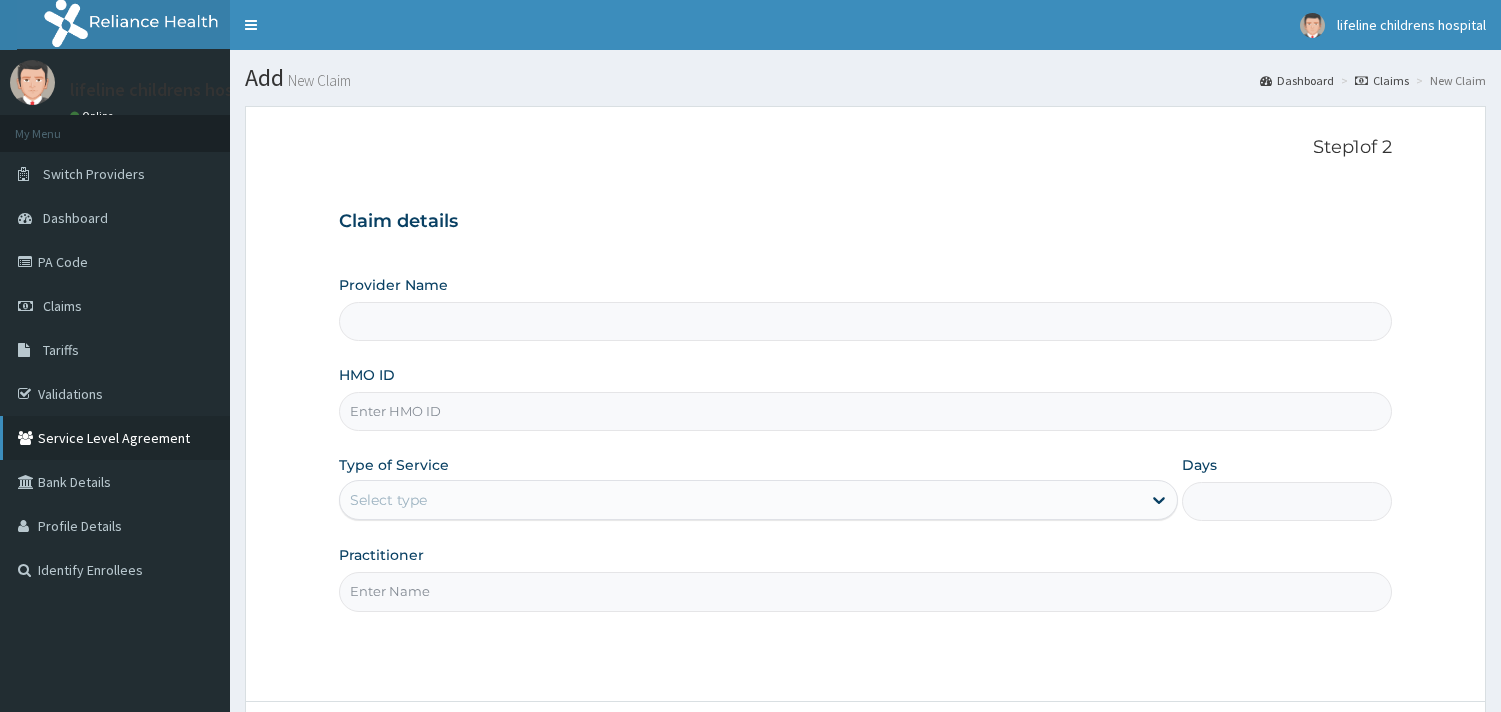 scroll, scrollTop: 0, scrollLeft: 0, axis: both 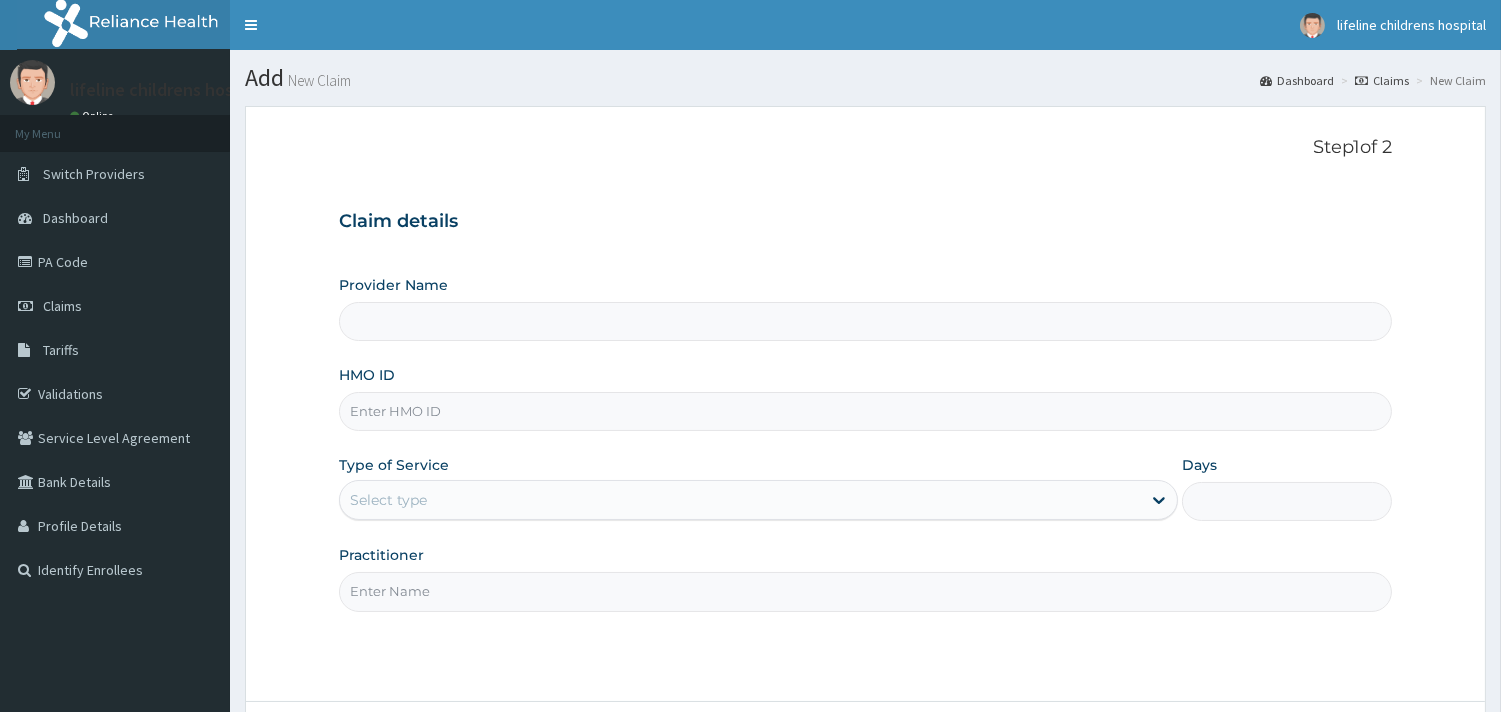 type on "Lifeline Children Hospital - Surulere" 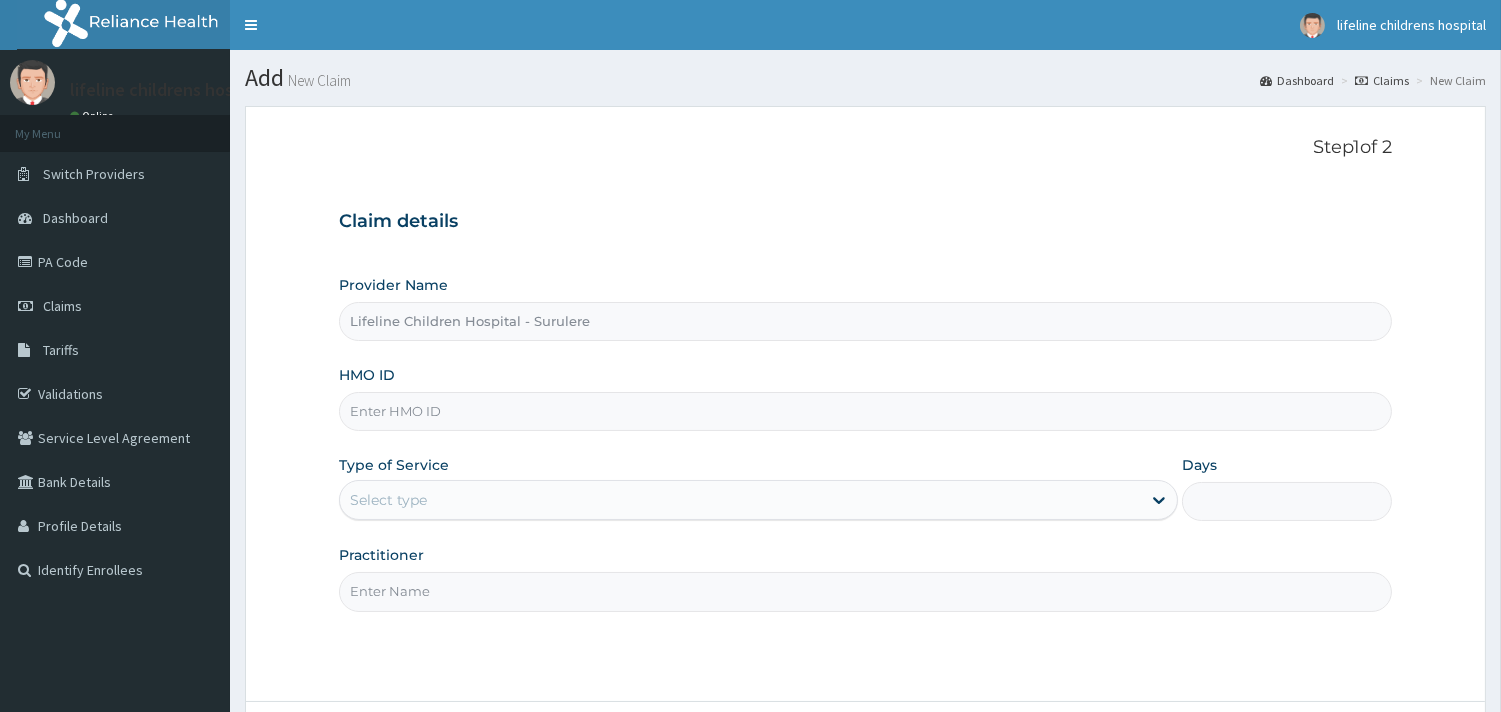 click on "HMO ID" at bounding box center [865, 411] 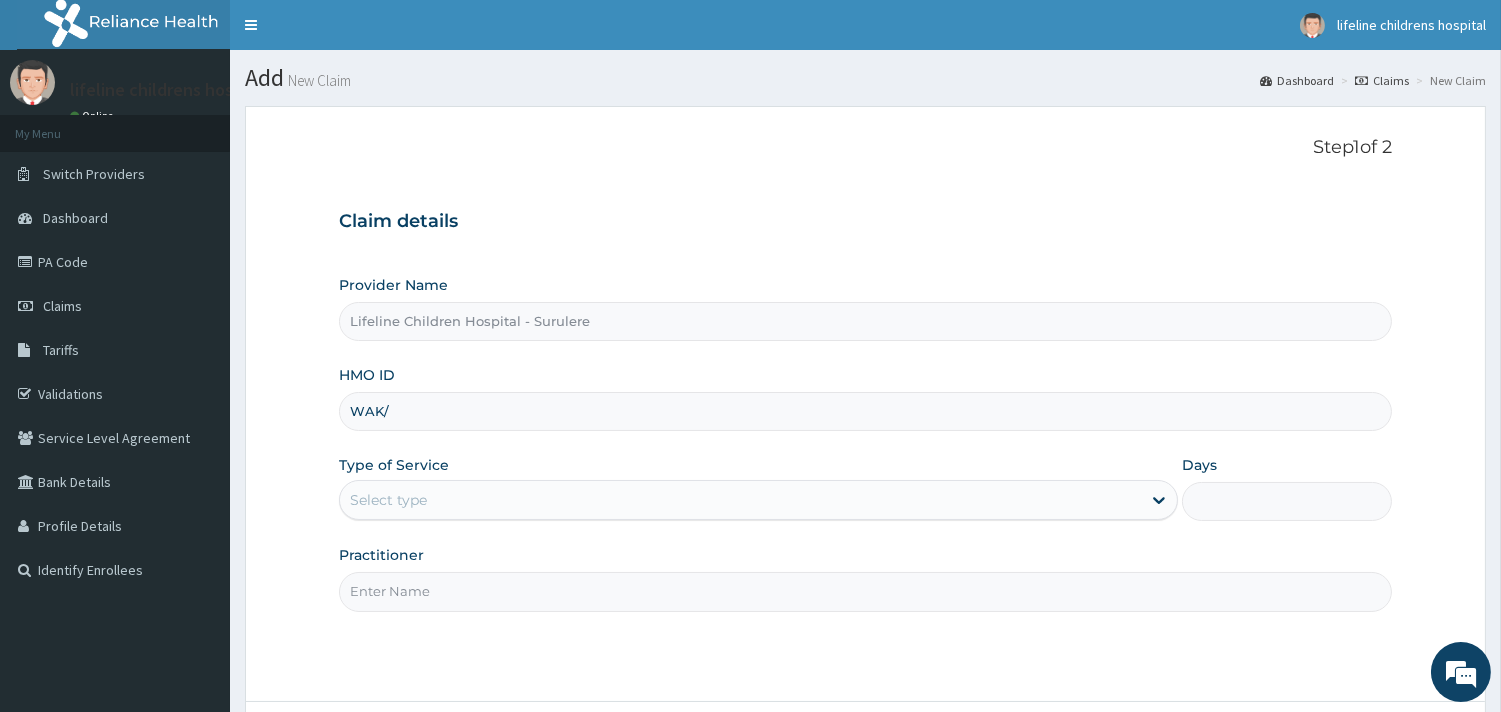 scroll, scrollTop: 0, scrollLeft: 0, axis: both 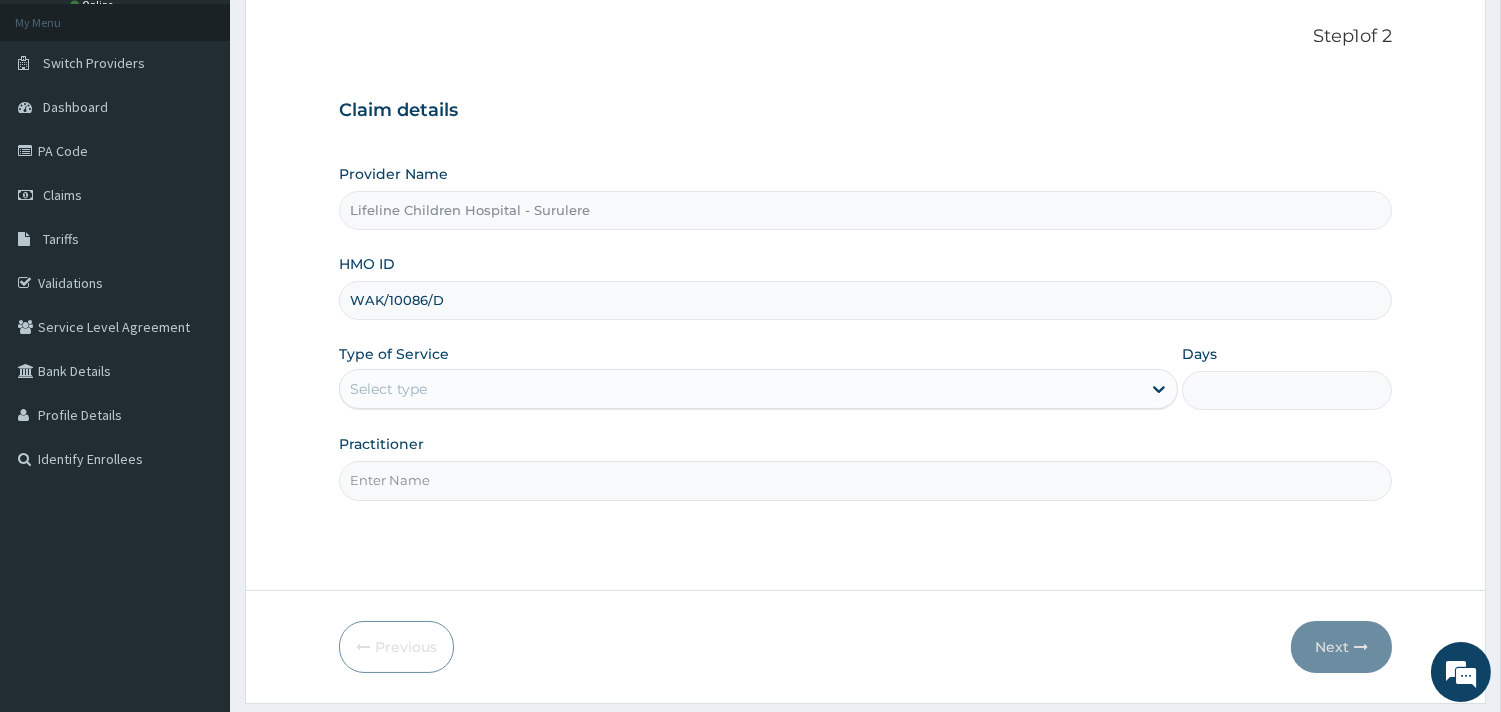 type on "WAK/10086/D" 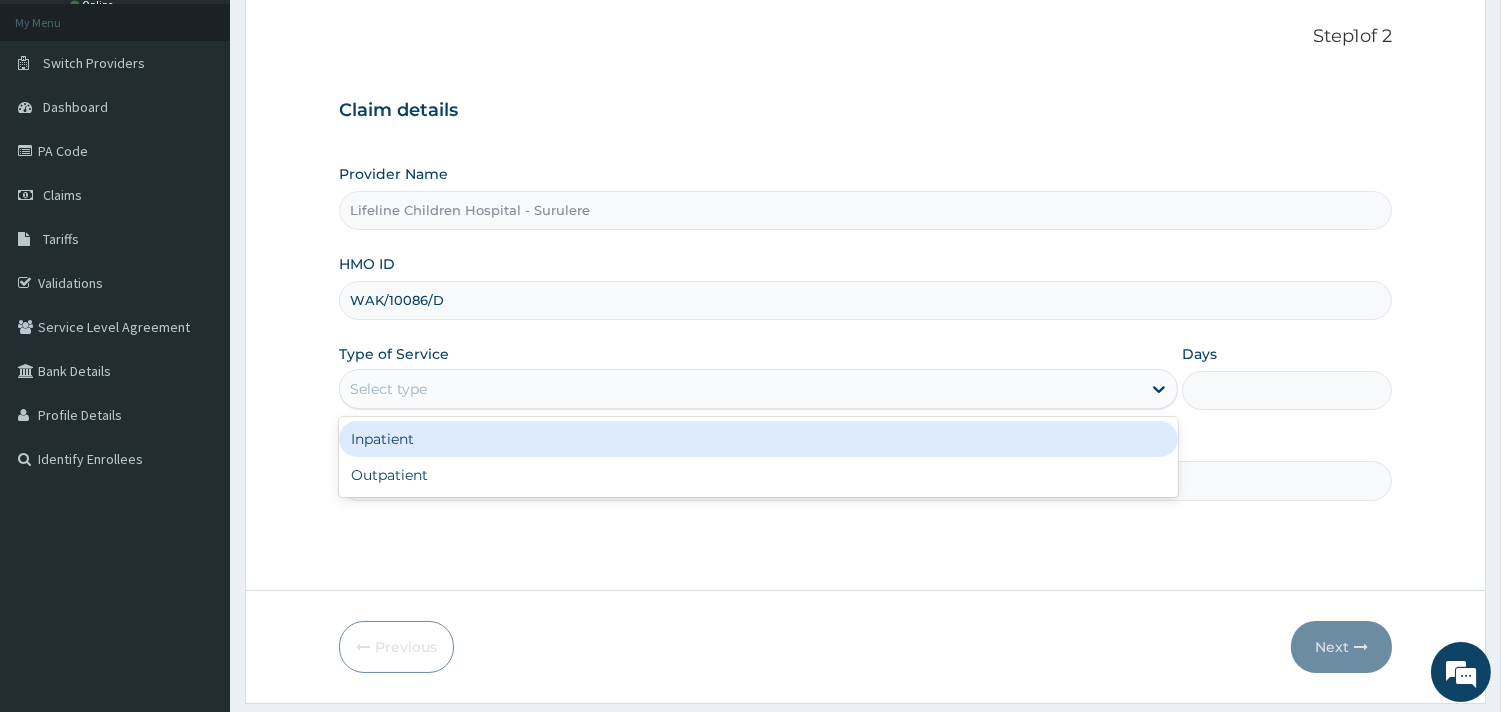 click on "Select type" at bounding box center (740, 389) 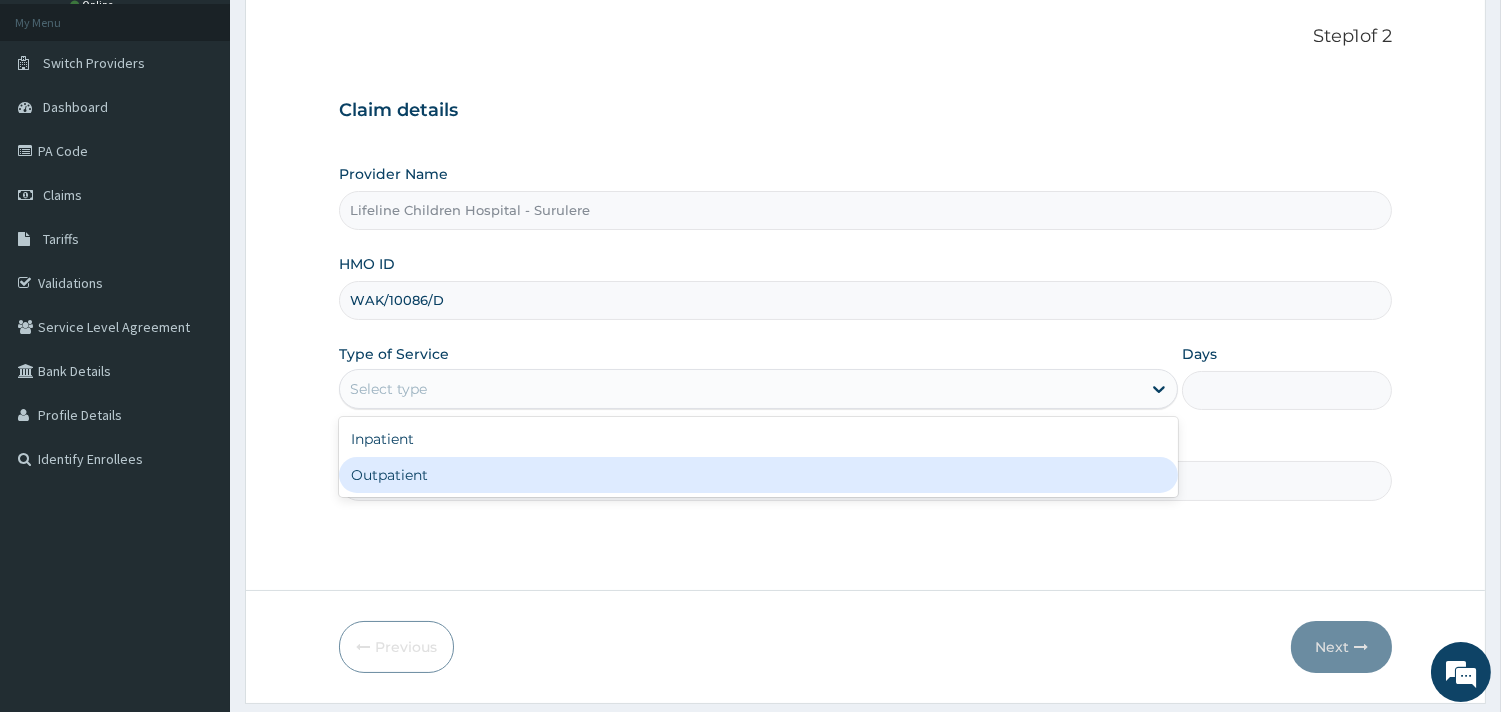 click on "Outpatient" at bounding box center (758, 475) 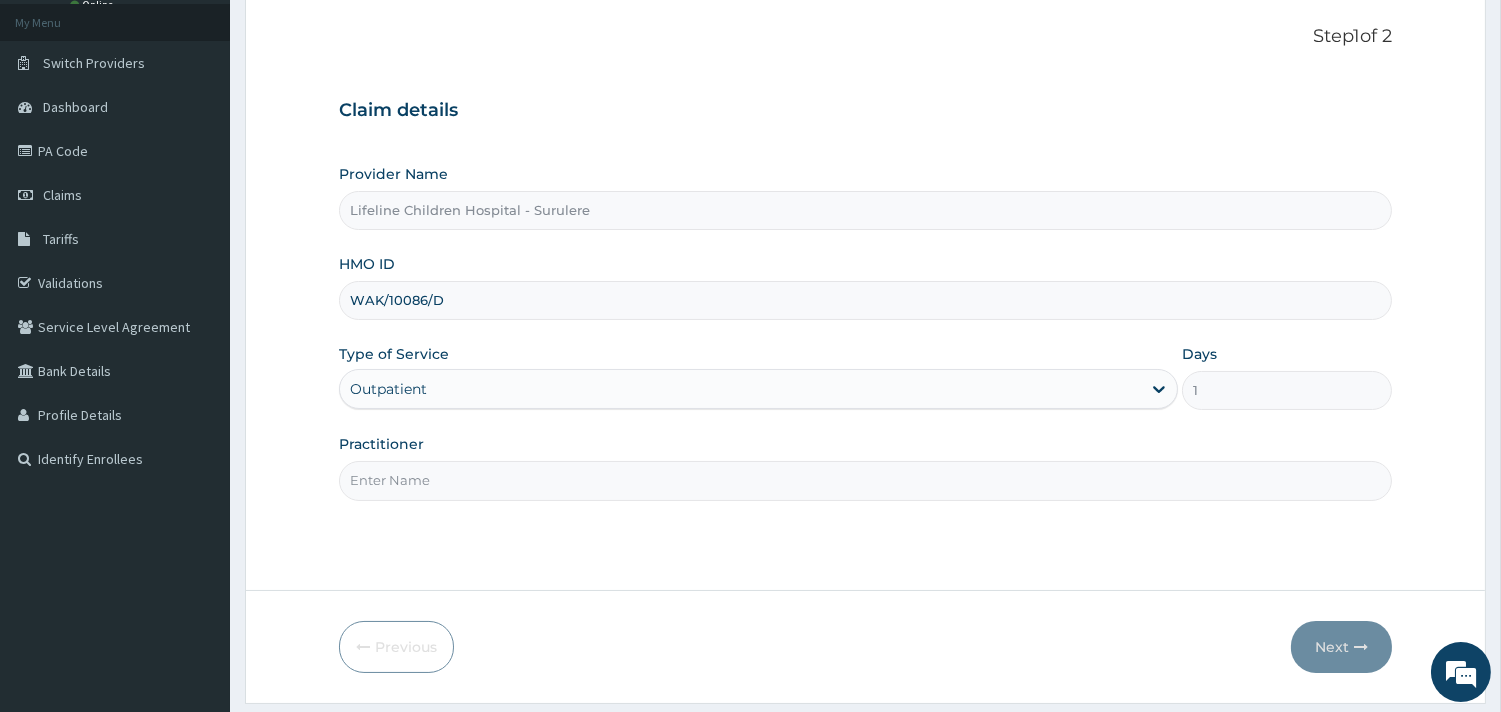 click on "Practitioner" at bounding box center [865, 480] 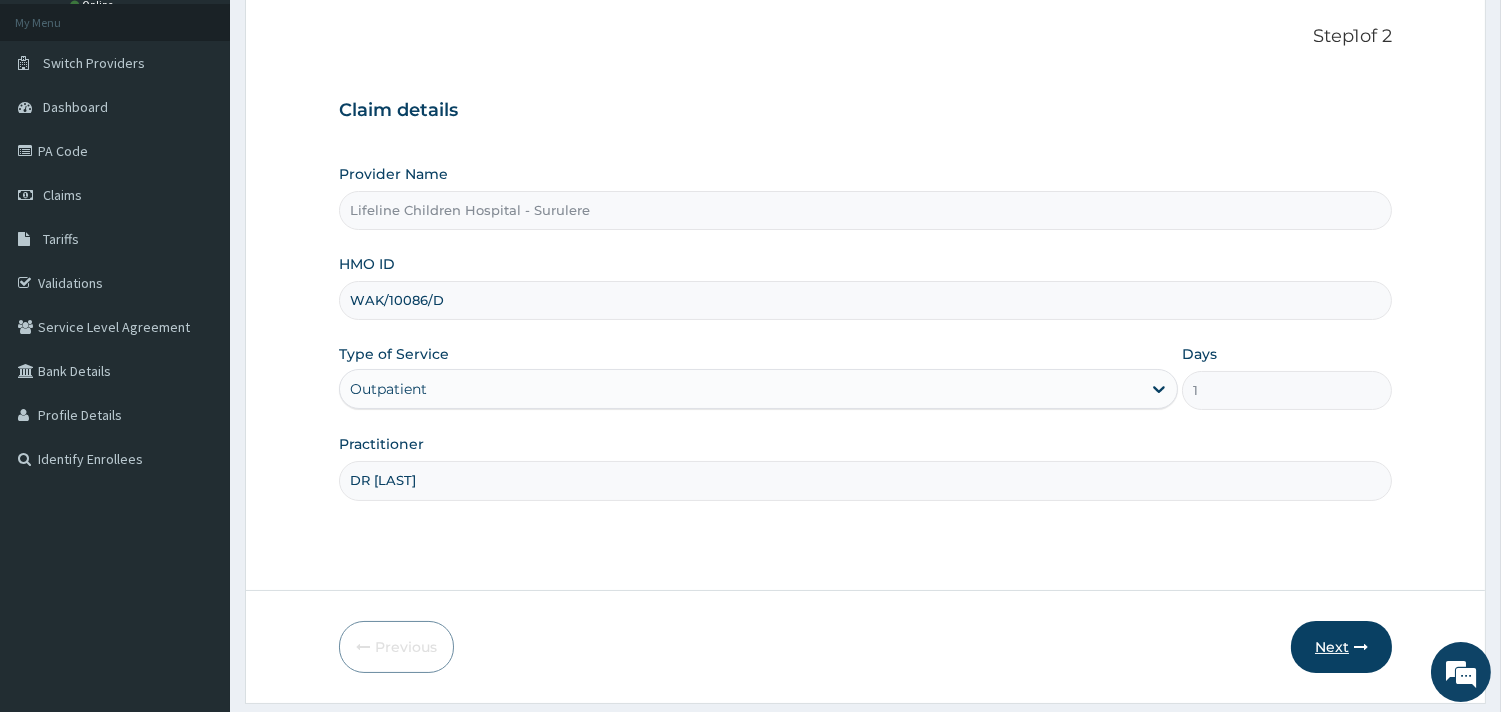 type on "DR [LAST]" 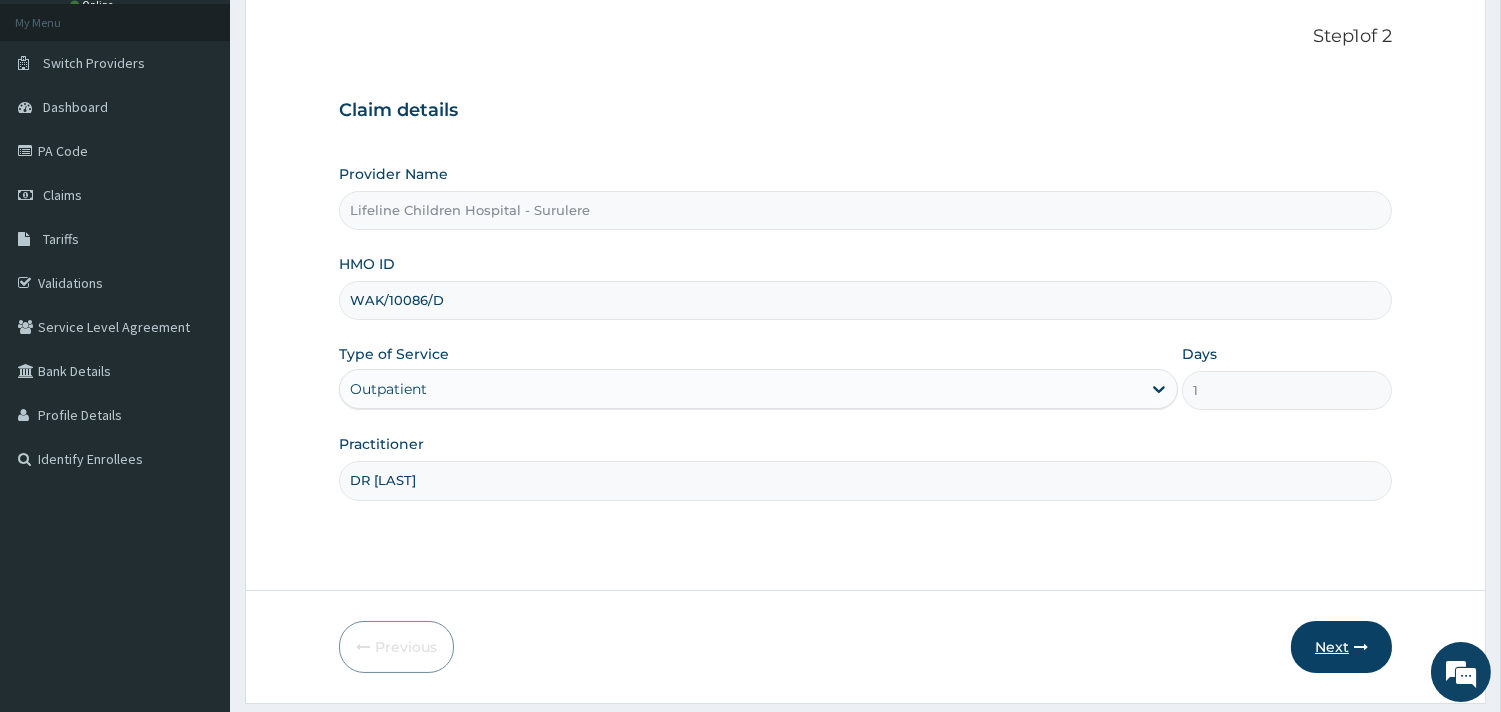 click on "Next" at bounding box center [1341, 647] 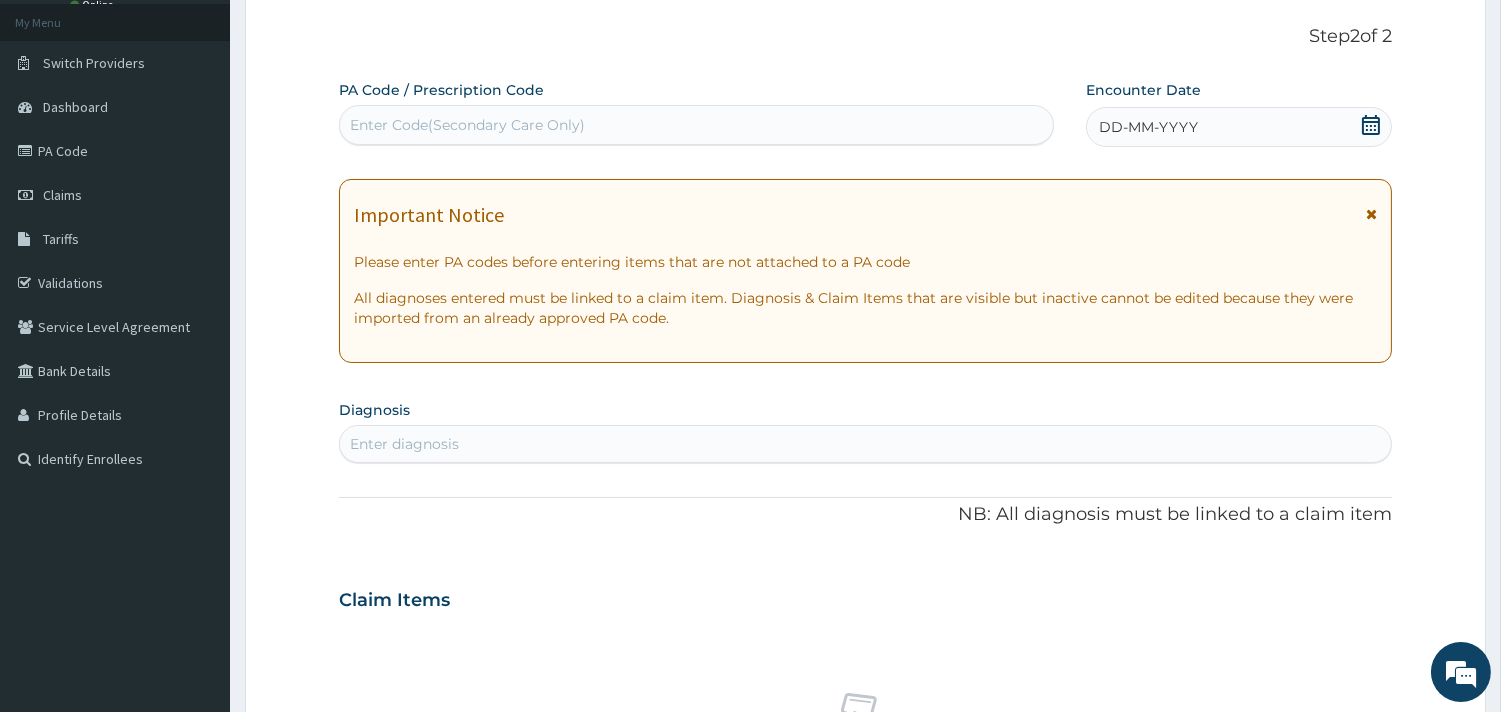 click on "DD-MM-YYYY" at bounding box center (1148, 127) 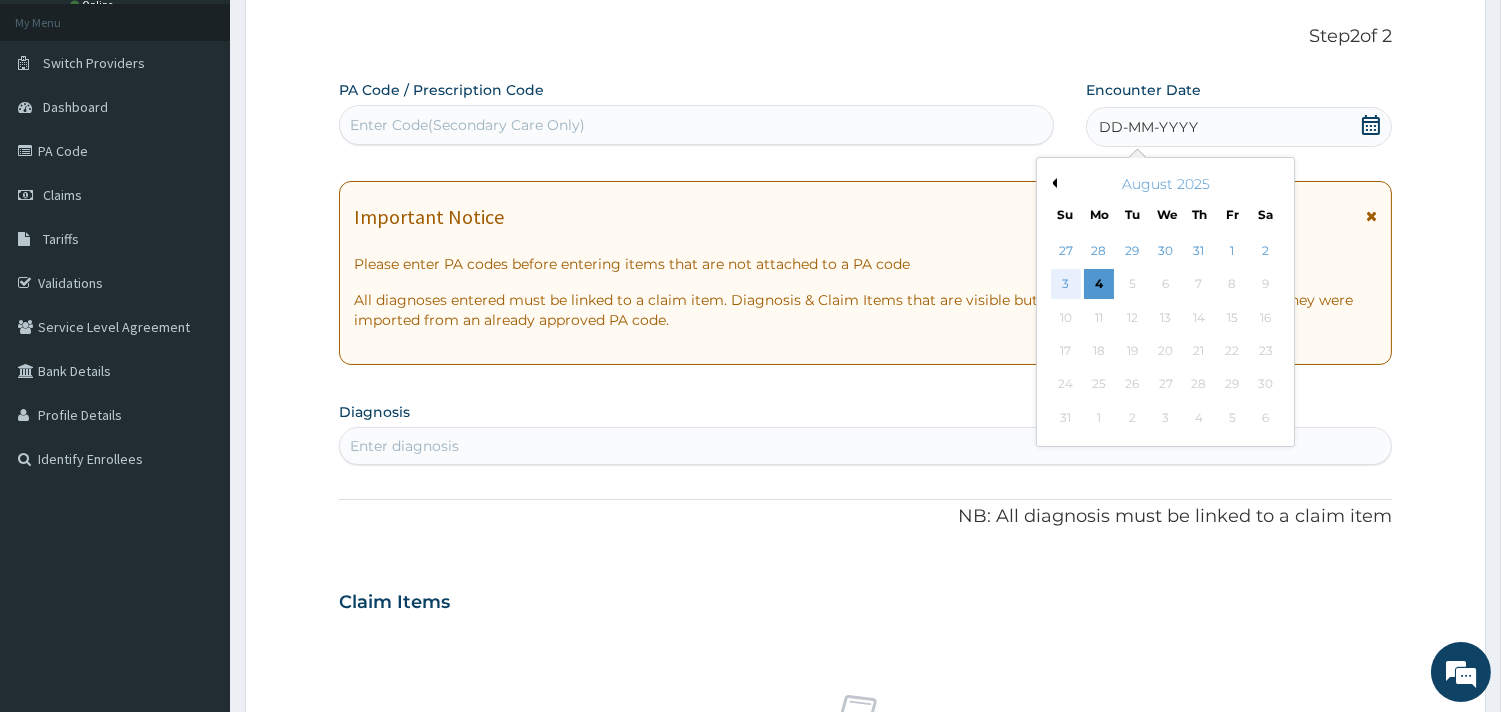 click on "3" at bounding box center [1065, 285] 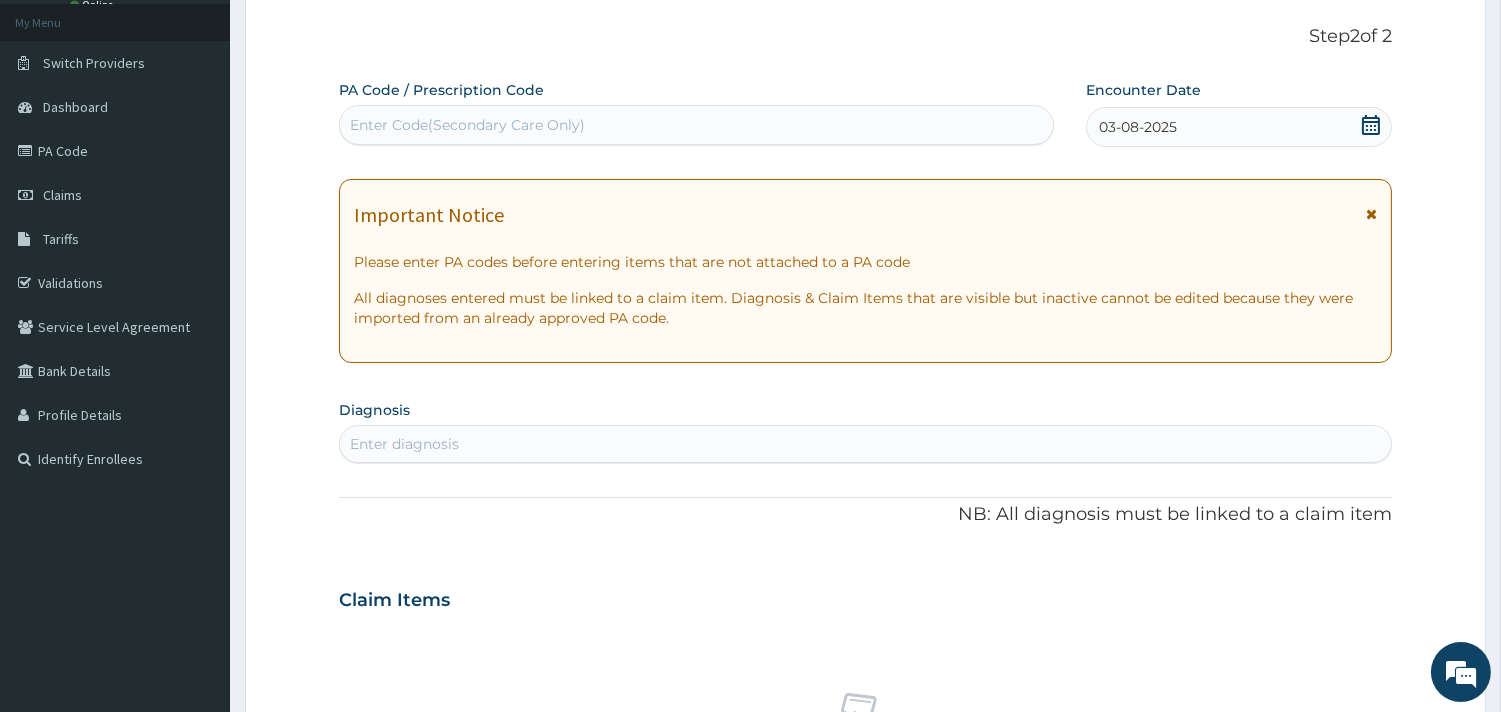 click on "Enter diagnosis" at bounding box center (865, 444) 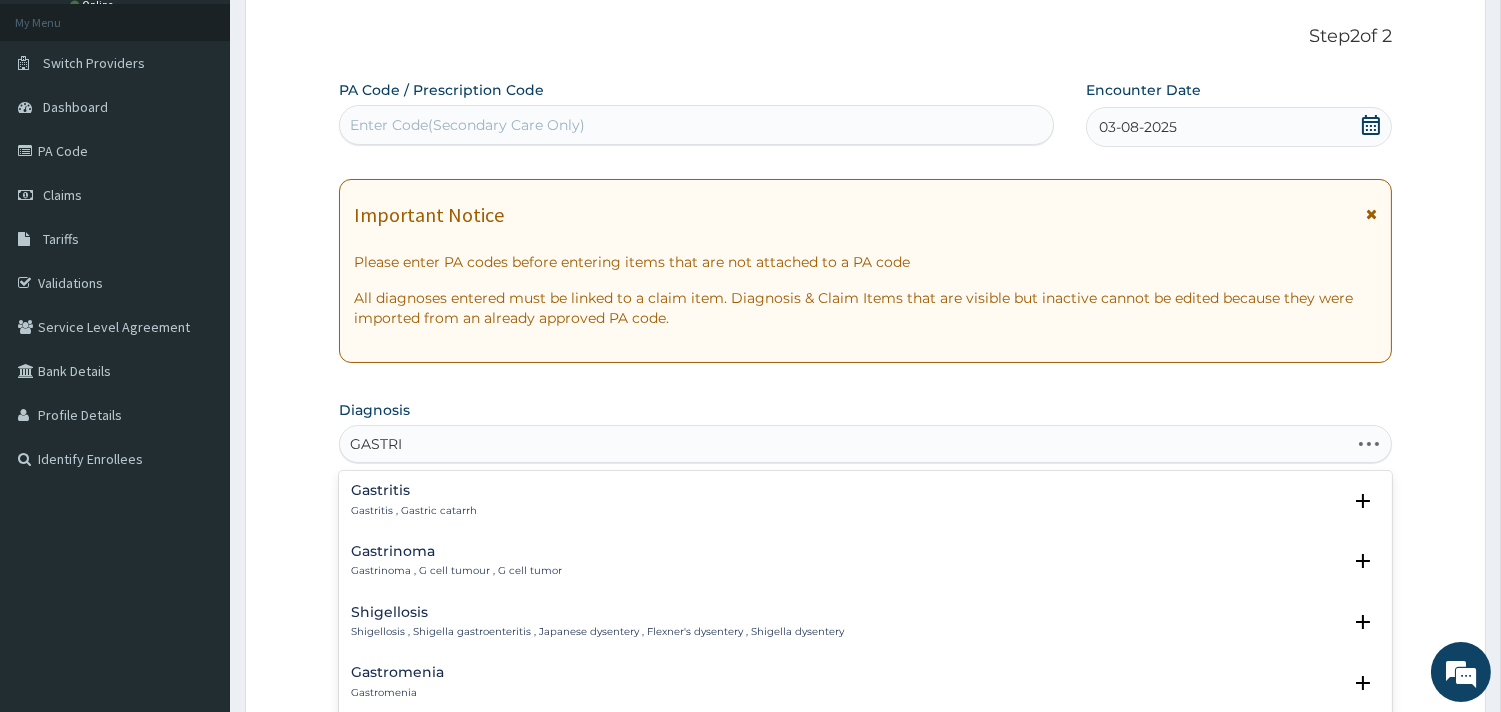 type on "GASTRIT" 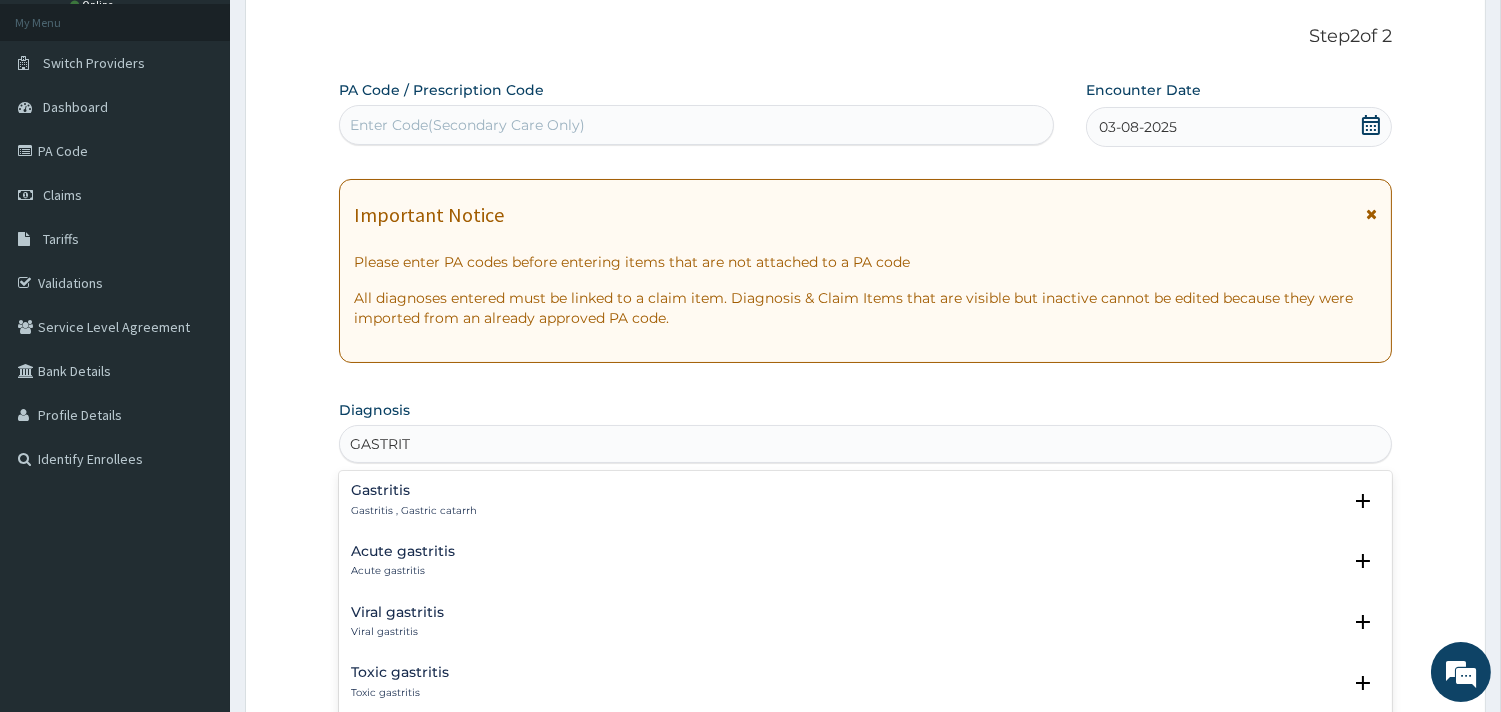 click on "Acute gastritis" at bounding box center [403, 551] 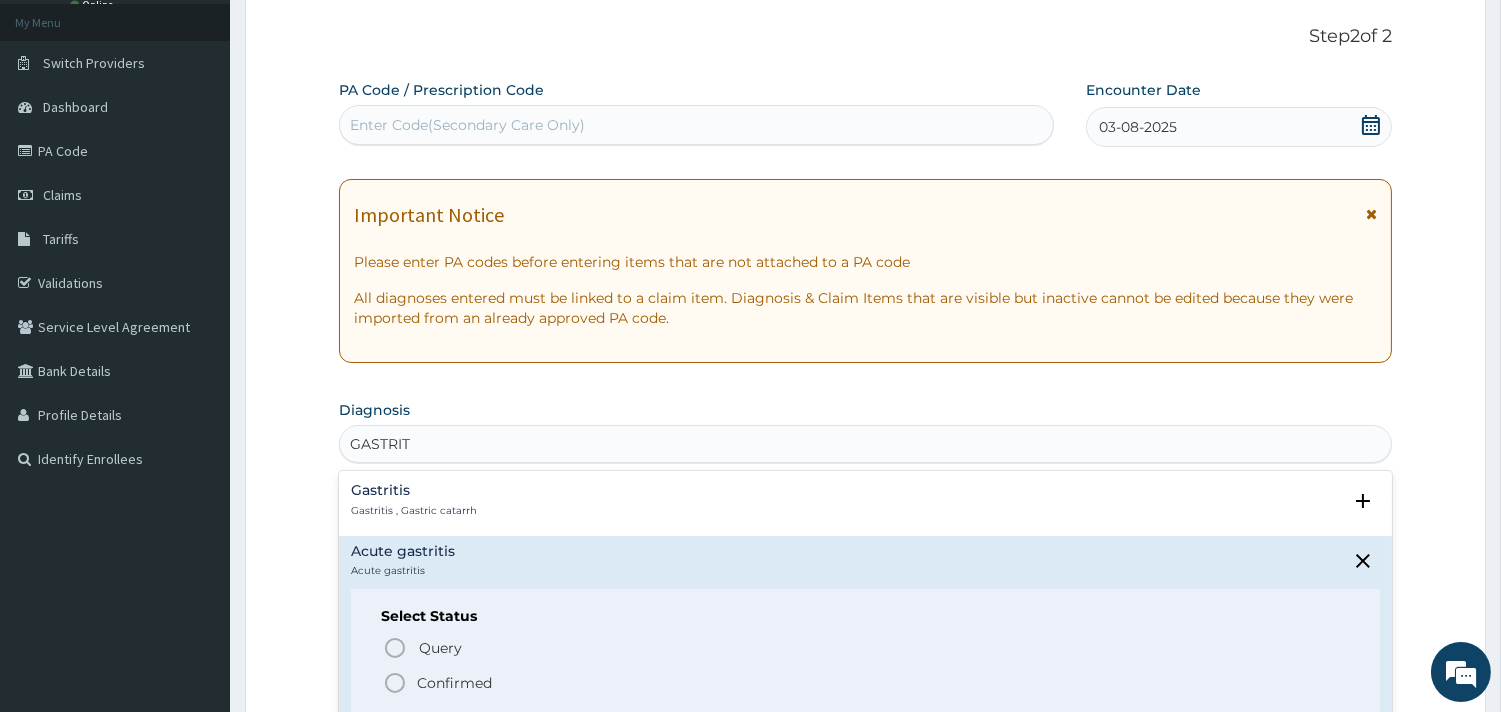 click on "Confirmed" at bounding box center [454, 683] 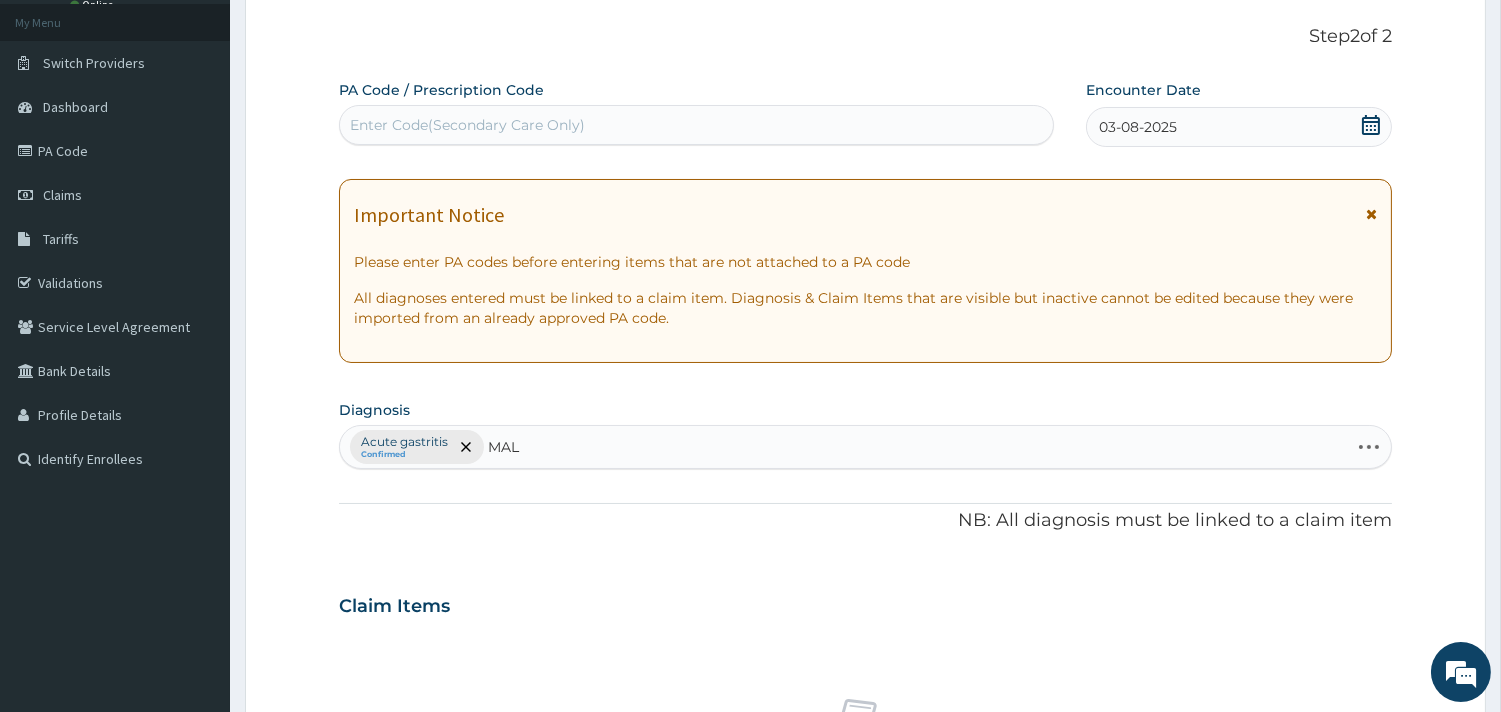 type on "MALA" 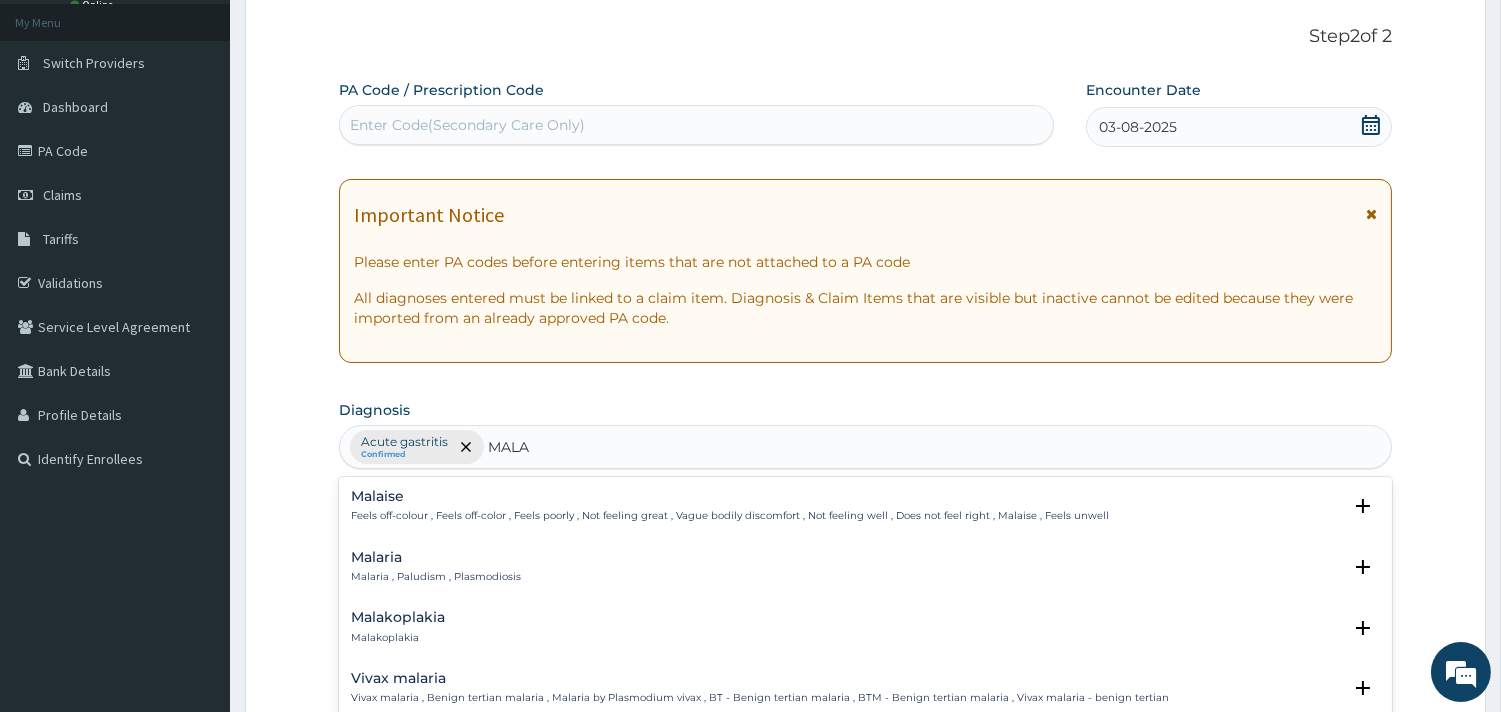 click on "Malaria" at bounding box center [436, 557] 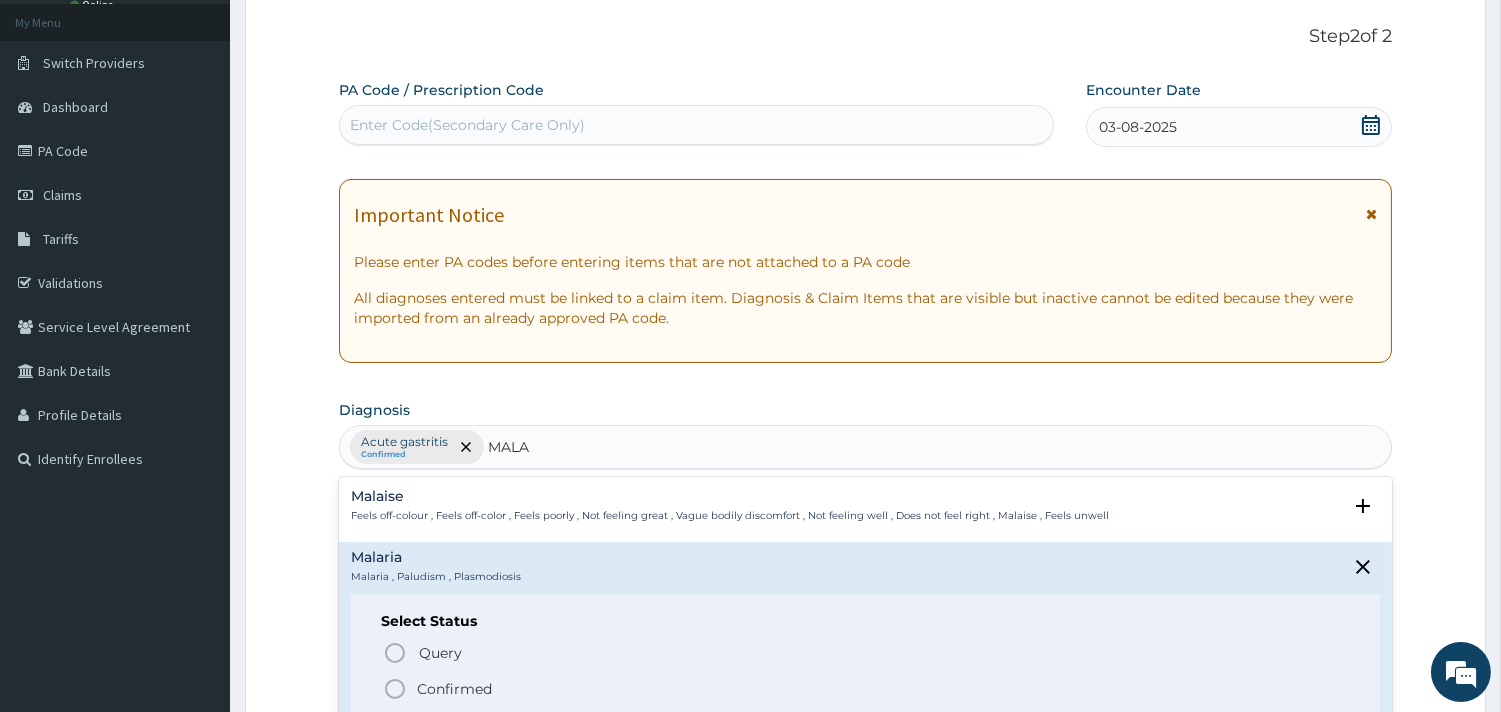 click on "Confirmed" at bounding box center [454, 689] 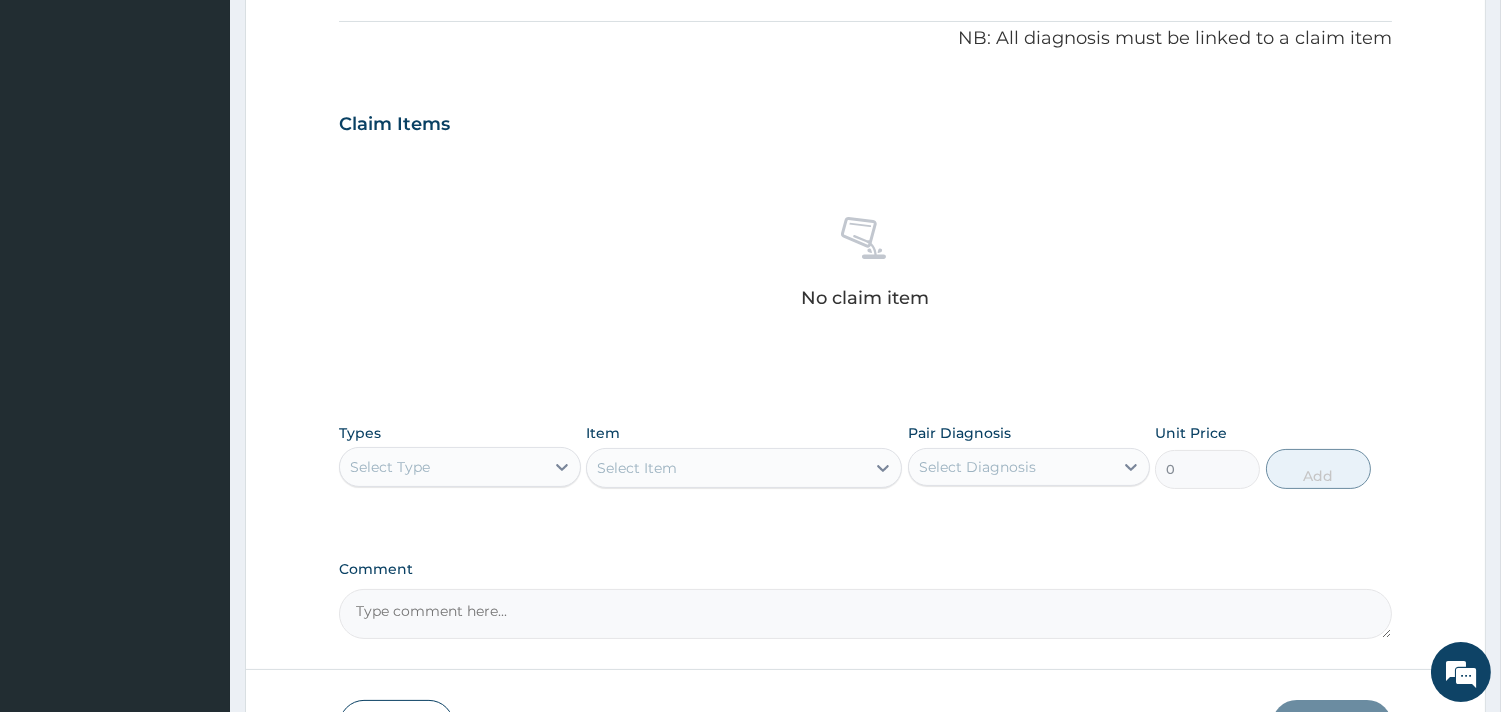 scroll, scrollTop: 666, scrollLeft: 0, axis: vertical 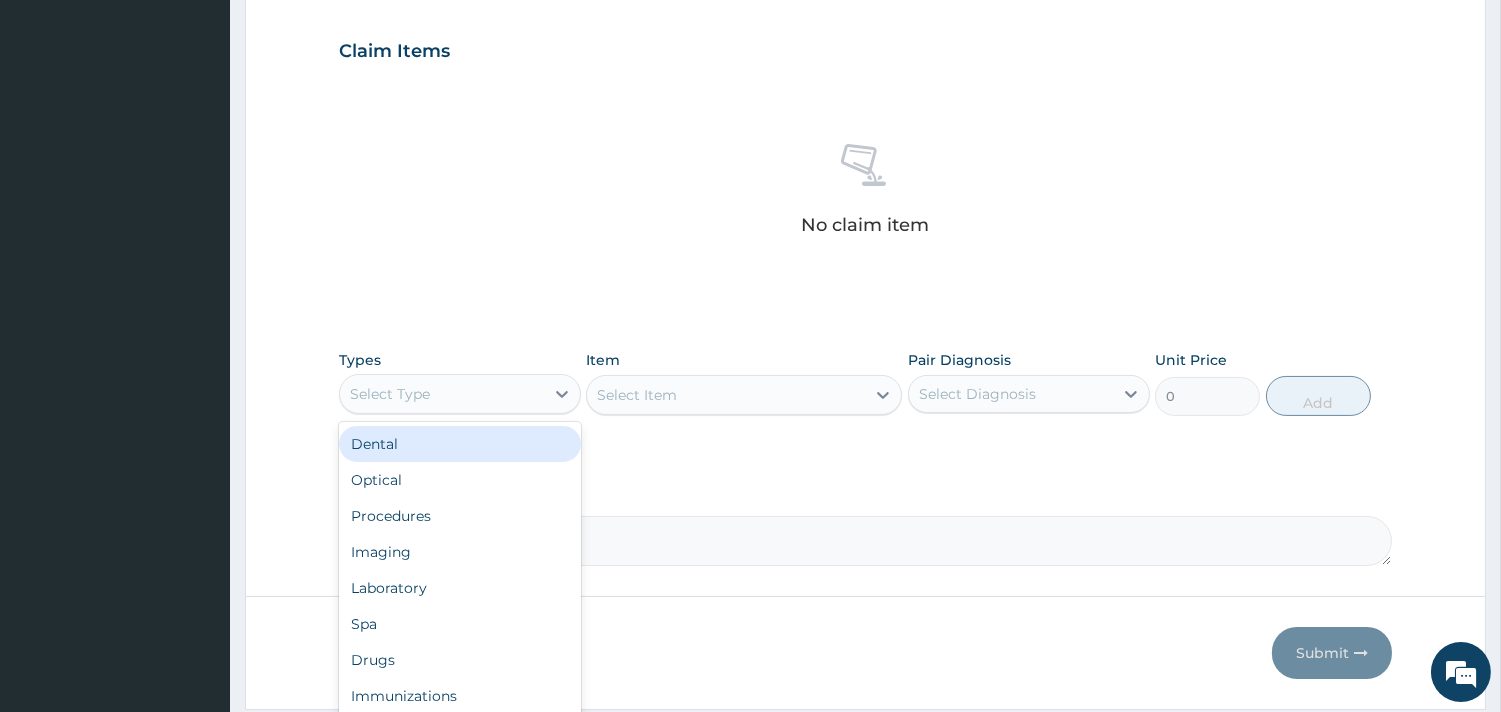 click on "Select Type" at bounding box center [442, 394] 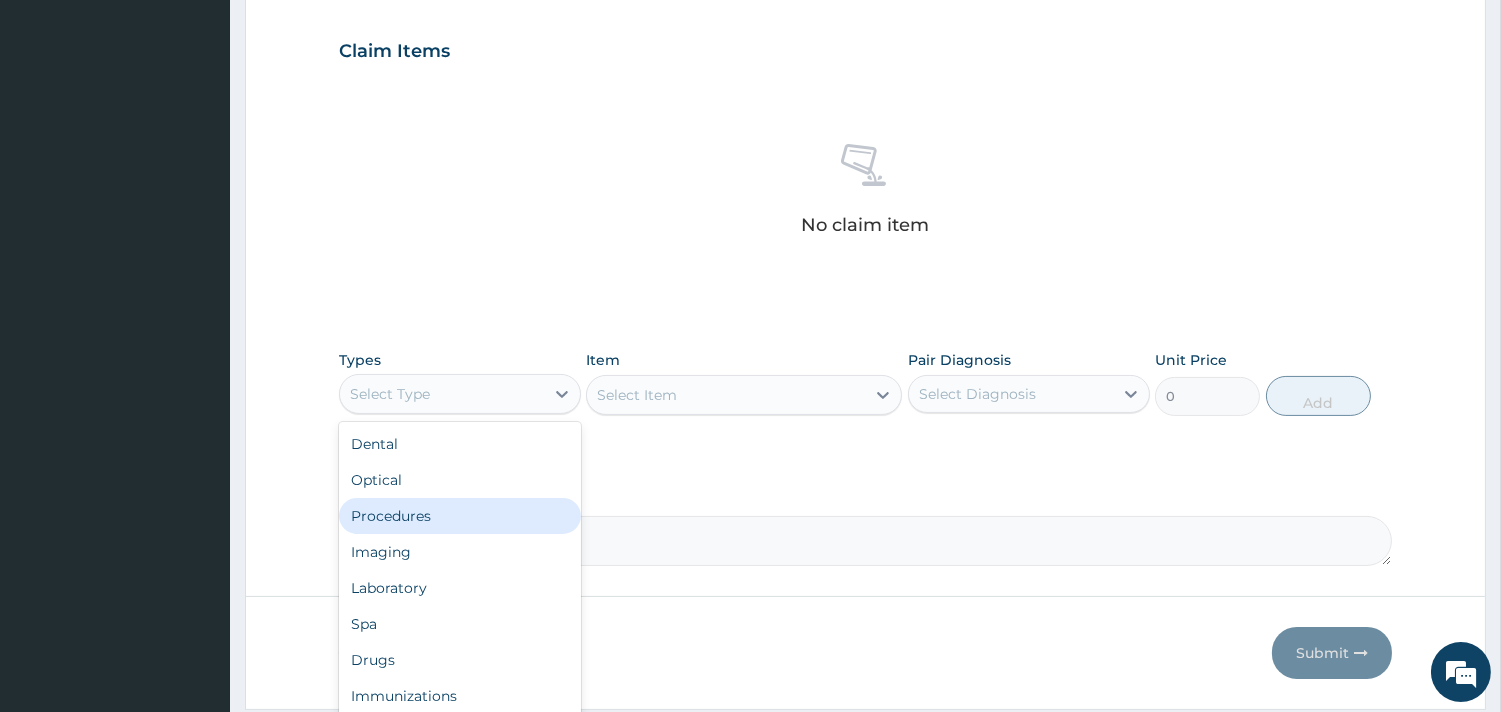 click on "Procedures" at bounding box center [460, 516] 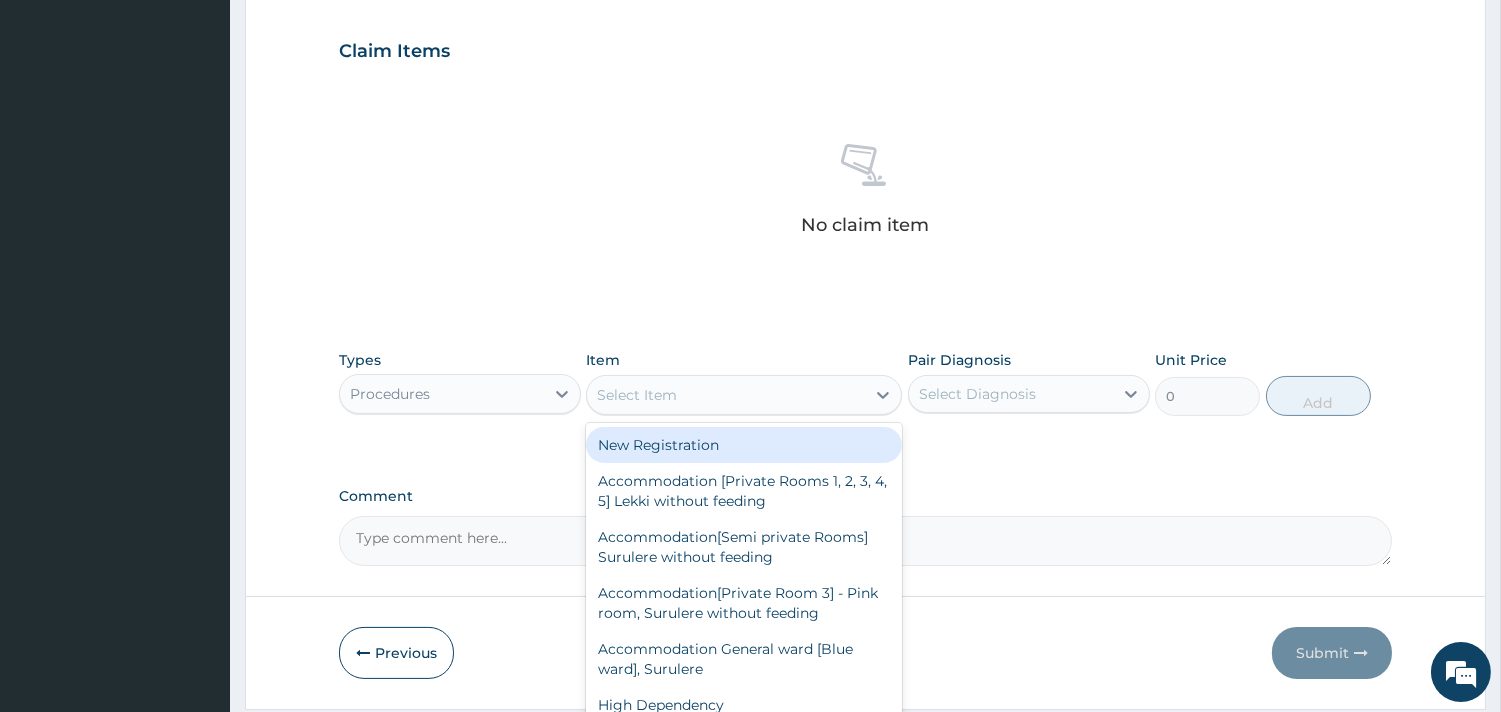 click on "Select Item" at bounding box center [726, 395] 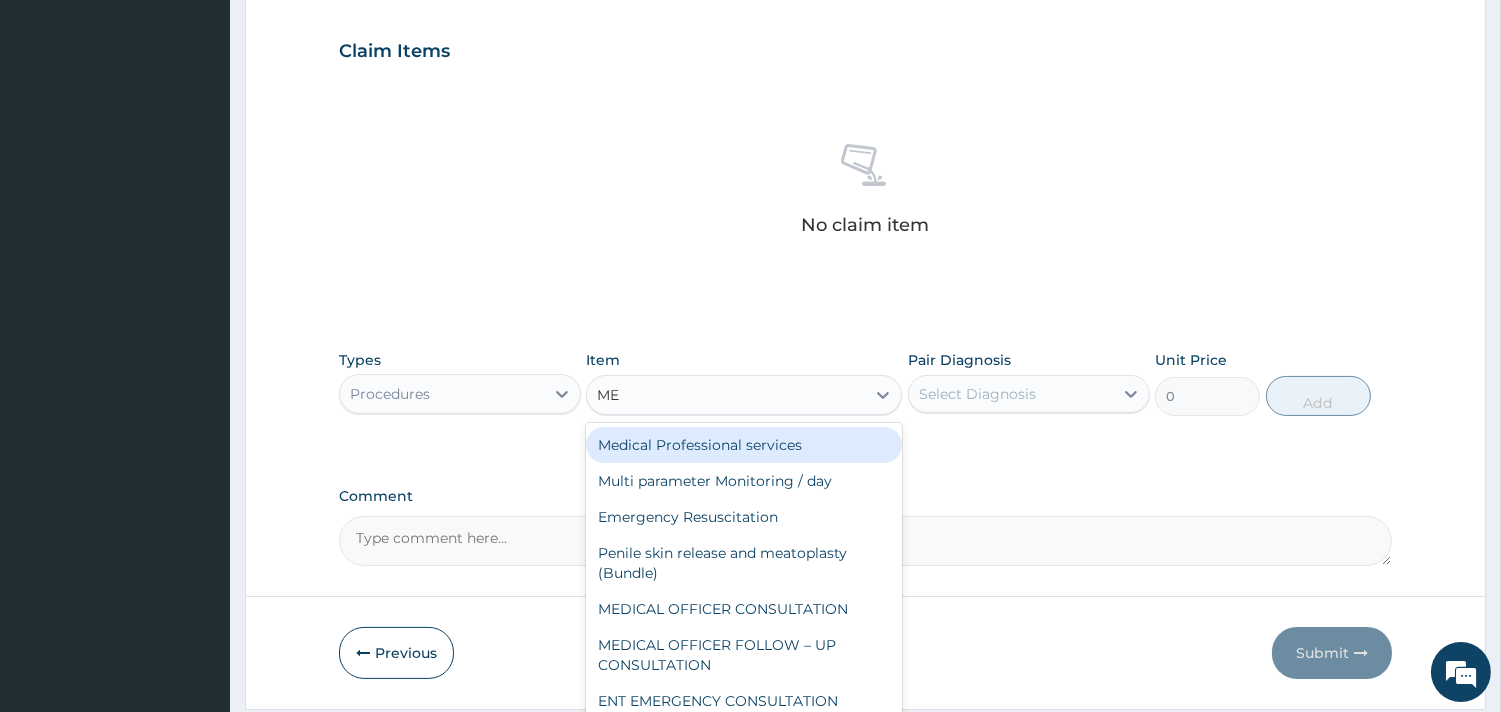 type on "MED" 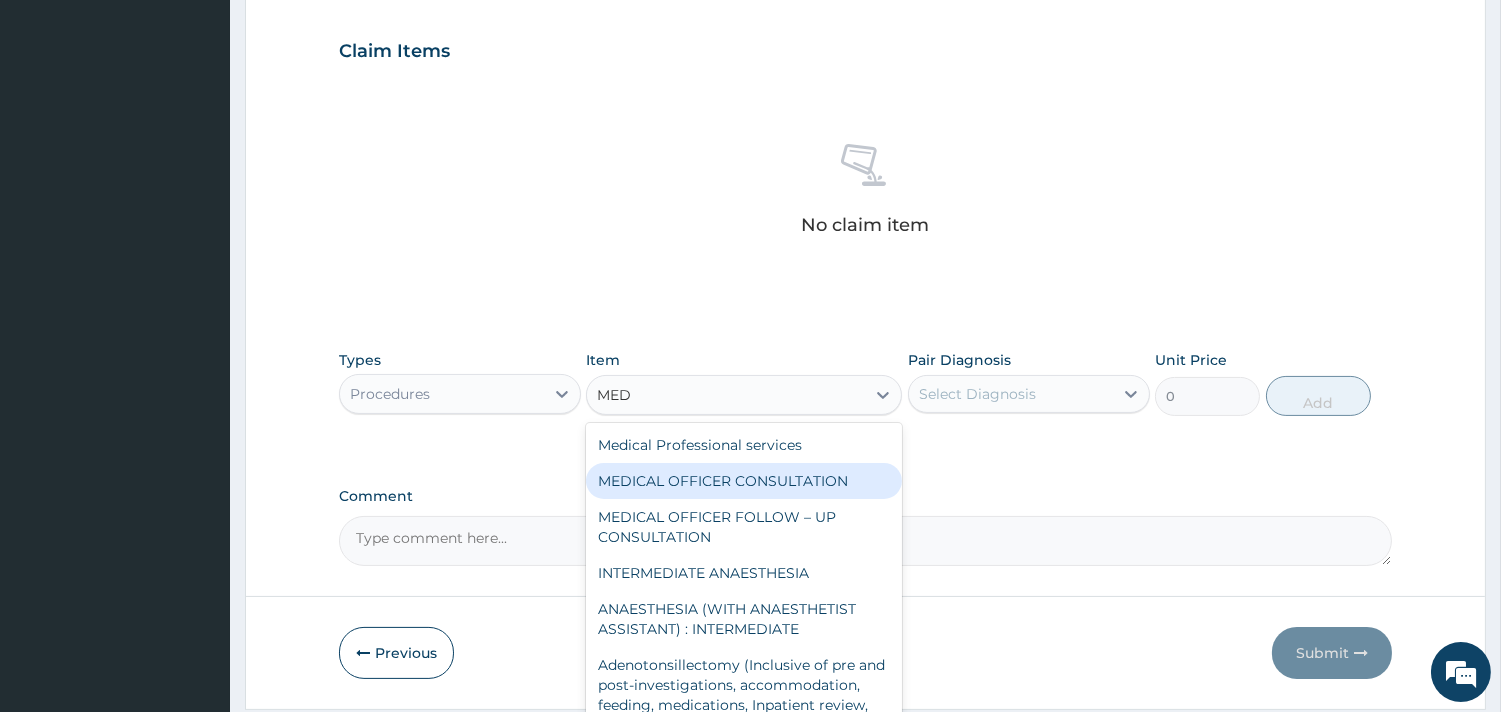 click on "MEDICAL OFFICER CONSULTATION" at bounding box center (744, 481) 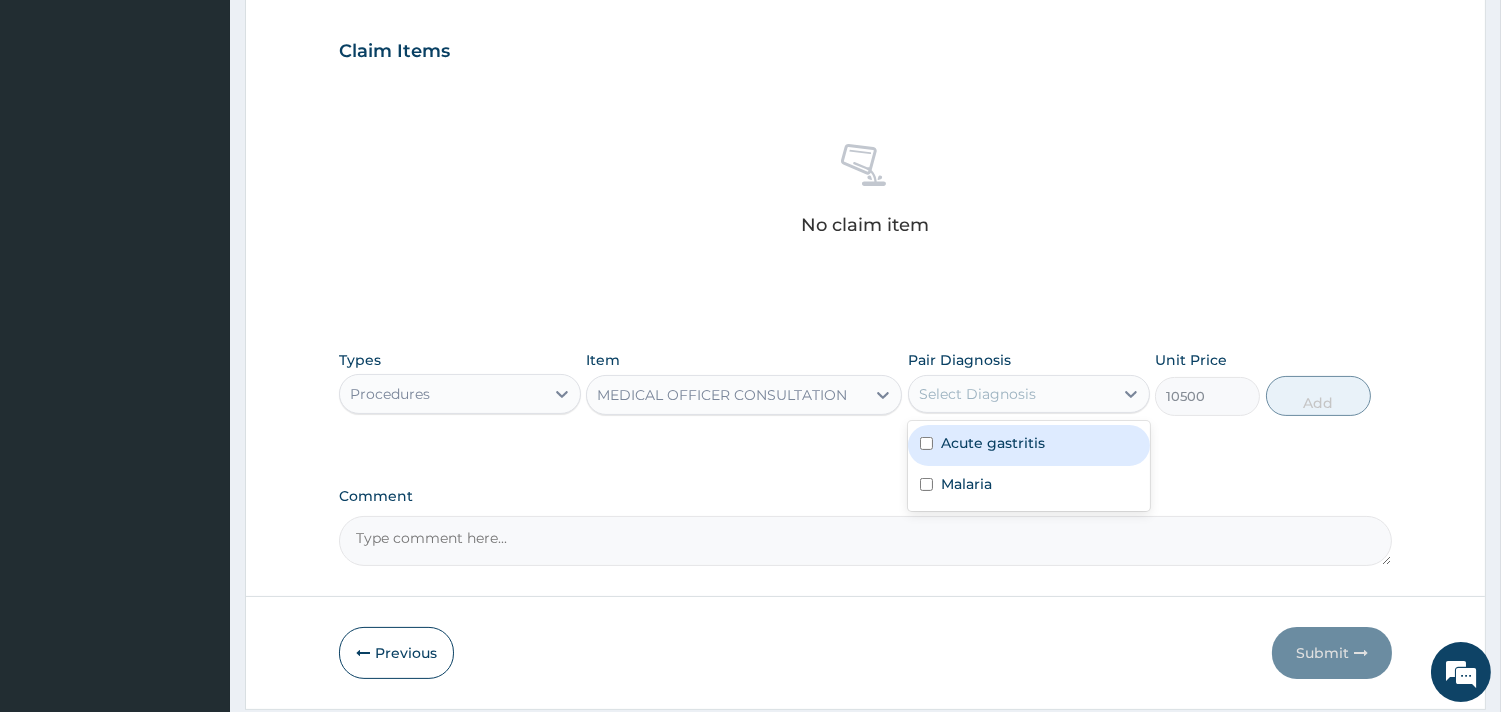 click on "Select Diagnosis" at bounding box center (977, 394) 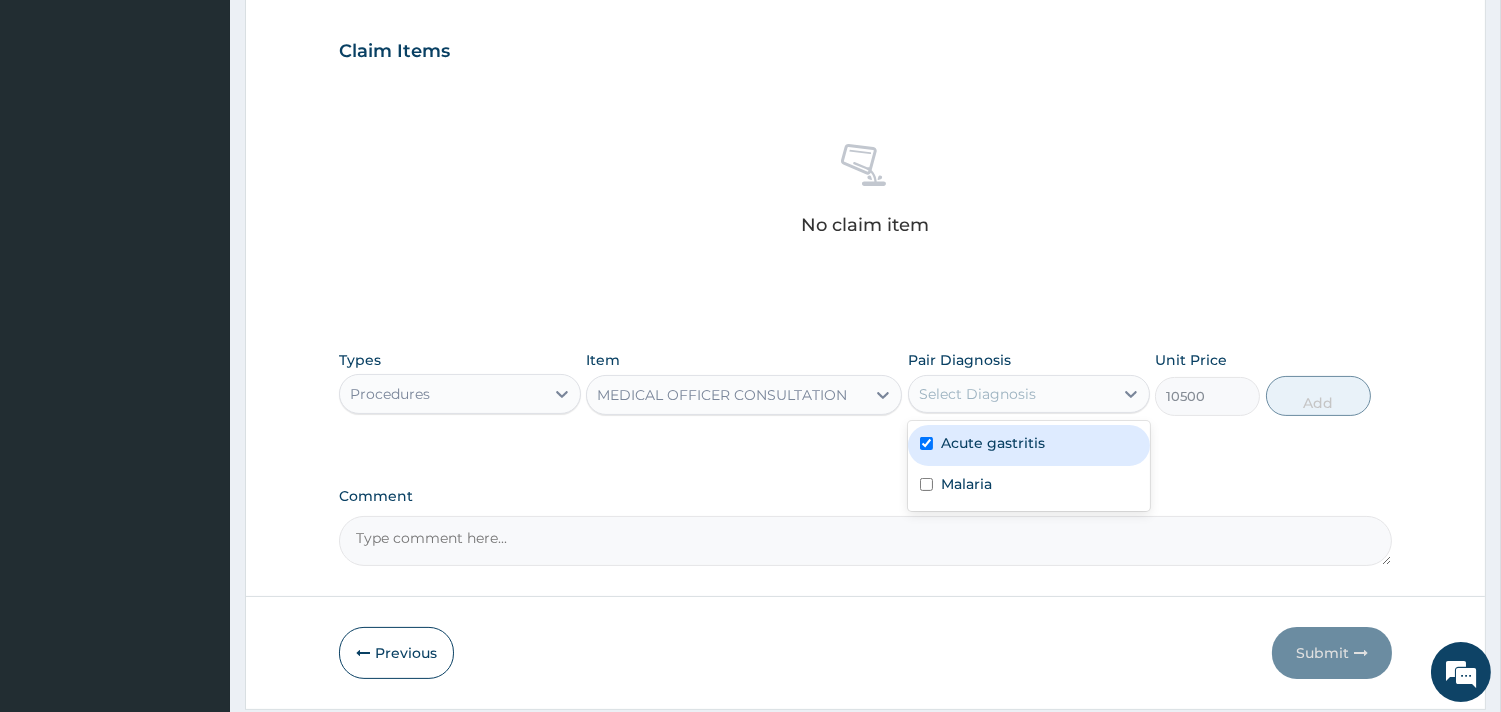checkbox on "true" 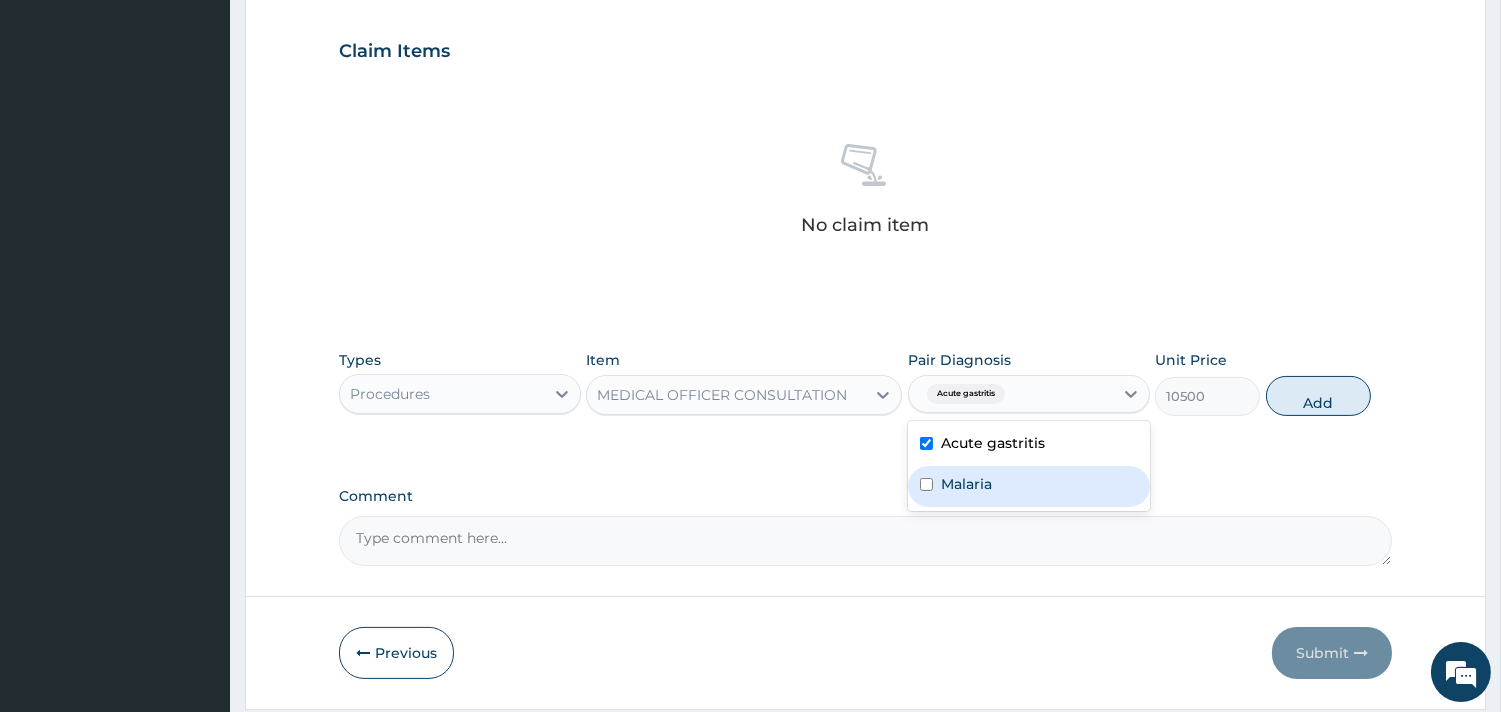 click on "Malaria" at bounding box center (1029, 486) 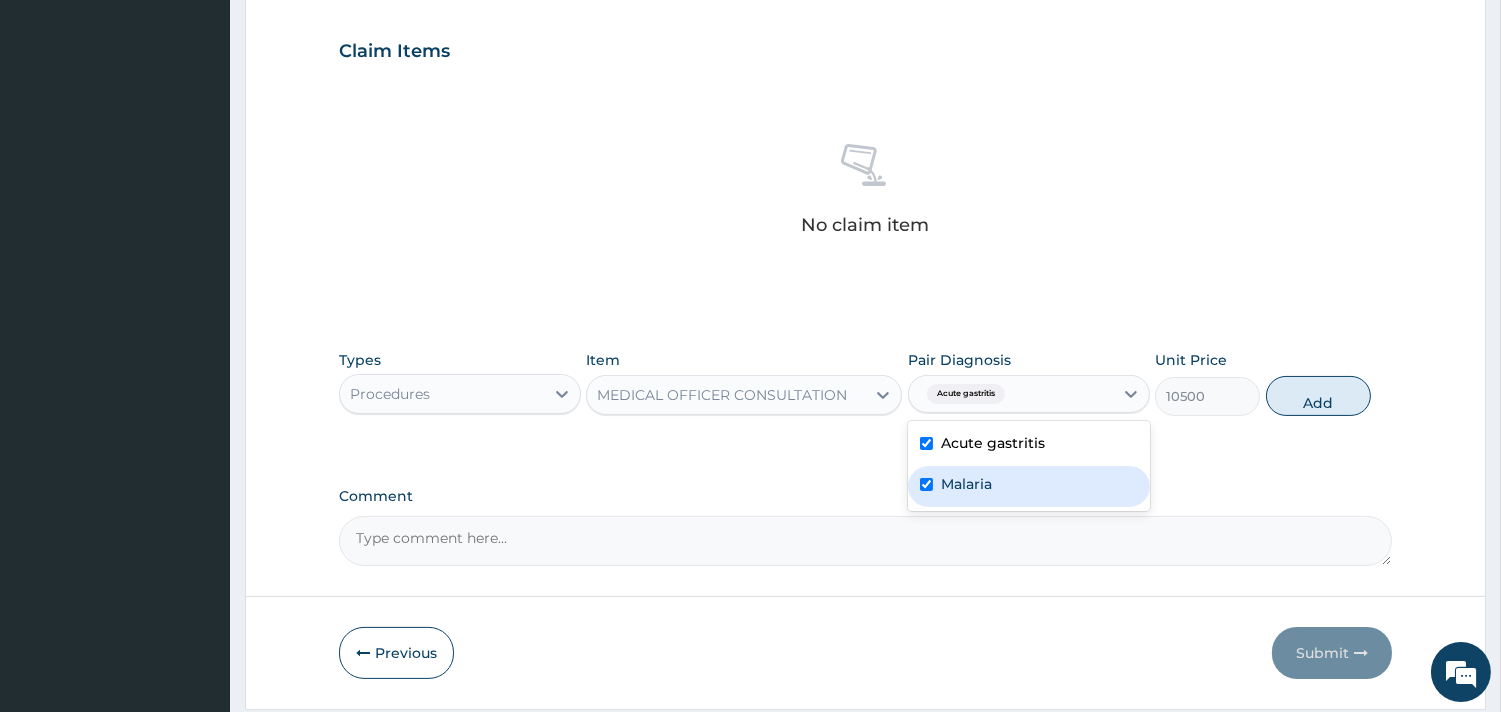 checkbox on "true" 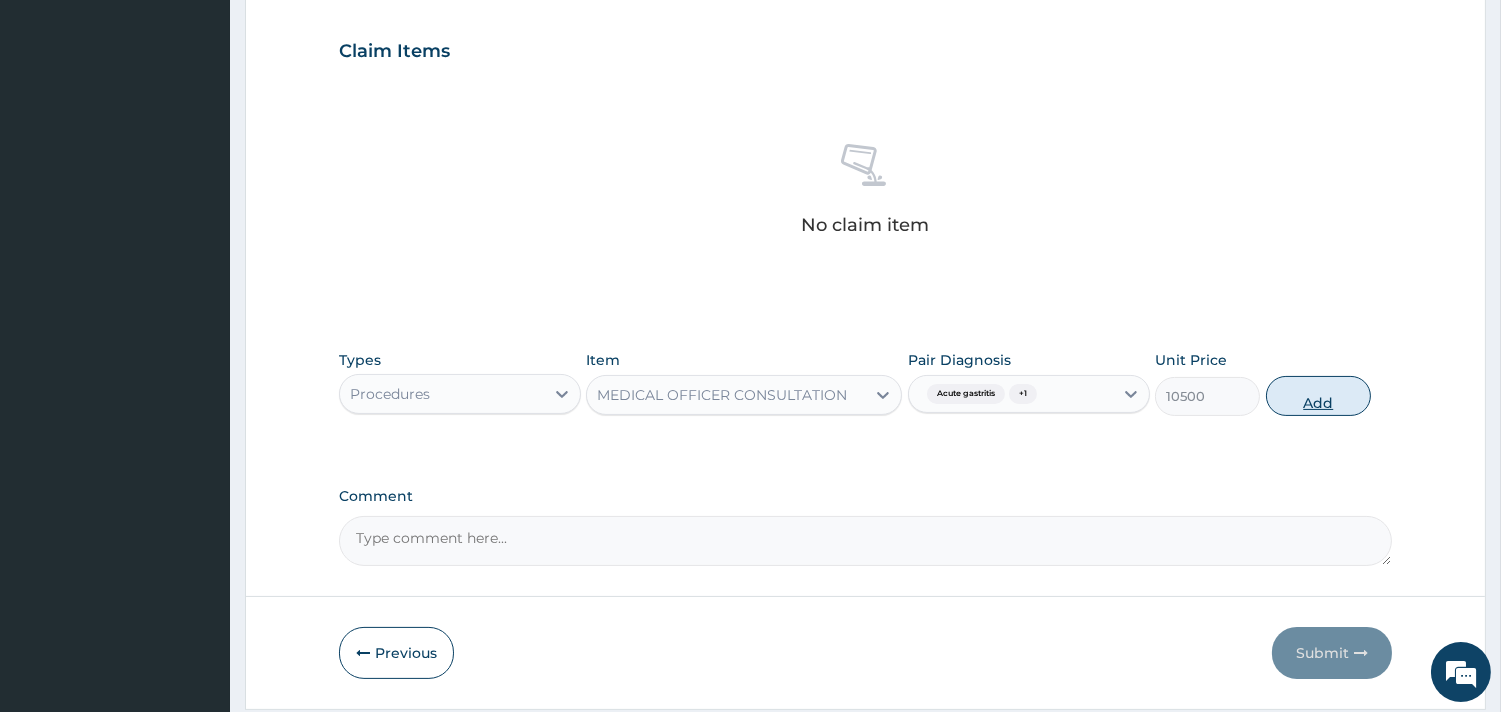 click on "Add" at bounding box center (1318, 396) 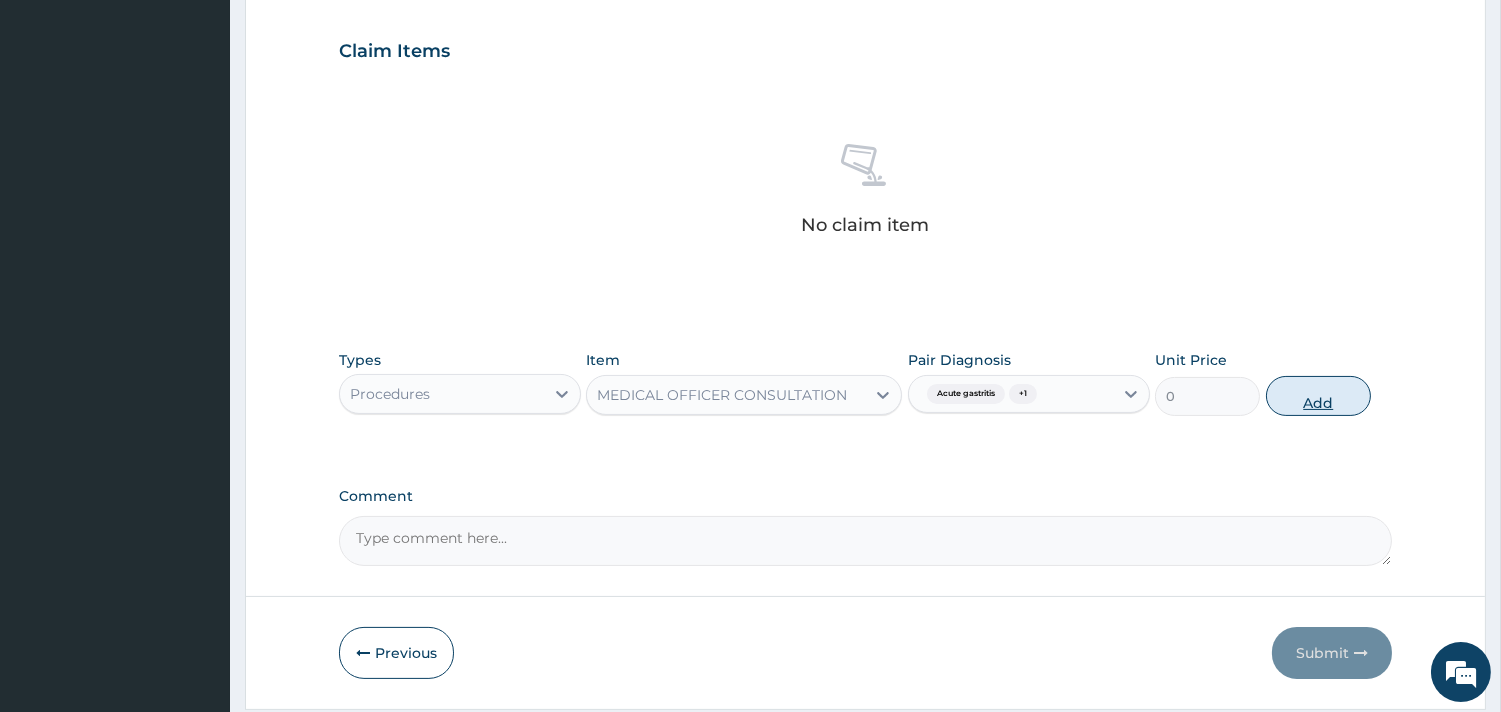 scroll, scrollTop: 633, scrollLeft: 0, axis: vertical 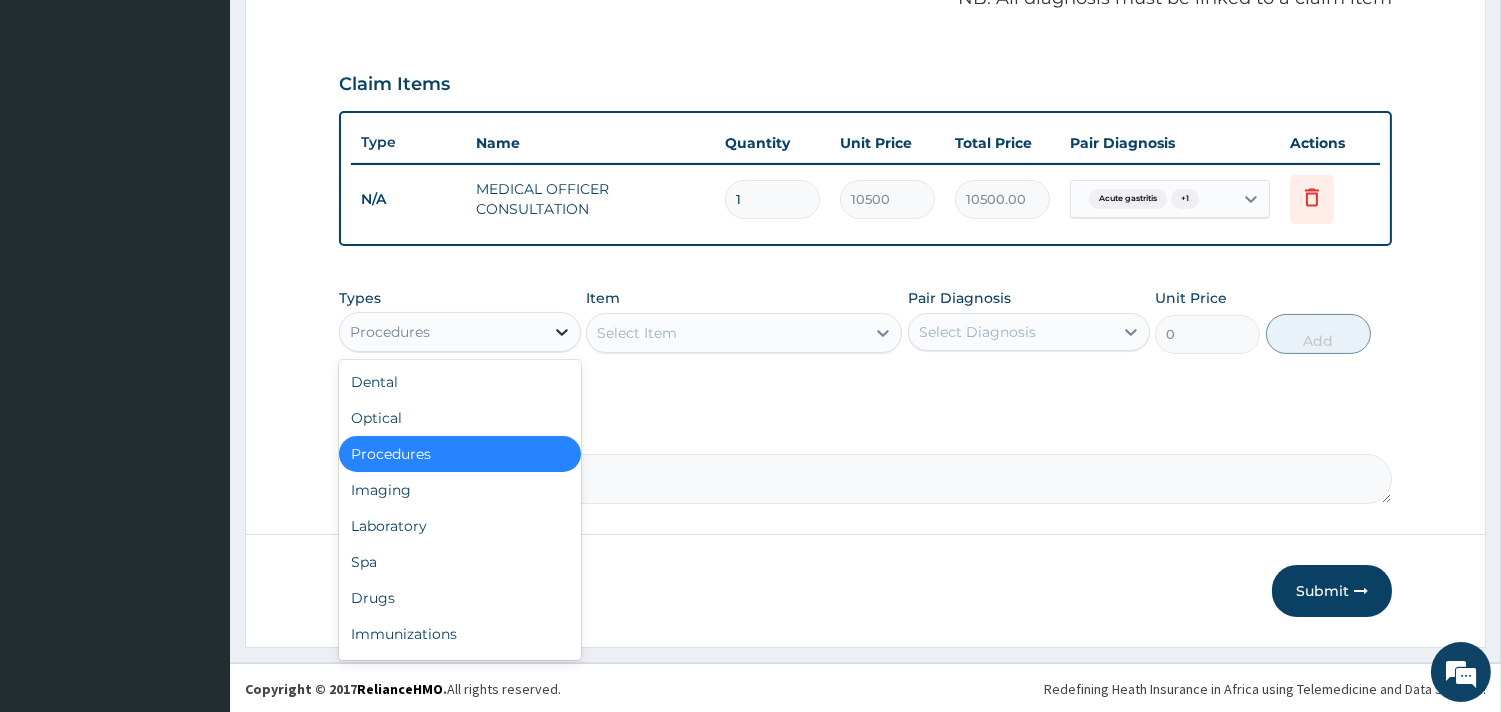 click 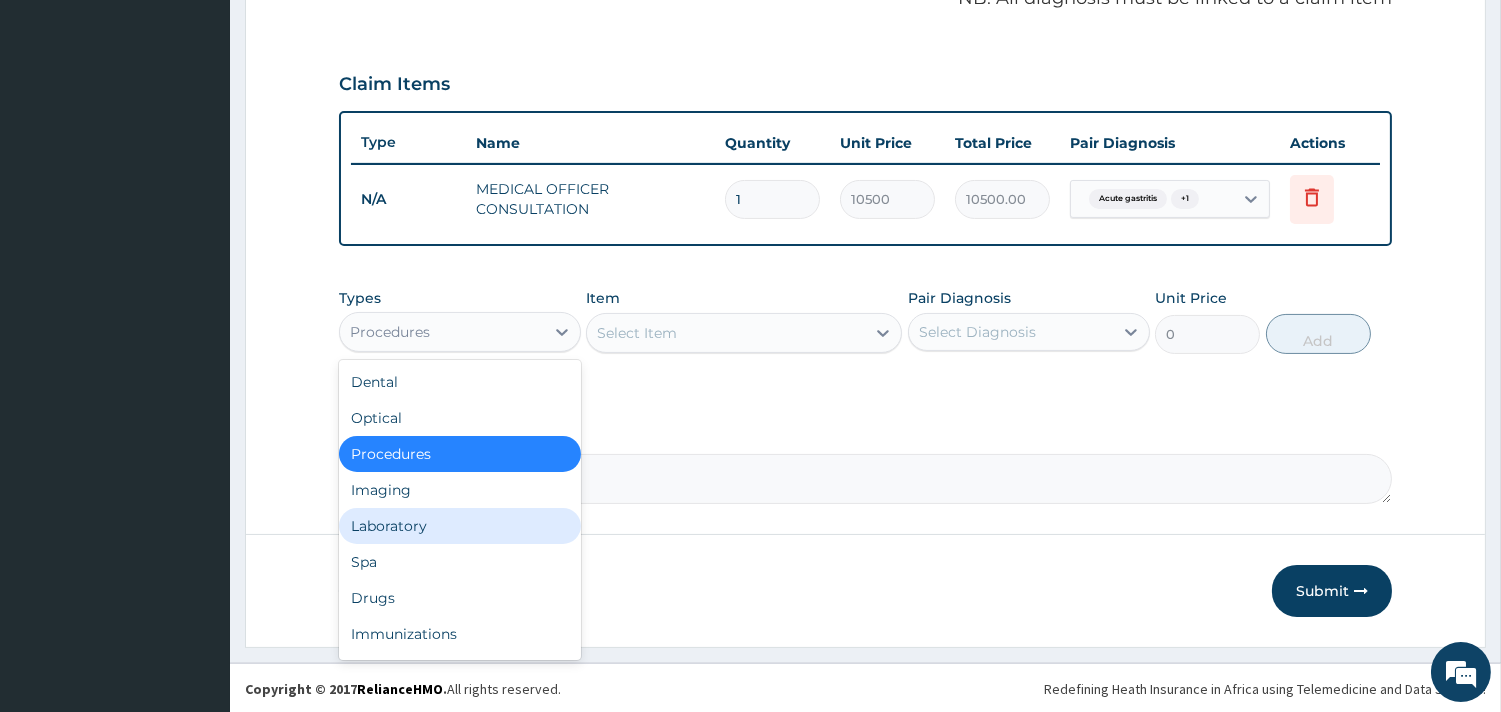 click on "Laboratory" at bounding box center [460, 526] 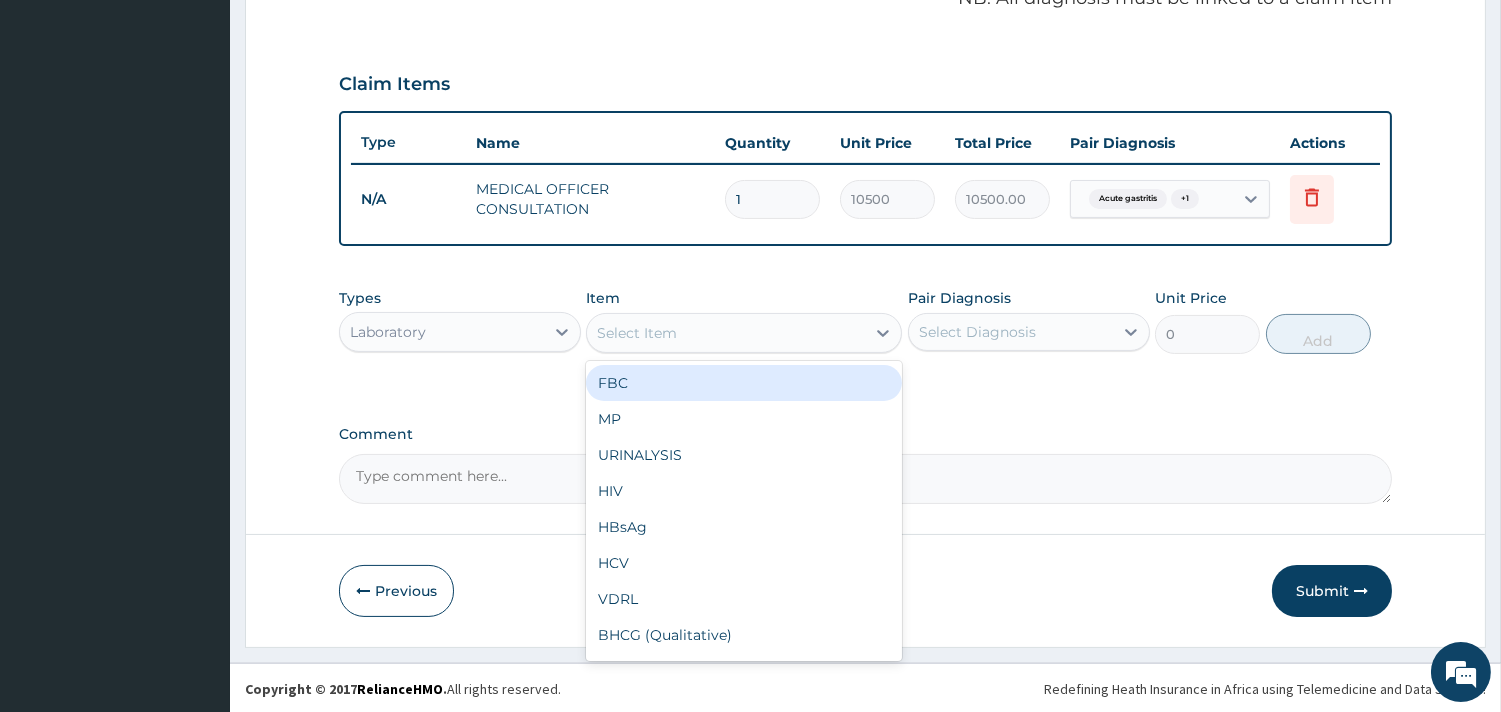 click on "Select Item" at bounding box center [726, 333] 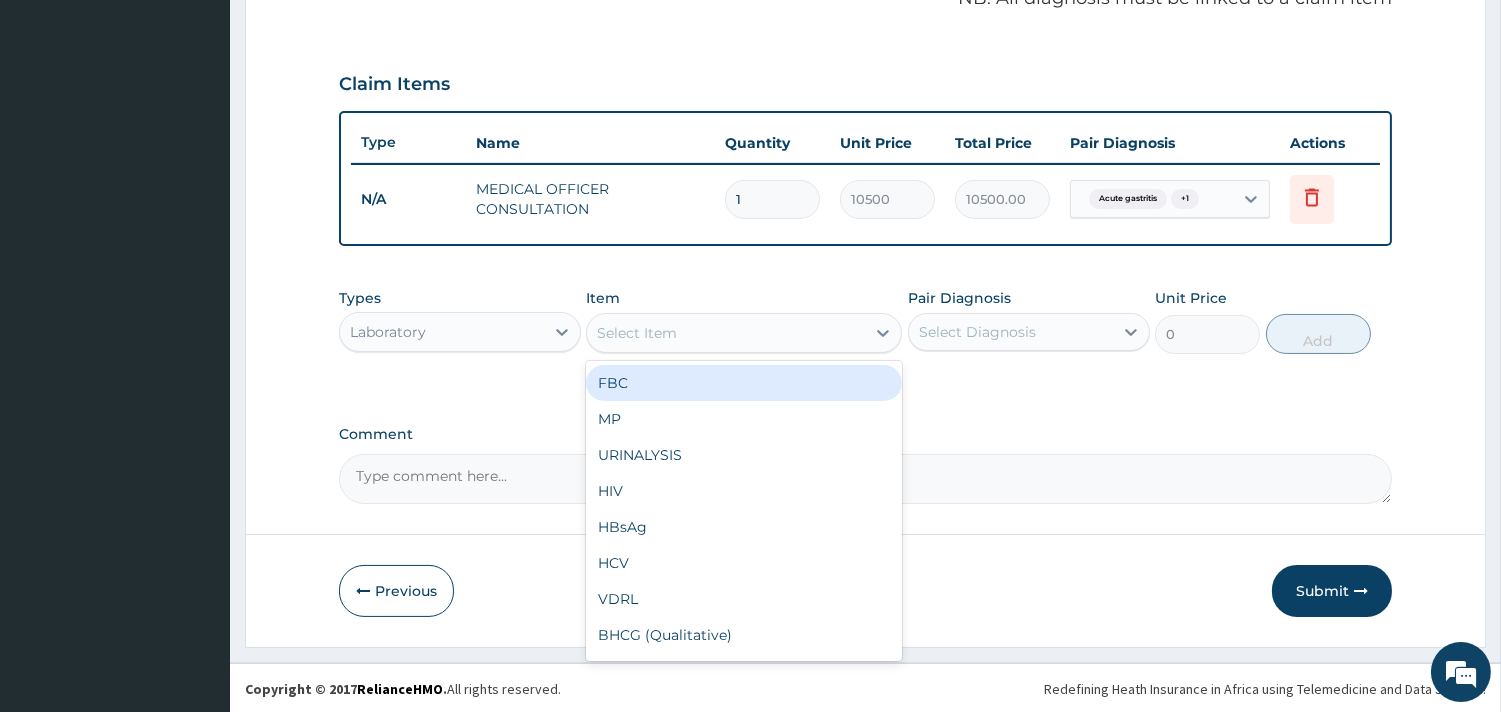 click on "FBC" at bounding box center [744, 383] 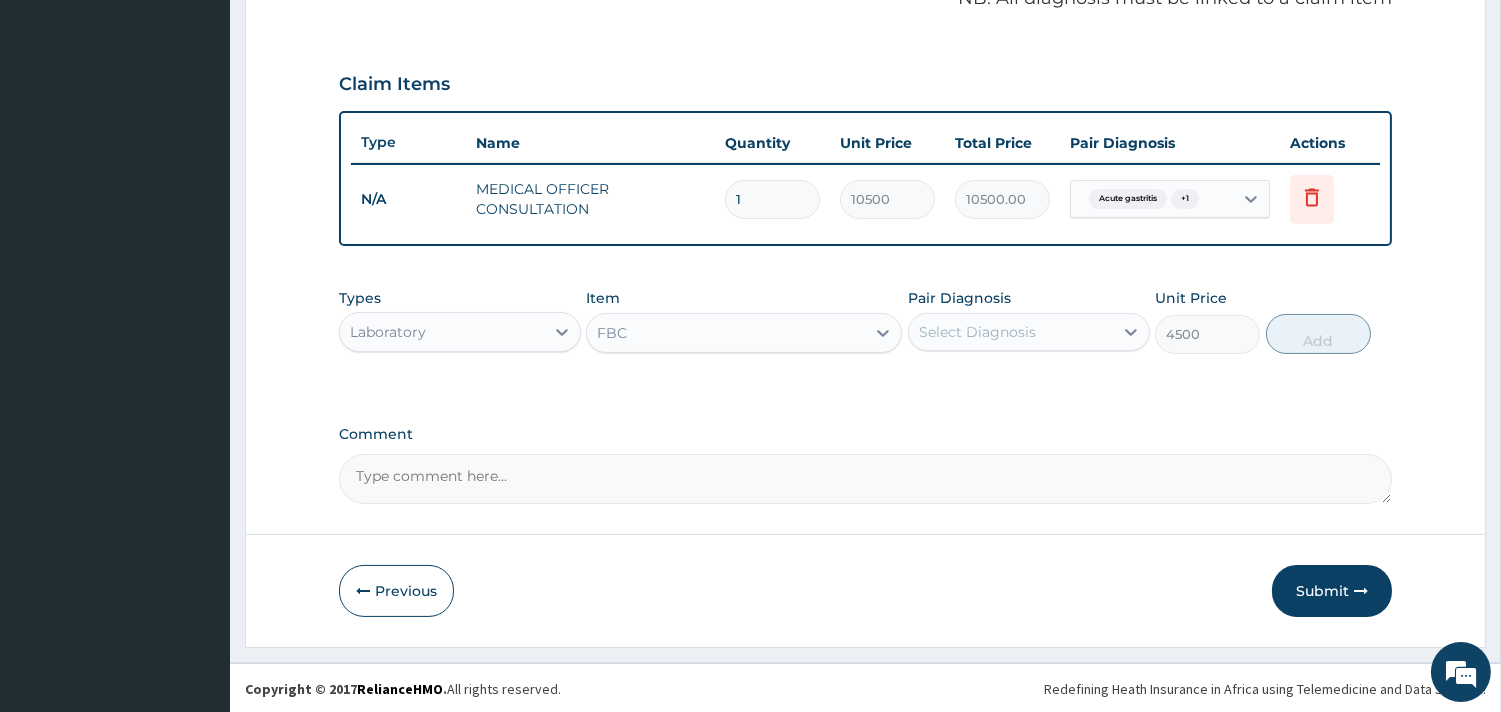 click on "Select Diagnosis" at bounding box center [977, 332] 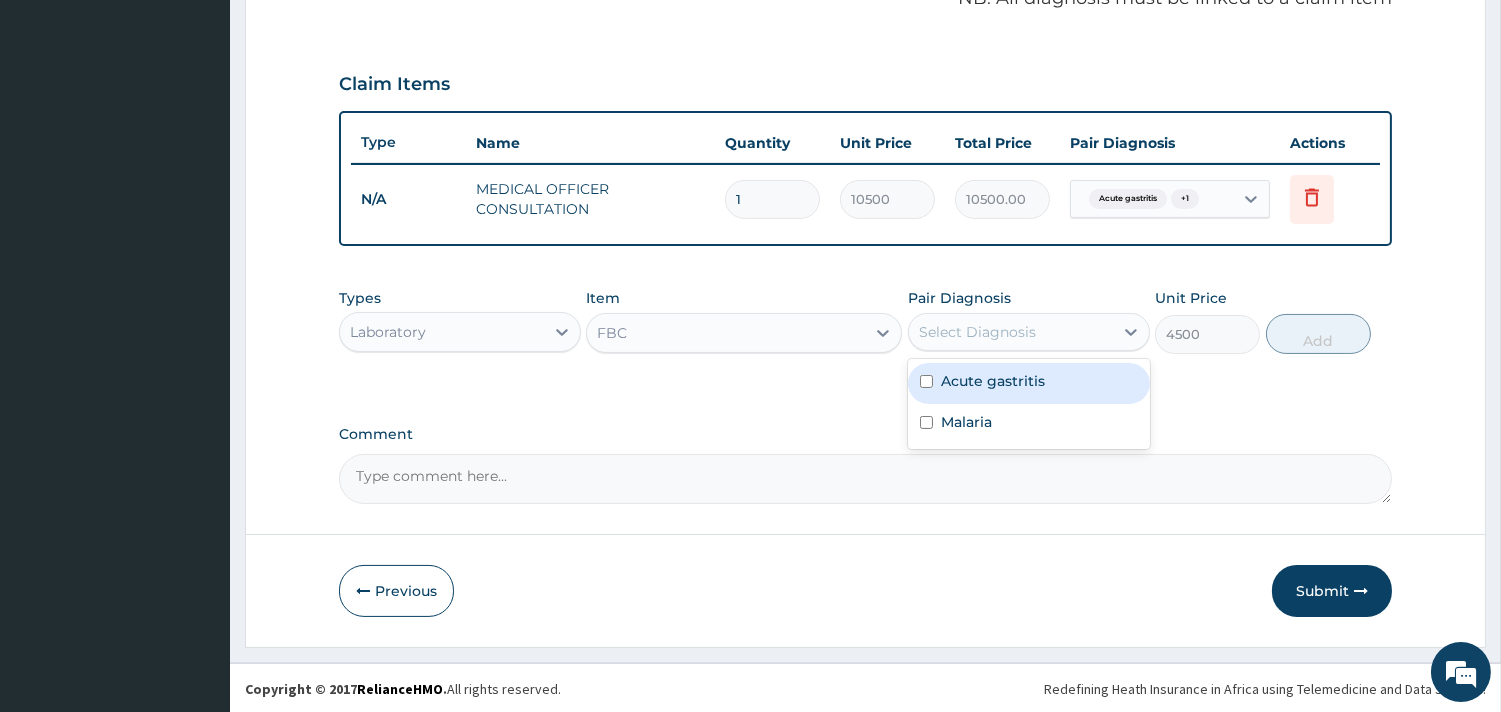 click on "Acute gastritis" at bounding box center [993, 381] 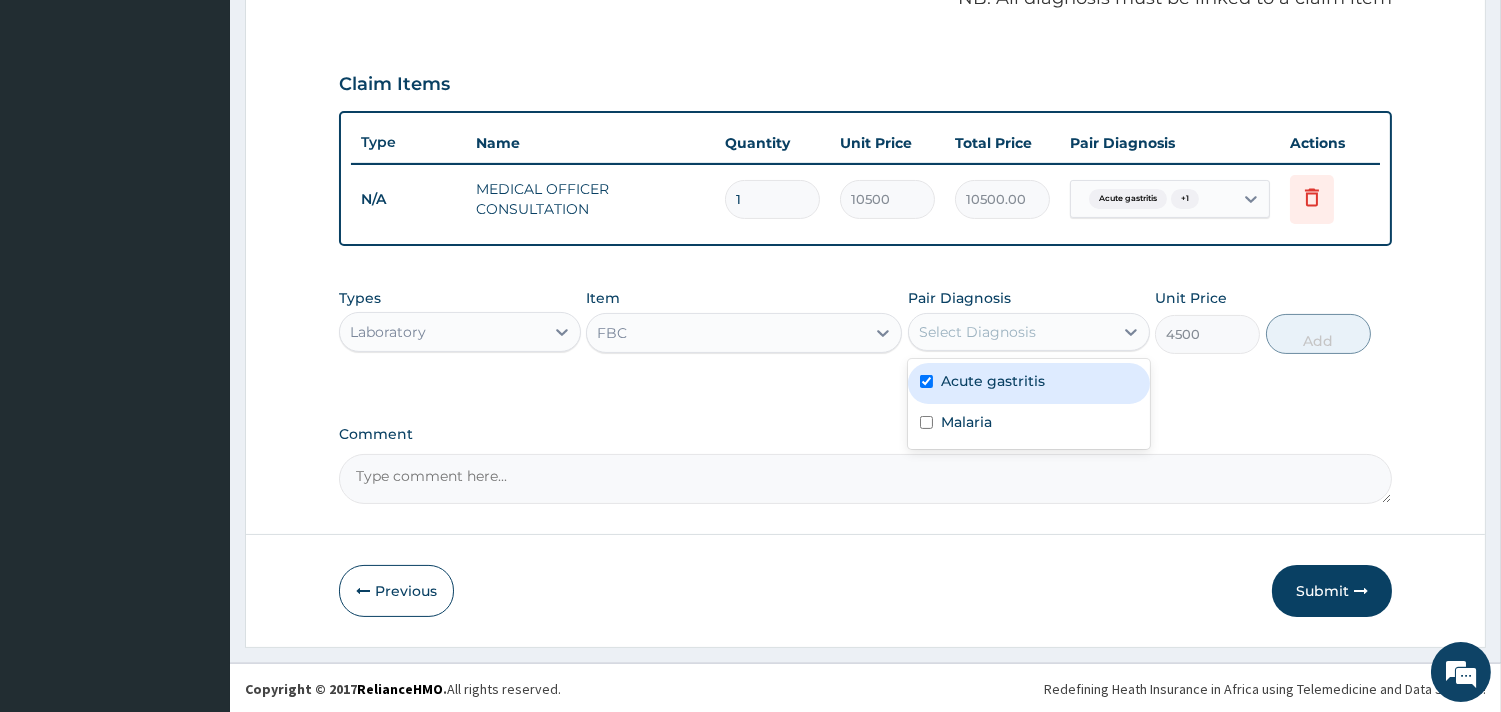 checkbox on "true" 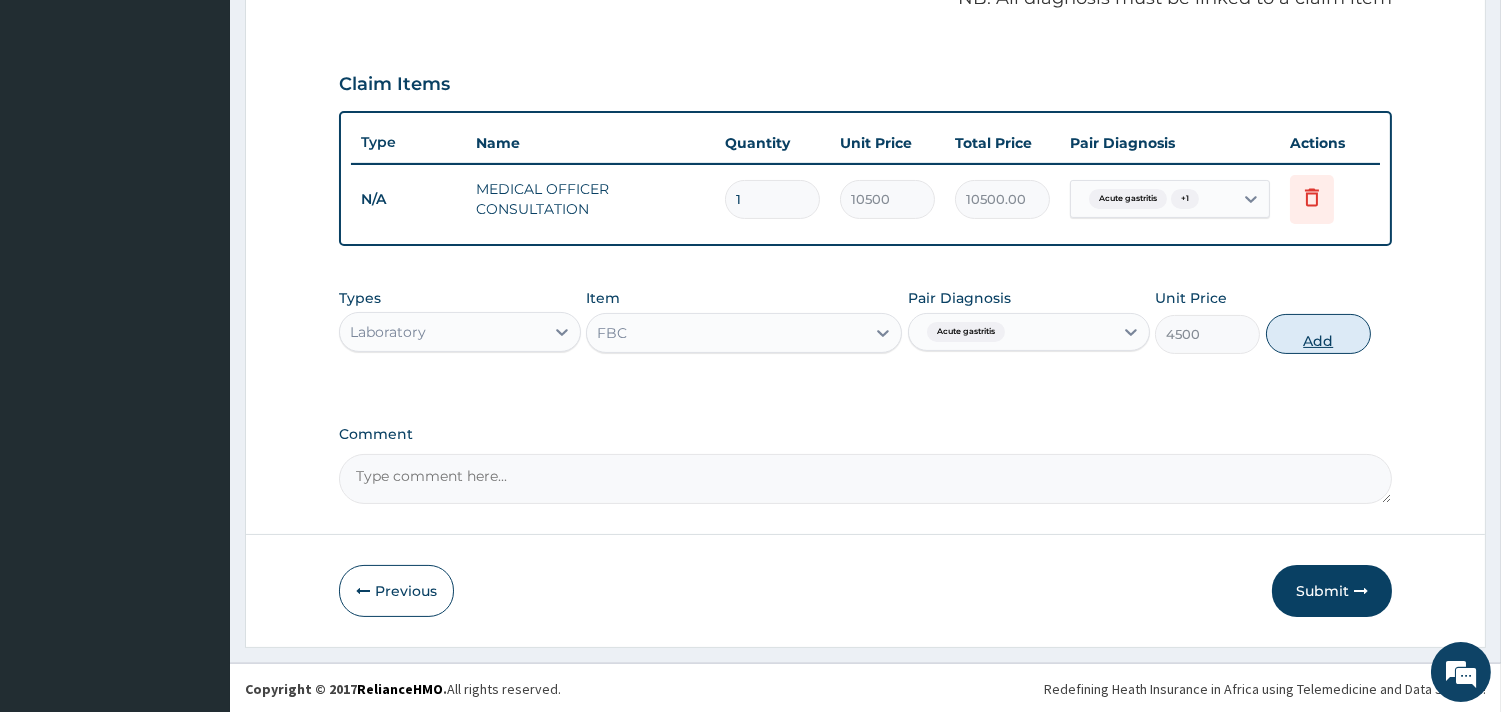 click on "Add" at bounding box center (1318, 334) 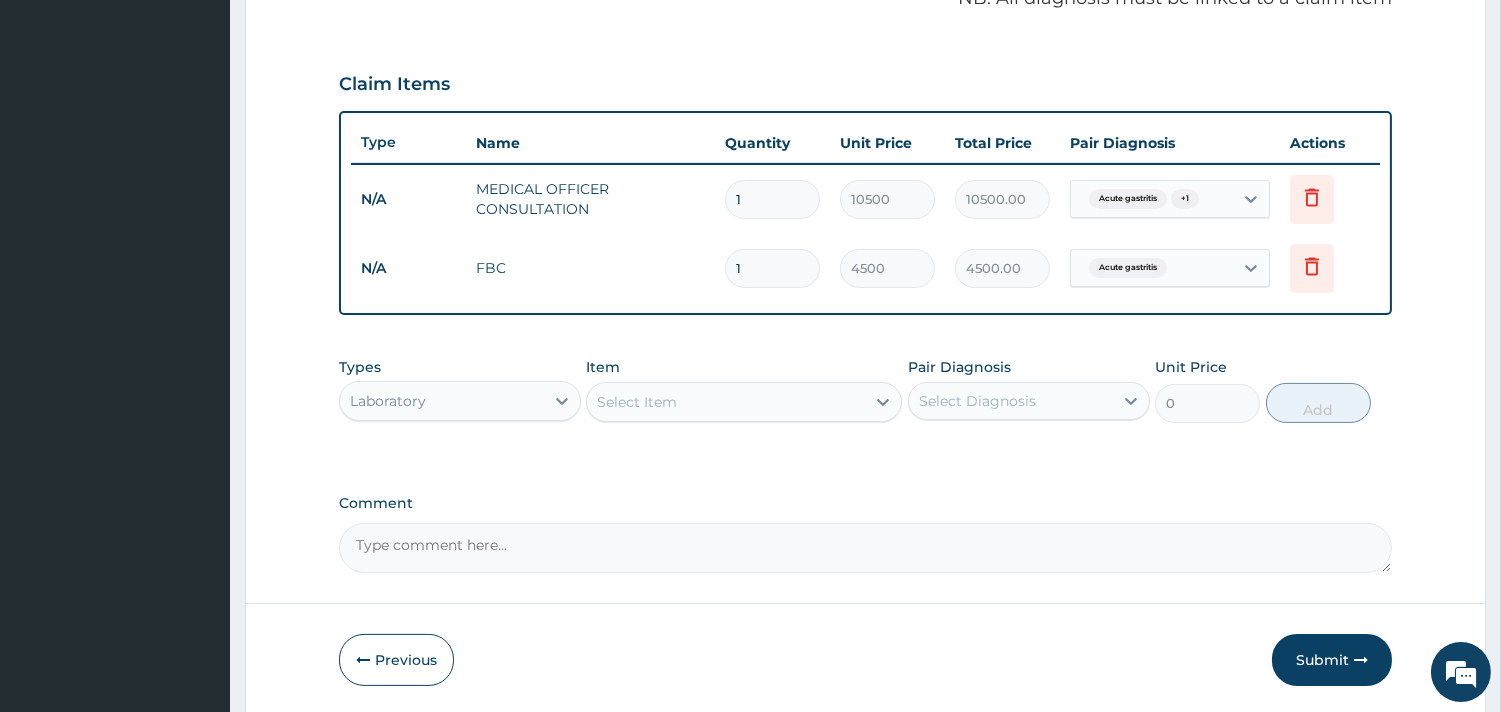 click on "Select Item" at bounding box center [726, 402] 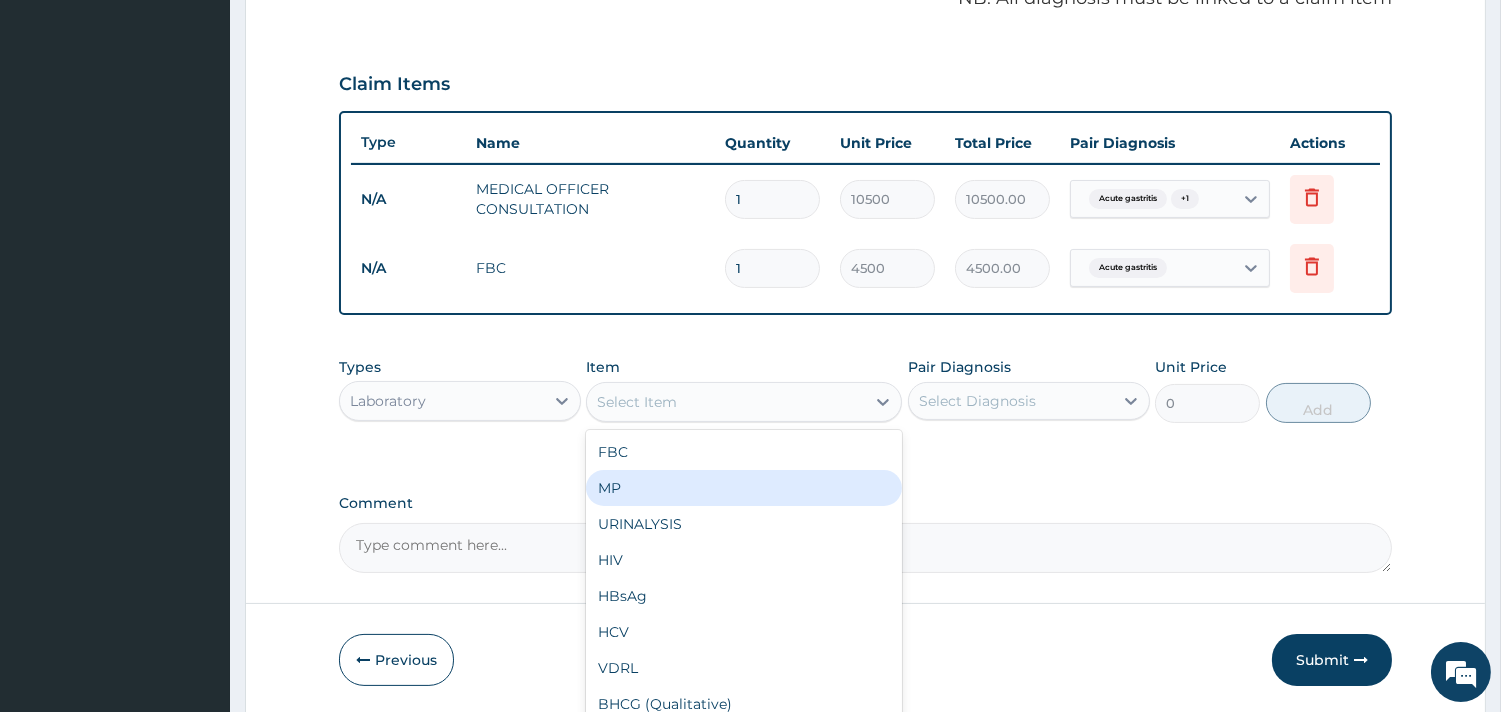 click on "MP" at bounding box center [744, 488] 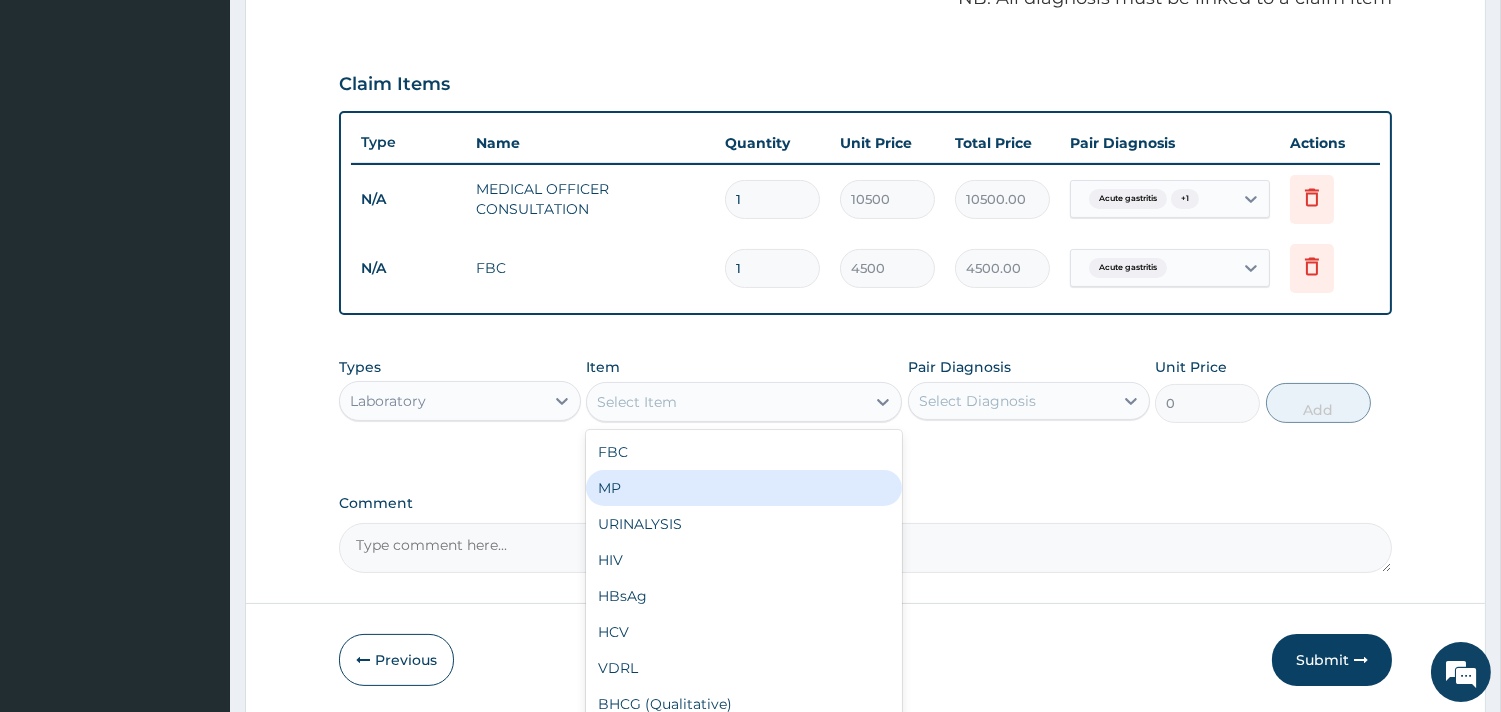 type on "4000" 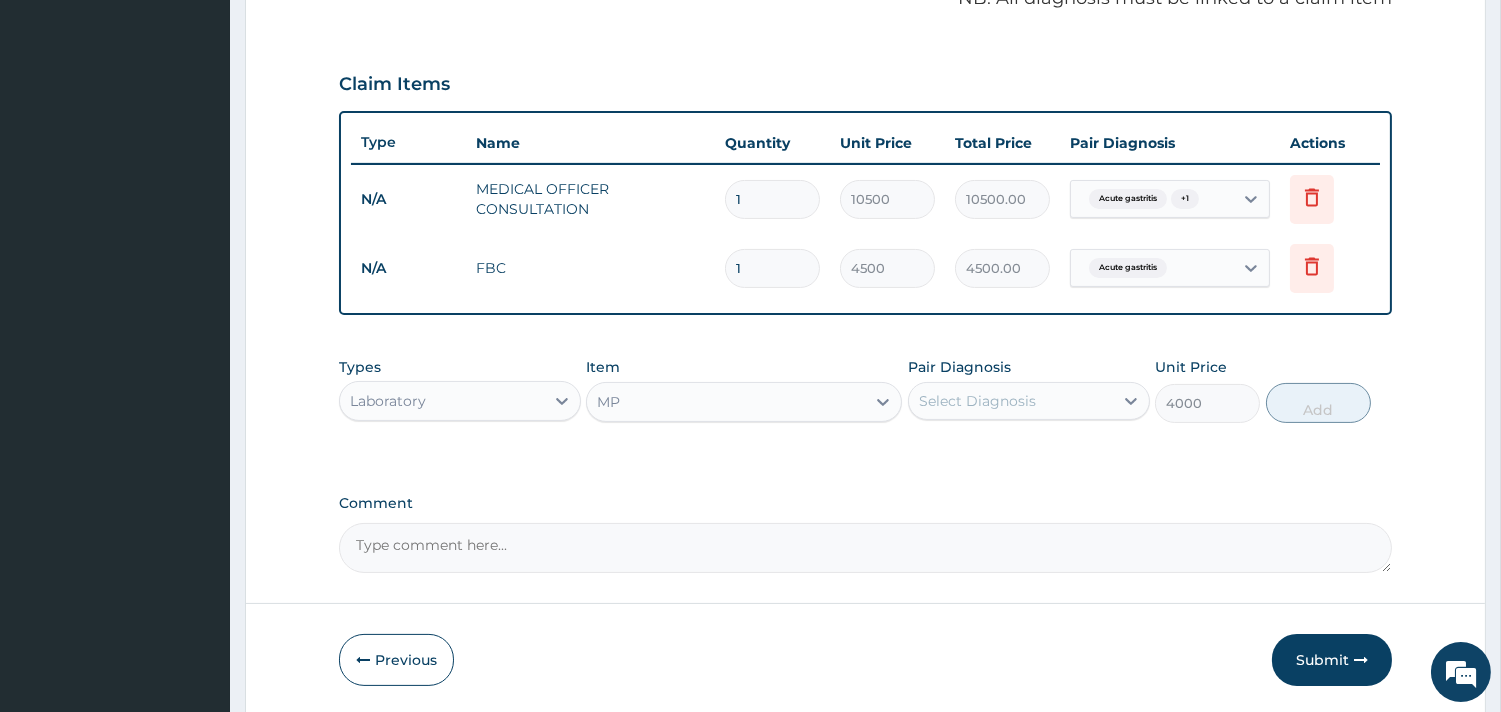 click on "Select Diagnosis" at bounding box center [977, 401] 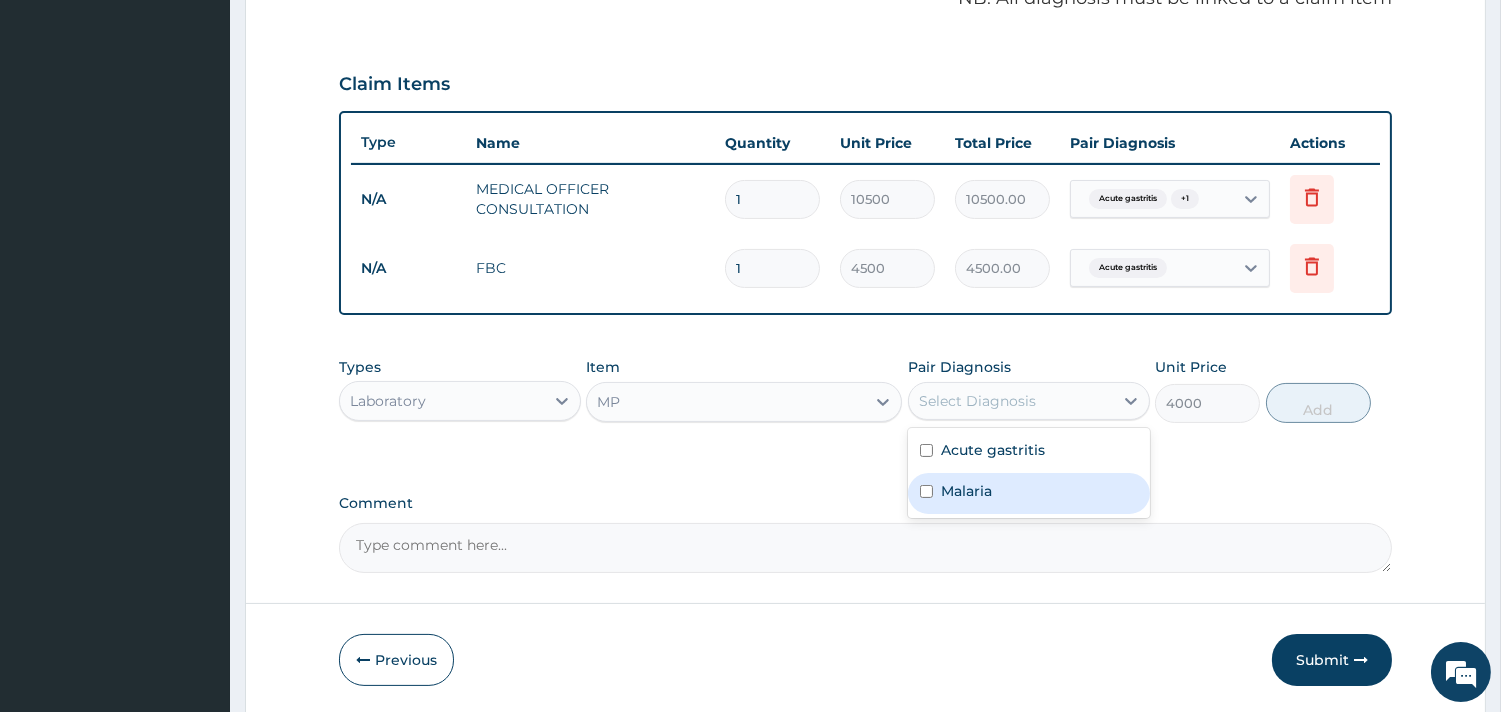 click on "Malaria" at bounding box center (1029, 493) 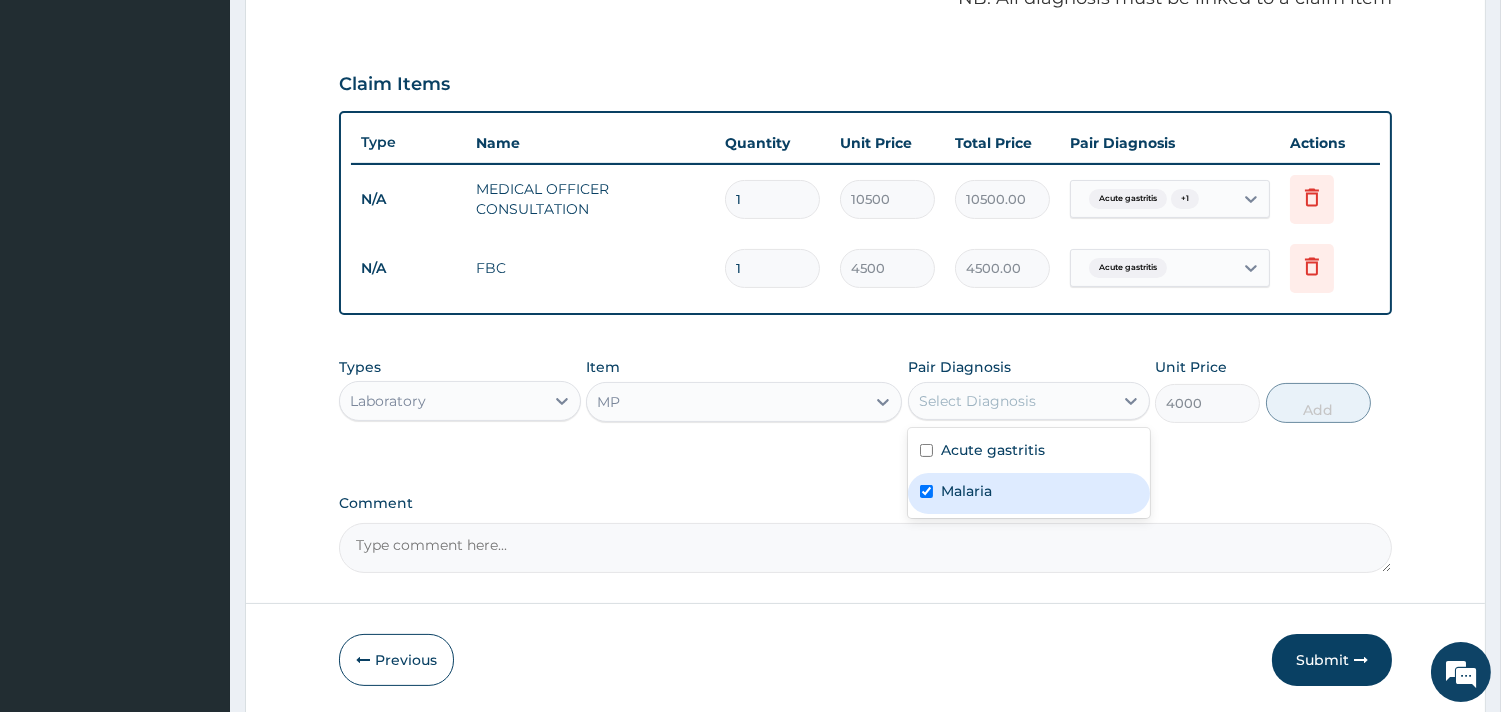 checkbox on "true" 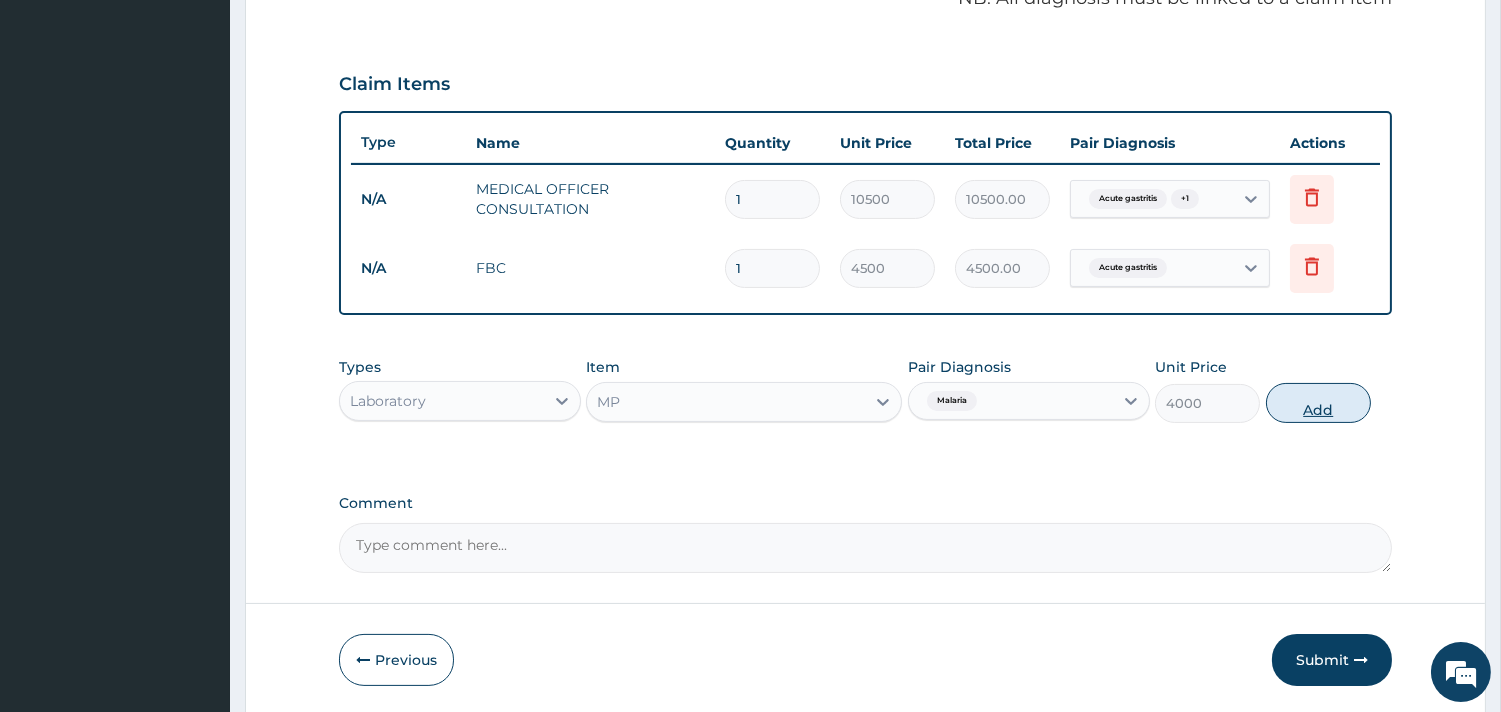 click on "Add" at bounding box center (1318, 403) 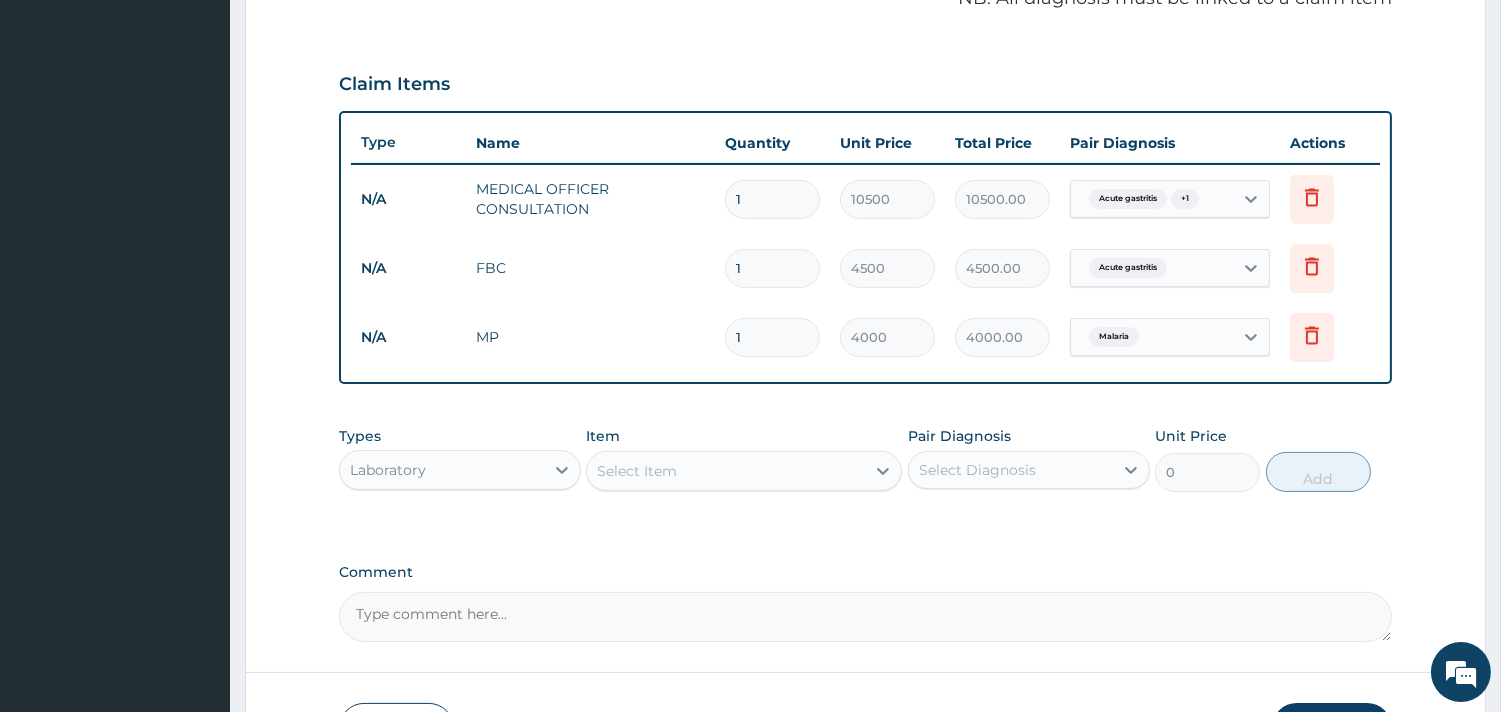 click on "Types Laboratory" at bounding box center [460, 459] 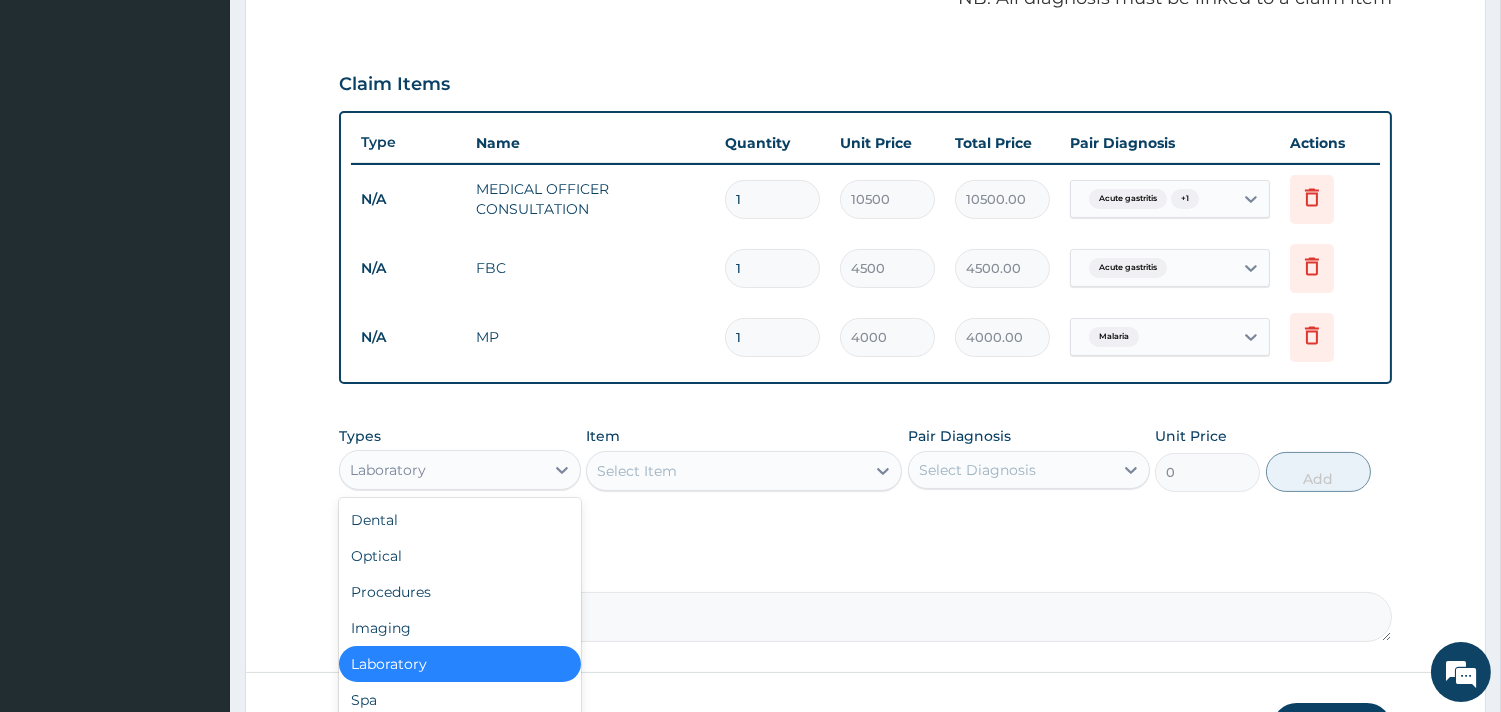 click on "Laboratory" at bounding box center [442, 470] 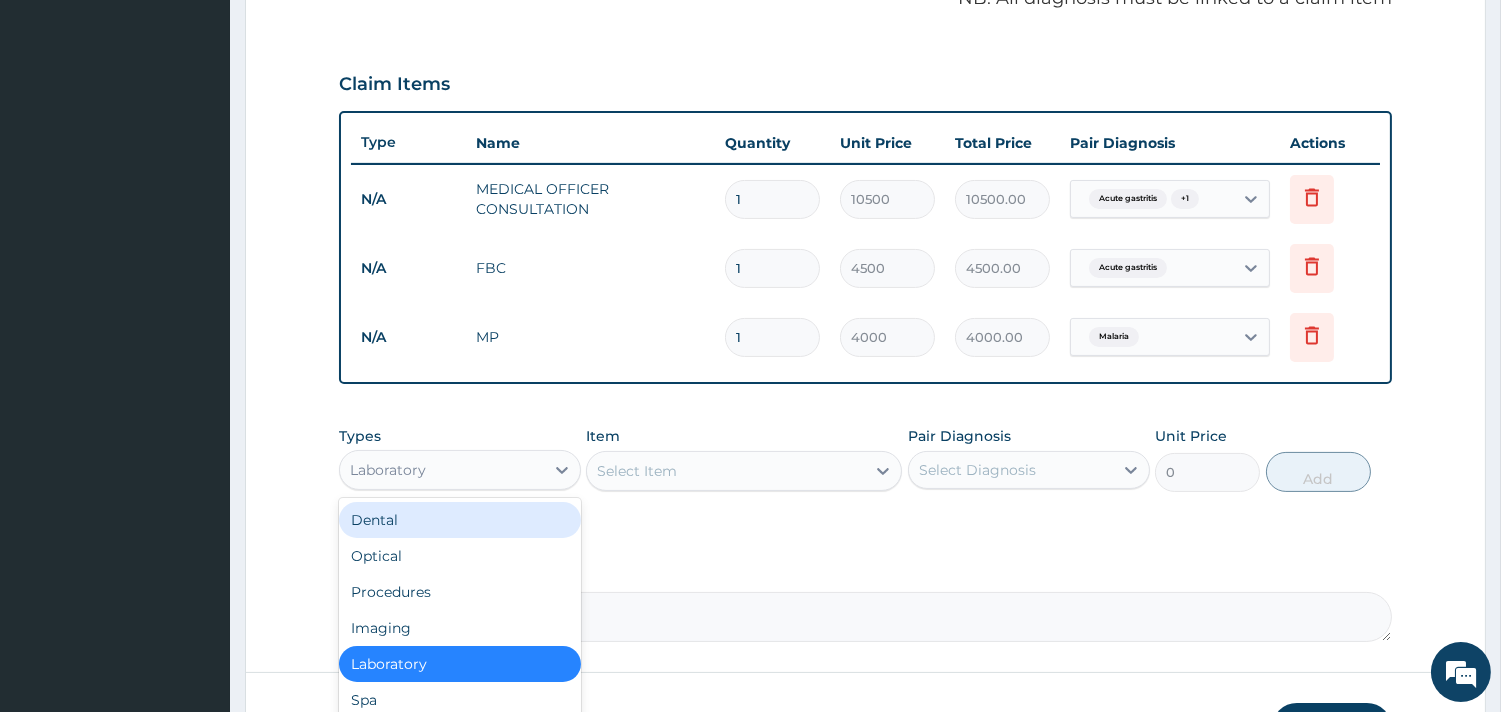 scroll, scrollTop: 67, scrollLeft: 0, axis: vertical 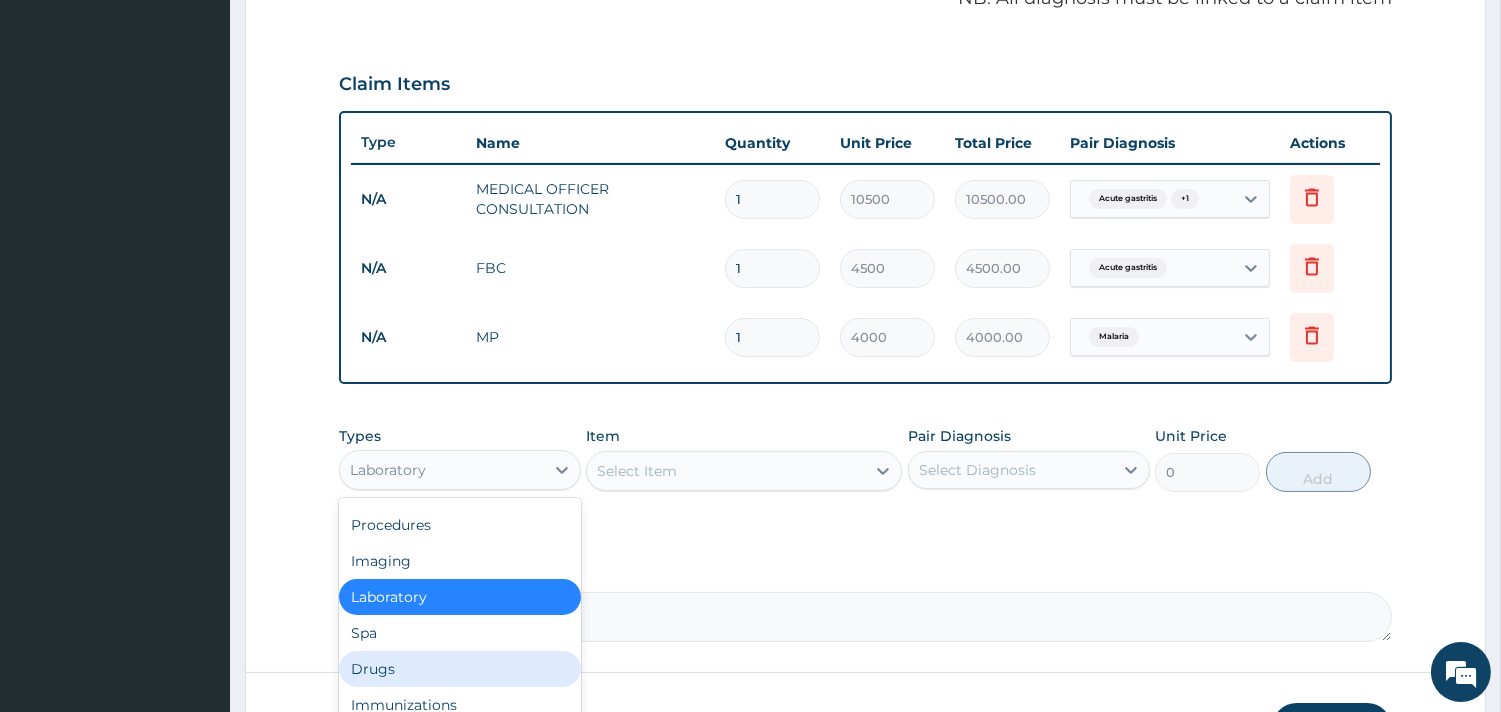 click on "Drugs" at bounding box center [460, 669] 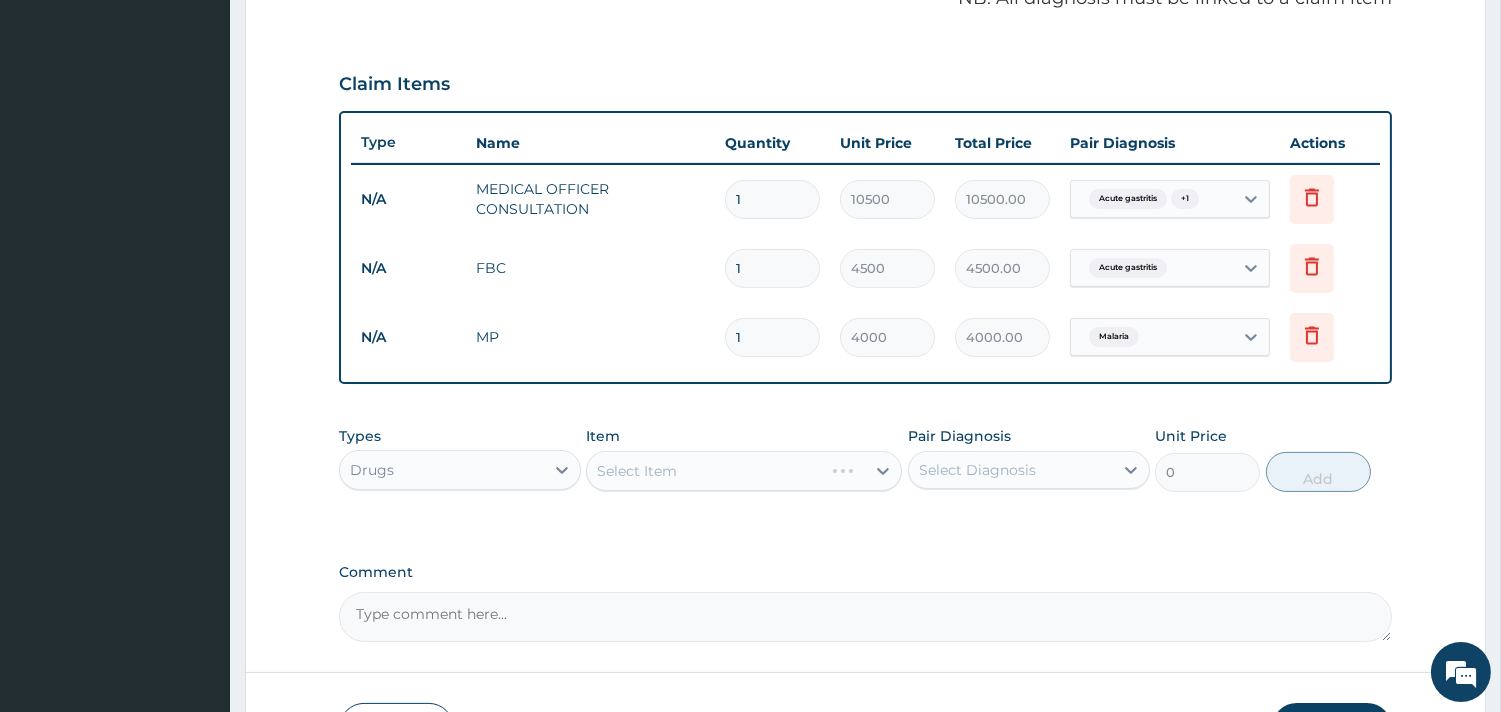 click on "Select Item" at bounding box center (744, 471) 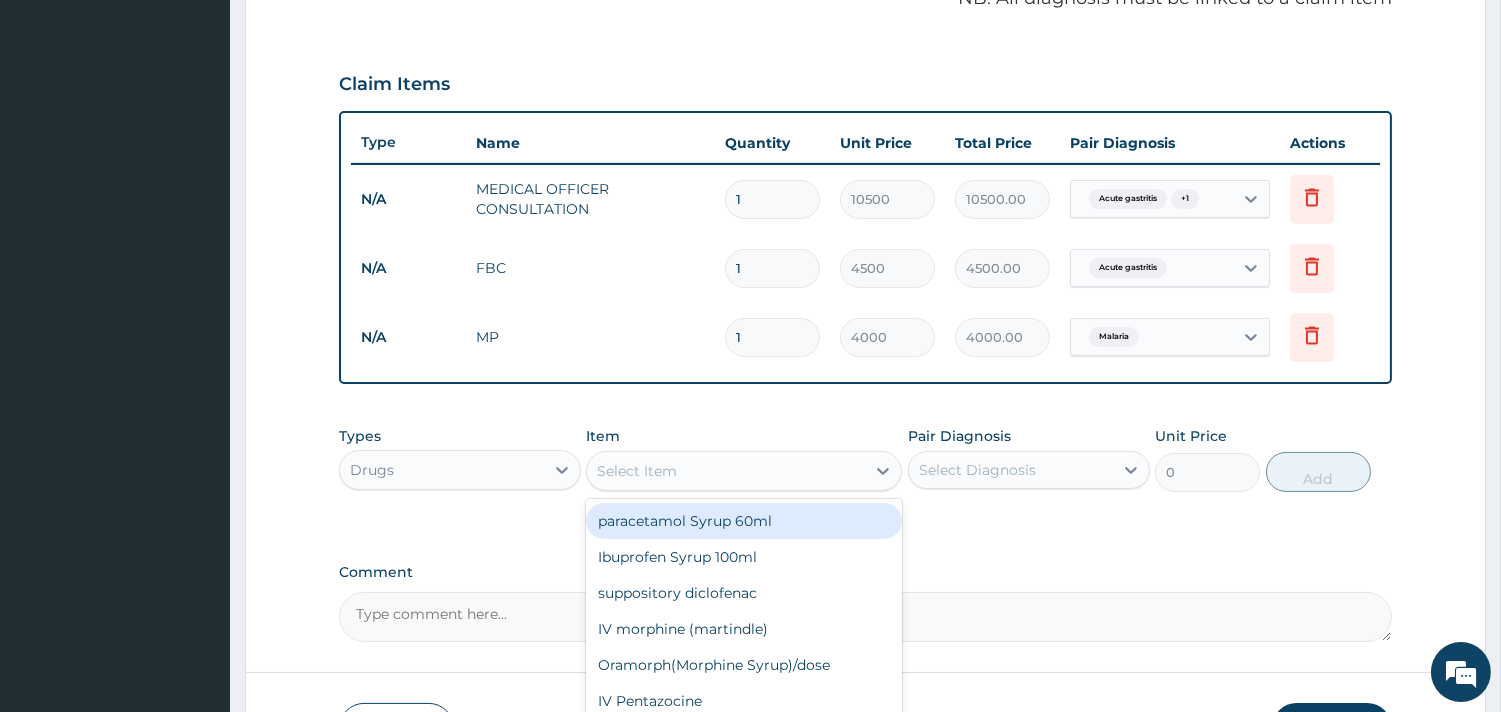 click on "Select Item" at bounding box center [726, 471] 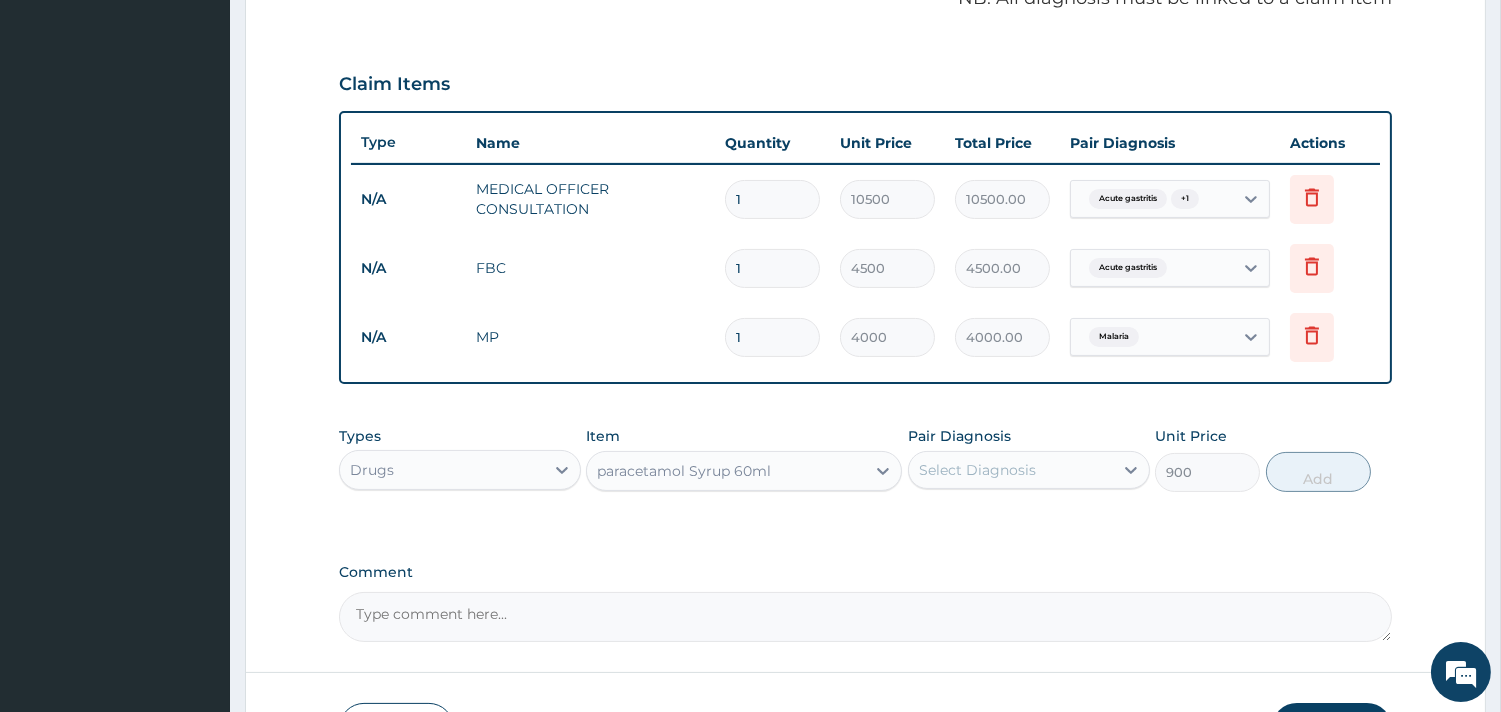 click on "Select Diagnosis" at bounding box center [1011, 470] 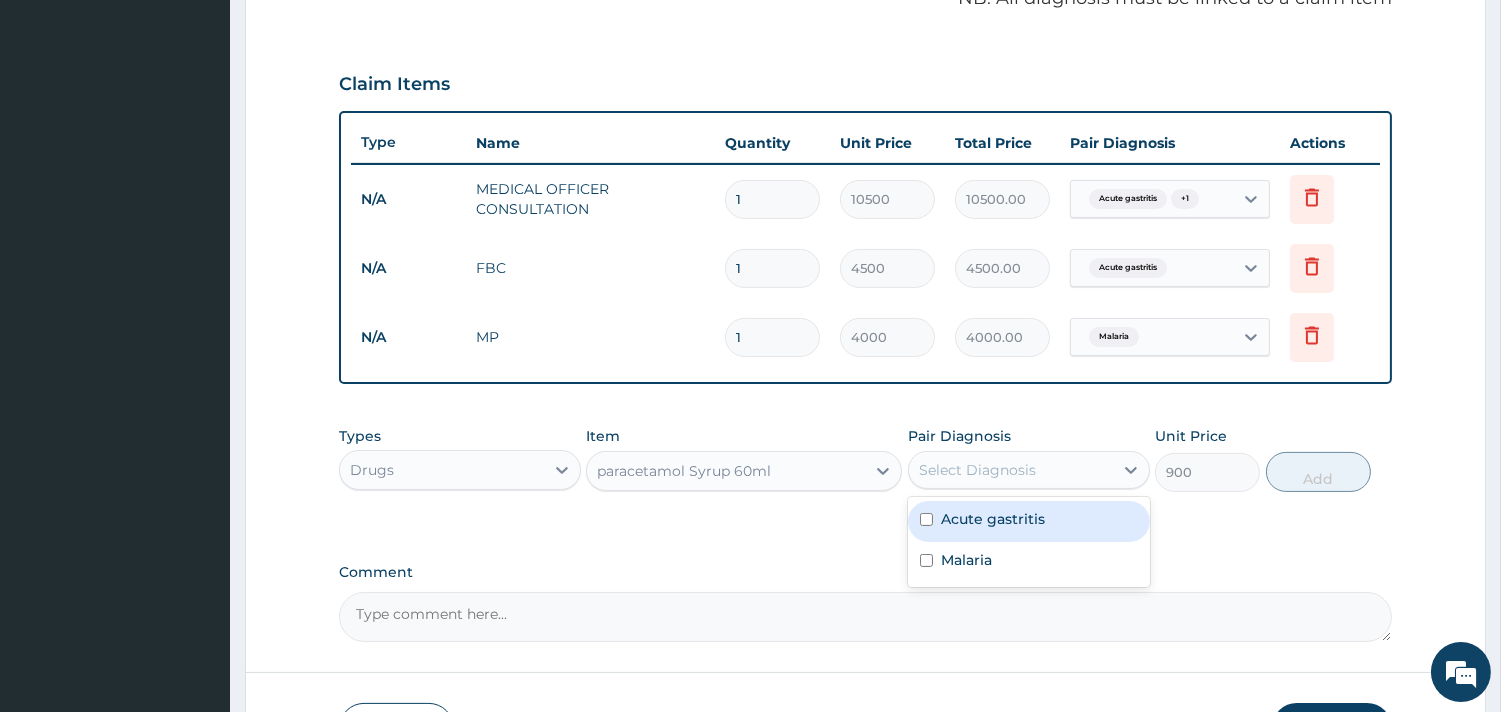 click on "Acute gastritis" at bounding box center [1029, 521] 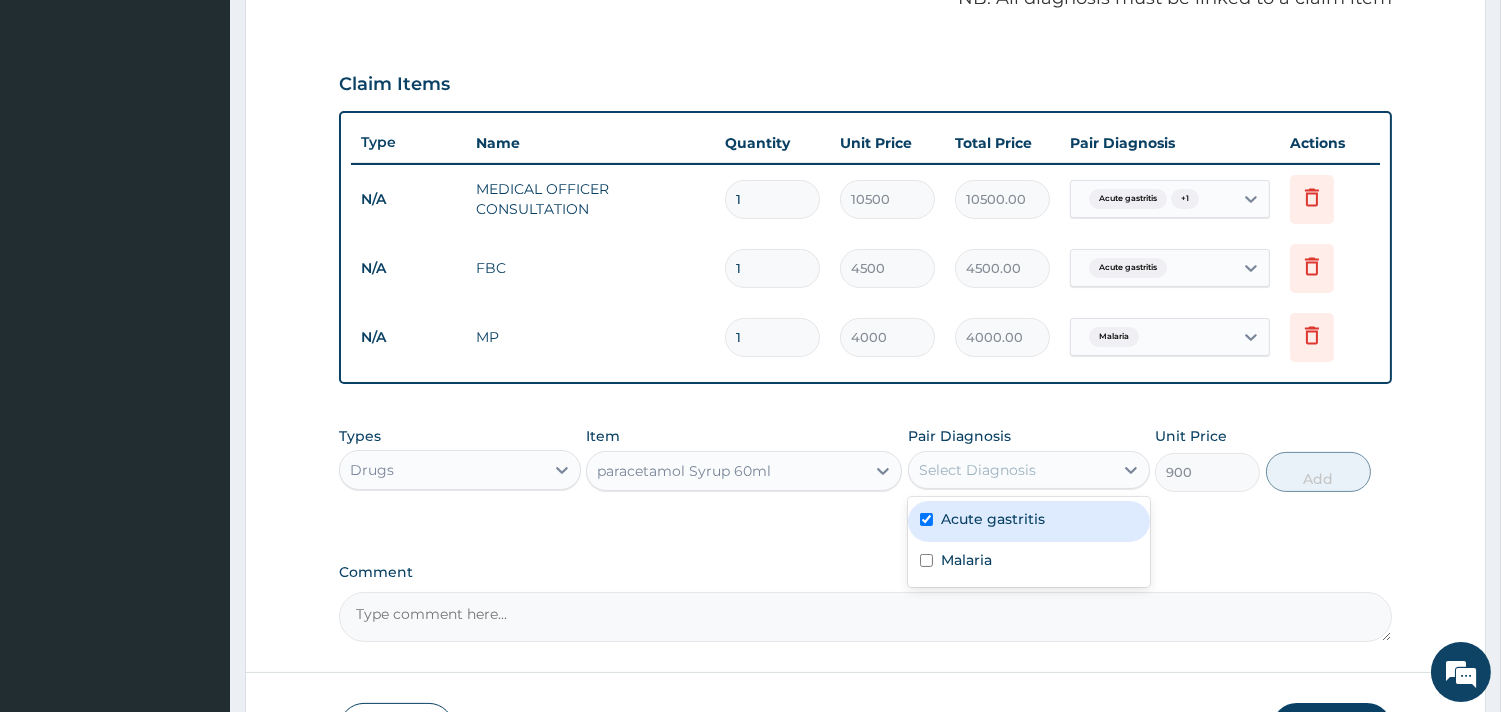 checkbox on "true" 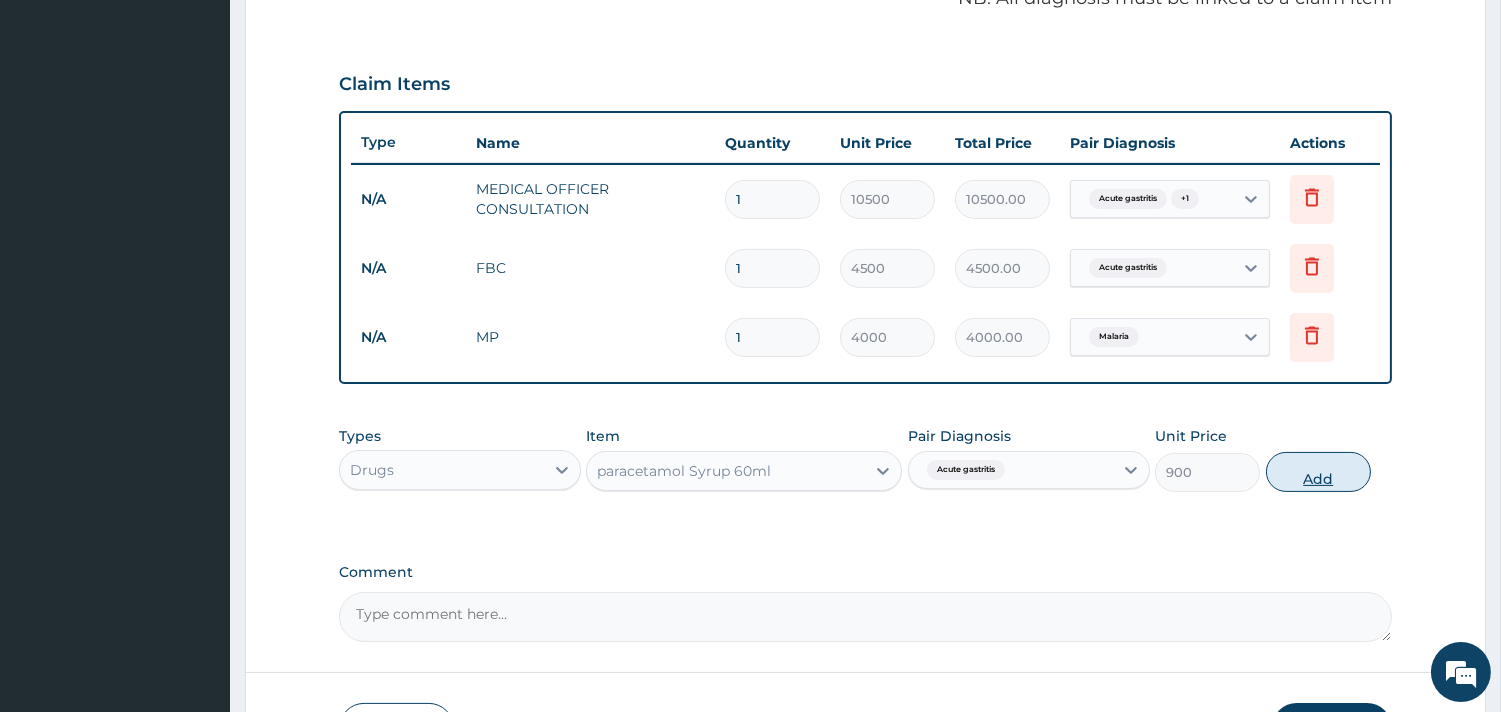 click on "Add" at bounding box center (1318, 472) 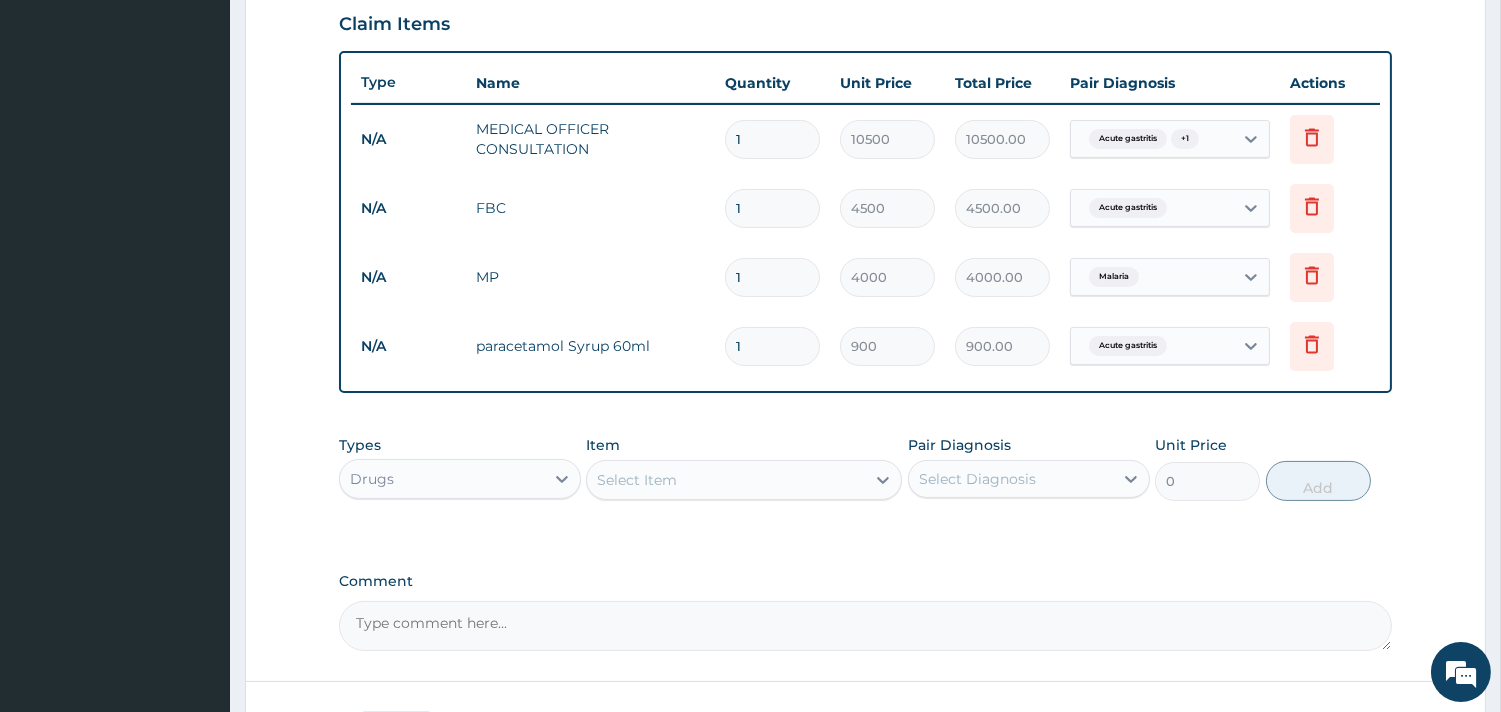 scroll, scrollTop: 744, scrollLeft: 0, axis: vertical 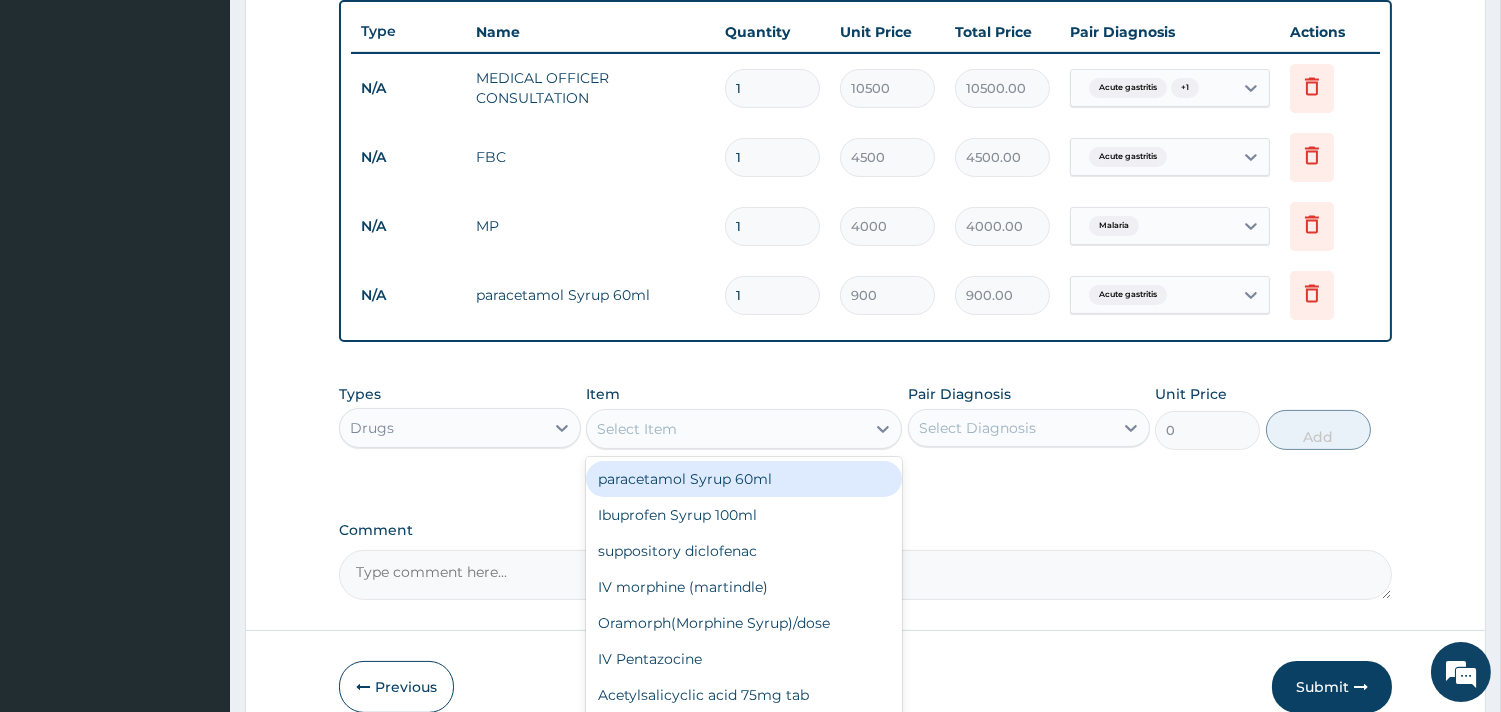 click on "Select Item" at bounding box center (726, 429) 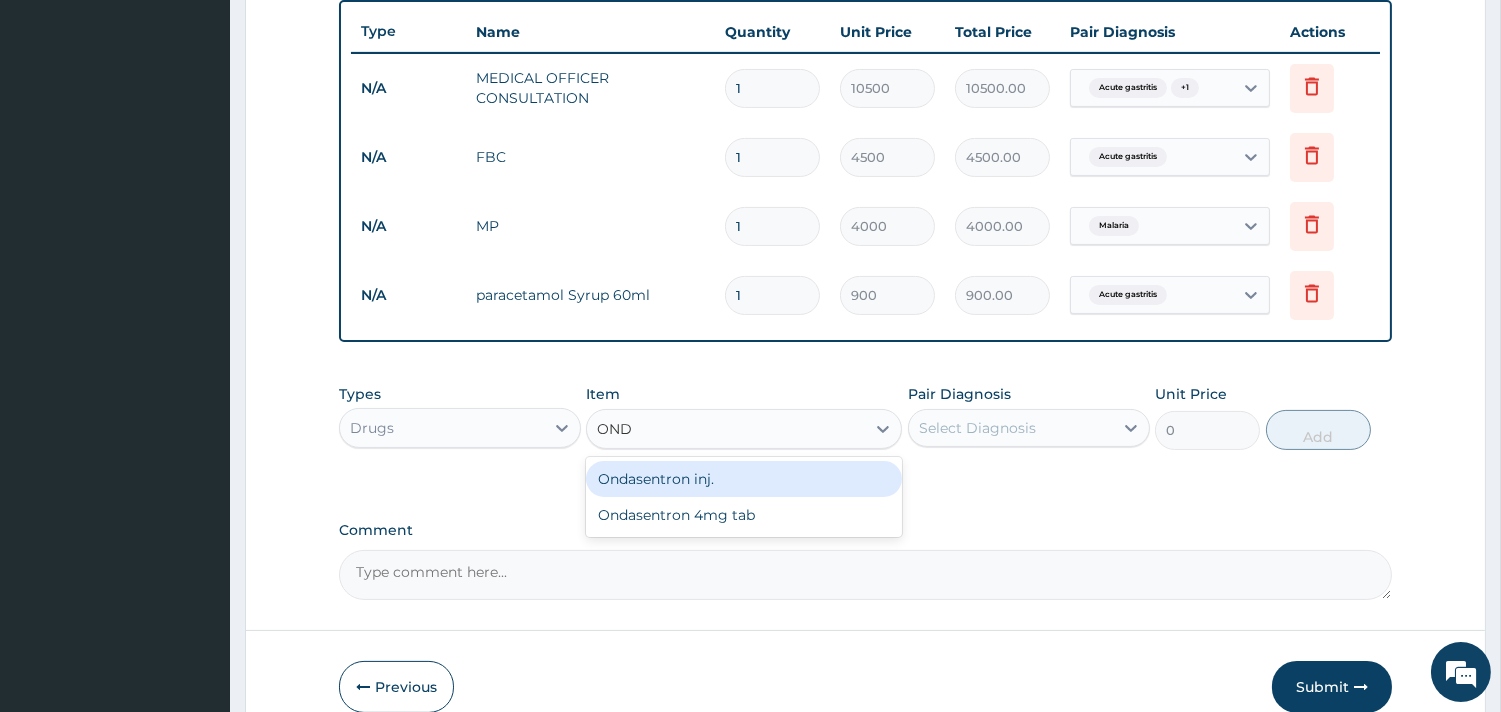 type on "ONDA" 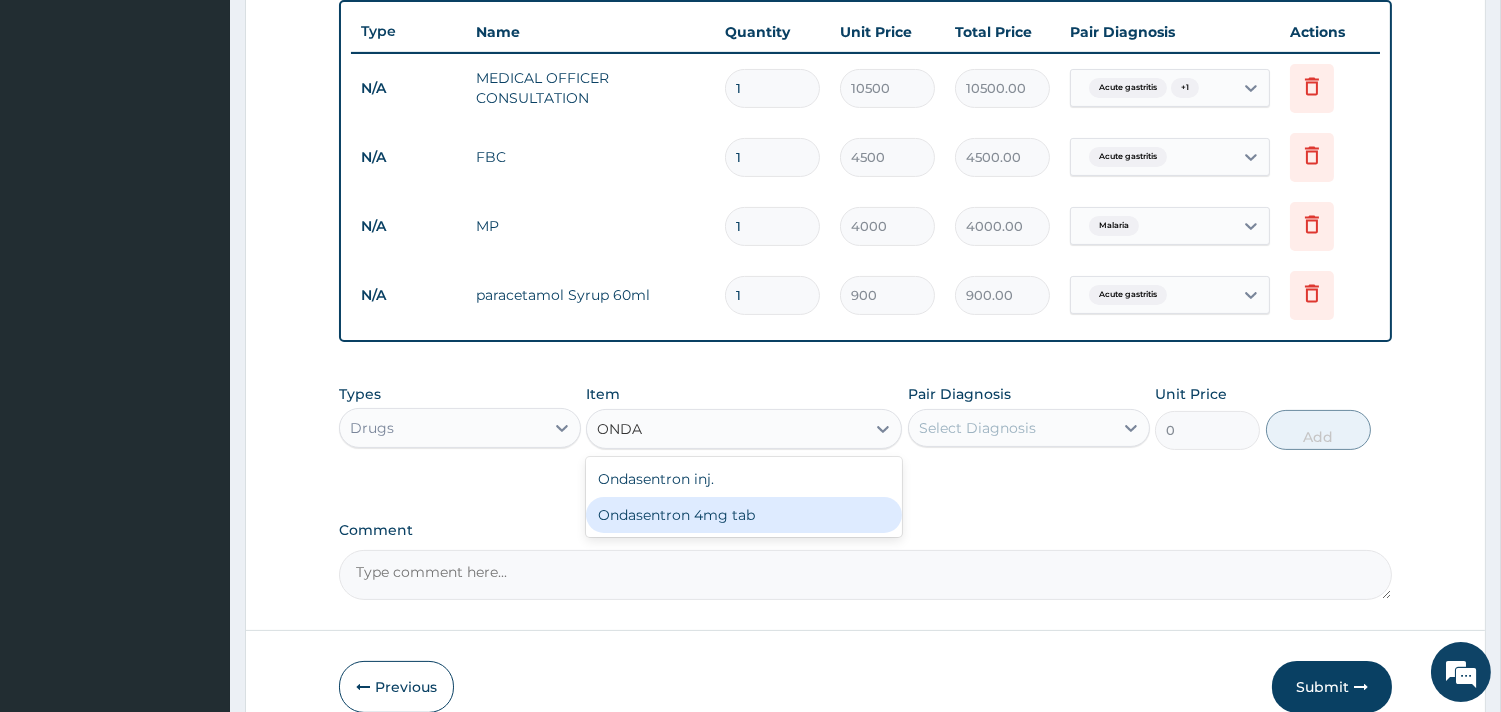 click on "Ondasentron 4mg tab" at bounding box center [744, 515] 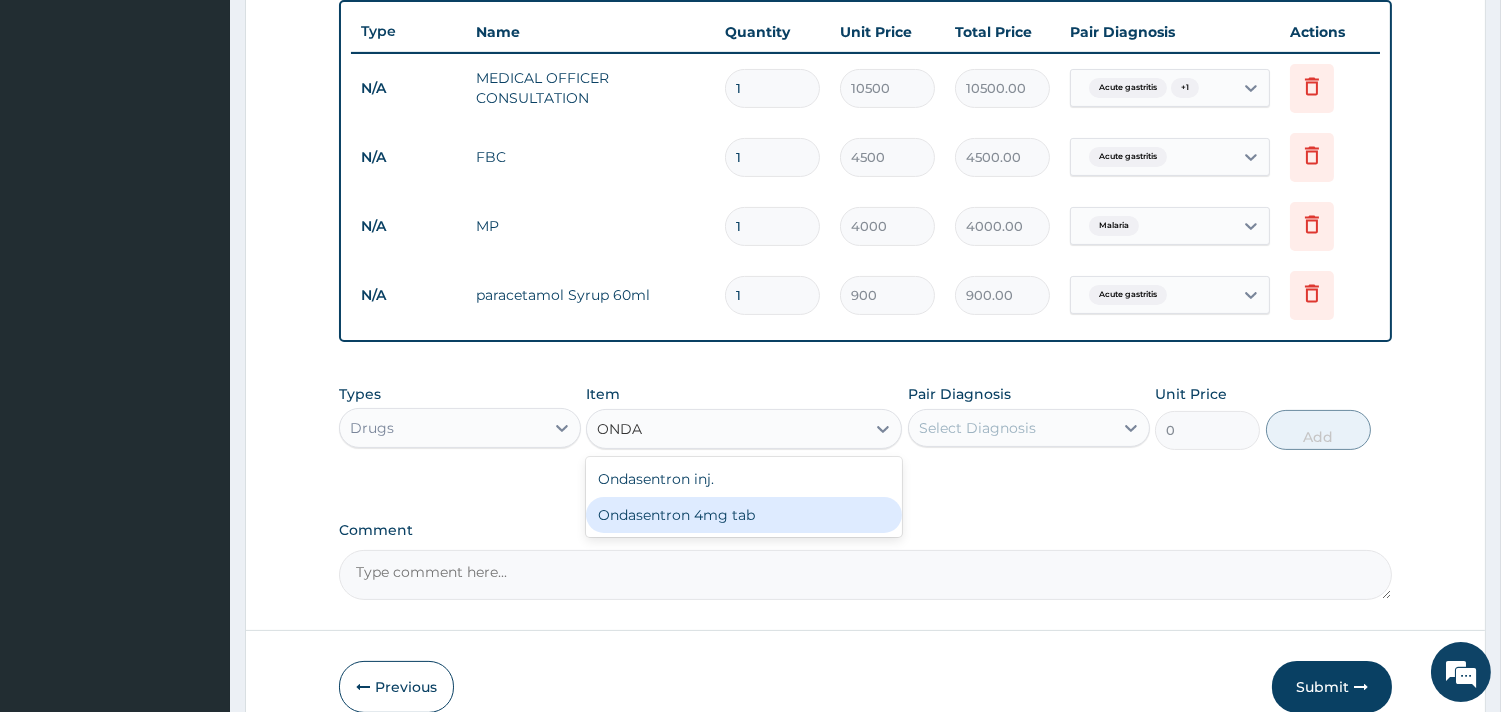 type 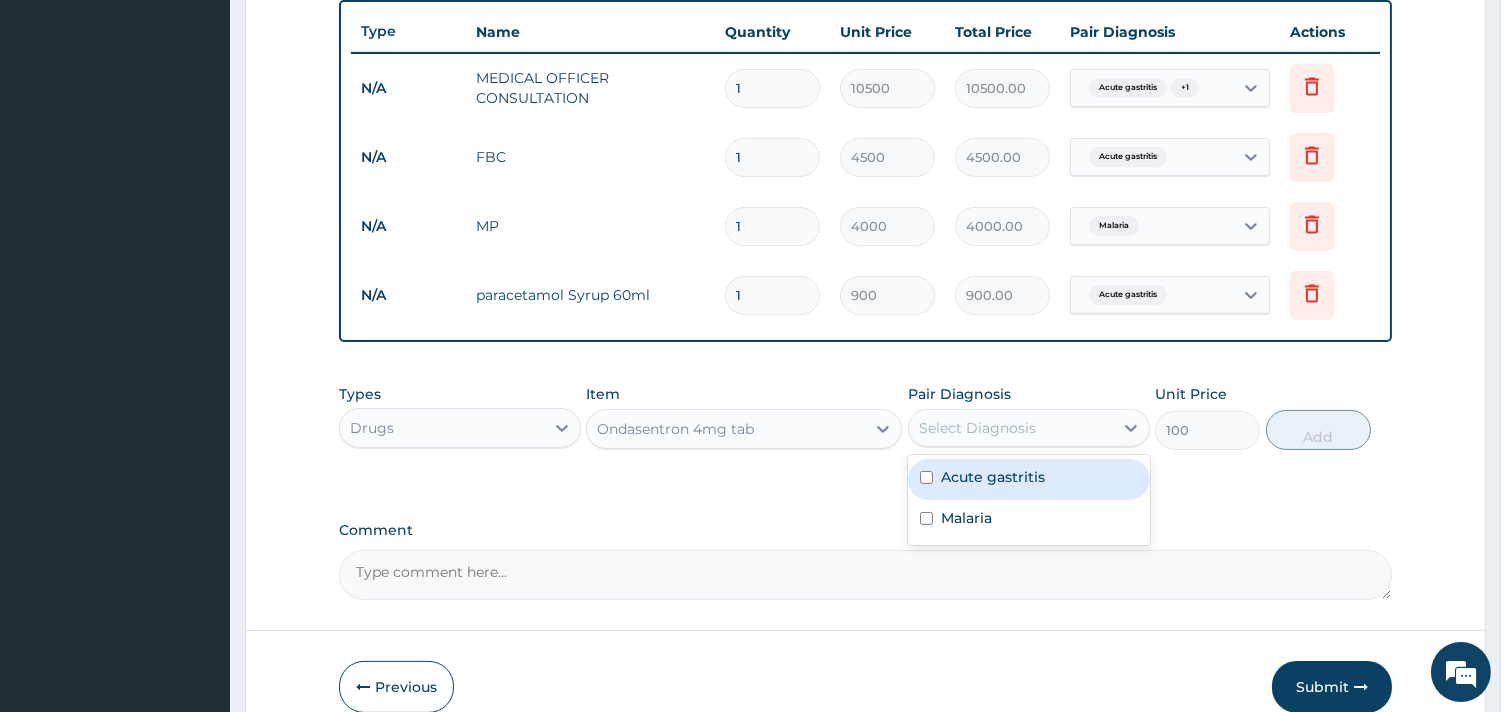 click on "Select Diagnosis" at bounding box center (977, 428) 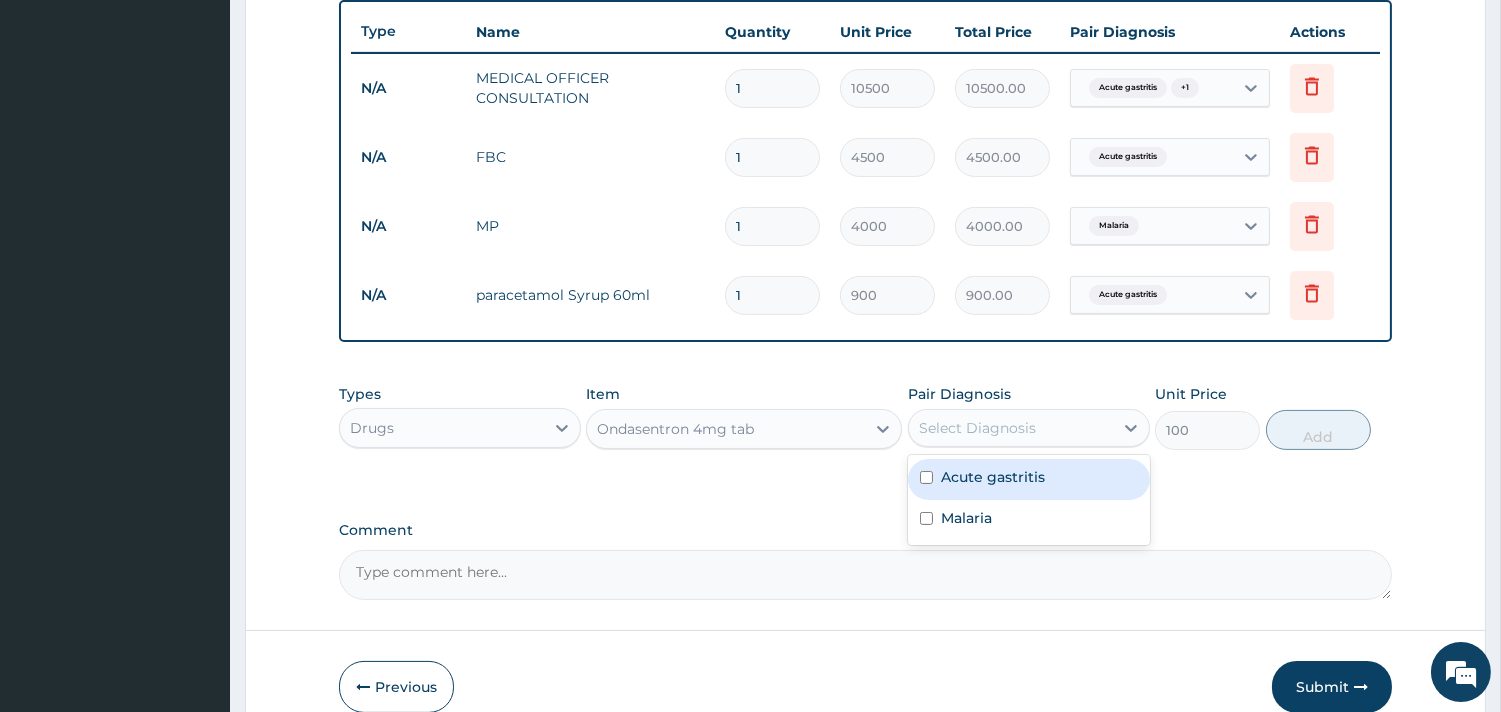 click on "Acute gastritis" at bounding box center (993, 477) 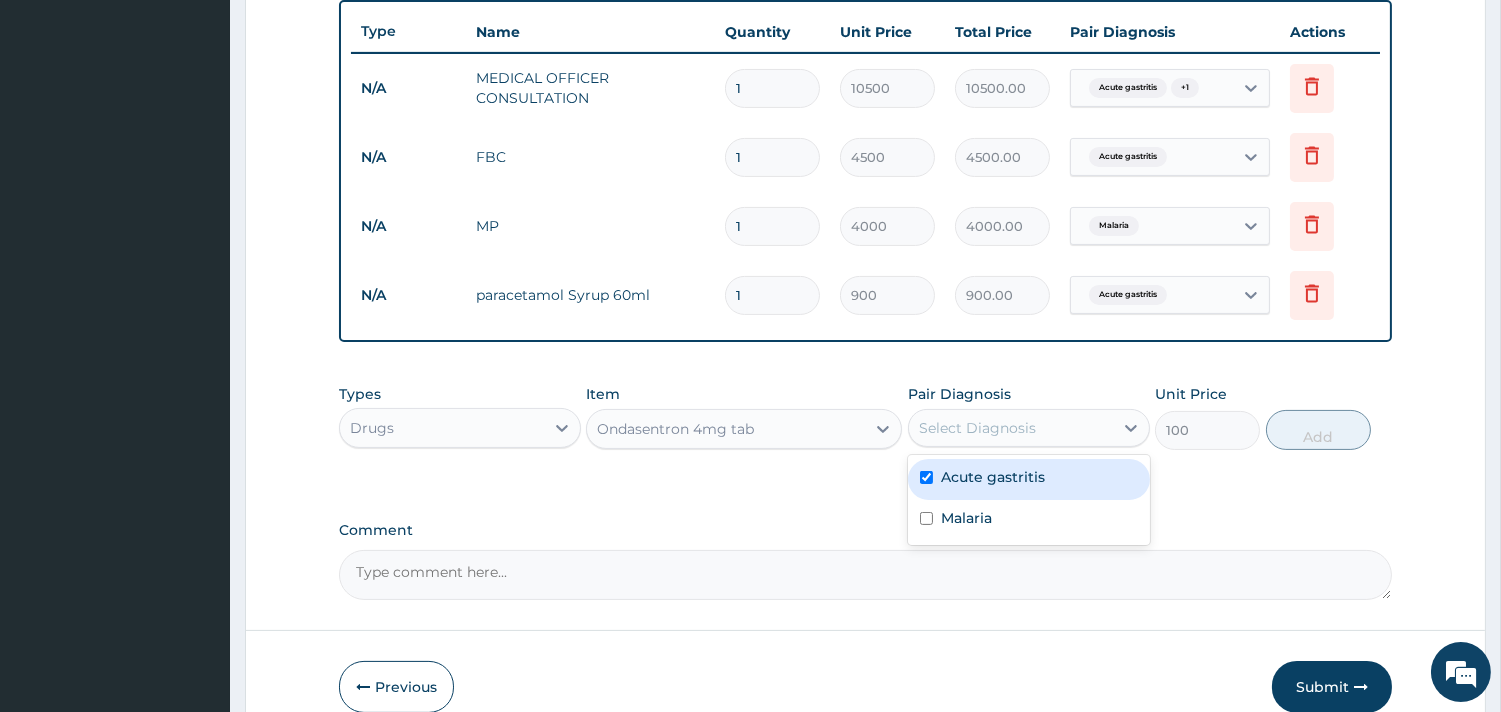 checkbox on "true" 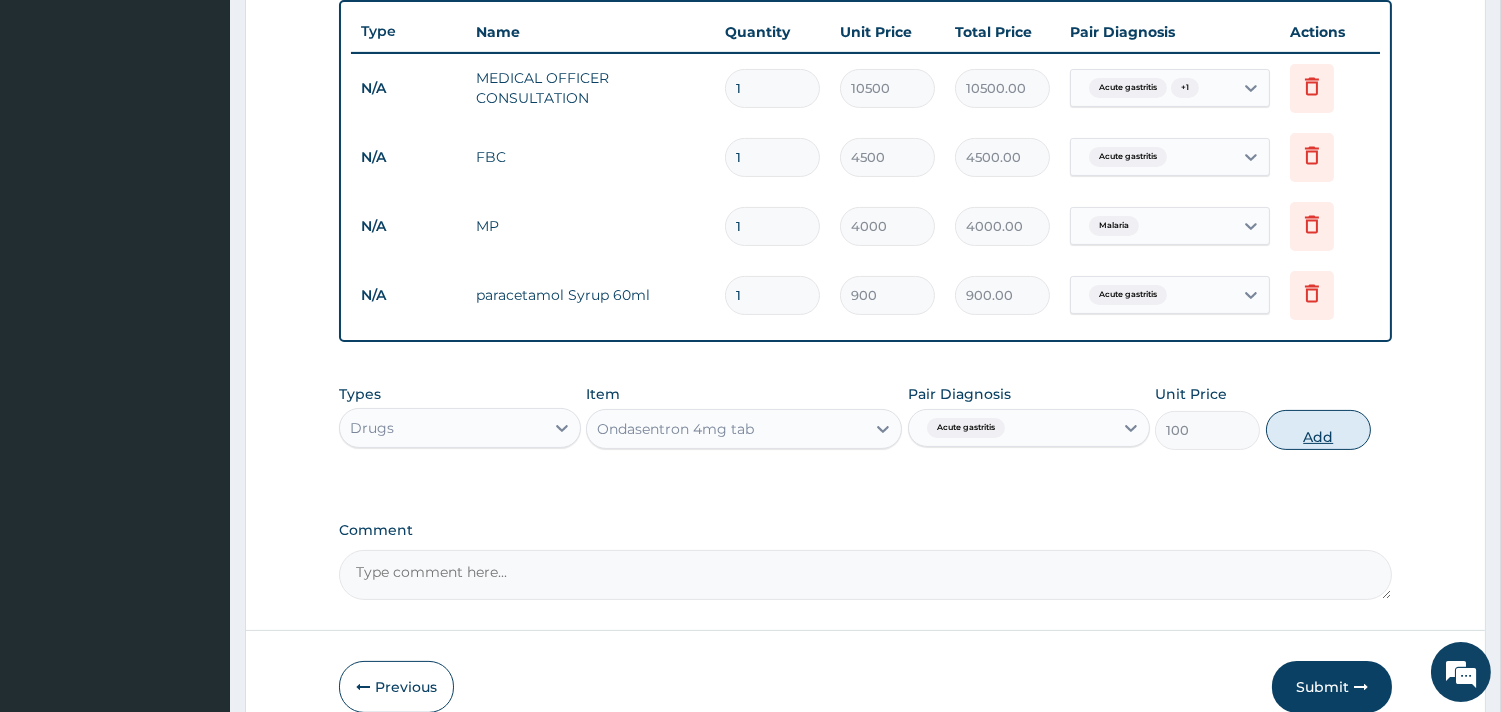click on "Add" at bounding box center [1318, 430] 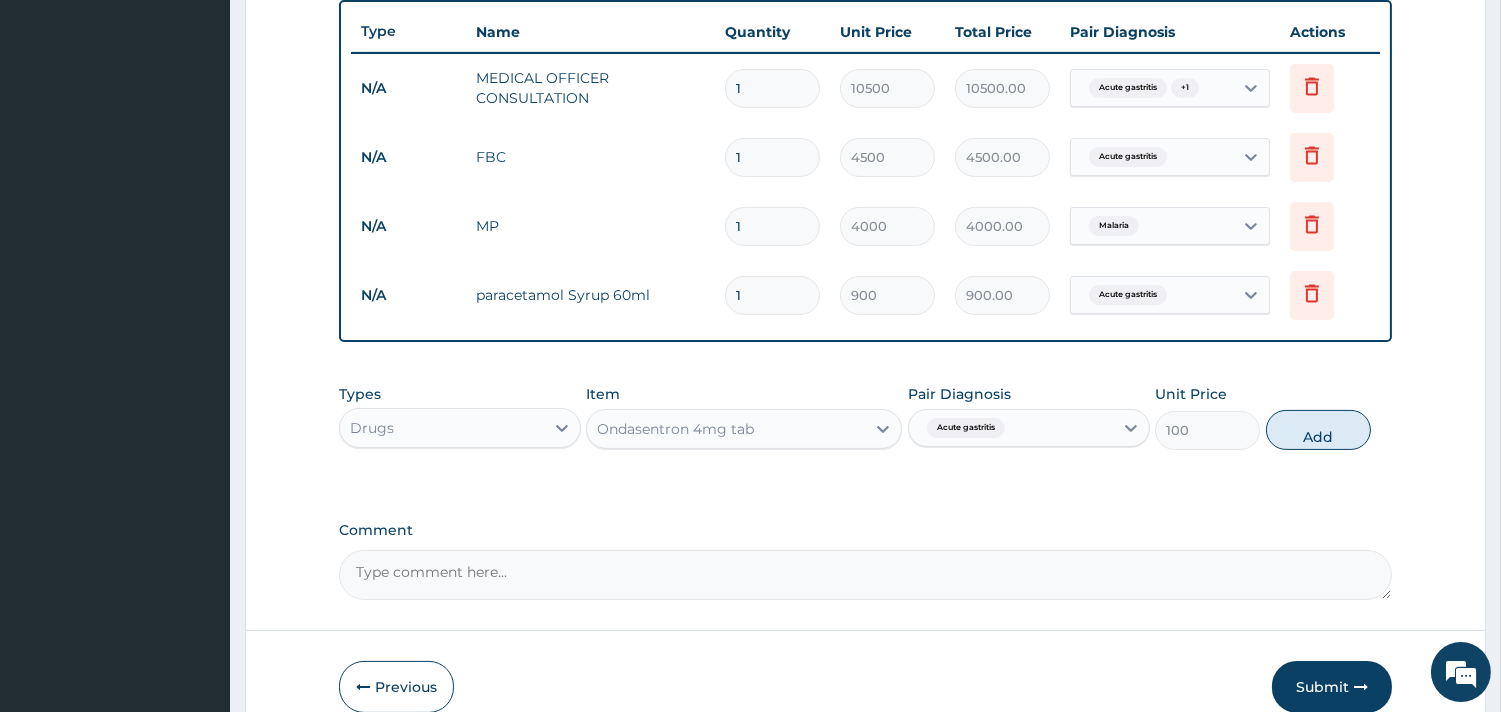 type on "0" 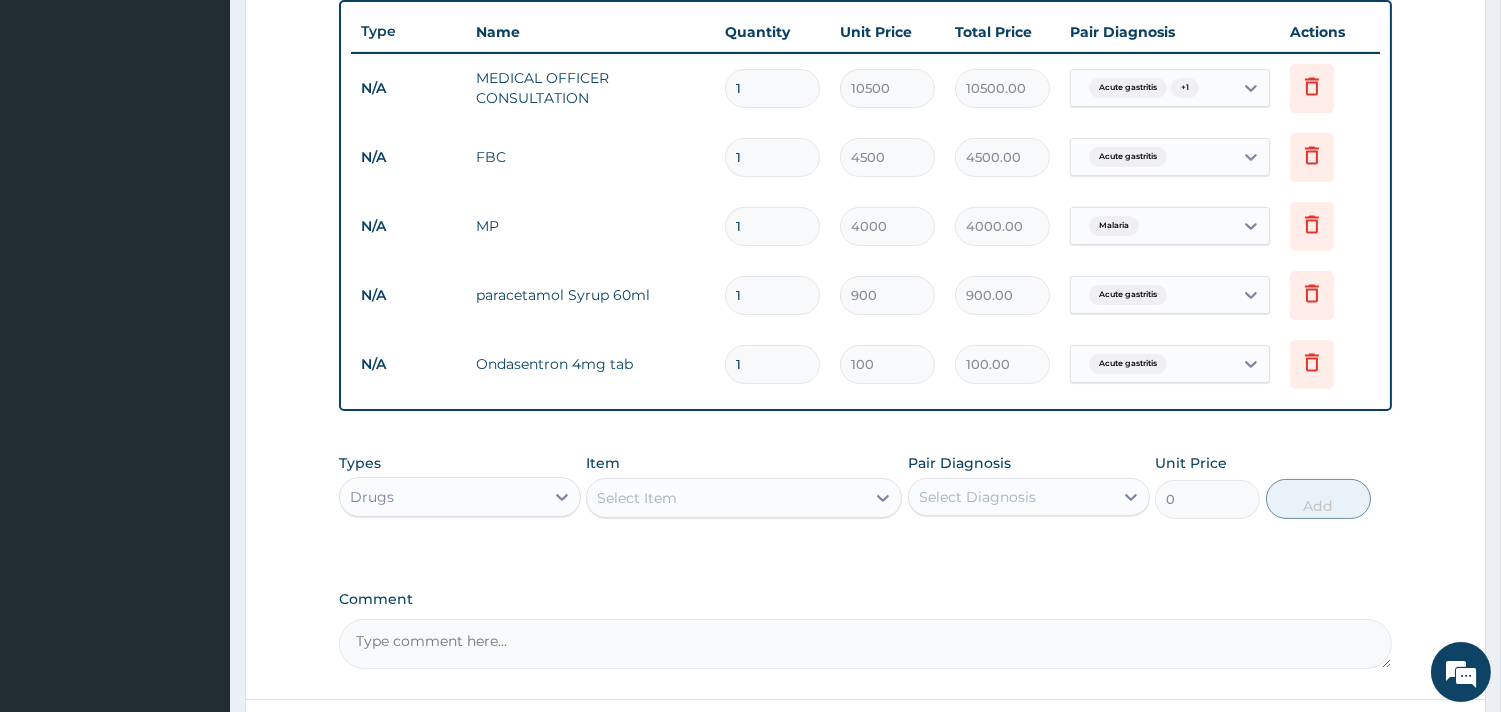 click on "Select Item" at bounding box center (726, 498) 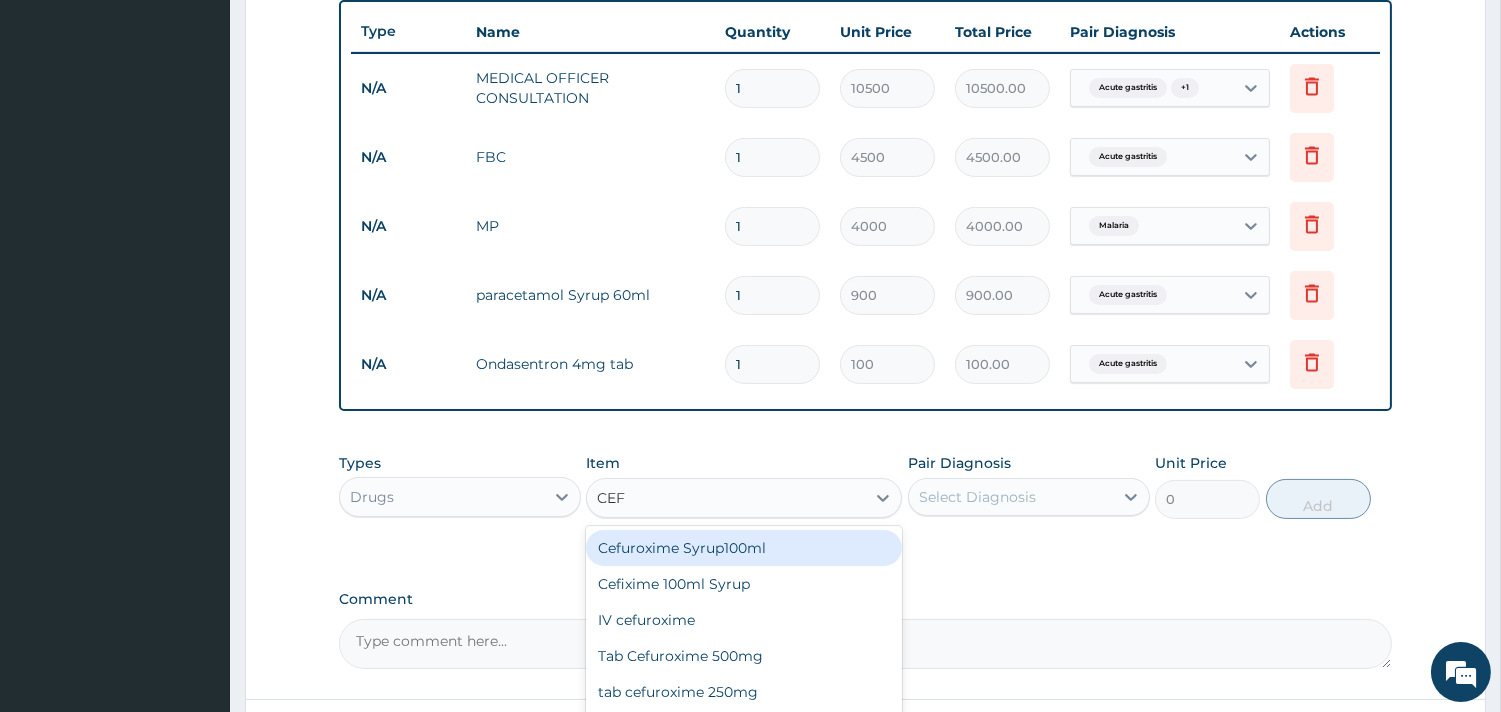 type on "CEFU" 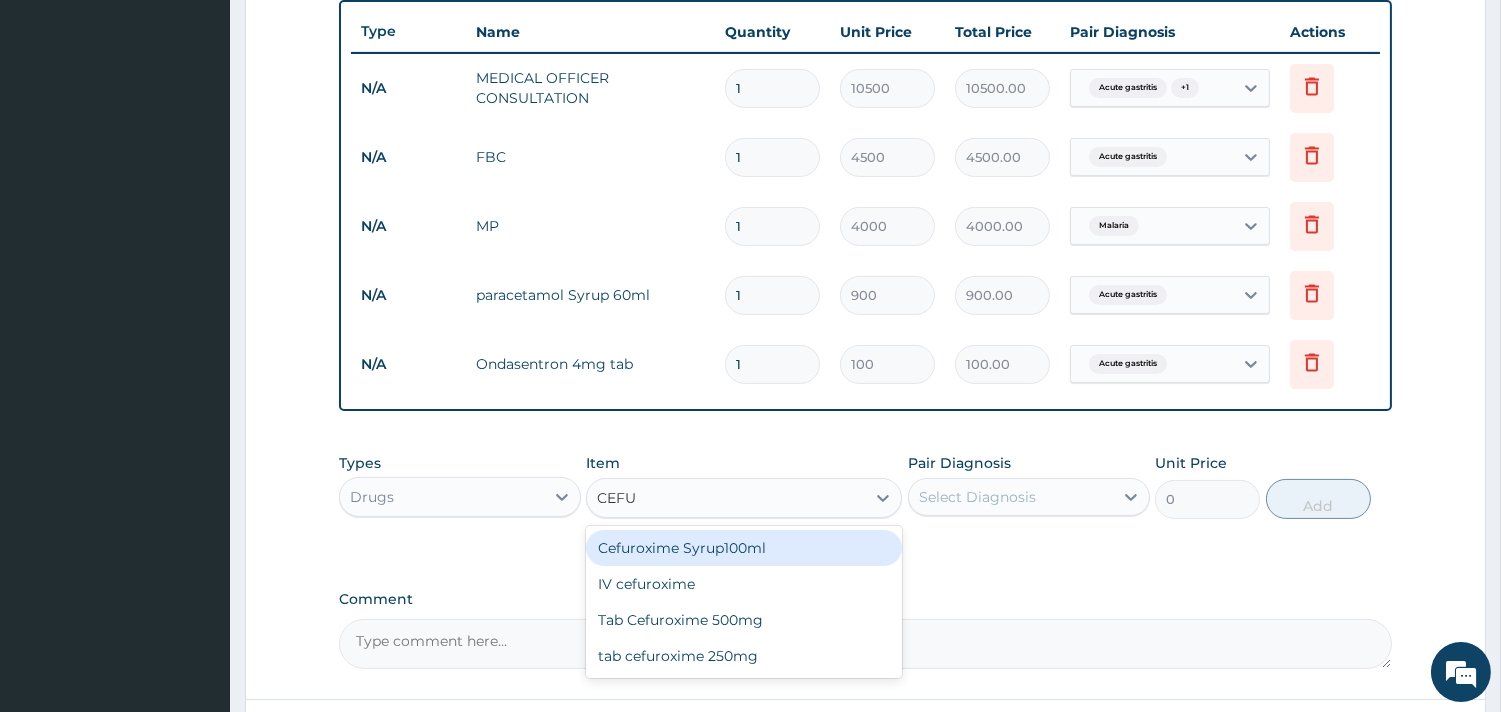 click on "Cefuroxime Syrup100ml" at bounding box center (744, 548) 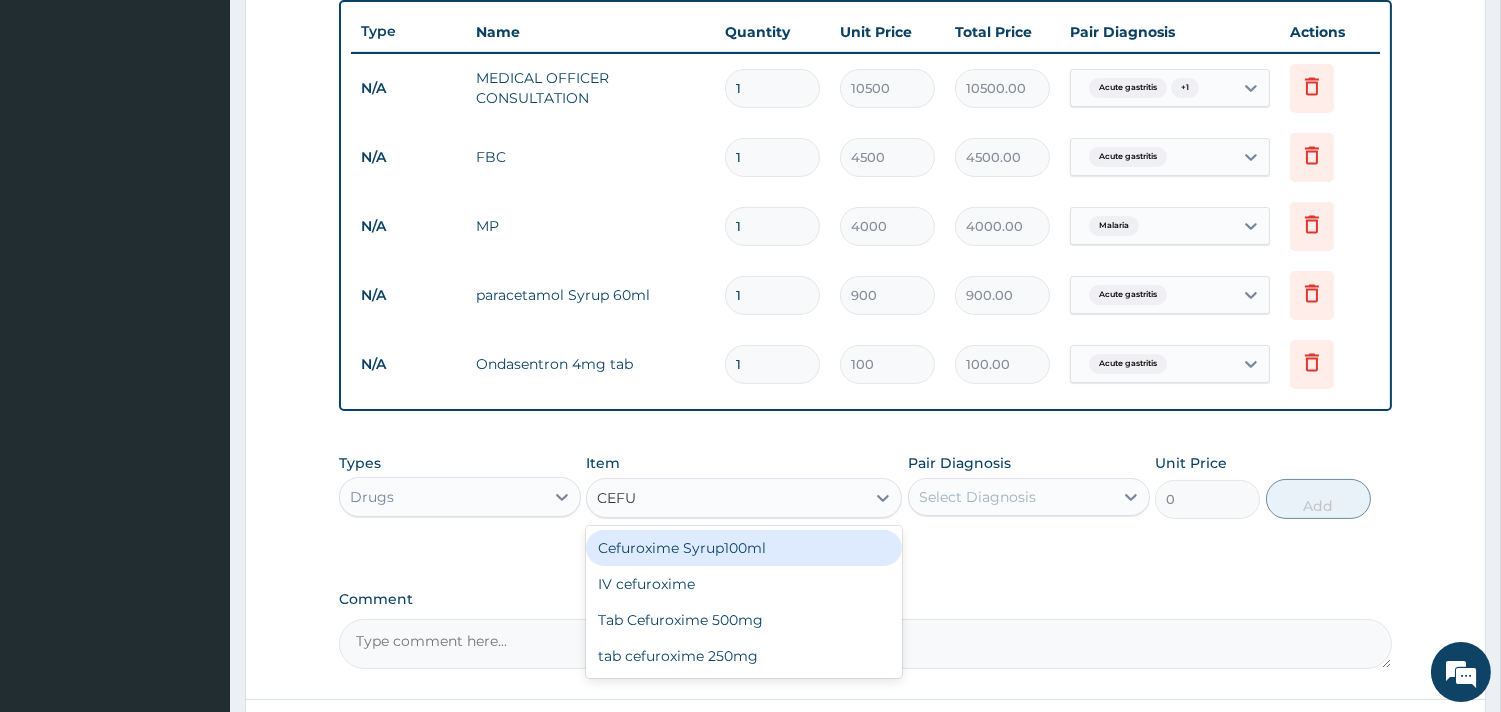 type 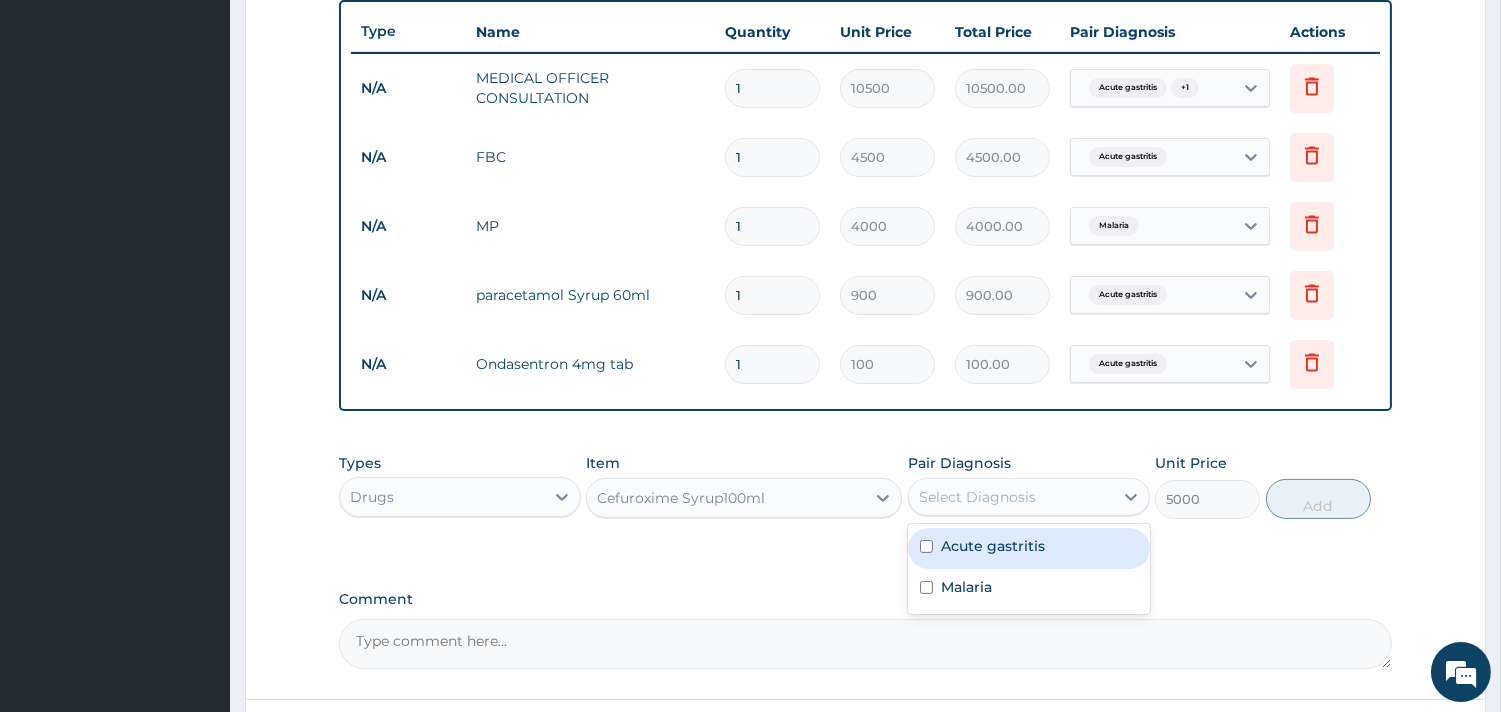 click on "Select Diagnosis" at bounding box center (977, 497) 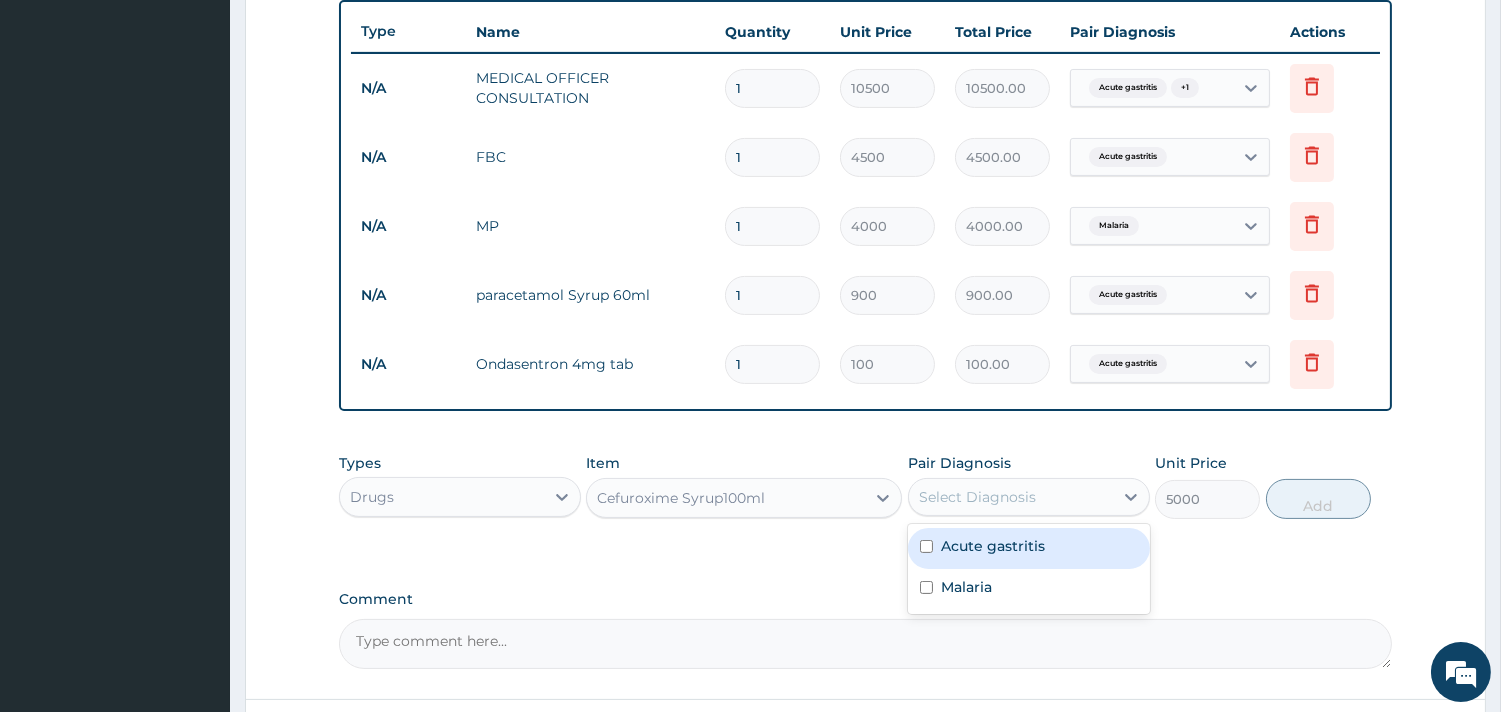 click on "Acute gastritis" at bounding box center (993, 546) 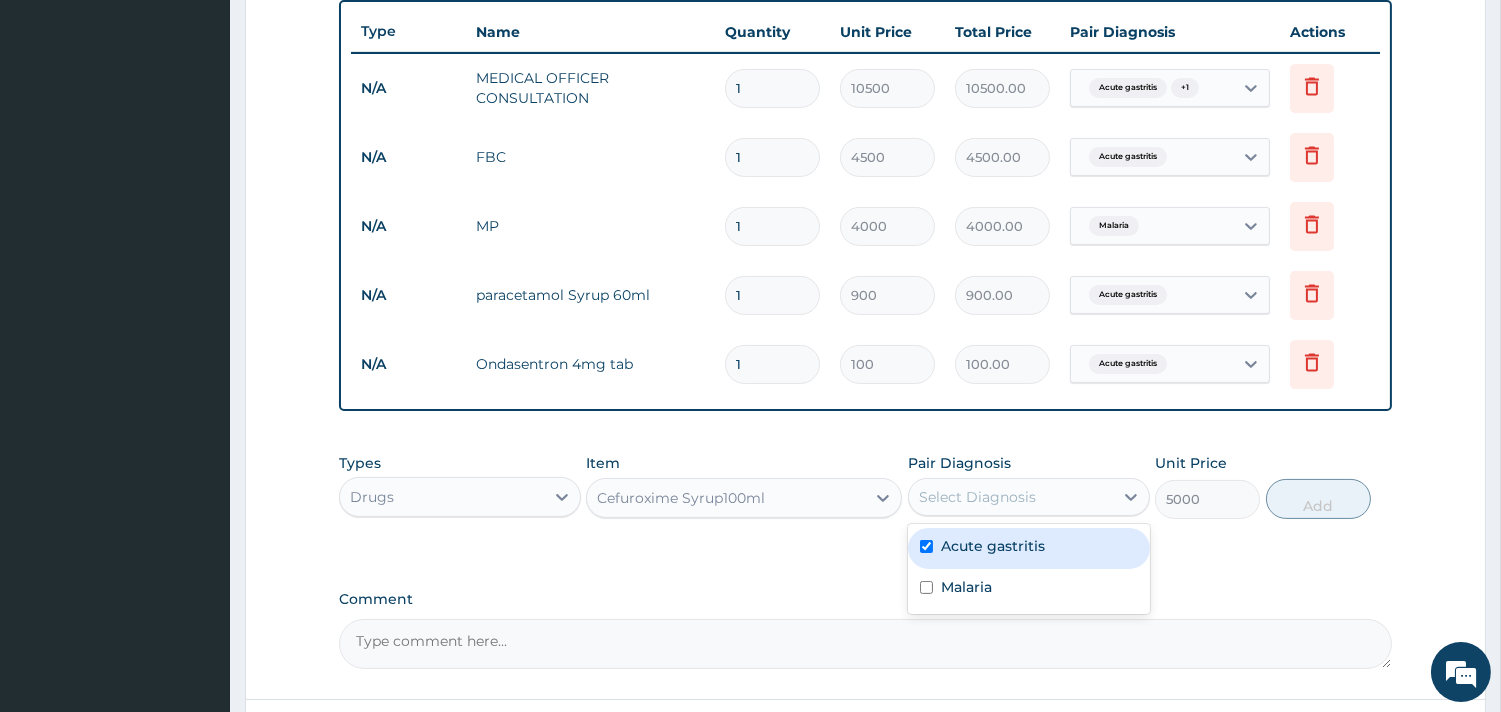 checkbox on "true" 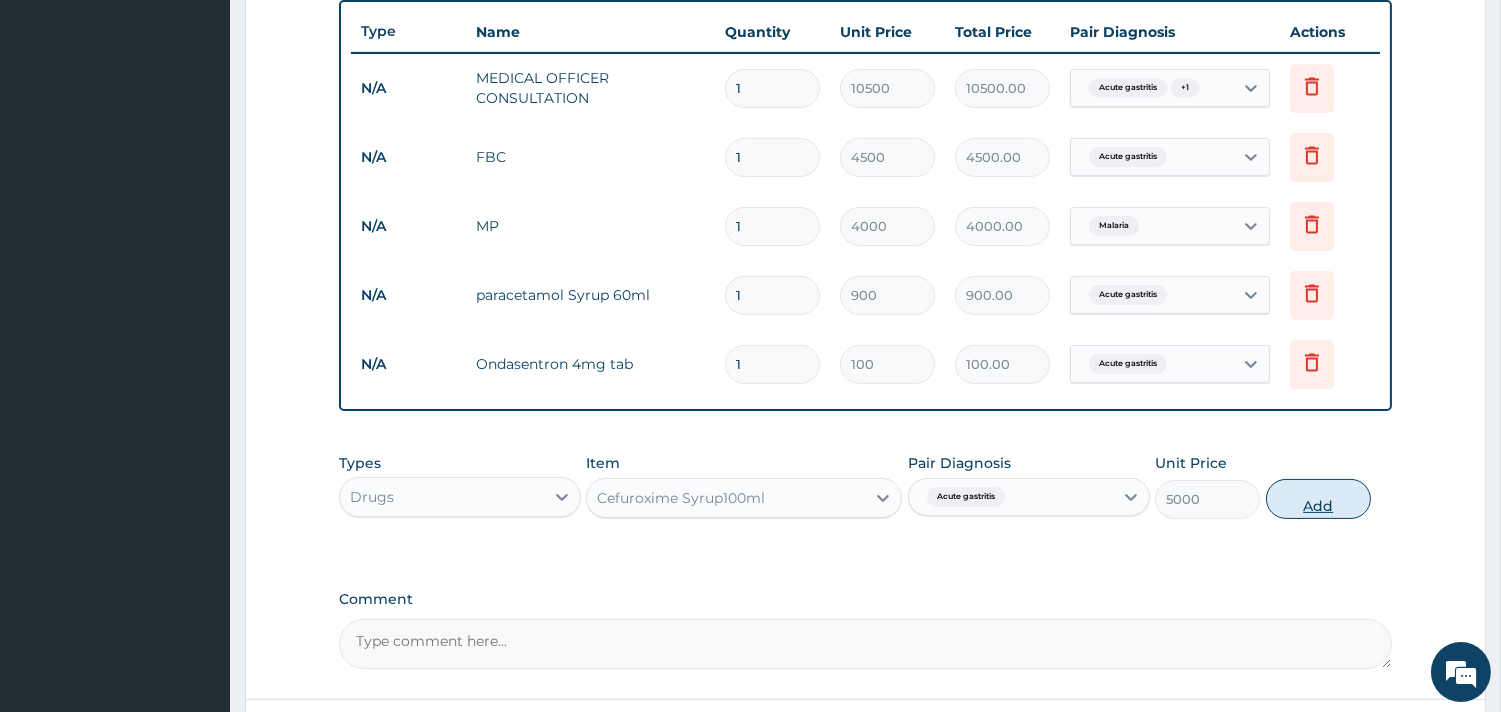 click on "Add" at bounding box center (1318, 499) 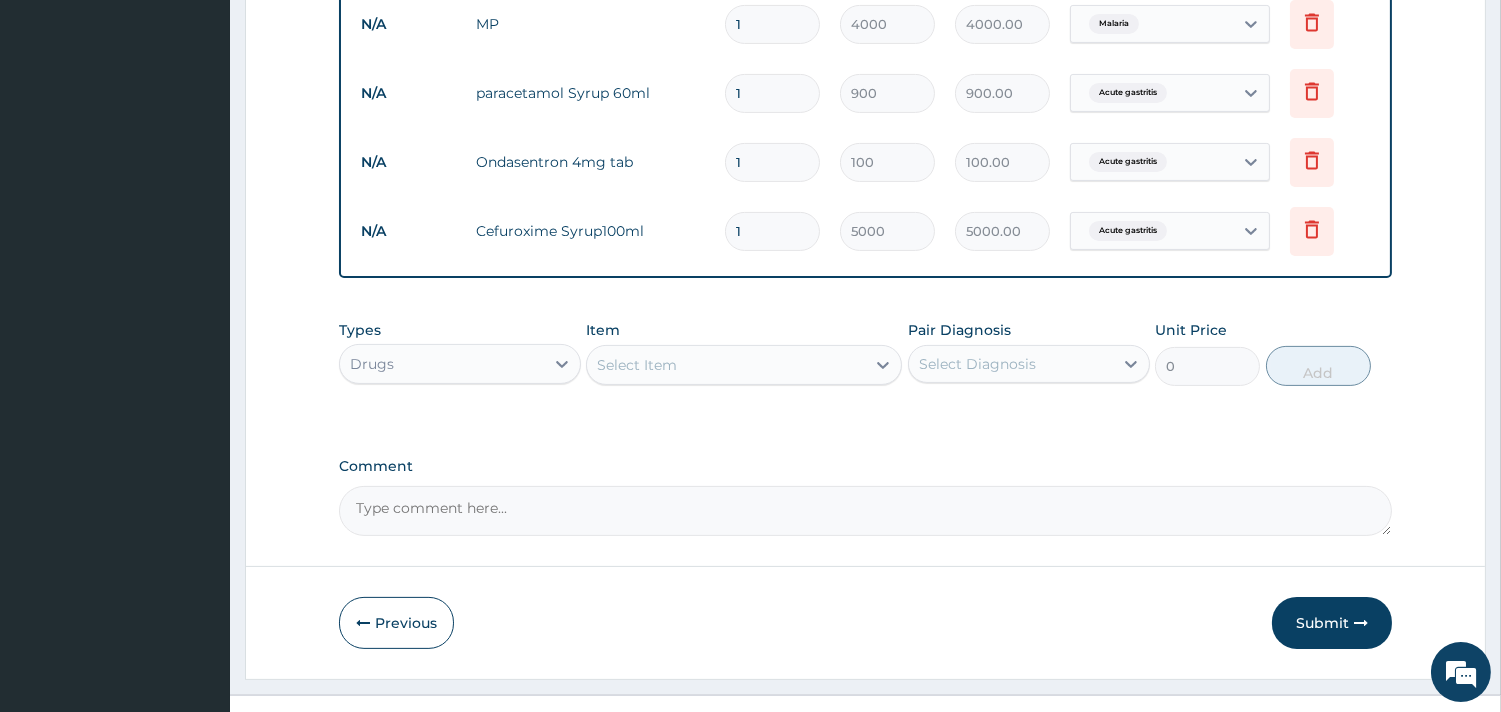scroll, scrollTop: 966, scrollLeft: 0, axis: vertical 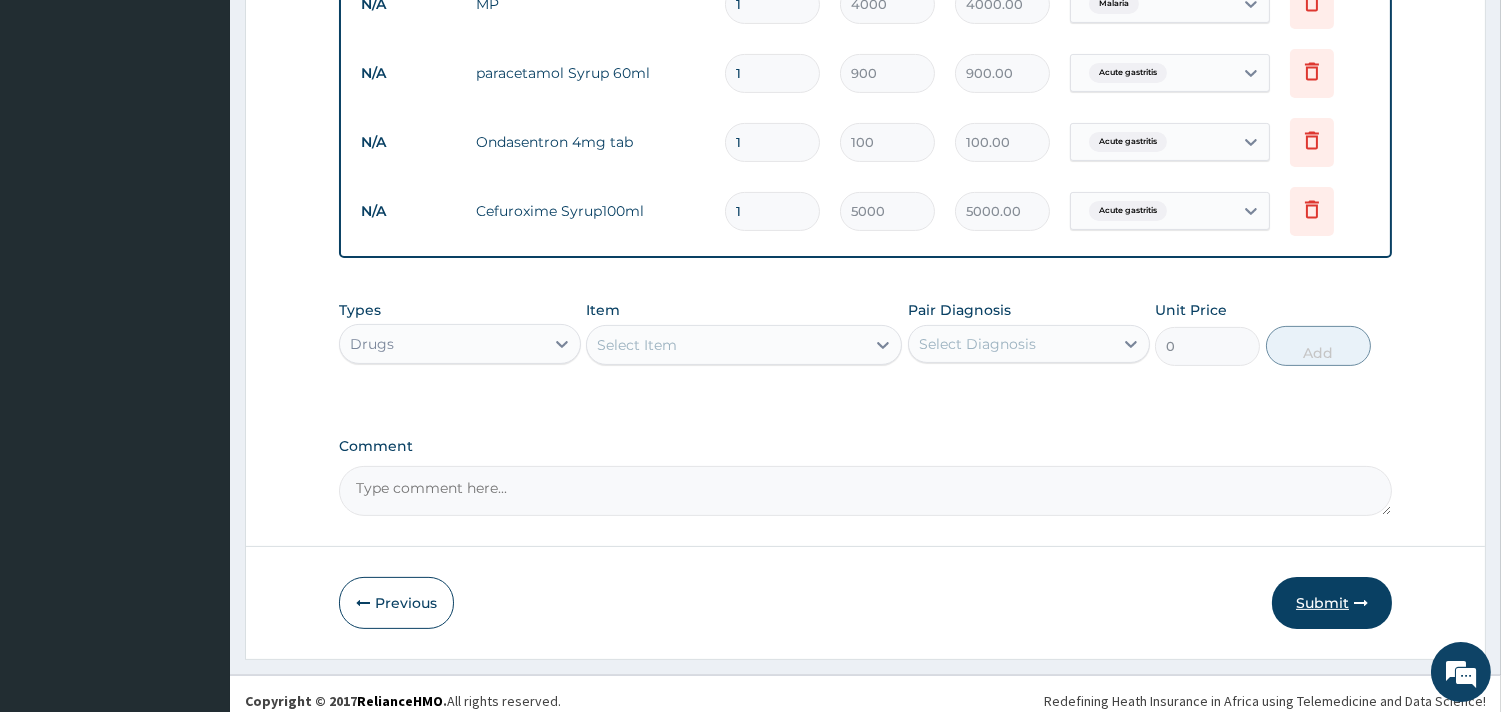 click on "Submit" at bounding box center [1332, 603] 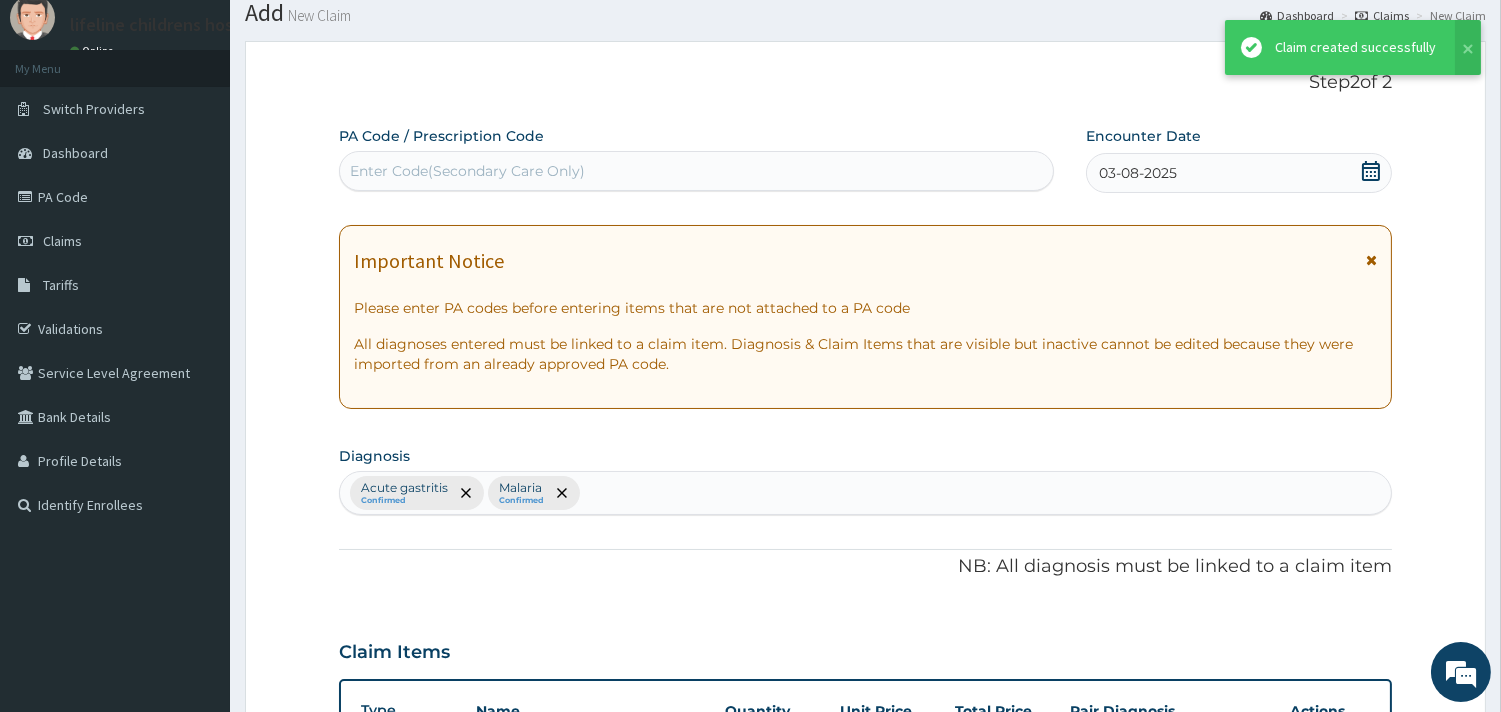 scroll, scrollTop: 966, scrollLeft: 0, axis: vertical 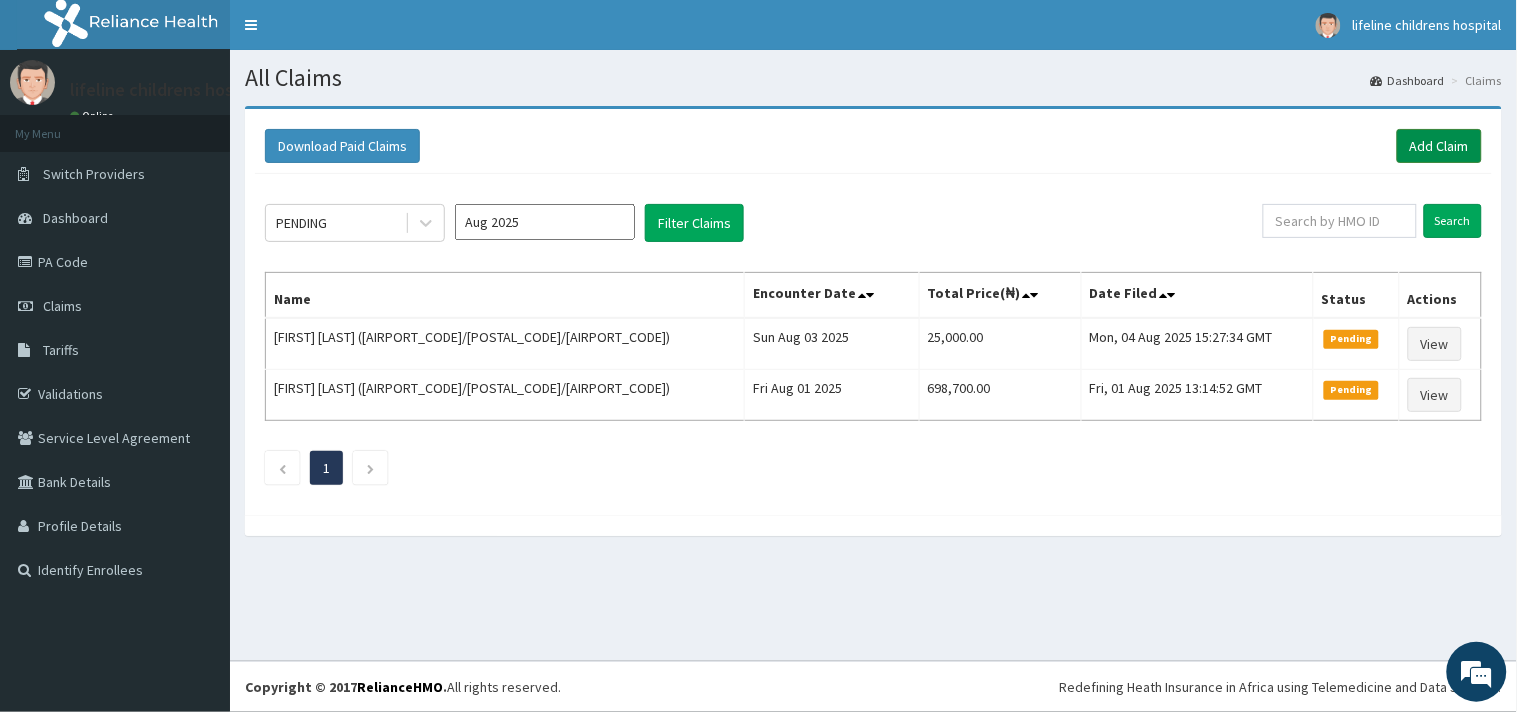 click on "Add Claim" at bounding box center (1439, 146) 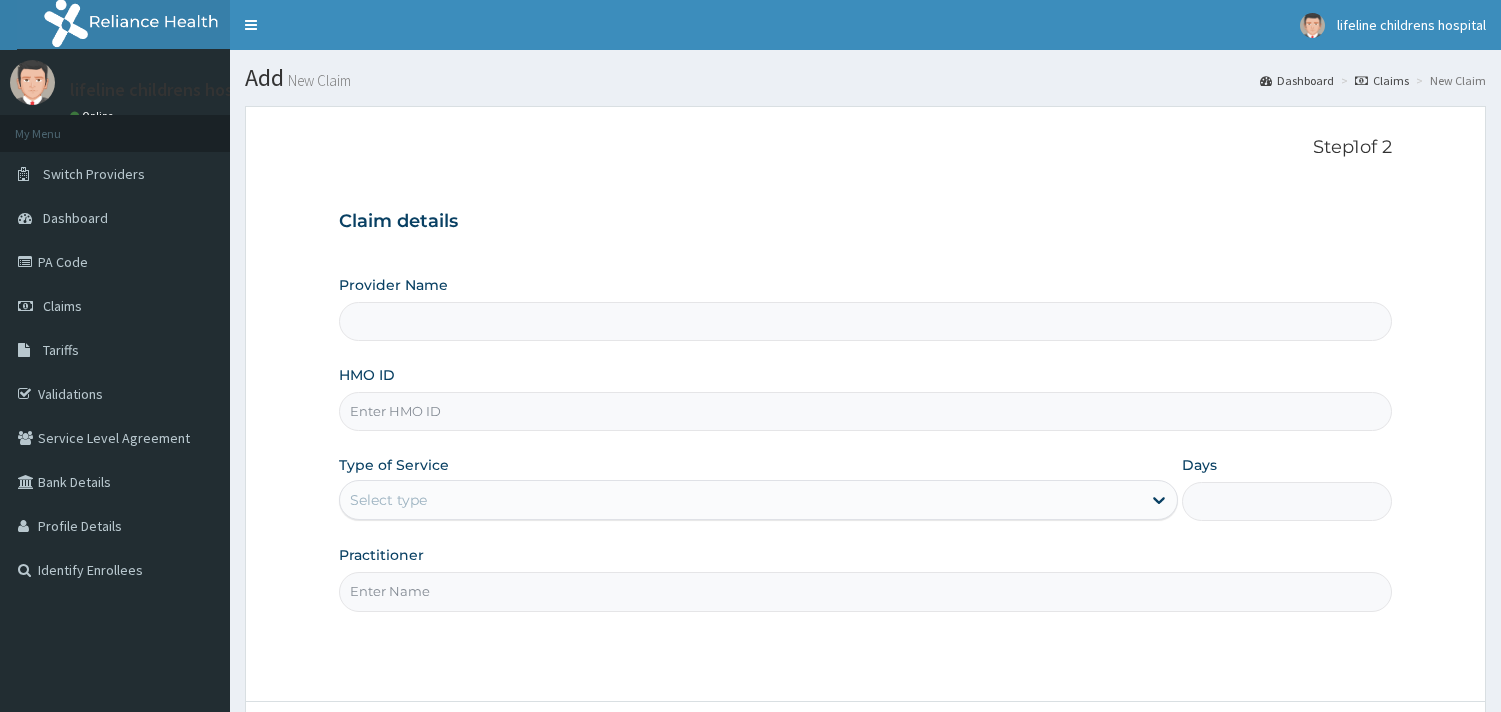 scroll, scrollTop: 0, scrollLeft: 0, axis: both 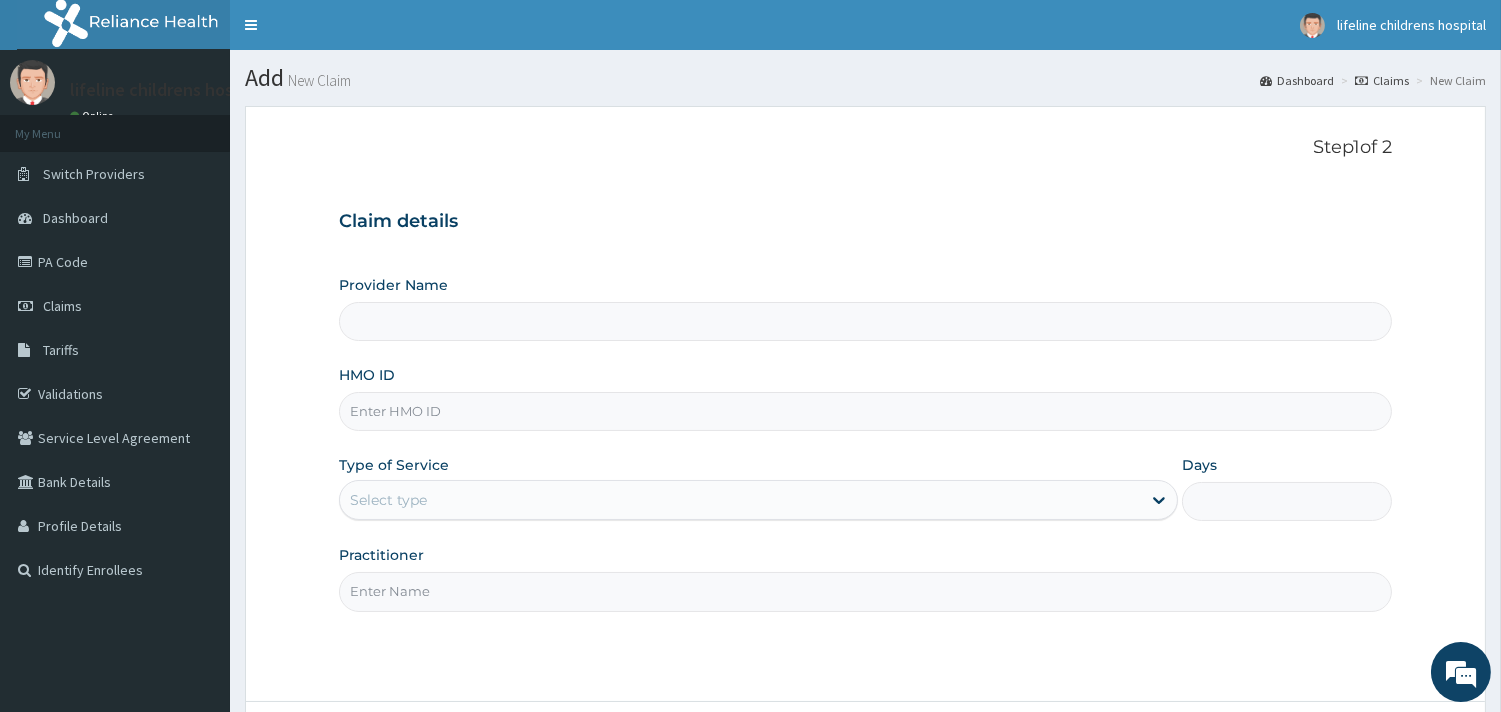 type on "Lifeline Children Hospital - Surulere" 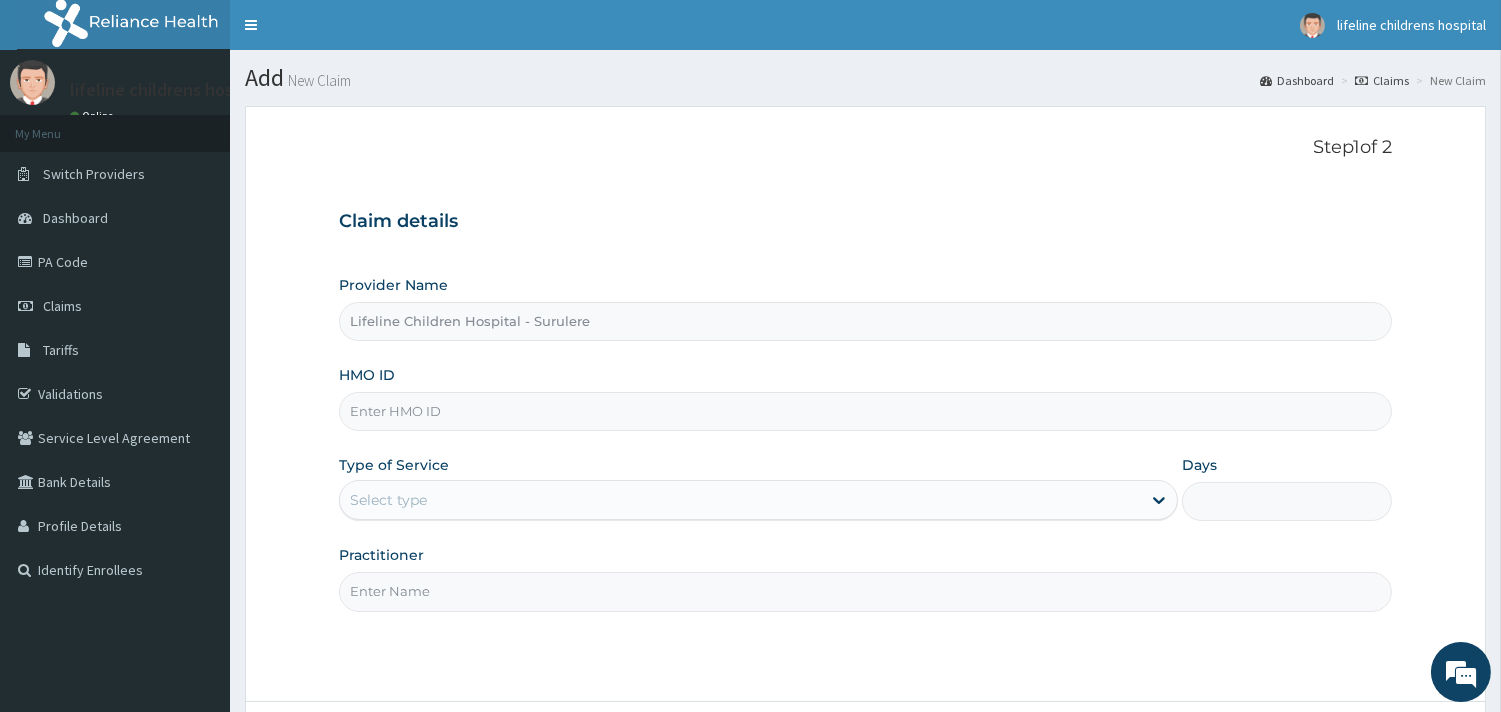 click on "HMO ID" at bounding box center [865, 411] 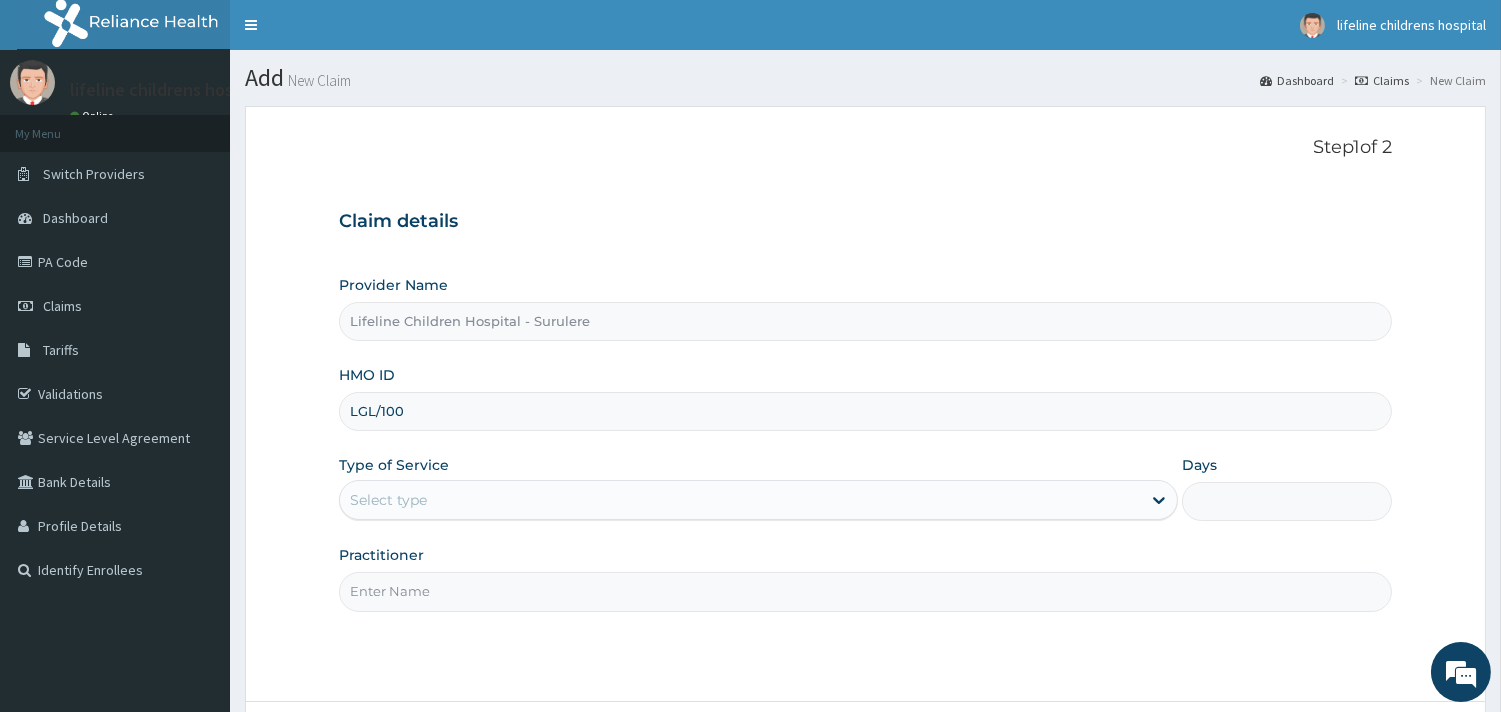 scroll, scrollTop: 0, scrollLeft: 0, axis: both 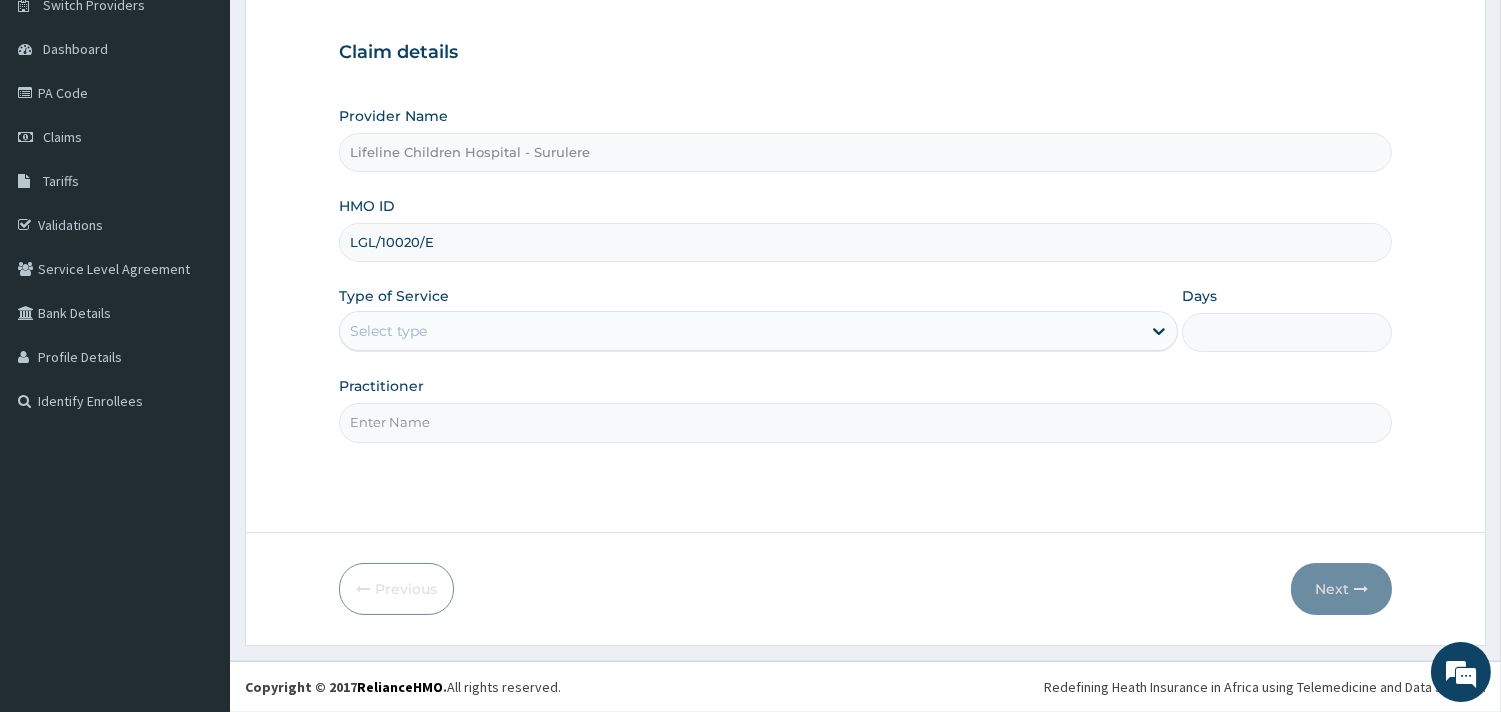 type on "LGL/10020/E" 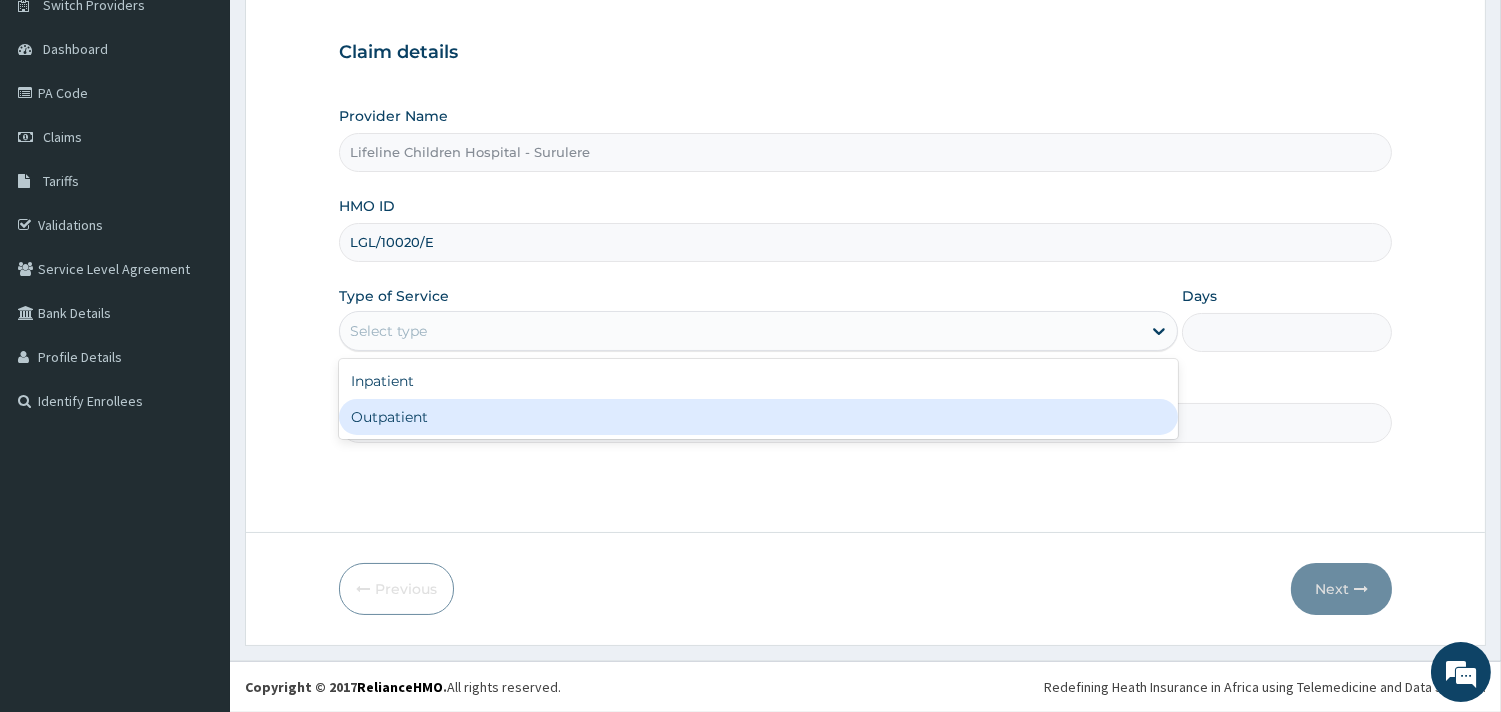 click on "Outpatient" at bounding box center (758, 417) 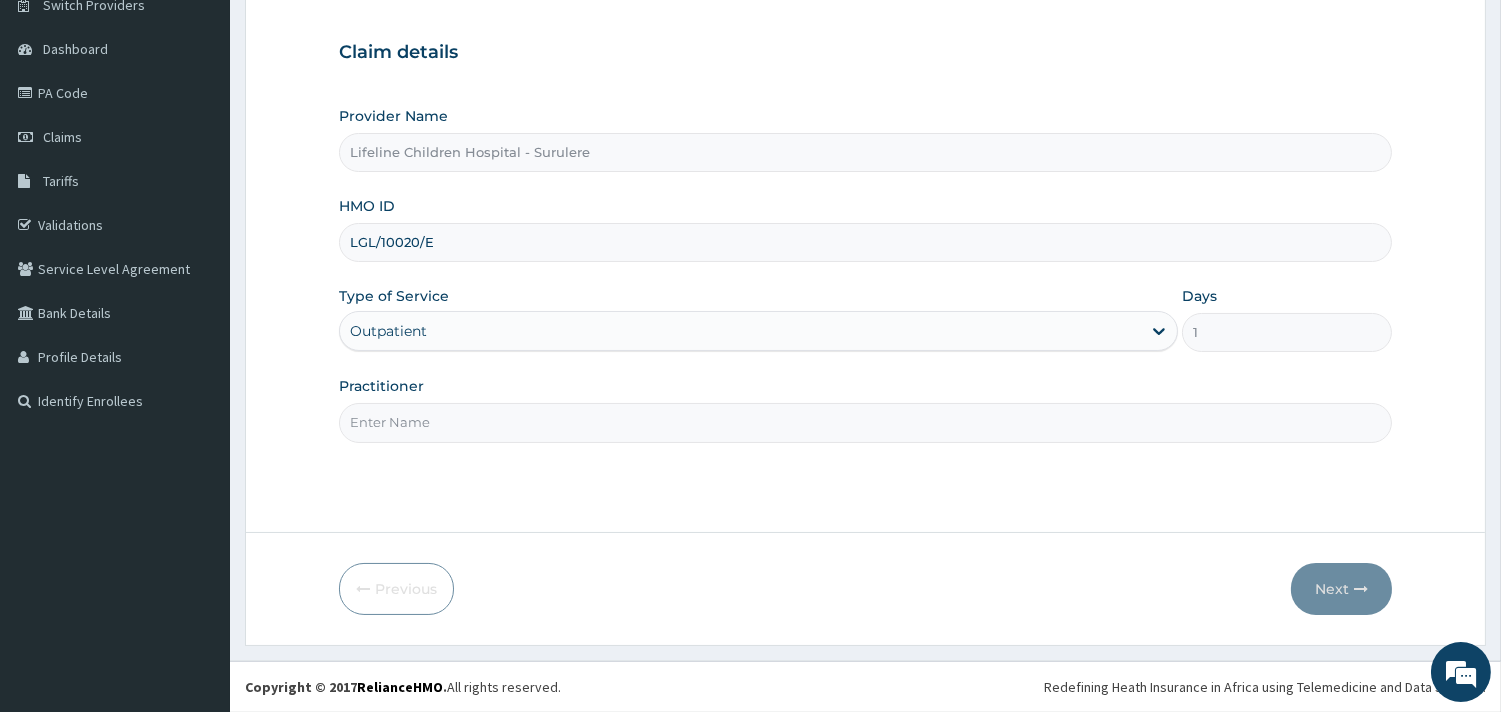 click on "Practitioner" at bounding box center [865, 422] 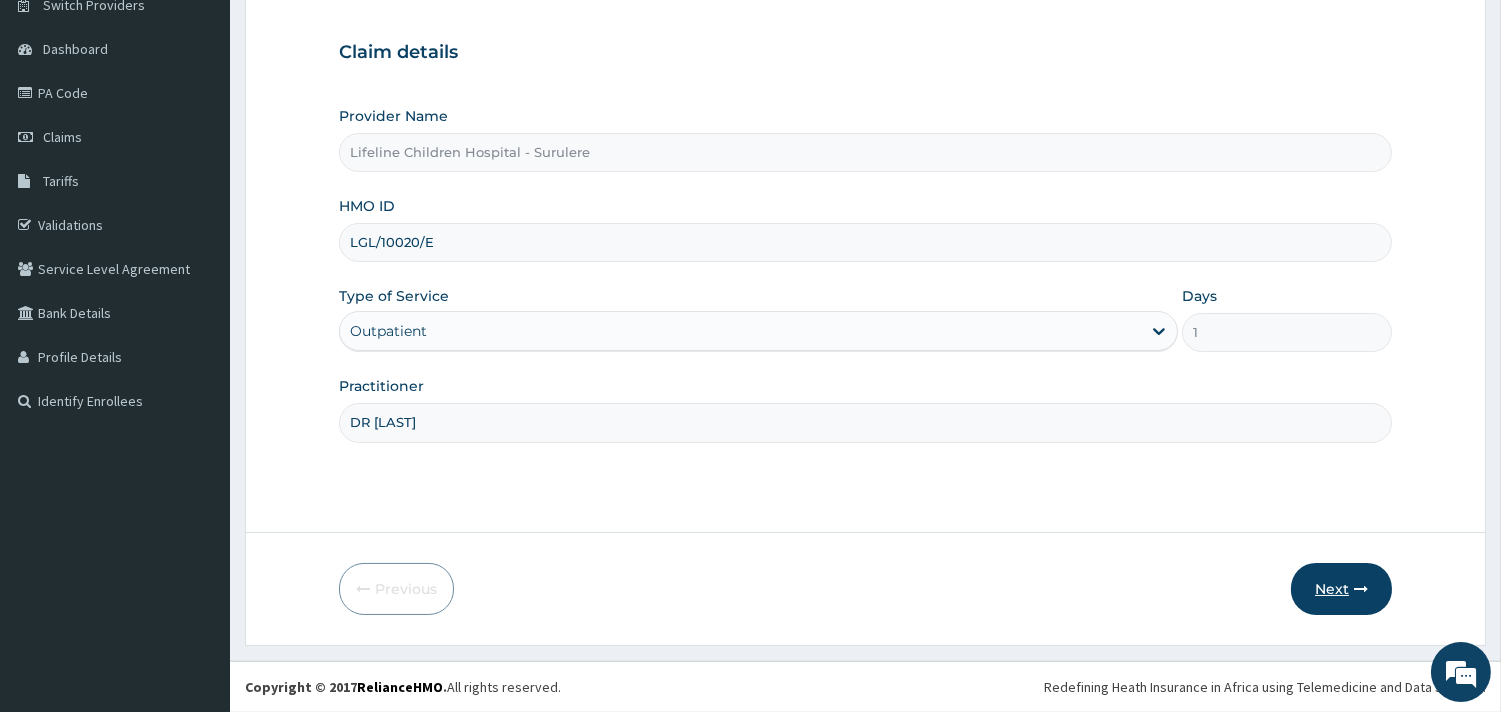 type on "DR OKOROBIE" 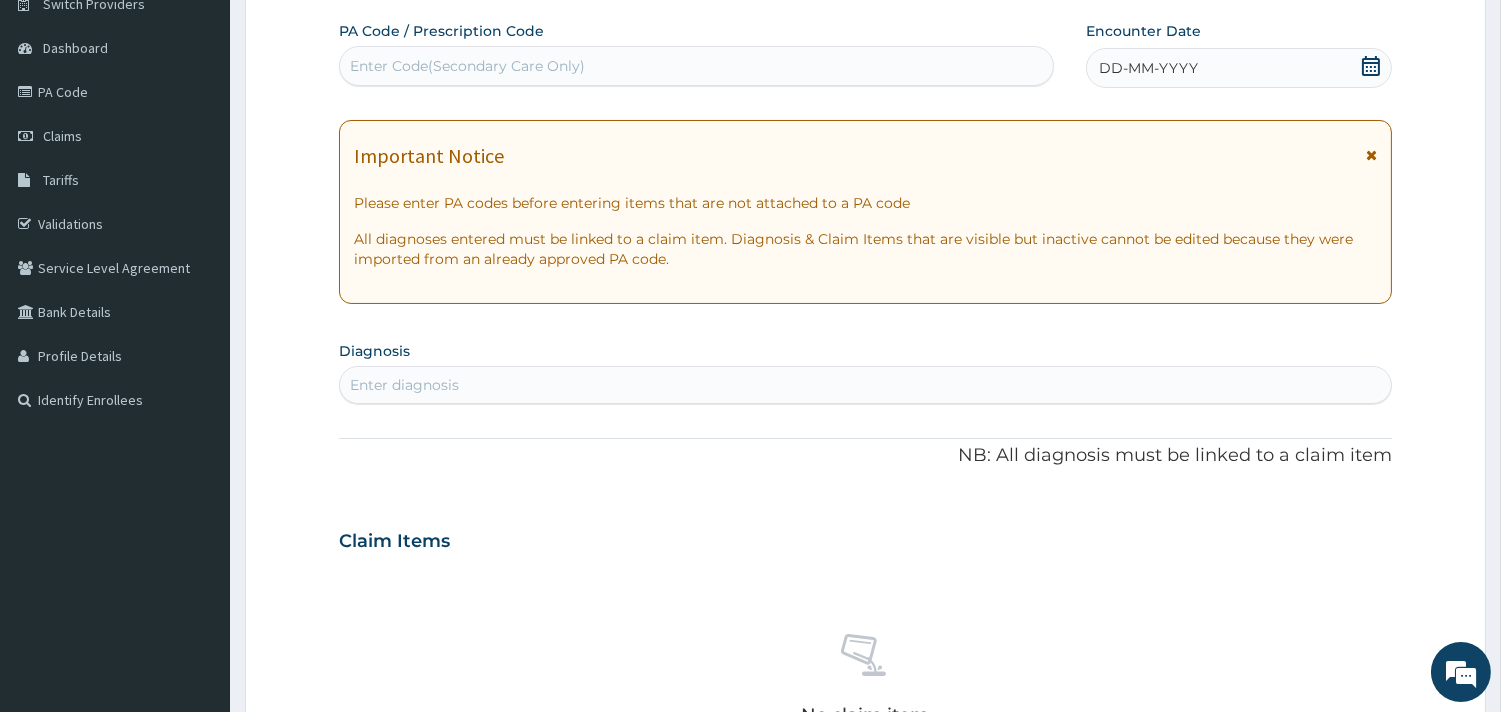 click on "DD-MM-YYYY" at bounding box center (1239, 68) 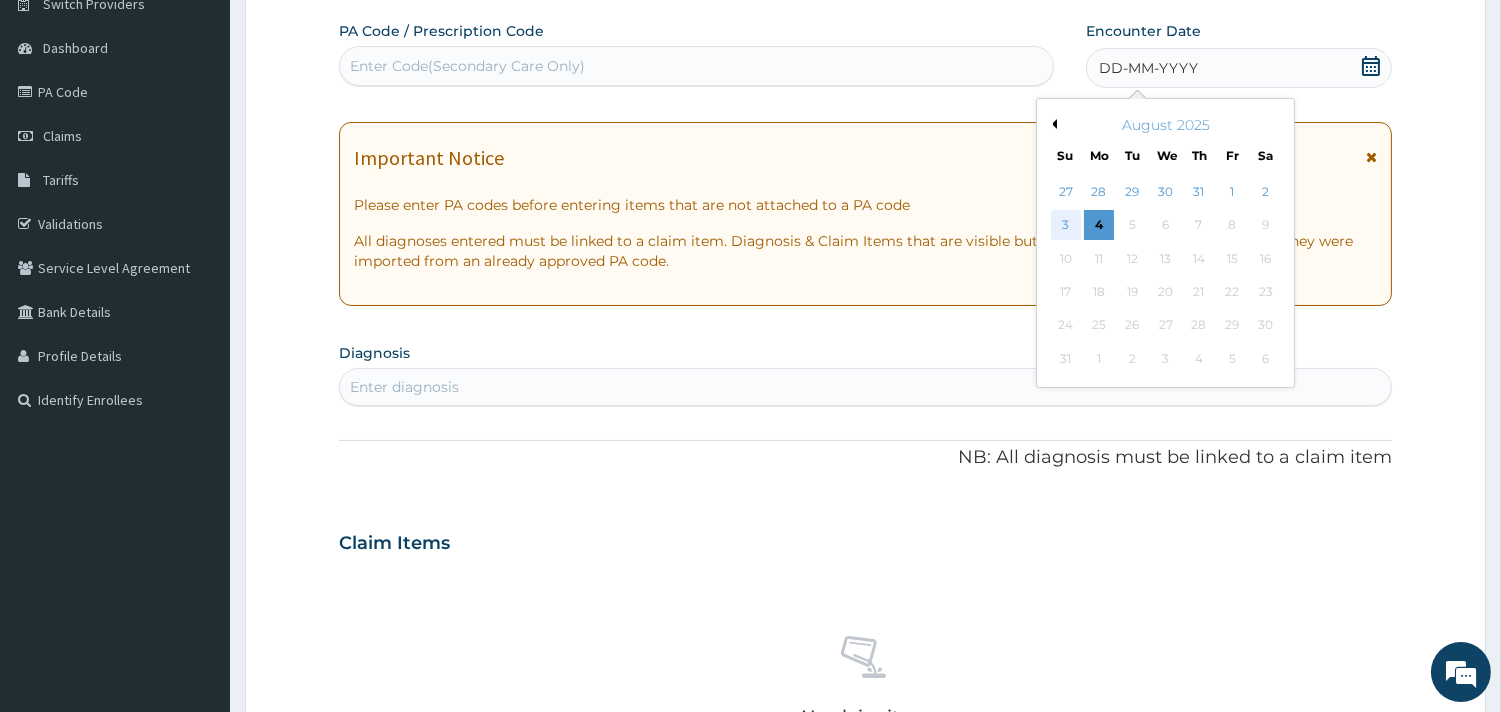click on "3" at bounding box center (1065, 226) 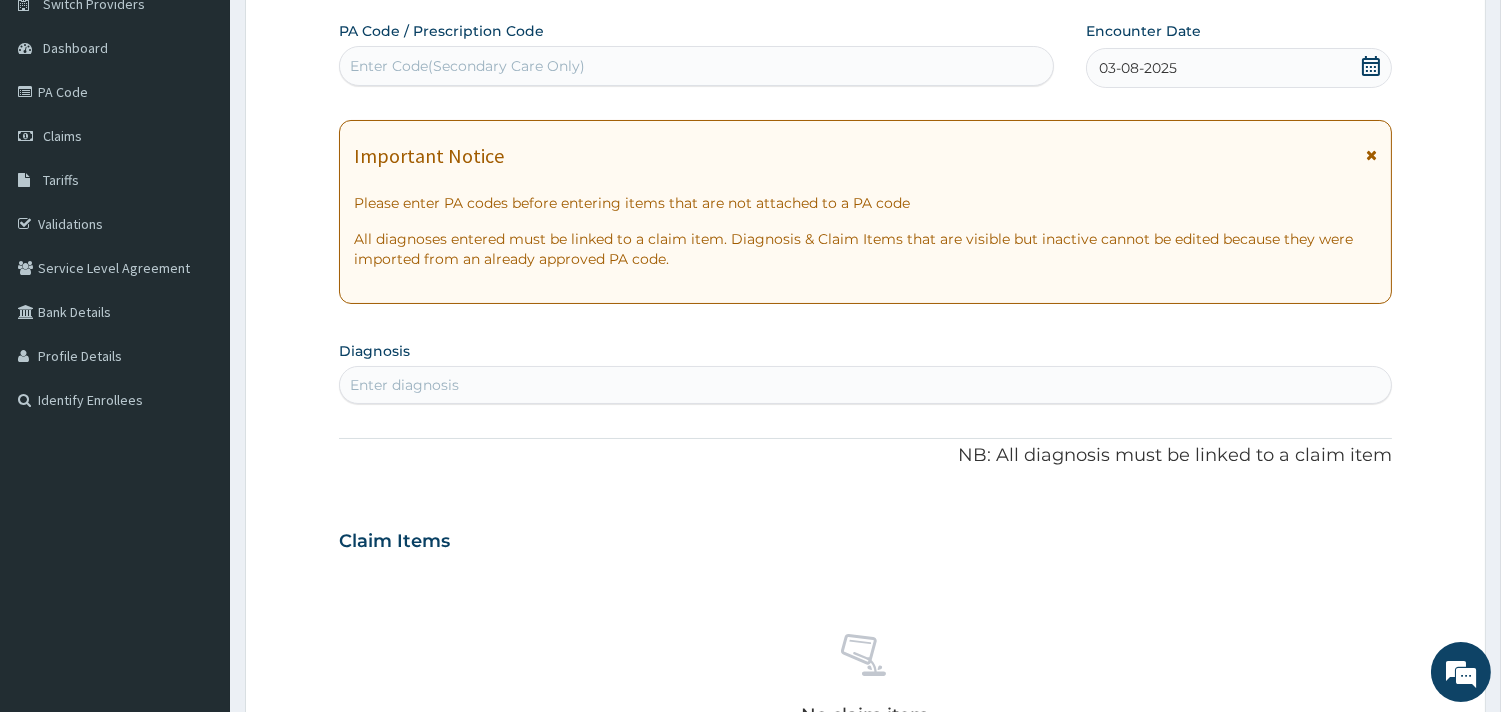 click on "Enter diagnosis" at bounding box center (865, 385) 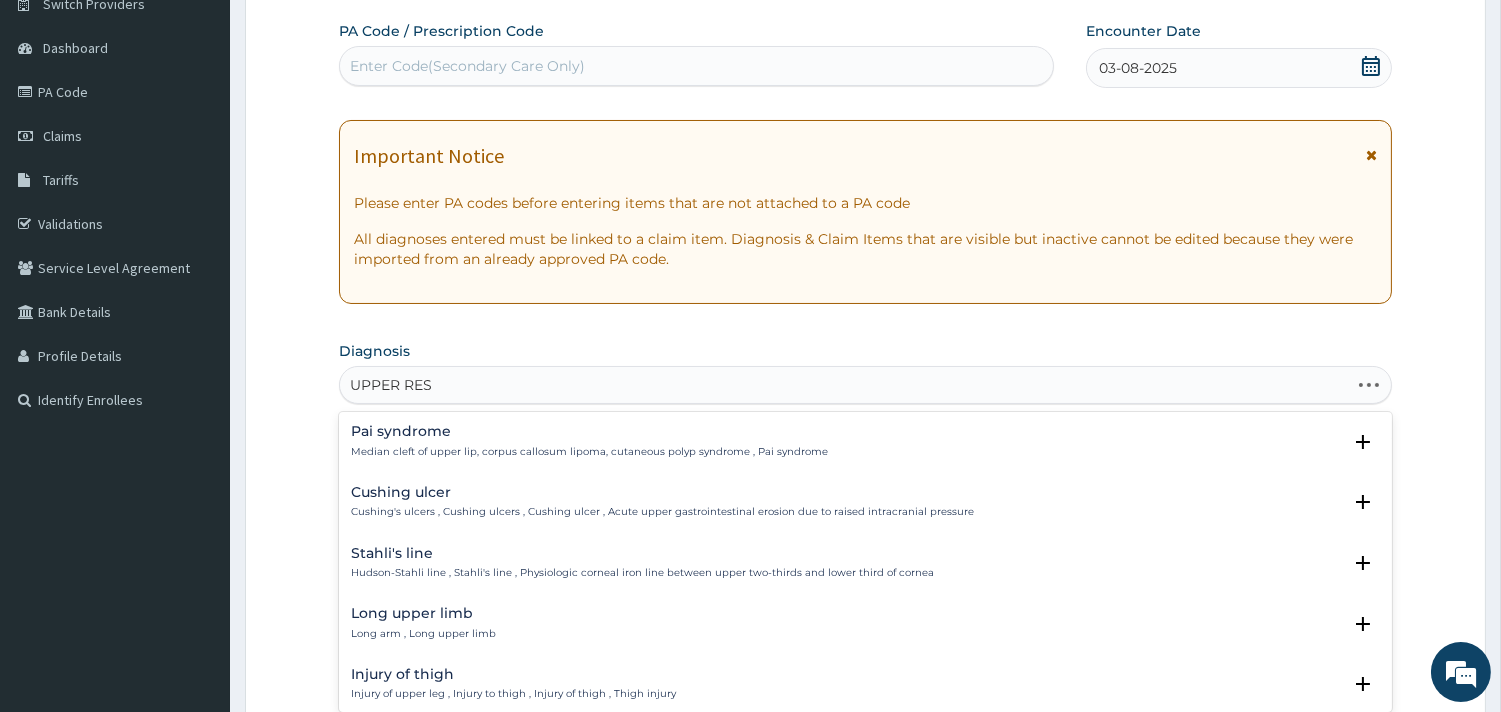 type on "UPPER RESP" 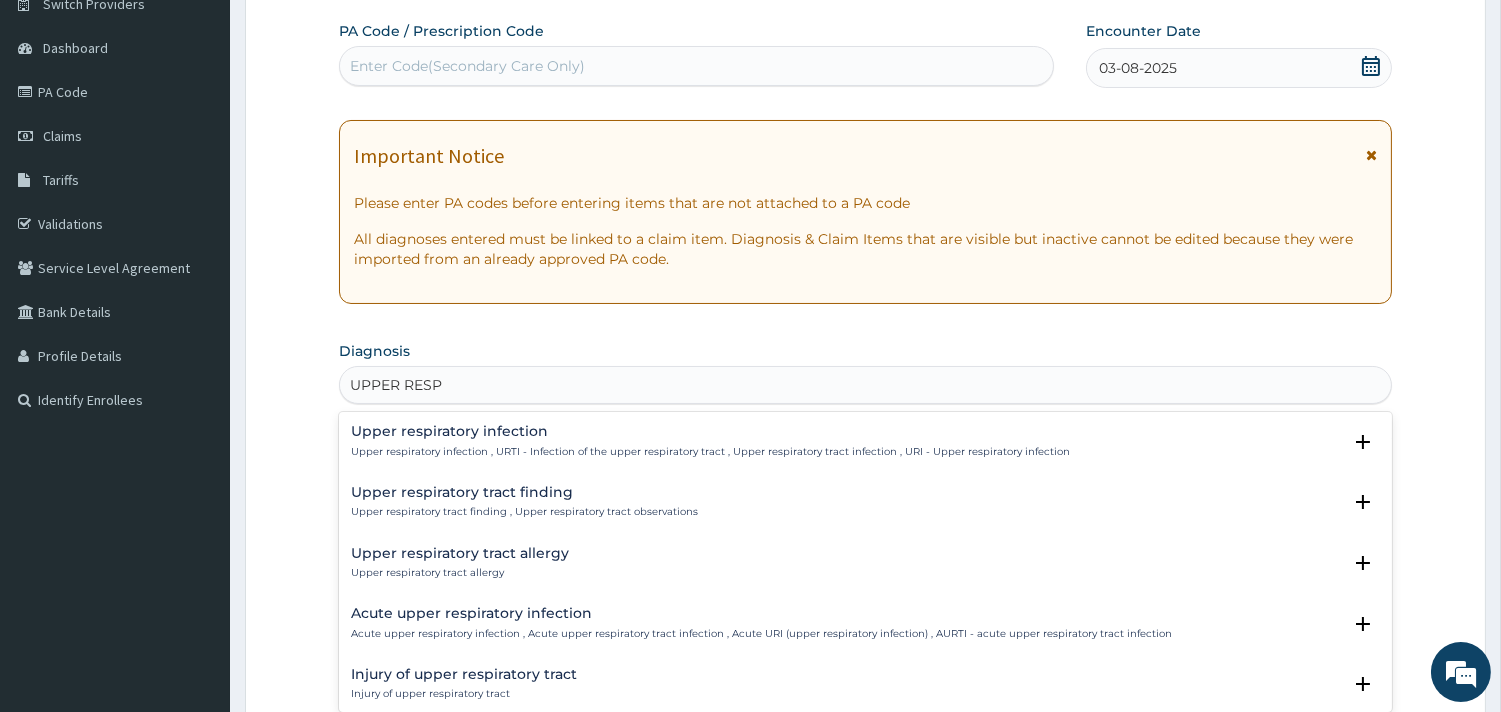 click on "Upper respiratory infection" at bounding box center [710, 431] 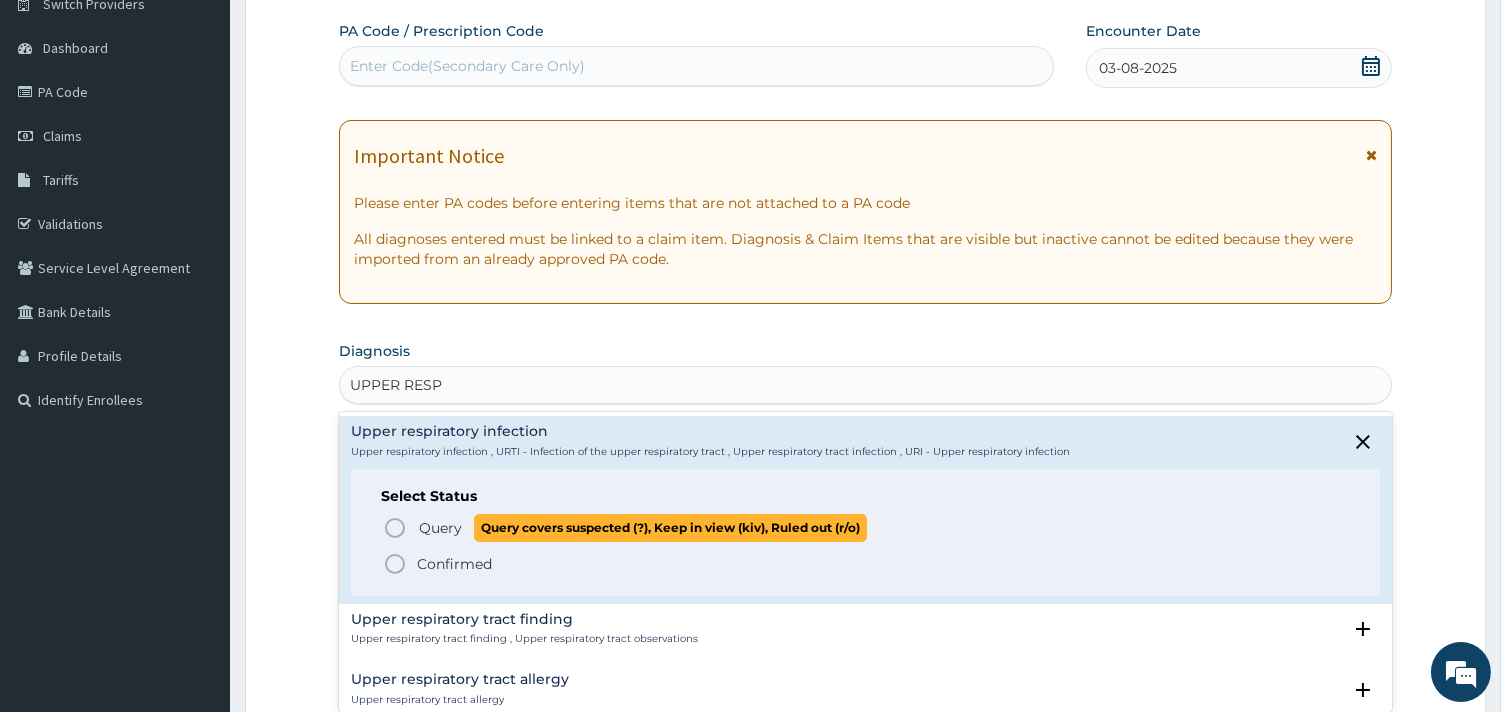 click on "Query" at bounding box center [440, 528] 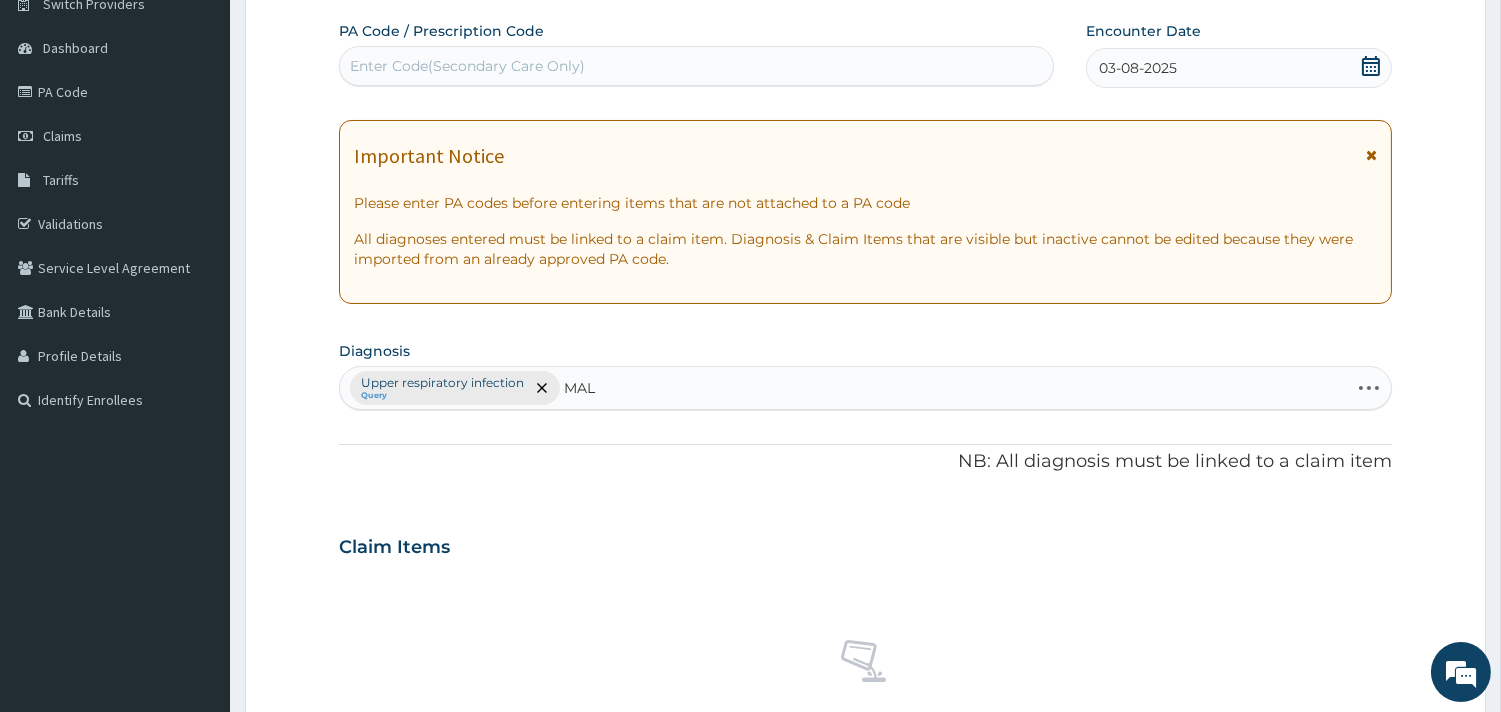 type on "MALA" 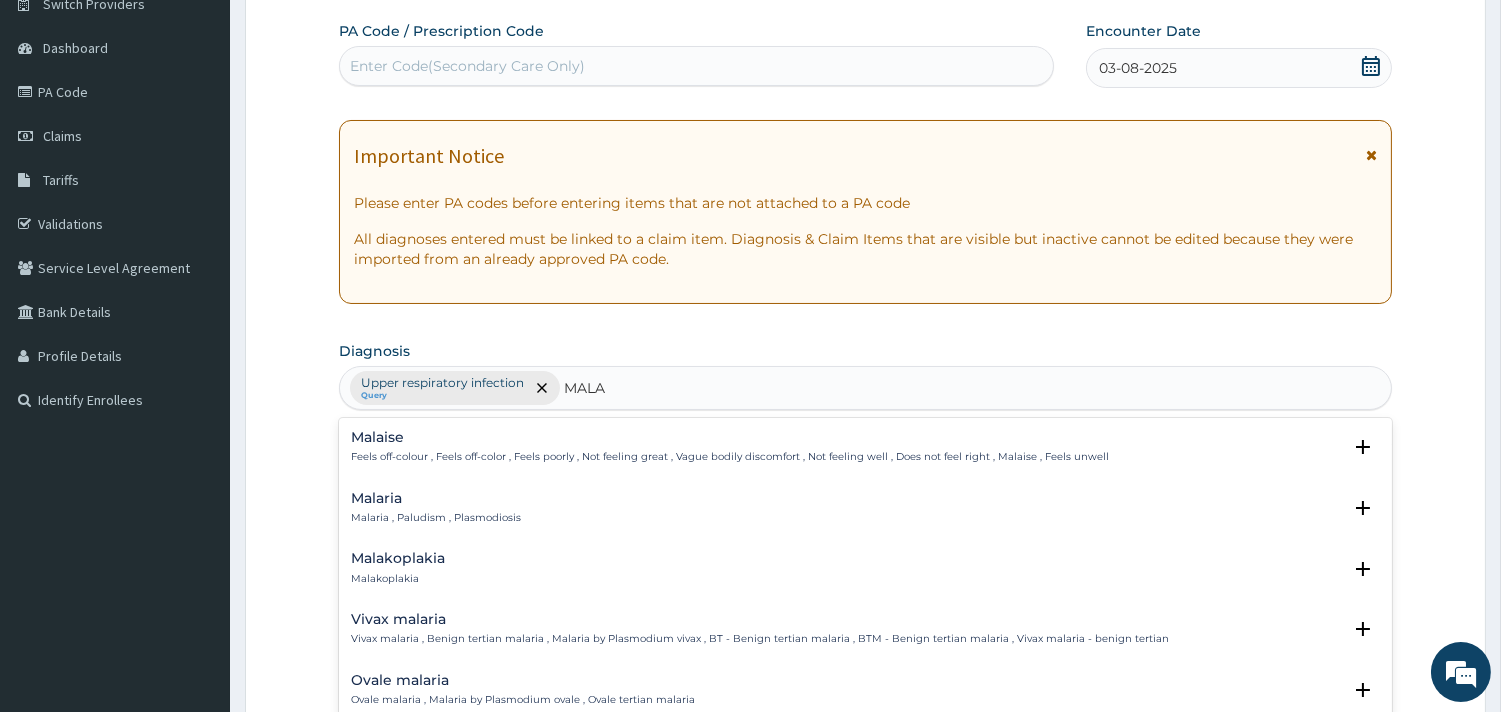click on "Malaria , Paludism , Plasmodiosis" at bounding box center (436, 518) 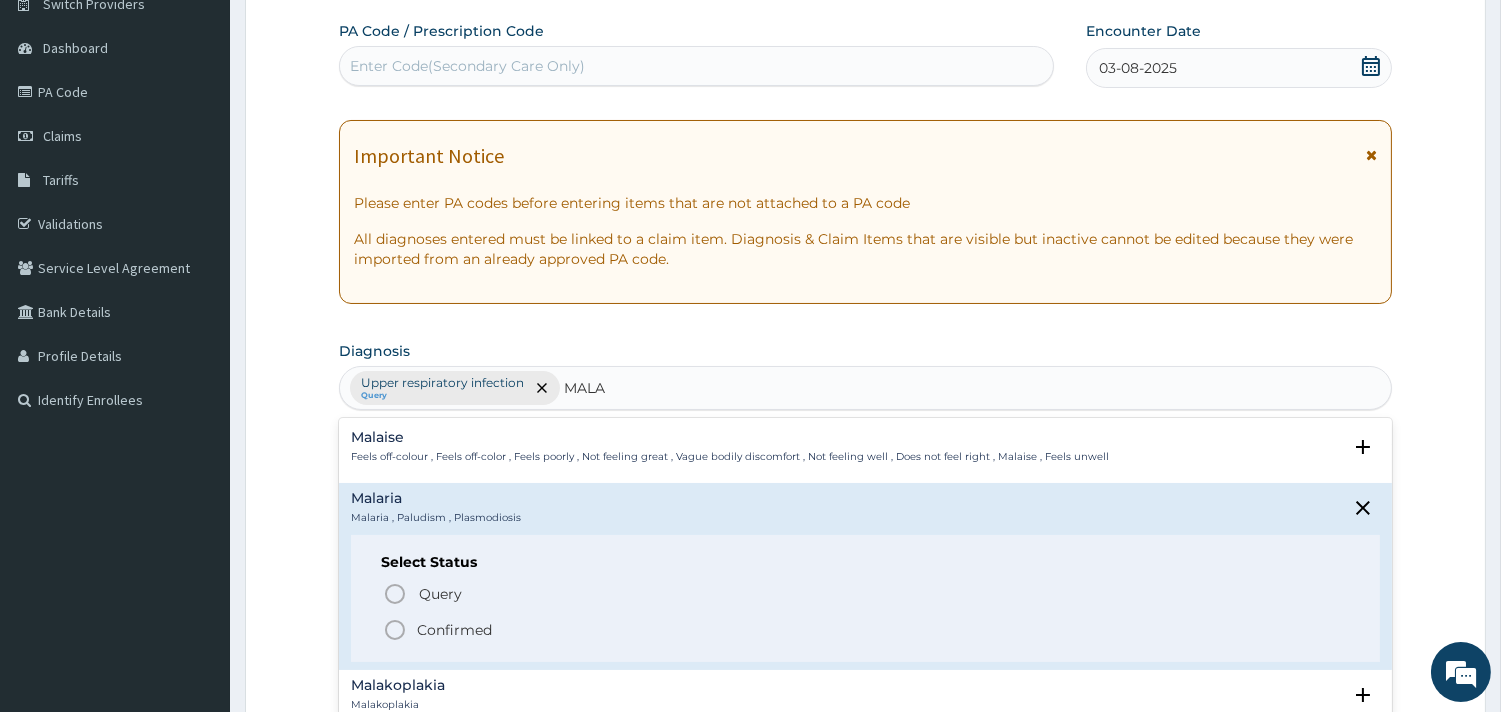 click on "Confirmed" at bounding box center (454, 630) 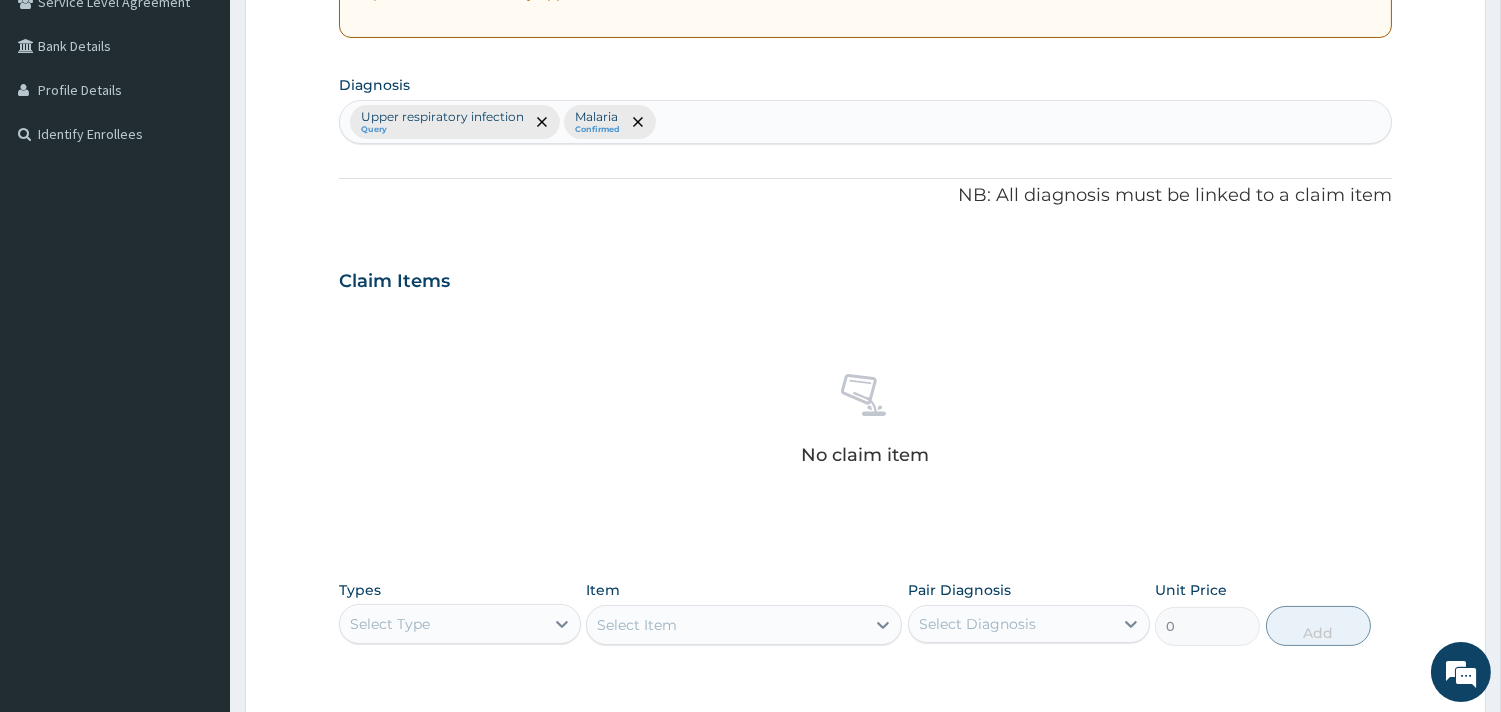 scroll, scrollTop: 614, scrollLeft: 0, axis: vertical 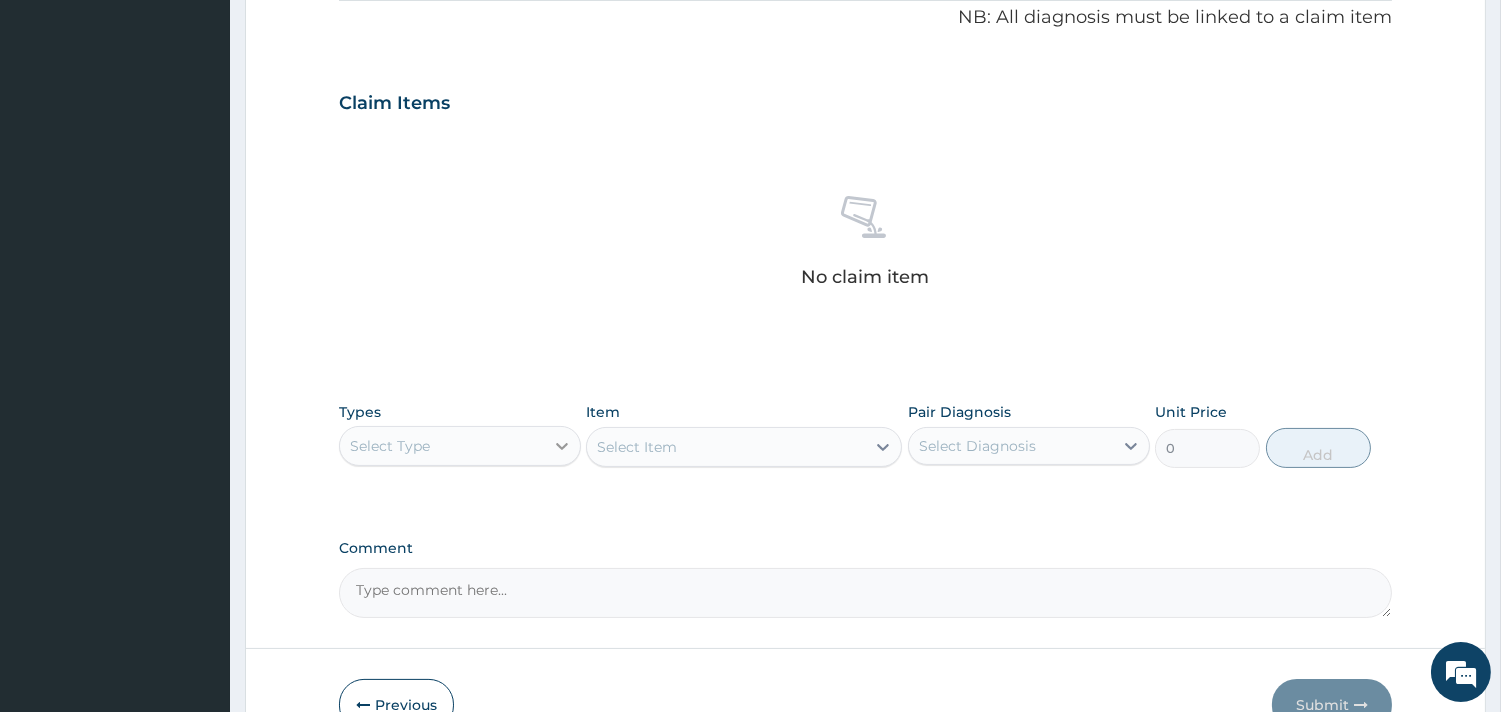 click at bounding box center [562, 446] 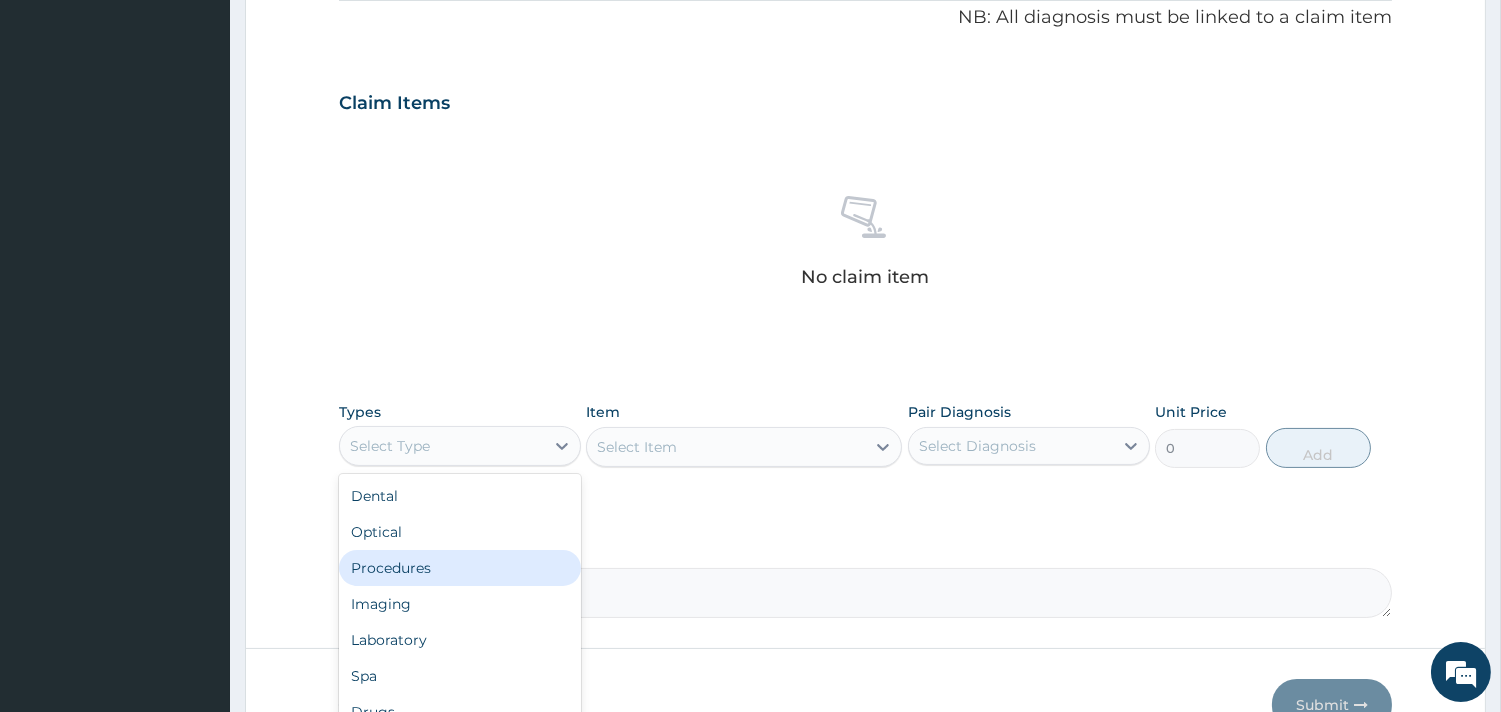 click on "Procedures" at bounding box center (460, 568) 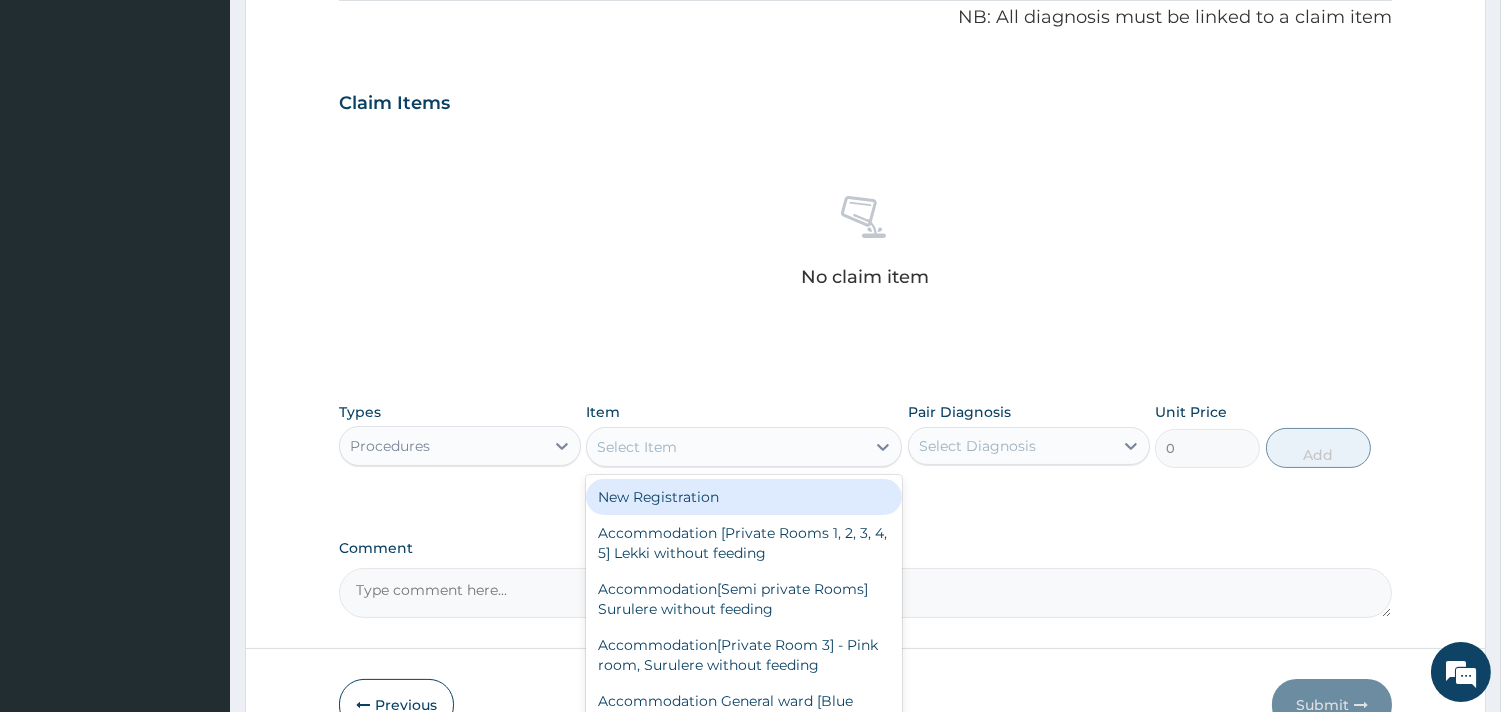 click on "Select Item" at bounding box center (726, 447) 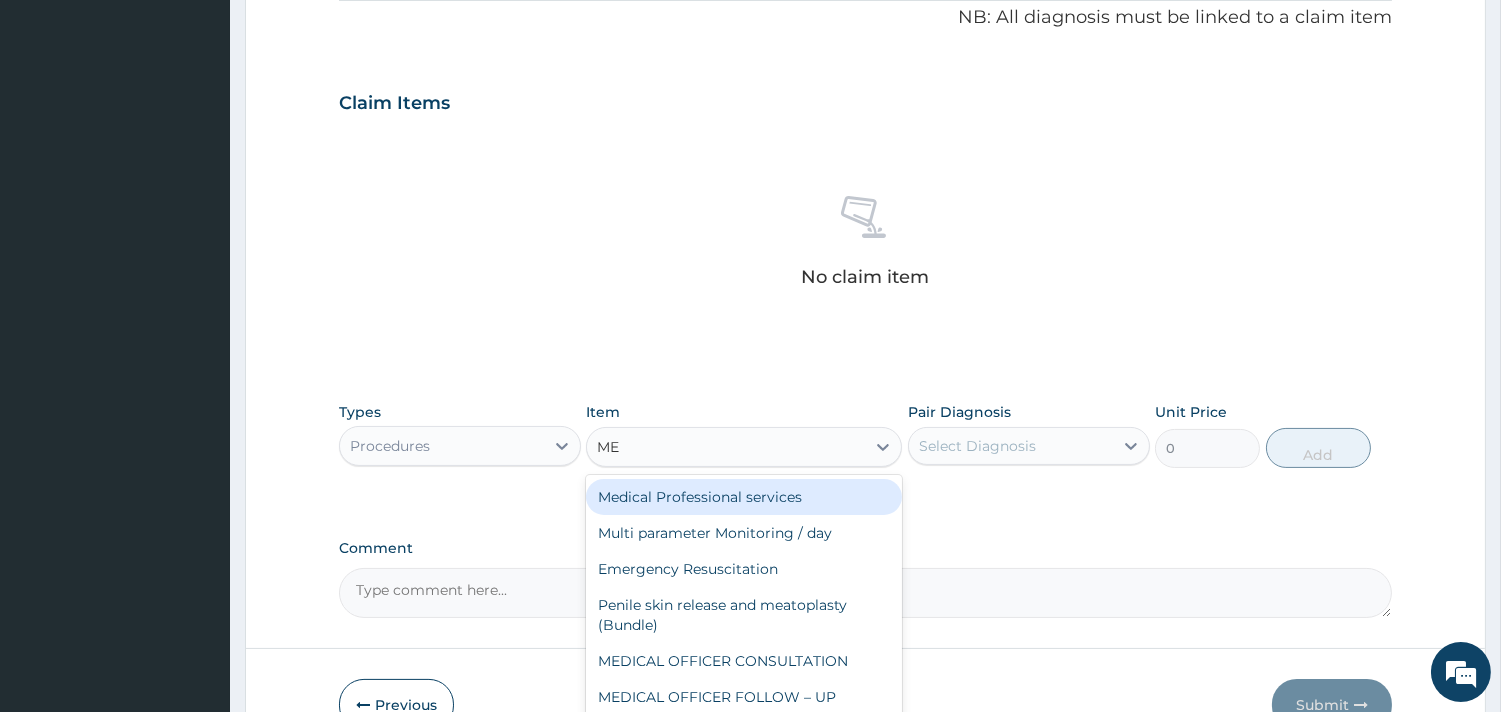 type on "MED" 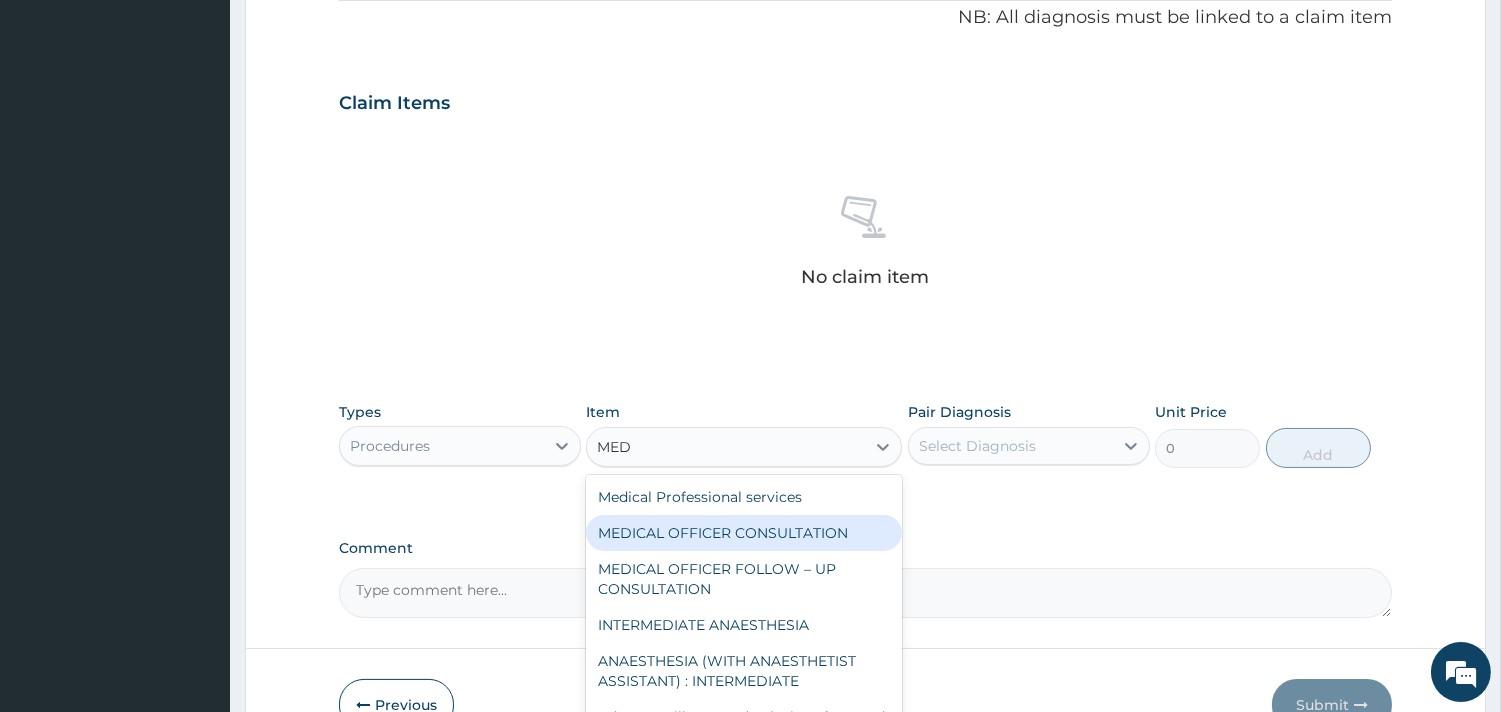 click on "MEDICAL OFFICER CONSULTATION" at bounding box center (744, 533) 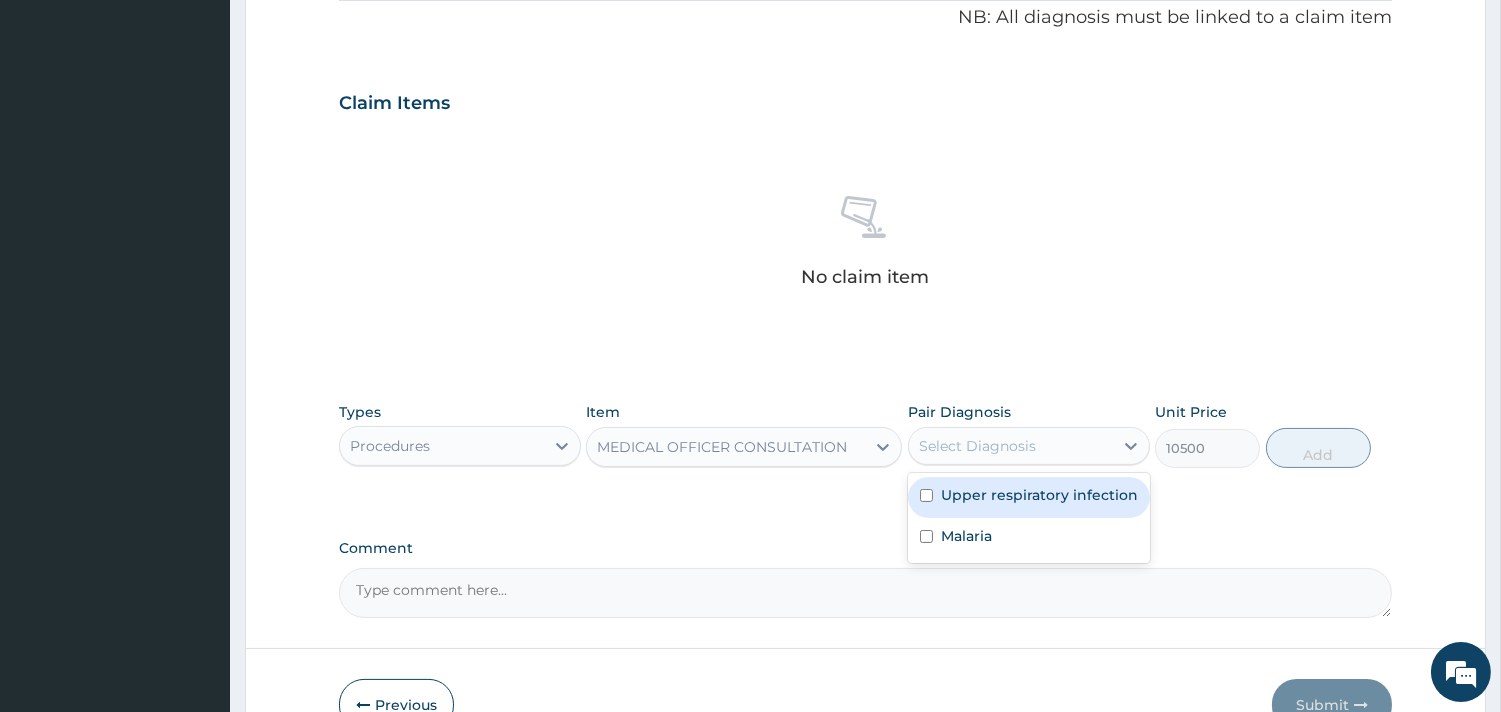 click on "Select Diagnosis" at bounding box center [977, 446] 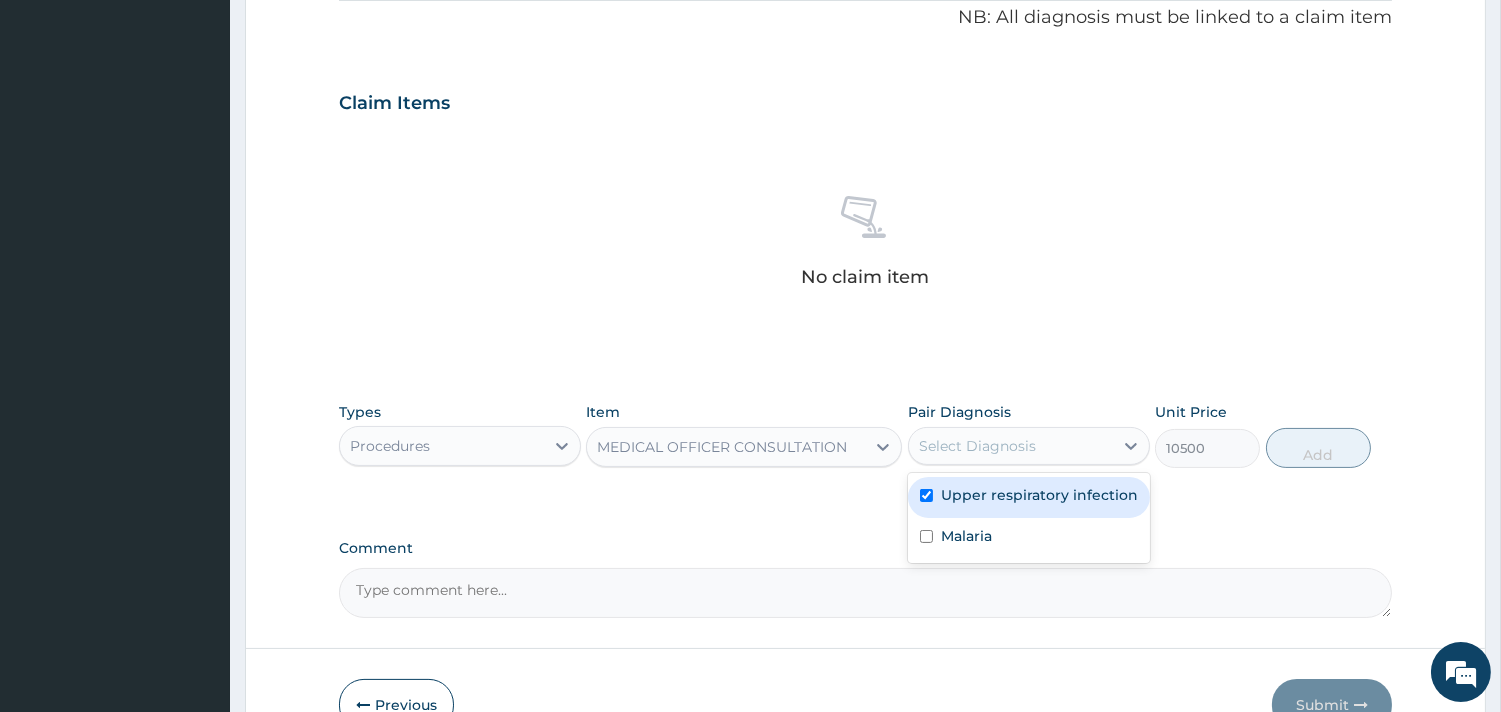 checkbox on "true" 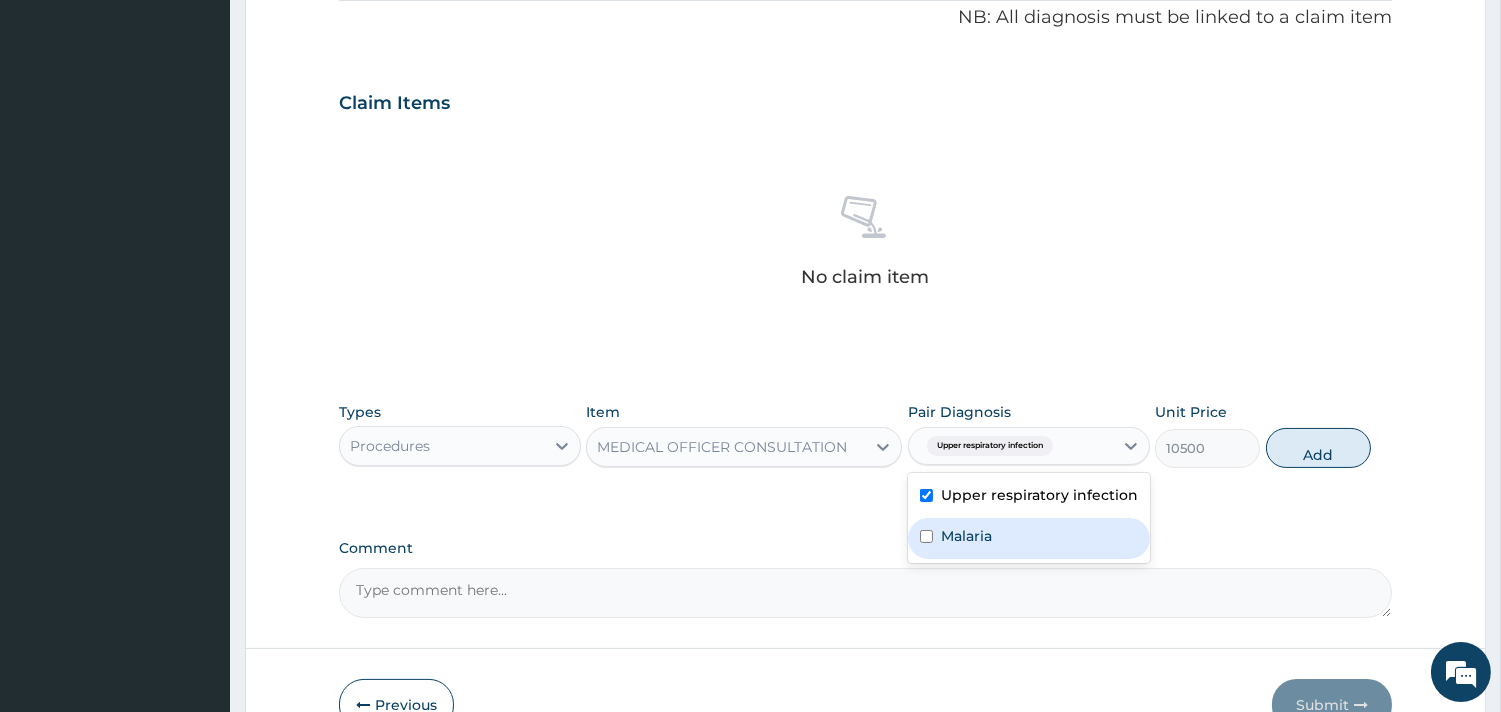 click on "Malaria" at bounding box center [1029, 538] 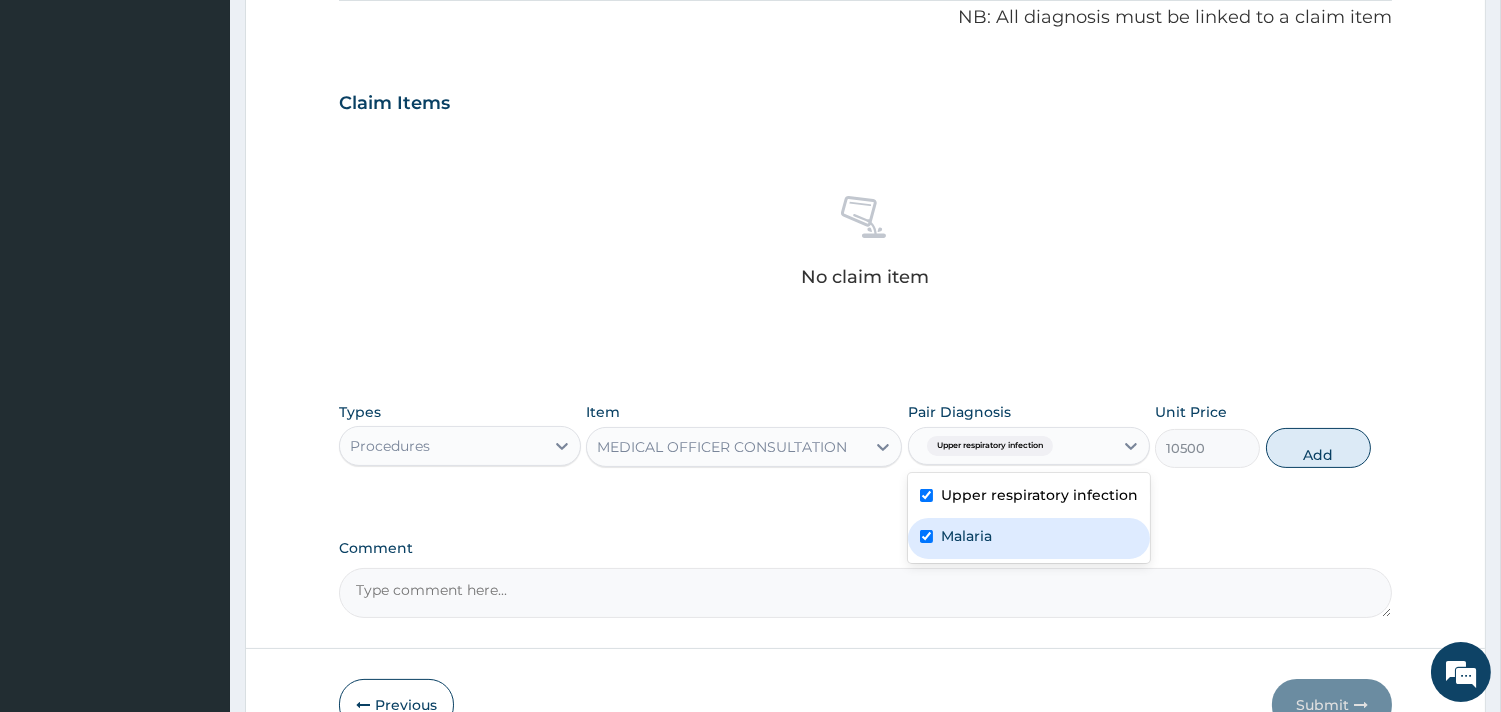 checkbox on "true" 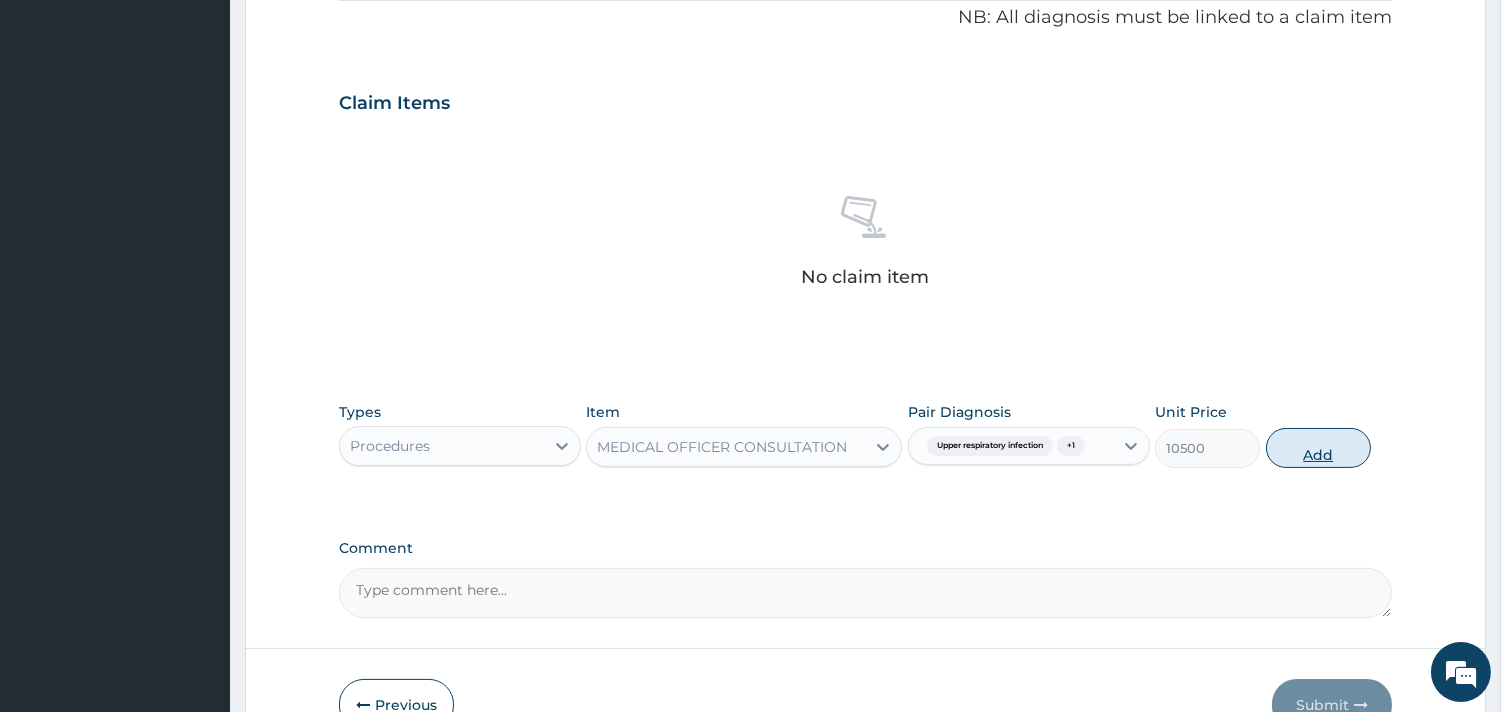 click on "Add" at bounding box center [1318, 448] 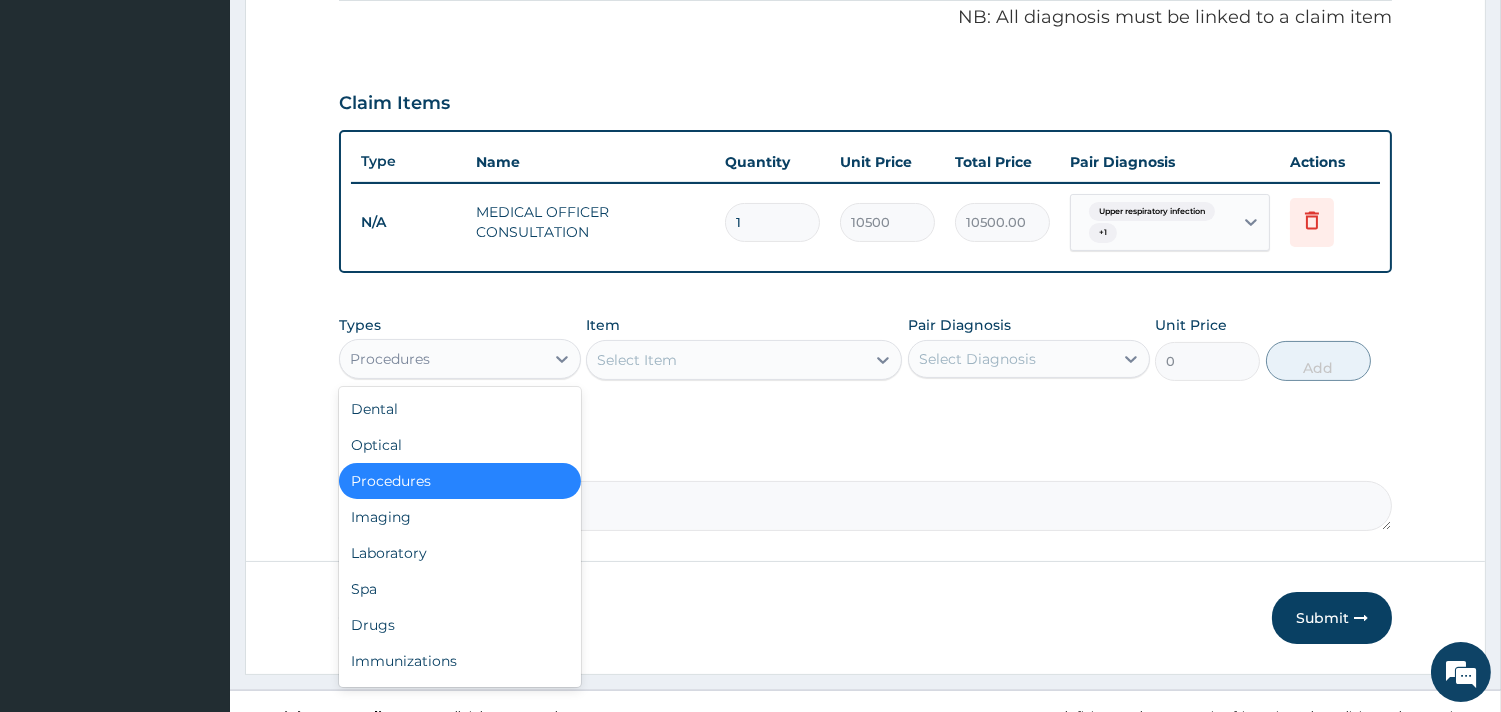 click on "Procedures" at bounding box center (442, 359) 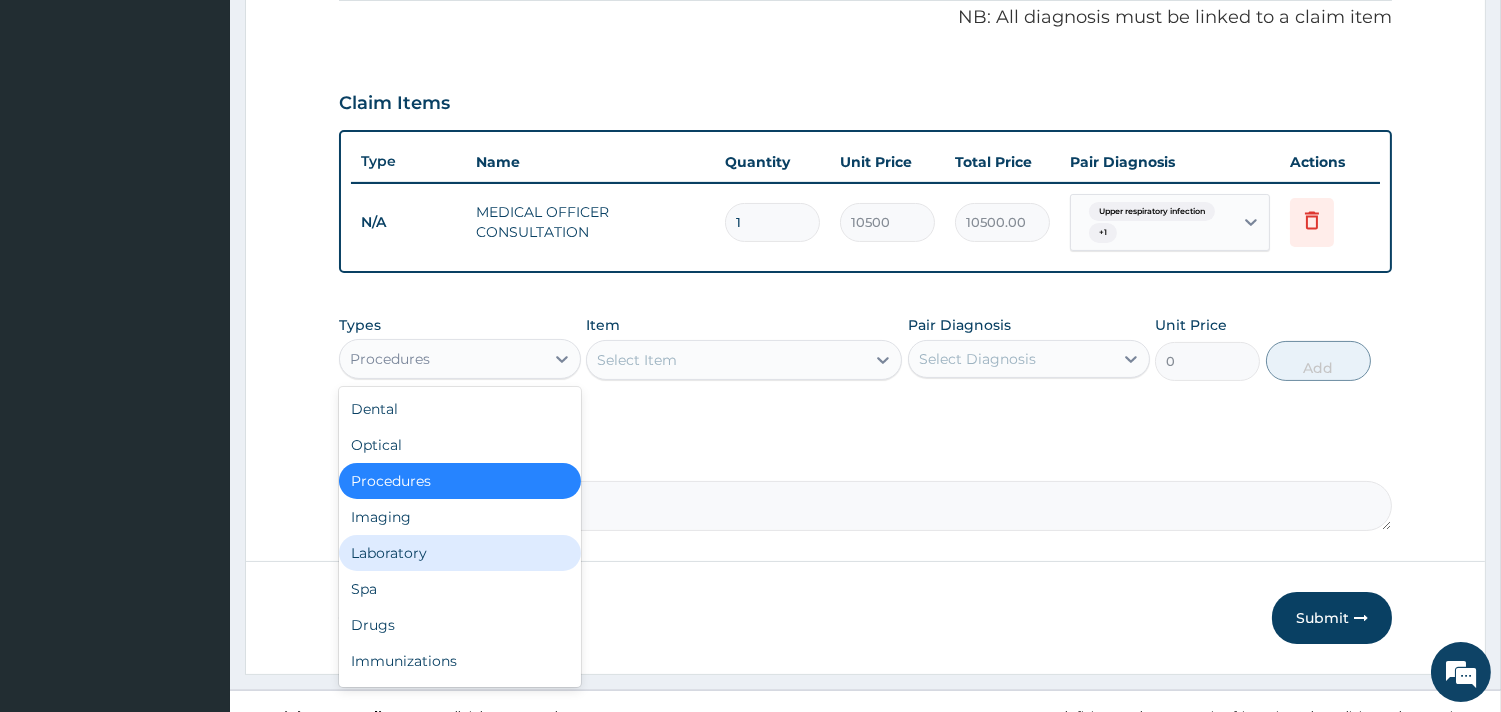 click on "Laboratory" at bounding box center [460, 553] 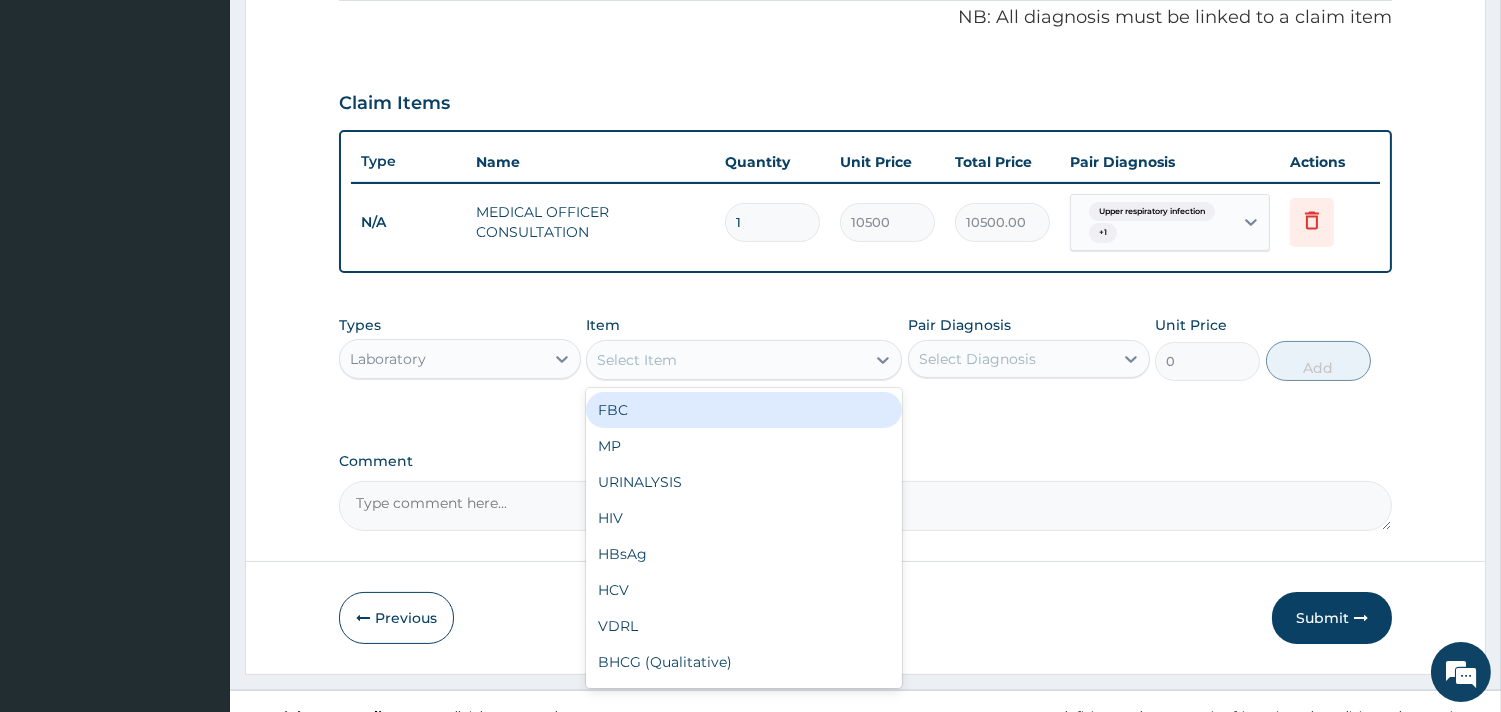 click on "Select Item" at bounding box center [726, 360] 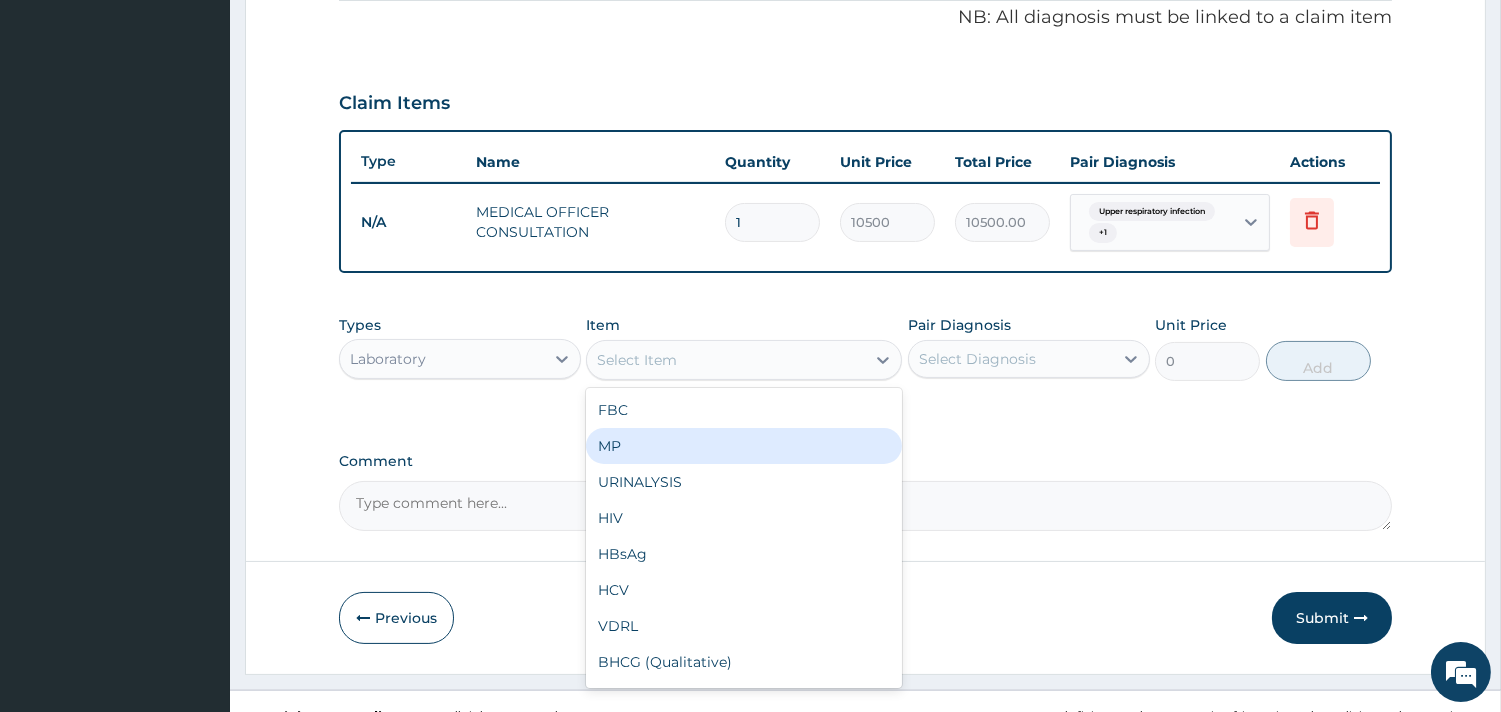 click on "MP" at bounding box center (744, 446) 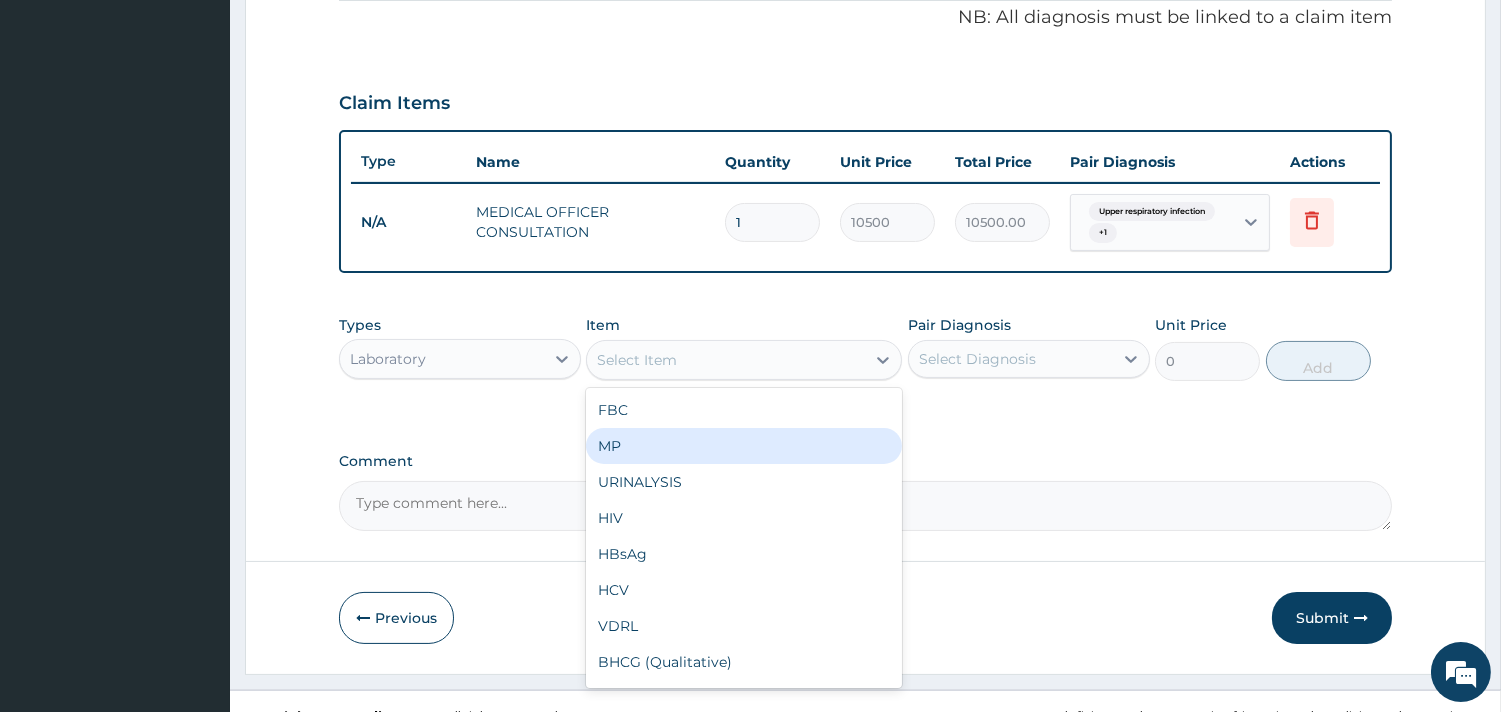 type on "4000" 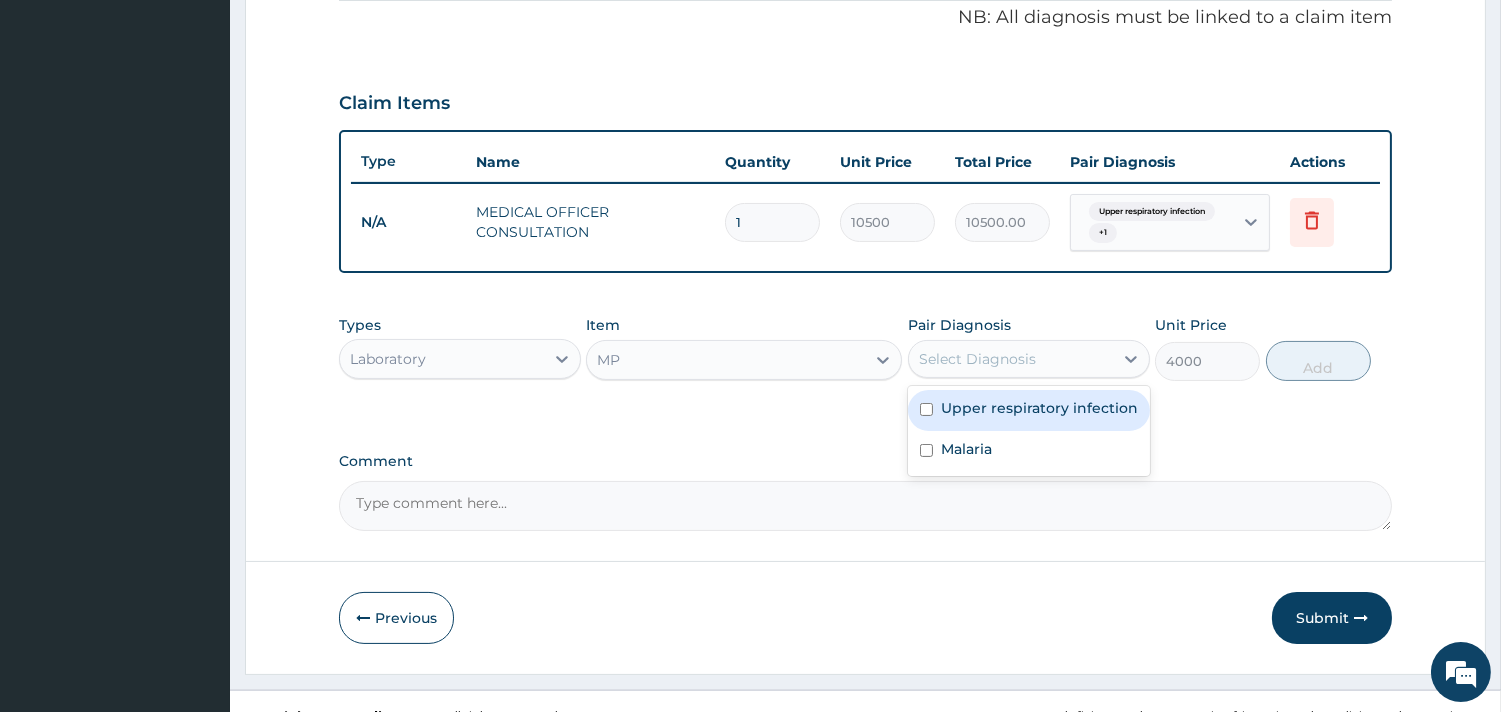drag, startPoint x: 1062, startPoint y: 344, endPoint x: 1011, endPoint y: 416, distance: 88.23265 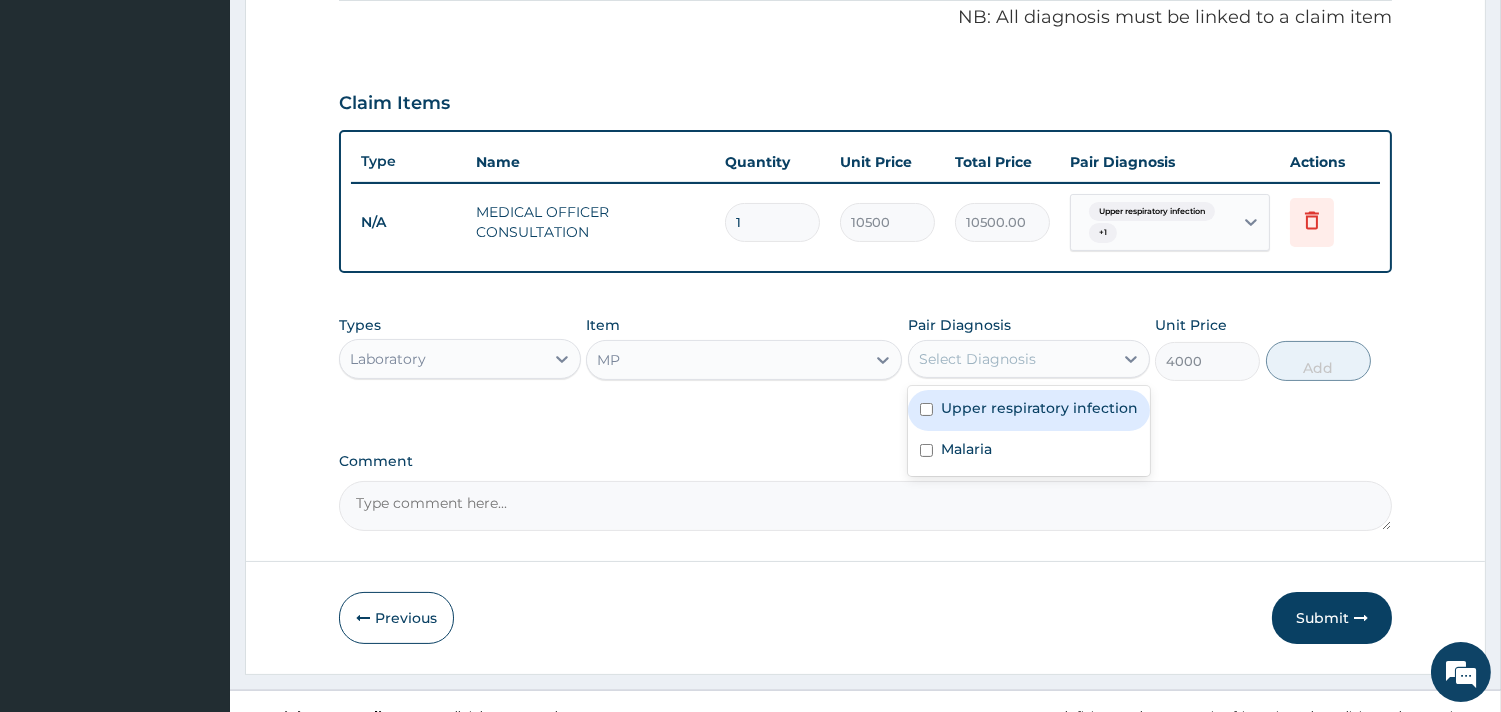 click on "Select Diagnosis" at bounding box center (1011, 359) 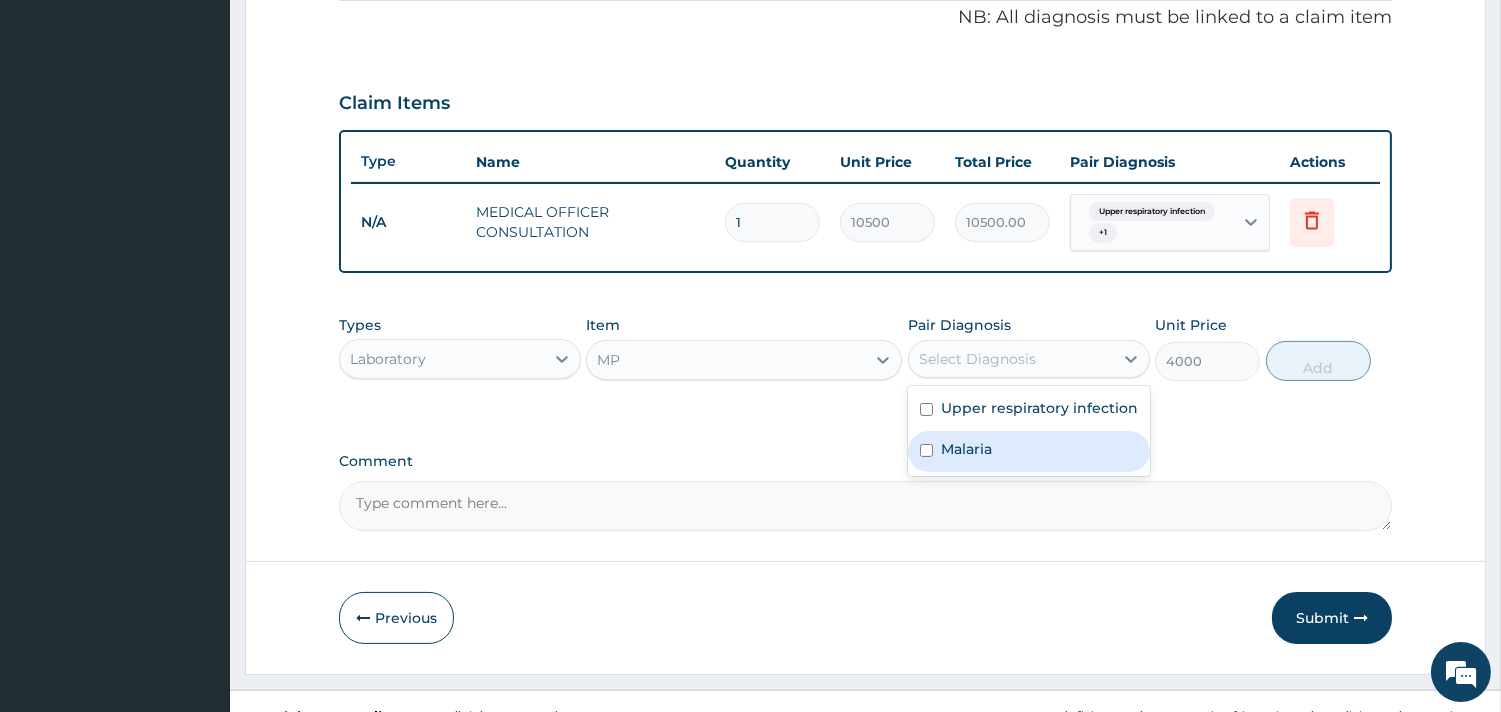 click on "Malaria" at bounding box center [966, 449] 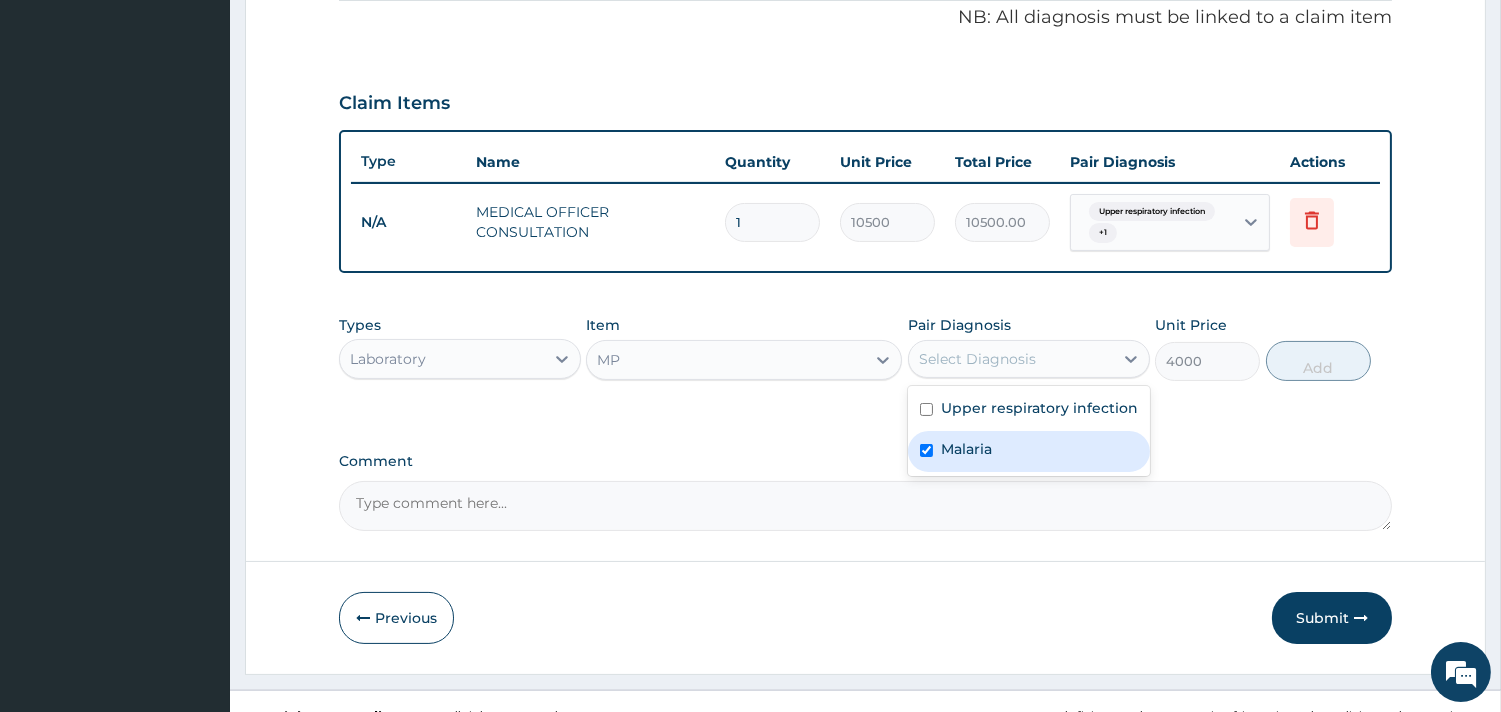 checkbox on "true" 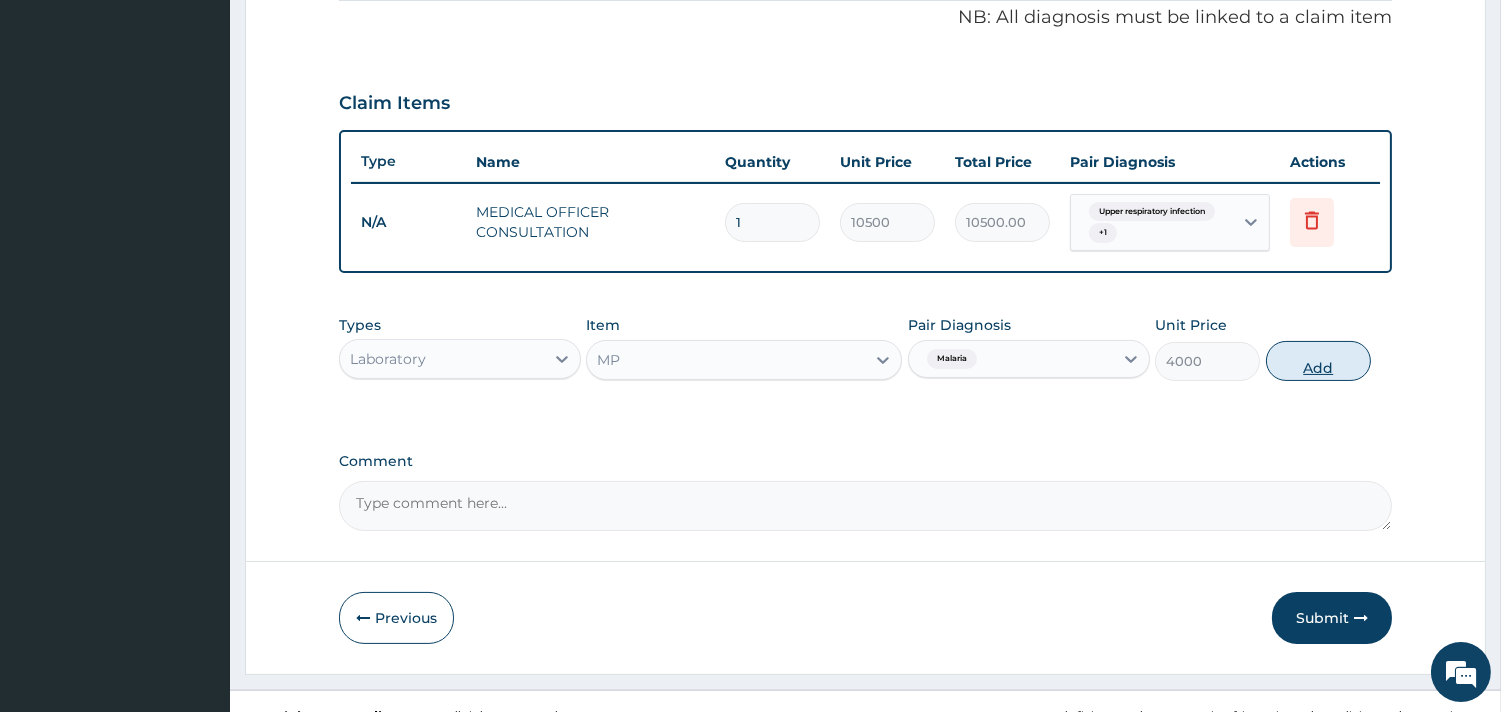 click on "Add" at bounding box center [1318, 361] 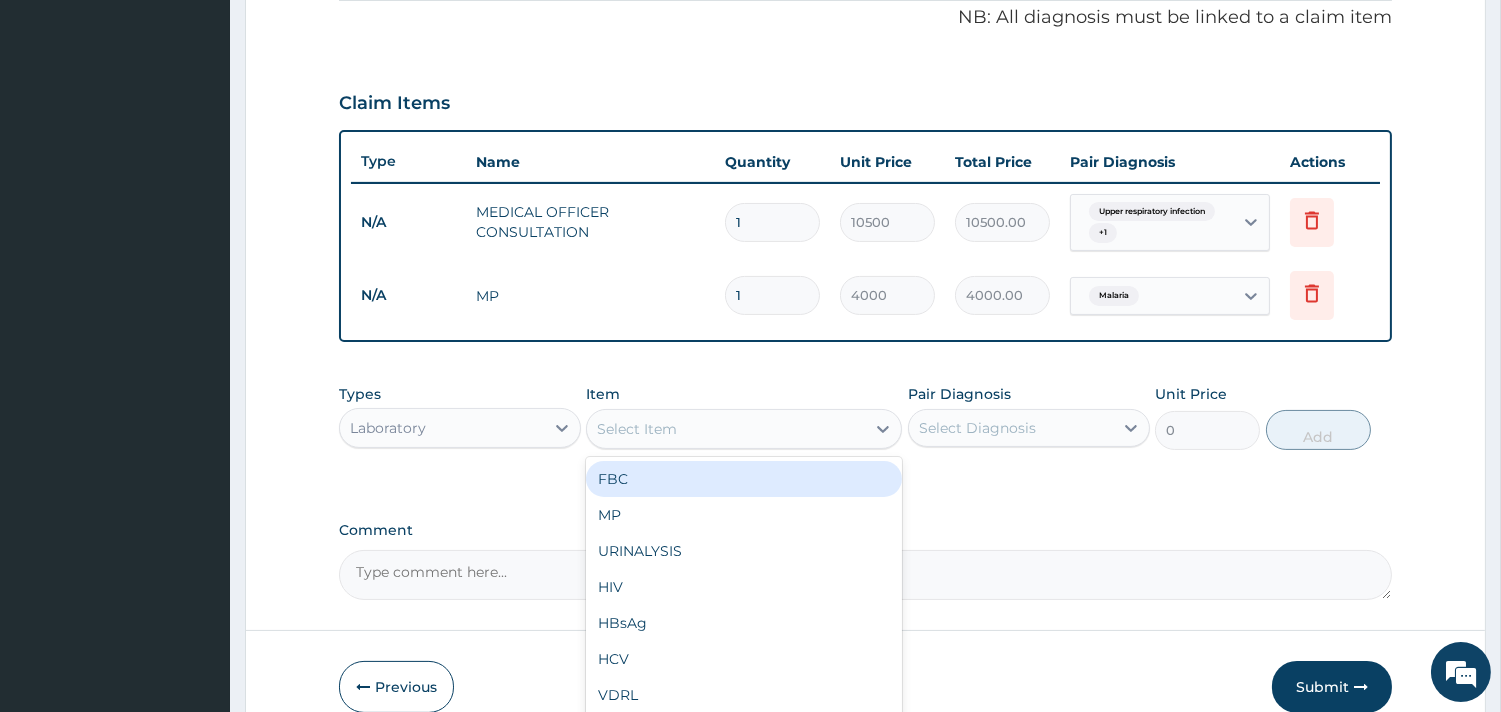 click on "Select Item" at bounding box center (726, 429) 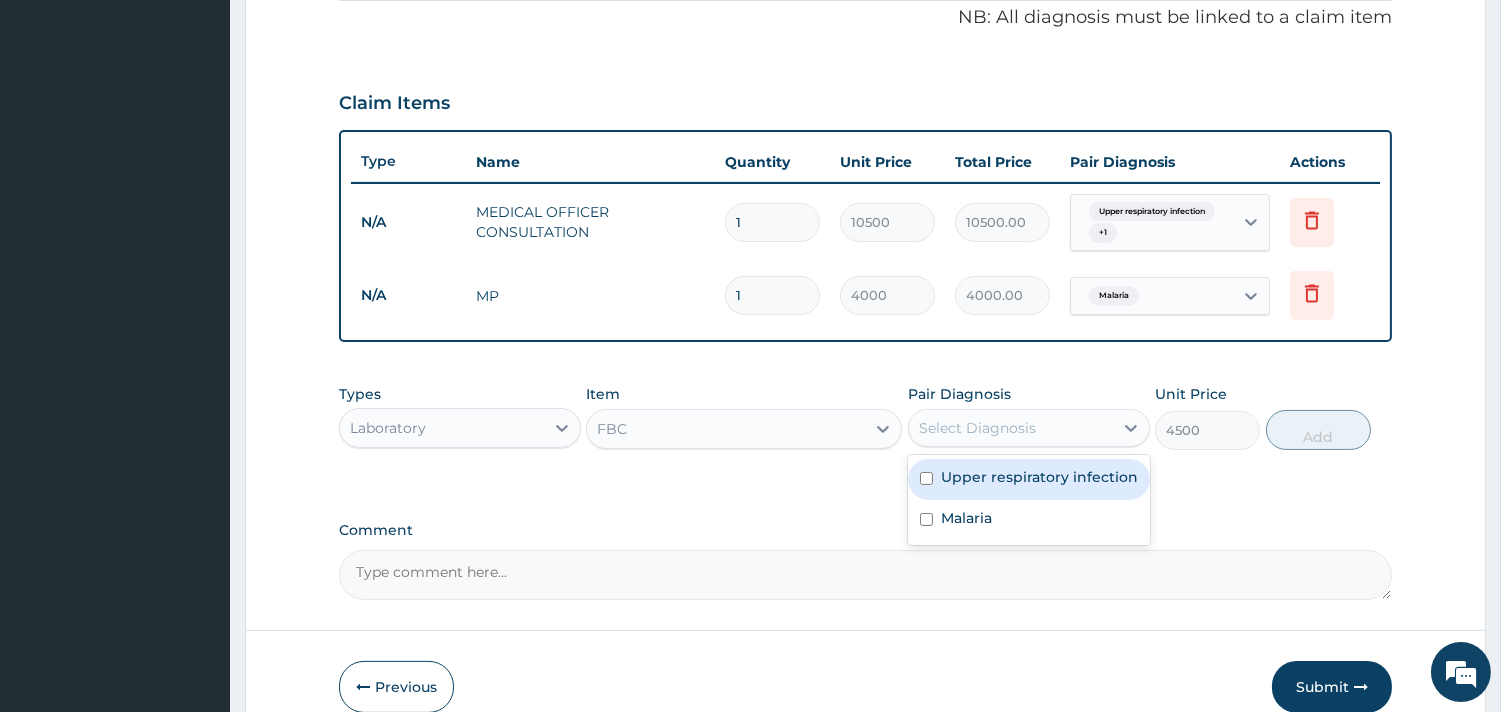 click on "Select Diagnosis" at bounding box center (1011, 428) 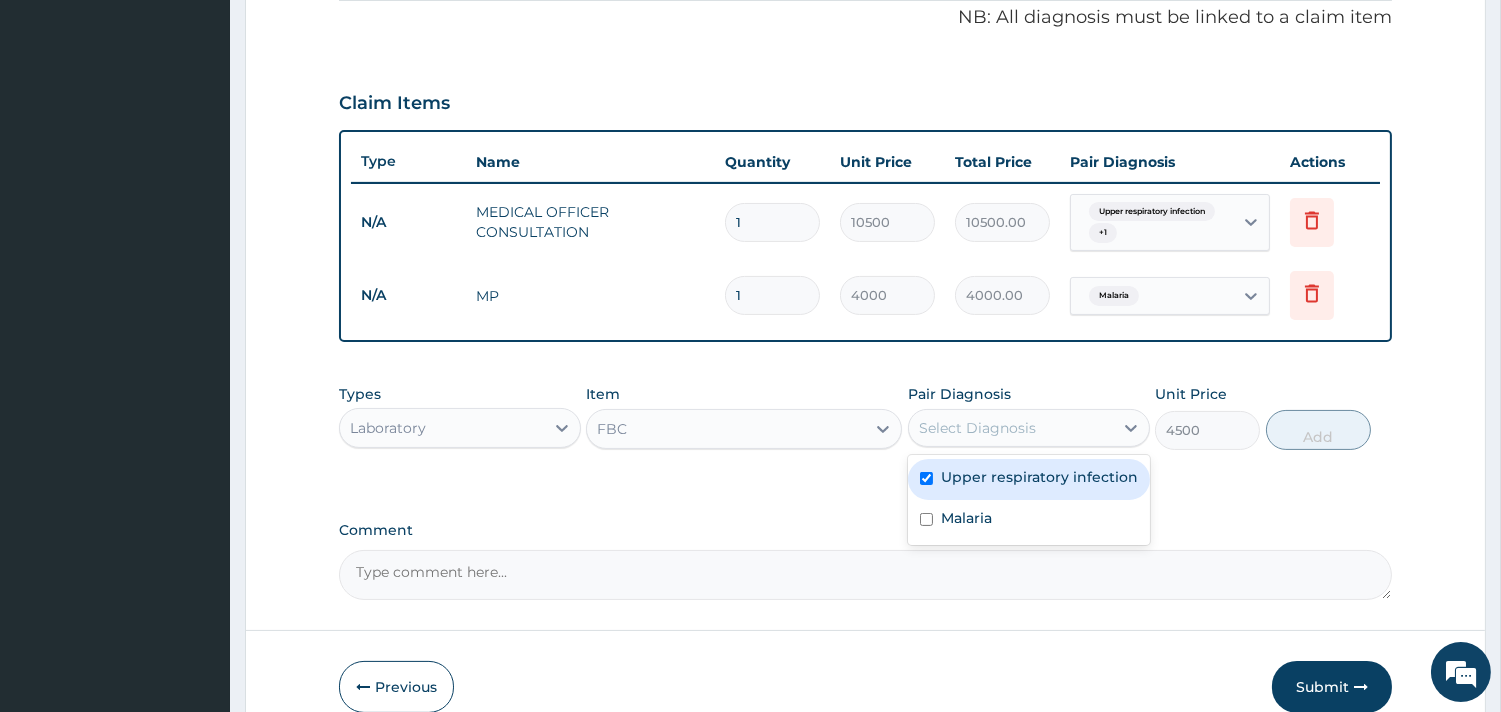 checkbox on "true" 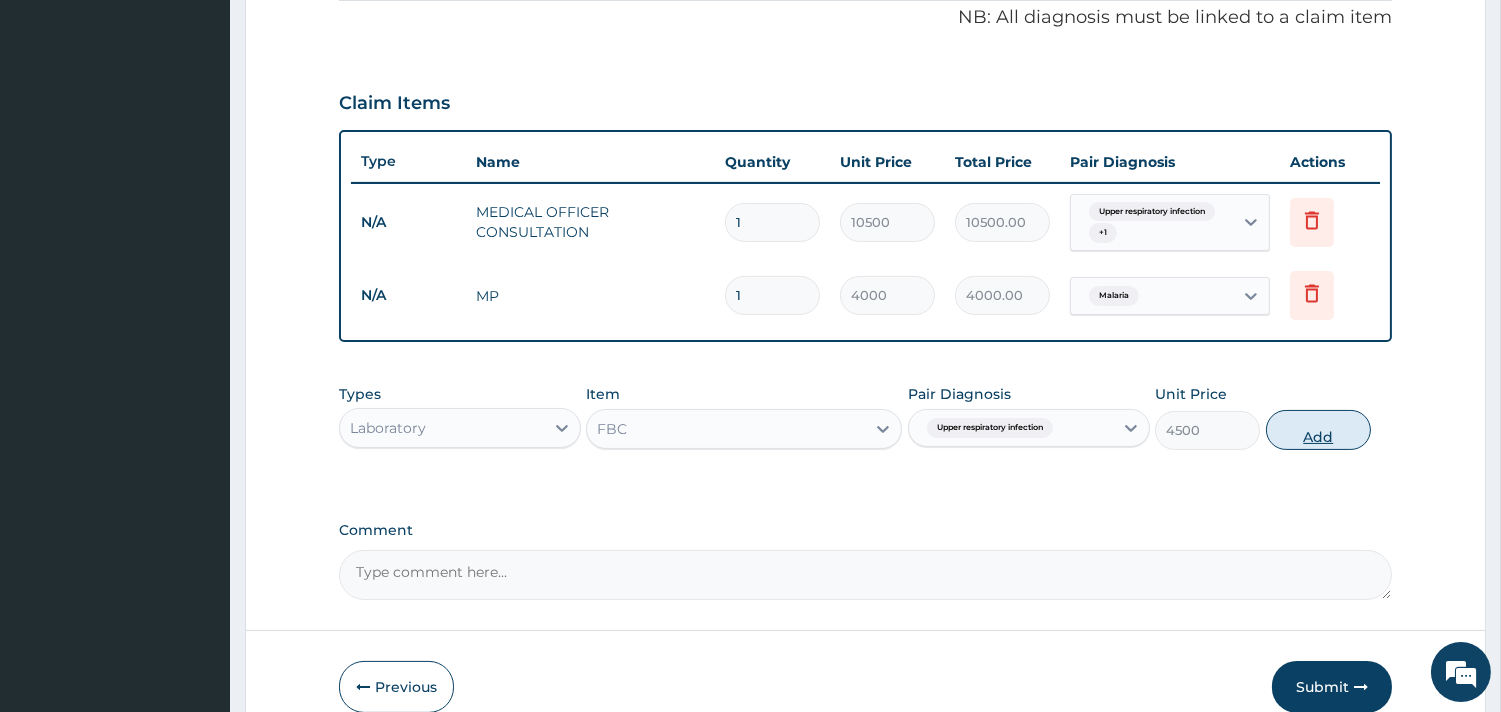 click on "Add" at bounding box center [1318, 430] 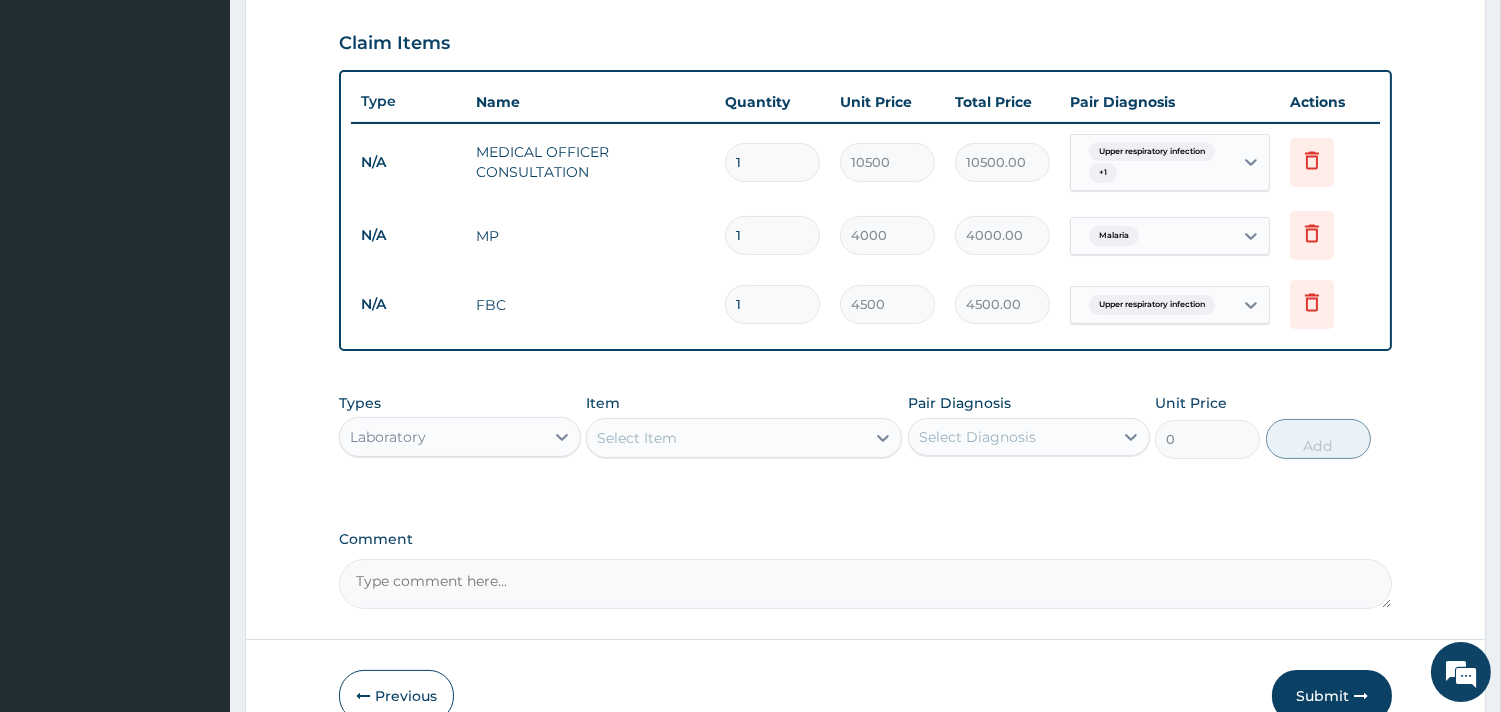 scroll, scrollTop: 780, scrollLeft: 0, axis: vertical 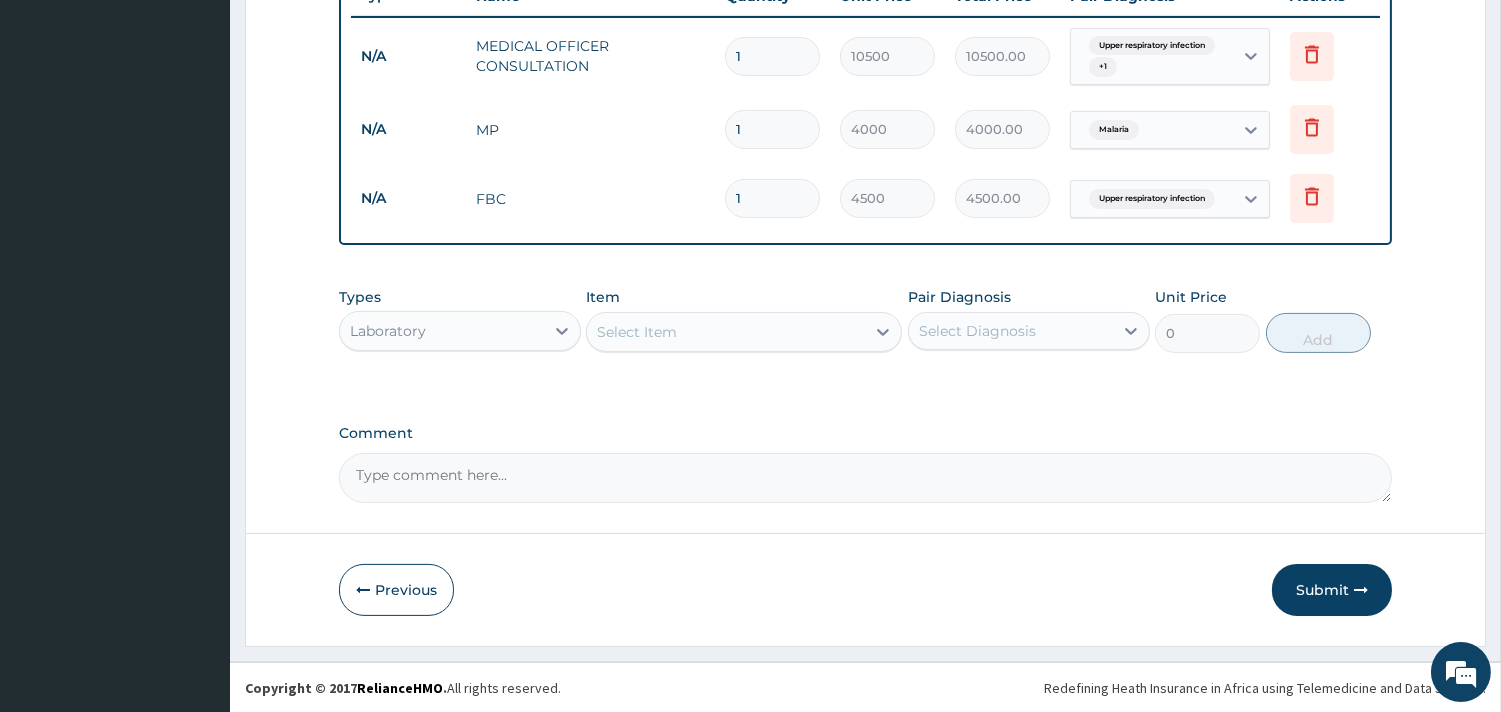 click on "Laboratory" at bounding box center (442, 331) 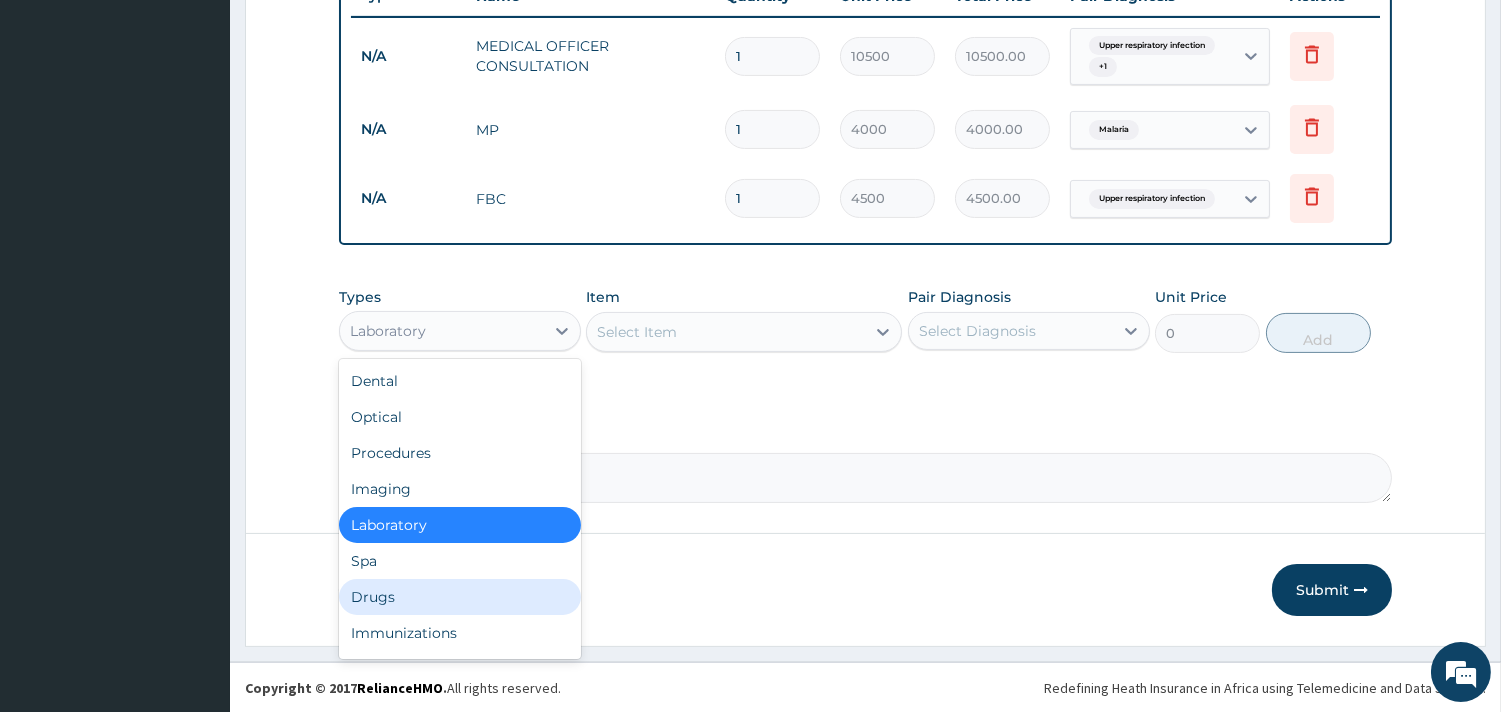 click on "Drugs" at bounding box center [460, 597] 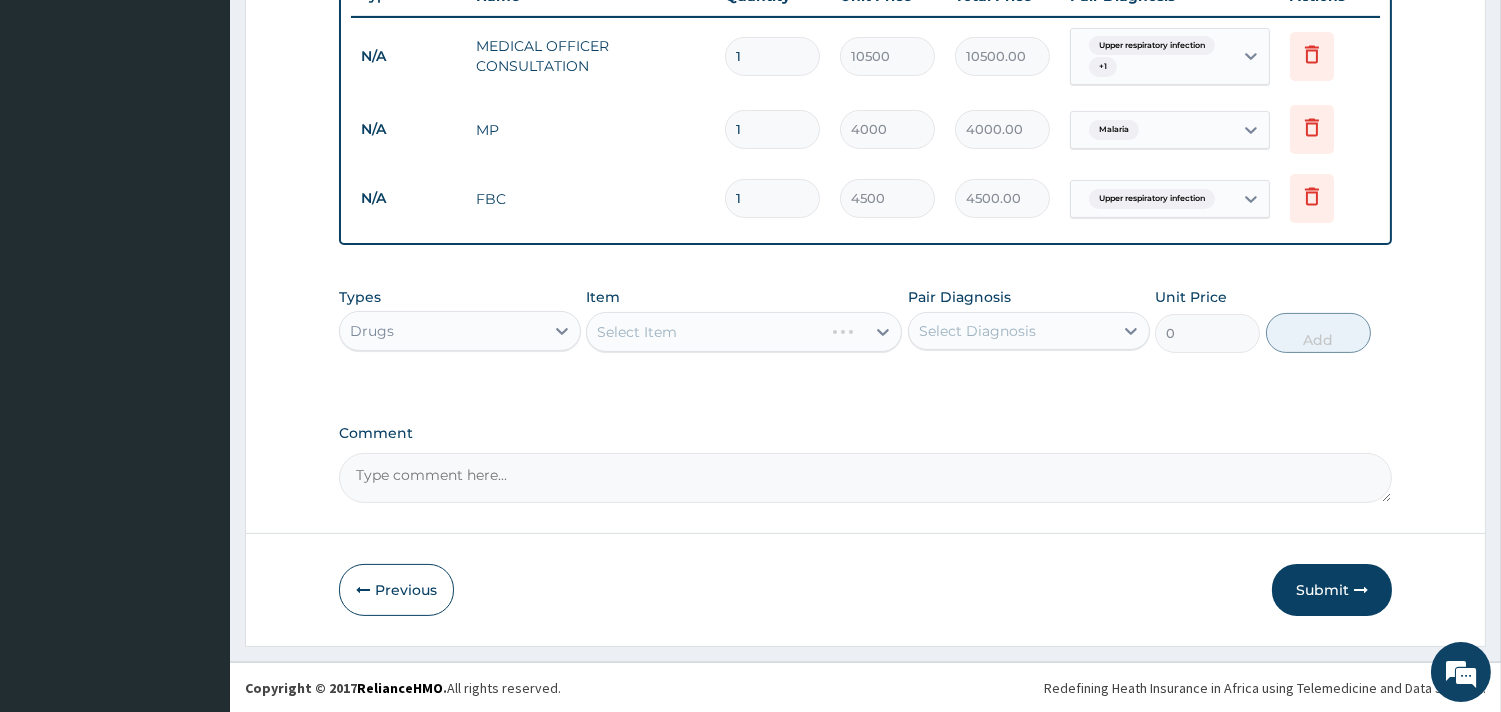 click on "Select Item" at bounding box center (744, 332) 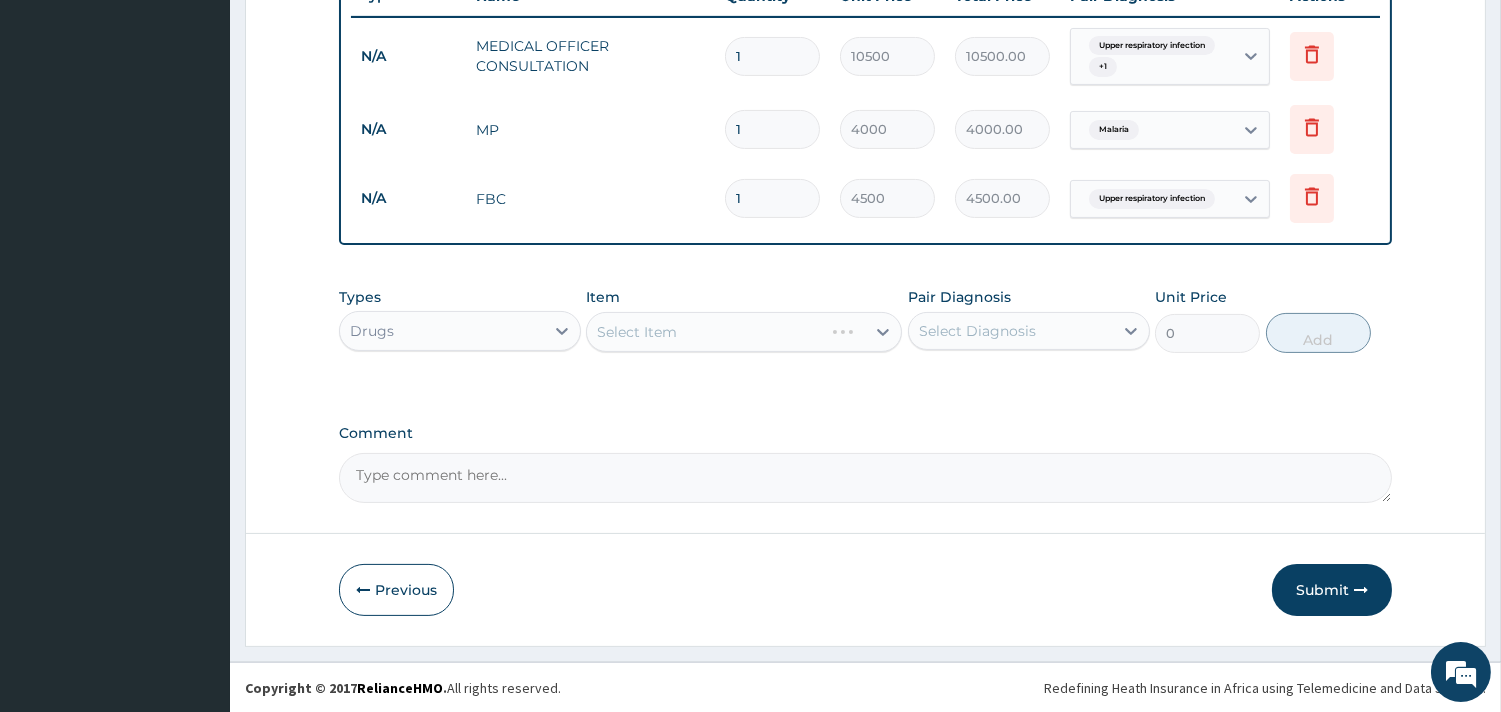 click on "Select Item" at bounding box center [744, 332] 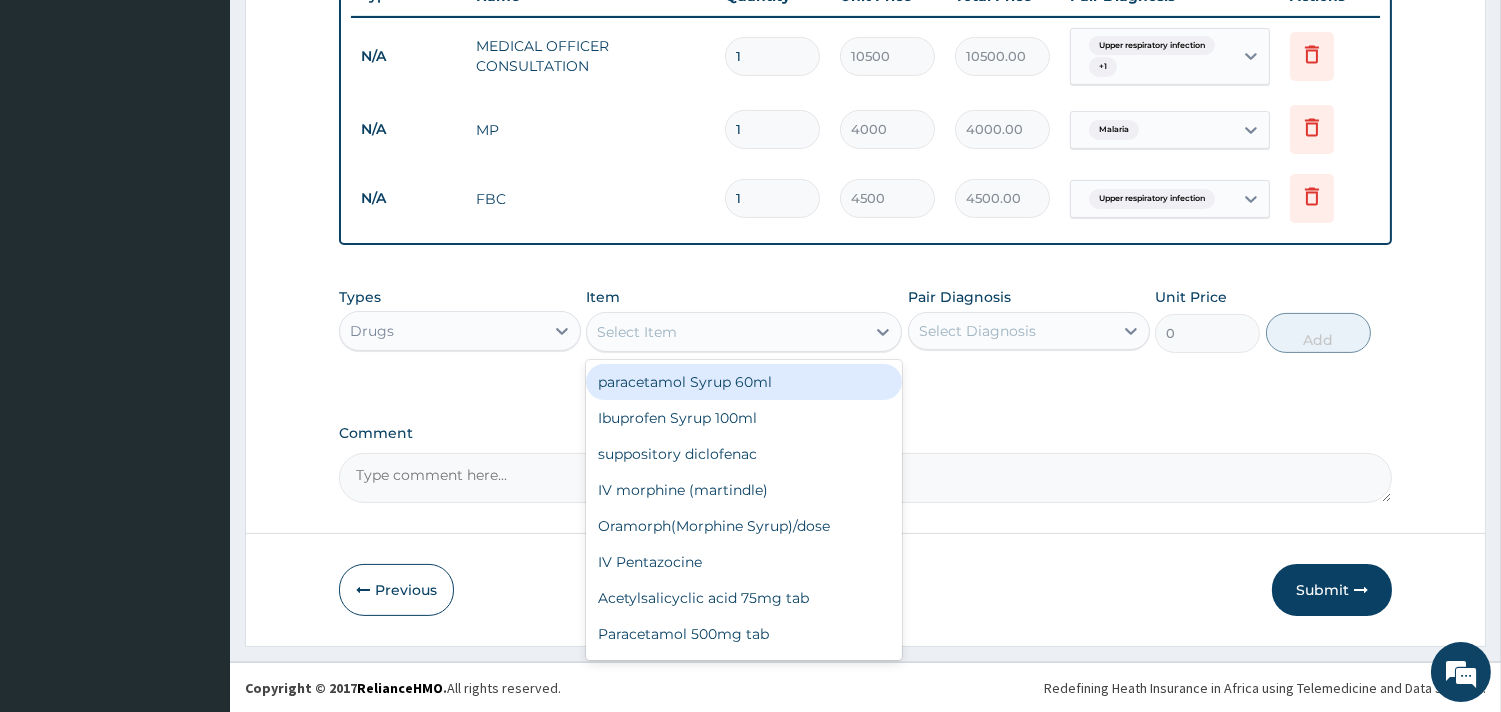 click on "Select Item" at bounding box center [726, 332] 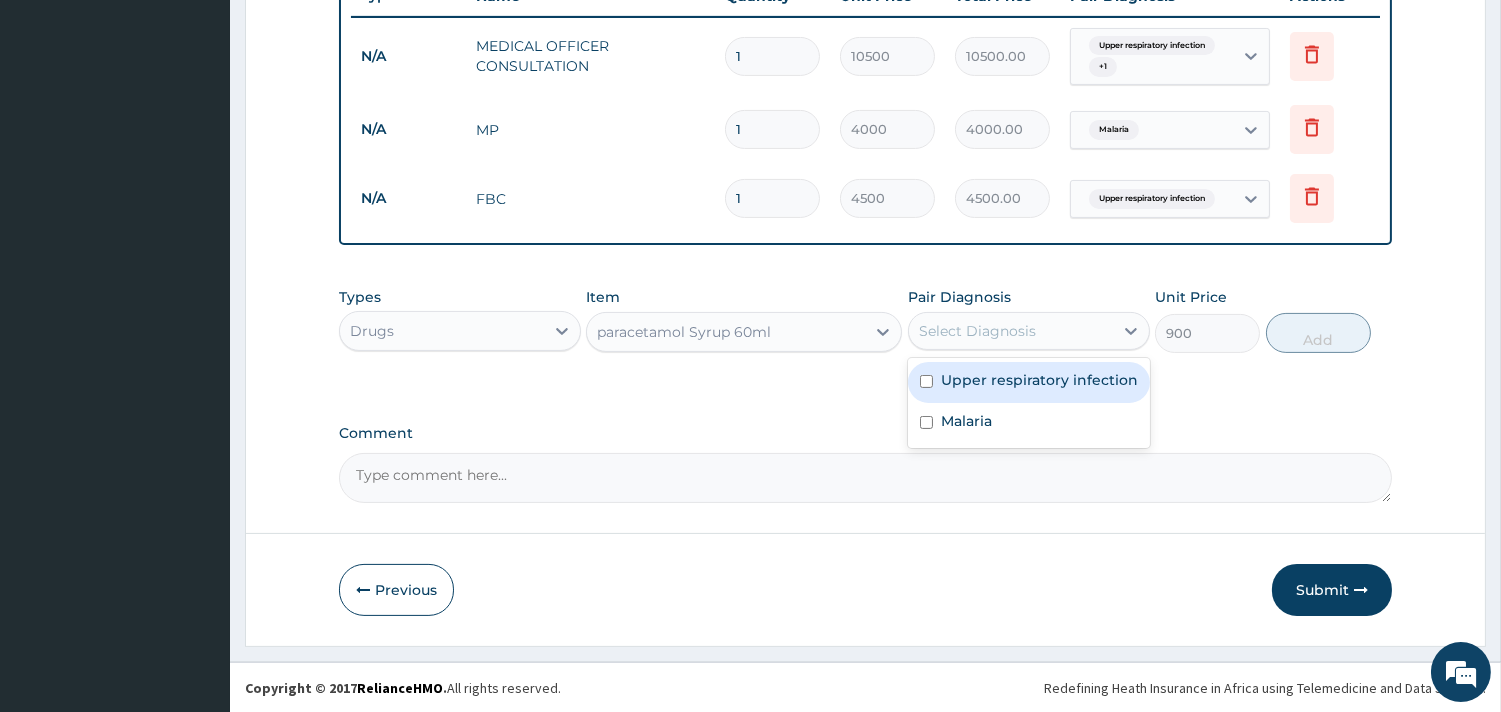 click on "Select Diagnosis" at bounding box center [977, 331] 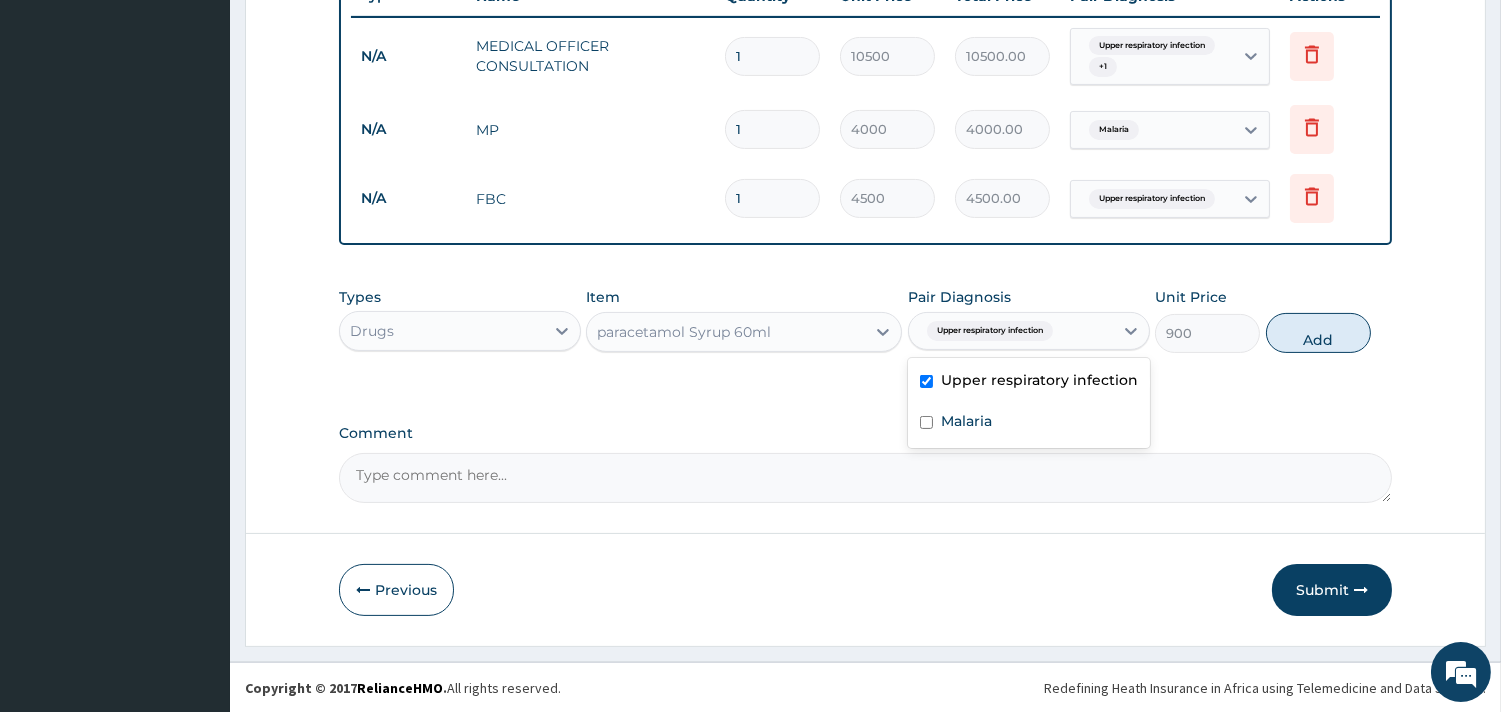 checkbox on "true" 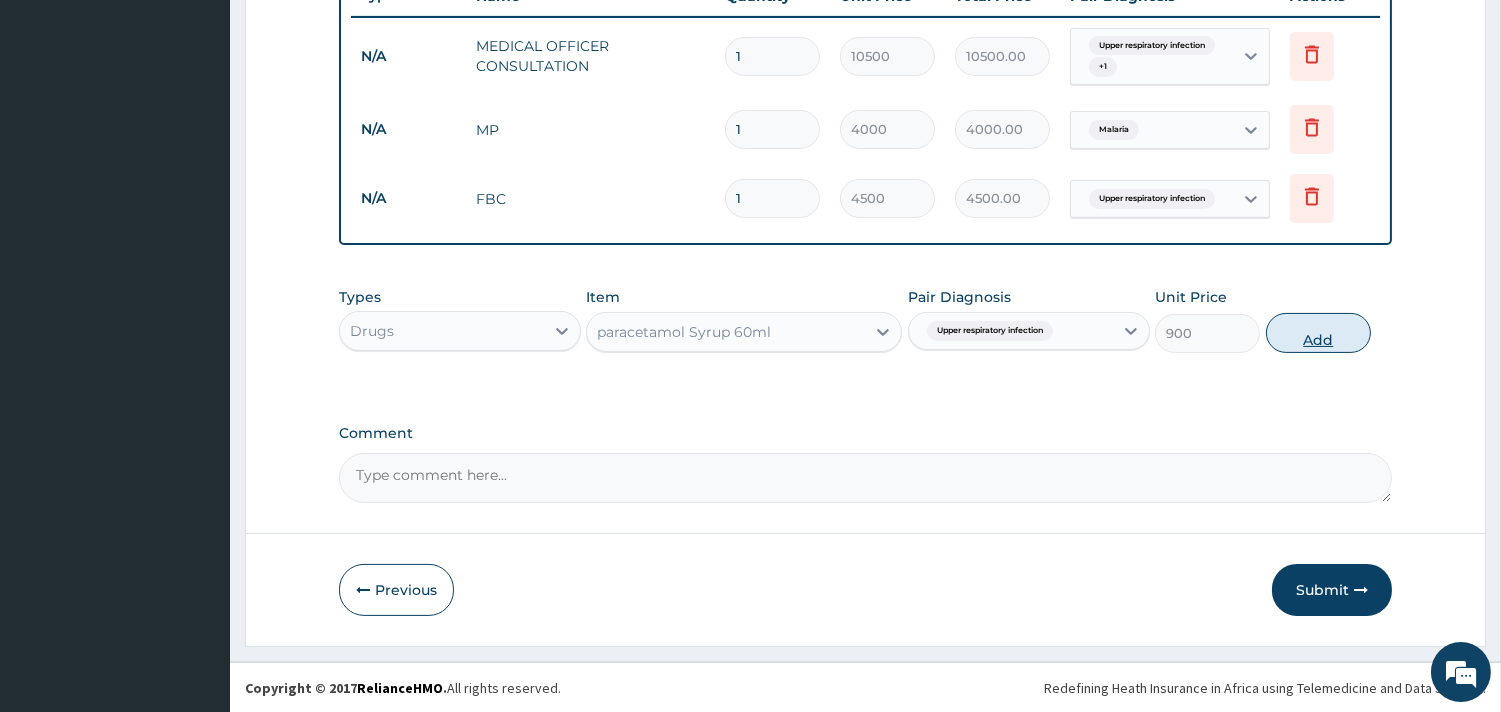 click on "Add" at bounding box center [1318, 333] 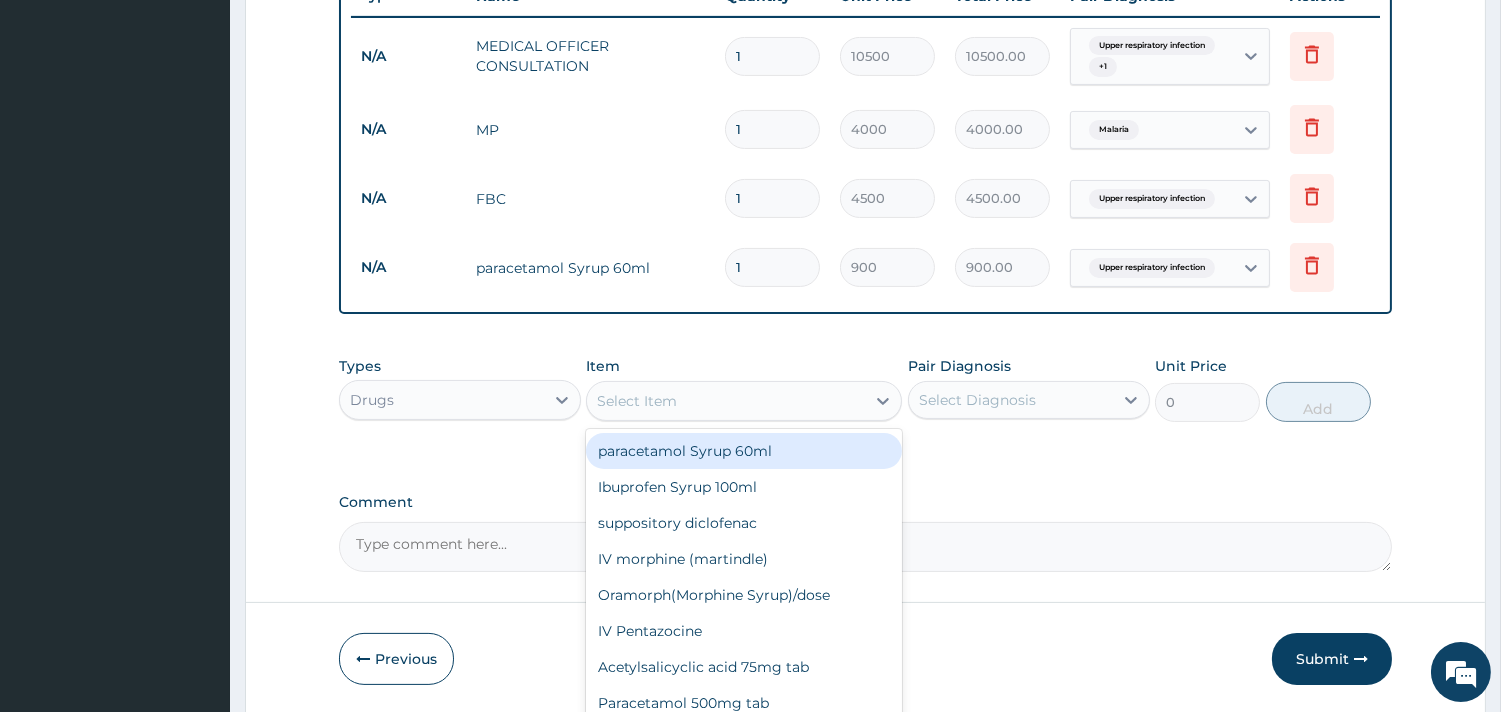 click on "Select Item" at bounding box center [726, 401] 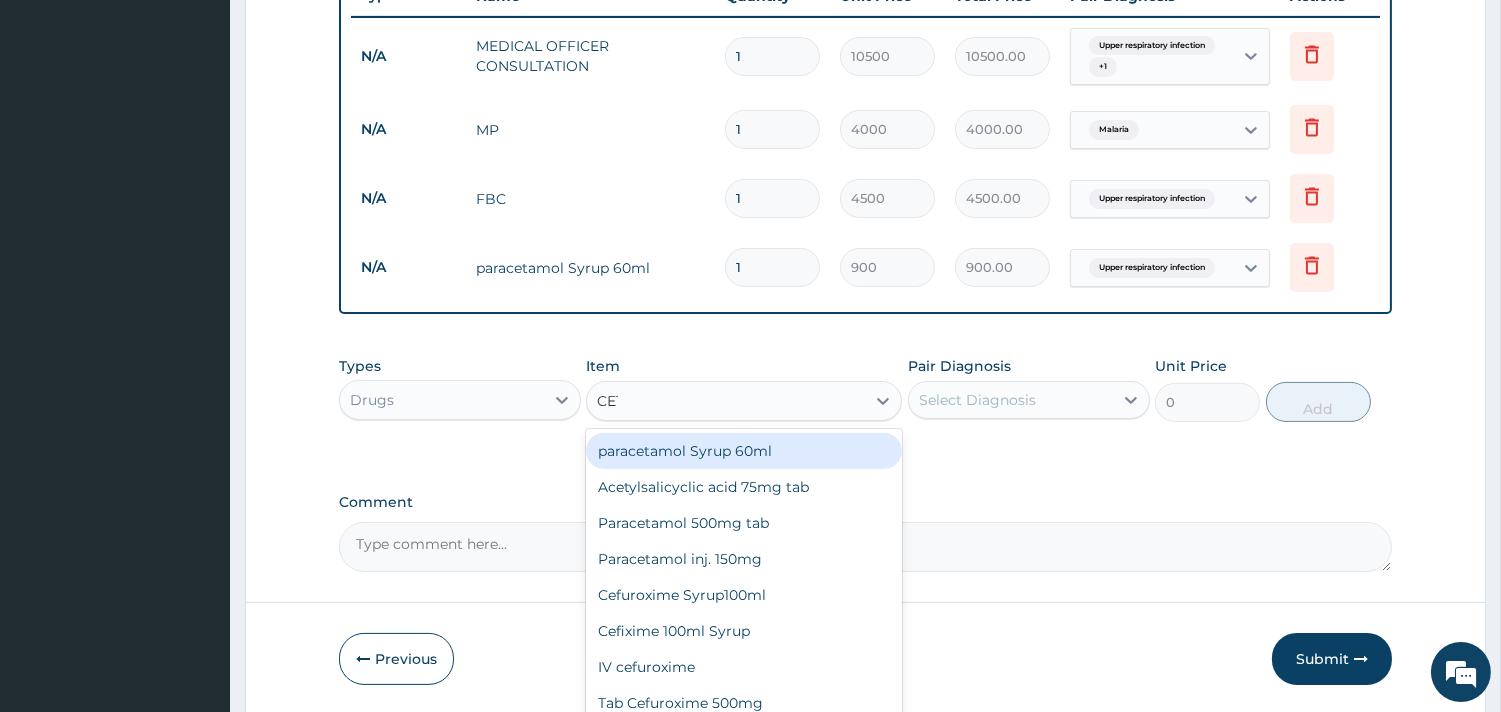 type on "CETR" 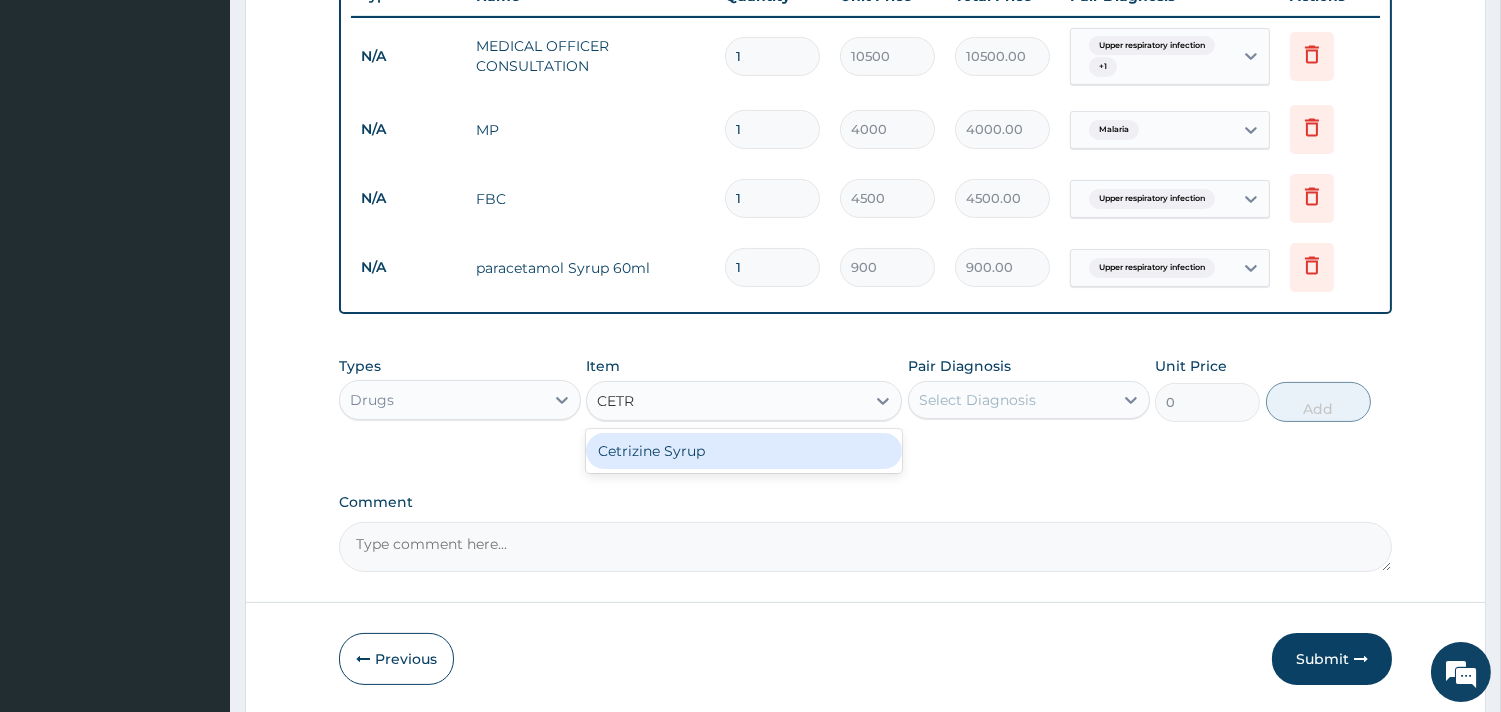 click on "Cetrizine Syrup" at bounding box center [744, 451] 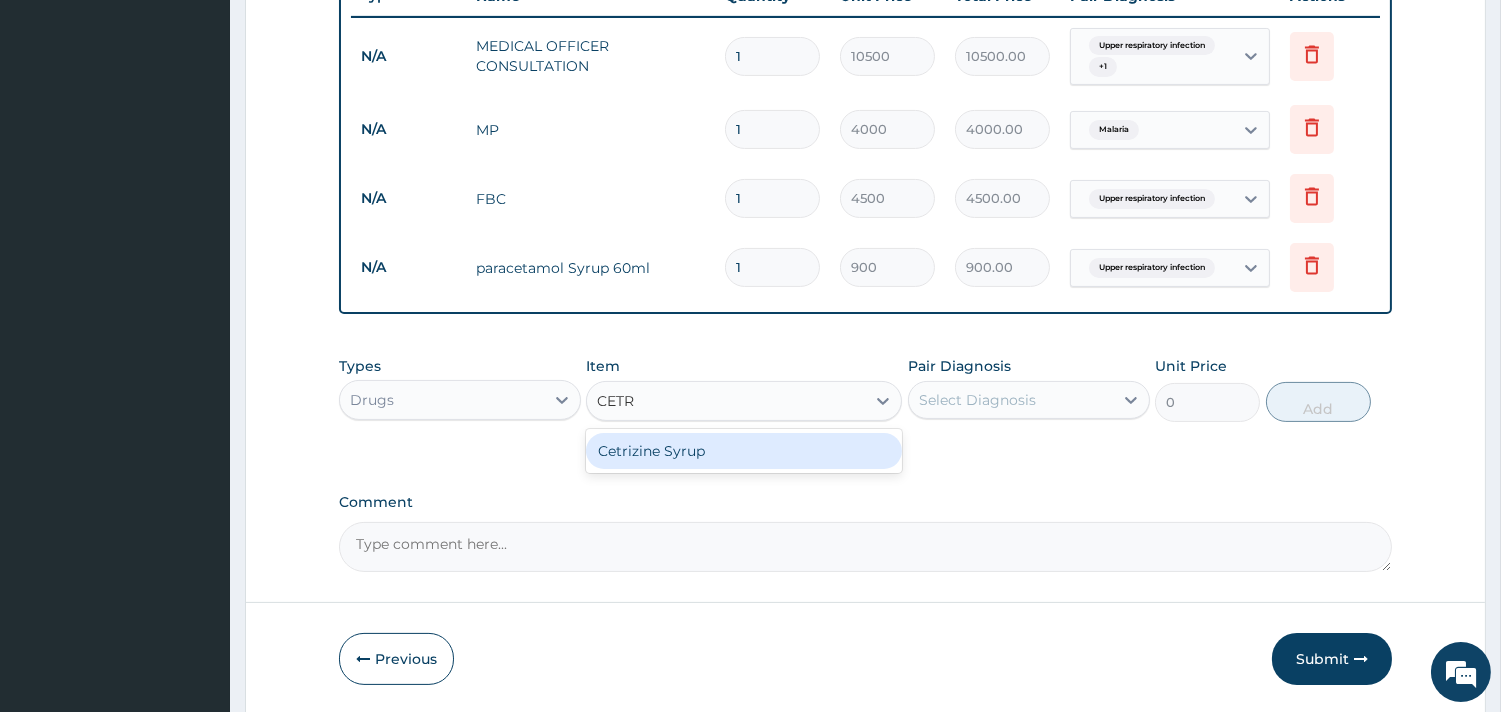 type 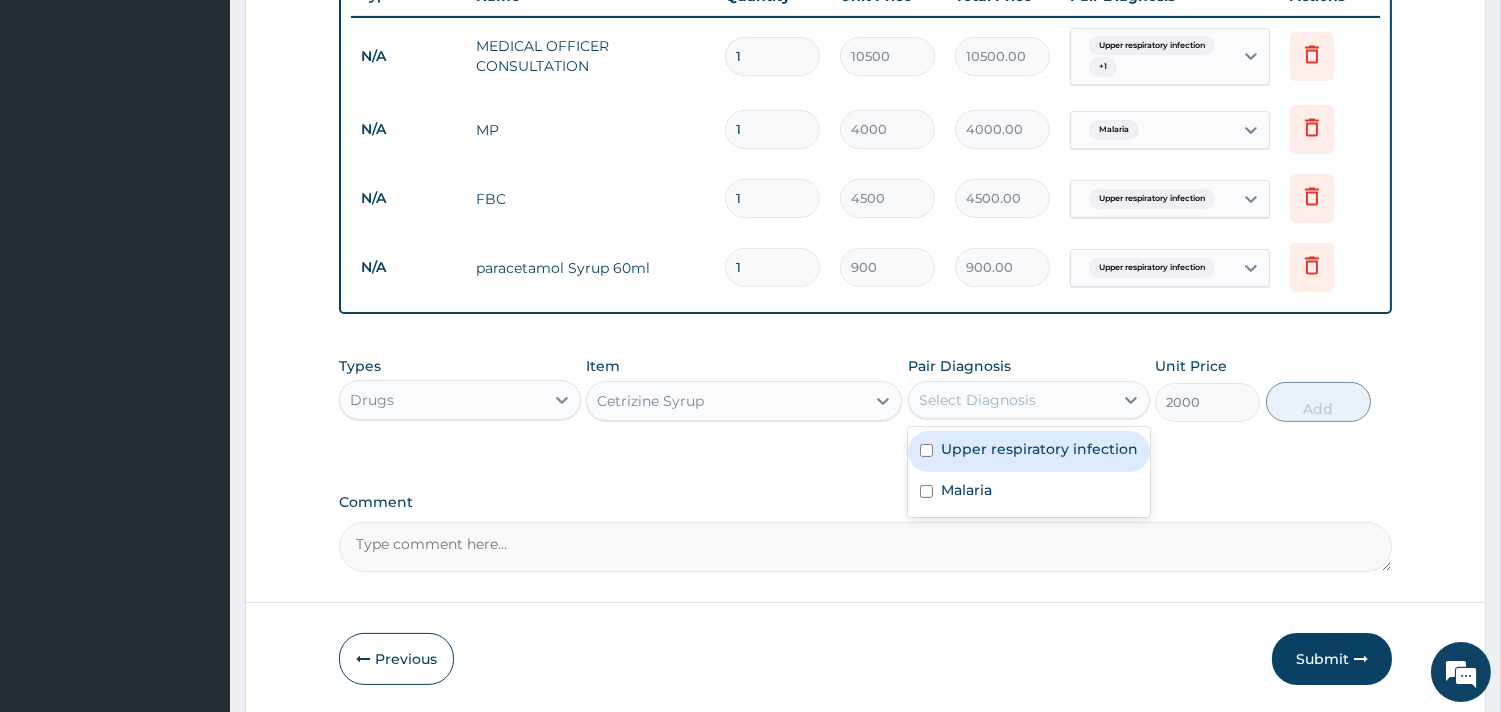 click on "Select Diagnosis" at bounding box center [977, 400] 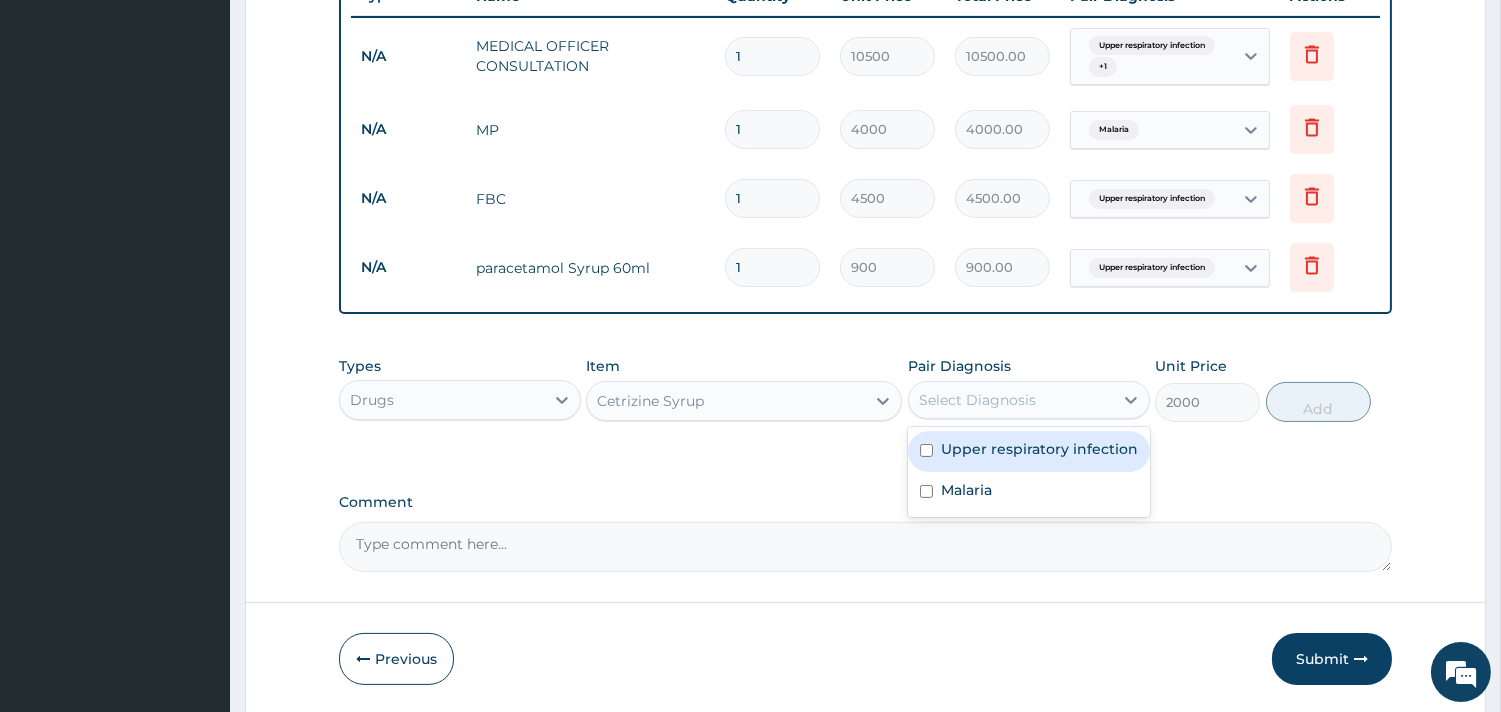 click on "Upper respiratory infection" at bounding box center [1039, 449] 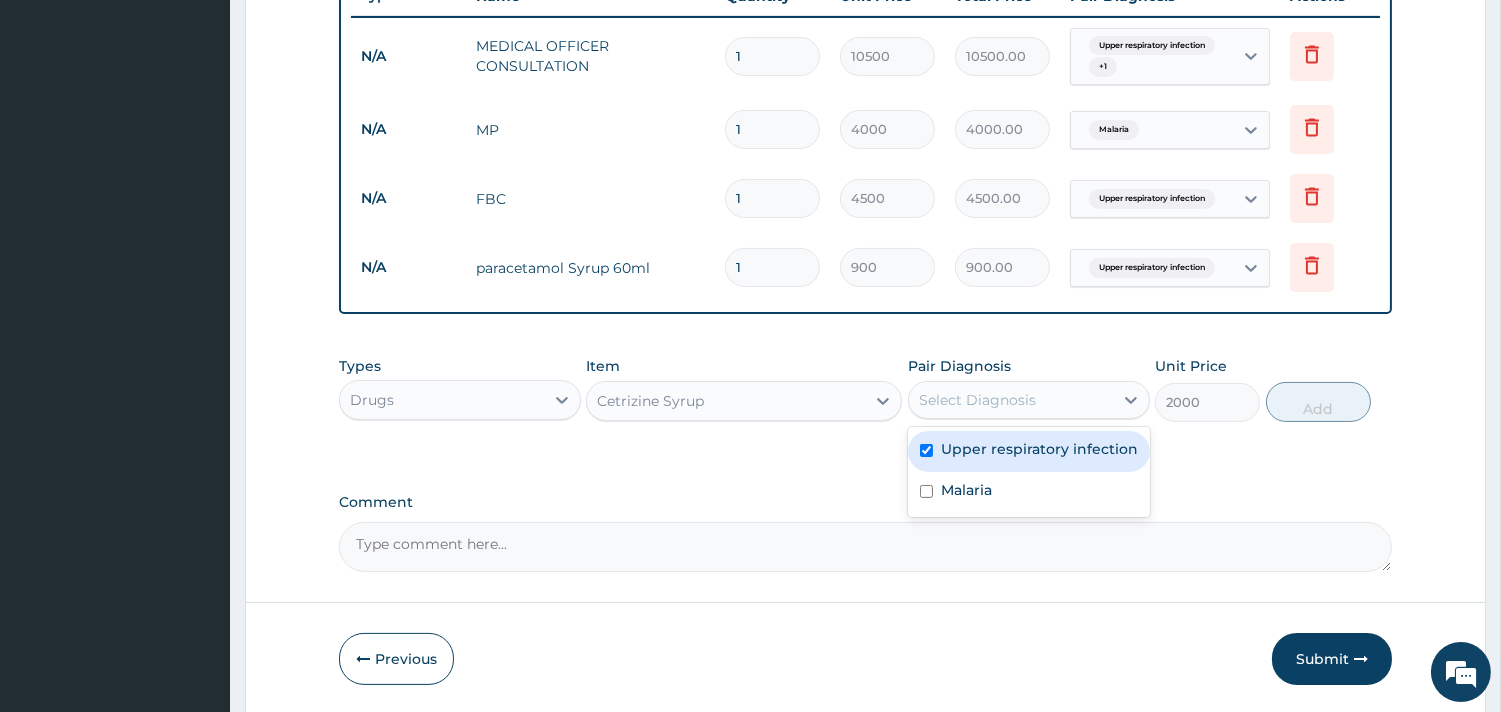 checkbox on "true" 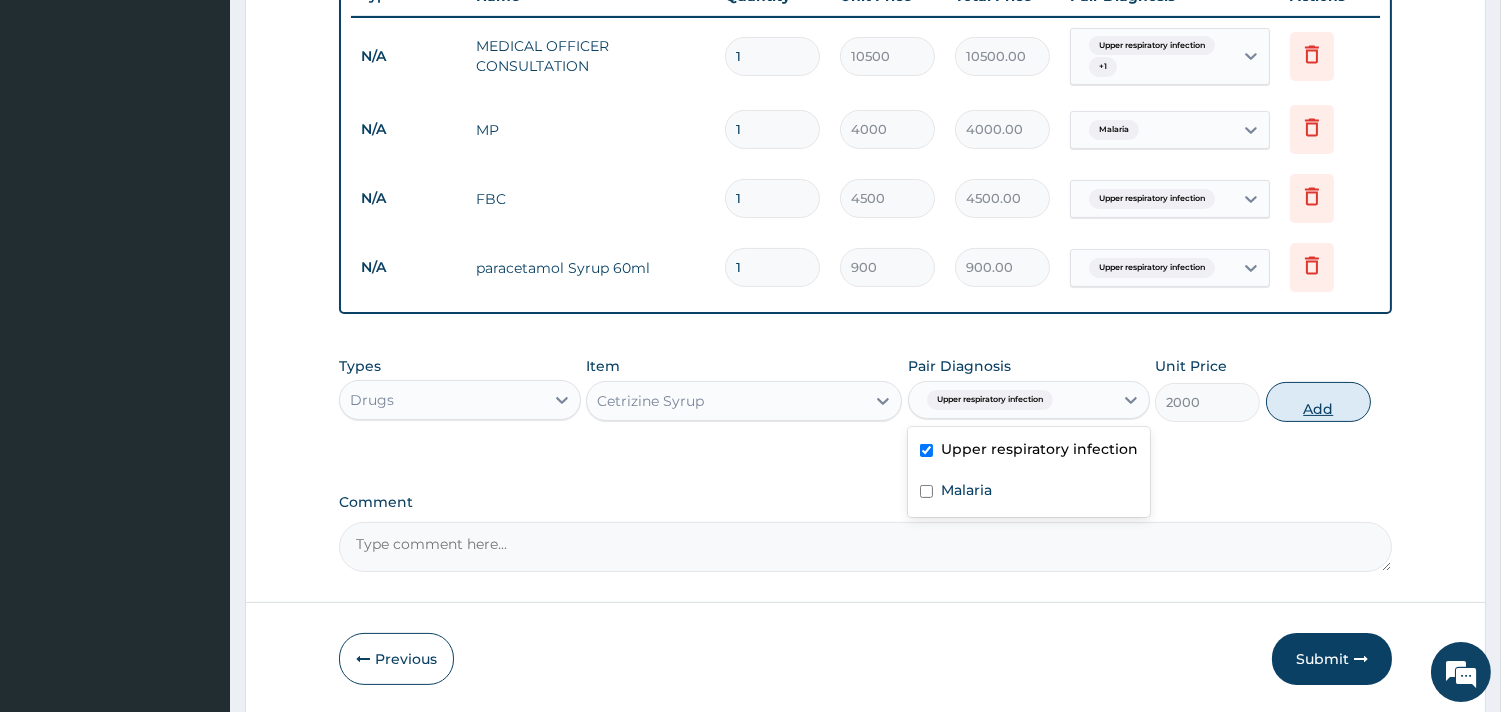 click on "Add" at bounding box center (1318, 402) 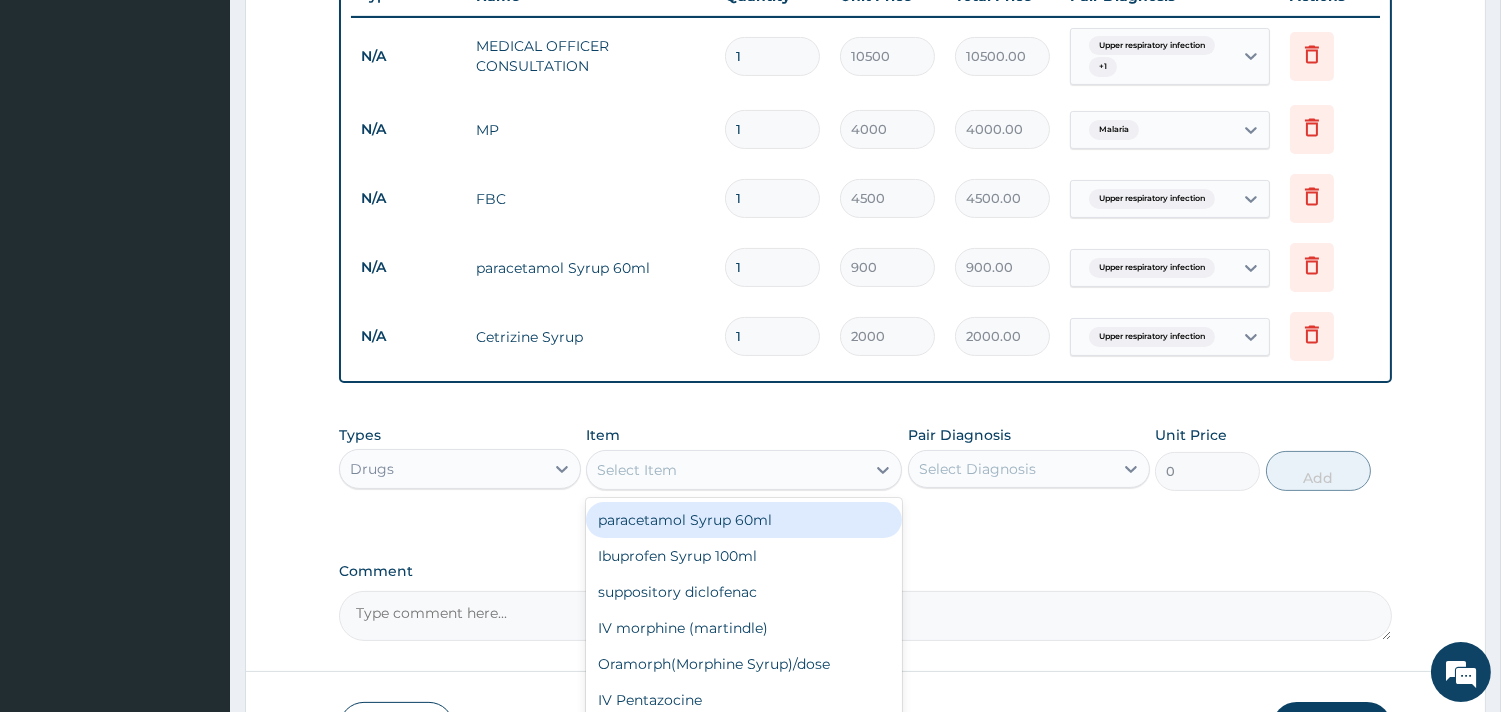 click on "Select Item" at bounding box center [726, 470] 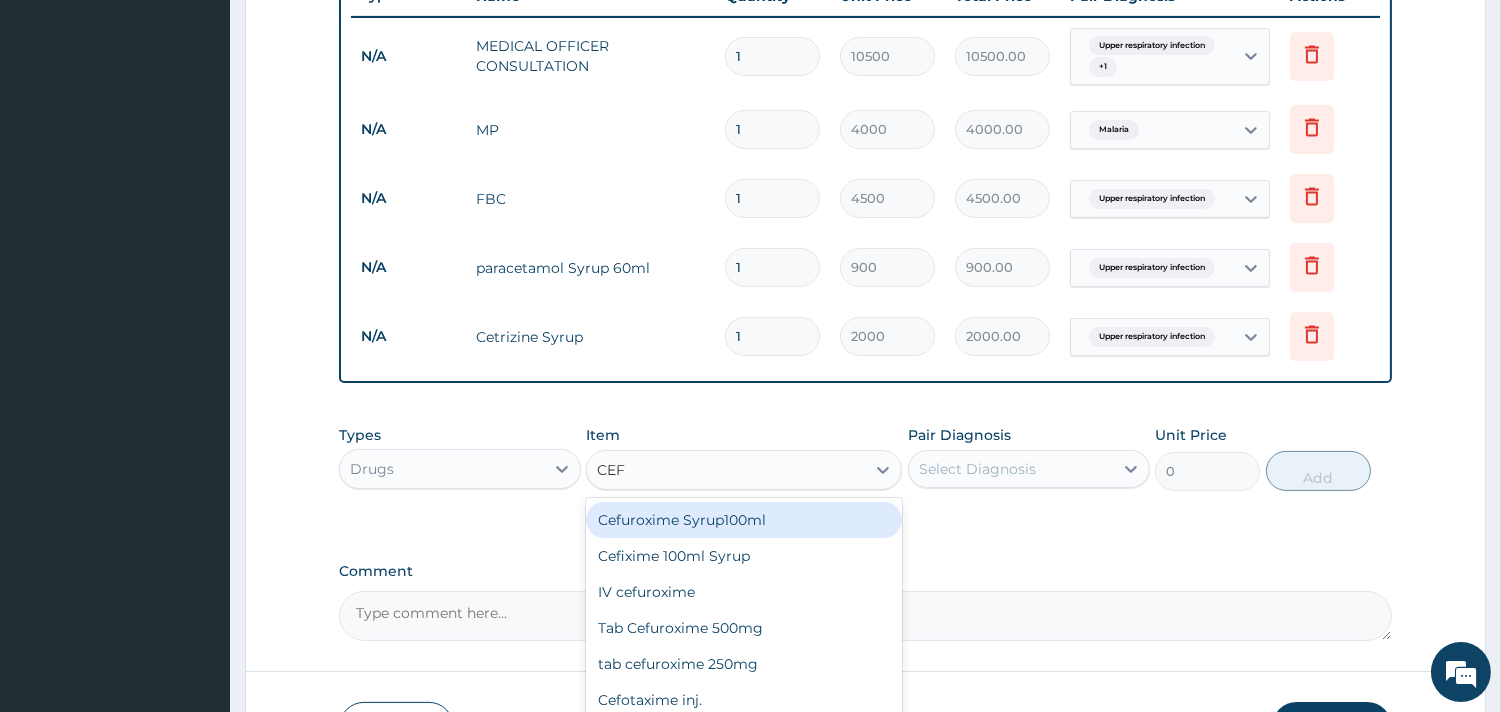 type on "CEFU" 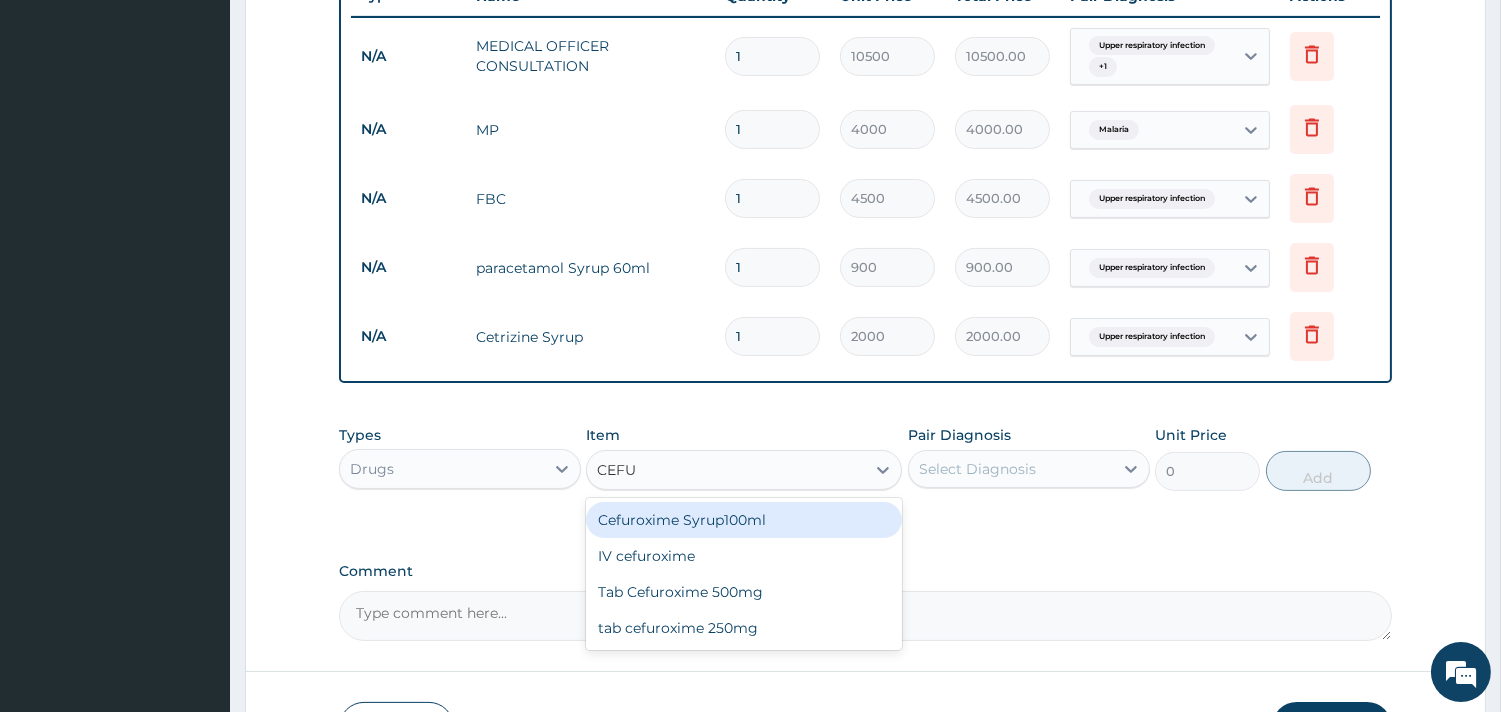click on "Cefuroxime Syrup100ml" at bounding box center (744, 520) 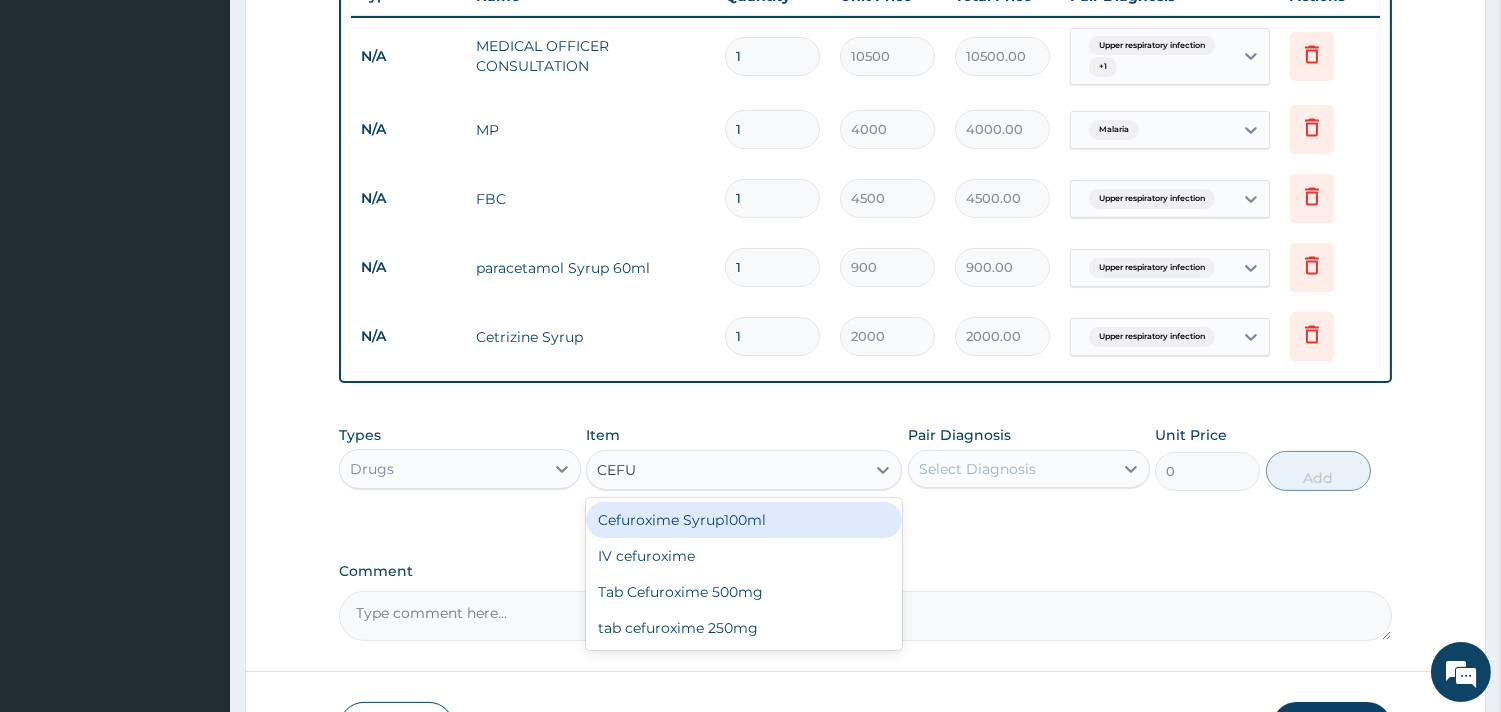 type 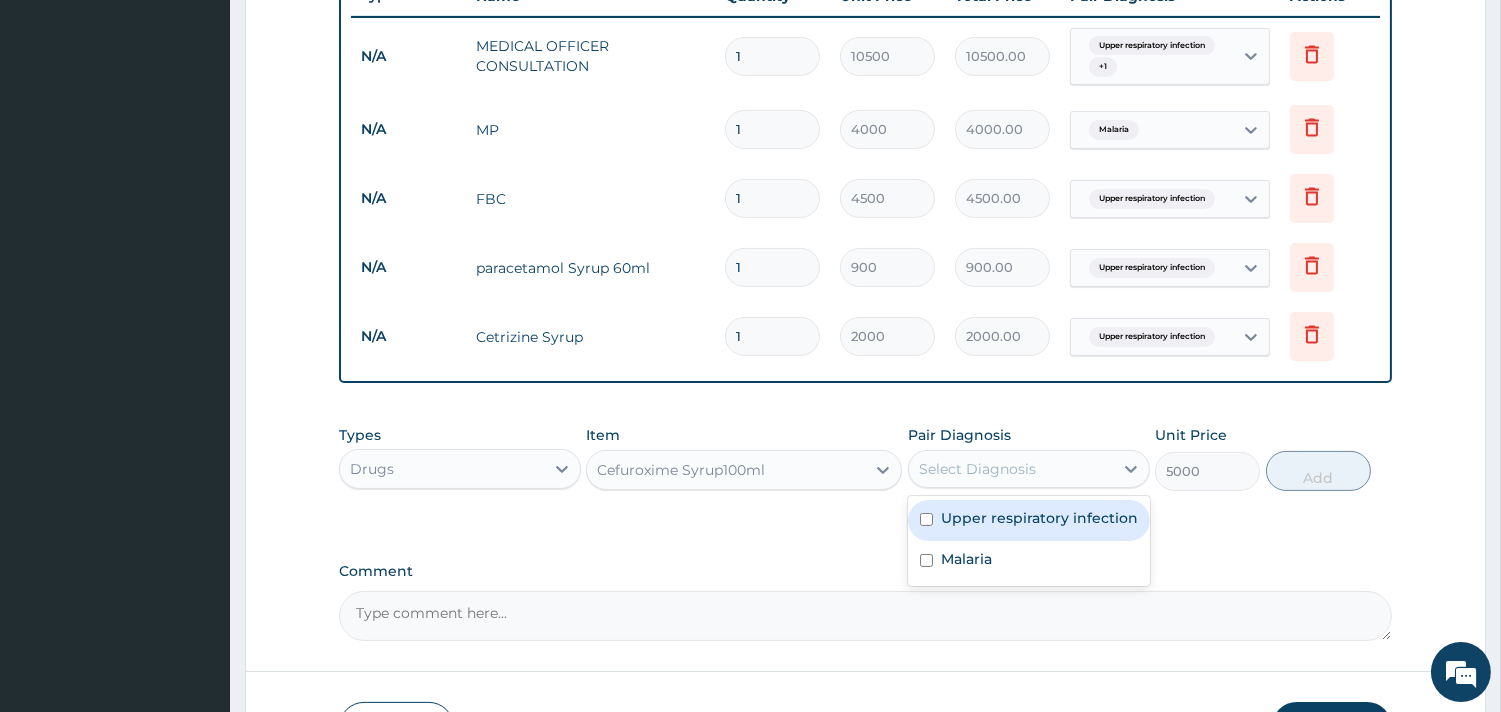 click on "Select Diagnosis" at bounding box center [977, 469] 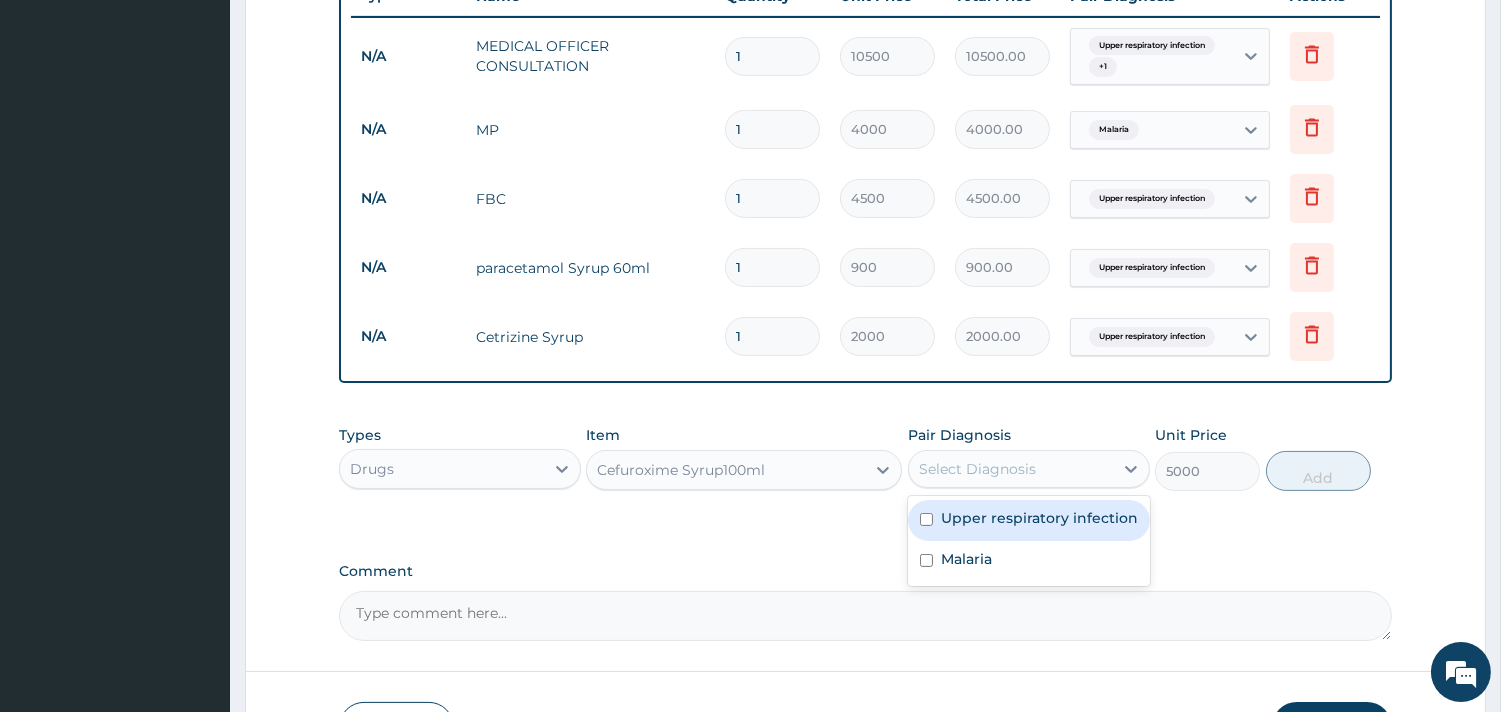 click on "Upper respiratory infection" at bounding box center [1039, 518] 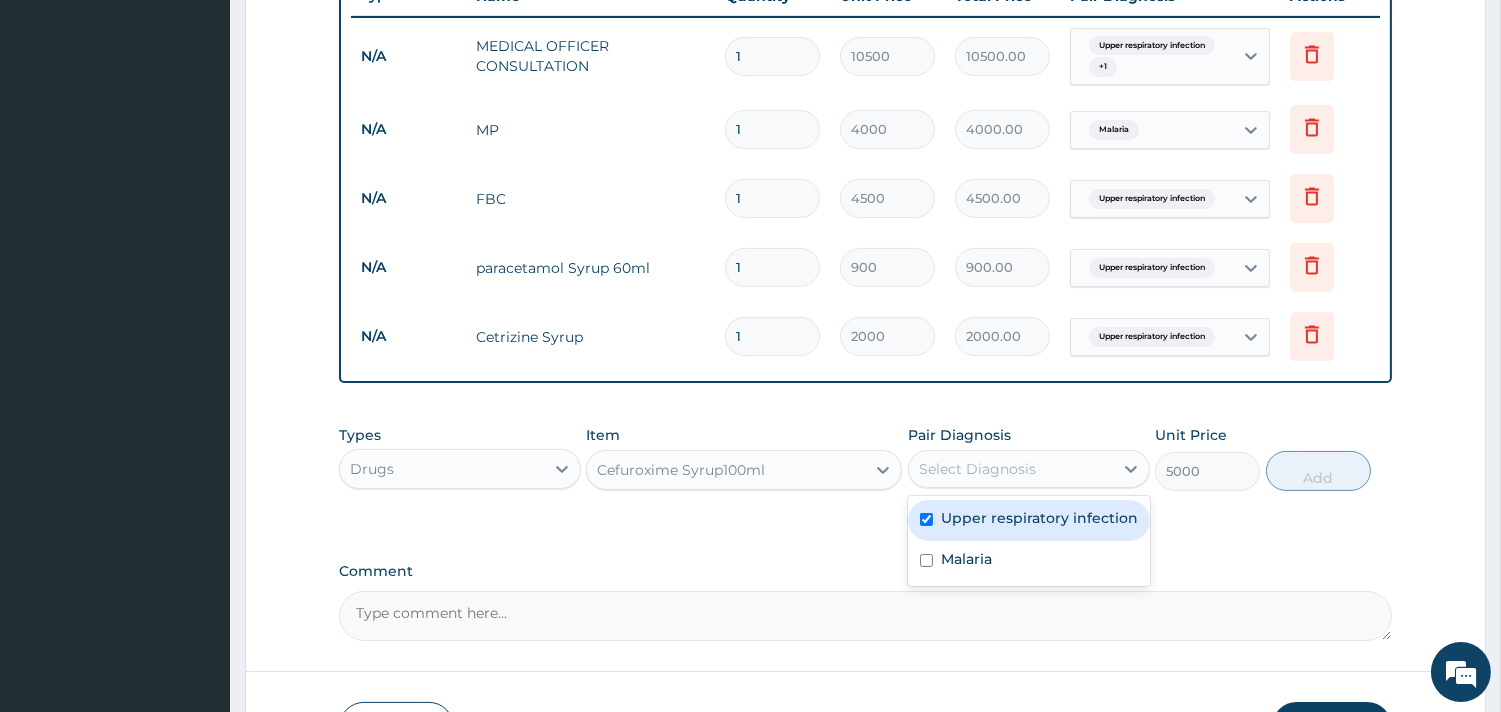 checkbox on "true" 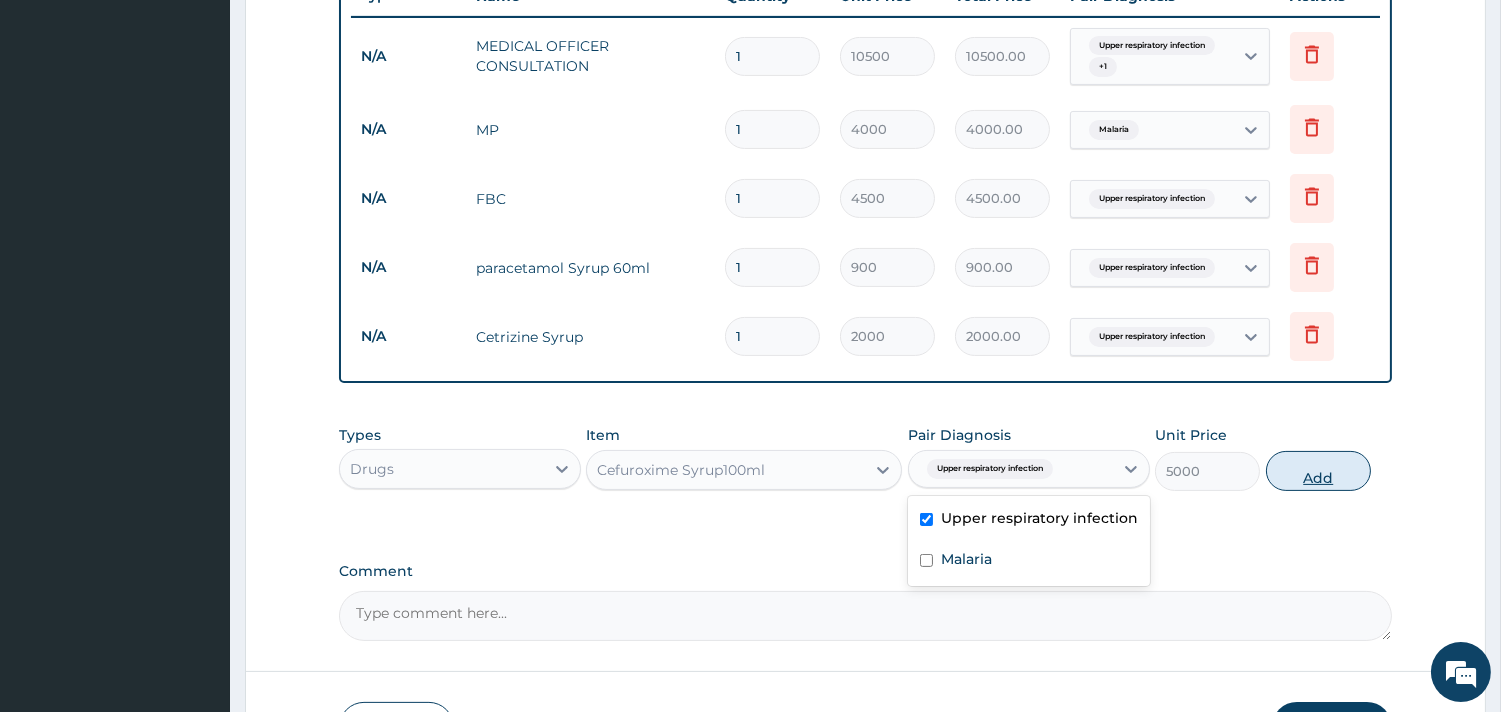 click on "Add" at bounding box center (1318, 471) 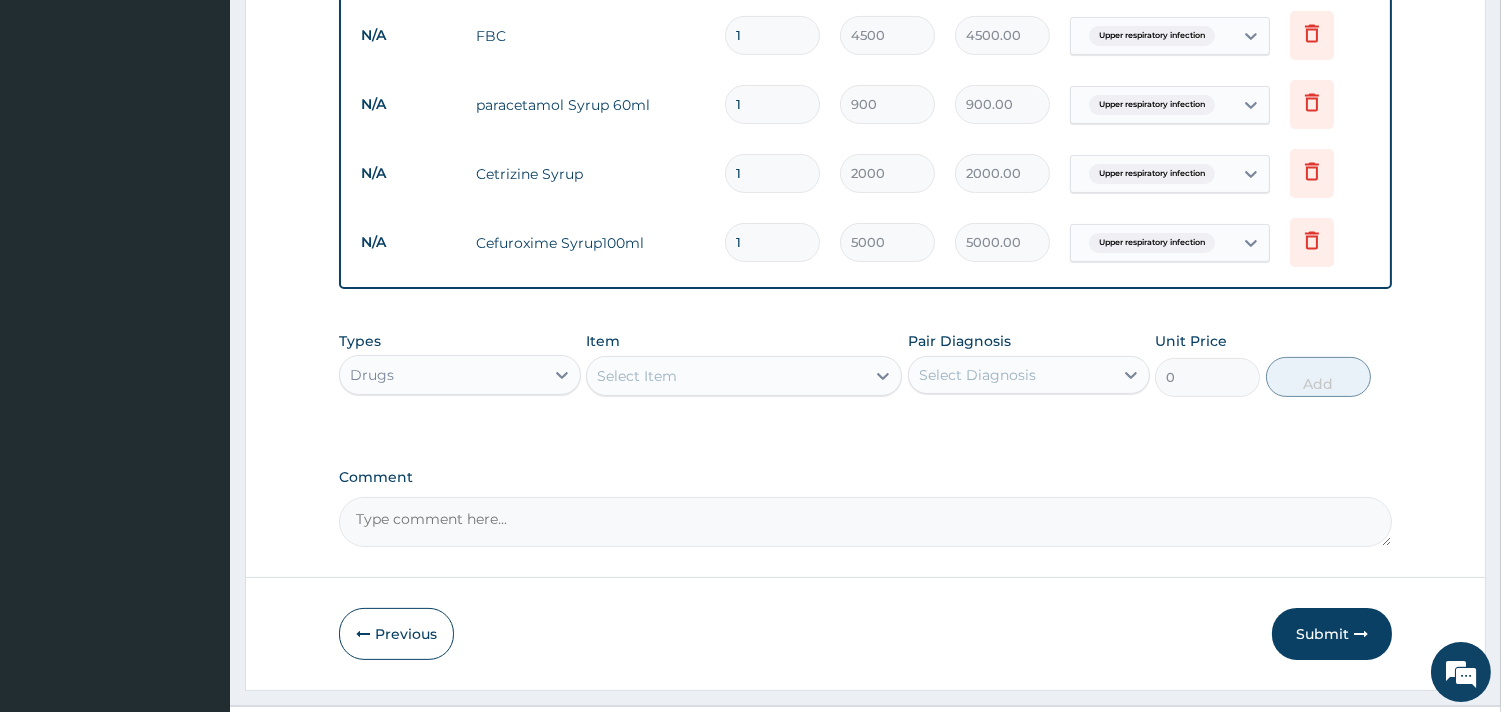 scroll, scrollTop: 988, scrollLeft: 0, axis: vertical 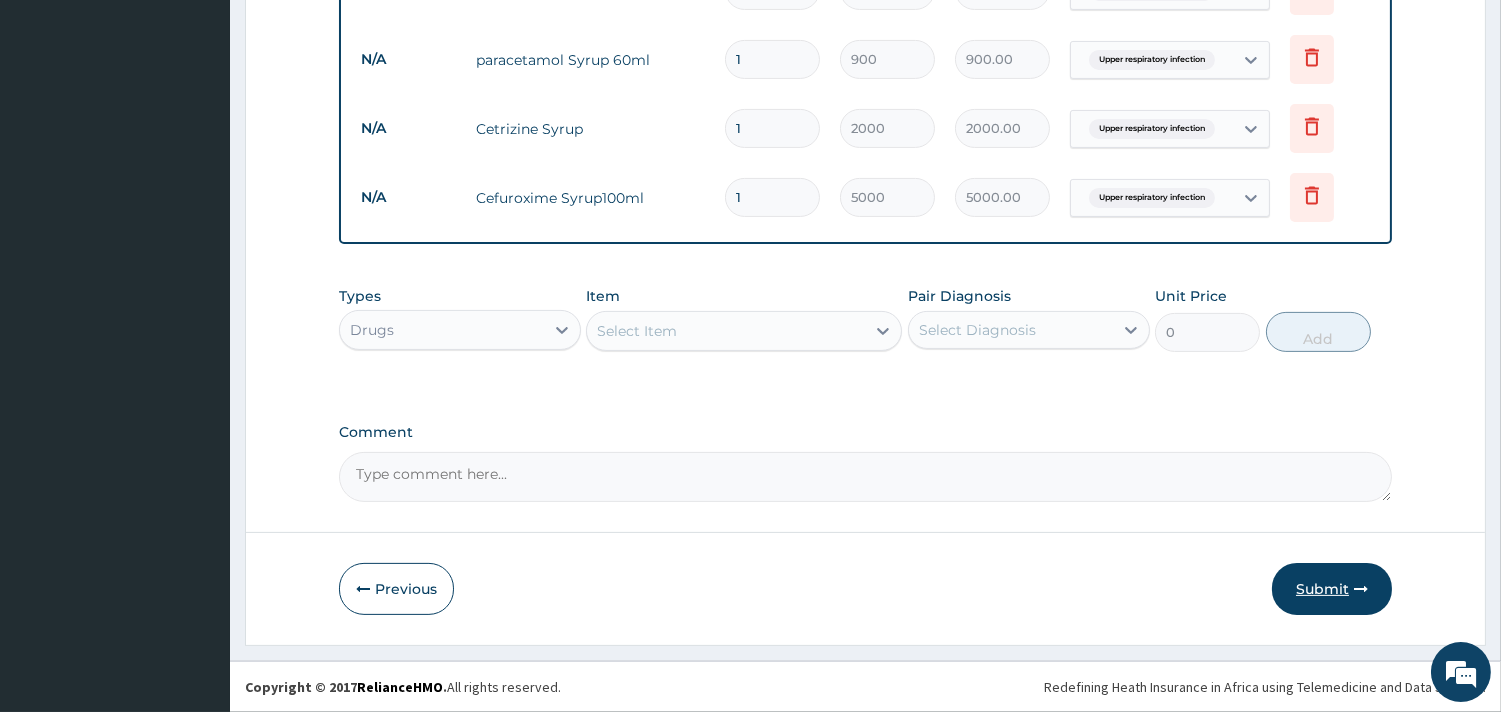 click on "Submit" at bounding box center [1332, 589] 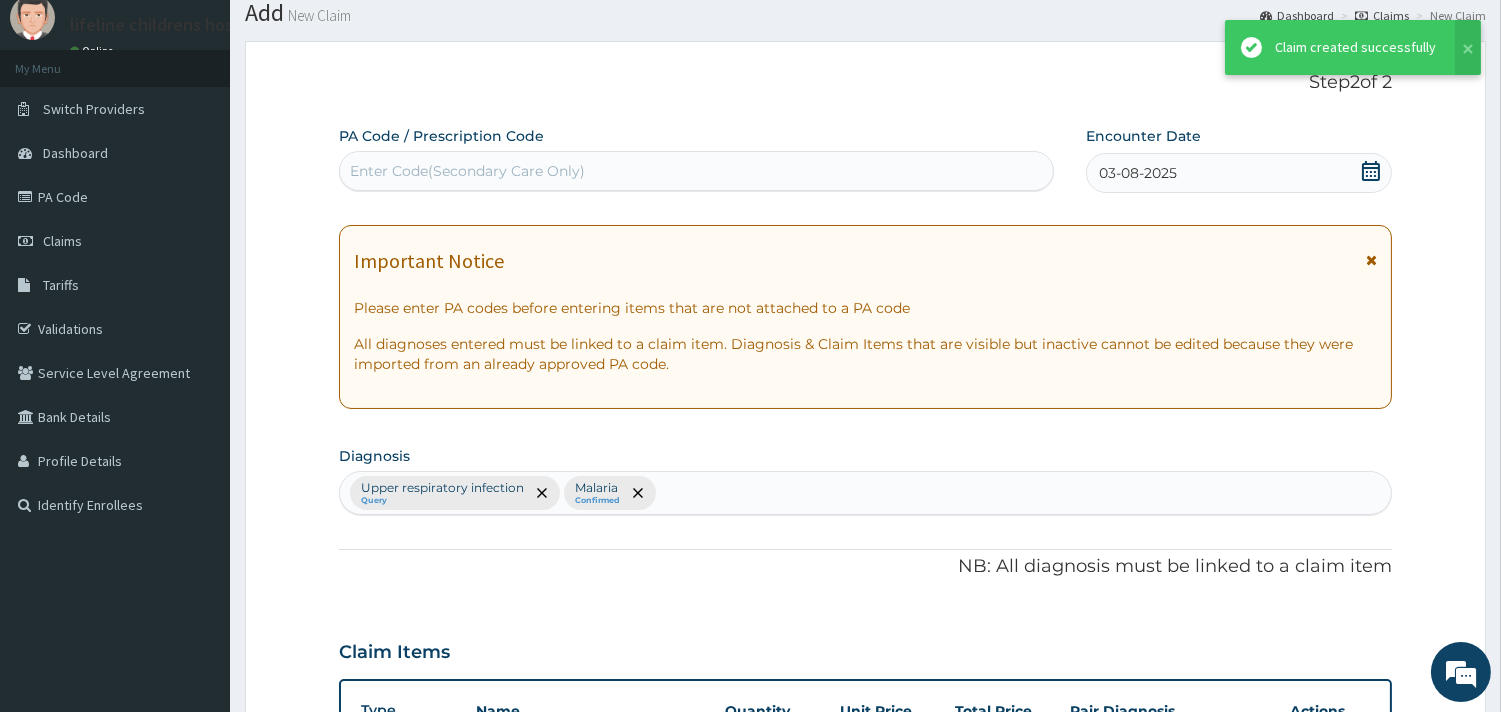 scroll, scrollTop: 988, scrollLeft: 0, axis: vertical 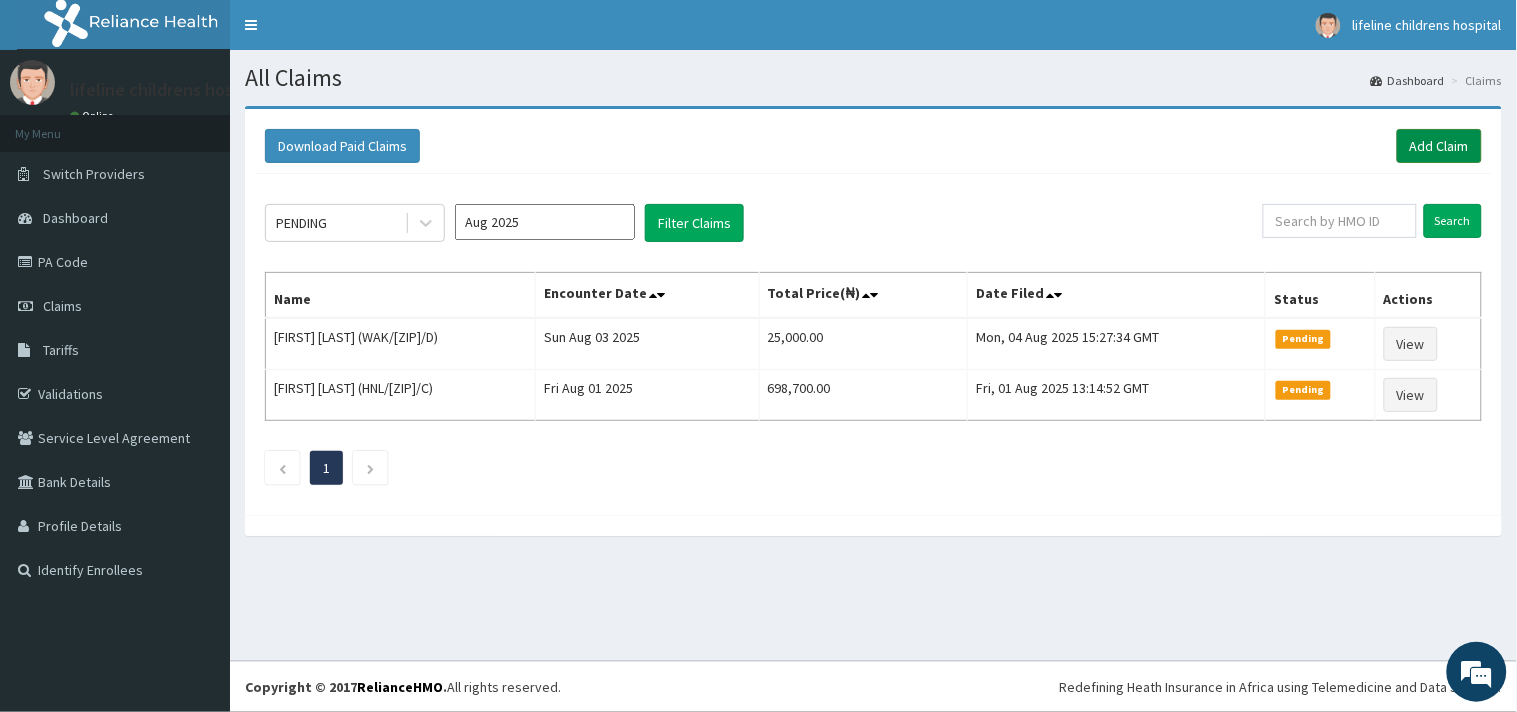 click on "Add Claim" at bounding box center [1439, 146] 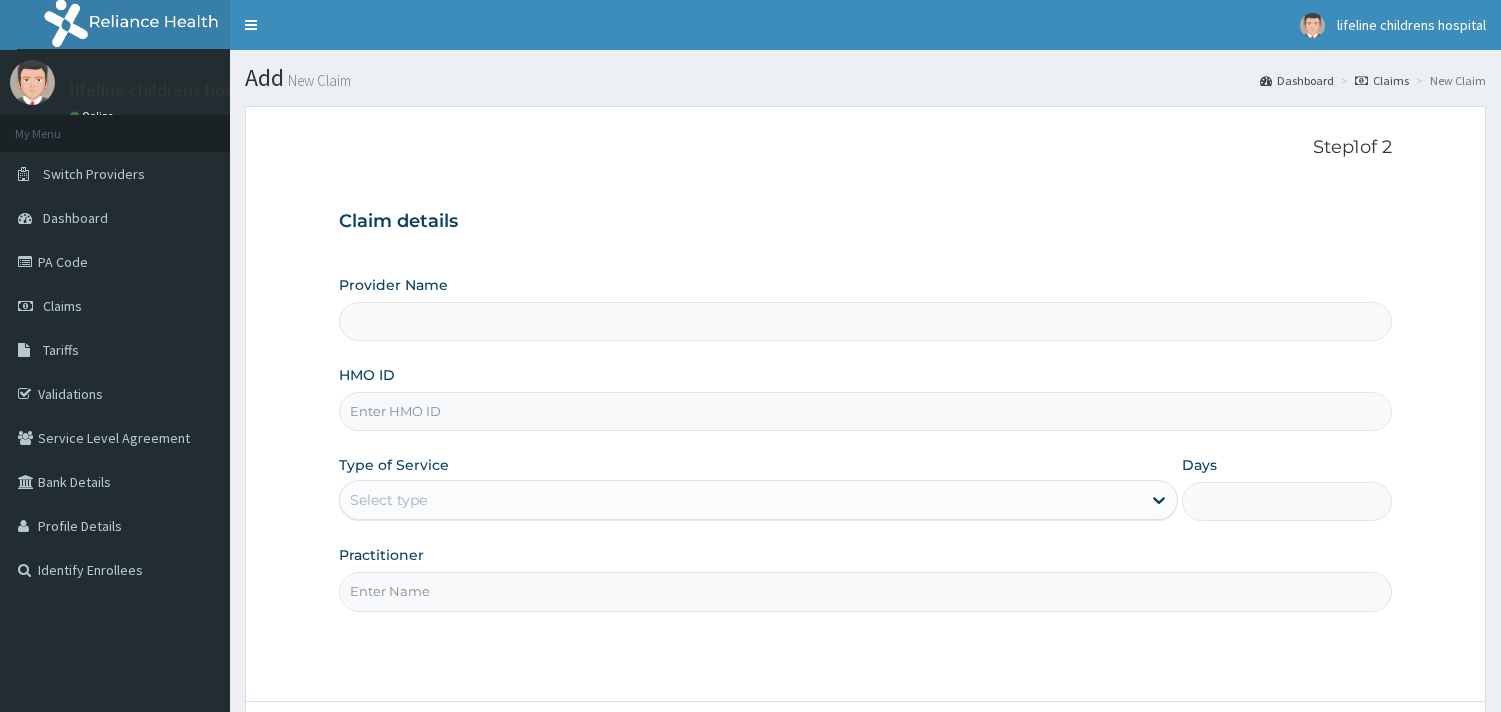 scroll, scrollTop: 0, scrollLeft: 0, axis: both 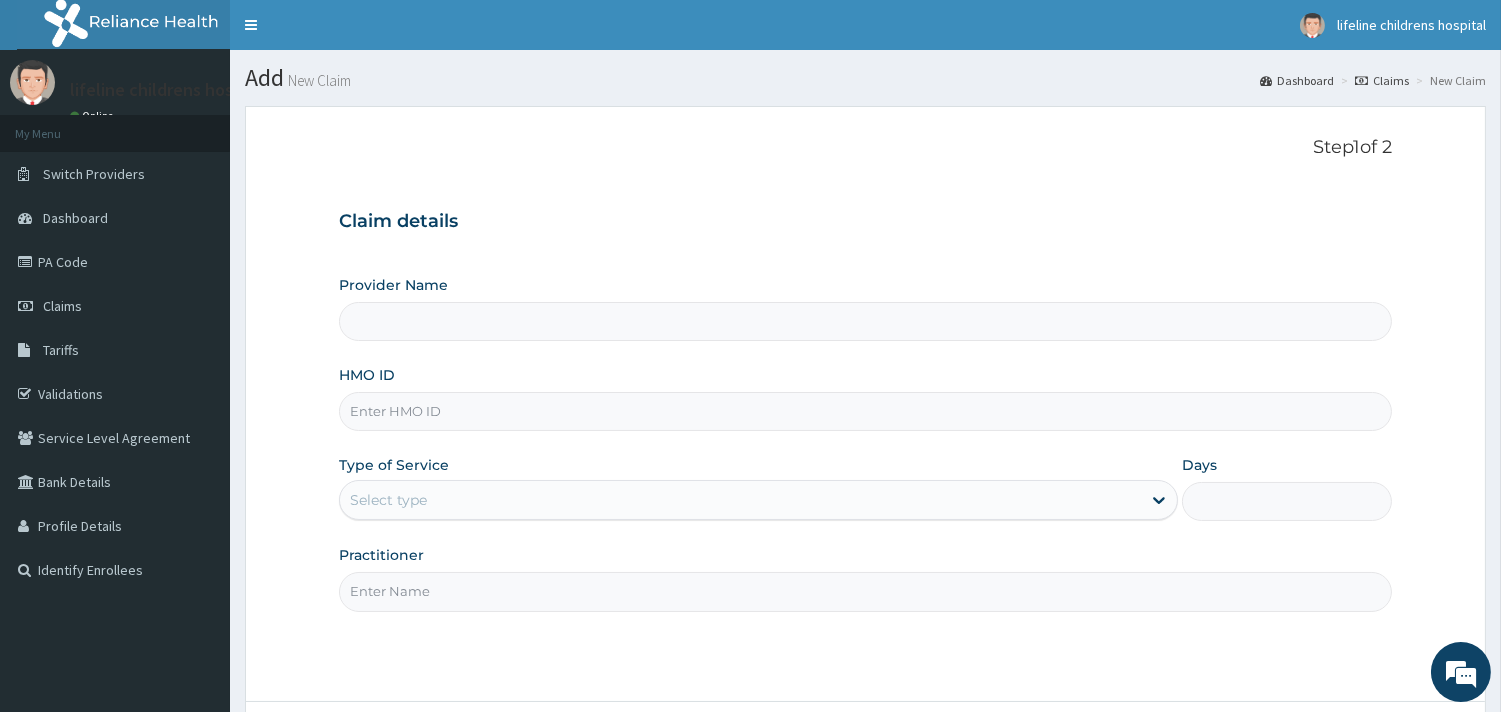 type on "Lifeline Children Hospital - Surulere" 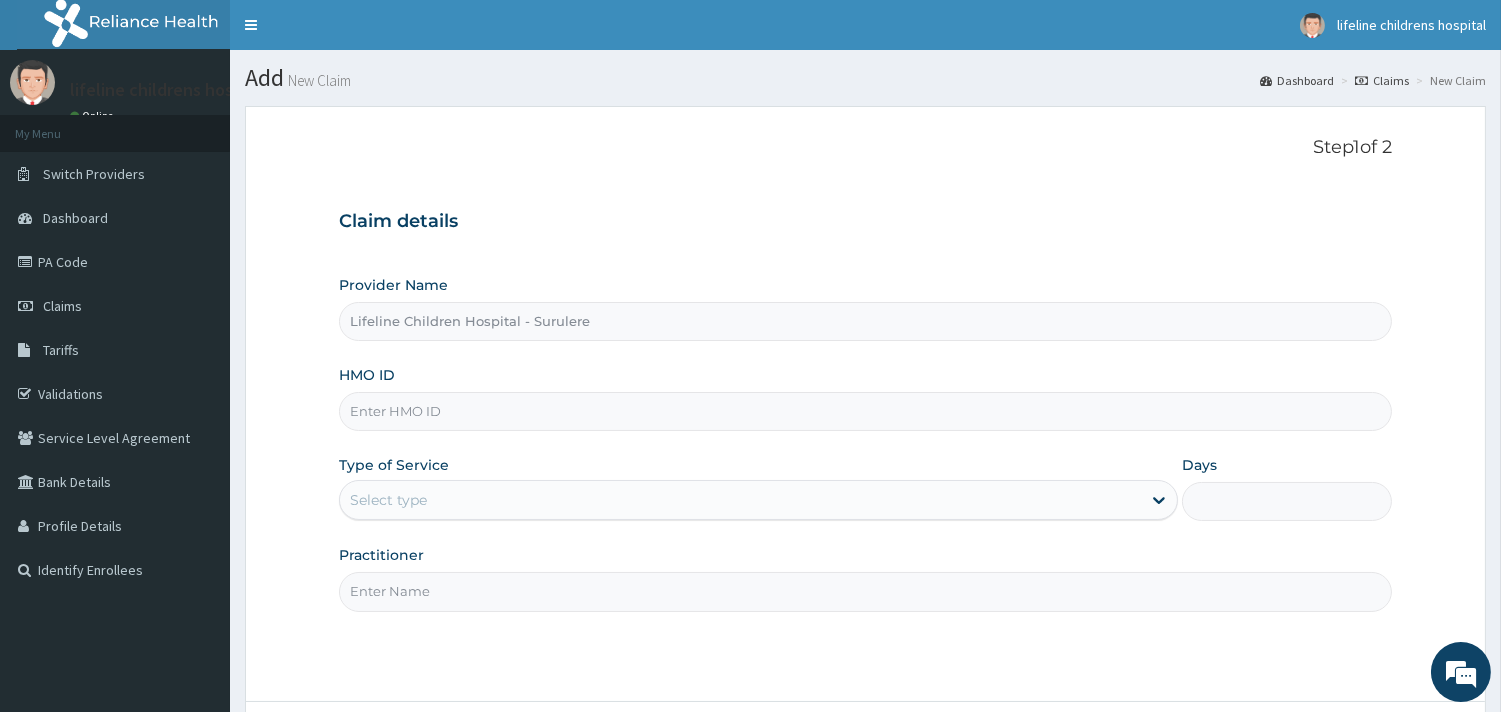 click on "HMO ID" at bounding box center (865, 411) 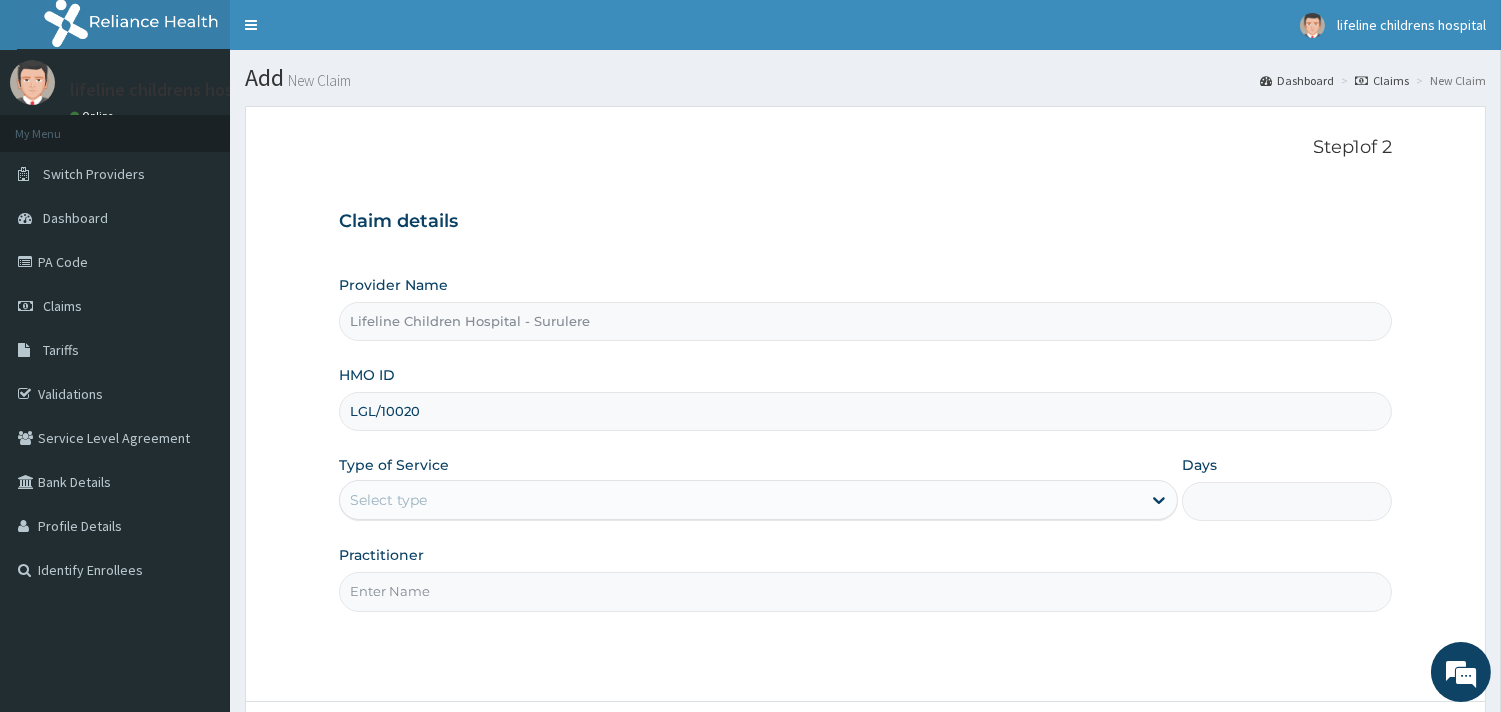 scroll, scrollTop: 0, scrollLeft: 0, axis: both 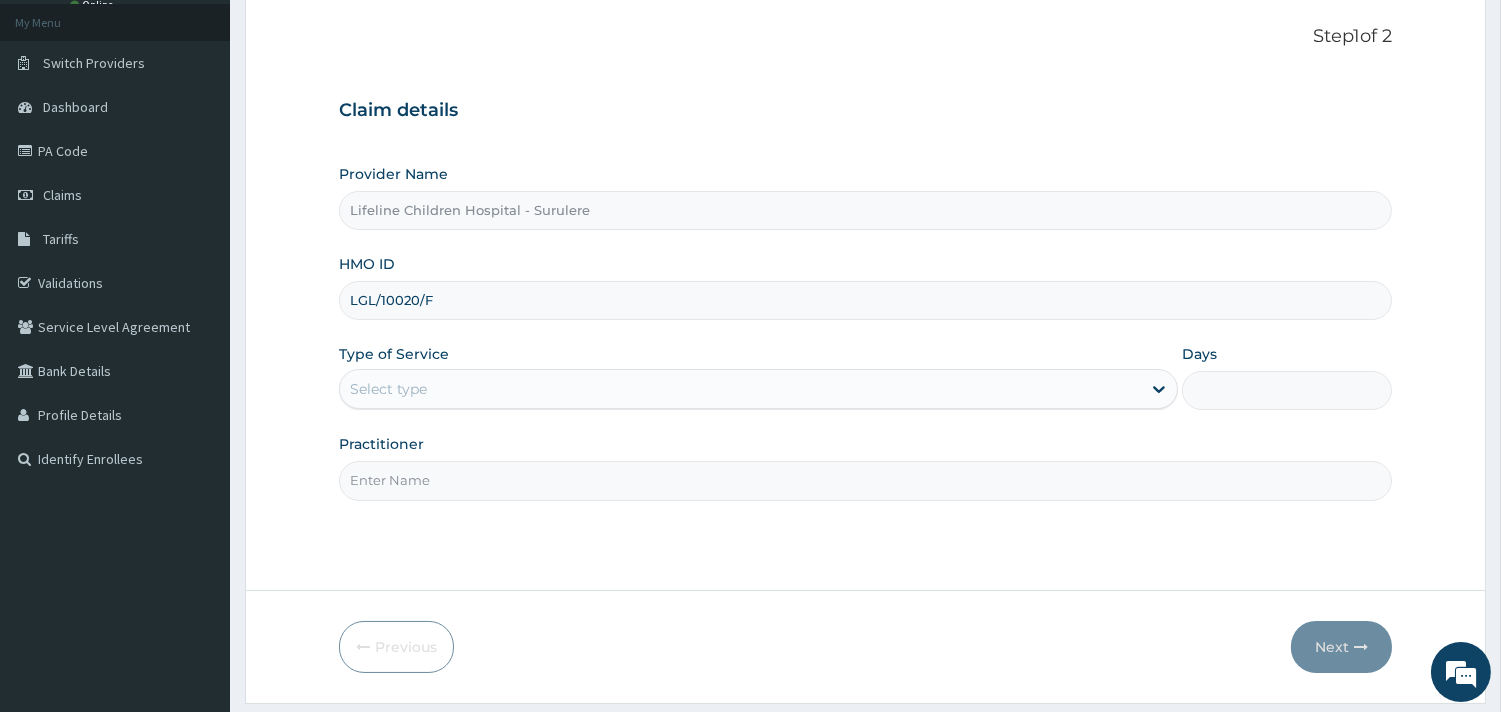 type on "LGL/10020/F" 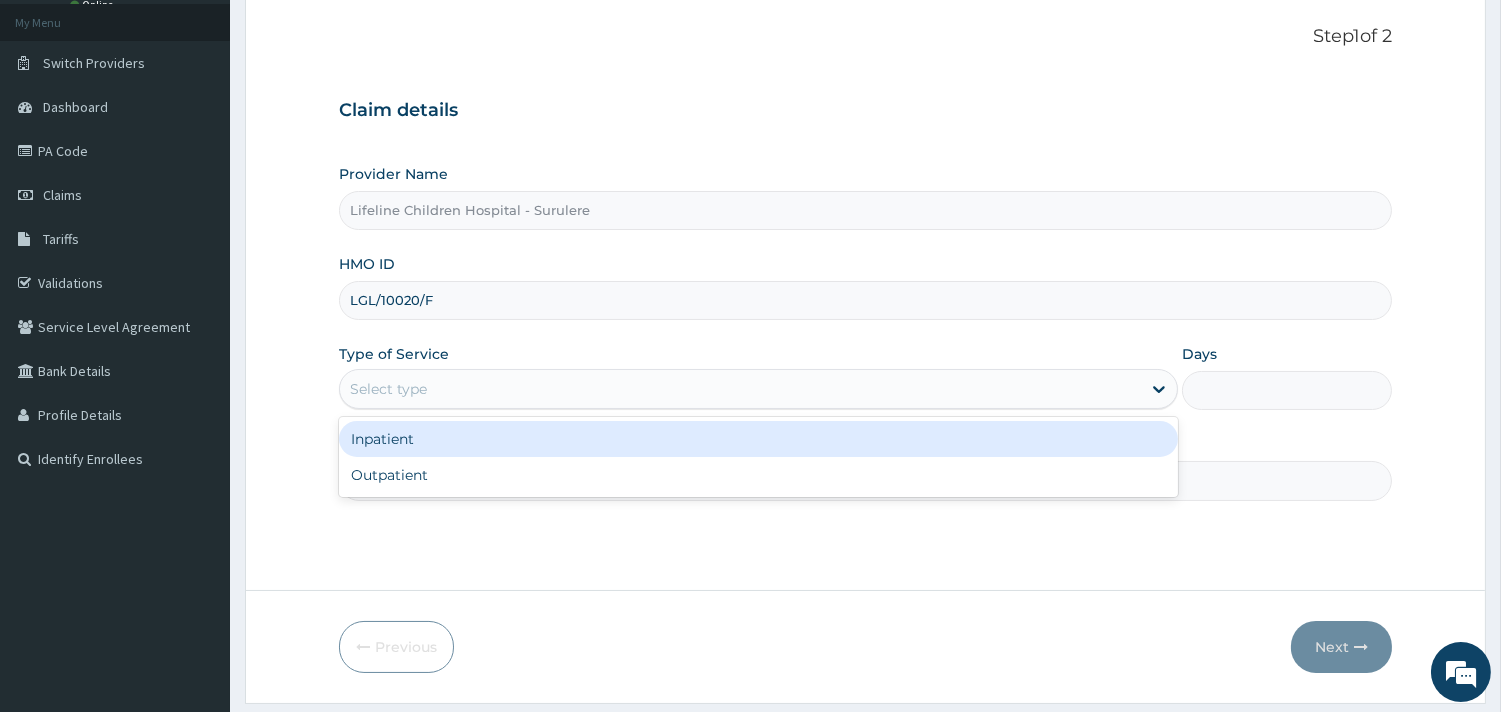 click on "Select type" at bounding box center [740, 389] 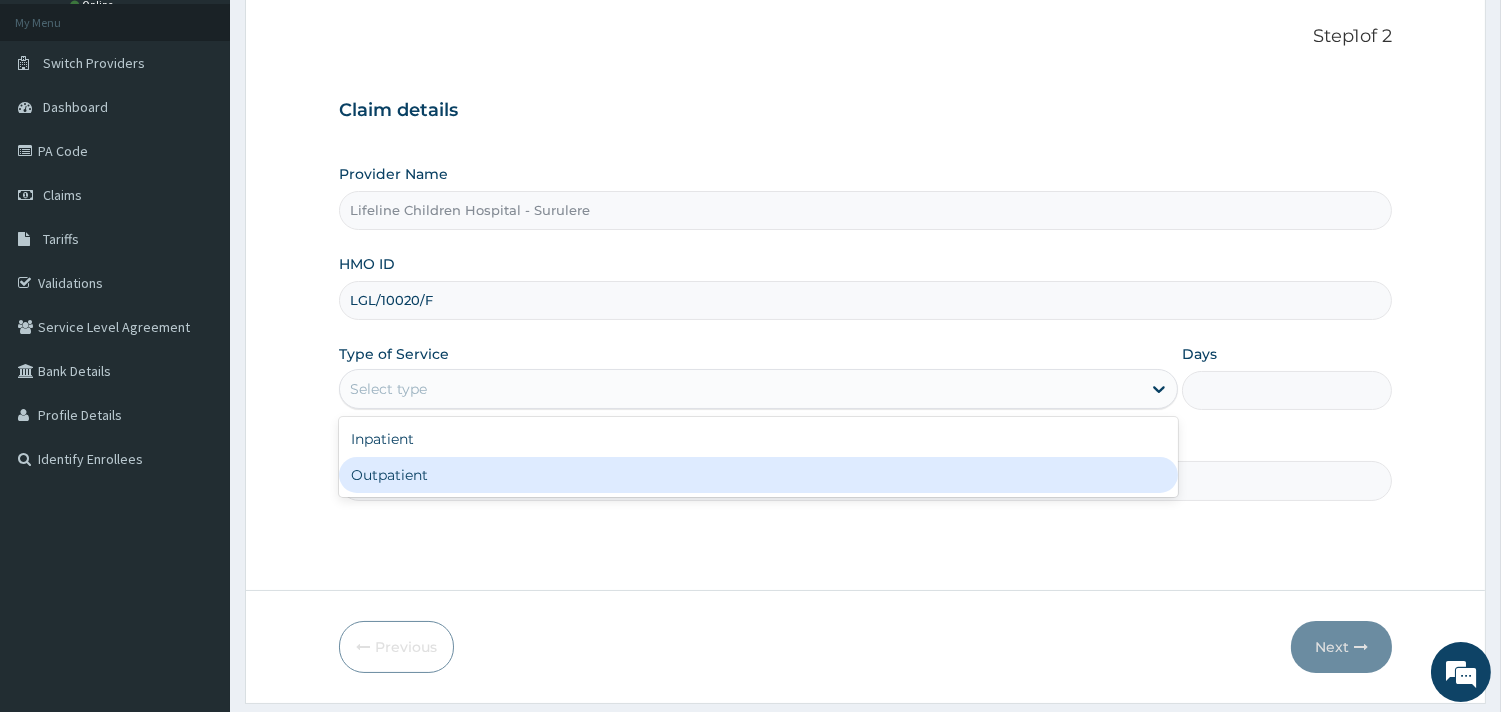 click on "Outpatient" at bounding box center [758, 475] 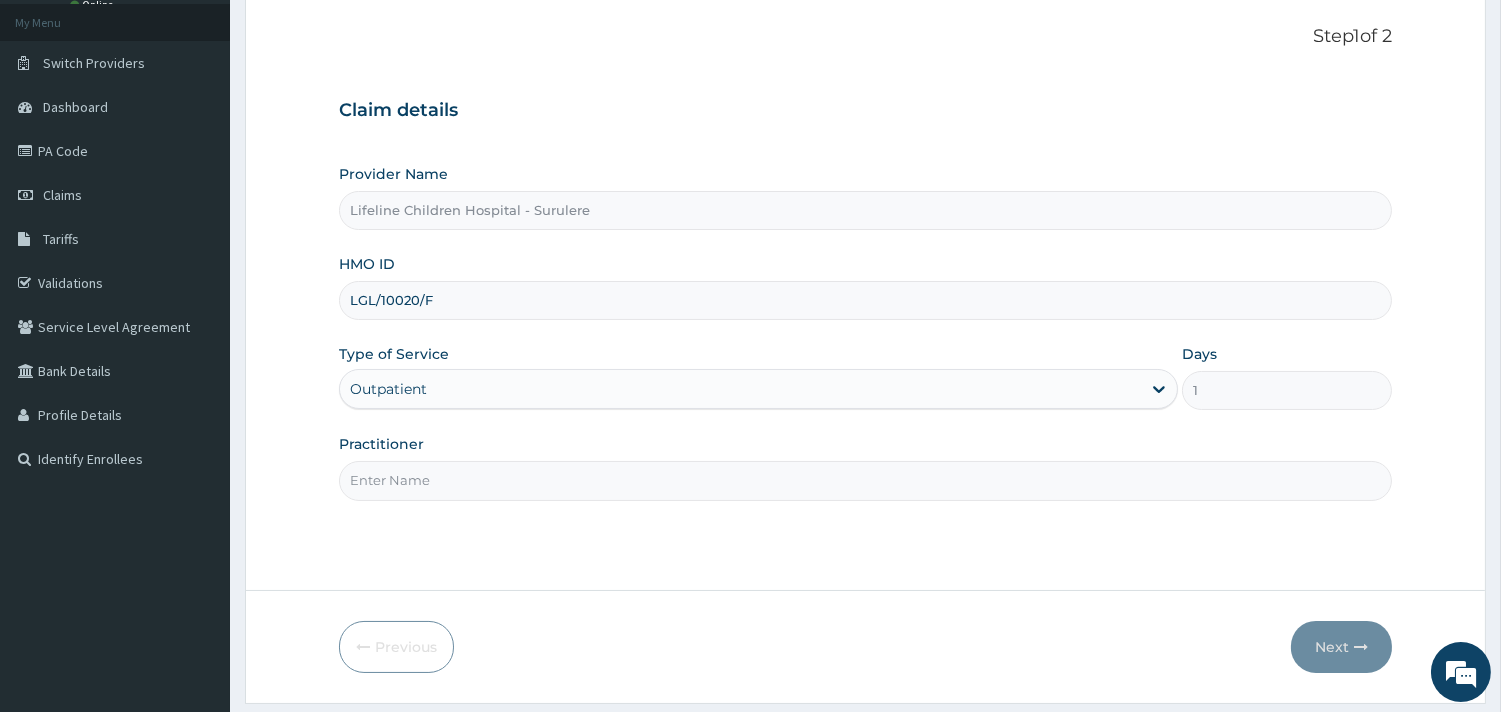 click on "Practitioner" at bounding box center (865, 480) 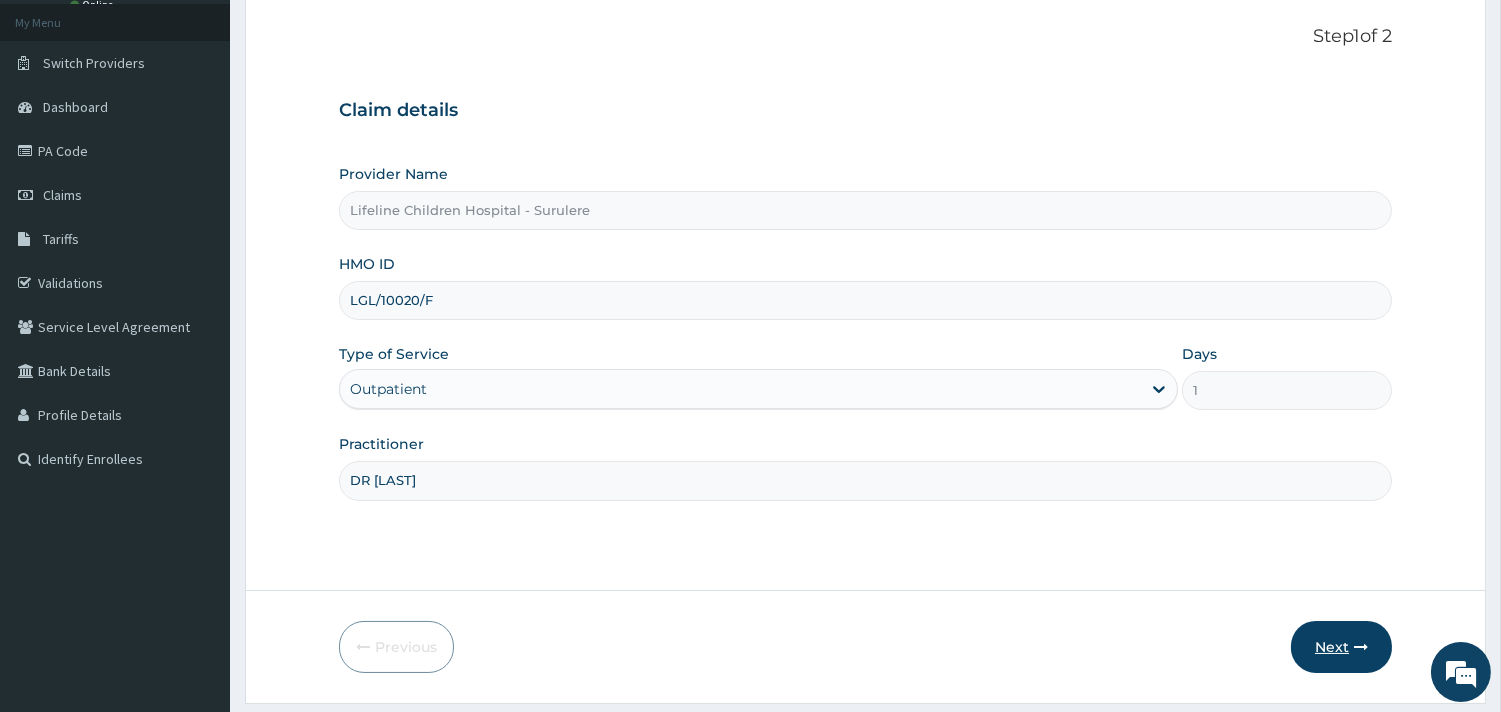 type on "DR [LAST]" 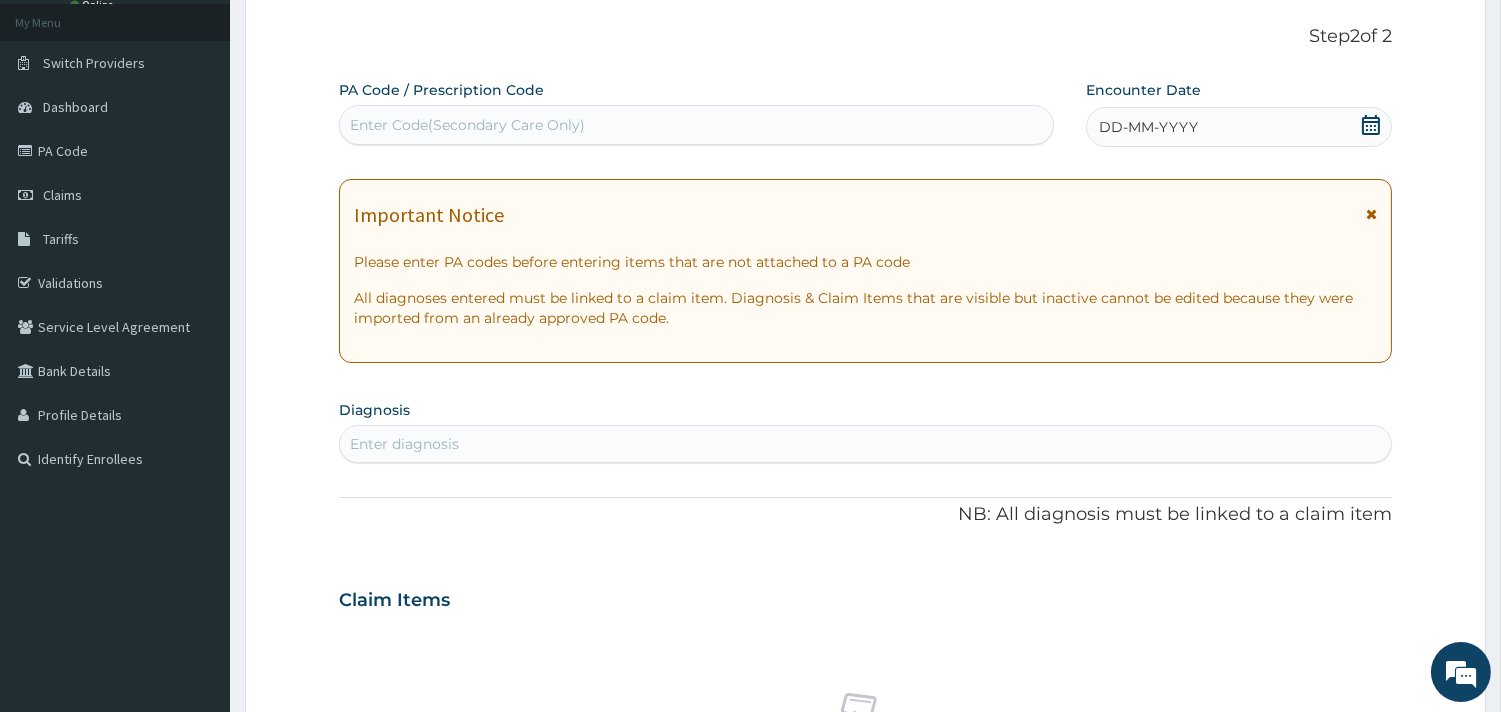 click on "DD-MM-YYYY" at bounding box center (1148, 127) 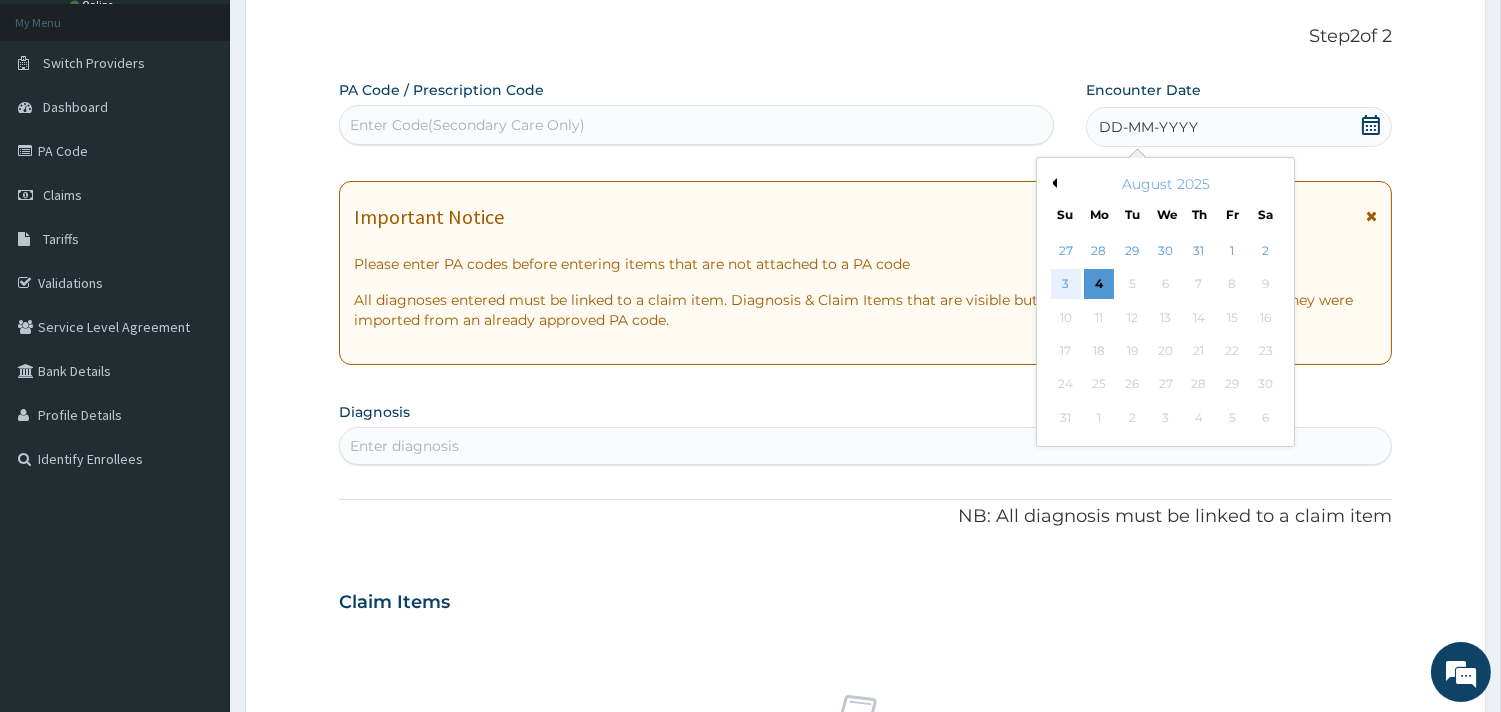 click on "3" at bounding box center [1065, 285] 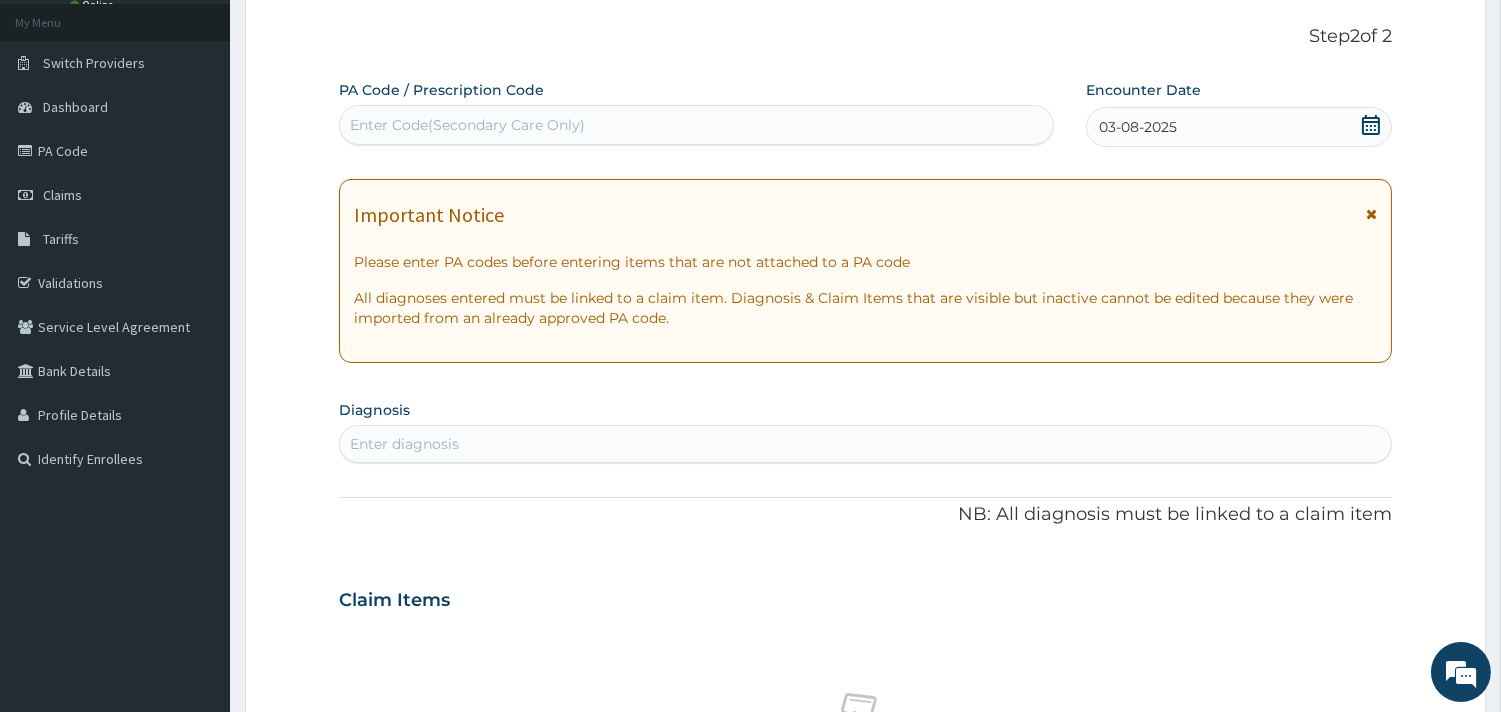click on "Enter diagnosis" at bounding box center (865, 444) 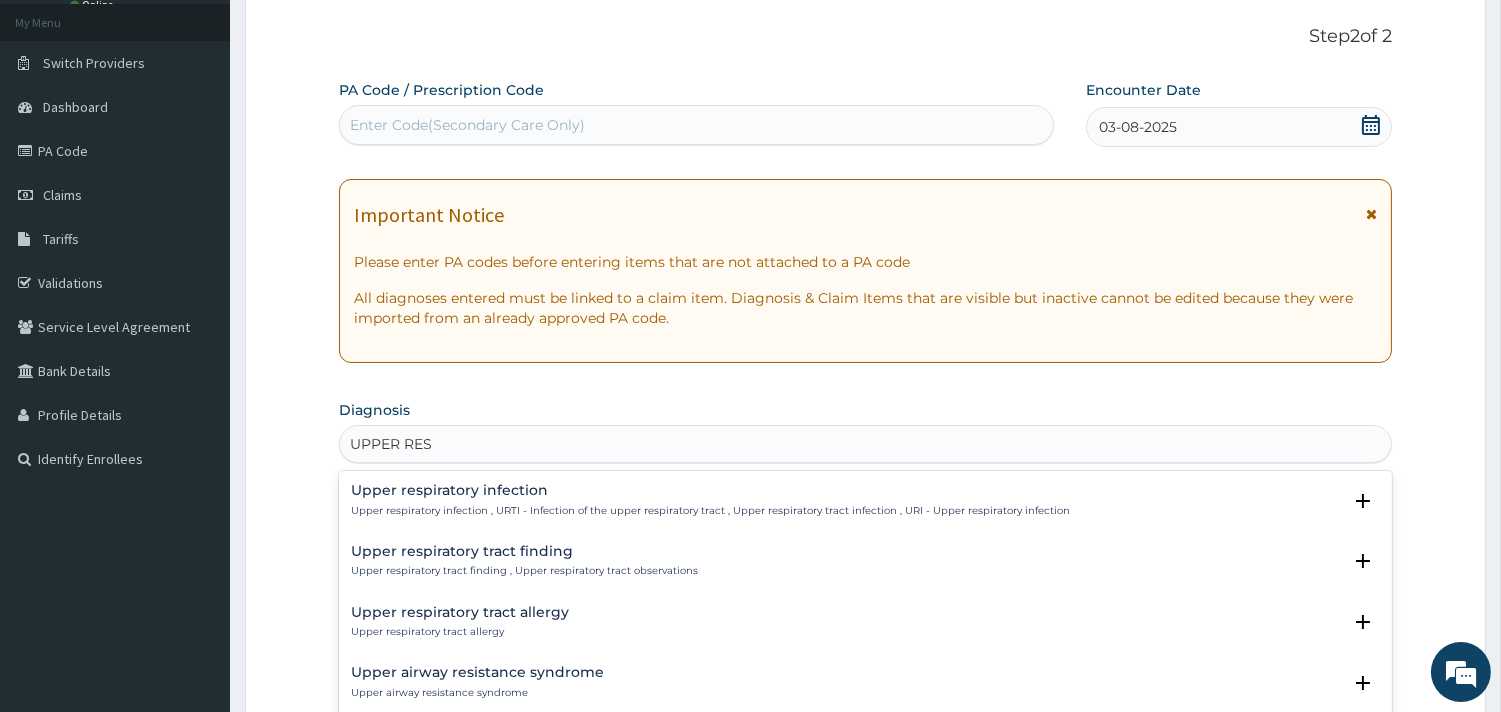 type on "UPPER RESP" 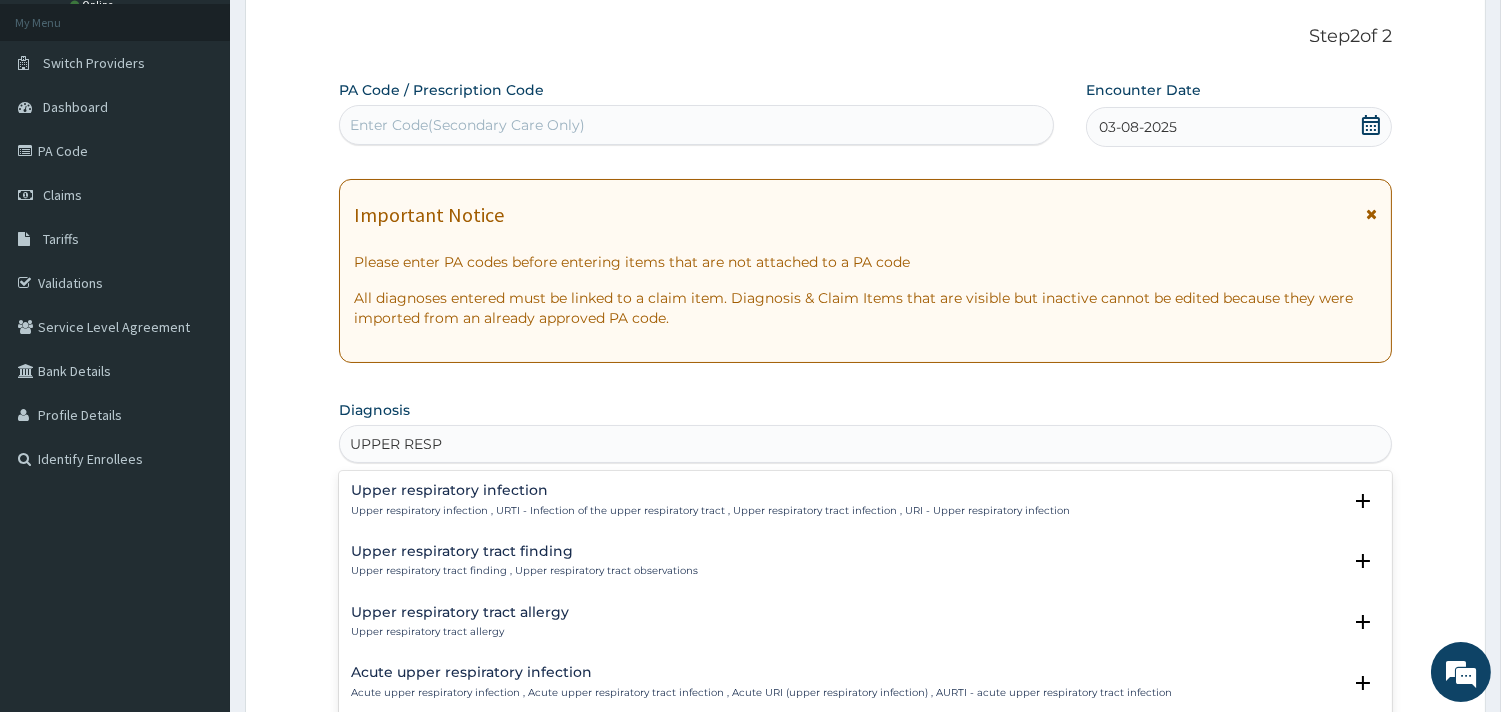 click on "Upper respiratory infection" at bounding box center (710, 490) 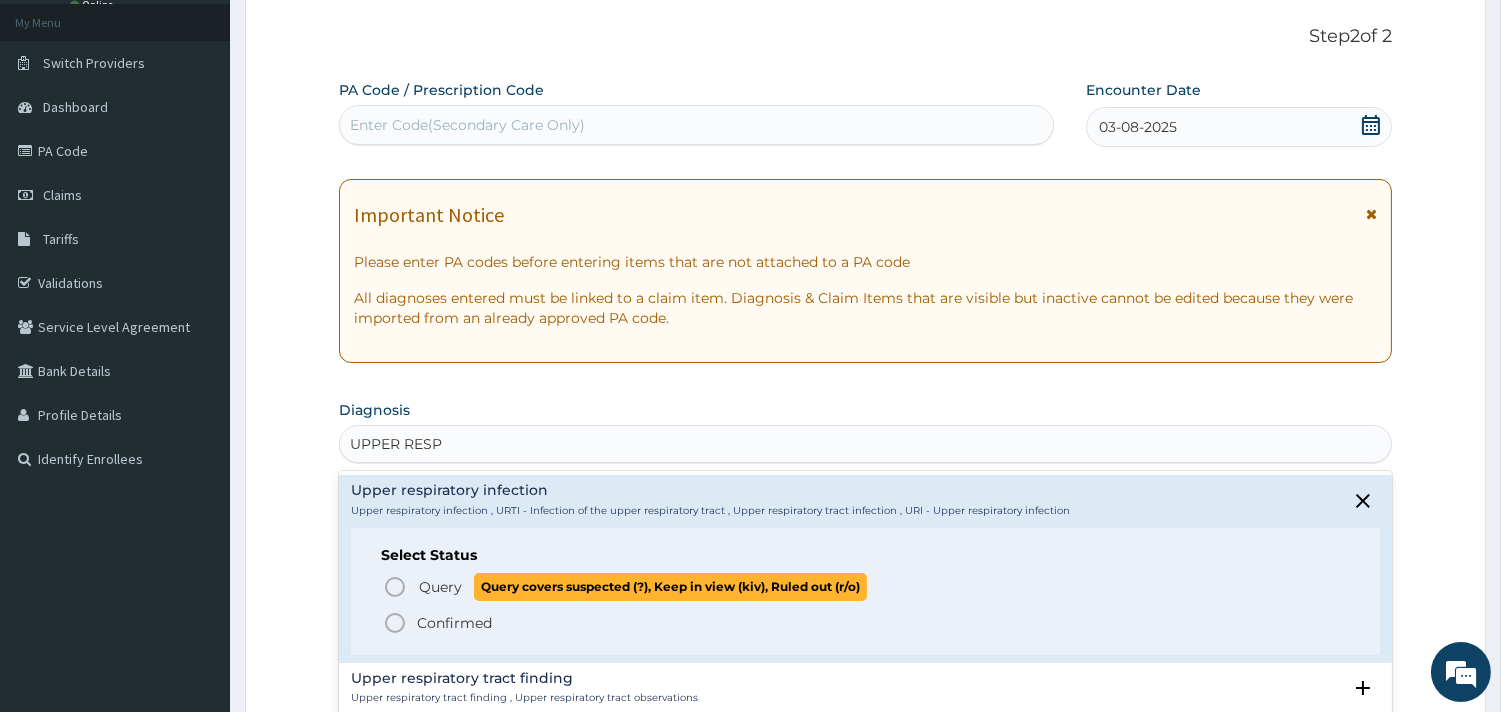 click on "Query" at bounding box center [440, 587] 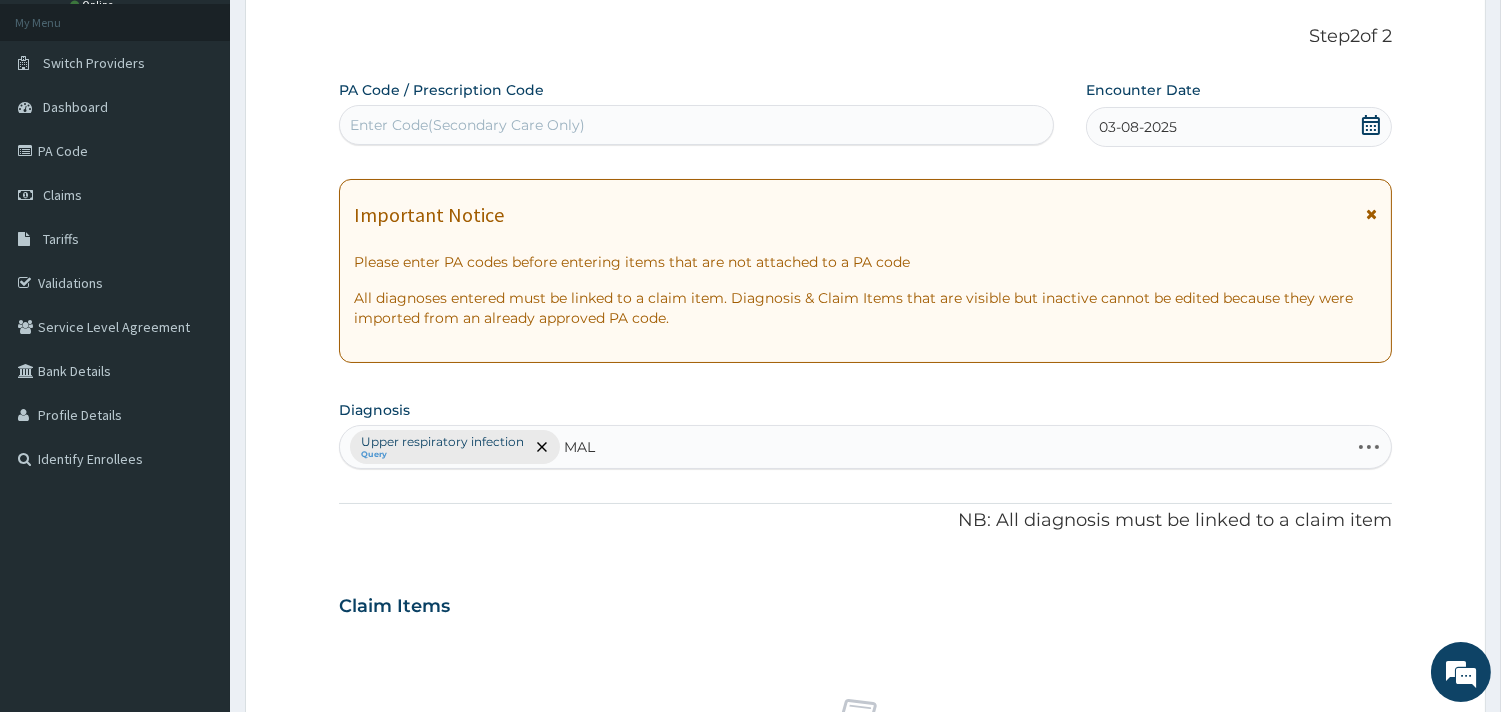 type on "MALA" 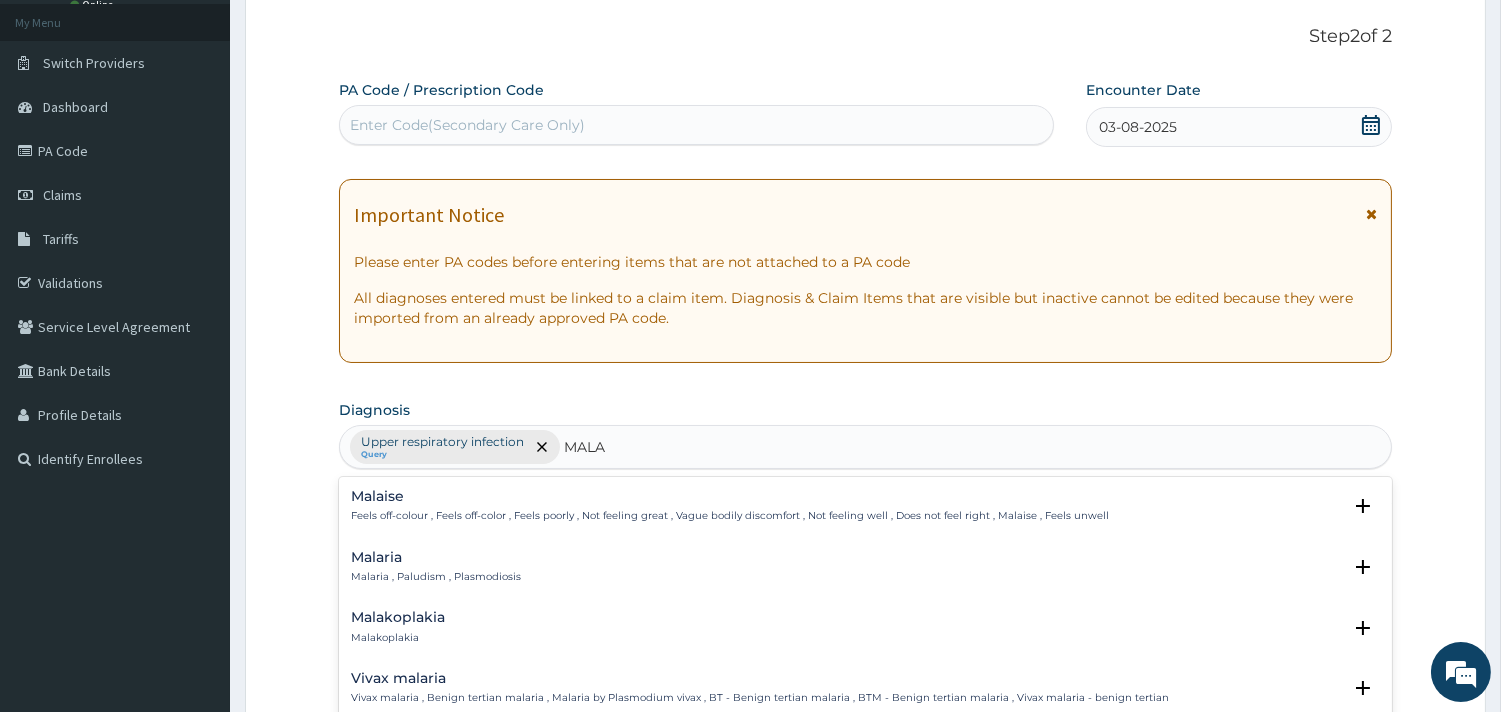 click on "Malaria" at bounding box center (436, 557) 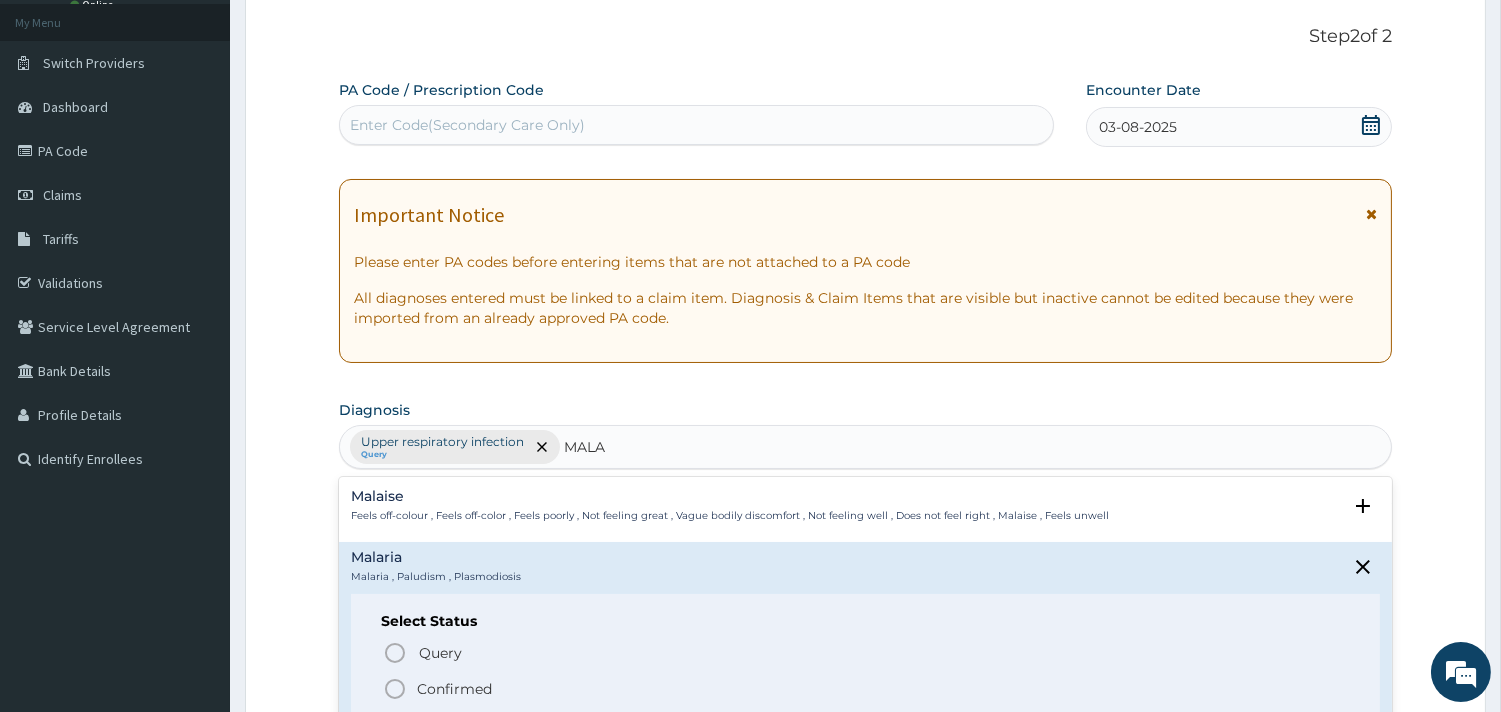 click on "Confirmed" at bounding box center (454, 689) 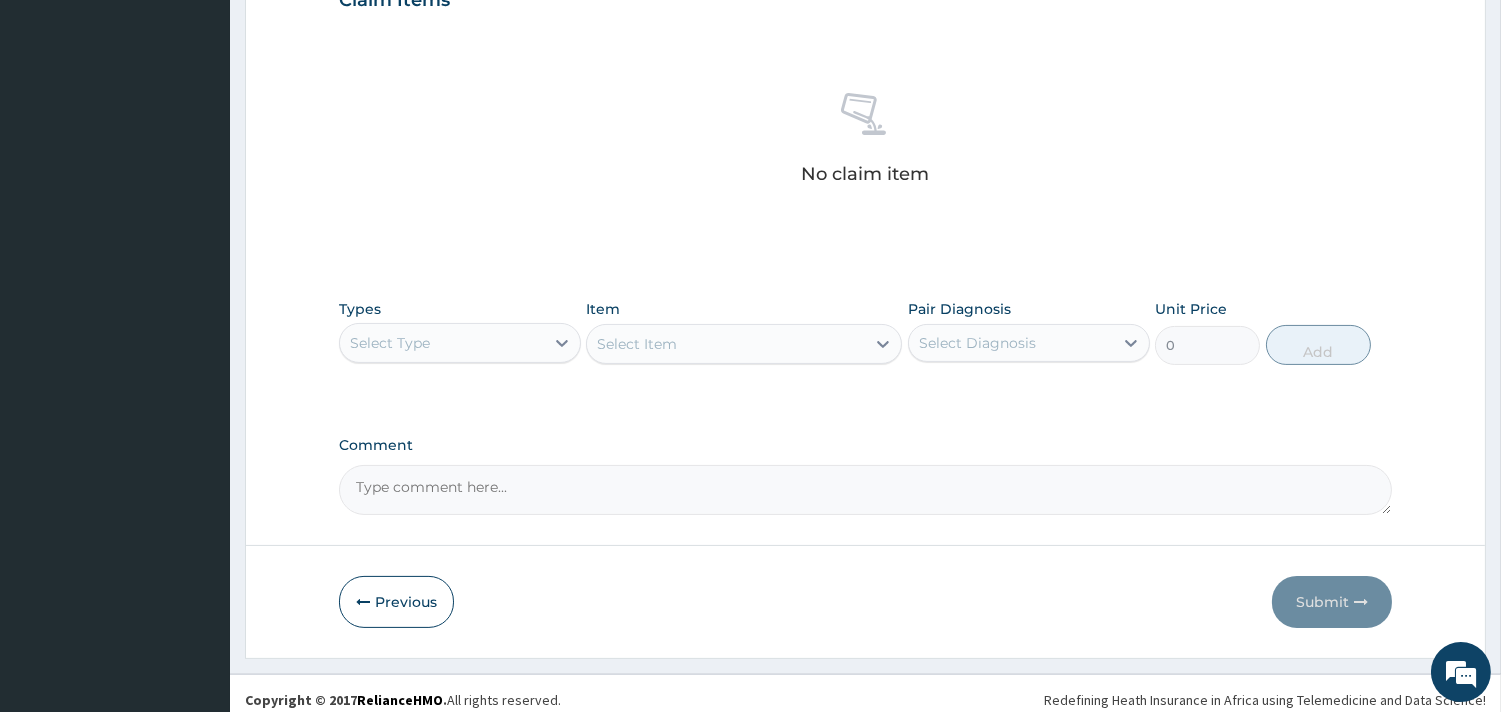 scroll, scrollTop: 730, scrollLeft: 0, axis: vertical 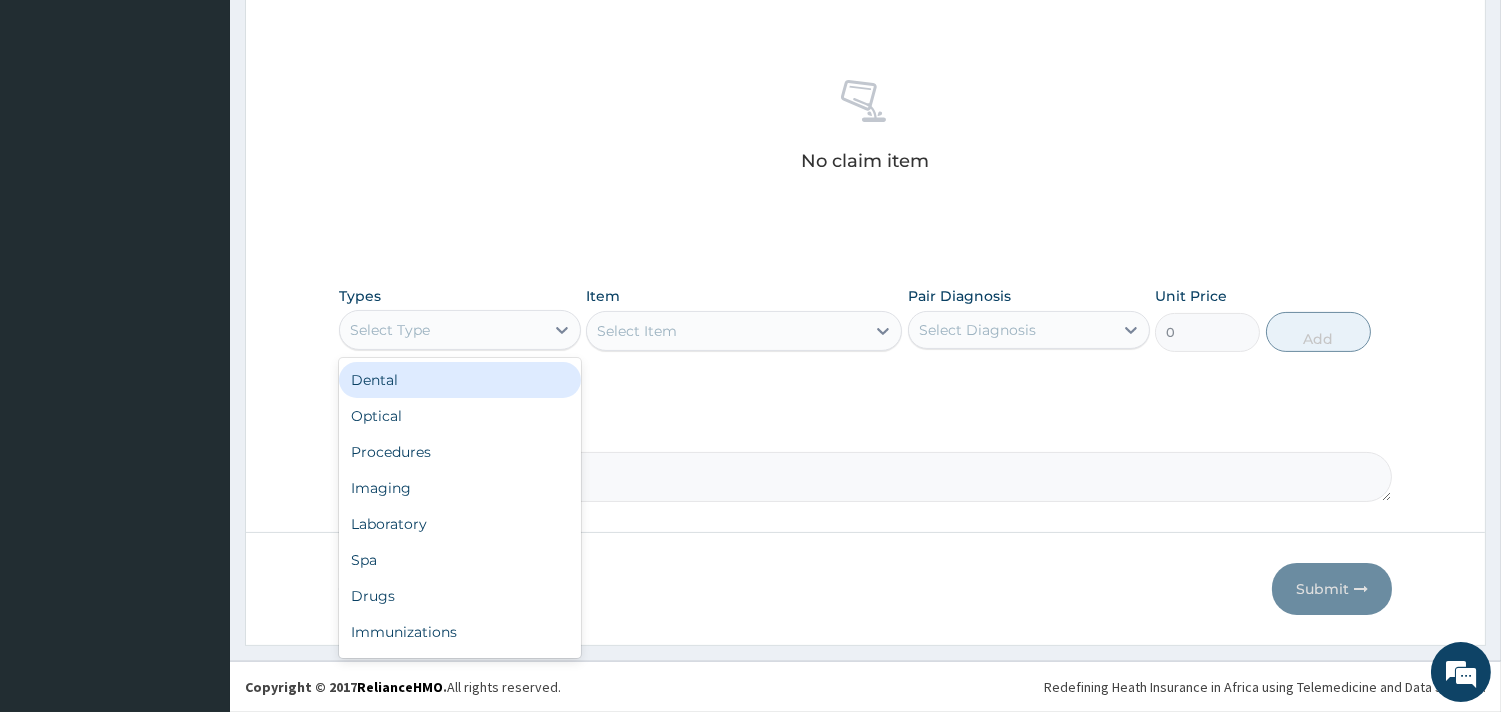 click on "Select Type" at bounding box center [442, 330] 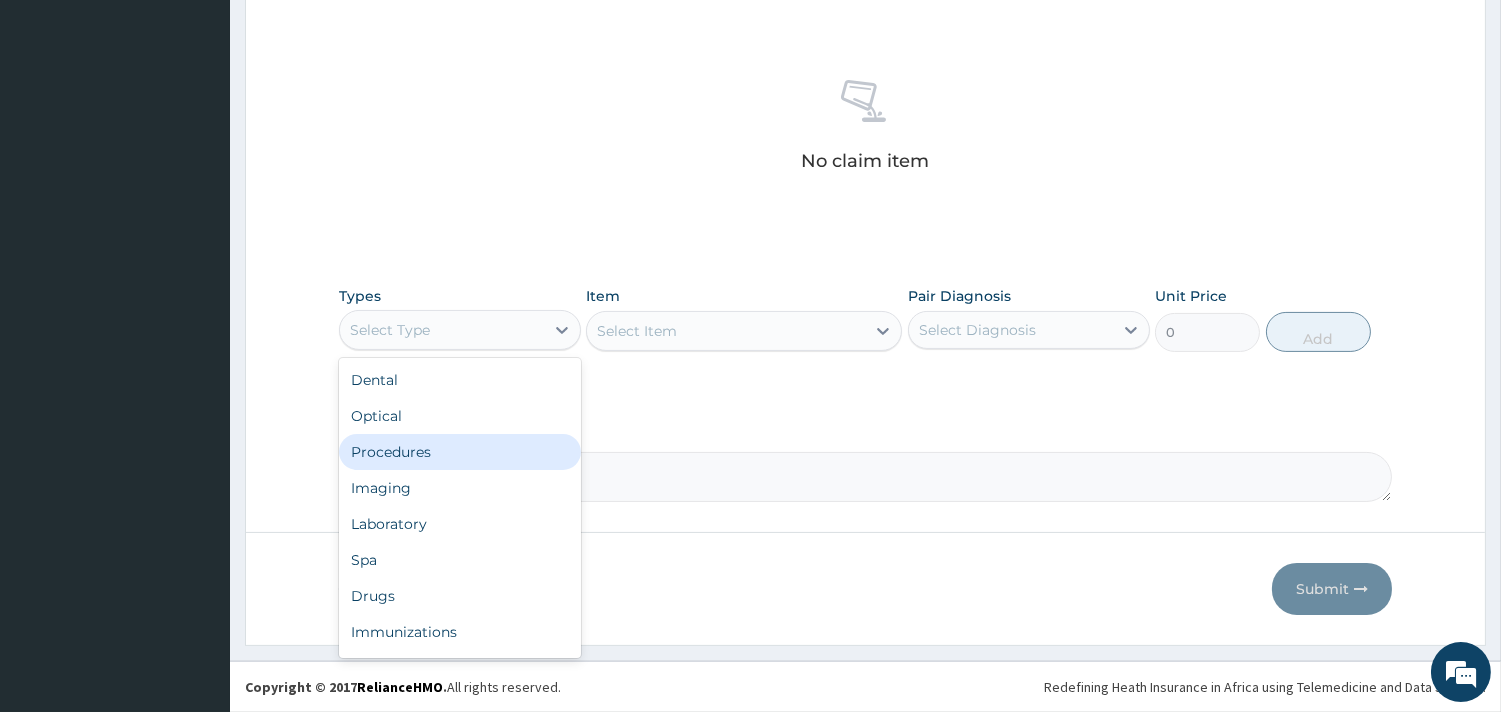 click on "Procedures" at bounding box center [460, 452] 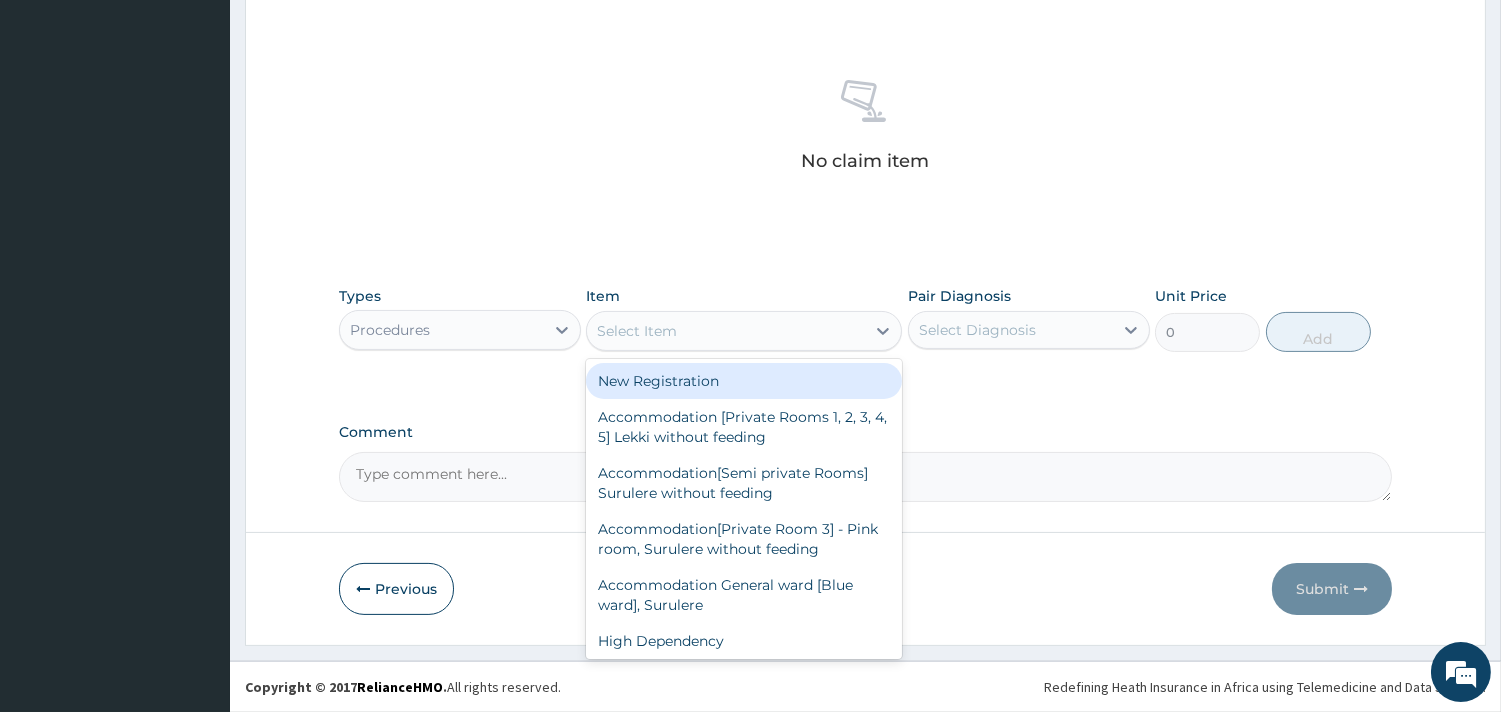 click on "Select Item" at bounding box center [726, 331] 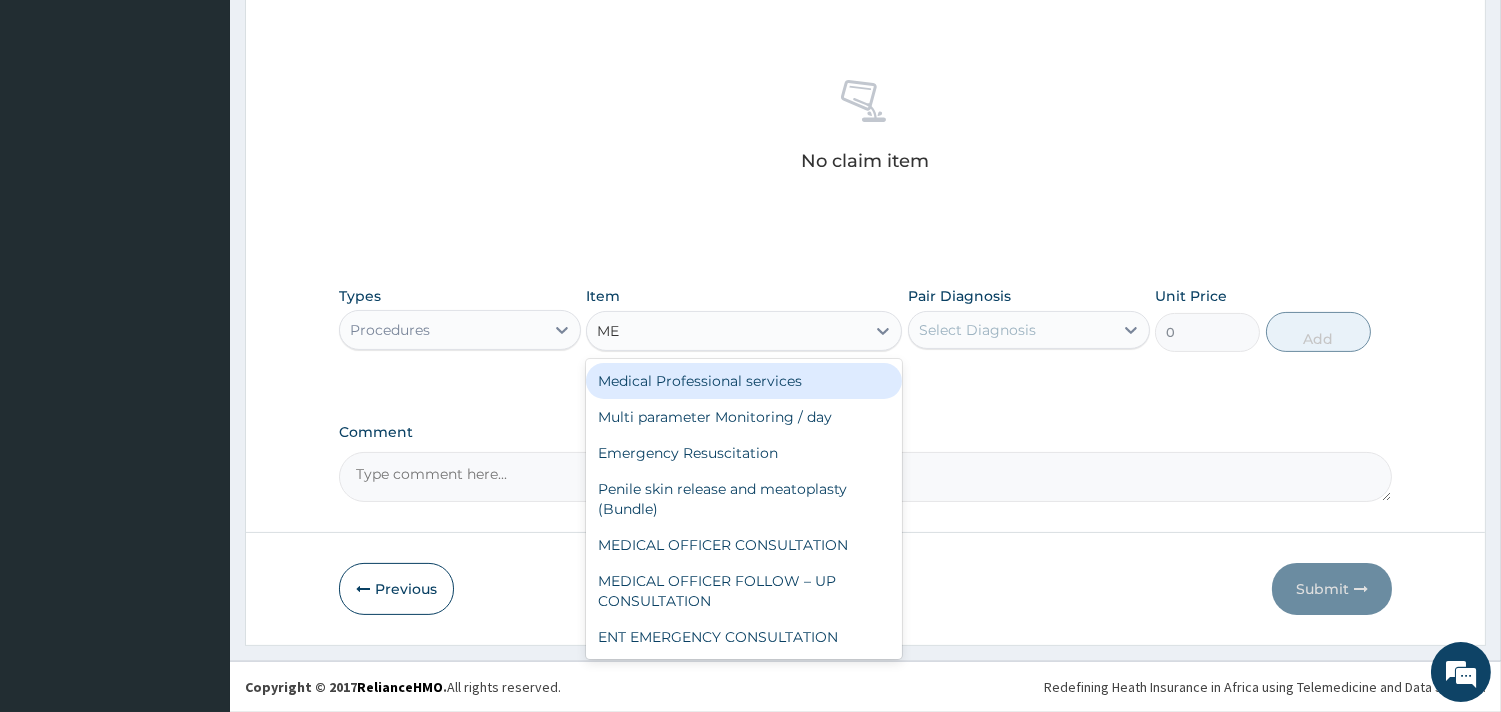 type on "MED" 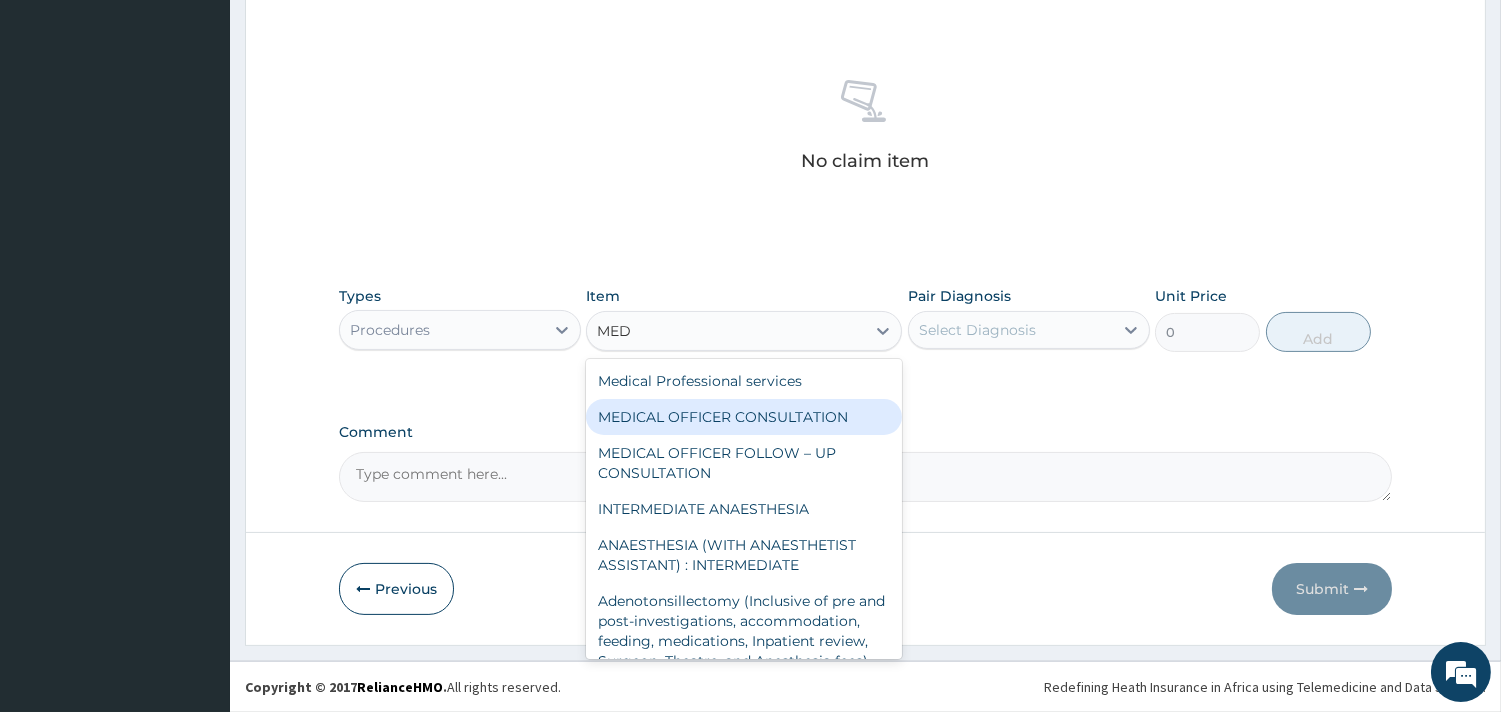 click on "MEDICAL OFFICER CONSULTATION" at bounding box center (744, 417) 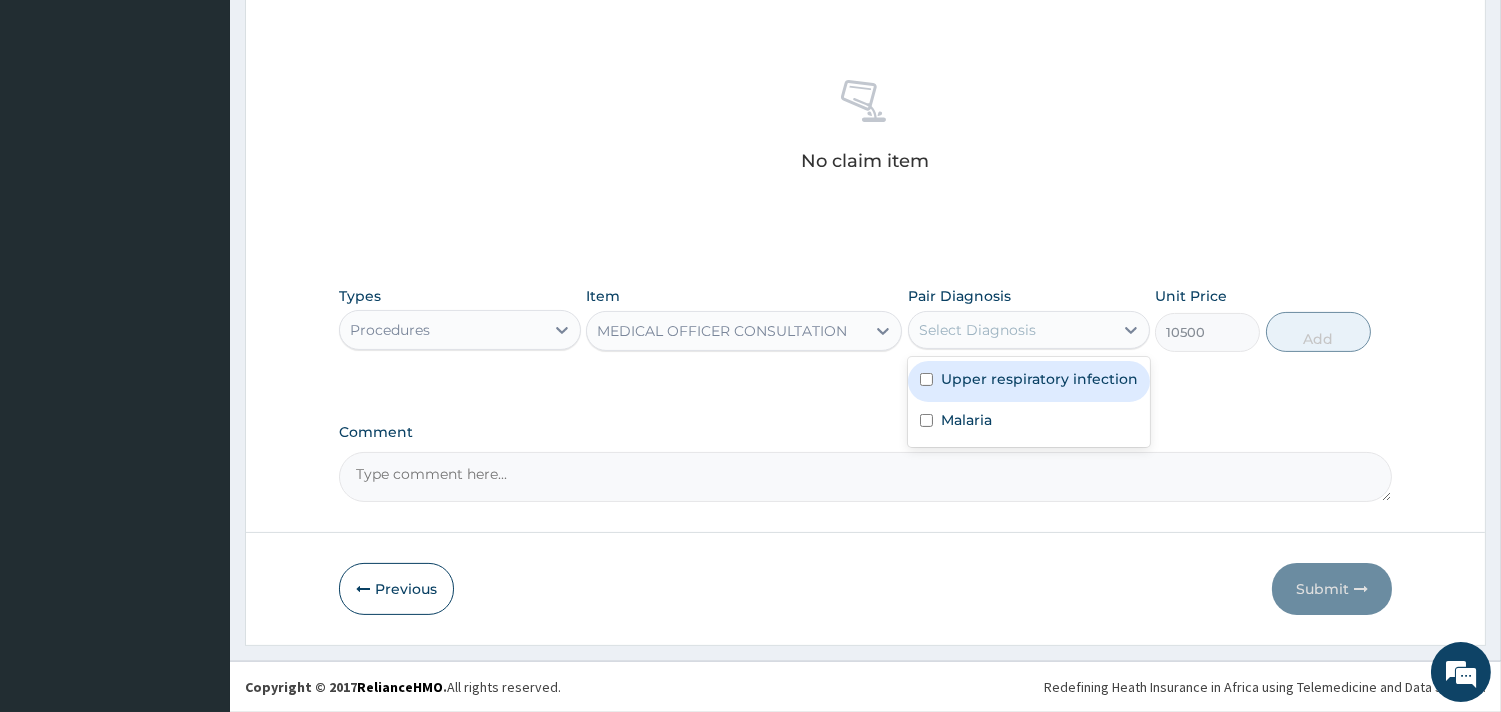click on "Select Diagnosis" at bounding box center (977, 330) 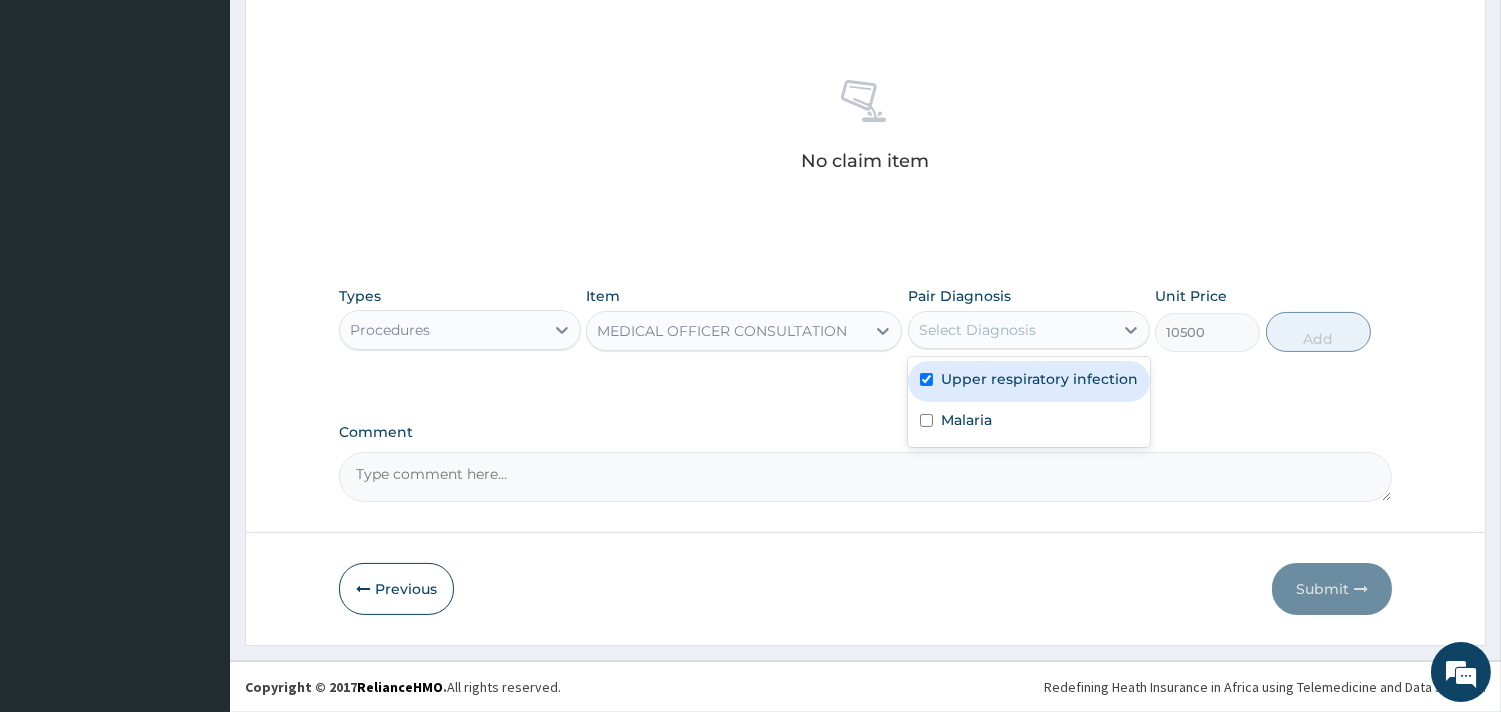 checkbox on "true" 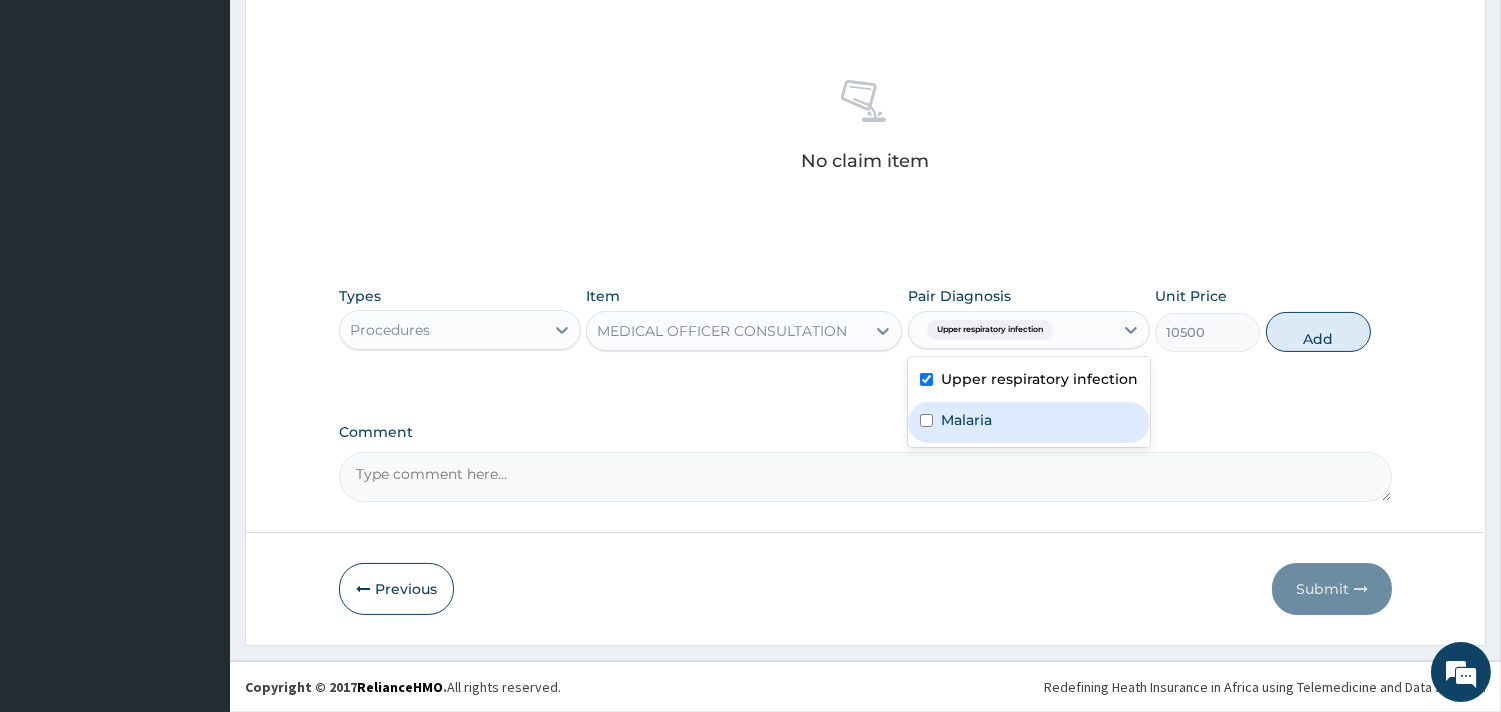 click on "Malaria" at bounding box center [966, 420] 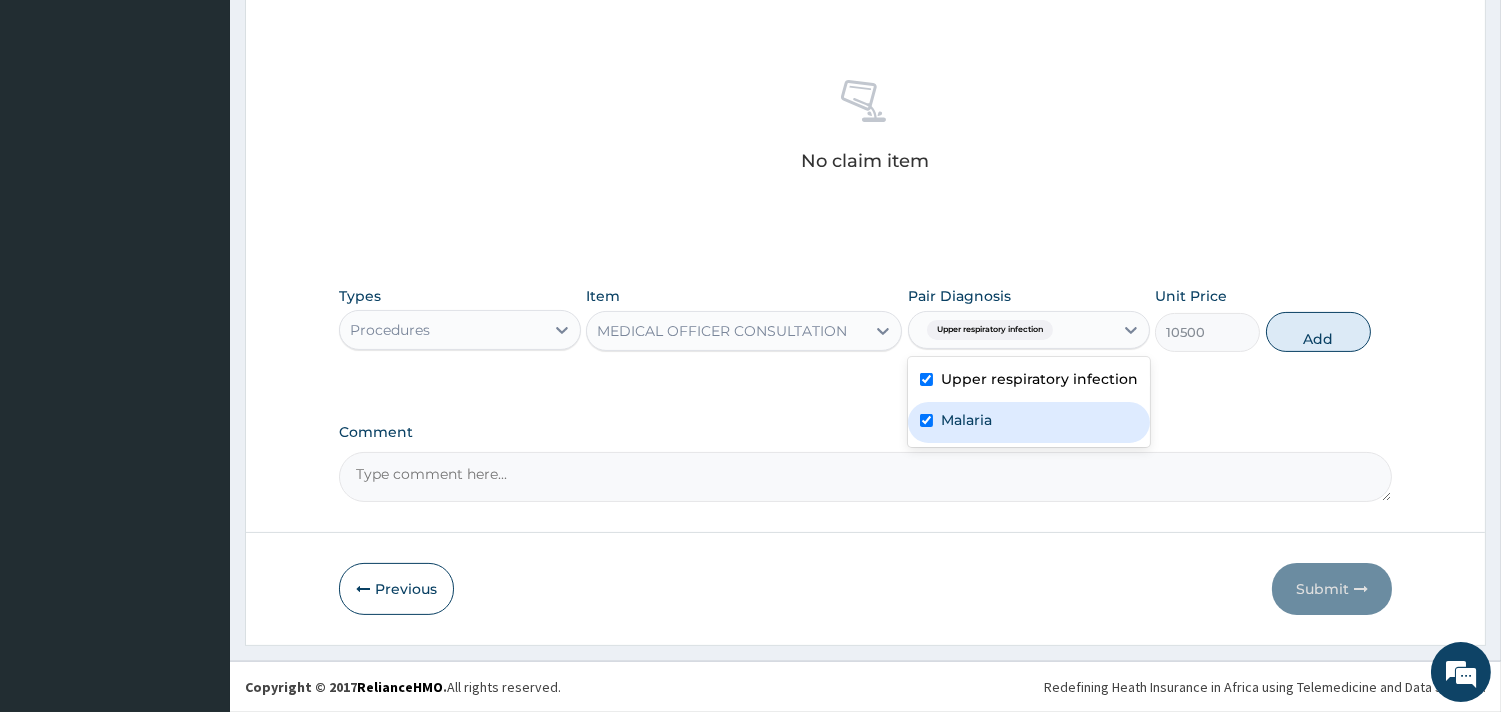 checkbox on "true" 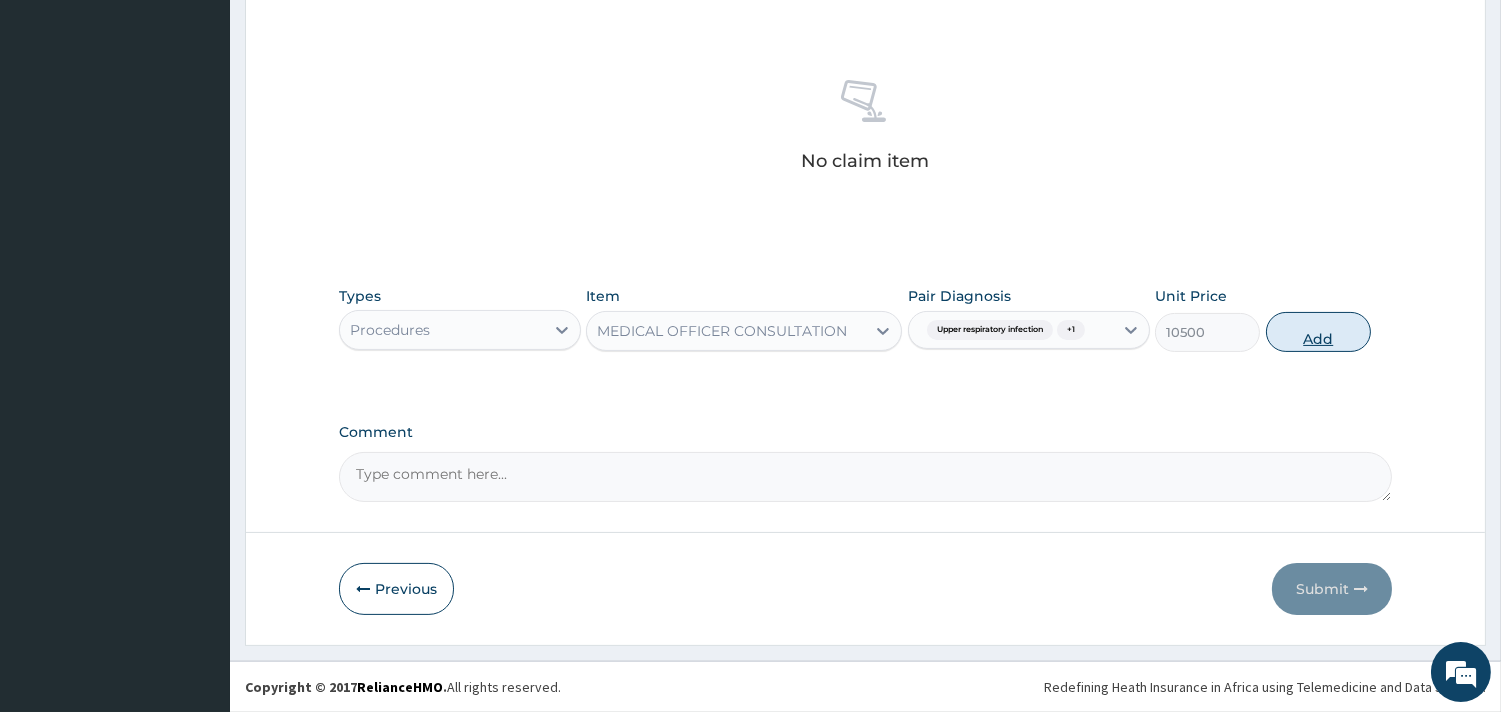 click on "Add" at bounding box center (1318, 332) 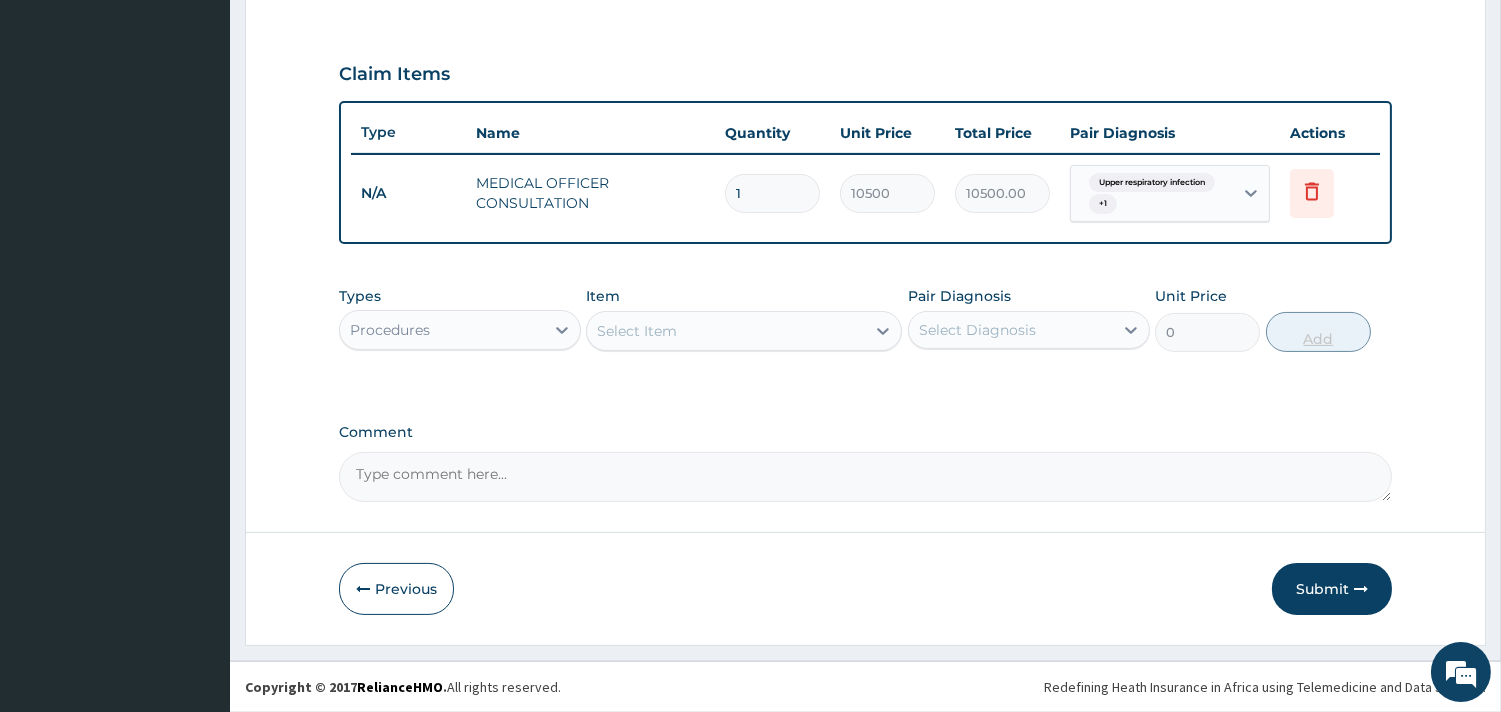 scroll, scrollTop: 641, scrollLeft: 0, axis: vertical 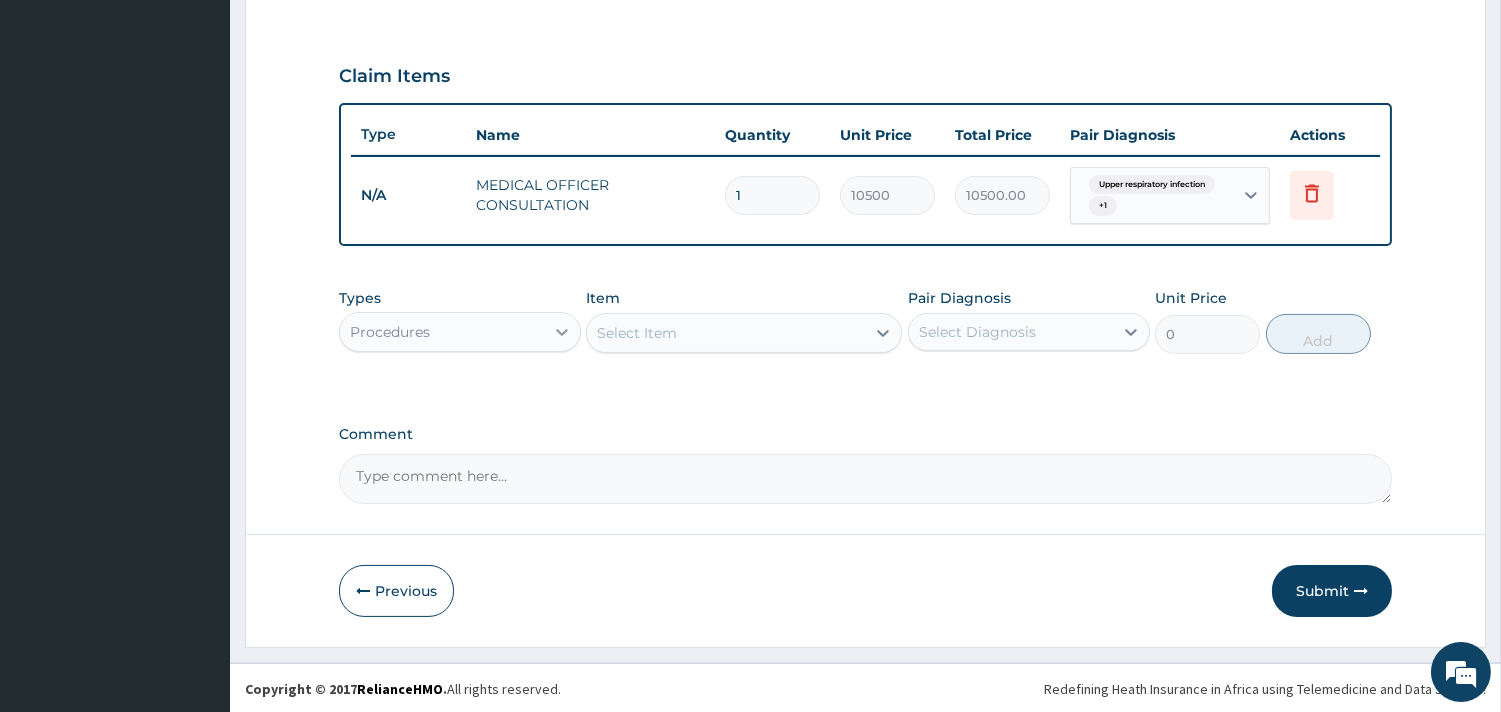 click 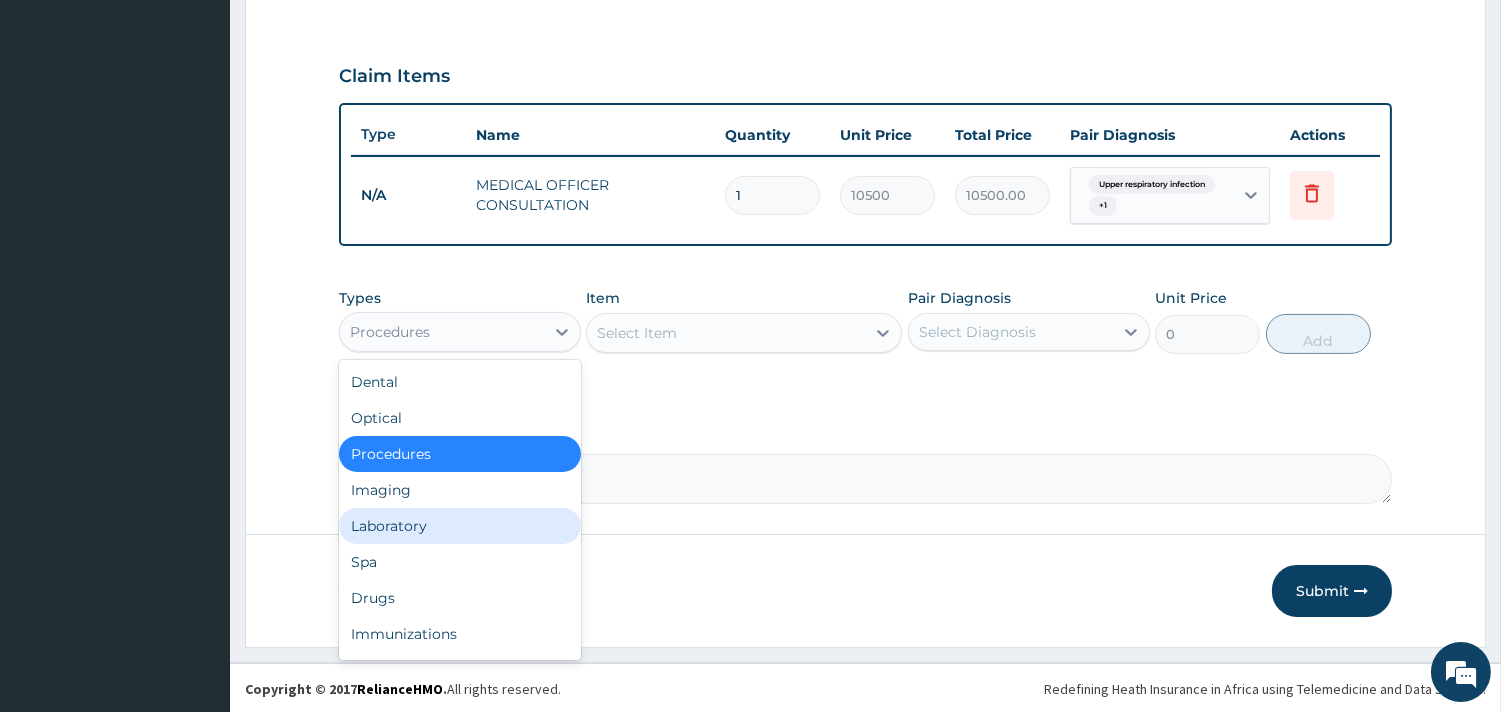click on "Laboratory" at bounding box center (460, 526) 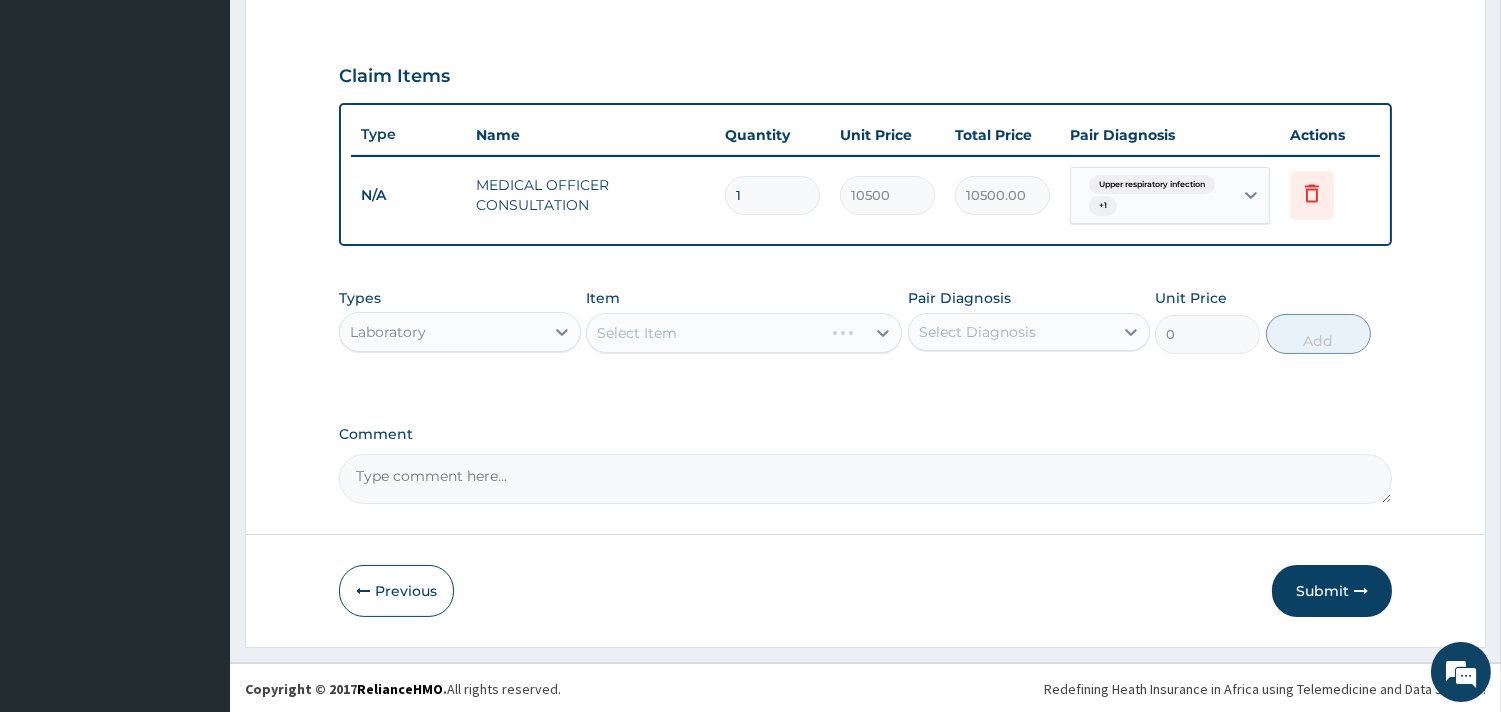 click on "Select Item" at bounding box center [744, 333] 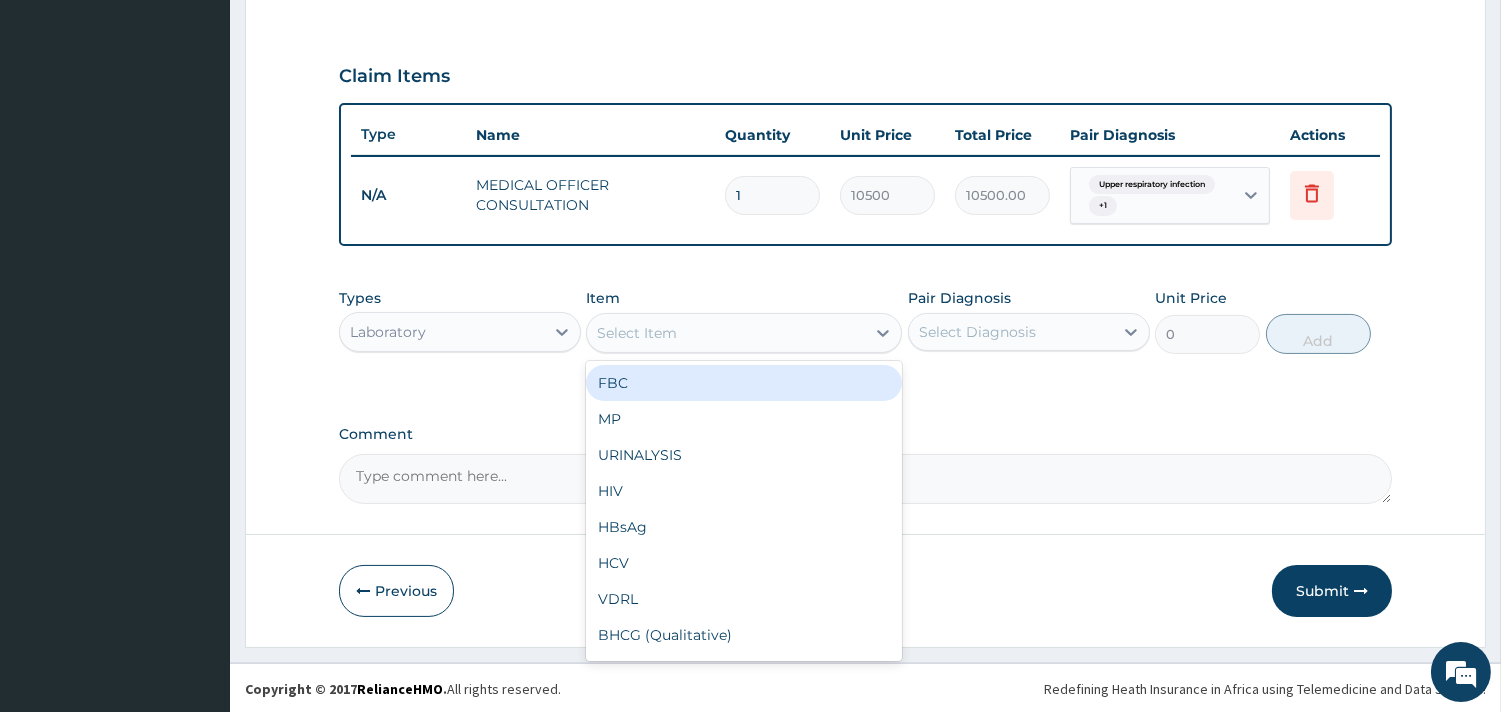 click on "Select Item" at bounding box center [726, 333] 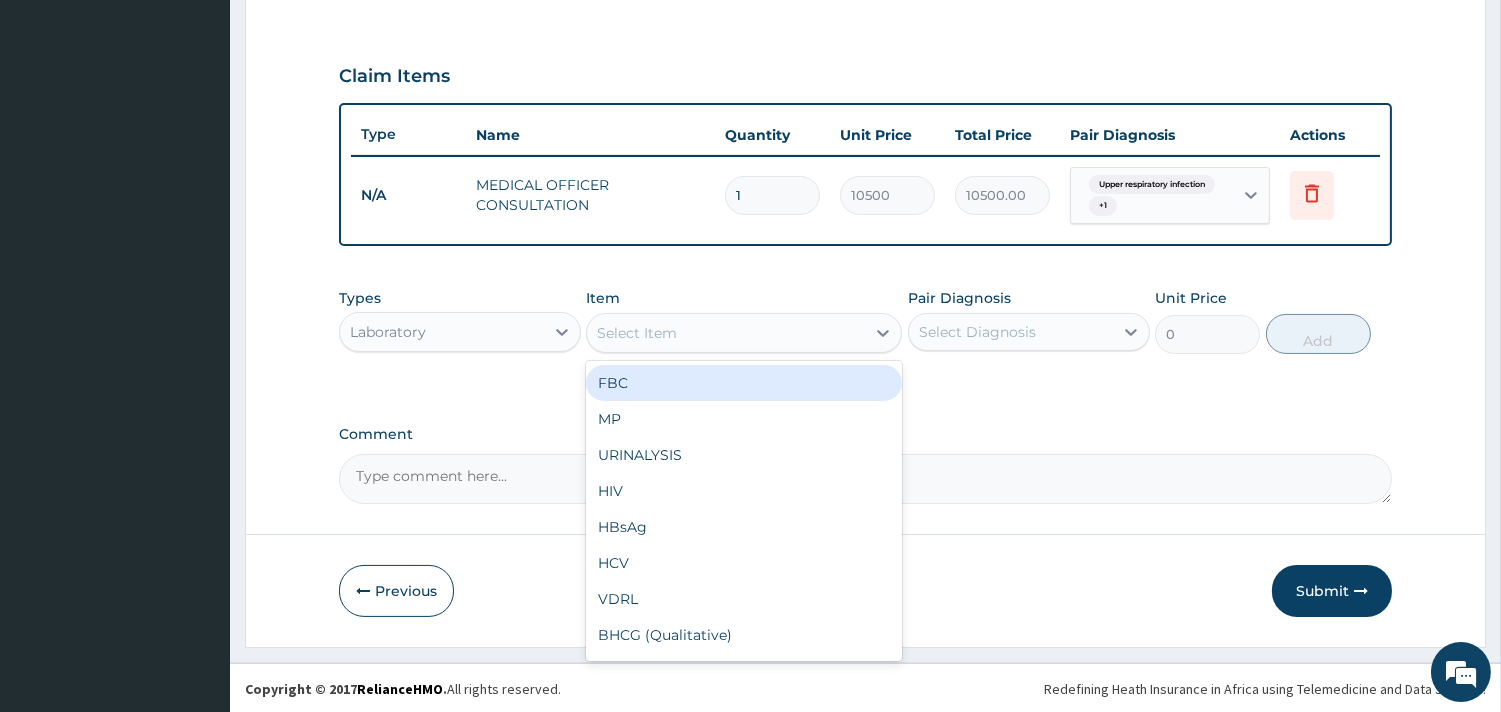 click on "FBC" at bounding box center (744, 383) 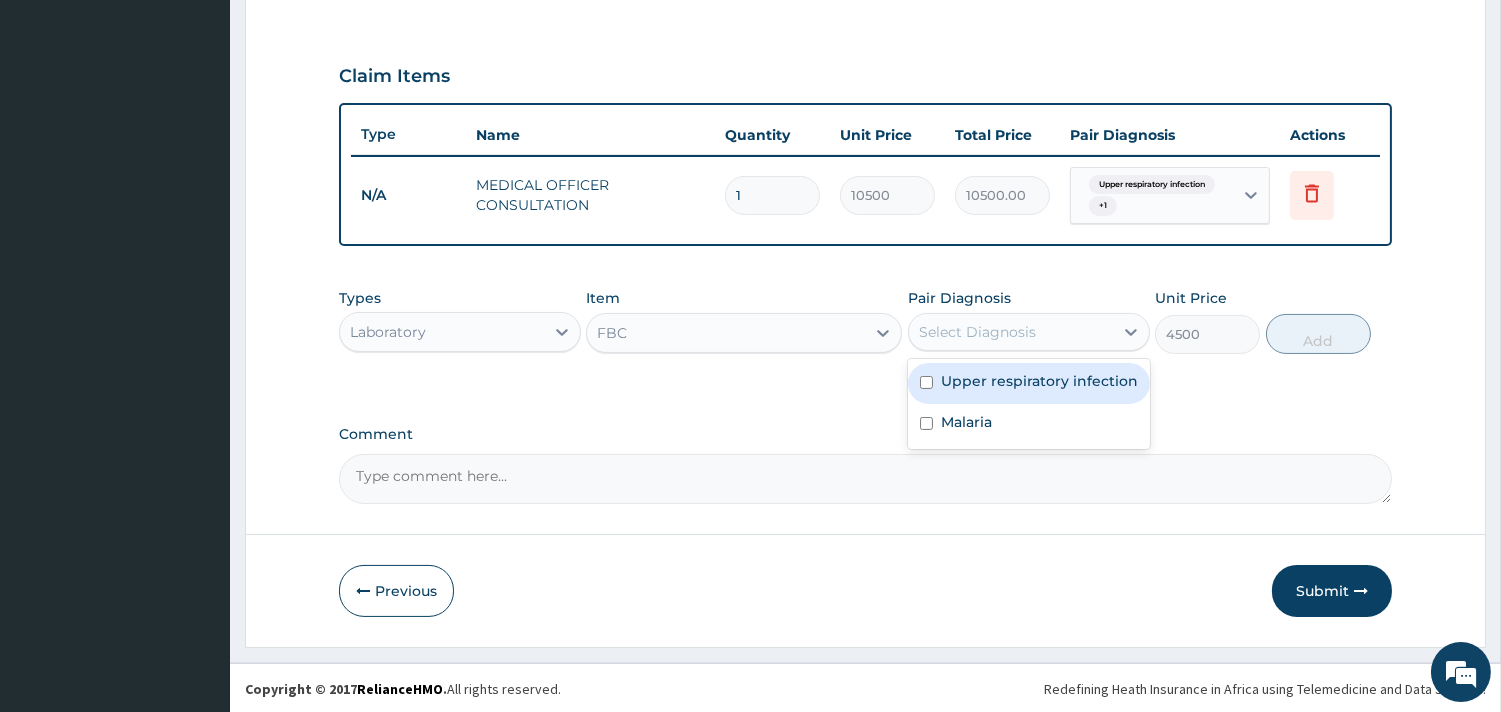 click on "Select Diagnosis" at bounding box center (1011, 332) 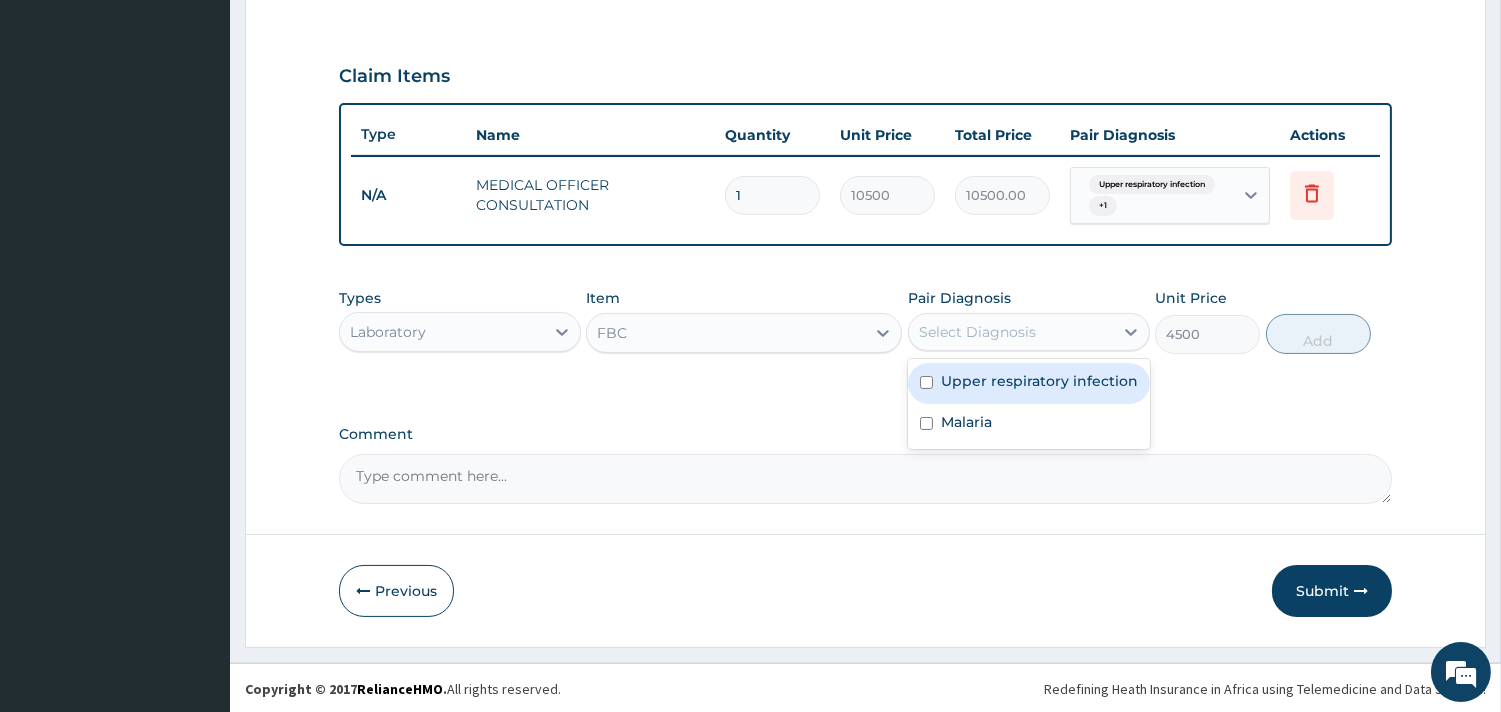 click on "Upper respiratory infection" at bounding box center [1039, 381] 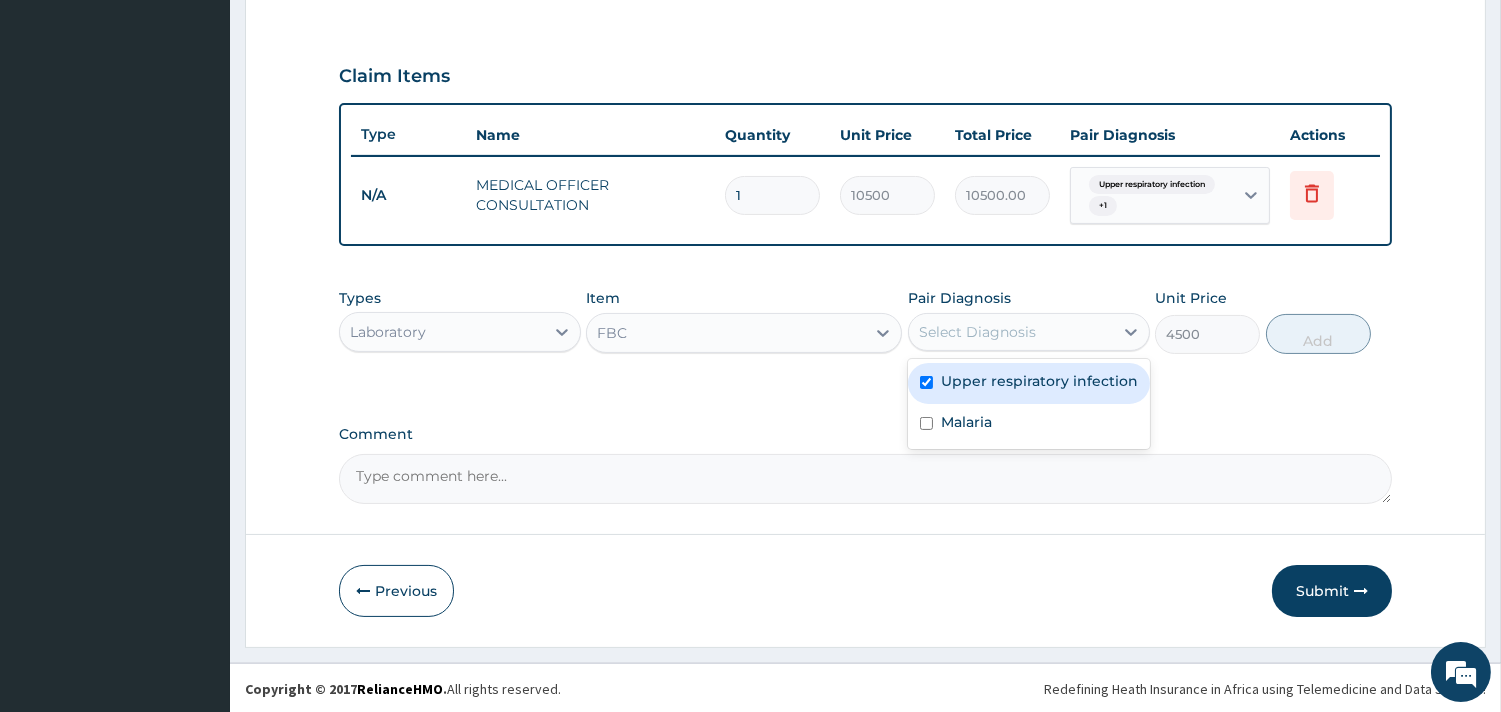 checkbox on "true" 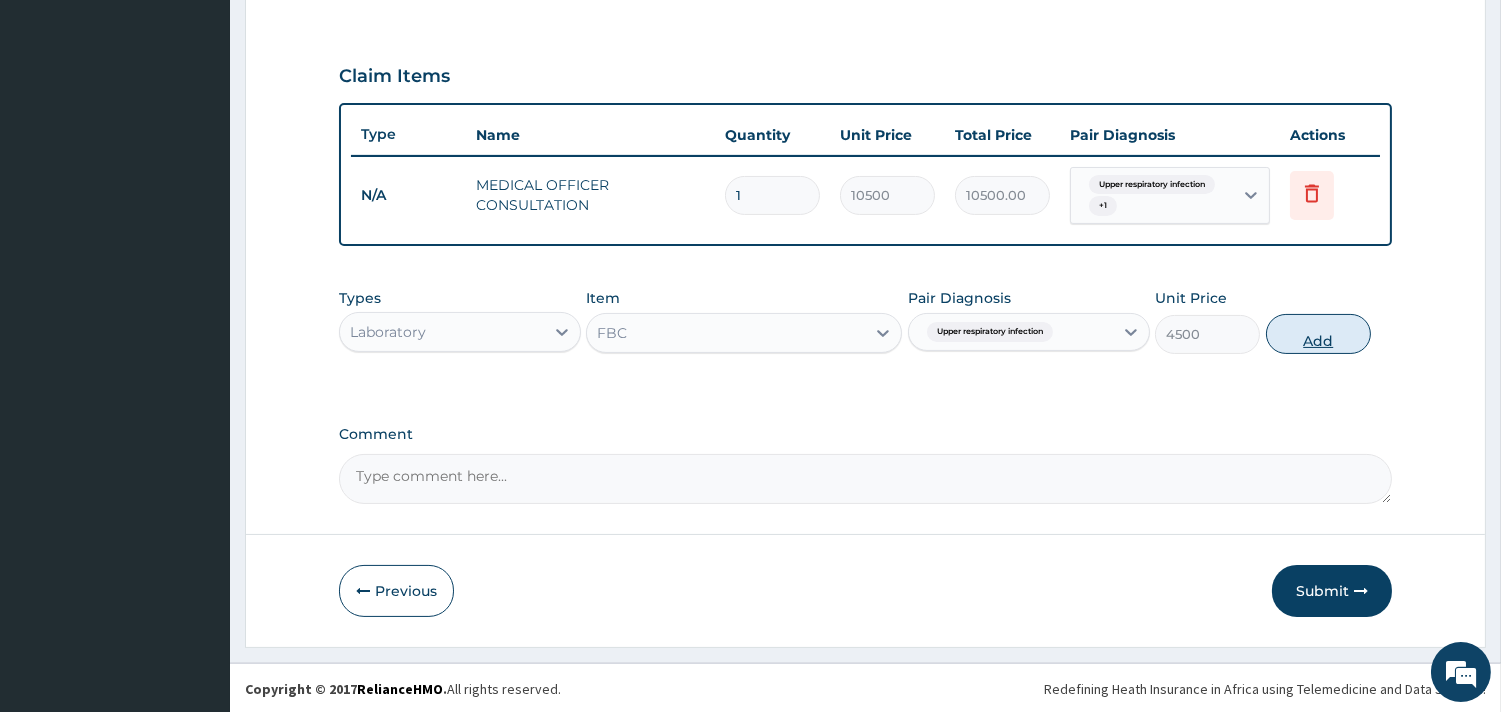 click on "Add" at bounding box center (1318, 334) 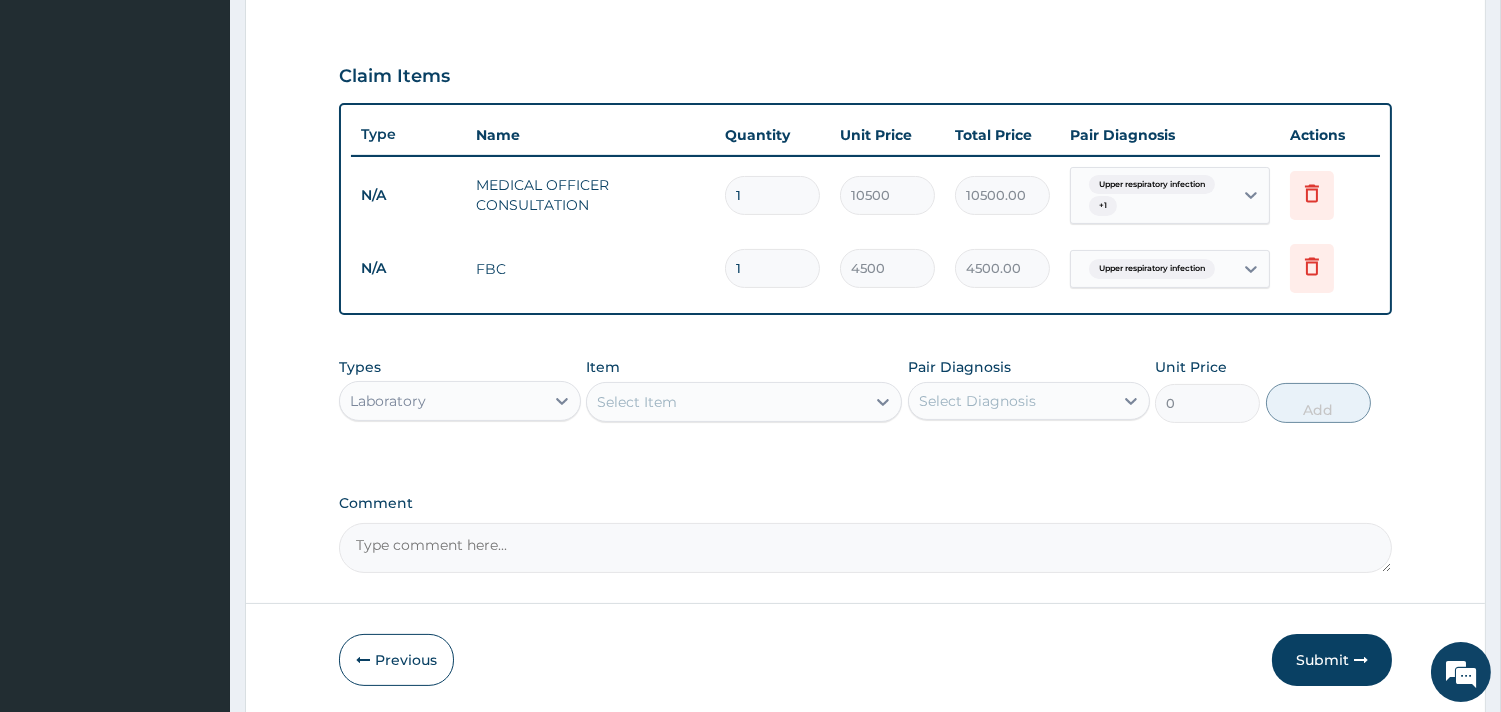 click on "Select Item" at bounding box center [726, 402] 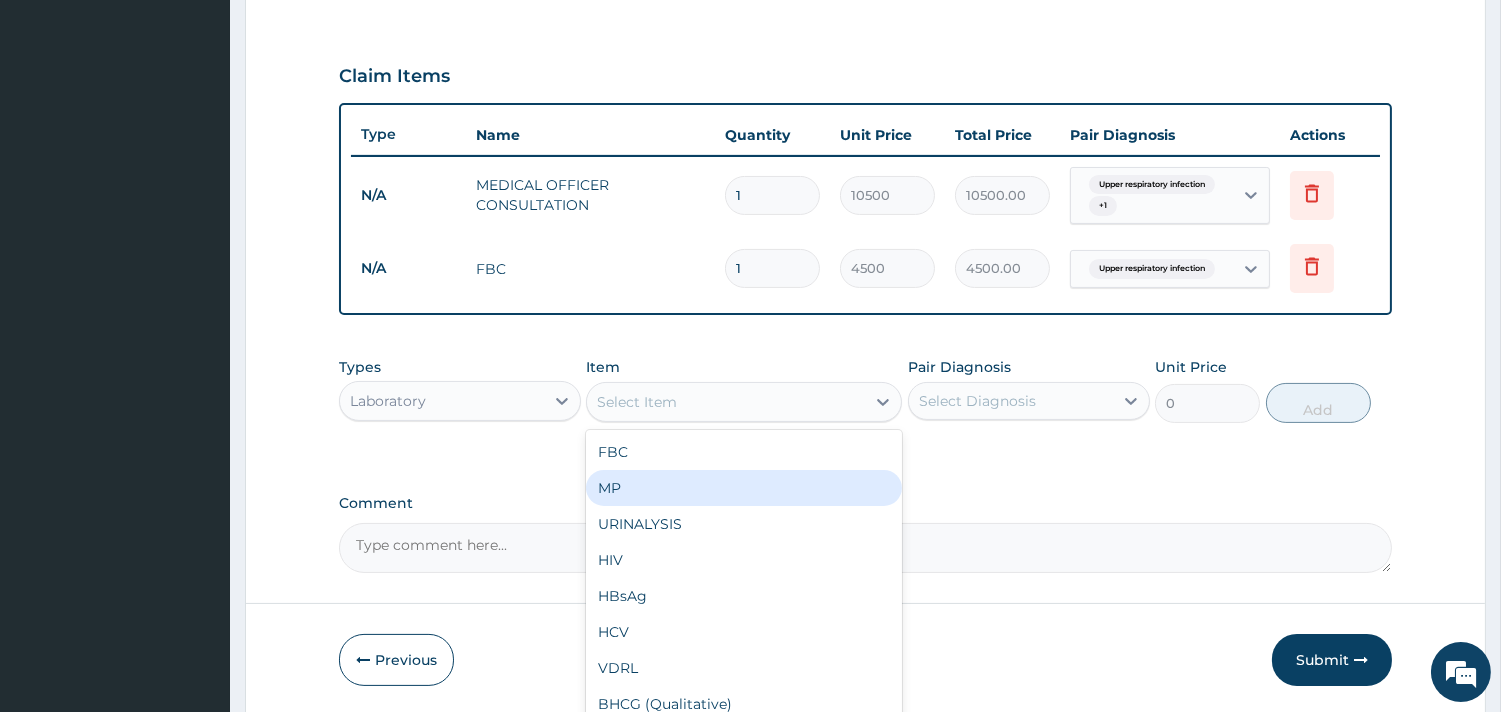 click on "MP" at bounding box center [744, 488] 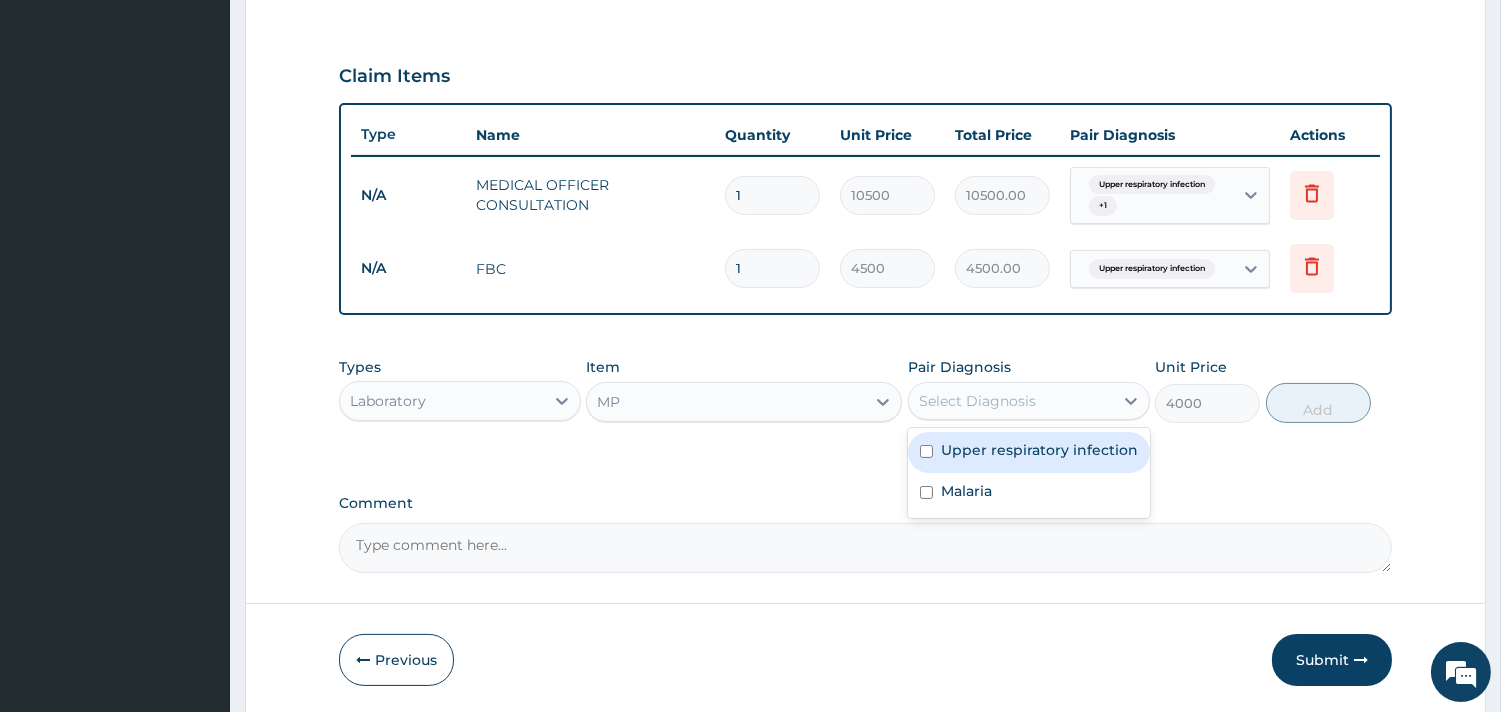 click on "Select Diagnosis" at bounding box center [1011, 401] 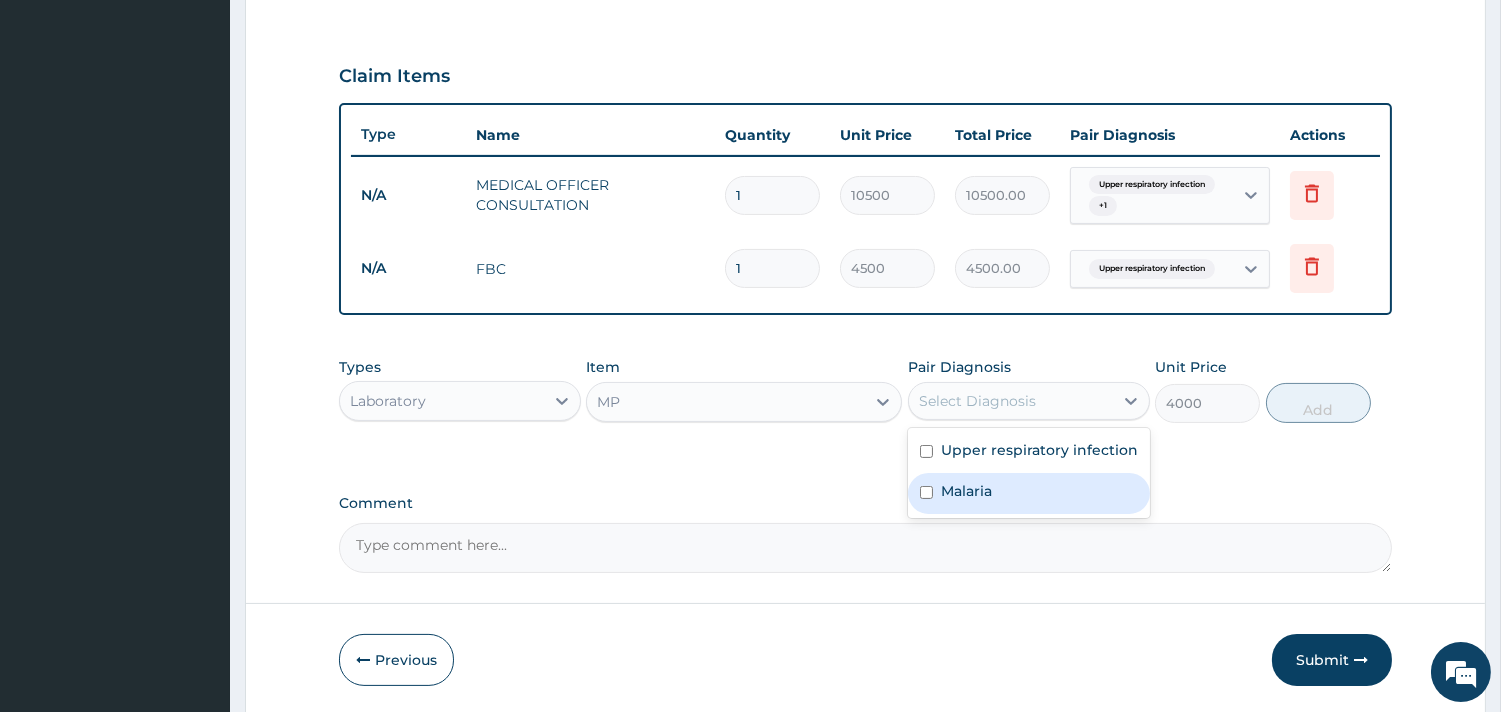 click on "Malaria" at bounding box center [1029, 493] 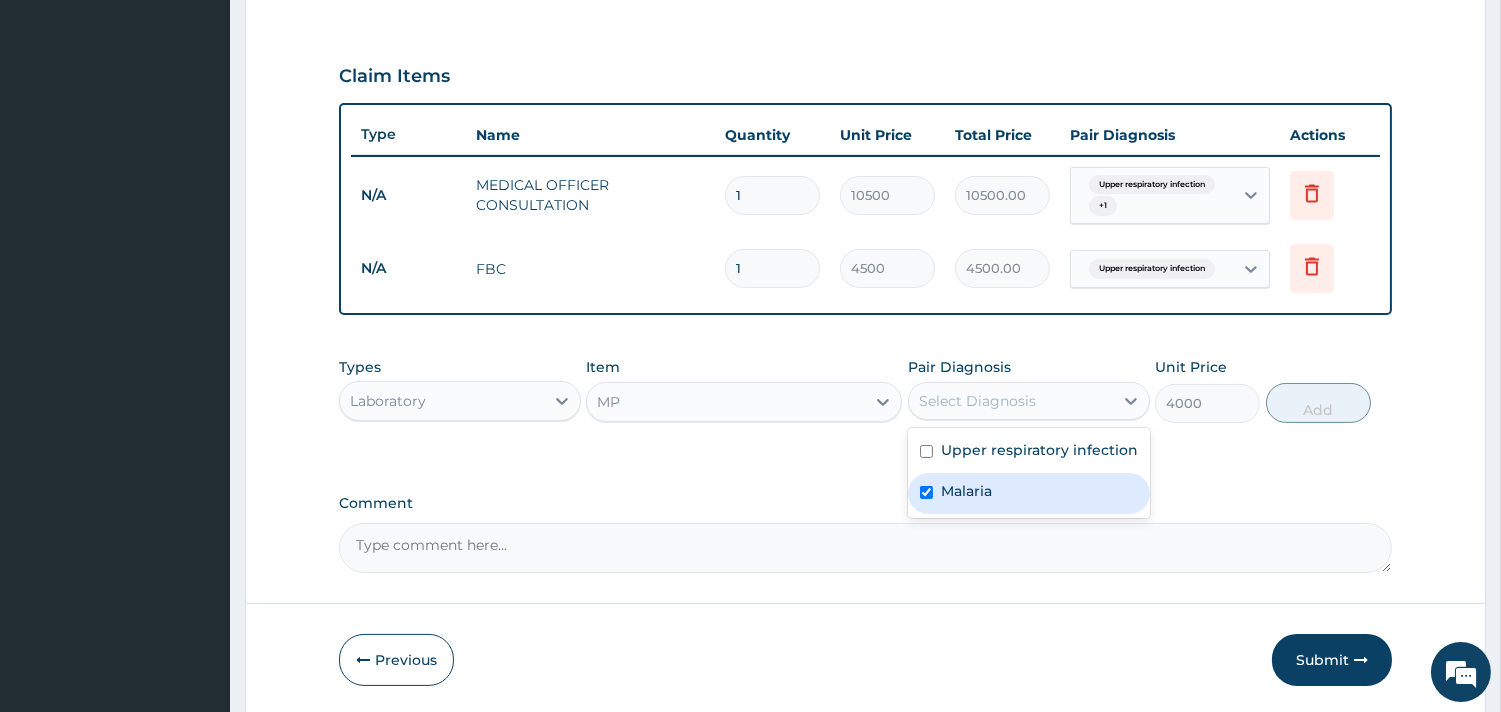 checkbox on "true" 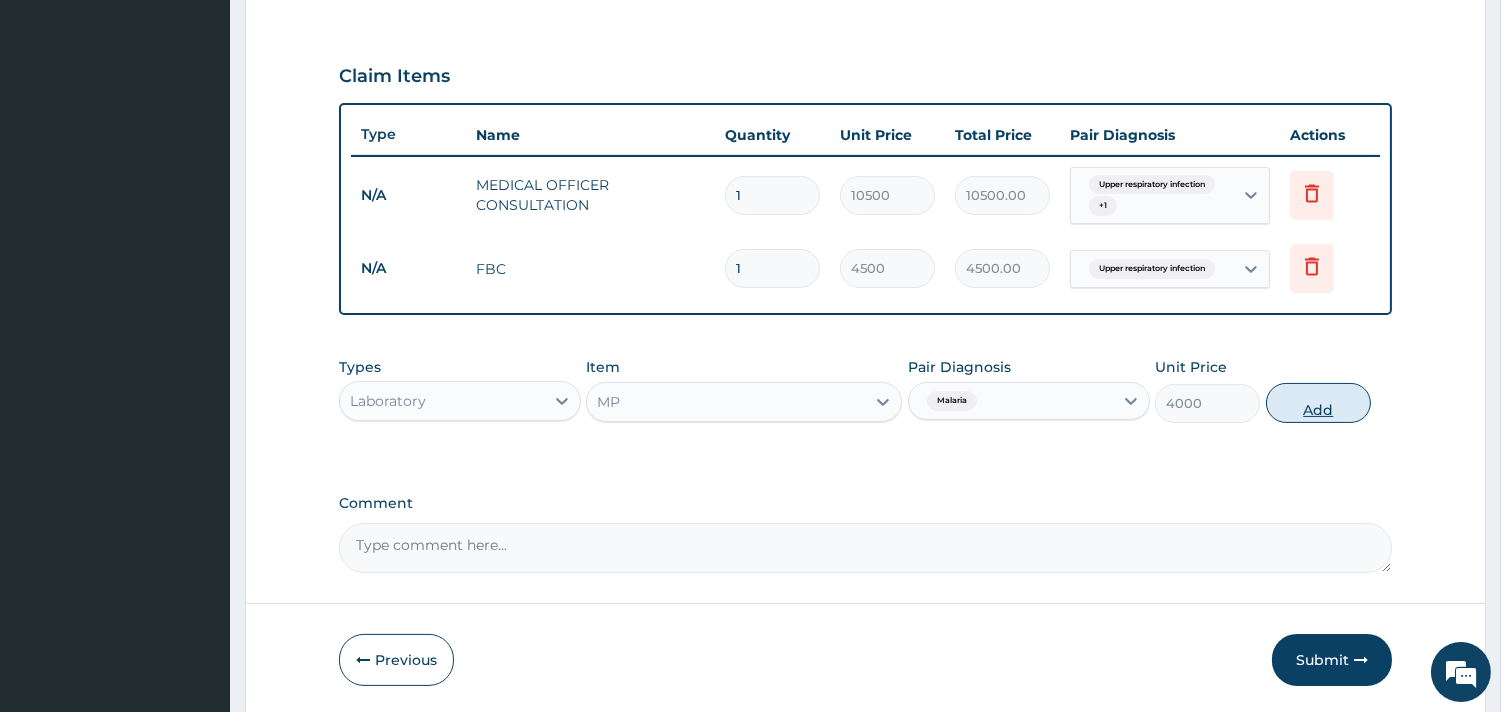 click on "Add" at bounding box center [1318, 403] 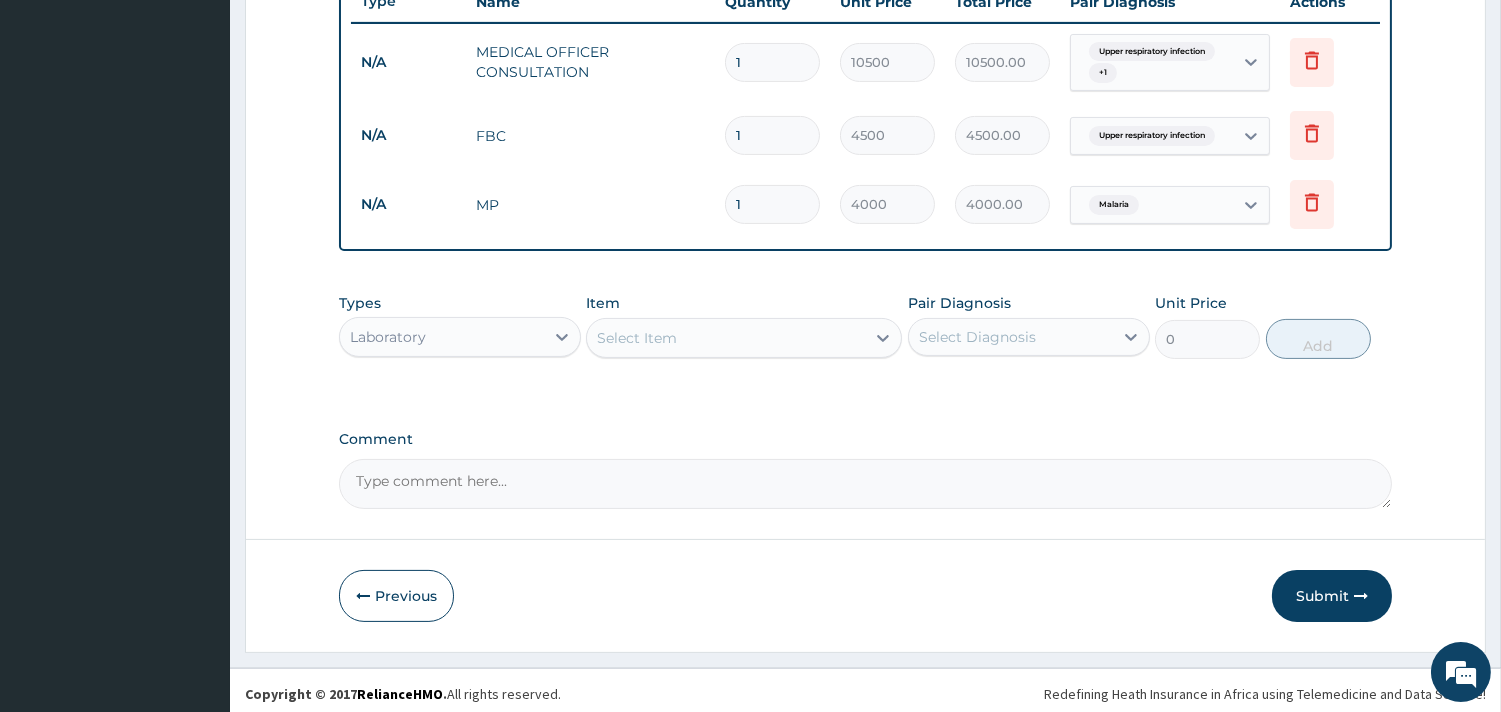 scroll, scrollTop: 780, scrollLeft: 0, axis: vertical 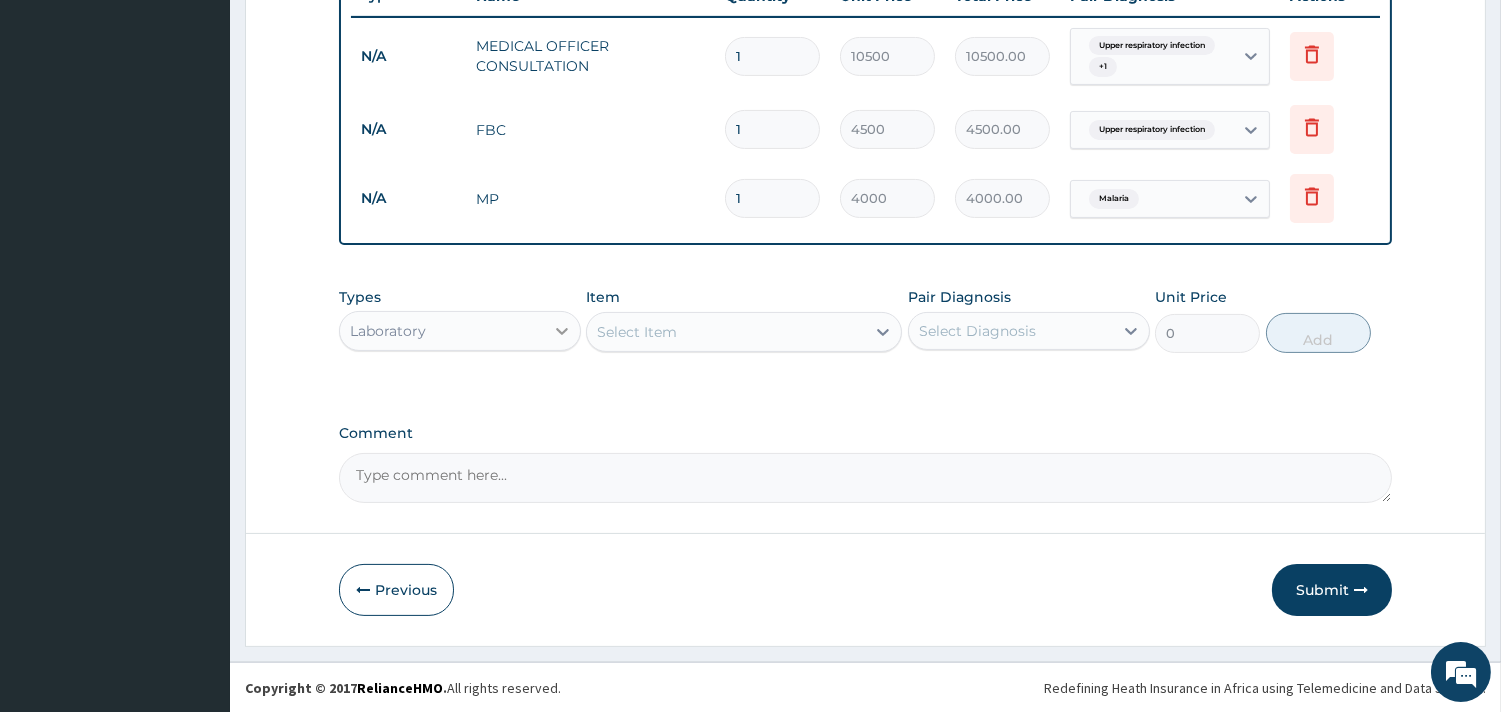 click at bounding box center (562, 331) 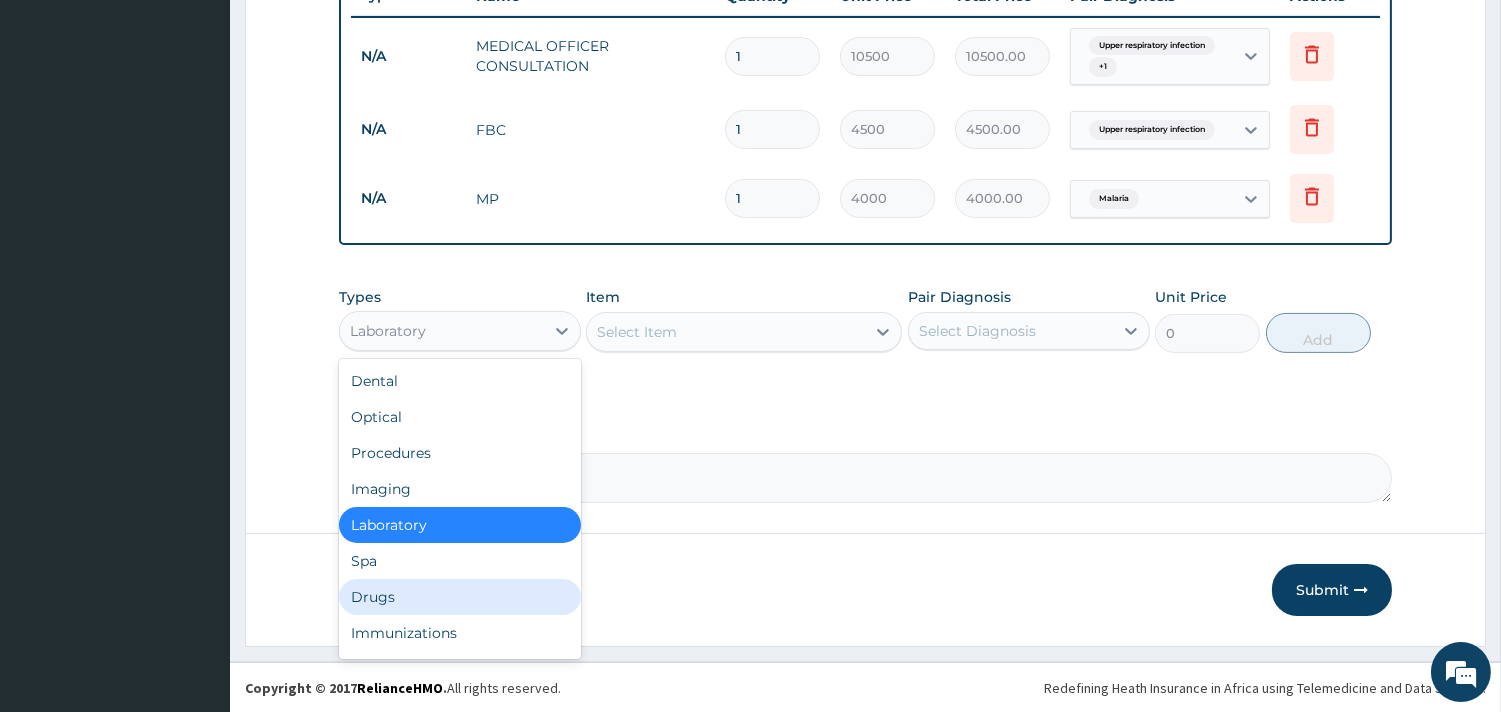 click on "Drugs" at bounding box center [460, 597] 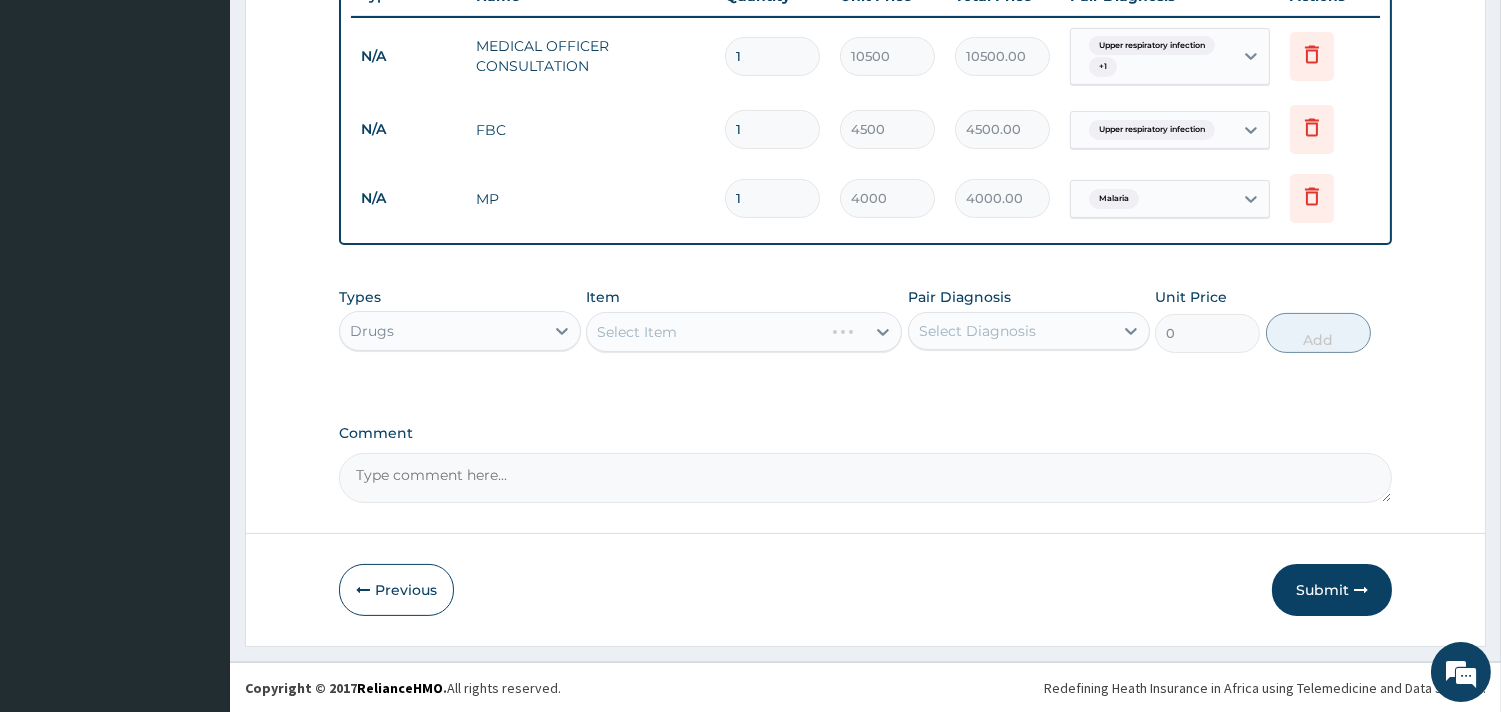 click on "Select Item" at bounding box center [744, 332] 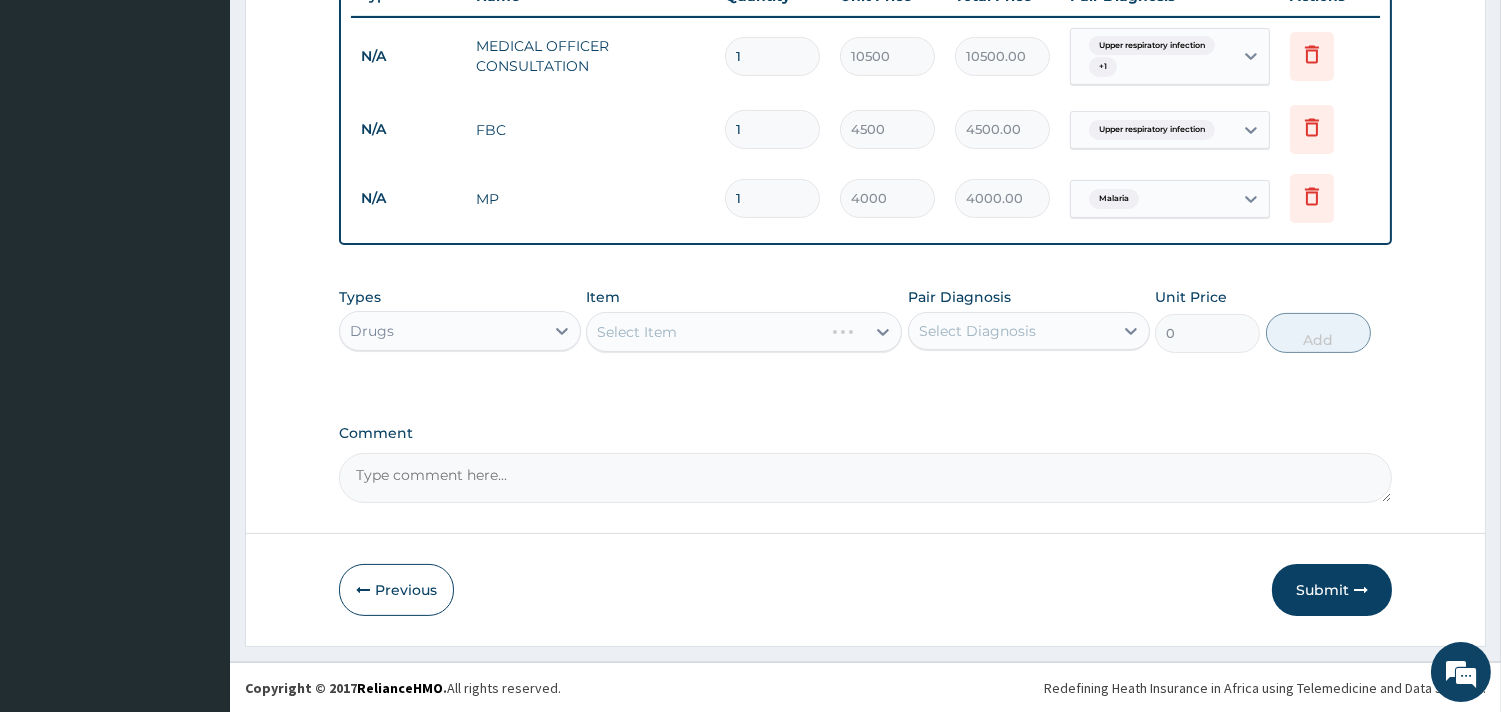 click on "Select Item" at bounding box center (744, 332) 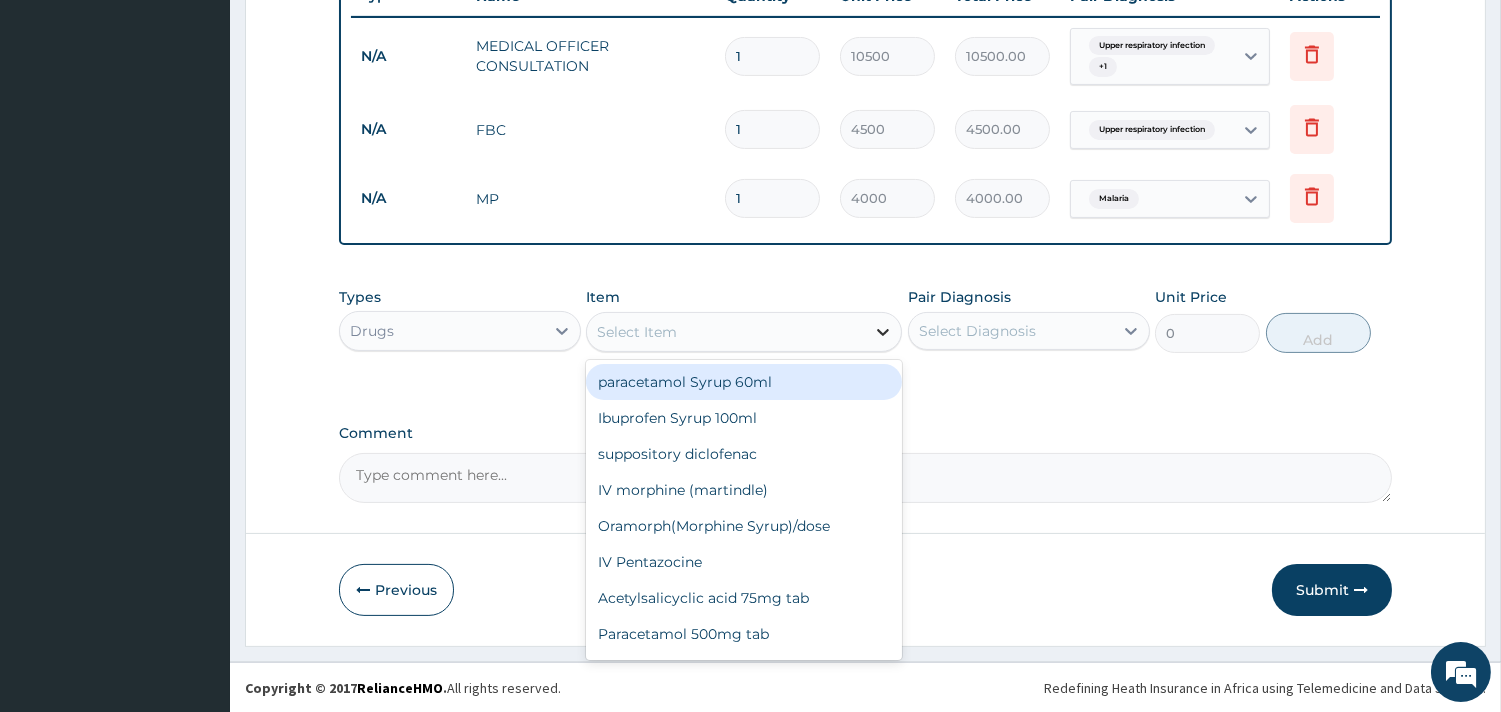 click at bounding box center [883, 332] 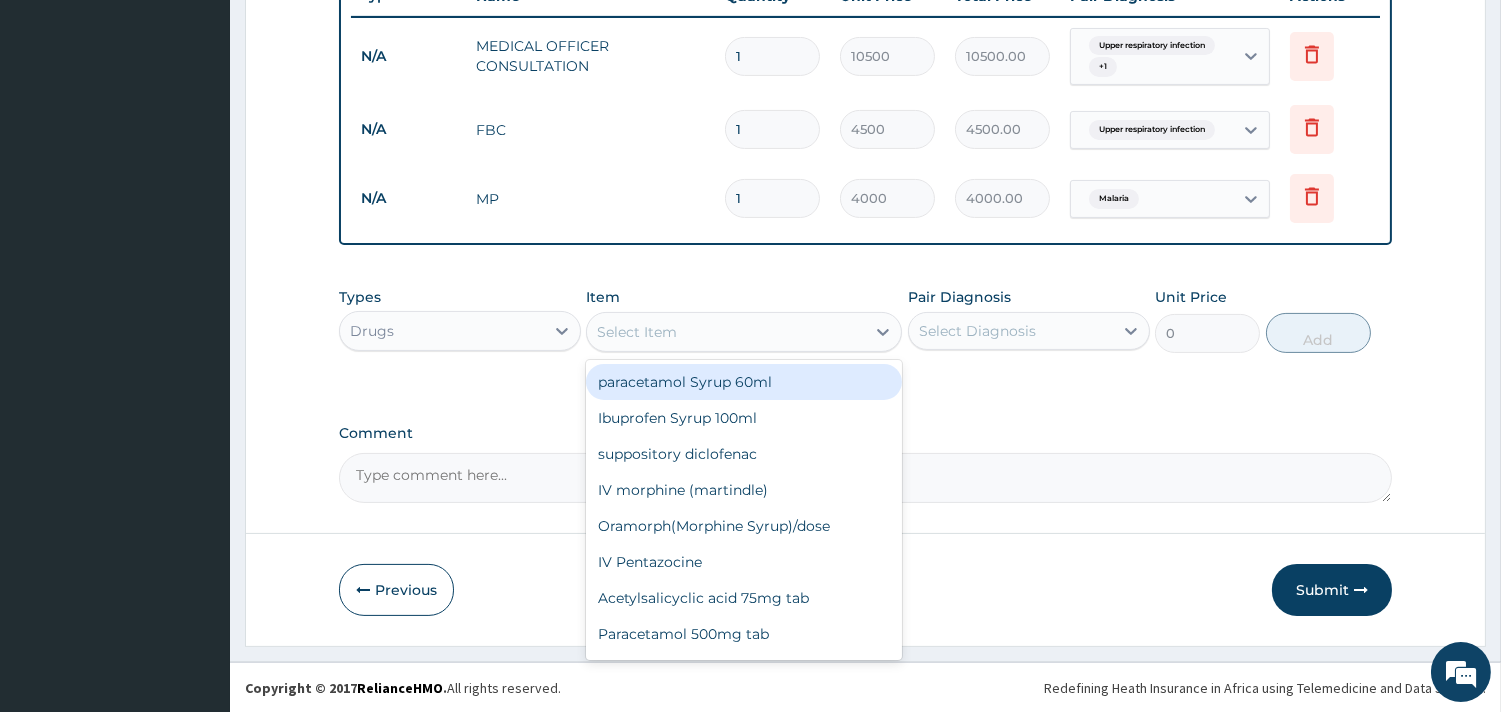 click on "paracetamol Syrup 60ml" at bounding box center (744, 382) 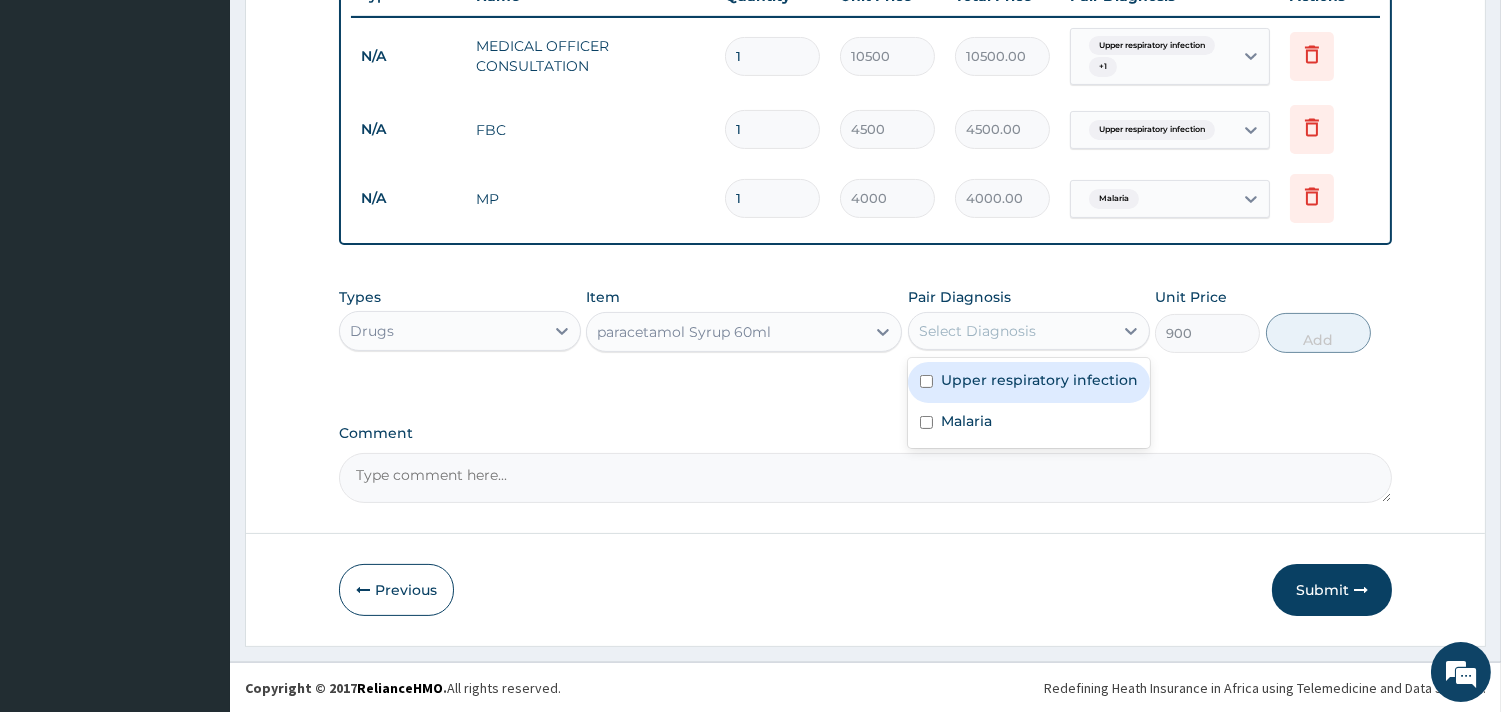 click on "Select Diagnosis" at bounding box center (1011, 331) 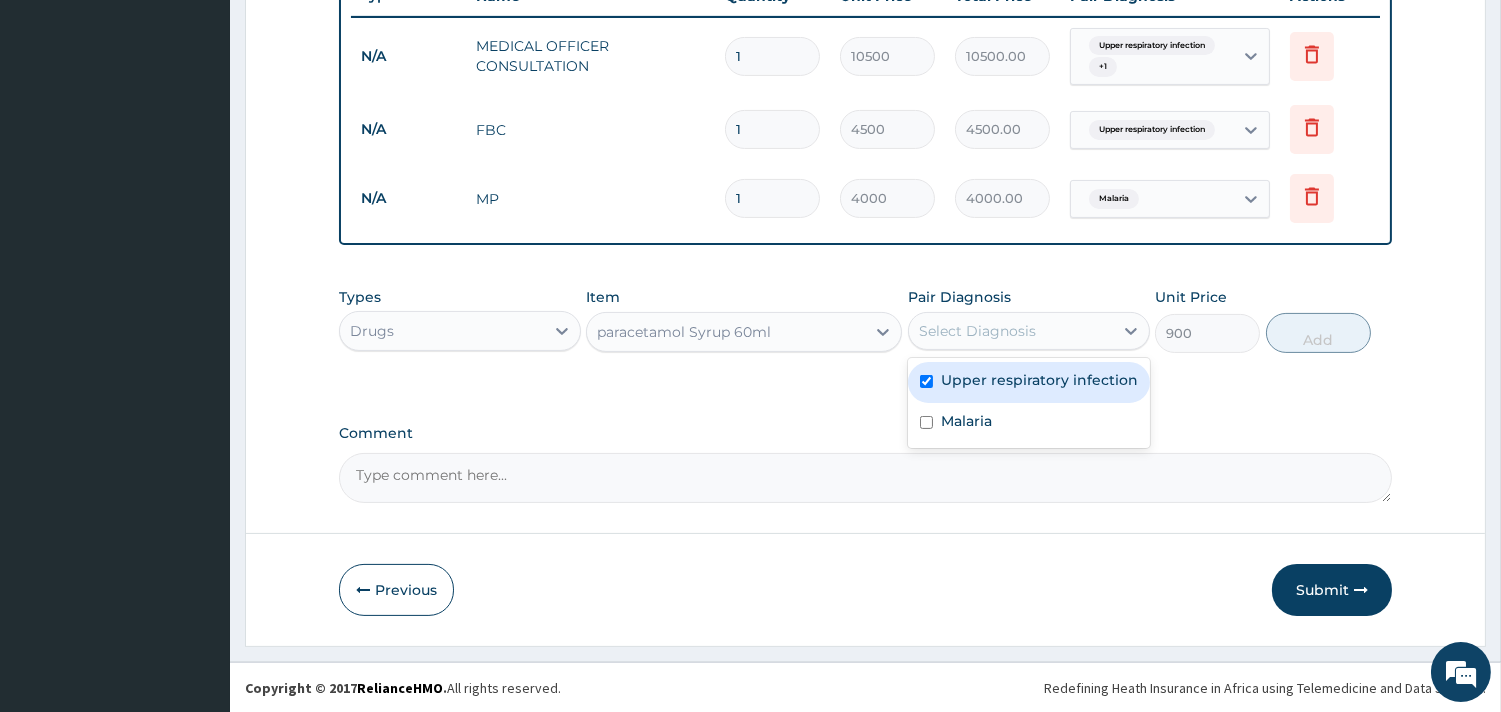 checkbox on "true" 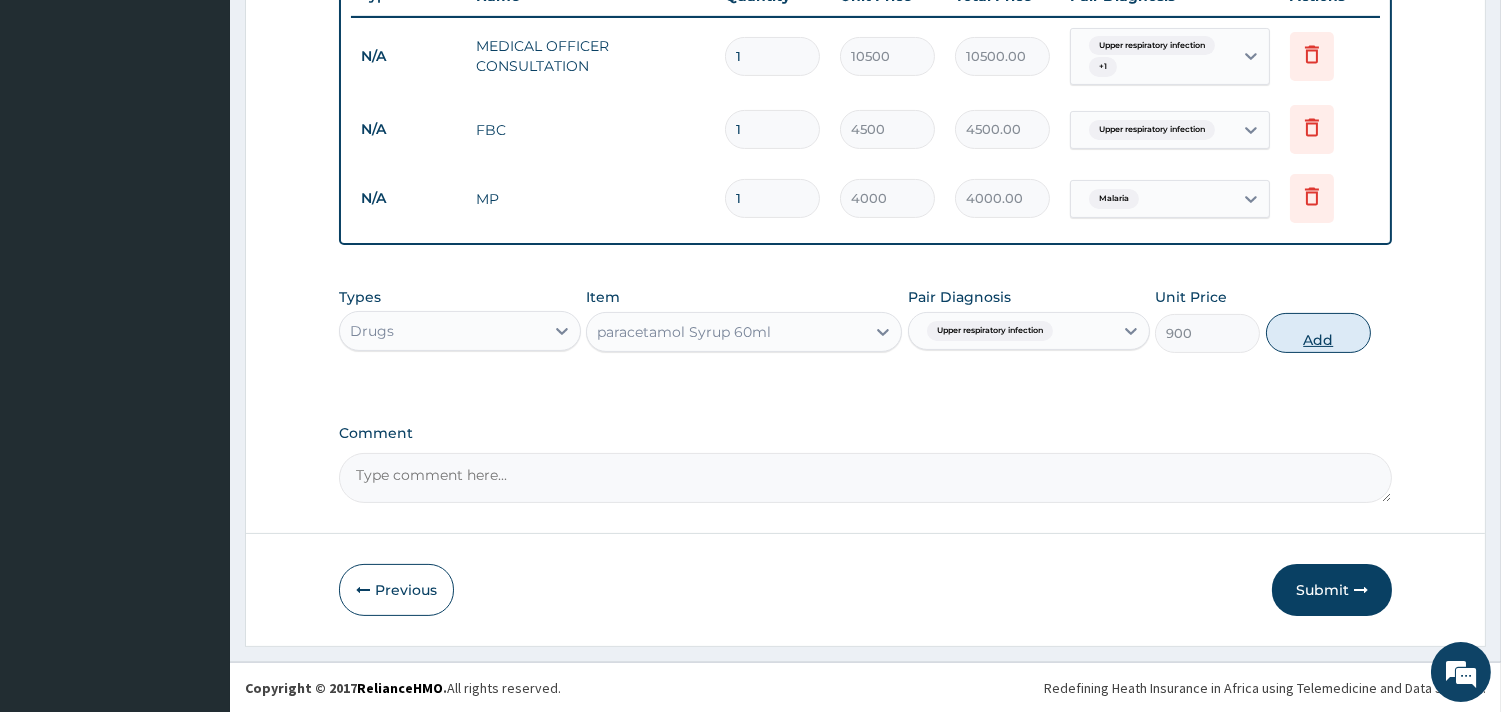 click on "Add" at bounding box center (1318, 333) 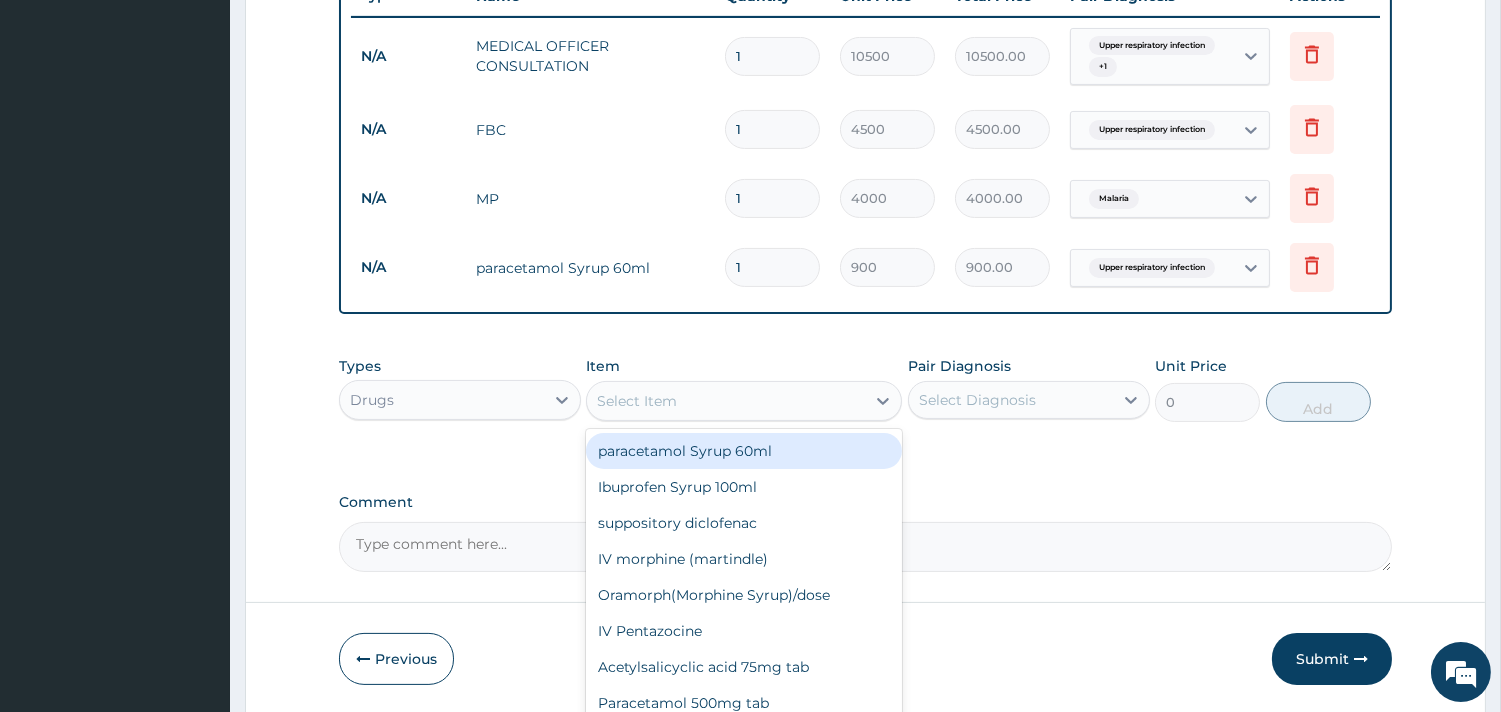 click on "Select Item" at bounding box center [726, 401] 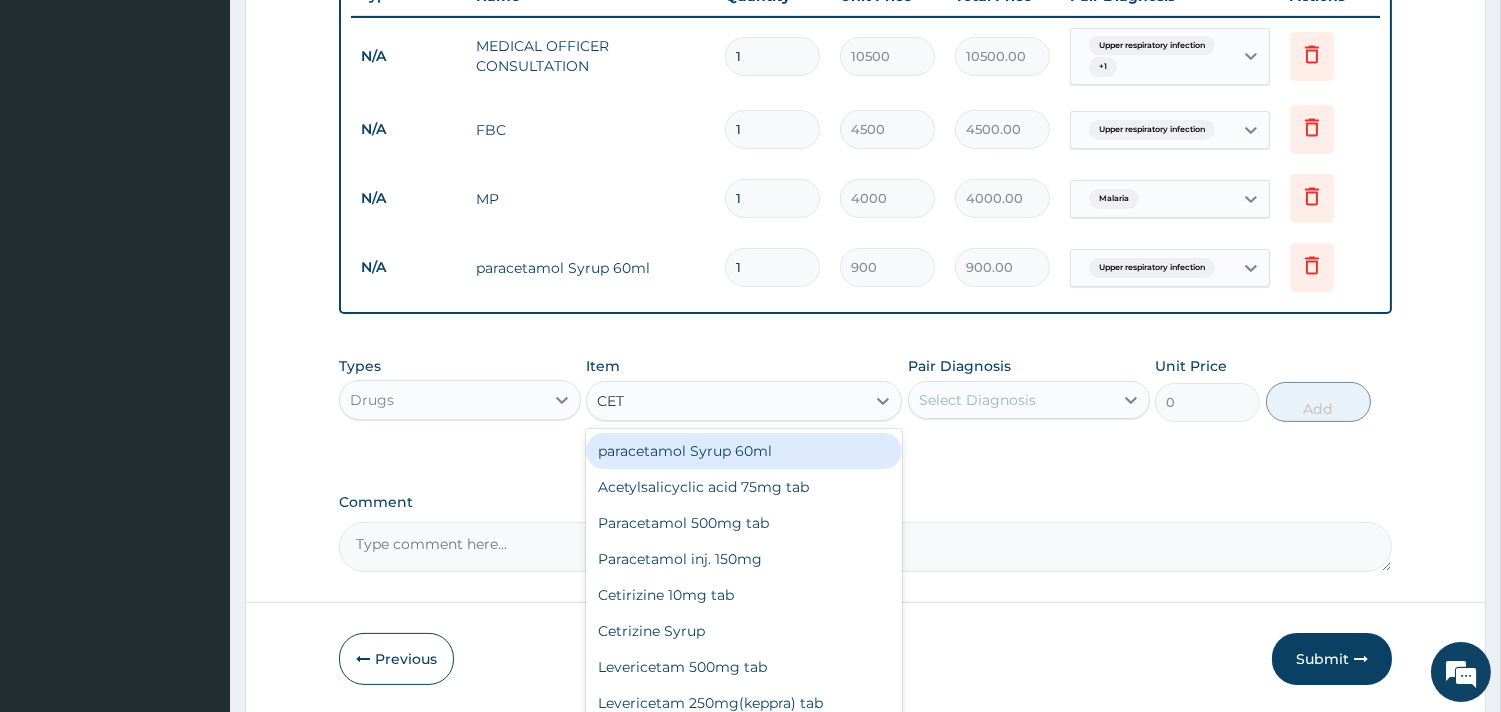 type on "CETR" 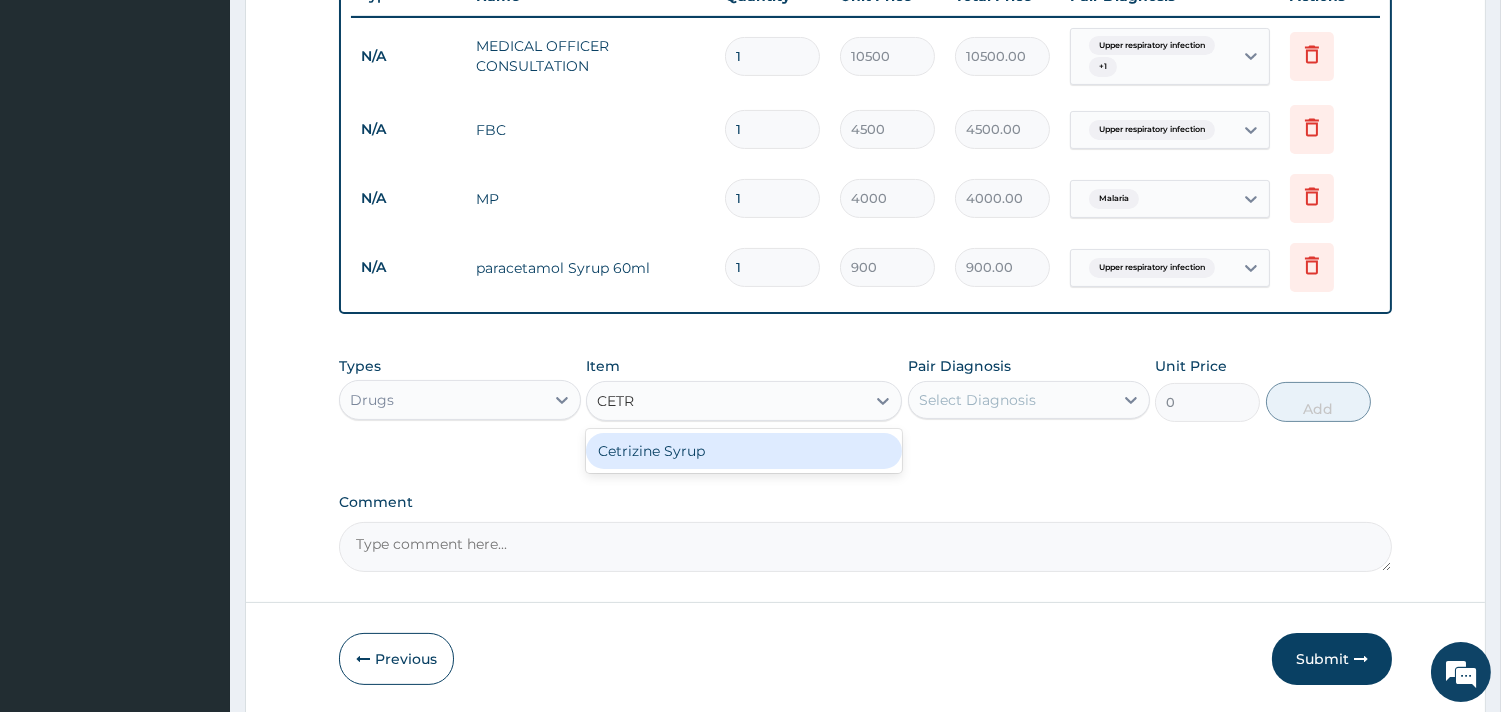 click on "Cetrizine Syrup" at bounding box center [744, 451] 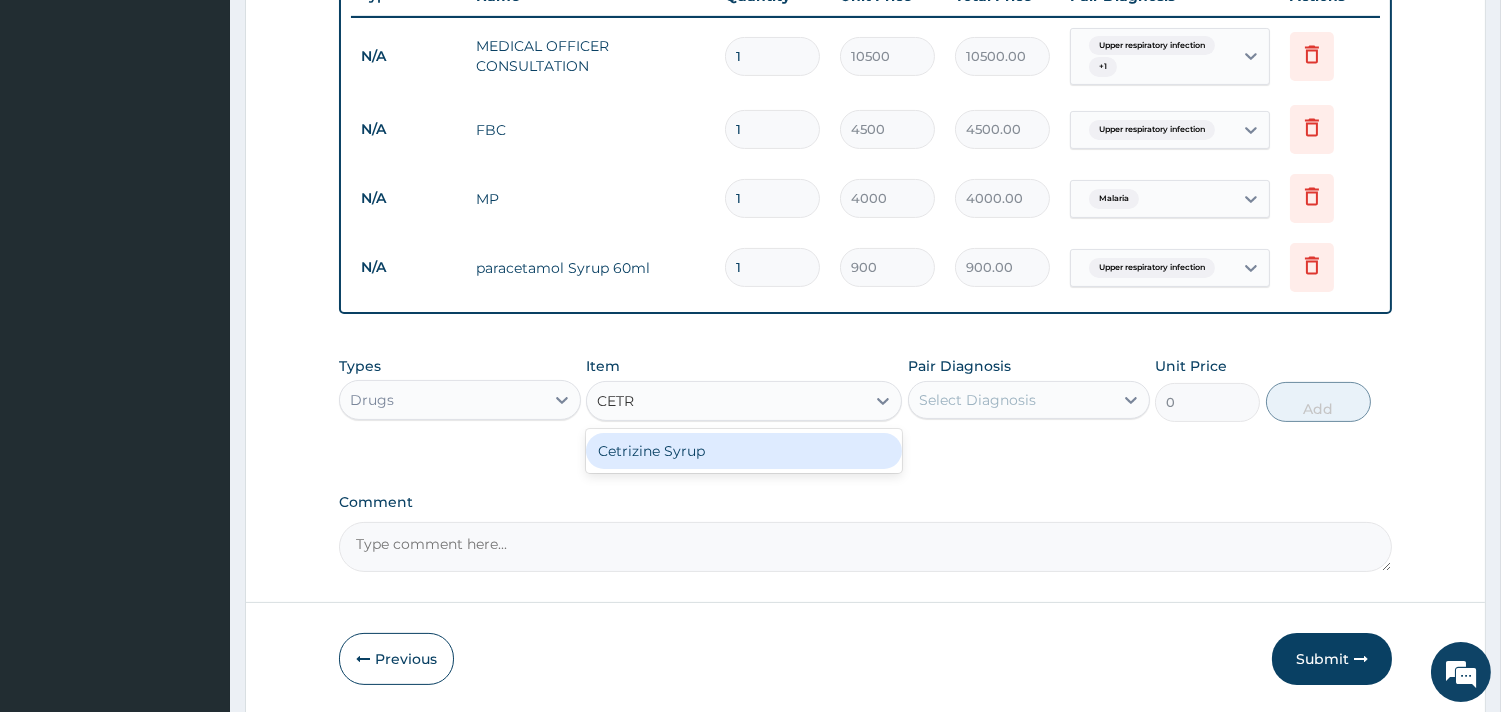 type on "2000" 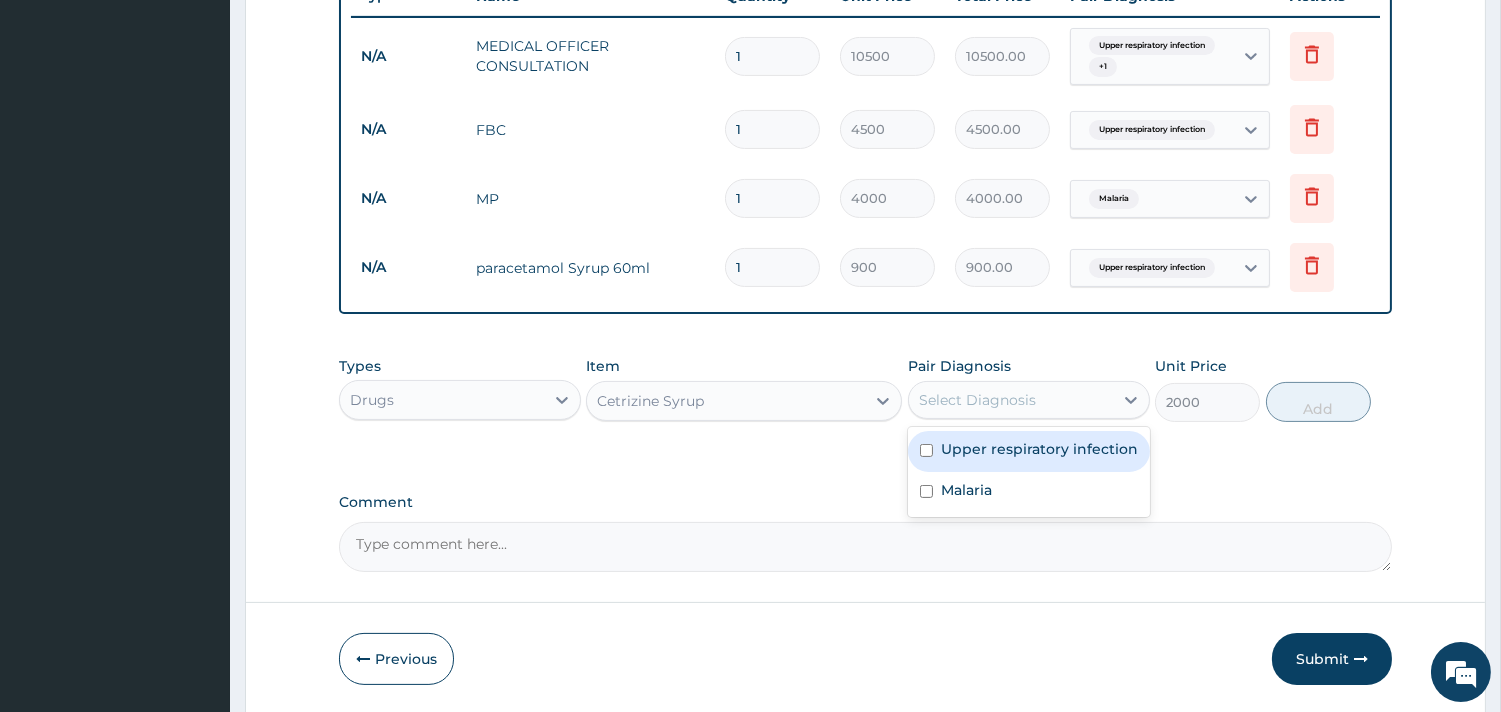 click on "Select Diagnosis" at bounding box center [977, 400] 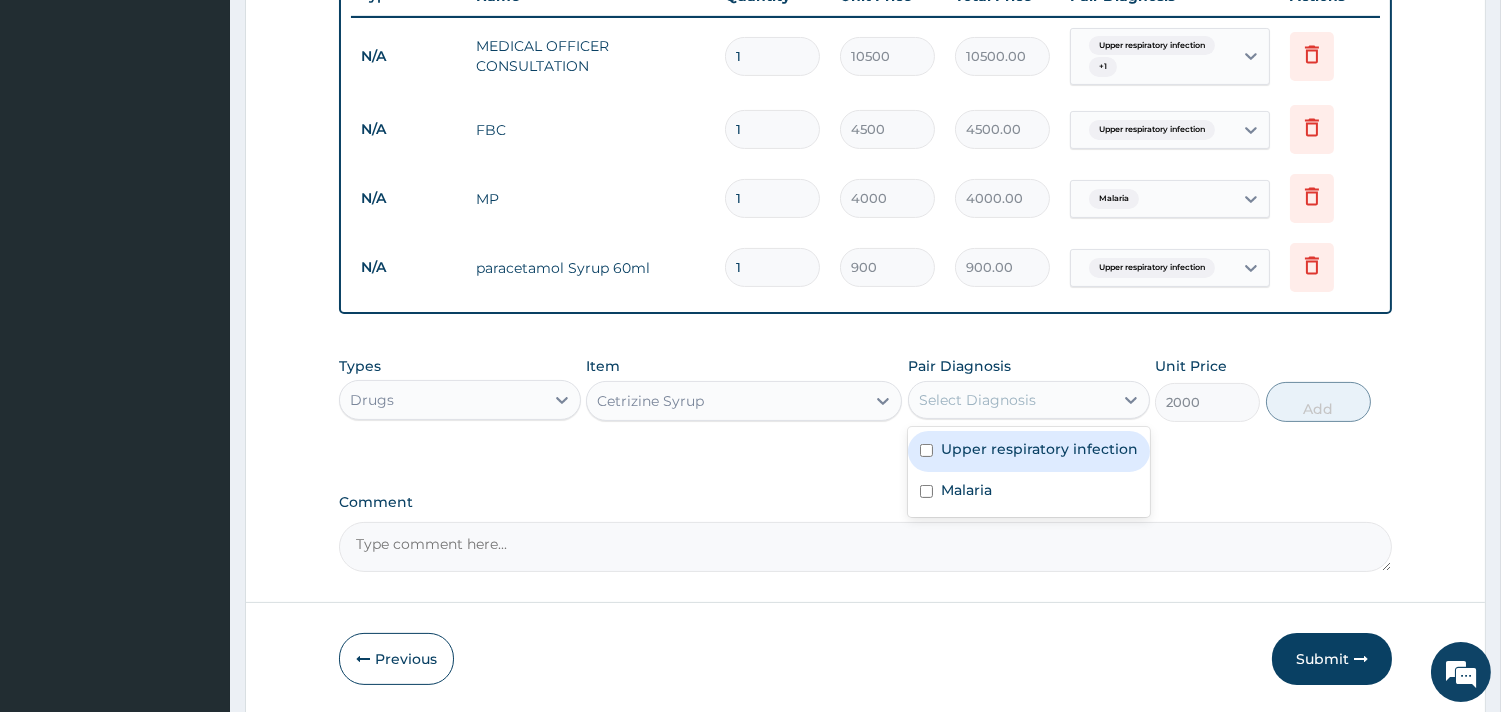 click on "Upper respiratory infection" at bounding box center [1029, 451] 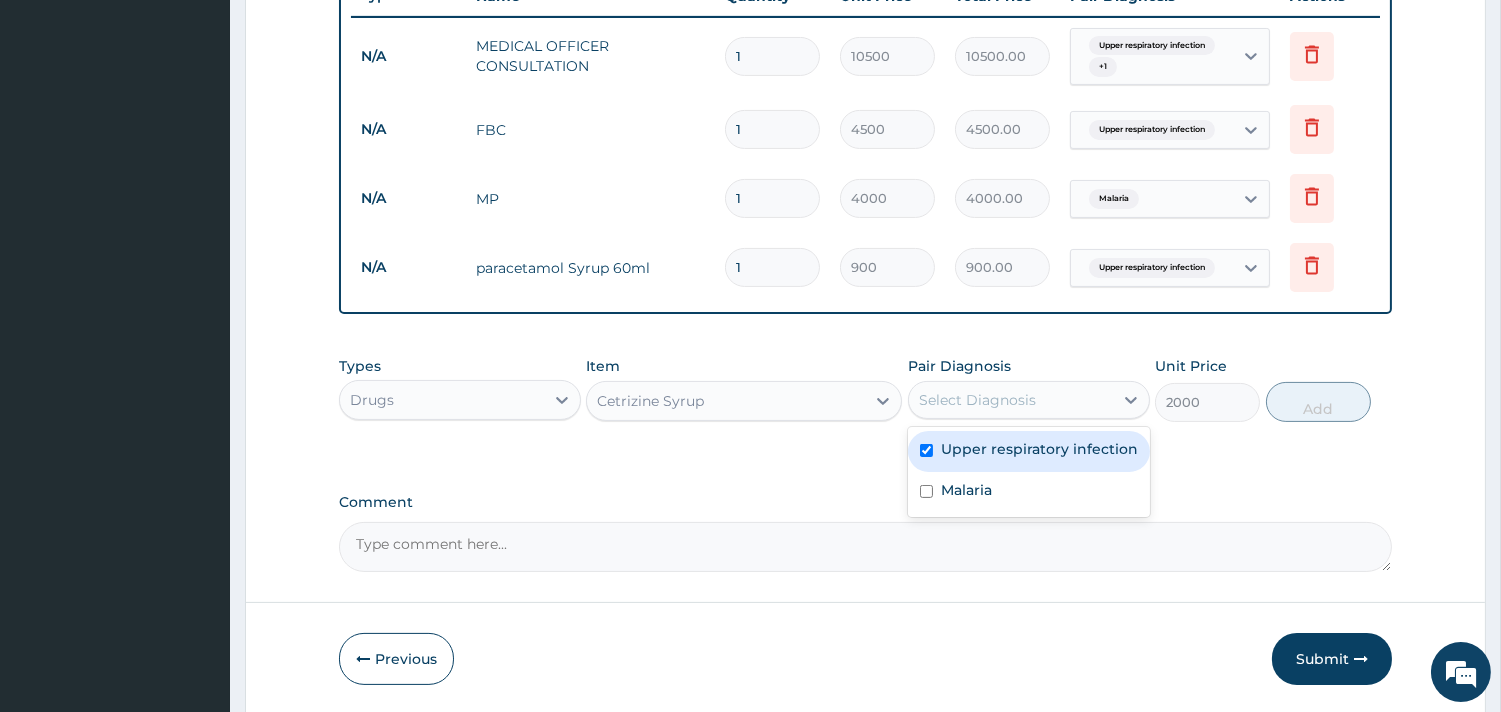 checkbox on "true" 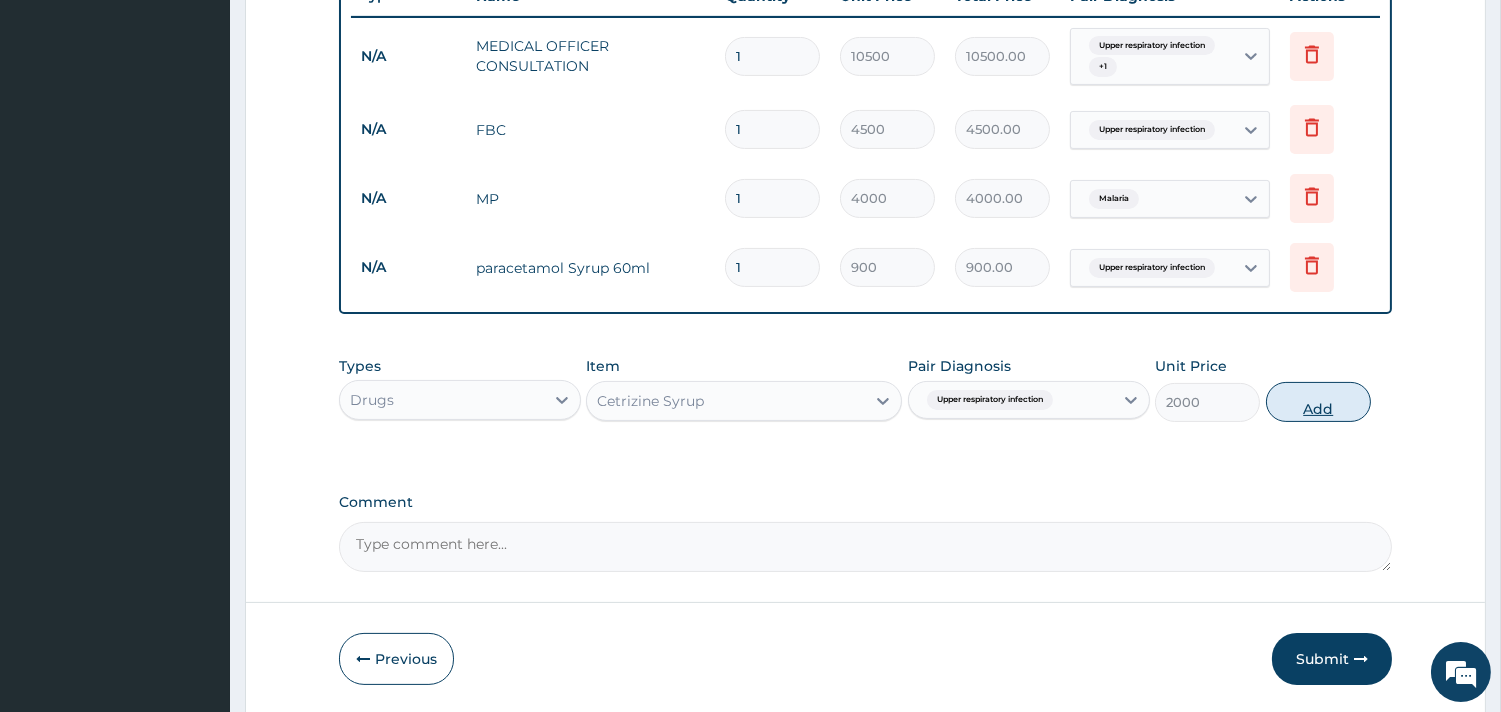 click on "Add" at bounding box center (1318, 402) 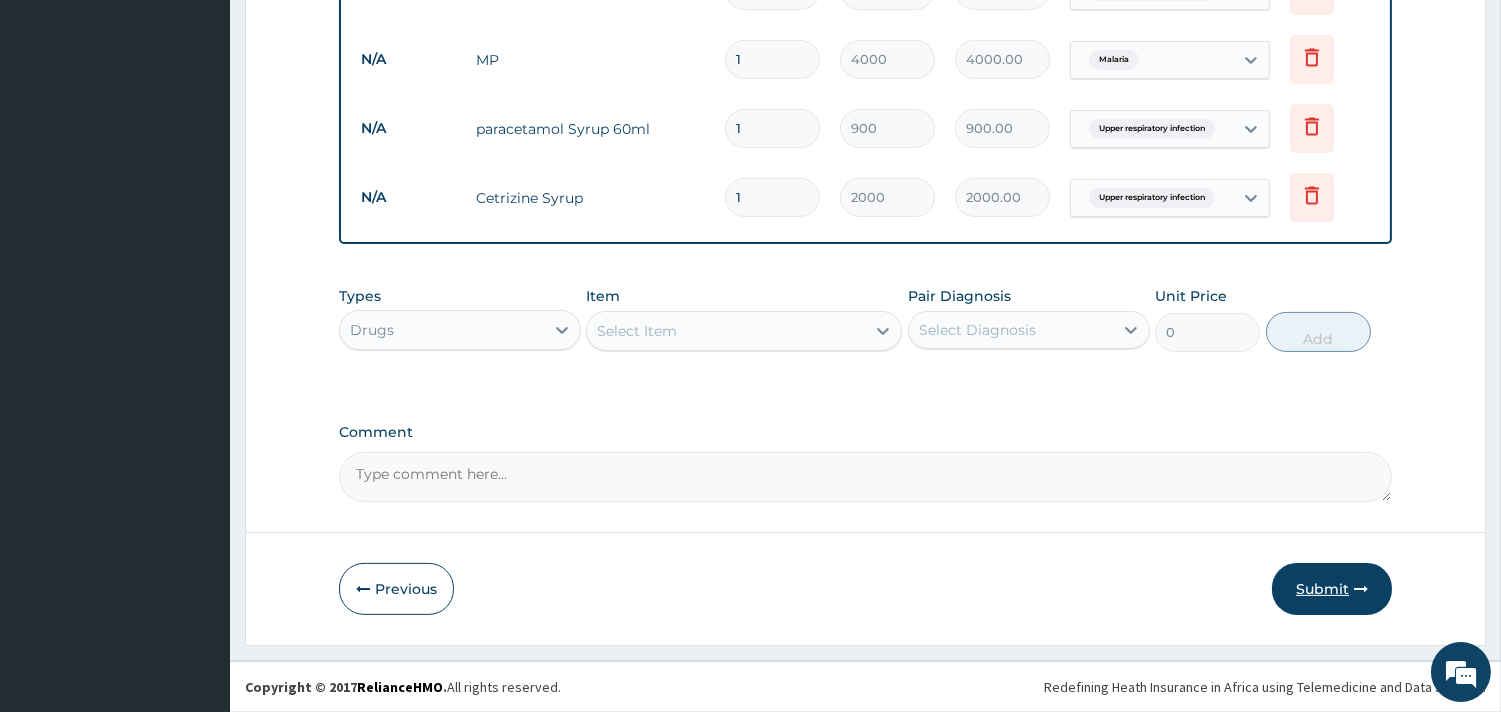 click on "Submit" at bounding box center [1332, 589] 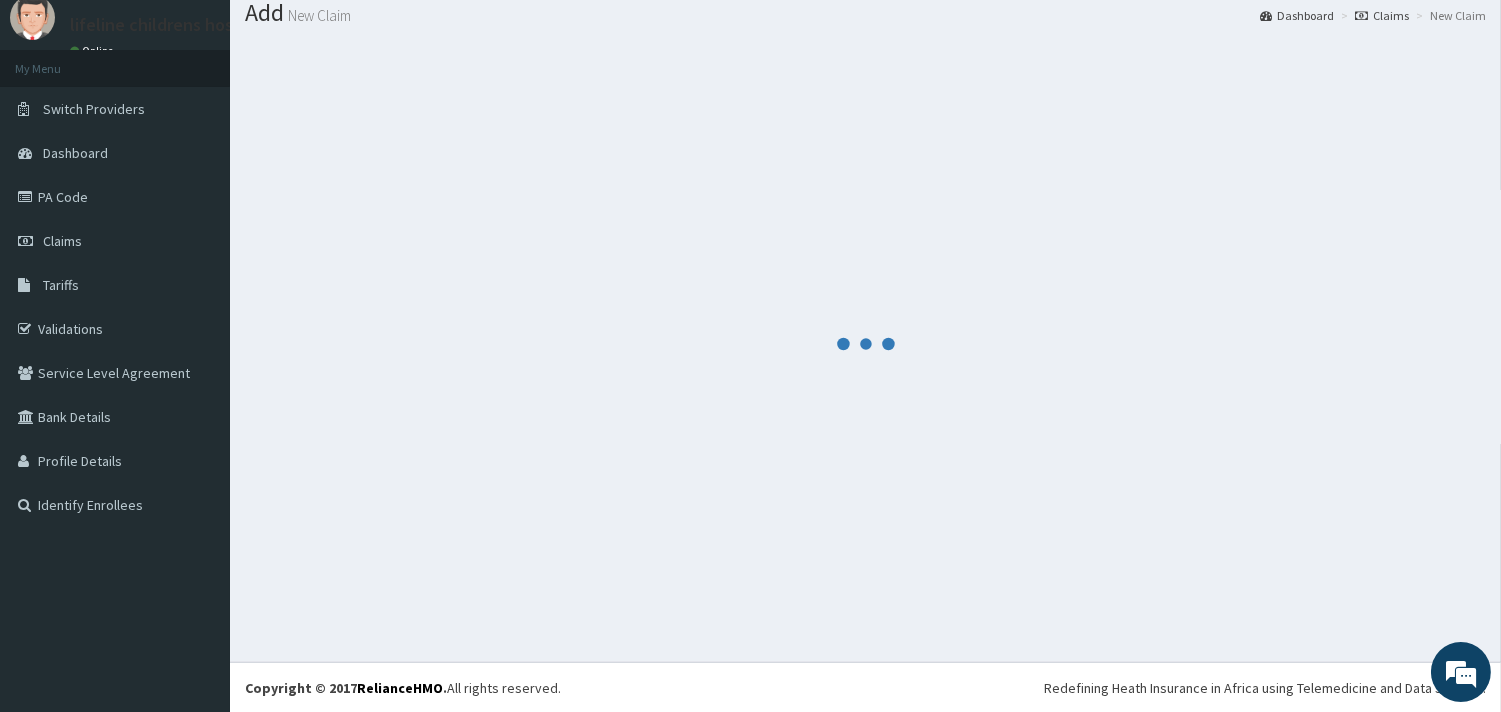 scroll, scrollTop: 920, scrollLeft: 0, axis: vertical 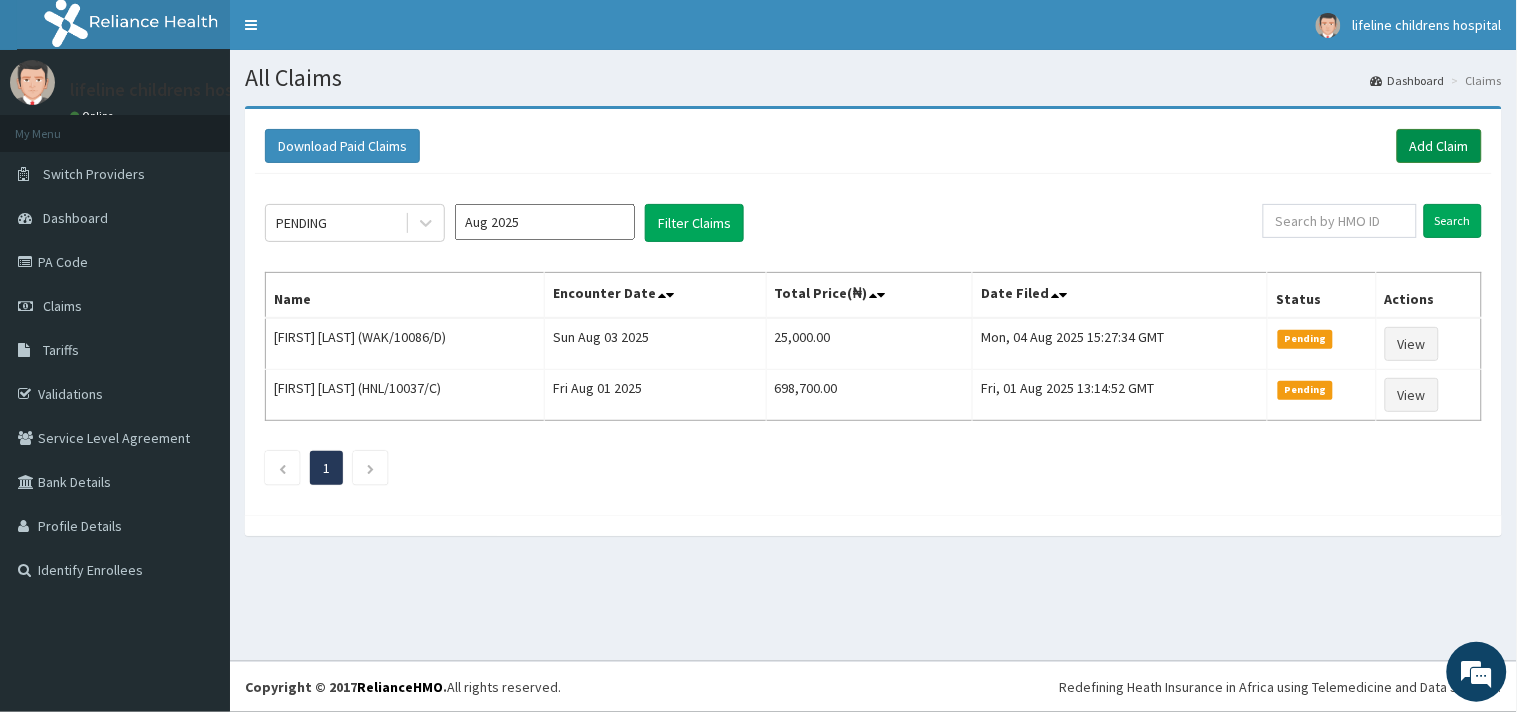 click on "Add Claim" at bounding box center [1439, 146] 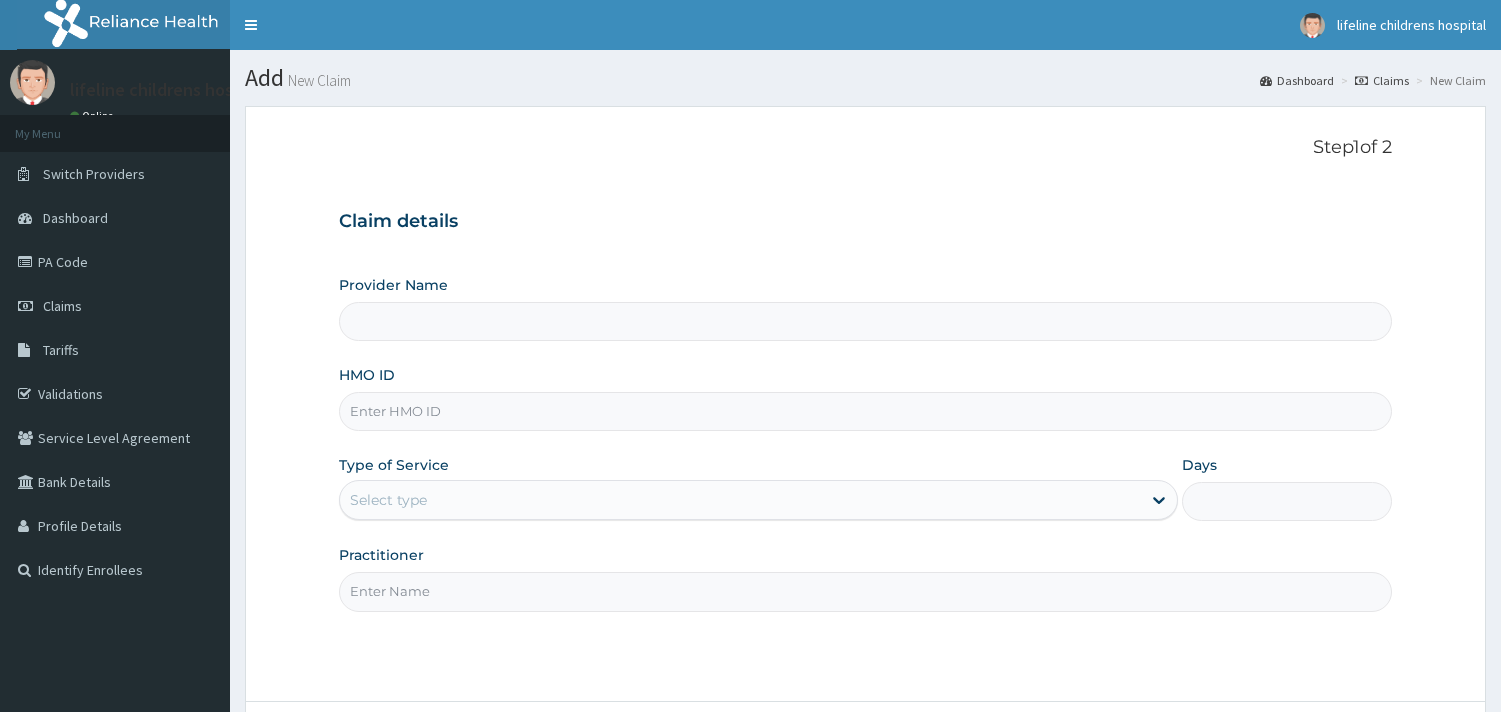 scroll, scrollTop: 0, scrollLeft: 0, axis: both 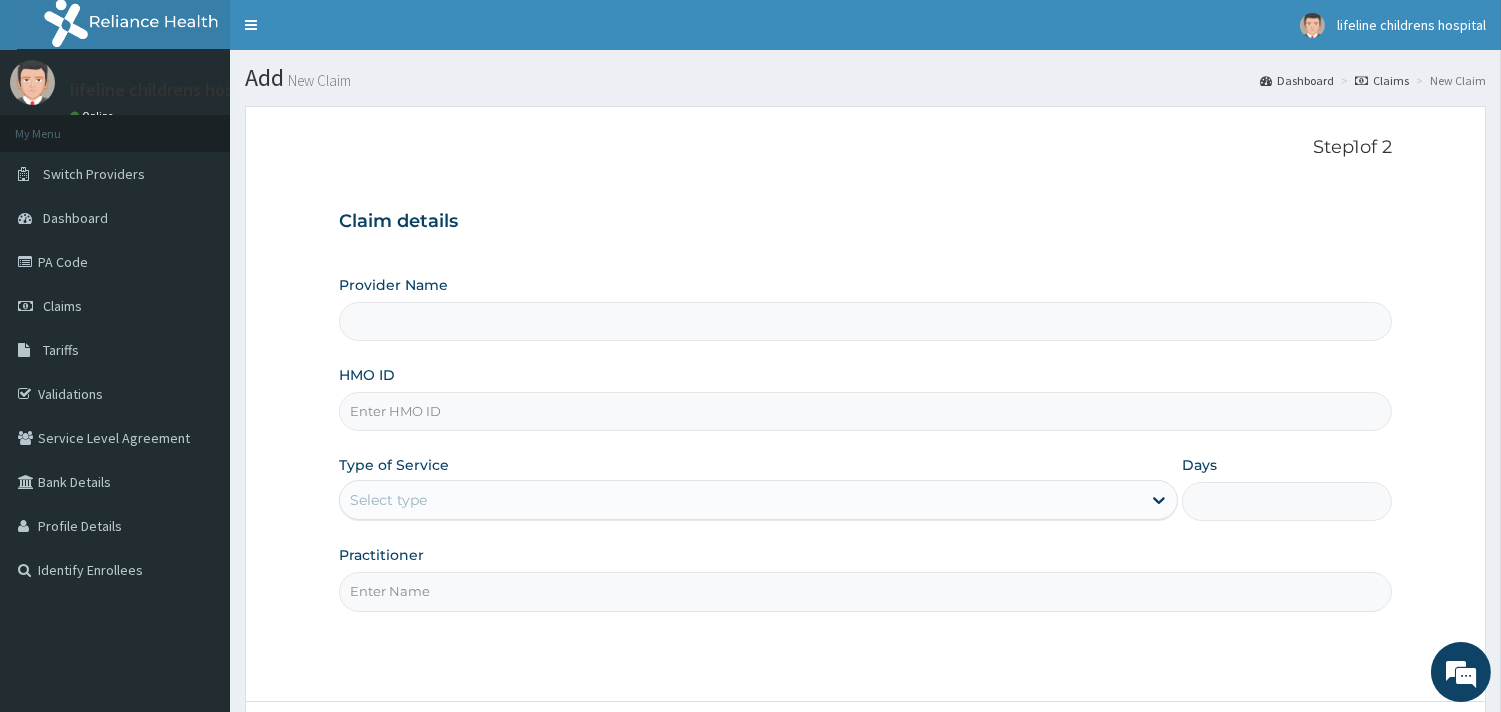 type on "Lifeline Children Hospital - Surulere" 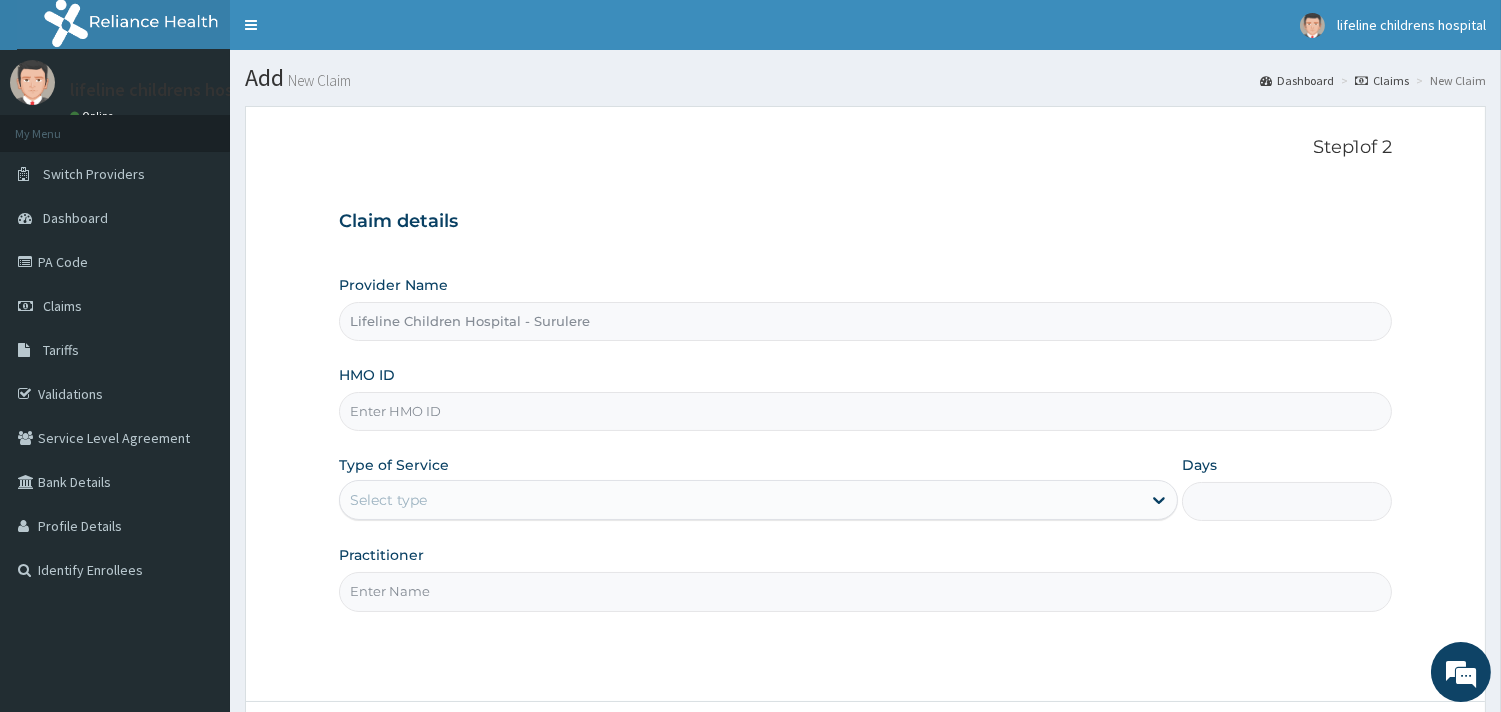 click on "HMO ID" at bounding box center (865, 411) 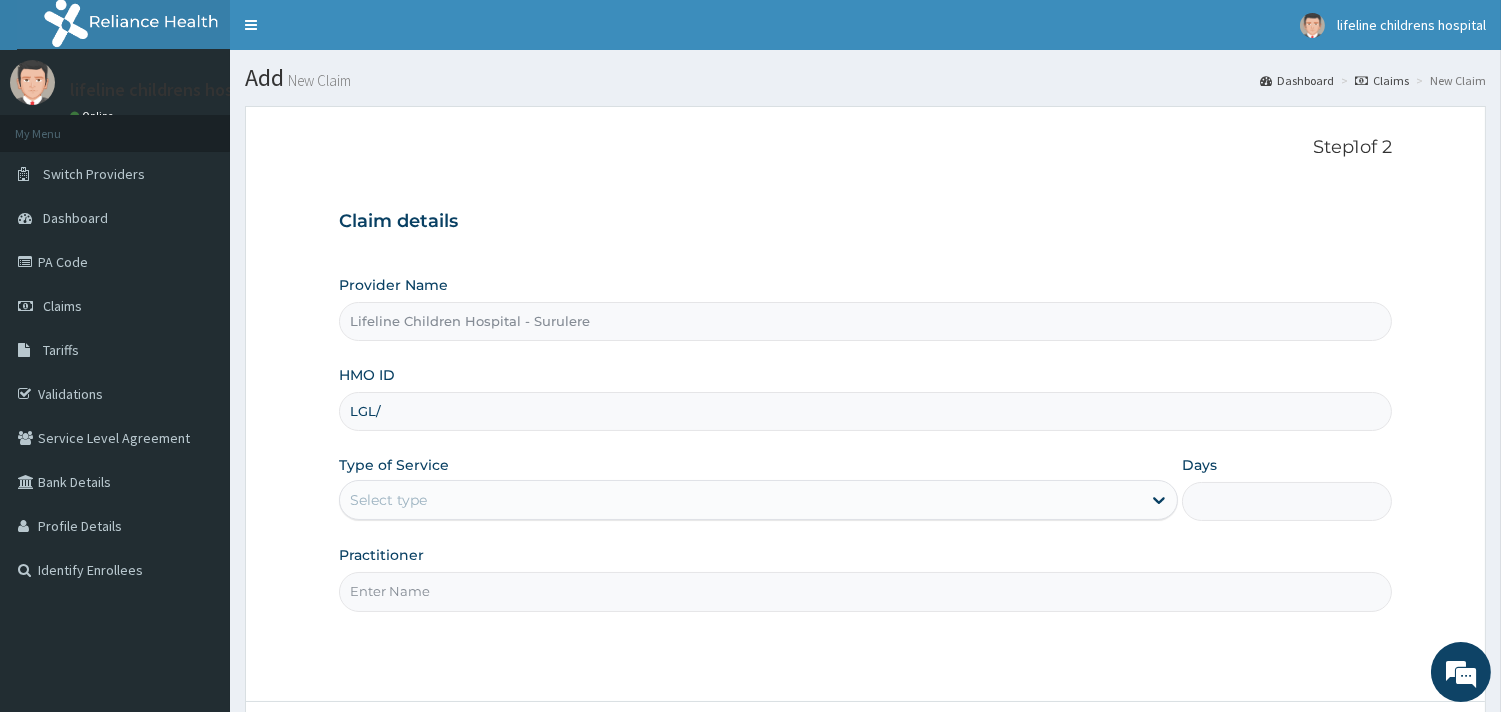 scroll, scrollTop: 0, scrollLeft: 0, axis: both 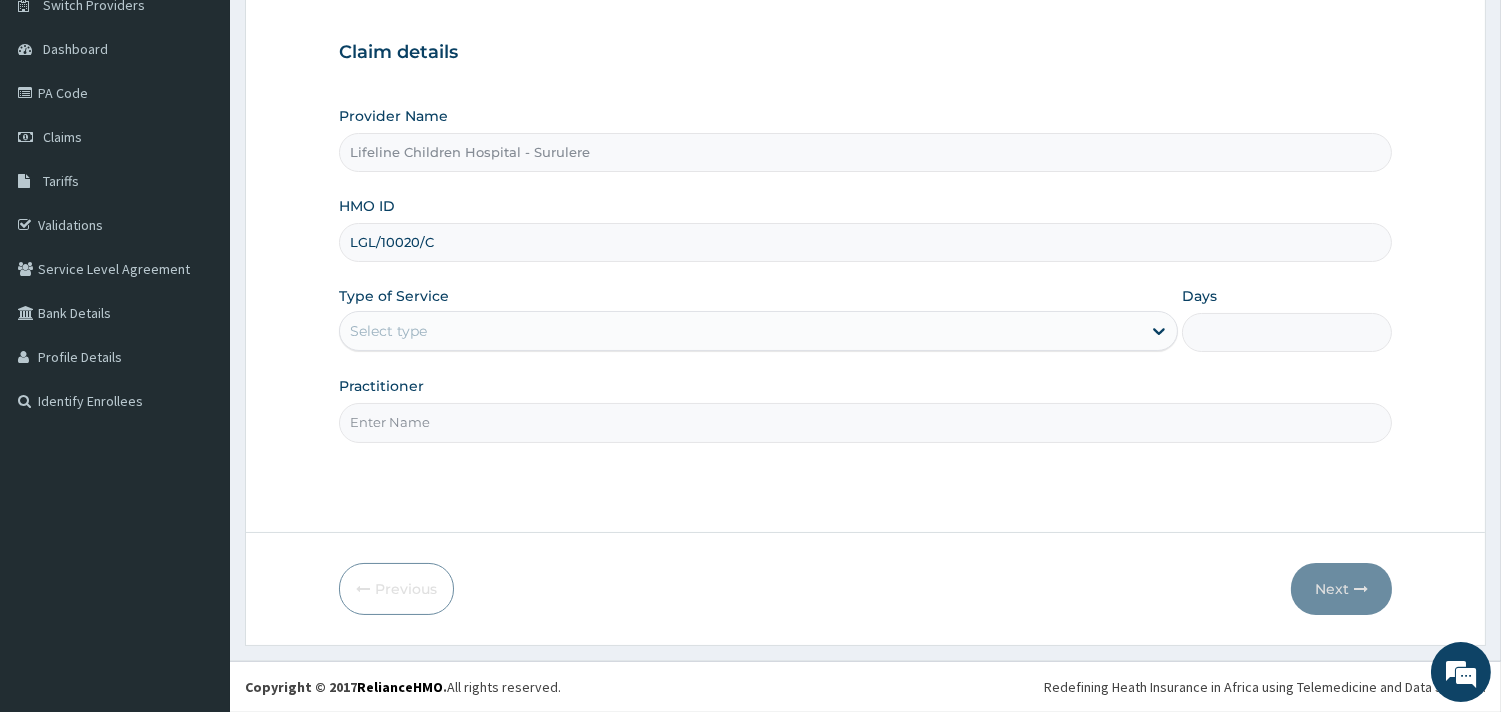 type on "LGL/10020/C" 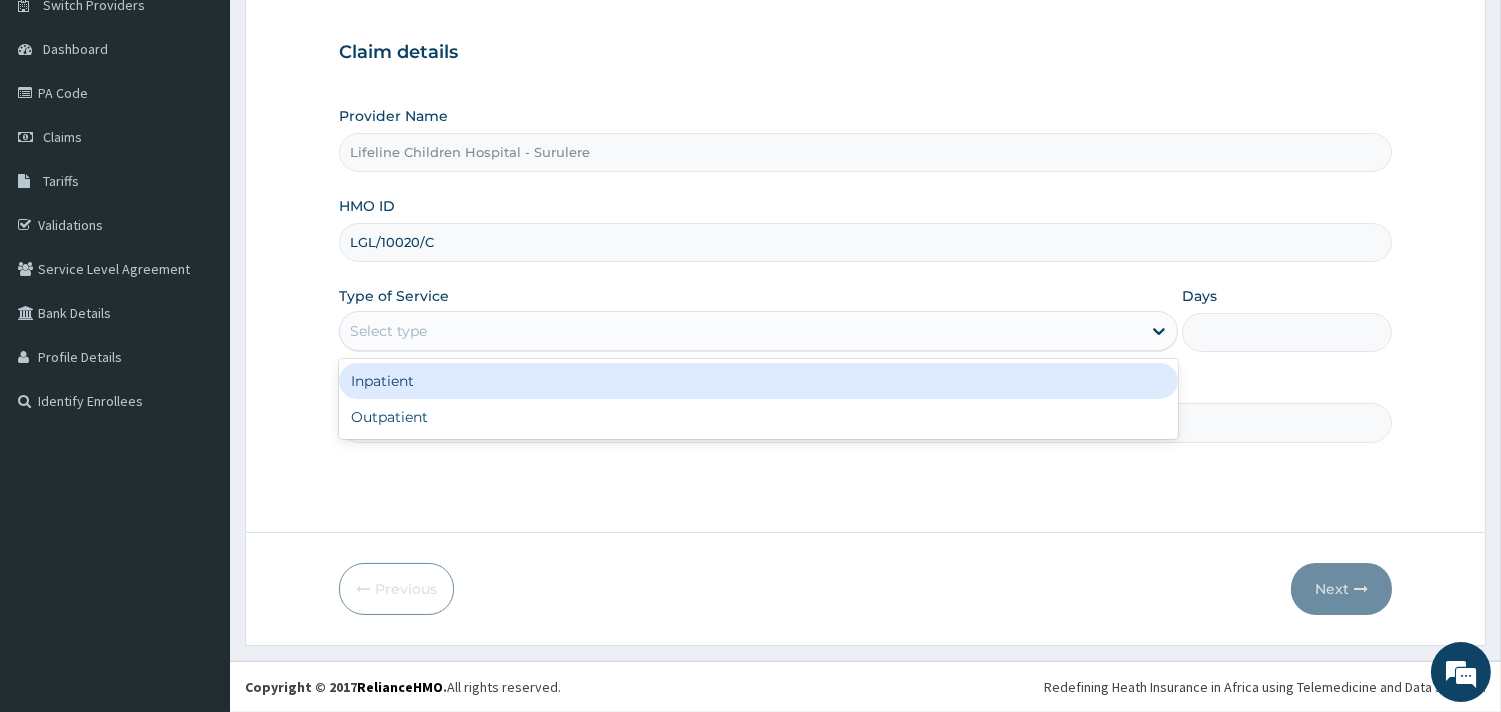 click on "Select type" at bounding box center [740, 331] 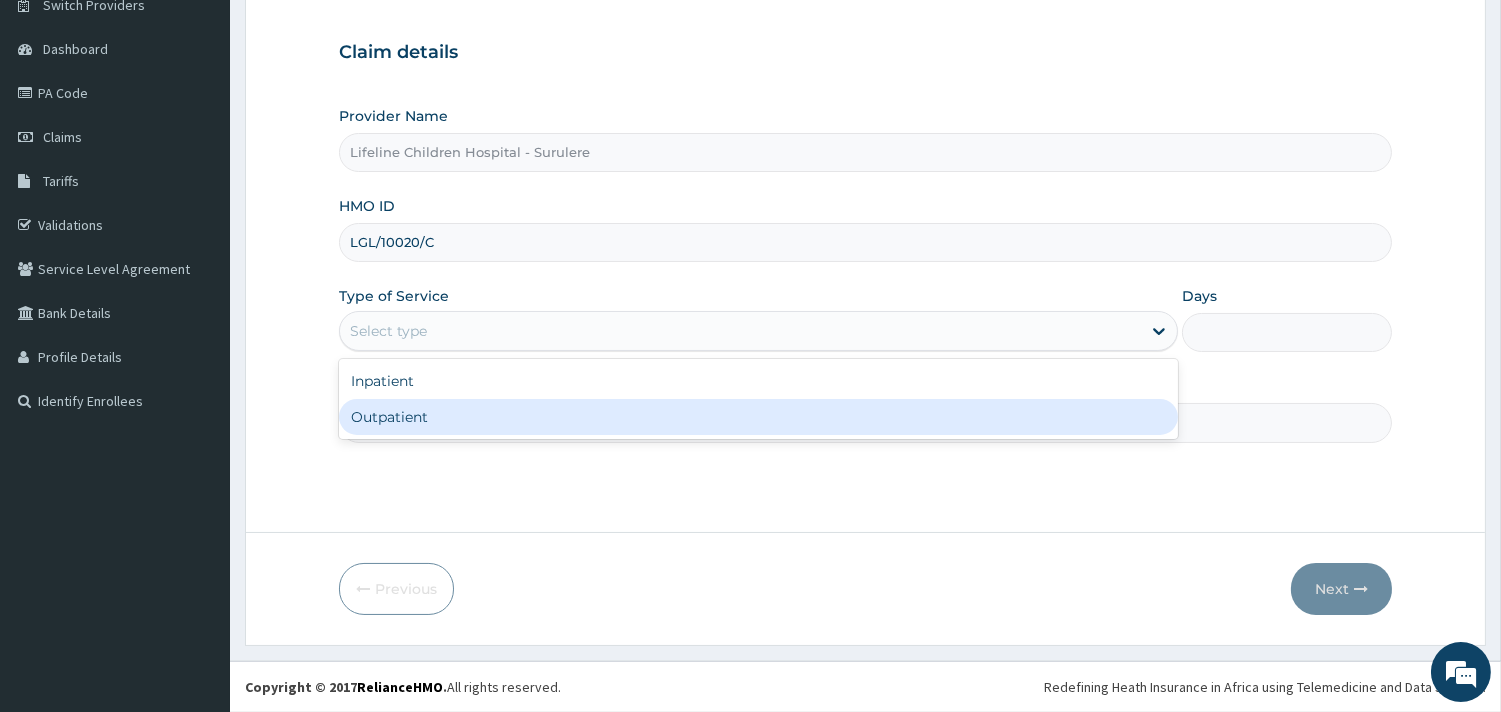 click on "Outpatient" at bounding box center (758, 417) 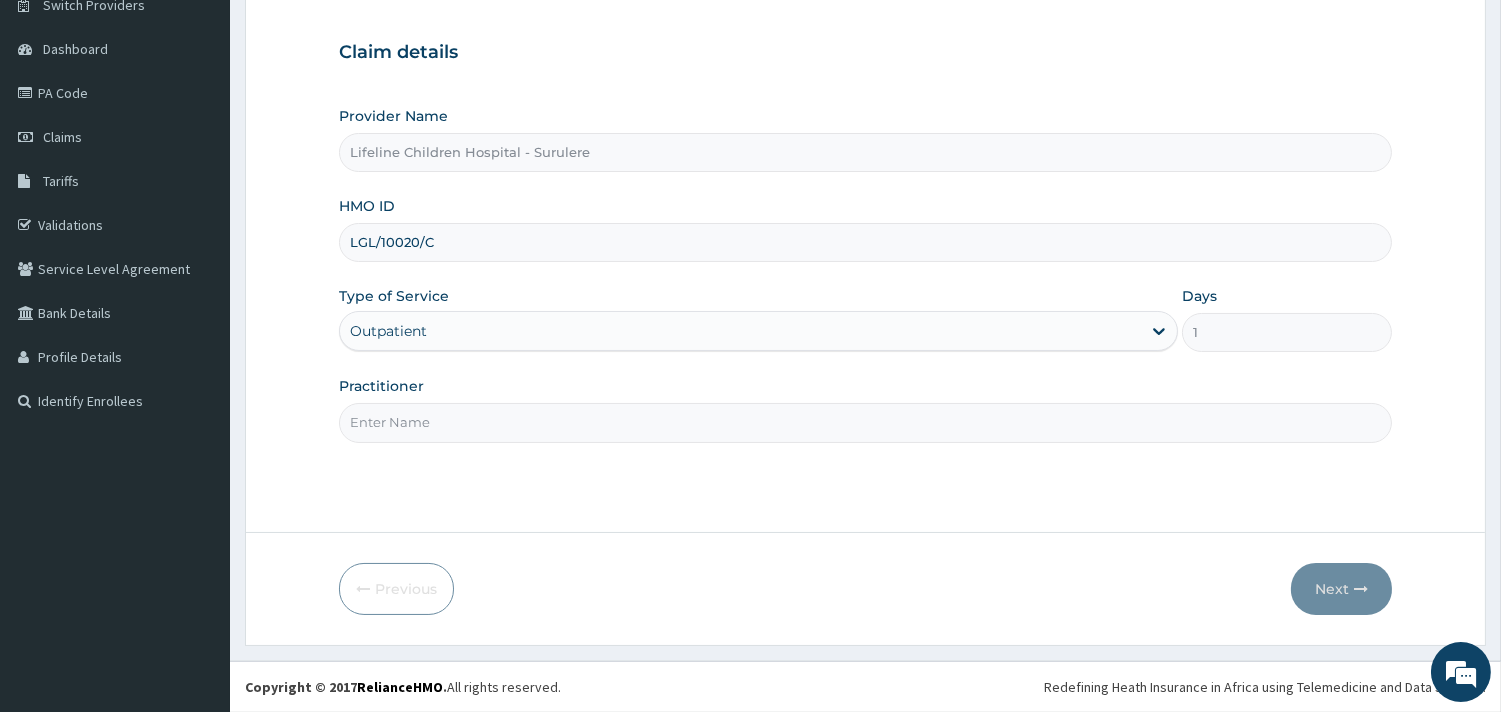 click on "Practitioner" at bounding box center [865, 422] 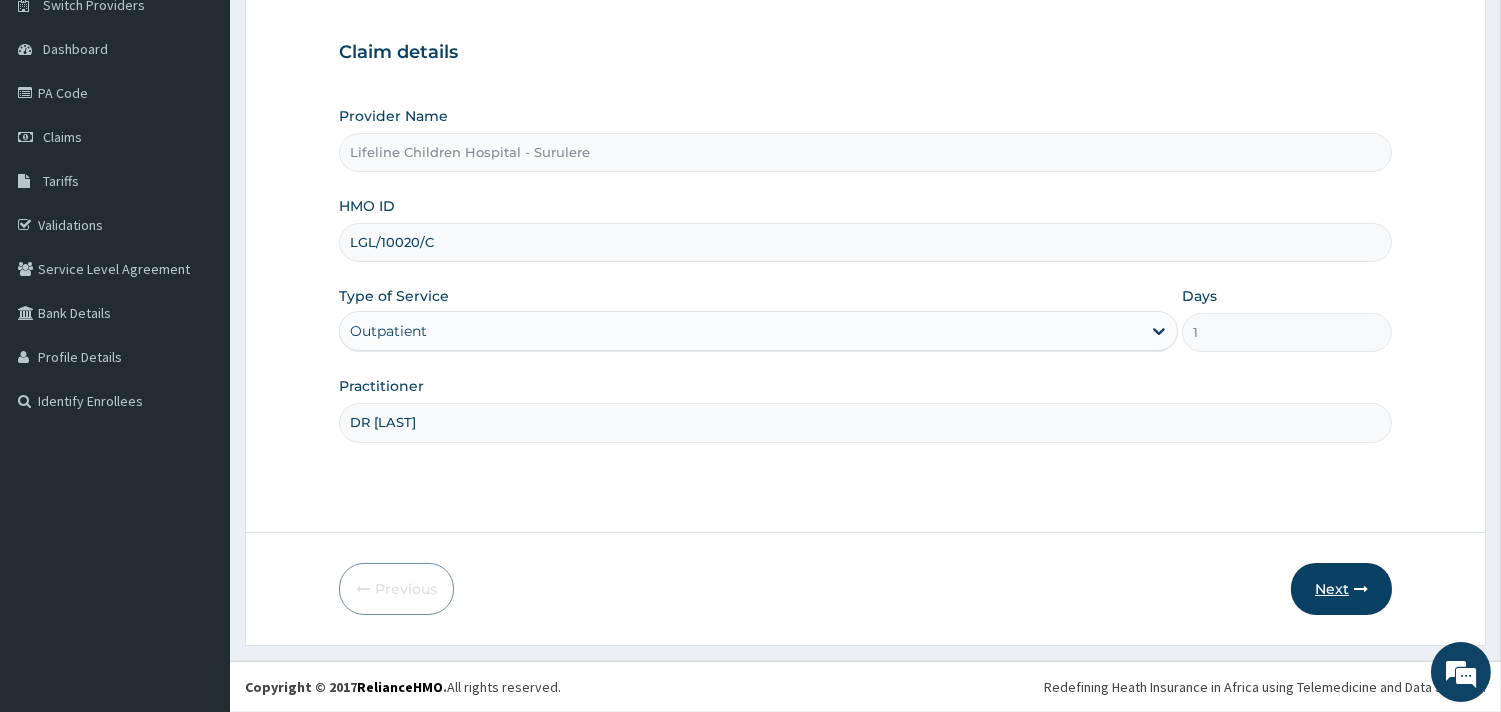 type on "DR [LAST]" 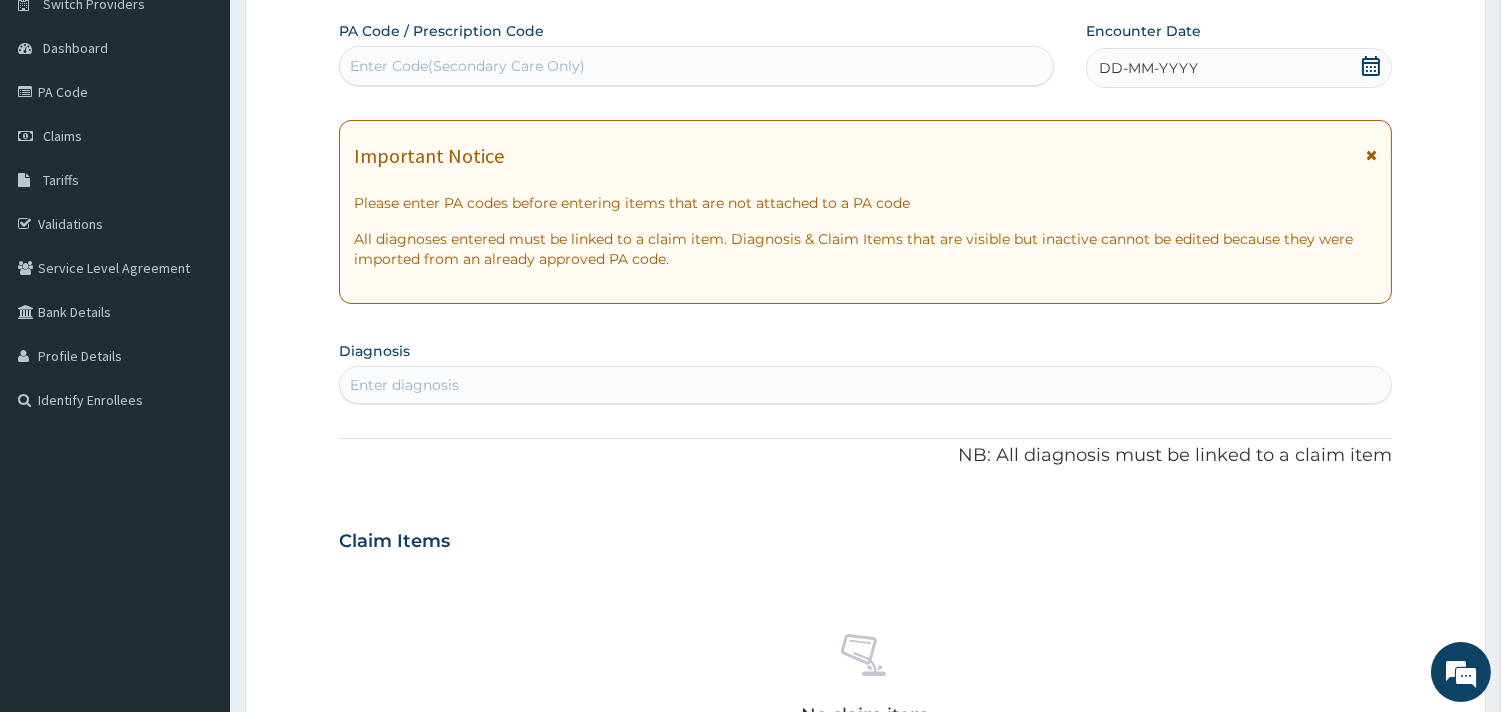click on "DD-MM-YYYY" at bounding box center [1148, 68] 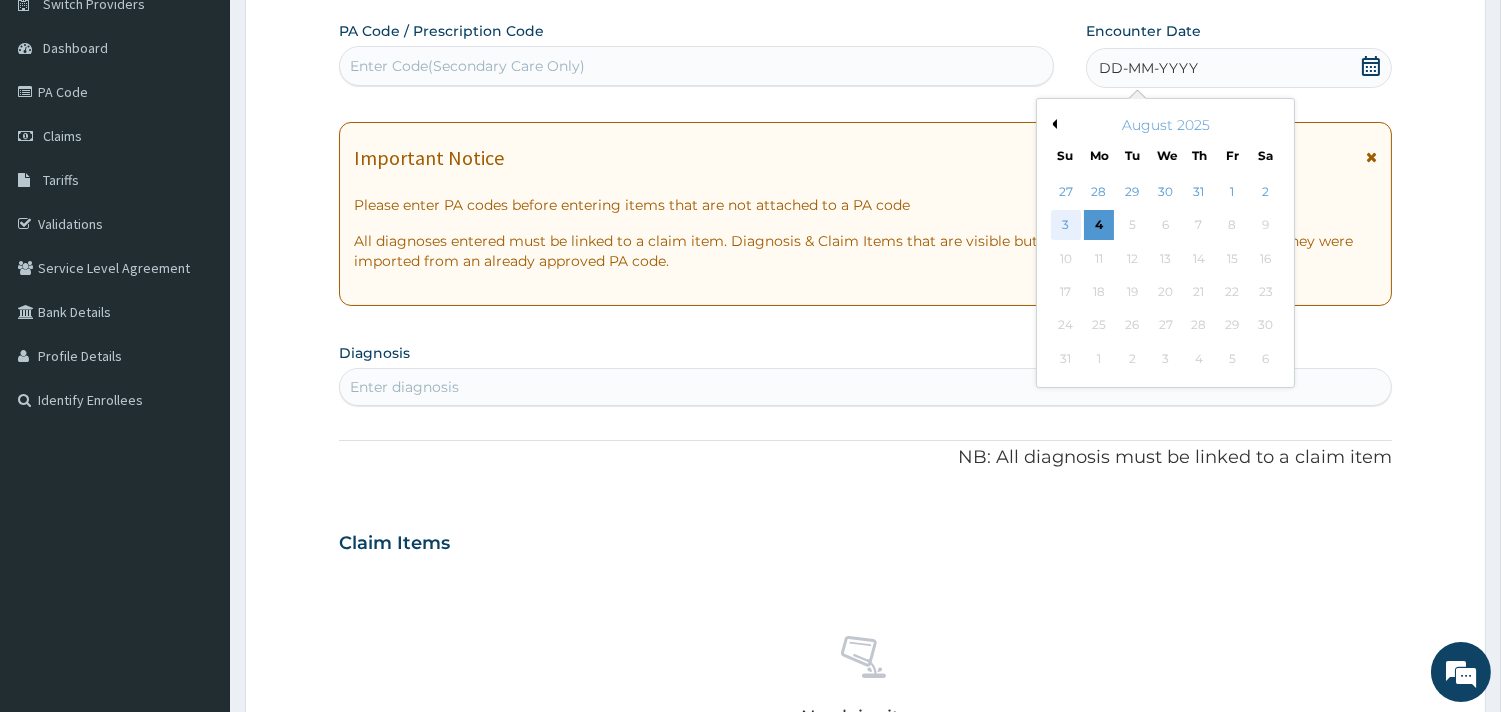 click on "3" at bounding box center [1065, 226] 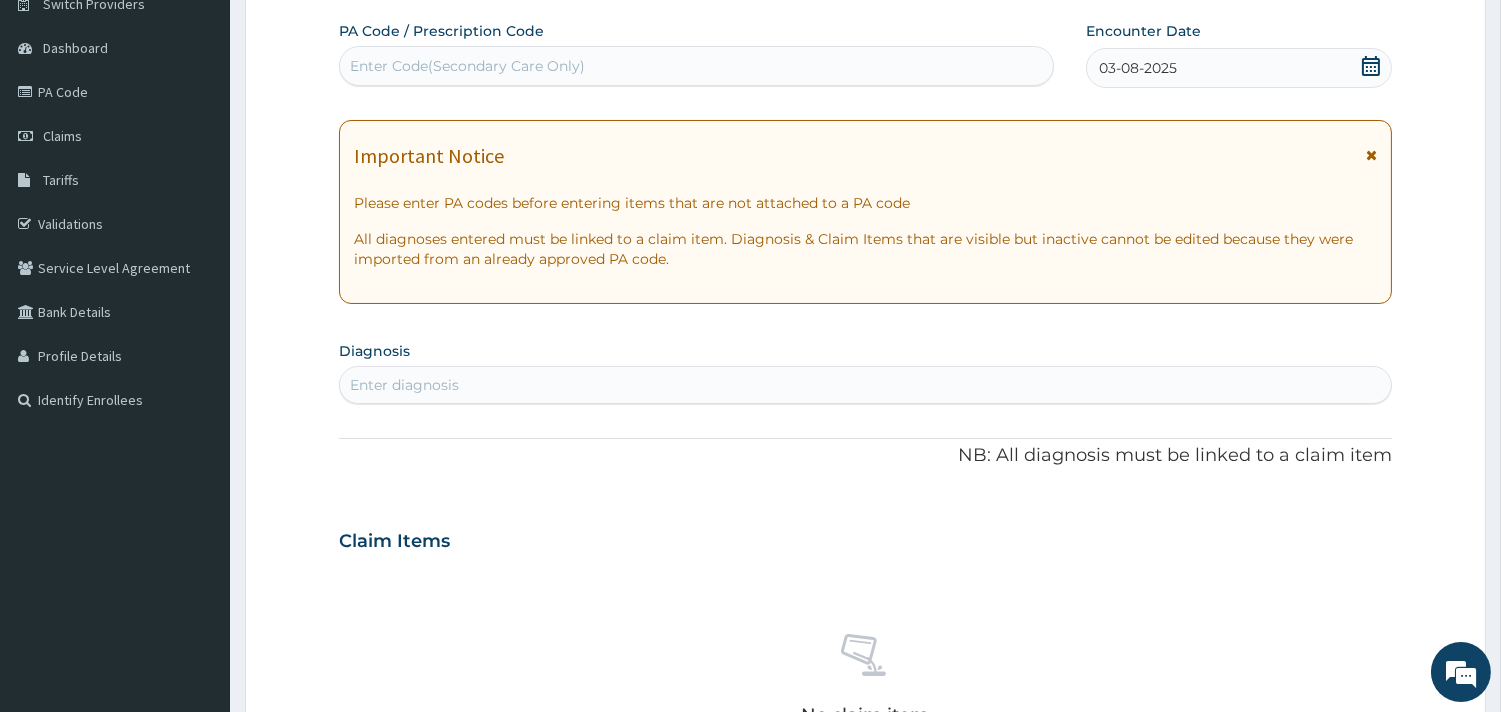 click on "Enter diagnosis" at bounding box center [865, 385] 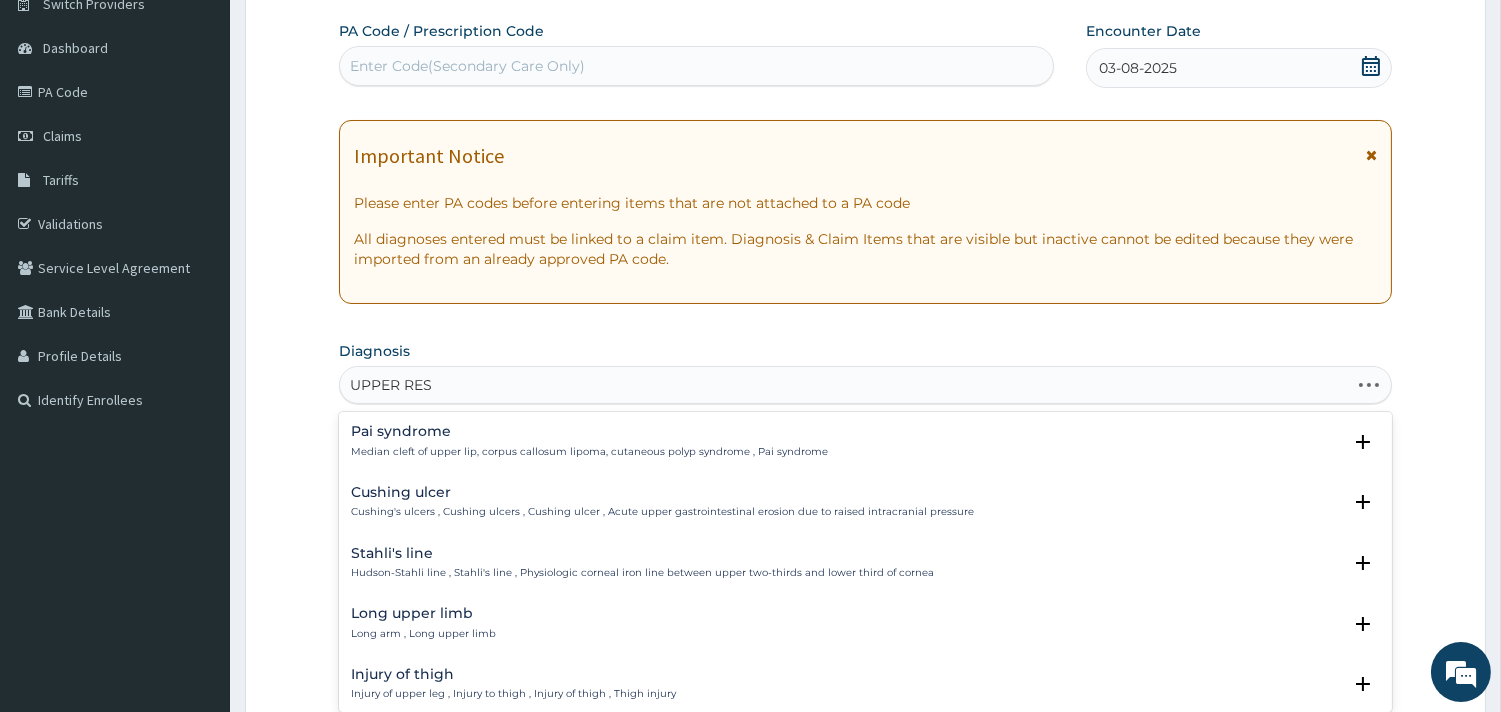 type on "UPPER RESP" 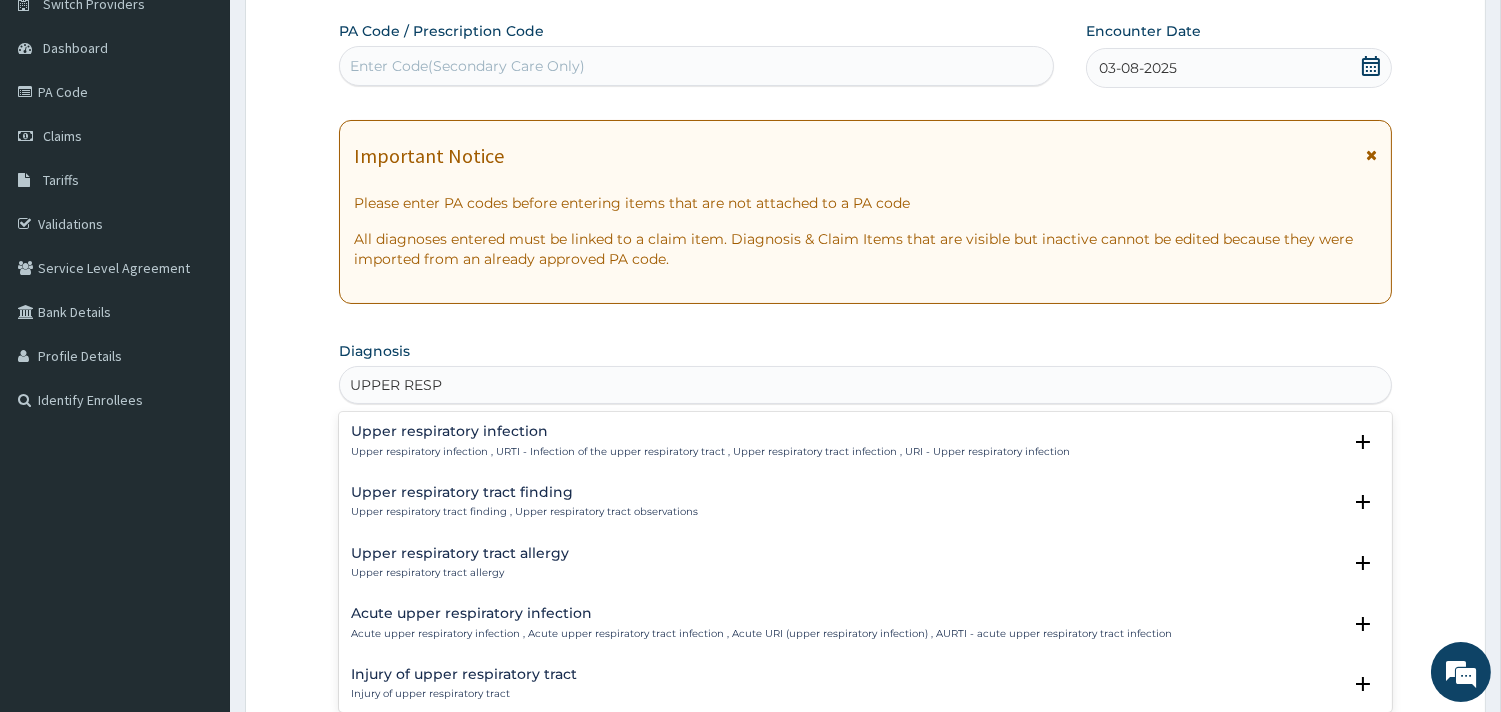 click on "Upper respiratory infection" at bounding box center [710, 431] 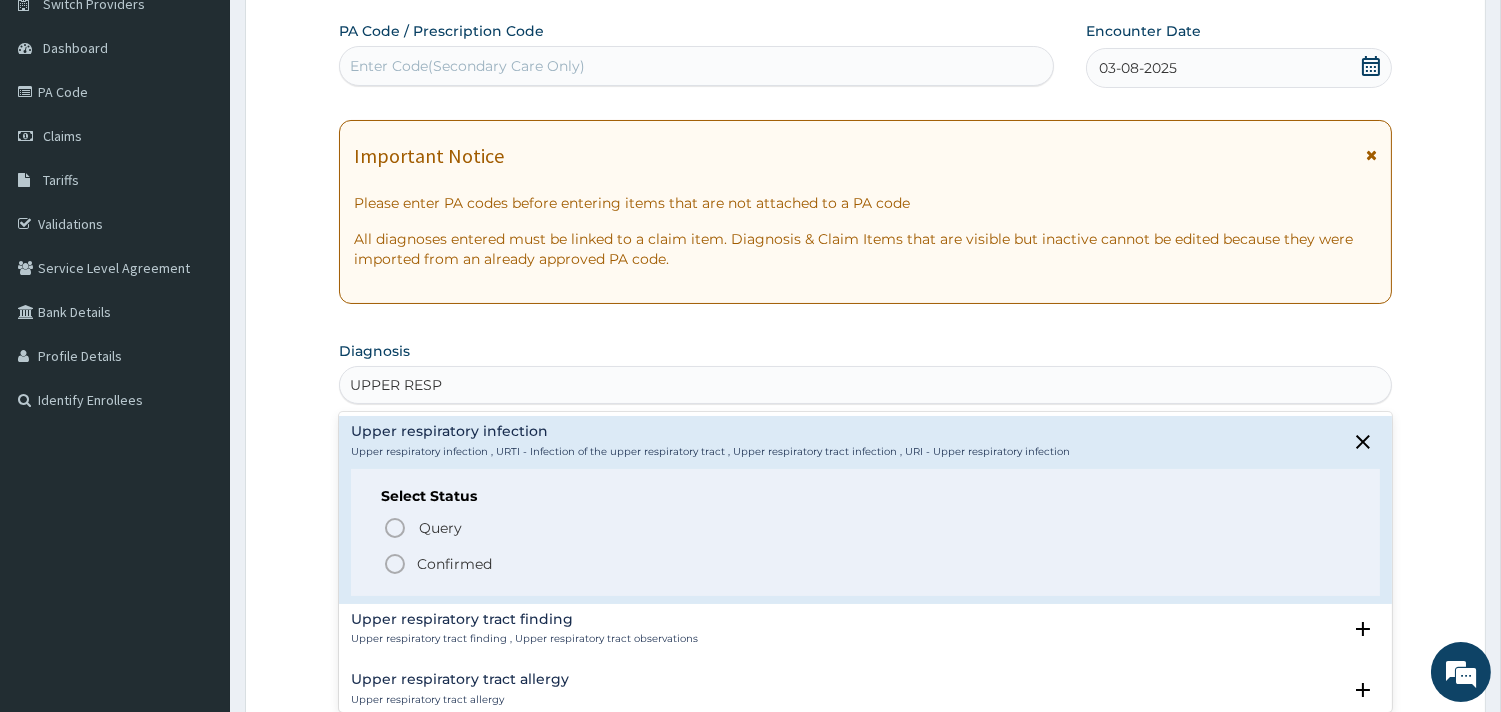 click on "Confirmed" at bounding box center (454, 564) 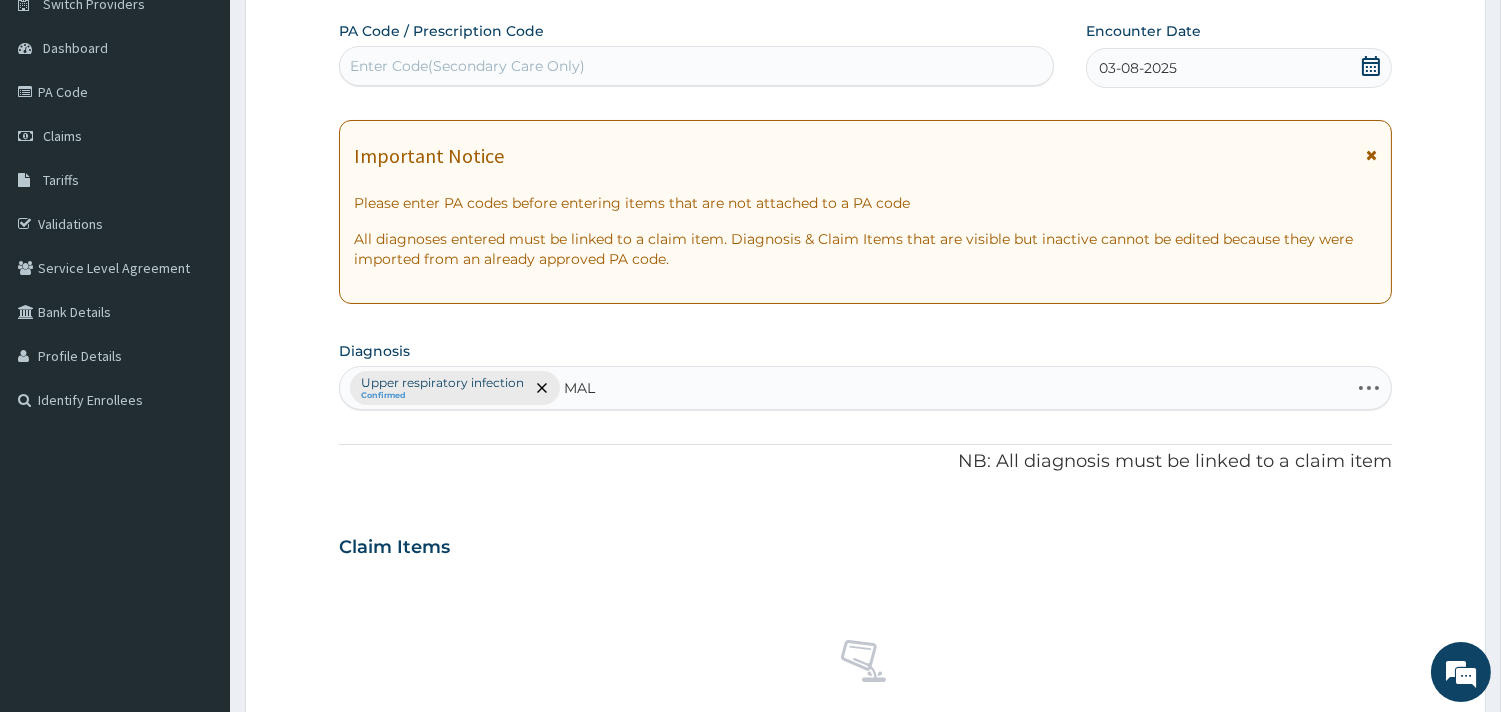 type on "MALA" 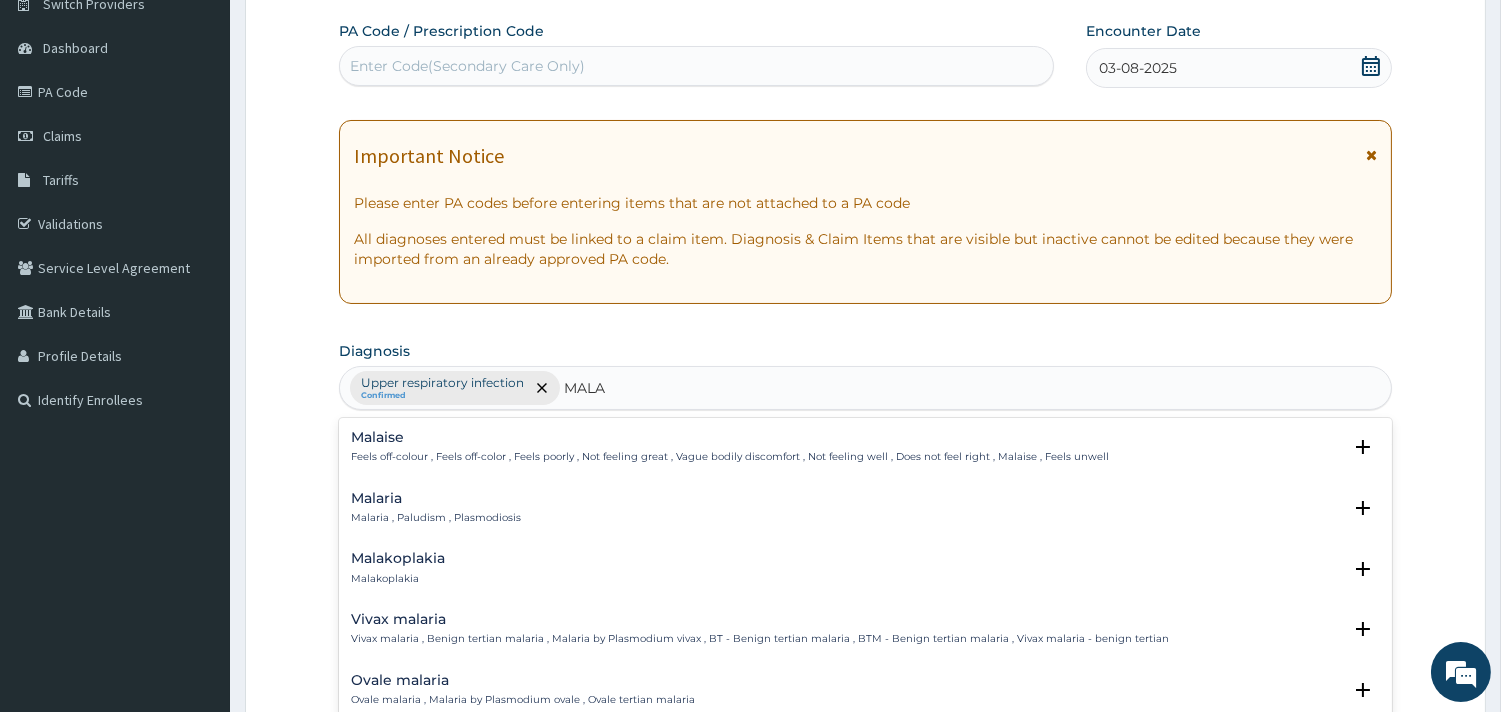 click on "Malaria , Paludism , Plasmodiosis" at bounding box center (436, 518) 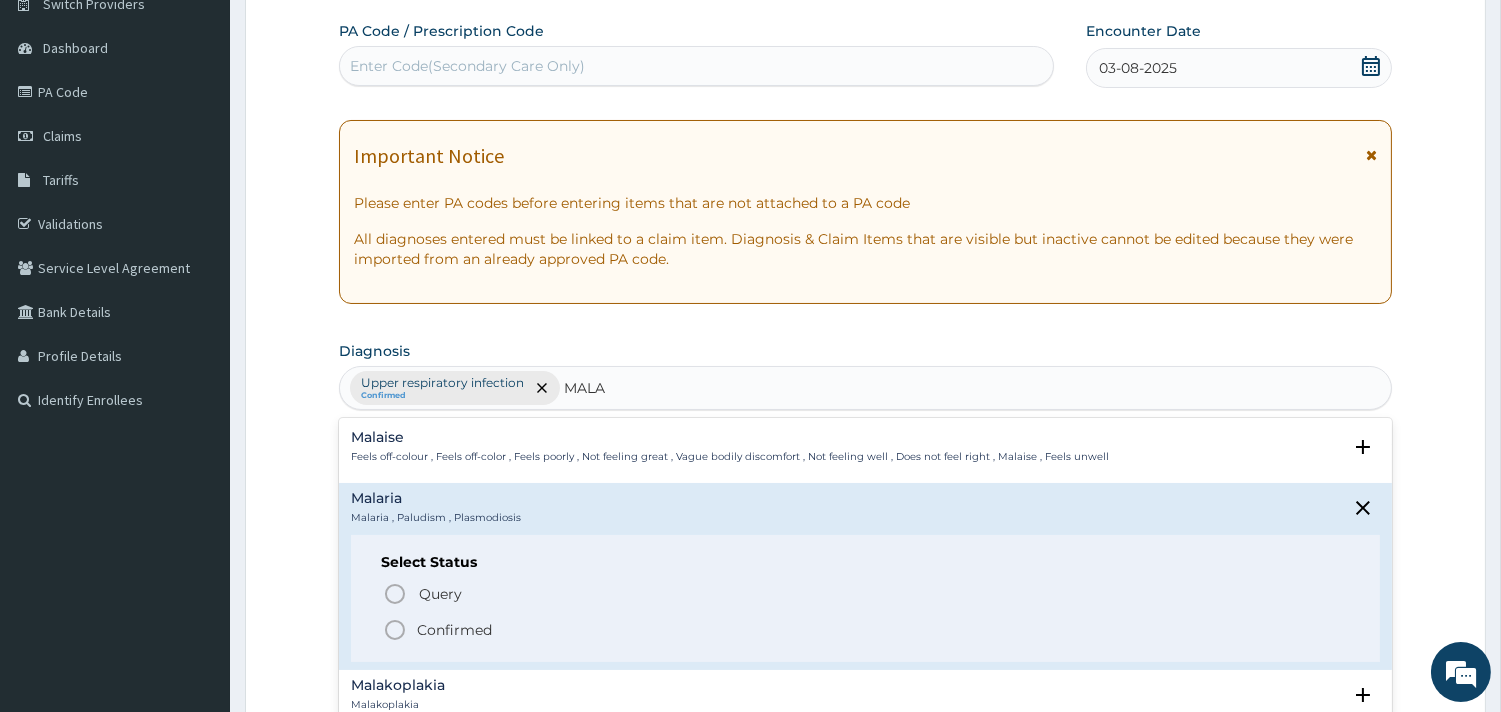 click on "Confirmed" at bounding box center [454, 630] 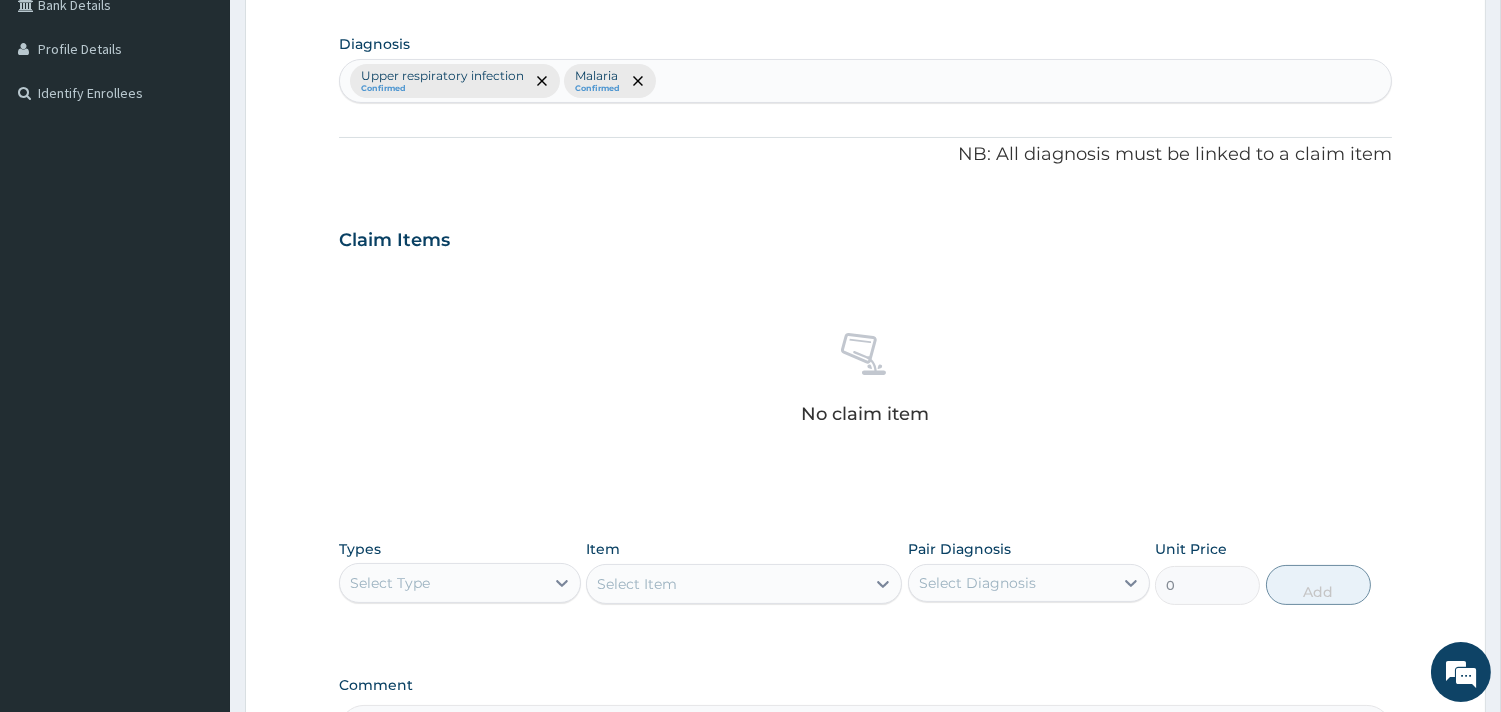 scroll, scrollTop: 725, scrollLeft: 0, axis: vertical 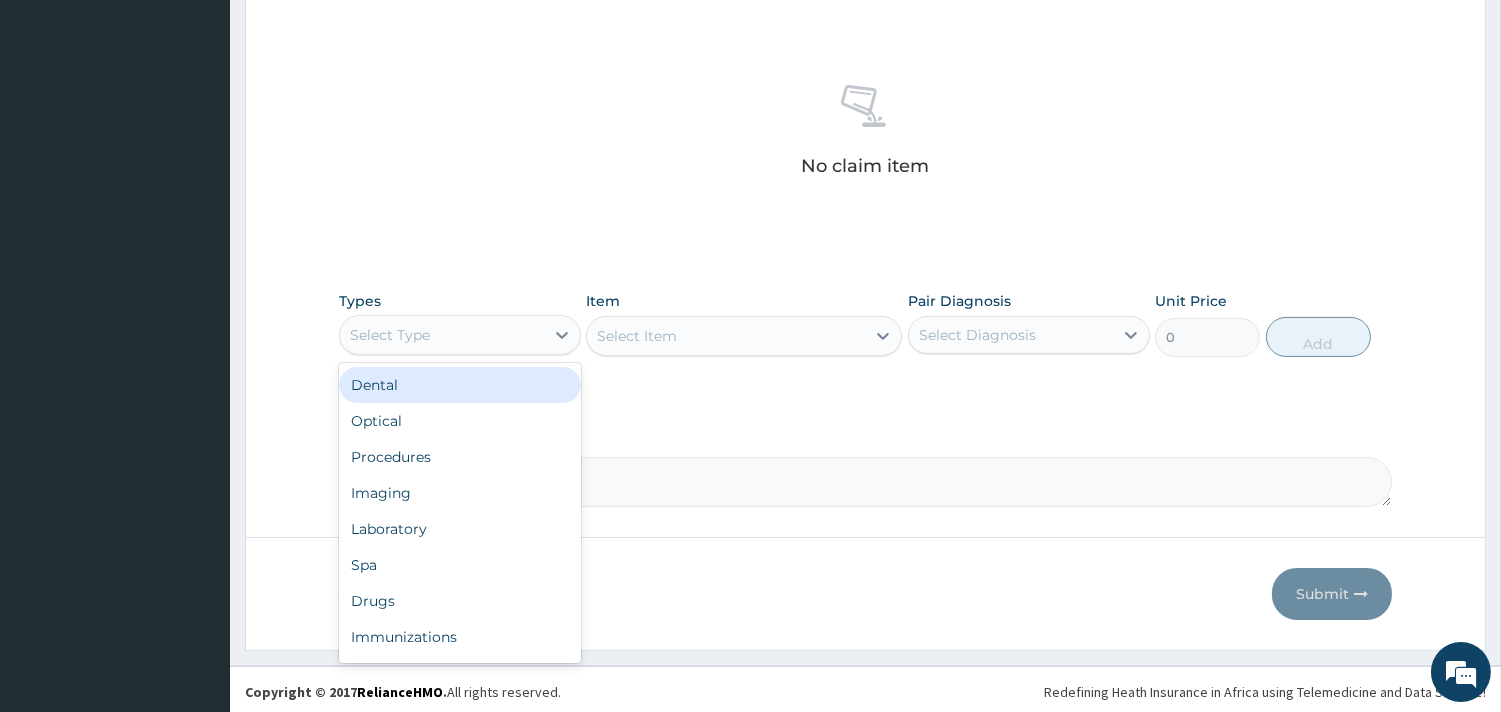 click on "Select Type" at bounding box center (442, 335) 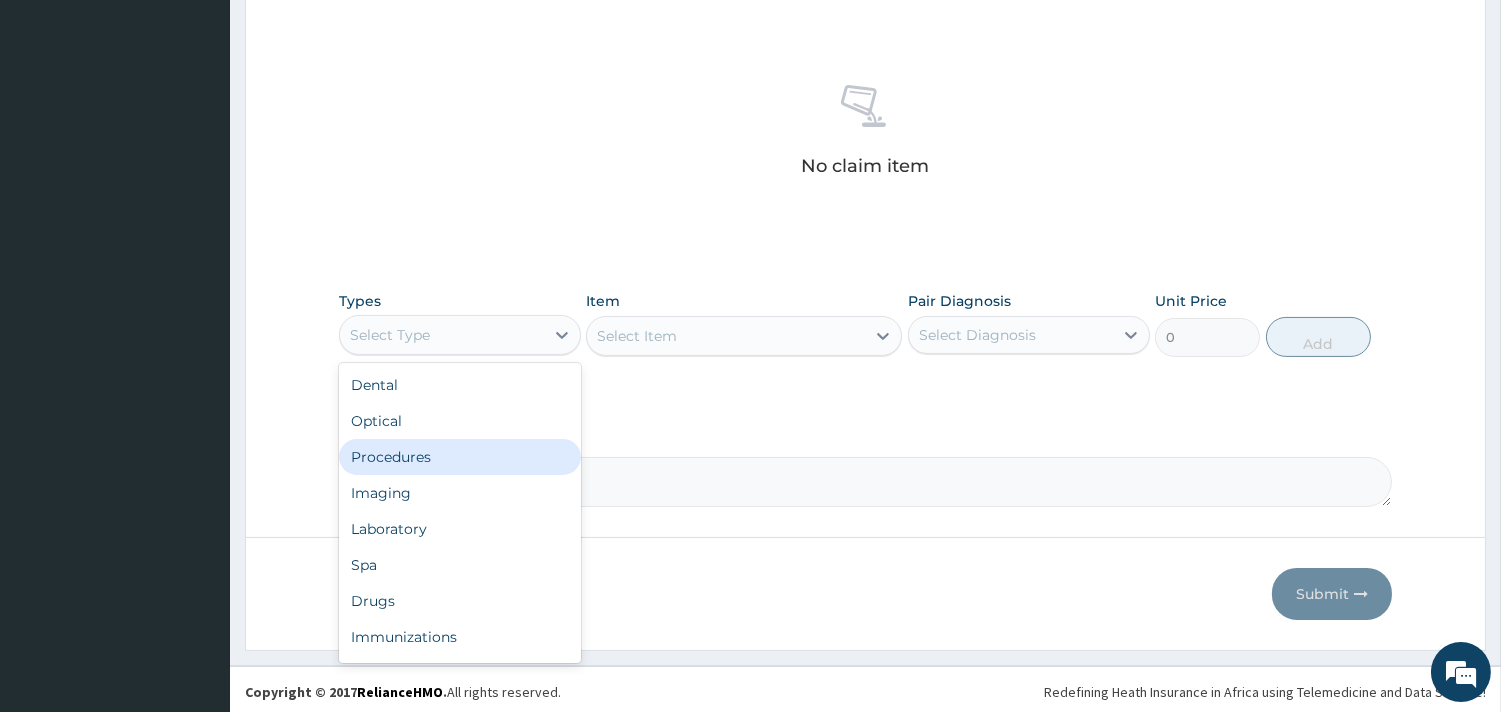 click on "Procedures" at bounding box center [460, 457] 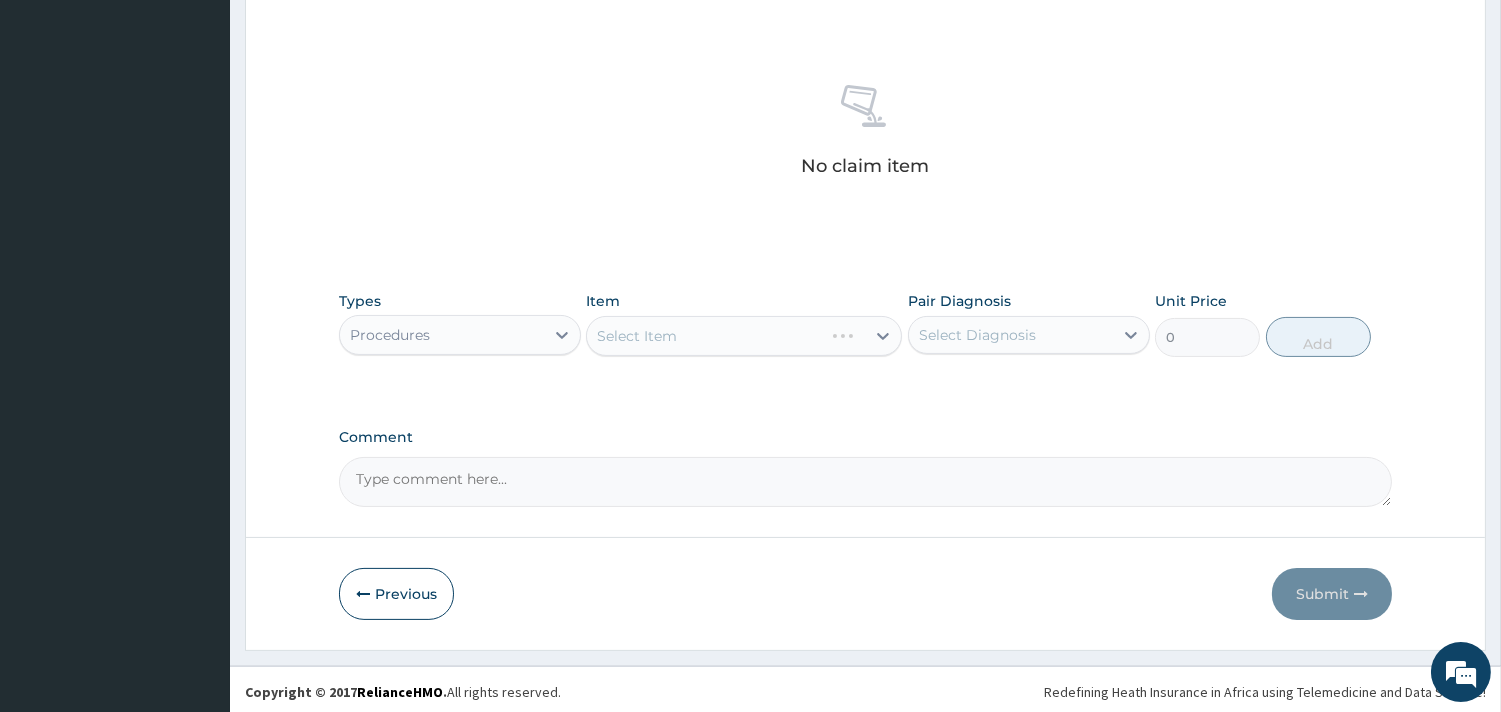 click on "Select Item" at bounding box center [744, 336] 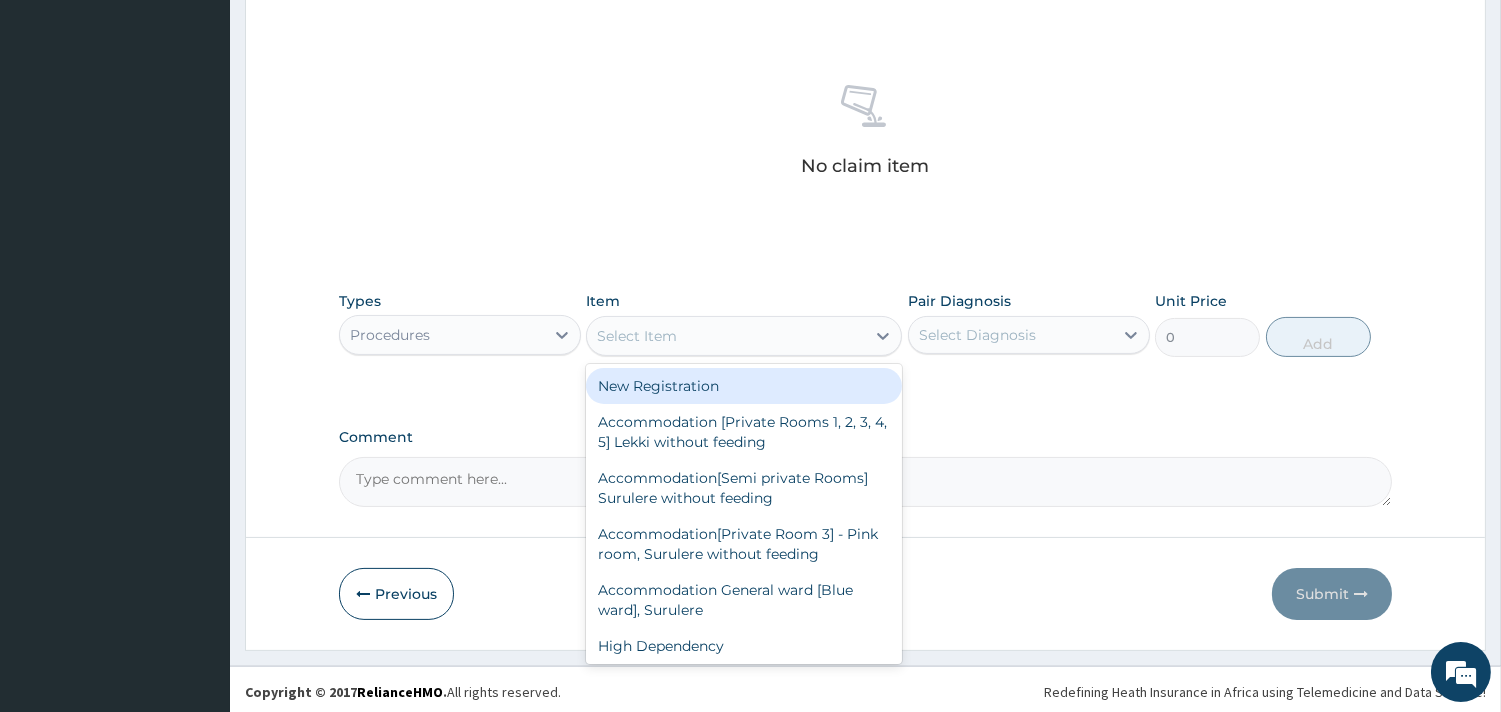 click on "Select Item" at bounding box center [726, 336] 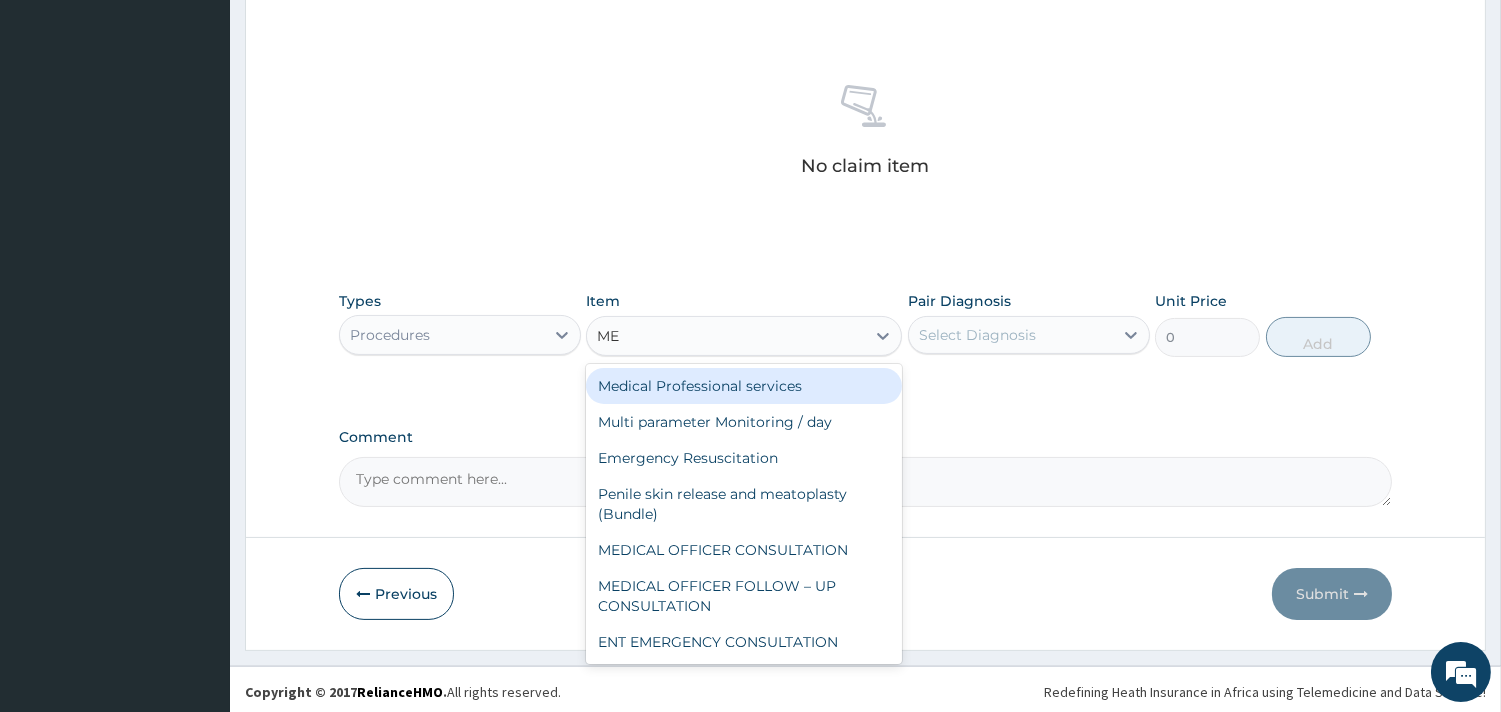 type on "MED" 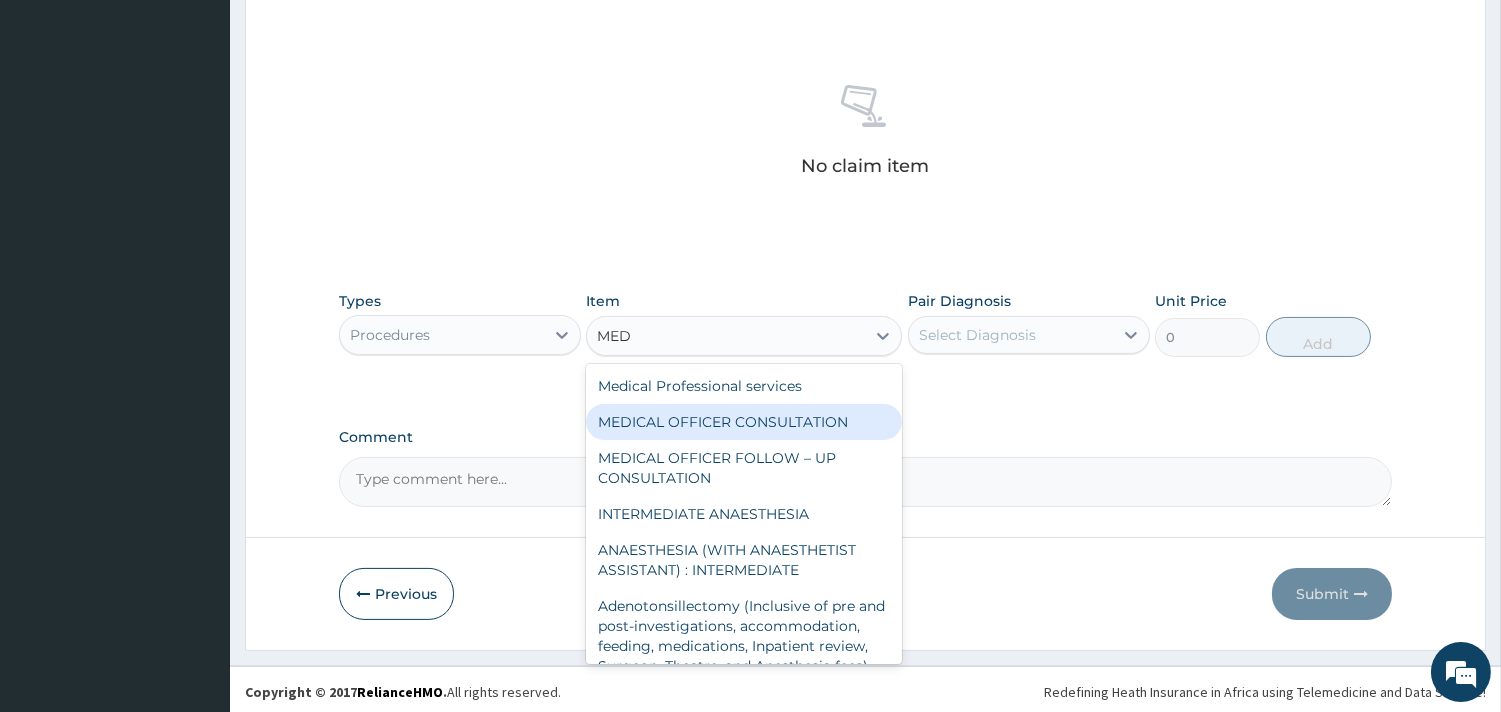 click on "MEDICAL OFFICER CONSULTATION" at bounding box center [744, 422] 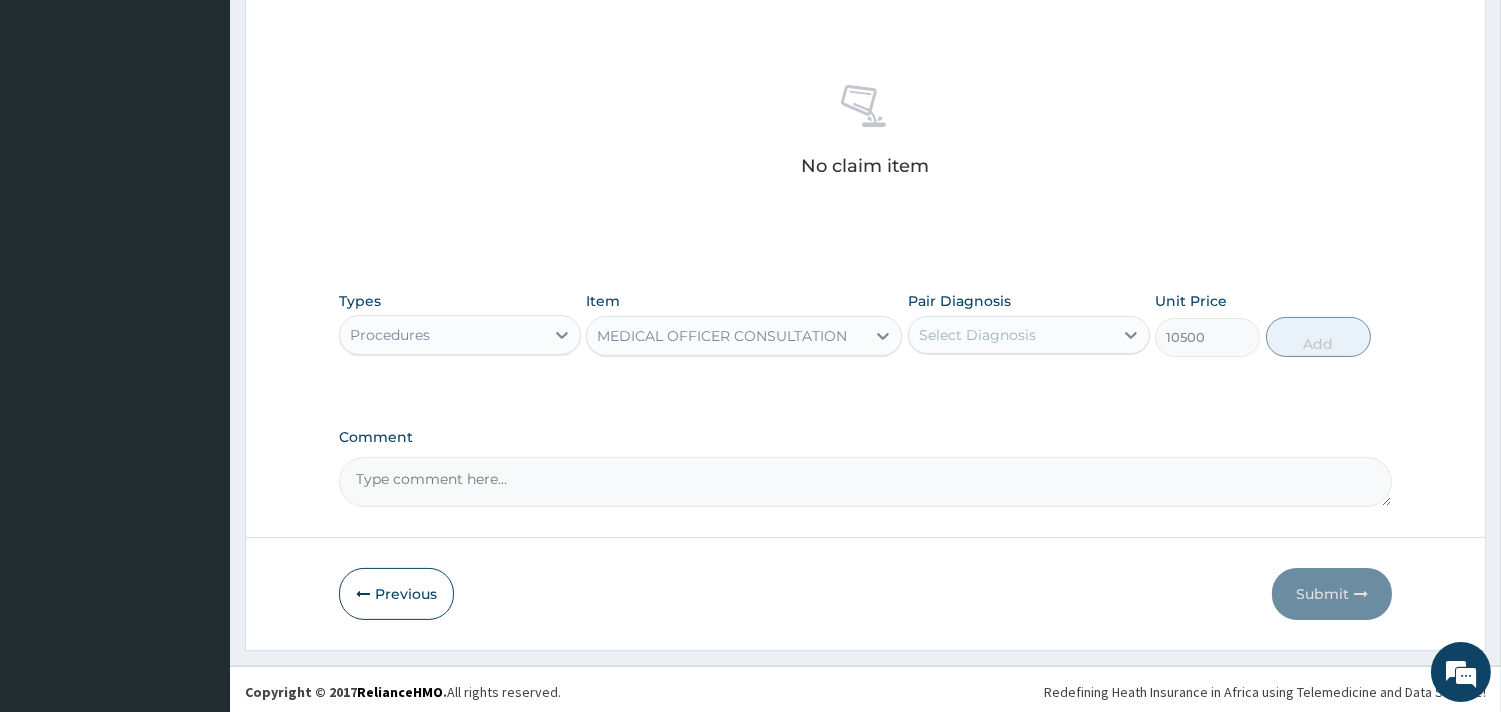 click on "Select Diagnosis" at bounding box center [977, 335] 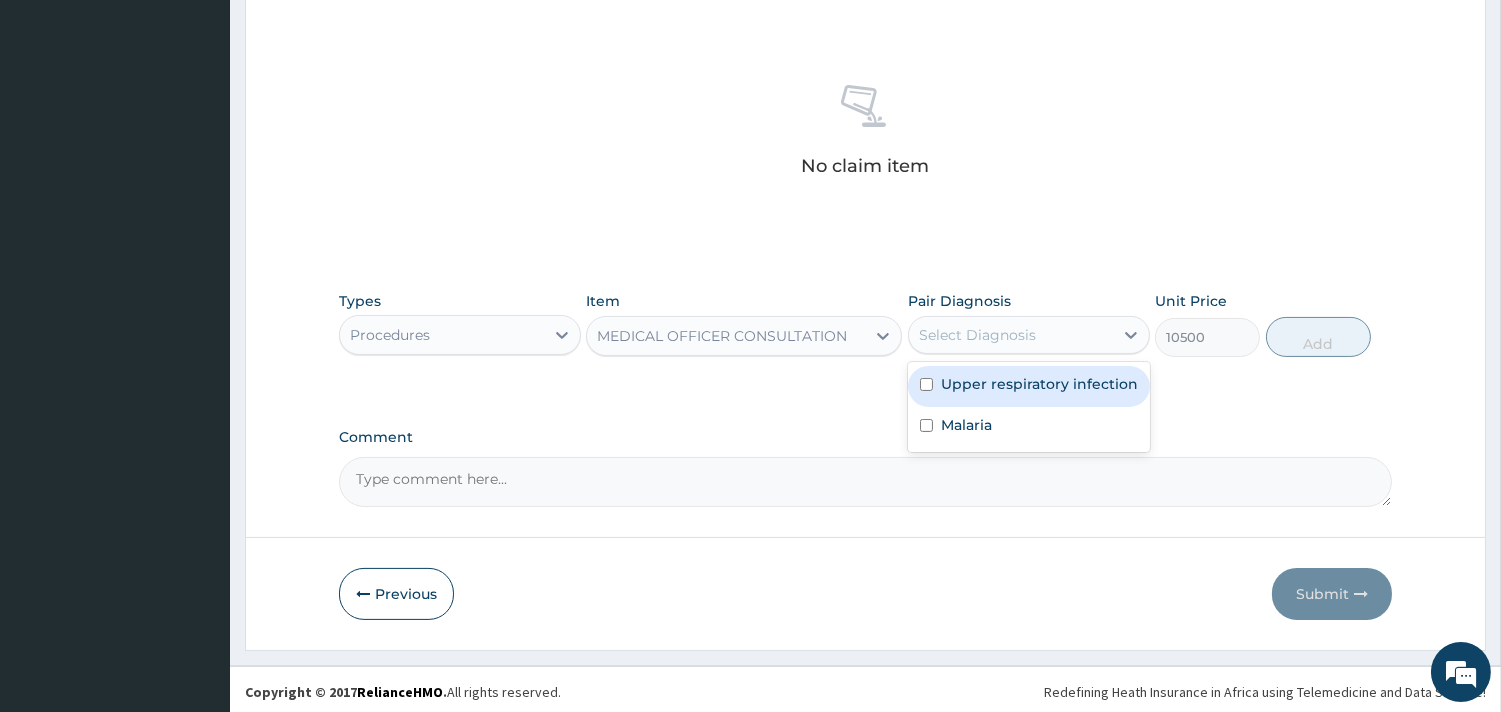 click on "Upper respiratory infection" at bounding box center [1029, 386] 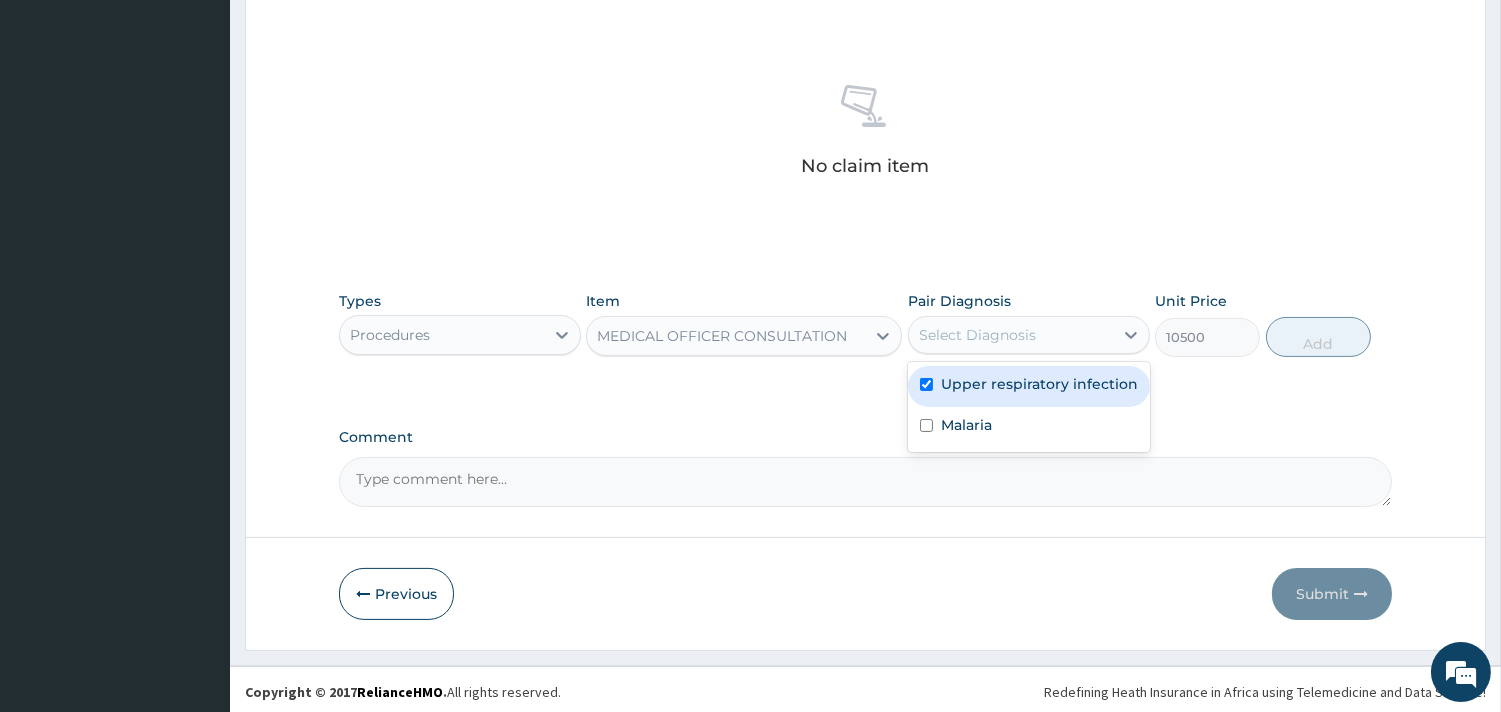 checkbox on "true" 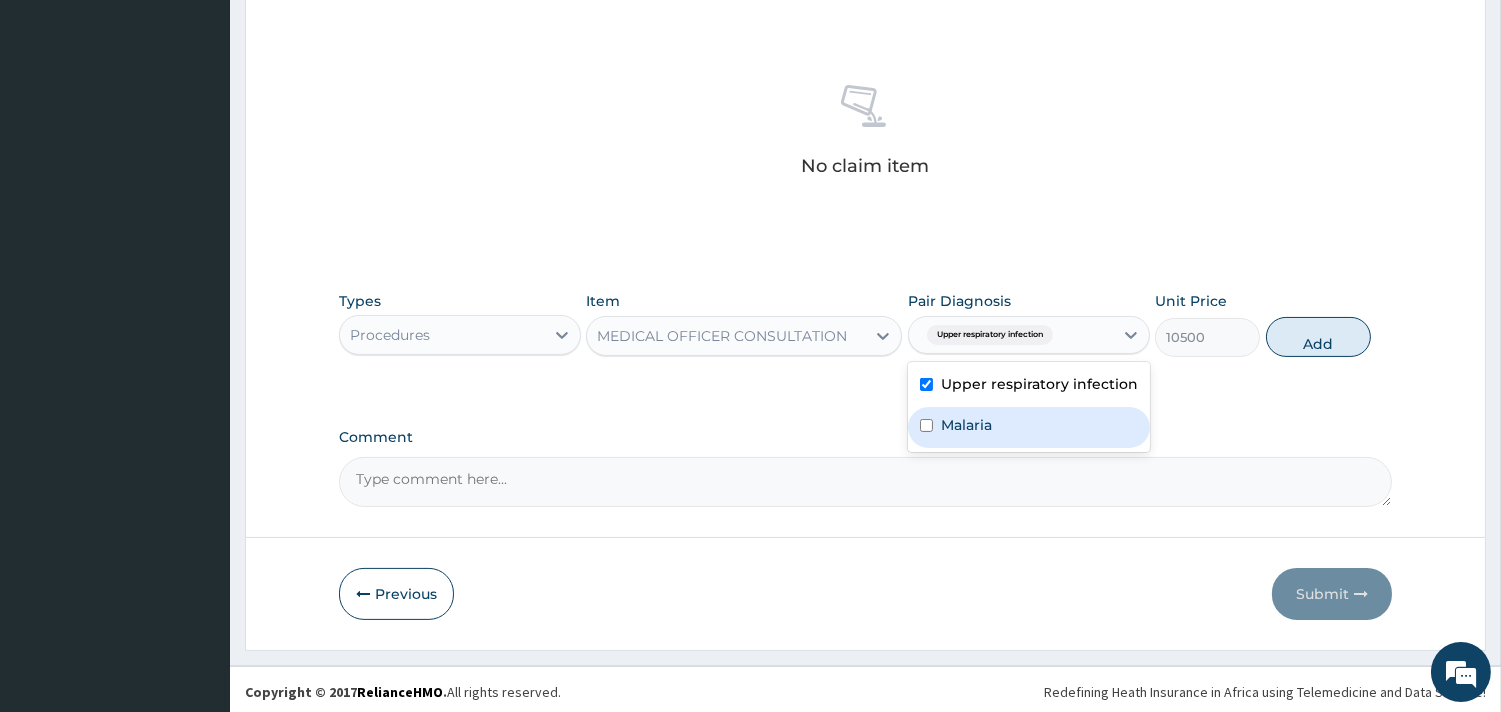 click on "Malaria" at bounding box center [1029, 427] 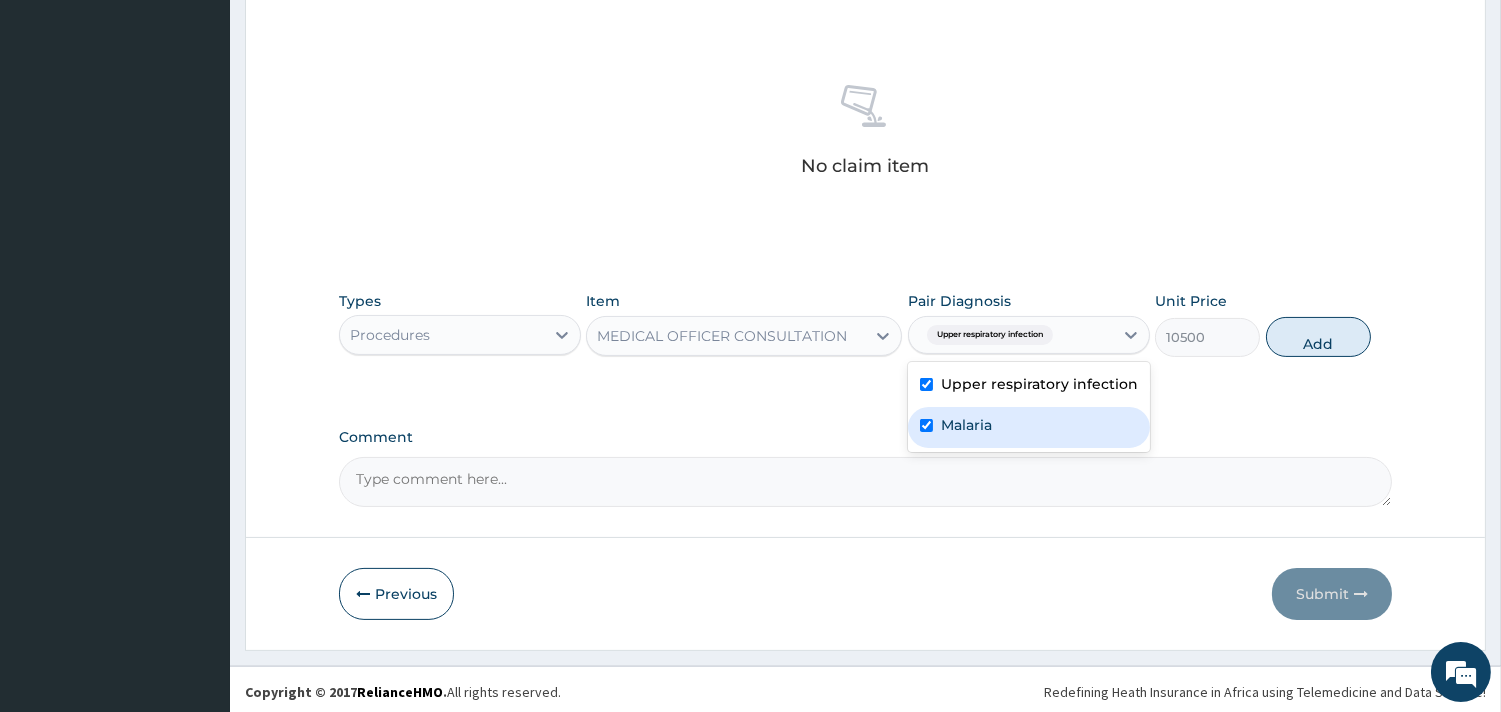 checkbox on "true" 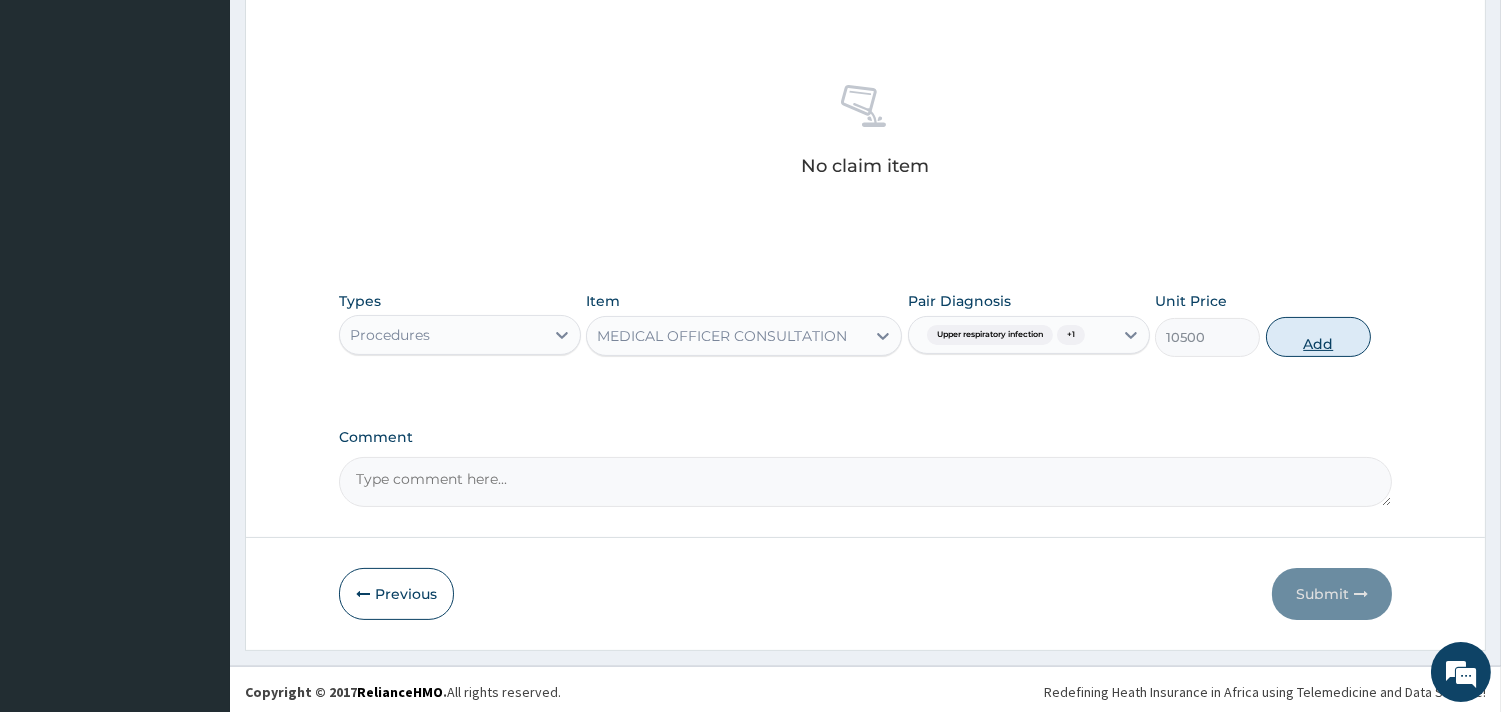 click on "Add" at bounding box center (1318, 337) 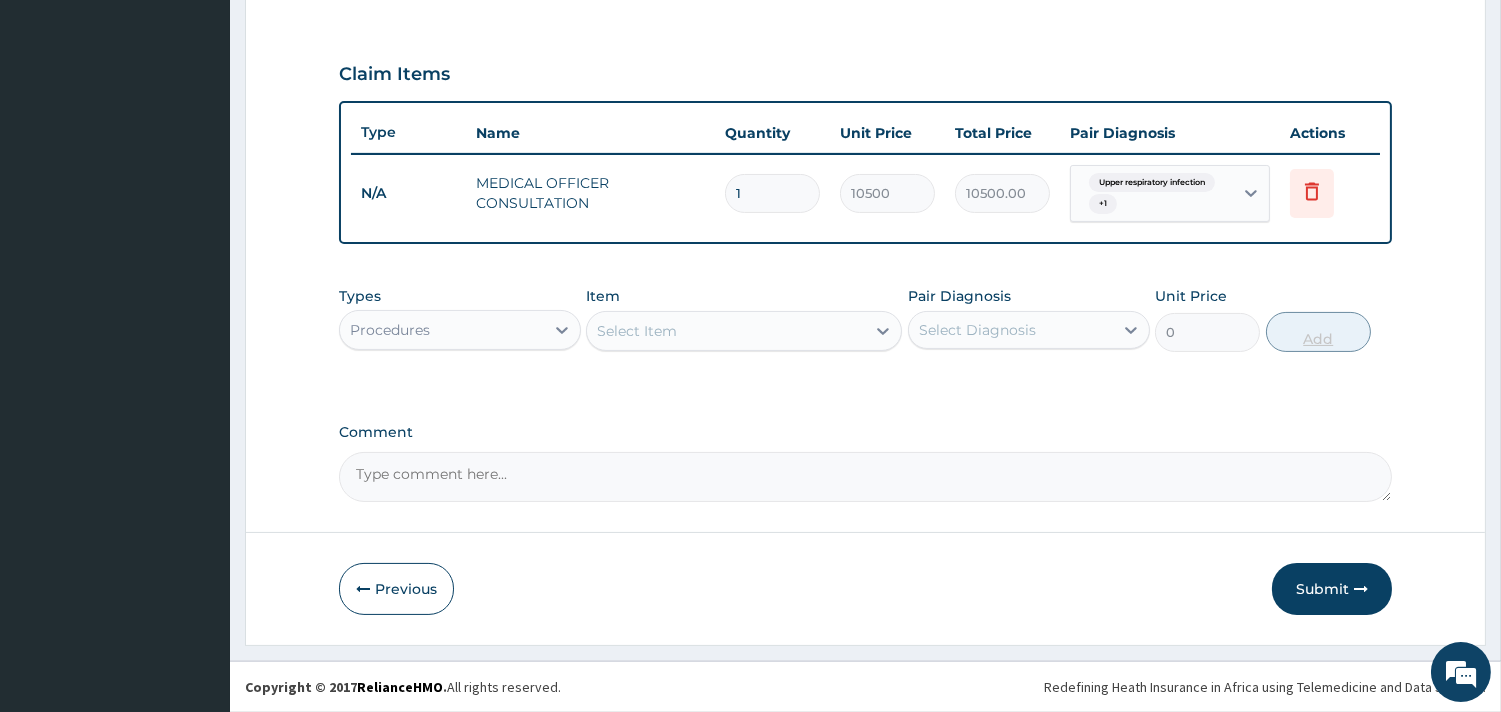 scroll, scrollTop: 641, scrollLeft: 0, axis: vertical 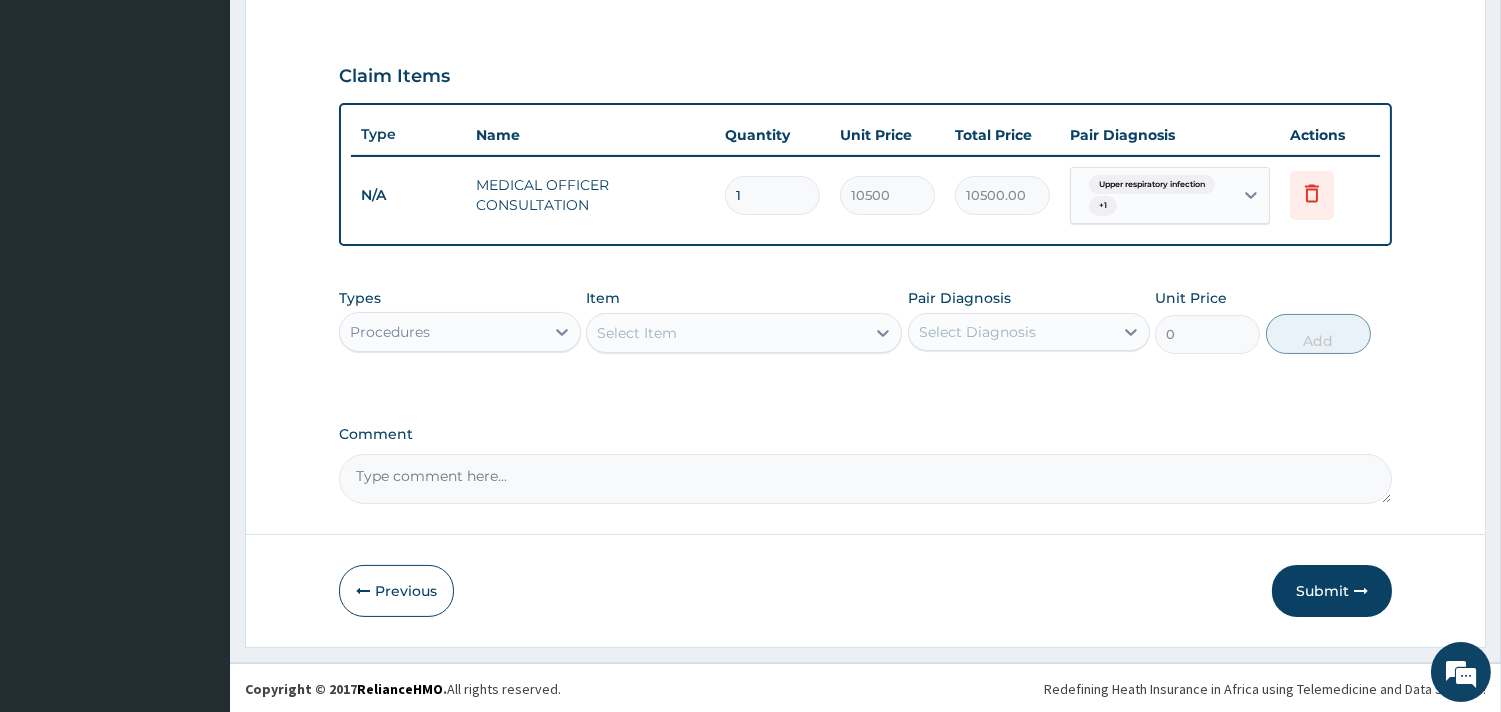 click on "Procedures" at bounding box center (442, 332) 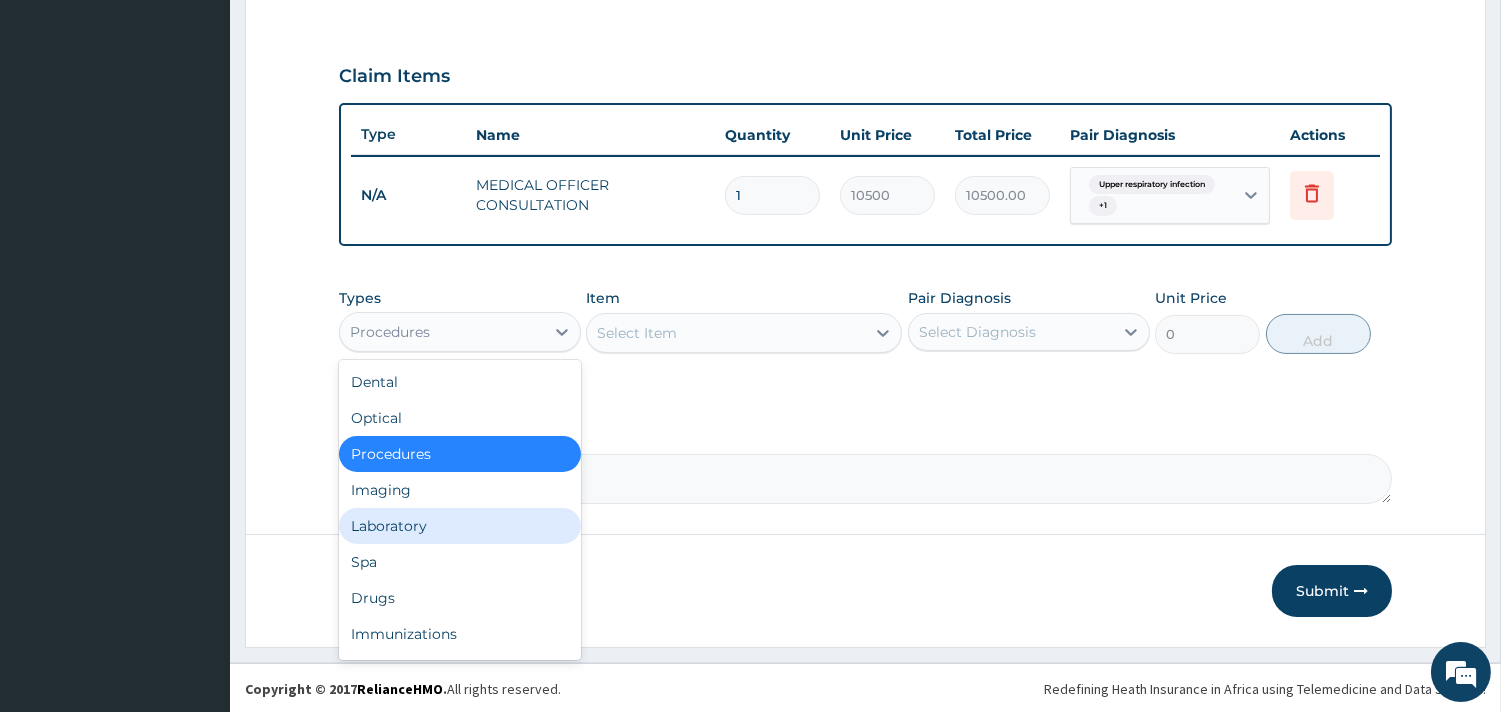 click on "Laboratory" at bounding box center [460, 526] 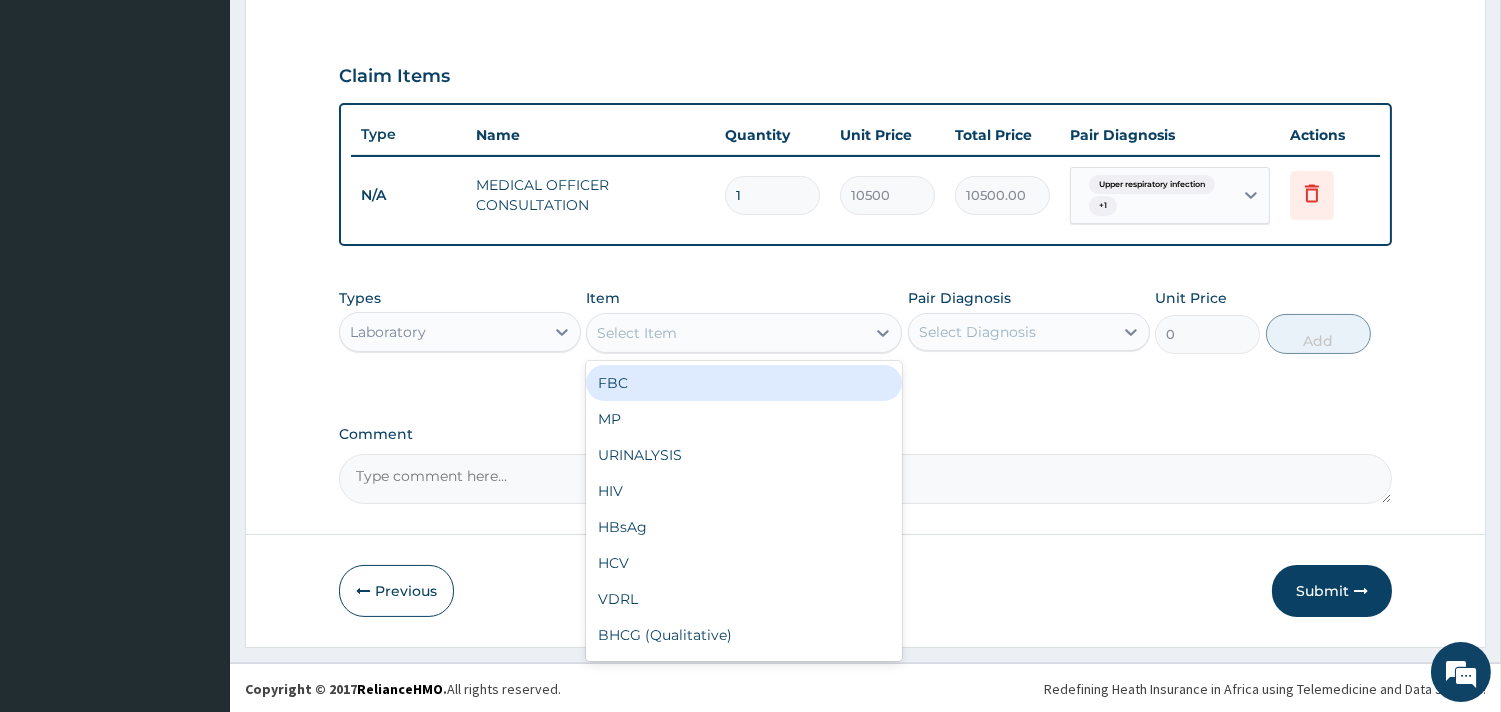 click on "Select Item" at bounding box center [726, 333] 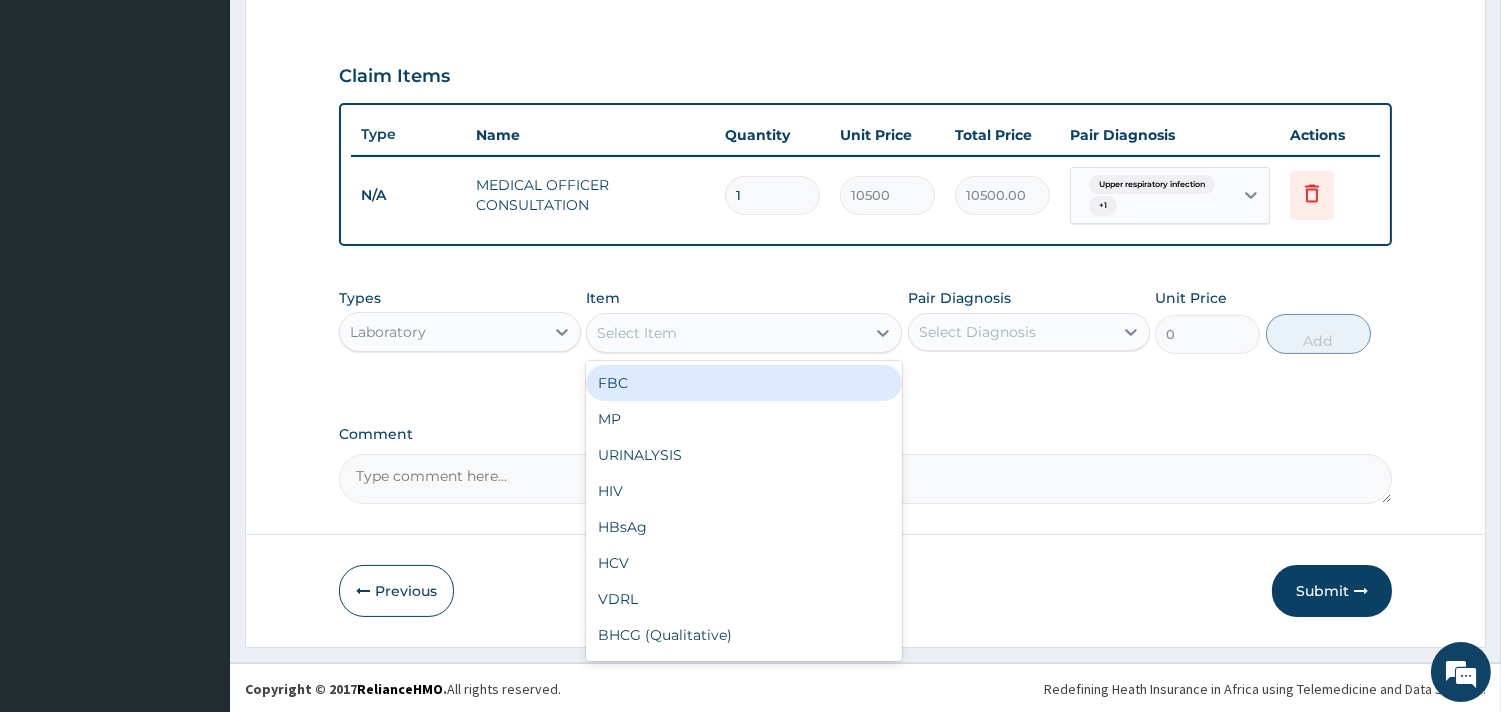click on "FBC" at bounding box center [744, 383] 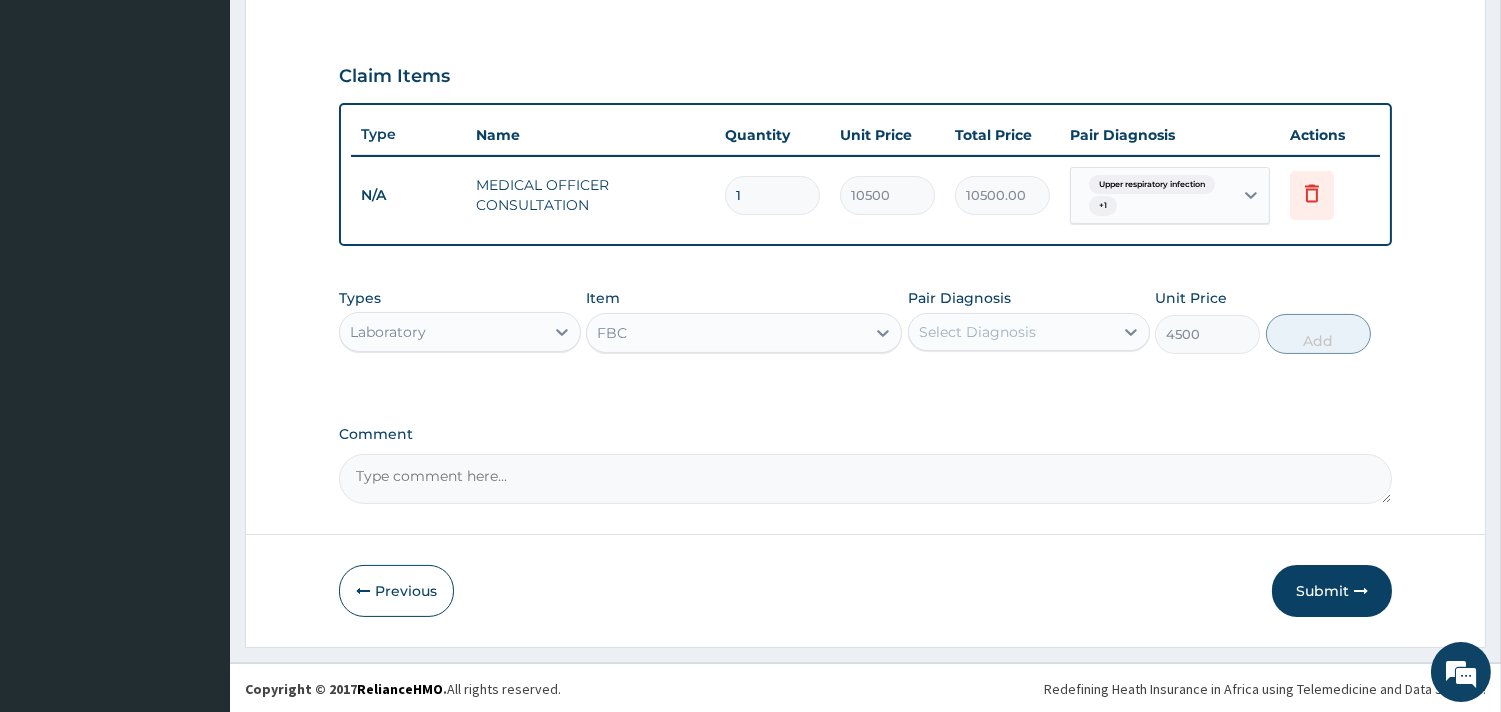 click on "Select Diagnosis" at bounding box center (977, 332) 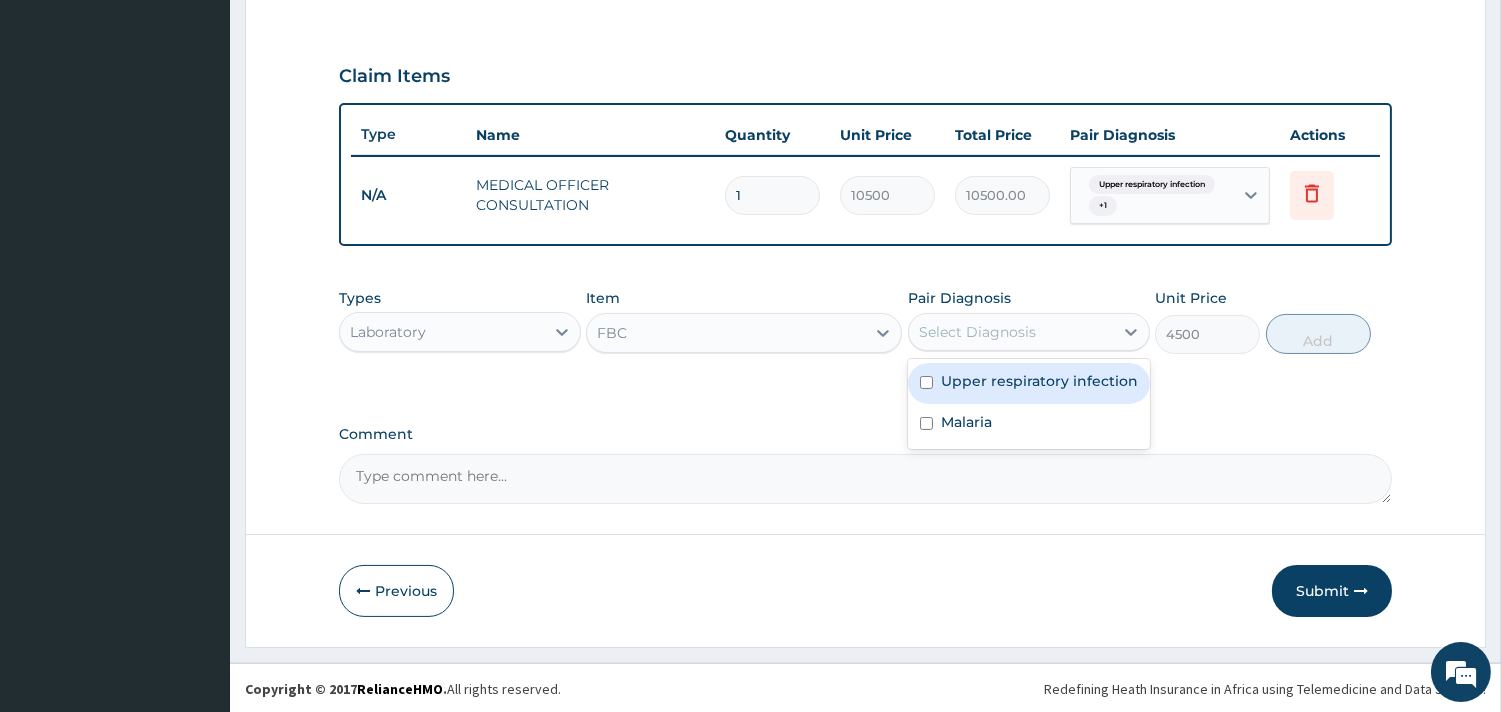 click on "Upper respiratory infection" at bounding box center [1029, 383] 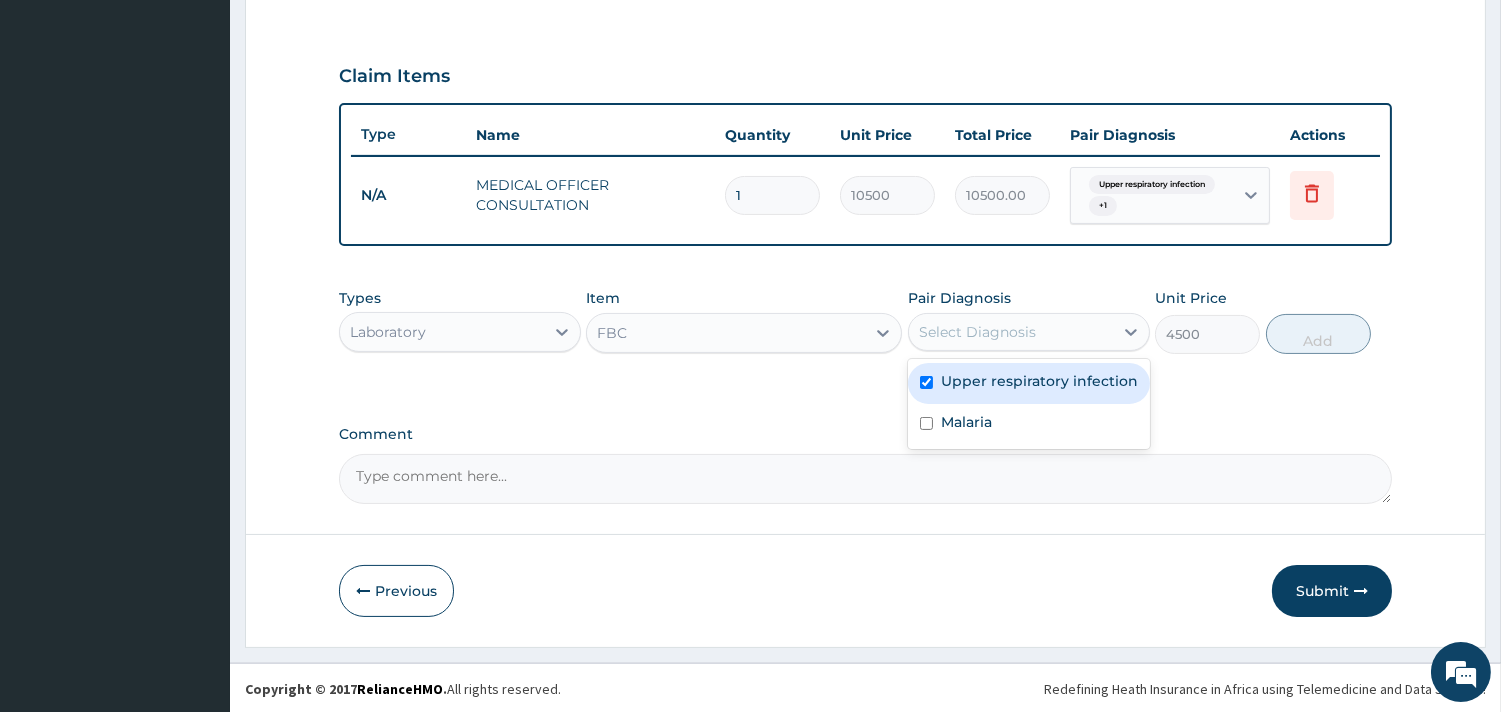 checkbox on "true" 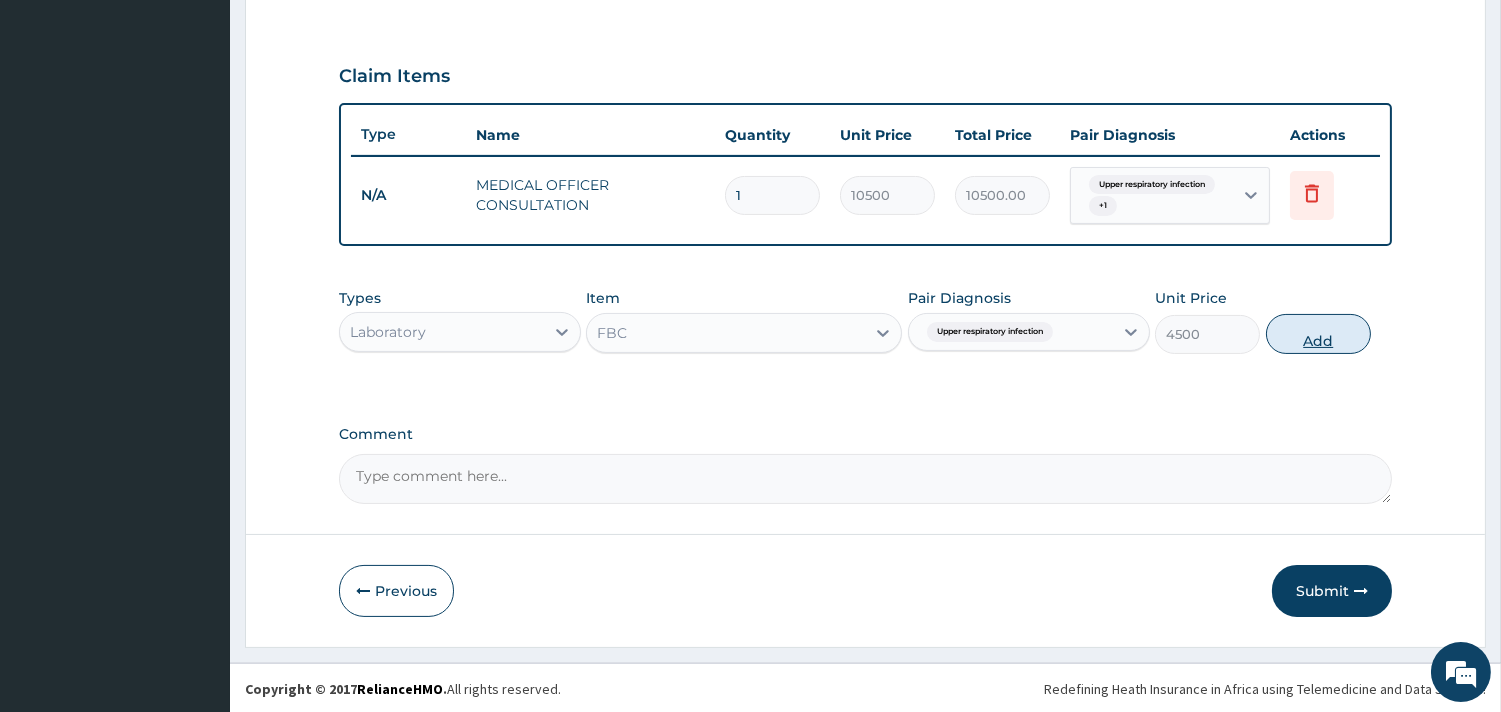 click on "Add" at bounding box center [1318, 334] 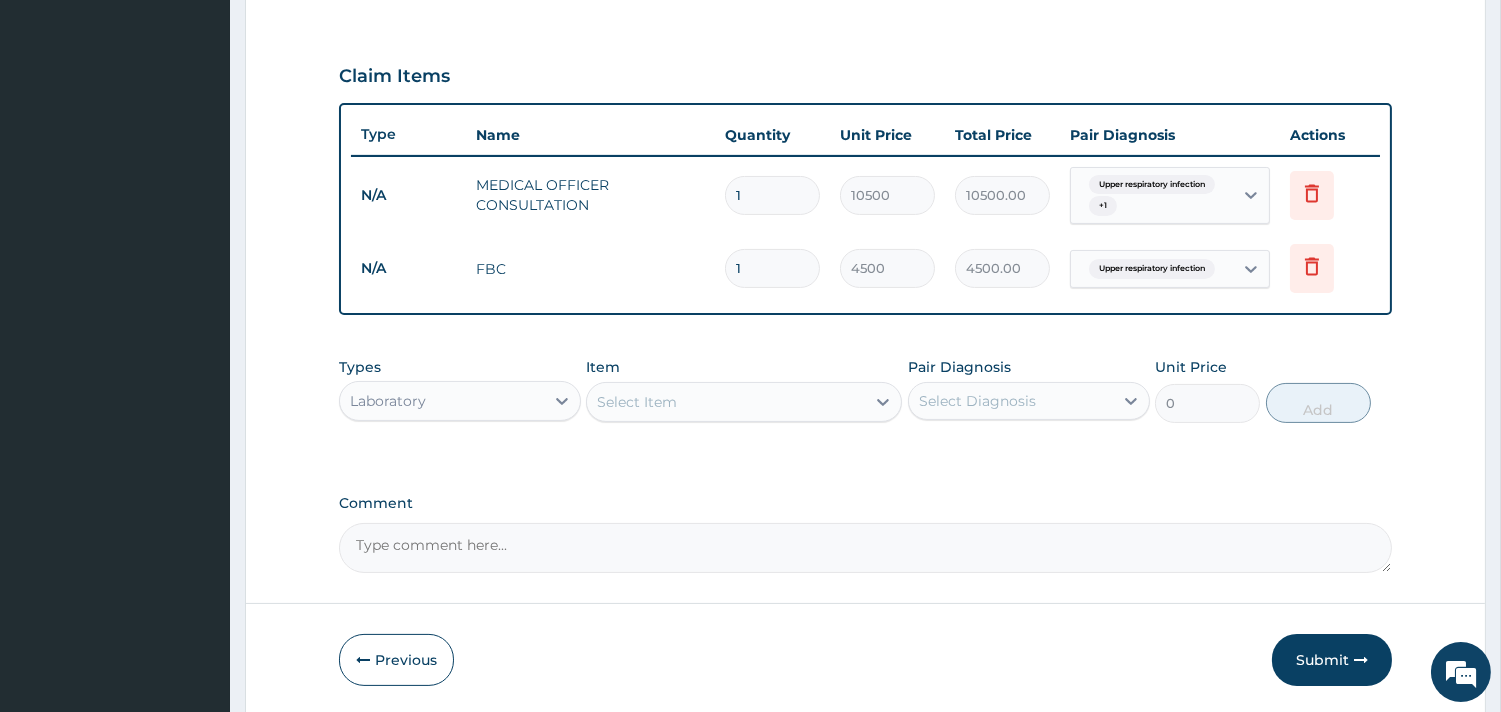 click on "Select Item" at bounding box center [726, 402] 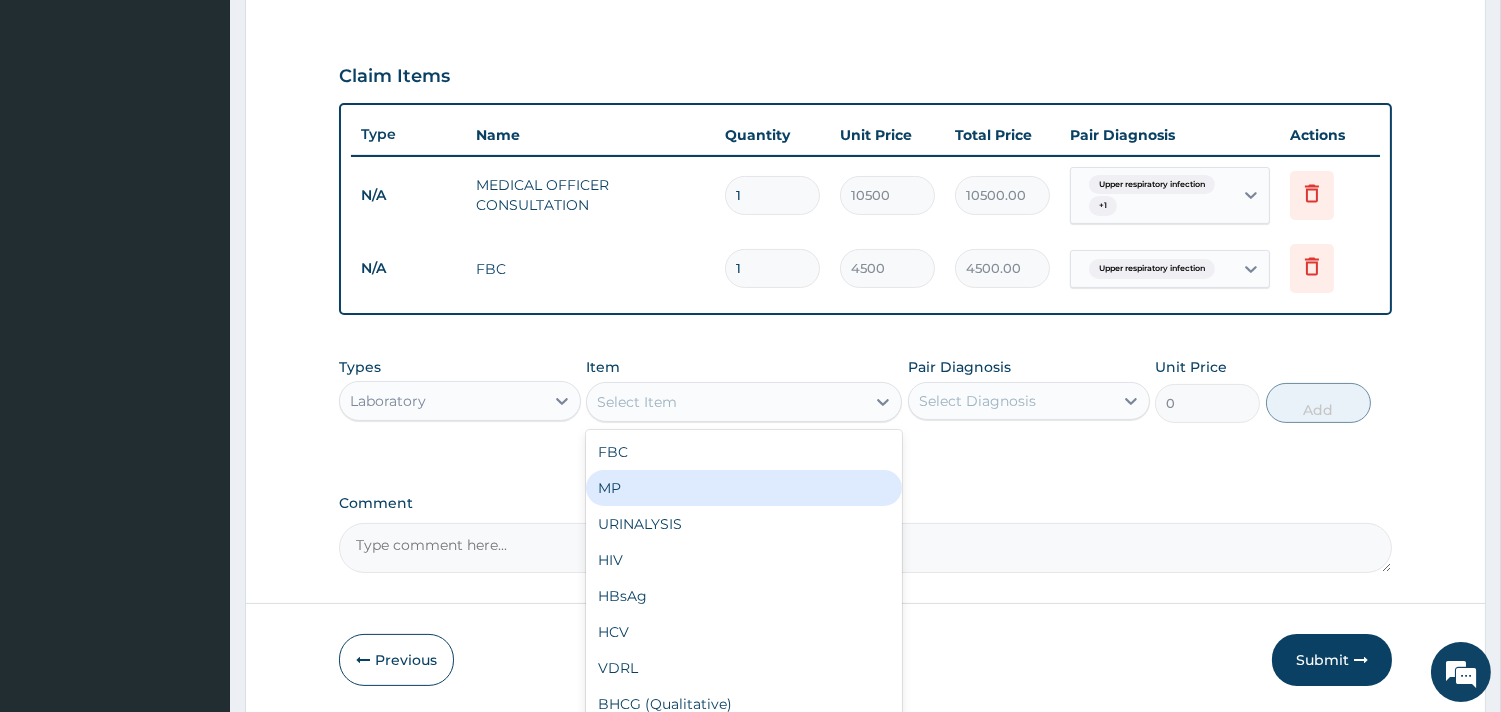 click on "MP" at bounding box center [744, 488] 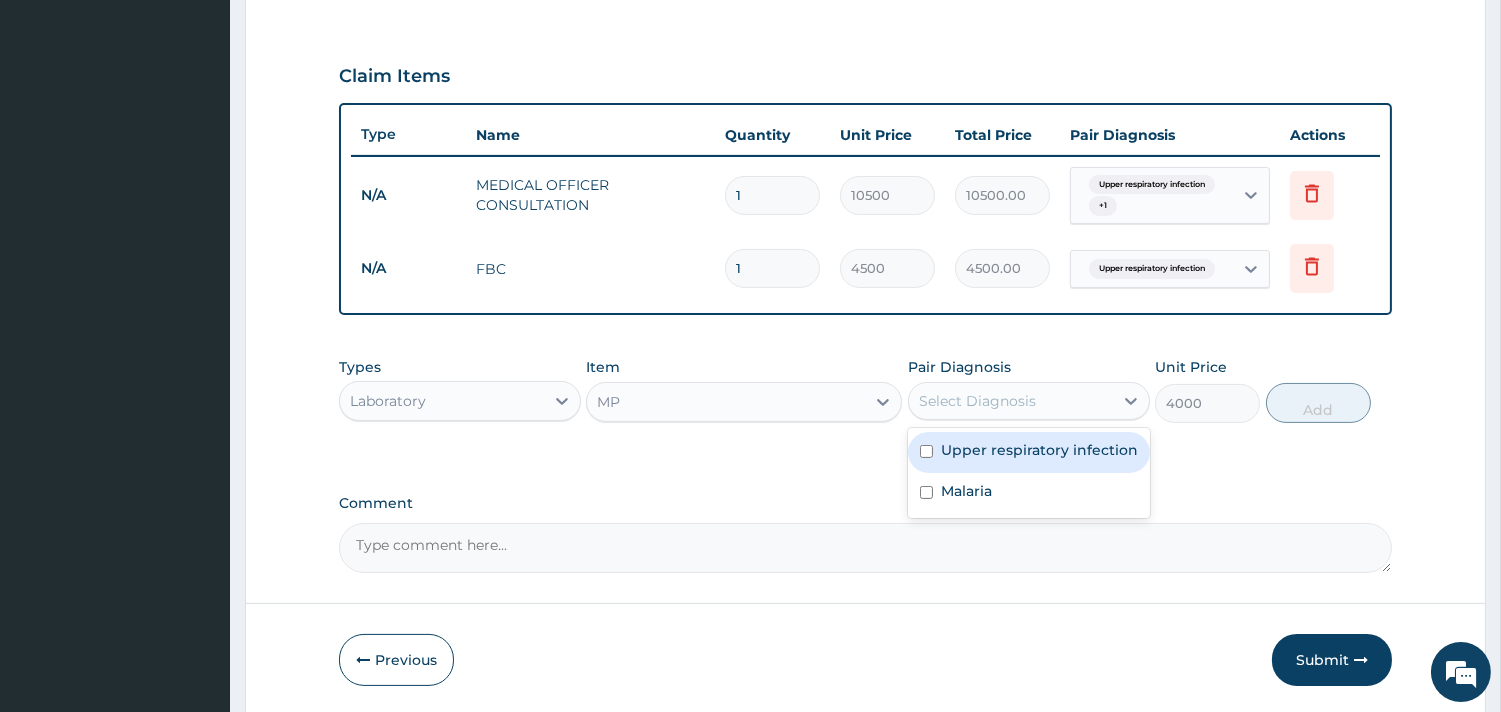 click on "Select Diagnosis" at bounding box center [1011, 401] 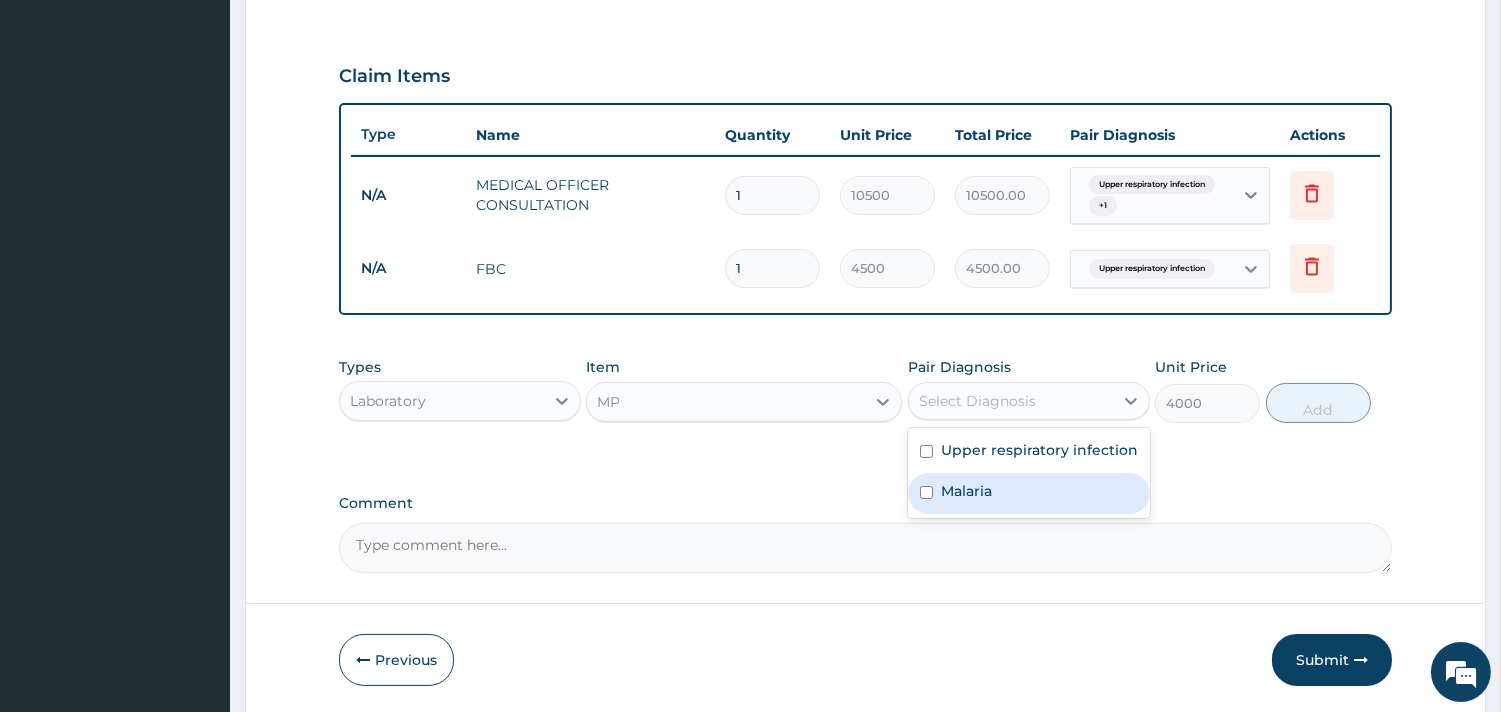 click on "Malaria" at bounding box center (966, 491) 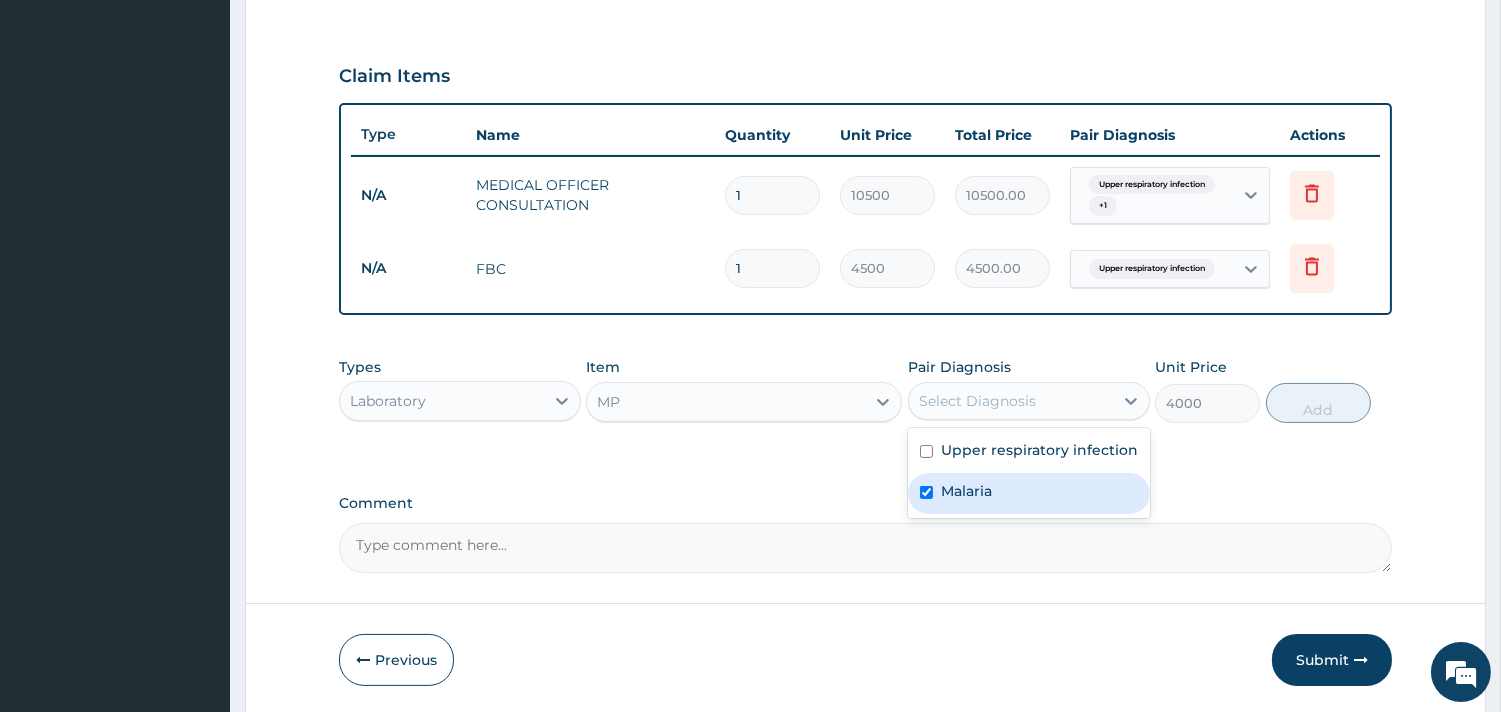 checkbox on "true" 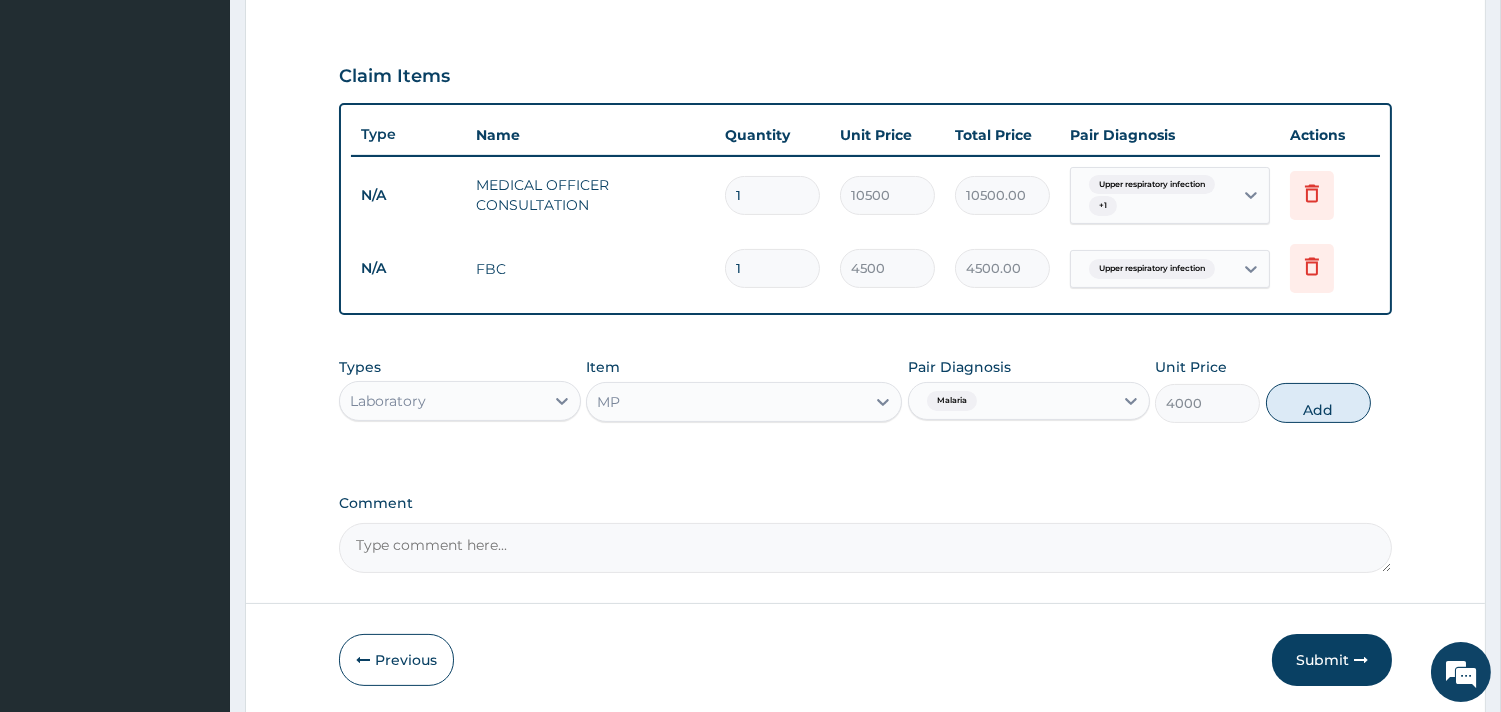 click on "Add" at bounding box center (1318, 403) 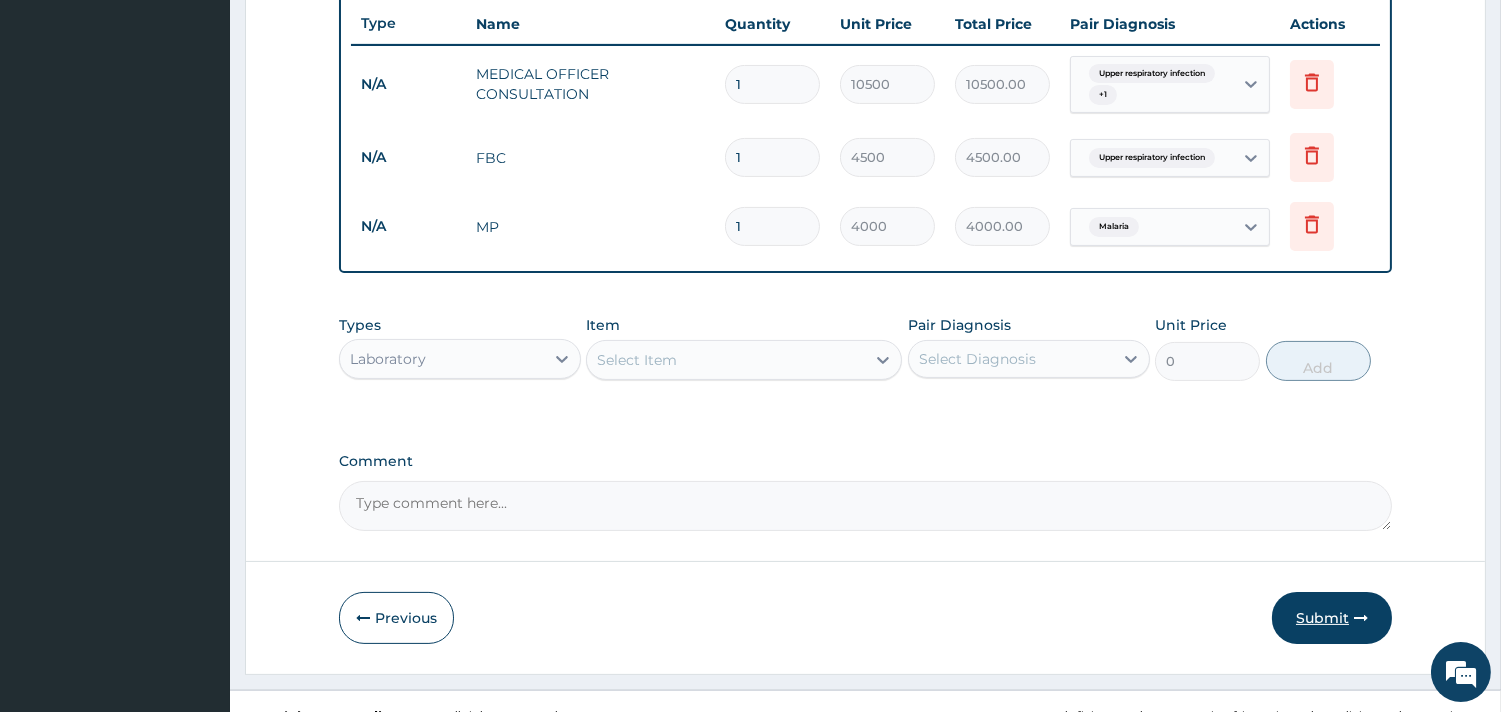 click on "Submit" at bounding box center [1332, 618] 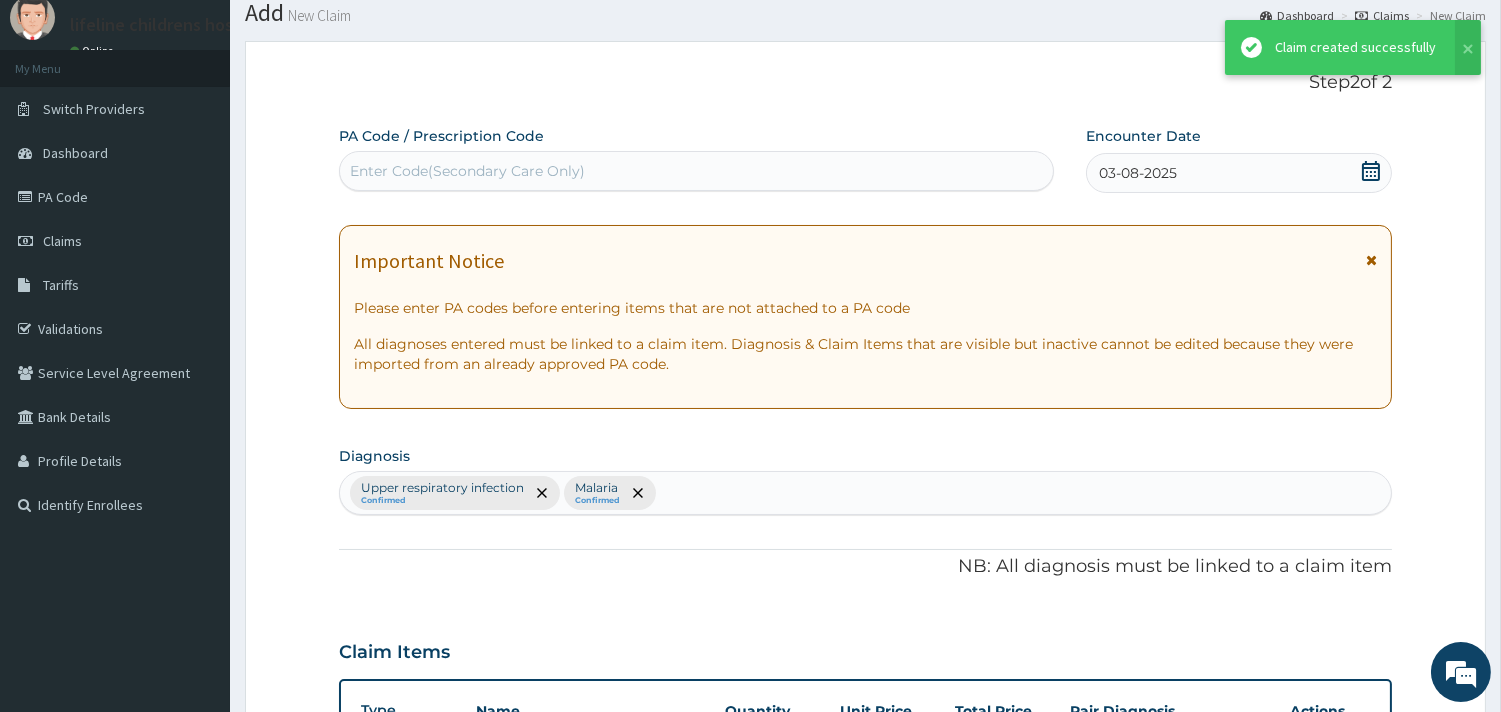 scroll, scrollTop: 752, scrollLeft: 0, axis: vertical 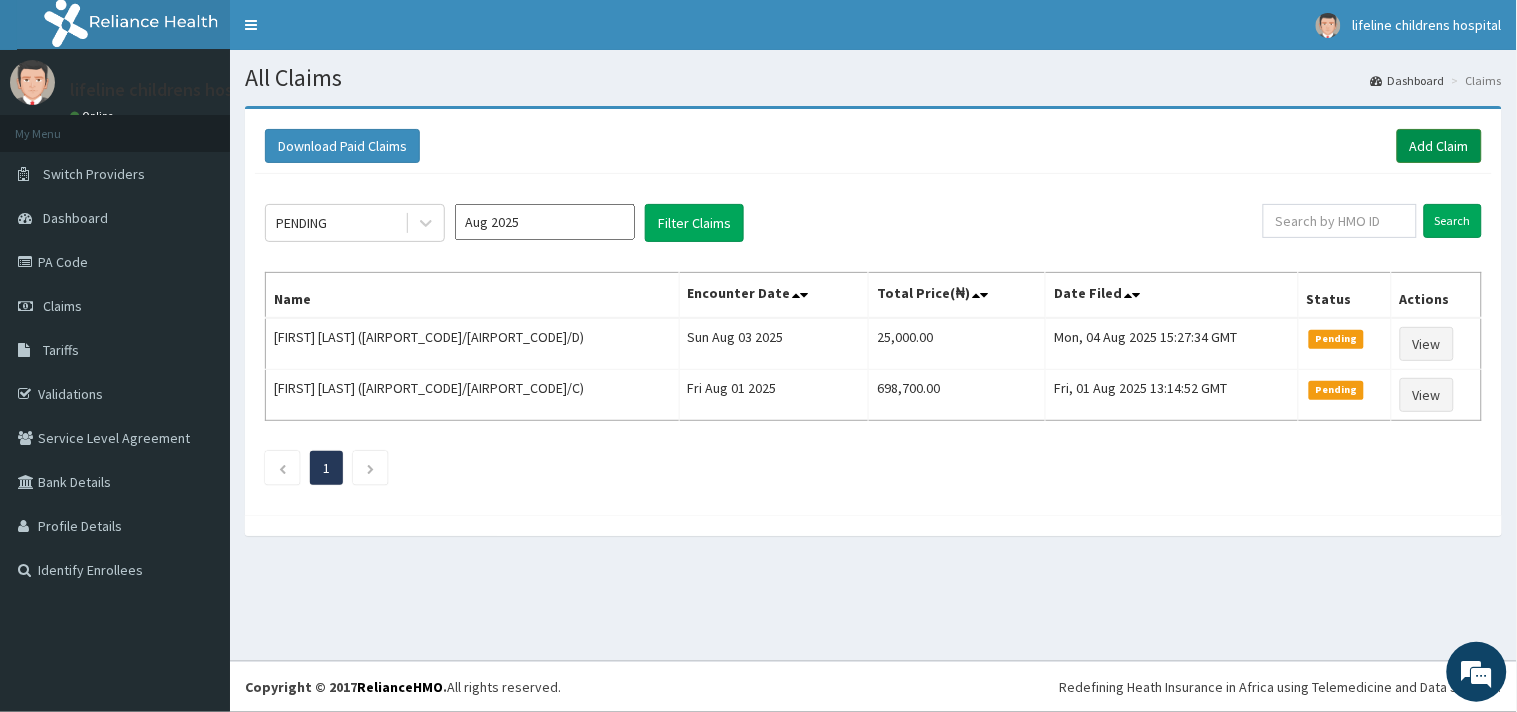 click on "Add Claim" at bounding box center (1439, 146) 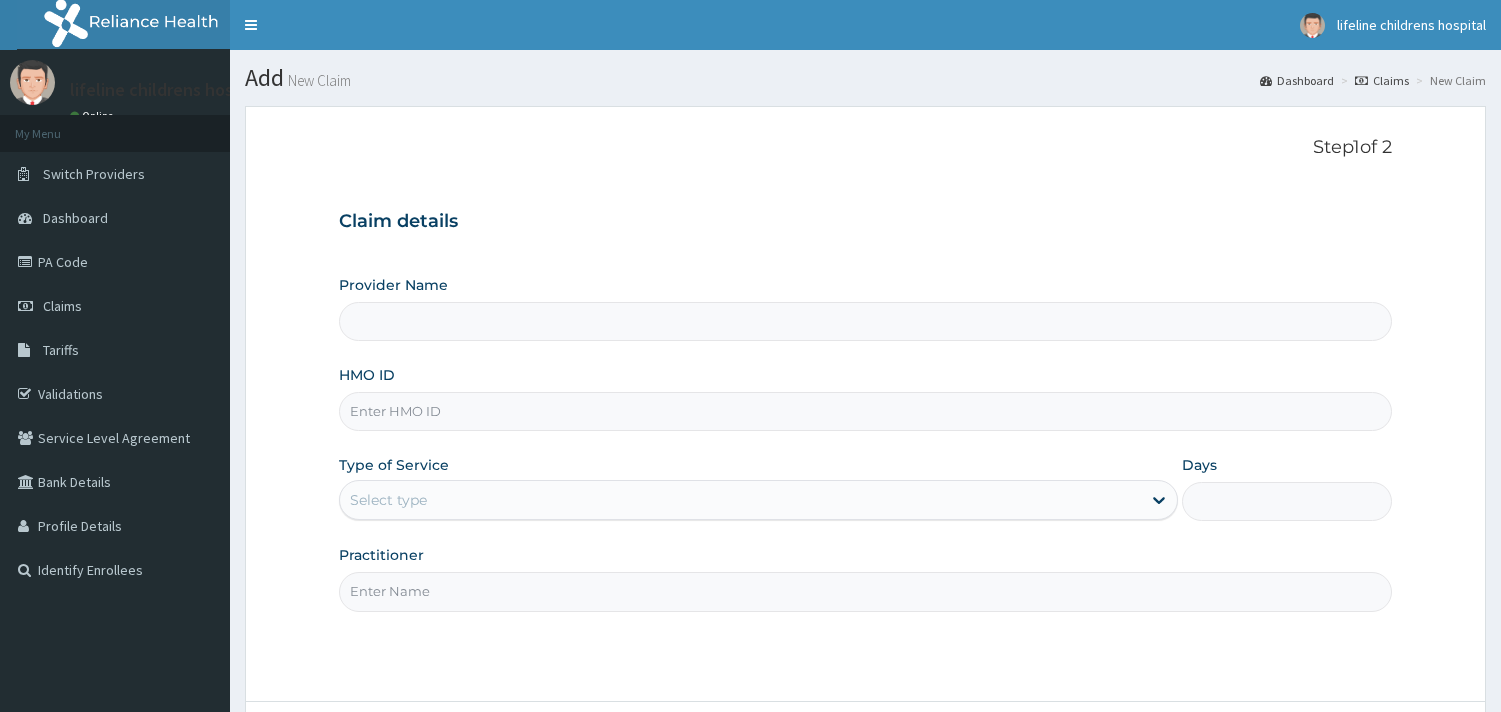 scroll, scrollTop: 0, scrollLeft: 0, axis: both 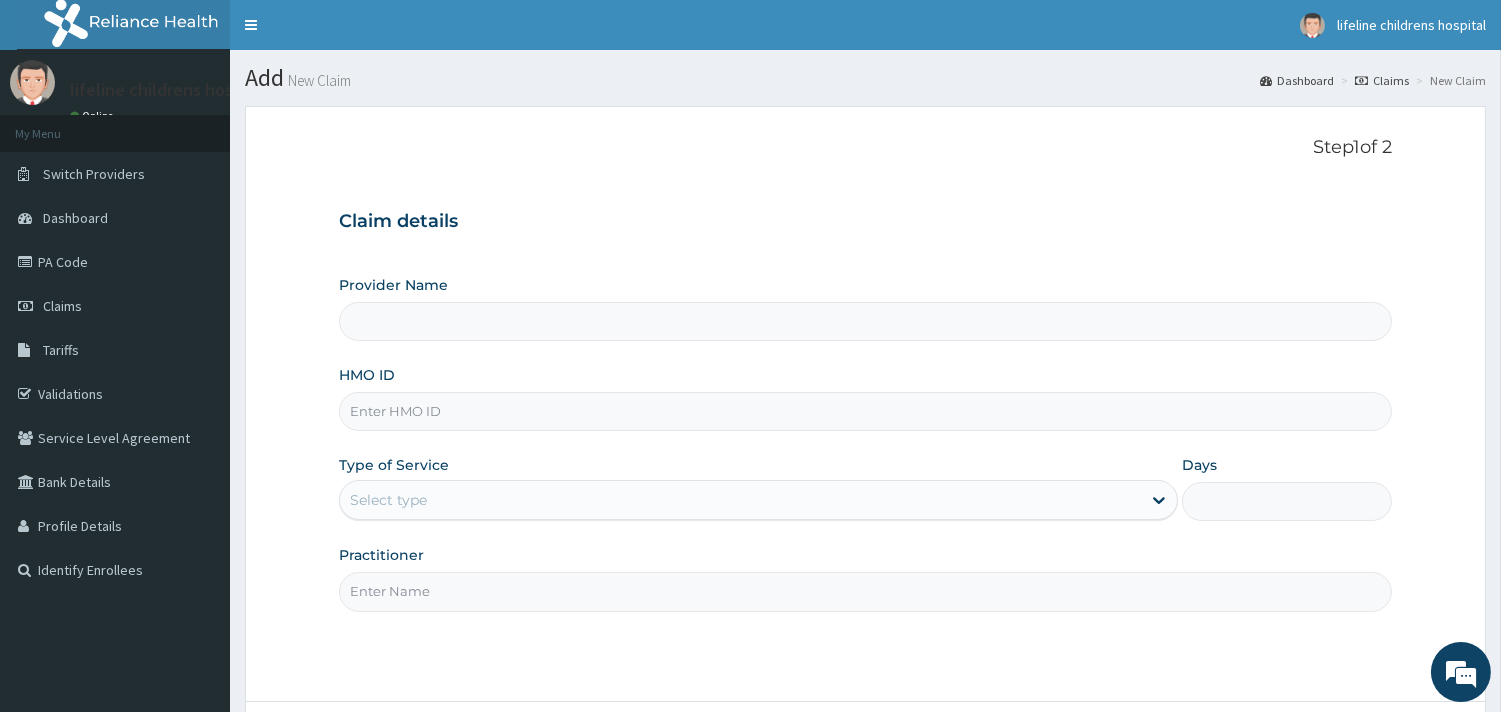type on "Lifeline Children Hospital - Surulere" 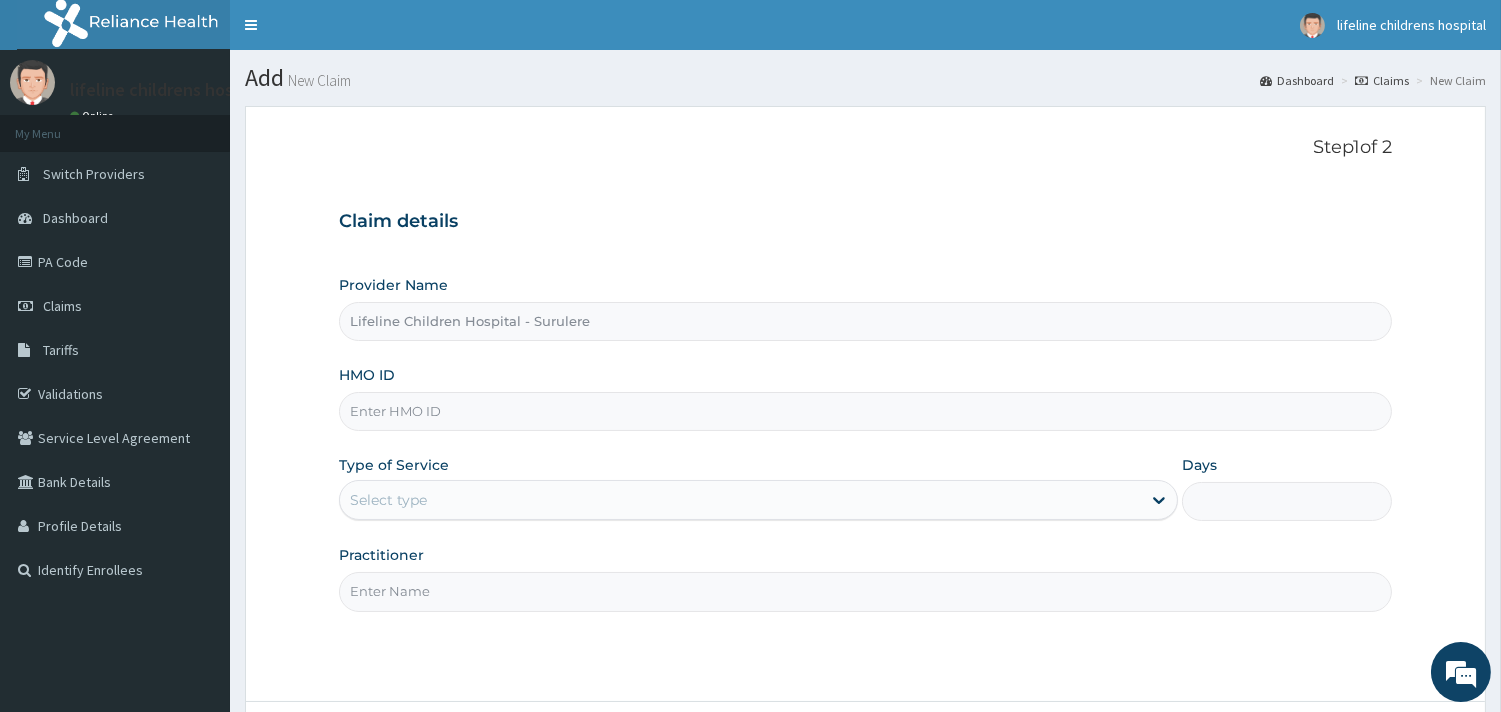 click on "HMO ID" at bounding box center [865, 411] 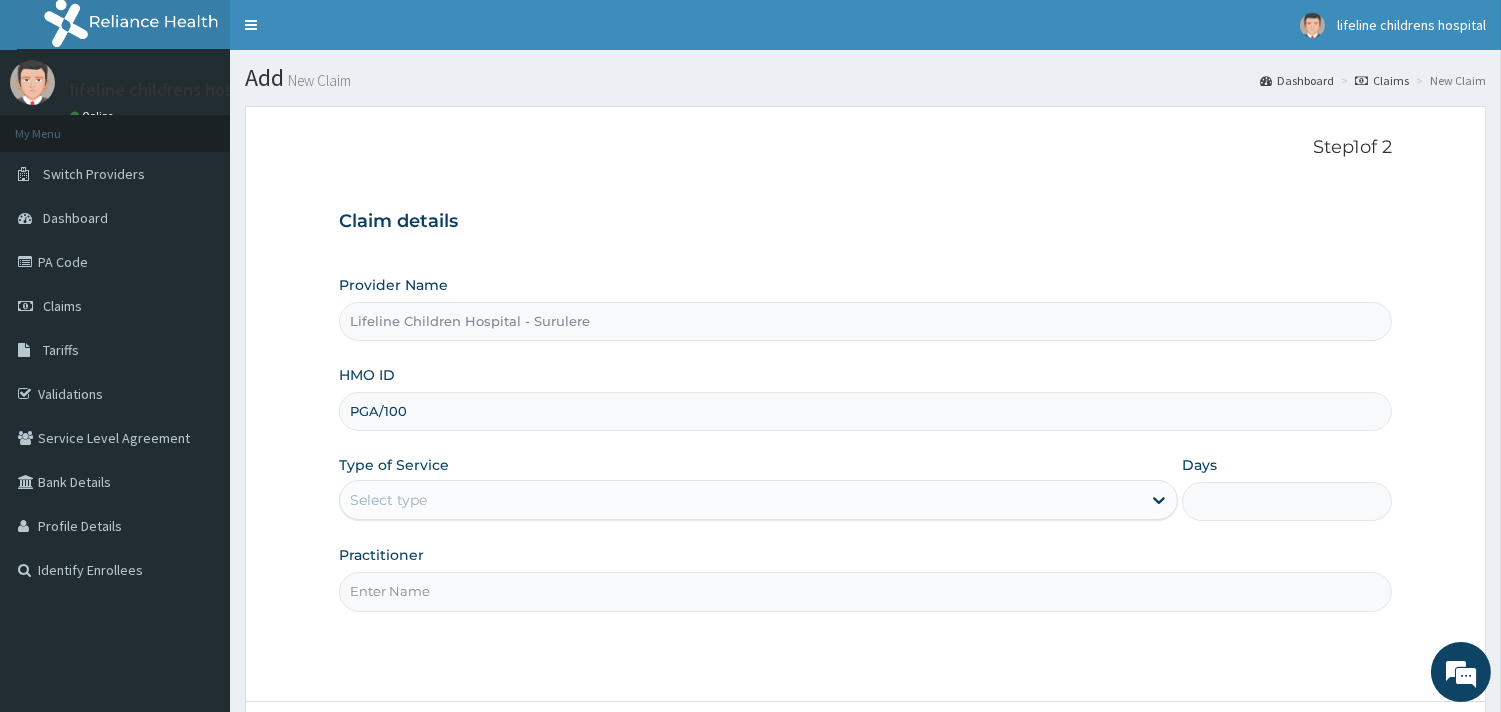 scroll, scrollTop: 0, scrollLeft: 0, axis: both 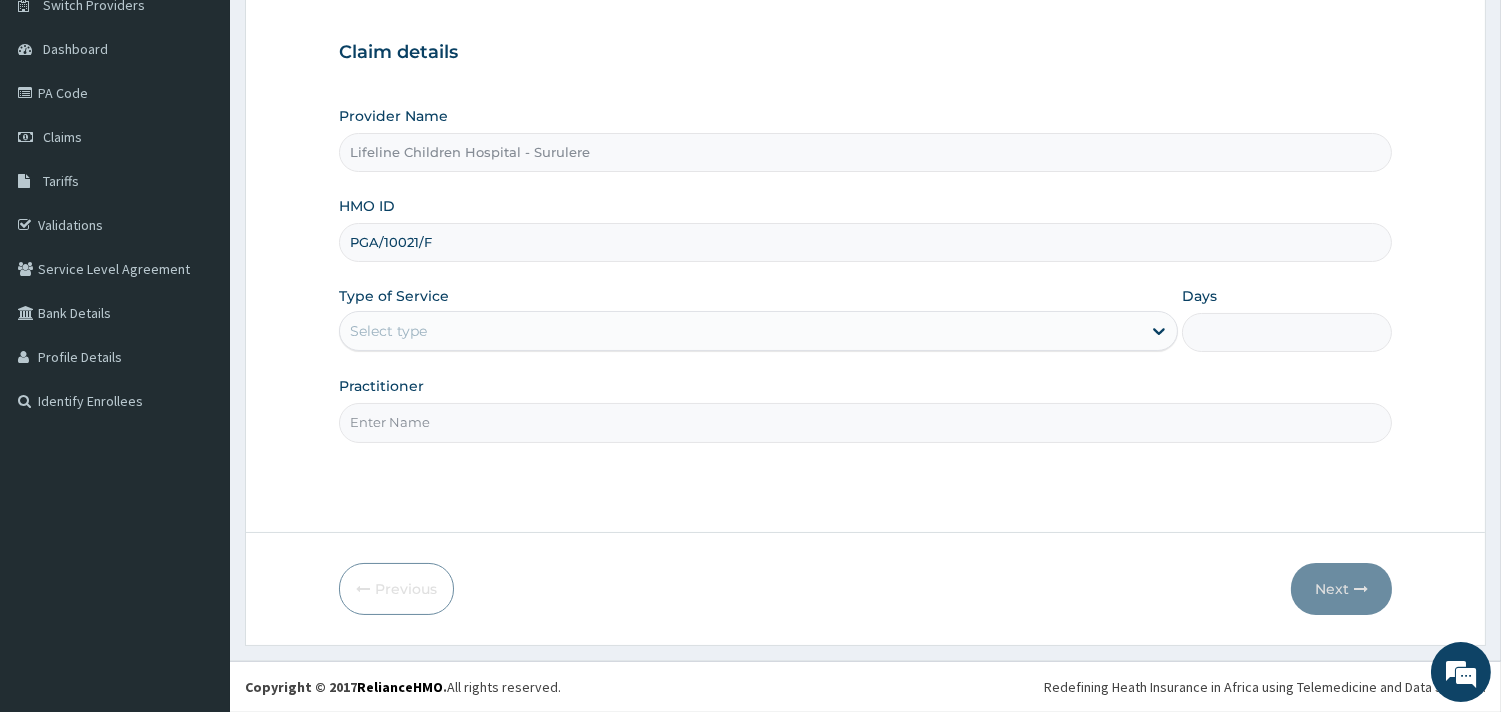 type on "PGA/10021/F" 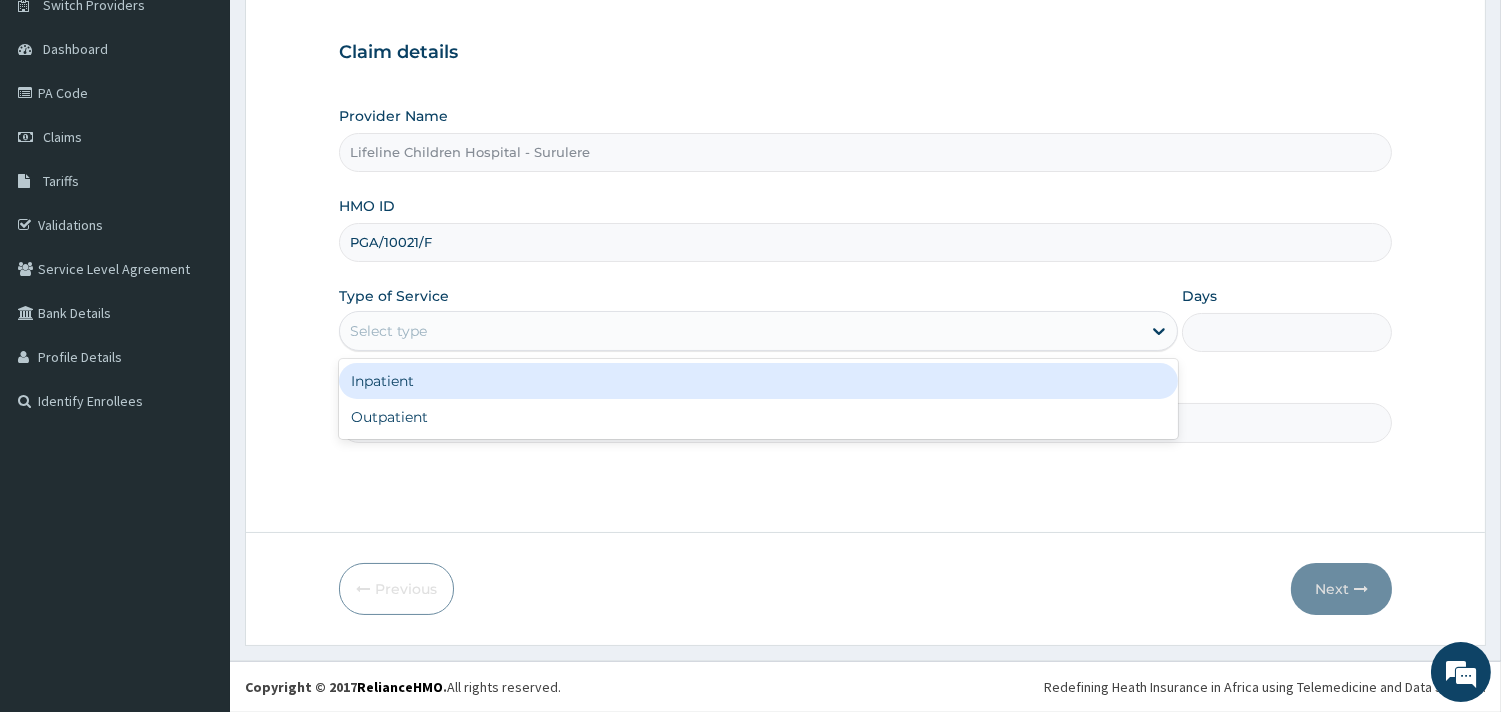 click on "Select type" at bounding box center (740, 331) 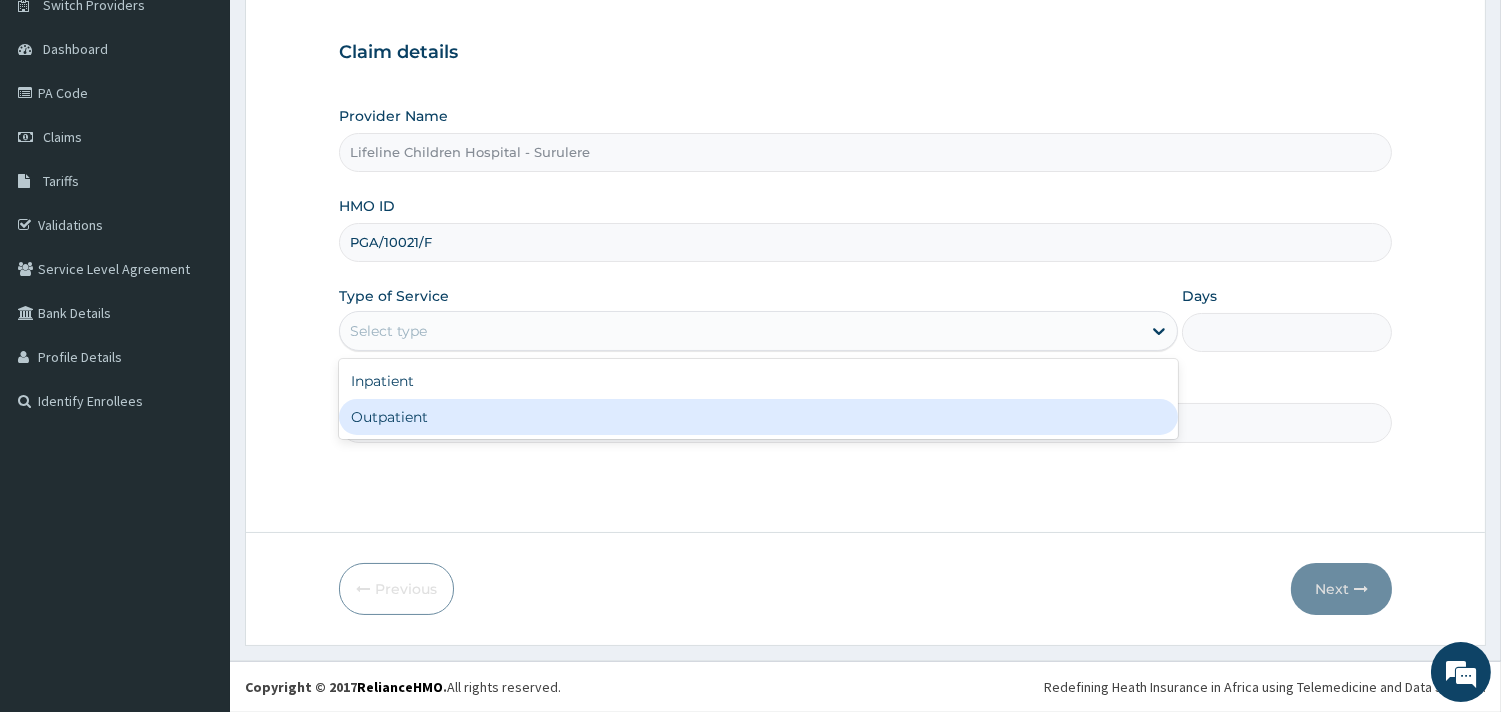 click on "Outpatient" at bounding box center [758, 417] 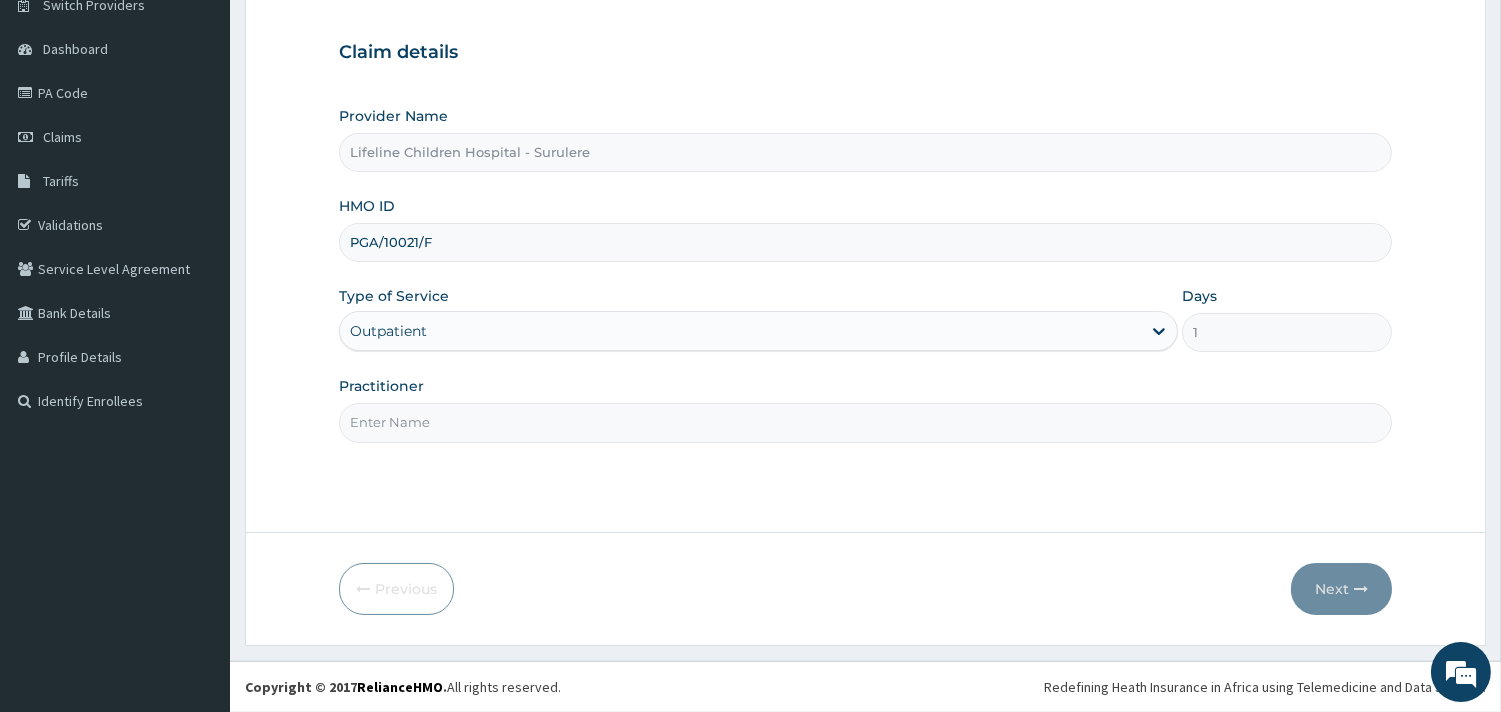 click on "Practitioner" at bounding box center (865, 422) 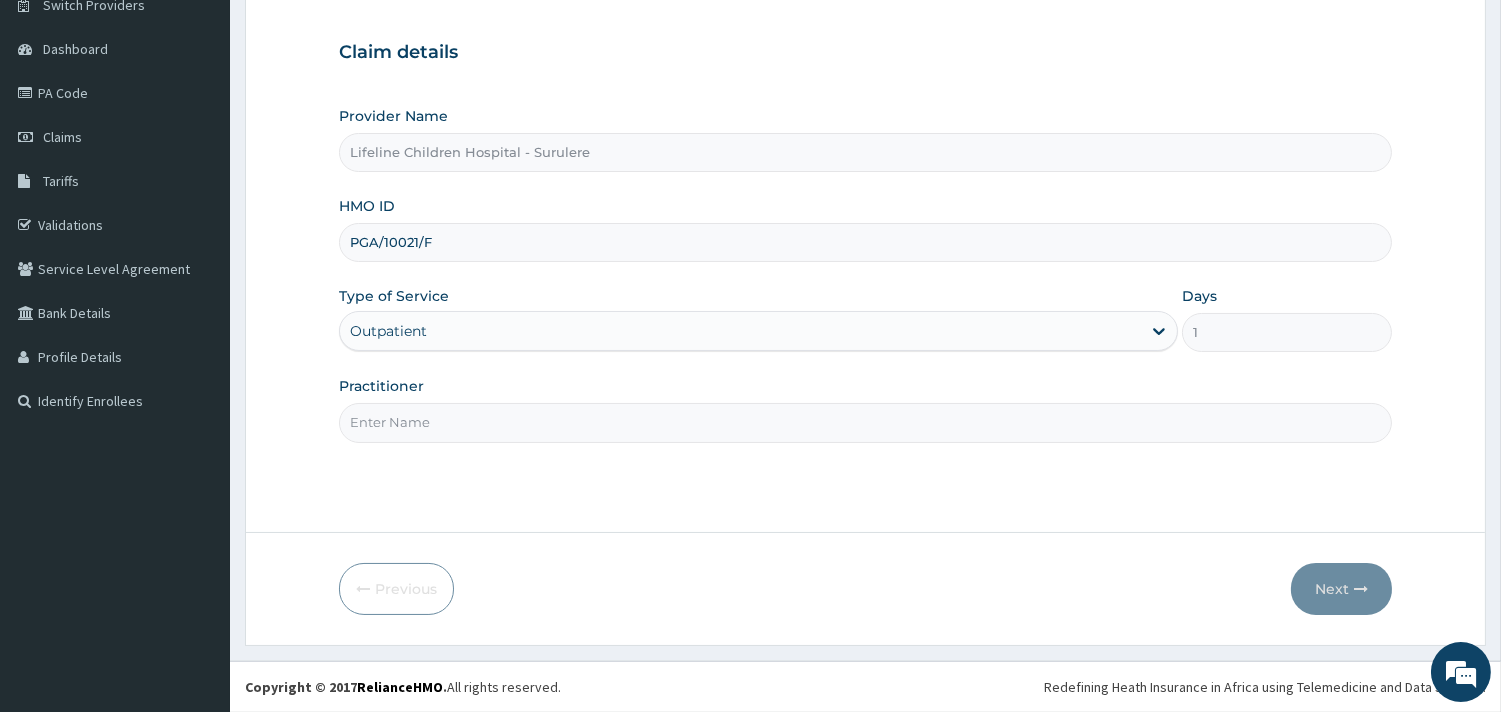 type on "R" 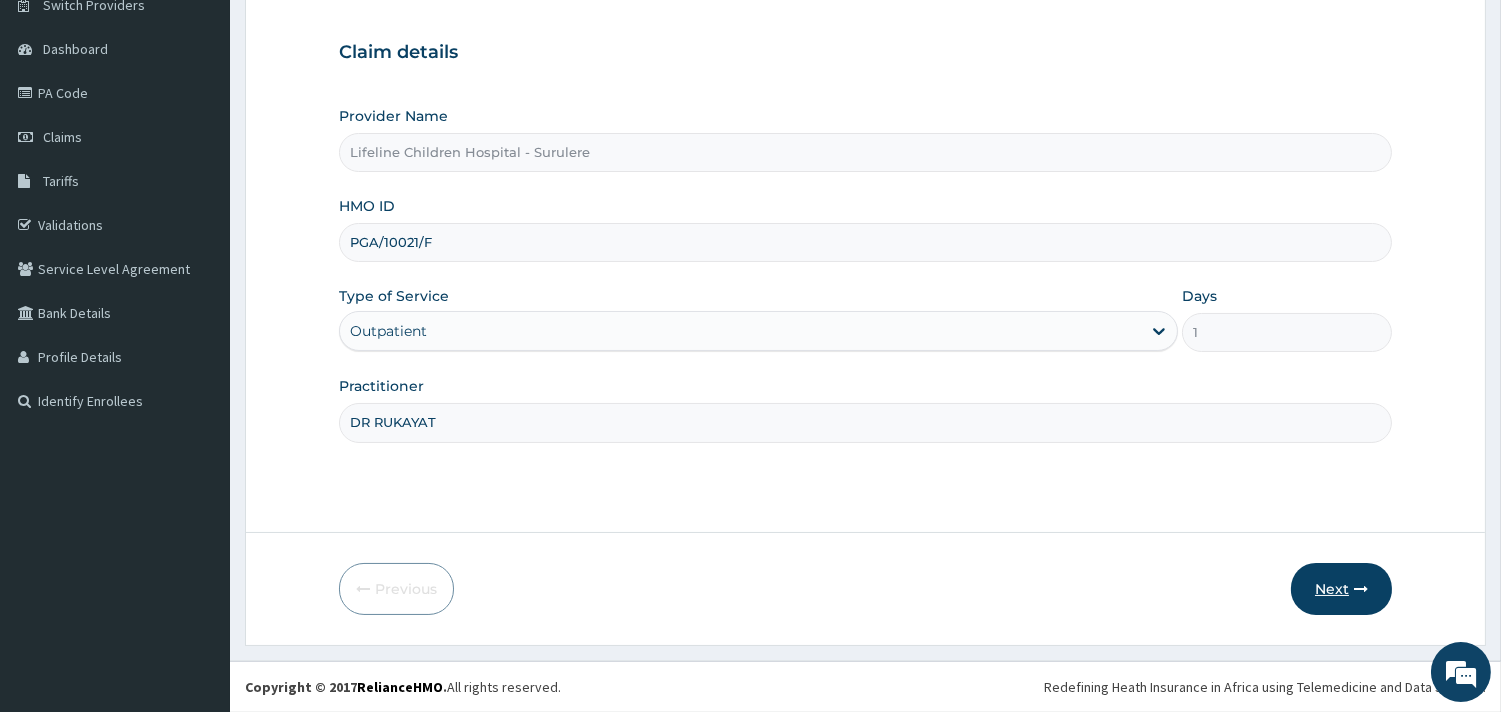 type on "DR RUKAYAT" 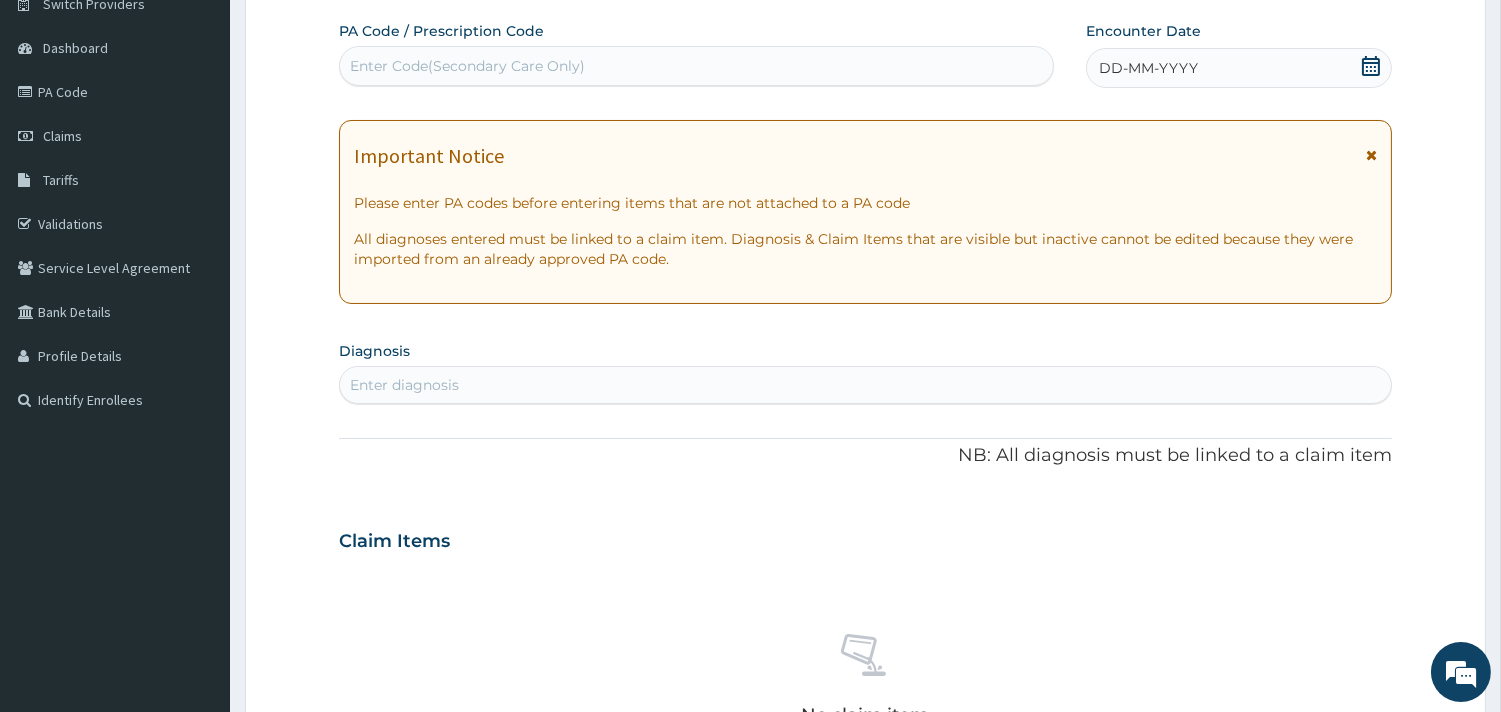 click on "DD-MM-YYYY" at bounding box center [1148, 68] 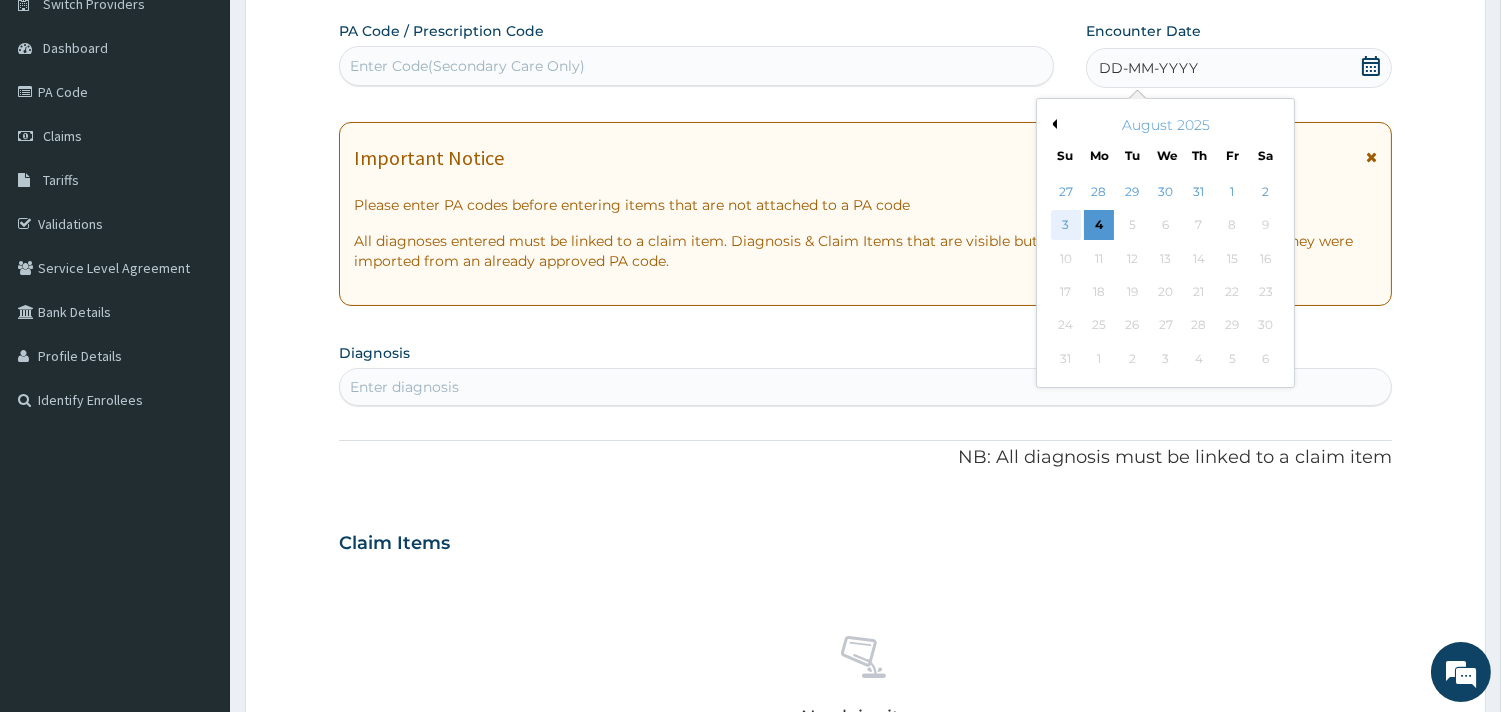 click on "3" at bounding box center (1065, 226) 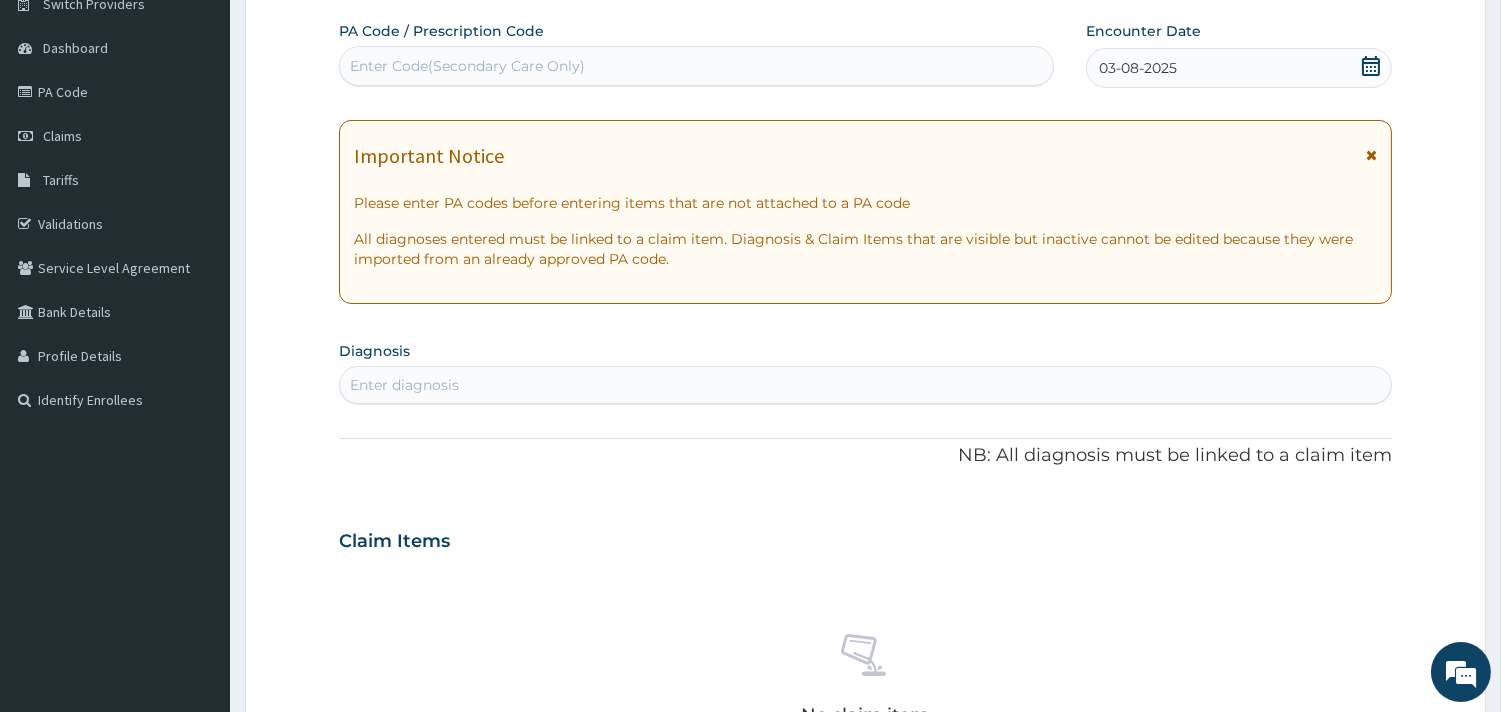 click on "Enter diagnosis" at bounding box center [865, 385] 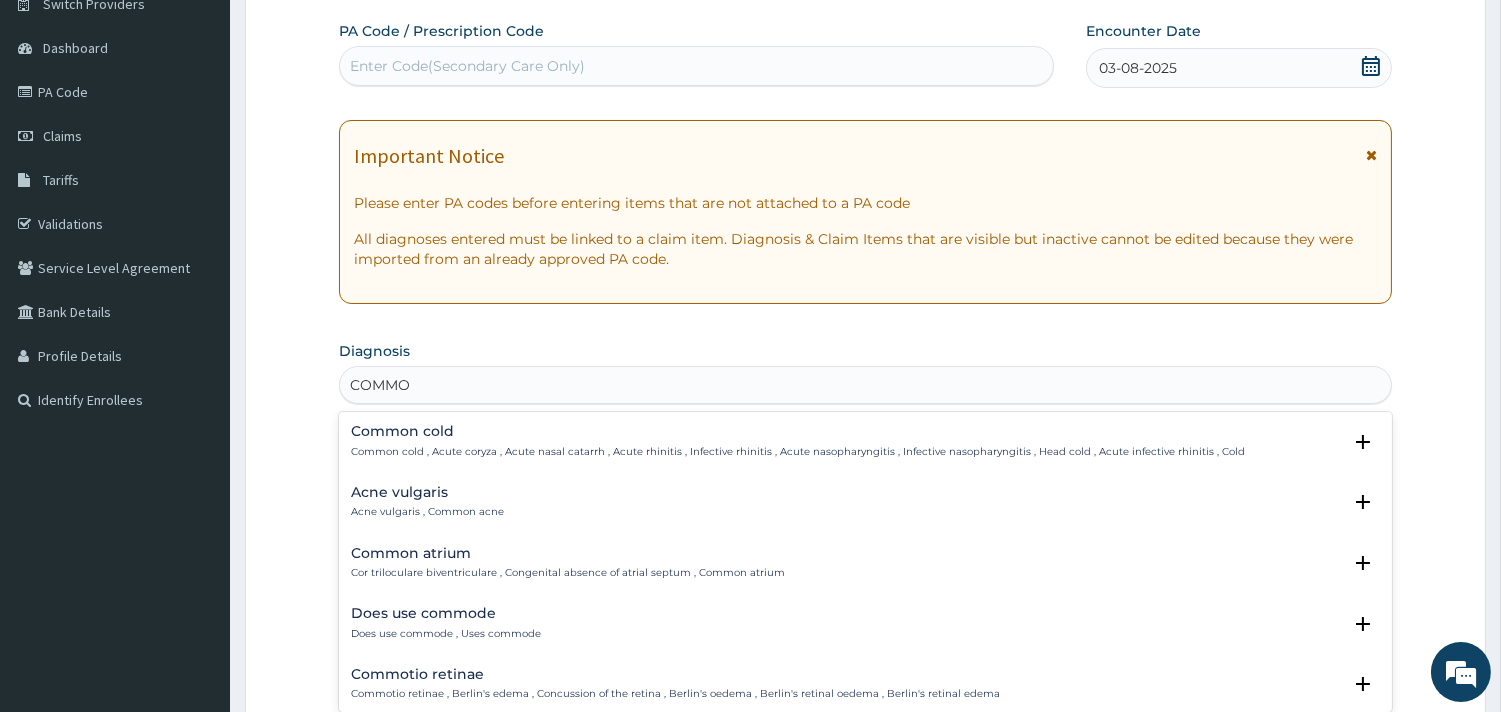 type on "COMMON" 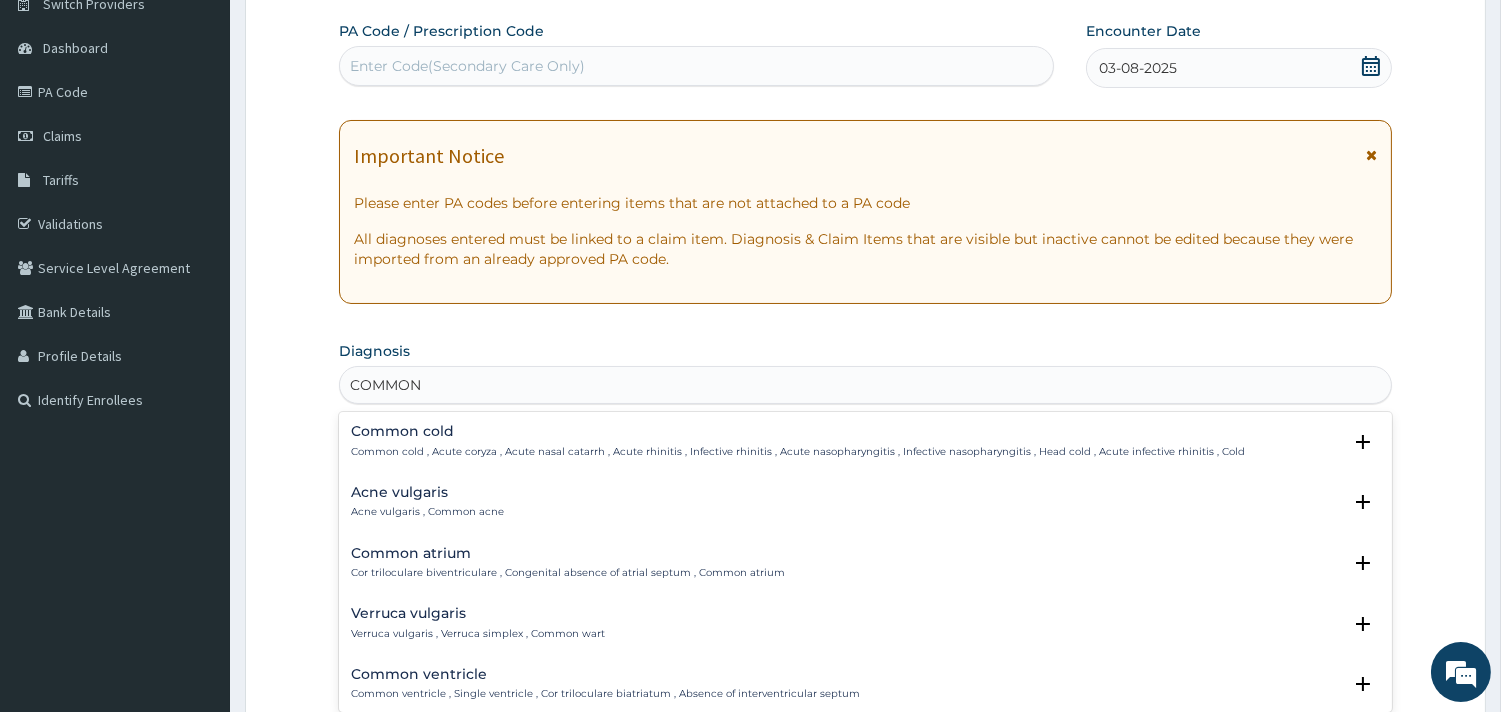 click on "Common cold" at bounding box center [798, 431] 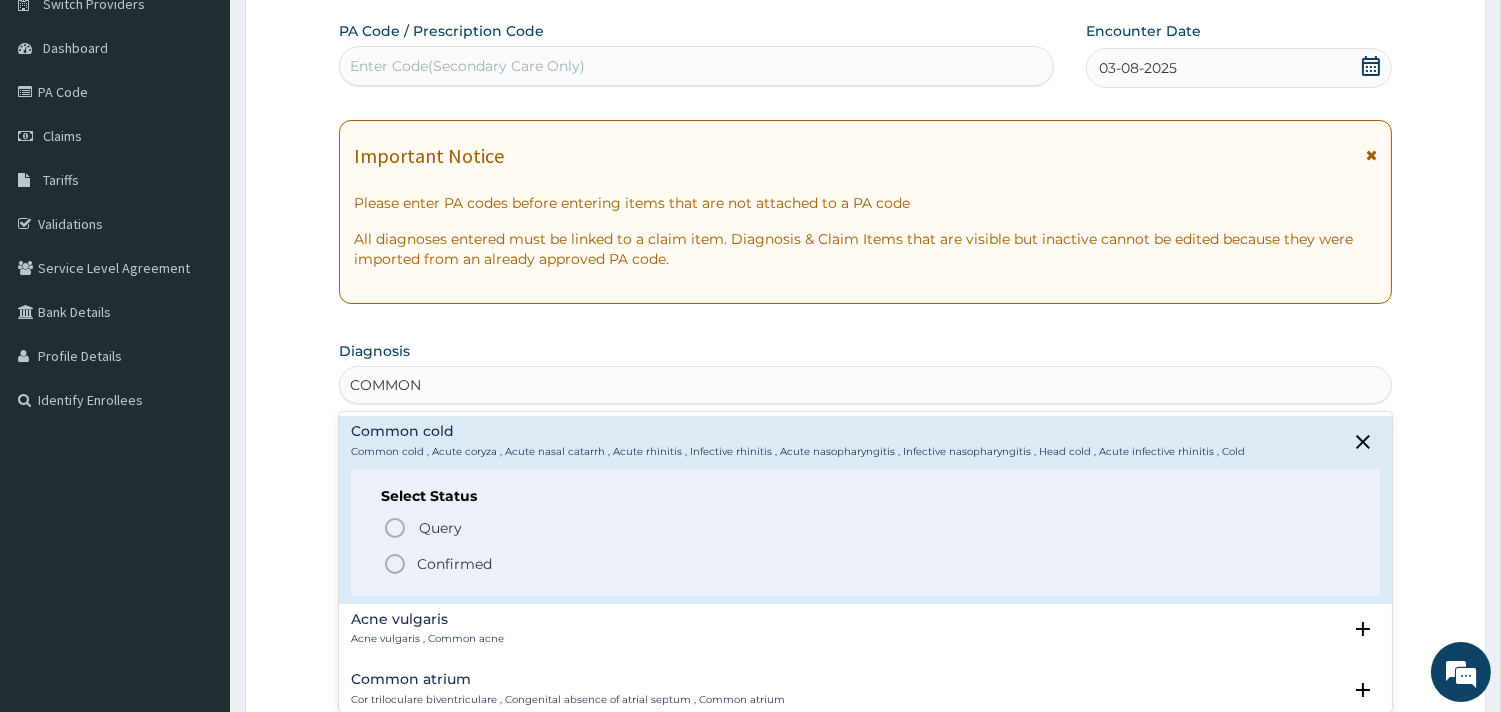 click on "Confirmed" at bounding box center [454, 564] 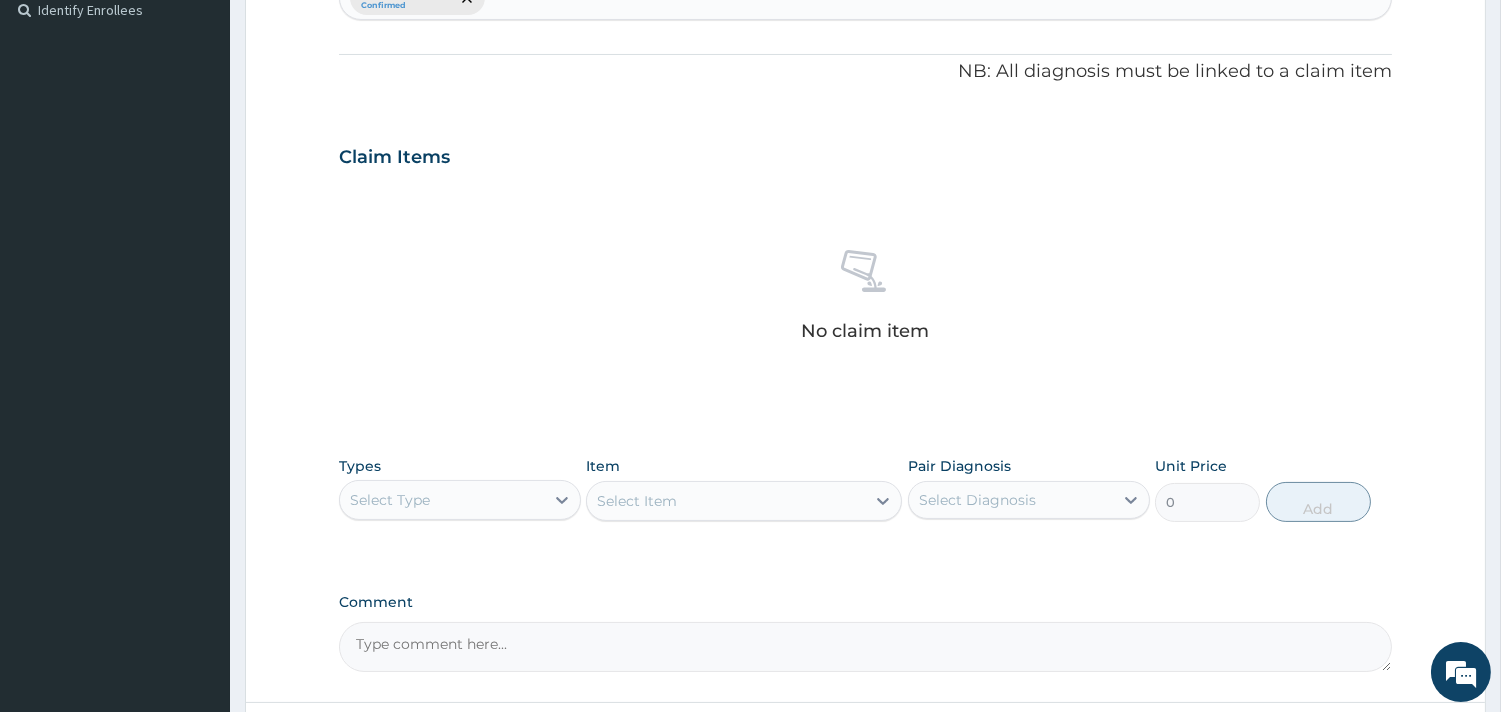 scroll, scrollTop: 614, scrollLeft: 0, axis: vertical 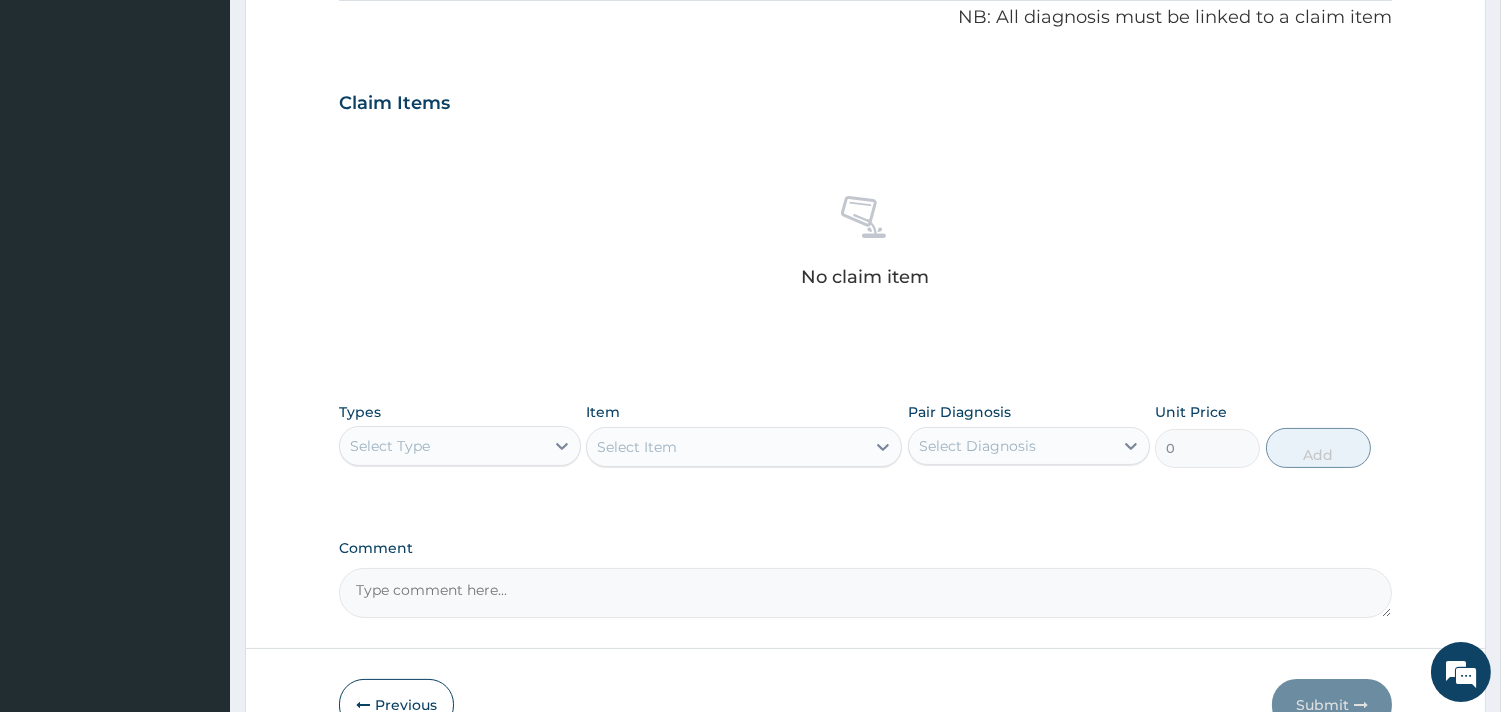 click on "Select Type" at bounding box center (442, 446) 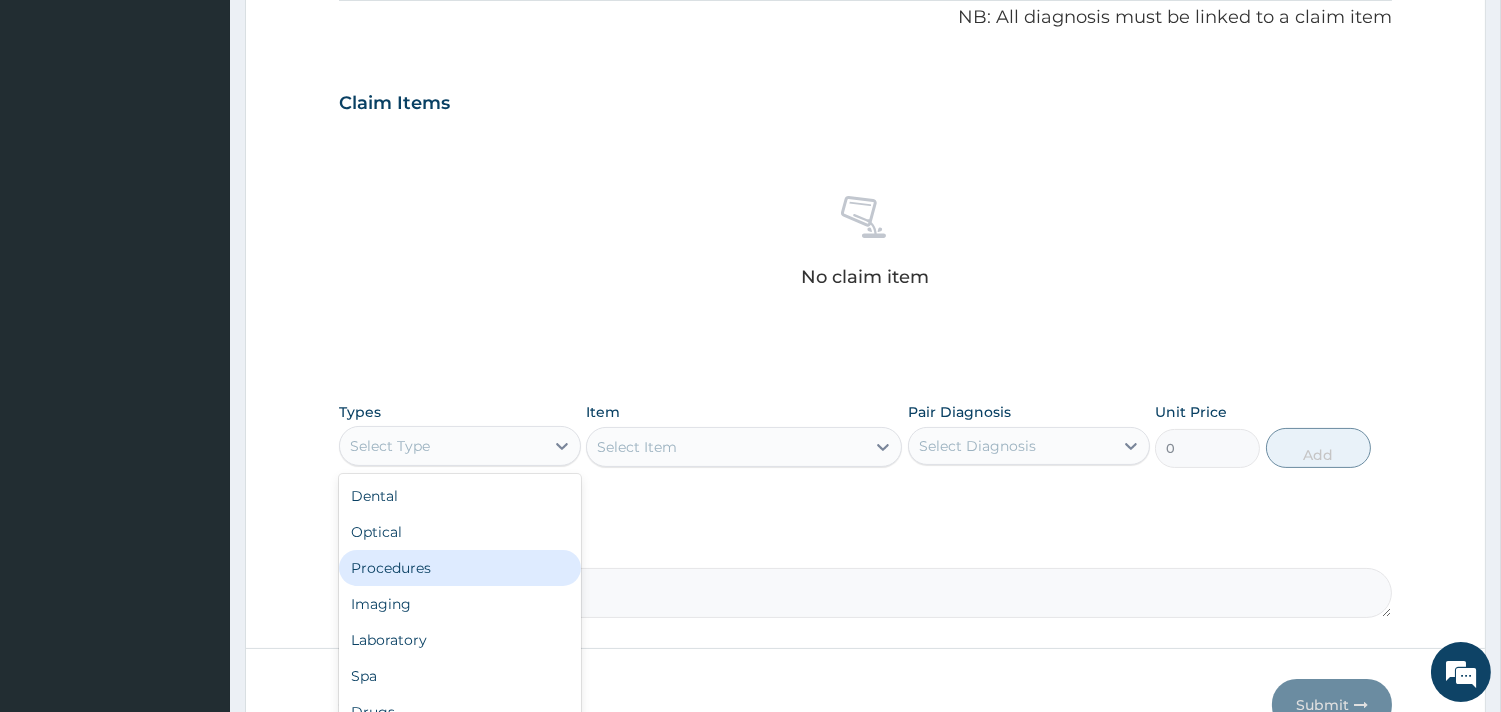 click on "Procedures" at bounding box center [460, 568] 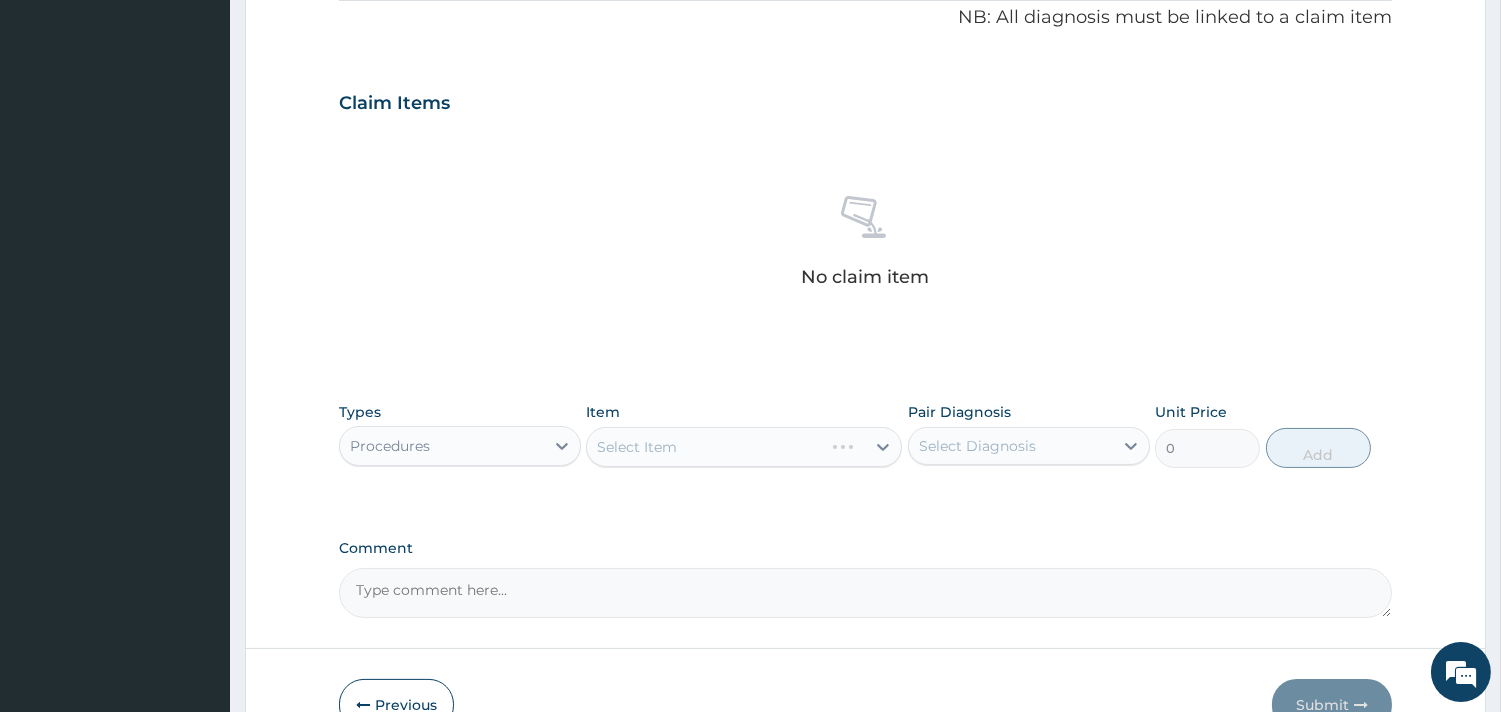 click on "Select Item" at bounding box center [744, 447] 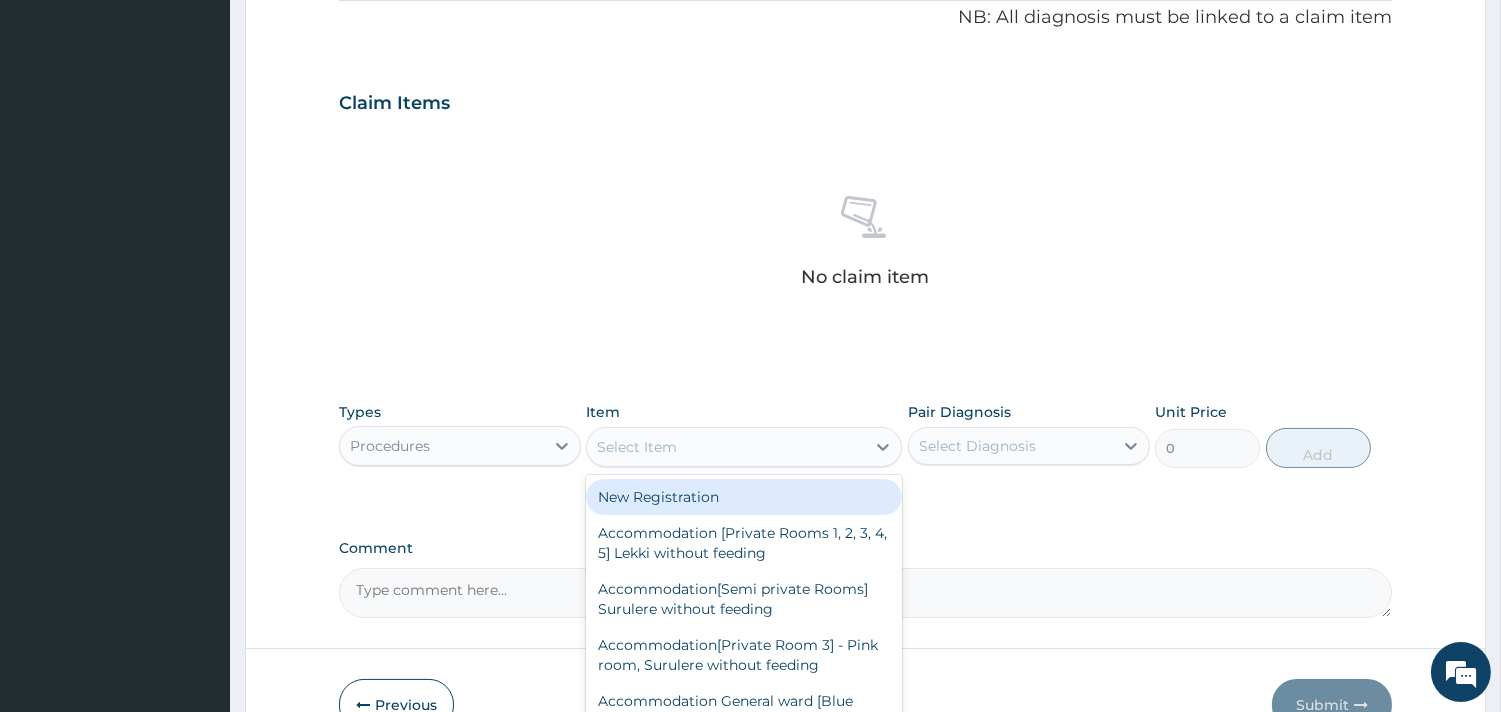 click on "Select Item" at bounding box center (726, 447) 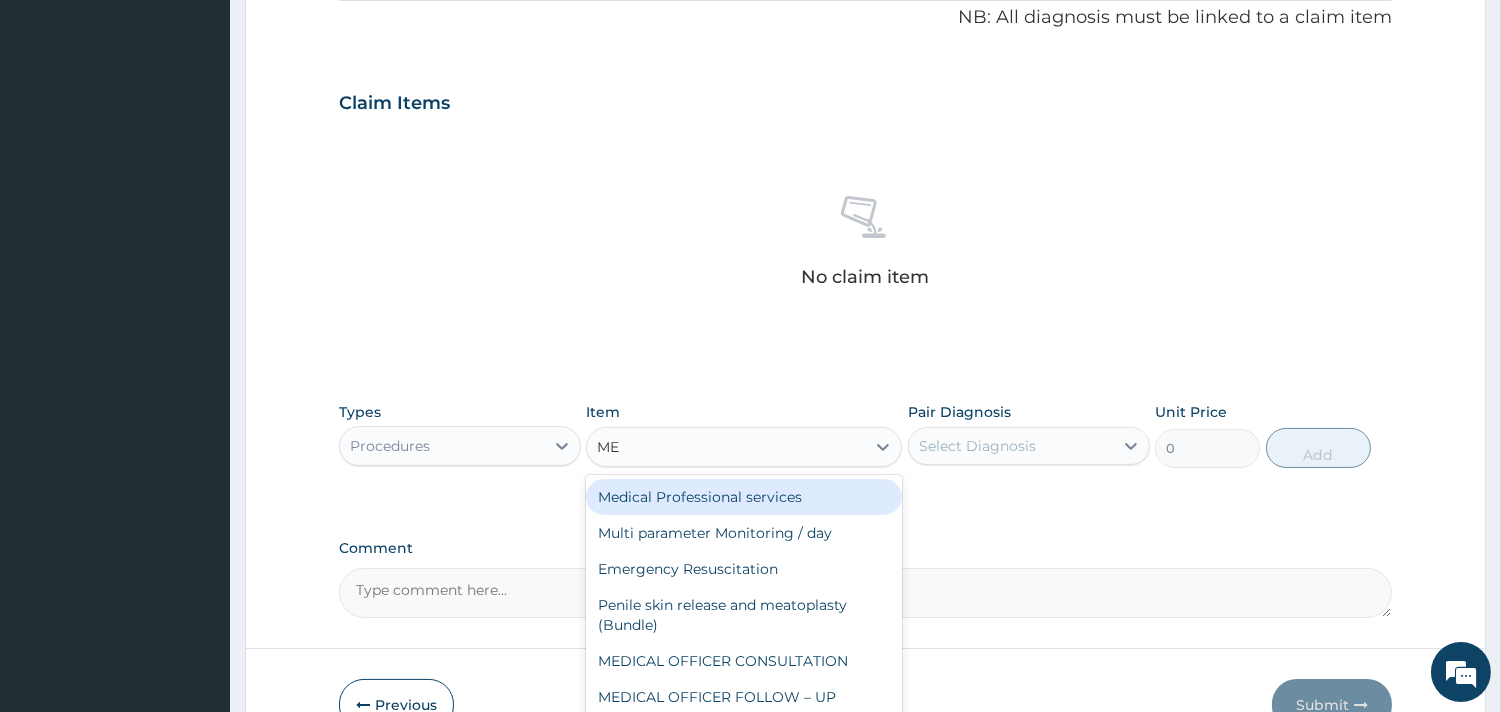 type on "MED" 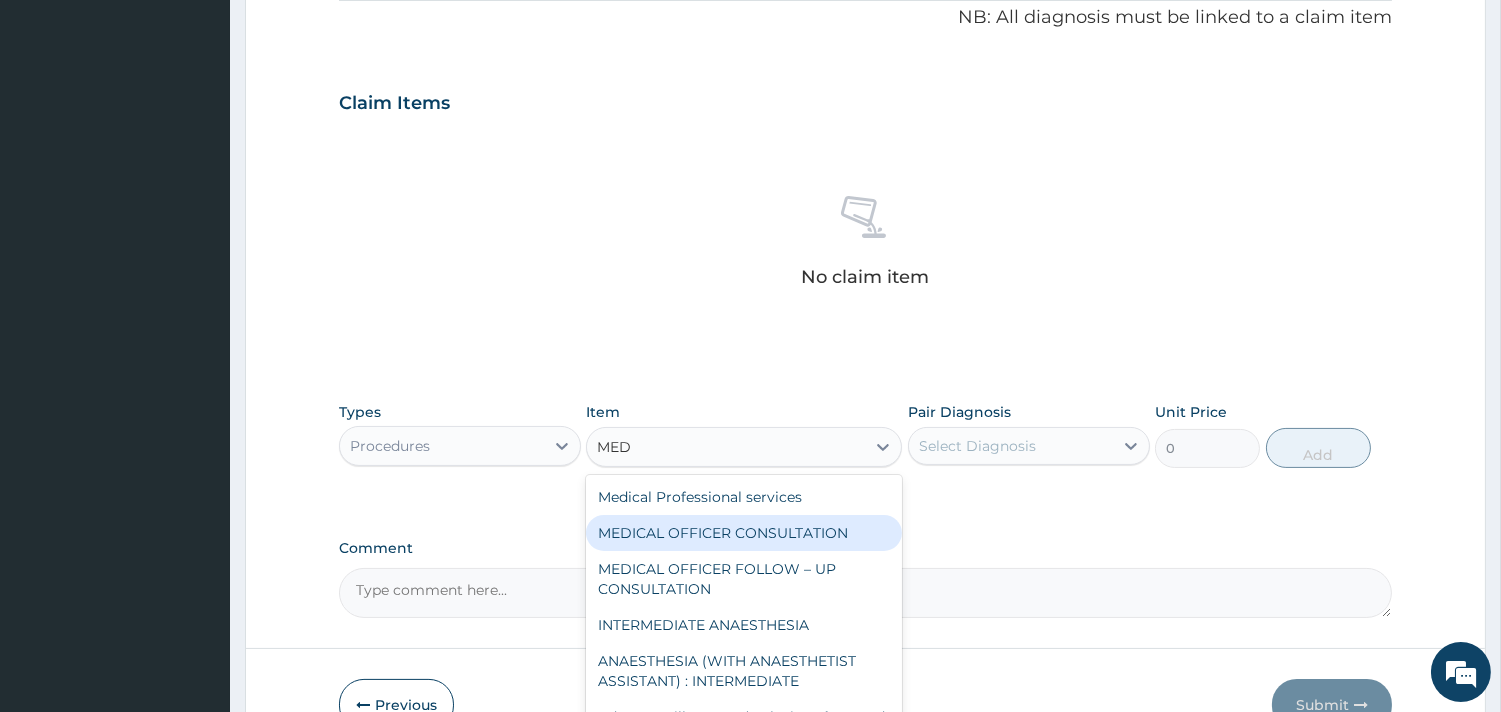 click on "MEDICAL OFFICER CONSULTATION" at bounding box center (744, 533) 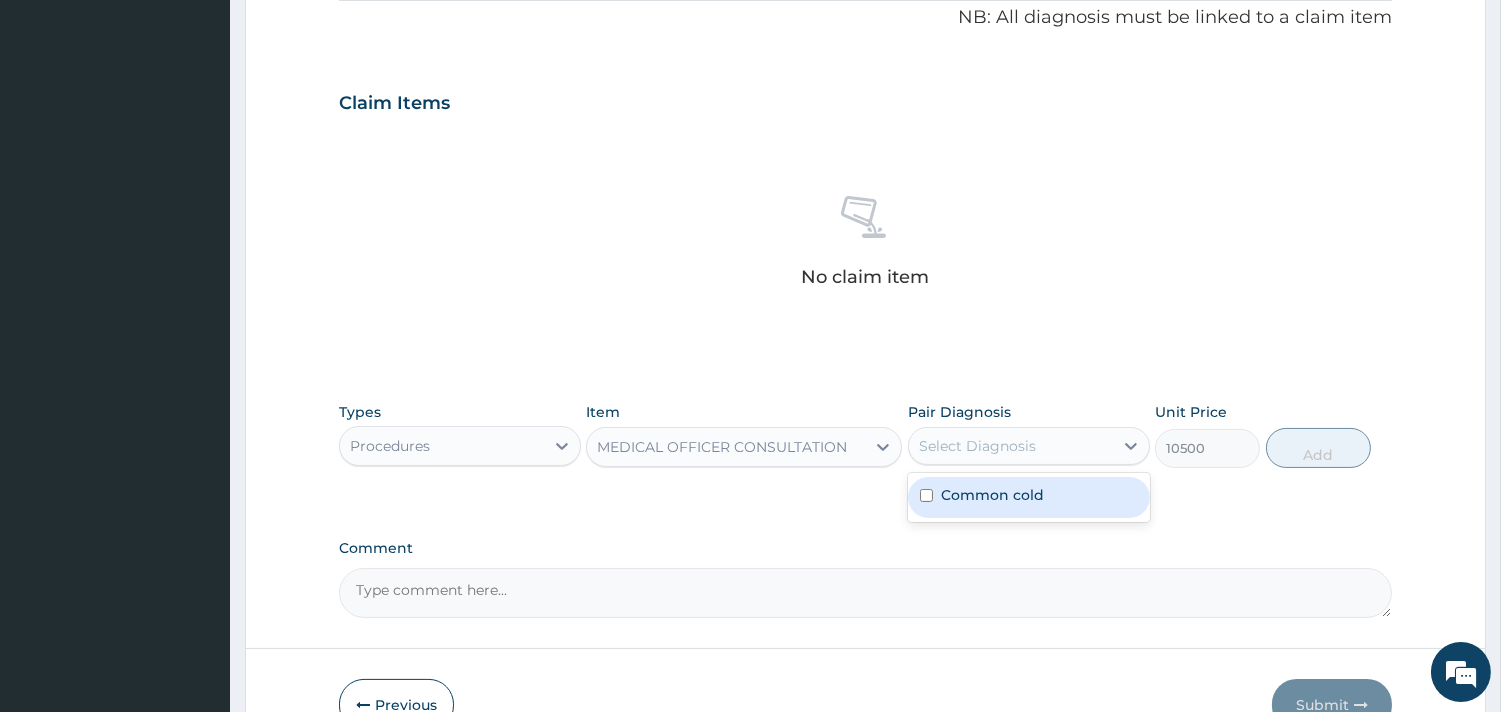 click on "Select Diagnosis" at bounding box center (1011, 446) 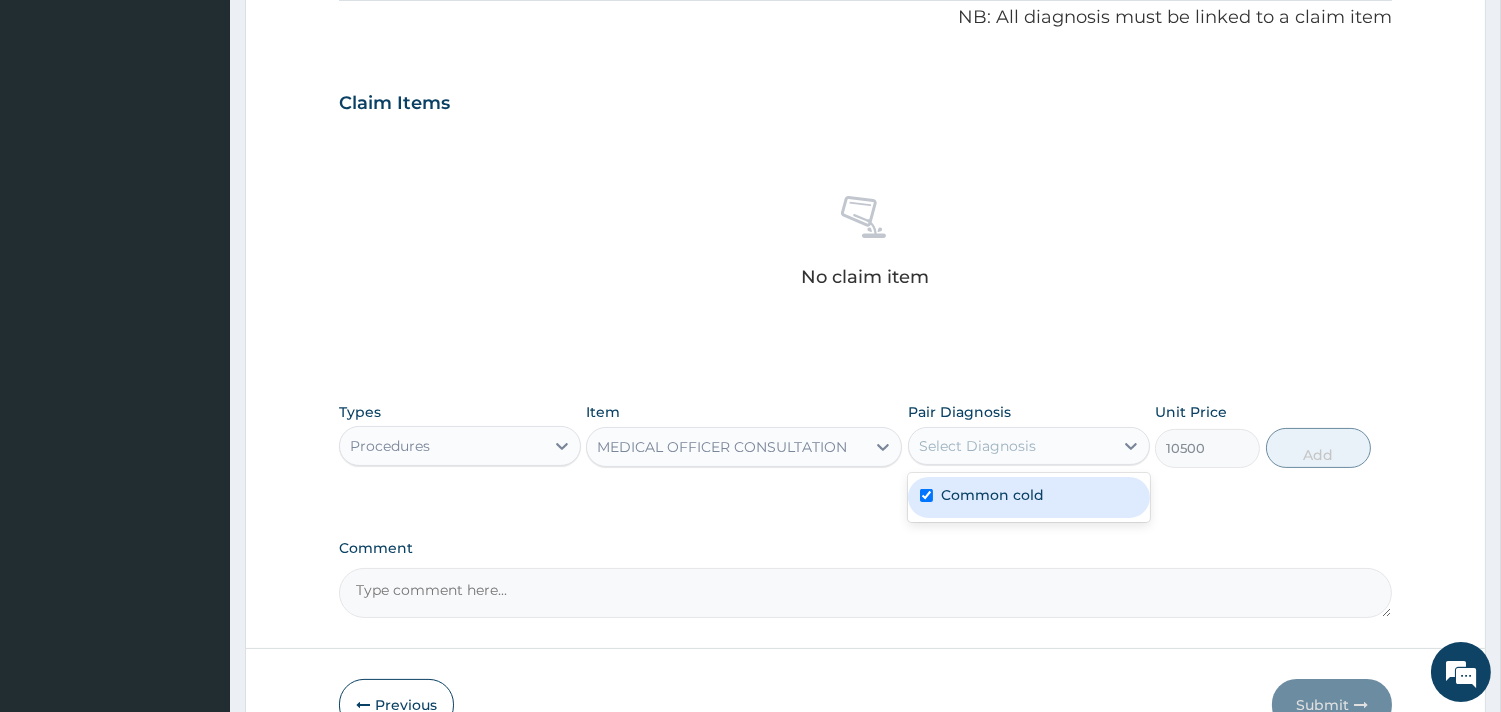 checkbox on "true" 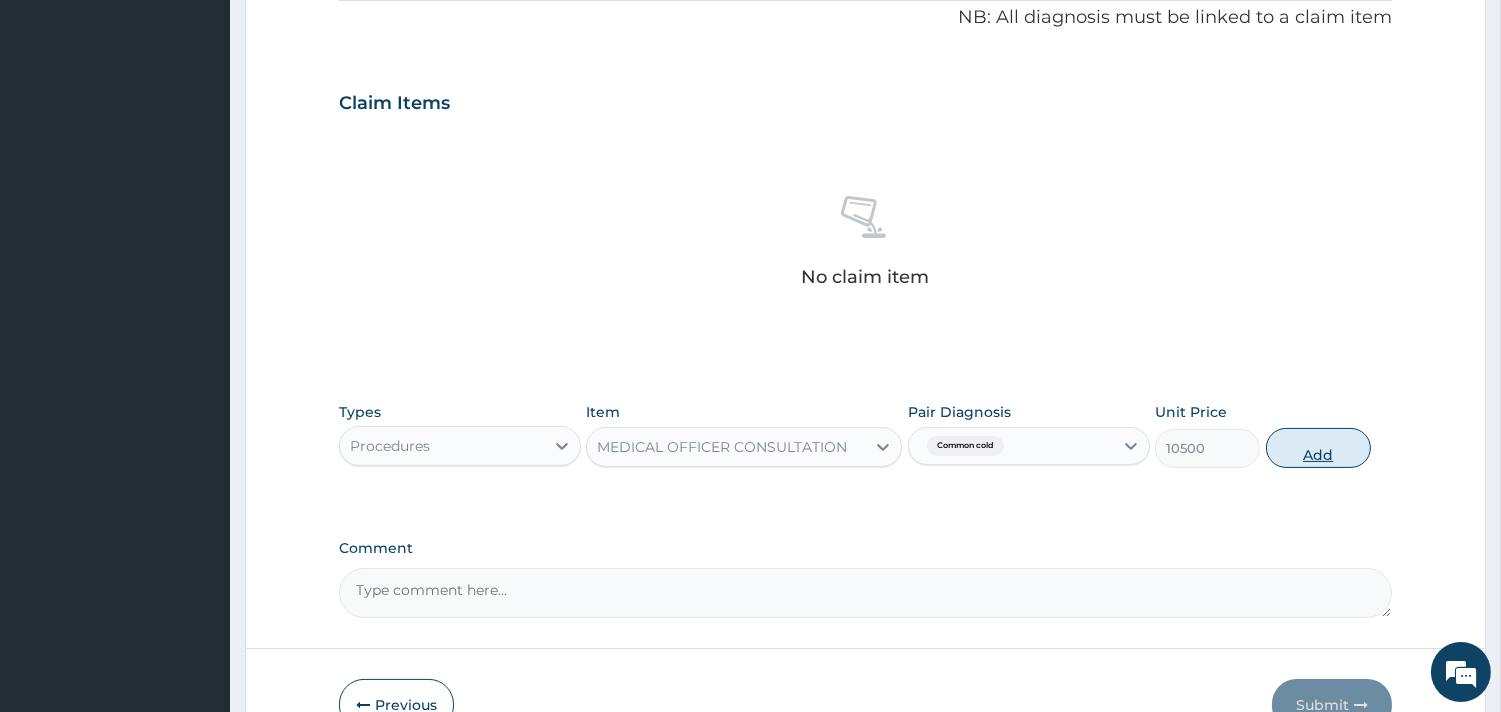 click on "Add" at bounding box center (1318, 448) 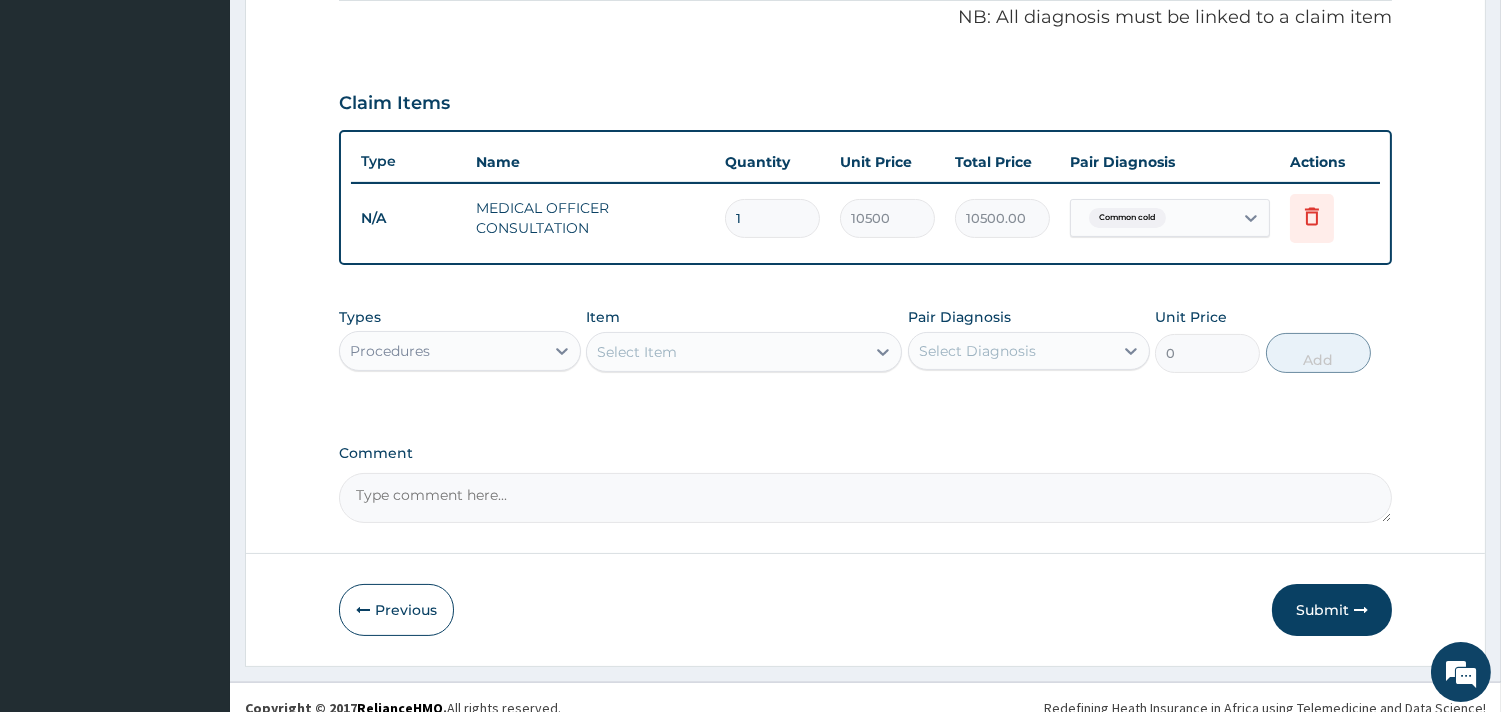 click on "Procedures" at bounding box center (442, 351) 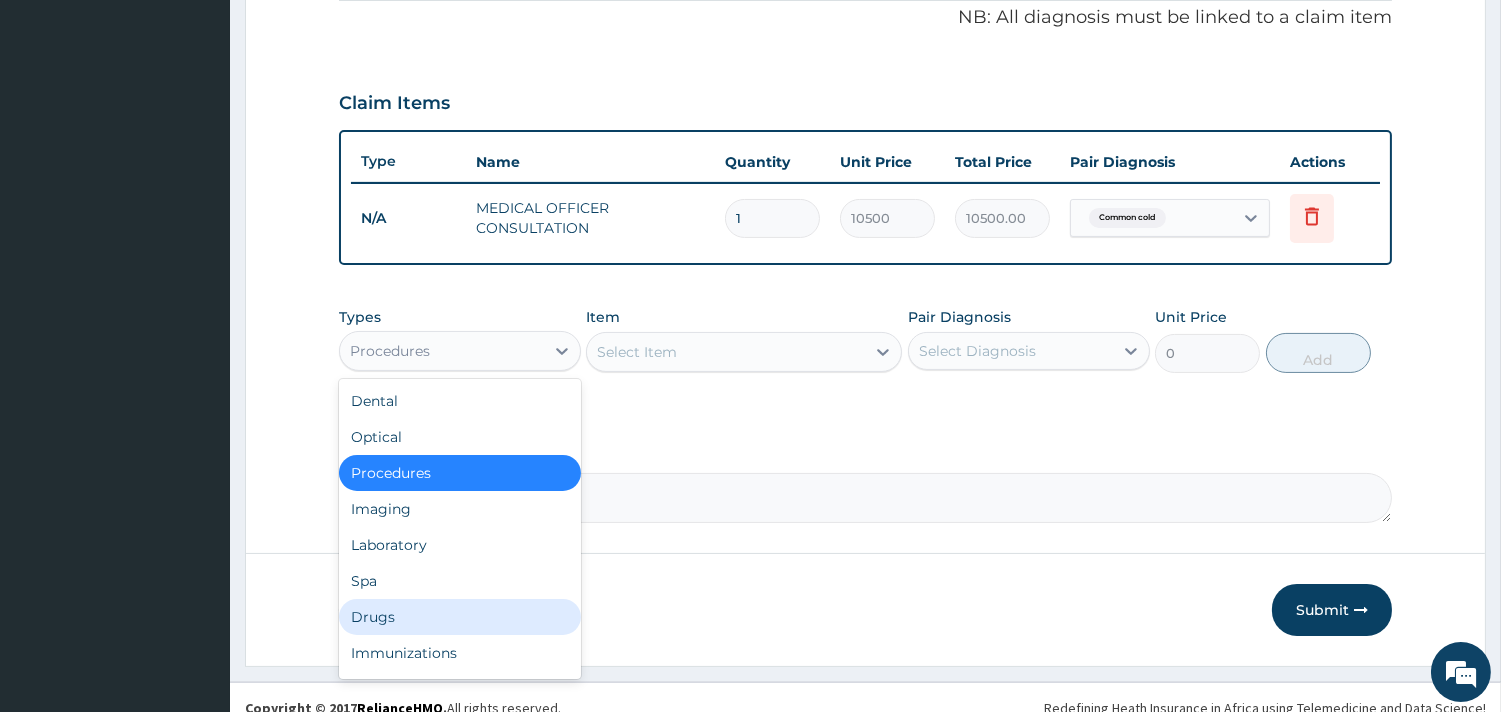 click on "Drugs" at bounding box center (460, 617) 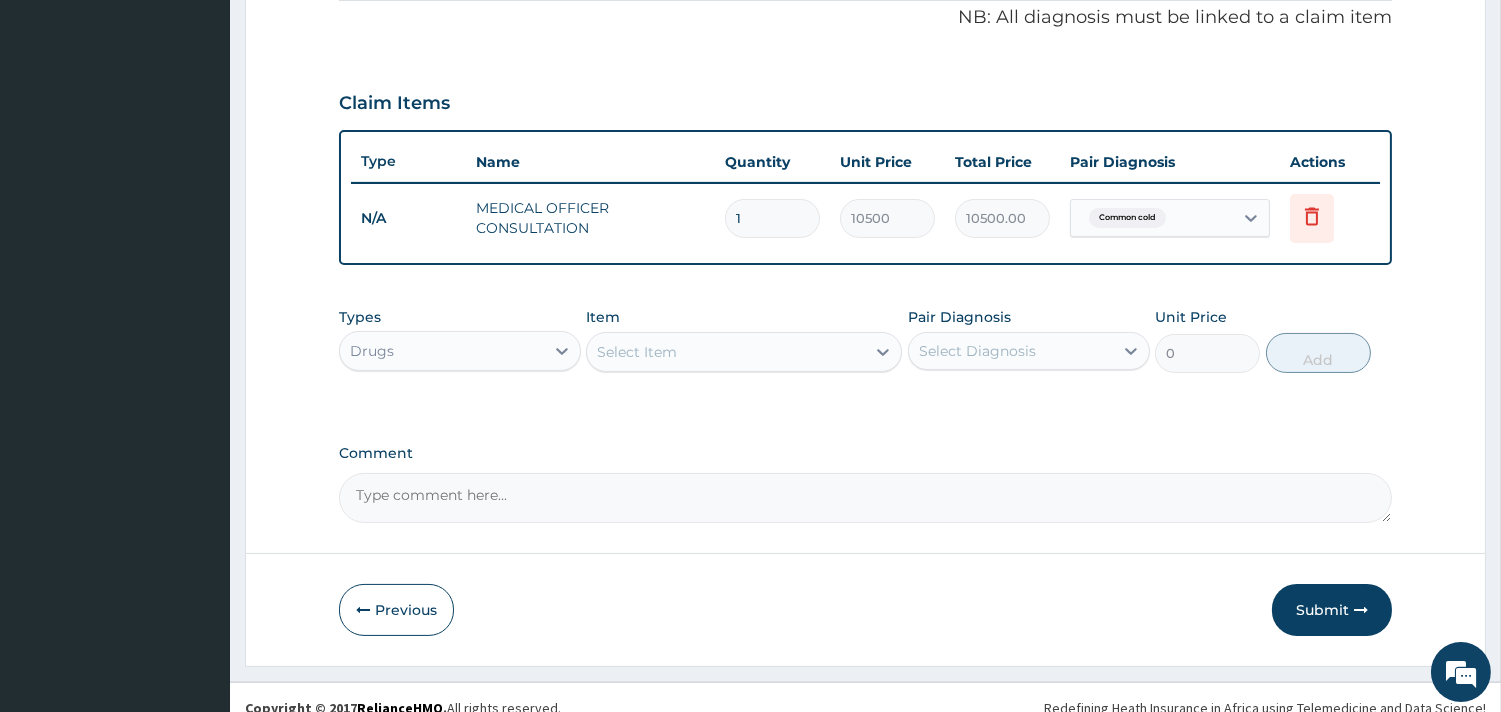 click on "Select Item" at bounding box center [744, 352] 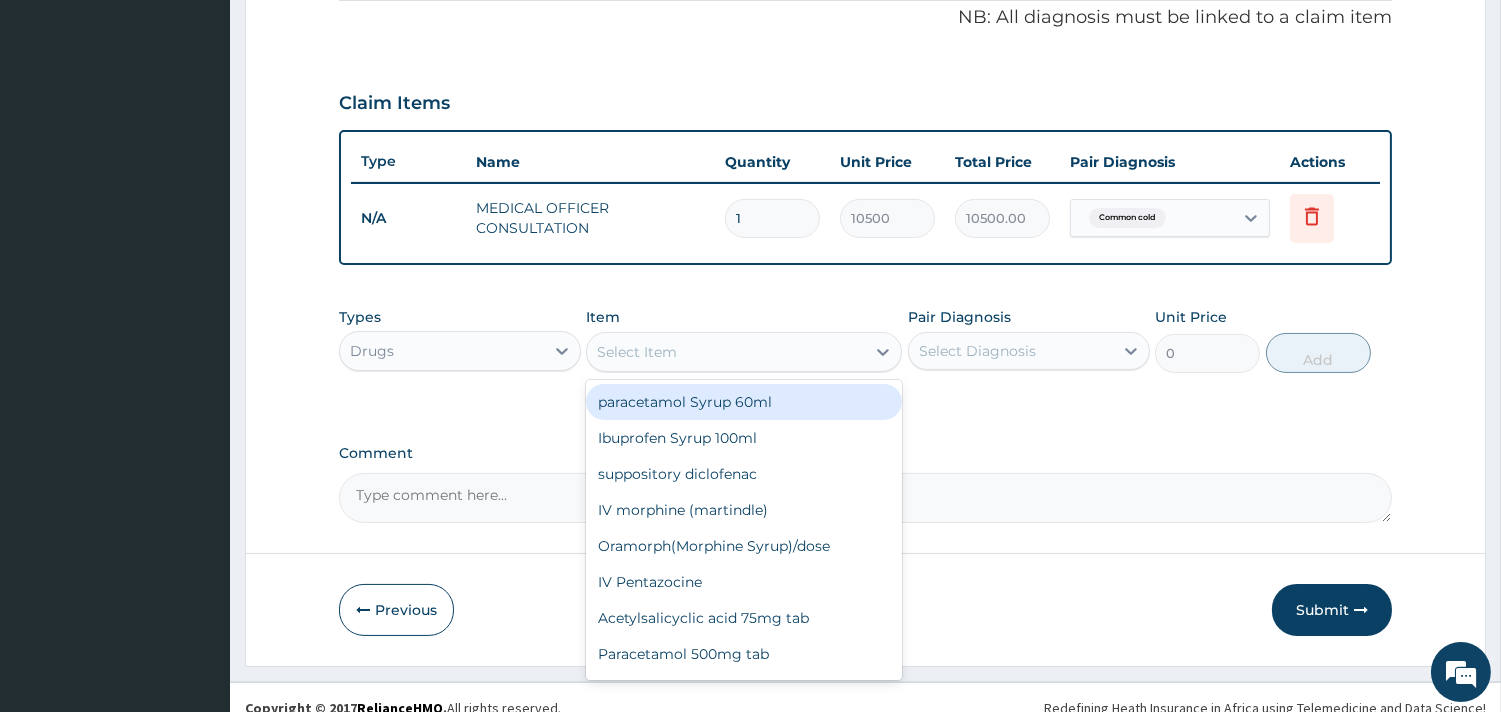 click on "Select Item" at bounding box center [726, 352] 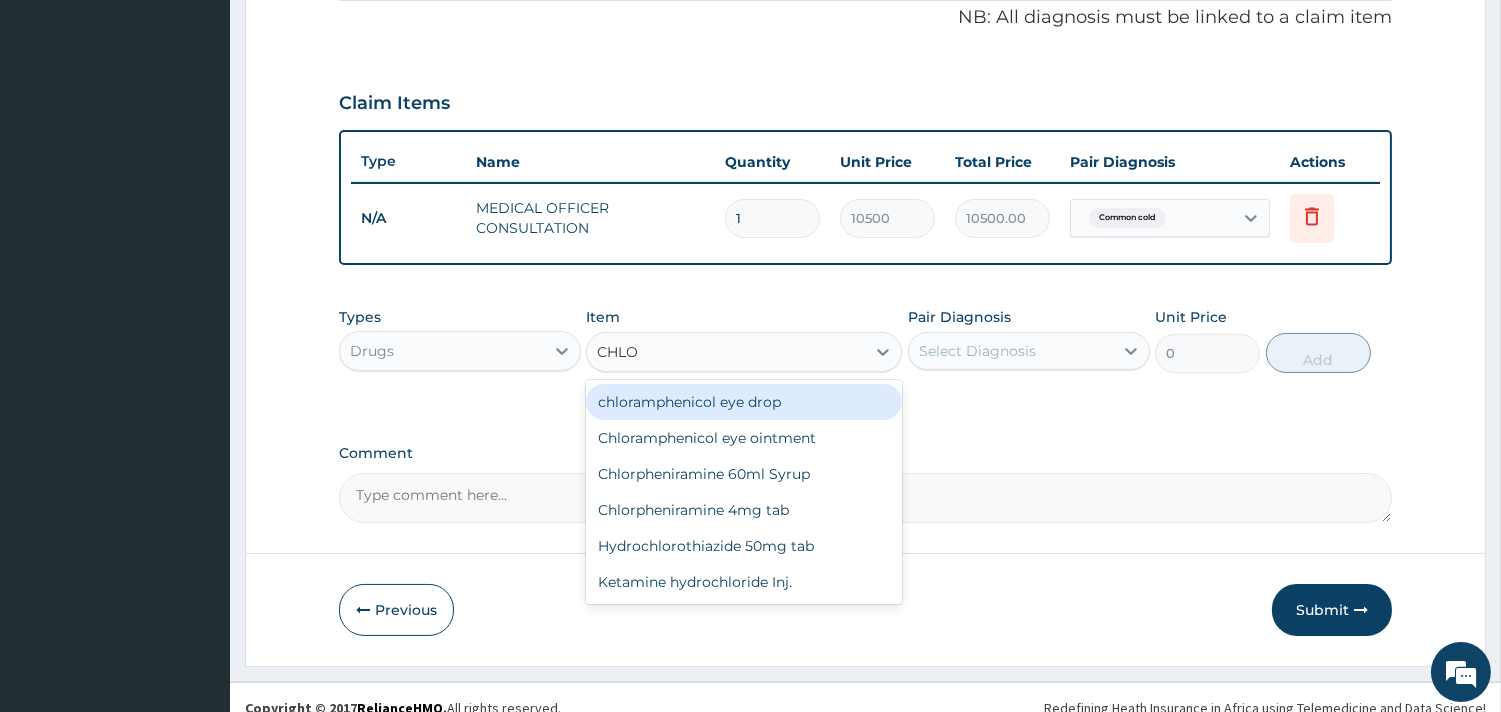 type on "CHLOR" 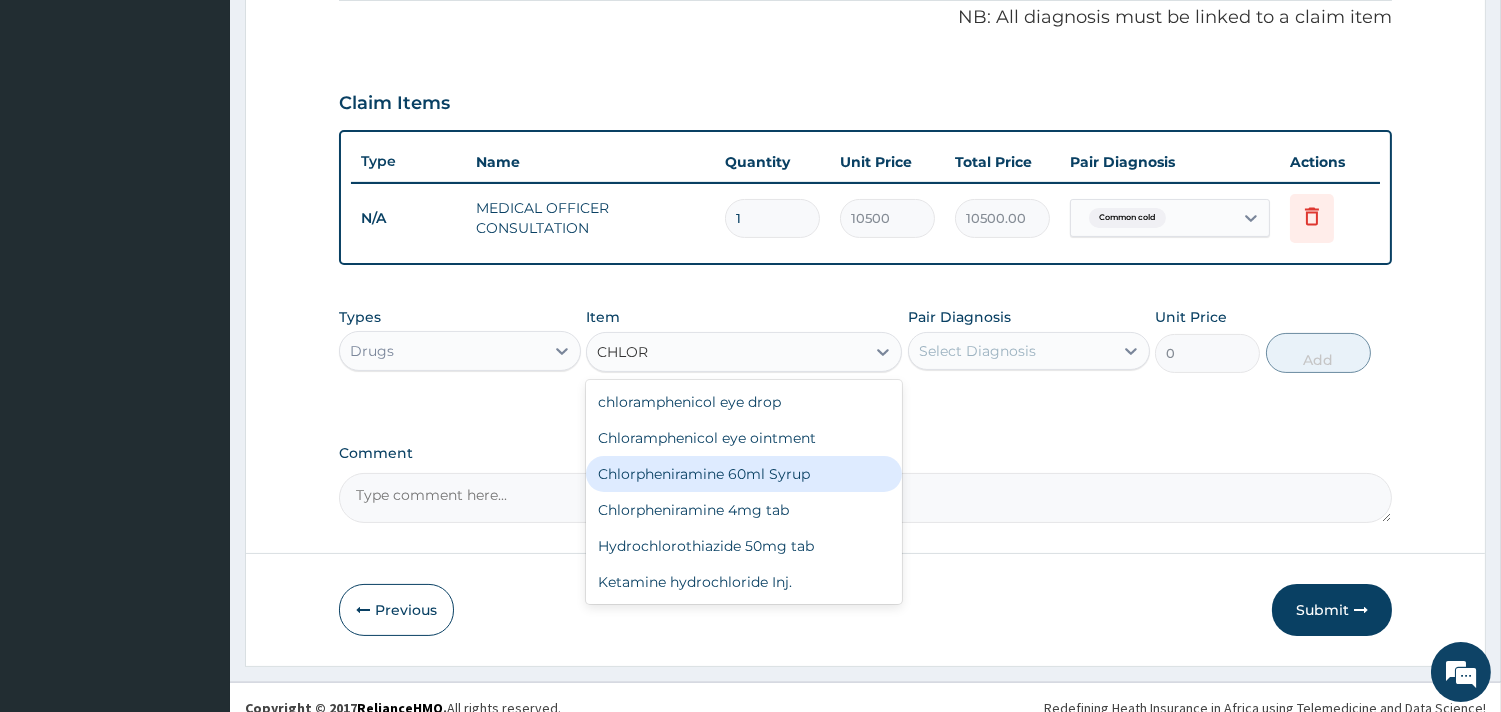 click on "Chlorpheniramine 60ml Syrup" at bounding box center [744, 474] 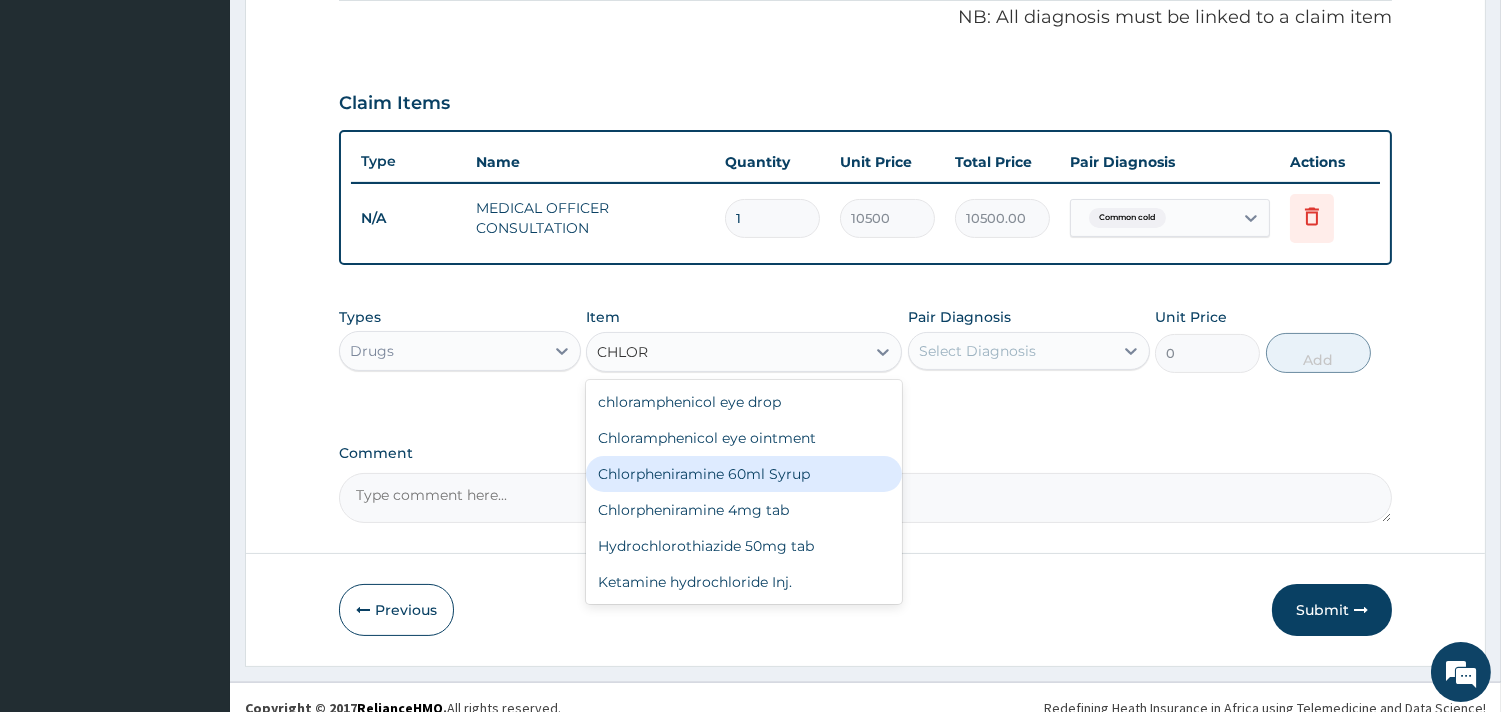 type 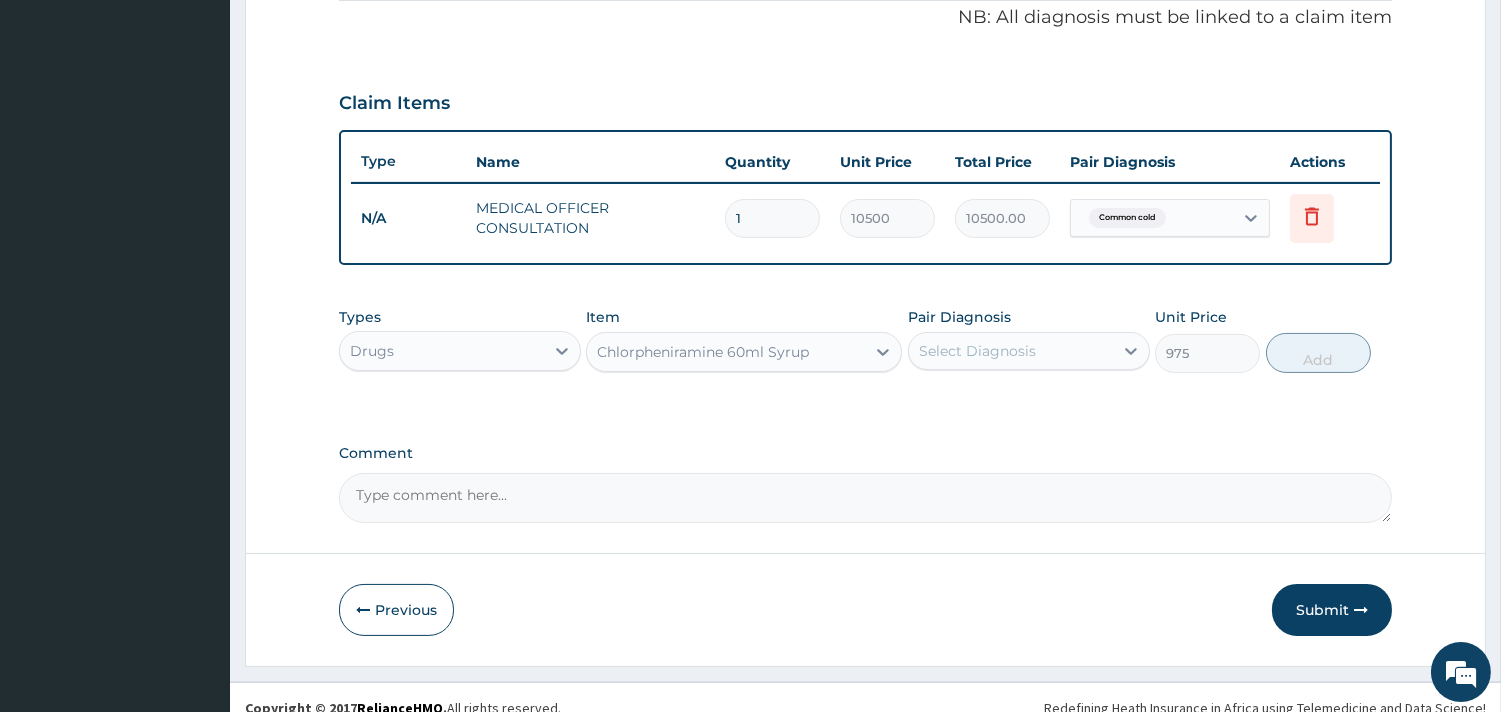 click on "Select Diagnosis" at bounding box center [1011, 351] 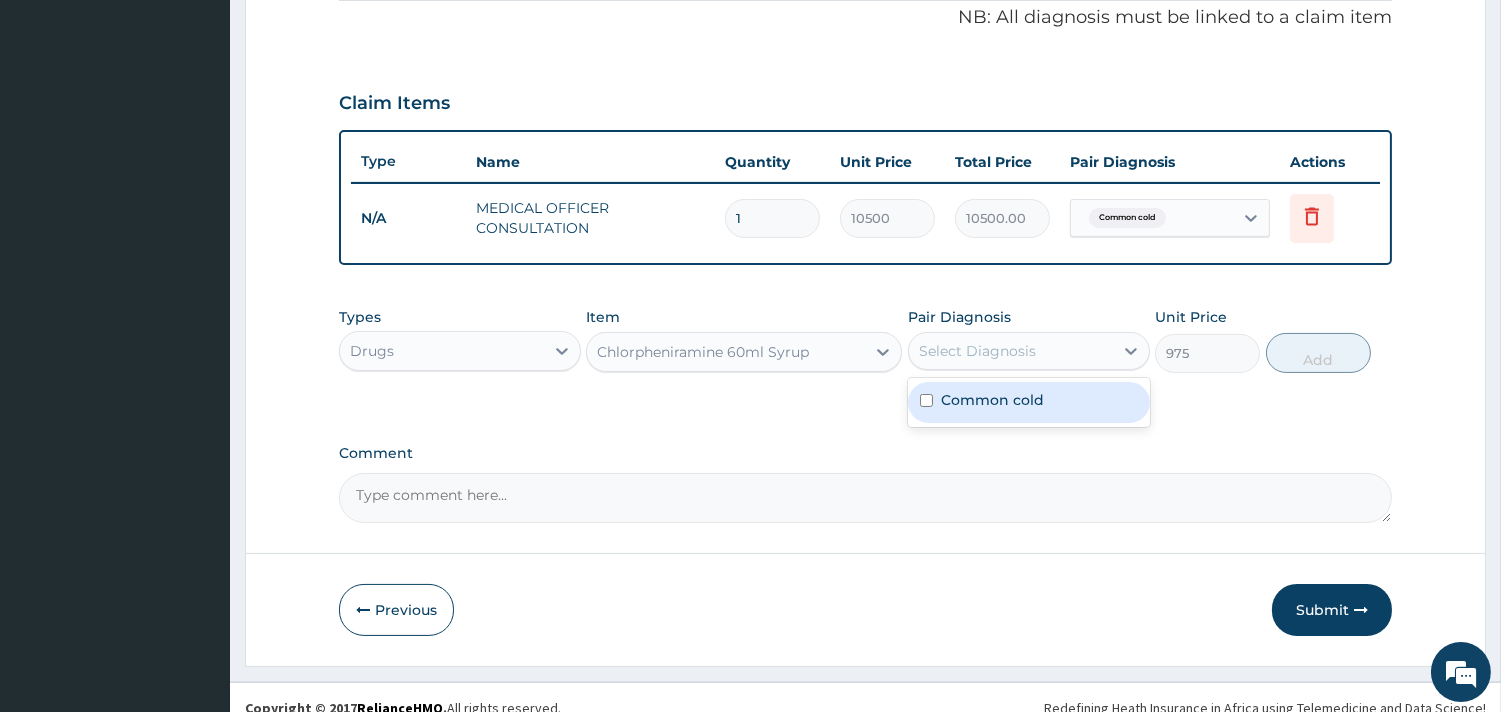 click on "Common cold" at bounding box center [1029, 402] 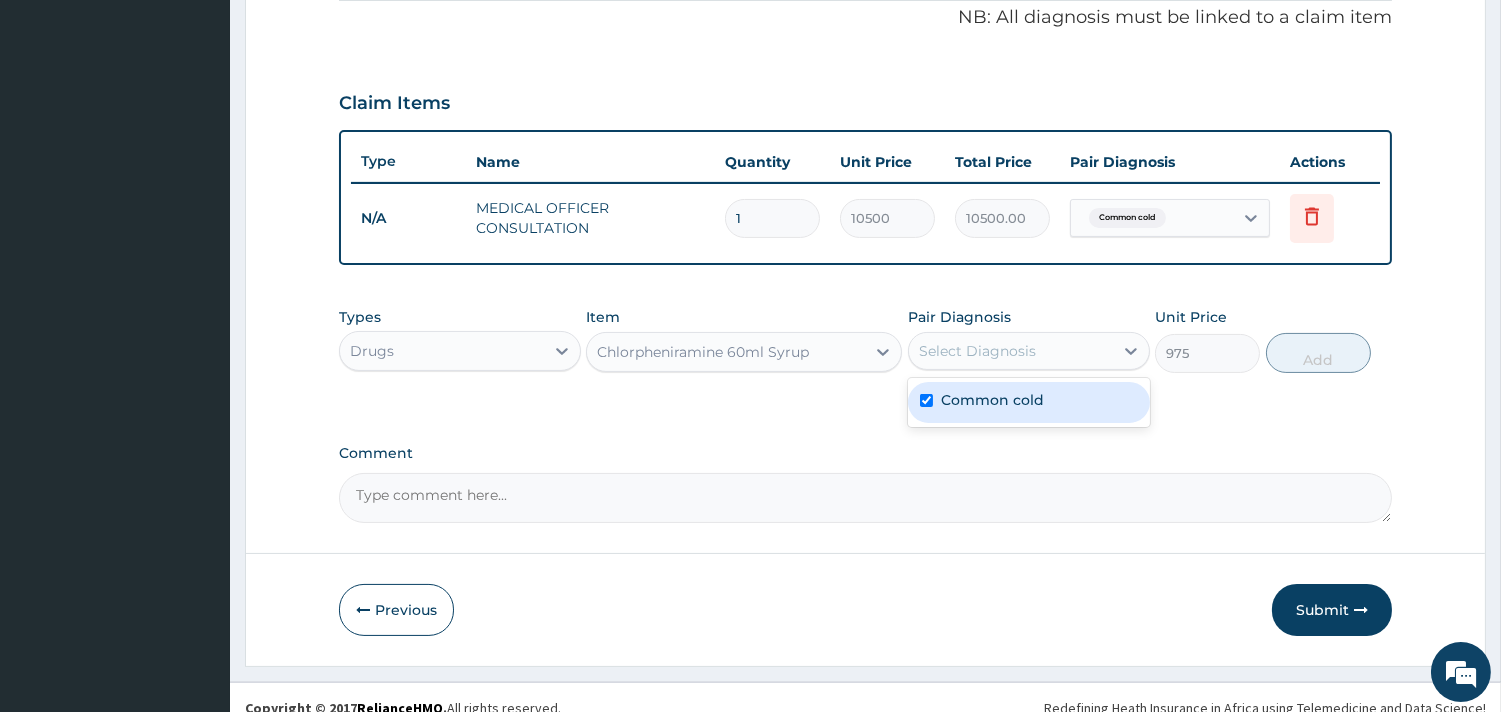 checkbox on "true" 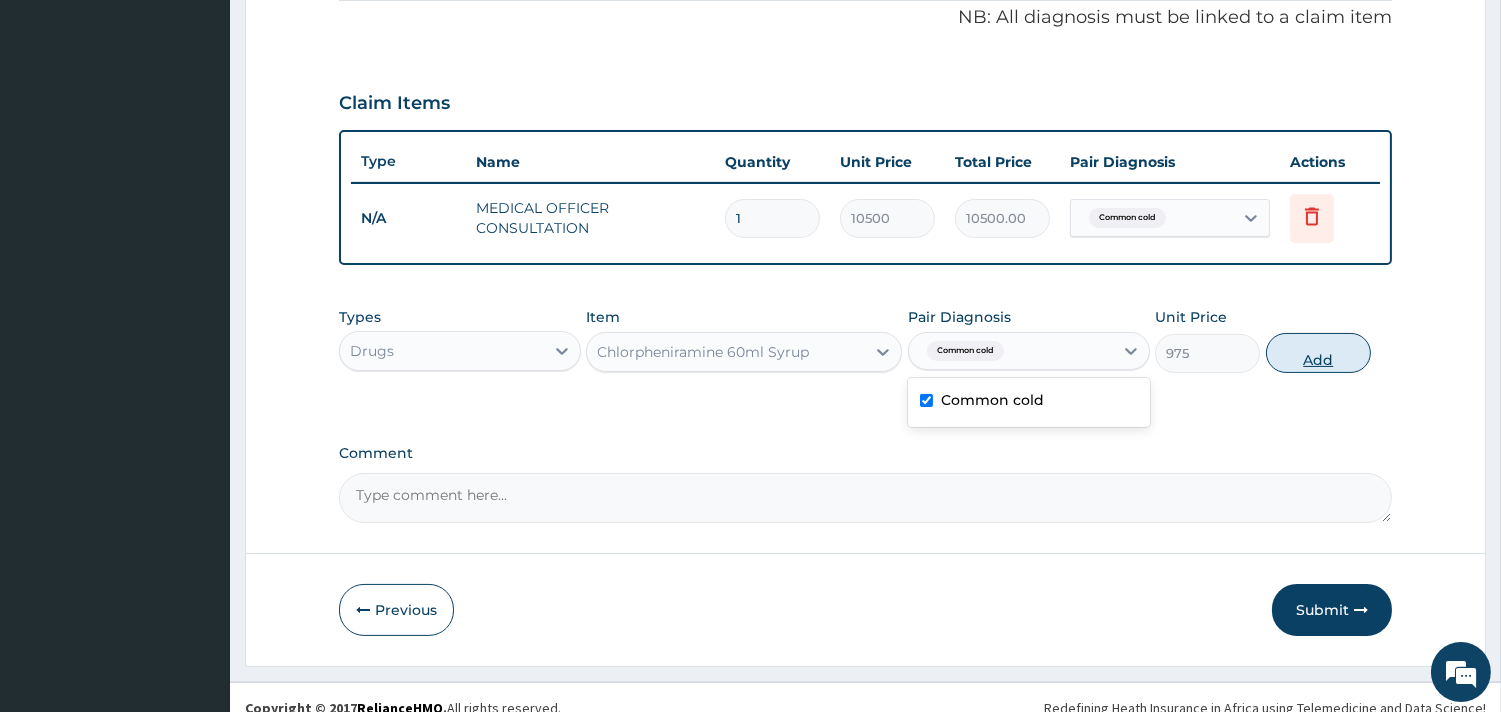 click on "Add" at bounding box center (1318, 353) 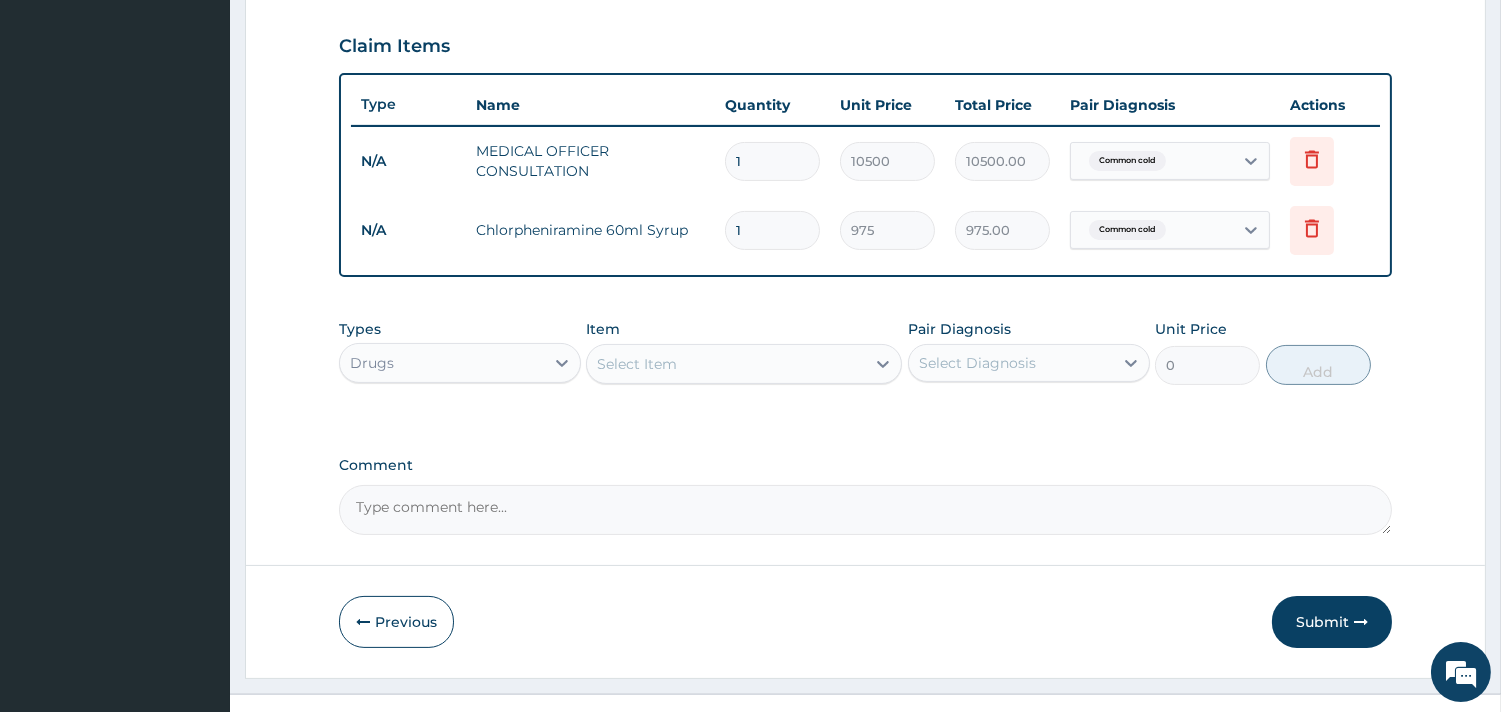 scroll, scrollTop: 702, scrollLeft: 0, axis: vertical 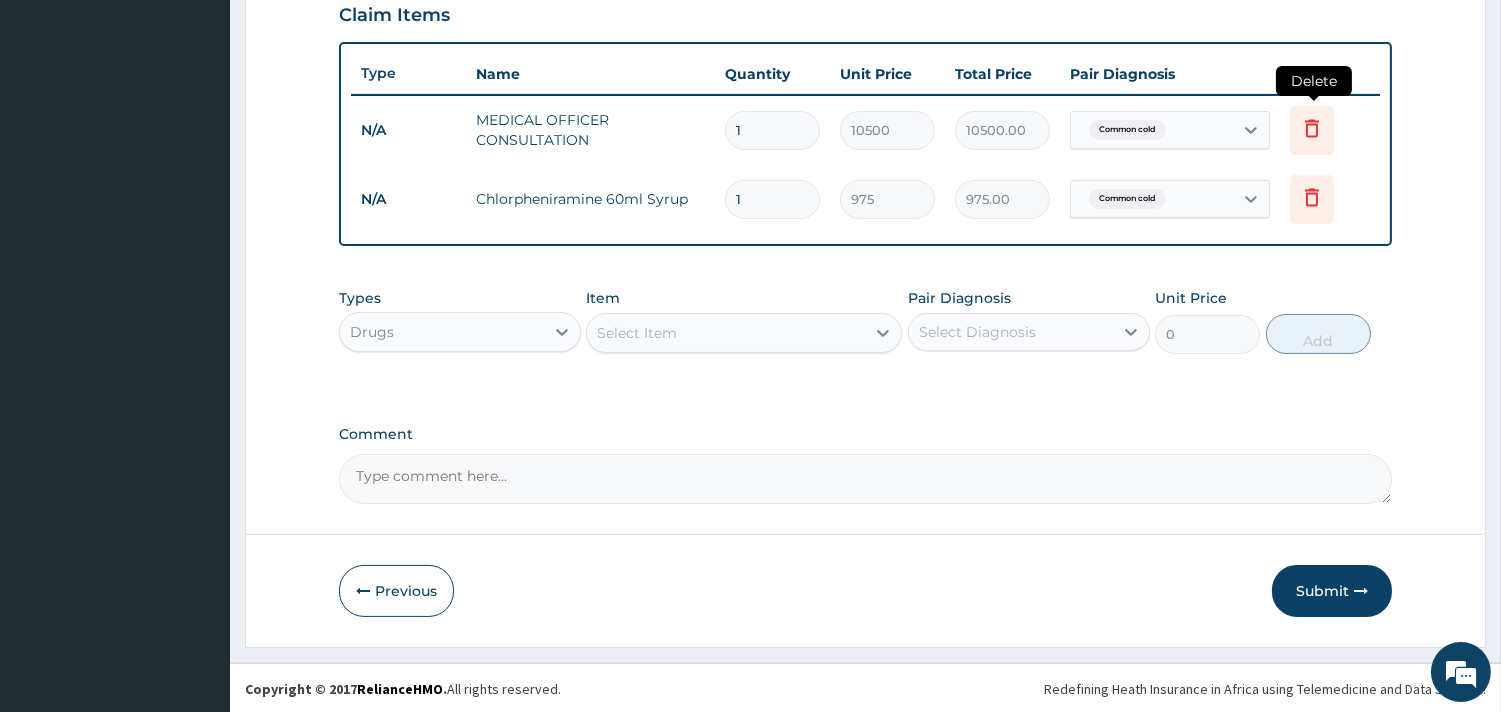 click 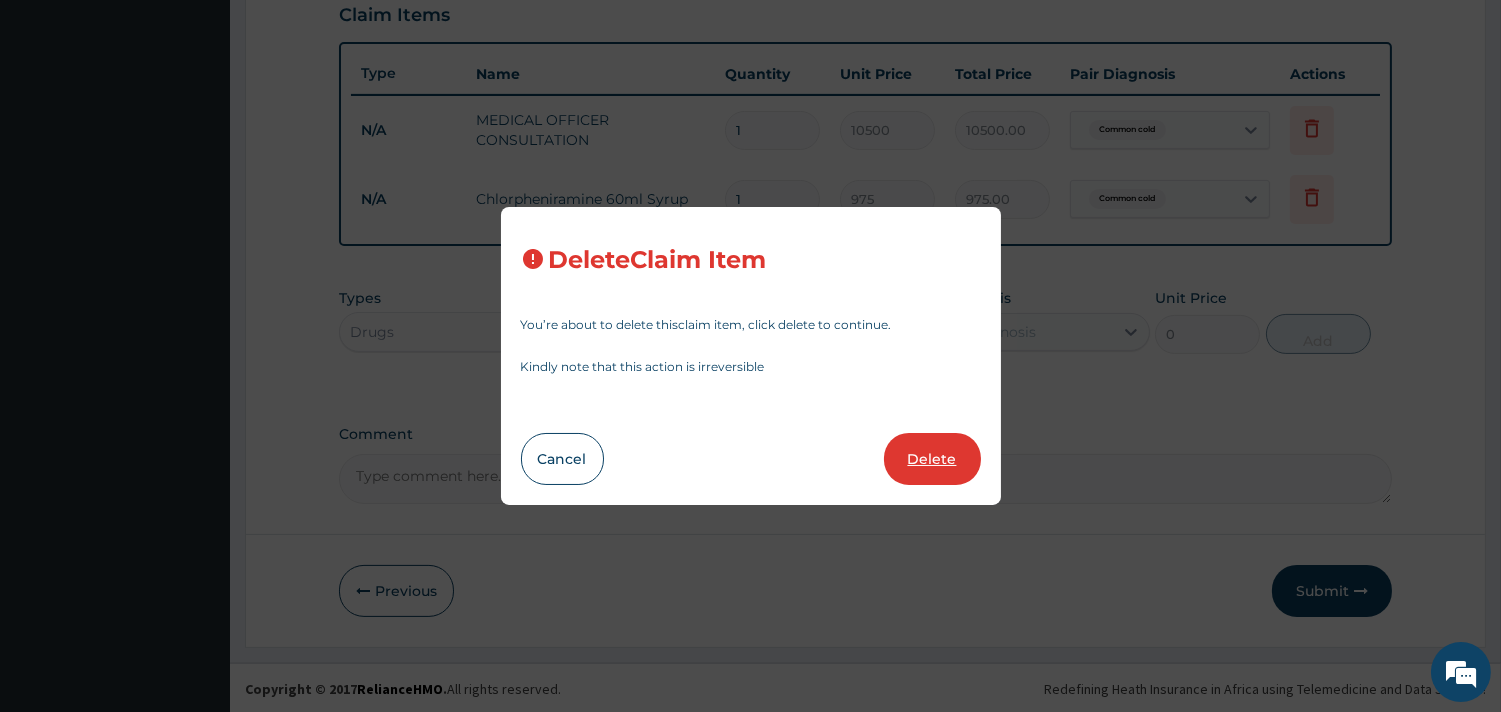 click on "Delete" at bounding box center [932, 459] 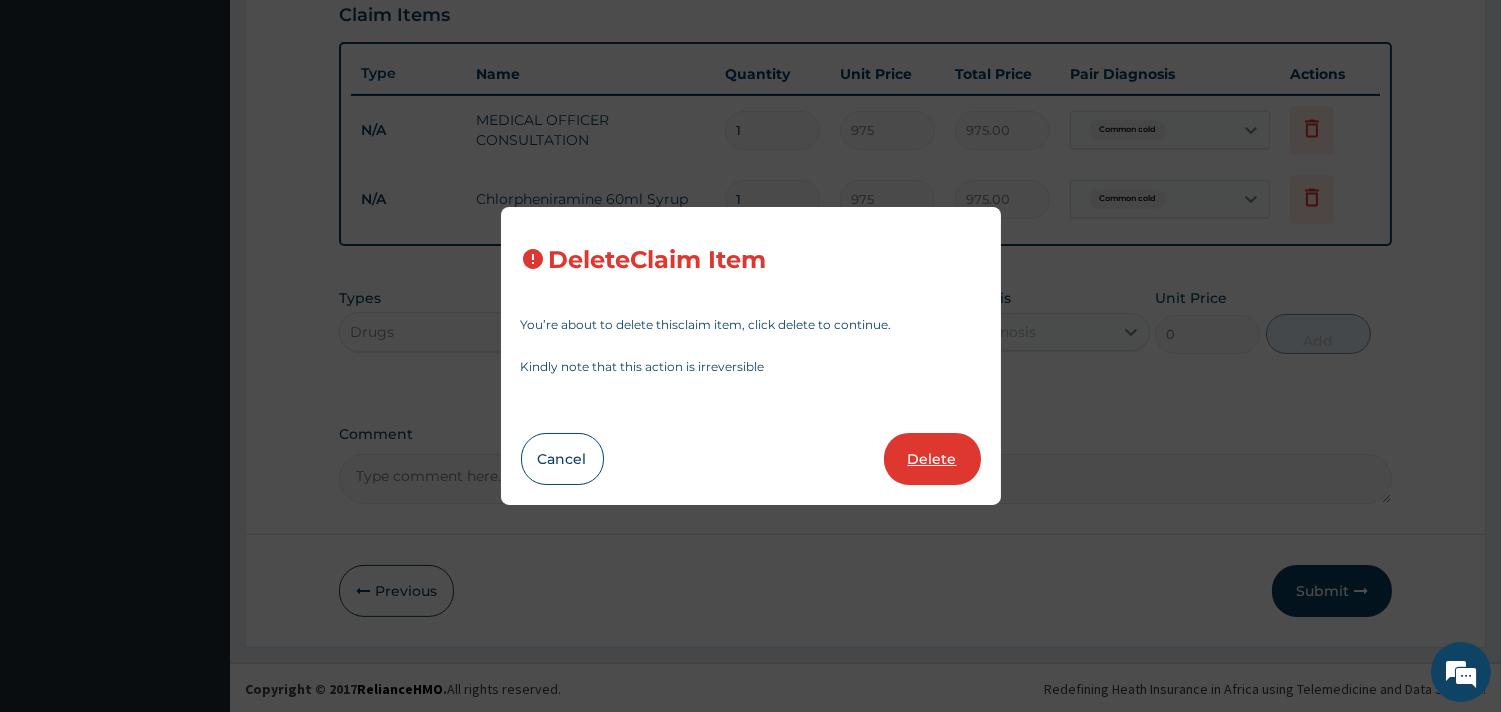 scroll, scrollTop: 633, scrollLeft: 0, axis: vertical 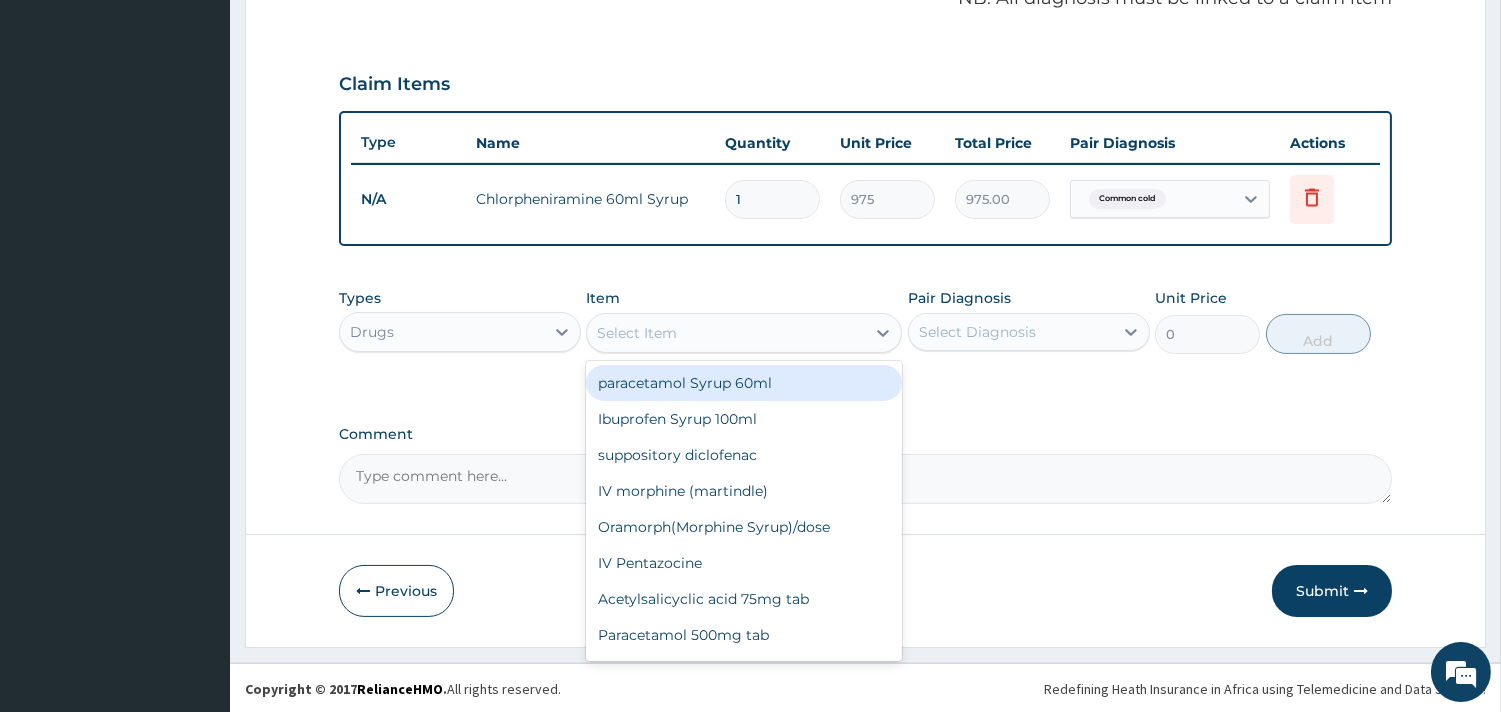 click on "Select Item" at bounding box center (637, 333) 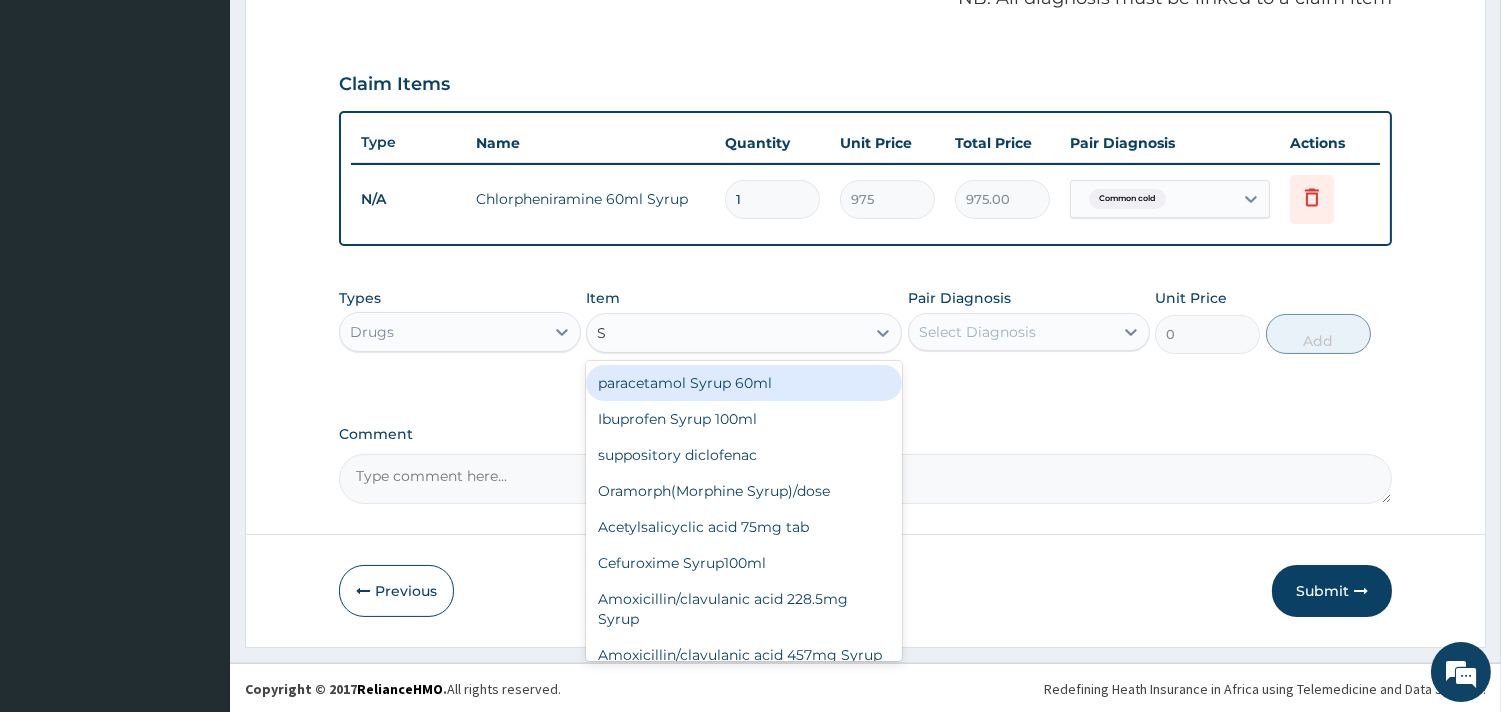 type on "SA" 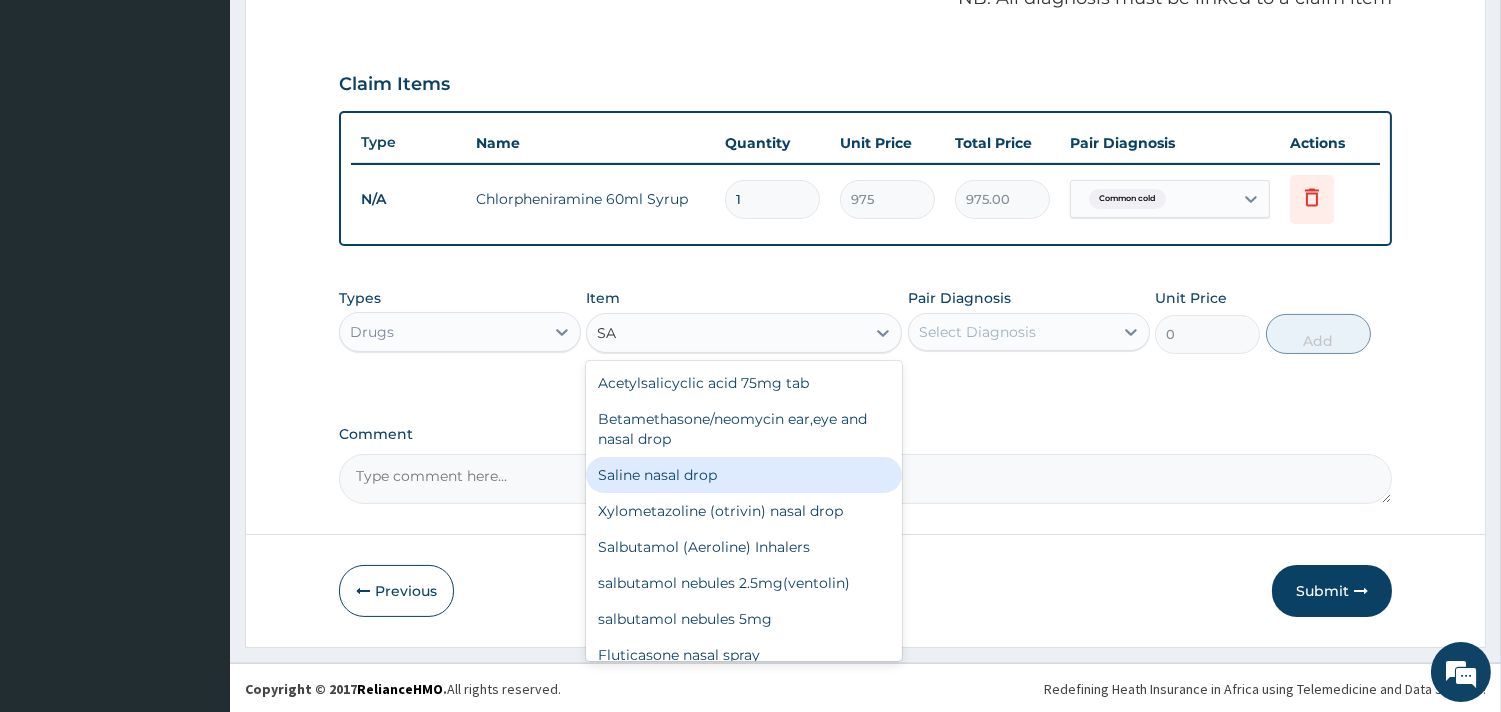 click on "Saline nasal drop" at bounding box center (744, 475) 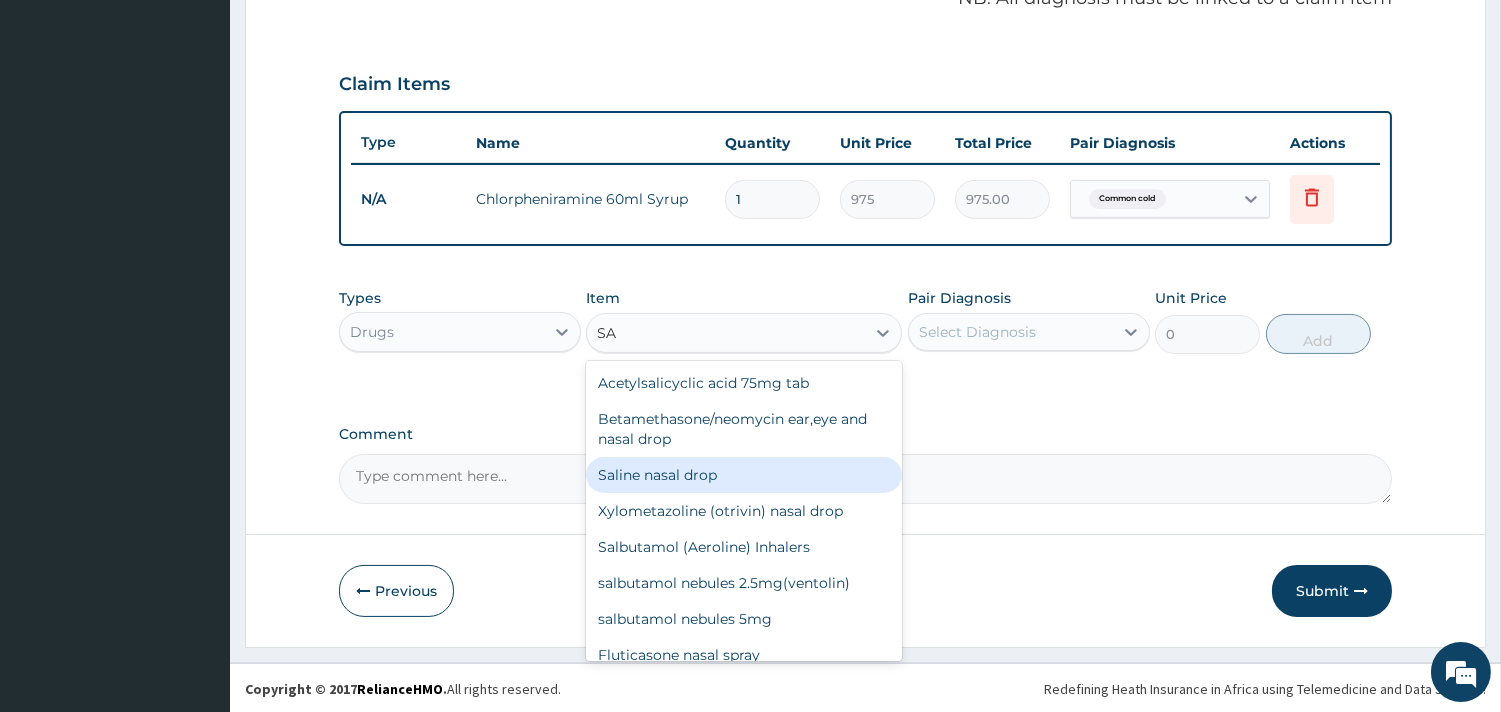 type 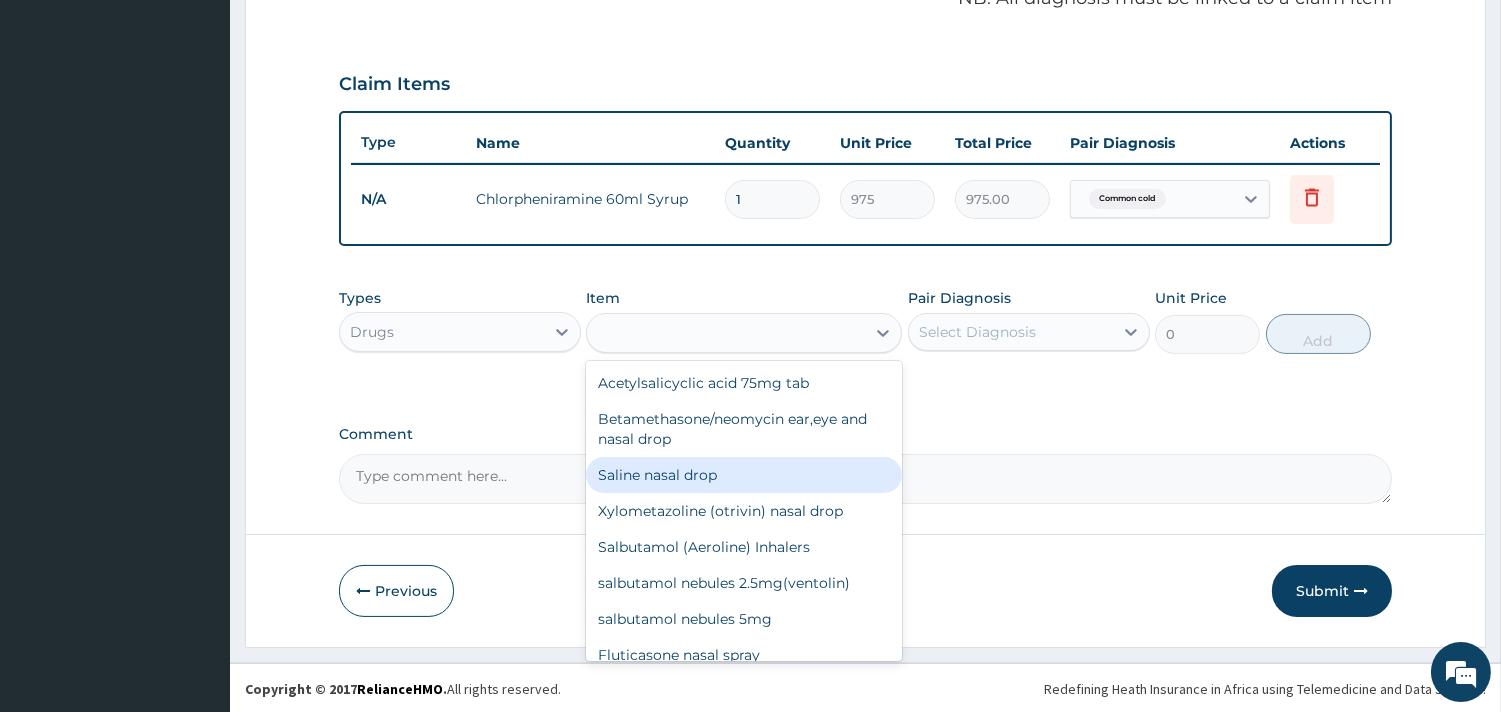 type on "2000" 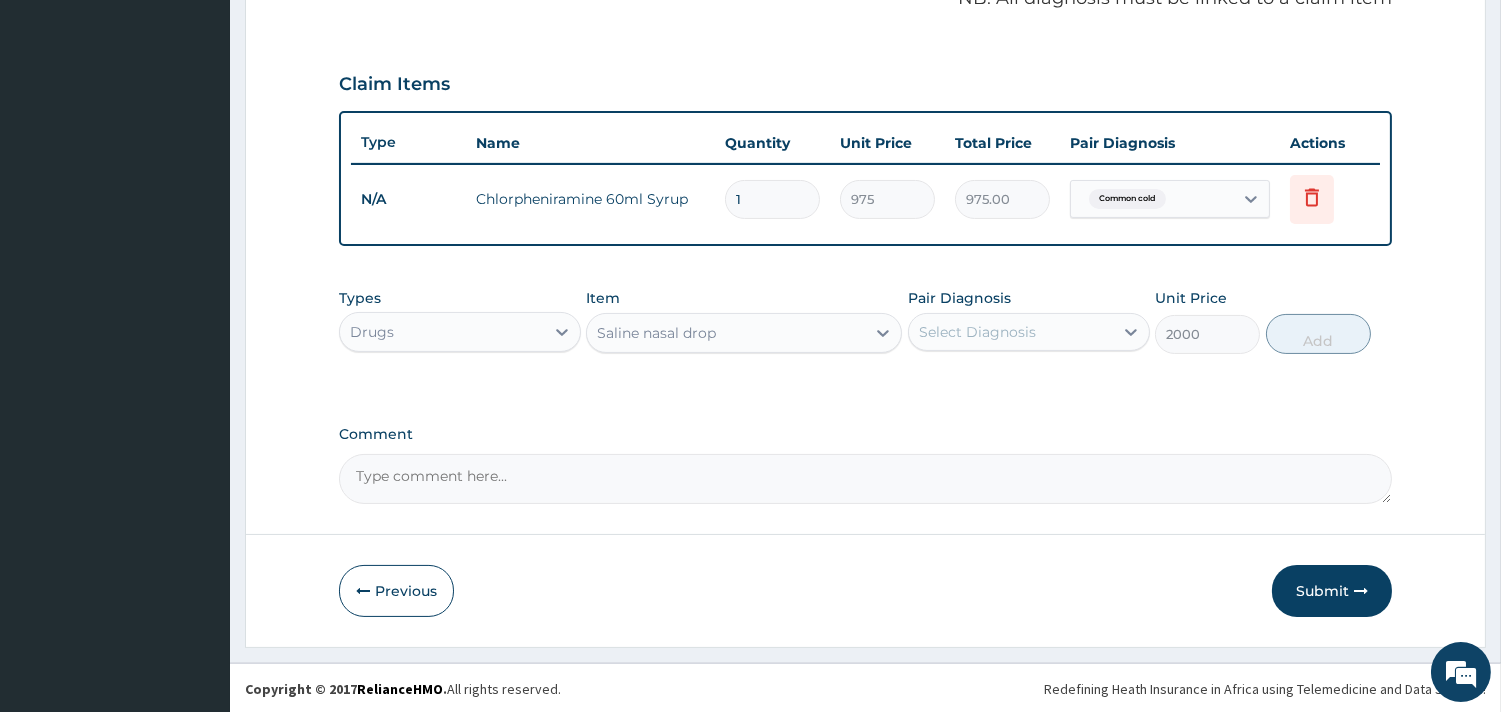 click on "Select Diagnosis" at bounding box center (1011, 332) 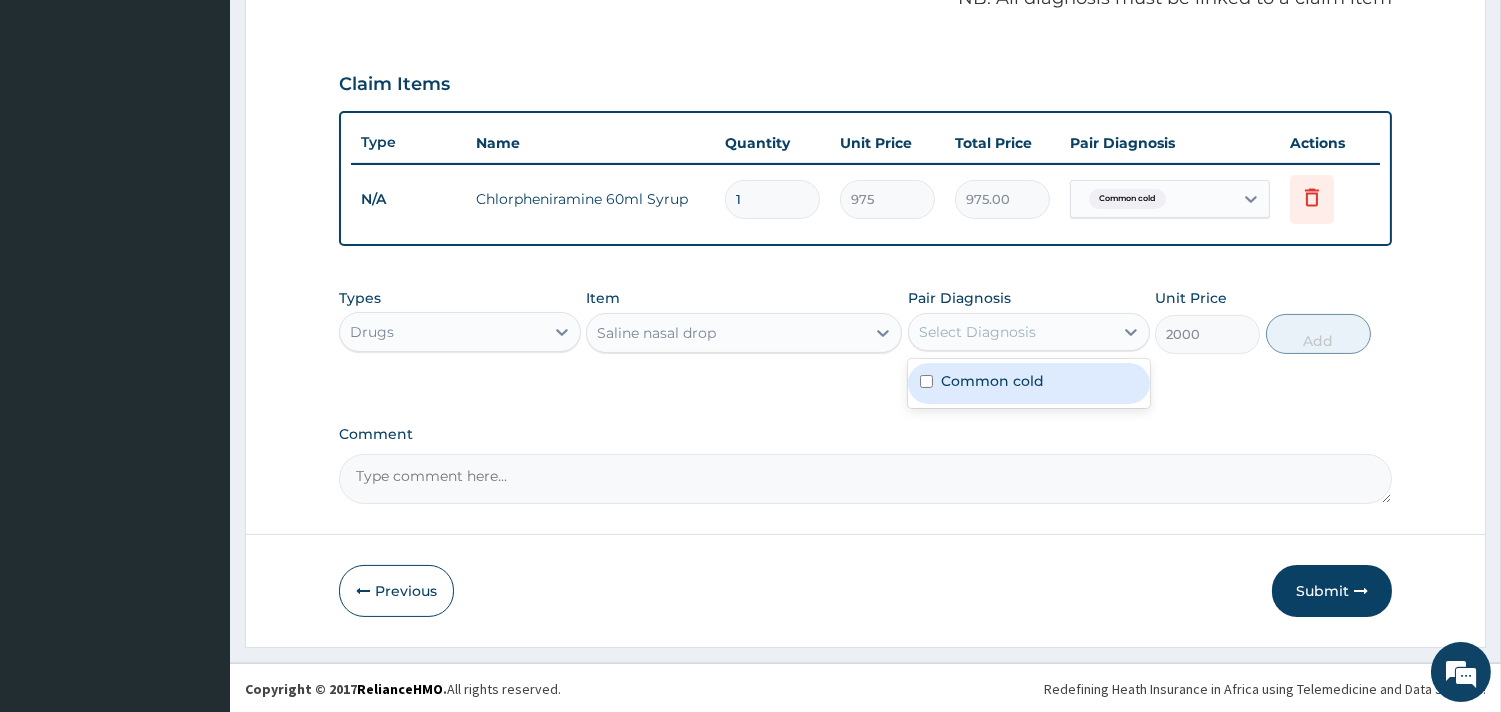 click on "Common cold" at bounding box center [1029, 383] 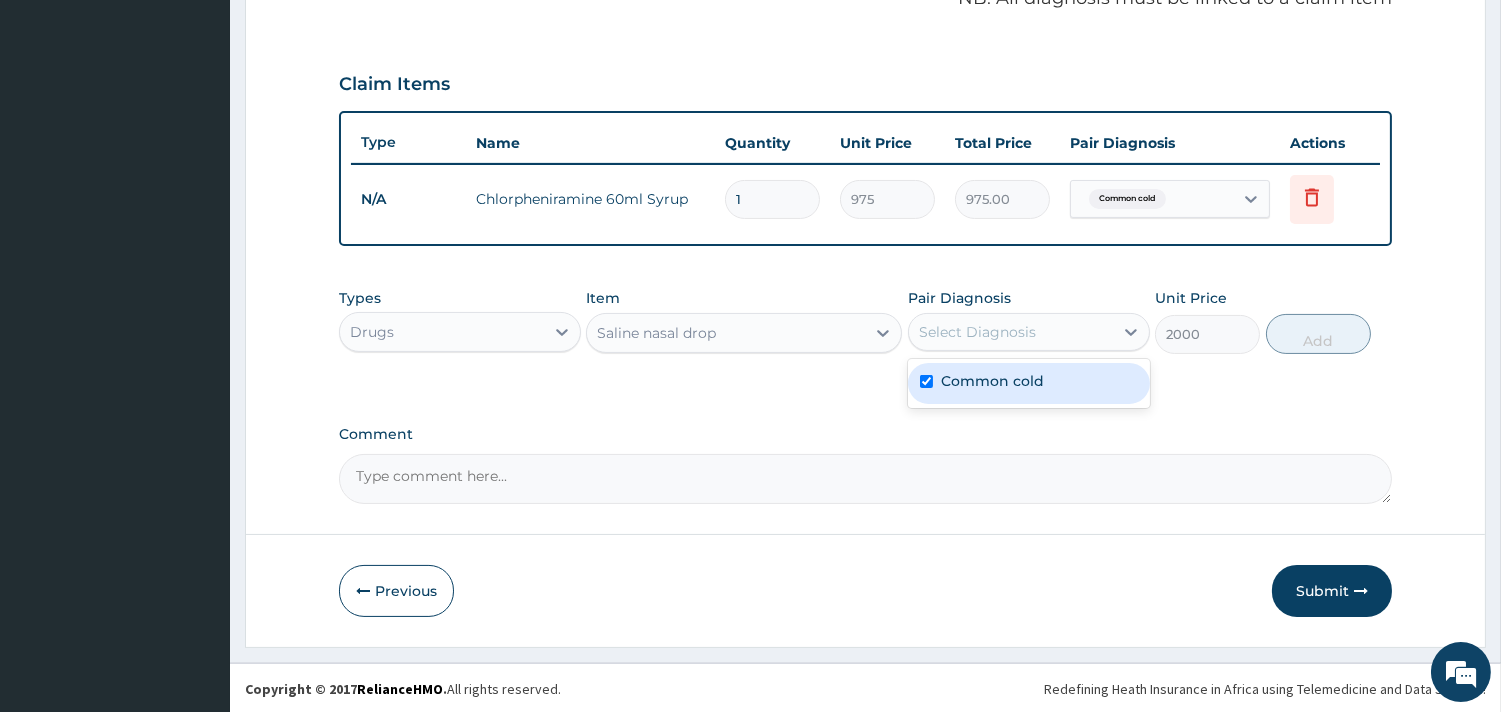 checkbox on "true" 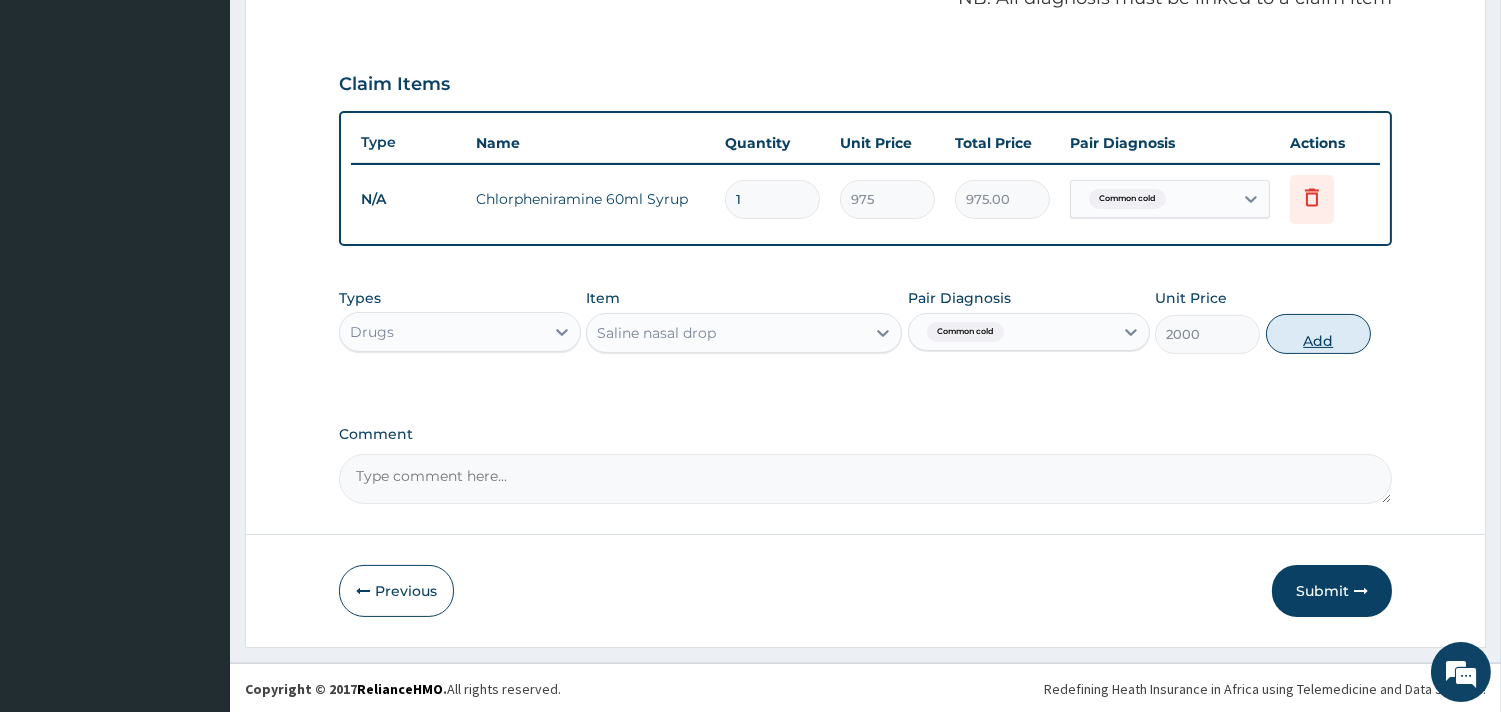 click on "Add" at bounding box center (1318, 334) 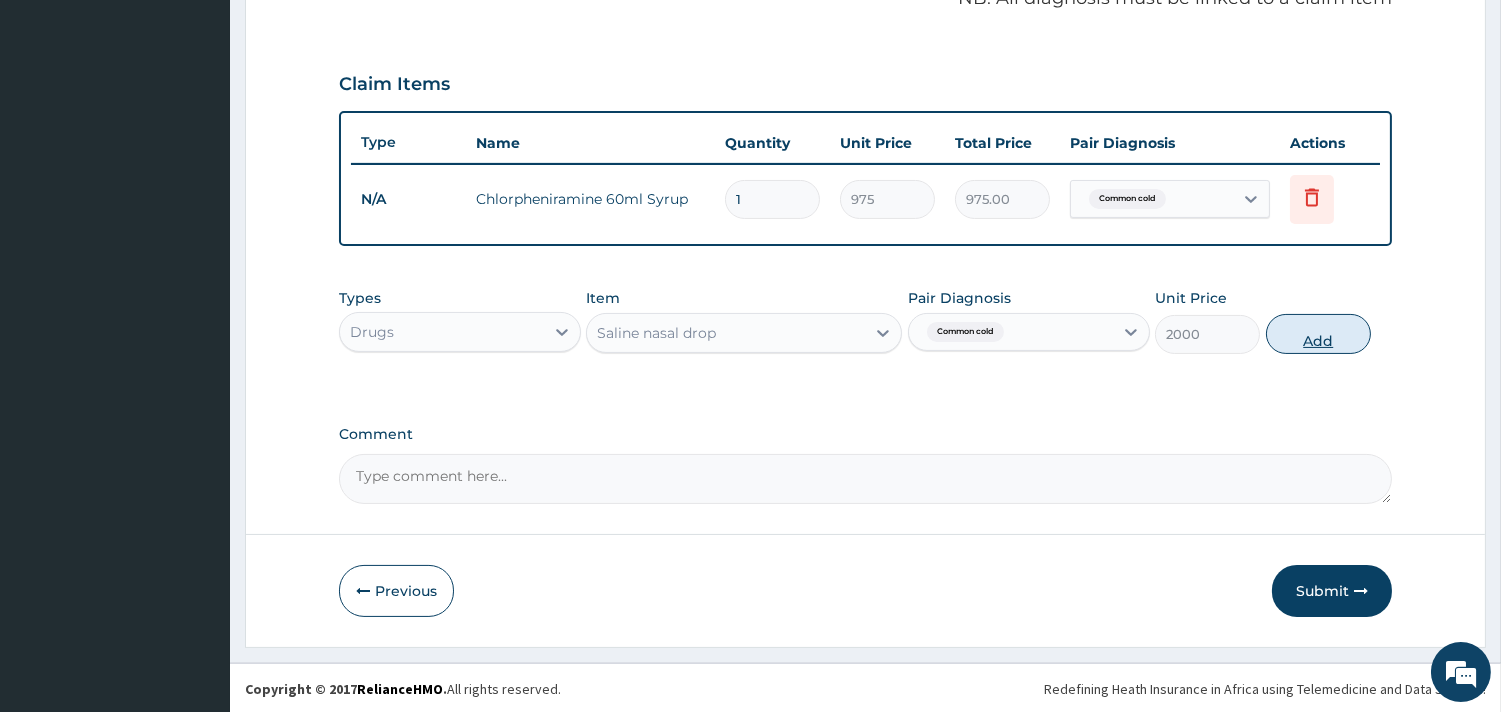 type on "0" 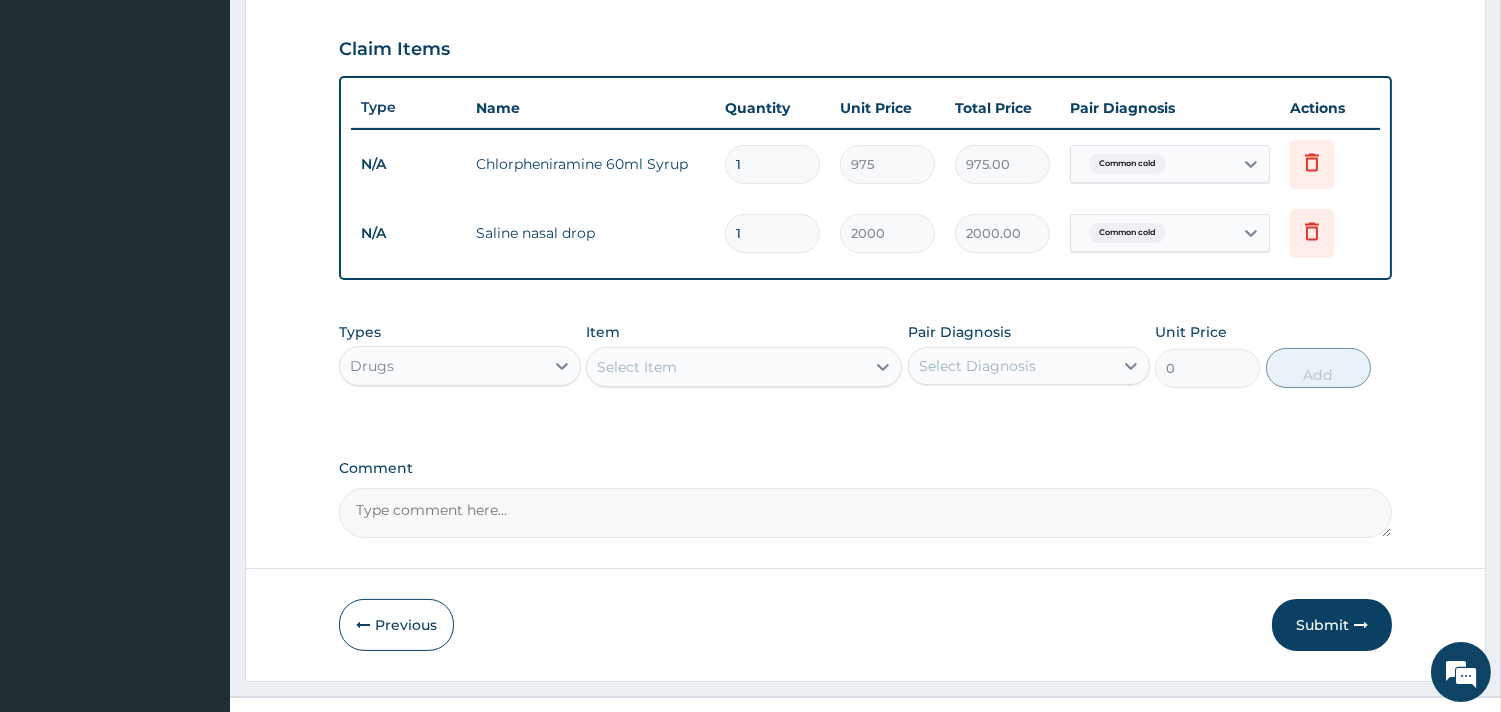 scroll, scrollTop: 702, scrollLeft: 0, axis: vertical 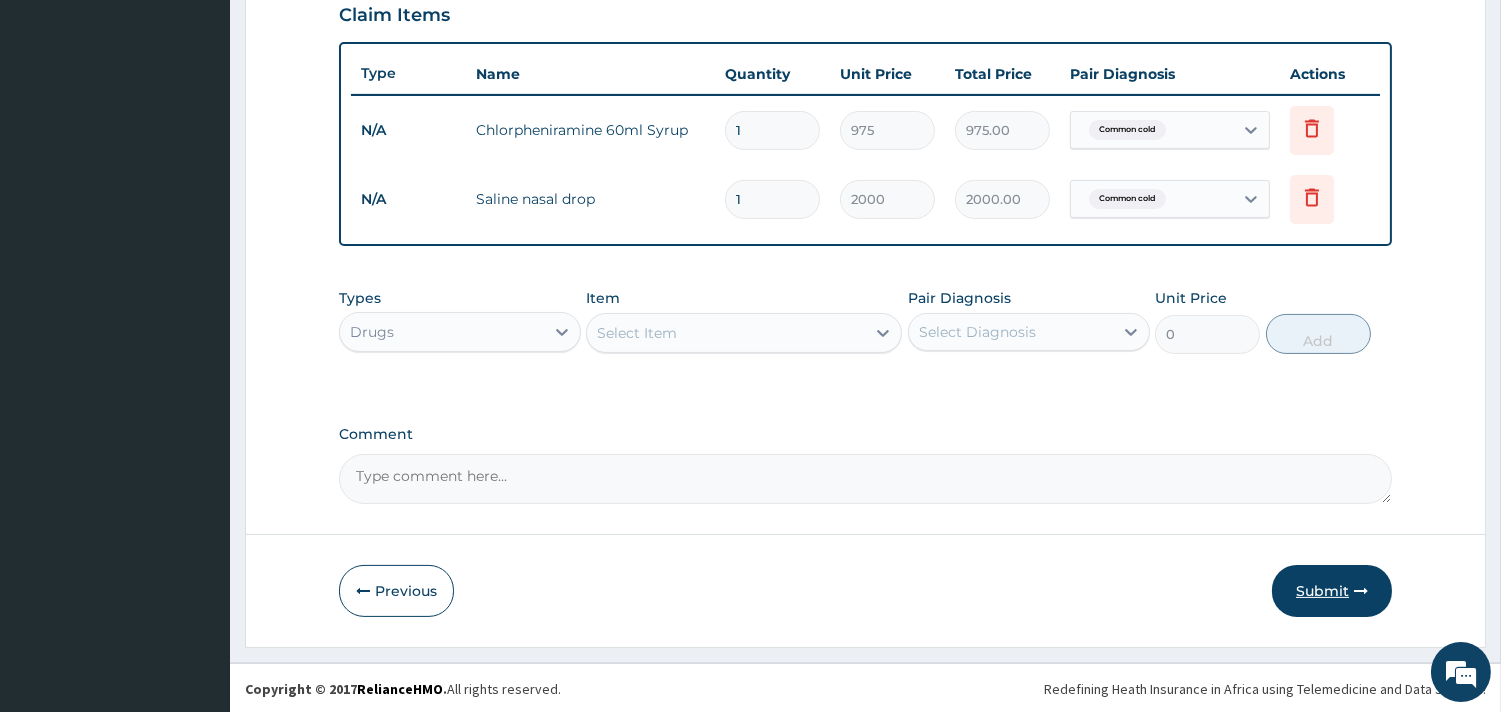 click on "Submit" at bounding box center (1332, 591) 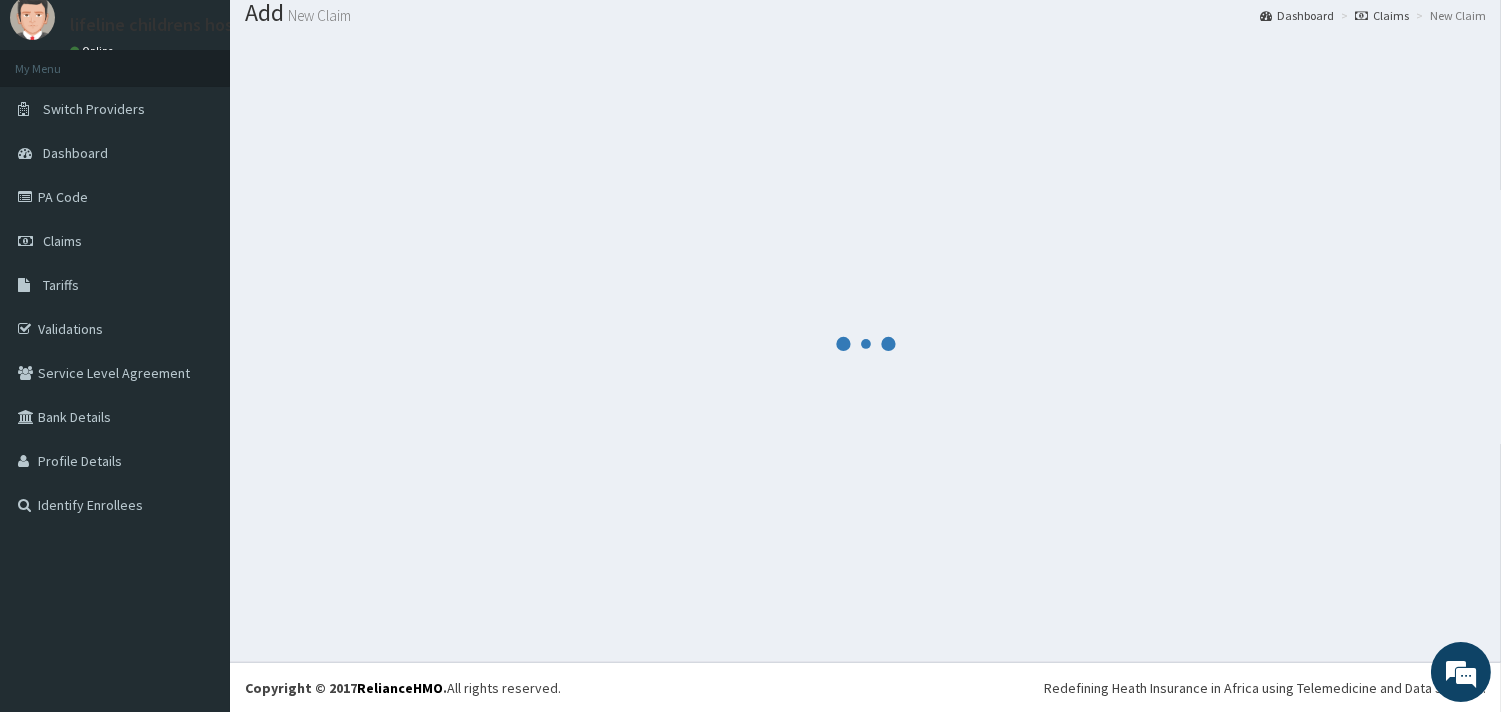 scroll, scrollTop: 702, scrollLeft: 0, axis: vertical 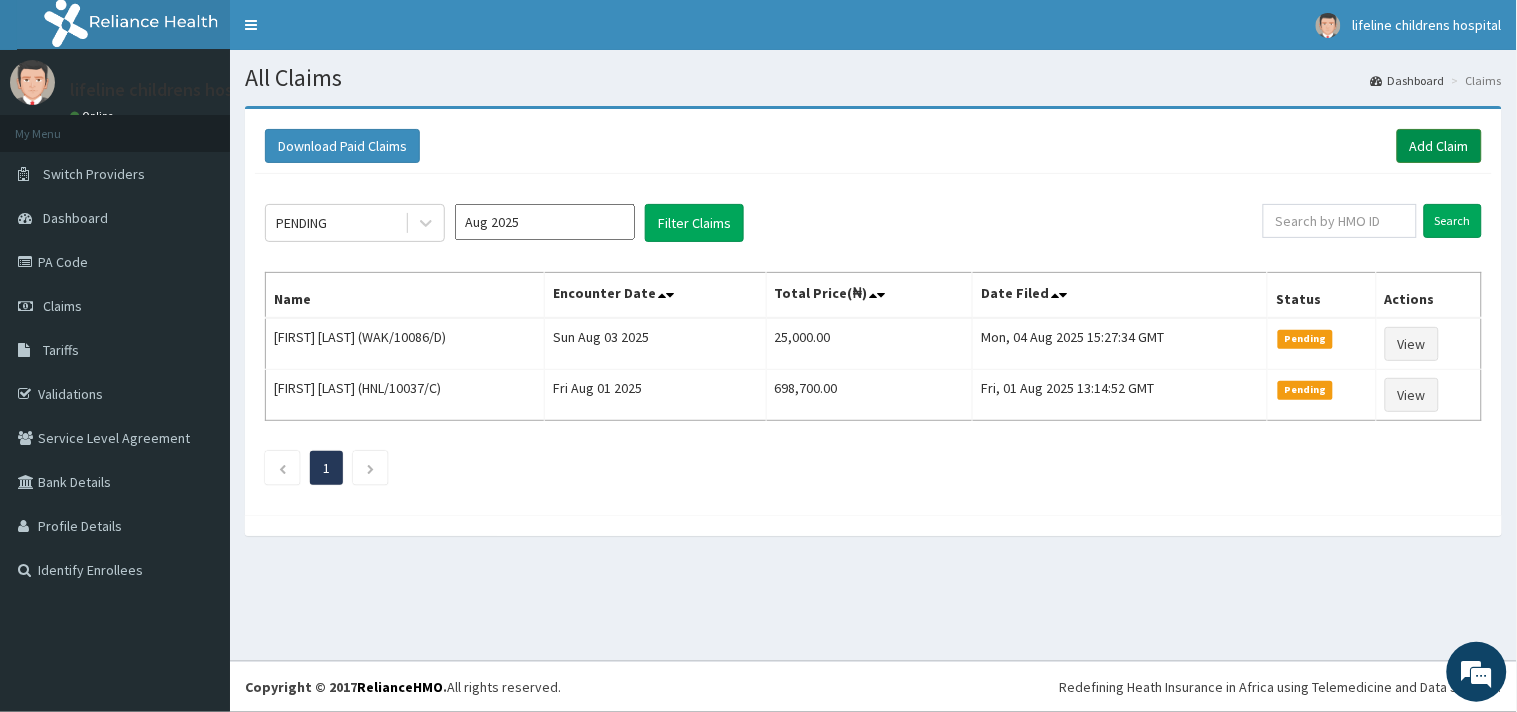 click on "Add Claim" at bounding box center (1439, 146) 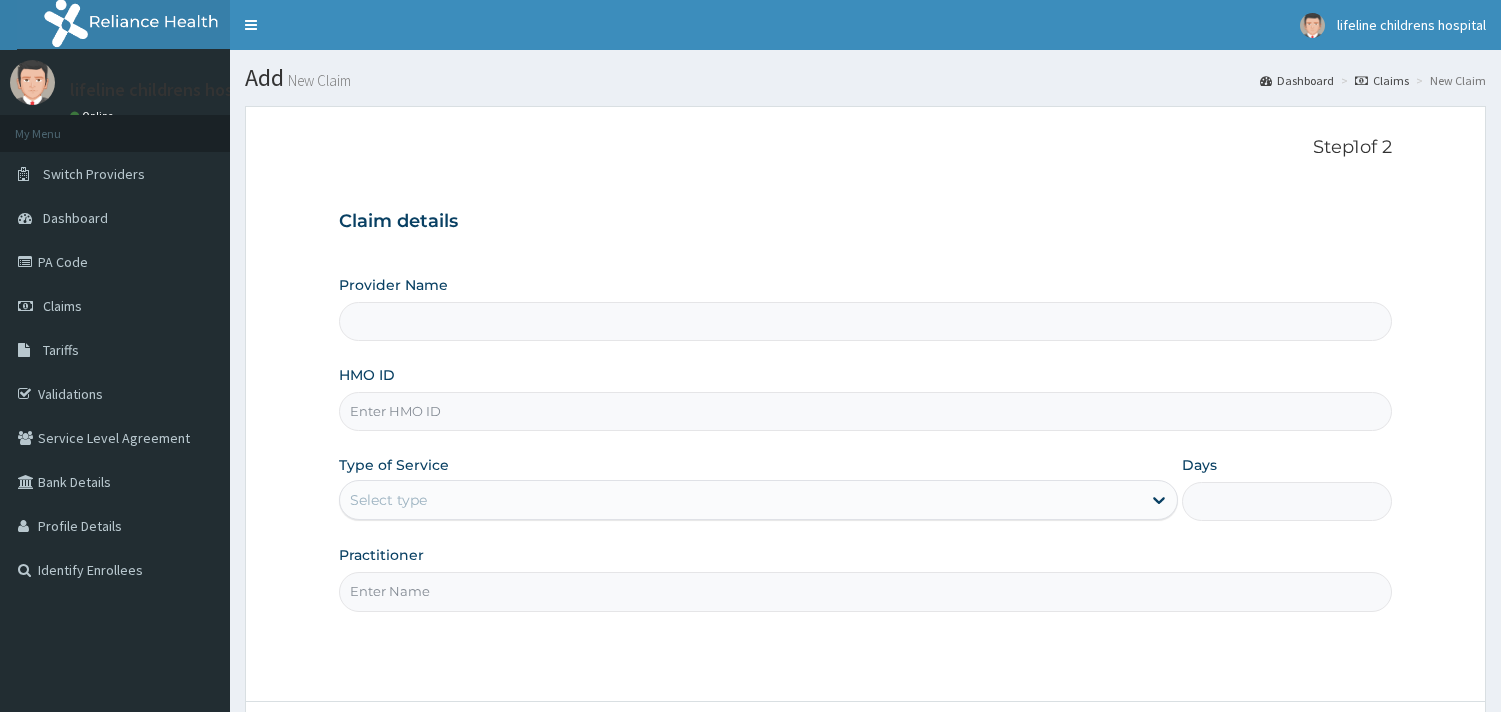 scroll, scrollTop: 0, scrollLeft: 0, axis: both 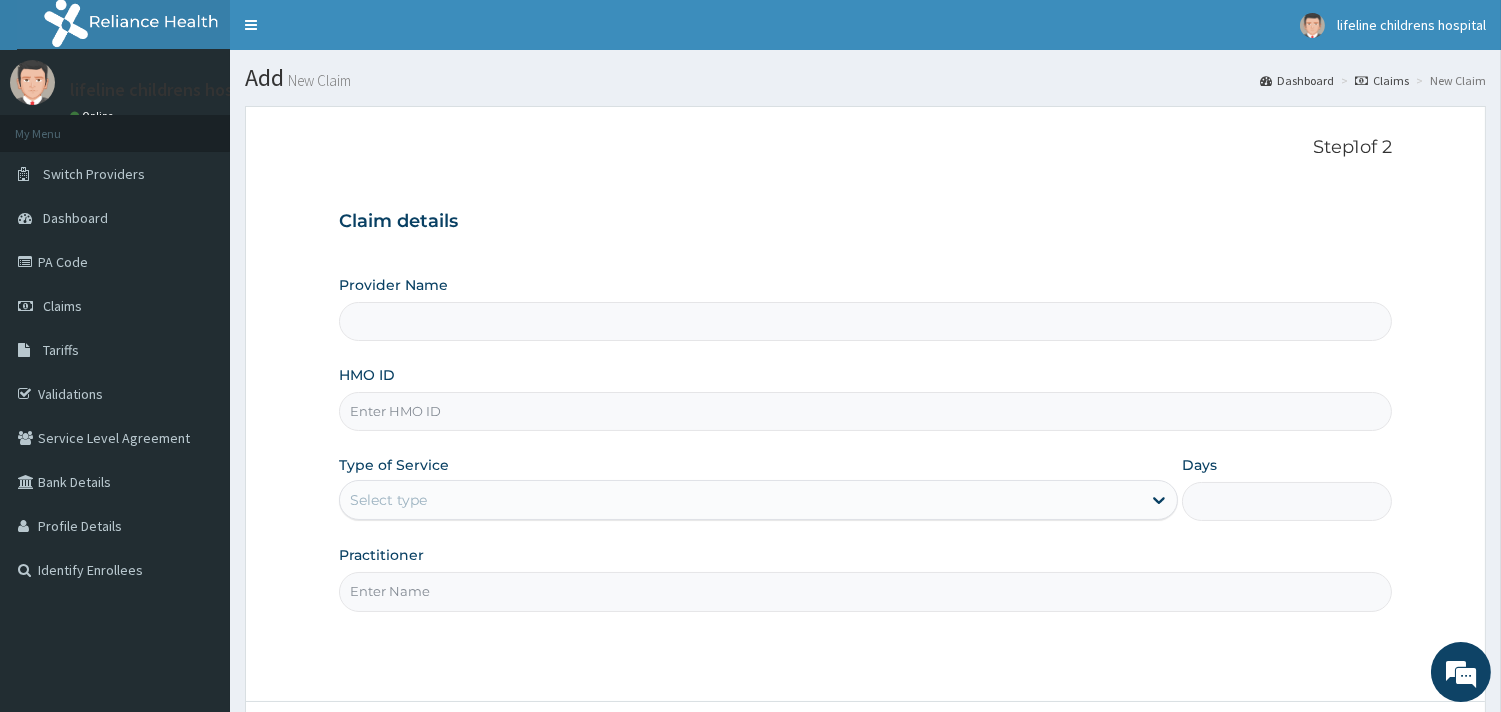 click on "HMO ID" at bounding box center (865, 411) 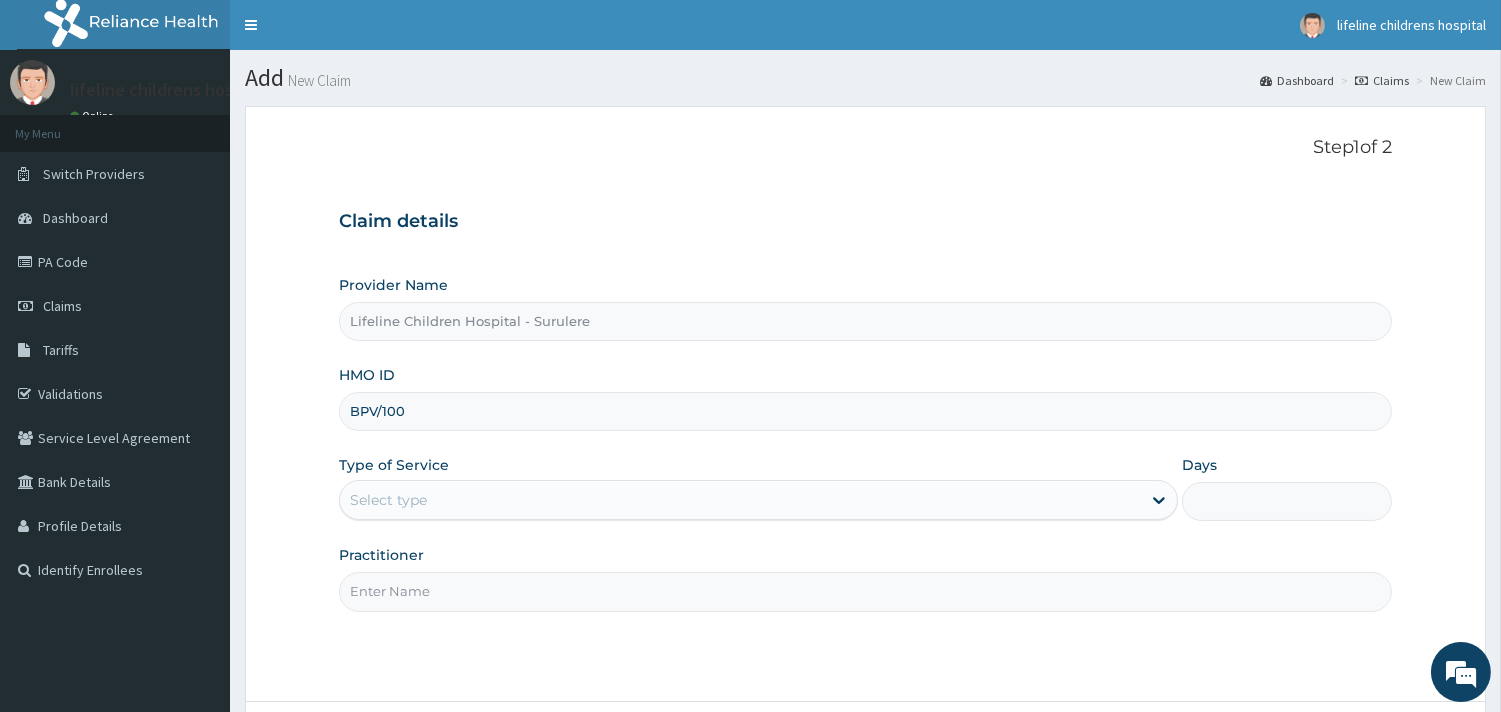 scroll, scrollTop: 0, scrollLeft: 0, axis: both 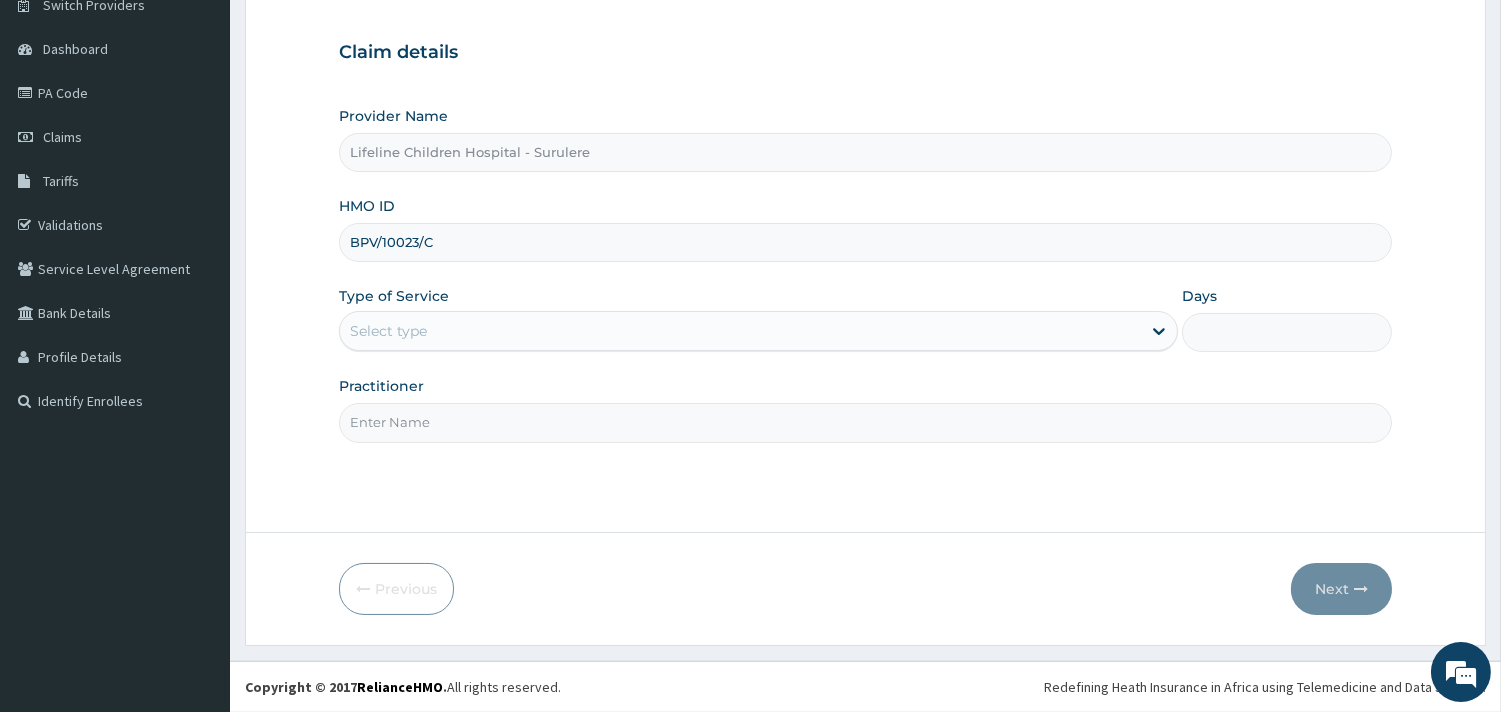 type on "BPV/10023/C" 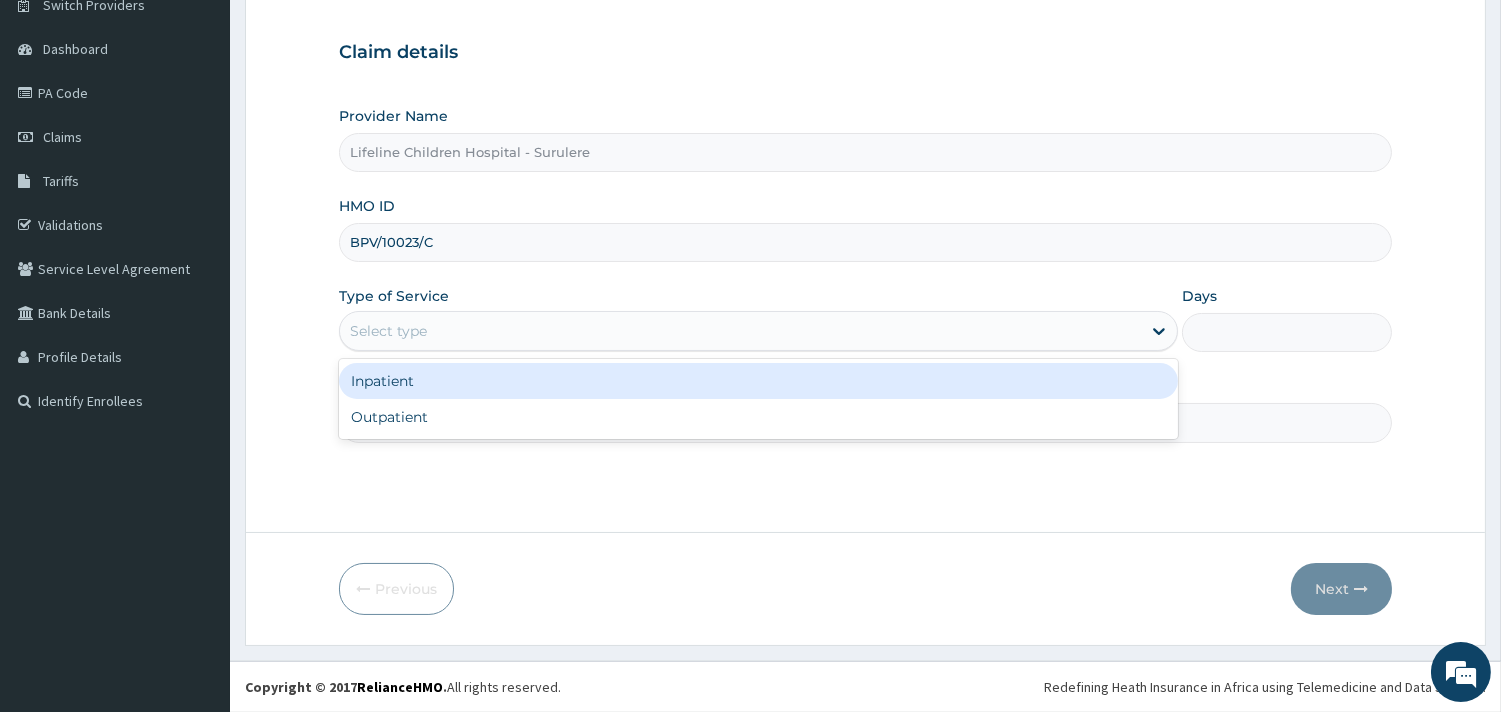 click on "Select type" at bounding box center [740, 331] 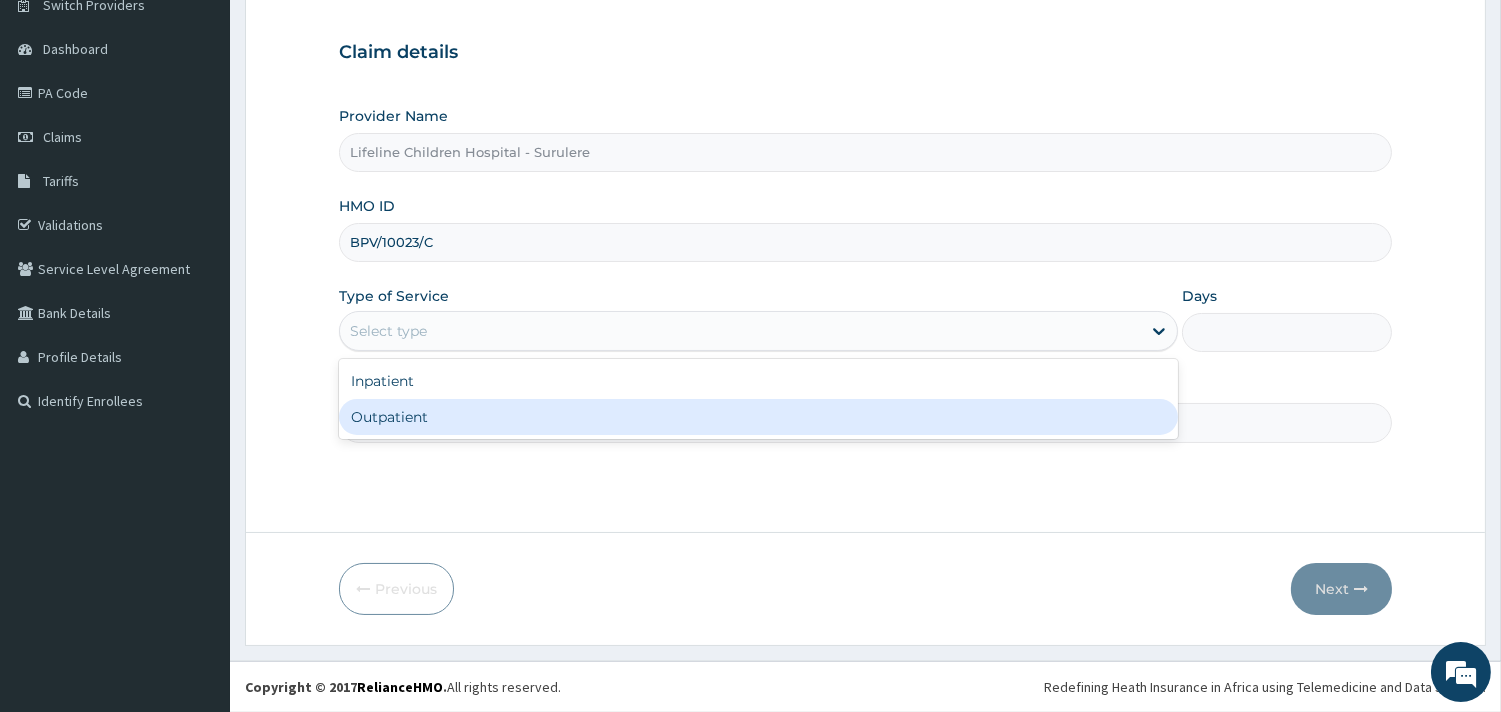 click on "Outpatient" at bounding box center [758, 417] 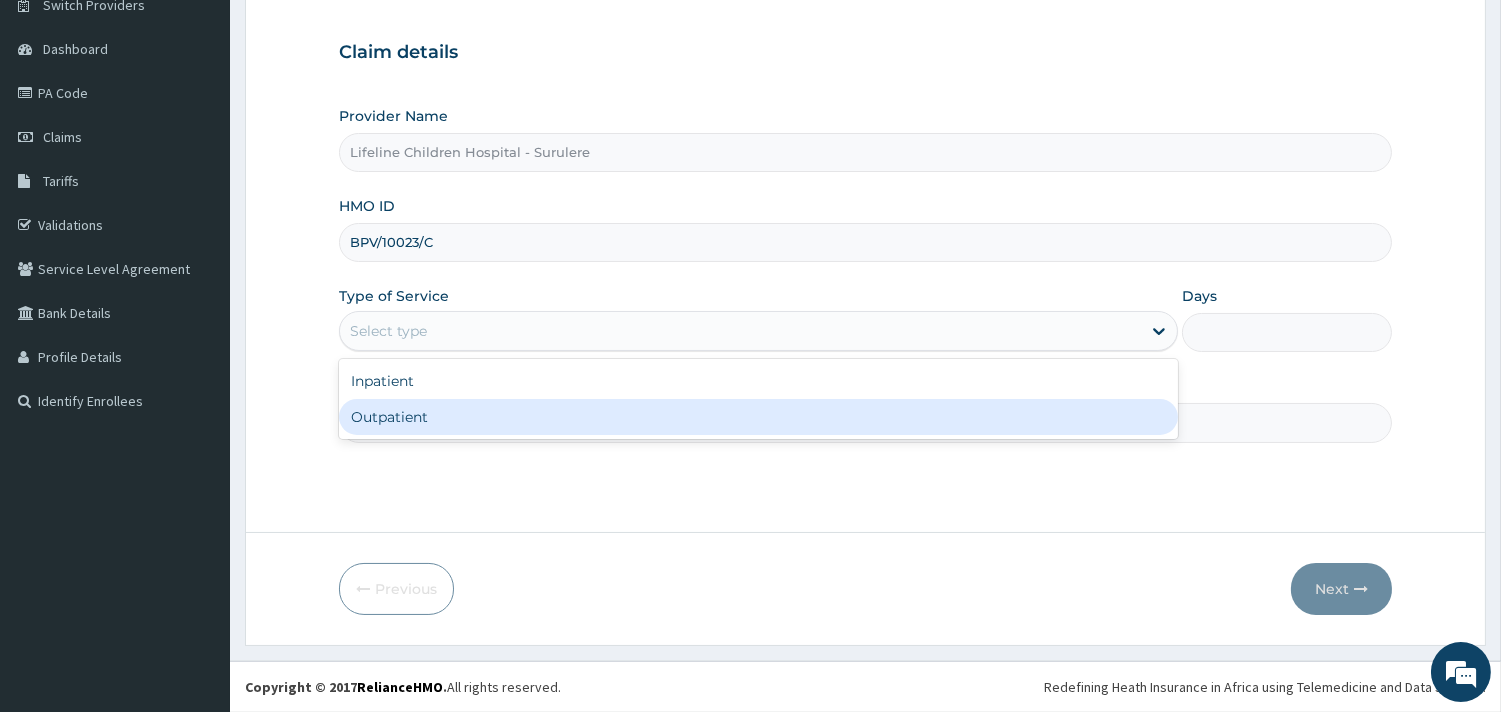 type on "1" 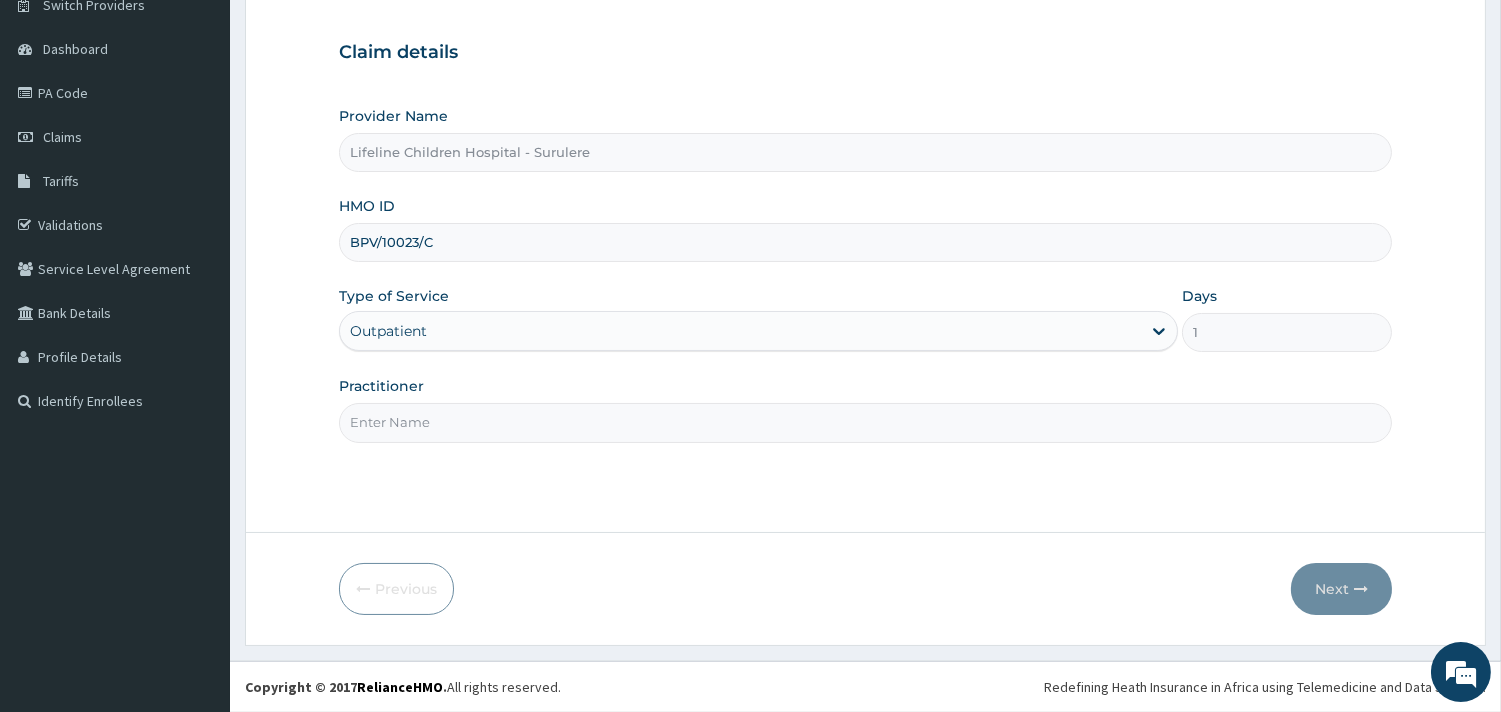 click on "Practitioner" at bounding box center (865, 422) 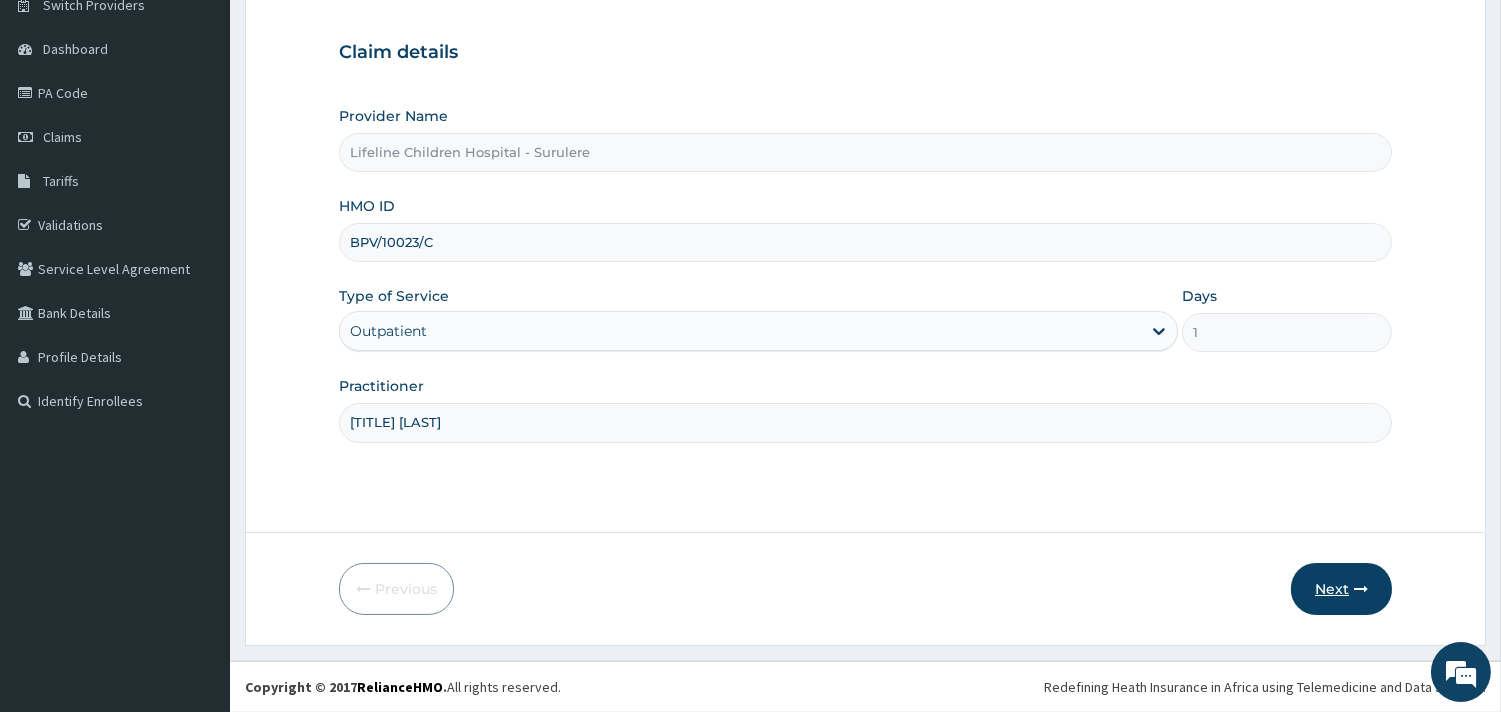 type on "DR JOY" 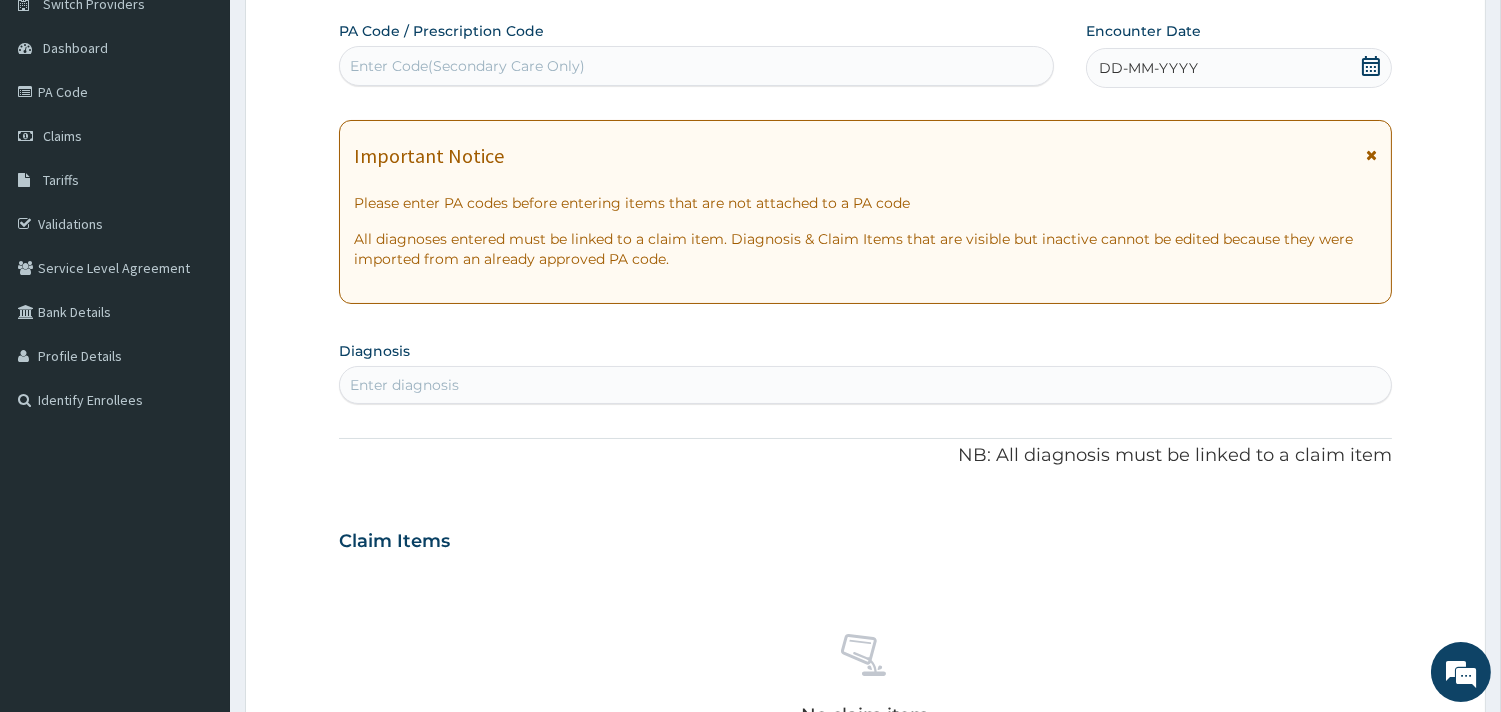 click on "DD-MM-YYYY" at bounding box center [1148, 68] 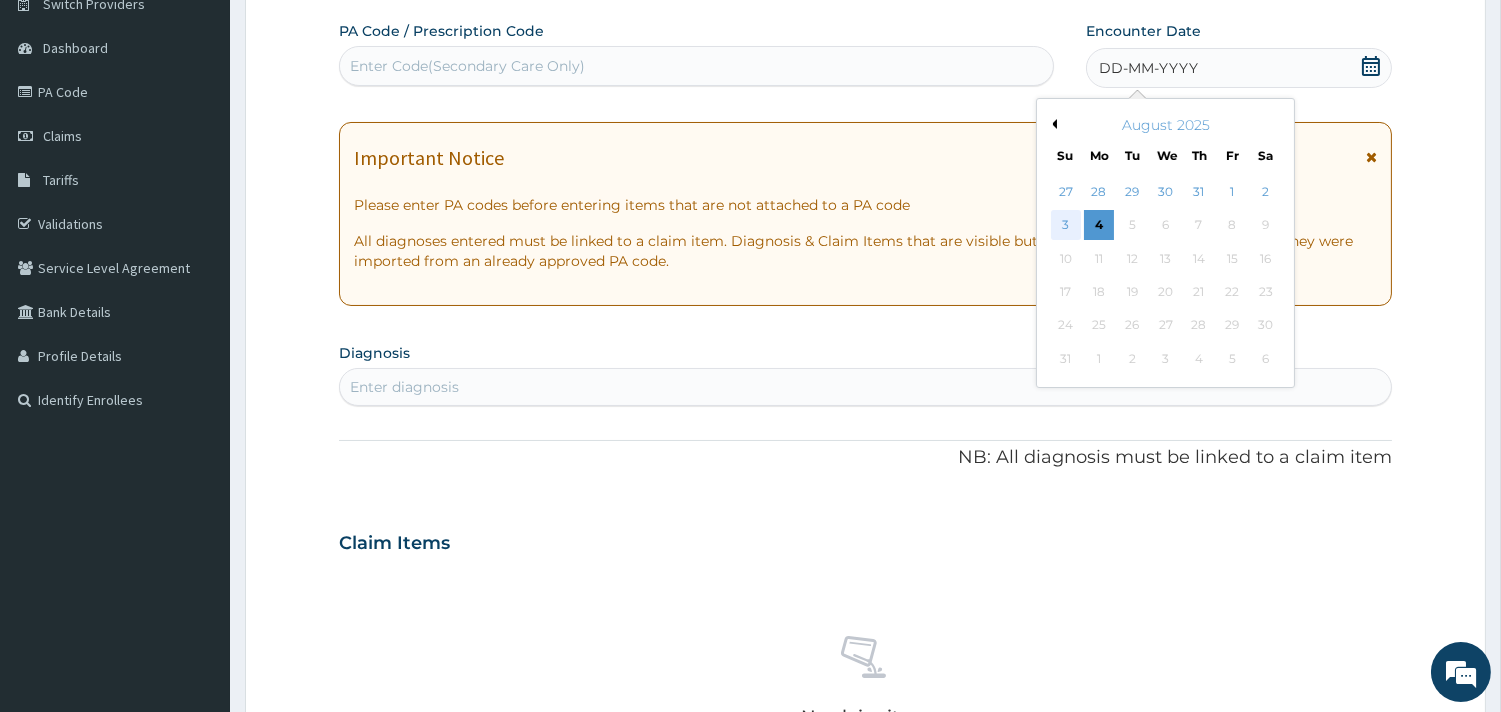 click on "3" at bounding box center (1065, 226) 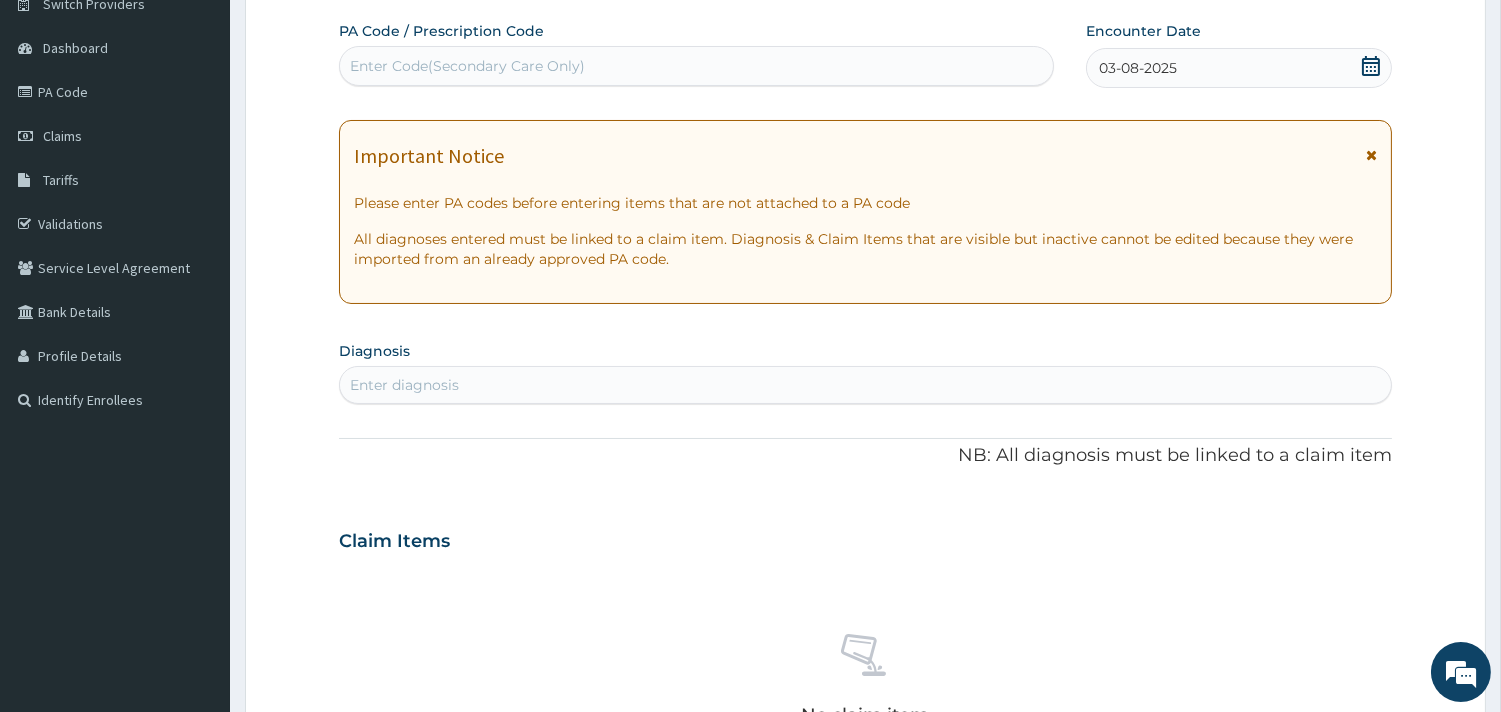 click on "Enter diagnosis" at bounding box center [865, 385] 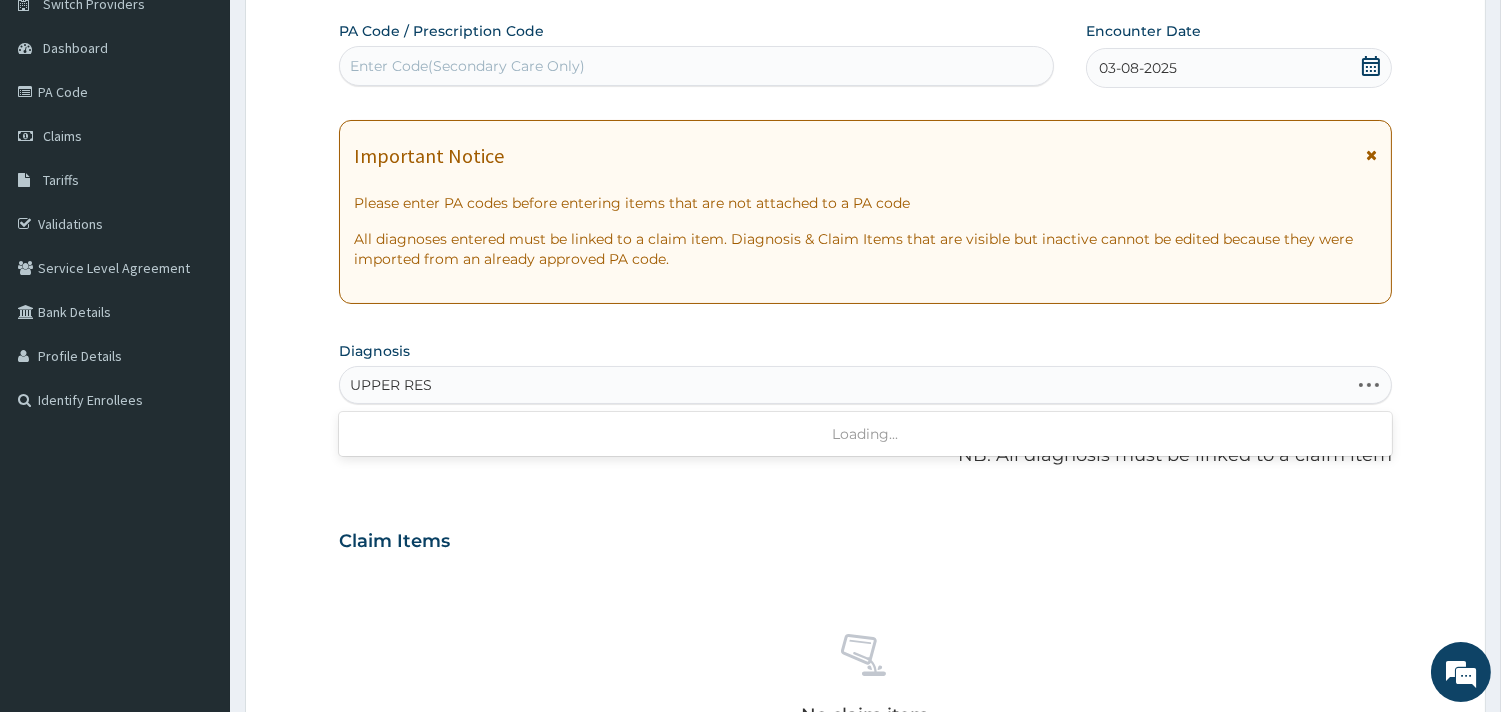 type on "UPPER RESP" 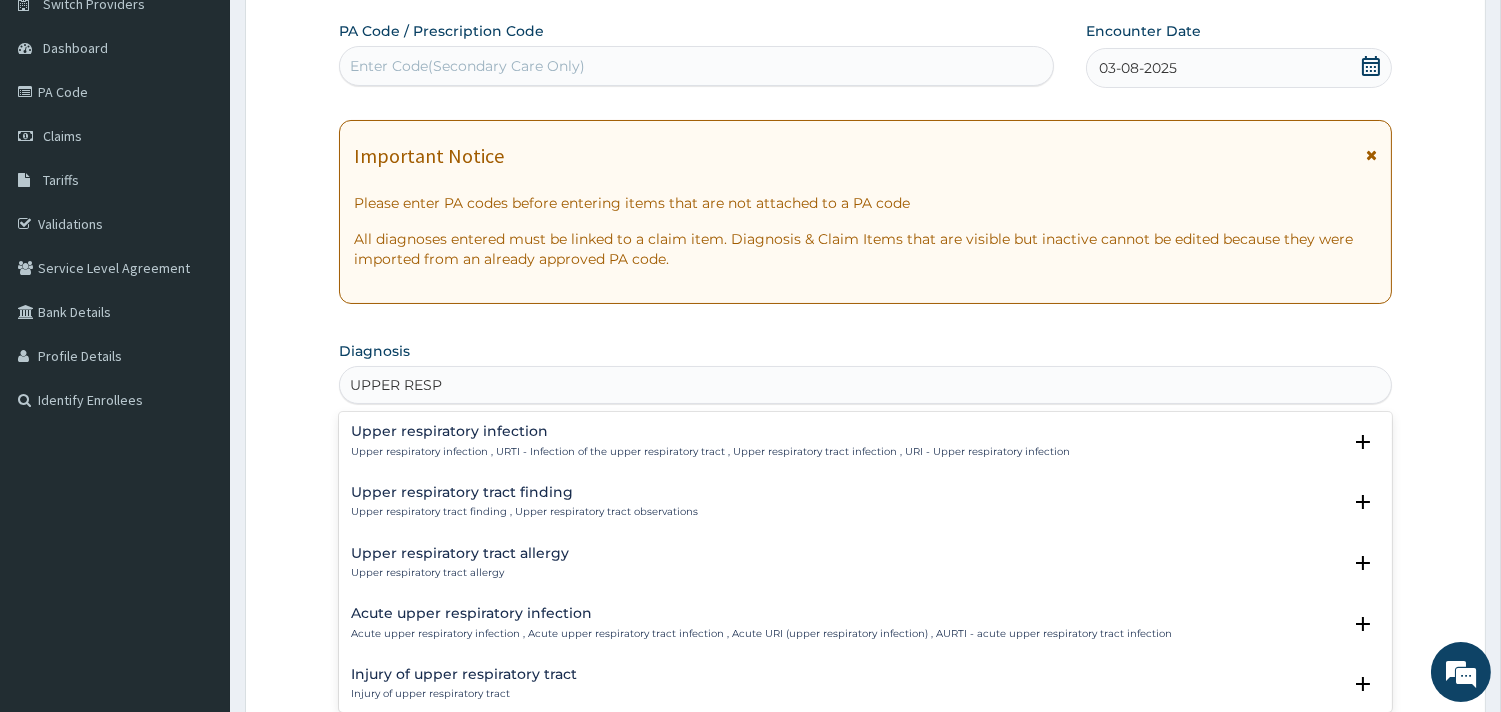 click on "Upper respiratory infection" at bounding box center (710, 431) 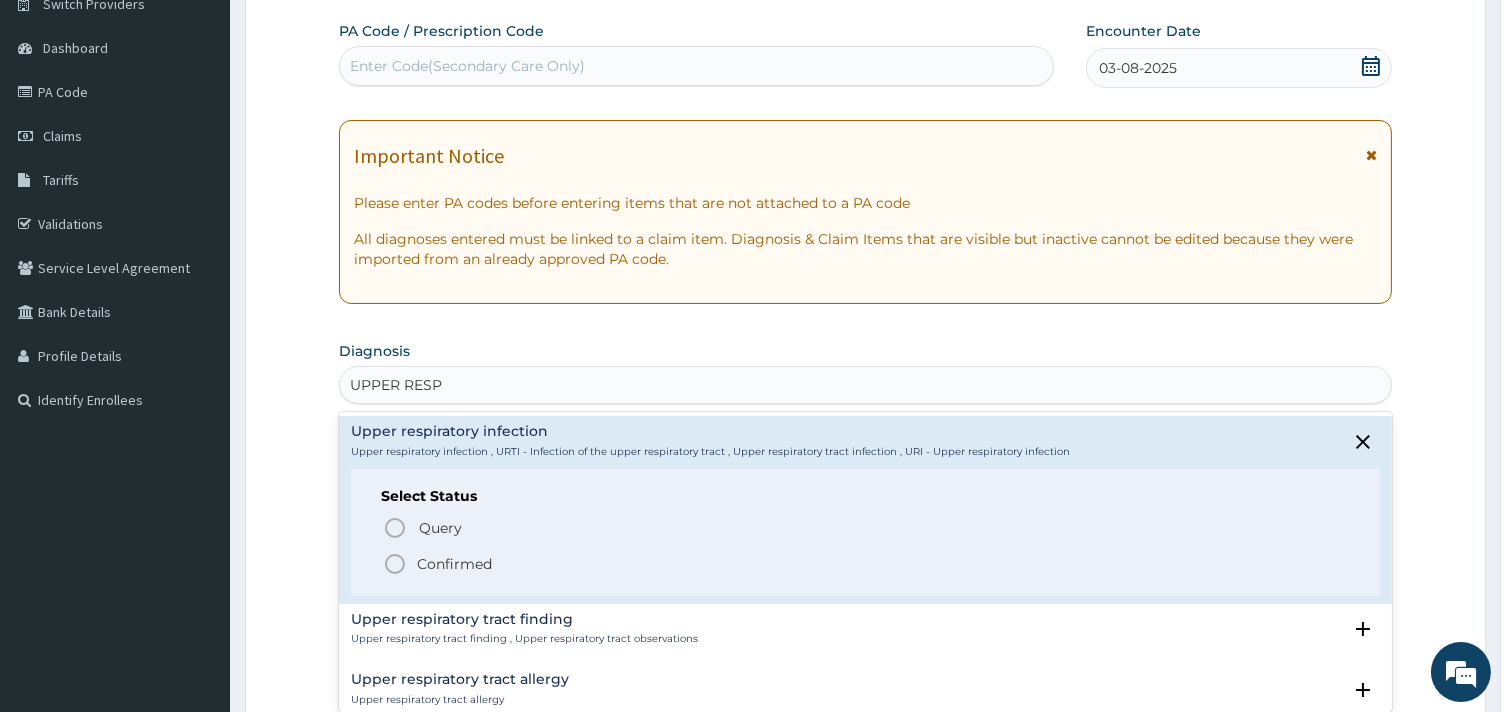 click on "Confirmed" at bounding box center [454, 564] 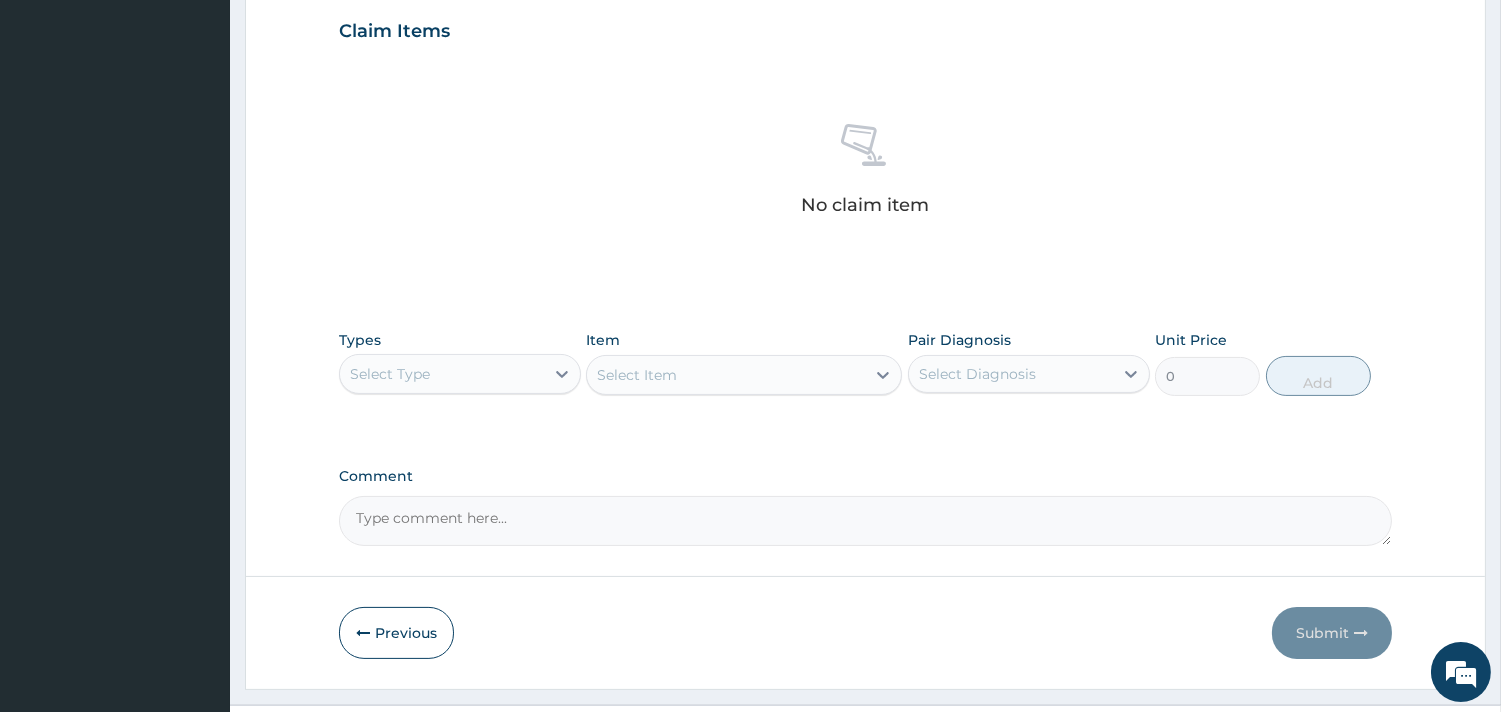scroll, scrollTop: 725, scrollLeft: 0, axis: vertical 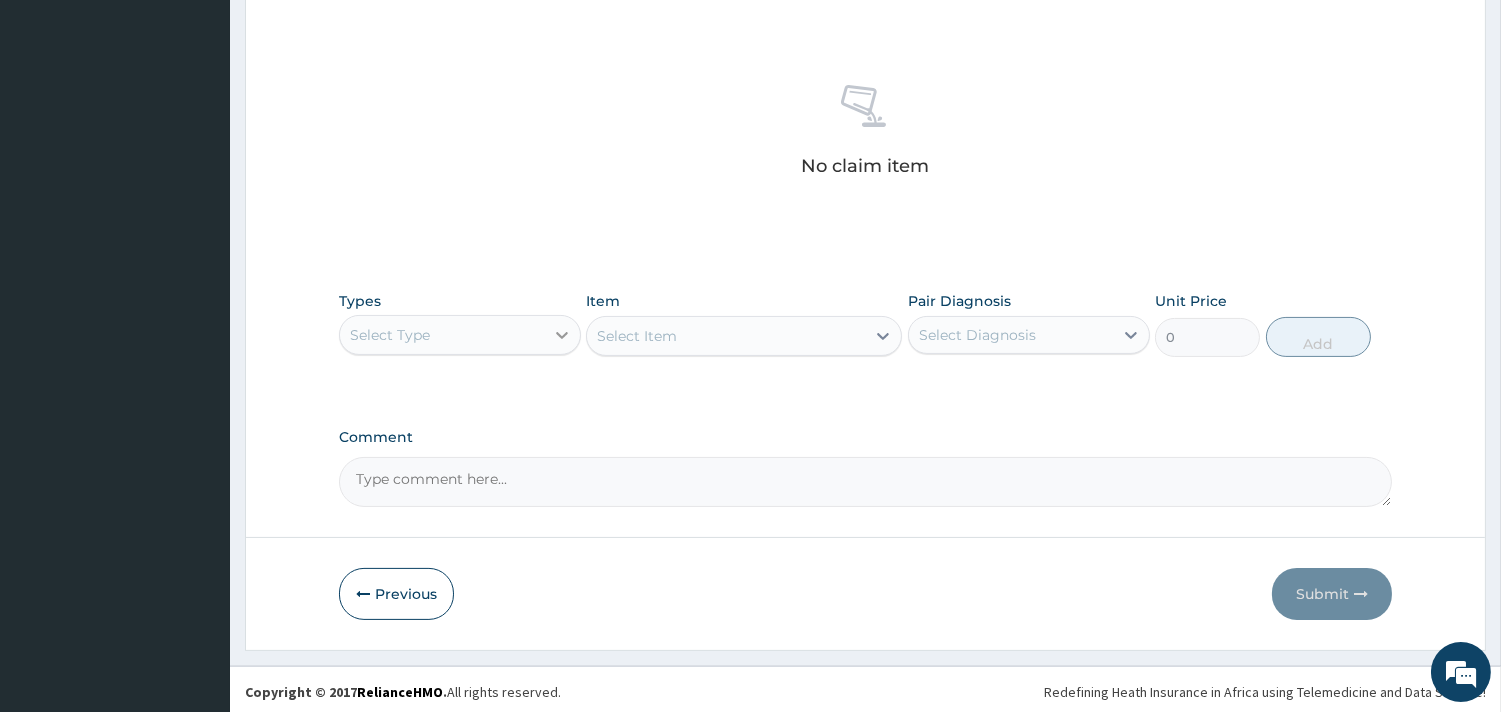 click 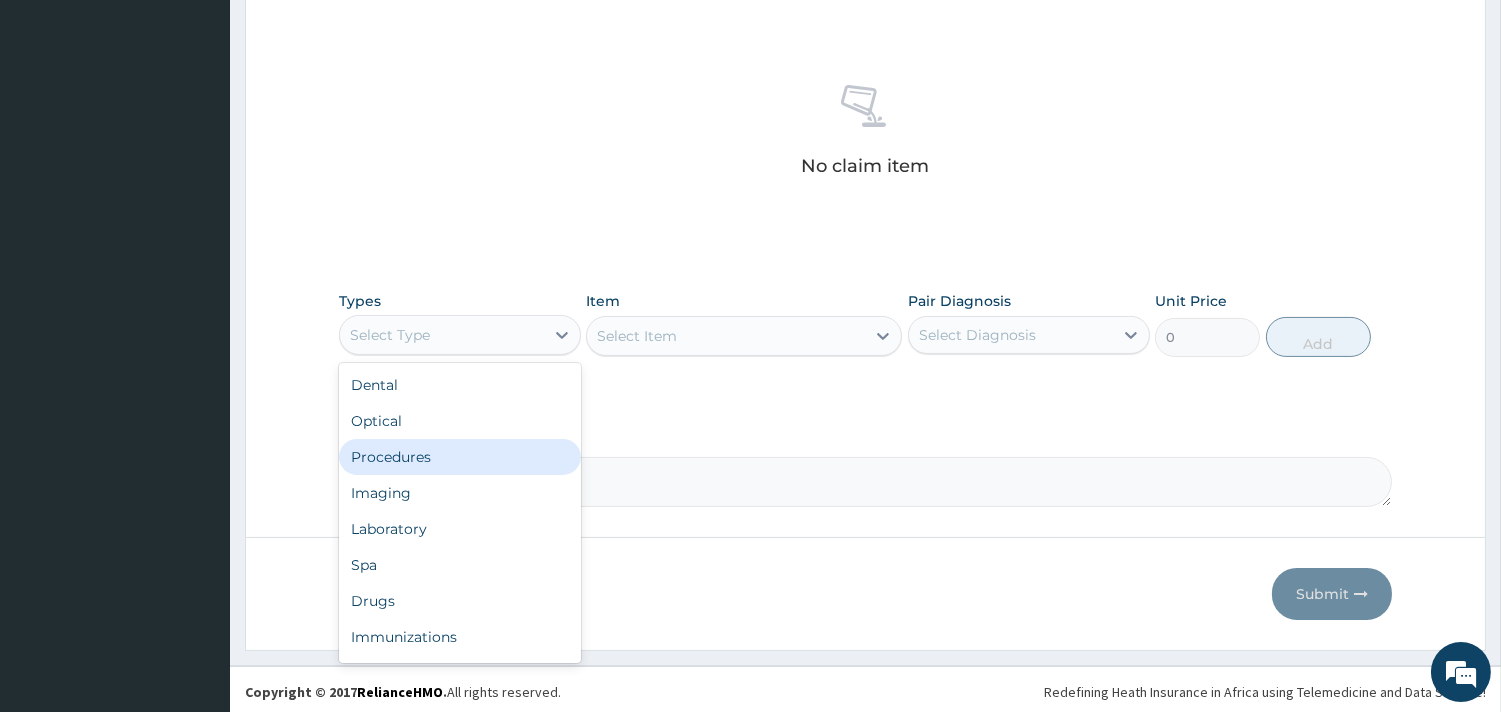 click on "Procedures" at bounding box center [460, 457] 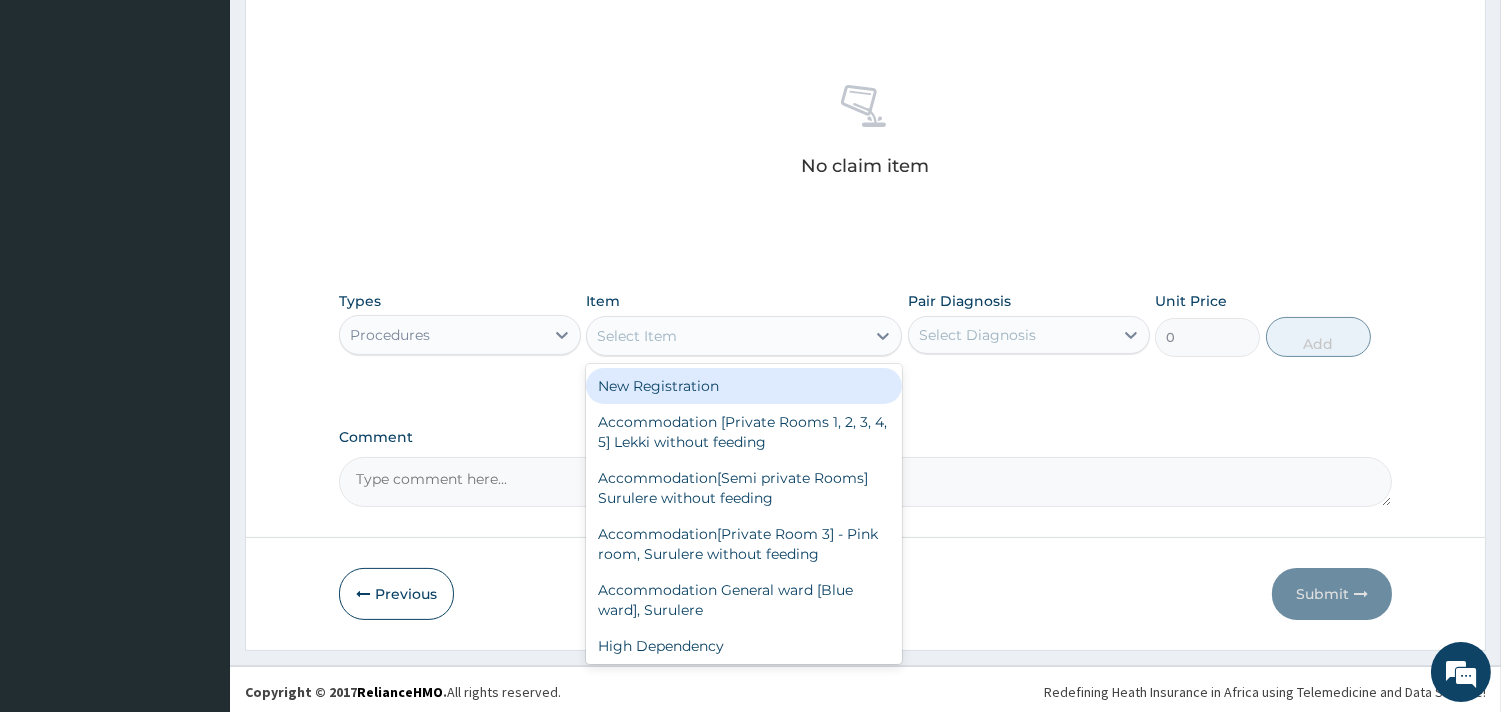 click on "Select Item" at bounding box center (726, 336) 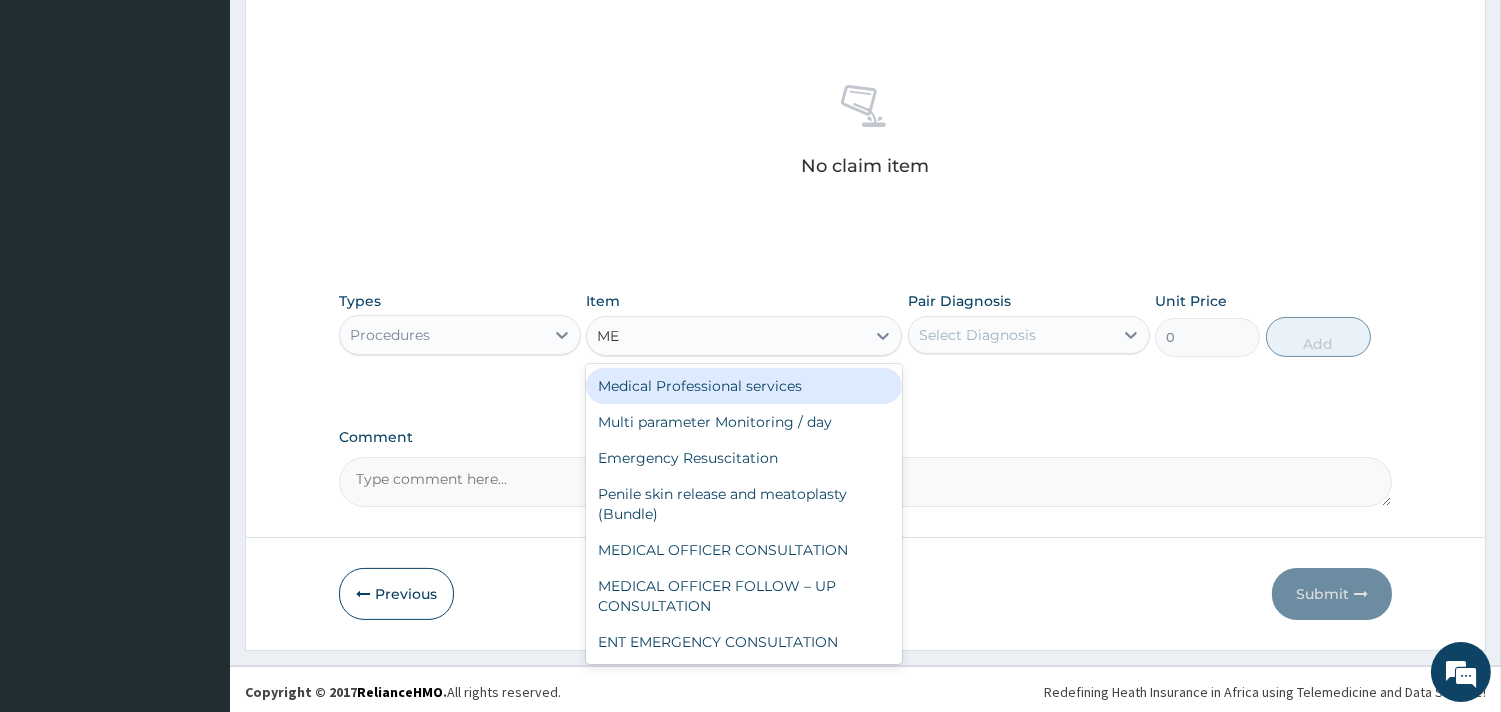 type on "MED" 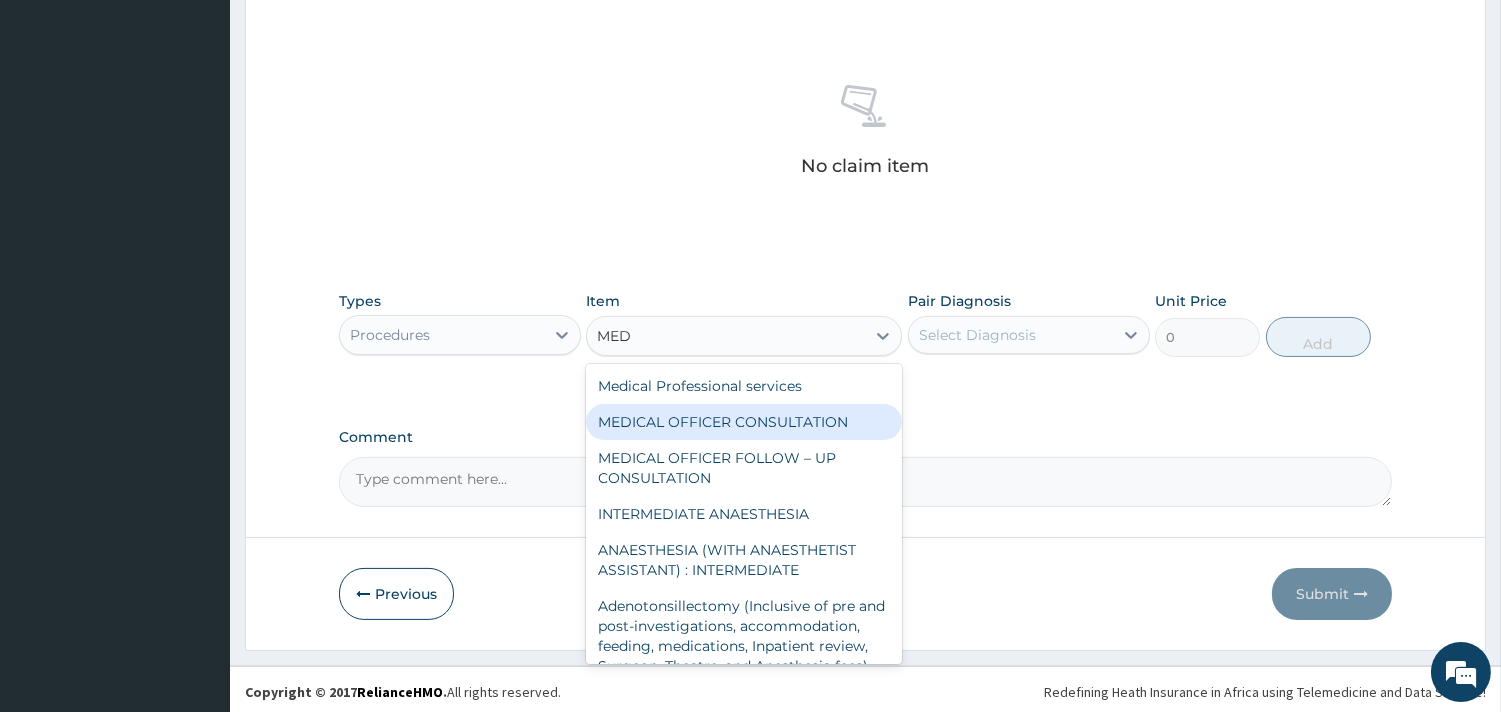 click on "MEDICAL OFFICER CONSULTATION" at bounding box center (744, 422) 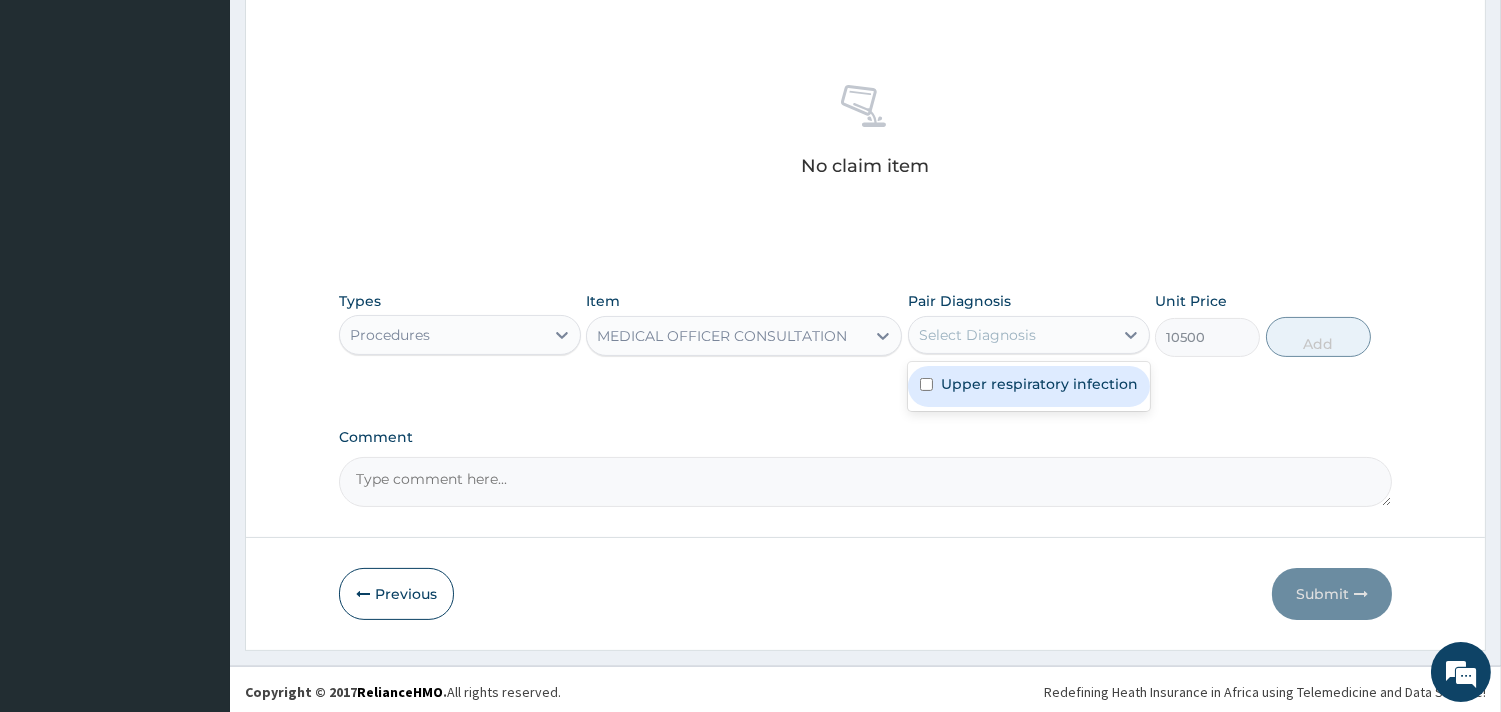 click on "Select Diagnosis" at bounding box center (1011, 335) 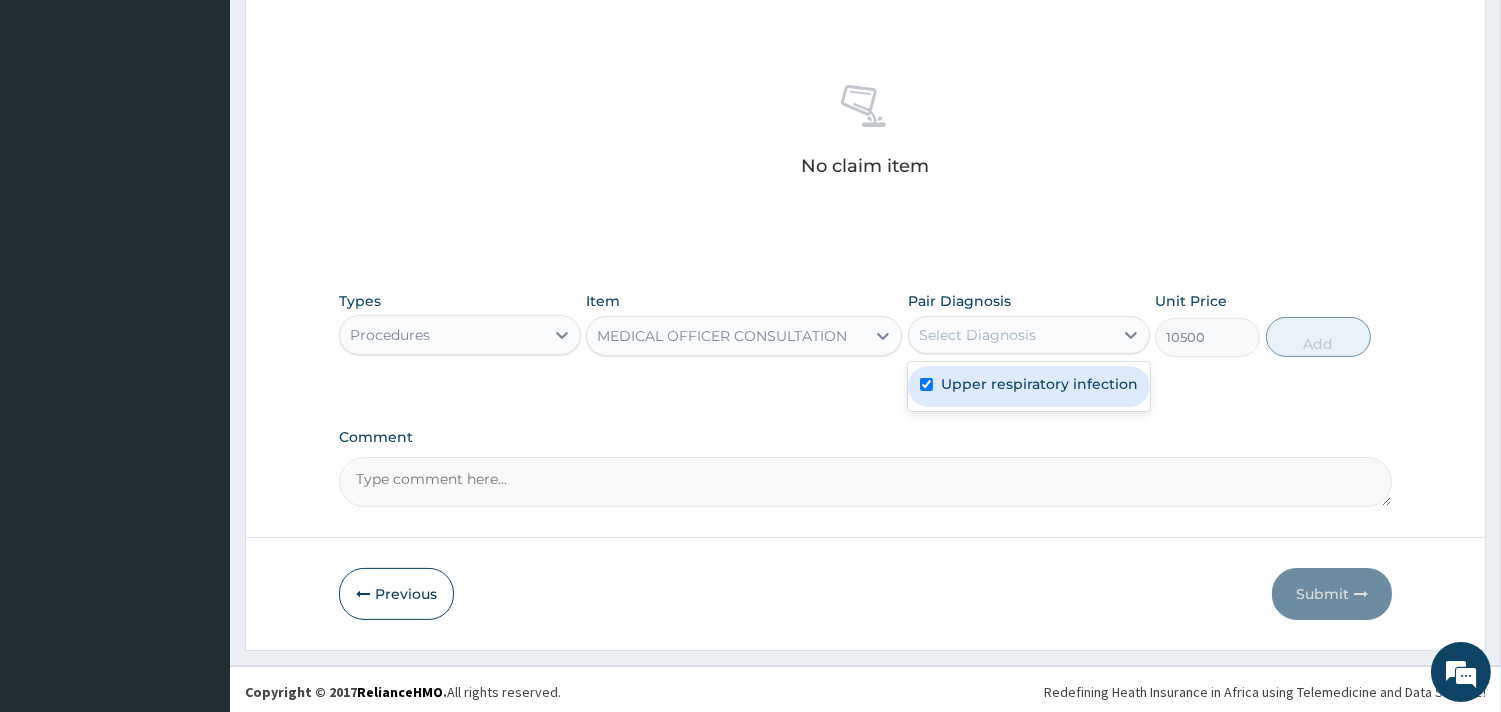 checkbox on "true" 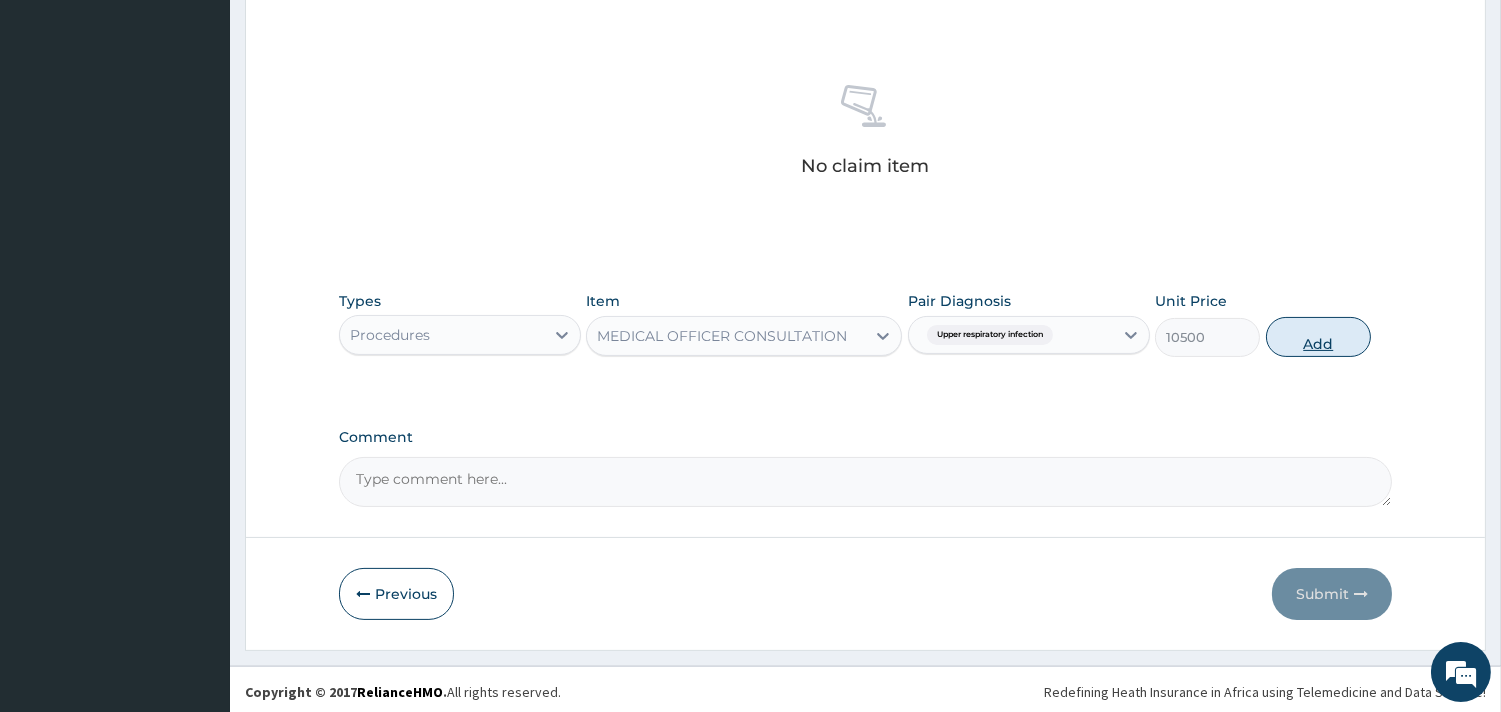 click on "Add" at bounding box center [1318, 337] 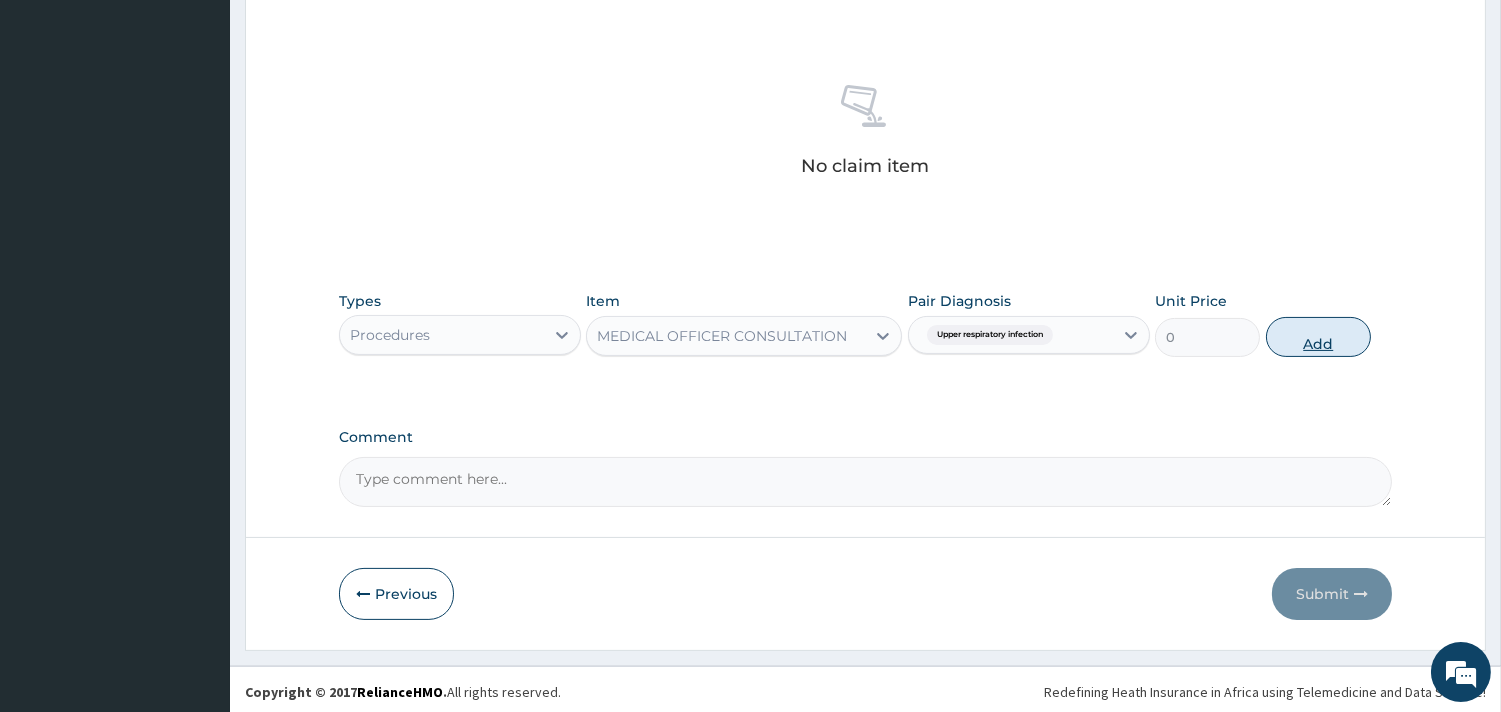 scroll, scrollTop: 633, scrollLeft: 0, axis: vertical 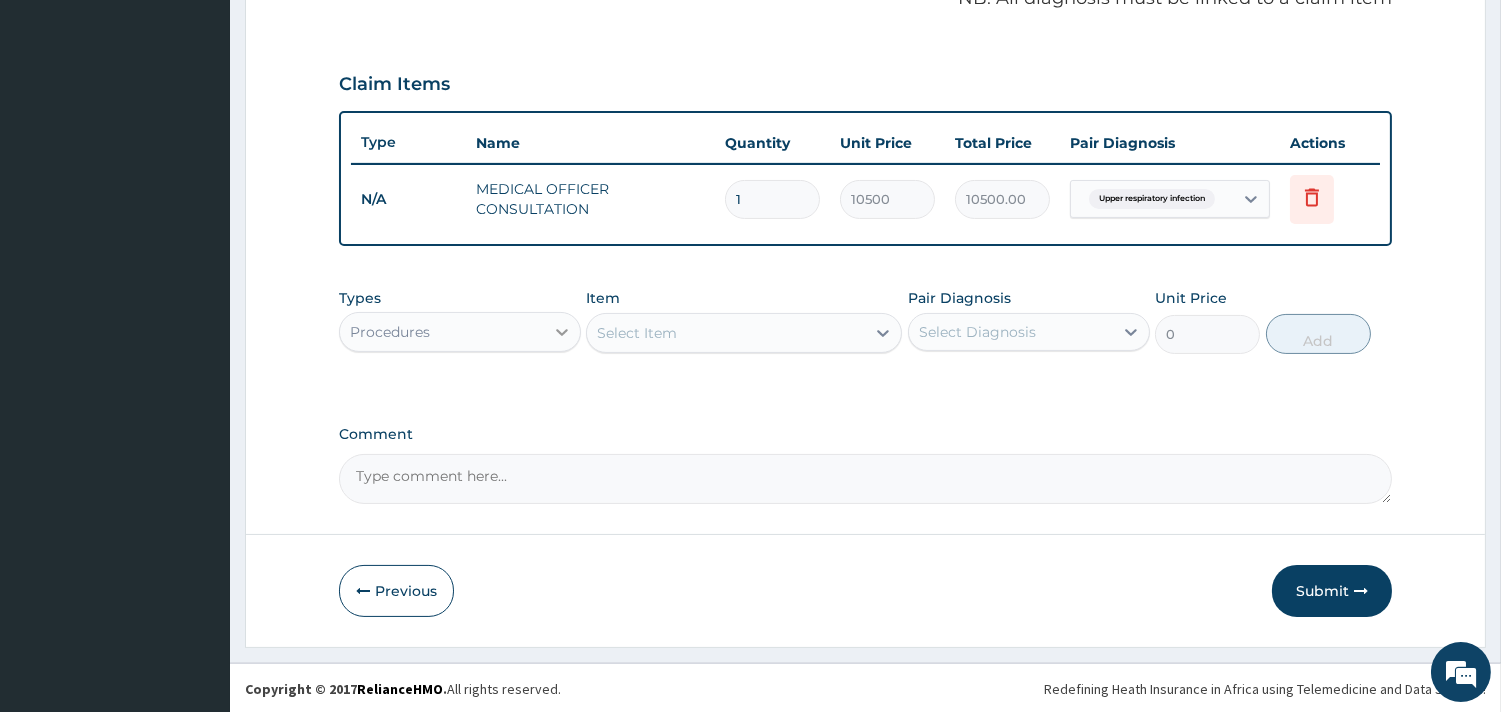 click 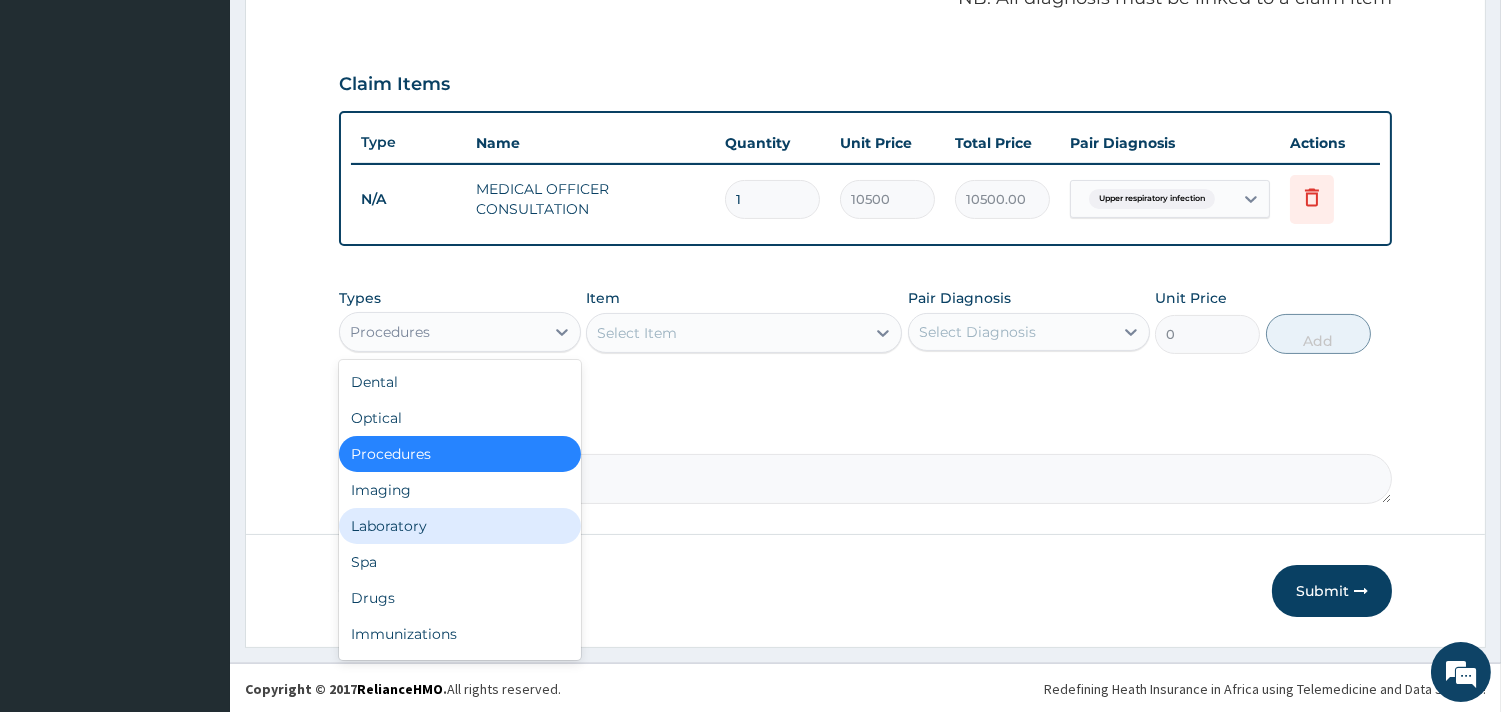 click on "Laboratory" at bounding box center [460, 526] 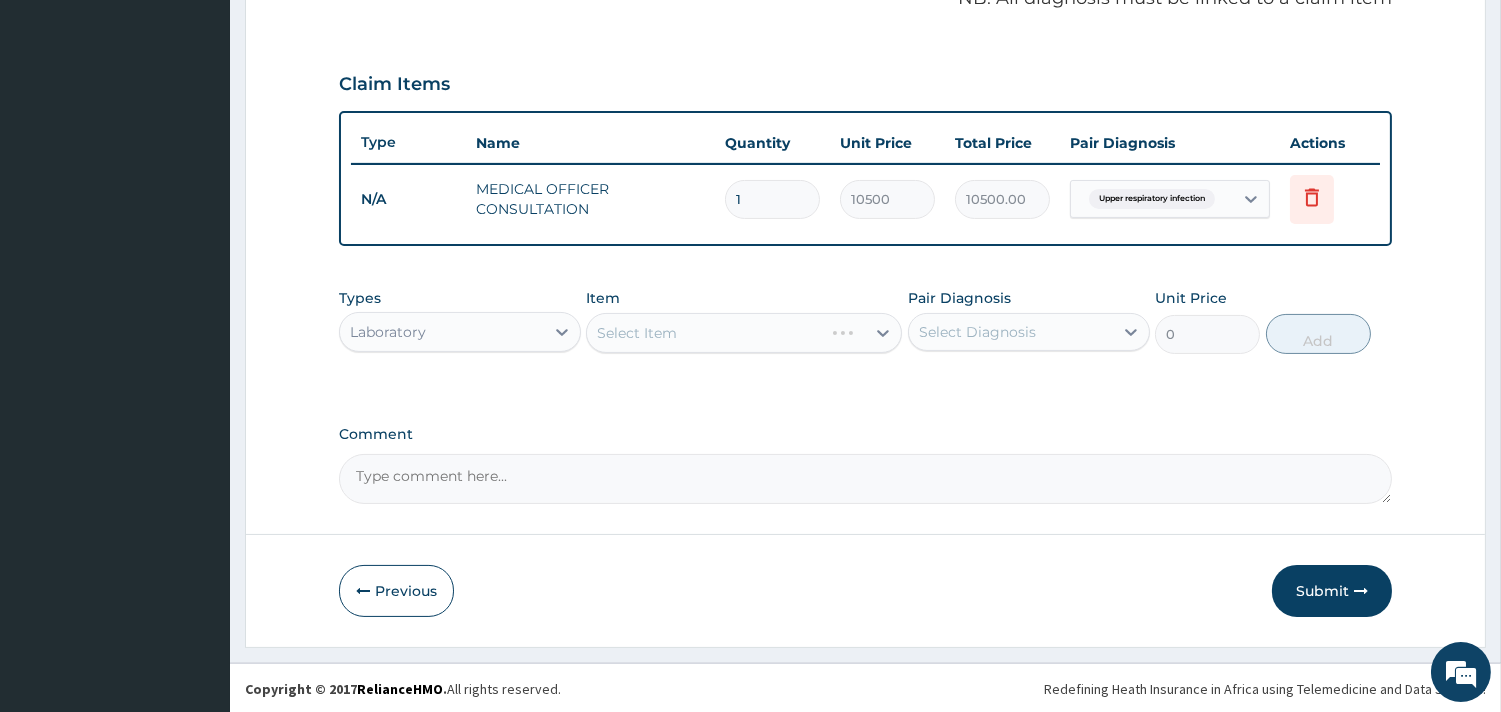 click on "Select Item" at bounding box center [744, 333] 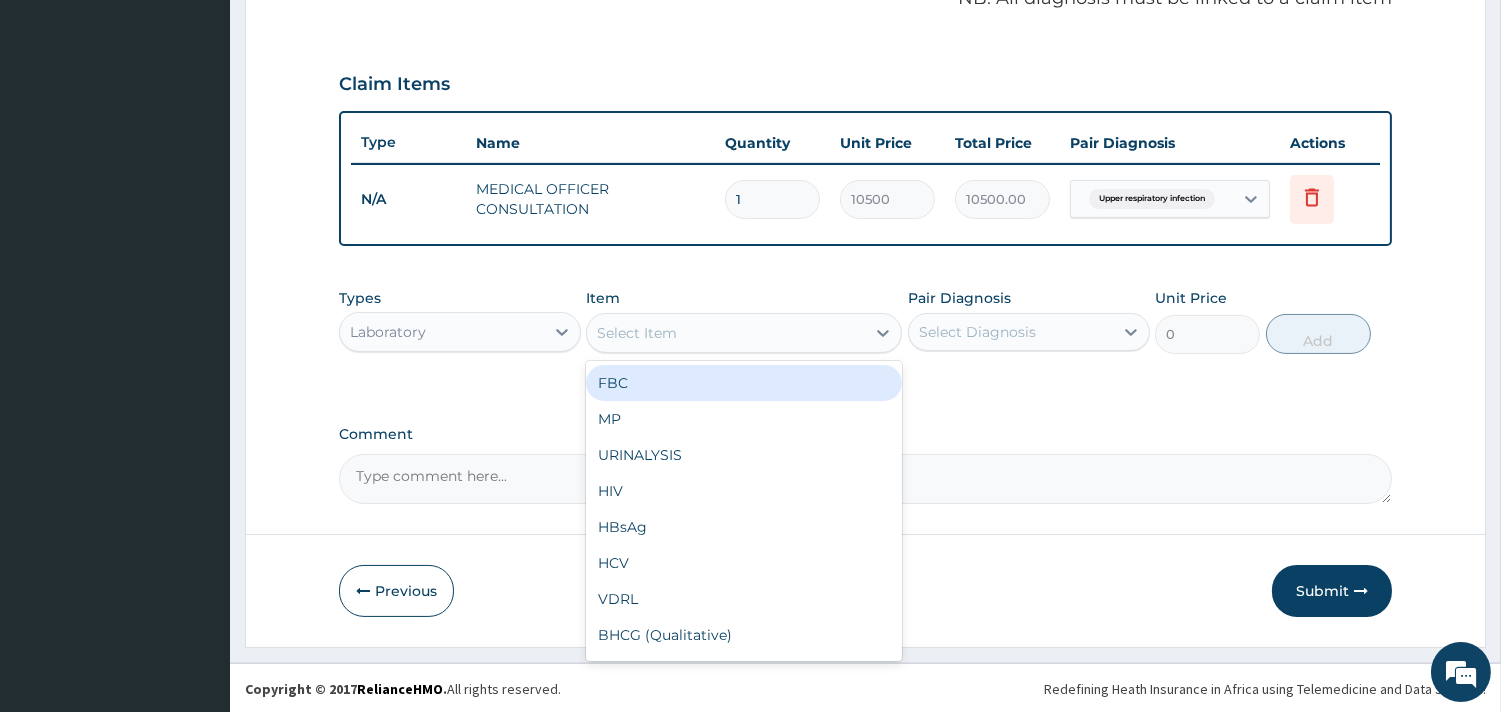 click on "Select Item" at bounding box center (726, 333) 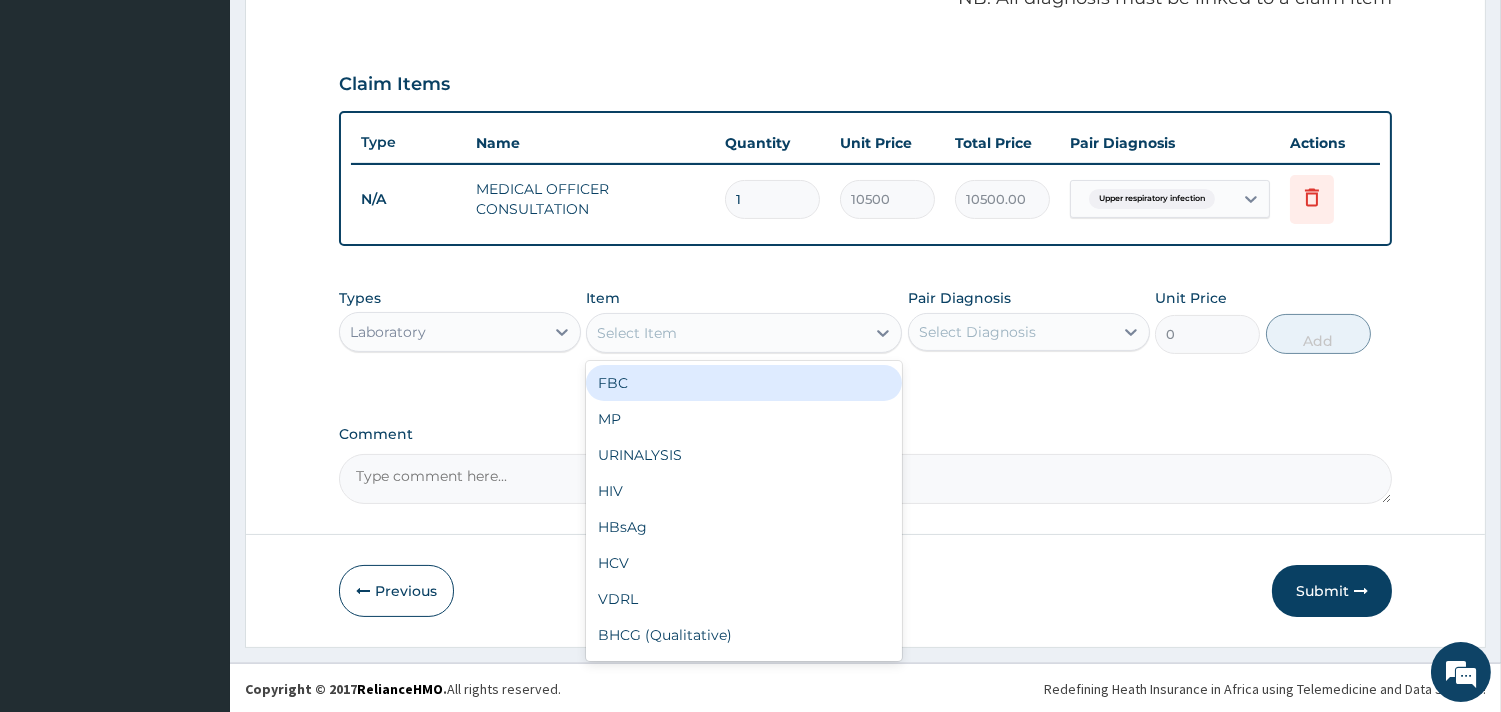 click on "FBC" at bounding box center (744, 383) 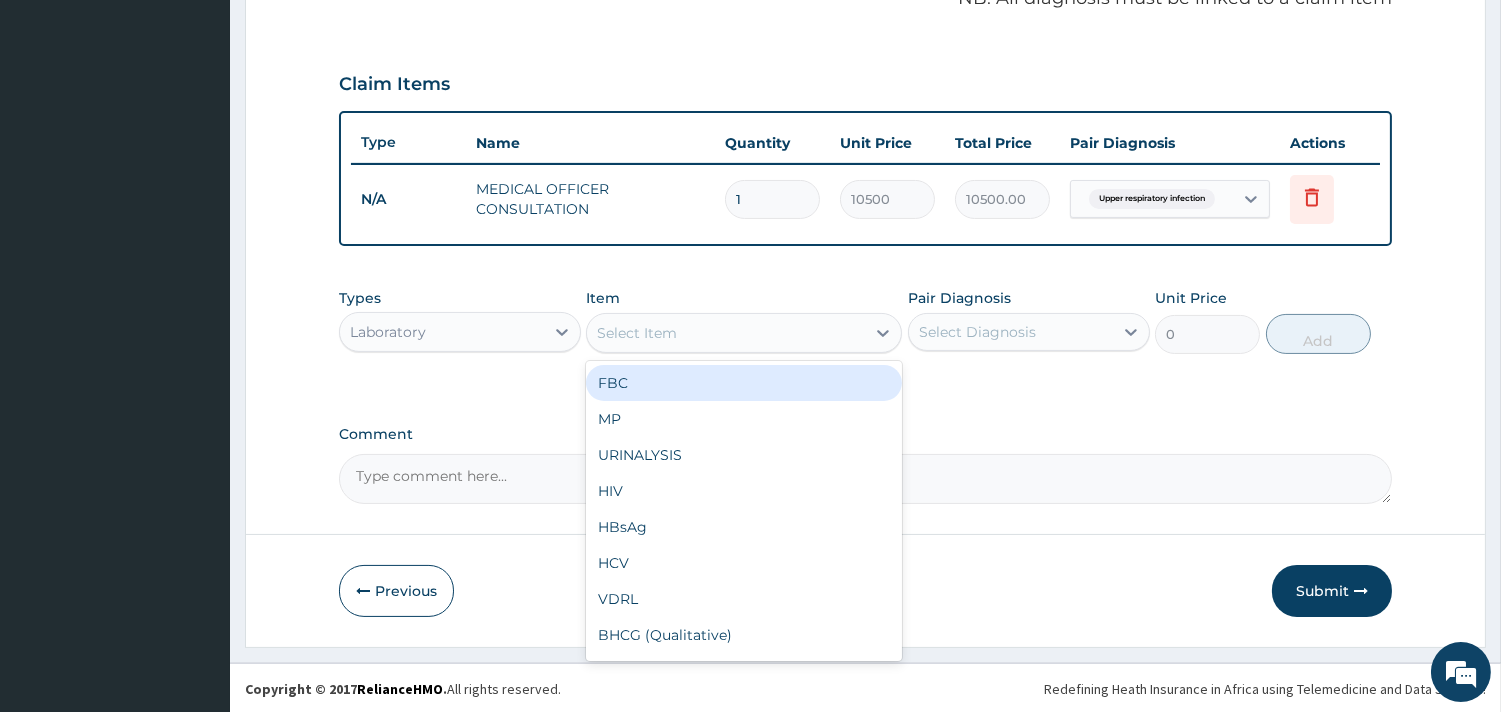 type on "4500" 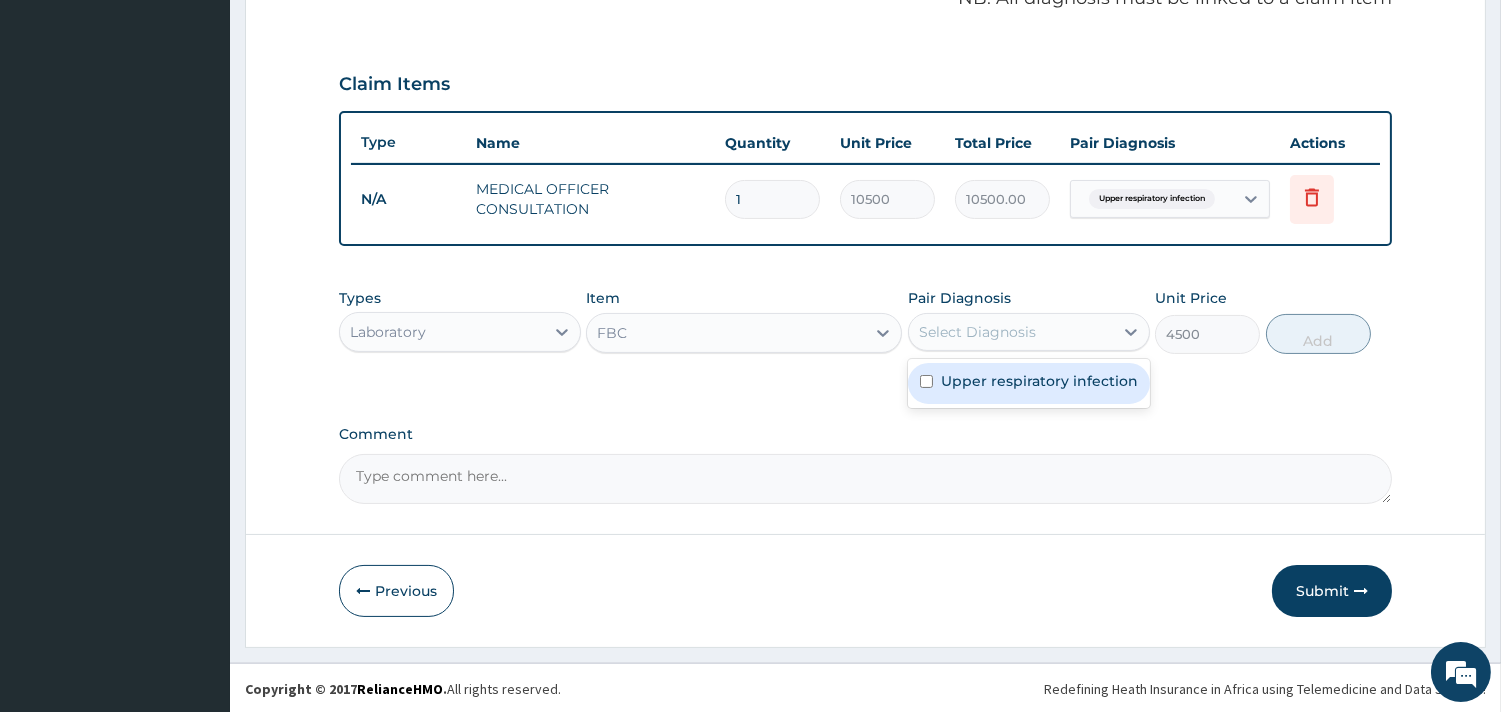 click on "Select Diagnosis" at bounding box center [977, 332] 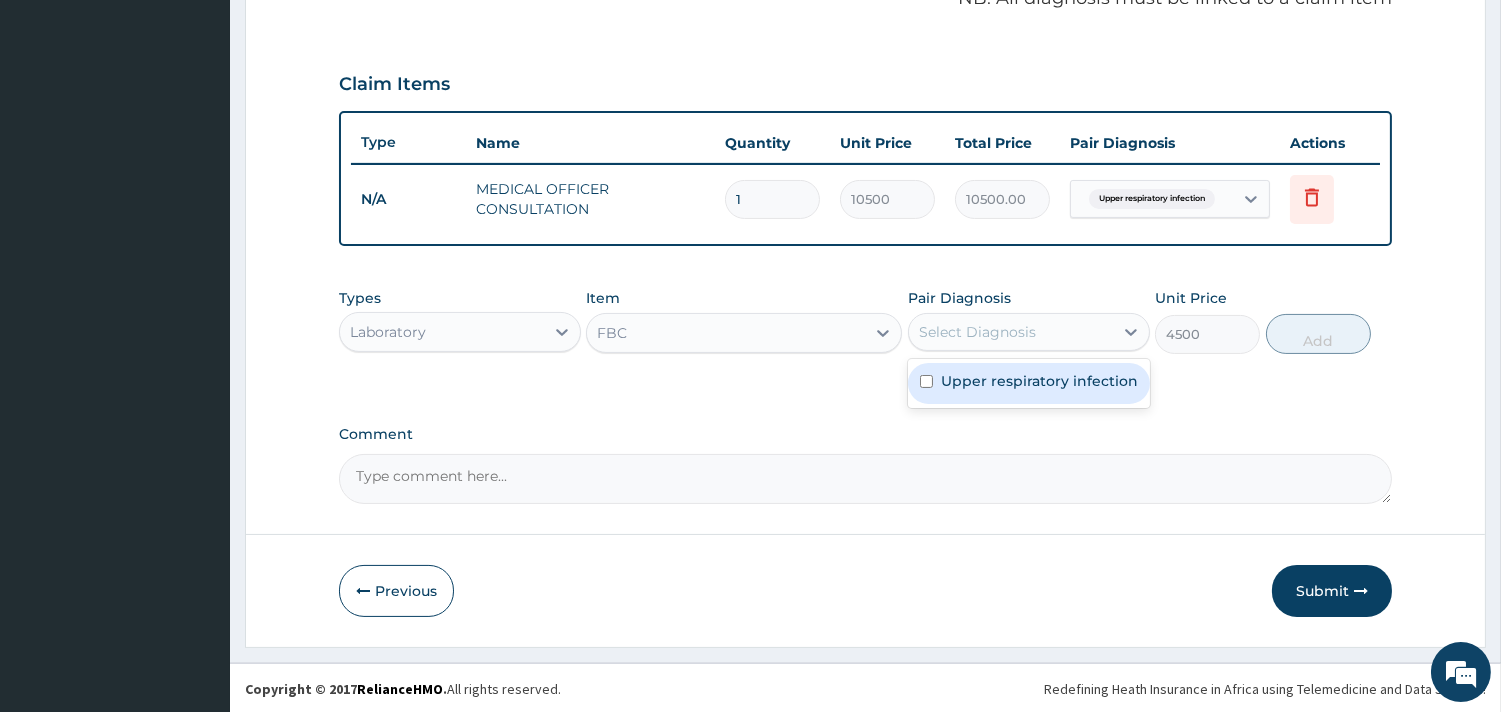 click on "Upper respiratory infection" at bounding box center (1039, 381) 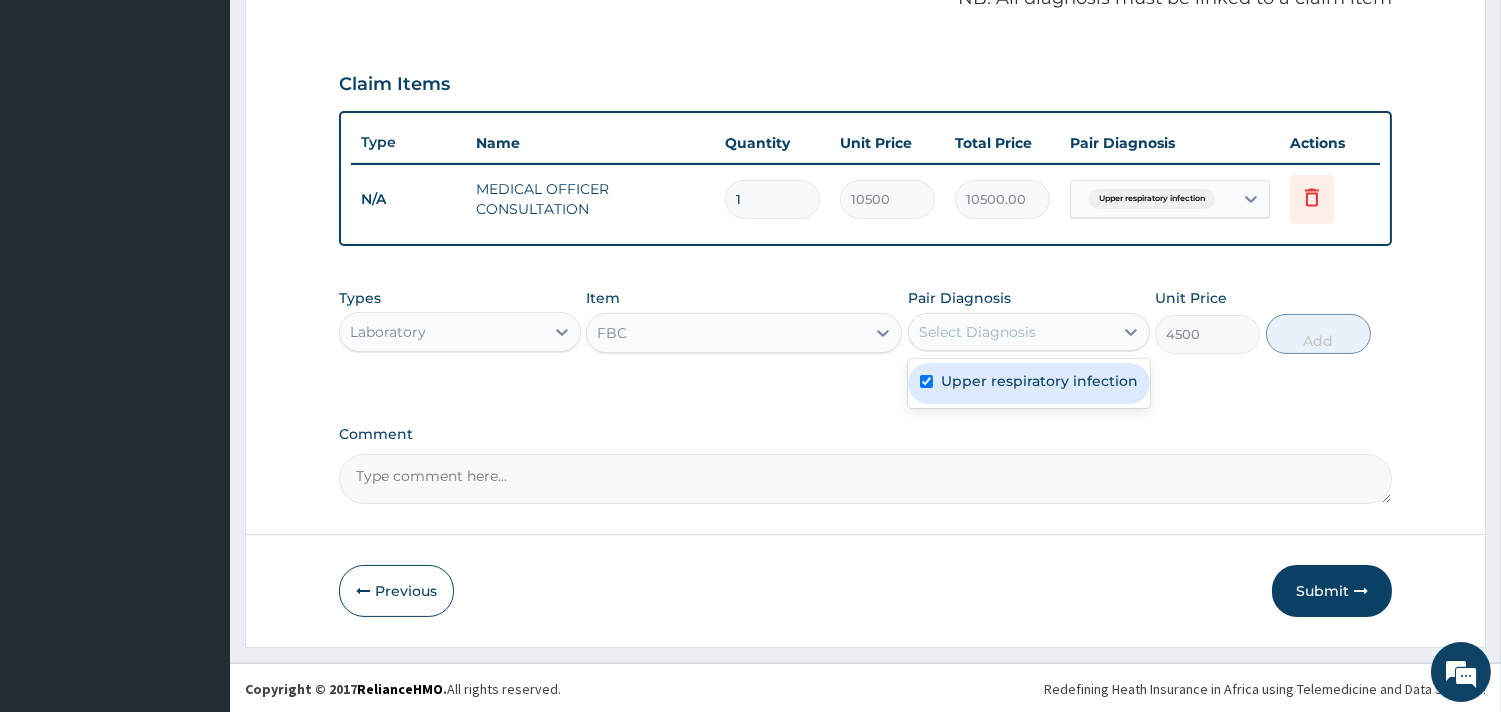 checkbox on "true" 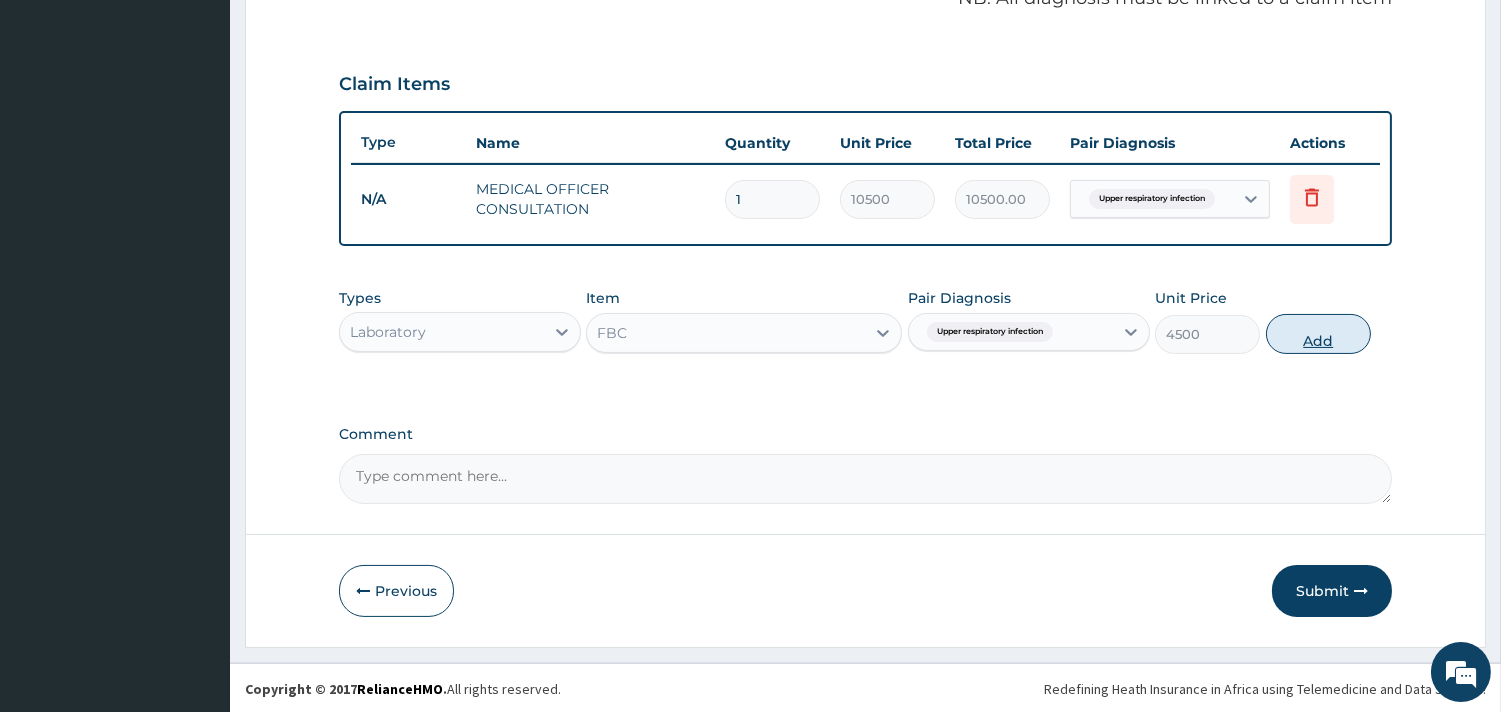 click on "Add" at bounding box center [1318, 334] 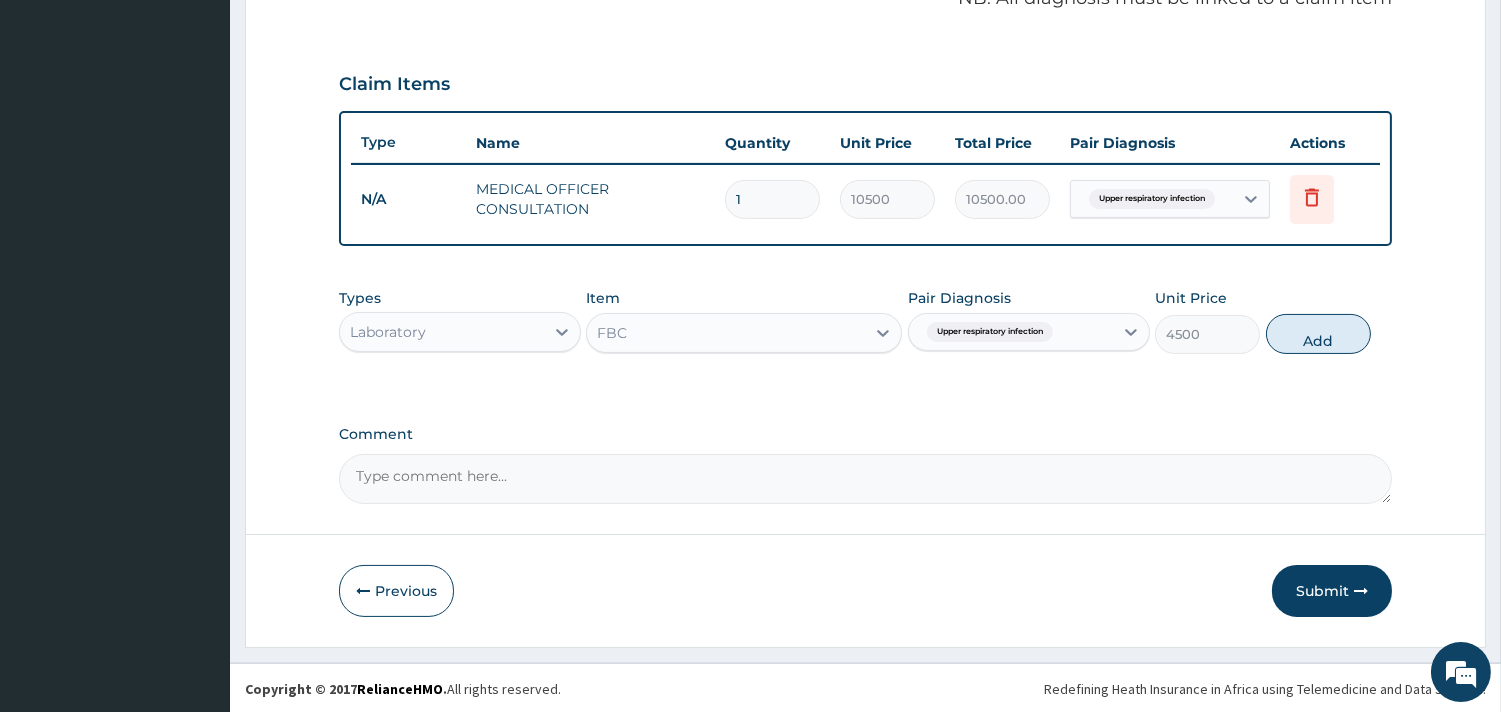 type on "0" 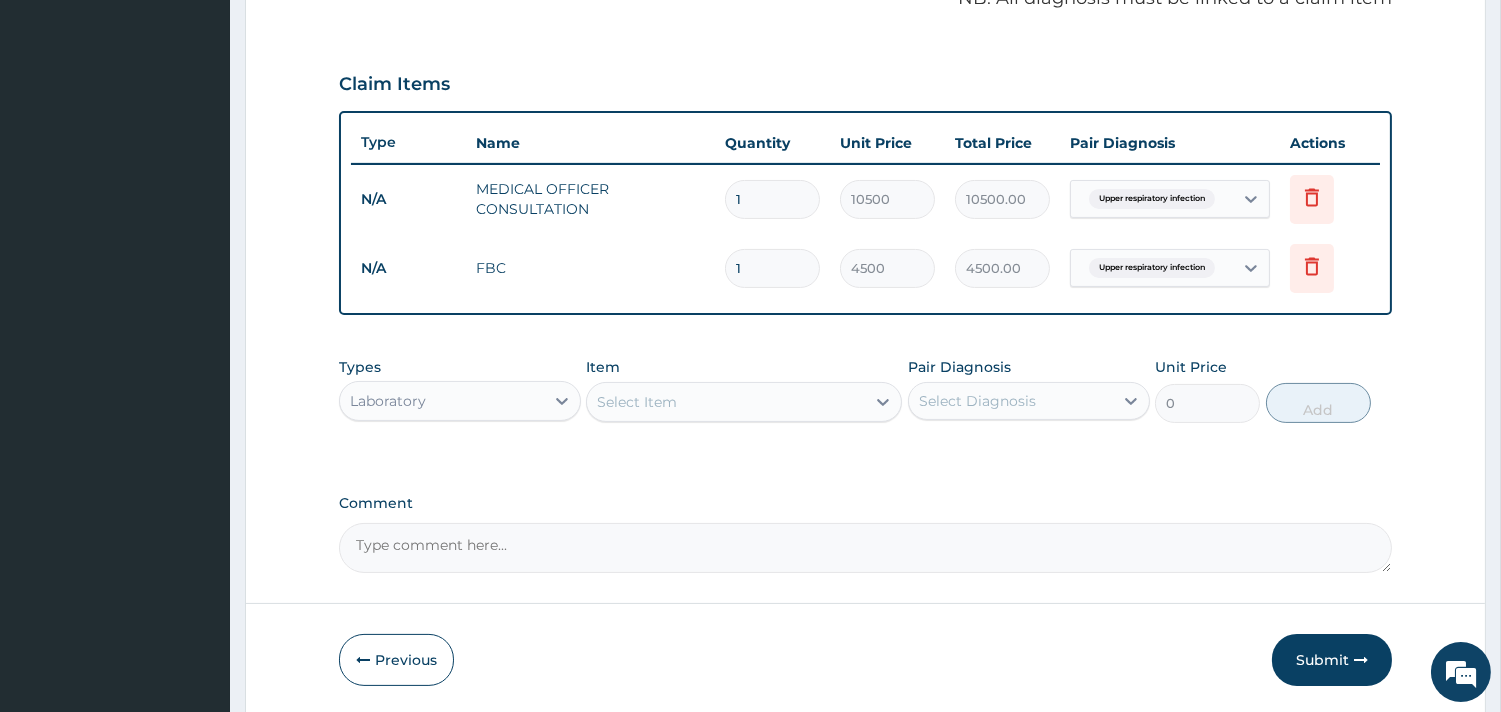 click on "Select Item" at bounding box center (726, 402) 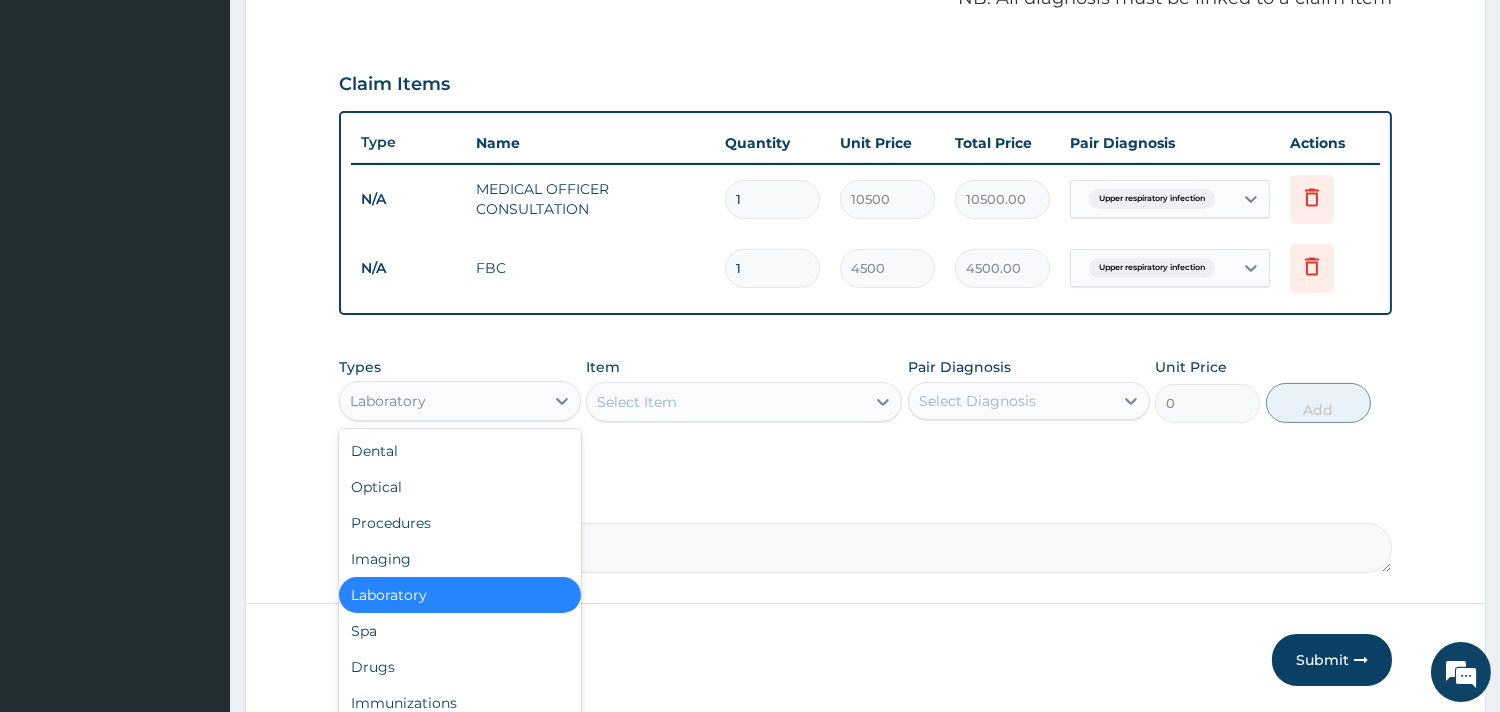 click on "Laboratory" at bounding box center (460, 401) 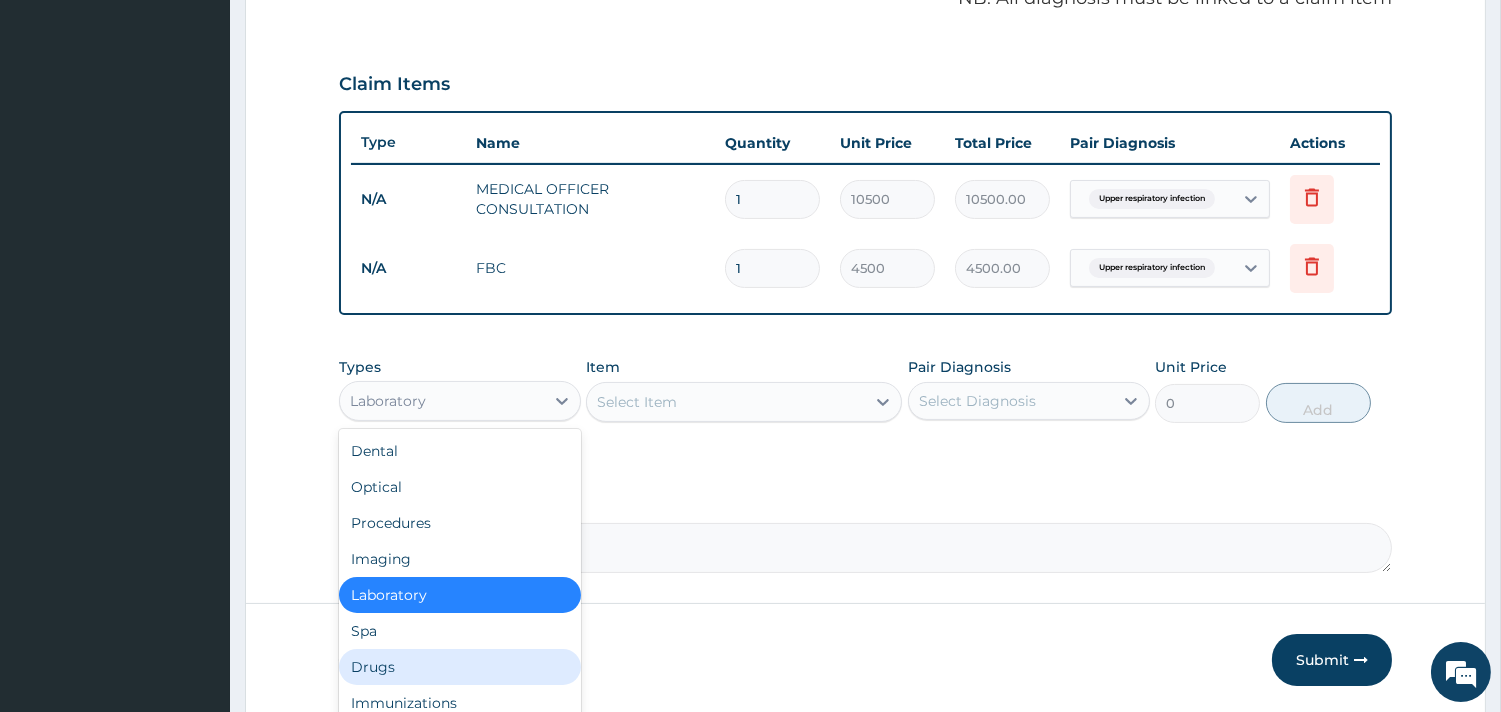 click on "Drugs" at bounding box center [460, 667] 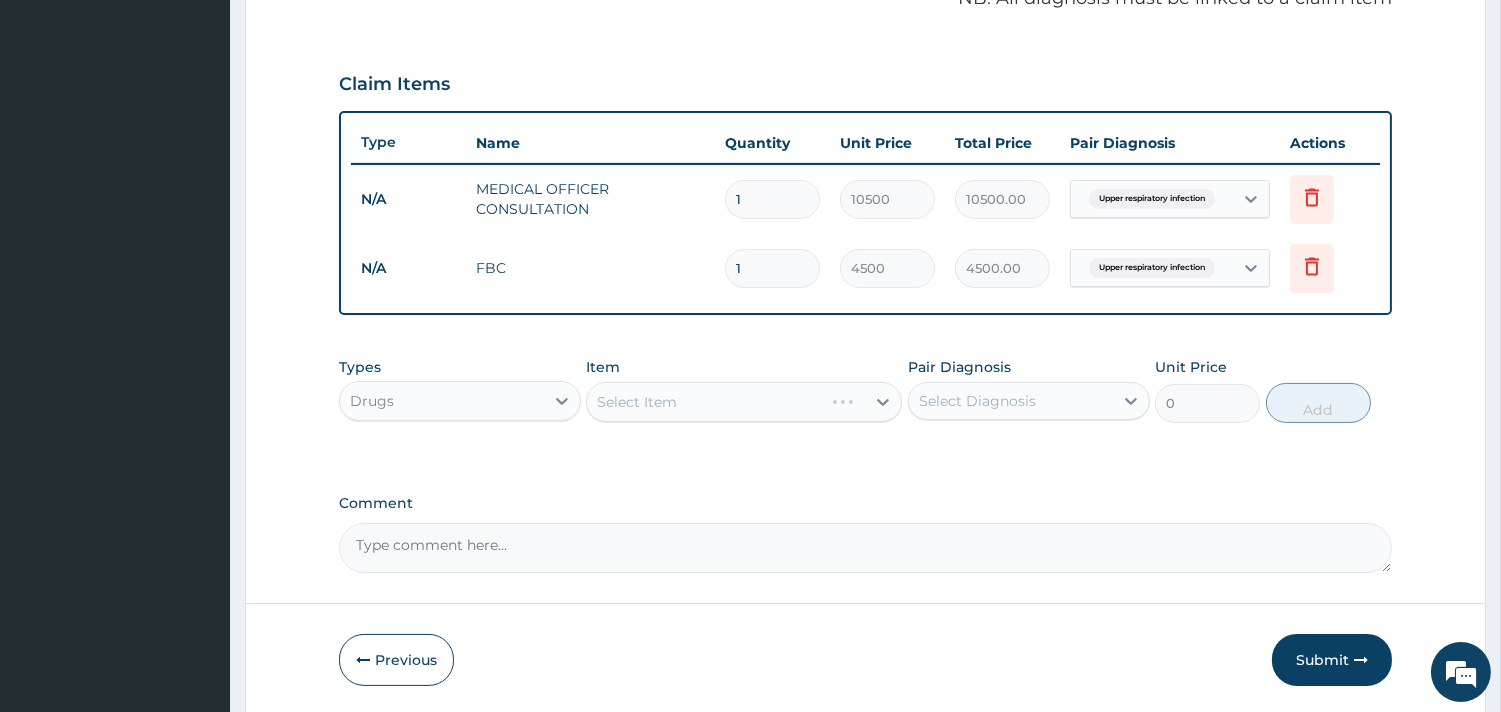 click on "Select Item" at bounding box center (744, 402) 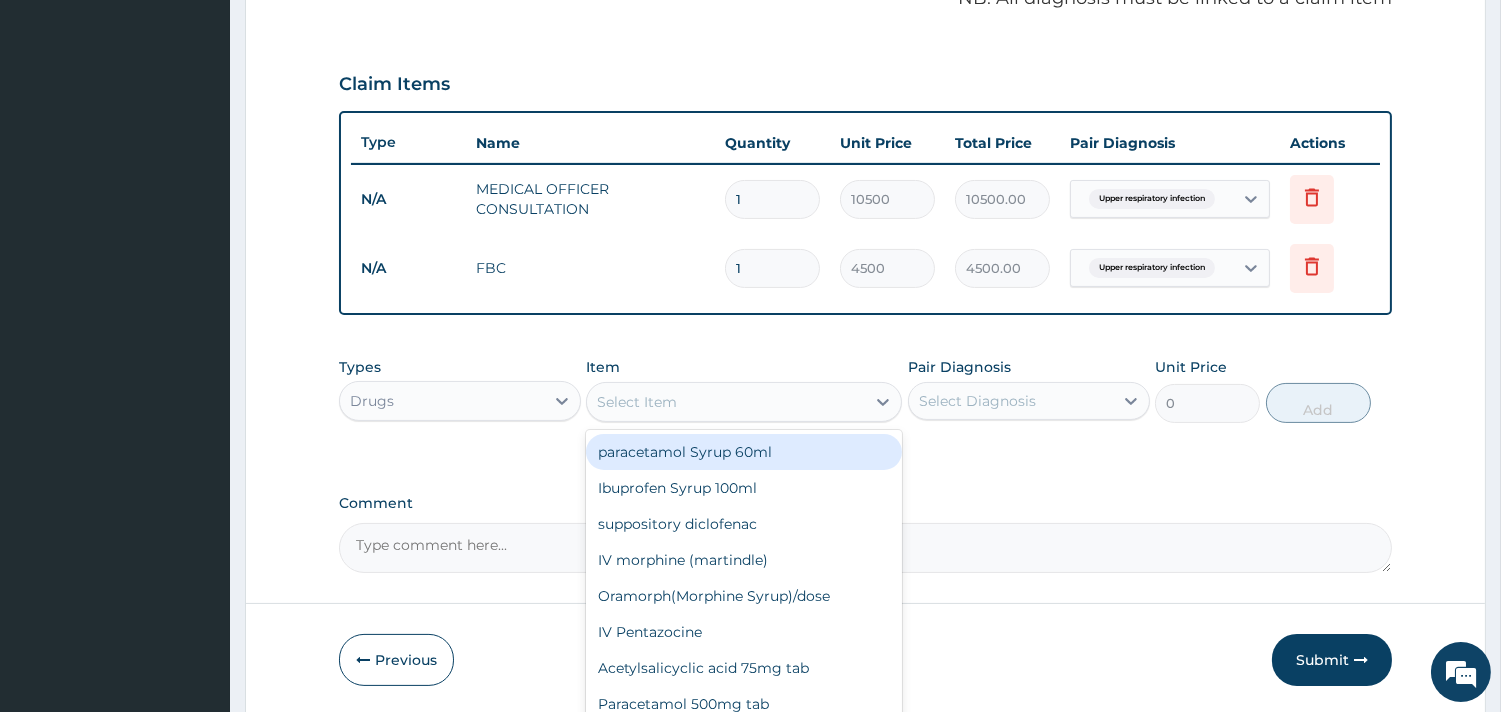 click on "Select Item" at bounding box center (726, 402) 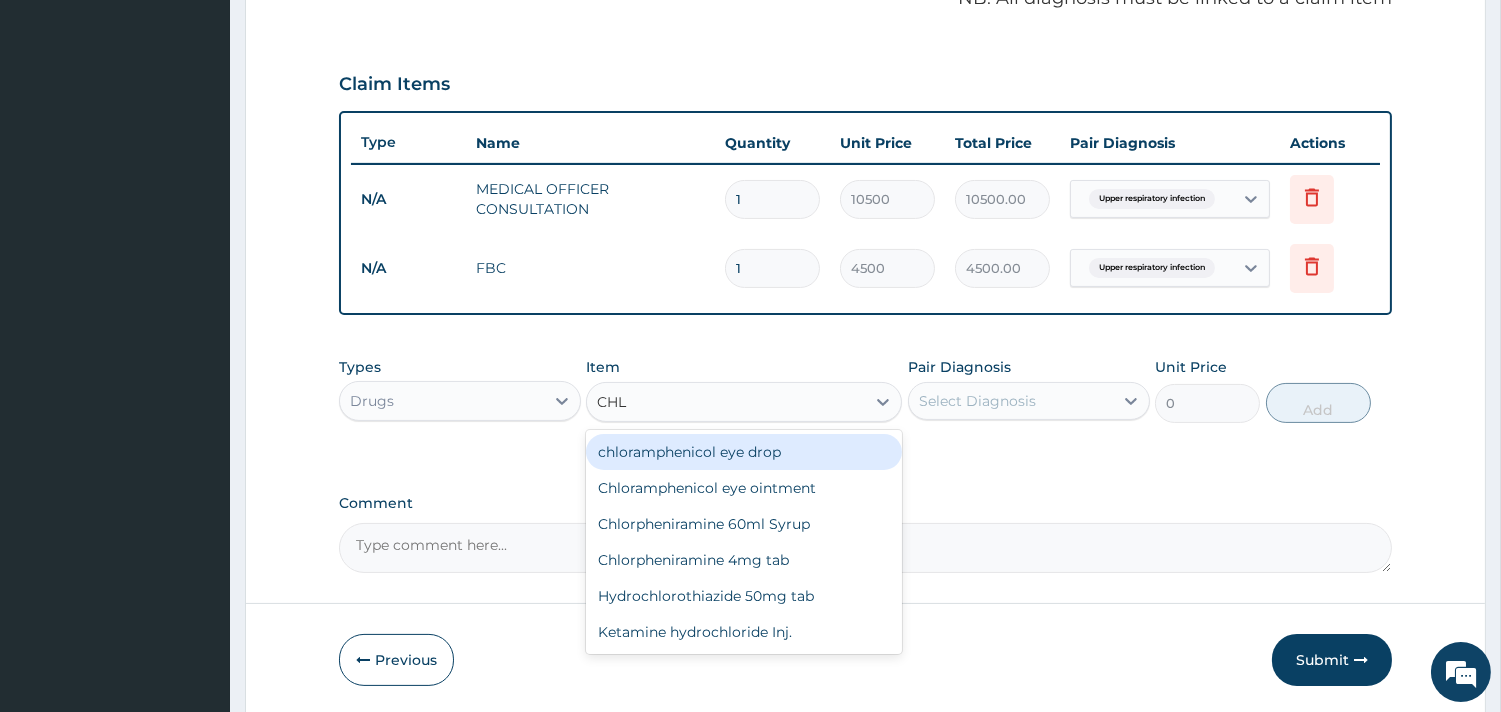 type on "CHLO" 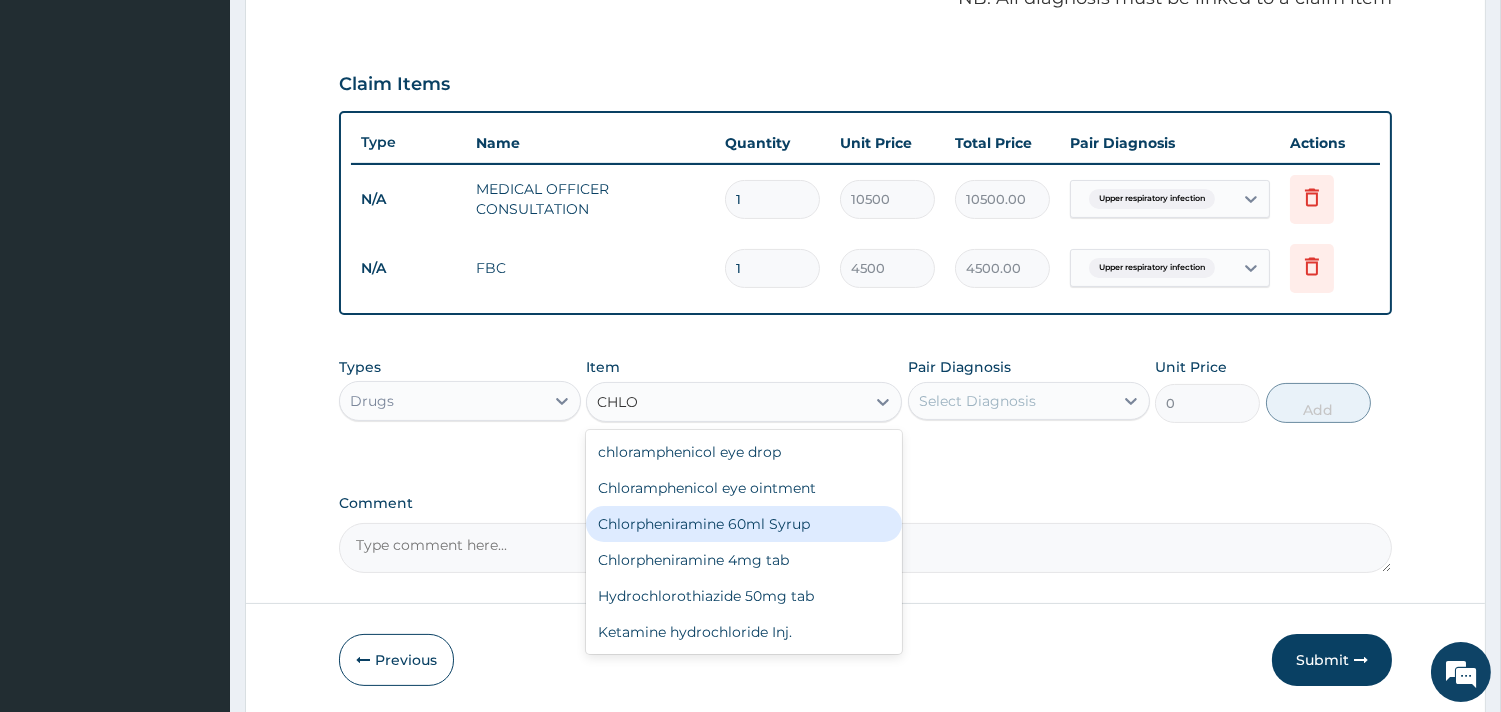 click on "Chlorpheniramine 60ml Syrup" at bounding box center [744, 524] 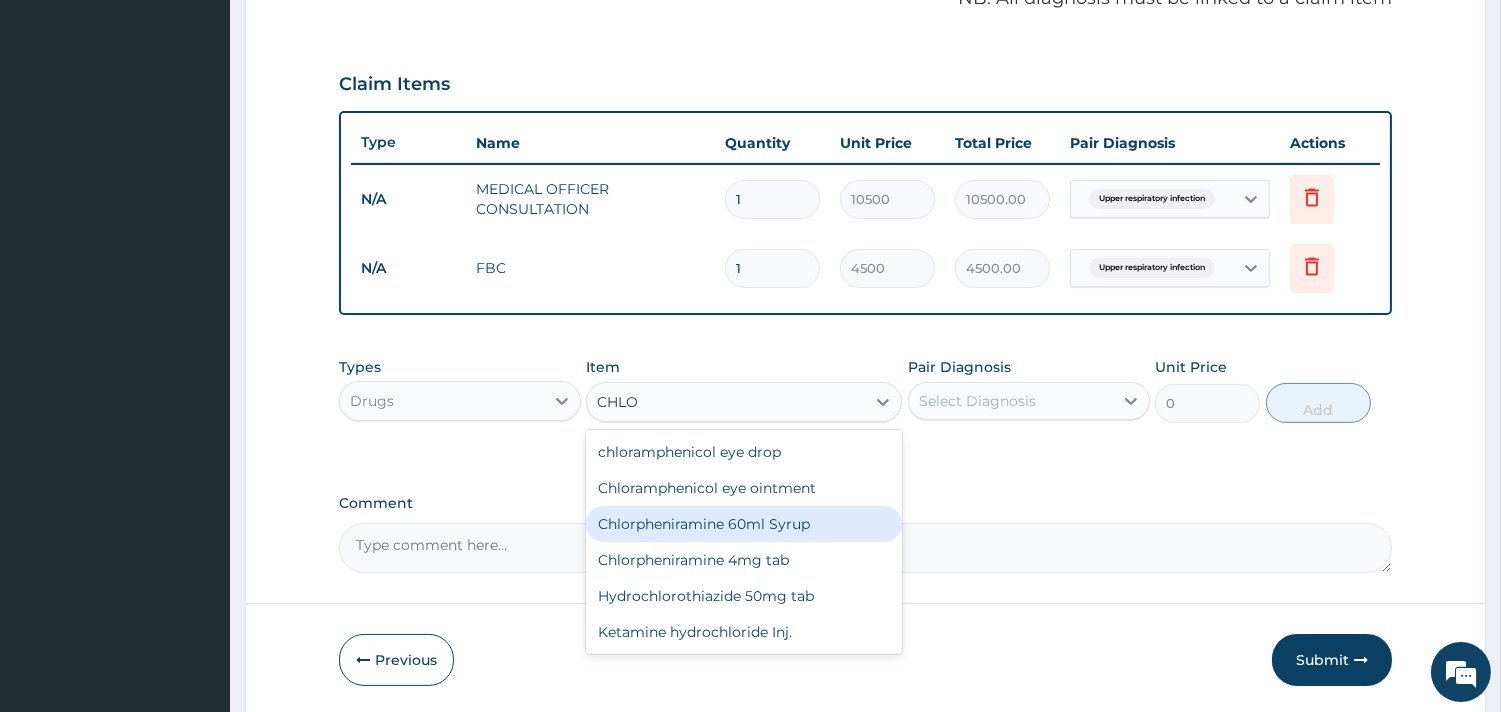 type 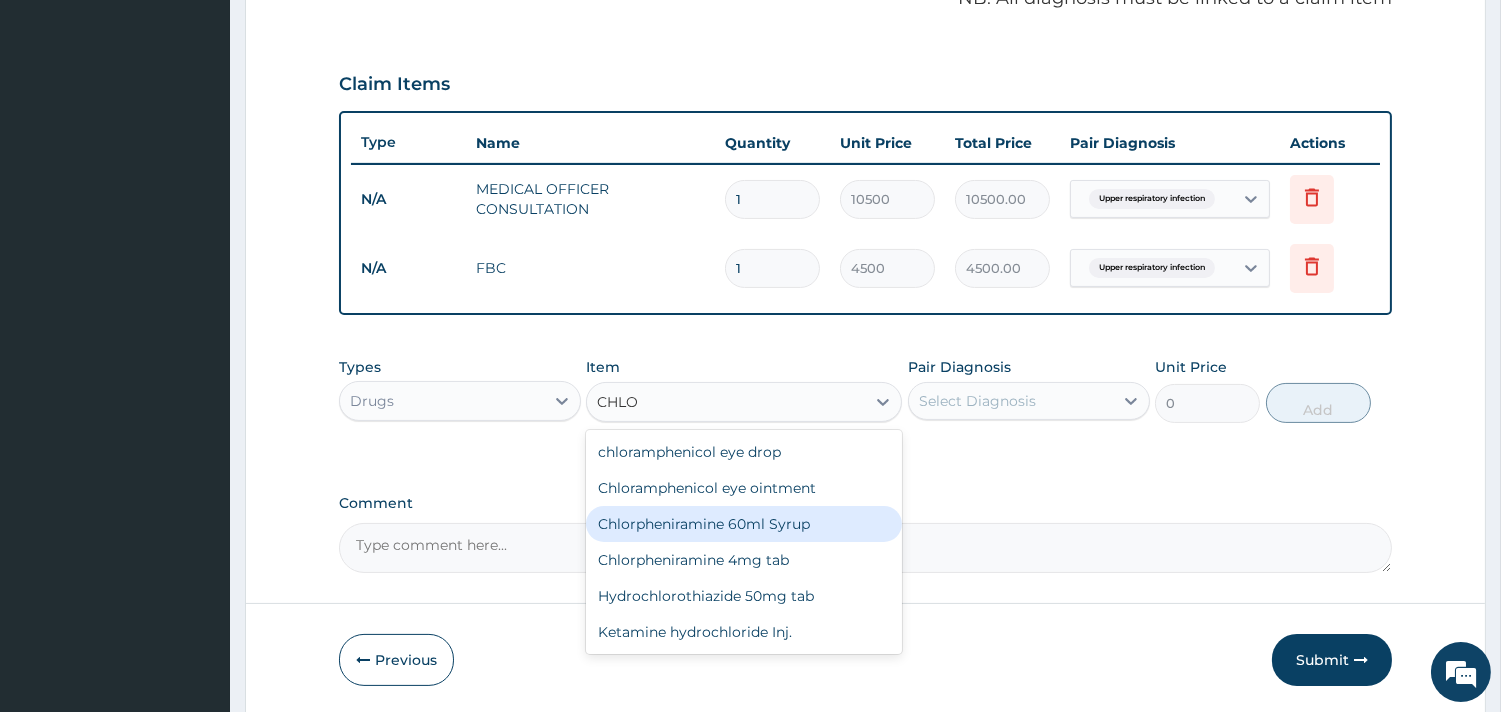 type on "975" 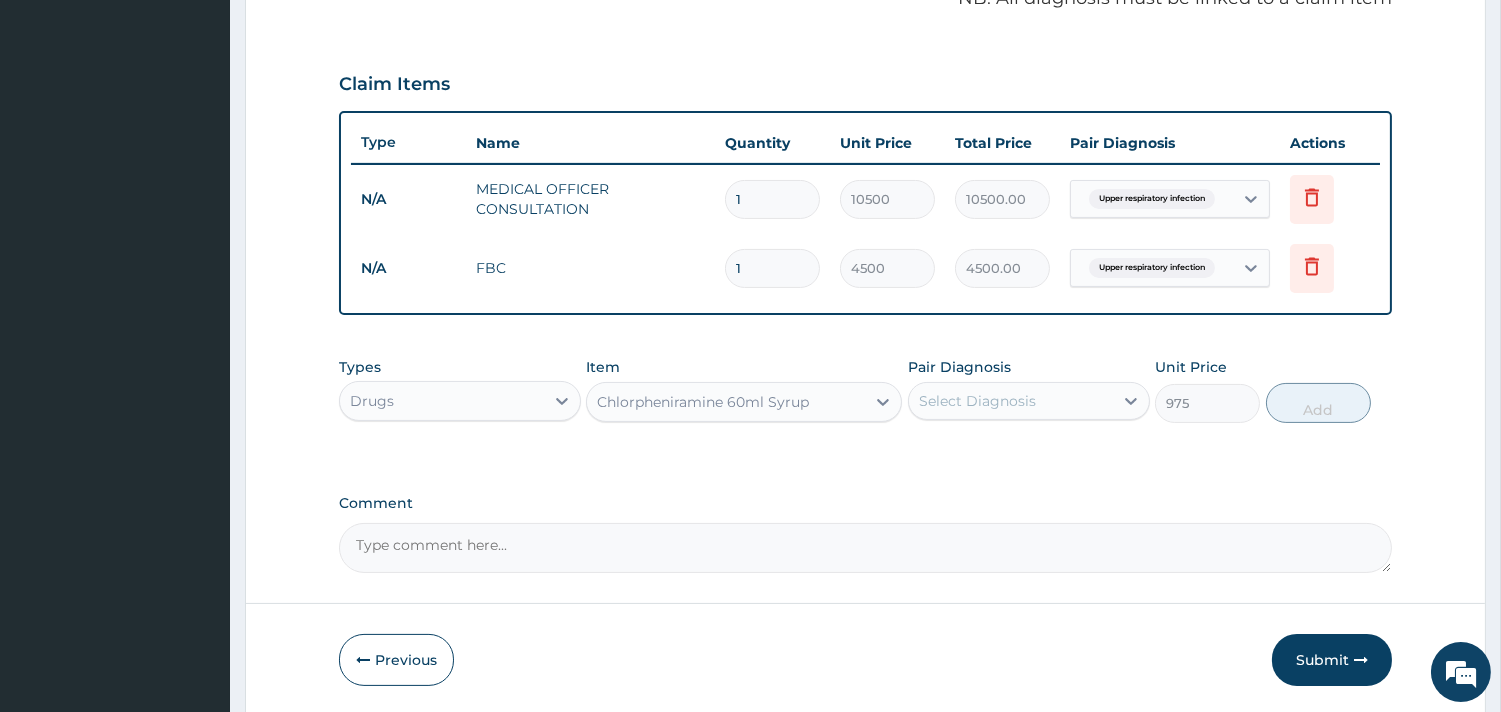 click on "Select Diagnosis" at bounding box center [977, 401] 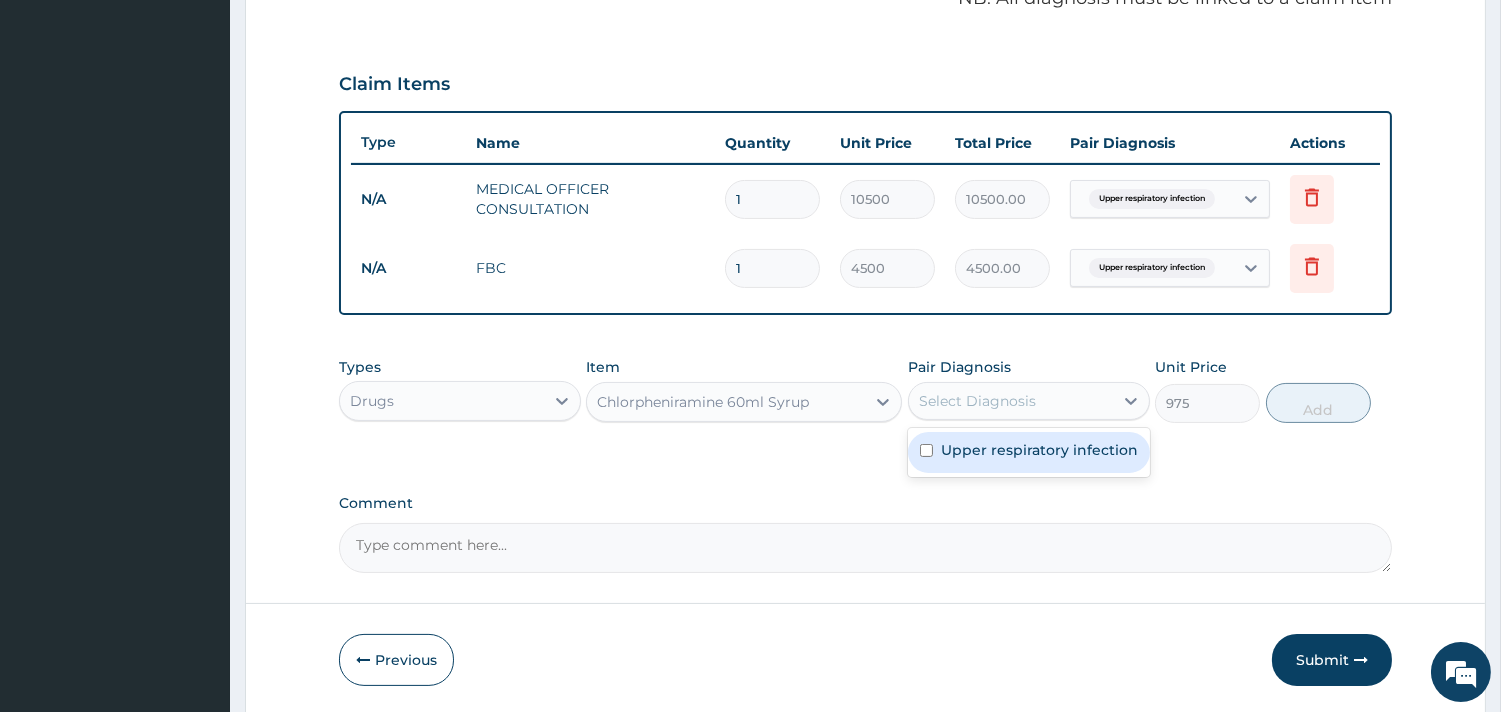 click on "Upper respiratory infection" at bounding box center (1039, 450) 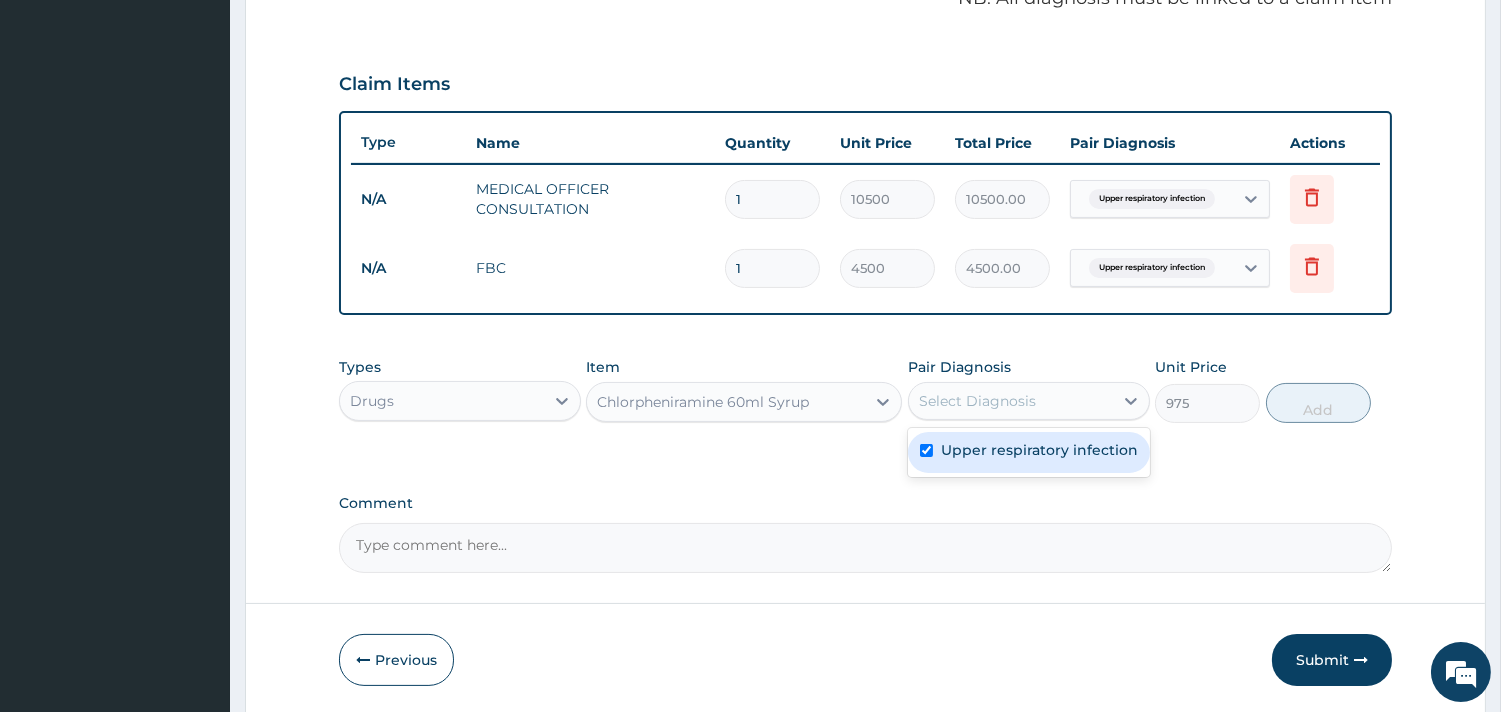 checkbox on "true" 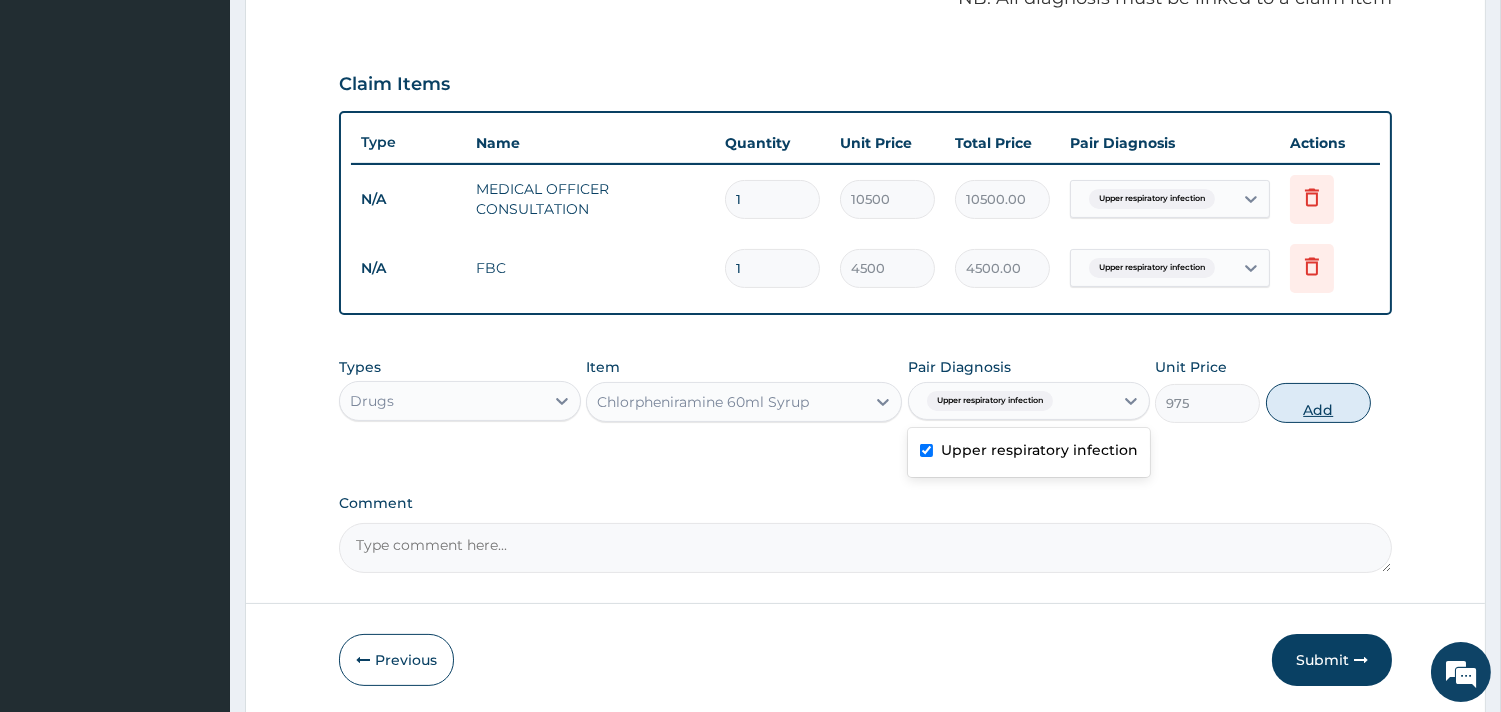 click on "Add" at bounding box center [1318, 403] 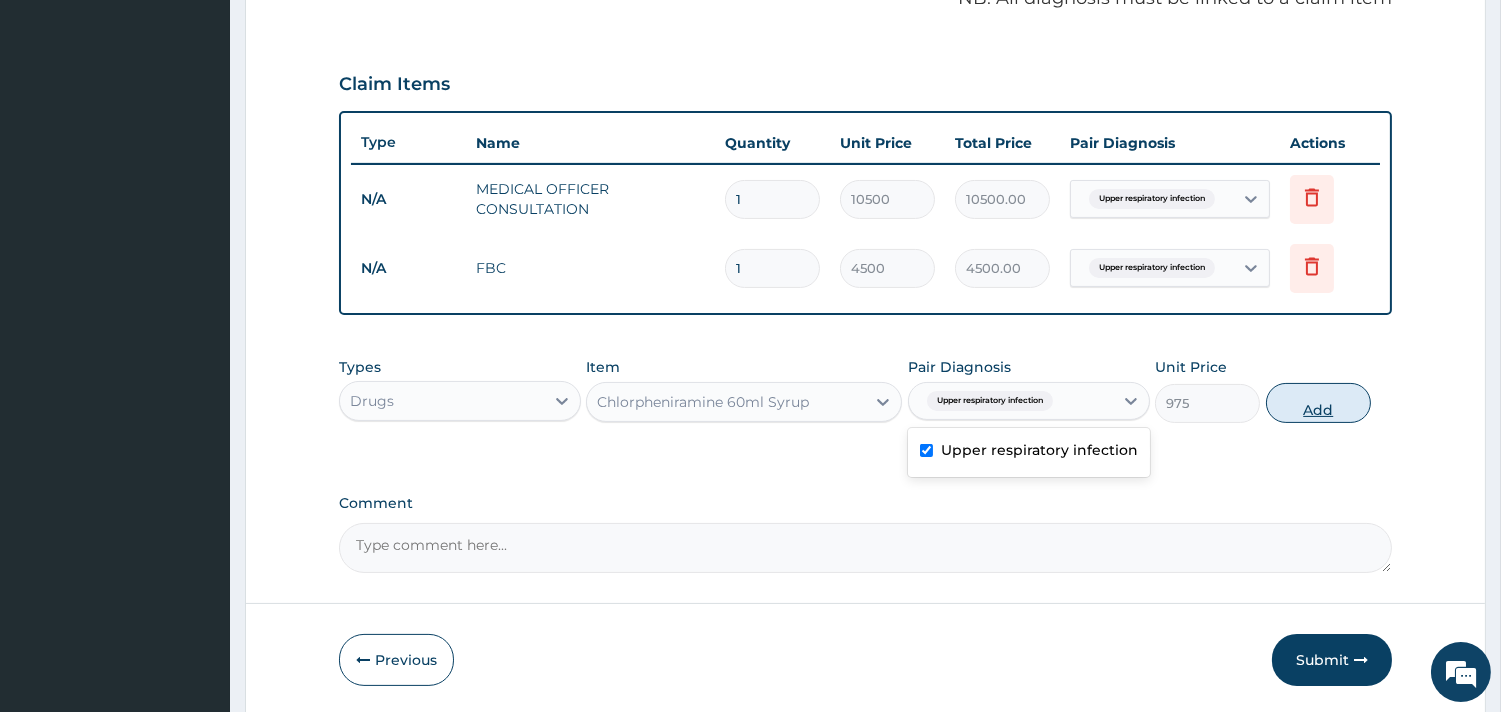 type on "0" 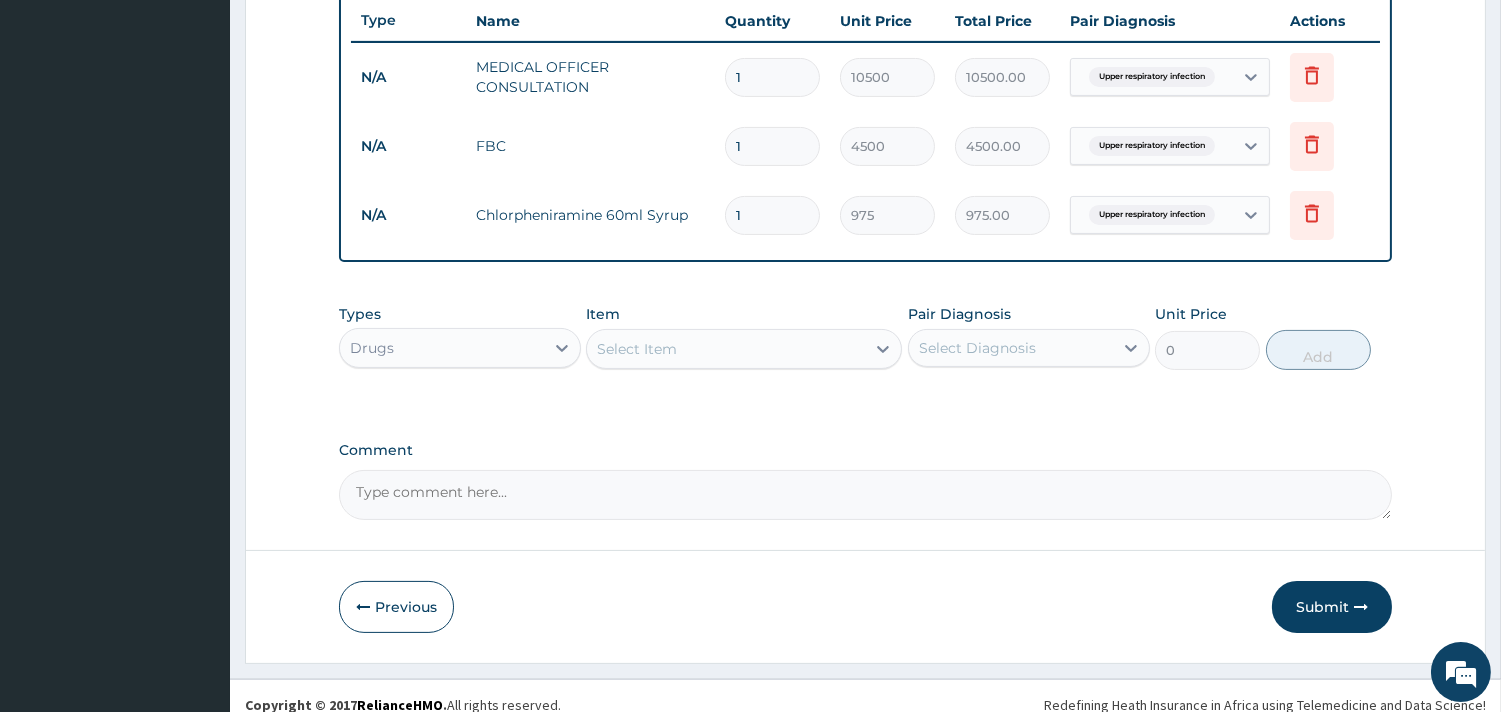 scroll, scrollTop: 772, scrollLeft: 0, axis: vertical 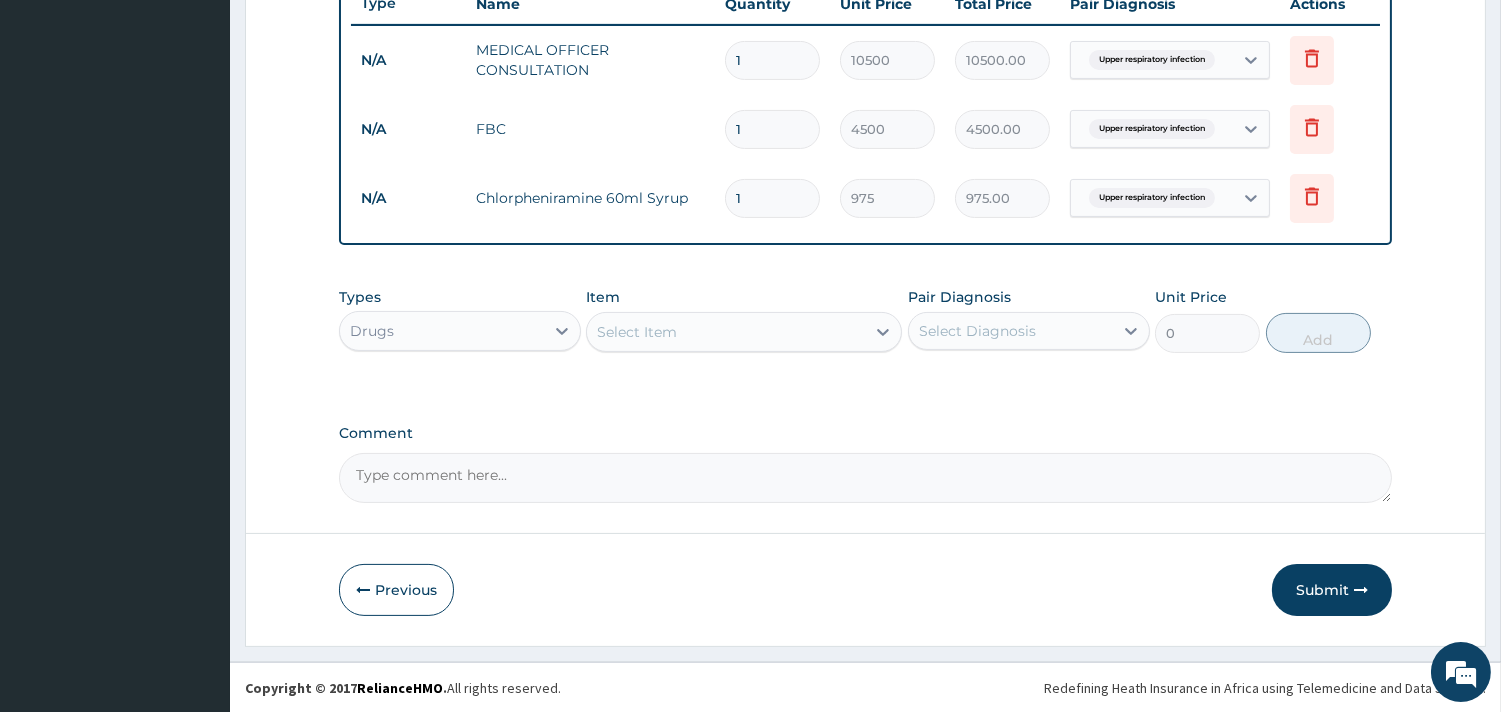 drag, startPoint x: 1316, startPoint y: 588, endPoint x: 1332, endPoint y: 582, distance: 17.088007 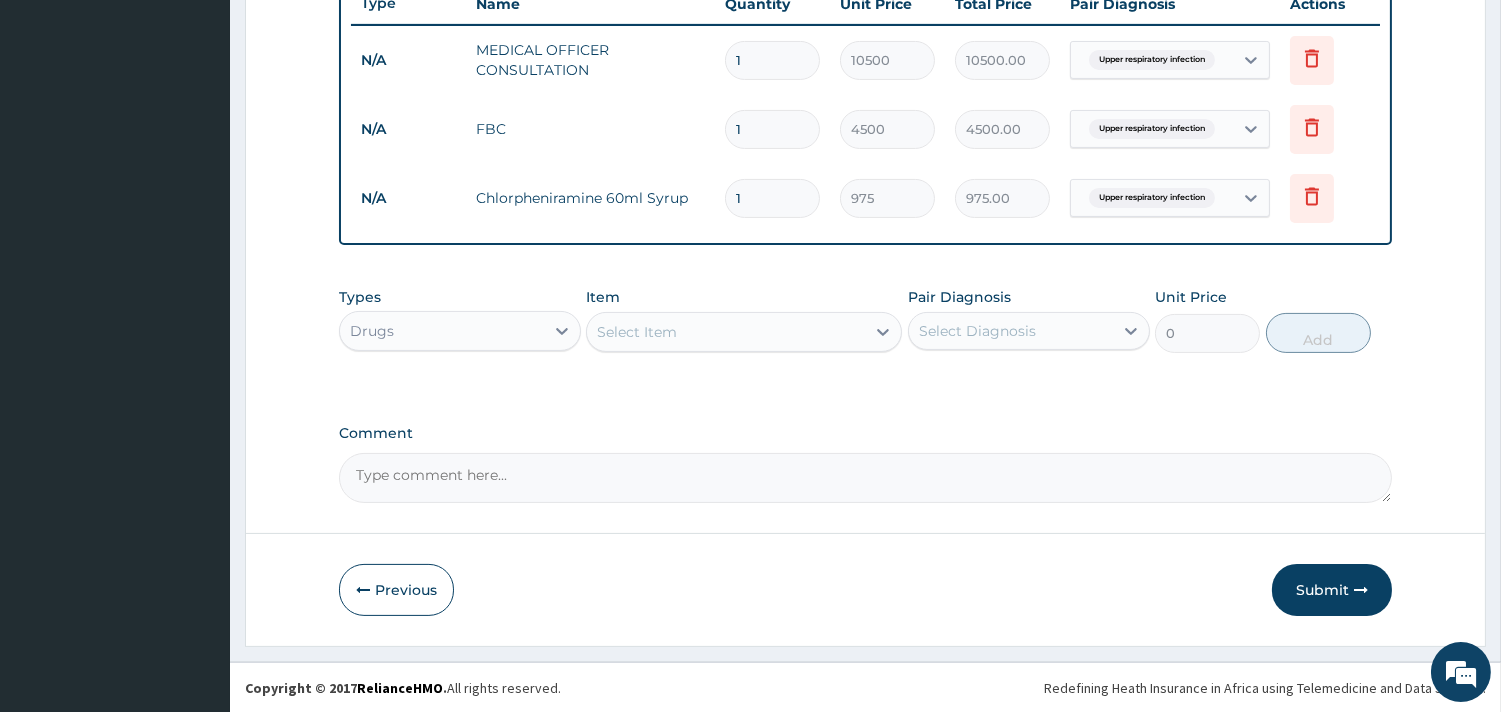 click on "Submit" at bounding box center (1332, 590) 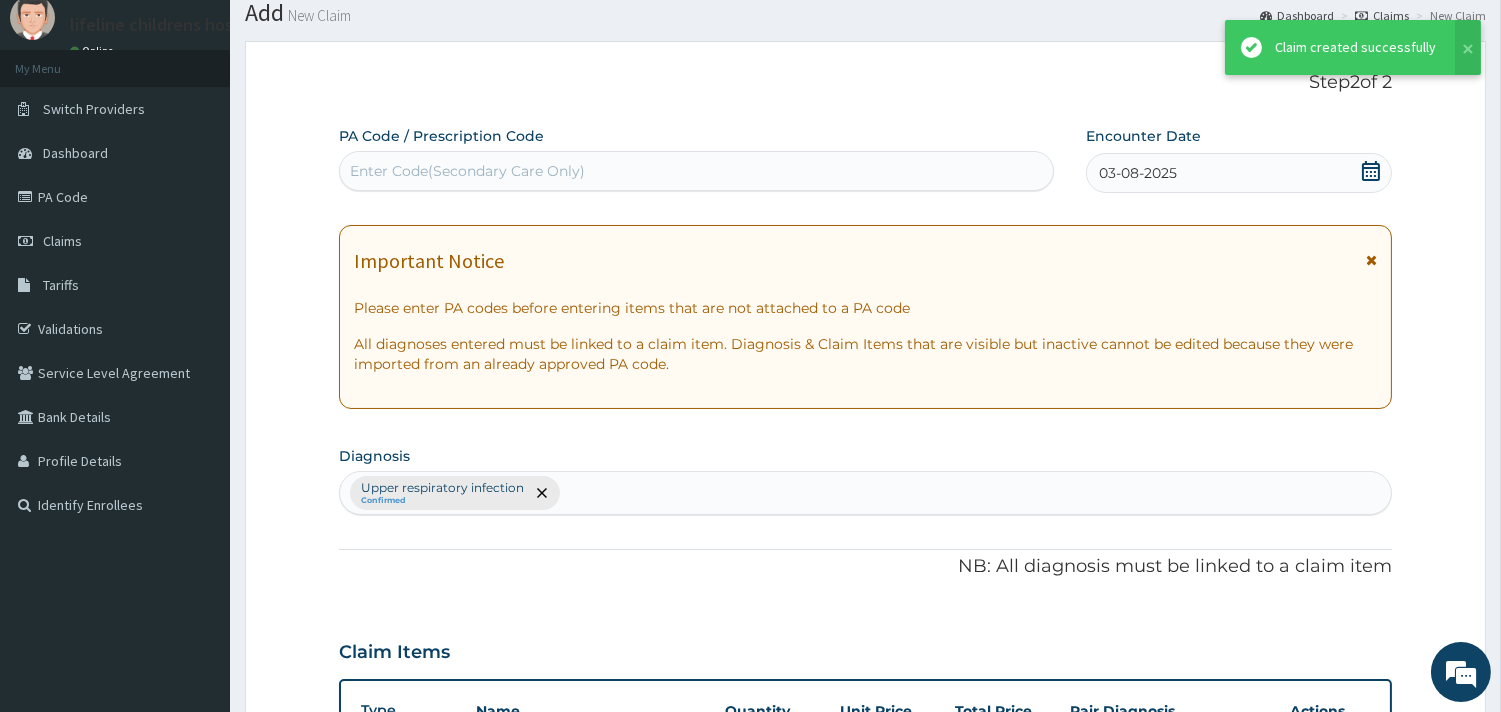 scroll, scrollTop: 772, scrollLeft: 0, axis: vertical 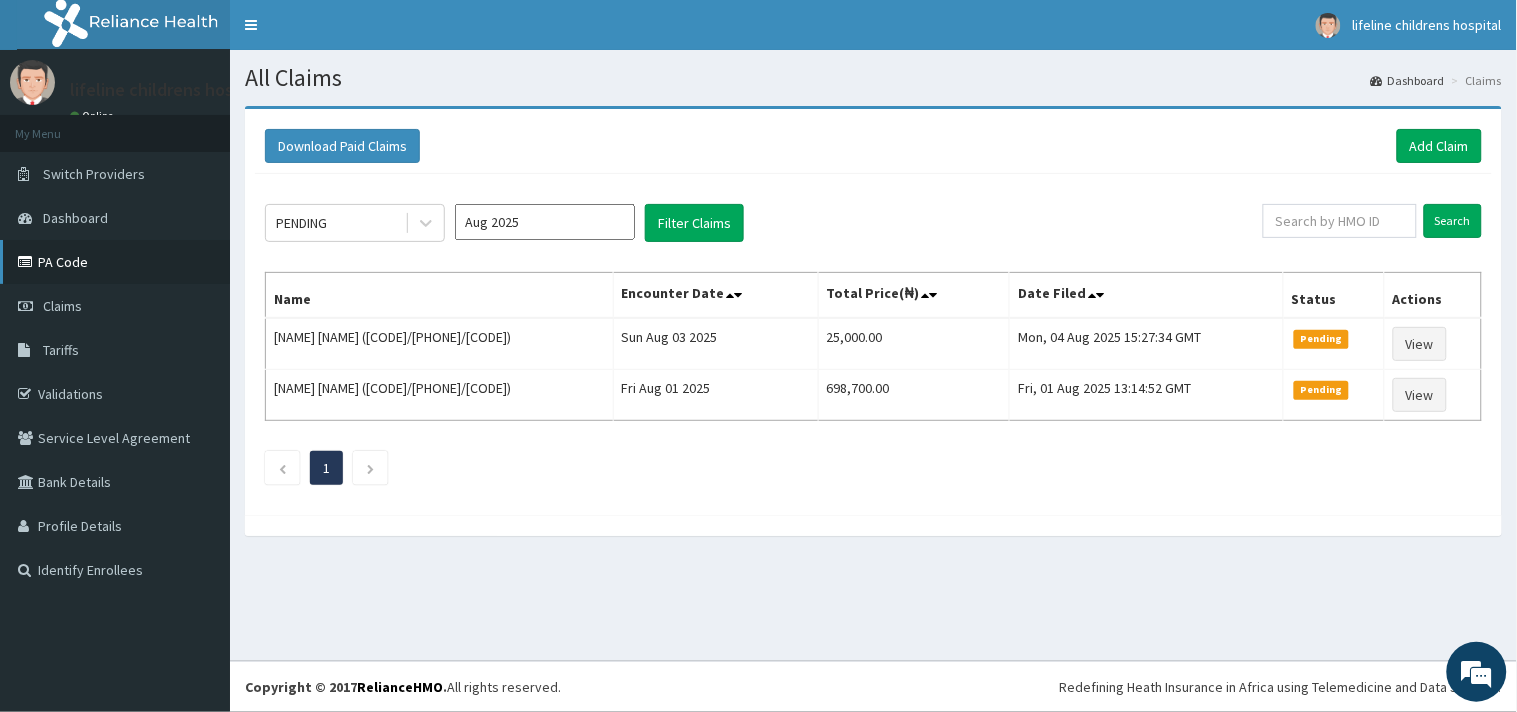 click on "PA Code" at bounding box center [115, 262] 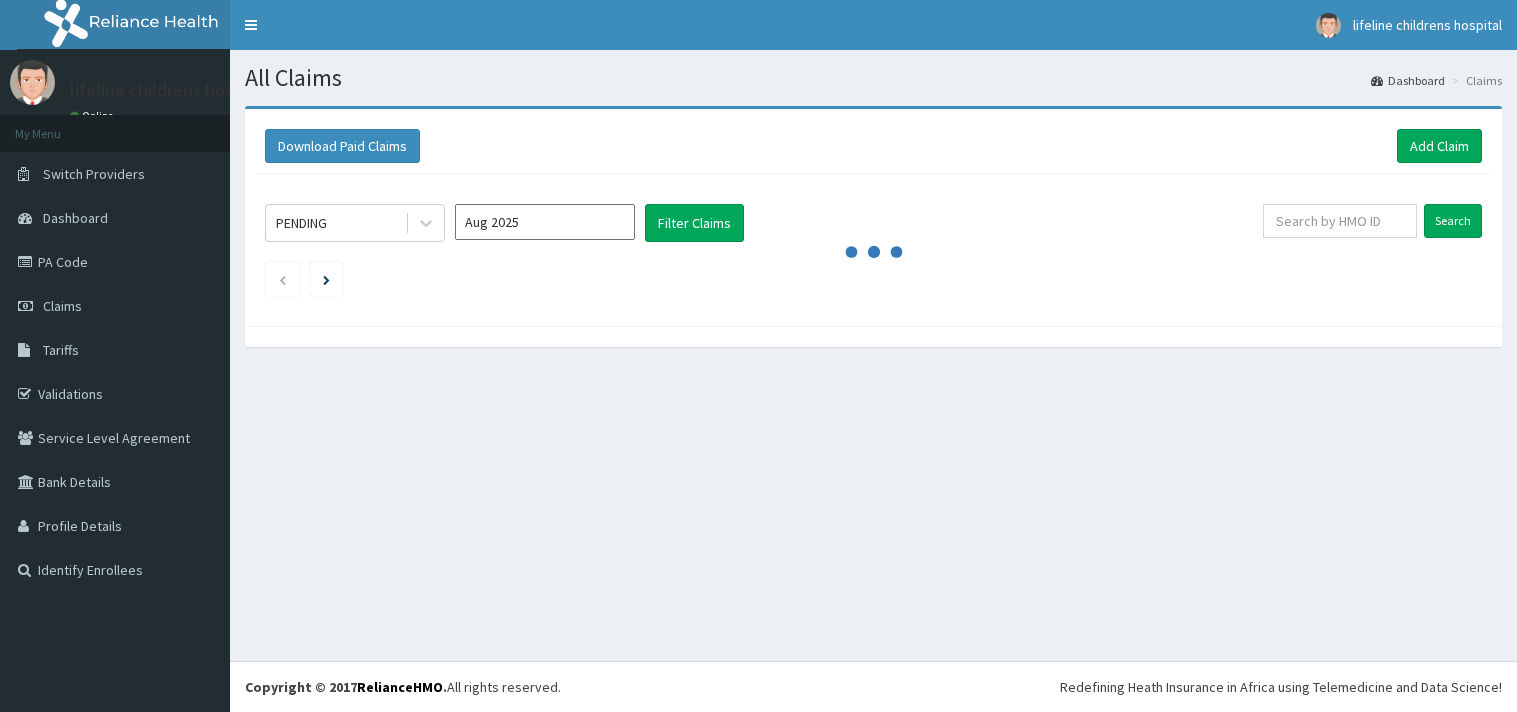 scroll, scrollTop: 0, scrollLeft: 0, axis: both 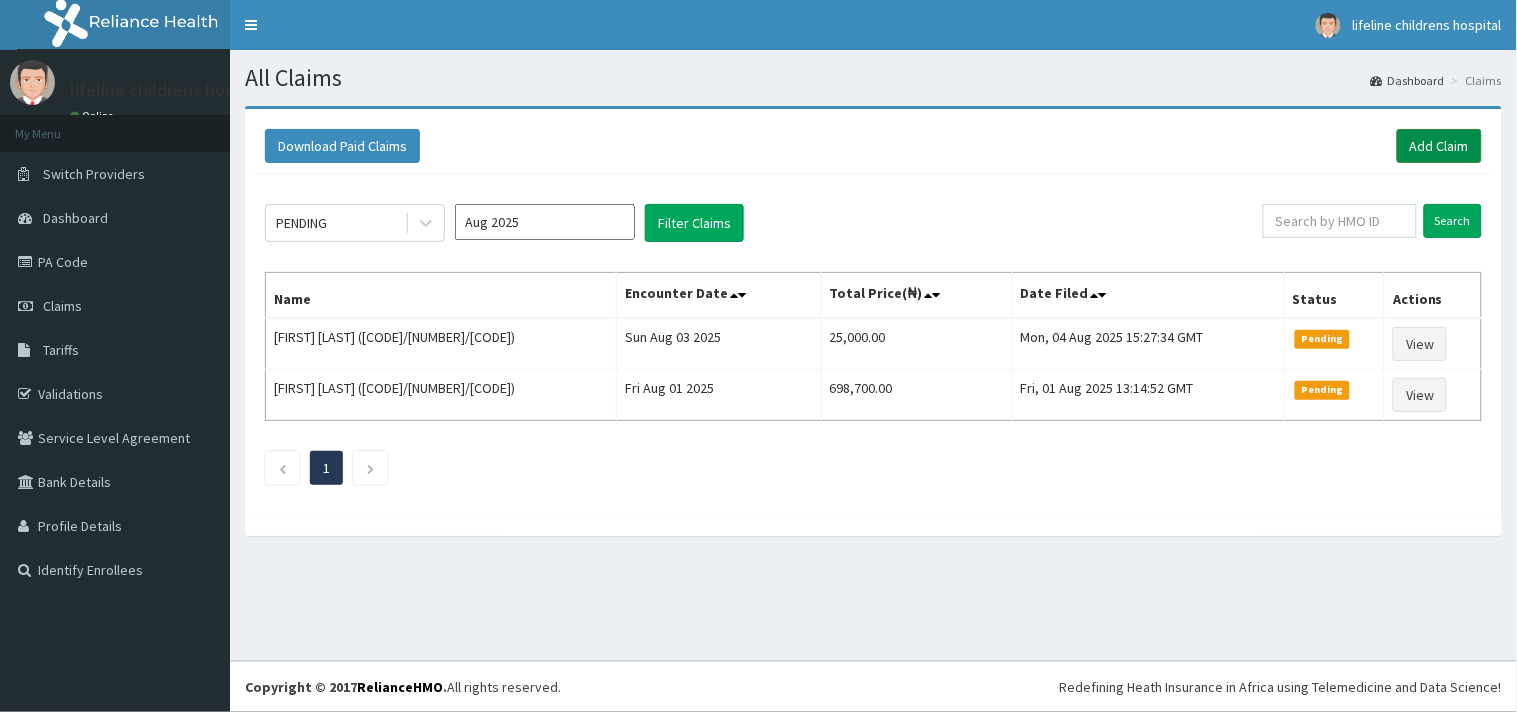 click on "Add Claim" at bounding box center (1439, 146) 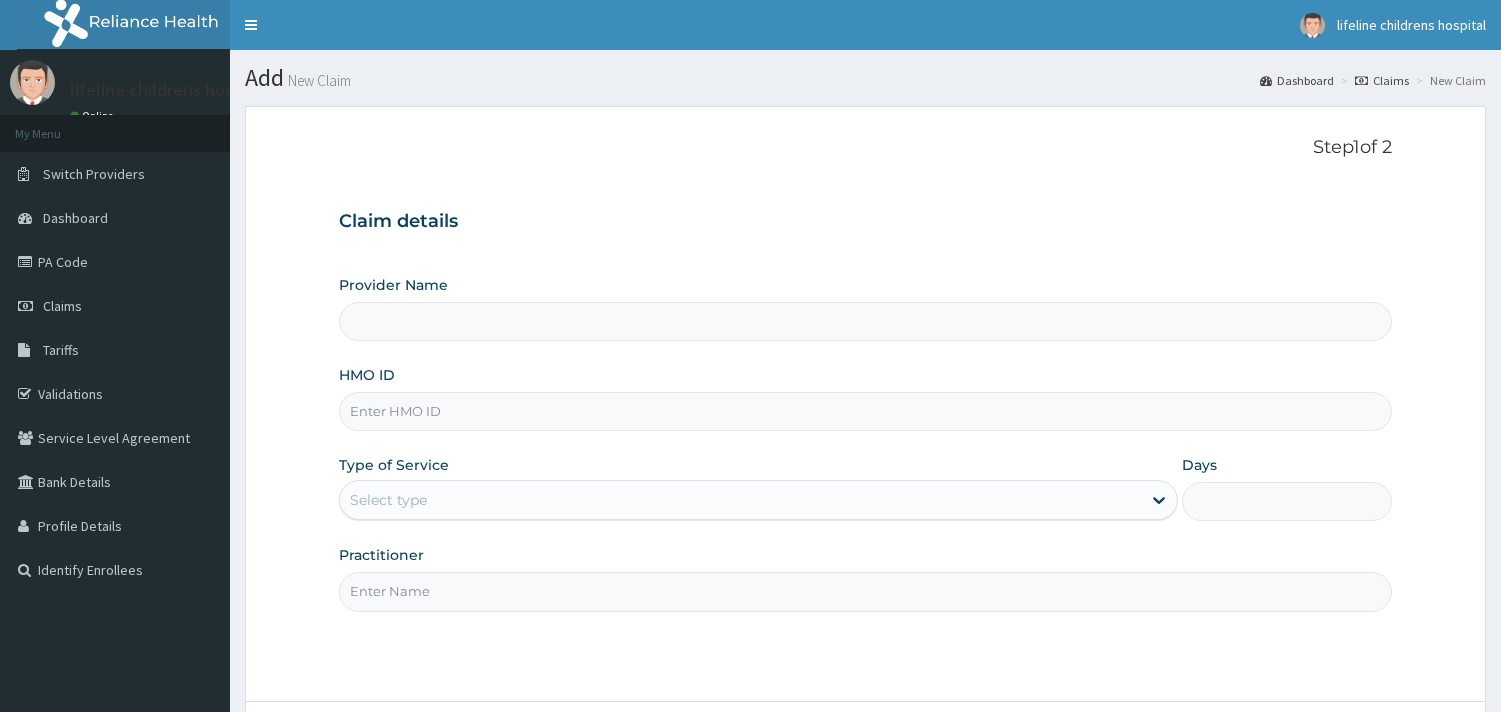 scroll, scrollTop: 0, scrollLeft: 0, axis: both 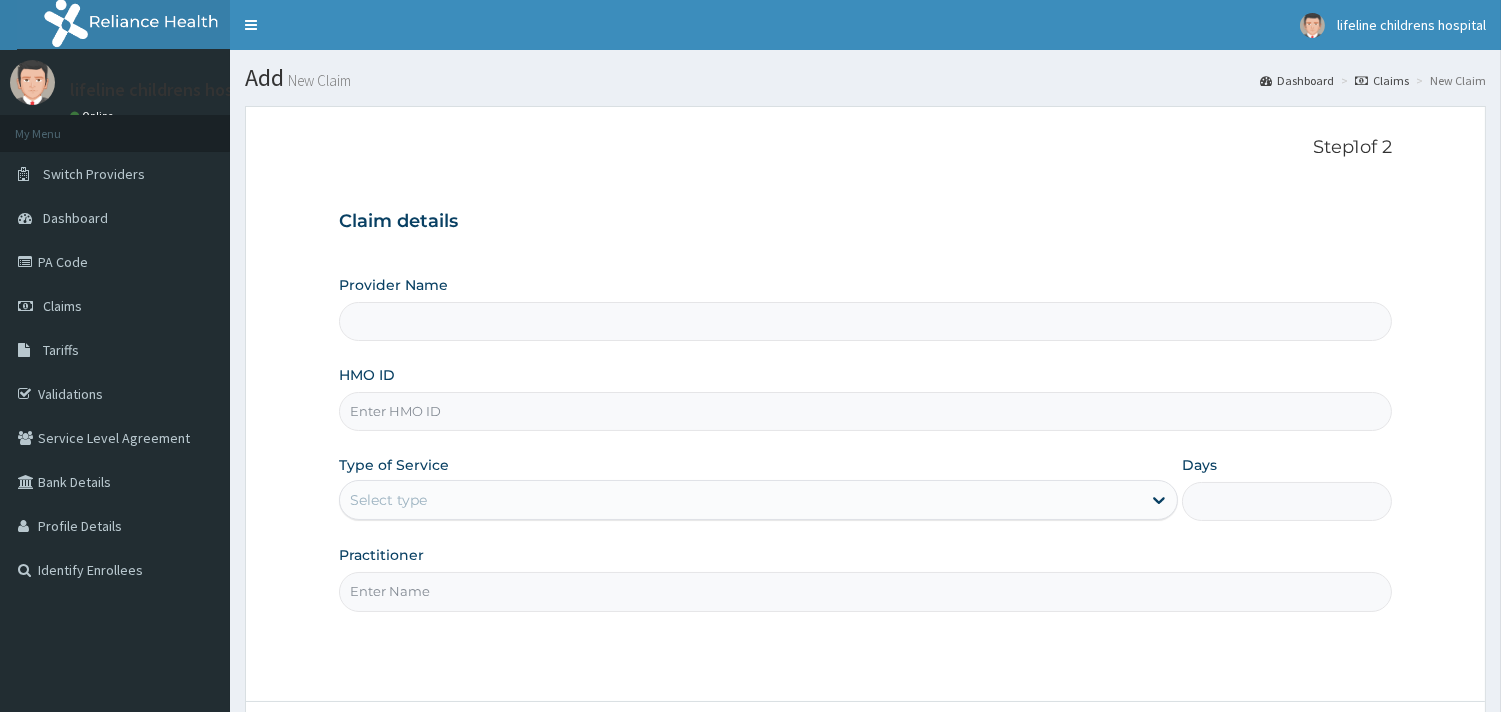 click on "HMO ID" at bounding box center (865, 411) 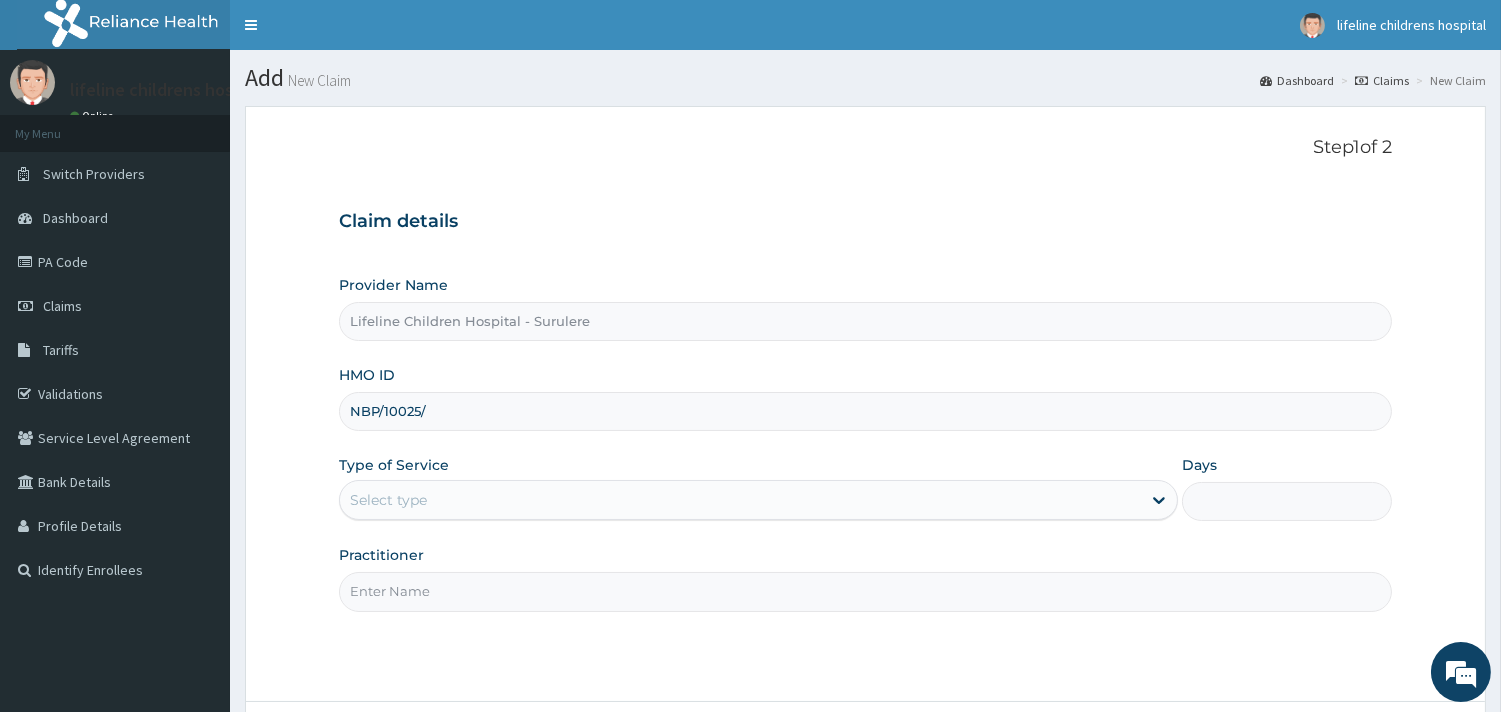 scroll, scrollTop: 0, scrollLeft: 0, axis: both 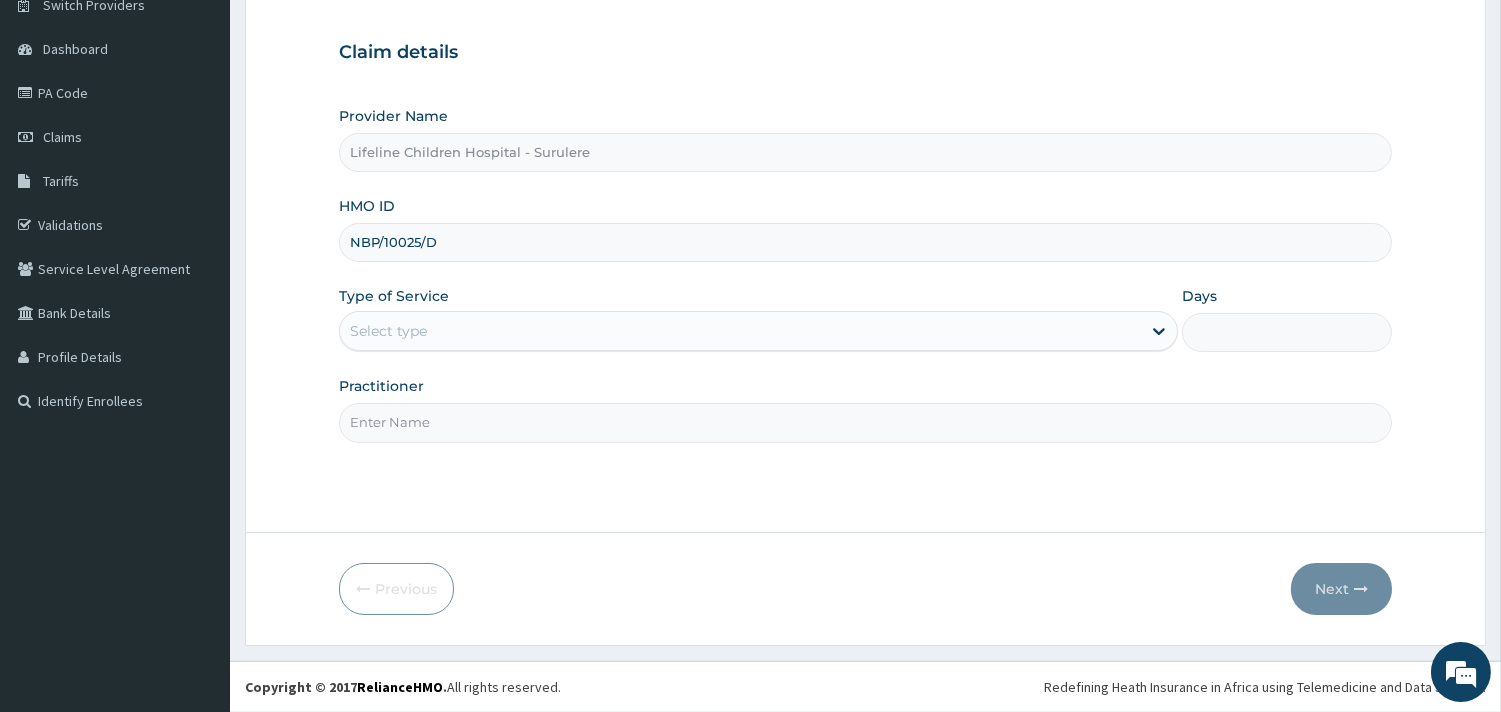 type on "NBP/10025/D" 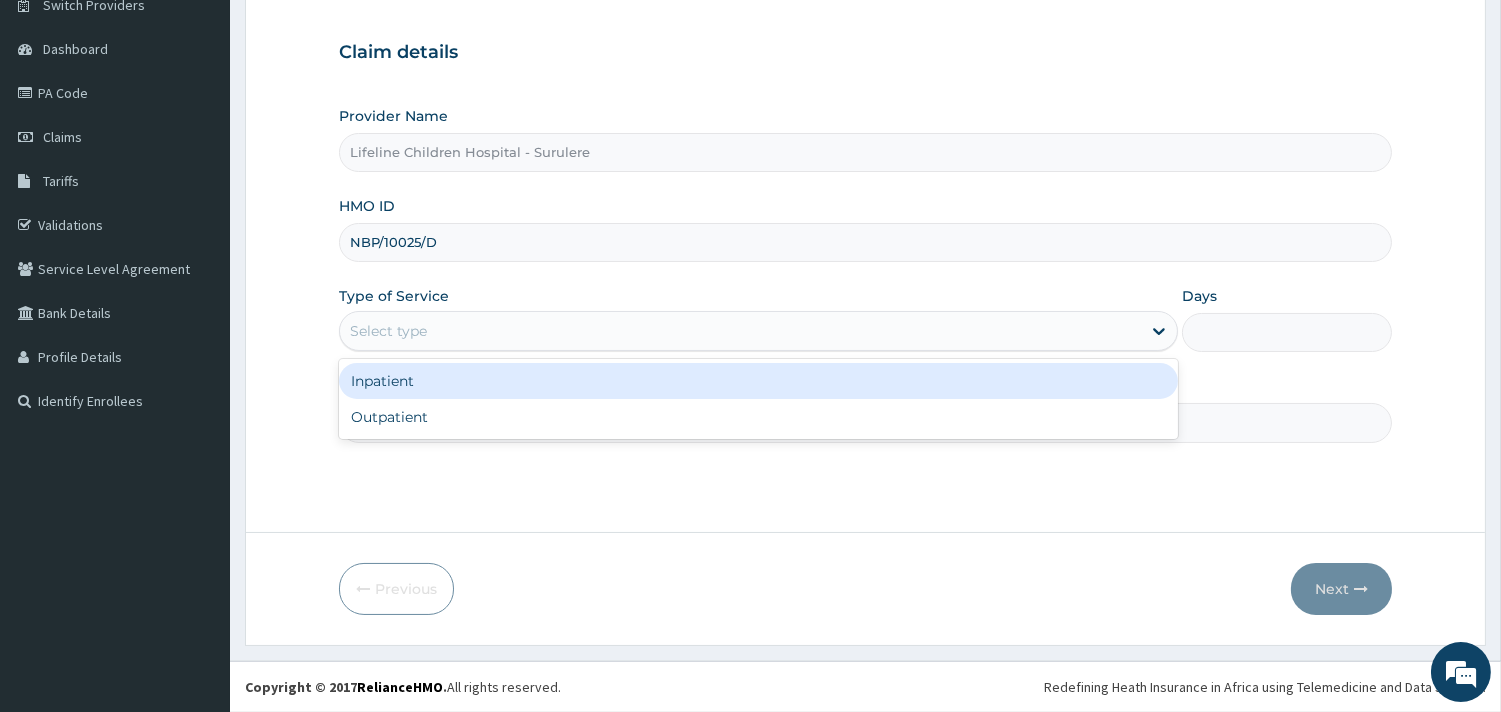 click on "Select type" at bounding box center [740, 331] 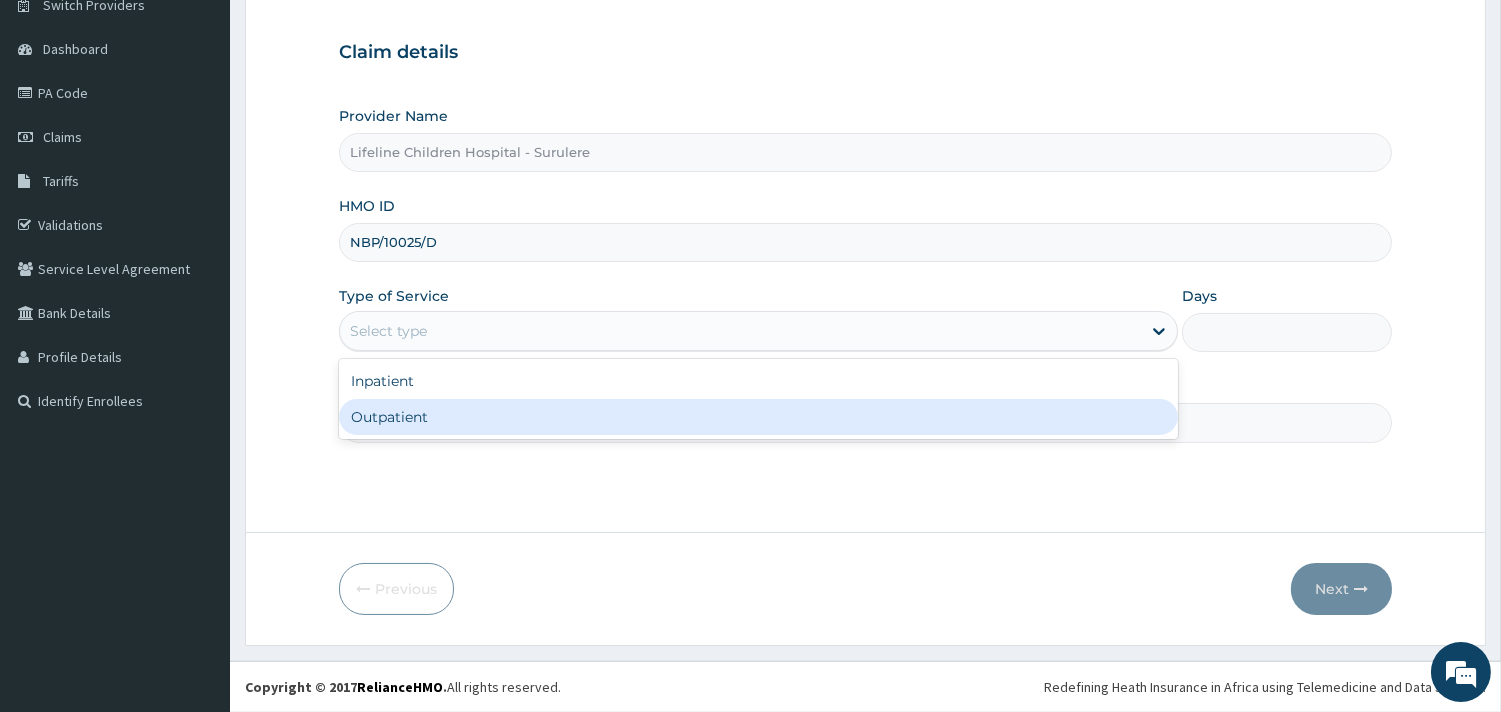 click on "Outpatient" at bounding box center (758, 417) 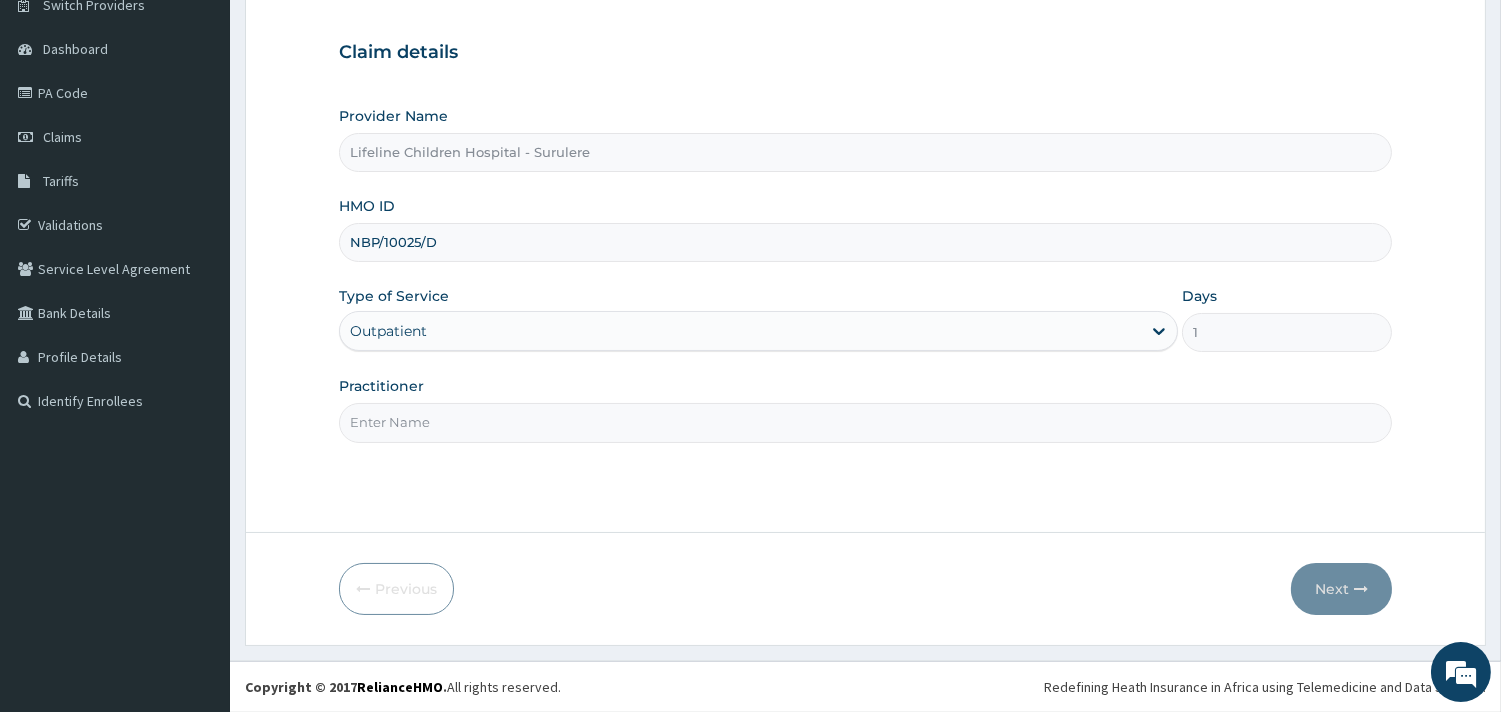 click on "Practitioner" at bounding box center [865, 422] 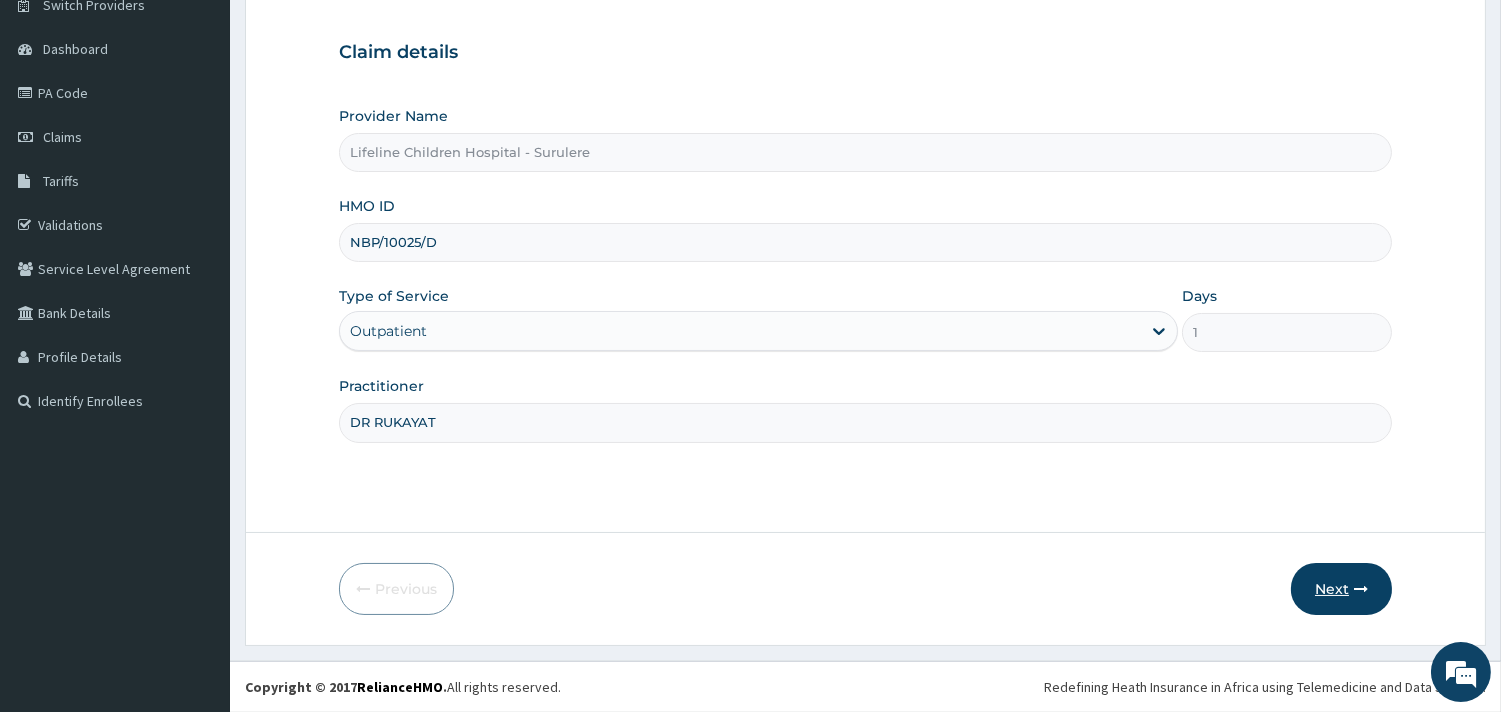 type on "DR RUKAYAT" 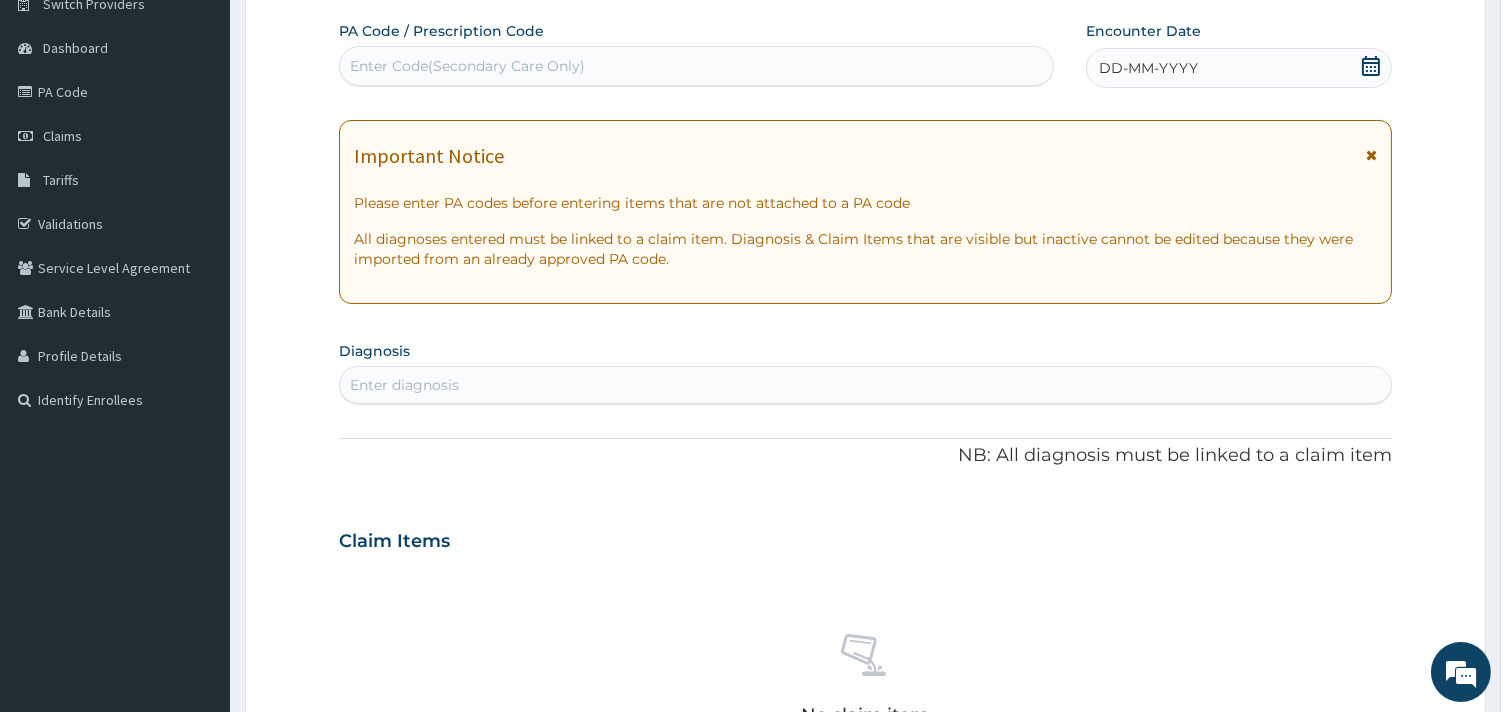 click on "DD-MM-YYYY" at bounding box center [1239, 68] 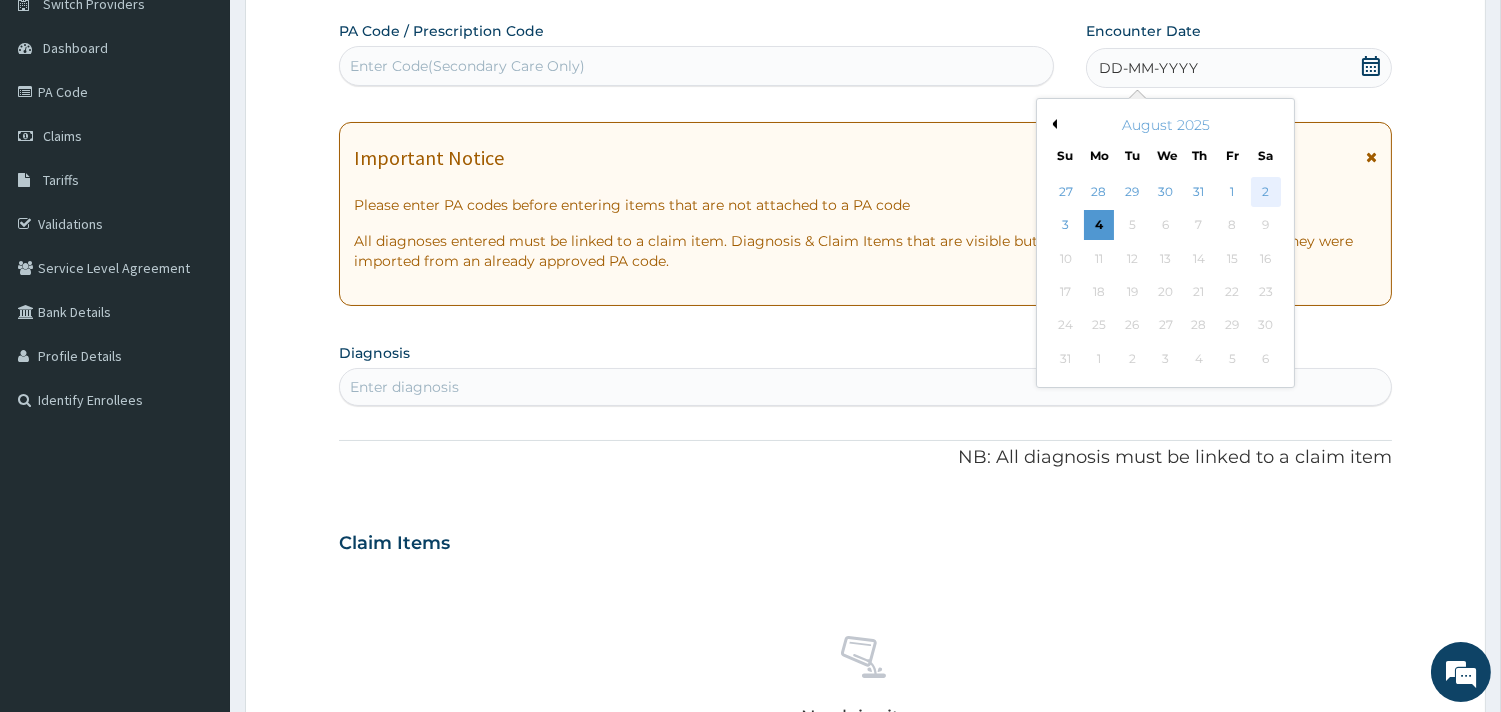 click on "2" at bounding box center (1265, 192) 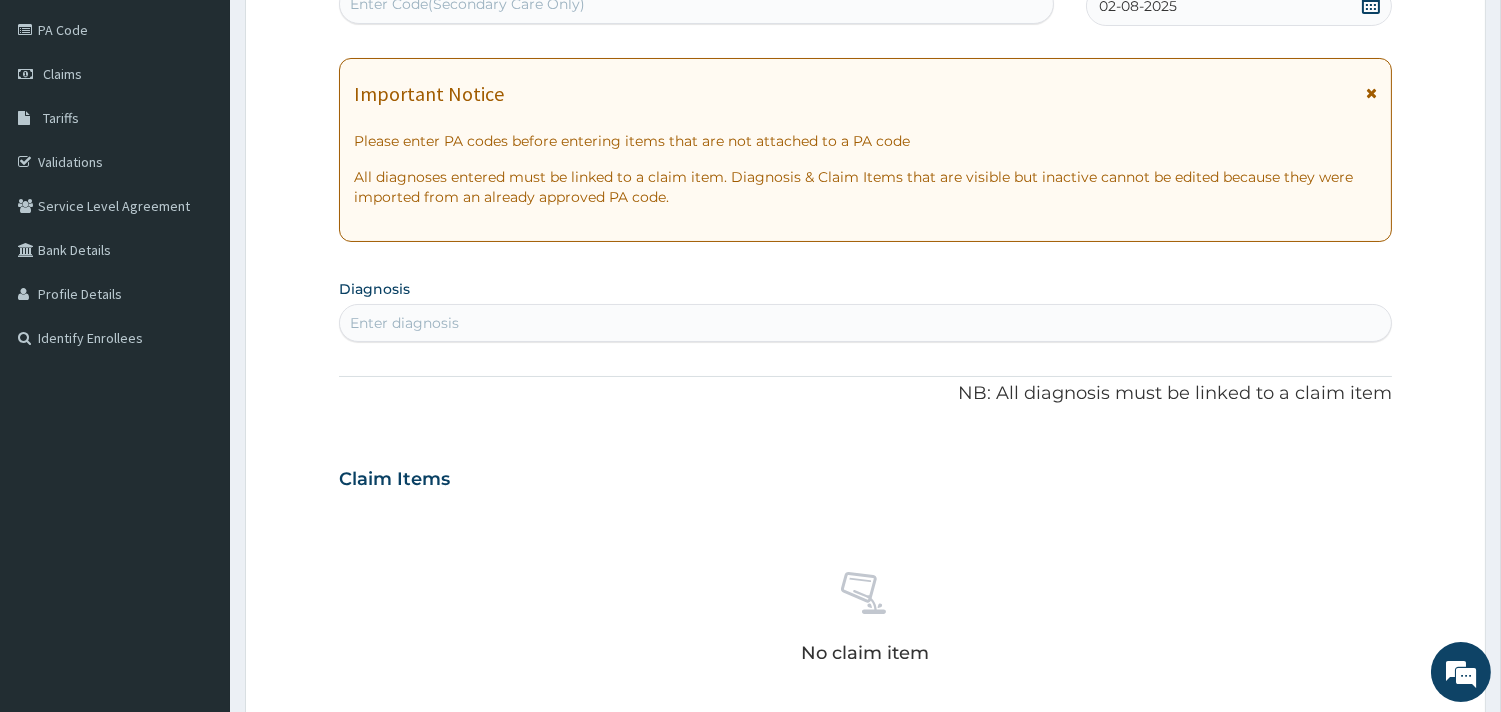scroll, scrollTop: 503, scrollLeft: 0, axis: vertical 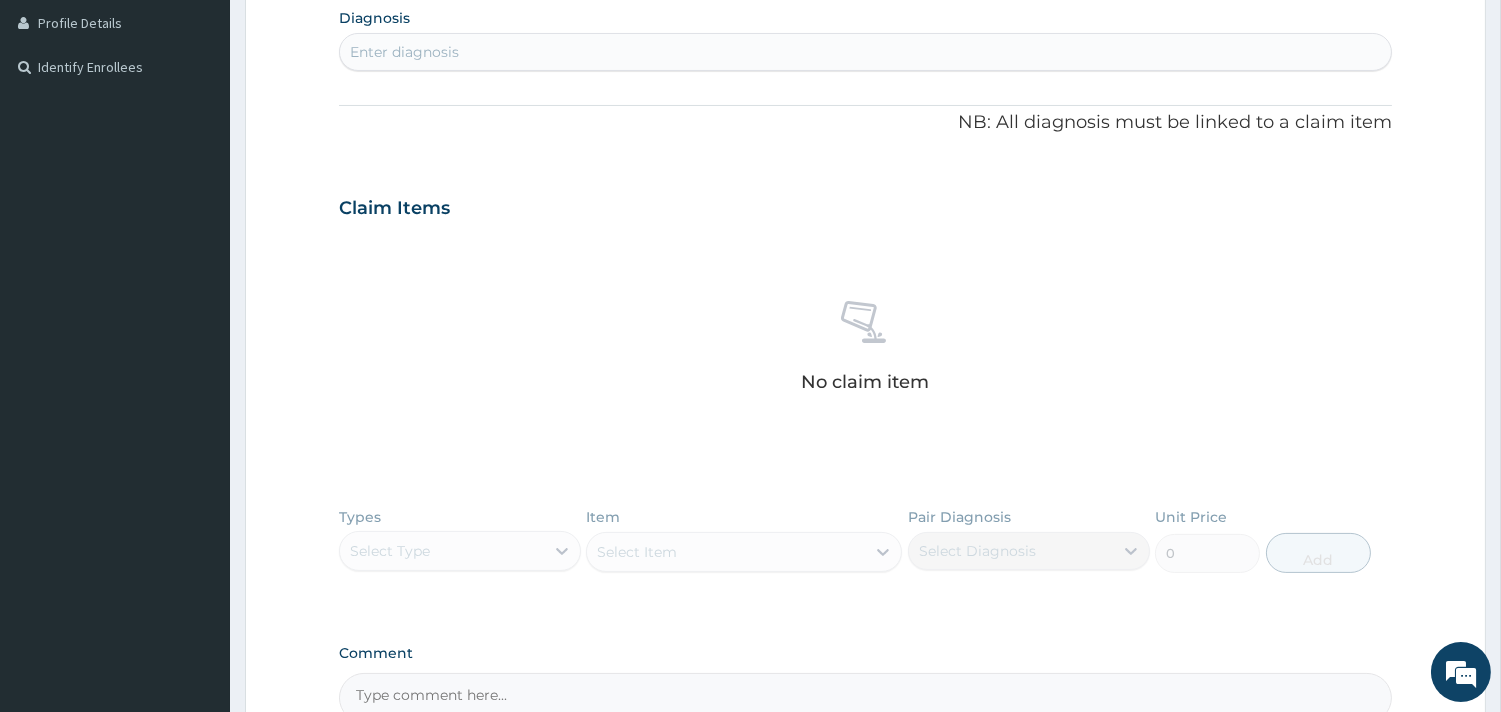 click on "Enter diagnosis" at bounding box center [865, 52] 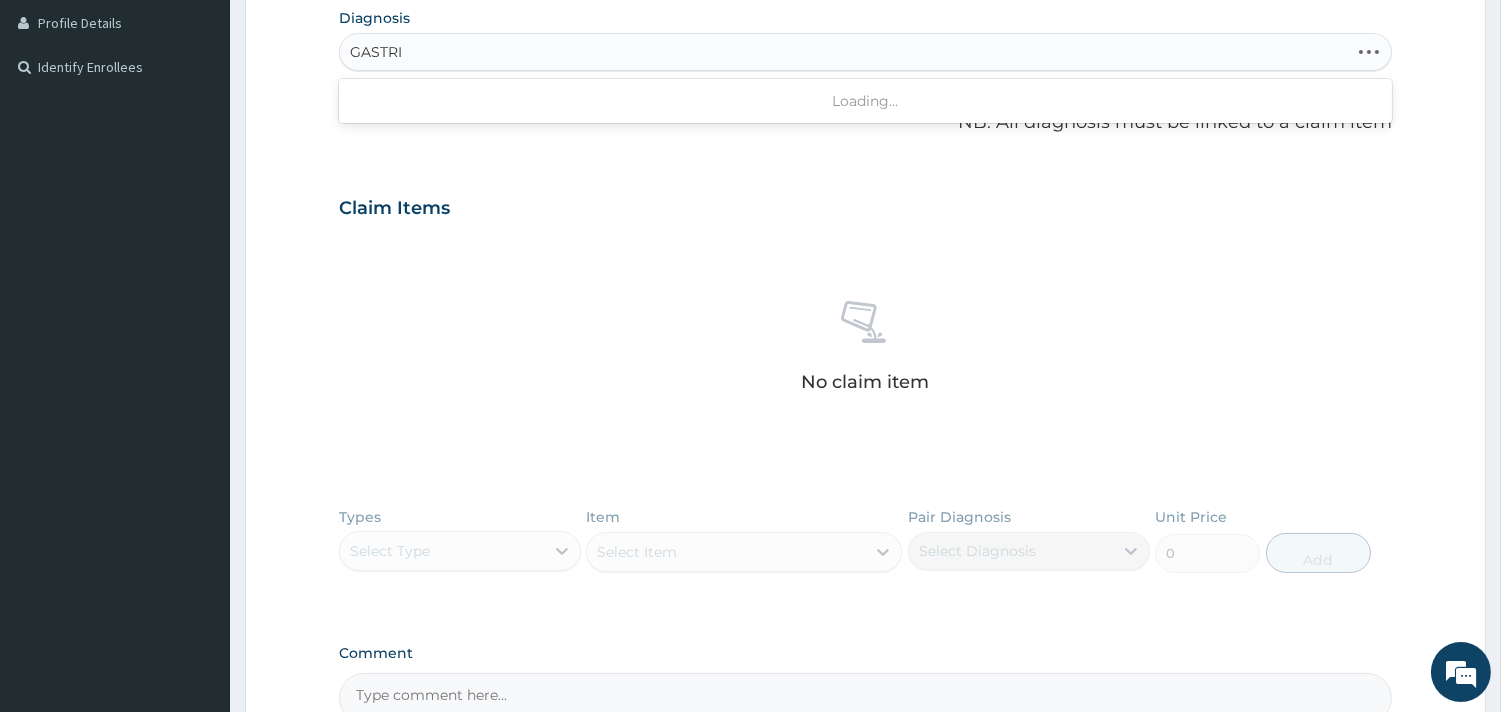 type on "GASTRIT" 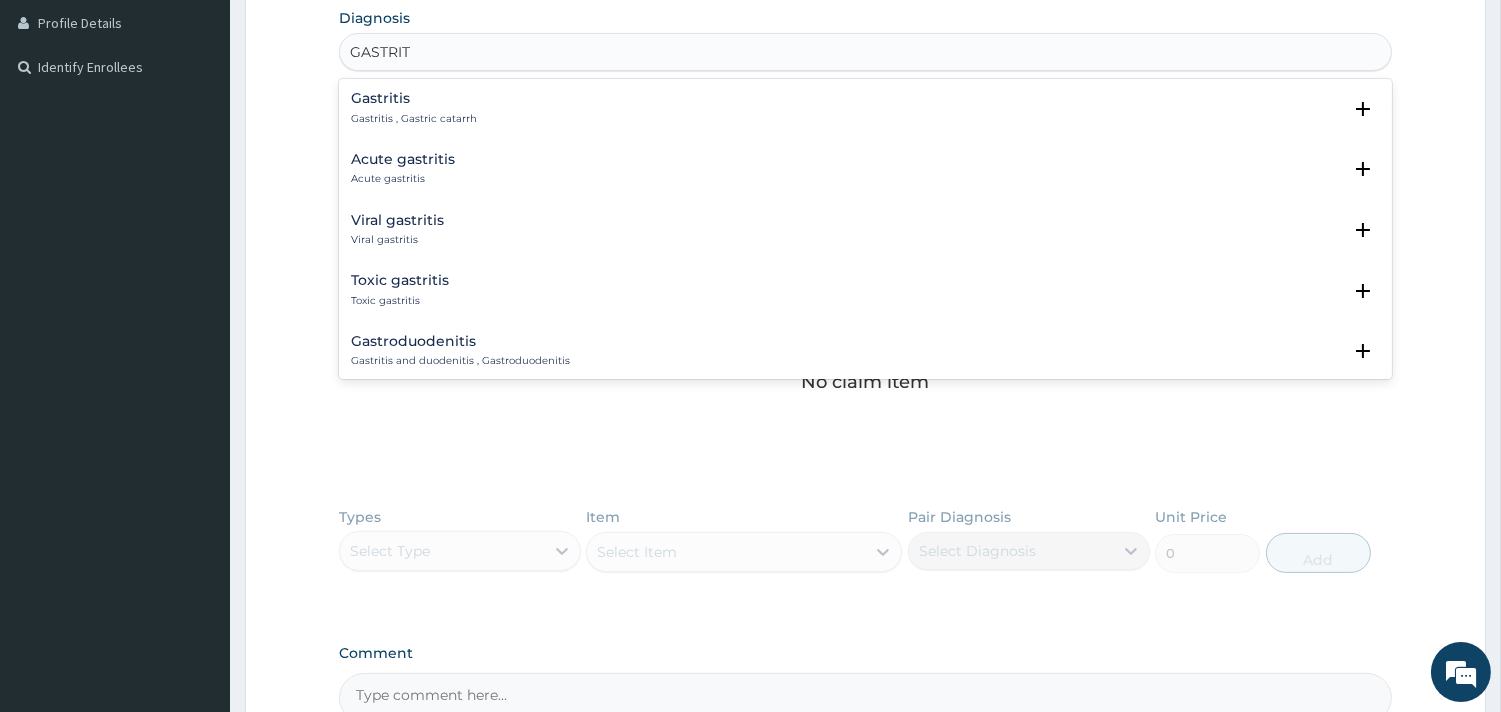 click on "Acute gastritis" at bounding box center [403, 159] 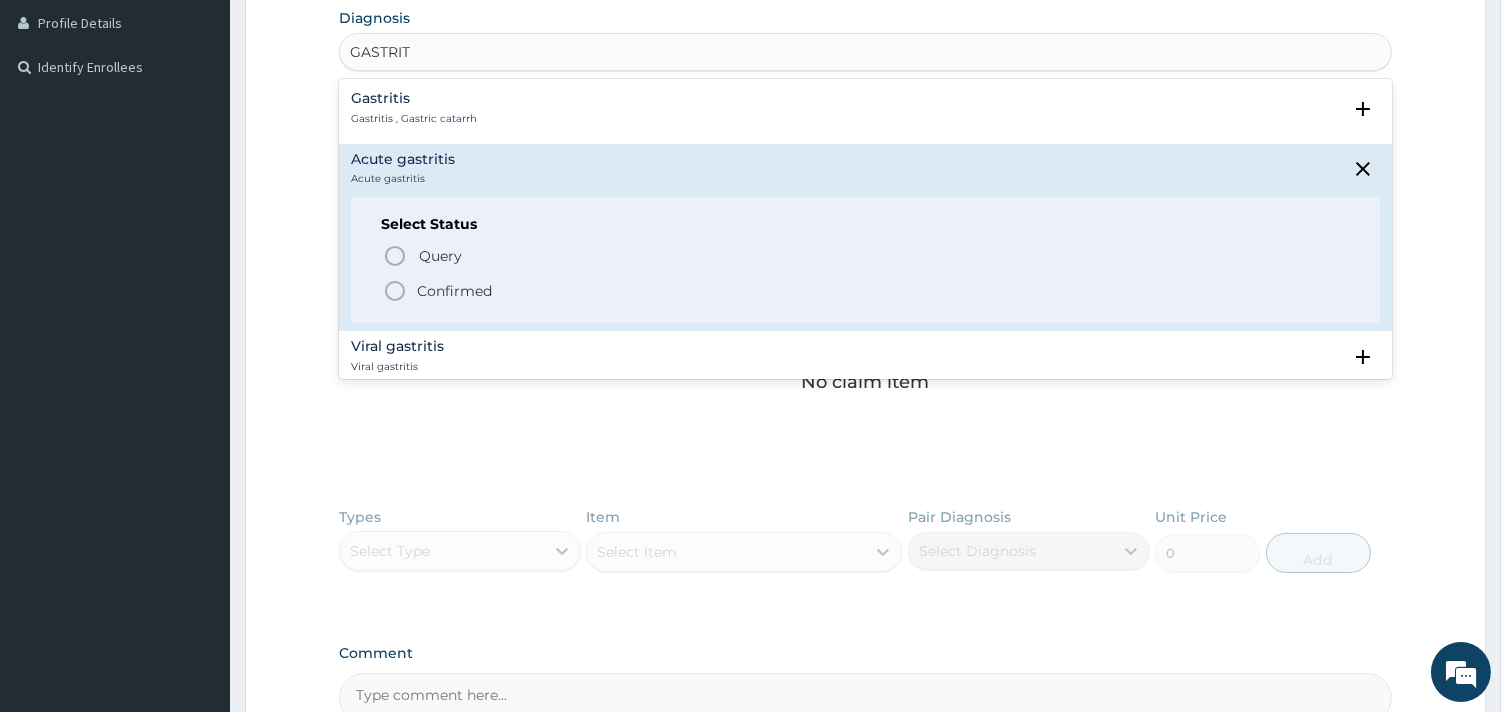 click on "Confirmed" at bounding box center [454, 291] 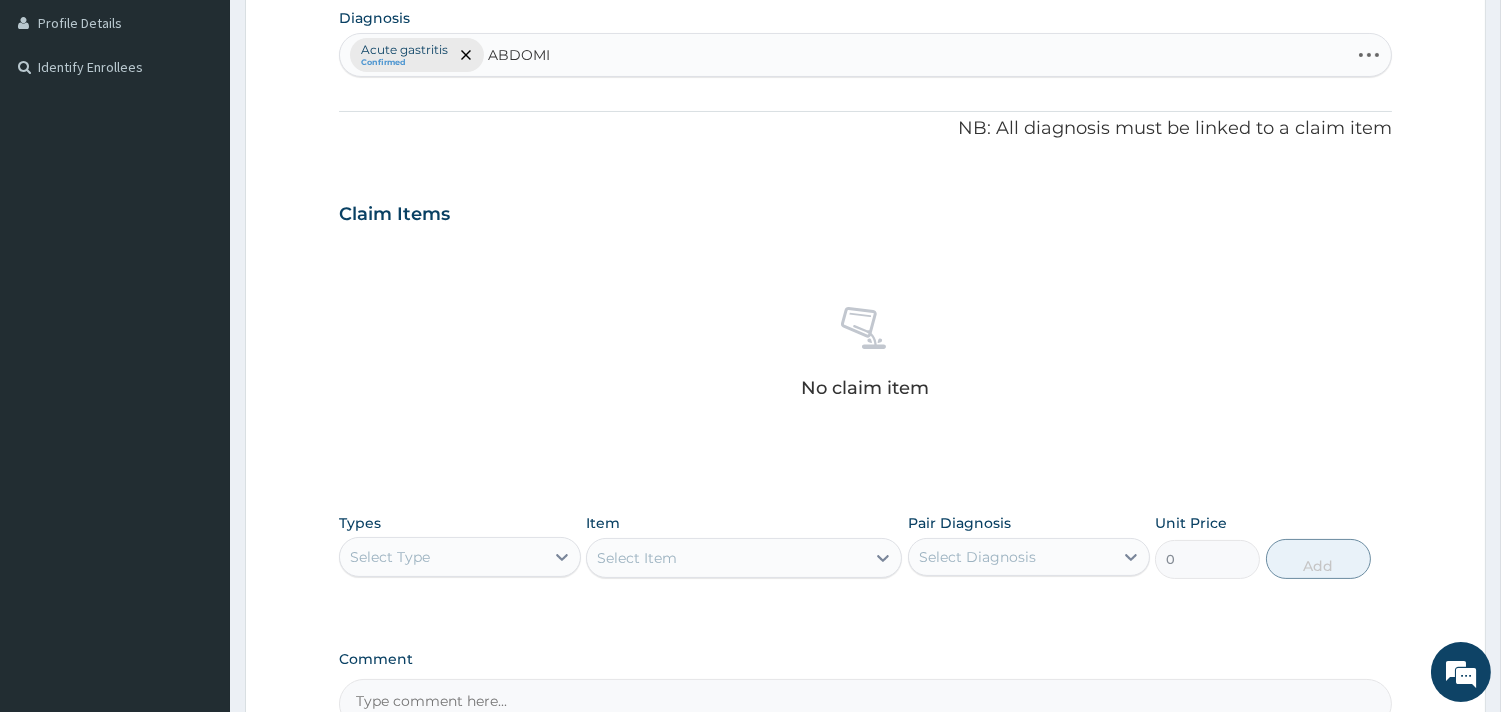 type on "ABDOMIN" 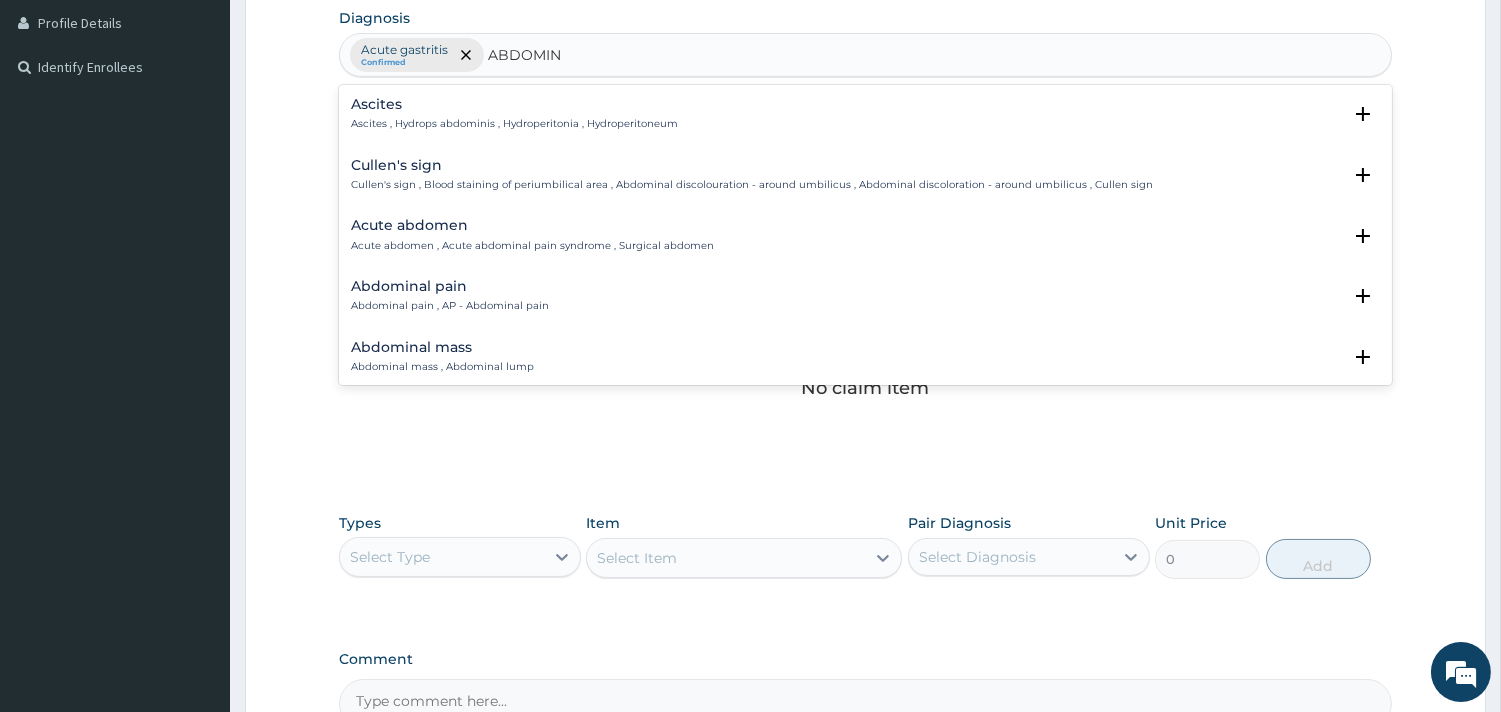 click on "Abdominal pain" at bounding box center (450, 286) 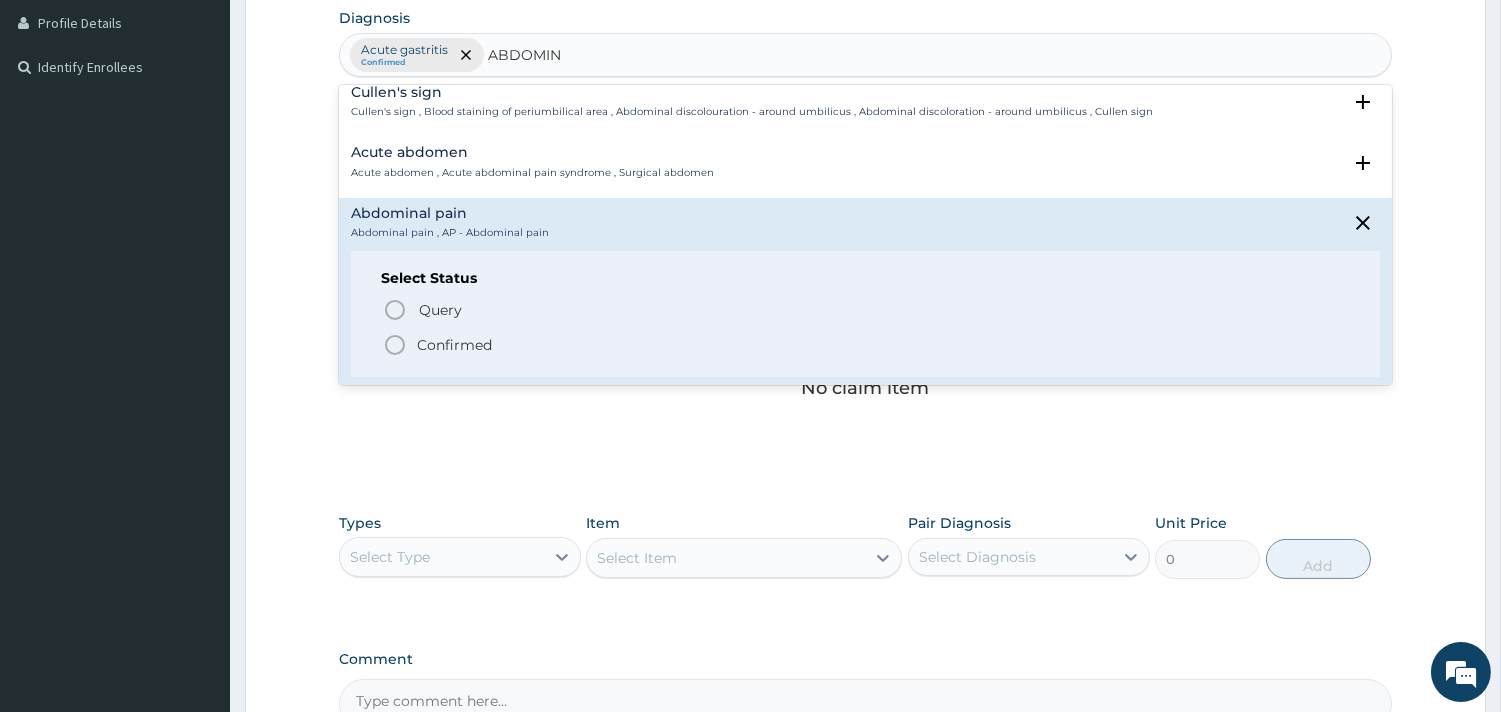 scroll, scrollTop: 111, scrollLeft: 0, axis: vertical 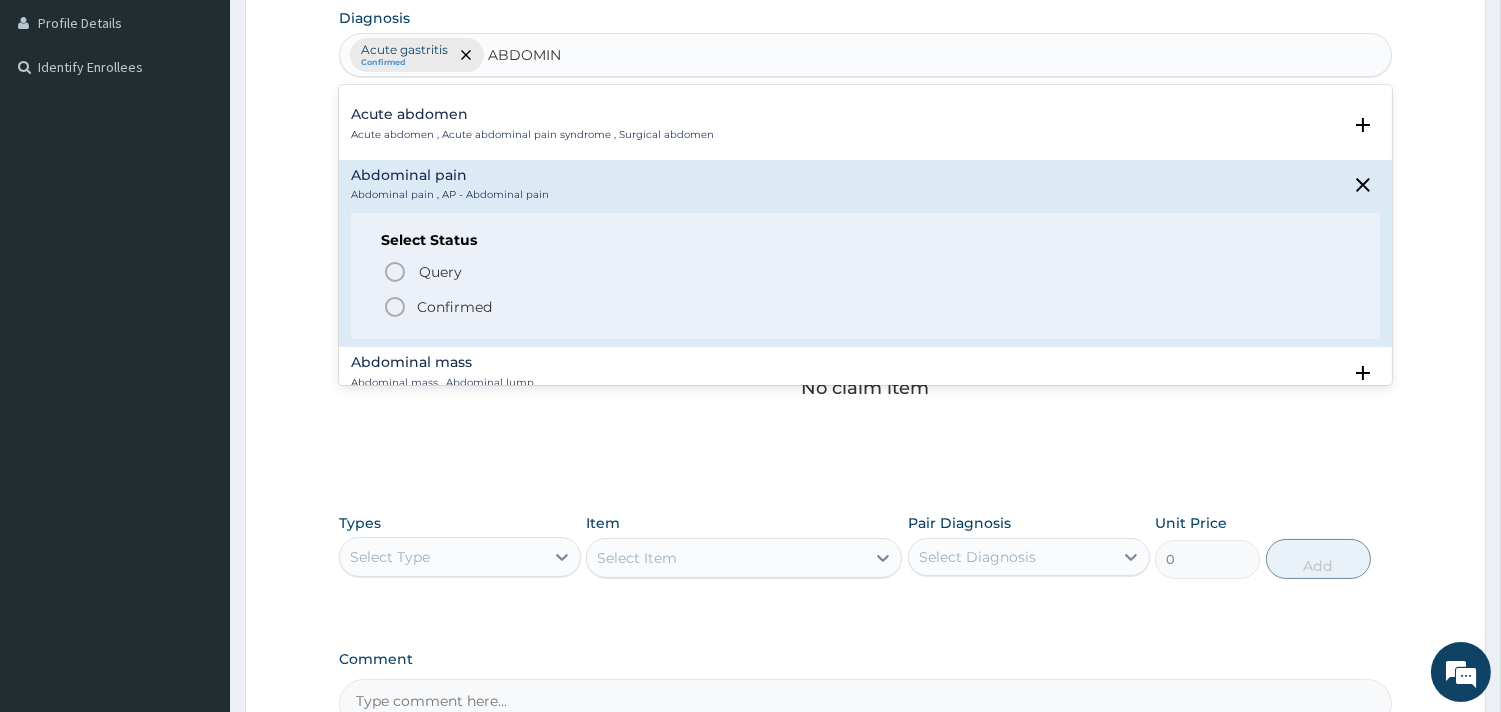 click on "Confirmed" at bounding box center [454, 307] 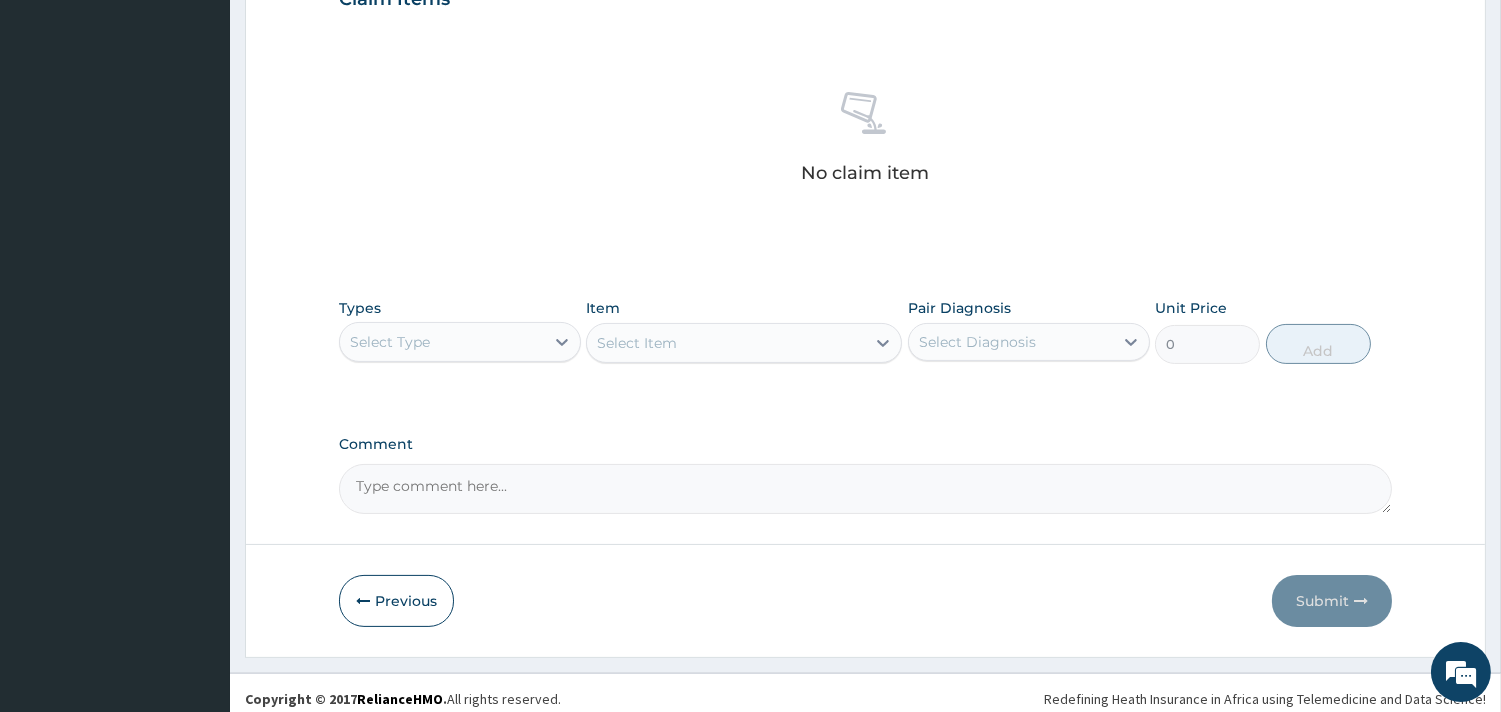scroll, scrollTop: 730, scrollLeft: 0, axis: vertical 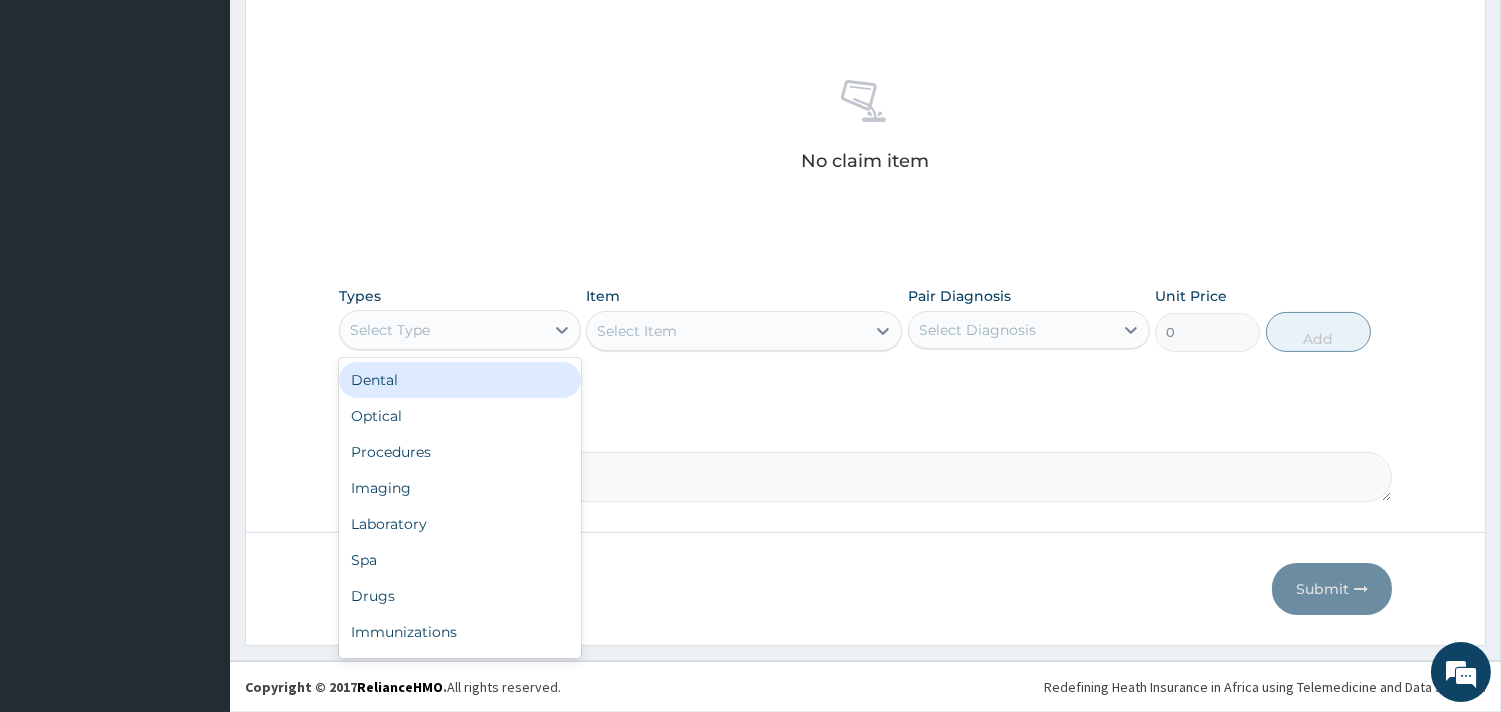 click on "Select Type" at bounding box center (442, 330) 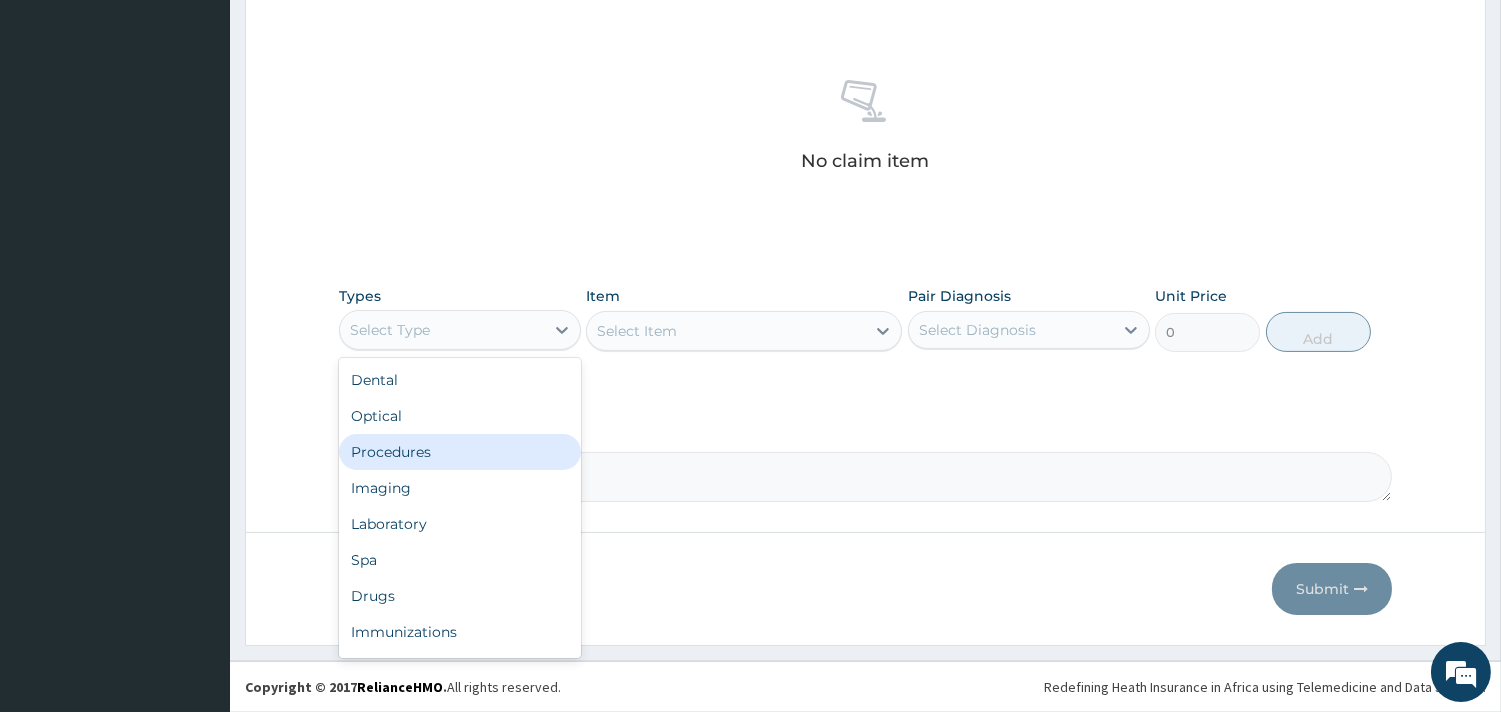 click on "Procedures" at bounding box center (460, 452) 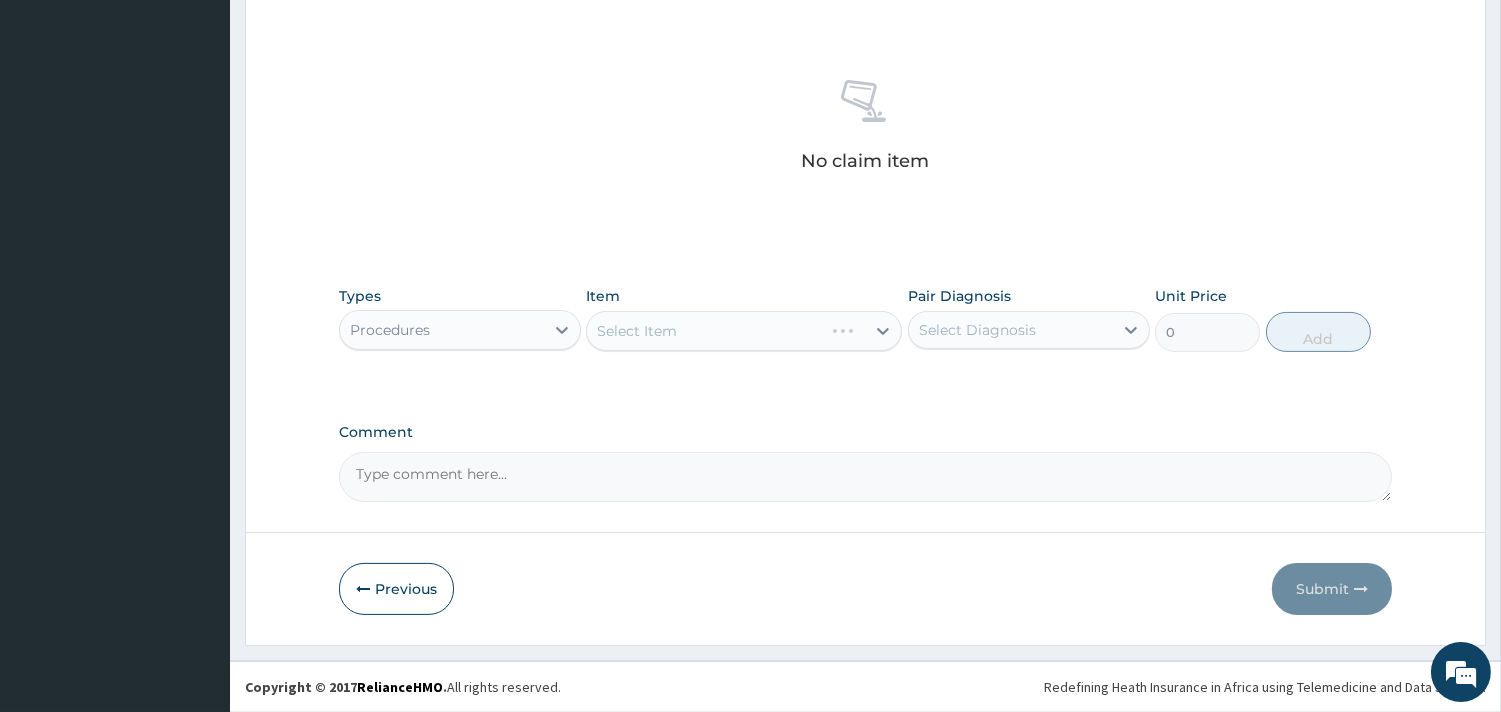 click on "Select Item" at bounding box center [744, 331] 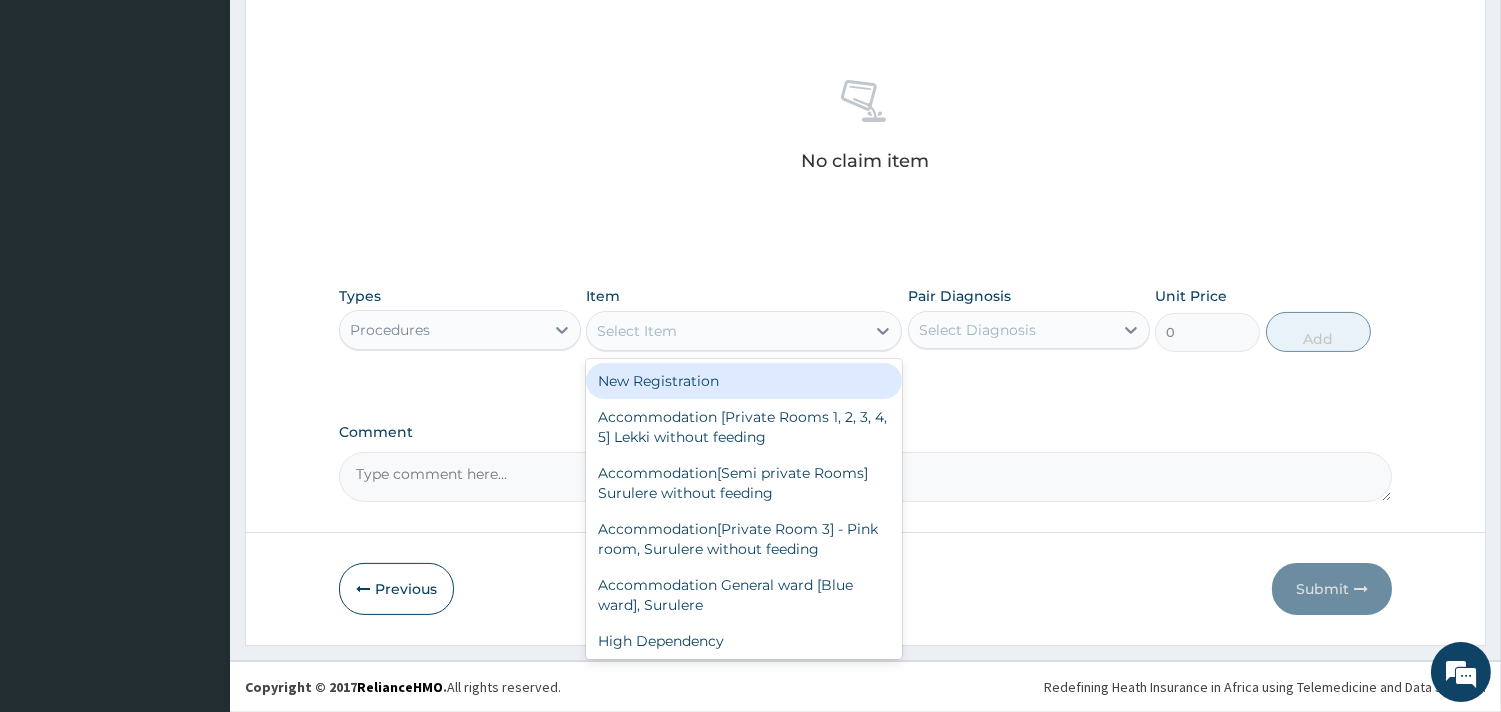 click on "Select Item" at bounding box center [726, 331] 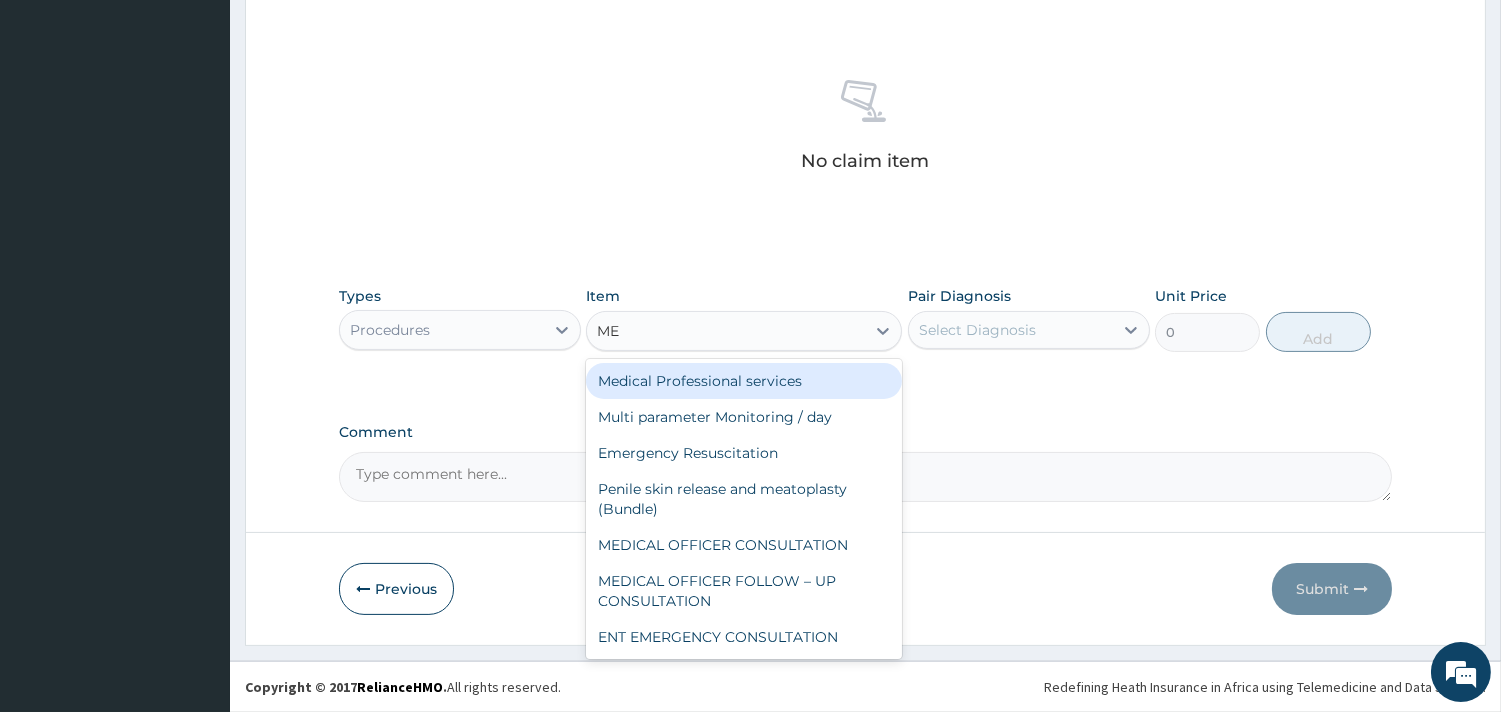type on "MED" 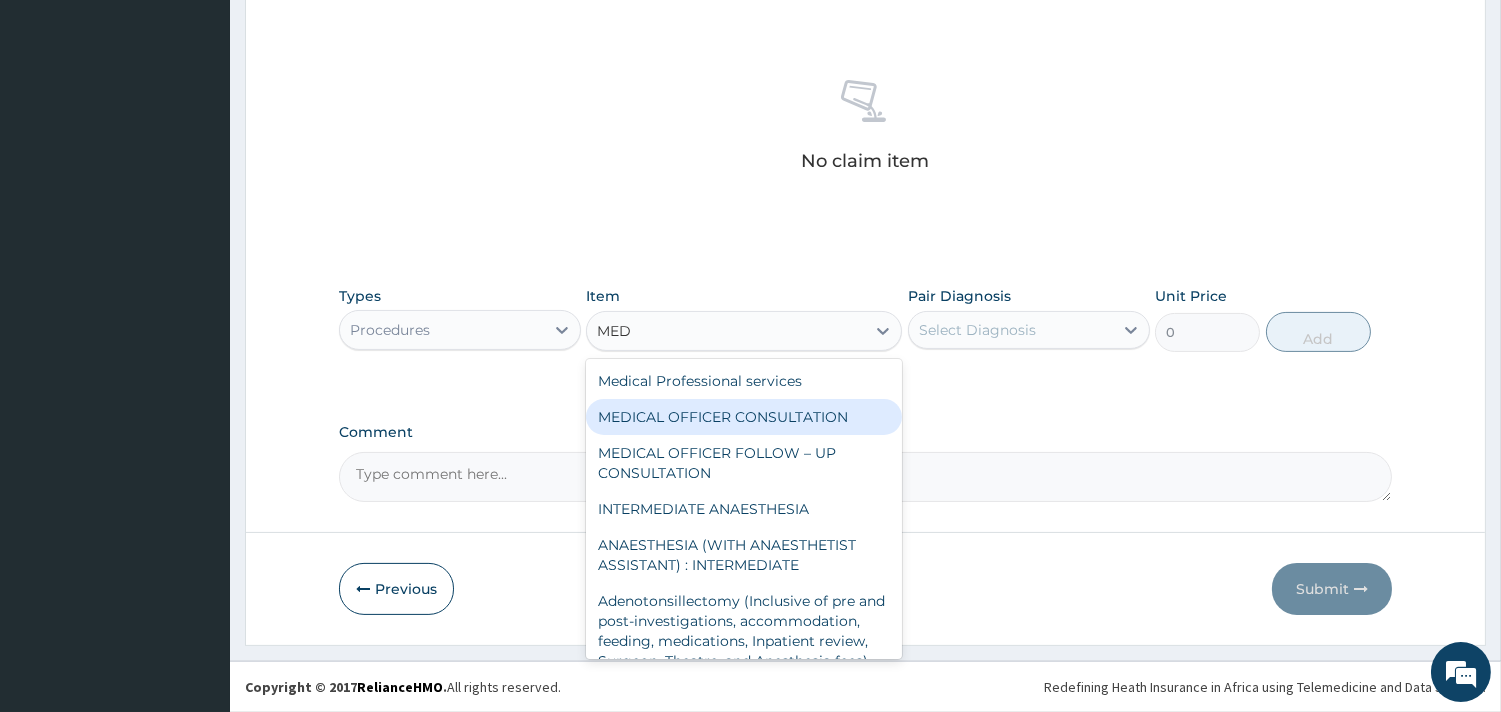 click on "MEDICAL OFFICER CONSULTATION" at bounding box center (744, 417) 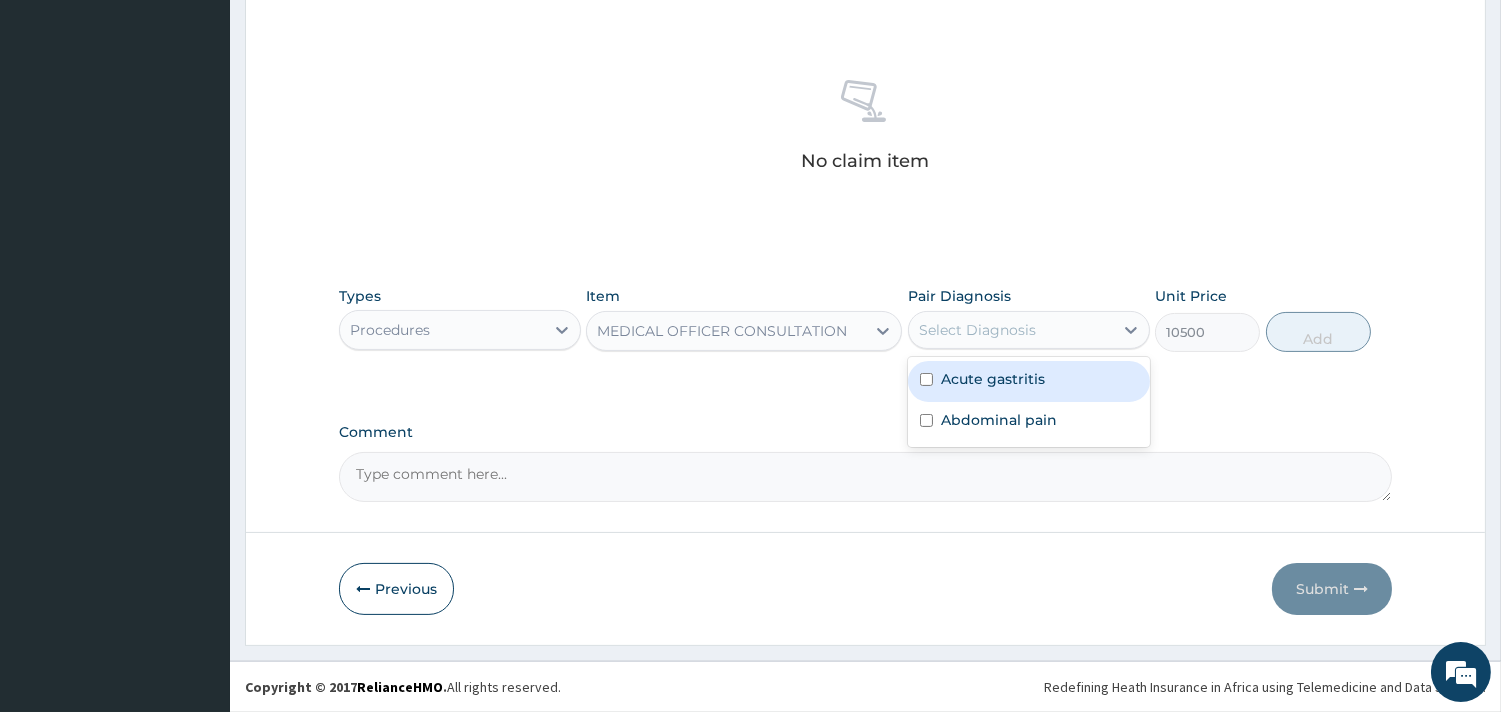 click on "Select Diagnosis" at bounding box center (1011, 330) 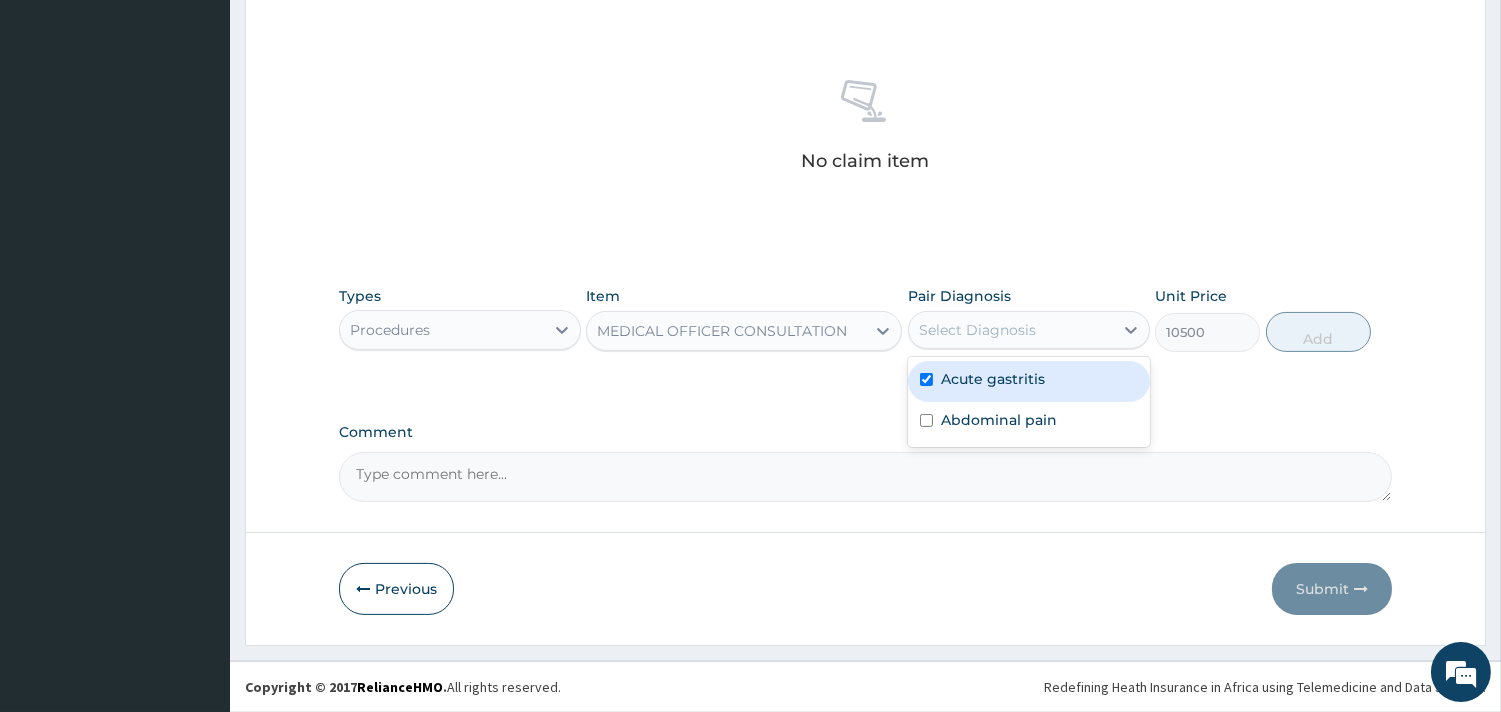 checkbox on "true" 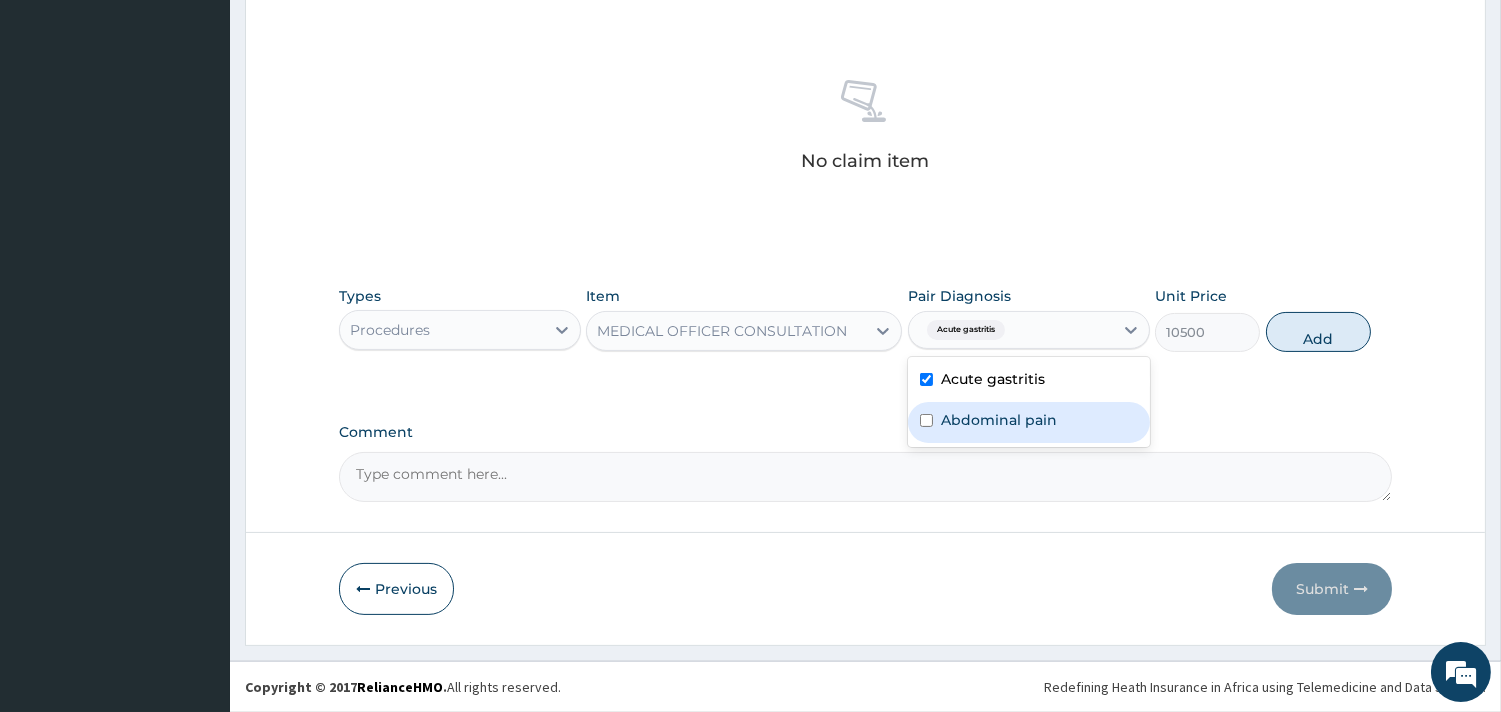 click on "Abdominal pain" at bounding box center (1029, 422) 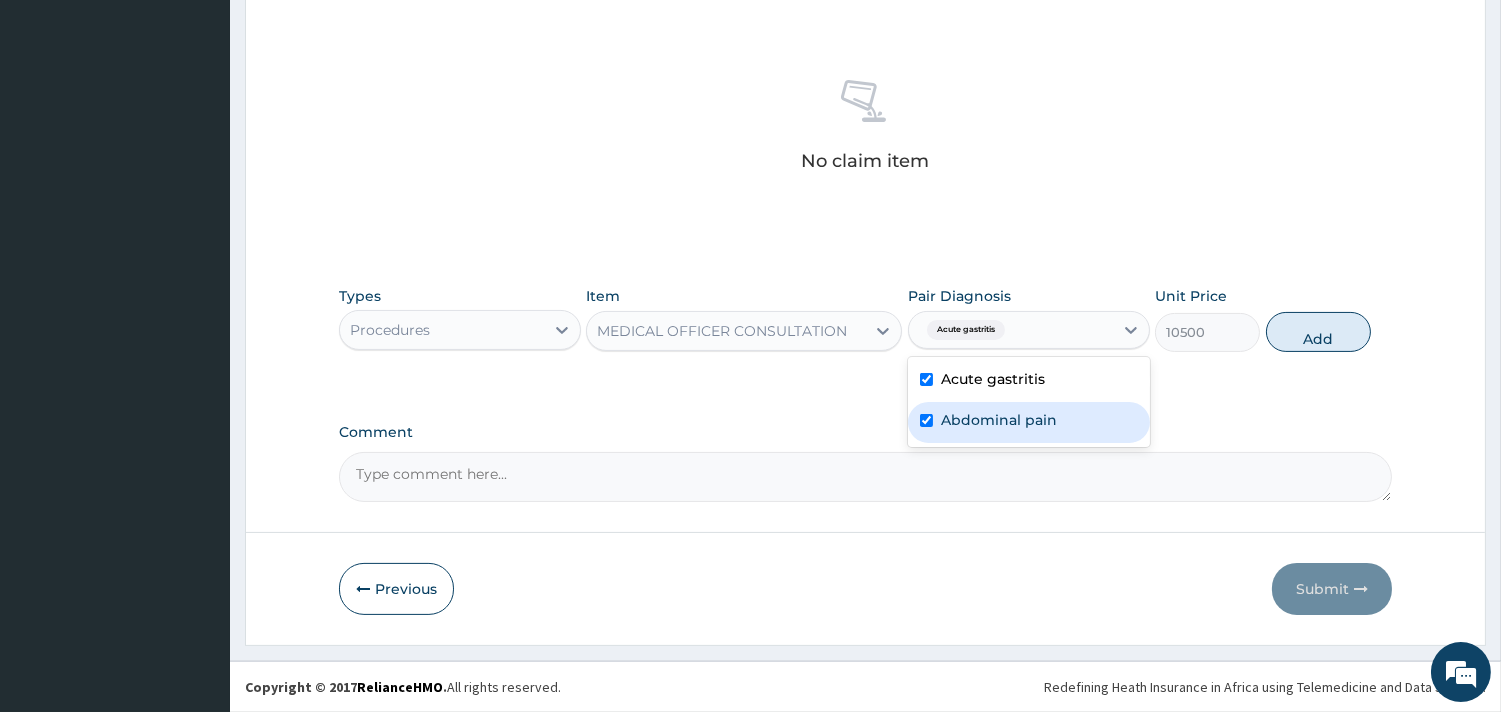 checkbox on "true" 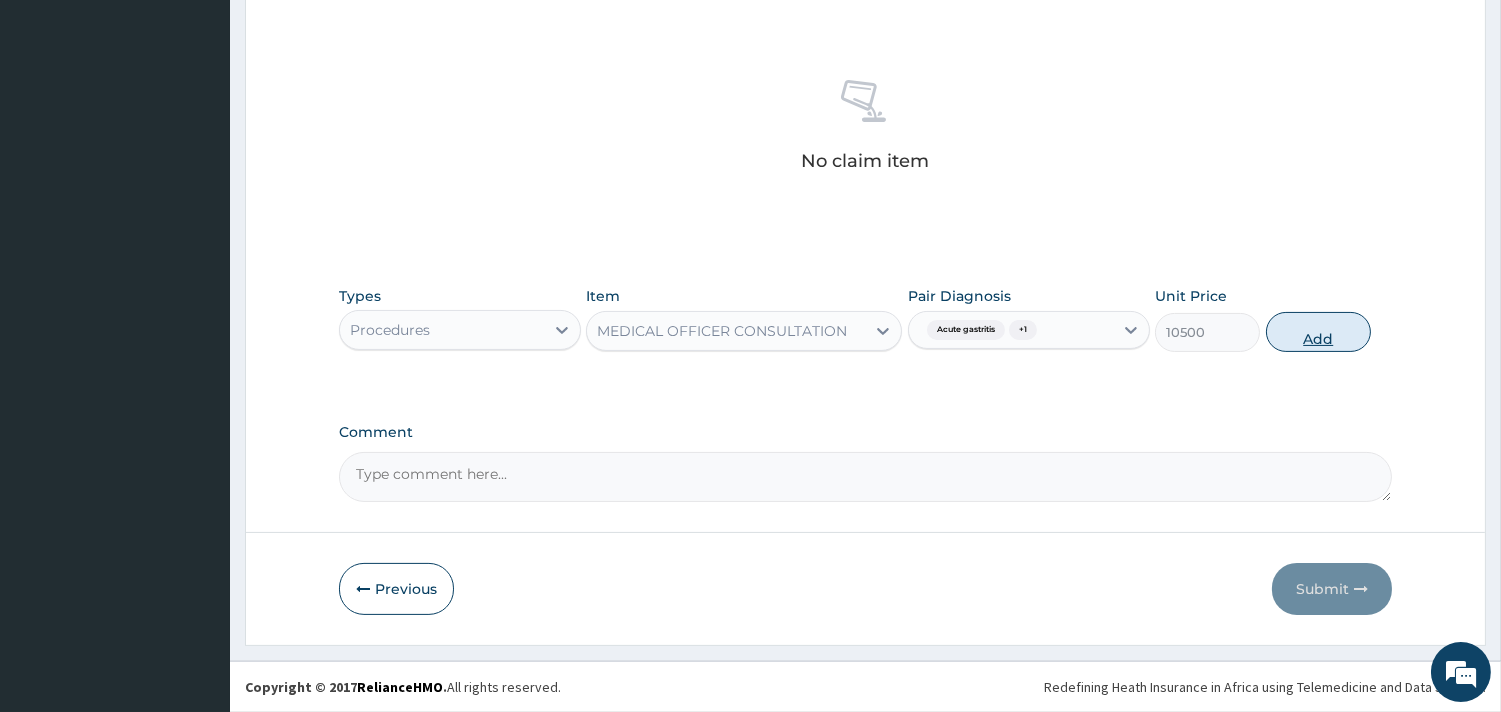click on "Add" at bounding box center [1318, 332] 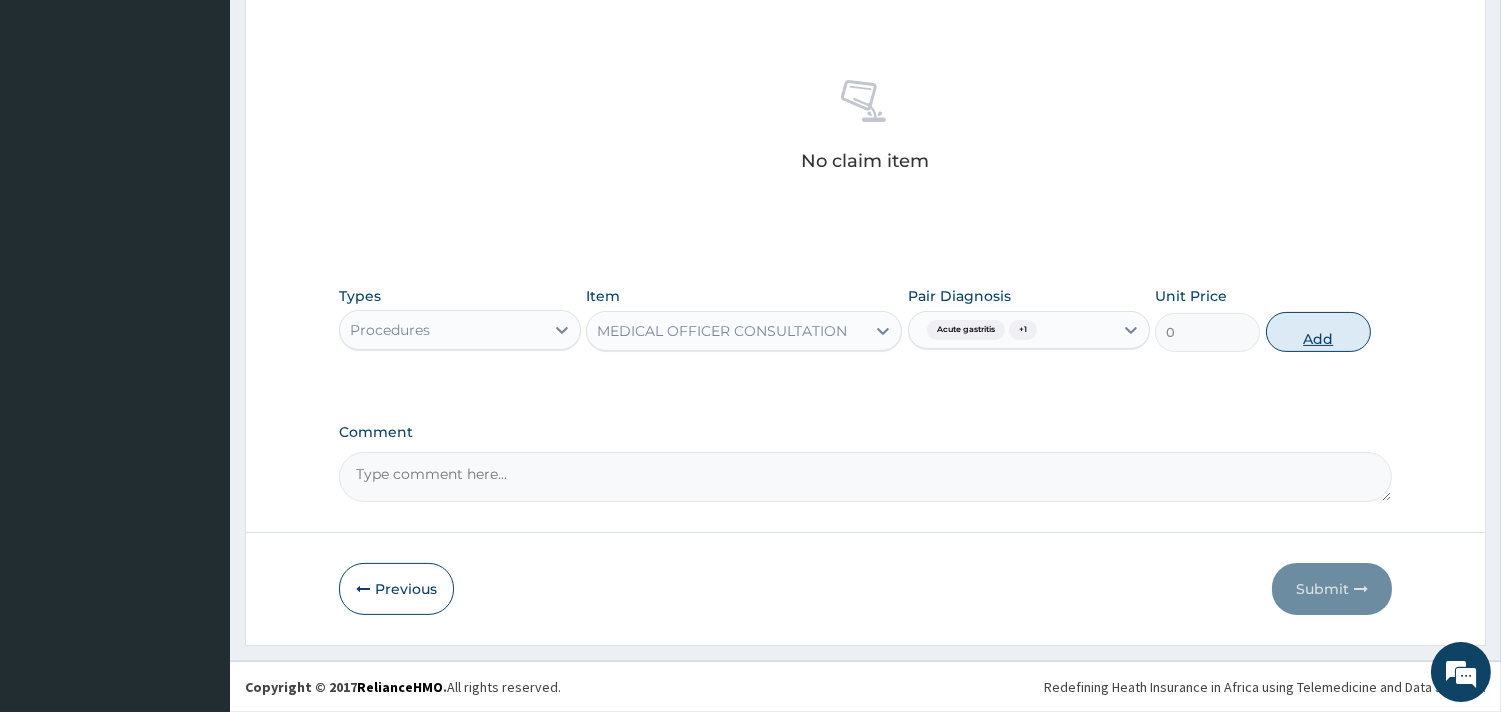 scroll, scrollTop: 633, scrollLeft: 0, axis: vertical 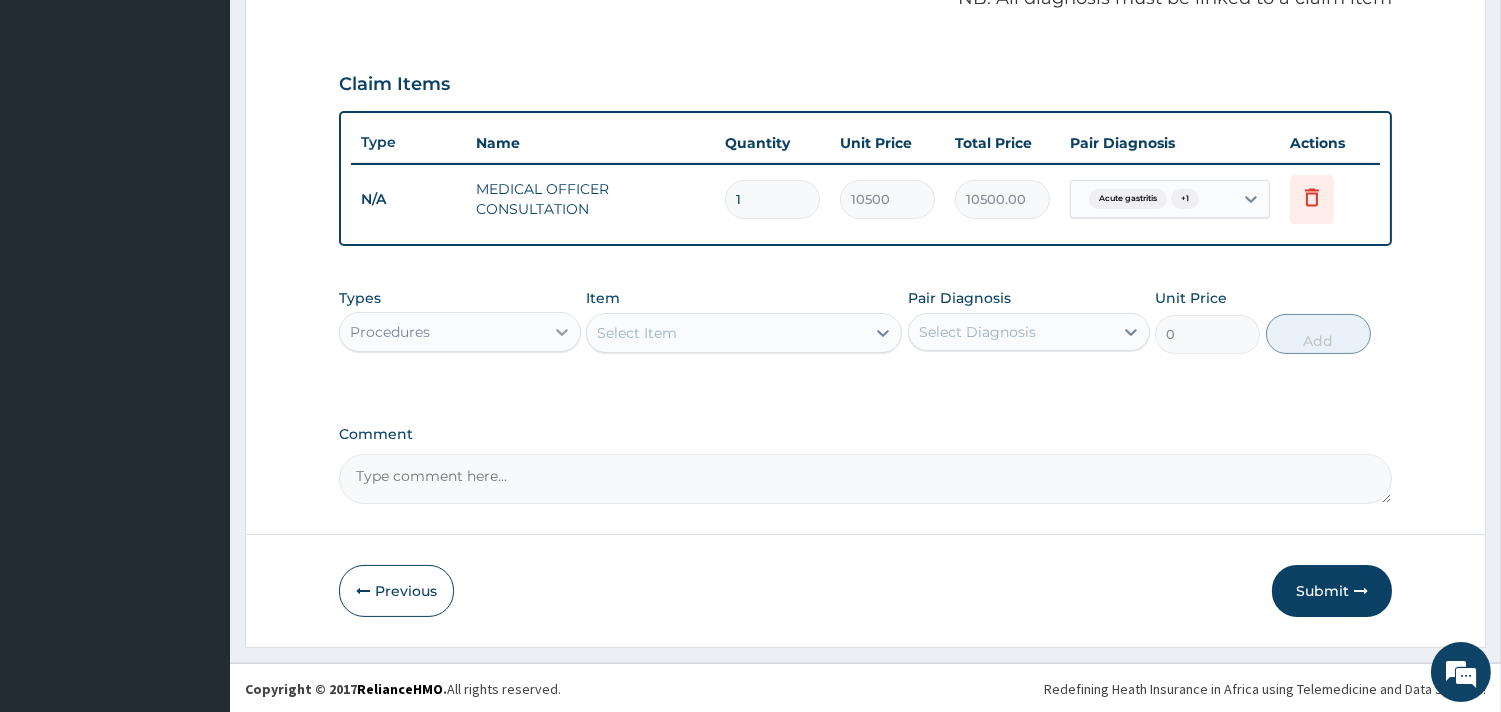click 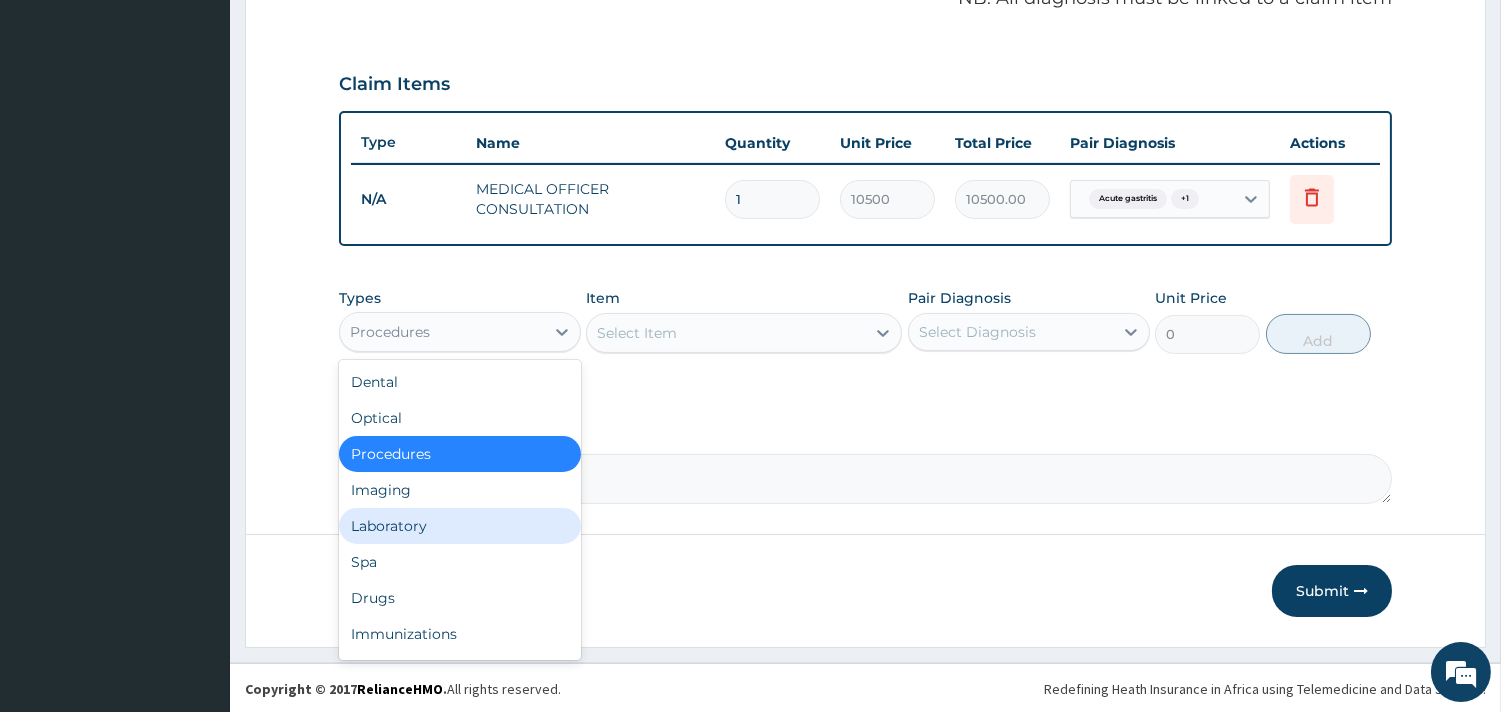 click on "Laboratory" at bounding box center (460, 526) 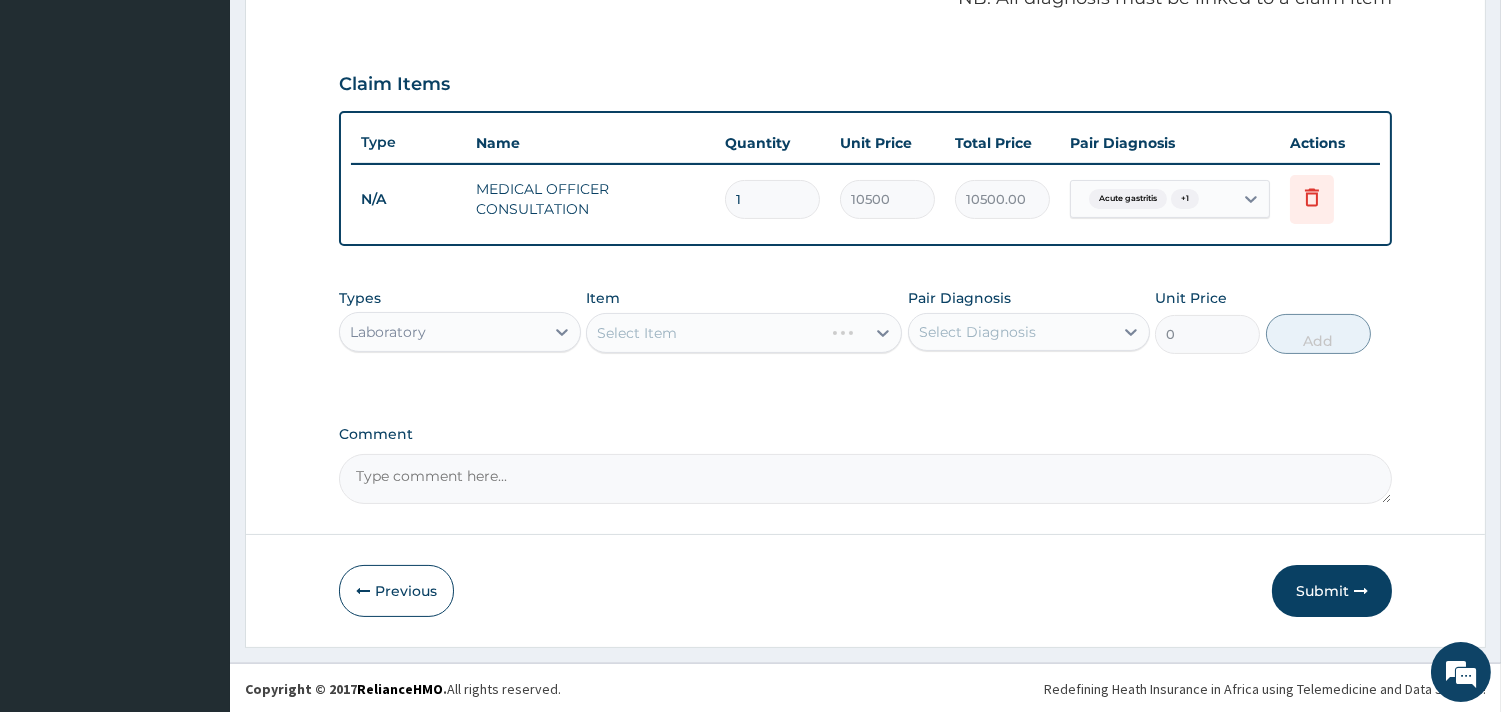 click on "Select Item" at bounding box center (744, 333) 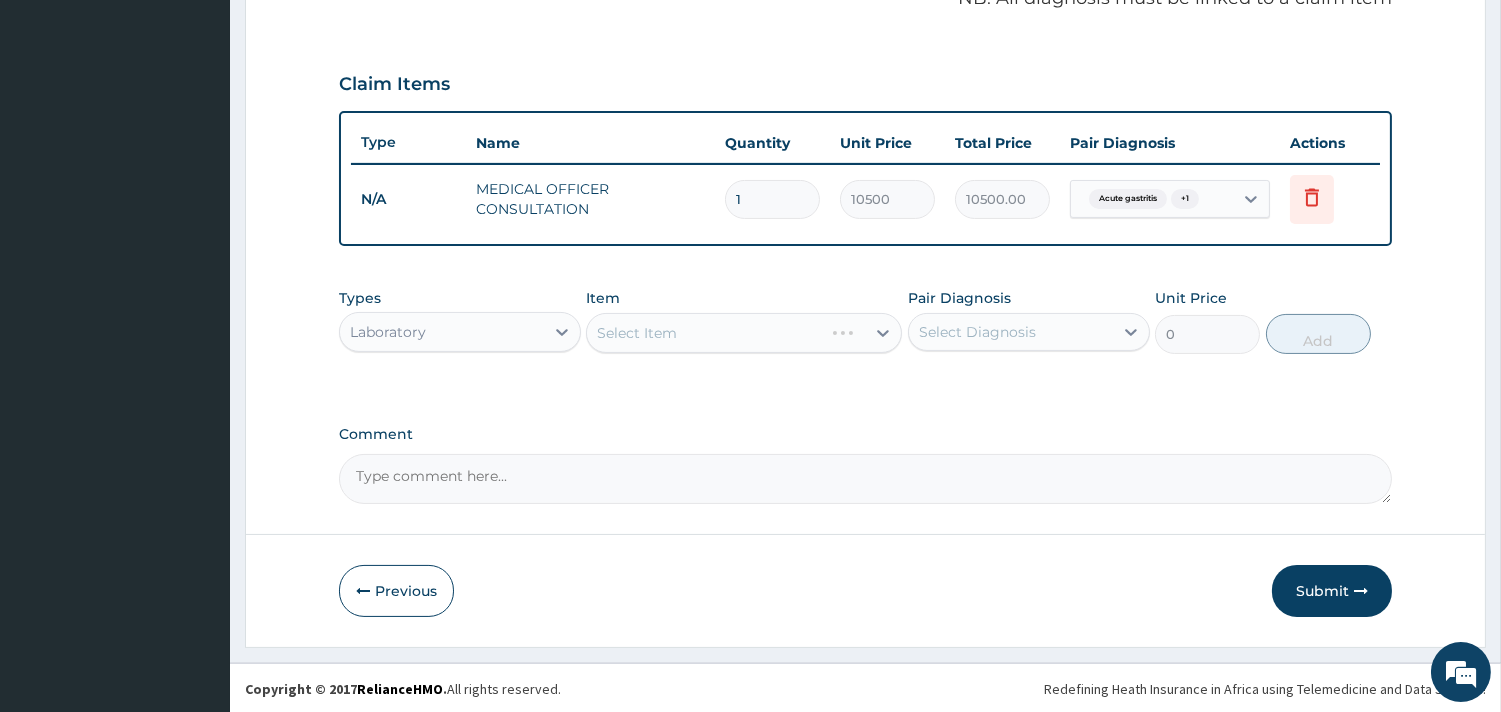 click on "Select Item" at bounding box center [744, 333] 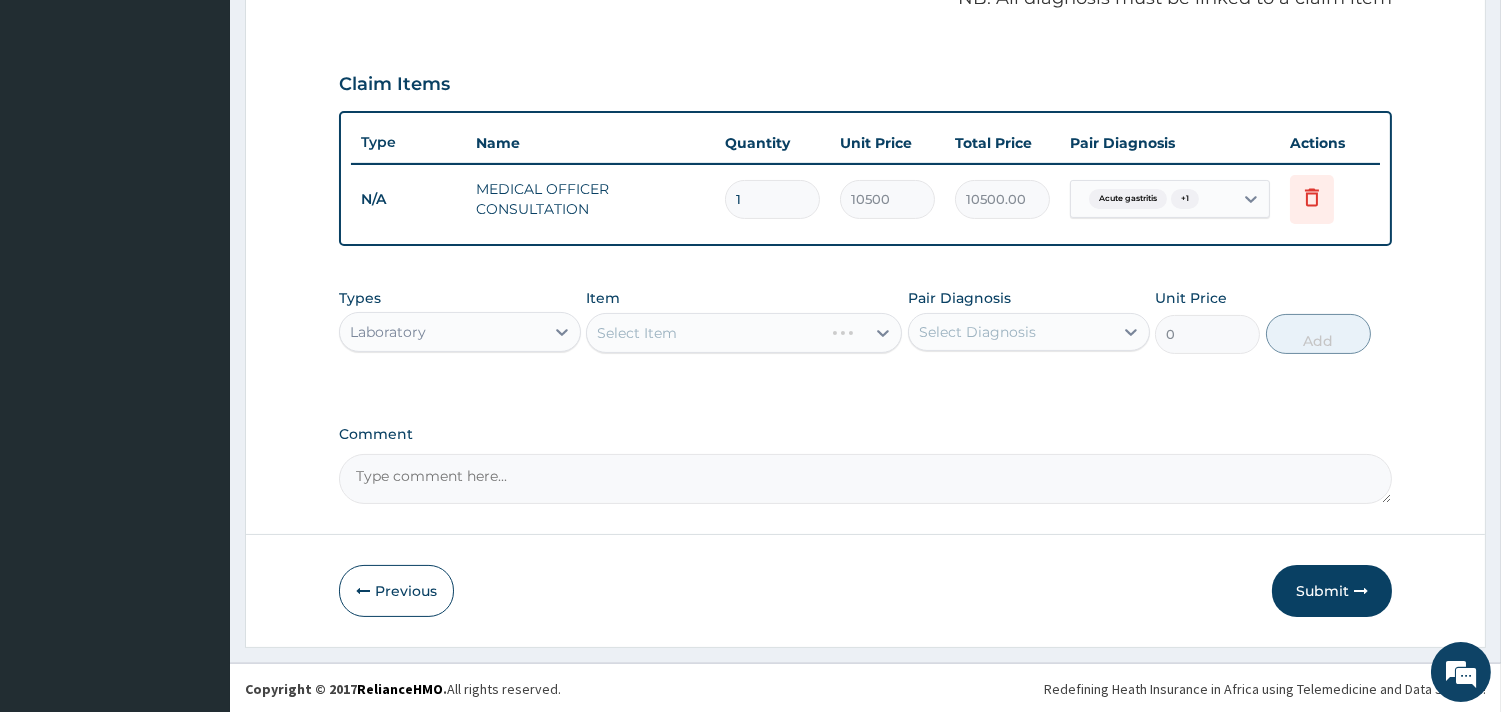 click on "Select Item" at bounding box center [744, 333] 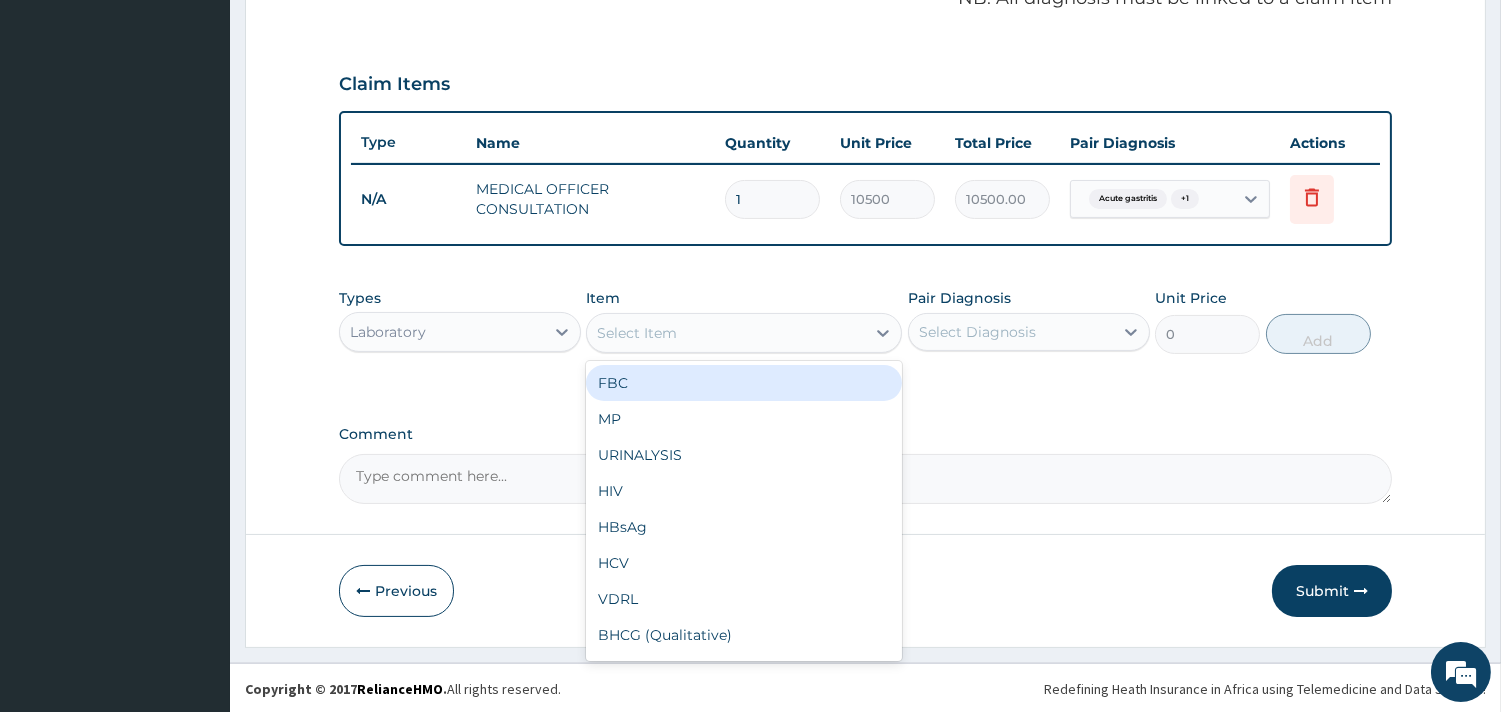 click on "Select Item" at bounding box center (726, 333) 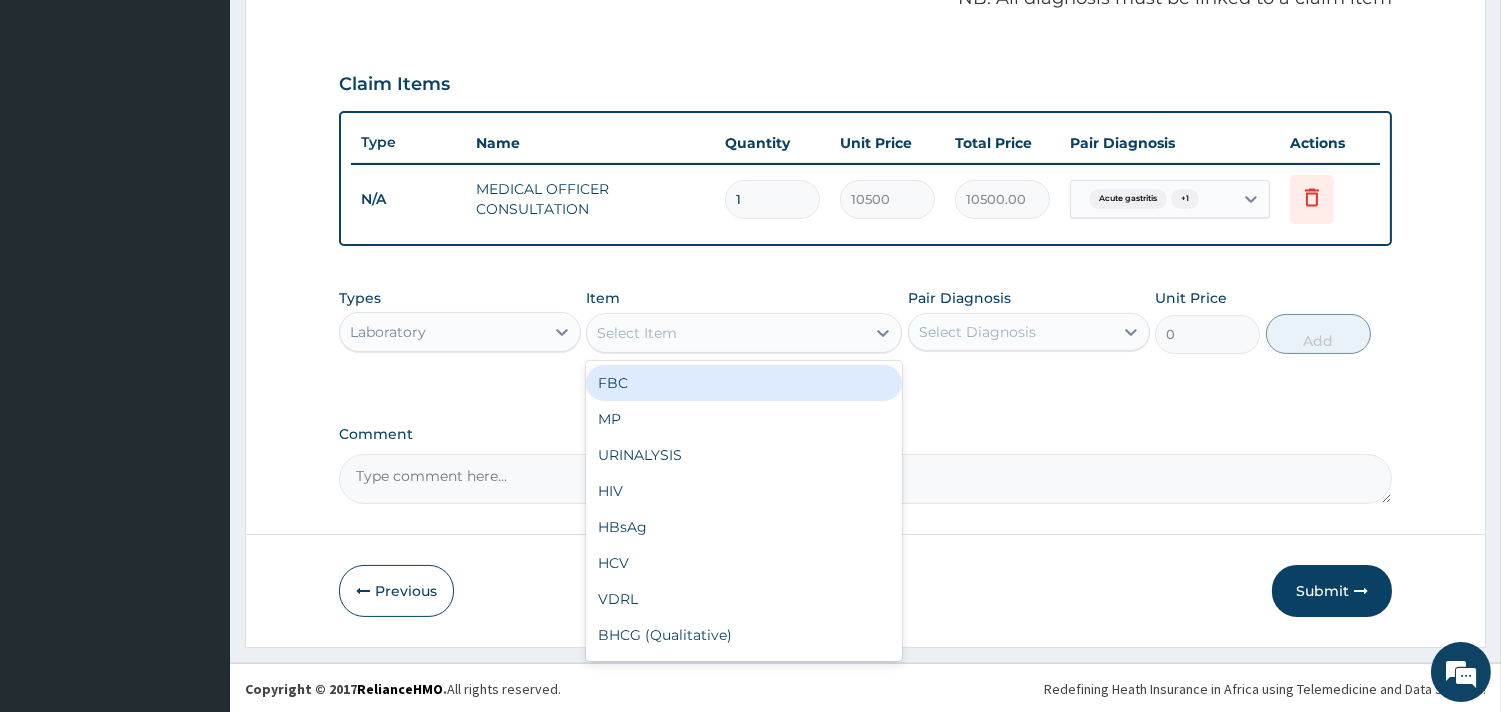 click on "FBC" at bounding box center (744, 383) 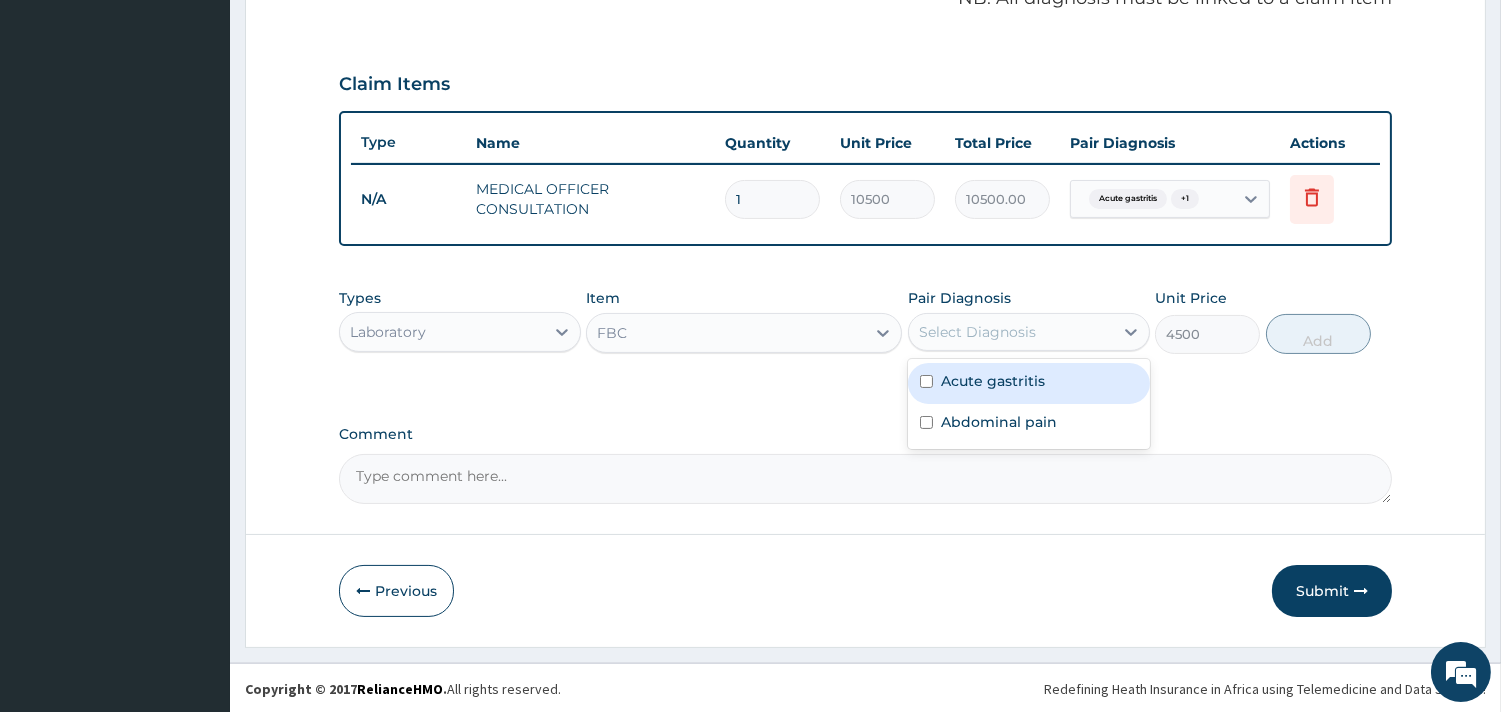 click on "Select Diagnosis" at bounding box center [977, 332] 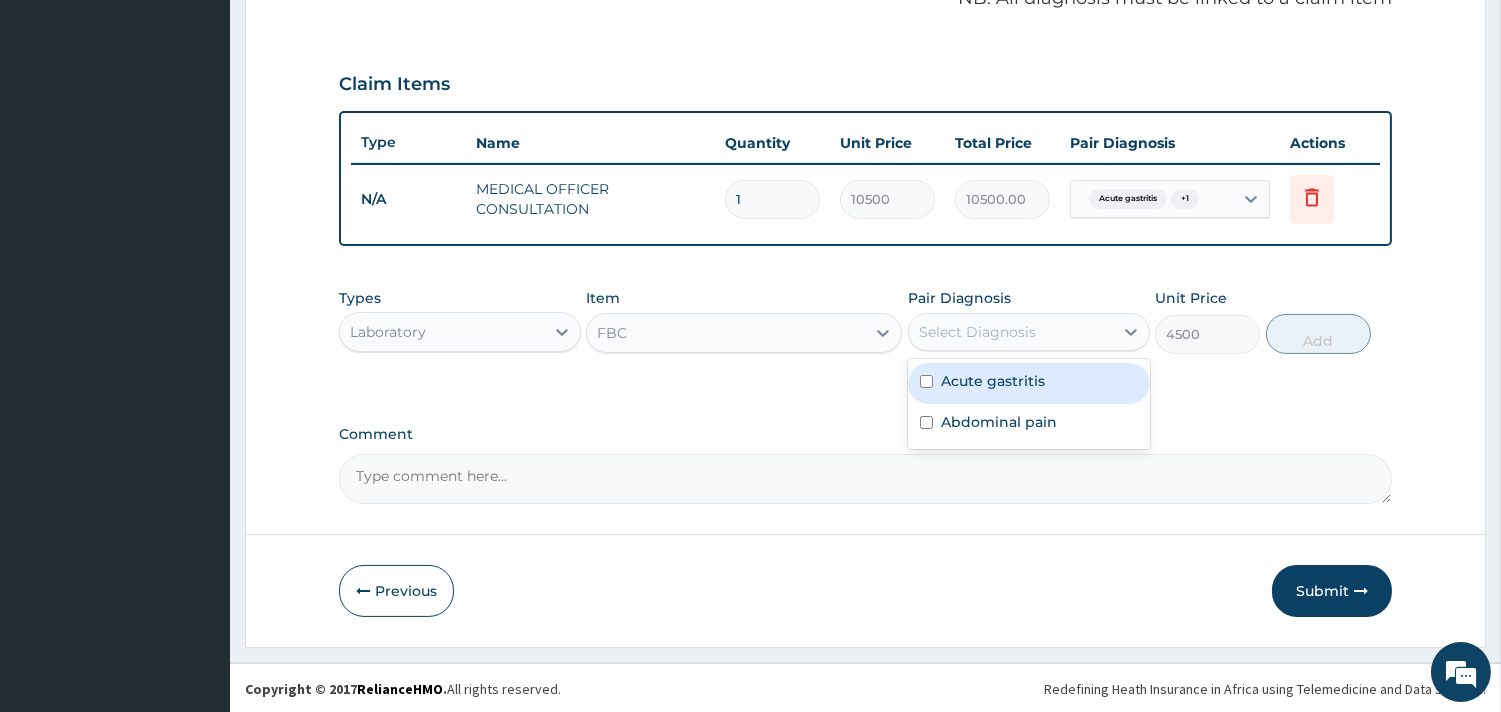 click on "Acute gastritis" at bounding box center [1029, 383] 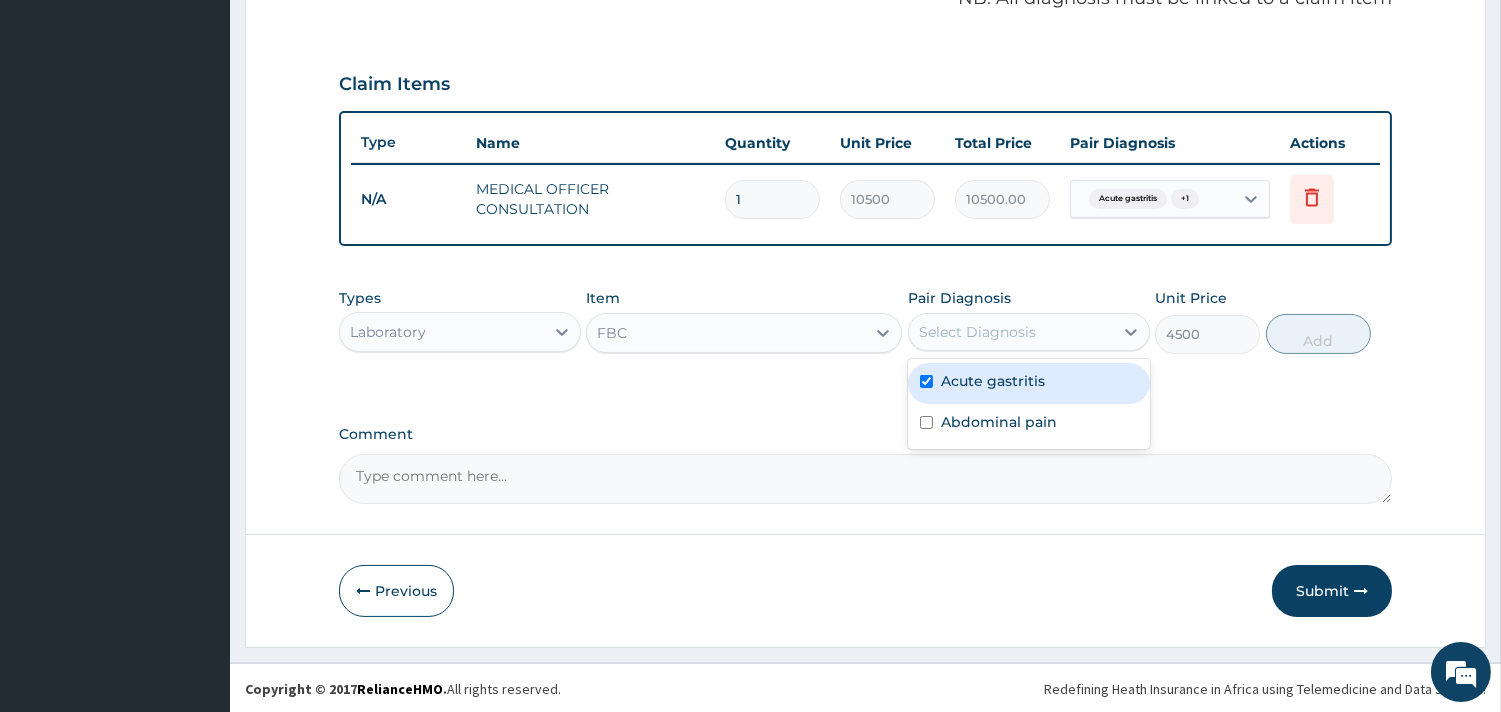 checkbox on "true" 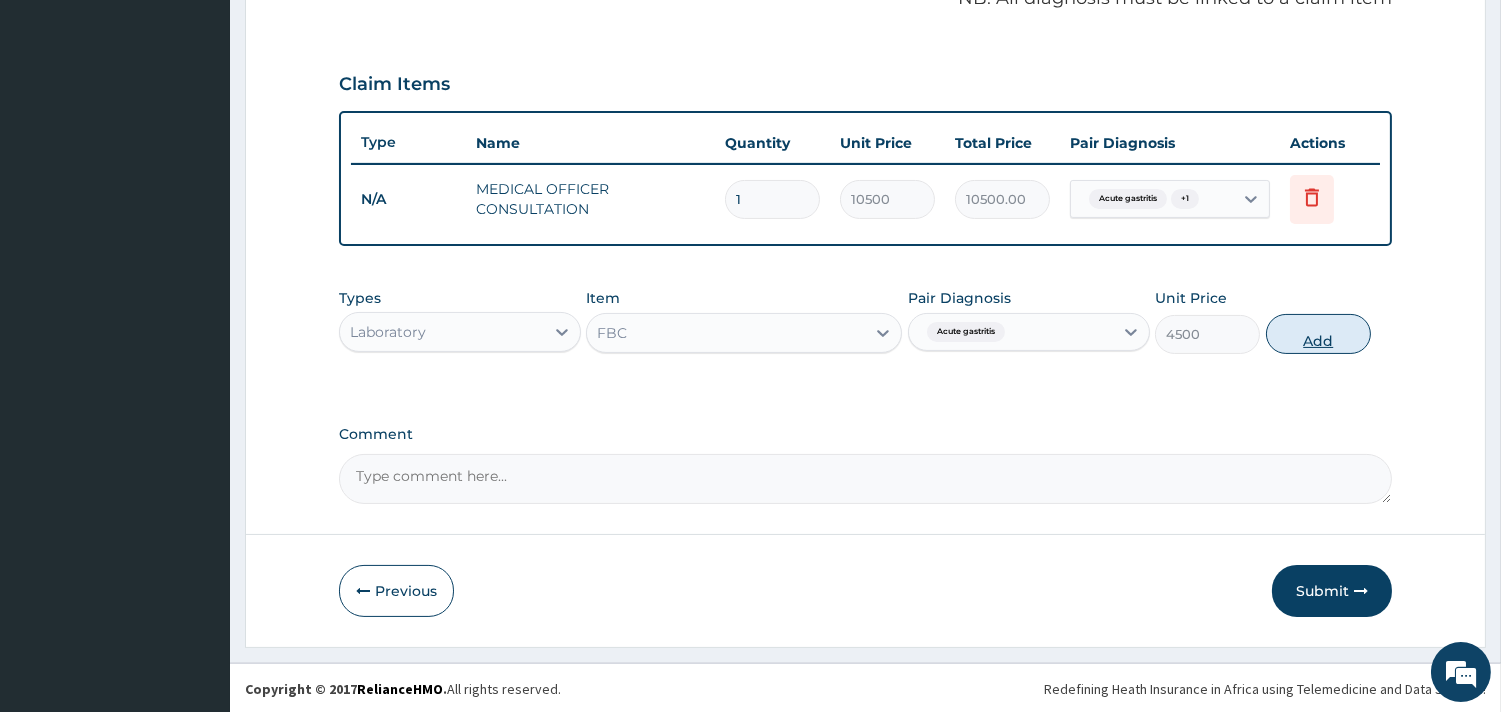 click on "Add" at bounding box center [1318, 334] 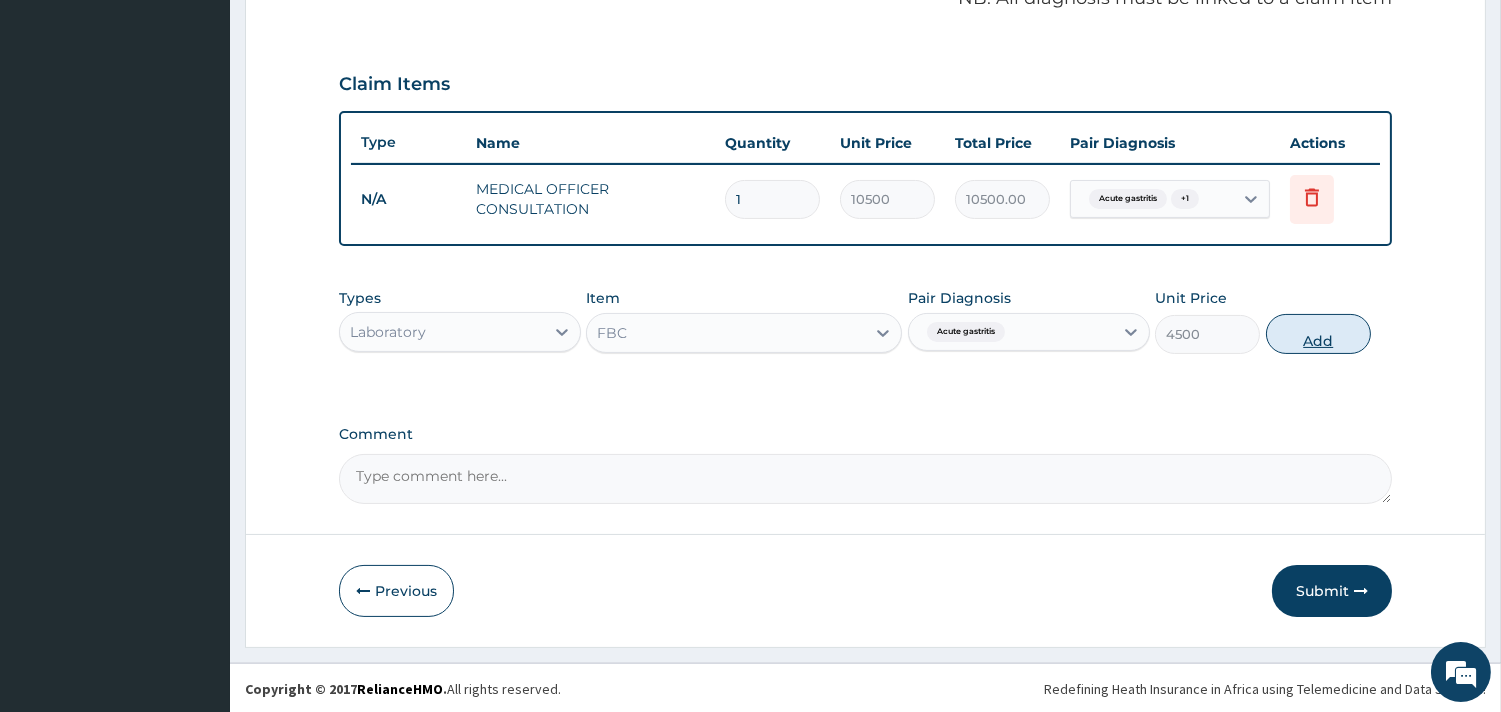 type on "0" 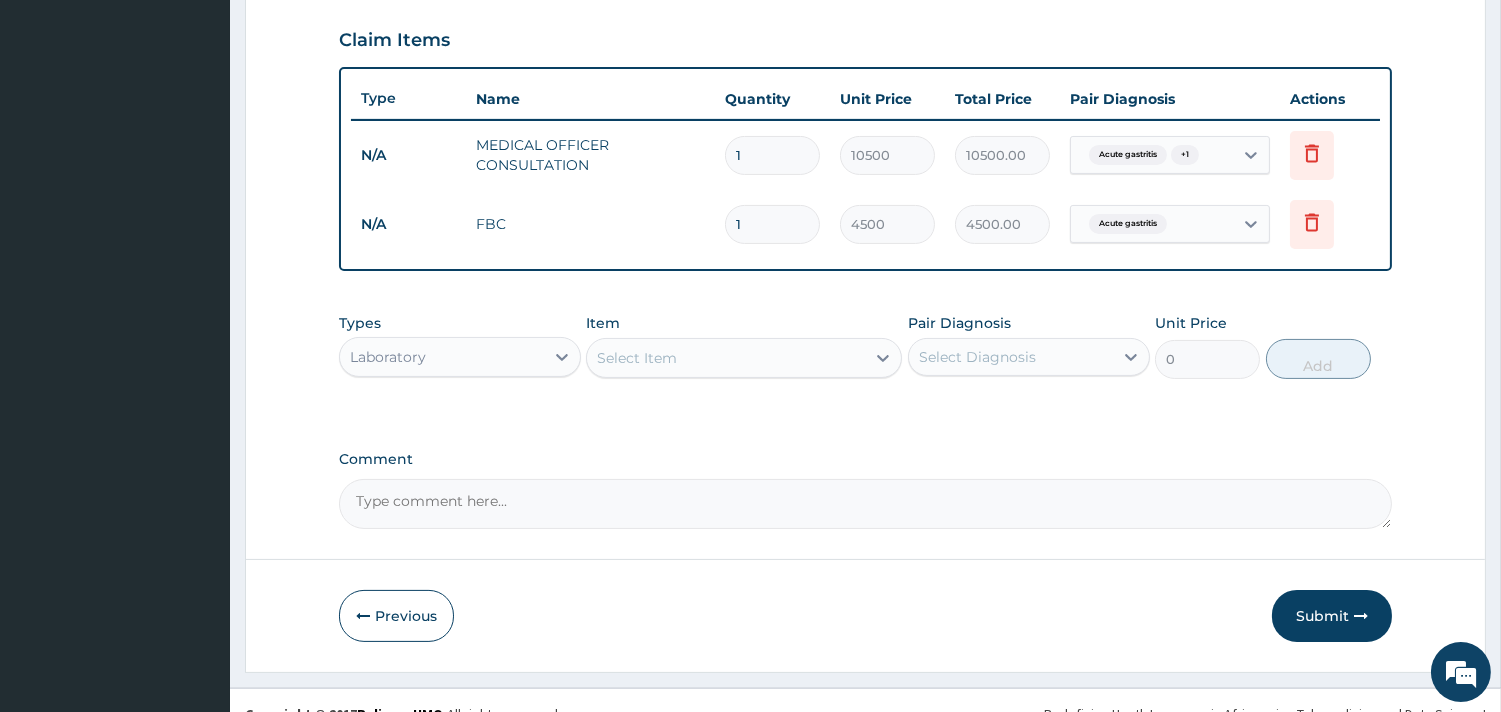 scroll, scrollTop: 702, scrollLeft: 0, axis: vertical 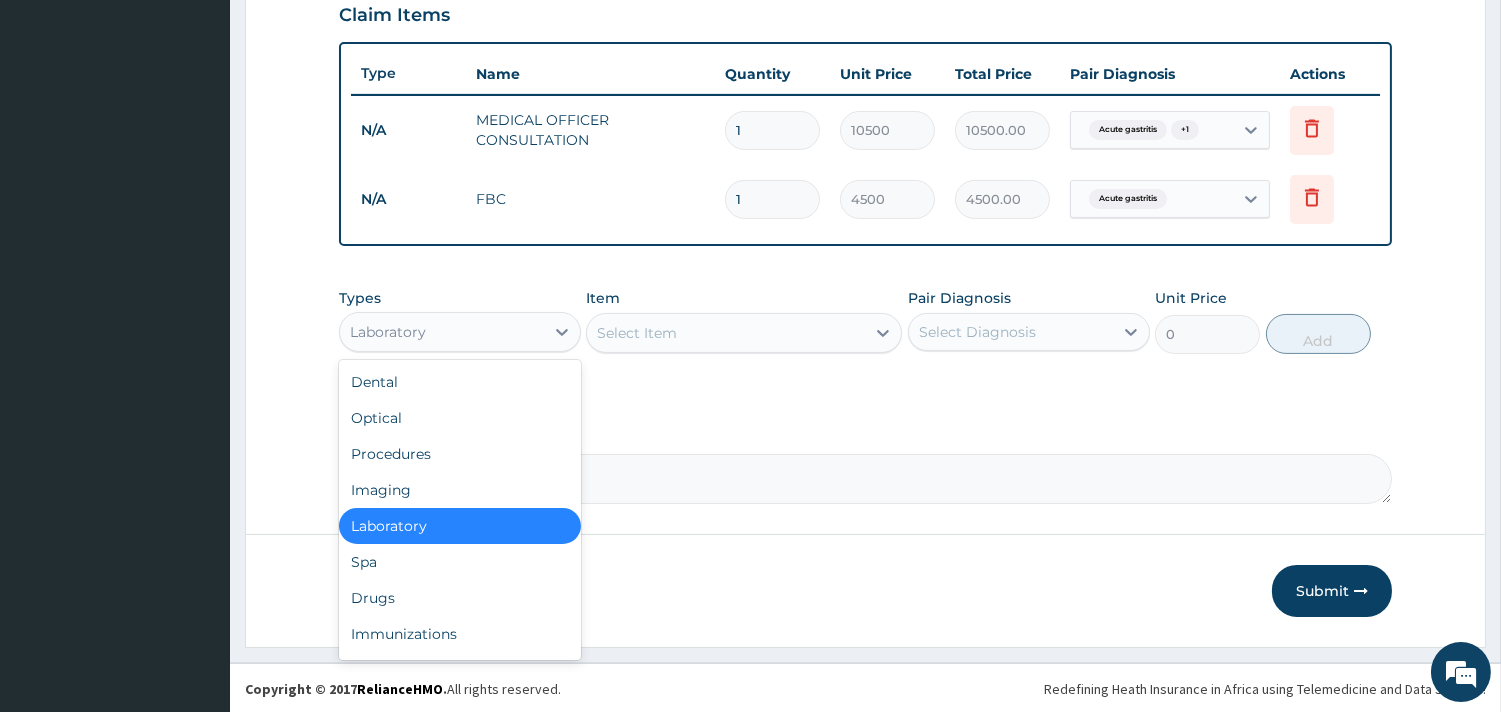 click on "Laboratory" at bounding box center [442, 332] 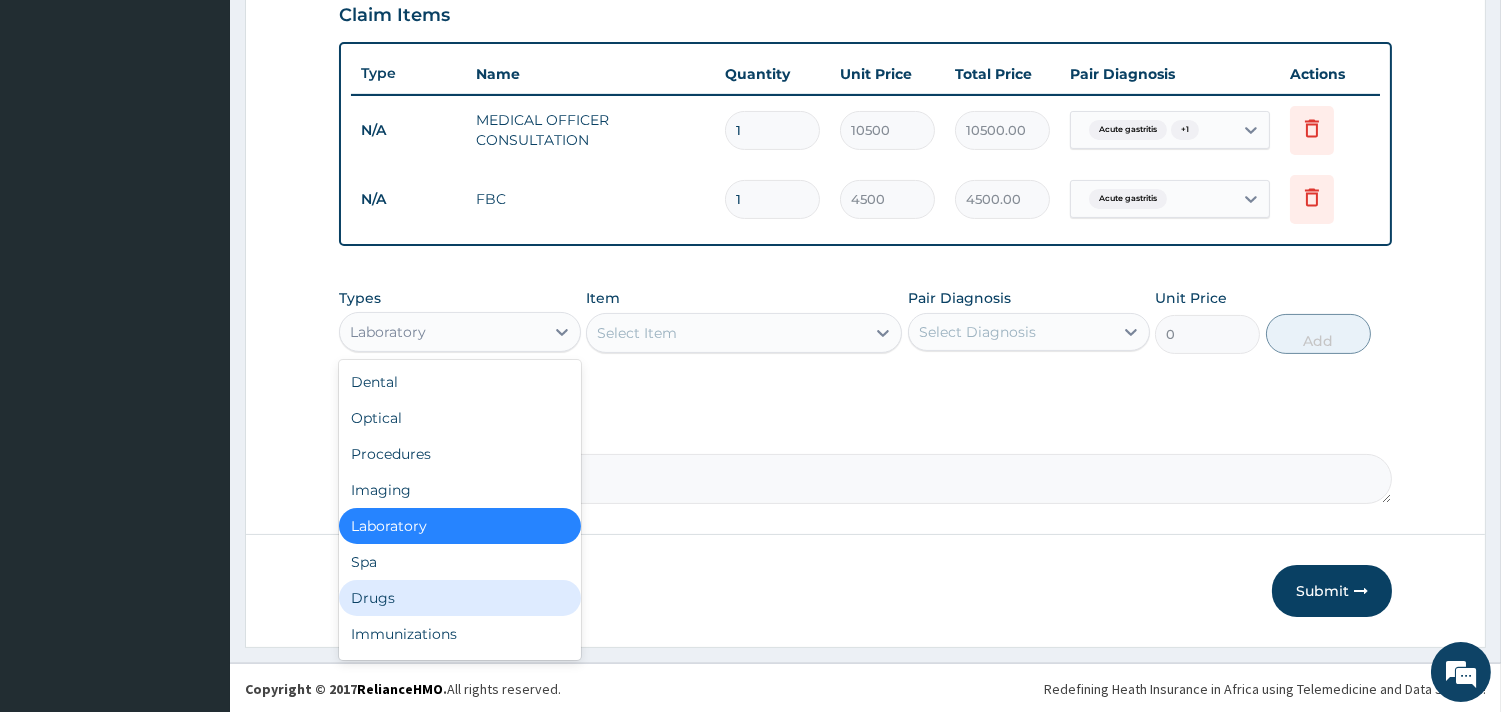click on "Drugs" at bounding box center [460, 598] 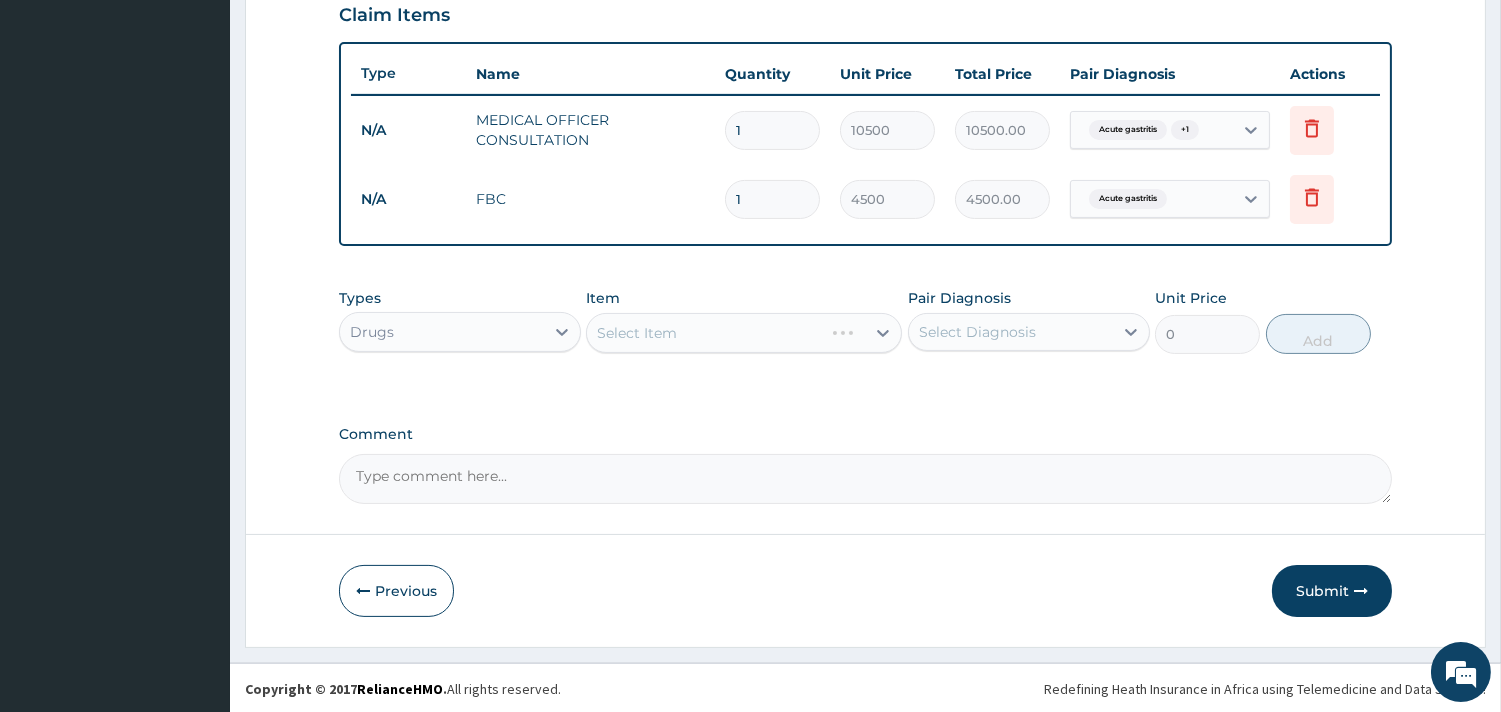 click on "Select Item" at bounding box center [744, 333] 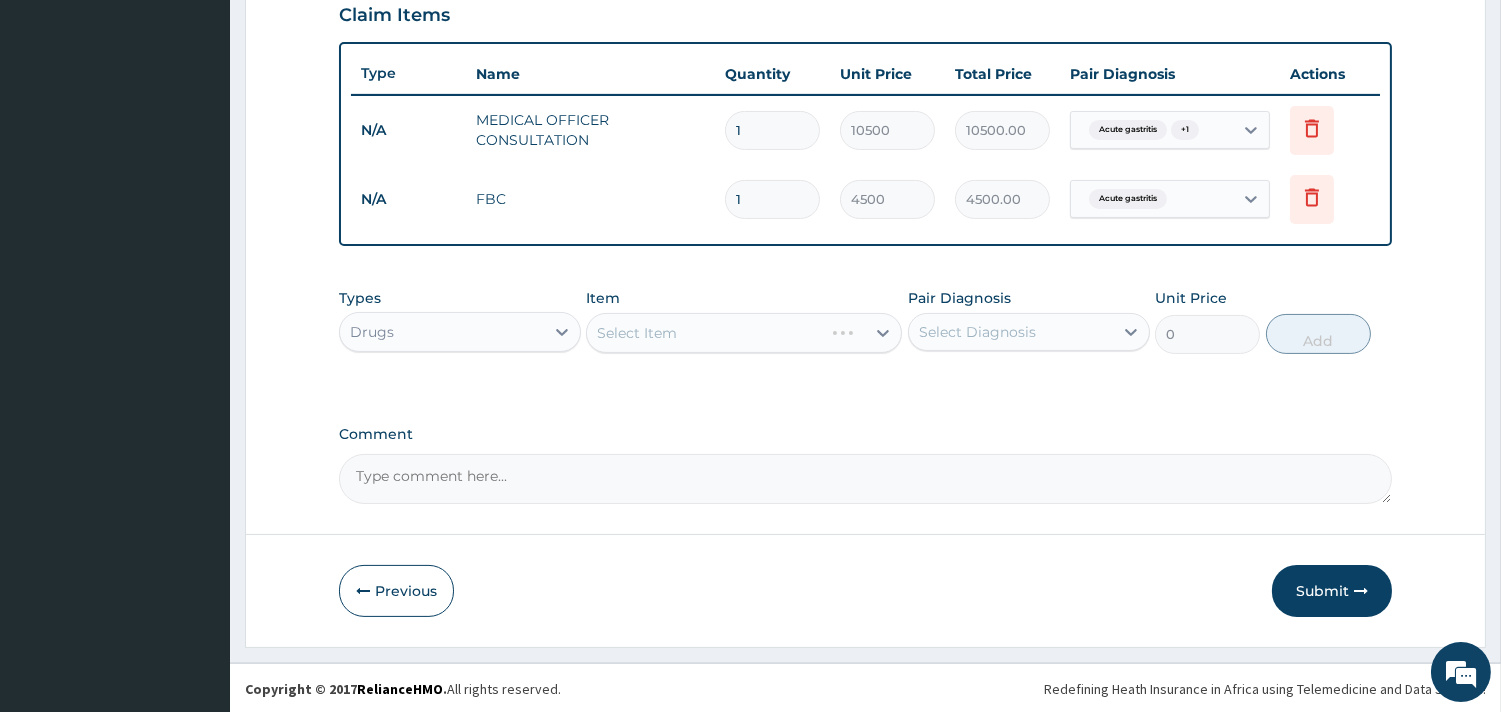 click on "Select Item" at bounding box center [744, 333] 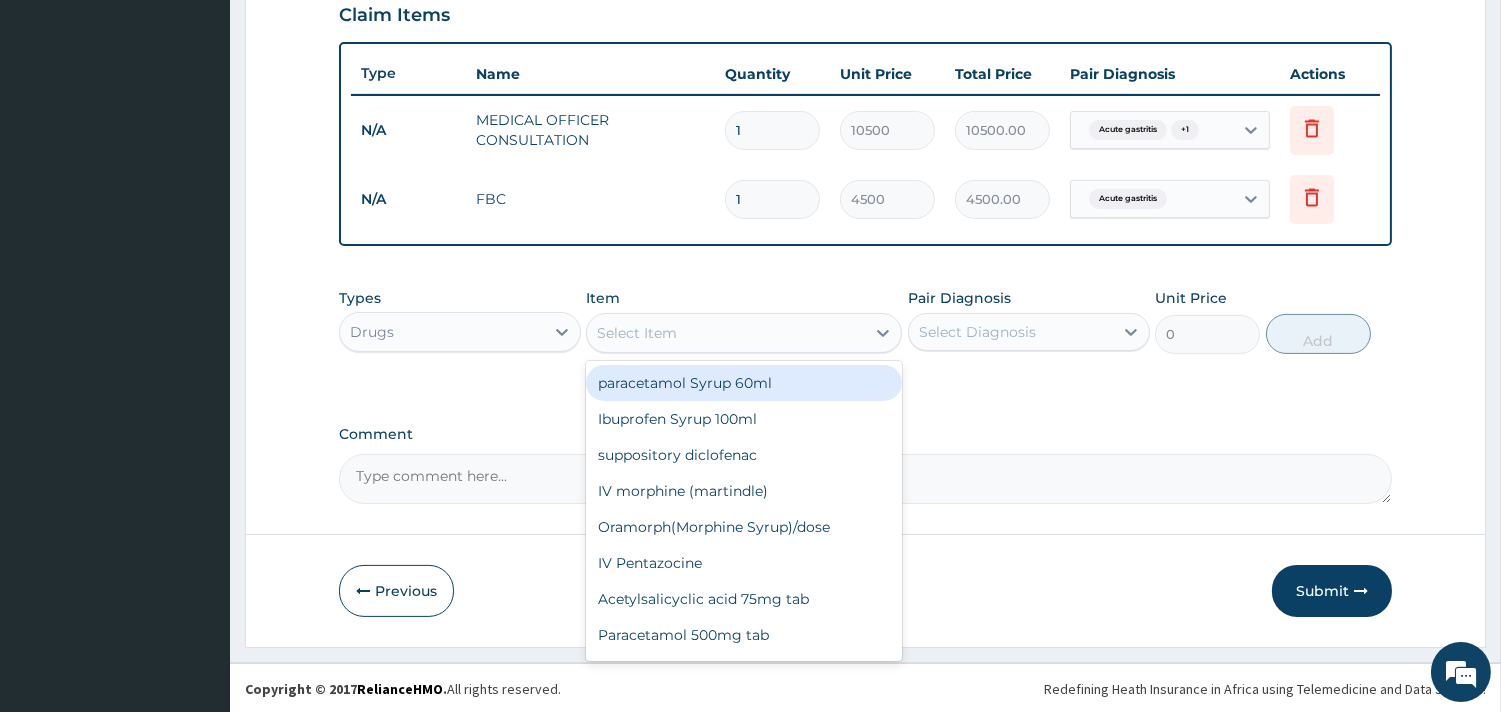 click on "Select Item" at bounding box center [726, 333] 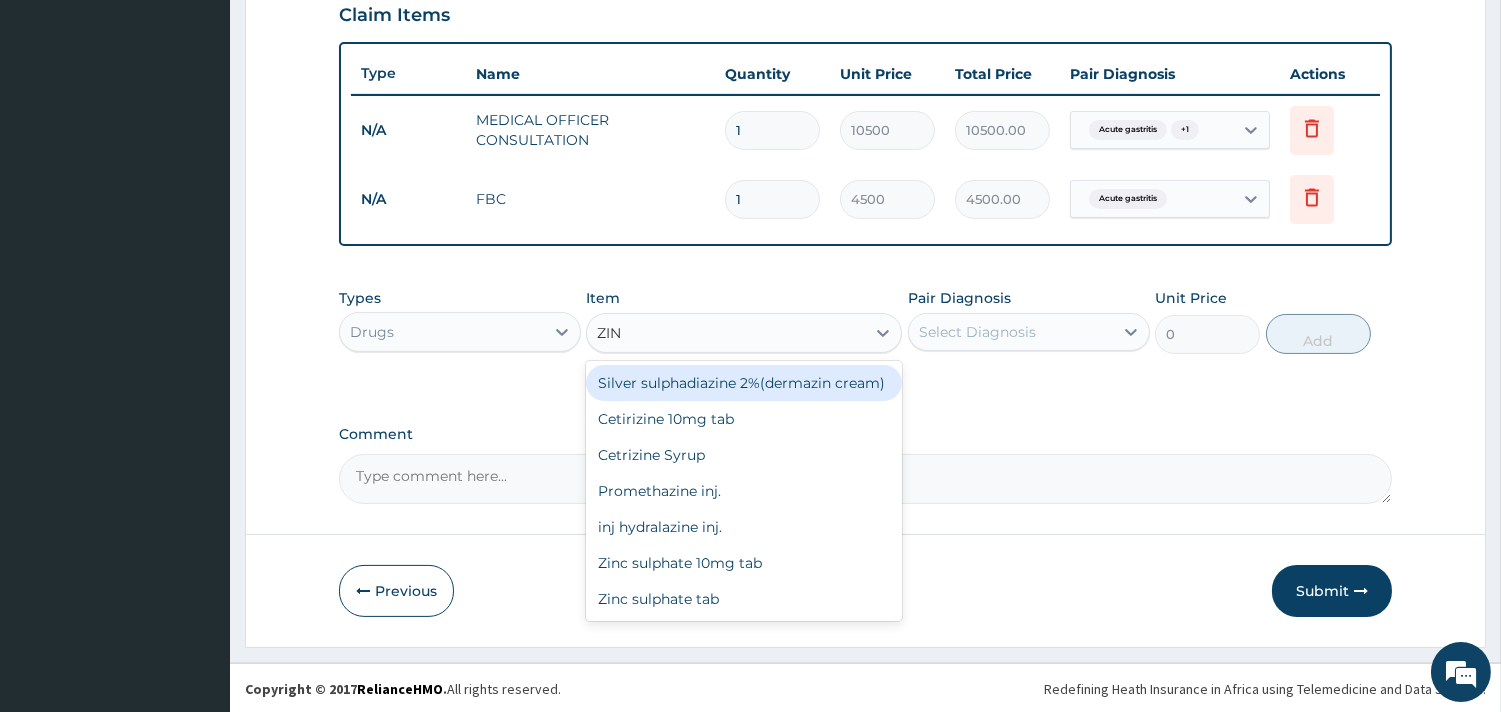 type on "ZINC" 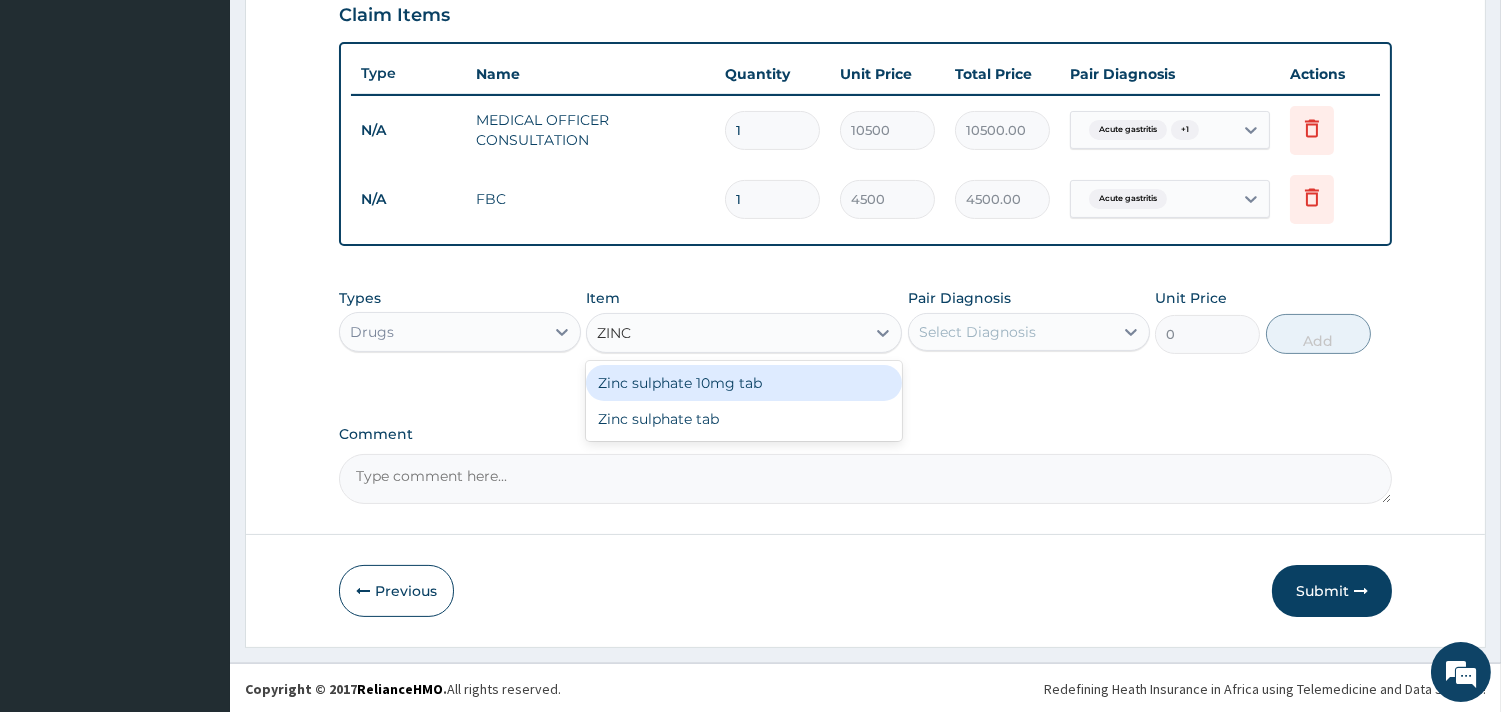 click on "Zinc sulphate 10mg tab" at bounding box center [744, 383] 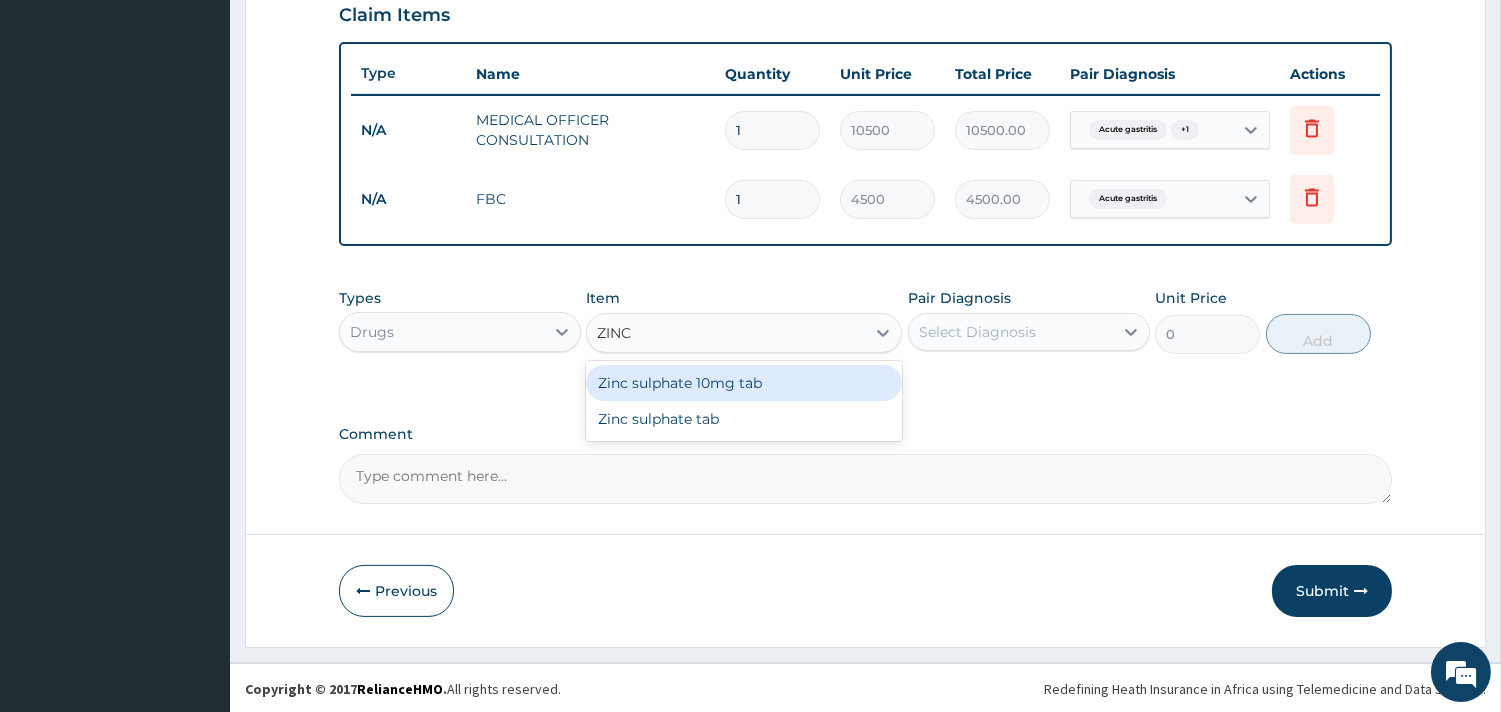 type 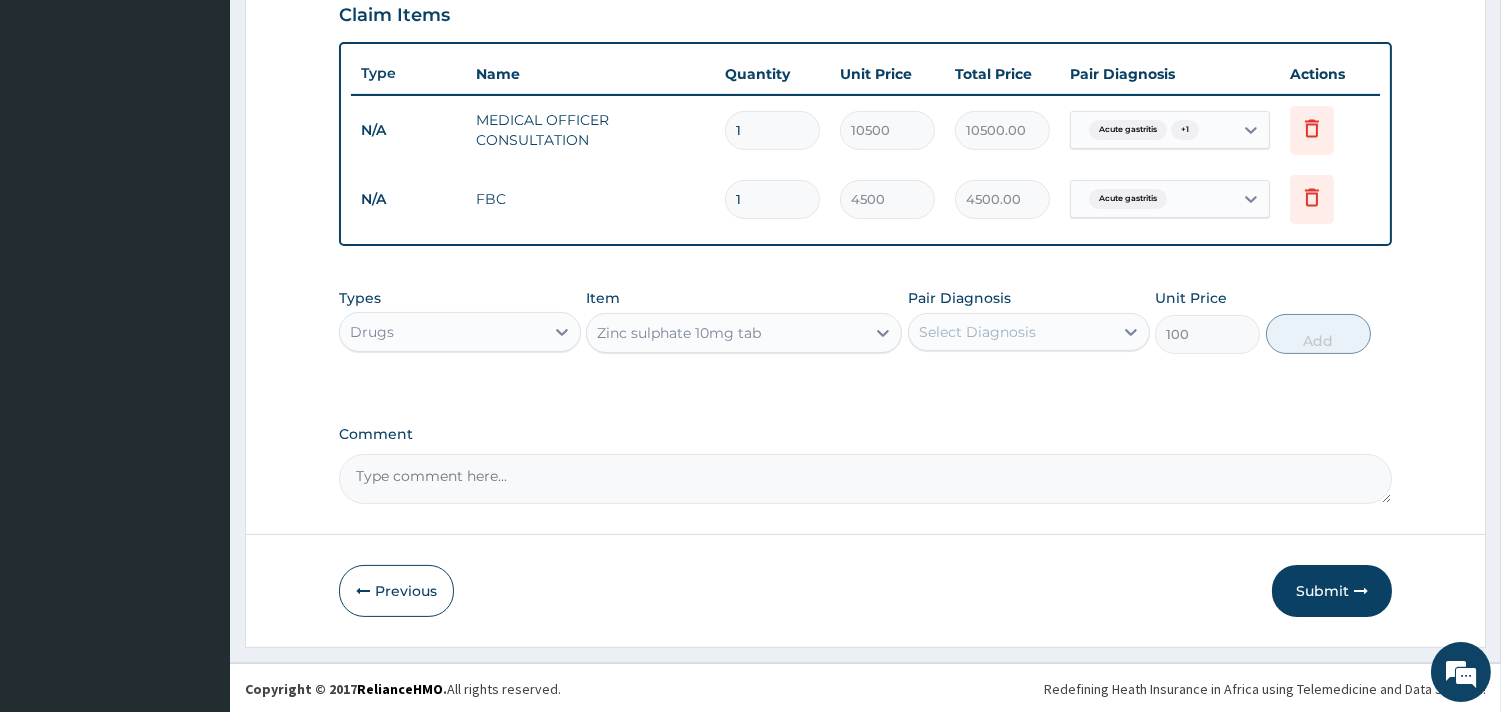 click on "Select Diagnosis" at bounding box center (977, 332) 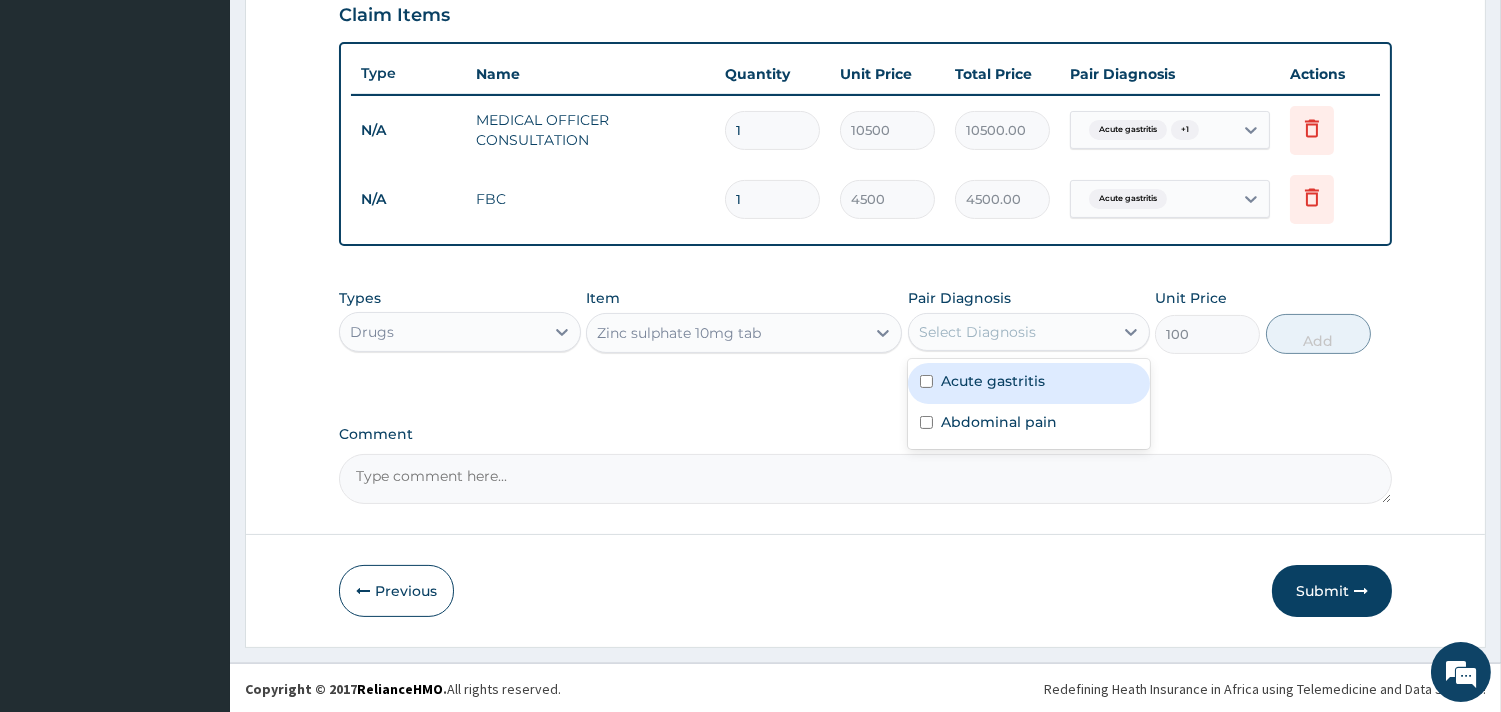 click on "Acute gastritis Abdominal pain" at bounding box center [1029, 404] 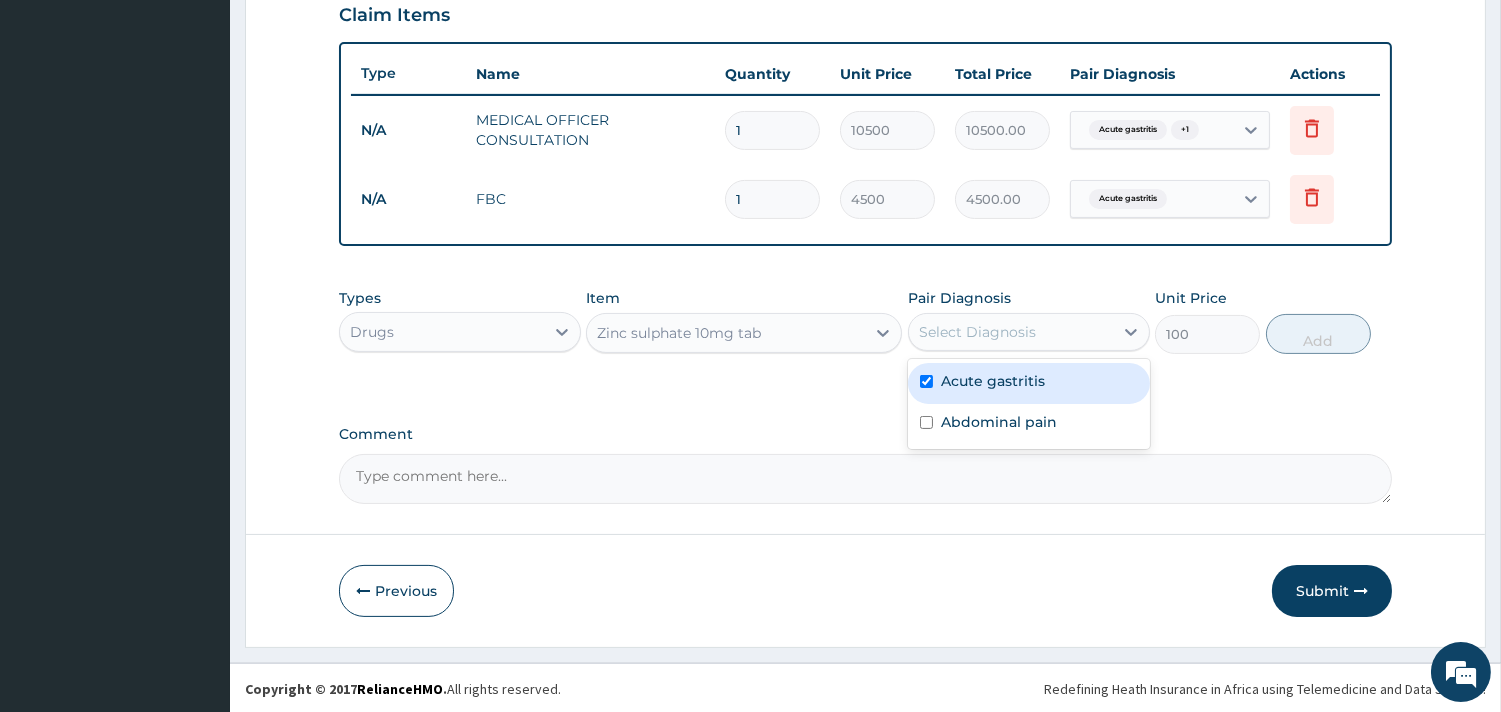 checkbox on "true" 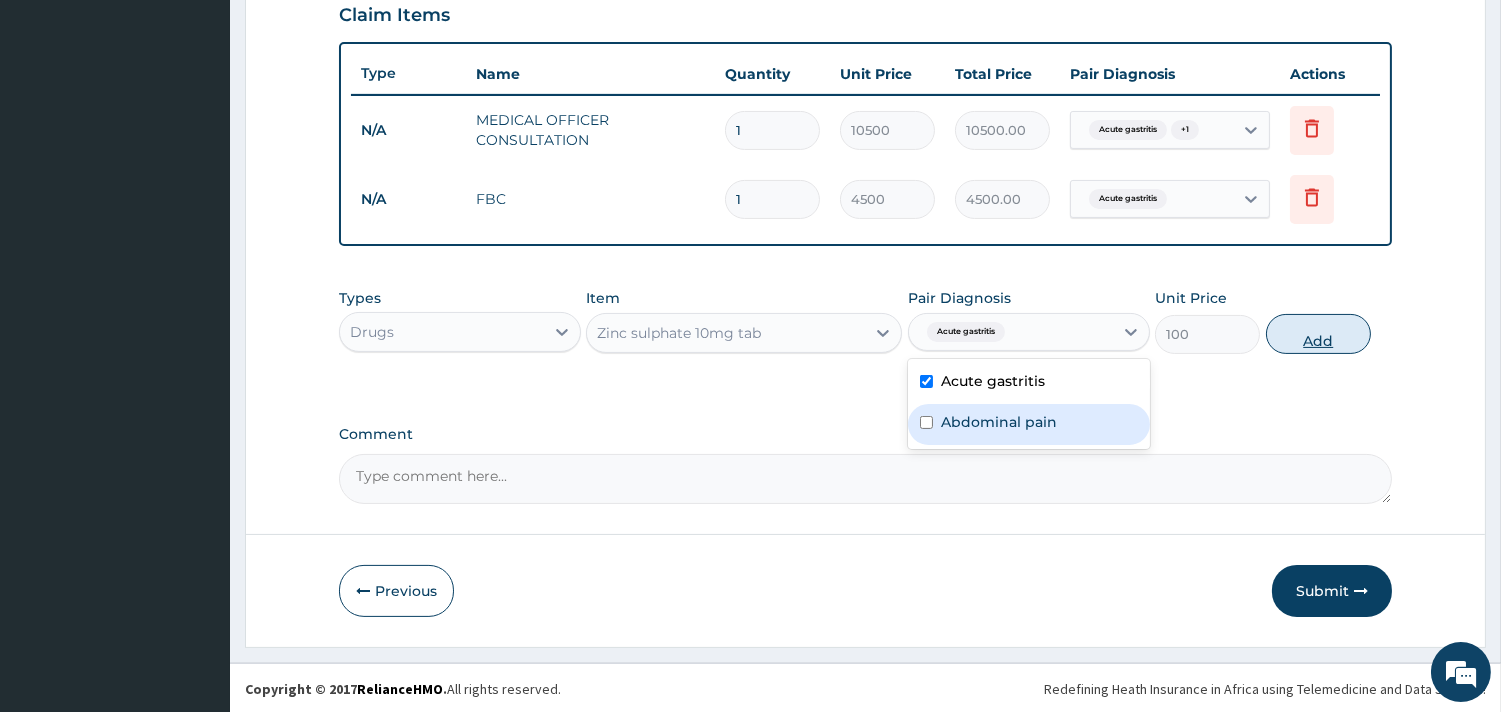 click on "Add" at bounding box center (1318, 334) 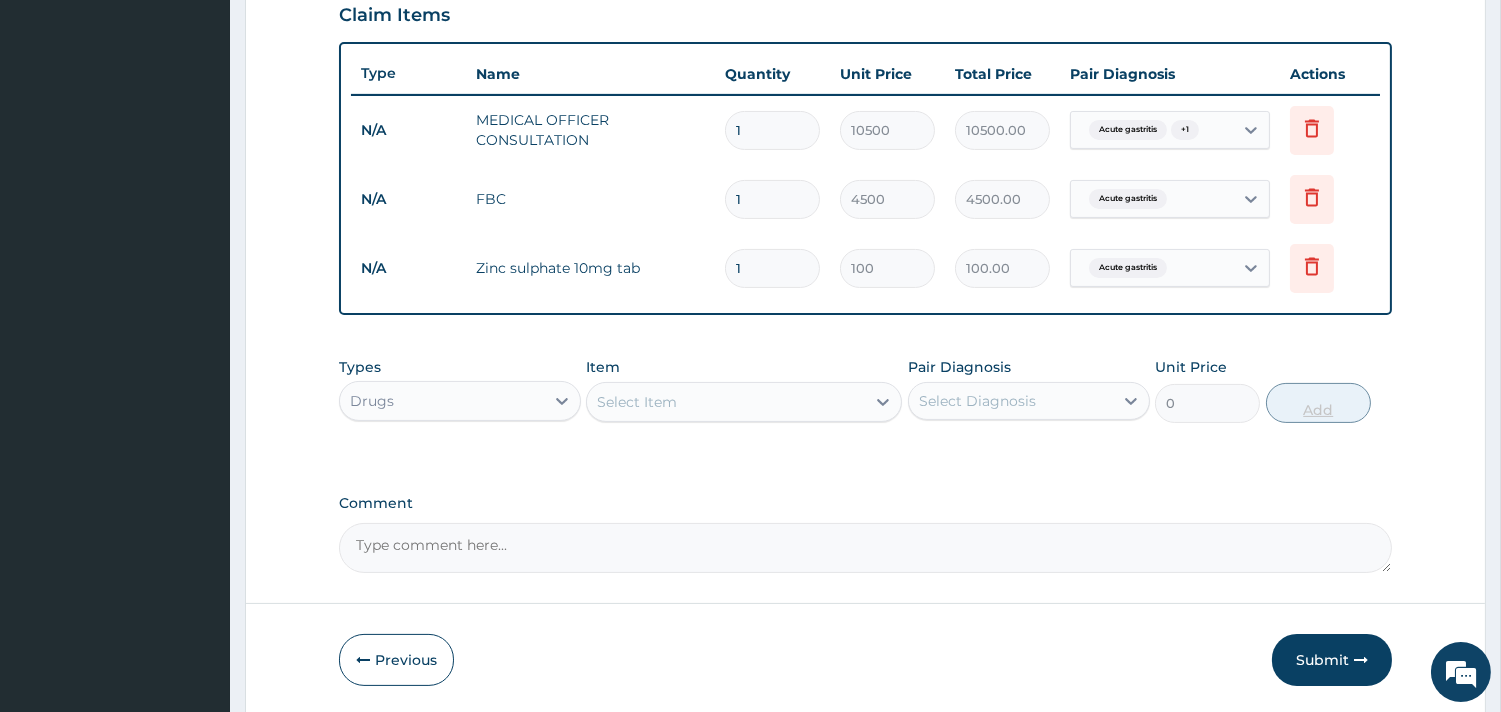 type on "10" 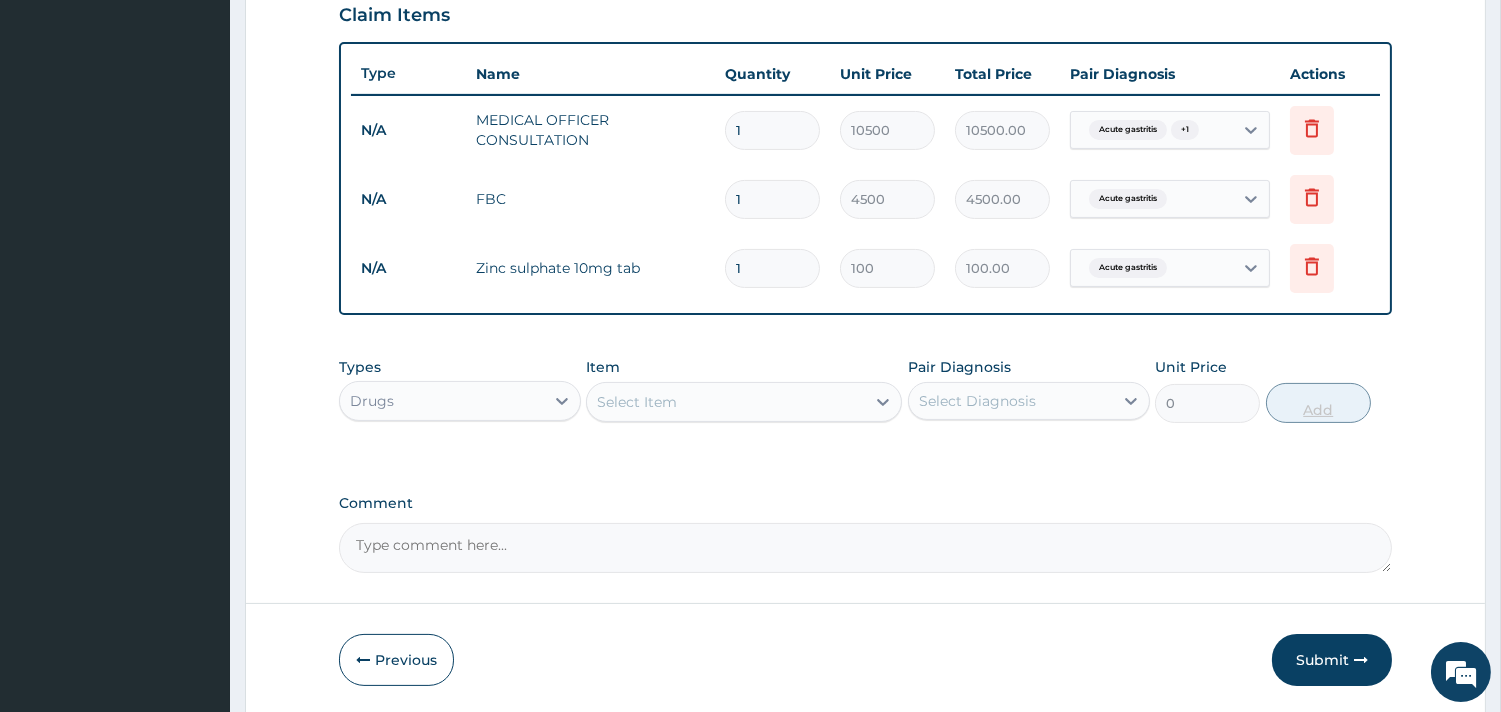 type on "1000.00" 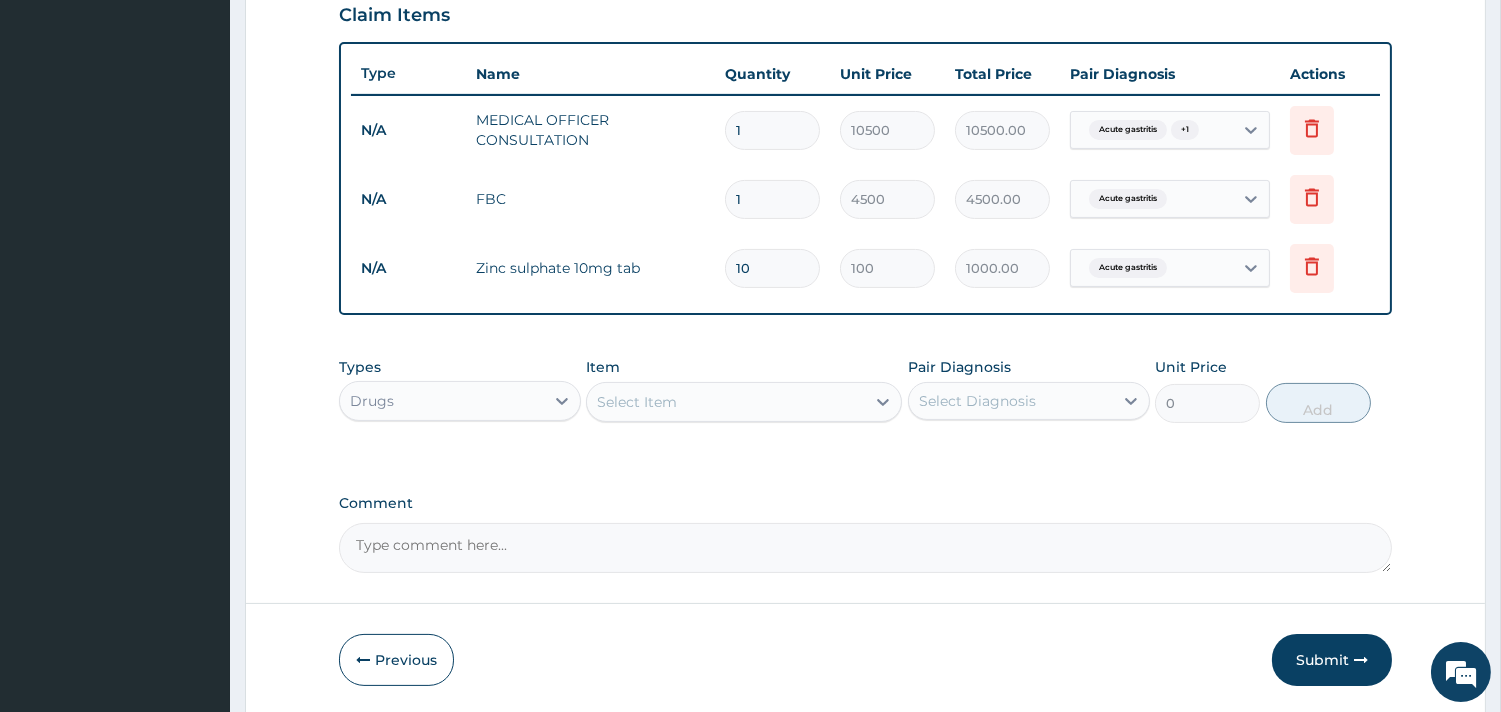 type on "10" 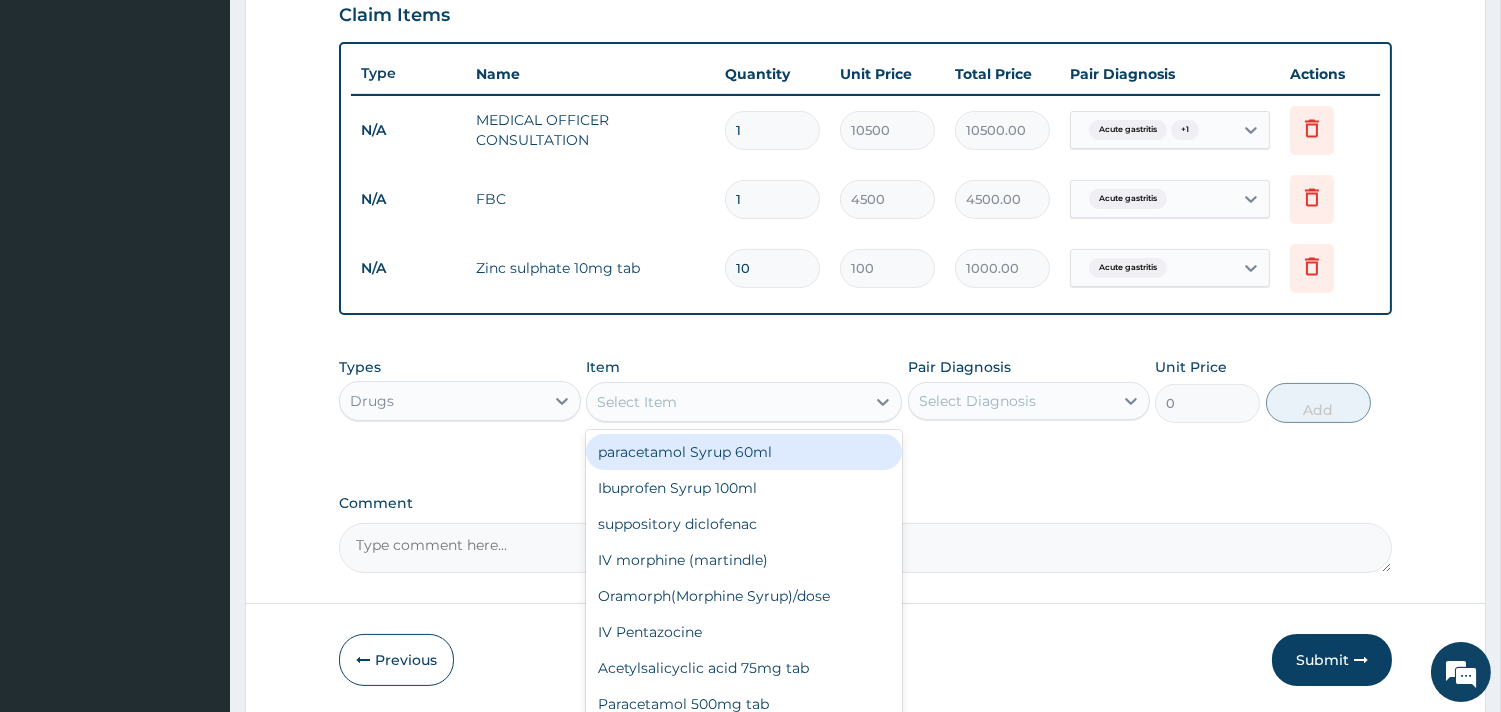 click on "Select Item" at bounding box center [726, 402] 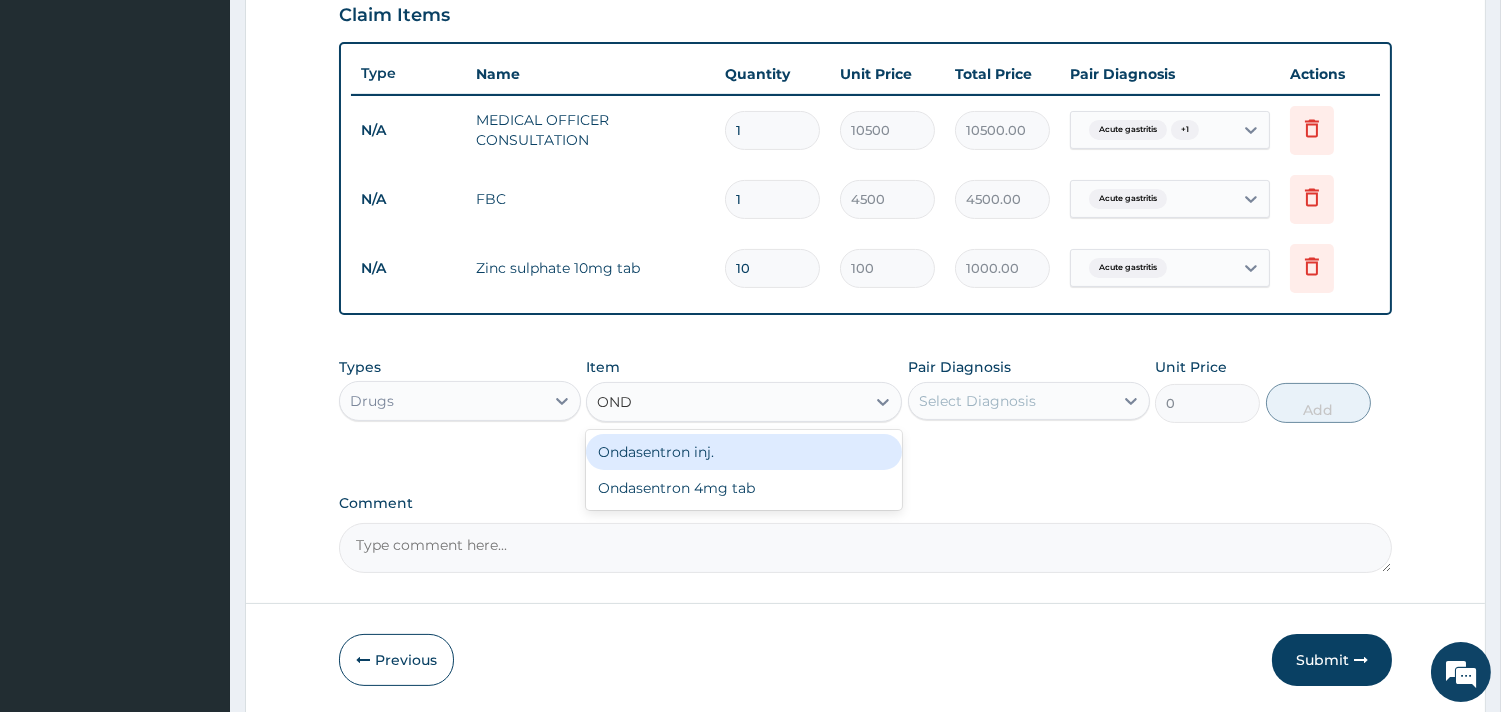 type on "ONDA" 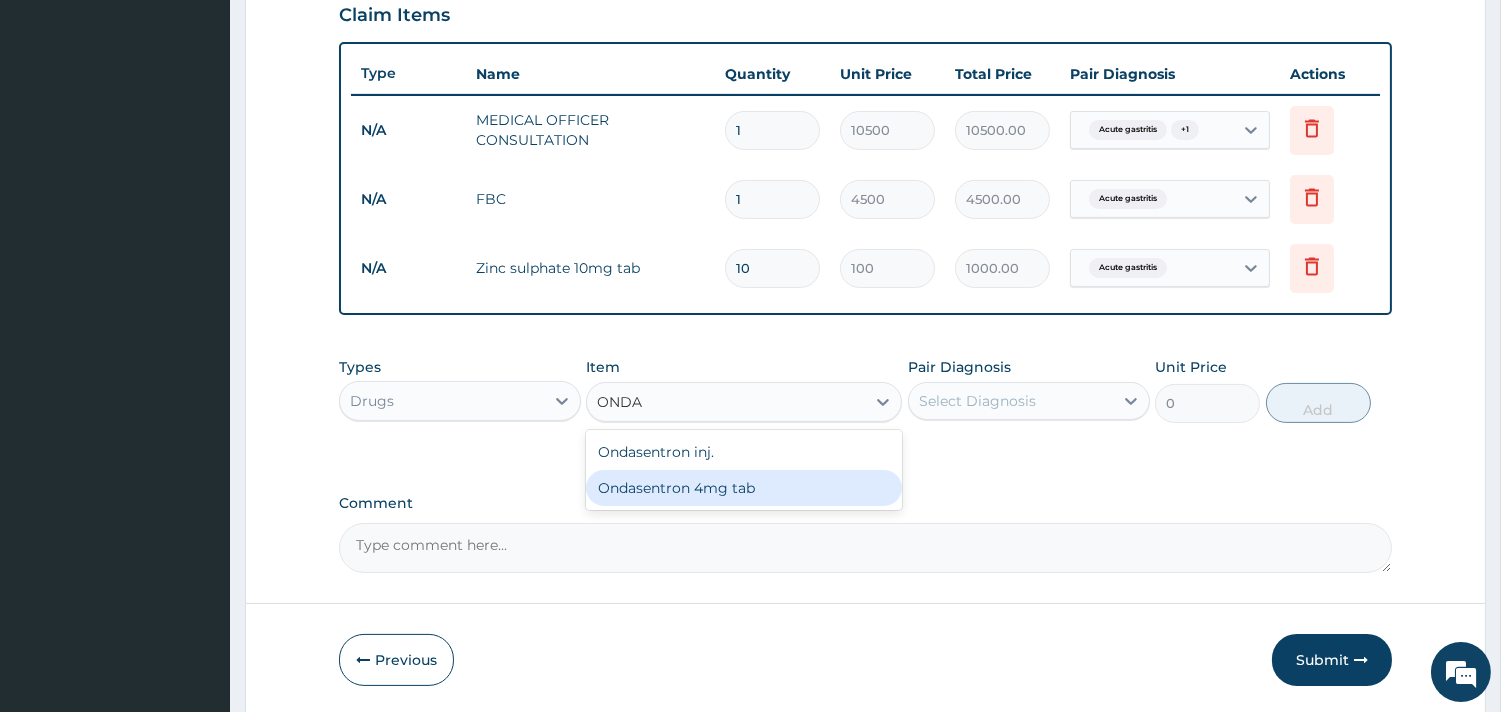 click on "Ondasentron 4mg tab" at bounding box center (744, 488) 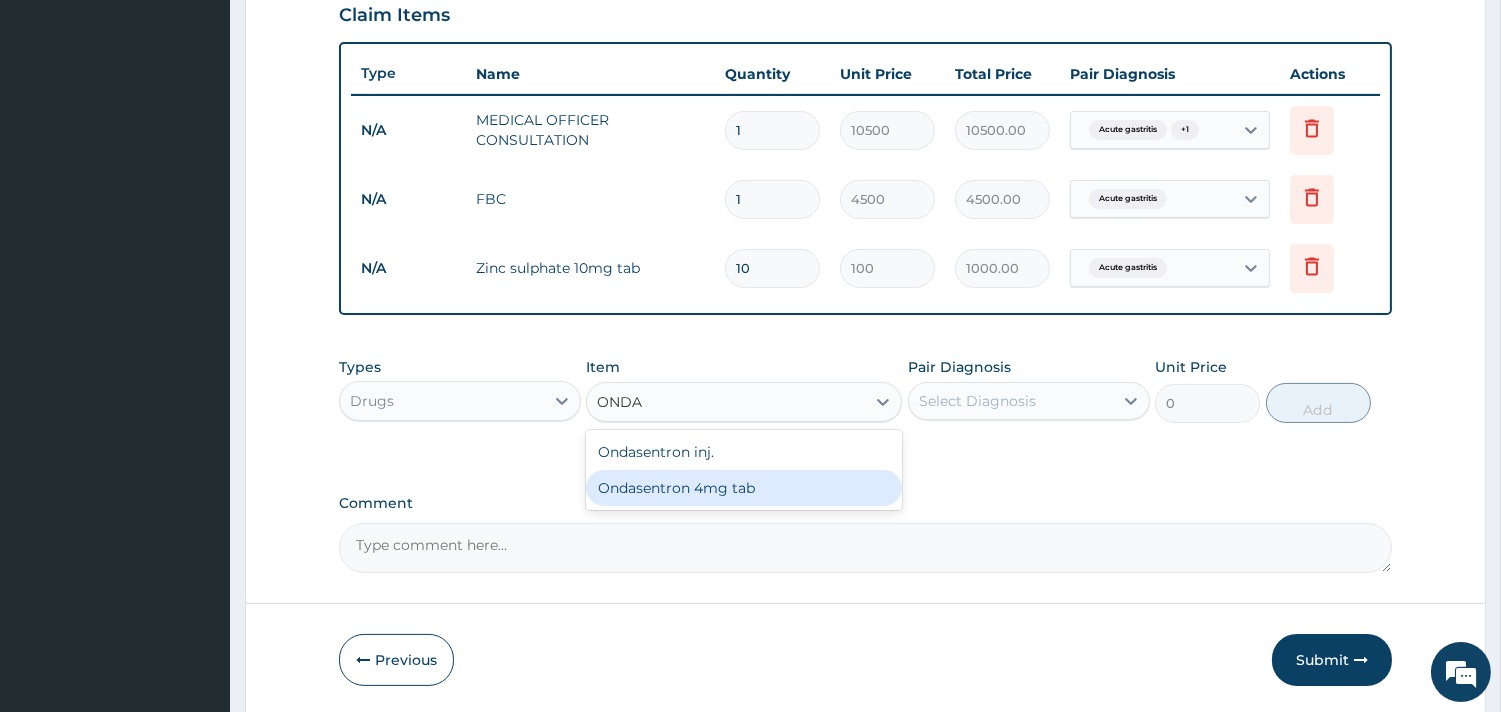 type 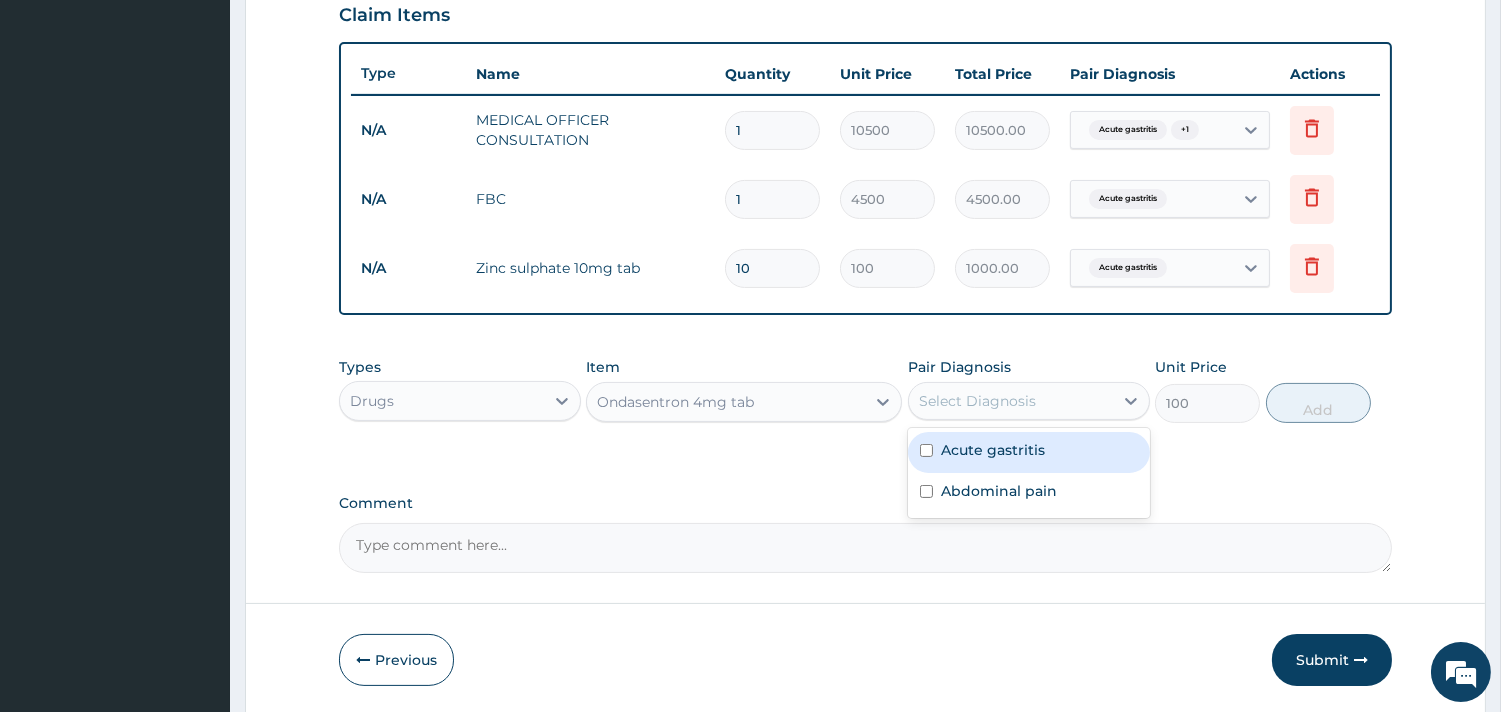 click on "Select Diagnosis" at bounding box center (977, 401) 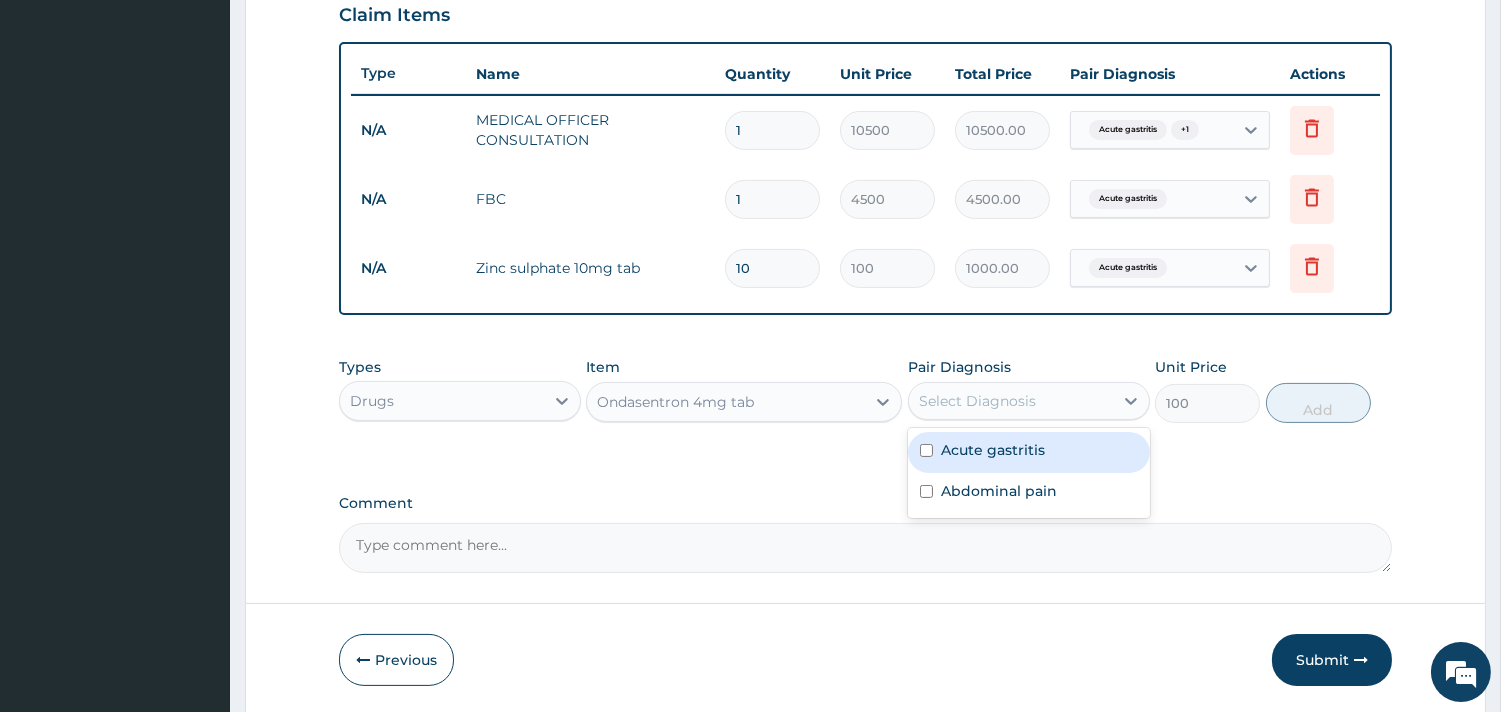 click on "Acute gastritis" at bounding box center (993, 450) 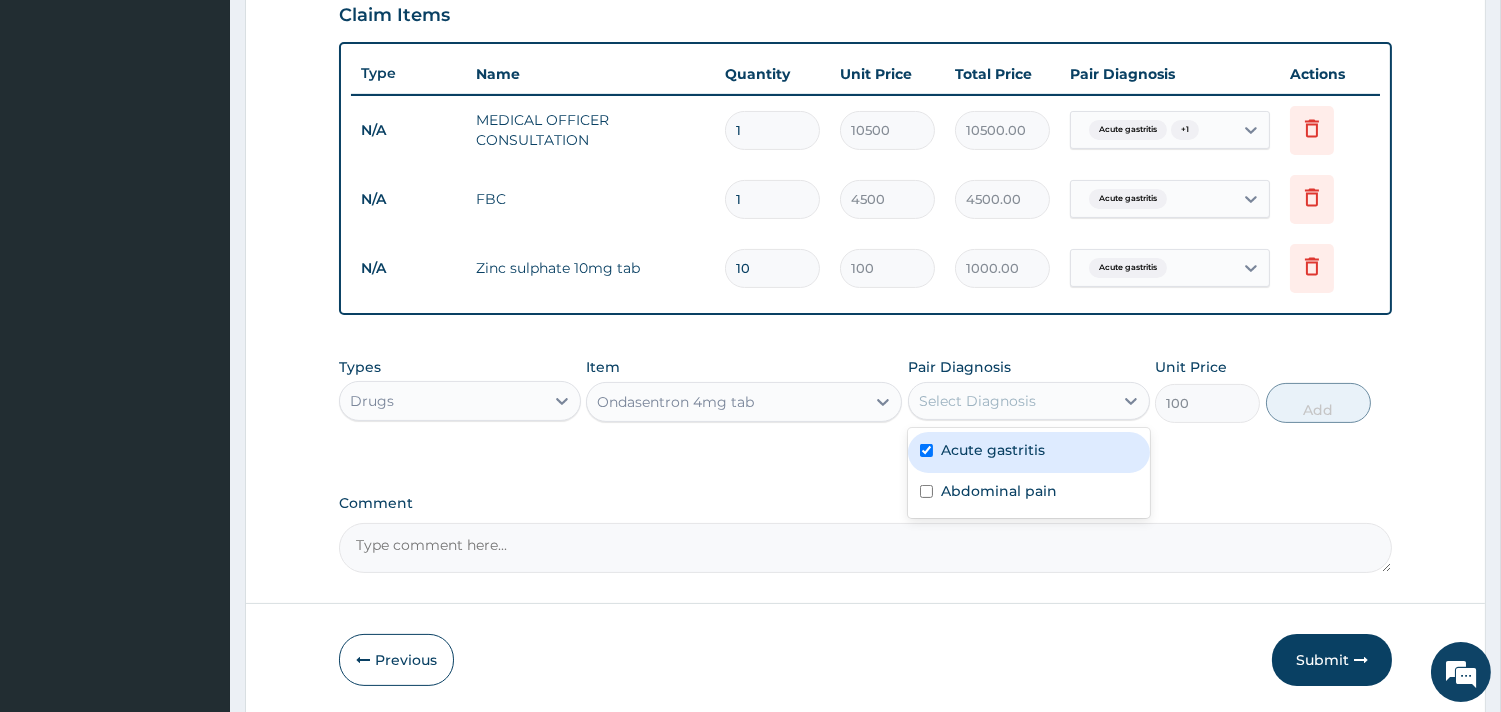 checkbox on "true" 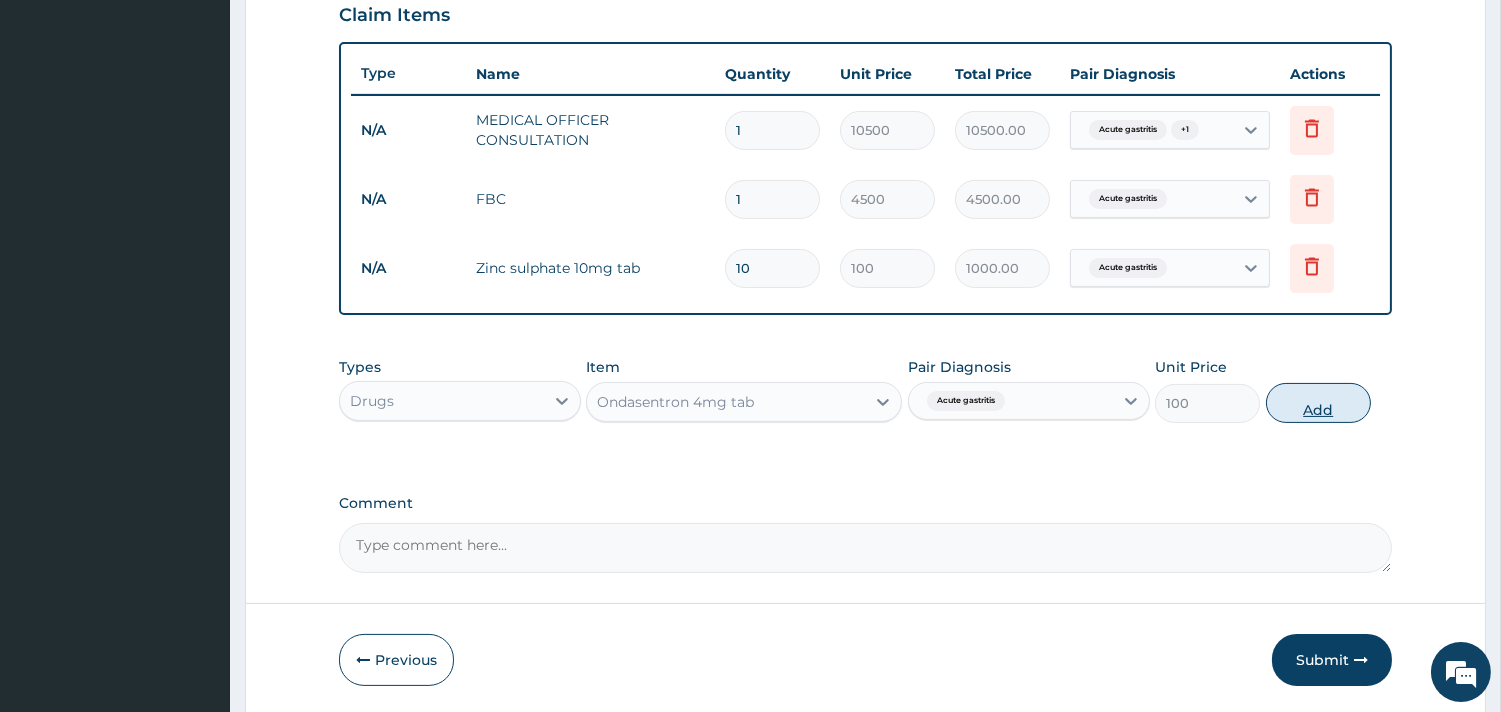 click on "Add" at bounding box center [1318, 403] 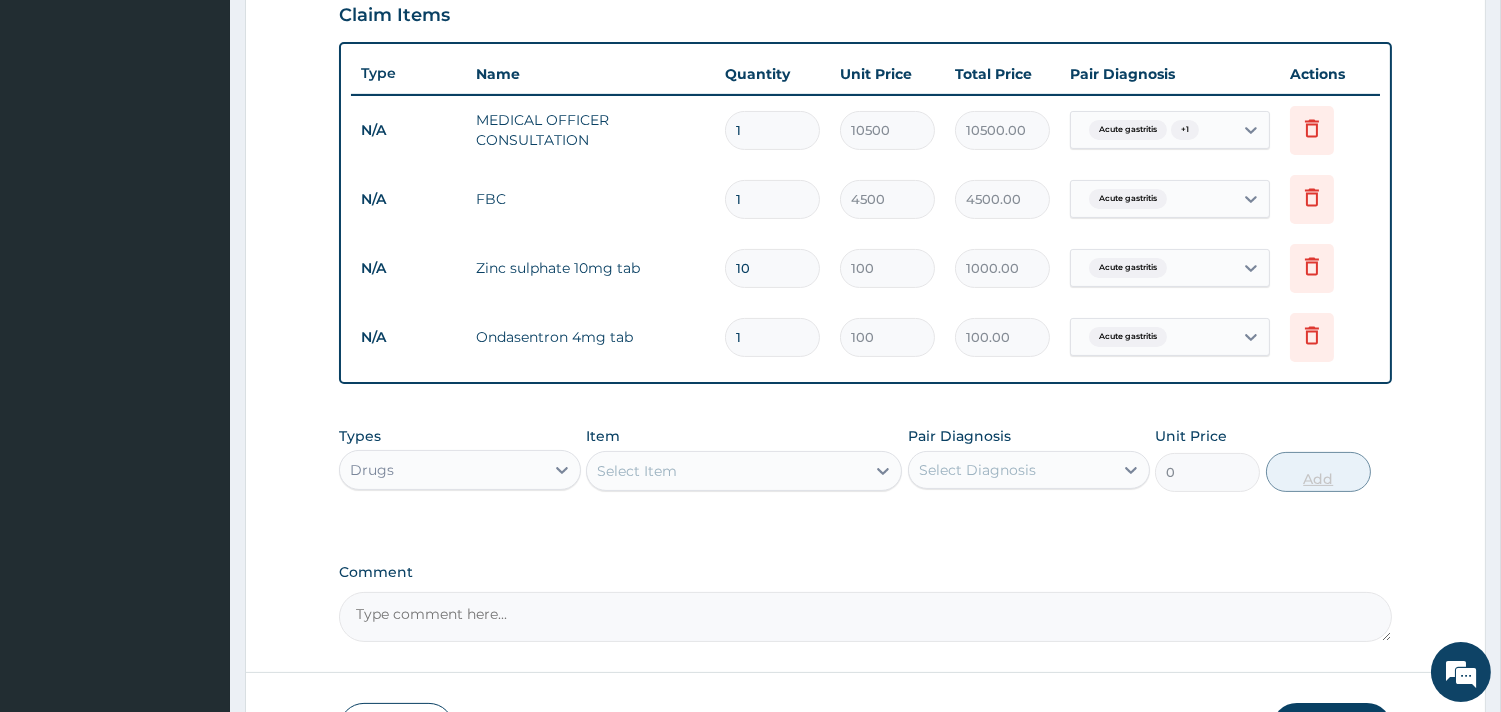 type 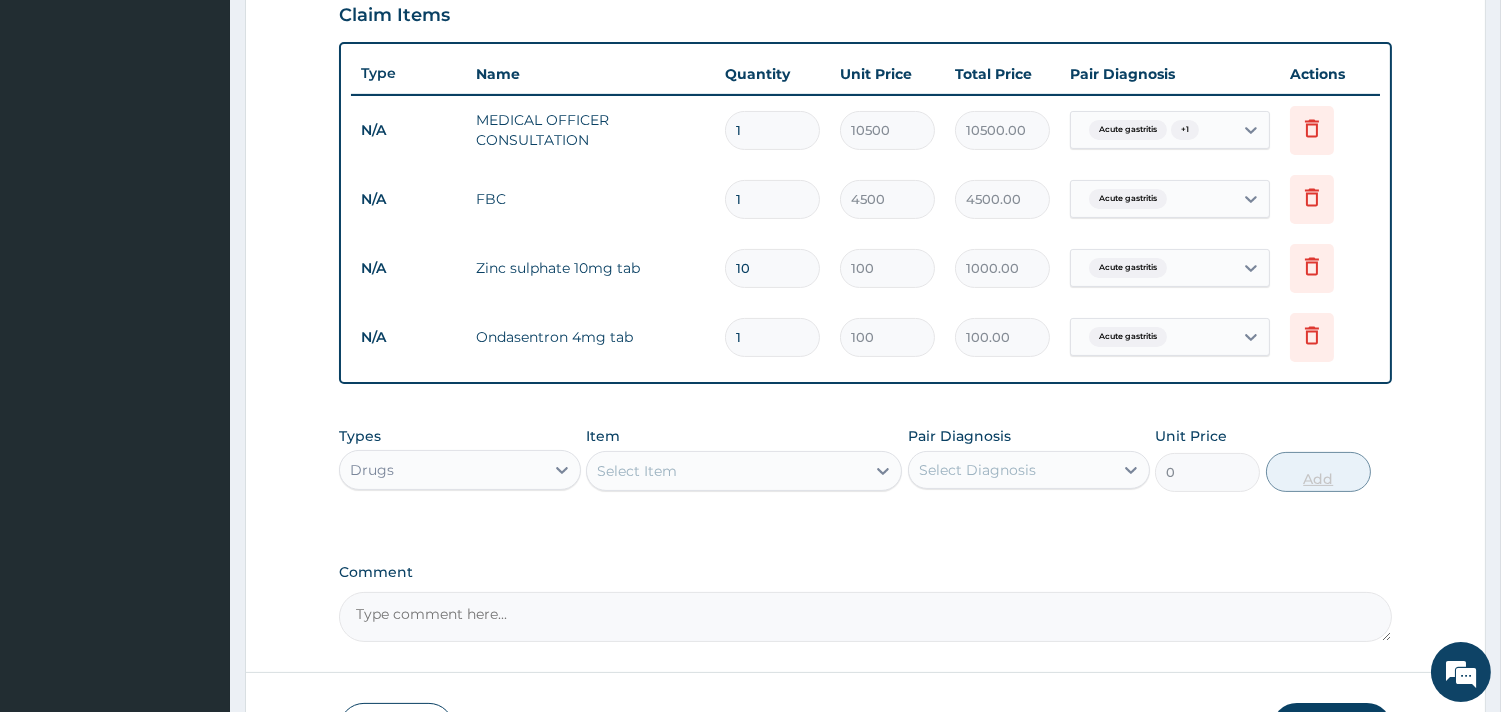 type on "0.00" 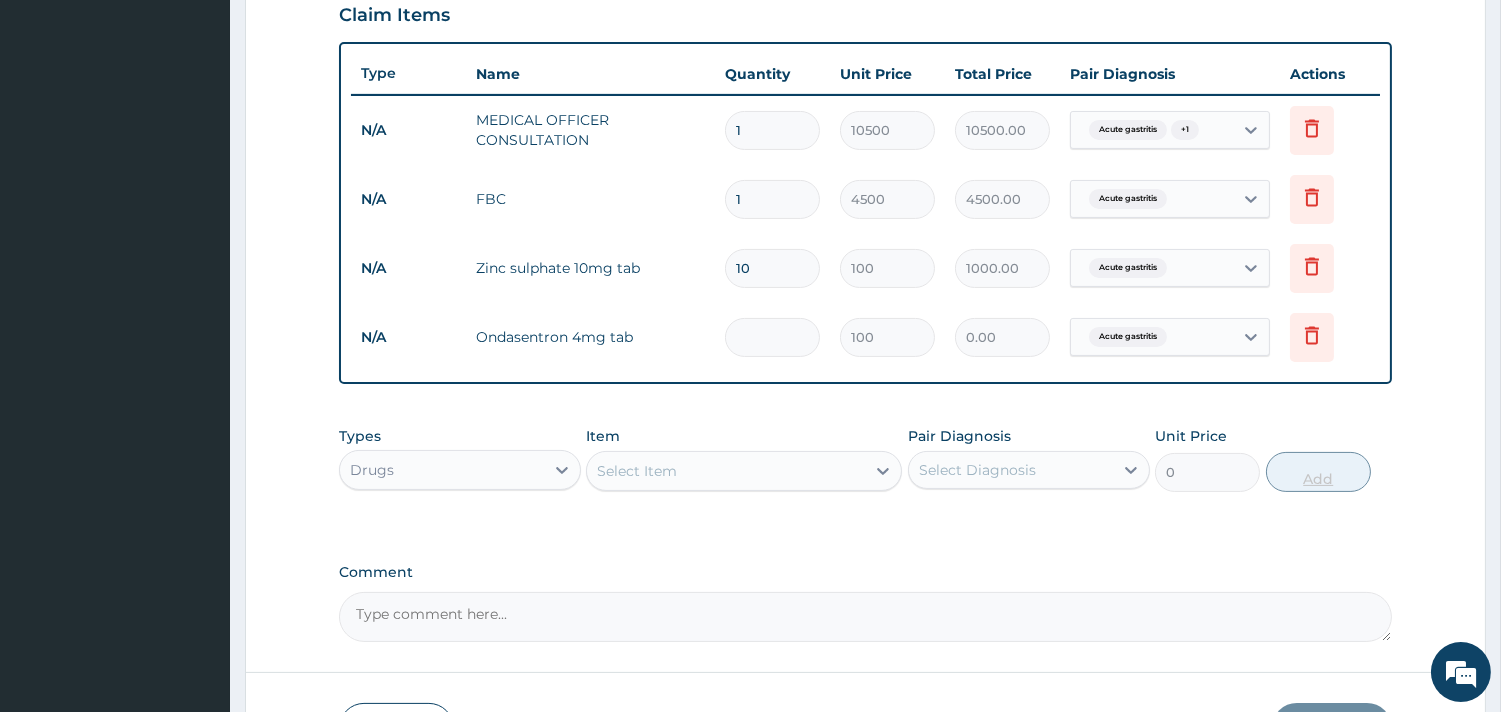 type on "2" 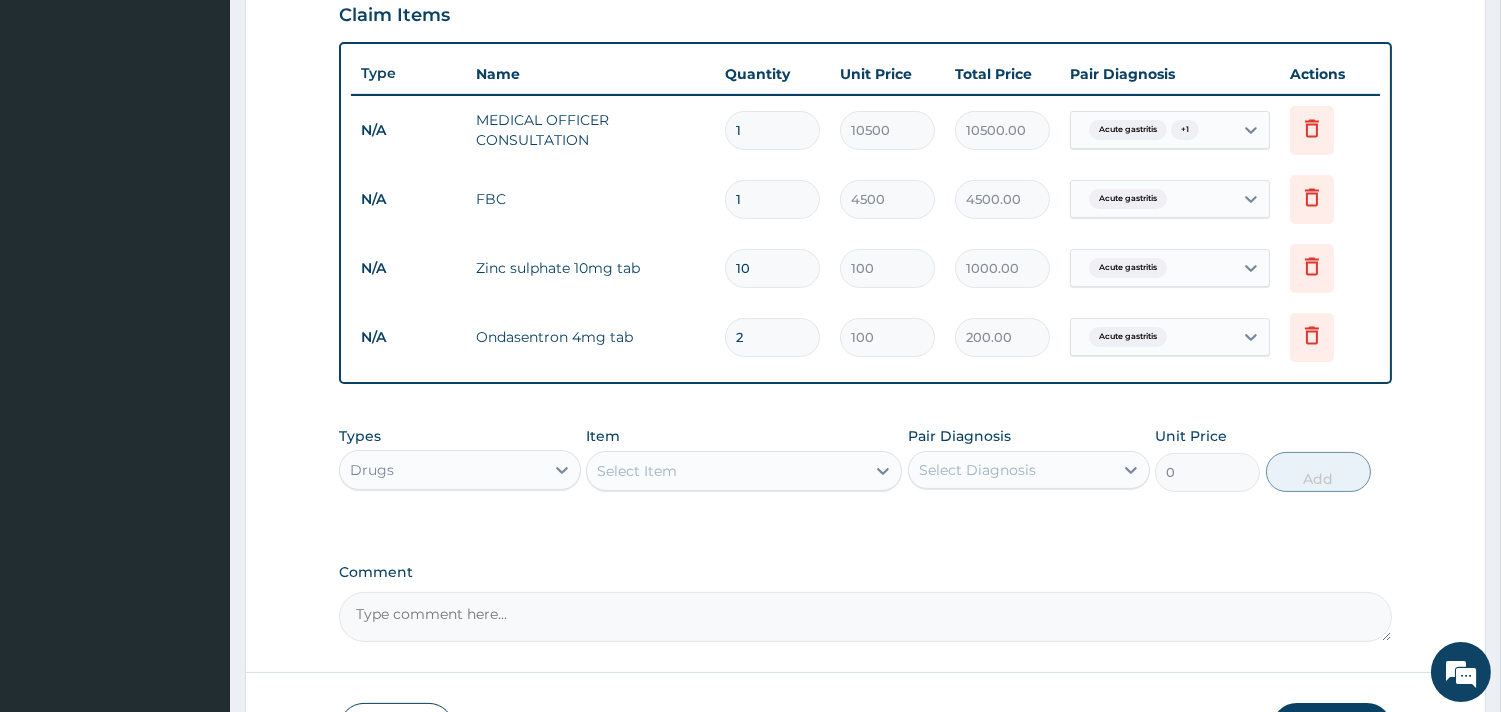 type on "2" 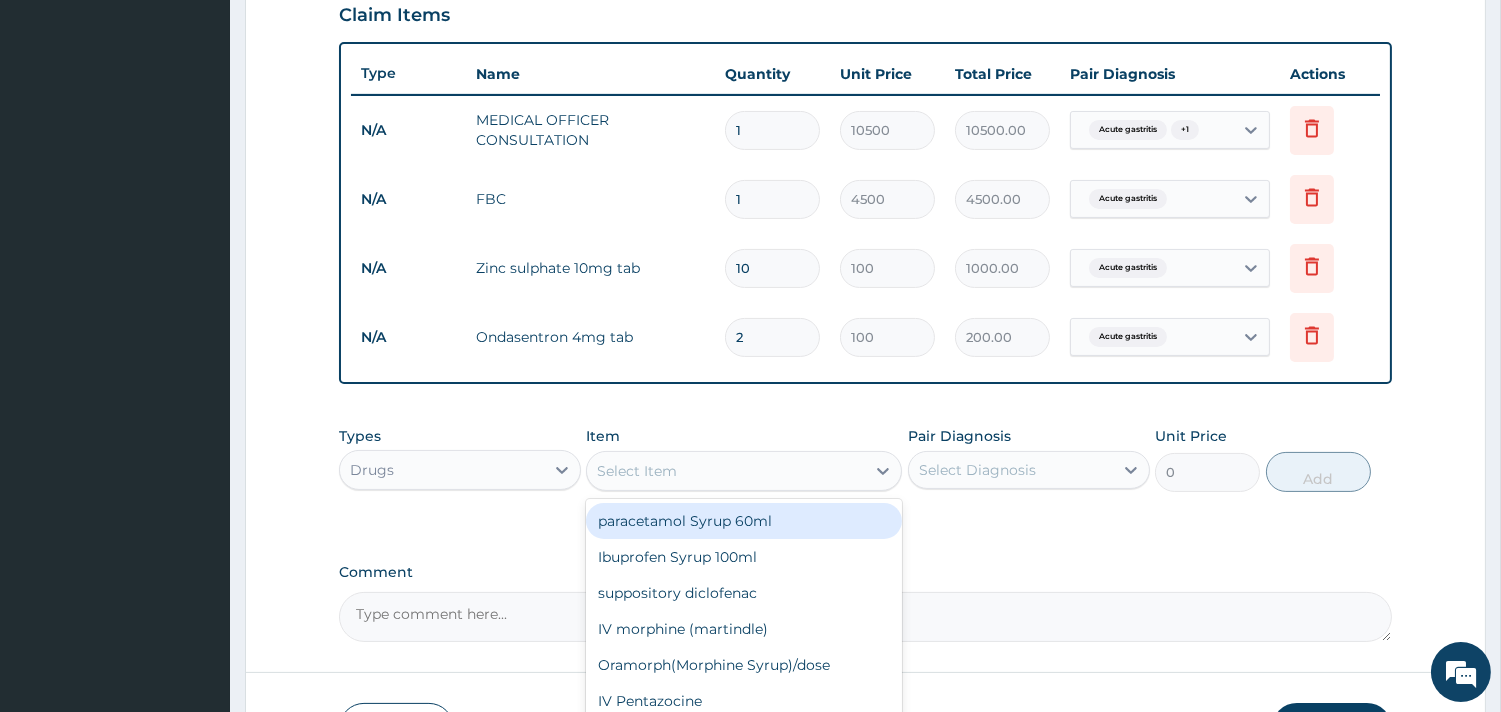 click on "Select Item" at bounding box center [726, 471] 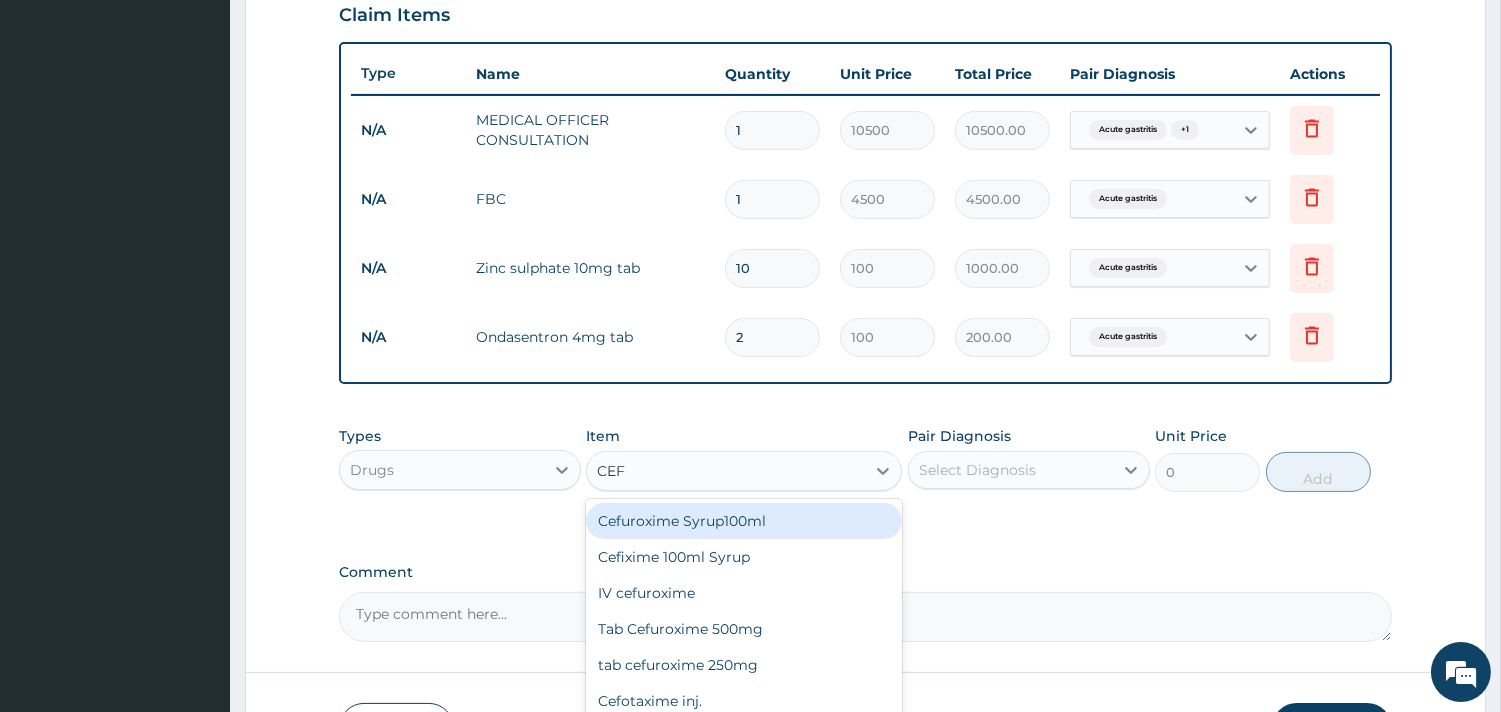 type on "CEFI" 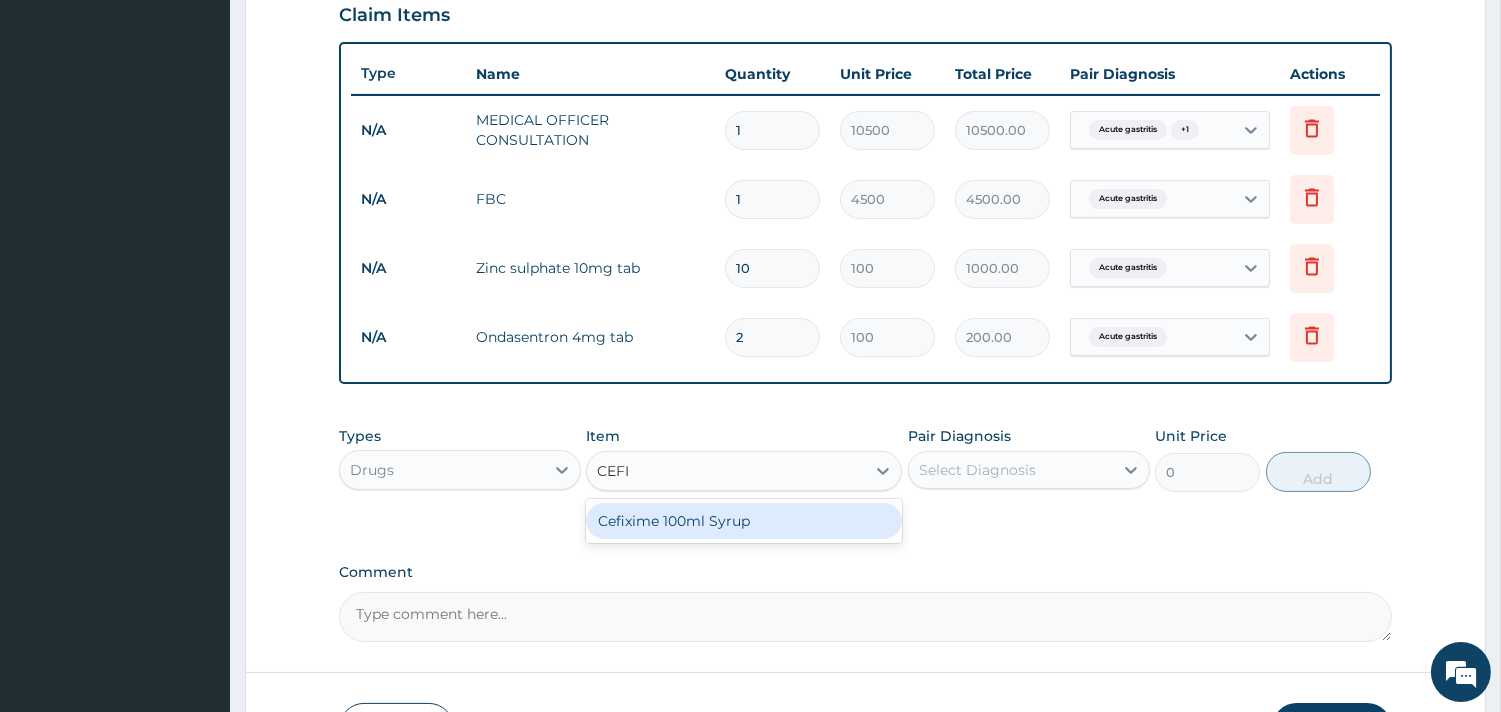 click on "Cefixime 100ml Syrup" at bounding box center [744, 521] 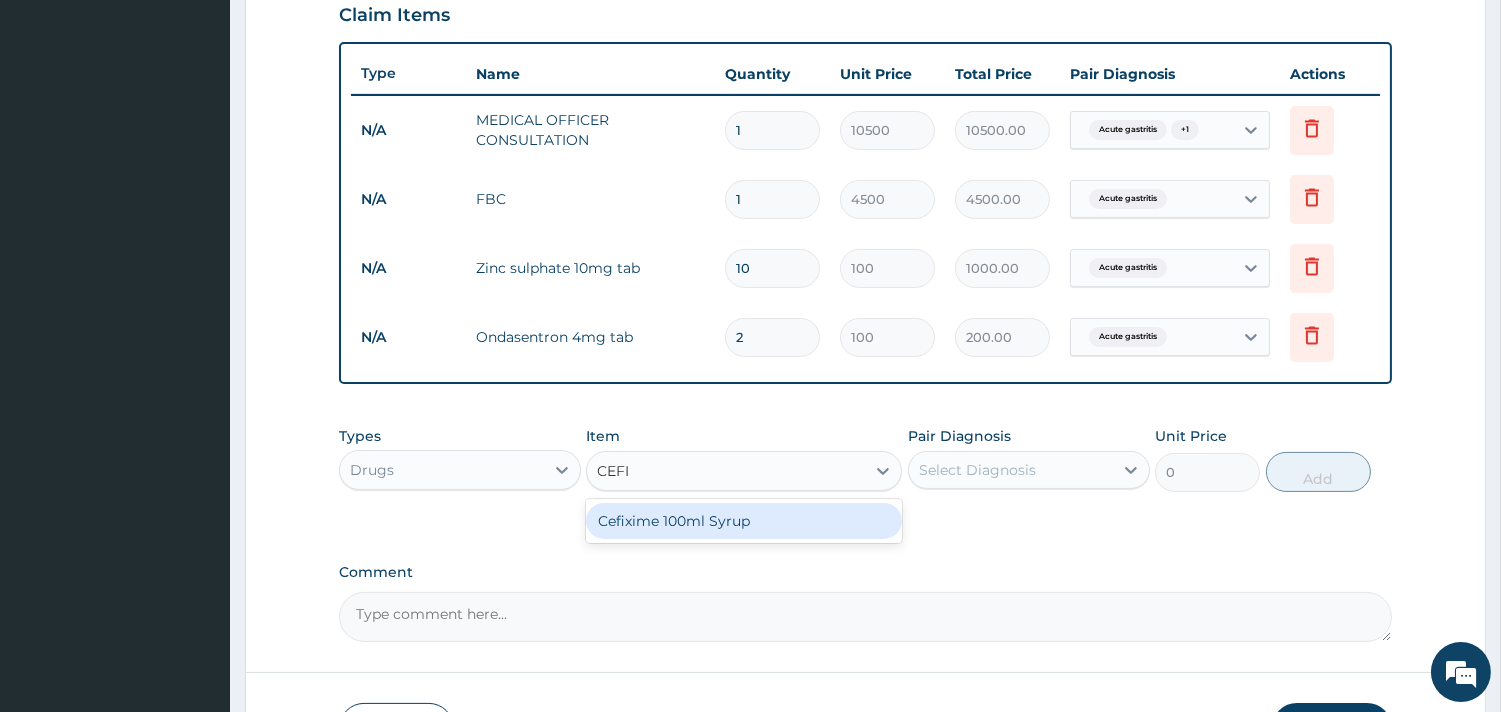 type 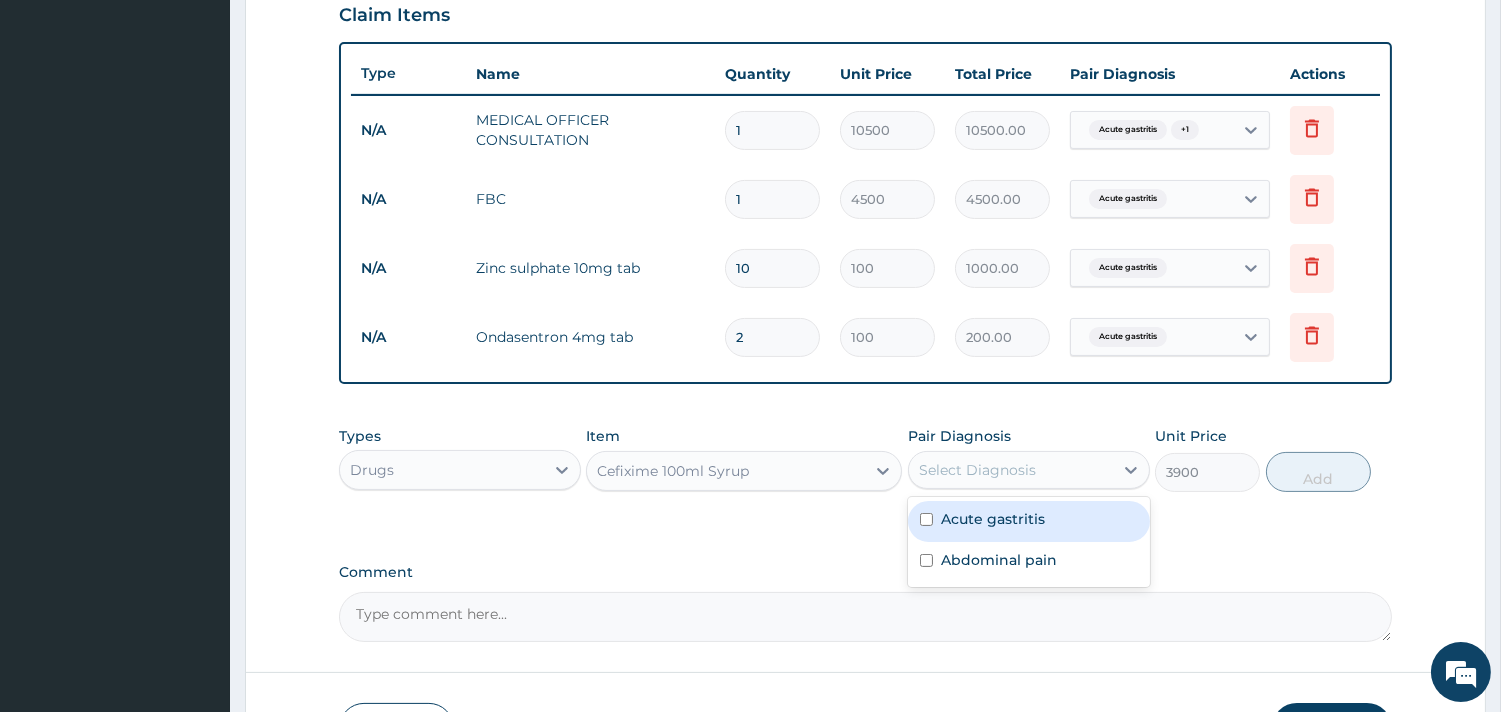 click on "Select Diagnosis" at bounding box center (1011, 470) 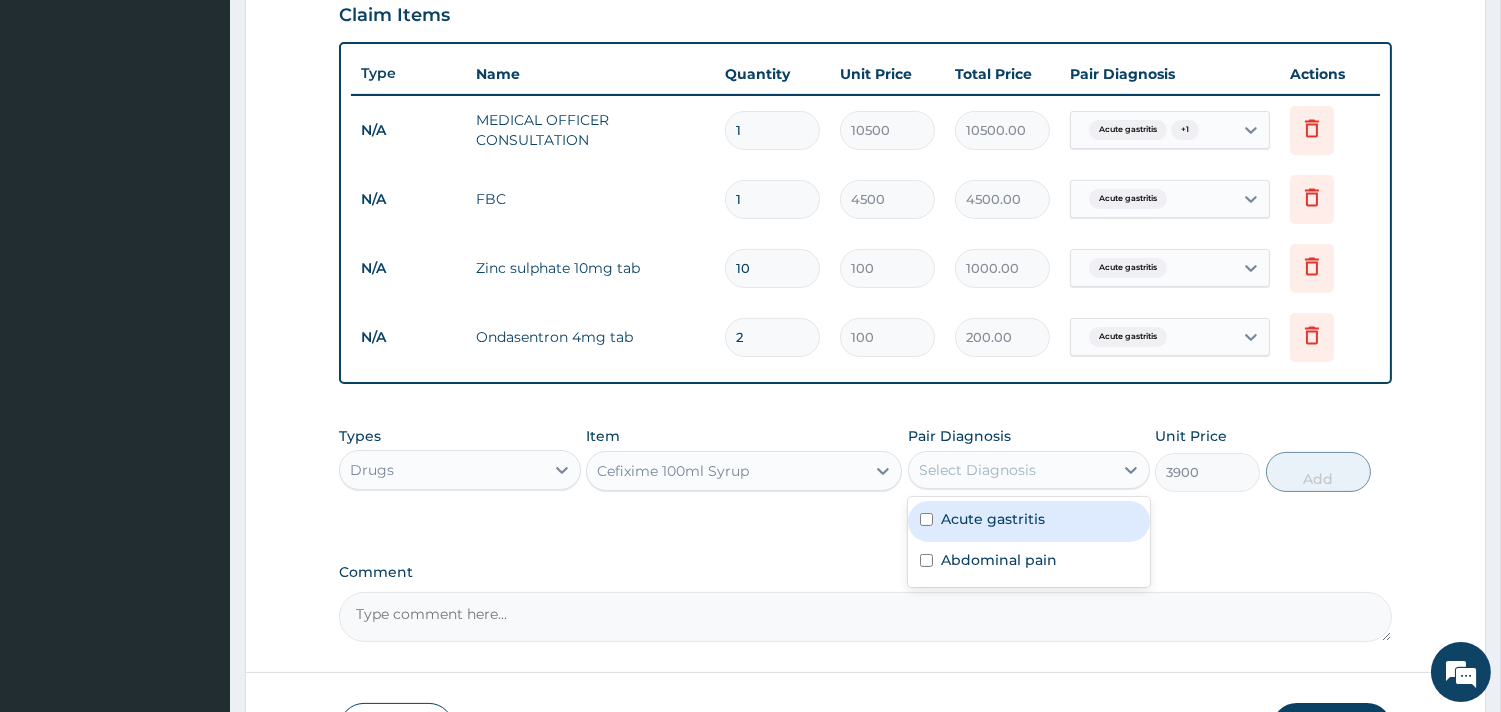 click on "Acute gastritis" at bounding box center [993, 519] 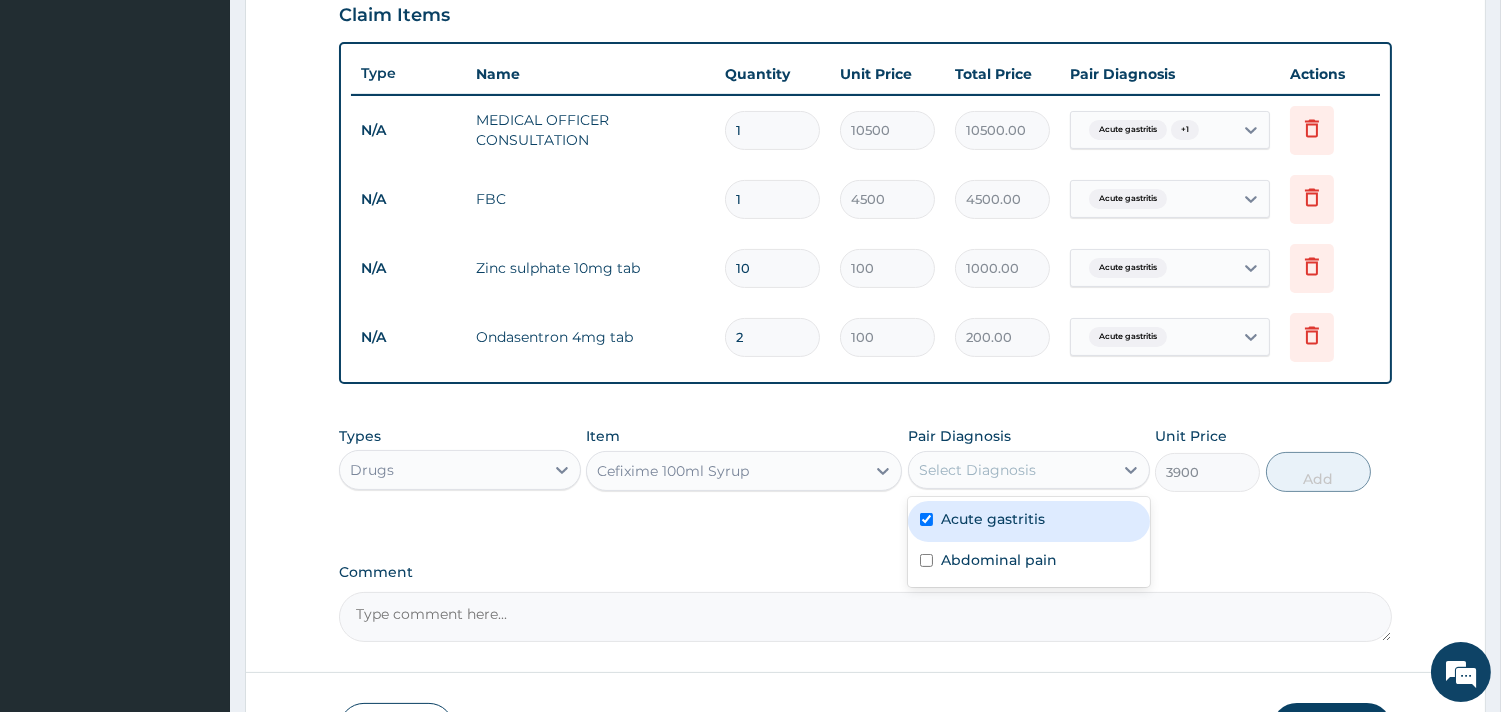 checkbox on "true" 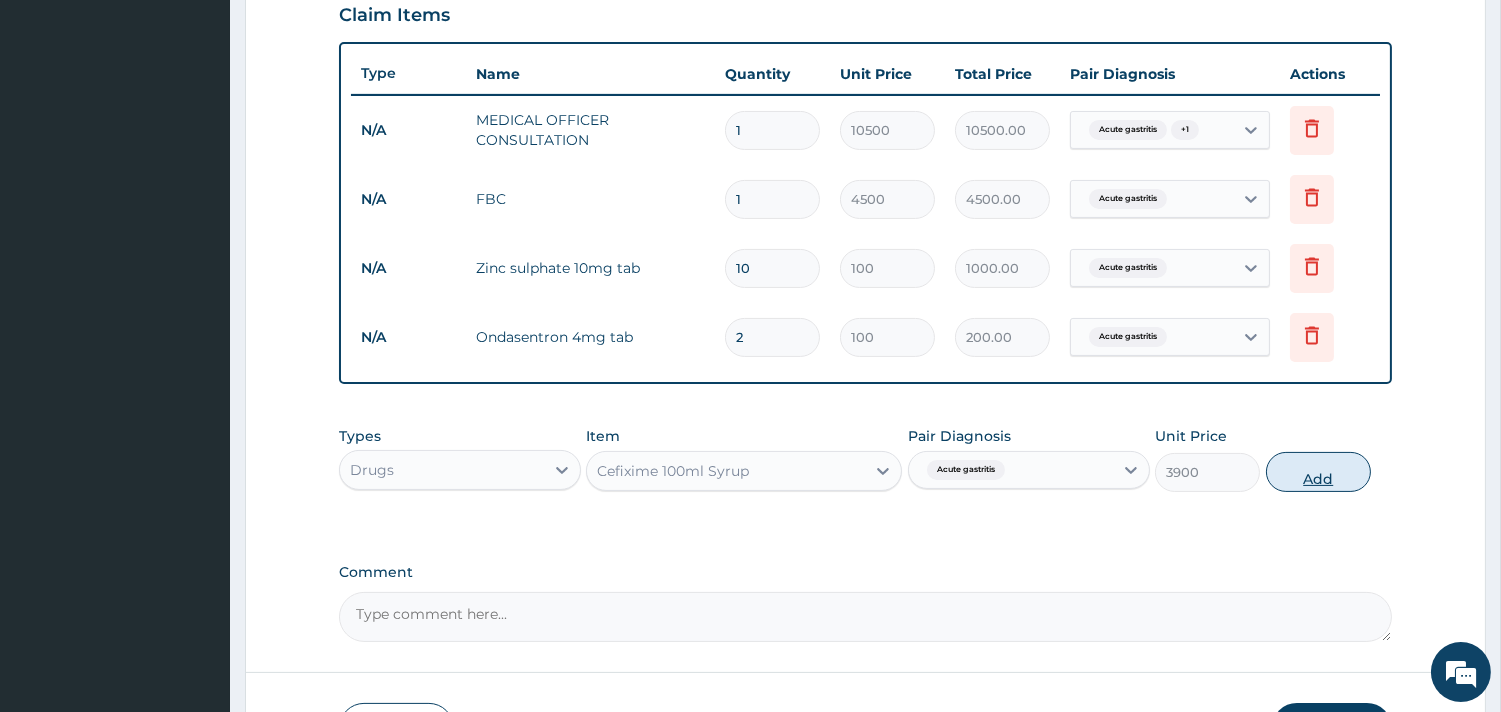 click on "Add" at bounding box center [1318, 472] 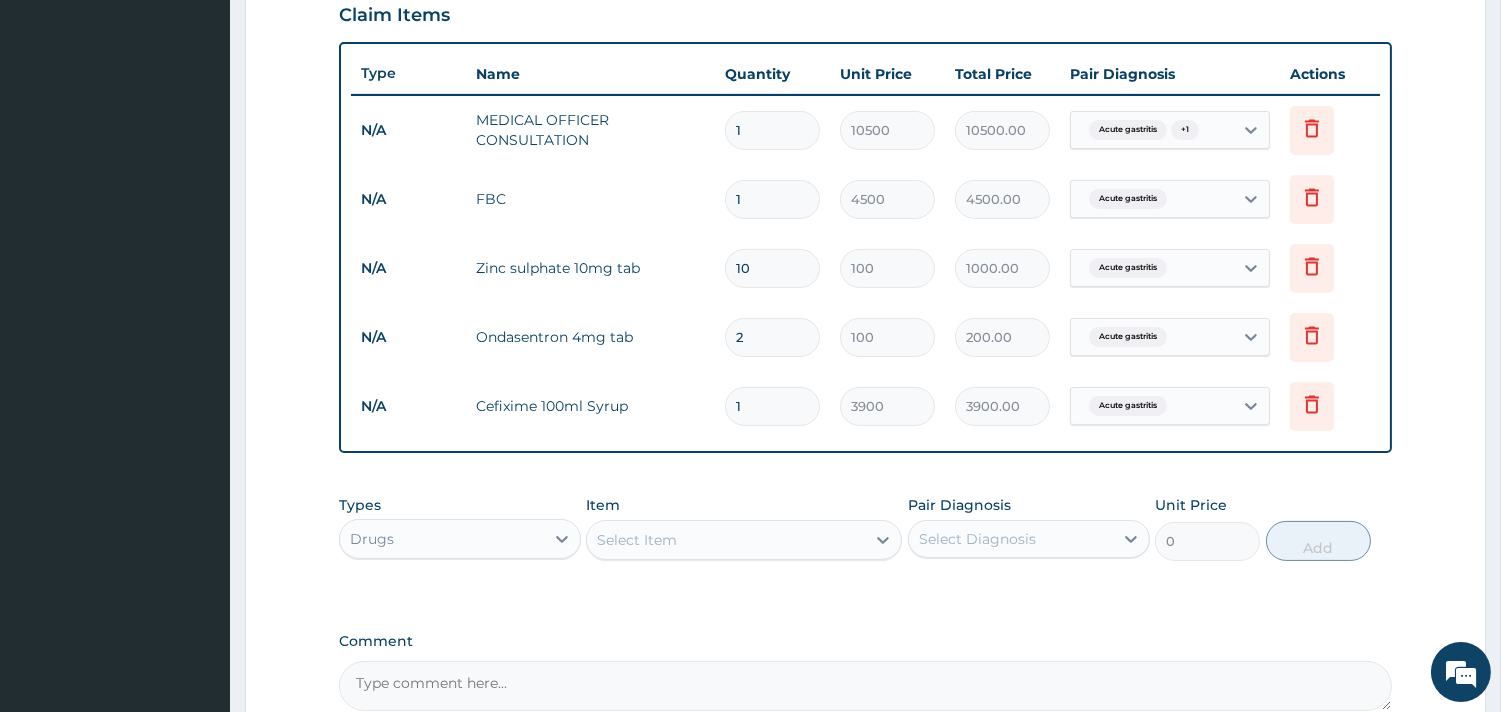 click on "Select Item" at bounding box center (637, 540) 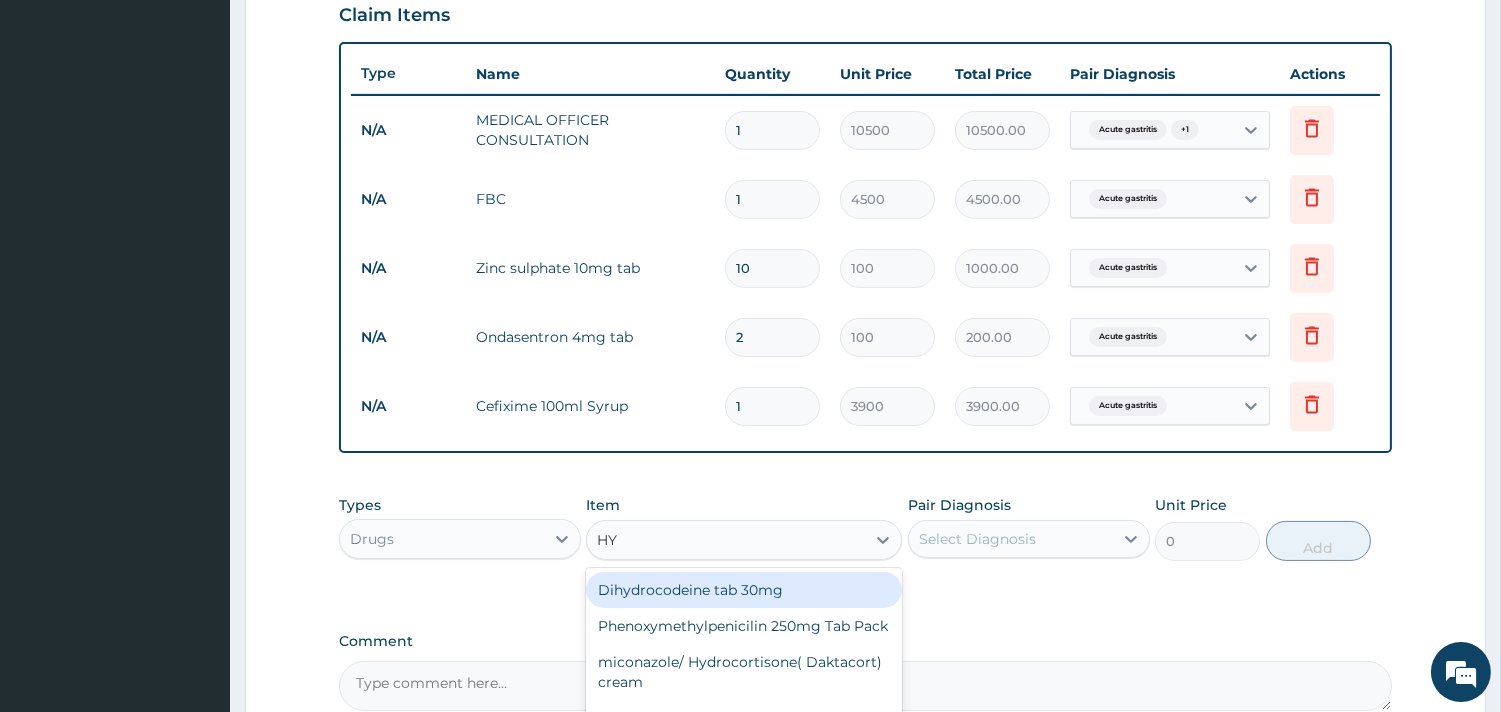 type on "HYO" 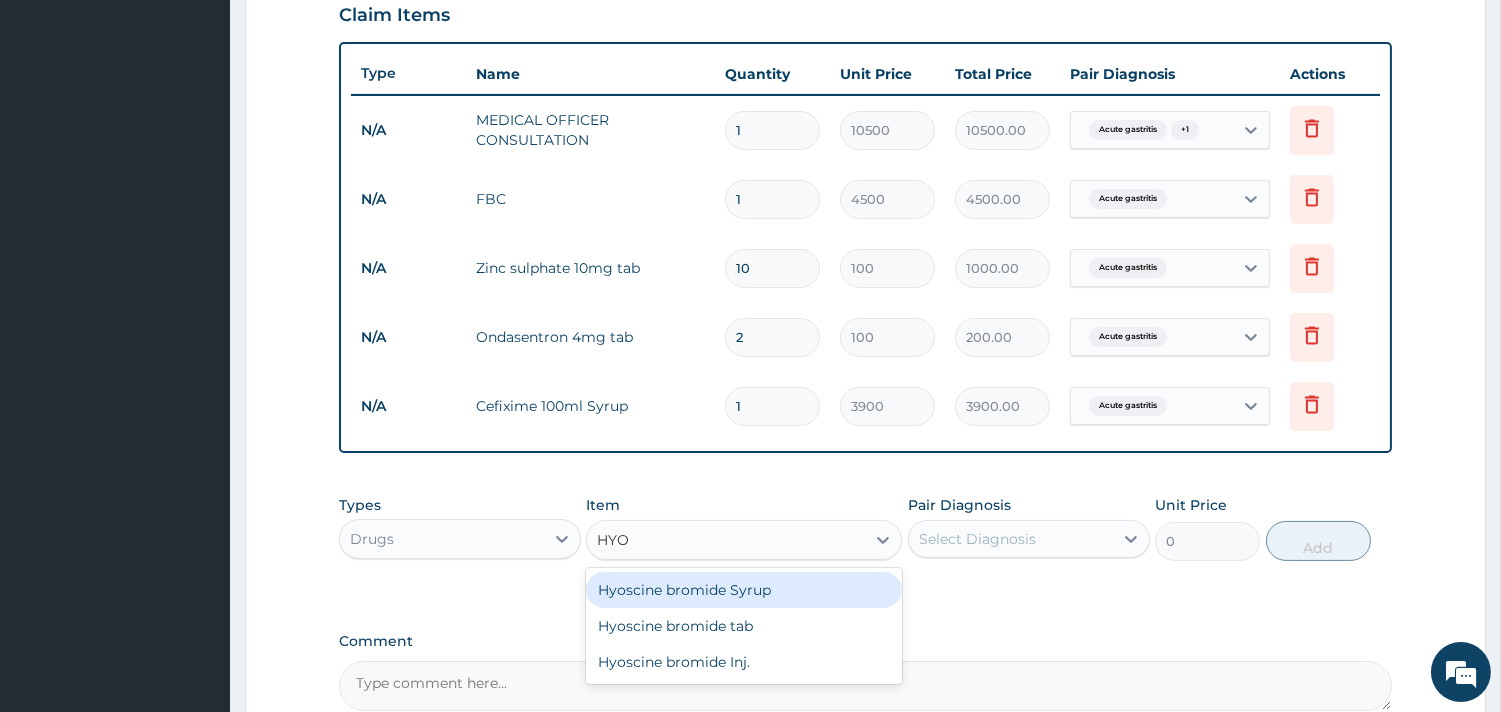 click on "Hyoscine bromide Syrup" at bounding box center (744, 590) 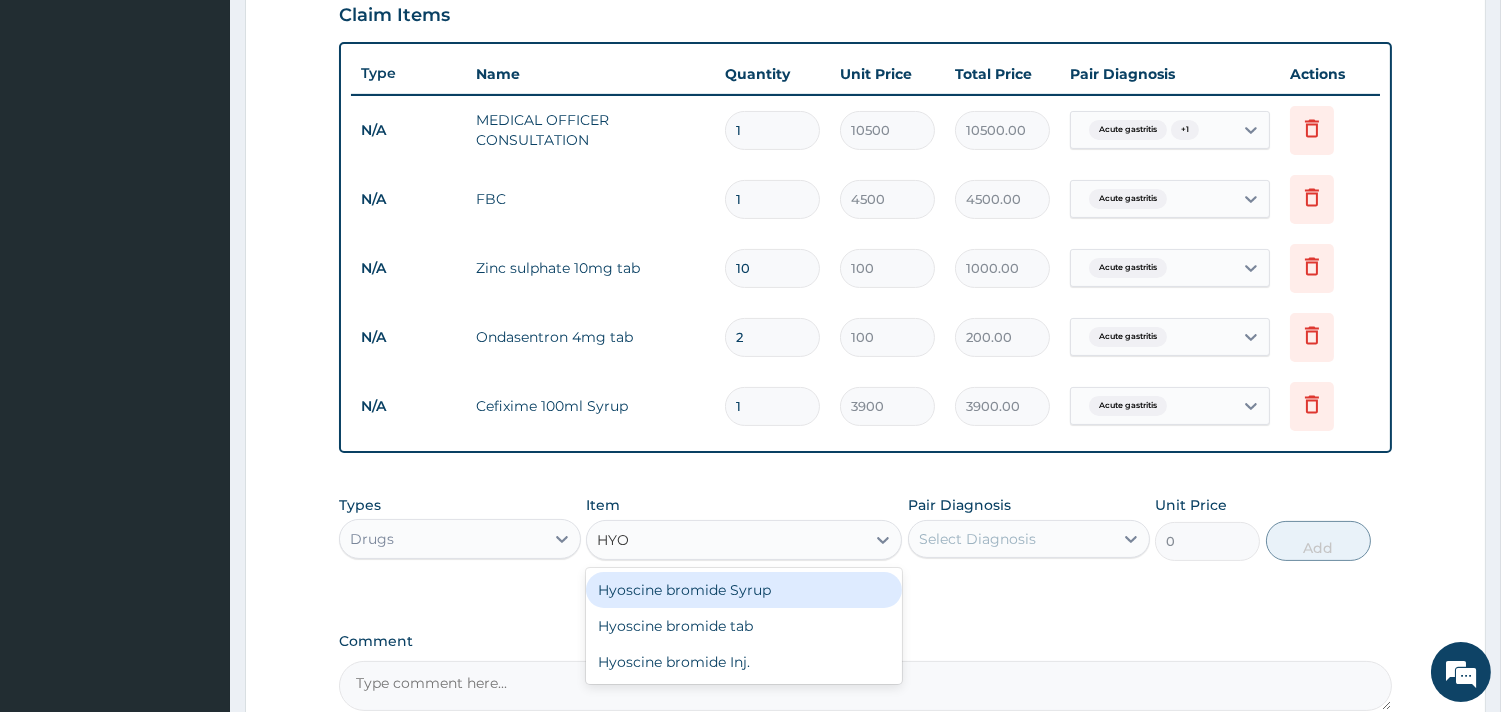 type 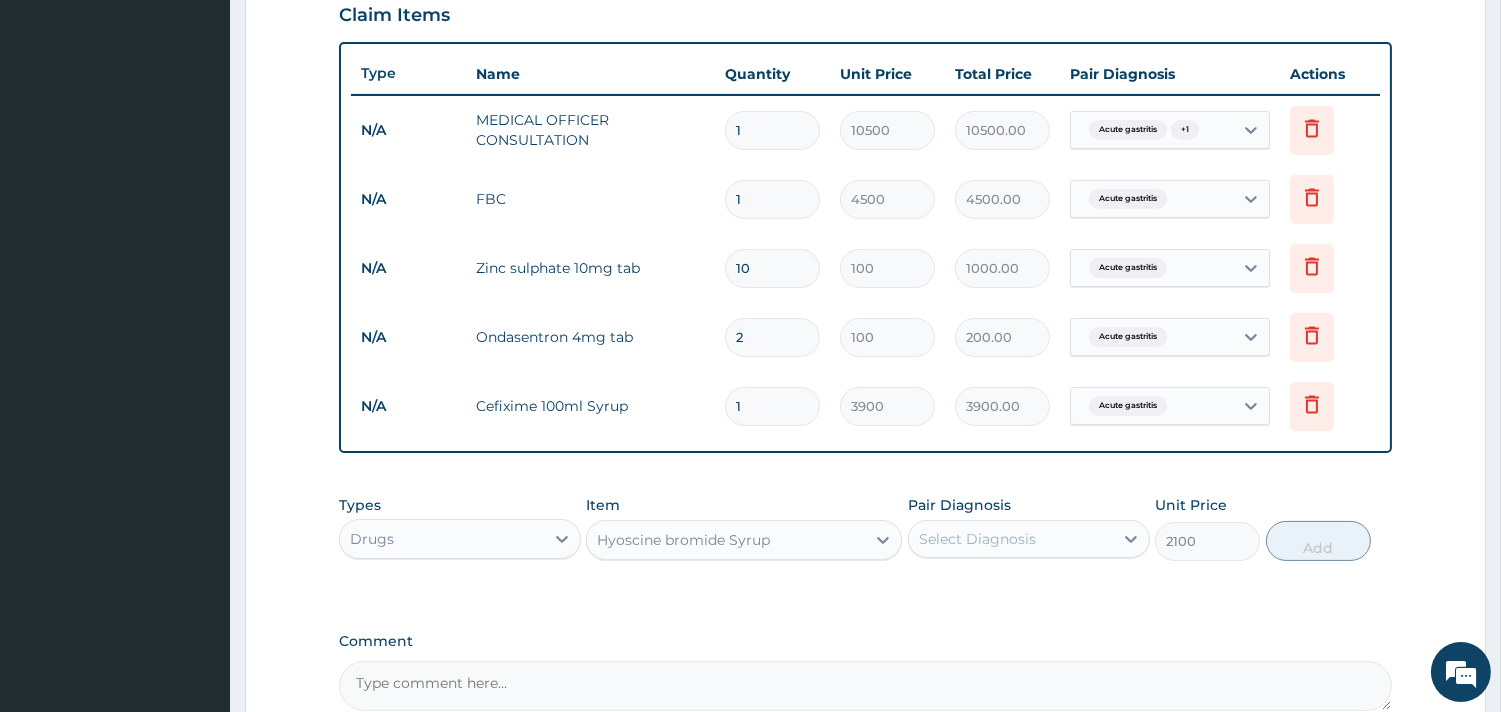 click on "Select Diagnosis" at bounding box center (977, 539) 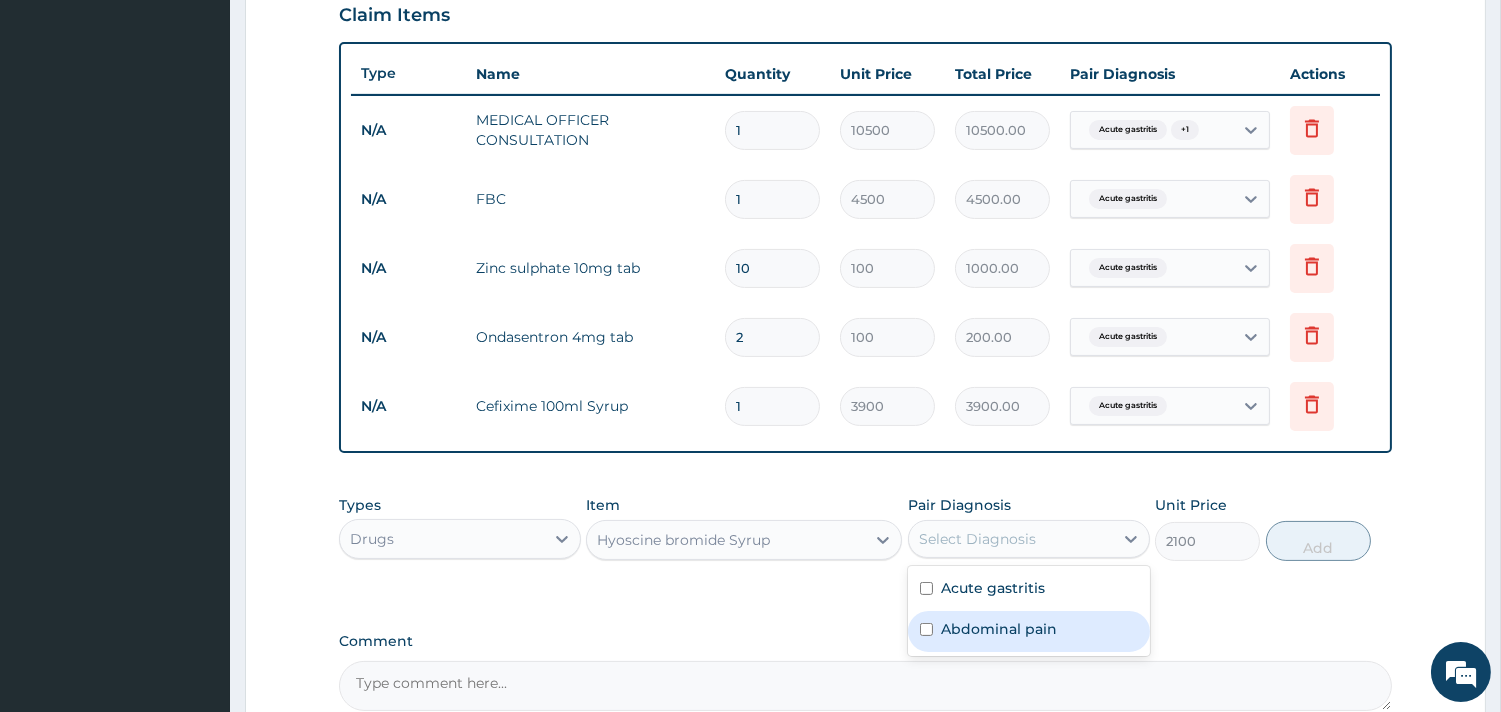 drag, startPoint x: 1001, startPoint y: 627, endPoint x: 1136, endPoint y: 606, distance: 136.62357 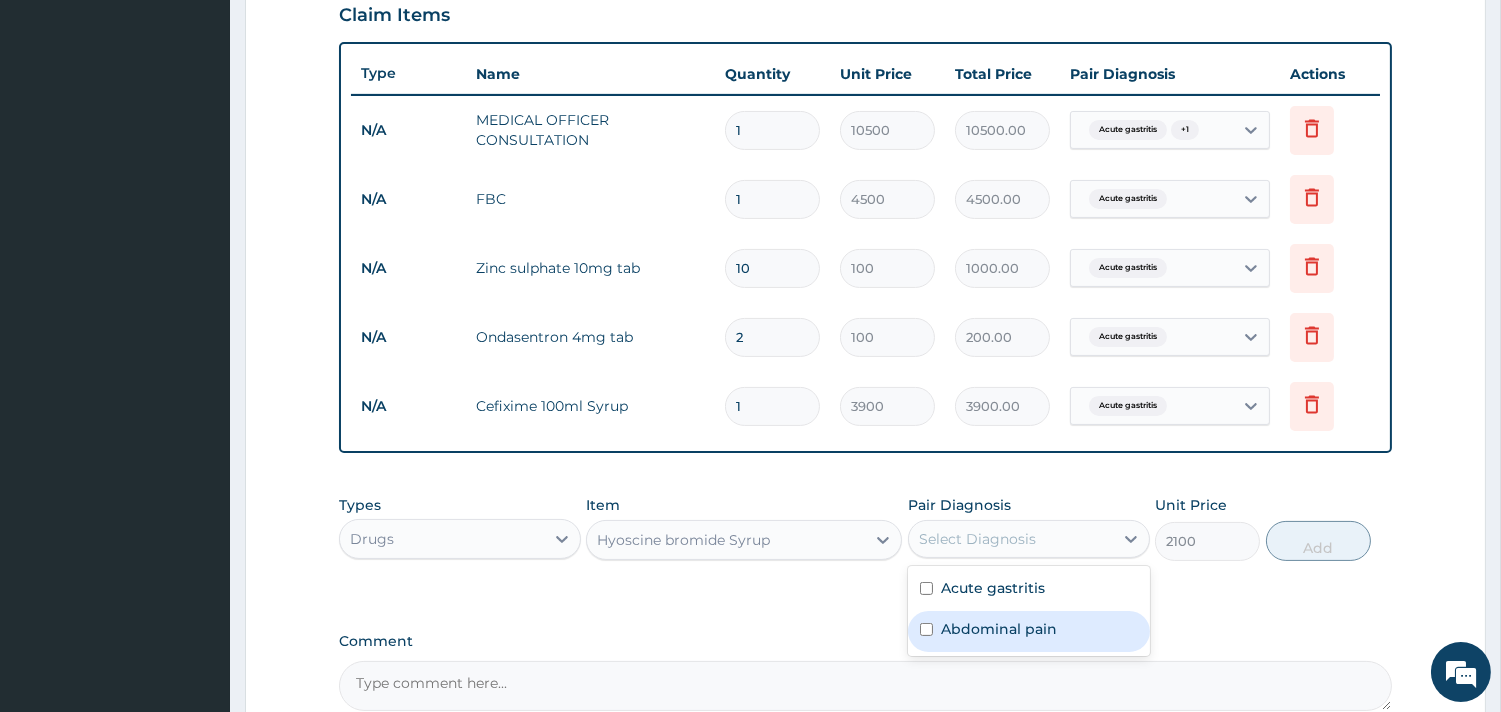 click on "Abdominal pain" at bounding box center (999, 629) 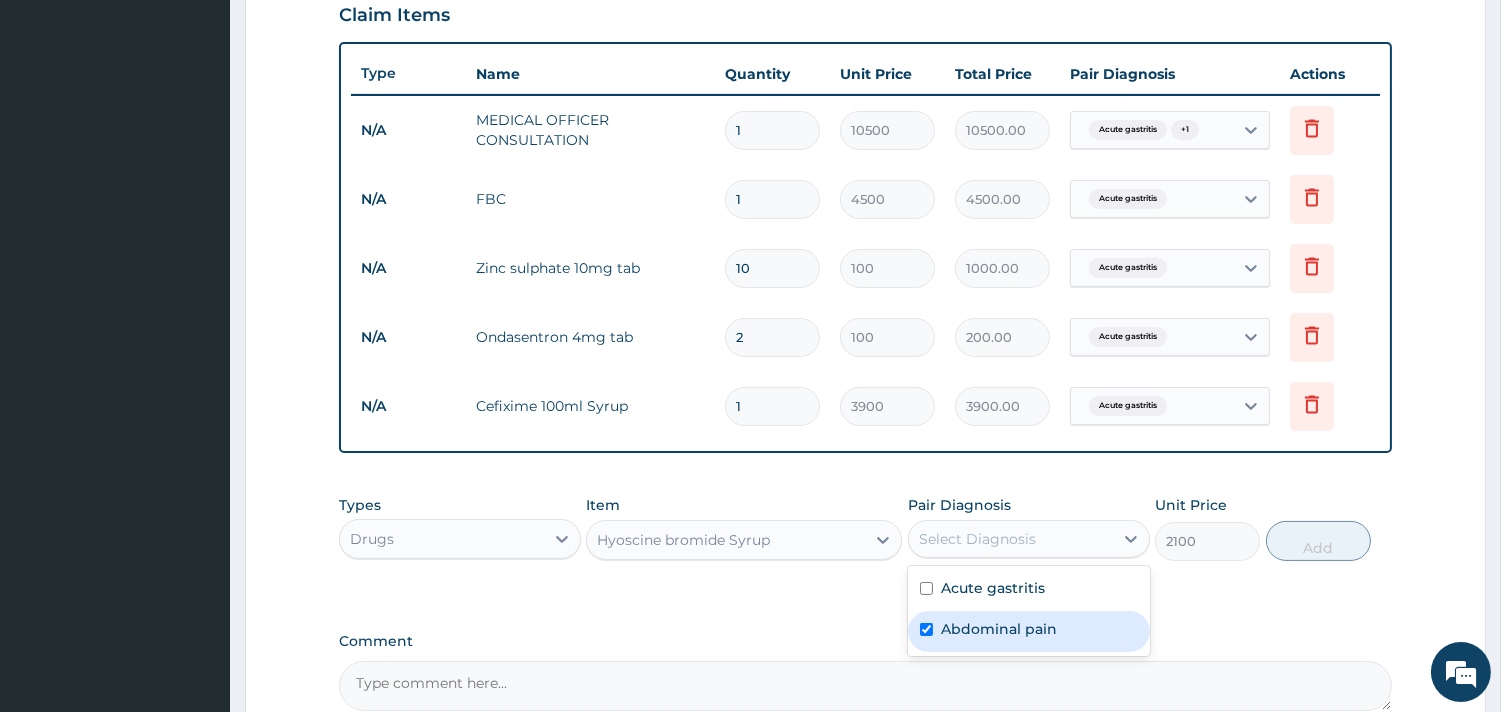 checkbox on "true" 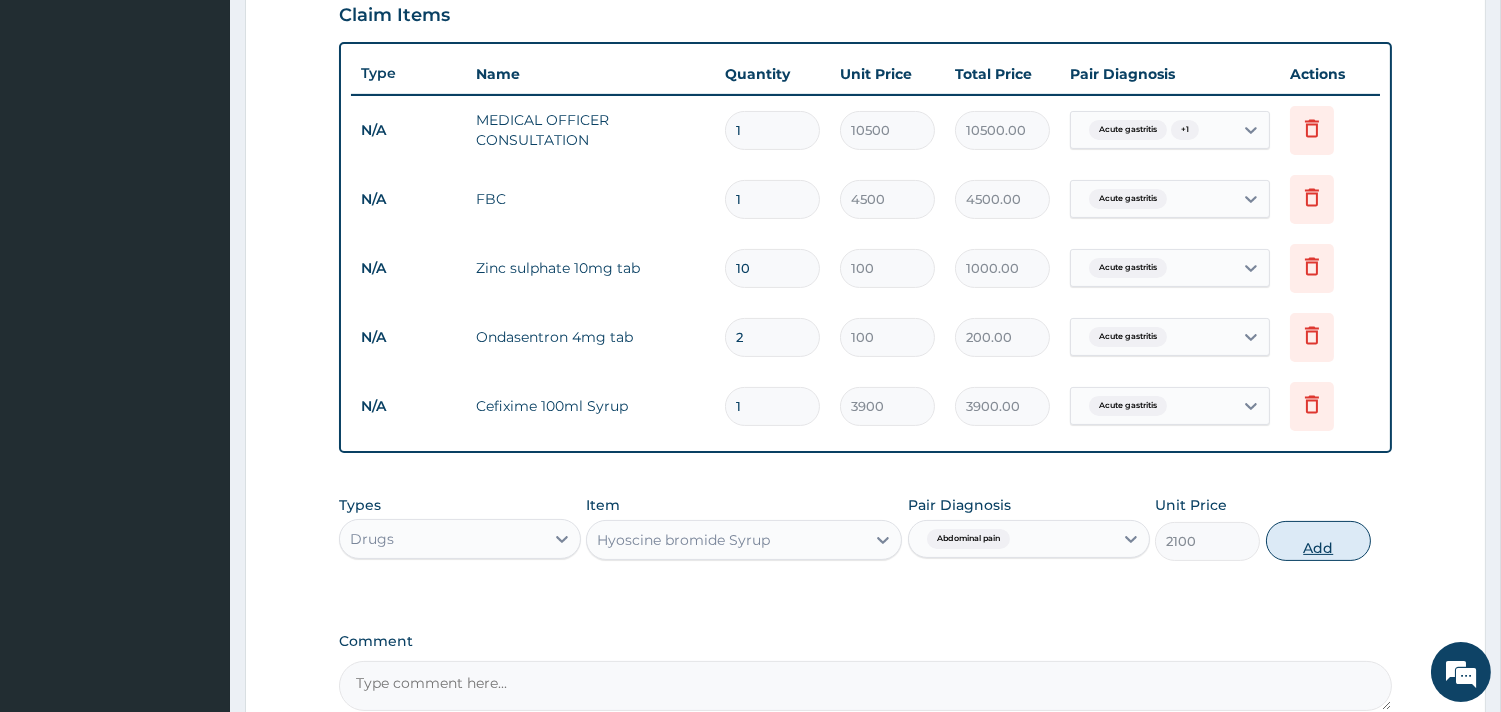 click on "Add" at bounding box center [1318, 541] 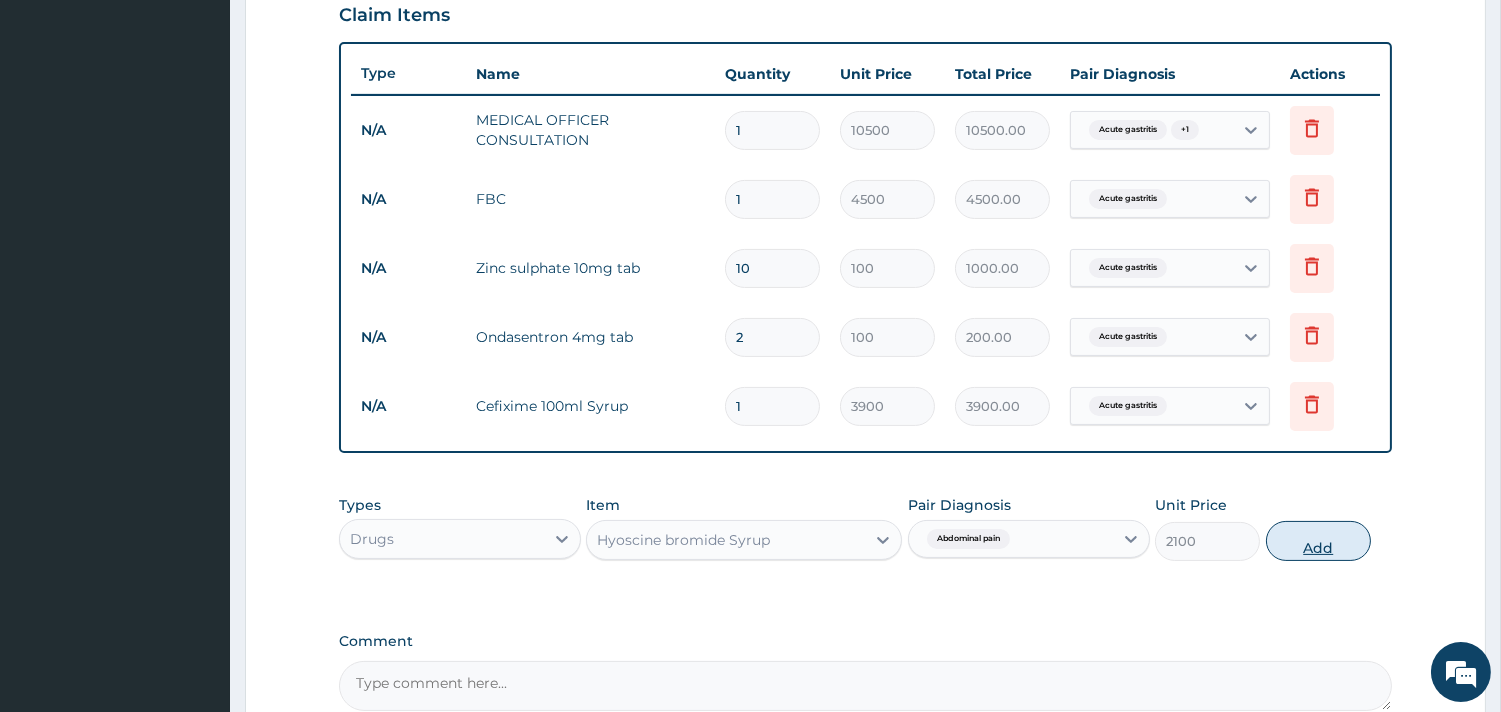 type on "0" 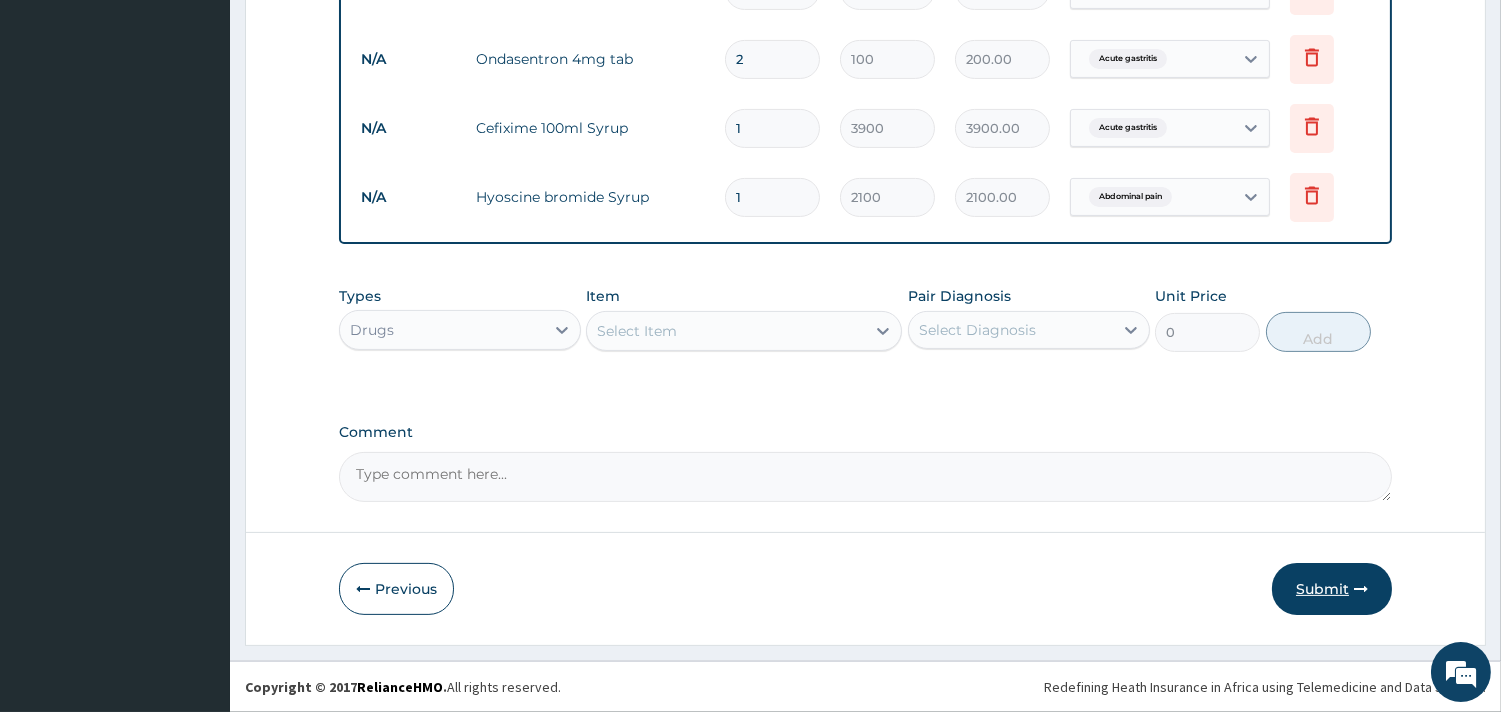 click on "Submit" at bounding box center (1332, 589) 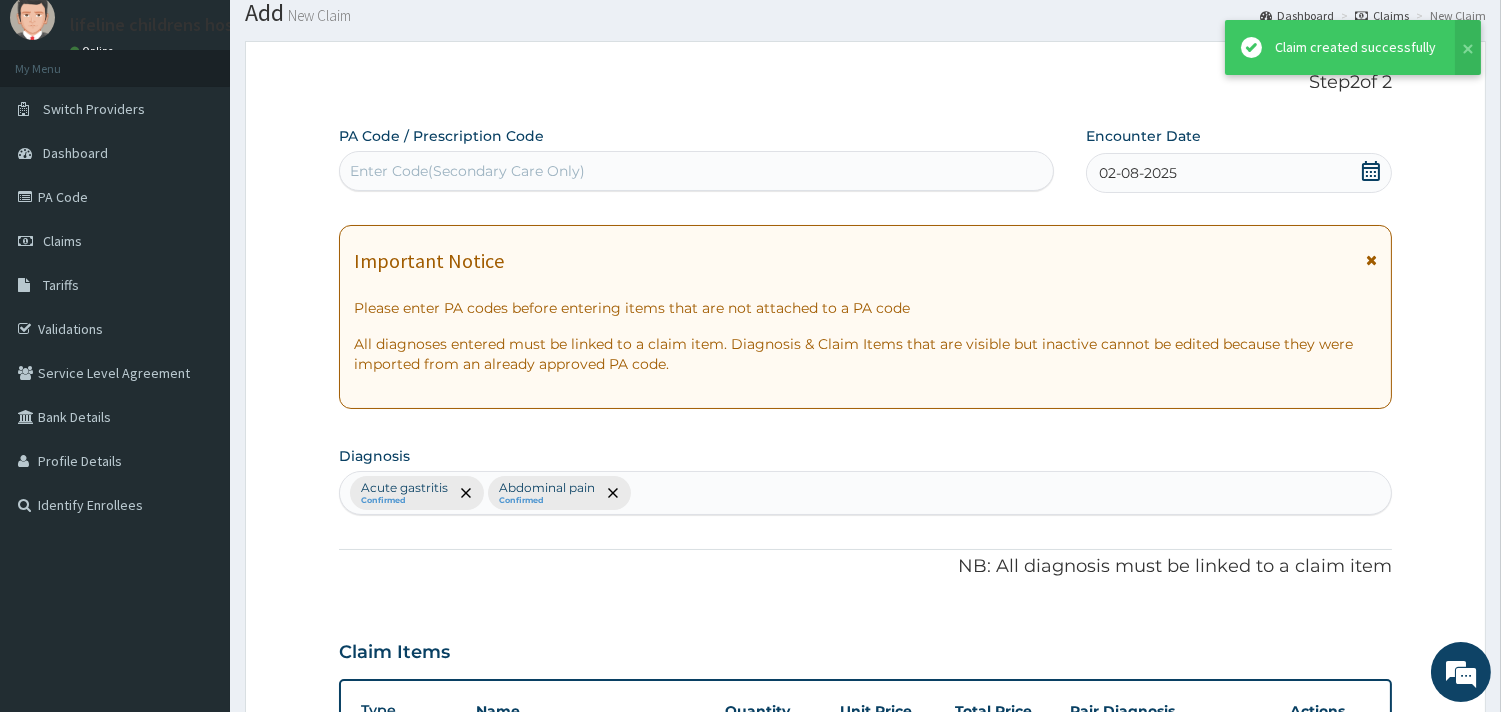 scroll, scrollTop: 981, scrollLeft: 0, axis: vertical 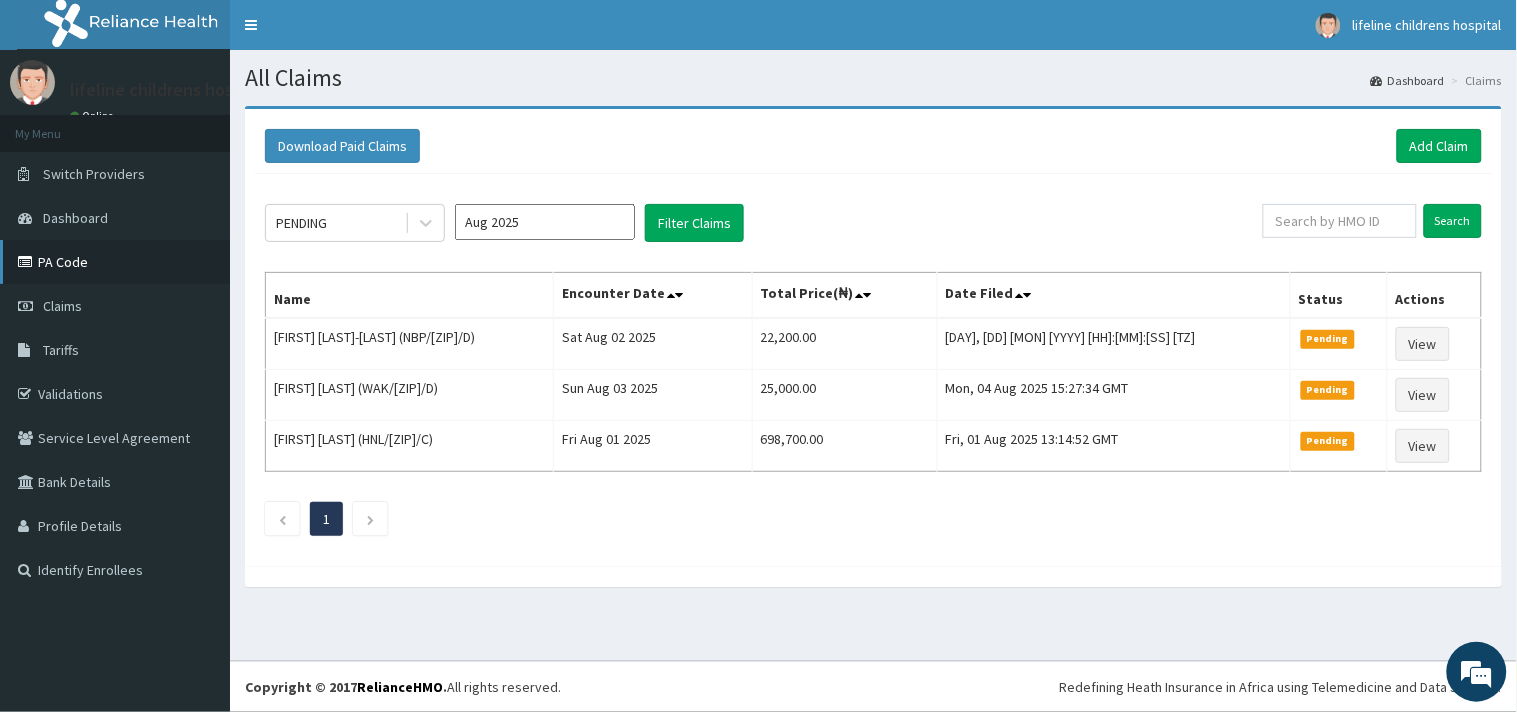 click on "PA Code" at bounding box center (115, 262) 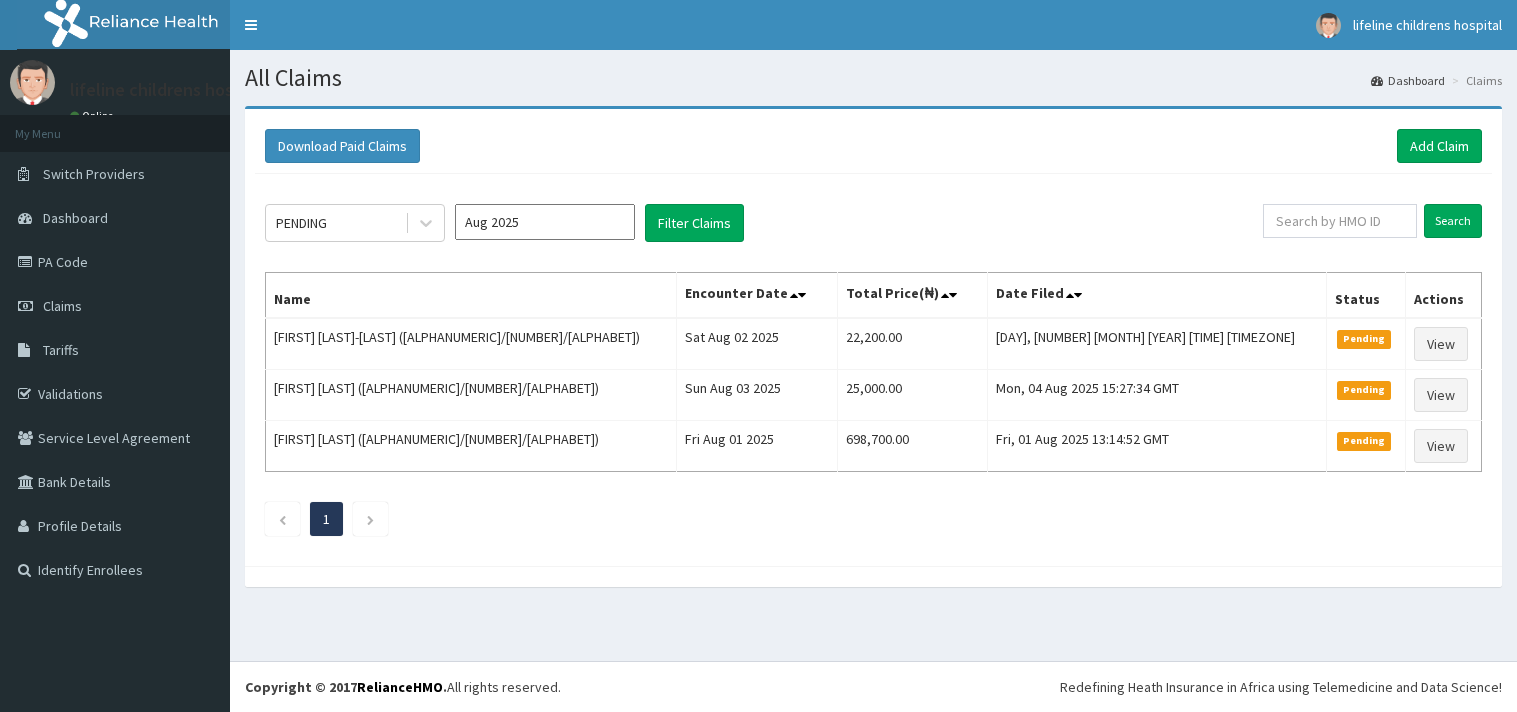 scroll, scrollTop: 0, scrollLeft: 0, axis: both 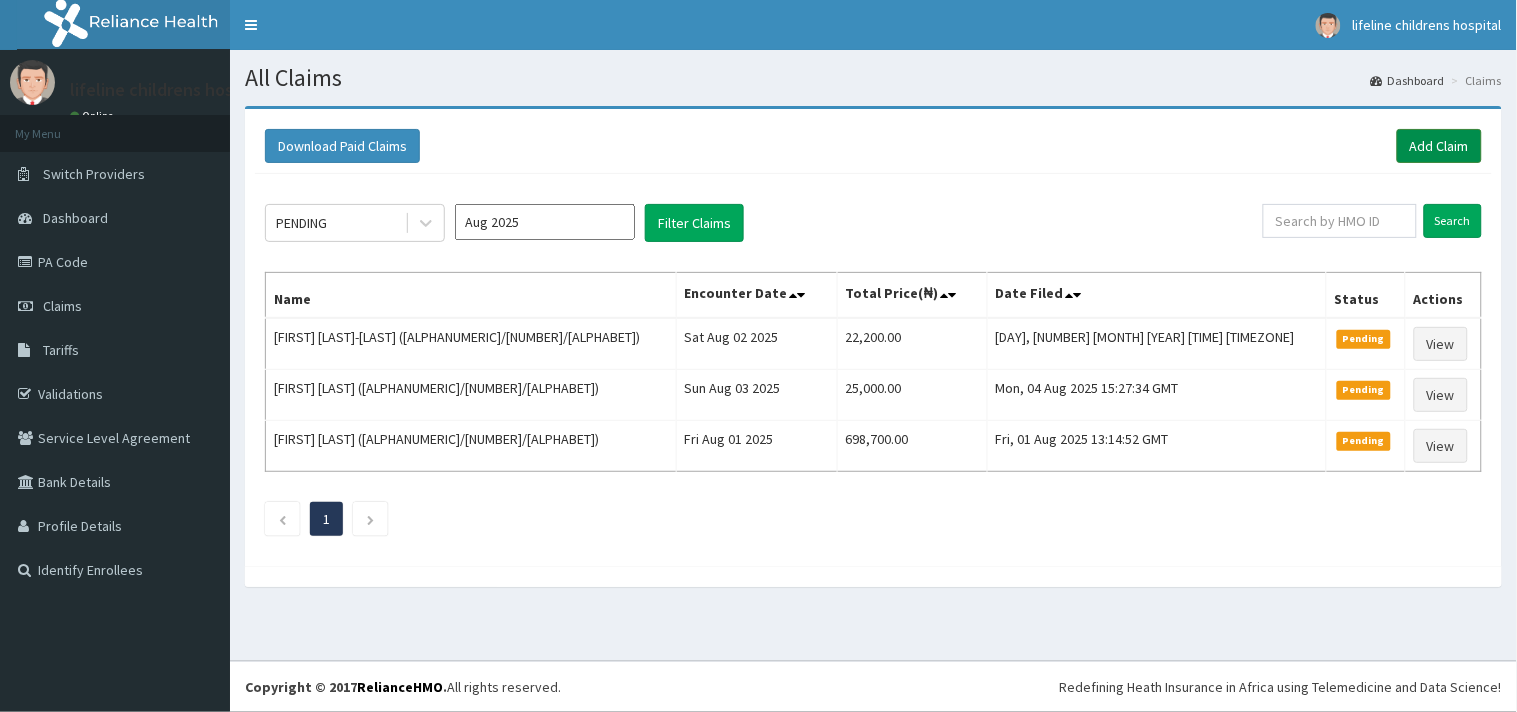 click on "Add Claim" at bounding box center (1439, 146) 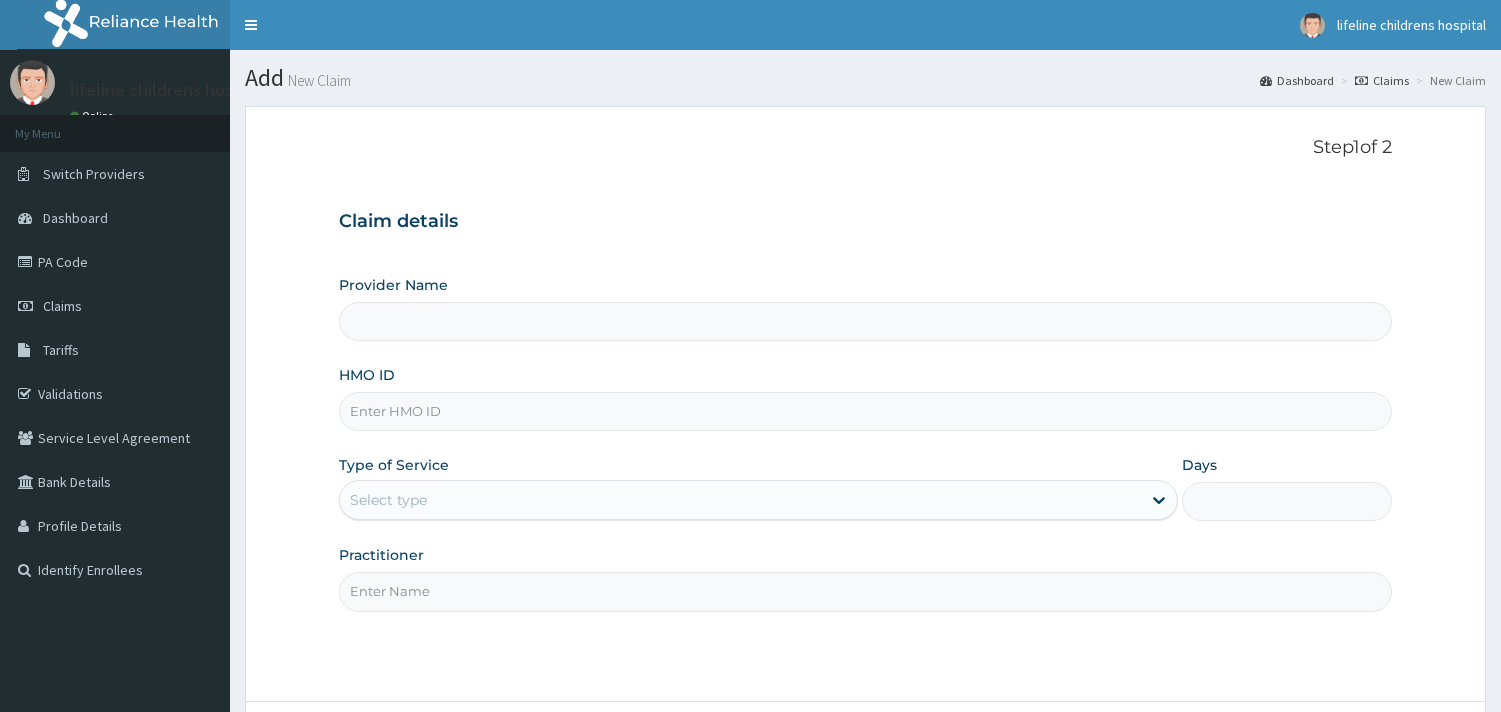scroll, scrollTop: 0, scrollLeft: 0, axis: both 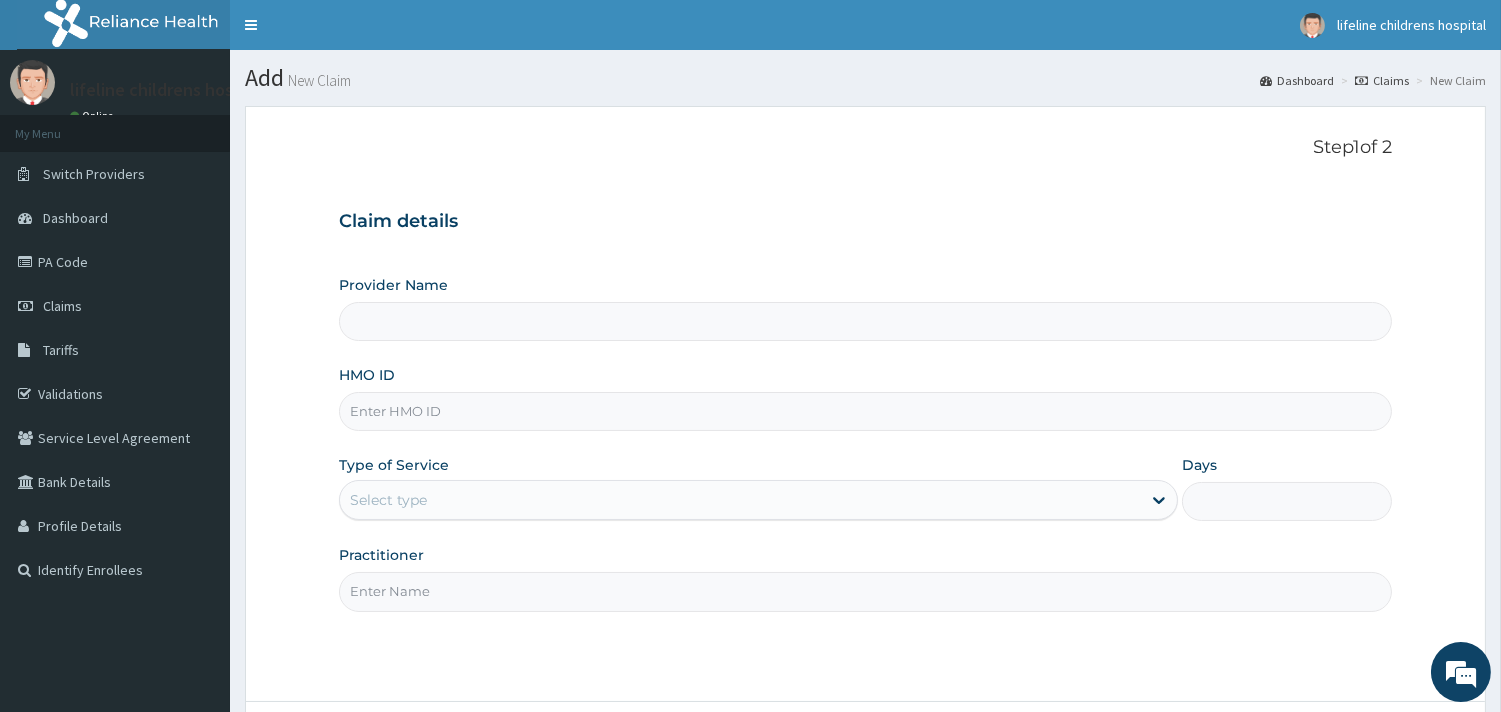 type on "Lifeline Children Hospital - Surulere" 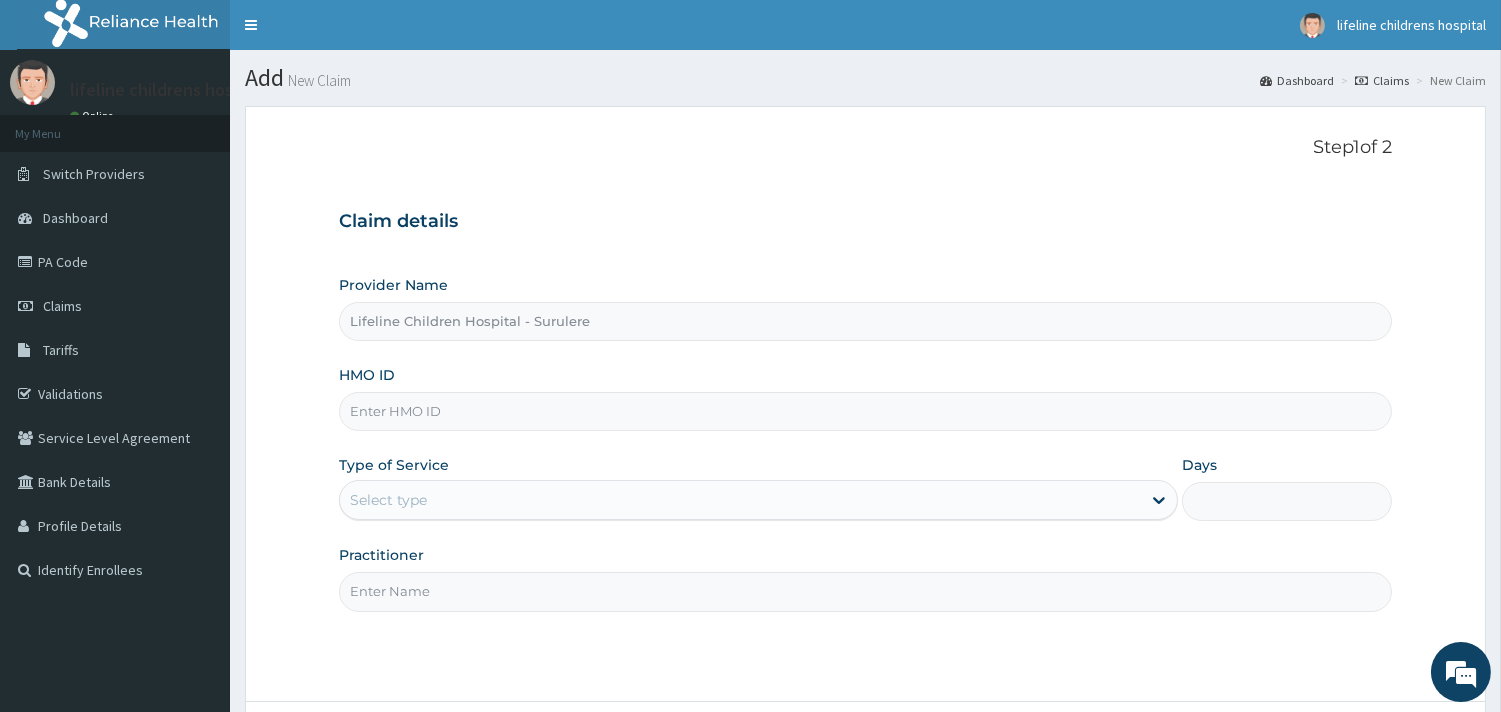click on "HMO ID" at bounding box center (865, 411) 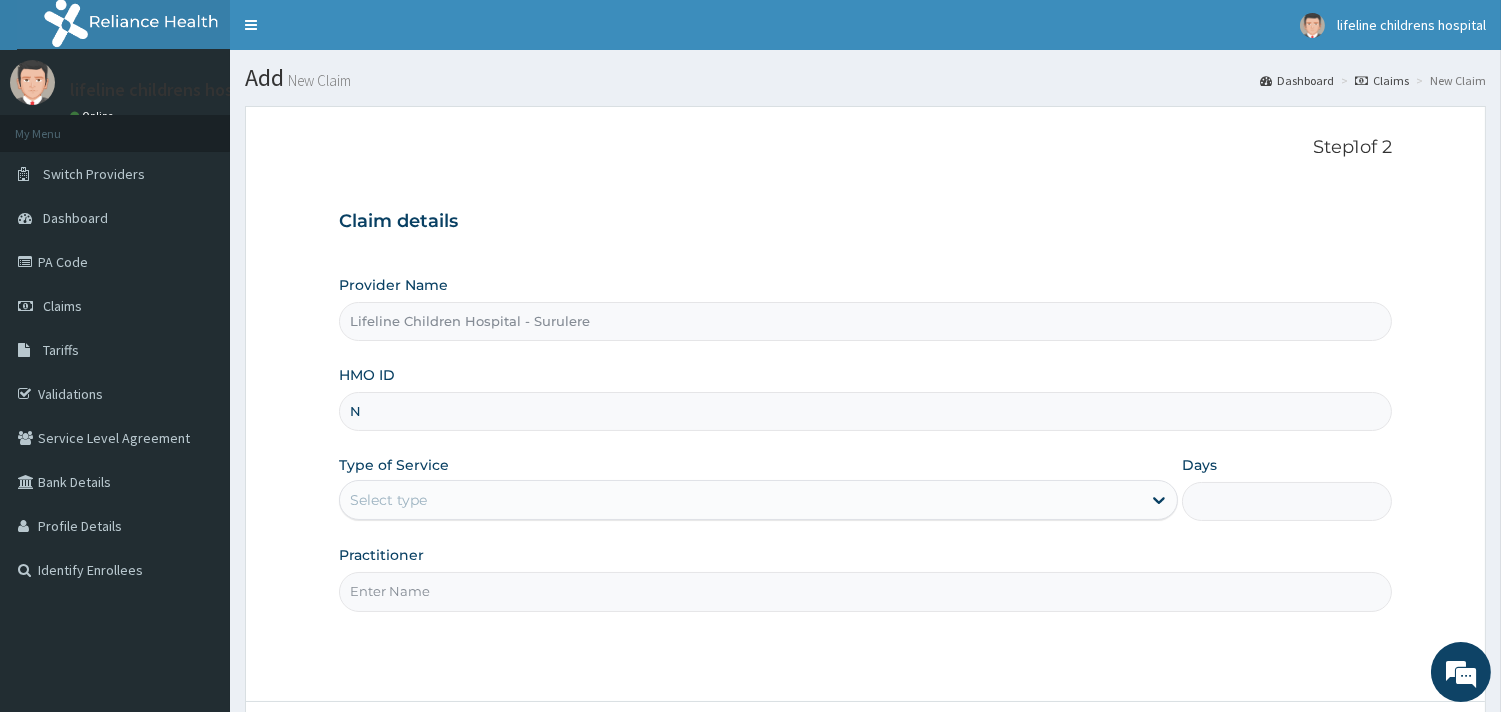 scroll, scrollTop: 0, scrollLeft: 0, axis: both 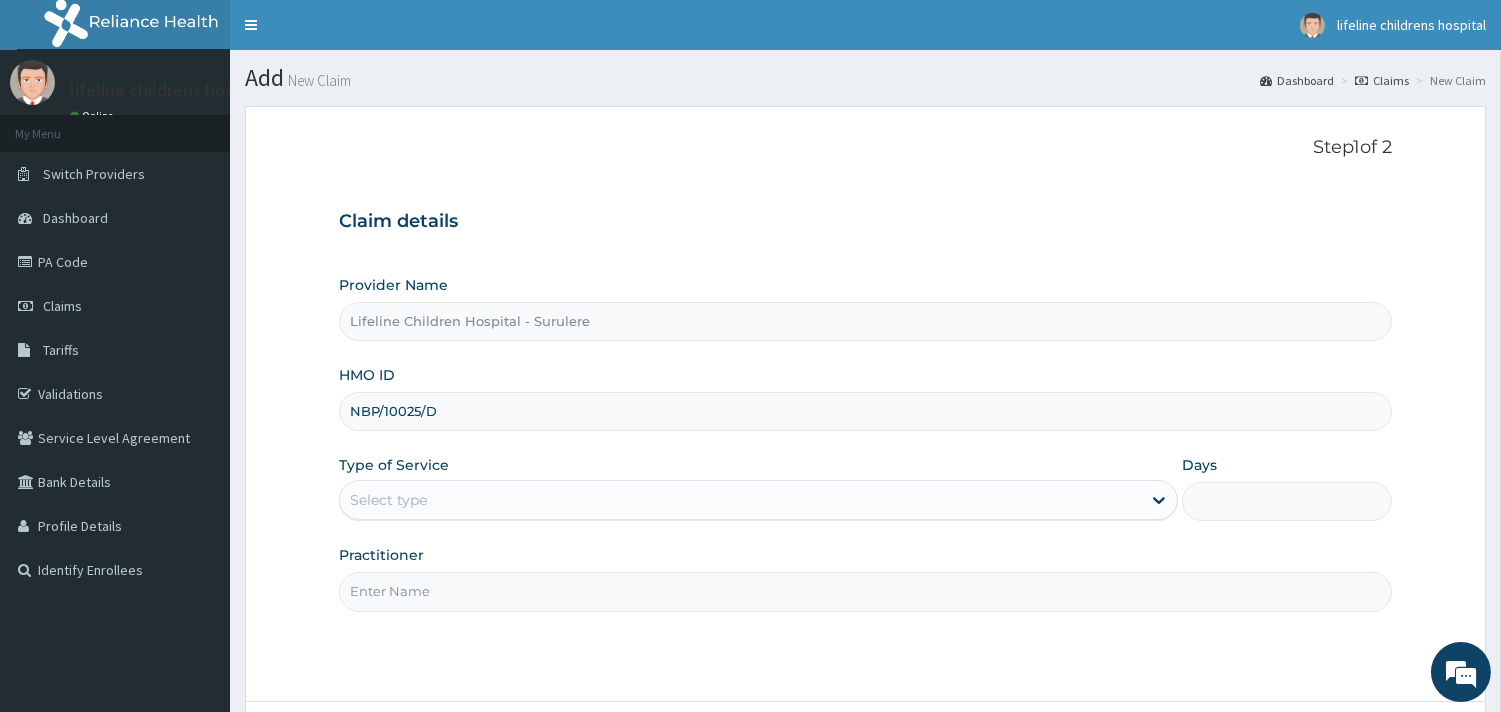 type on "NBP/10025/D" 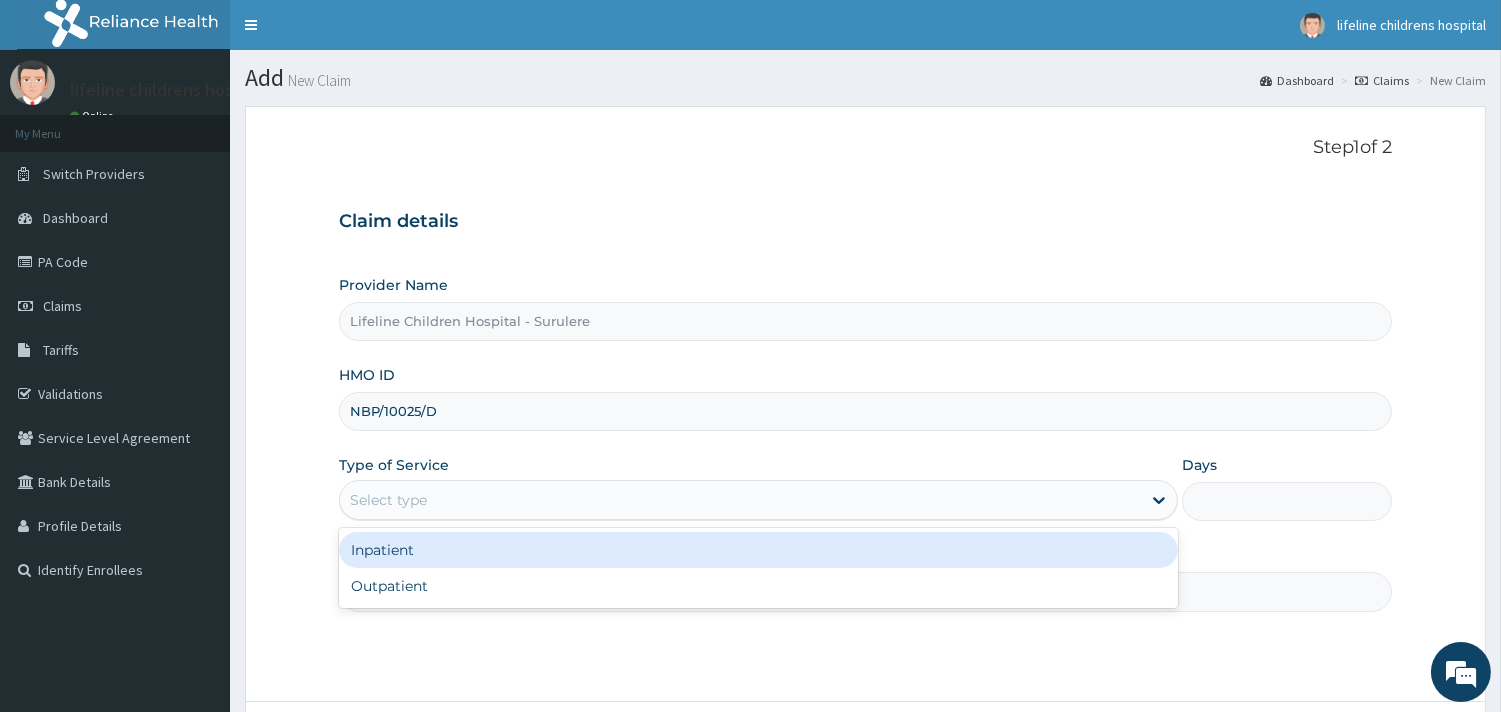 click on "Select type" at bounding box center [388, 500] 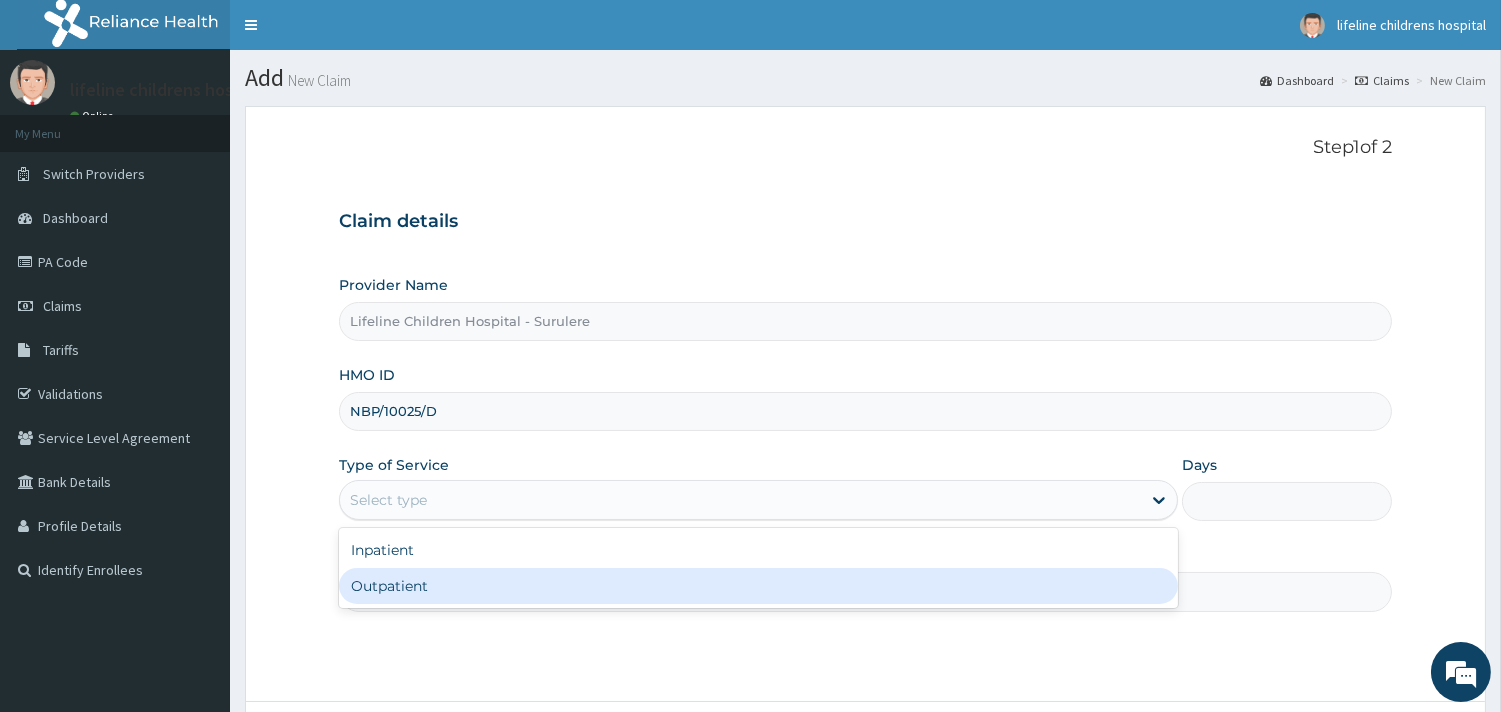 click on "Outpatient" at bounding box center (758, 586) 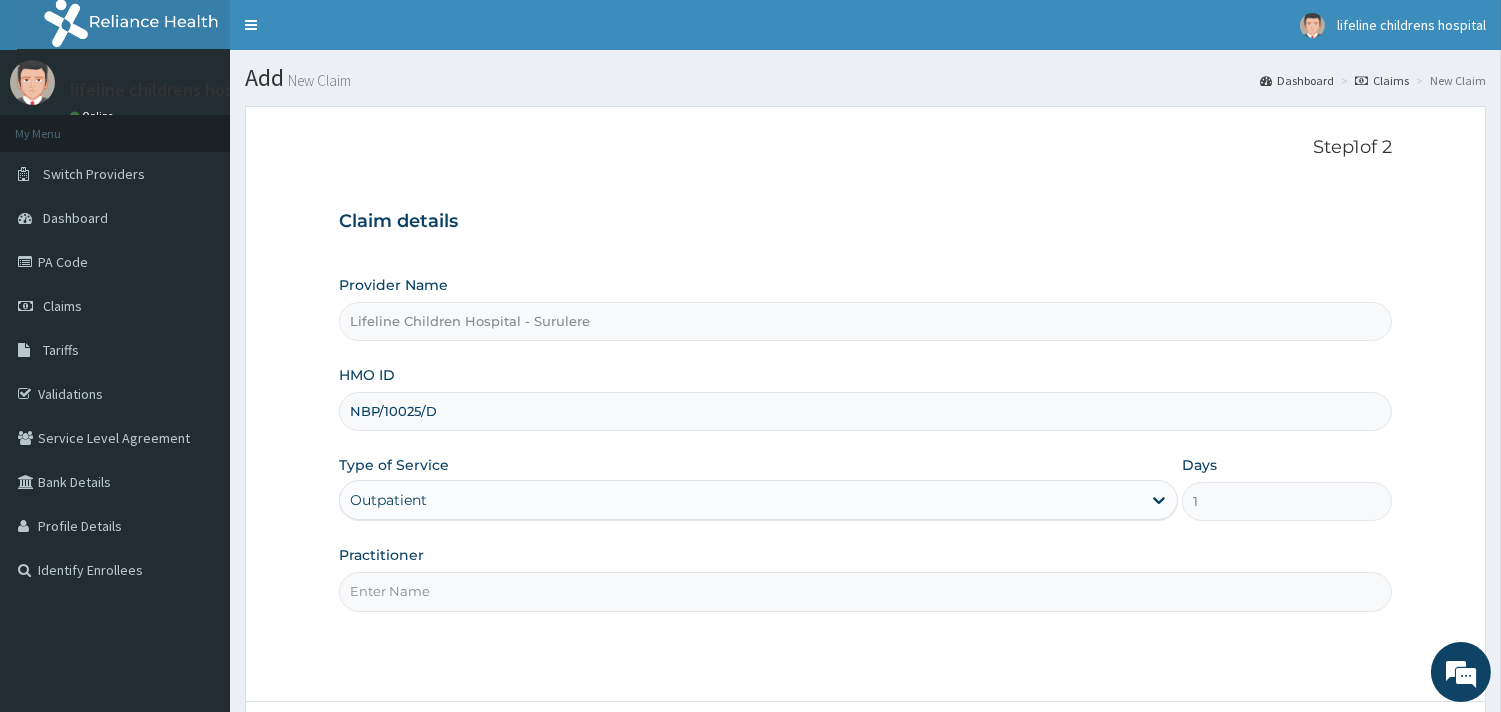 click on "Practitioner" at bounding box center [865, 591] 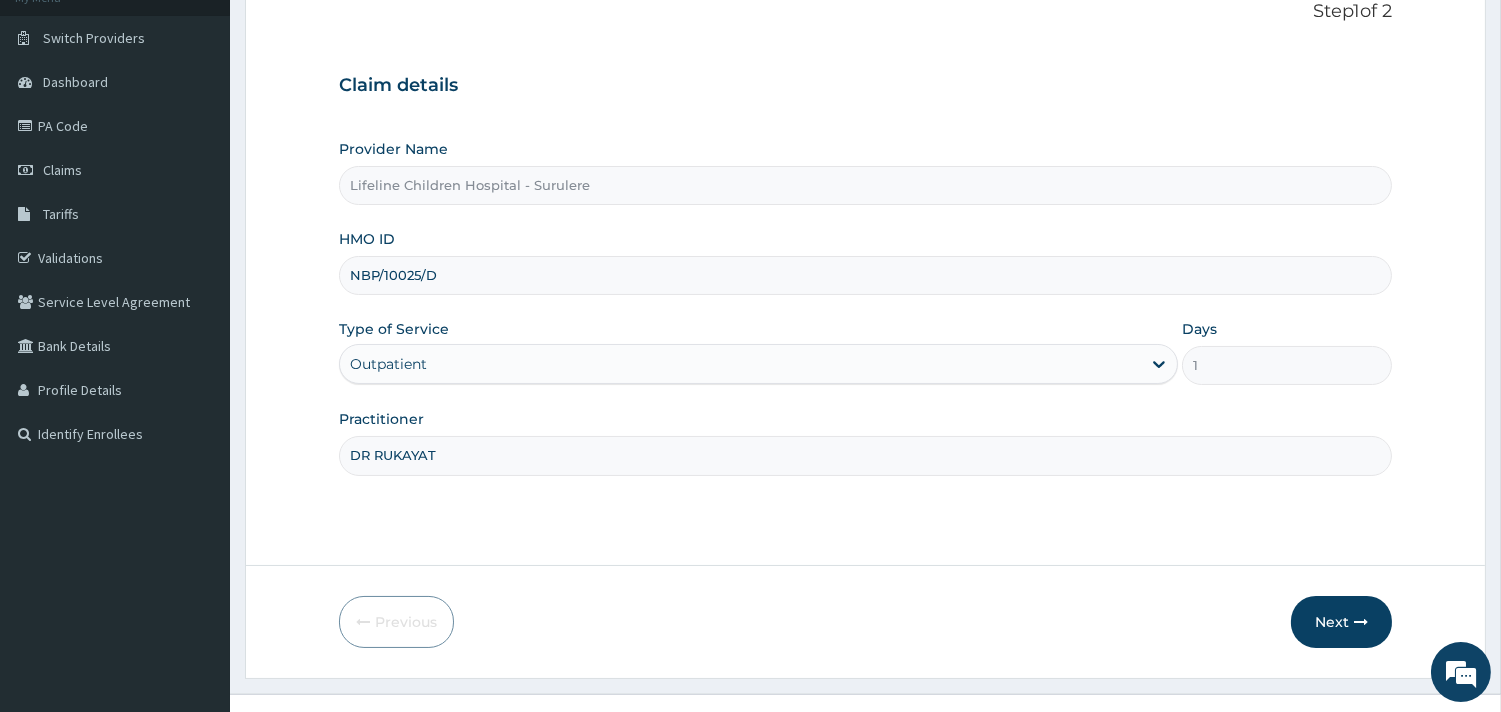 scroll, scrollTop: 170, scrollLeft: 0, axis: vertical 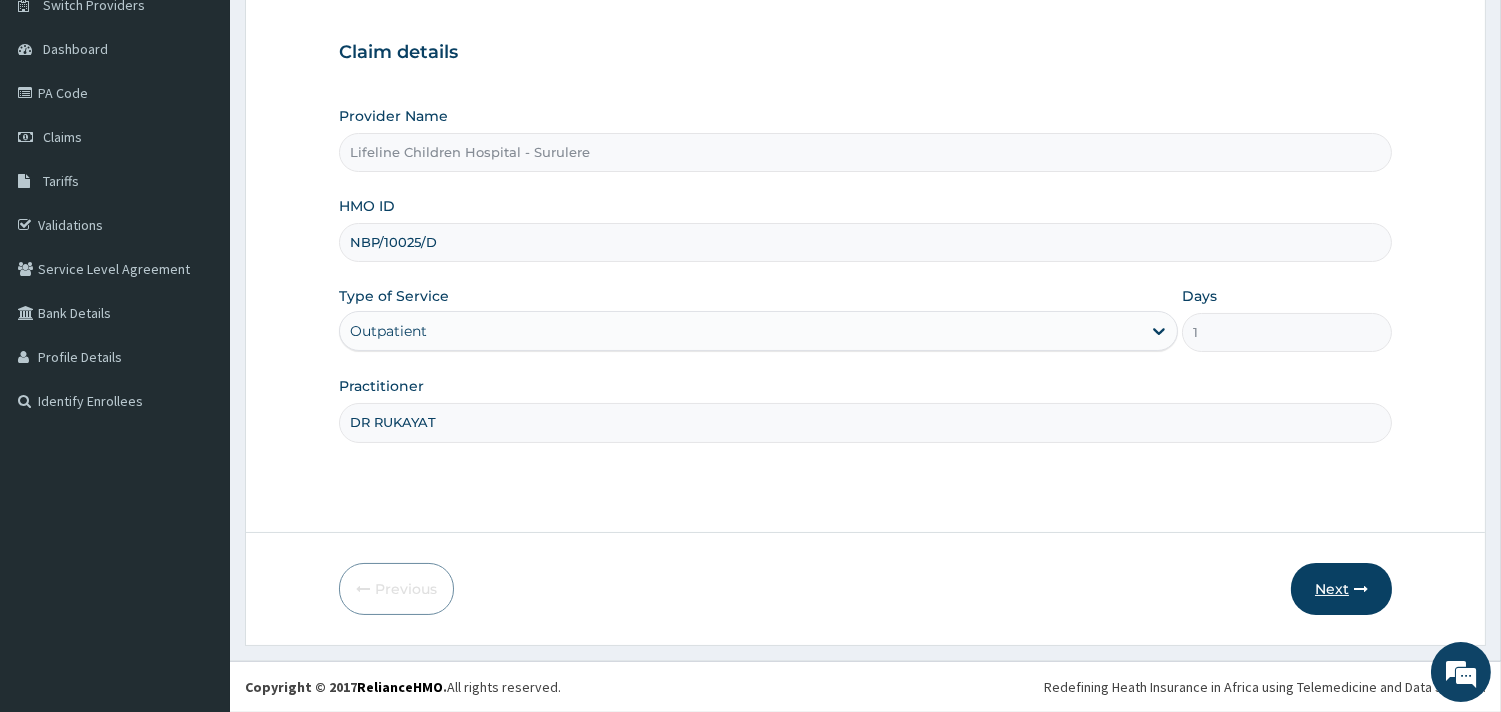 type on "DR RUKAYAT" 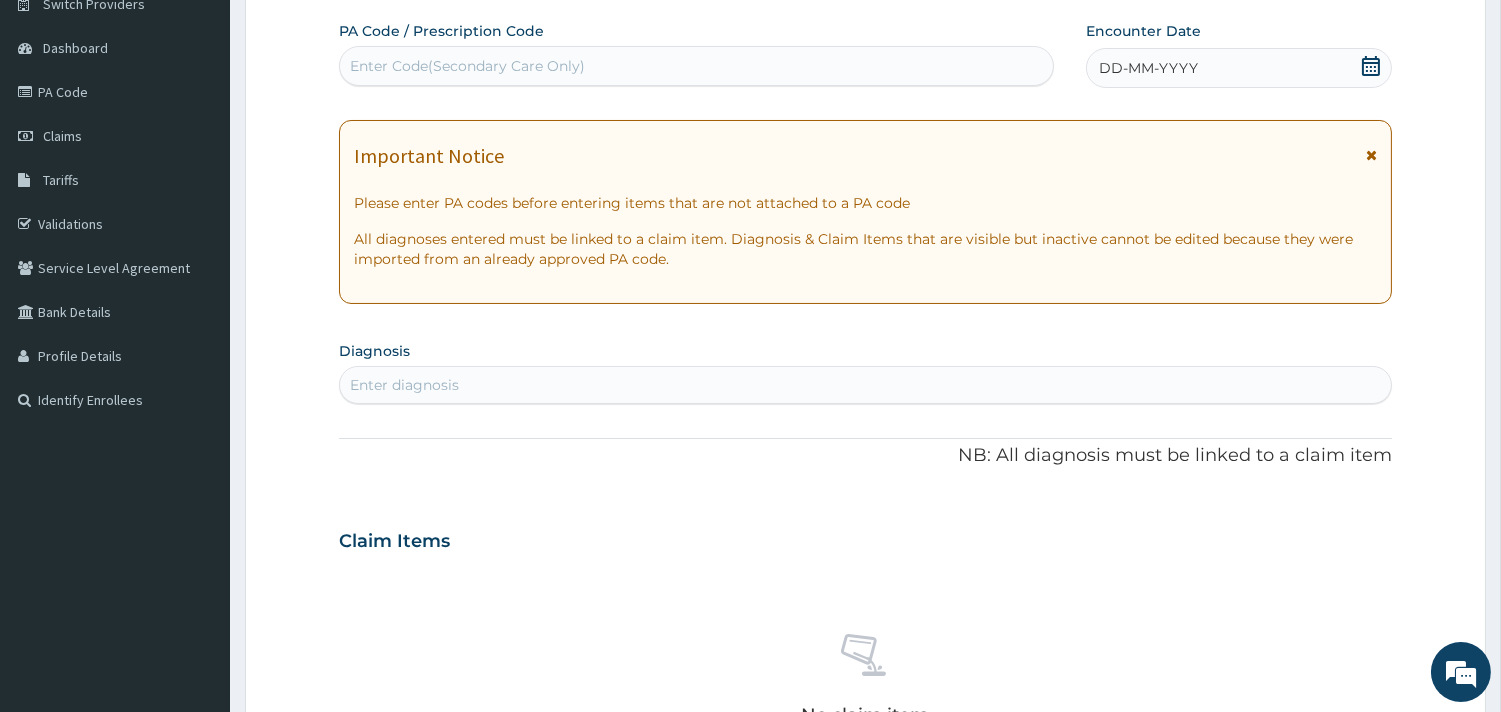 click on "Enter Code(Secondary Care Only)" at bounding box center (696, 66) 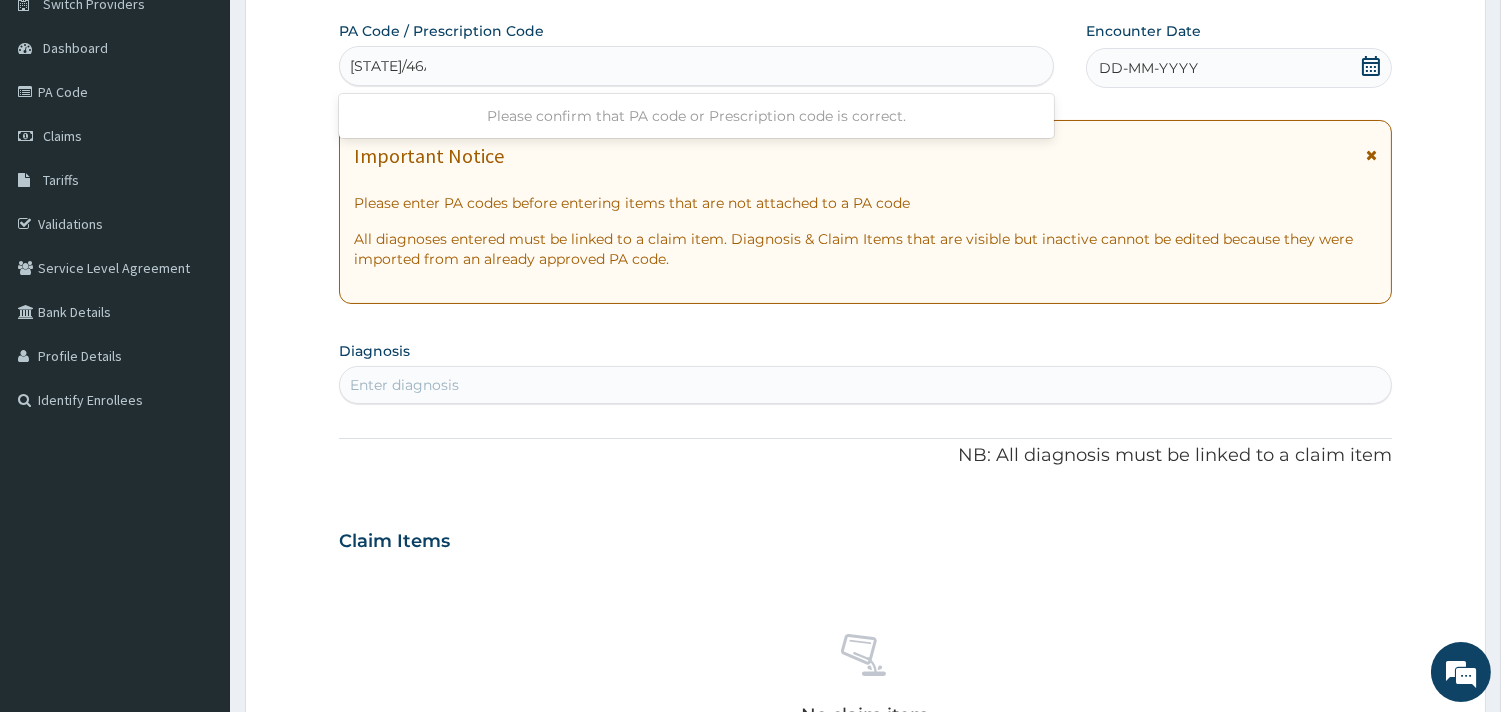 type on "PA/46ABD9" 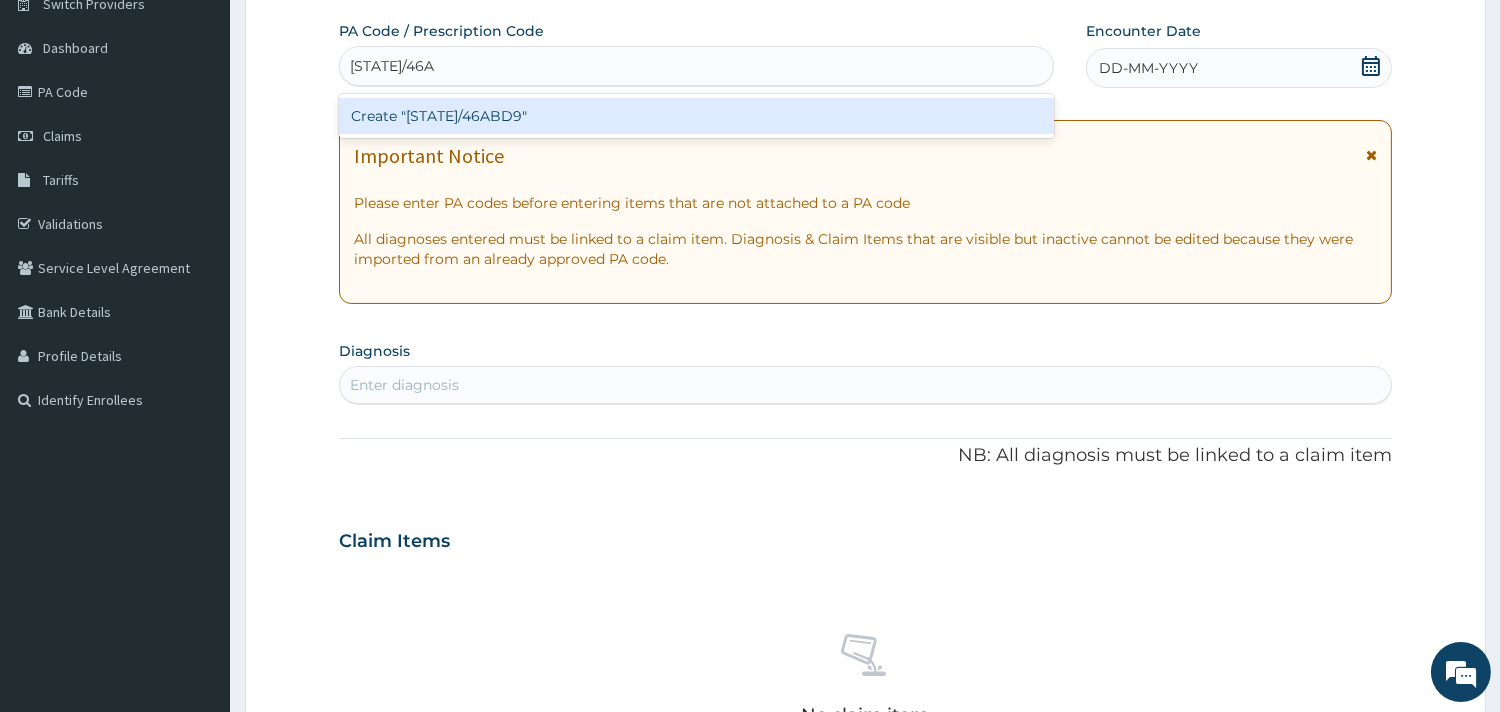 click on "Create "PA/46ABD9"" at bounding box center [696, 116] 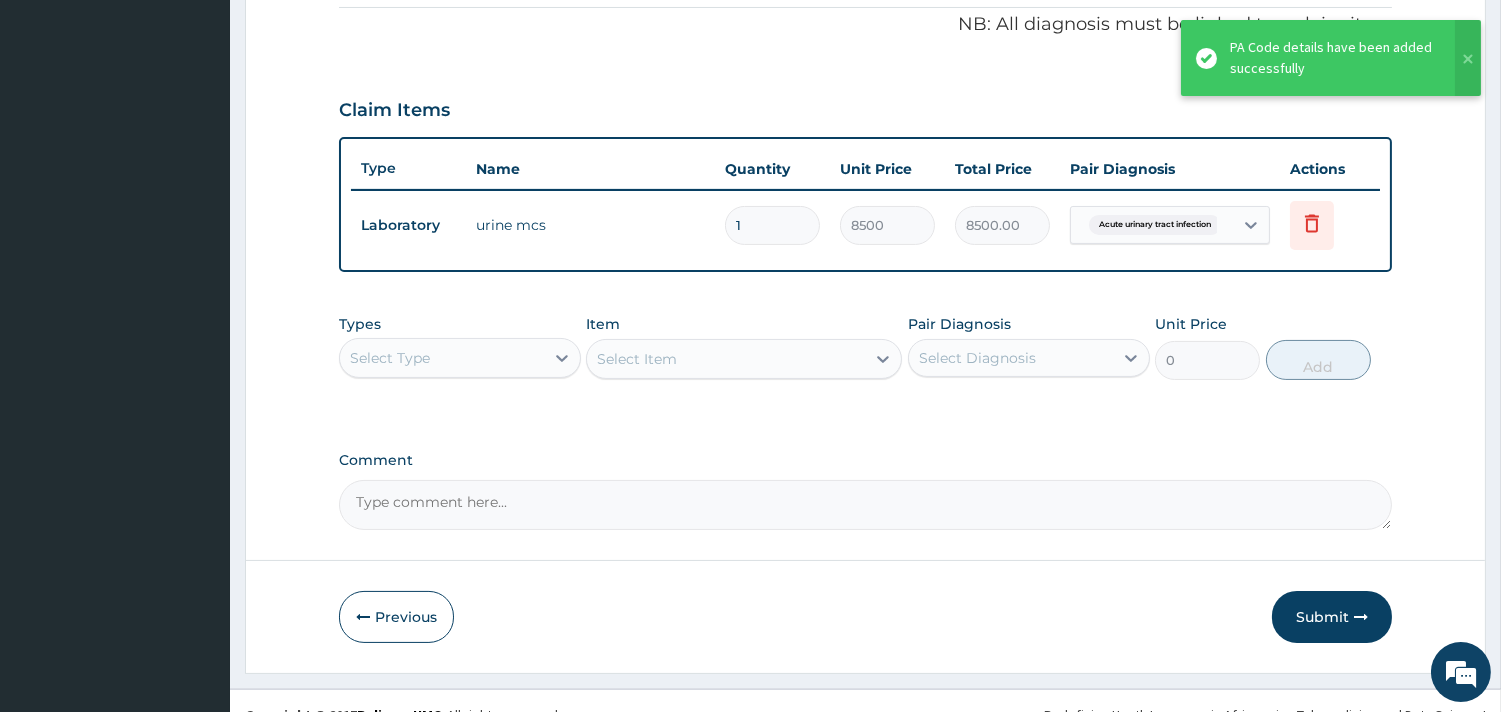 scroll, scrollTop: 614, scrollLeft: 0, axis: vertical 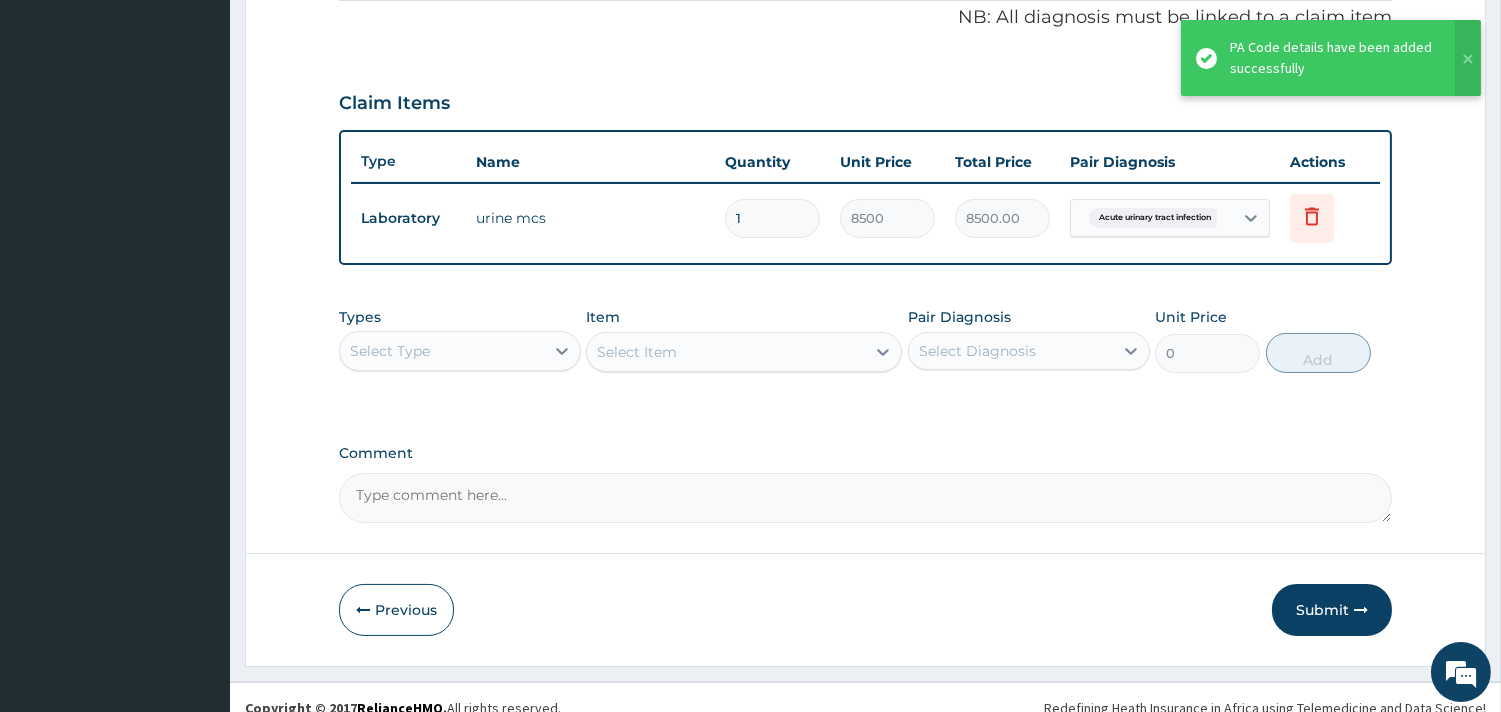 click on "Select Type" at bounding box center [442, 351] 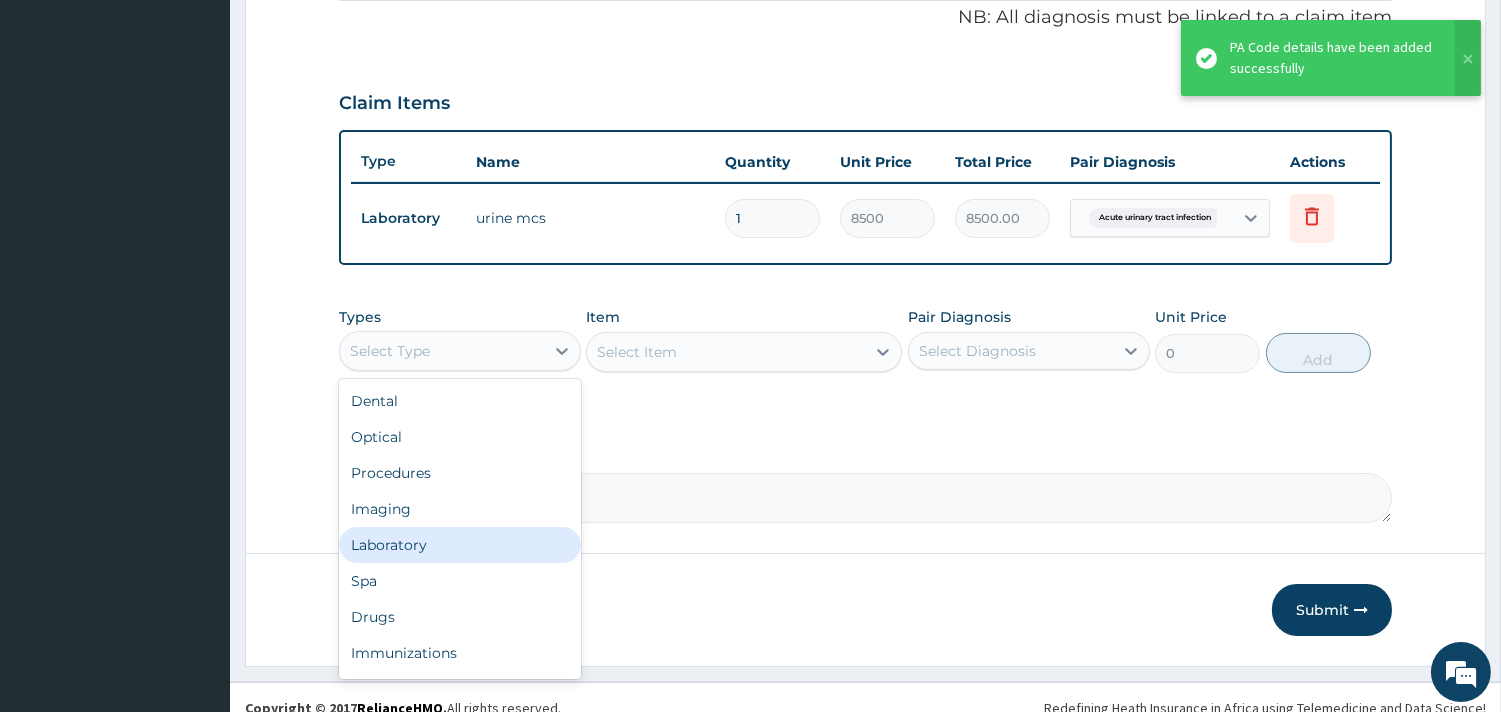 click on "Laboratory" at bounding box center (460, 545) 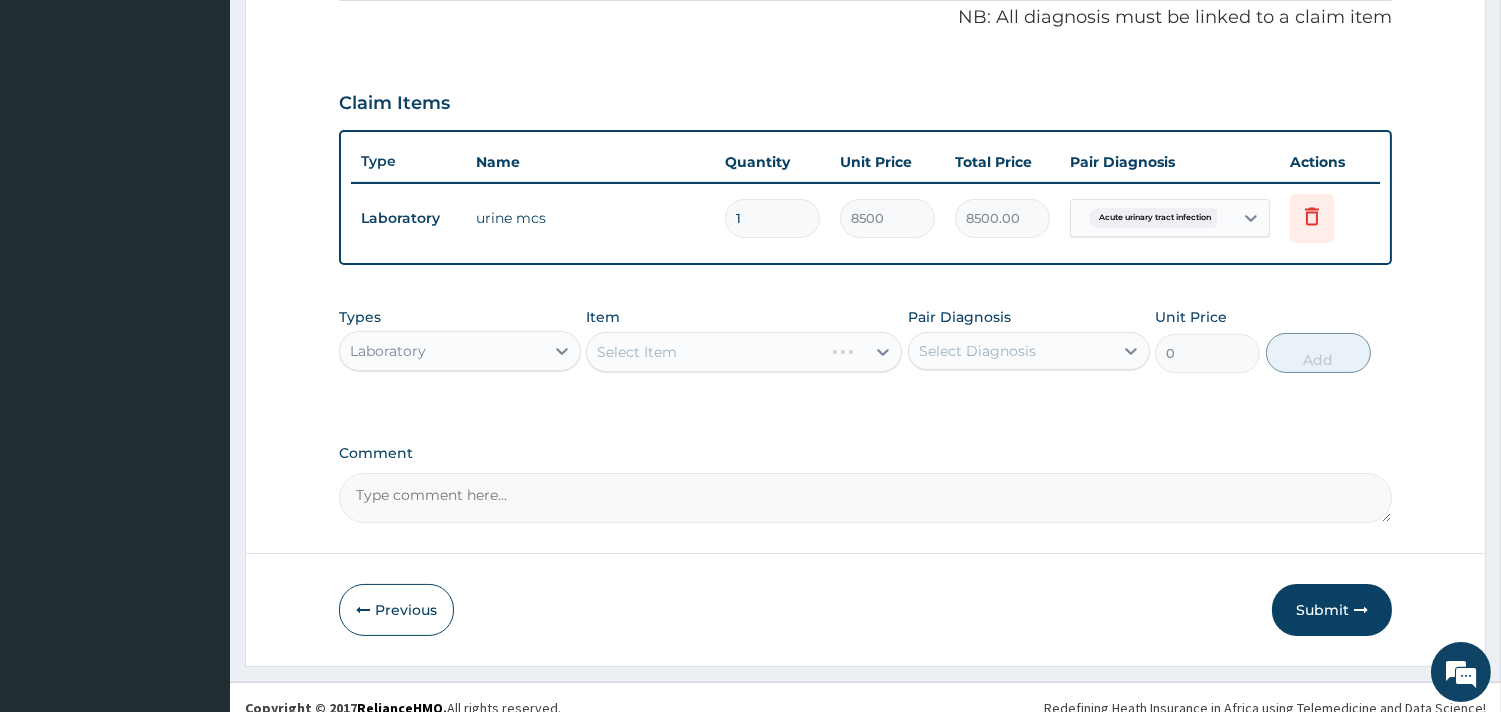 click on "Select Item" at bounding box center (744, 352) 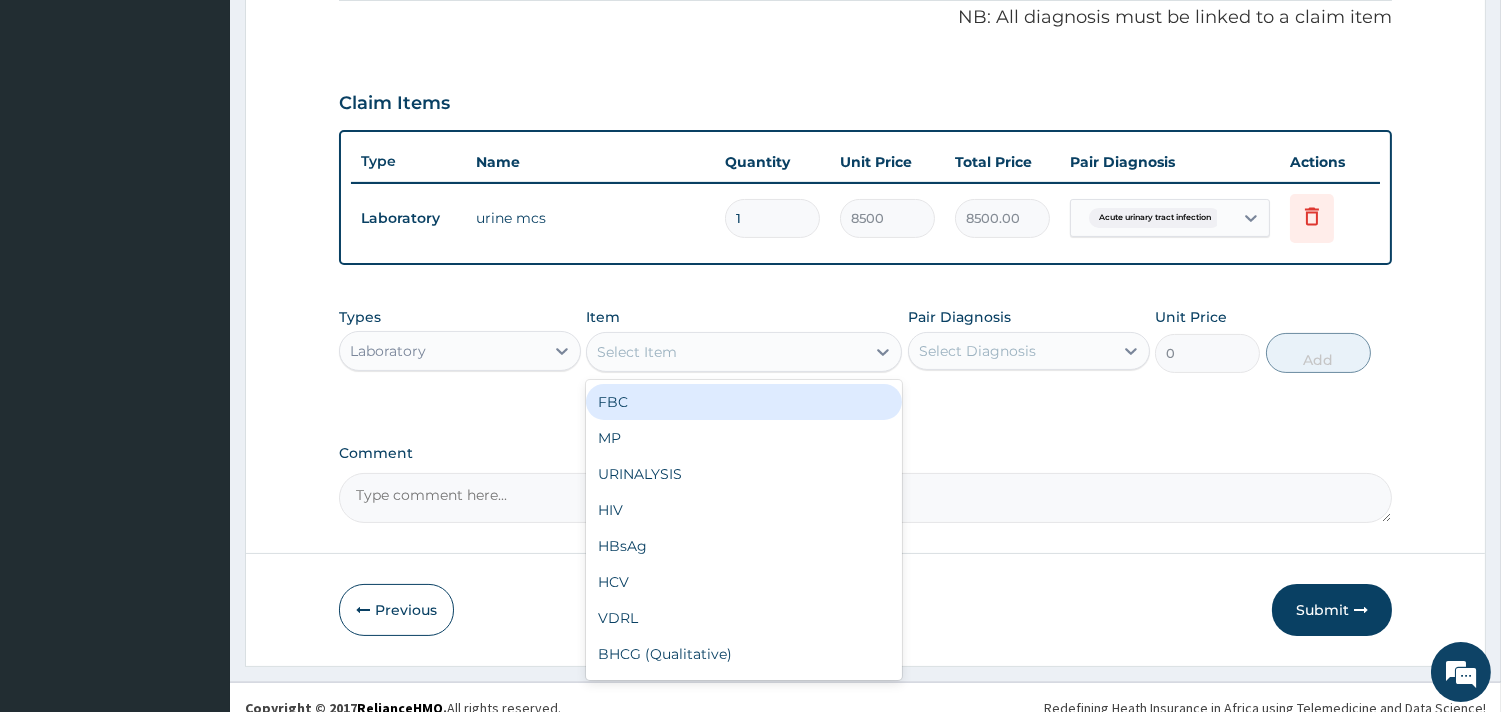 click on "Select Item" at bounding box center (726, 352) 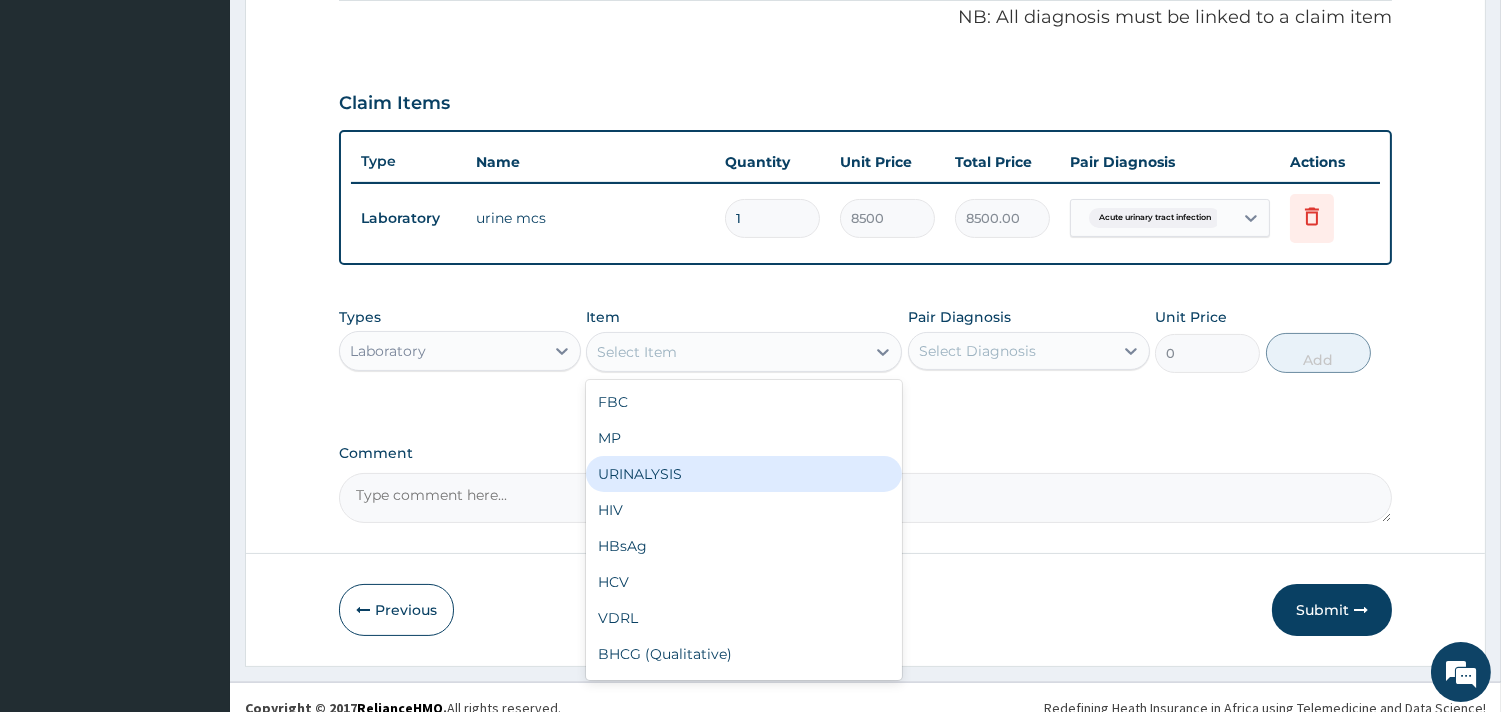 click on "URINALYSIS" at bounding box center (744, 474) 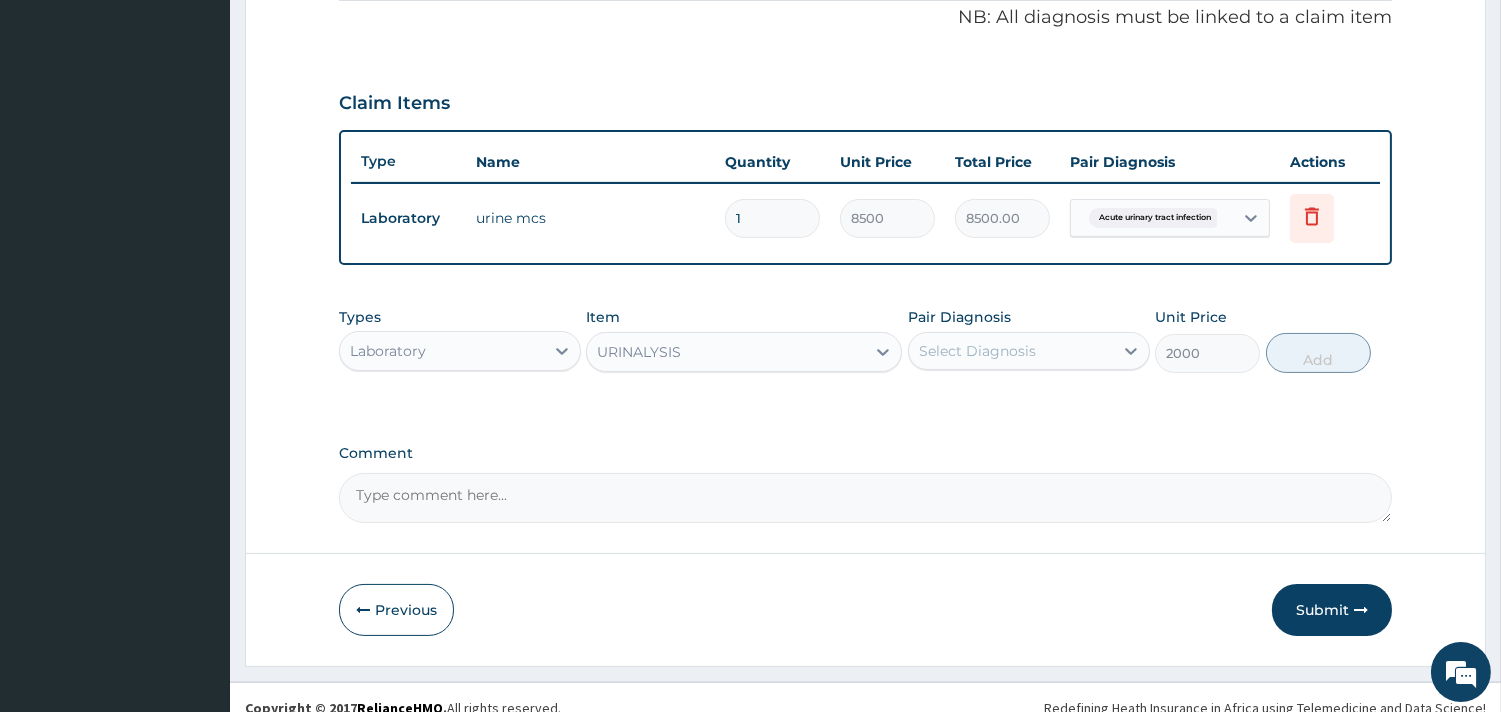 click on "Select Diagnosis" at bounding box center (977, 351) 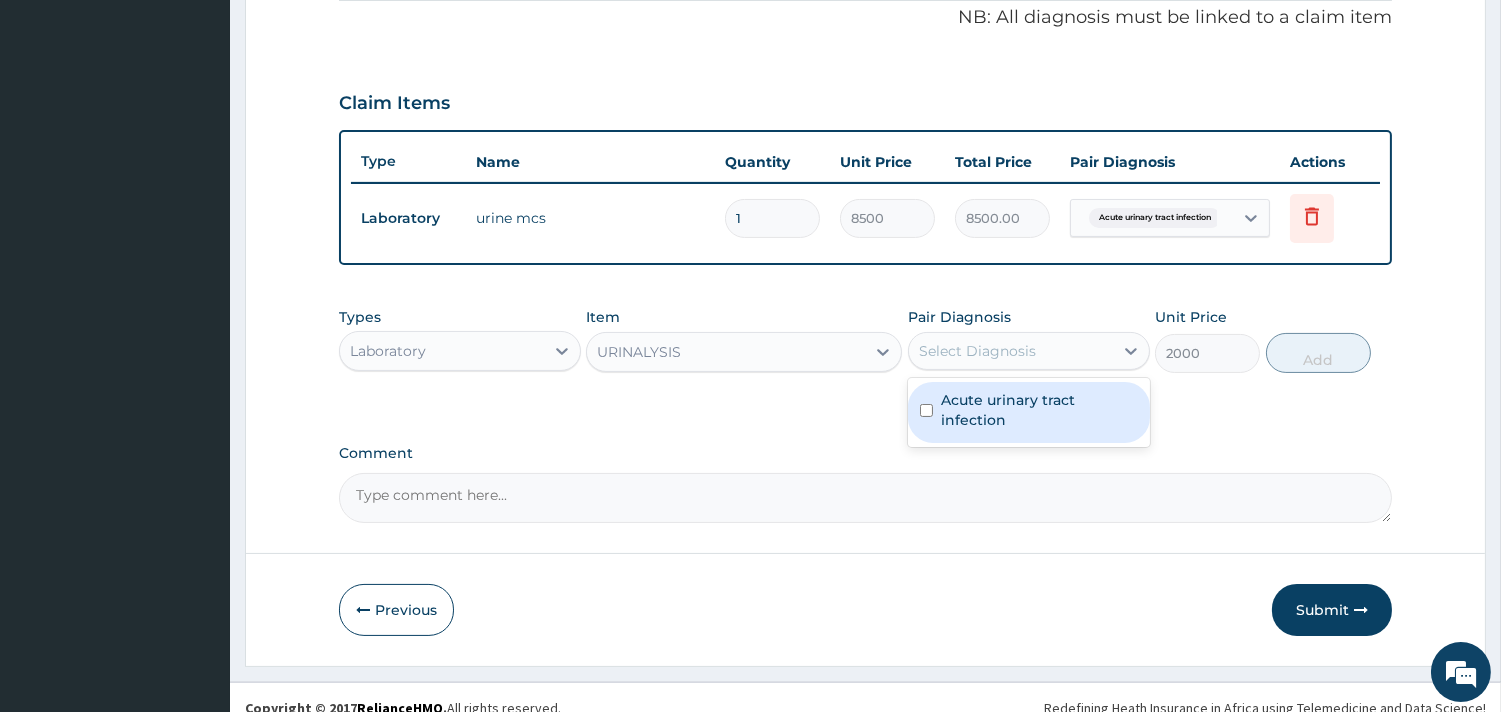 click on "Acute urinary tract infection" at bounding box center (1039, 410) 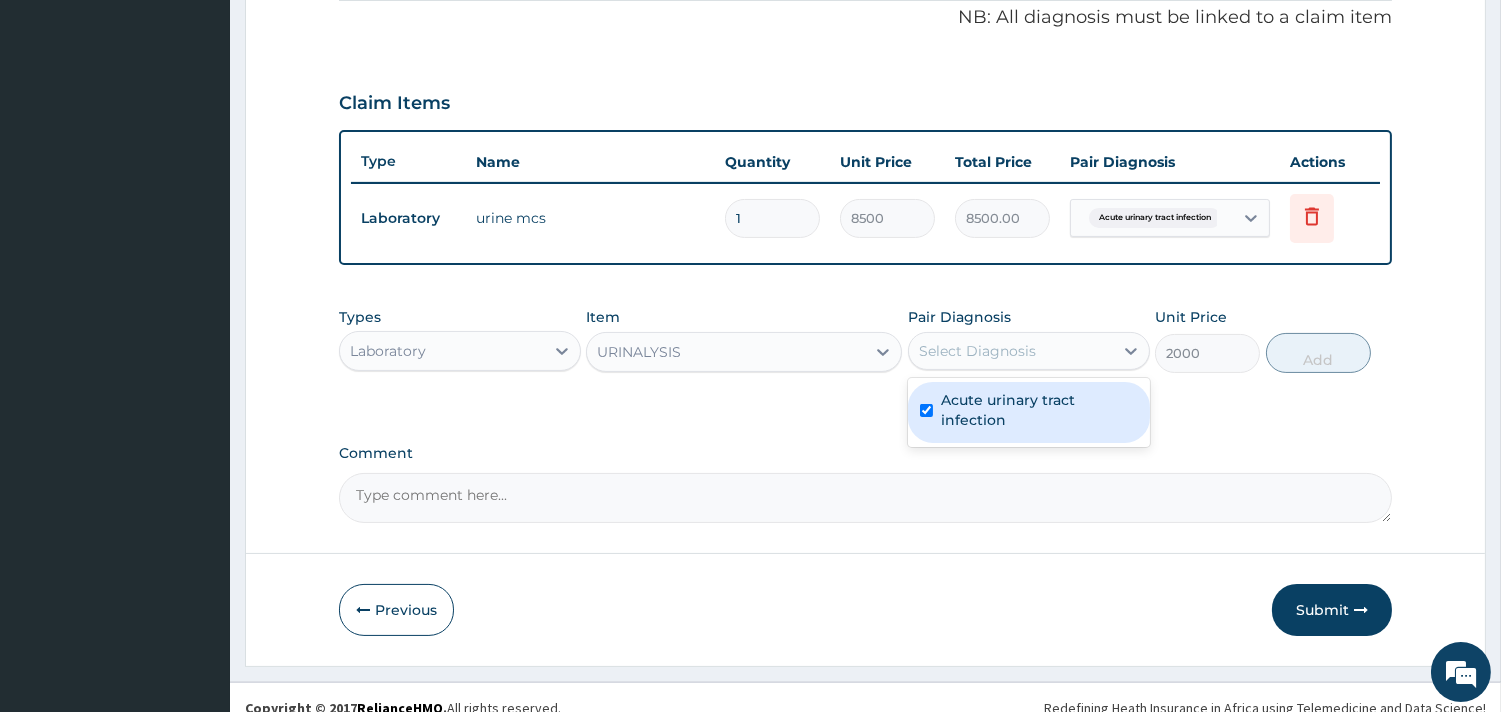 checkbox on "true" 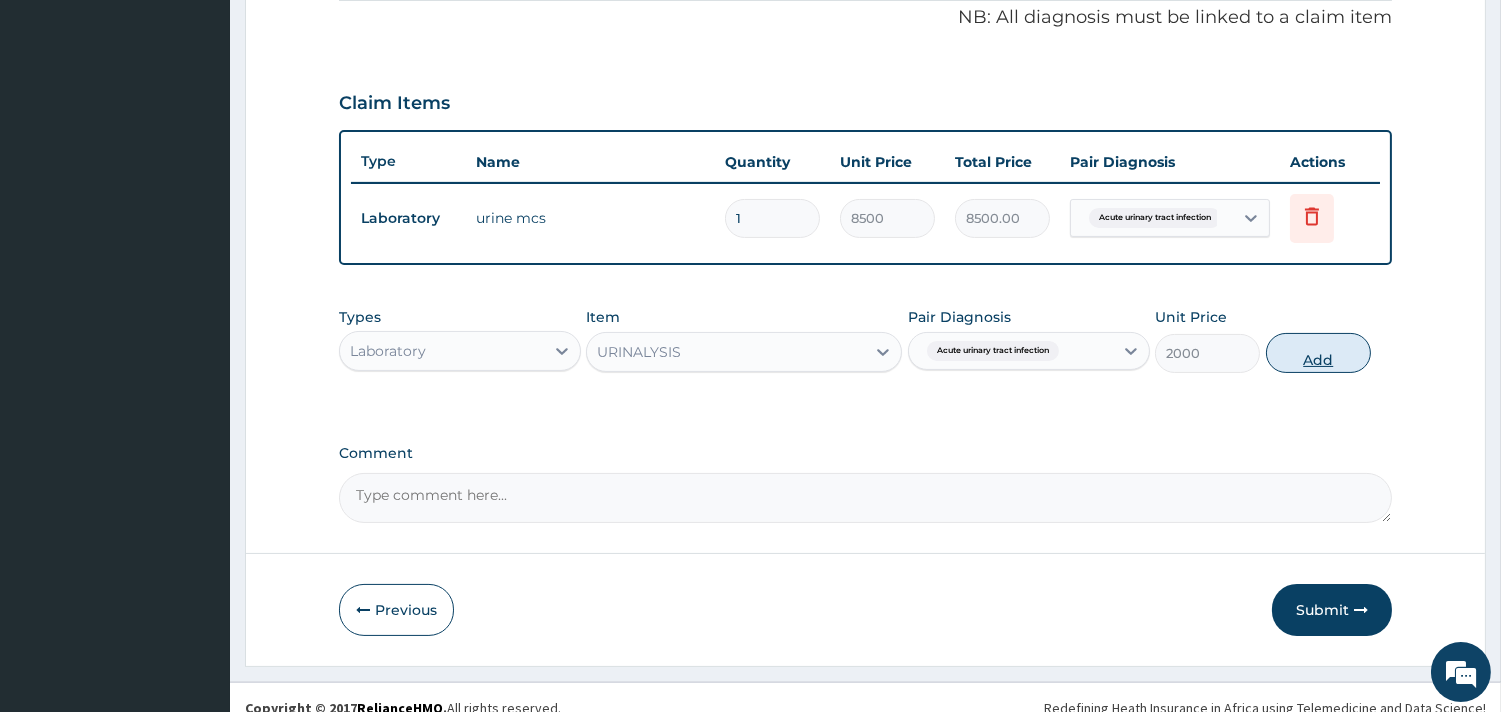 click on "Add" at bounding box center (1318, 353) 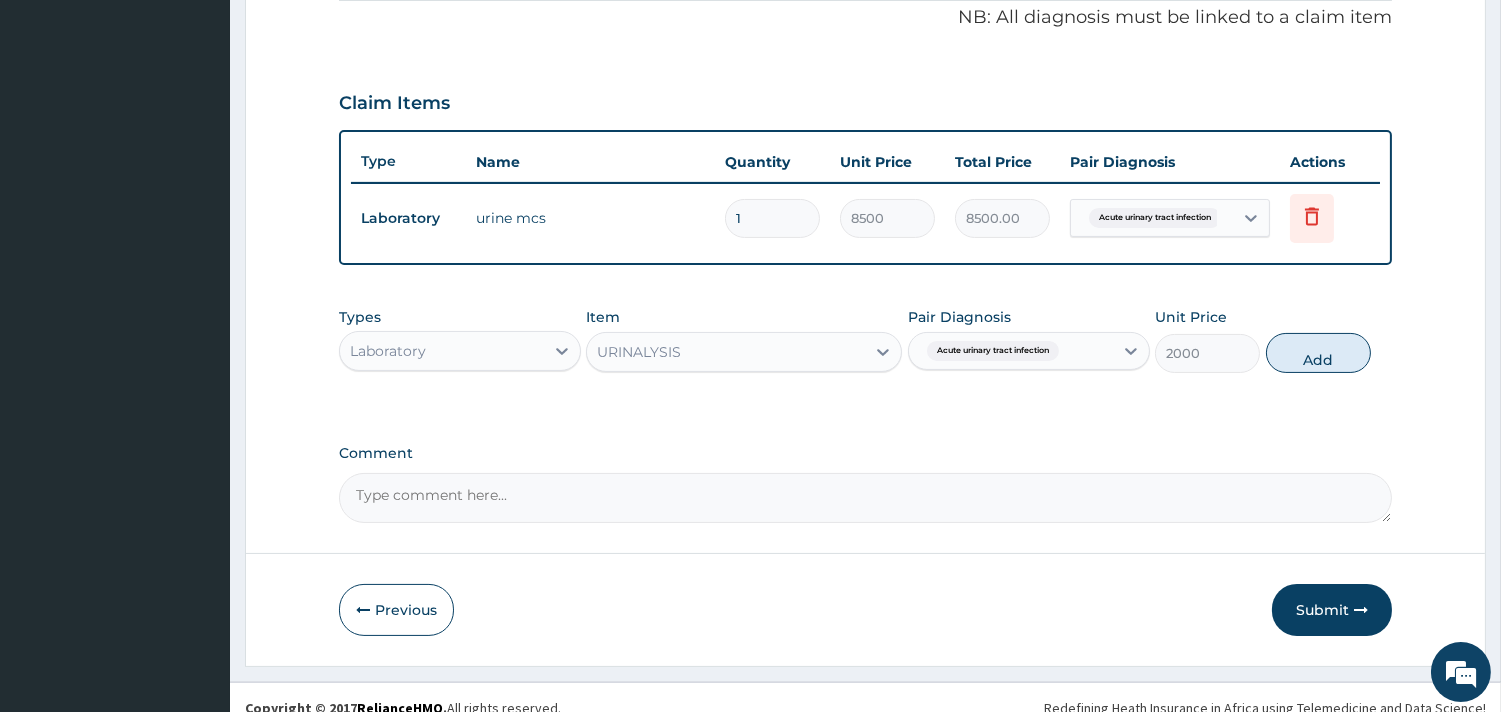 type on "0" 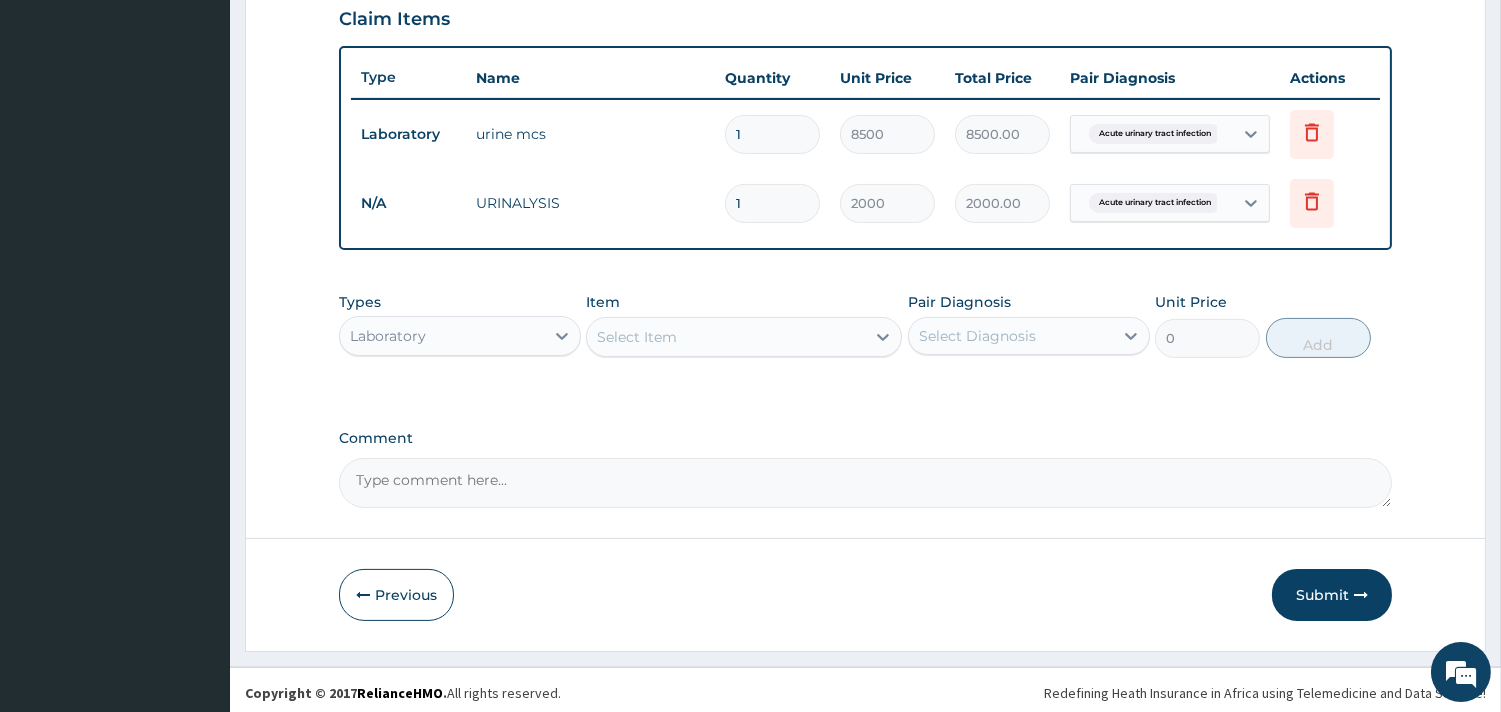 scroll, scrollTop: 702, scrollLeft: 0, axis: vertical 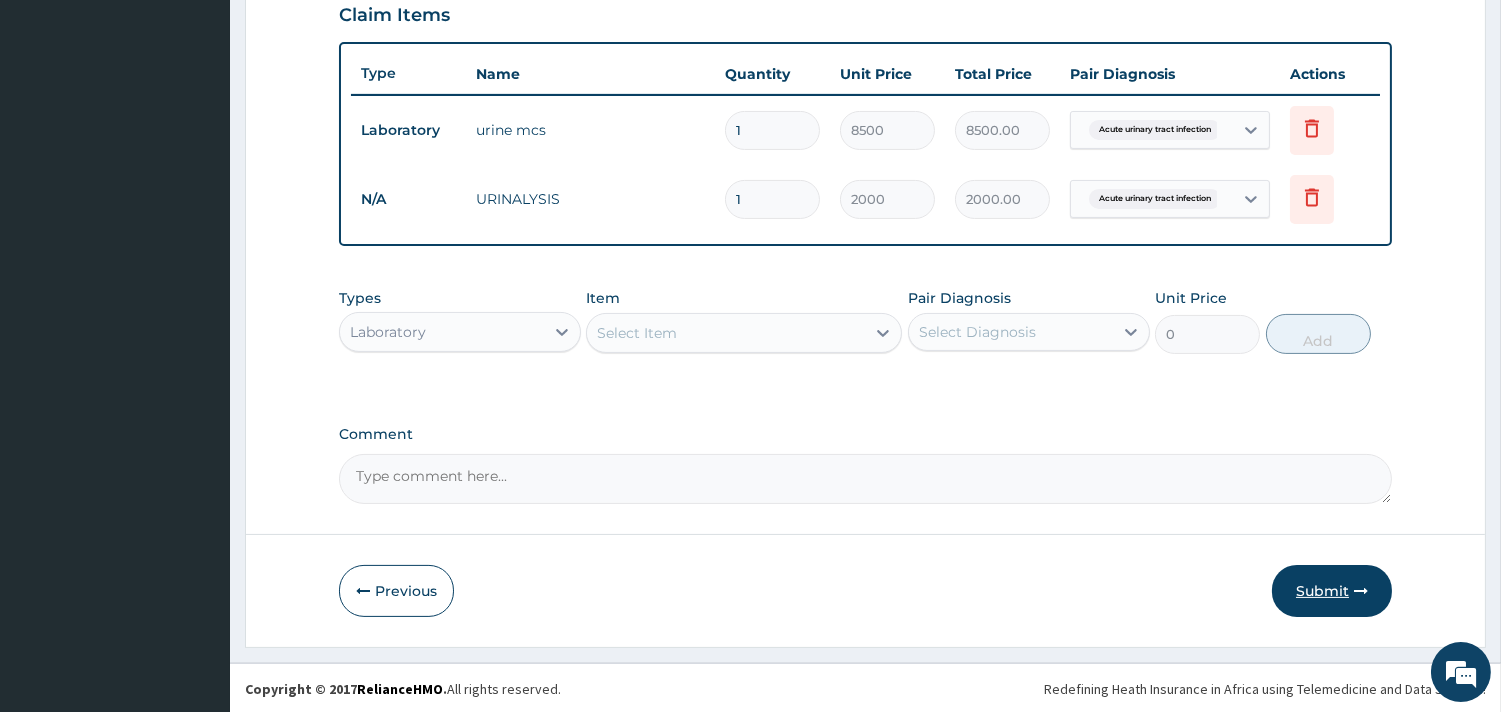 click on "Submit" at bounding box center [1332, 591] 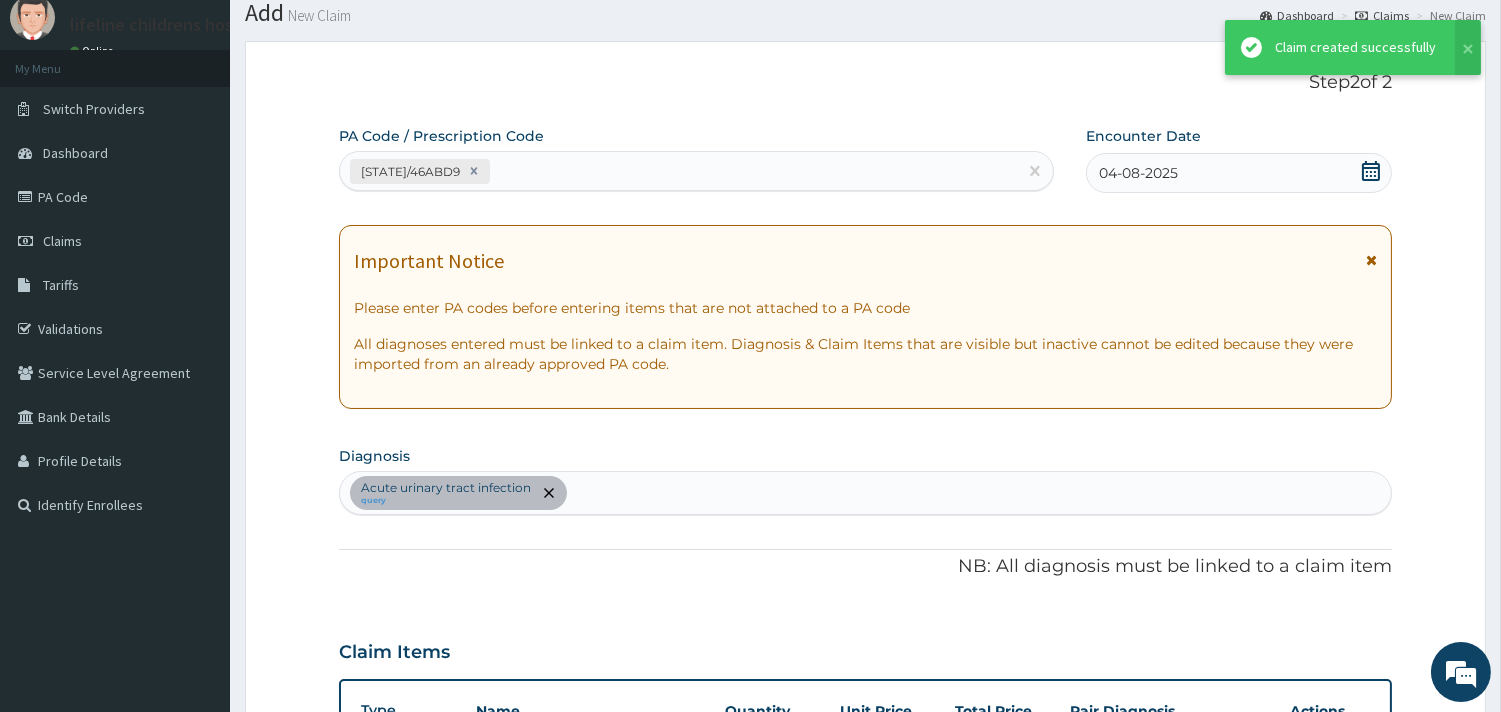 scroll, scrollTop: 702, scrollLeft: 0, axis: vertical 